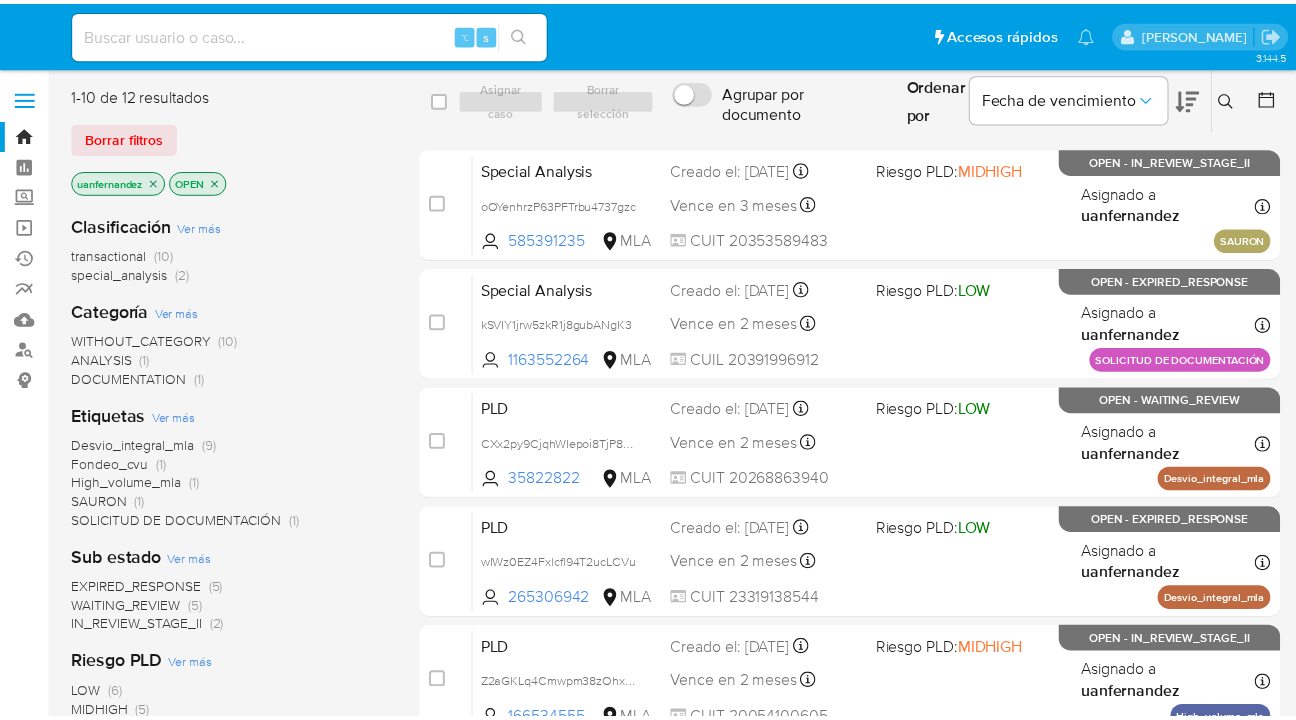 scroll, scrollTop: 0, scrollLeft: 0, axis: both 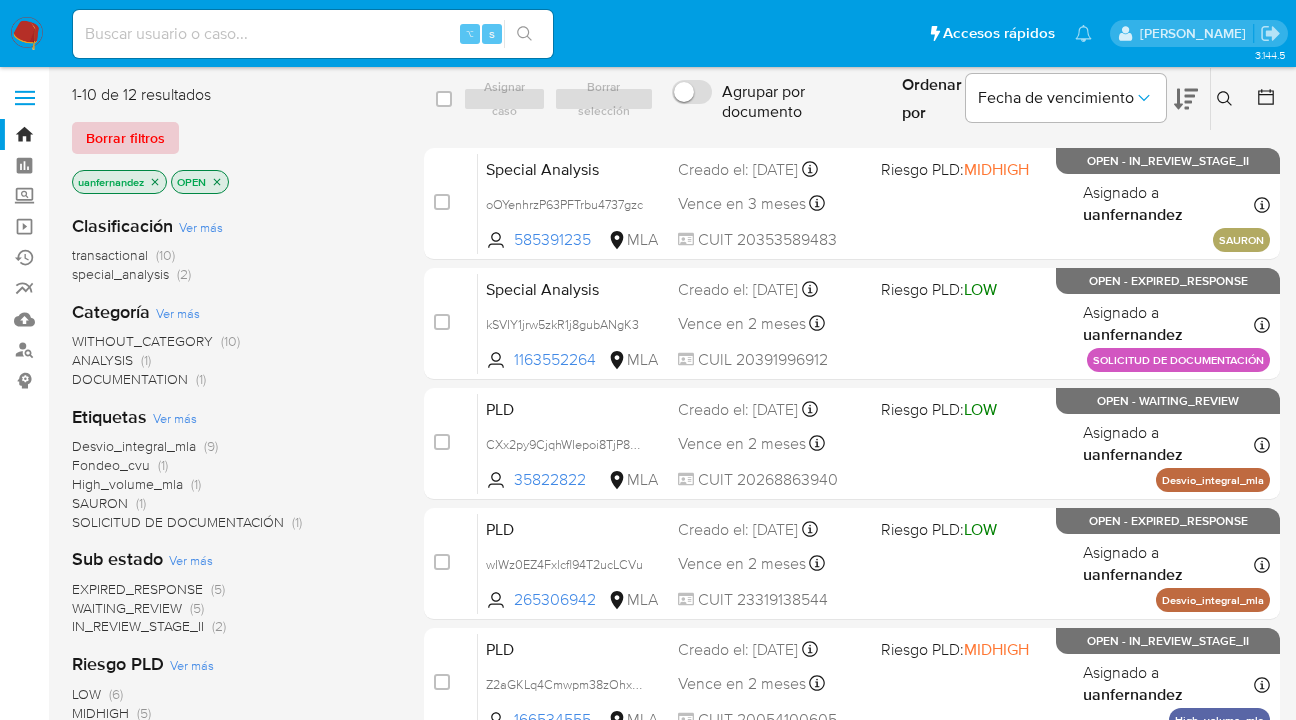 click on "Borrar filtros" at bounding box center (125, 138) 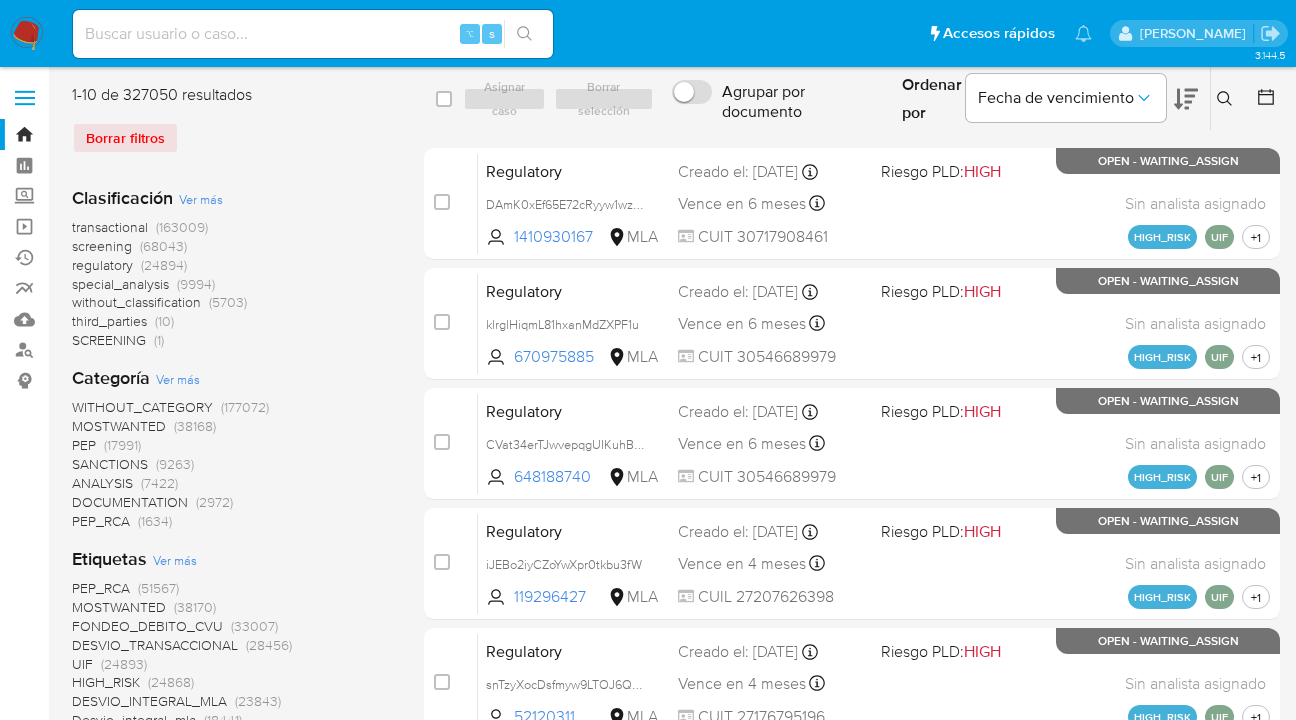 click 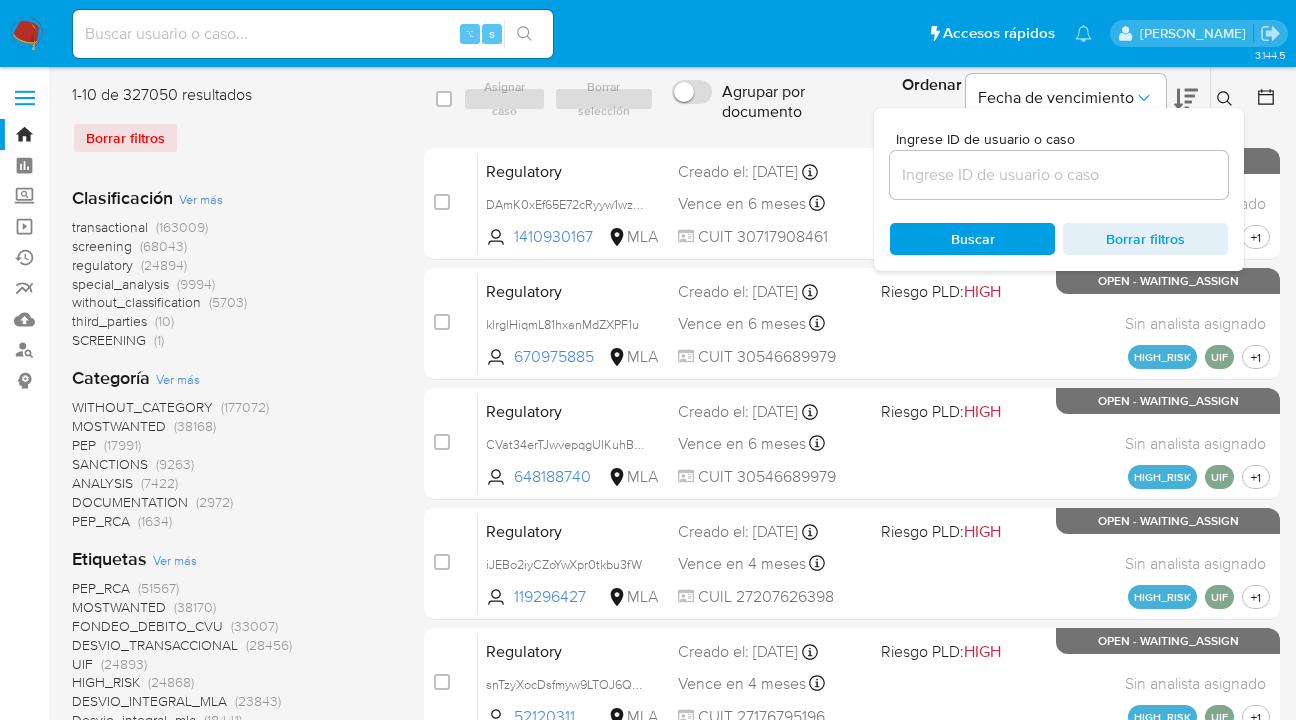 click at bounding box center [1059, 175] 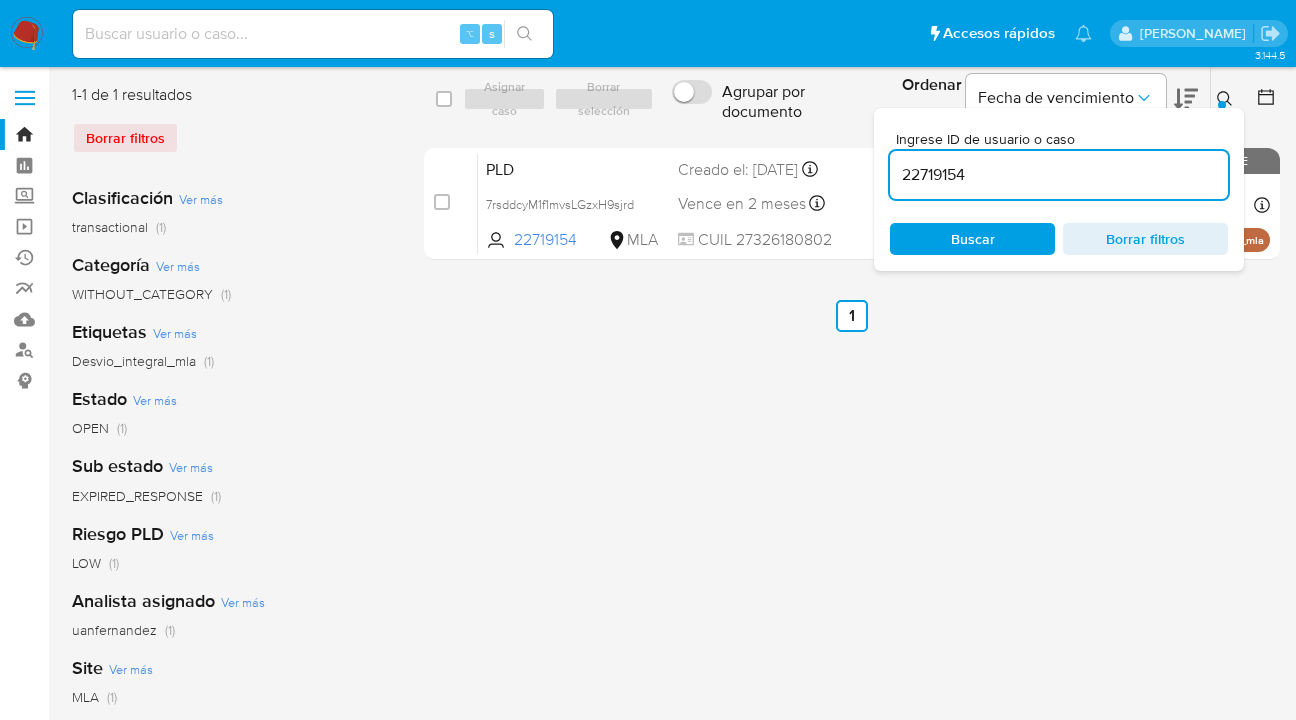 click 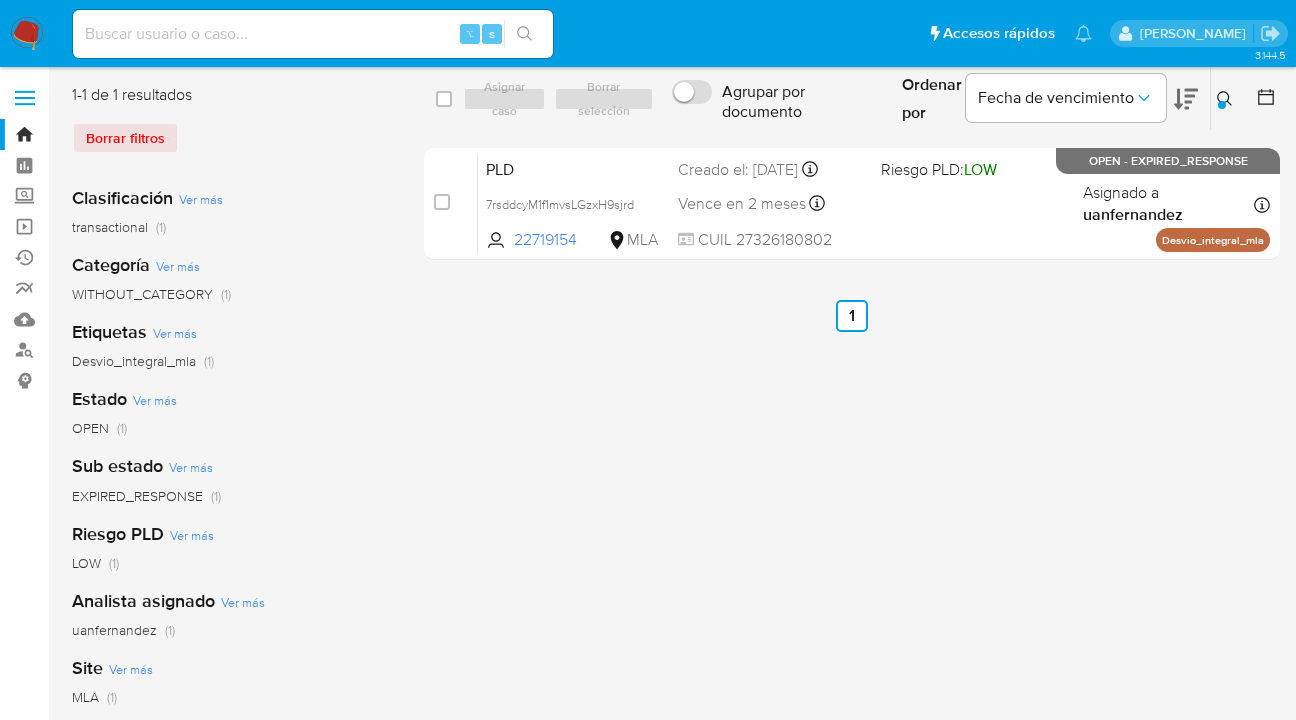 click at bounding box center [1222, 105] 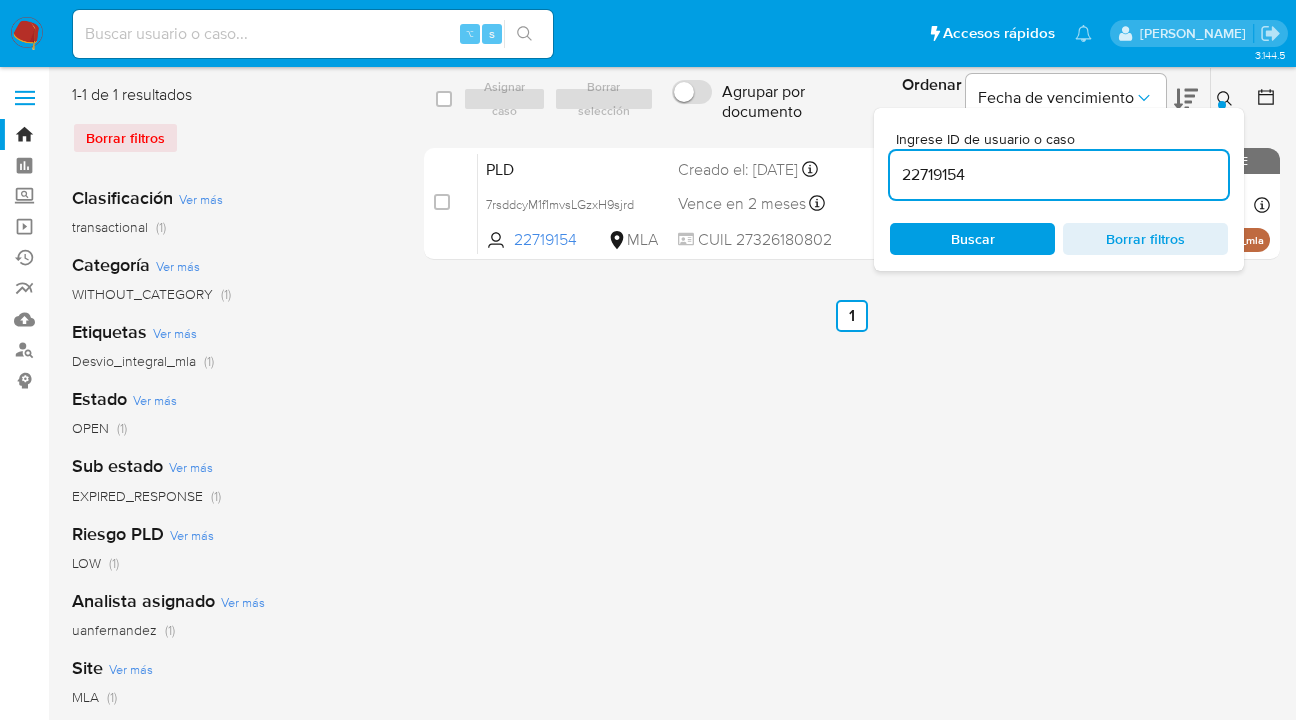 scroll, scrollTop: 0, scrollLeft: 0, axis: both 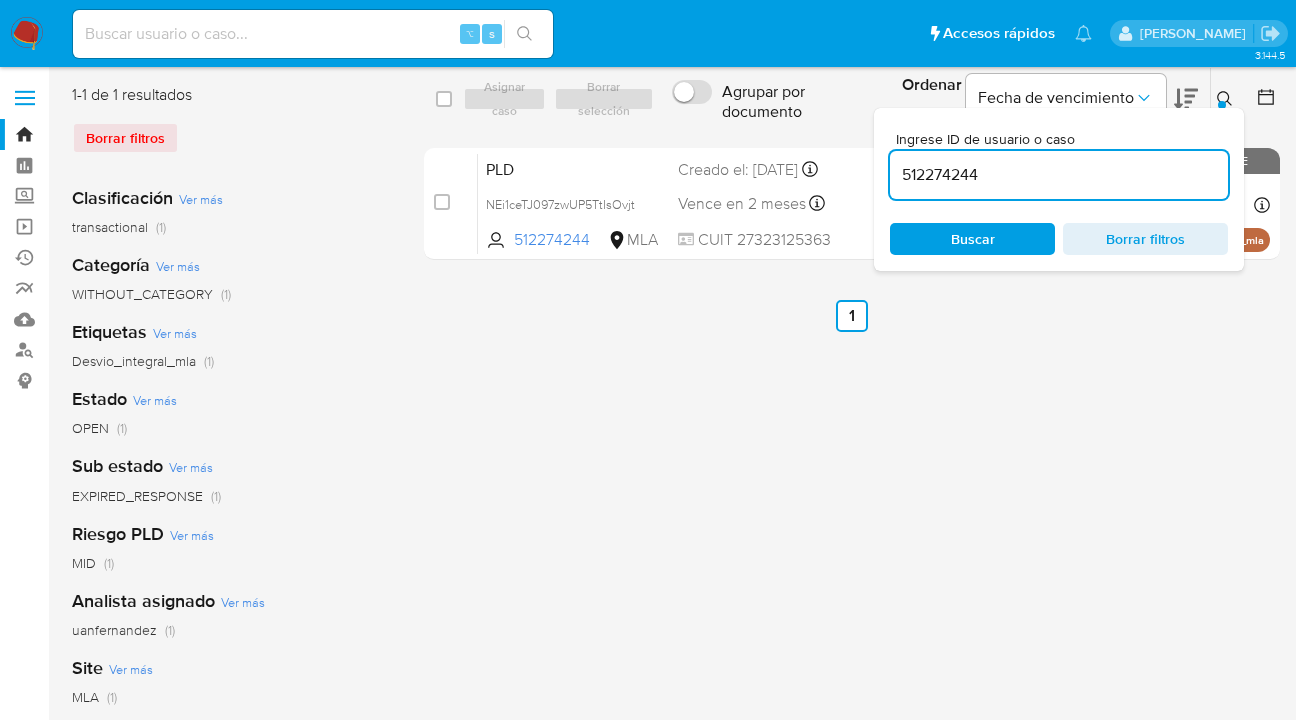 click 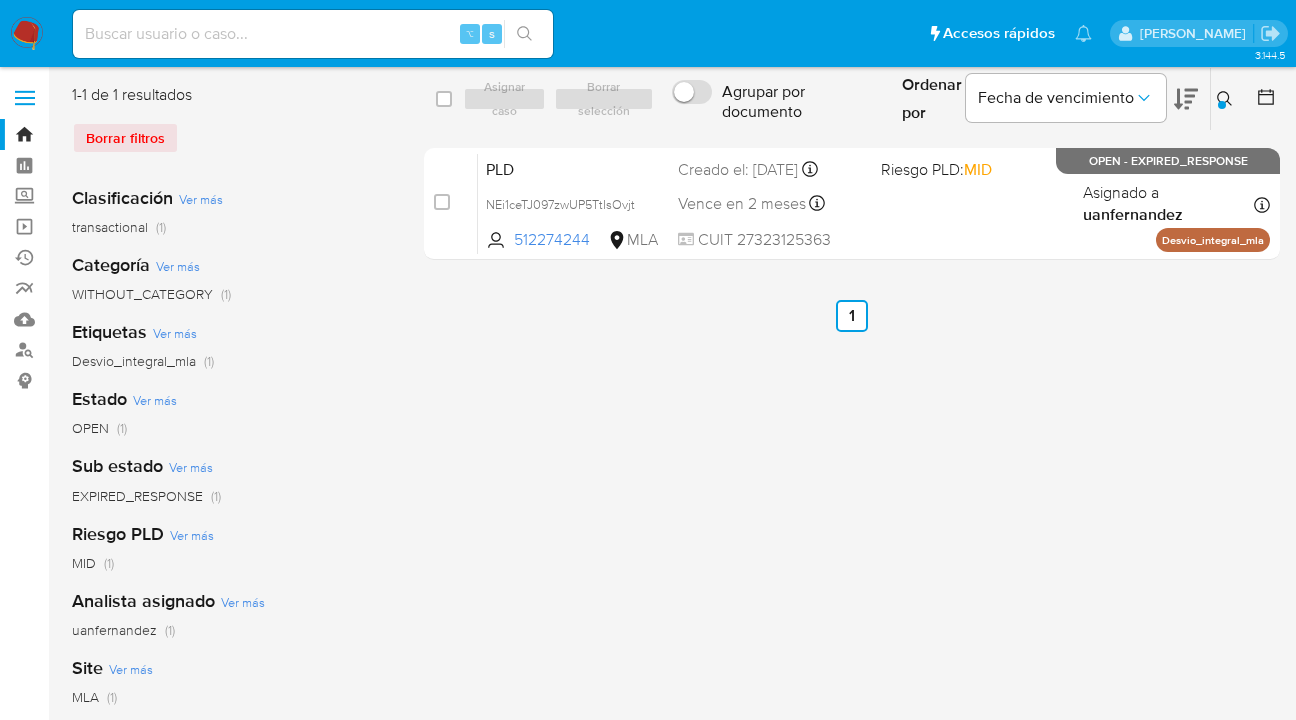 click 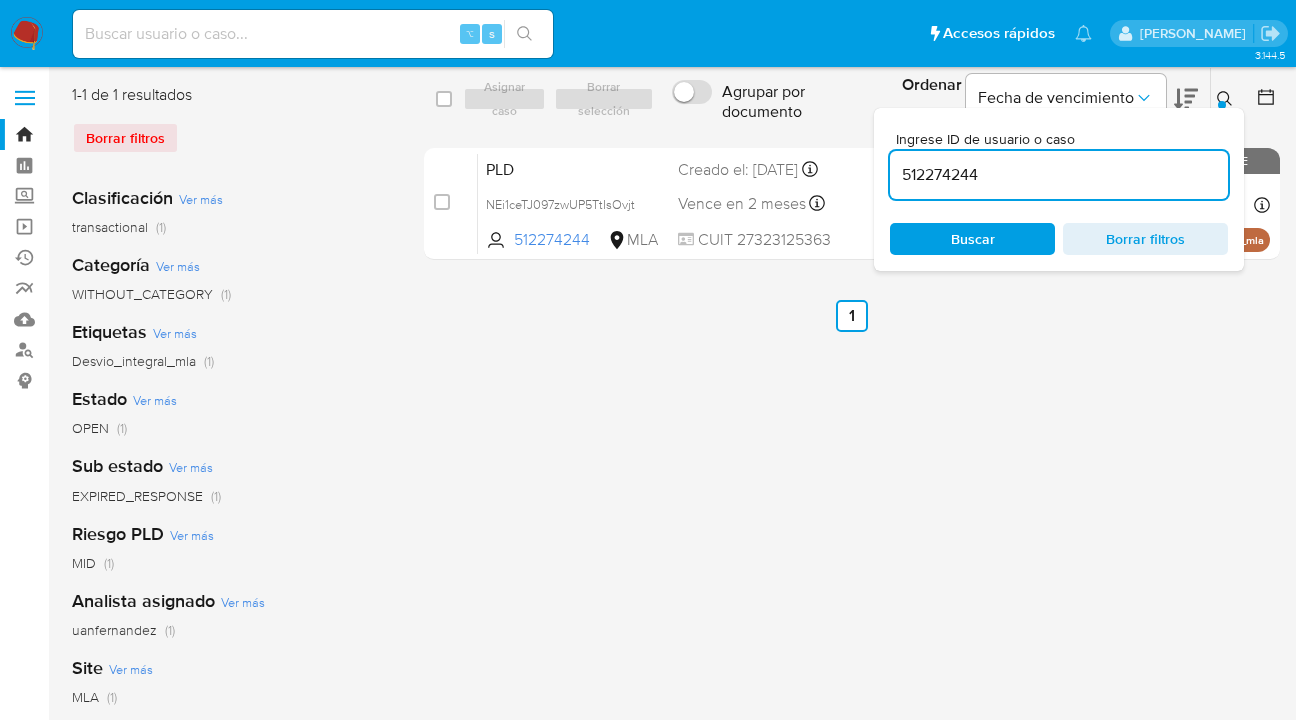 drag, startPoint x: 984, startPoint y: 176, endPoint x: 918, endPoint y: 172, distance: 66.1211 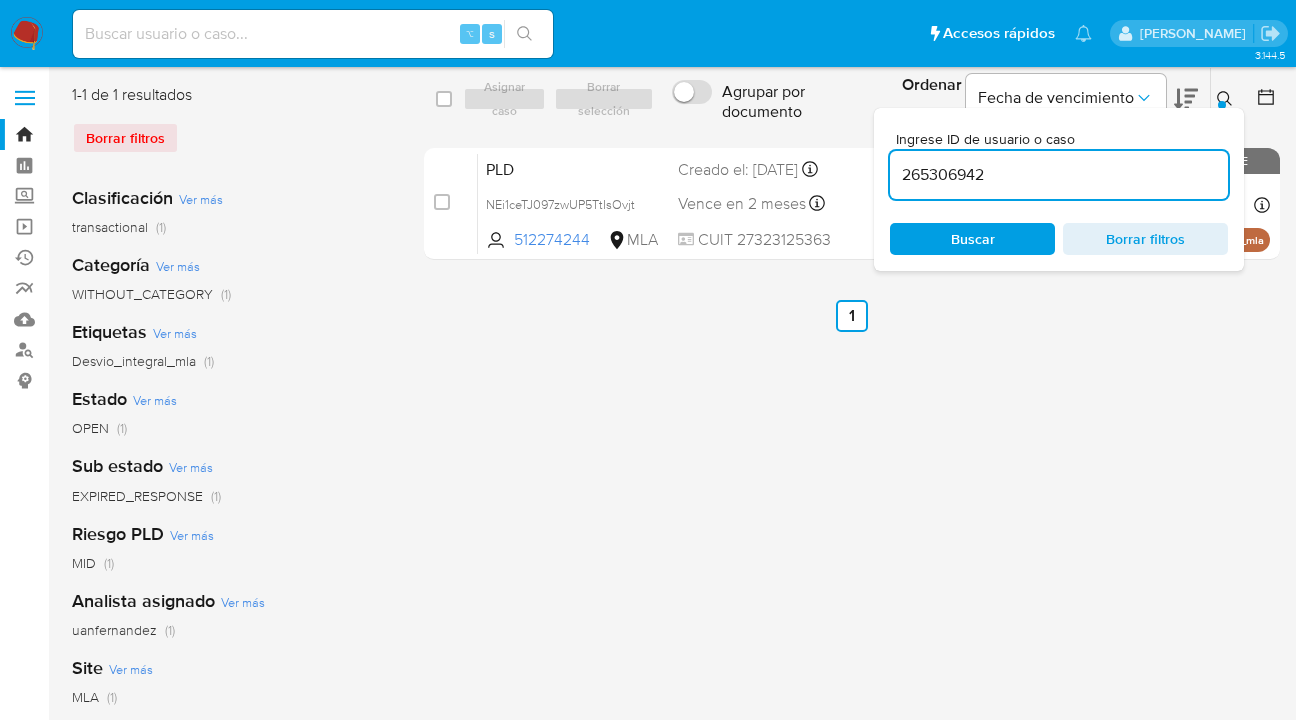 scroll, scrollTop: 0, scrollLeft: 0, axis: both 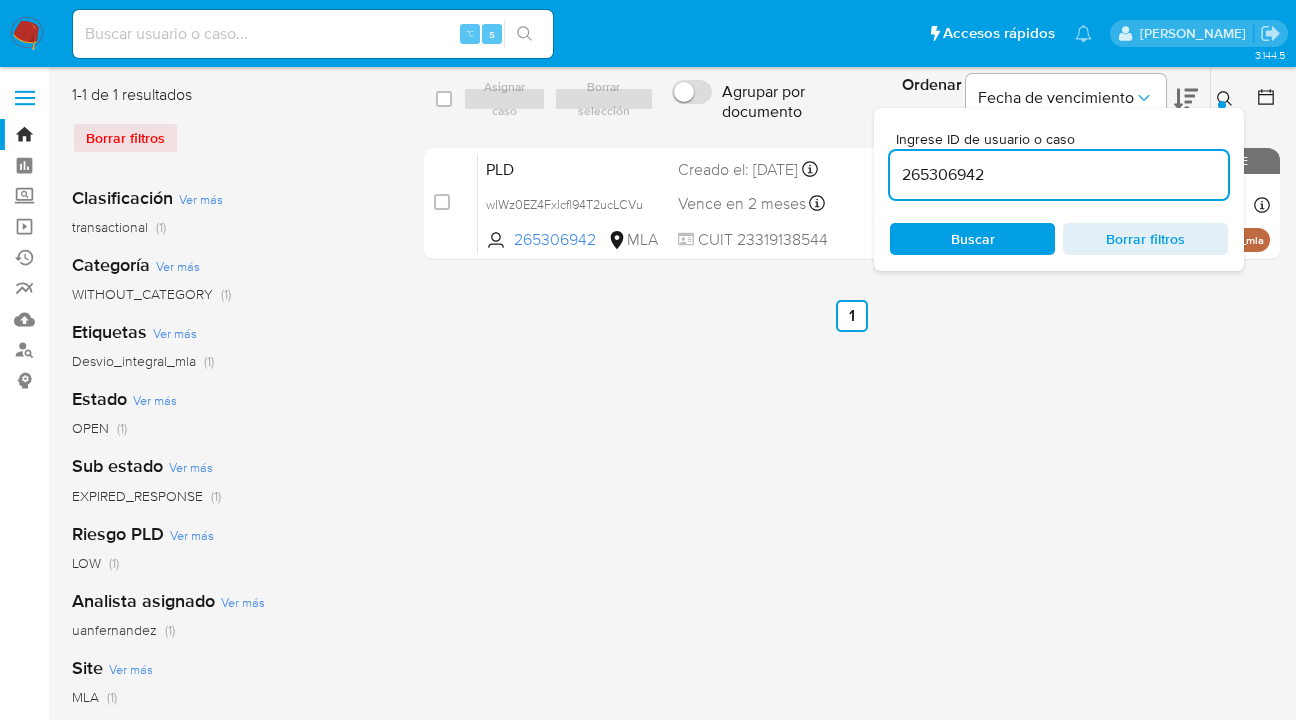 click 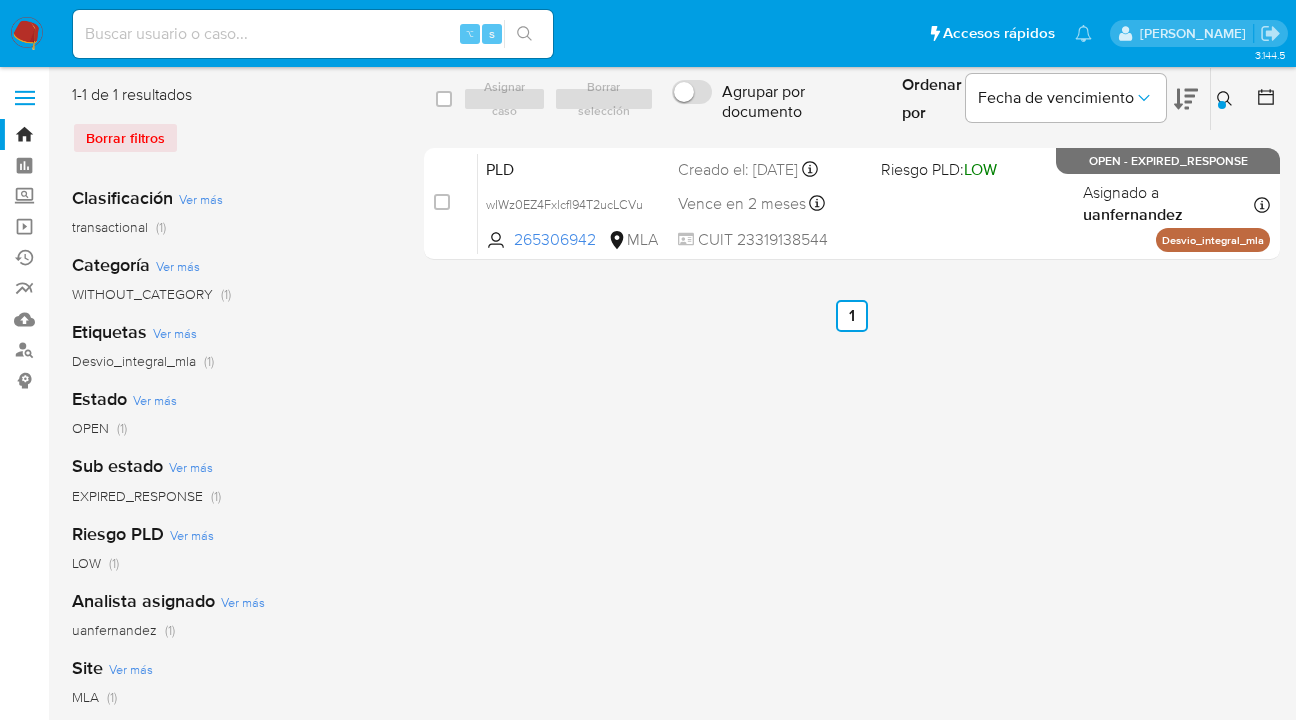 click 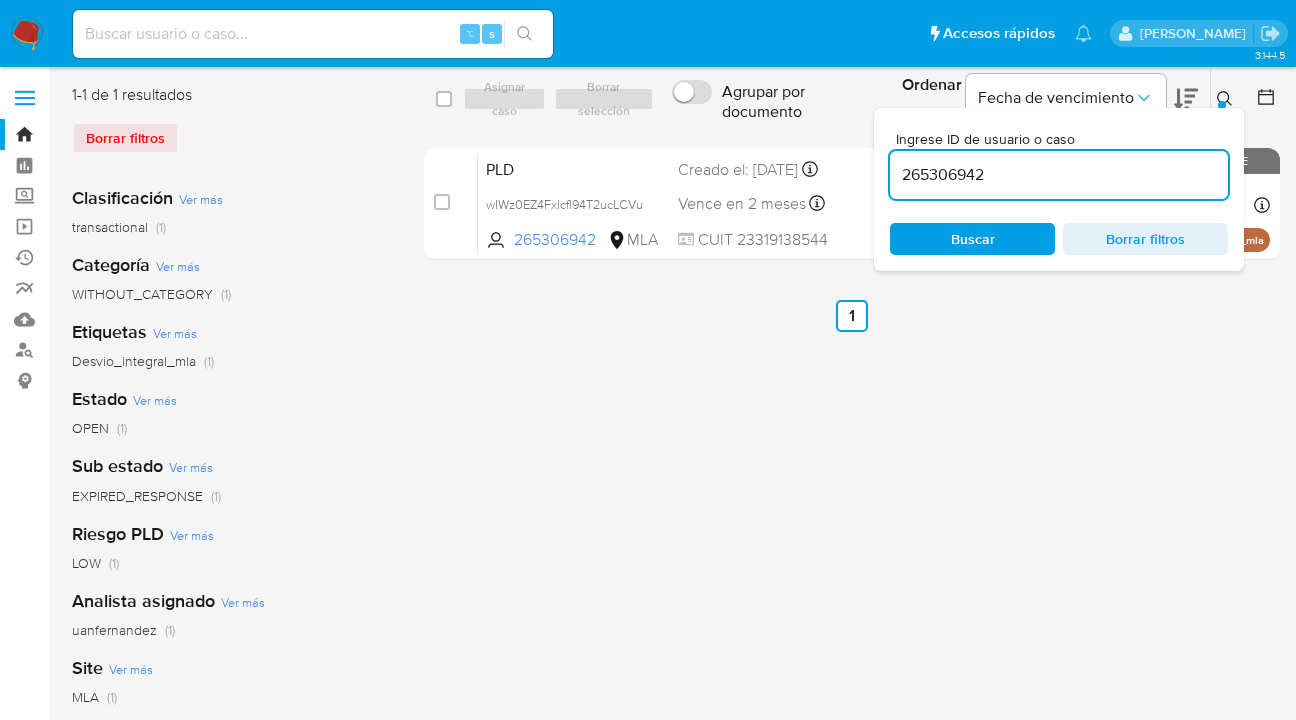 scroll, scrollTop: 0, scrollLeft: 0, axis: both 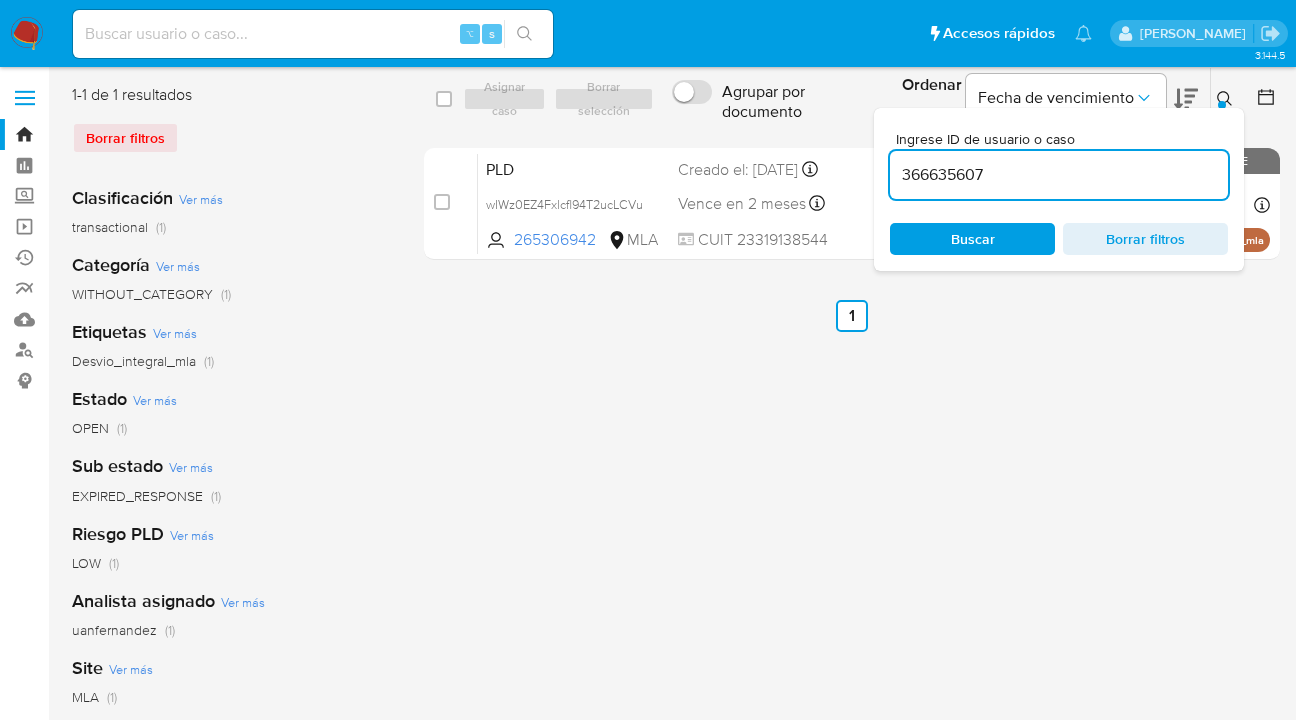 type on "366635607" 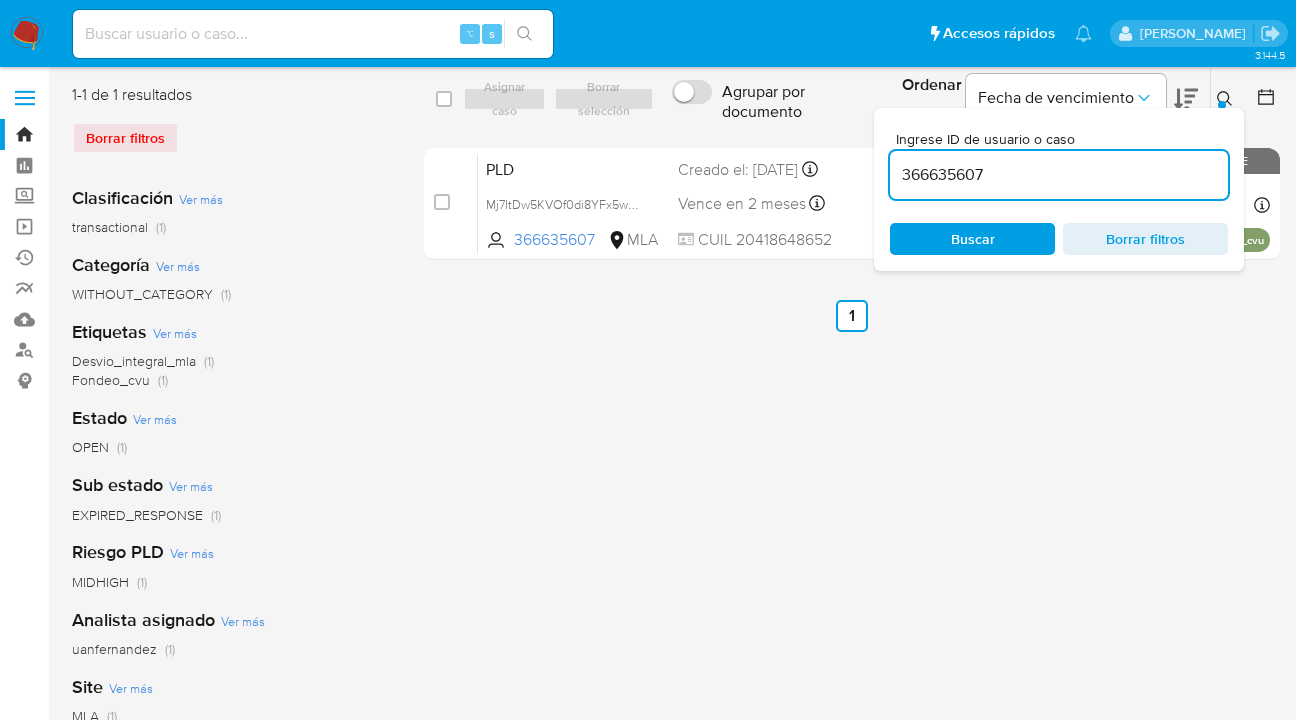 click 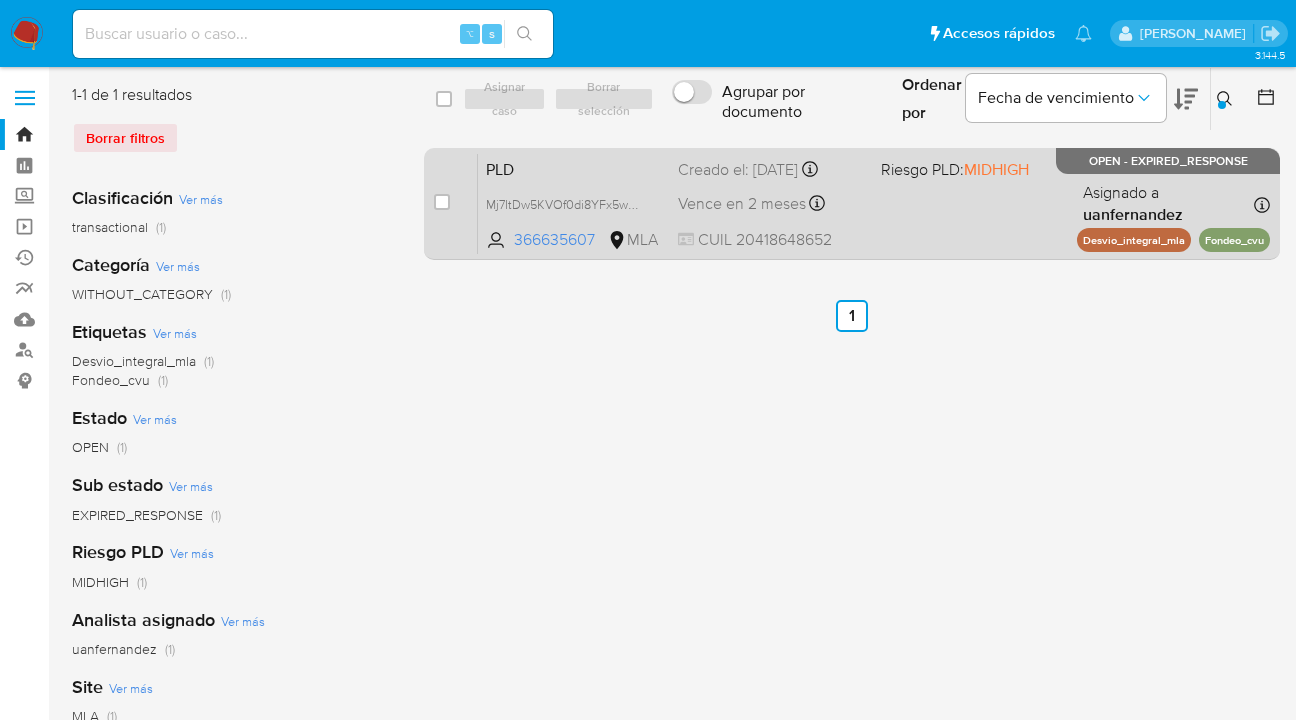 click on "PLD Mj7ItDw5KVOf0di8YFx5wR0J 366635607 MLA Riesgo PLD:  MIDHIGH Creado el: 12/06/2025   Creado el: 12/06/2025 03:10:29 Vence en 2 meses   Vence el 10/09/2025 03:10:29 CUIL   20418648652 Asignado a   uanfernandez   Asignado el: 18/06/2025 14:19:50 Desvio_integral_mla Fondeo_cvu OPEN - EXPIRED_RESPONSE" at bounding box center (874, 203) 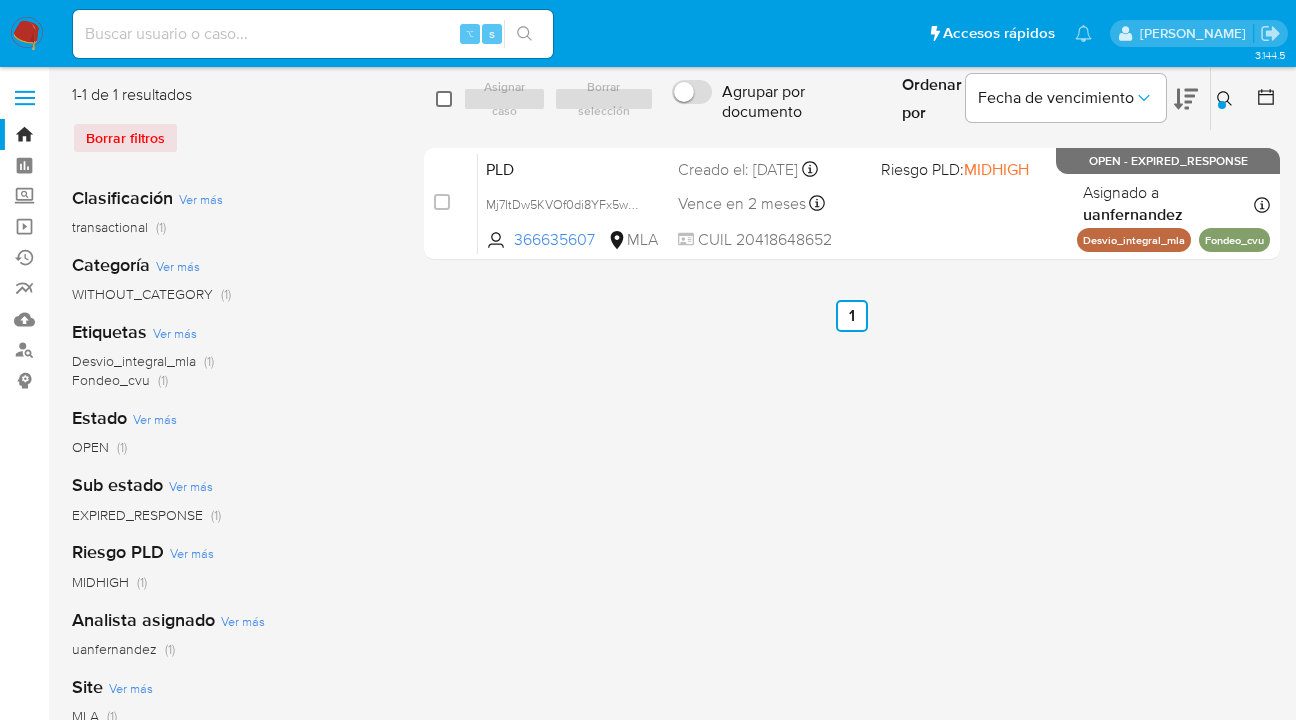 click at bounding box center [444, 99] 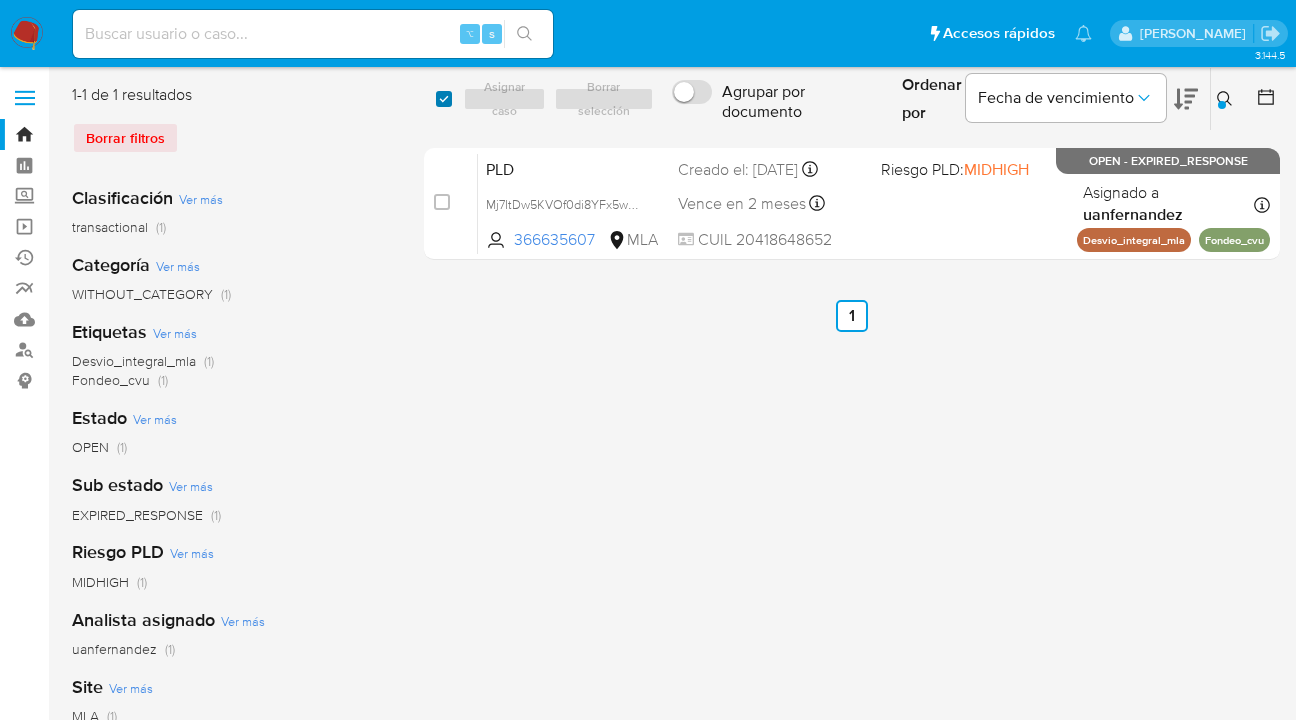 checkbox on "true" 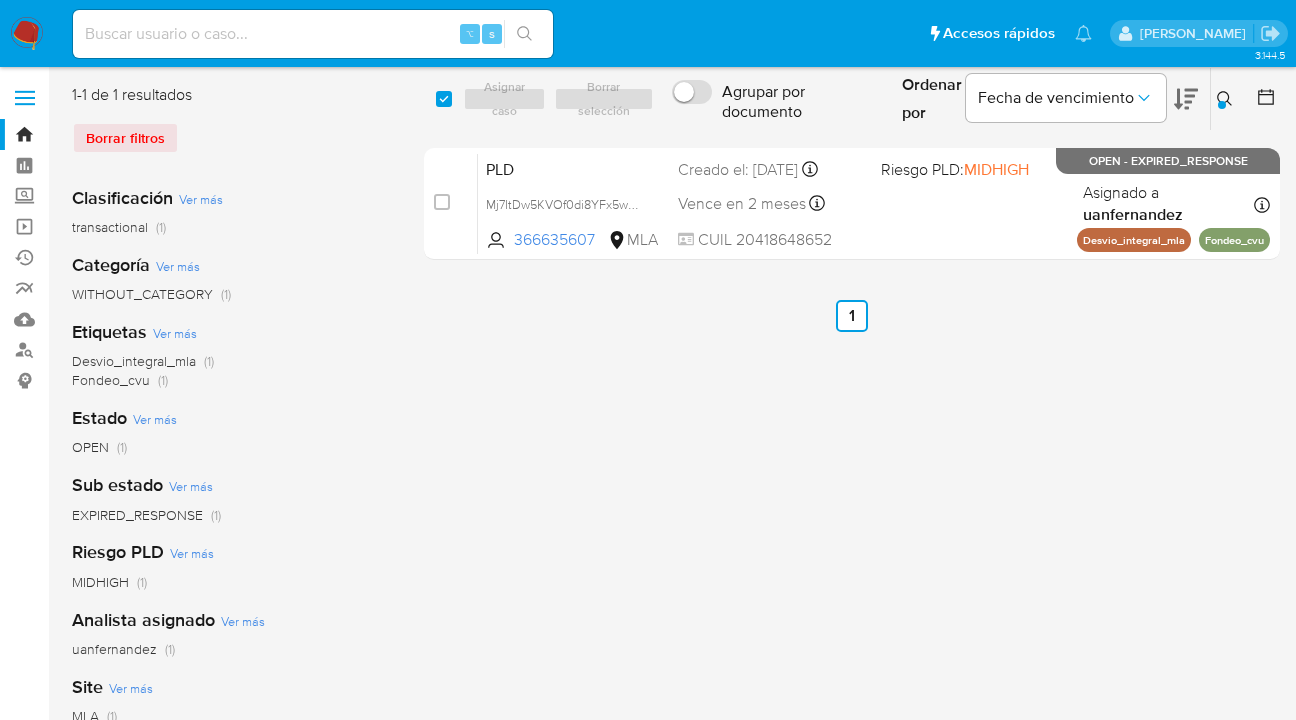 checkbox on "true" 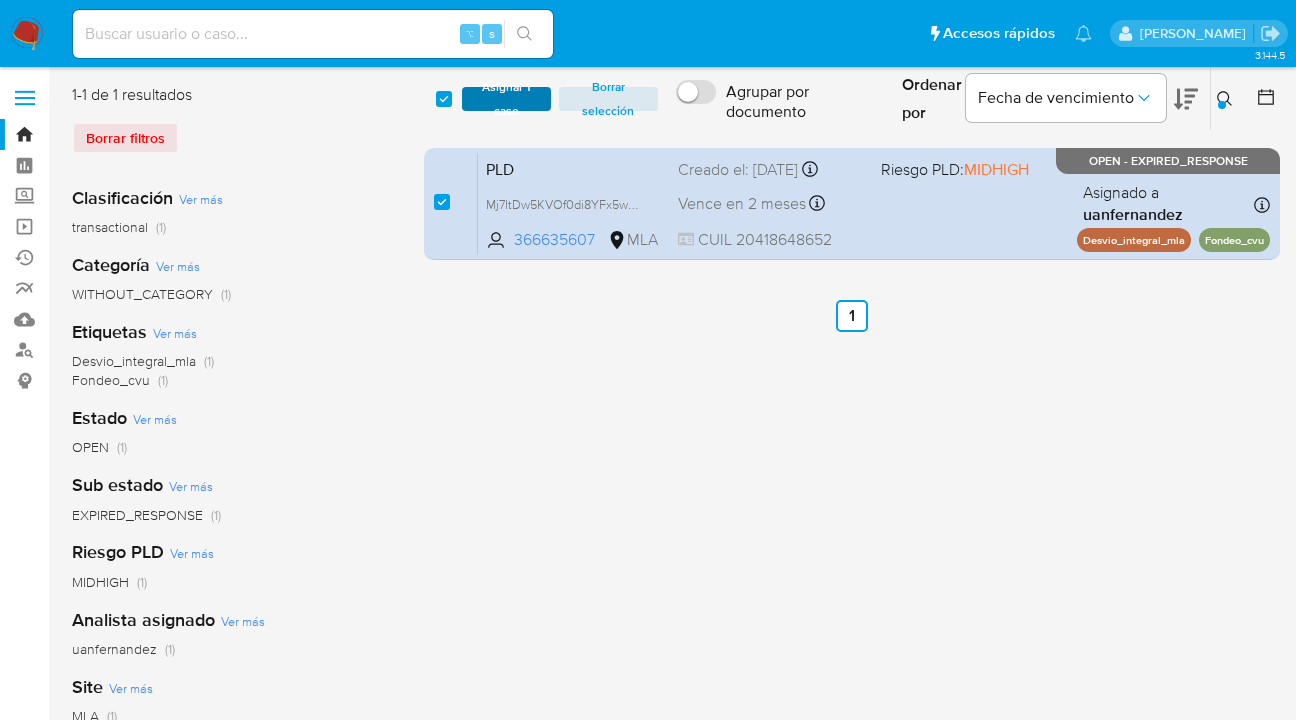 click on "Asignar 1 caso" at bounding box center [506, 99] 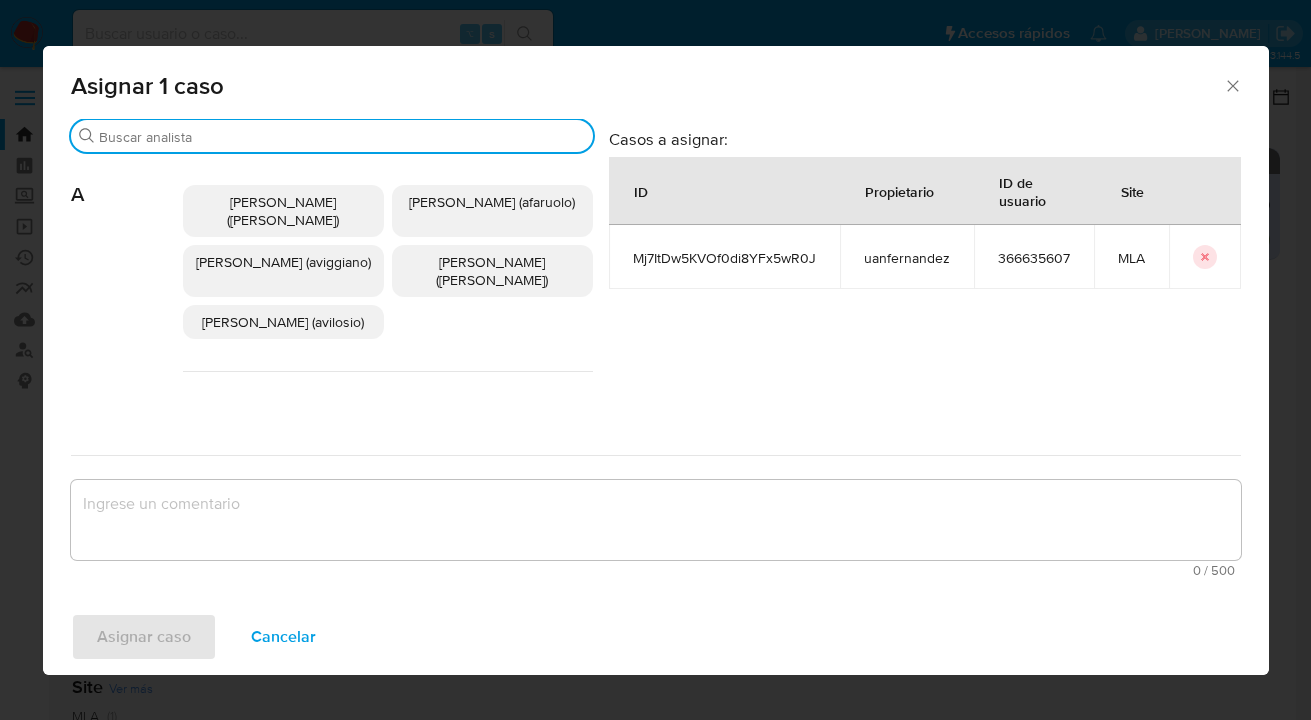 click on "Buscar" at bounding box center (342, 137) 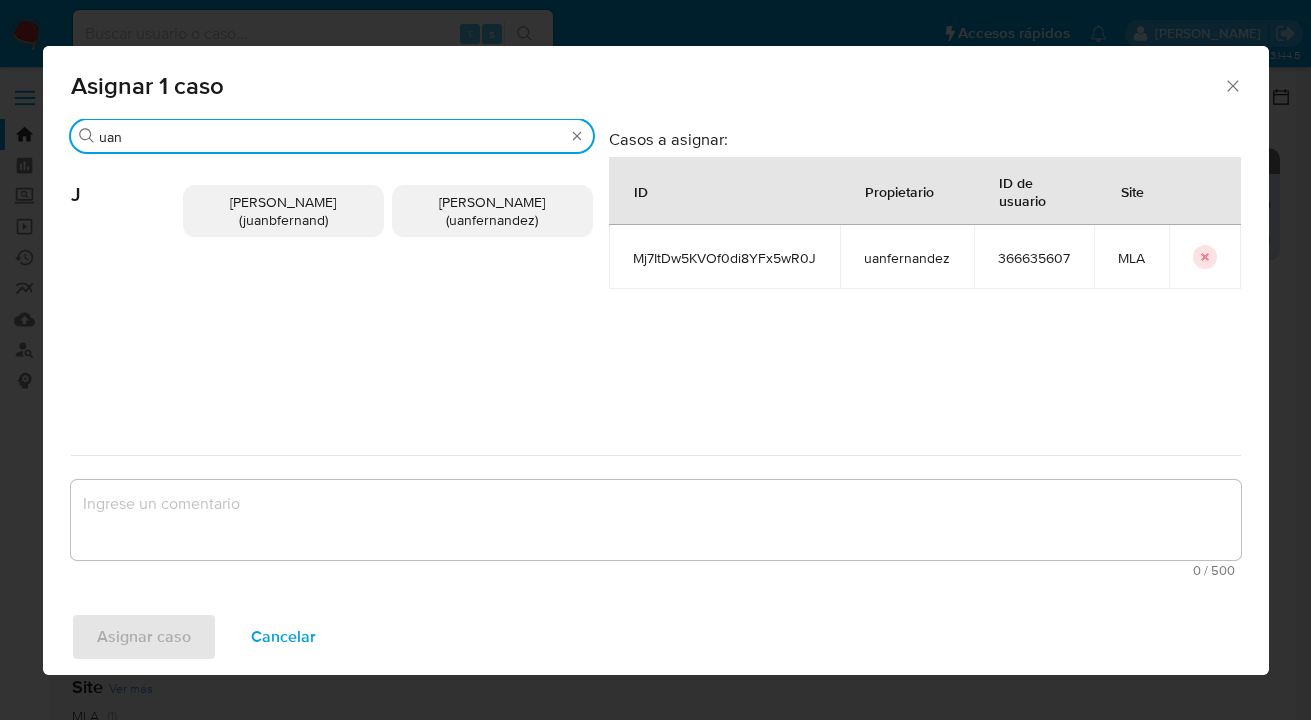type on "uan" 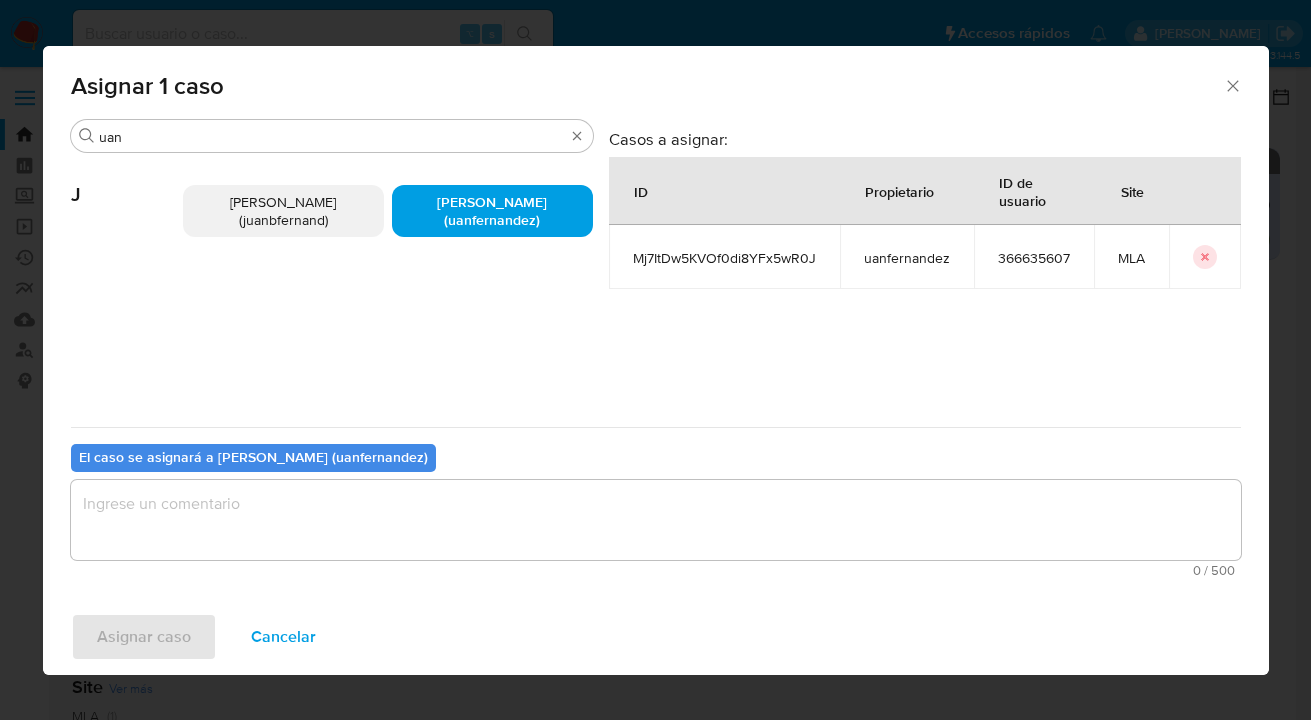click at bounding box center (656, 520) 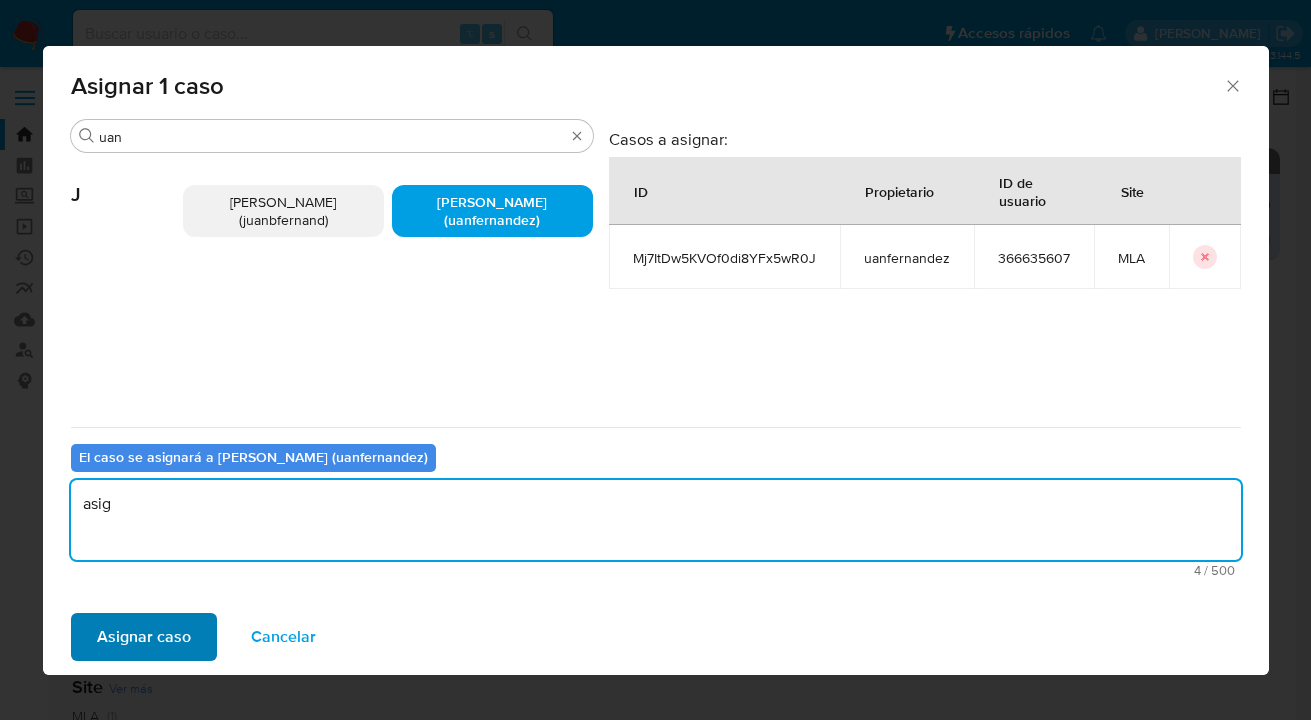 type on "asig" 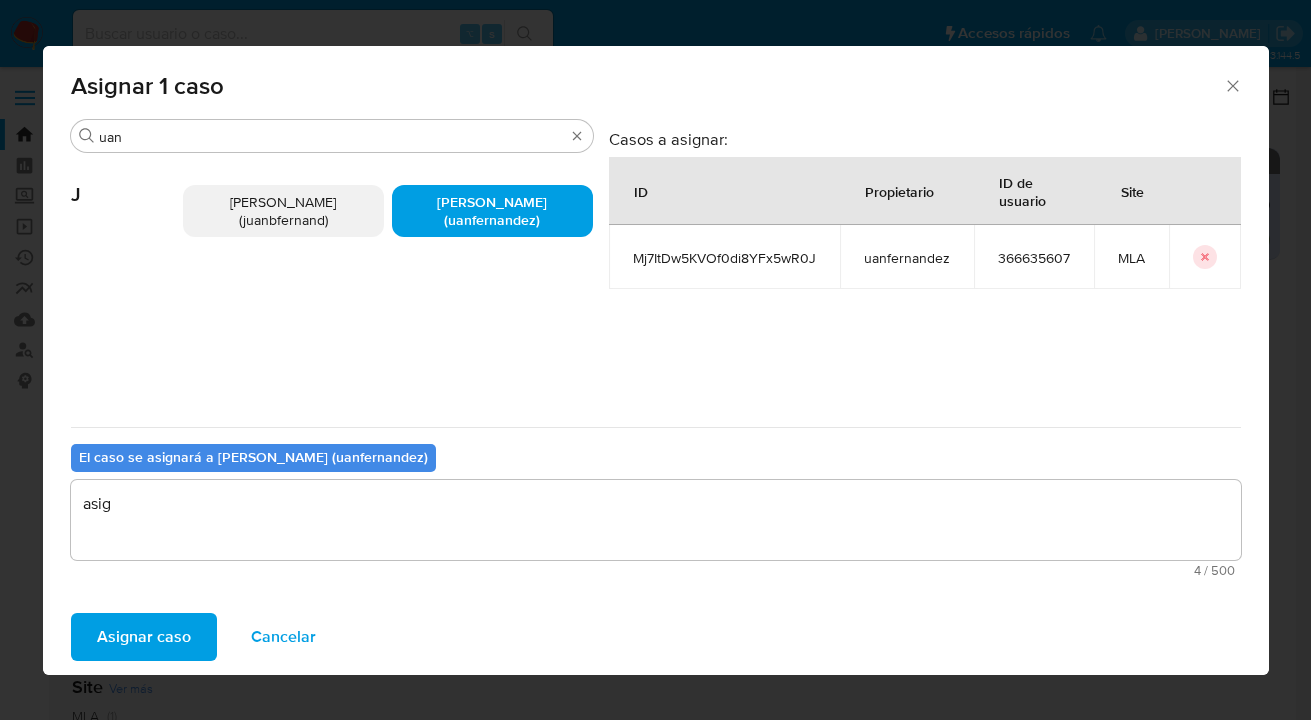 click on "Asignar caso" at bounding box center [144, 637] 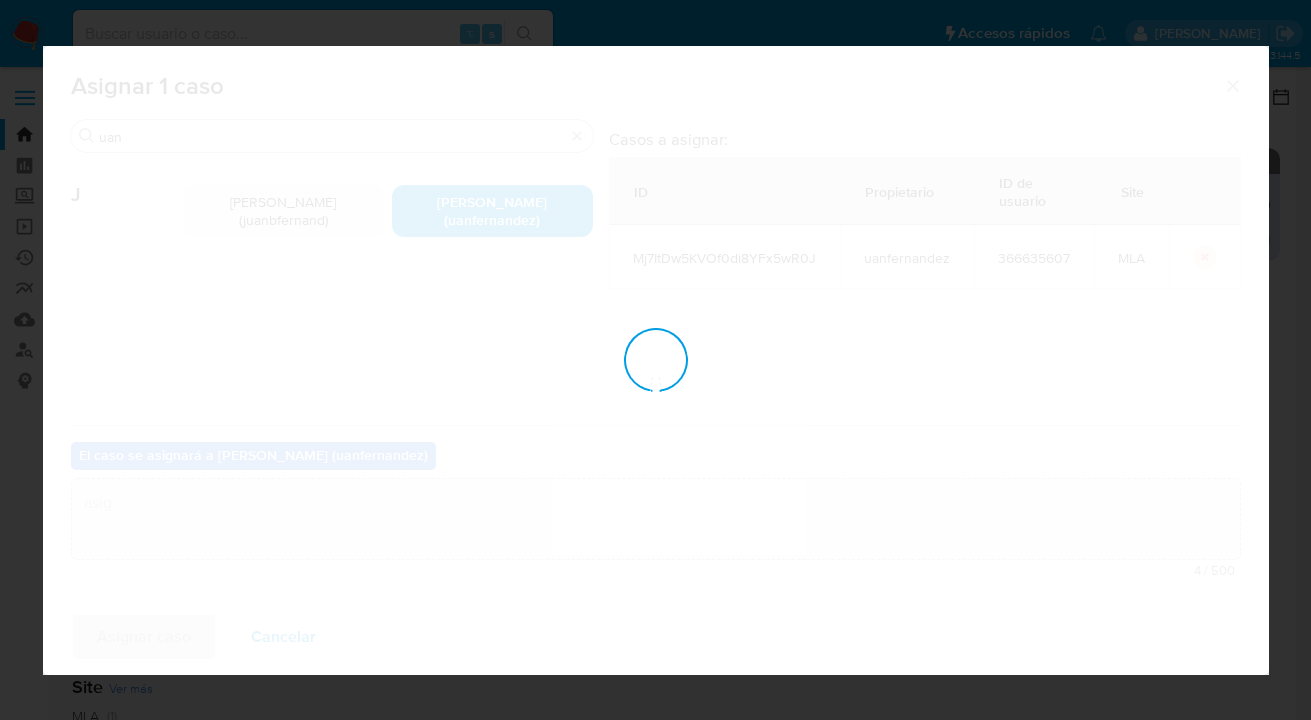 type 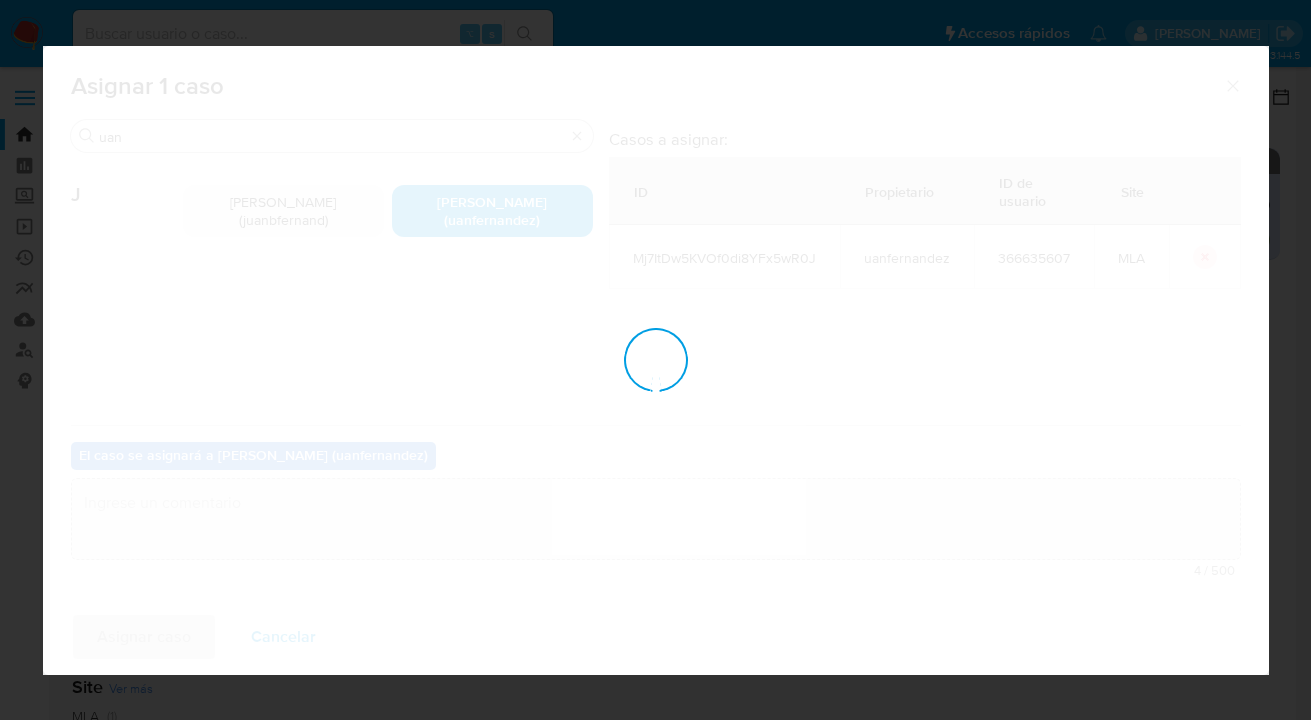 checkbox on "false" 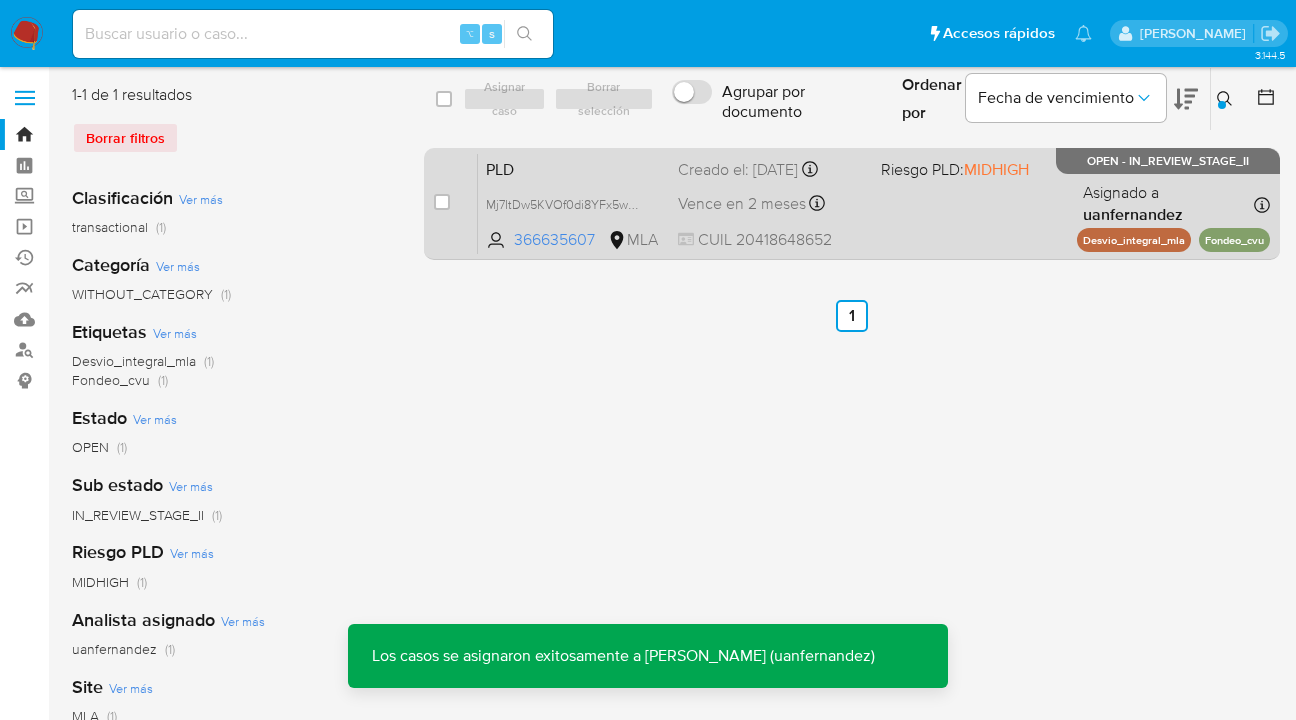 click on "PLD Mj7ItDw5KVOf0di8YFx5wR0J 366635607 MLA Riesgo PLD:  MIDHIGH Creado el: 12/06/2025   Creado el: 12/06/2025 03:10:29 Vence en 2 meses   Vence el 10/09/2025 03:10:29 CUIL   20418648652 Asignado a   uanfernandez   Asignado el: 18/06/2025 14:19:50 Desvio_integral_mla Fondeo_cvu OPEN - IN_REVIEW_STAGE_II" at bounding box center [874, 203] 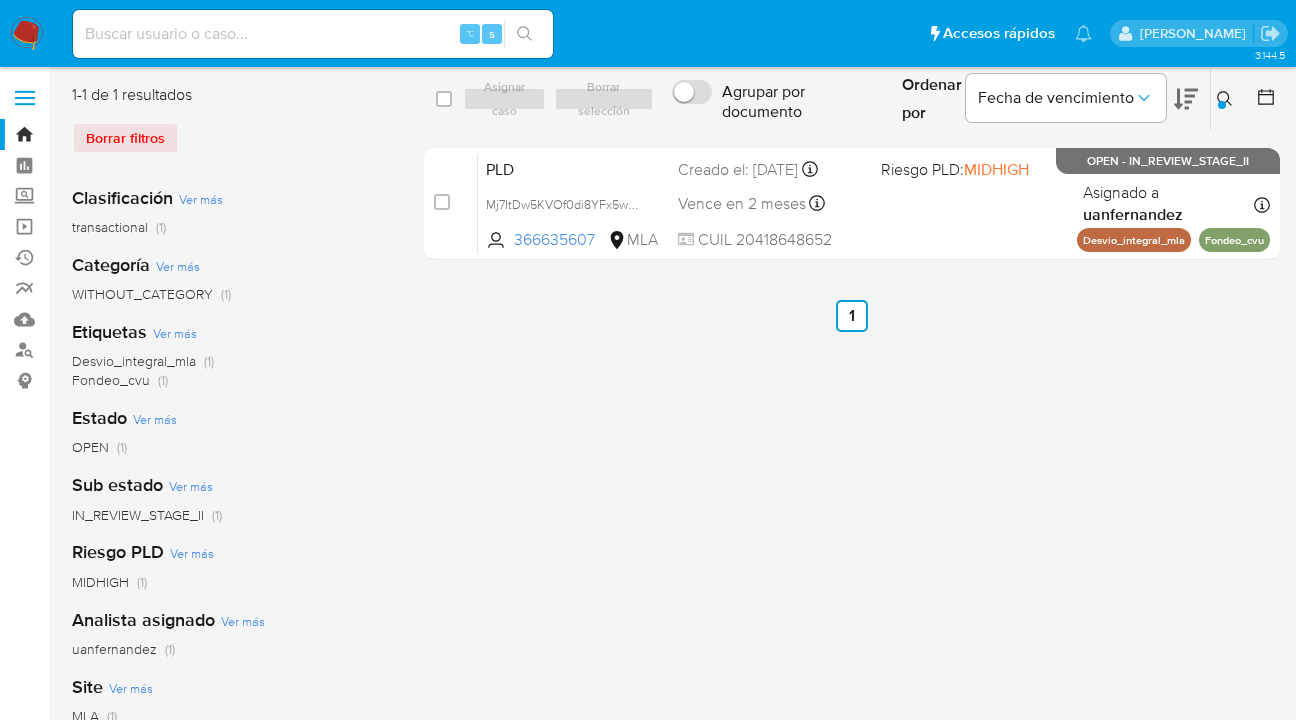 click 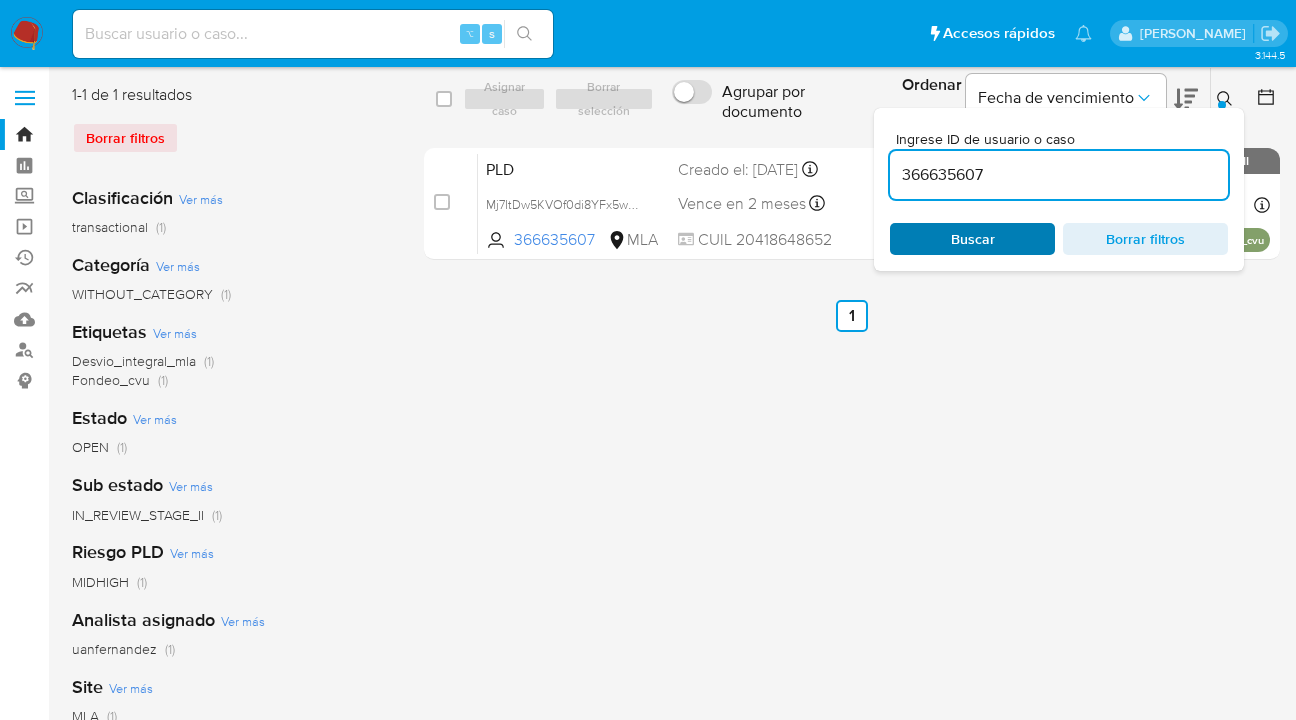 click on "Buscar" at bounding box center (973, 239) 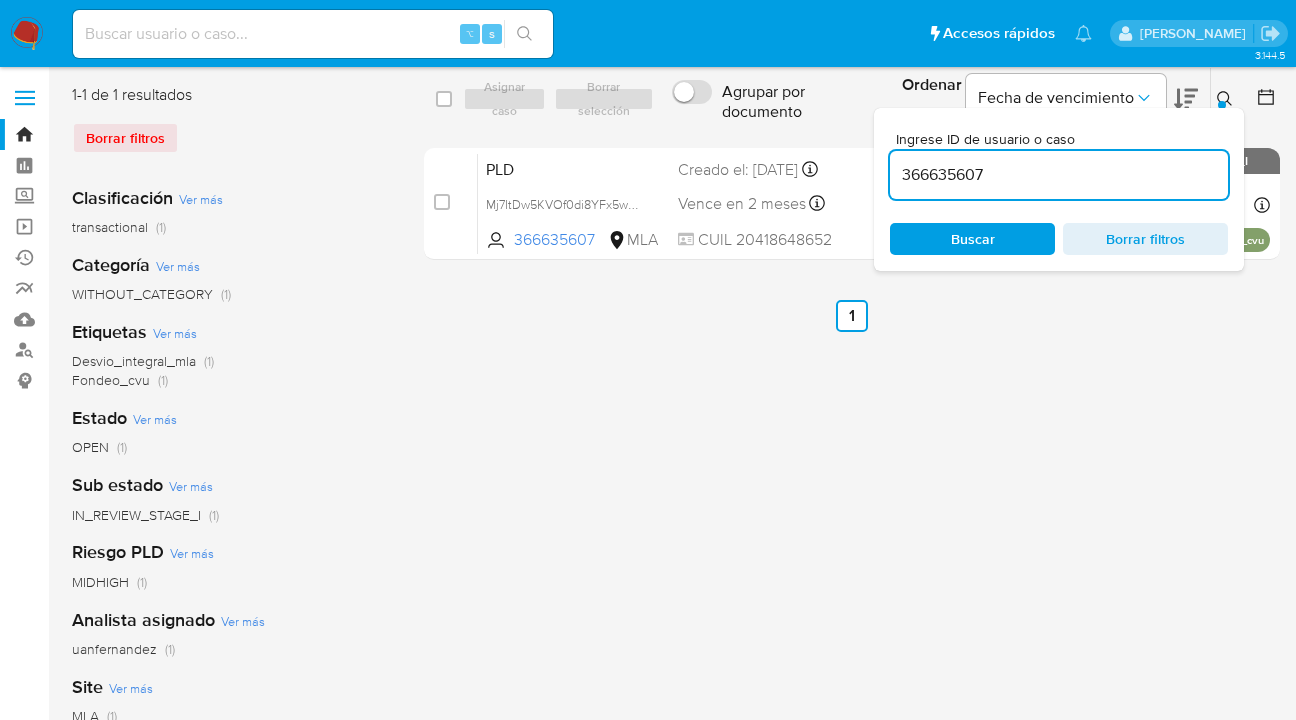 click 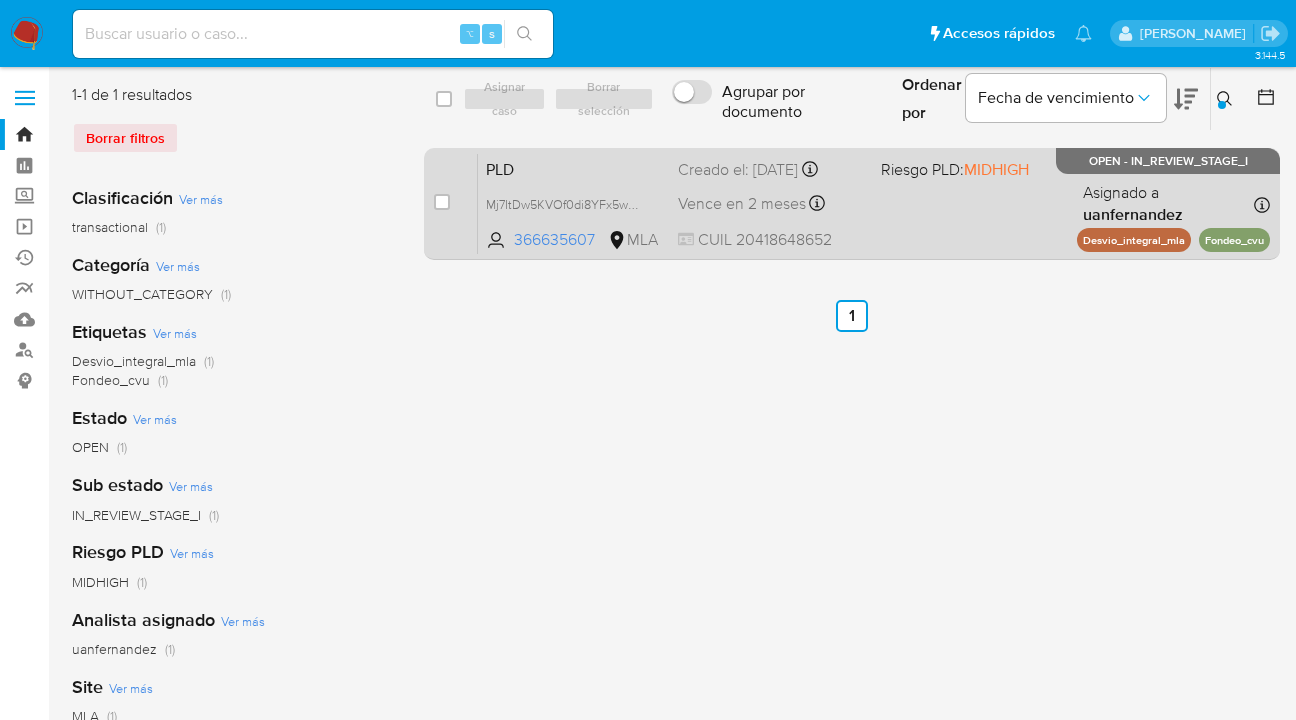 click on "PLD Mj7ItDw5KVOf0di8YFx5wR0J 366635607 MLA Riesgo PLD:  MIDHIGH Creado el: 12/06/2025   Creado el: 12/06/2025 03:10:29 Vence en 2 meses   Vence el 10/09/2025 03:10:29 CUIL   20418648652 Asignado a   uanfernandez   Asignado el: 18/06/2025 14:19:50 Desvio_integral_mla Fondeo_cvu OPEN - IN_REVIEW_STAGE_I" at bounding box center [874, 203] 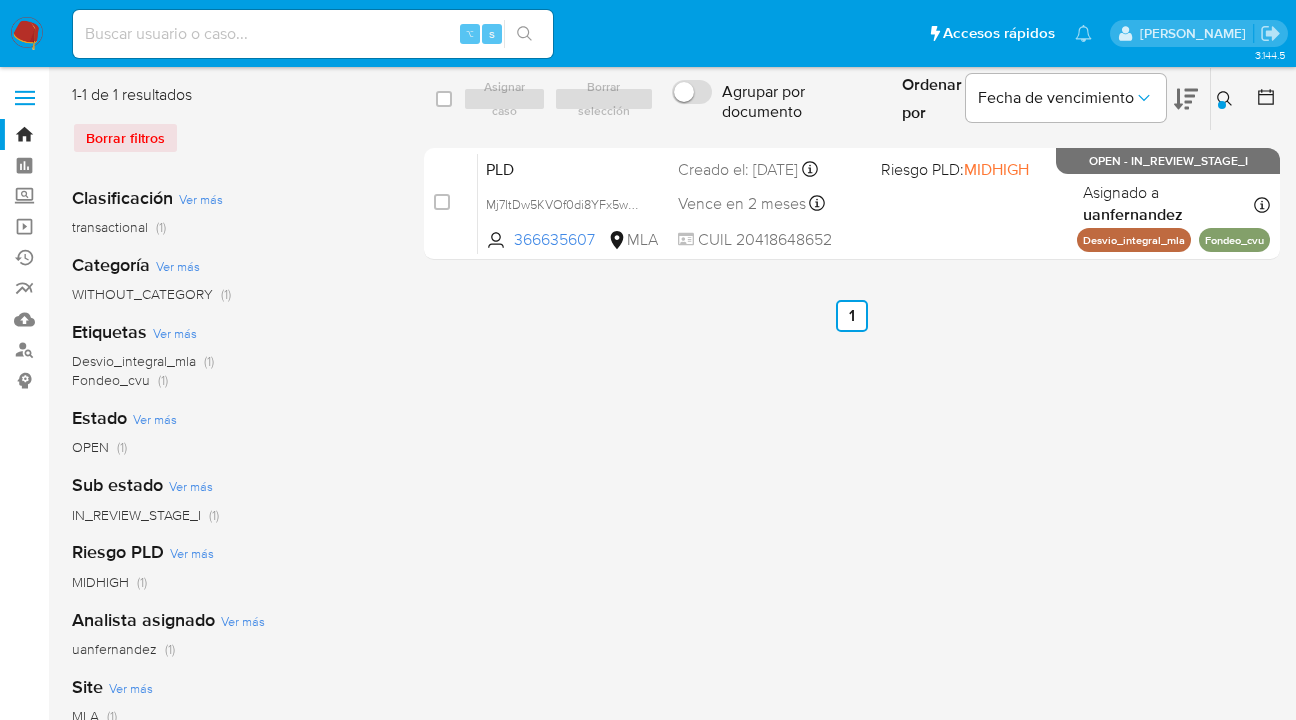 click 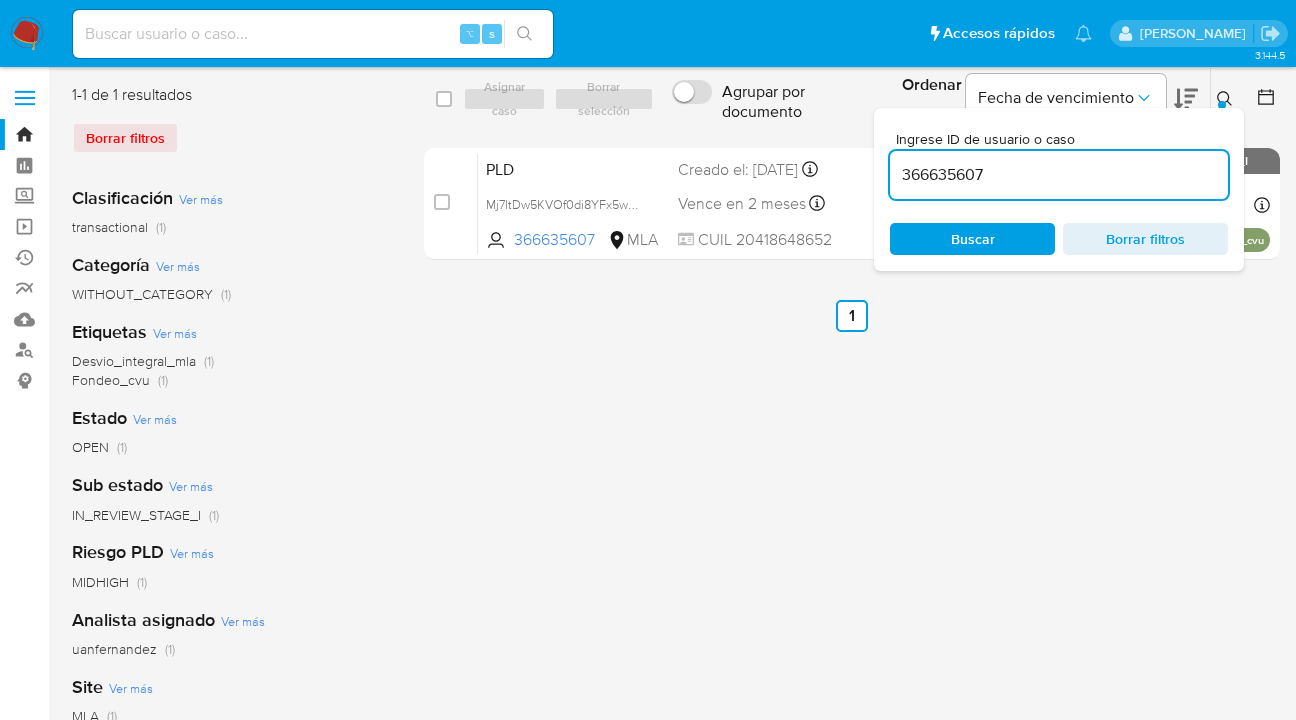 drag, startPoint x: 1040, startPoint y: 182, endPoint x: 877, endPoint y: 161, distance: 164.3472 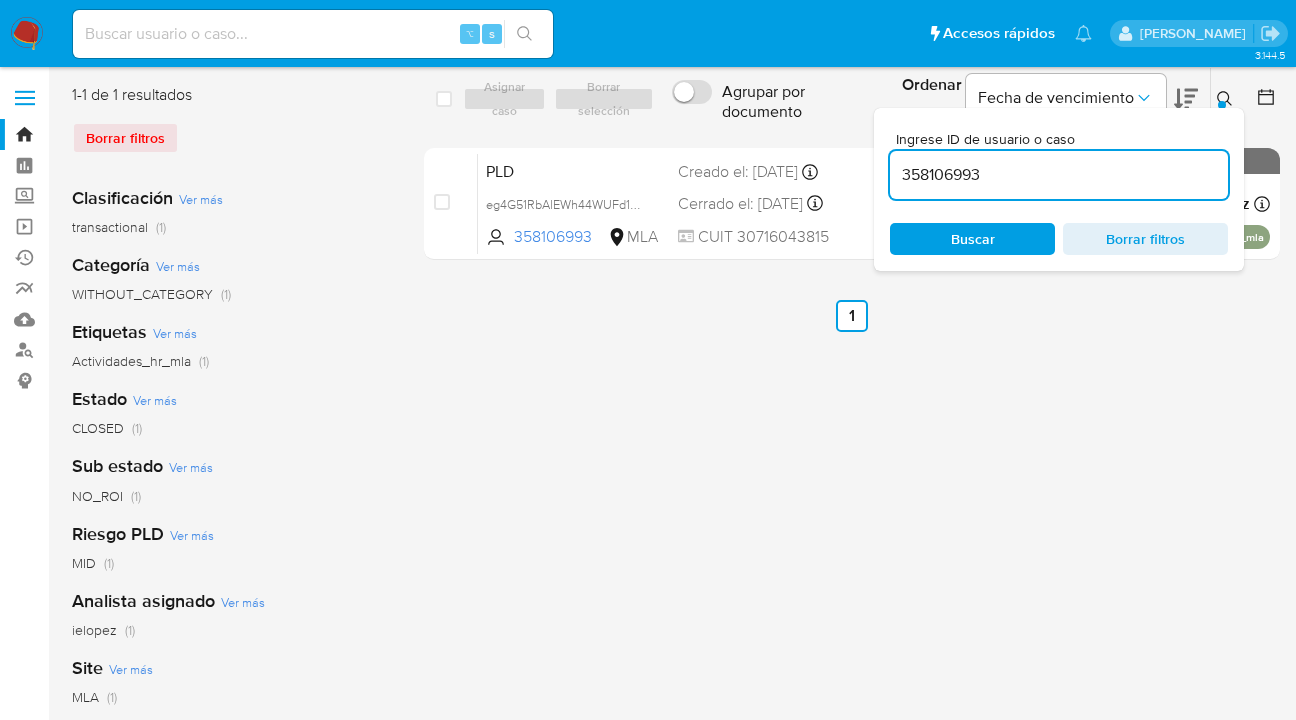 click 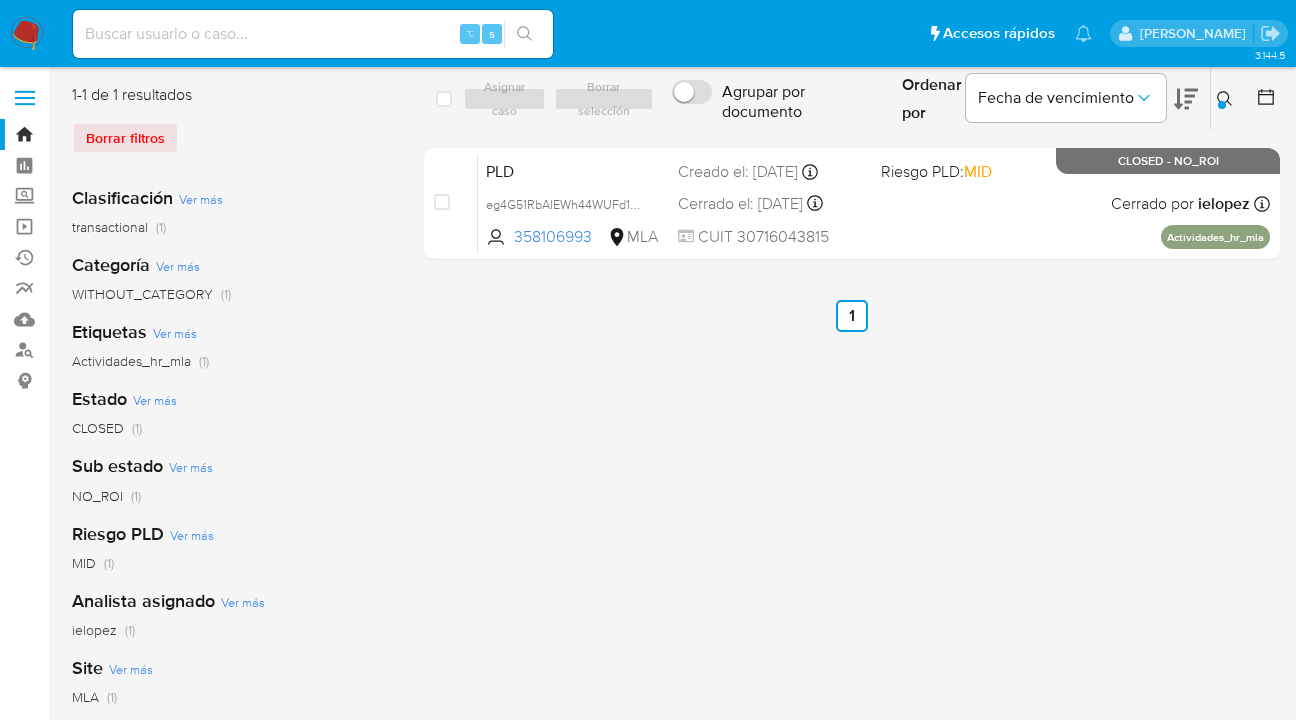 click 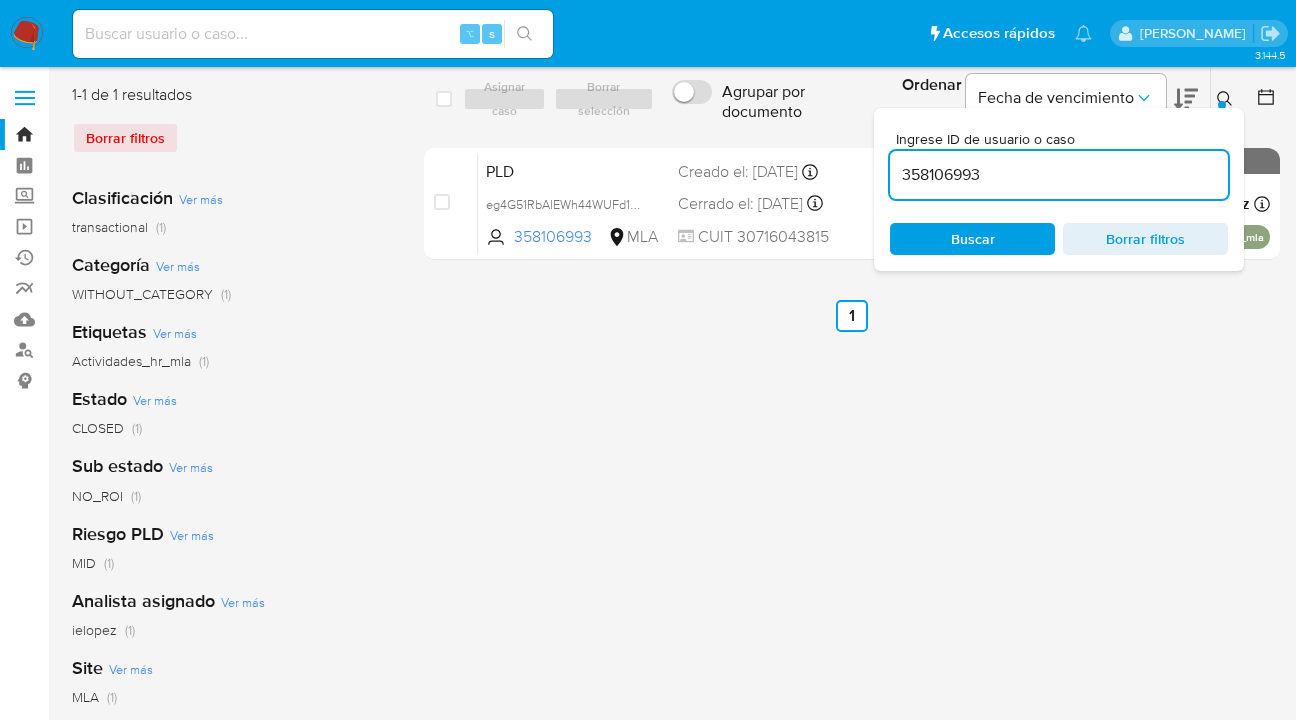 drag, startPoint x: 1079, startPoint y: 173, endPoint x: 875, endPoint y: 157, distance: 204.6265 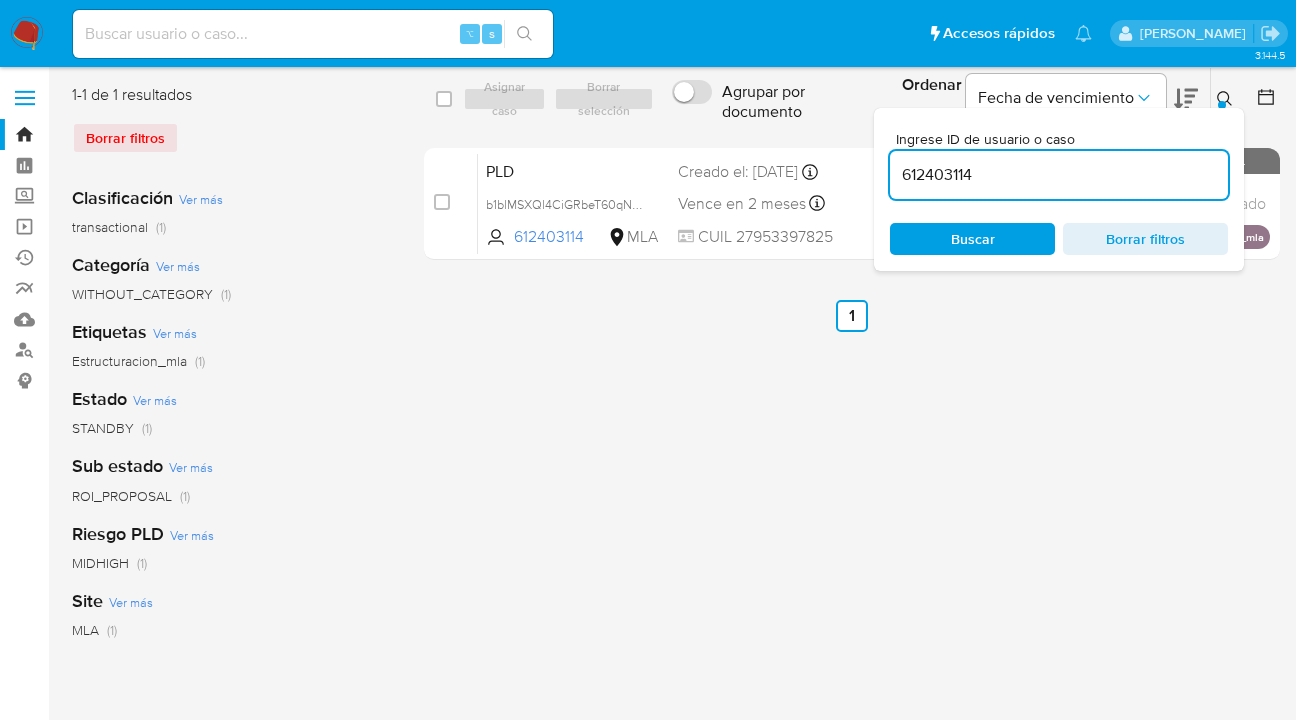 click 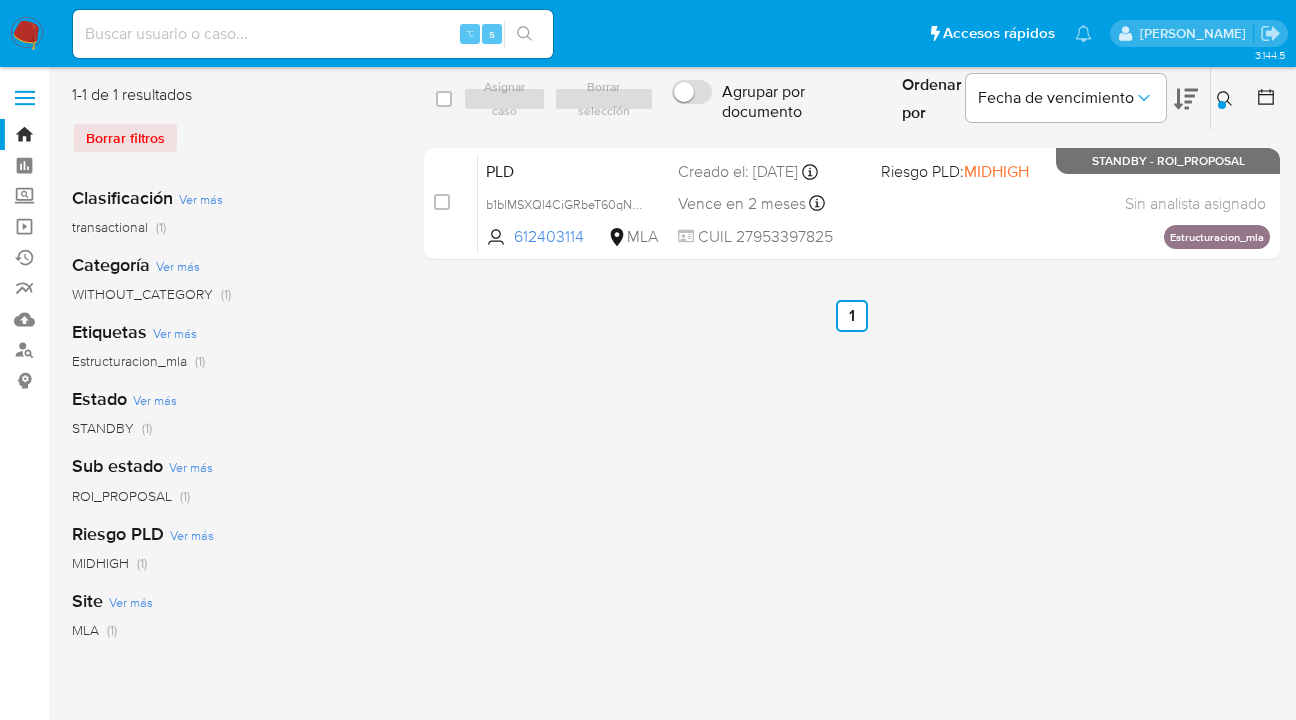 click 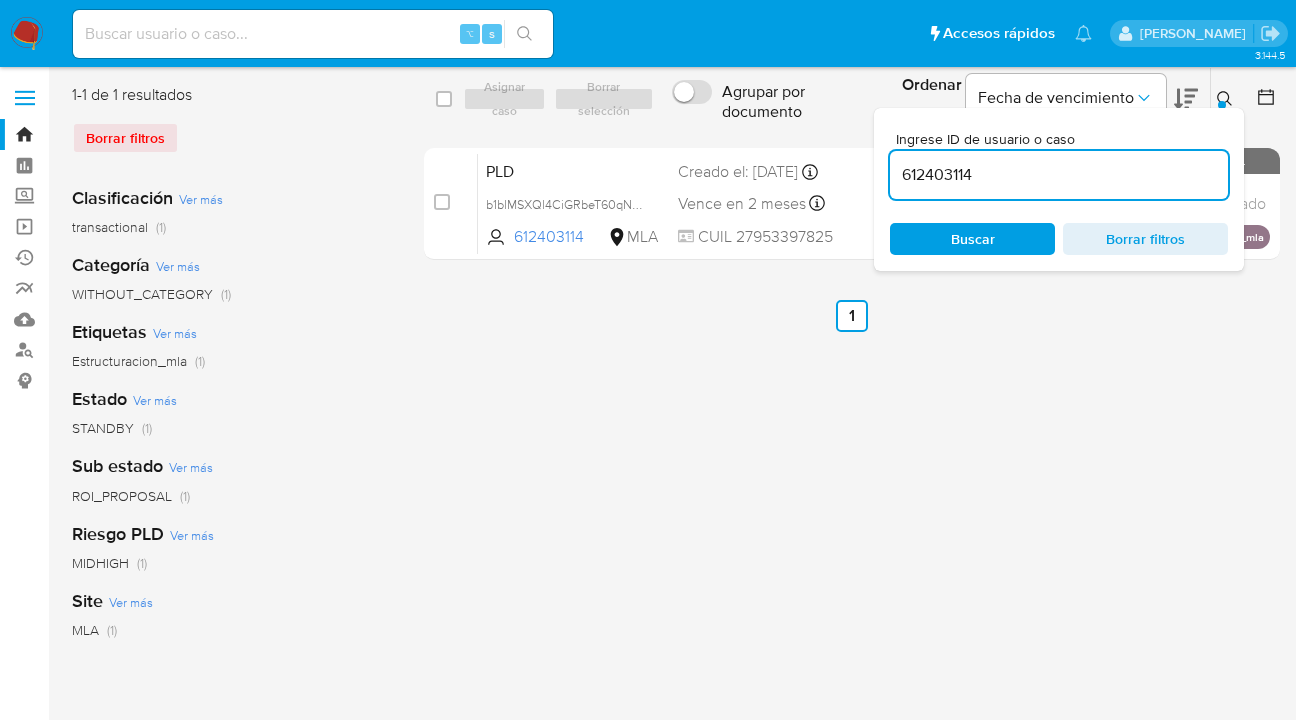 drag, startPoint x: 995, startPoint y: 178, endPoint x: 897, endPoint y: 160, distance: 99.63935 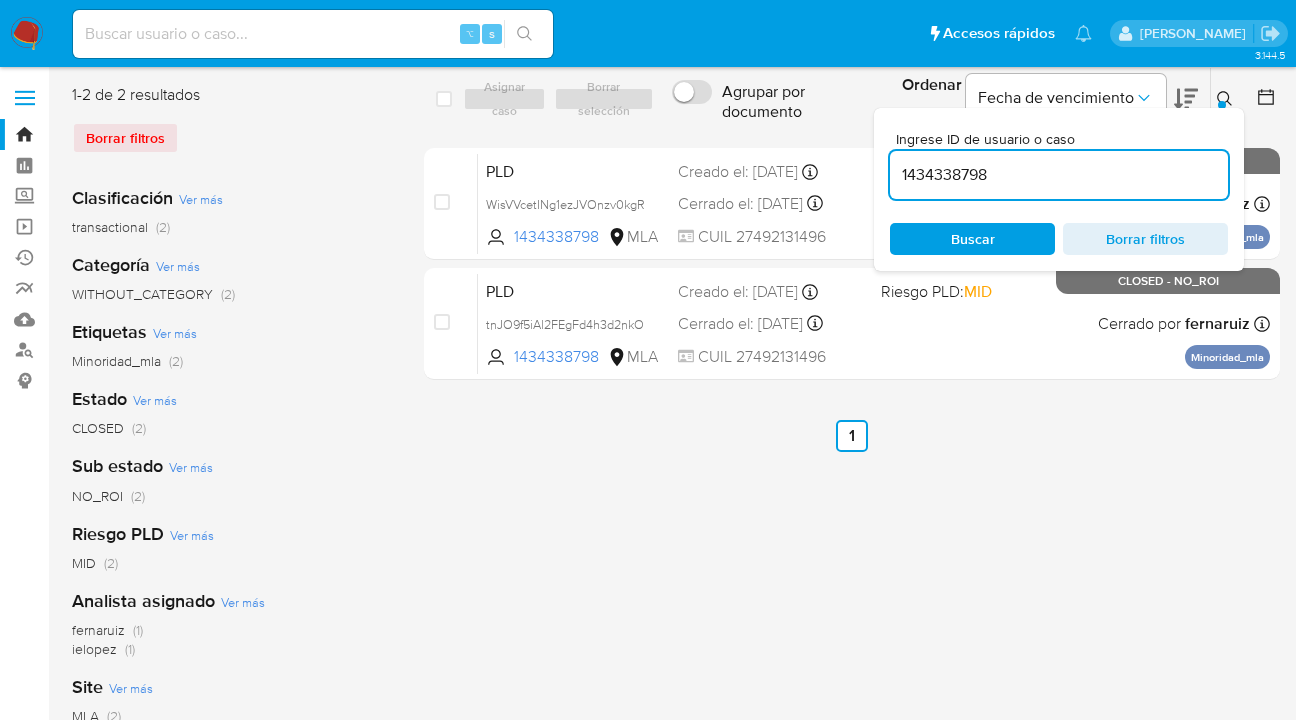 click 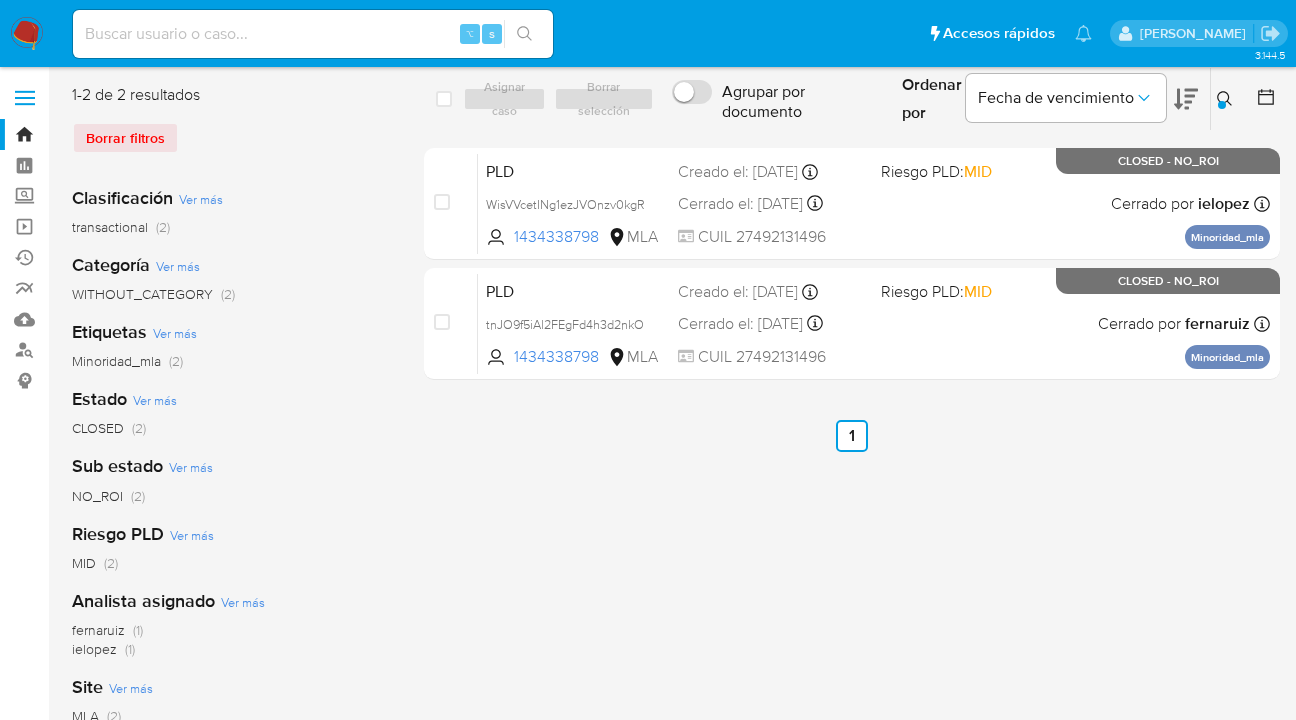 click 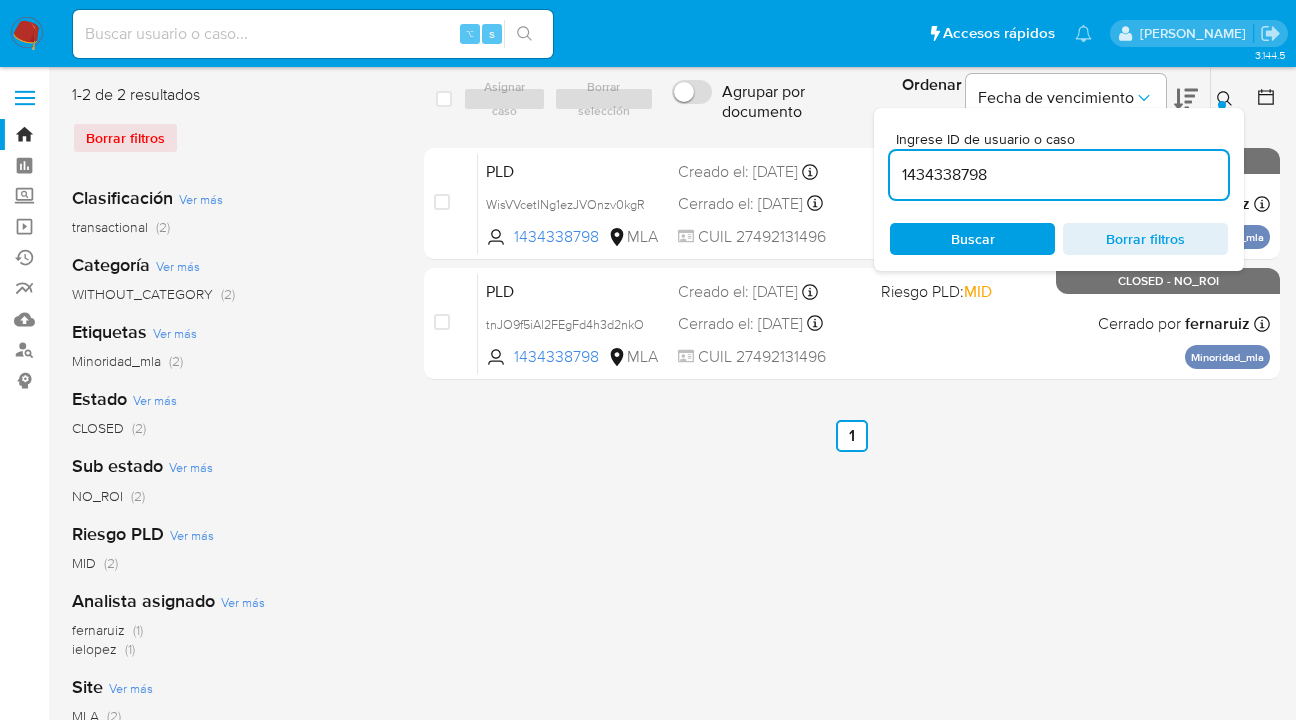 drag, startPoint x: 1001, startPoint y: 178, endPoint x: 898, endPoint y: 158, distance: 104.92378 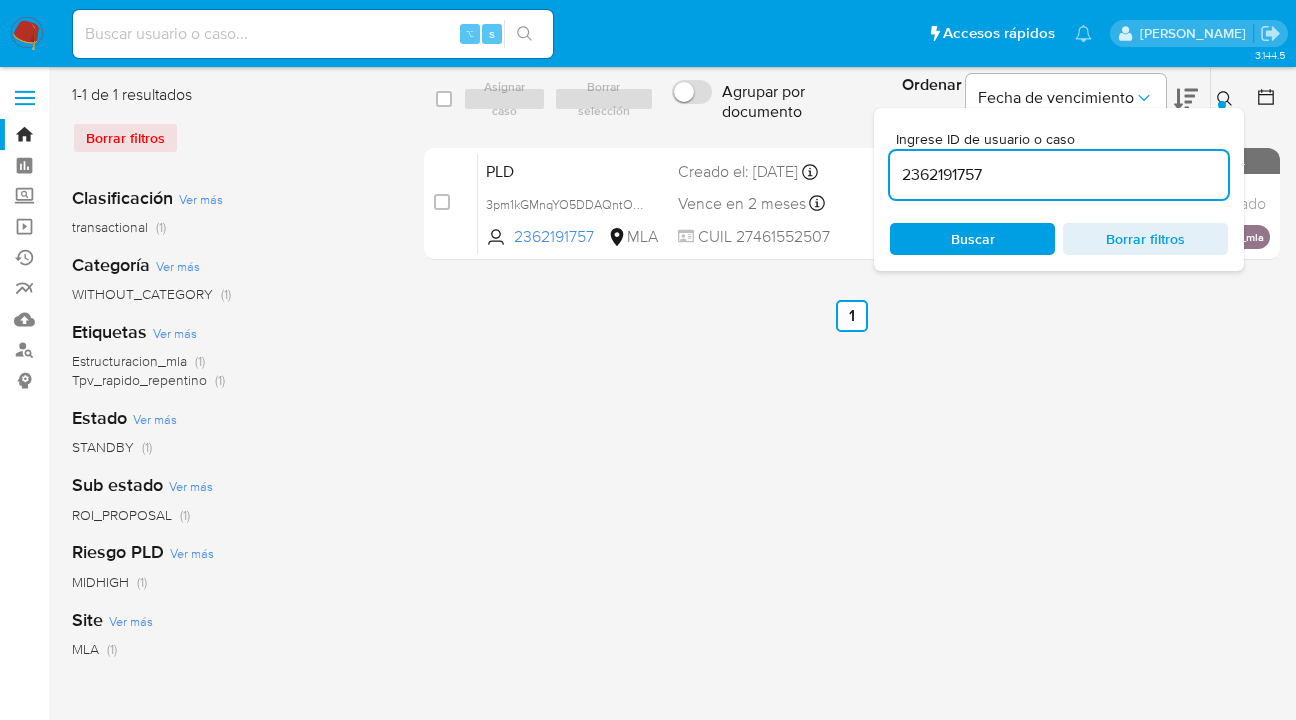 click 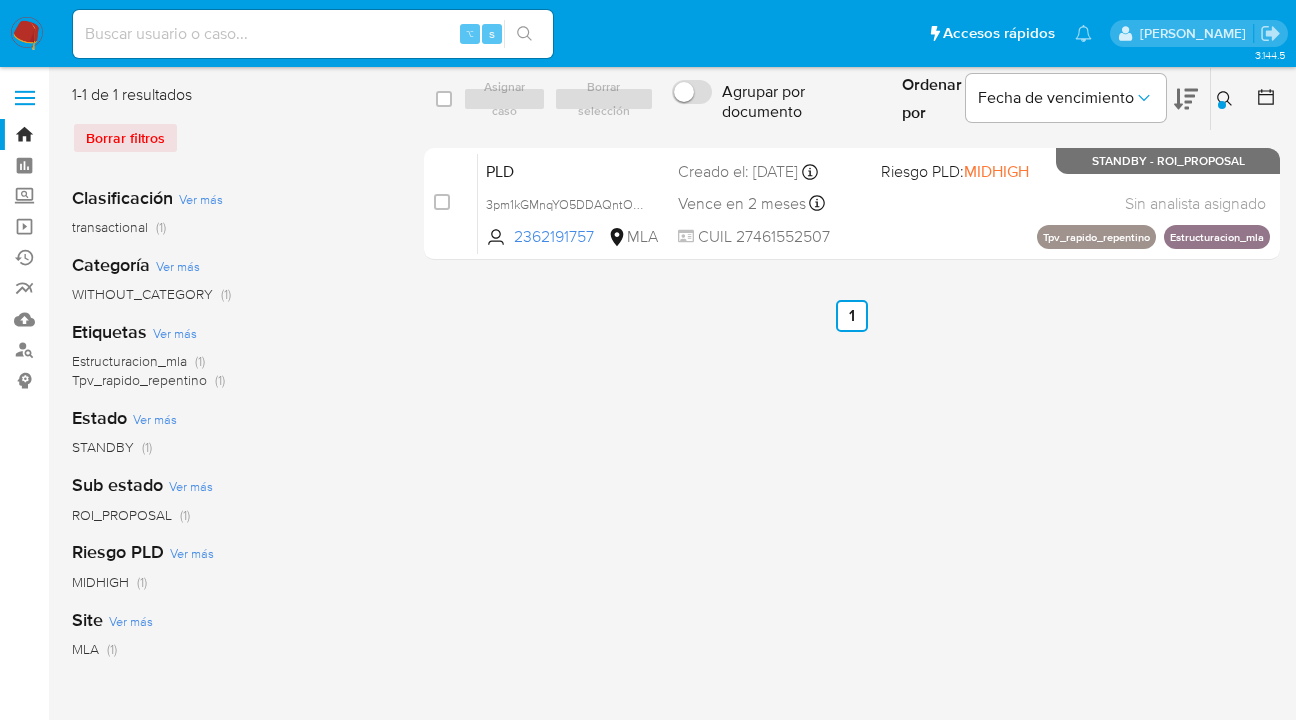 click 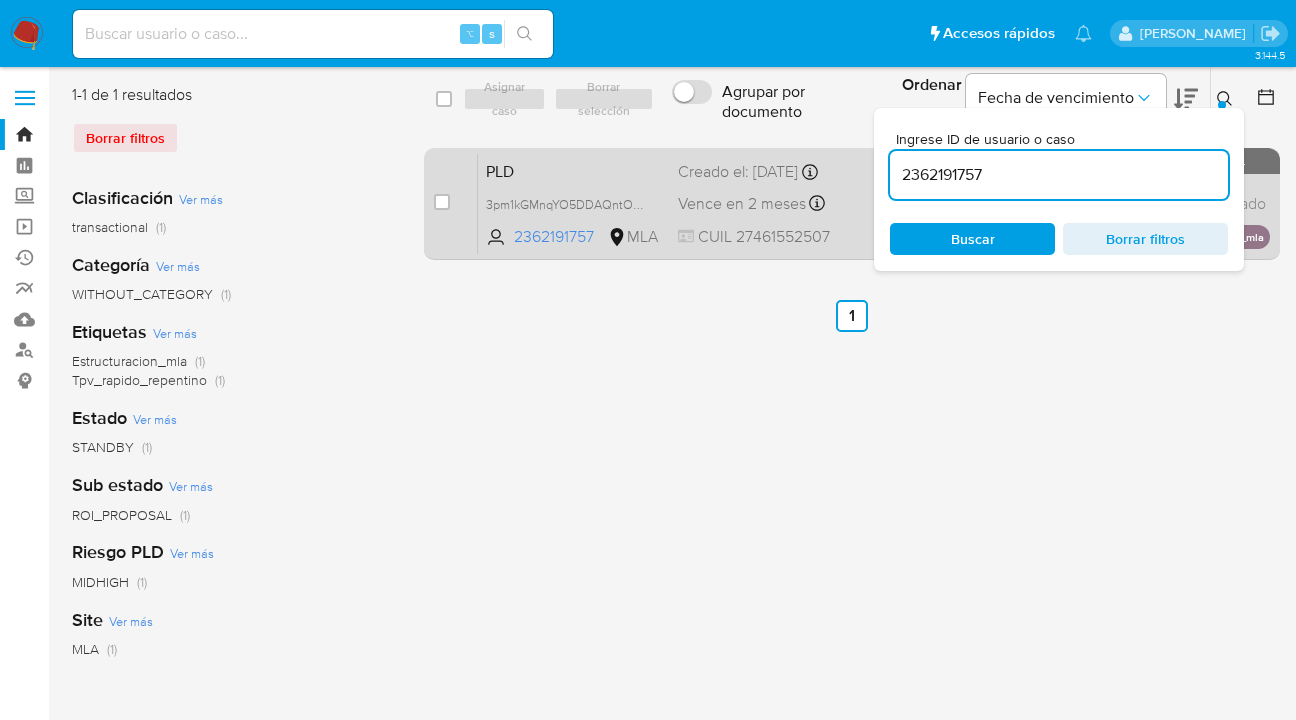 drag, startPoint x: 1042, startPoint y: 177, endPoint x: 869, endPoint y: 165, distance: 173.41568 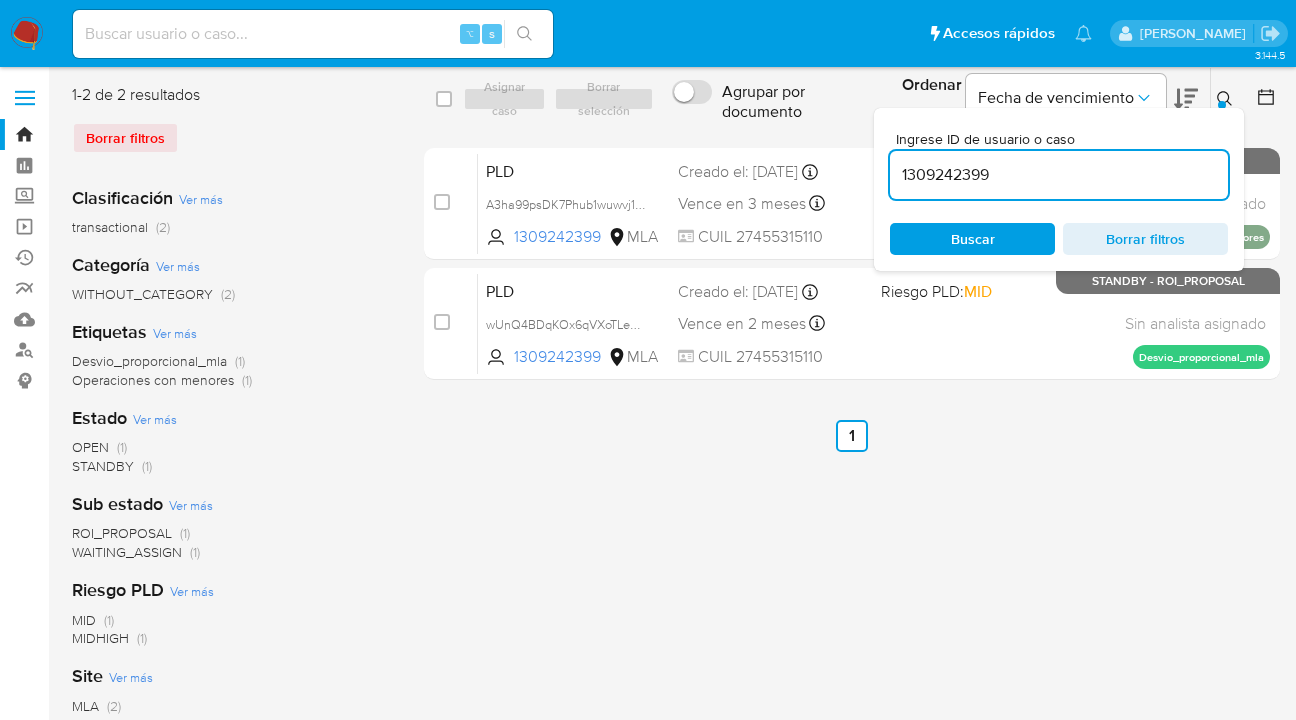 click 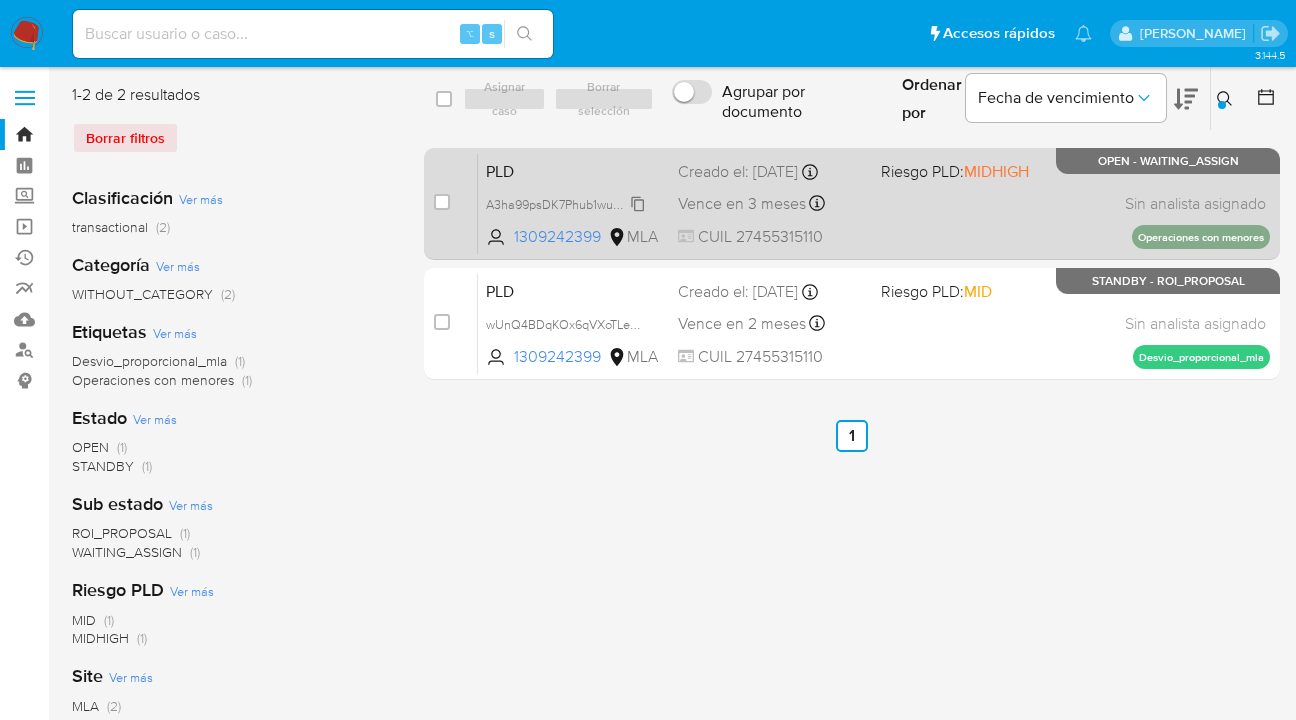 click on "A3ha99psDK7Phub1wuwvj1uy" at bounding box center [567, 203] 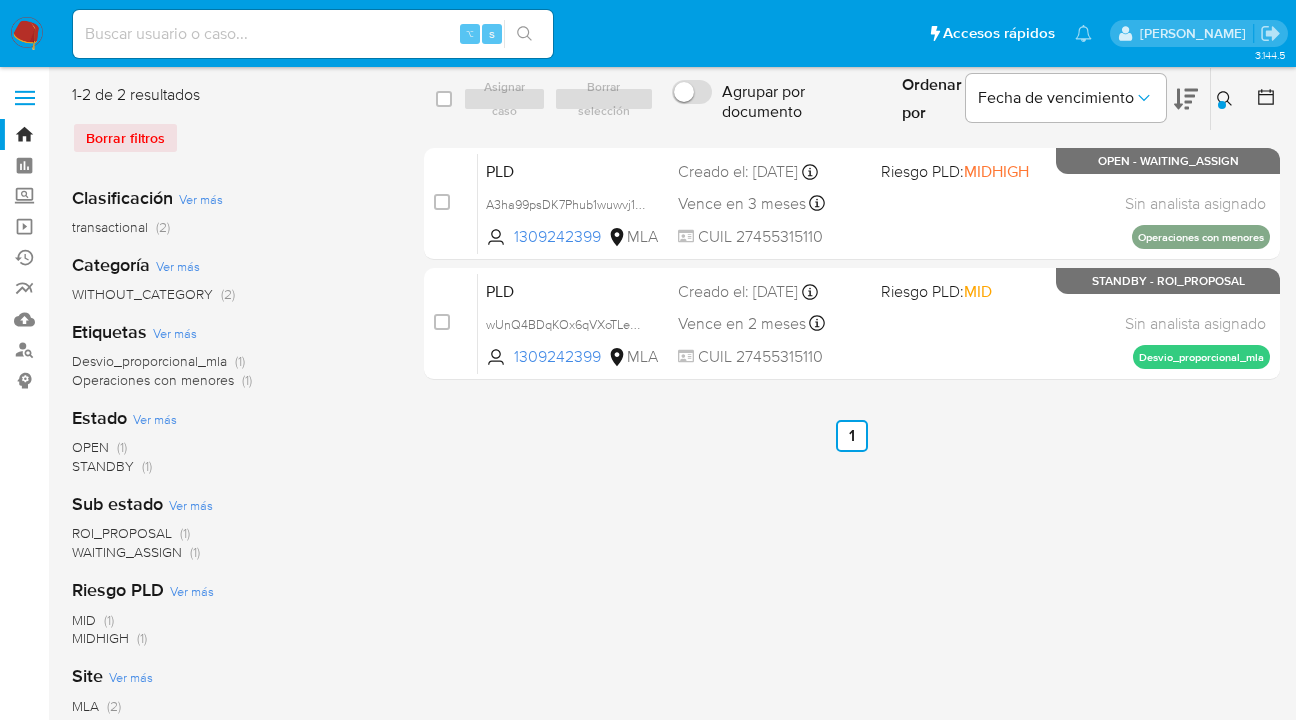click 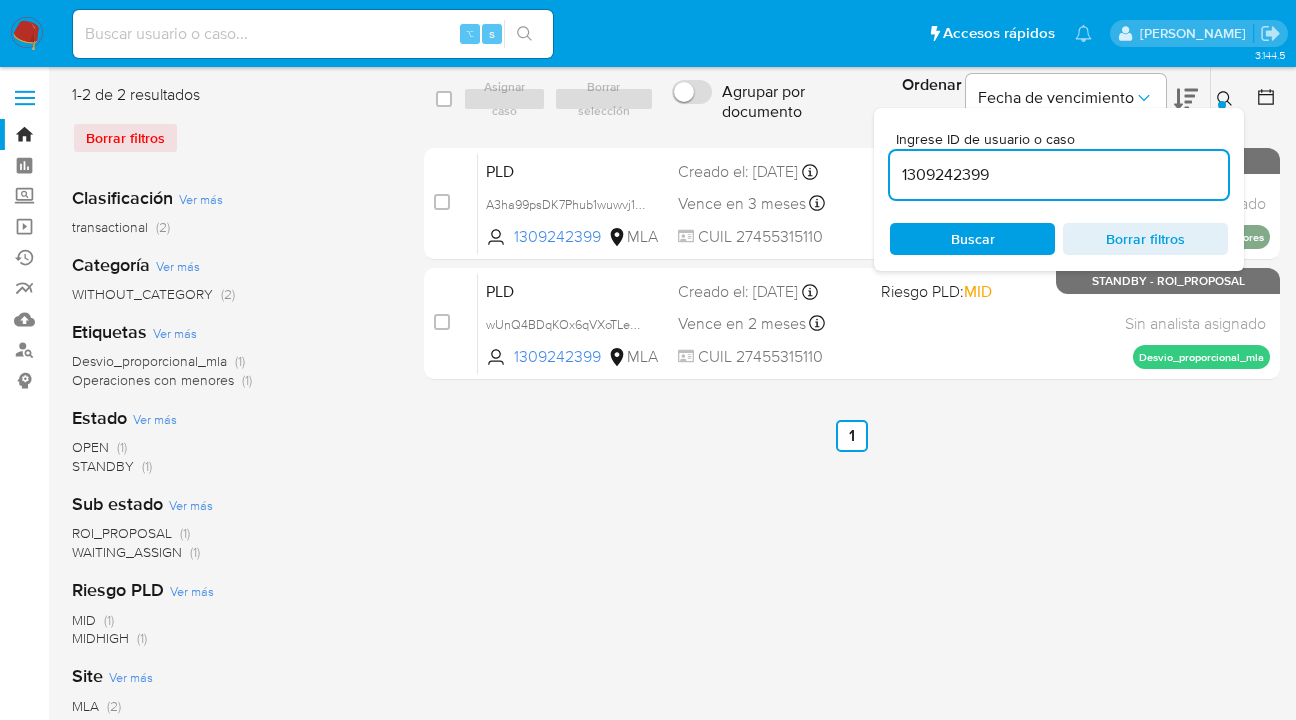 drag, startPoint x: 930, startPoint y: 164, endPoint x: 878, endPoint y: 157, distance: 52.46904 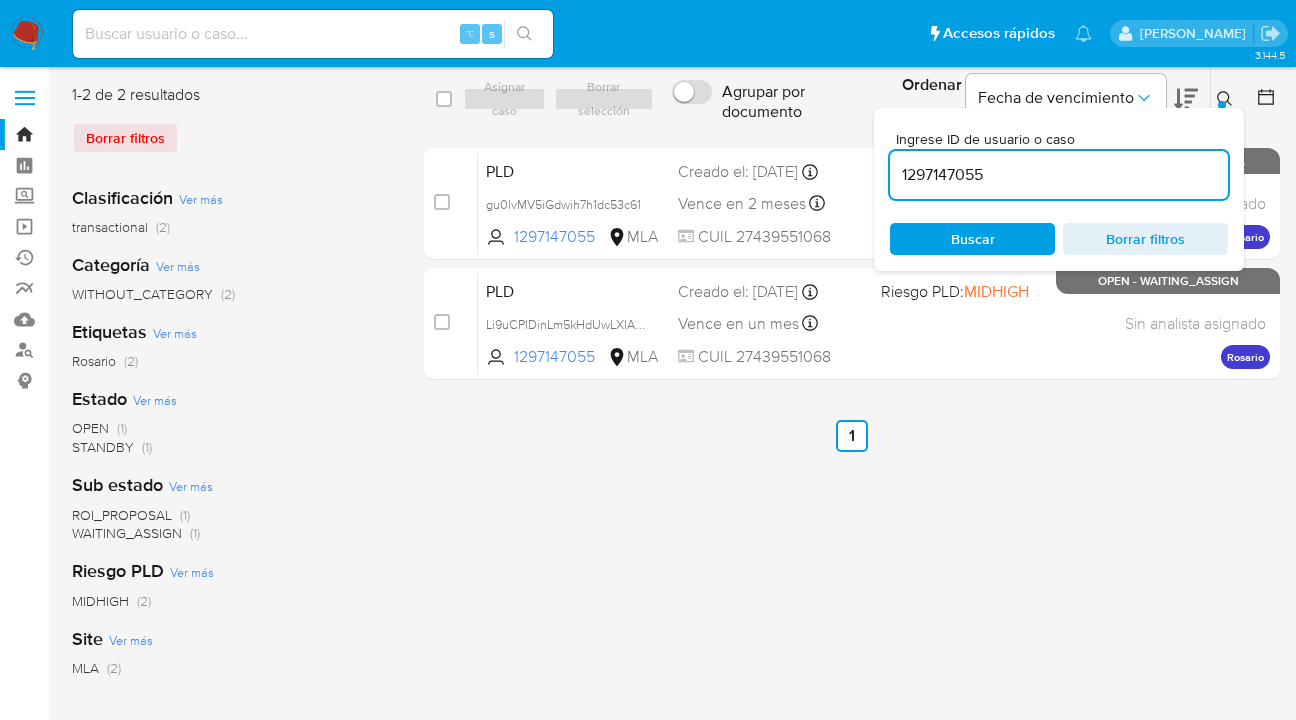 click 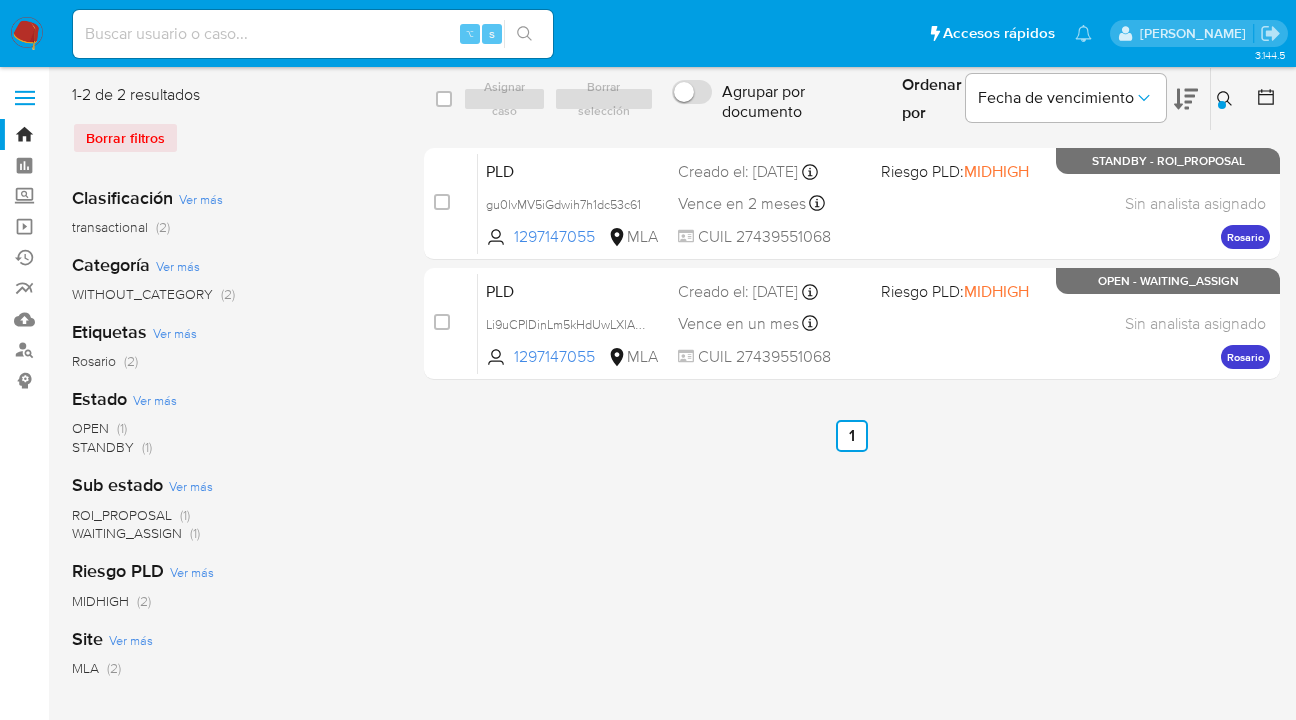 drag, startPoint x: 1226, startPoint y: 96, endPoint x: 1089, endPoint y: 177, distance: 159.154 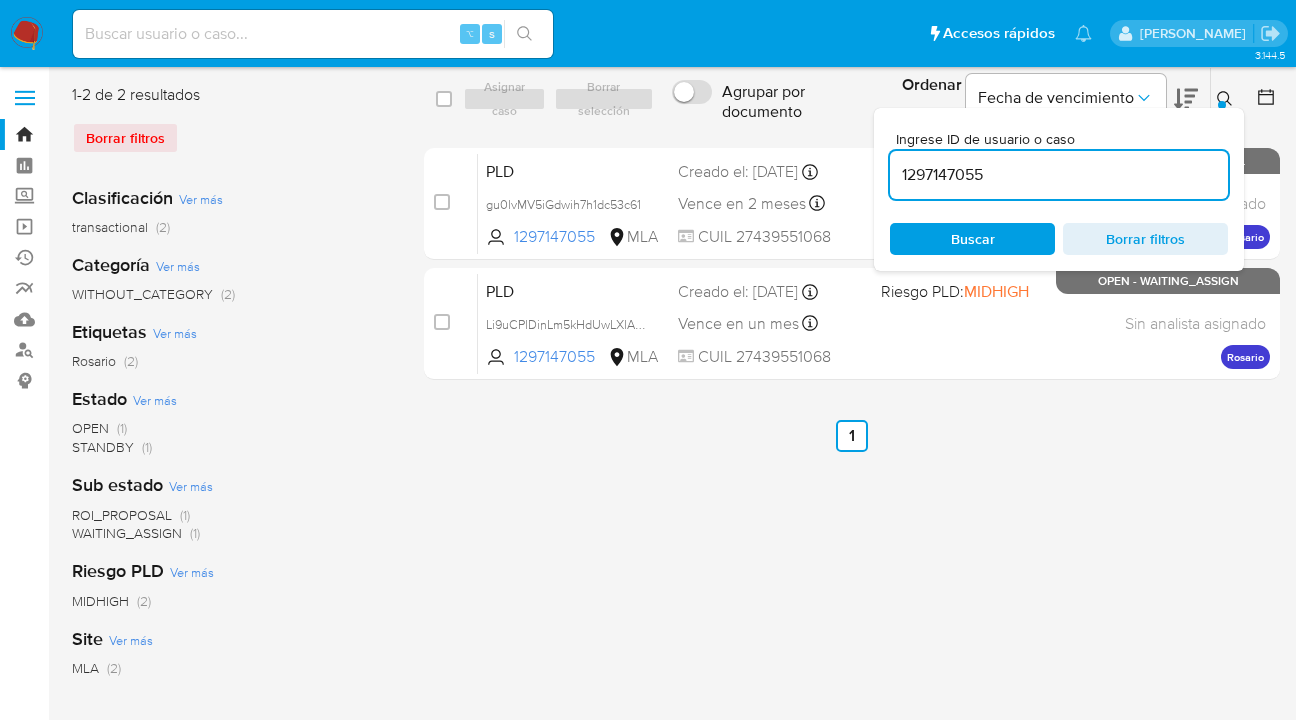drag, startPoint x: 1019, startPoint y: 173, endPoint x: 894, endPoint y: 170, distance: 125.035995 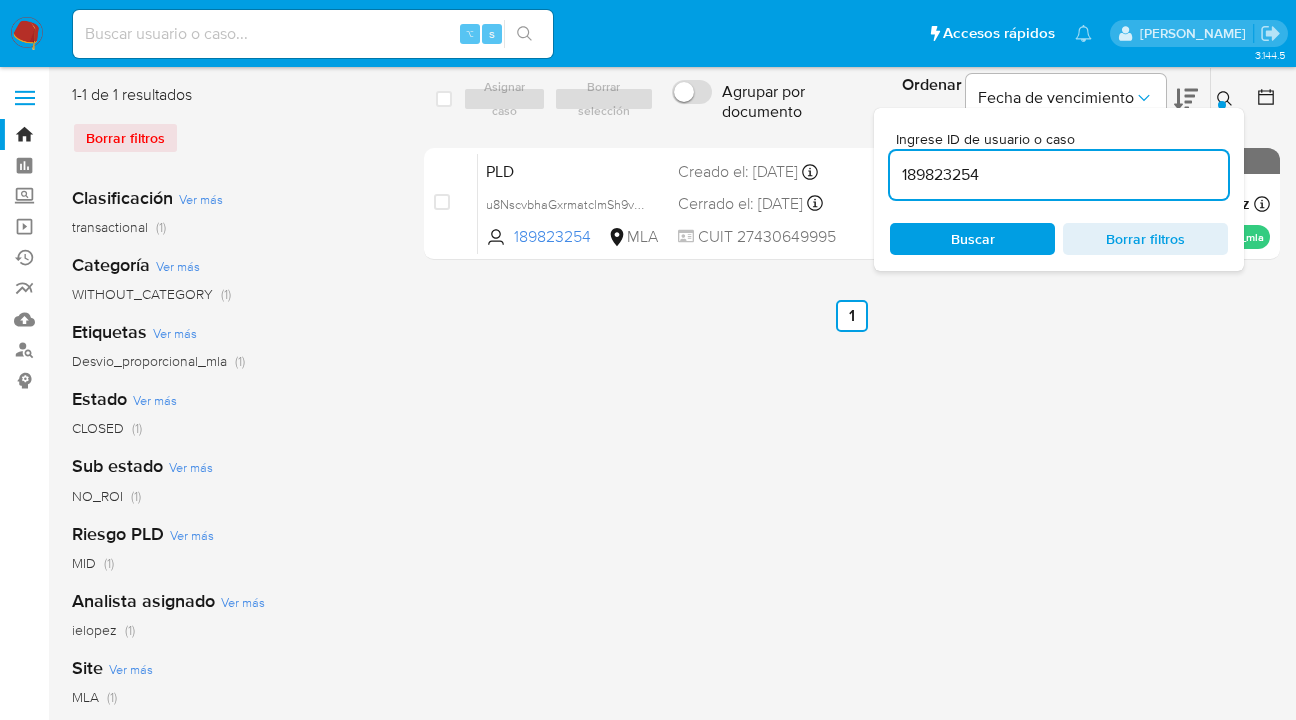 click 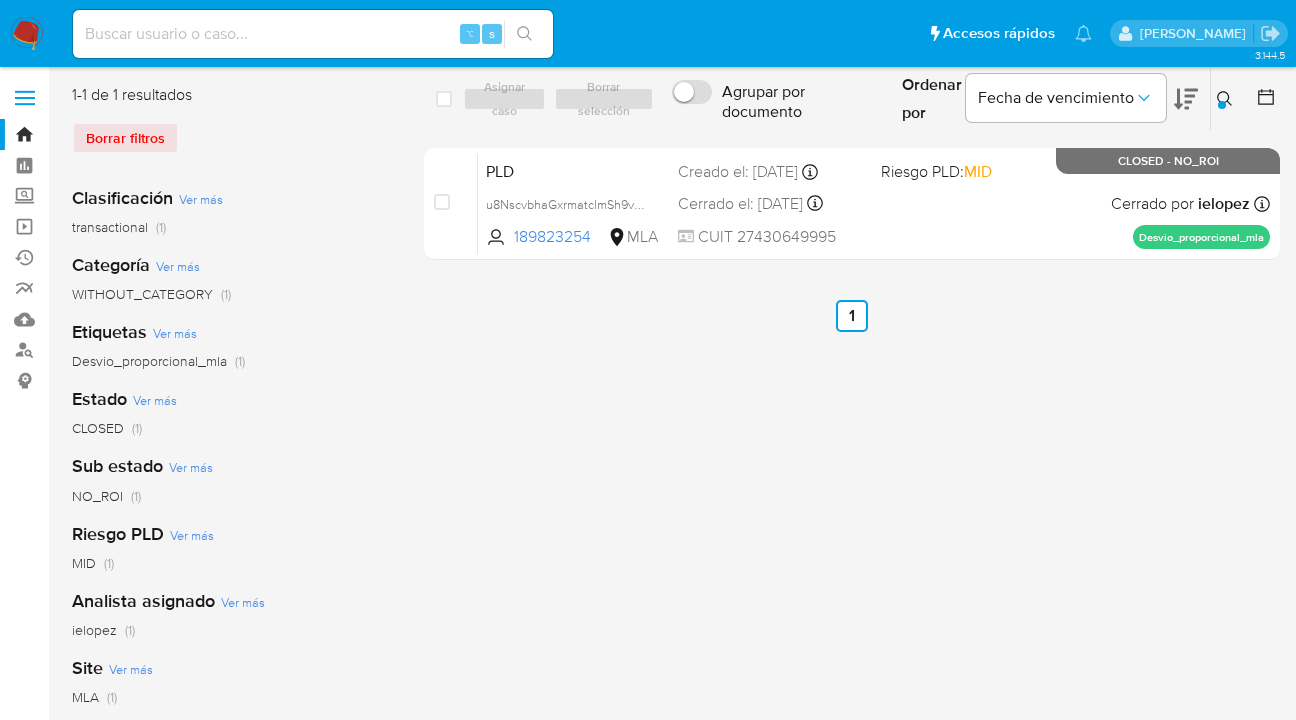 click 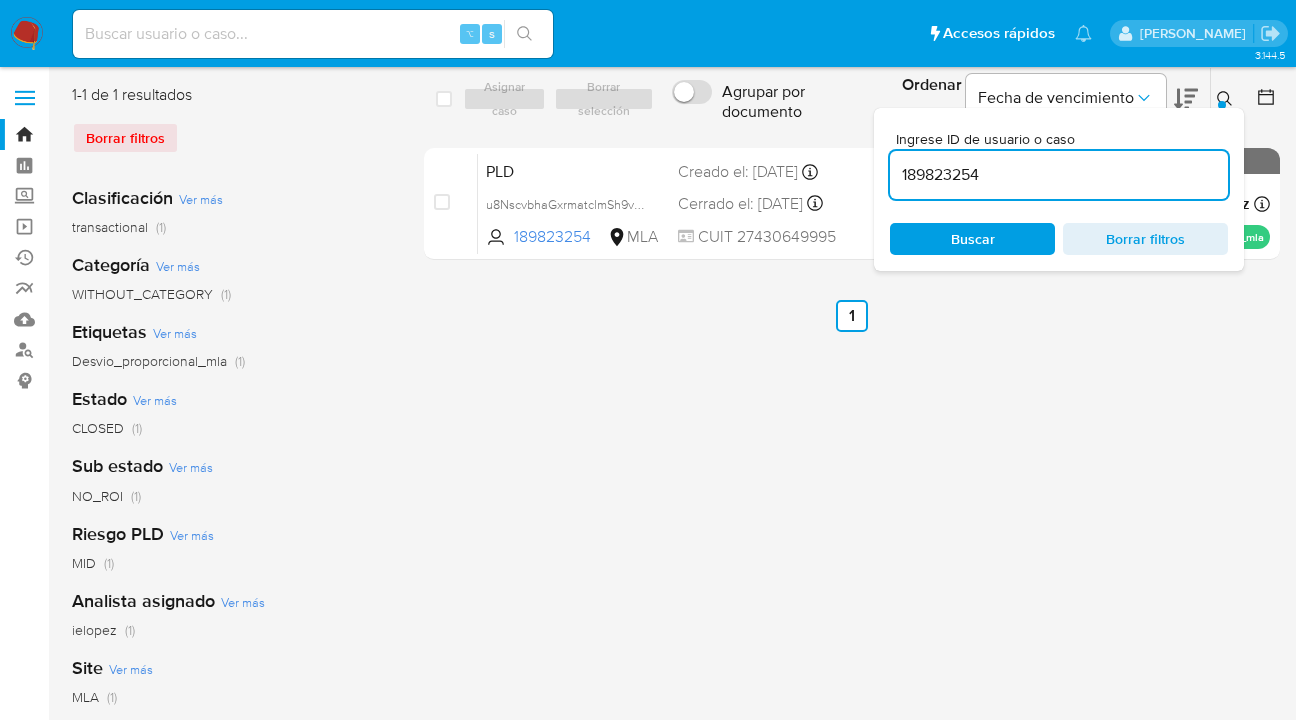 drag, startPoint x: 993, startPoint y: 182, endPoint x: 876, endPoint y: 175, distance: 117.20921 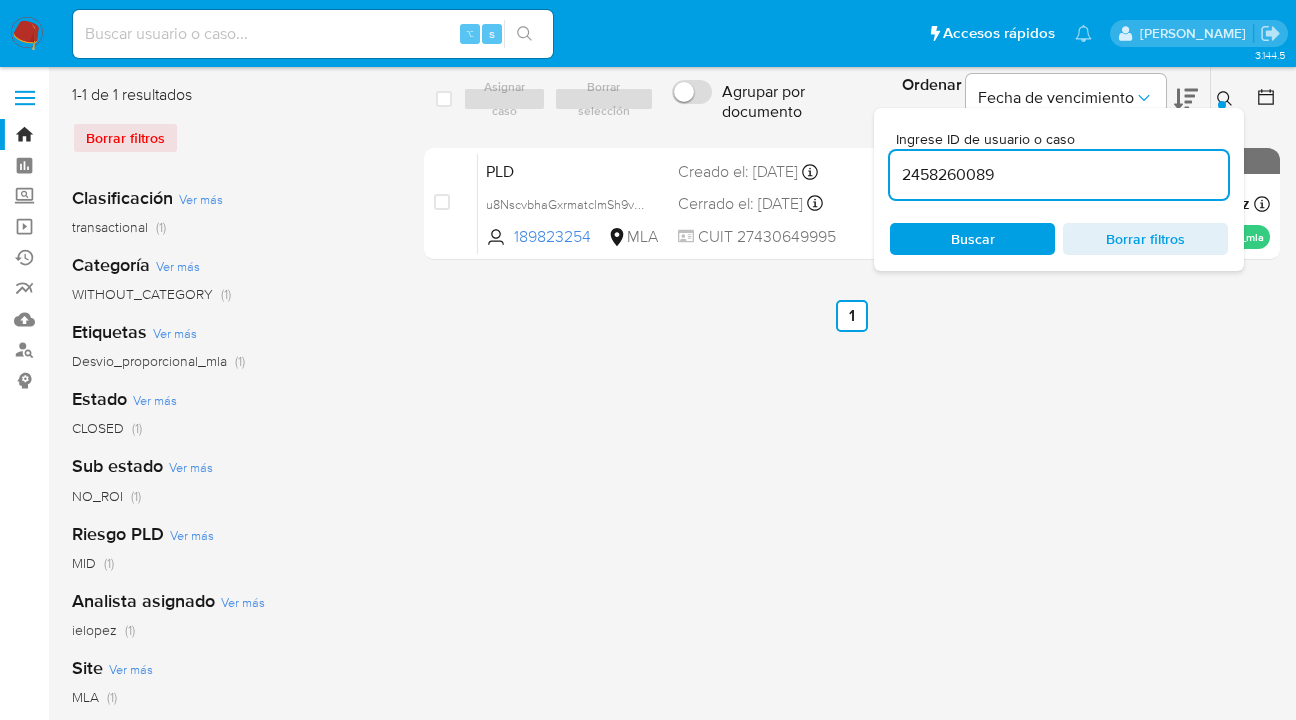 scroll, scrollTop: 0, scrollLeft: 0, axis: both 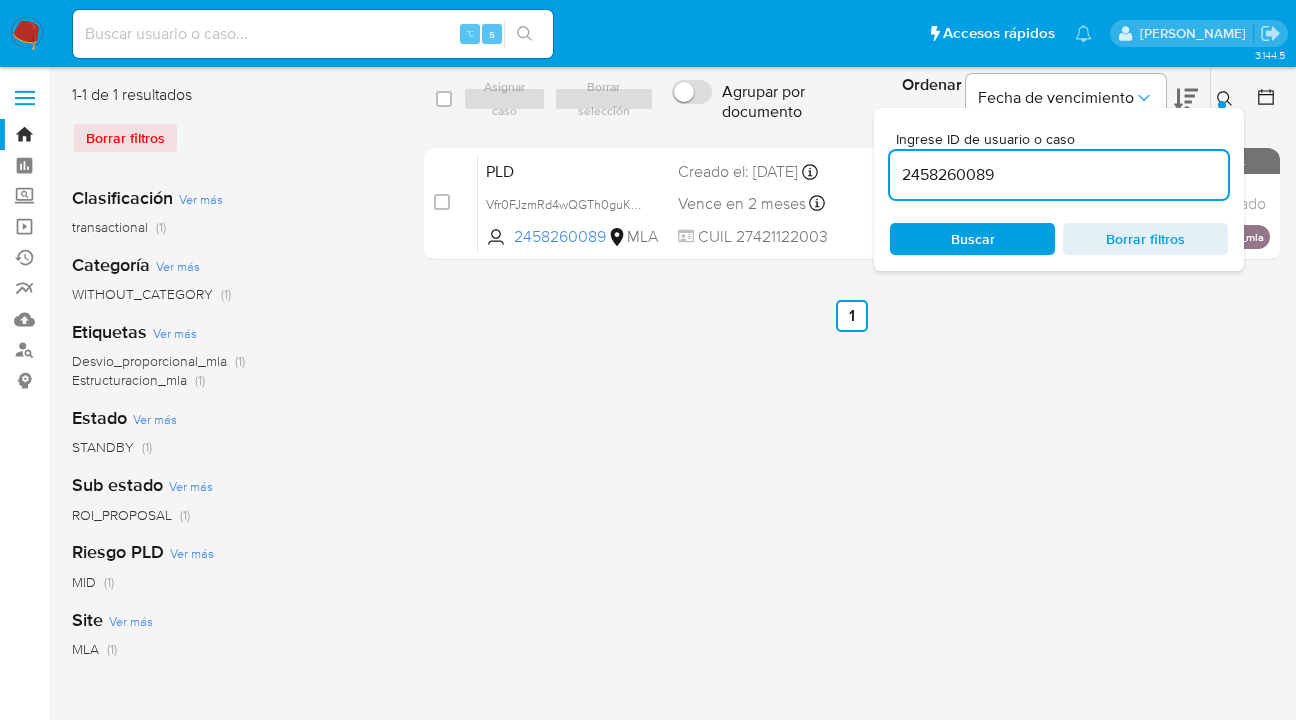click 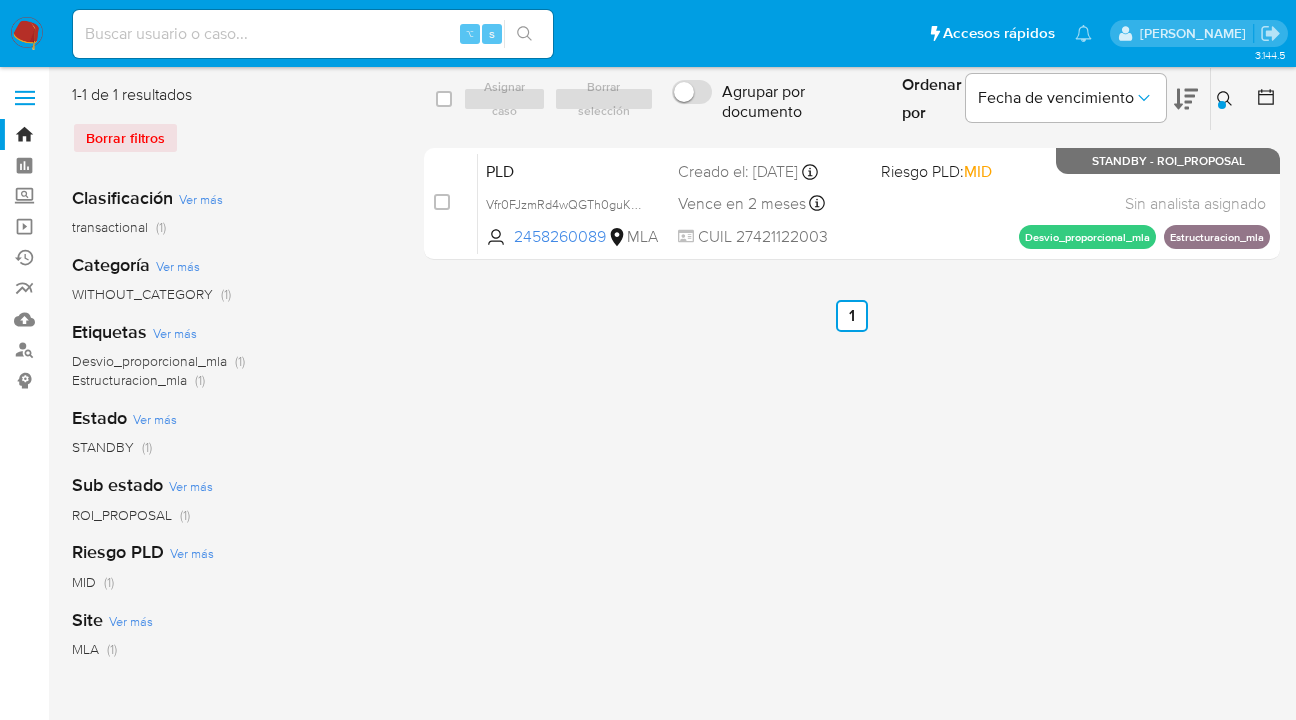 drag, startPoint x: 1225, startPoint y: 101, endPoint x: 1142, endPoint y: 171, distance: 108.57716 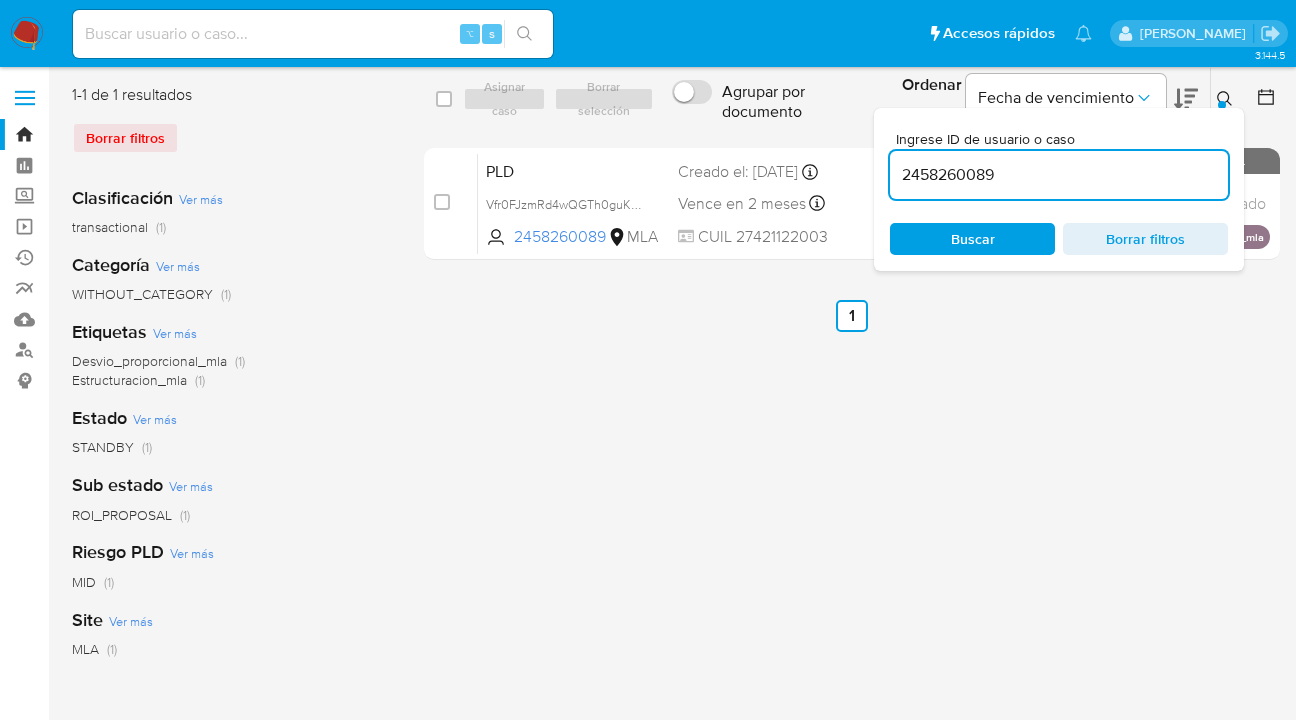 drag, startPoint x: 1088, startPoint y: 189, endPoint x: 995, endPoint y: 167, distance: 95.566734 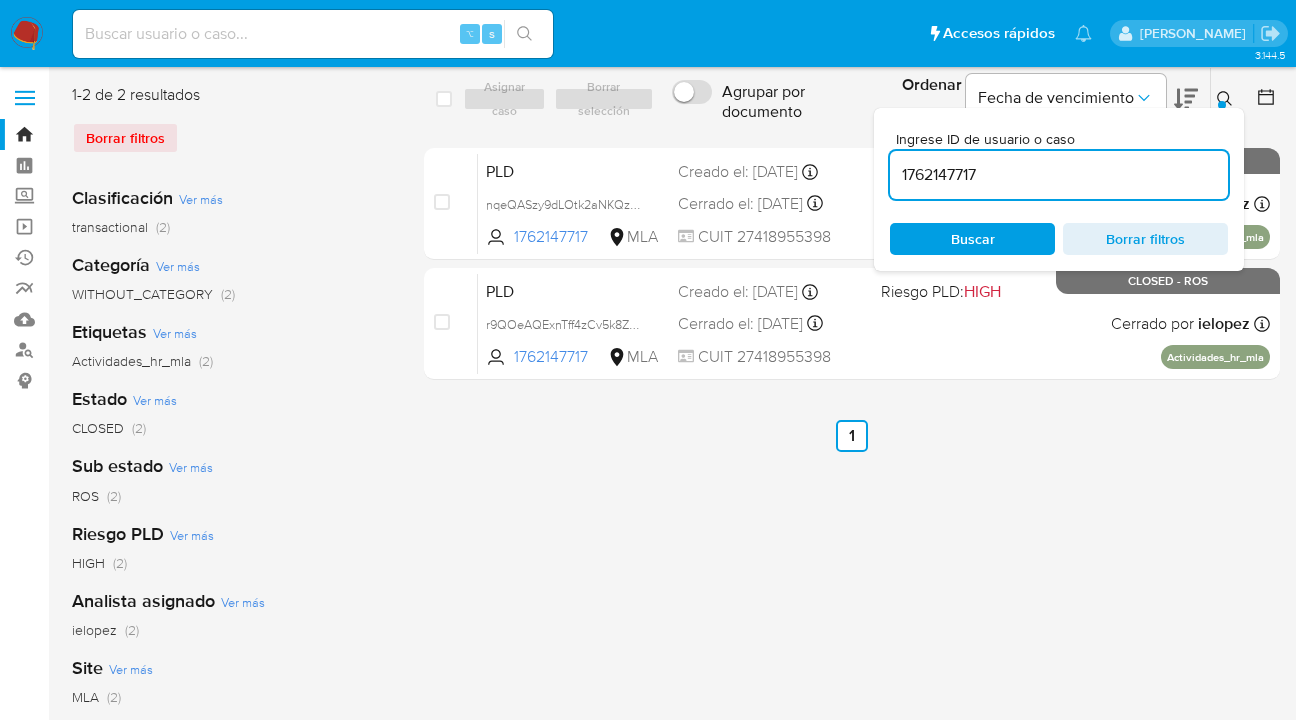 click 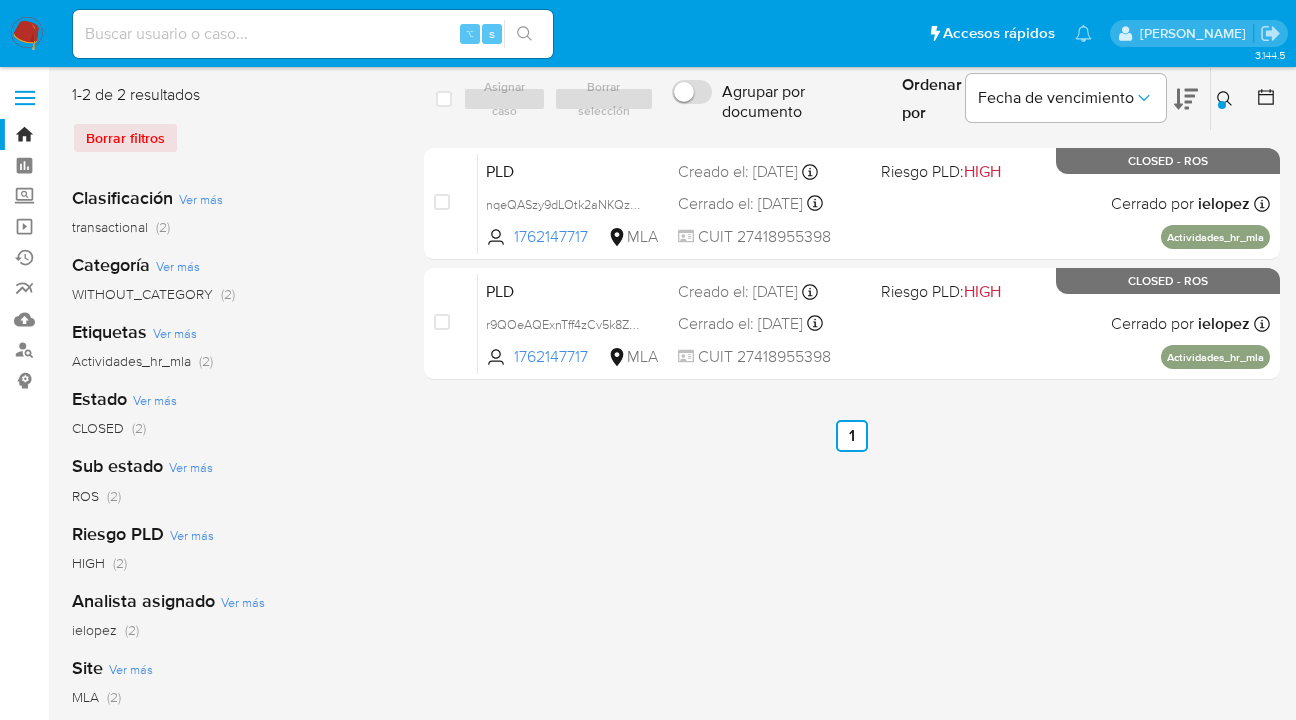 click 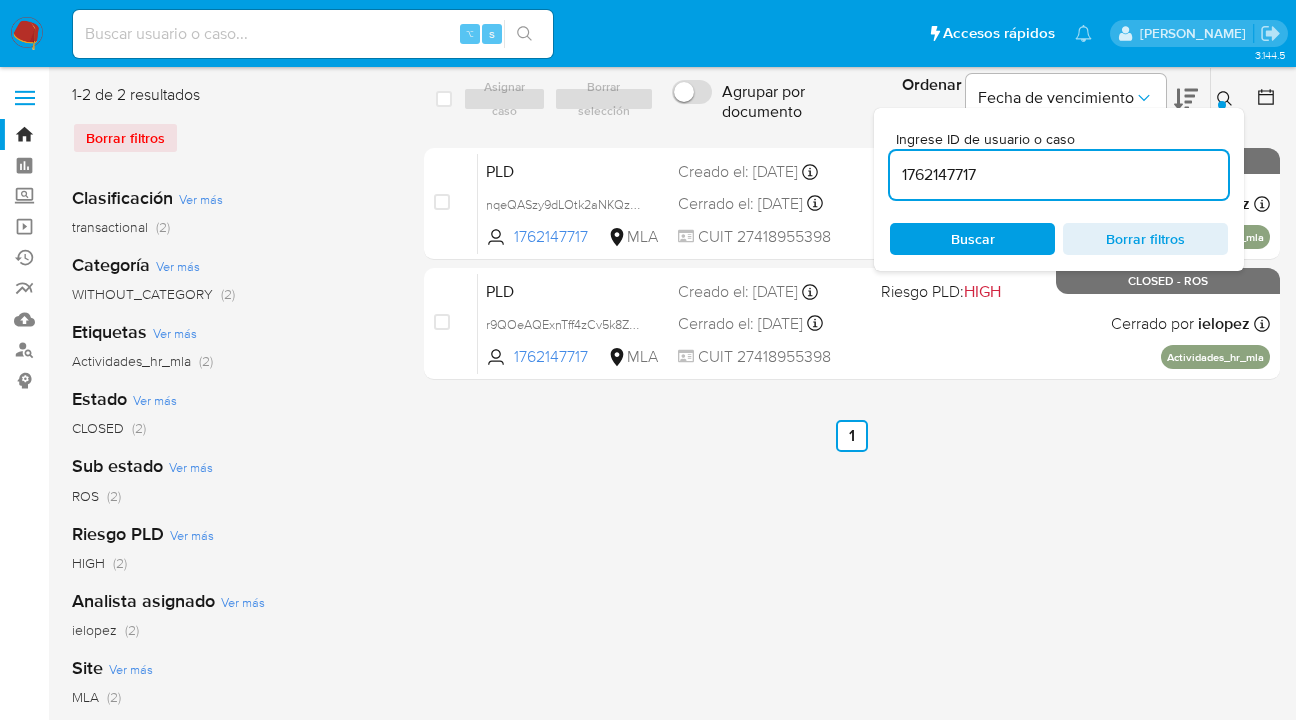 scroll, scrollTop: 0, scrollLeft: 0, axis: both 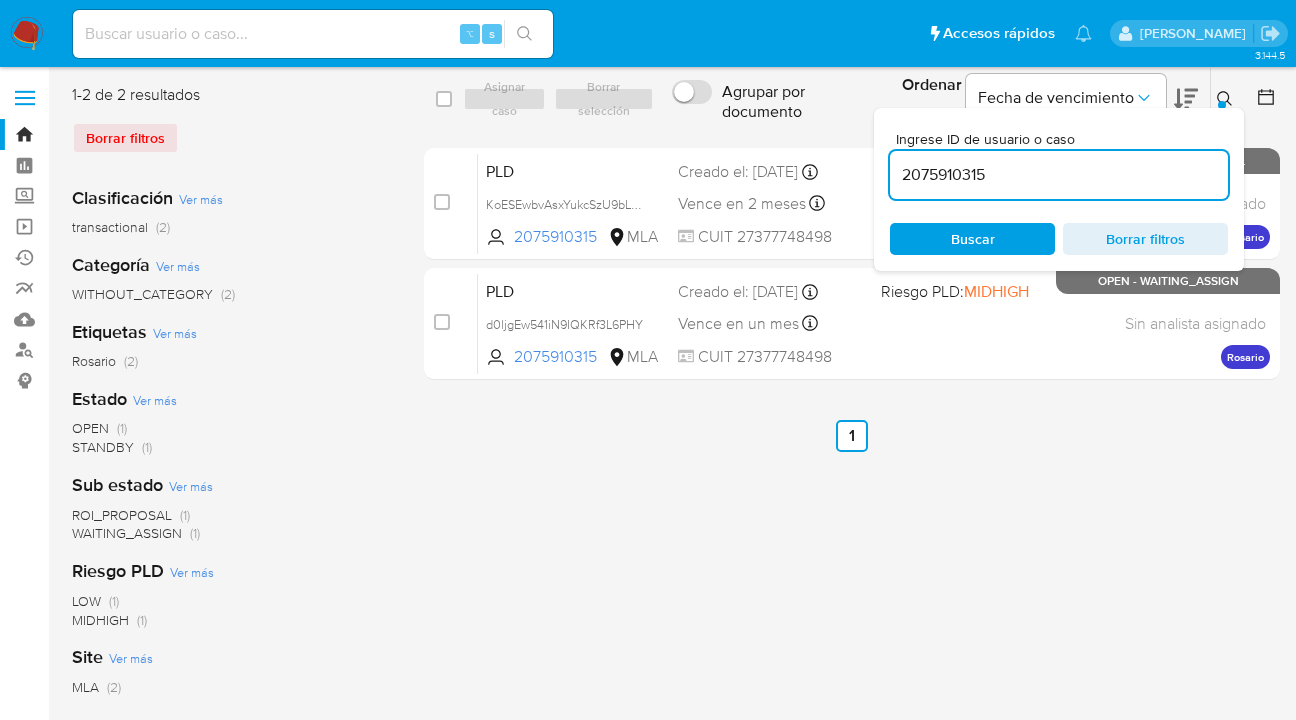 click 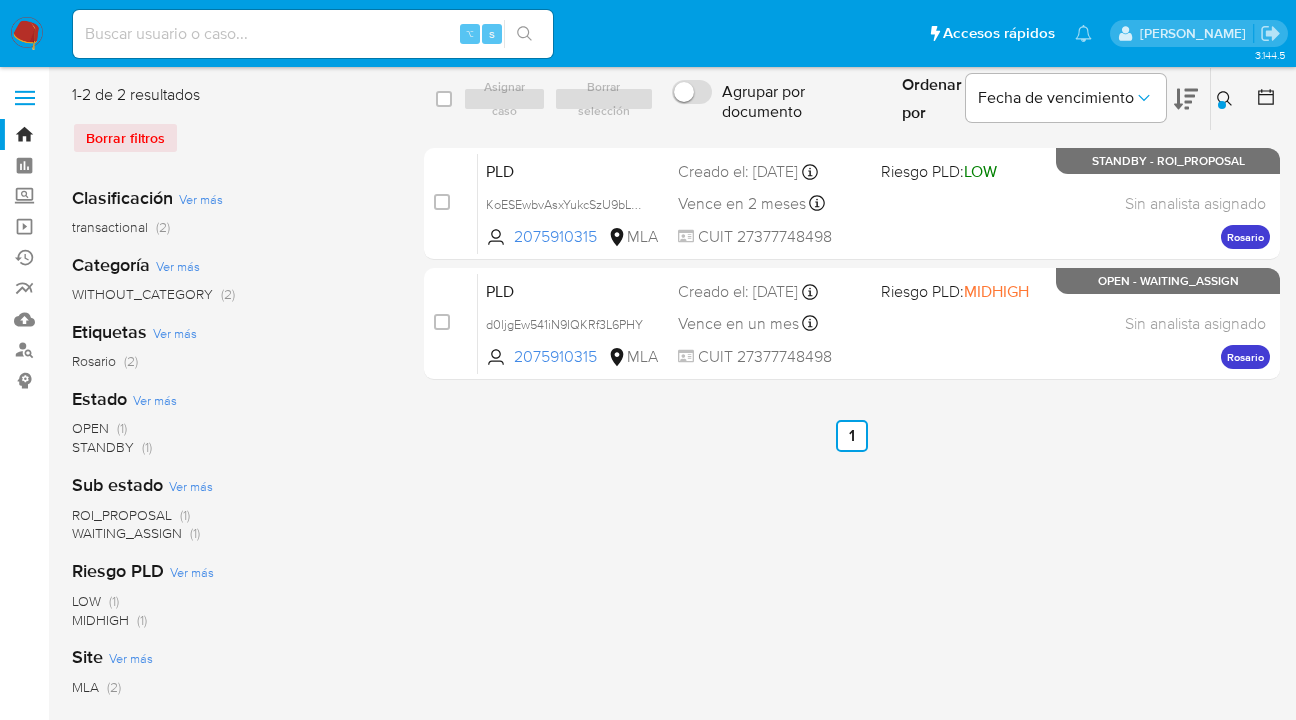 click 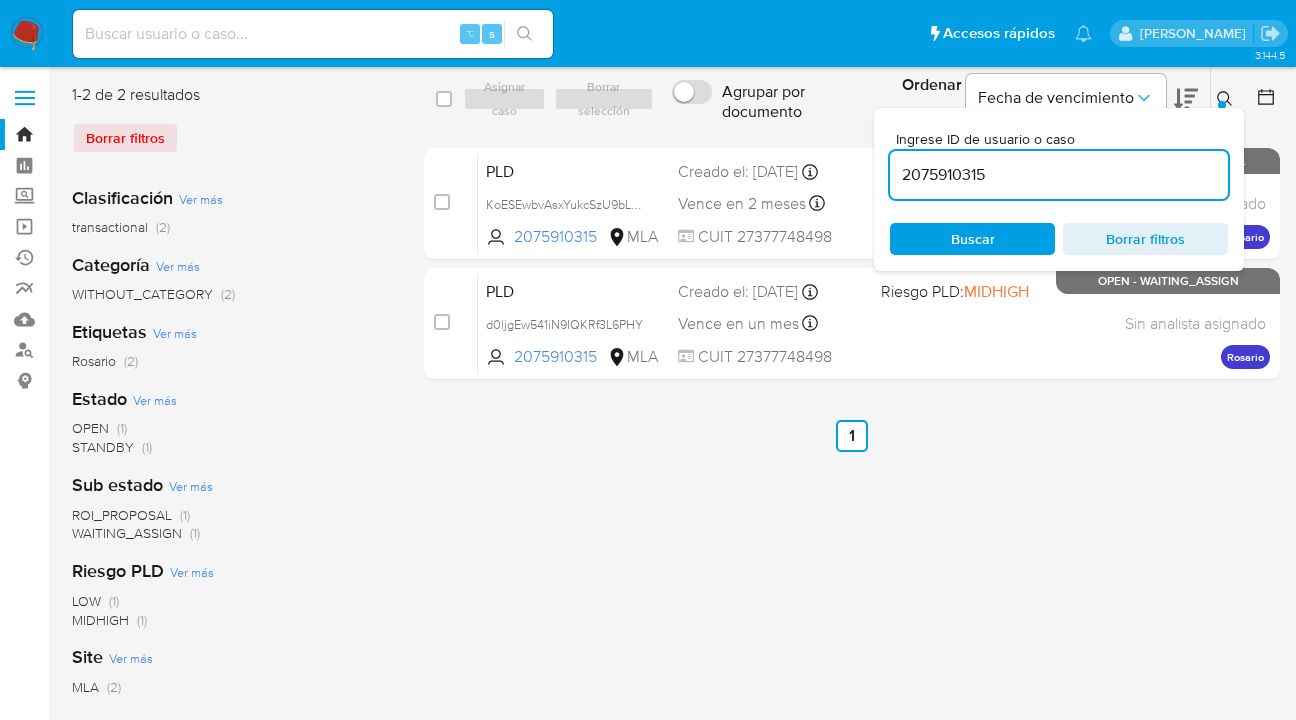 drag, startPoint x: 1070, startPoint y: 183, endPoint x: 897, endPoint y: 166, distance: 173.83325 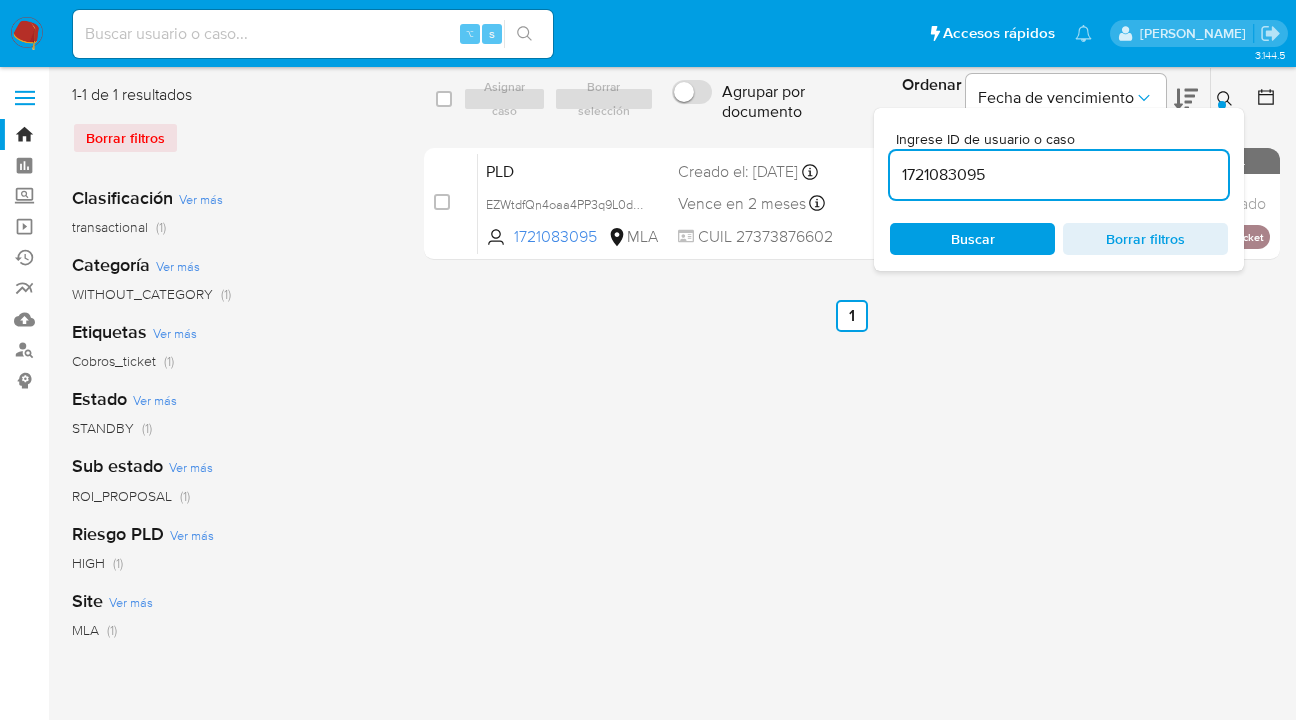 click 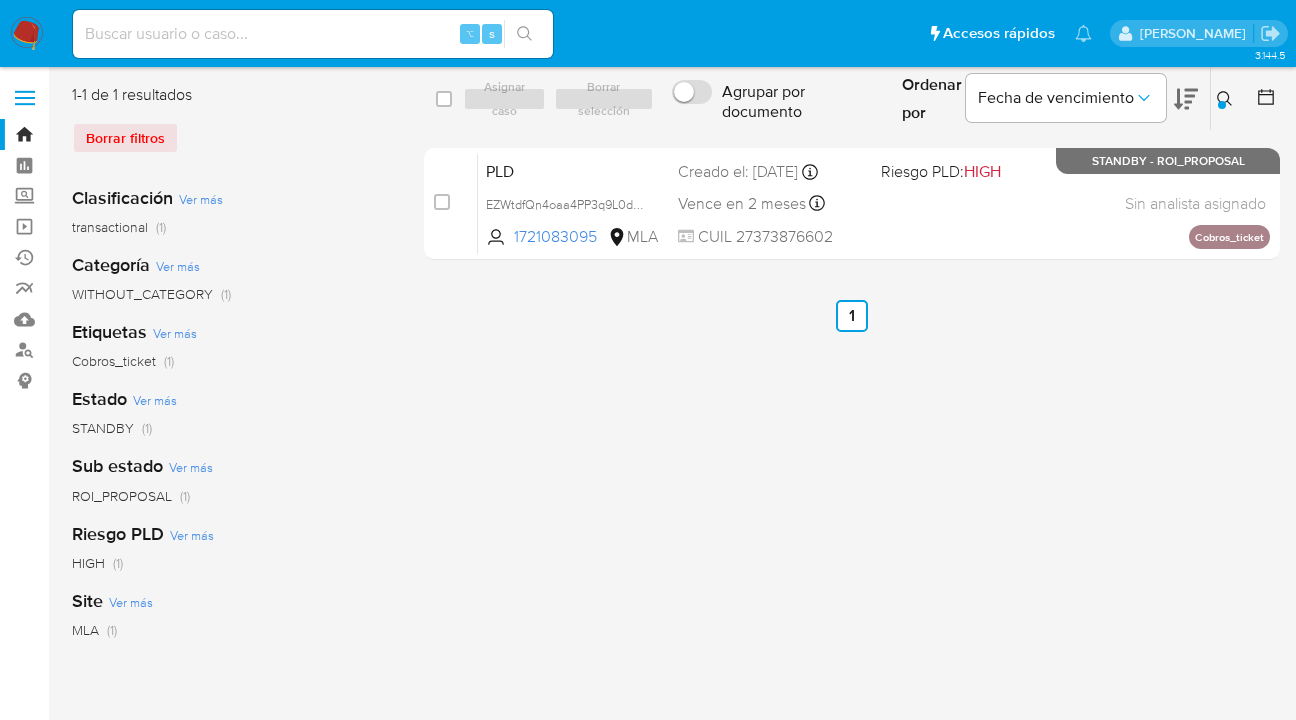 click 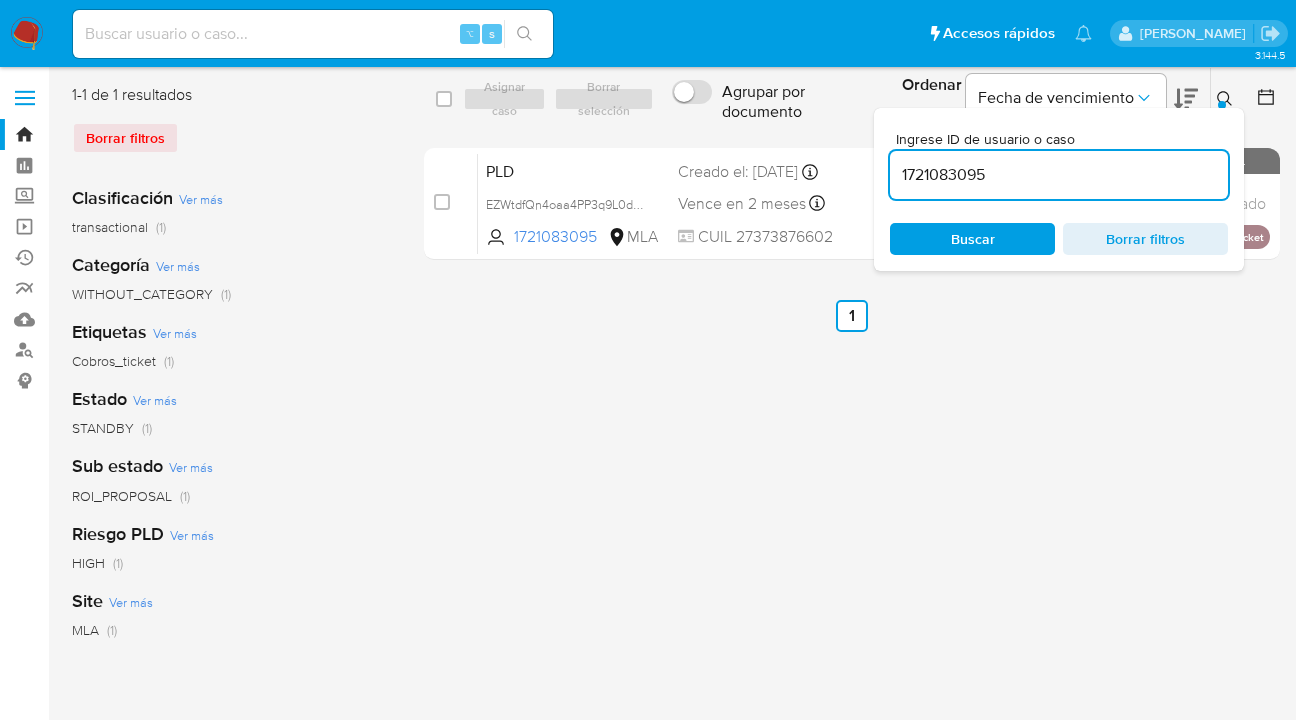 drag, startPoint x: 1004, startPoint y: 172, endPoint x: 891, endPoint y: 166, distance: 113.15918 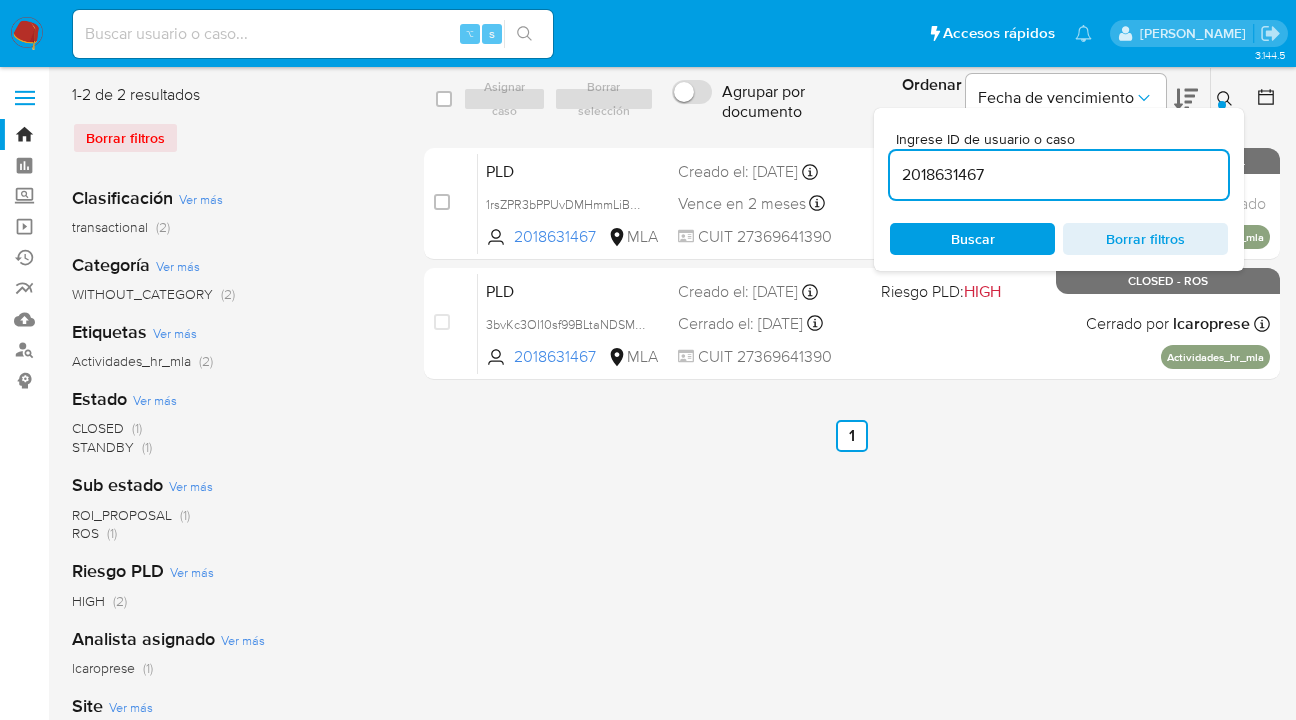 click 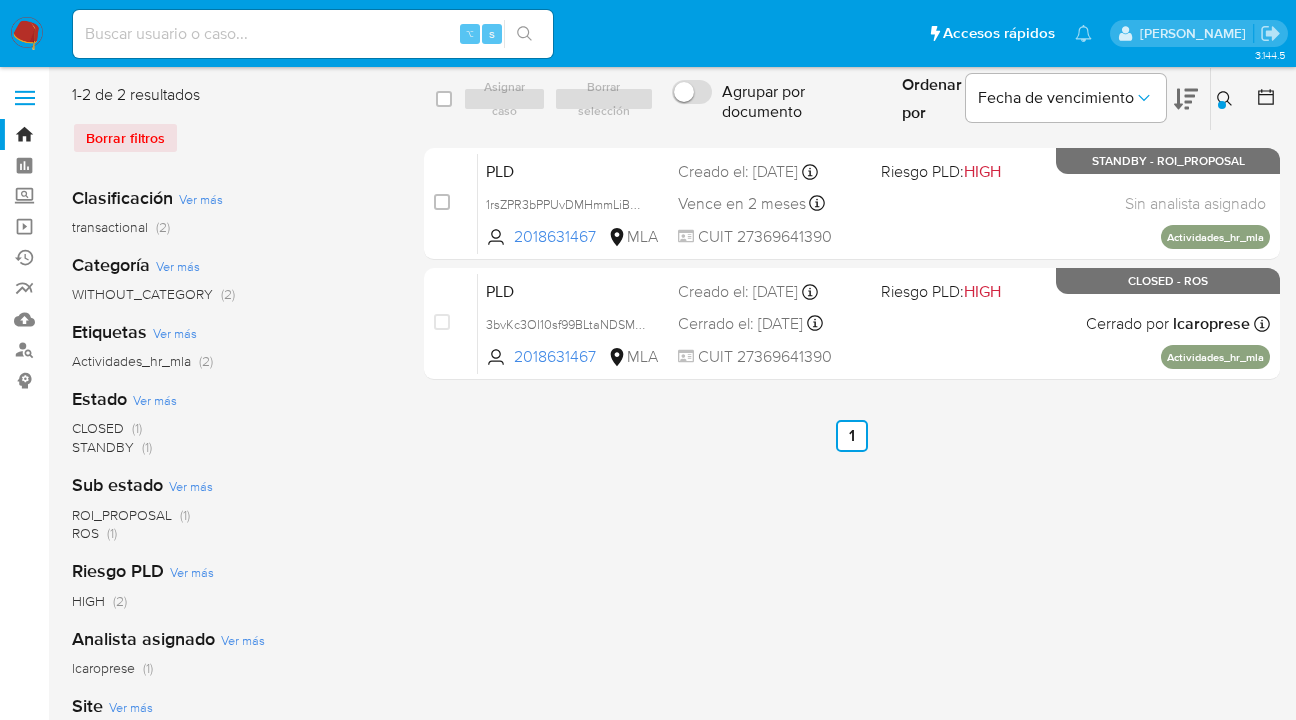 click at bounding box center [1222, 105] 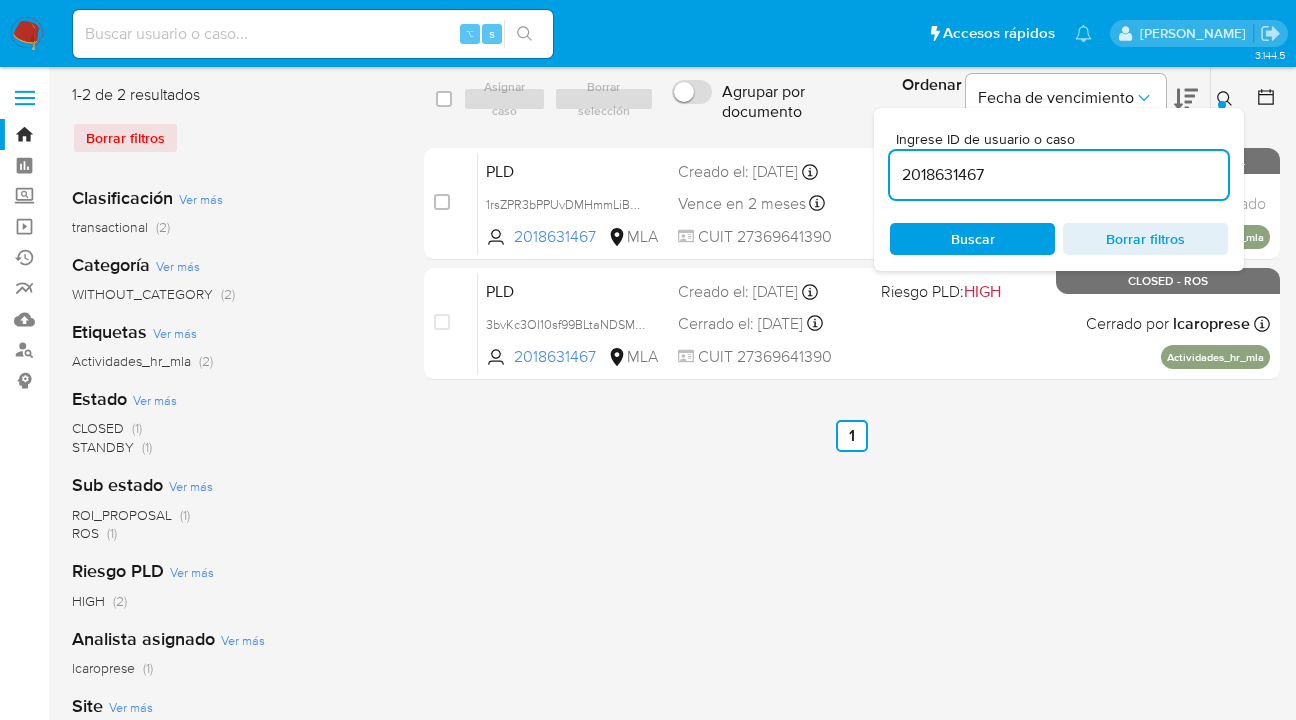 drag, startPoint x: 1003, startPoint y: 181, endPoint x: 897, endPoint y: 172, distance: 106.381386 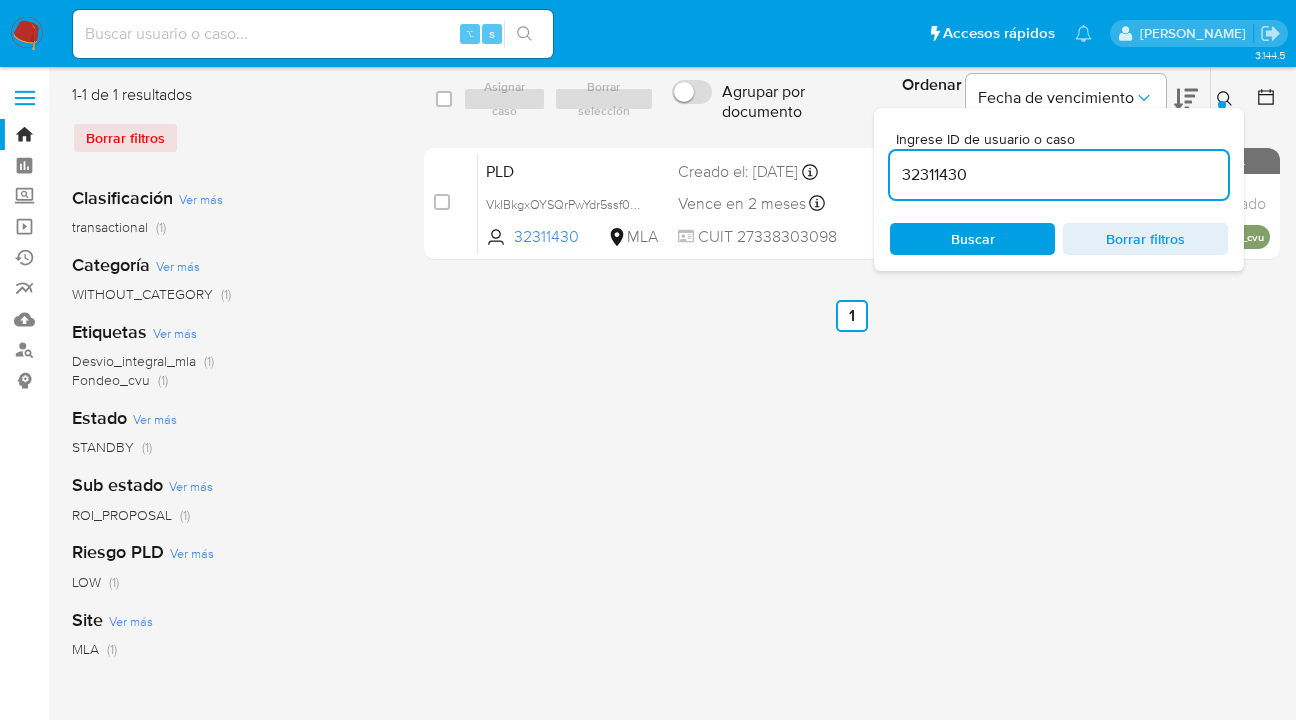click 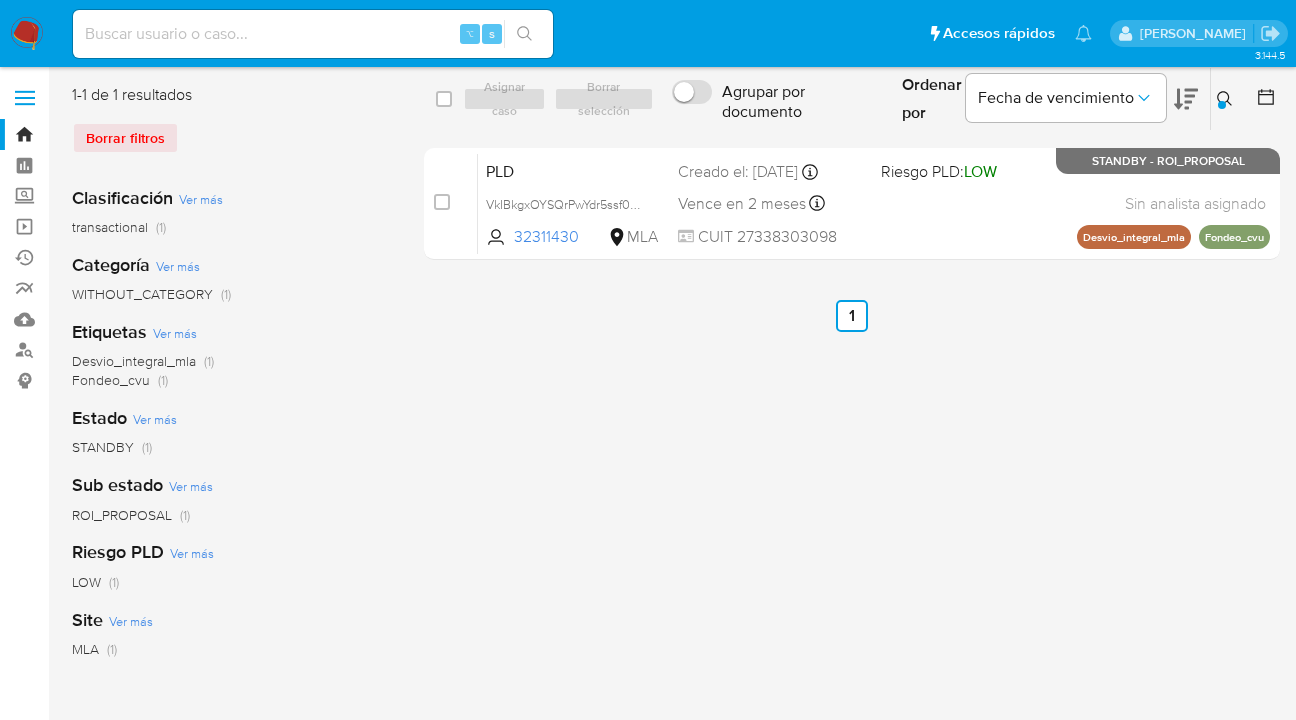 click 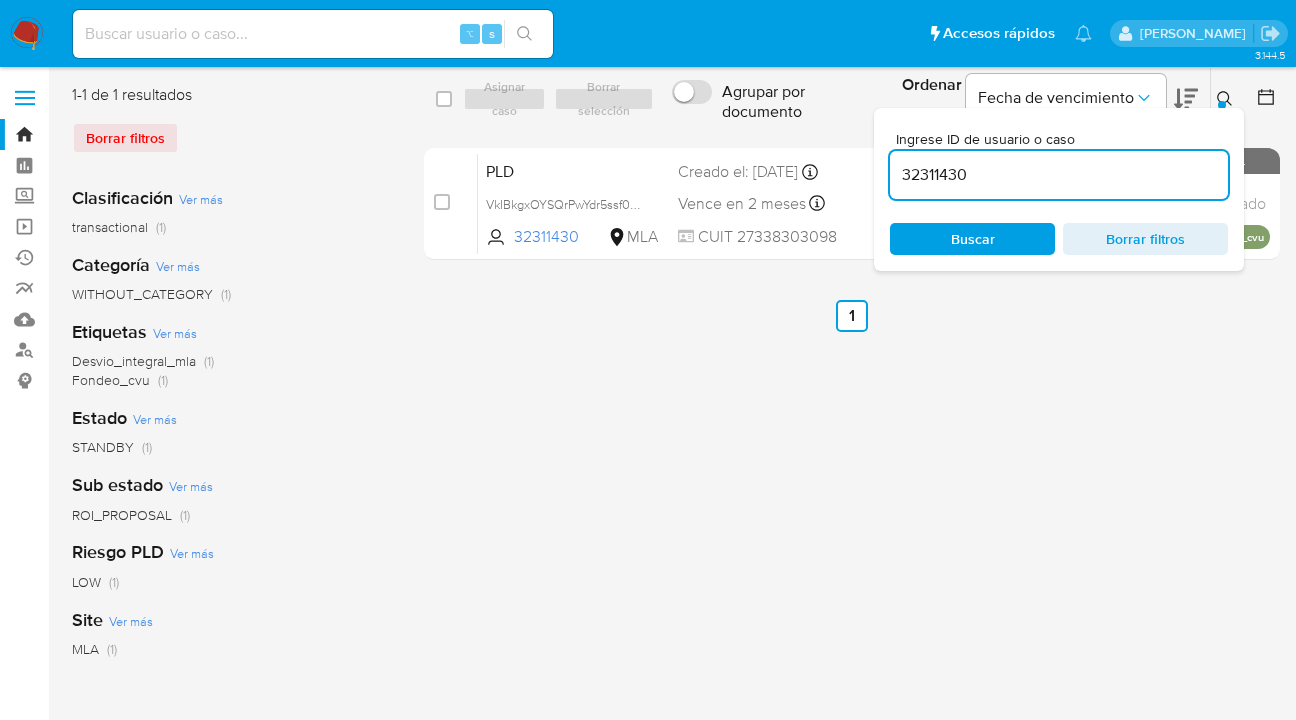 drag, startPoint x: 1013, startPoint y: 184, endPoint x: 951, endPoint y: 169, distance: 63.788715 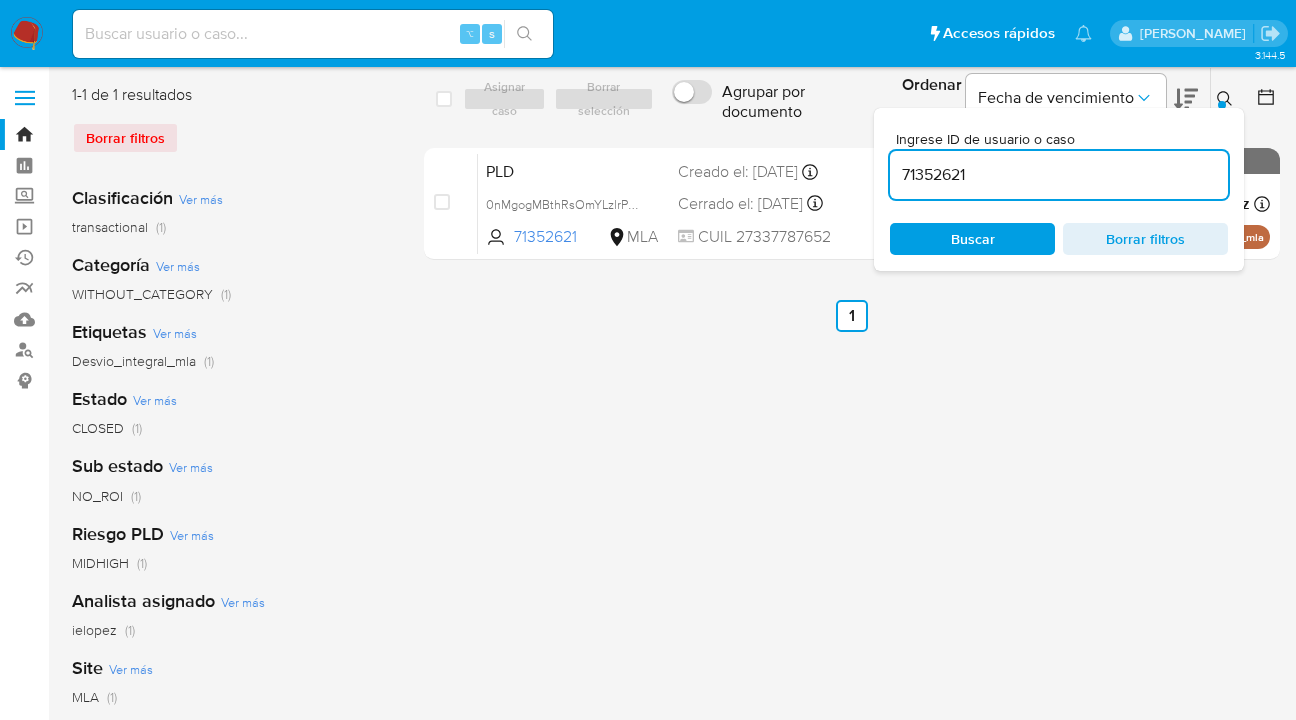 click 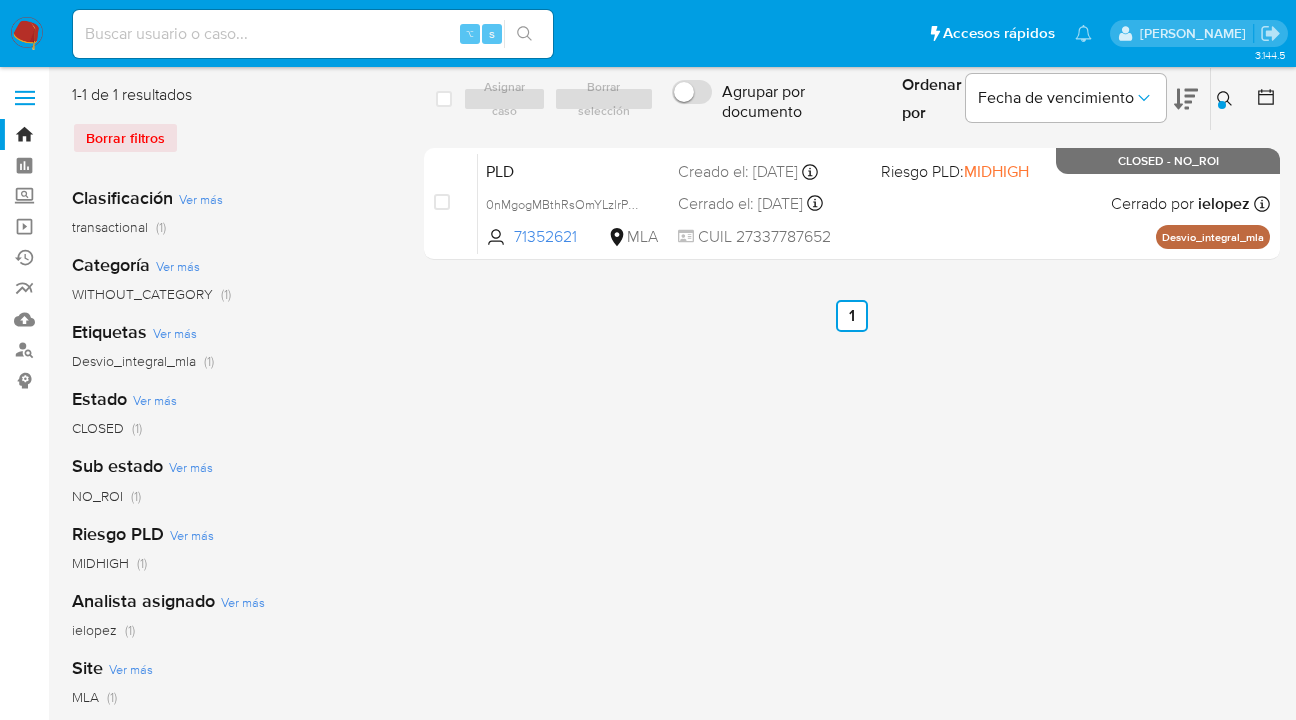 click 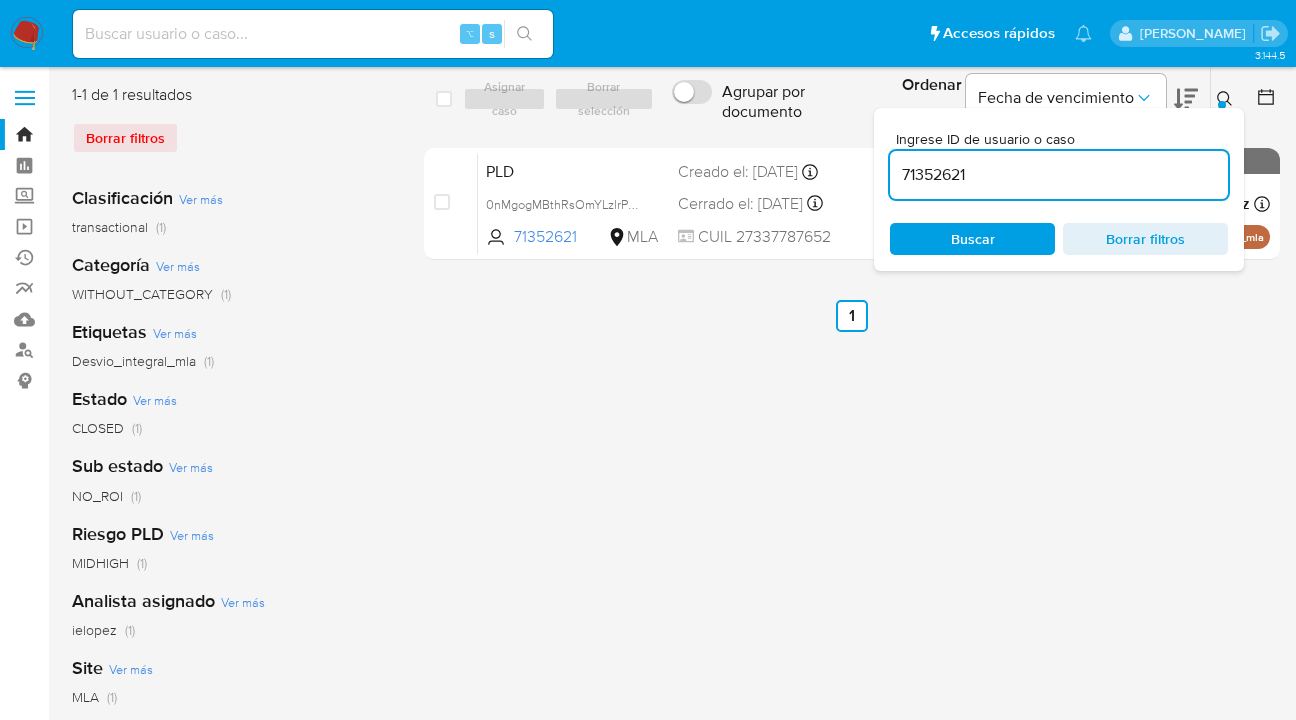 drag, startPoint x: 1033, startPoint y: 184, endPoint x: 894, endPoint y: 169, distance: 139.807 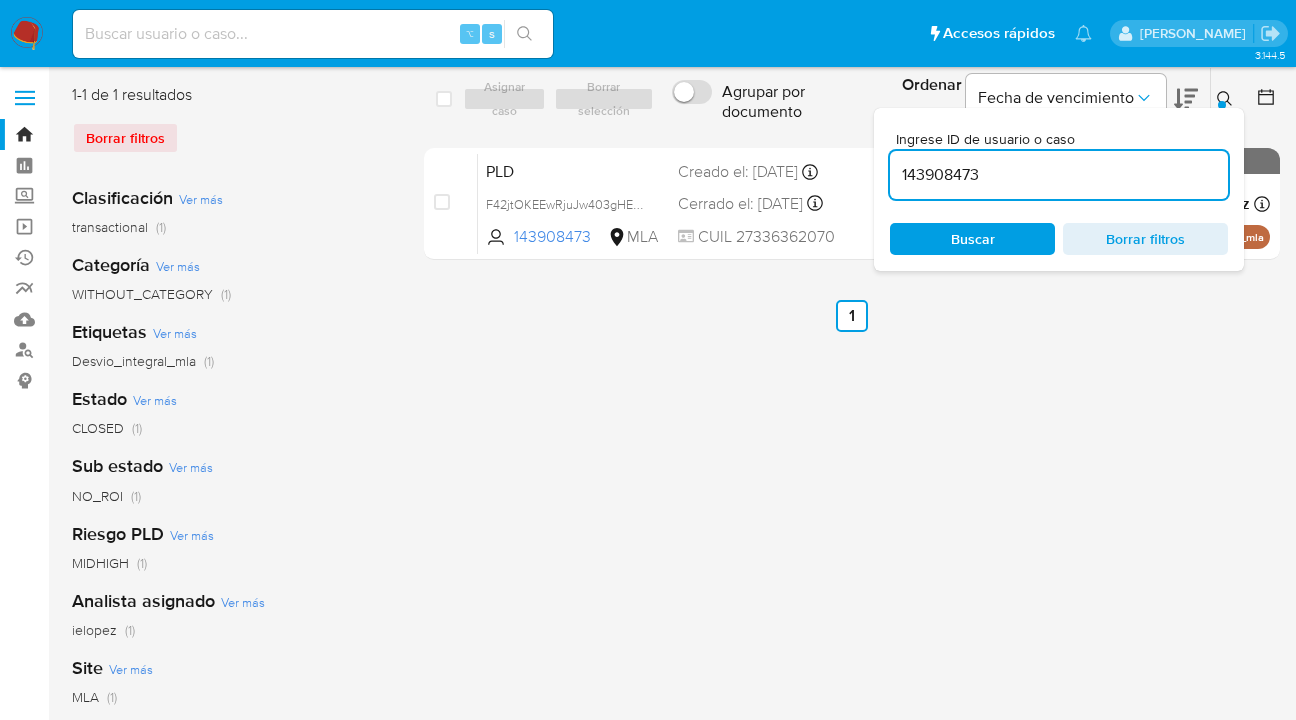 click 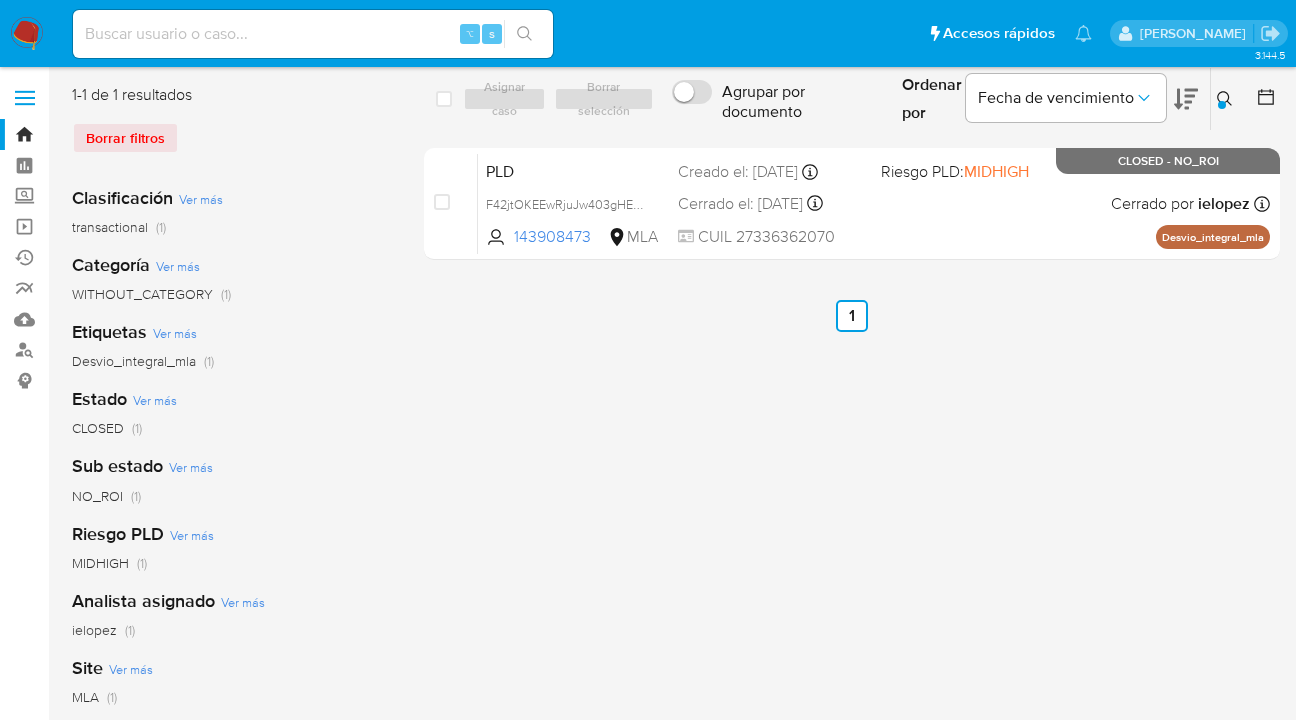 click at bounding box center (1227, 99) 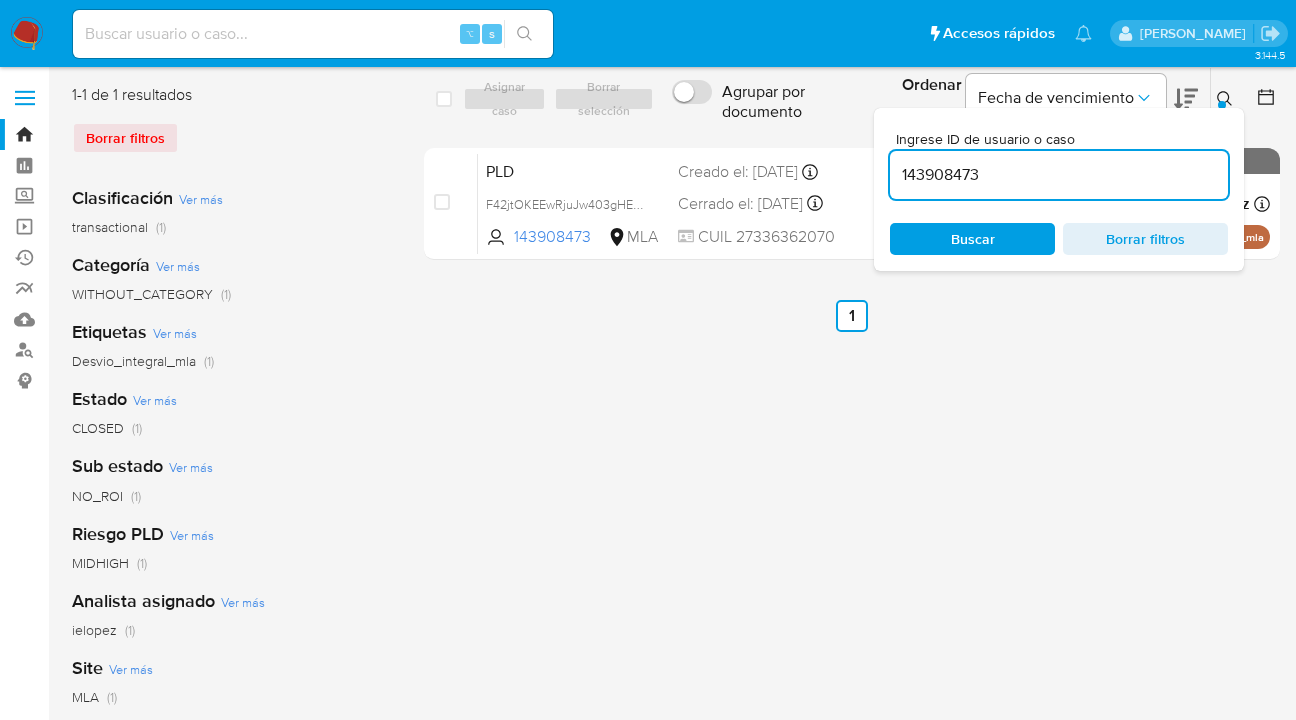 scroll, scrollTop: 0, scrollLeft: 0, axis: both 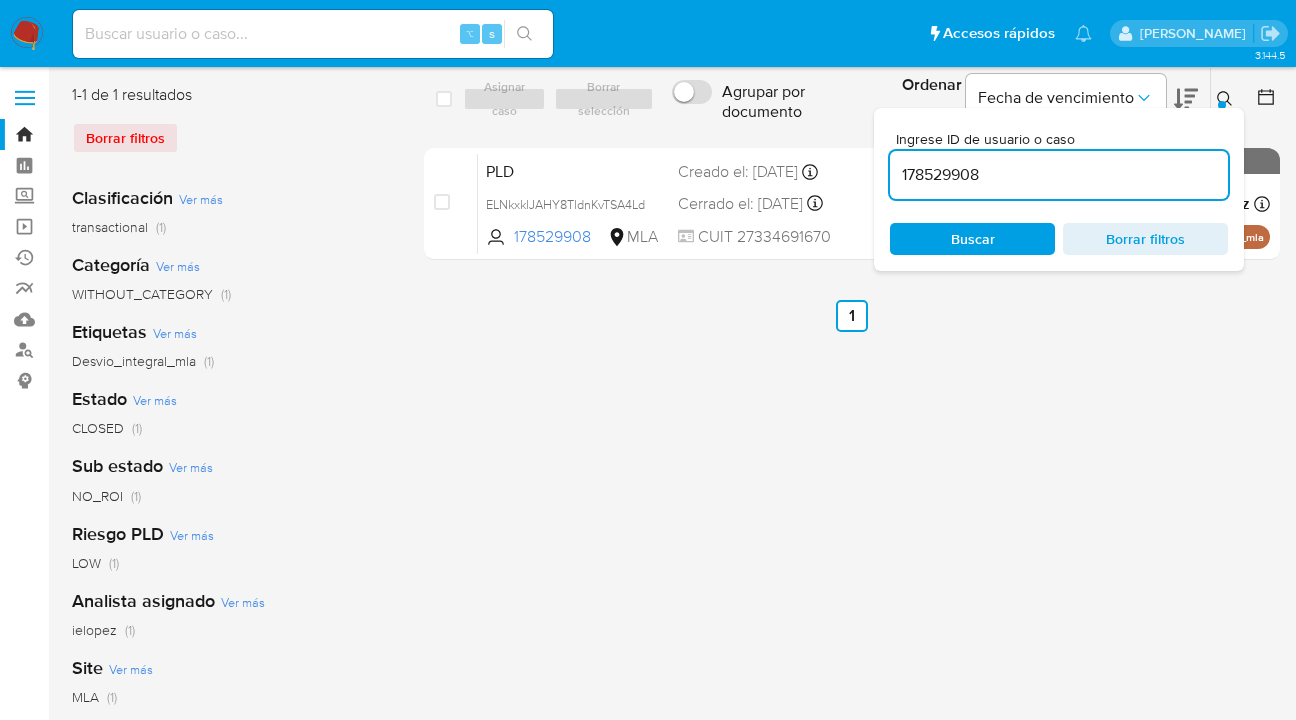 click 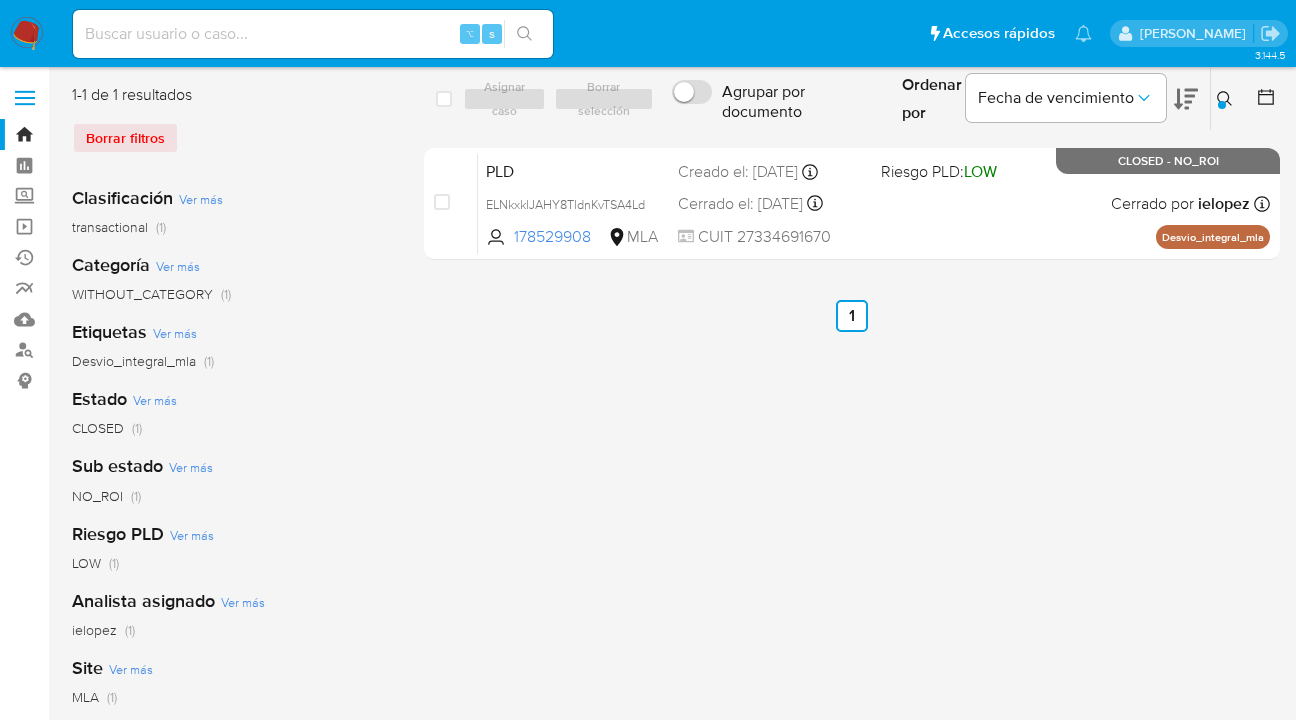 click 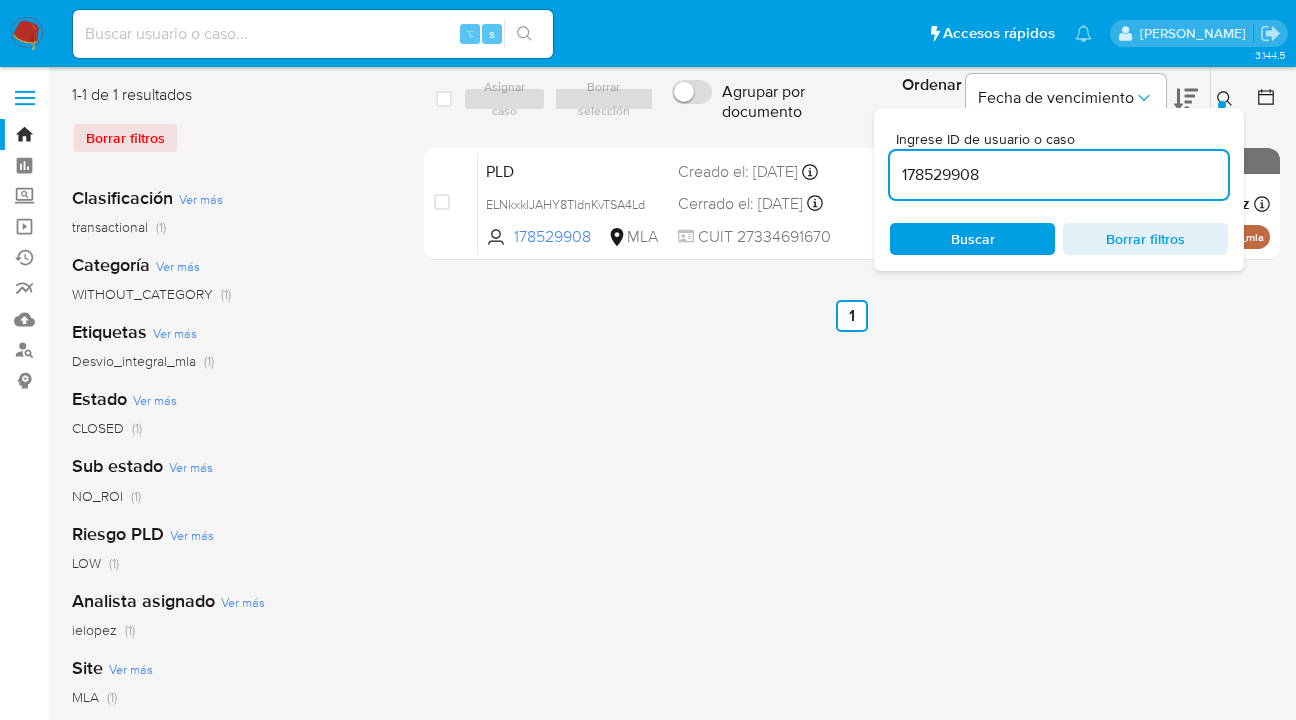 drag, startPoint x: 1022, startPoint y: 179, endPoint x: 885, endPoint y: 168, distance: 137.4409 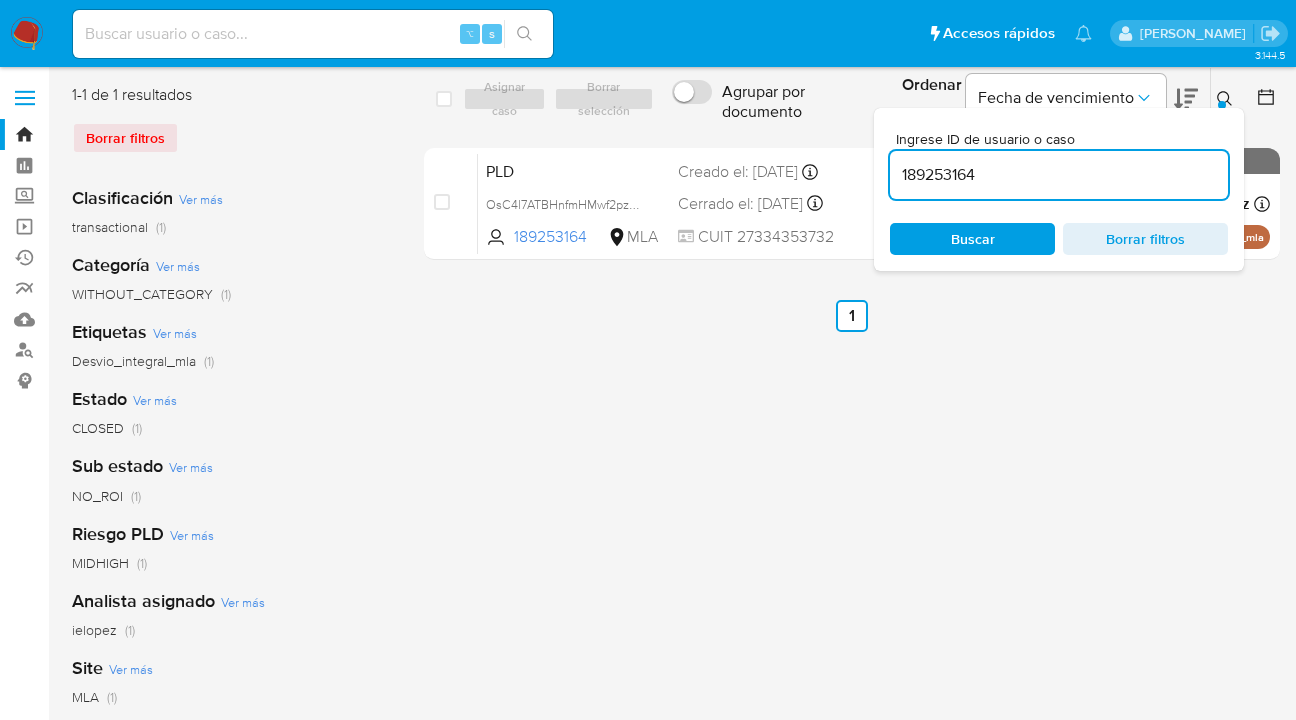 drag, startPoint x: 1223, startPoint y: 97, endPoint x: 1252, endPoint y: 132, distance: 45.453274 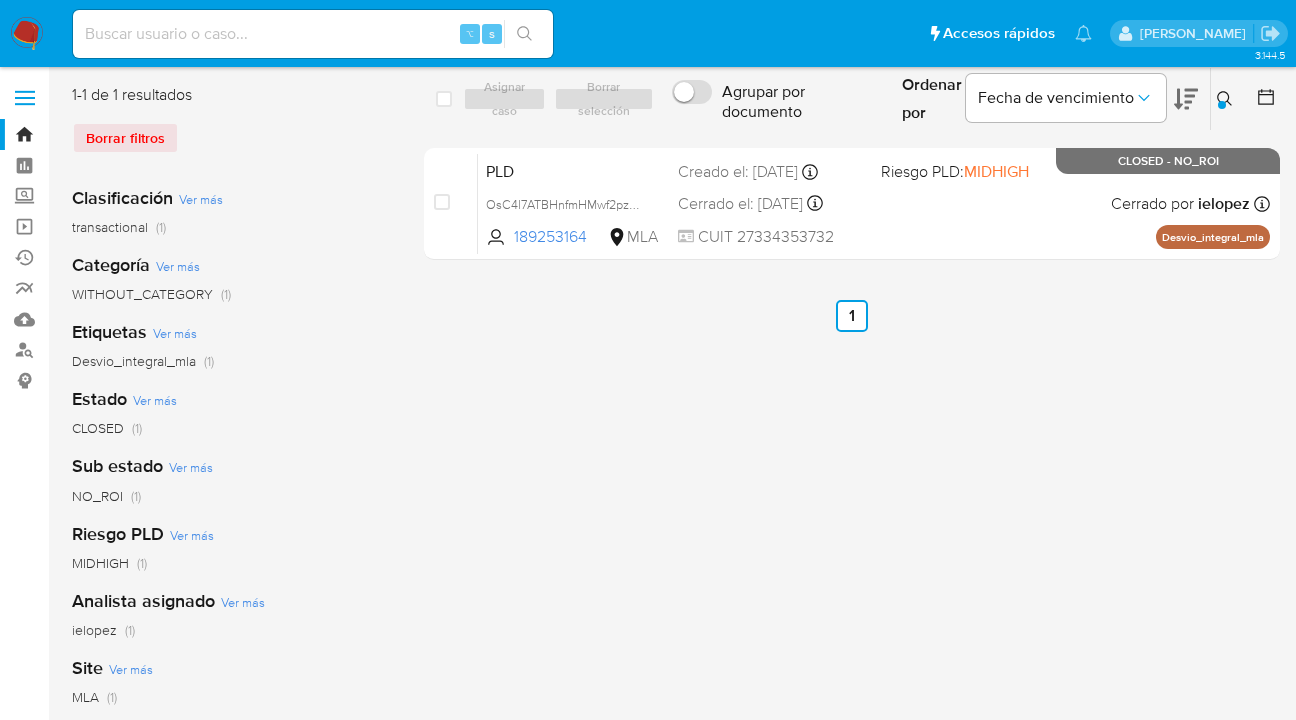 click 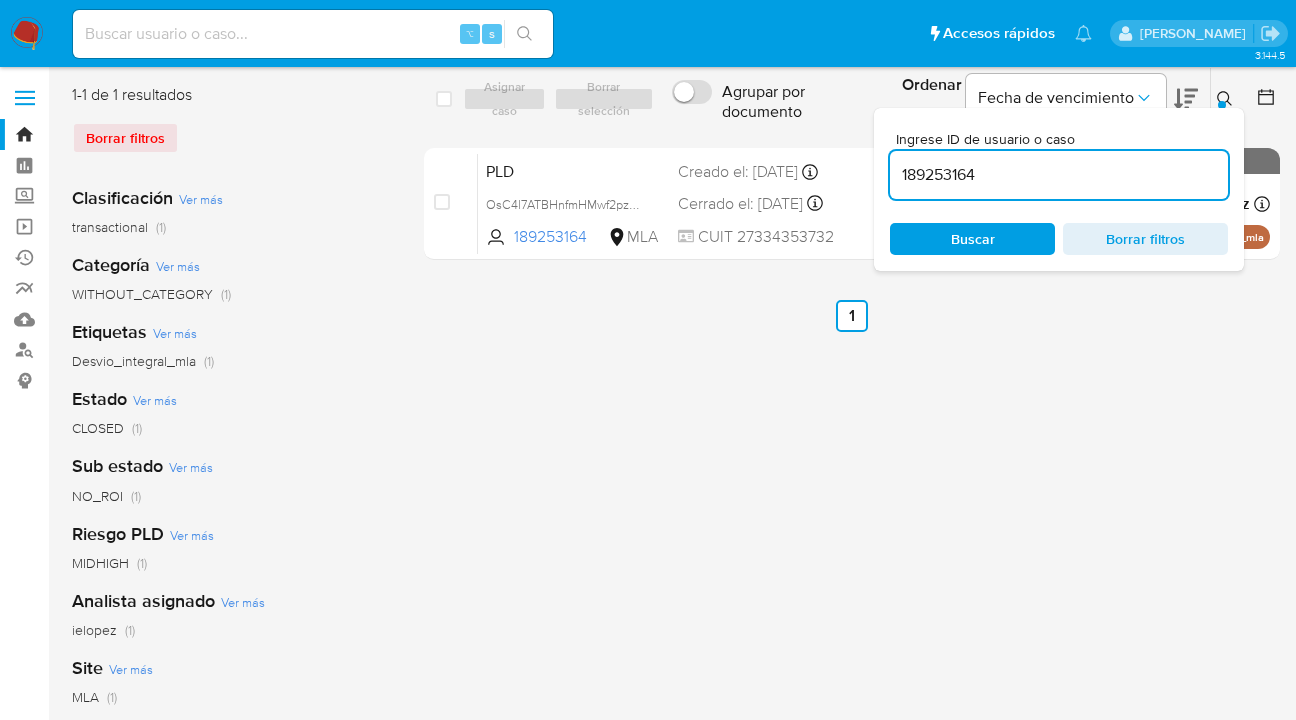 drag, startPoint x: 988, startPoint y: 178, endPoint x: 893, endPoint y: 180, distance: 95.02105 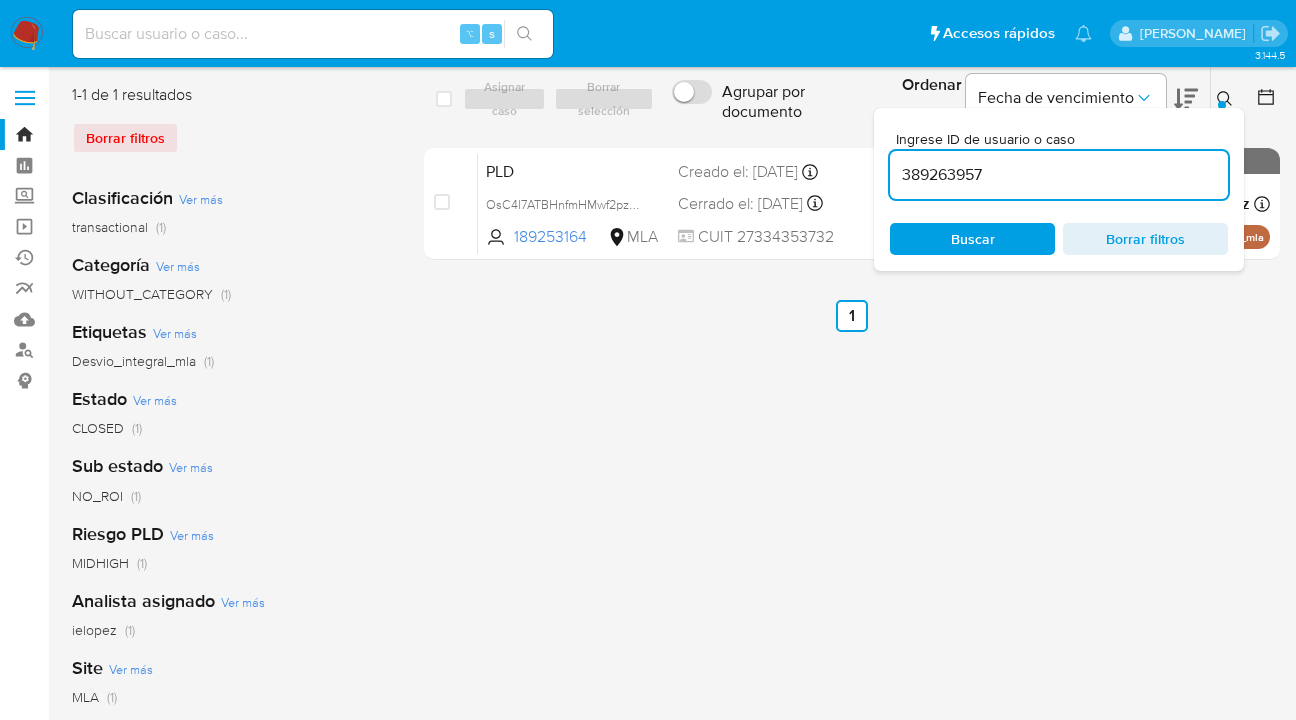 scroll, scrollTop: 0, scrollLeft: 0, axis: both 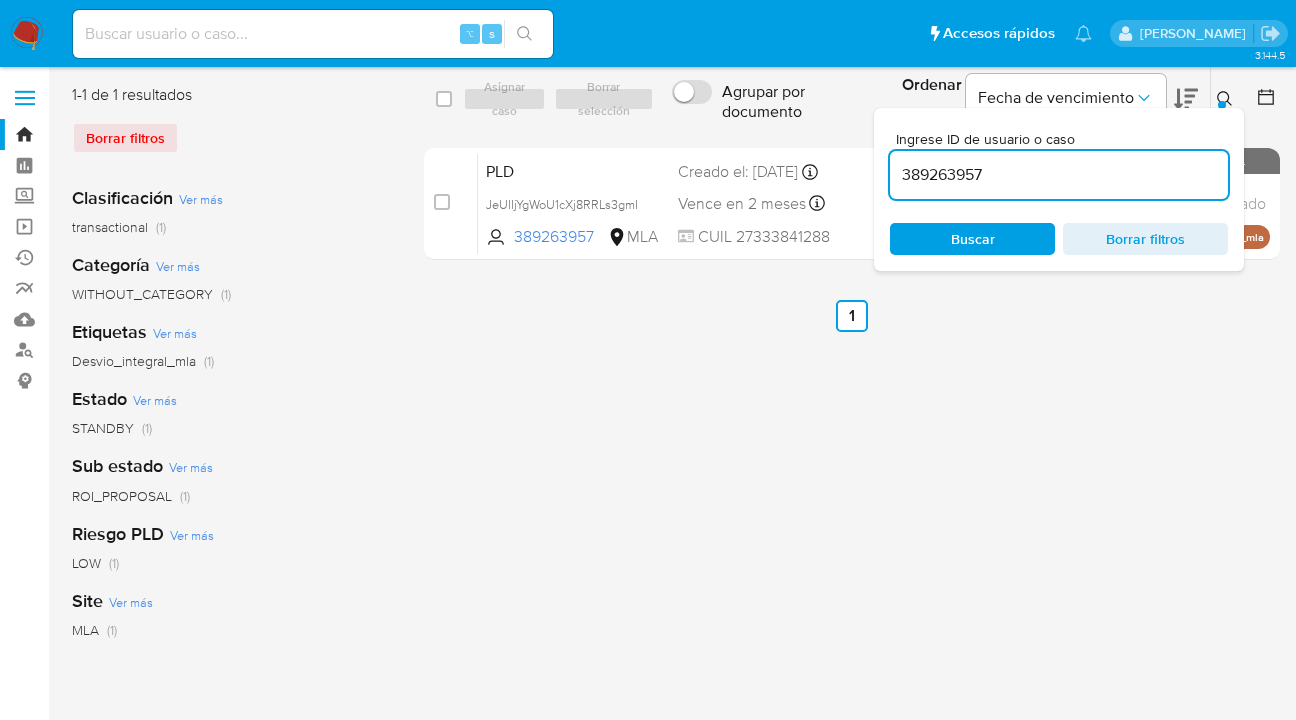click 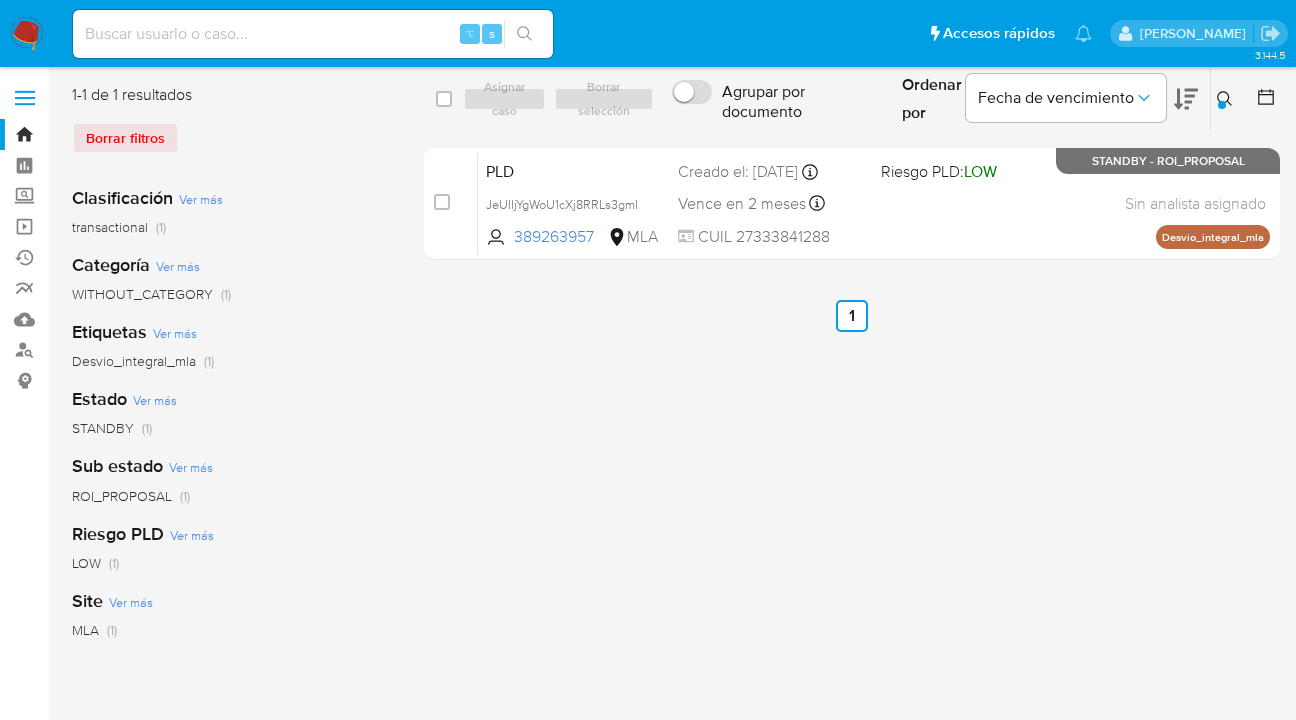 click 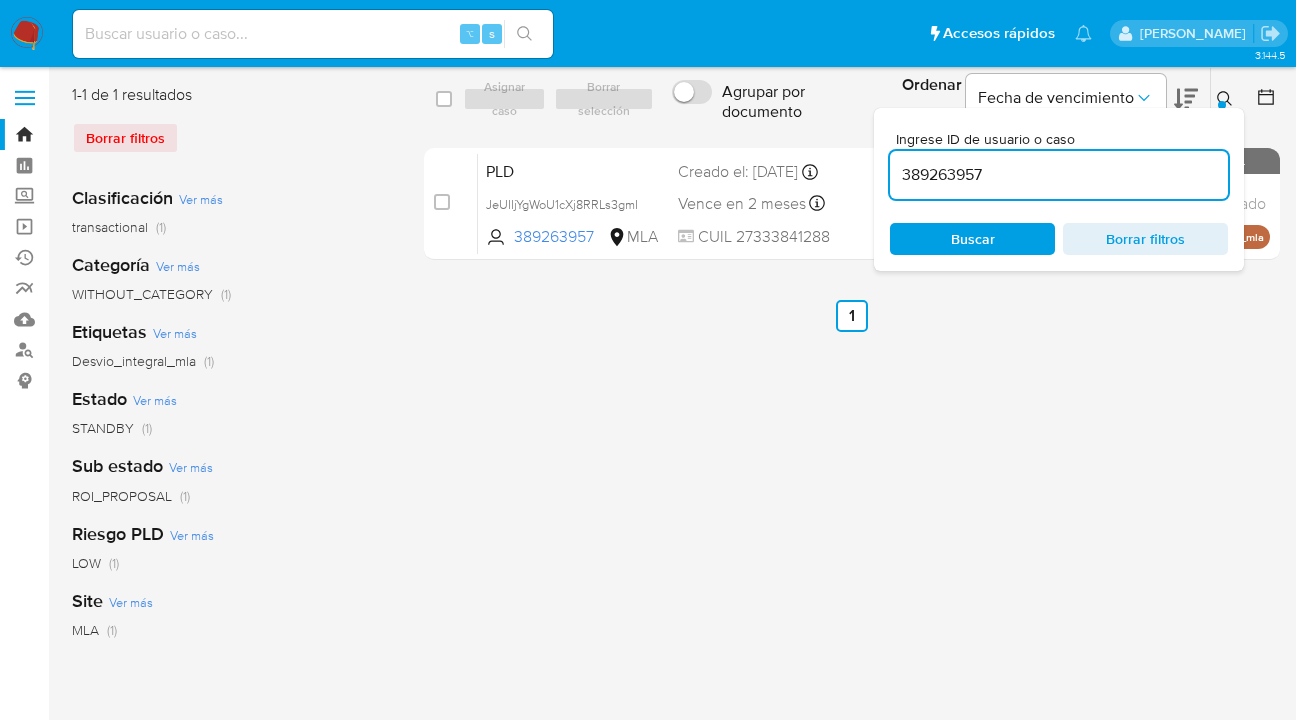 scroll, scrollTop: 0, scrollLeft: 0, axis: both 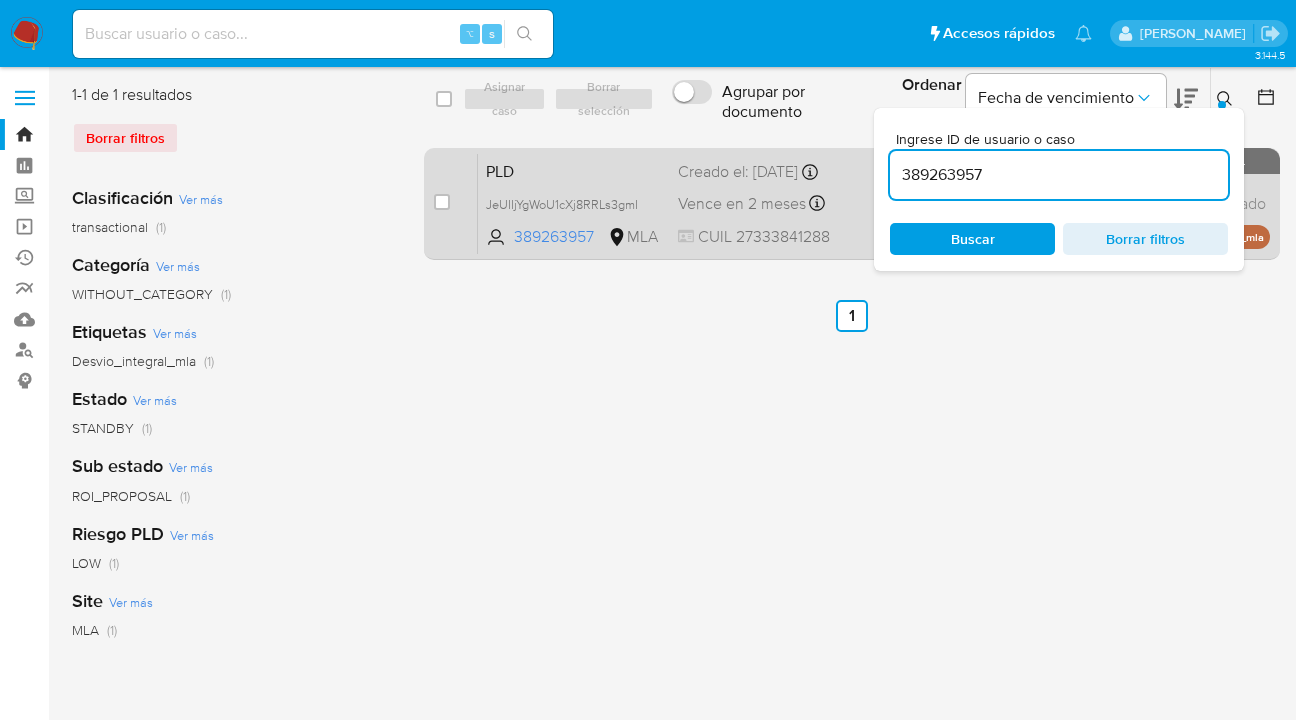 drag, startPoint x: 1017, startPoint y: 171, endPoint x: 873, endPoint y: 175, distance: 144.05554 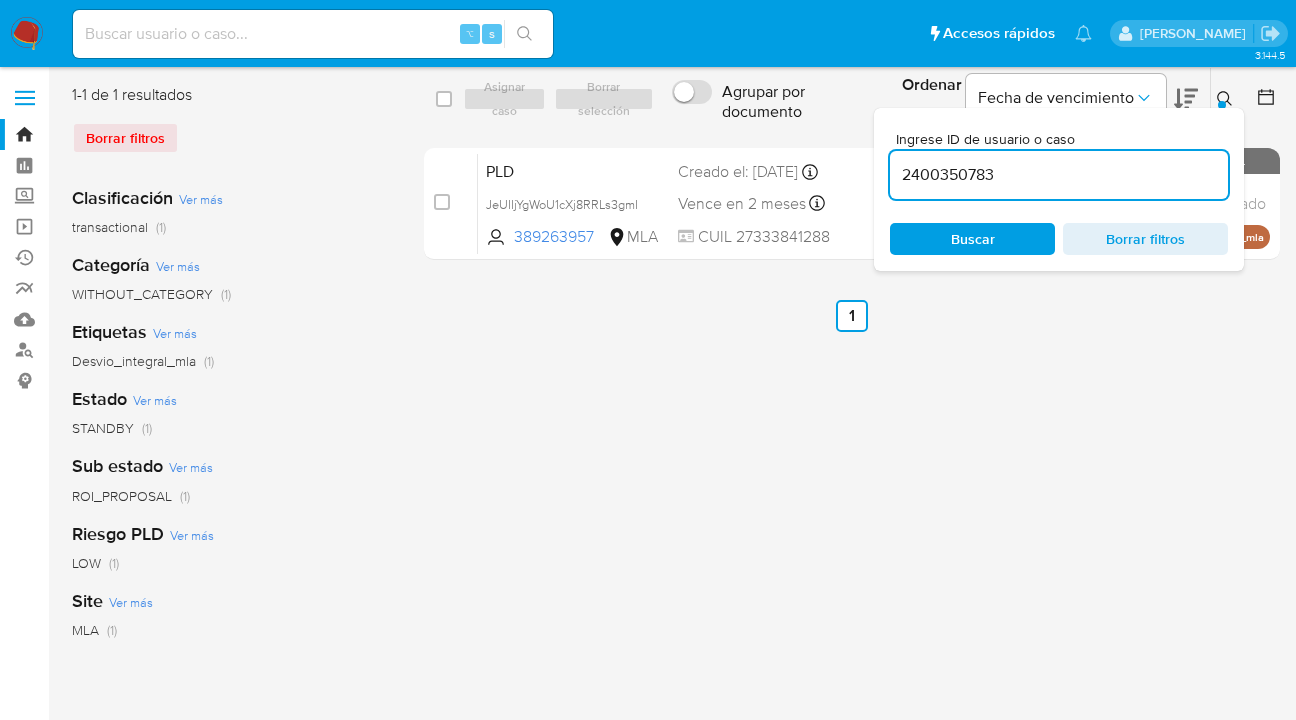 scroll, scrollTop: 0, scrollLeft: 0, axis: both 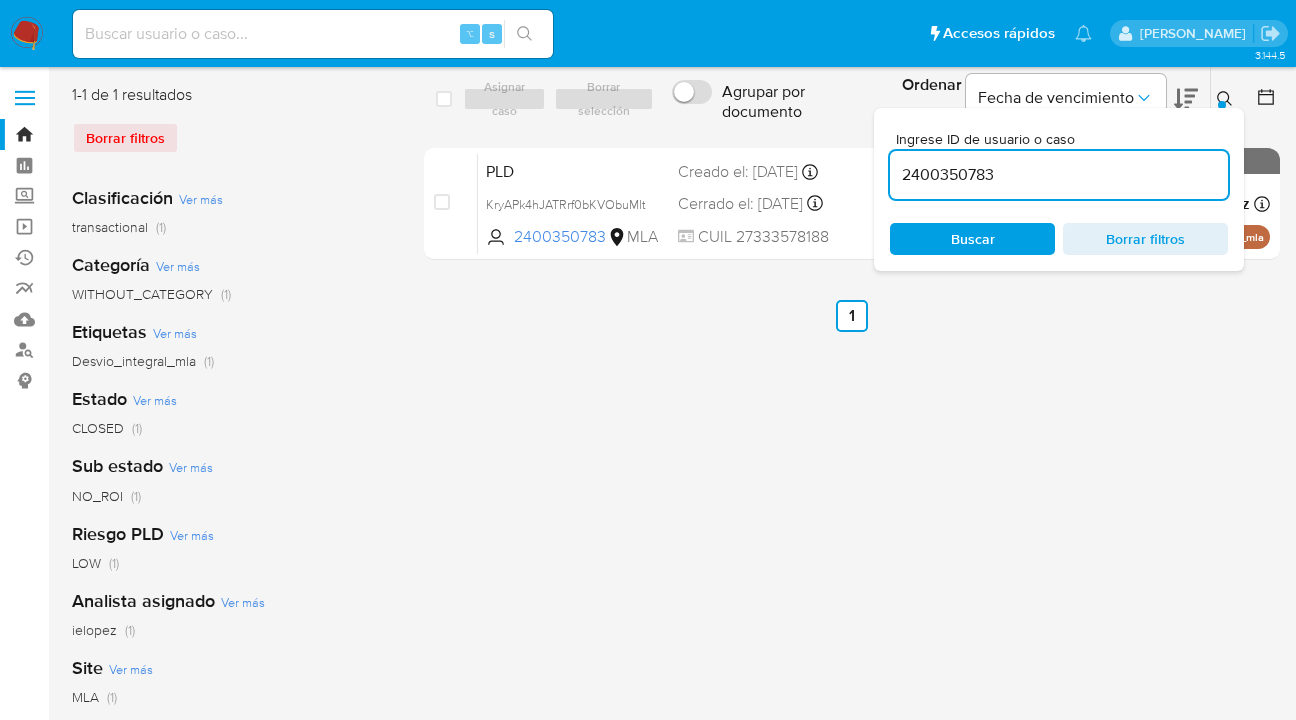 click at bounding box center [1222, 105] 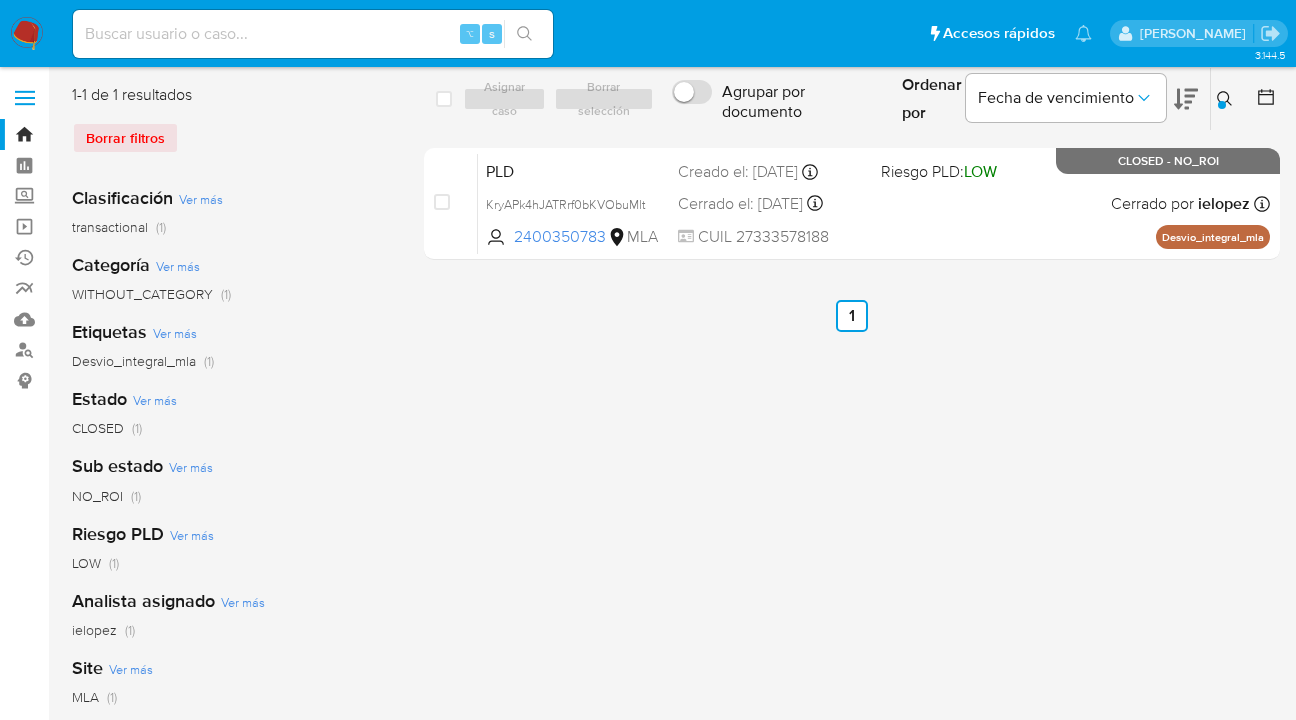 click 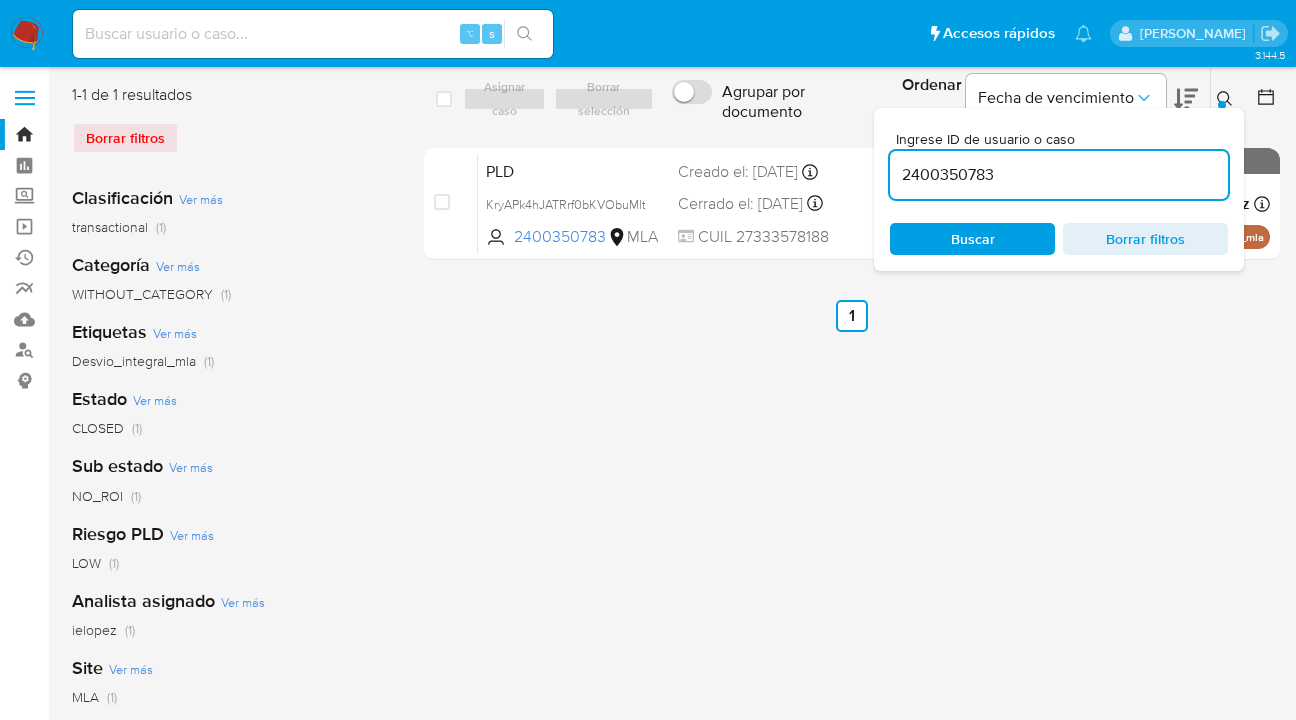 drag, startPoint x: 996, startPoint y: 174, endPoint x: 886, endPoint y: 161, distance: 110.76552 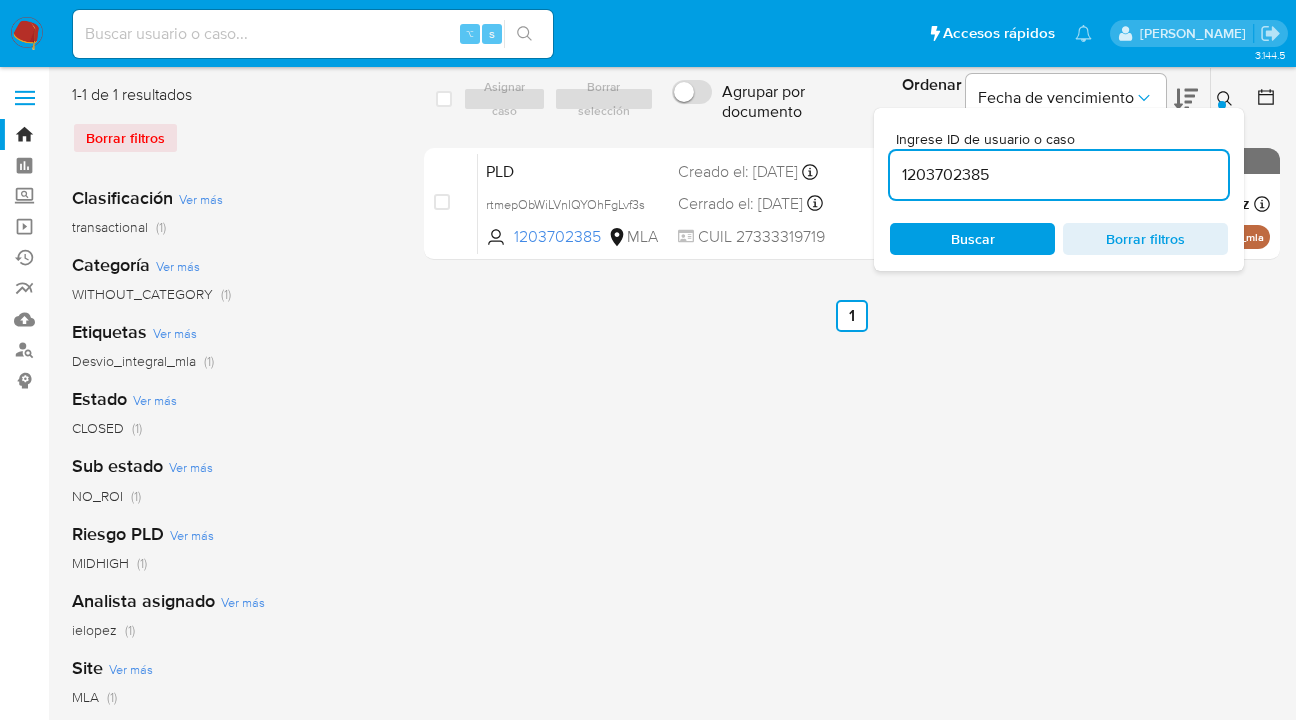 click 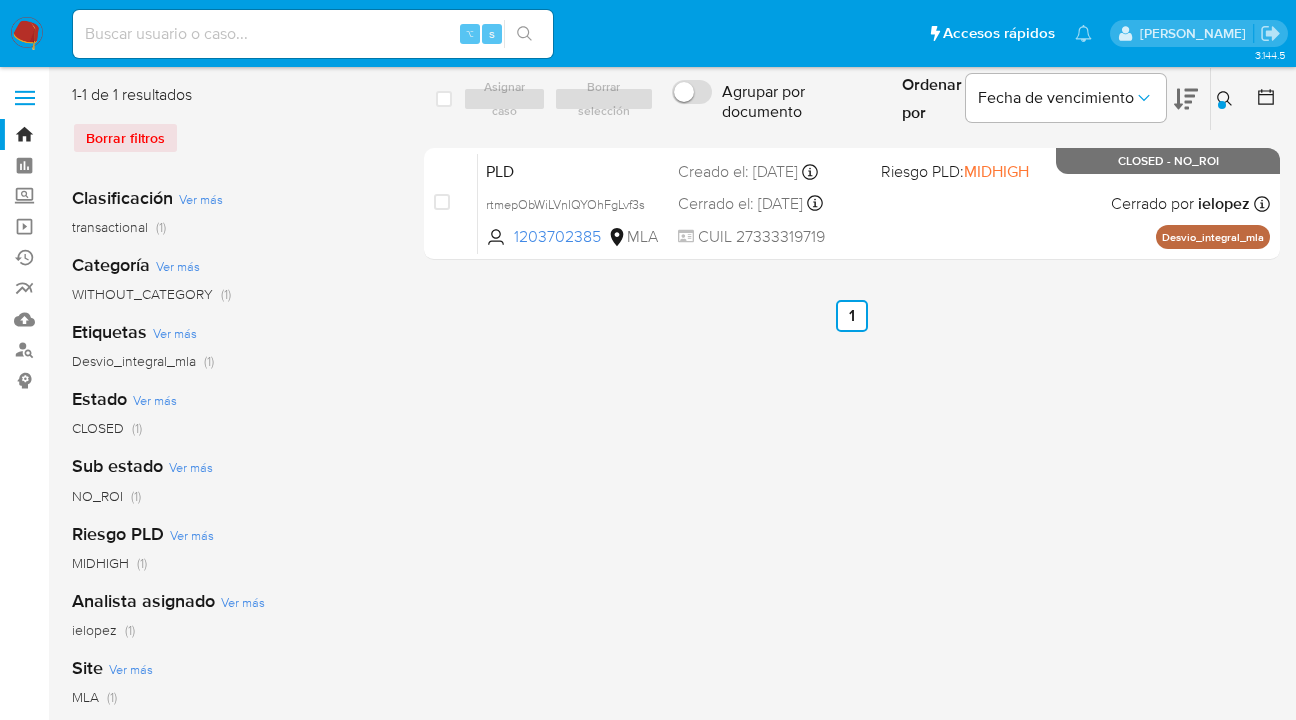 drag, startPoint x: 1224, startPoint y: 101, endPoint x: 1207, endPoint y: 110, distance: 19.235384 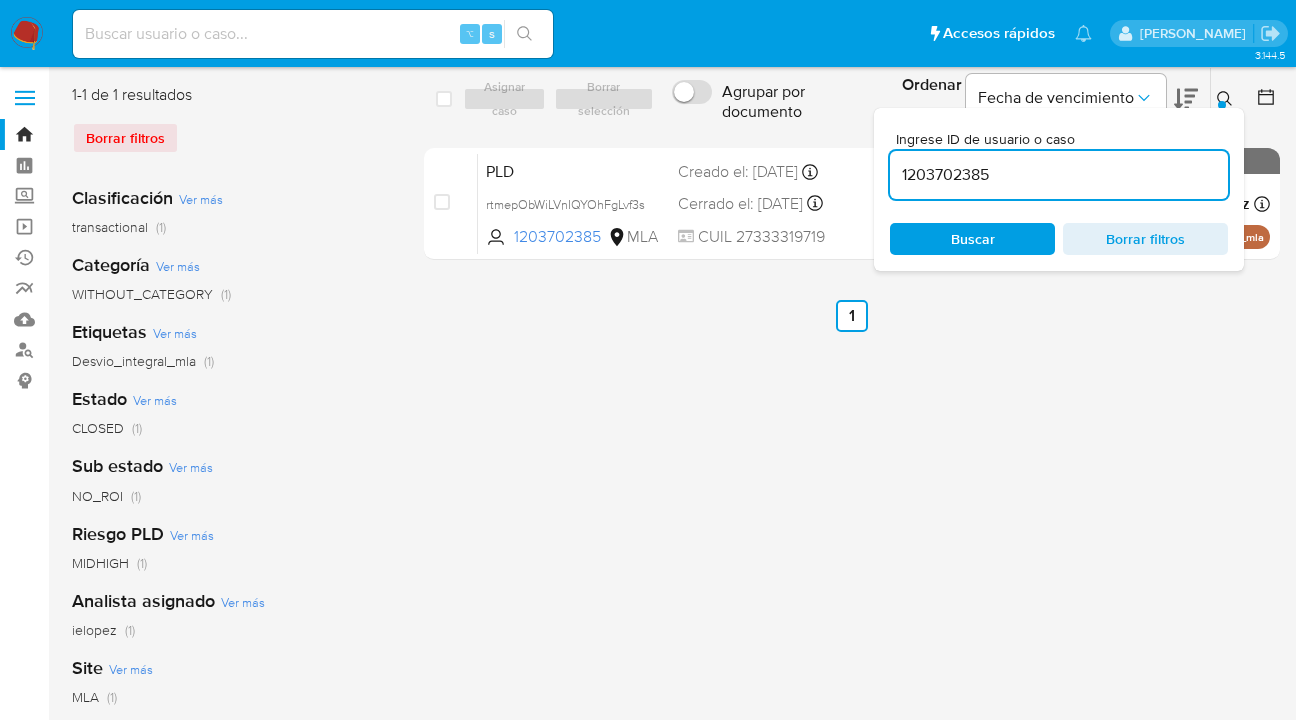 drag, startPoint x: 1027, startPoint y: 177, endPoint x: 884, endPoint y: 166, distance: 143.42245 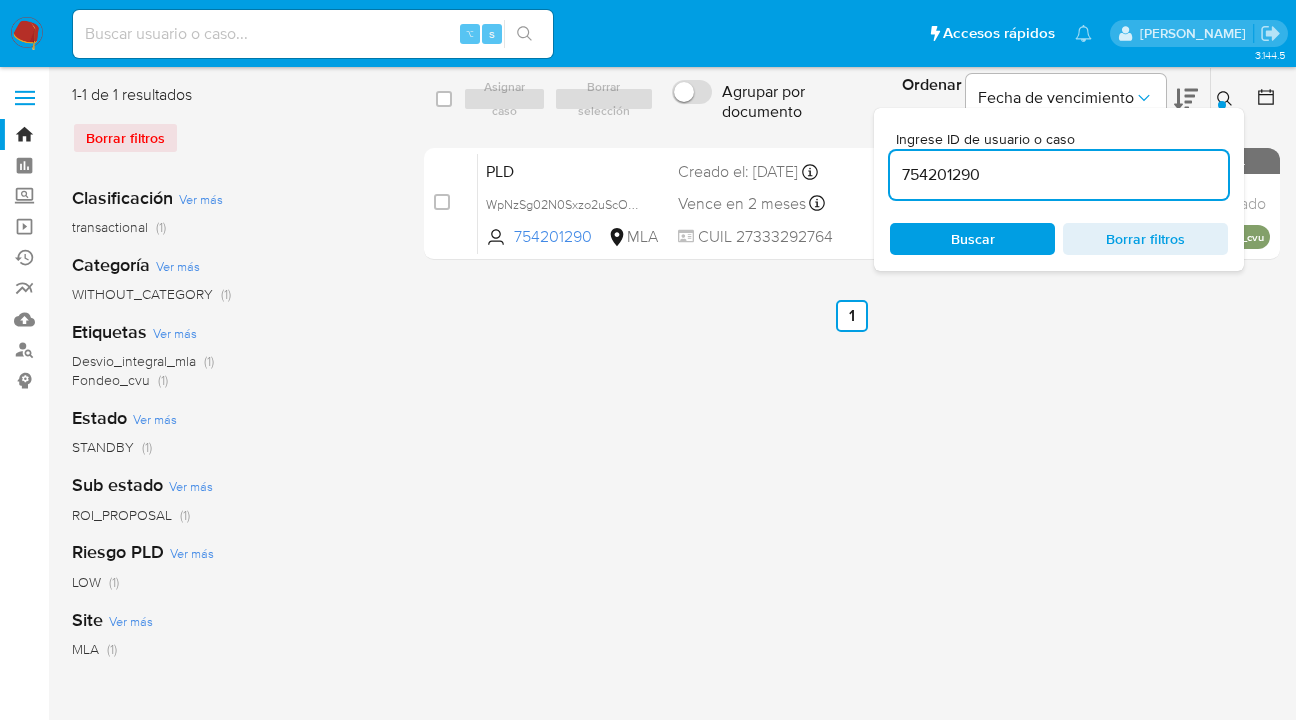 click 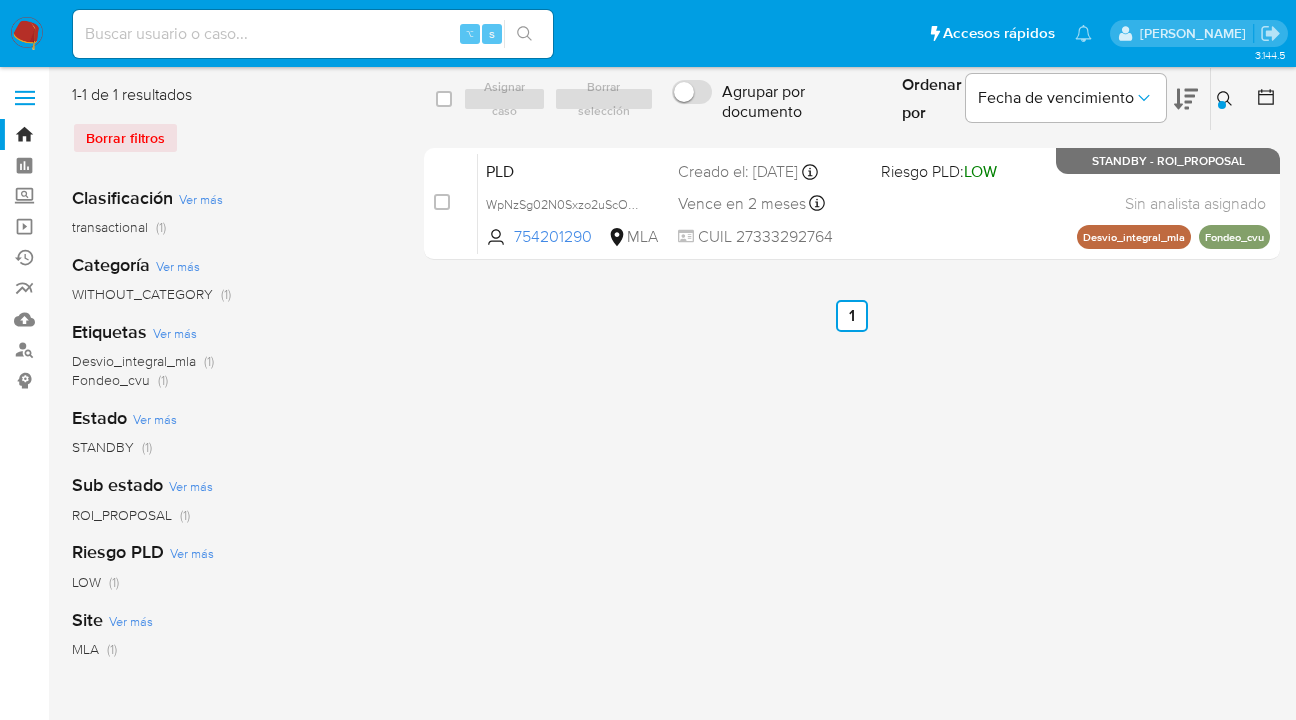 click 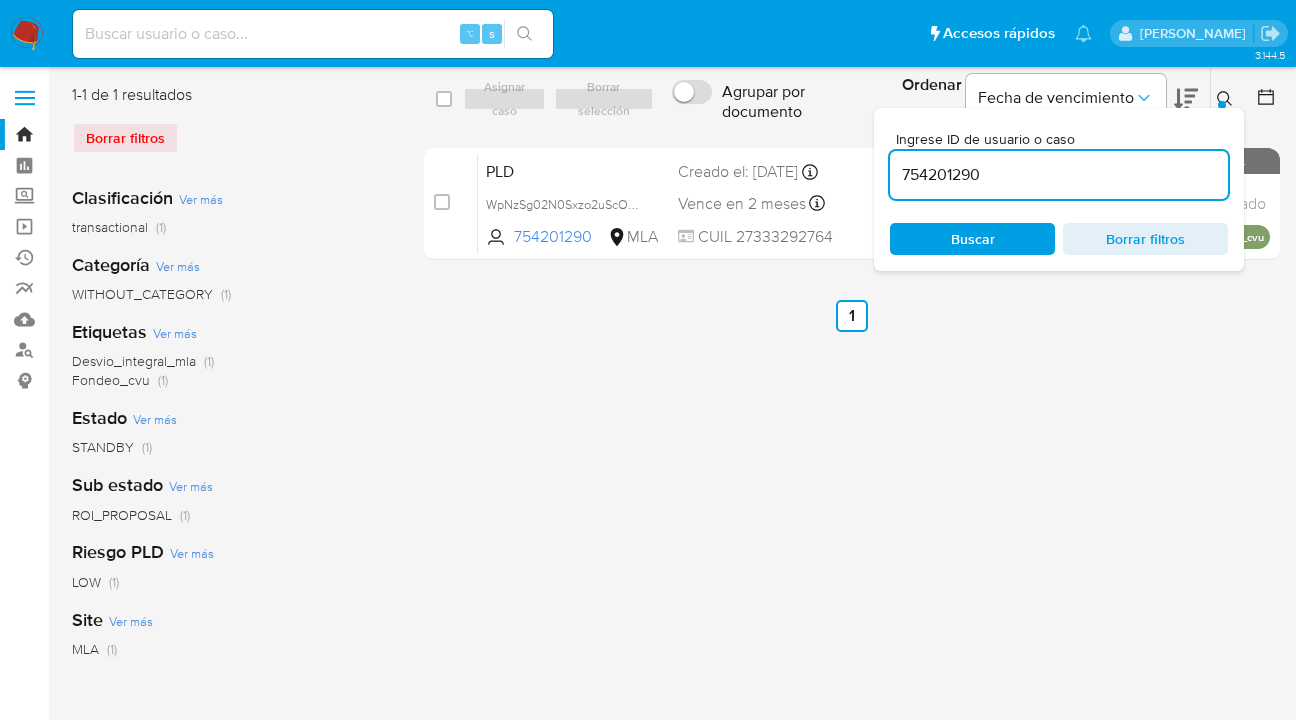scroll, scrollTop: 0, scrollLeft: 0, axis: both 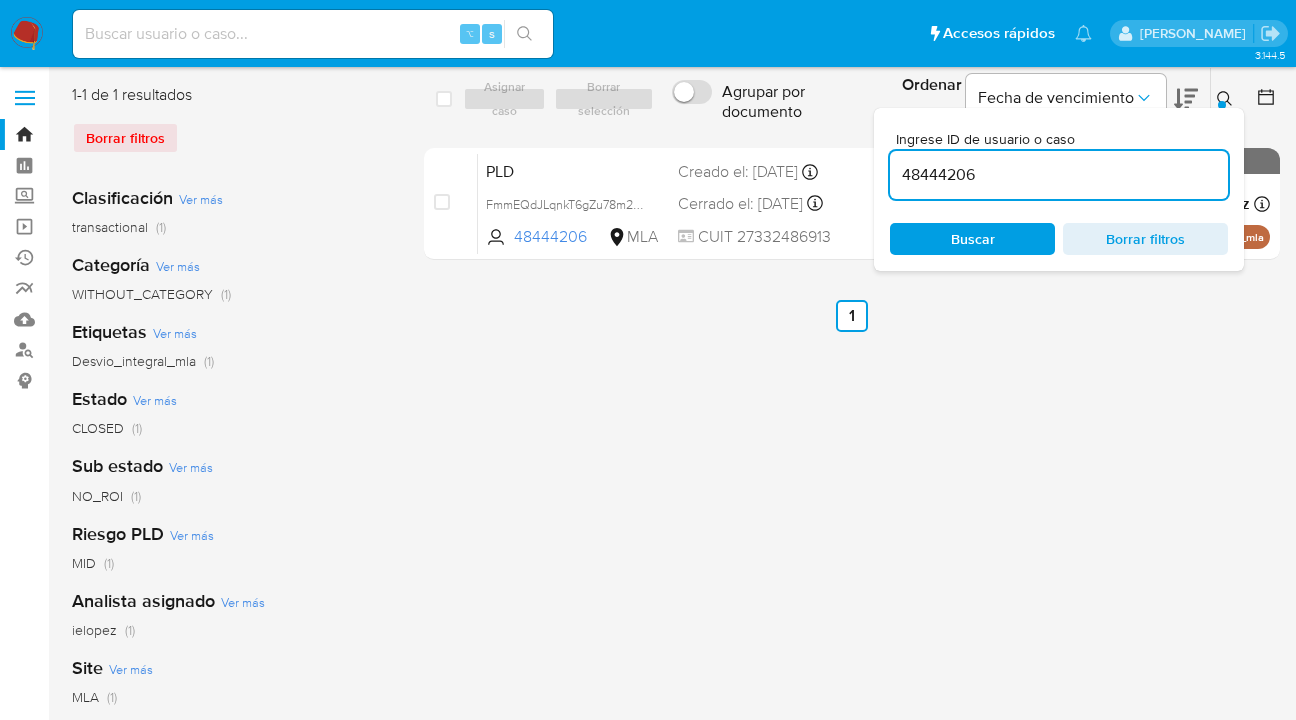 drag, startPoint x: 1224, startPoint y: 97, endPoint x: 1226, endPoint y: 114, distance: 17.117243 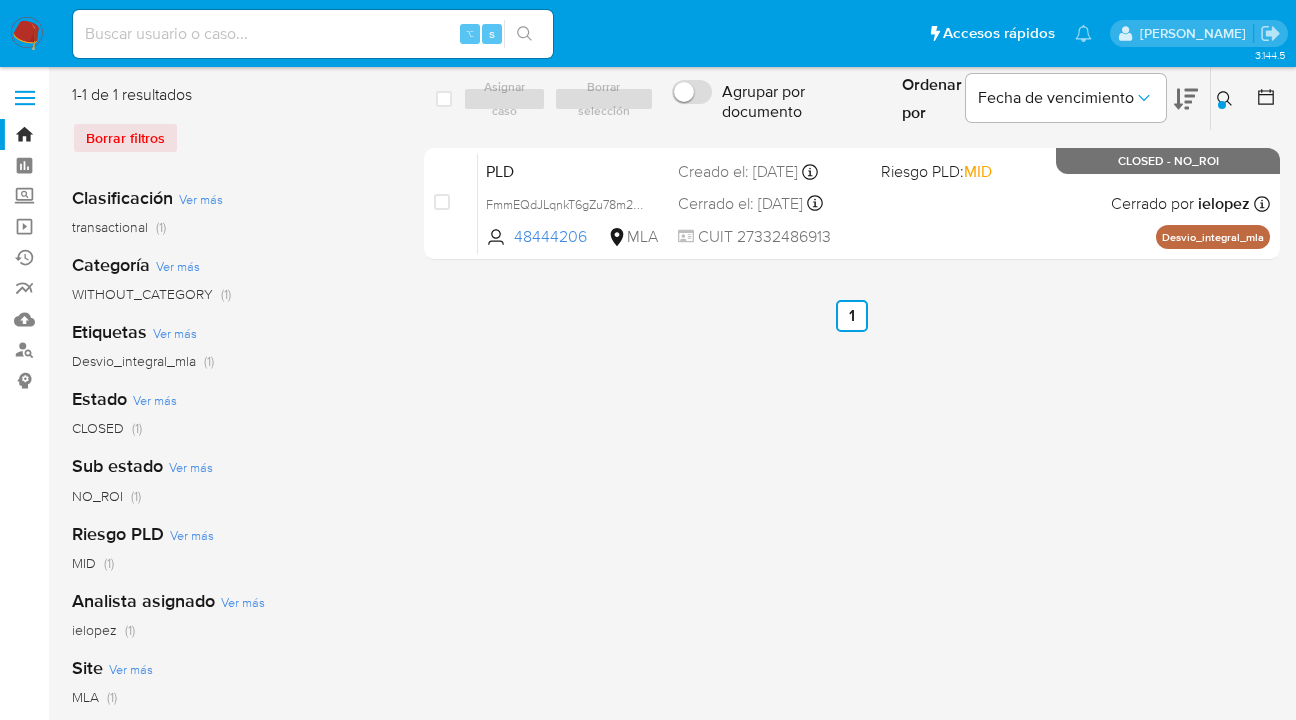 drag, startPoint x: 1225, startPoint y: 94, endPoint x: 1008, endPoint y: 179, distance: 233.05363 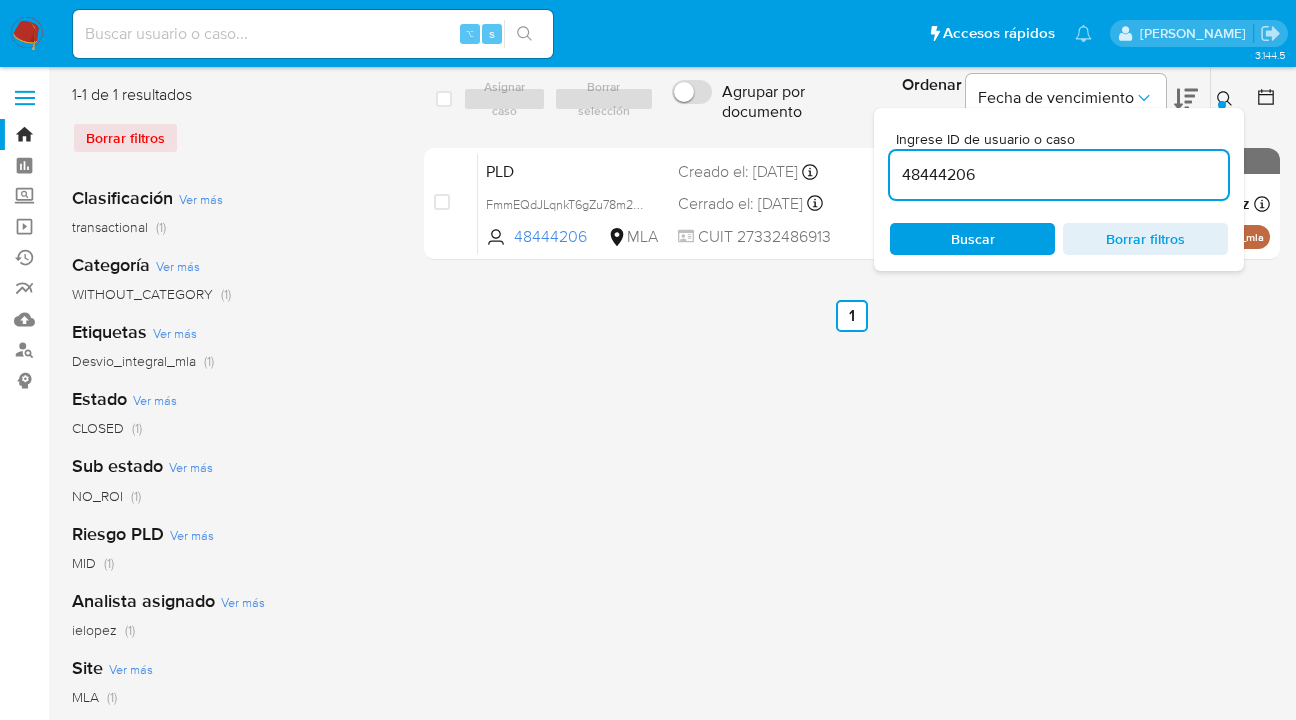 drag, startPoint x: 993, startPoint y: 178, endPoint x: 940, endPoint y: 171, distance: 53.460266 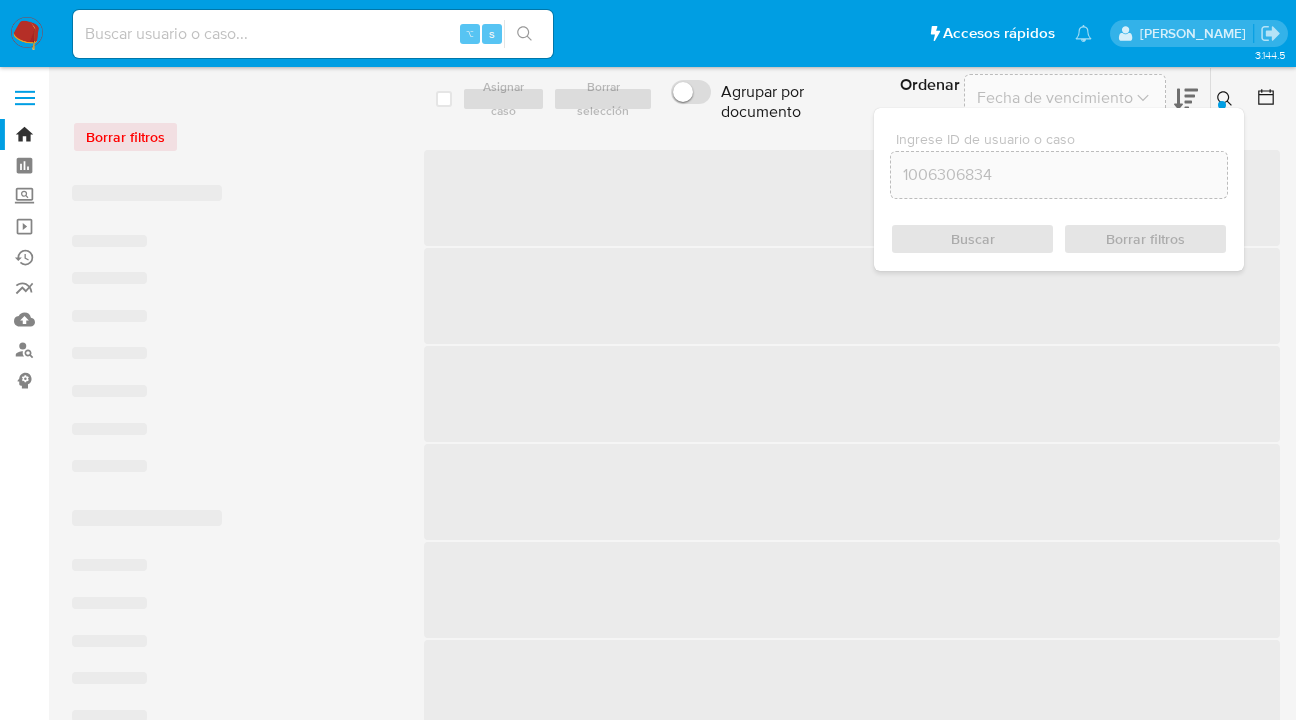 scroll, scrollTop: 0, scrollLeft: 0, axis: both 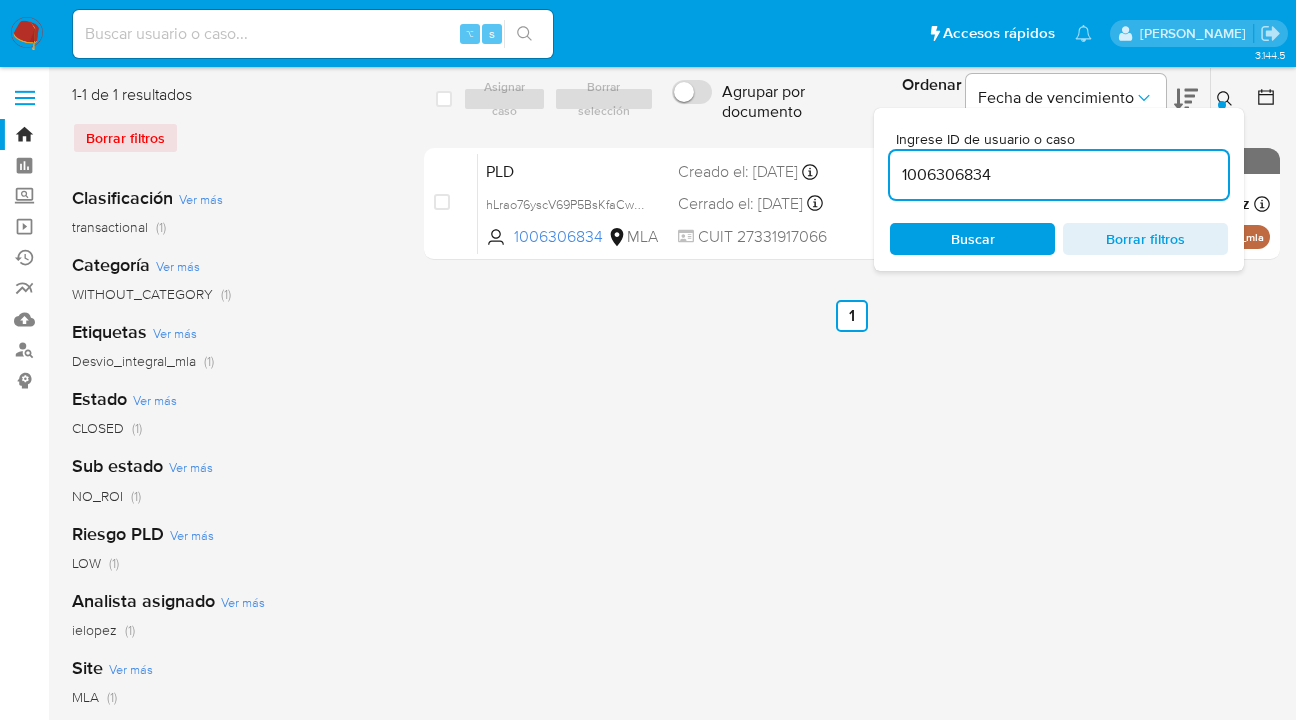 click 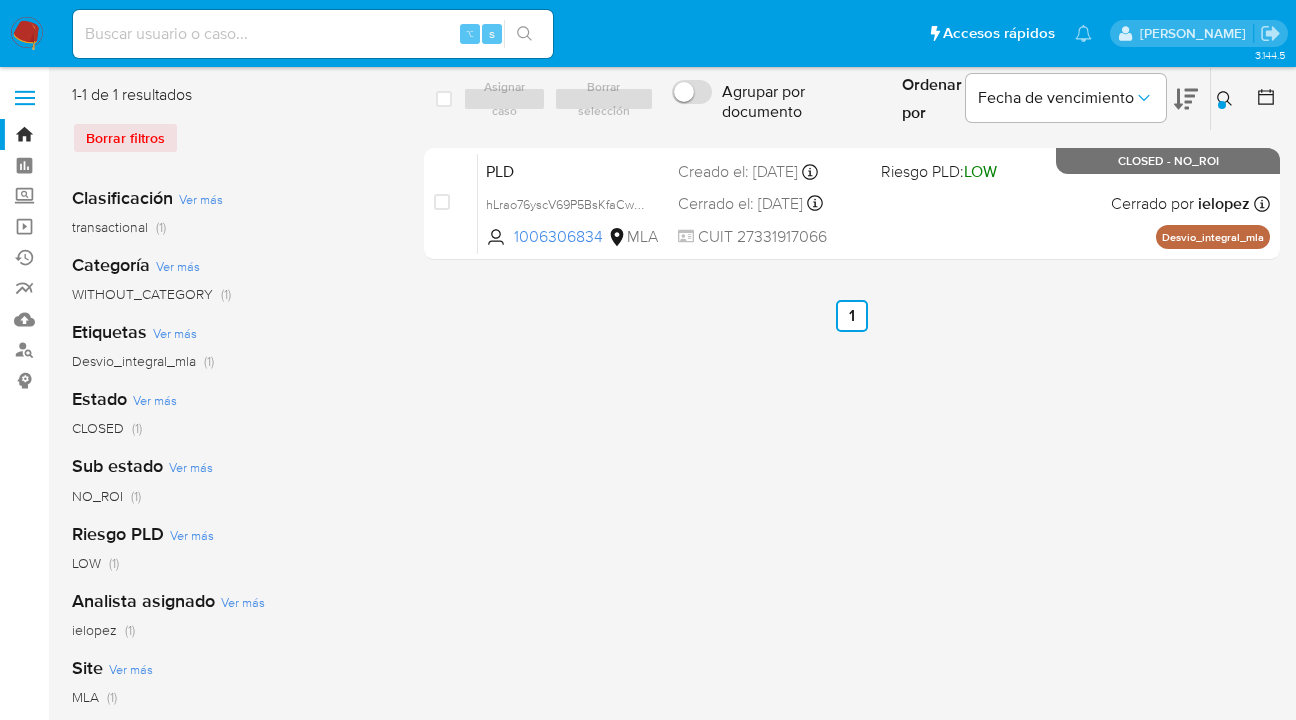 click 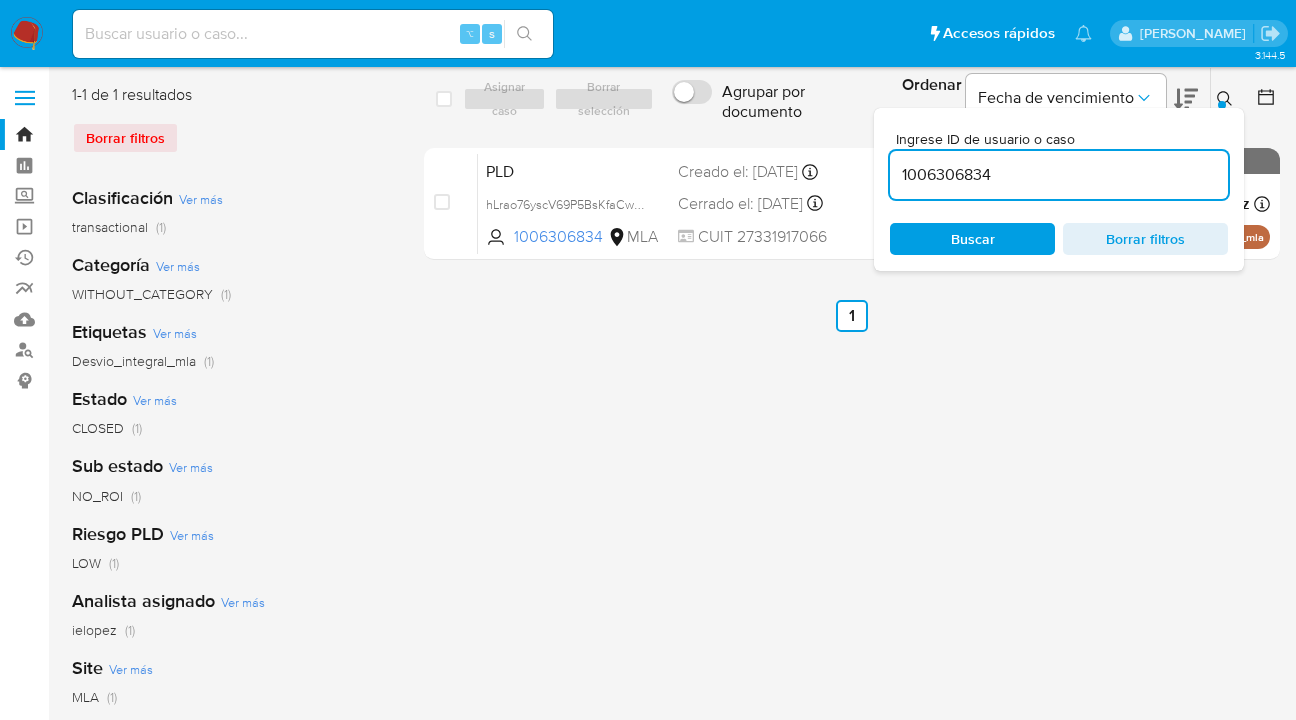 drag, startPoint x: 1032, startPoint y: 171, endPoint x: 915, endPoint y: 160, distance: 117.51595 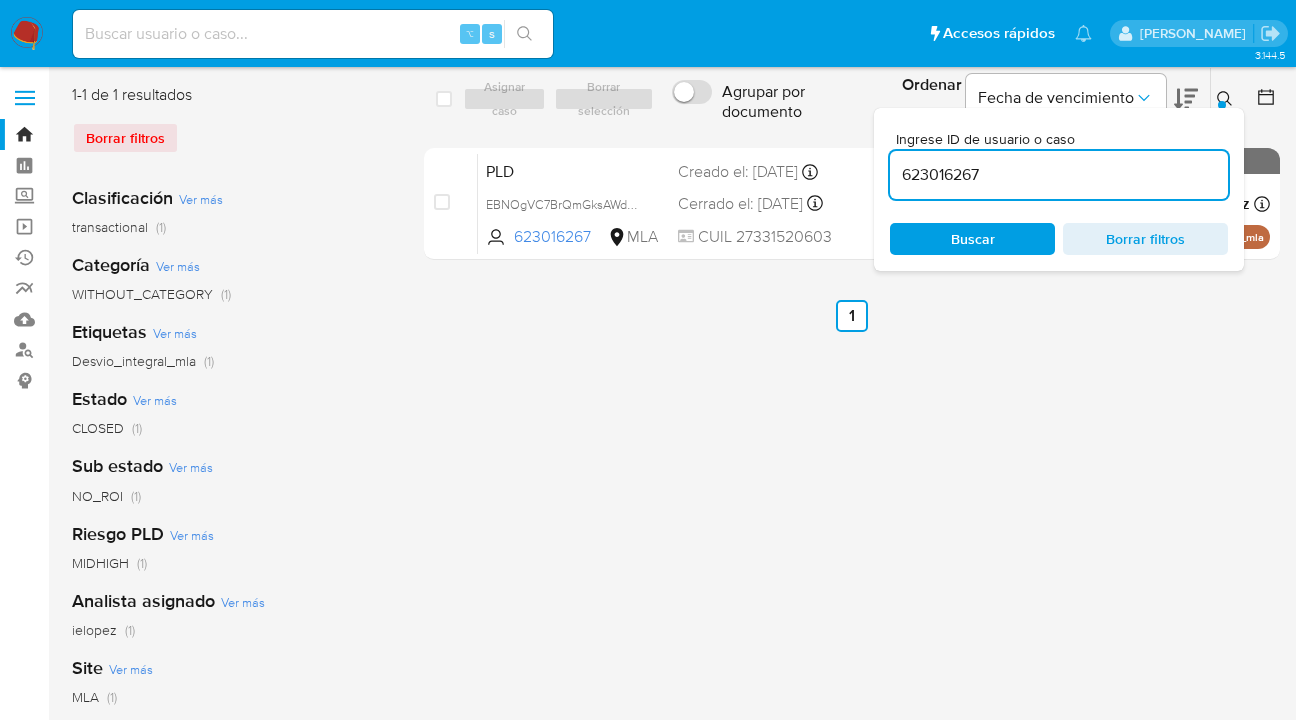 click 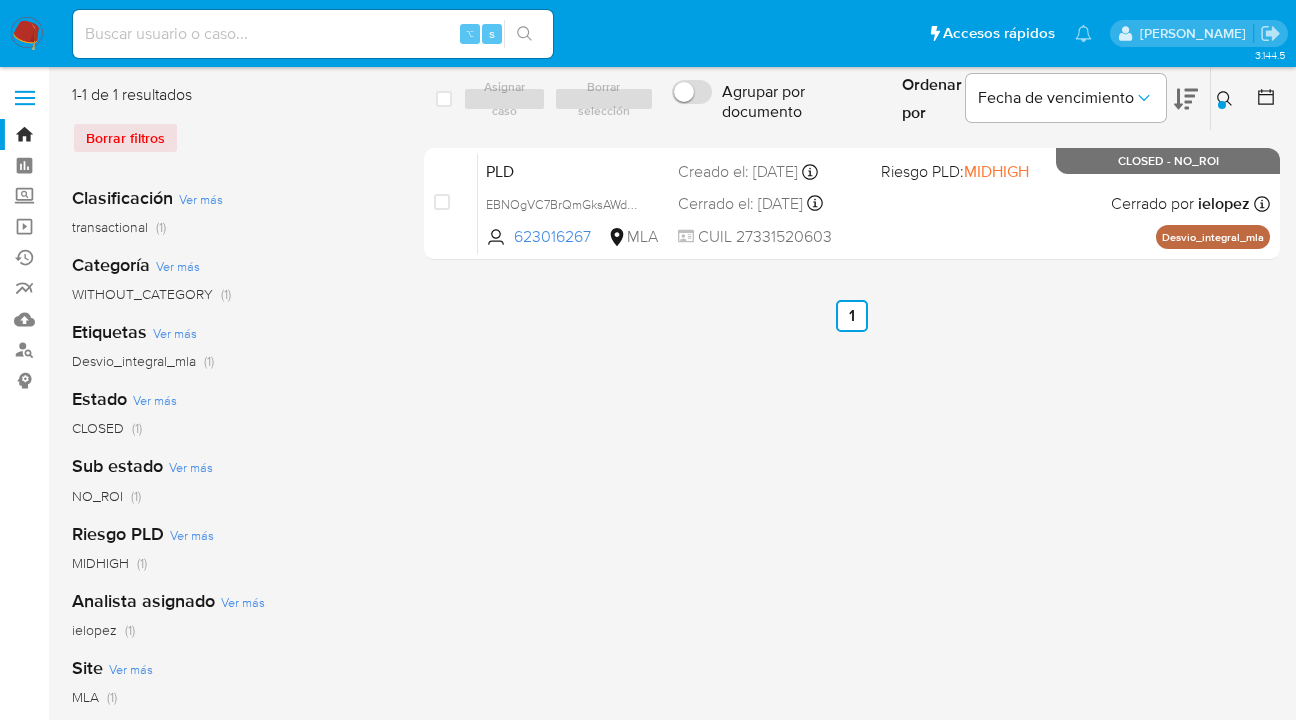 click 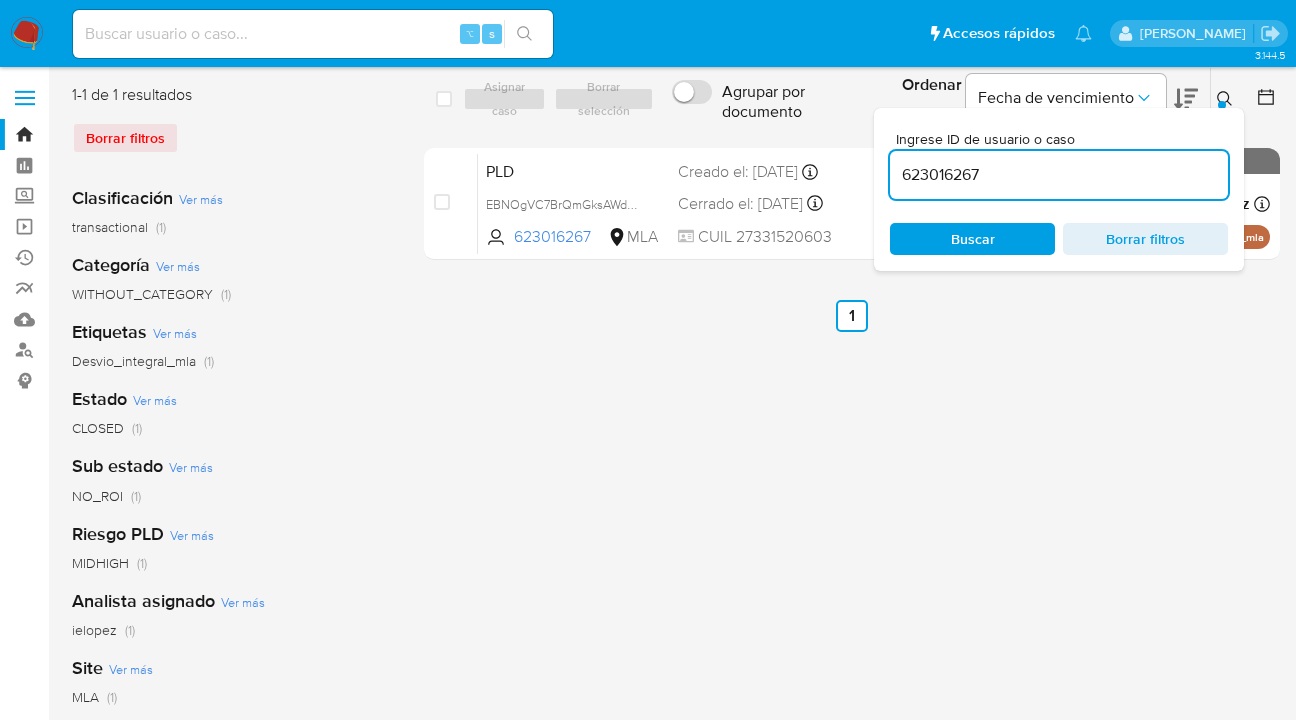 click on "623016267" at bounding box center (1059, 175) 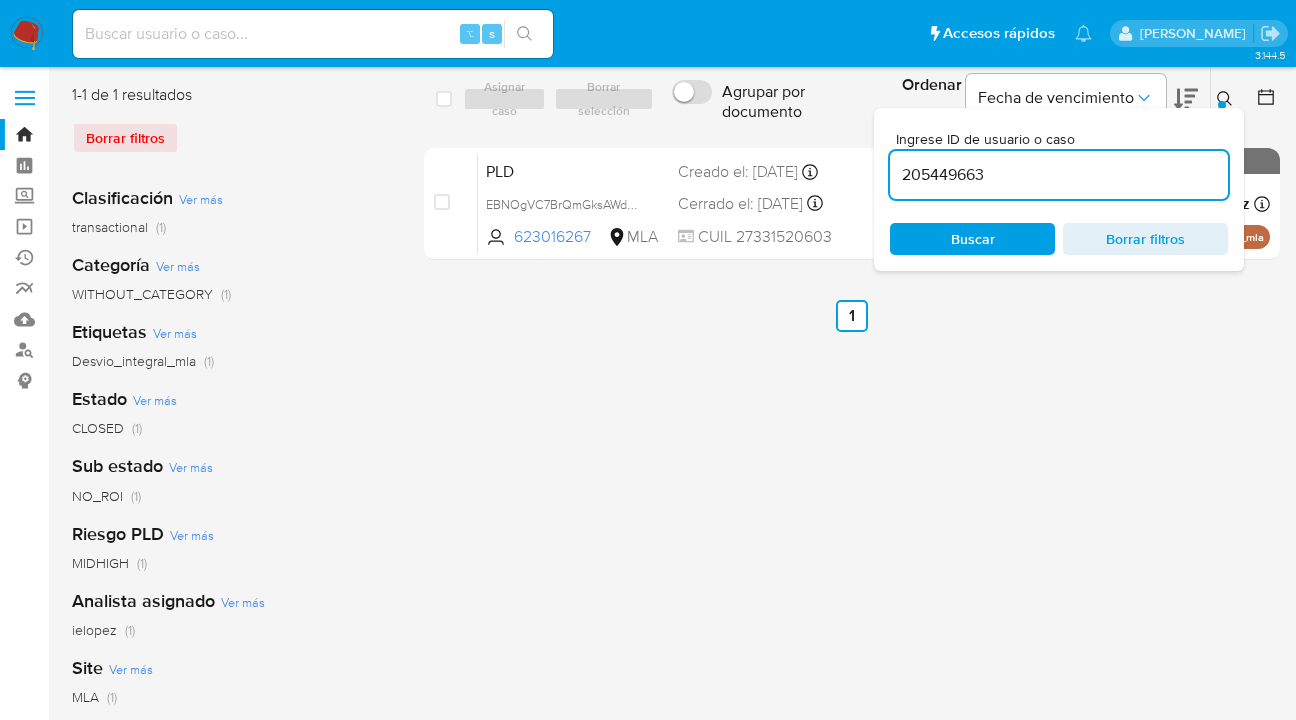 scroll, scrollTop: 0, scrollLeft: 0, axis: both 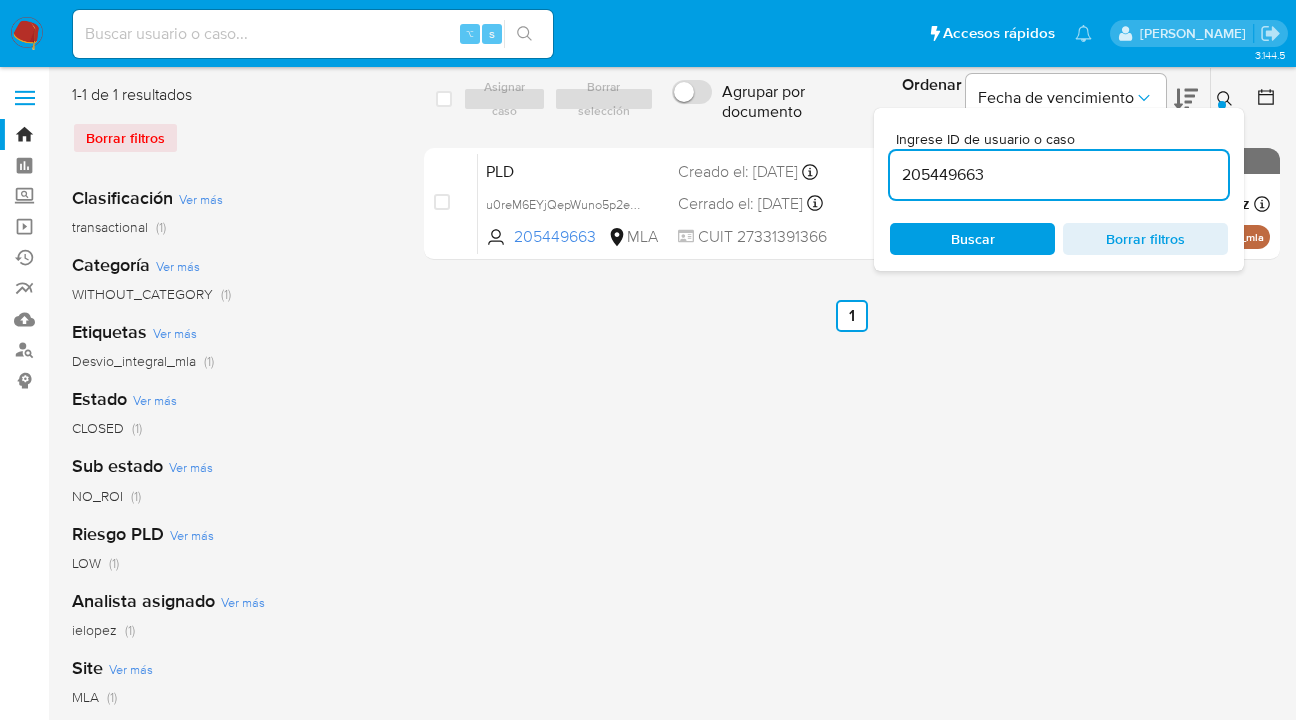 click 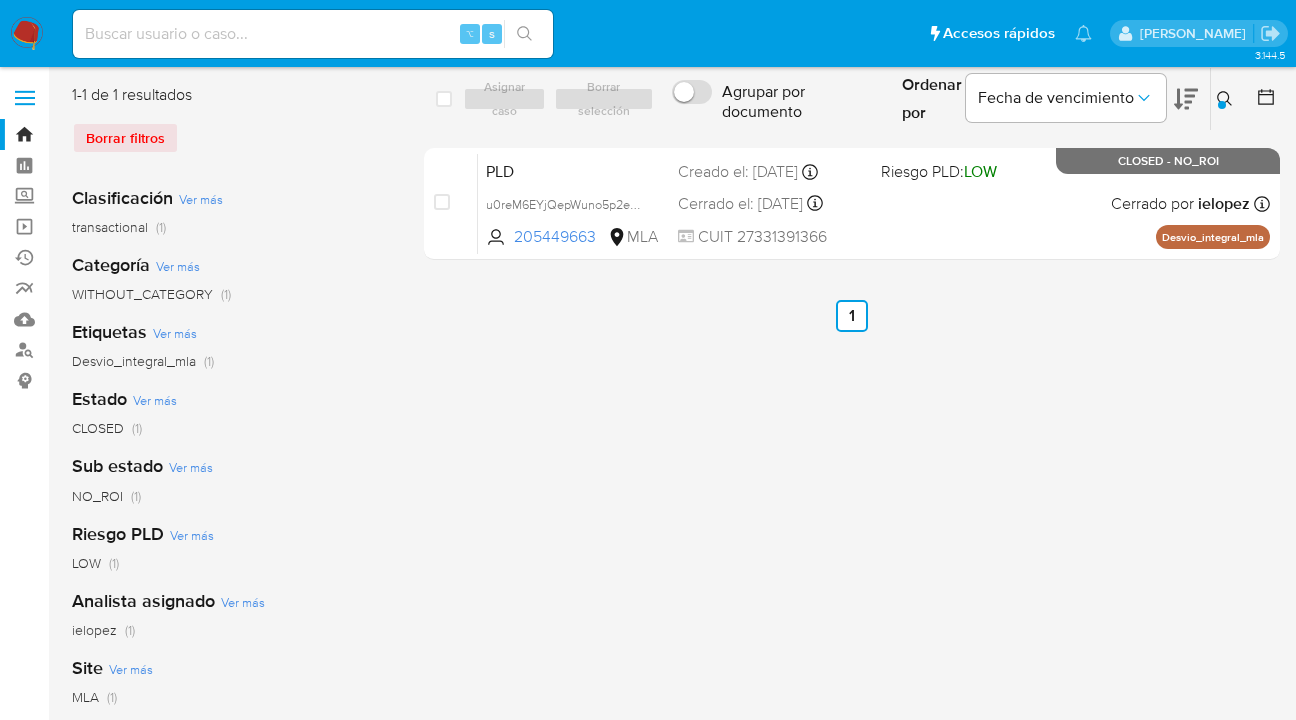 drag, startPoint x: 1225, startPoint y: 99, endPoint x: 1197, endPoint y: 112, distance: 30.870699 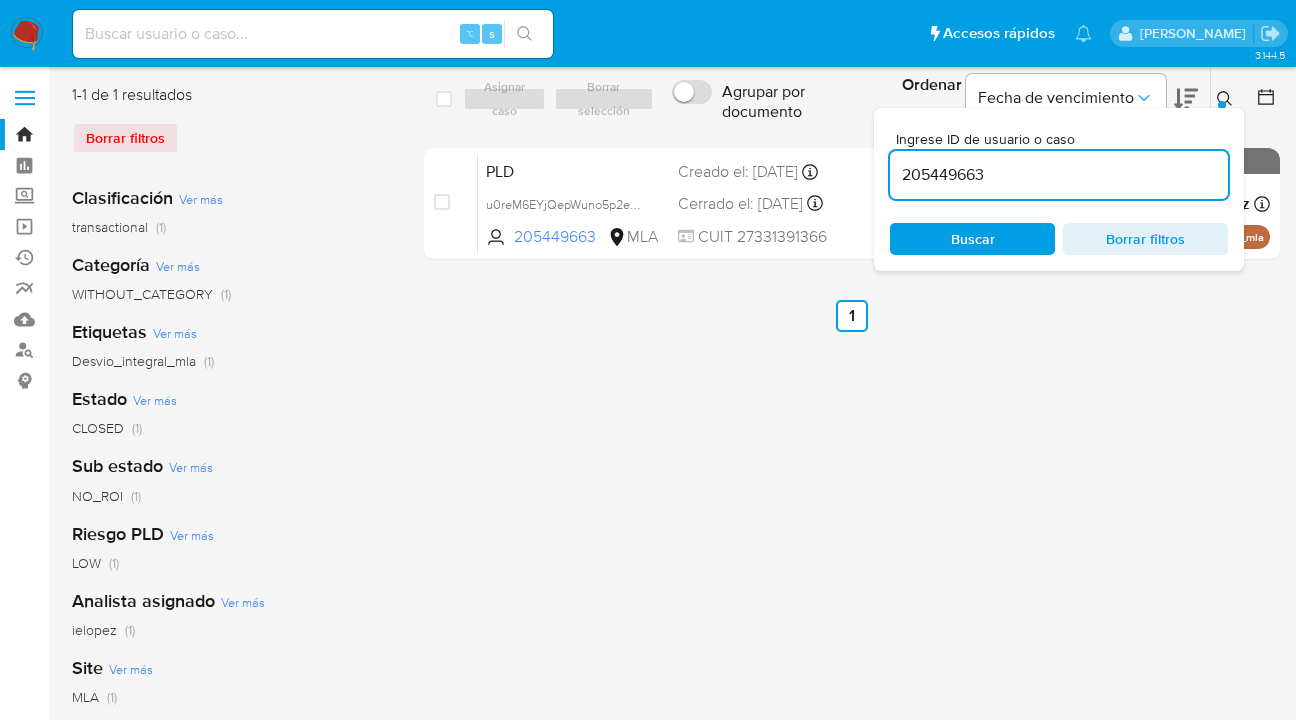 drag, startPoint x: 1005, startPoint y: 178, endPoint x: 897, endPoint y: 177, distance: 108.00463 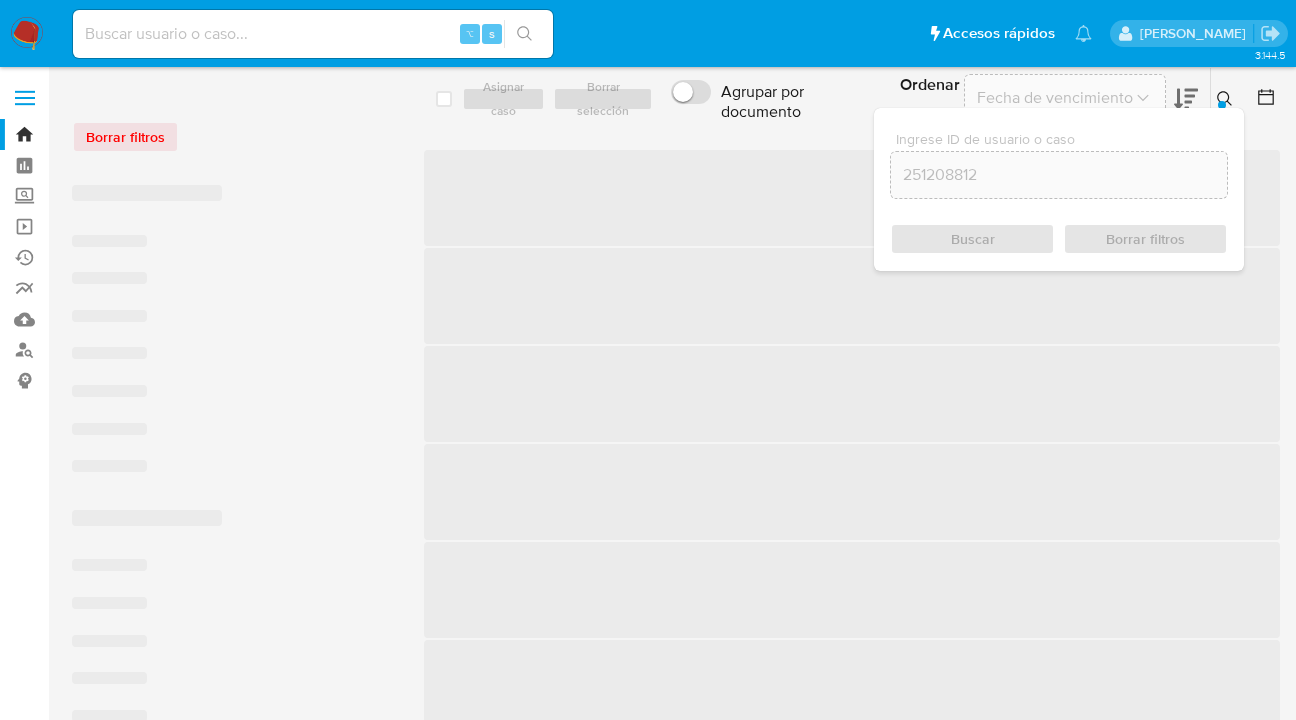 scroll, scrollTop: 0, scrollLeft: 0, axis: both 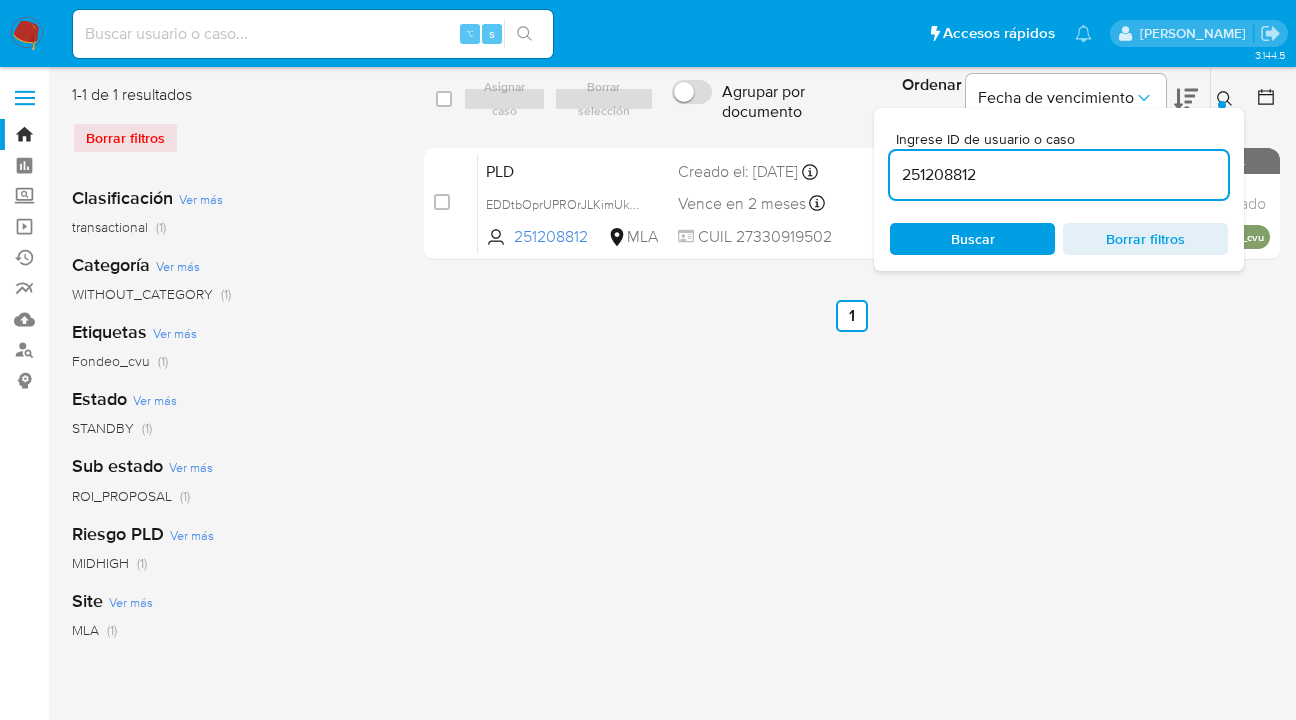 click 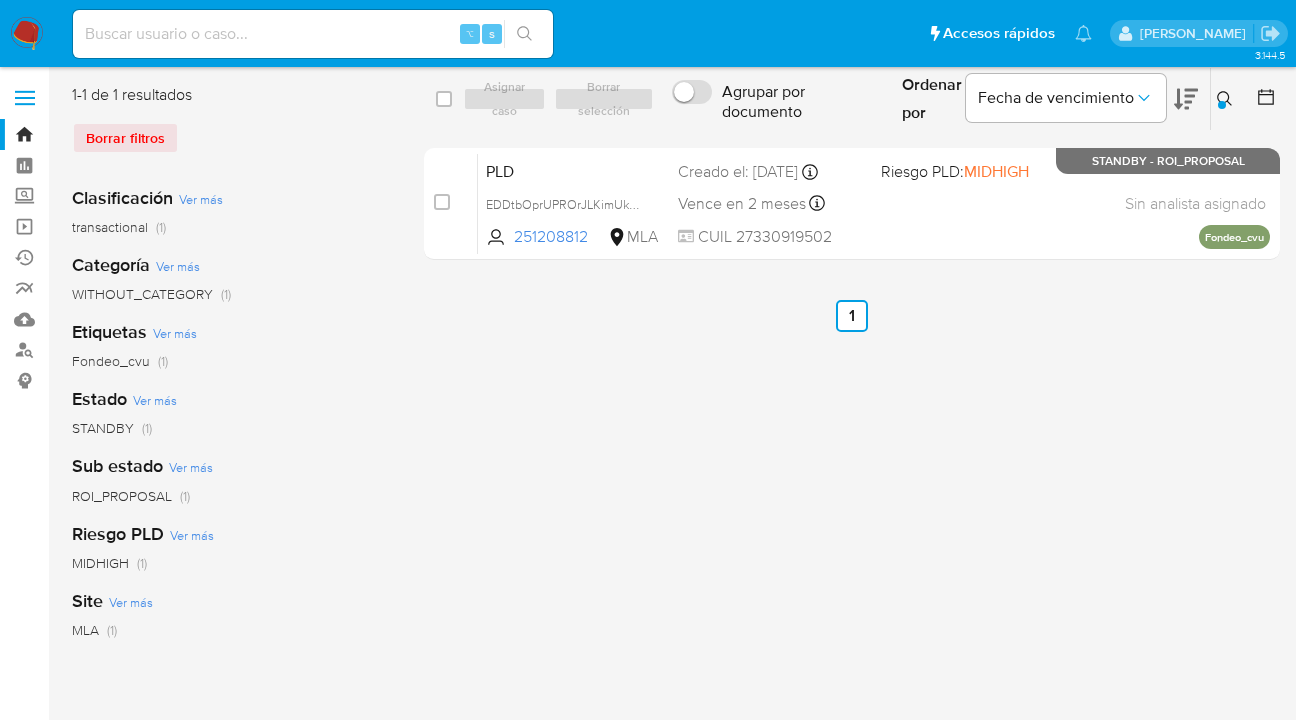 drag, startPoint x: 1223, startPoint y: 103, endPoint x: 1161, endPoint y: 144, distance: 74.330345 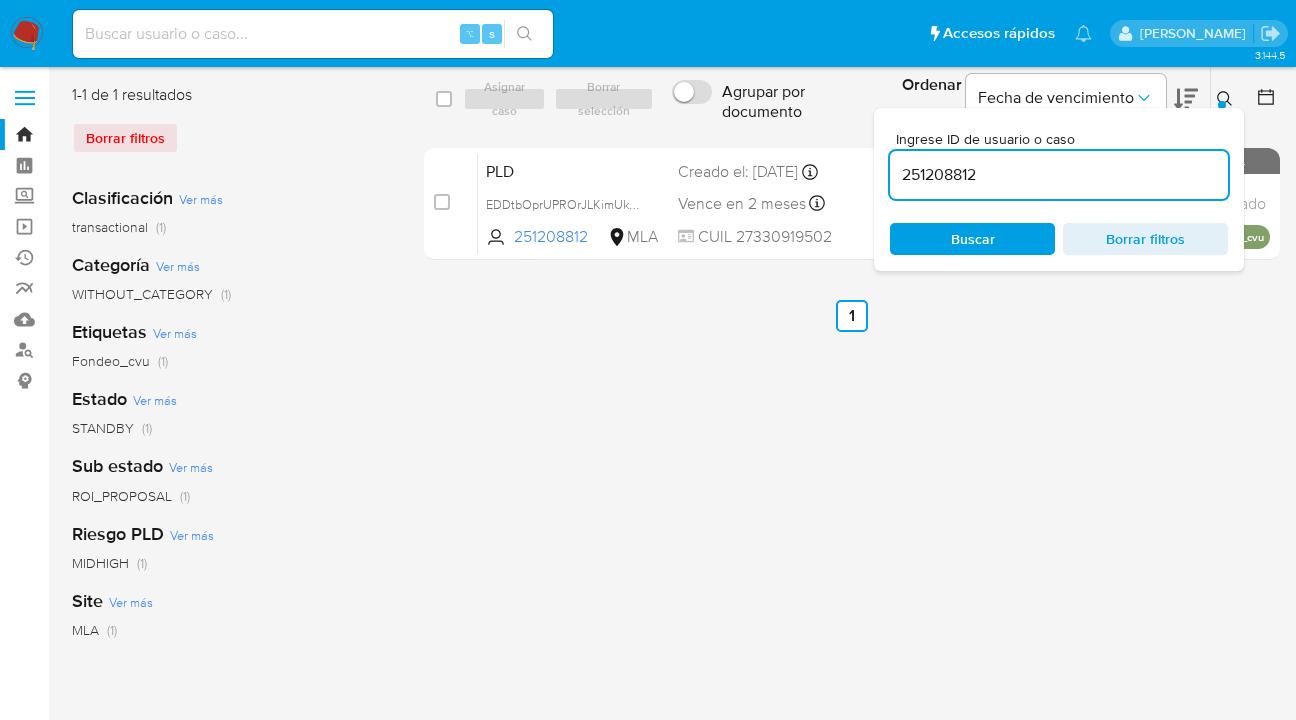 scroll, scrollTop: 0, scrollLeft: 0, axis: both 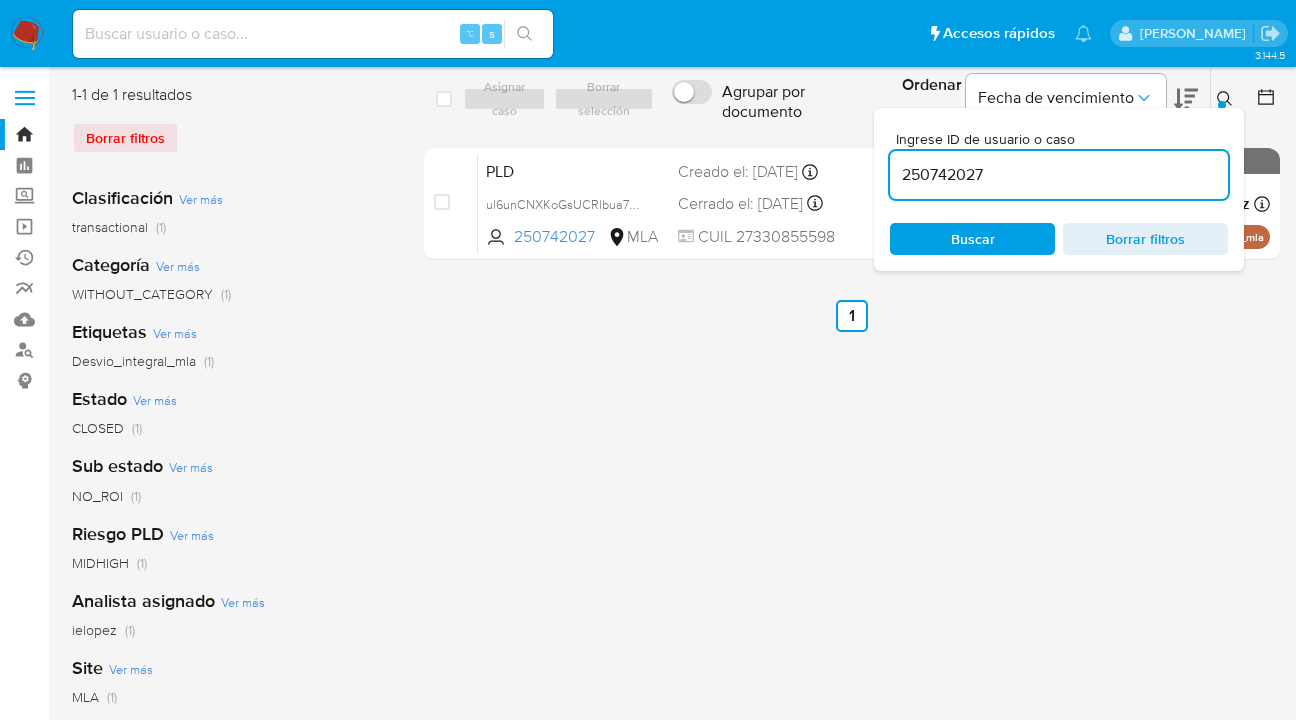 click 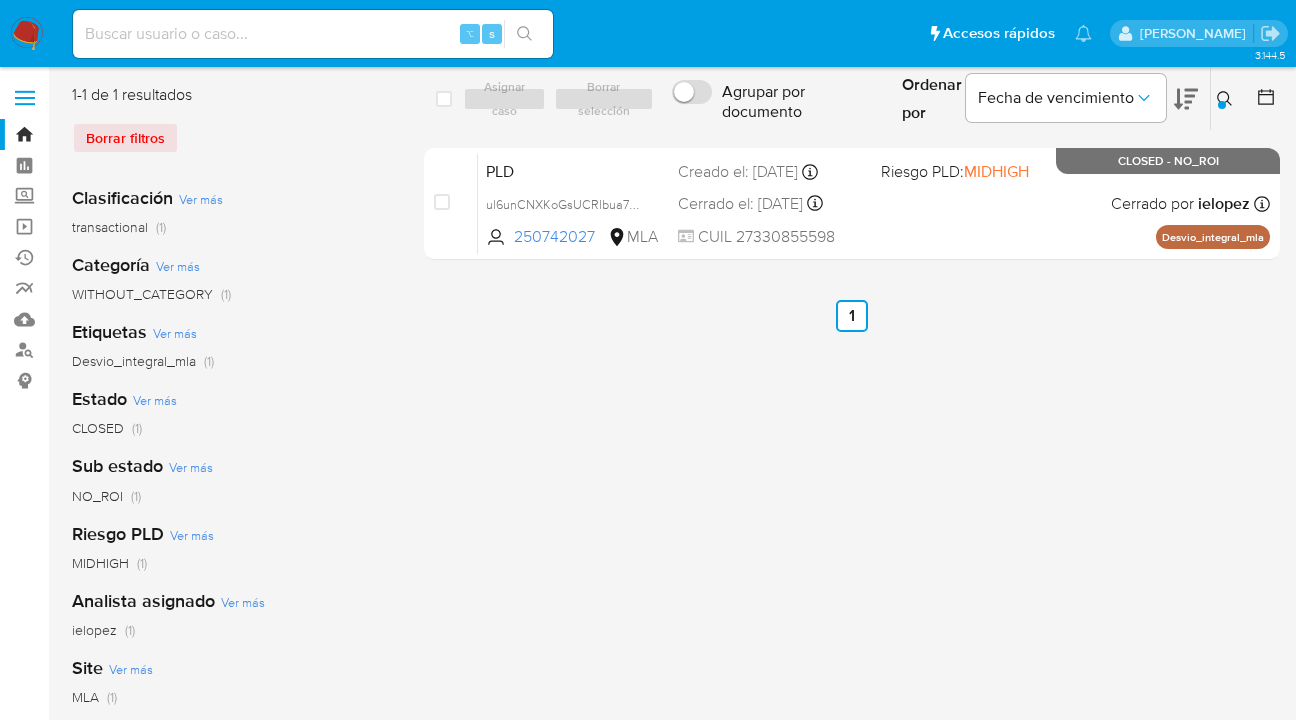 click 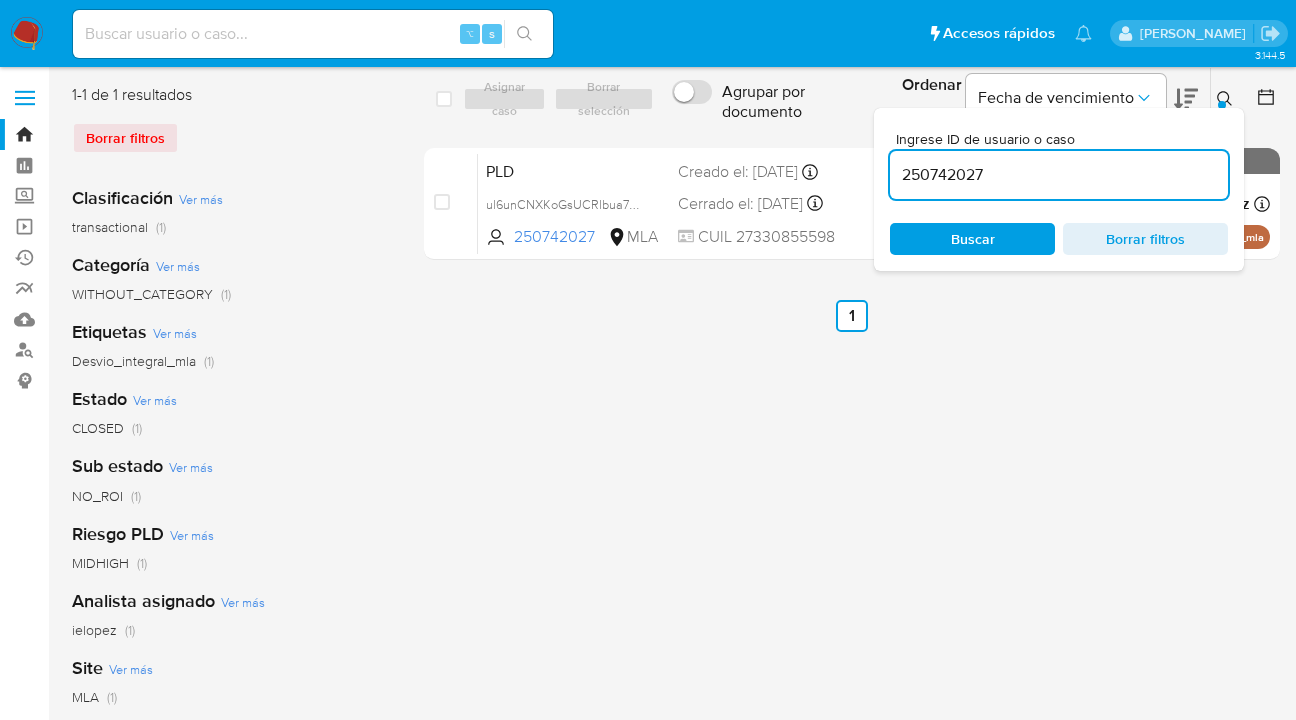 drag, startPoint x: 1009, startPoint y: 178, endPoint x: 888, endPoint y: 173, distance: 121.103264 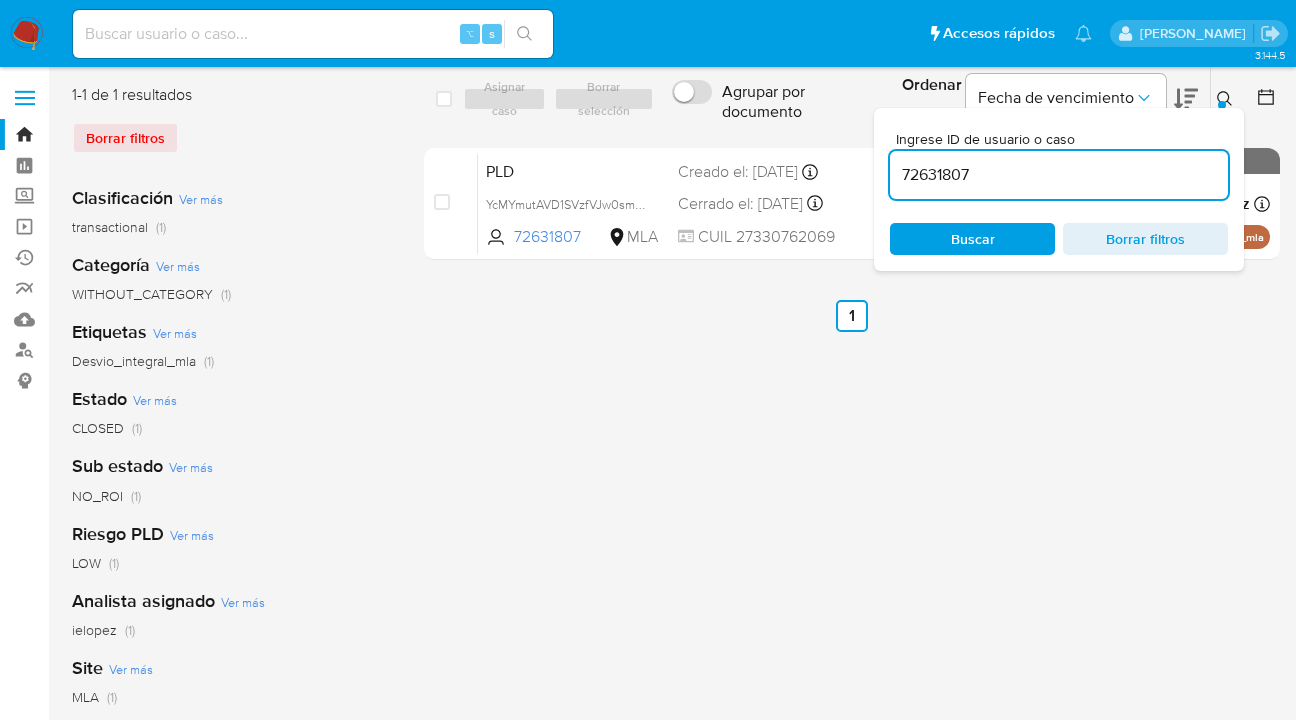 click 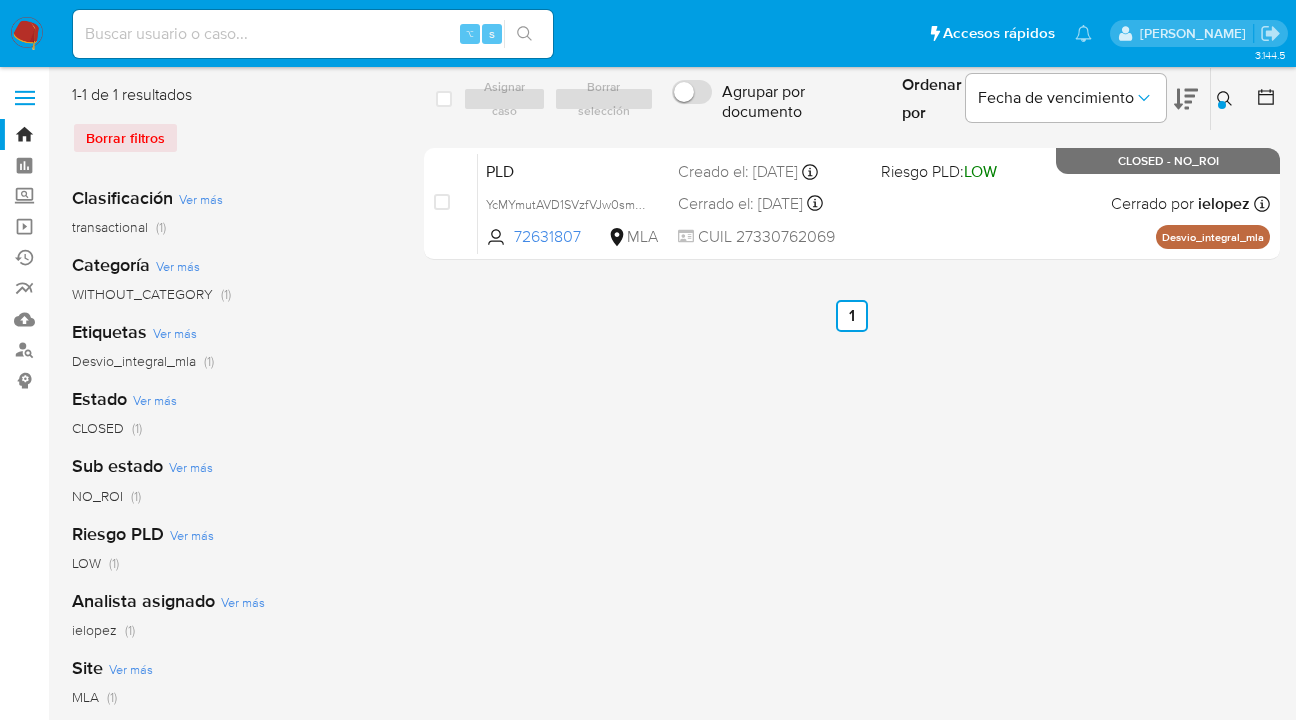 click 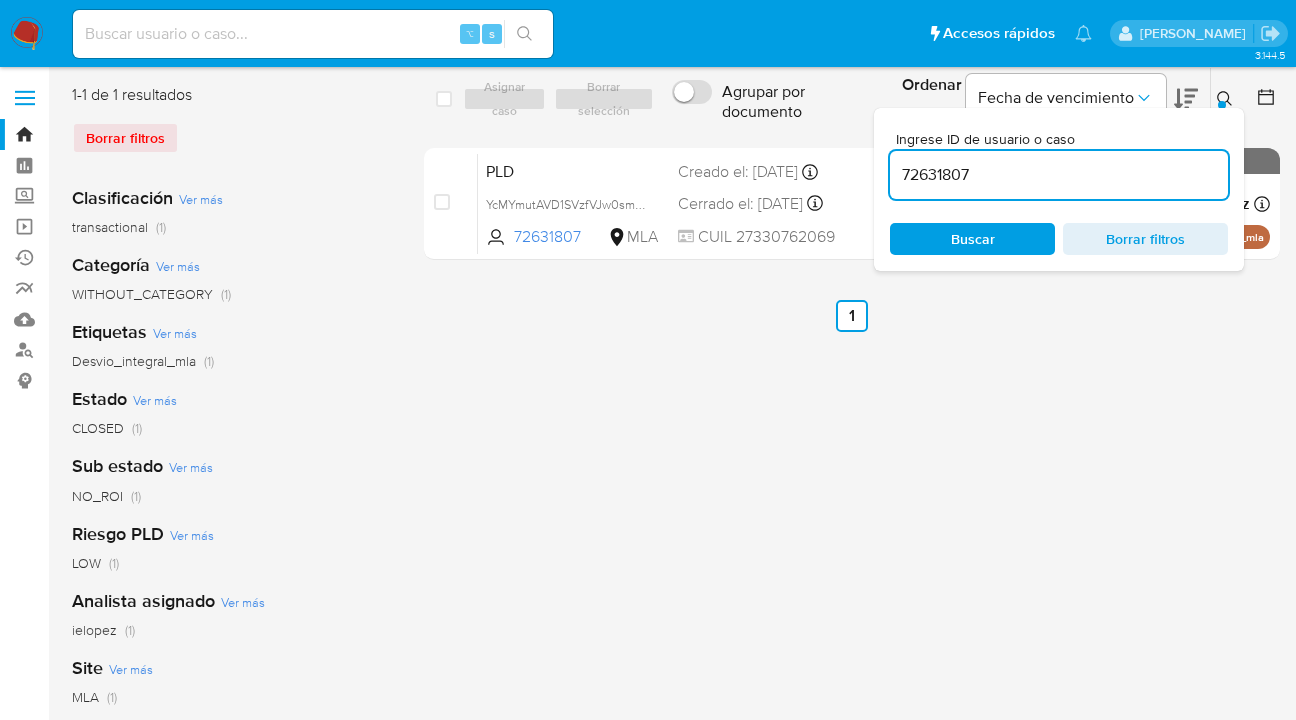 scroll, scrollTop: 0, scrollLeft: 0, axis: both 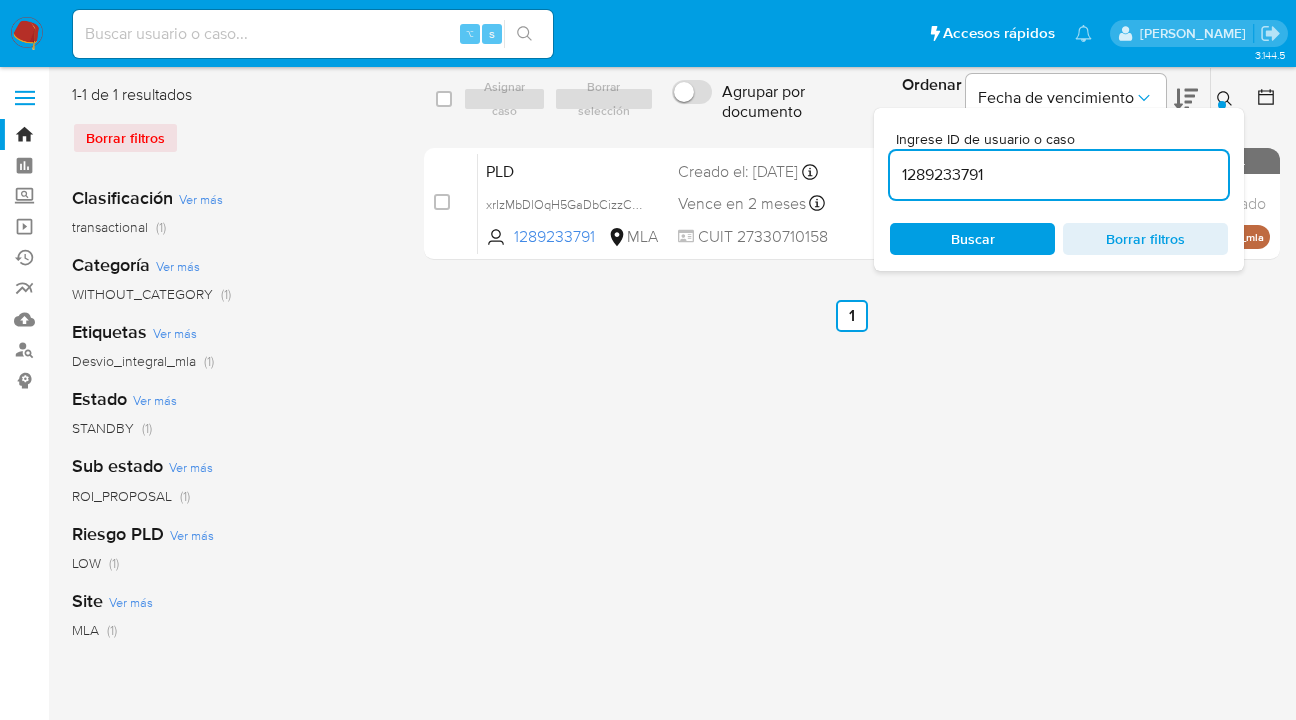 click 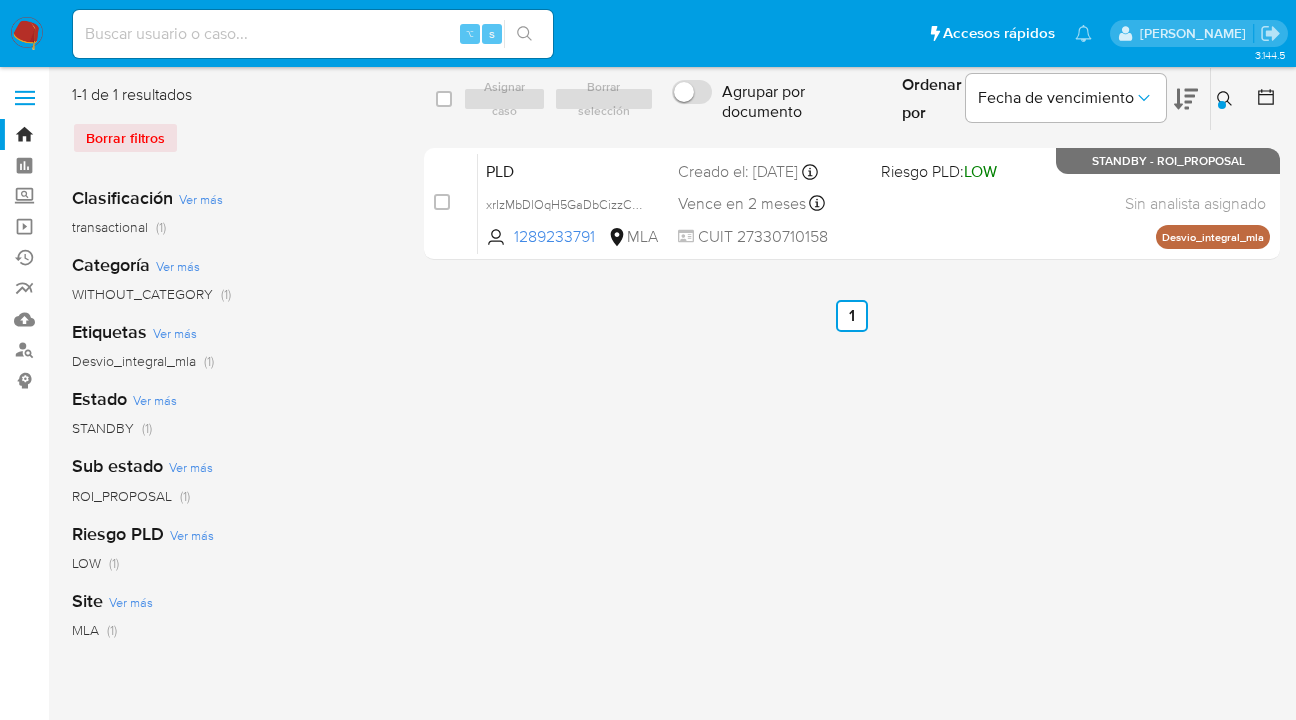 click 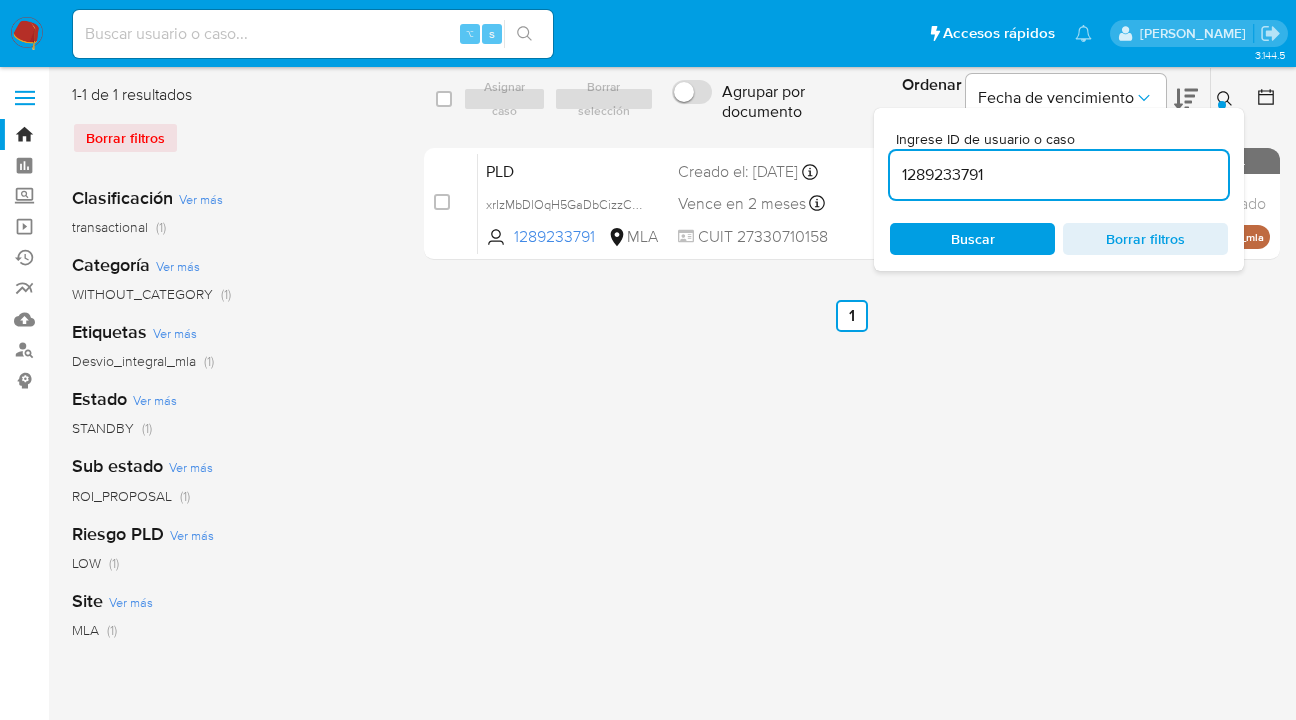 scroll, scrollTop: 0, scrollLeft: 0, axis: both 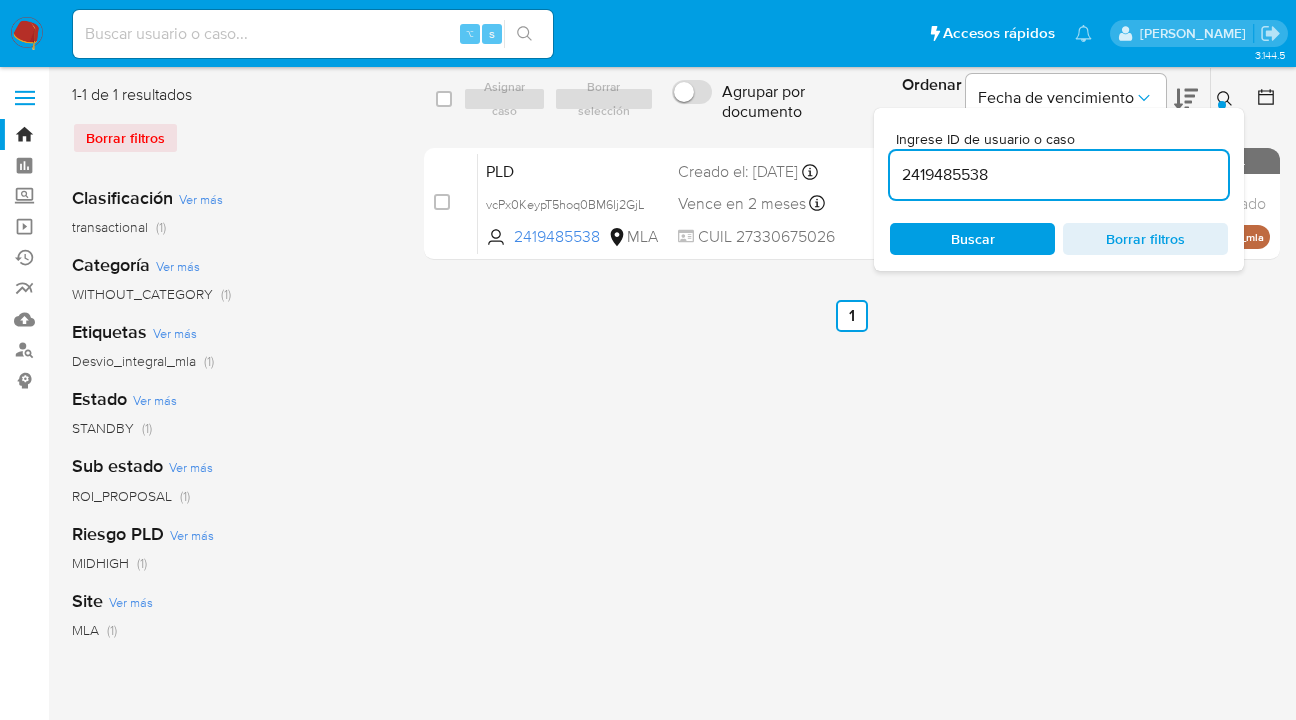 click 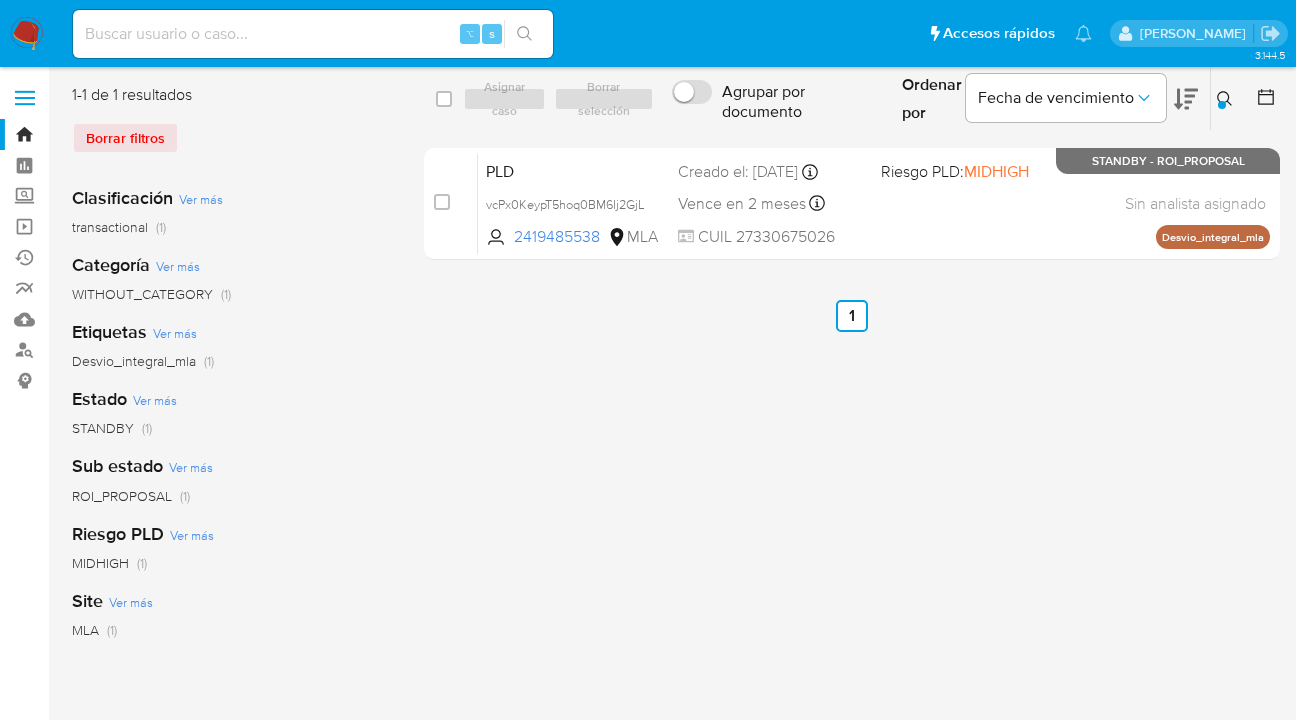 click 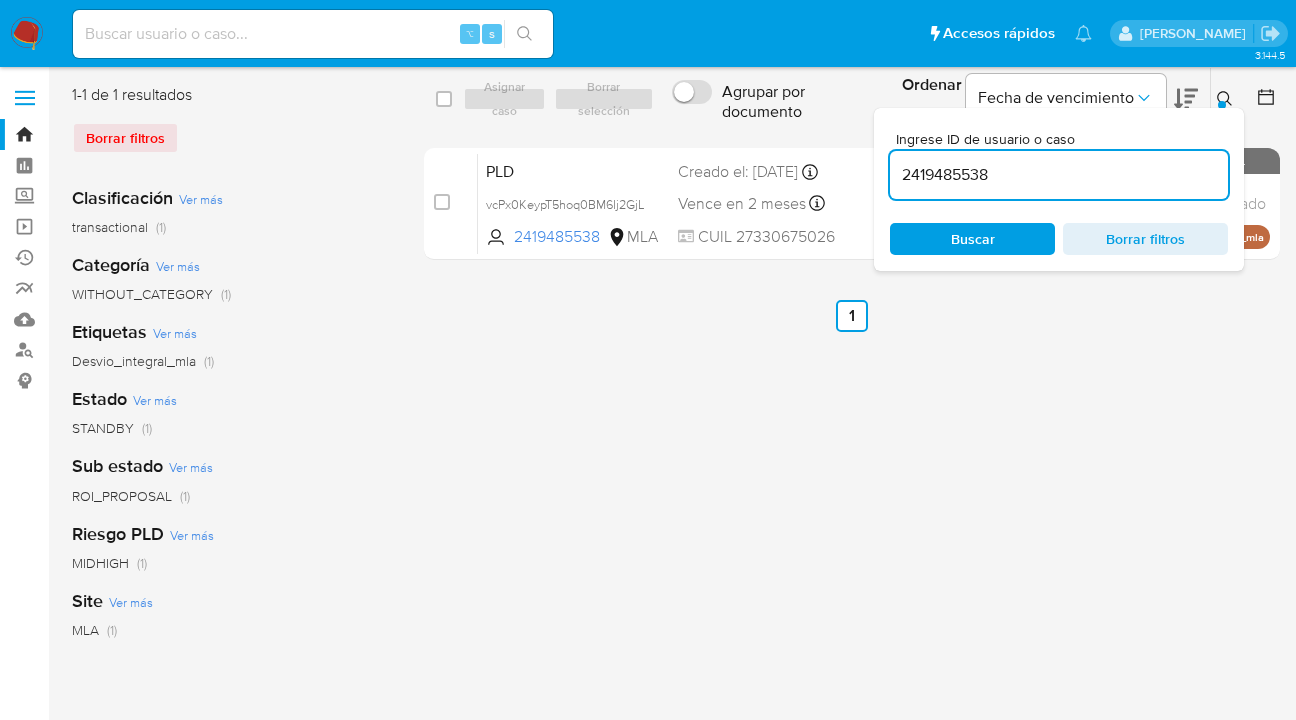 drag, startPoint x: 961, startPoint y: 172, endPoint x: 882, endPoint y: 175, distance: 79.05694 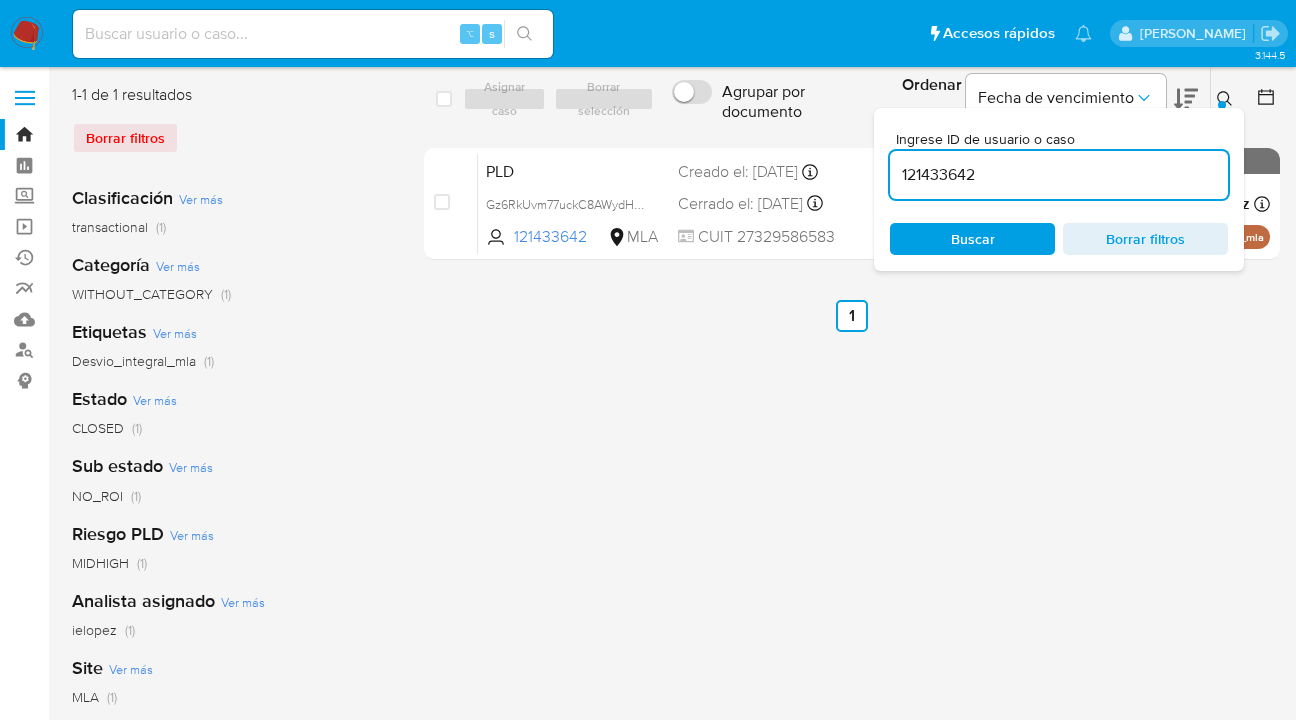 drag, startPoint x: 1222, startPoint y: 97, endPoint x: 1233, endPoint y: 119, distance: 24.596748 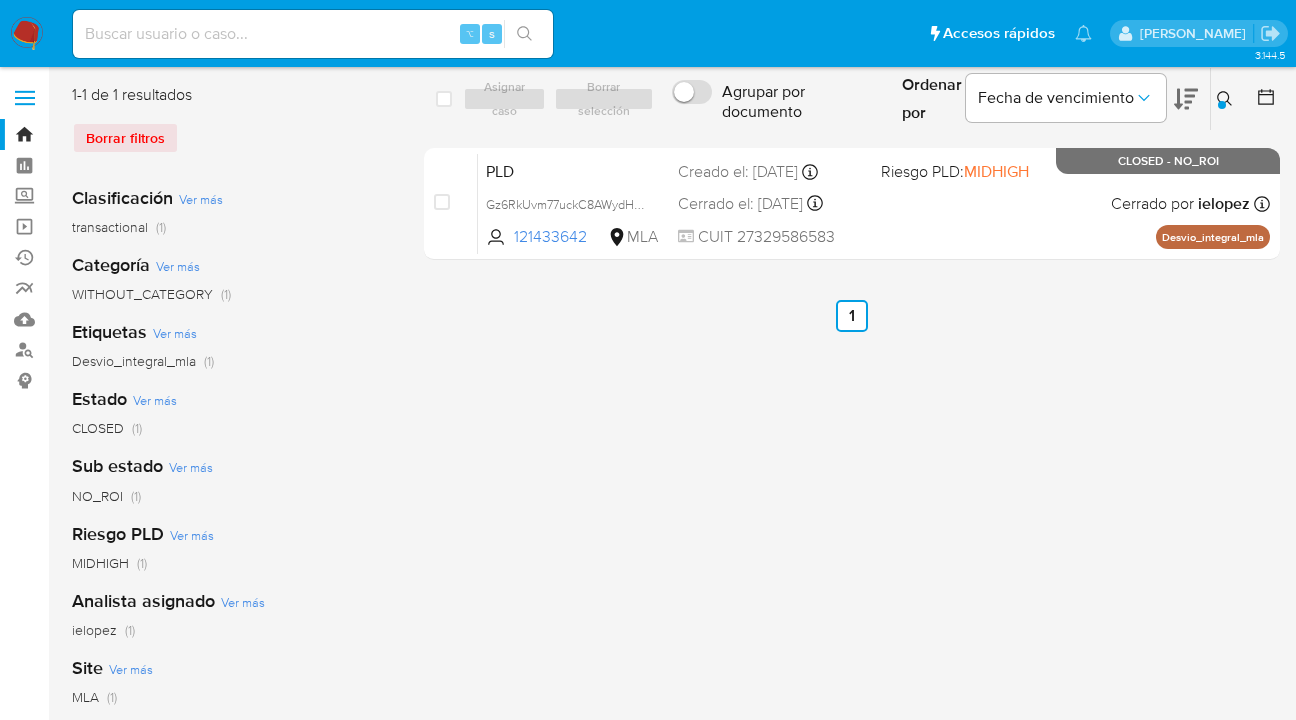 drag, startPoint x: 1224, startPoint y: 100, endPoint x: 1024, endPoint y: 151, distance: 206.4001 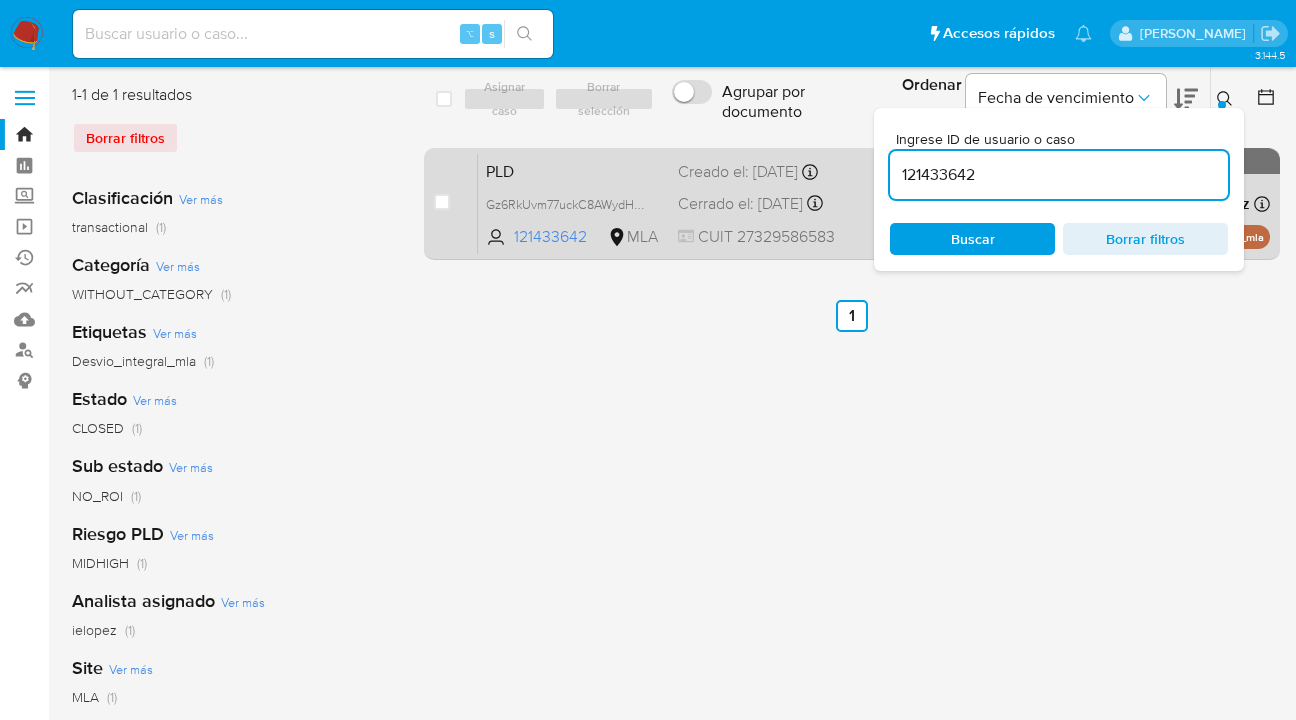 scroll, scrollTop: 0, scrollLeft: 0, axis: both 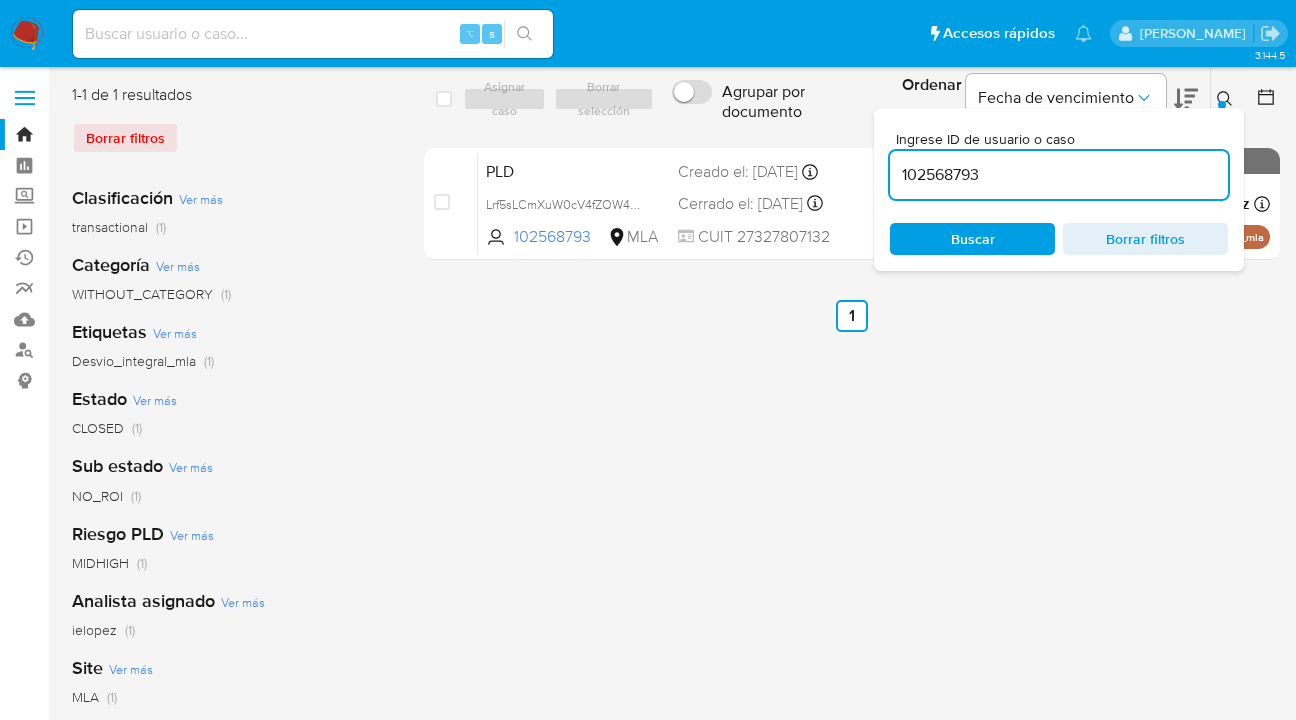 click 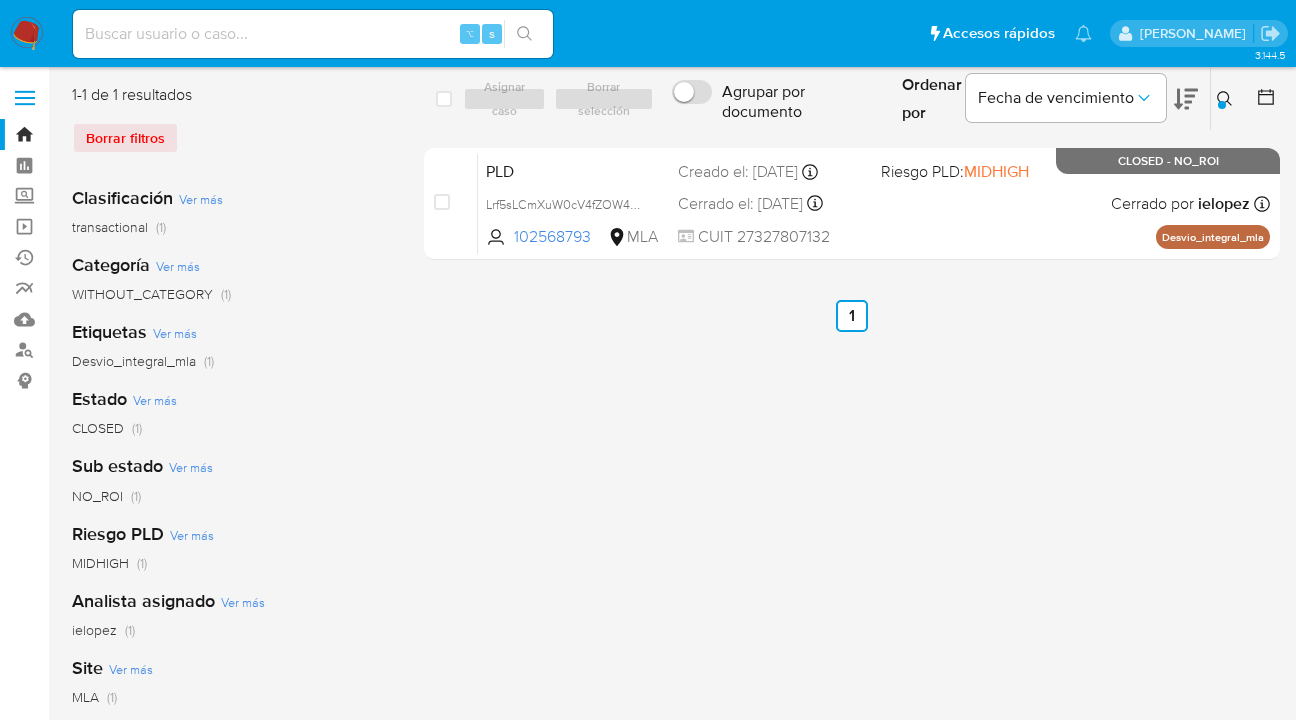 click 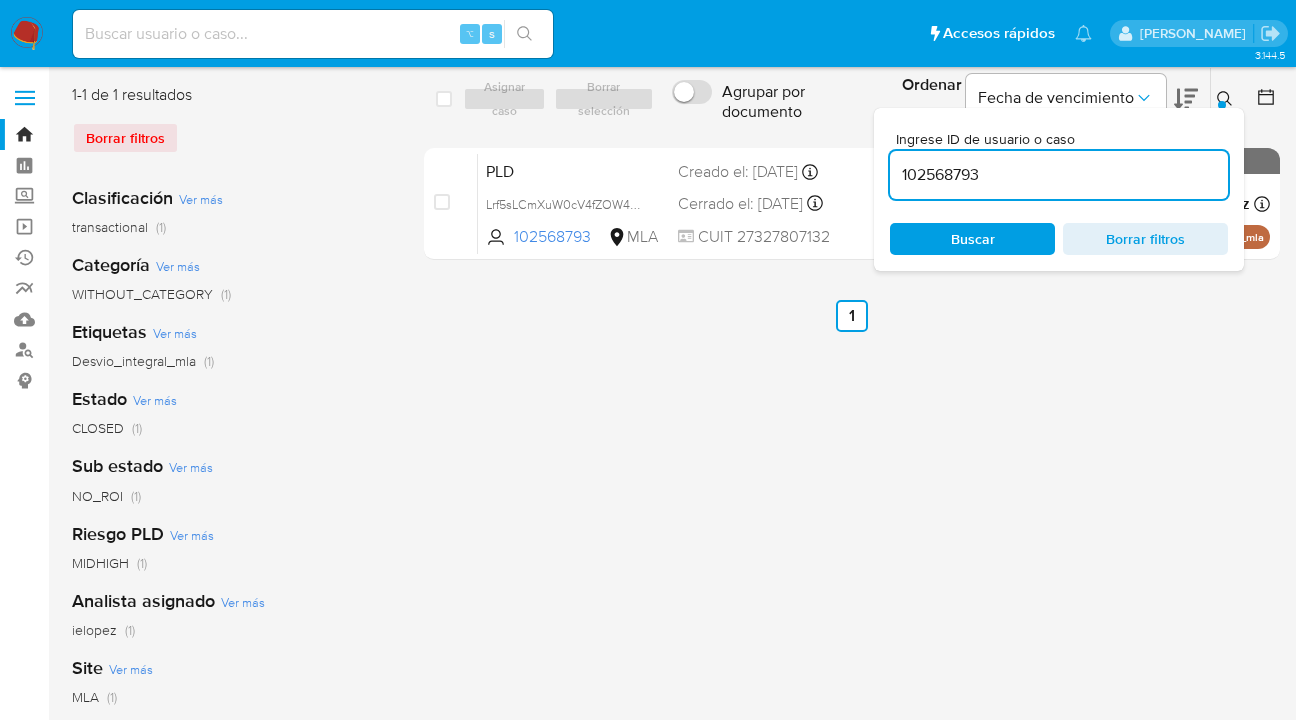 drag, startPoint x: 994, startPoint y: 172, endPoint x: 902, endPoint y: 170, distance: 92.021736 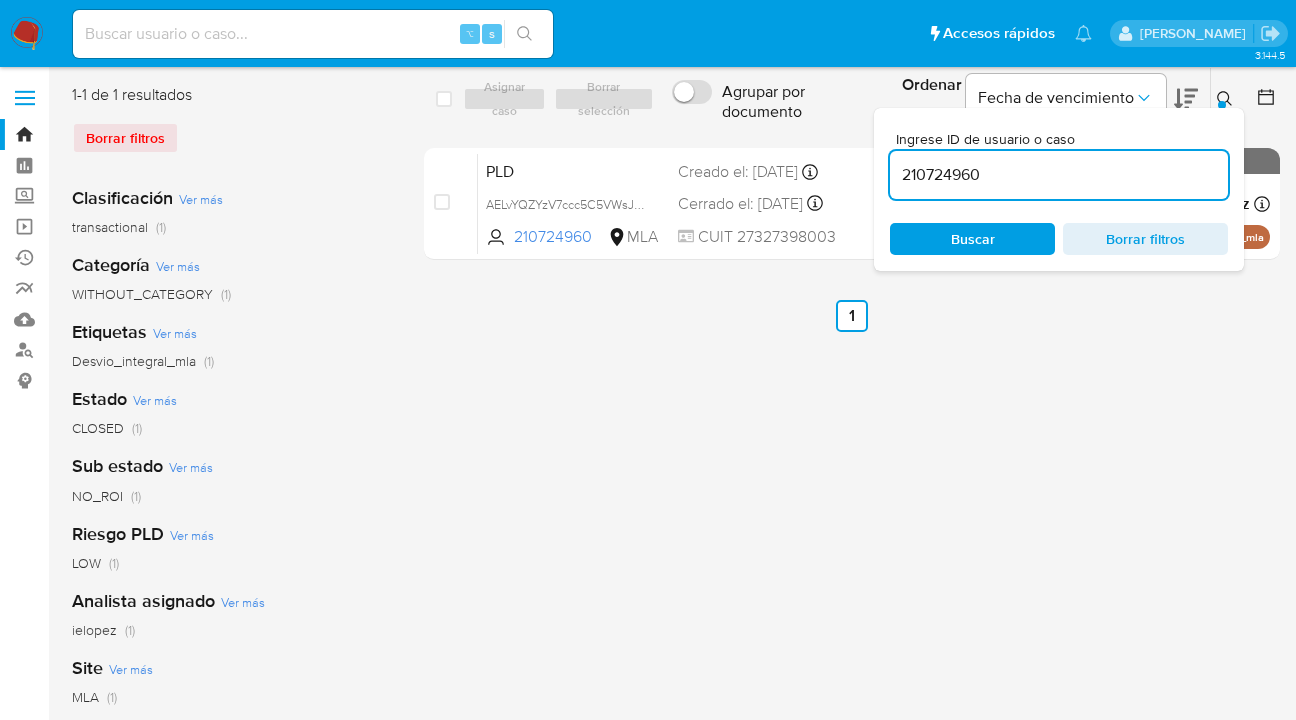 click 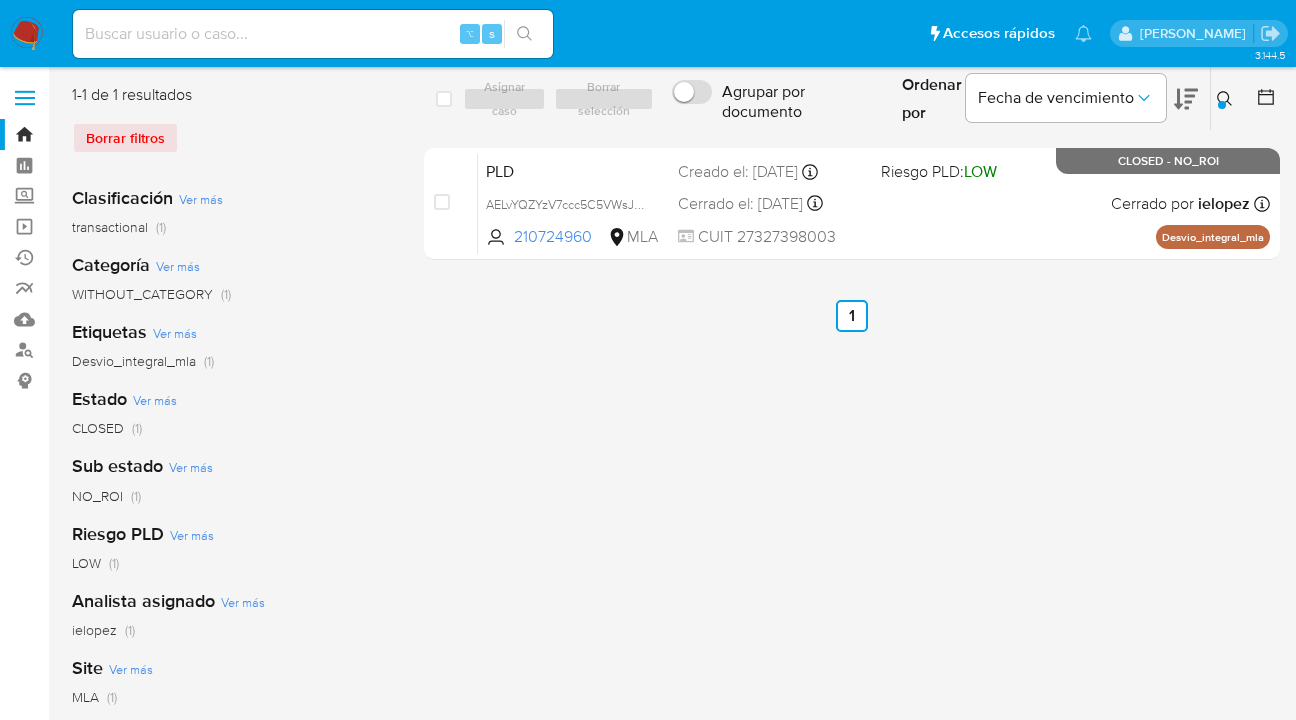 click at bounding box center (1227, 99) 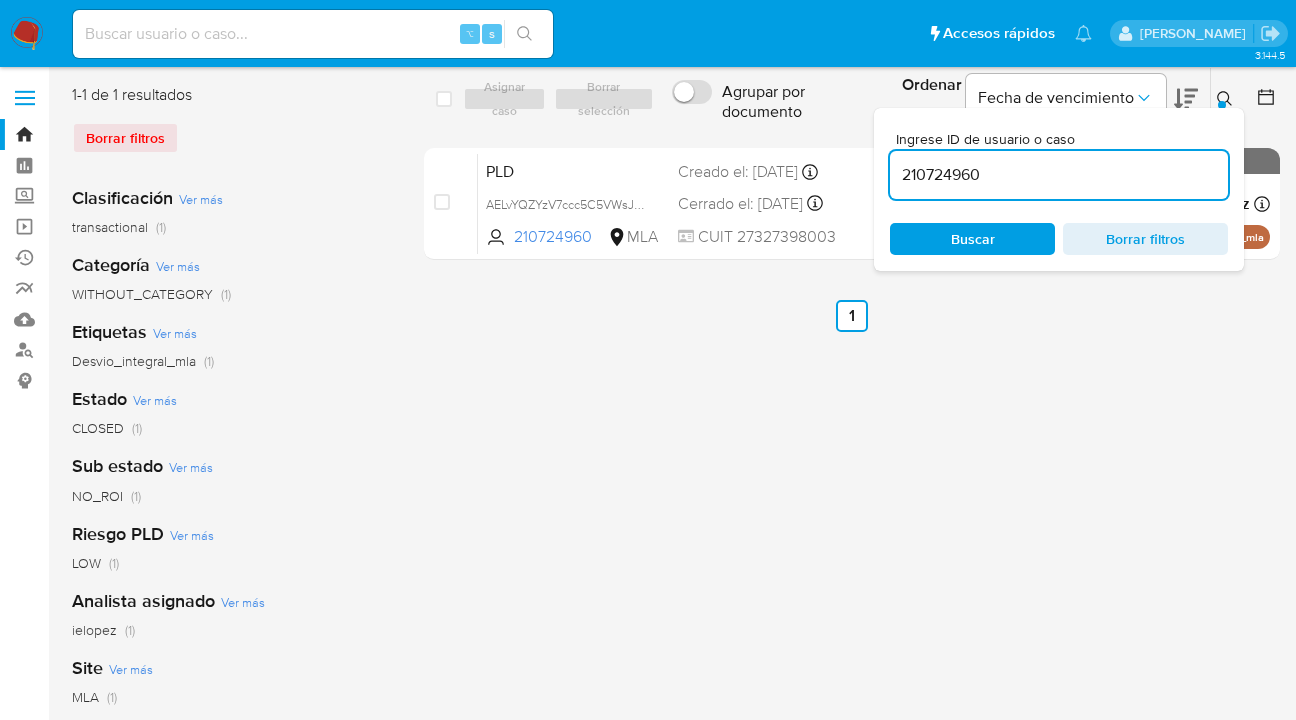 scroll, scrollTop: 0, scrollLeft: 0, axis: both 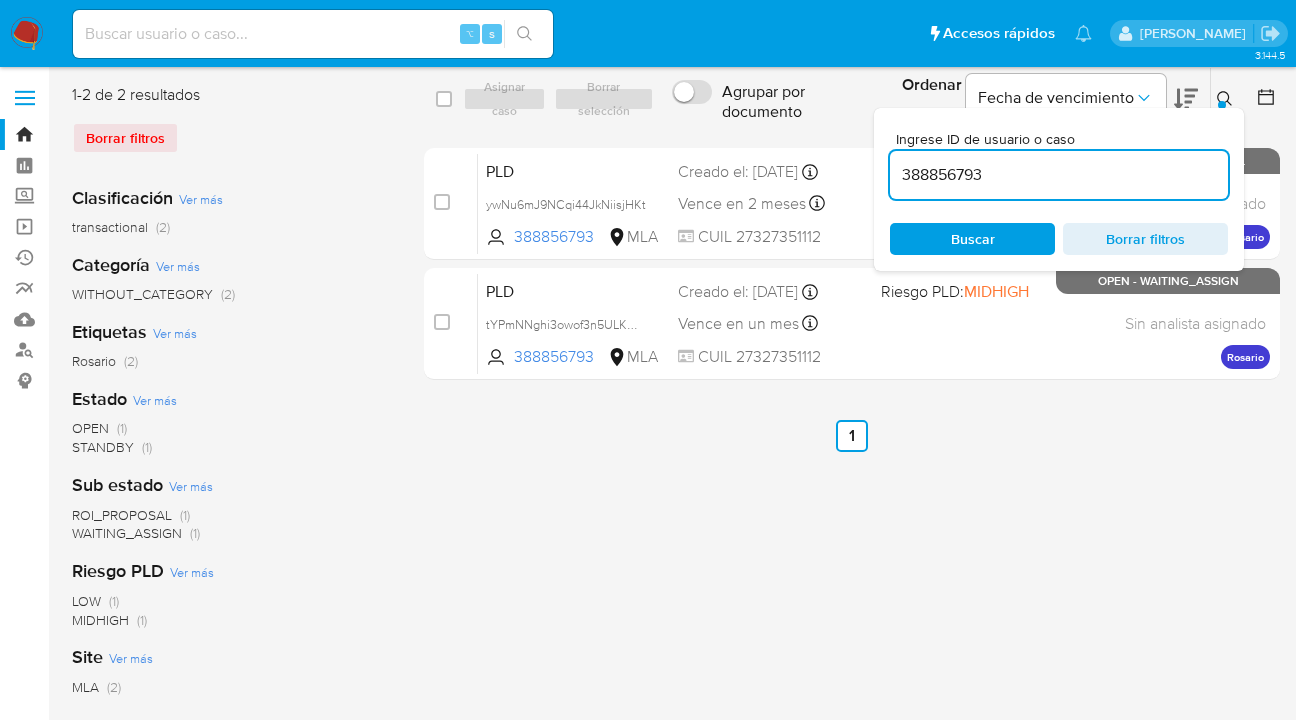 click 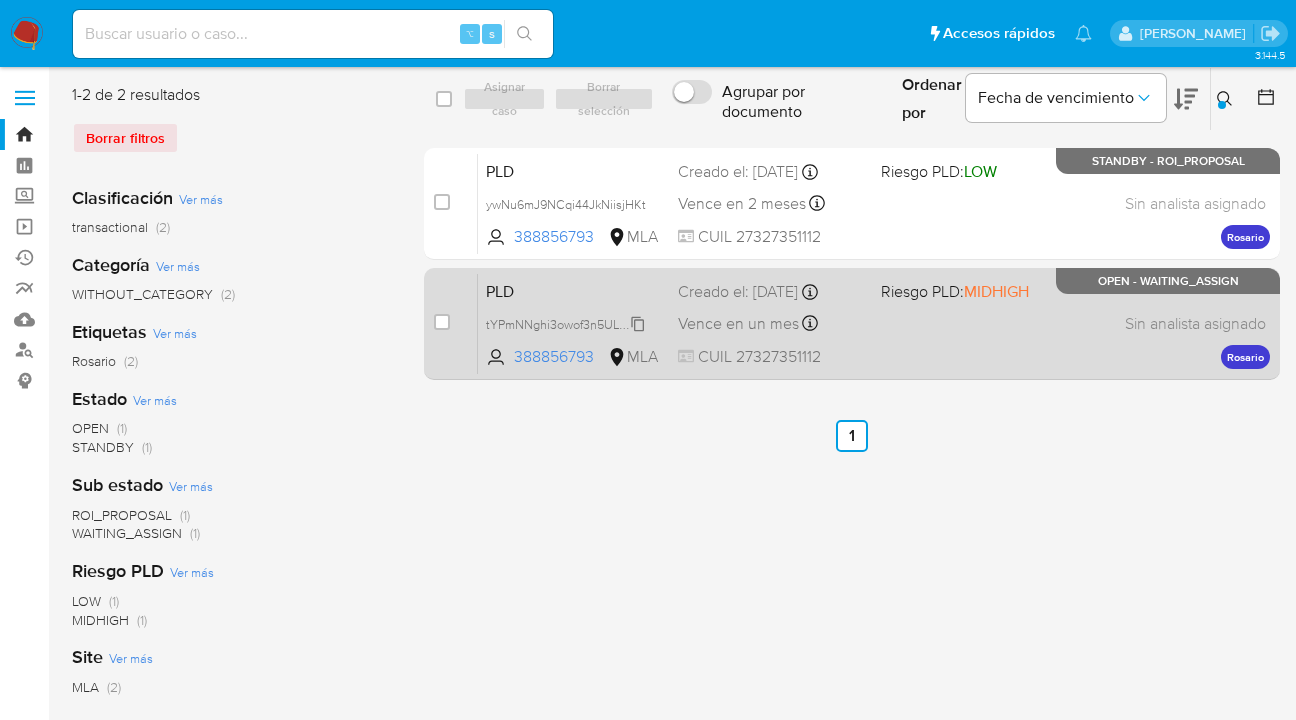 click on "tYPmNNghi3owof3n5ULKM5wI" at bounding box center [571, 323] 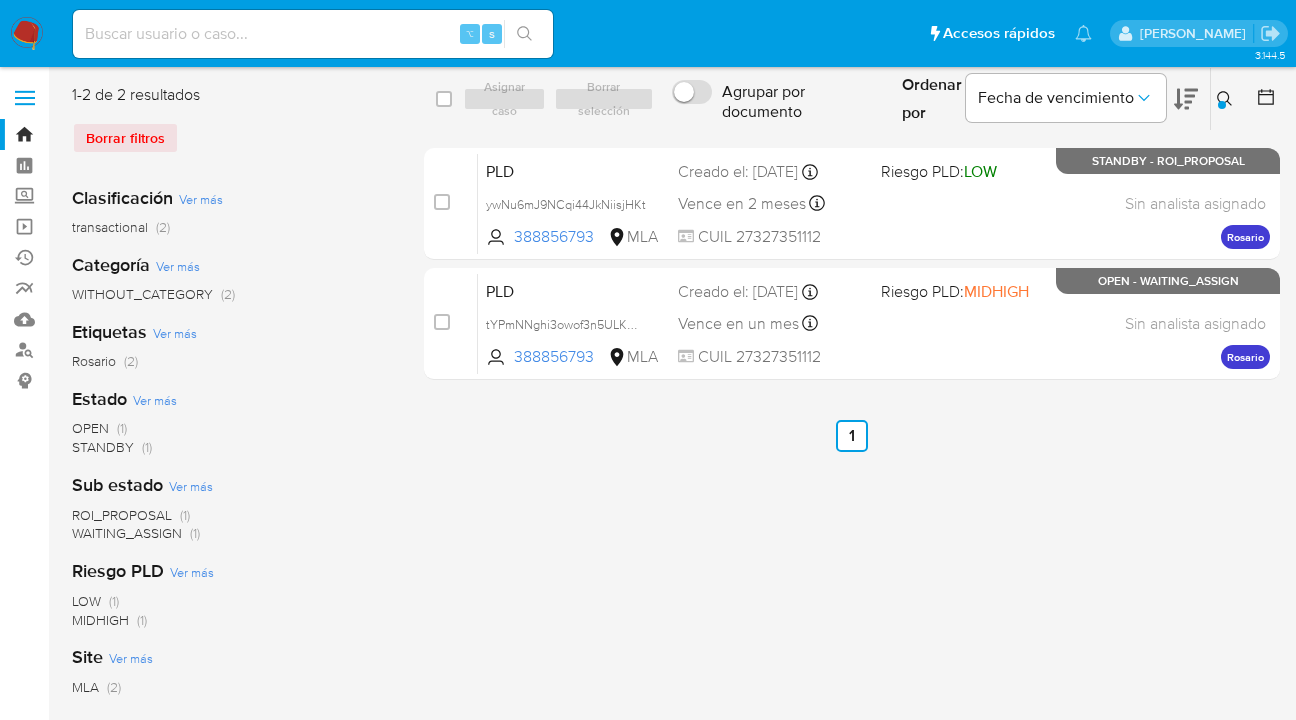 click 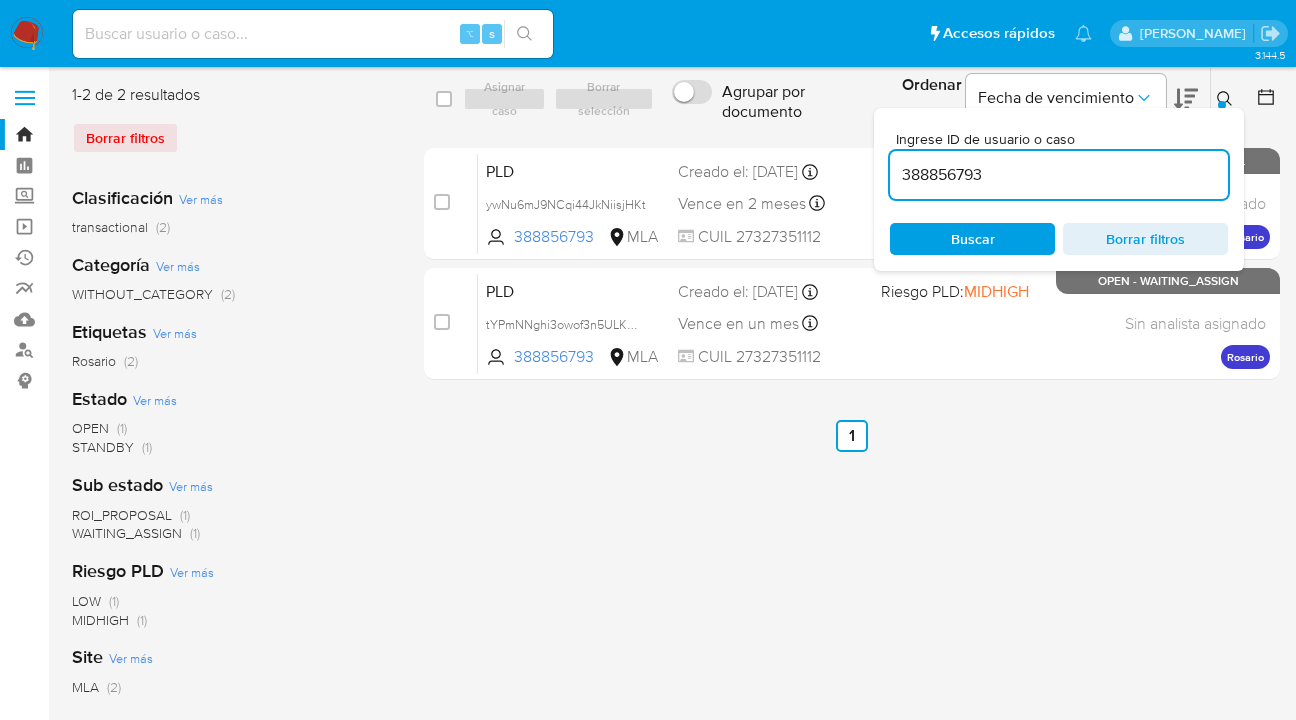 drag, startPoint x: 1001, startPoint y: 171, endPoint x: 875, endPoint y: 158, distance: 126.66886 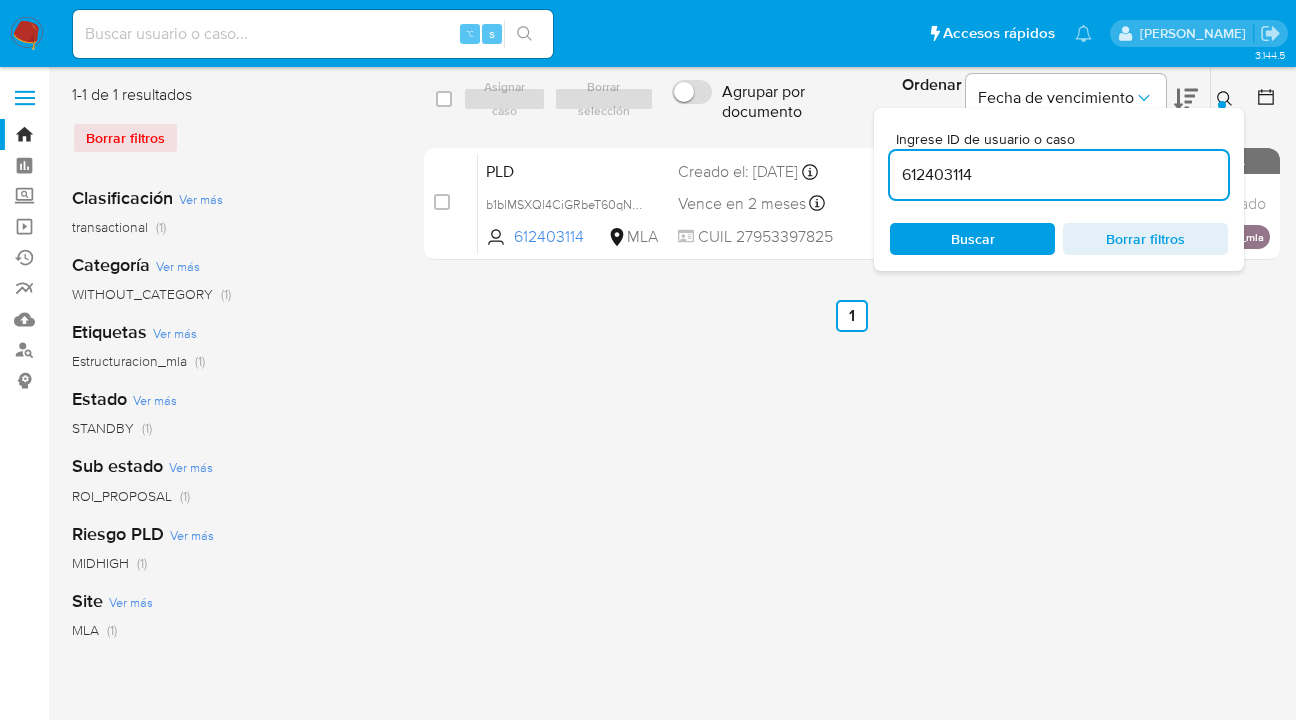click 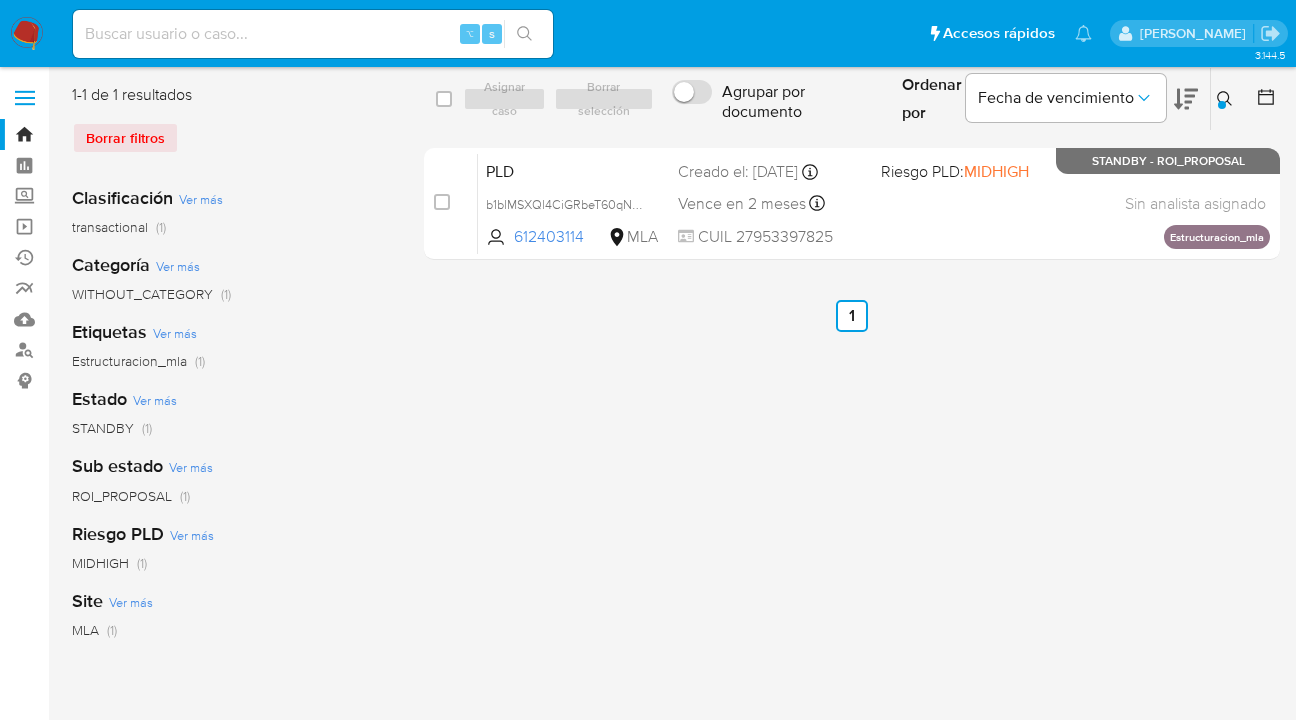 click at bounding box center (1222, 105) 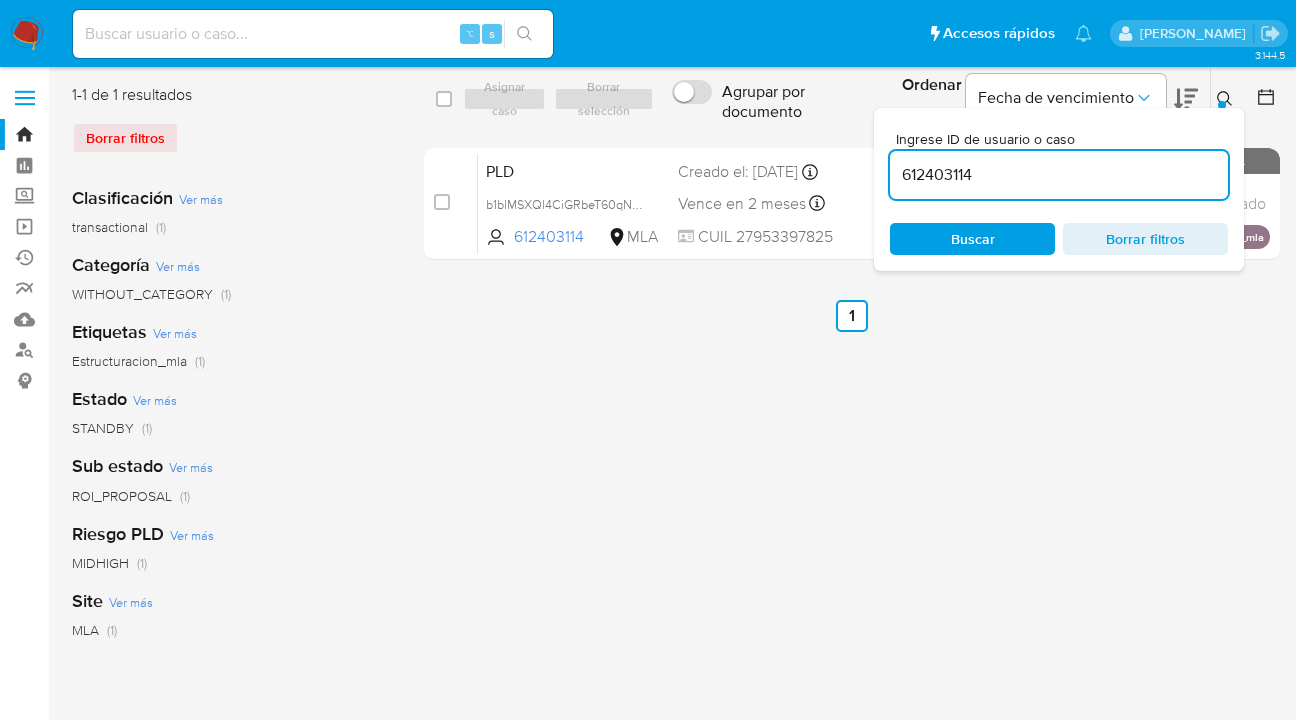 drag, startPoint x: 1014, startPoint y: 168, endPoint x: 883, endPoint y: 177, distance: 131.30879 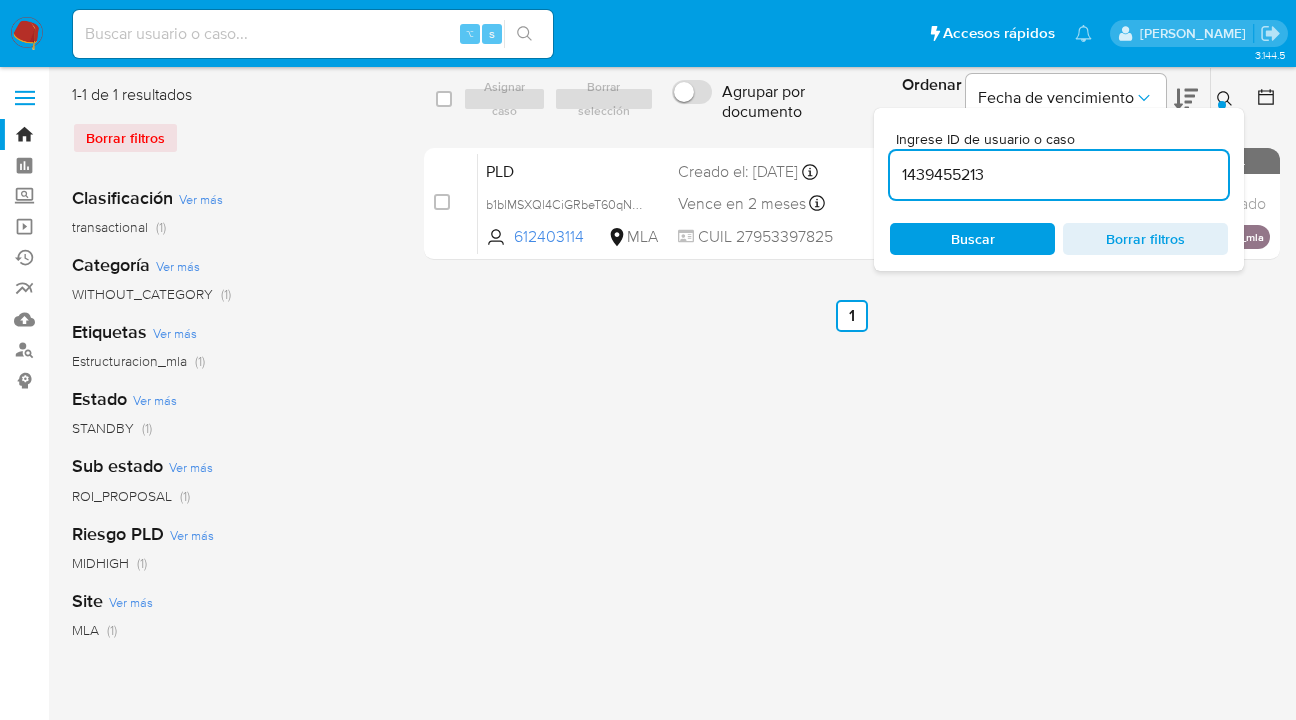 scroll, scrollTop: 0, scrollLeft: 0, axis: both 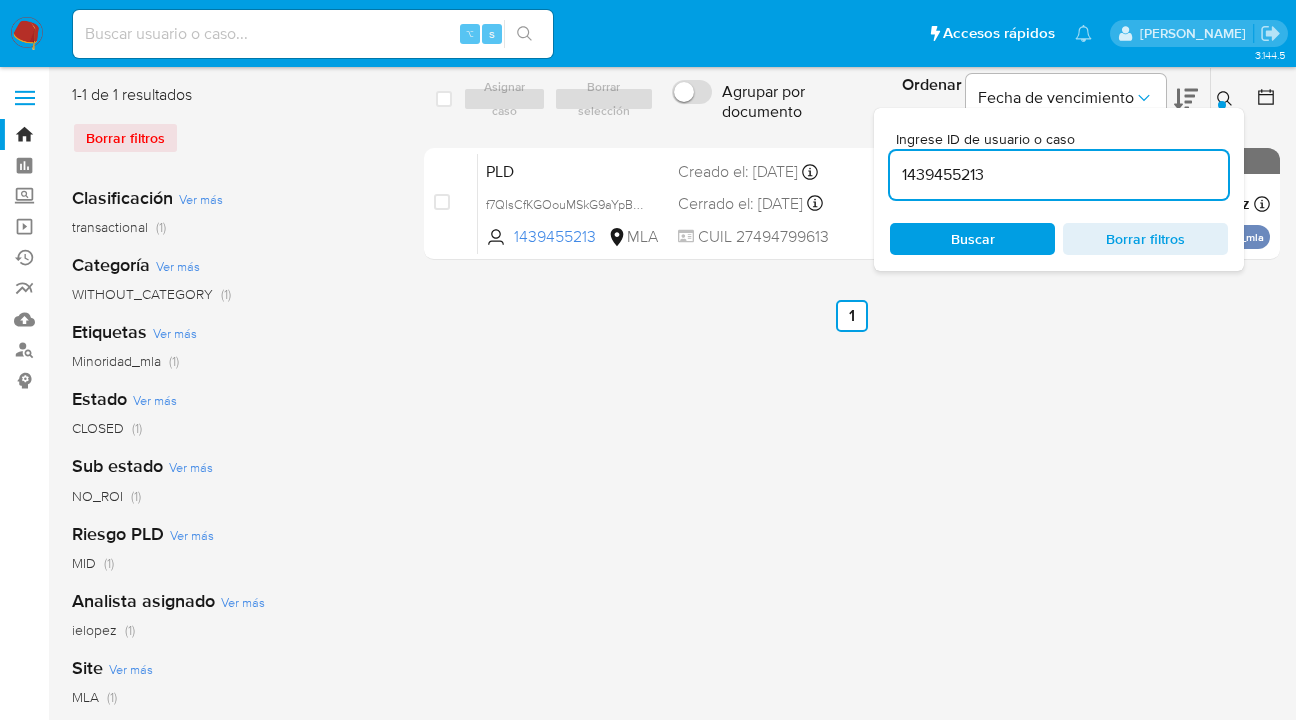 click 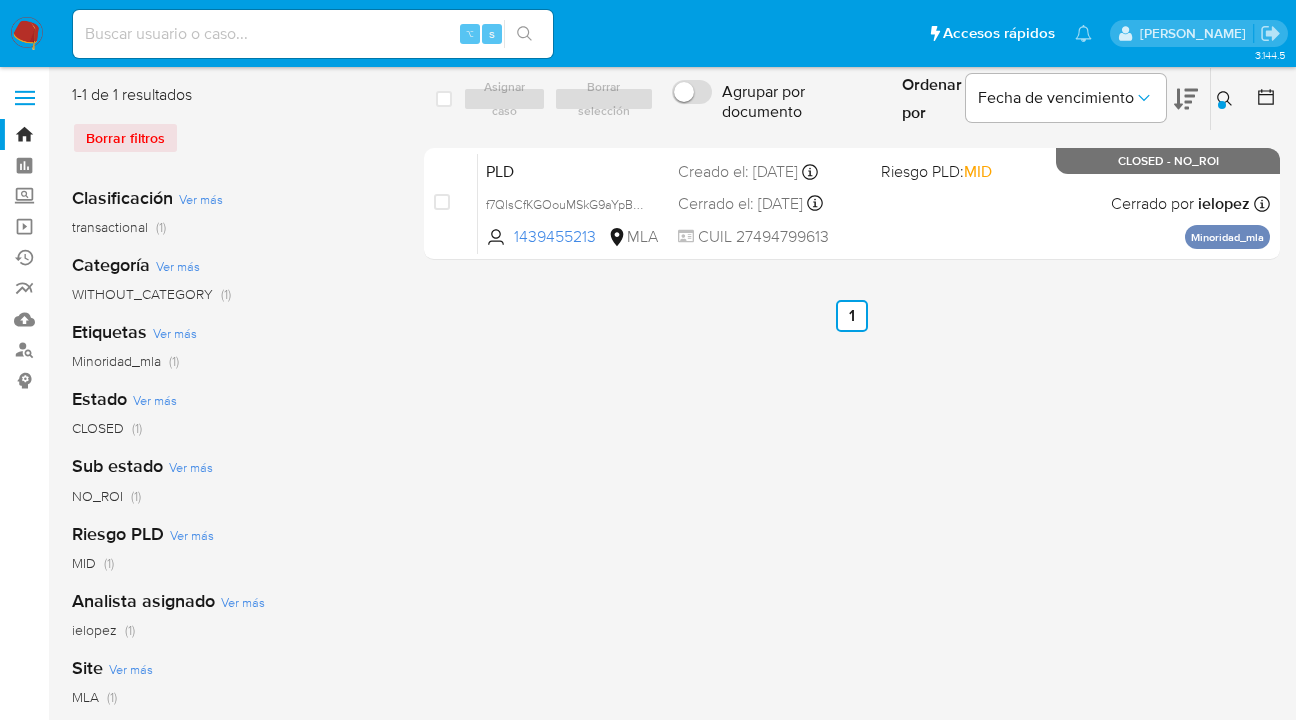 click at bounding box center [1222, 105] 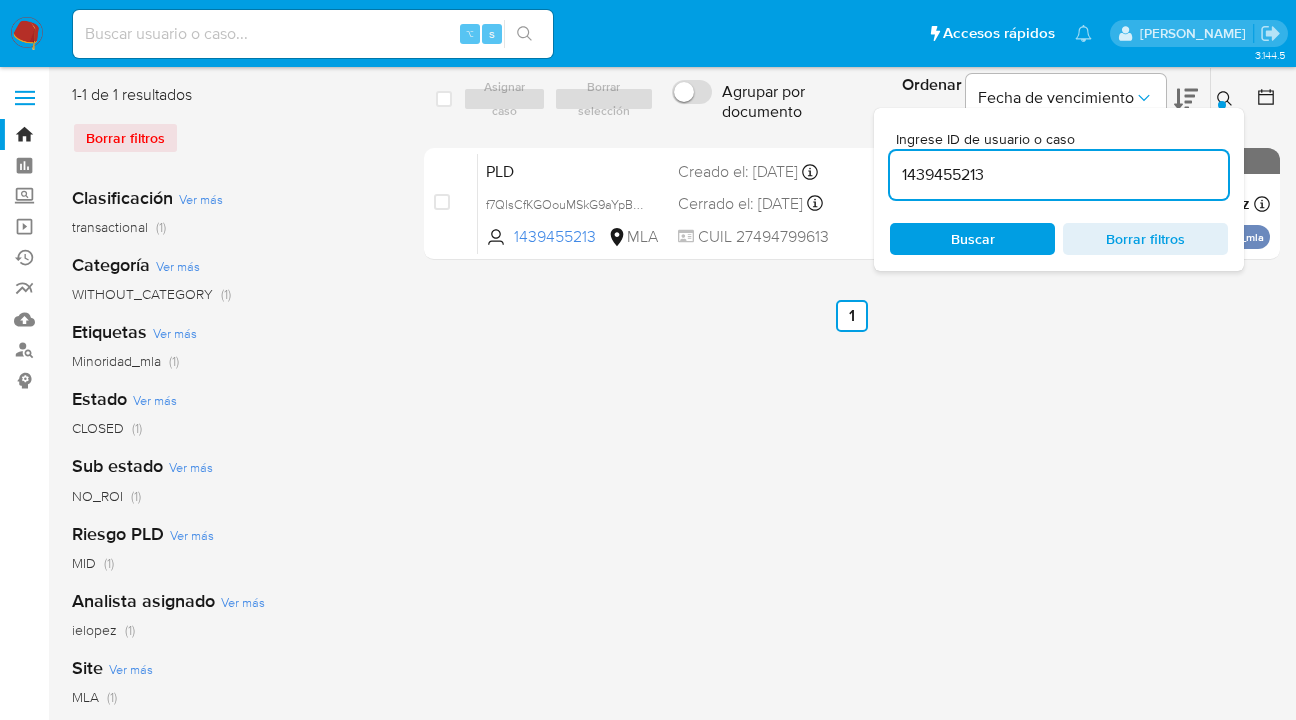 scroll, scrollTop: 0, scrollLeft: 0, axis: both 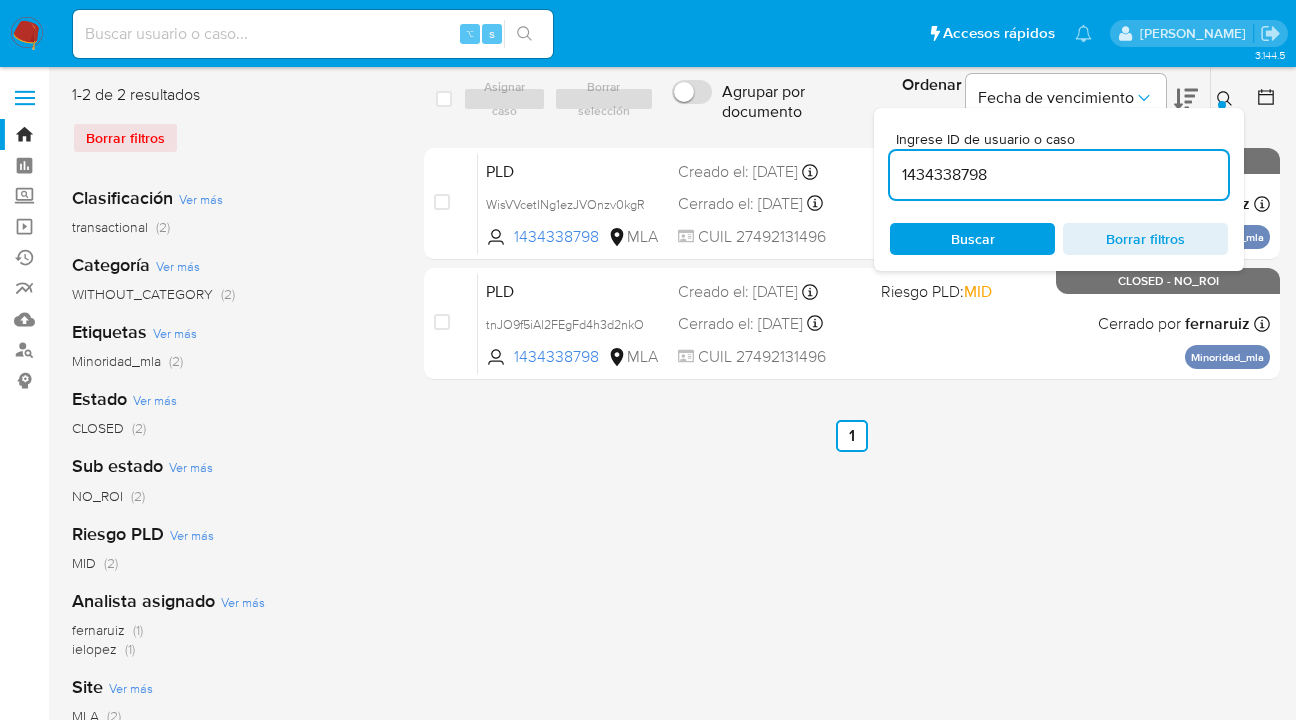 click 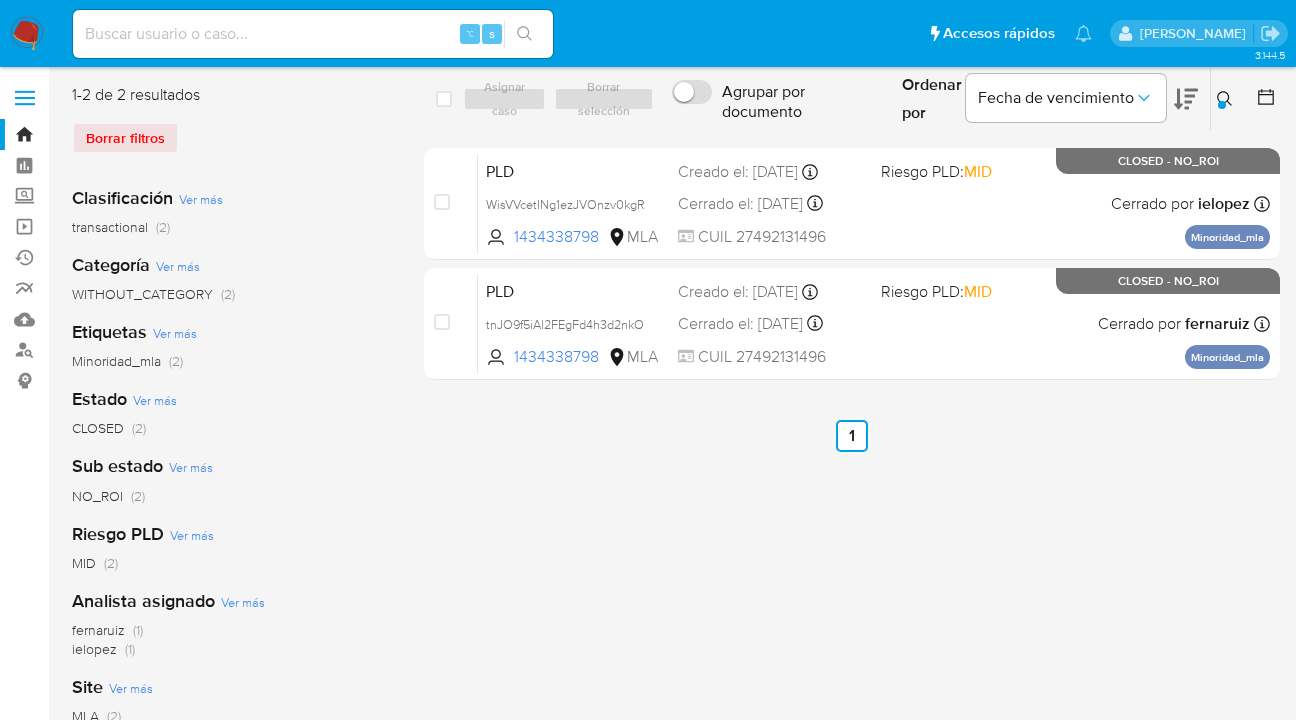 click 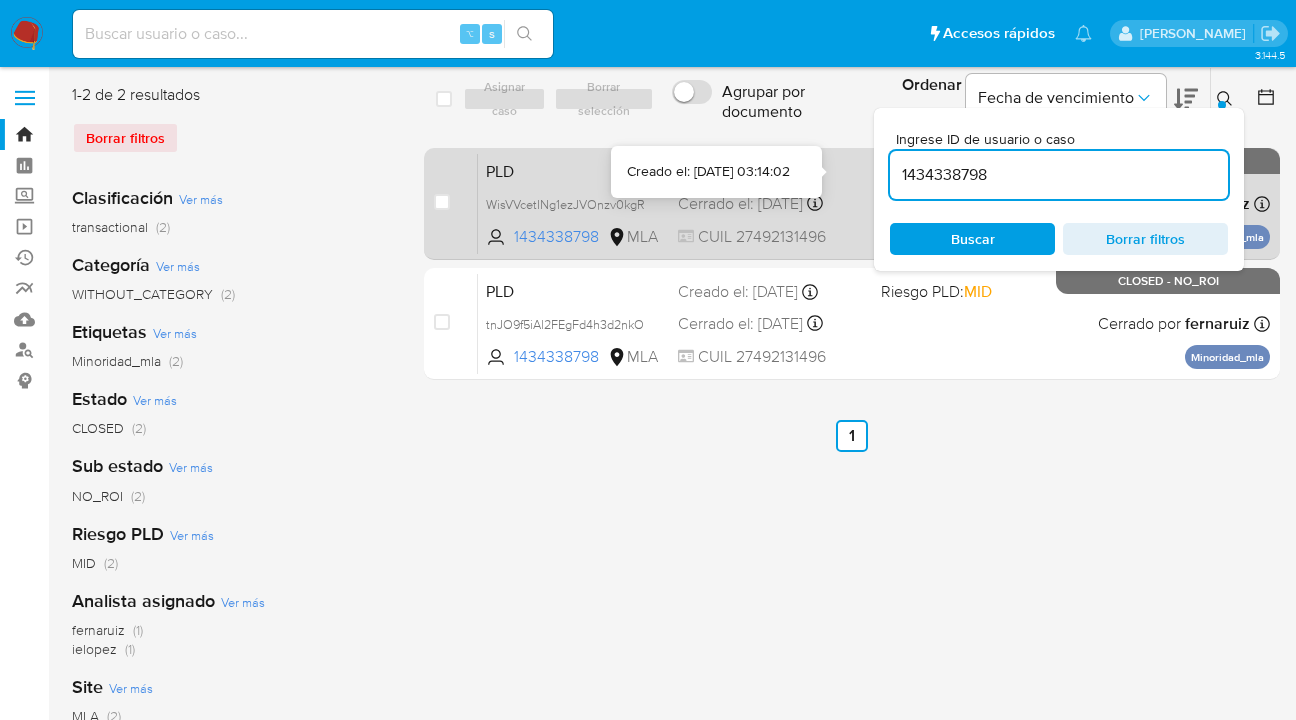 drag, startPoint x: 1031, startPoint y: 174, endPoint x: 846, endPoint y: 166, distance: 185.1729 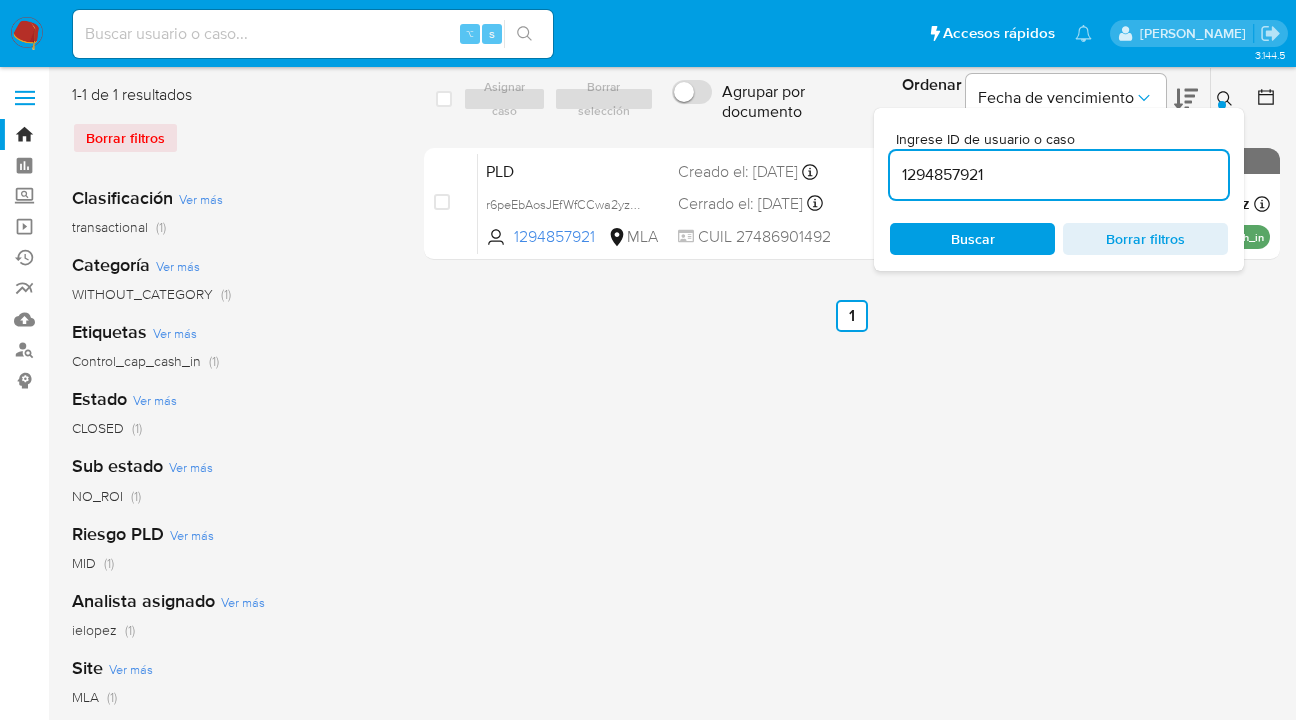 click 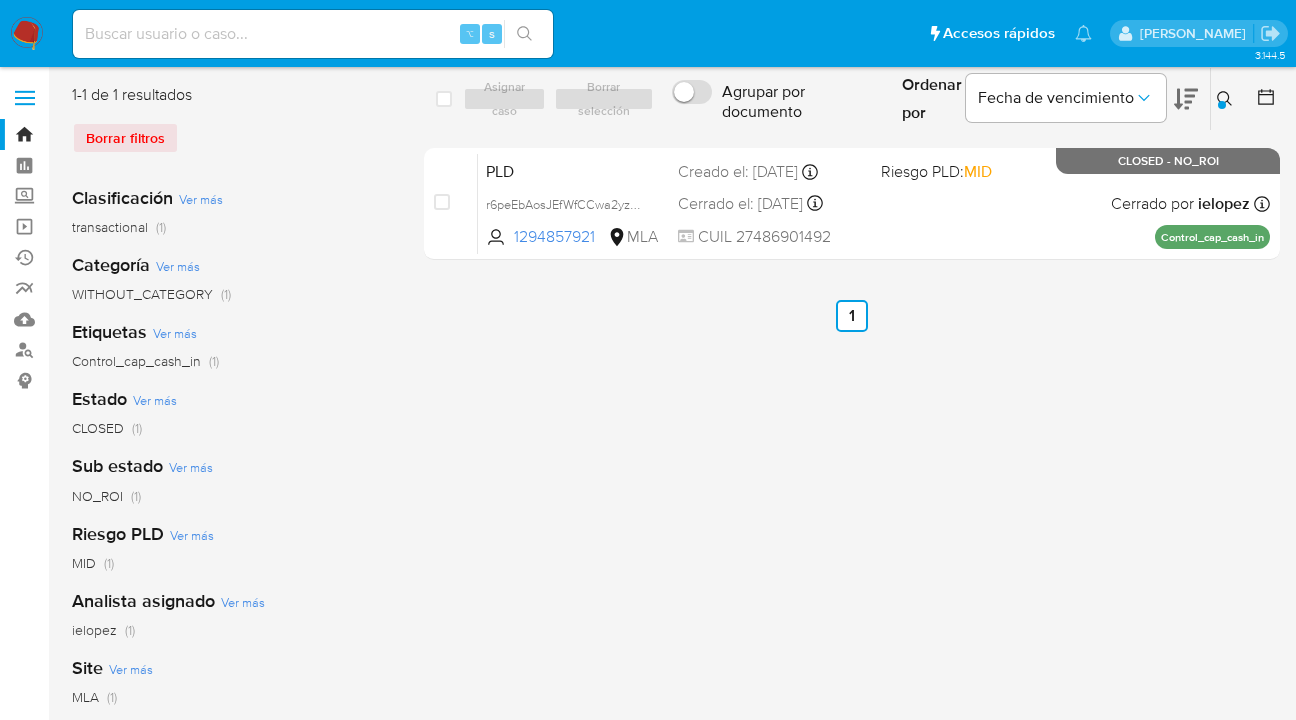 click 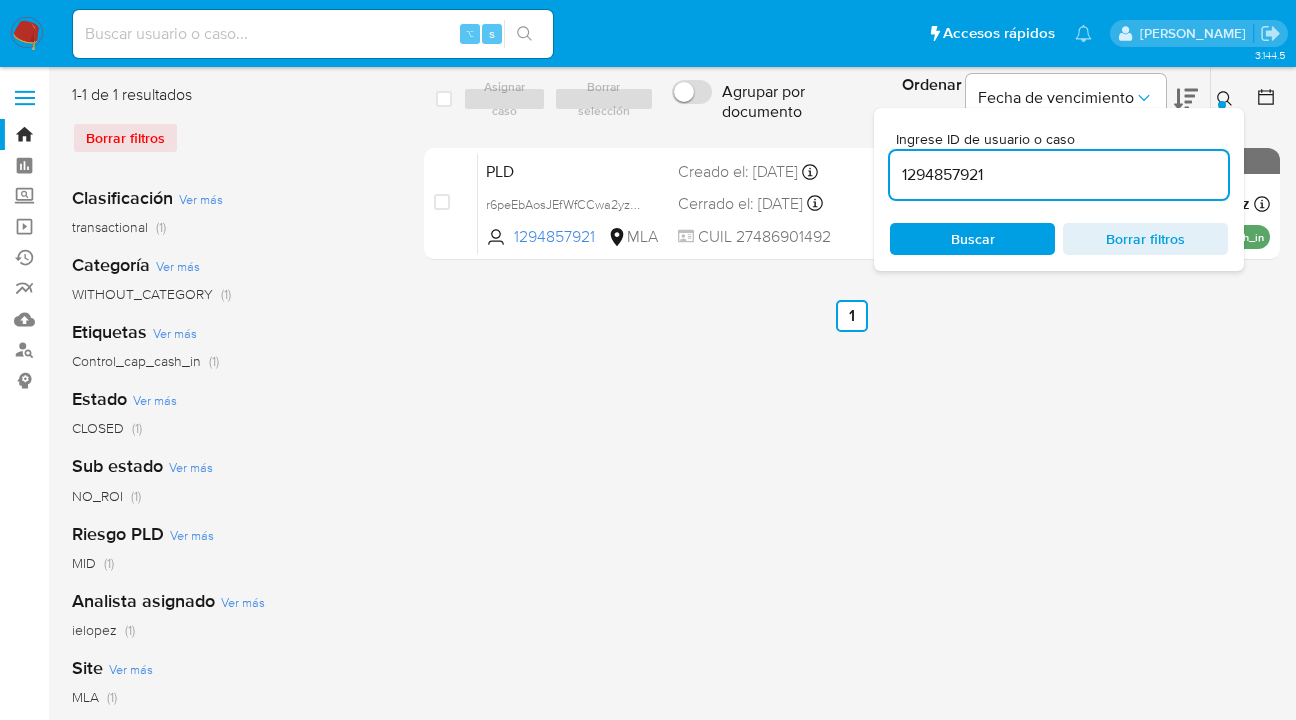 drag, startPoint x: 1041, startPoint y: 181, endPoint x: 889, endPoint y: 170, distance: 152.3975 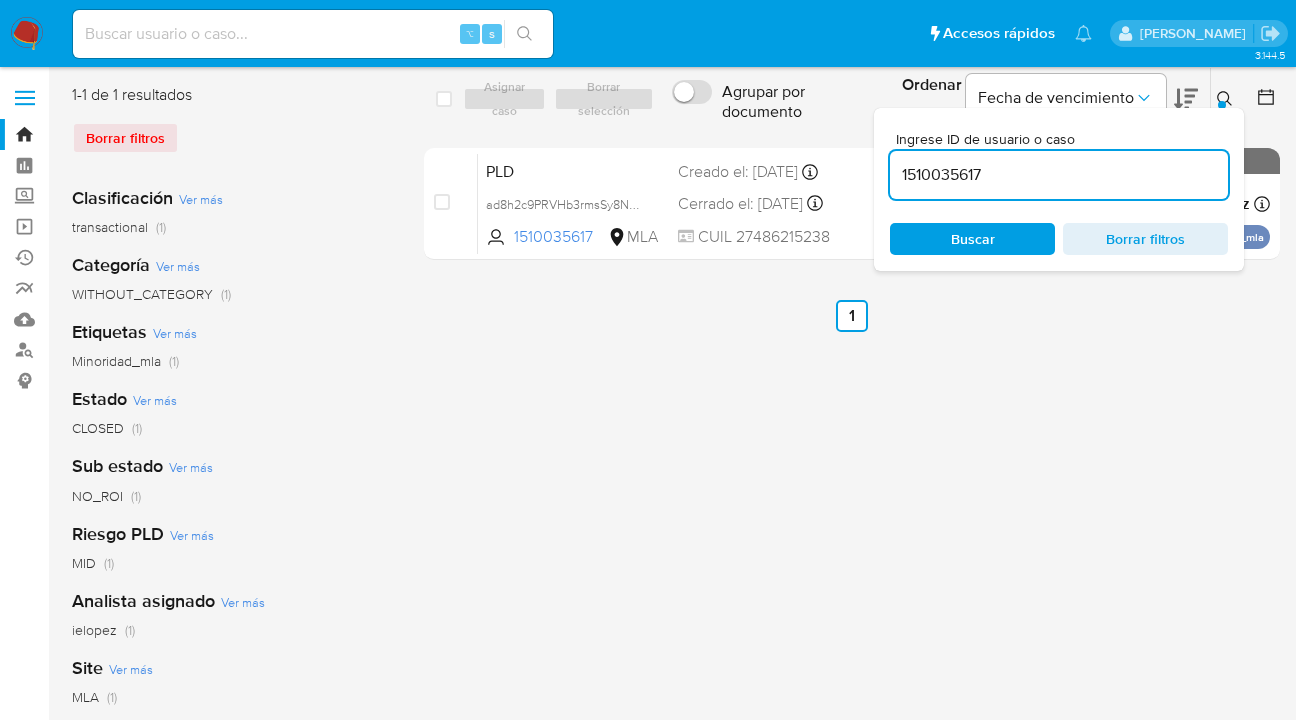 click 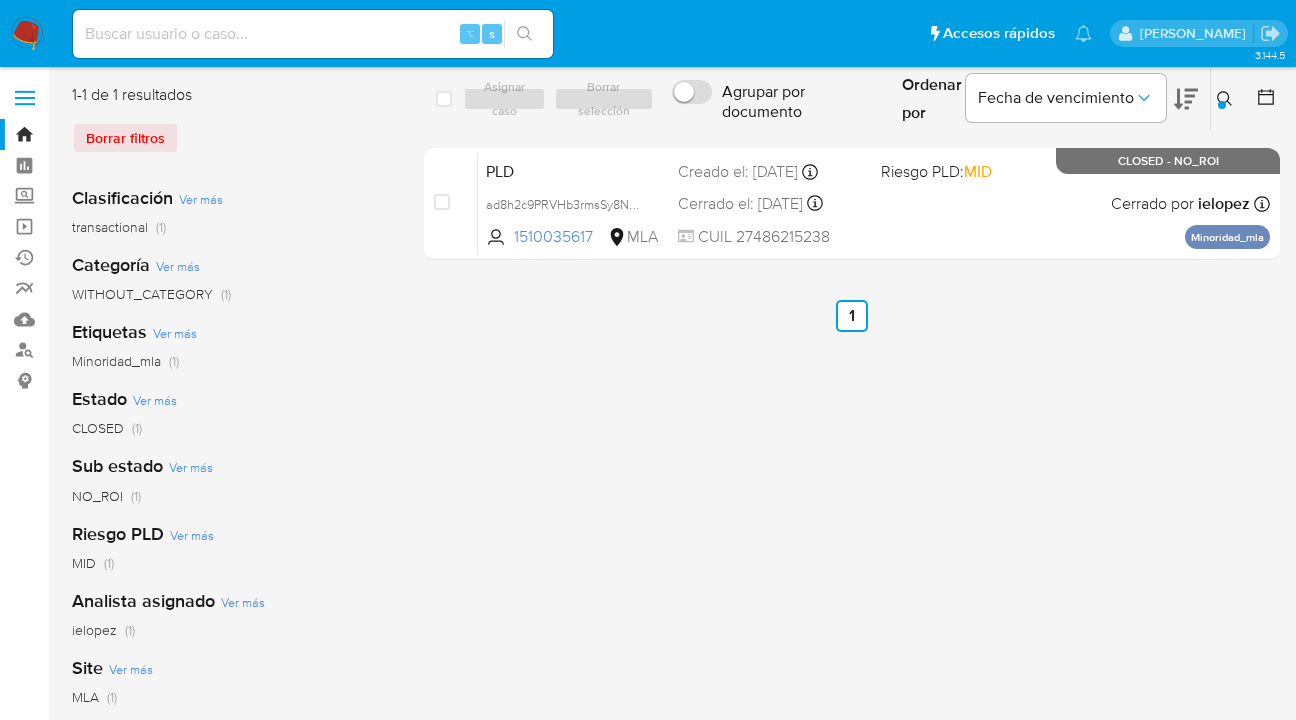 click 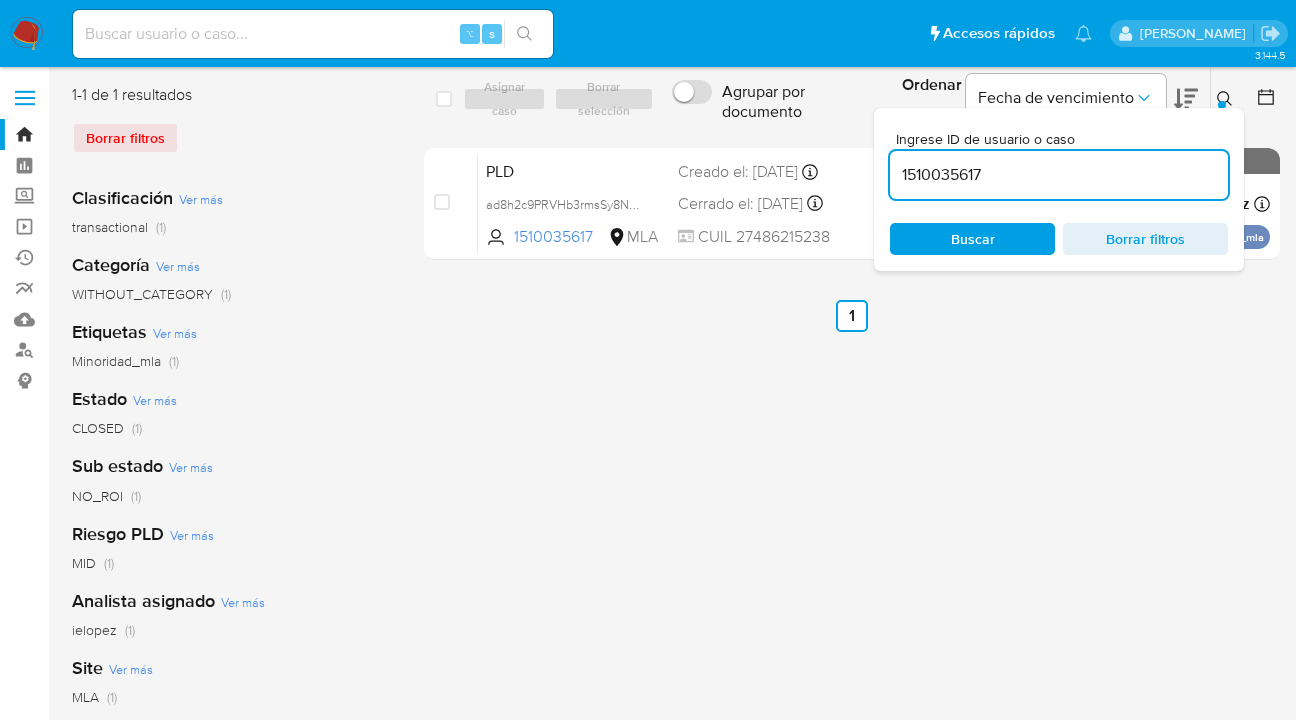 scroll, scrollTop: 0, scrollLeft: 0, axis: both 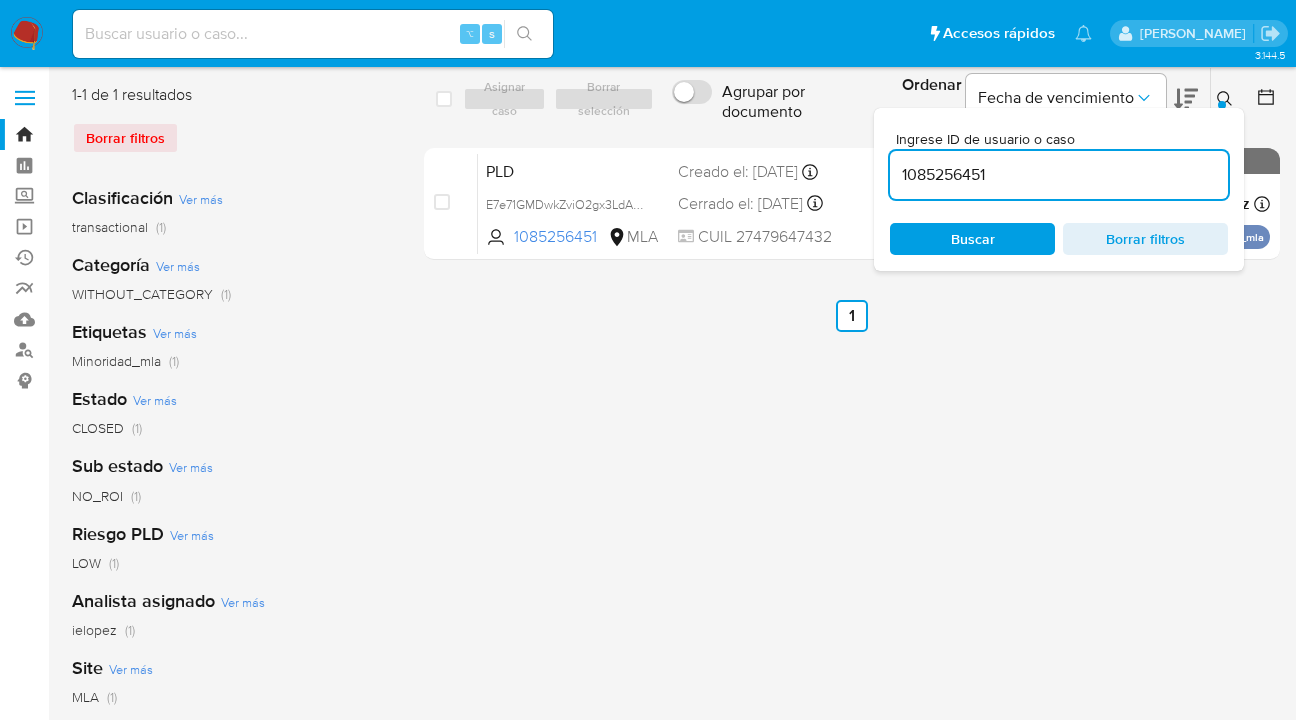 click 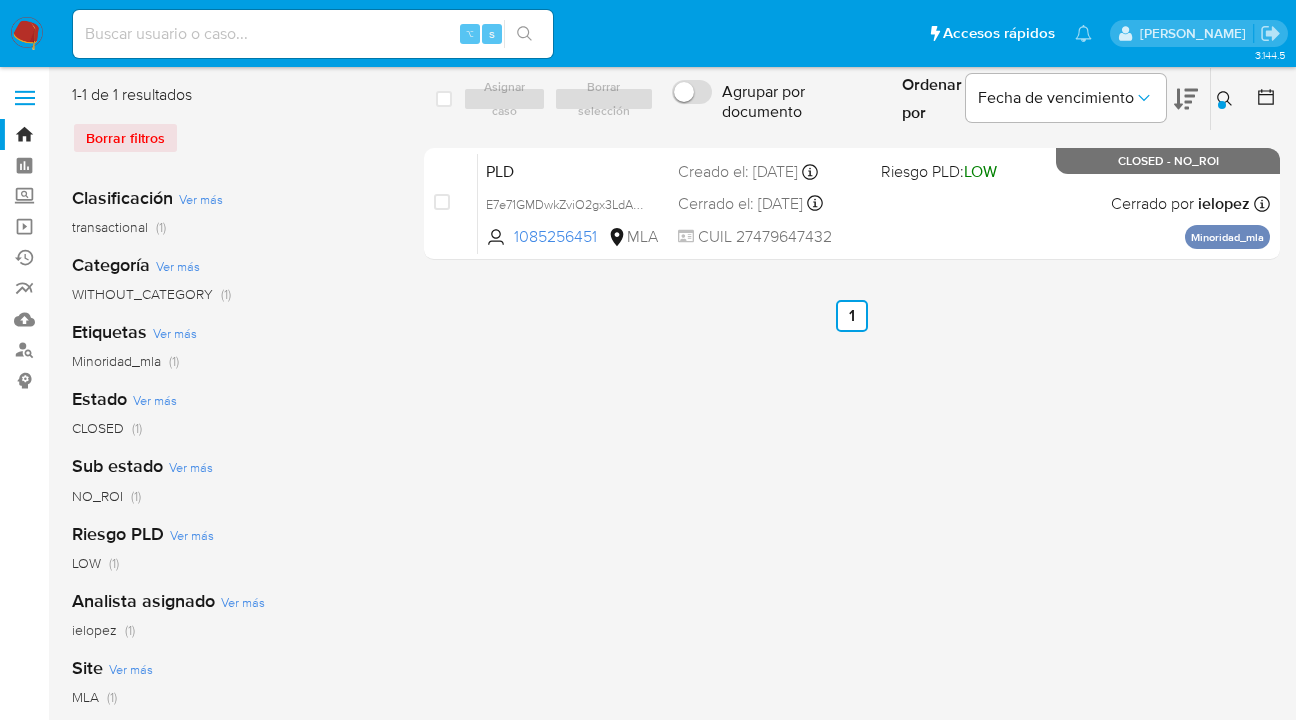 click 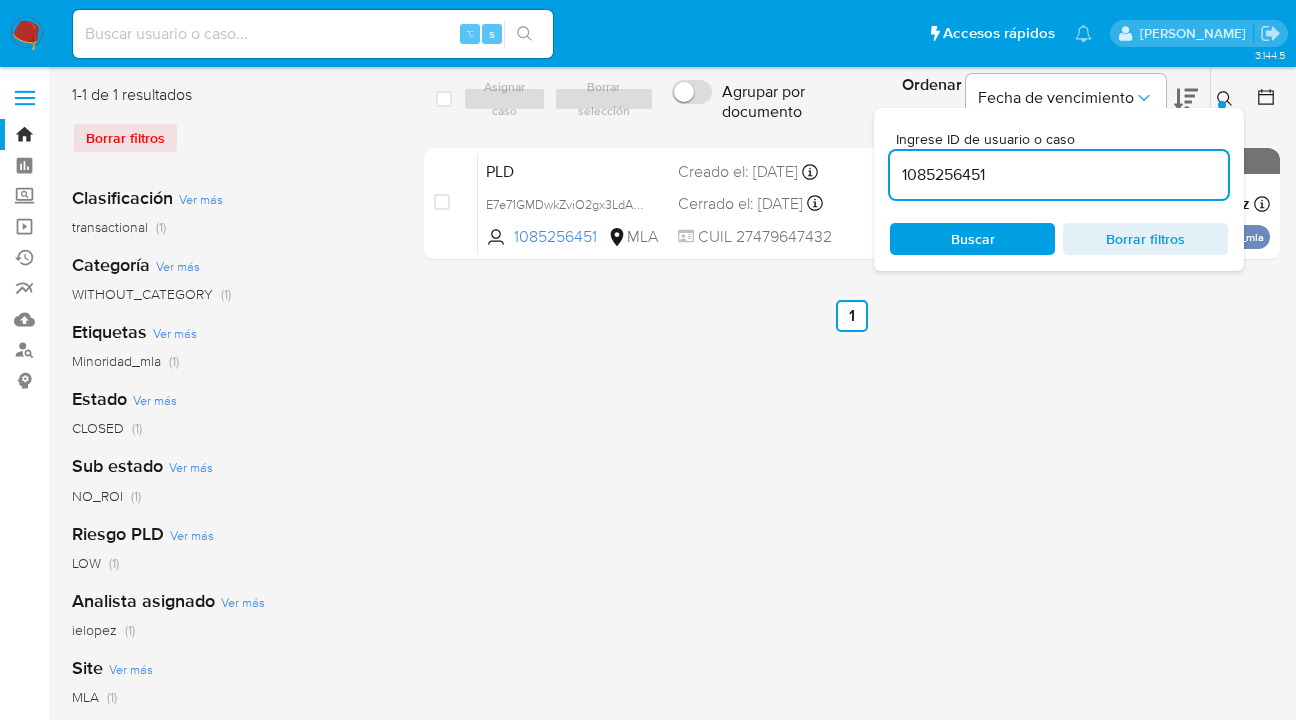 drag, startPoint x: 947, startPoint y: 169, endPoint x: 920, endPoint y: 161, distance: 28.160255 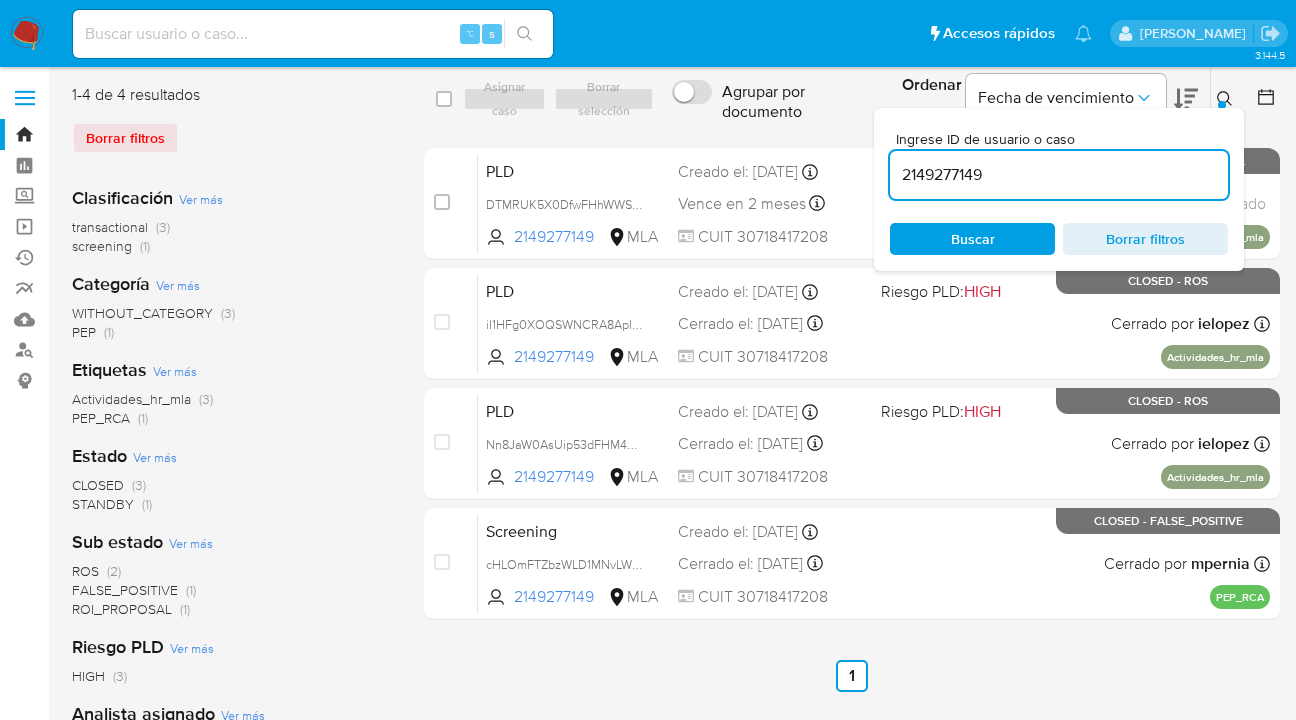 click 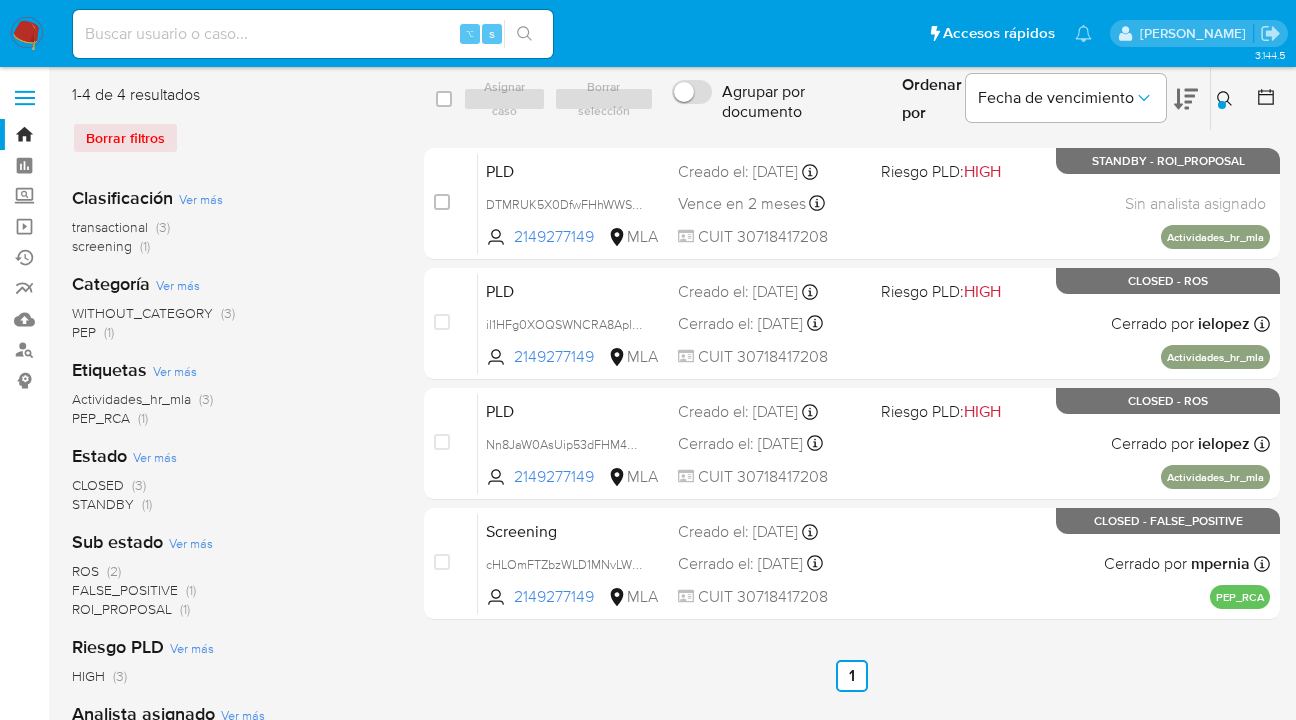 click at bounding box center (1227, 99) 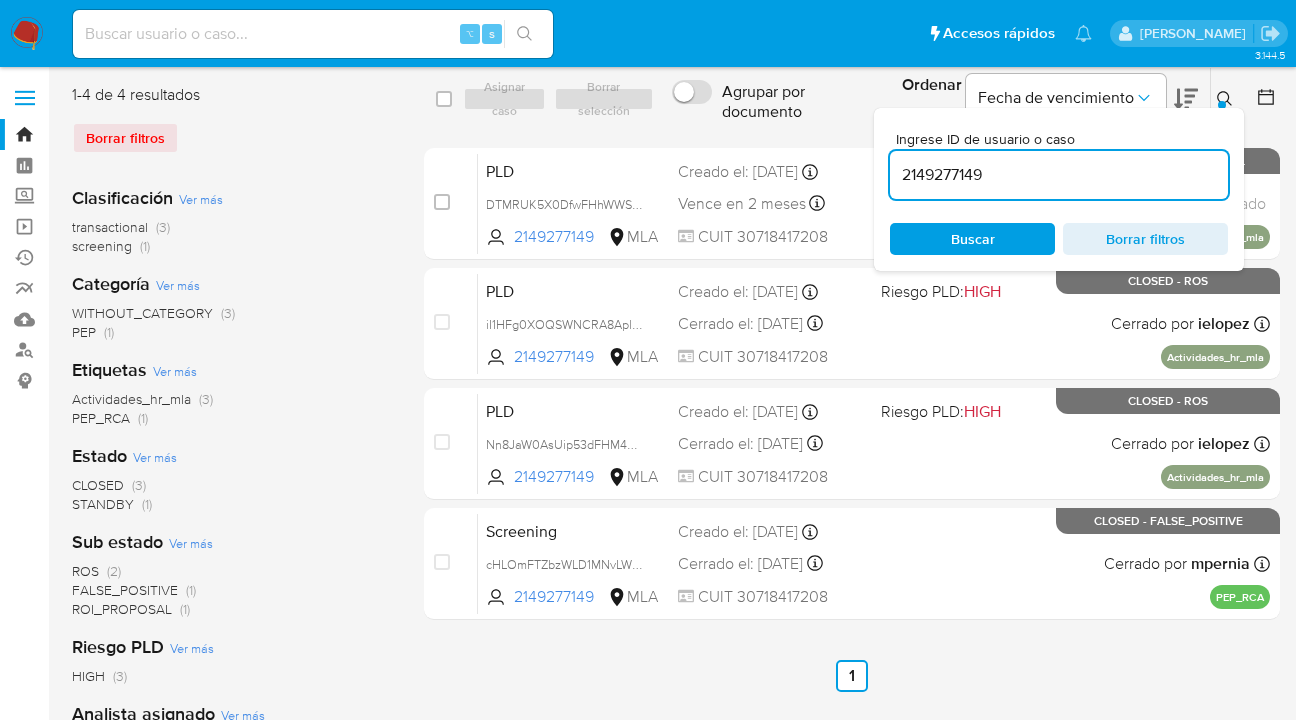 scroll, scrollTop: 0, scrollLeft: 0, axis: both 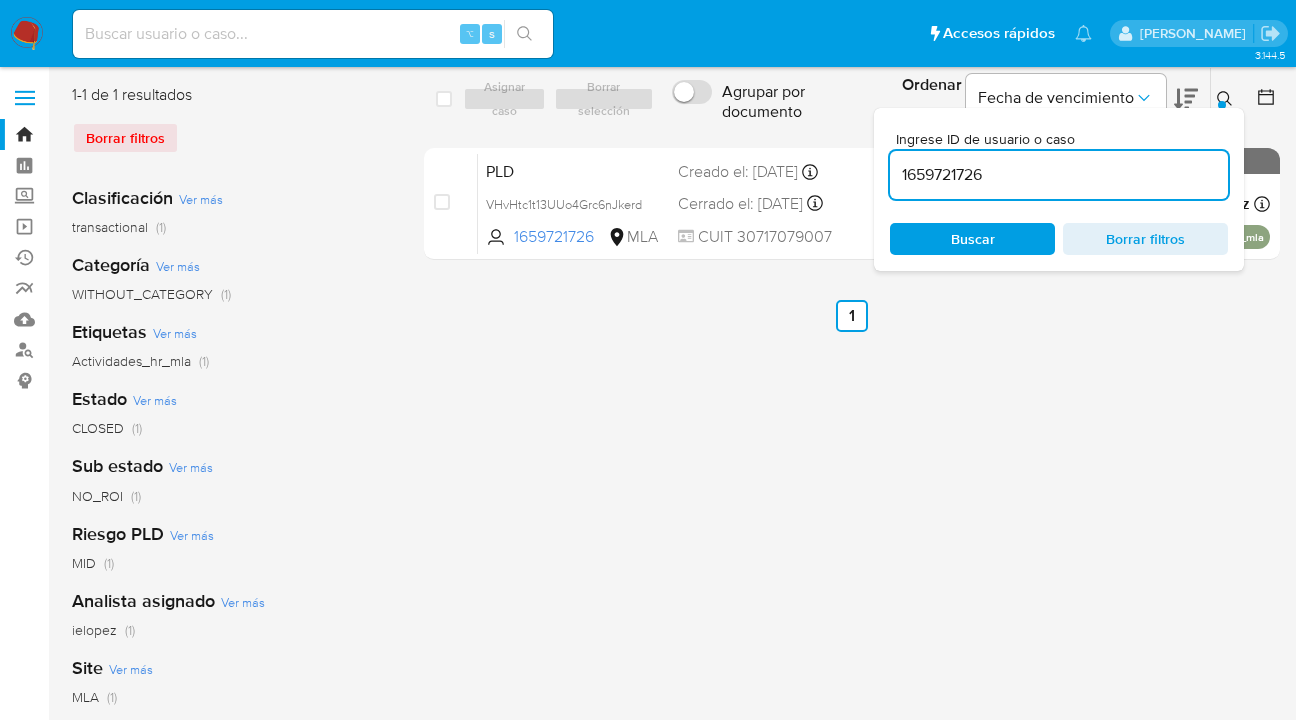 click 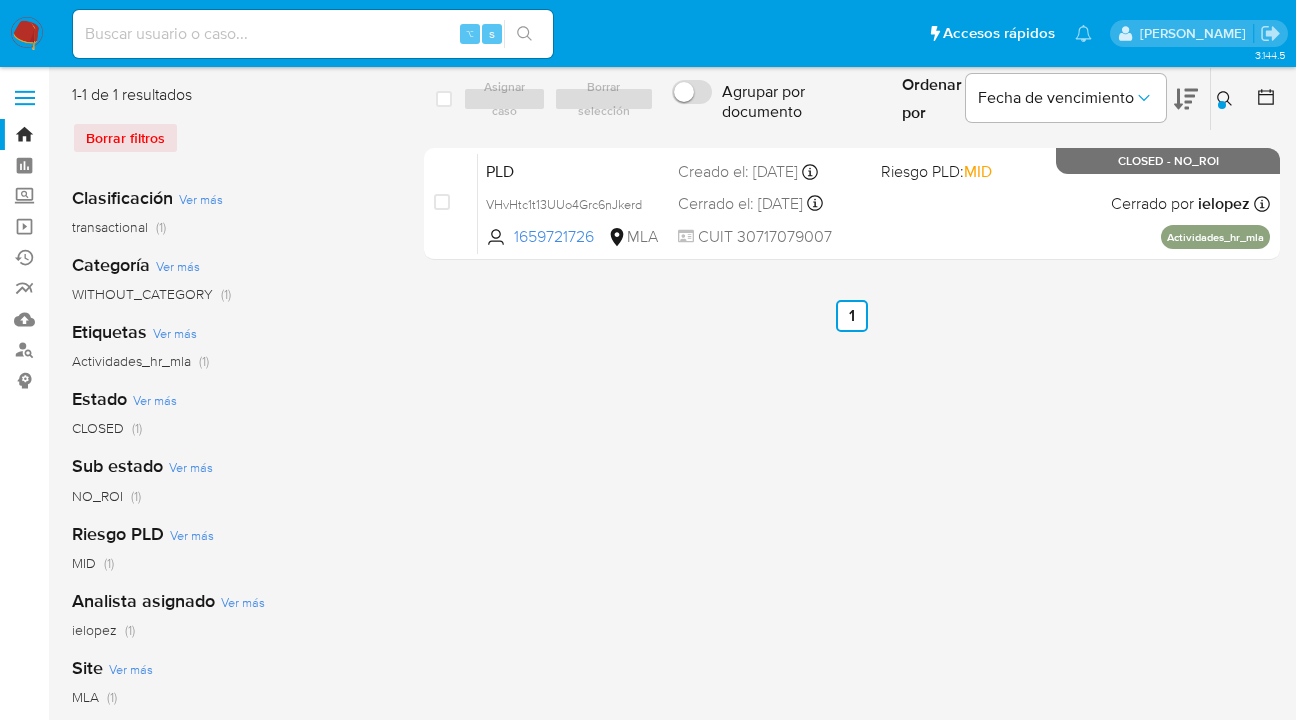 click at bounding box center (1222, 105) 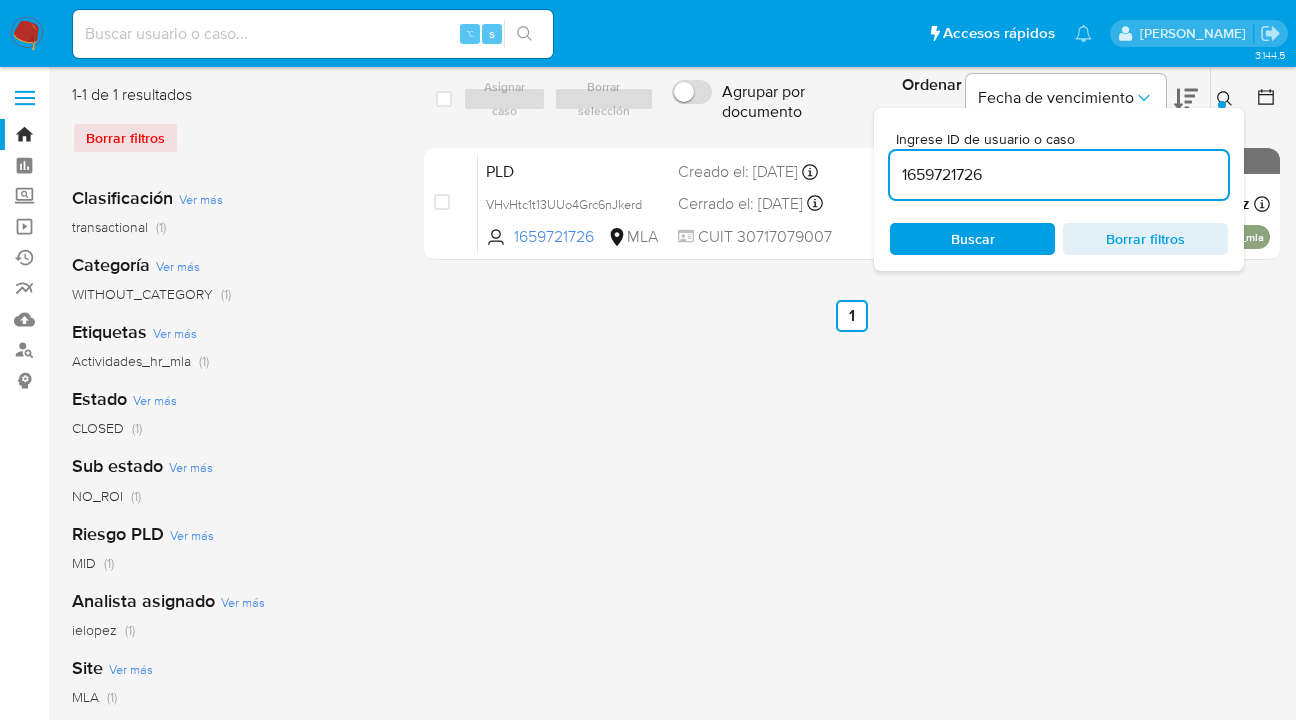 drag, startPoint x: 1012, startPoint y: 171, endPoint x: 914, endPoint y: 161, distance: 98.50888 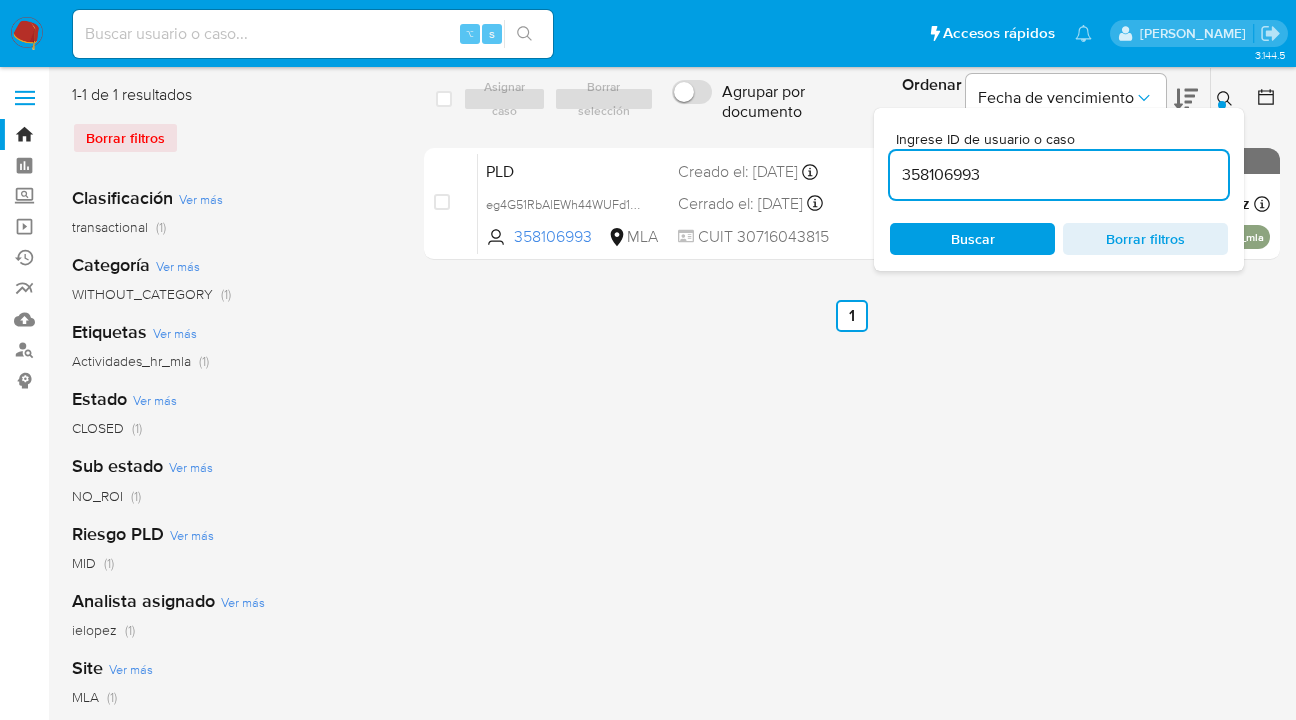 click at bounding box center (1222, 105) 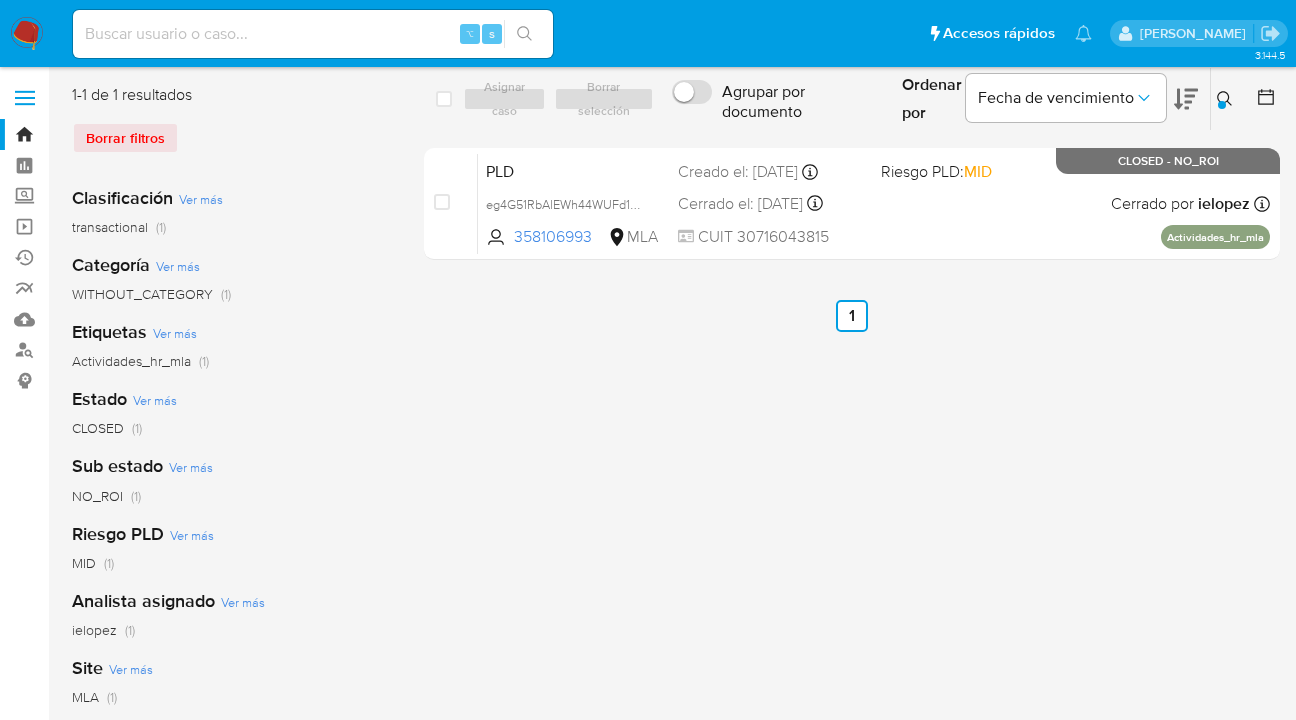click 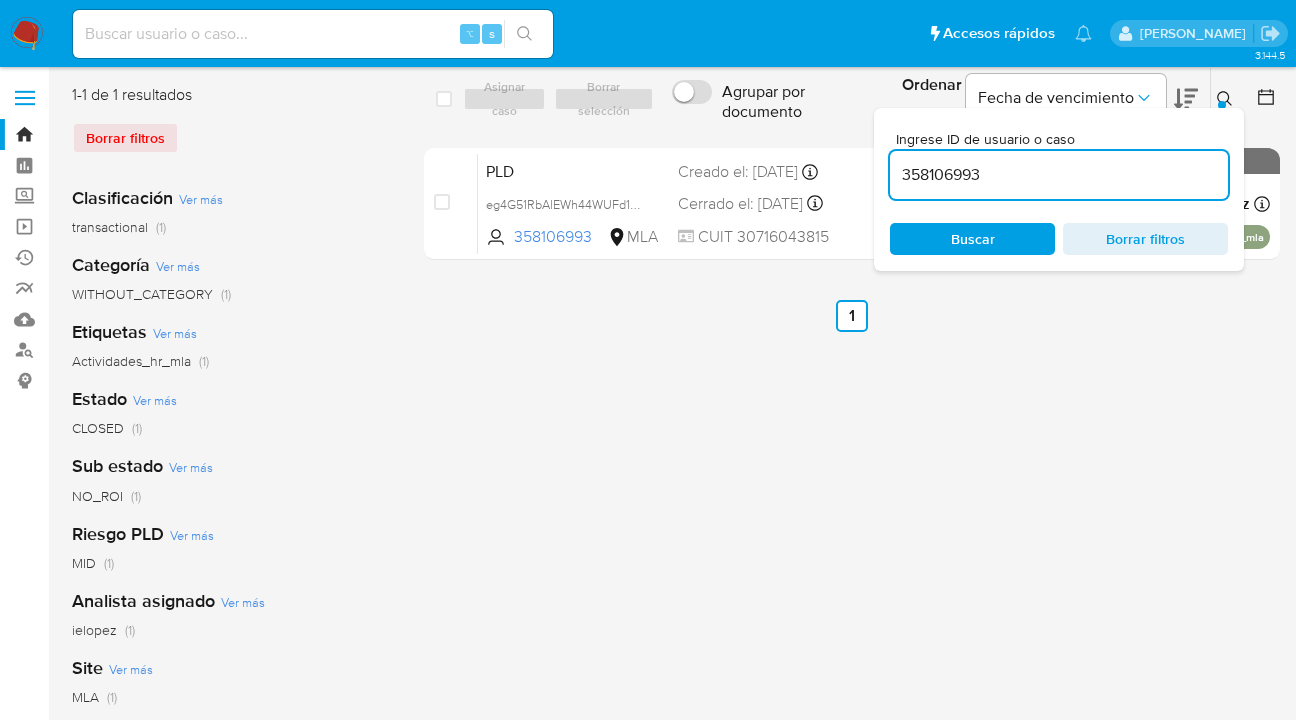 drag, startPoint x: 935, startPoint y: 169, endPoint x: 876, endPoint y: 172, distance: 59.07622 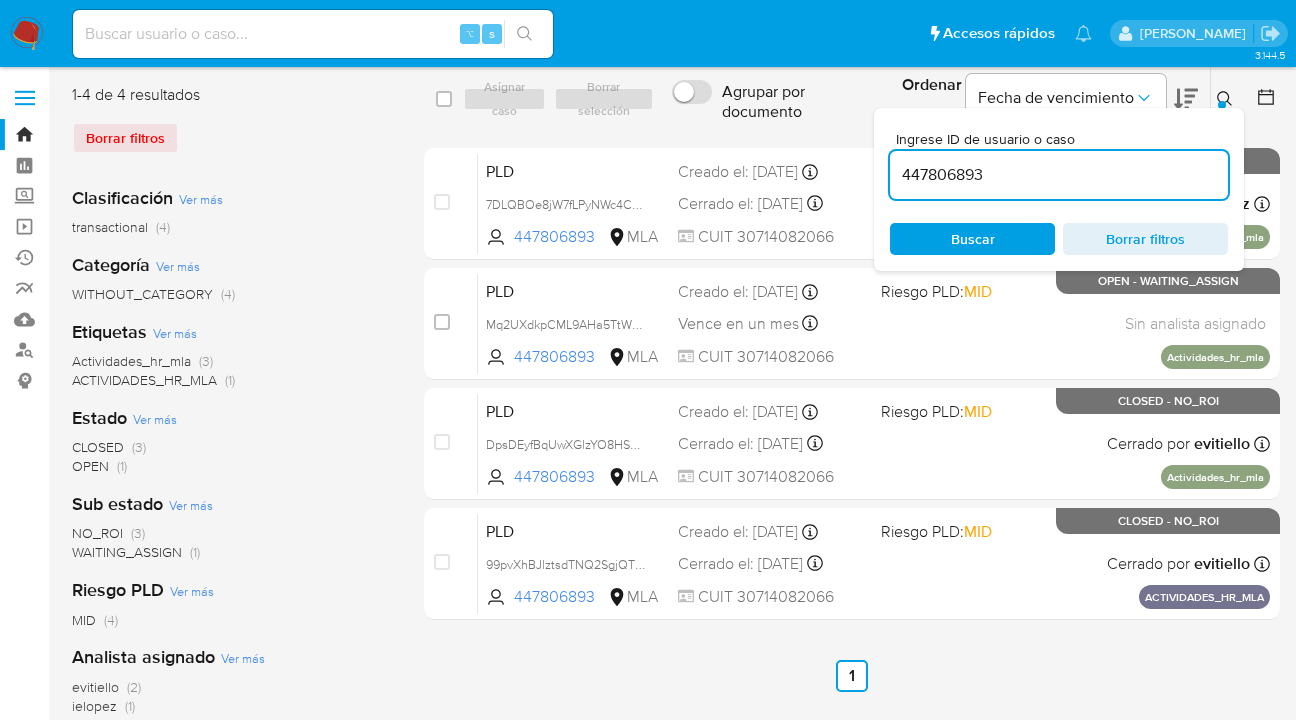 click 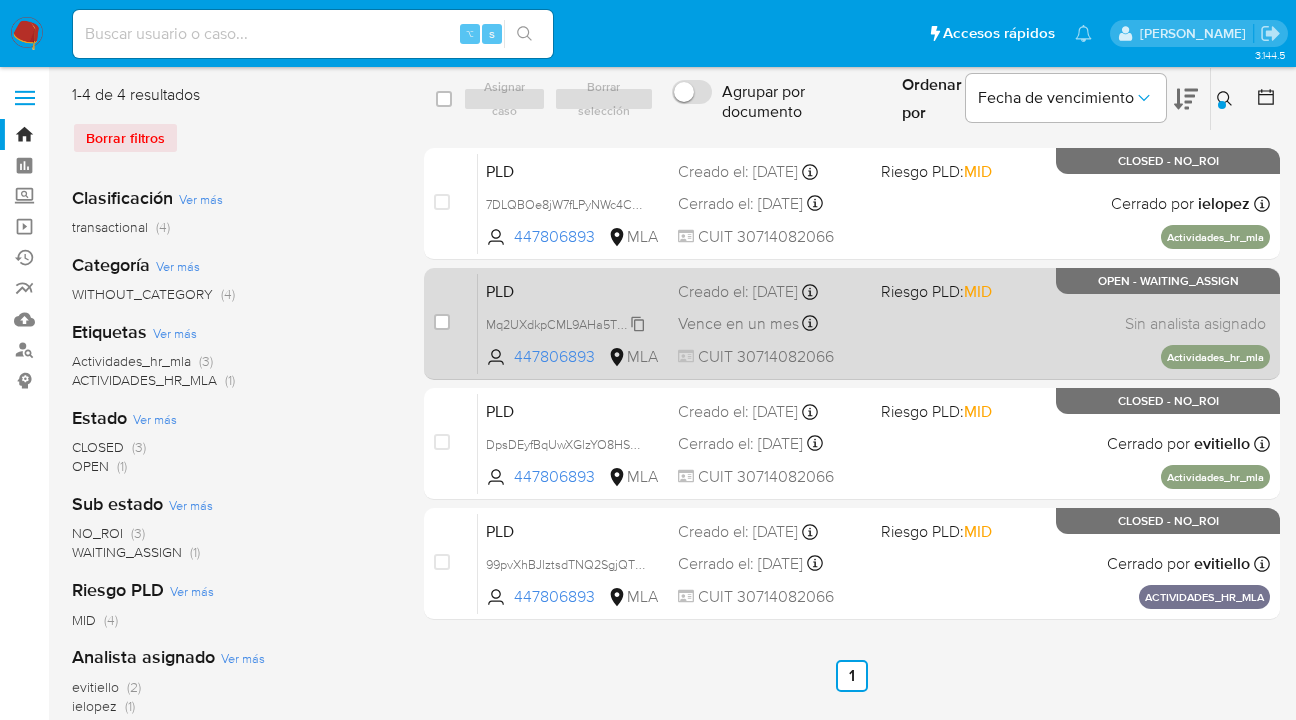click on "Mq2UXdkpCML9AHa5TtW7Imcf" at bounding box center [573, 323] 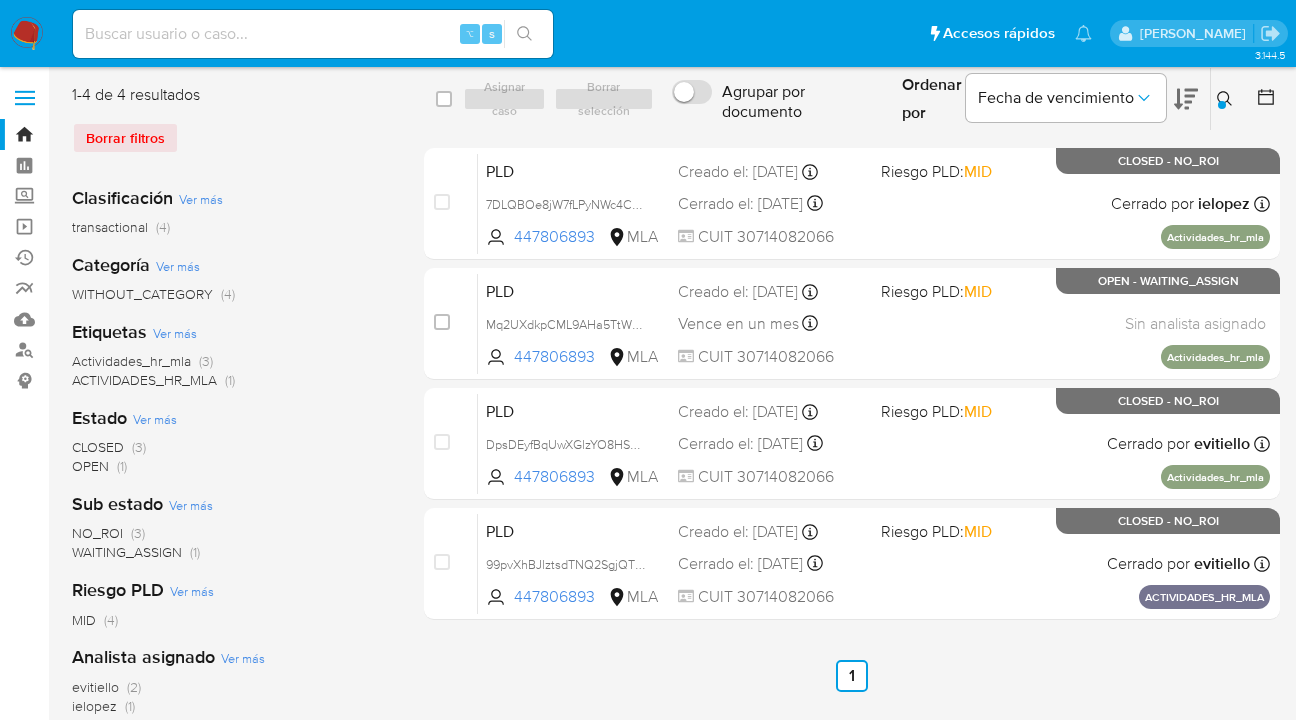 click 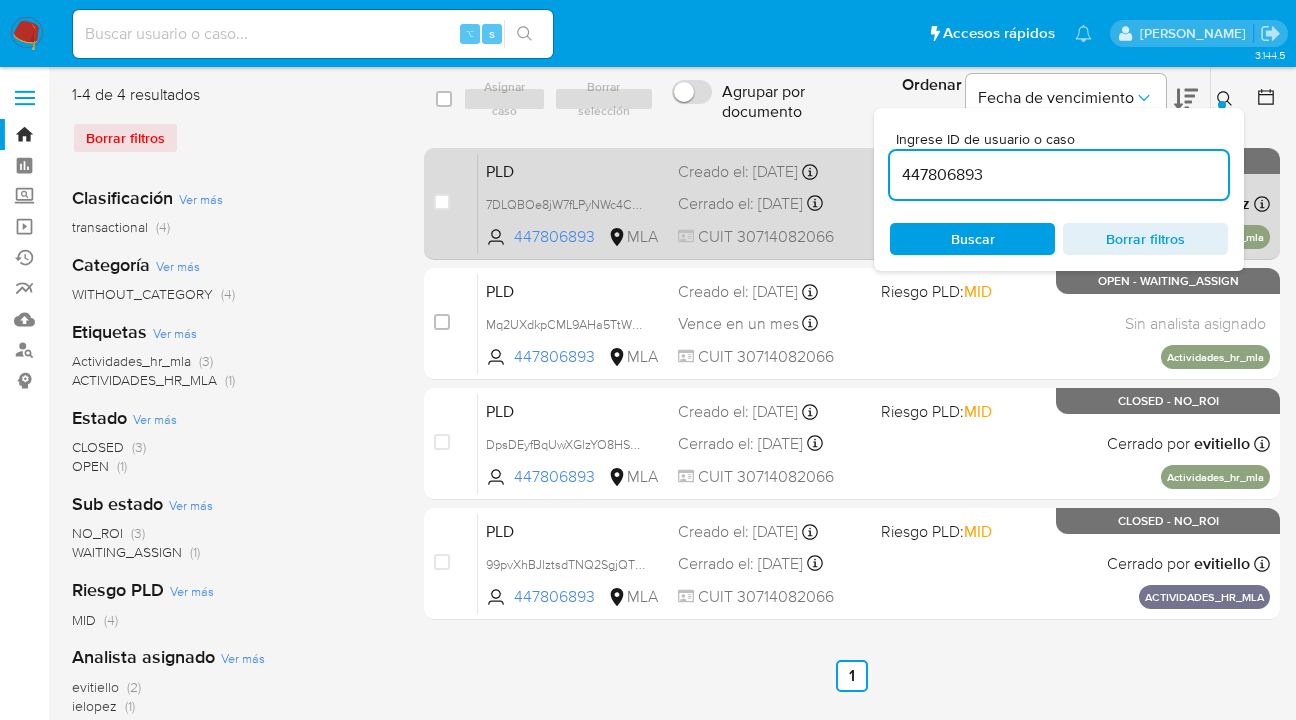 drag, startPoint x: 995, startPoint y: 176, endPoint x: 870, endPoint y: 161, distance: 125.89678 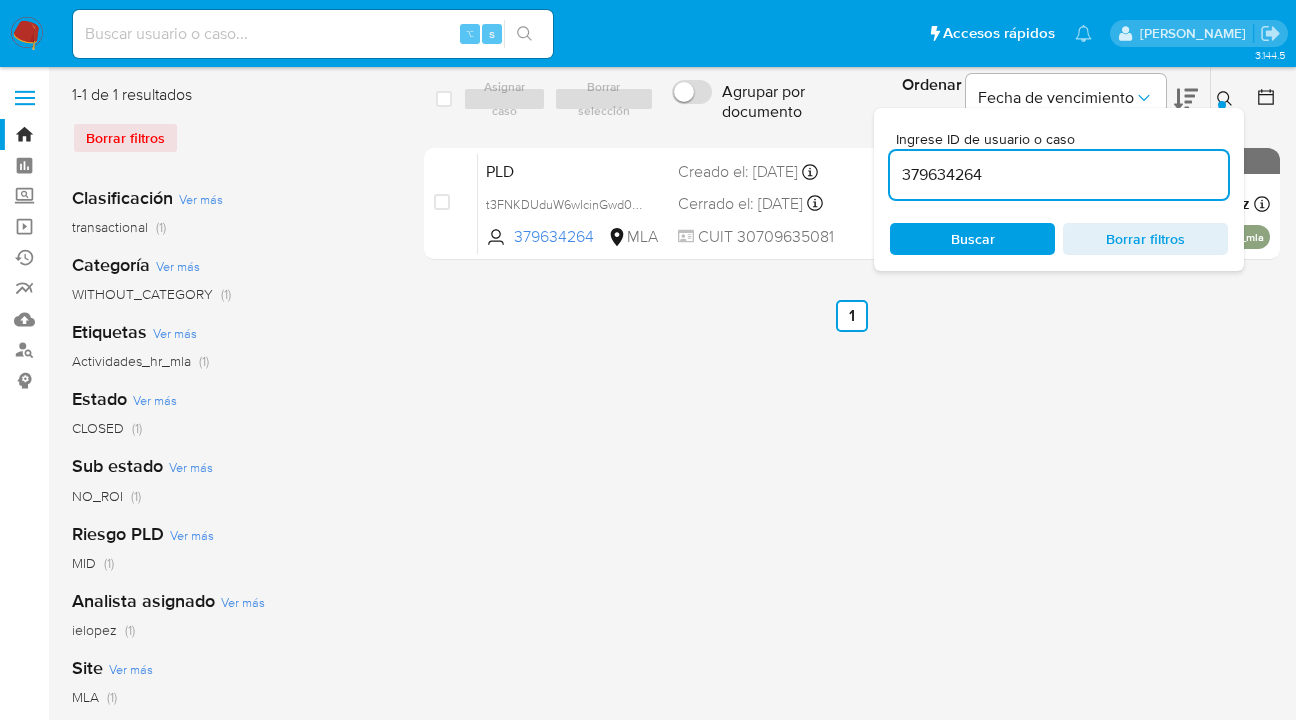 click 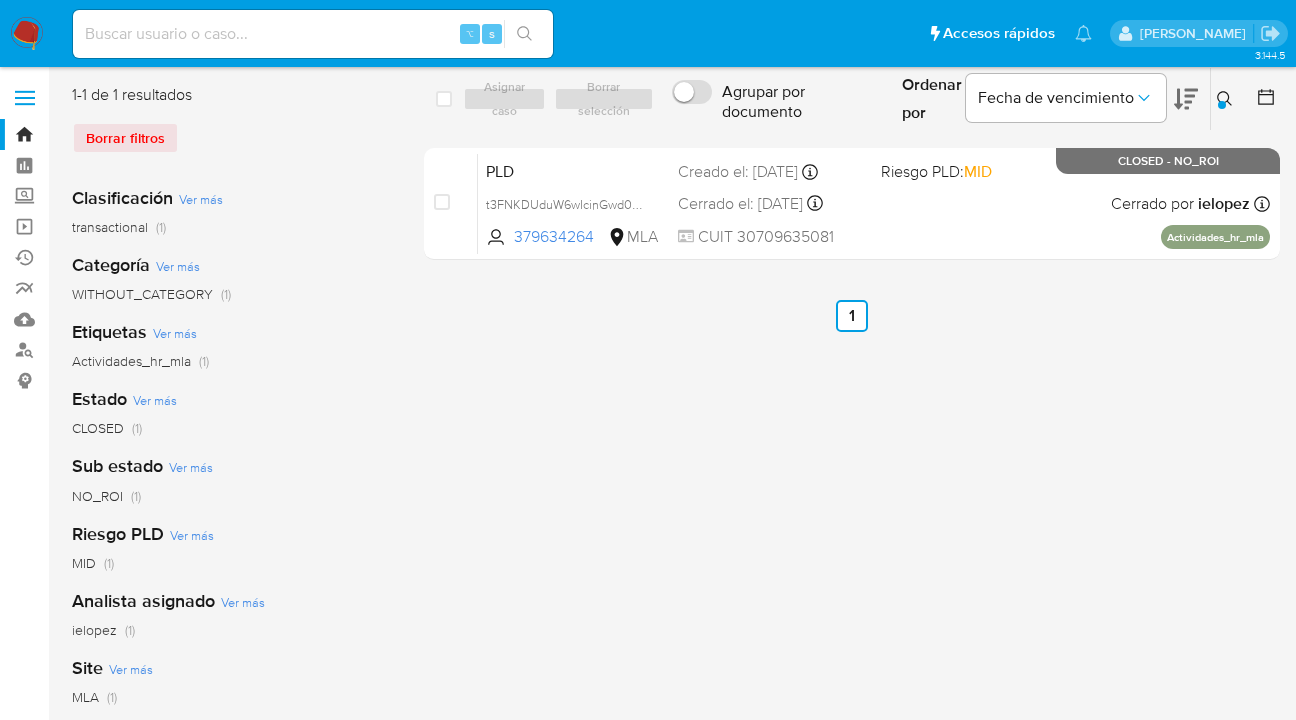 drag, startPoint x: 1225, startPoint y: 92, endPoint x: 1136, endPoint y: 153, distance: 107.8981 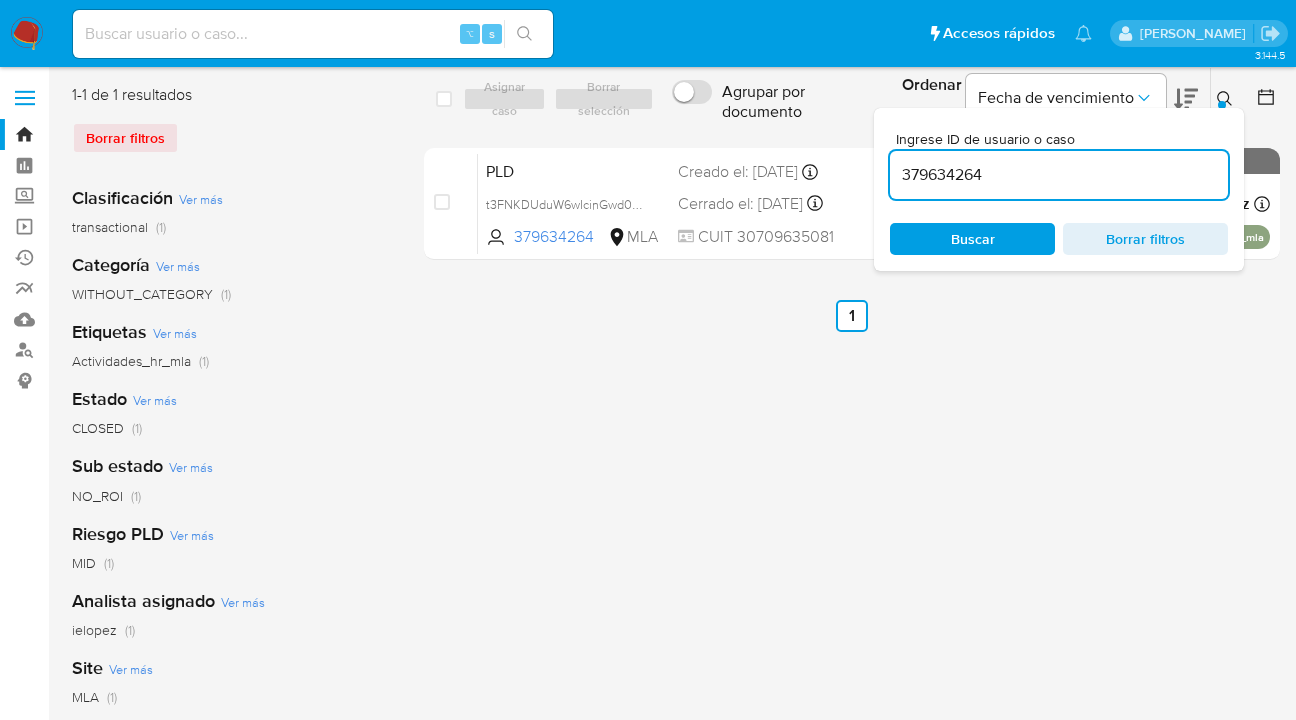 scroll, scrollTop: 0, scrollLeft: 0, axis: both 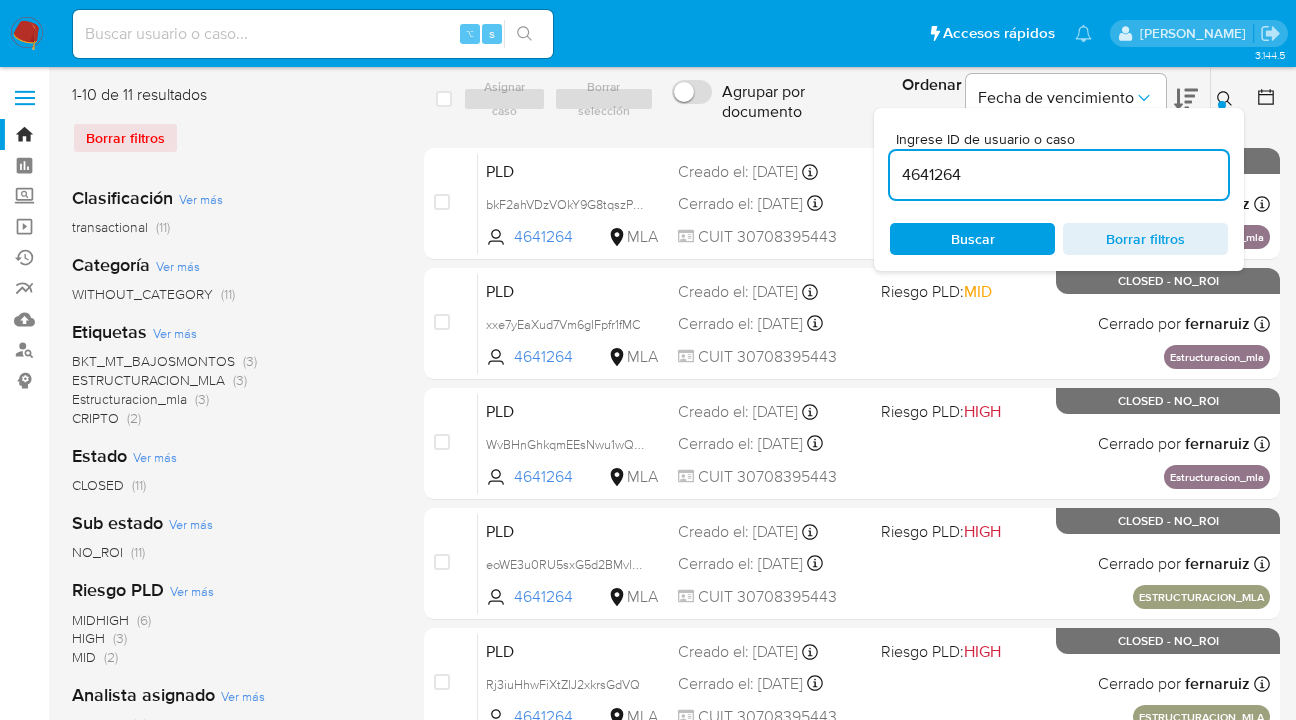 click 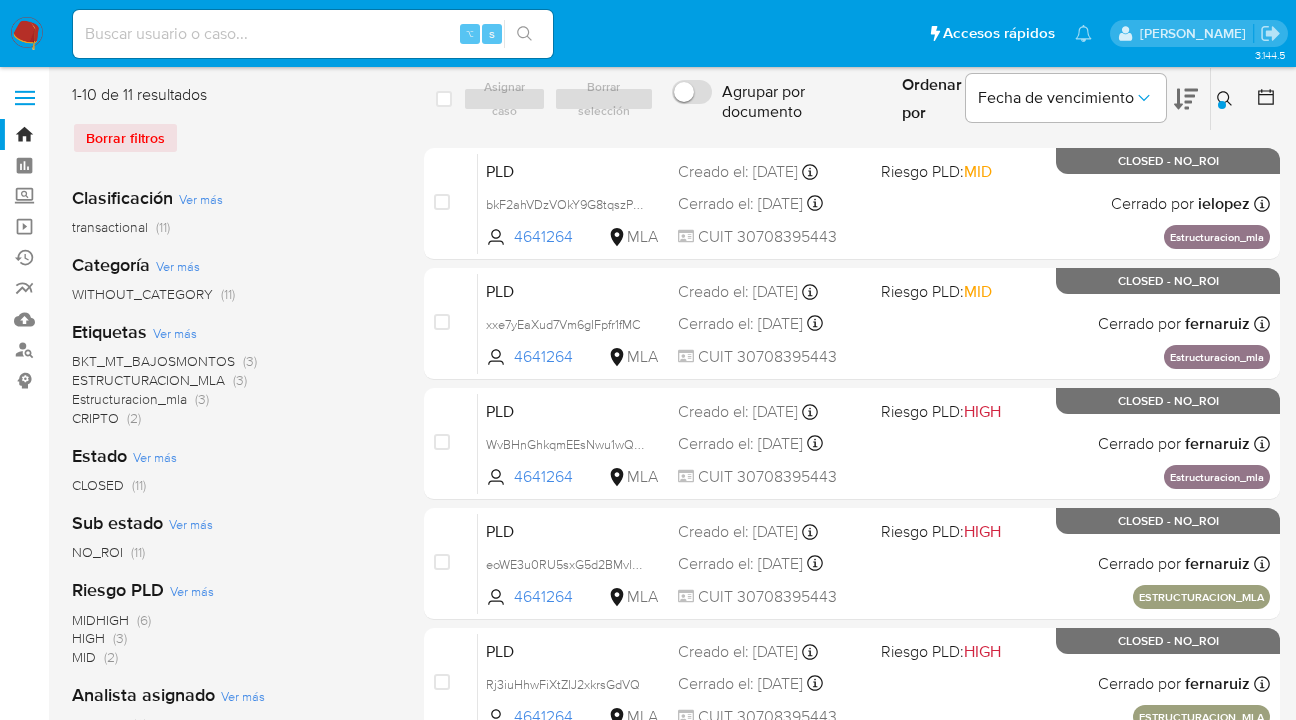 click 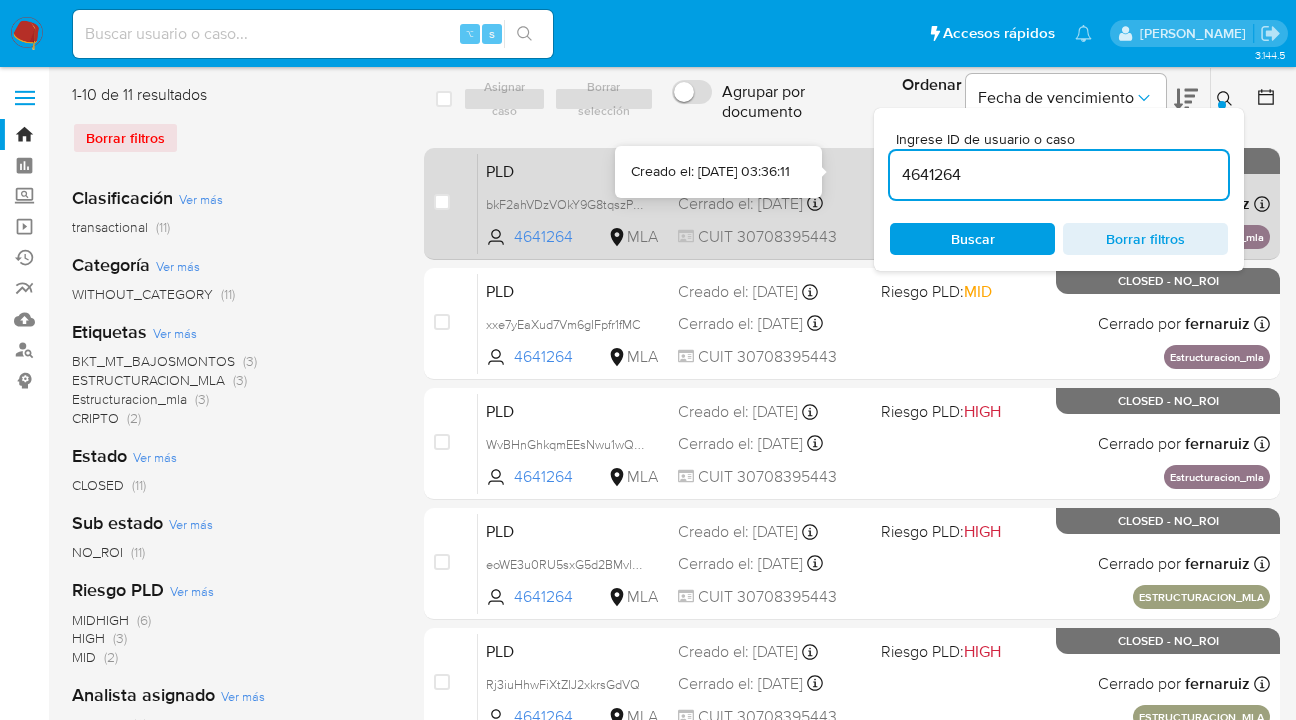 drag, startPoint x: 1041, startPoint y: 173, endPoint x: 820, endPoint y: 165, distance: 221.14474 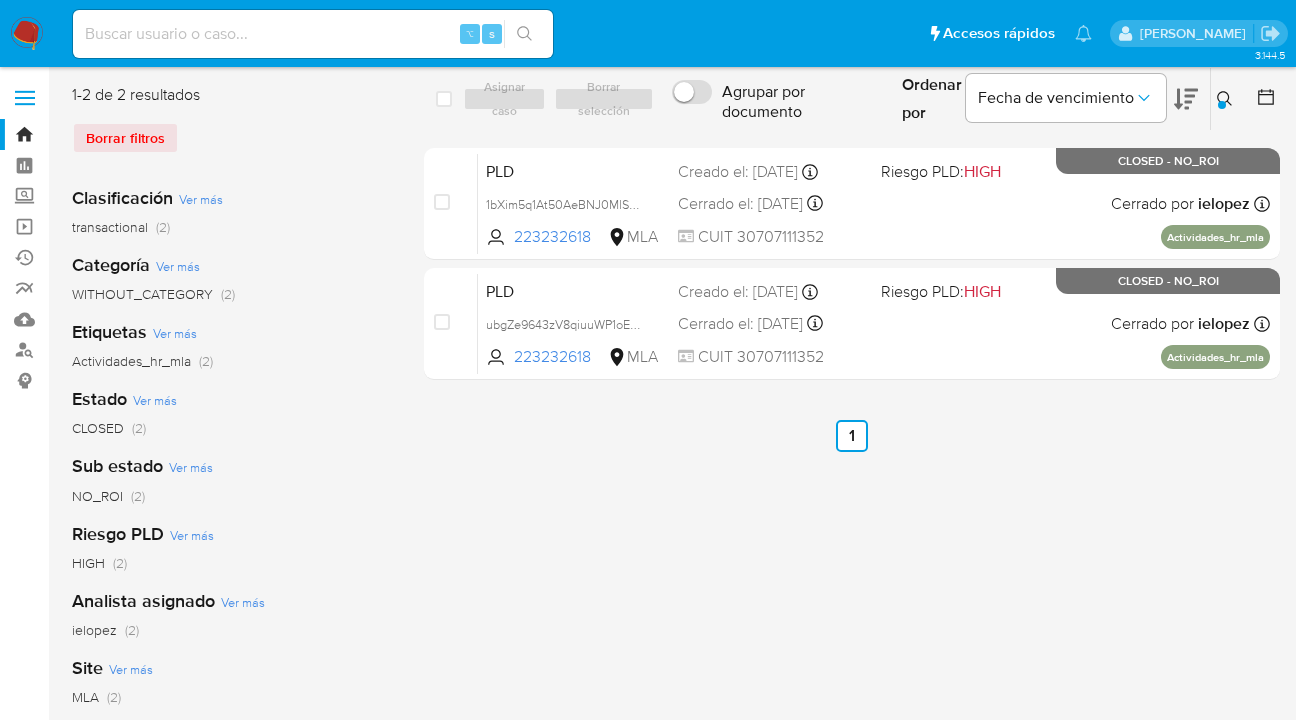 click 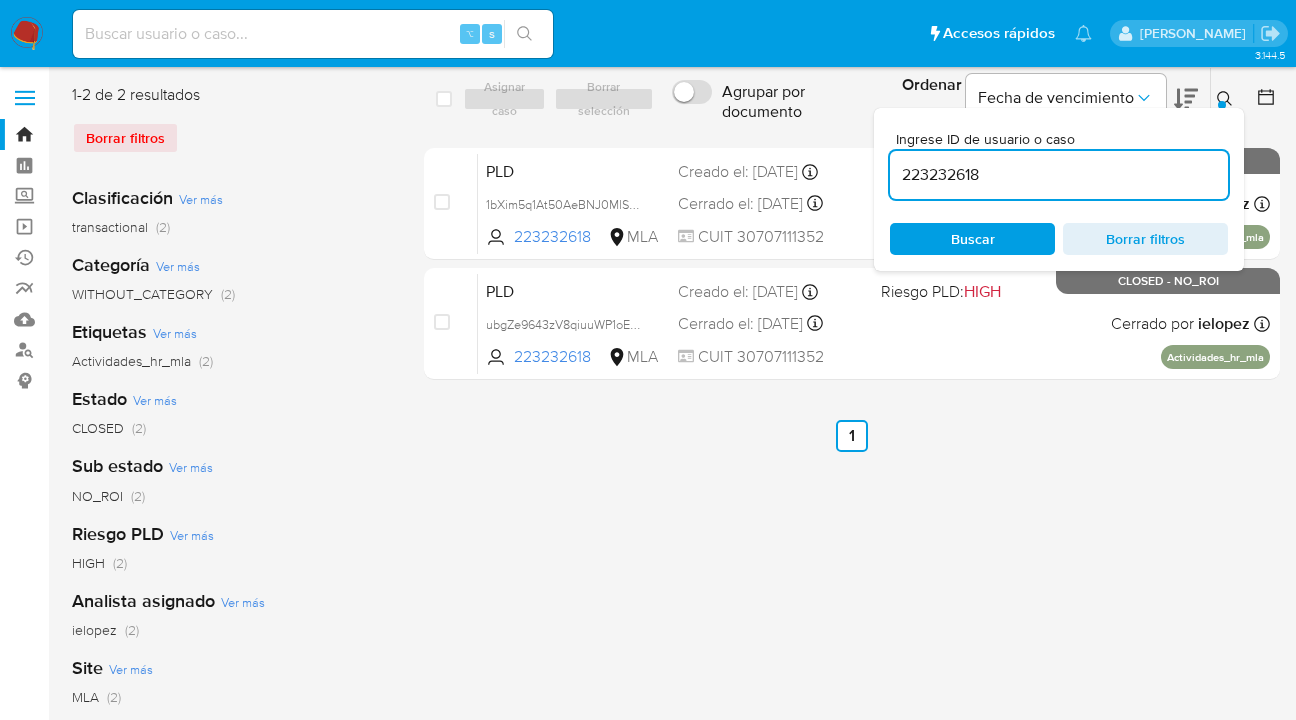 drag, startPoint x: 992, startPoint y: 177, endPoint x: 897, endPoint y: 166, distance: 95.63472 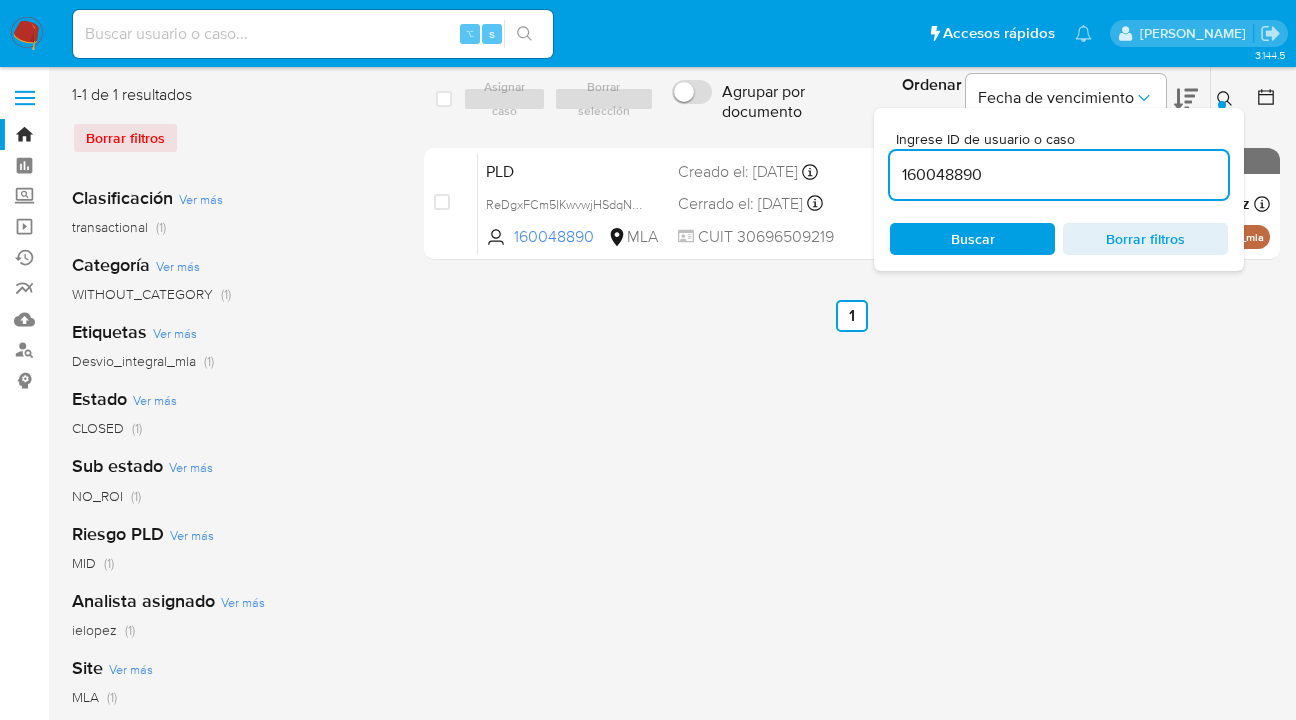 click 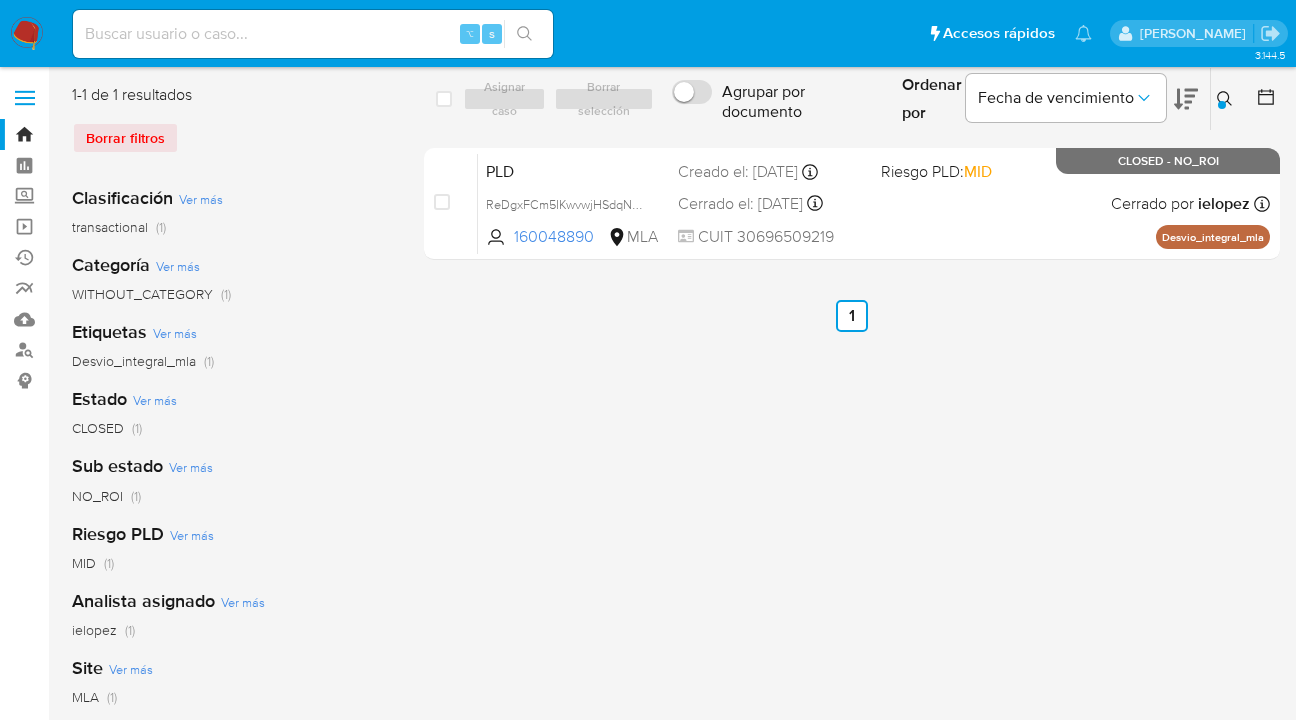 drag, startPoint x: 1219, startPoint y: 96, endPoint x: 1198, endPoint y: 120, distance: 31.890438 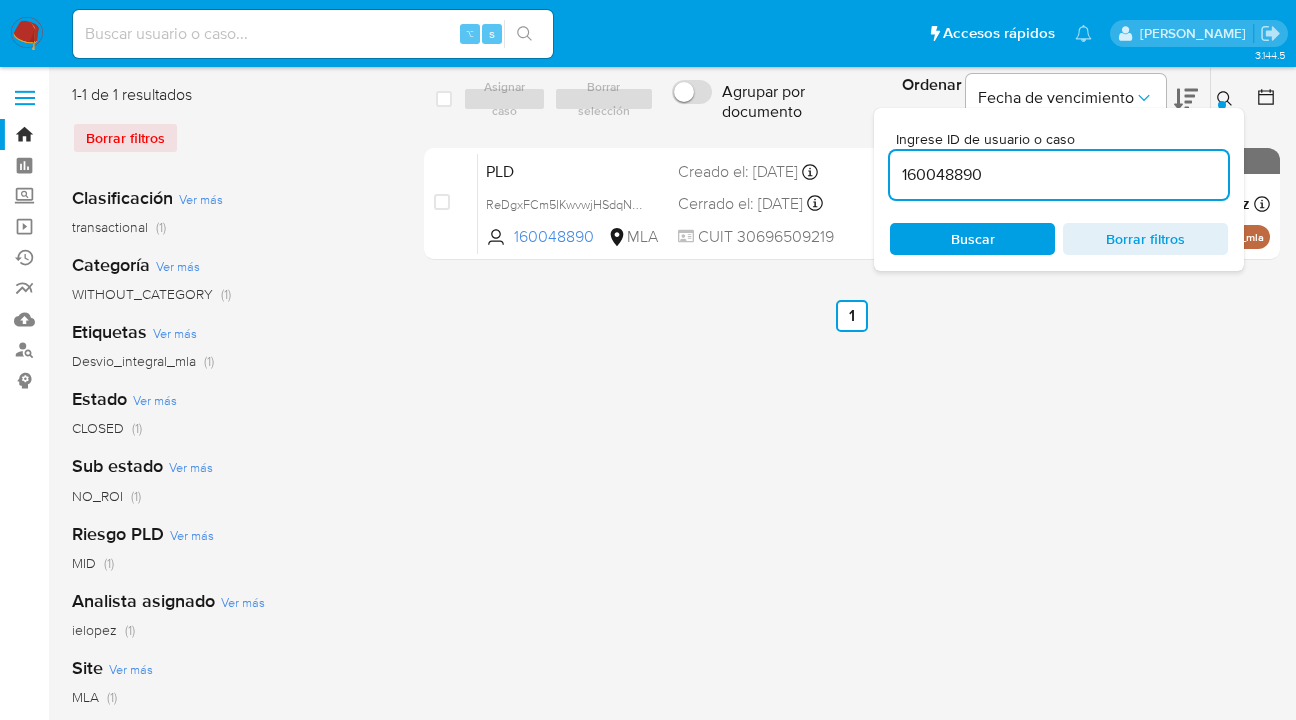 drag, startPoint x: 1130, startPoint y: 175, endPoint x: 921, endPoint y: 167, distance: 209.15306 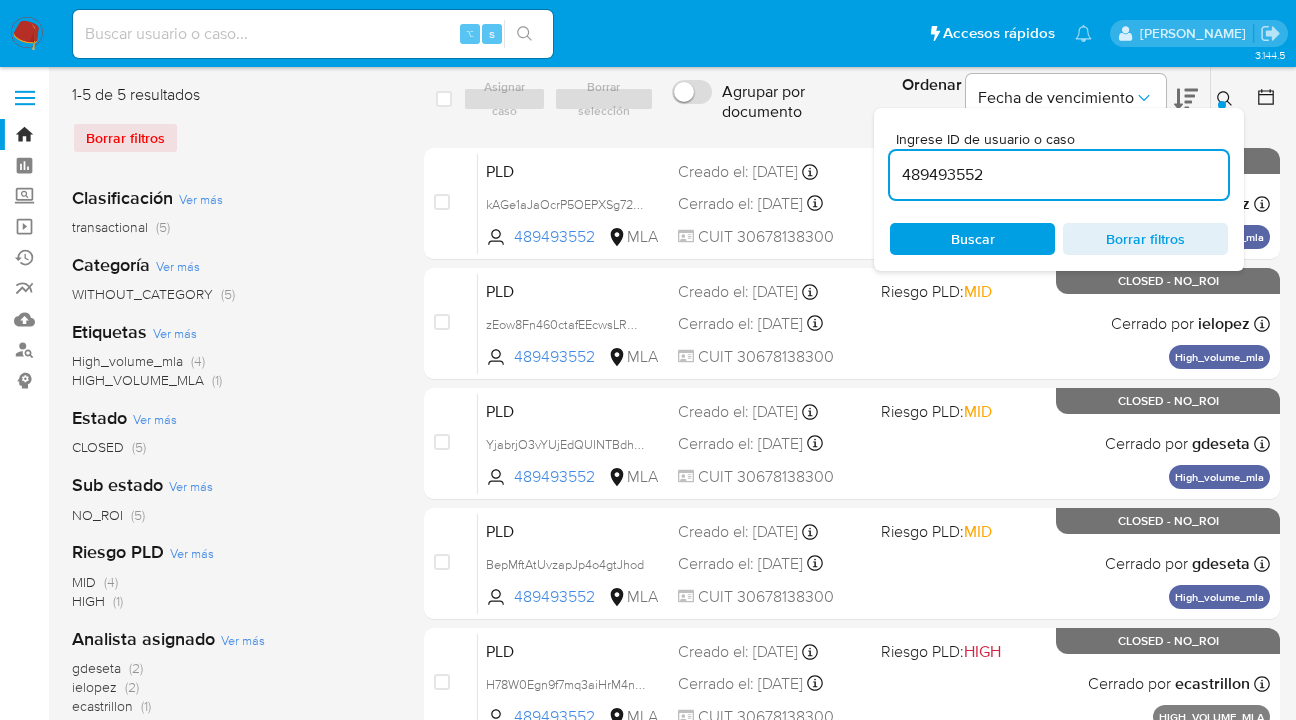 click 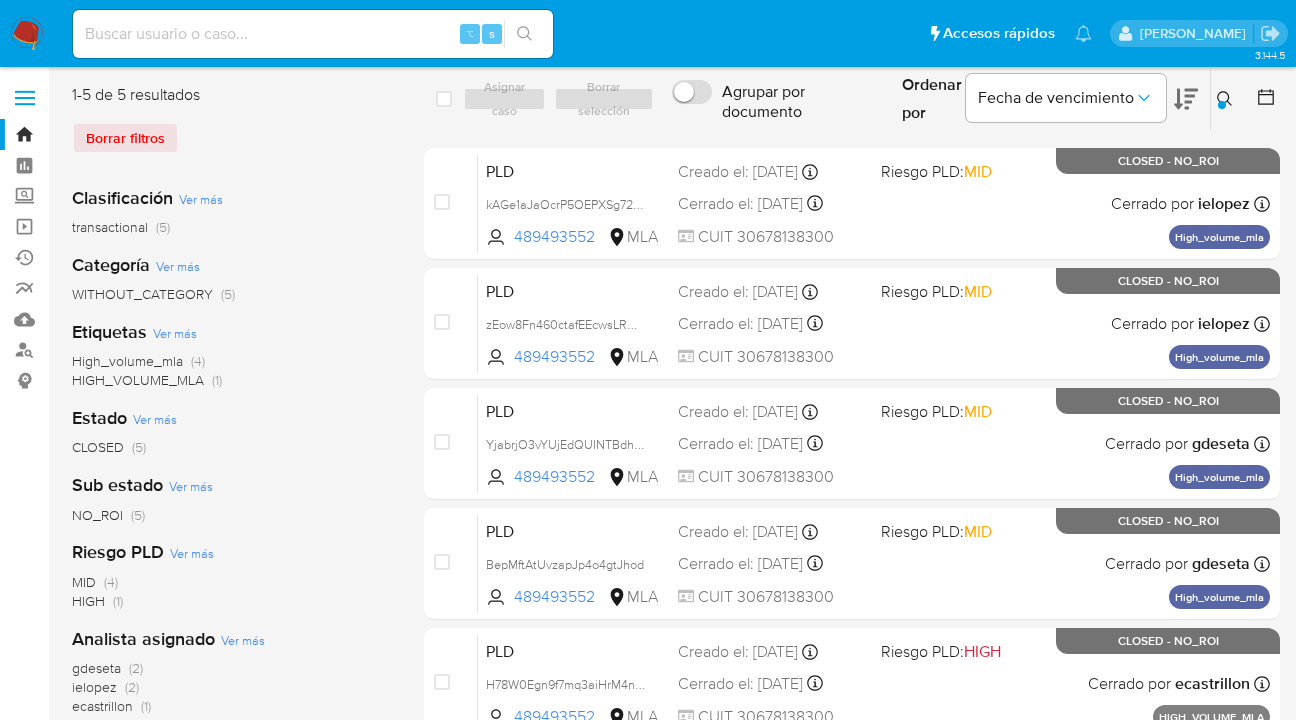 drag, startPoint x: 1222, startPoint y: 94, endPoint x: 1167, endPoint y: 124, distance: 62.649822 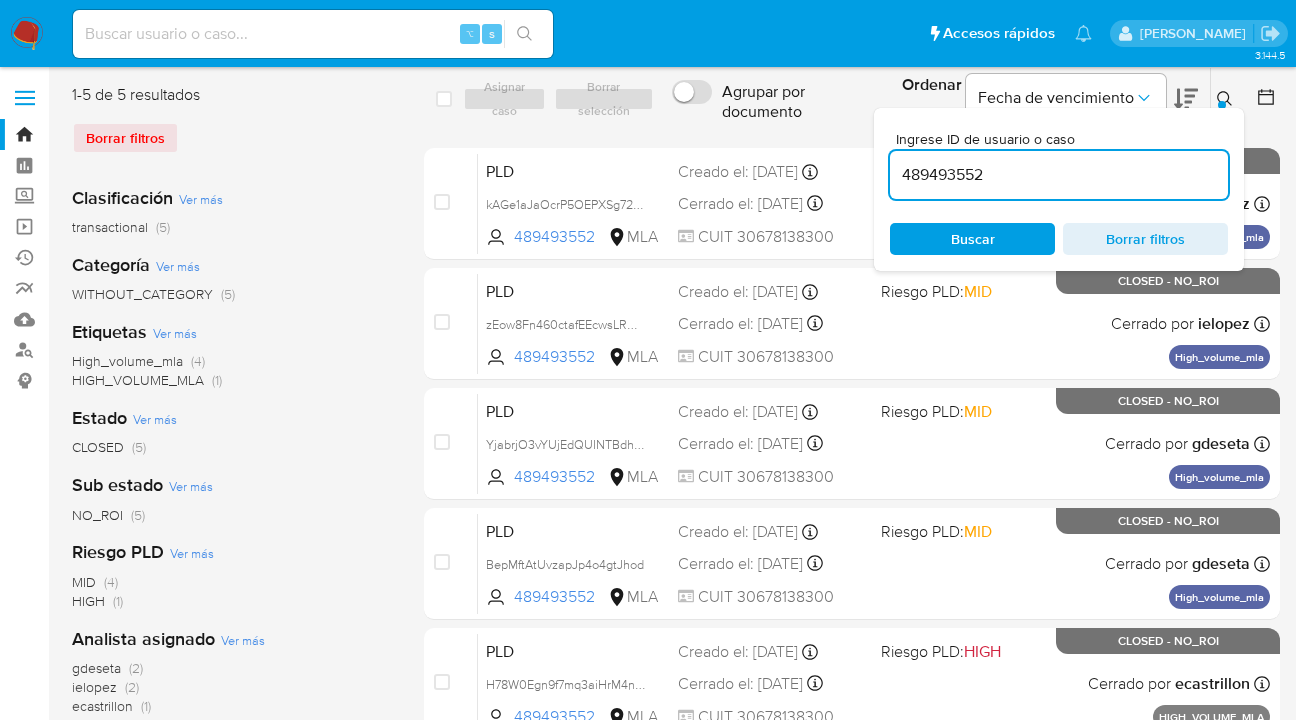 drag, startPoint x: 1059, startPoint y: 179, endPoint x: 876, endPoint y: 173, distance: 183.09833 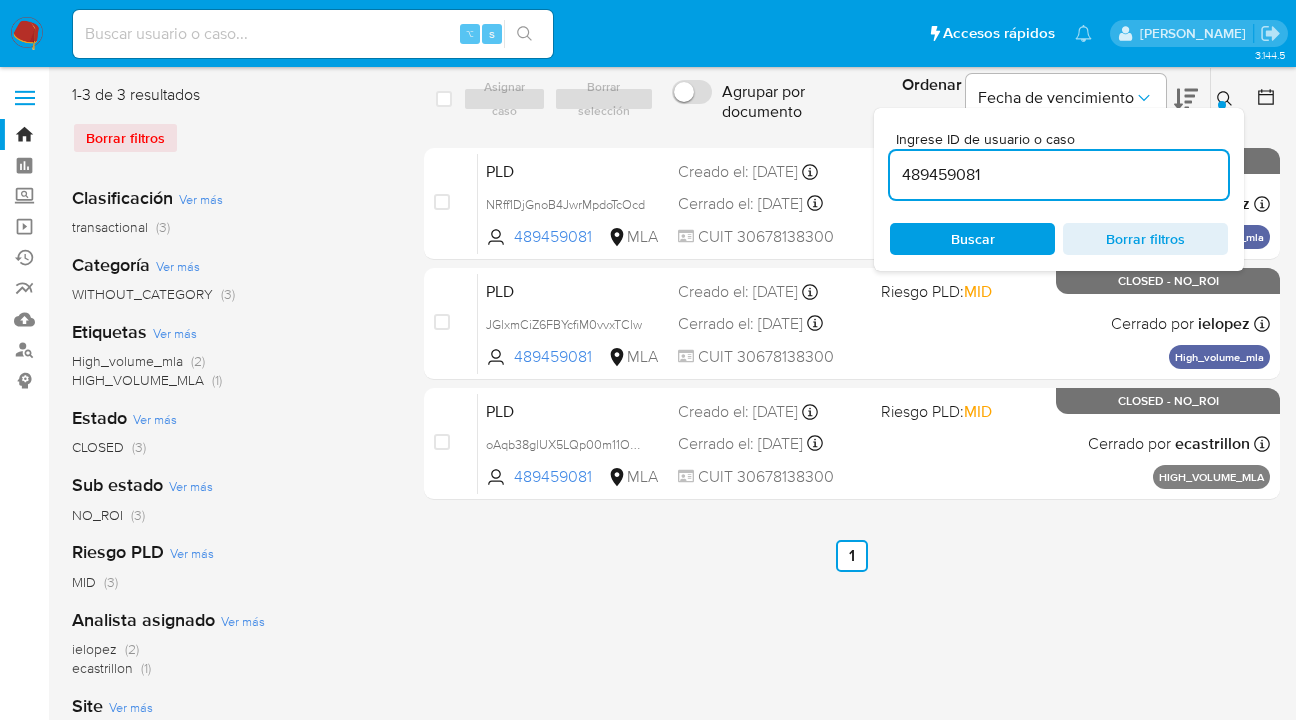 click 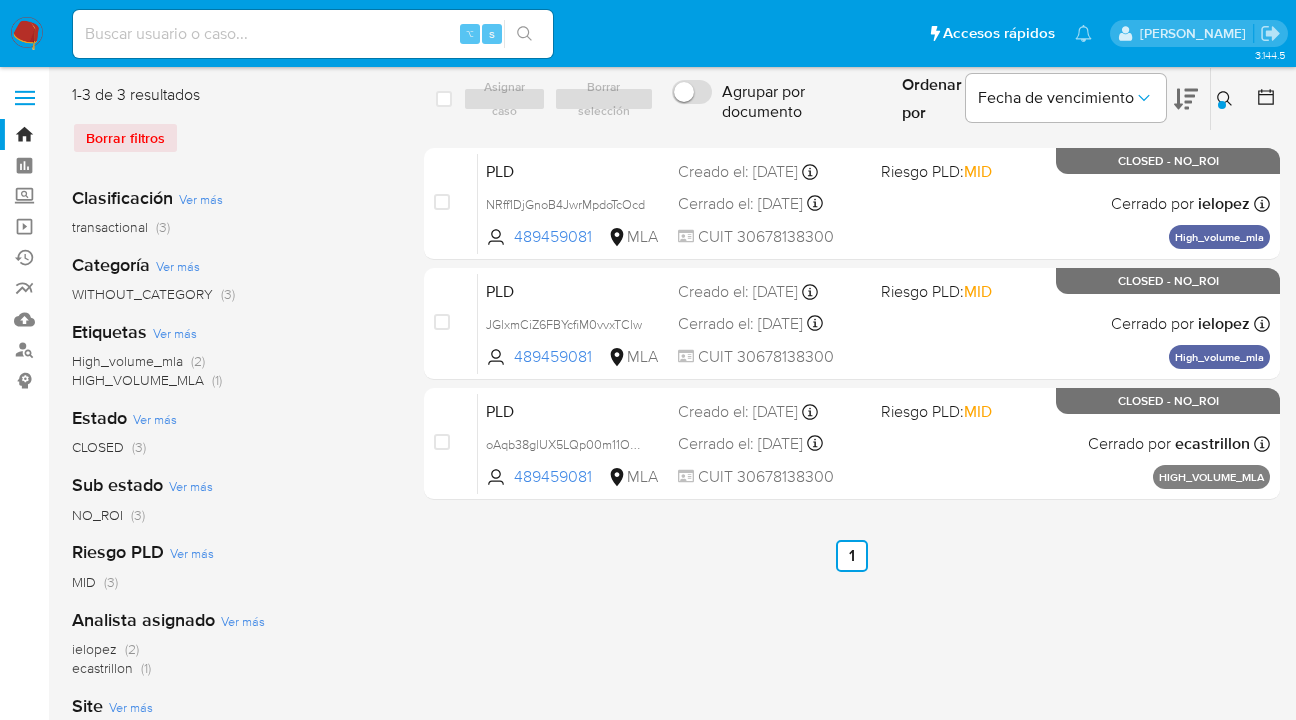 drag, startPoint x: 1231, startPoint y: 95, endPoint x: 1219, endPoint y: 101, distance: 13.416408 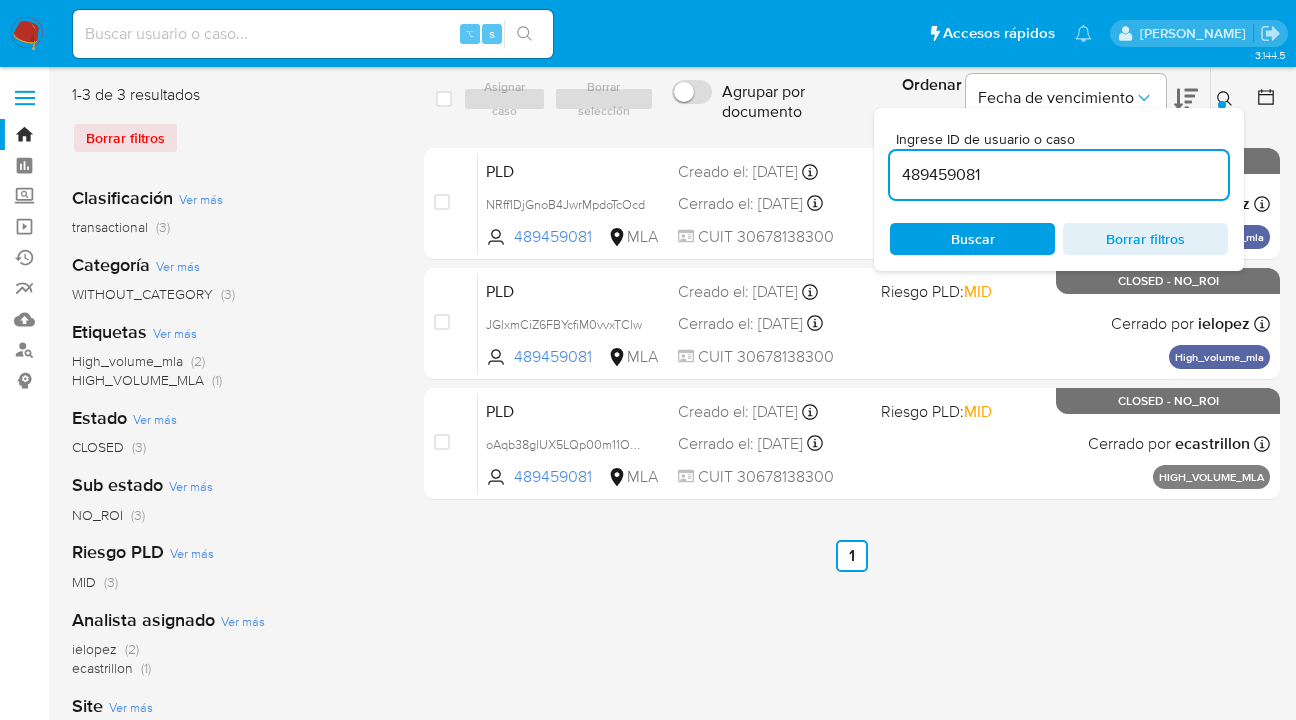 scroll, scrollTop: 0, scrollLeft: 0, axis: both 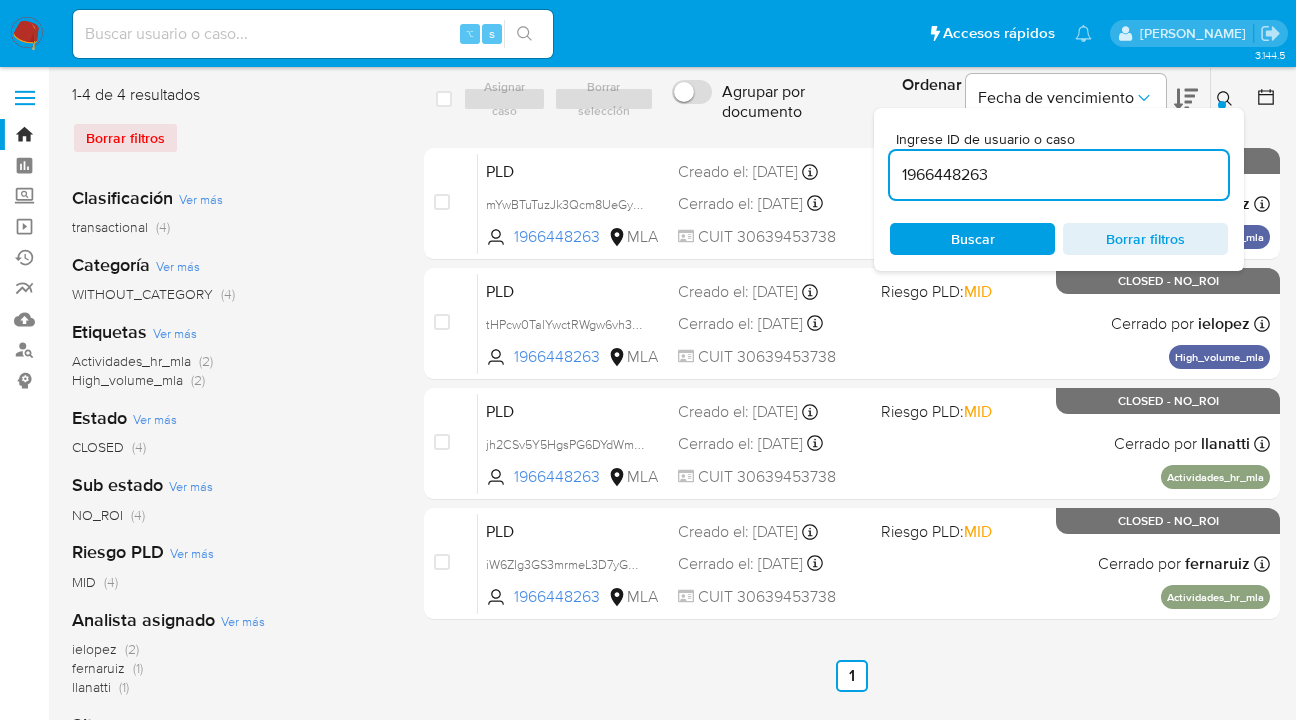 click 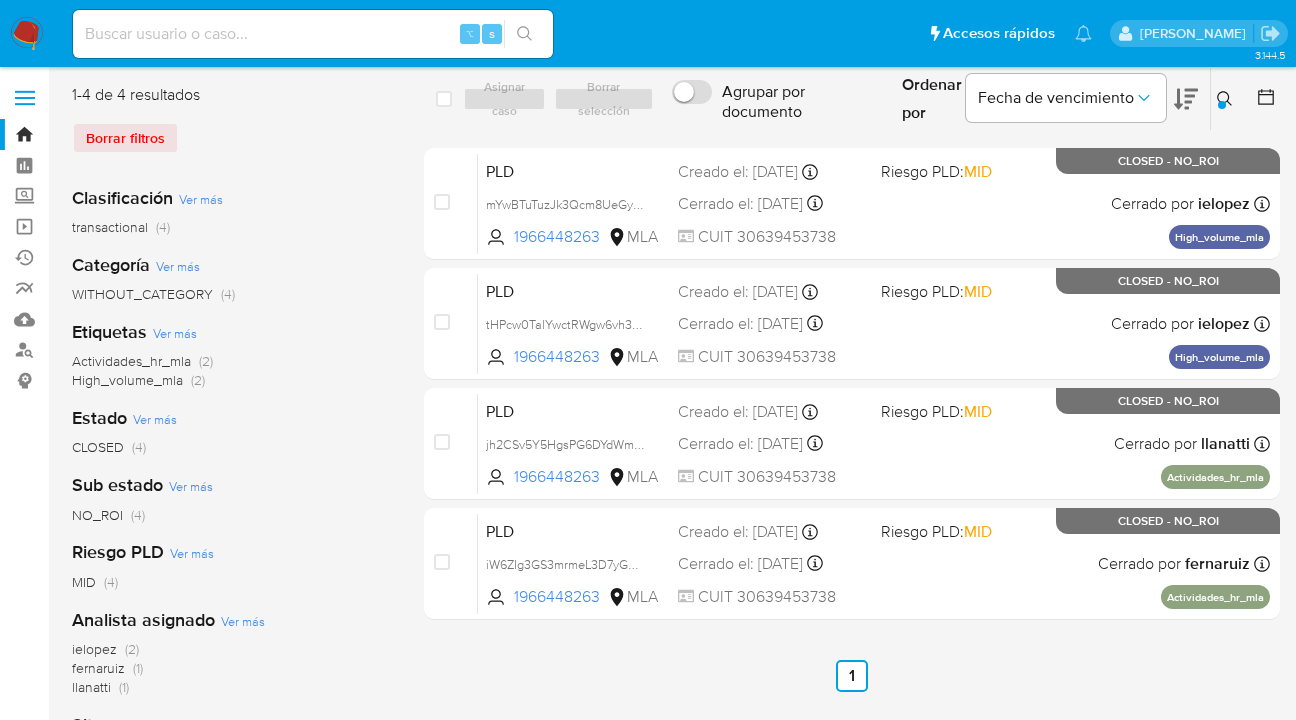 drag, startPoint x: 1229, startPoint y: 96, endPoint x: 1206, endPoint y: 115, distance: 29.832869 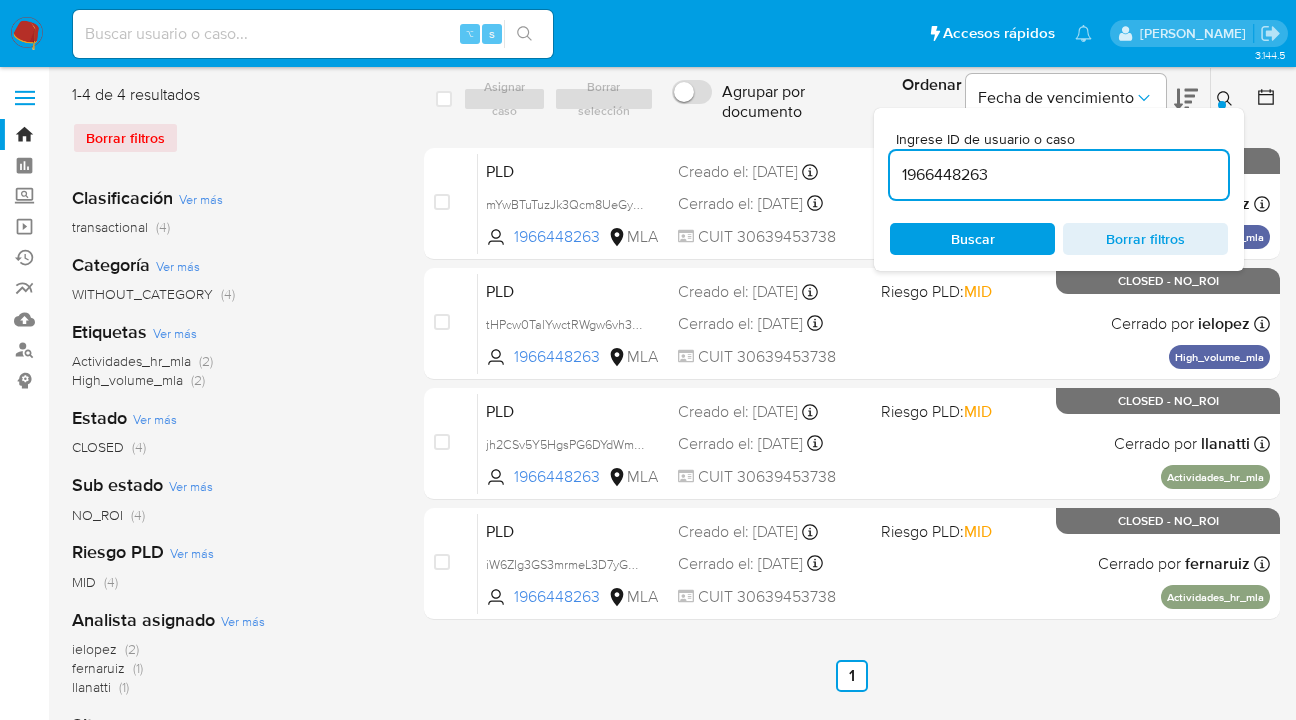 scroll, scrollTop: 0, scrollLeft: 0, axis: both 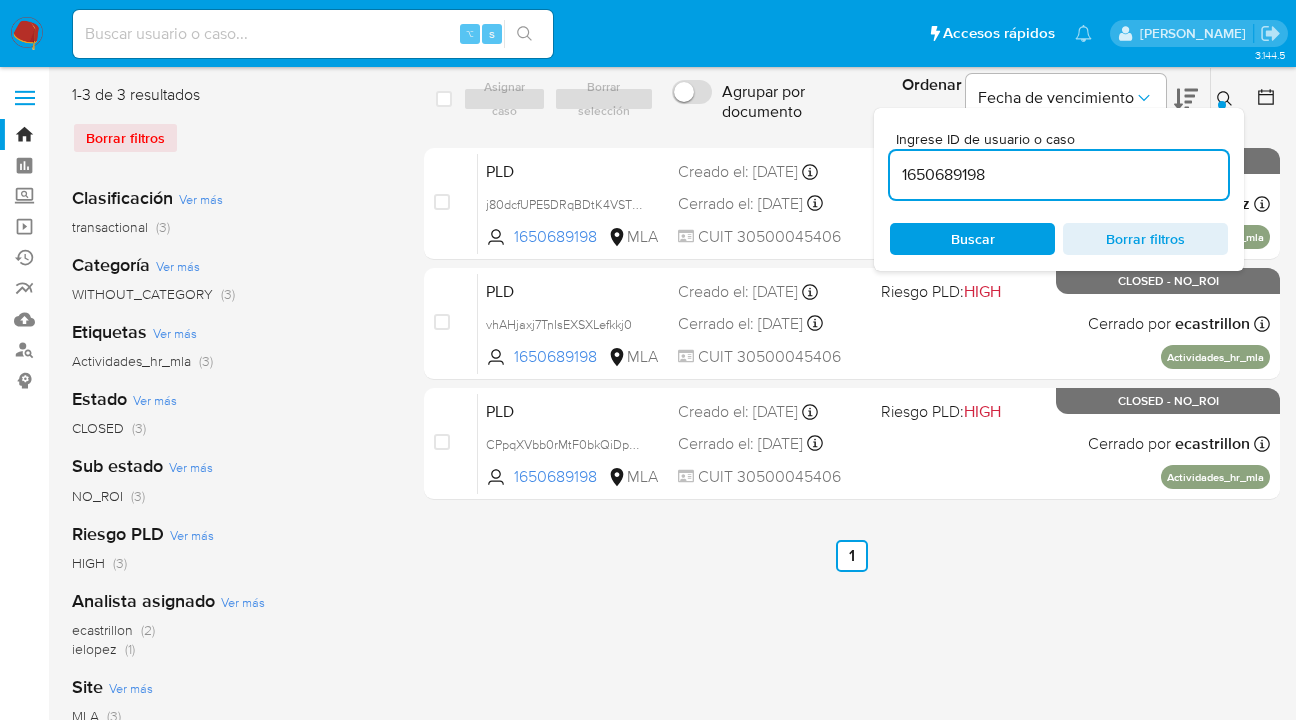 click 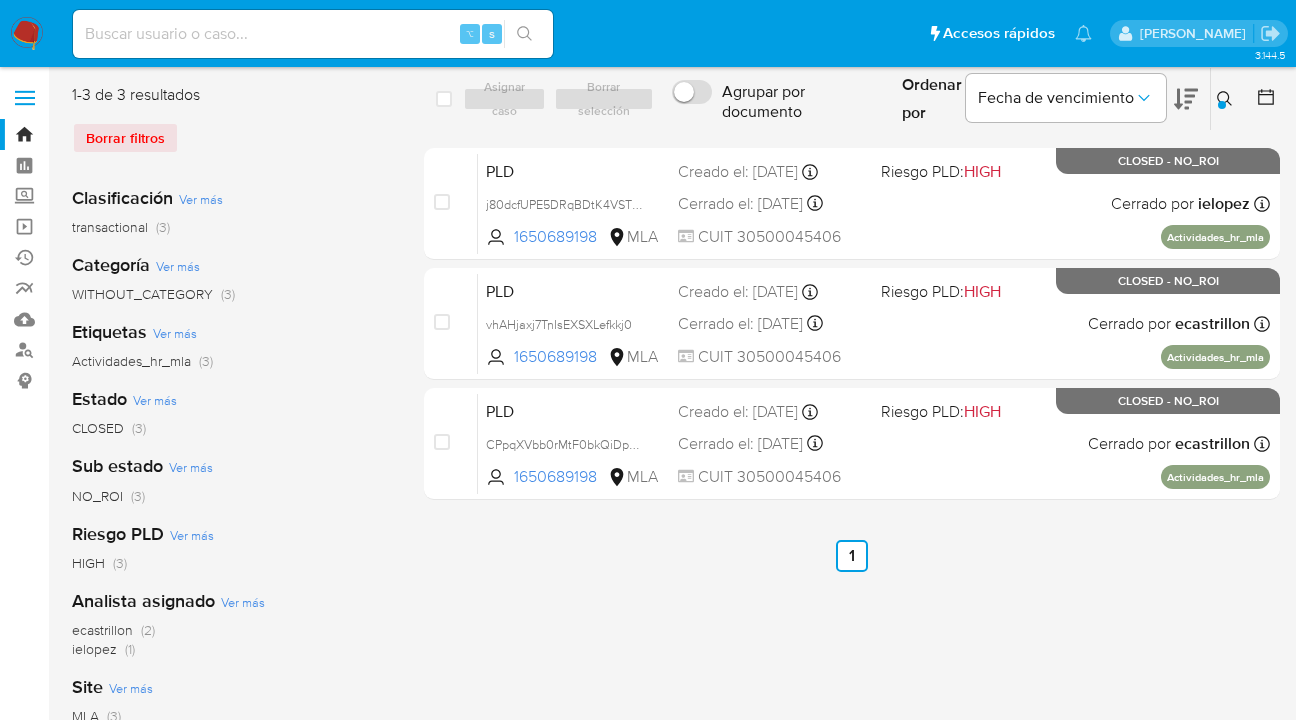 click 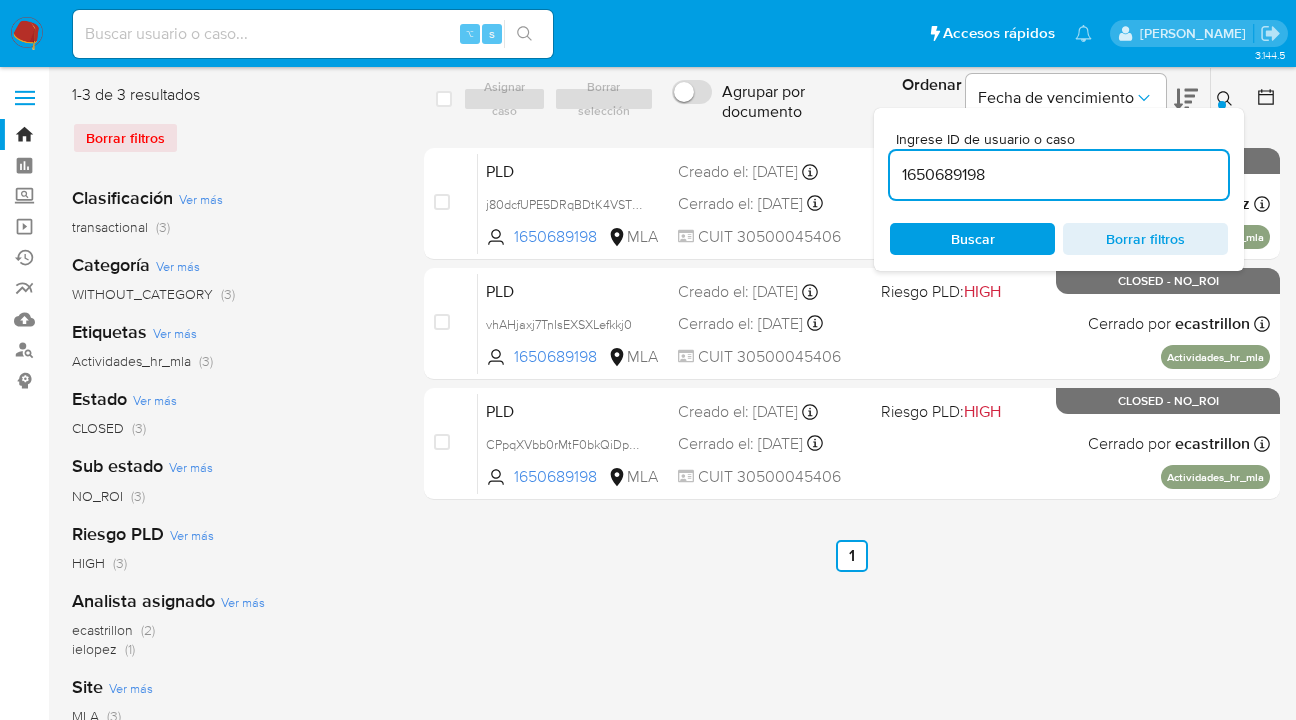 scroll, scrollTop: 0, scrollLeft: 0, axis: both 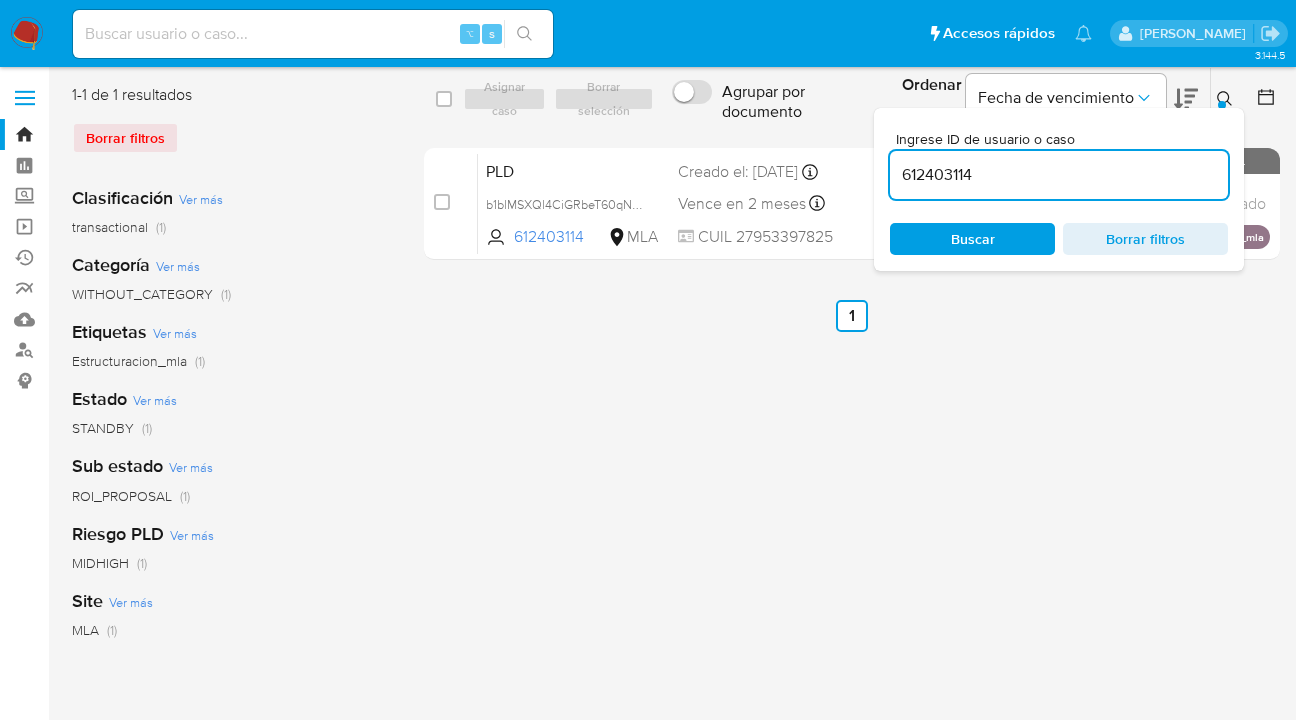 click 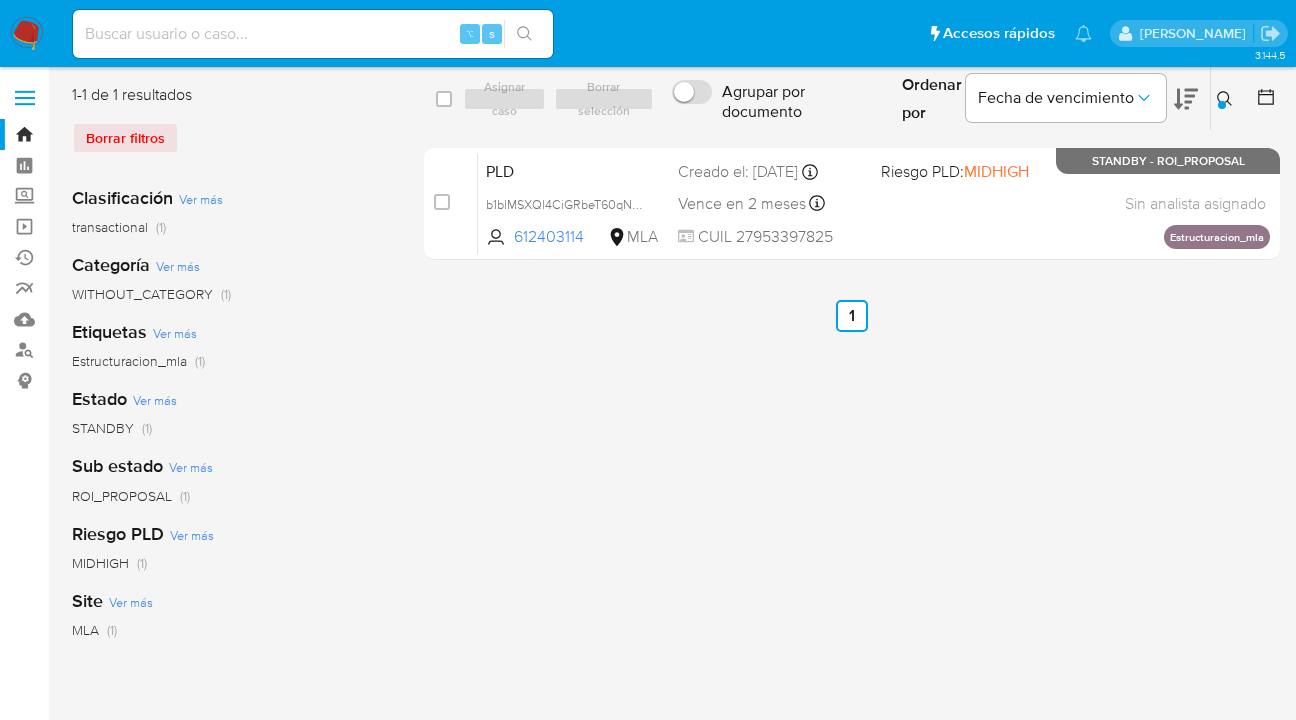 click 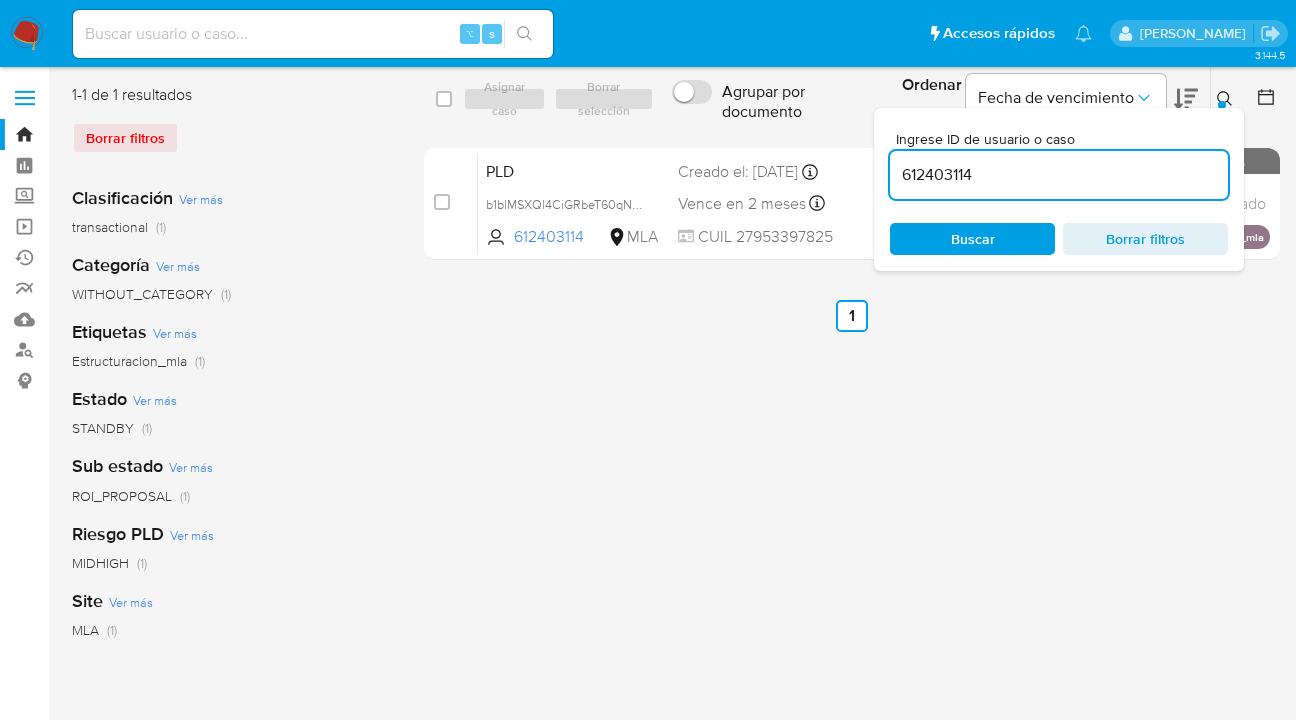drag, startPoint x: 1018, startPoint y: 180, endPoint x: 888, endPoint y: 163, distance: 131.10683 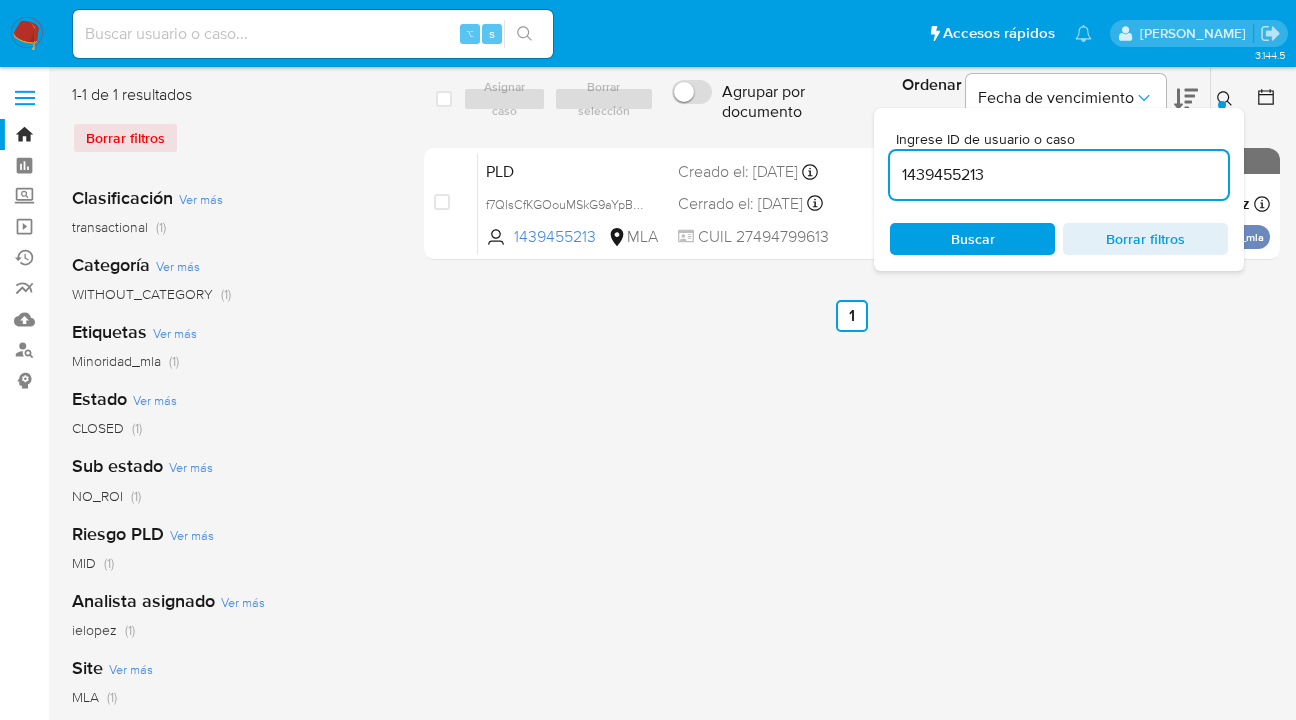 click 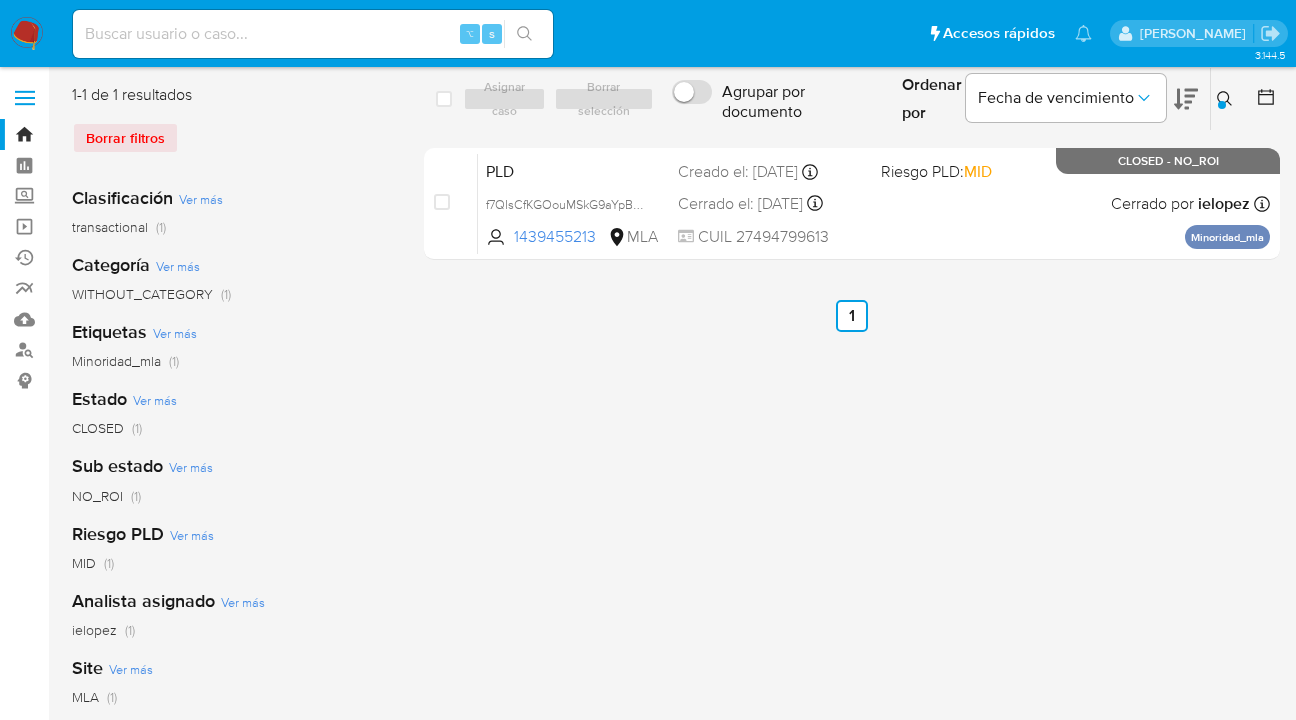 click 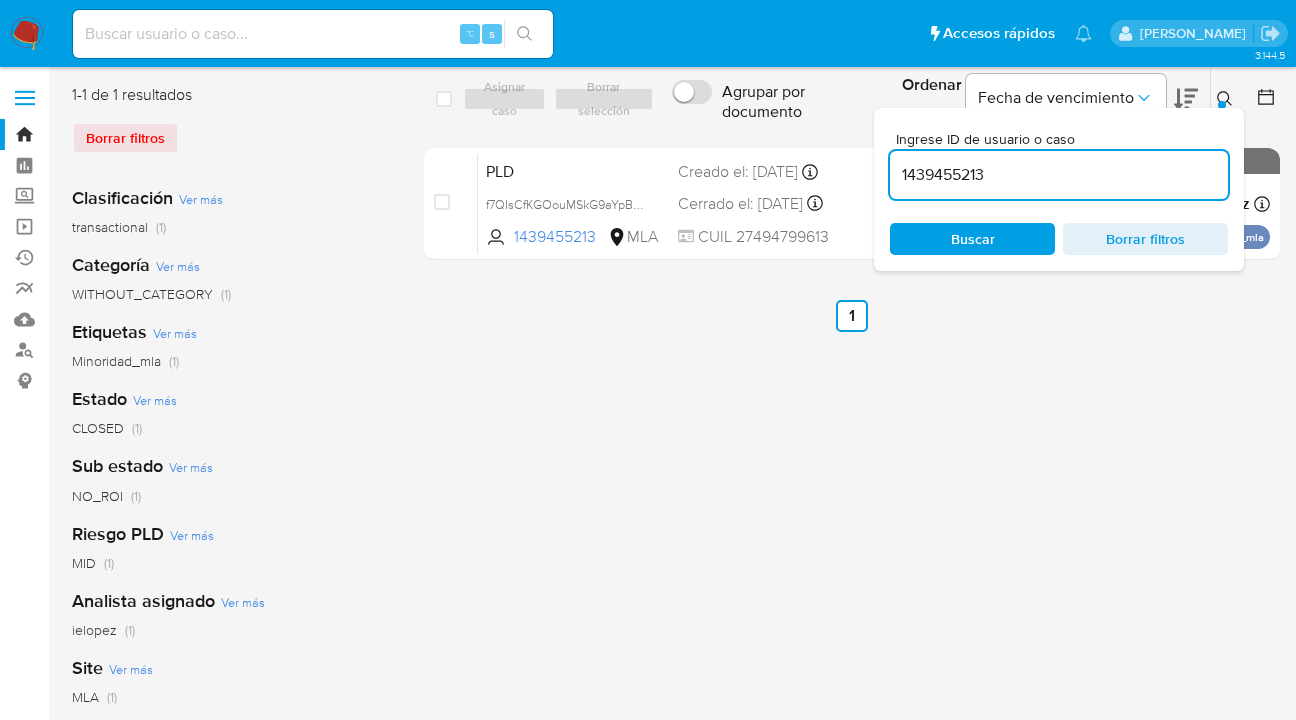 scroll, scrollTop: 0, scrollLeft: 0, axis: both 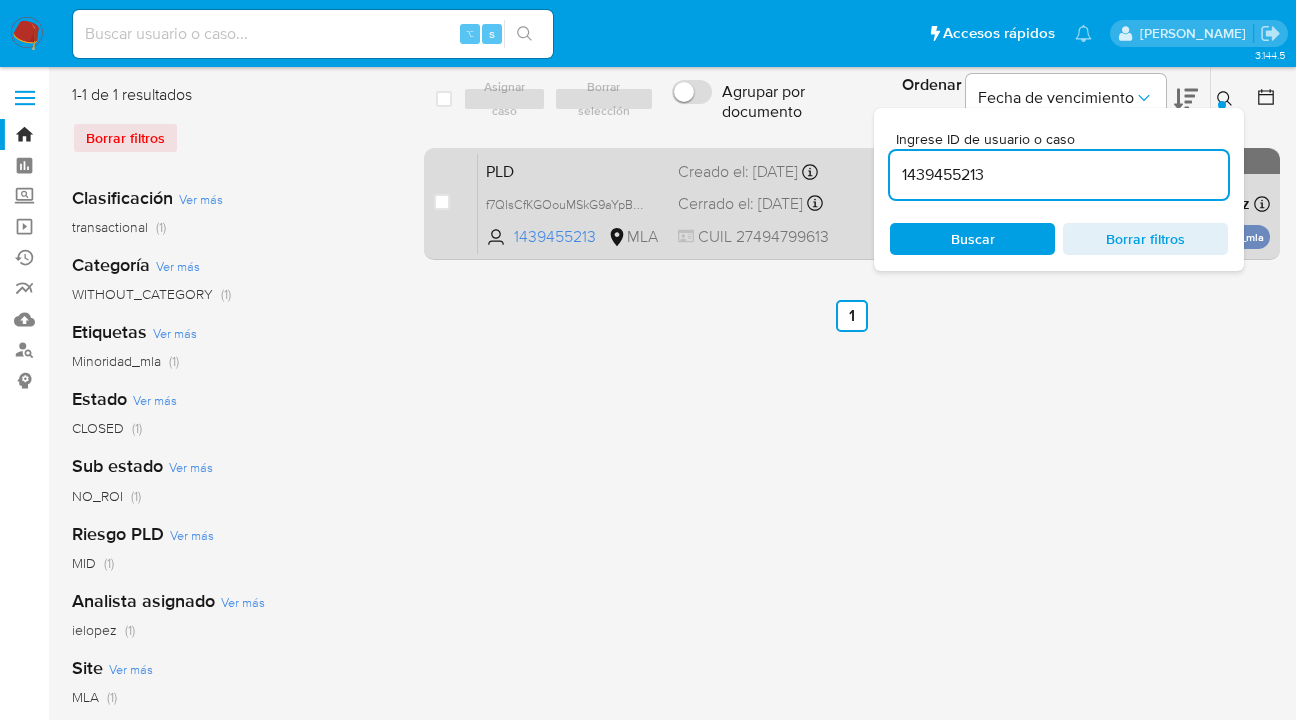 drag, startPoint x: 1008, startPoint y: 181, endPoint x: 873, endPoint y: 164, distance: 136.06616 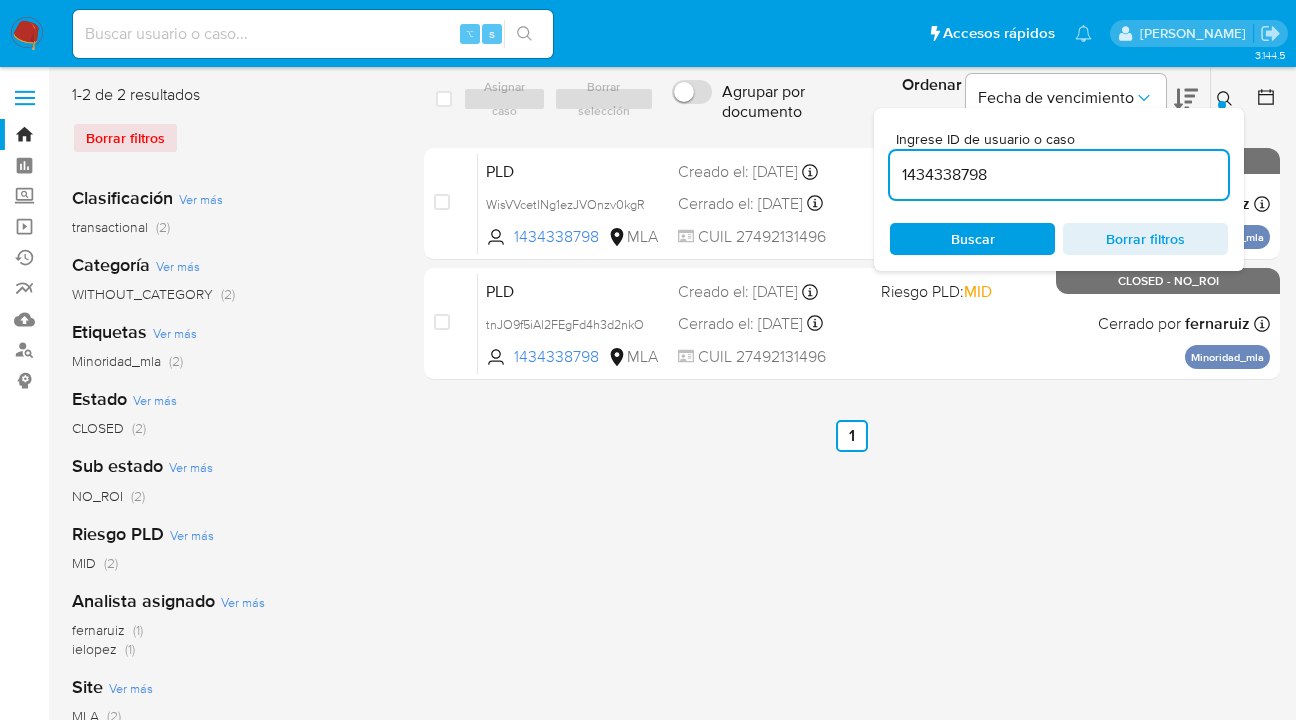 click 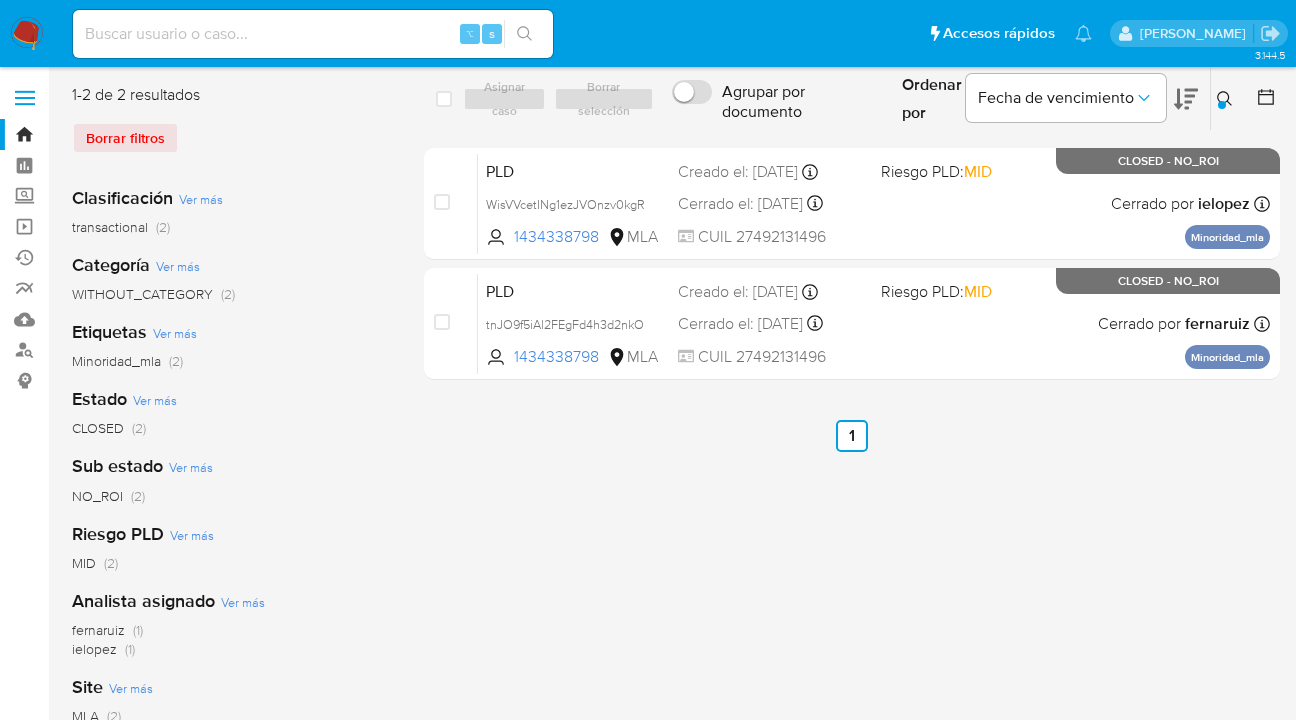 click 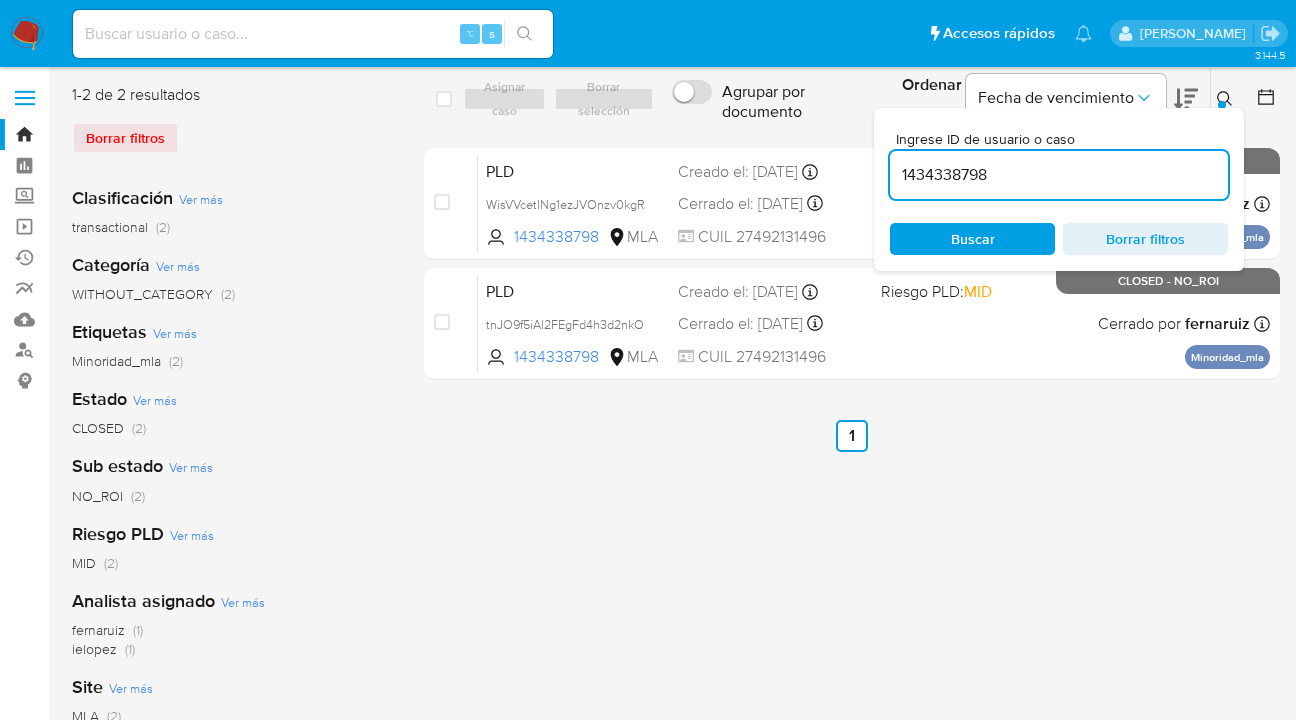 scroll, scrollTop: 0, scrollLeft: 0, axis: both 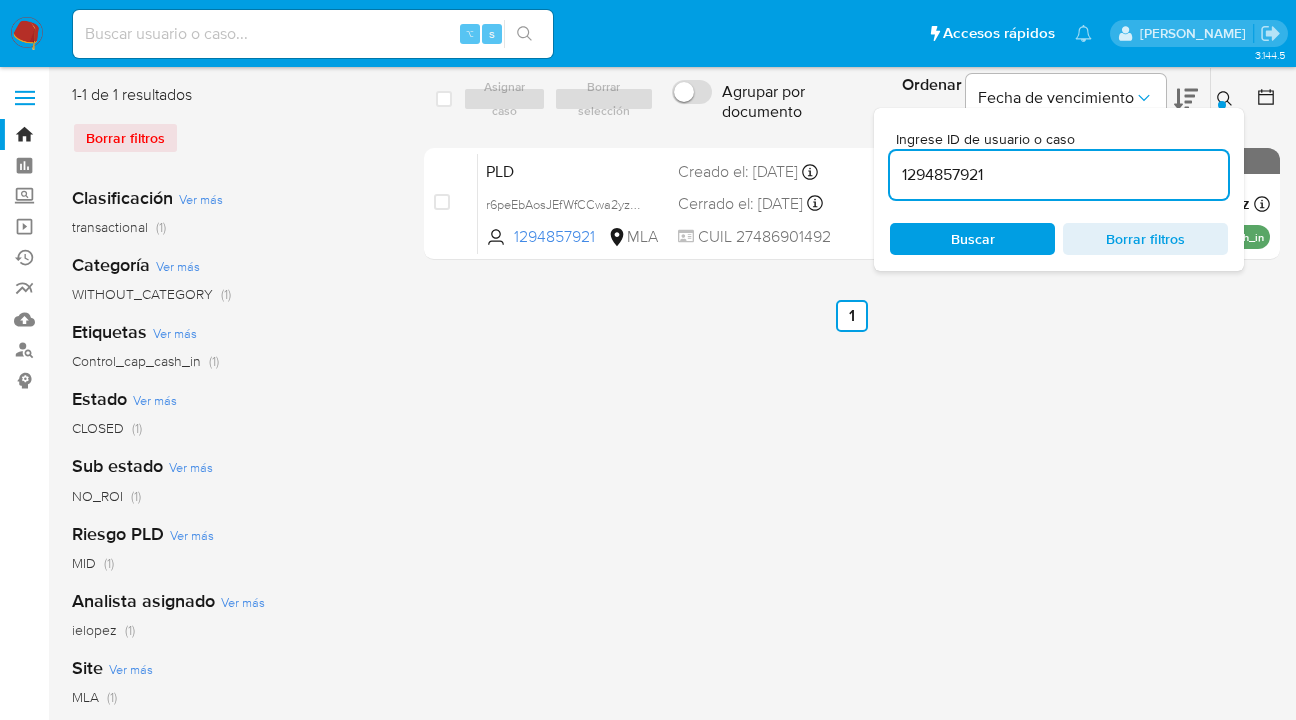 click 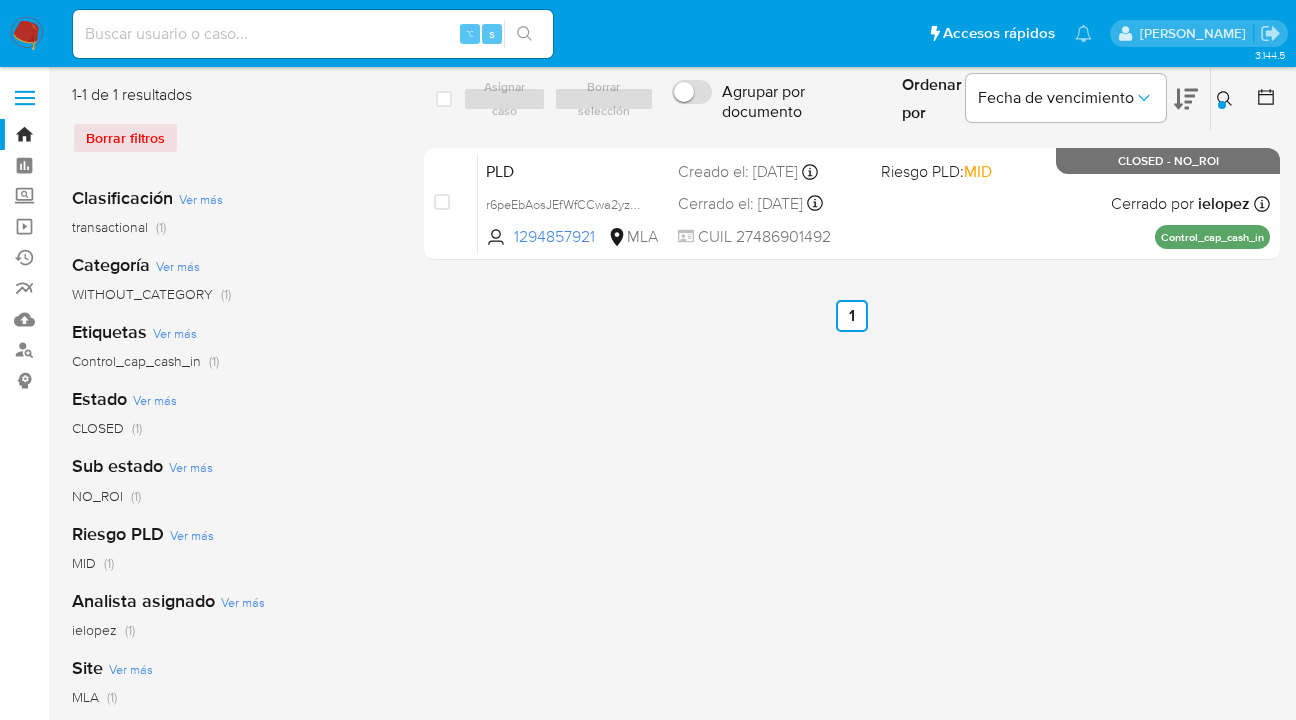 drag, startPoint x: 1226, startPoint y: 94, endPoint x: 1137, endPoint y: 161, distance: 111.40018 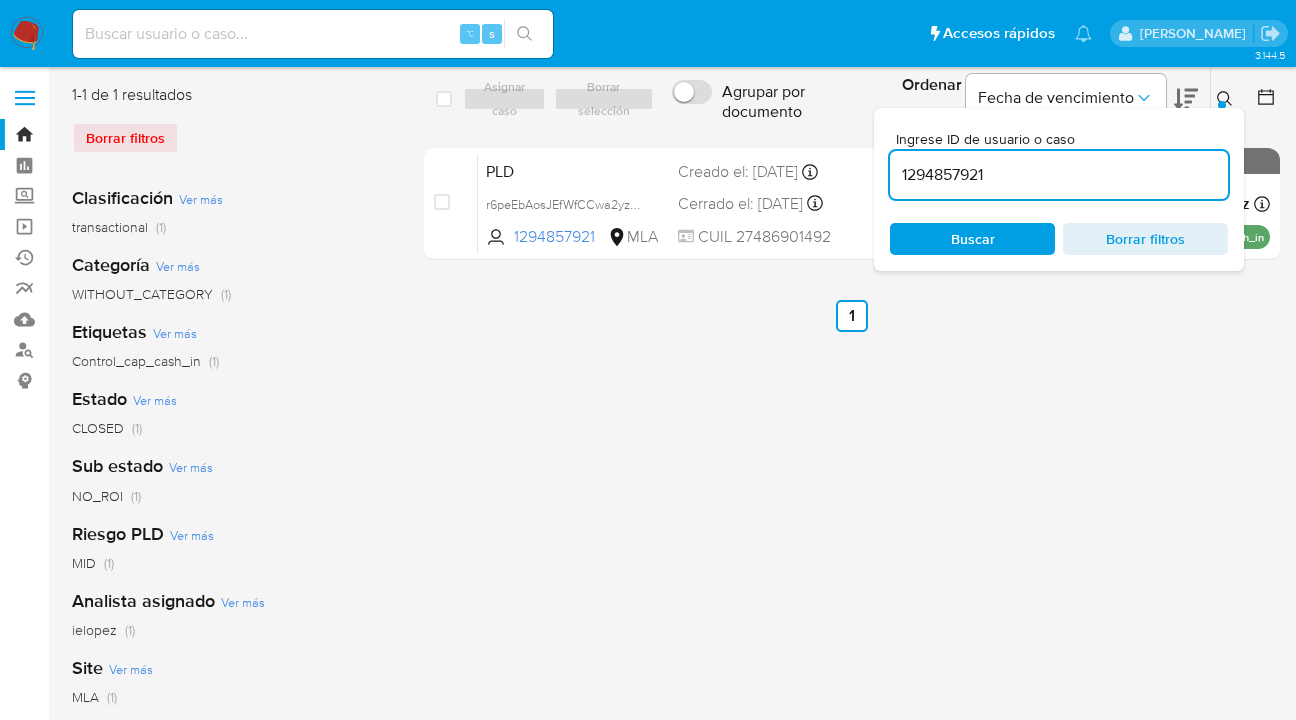 drag, startPoint x: 1075, startPoint y: 183, endPoint x: 884, endPoint y: 167, distance: 191.66899 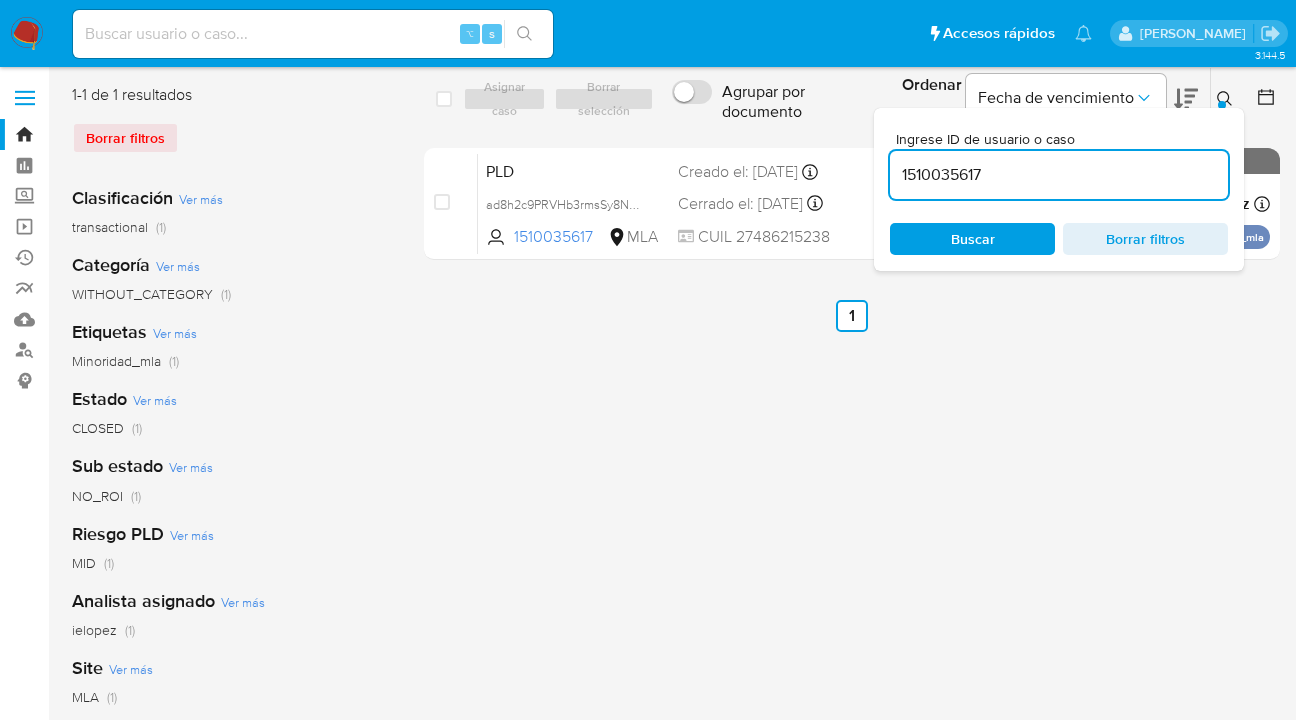 click 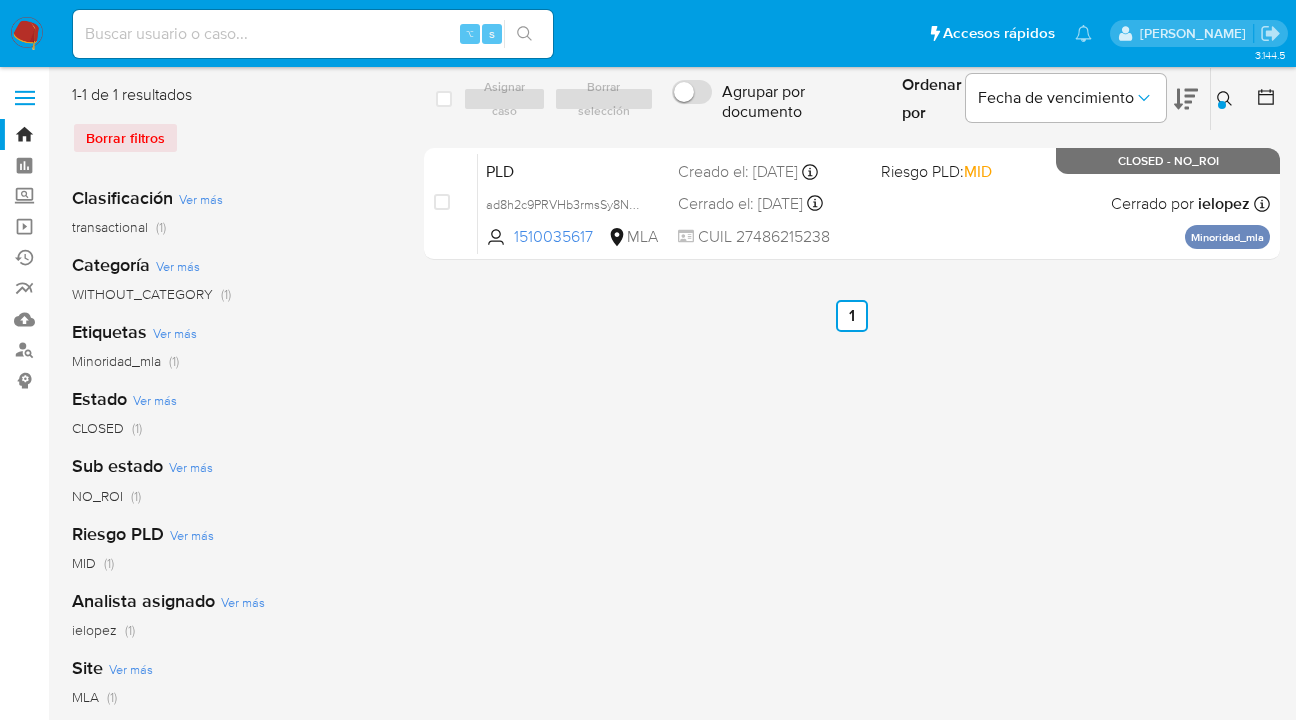 click 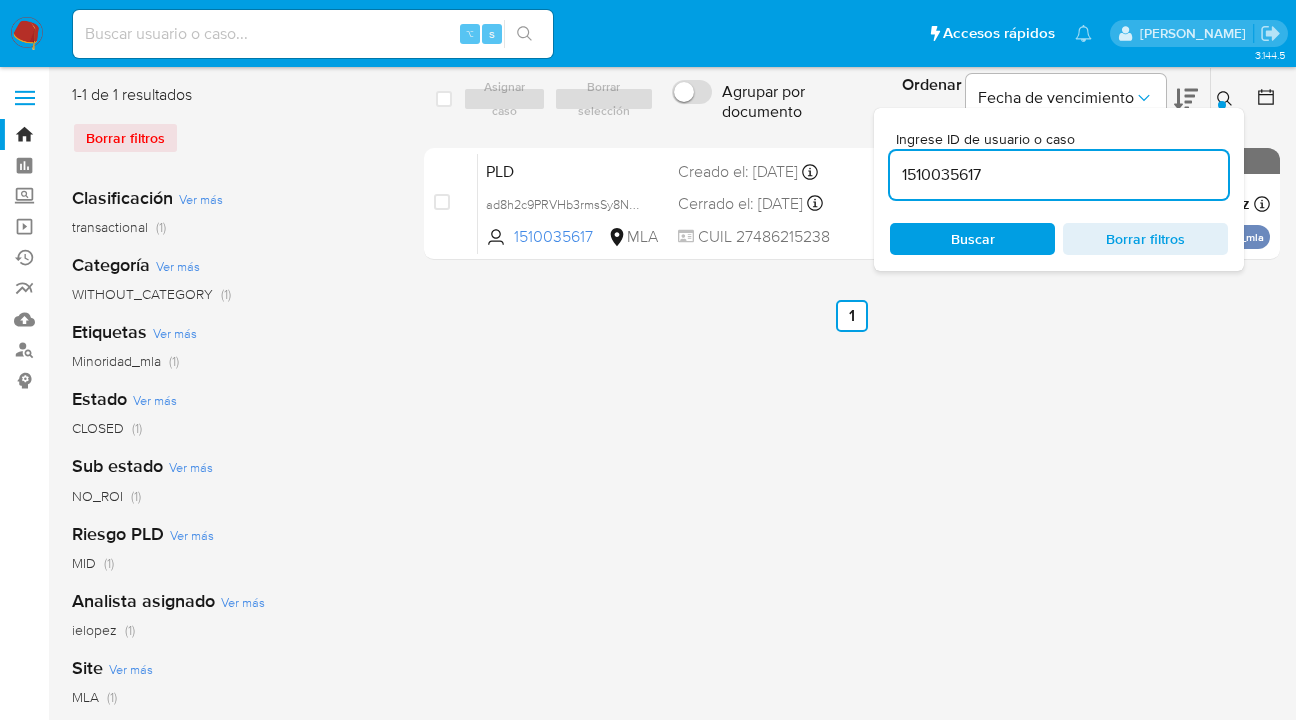 drag, startPoint x: 1068, startPoint y: 171, endPoint x: 956, endPoint y: 173, distance: 112.01785 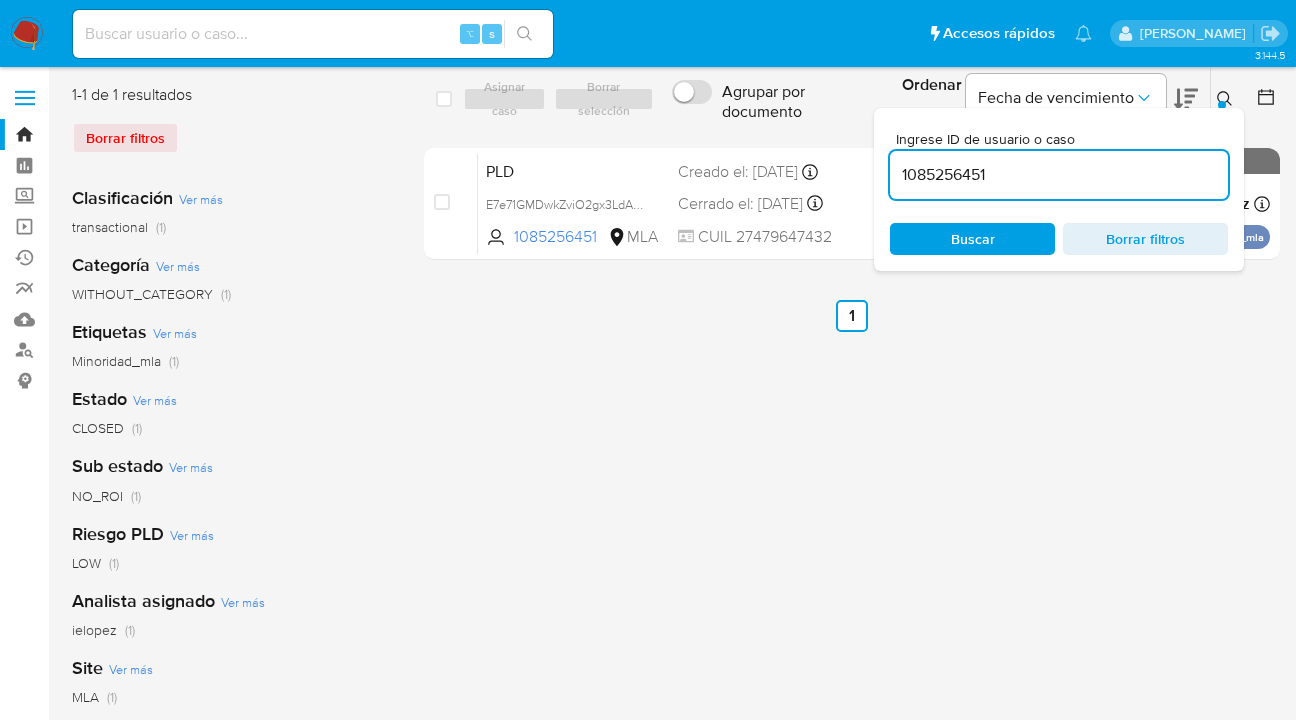 click 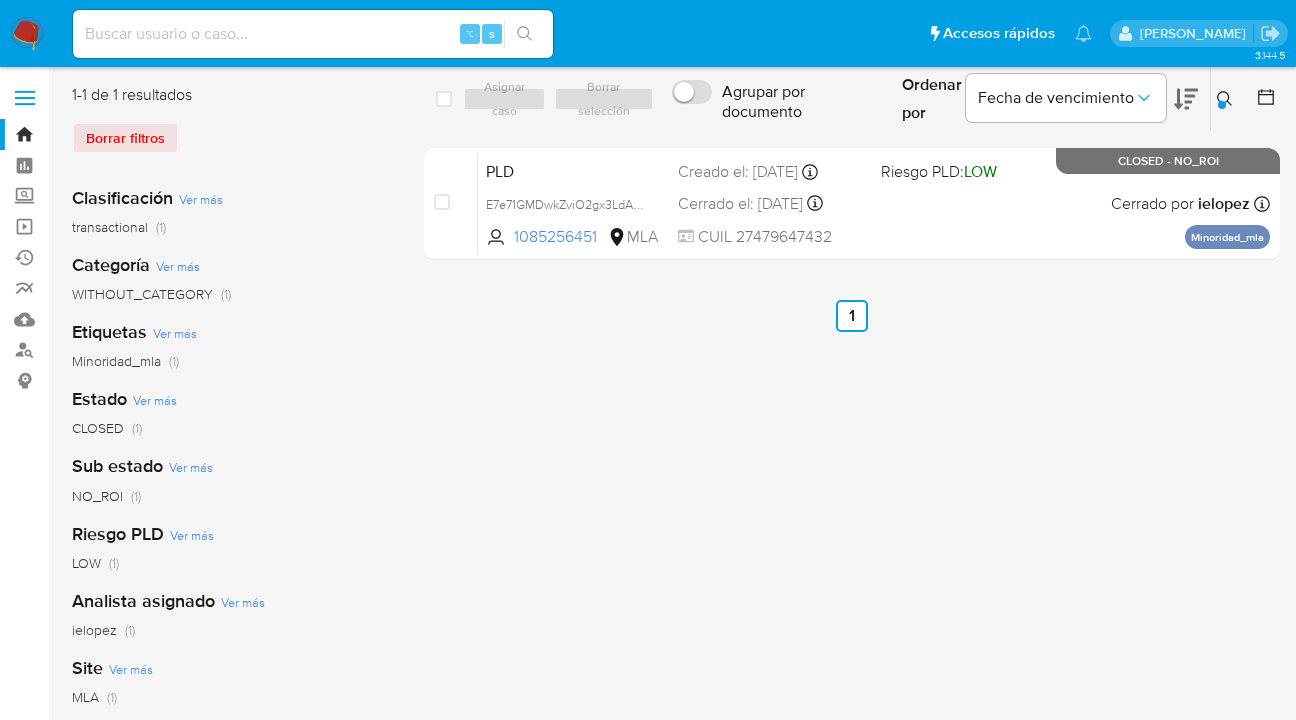 click at bounding box center (1222, 105) 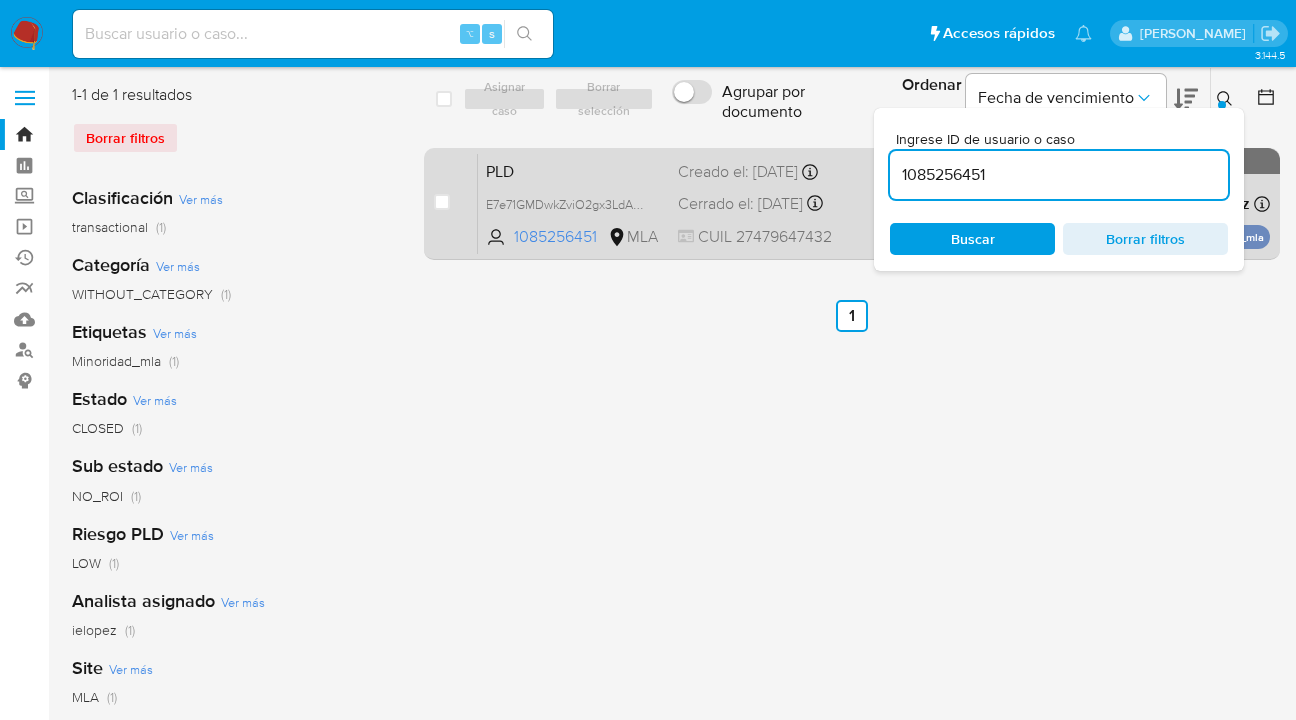 drag, startPoint x: 1051, startPoint y: 174, endPoint x: 858, endPoint y: 170, distance: 193.04144 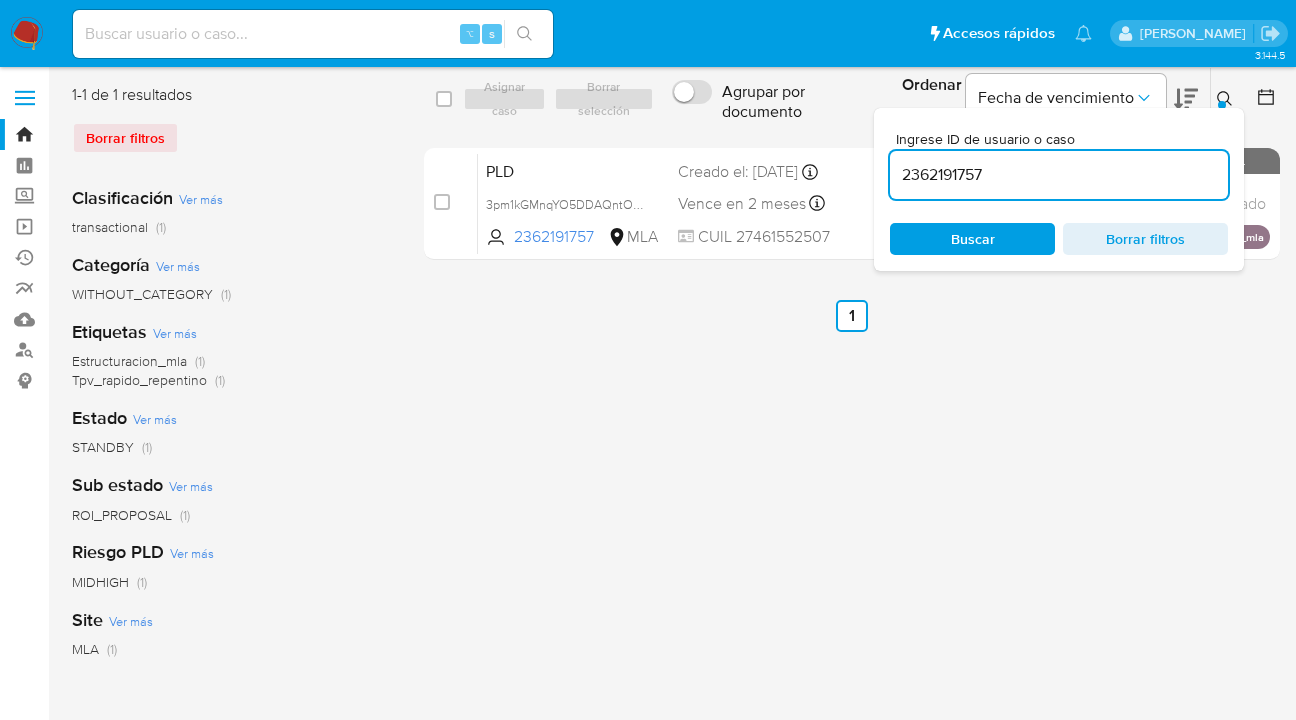 click 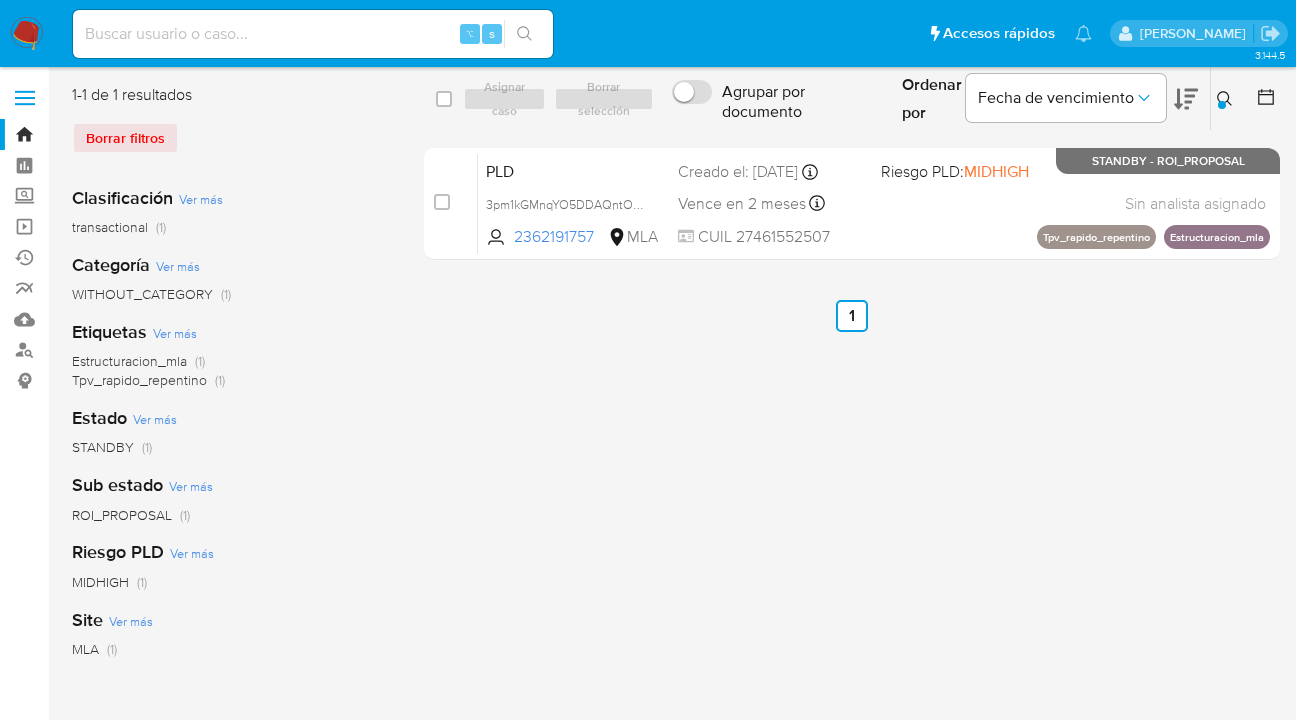 drag, startPoint x: 1226, startPoint y: 102, endPoint x: 1177, endPoint y: 134, distance: 58.5235 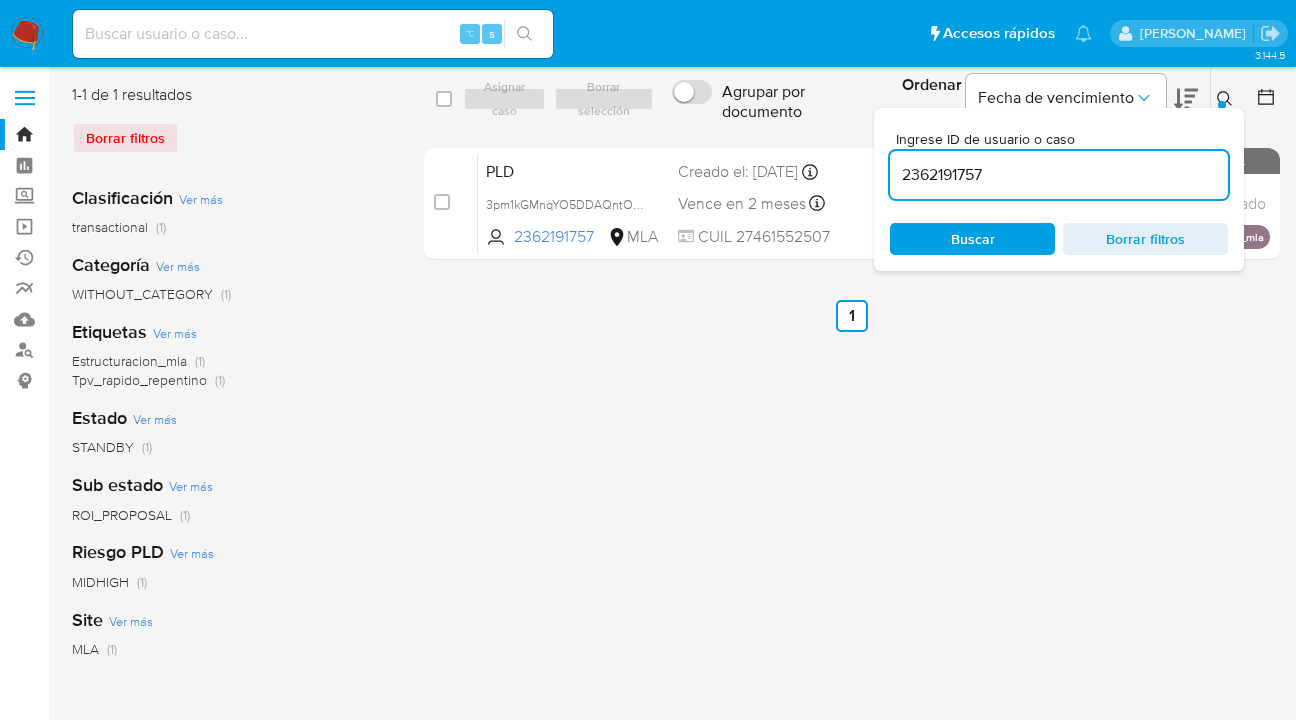drag, startPoint x: 1109, startPoint y: 178, endPoint x: 895, endPoint y: 160, distance: 214.75568 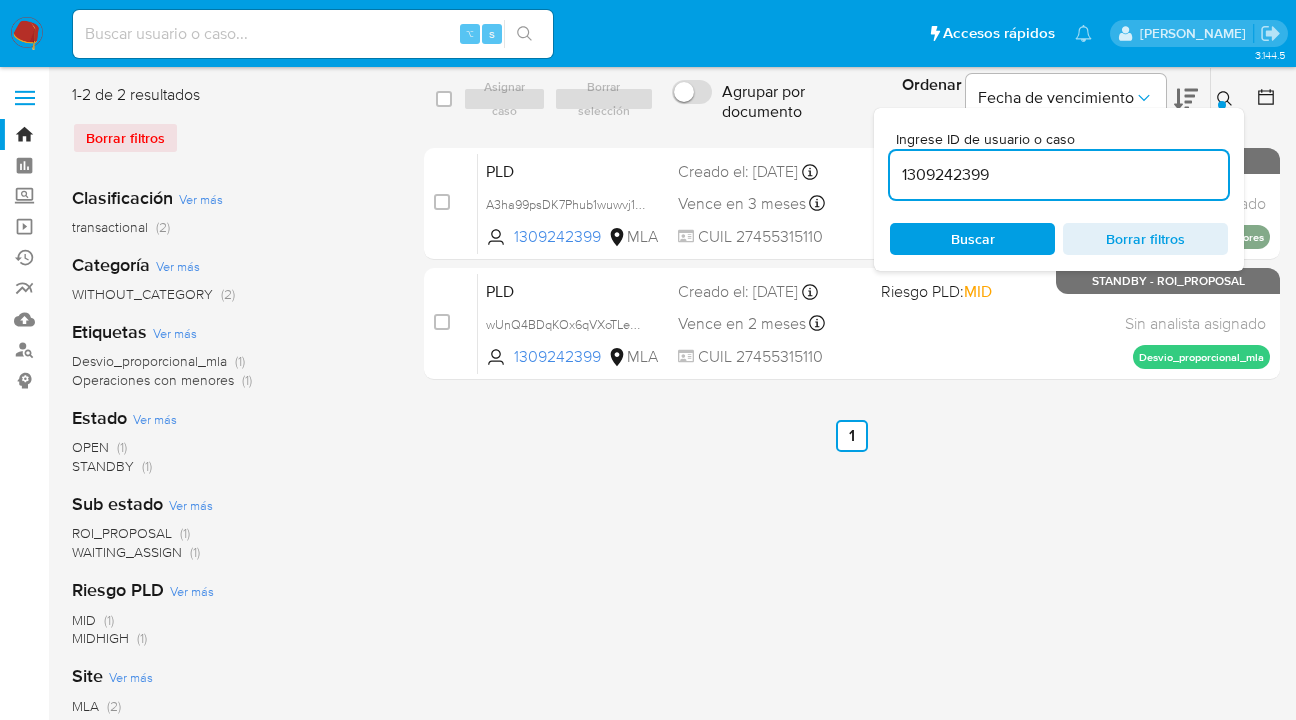 click 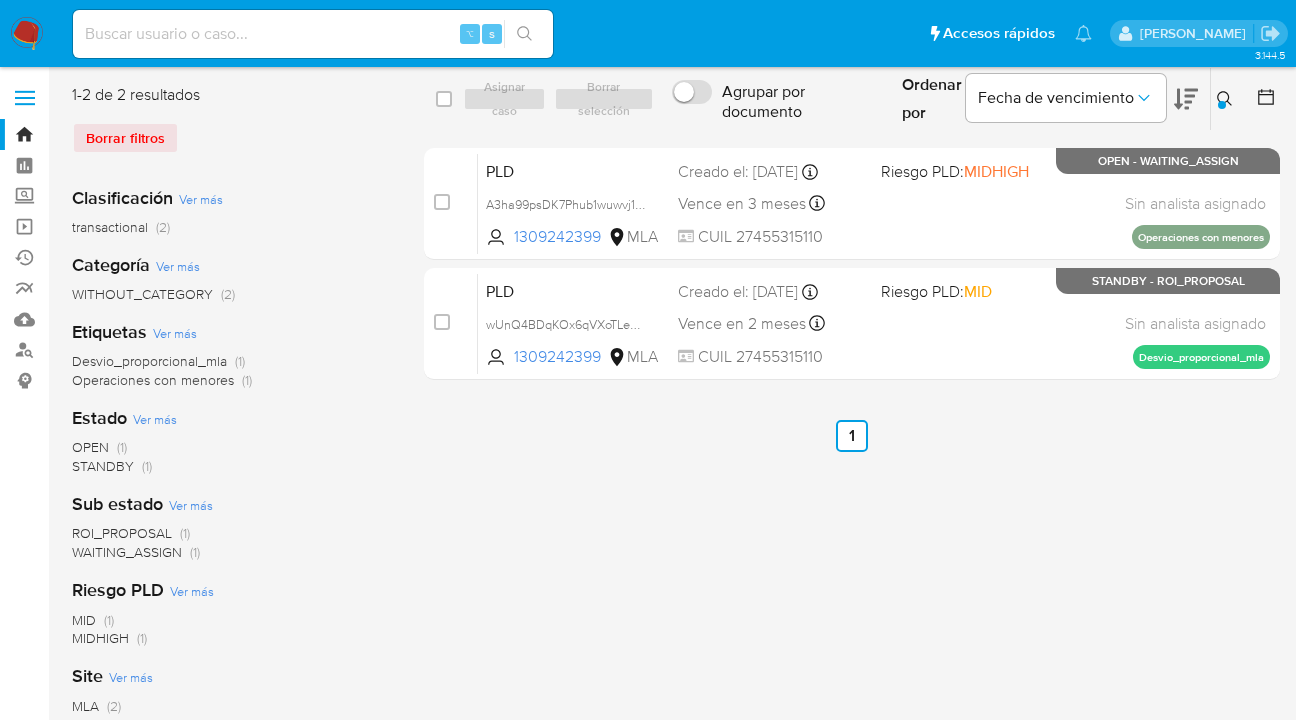 click 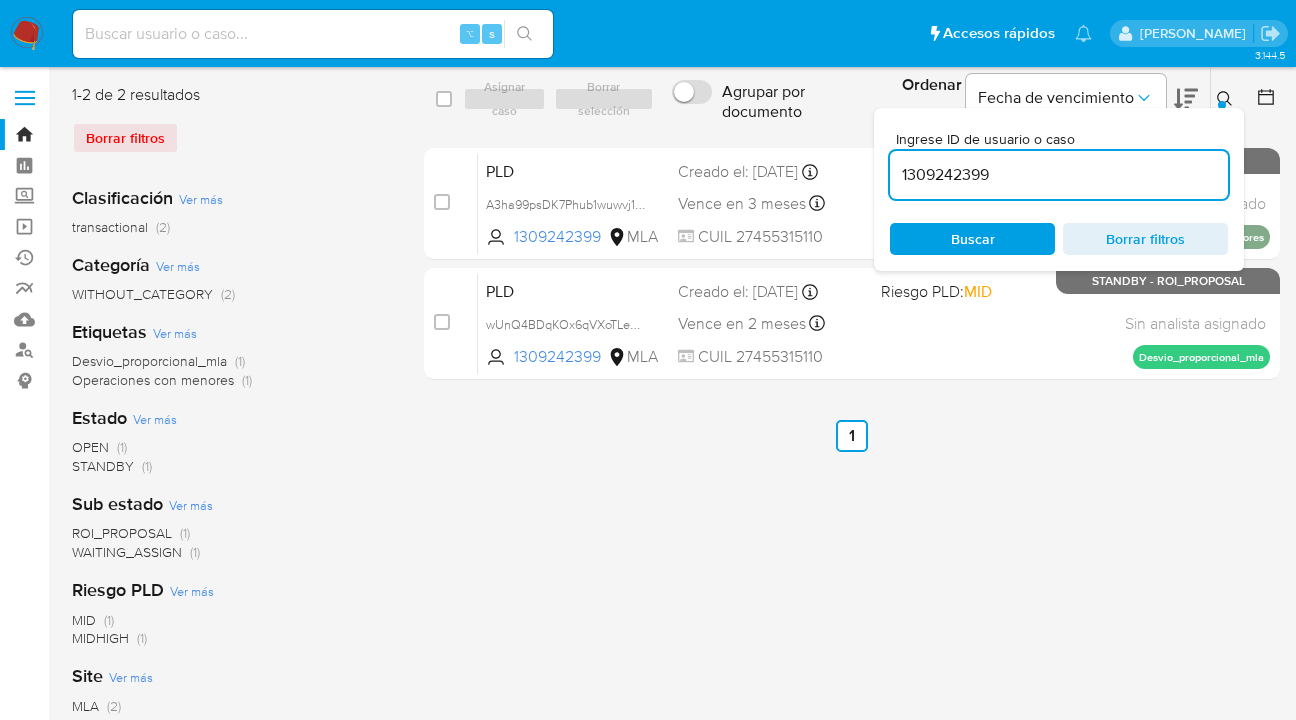 scroll, scrollTop: 0, scrollLeft: 0, axis: both 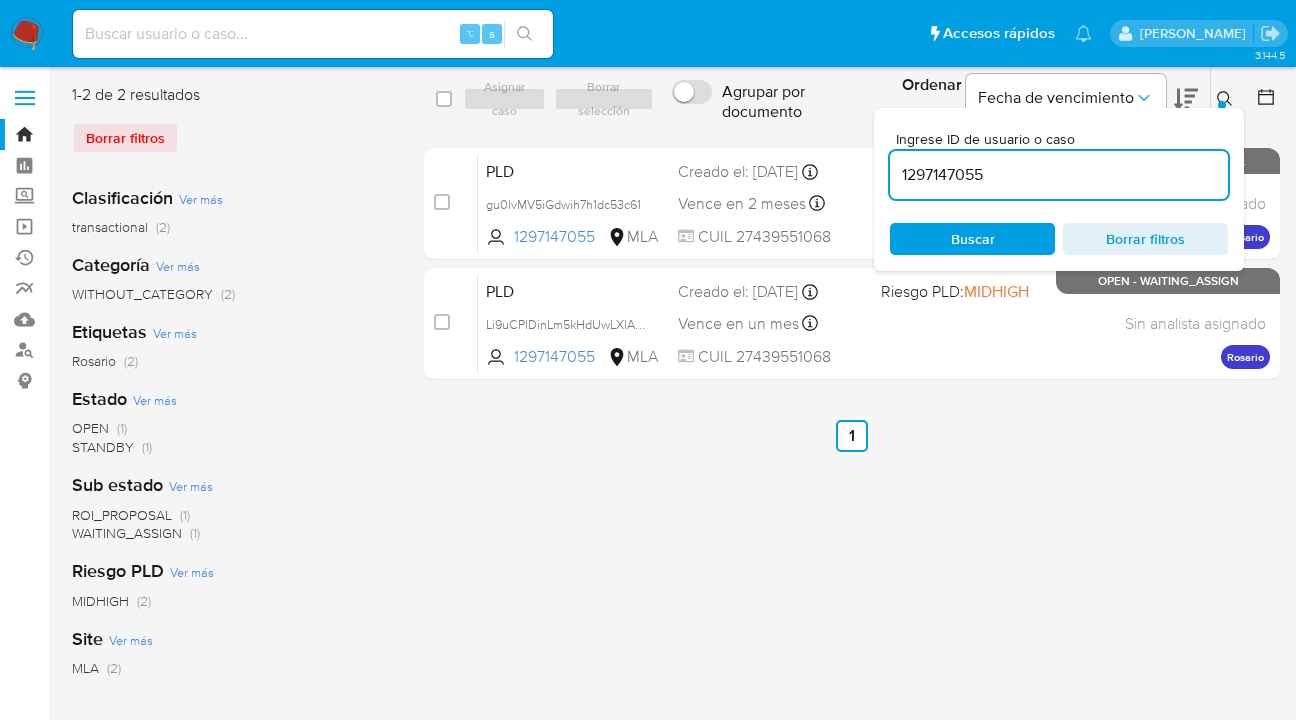 click 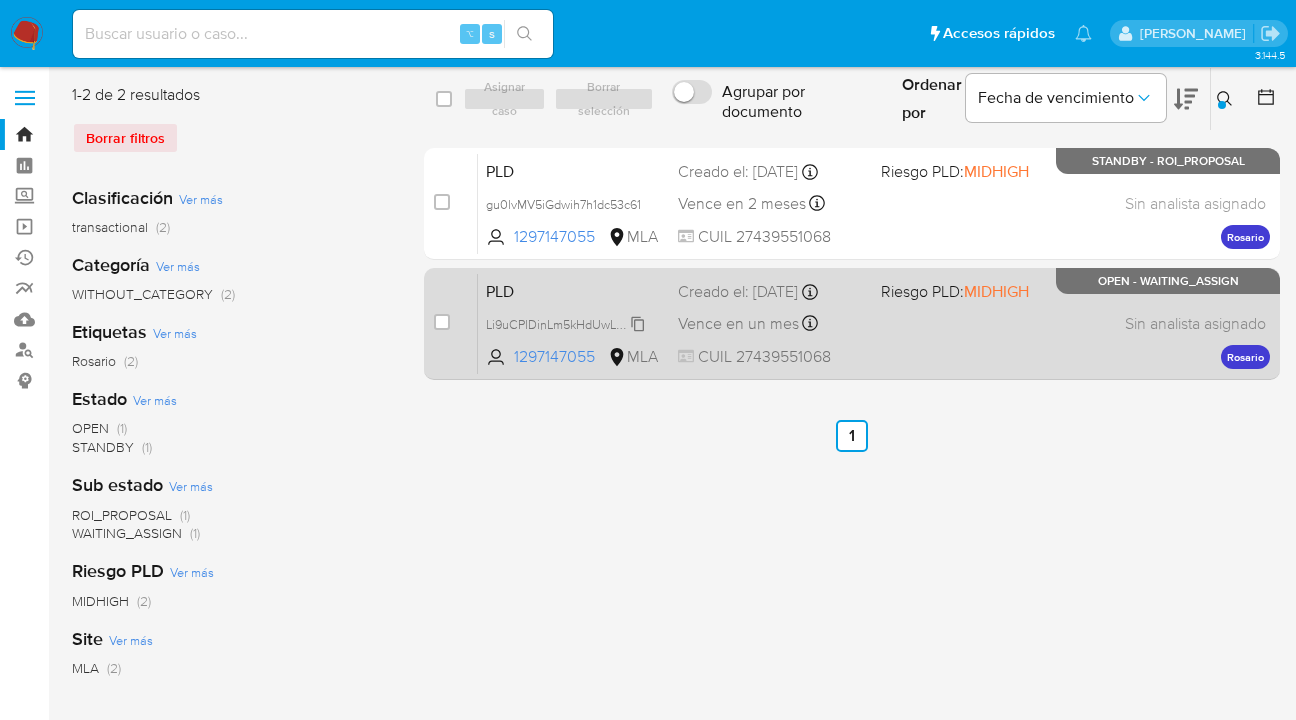 click on "Li9uCPlDinLm5kHdUwLXlADm" at bounding box center (570, 323) 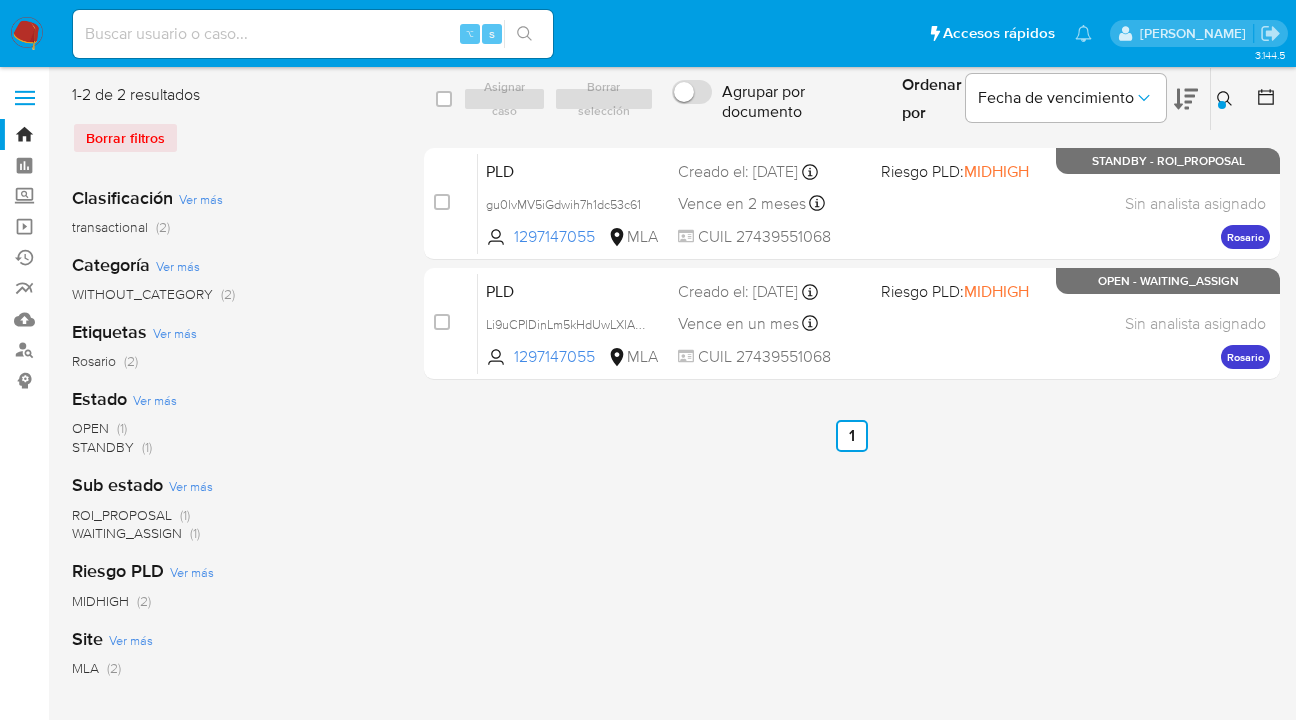 click 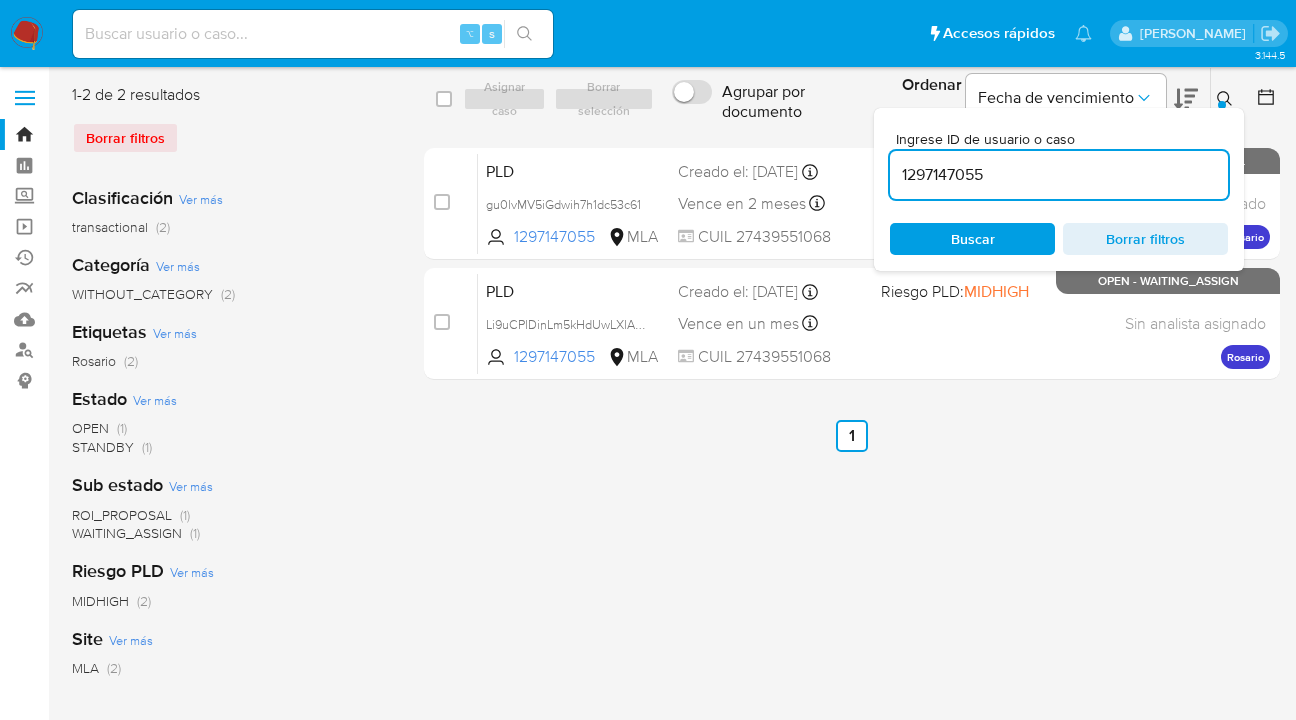 drag, startPoint x: 1029, startPoint y: 179, endPoint x: 919, endPoint y: 161, distance: 111.463 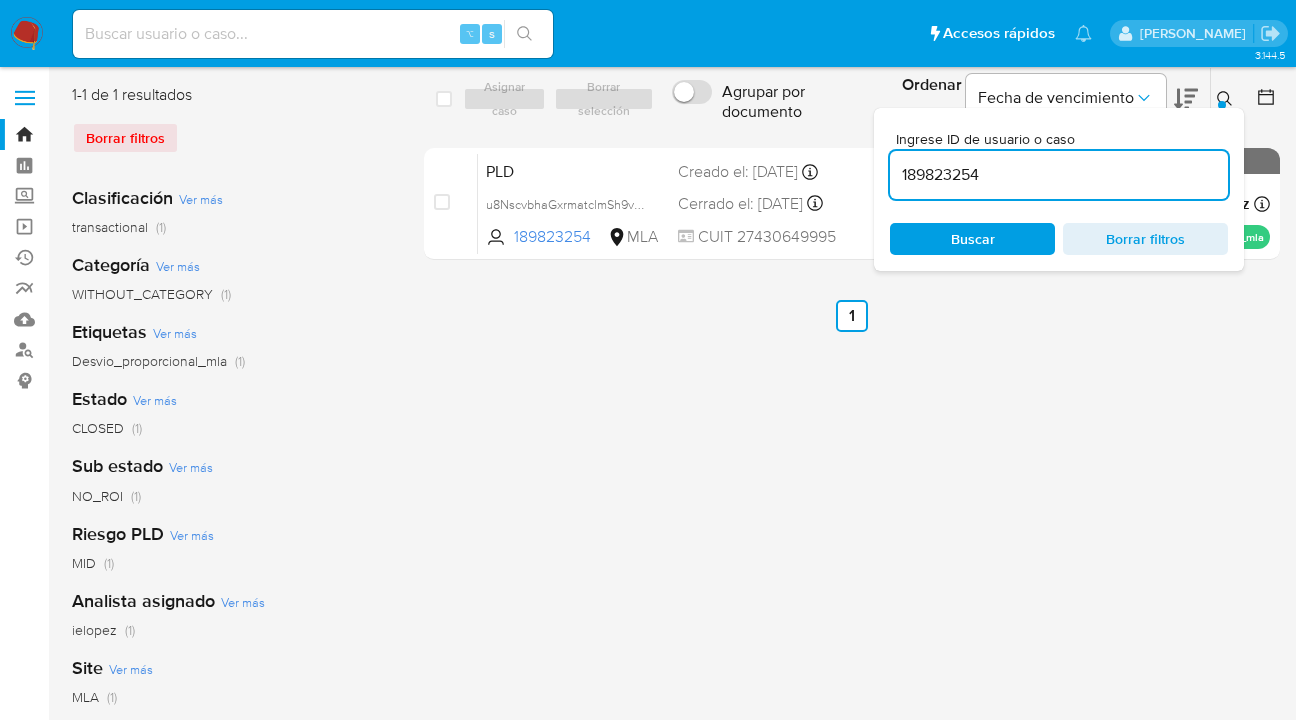 click 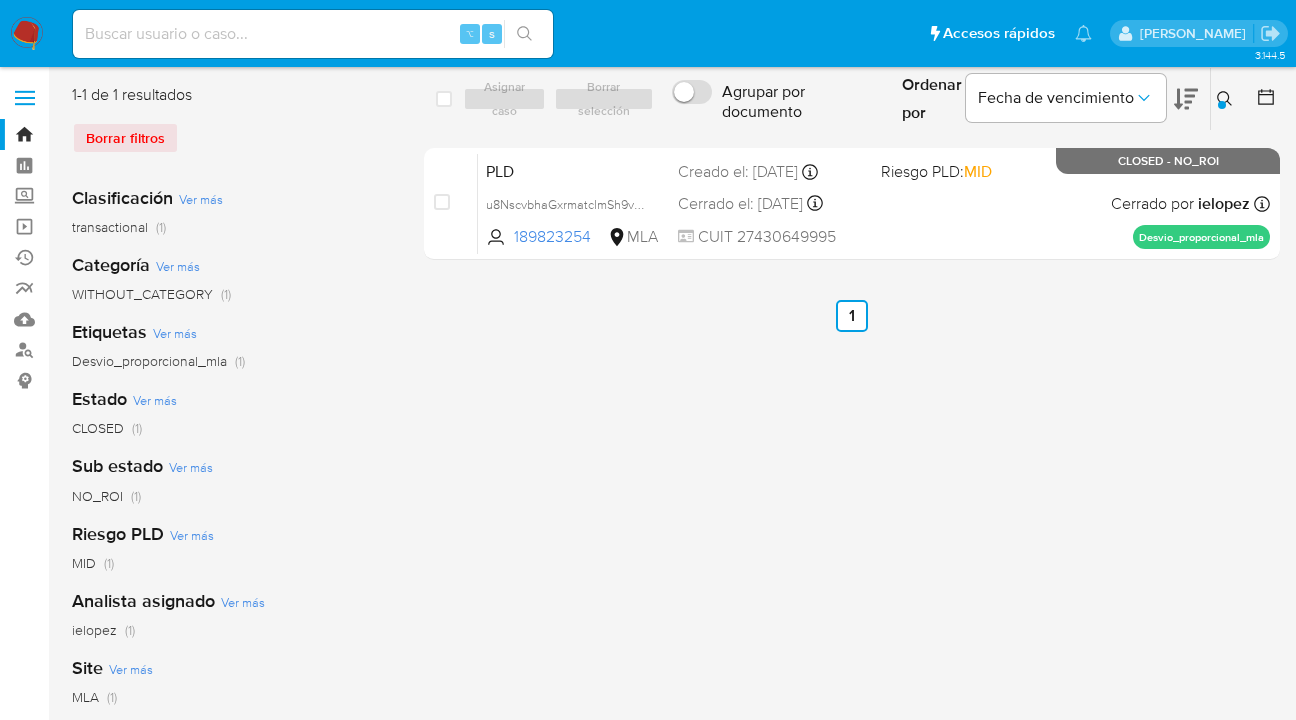 drag, startPoint x: 1216, startPoint y: 93, endPoint x: 1108, endPoint y: 140, distance: 117.7837 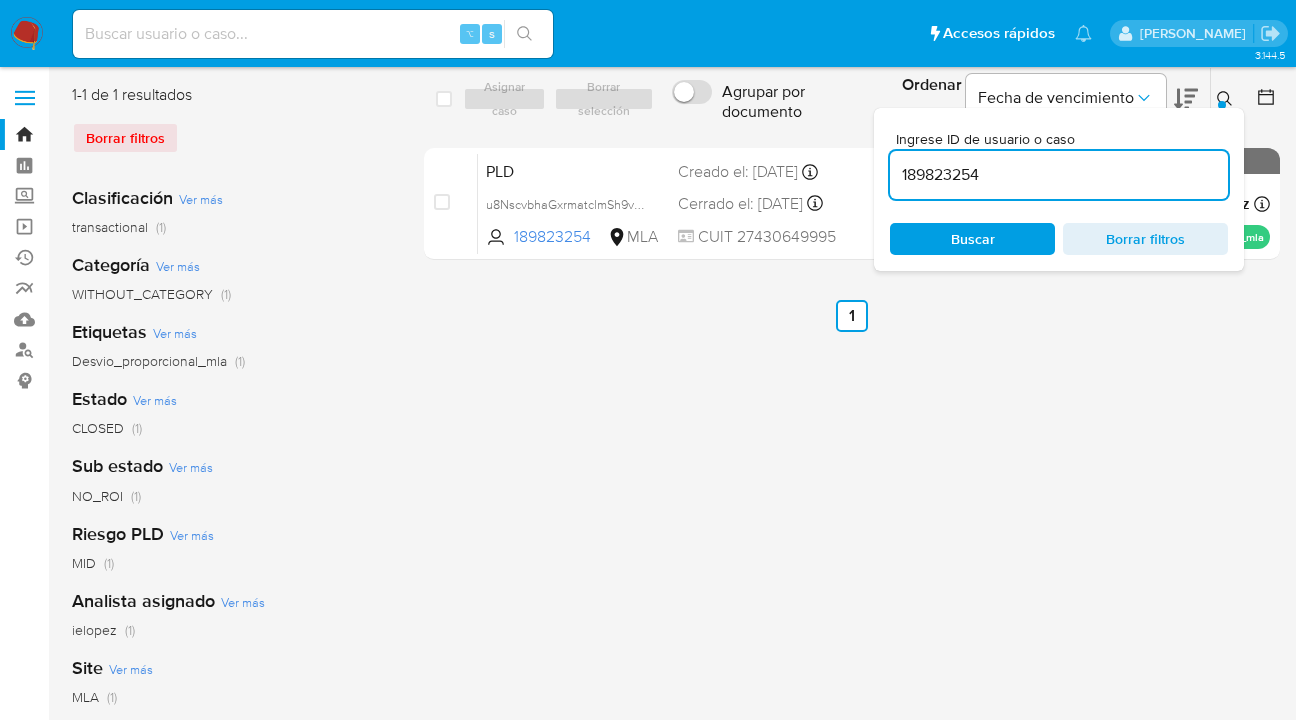 drag, startPoint x: 998, startPoint y: 174, endPoint x: 876, endPoint y: 165, distance: 122.33152 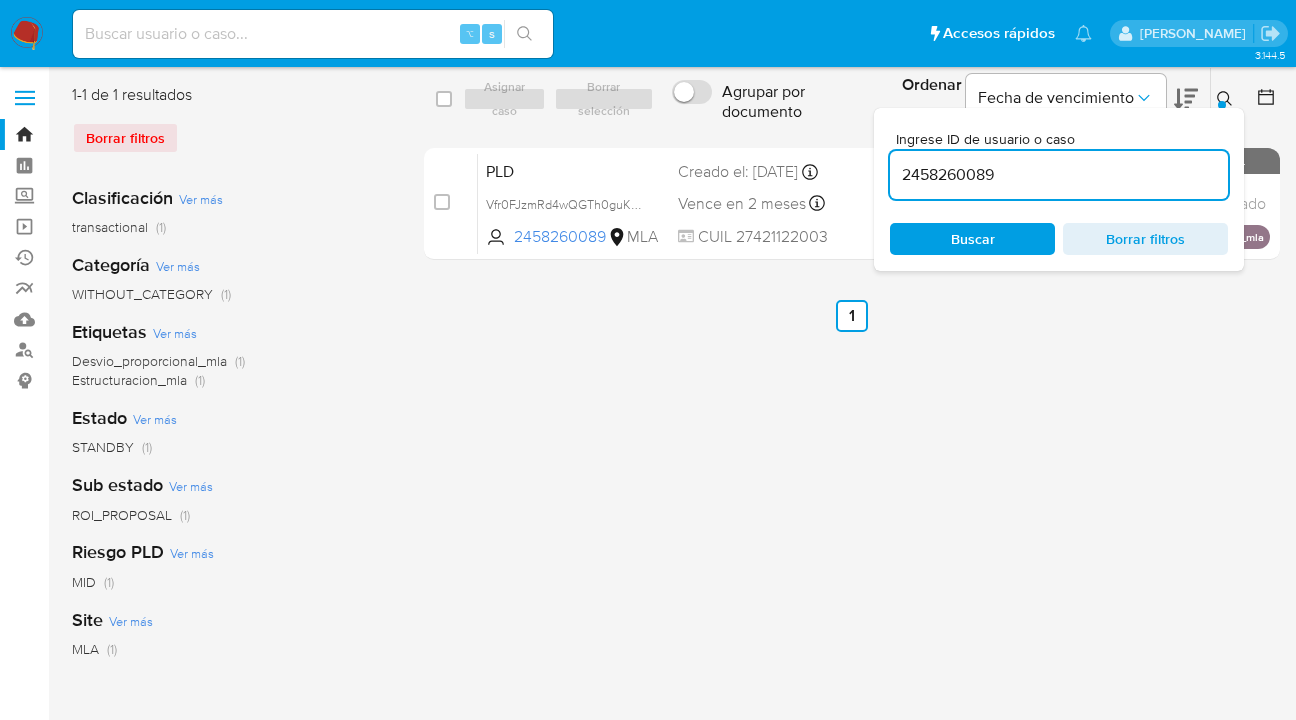 click 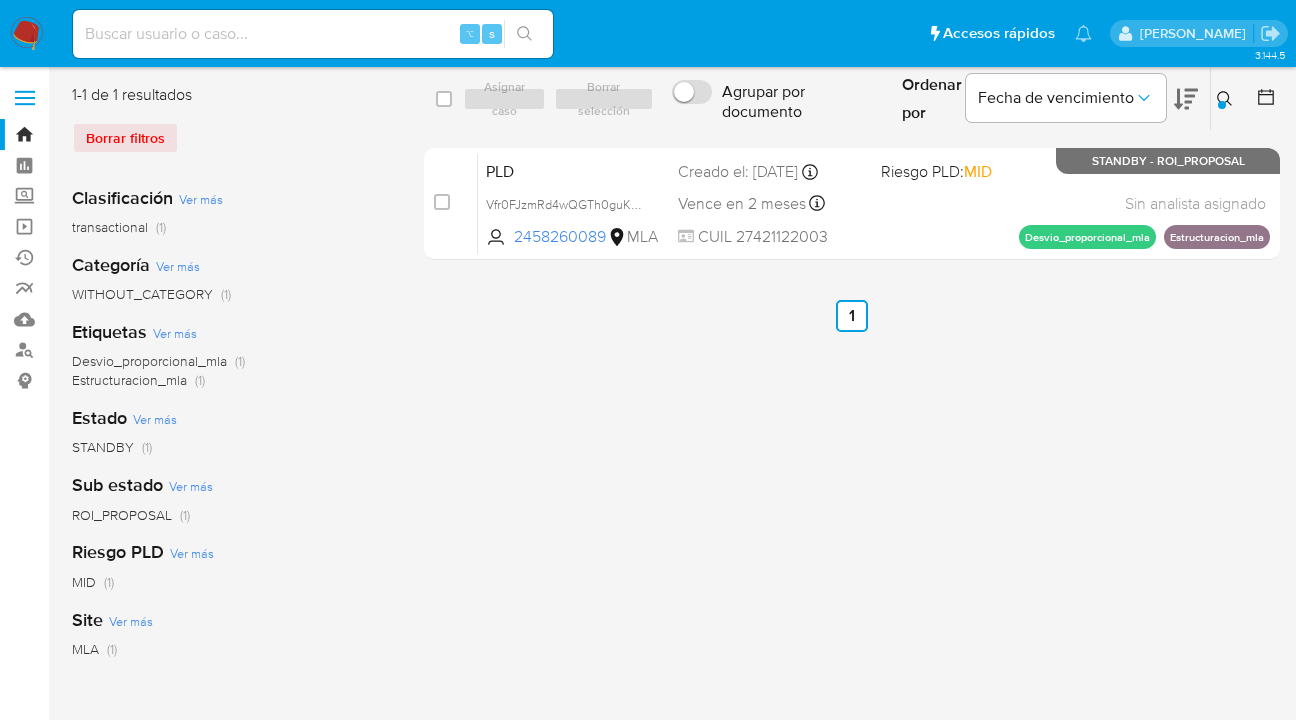 click 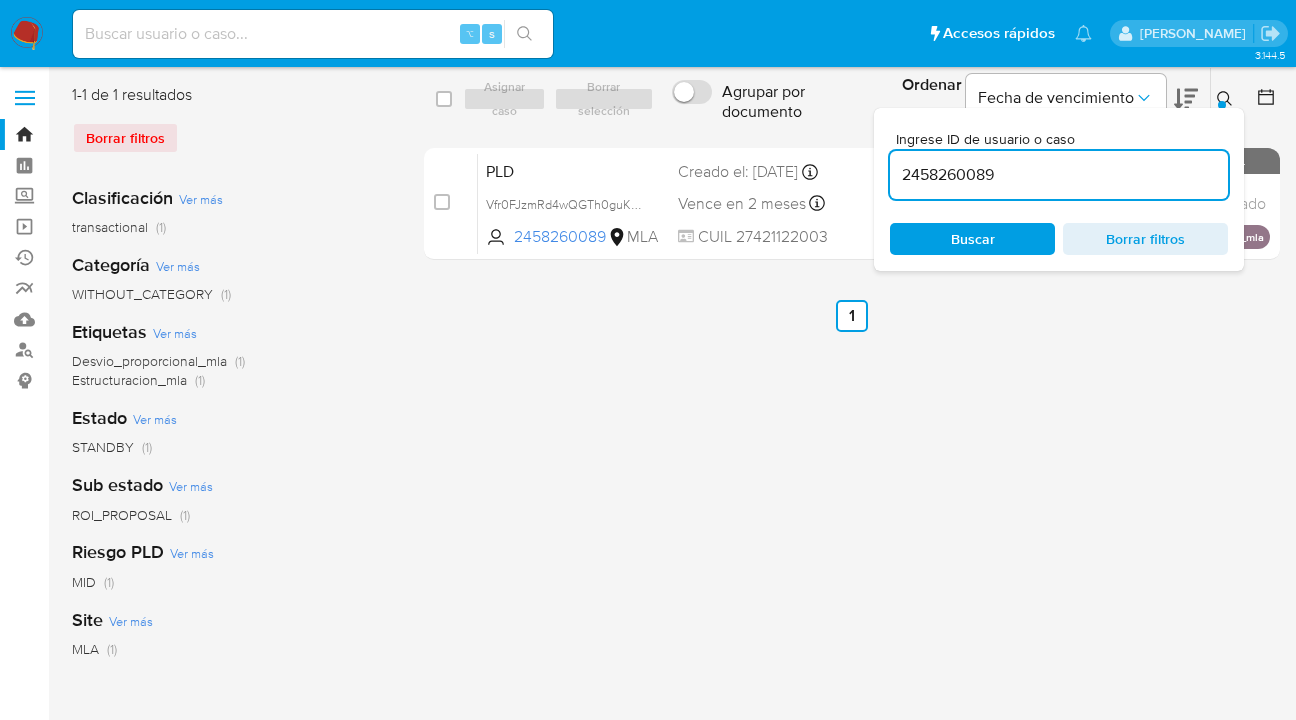 drag, startPoint x: 1031, startPoint y: 173, endPoint x: 907, endPoint y: 153, distance: 125.60255 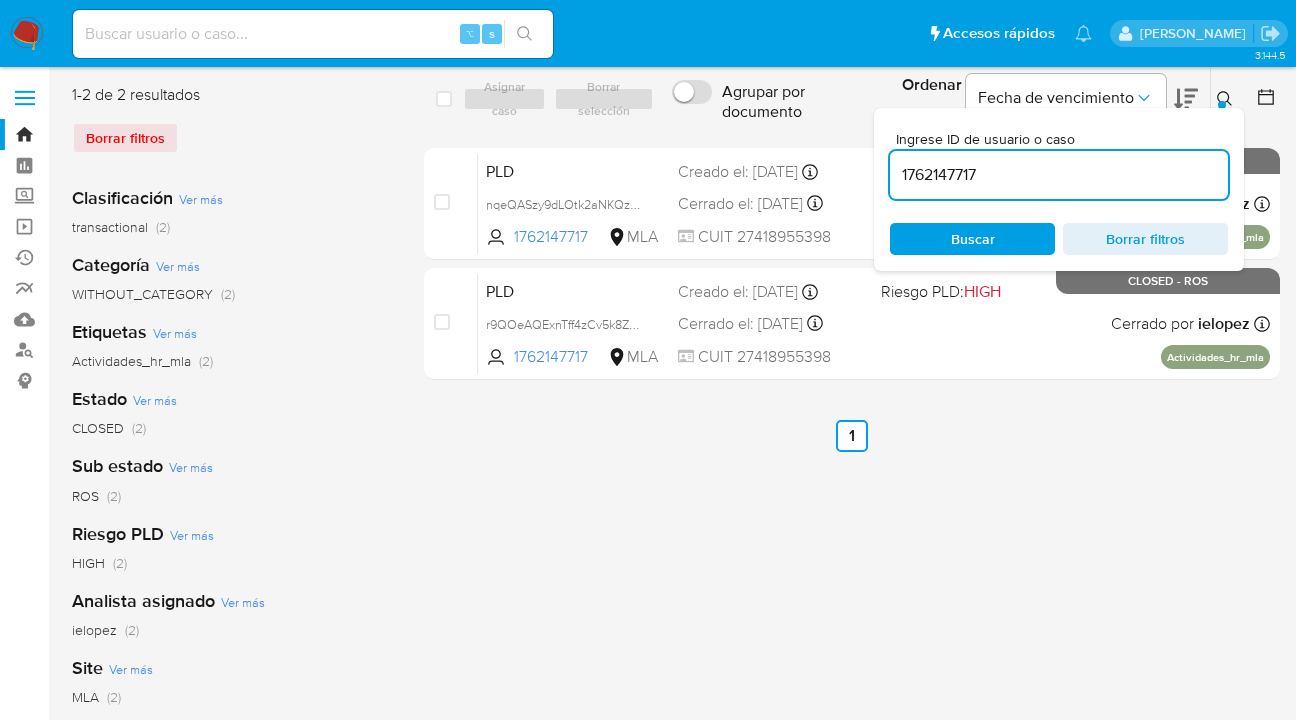 click 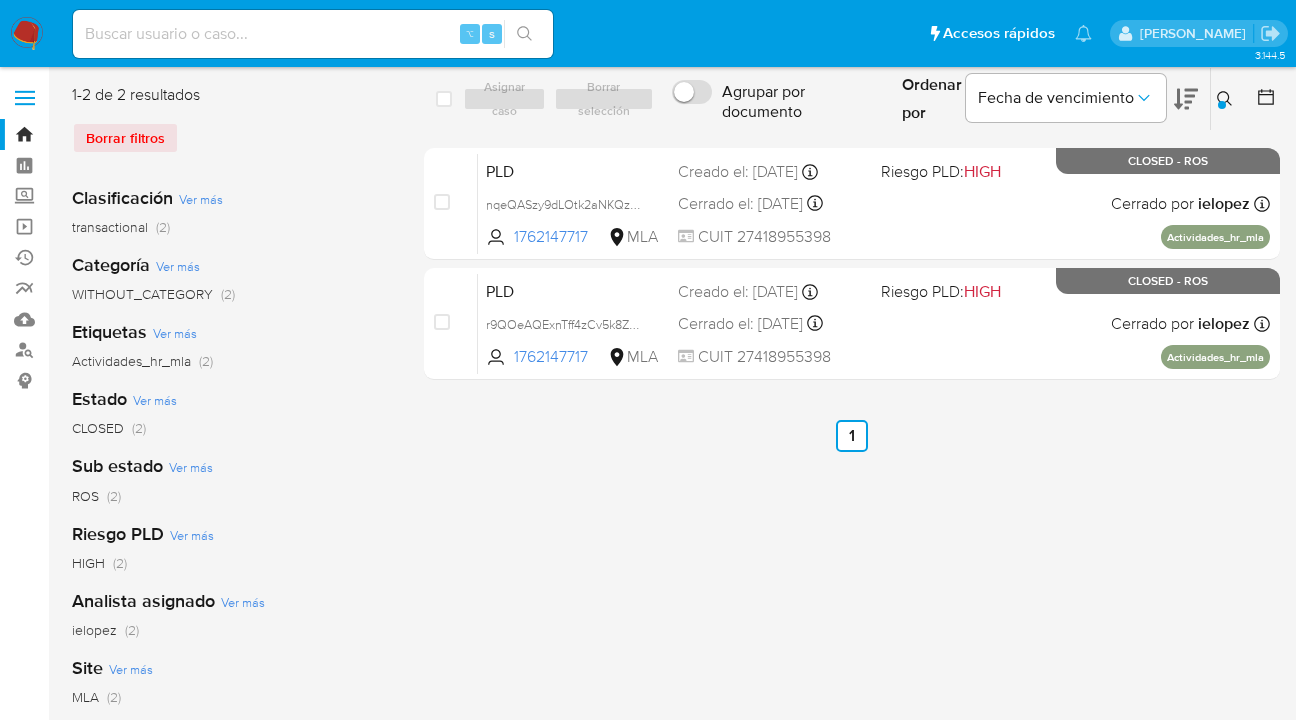 drag, startPoint x: 1223, startPoint y: 100, endPoint x: 1166, endPoint y: 121, distance: 60.74537 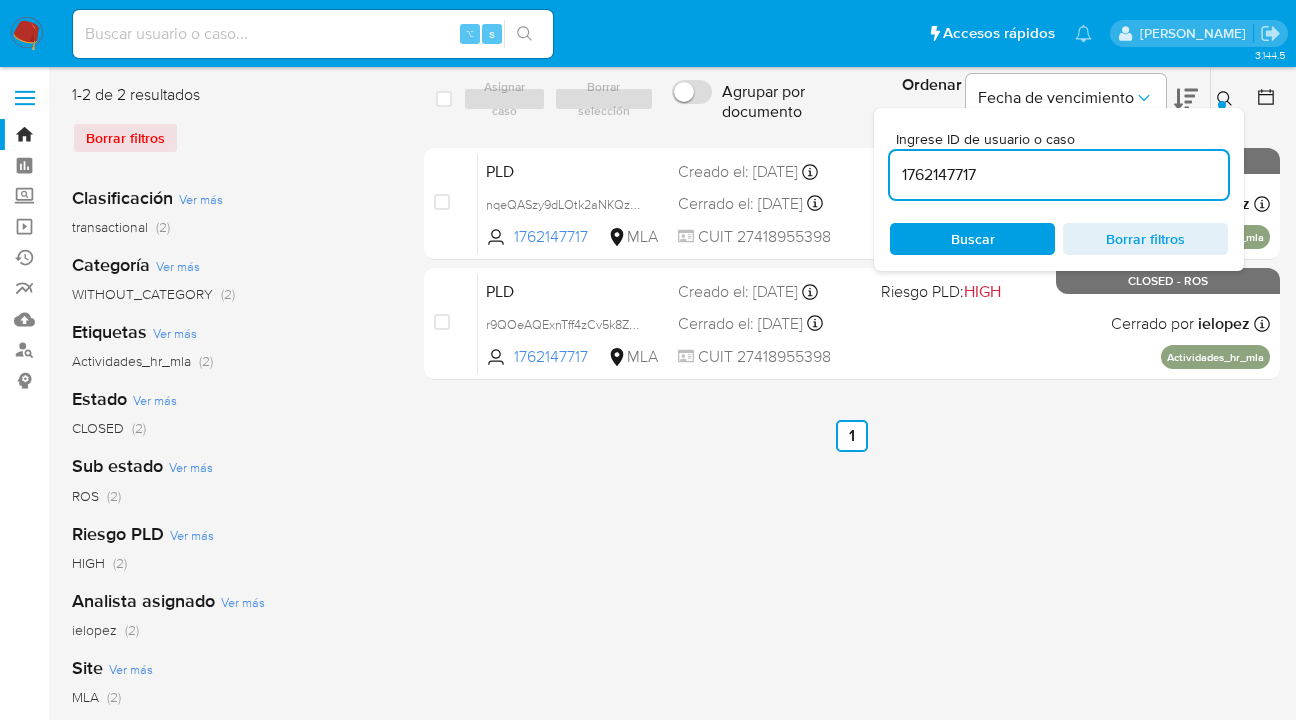 drag, startPoint x: 987, startPoint y: 172, endPoint x: 895, endPoint y: 161, distance: 92.65527 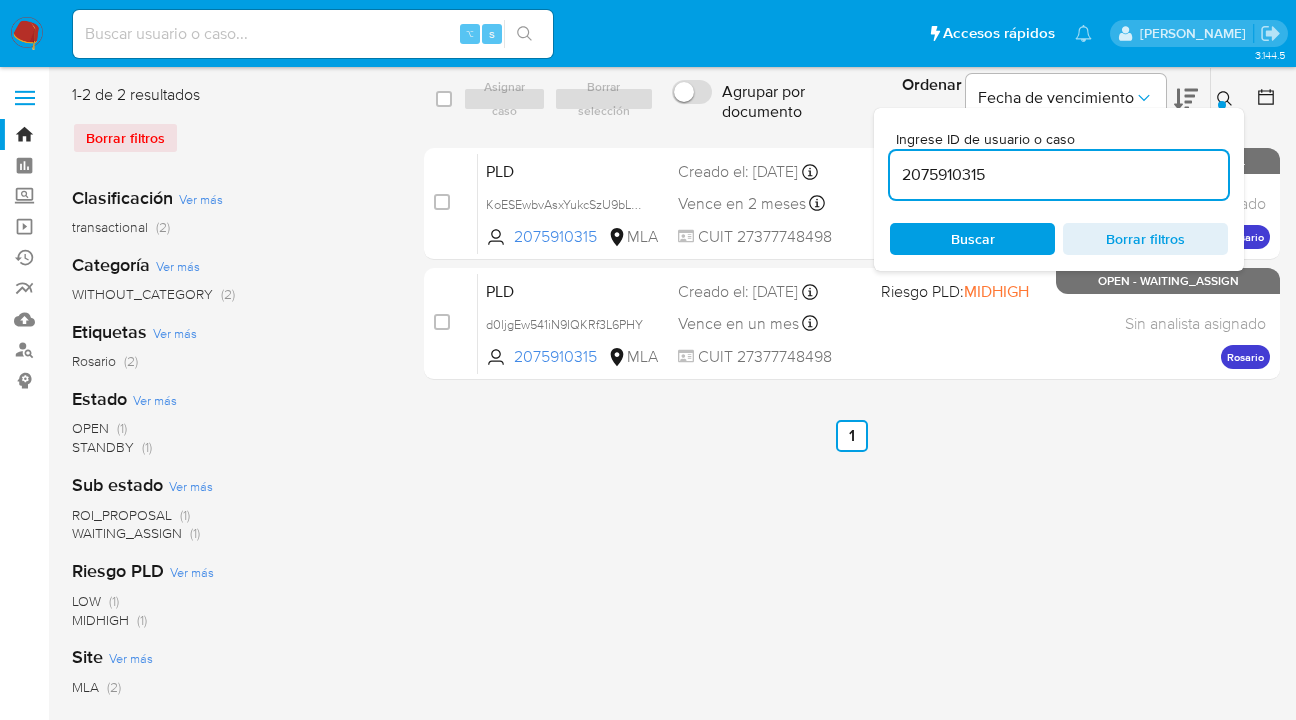 click at bounding box center [1222, 105] 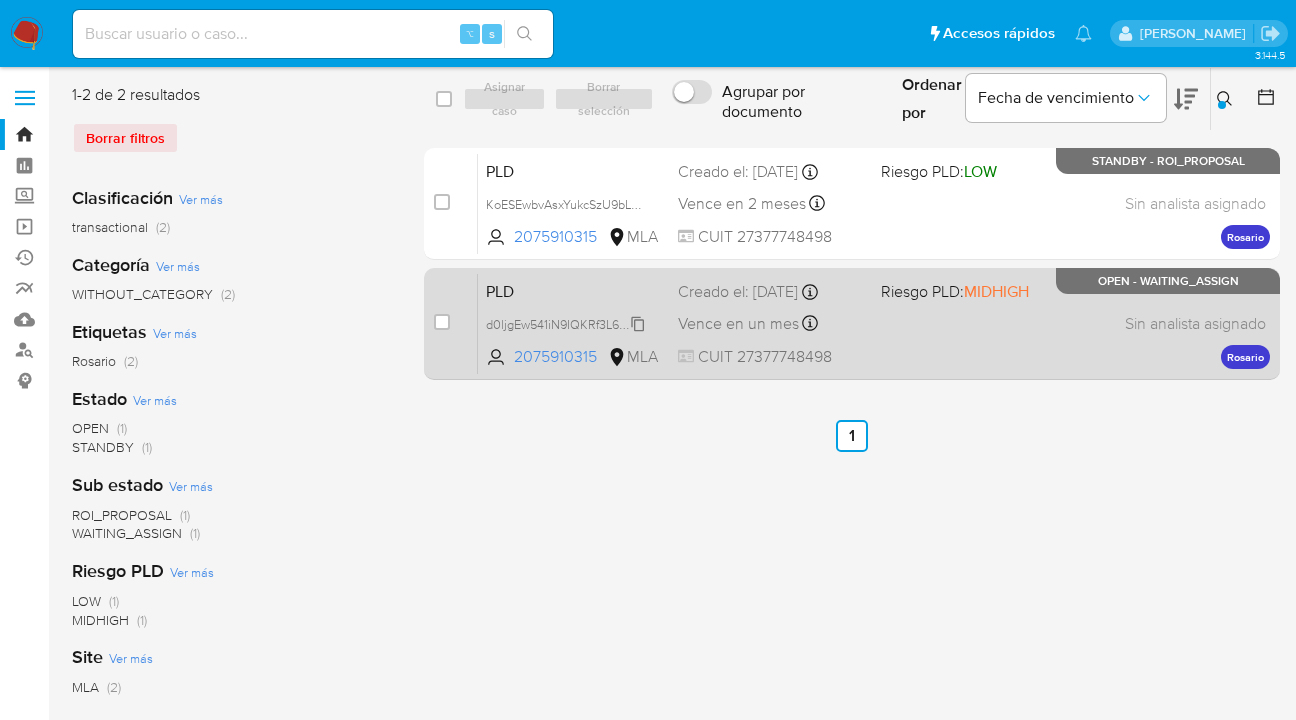 click on "d0ljgEw541iN9IQKRf3L6PHY" at bounding box center [564, 323] 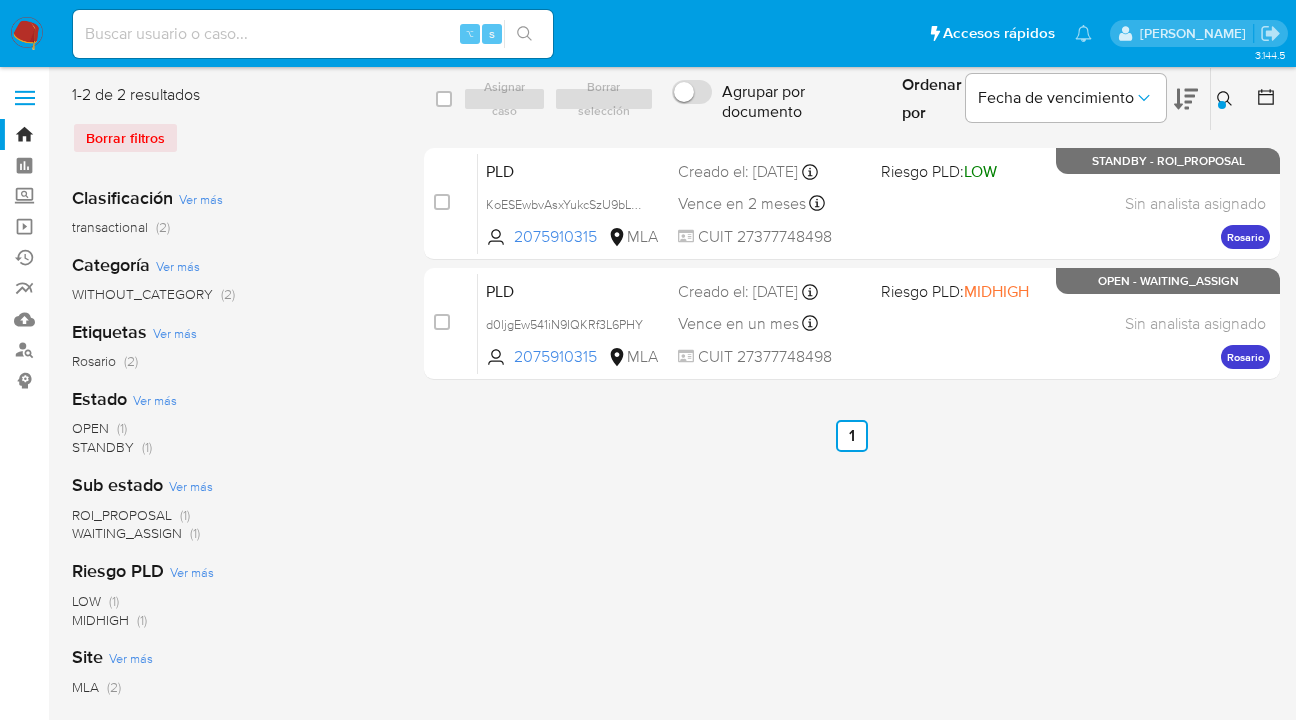 click 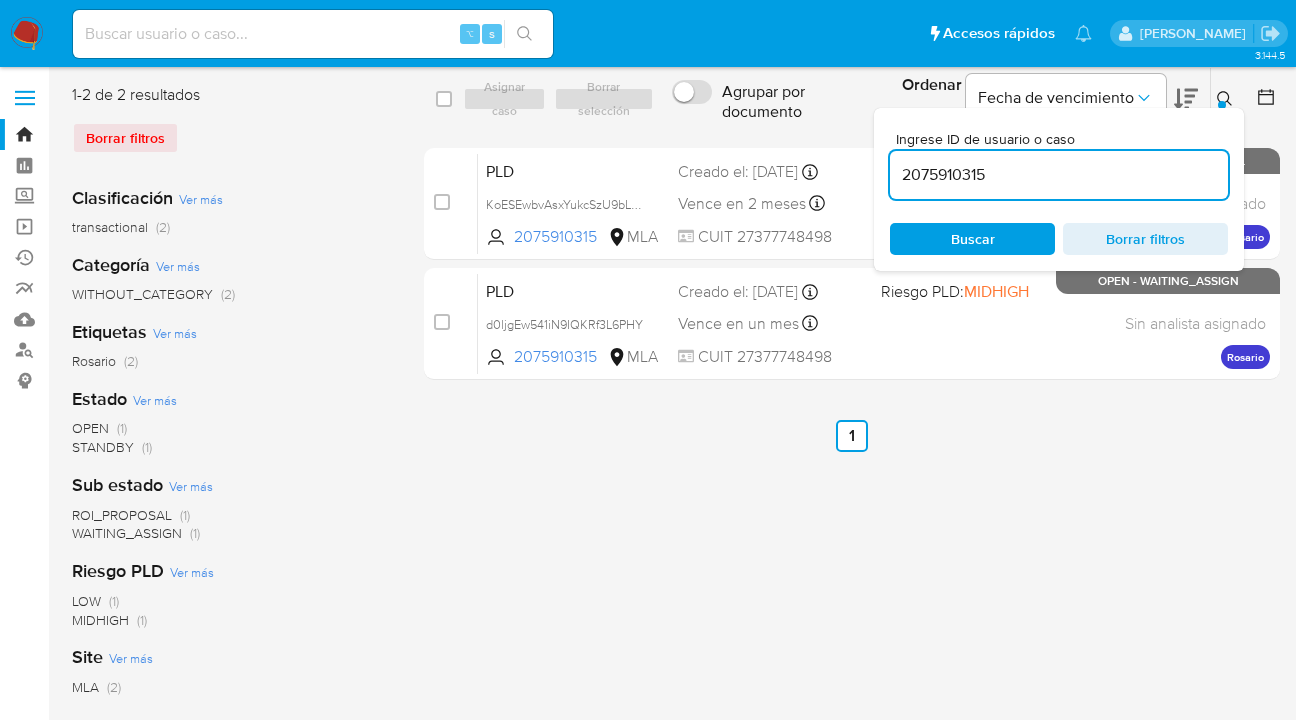 drag, startPoint x: 967, startPoint y: 163, endPoint x: 897, endPoint y: 158, distance: 70.178345 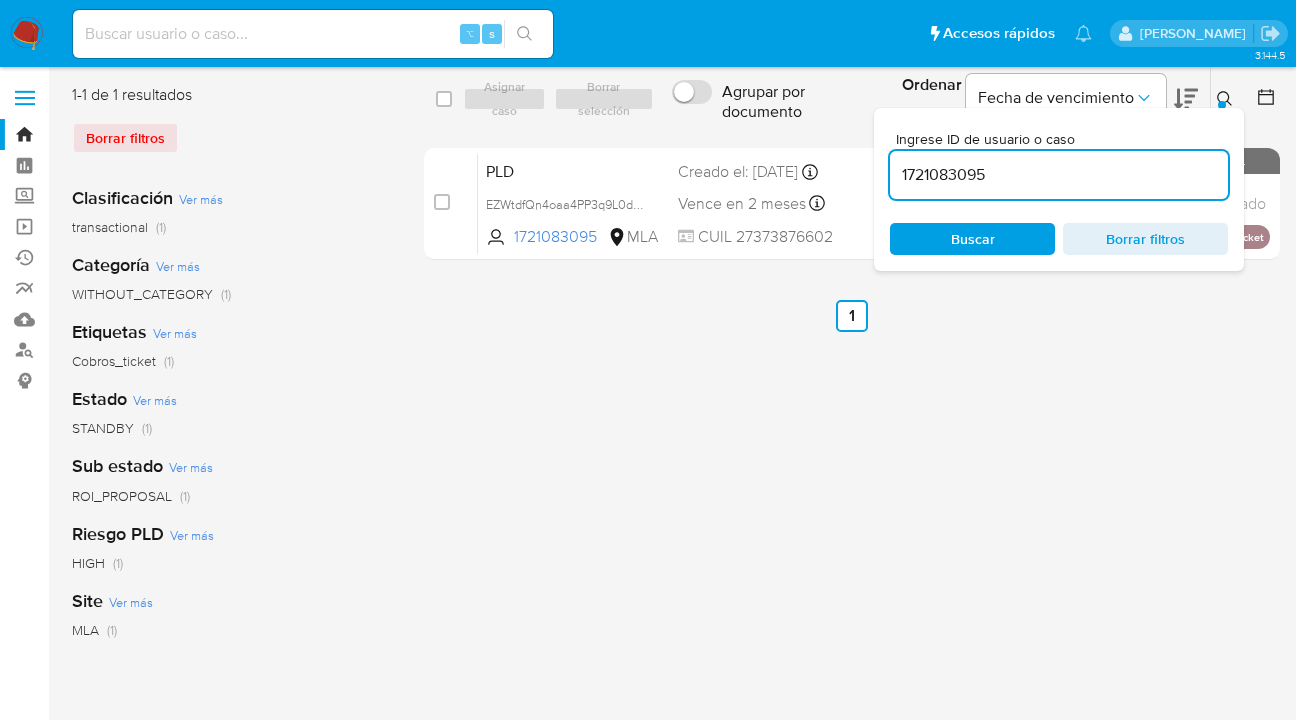 click 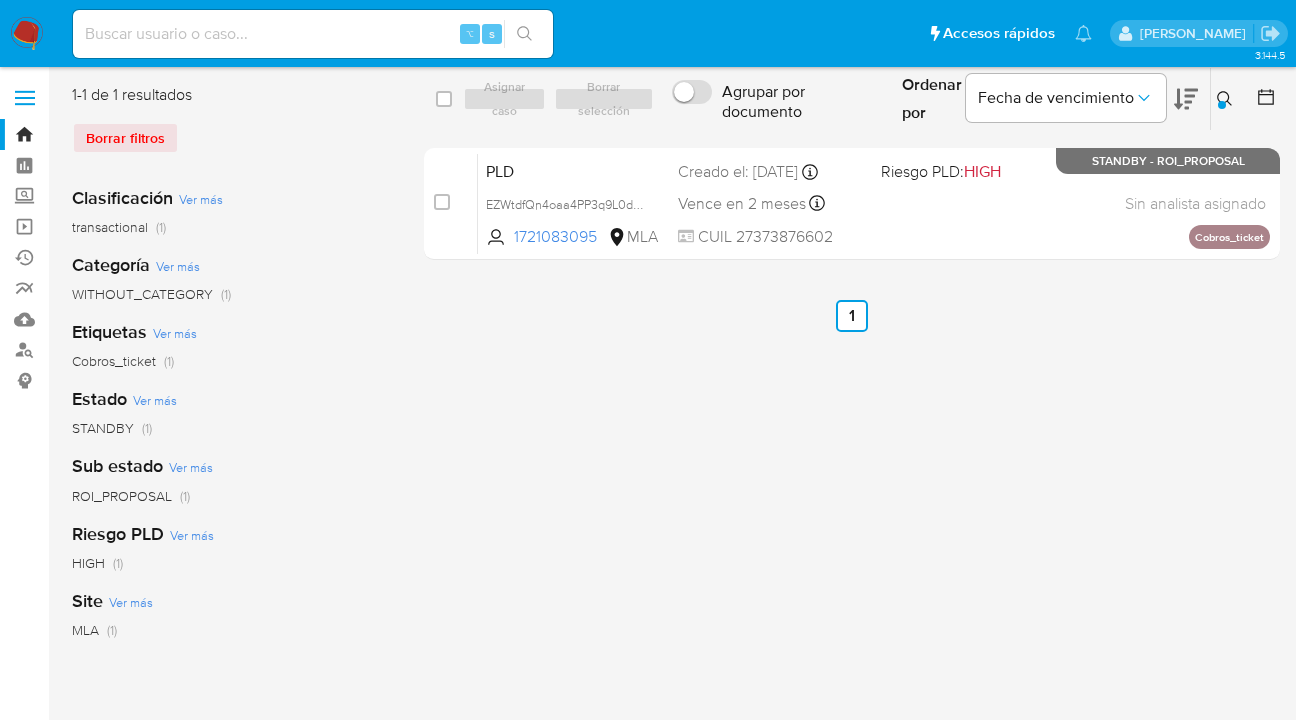 click 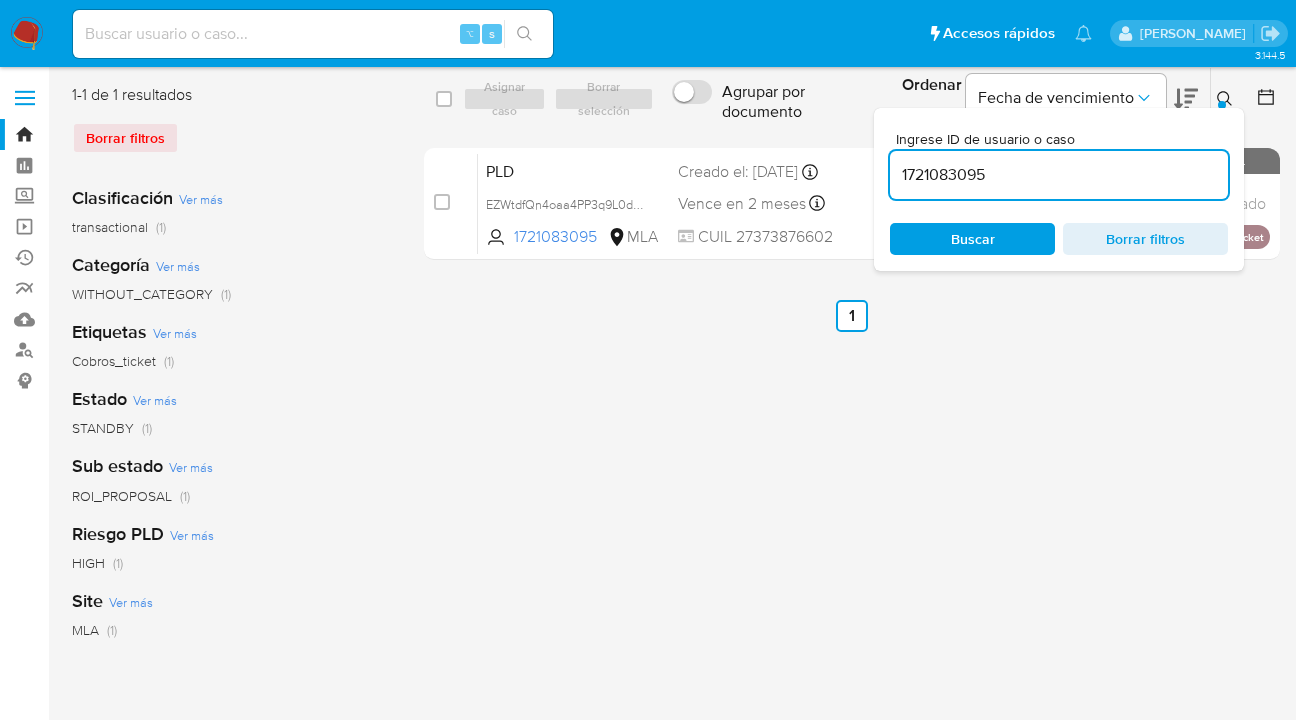 drag, startPoint x: 1024, startPoint y: 177, endPoint x: 898, endPoint y: 171, distance: 126.14278 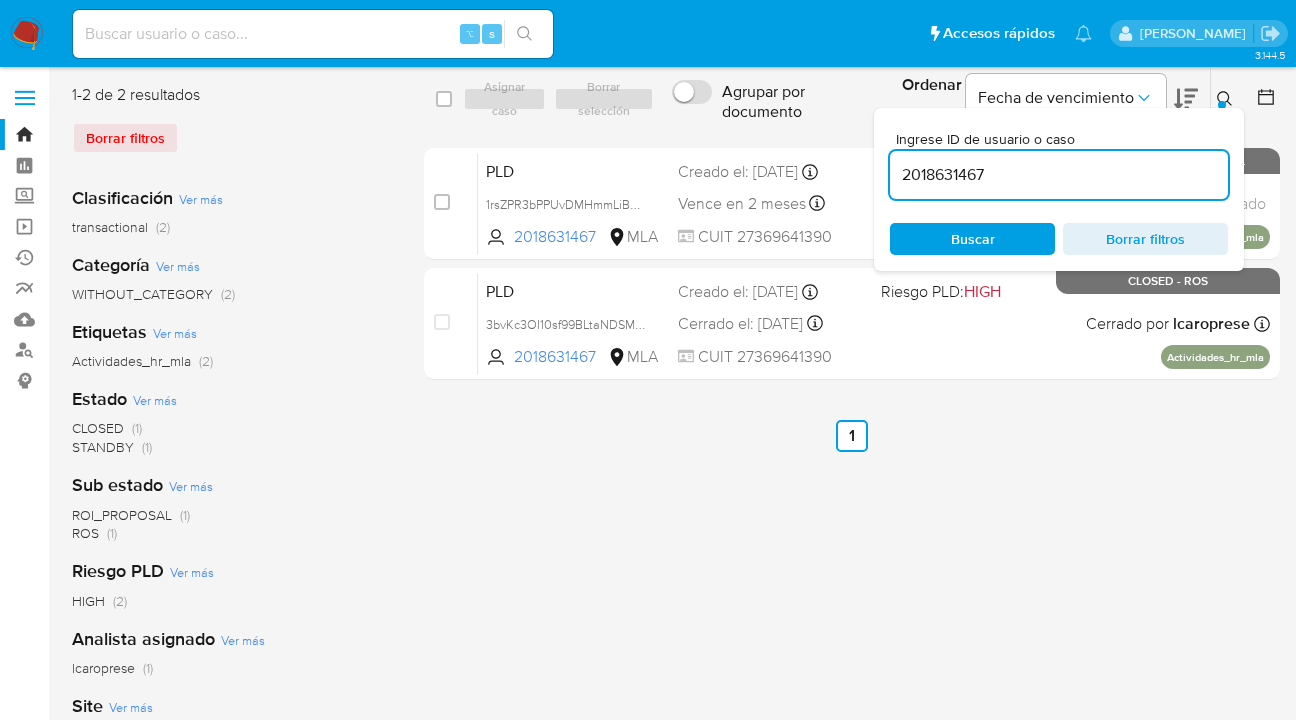 click 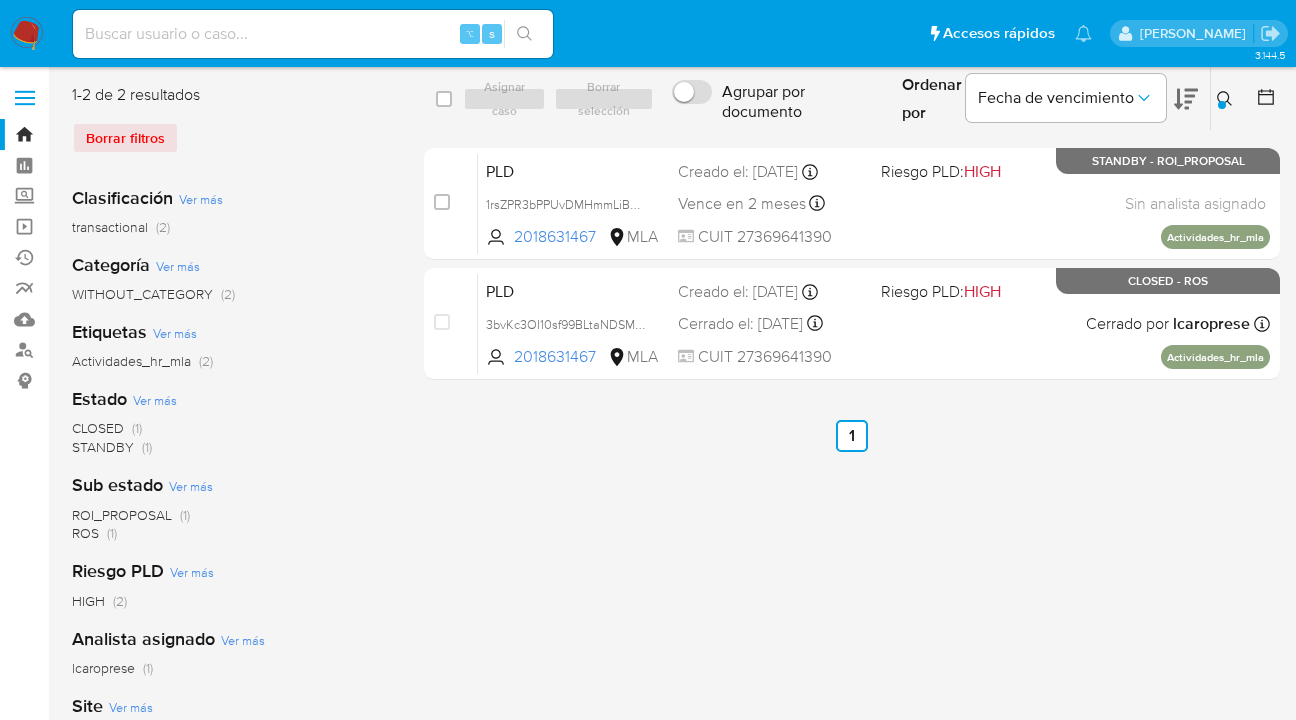 click 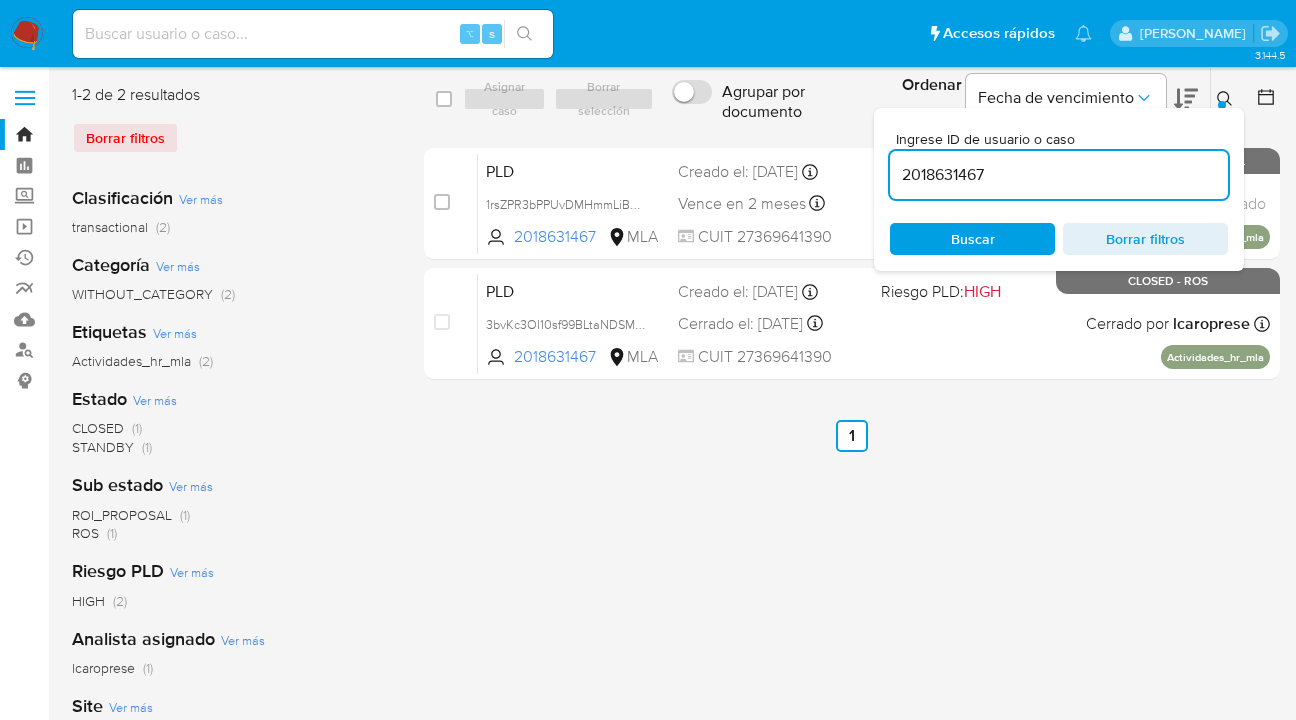 drag, startPoint x: 1007, startPoint y: 176, endPoint x: 883, endPoint y: 172, distance: 124.0645 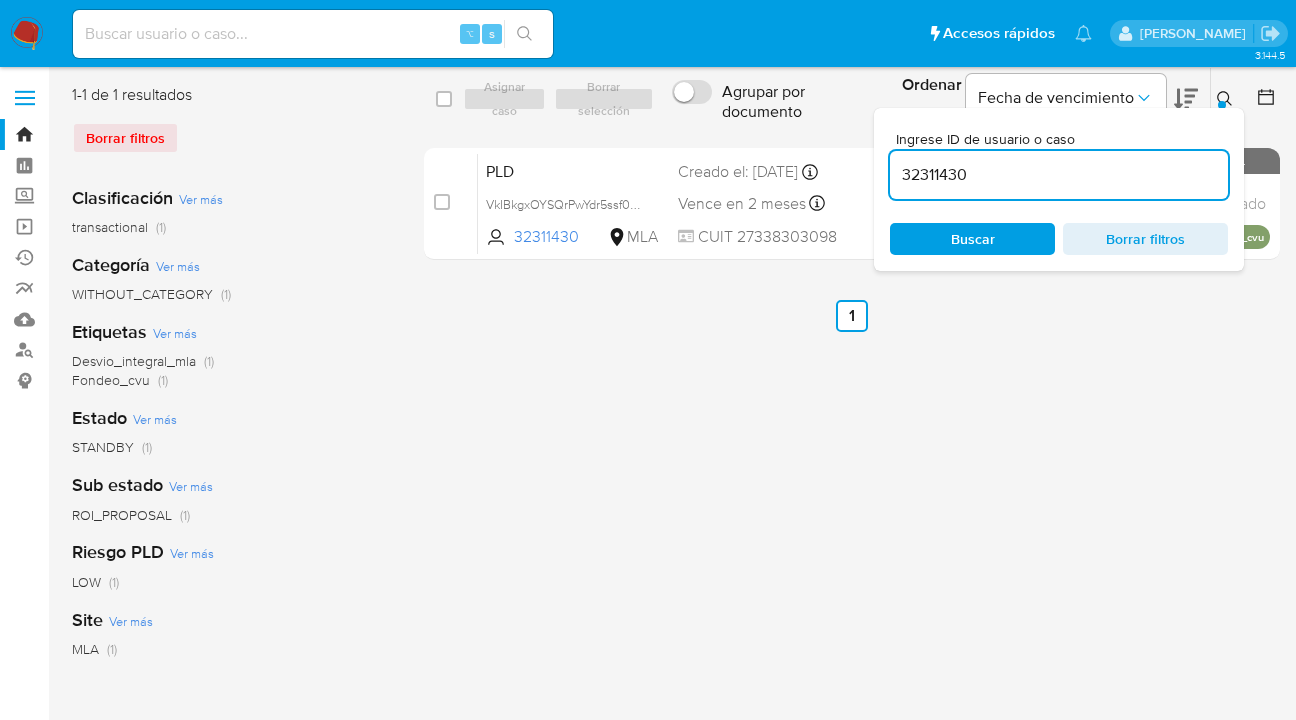 click 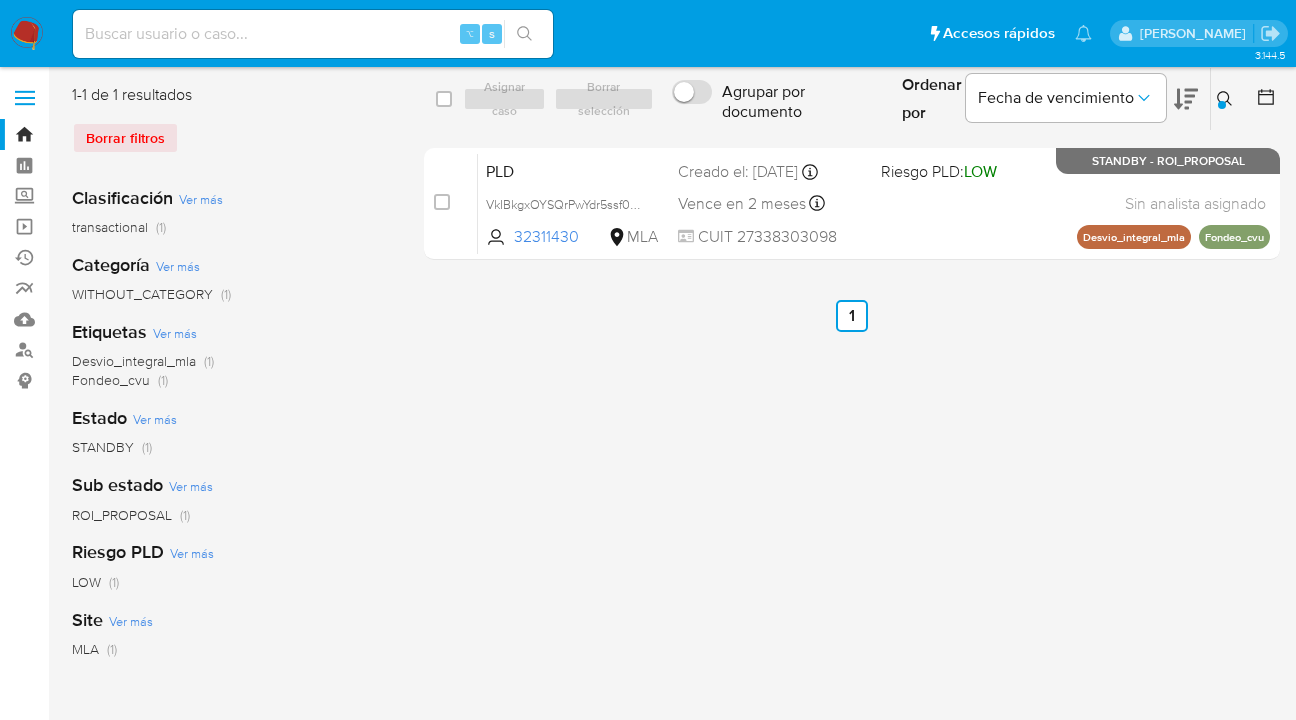 click at bounding box center (1222, 105) 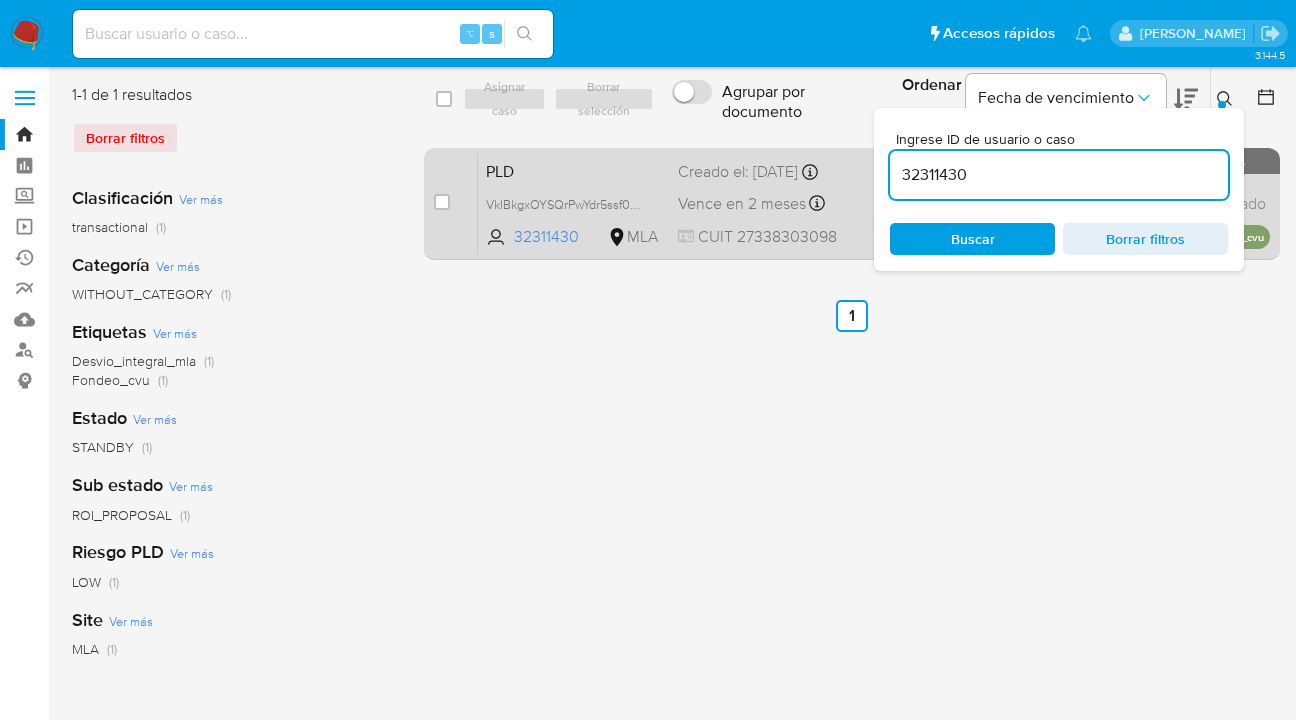 drag, startPoint x: 984, startPoint y: 179, endPoint x: 864, endPoint y: 164, distance: 120.93387 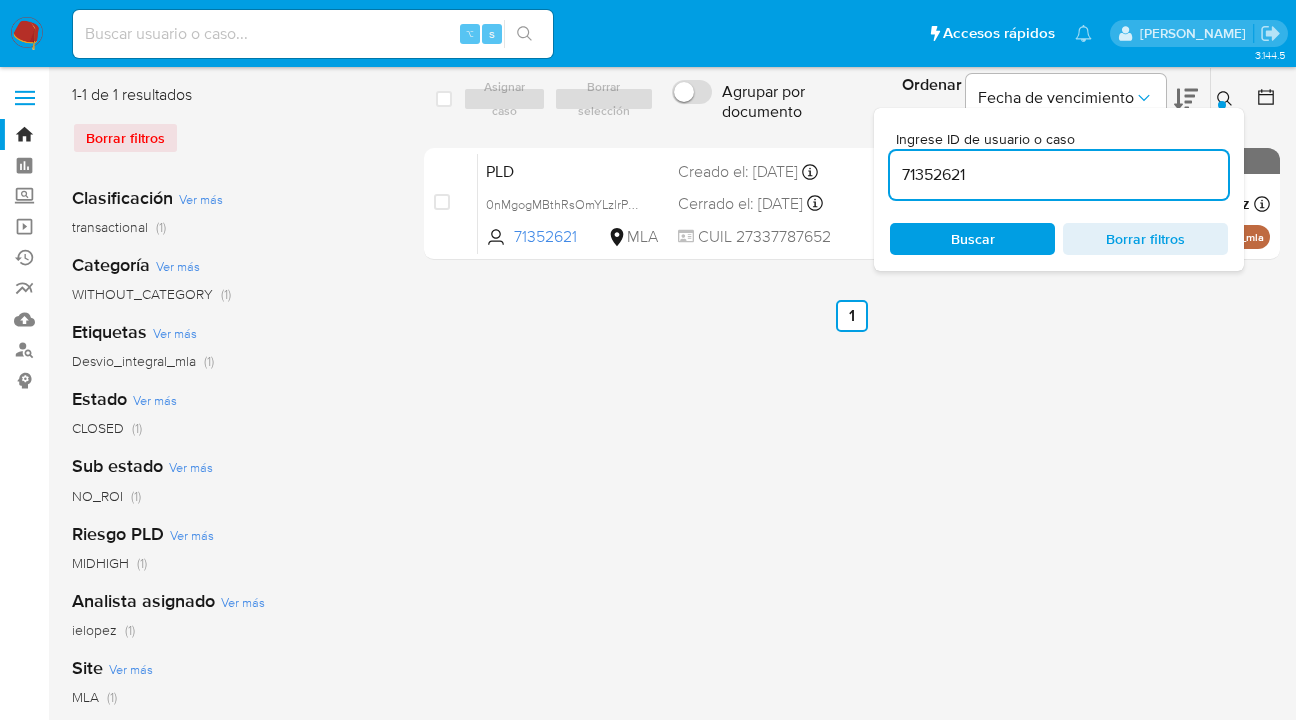 click 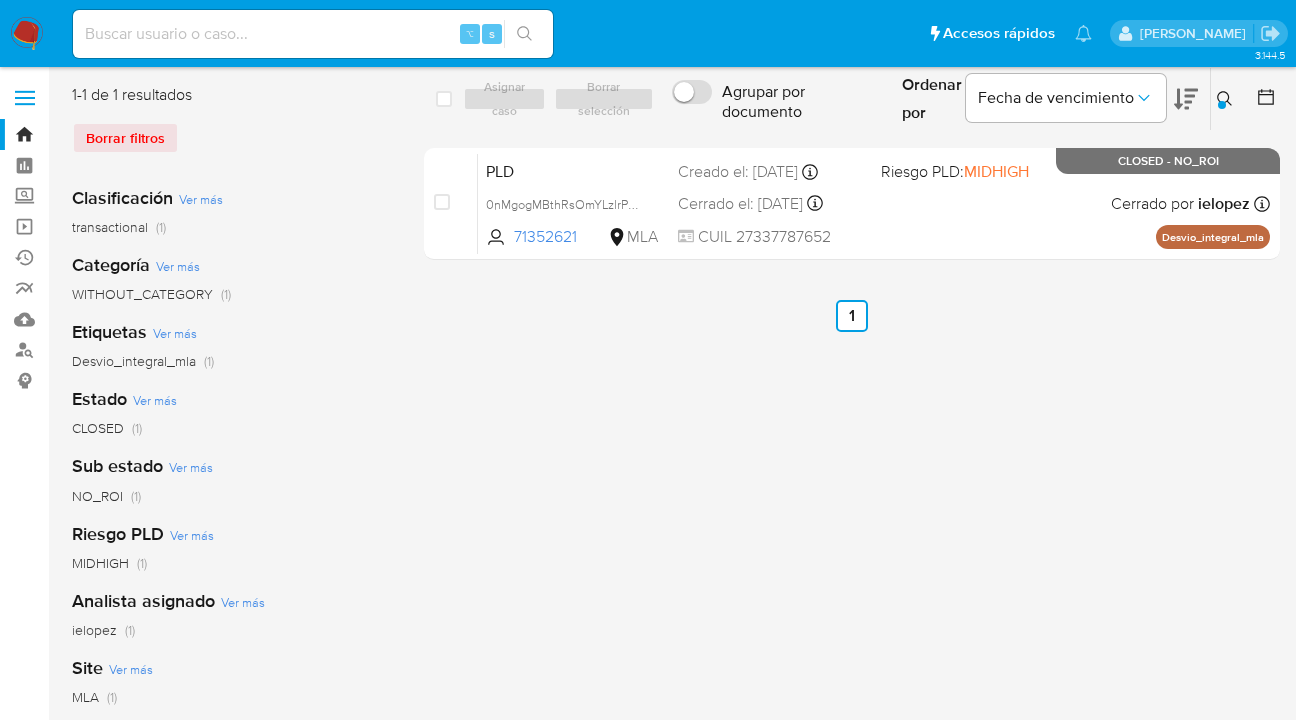 drag, startPoint x: 1229, startPoint y: 98, endPoint x: 1086, endPoint y: 176, distance: 162.88953 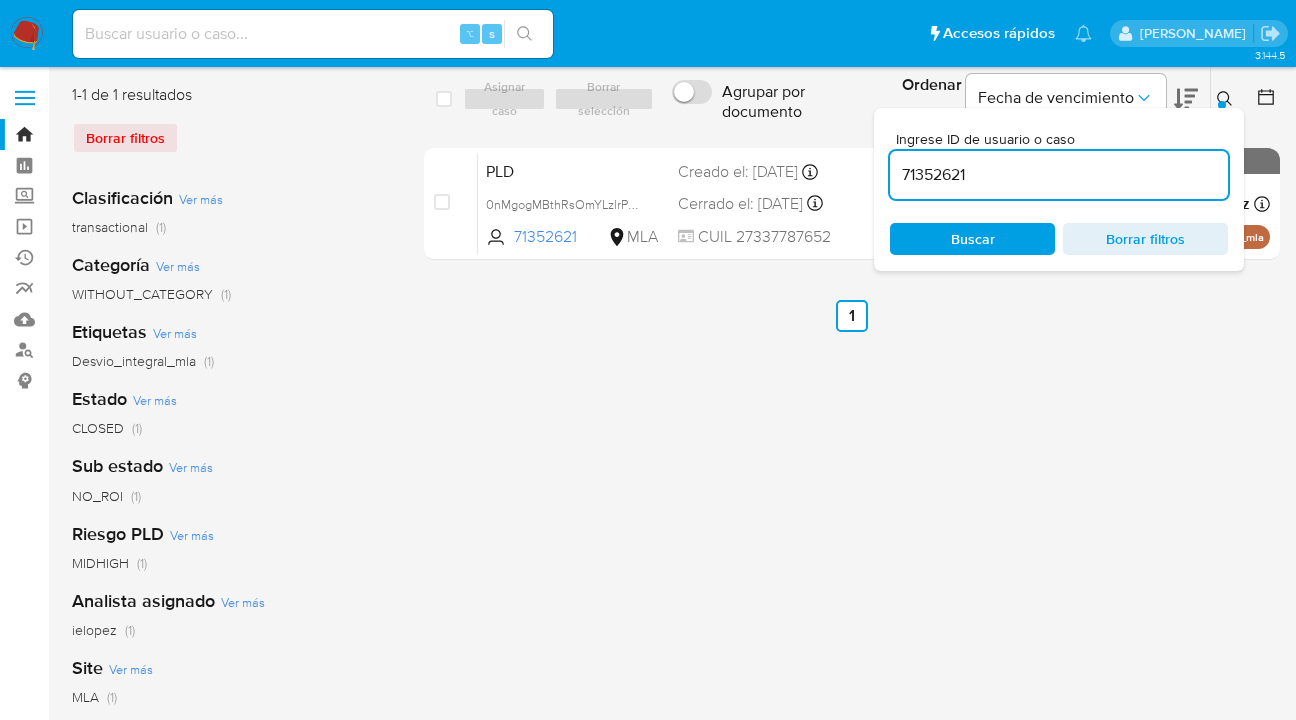 drag, startPoint x: 982, startPoint y: 174, endPoint x: 906, endPoint y: 166, distance: 76.41989 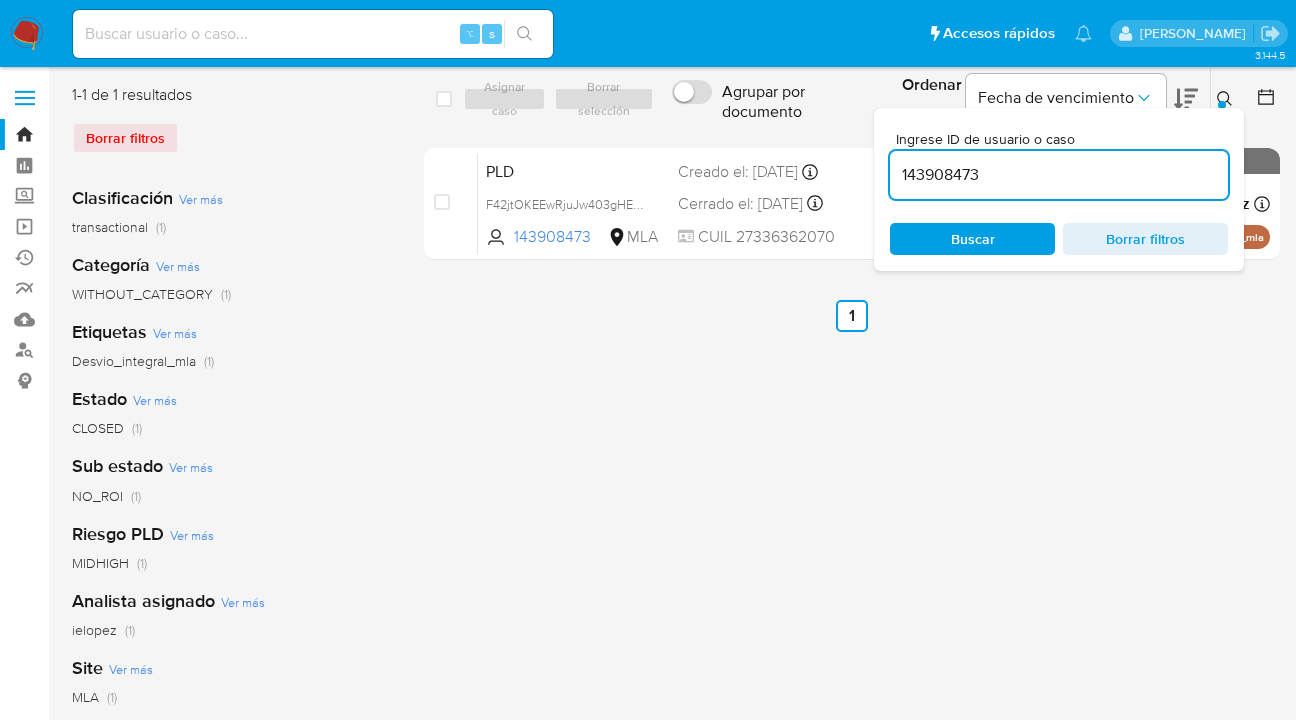 click 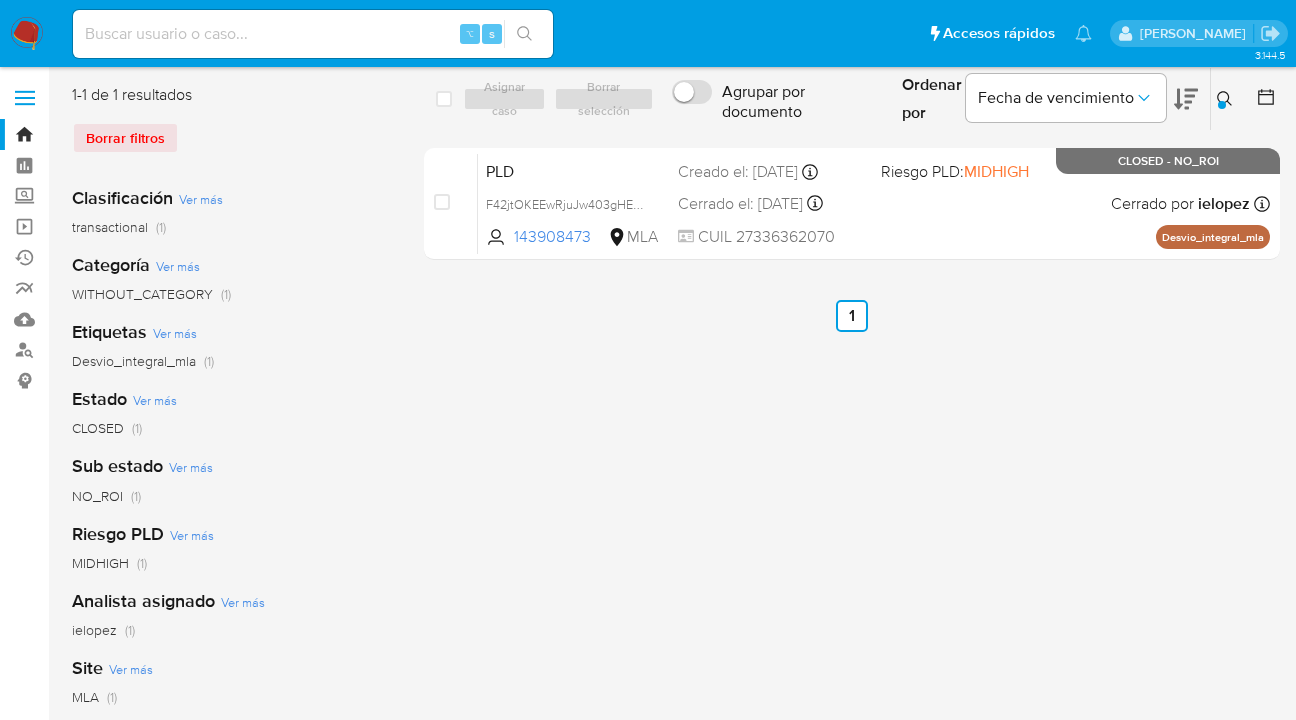 drag, startPoint x: 1224, startPoint y: 96, endPoint x: 1069, endPoint y: 152, distance: 164.80595 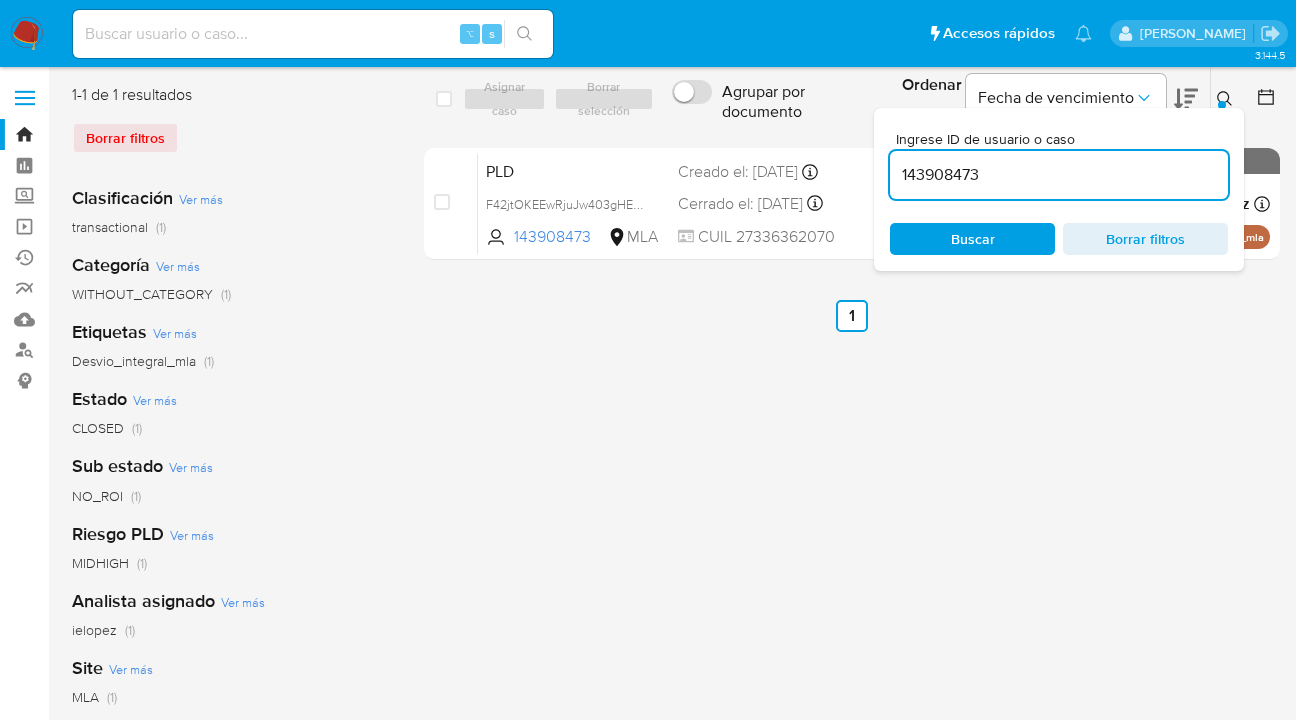 scroll, scrollTop: 0, scrollLeft: 0, axis: both 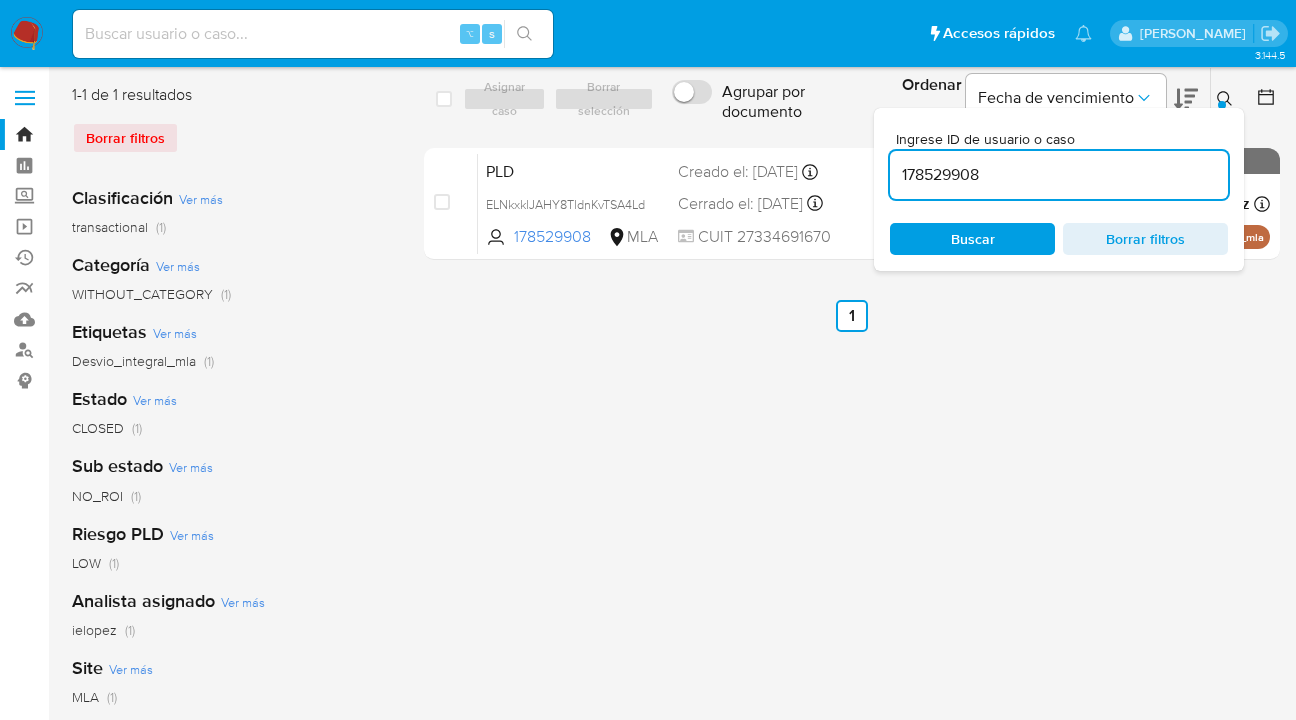 click 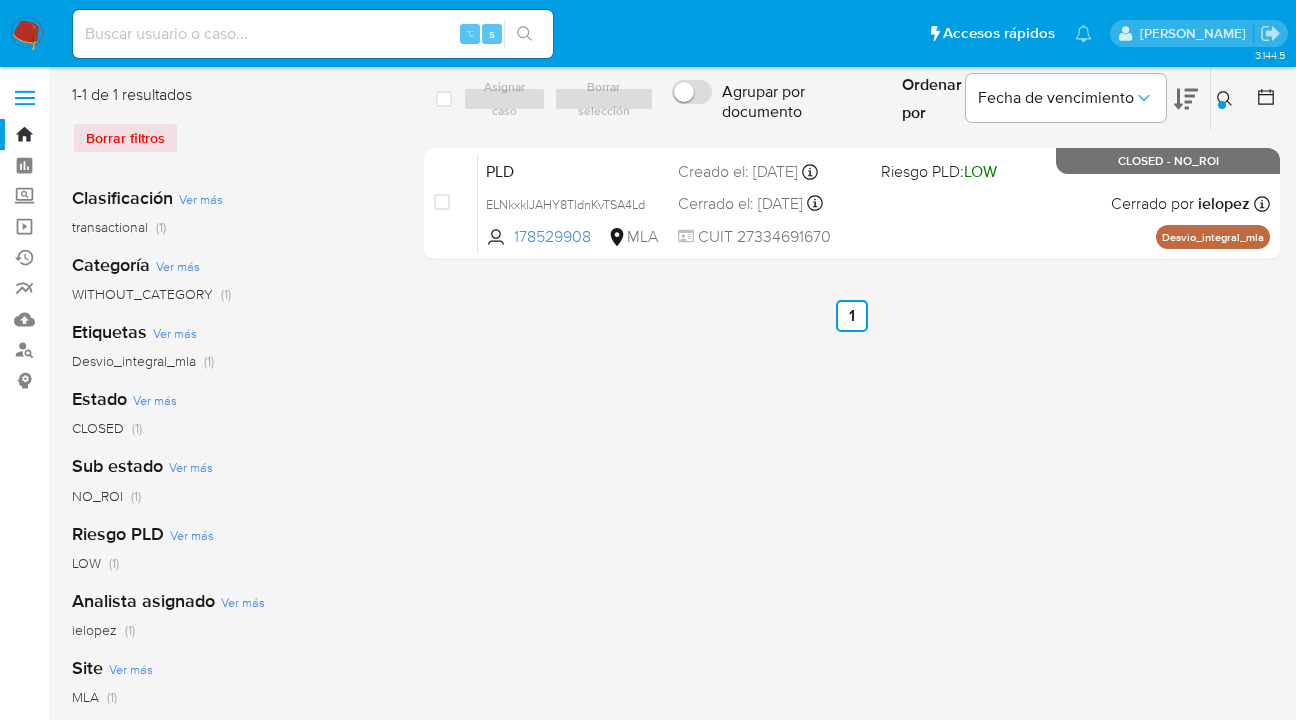 click 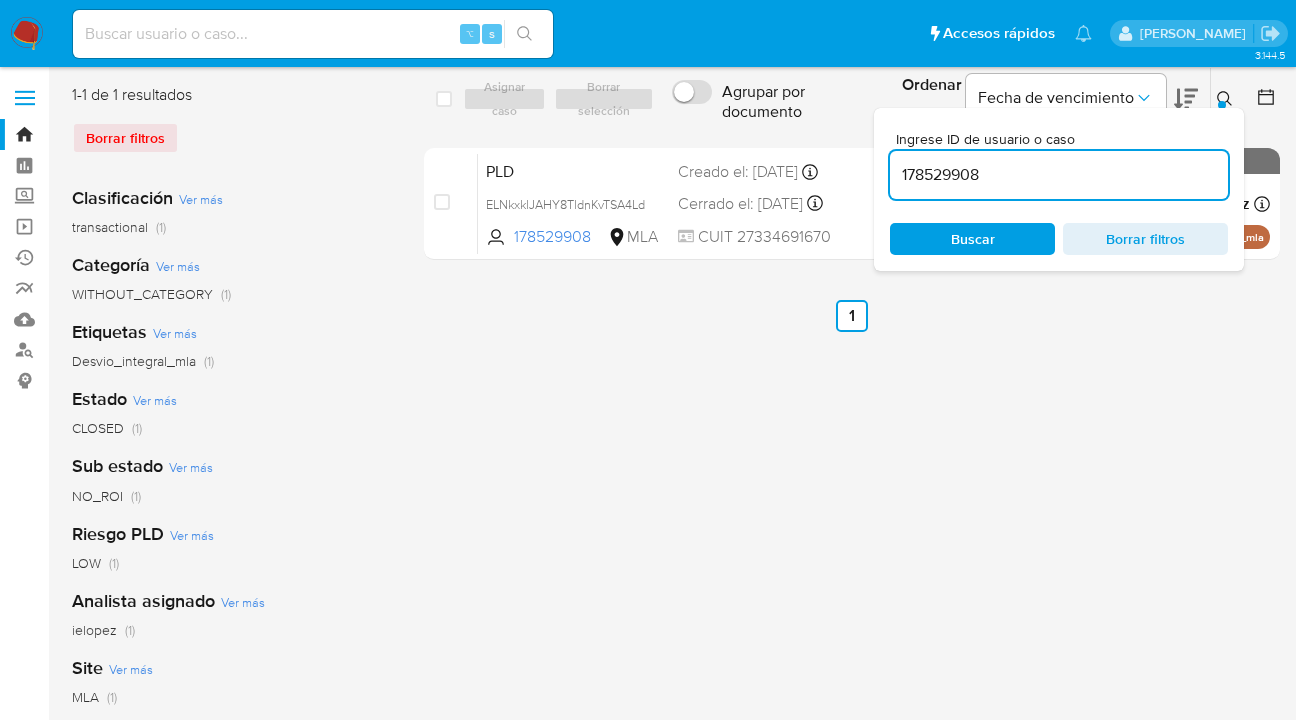 drag, startPoint x: 1095, startPoint y: 170, endPoint x: 894, endPoint y: 162, distance: 201.15913 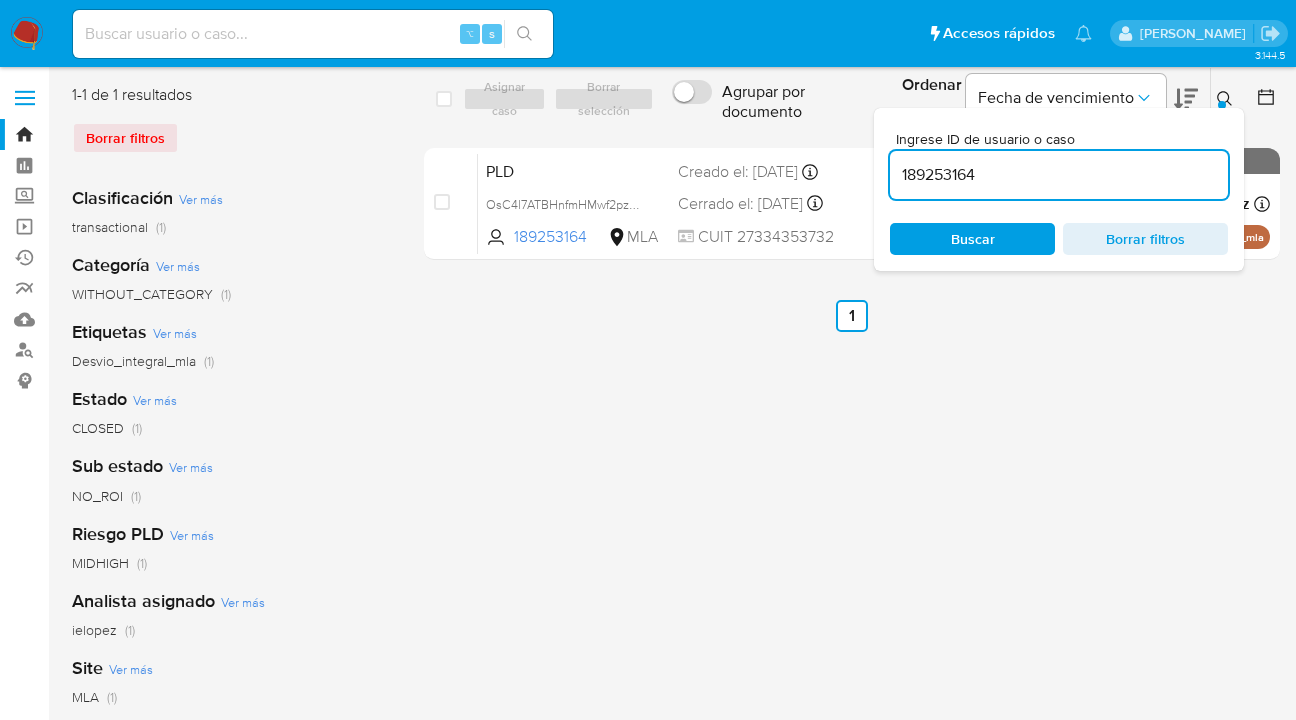 click 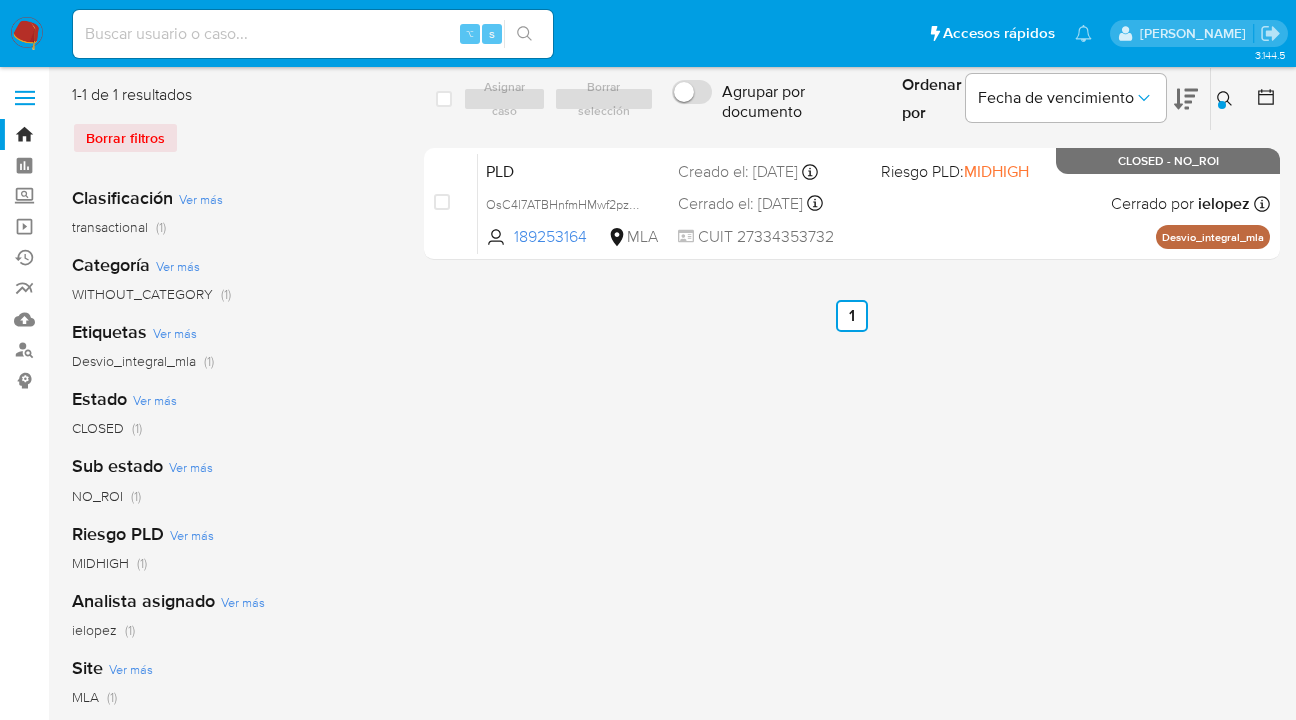 drag, startPoint x: 1220, startPoint y: 98, endPoint x: 1201, endPoint y: 119, distance: 28.319605 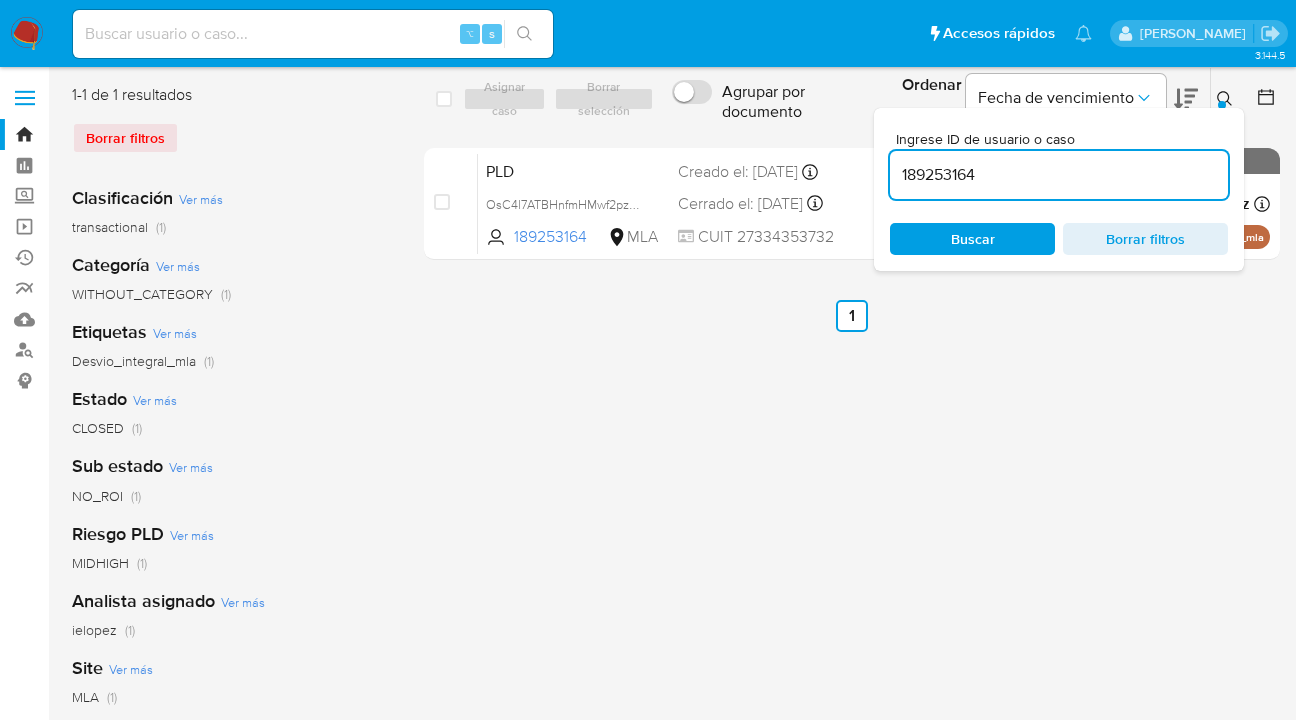 drag, startPoint x: 1010, startPoint y: 170, endPoint x: 910, endPoint y: 174, distance: 100.07997 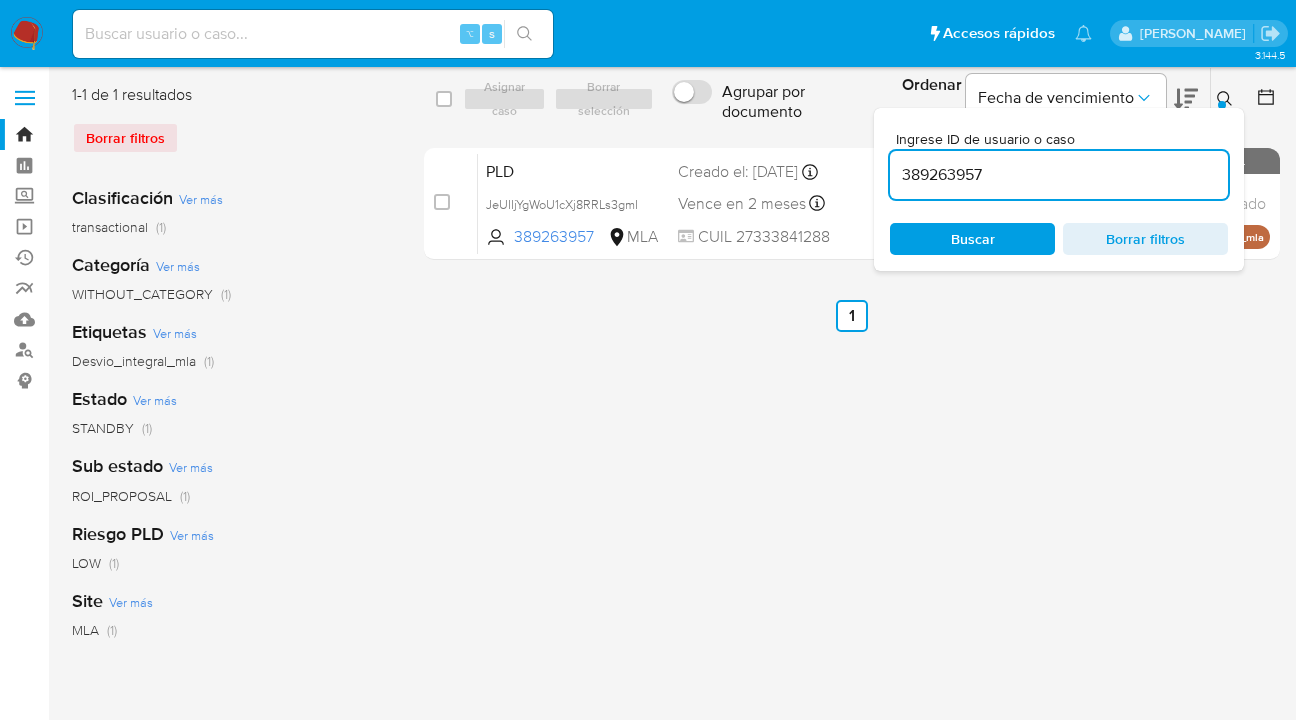 click 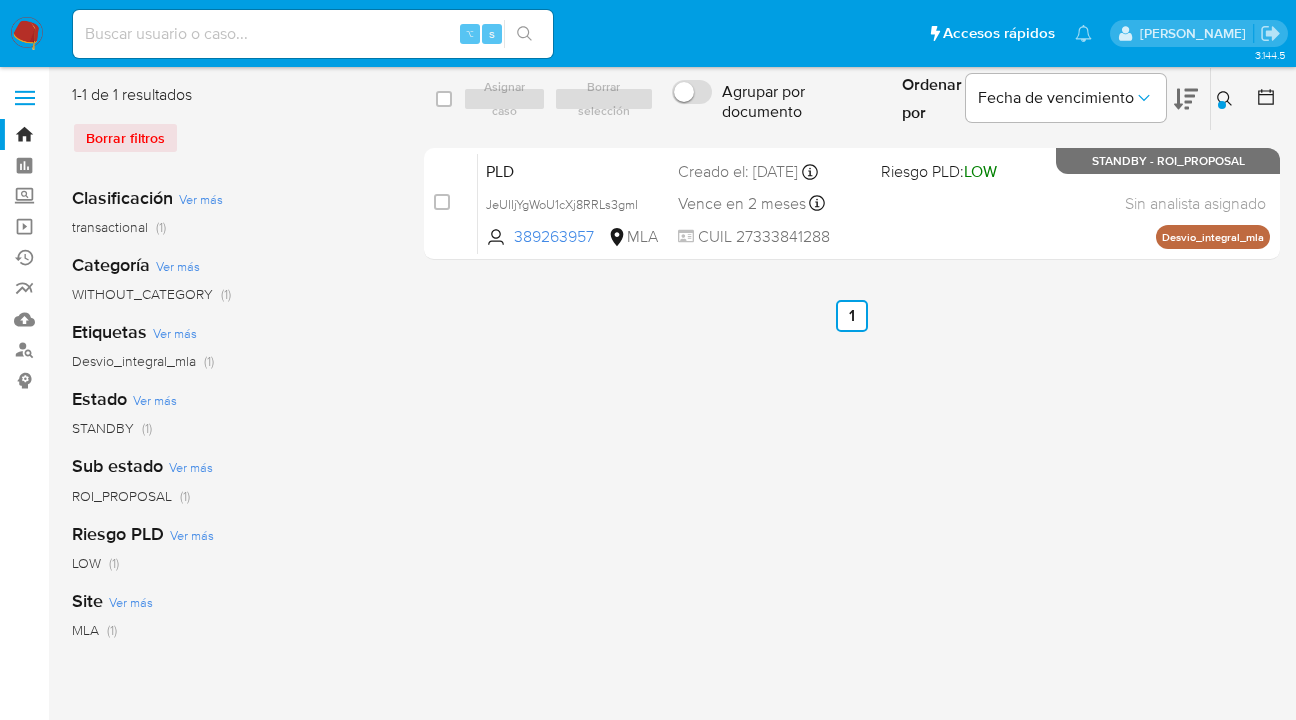 click 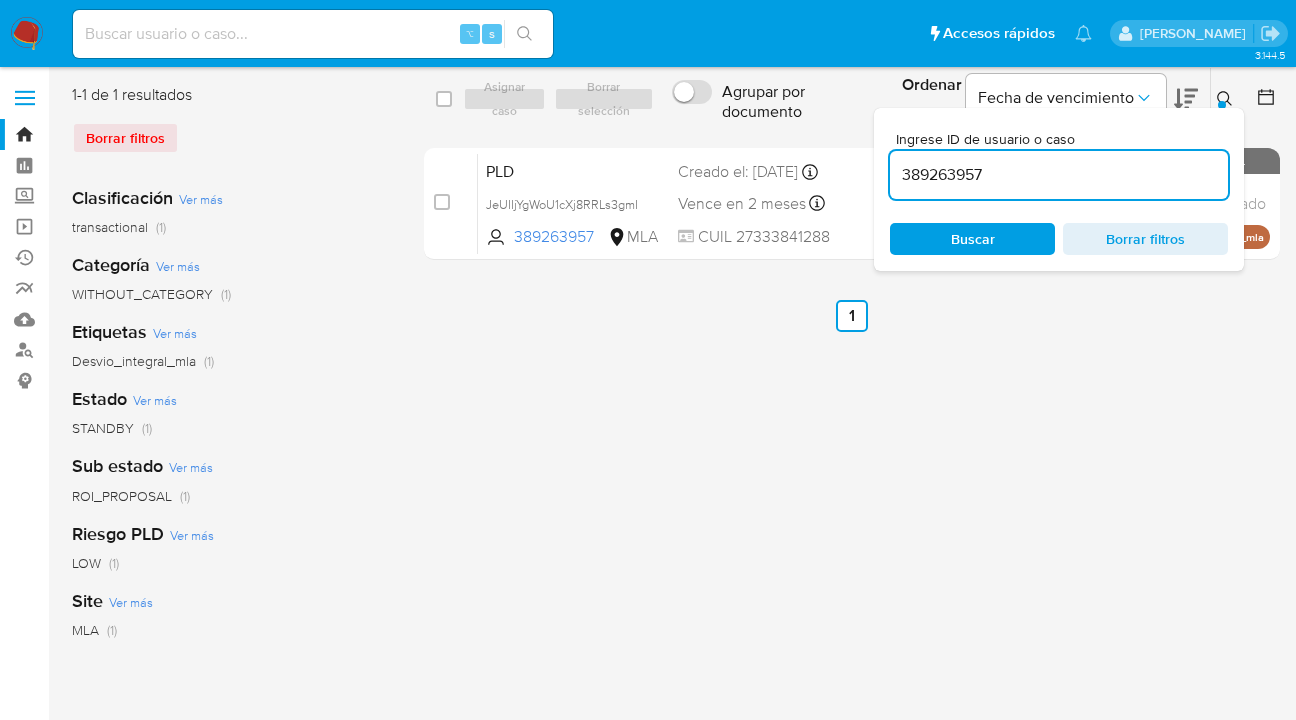 drag, startPoint x: 1055, startPoint y: 172, endPoint x: 887, endPoint y: 178, distance: 168.1071 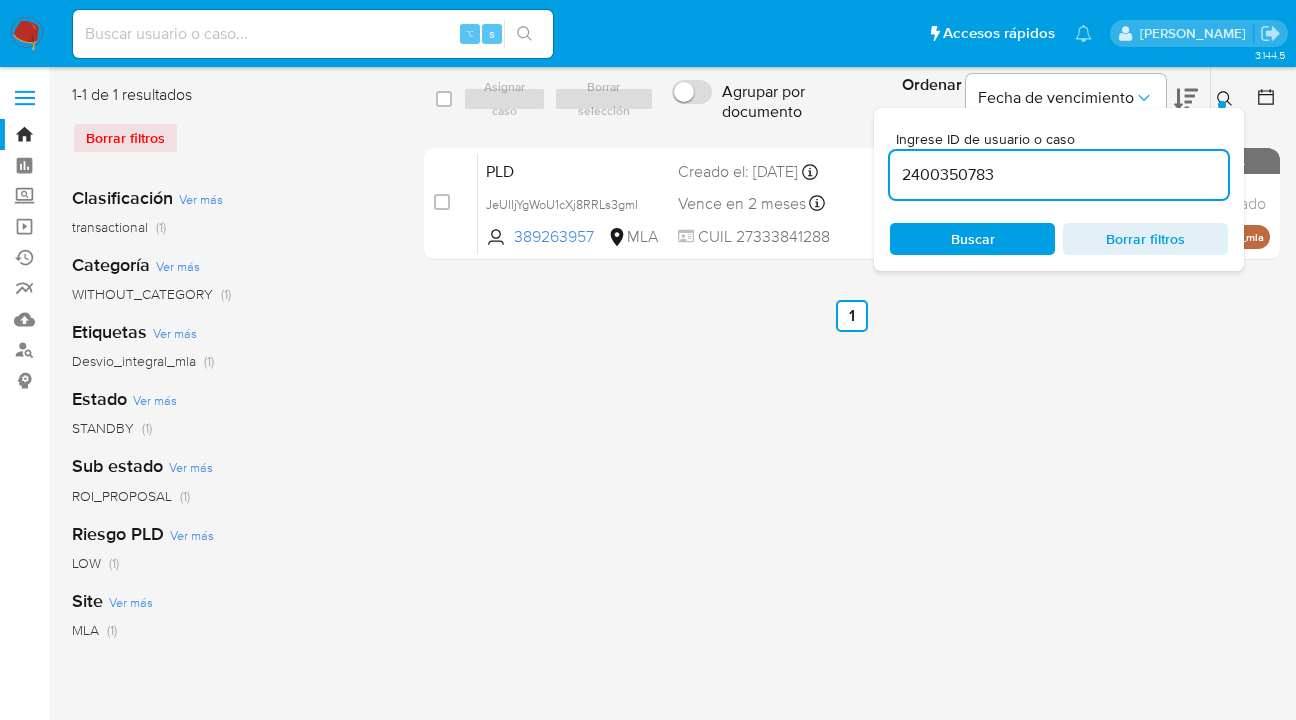 scroll, scrollTop: 0, scrollLeft: 0, axis: both 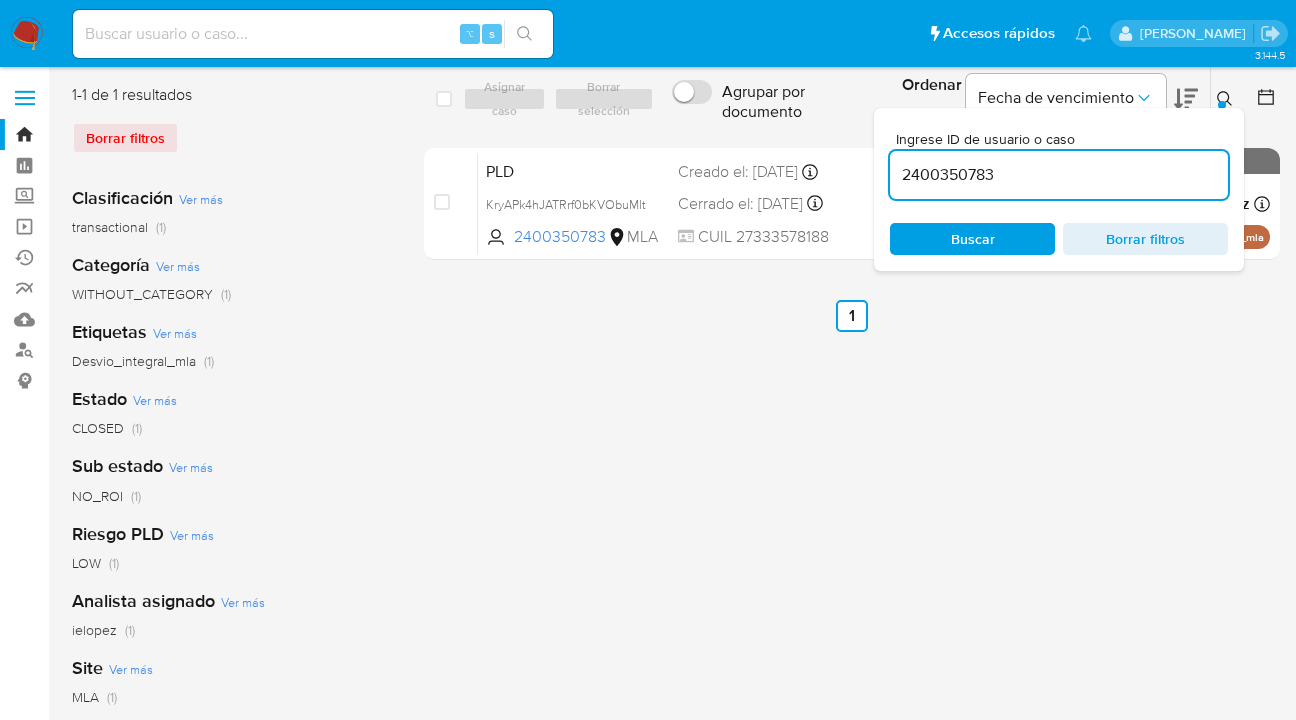 click 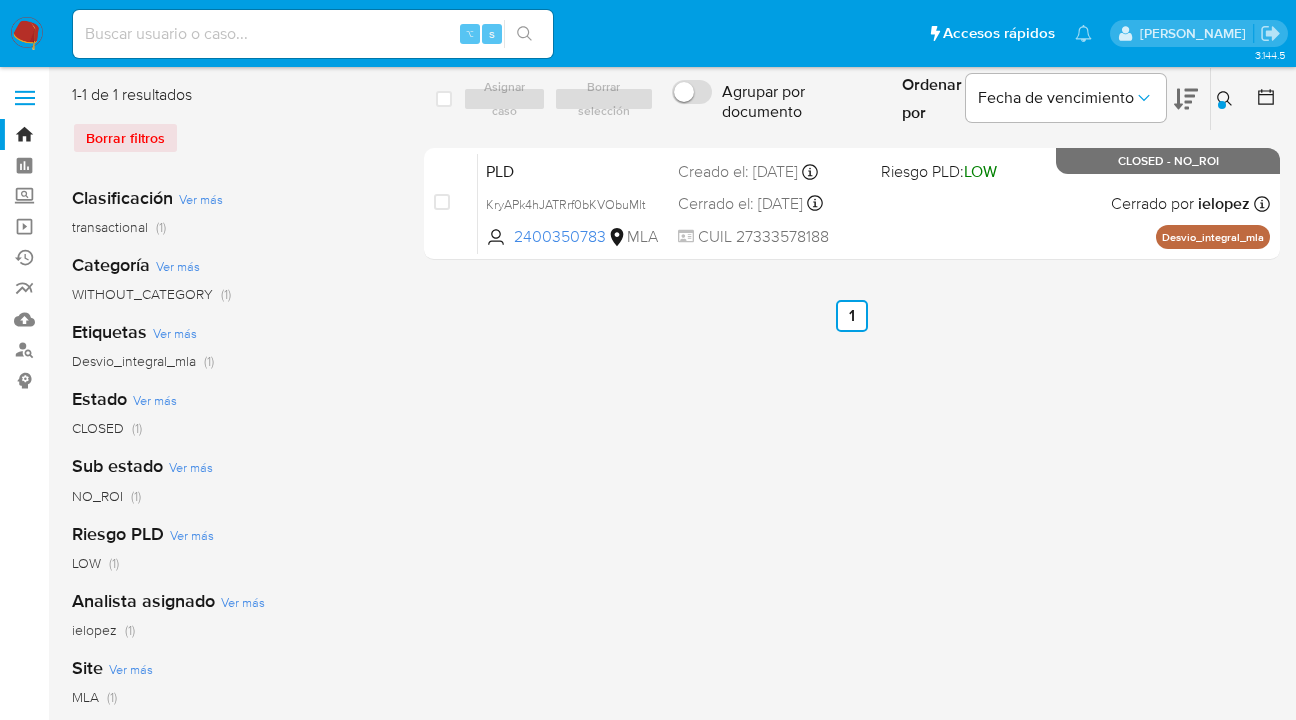 click 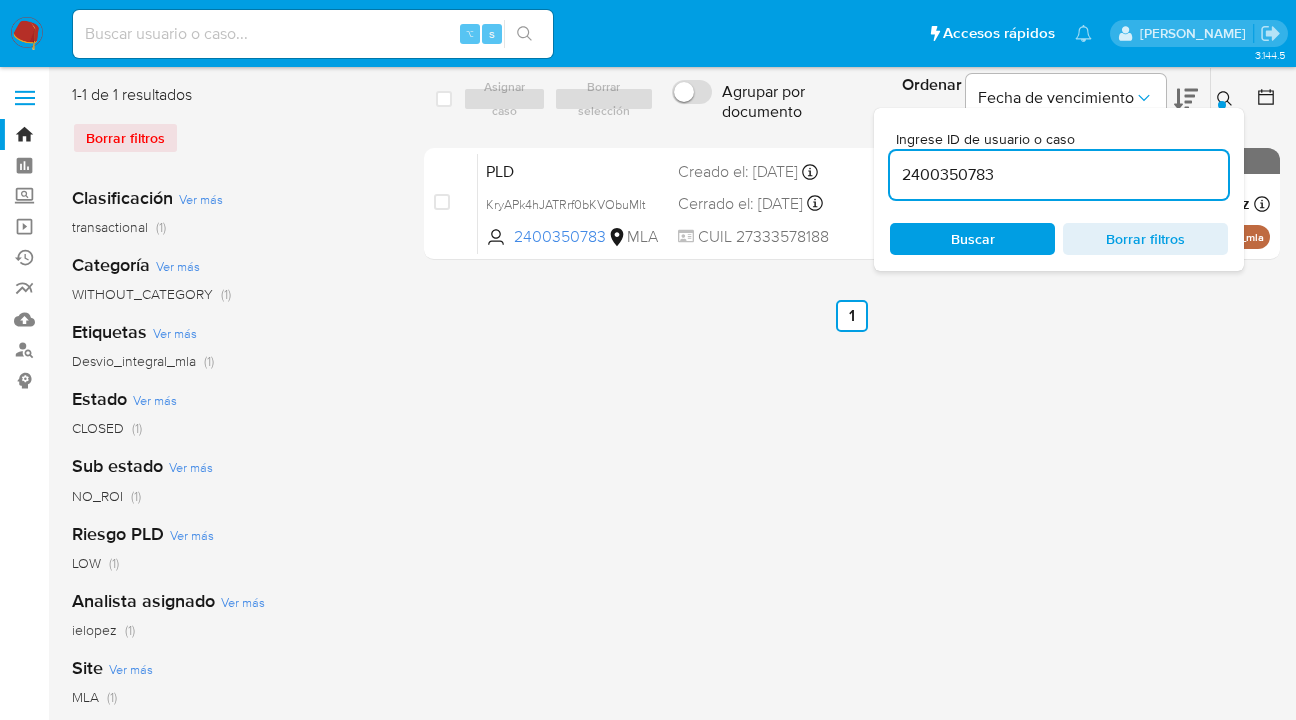 scroll, scrollTop: 0, scrollLeft: 0, axis: both 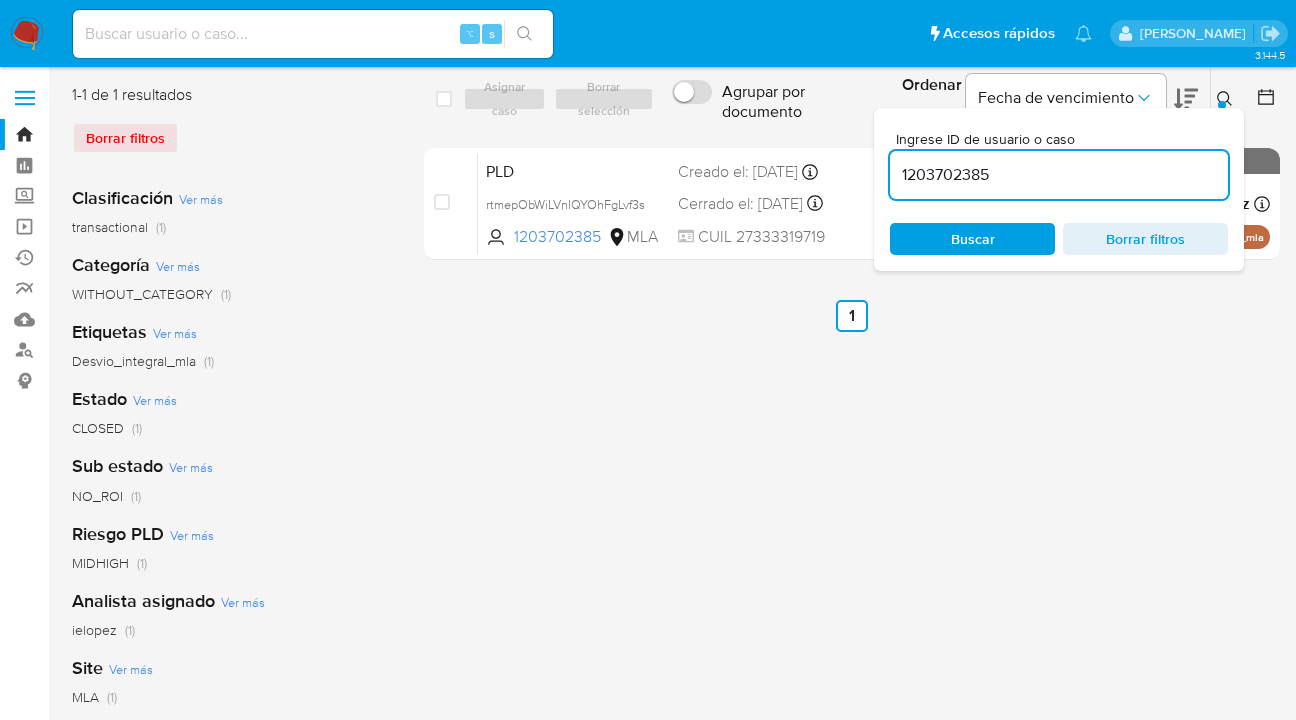 click 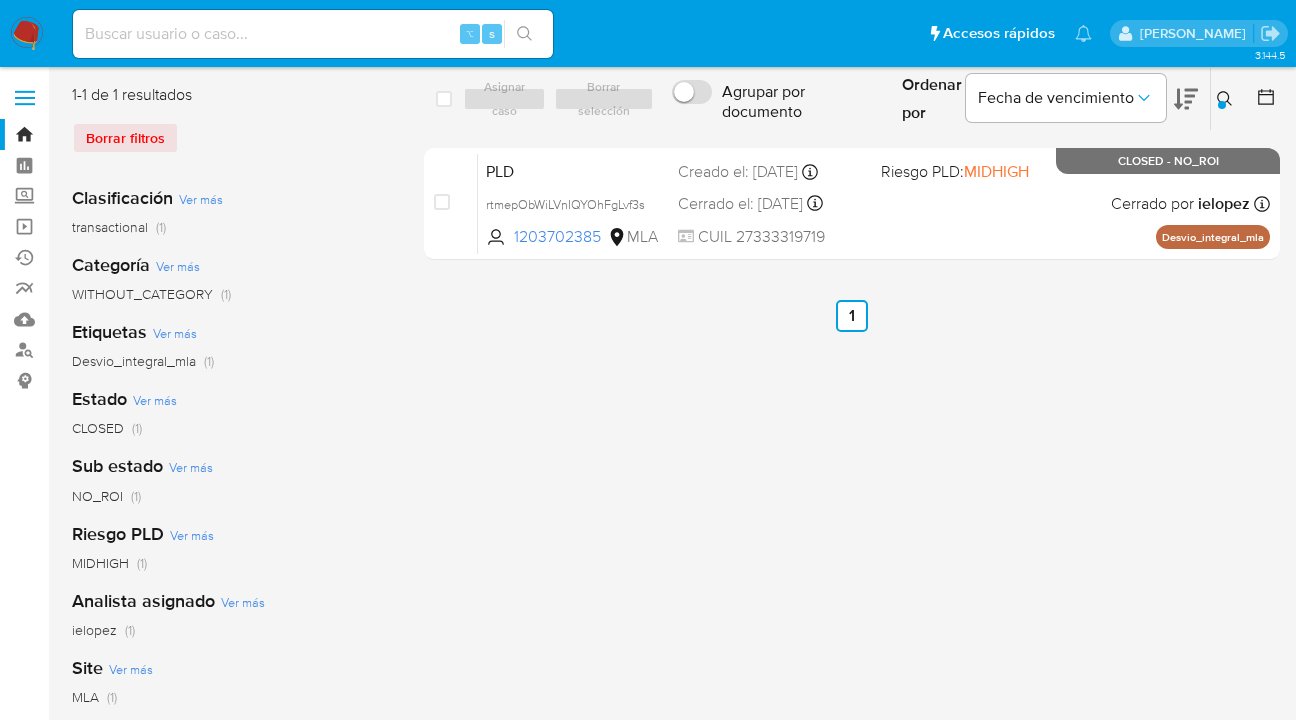 click 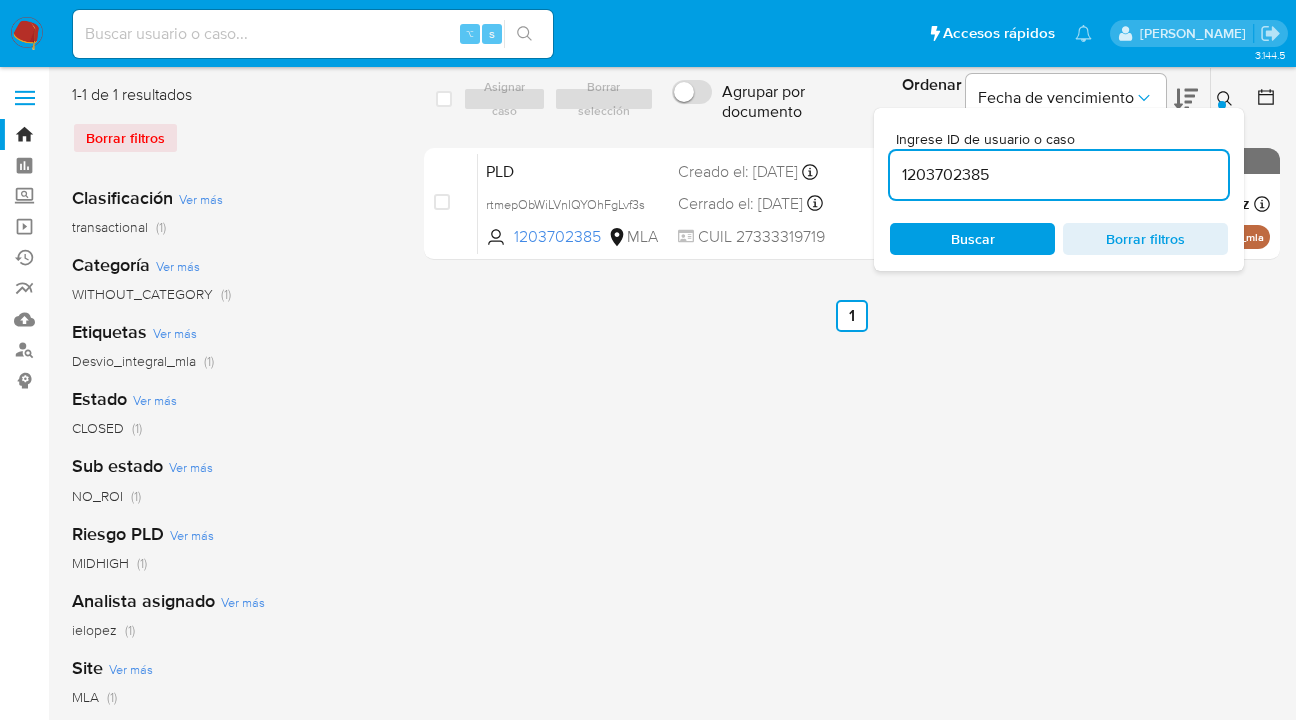 drag, startPoint x: 1018, startPoint y: 171, endPoint x: 1181, endPoint y: 143, distance: 165.38742 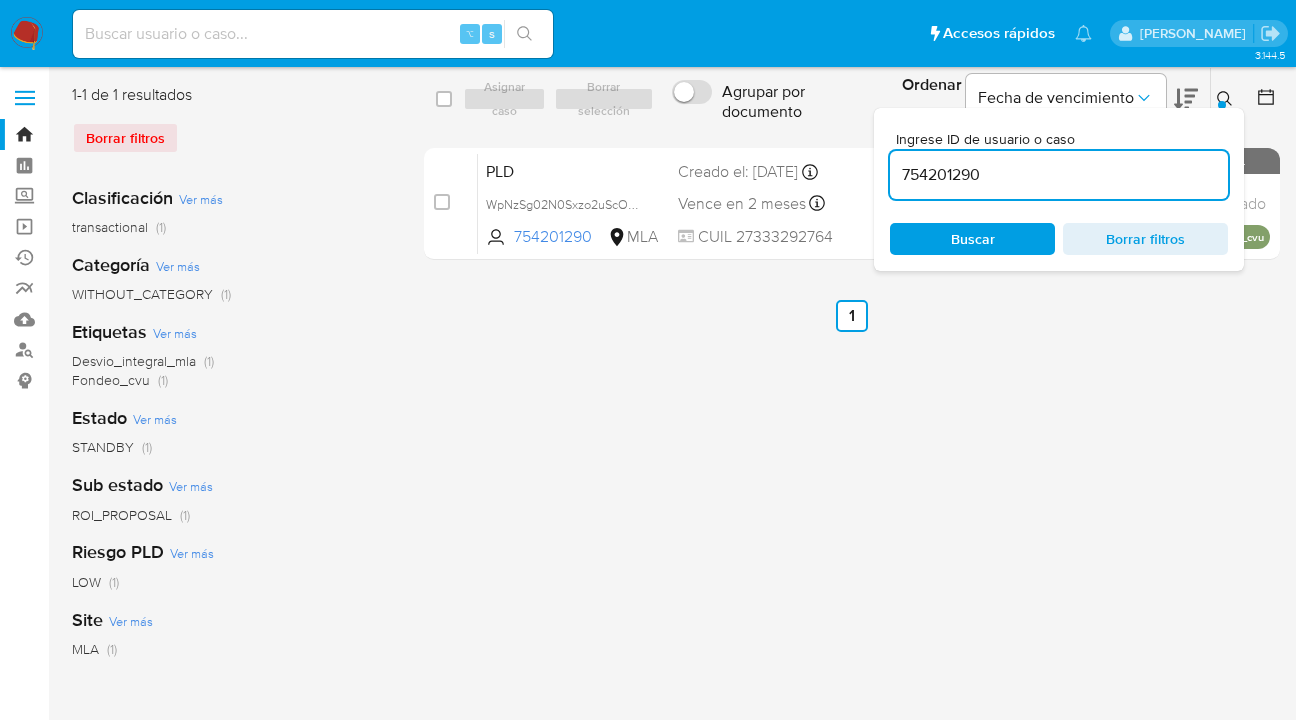 click 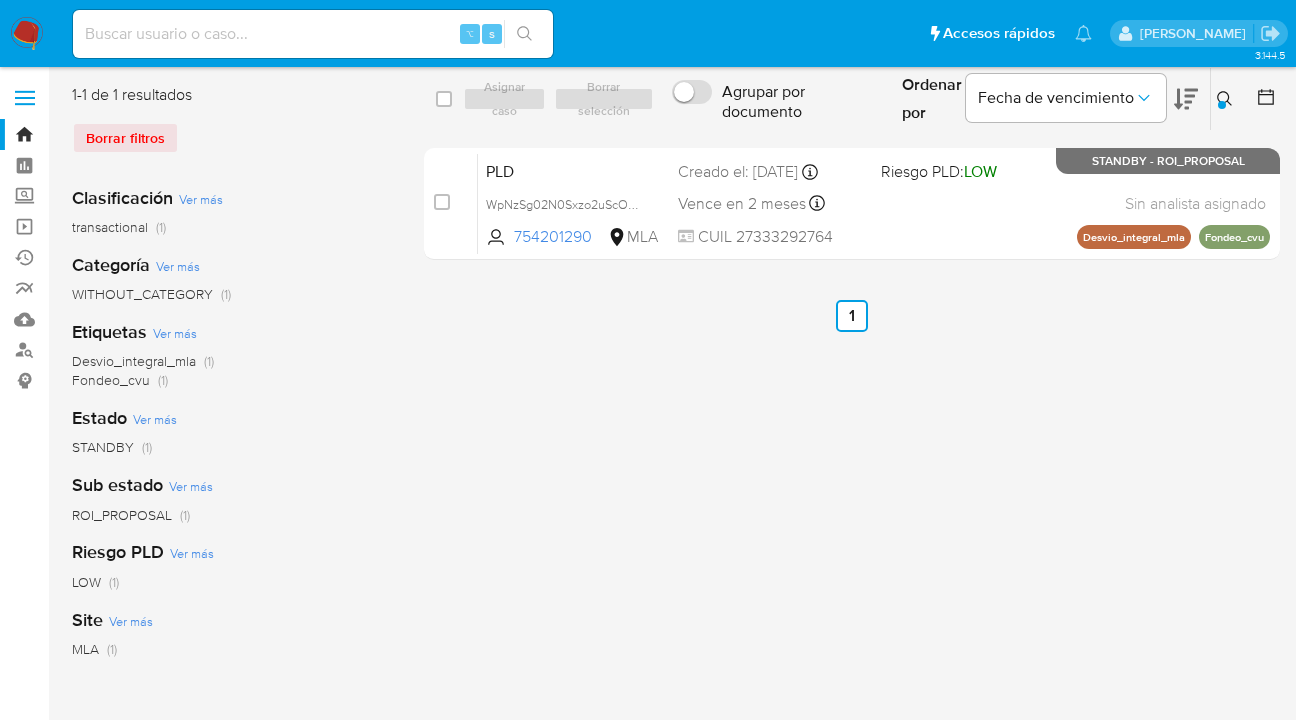 click 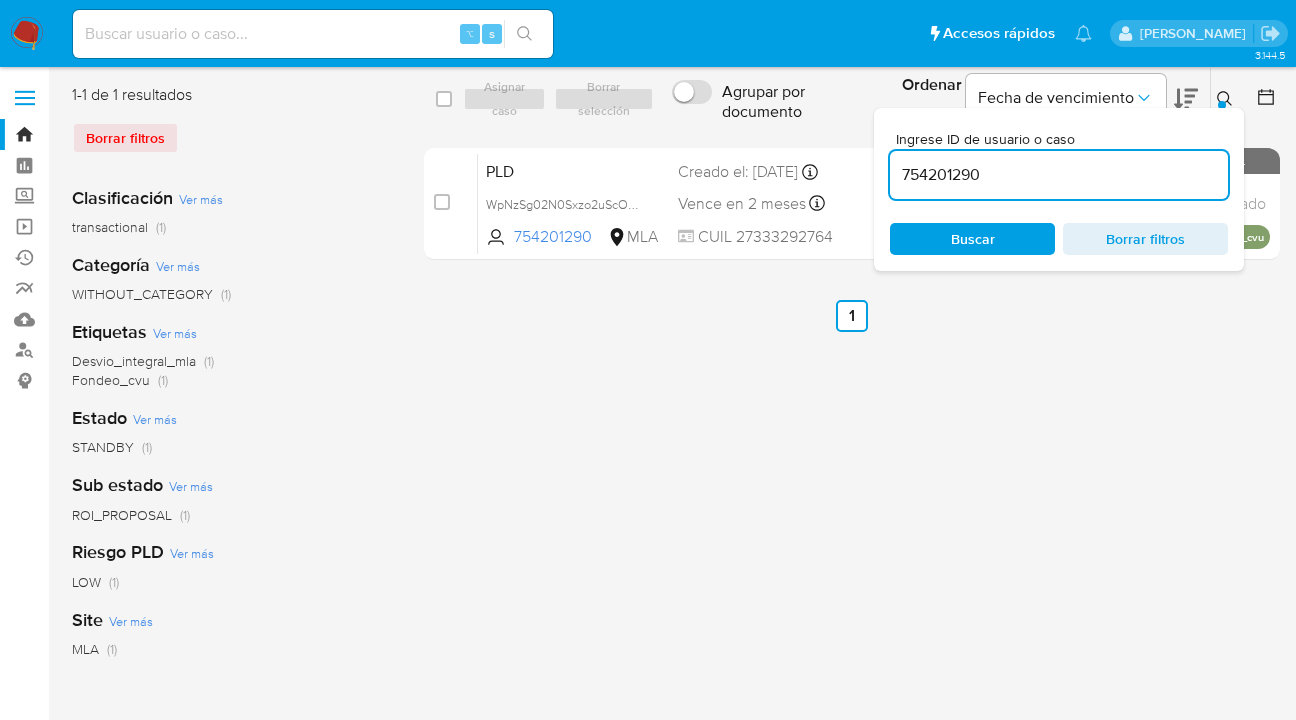scroll, scrollTop: 0, scrollLeft: 0, axis: both 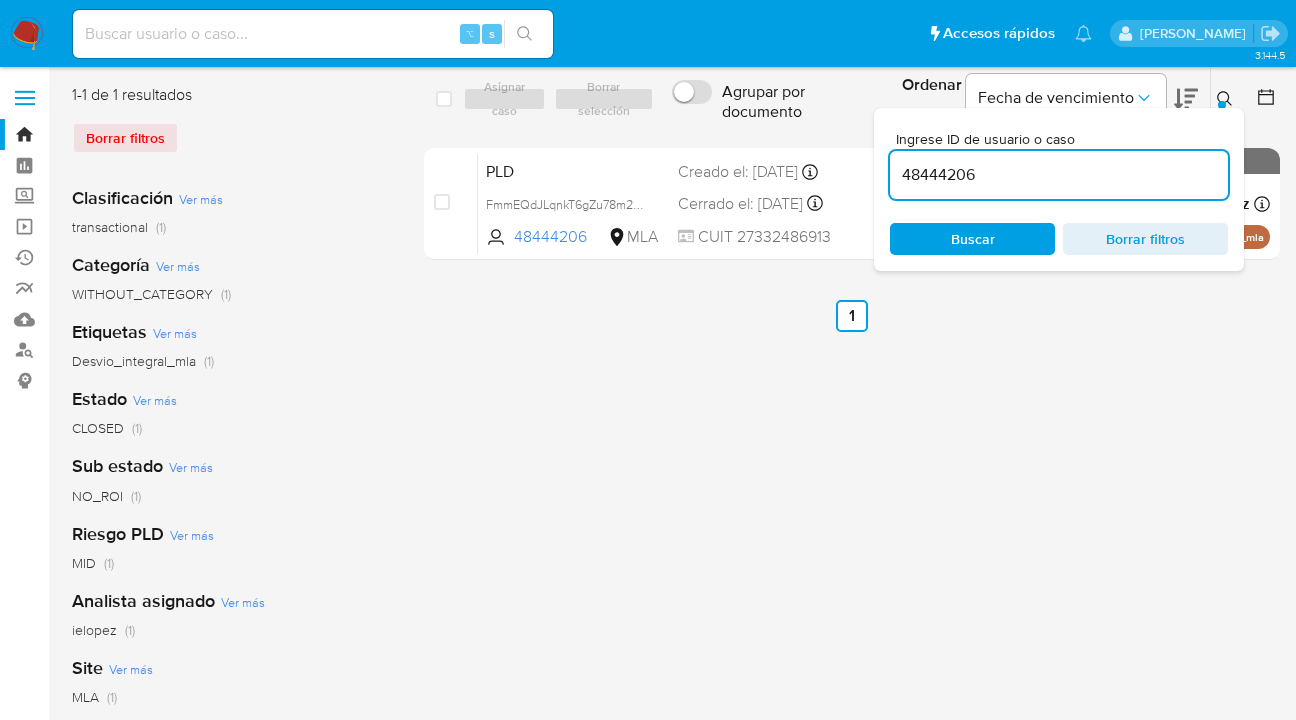 click 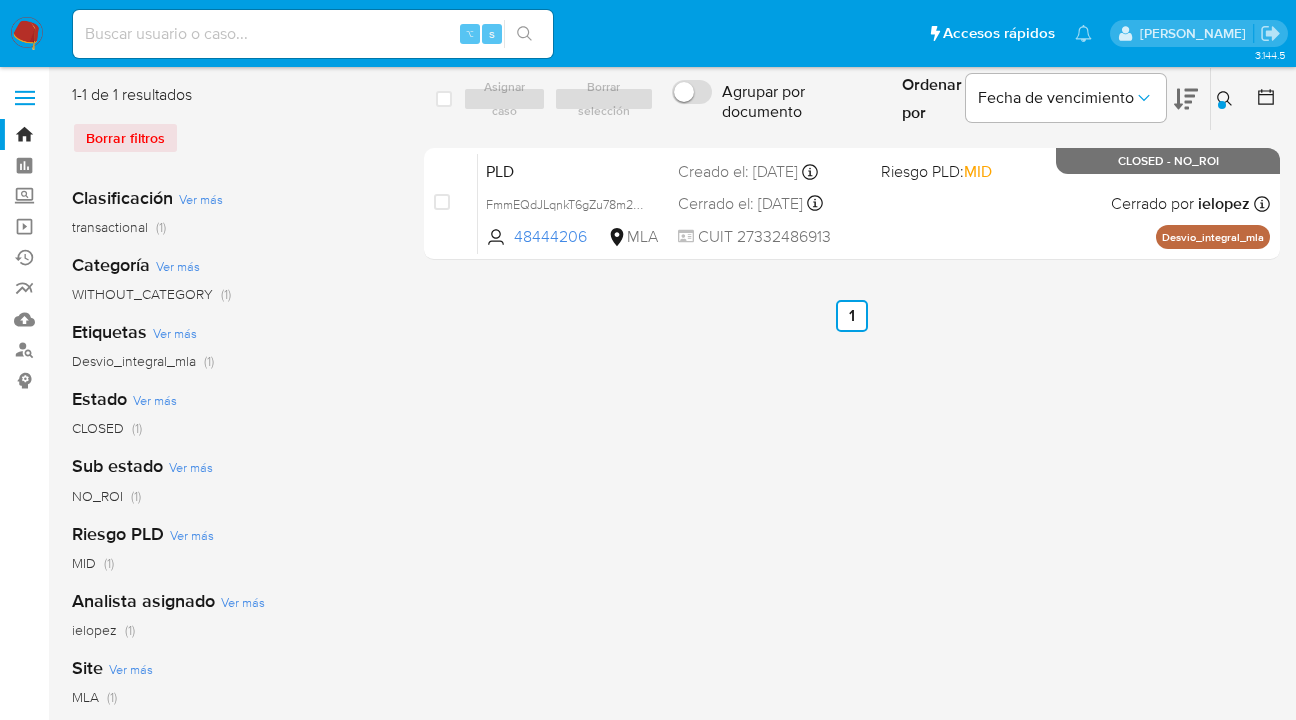 drag, startPoint x: 1221, startPoint y: 96, endPoint x: 1127, endPoint y: 147, distance: 106.94391 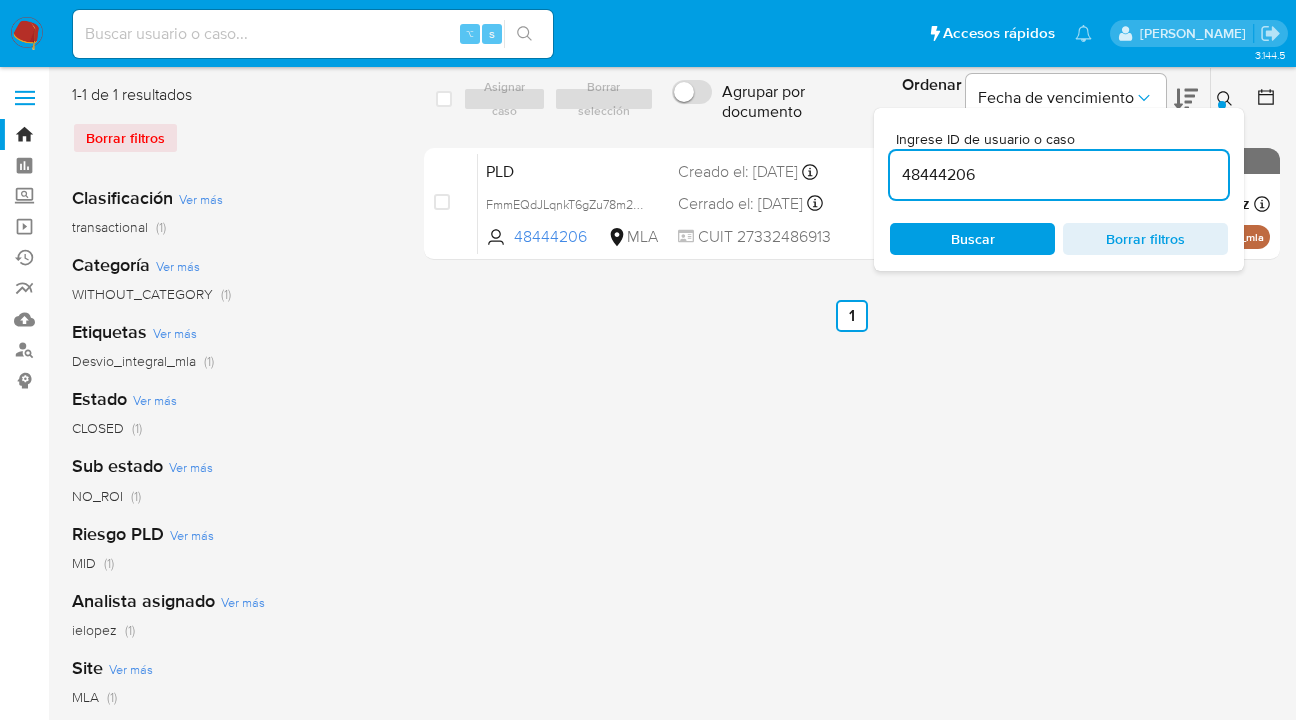 scroll, scrollTop: 0, scrollLeft: 0, axis: both 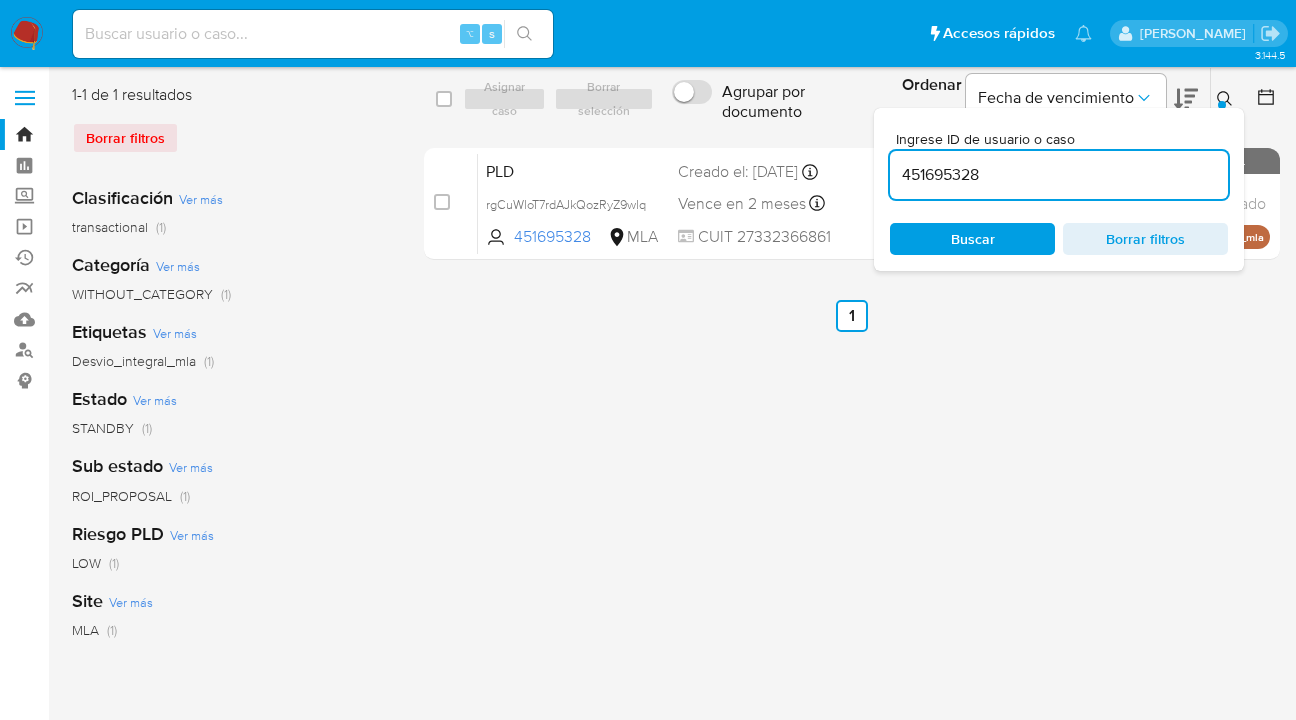 click 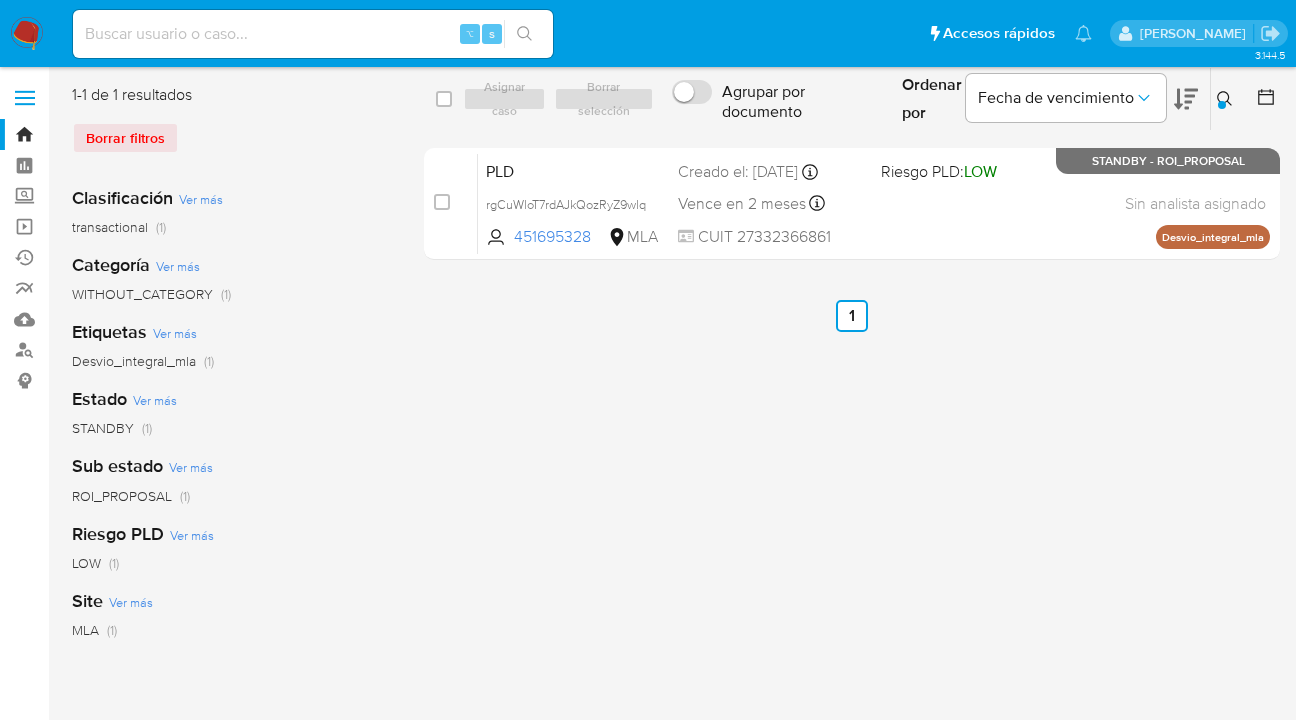 drag, startPoint x: 1224, startPoint y: 99, endPoint x: 1192, endPoint y: 123, distance: 40 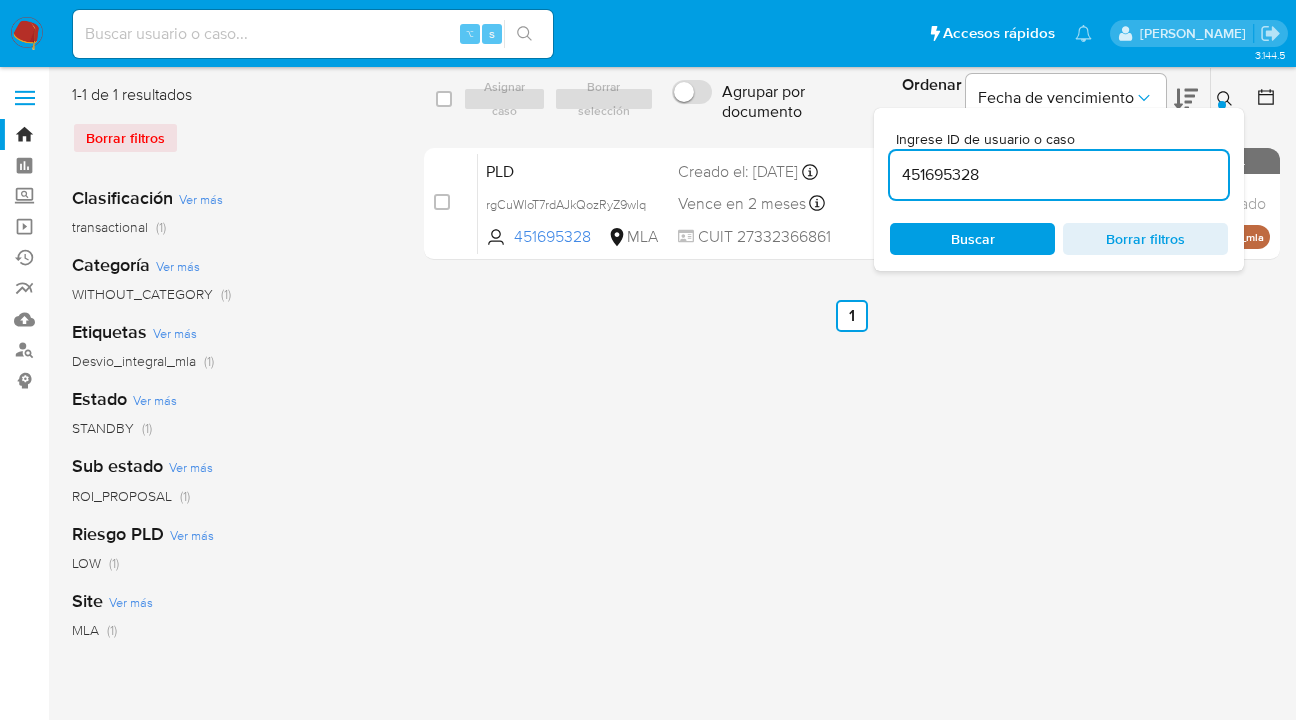 click on "451695328" at bounding box center [1059, 175] 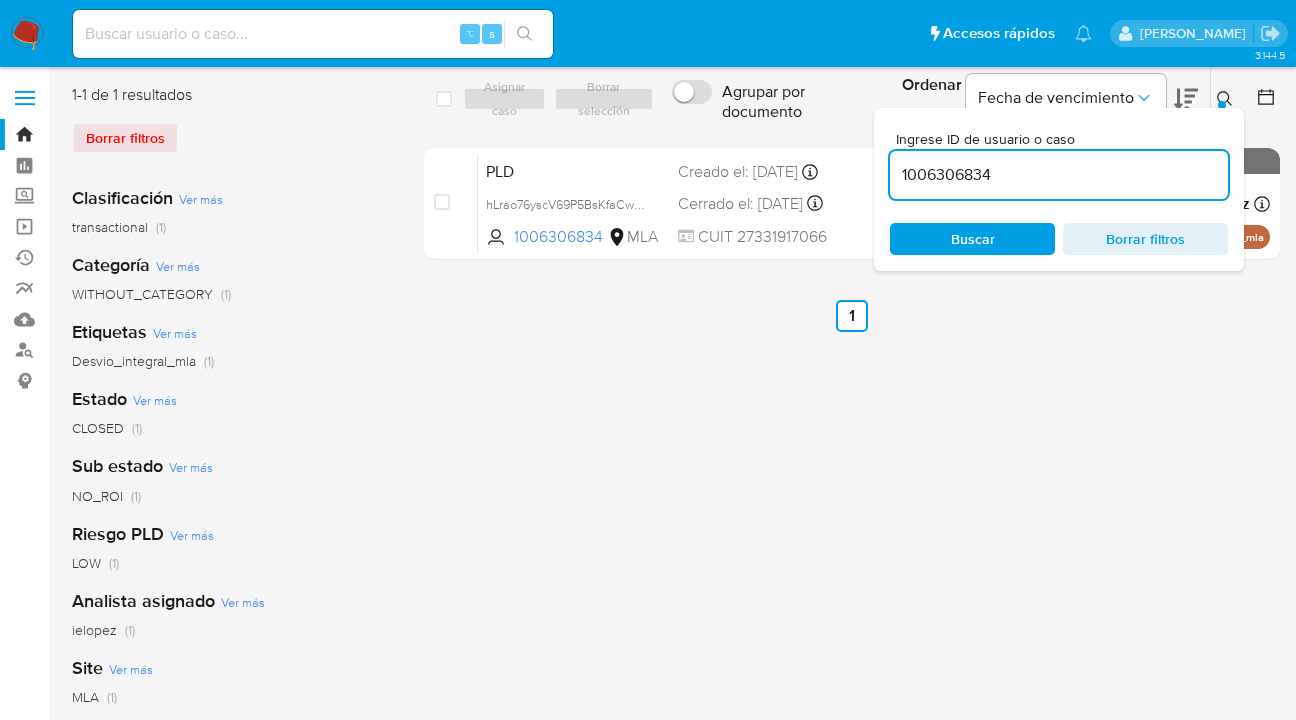 click 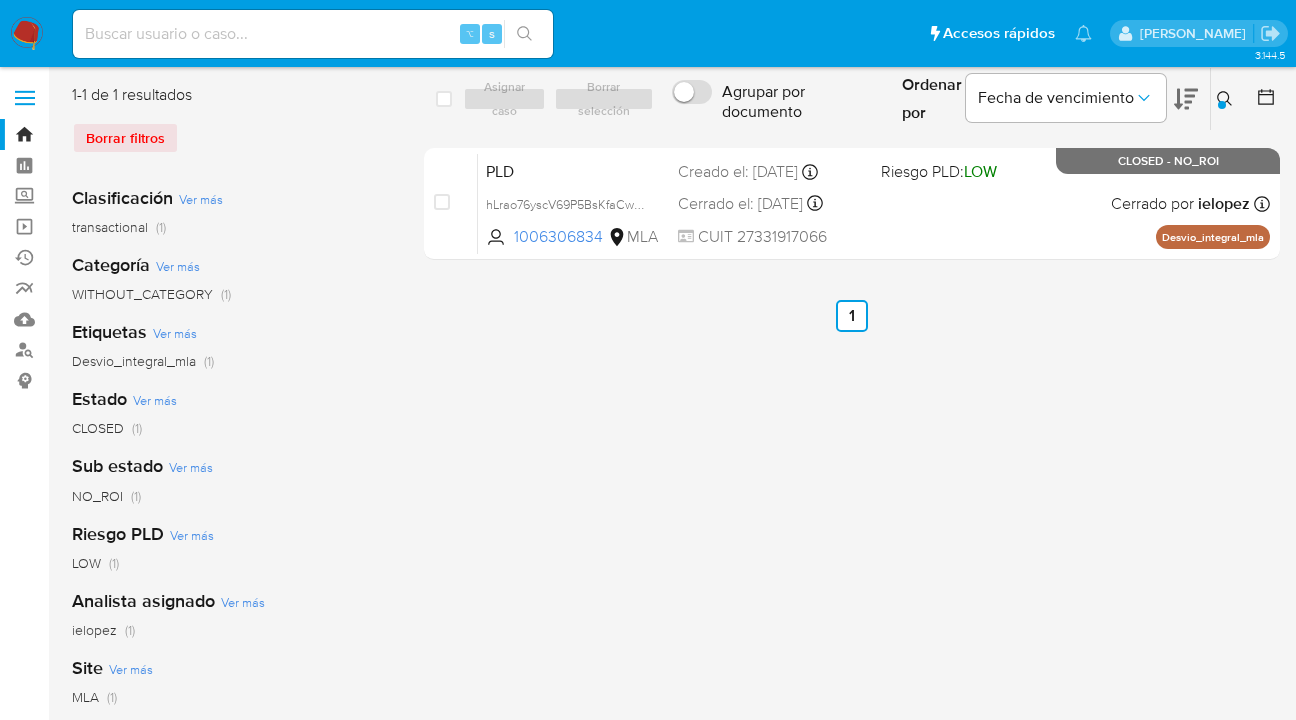 drag, startPoint x: 1223, startPoint y: 104, endPoint x: 1185, endPoint y: 157, distance: 65.21503 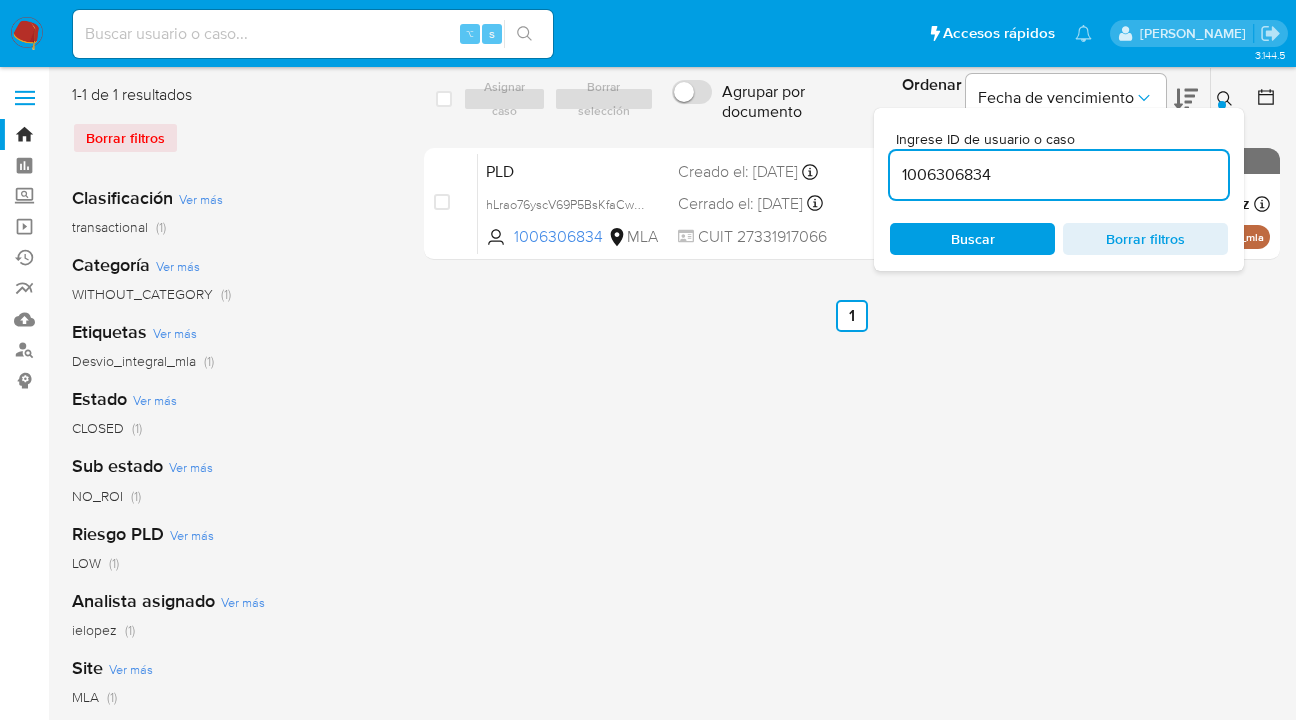 scroll, scrollTop: 0, scrollLeft: 0, axis: both 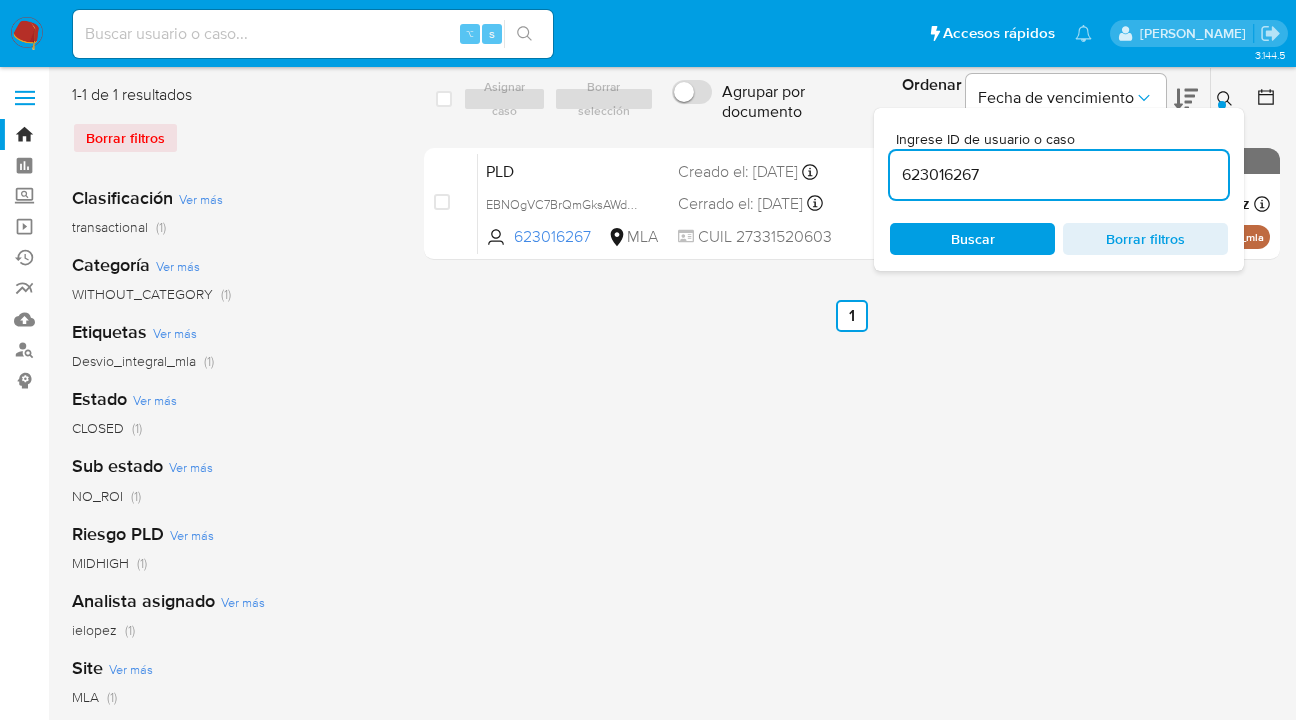 click 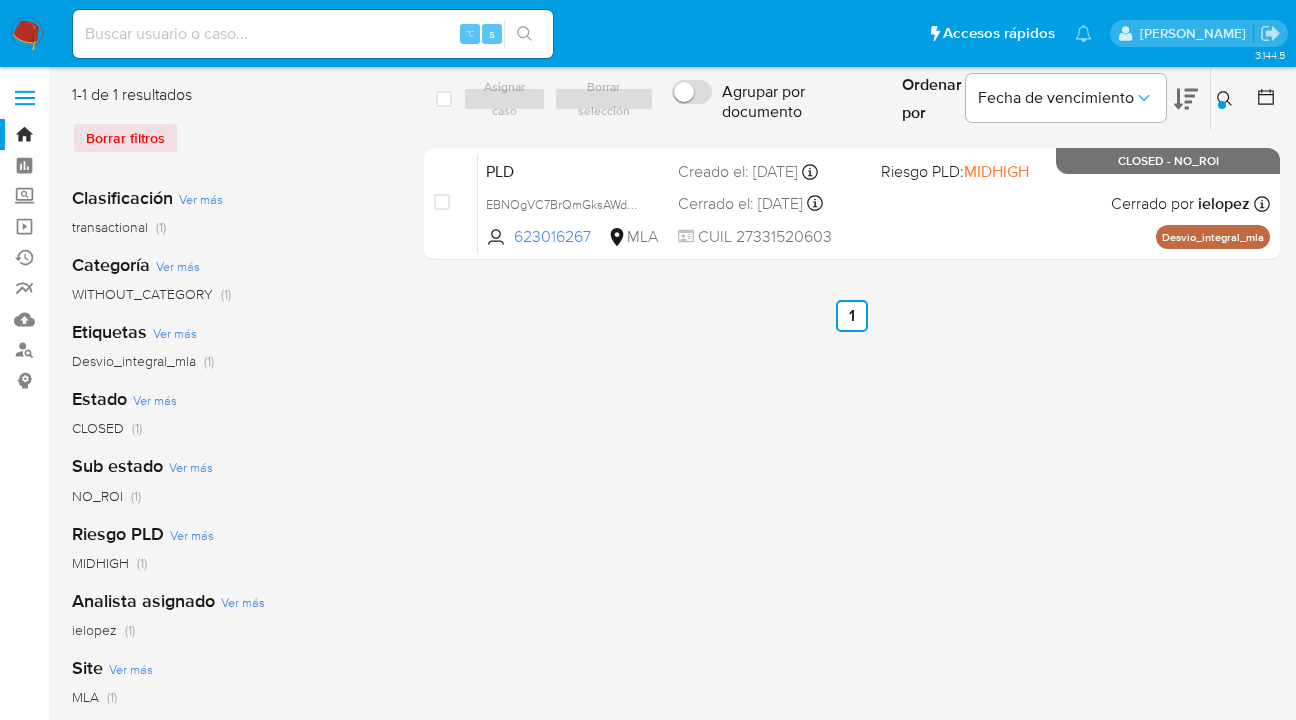 click 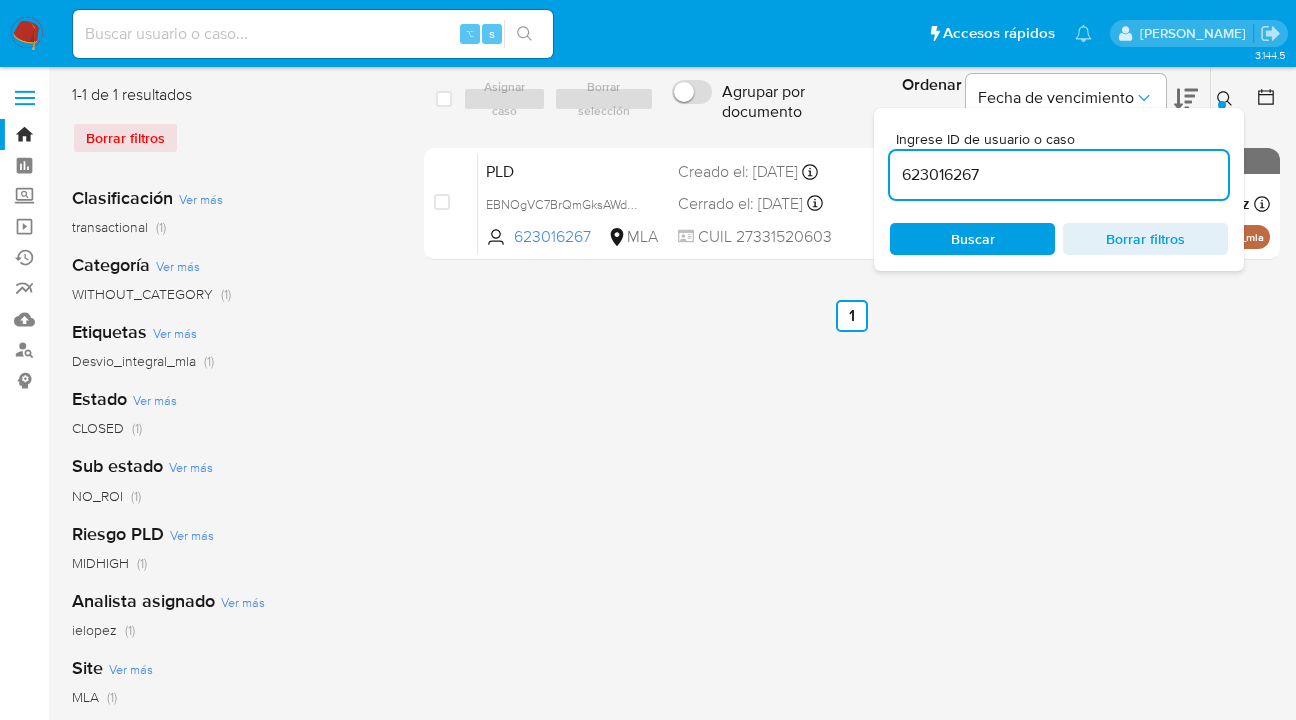 scroll, scrollTop: 0, scrollLeft: 0, axis: both 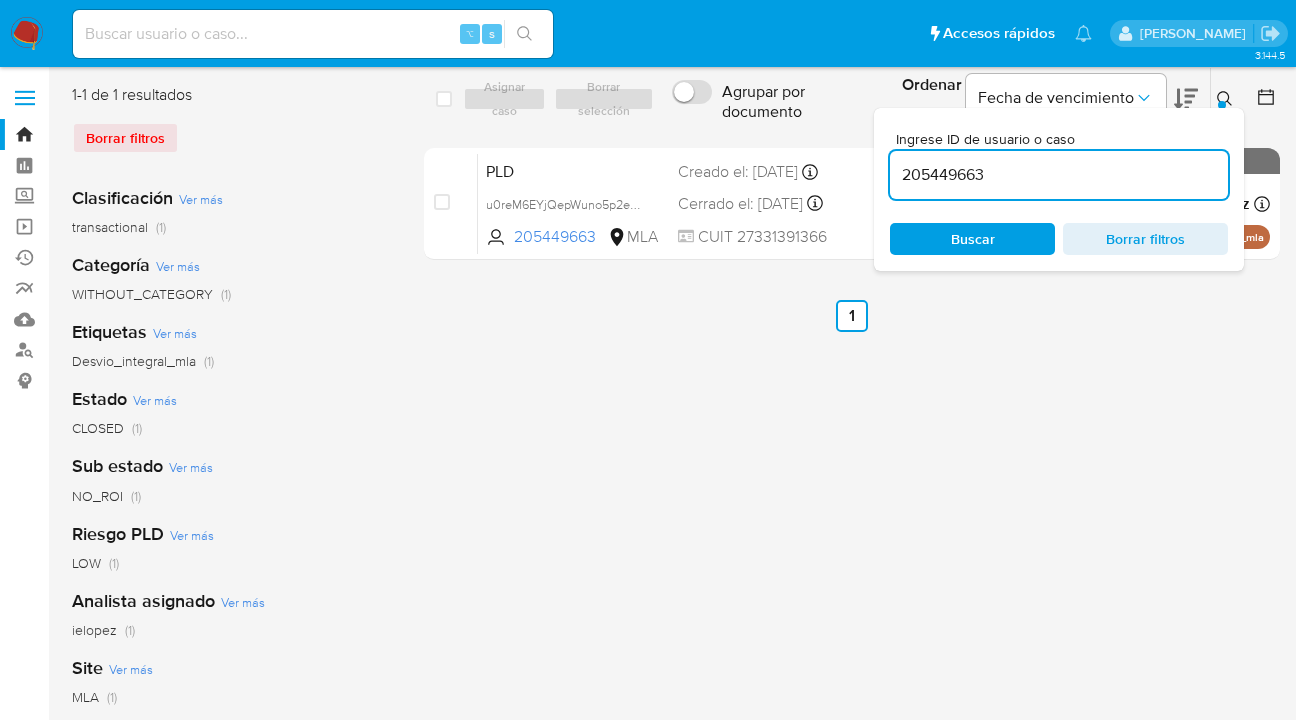 click 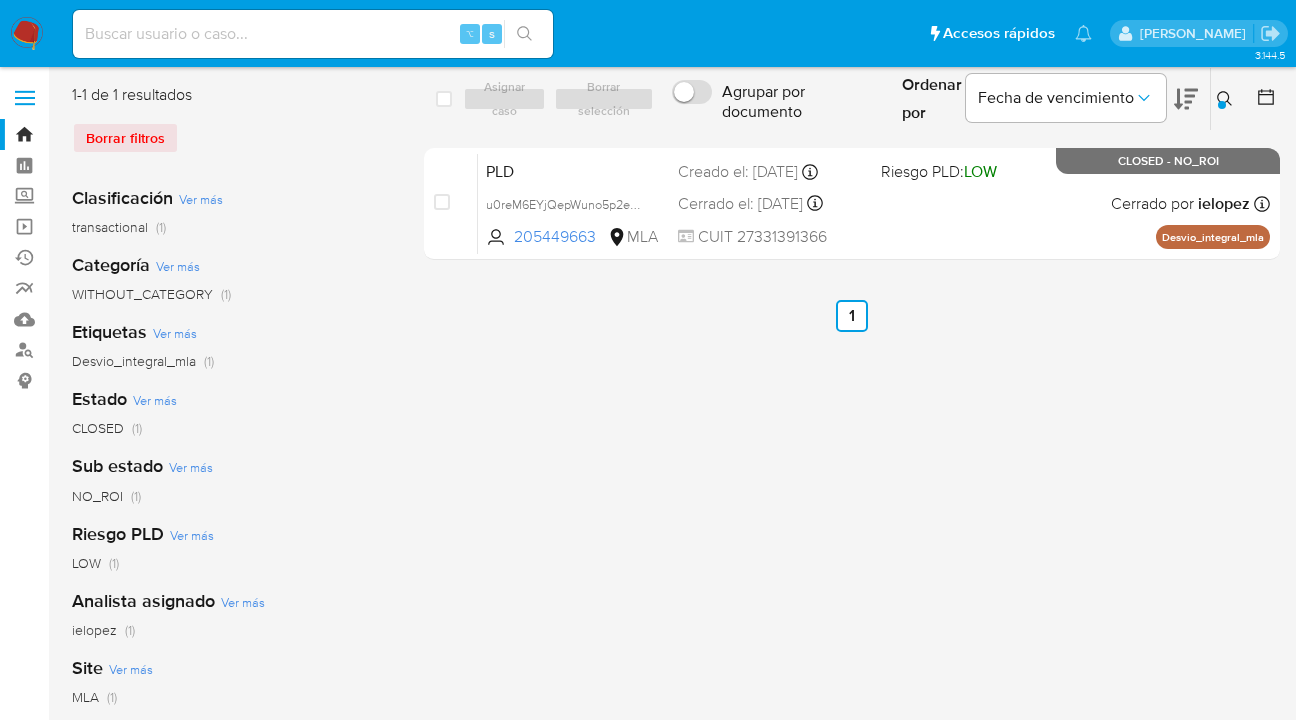 drag, startPoint x: 1228, startPoint y: 92, endPoint x: 1175, endPoint y: 148, distance: 77.10383 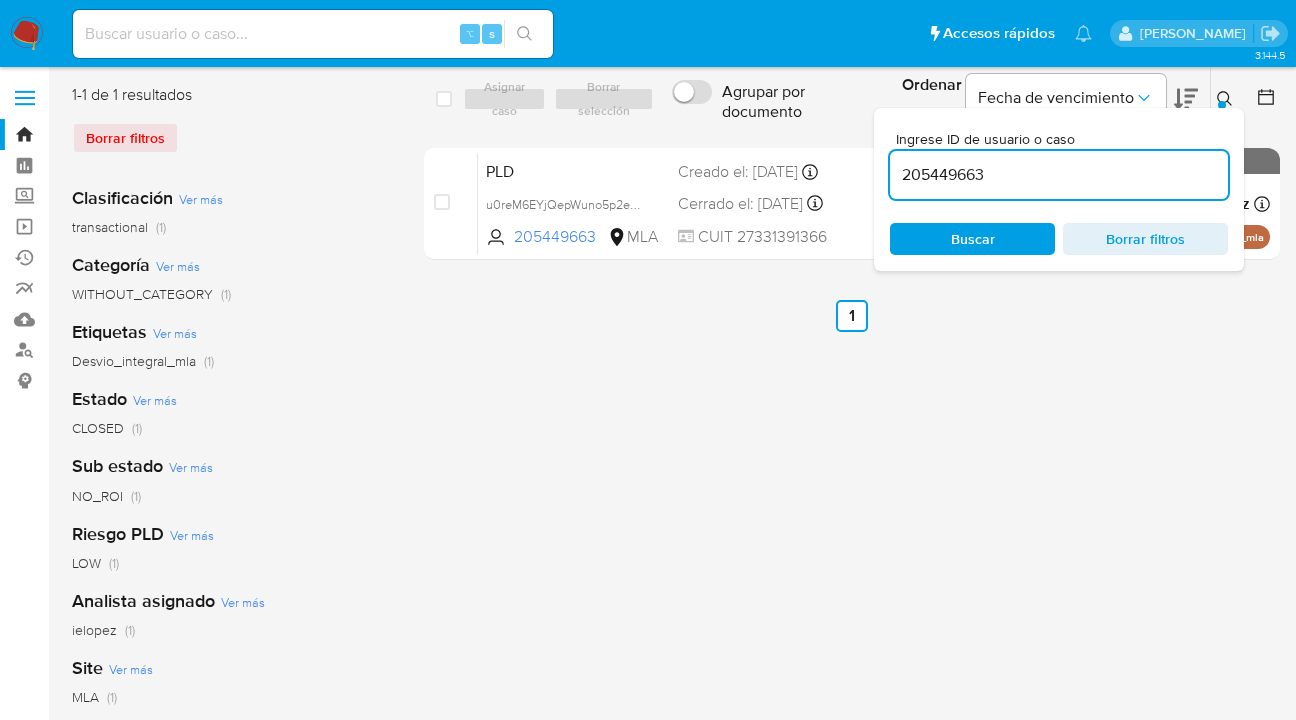 drag, startPoint x: 990, startPoint y: 174, endPoint x: 908, endPoint y: 161, distance: 83.02409 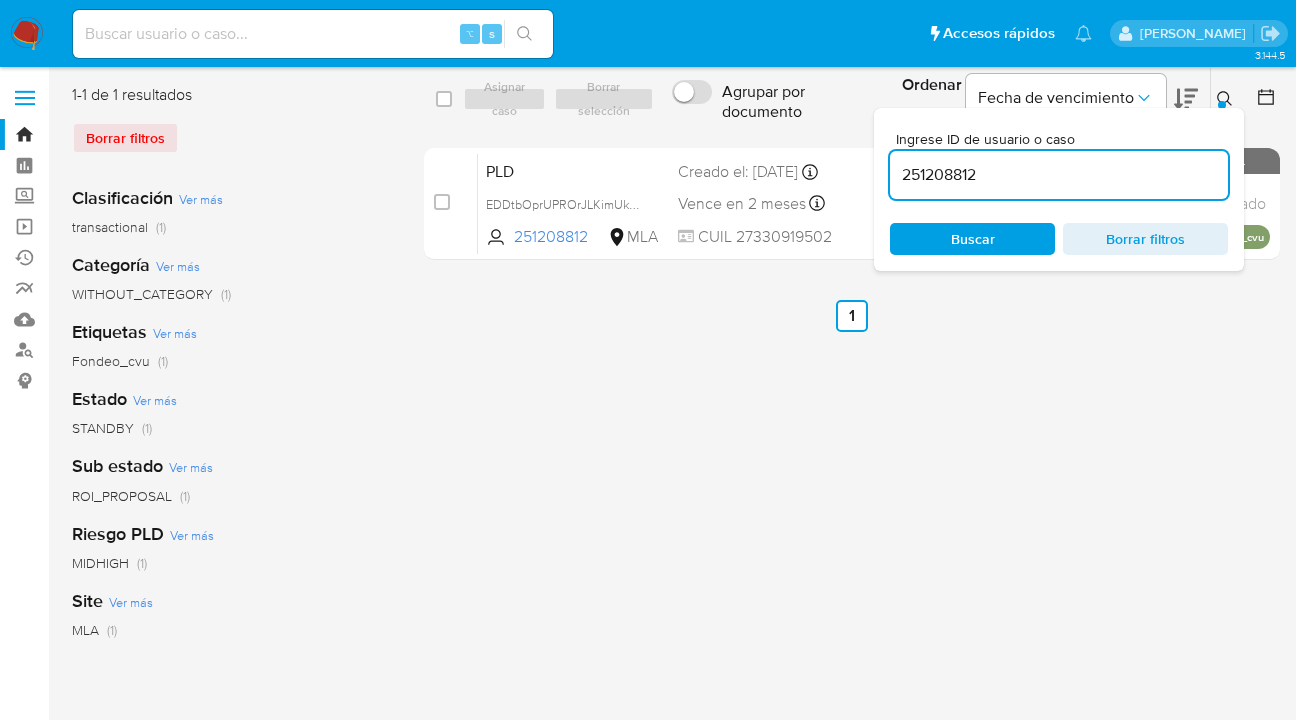 click 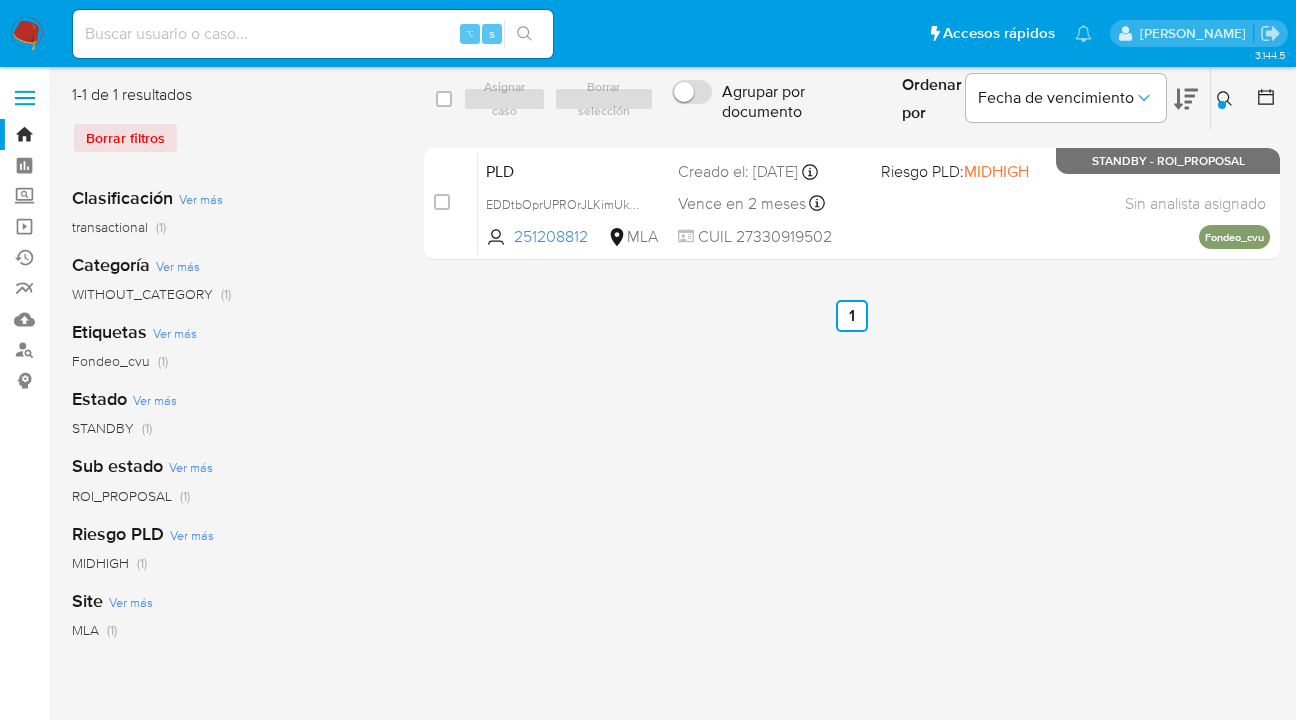 drag, startPoint x: 1224, startPoint y: 100, endPoint x: 1207, endPoint y: 119, distance: 25.495098 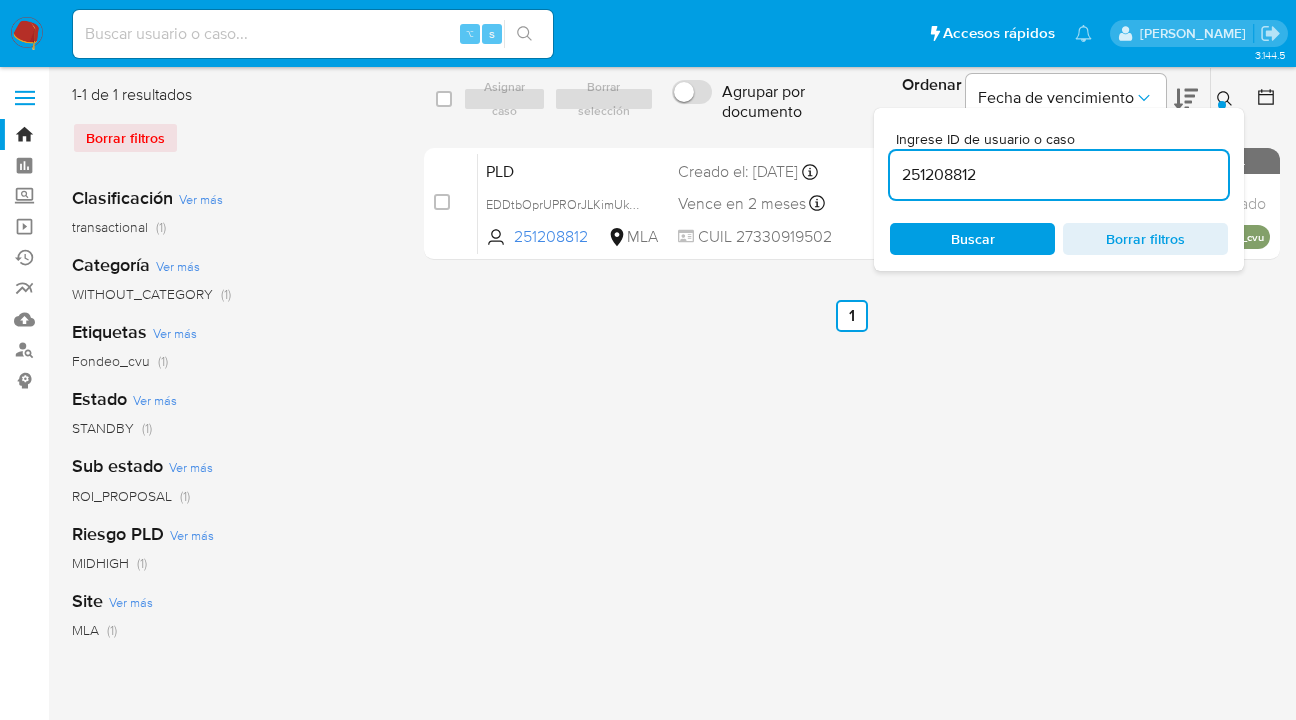 drag, startPoint x: 1025, startPoint y: 183, endPoint x: 882, endPoint y: 181, distance: 143.01399 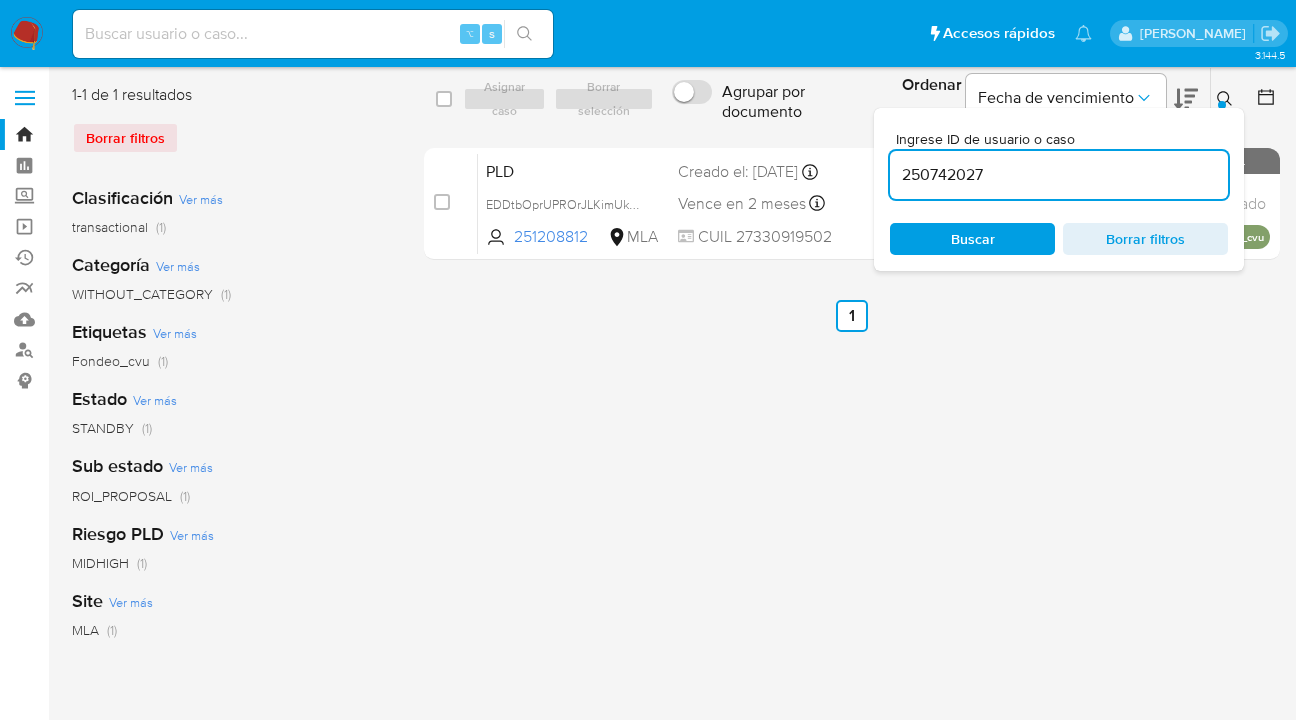 scroll, scrollTop: 0, scrollLeft: 0, axis: both 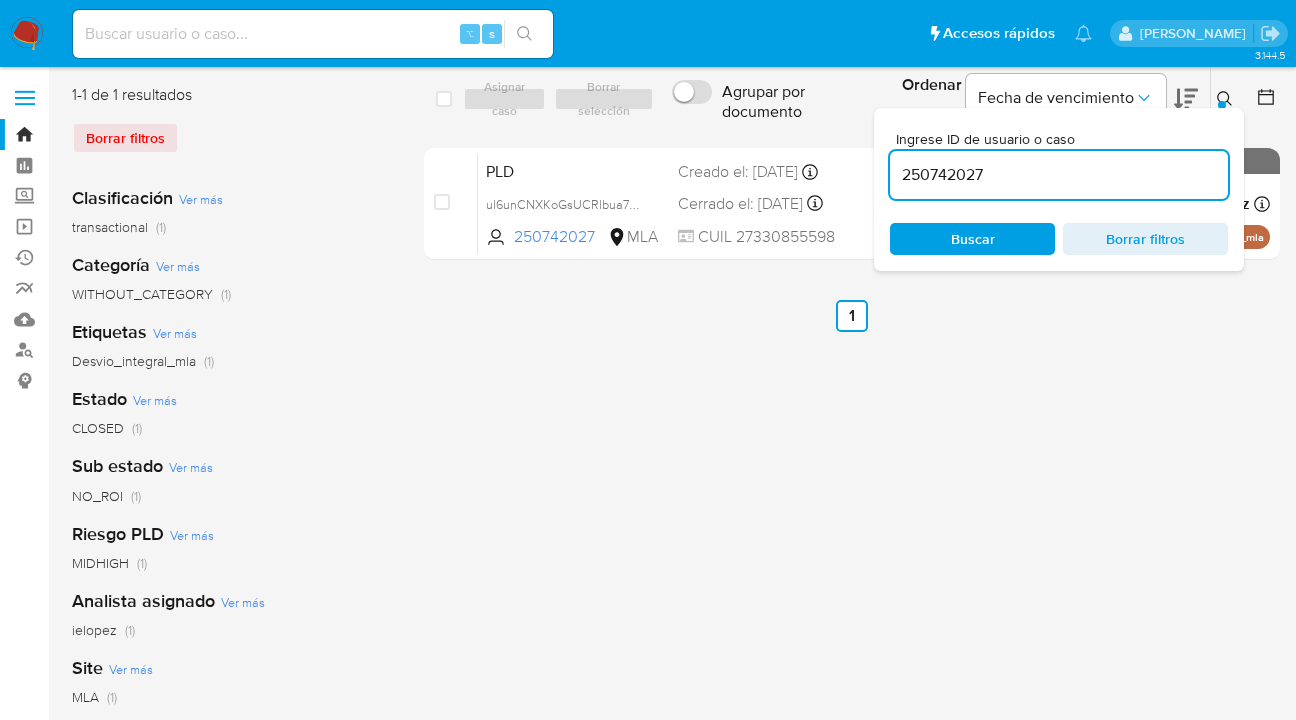 click 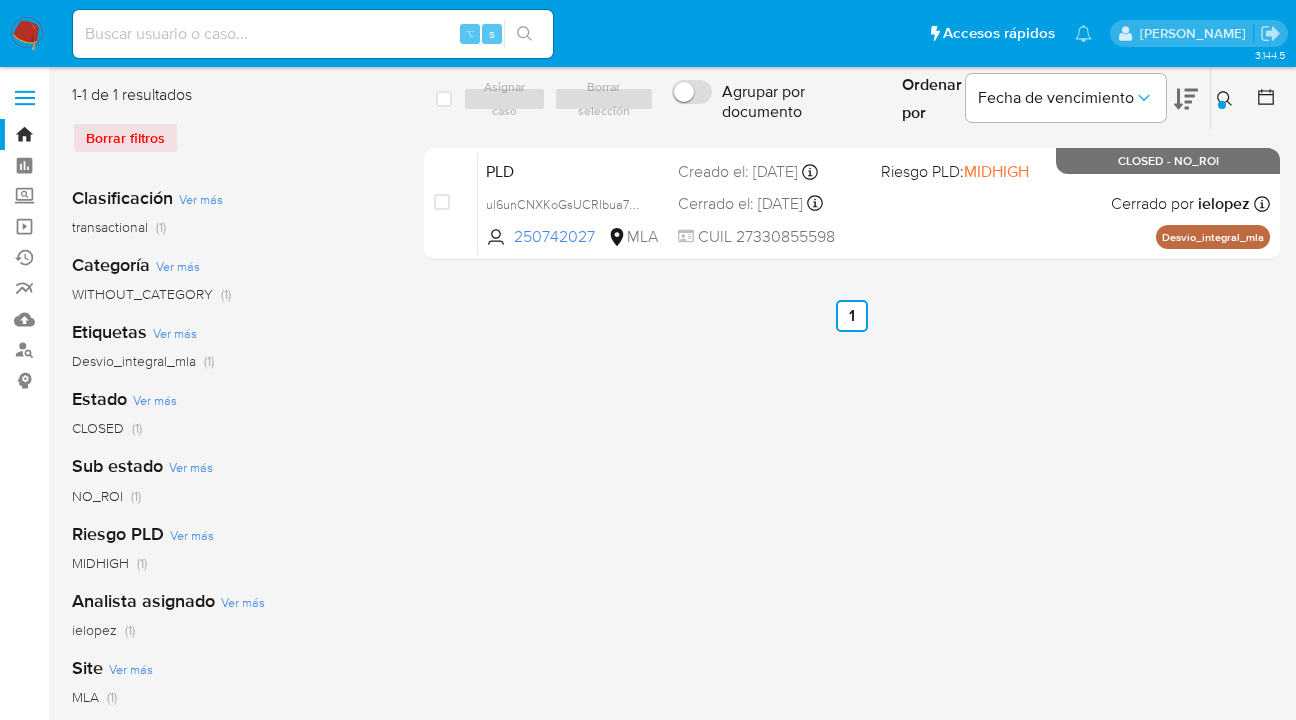 click 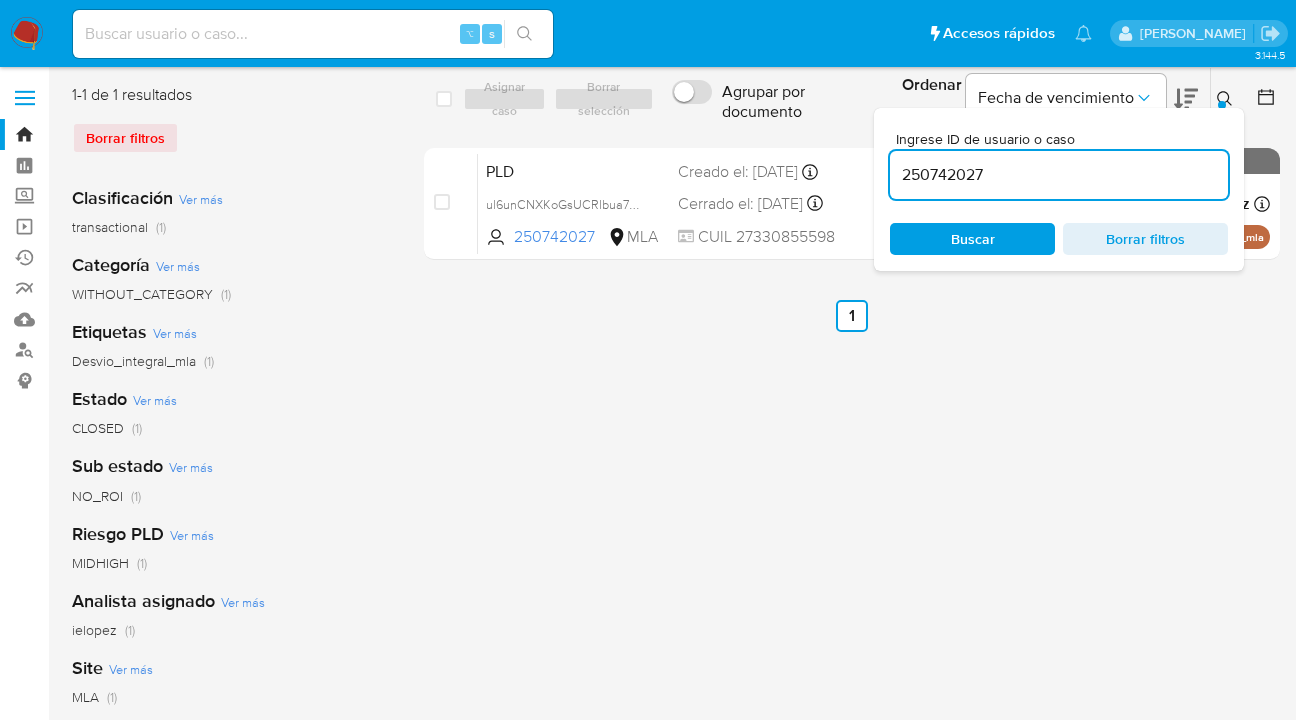 scroll, scrollTop: 0, scrollLeft: 0, axis: both 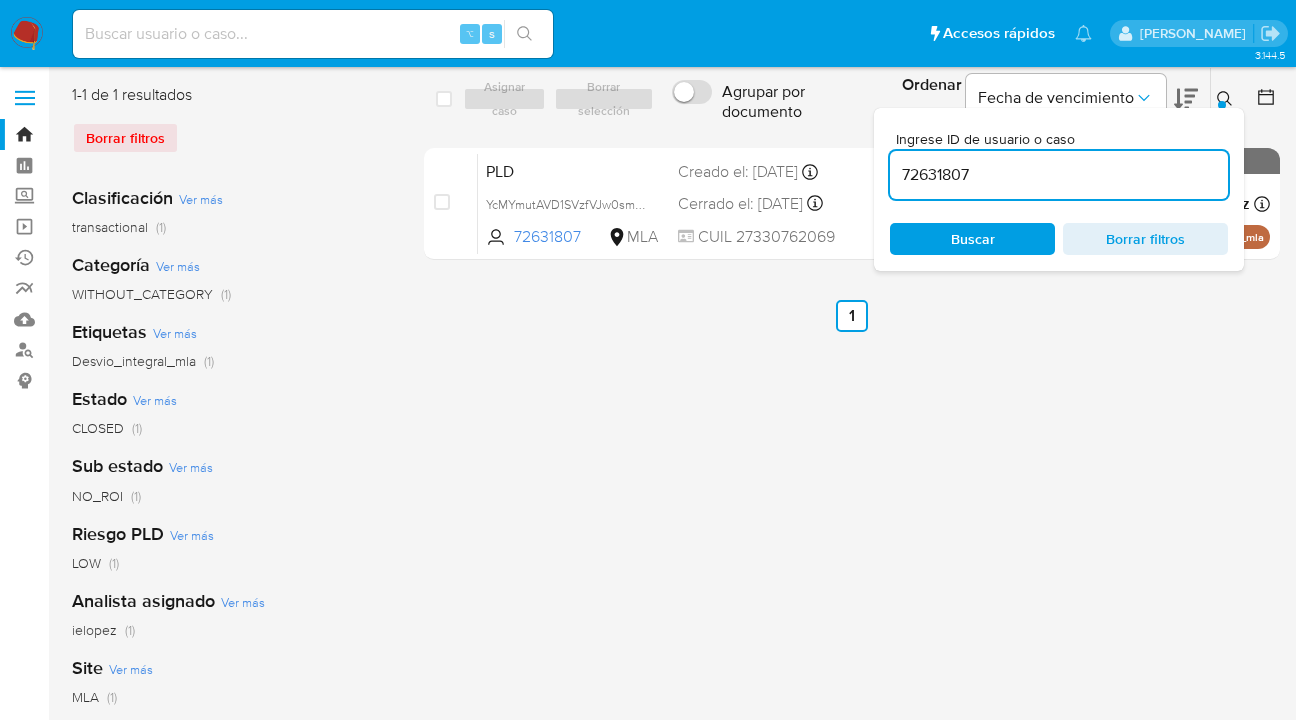 click 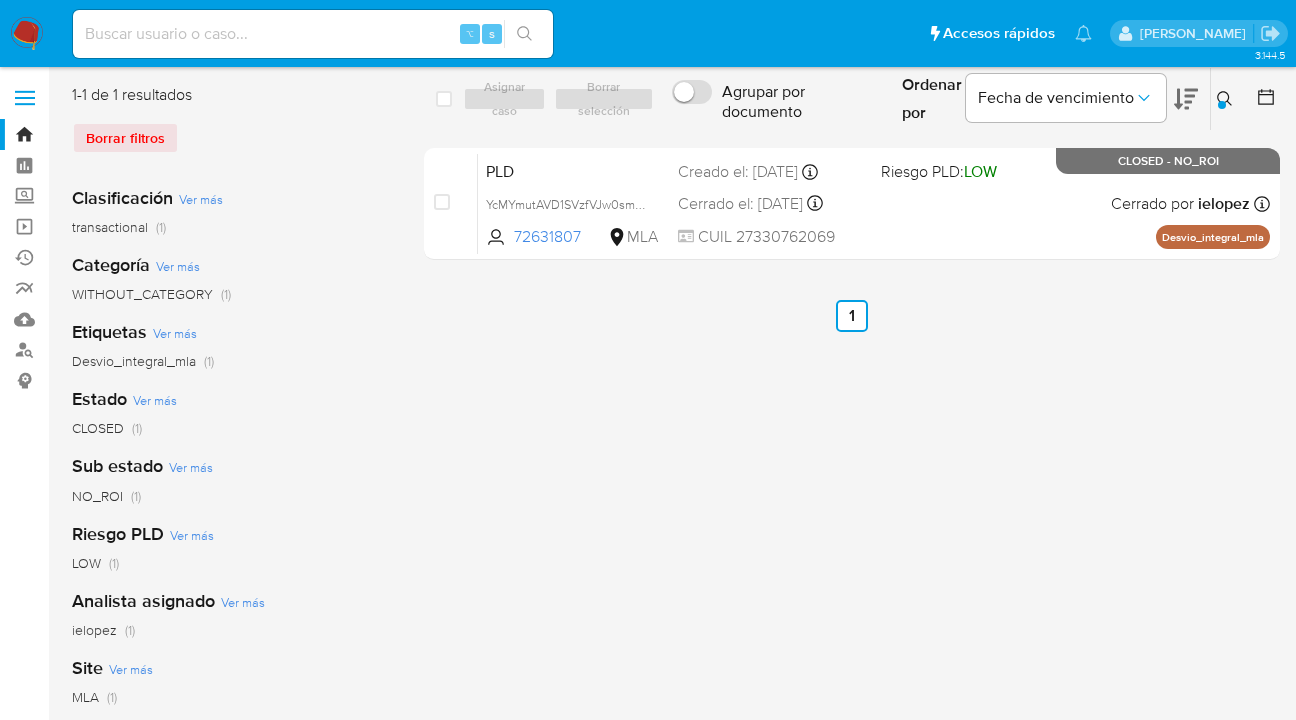 click 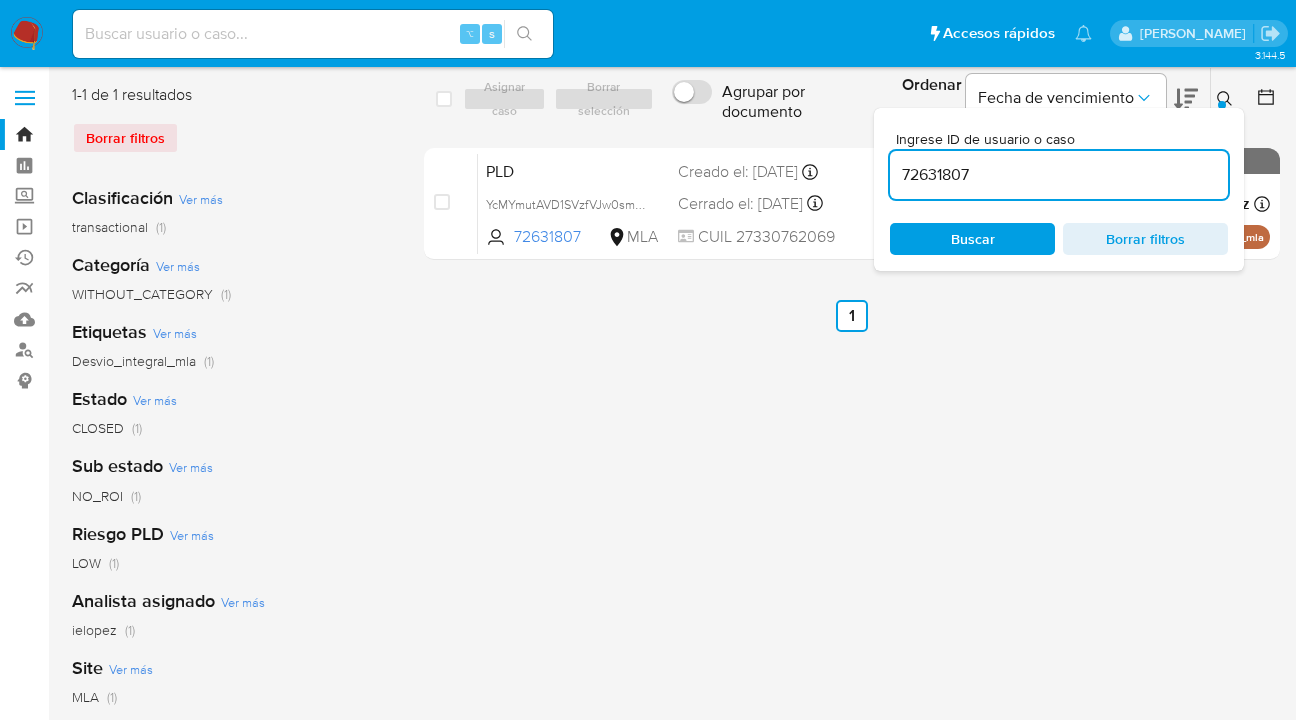 drag, startPoint x: 1019, startPoint y: 170, endPoint x: 1133, endPoint y: 160, distance: 114.43776 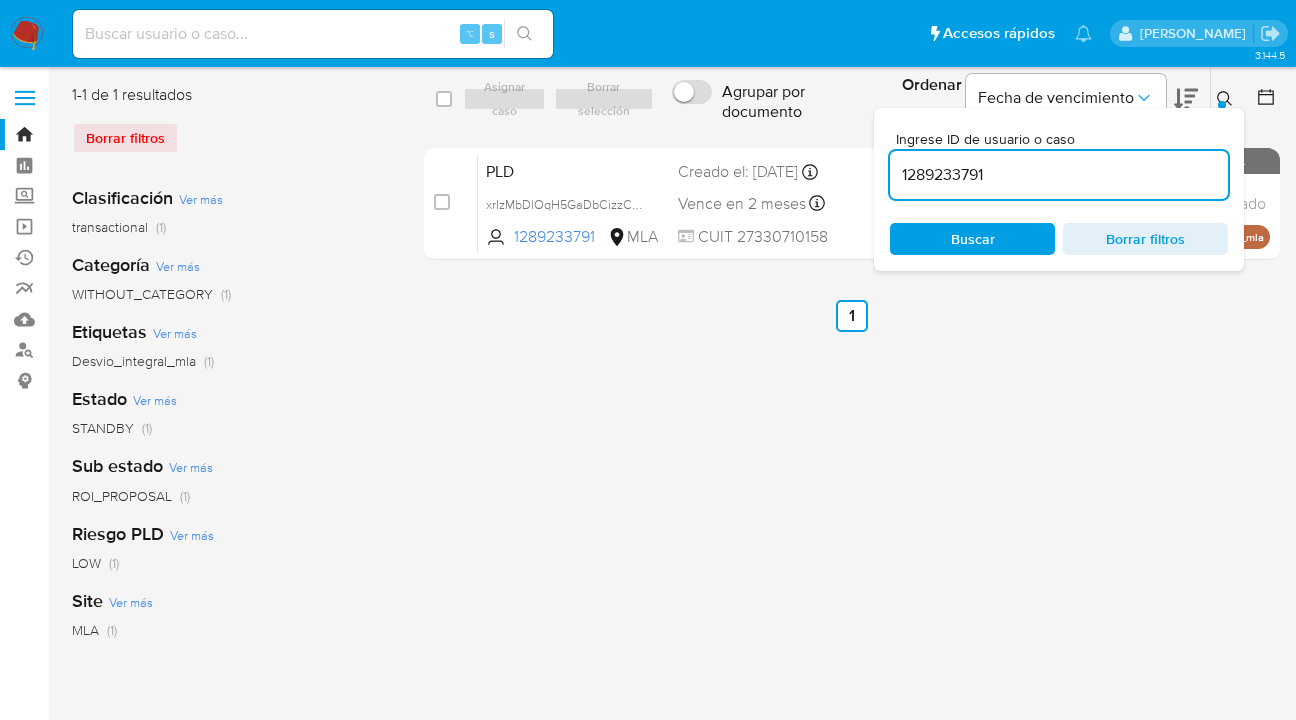 click 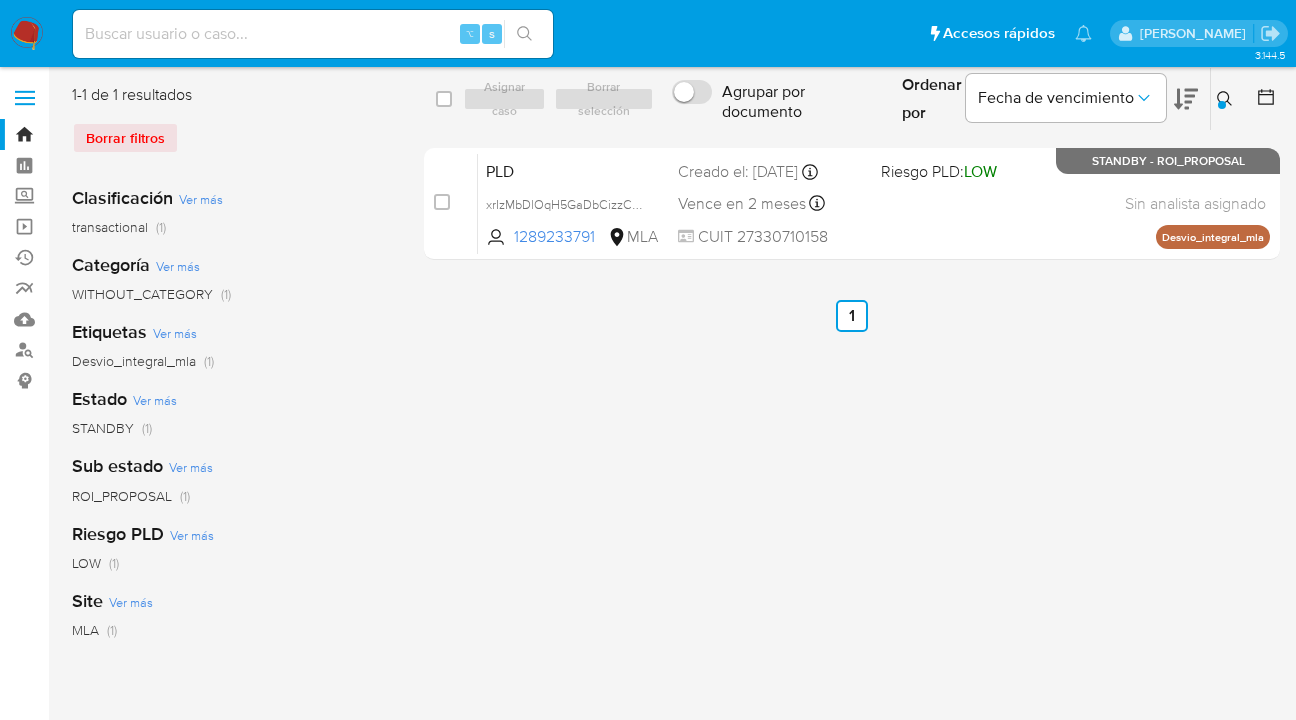 drag, startPoint x: 1228, startPoint y: 90, endPoint x: 1183, endPoint y: 119, distance: 53.535034 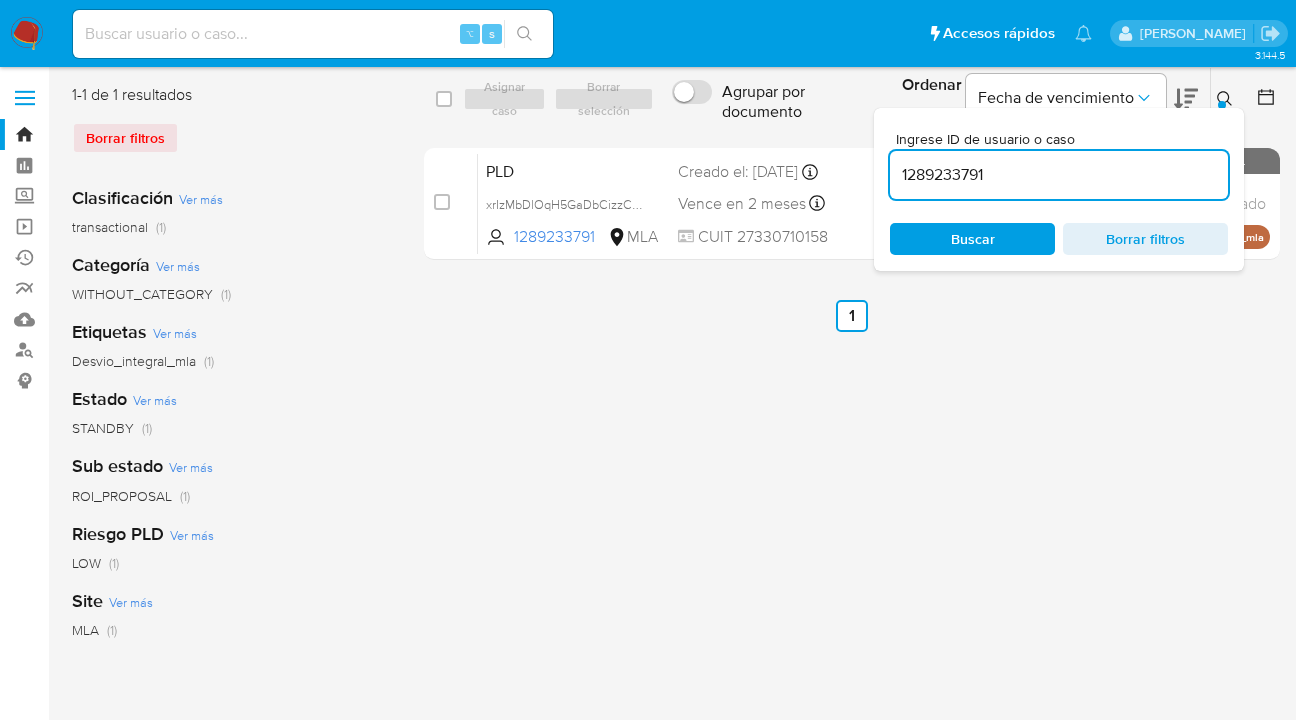 scroll, scrollTop: 0, scrollLeft: 0, axis: both 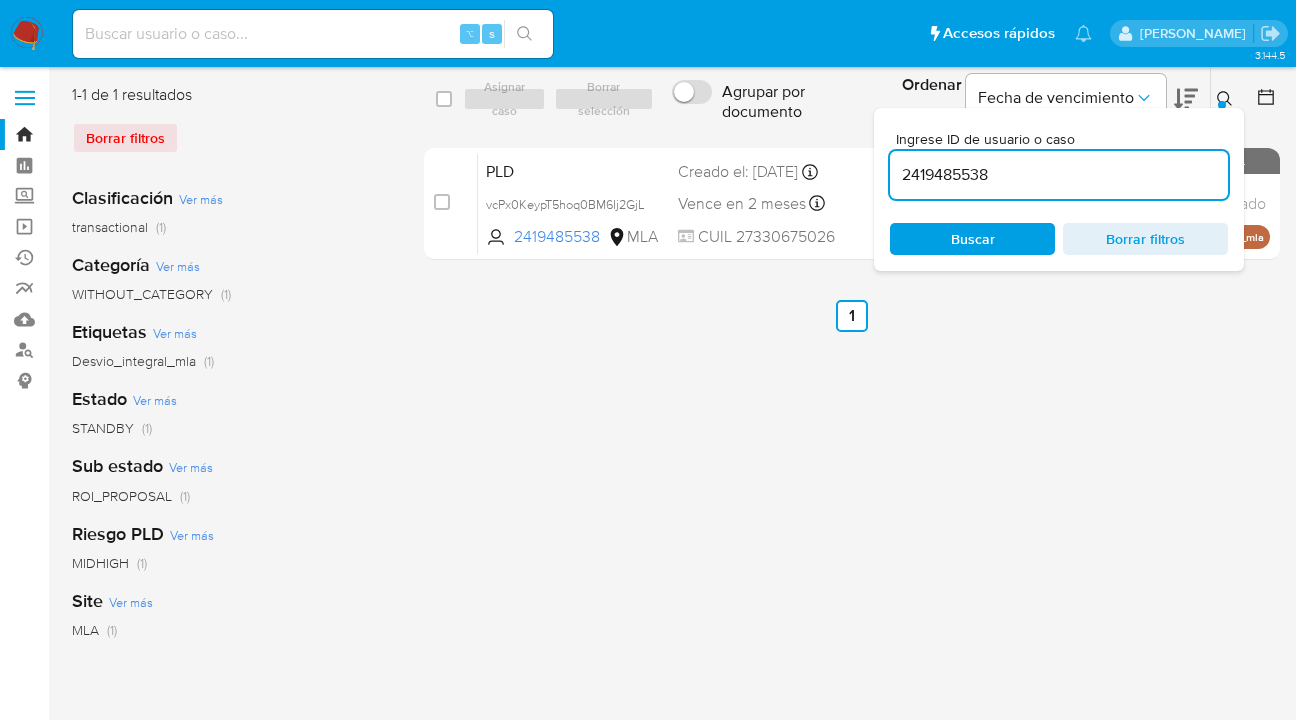 click 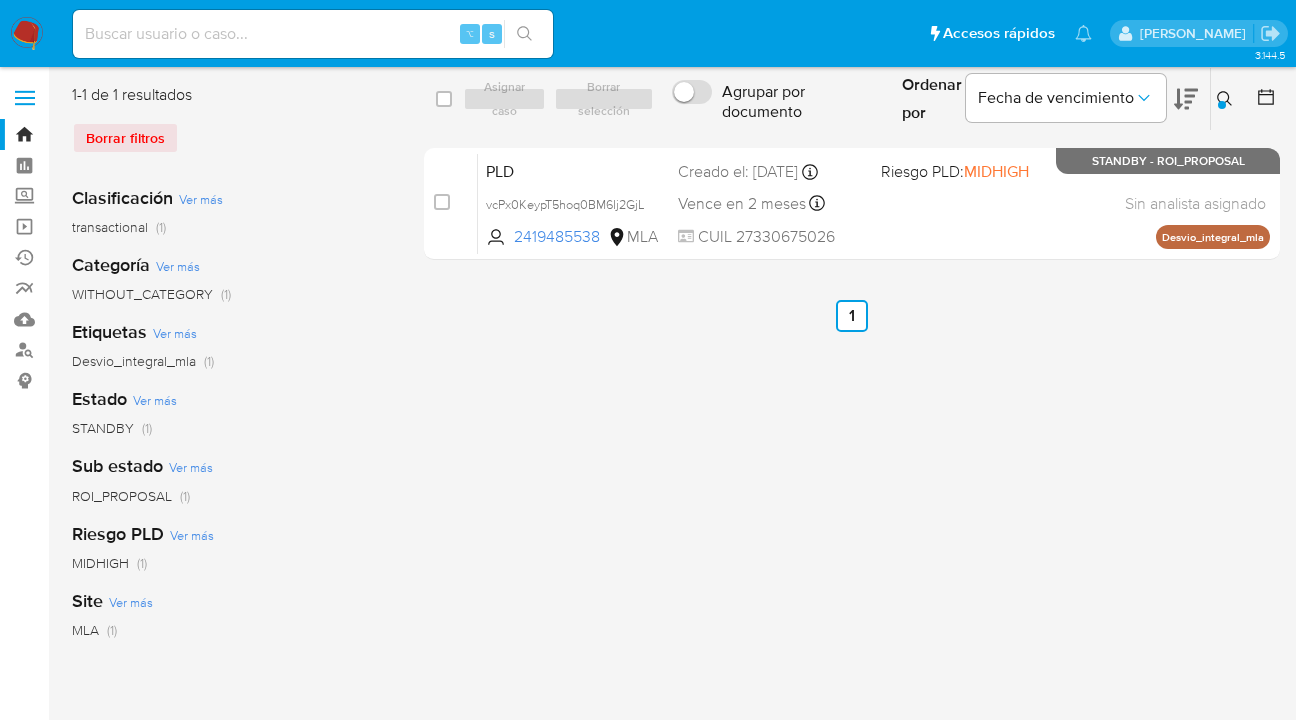 click 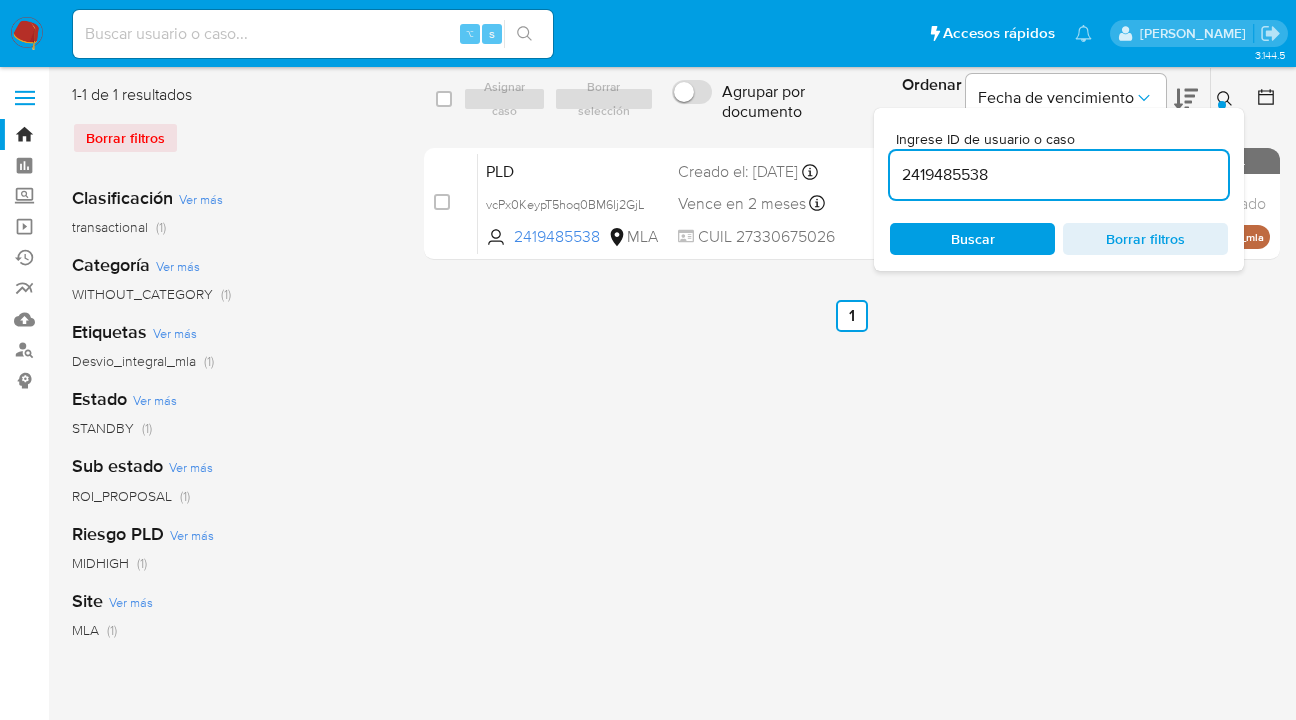 drag, startPoint x: 1069, startPoint y: 182, endPoint x: 907, endPoint y: 156, distance: 164.07315 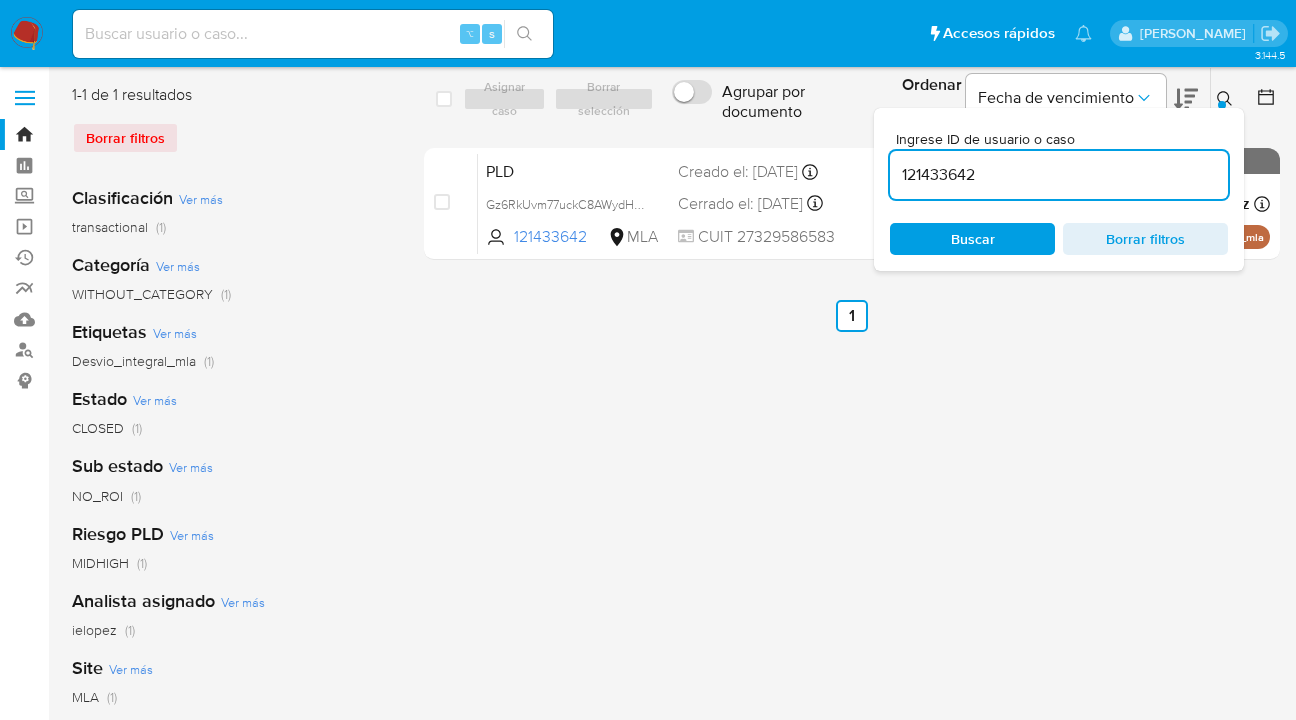 click 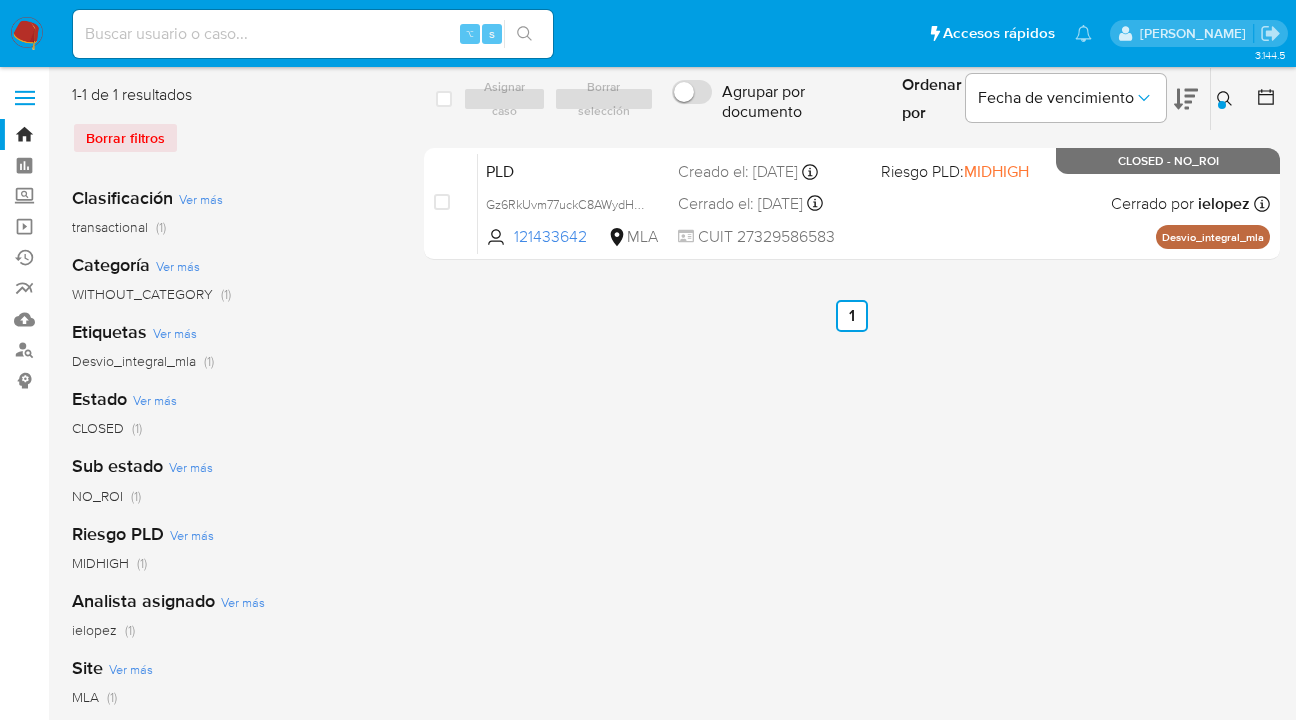 click 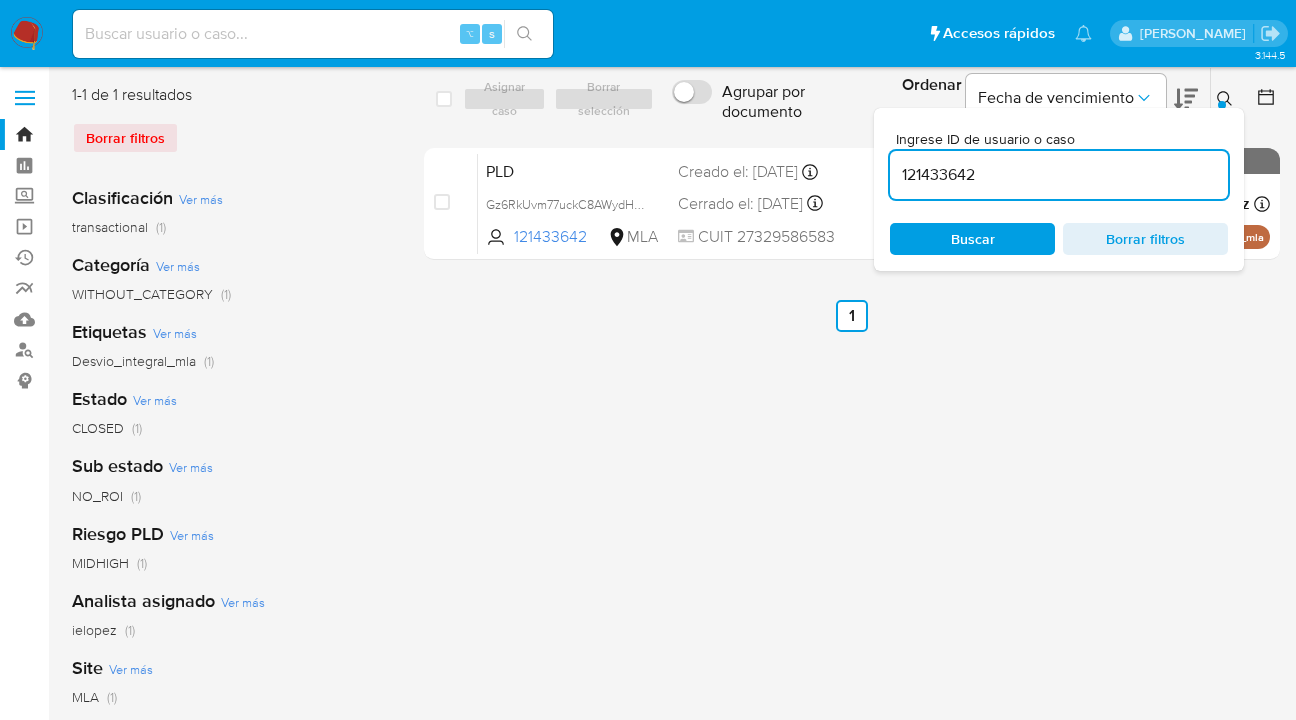 drag, startPoint x: 1028, startPoint y: 167, endPoint x: 905, endPoint y: 163, distance: 123.065025 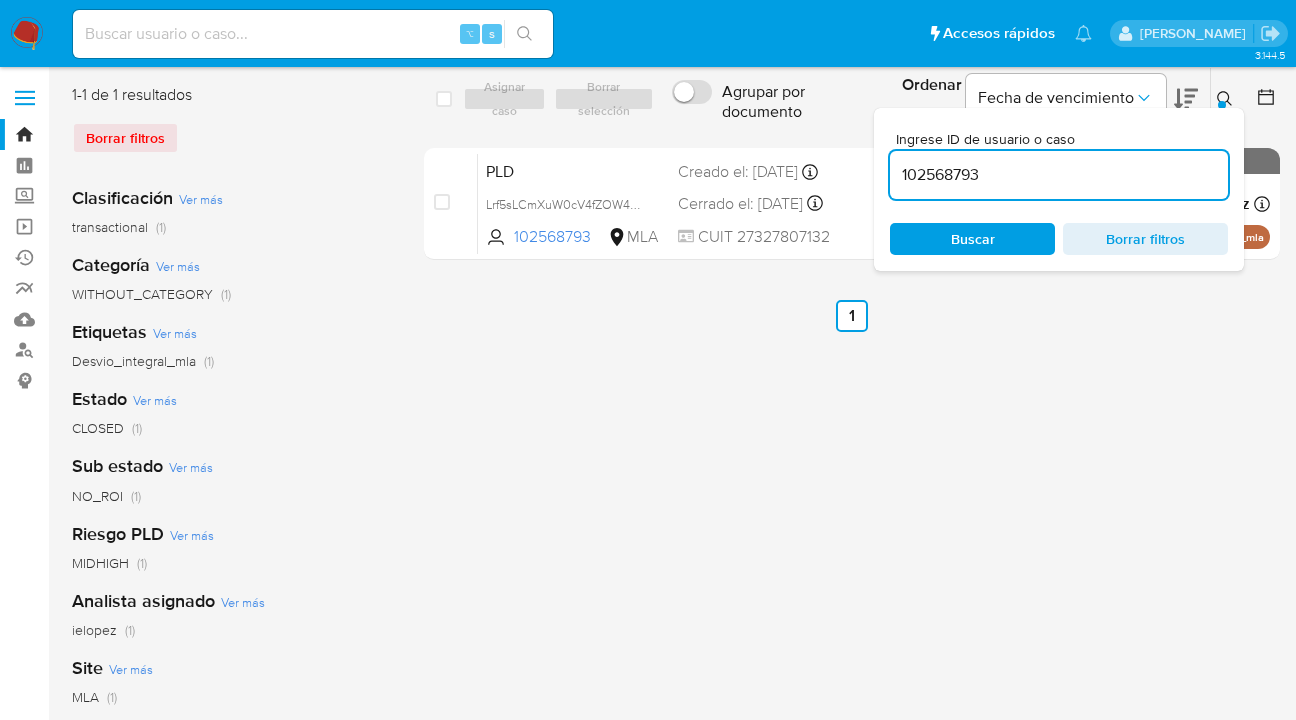 click 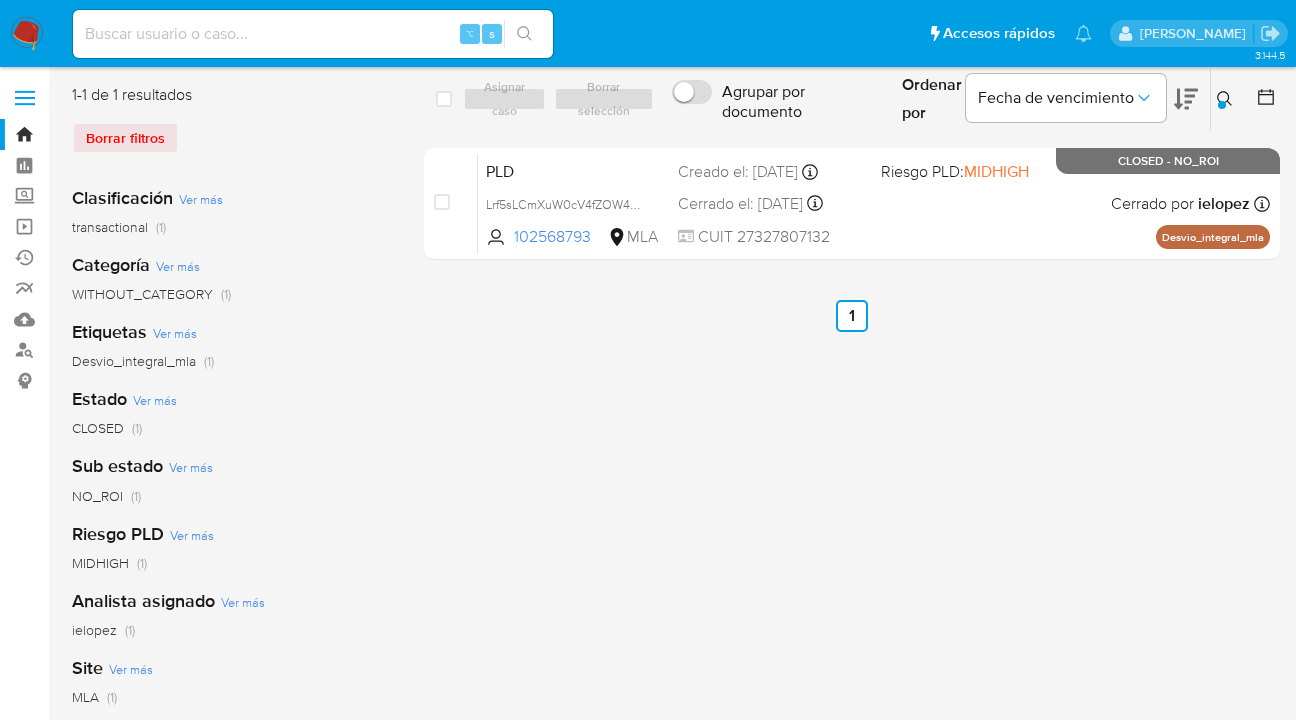 drag, startPoint x: 1226, startPoint y: 101, endPoint x: 1157, endPoint y: 132, distance: 75.643906 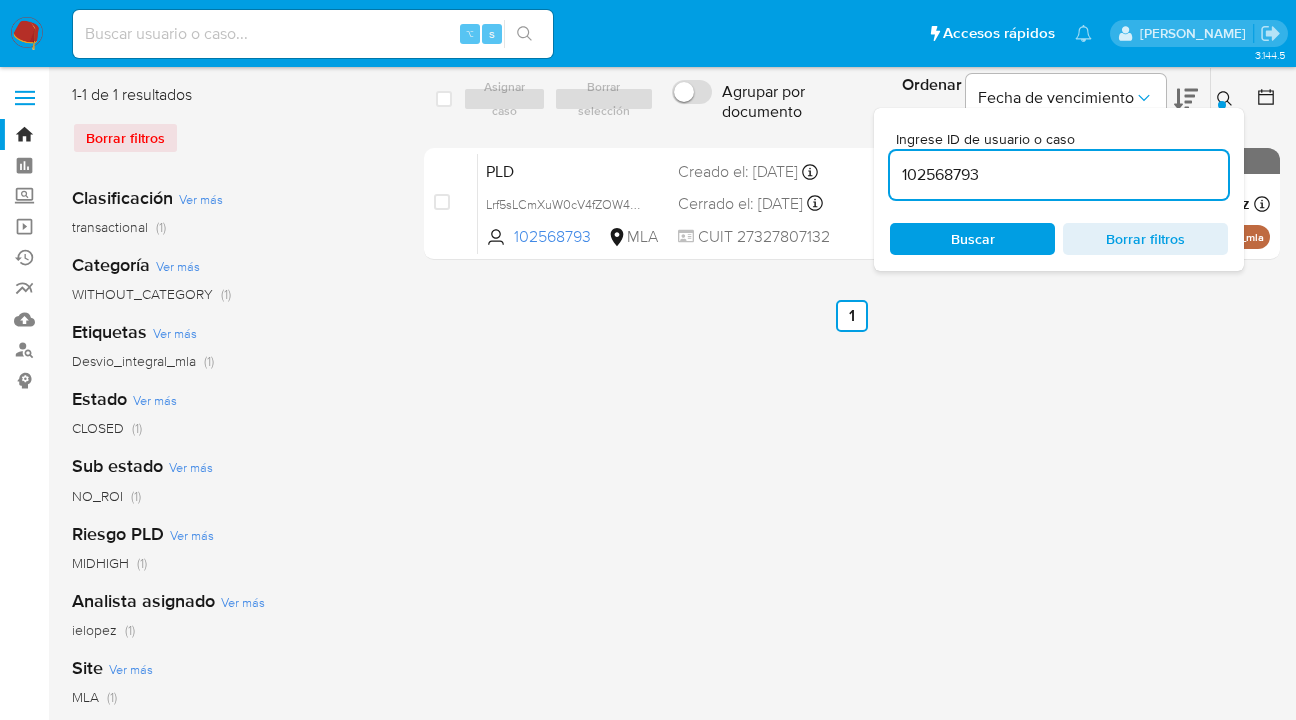 drag, startPoint x: 971, startPoint y: 163, endPoint x: 909, endPoint y: 155, distance: 62.514 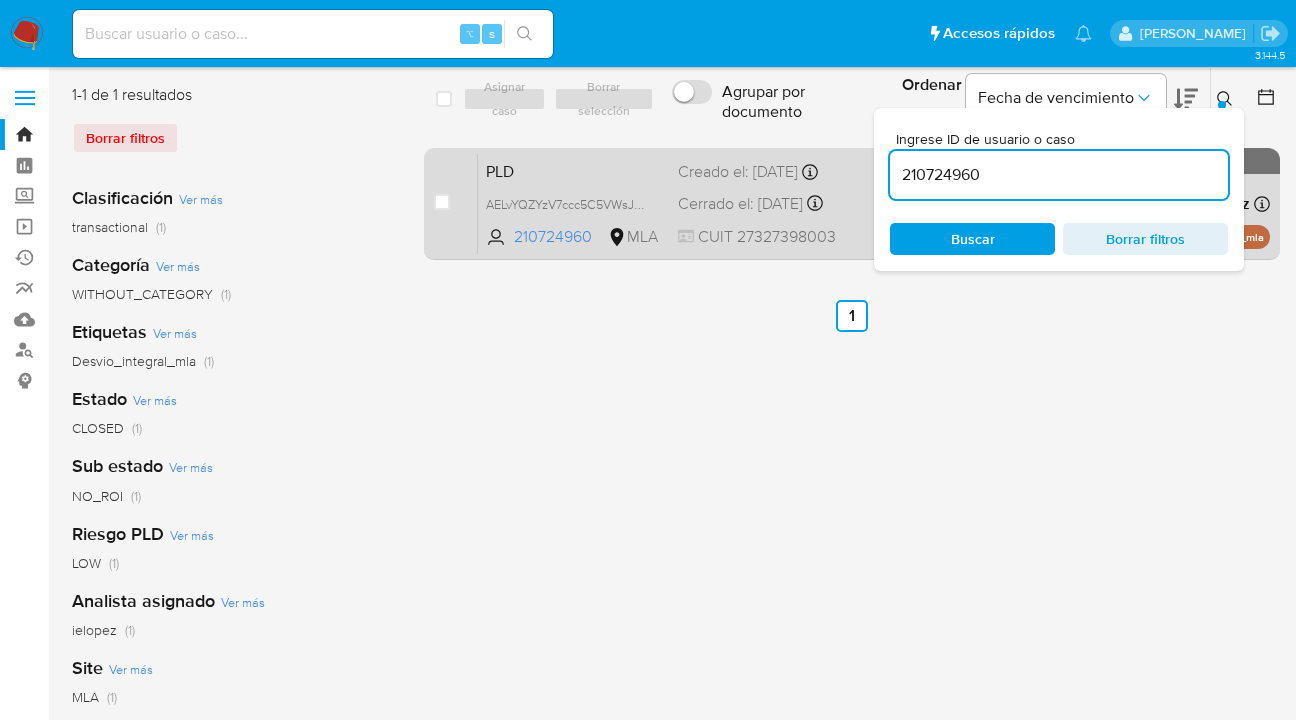 drag, startPoint x: 1222, startPoint y: 95, endPoint x: 962, endPoint y: 189, distance: 276.4706 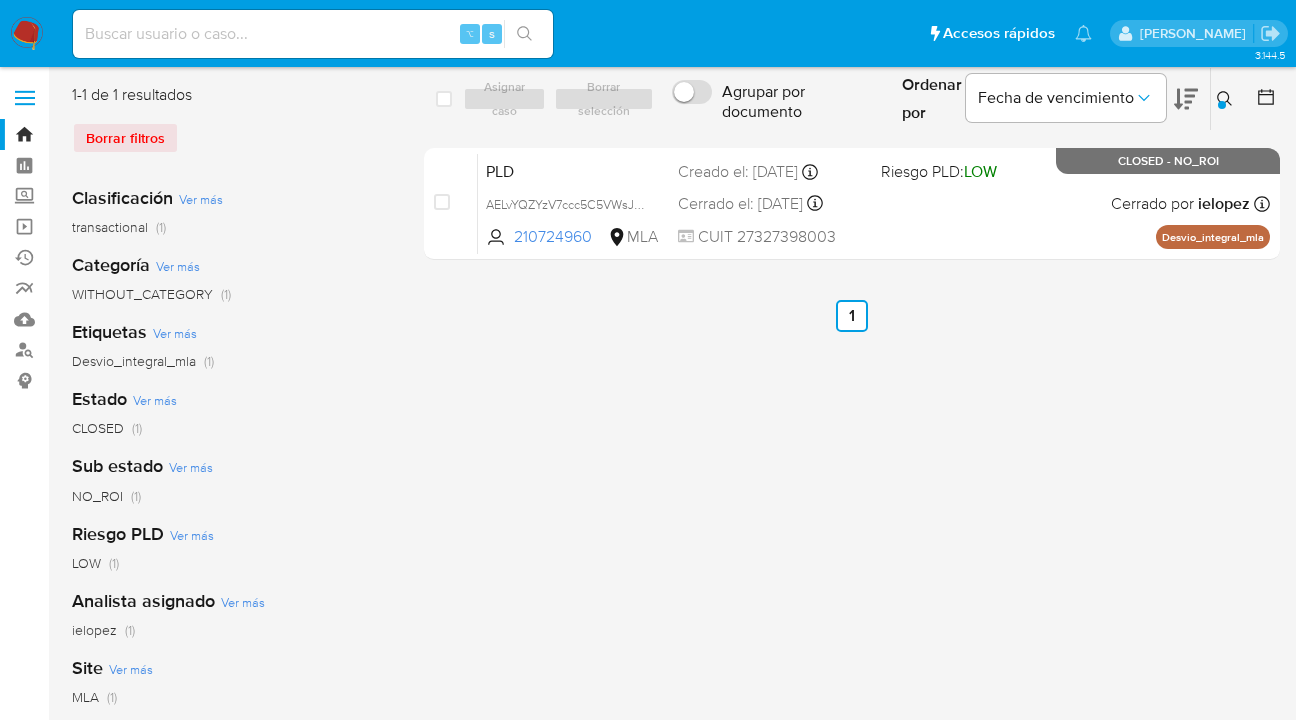 click 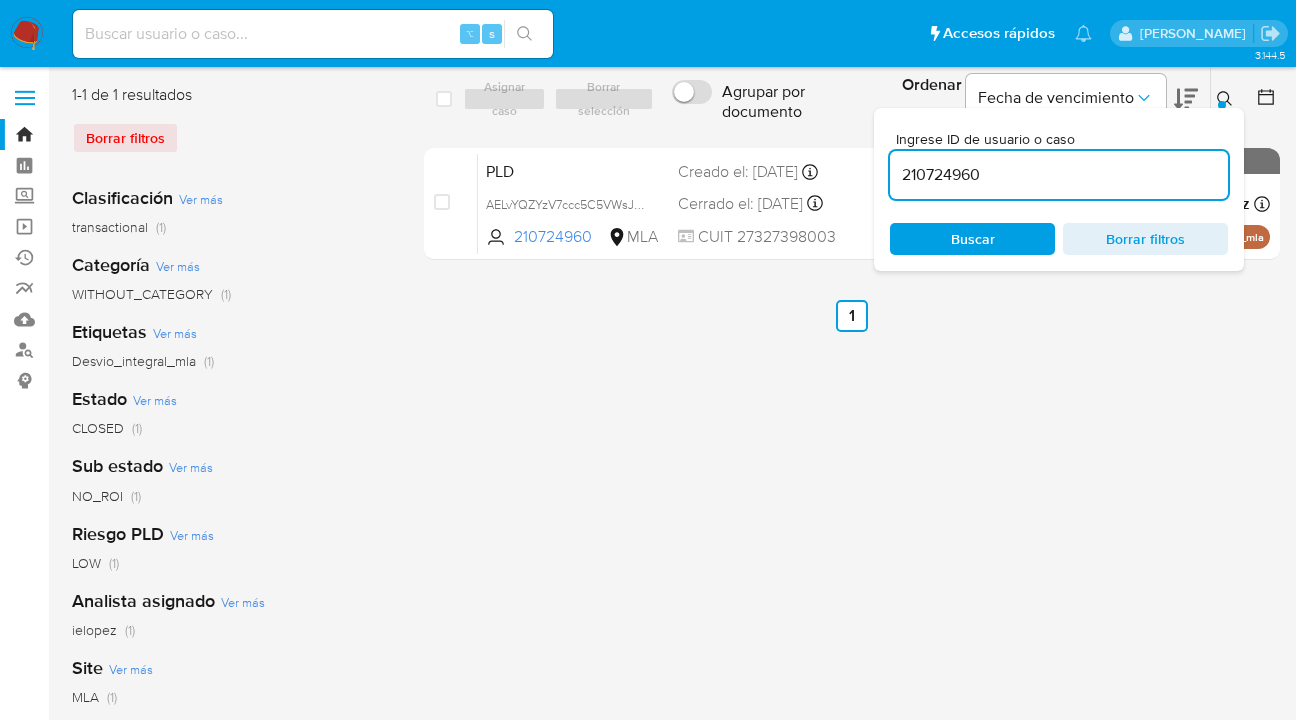 drag, startPoint x: 1016, startPoint y: 174, endPoint x: 963, endPoint y: 150, distance: 58.18075 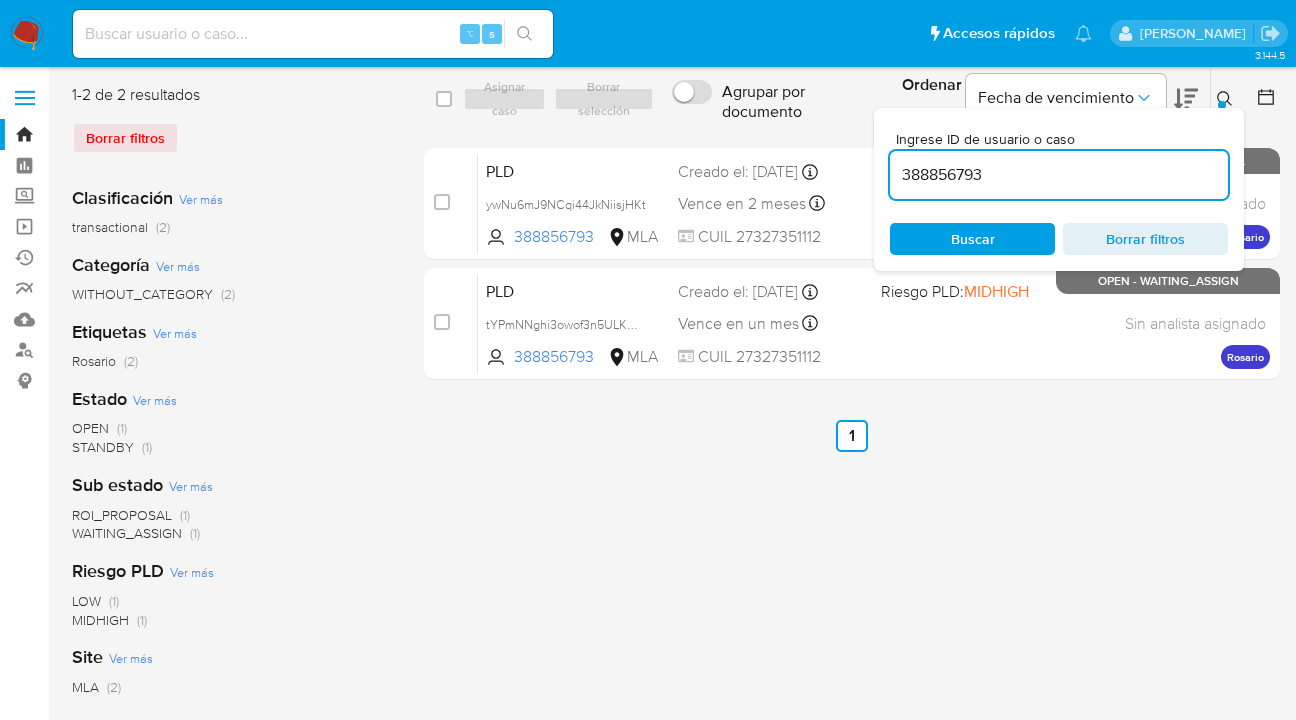 click 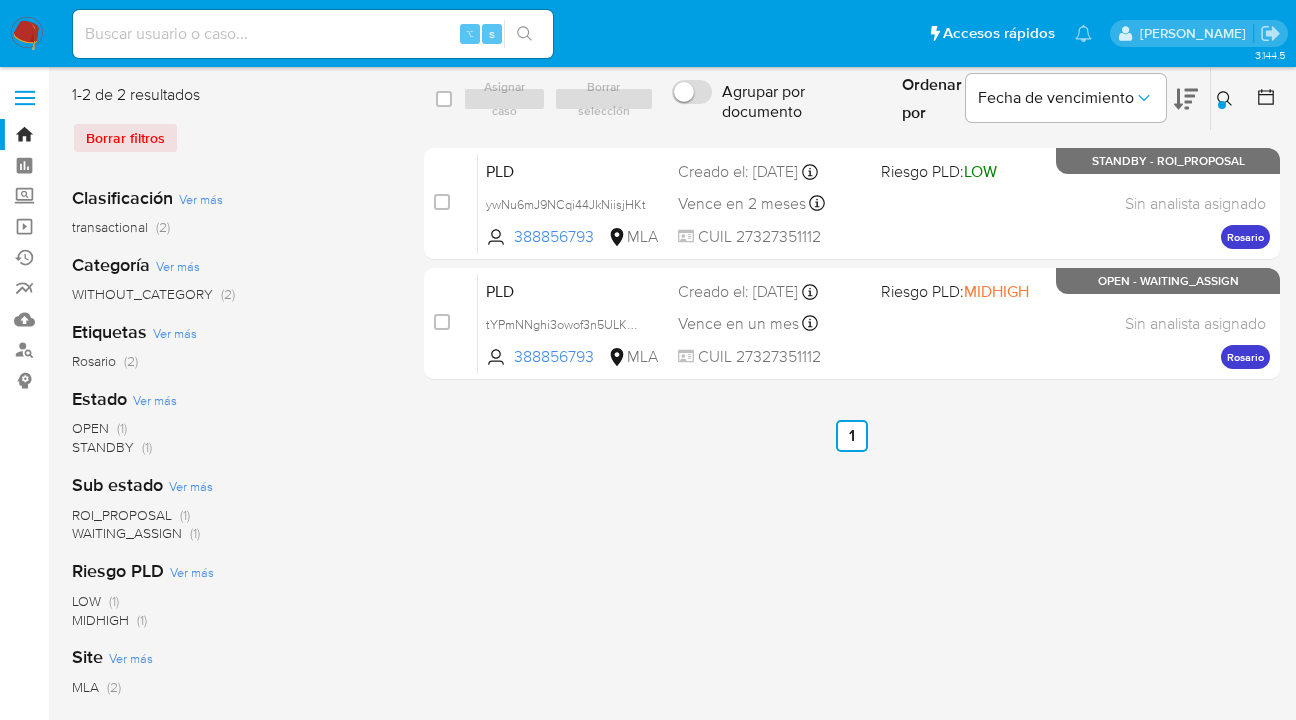 click 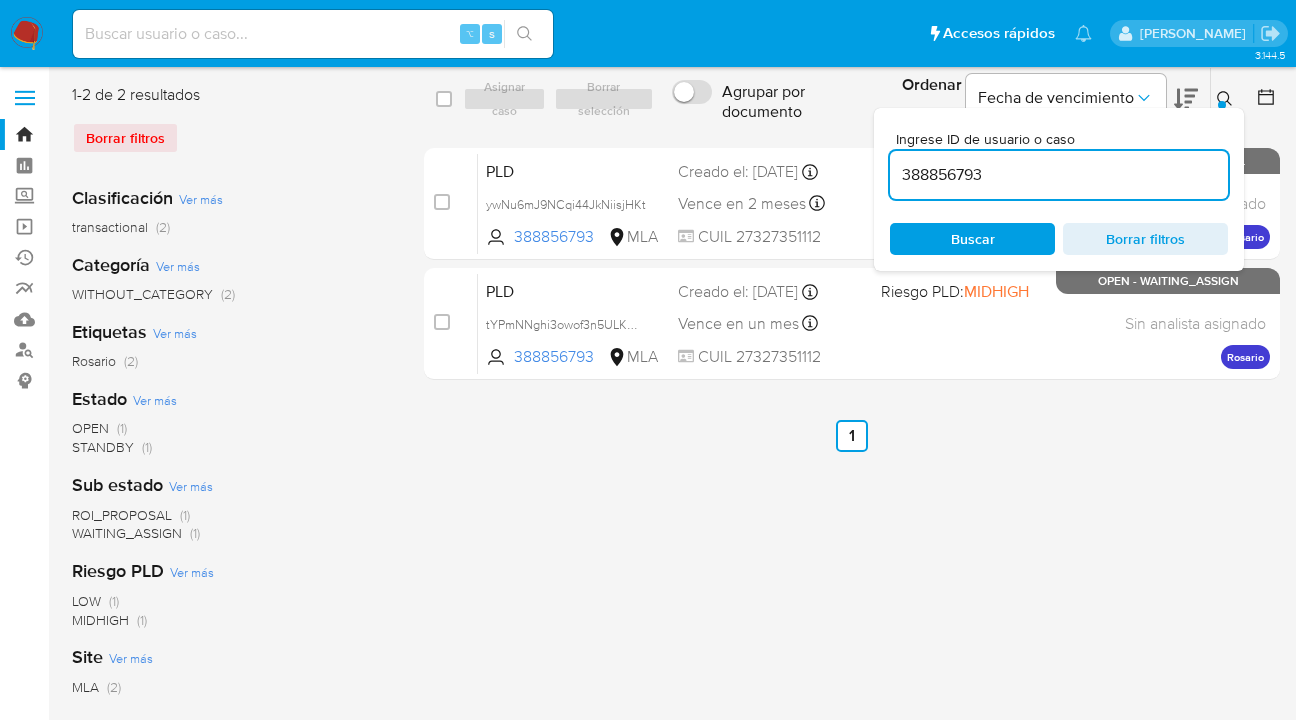 drag, startPoint x: 991, startPoint y: 175, endPoint x: 878, endPoint y: 168, distance: 113.216606 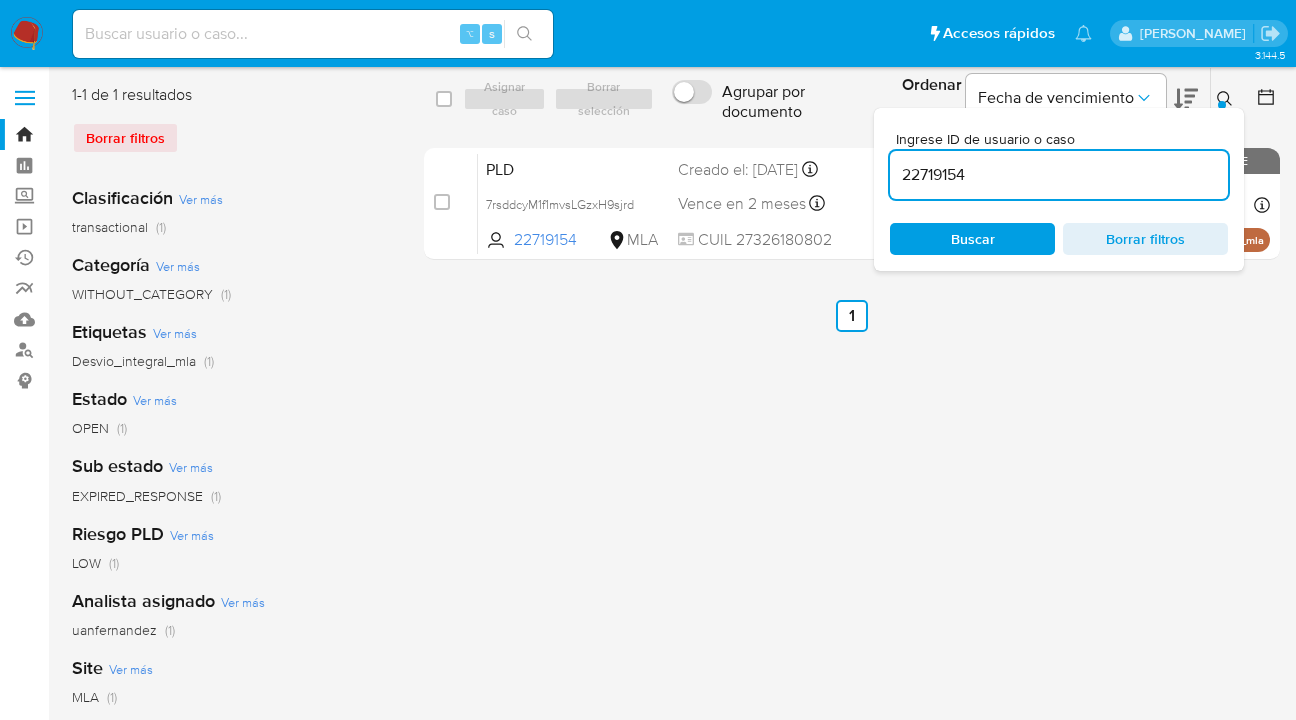 click 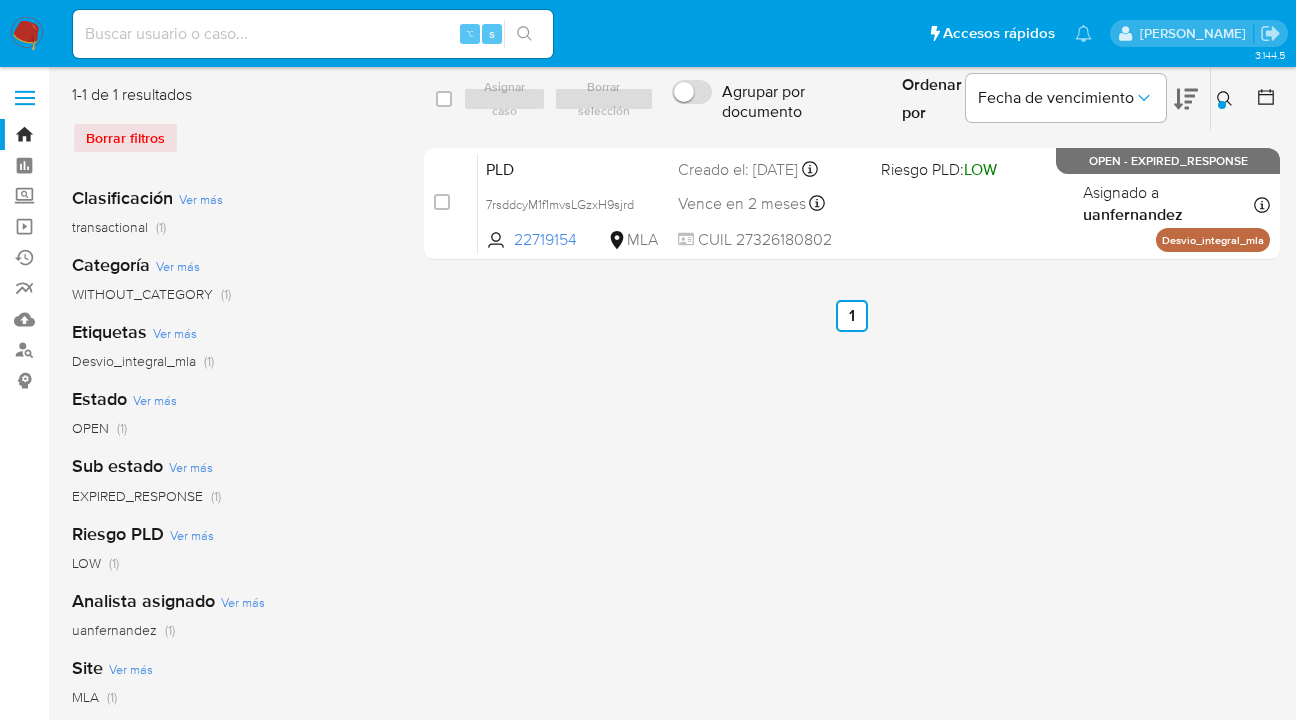 click 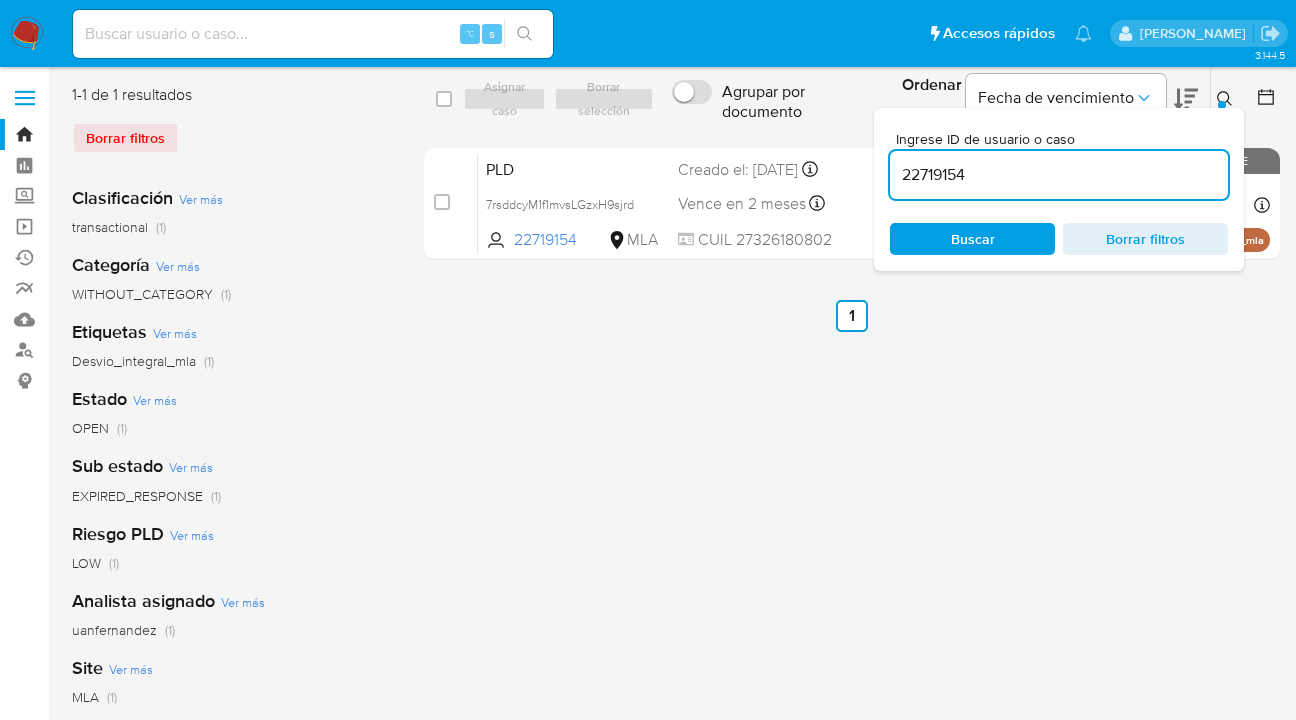 drag, startPoint x: 1055, startPoint y: 187, endPoint x: 924, endPoint y: 176, distance: 131.46101 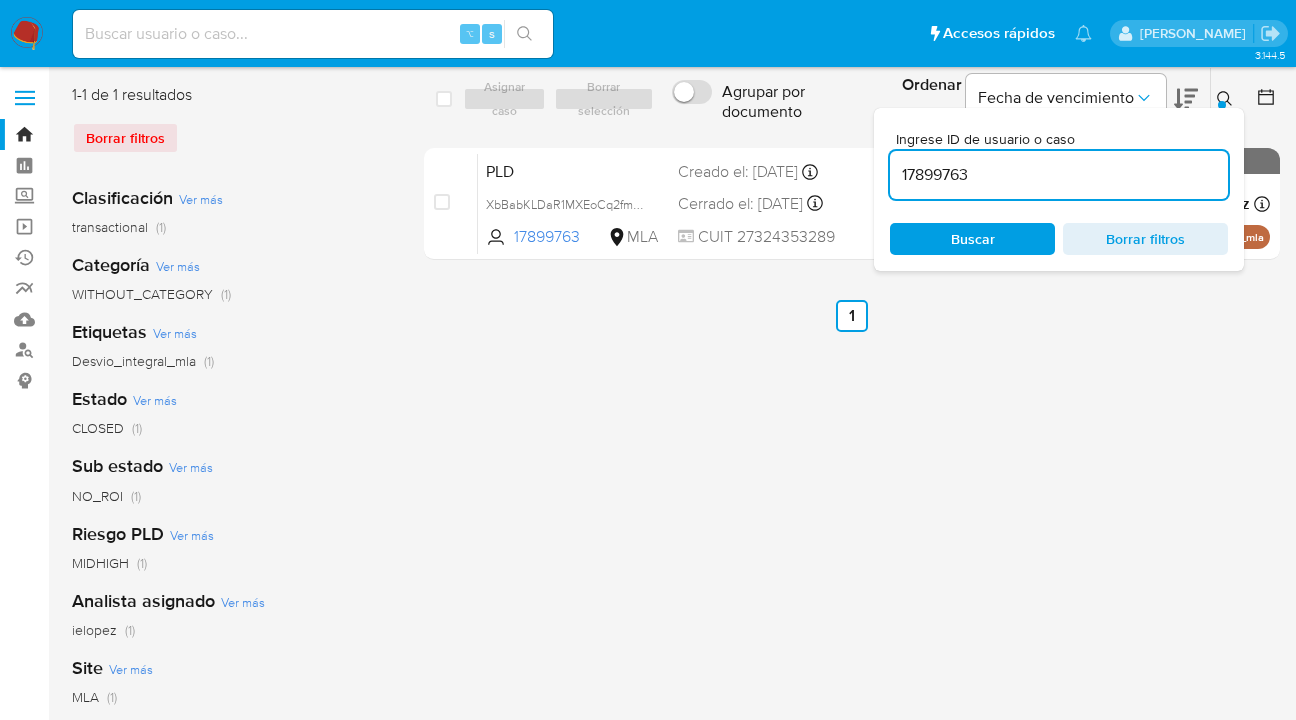 click 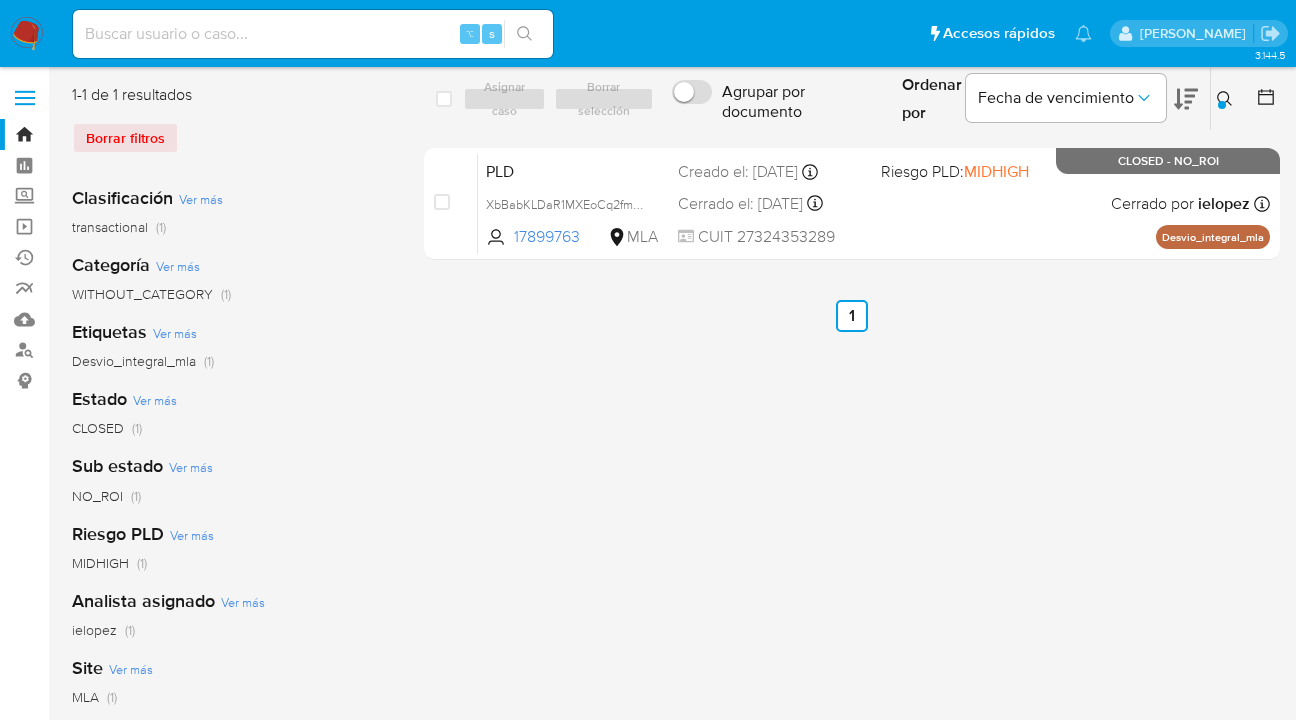 drag, startPoint x: 1223, startPoint y: 97, endPoint x: 1203, endPoint y: 117, distance: 28.284271 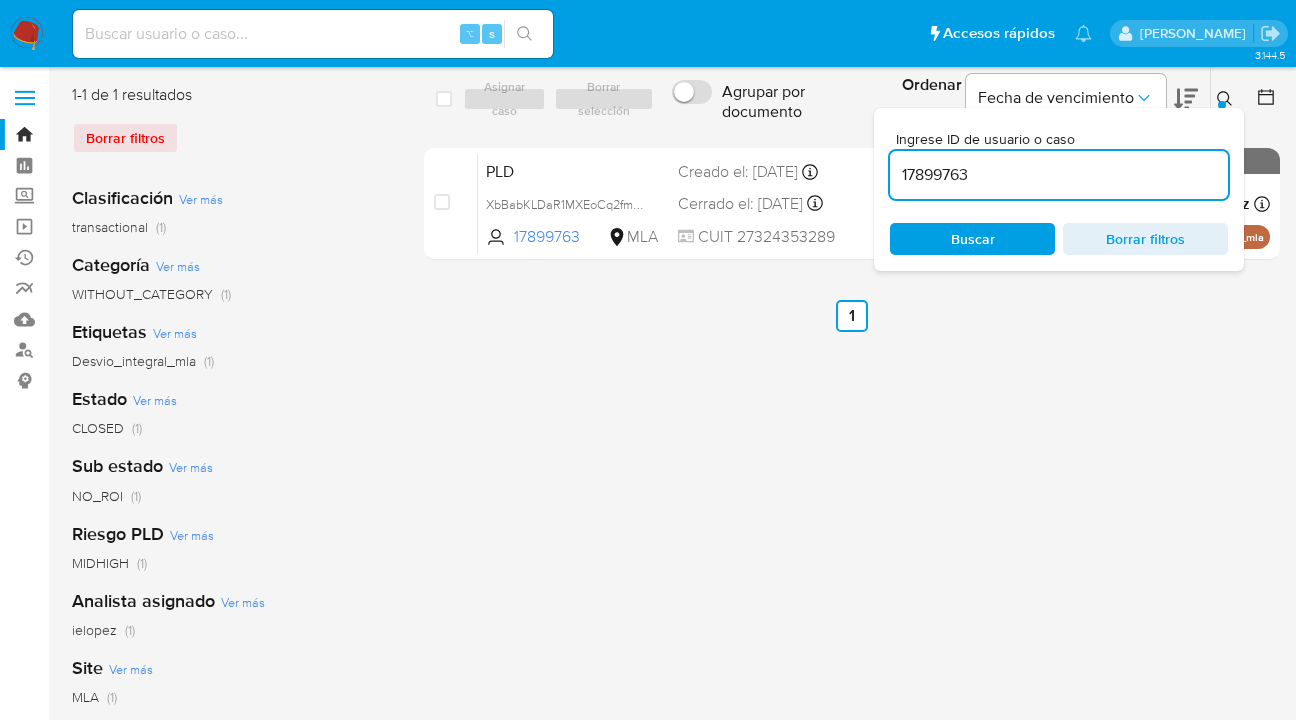 drag, startPoint x: 1049, startPoint y: 189, endPoint x: 913, endPoint y: 167, distance: 137.76791 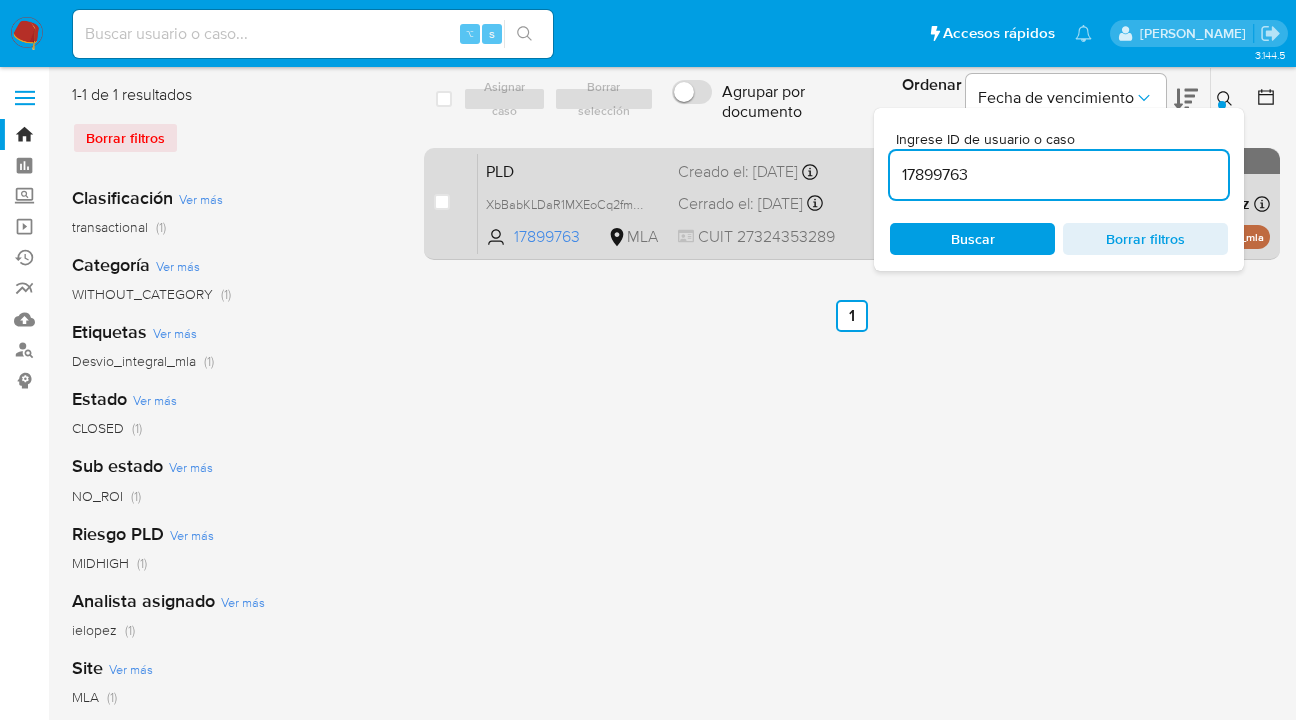drag, startPoint x: 944, startPoint y: 173, endPoint x: 873, endPoint y: 169, distance: 71.11259 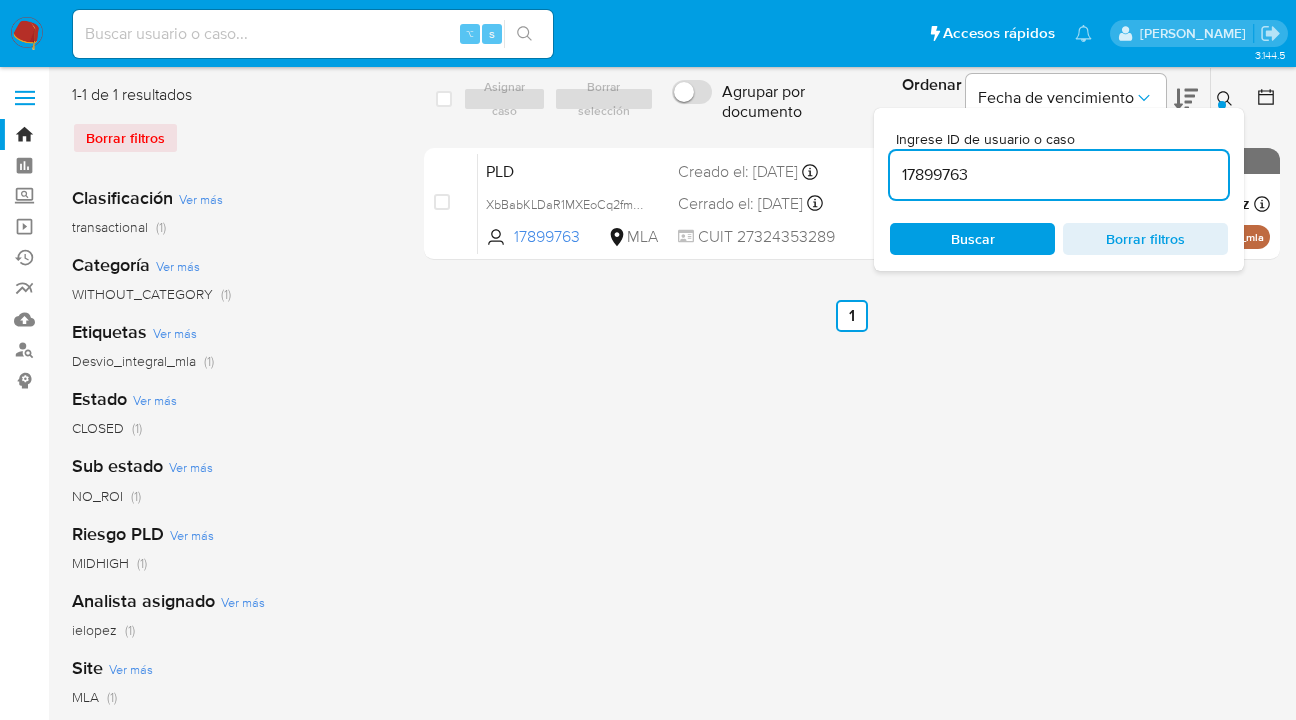 paste on "560349112" 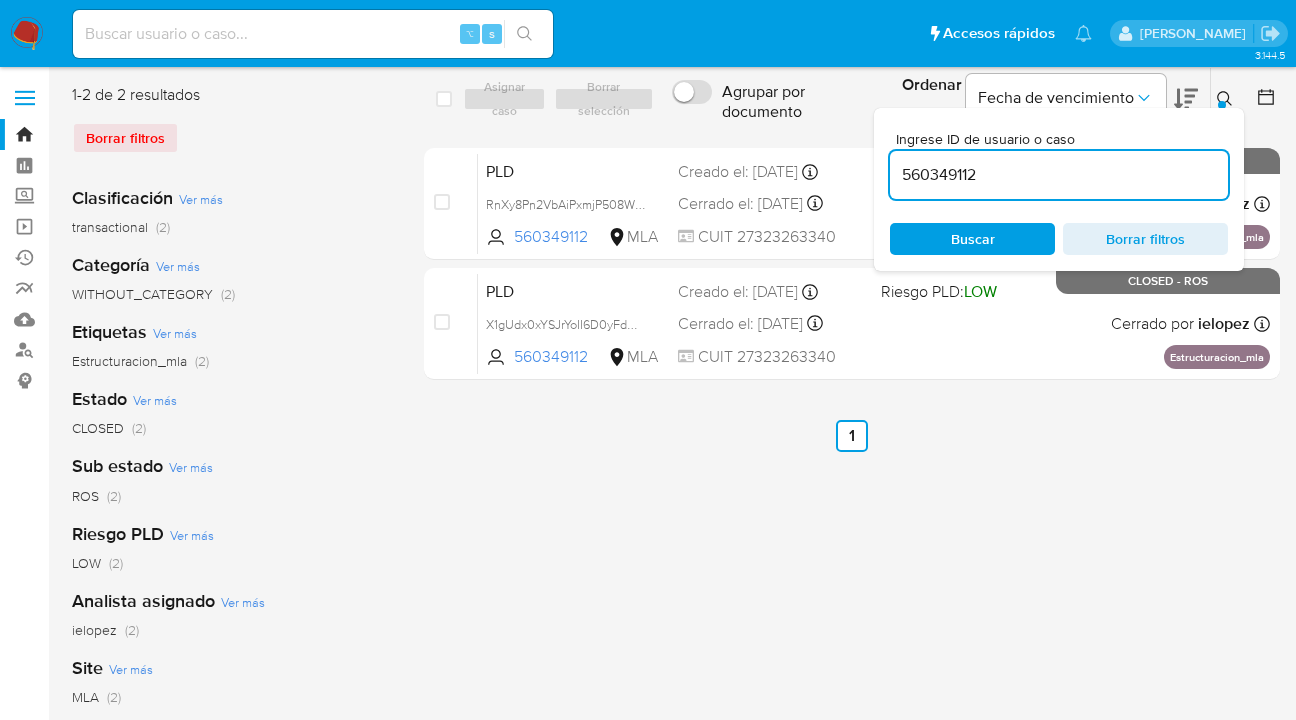 click 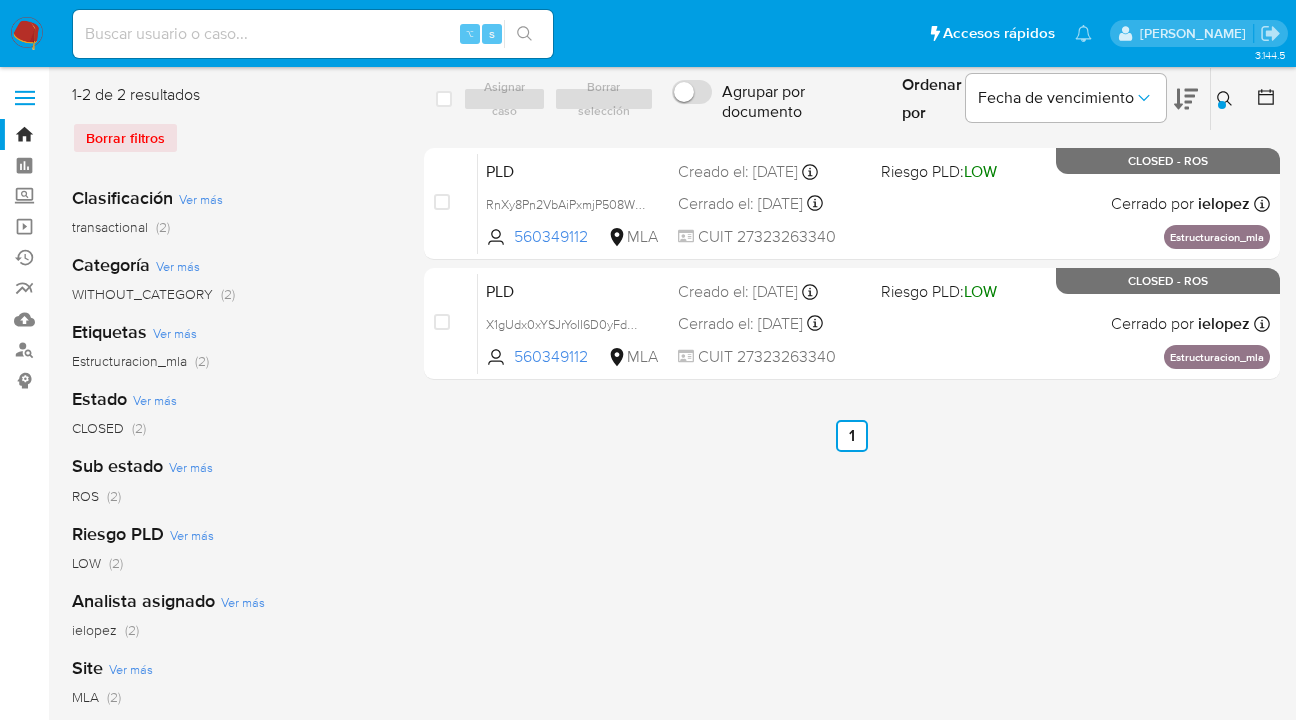 click 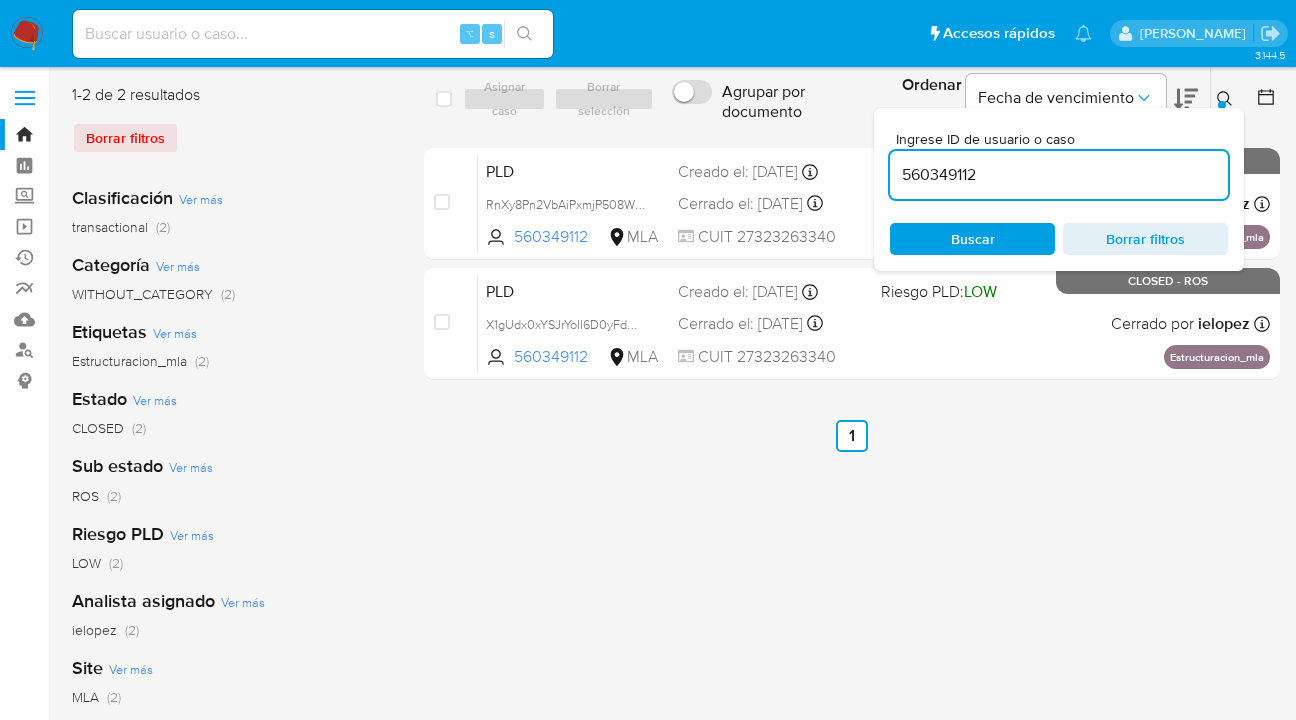 scroll, scrollTop: 0, scrollLeft: 0, axis: both 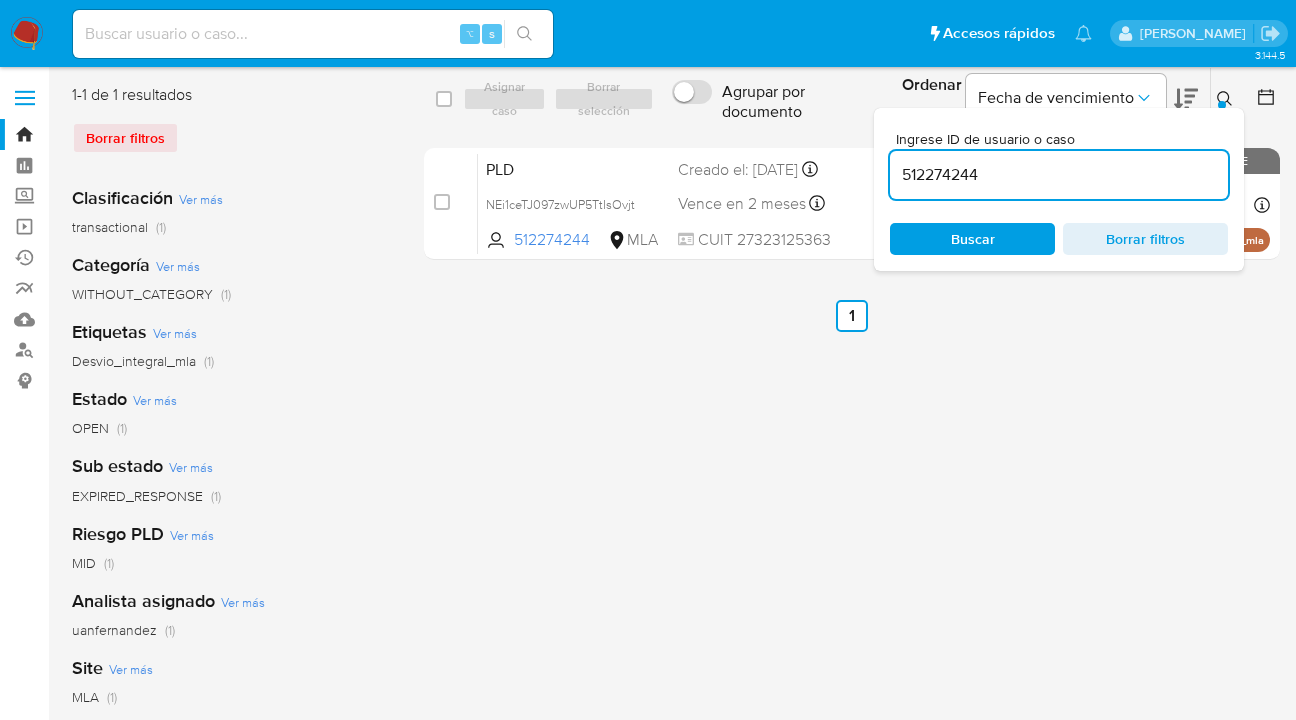 click 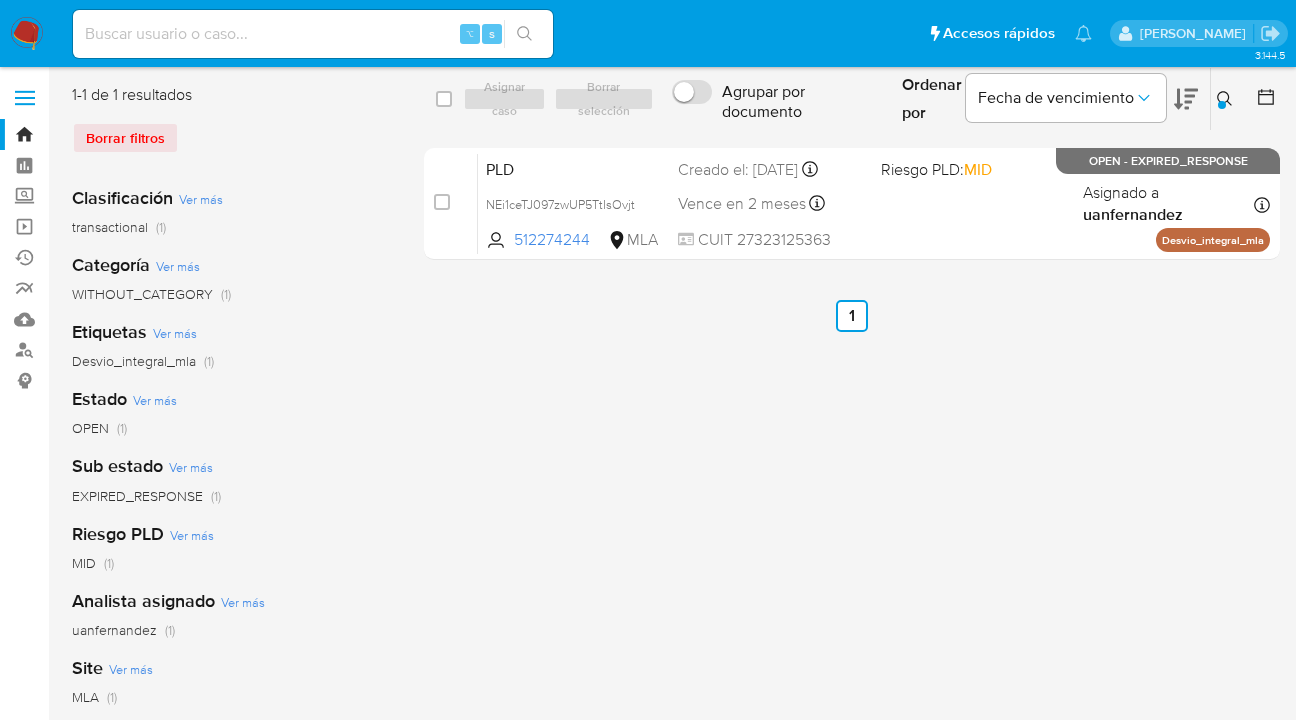 click 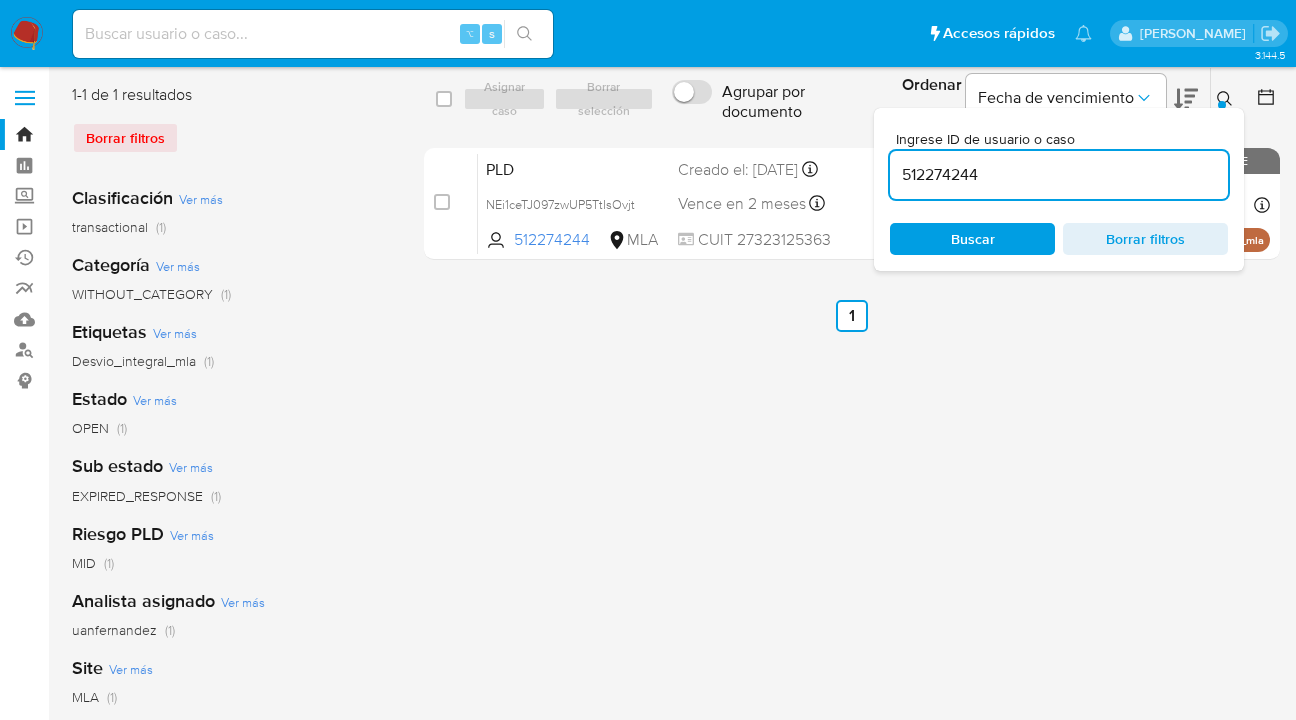 drag, startPoint x: 1061, startPoint y: 176, endPoint x: 904, endPoint y: 164, distance: 157.45793 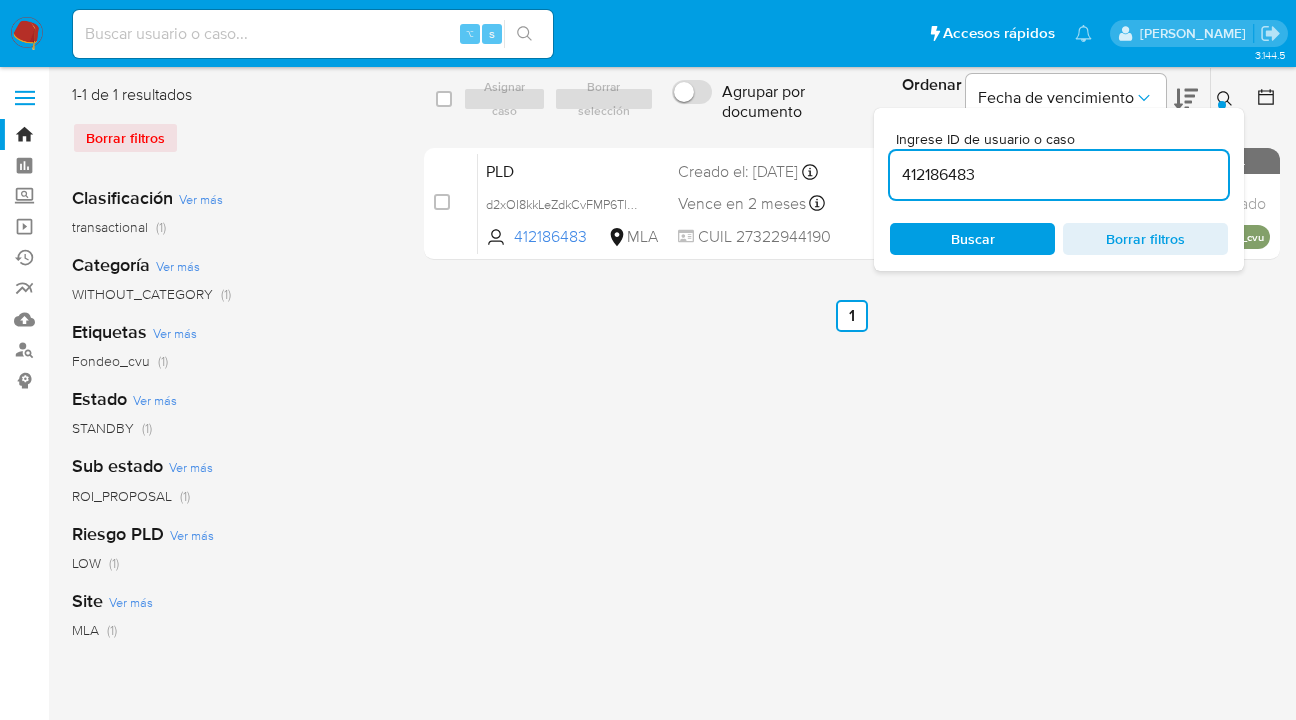 drag, startPoint x: 1217, startPoint y: 95, endPoint x: 1185, endPoint y: 105, distance: 33.526108 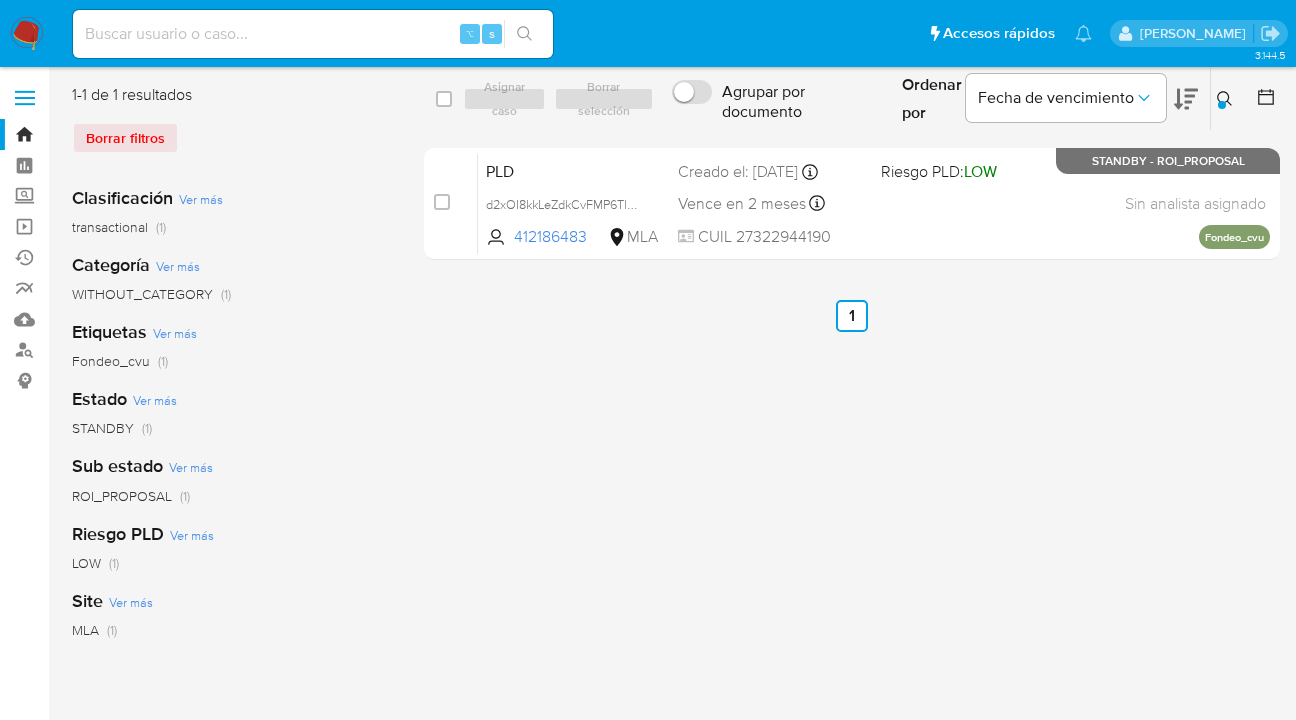 drag, startPoint x: 1224, startPoint y: 97, endPoint x: 1136, endPoint y: 129, distance: 93.637596 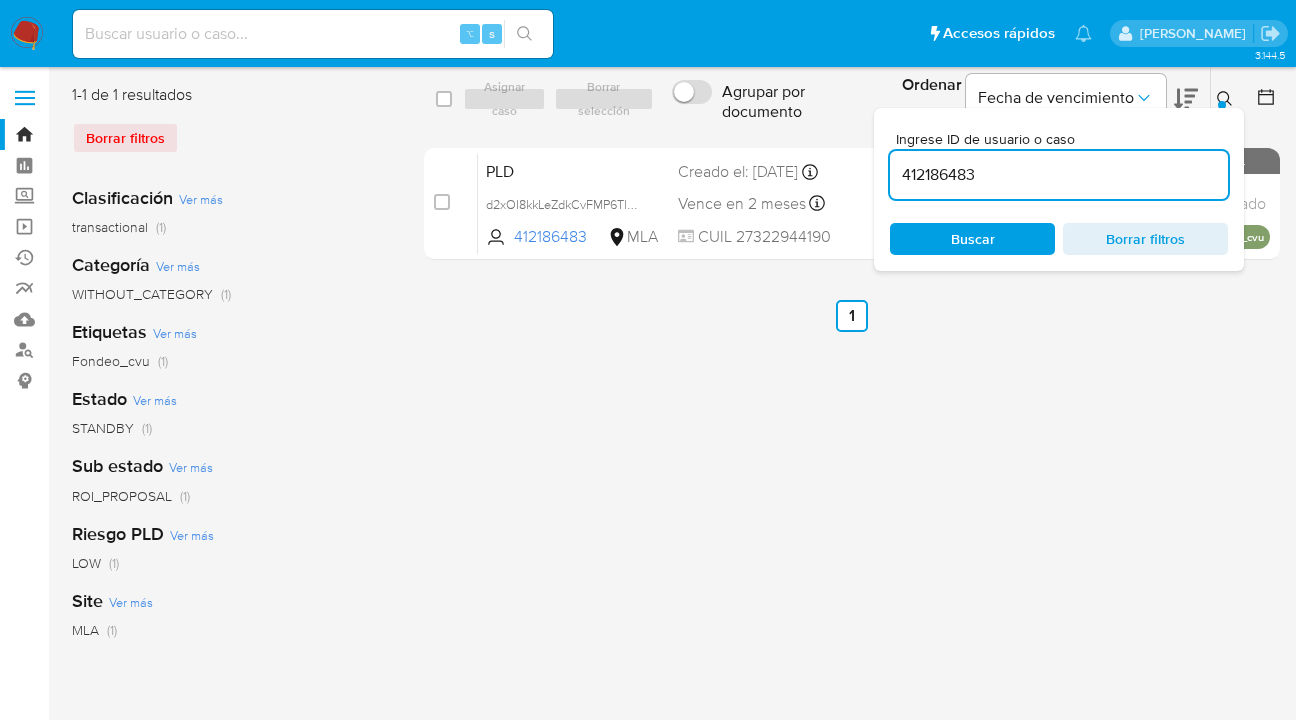 scroll, scrollTop: 0, scrollLeft: 0, axis: both 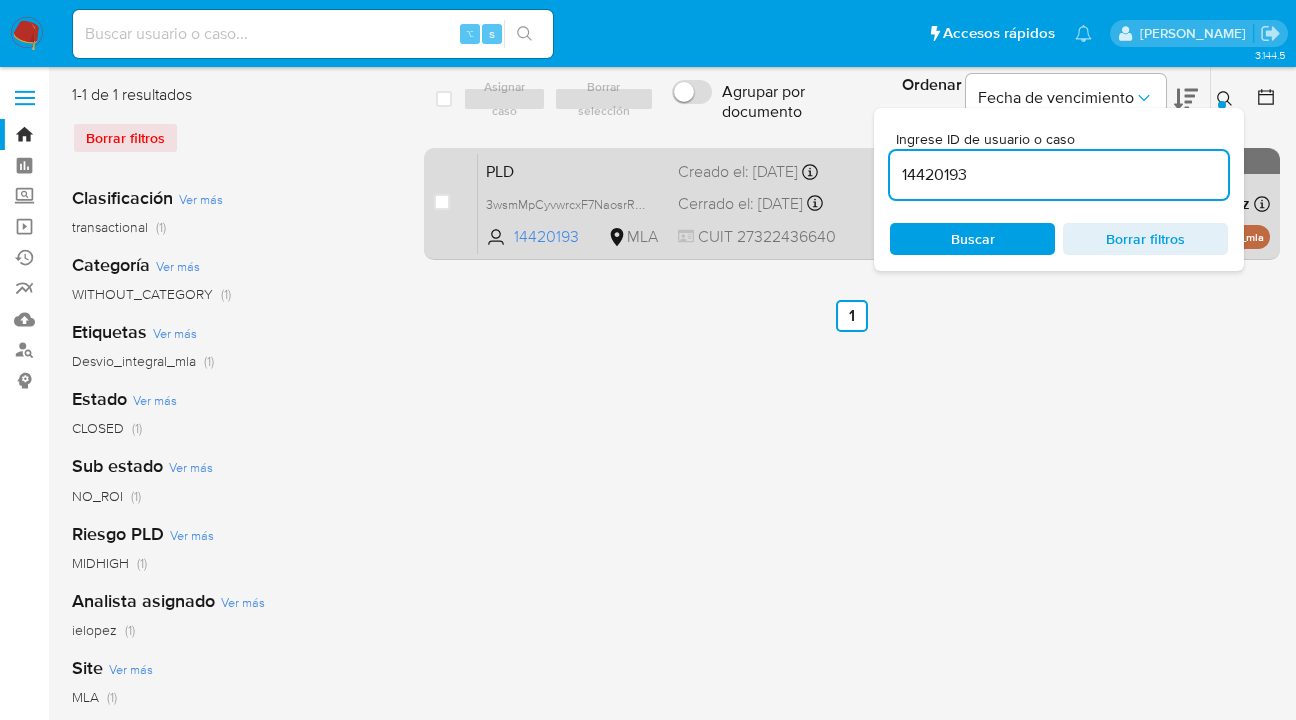 drag, startPoint x: 1222, startPoint y: 94, endPoint x: 927, endPoint y: 201, distance: 313.80566 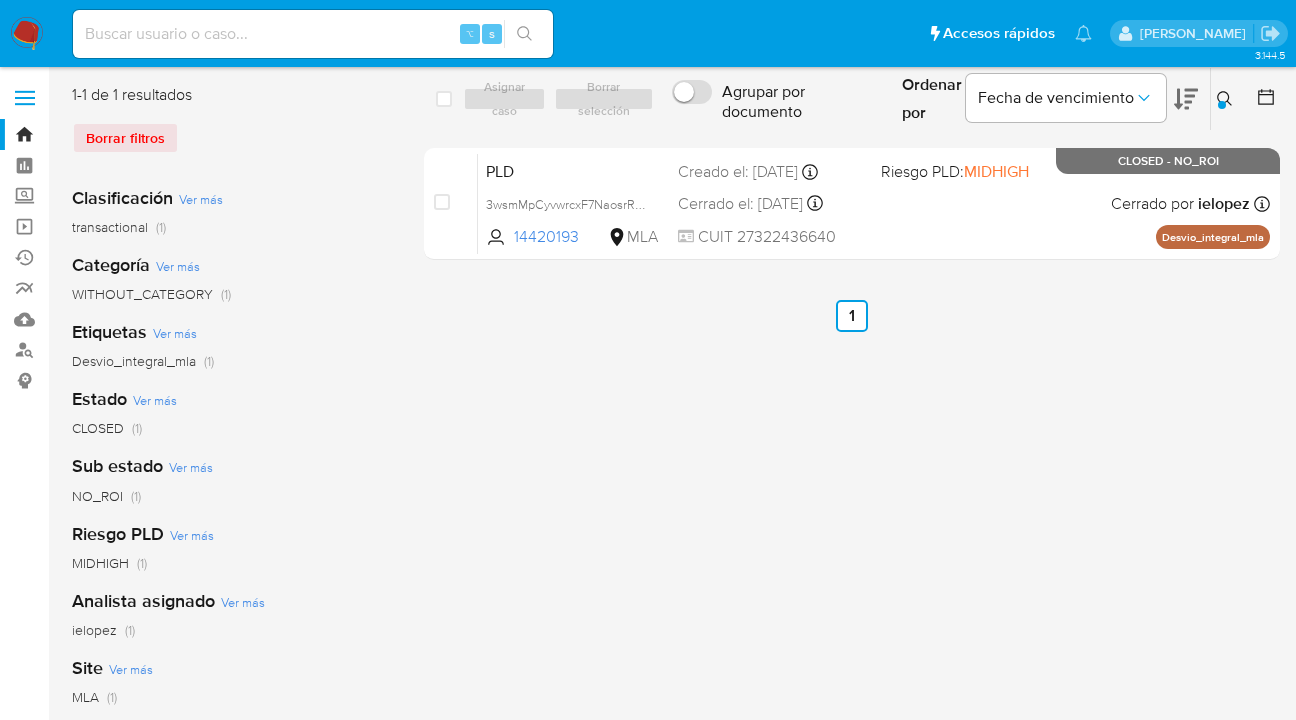 drag, startPoint x: 1224, startPoint y: 102, endPoint x: 1096, endPoint y: 166, distance: 143.10835 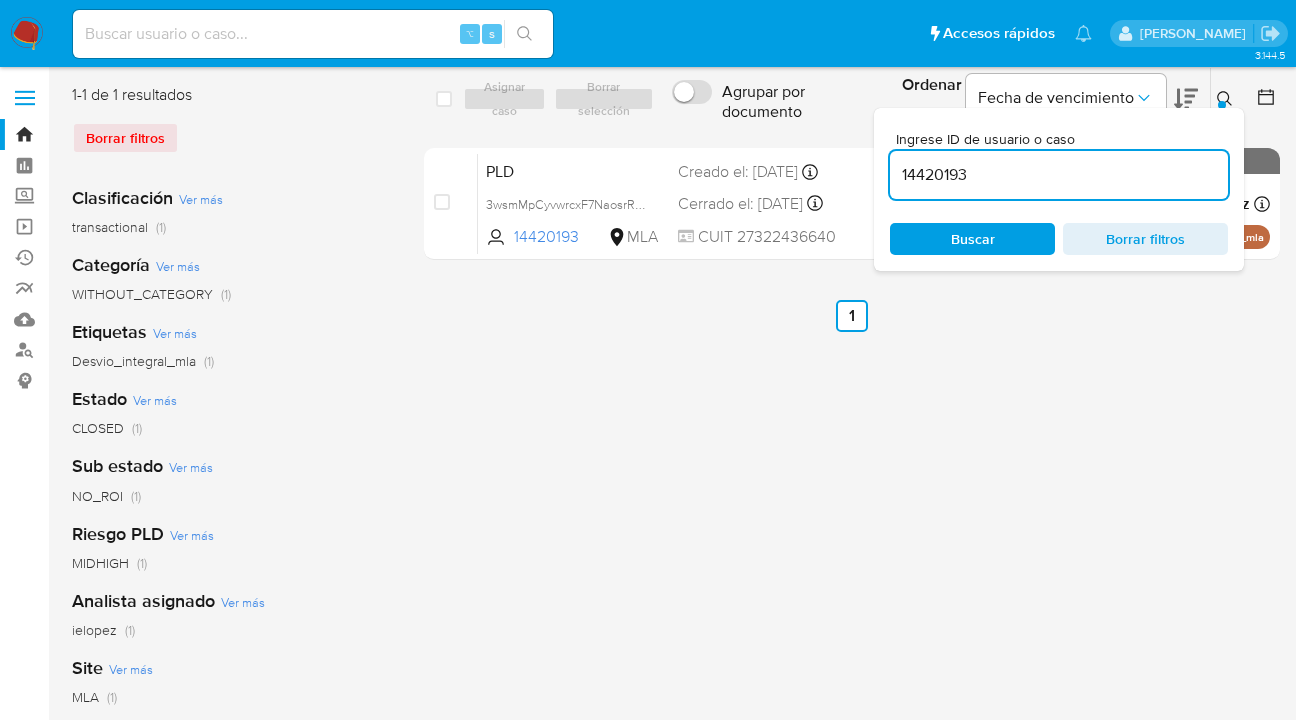 drag, startPoint x: 1056, startPoint y: 178, endPoint x: 1019, endPoint y: 139, distance: 53.75872 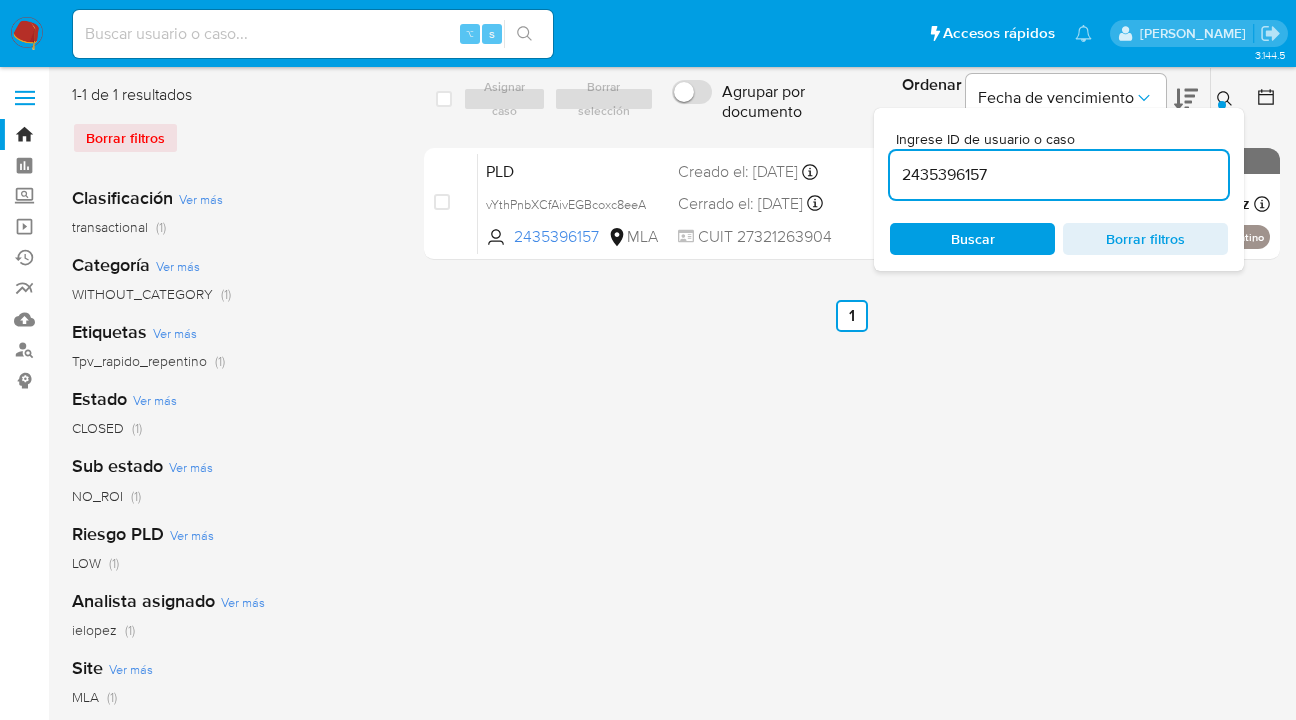 click at bounding box center (1222, 105) 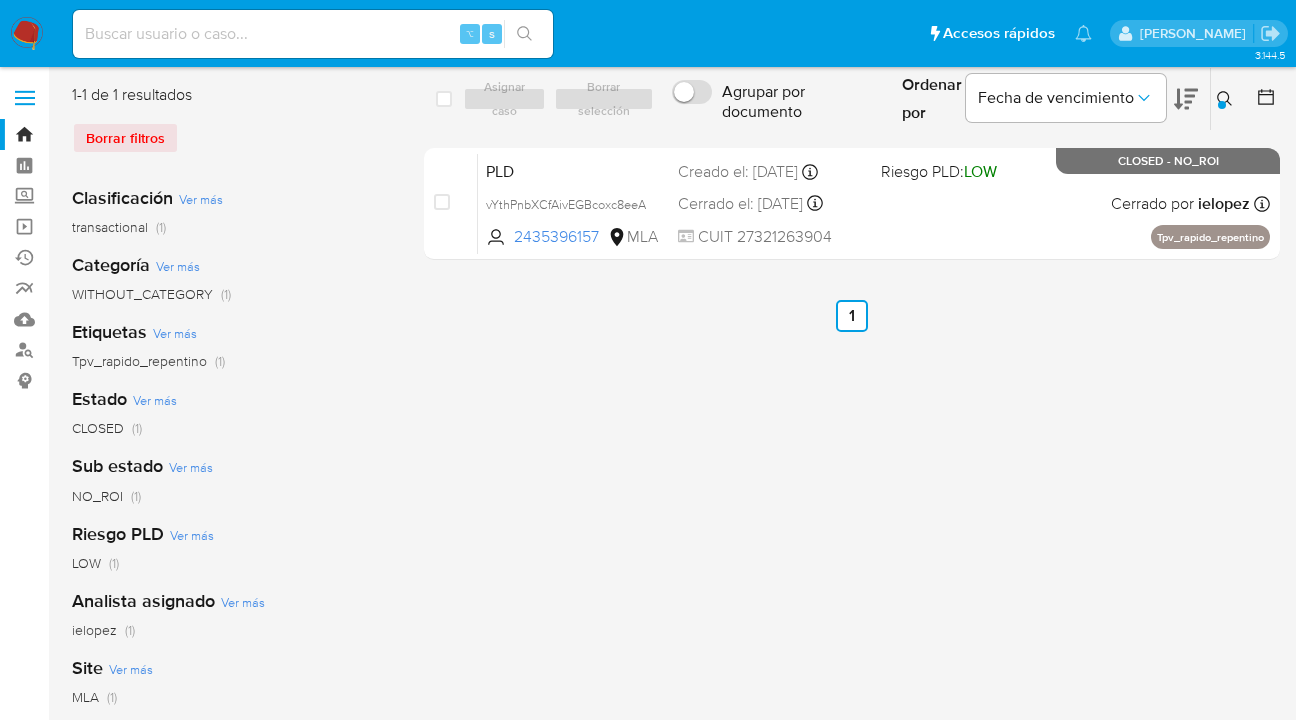 click 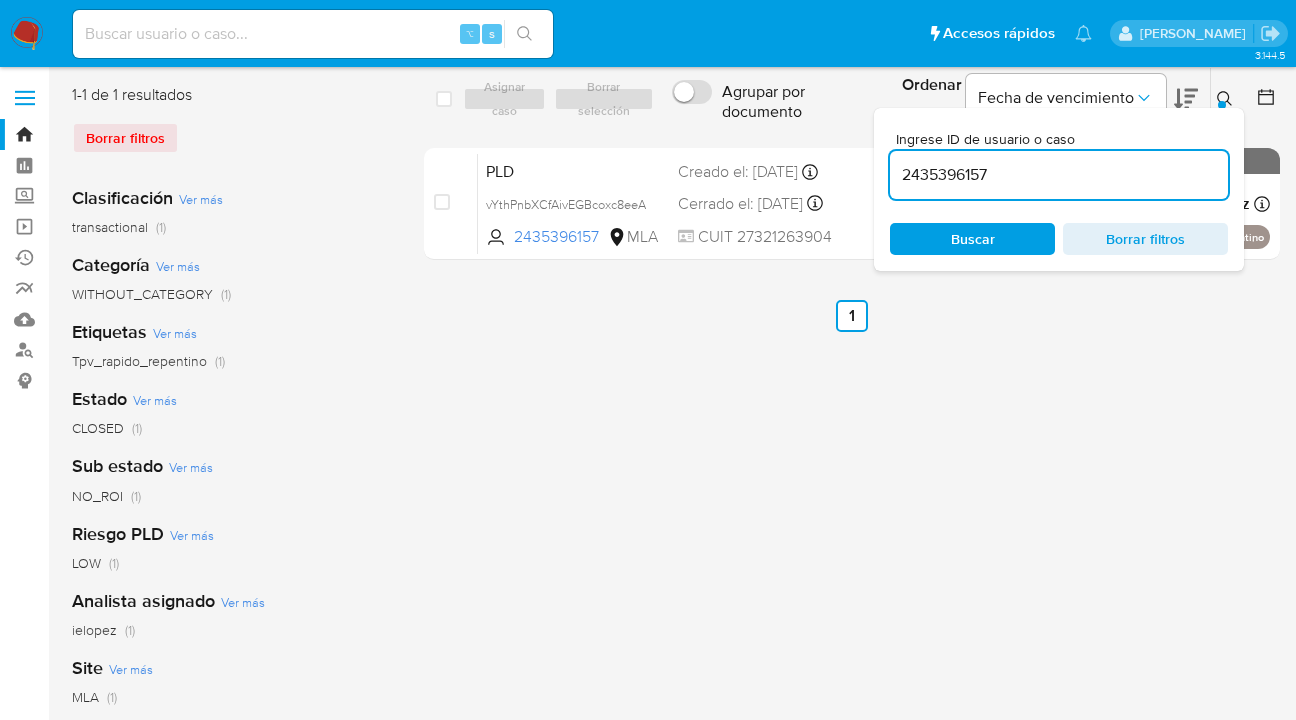 drag, startPoint x: 980, startPoint y: 174, endPoint x: 898, endPoint y: 158, distance: 83.546394 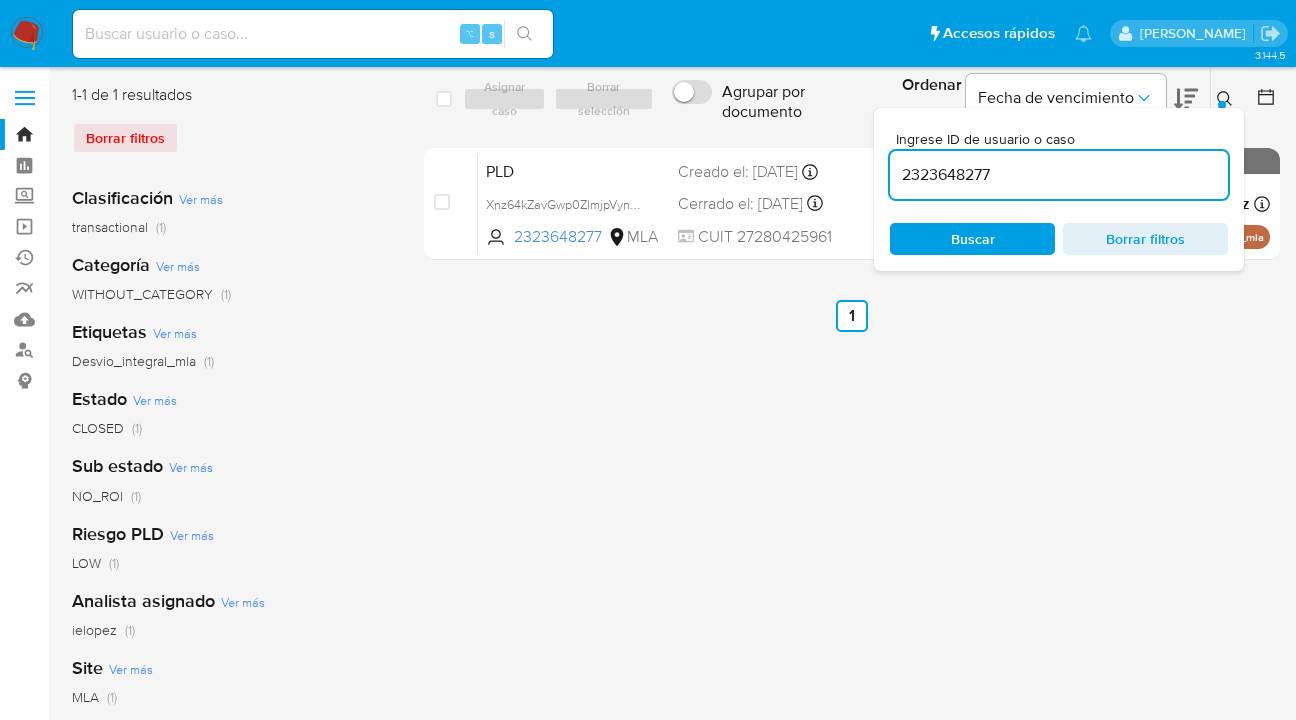 click 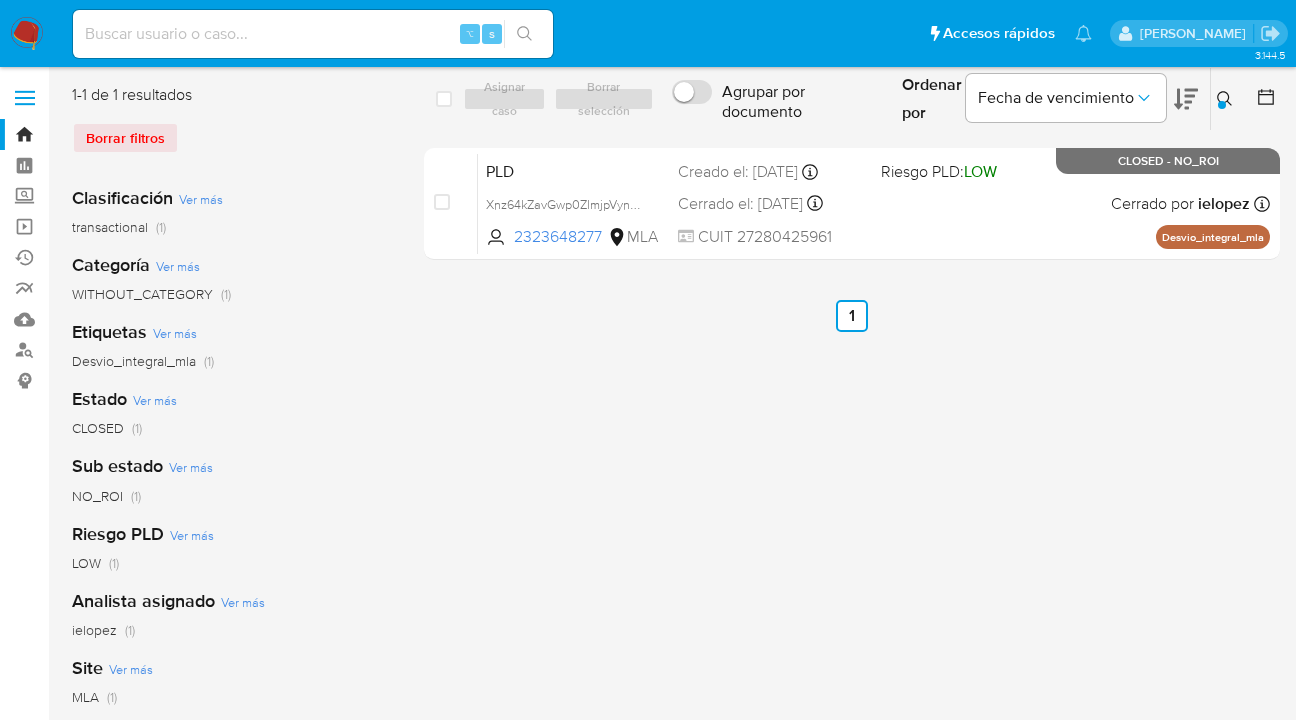 drag, startPoint x: 1221, startPoint y: 95, endPoint x: 1207, endPoint y: 101, distance: 15.231546 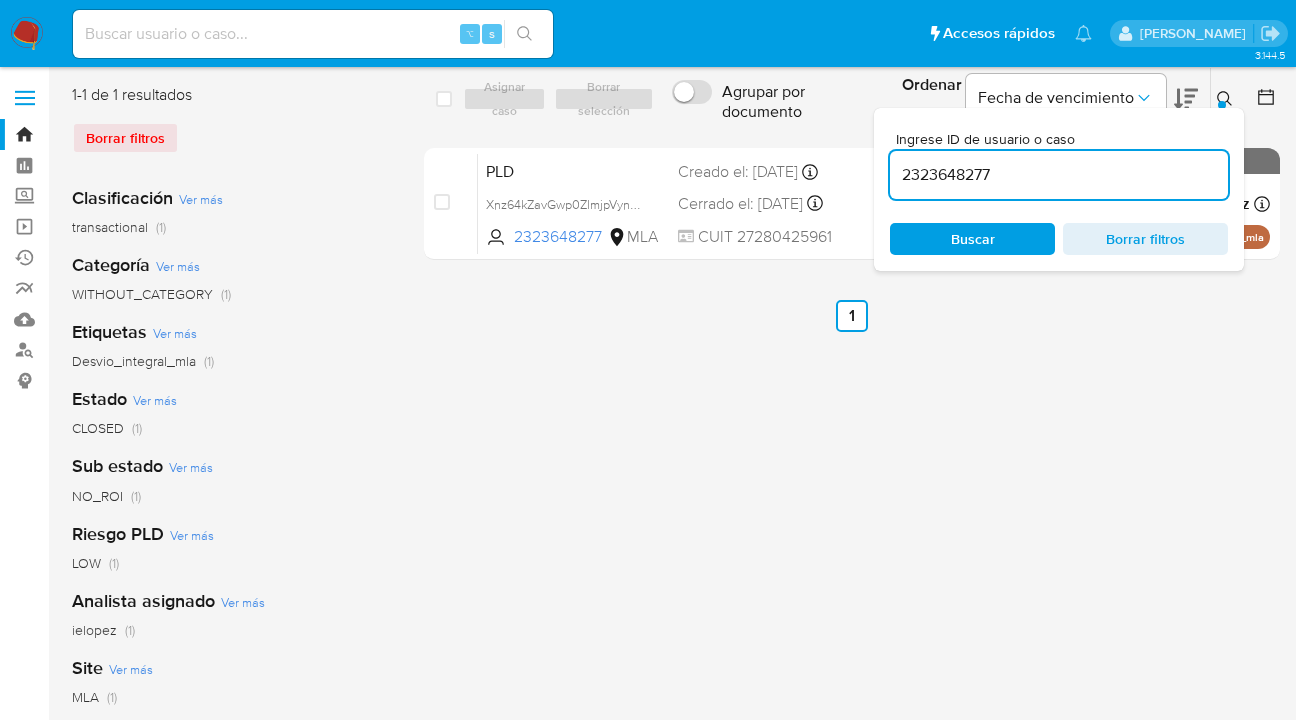 drag, startPoint x: 982, startPoint y: 167, endPoint x: 1079, endPoint y: 147, distance: 99.0404 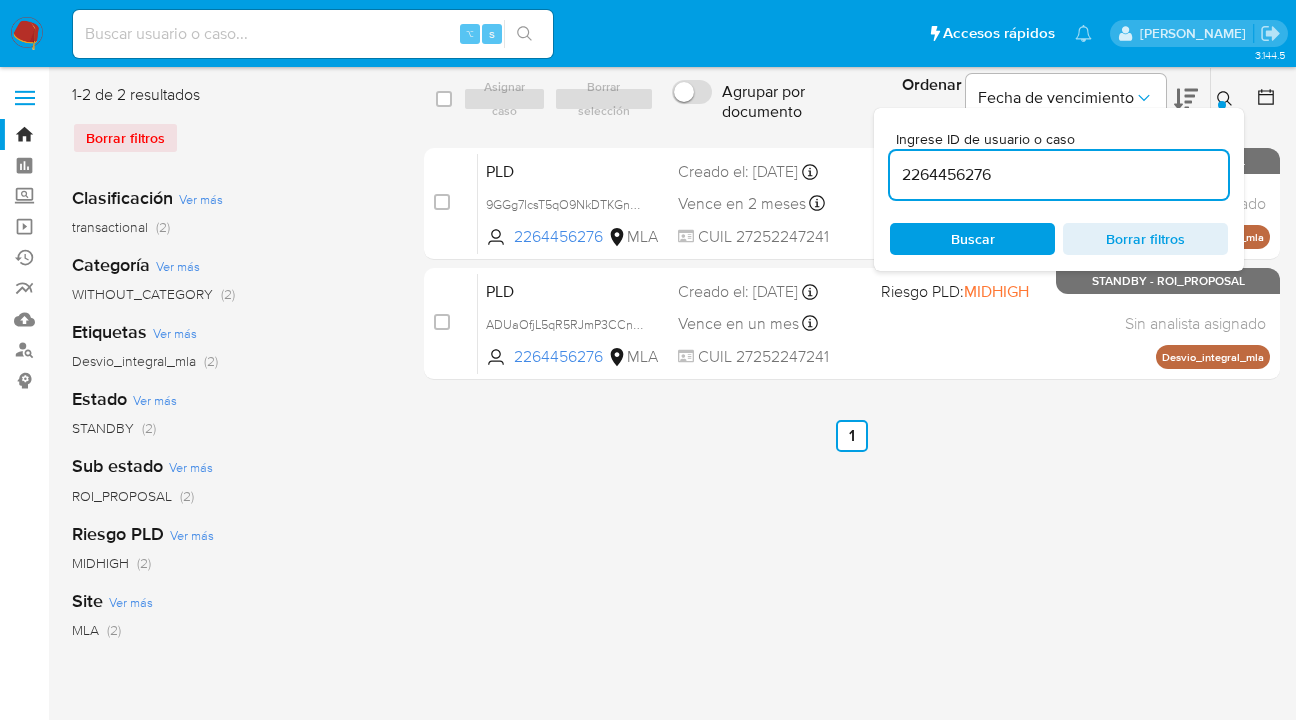 click 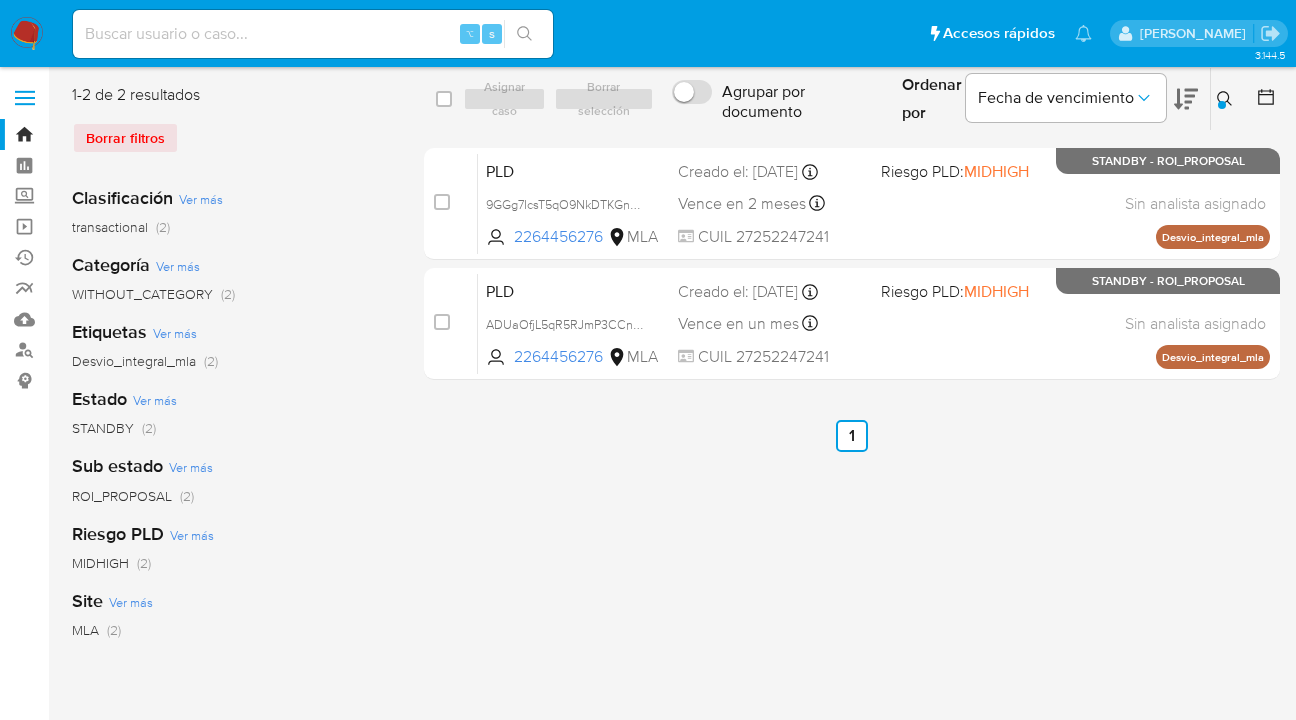 click 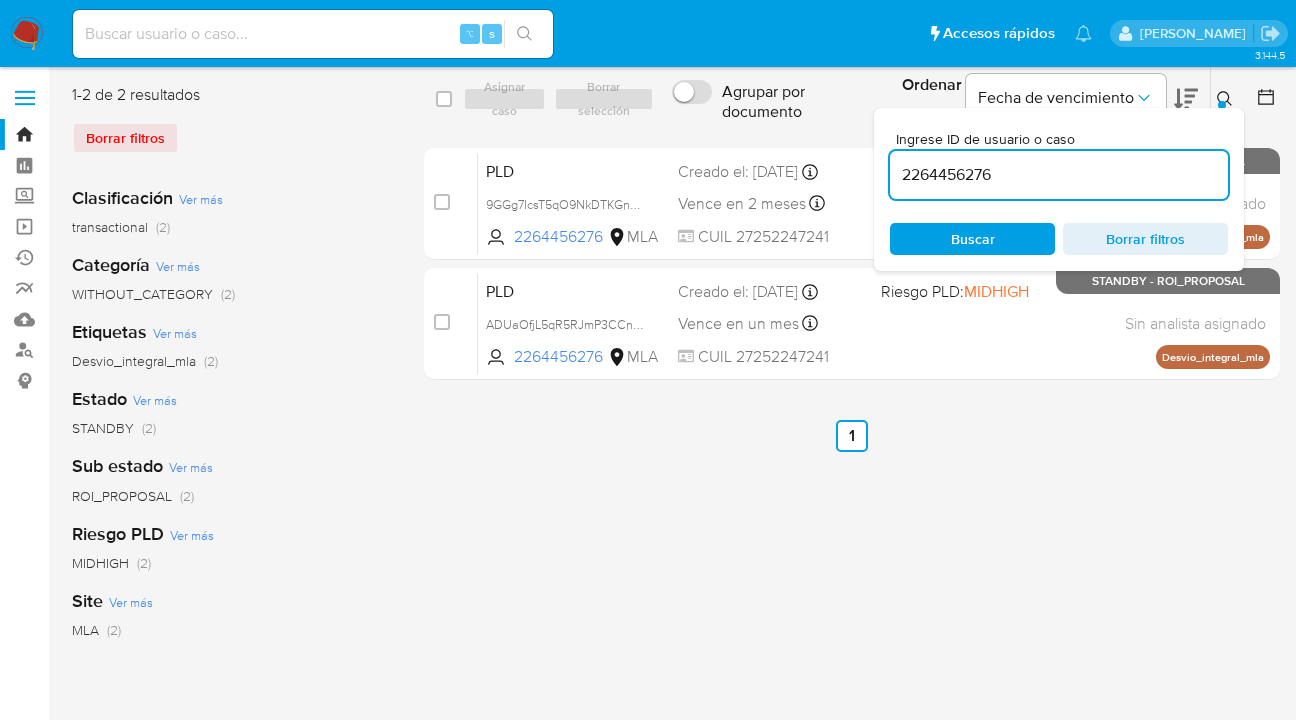 scroll, scrollTop: 0, scrollLeft: 0, axis: both 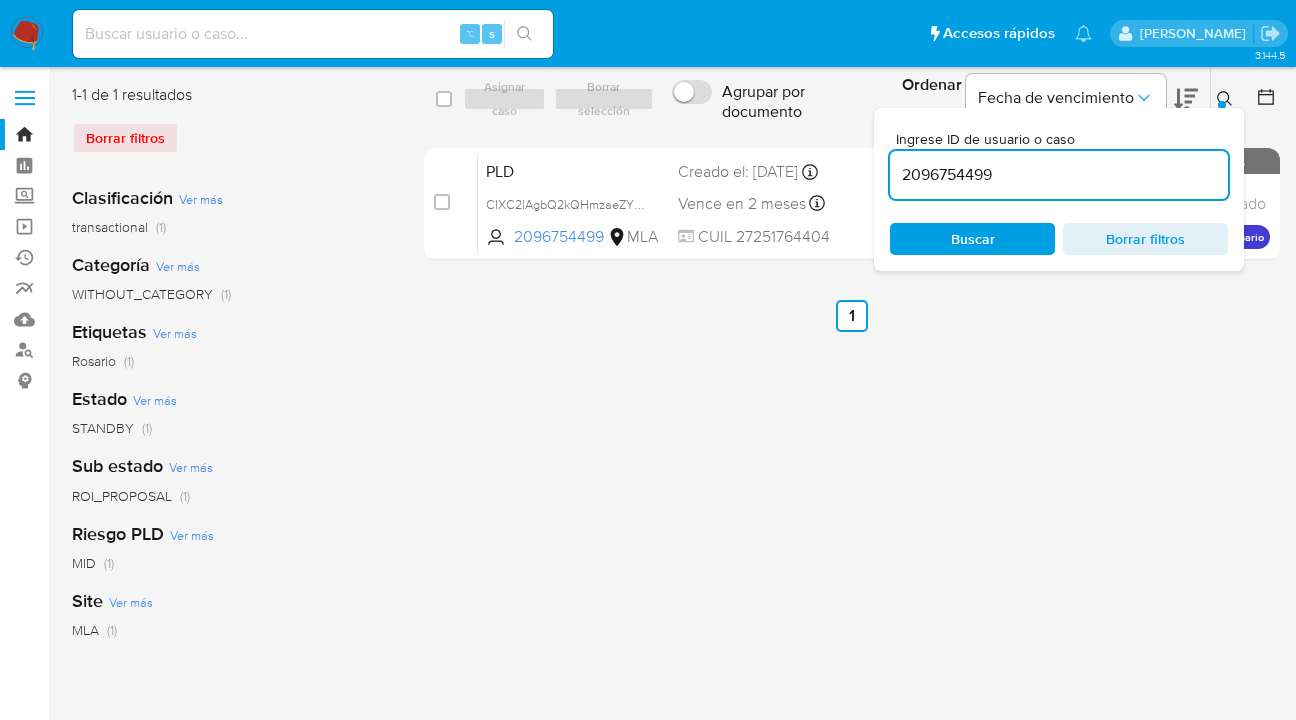 click 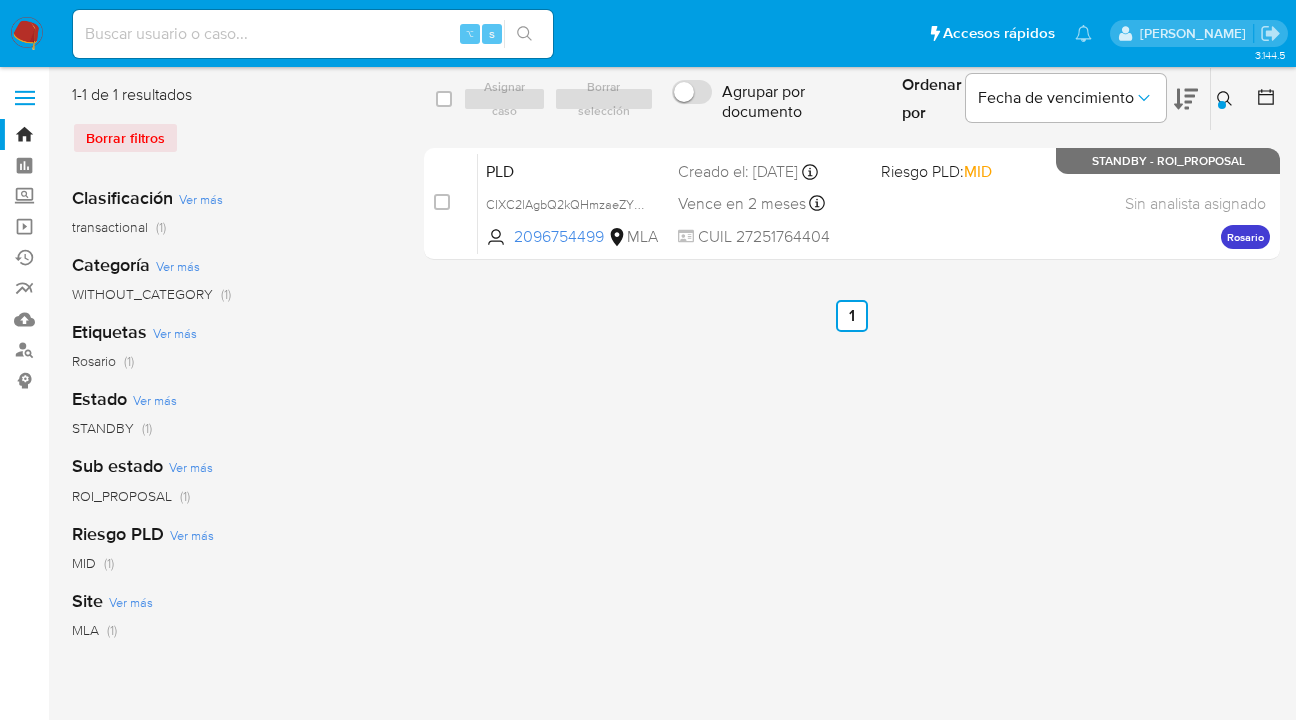 click 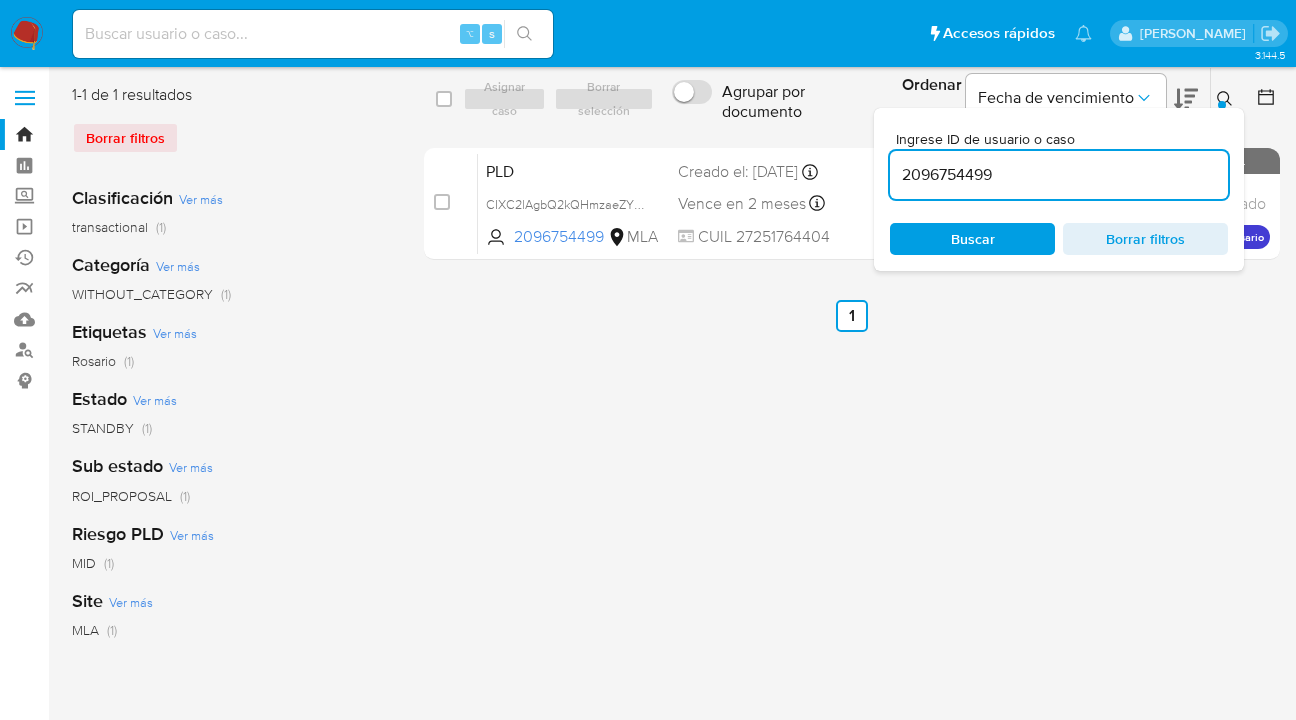 scroll, scrollTop: 0, scrollLeft: 0, axis: both 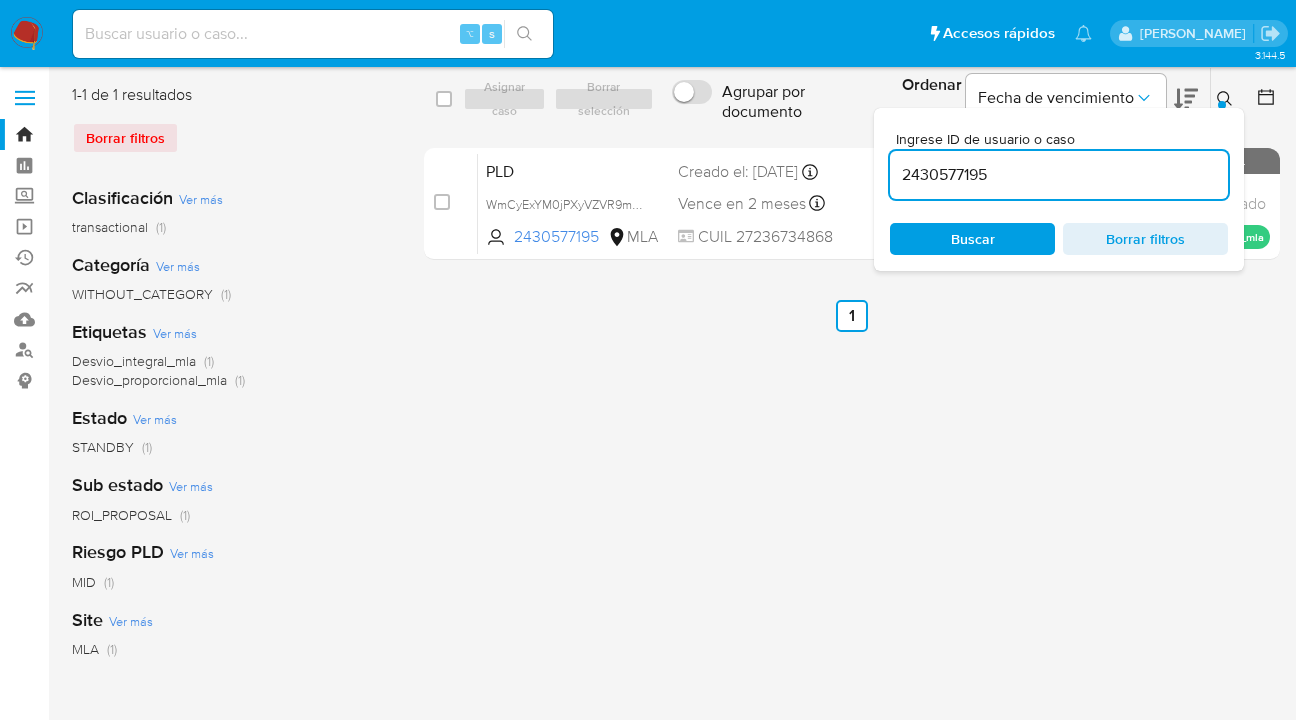click 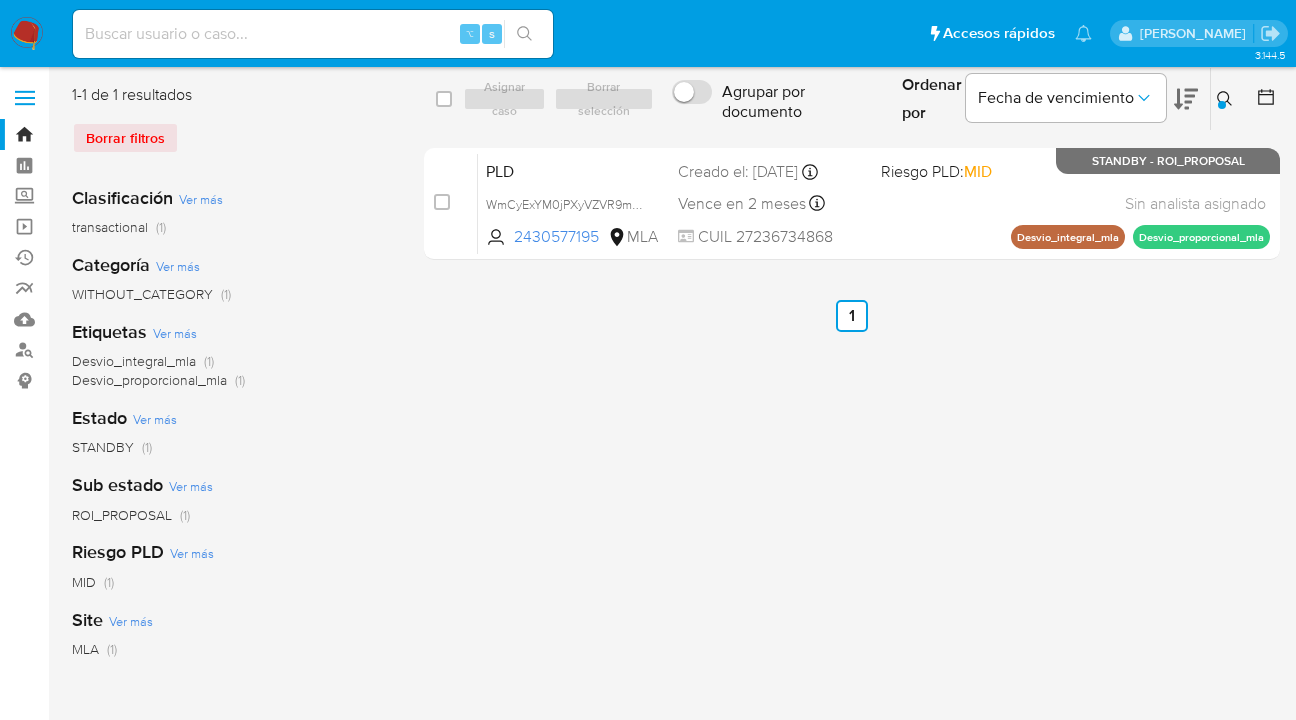 click 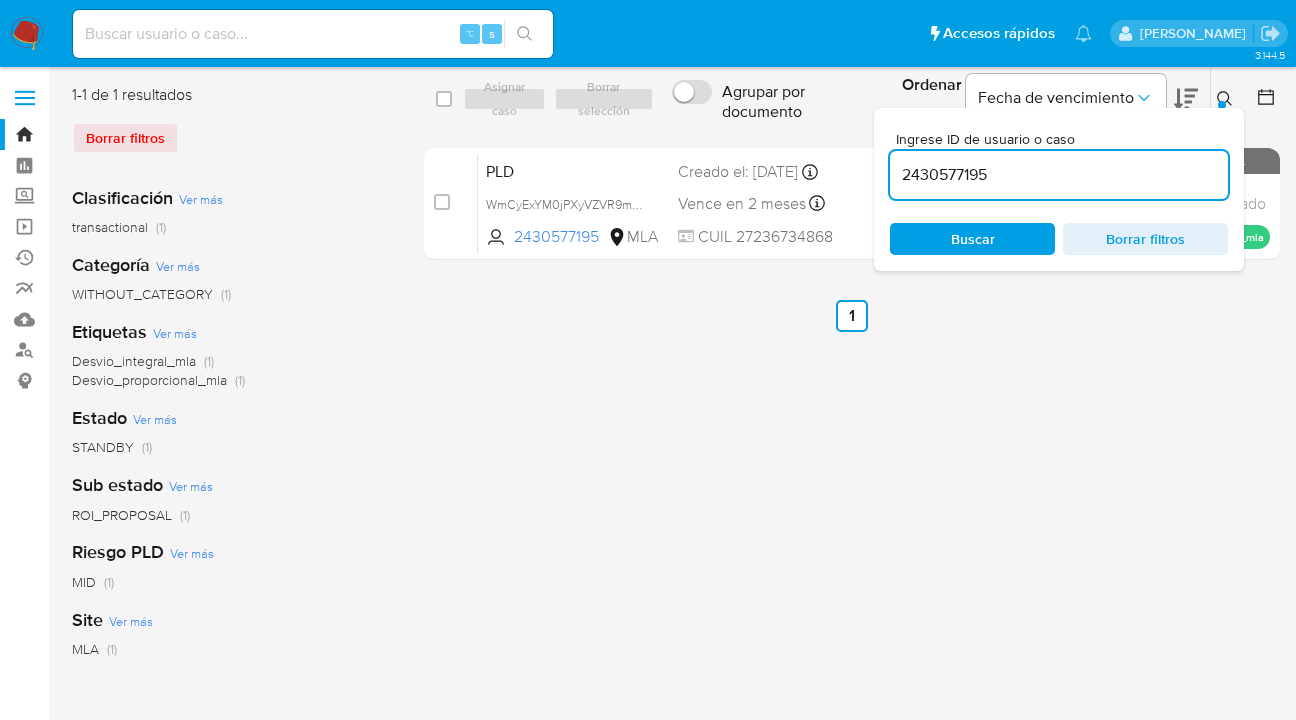 scroll, scrollTop: 0, scrollLeft: 0, axis: both 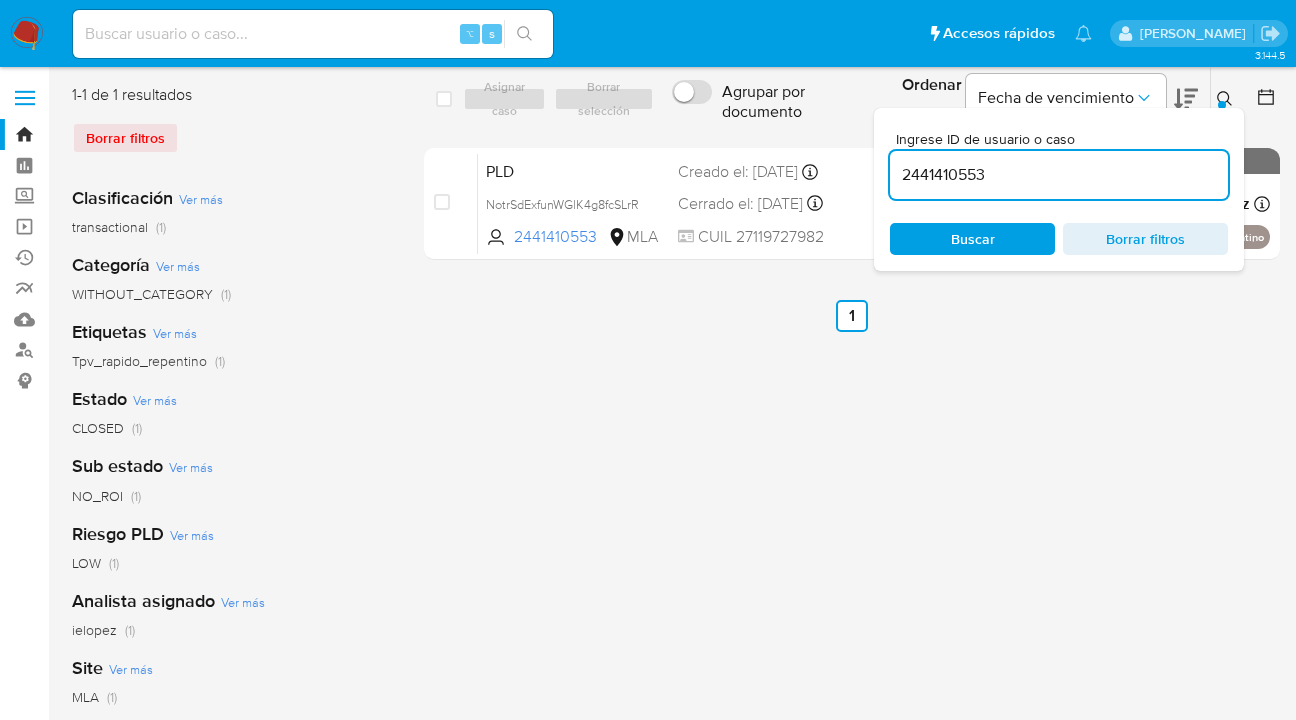 click 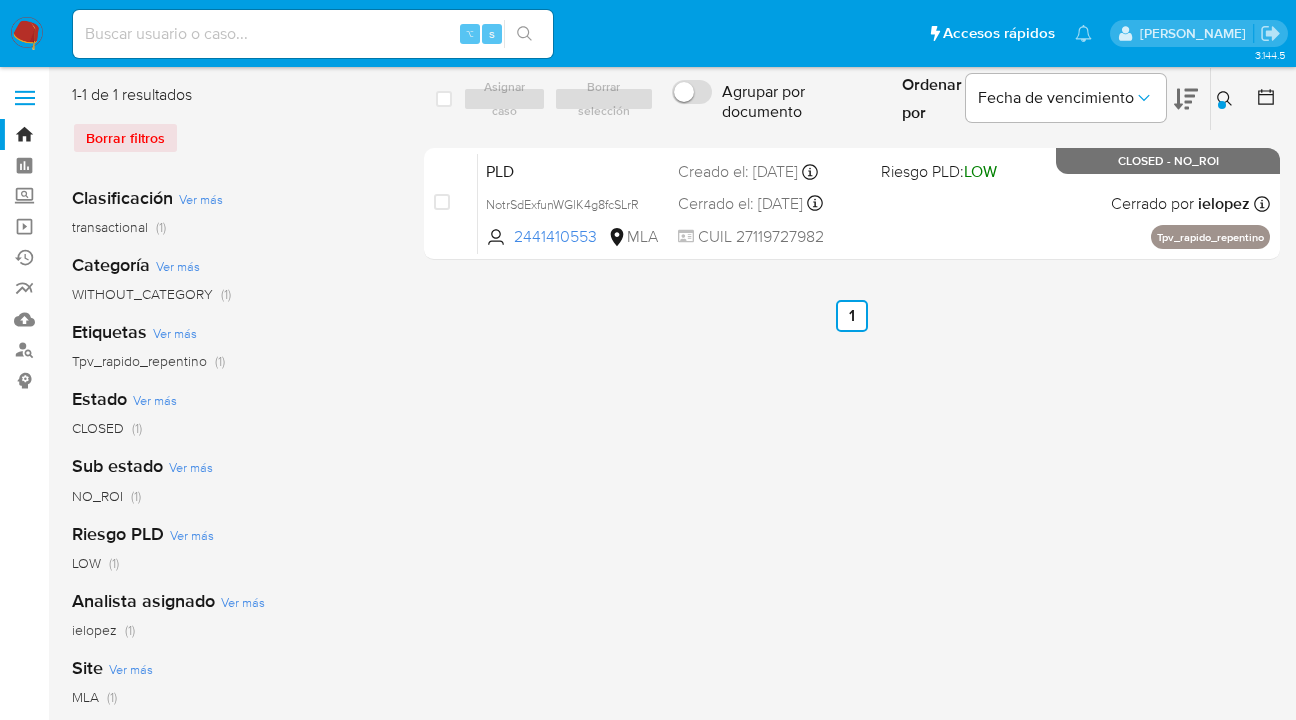 click at bounding box center (1222, 105) 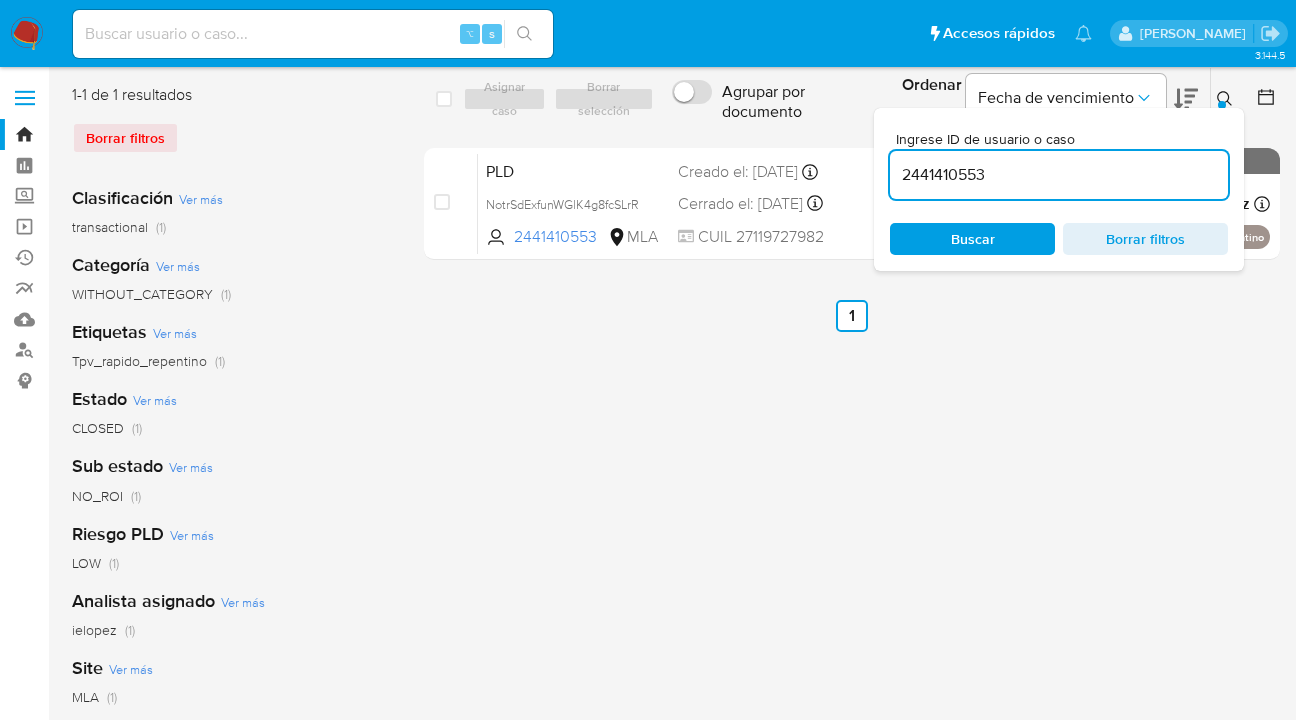 scroll, scrollTop: 0, scrollLeft: 0, axis: both 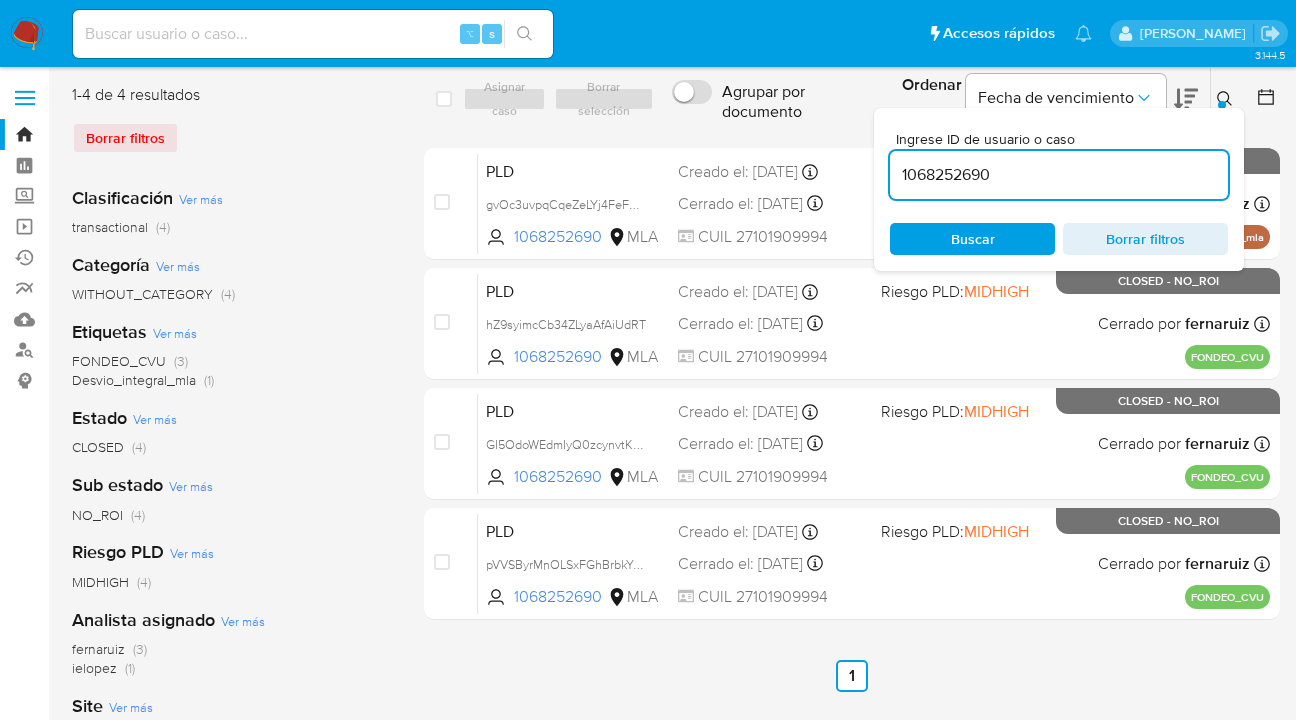 click 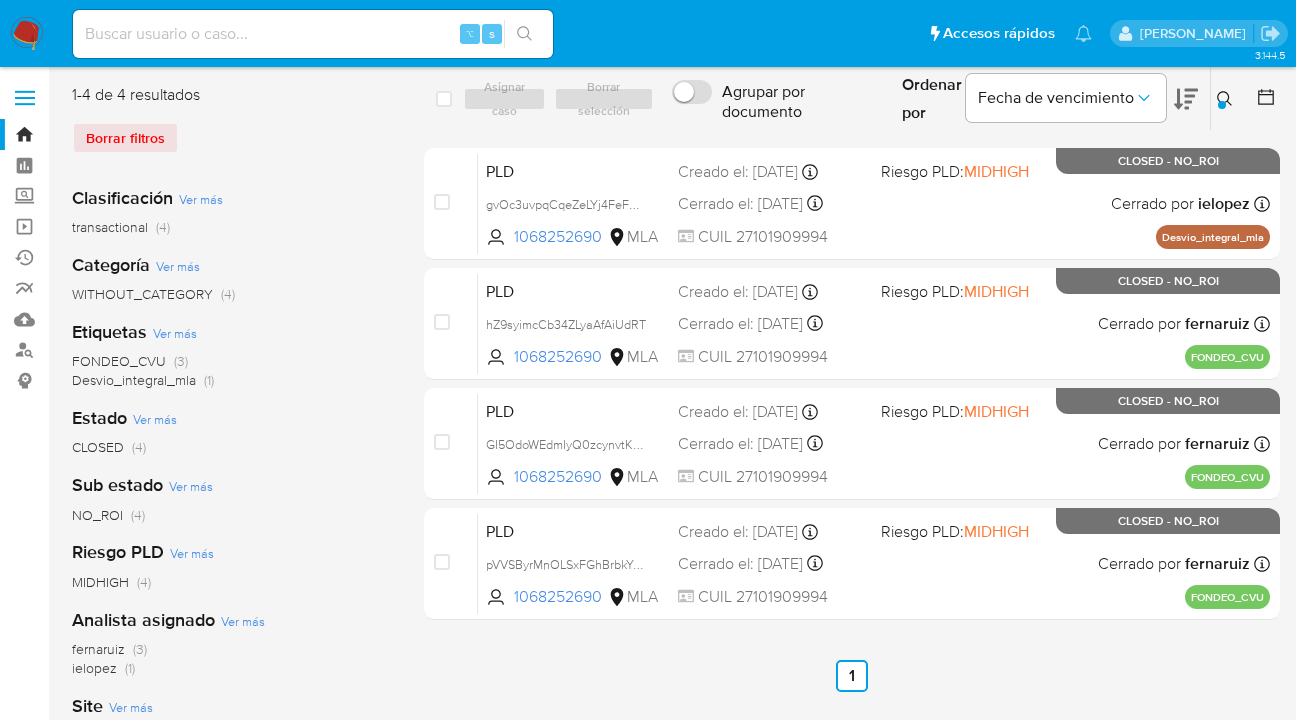 drag, startPoint x: 1222, startPoint y: 93, endPoint x: 1061, endPoint y: 183, distance: 184.44783 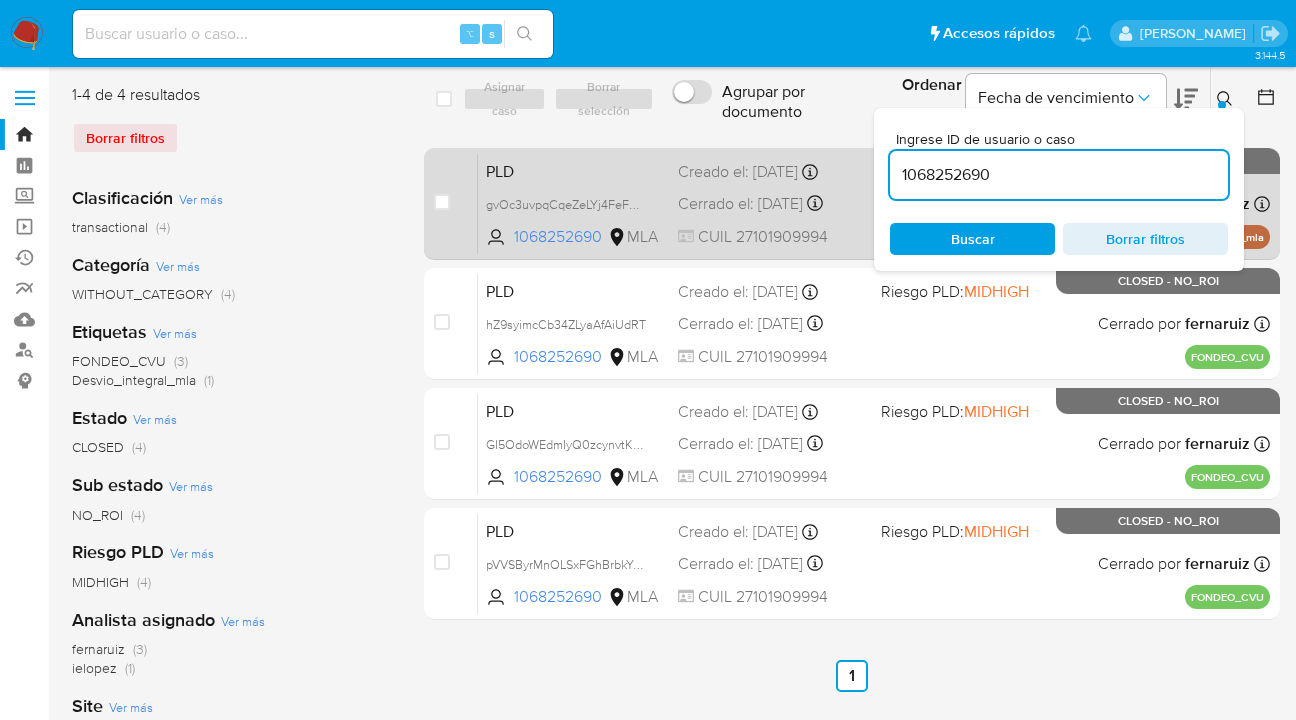 scroll, scrollTop: 0, scrollLeft: 0, axis: both 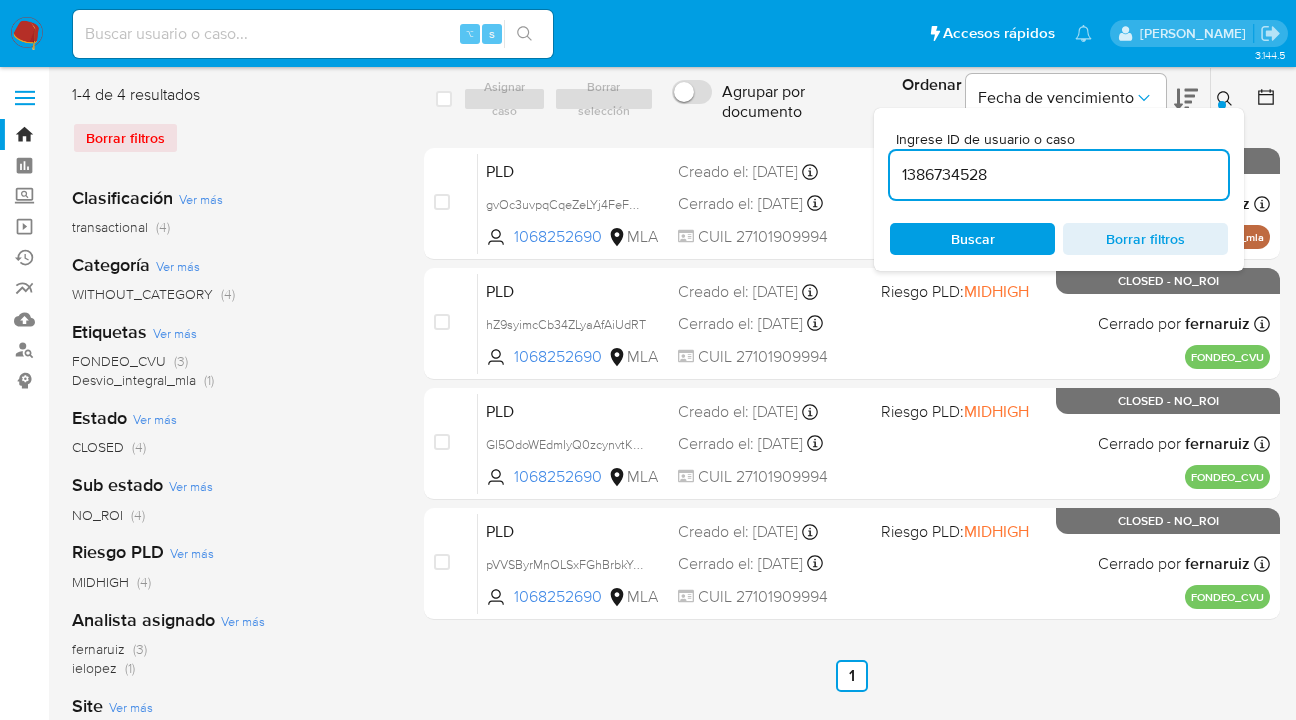 type on "1386734528" 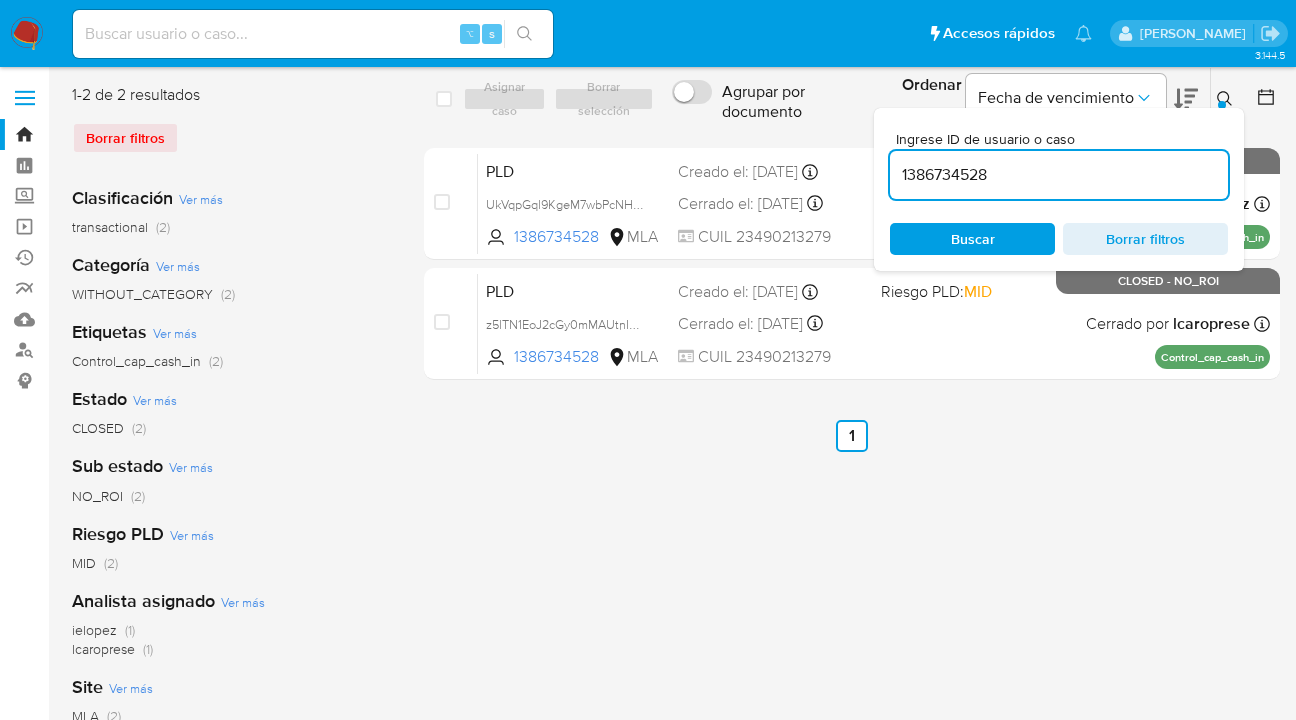 click 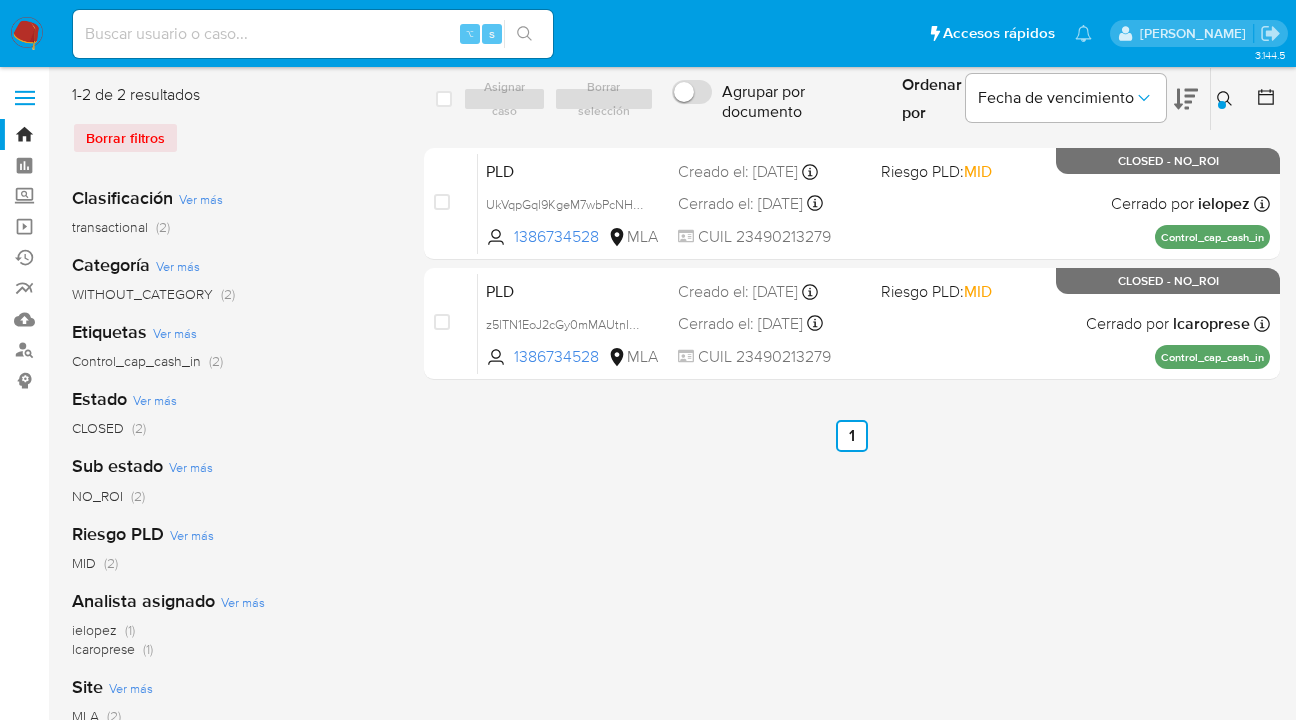 type 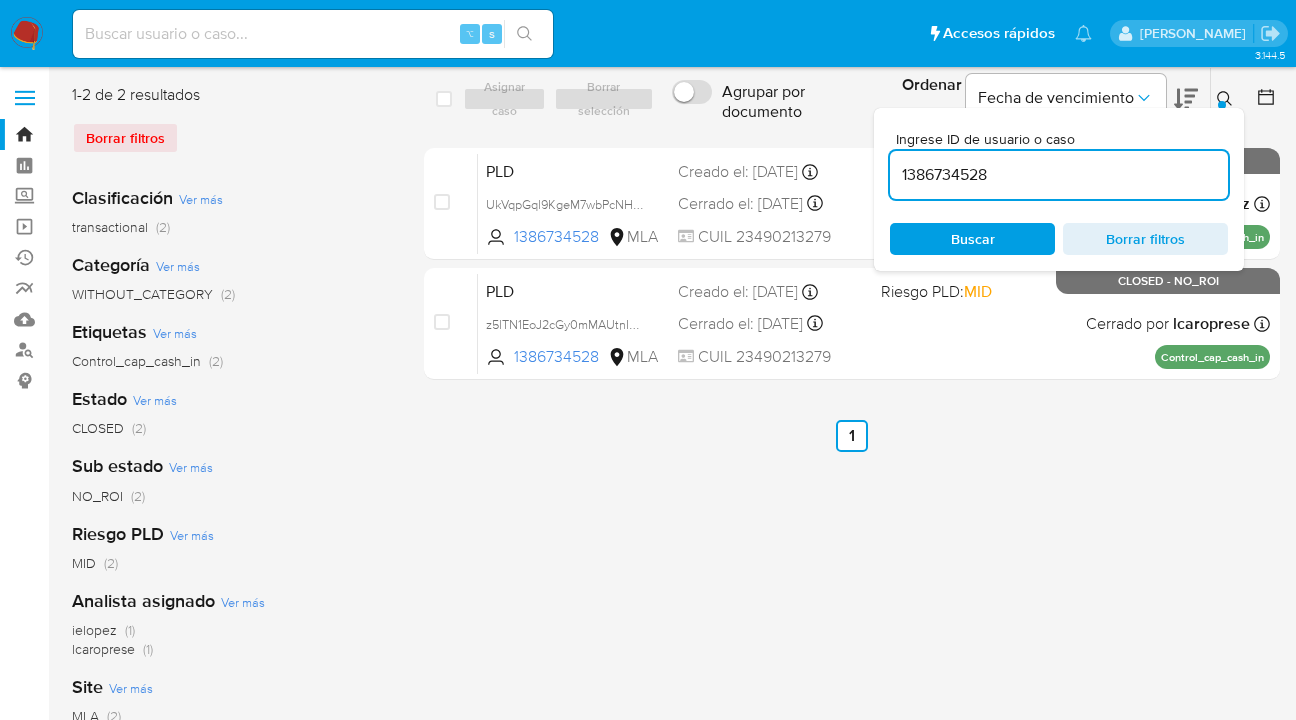 scroll, scrollTop: 0, scrollLeft: 0, axis: both 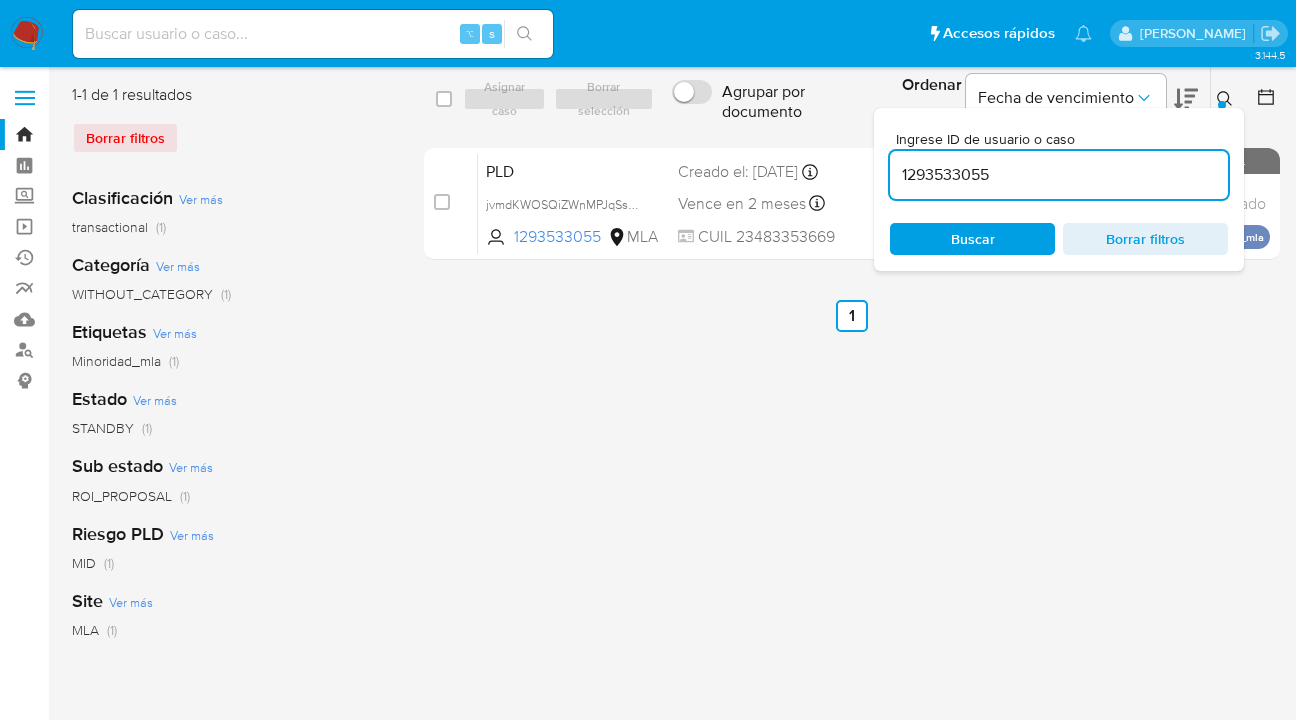 click 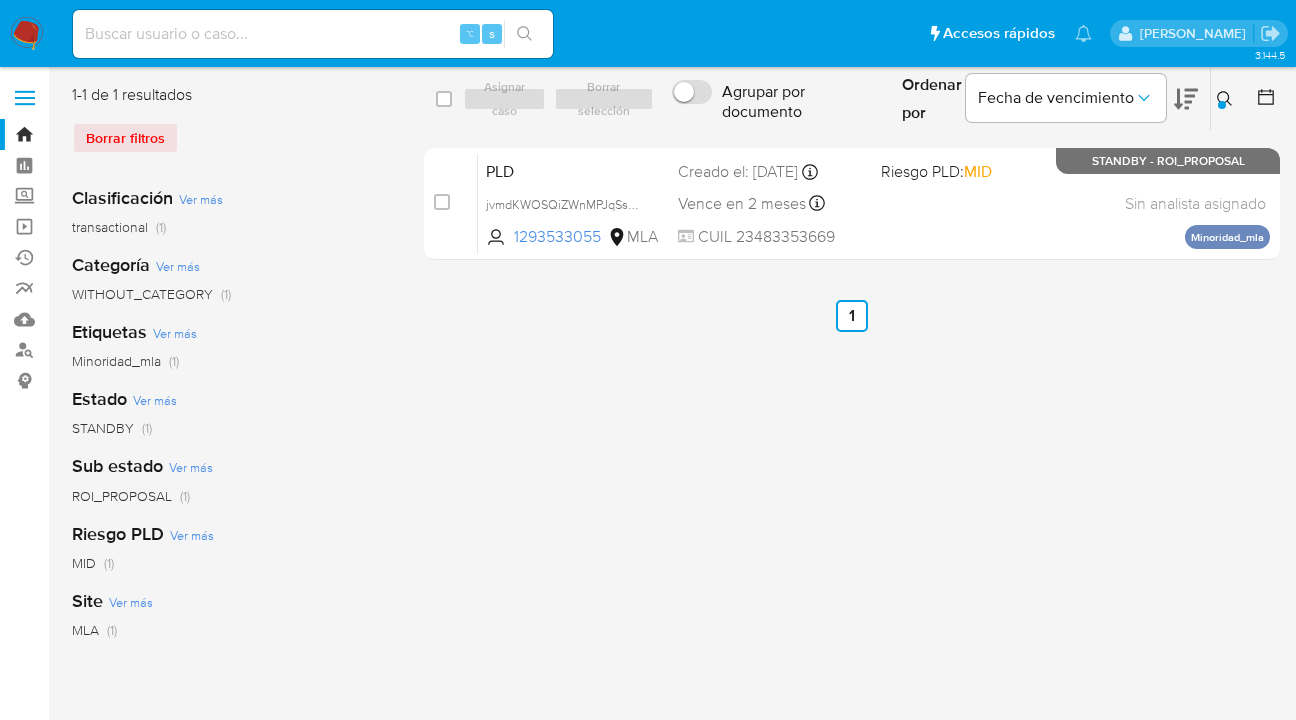 click 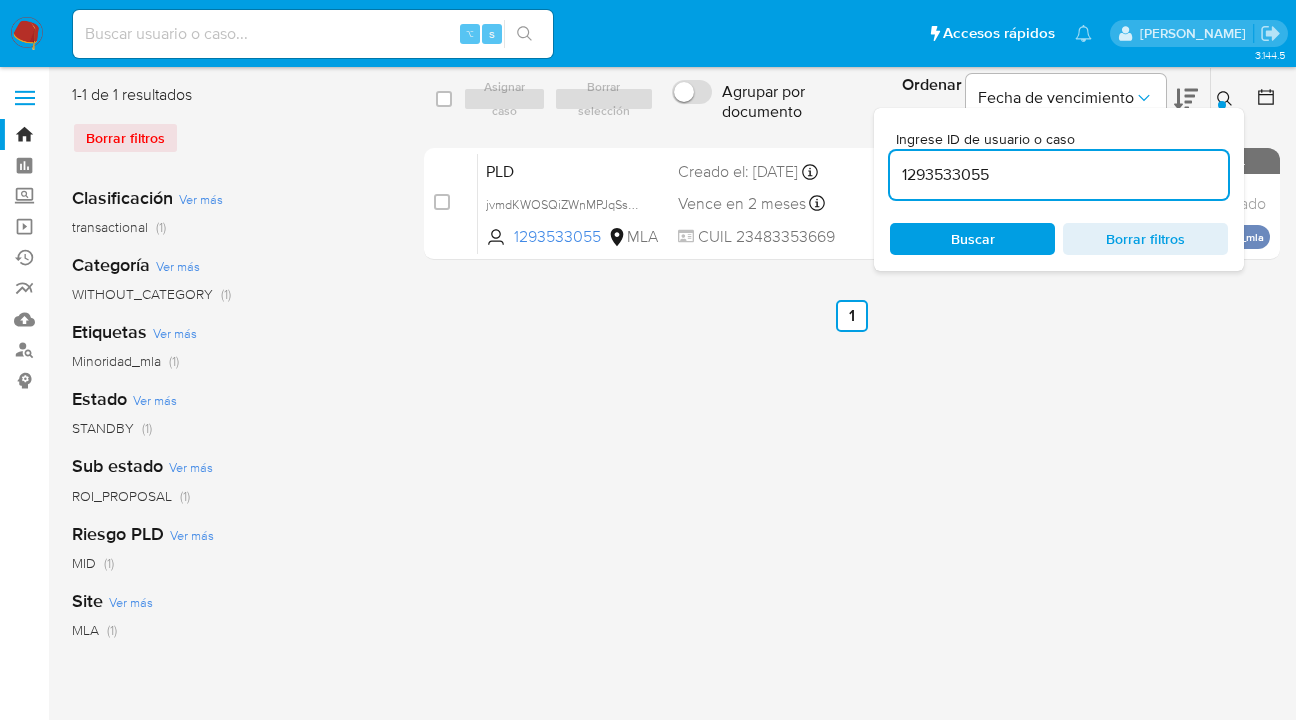 drag, startPoint x: 1083, startPoint y: 176, endPoint x: 899, endPoint y: 169, distance: 184.1331 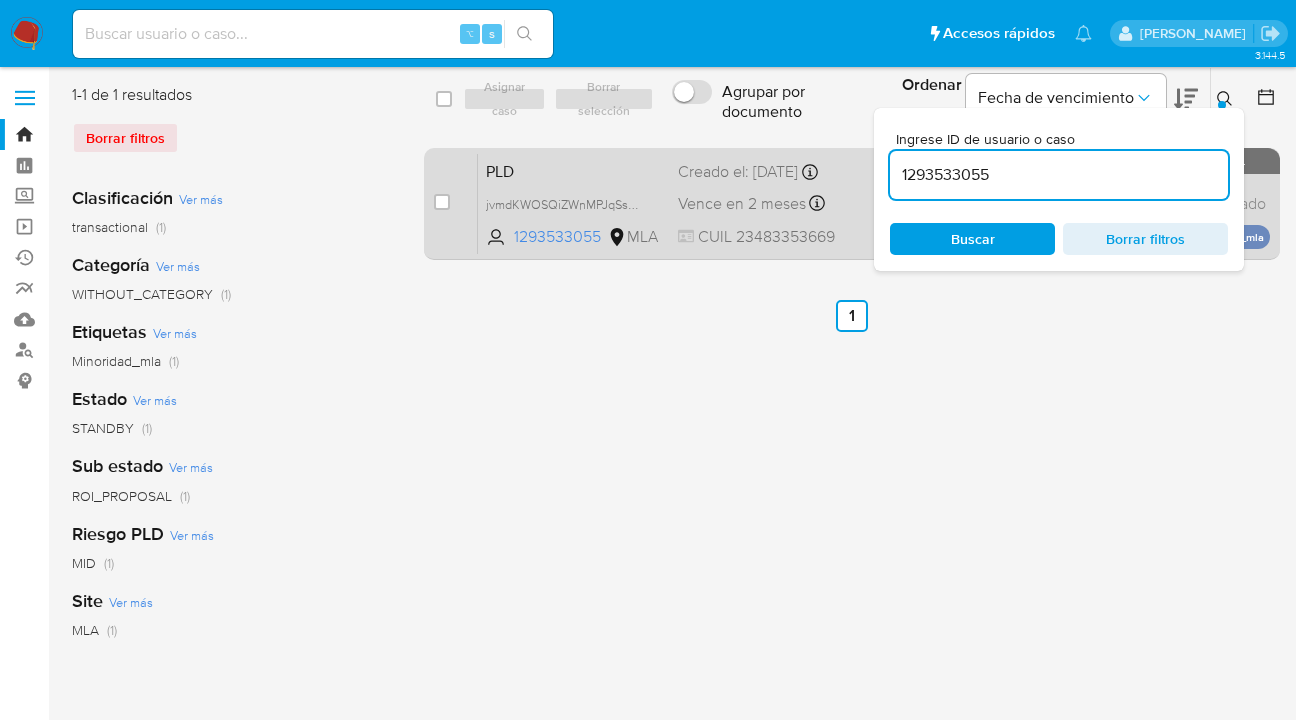 scroll, scrollTop: 0, scrollLeft: 0, axis: both 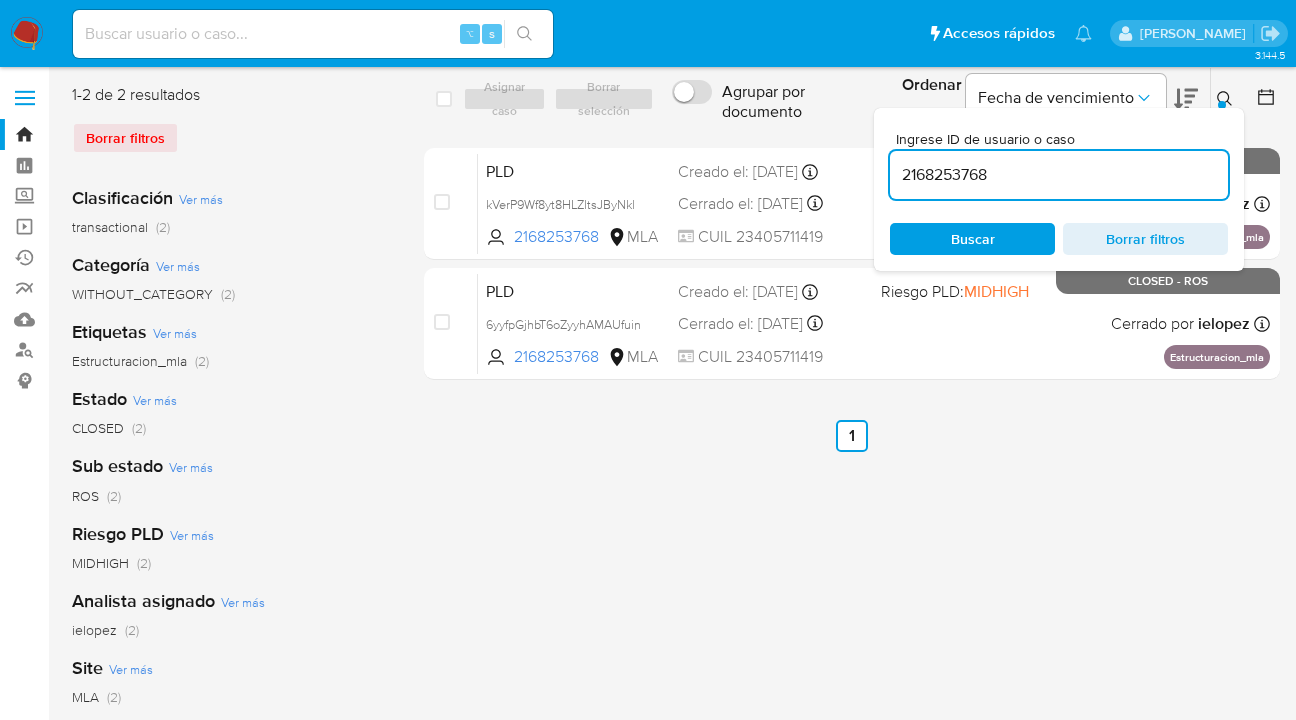 click at bounding box center [1227, 99] 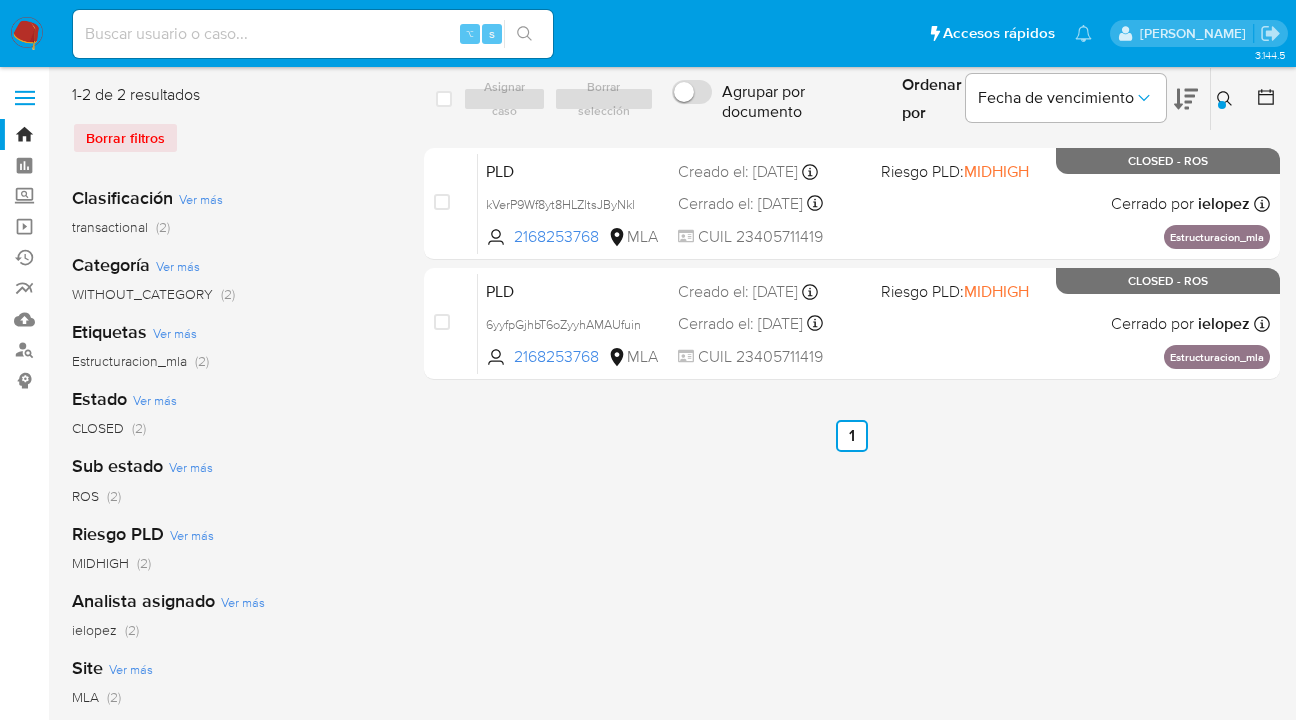 click at bounding box center (1222, 105) 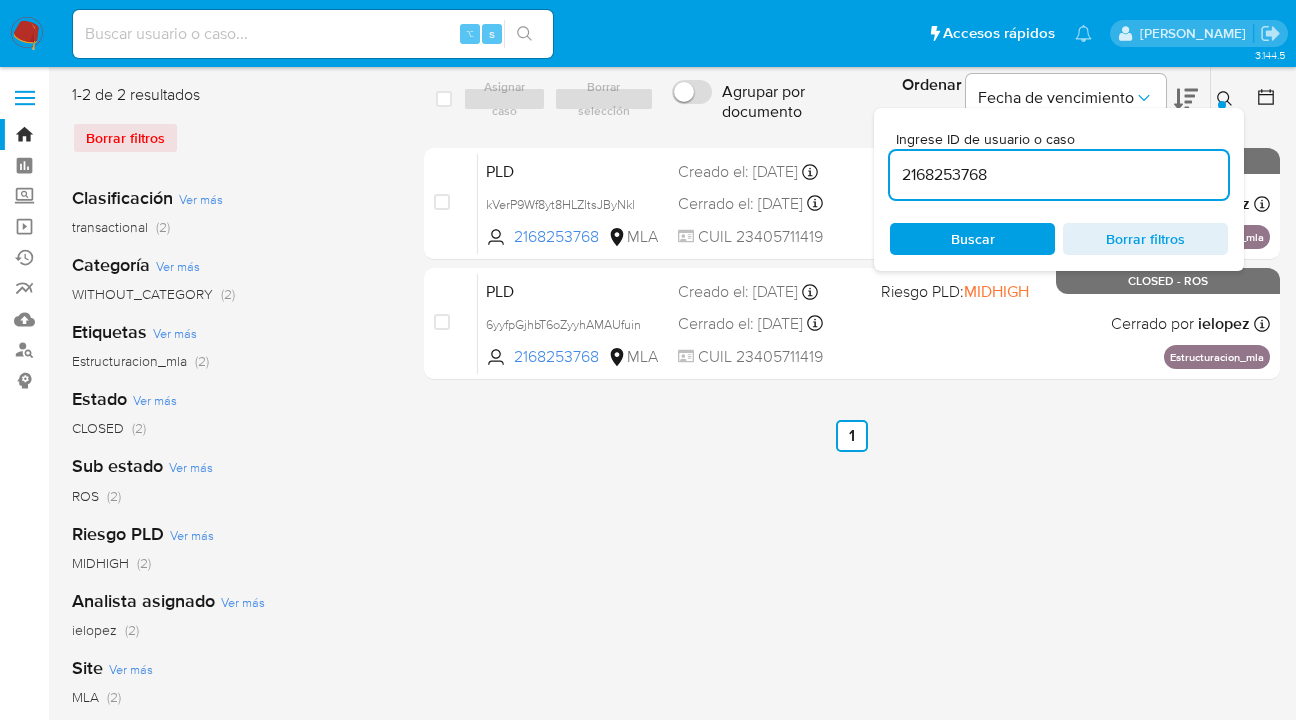 scroll, scrollTop: 0, scrollLeft: 0, axis: both 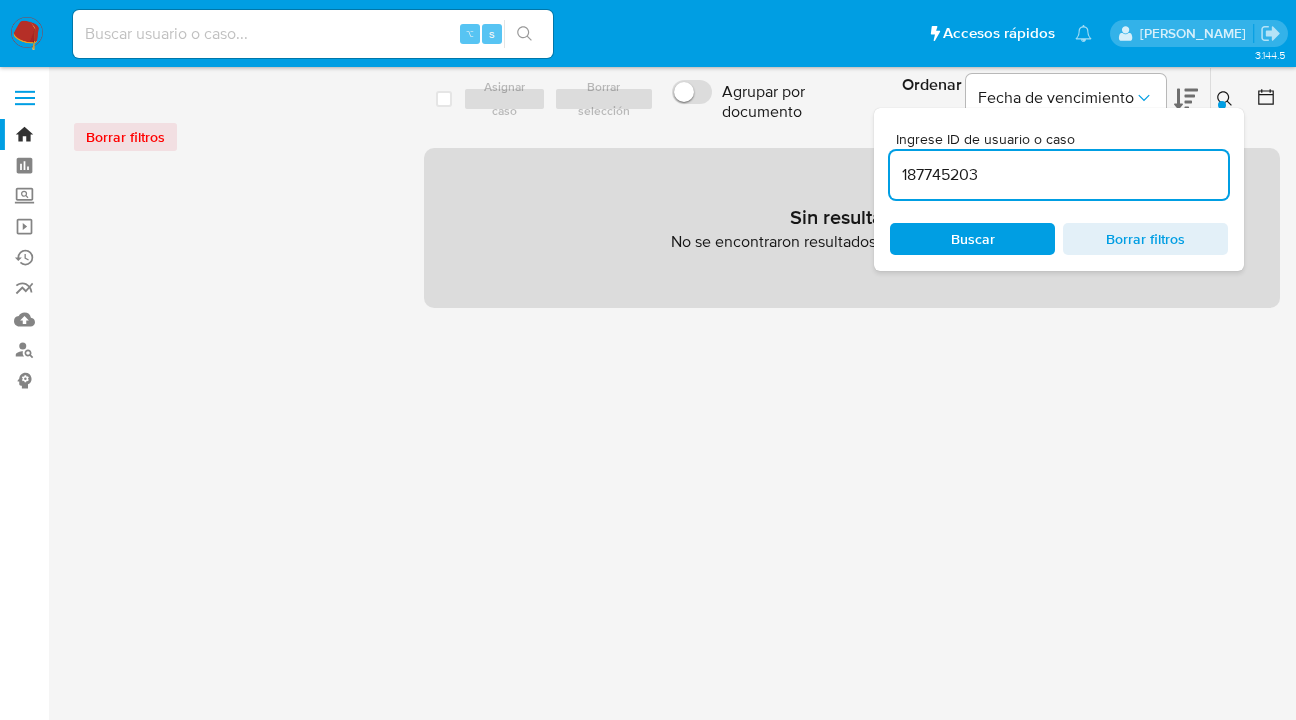 click 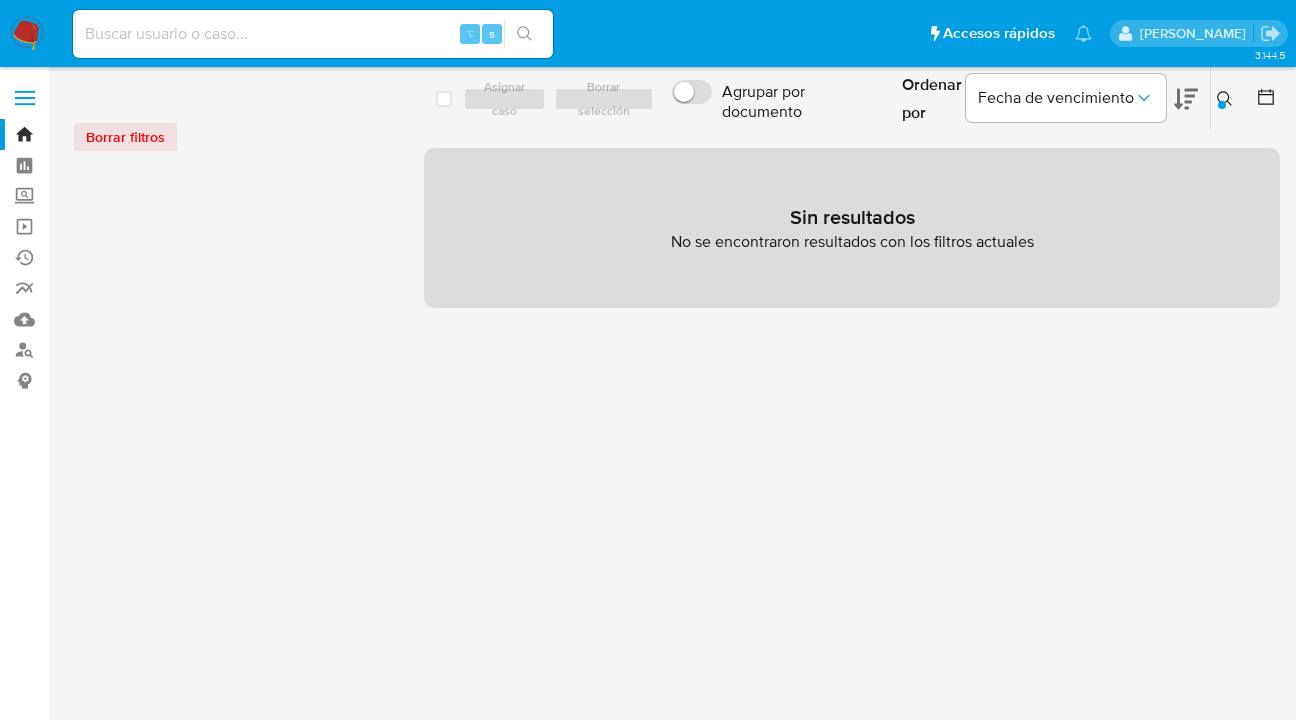 click 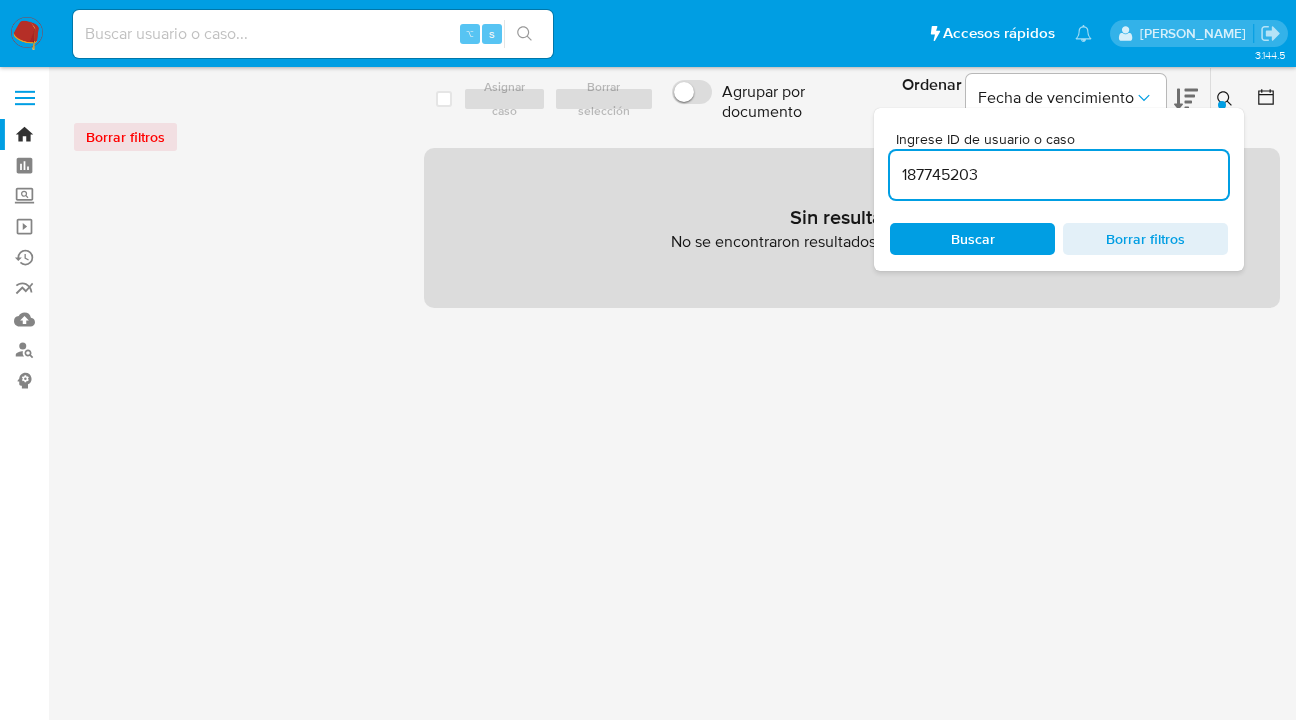 click on "187745203" at bounding box center [1059, 175] 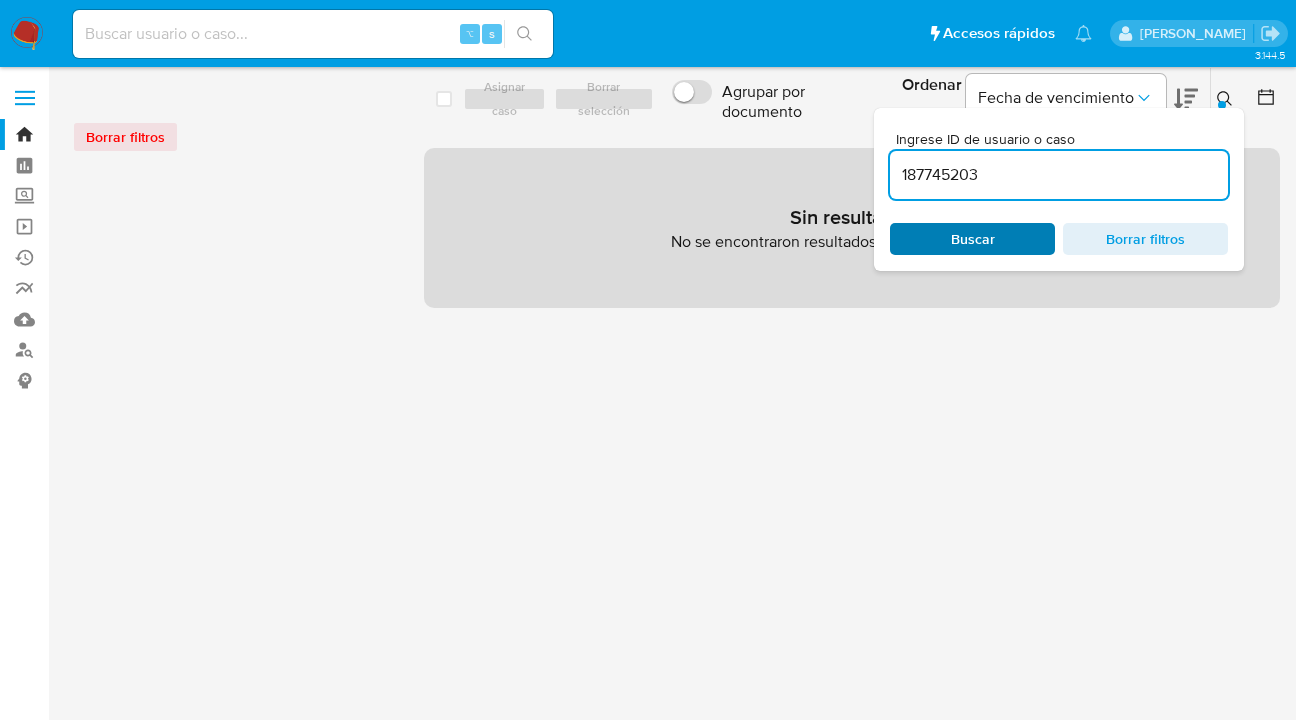 click on "Buscar" at bounding box center (973, 239) 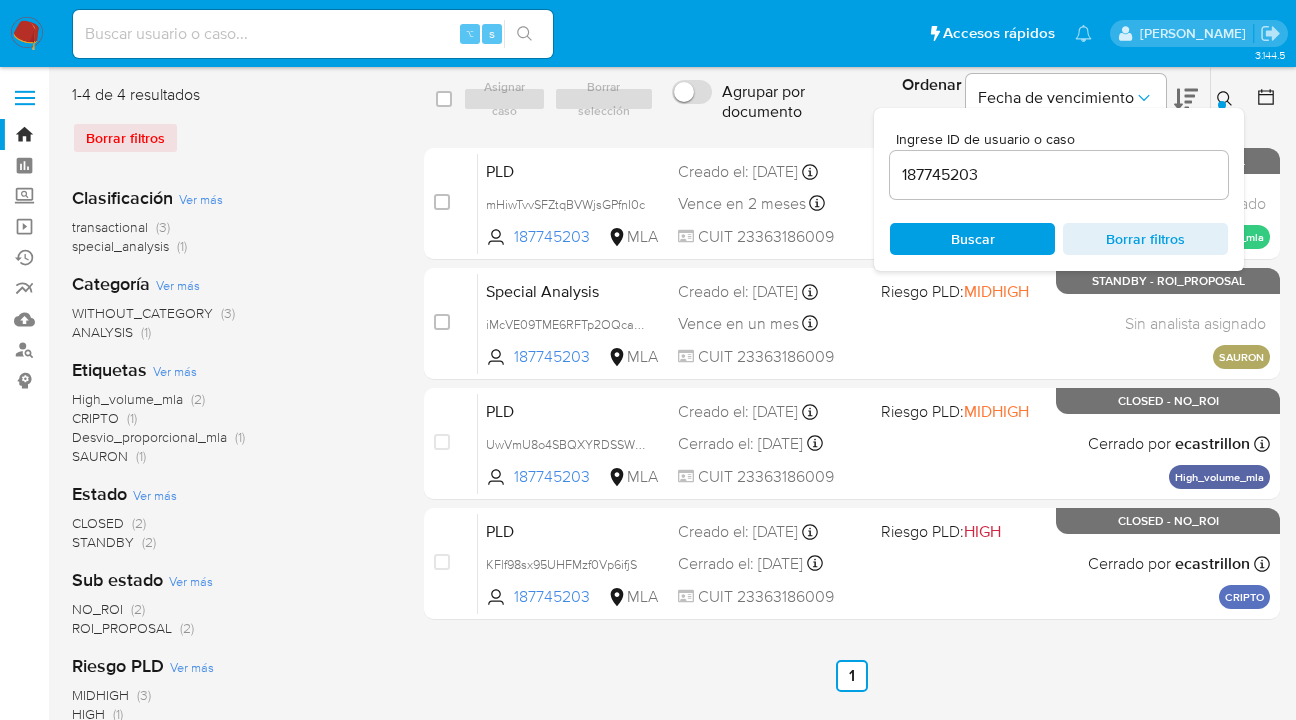 click 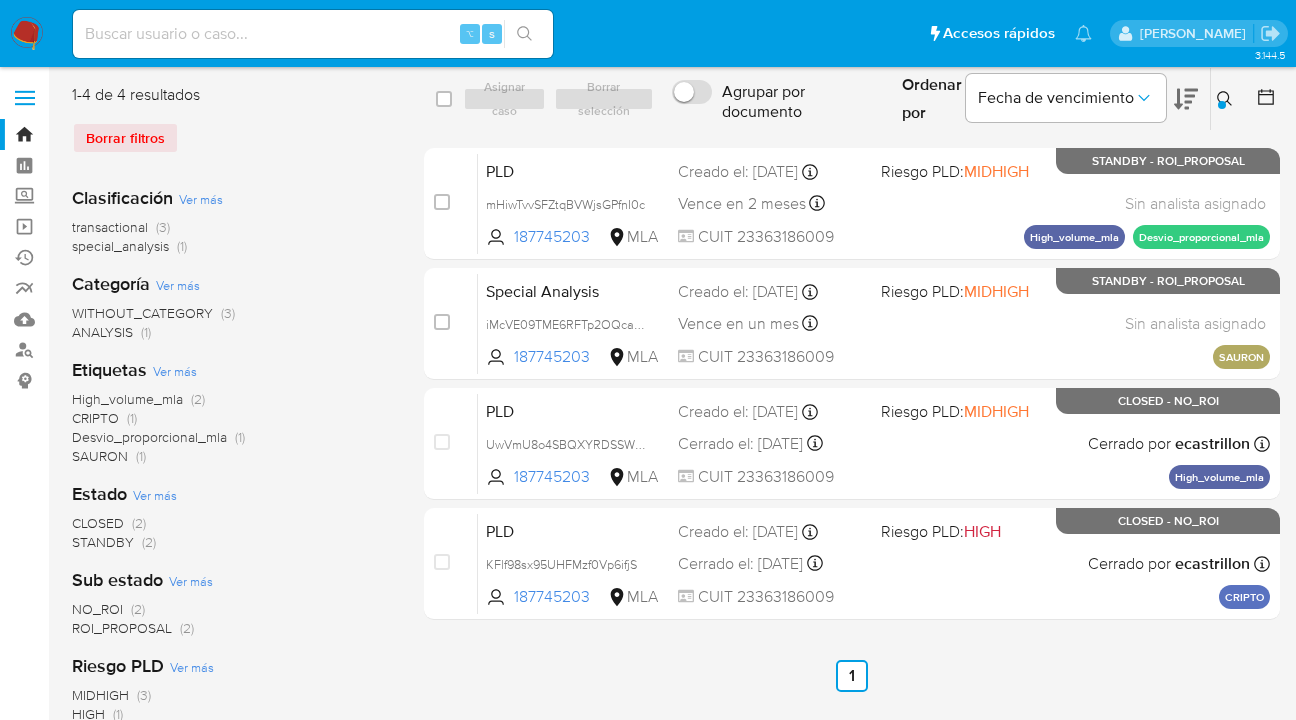 click 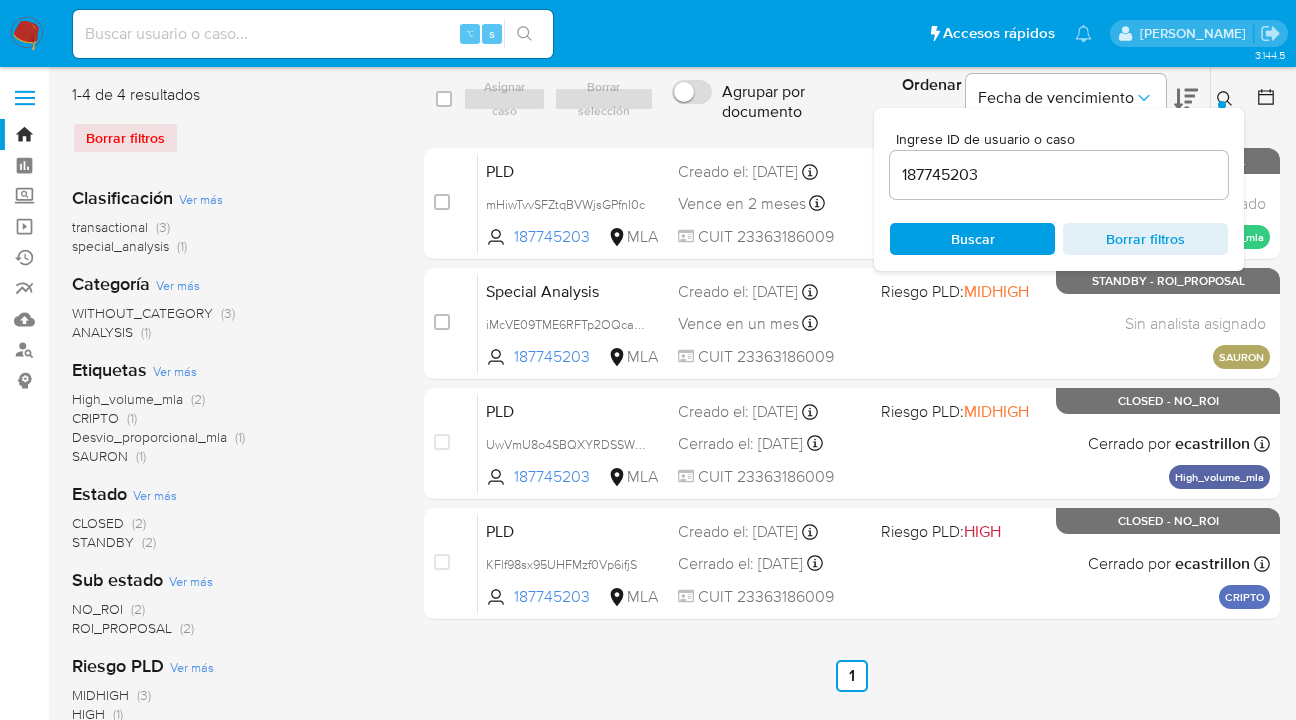 click on "187745203" at bounding box center [1059, 175] 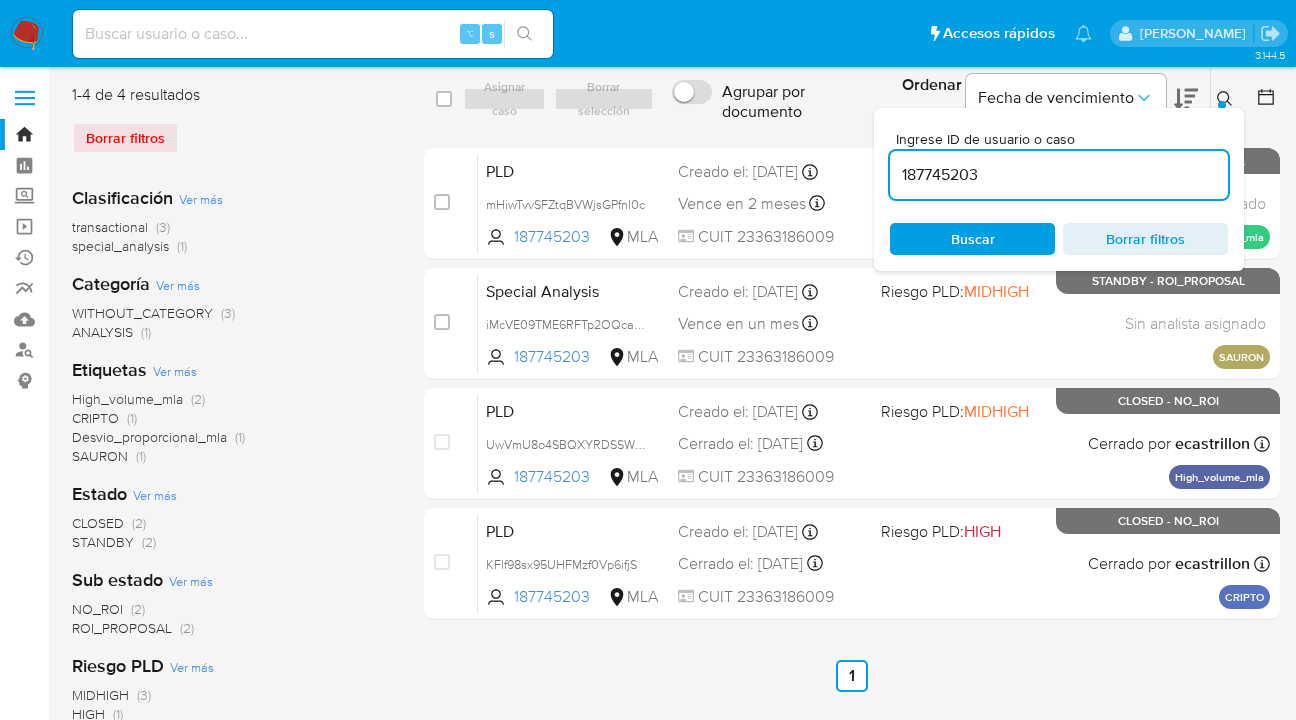 scroll, scrollTop: 0, scrollLeft: 0, axis: both 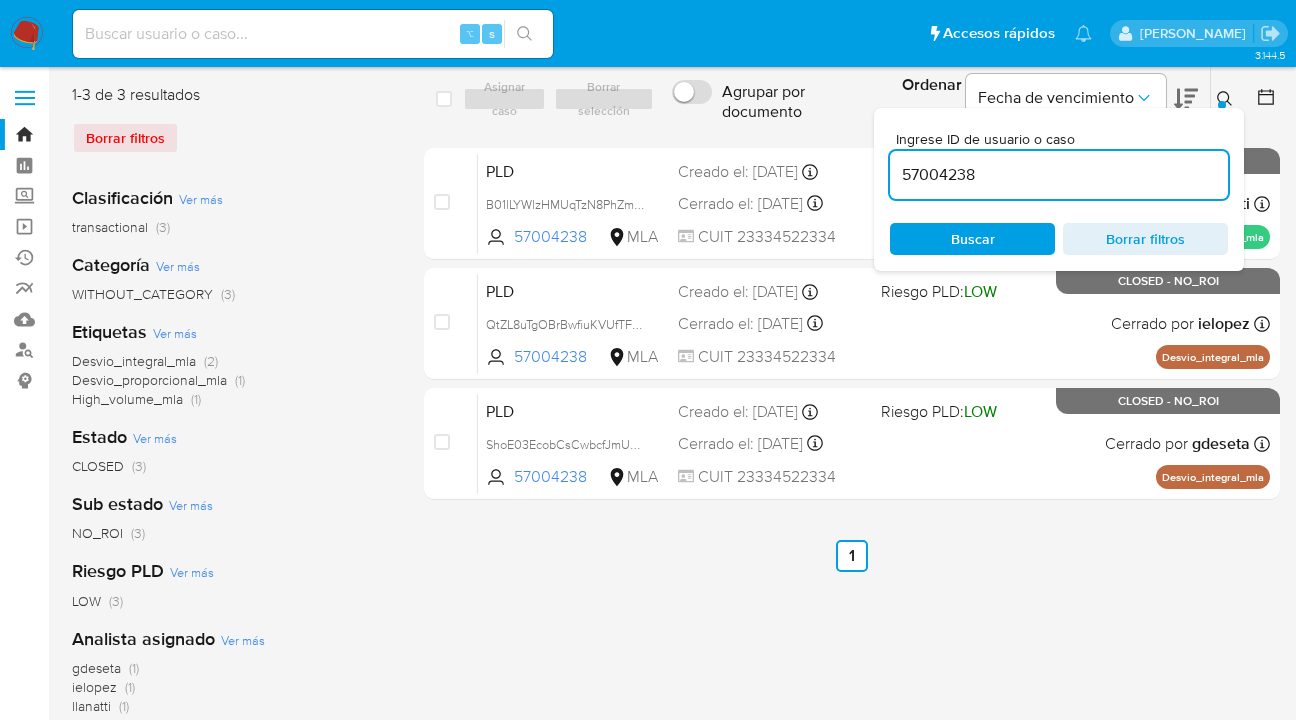 click 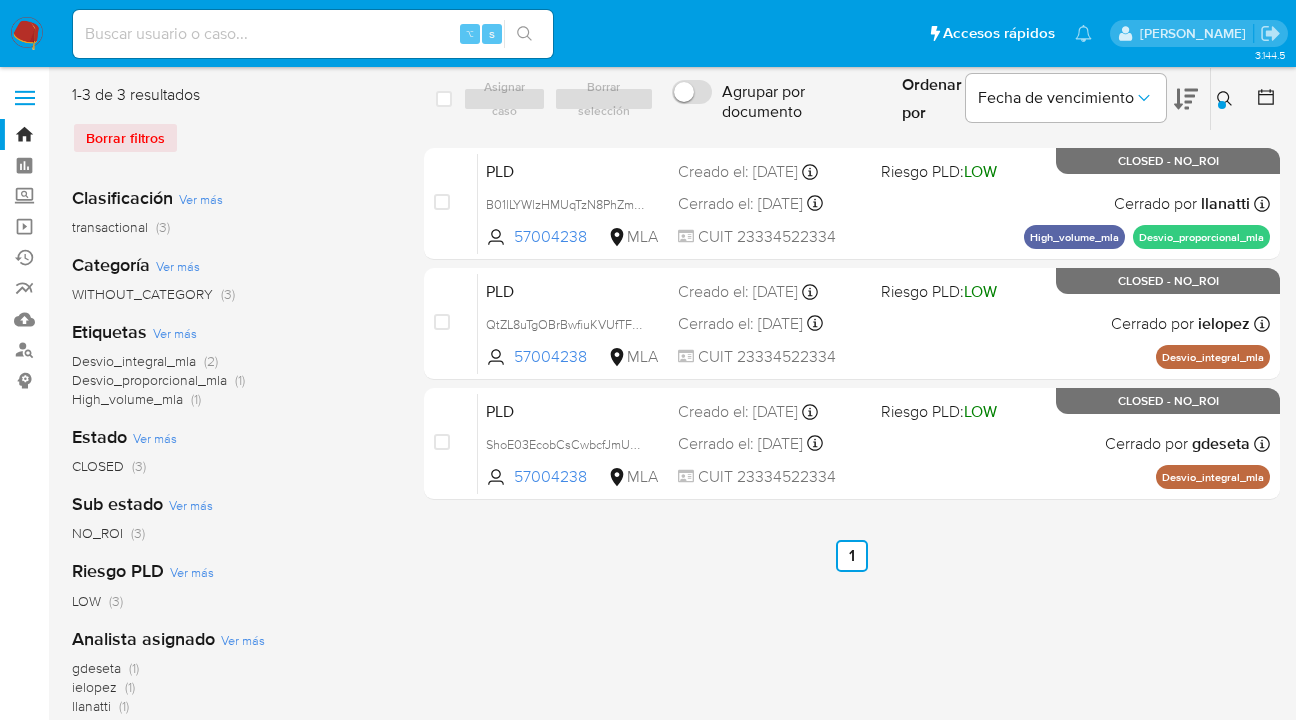 drag, startPoint x: 1225, startPoint y: 89, endPoint x: 1195, endPoint y: 123, distance: 45.343136 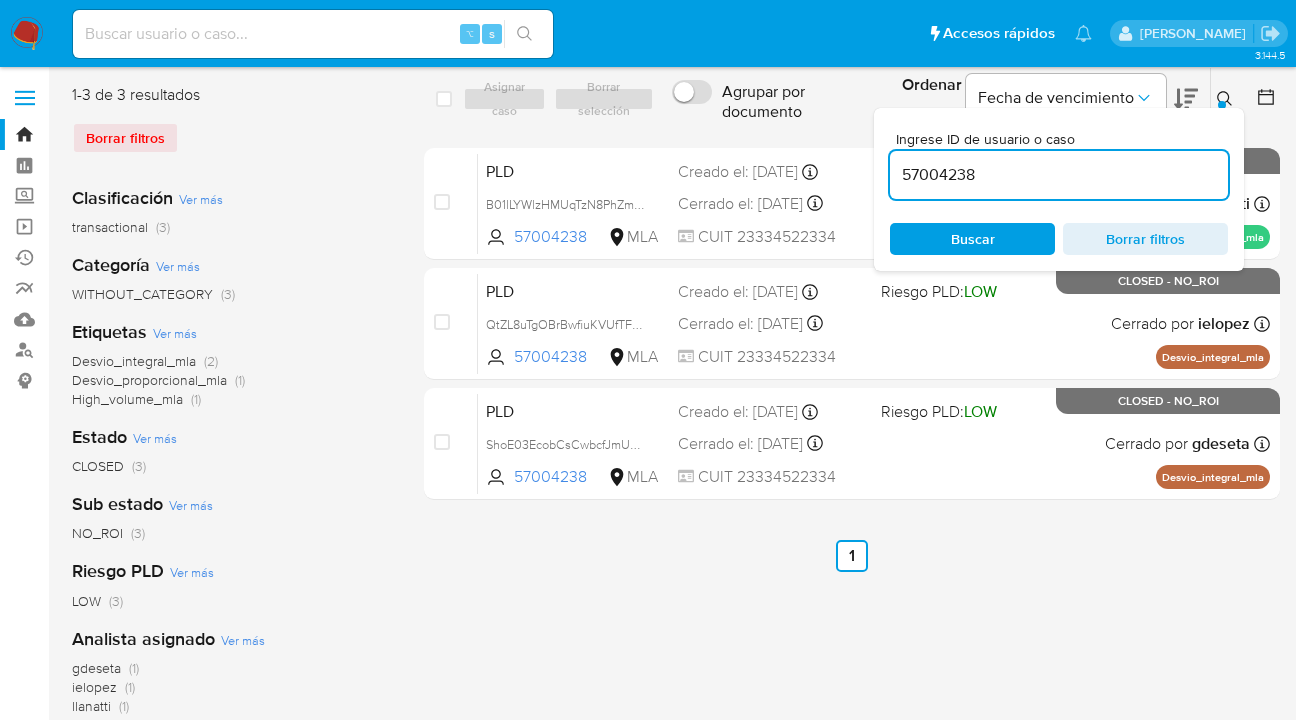 scroll, scrollTop: 0, scrollLeft: 0, axis: both 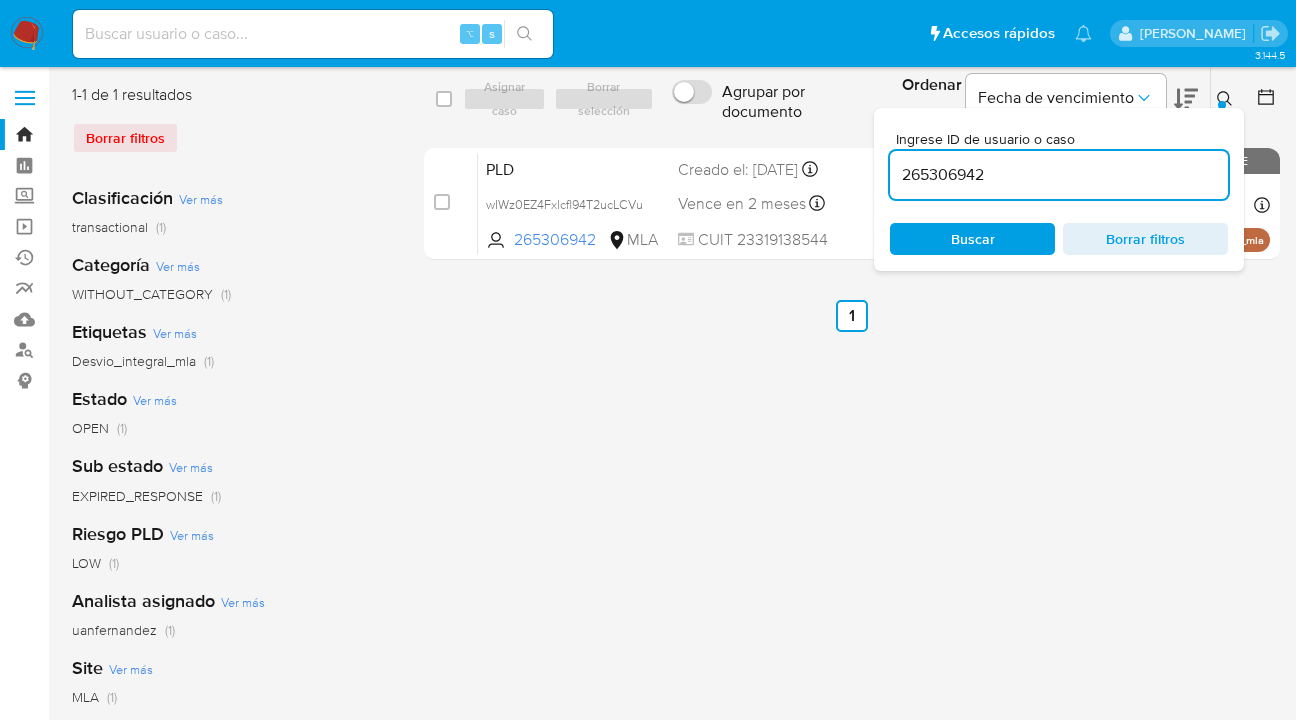 click 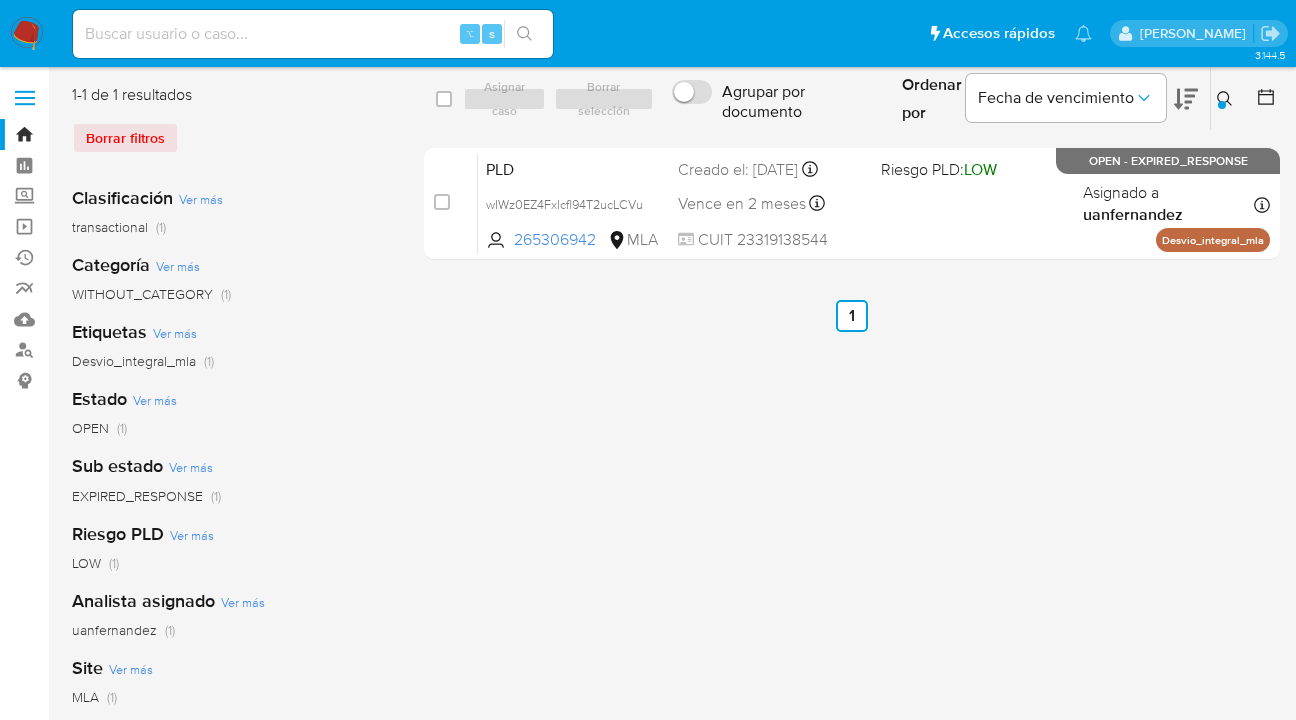click 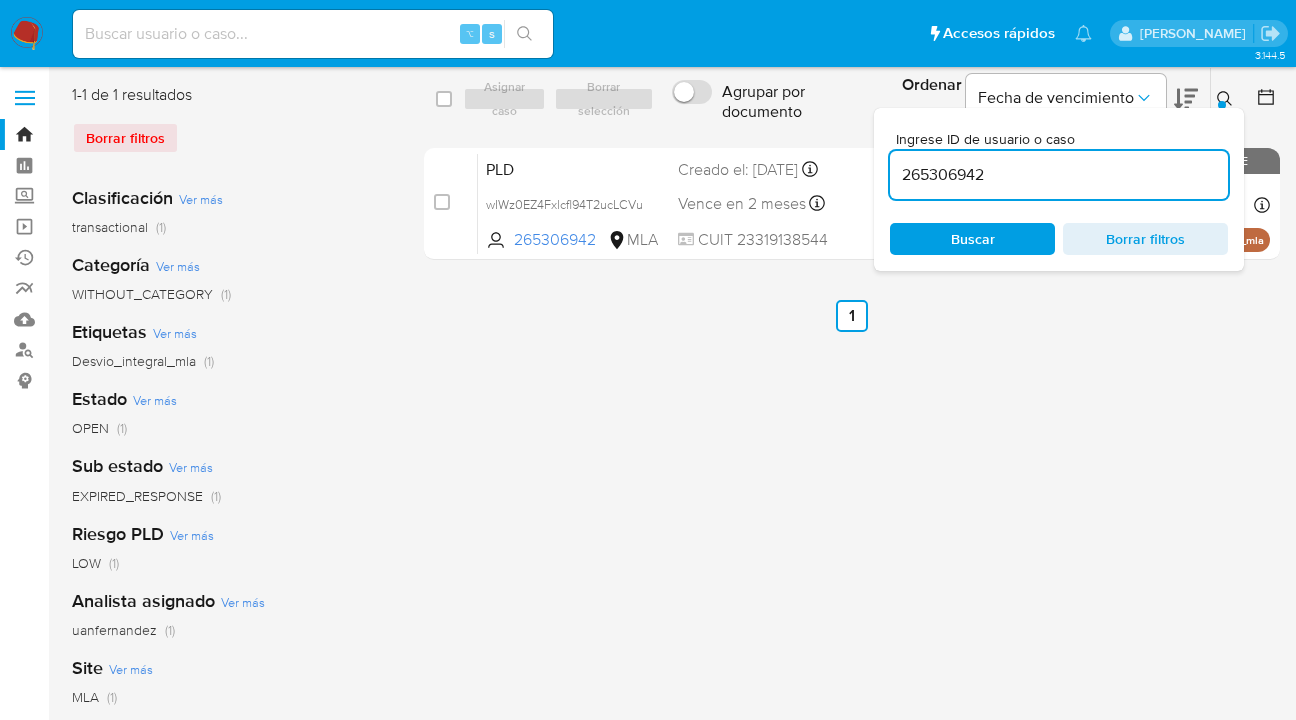scroll, scrollTop: 0, scrollLeft: 0, axis: both 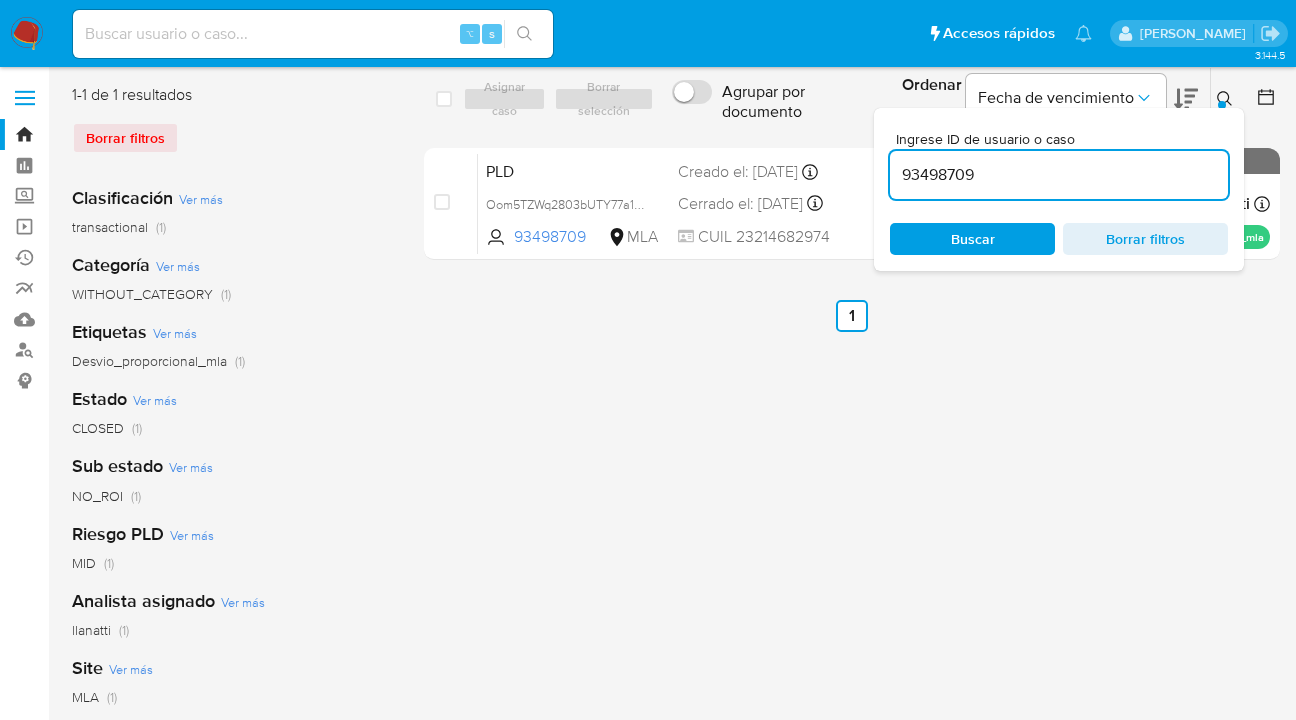 click 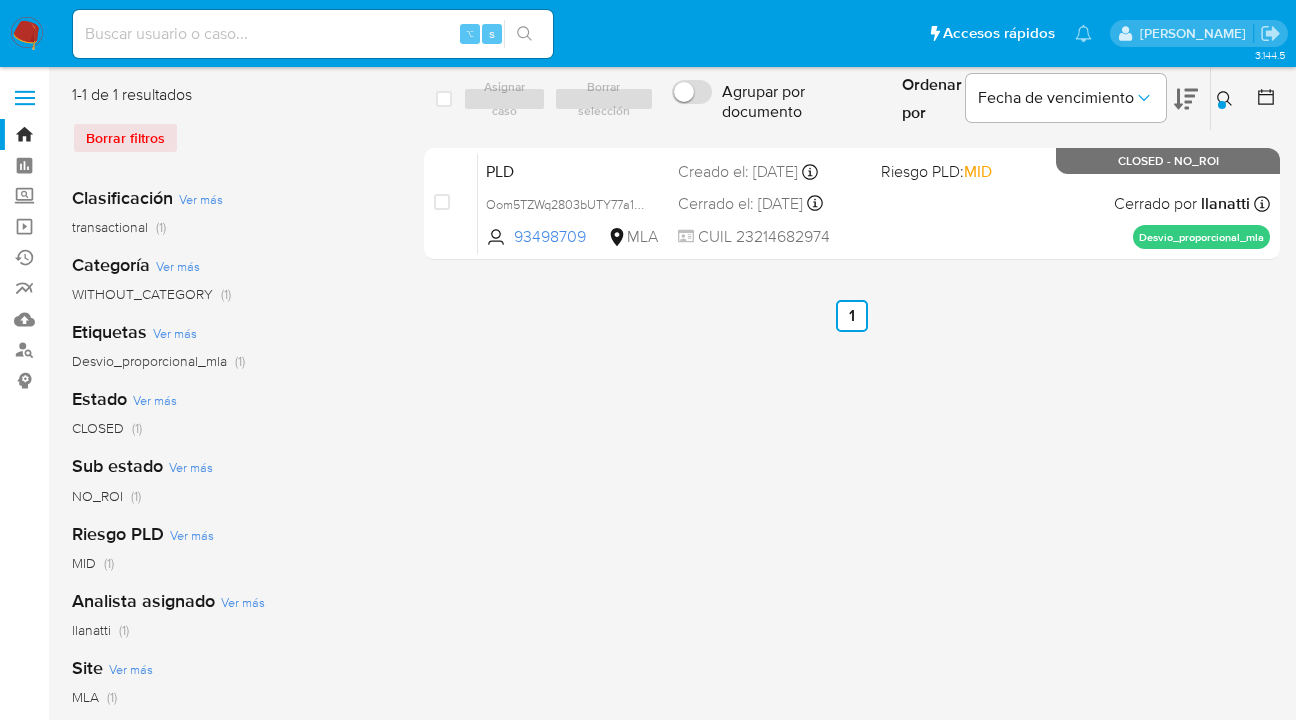 click 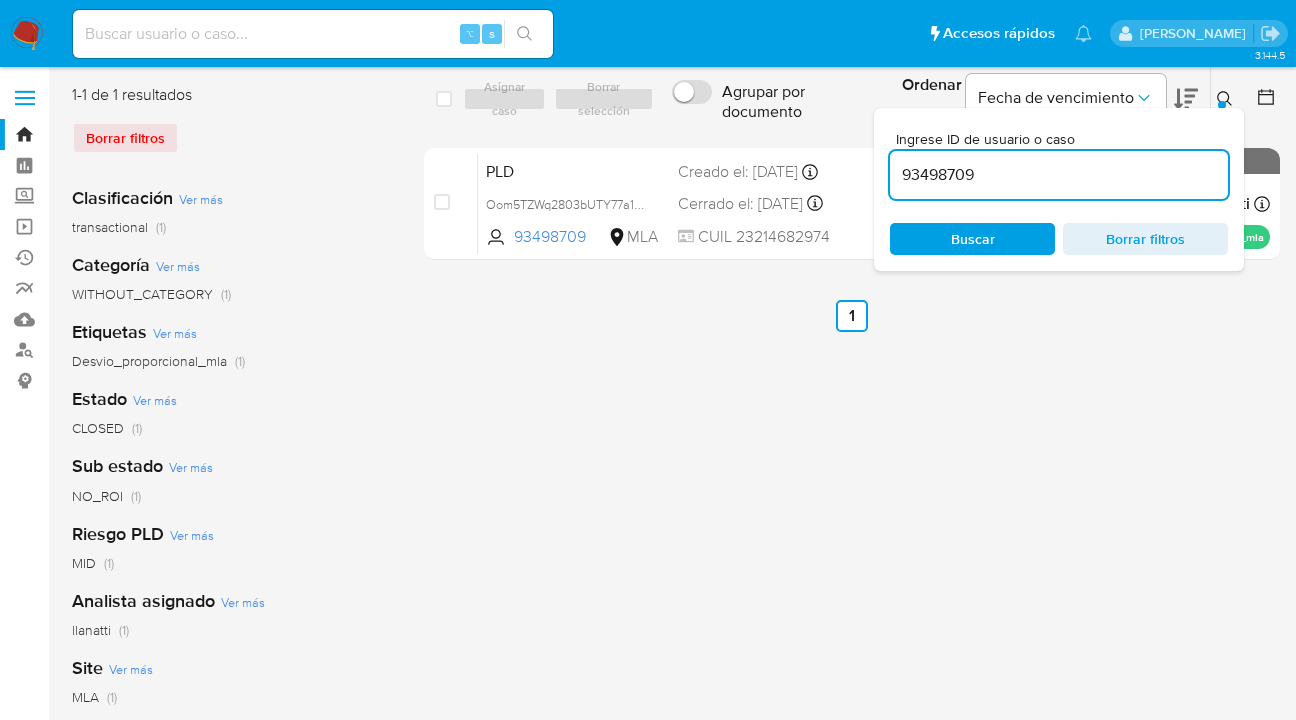 drag, startPoint x: 1069, startPoint y: 170, endPoint x: 1012, endPoint y: 165, distance: 57.21888 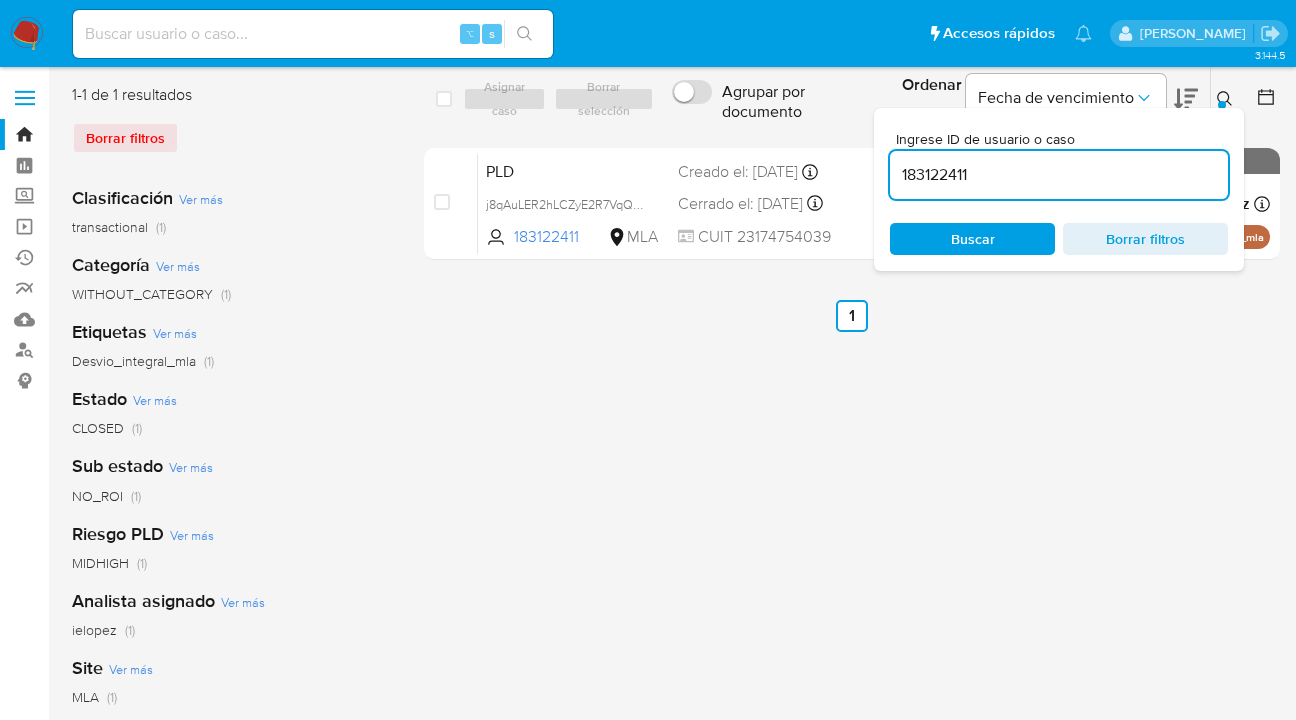 click 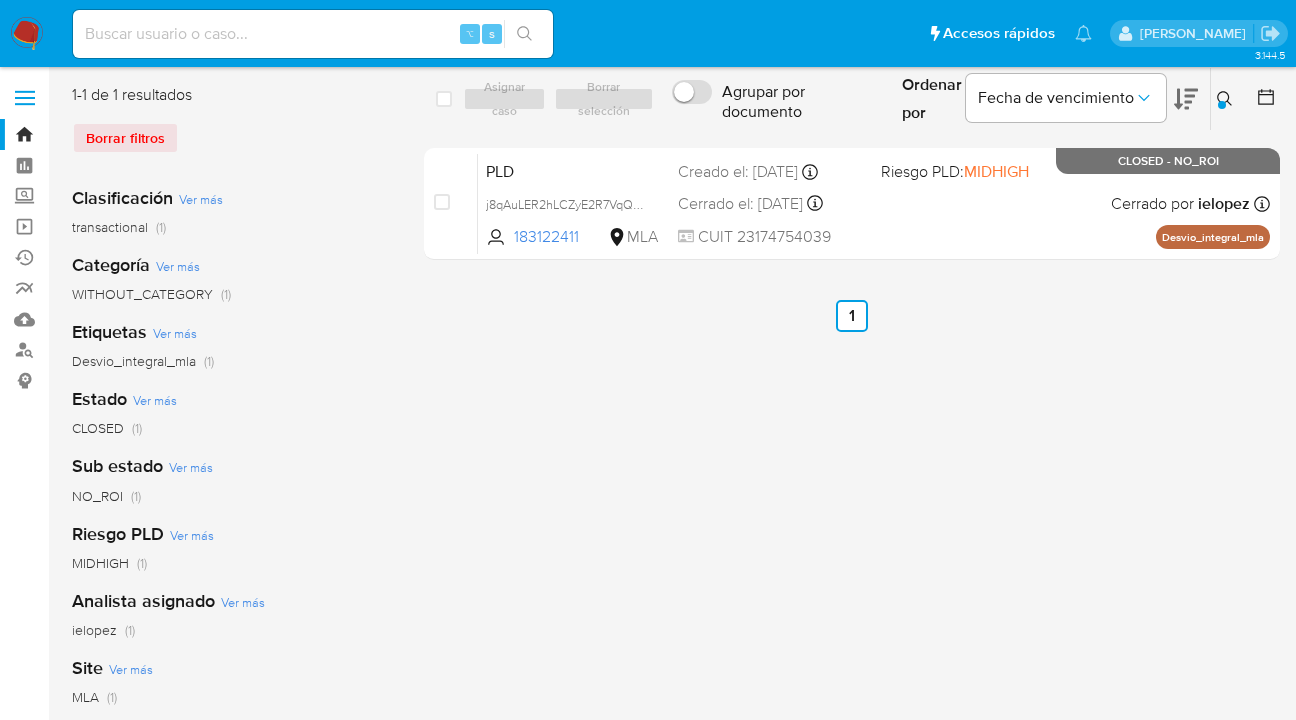 click 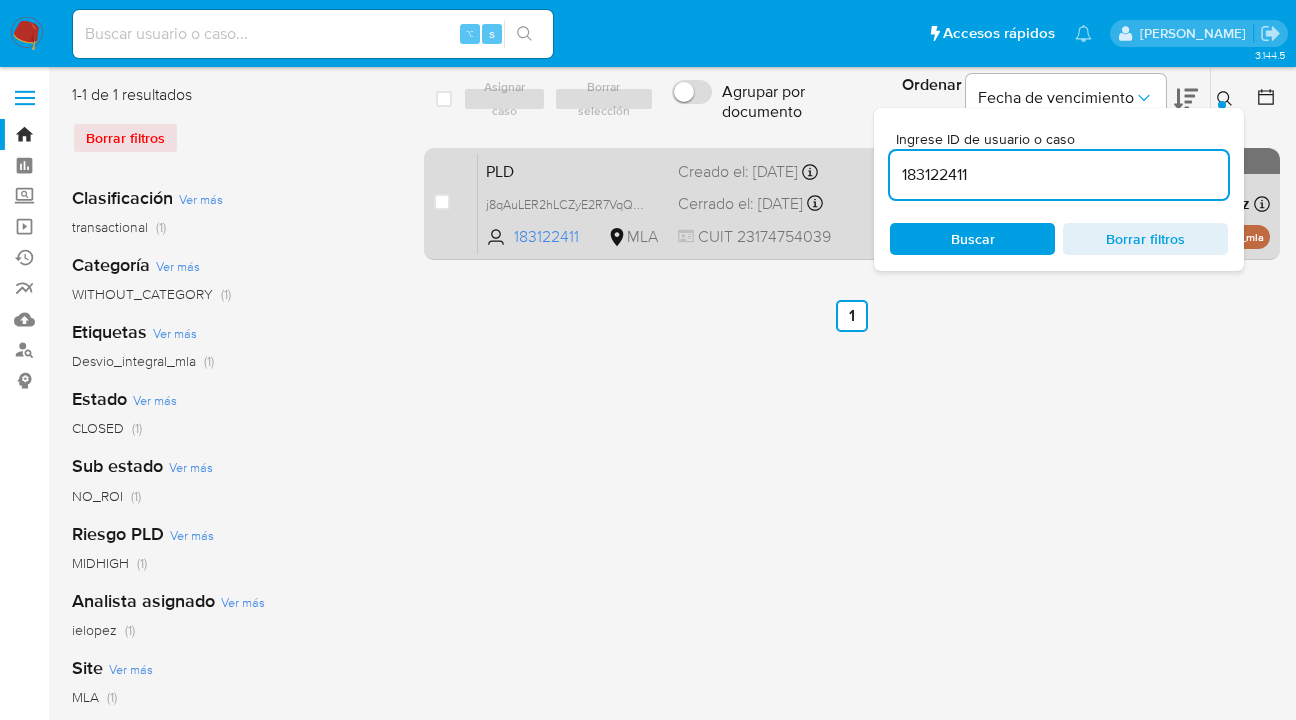 drag, startPoint x: 943, startPoint y: 161, endPoint x: 822, endPoint y: 165, distance: 121.0661 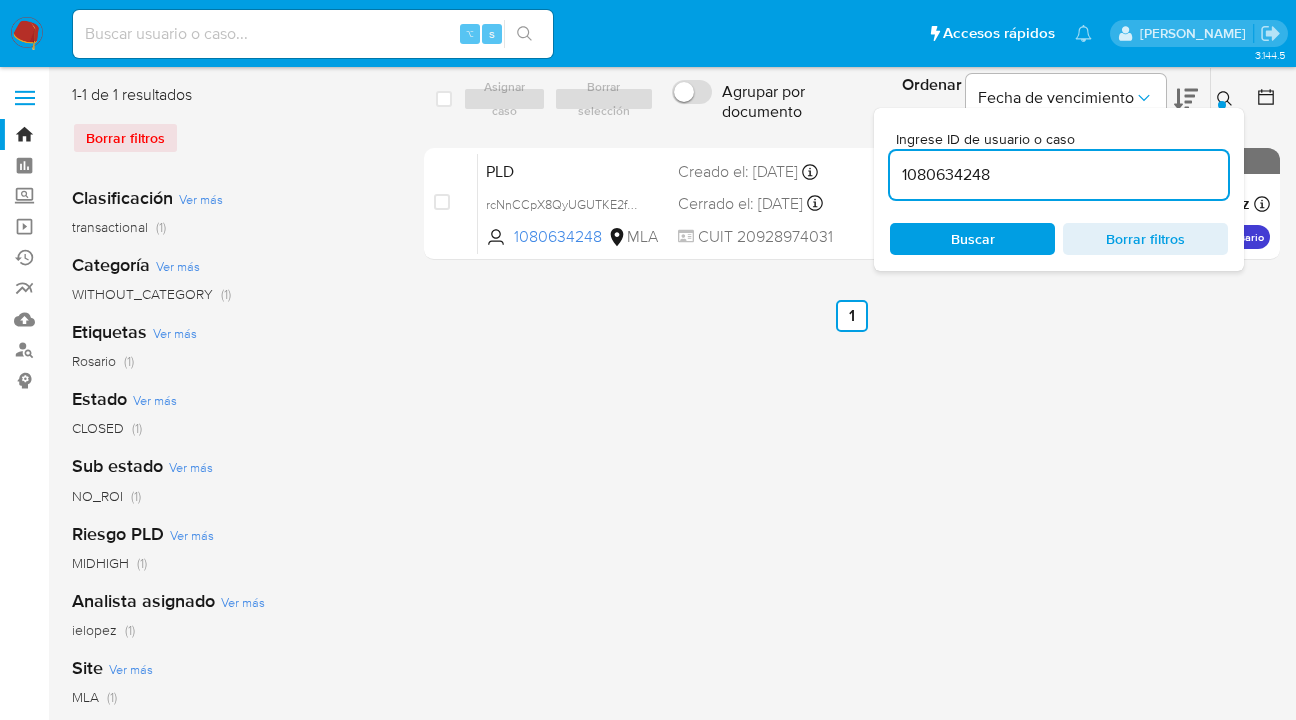click 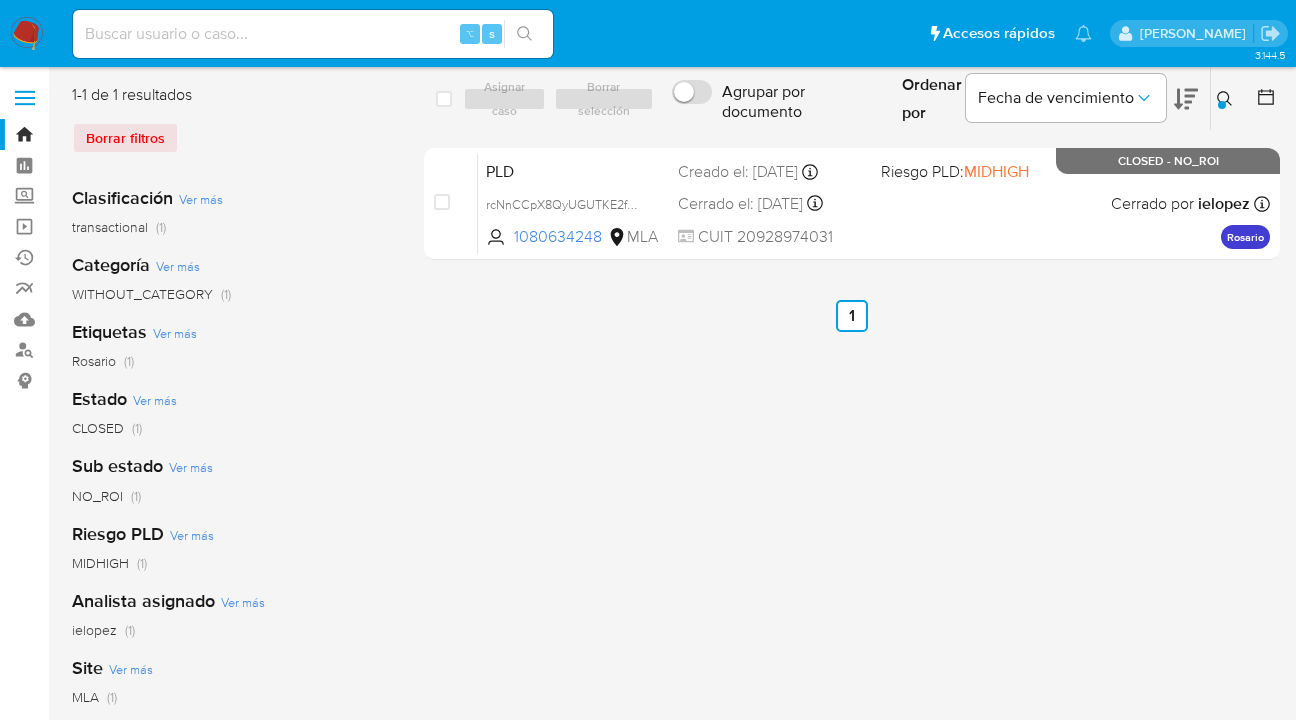 click 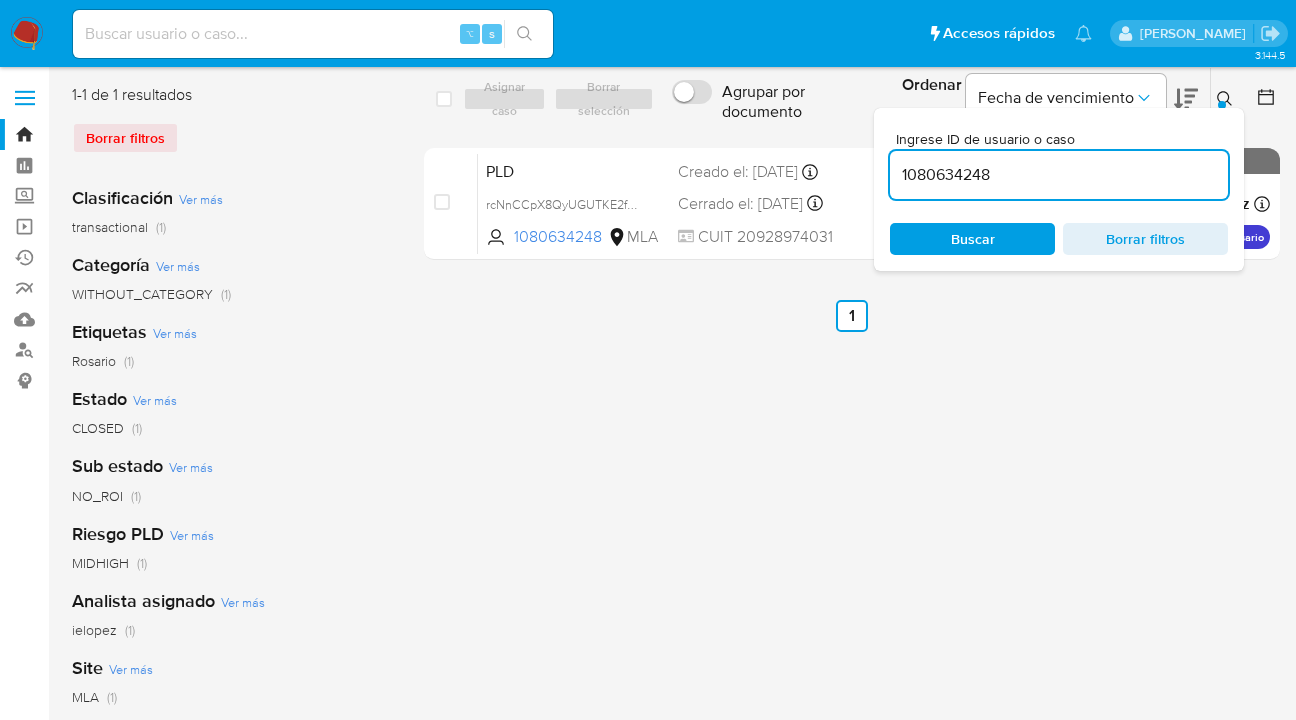 drag, startPoint x: 1044, startPoint y: 180, endPoint x: 909, endPoint y: 161, distance: 136.33047 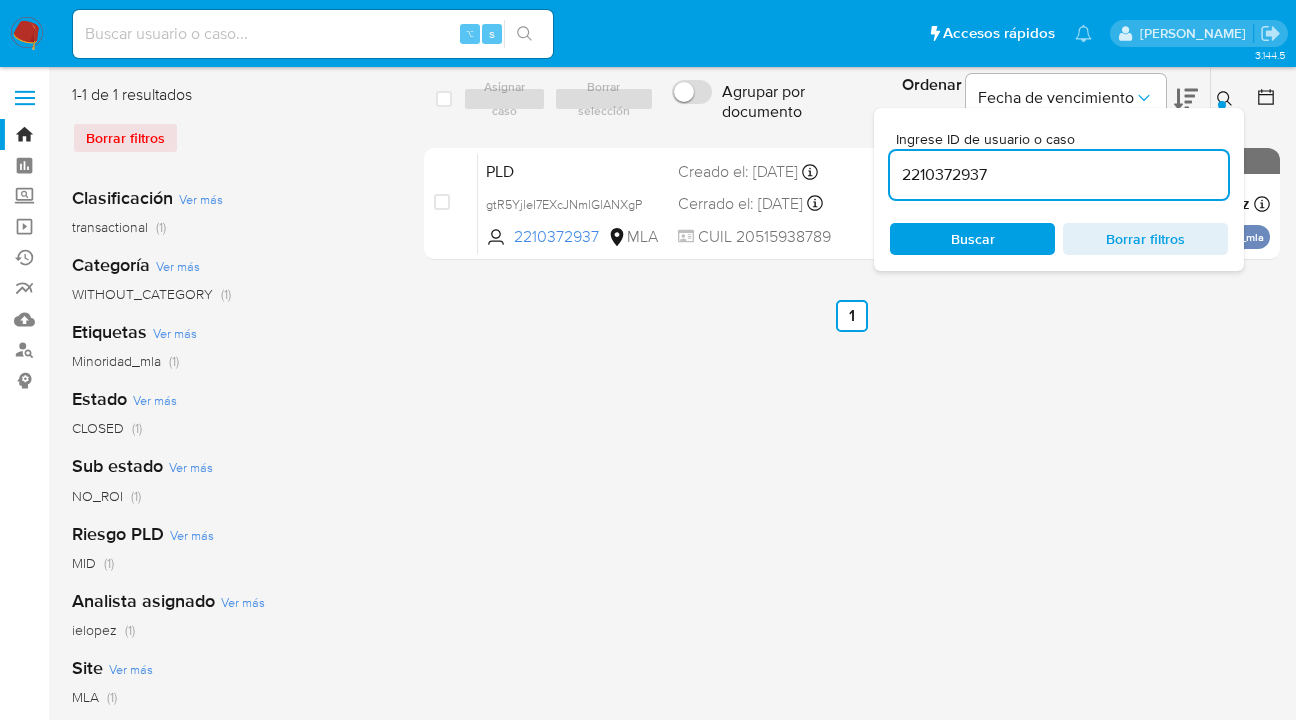 click 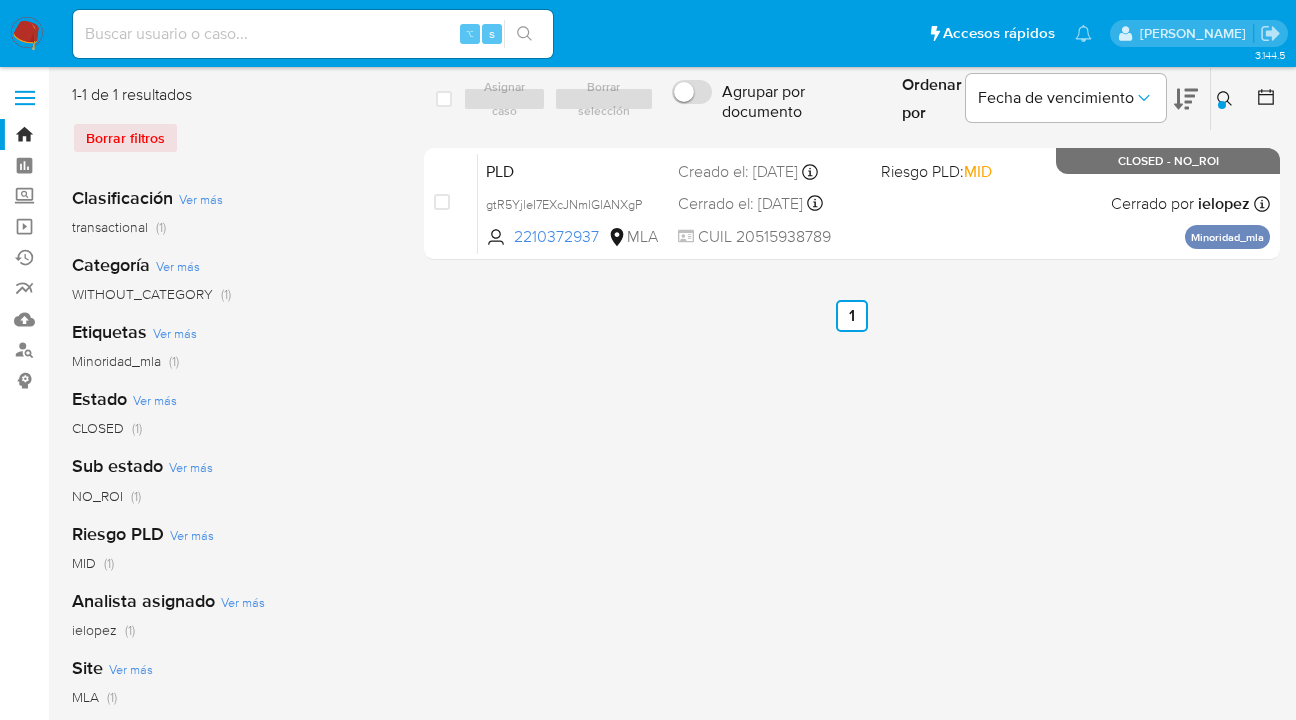 click 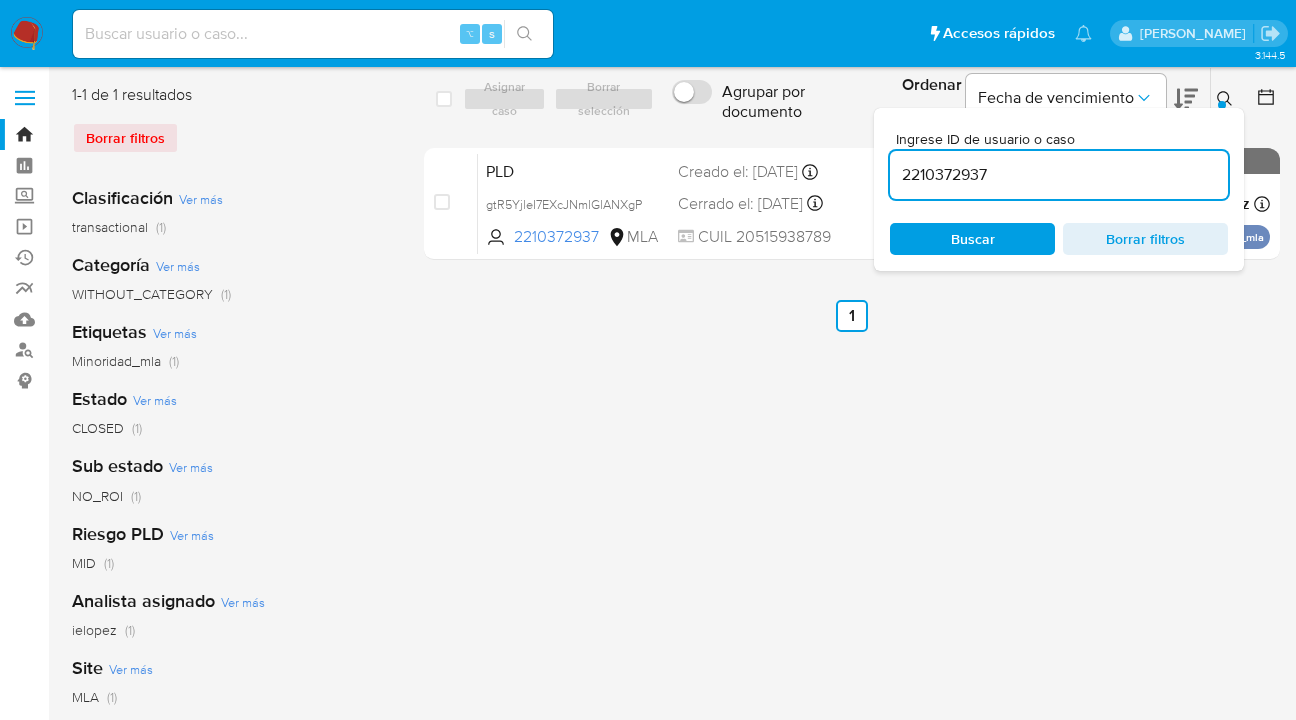 drag, startPoint x: 1031, startPoint y: 166, endPoint x: 882, endPoint y: 164, distance: 149.01343 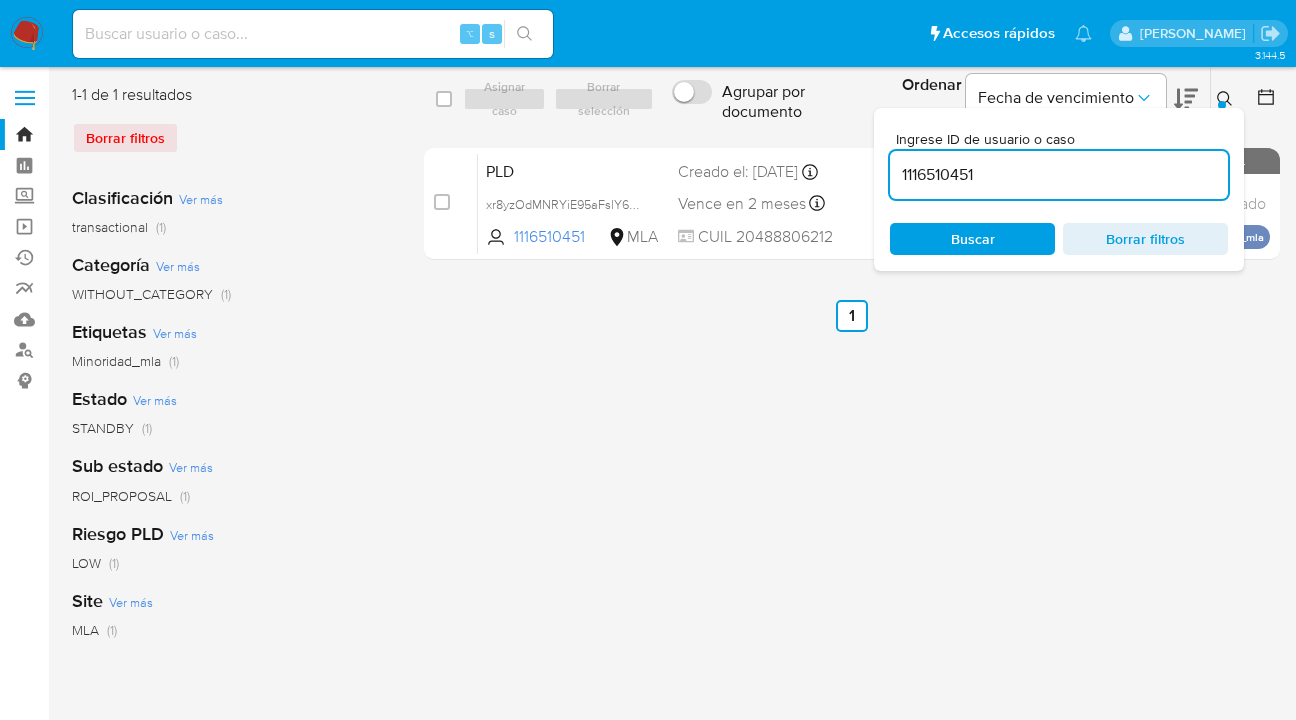 click 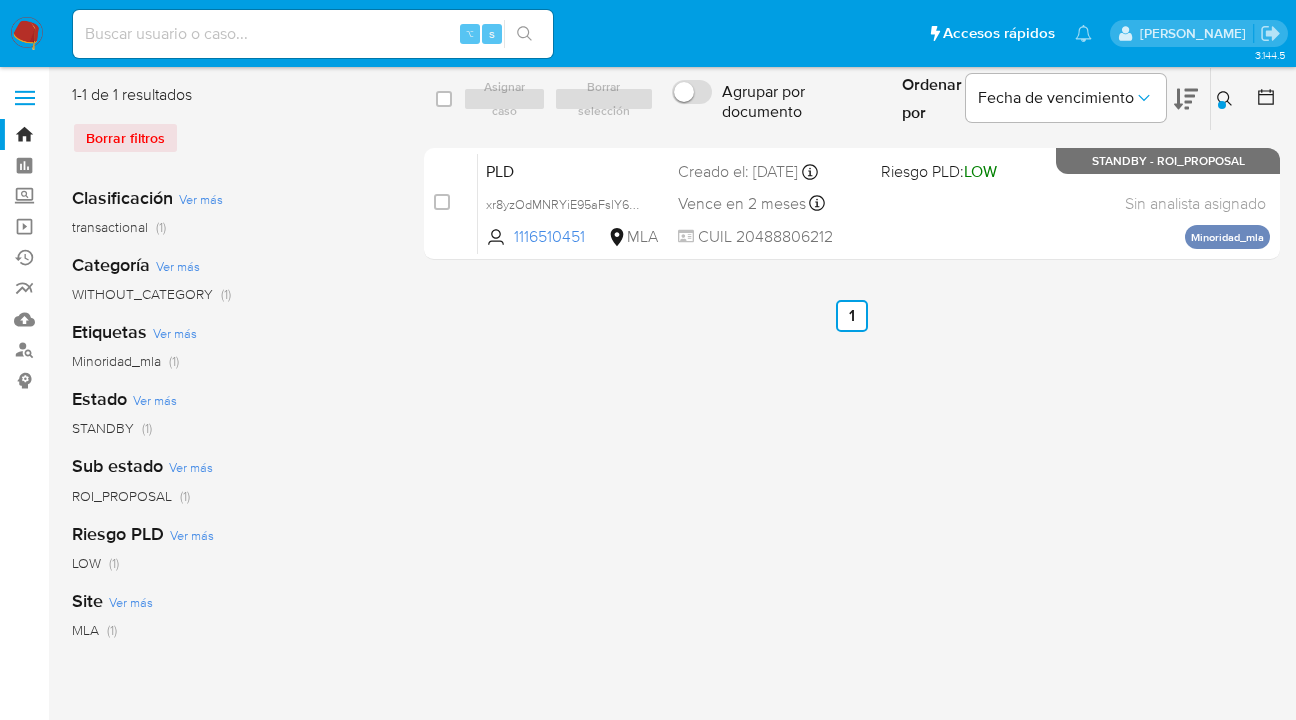 click 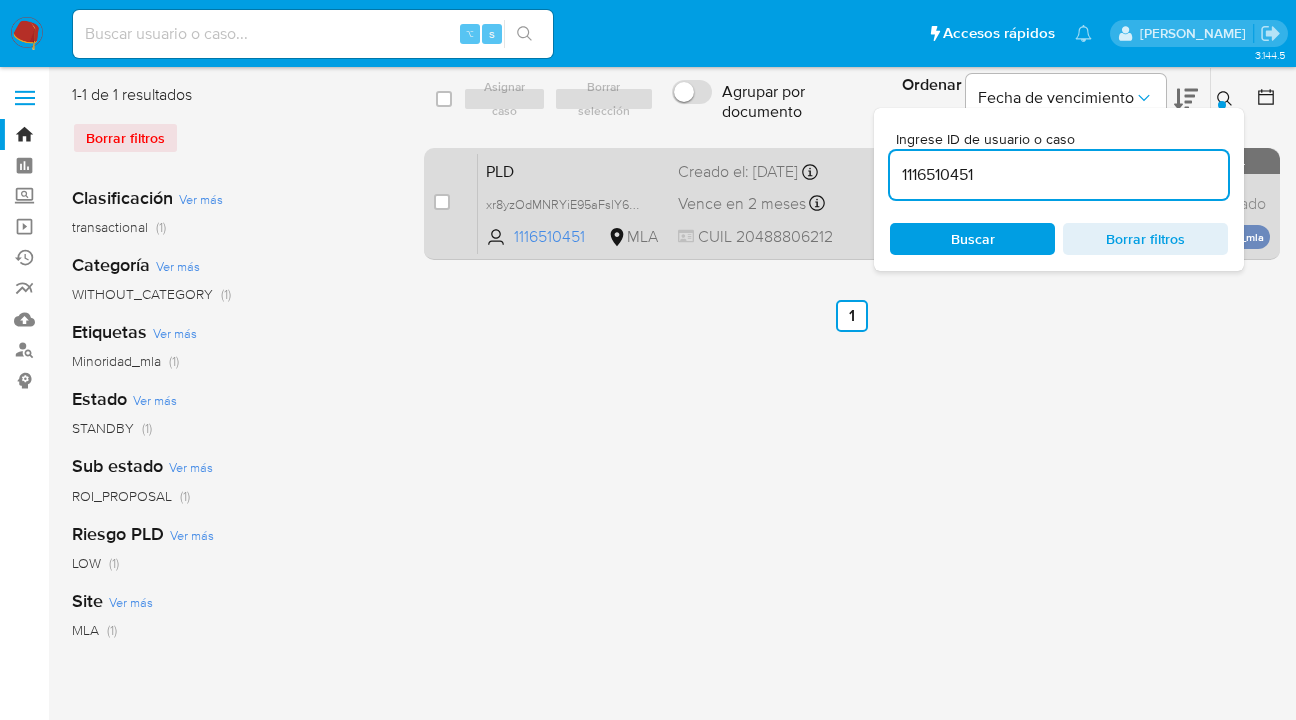scroll, scrollTop: 0, scrollLeft: 0, axis: both 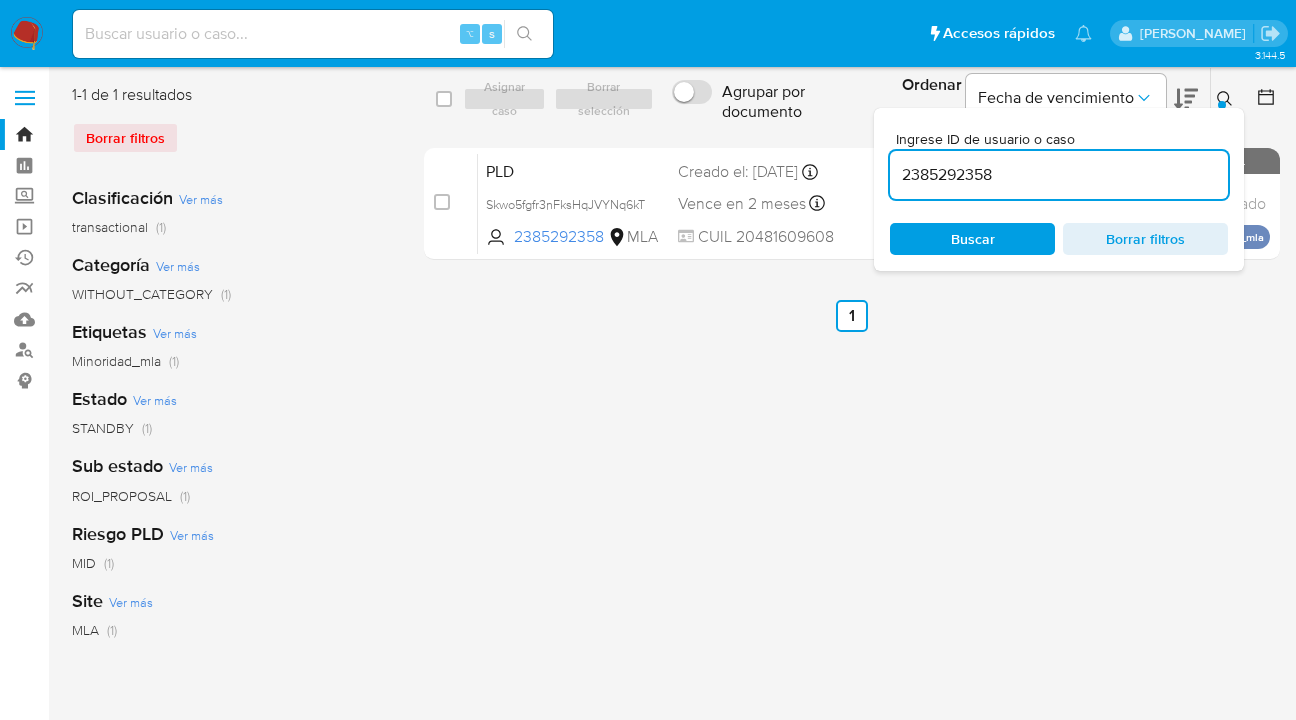 click 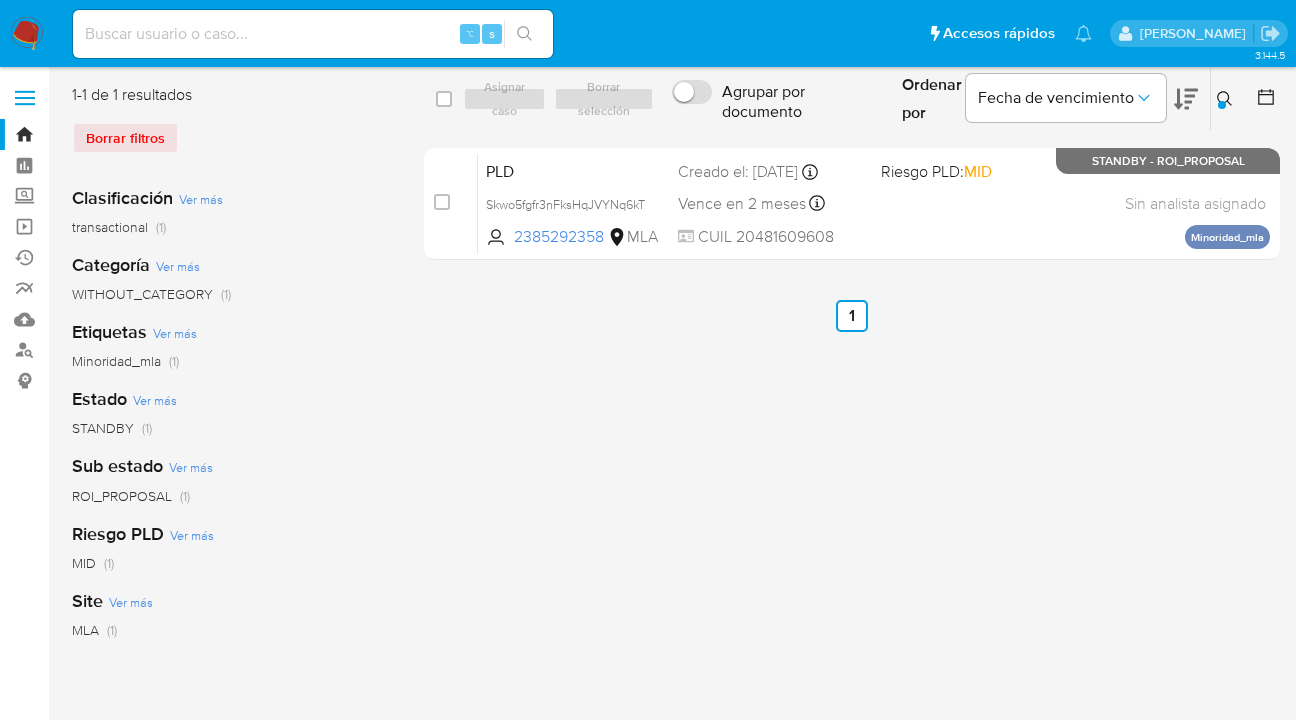 click 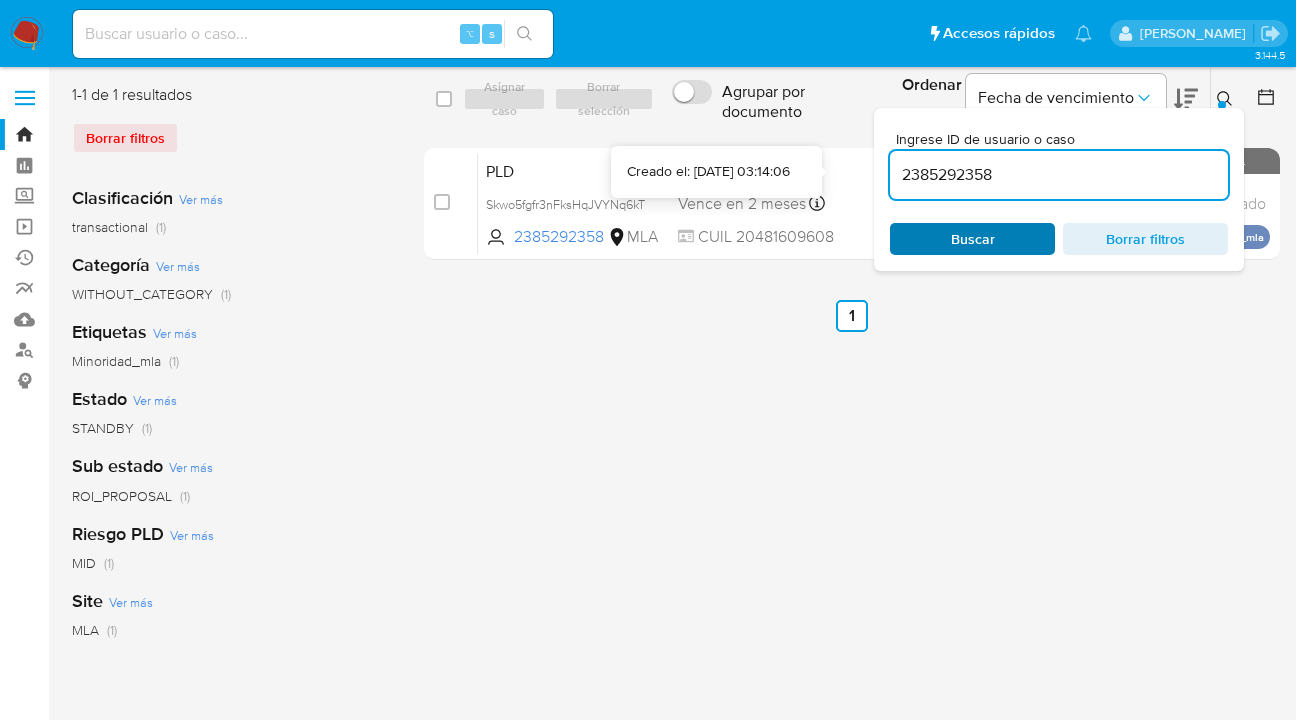 drag, startPoint x: 1054, startPoint y: 181, endPoint x: 943, endPoint y: 245, distance: 128.12885 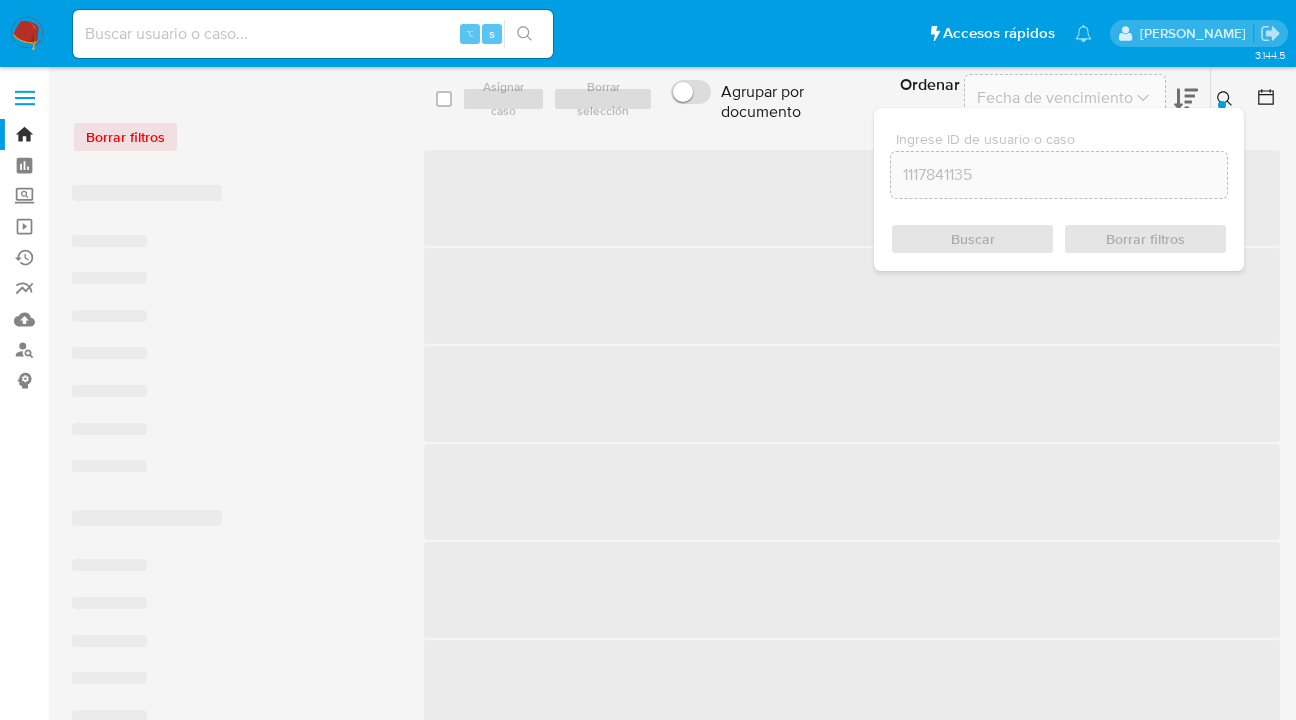 scroll, scrollTop: 0, scrollLeft: 0, axis: both 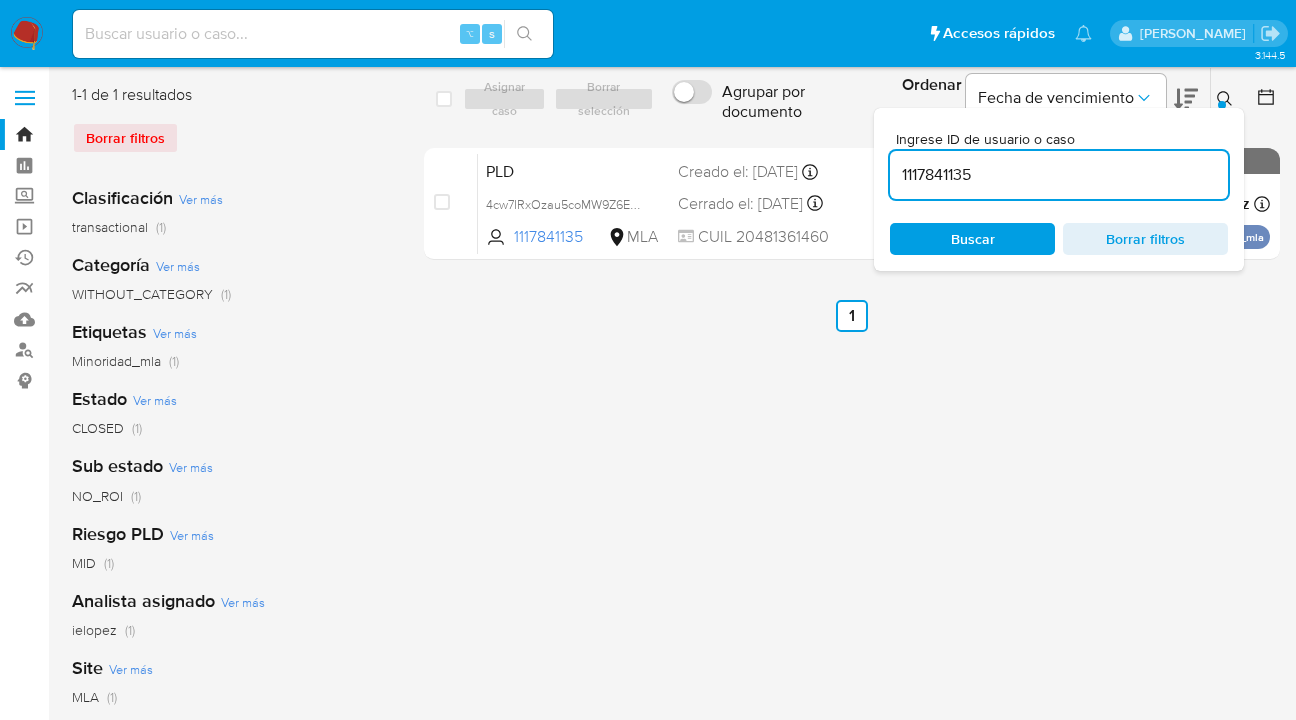 click 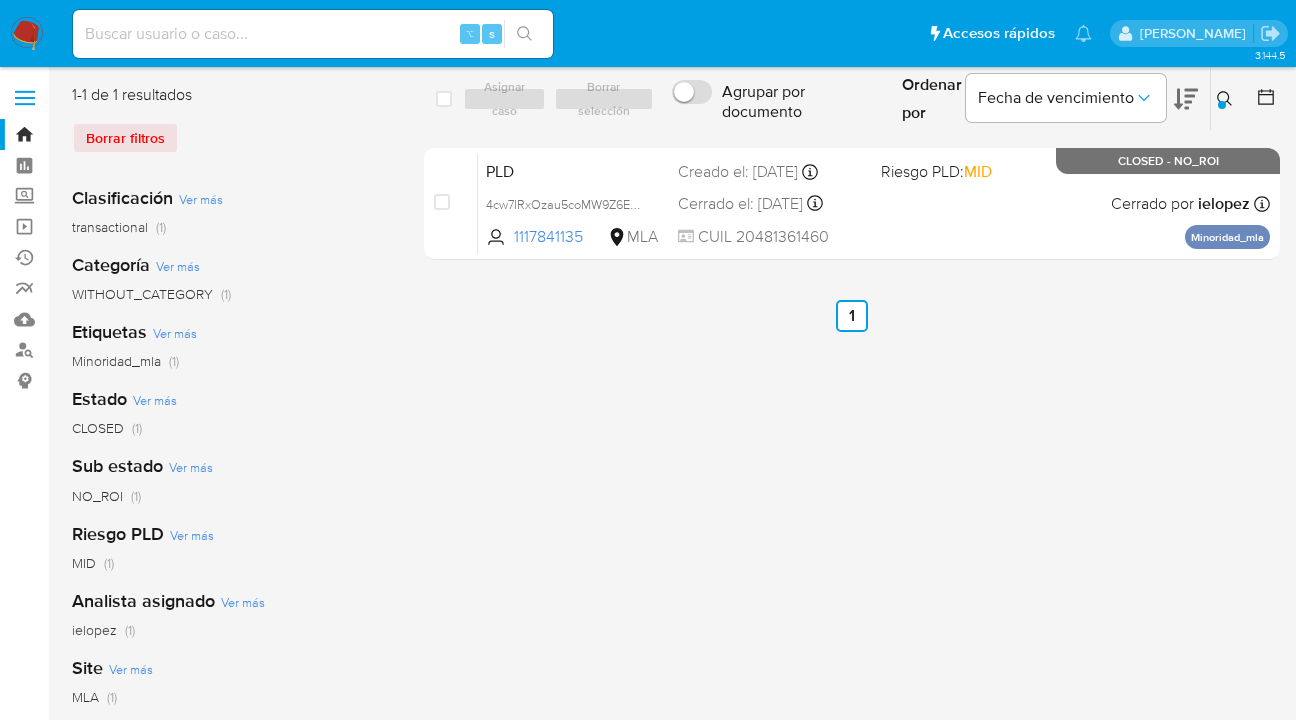click 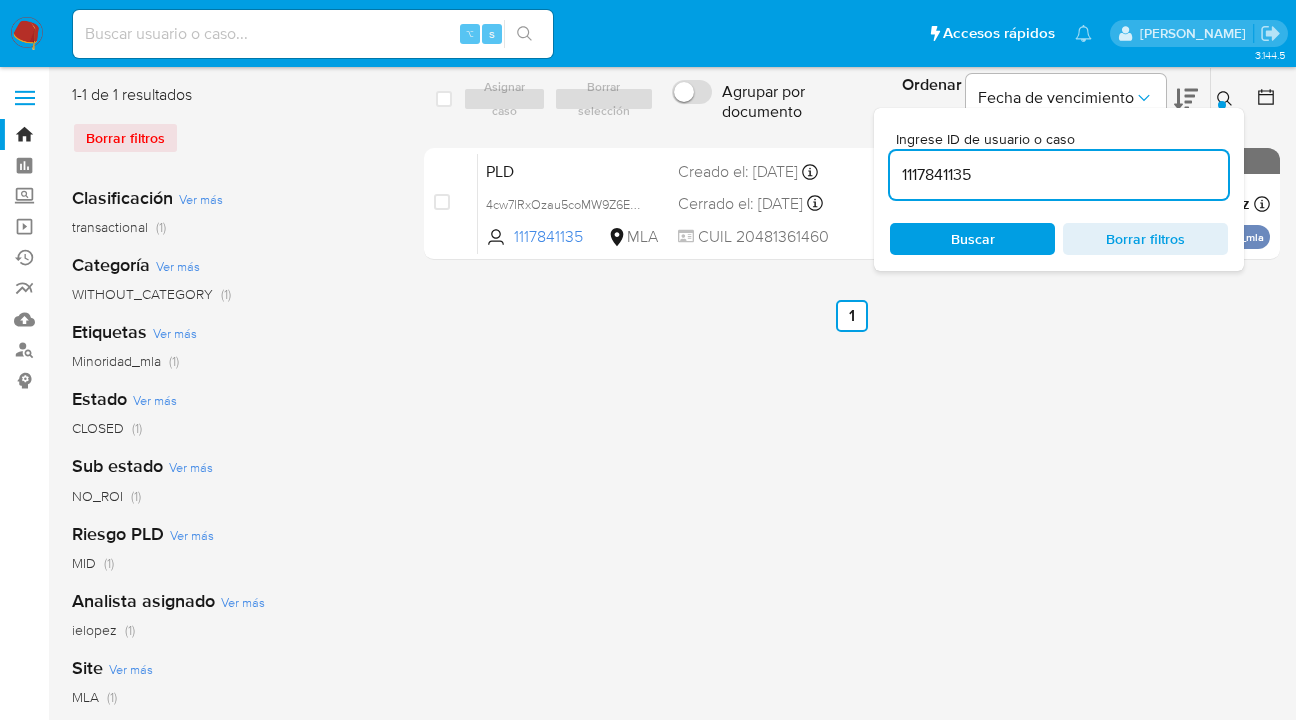 scroll, scrollTop: 0, scrollLeft: 0, axis: both 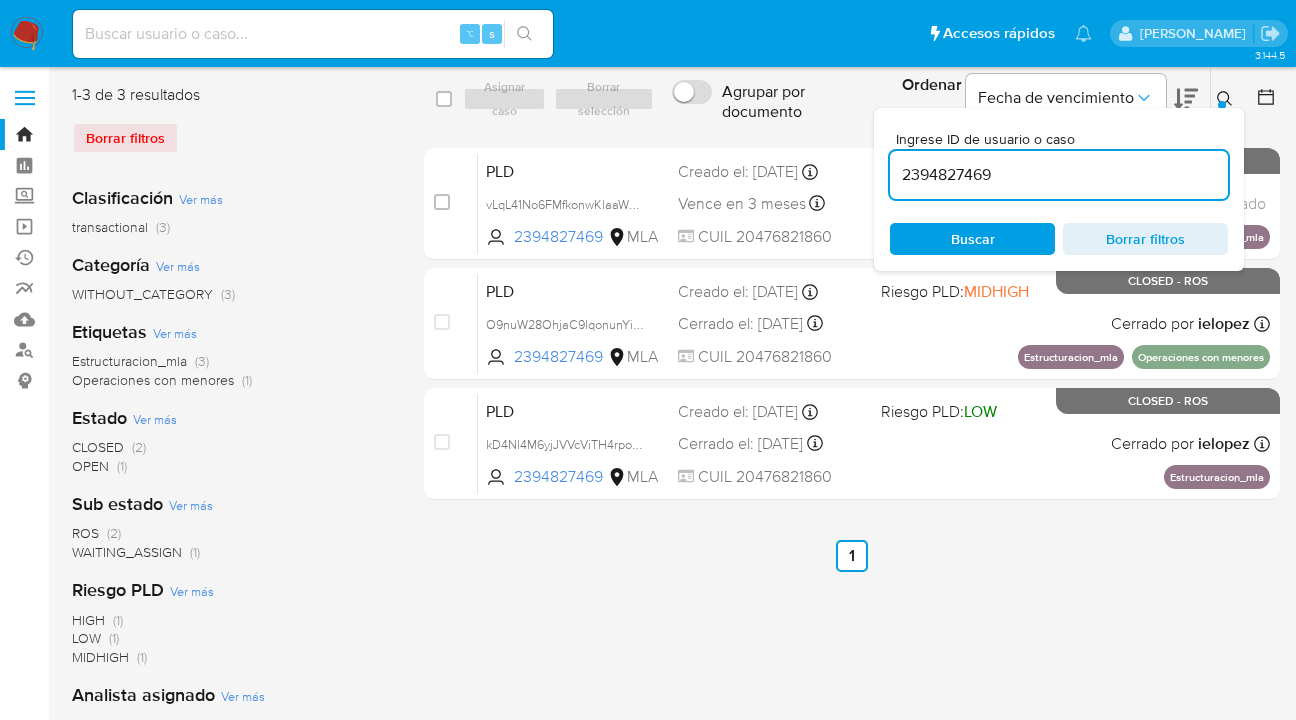 click 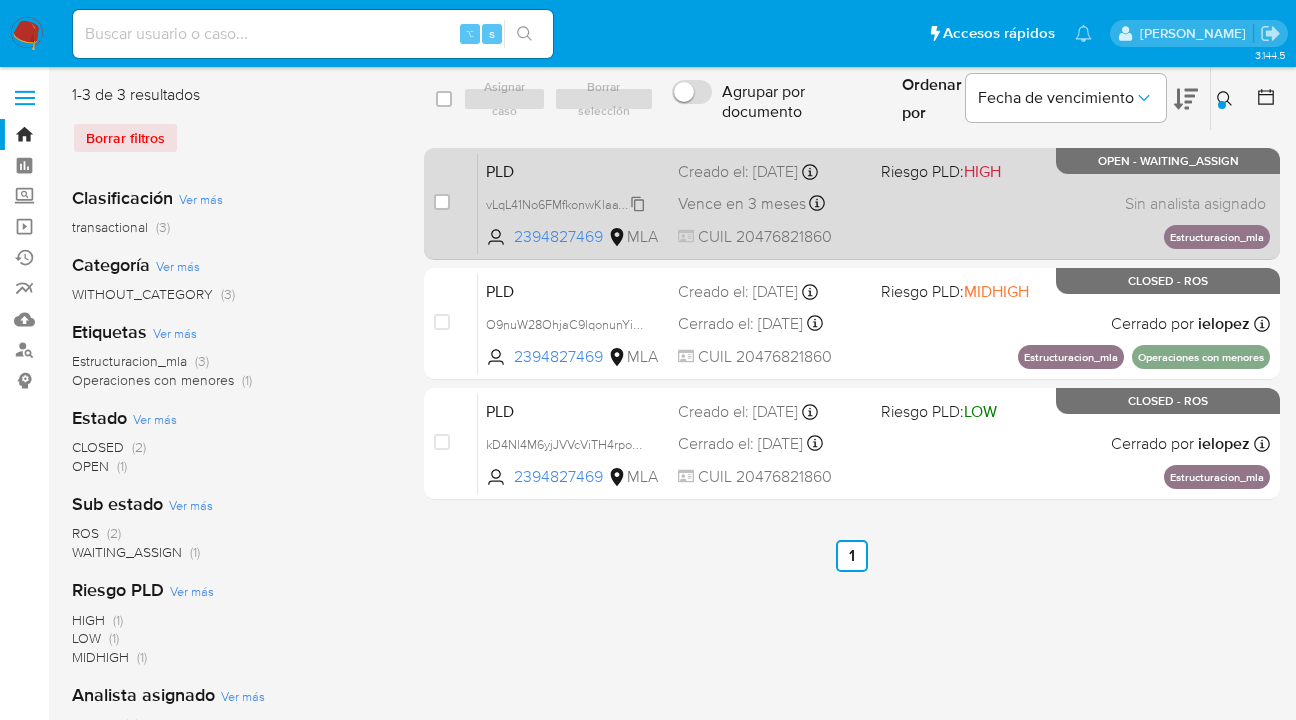 click on "vLqL41No6FMfkonwKlaaWUiG" at bounding box center (568, 203) 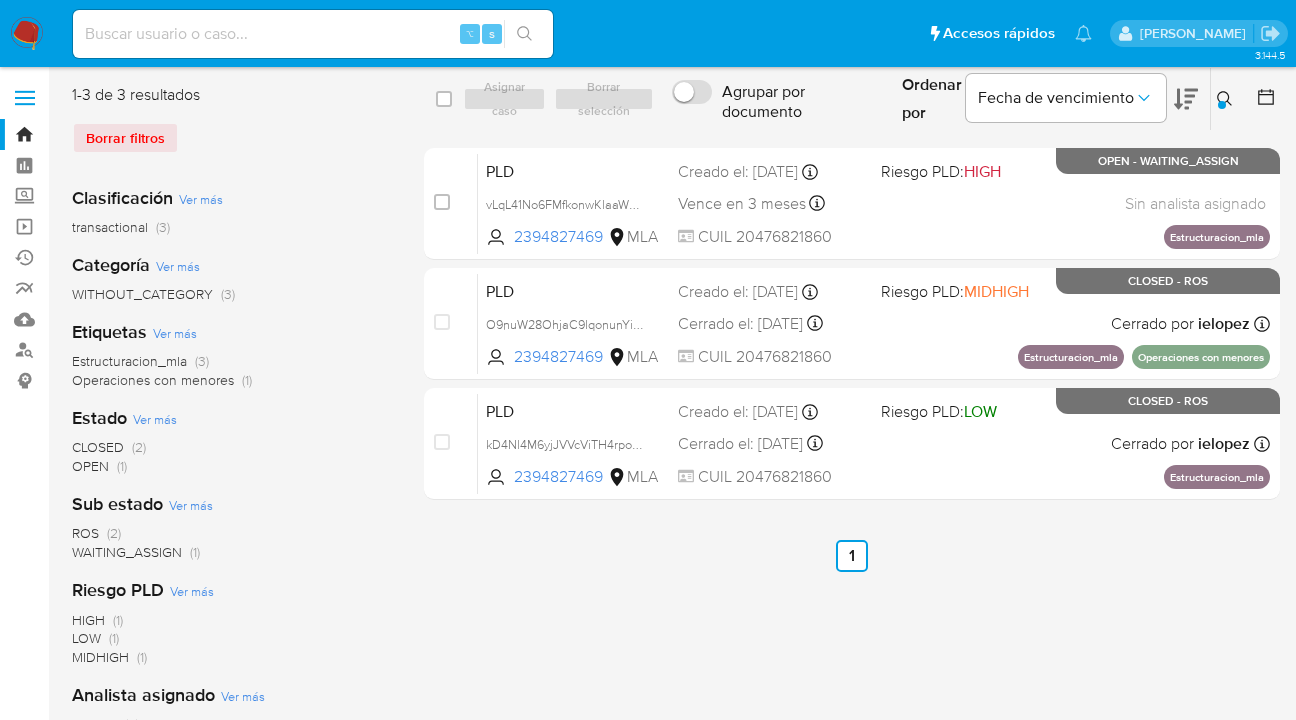 drag, startPoint x: 1219, startPoint y: 89, endPoint x: 1137, endPoint y: 155, distance: 105.26158 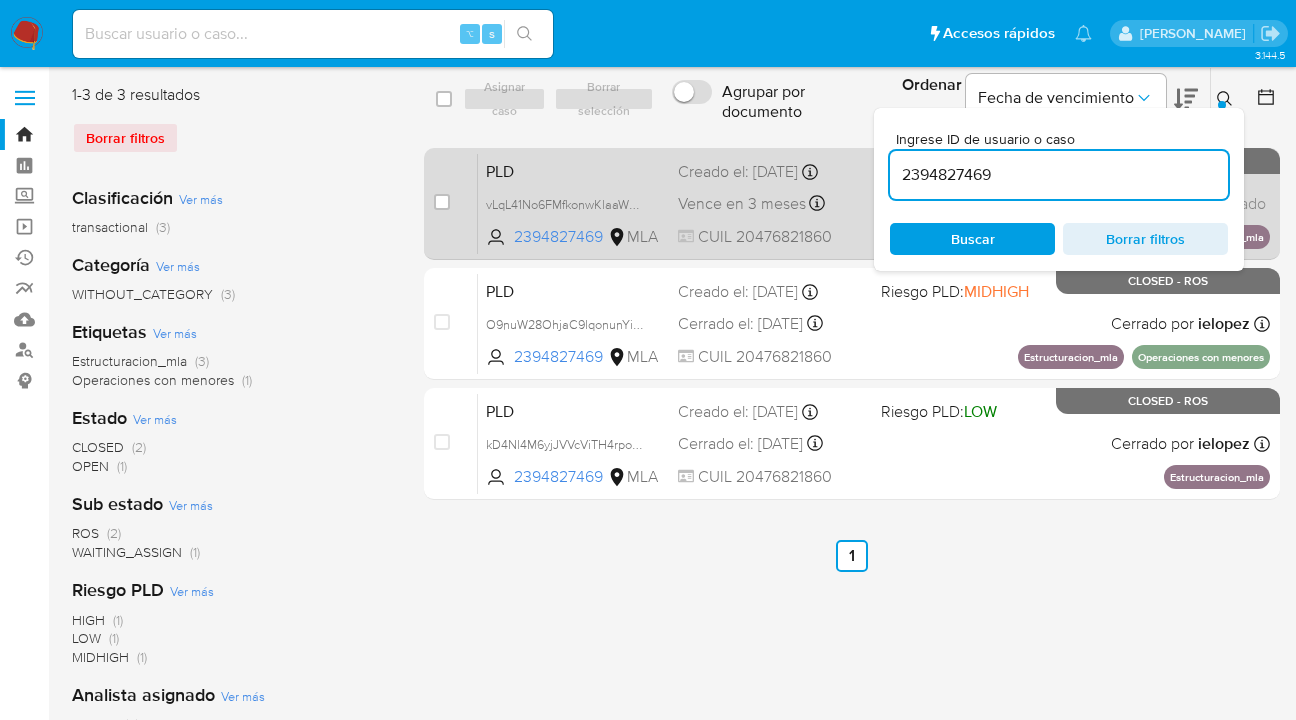 drag, startPoint x: 1080, startPoint y: 183, endPoint x: 841, endPoint y: 169, distance: 239.40968 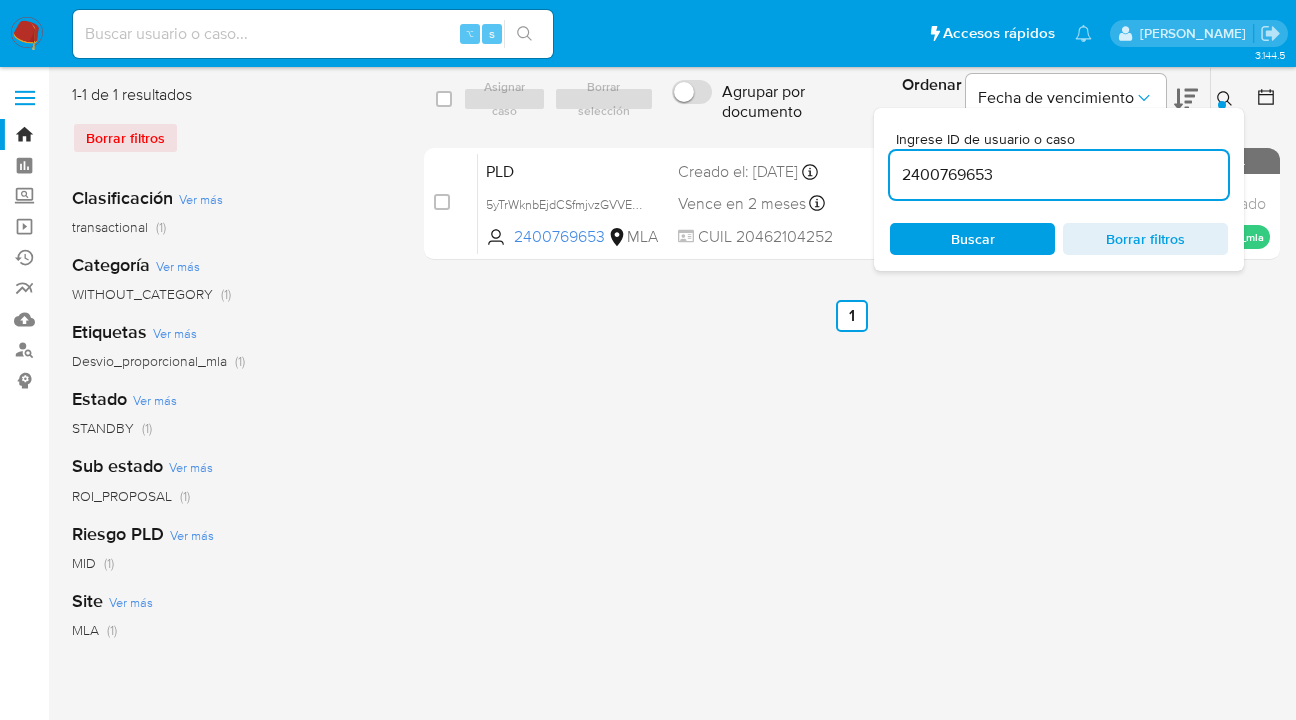click 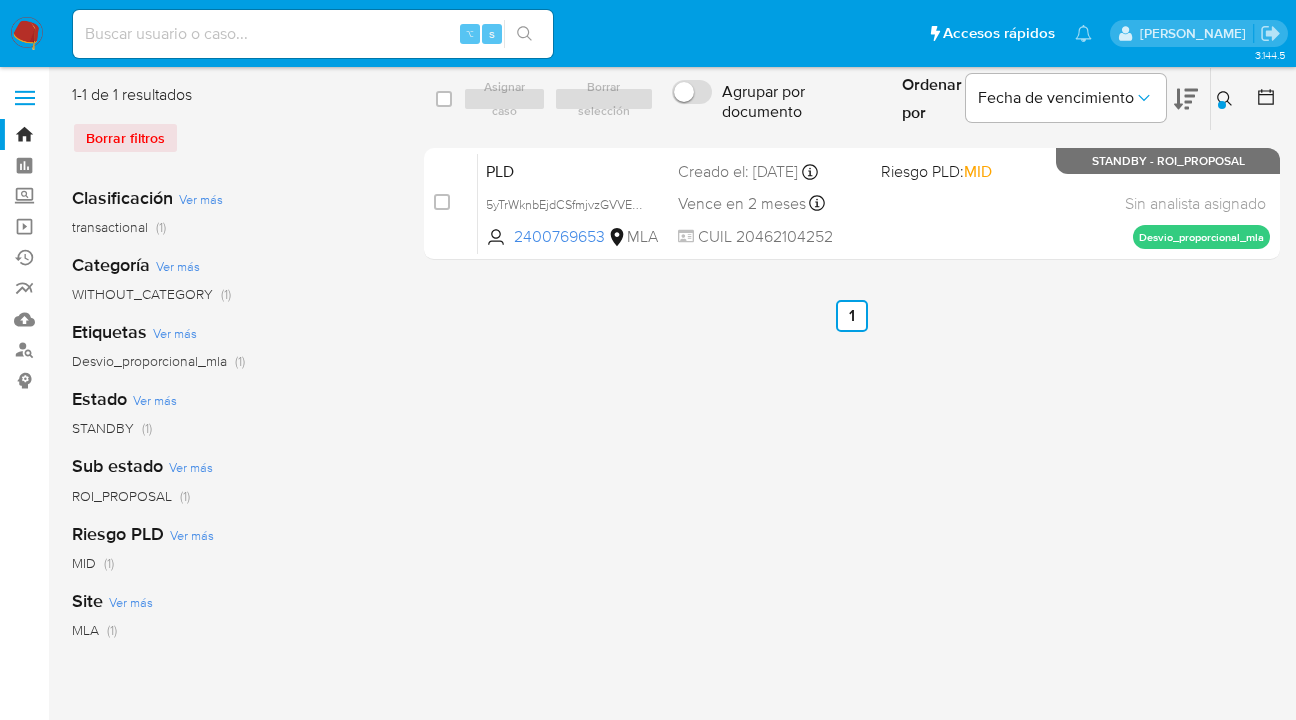 drag, startPoint x: 1223, startPoint y: 101, endPoint x: 1135, endPoint y: 136, distance: 94.7048 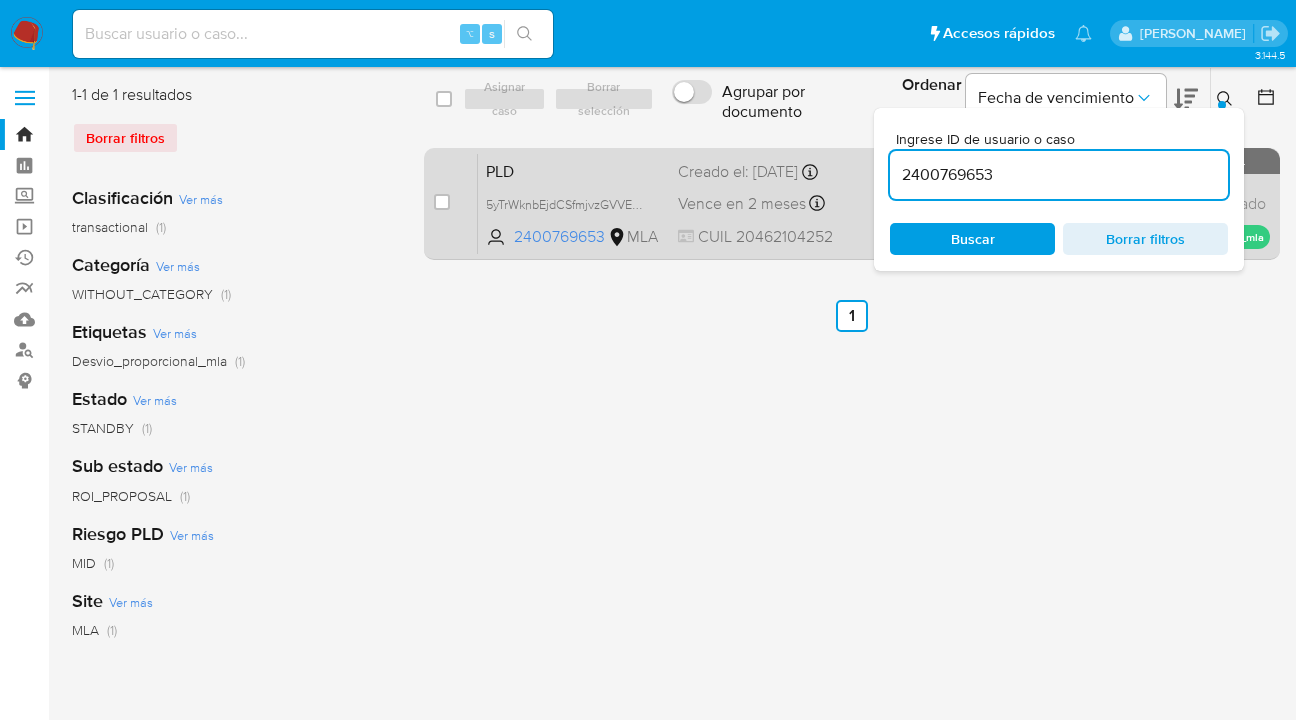 scroll, scrollTop: 0, scrollLeft: 0, axis: both 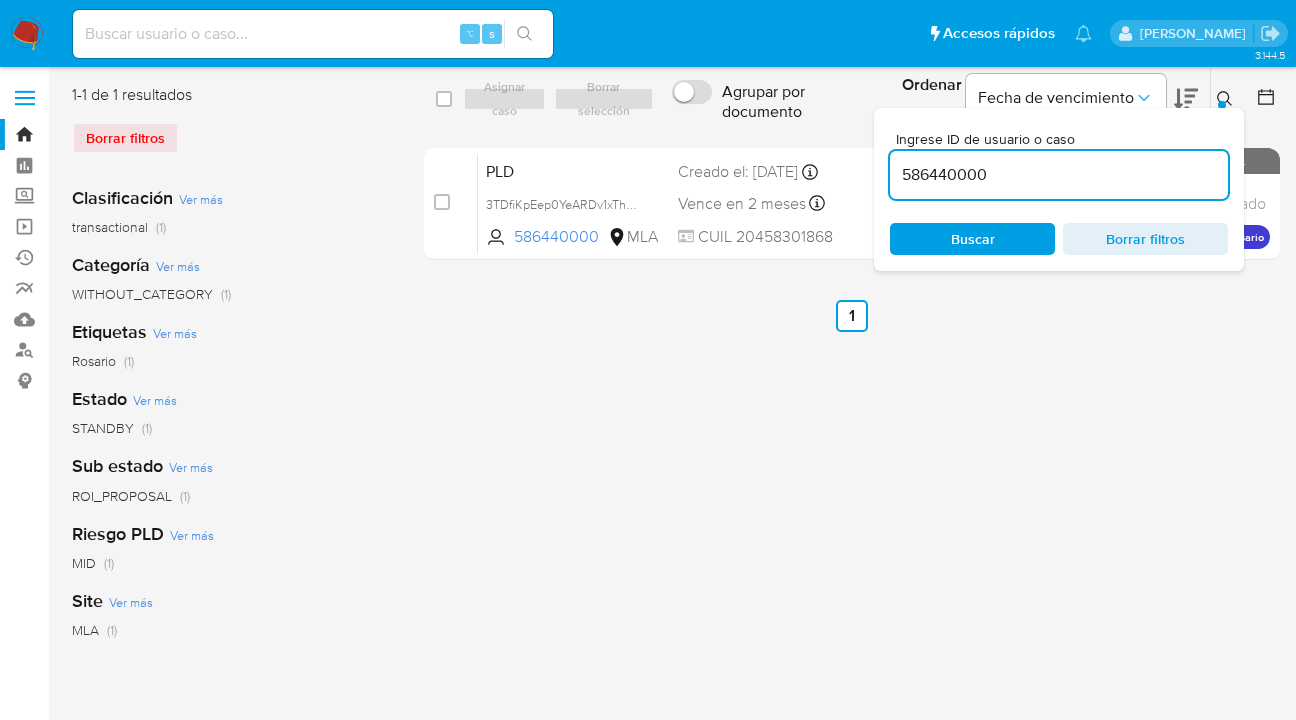 click 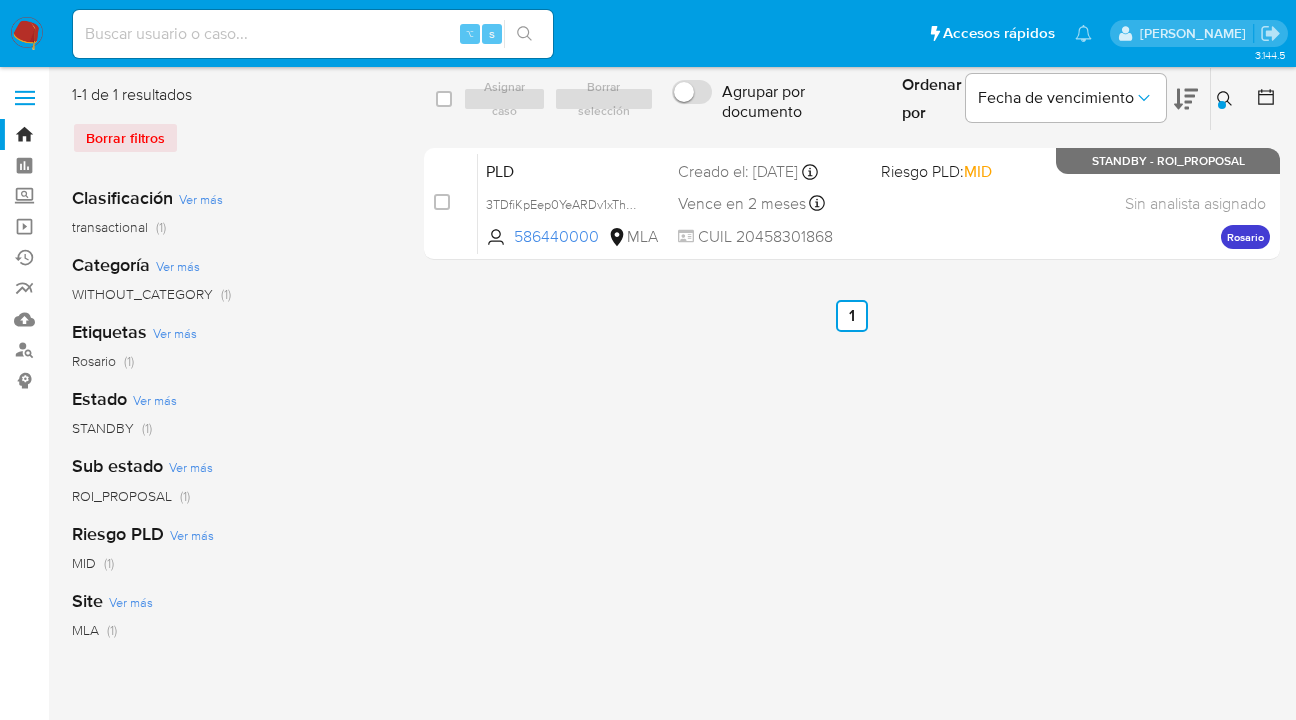 click 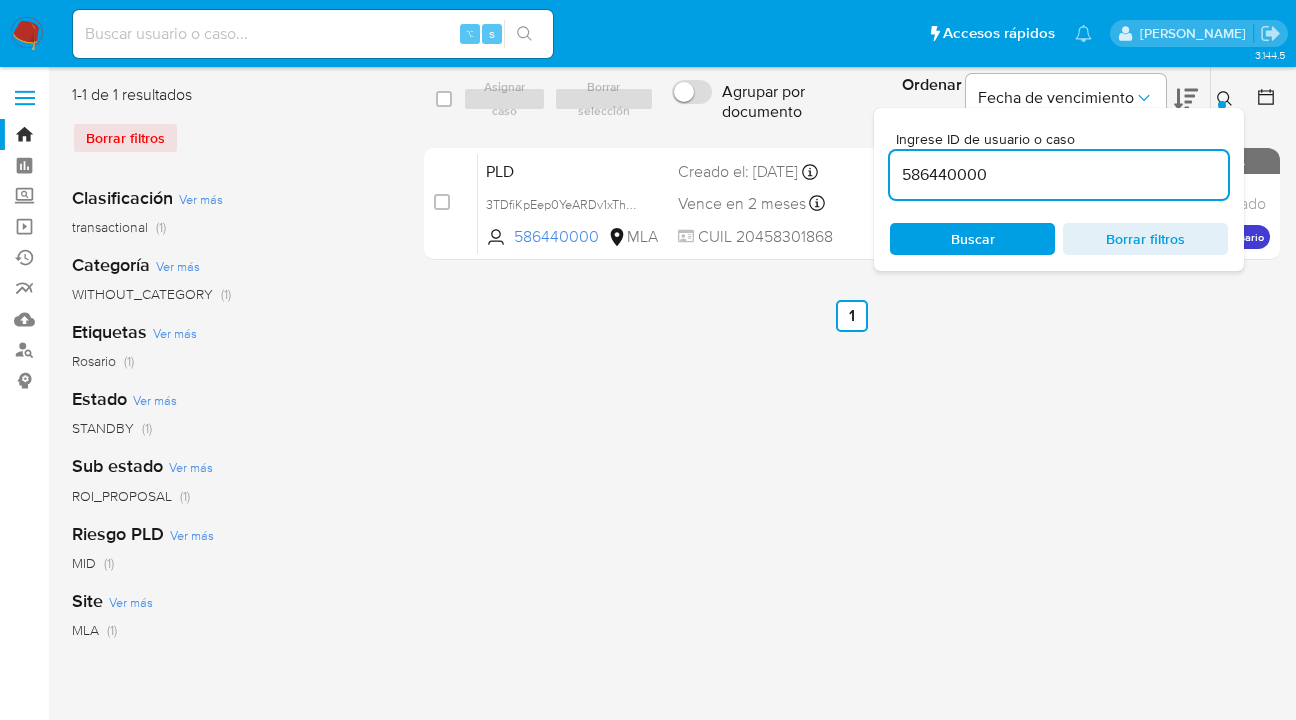 drag, startPoint x: 1037, startPoint y: 180, endPoint x: 943, endPoint y: 167, distance: 94.89468 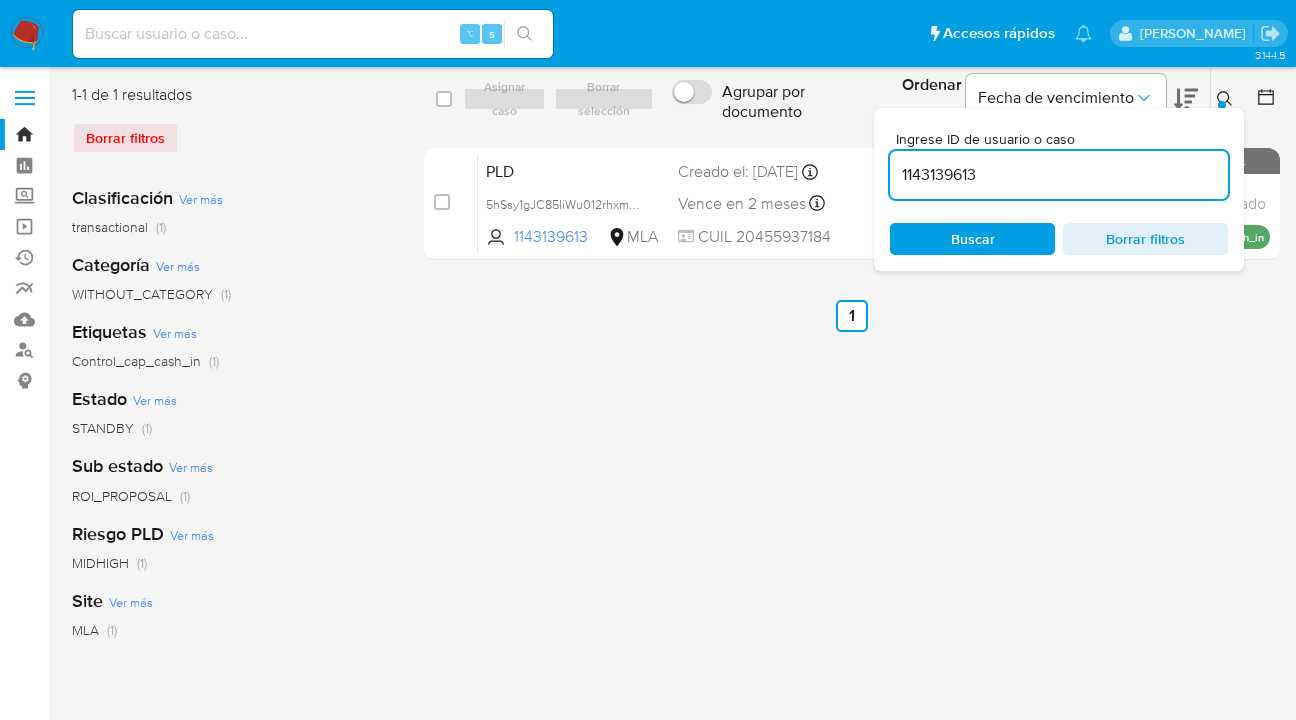 click 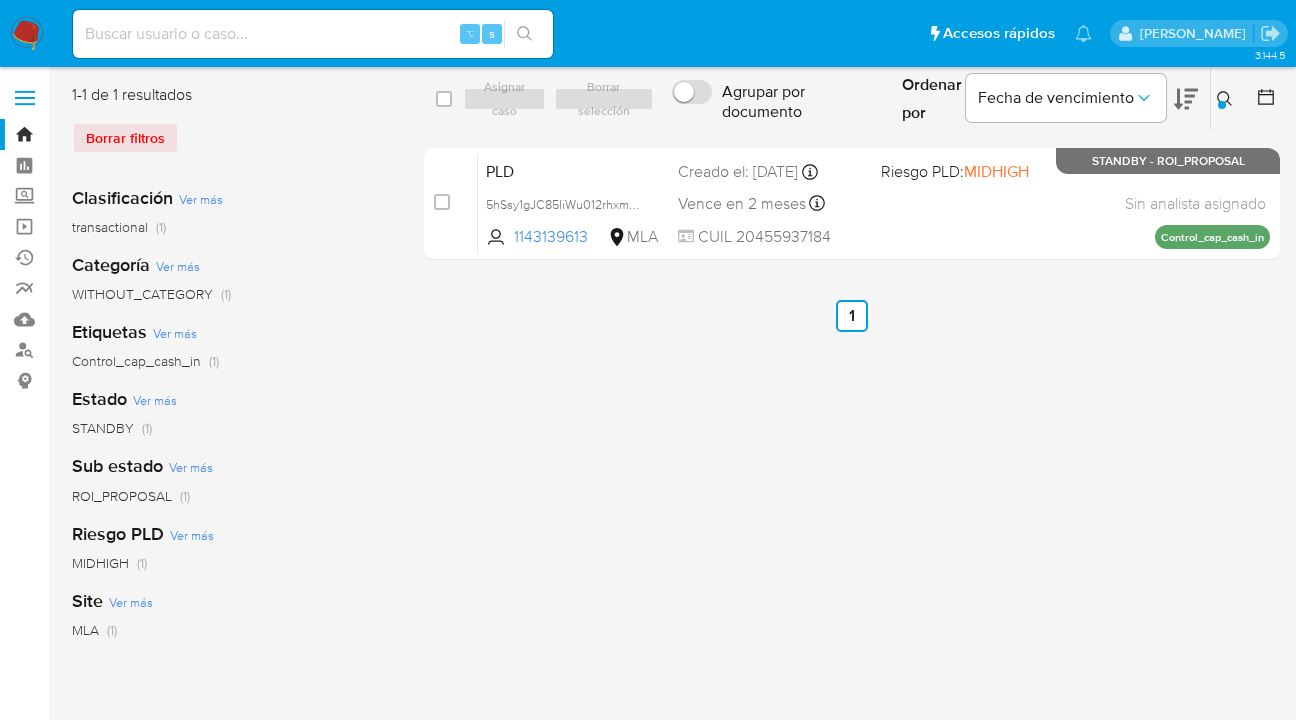 click 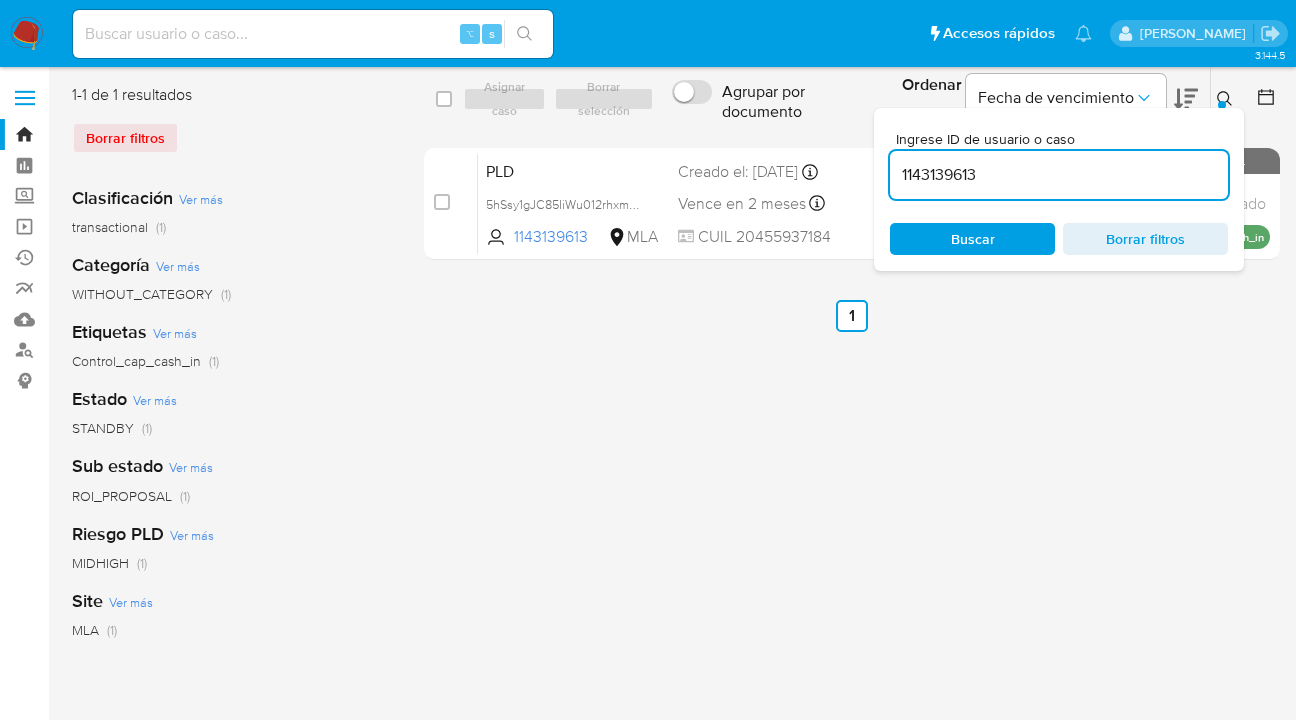 drag, startPoint x: 1035, startPoint y: 167, endPoint x: 918, endPoint y: 162, distance: 117.10679 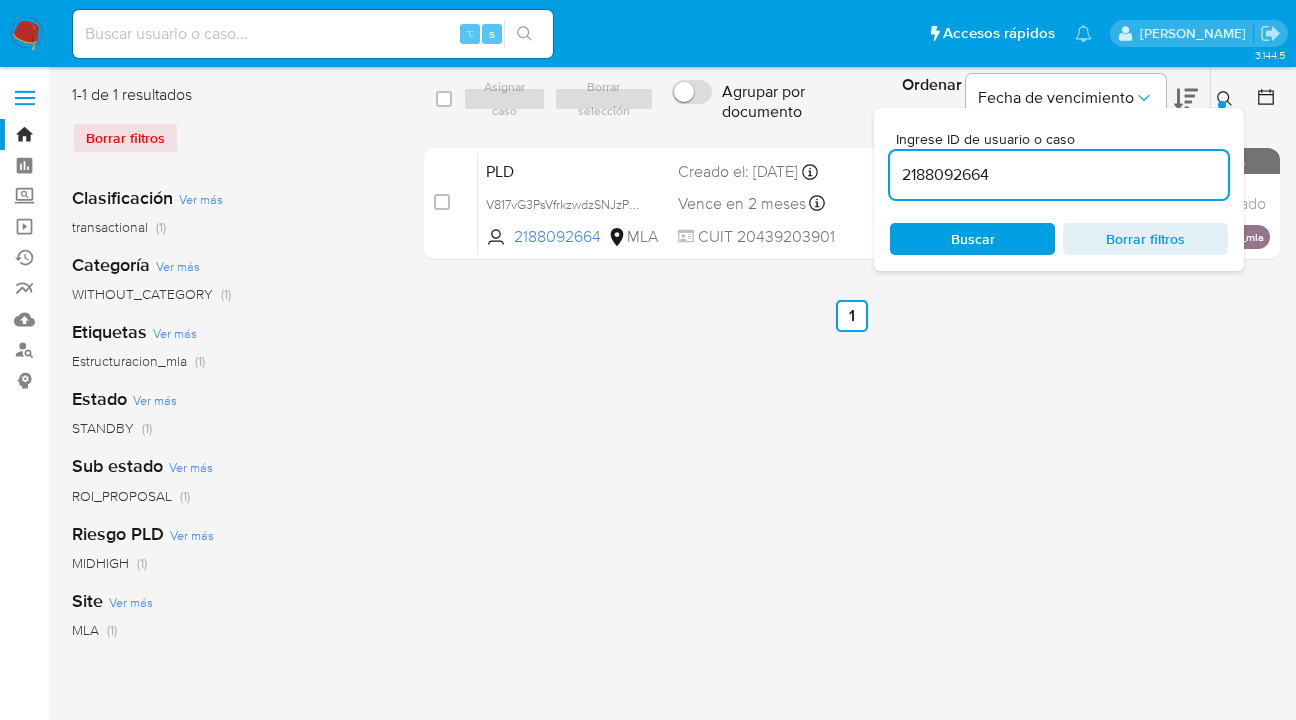 click 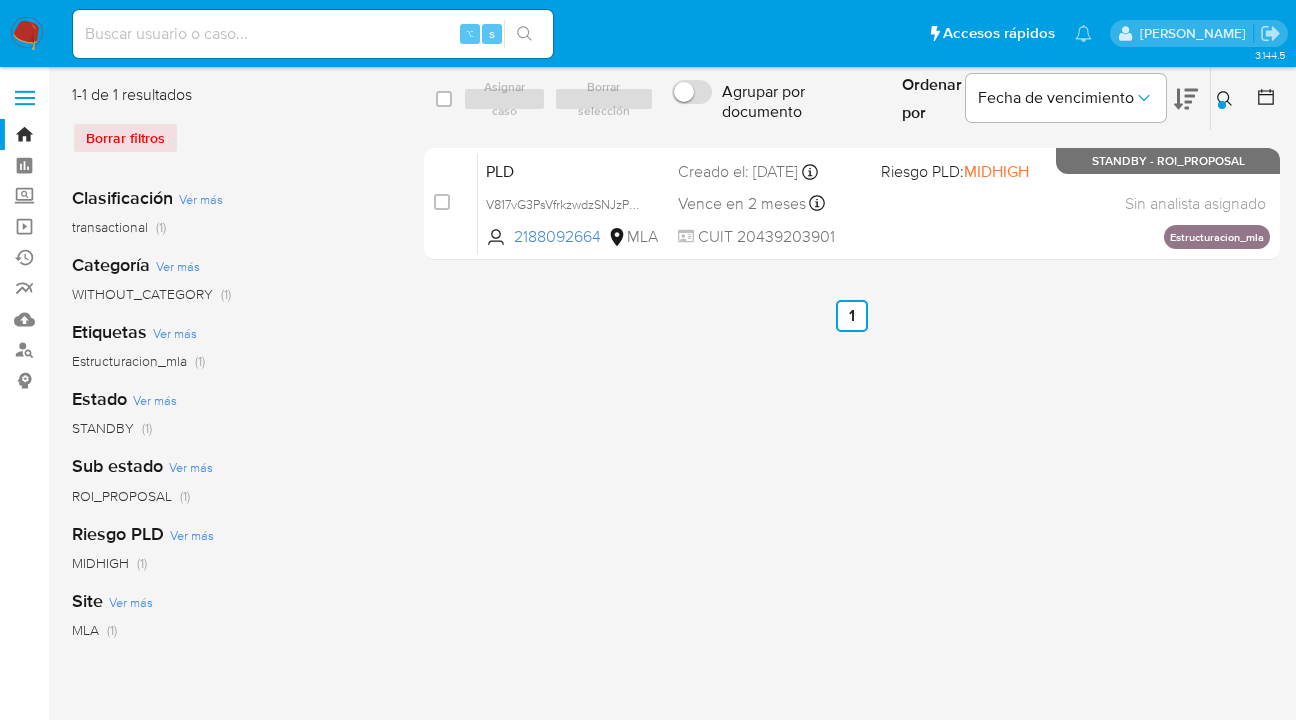 drag, startPoint x: 1224, startPoint y: 102, endPoint x: 1205, endPoint y: 114, distance: 22.472204 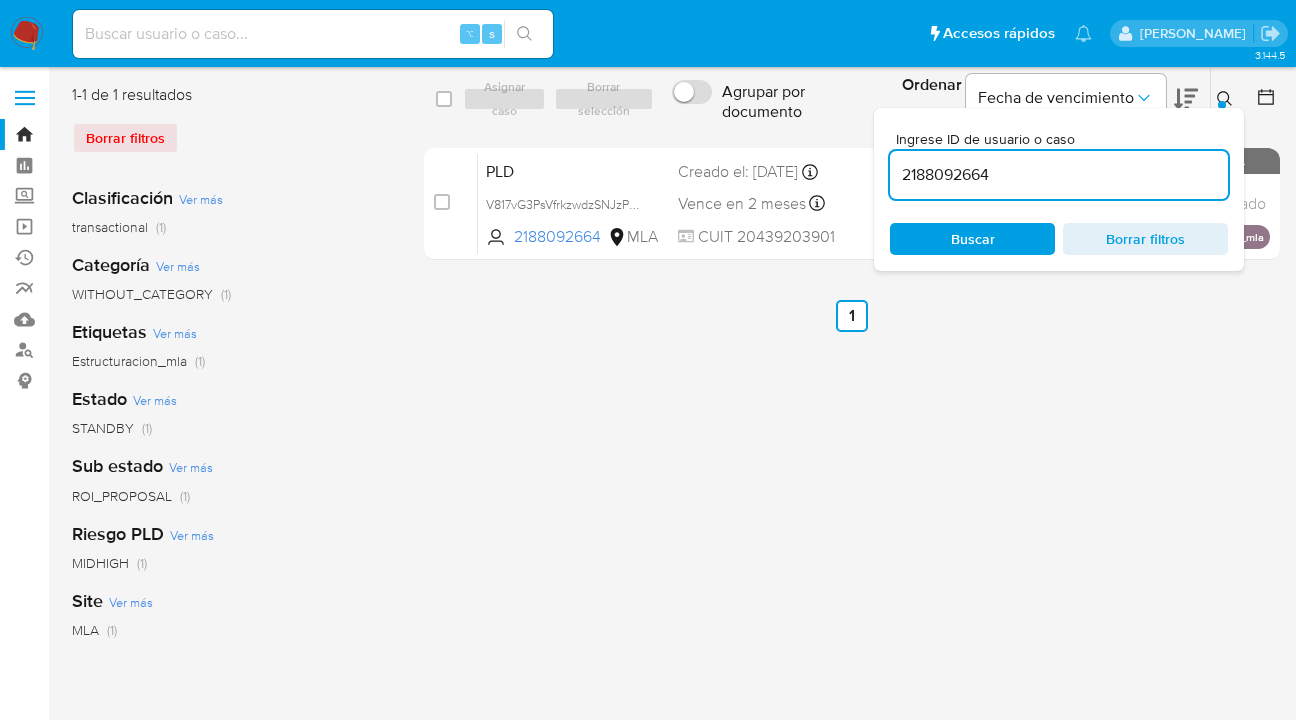 drag, startPoint x: 890, startPoint y: 175, endPoint x: 876, endPoint y: 174, distance: 14.035668 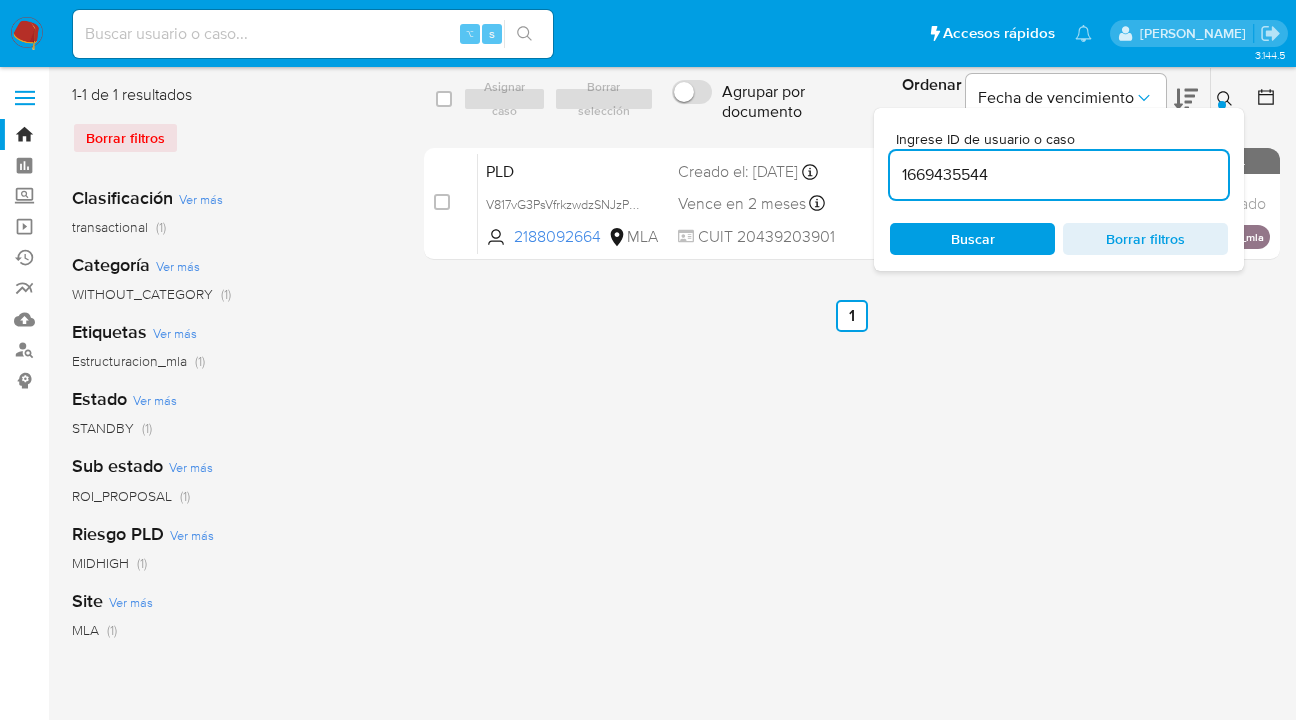 scroll, scrollTop: 0, scrollLeft: 0, axis: both 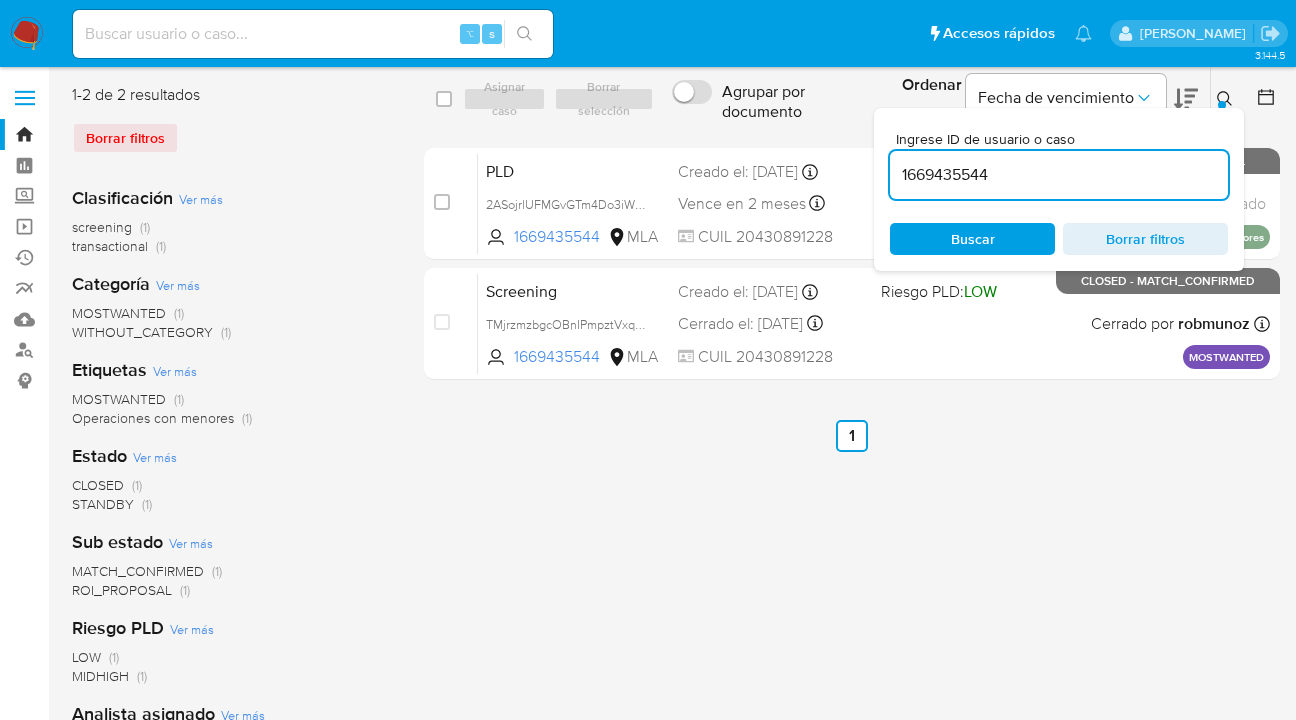 click 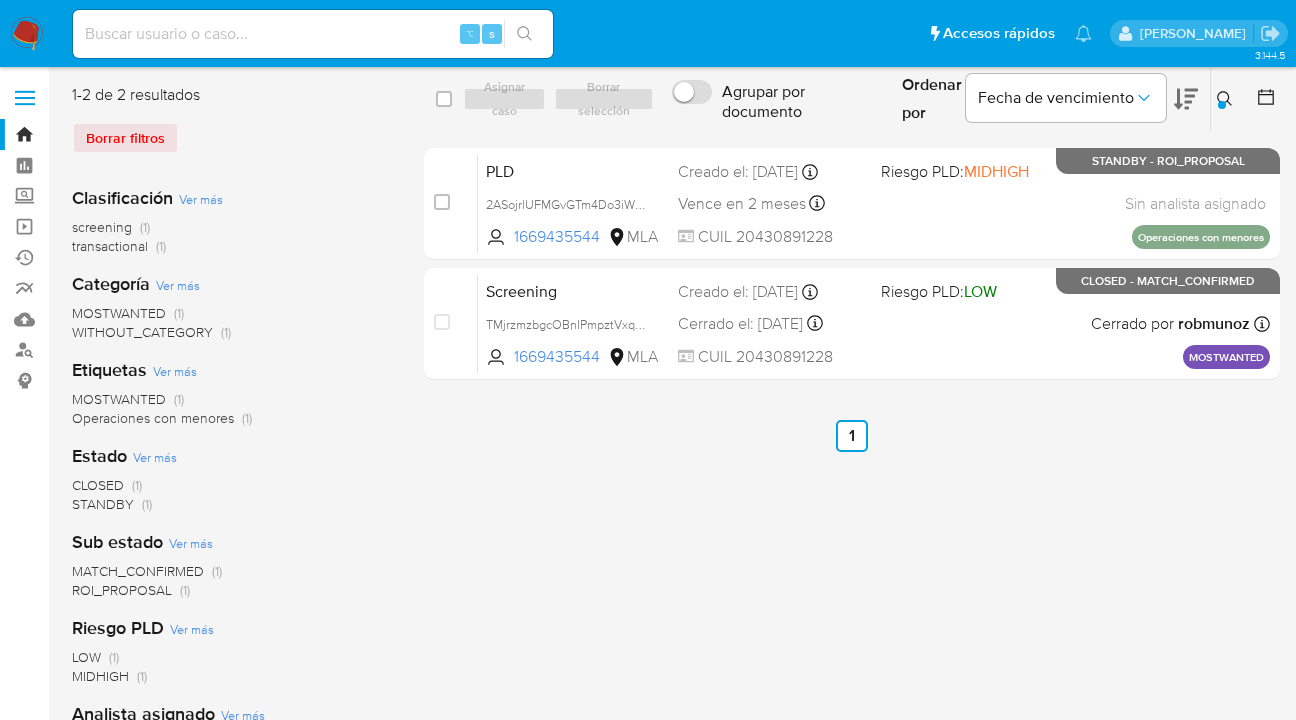 click 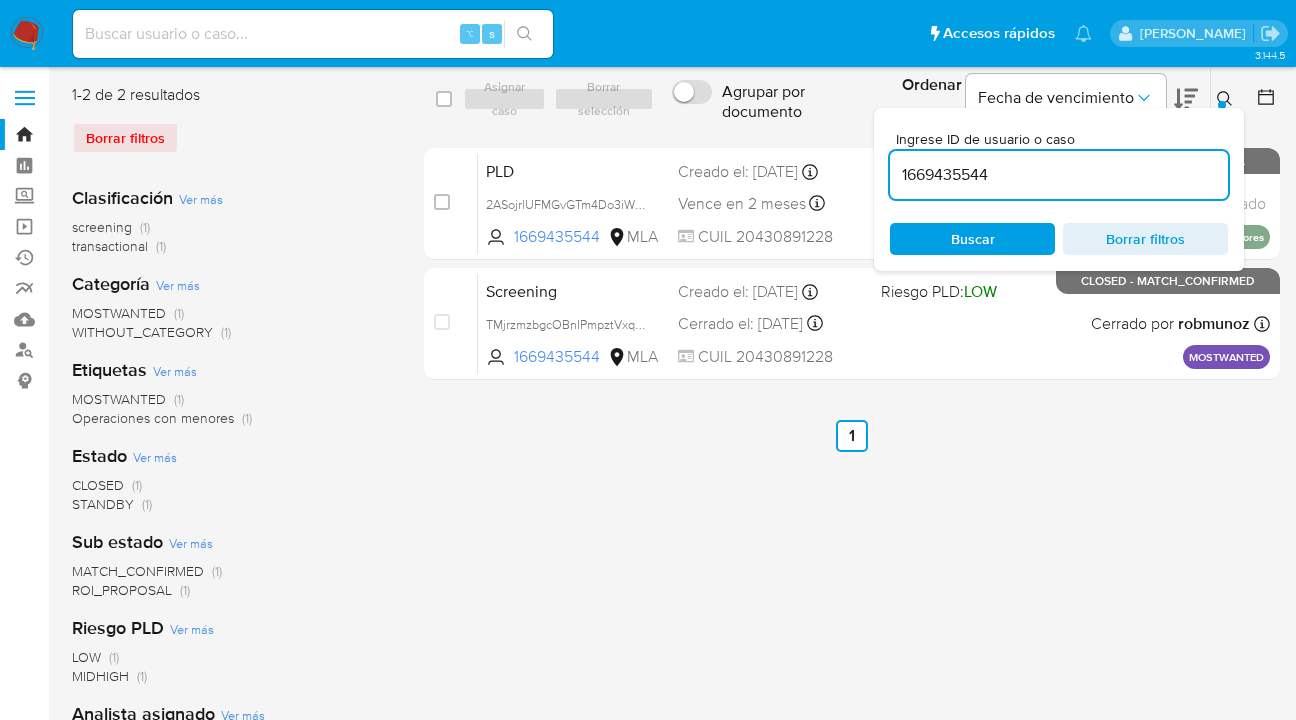 drag, startPoint x: 1011, startPoint y: 178, endPoint x: 919, endPoint y: 161, distance: 93.55747 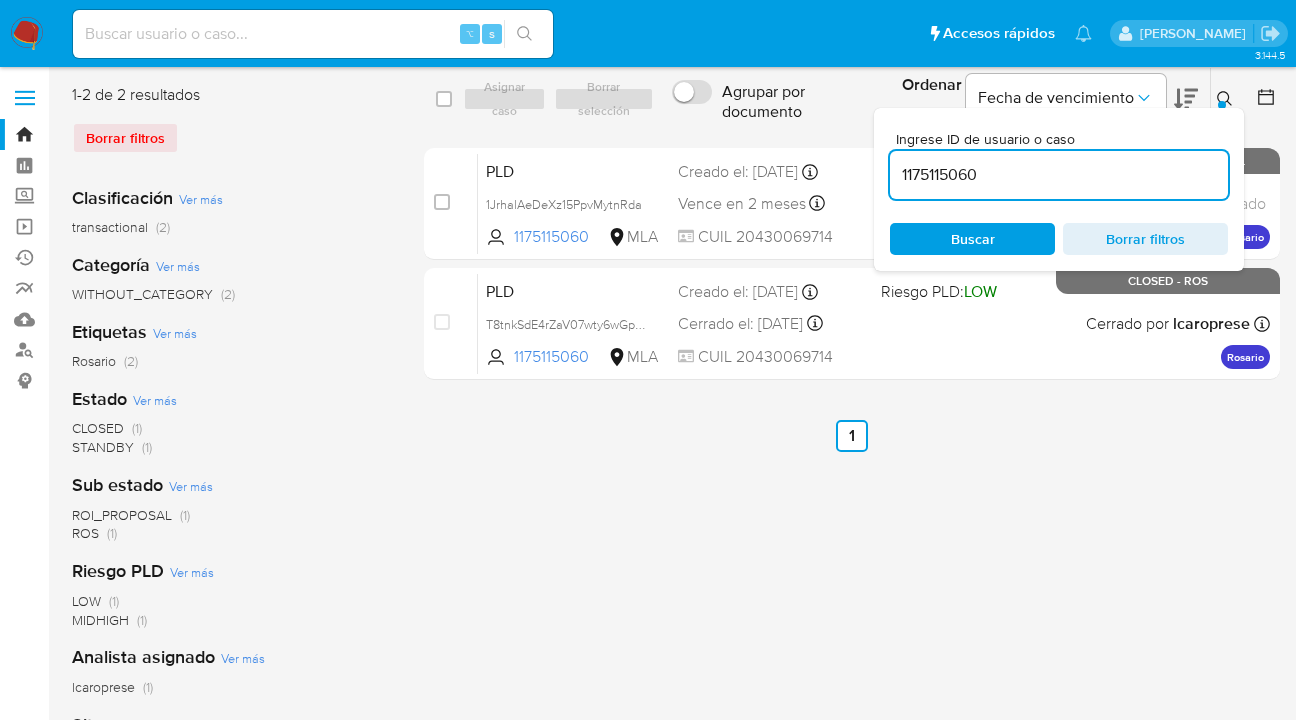 click 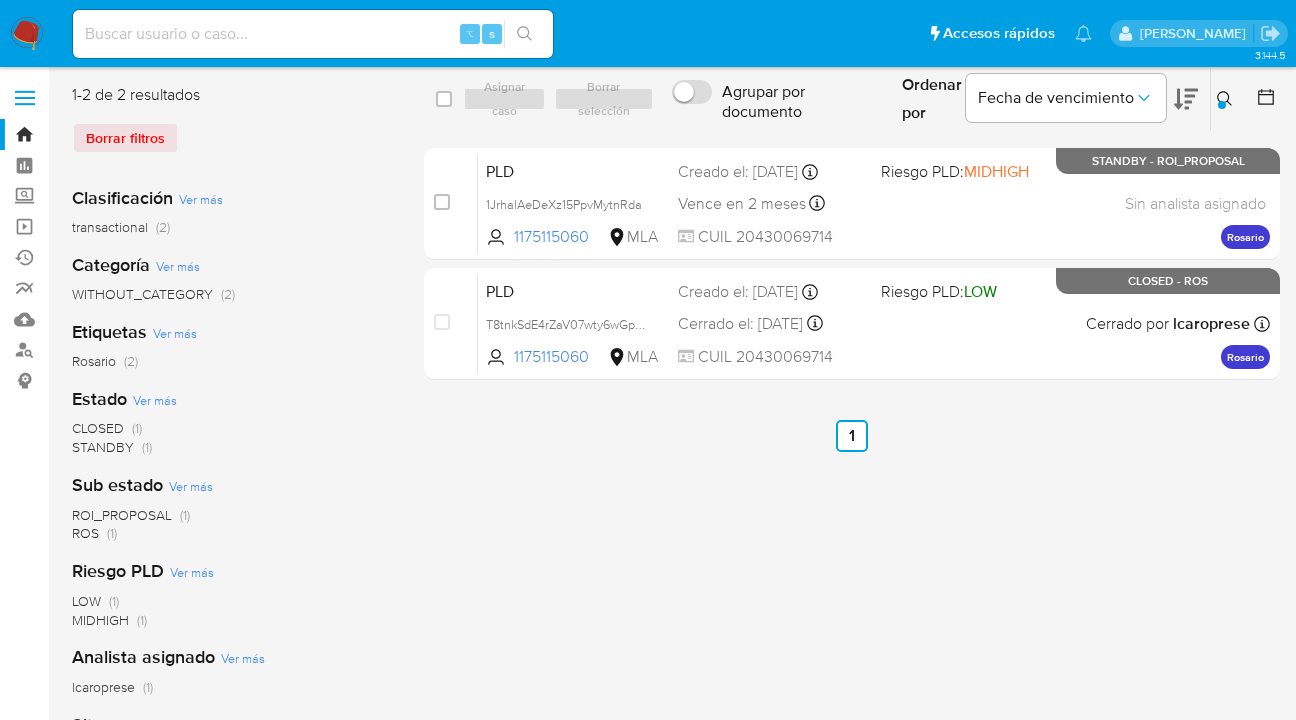 click 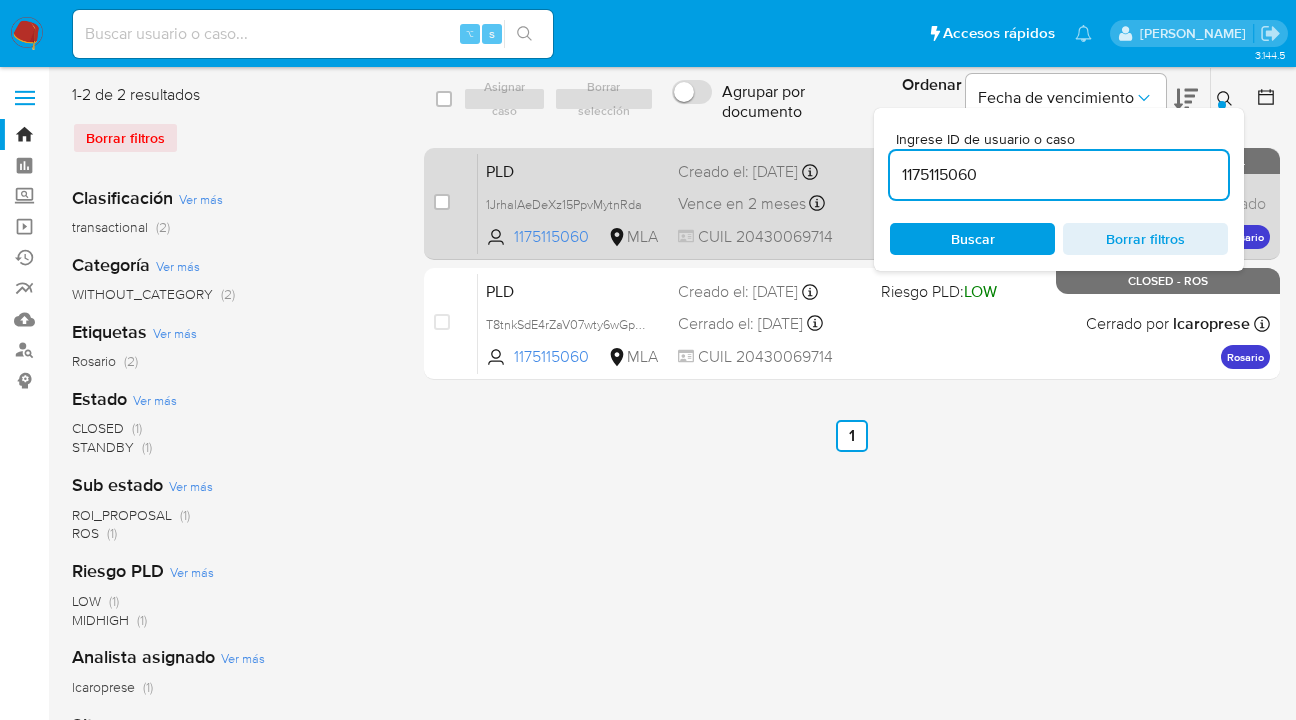 scroll, scrollTop: 0, scrollLeft: 0, axis: both 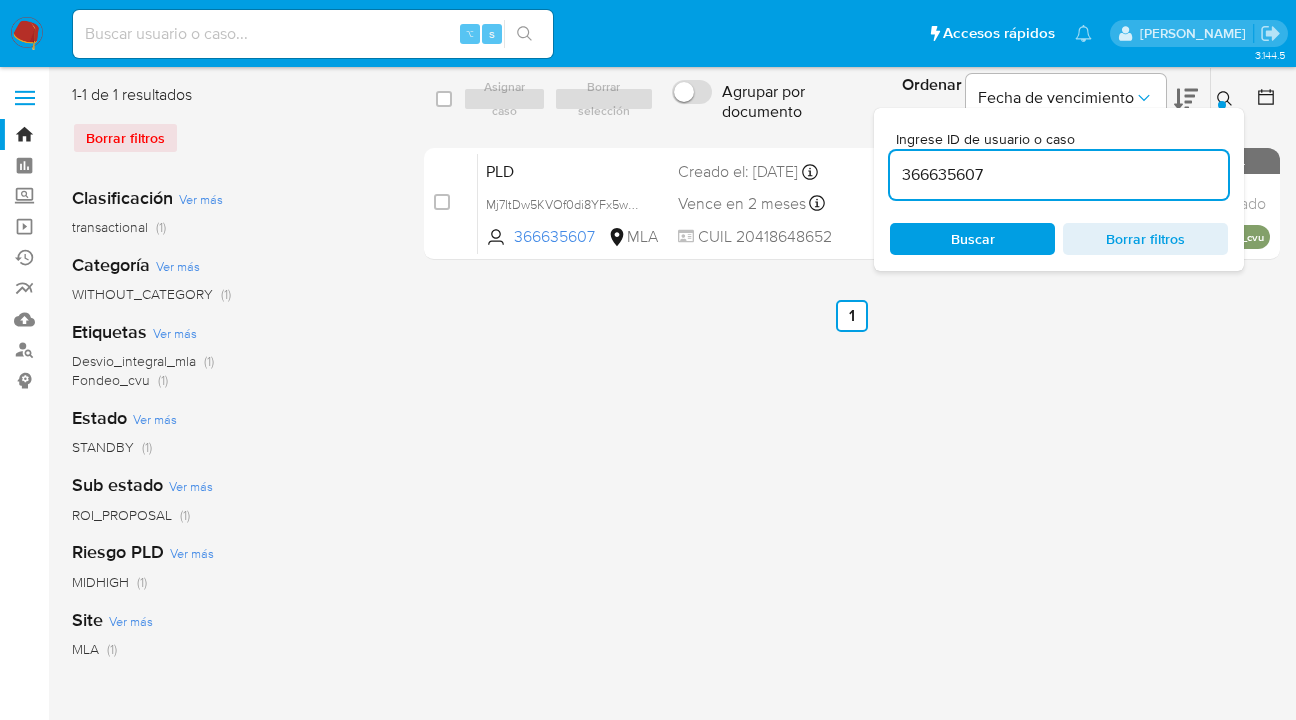 click 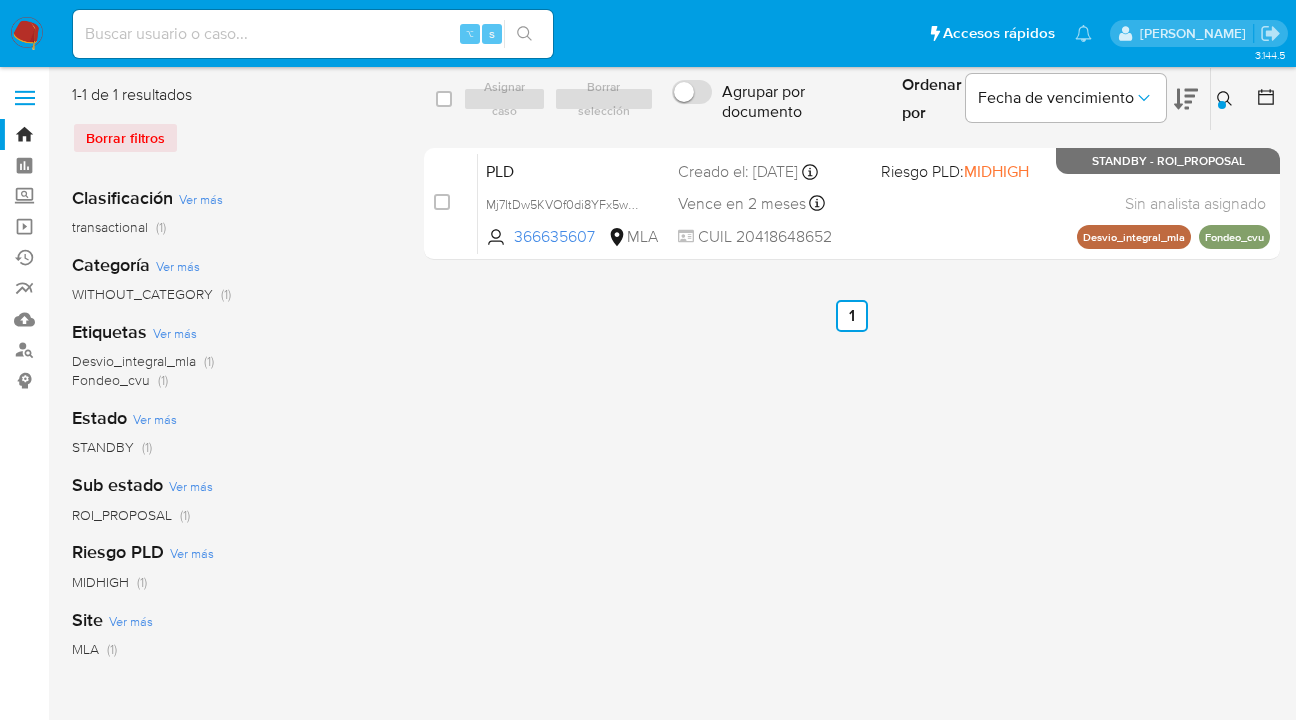 click 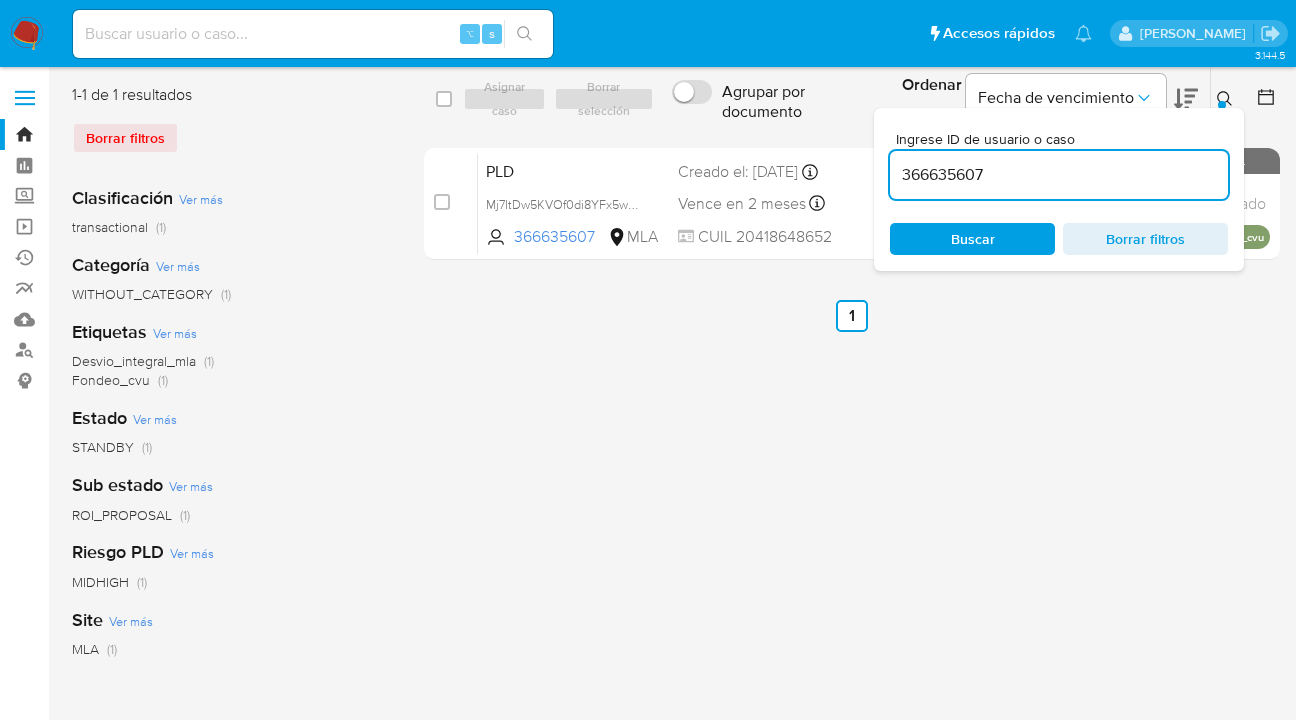 drag, startPoint x: 1018, startPoint y: 172, endPoint x: 902, endPoint y: 163, distance: 116.34862 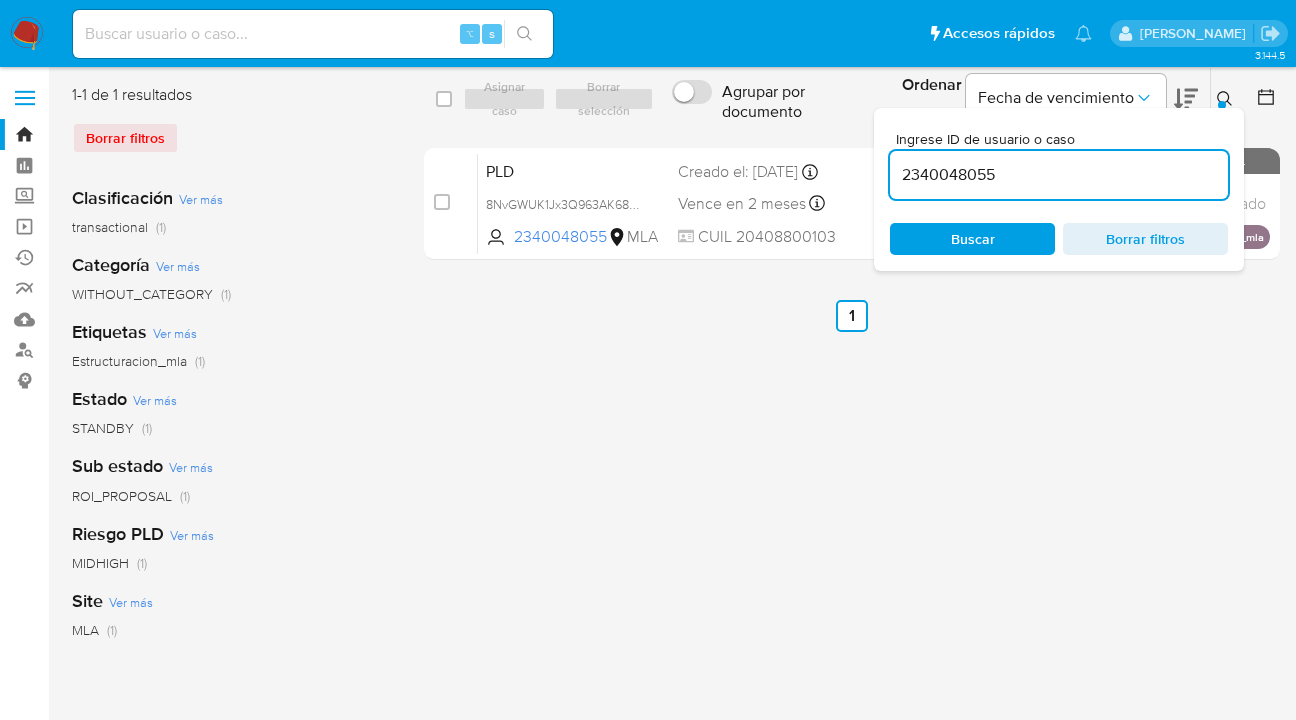 click 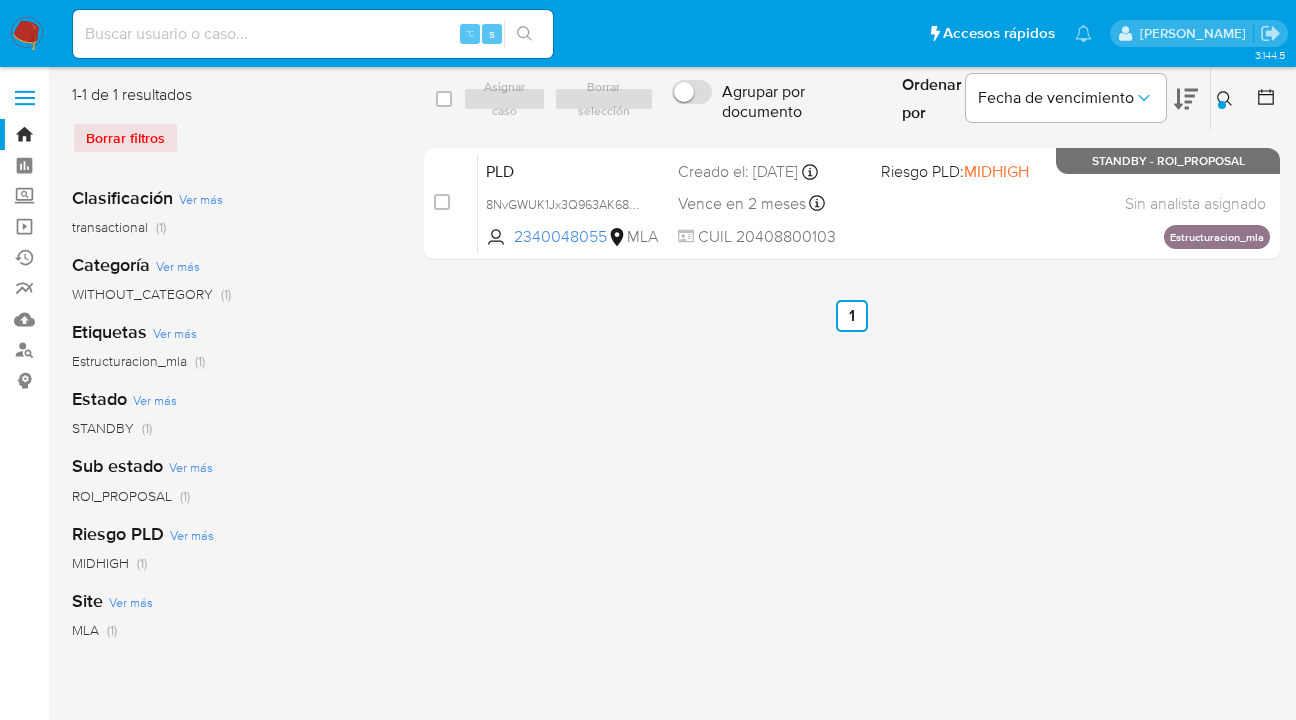 click 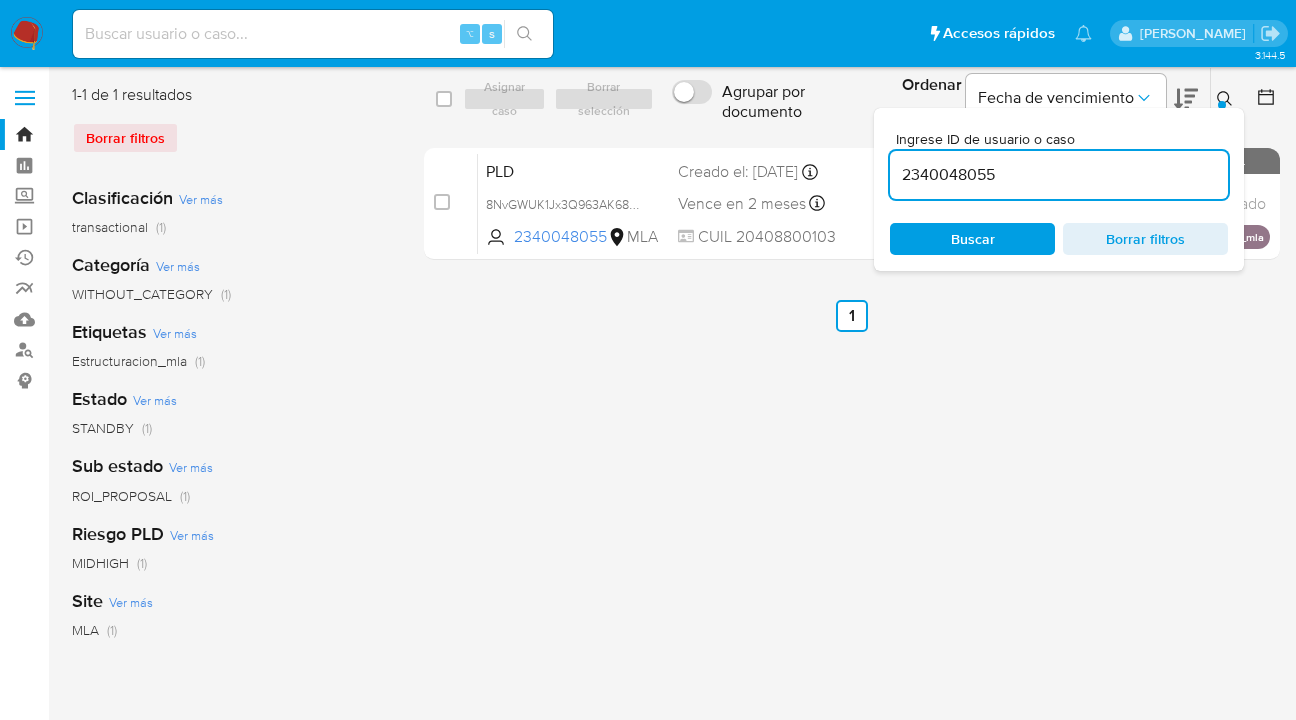 drag, startPoint x: 1042, startPoint y: 178, endPoint x: 887, endPoint y: 164, distance: 155.63097 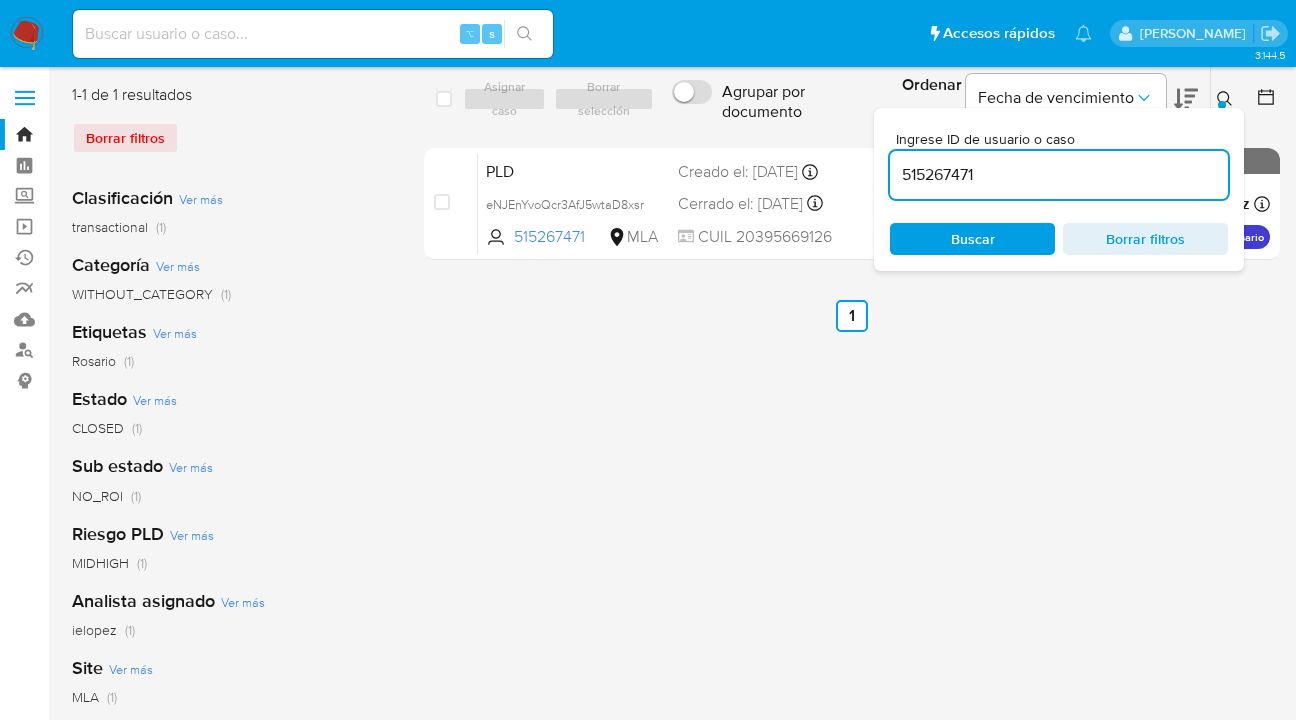 click 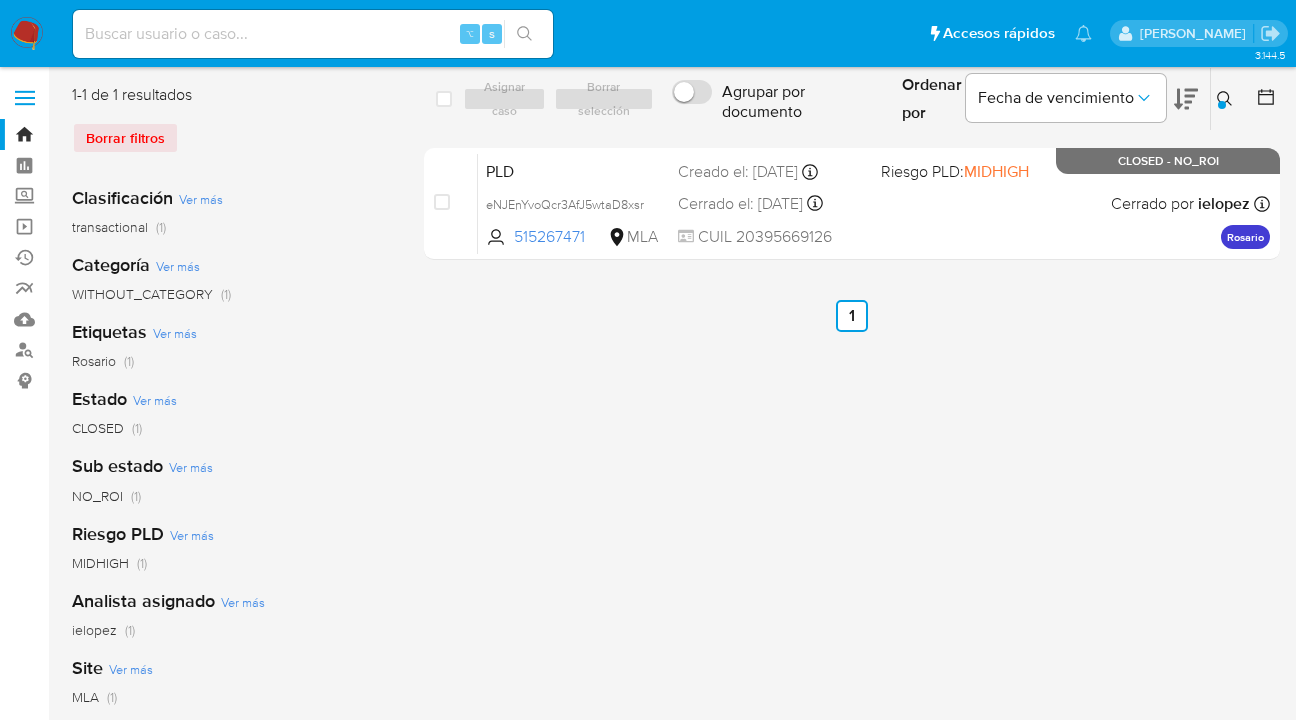 click 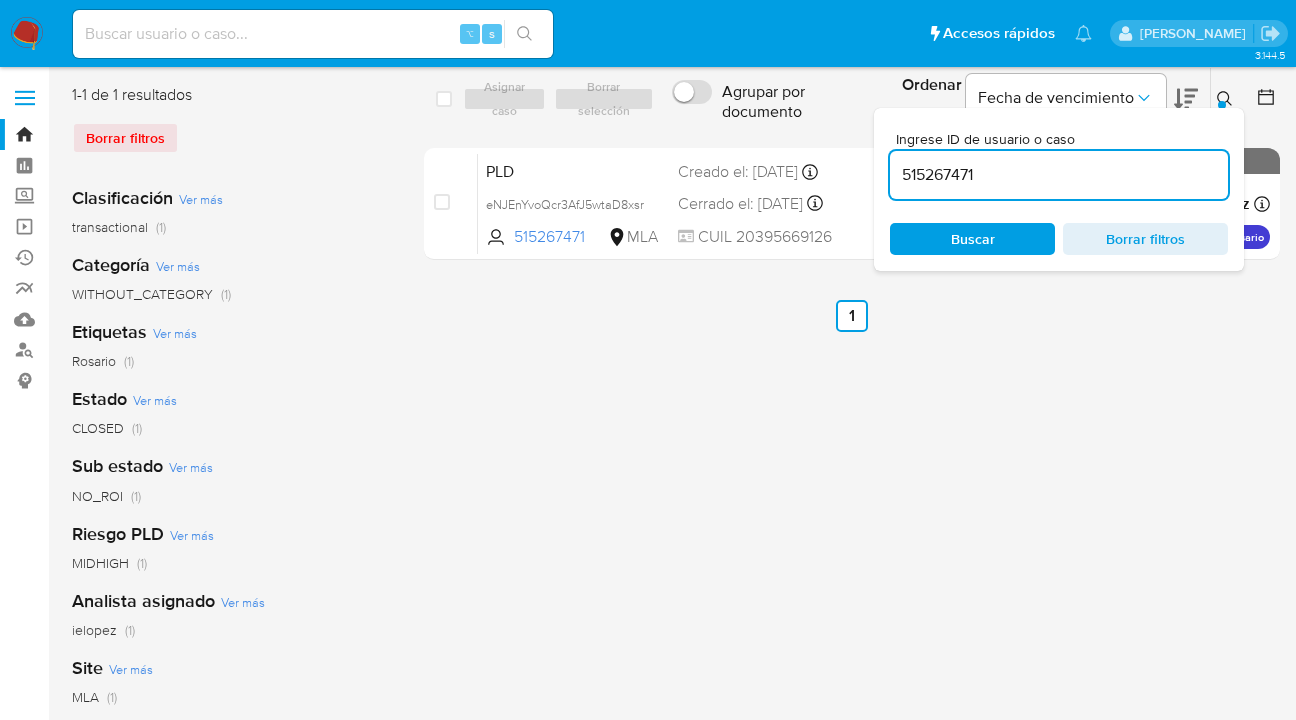 drag, startPoint x: 1020, startPoint y: 170, endPoint x: 1074, endPoint y: 147, distance: 58.694122 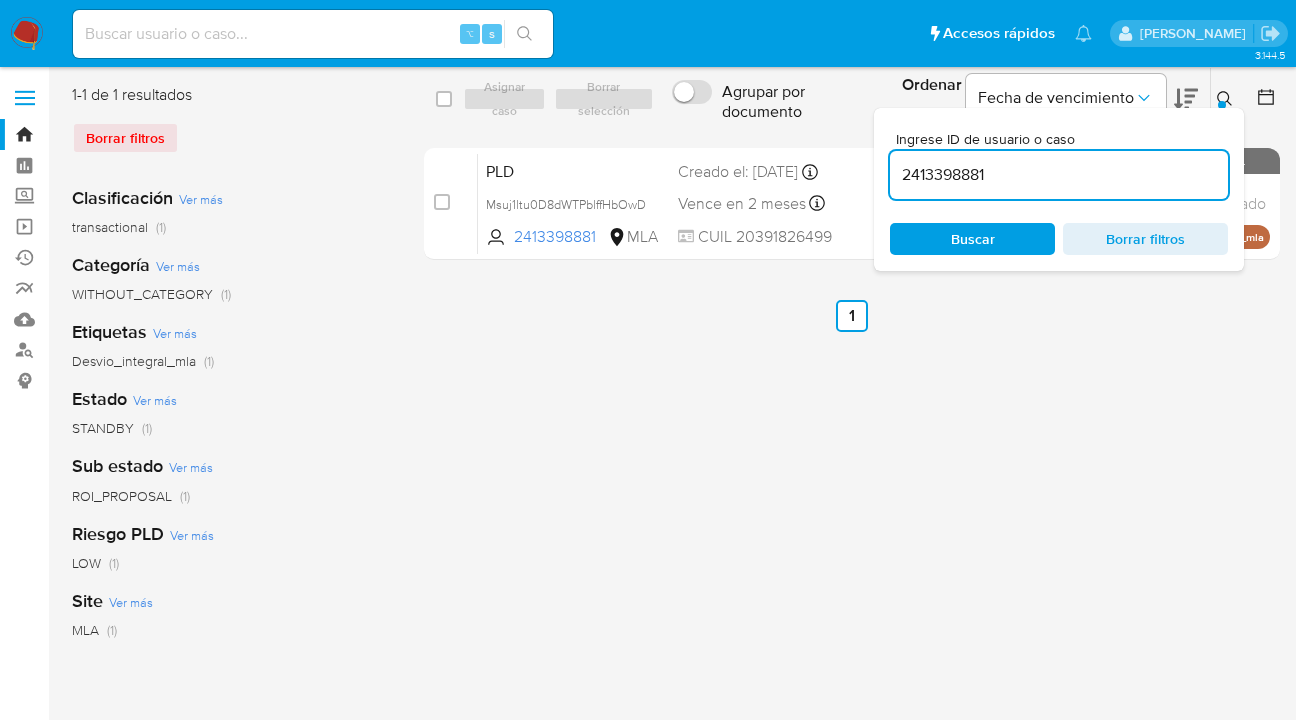click 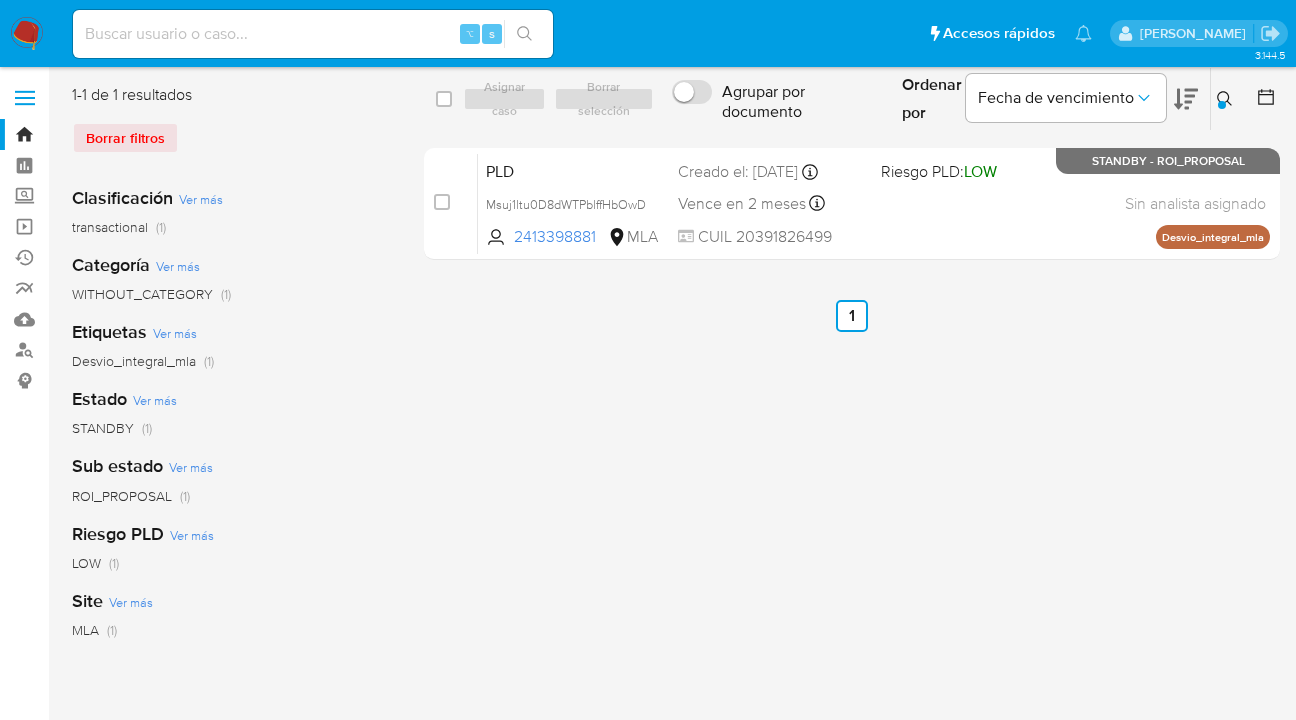 click 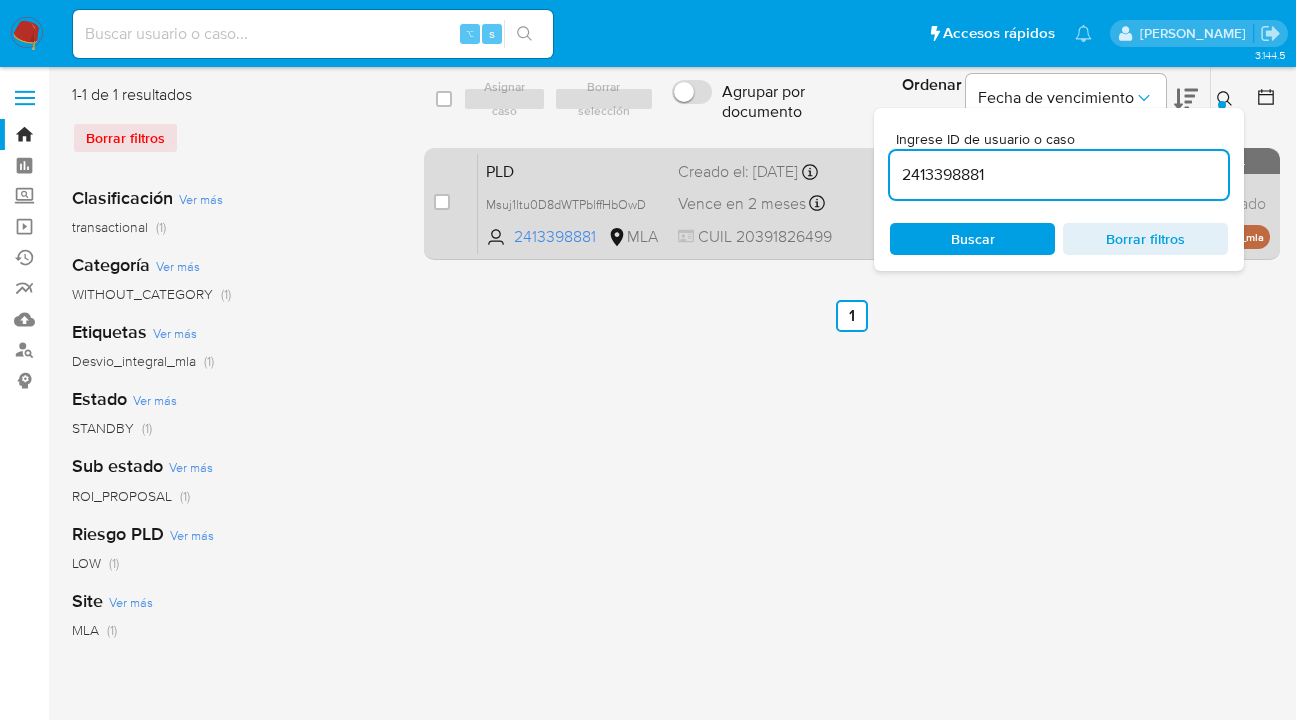 drag, startPoint x: 947, startPoint y: 177, endPoint x: 861, endPoint y: 174, distance: 86.05231 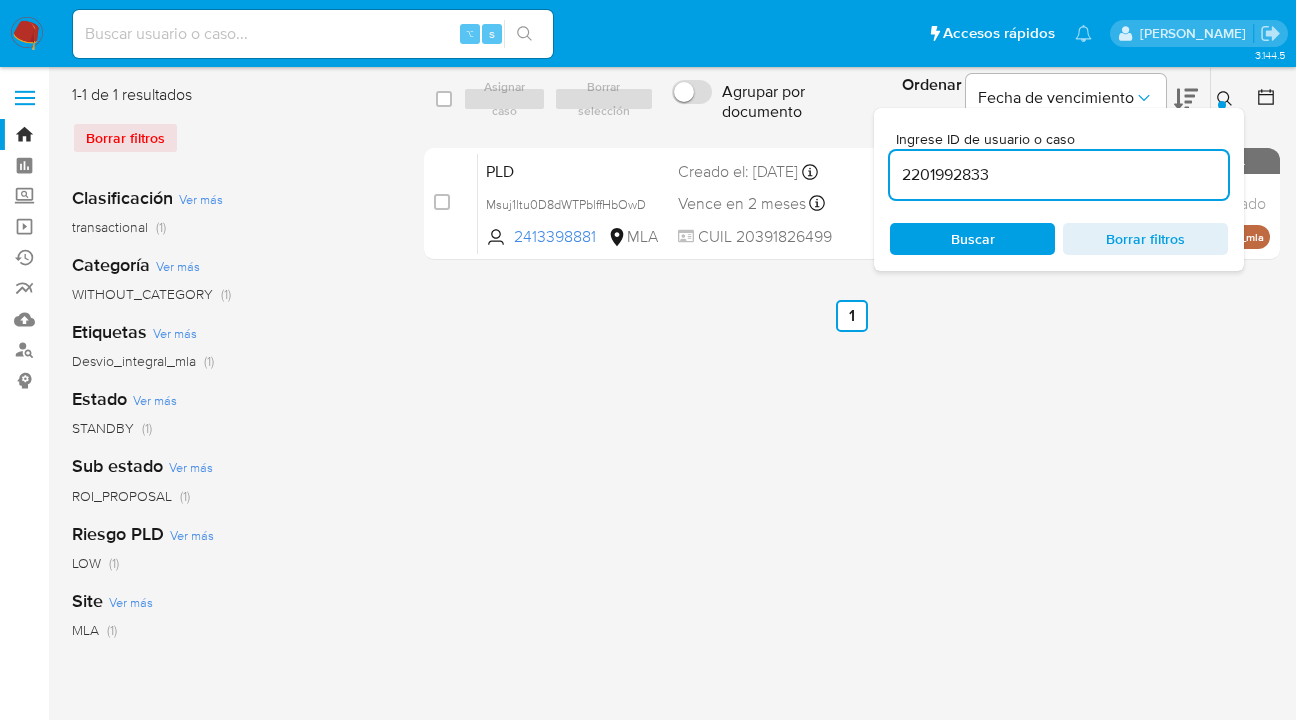 scroll, scrollTop: 0, scrollLeft: 0, axis: both 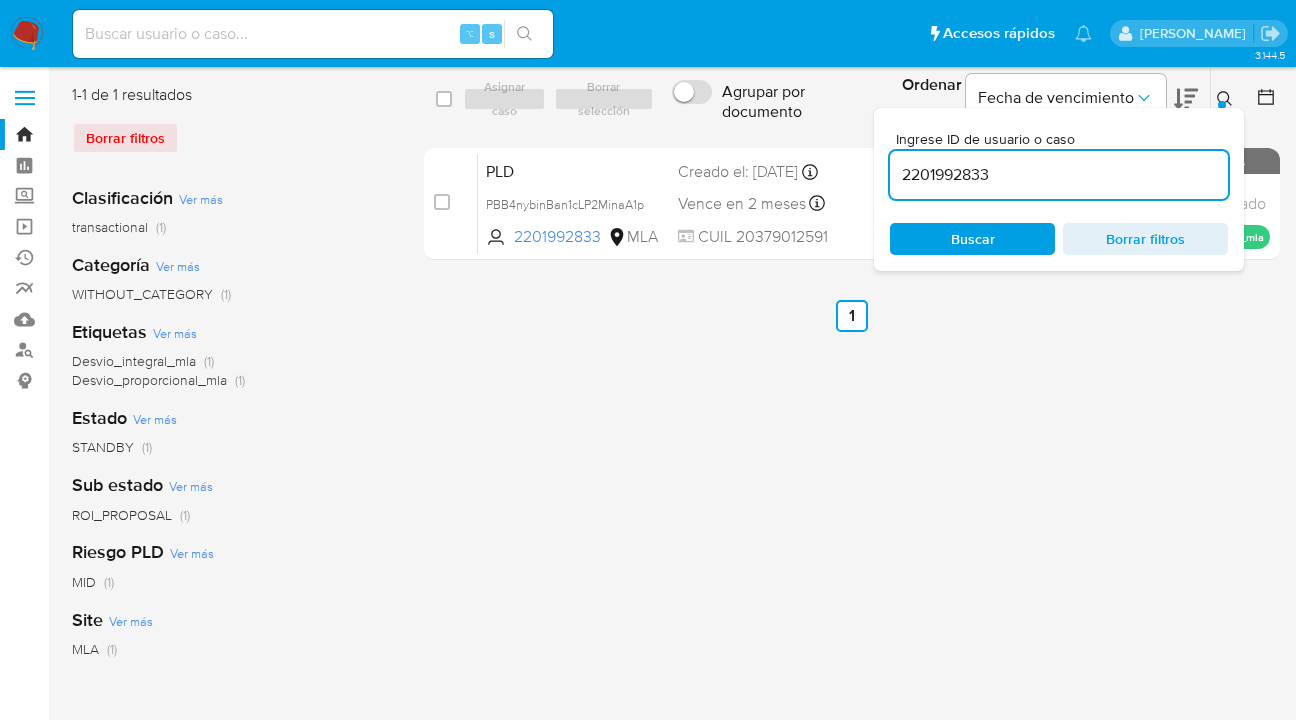 click 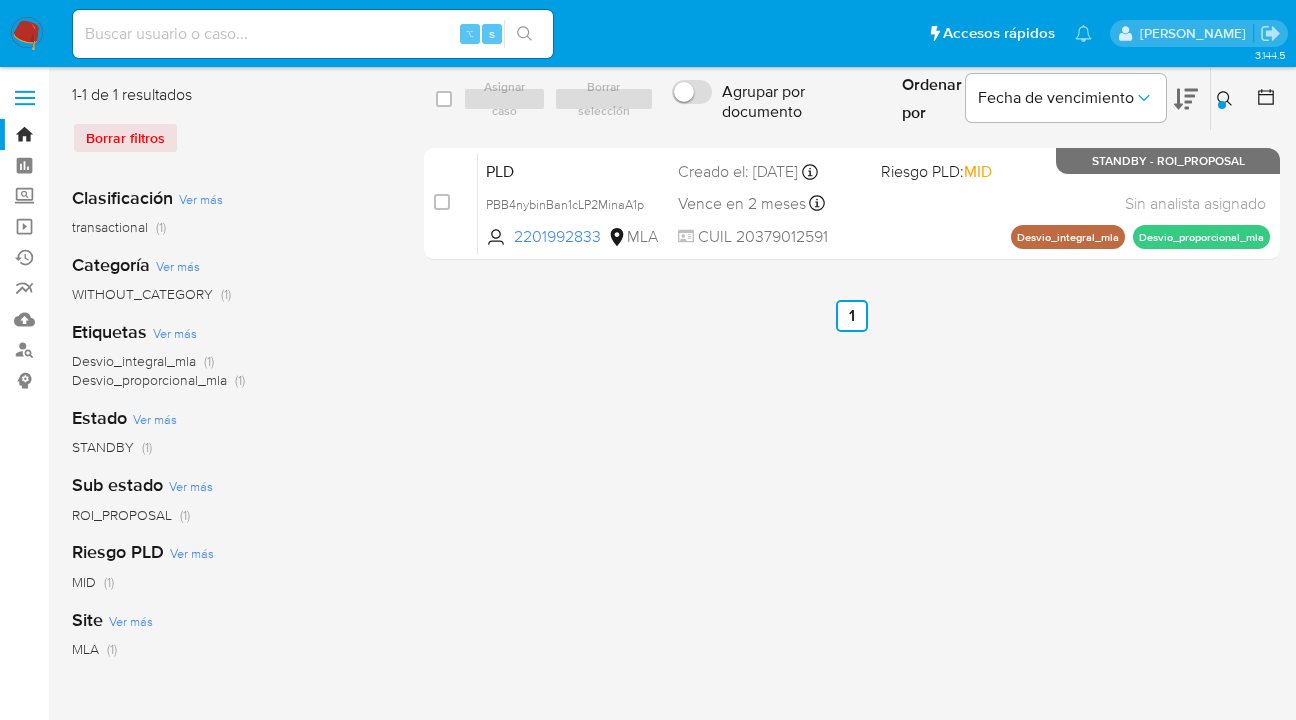 click 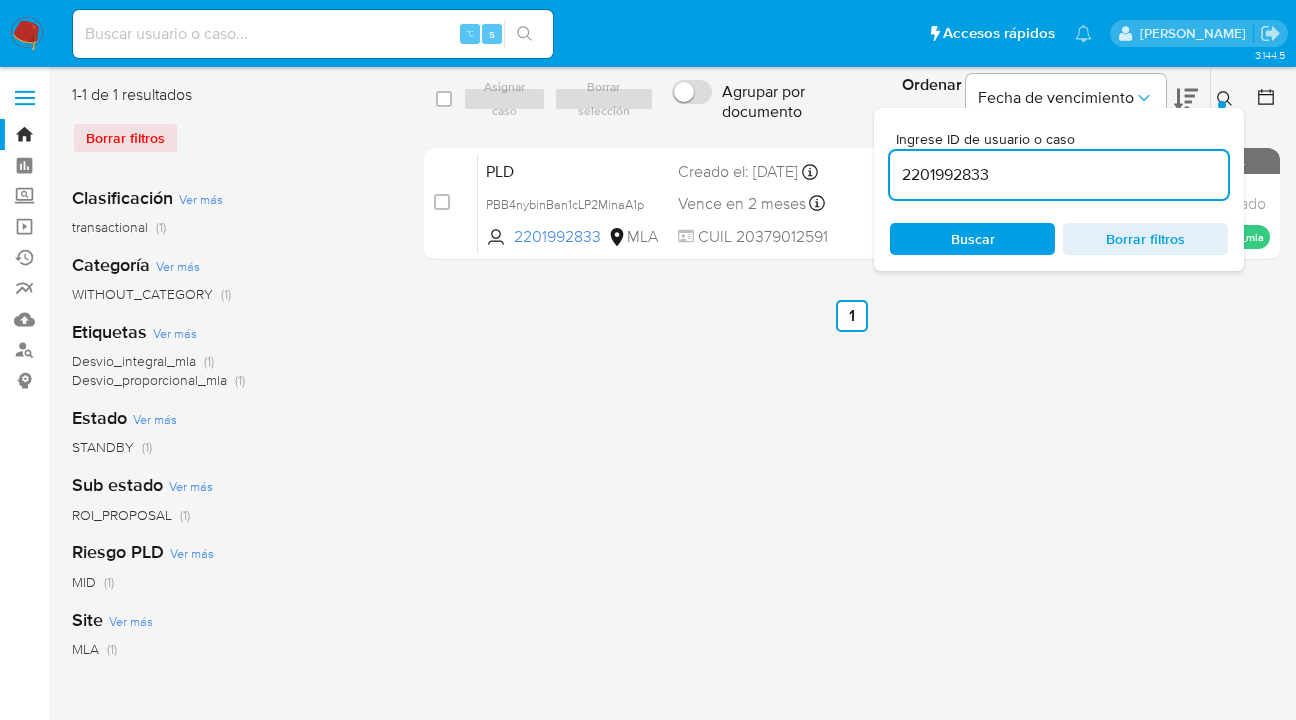 drag, startPoint x: 1046, startPoint y: 179, endPoint x: 986, endPoint y: 185, distance: 60.299255 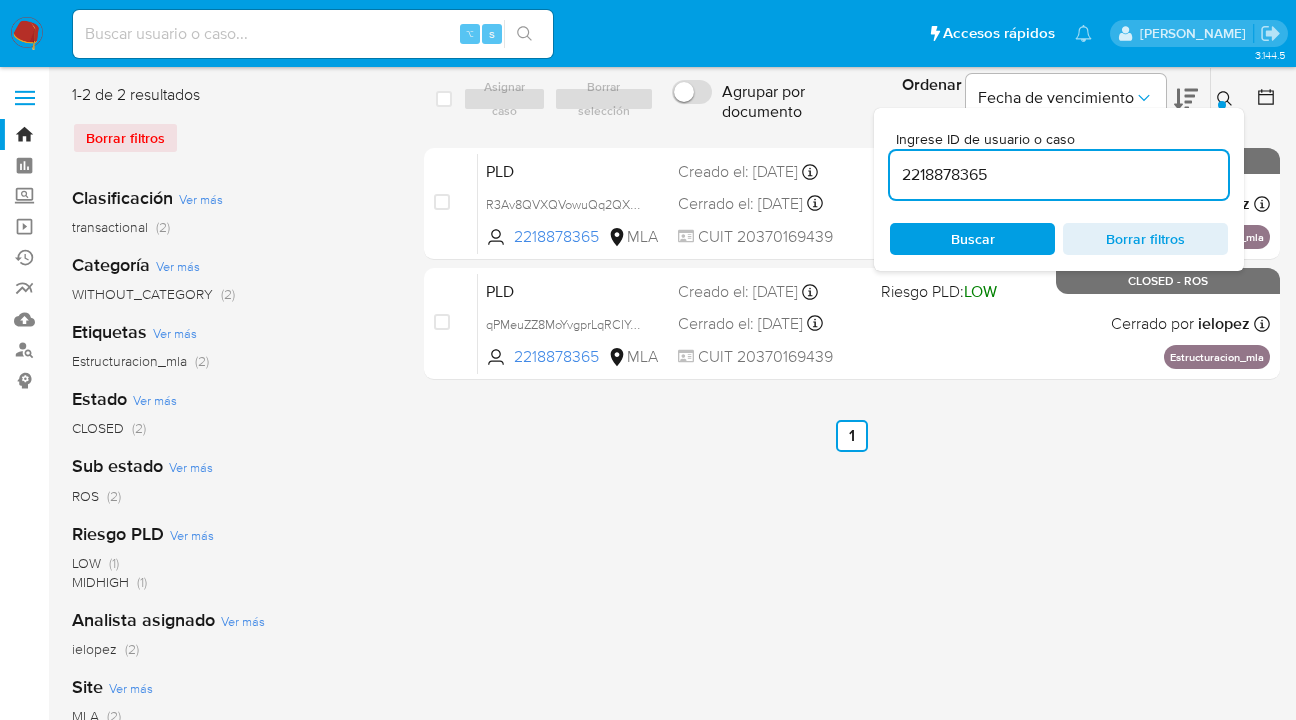 click 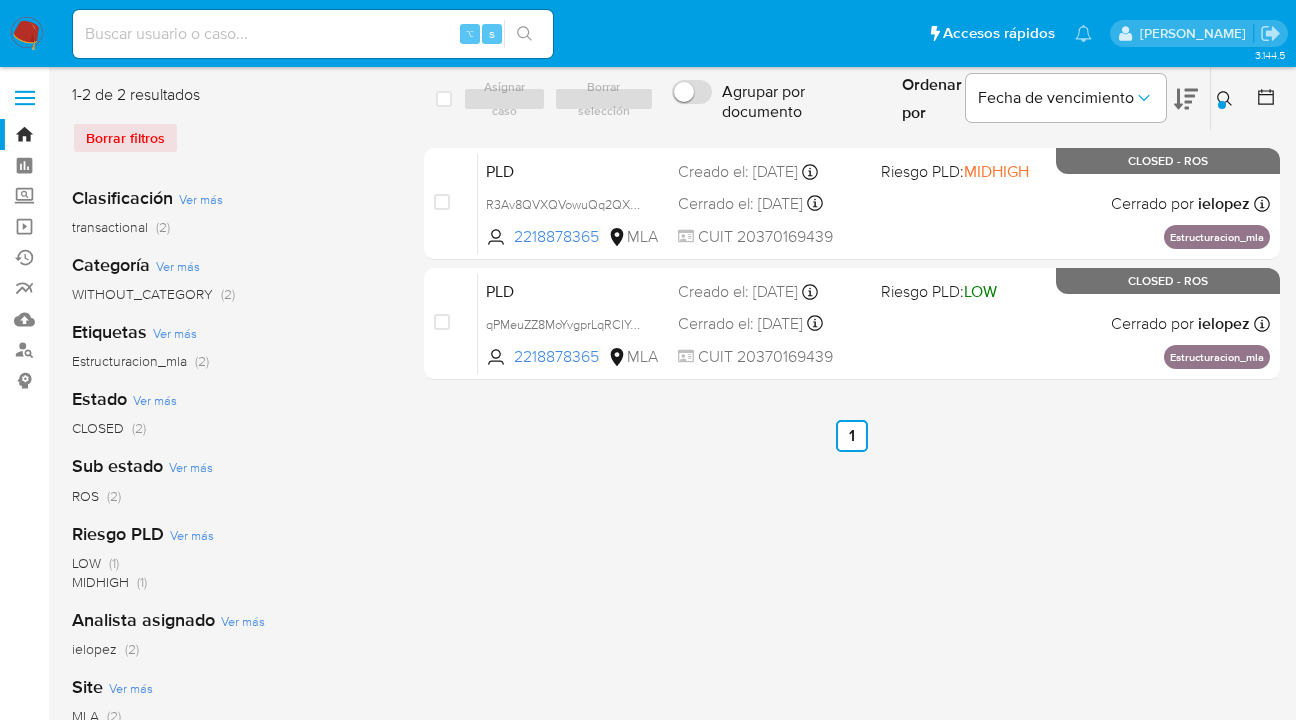 click 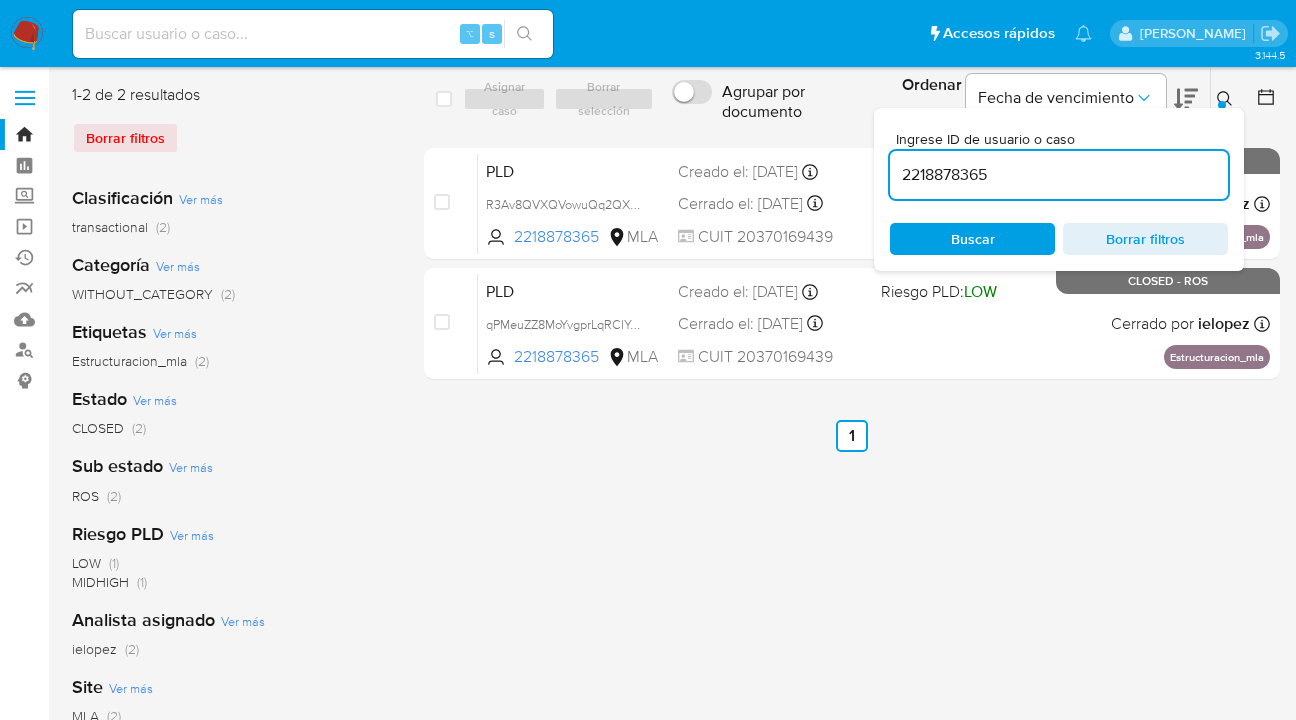 drag, startPoint x: 1023, startPoint y: 171, endPoint x: 896, endPoint y: 175, distance: 127.06297 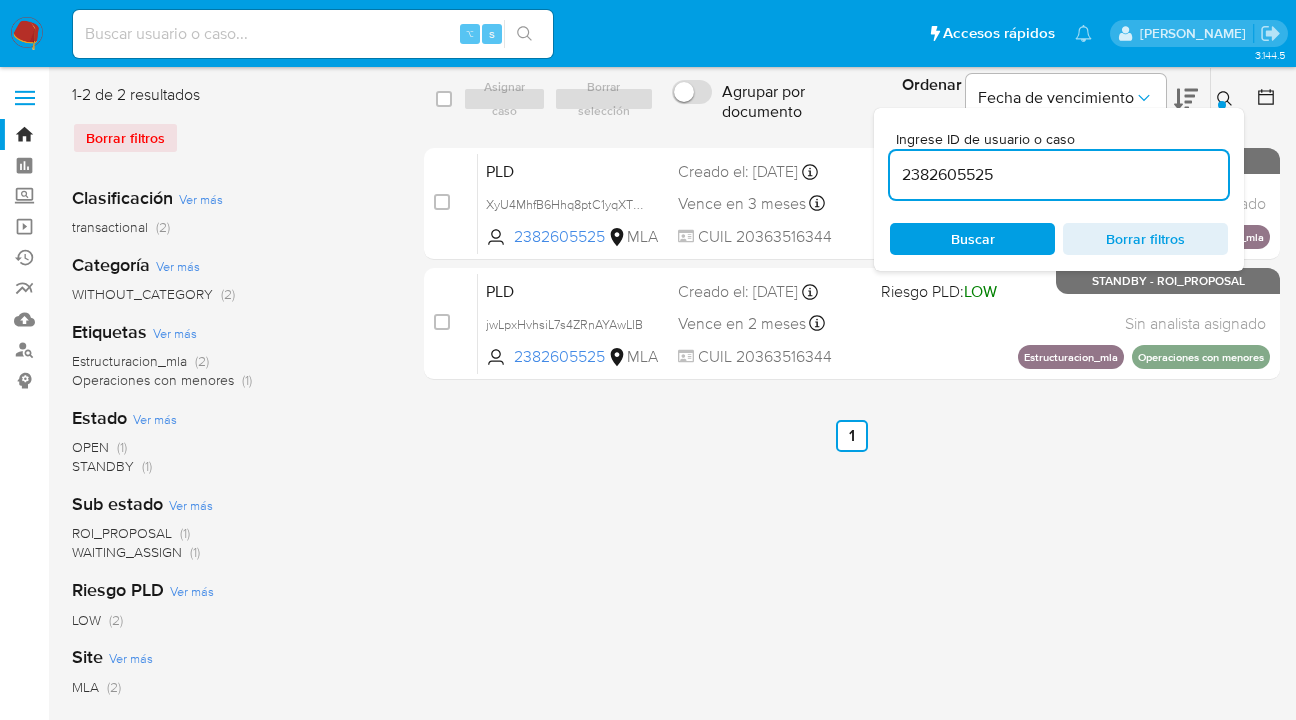 click 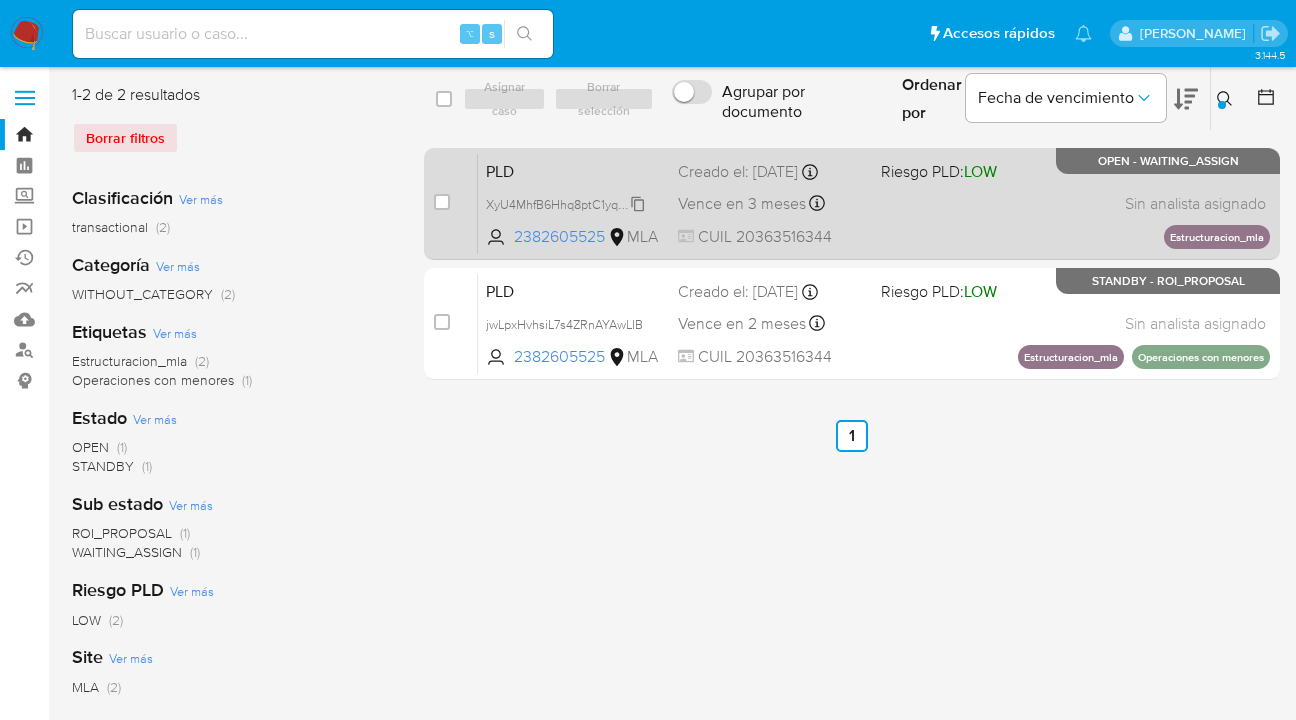 click on "XyU4MhfB6Hhq8ptC1yqXTGBB" at bounding box center (572, 203) 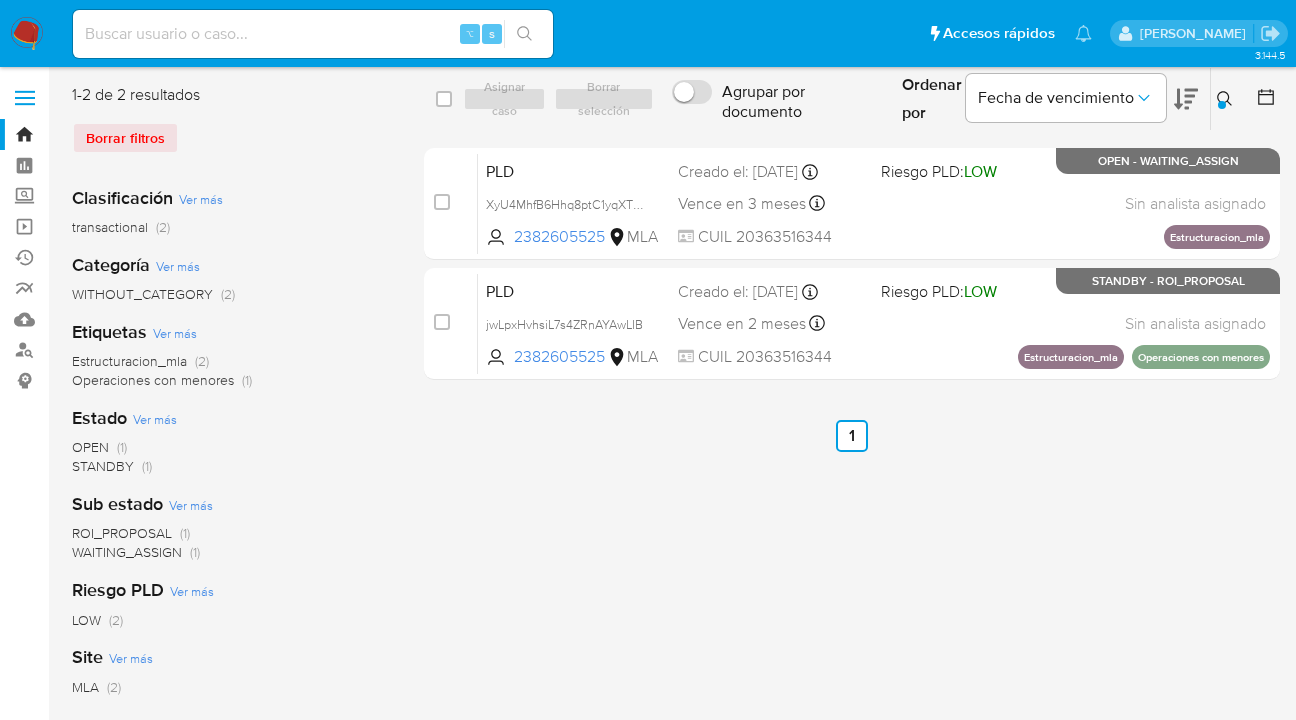 click 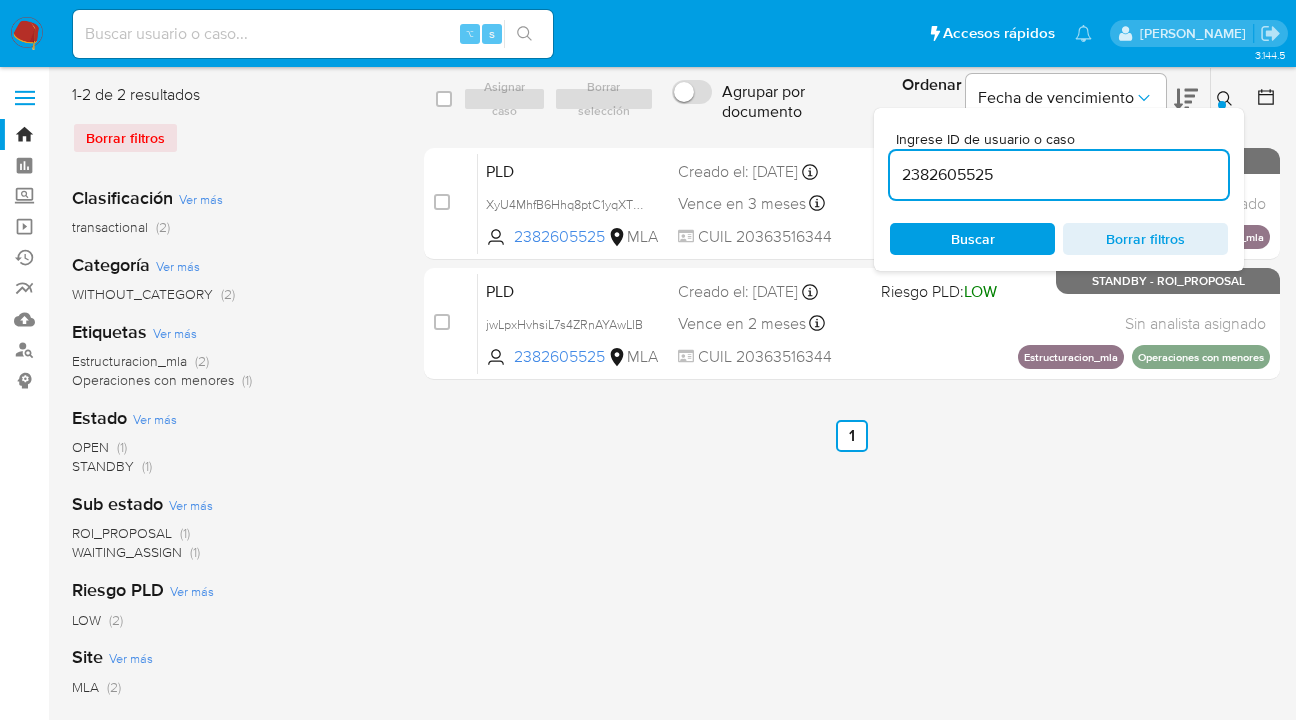 scroll, scrollTop: 0, scrollLeft: 0, axis: both 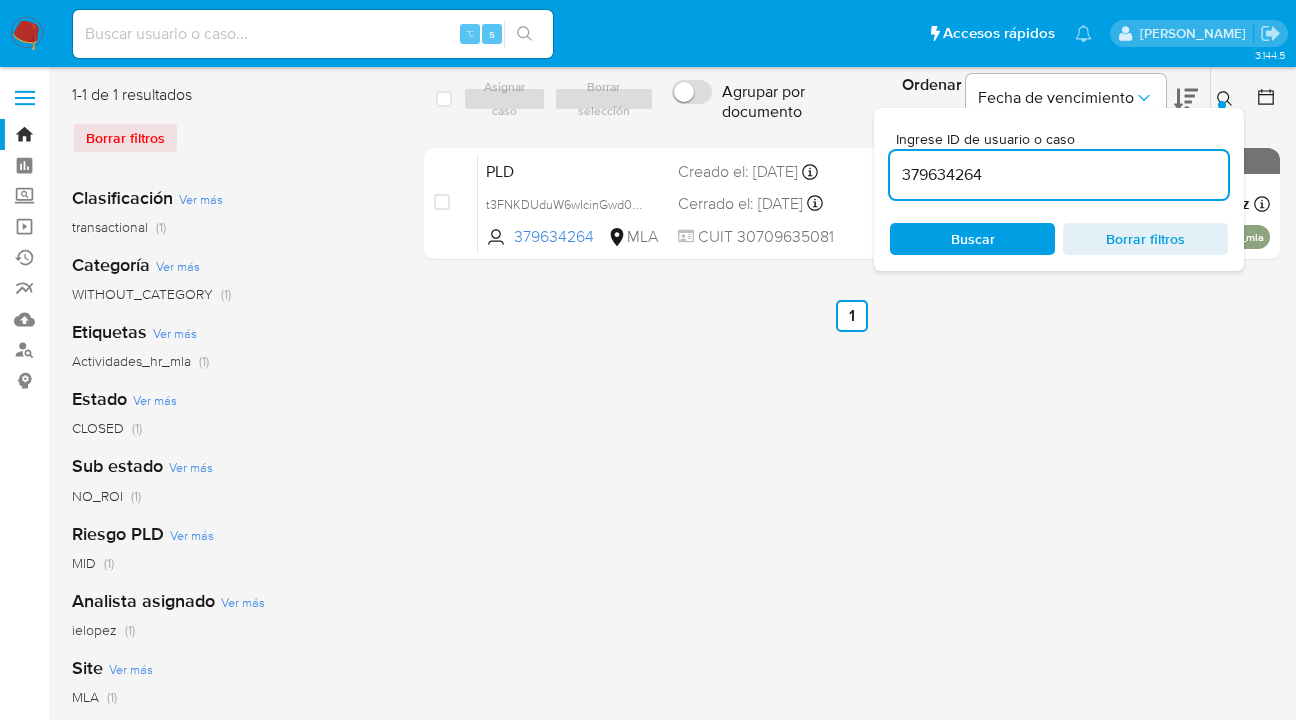 drag, startPoint x: 1227, startPoint y: 94, endPoint x: 1208, endPoint y: 100, distance: 19.924858 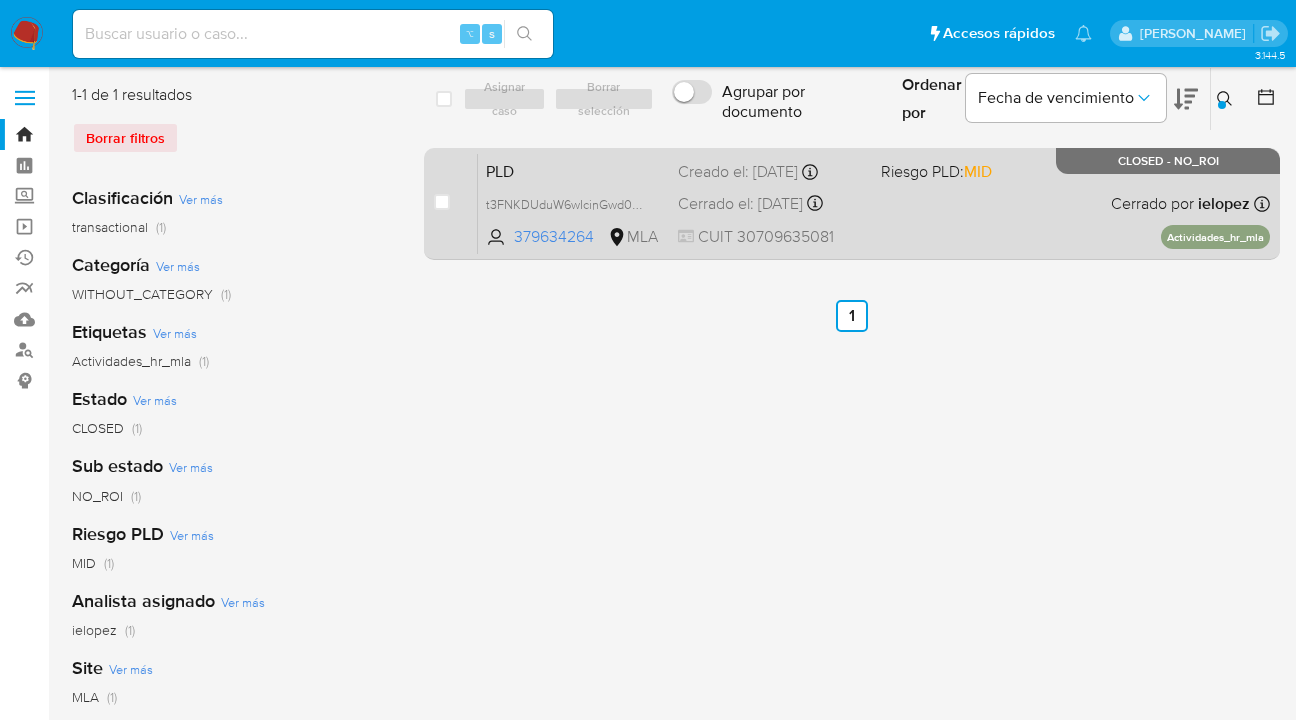 click on "PLD t3FNKDUduW6wIcinGwd0PbvM 379634264 MLA Riesgo PLD:  MID Creado el: 12/06/2025   Creado el: 12/06/2025 03:05:47 Cerrado el: 26/06/2025   Cerrado el: 26/06/2025 08:50:12 CUIT   30709635081 Cerrado por   ielopez   Asignado el: 18/06/2025 14:15:49 Actividades_hr_mla CLOSED - NO_ROI" at bounding box center [874, 203] 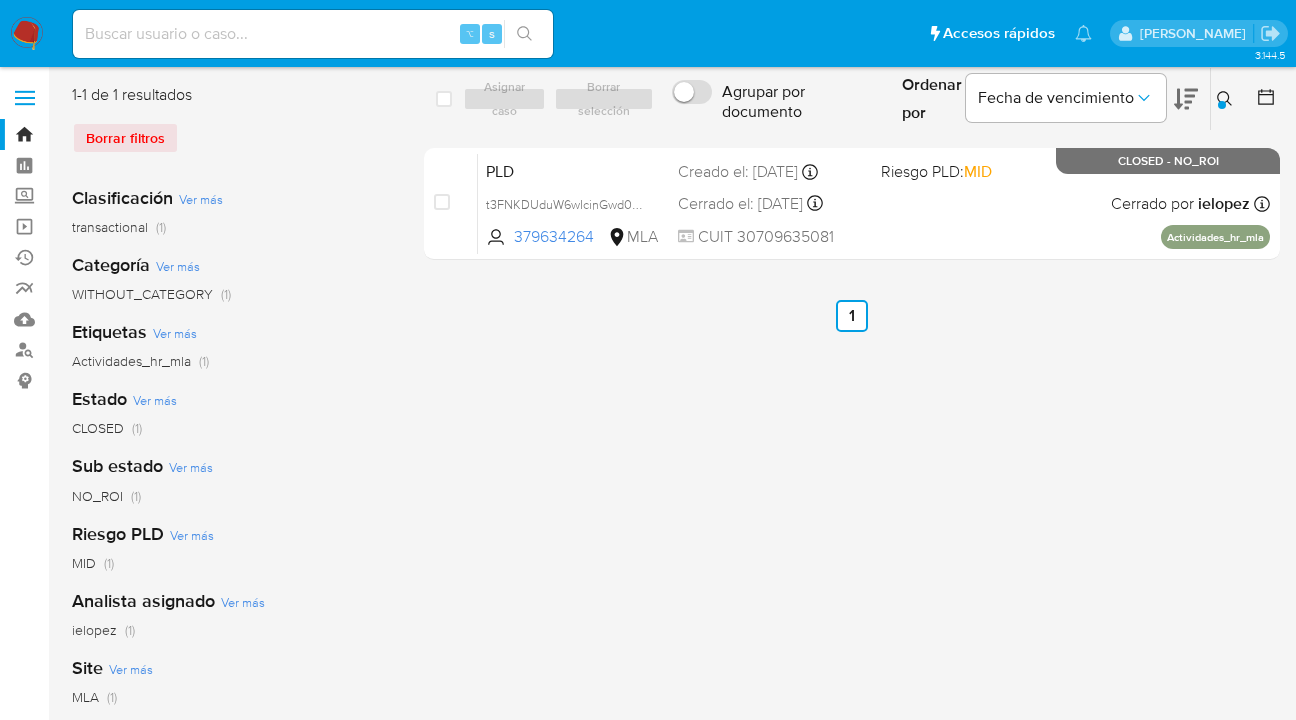 click 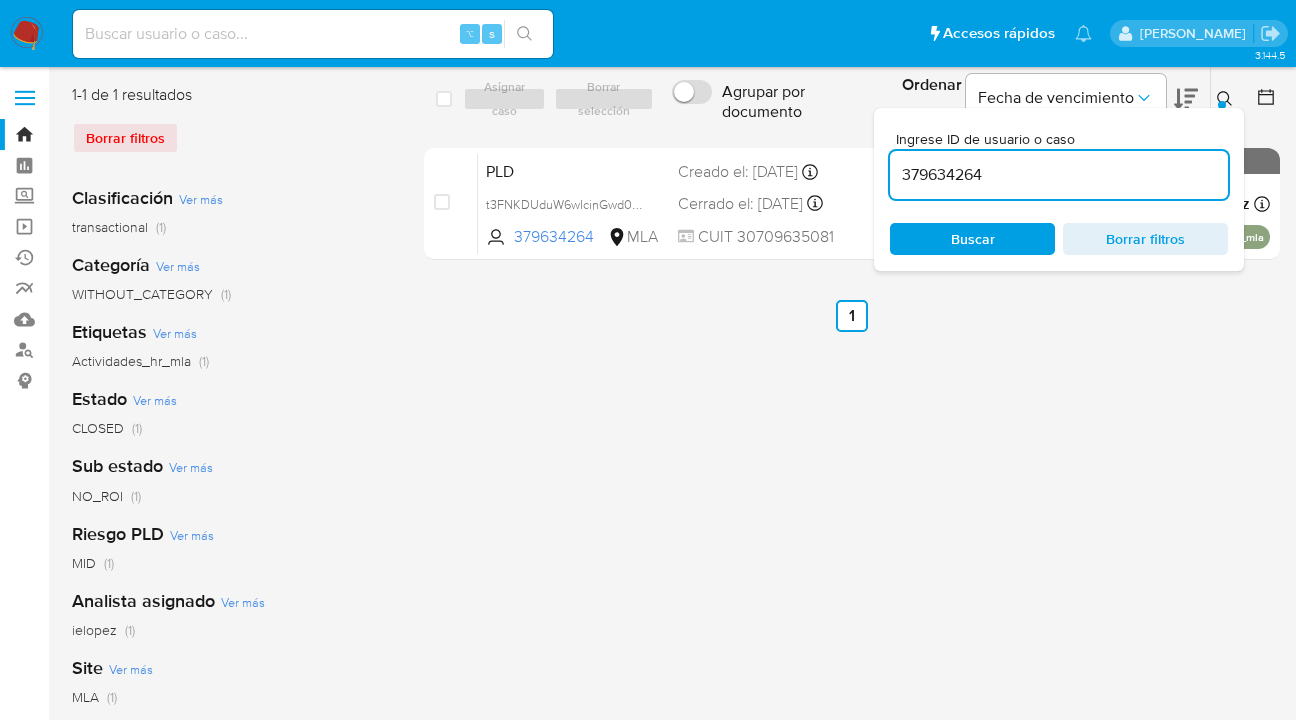 drag, startPoint x: 935, startPoint y: 185, endPoint x: 887, endPoint y: 182, distance: 48.09366 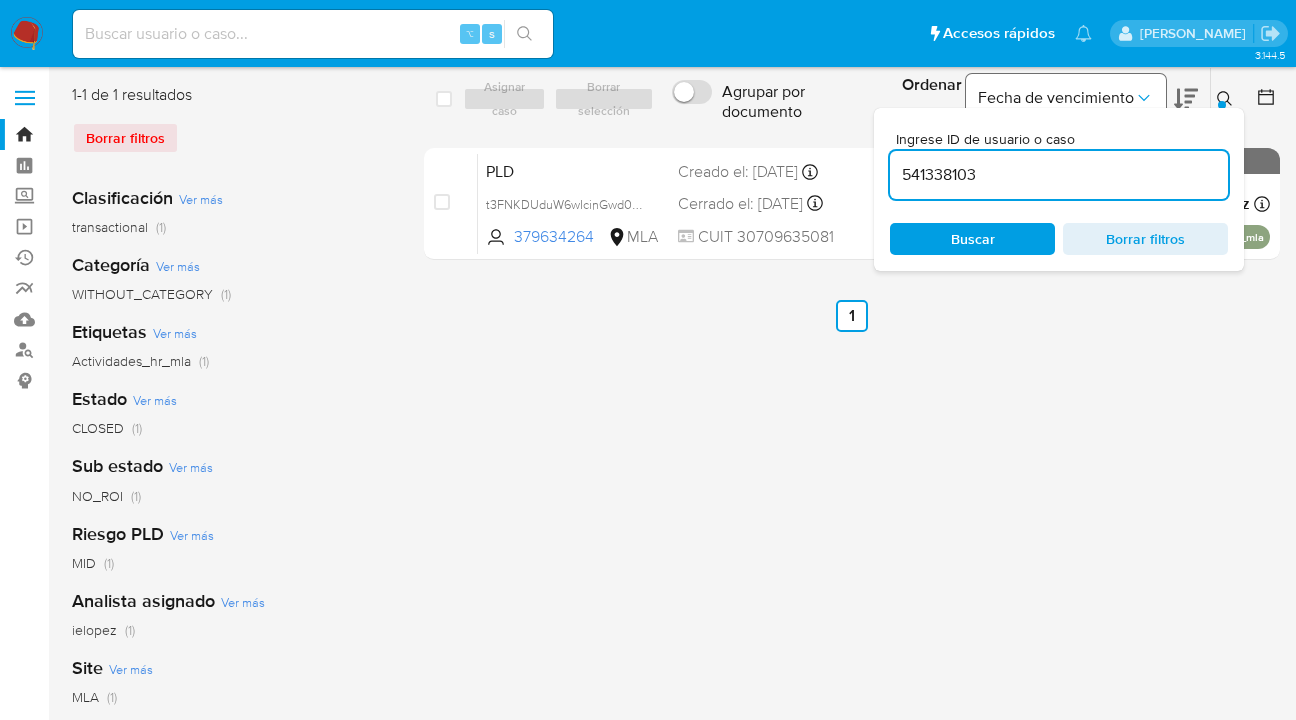 type on "541338103" 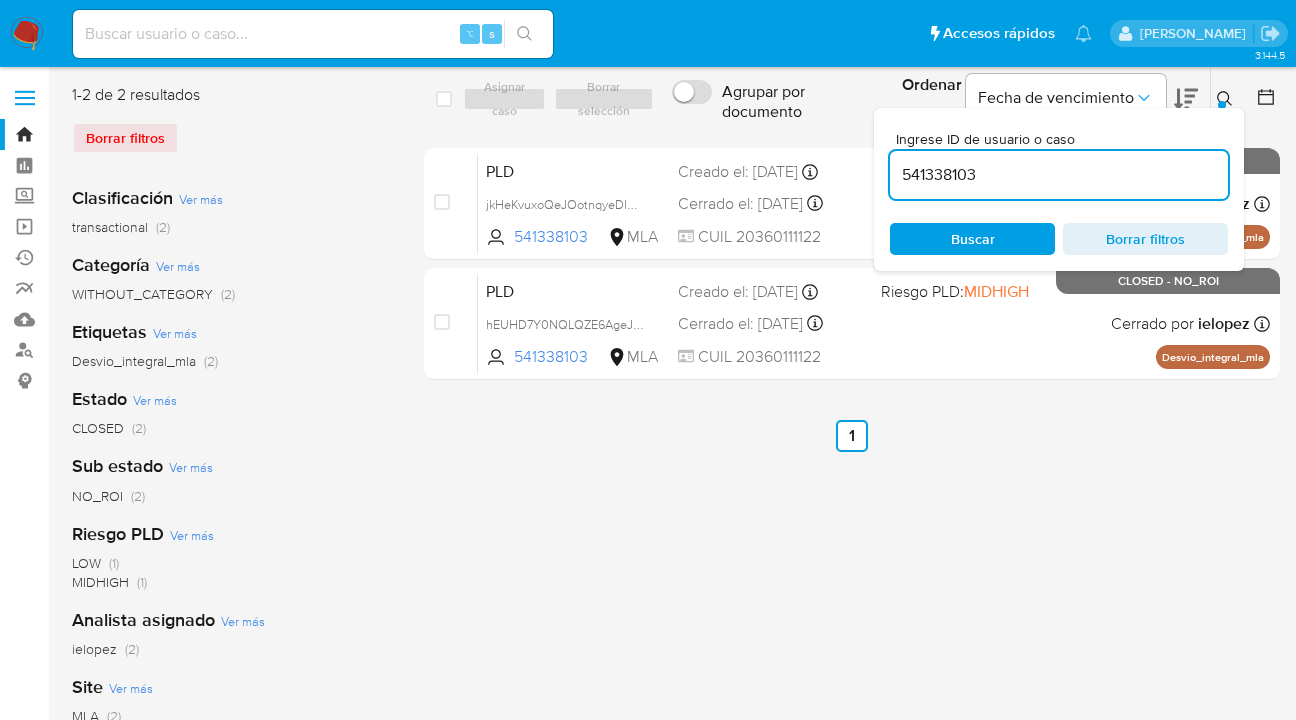 click 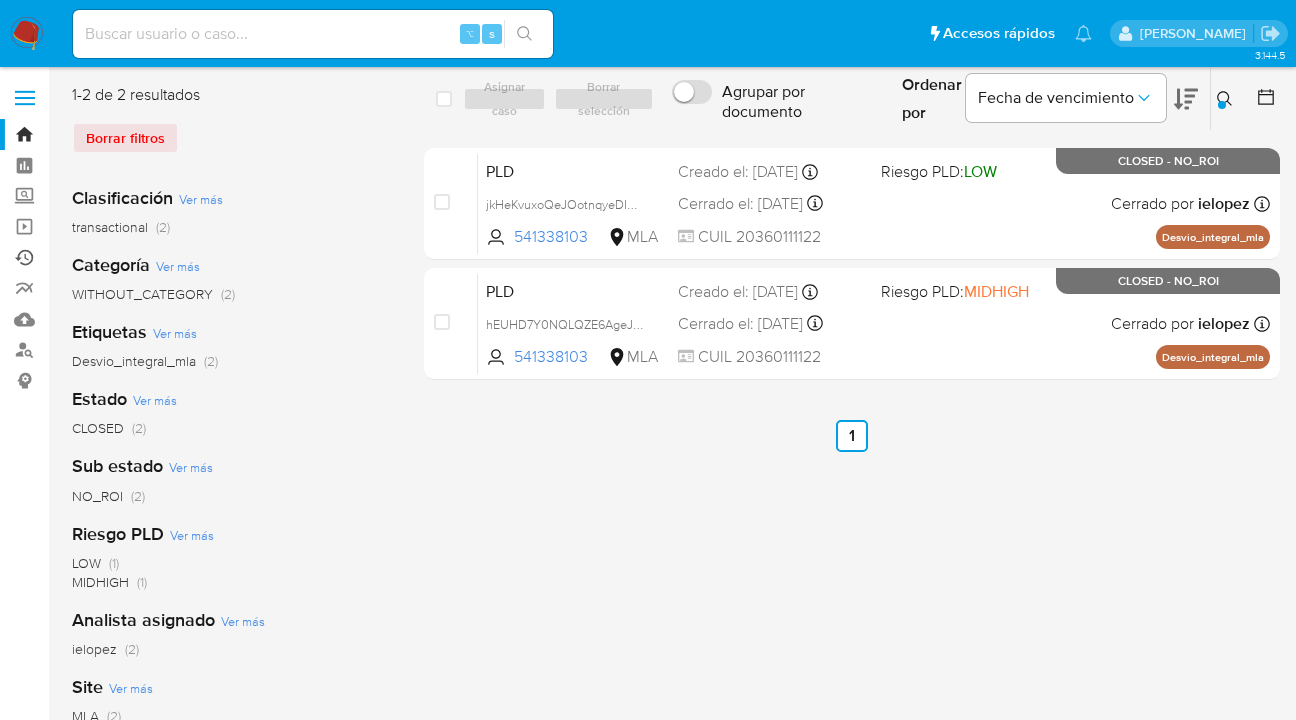 click on "Ejecuciones automáticas" at bounding box center (119, 257) 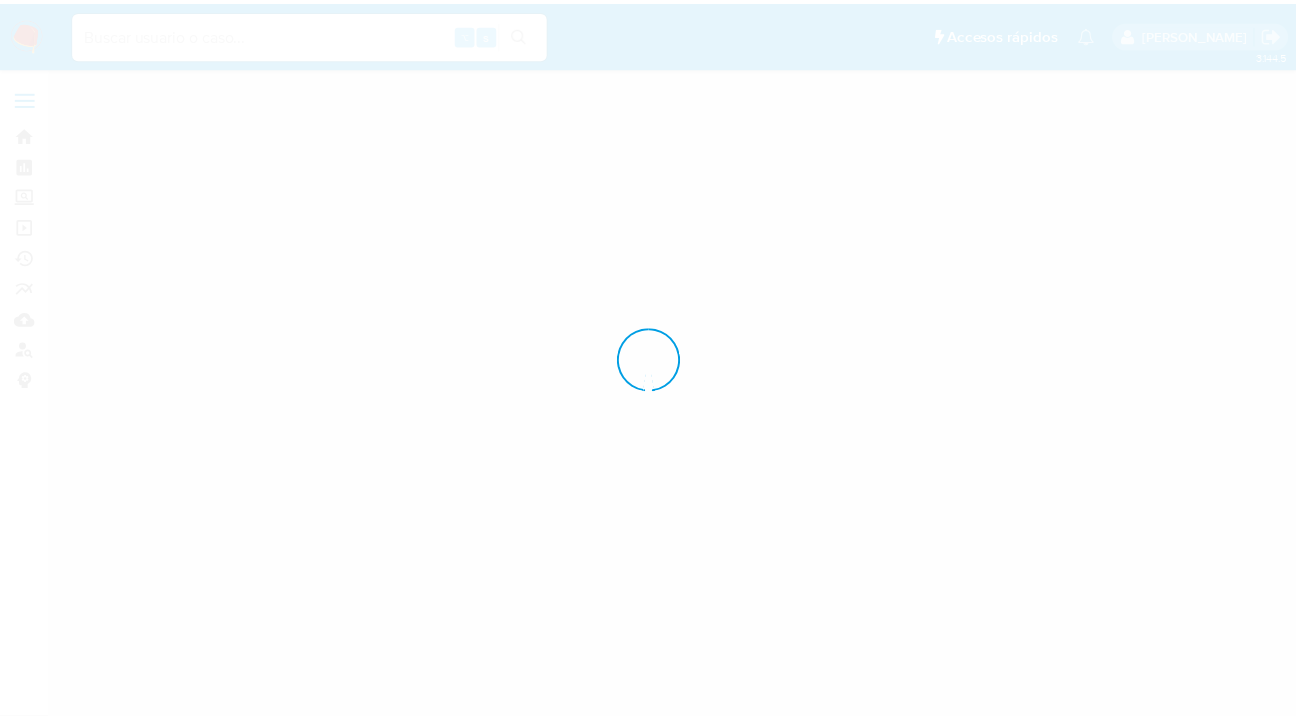 scroll, scrollTop: 0, scrollLeft: 0, axis: both 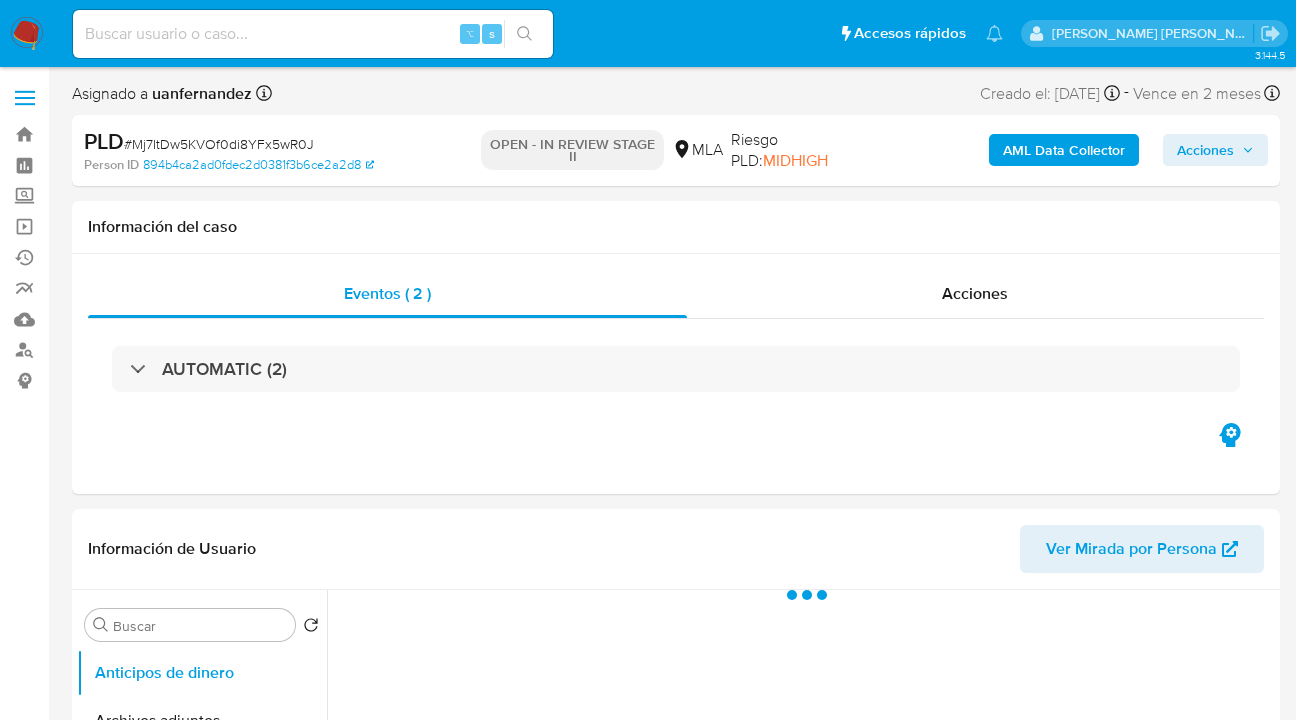 select on "10" 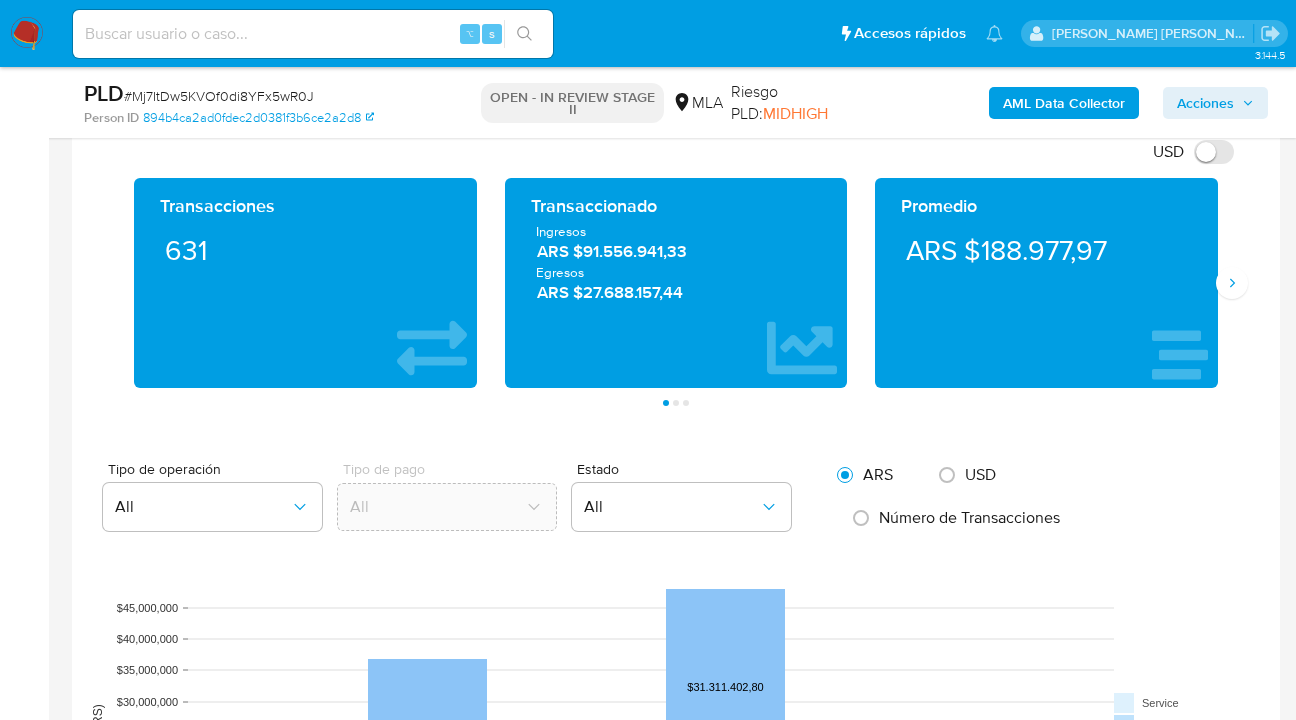 scroll, scrollTop: 1231, scrollLeft: 0, axis: vertical 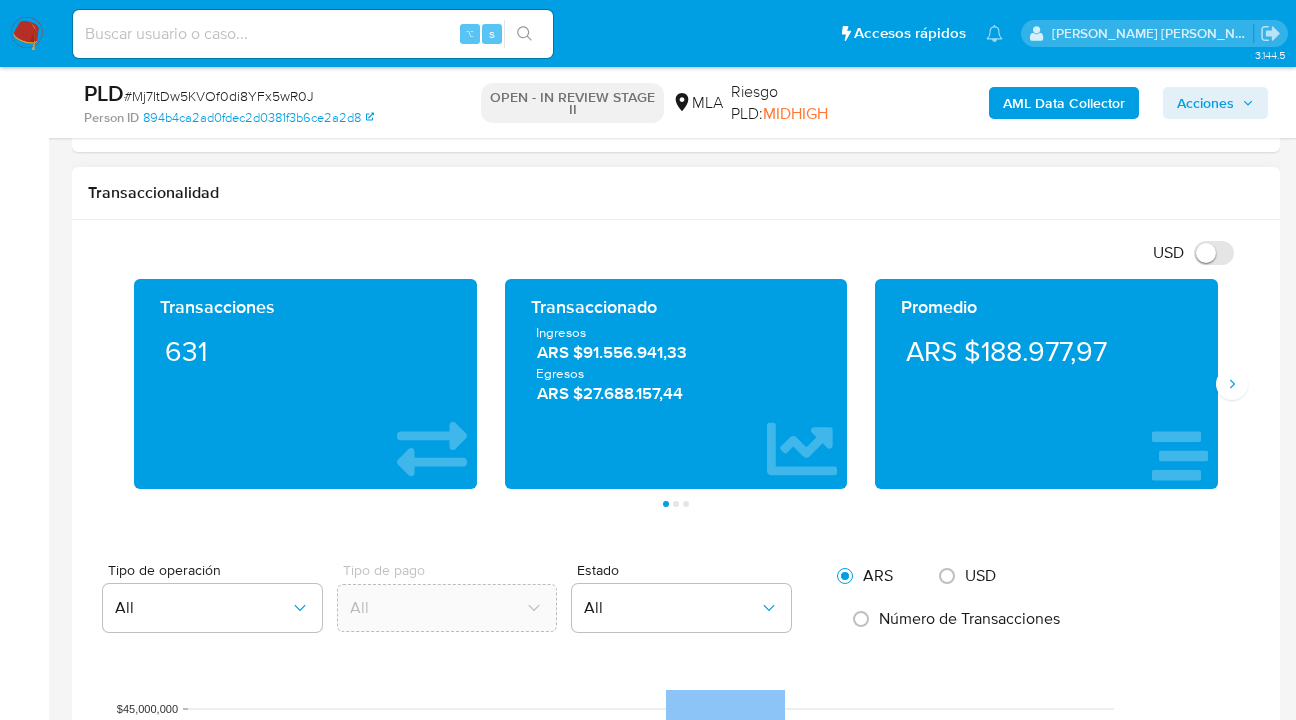 click on "Transacciones 631 Transaccionado Ingresos ARS $91.556.941,33 Egresos ARS $27.688.157,44 Promedio ARS $188.977,97 Saldo MP Total ARS $50.536,75 Disponible ARS $624,75 No disponible ARS $49.912,00 Saldo cripto No se encontró saldo cripto en el balance del usuario Saldo inversiones No se encontró saldo inversiones en el balance del usuario Saldo reserva Total ARS $40,29 Disponible ARS $0,00 No disponible ARS $40,29 Página 1 Página 2 Página 3" at bounding box center (676, 393) 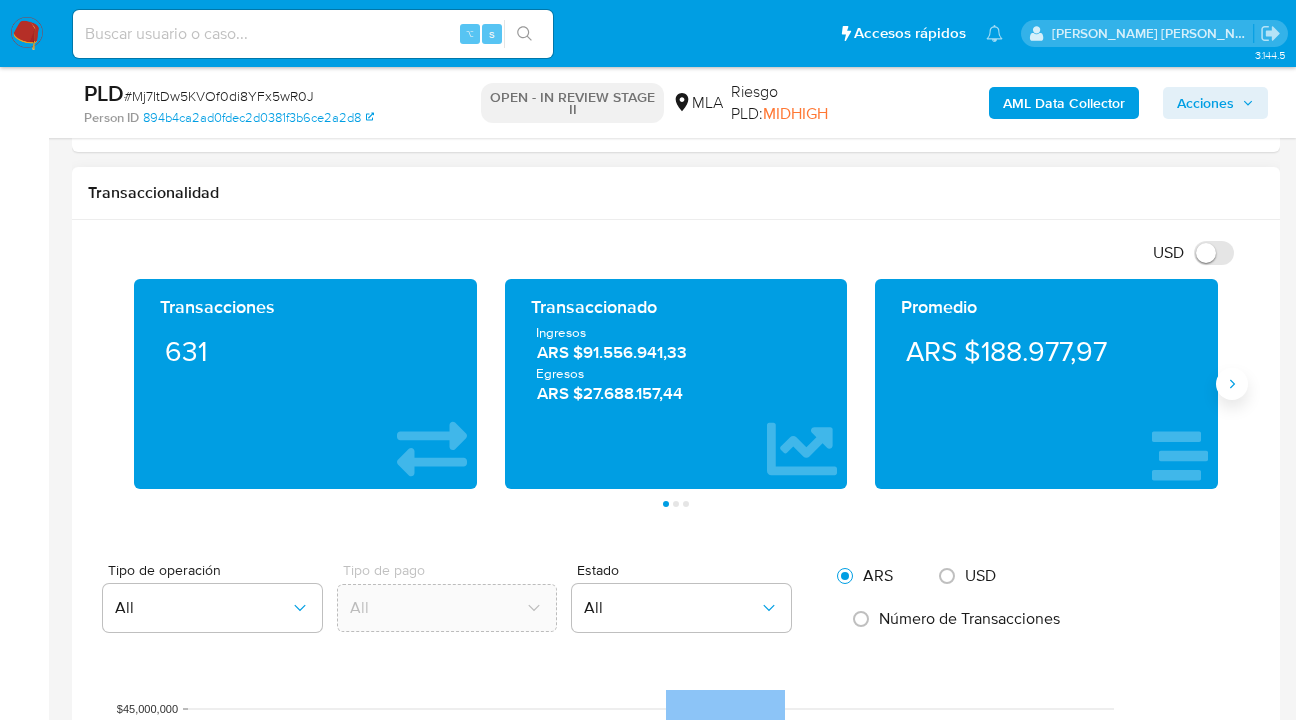 click 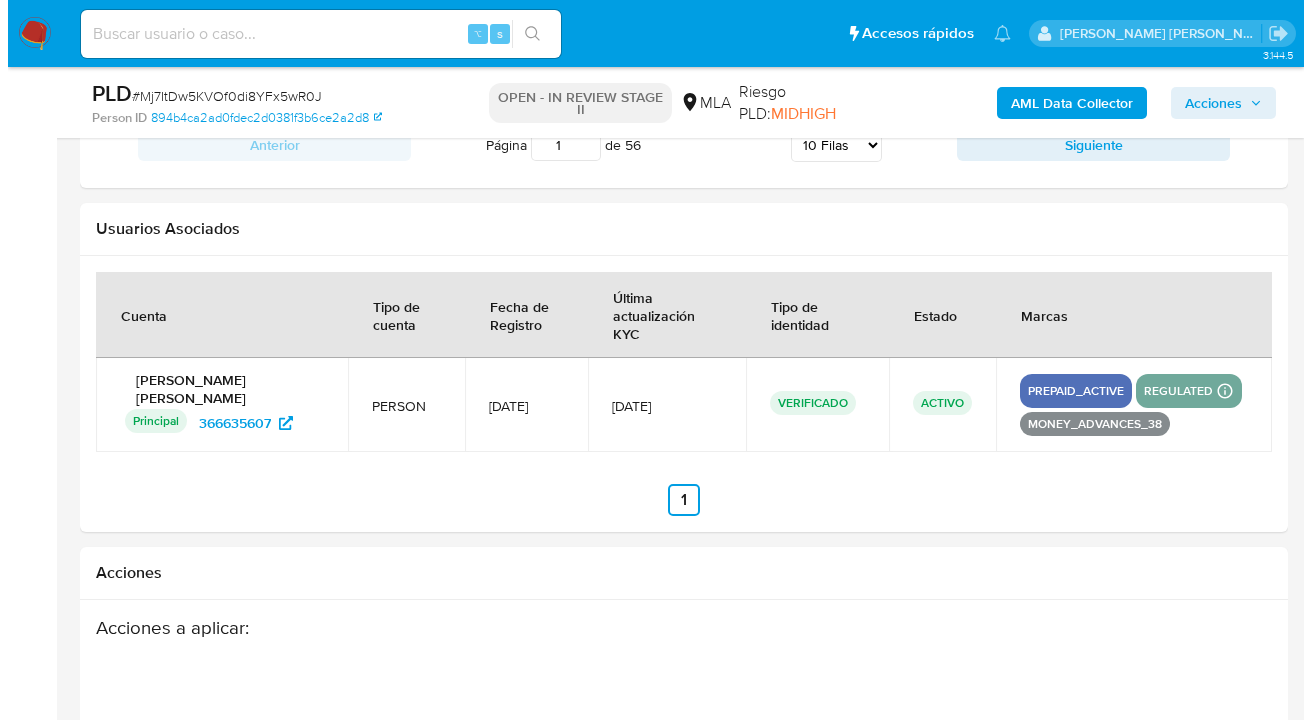 scroll, scrollTop: 3226, scrollLeft: 0, axis: vertical 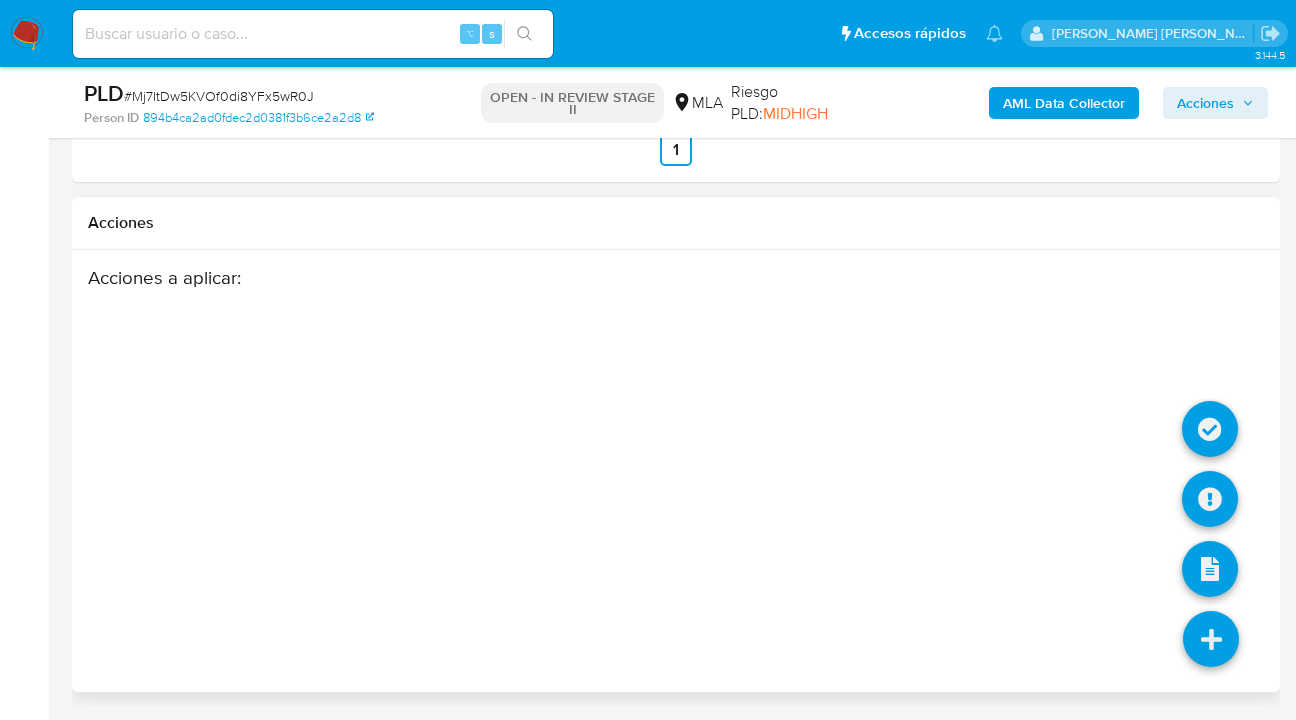 click at bounding box center [1211, 639] 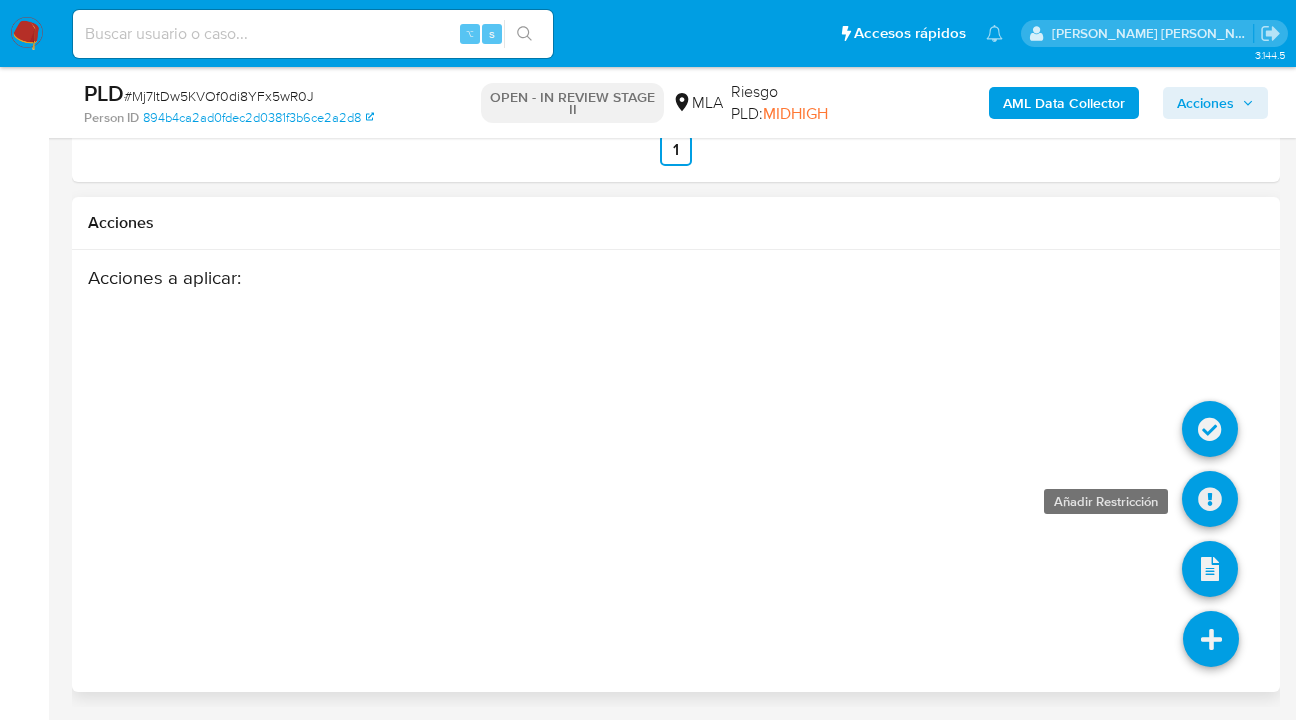 click at bounding box center [1210, 499] 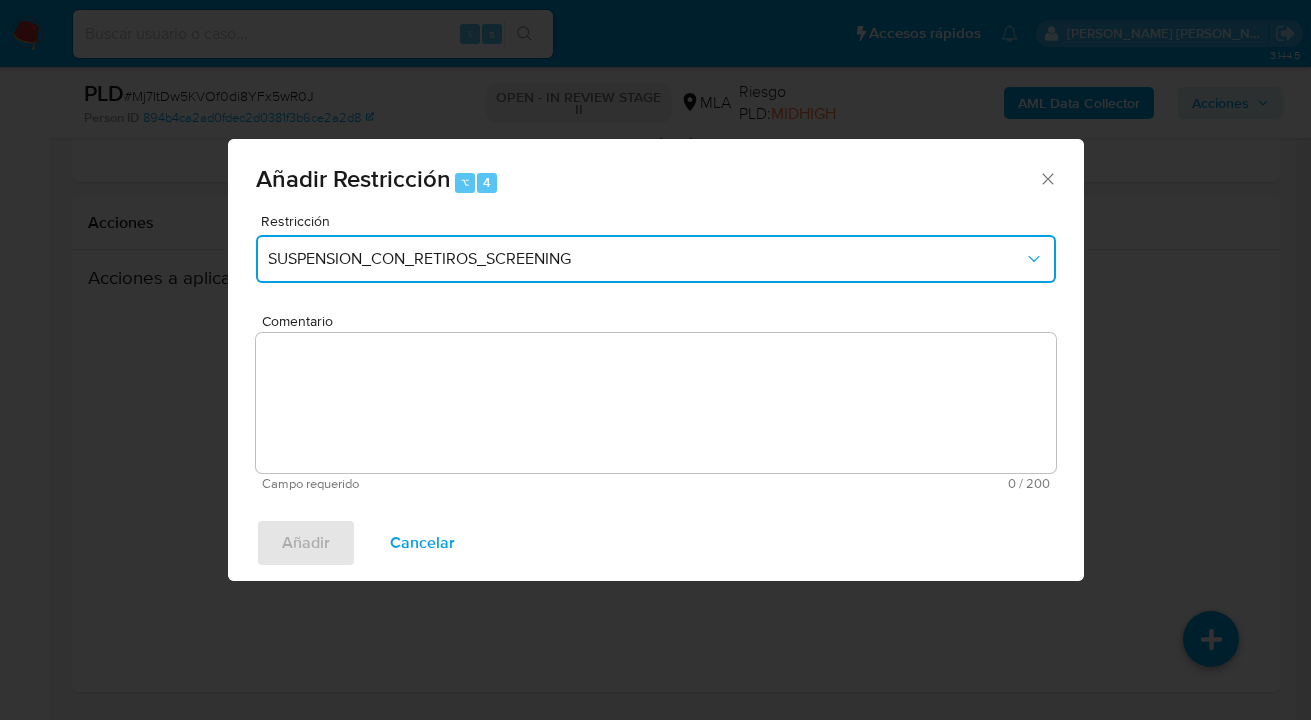 drag, startPoint x: 581, startPoint y: 239, endPoint x: 558, endPoint y: 277, distance: 44.418465 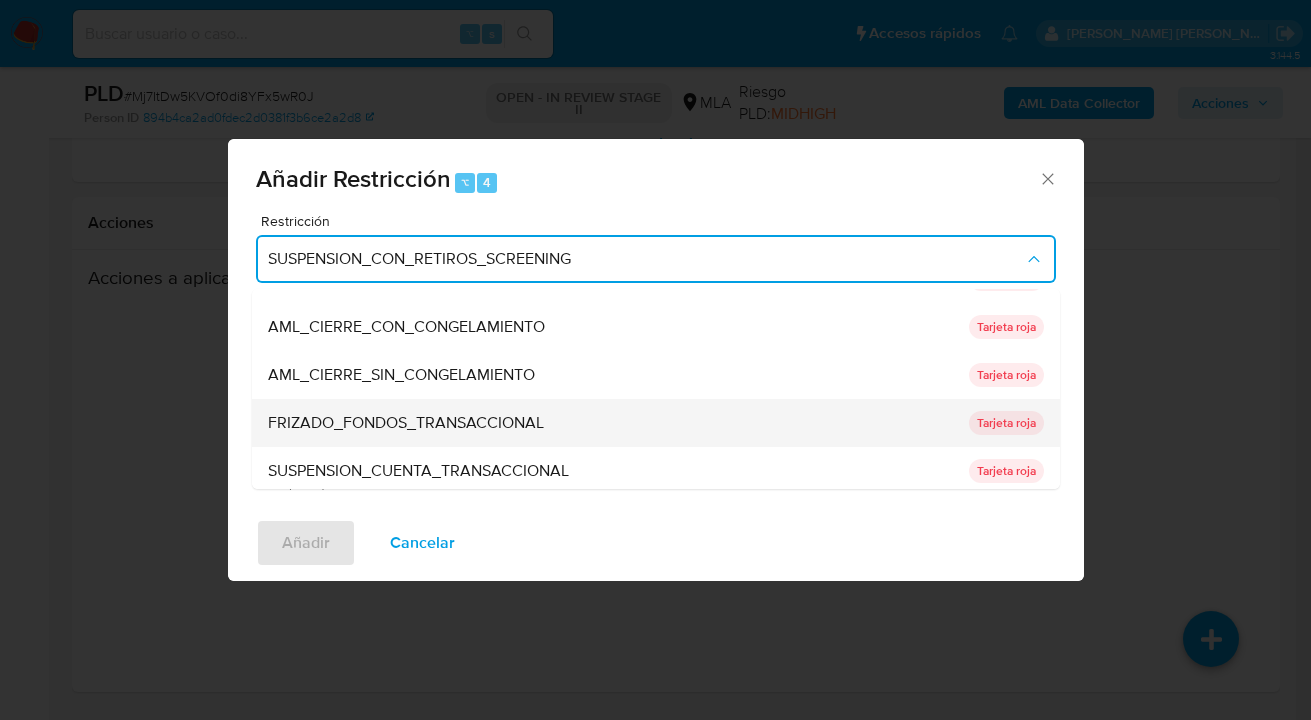 scroll, scrollTop: 118, scrollLeft: 0, axis: vertical 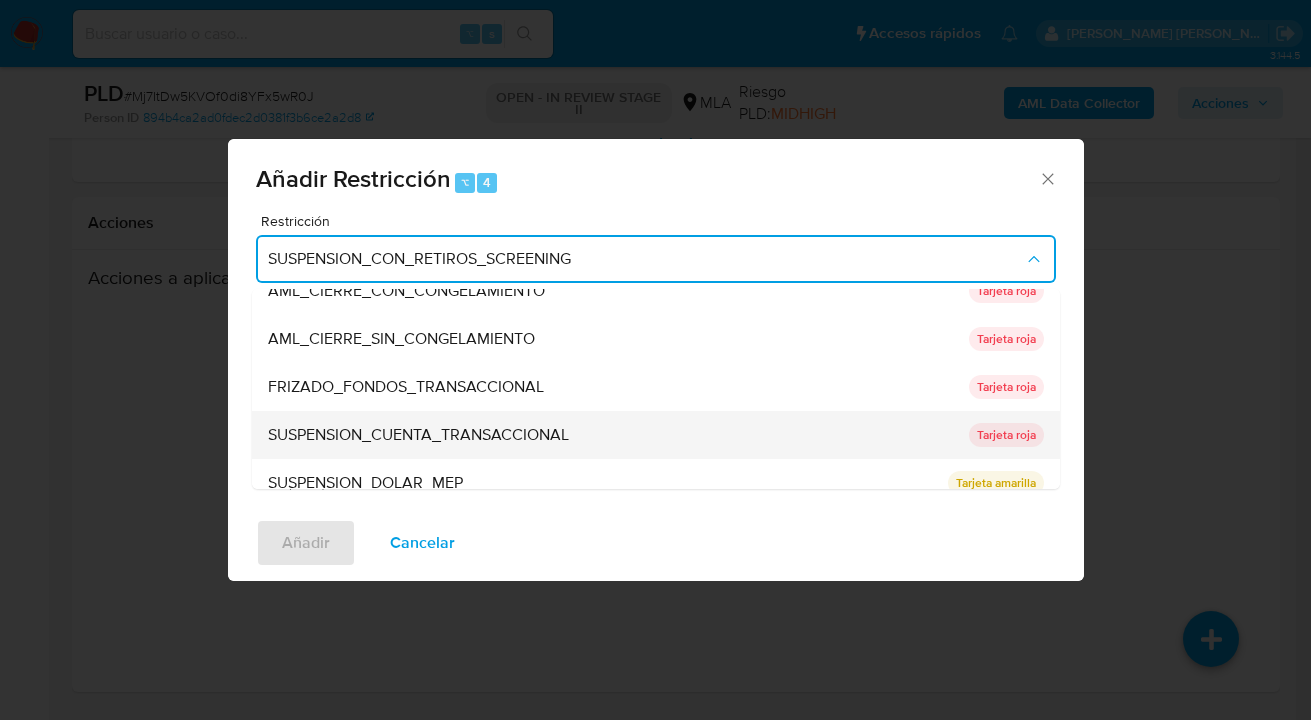 click on "SUSPENSION_CUENTA_TRANSACCIONAL" at bounding box center (418, 435) 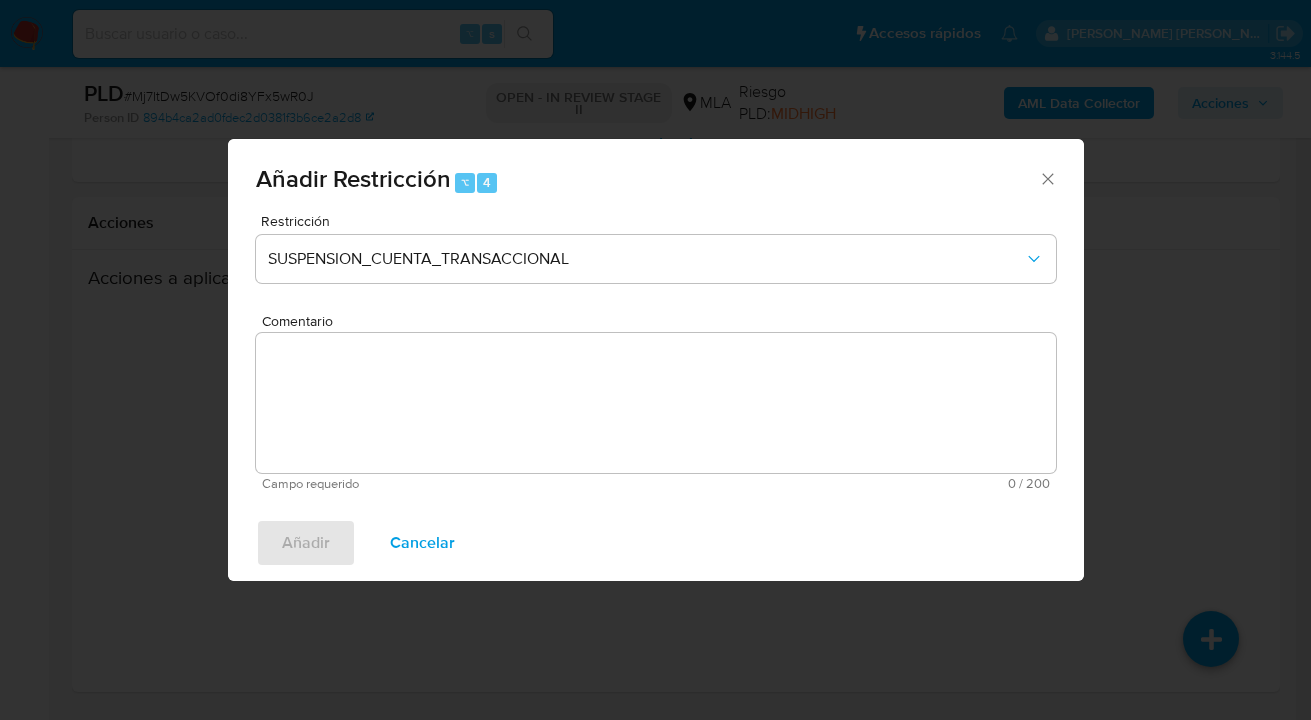 click on "Comentario" at bounding box center [656, 403] 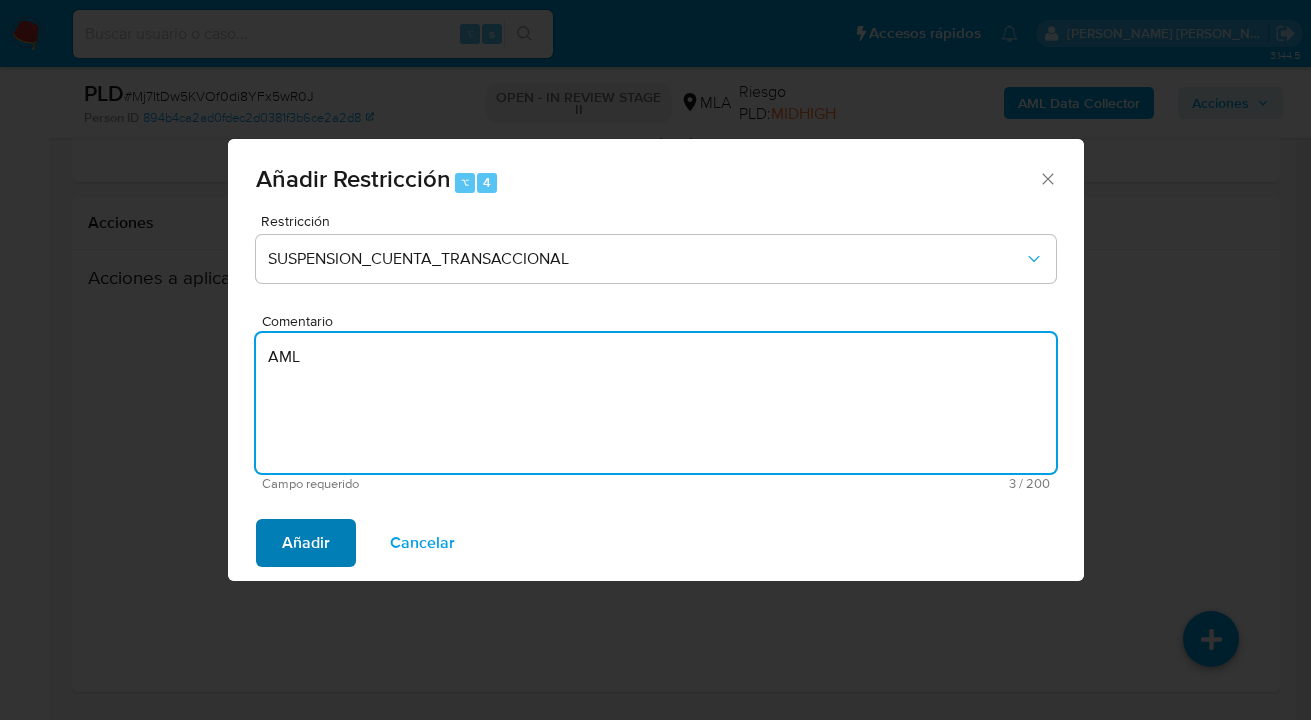 type on "AML" 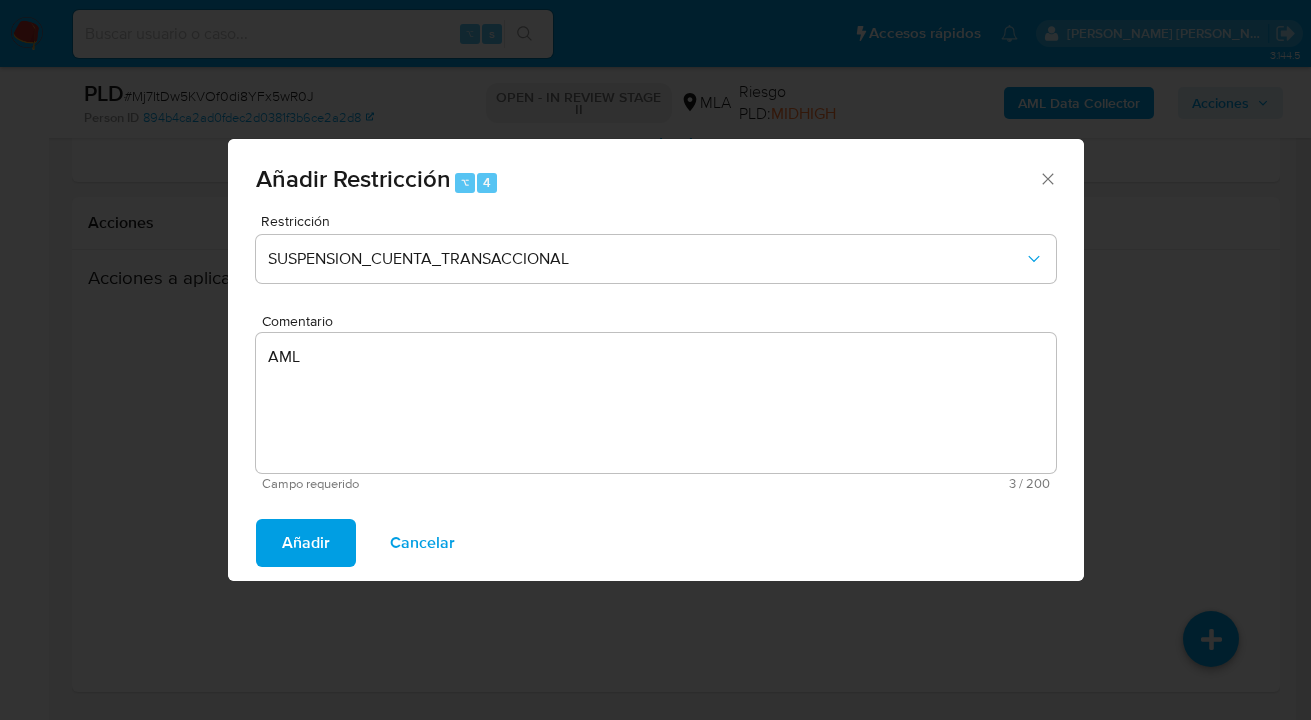 click on "Añadir" at bounding box center (306, 543) 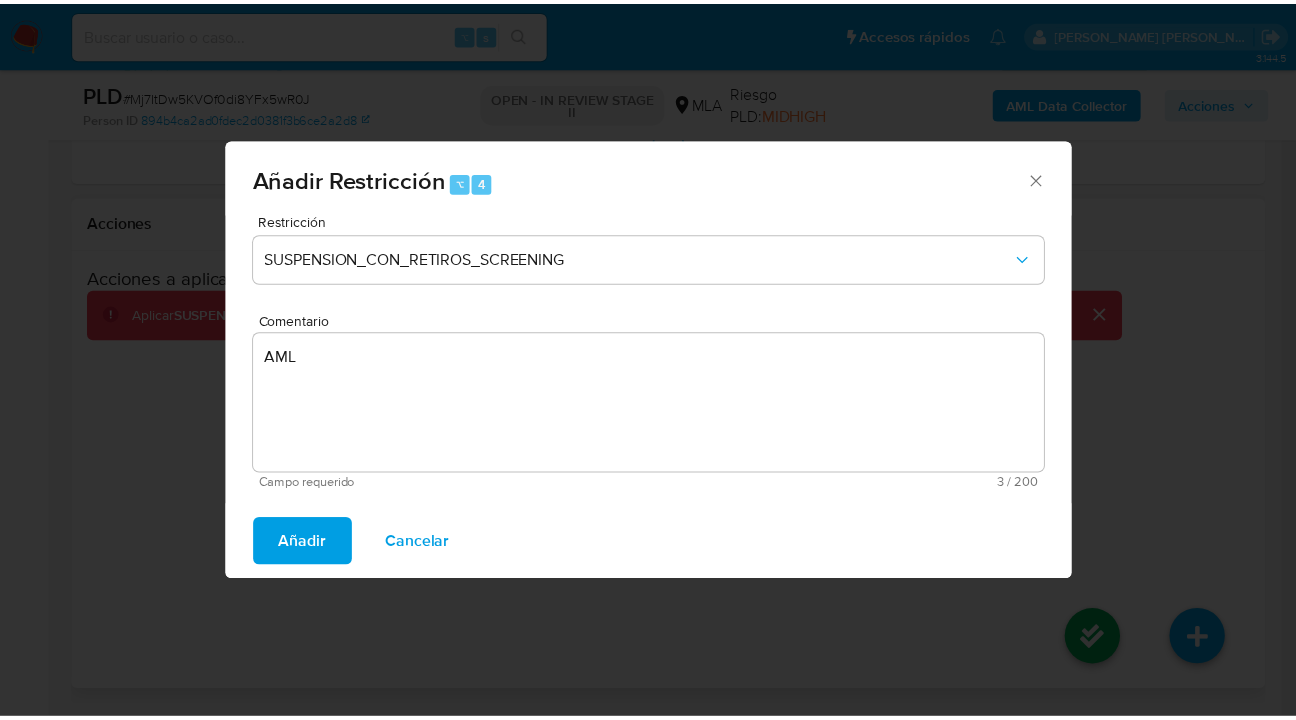 scroll, scrollTop: 3219, scrollLeft: 0, axis: vertical 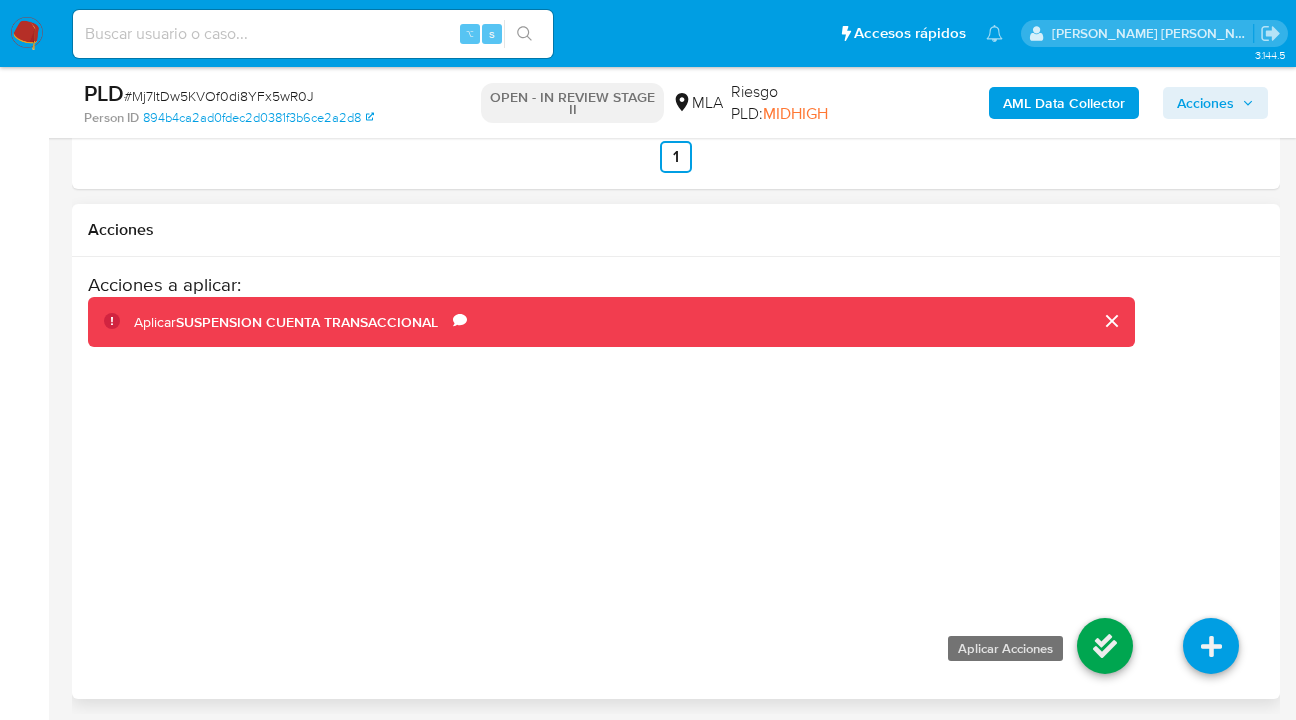click at bounding box center (1105, 646) 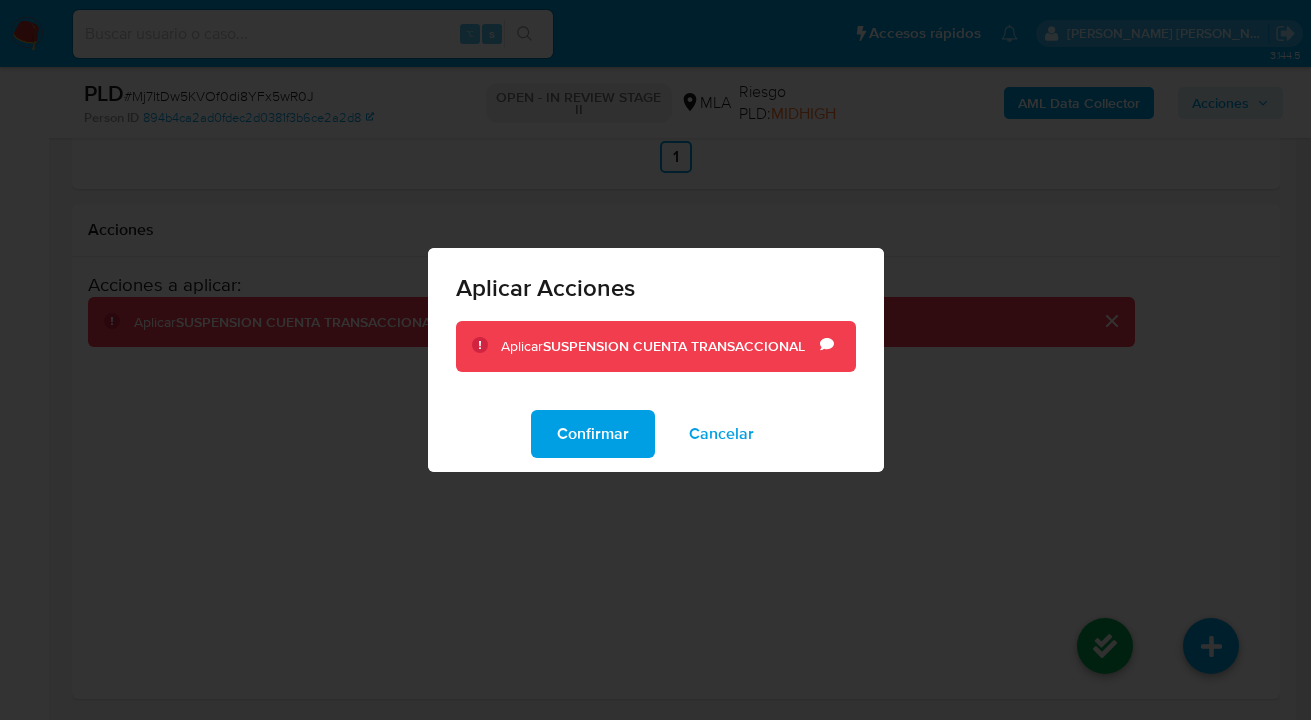 click on "Confirmar" at bounding box center [593, 434] 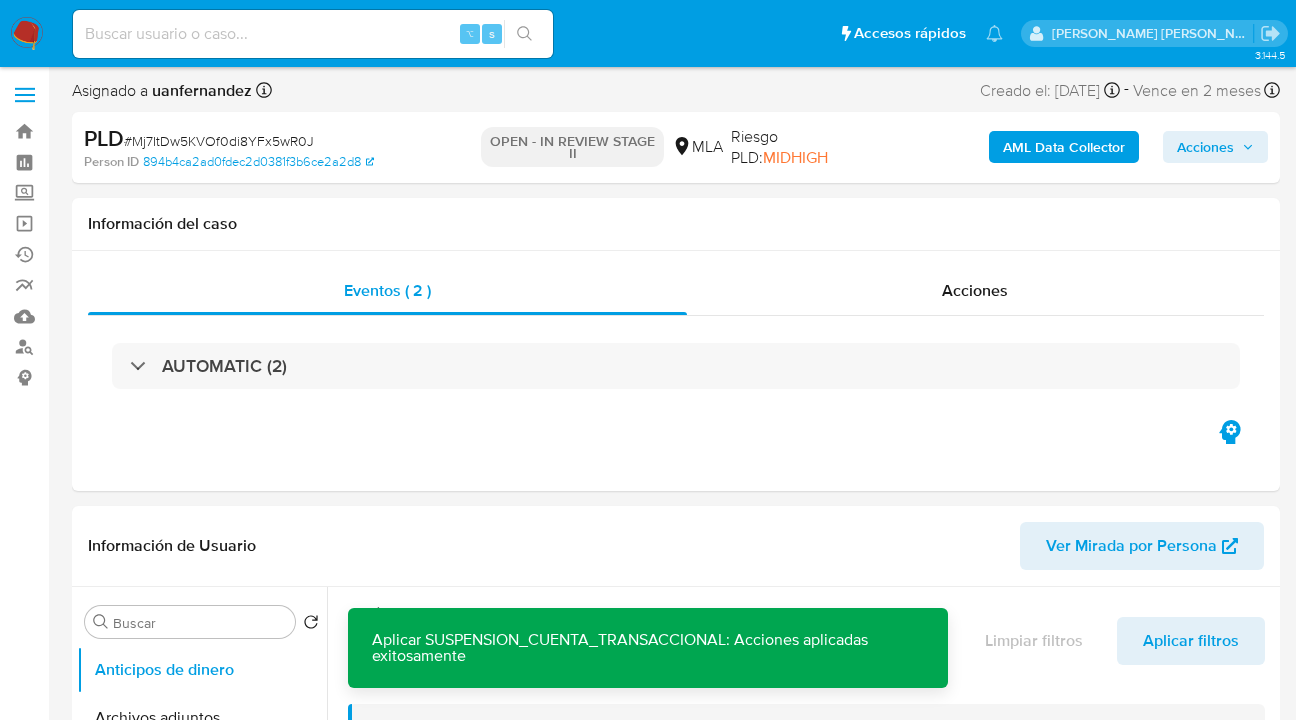 scroll, scrollTop: 0, scrollLeft: 0, axis: both 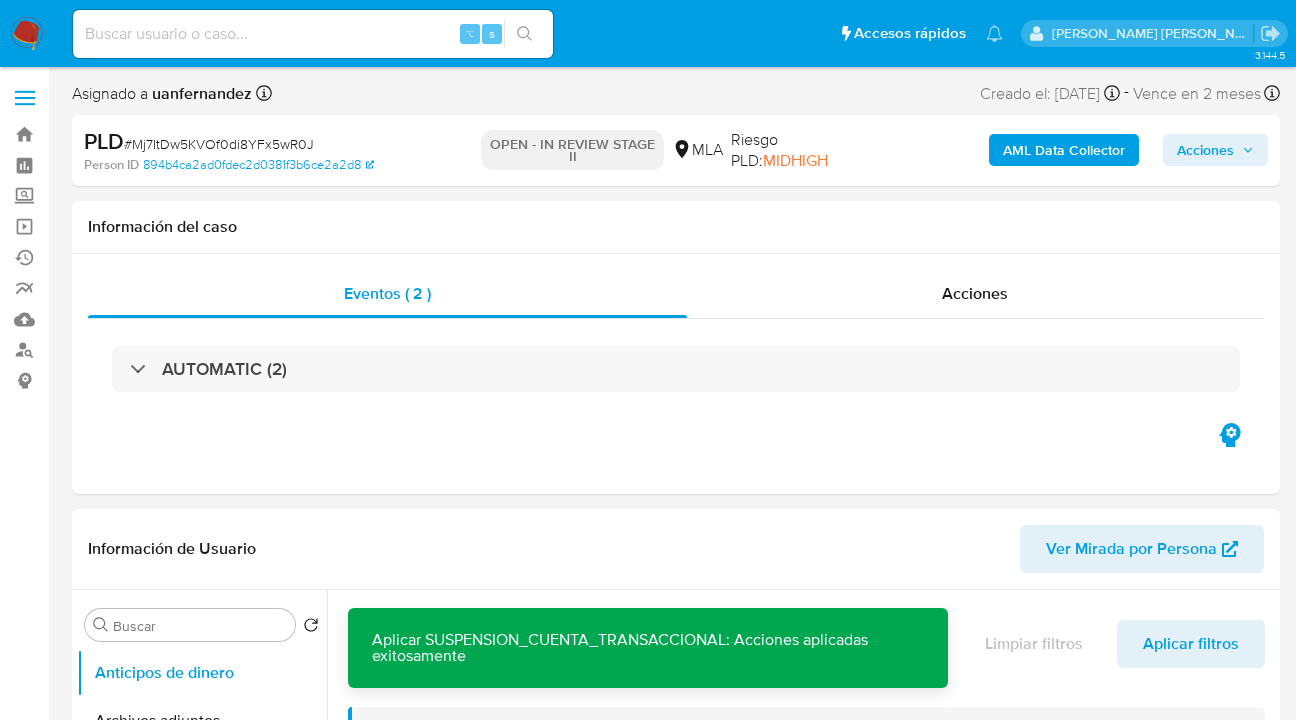 click on "Acciones" at bounding box center [1205, 150] 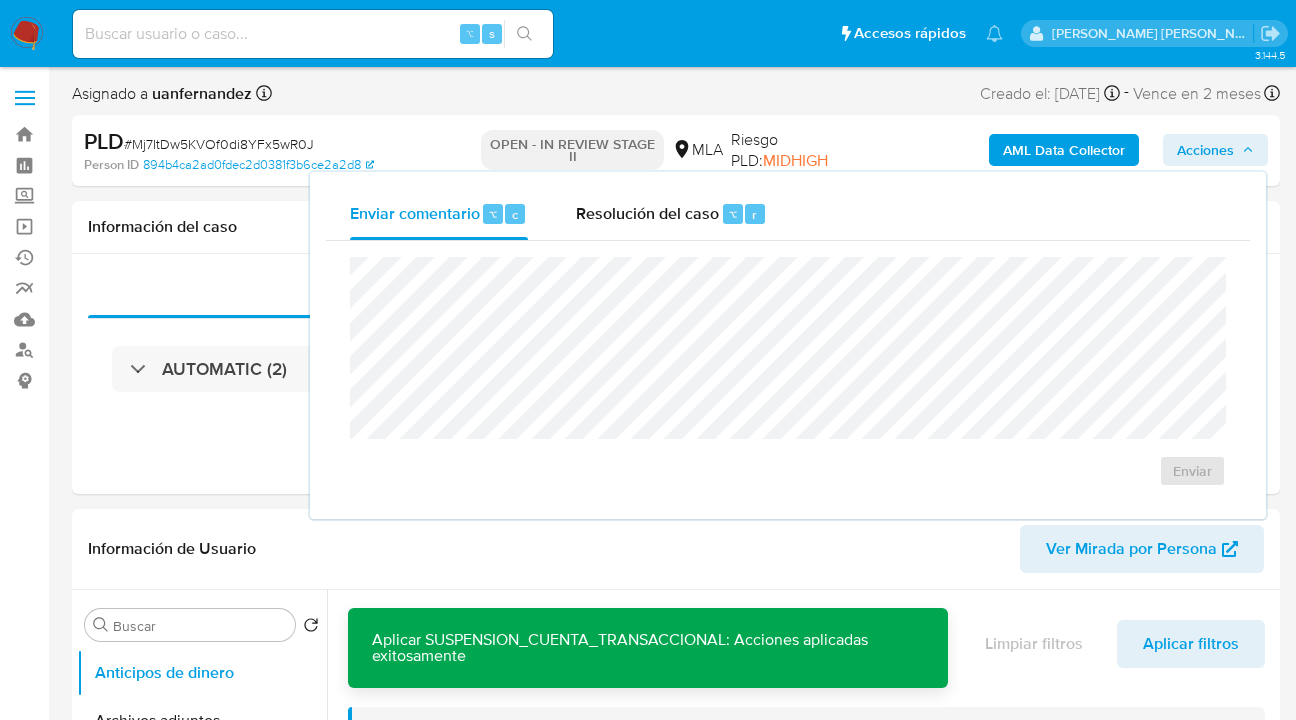 drag, startPoint x: 625, startPoint y: 216, endPoint x: 619, endPoint y: 251, distance: 35.510563 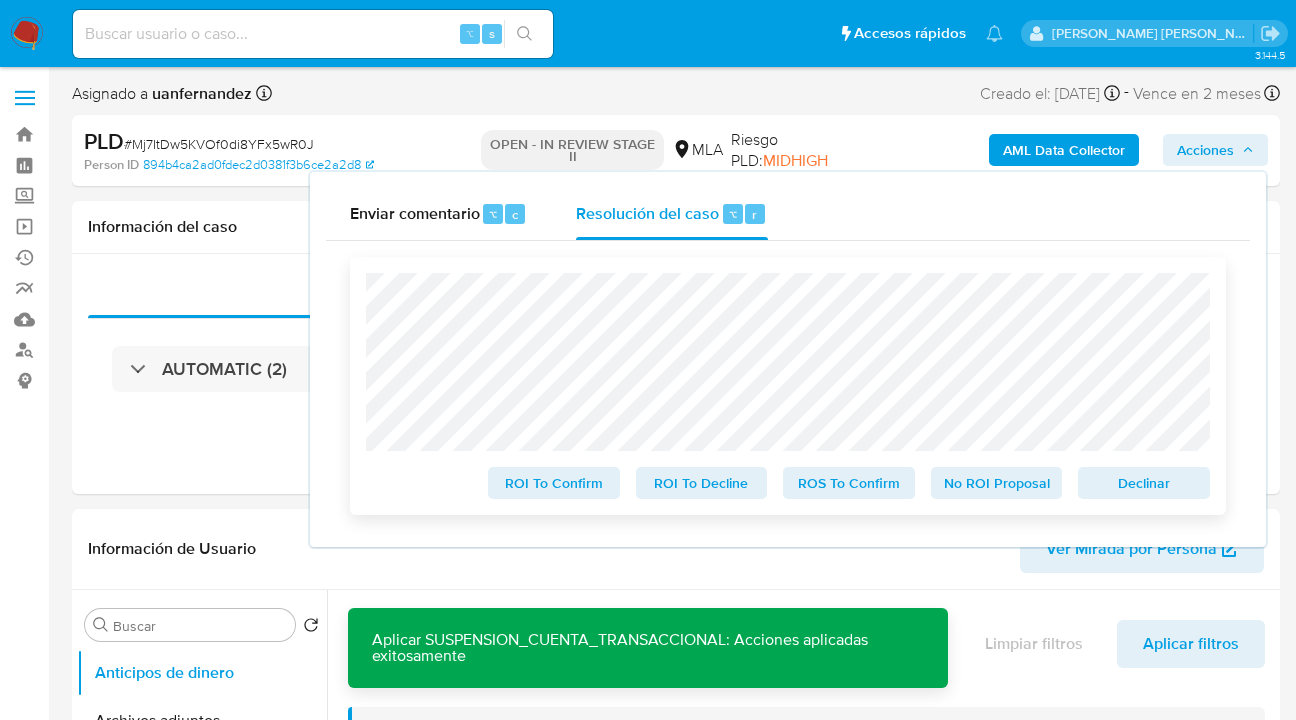 click on "Declinar" at bounding box center (1144, 483) 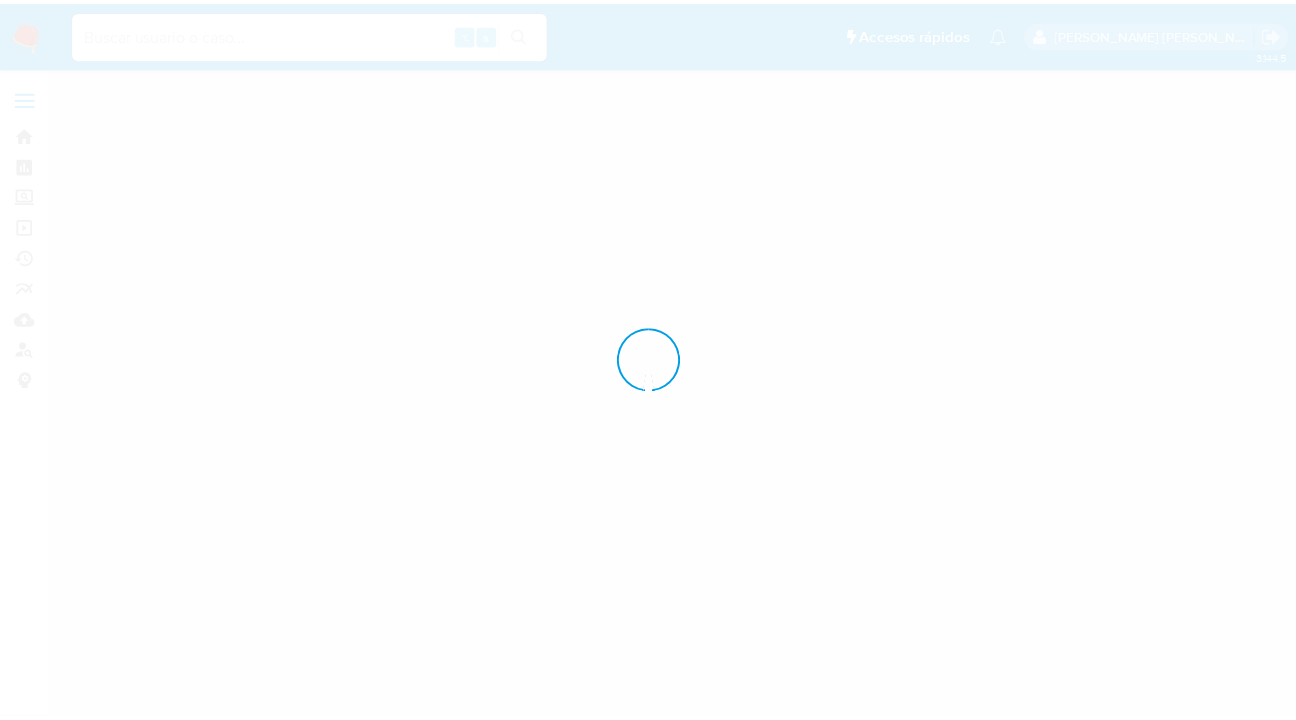 scroll, scrollTop: 0, scrollLeft: 0, axis: both 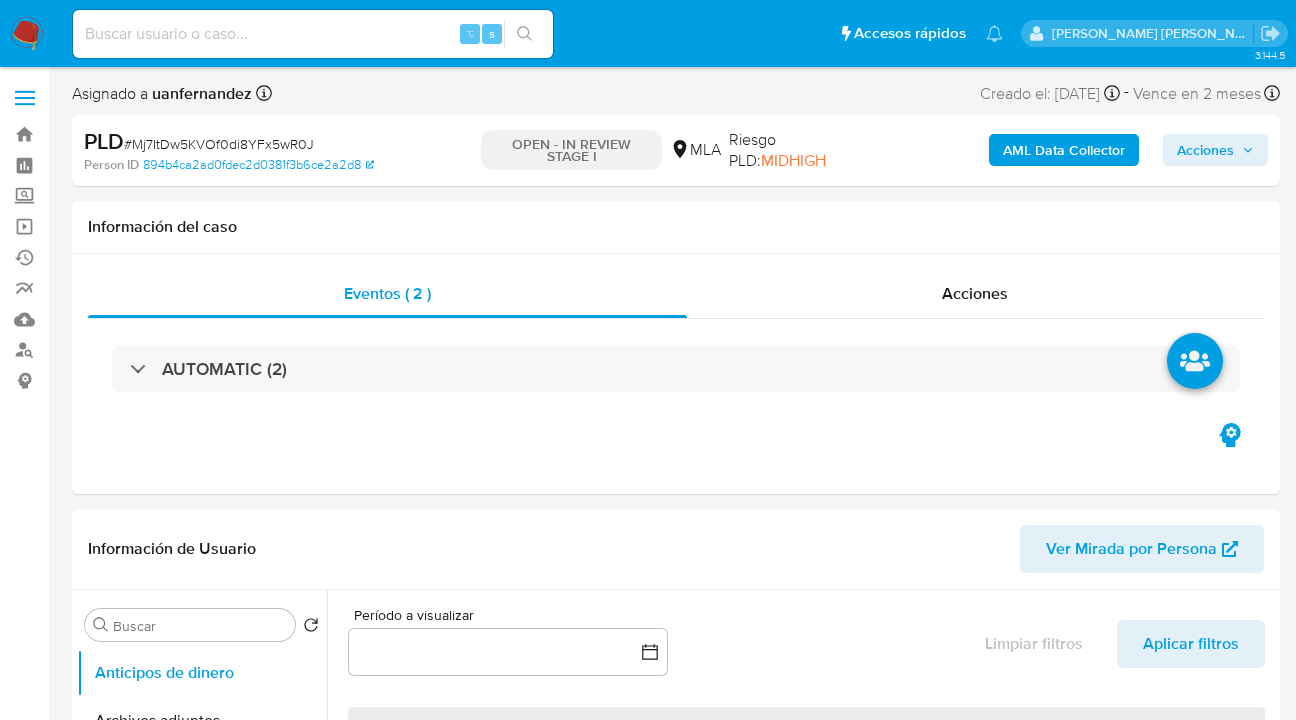 select on "10" 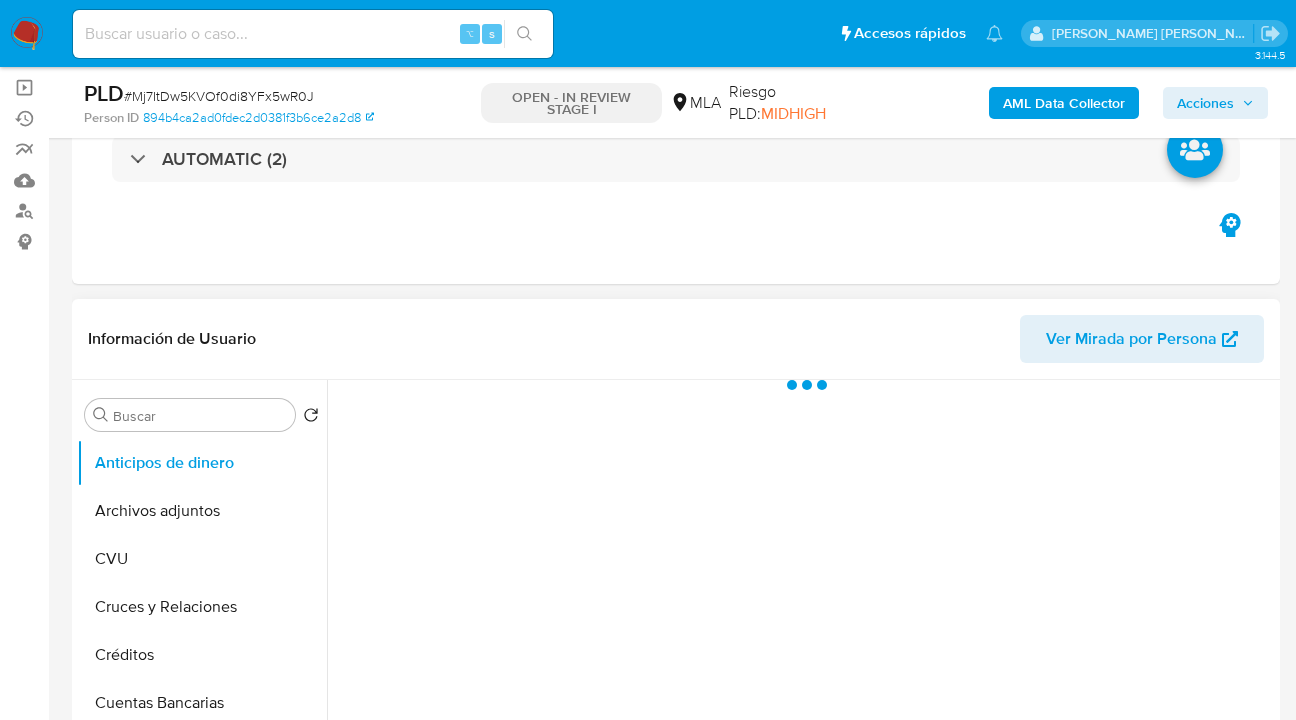 scroll, scrollTop: 187, scrollLeft: 0, axis: vertical 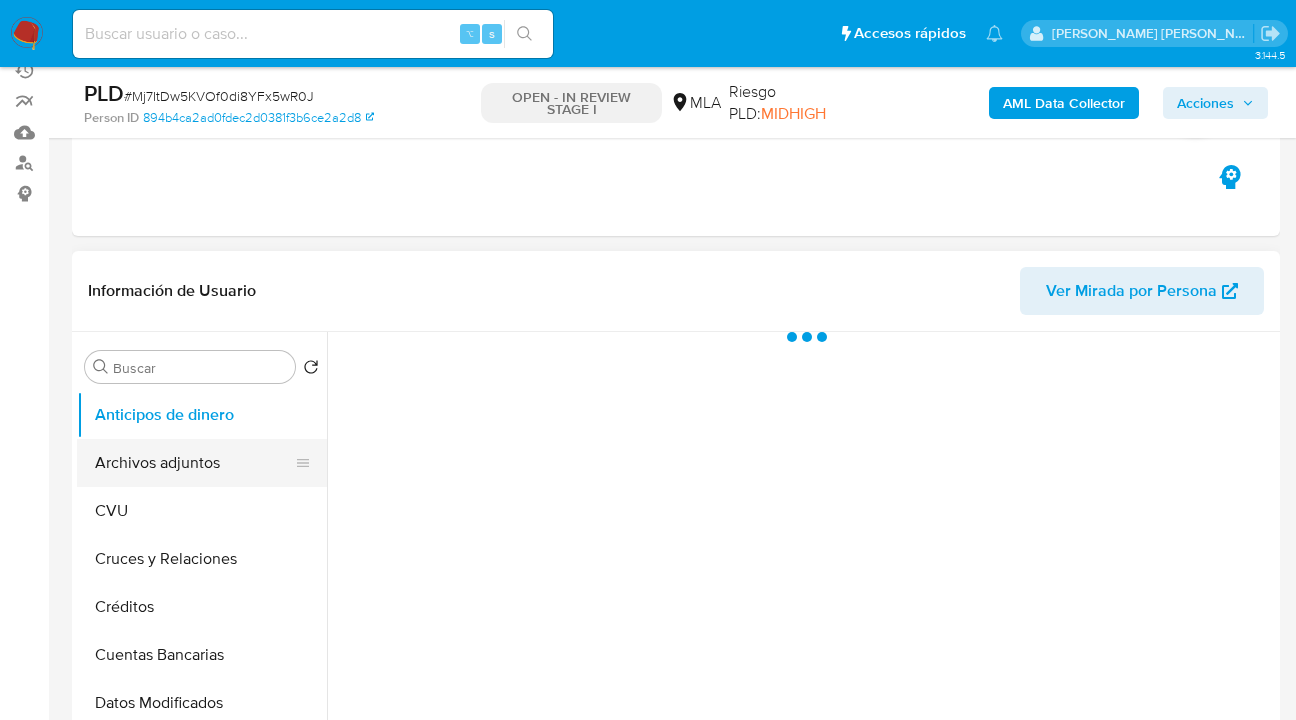 click on "Archivos adjuntos" at bounding box center (194, 463) 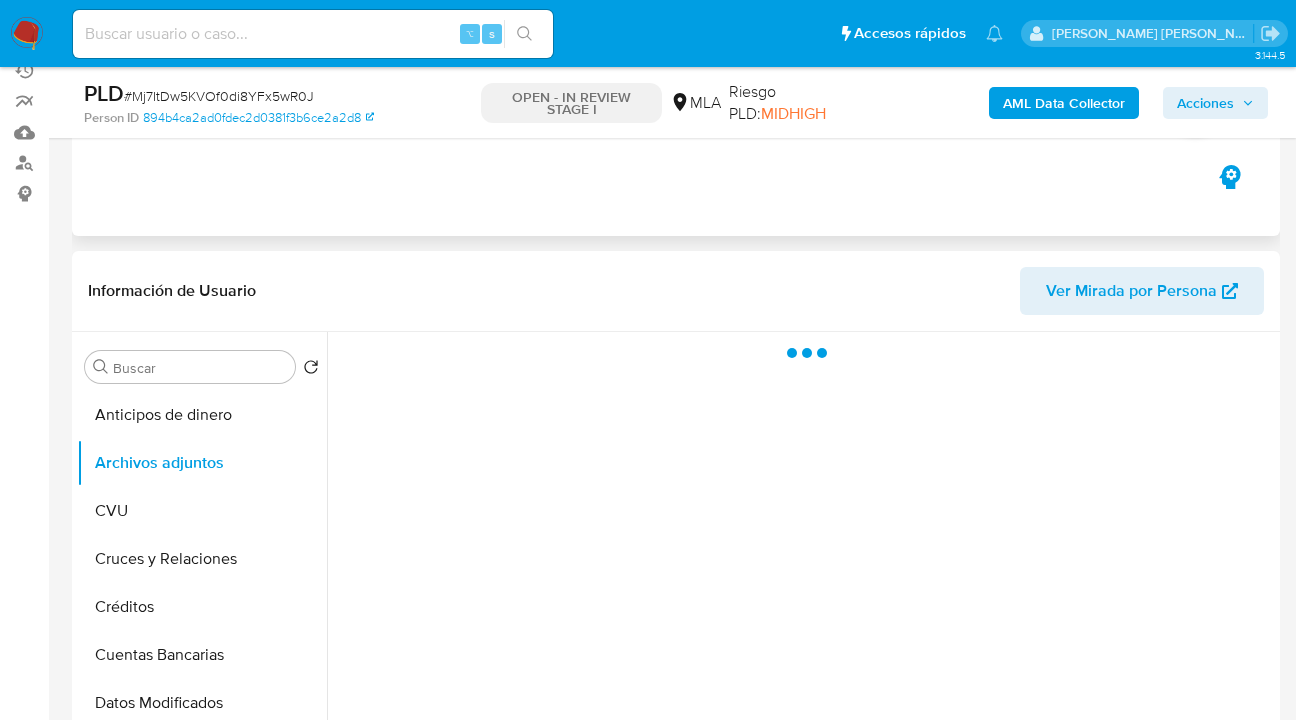 select on "10" 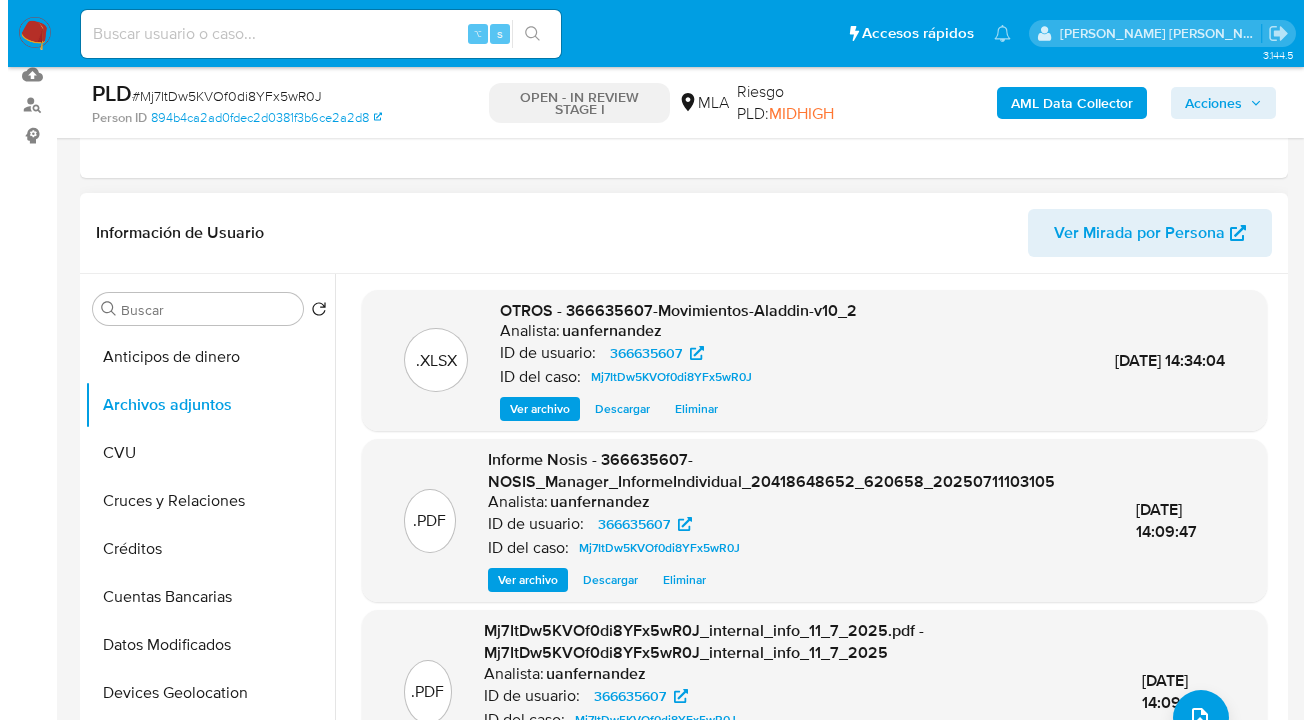 scroll, scrollTop: 264, scrollLeft: 0, axis: vertical 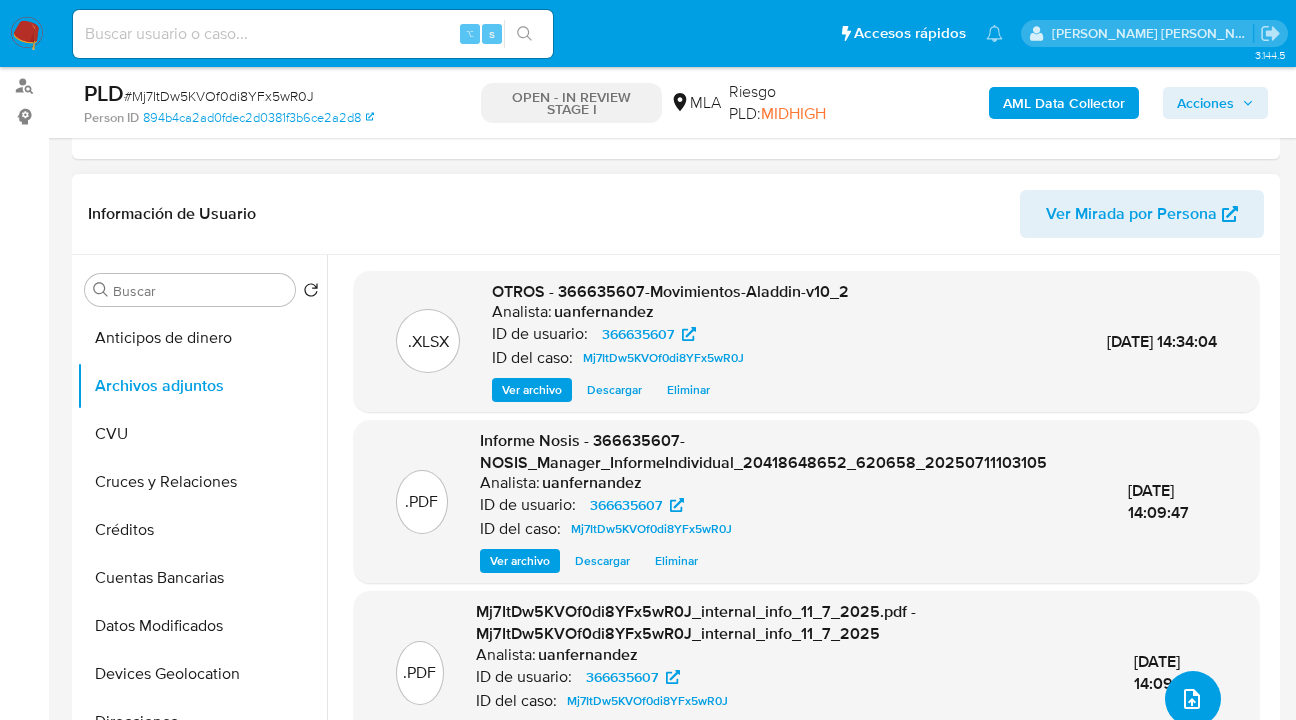 click 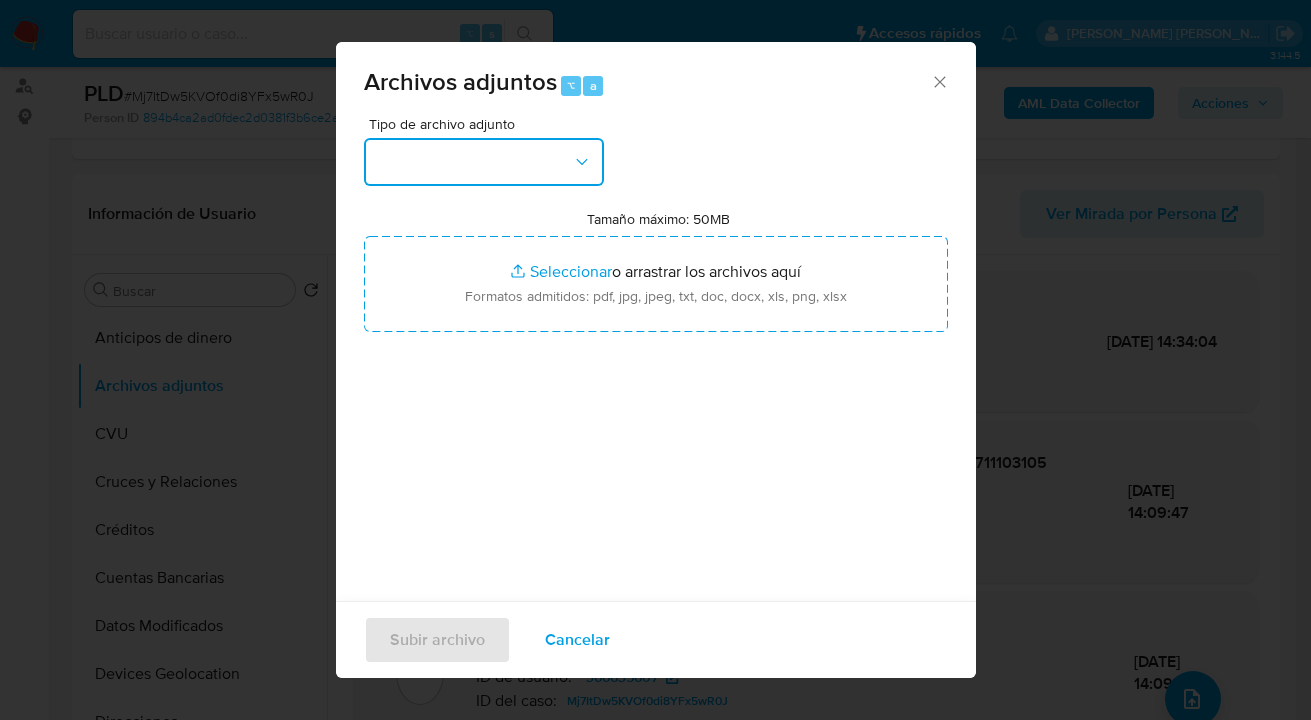 click 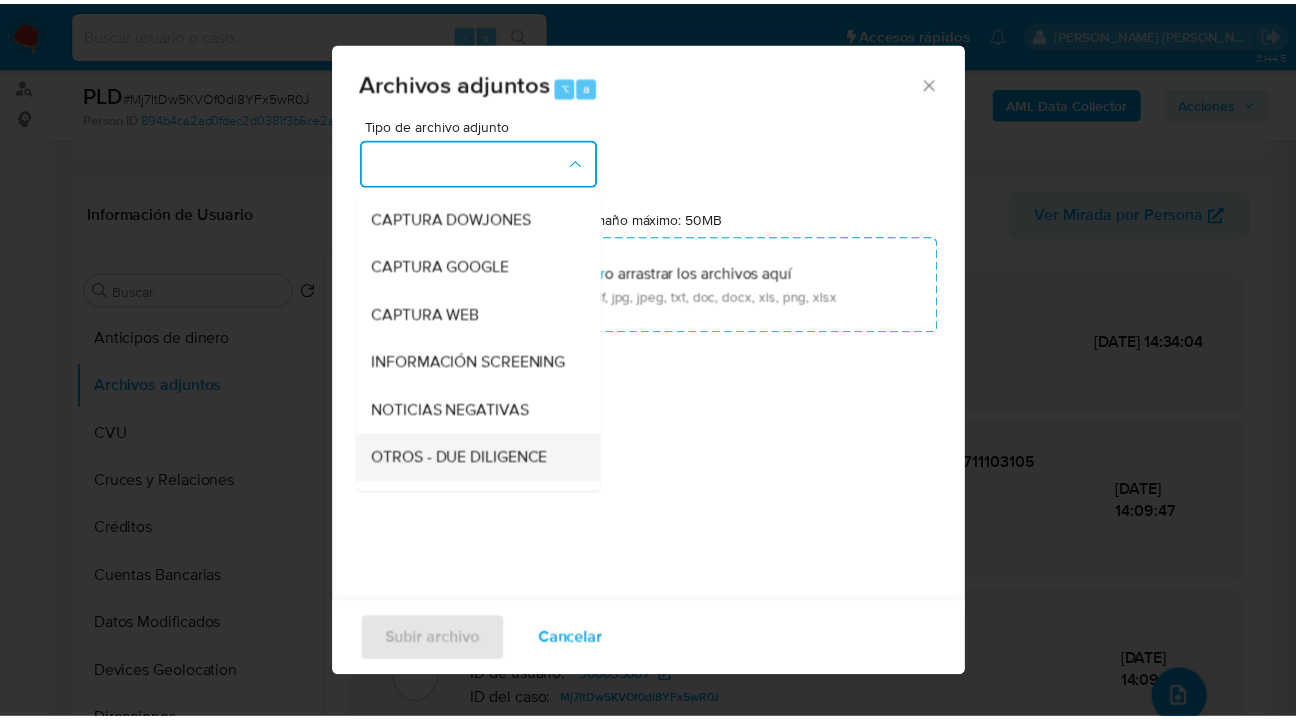 scroll, scrollTop: 220, scrollLeft: 0, axis: vertical 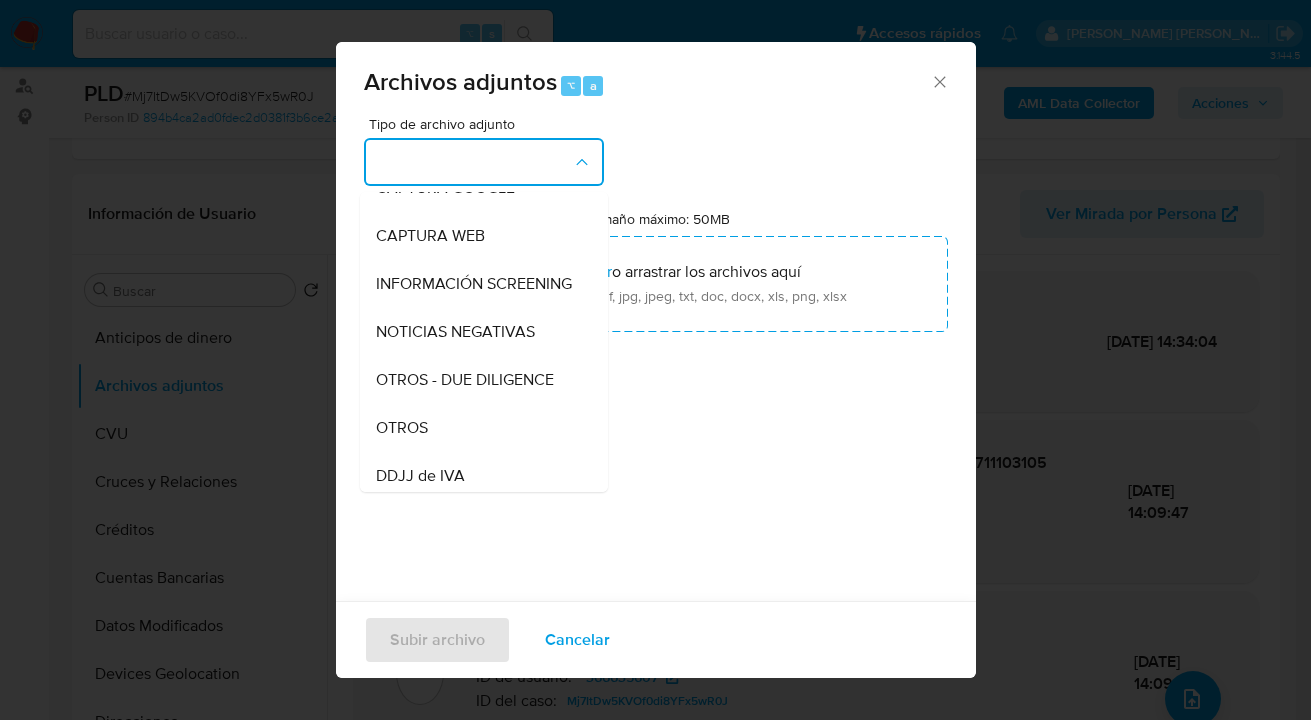 click on "OTROS" at bounding box center (478, 428) 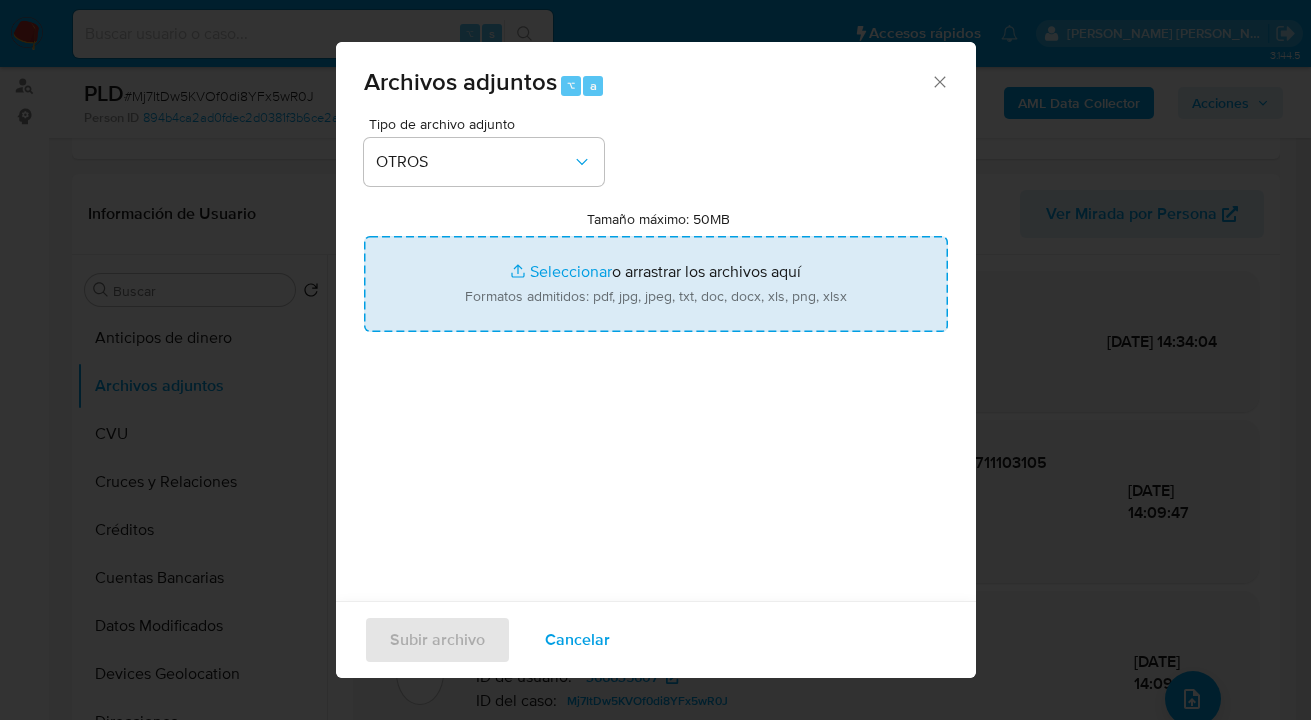 click on "Tamaño máximo: 50MB Seleccionar archivos" at bounding box center (656, 284) 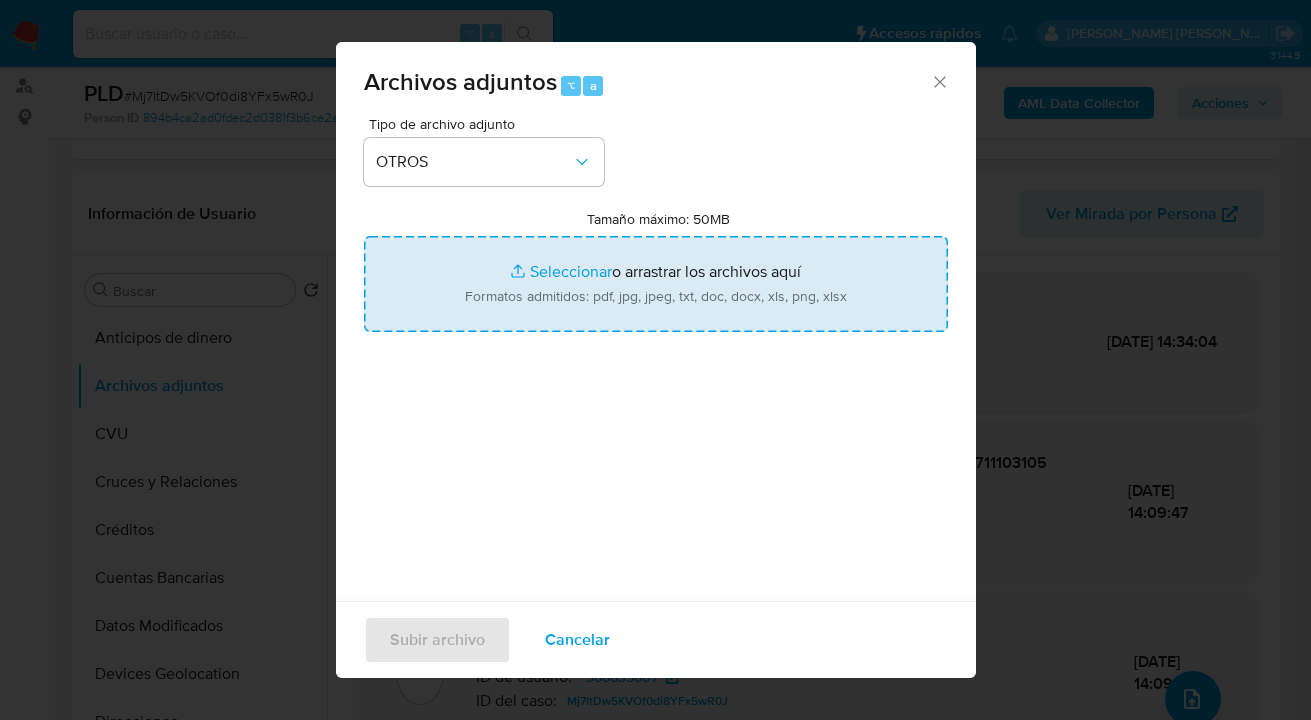 type on "C:\fakepath\366635607 -Caselog Mj7ItDw5KVOf0di8YFx5wR0J_2025_06_18_23_41_24.docx" 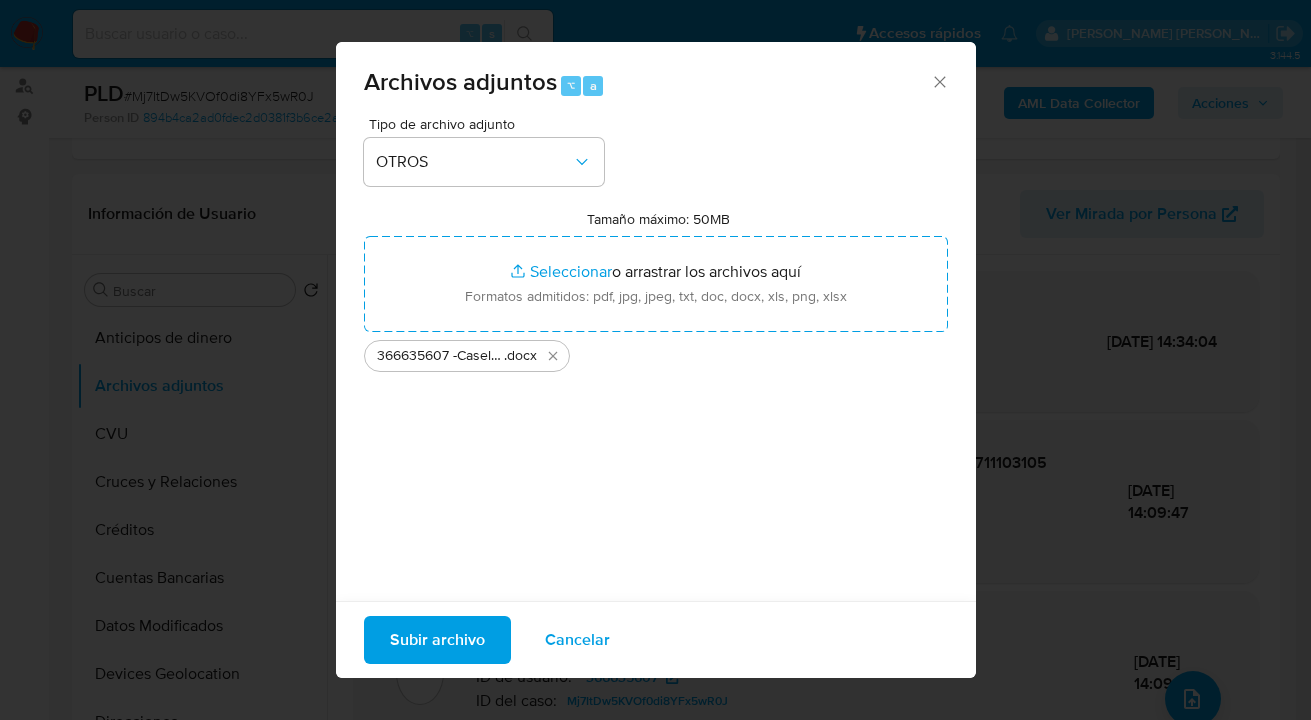 click on "Subir archivo" at bounding box center (437, 640) 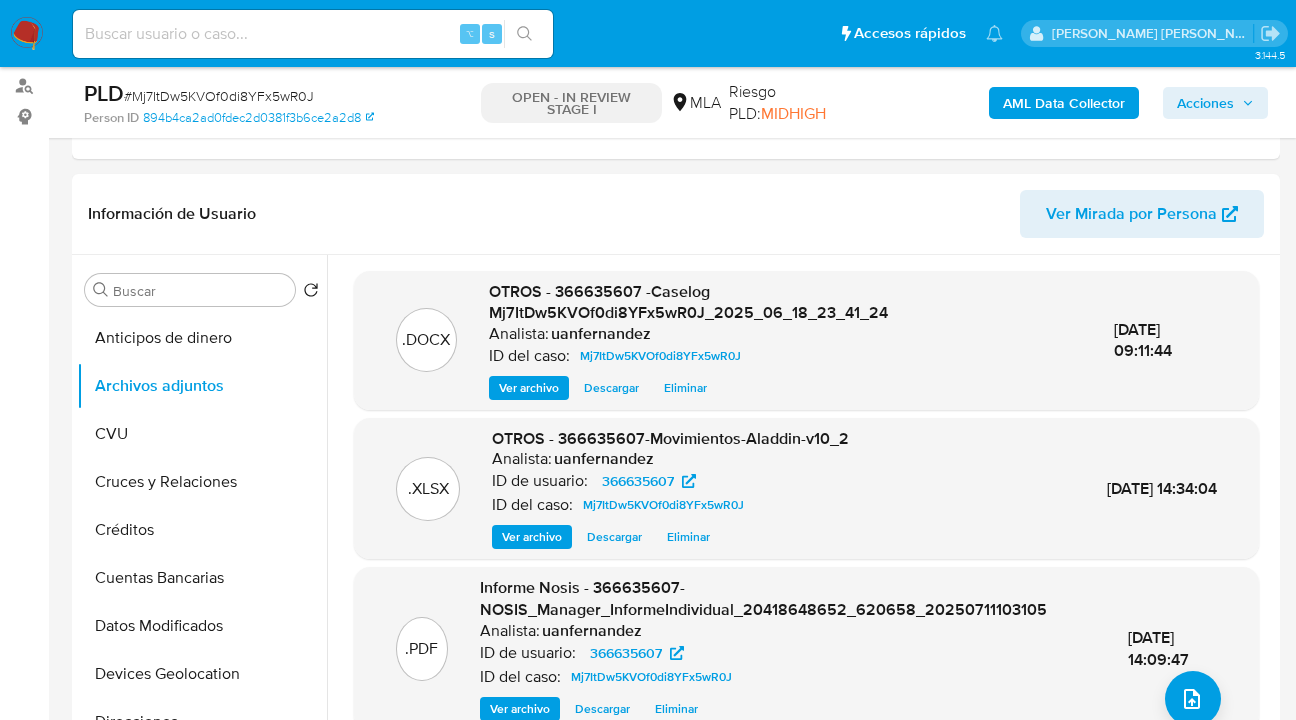 click on "Acciones" at bounding box center (1205, 103) 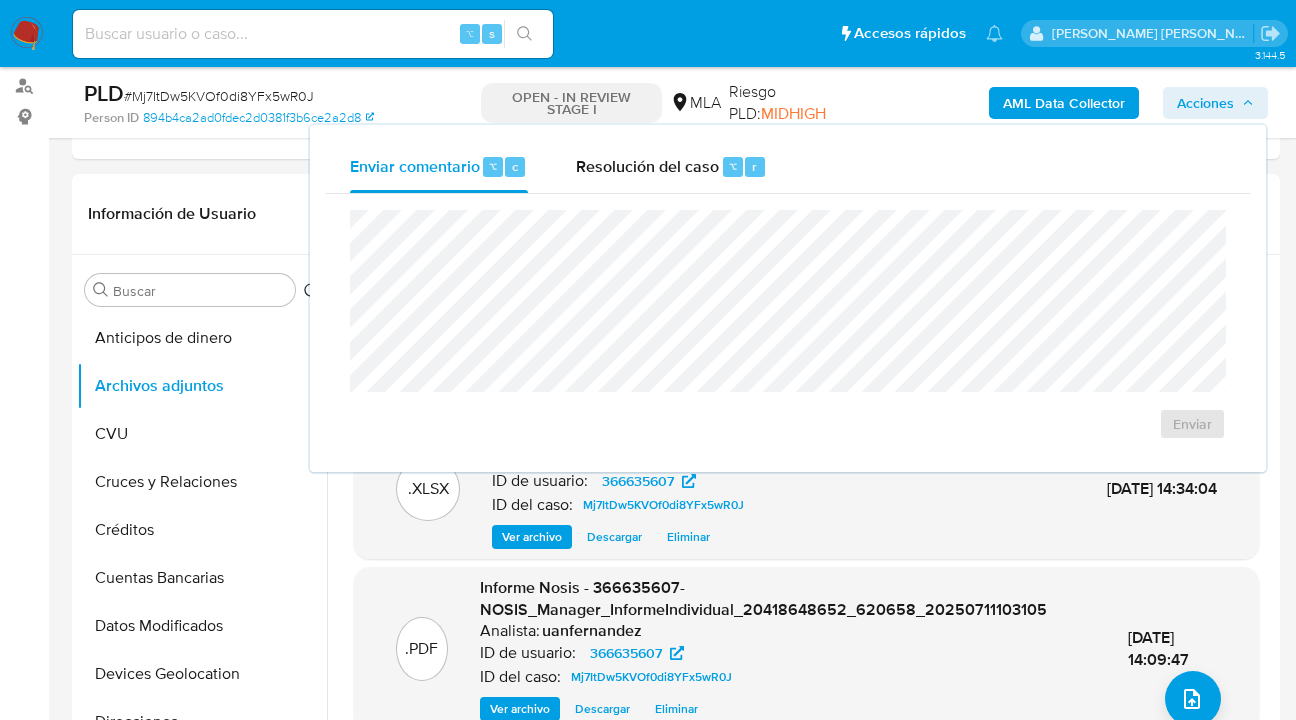 drag, startPoint x: 628, startPoint y: 167, endPoint x: 619, endPoint y: 198, distance: 32.280025 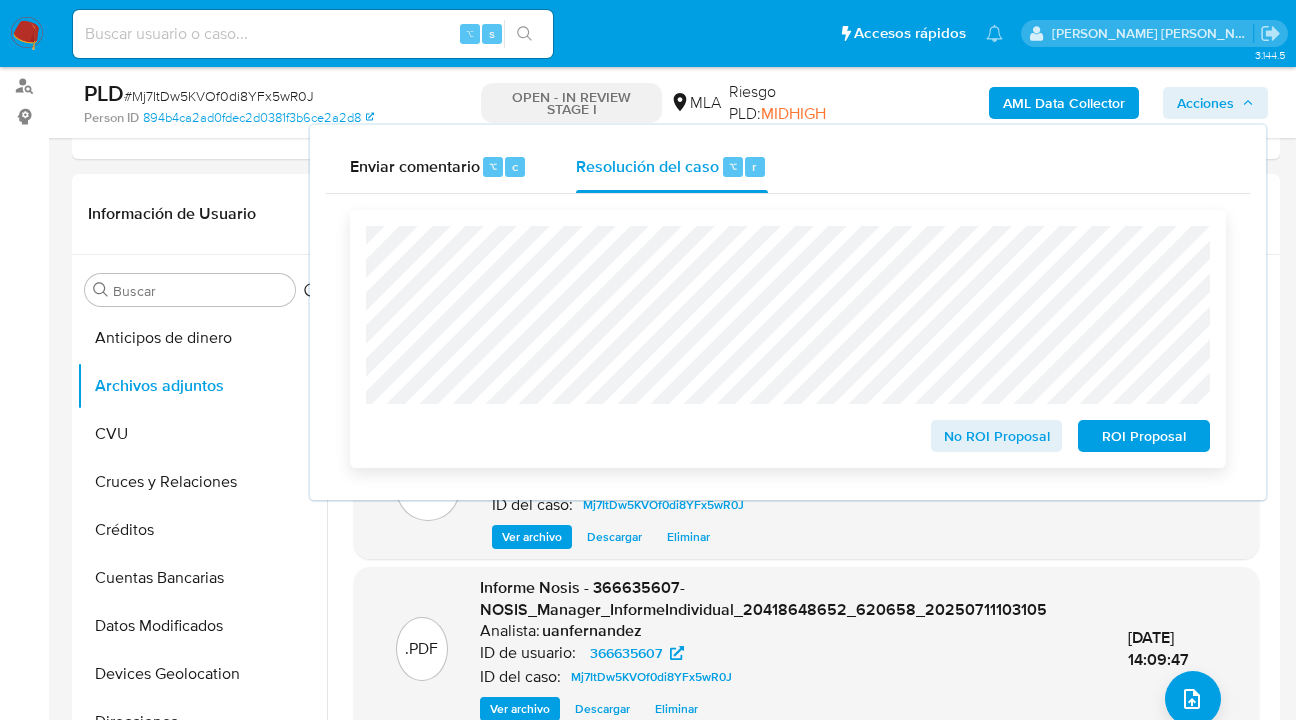 click on "ROI Proposal" at bounding box center [1144, 436] 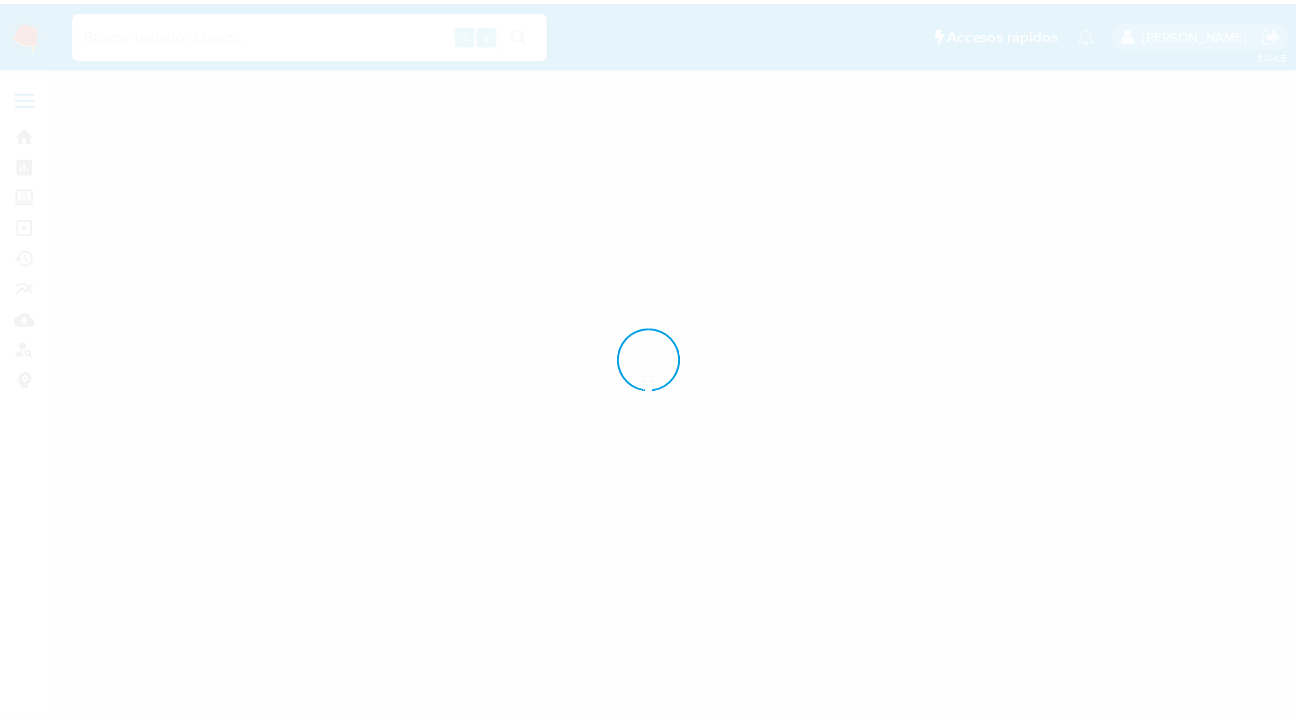 scroll, scrollTop: 0, scrollLeft: 0, axis: both 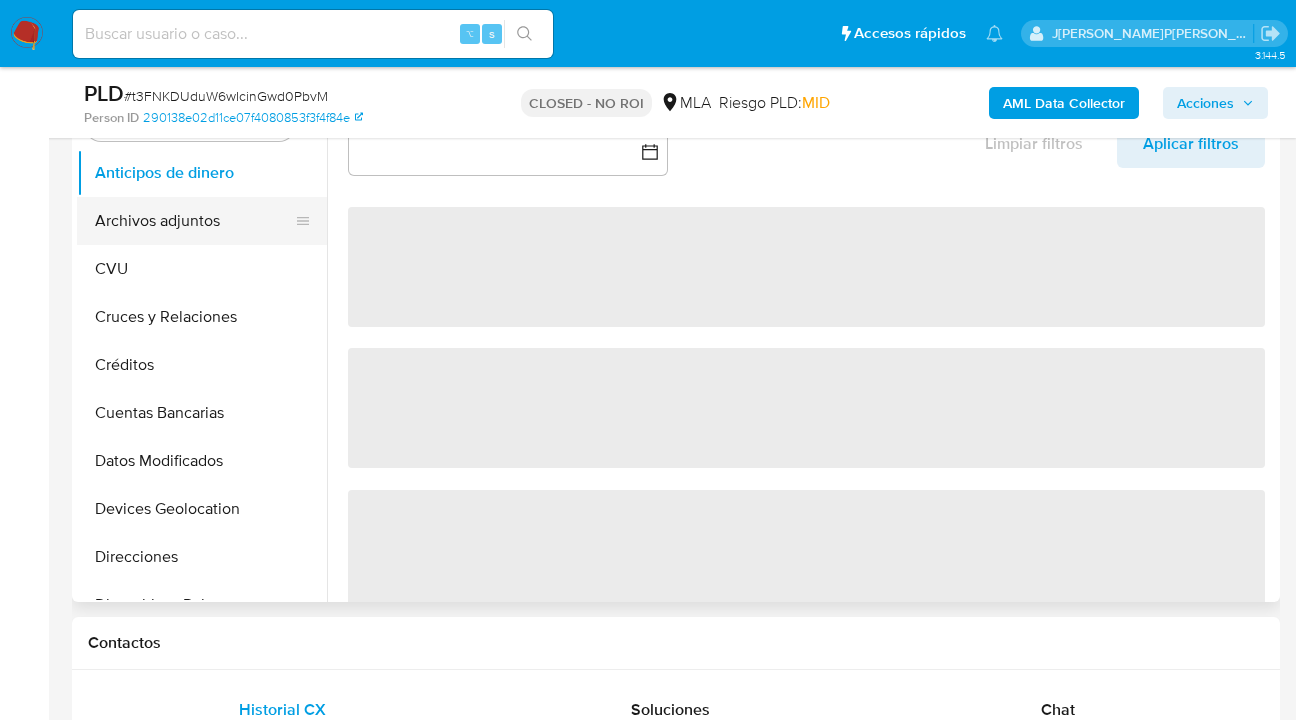 select on "10" 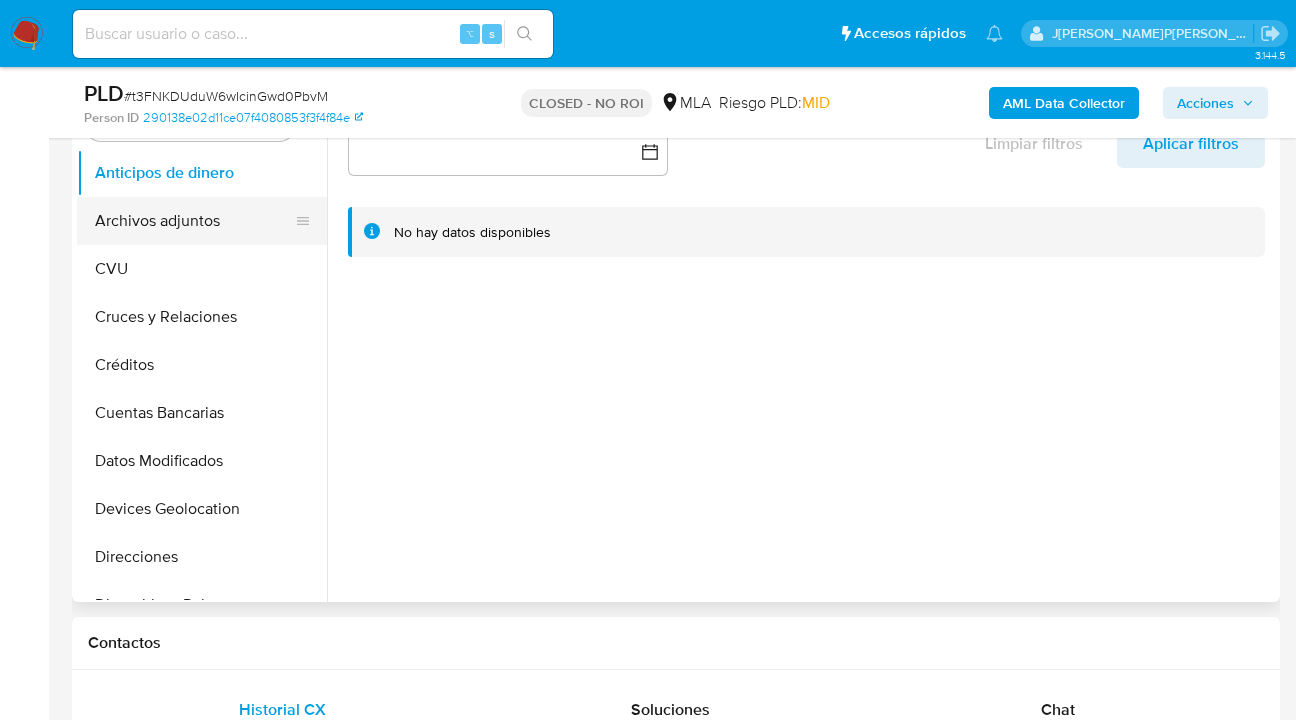 click on "Archivos adjuntos" at bounding box center [194, 221] 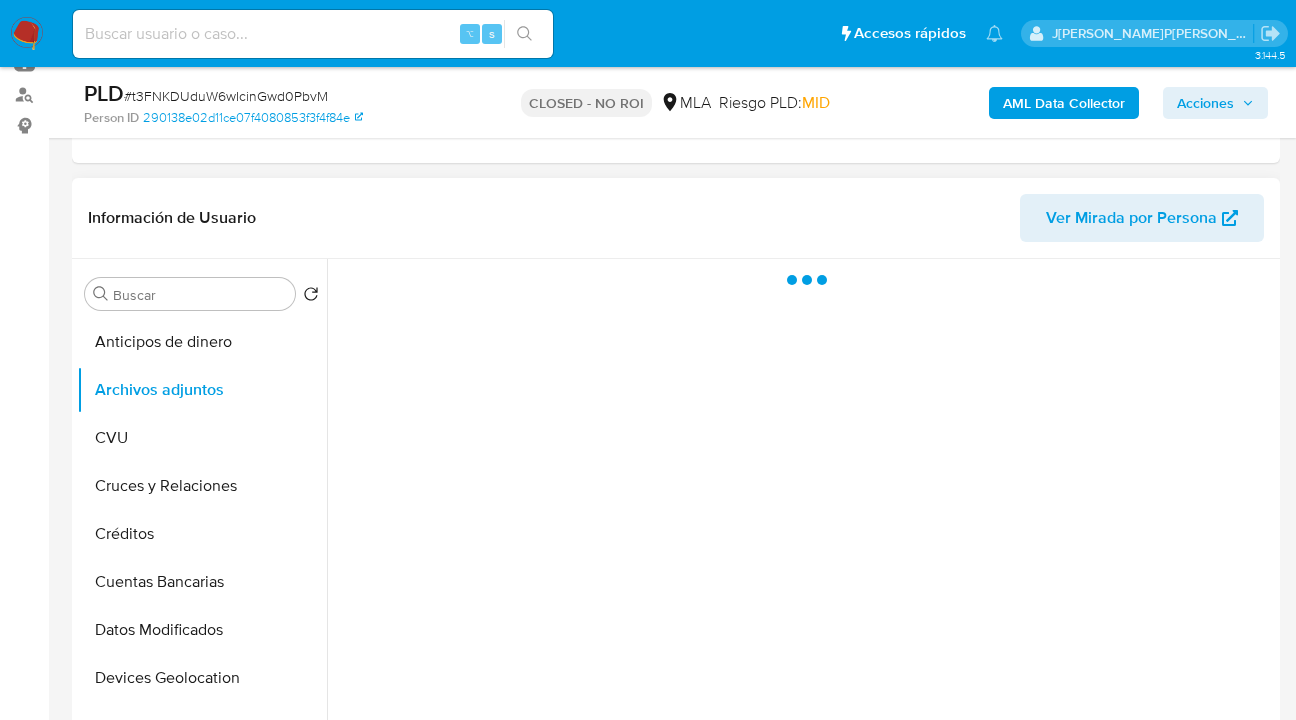 scroll, scrollTop: 228, scrollLeft: 0, axis: vertical 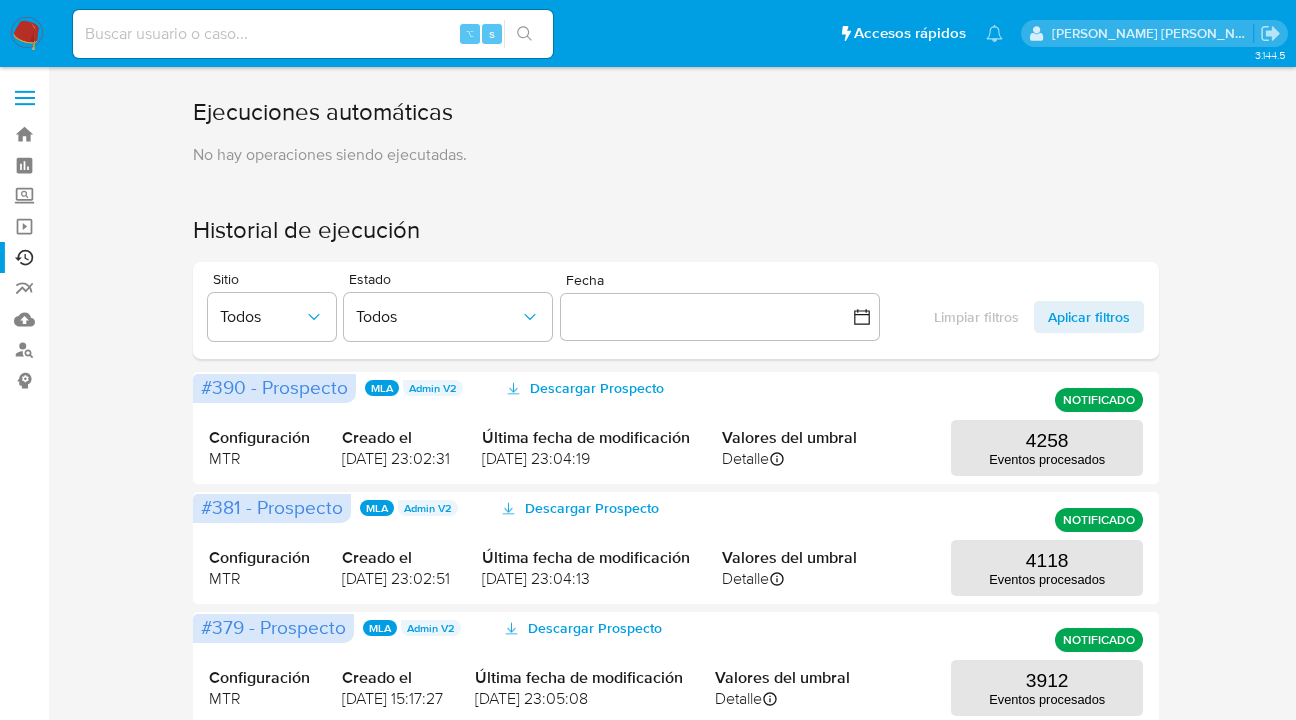 click at bounding box center (27, 34) 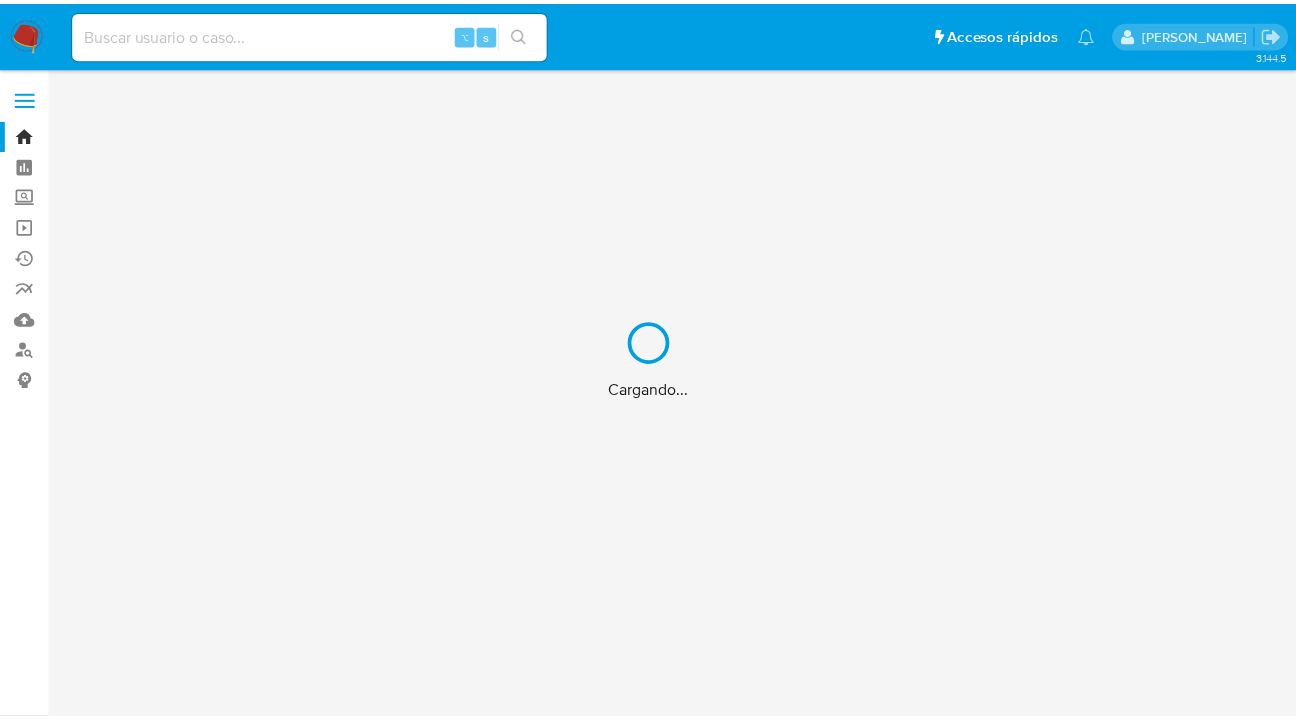 scroll, scrollTop: 0, scrollLeft: 0, axis: both 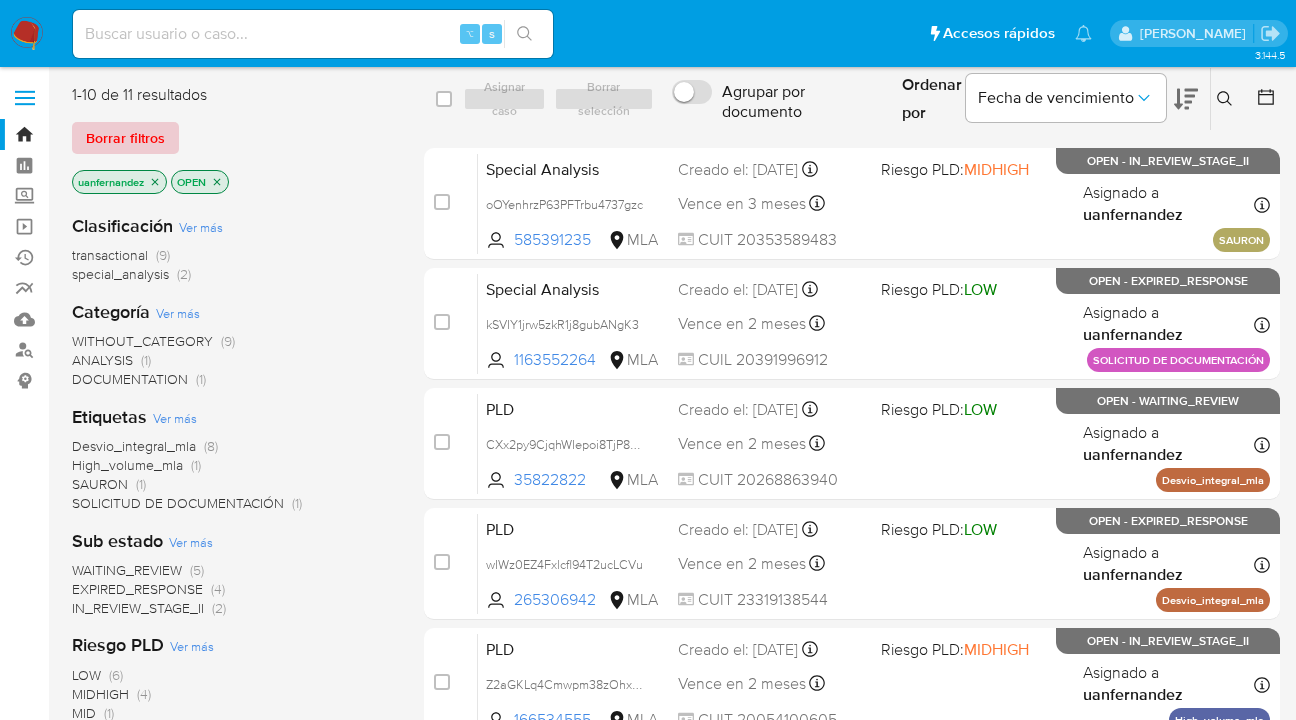 click on "Borrar filtros" at bounding box center [125, 138] 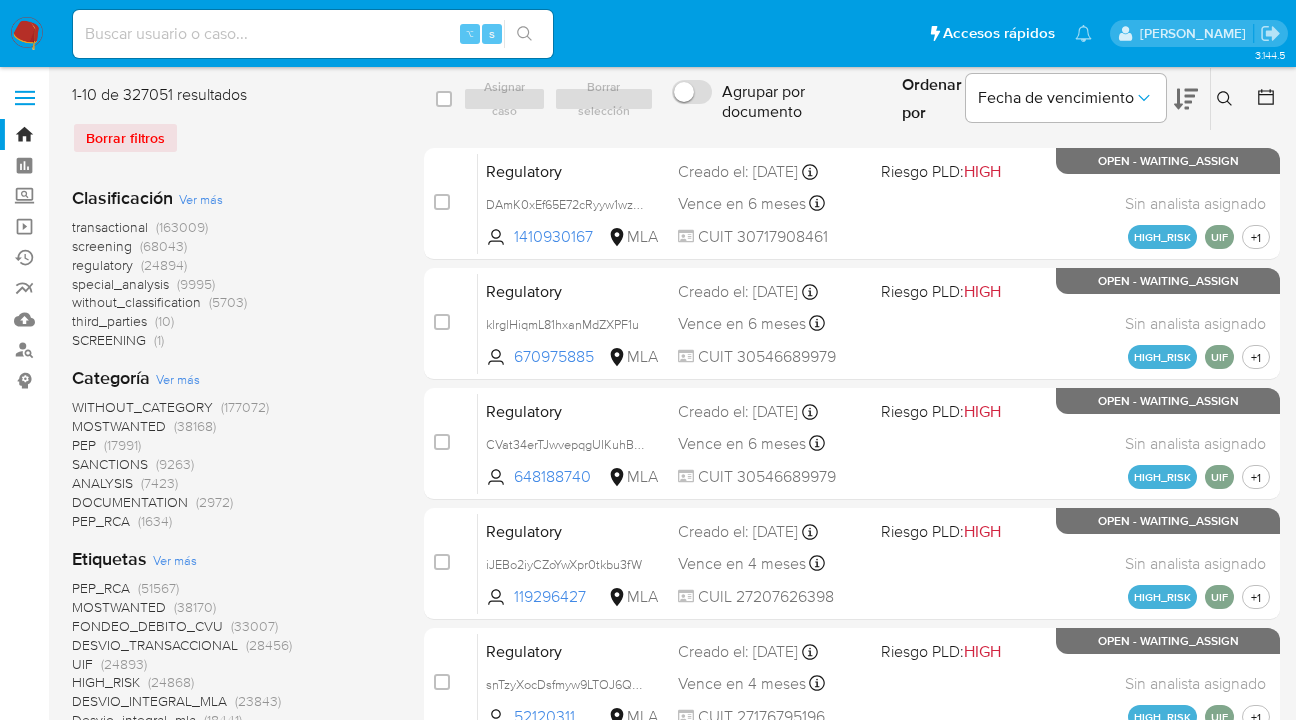 click 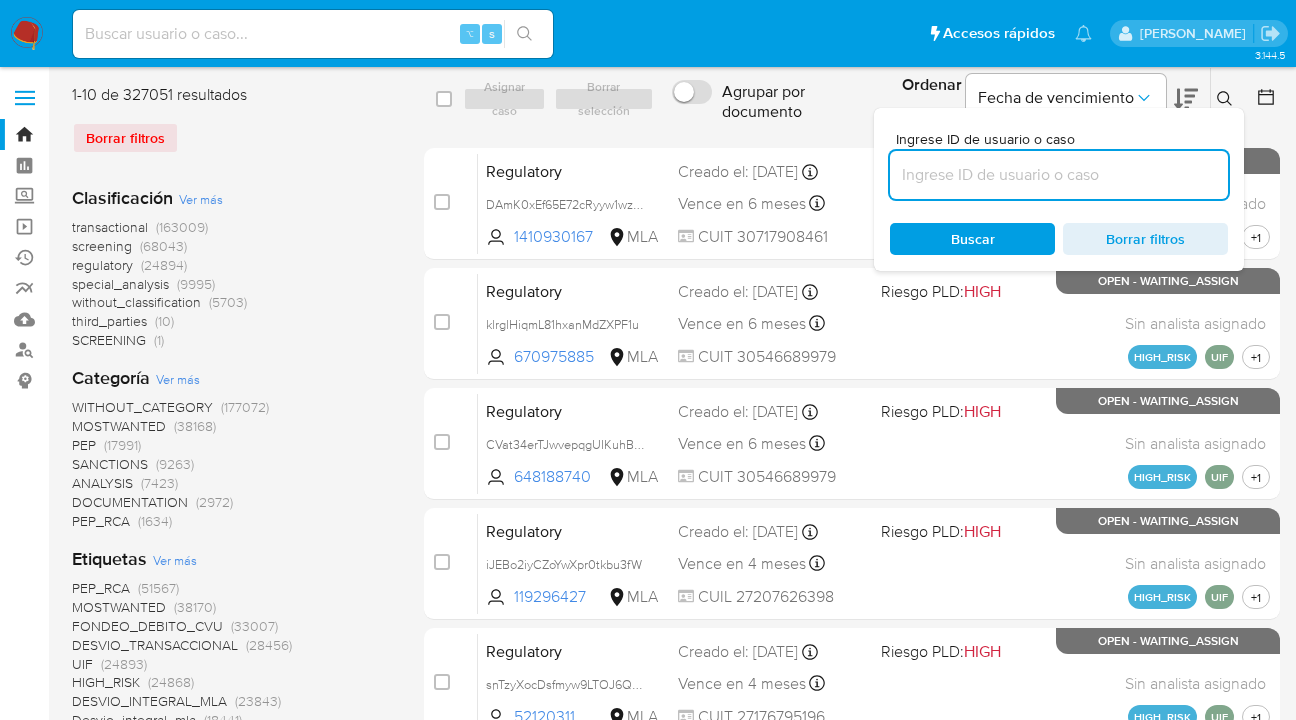 click at bounding box center [1059, 175] 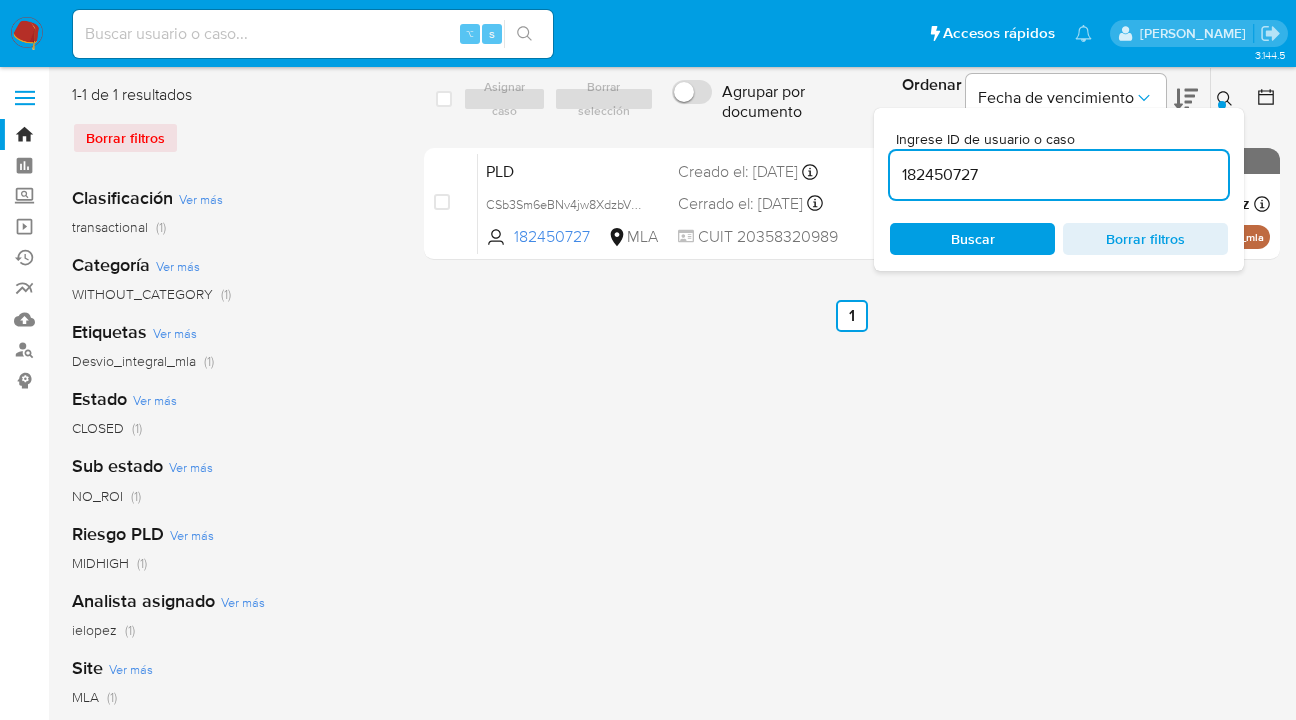 click 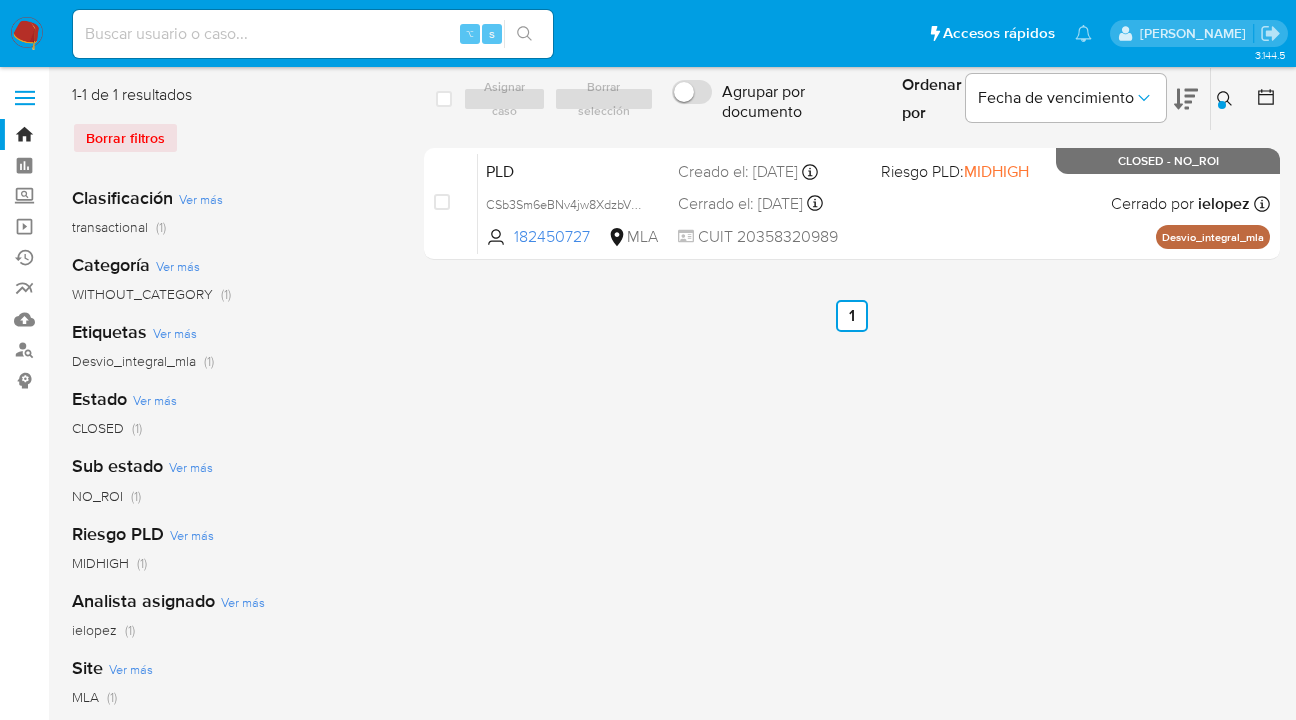 click 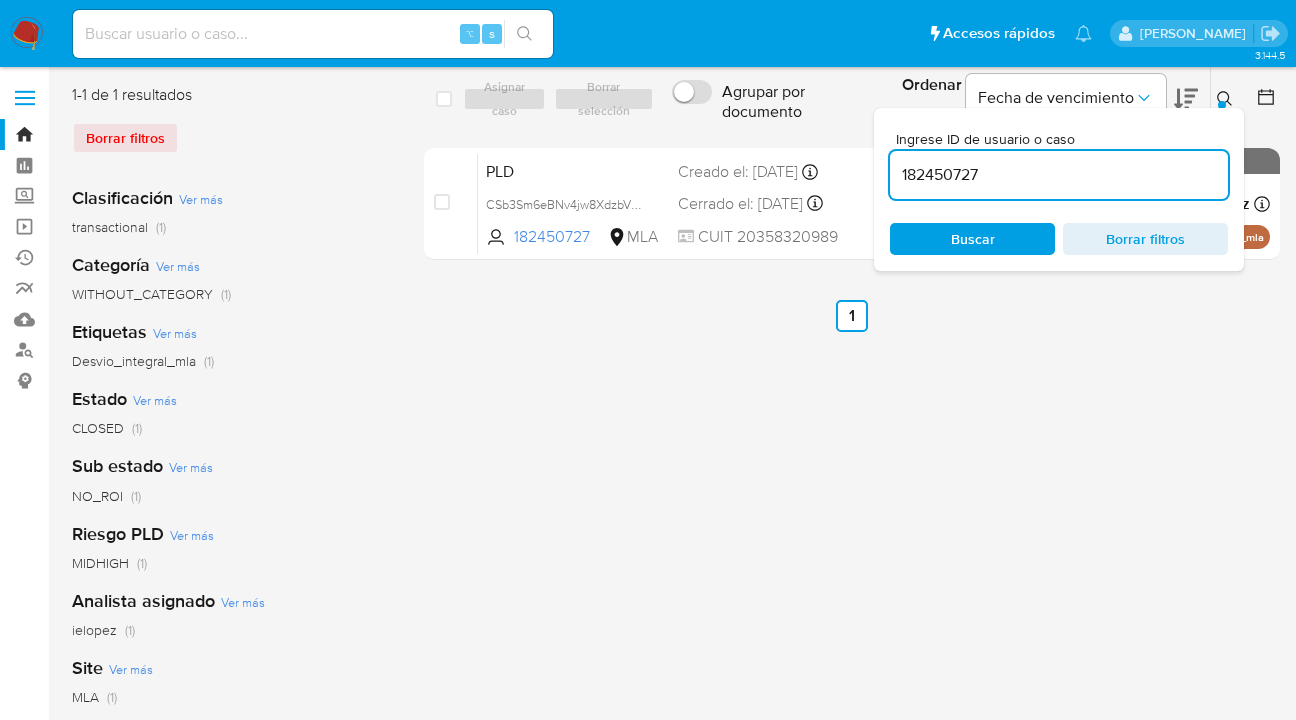 scroll, scrollTop: 0, scrollLeft: 0, axis: both 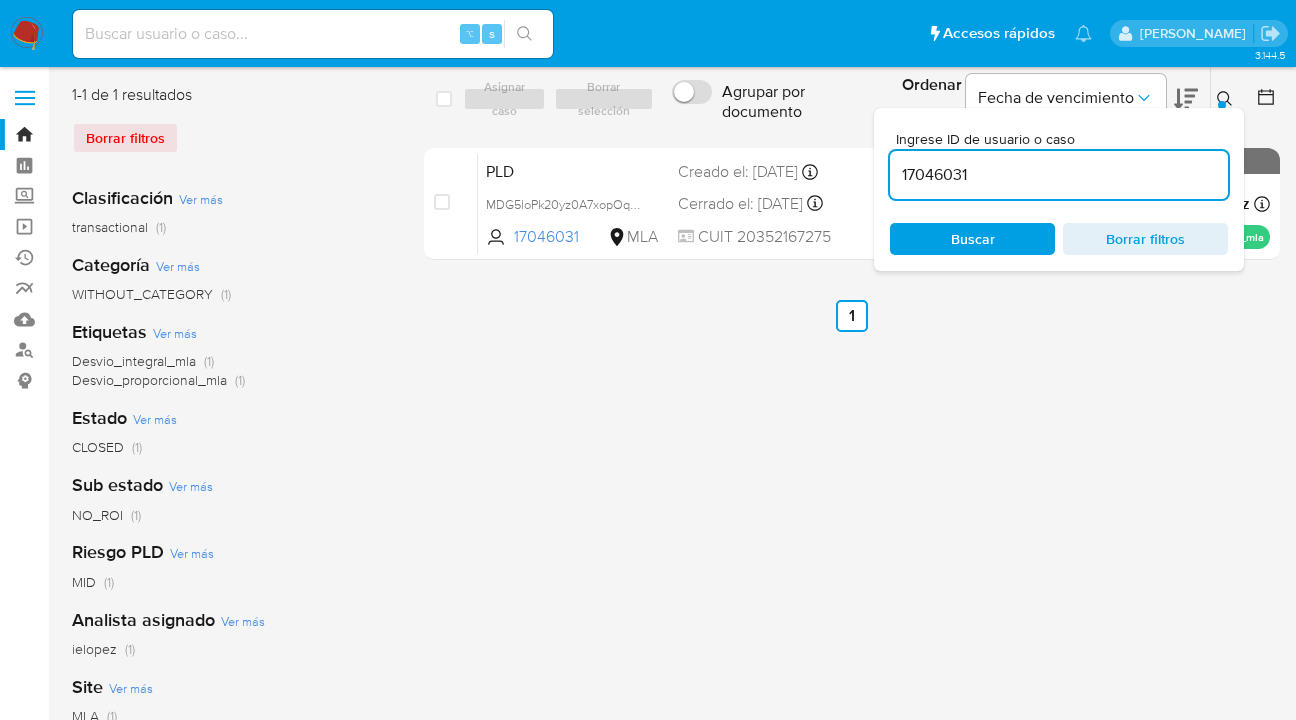 click 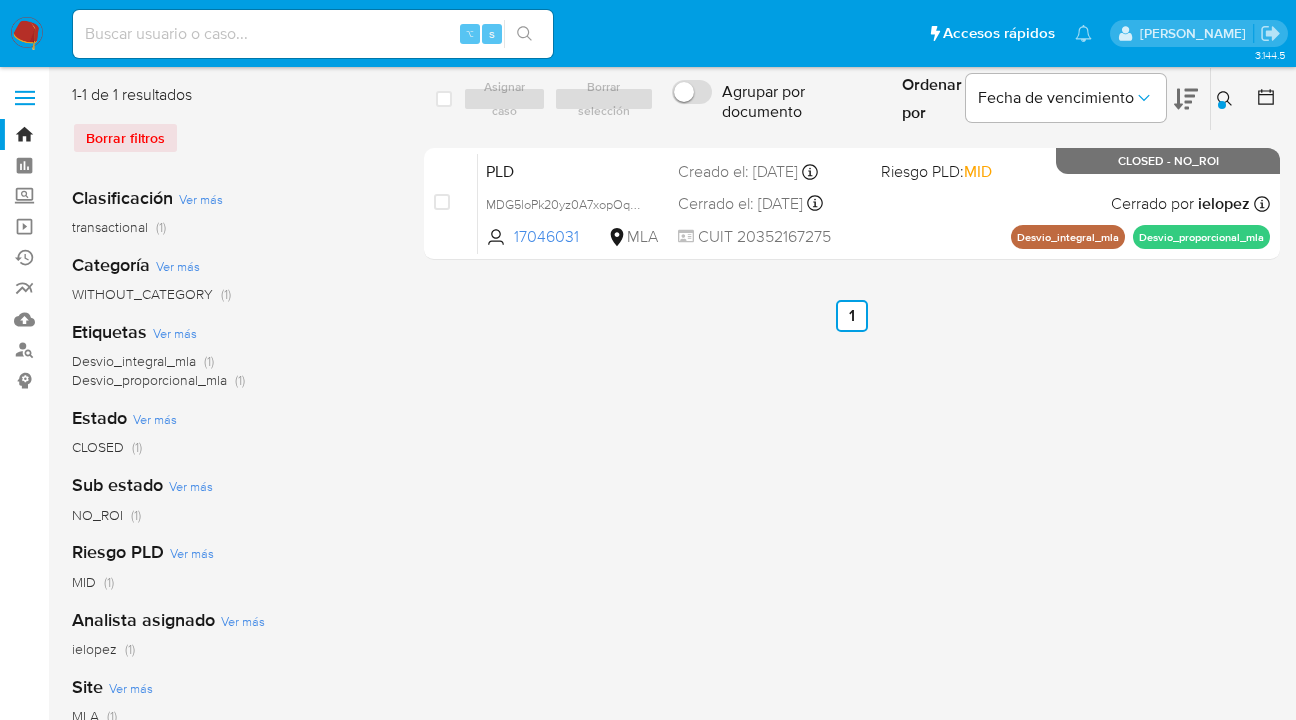 click 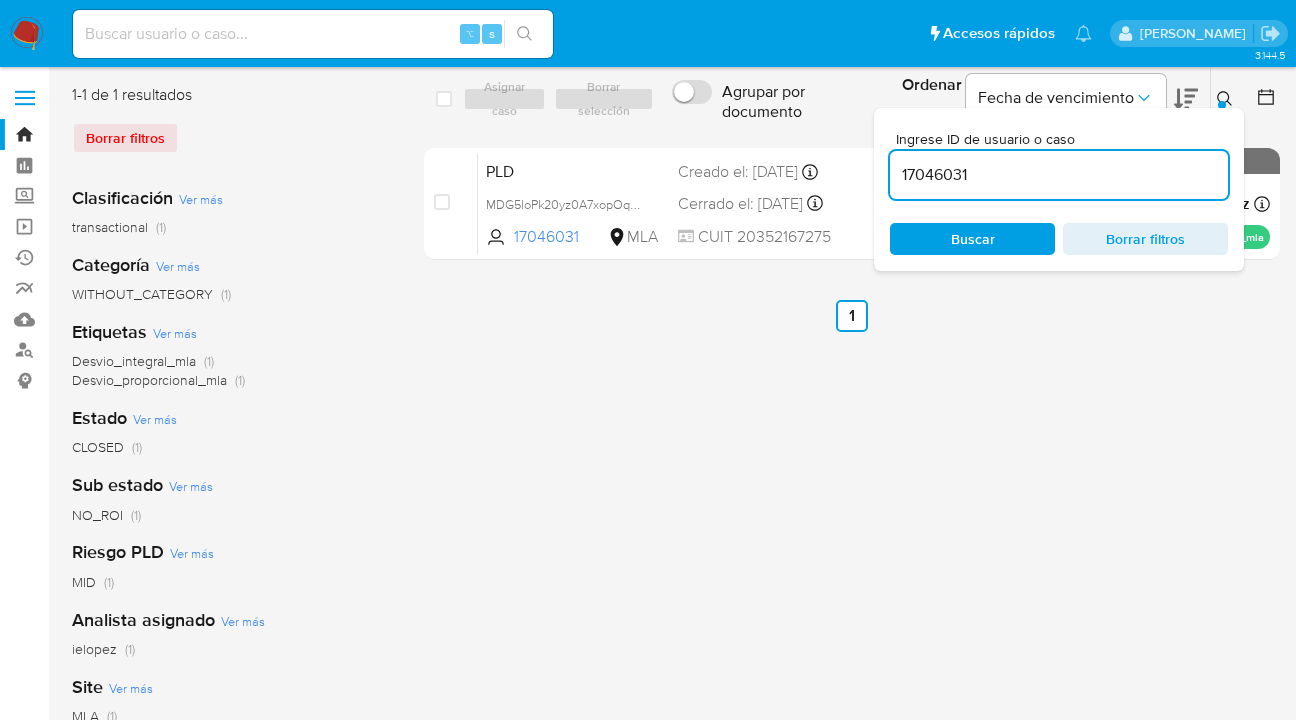 drag, startPoint x: 1064, startPoint y: 177, endPoint x: 1050, endPoint y: 170, distance: 15.652476 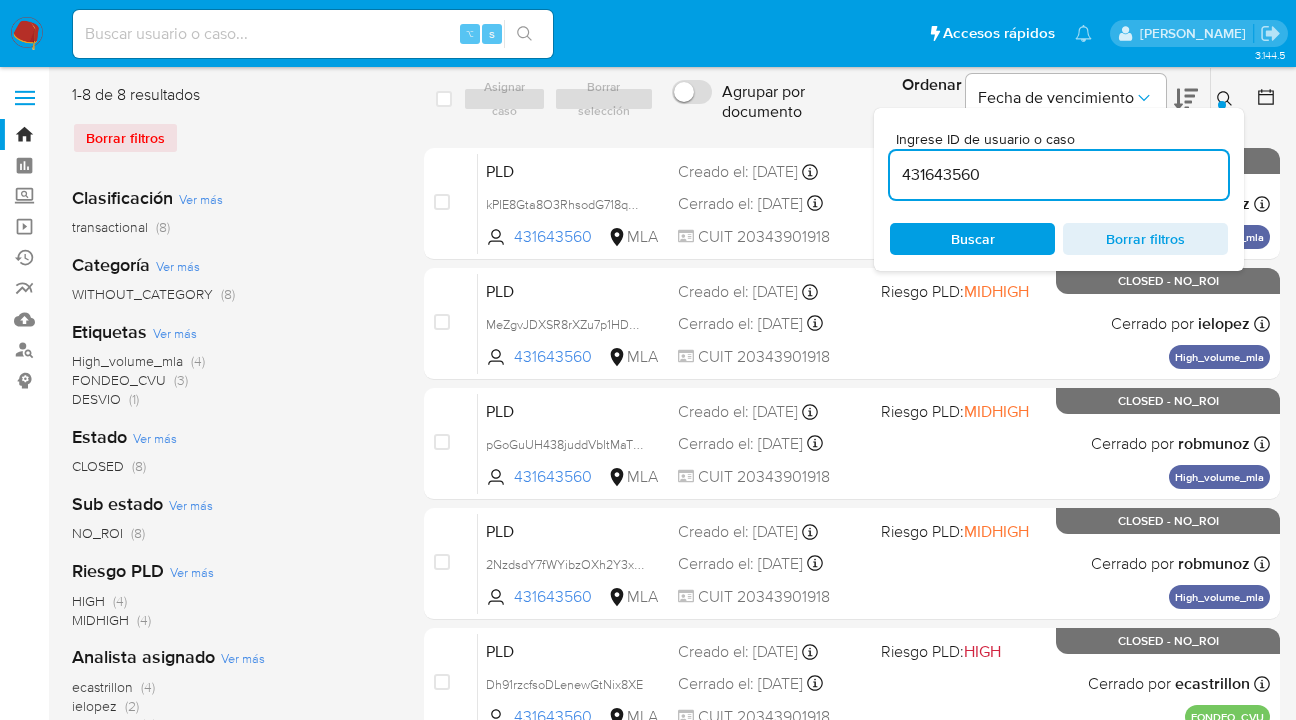 click 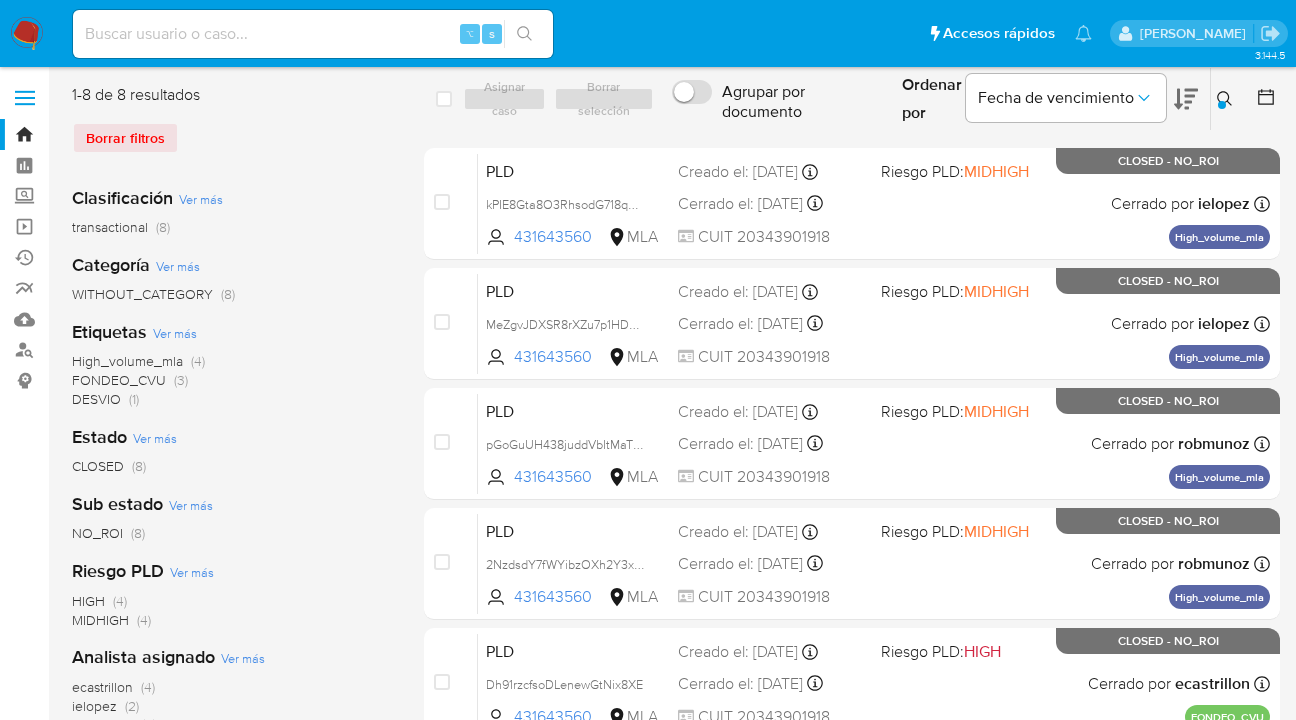 click 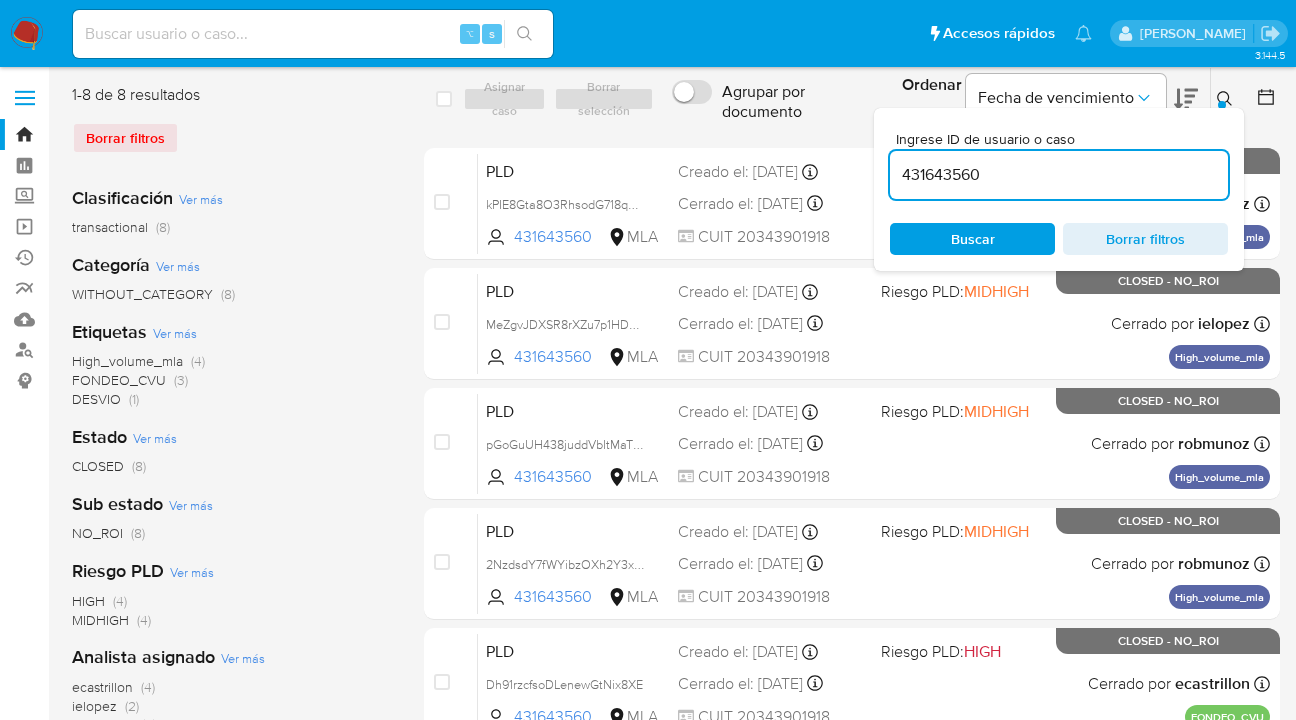 drag, startPoint x: 1043, startPoint y: 170, endPoint x: 1054, endPoint y: 141, distance: 31.016125 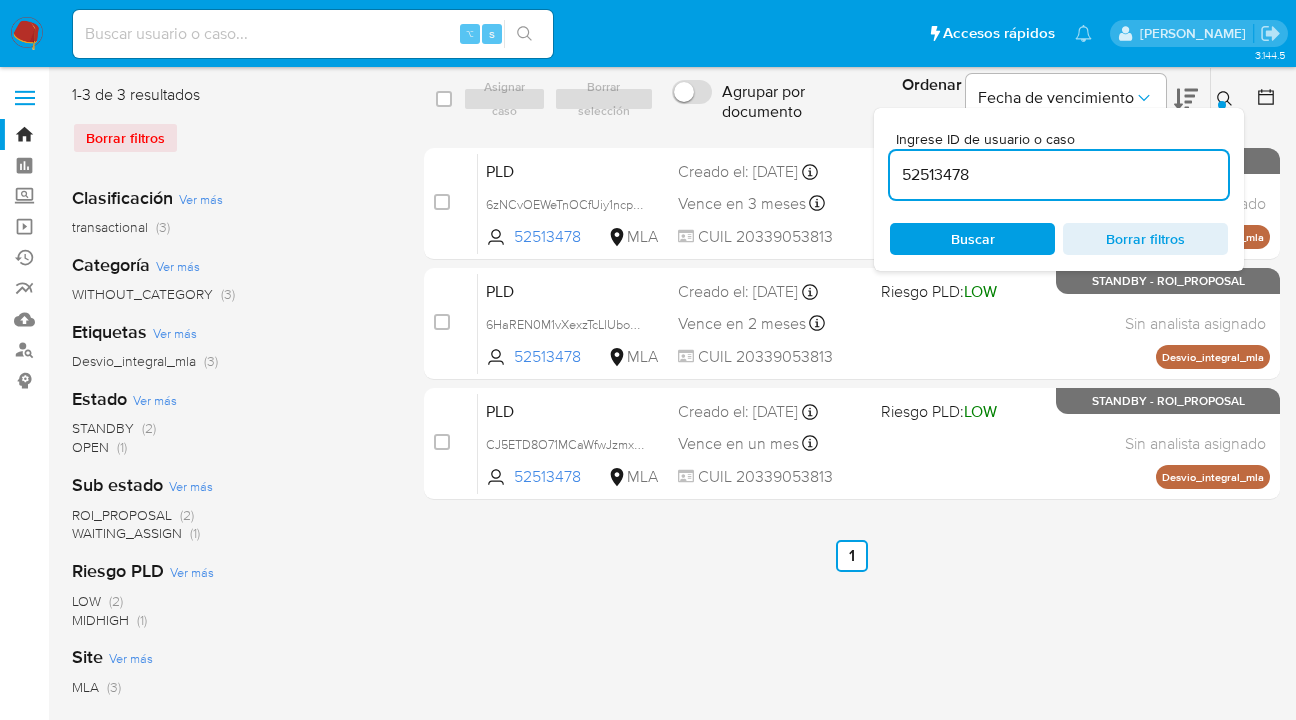 click 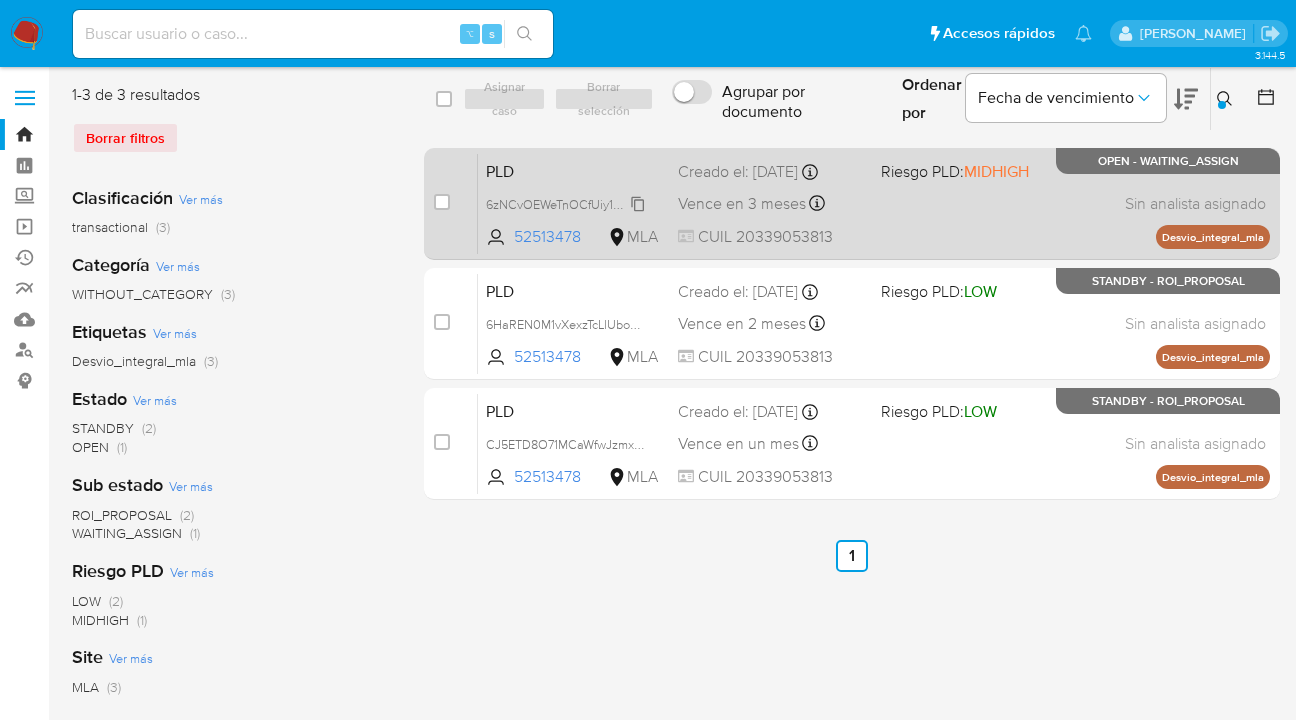 click on "6zNCvOEWeTnOCfUiy1ncpOpw" at bounding box center [572, 203] 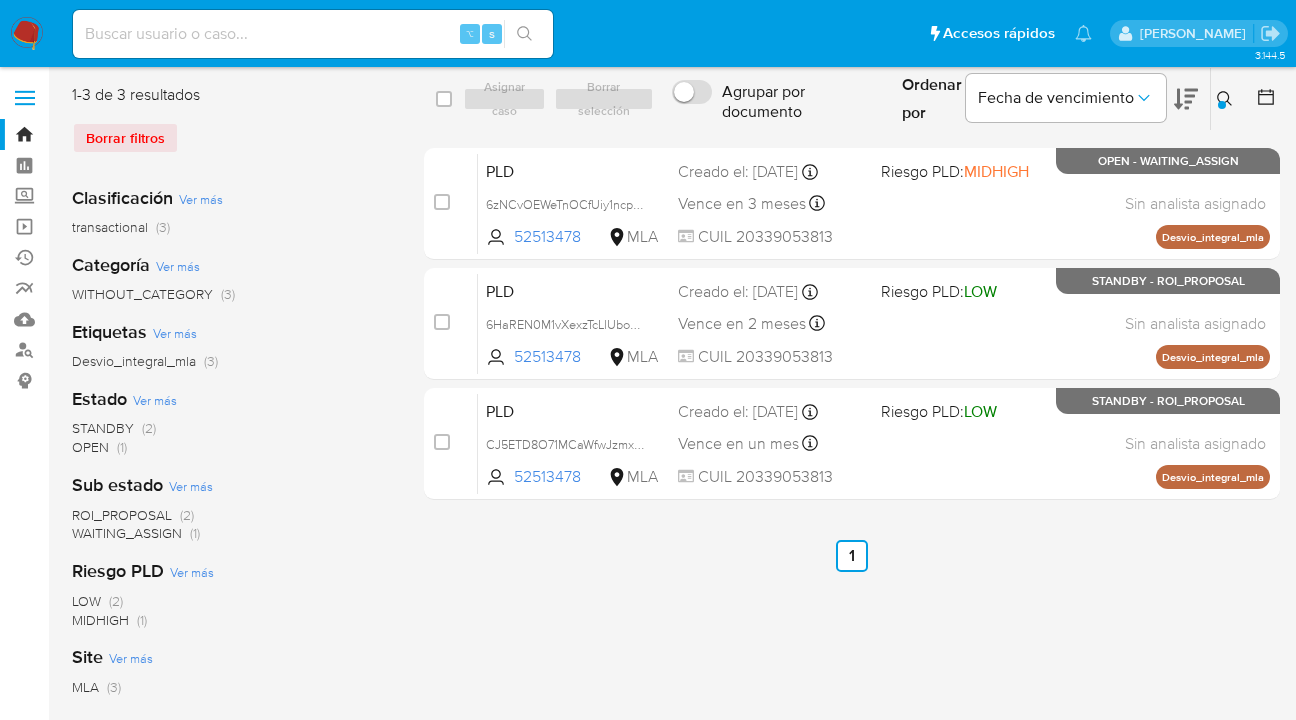 click at bounding box center (1227, 99) 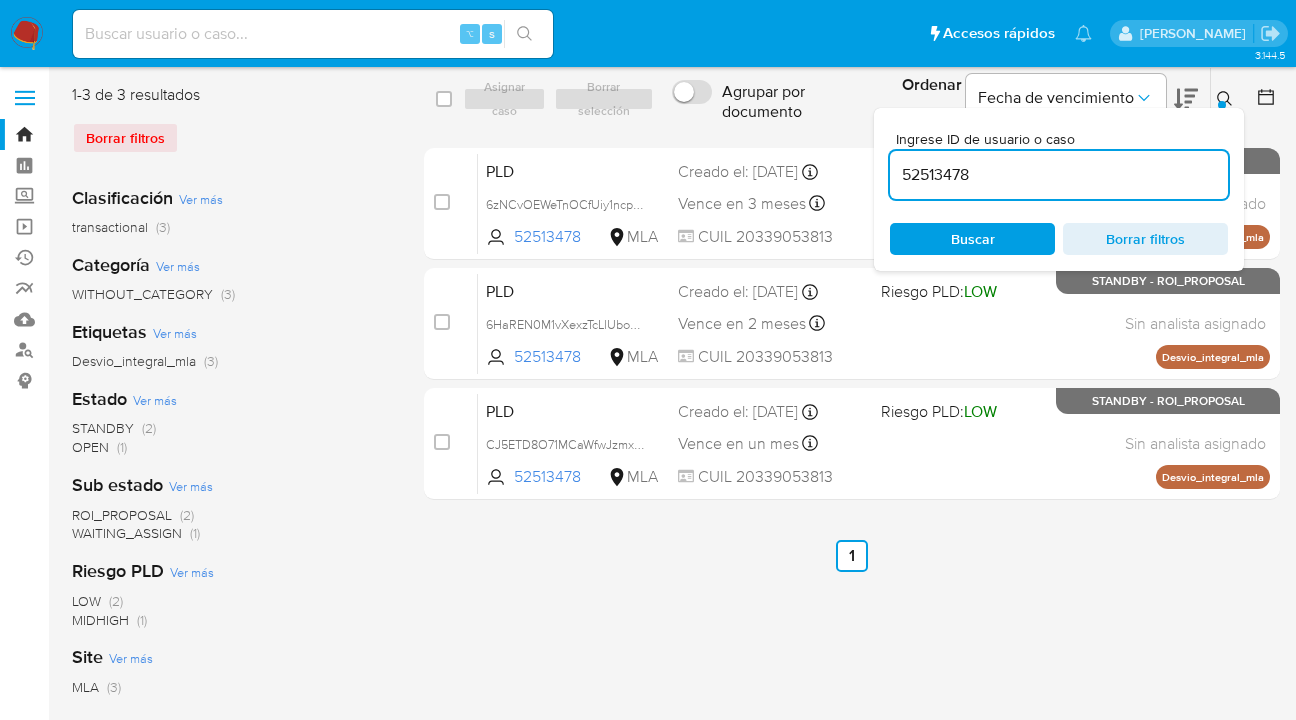 click on "52513478" at bounding box center (1059, 175) 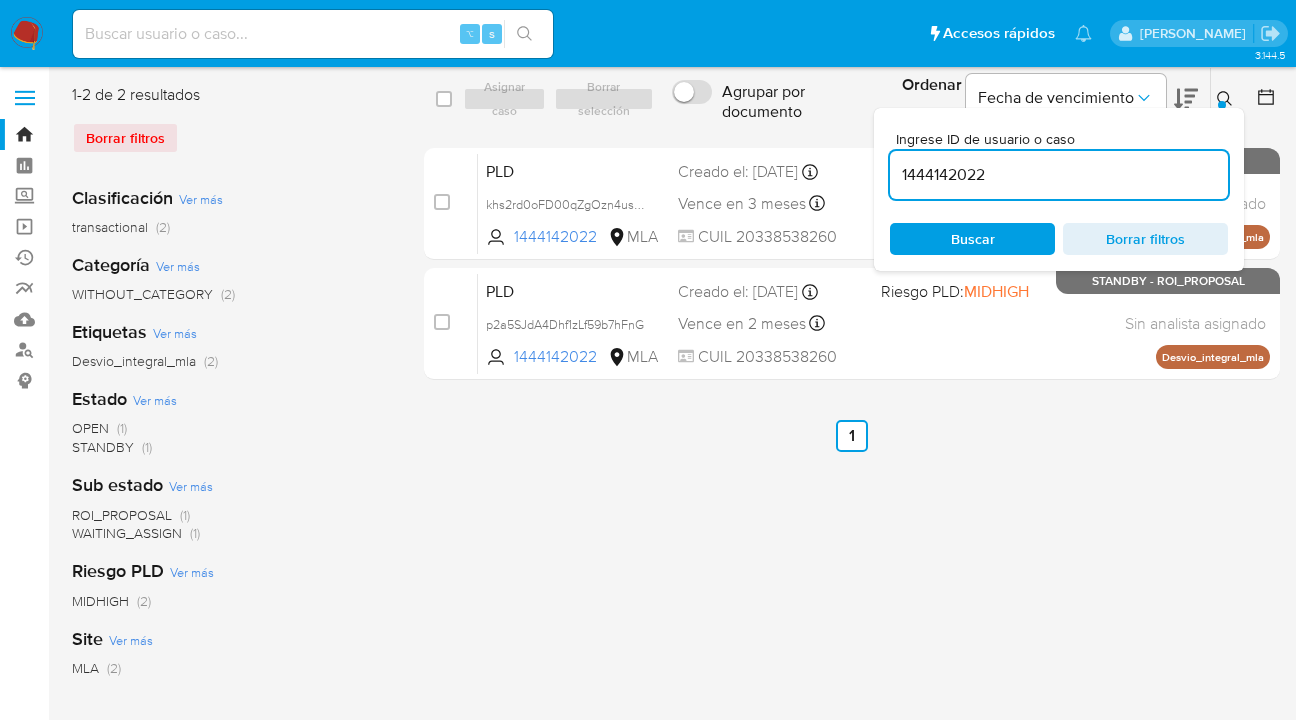 click 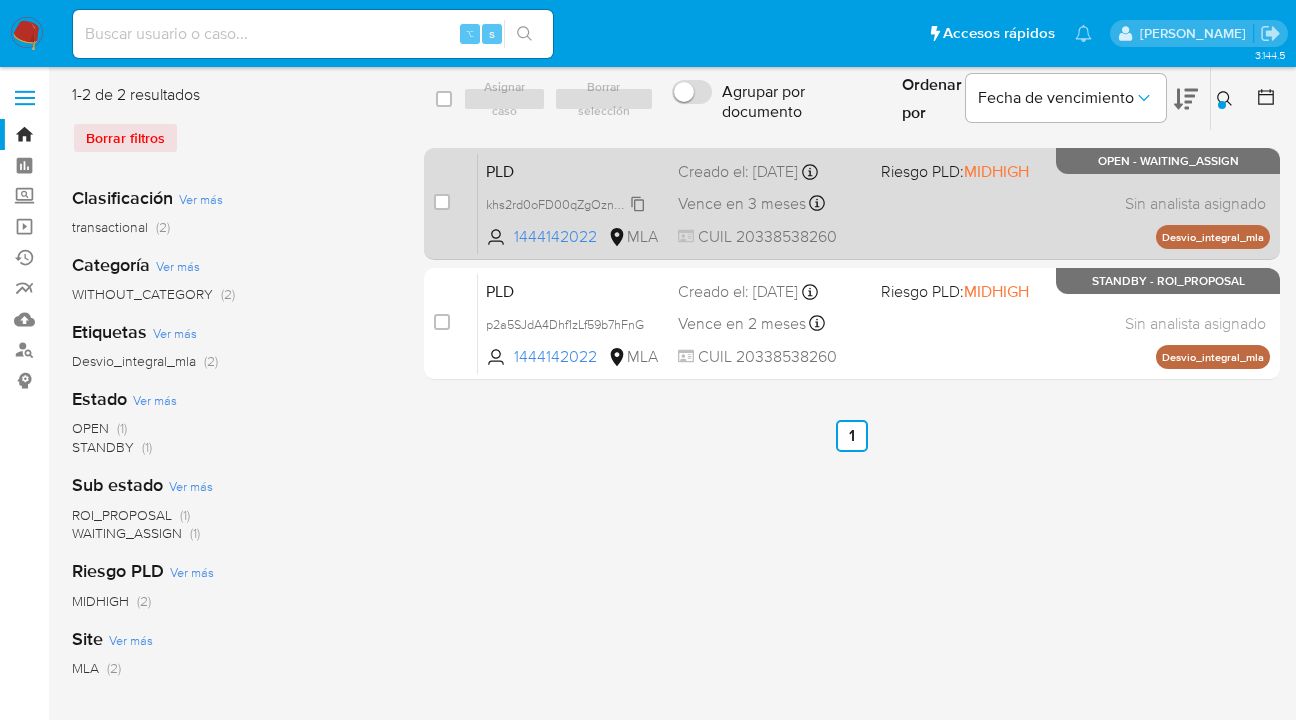 click on "khs2rd0oFD00qZgOzn4usgRR" at bounding box center (571, 203) 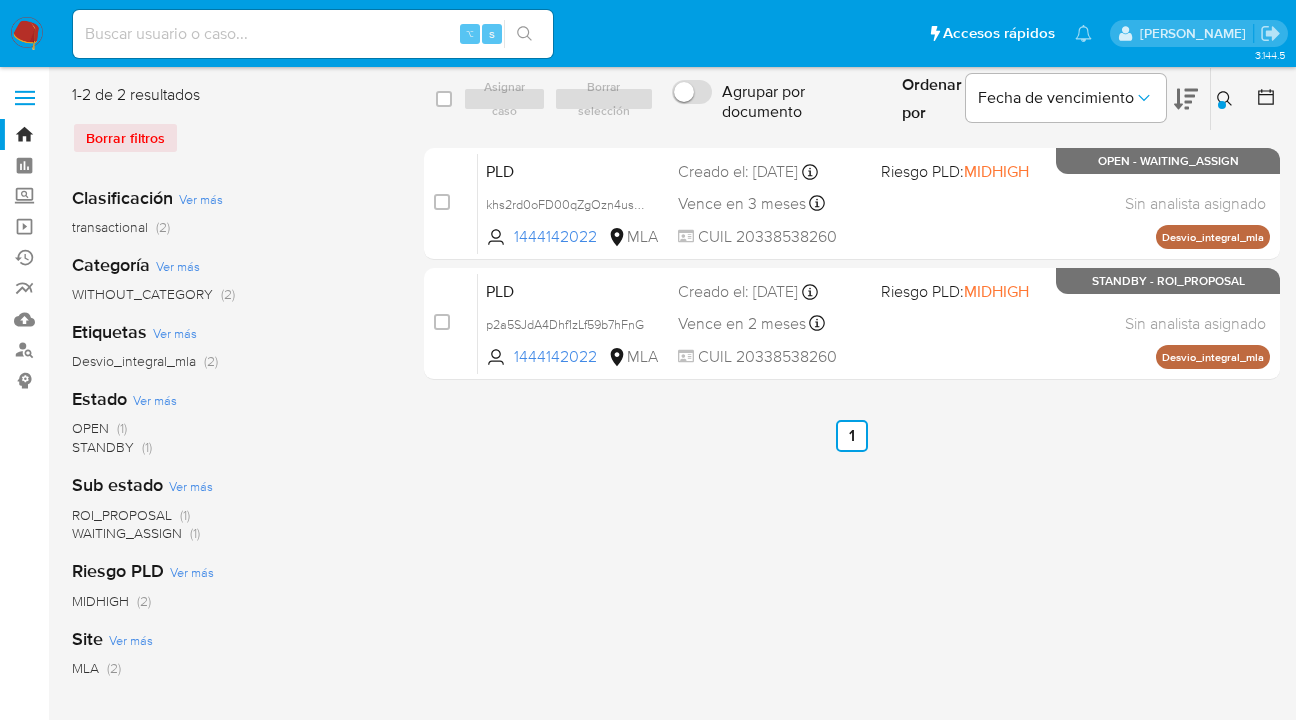 drag, startPoint x: 1223, startPoint y: 94, endPoint x: 1170, endPoint y: 144, distance: 72.862885 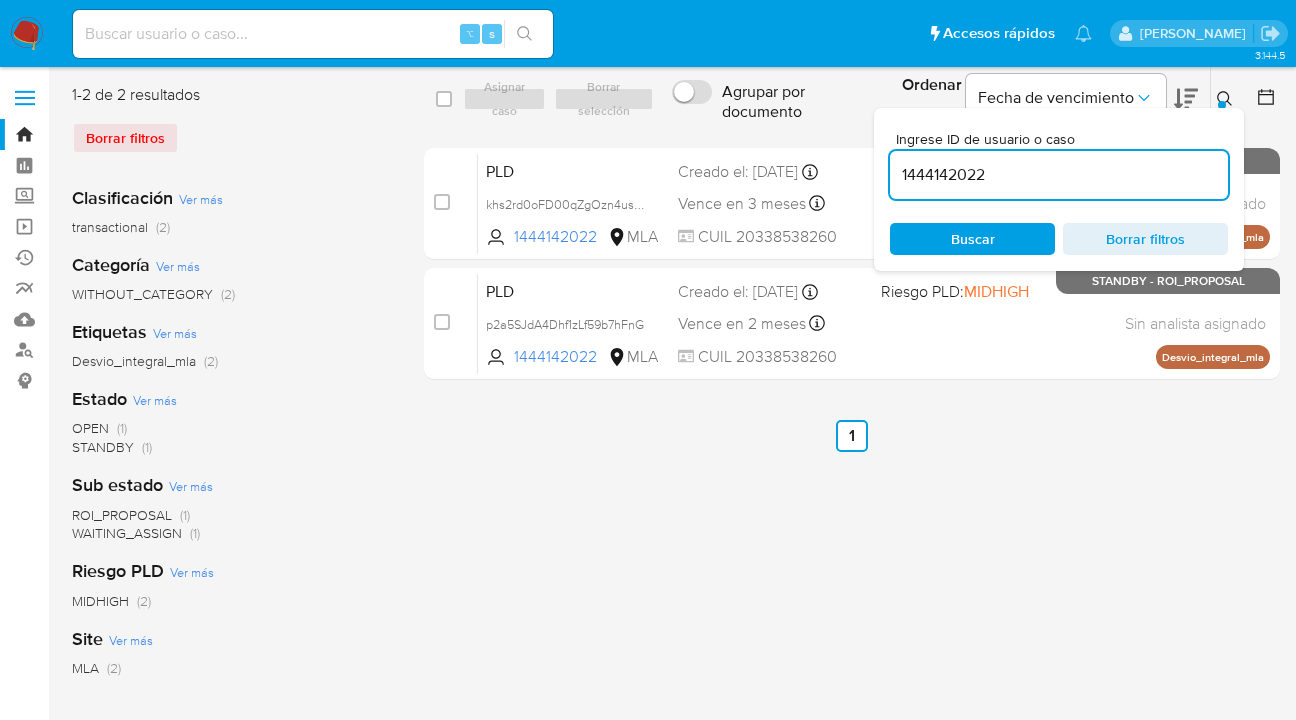 drag, startPoint x: 1001, startPoint y: 175, endPoint x: 895, endPoint y: 173, distance: 106.01887 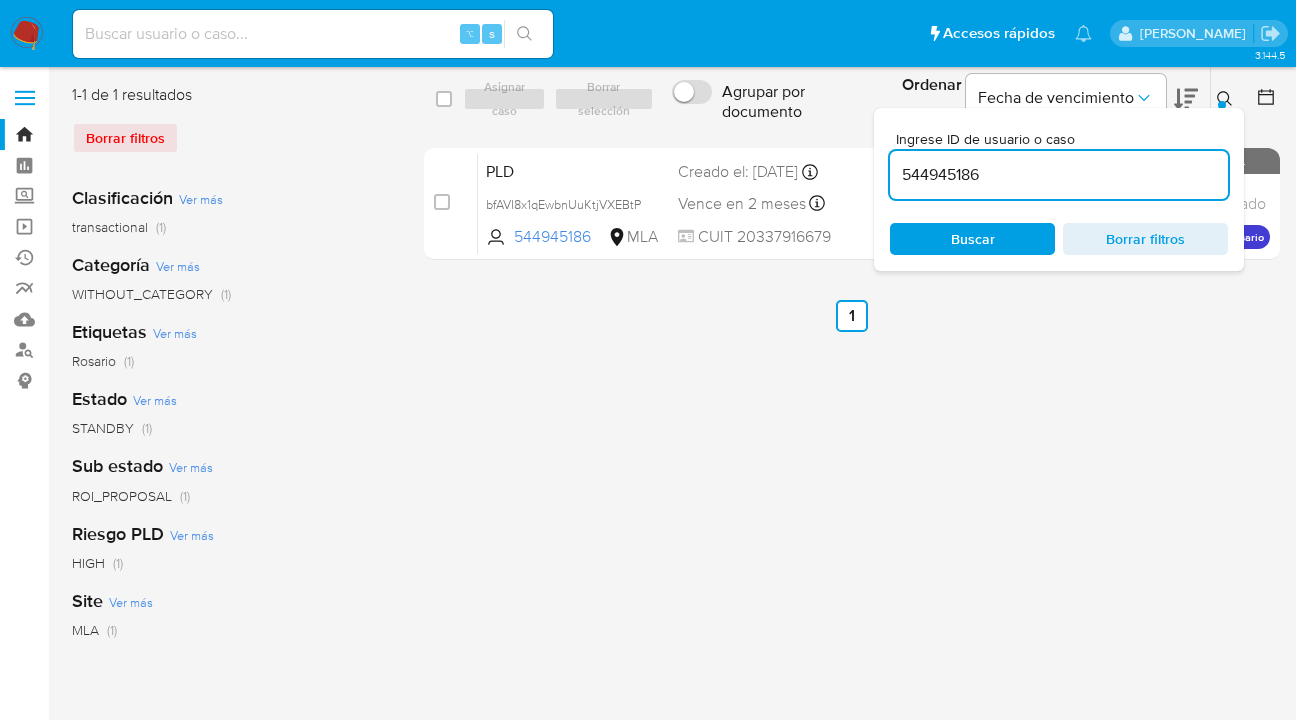 click 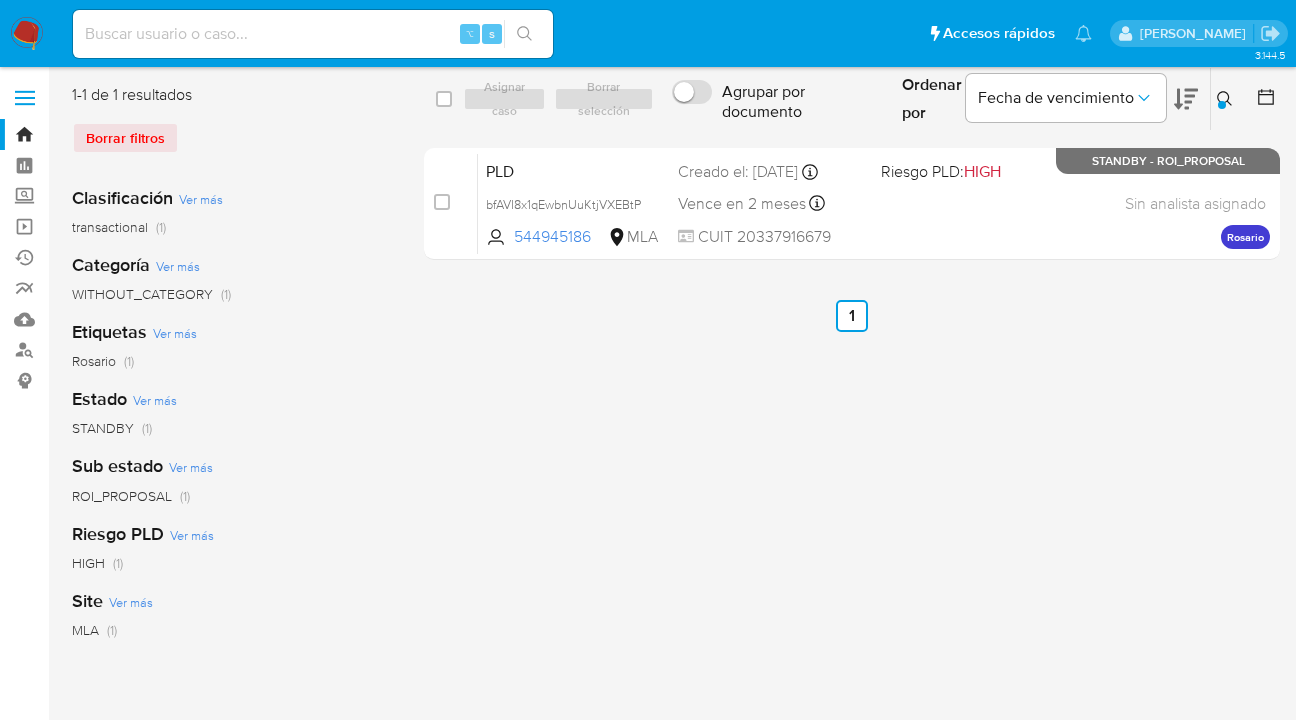 click 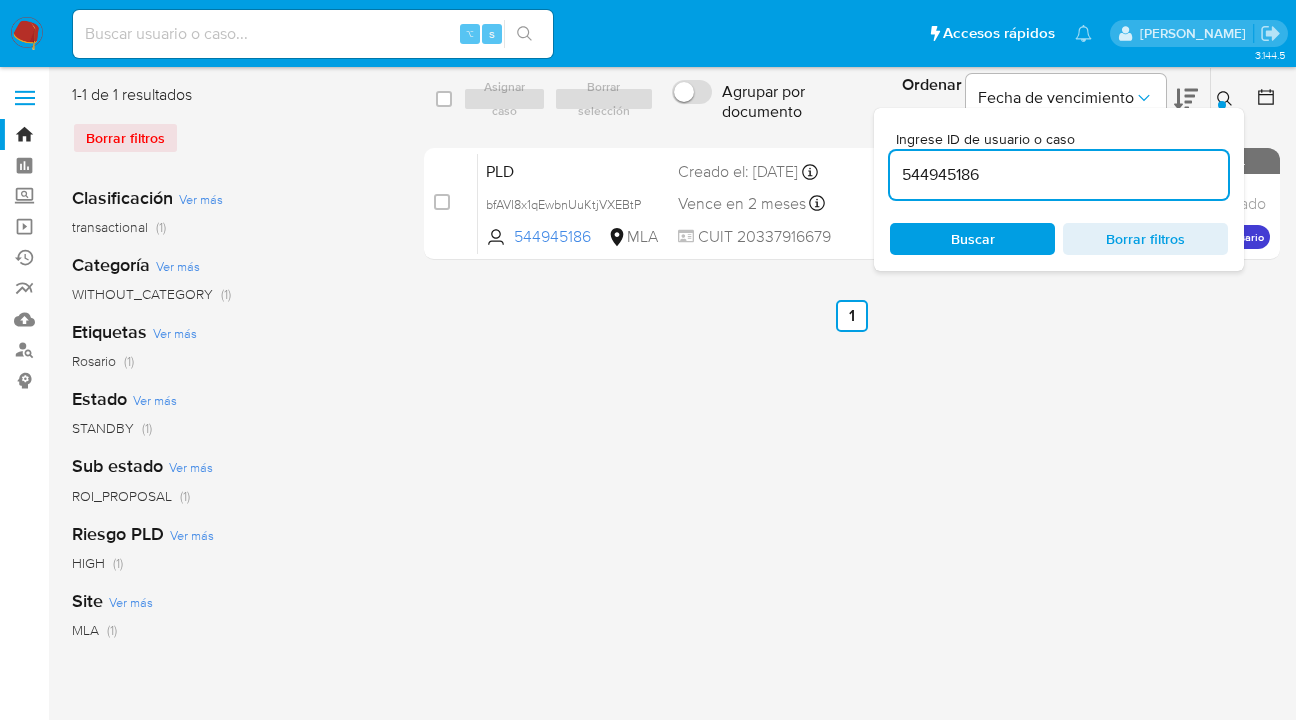 drag, startPoint x: 1013, startPoint y: 177, endPoint x: 905, endPoint y: 174, distance: 108.04166 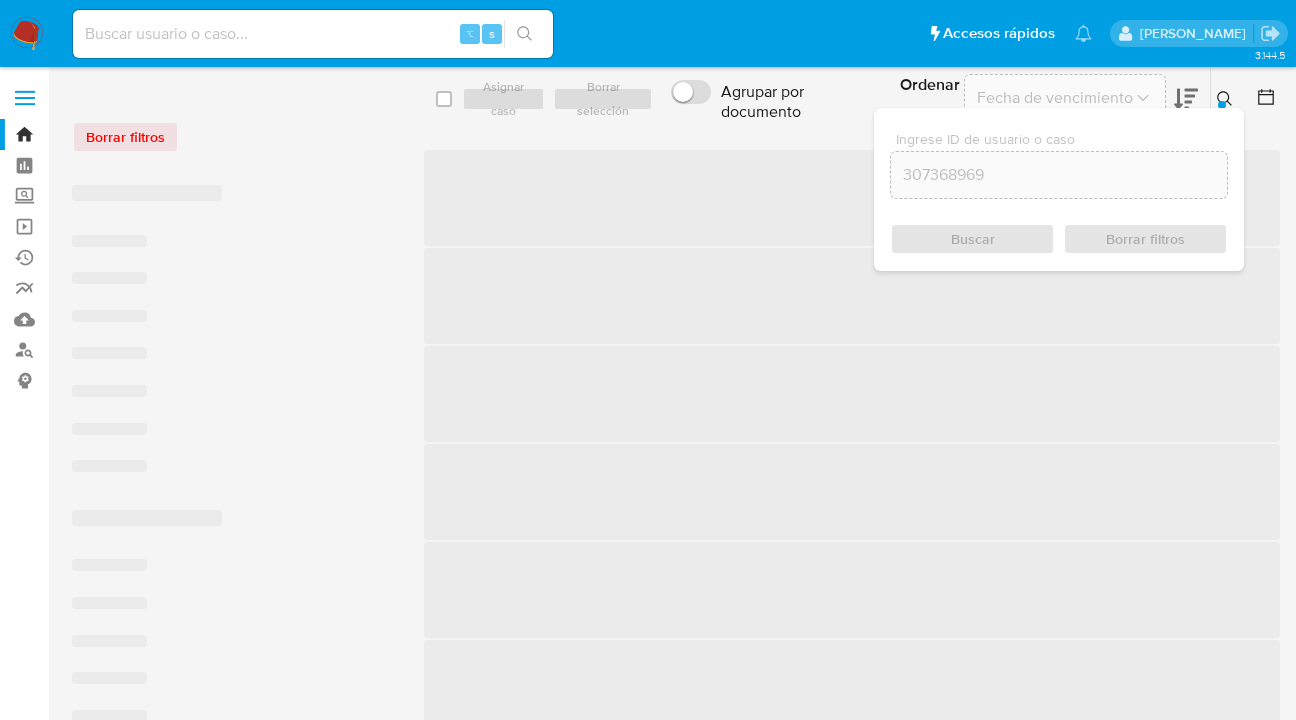 scroll, scrollTop: 0, scrollLeft: 0, axis: both 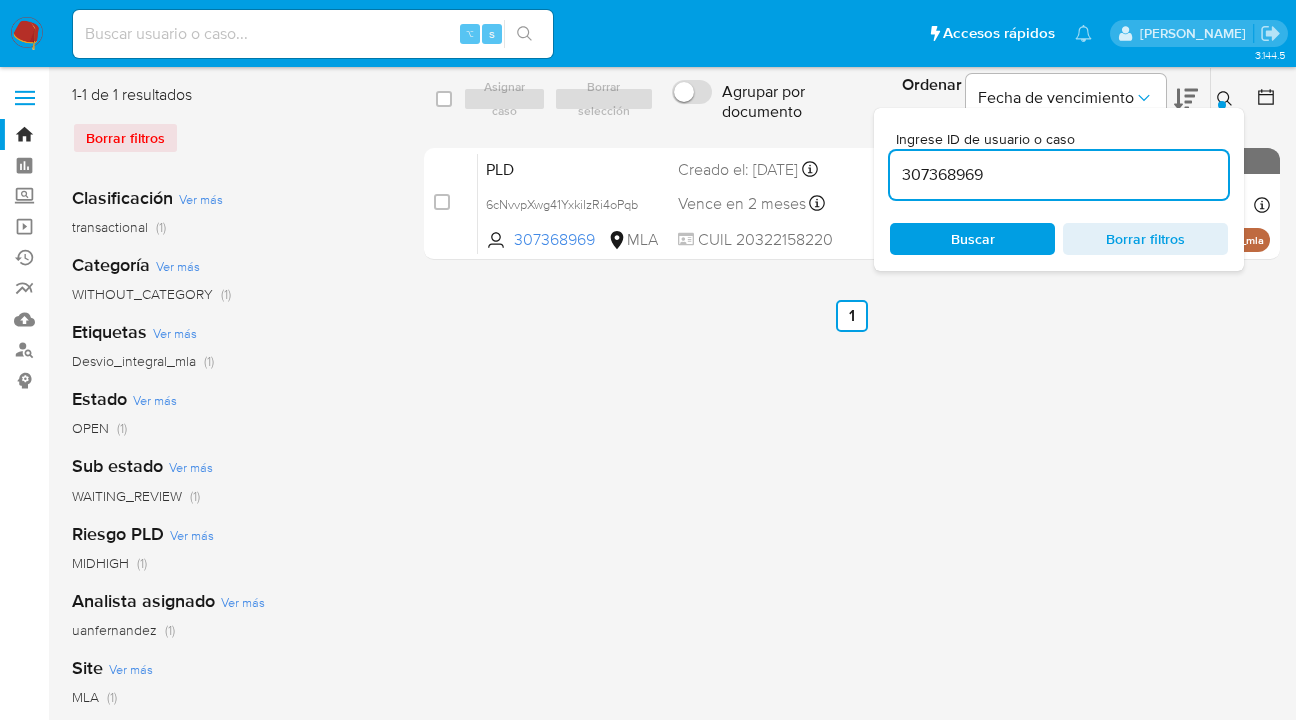 click 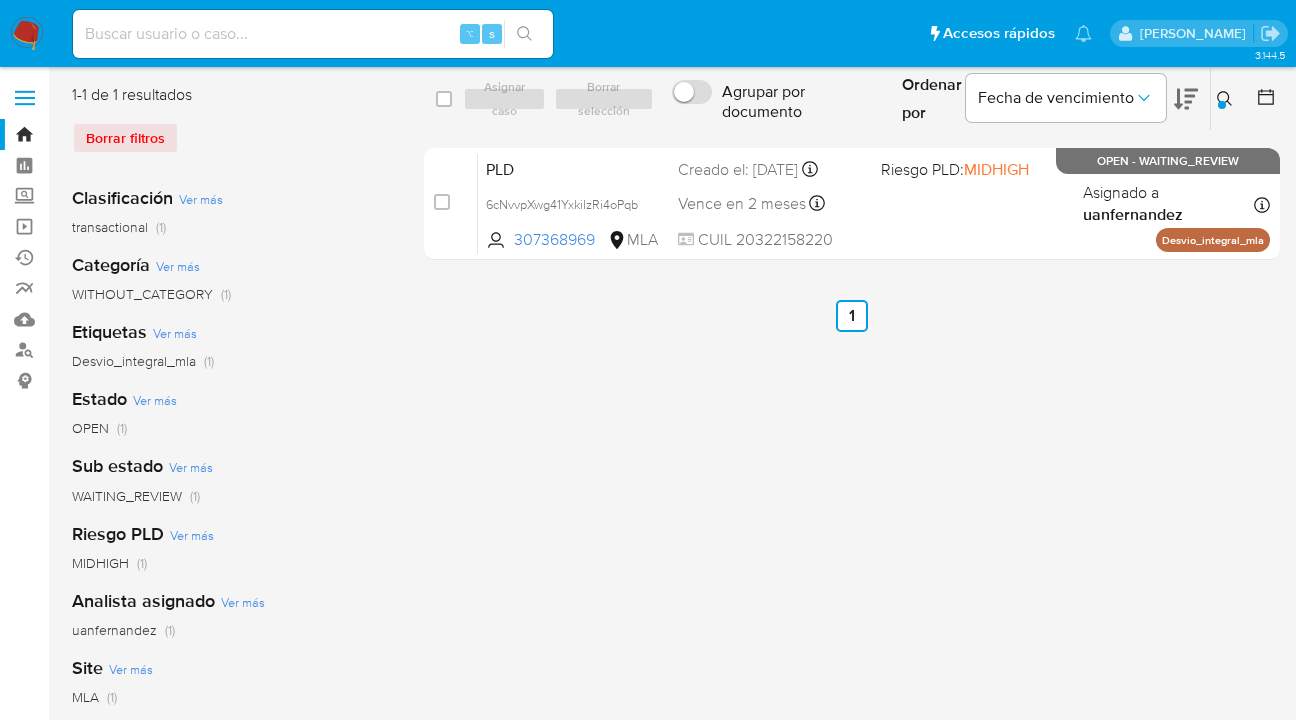 click 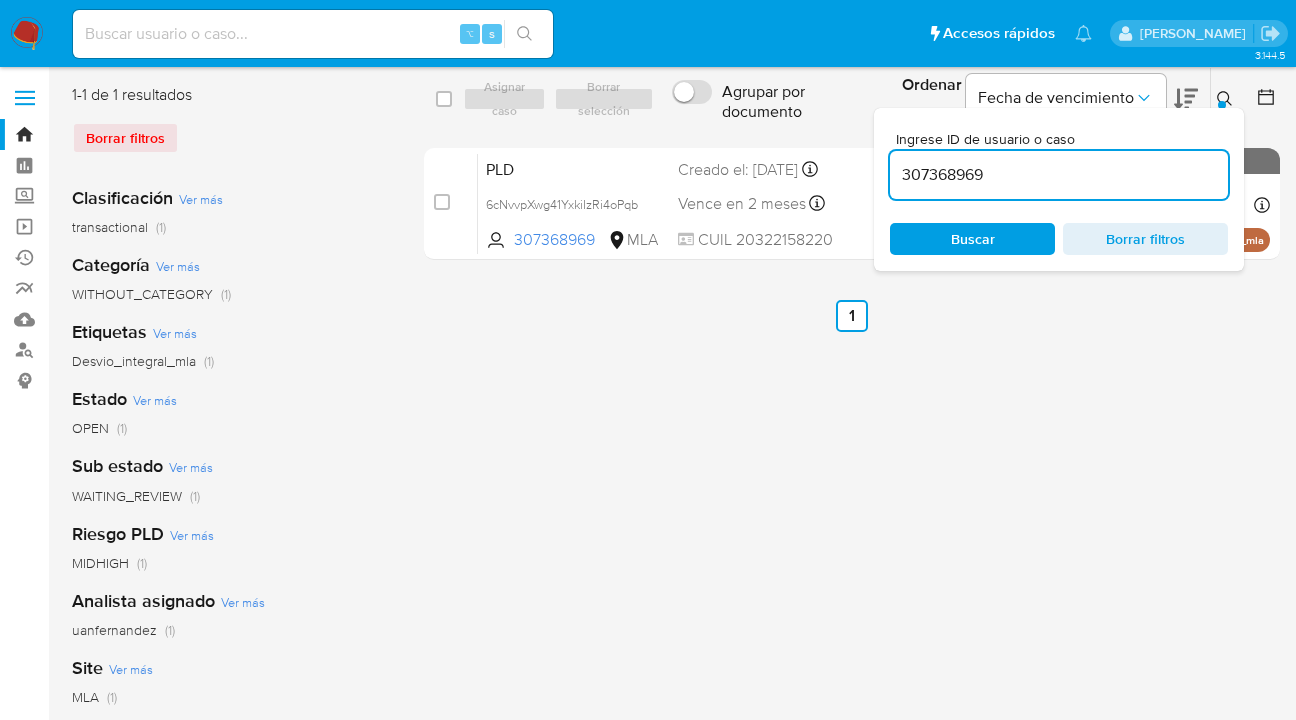 drag, startPoint x: 1011, startPoint y: 173, endPoint x: 915, endPoint y: 167, distance: 96.18732 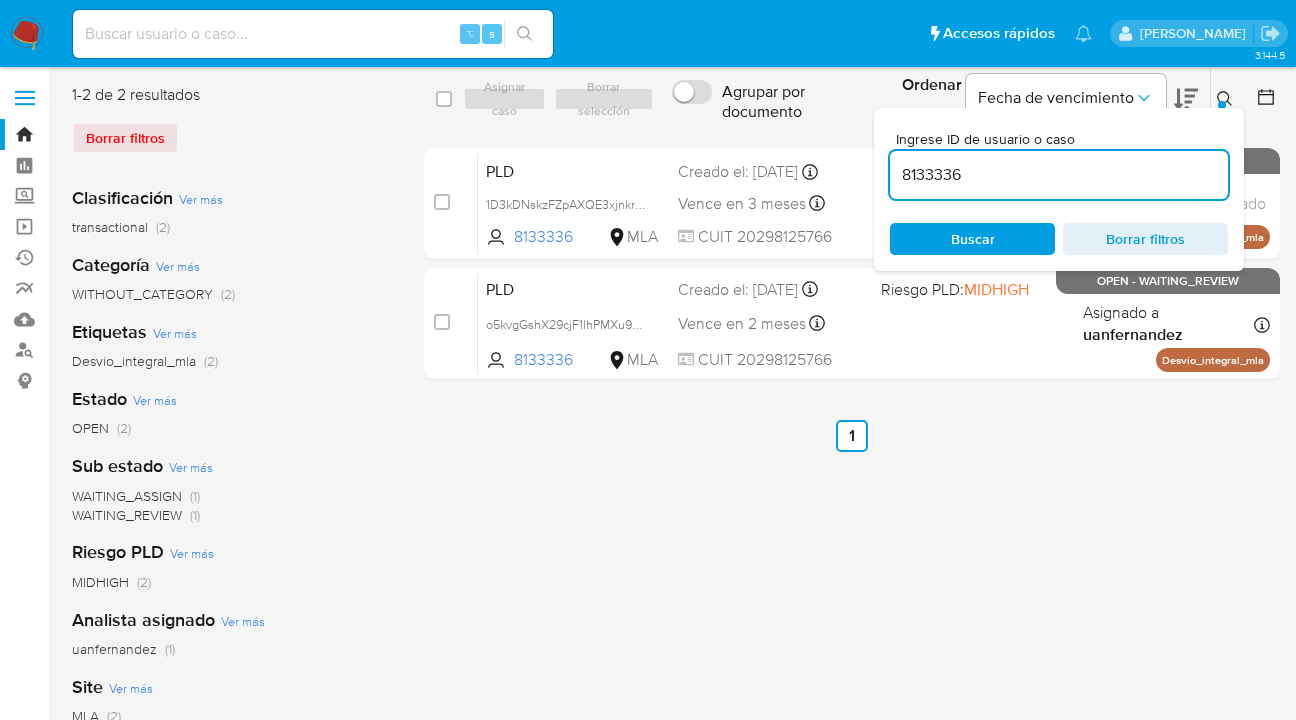 click 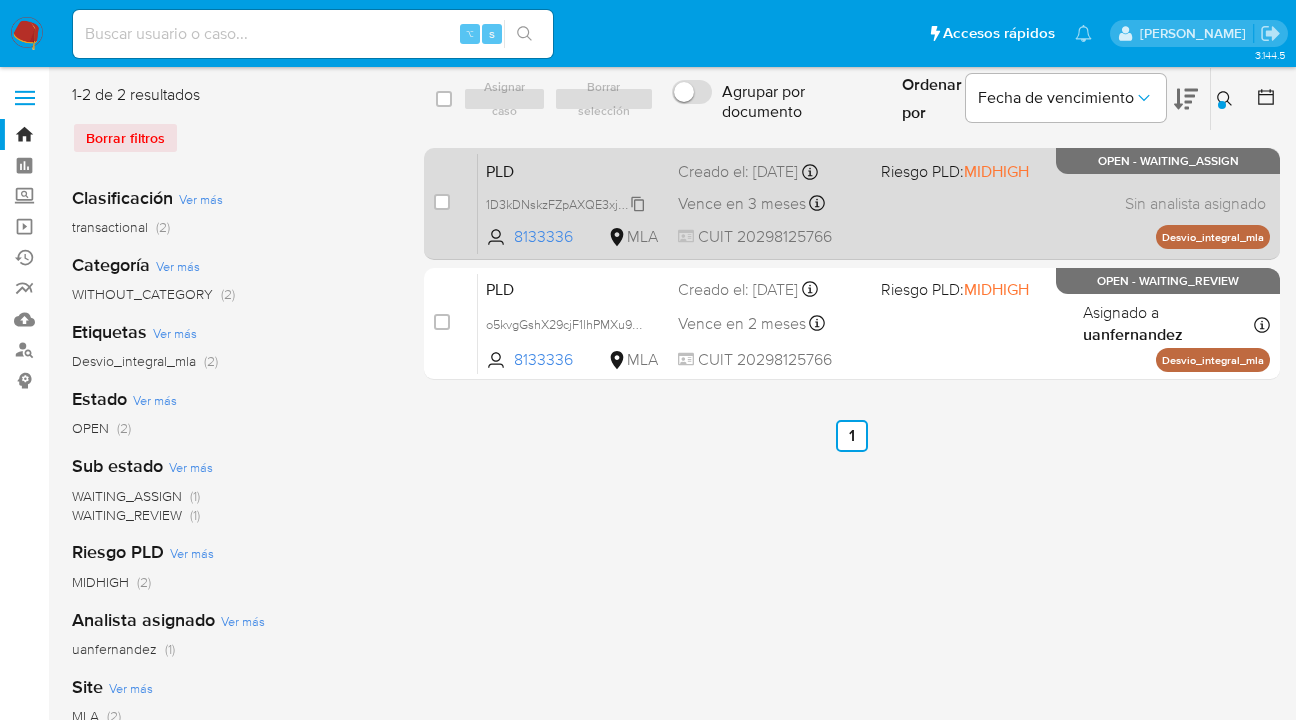 click on "1D3kDNskzFZpAXQE3xjnkrJZ" at bounding box center [567, 203] 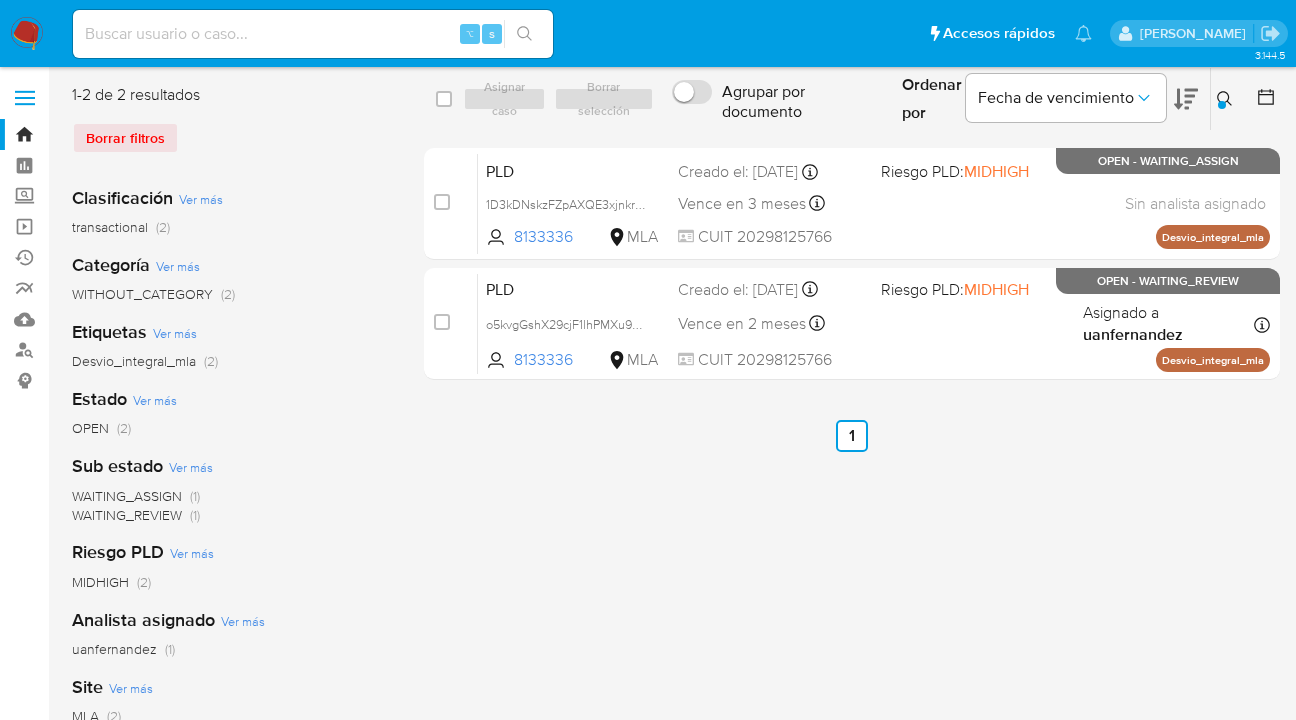 click 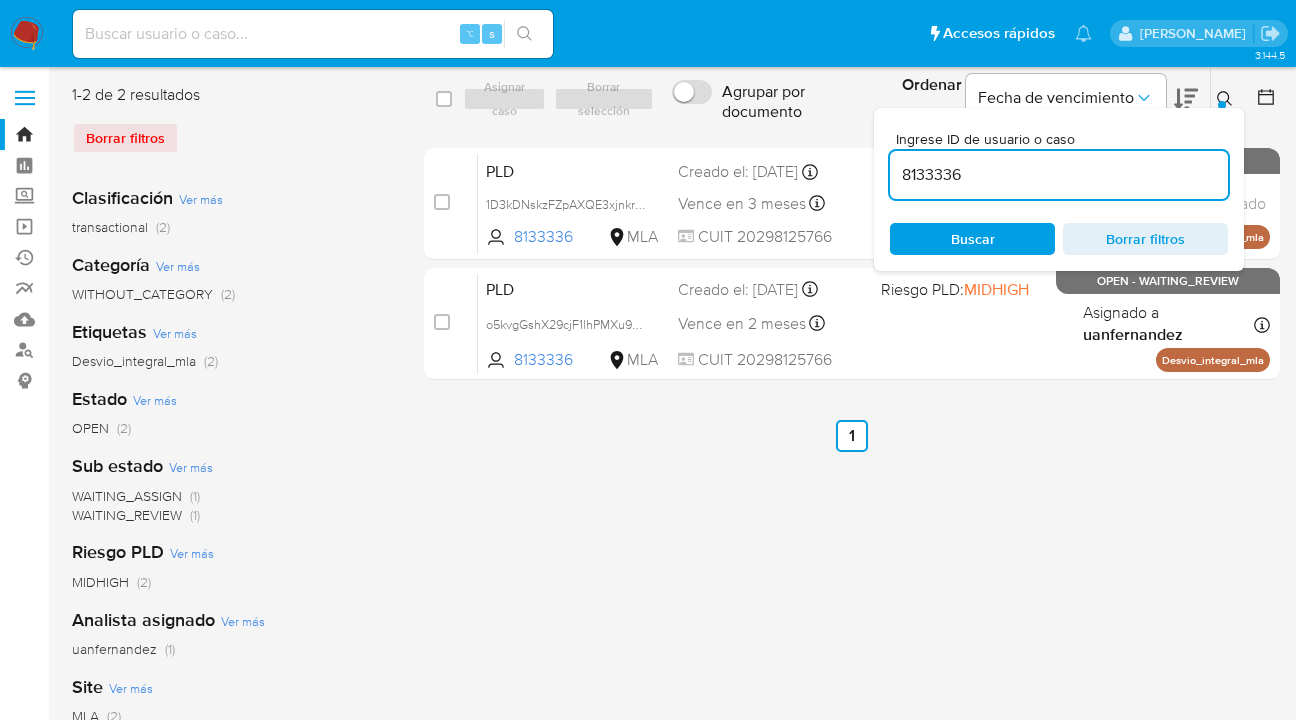 drag, startPoint x: 977, startPoint y: 173, endPoint x: 881, endPoint y: 162, distance: 96.62815 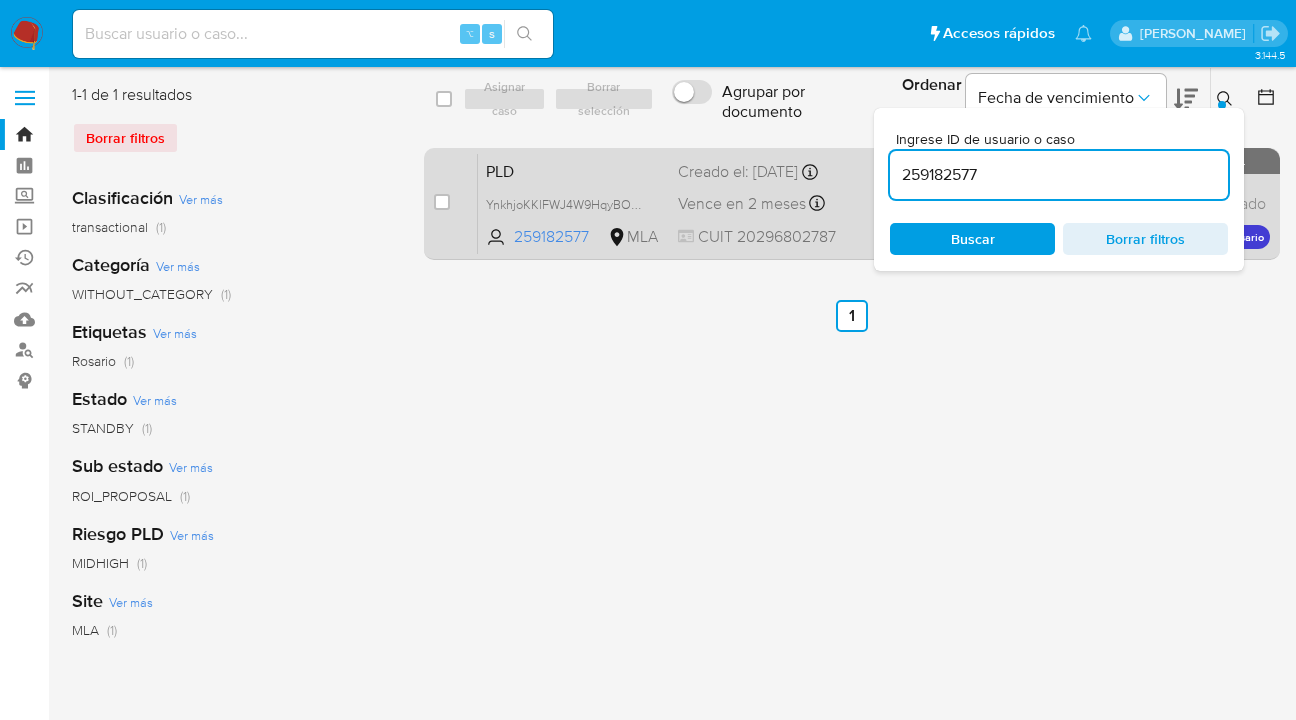 drag, startPoint x: 1222, startPoint y: 94, endPoint x: 754, endPoint y: 243, distance: 491.1466 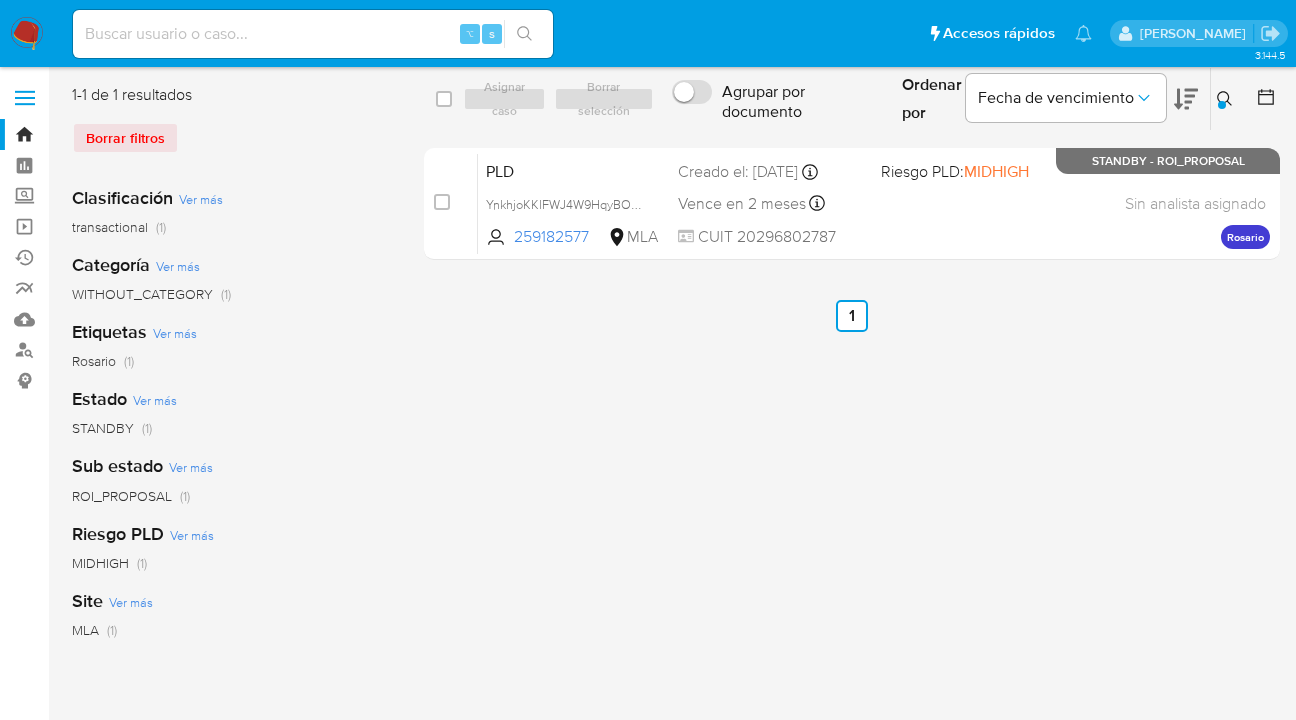 click 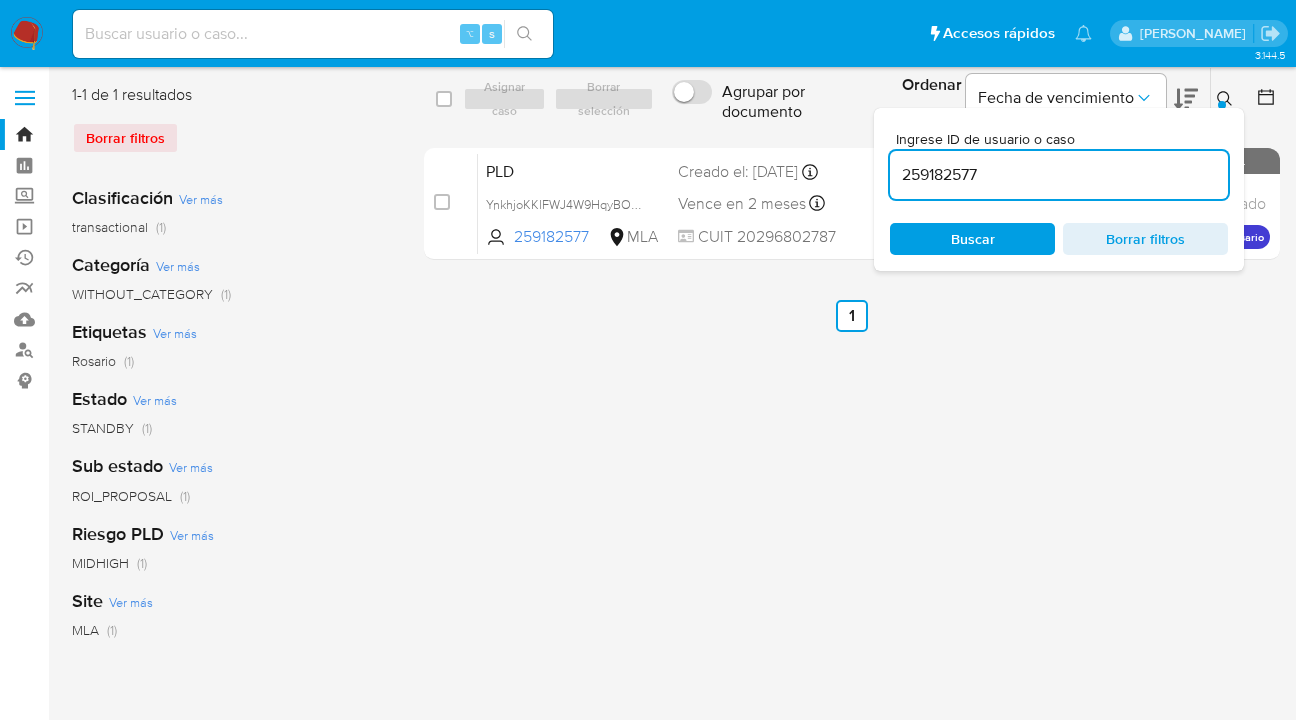 scroll, scrollTop: 0, scrollLeft: 0, axis: both 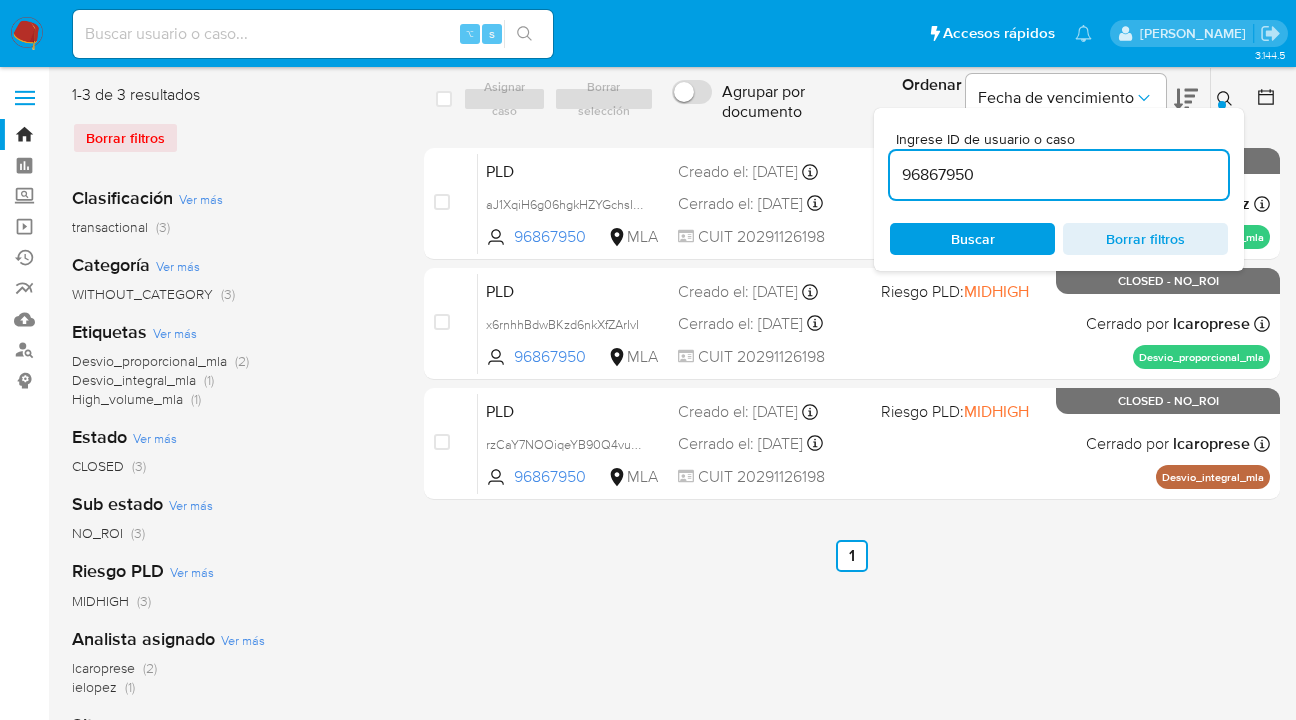click 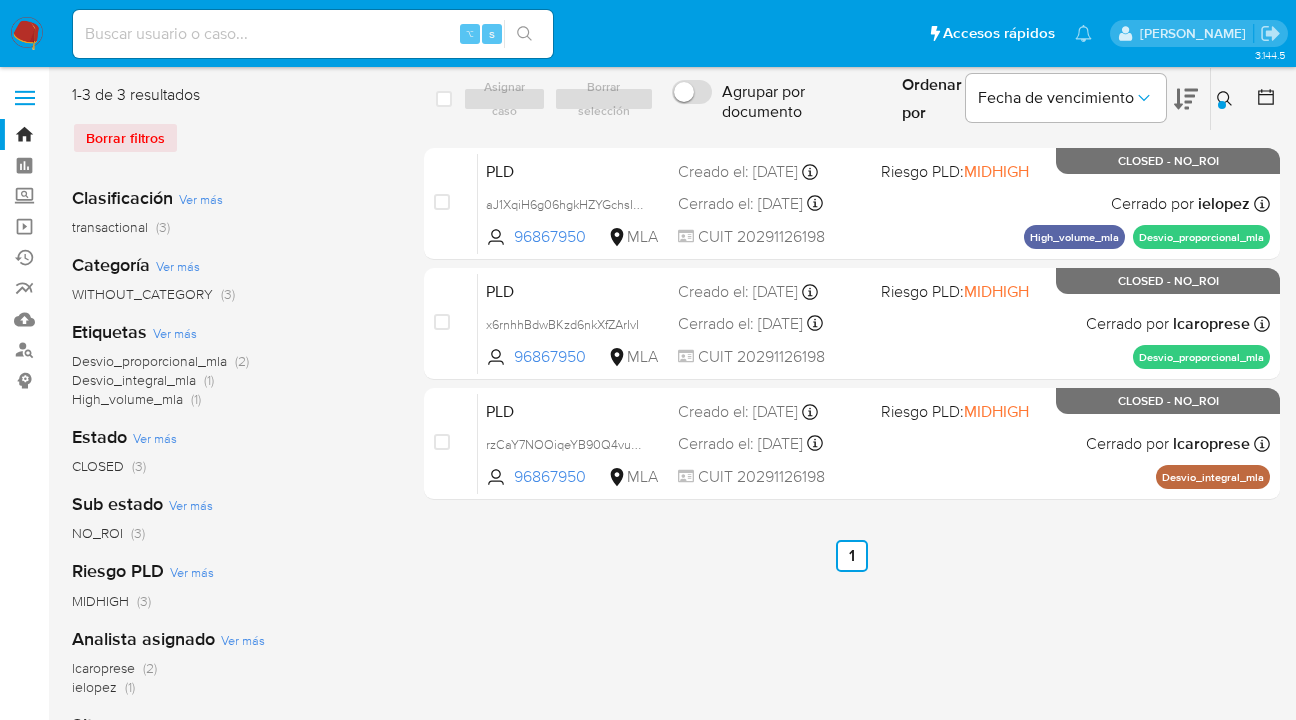 drag, startPoint x: 1224, startPoint y: 96, endPoint x: 1096, endPoint y: 185, distance: 155.9006 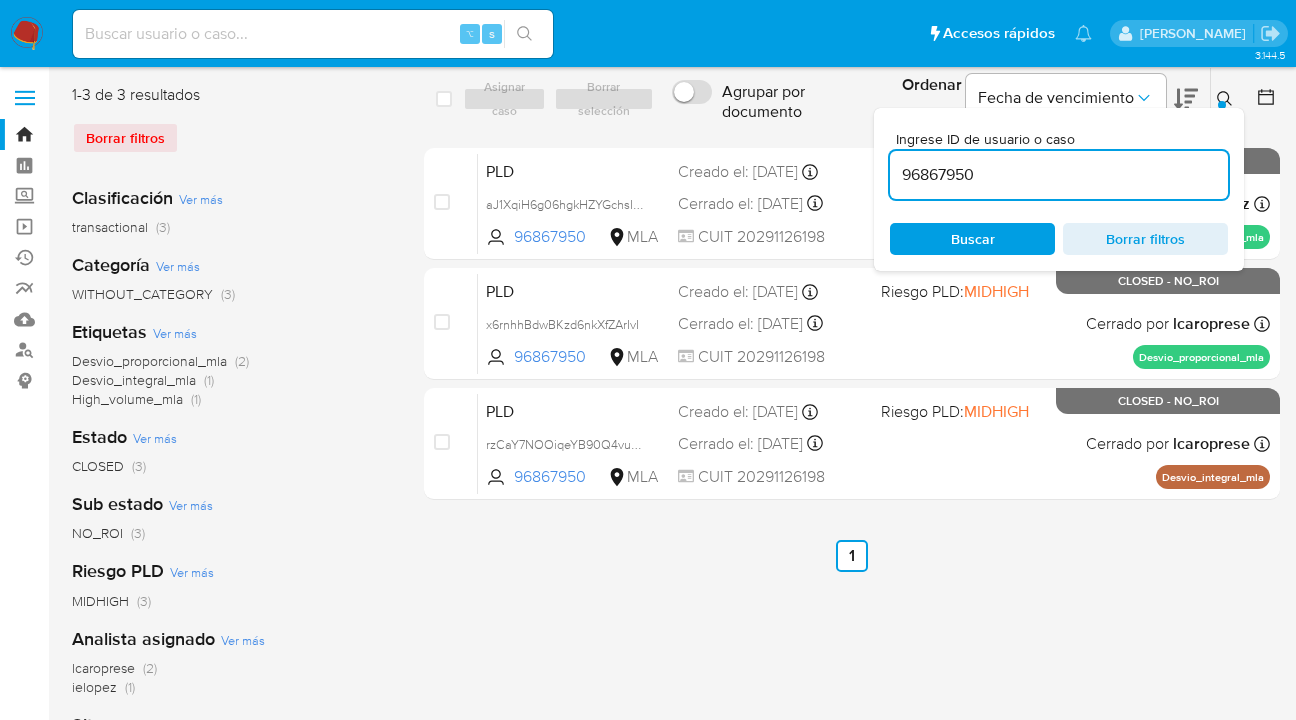drag, startPoint x: 1010, startPoint y: 173, endPoint x: 1140, endPoint y: 151, distance: 131.8484 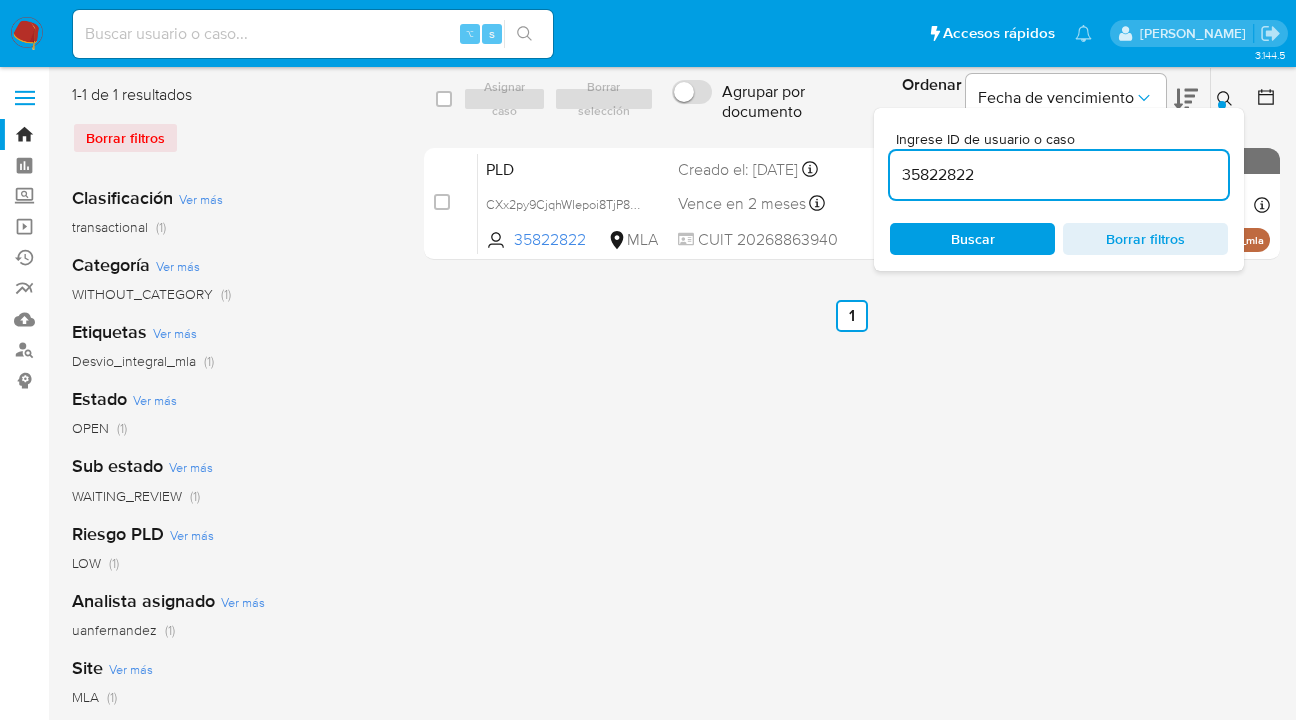 click 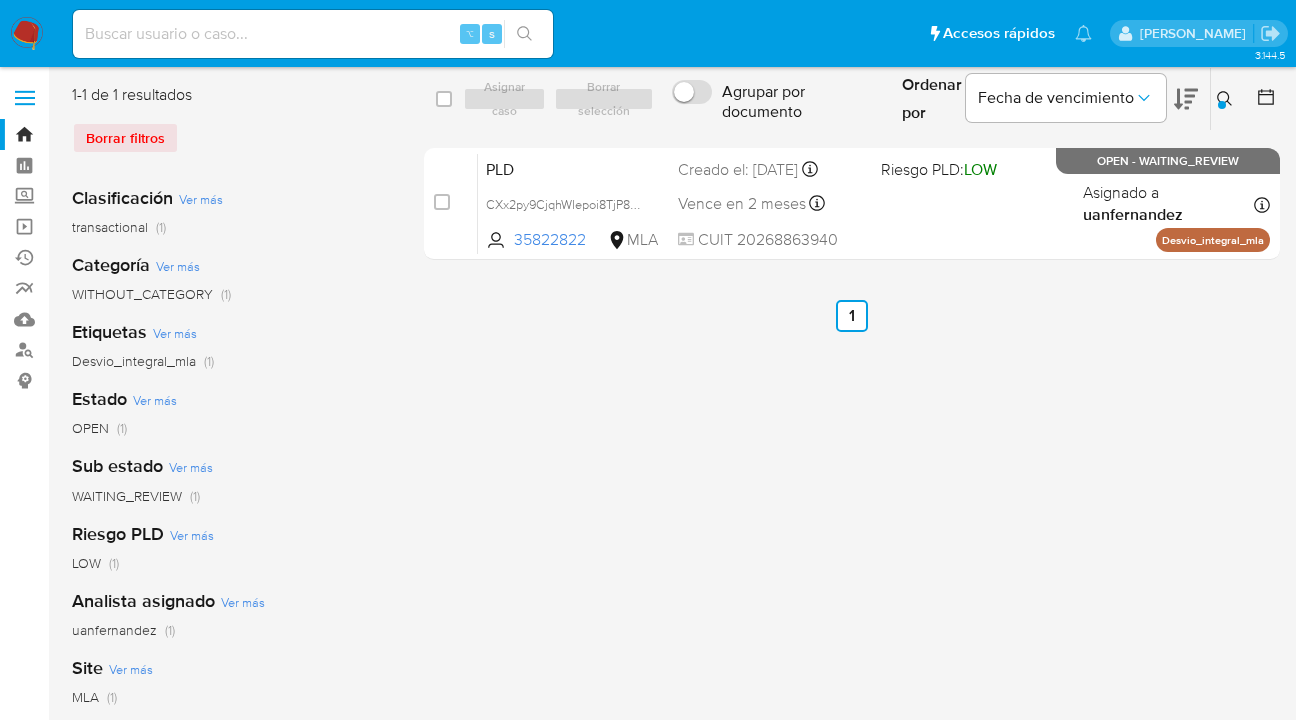 click 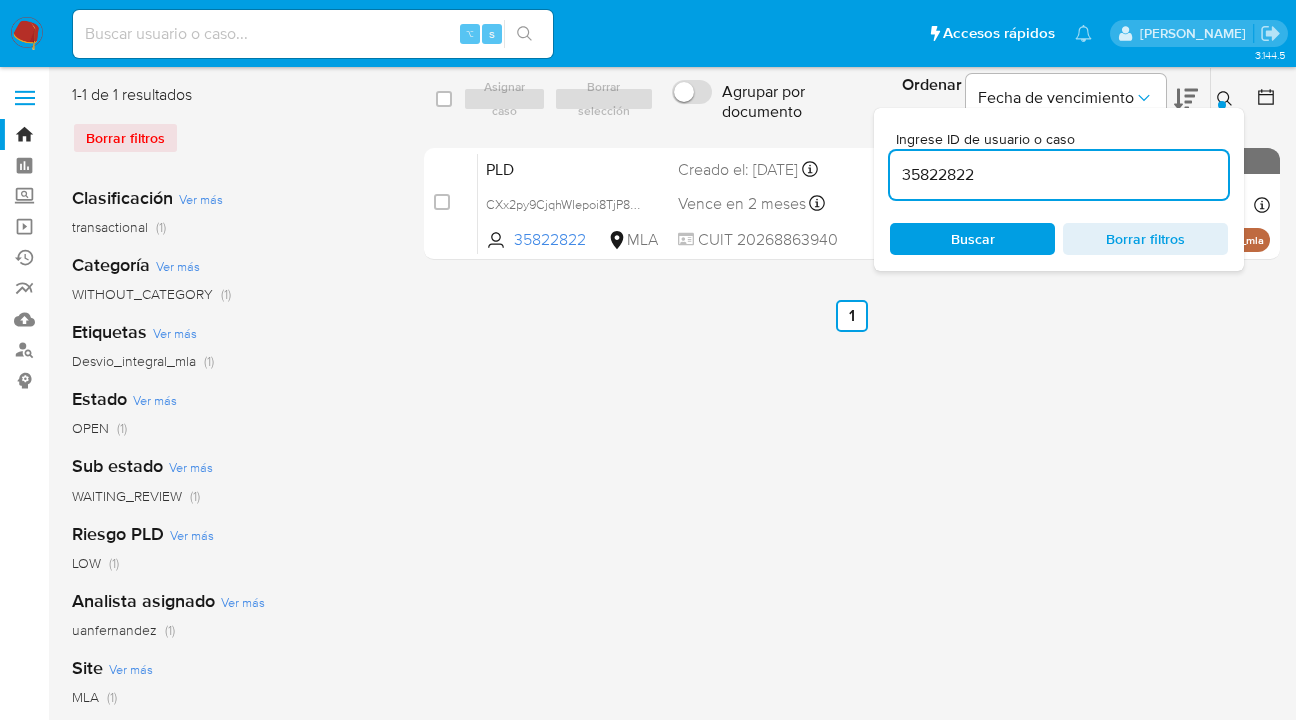 scroll, scrollTop: 0, scrollLeft: 0, axis: both 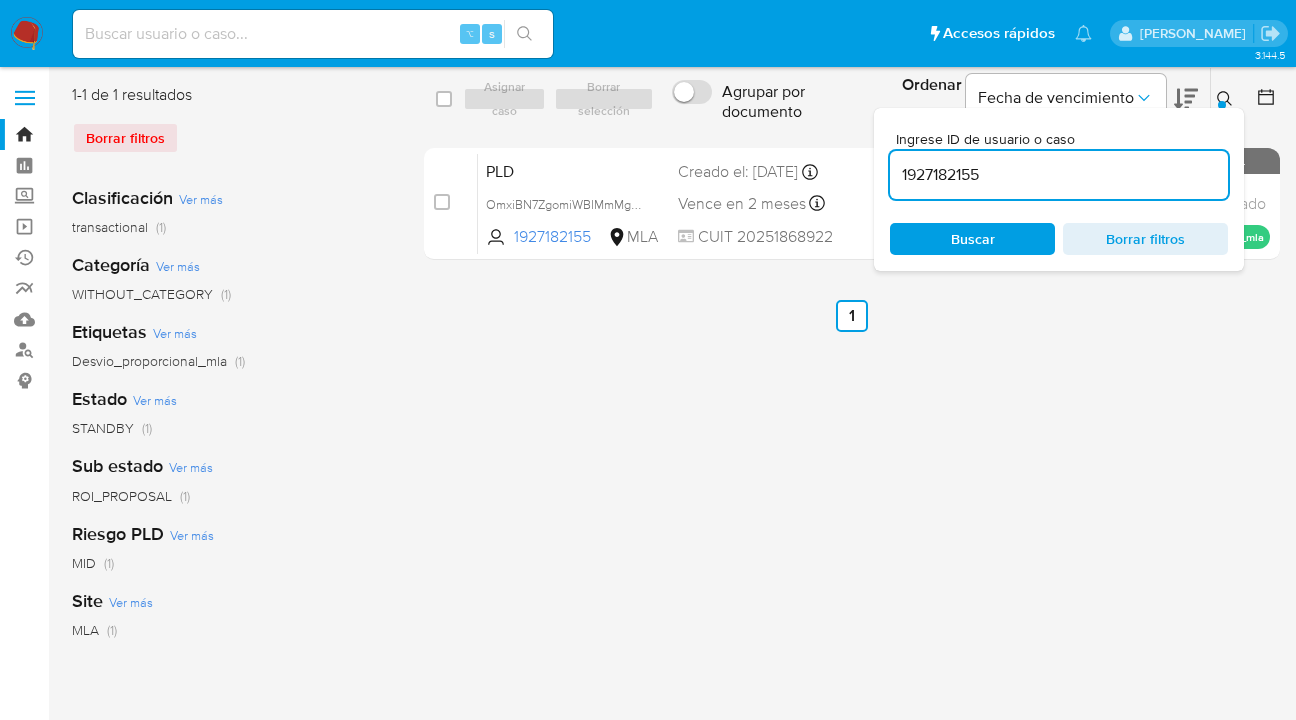 click 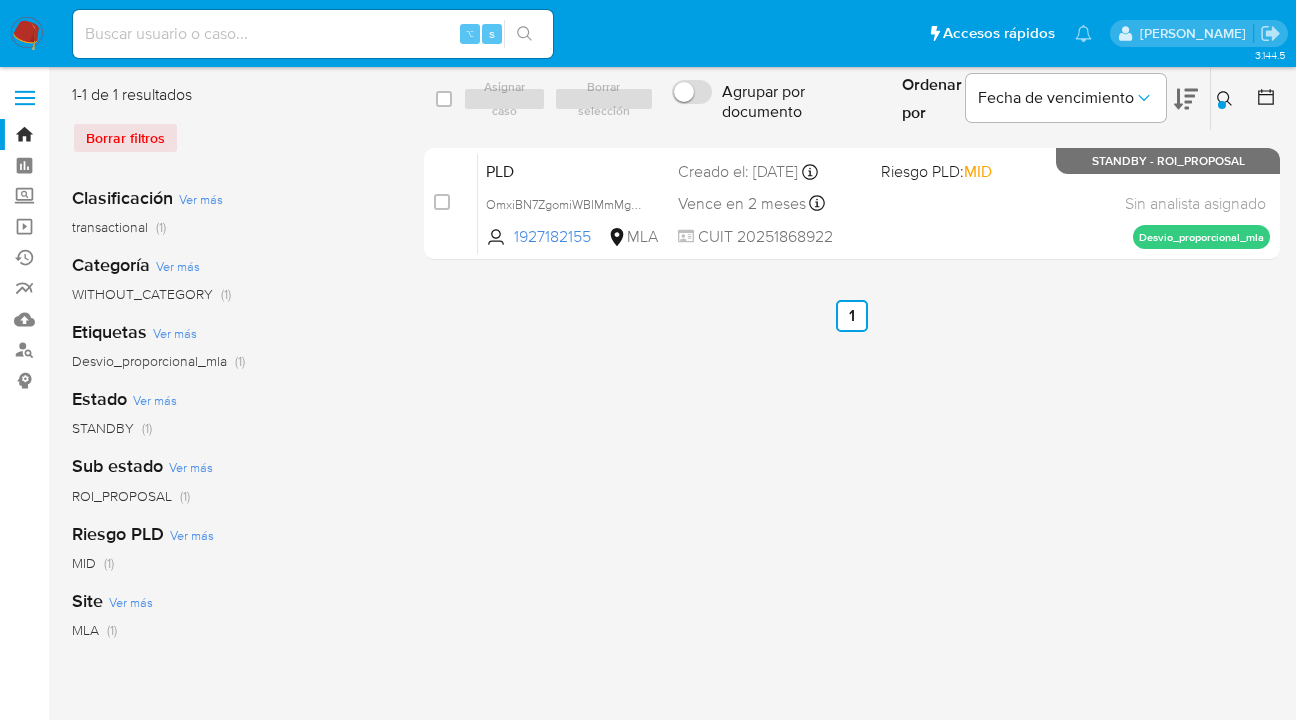click 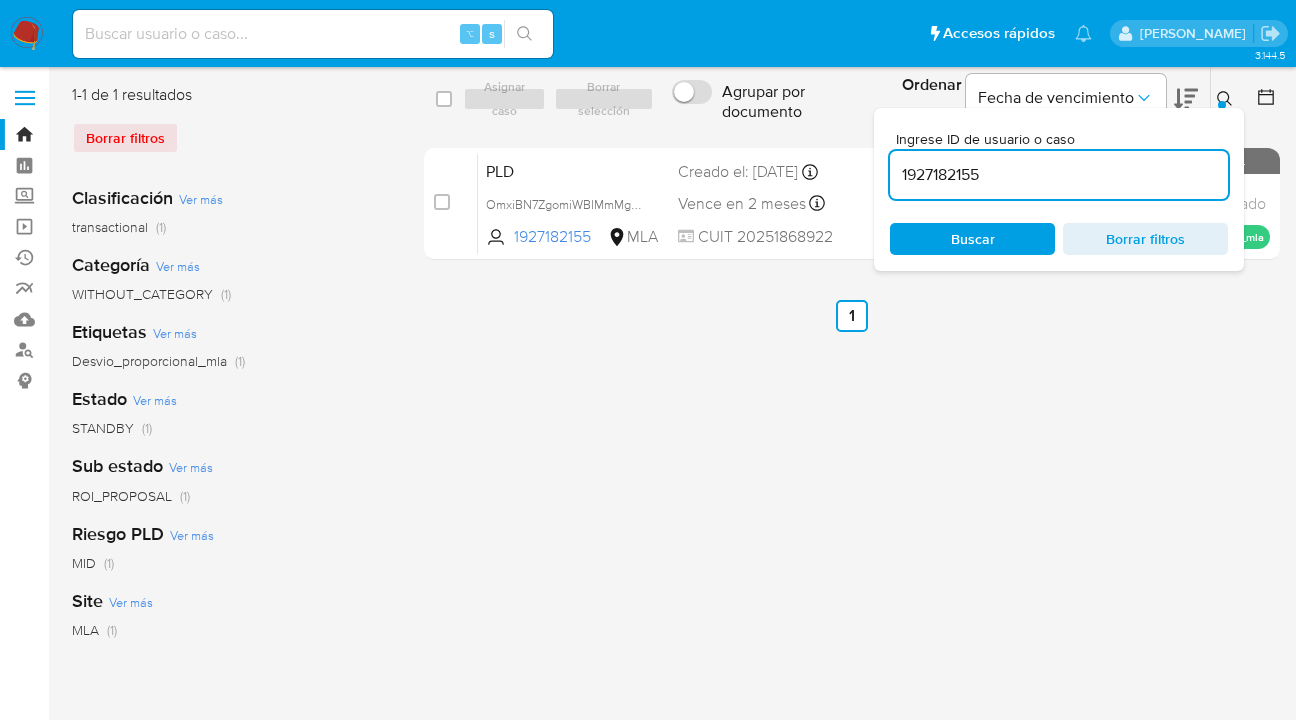 drag, startPoint x: 1003, startPoint y: 173, endPoint x: 879, endPoint y: 162, distance: 124.486946 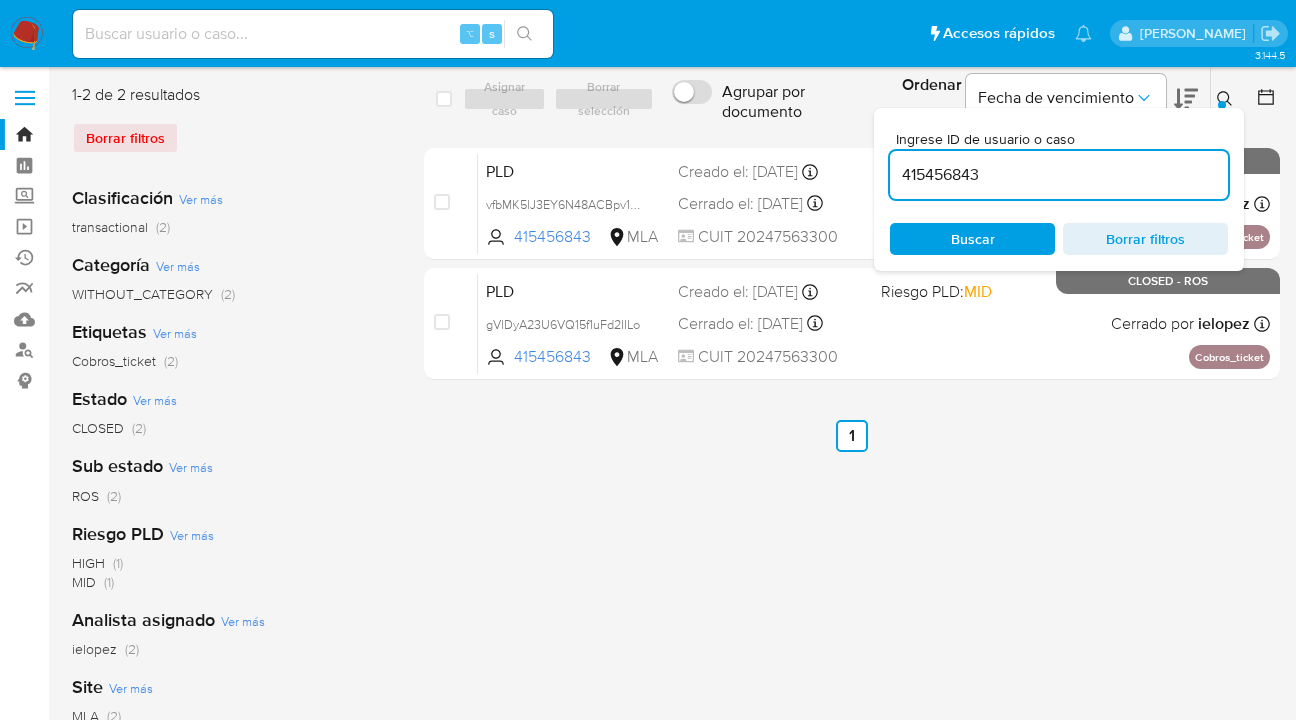 click 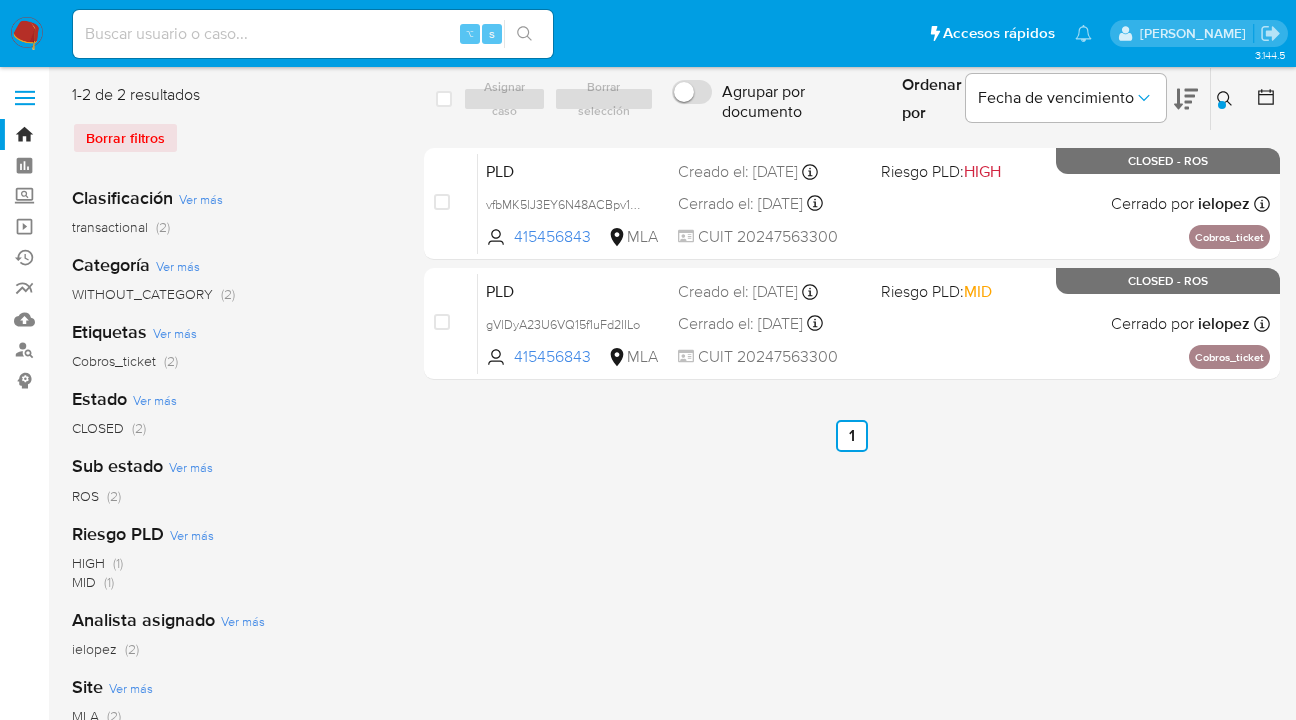 click 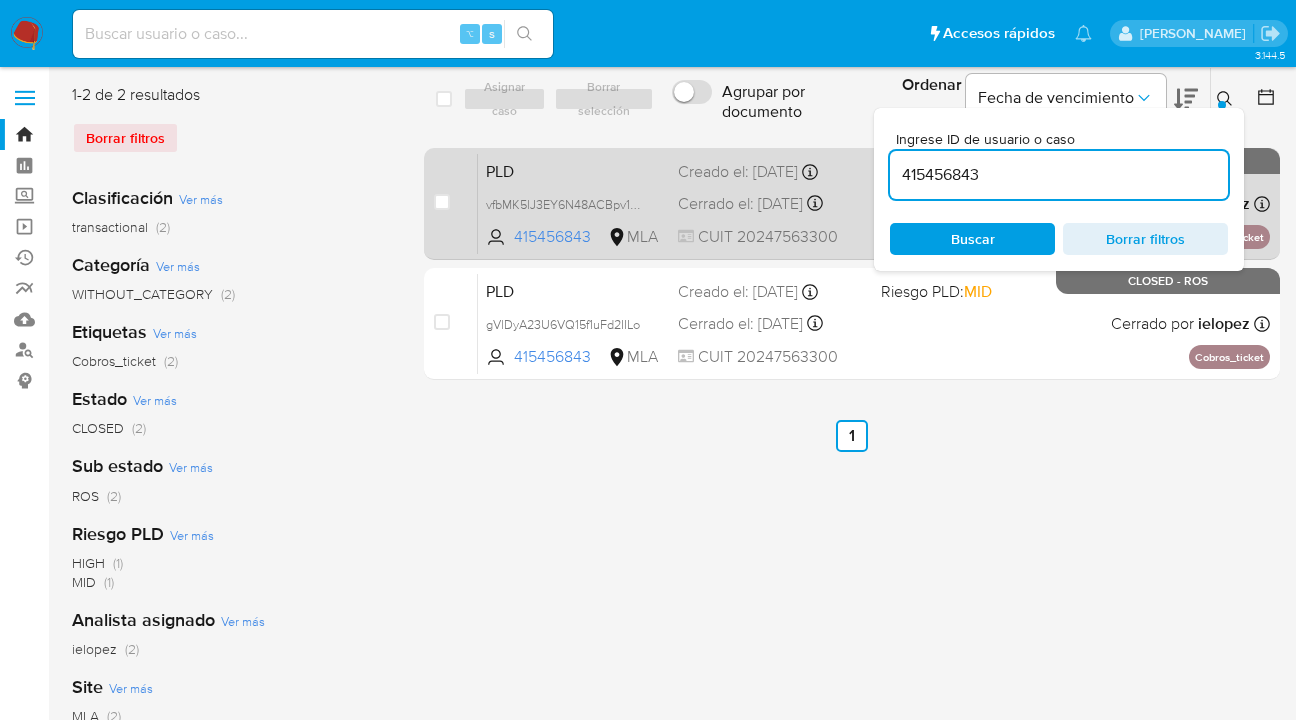 drag, startPoint x: 998, startPoint y: 175, endPoint x: 866, endPoint y: 167, distance: 132.2422 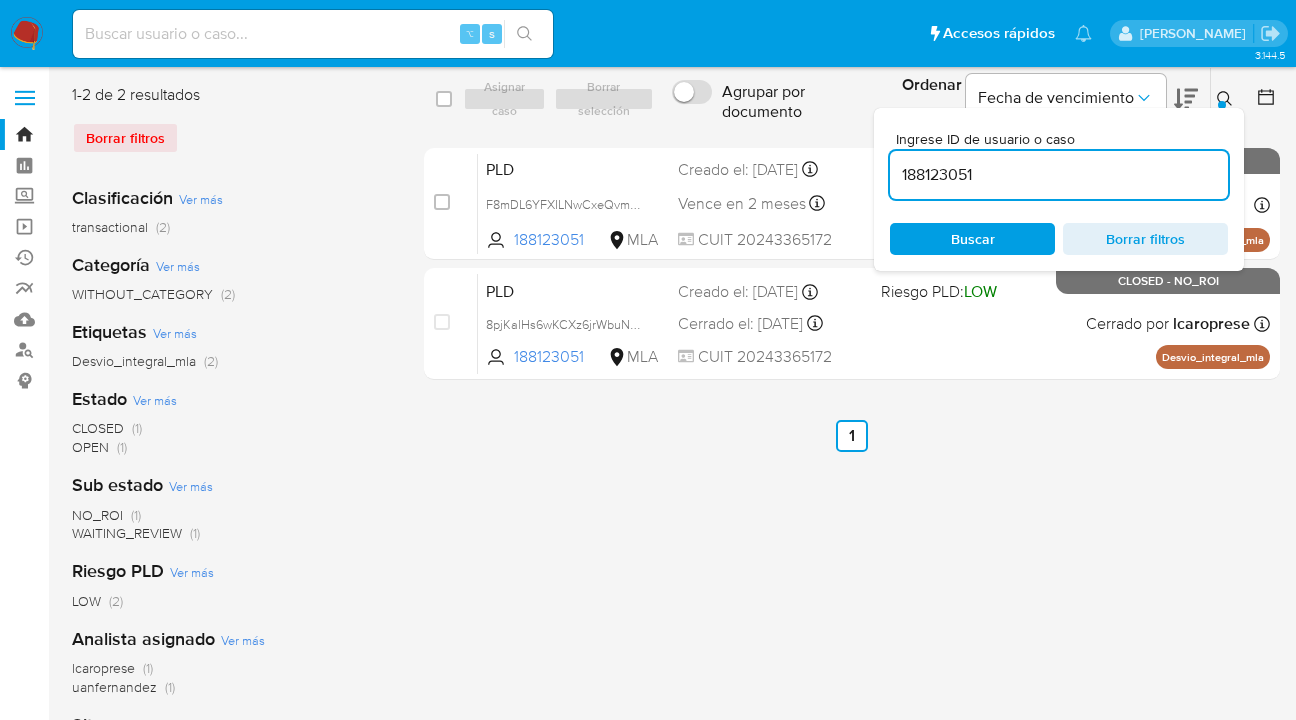 click 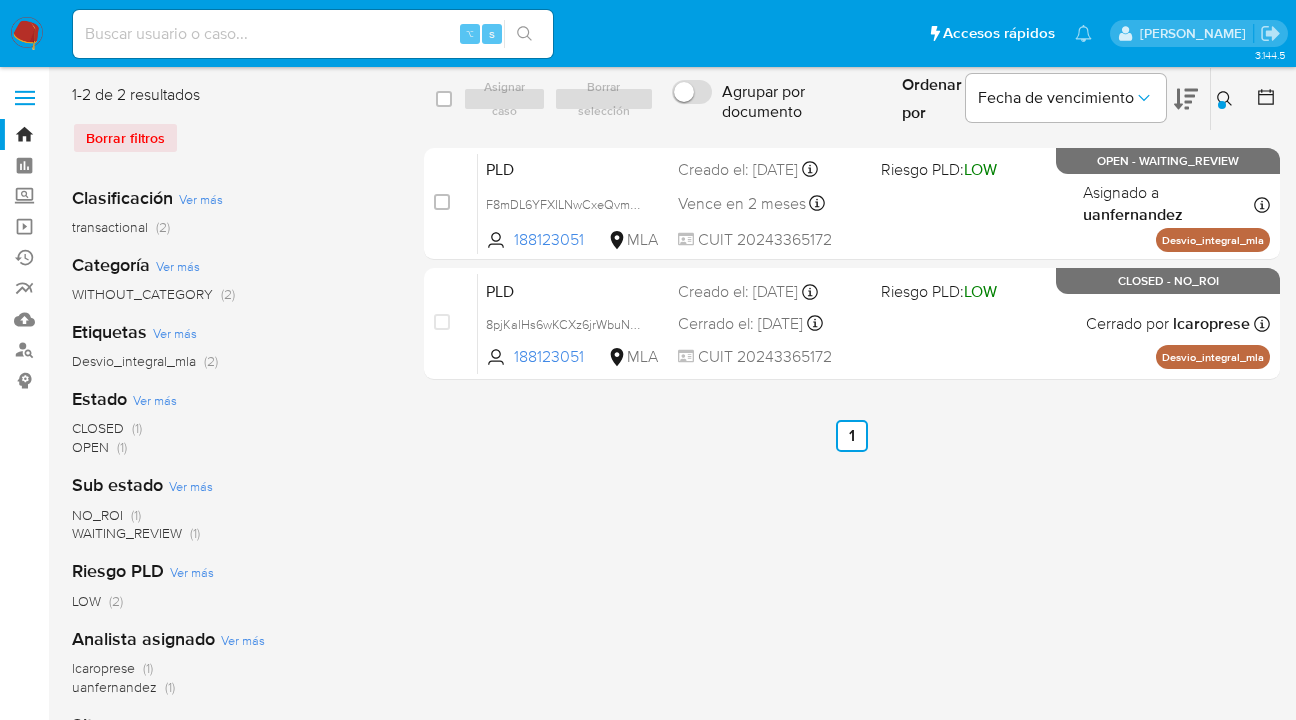 click at bounding box center [1227, 99] 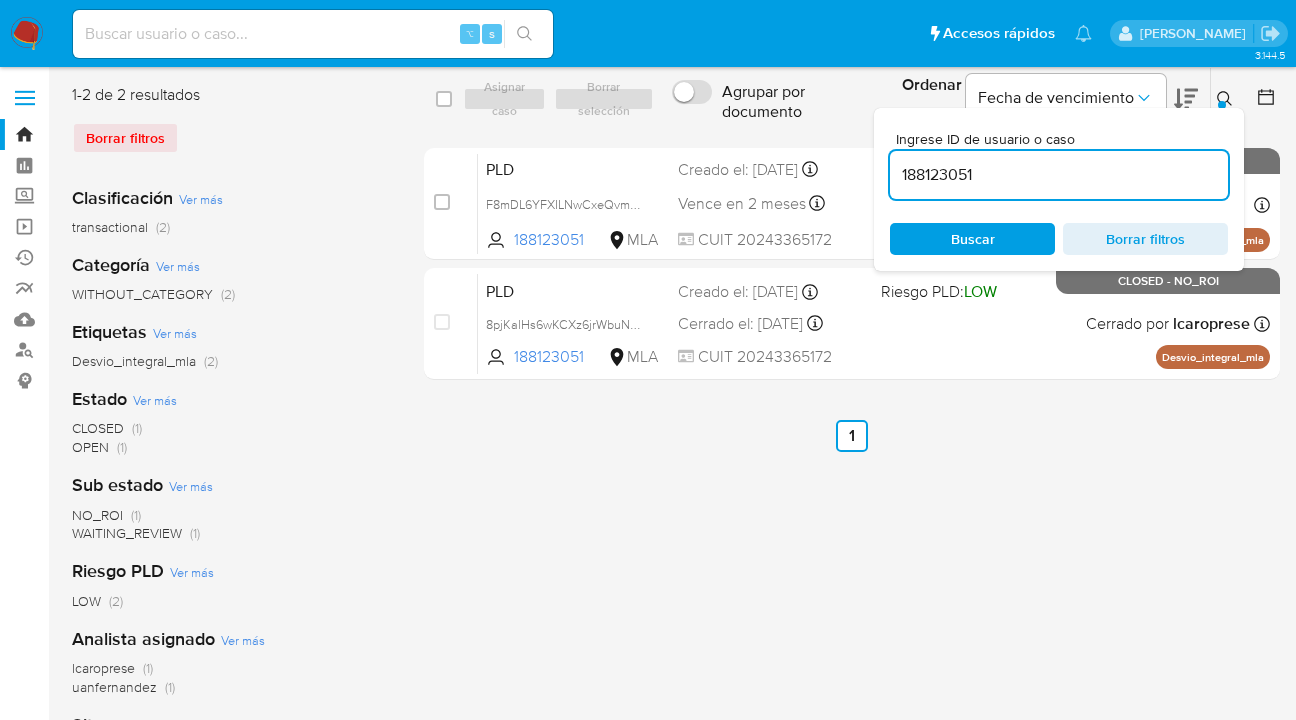 scroll, scrollTop: 0, scrollLeft: 0, axis: both 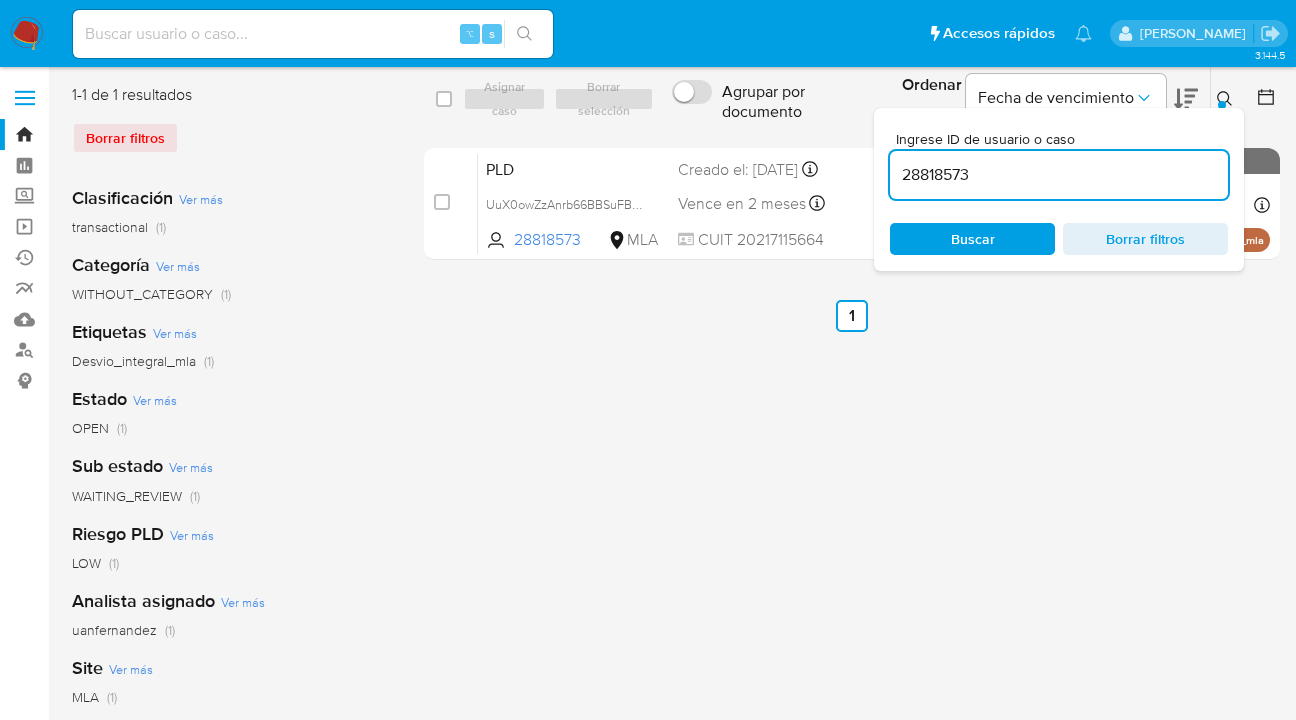 click 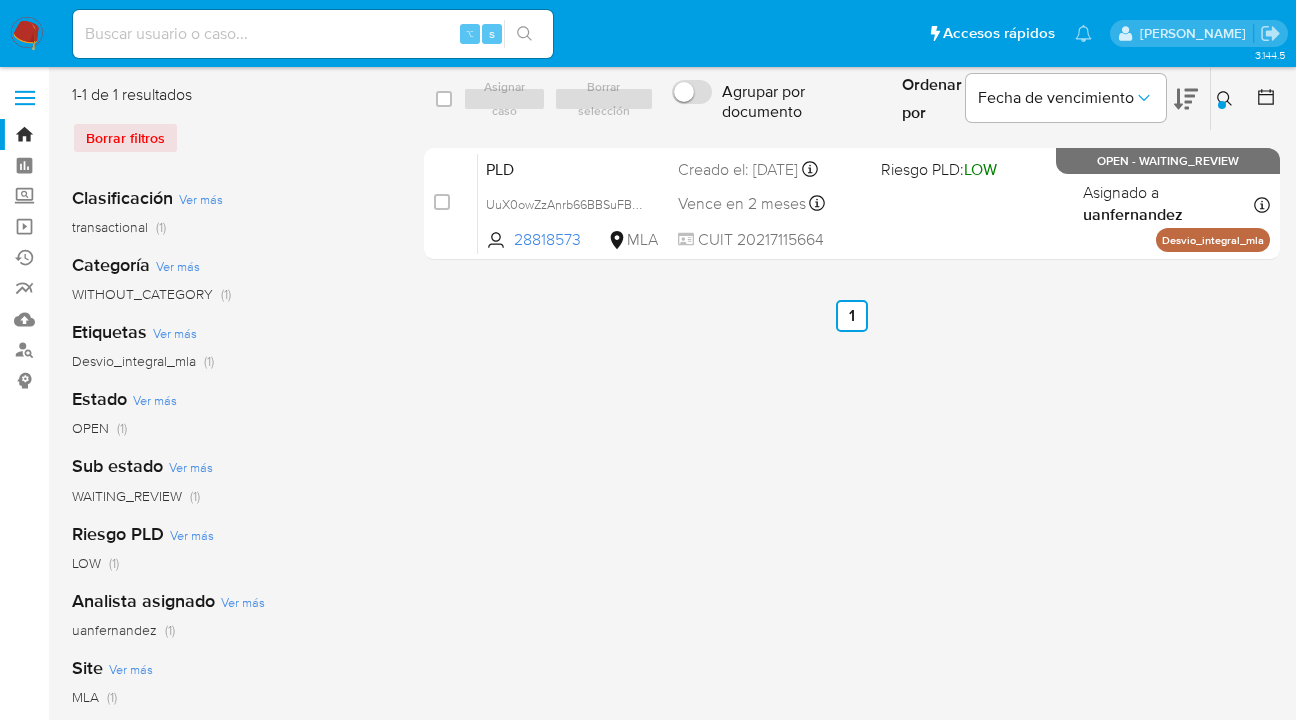click 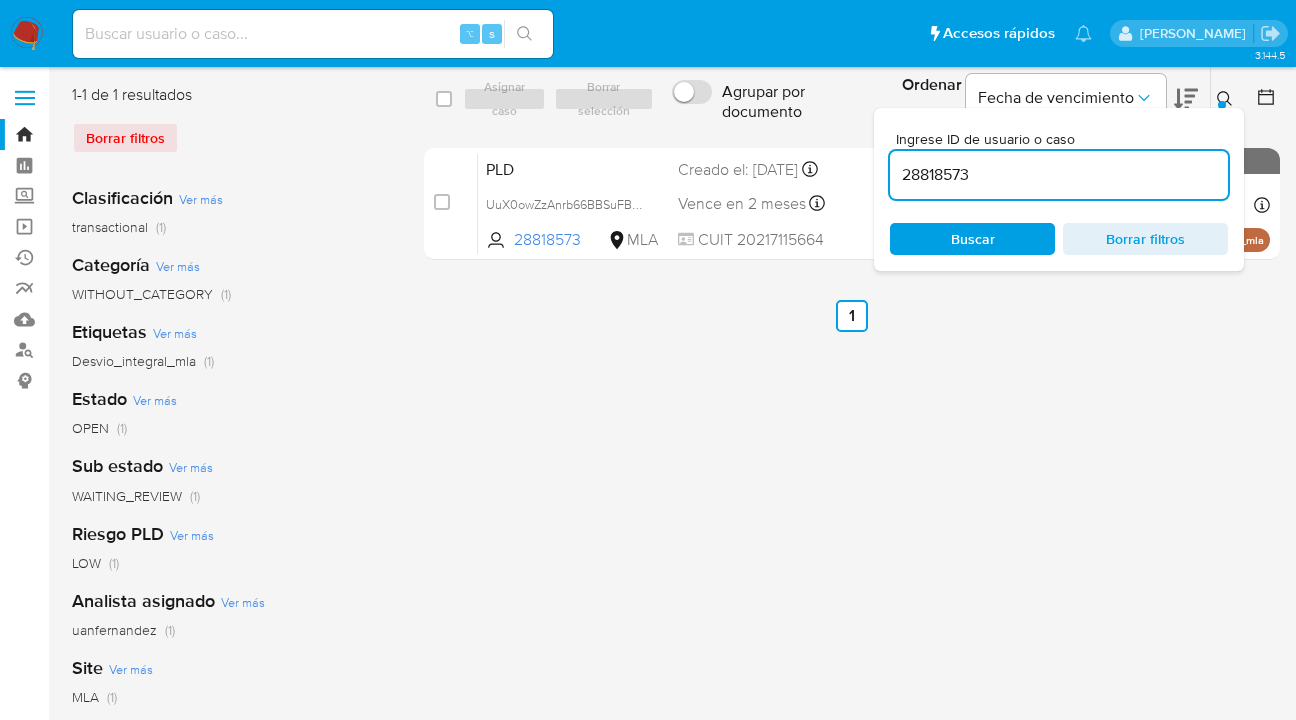 drag, startPoint x: 980, startPoint y: 181, endPoint x: 983, endPoint y: 163, distance: 18.248287 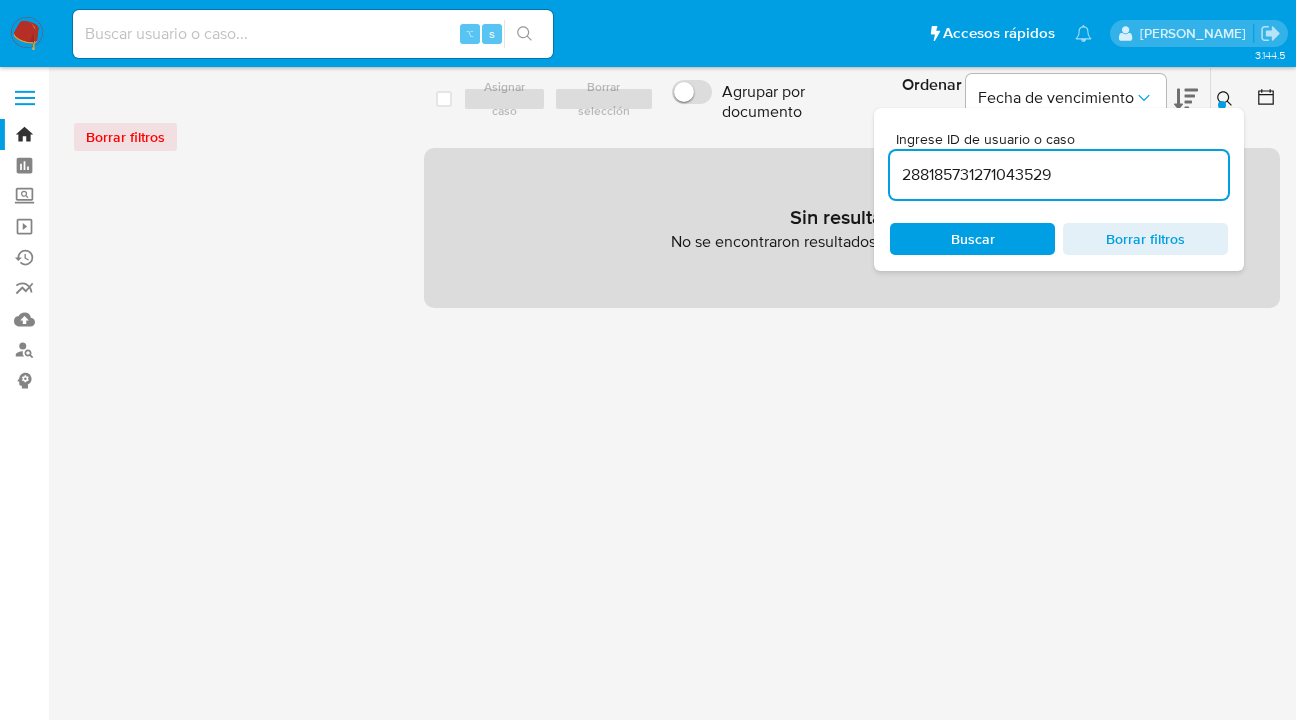 scroll, scrollTop: 0, scrollLeft: 0, axis: both 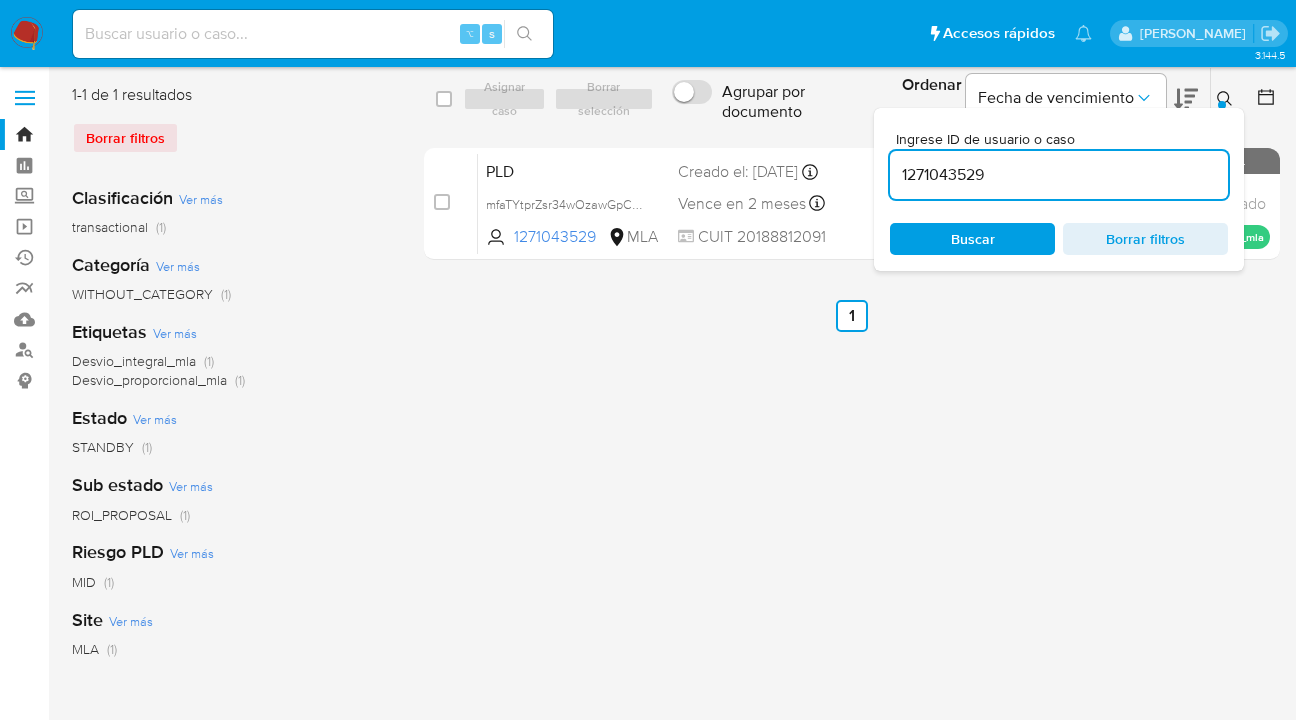 drag, startPoint x: 993, startPoint y: 172, endPoint x: 901, endPoint y: 176, distance: 92.086914 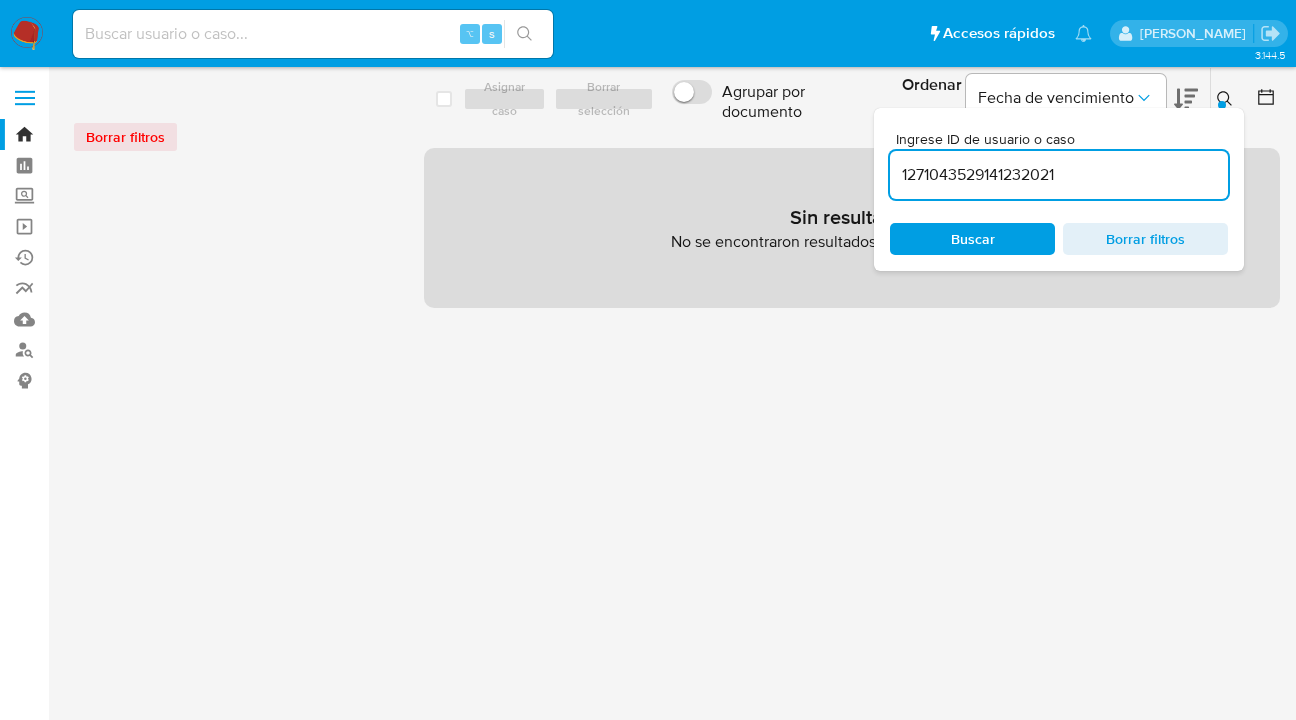 drag, startPoint x: 1071, startPoint y: 173, endPoint x: 871, endPoint y: 184, distance: 200.30228 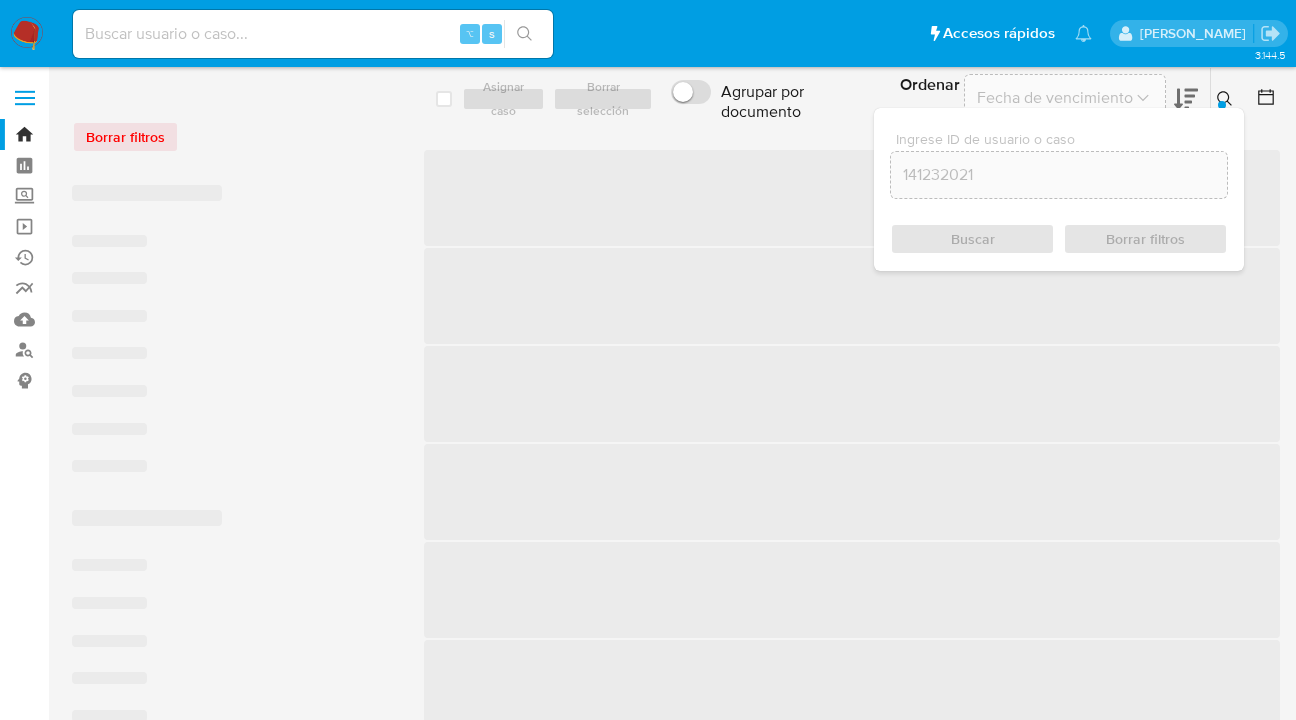 scroll, scrollTop: 0, scrollLeft: 0, axis: both 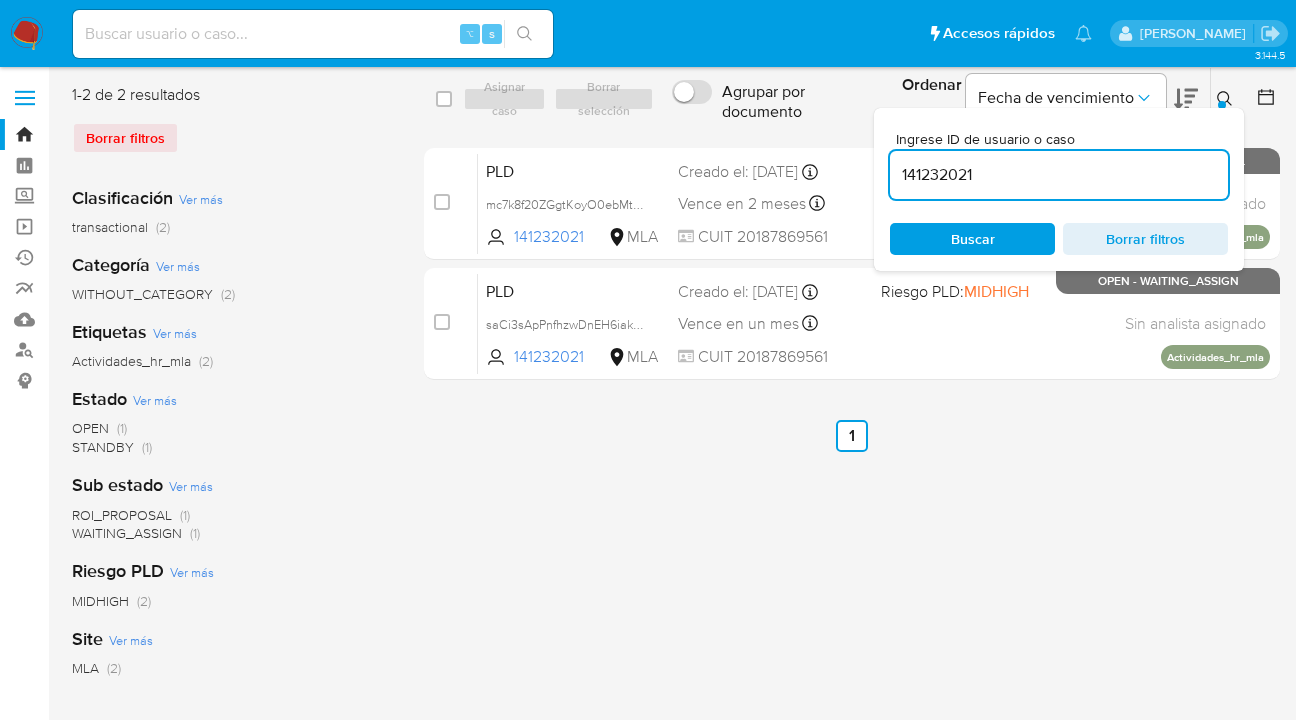 click 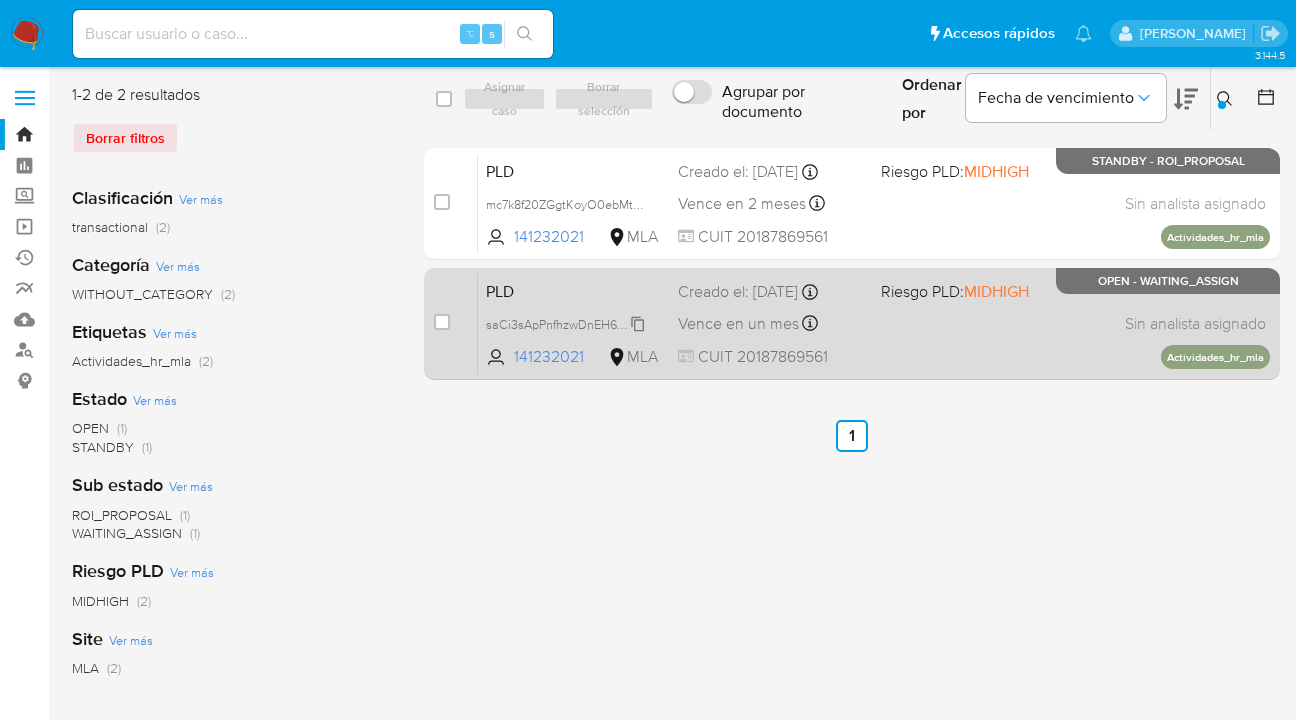 click on "saCi3sApPnfhzwDnEH6iakVh" at bounding box center (567, 323) 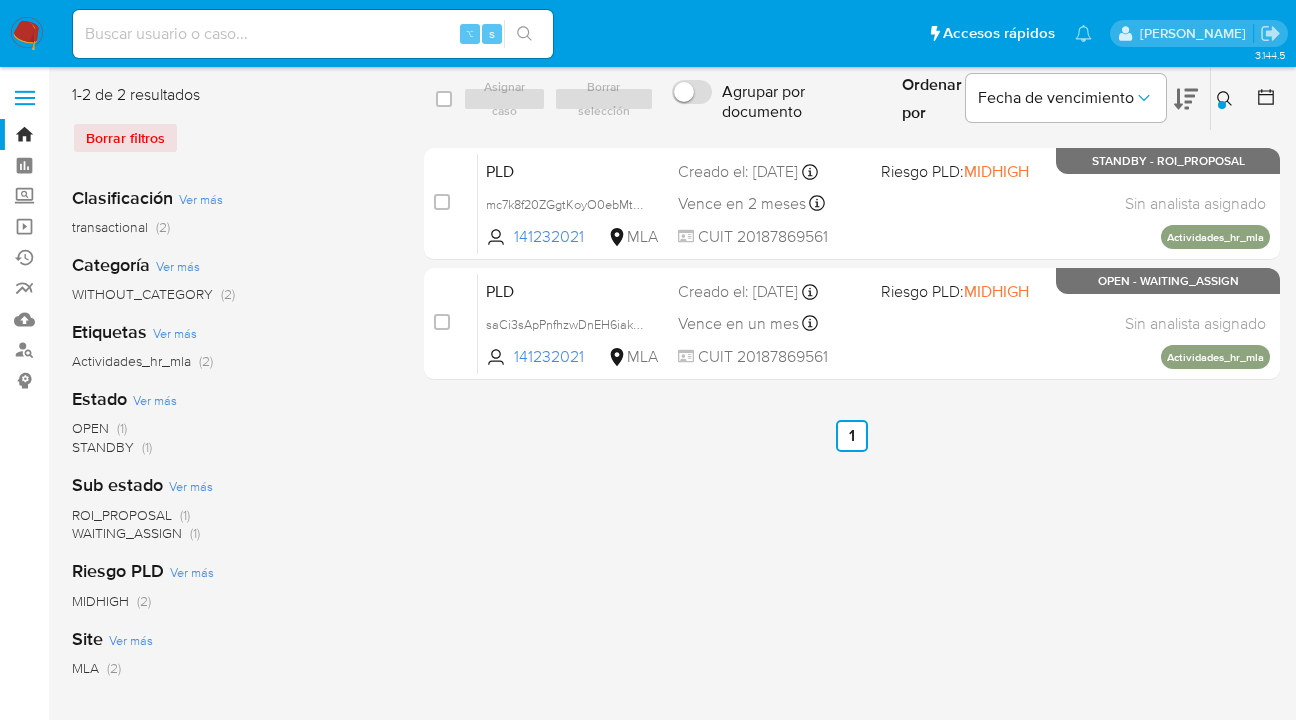 drag, startPoint x: 1222, startPoint y: 96, endPoint x: 1097, endPoint y: 195, distance: 159.45532 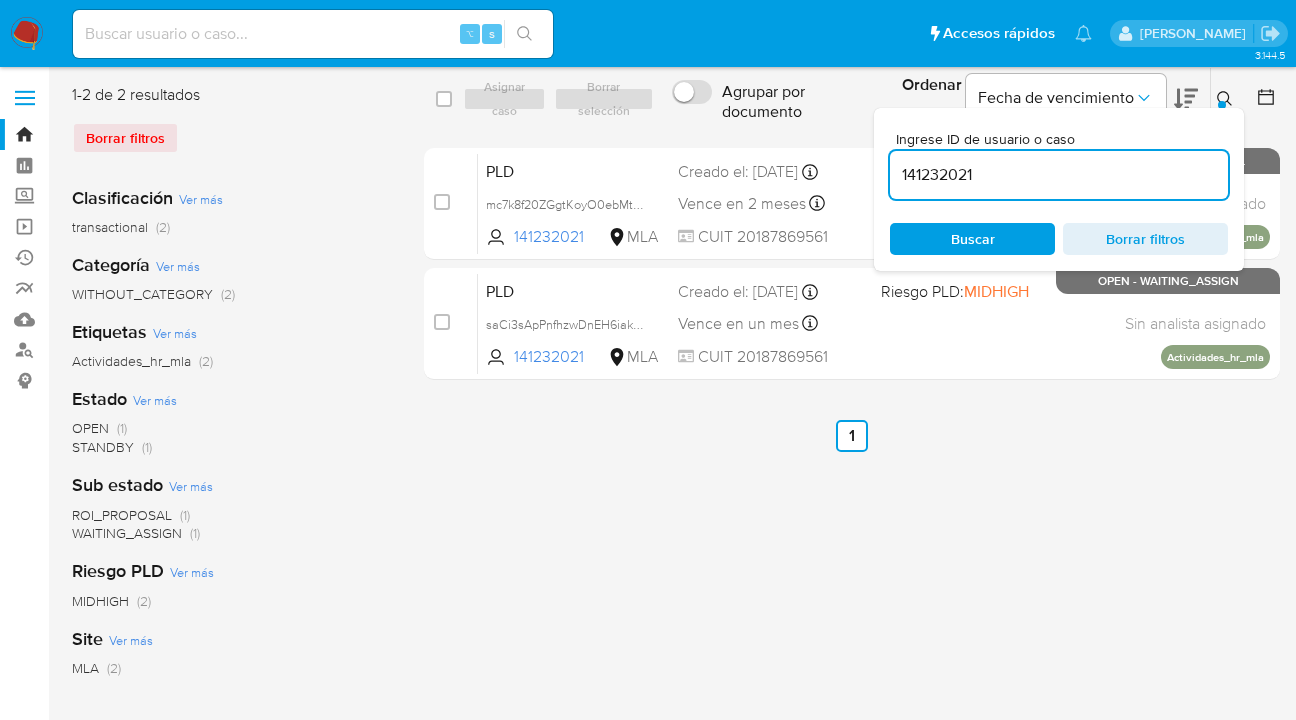 drag, startPoint x: 990, startPoint y: 178, endPoint x: 906, endPoint y: 162, distance: 85.51023 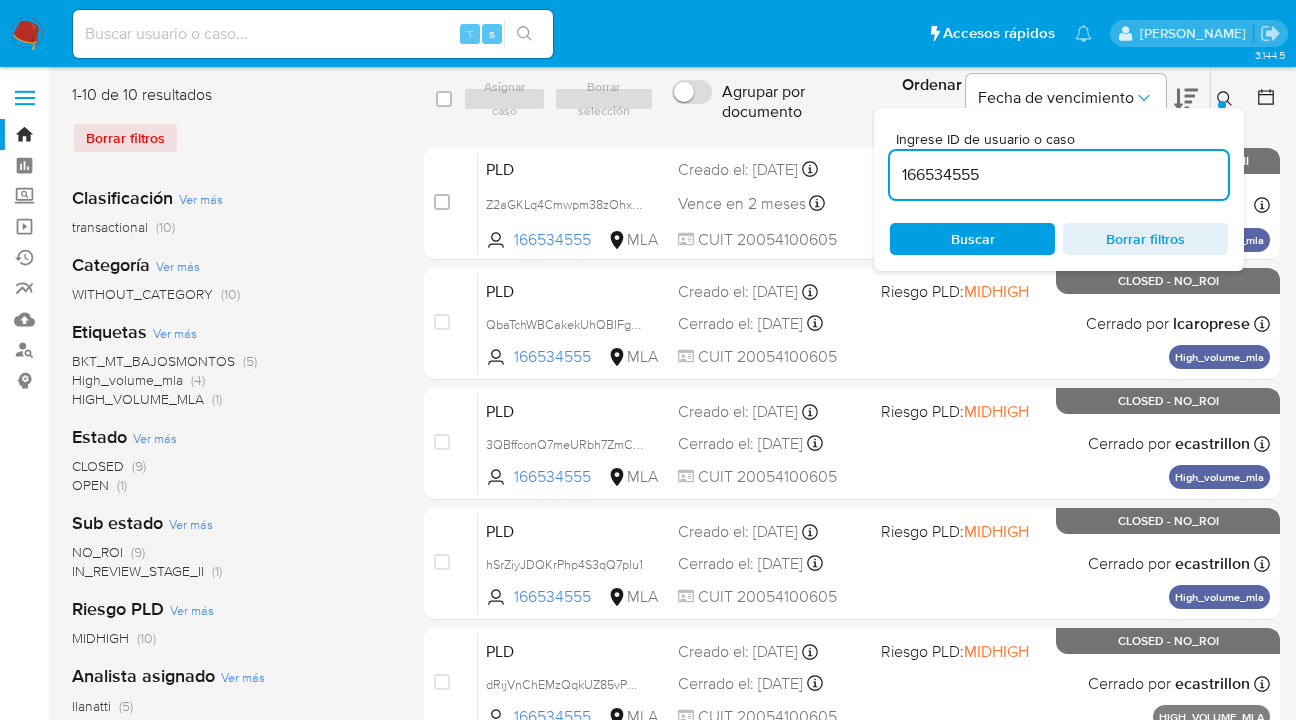 click 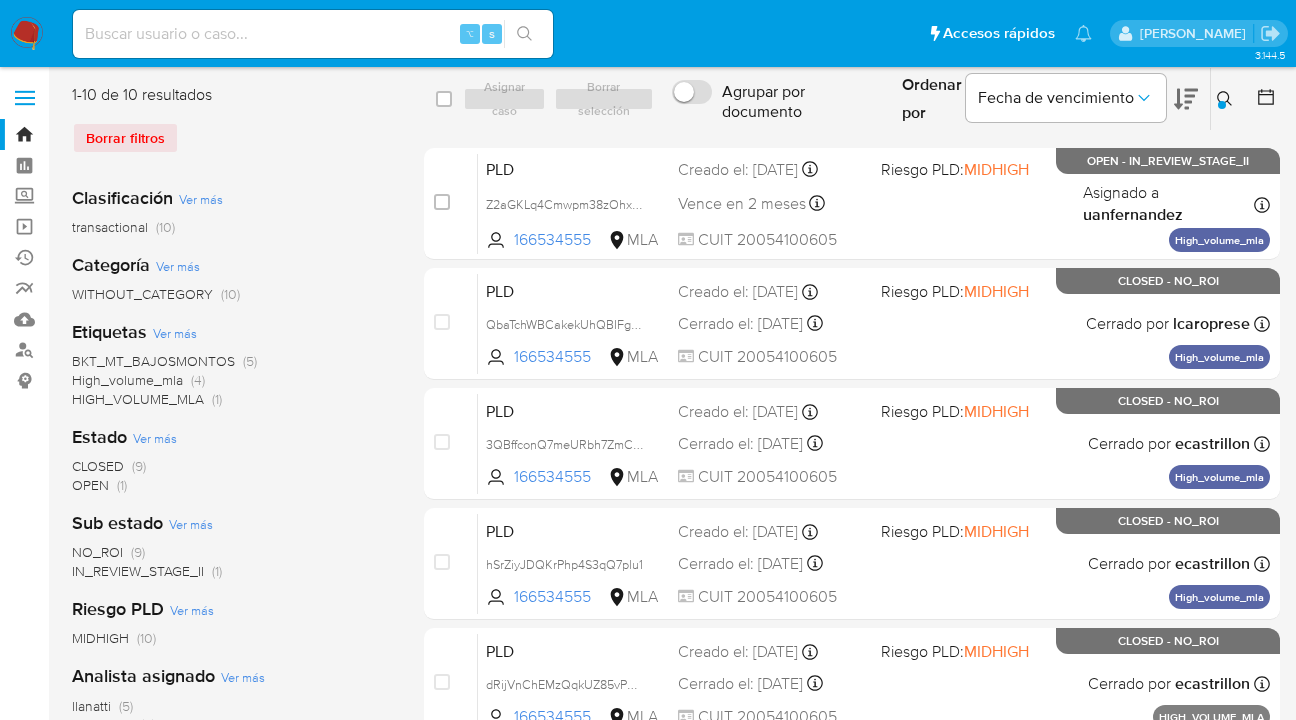 click 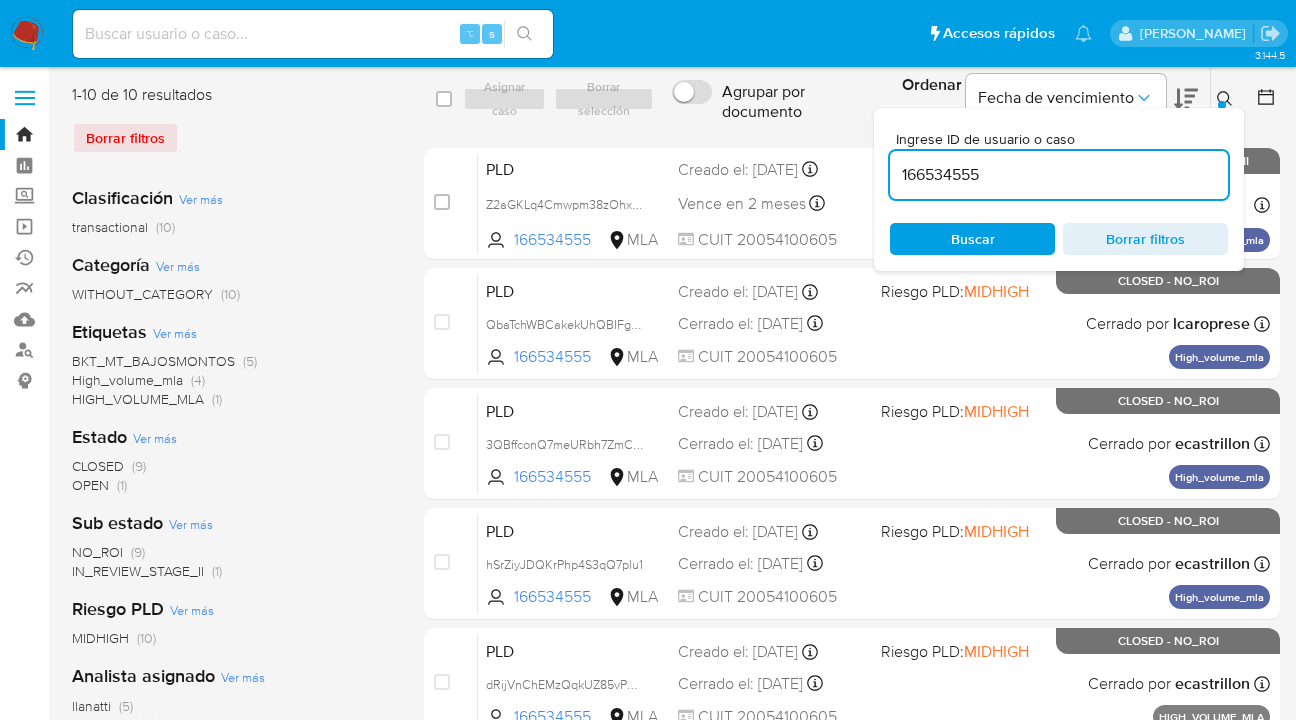 drag, startPoint x: 1000, startPoint y: 177, endPoint x: 892, endPoint y: 164, distance: 108.779594 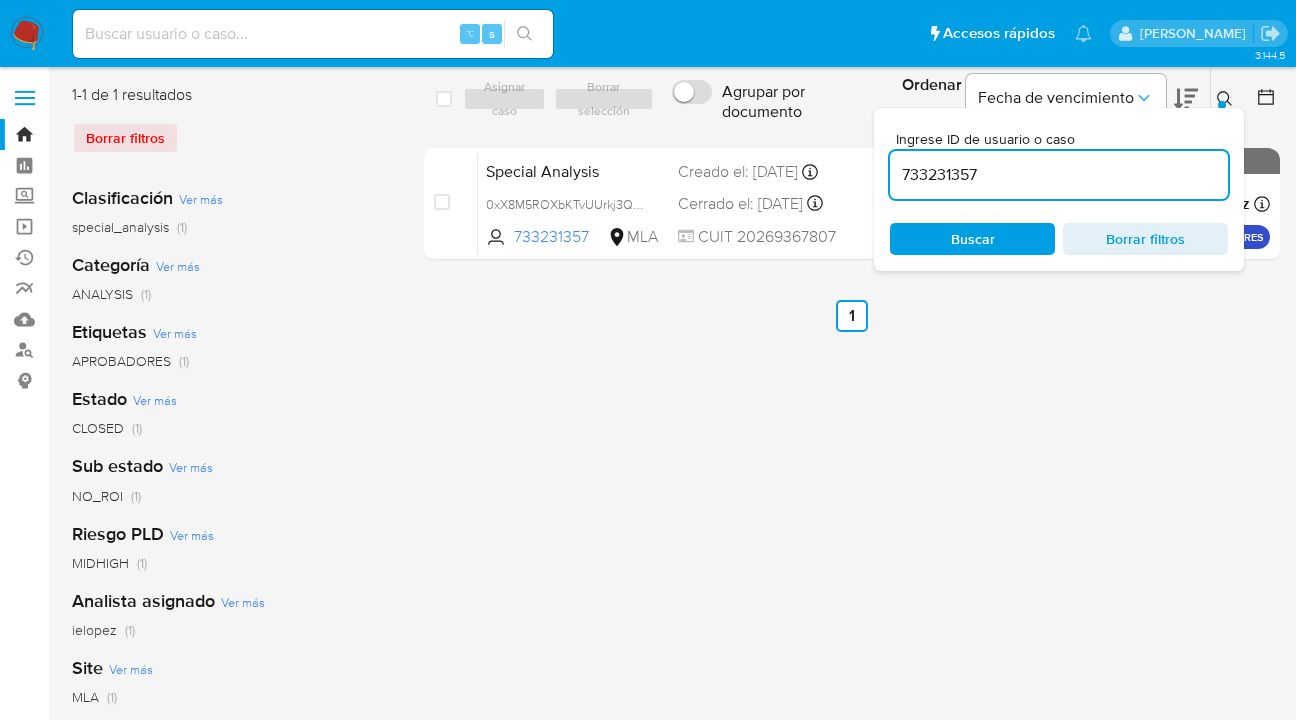 click 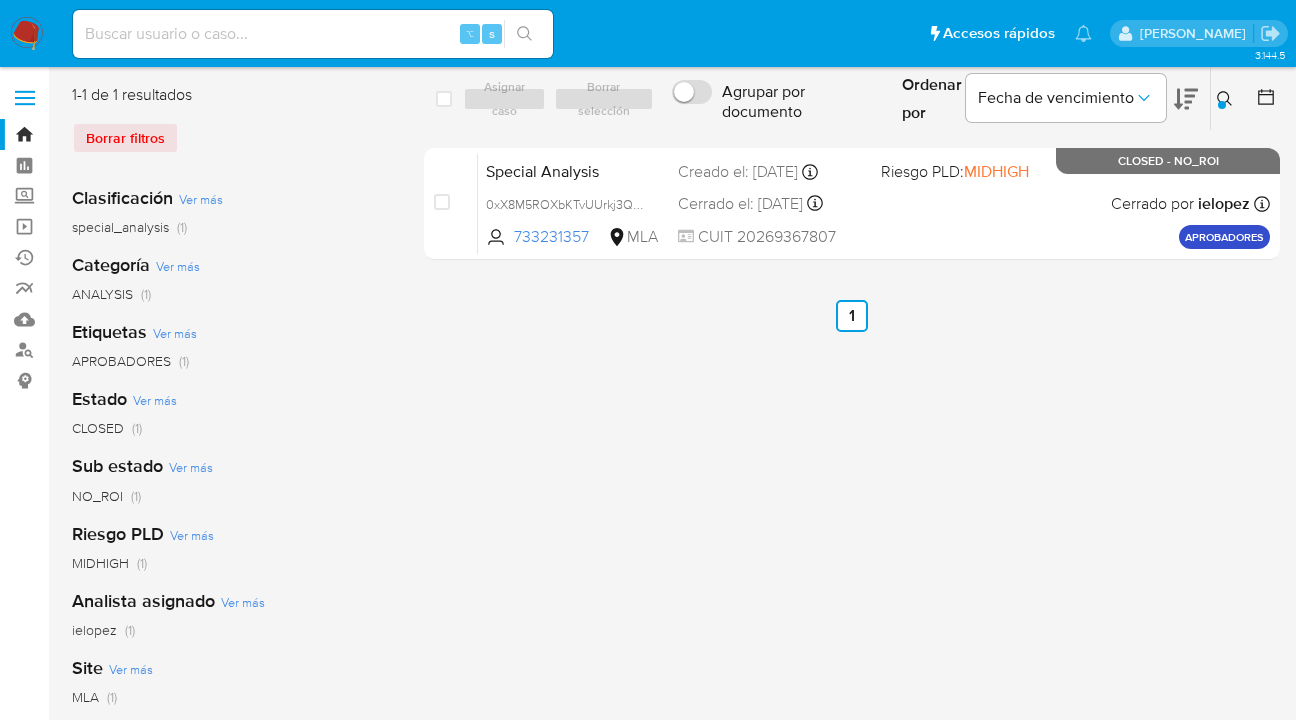 click 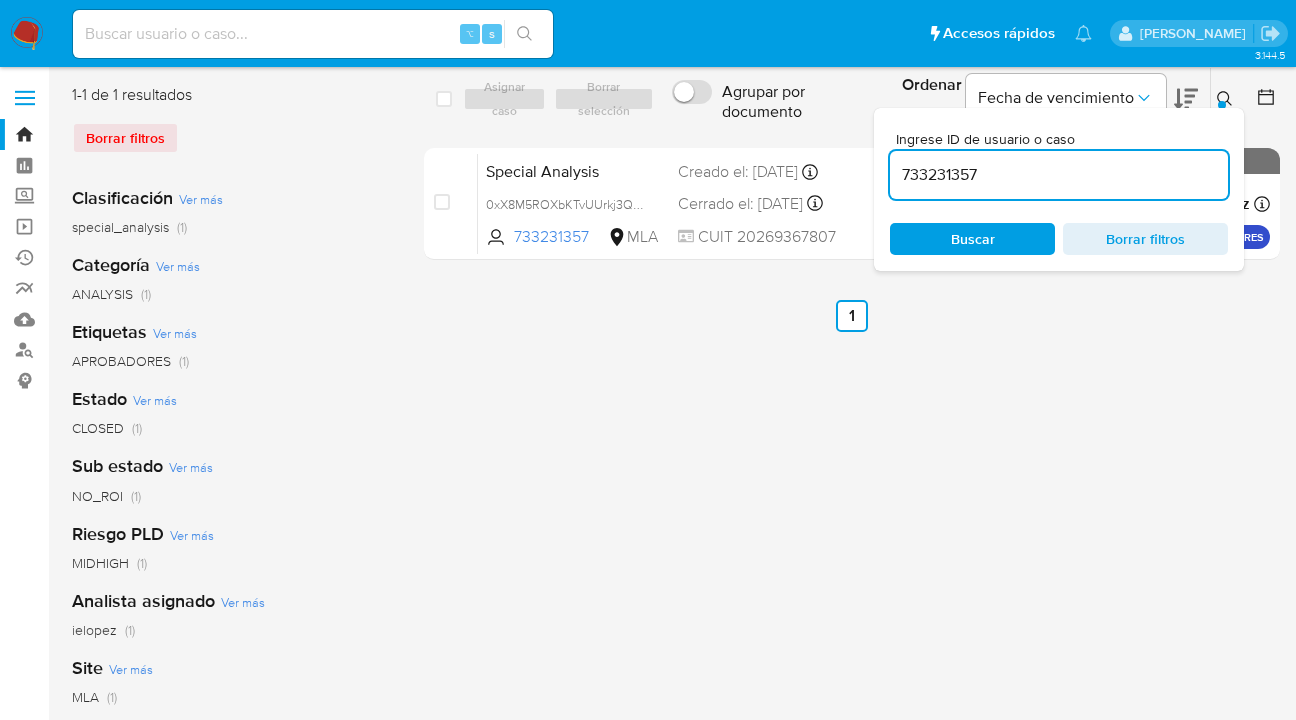 drag, startPoint x: 1059, startPoint y: 176, endPoint x: 937, endPoint y: 141, distance: 126.921234 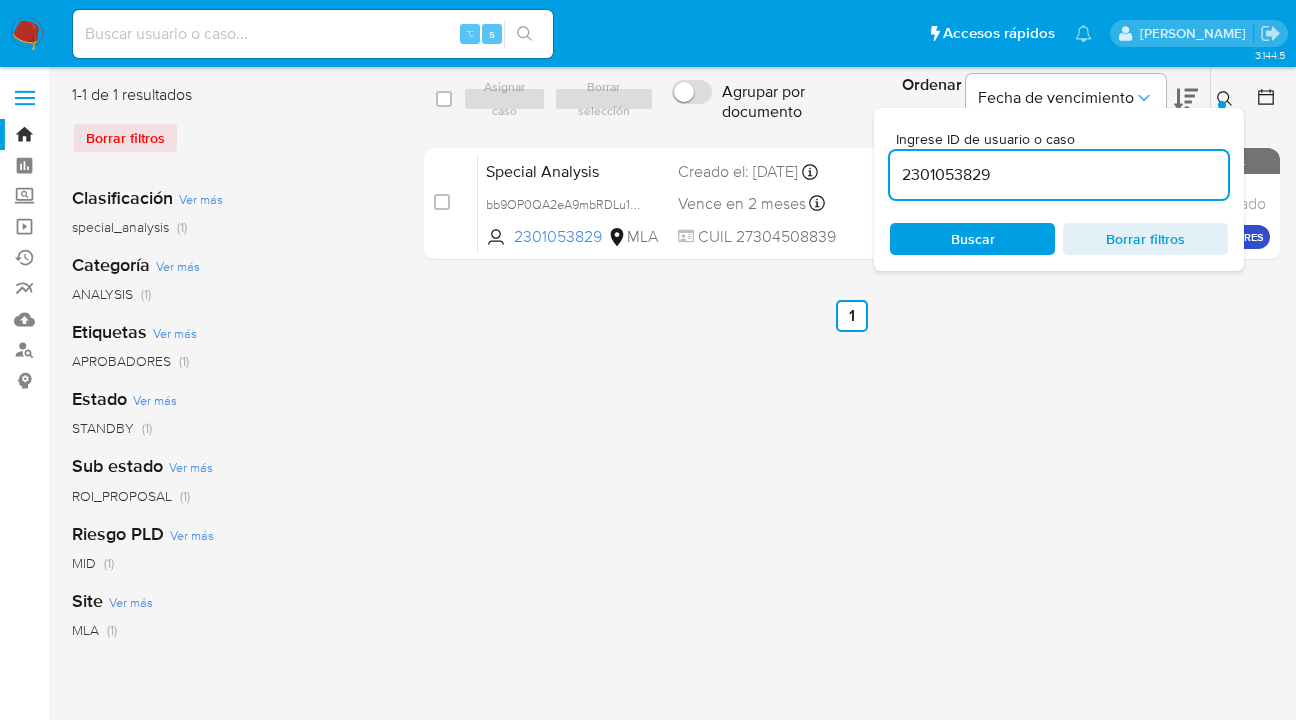 click 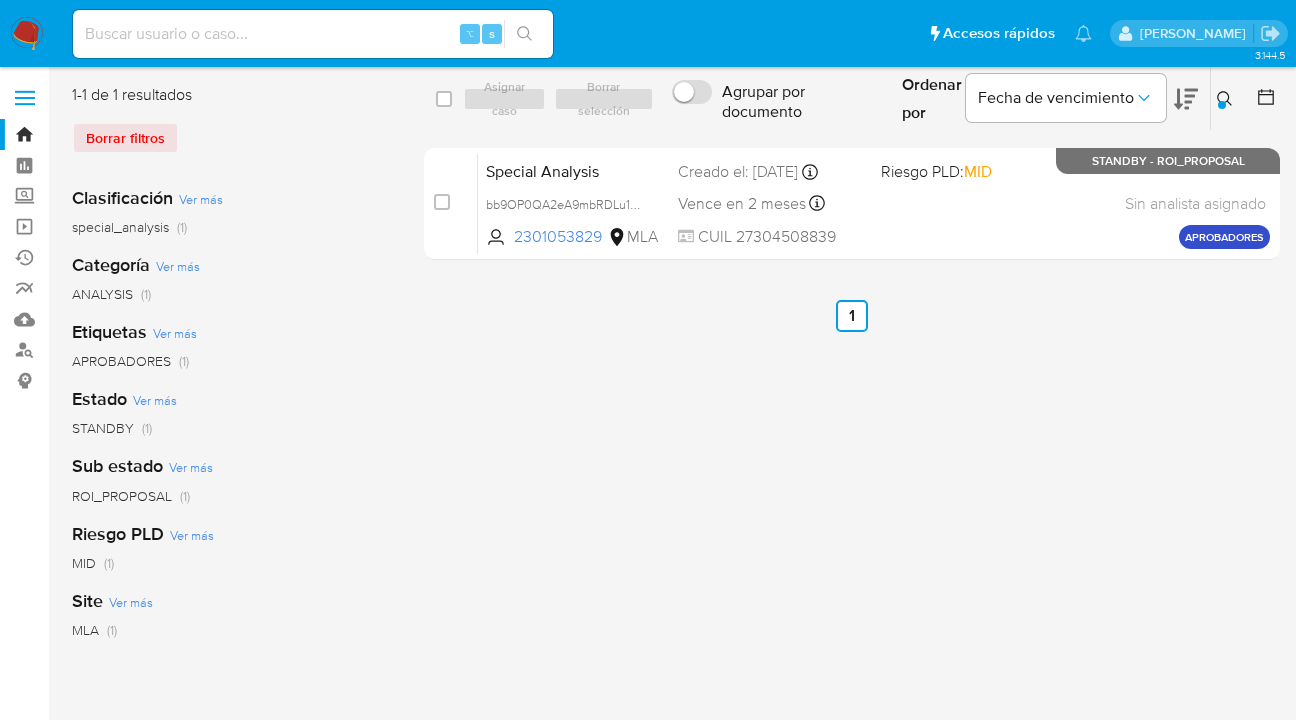 drag, startPoint x: 1224, startPoint y: 97, endPoint x: 1107, endPoint y: 150, distance: 128.44453 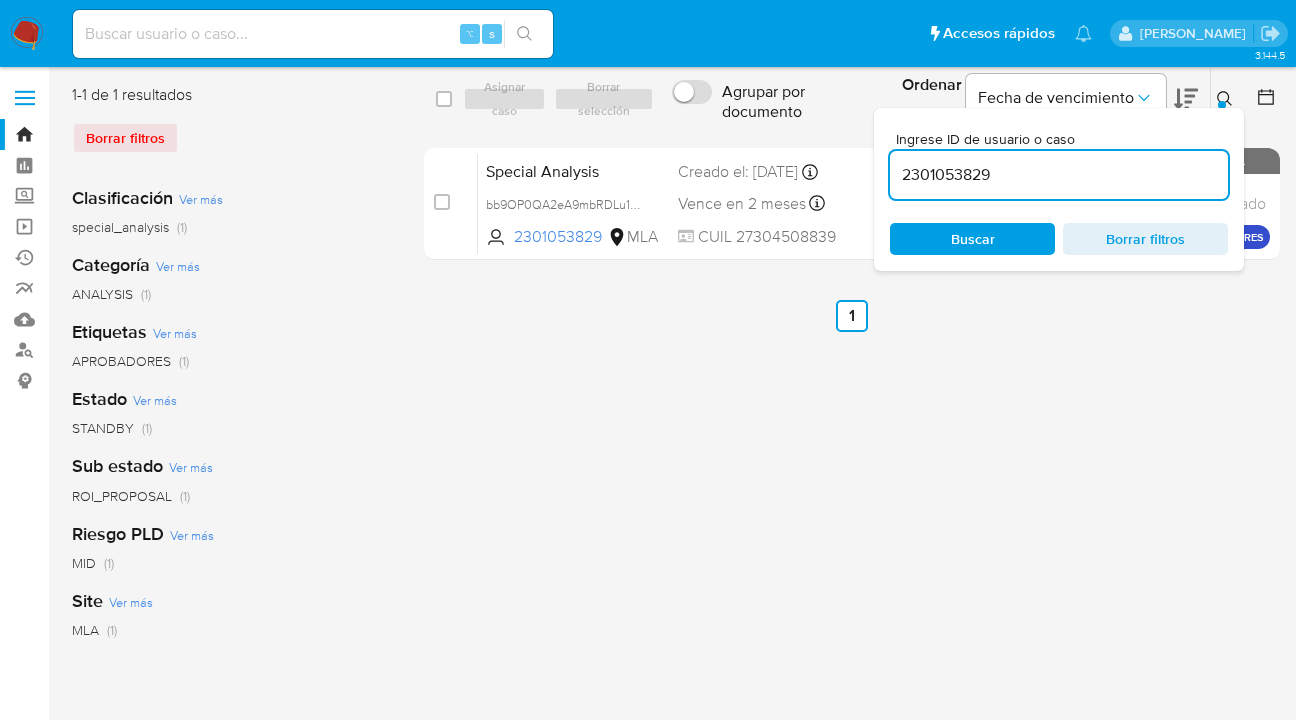 drag, startPoint x: 976, startPoint y: 181, endPoint x: 886, endPoint y: 186, distance: 90.13878 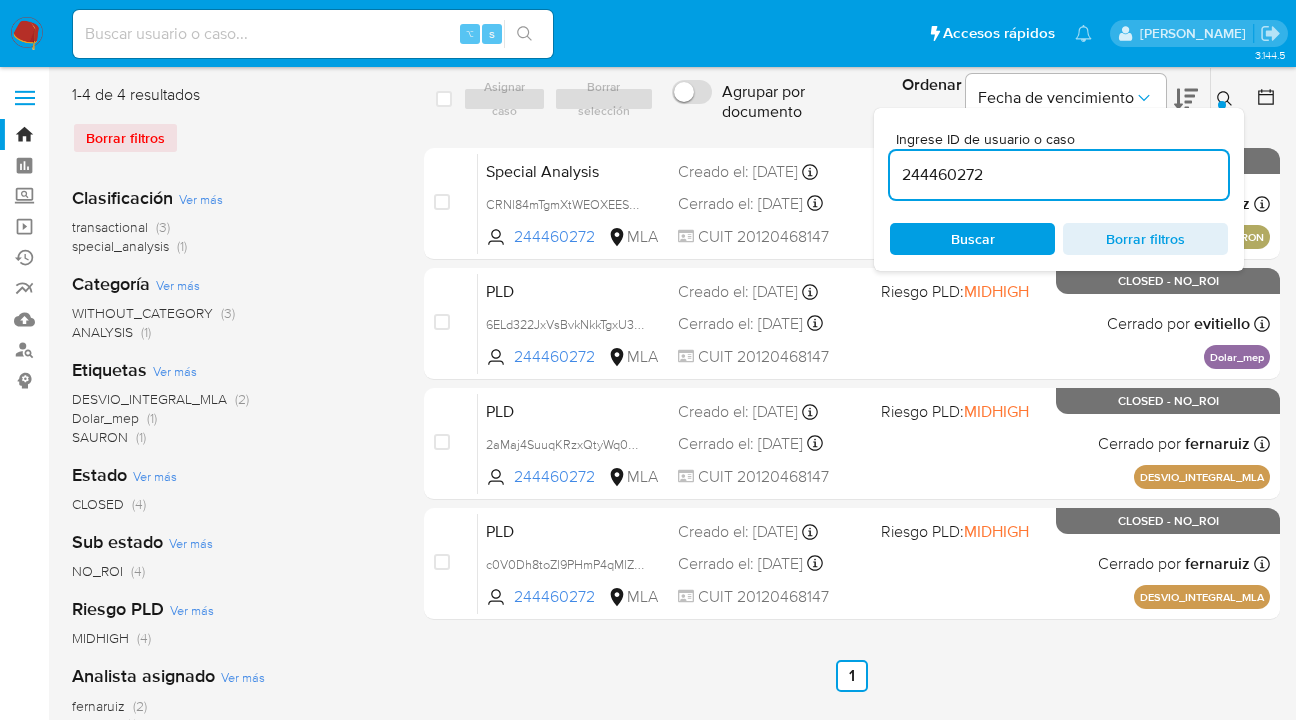 click 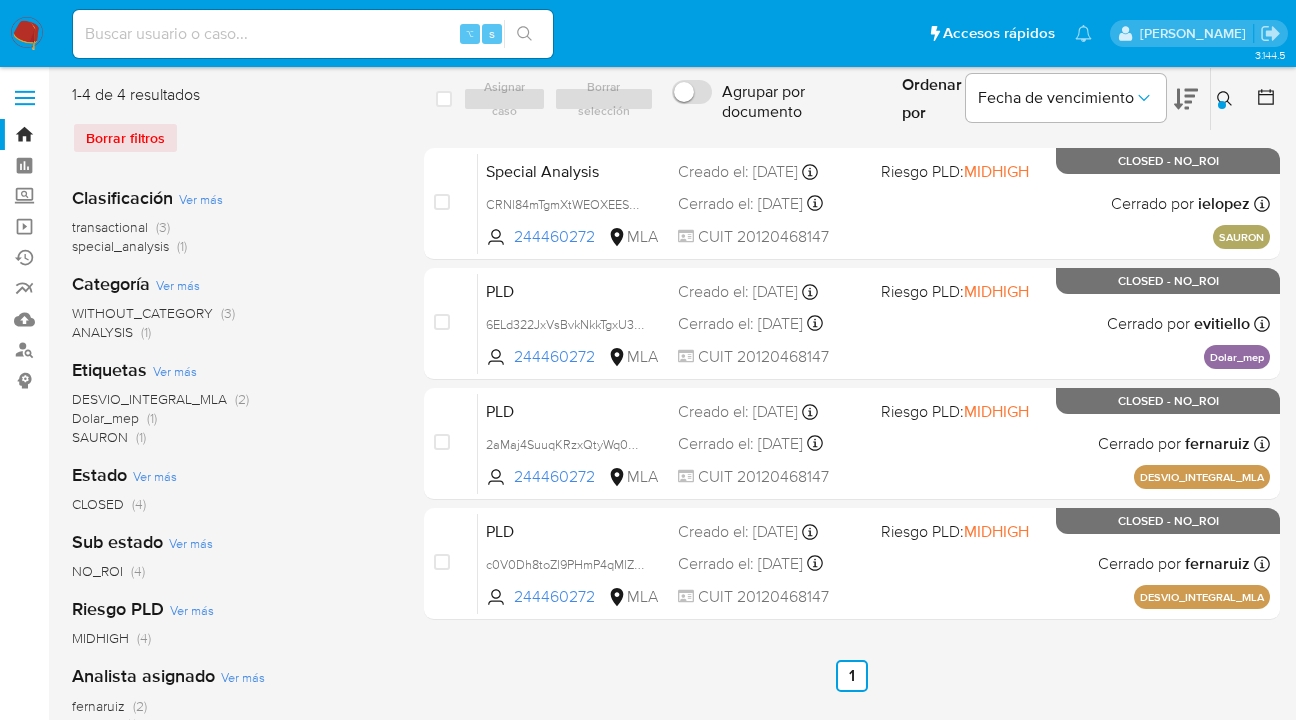click 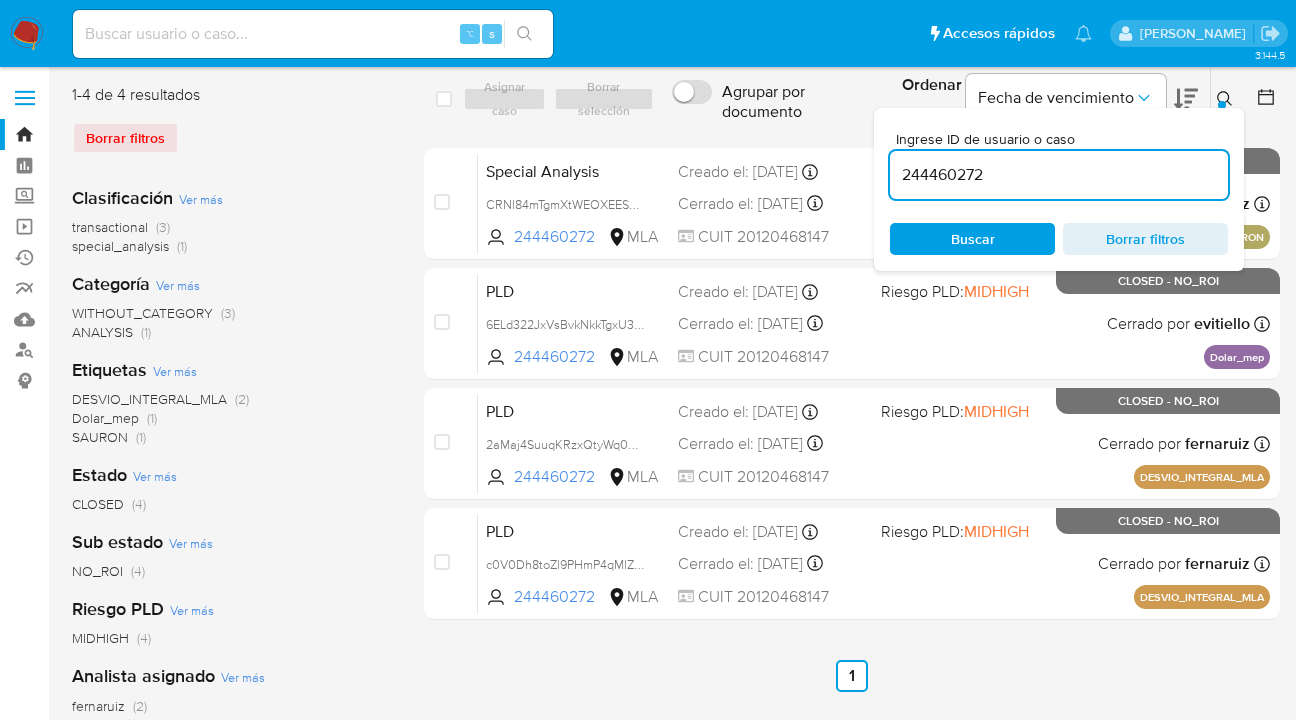 scroll, scrollTop: 0, scrollLeft: 0, axis: both 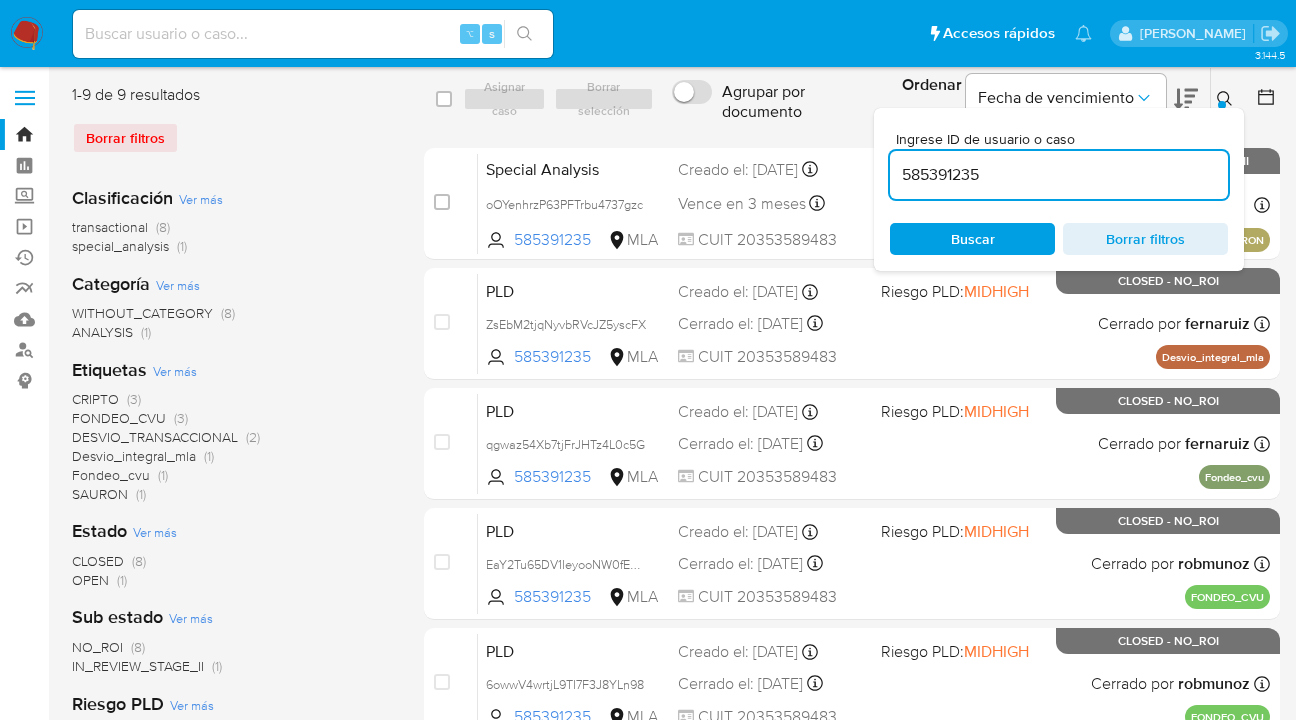 click 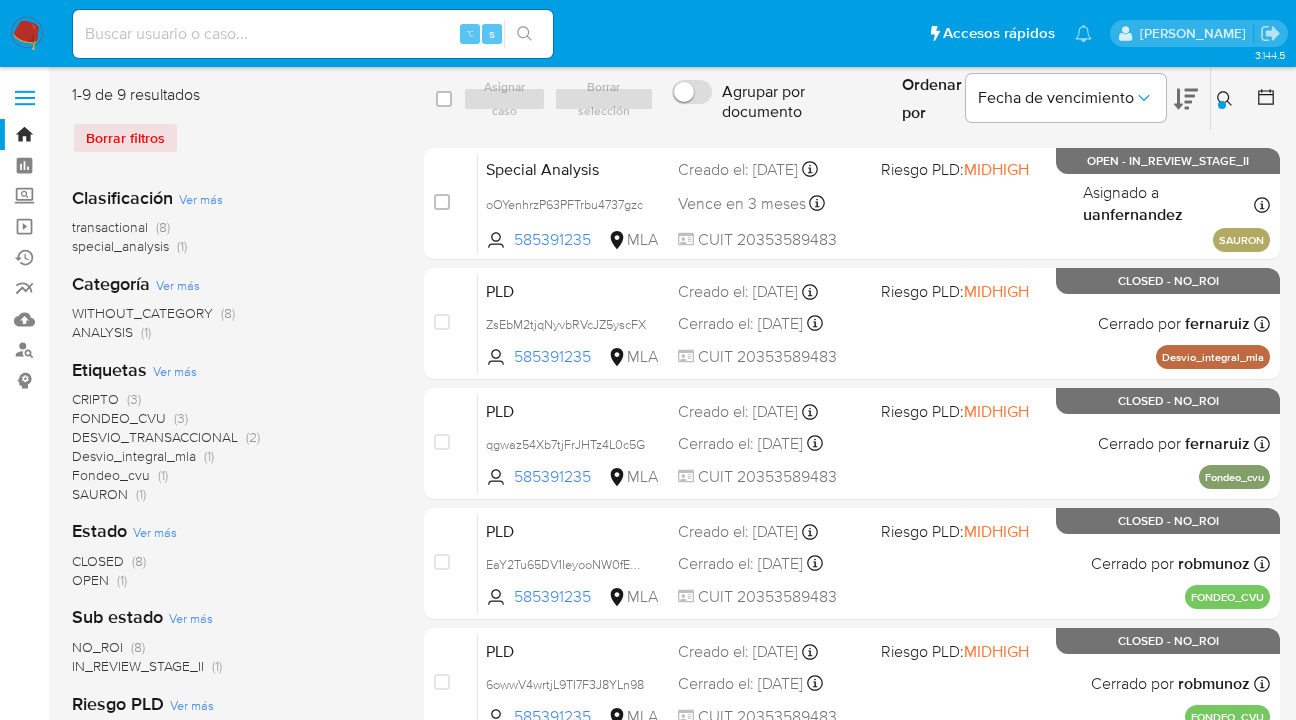 click 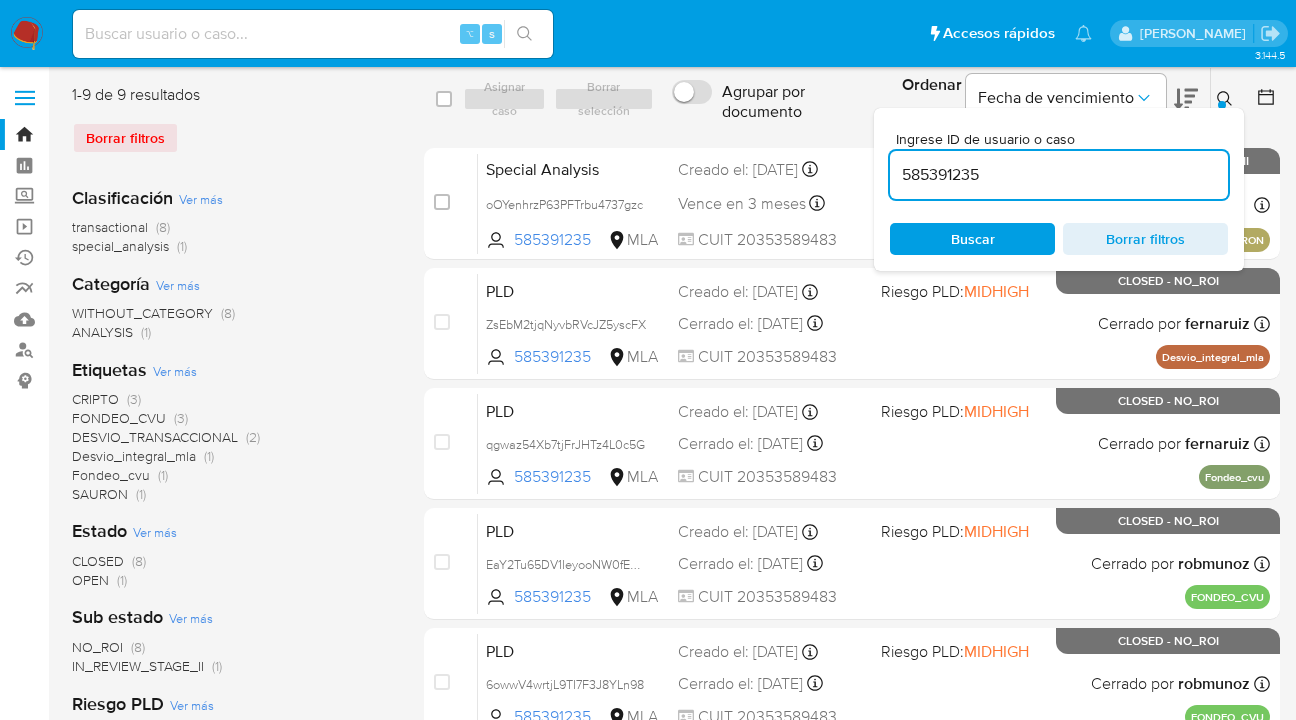 drag, startPoint x: 1031, startPoint y: 175, endPoint x: 1062, endPoint y: 153, distance: 38.013157 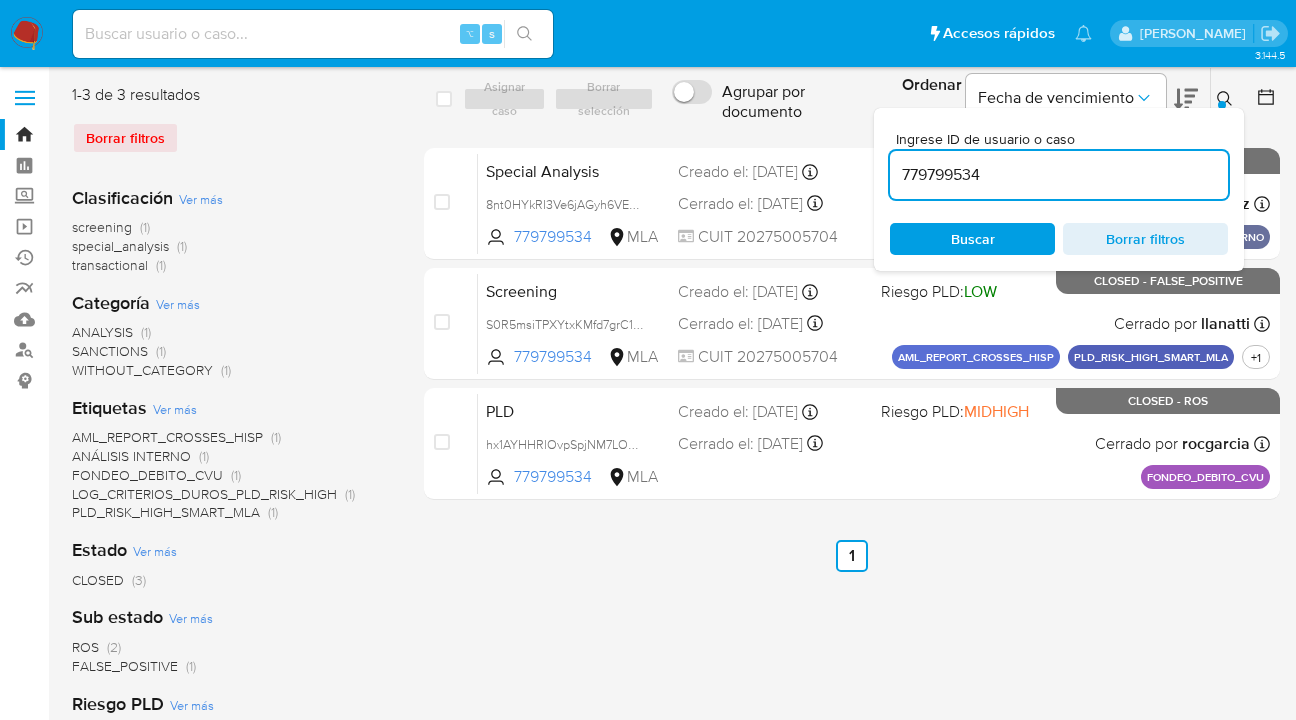 click 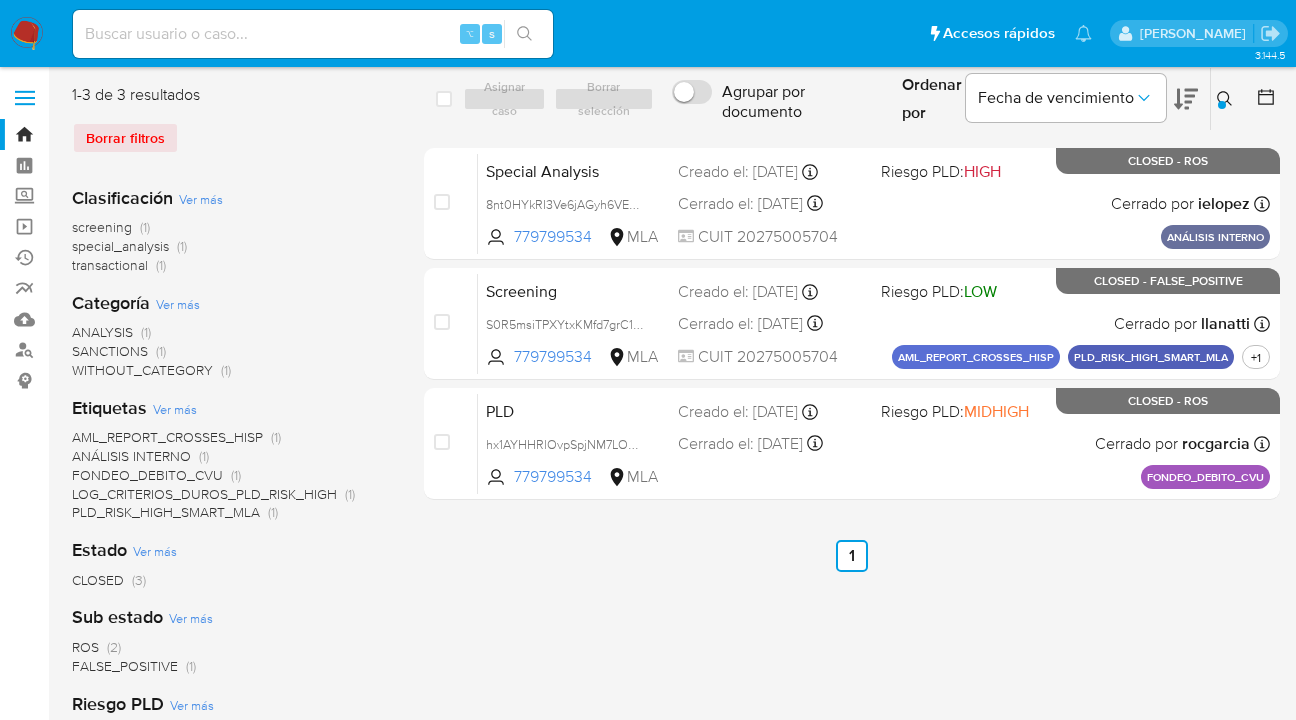click 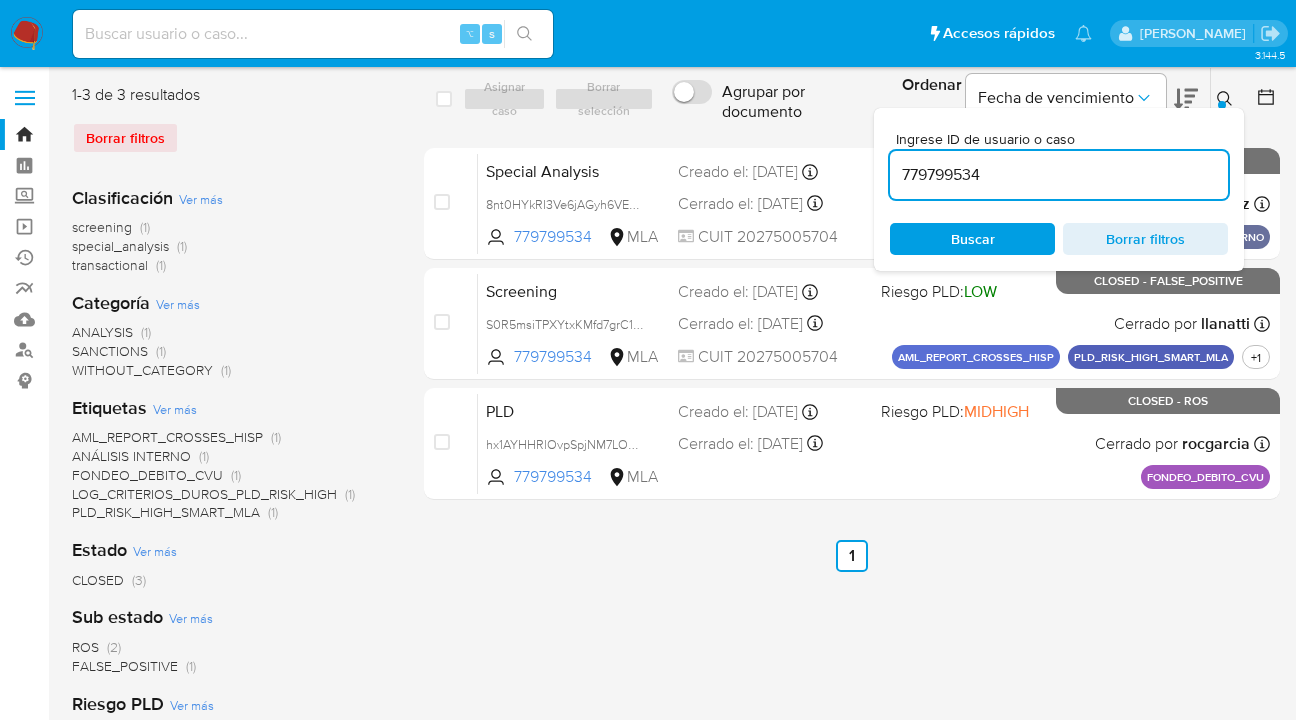 drag, startPoint x: 1038, startPoint y: 176, endPoint x: 890, endPoint y: 150, distance: 150.26643 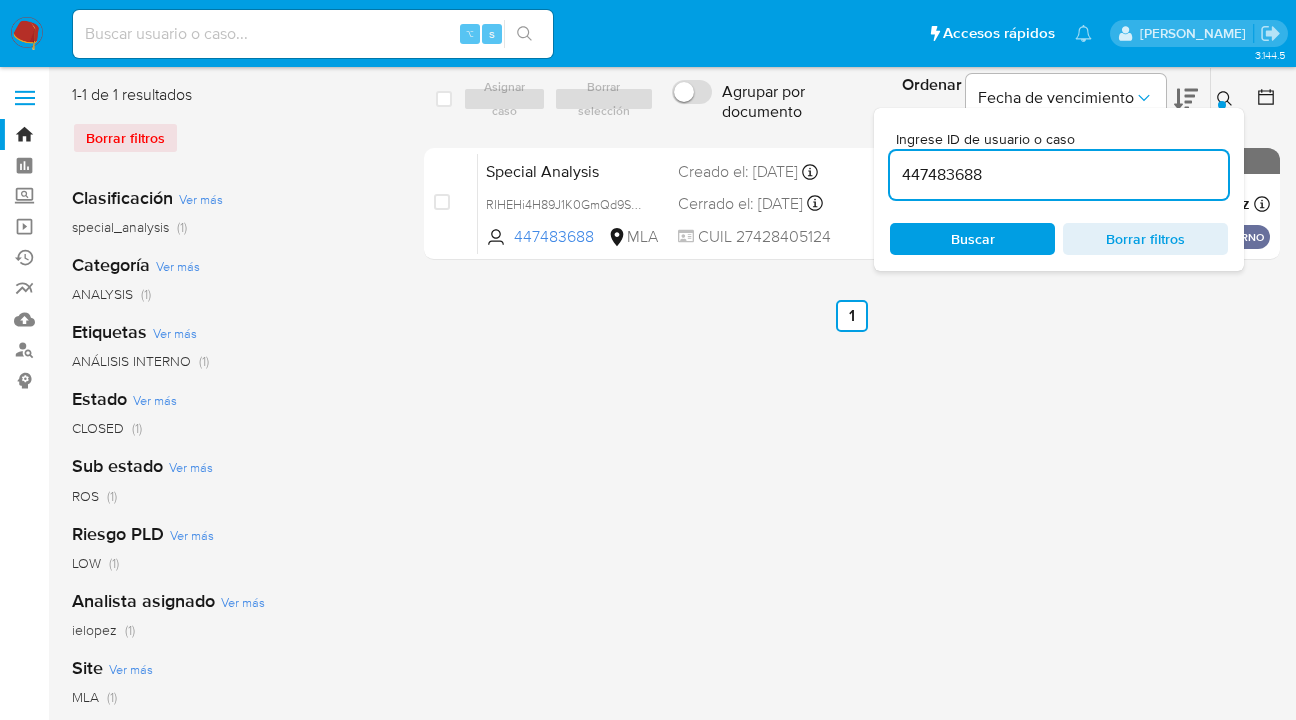 click at bounding box center (1222, 105) 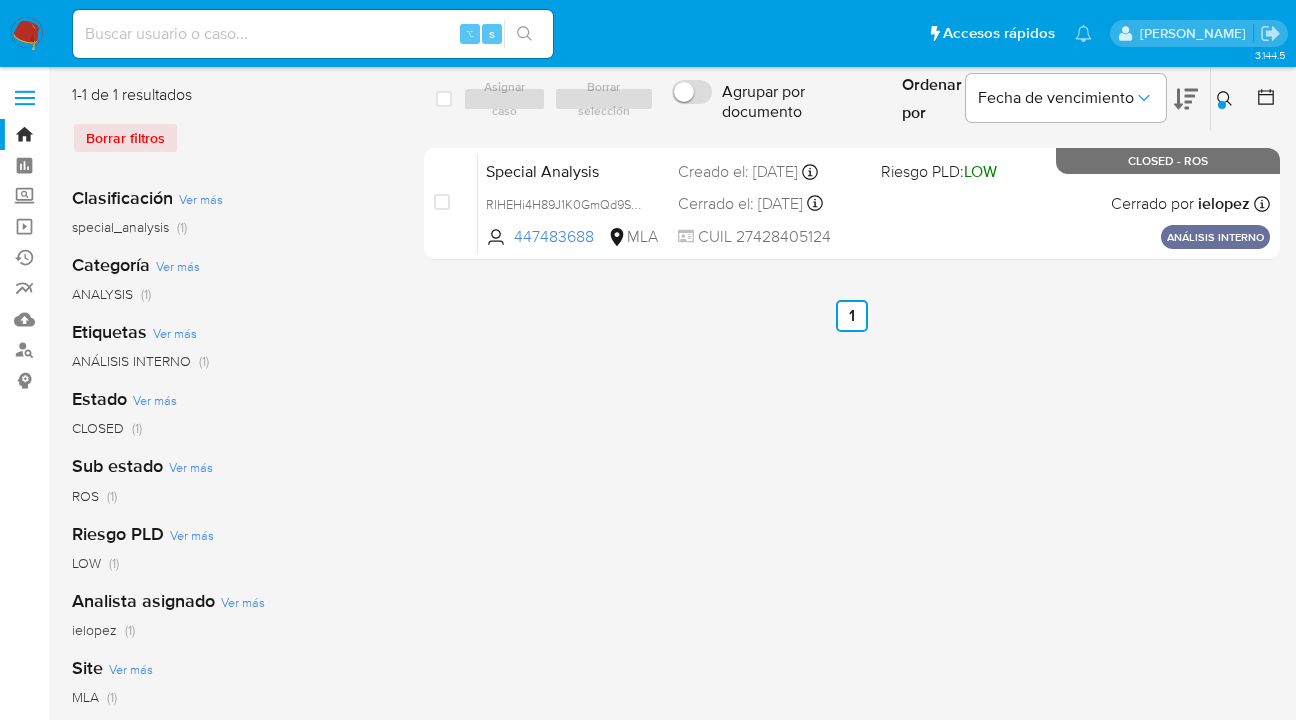 drag, startPoint x: 1228, startPoint y: 97, endPoint x: 1094, endPoint y: 129, distance: 137.76791 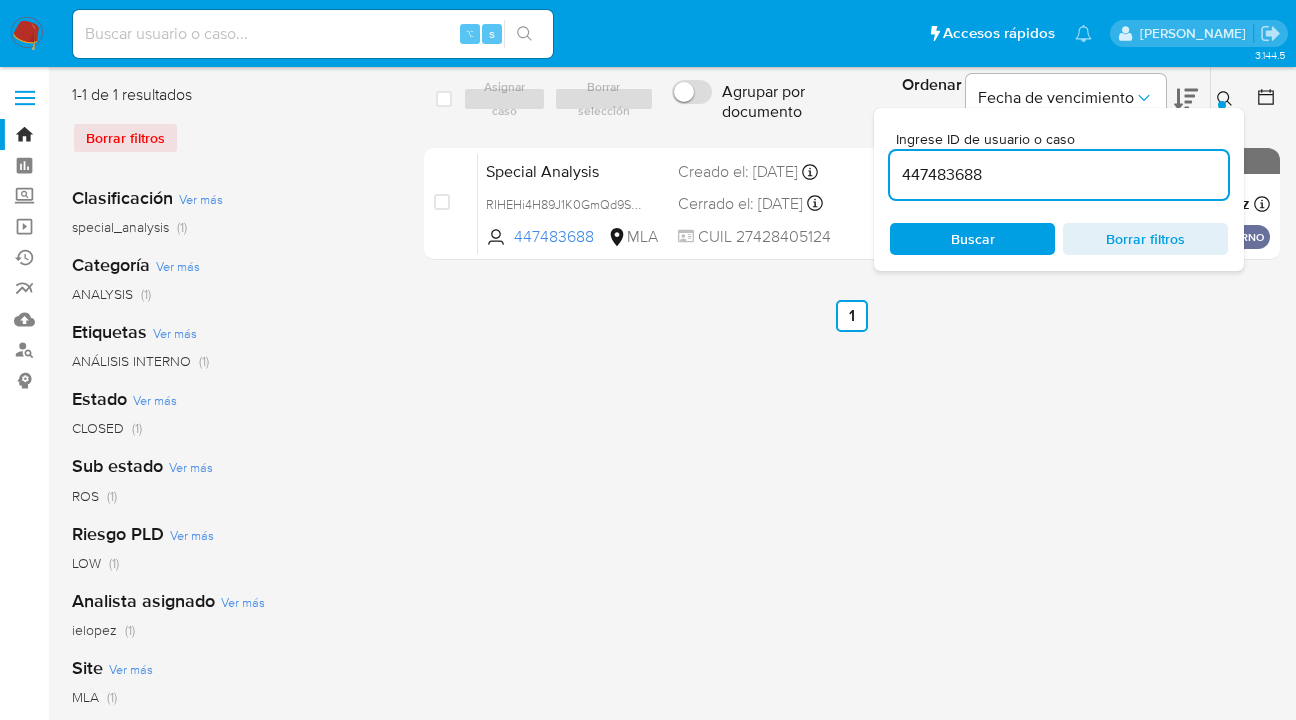 drag, startPoint x: 1007, startPoint y: 180, endPoint x: 903, endPoint y: 161, distance: 105.72133 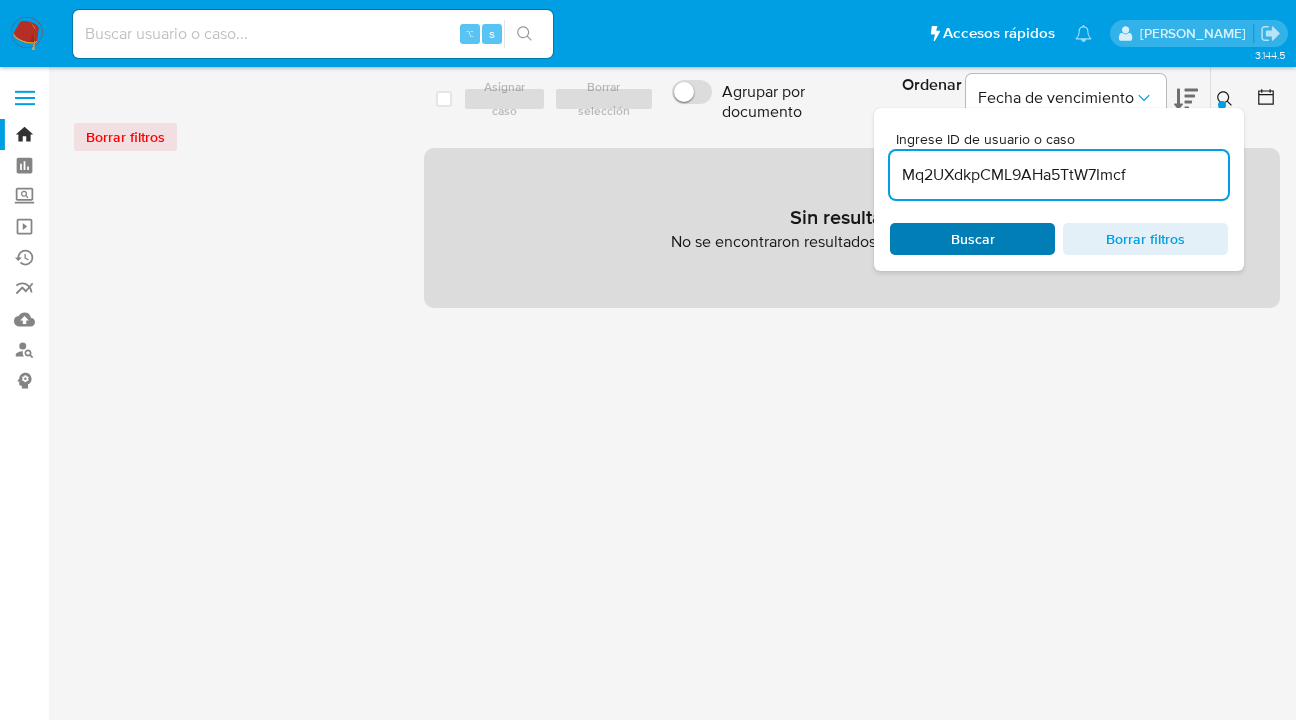 drag, startPoint x: 1175, startPoint y: 171, endPoint x: 1001, endPoint y: 227, distance: 182.78949 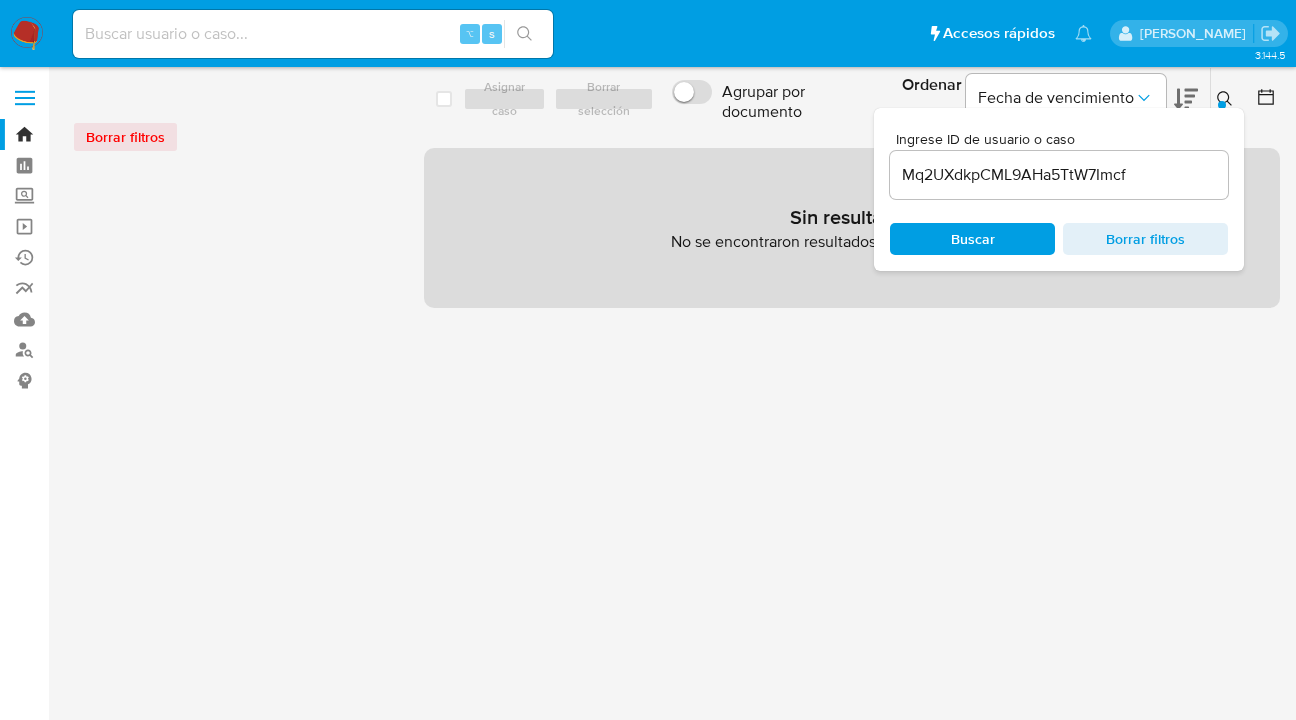 click on "Mq2UXdkpCML9AHa5TtW7Imcf" at bounding box center (1059, 175) 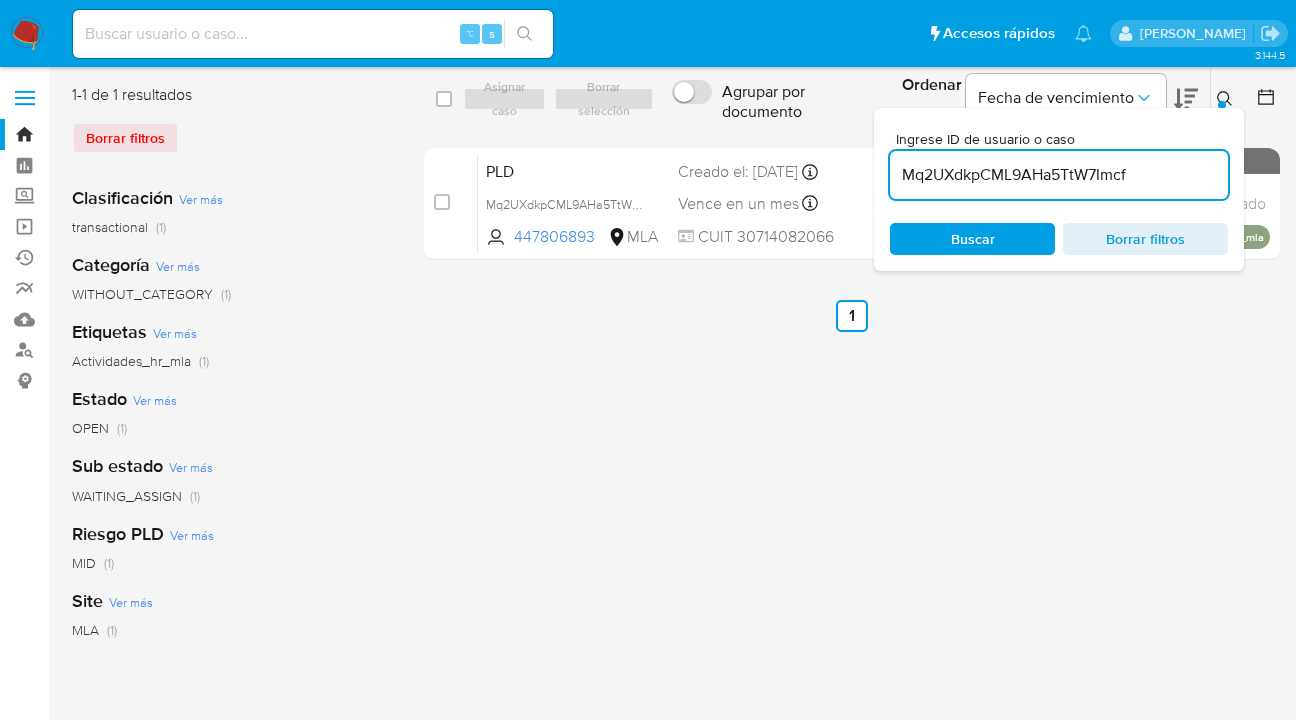 click 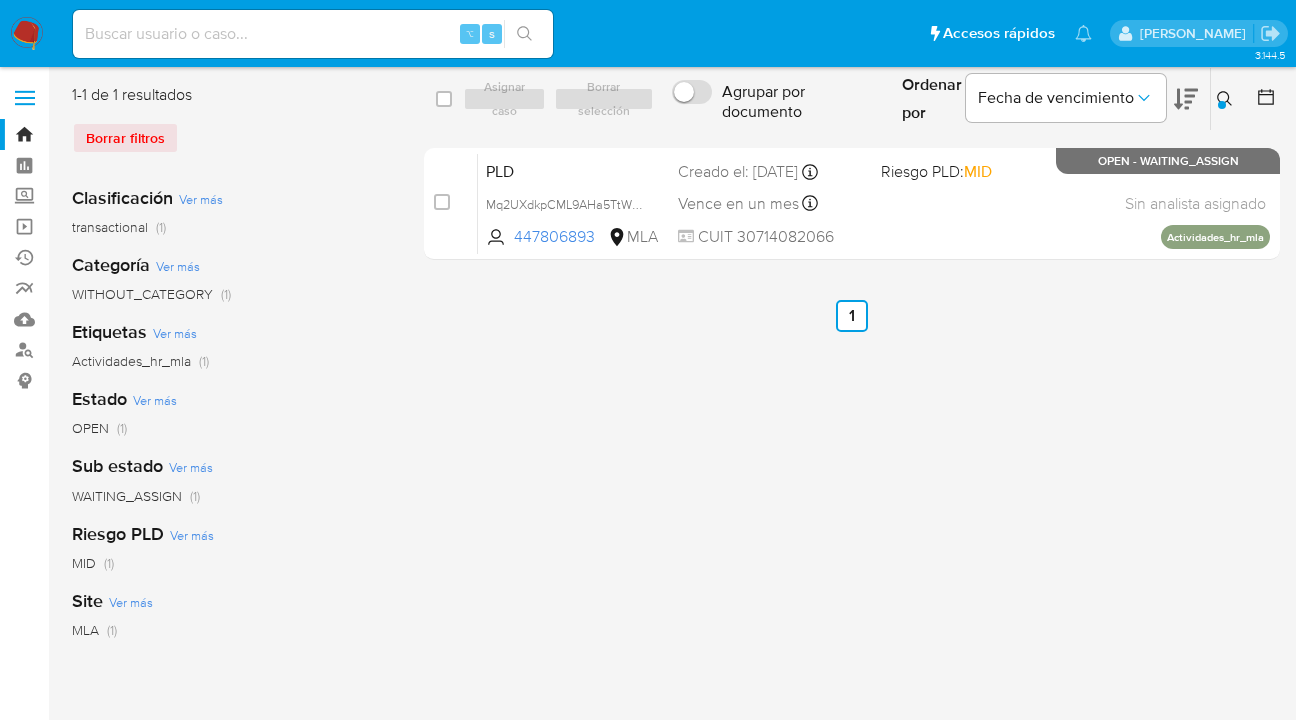 drag, startPoint x: 1226, startPoint y: 95, endPoint x: 1200, endPoint y: 110, distance: 30.016663 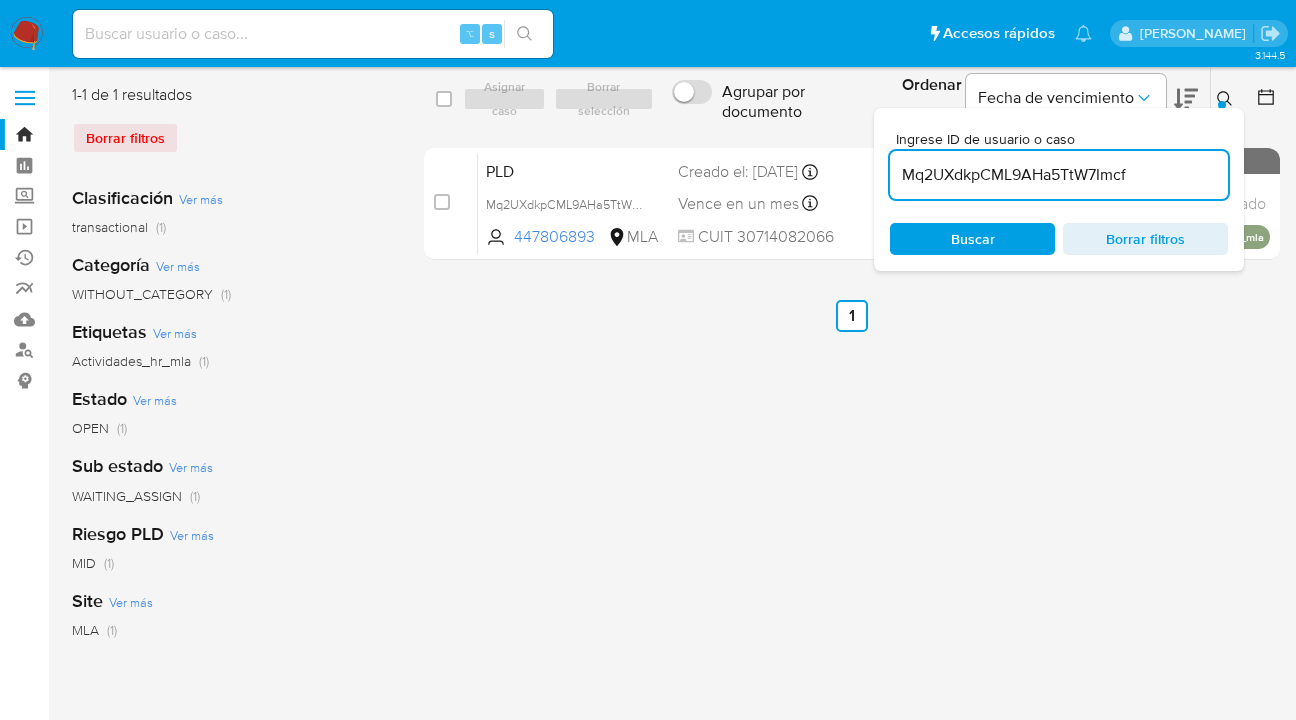 scroll, scrollTop: 0, scrollLeft: 0, axis: both 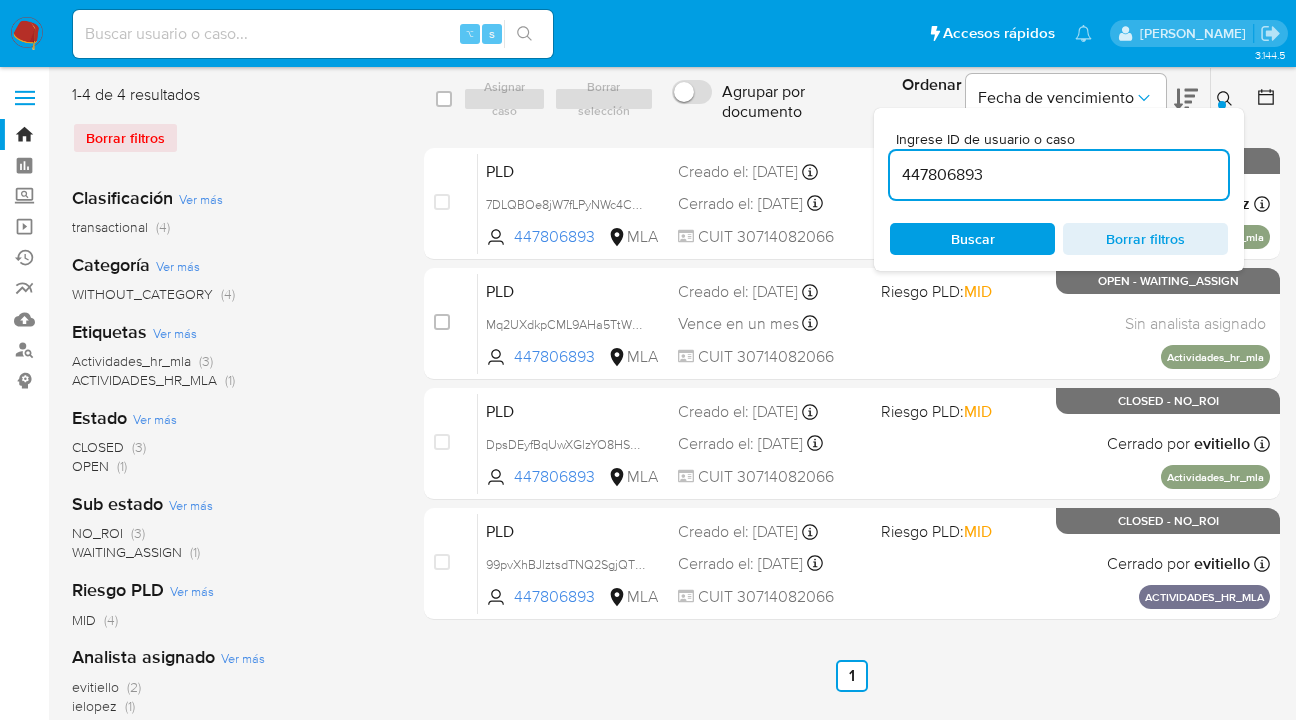 click at bounding box center (1222, 105) 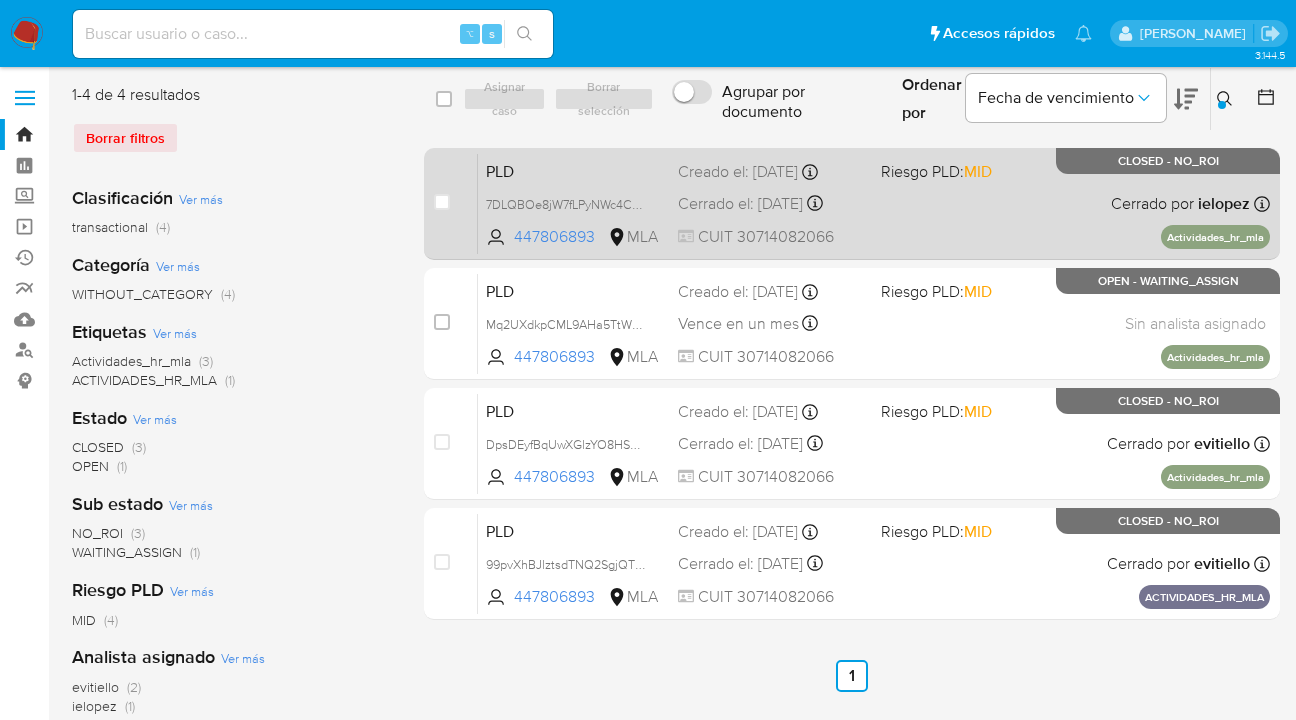 click on "PLD 7DLQBOe8jW7fLPyNWc4CbbRq 447806893 MLA Riesgo PLD:  MID Creado el: 12/06/2025   Creado el: 12/06/2025 03:32:49 Cerrado el: 26/06/2025   Cerrado el: 26/06/2025 08:50:12 CUIT   30714082066 Cerrado por   ielopez   Asignado el: 18/06/2025 14:15:47 Actividades_hr_mla CLOSED - NO_ROI" at bounding box center (874, 203) 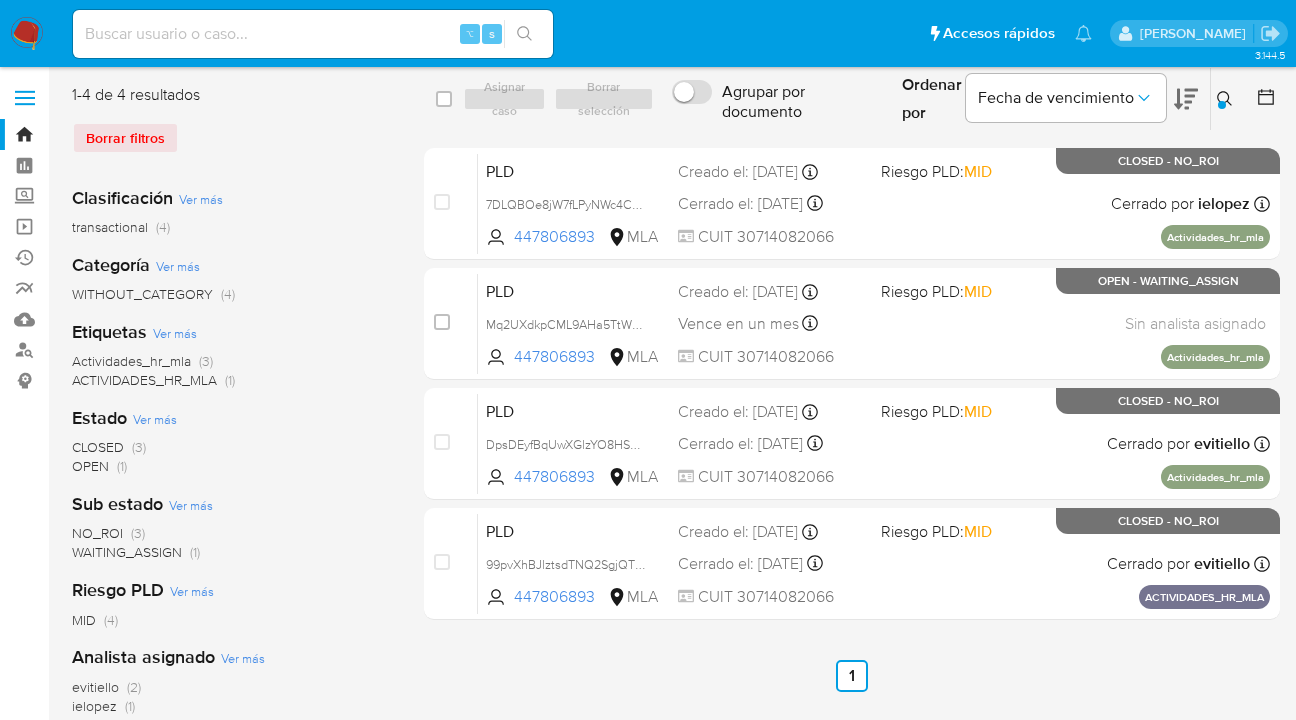 click 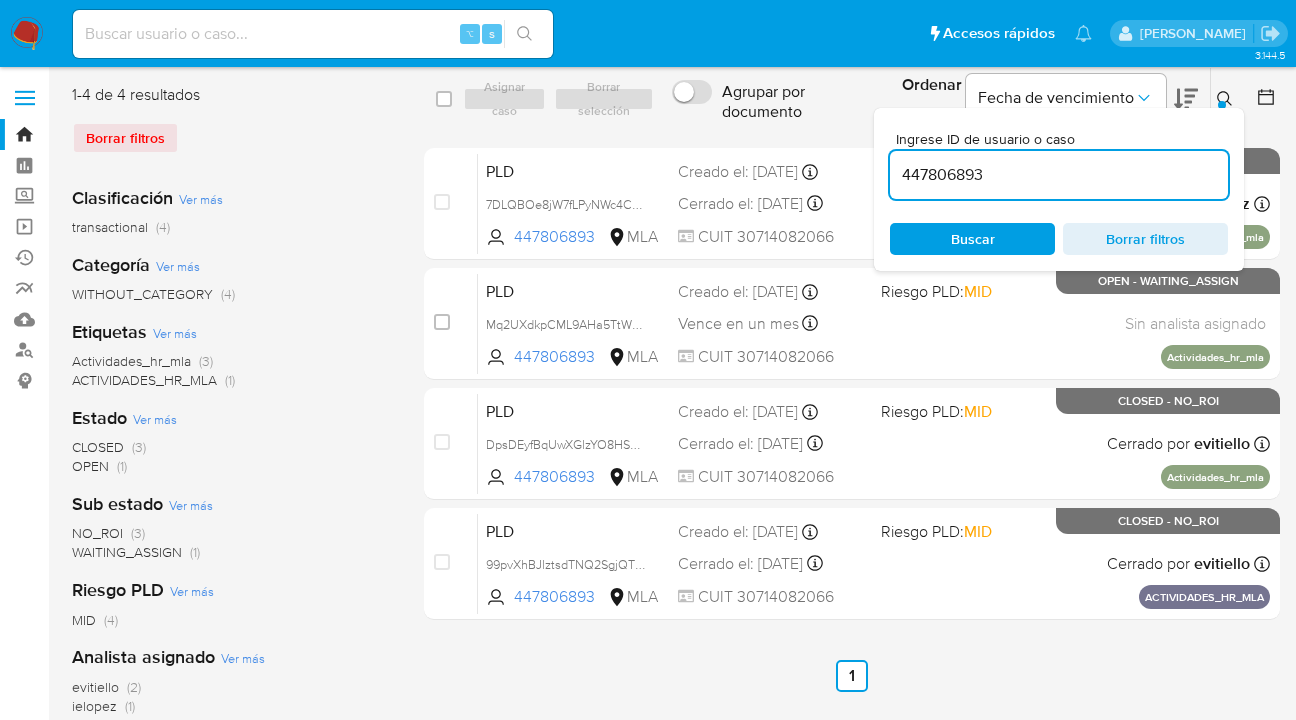 scroll, scrollTop: 0, scrollLeft: 0, axis: both 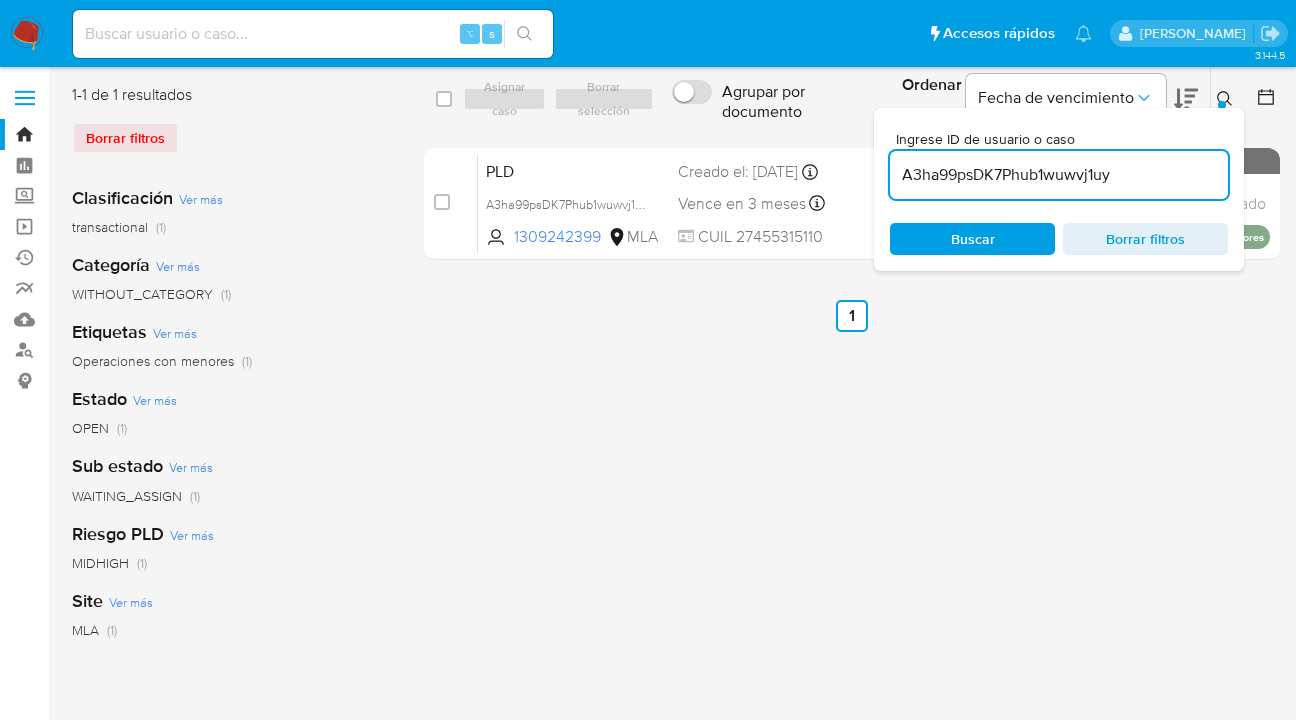 click 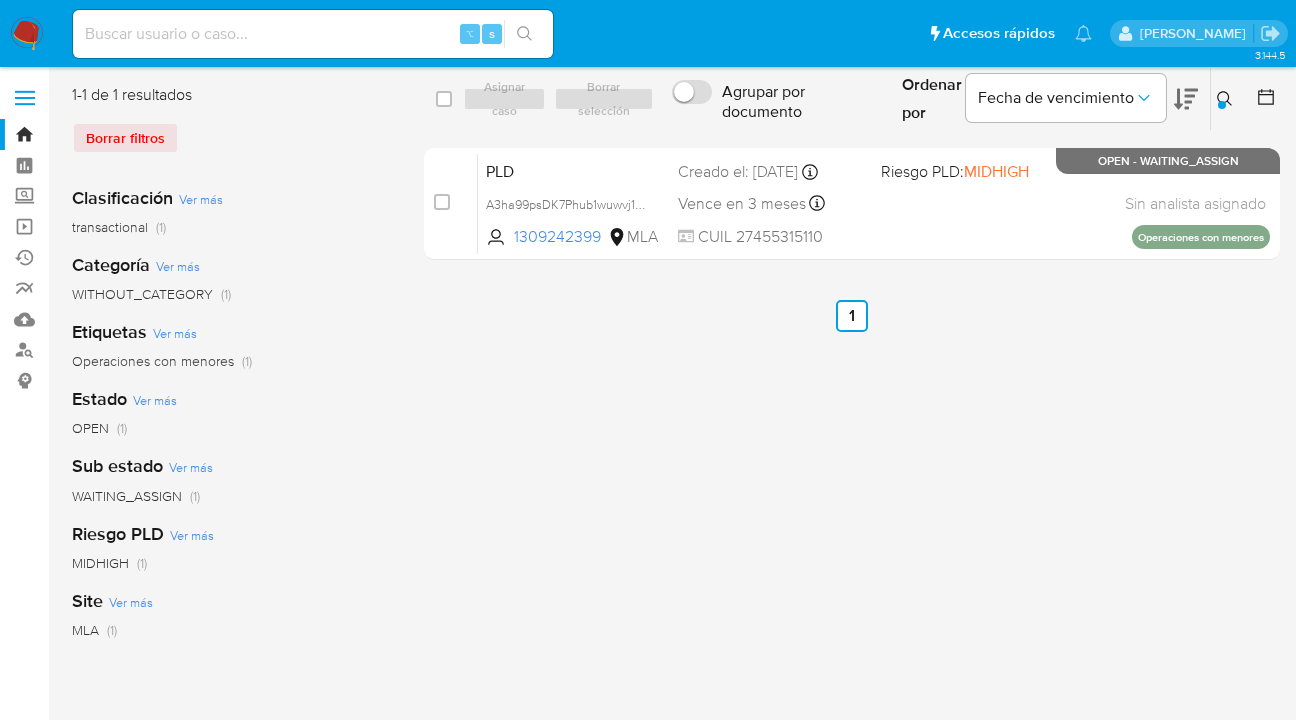 click 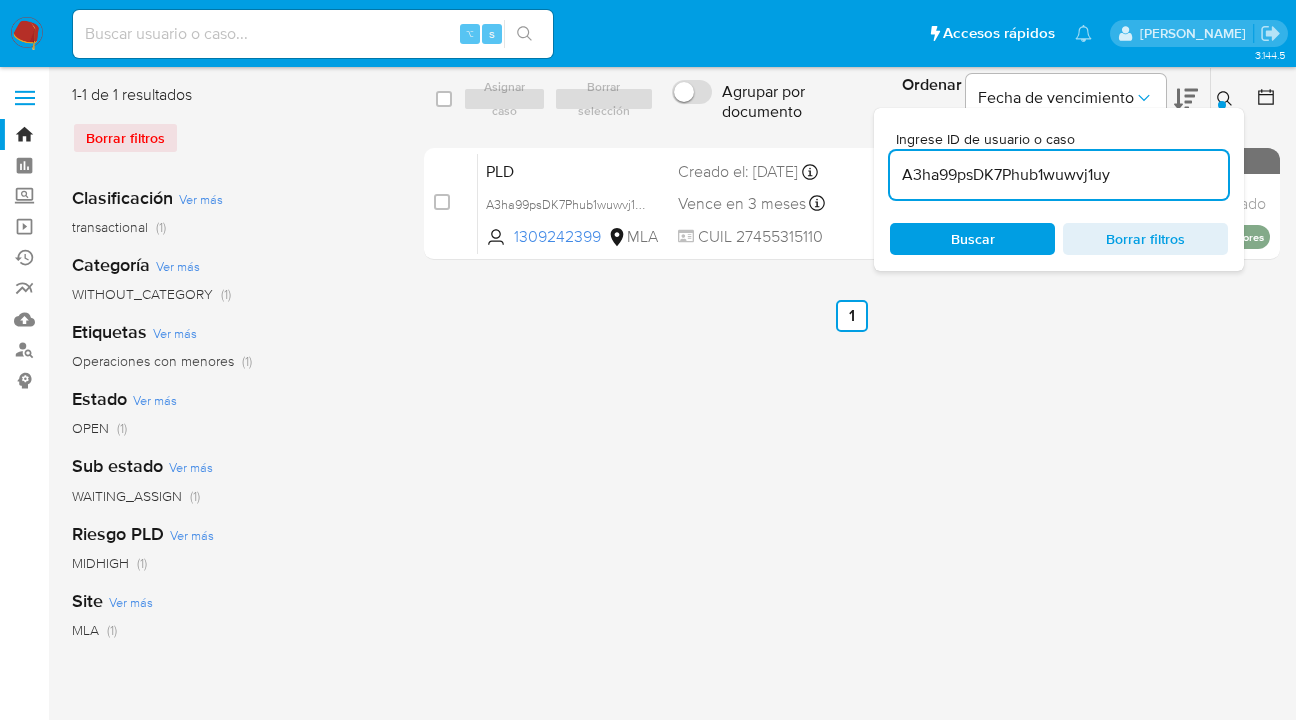 drag, startPoint x: 1119, startPoint y: 173, endPoint x: 876, endPoint y: 159, distance: 243.40295 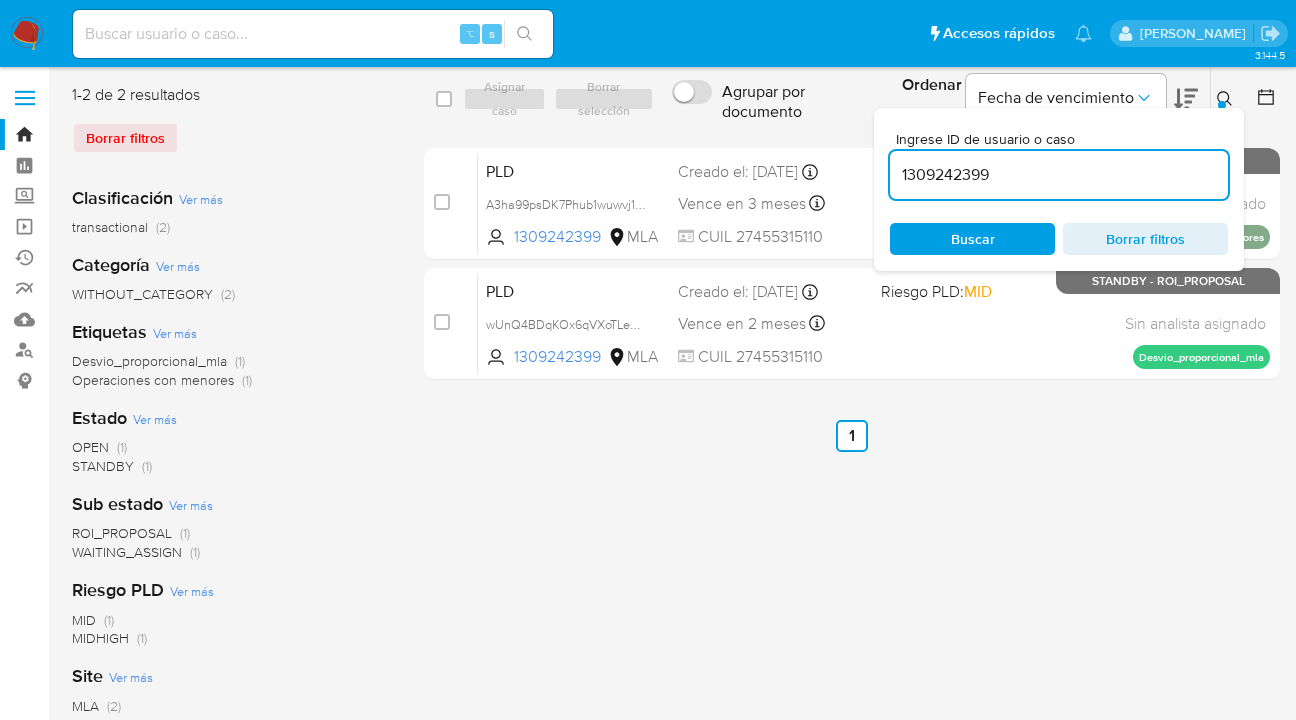 click 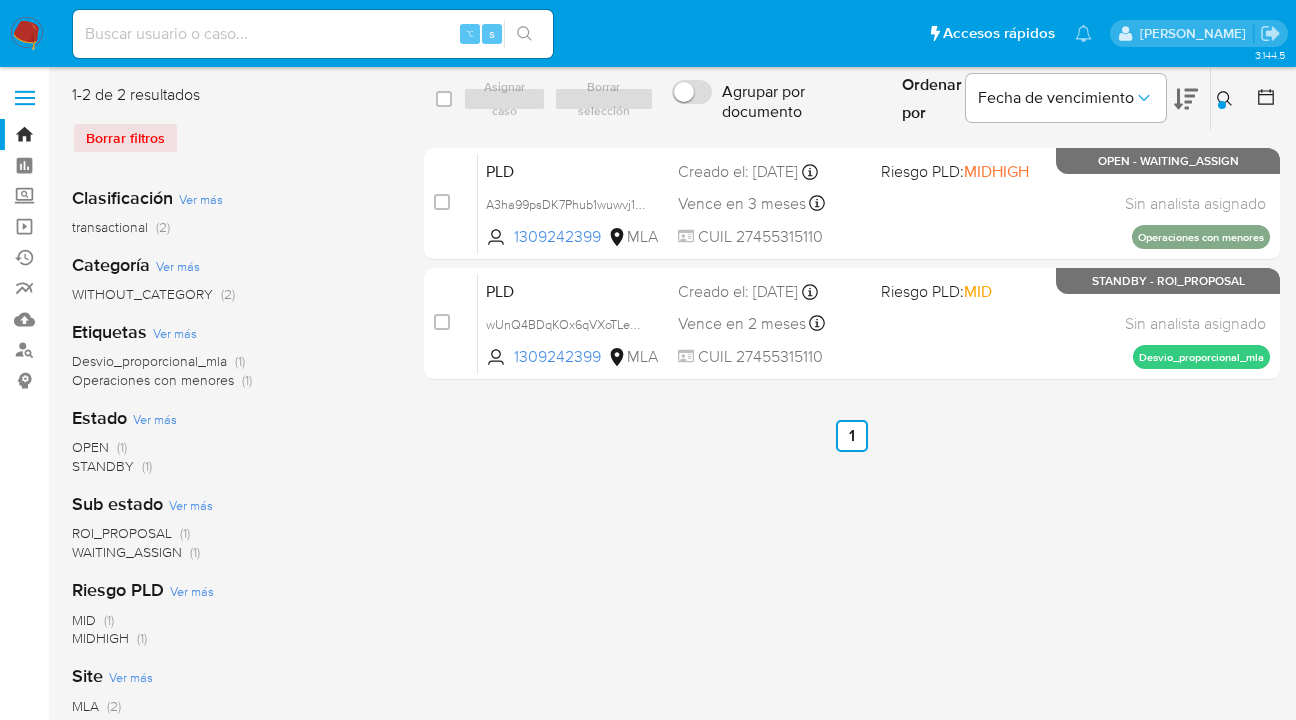 click 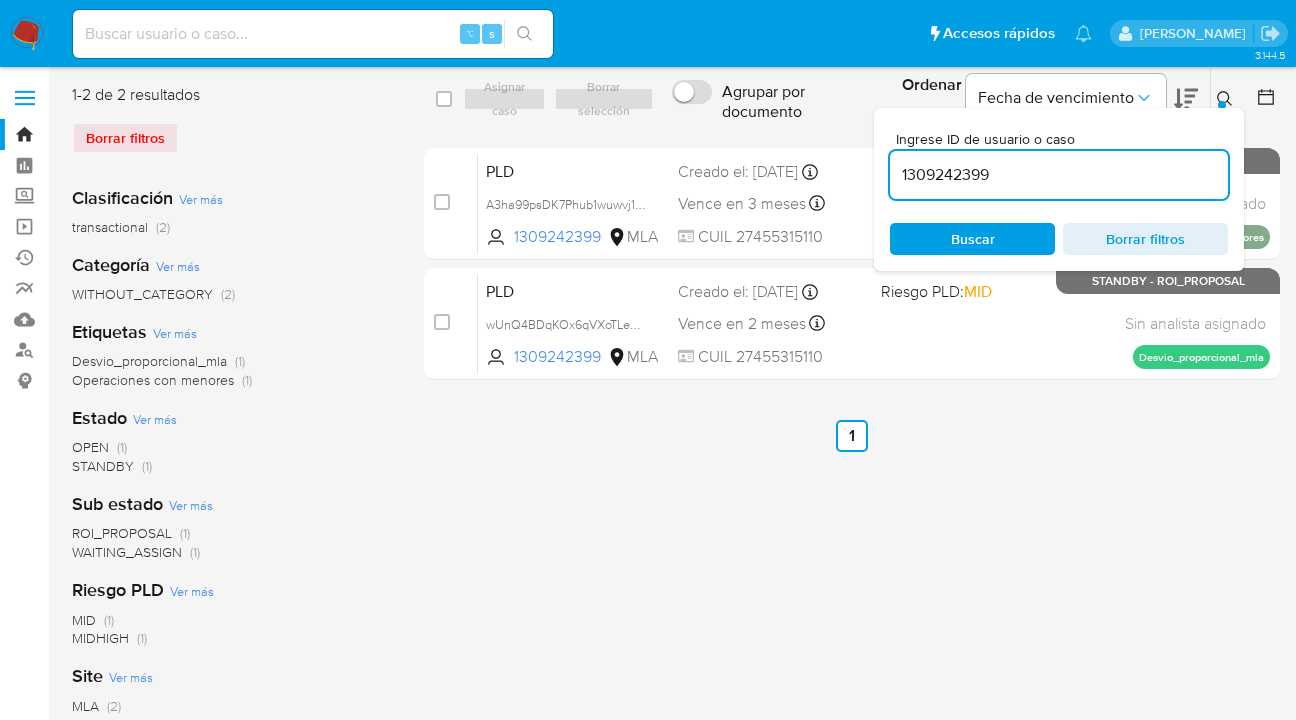 drag, startPoint x: 1007, startPoint y: 177, endPoint x: 898, endPoint y: 168, distance: 109.370926 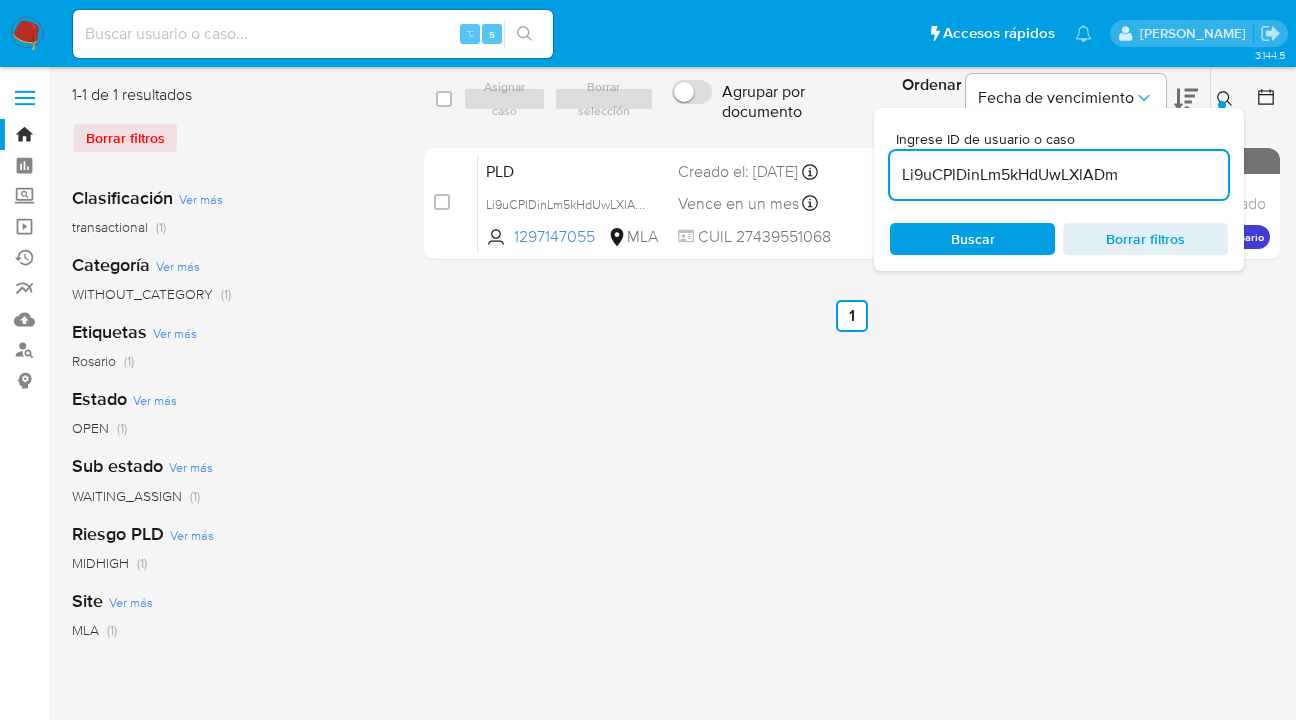 click 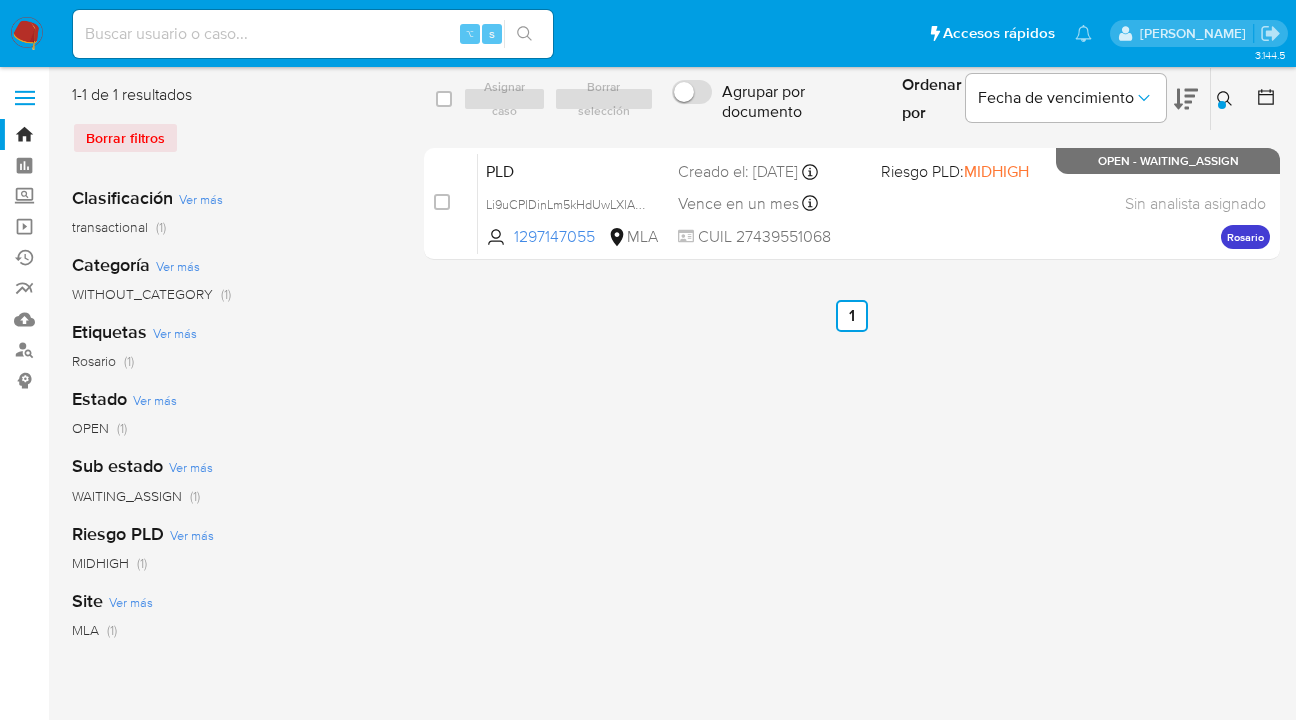click 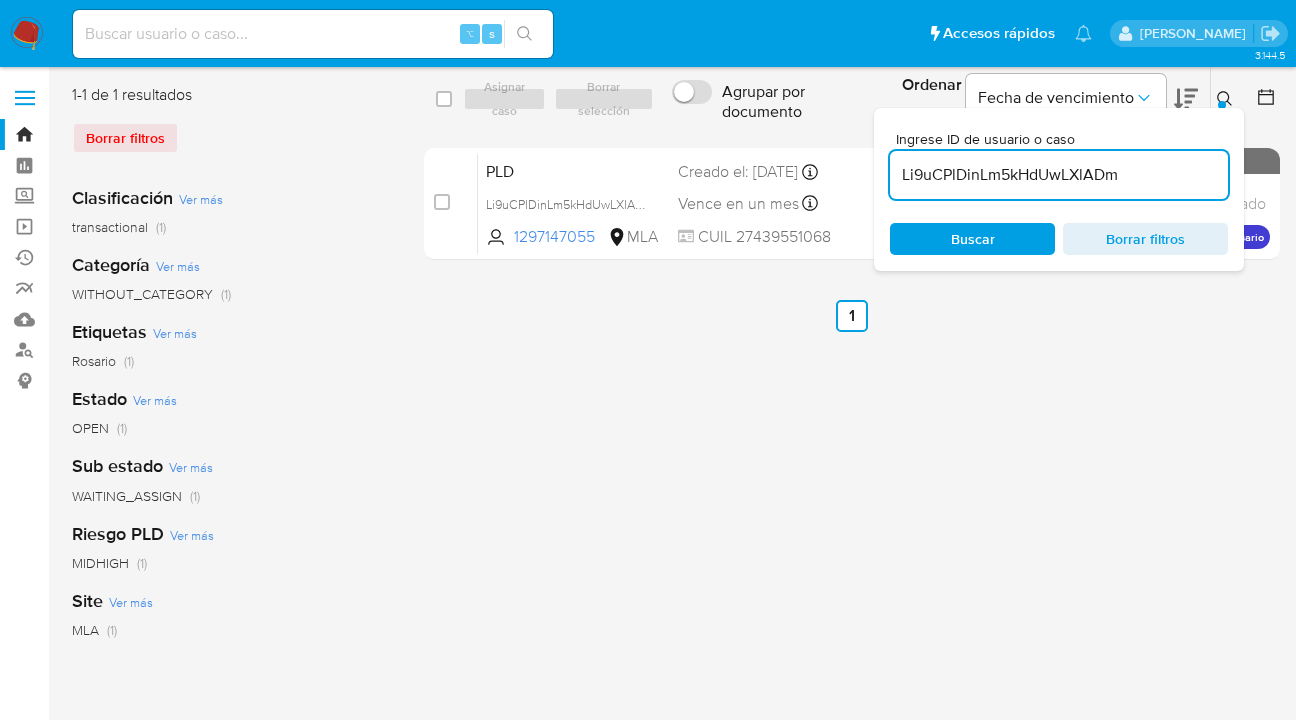 drag, startPoint x: 1139, startPoint y: 182, endPoint x: 889, endPoint y: 166, distance: 250.51147 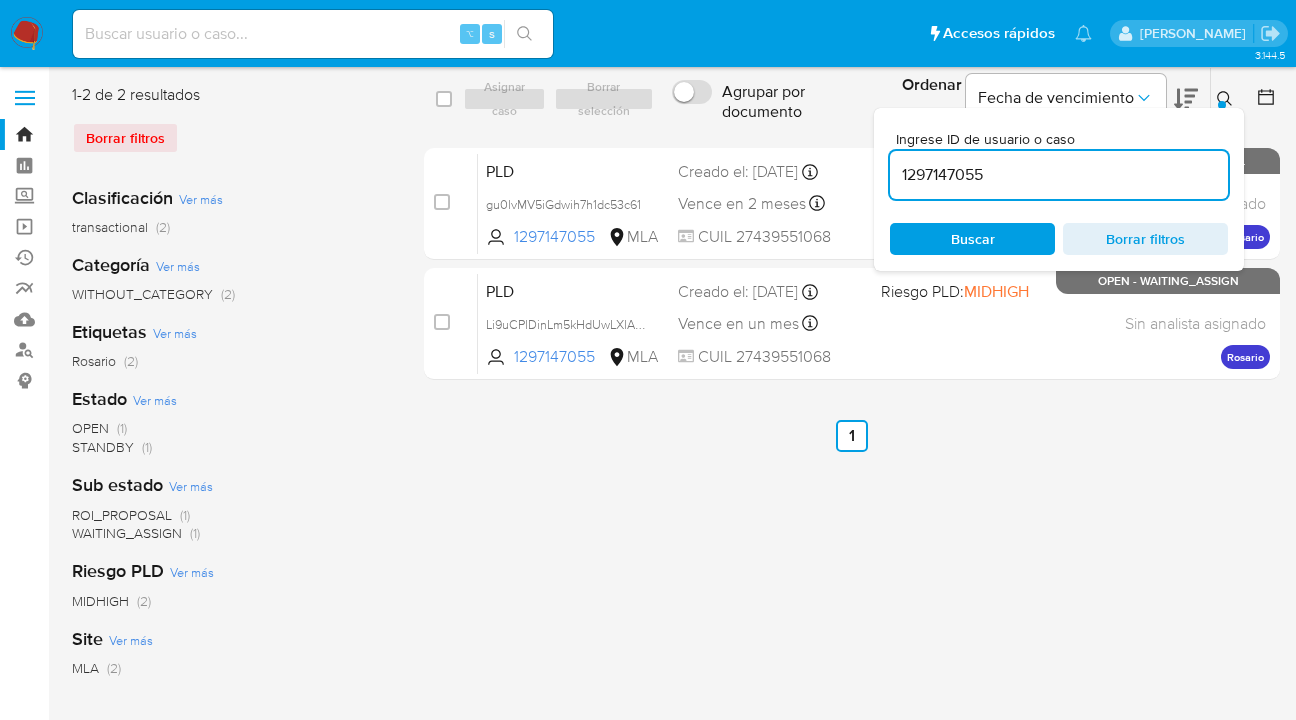 click 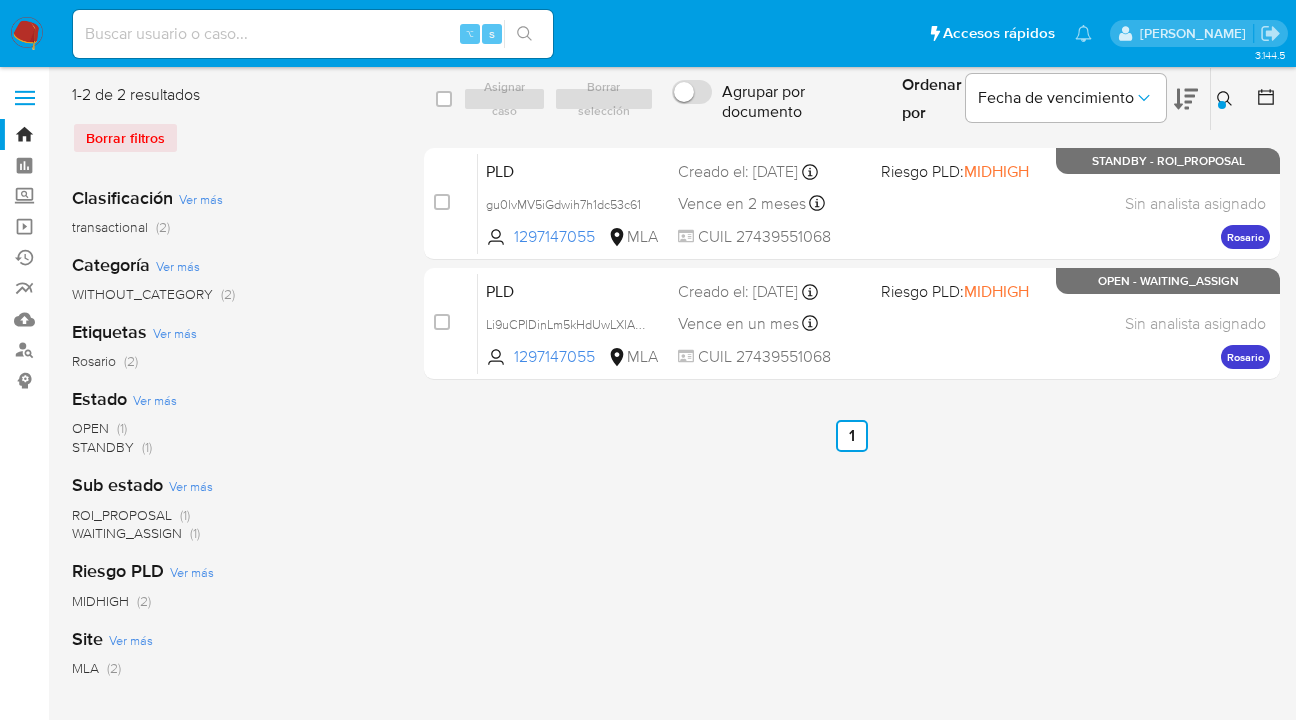 click at bounding box center [1227, 99] 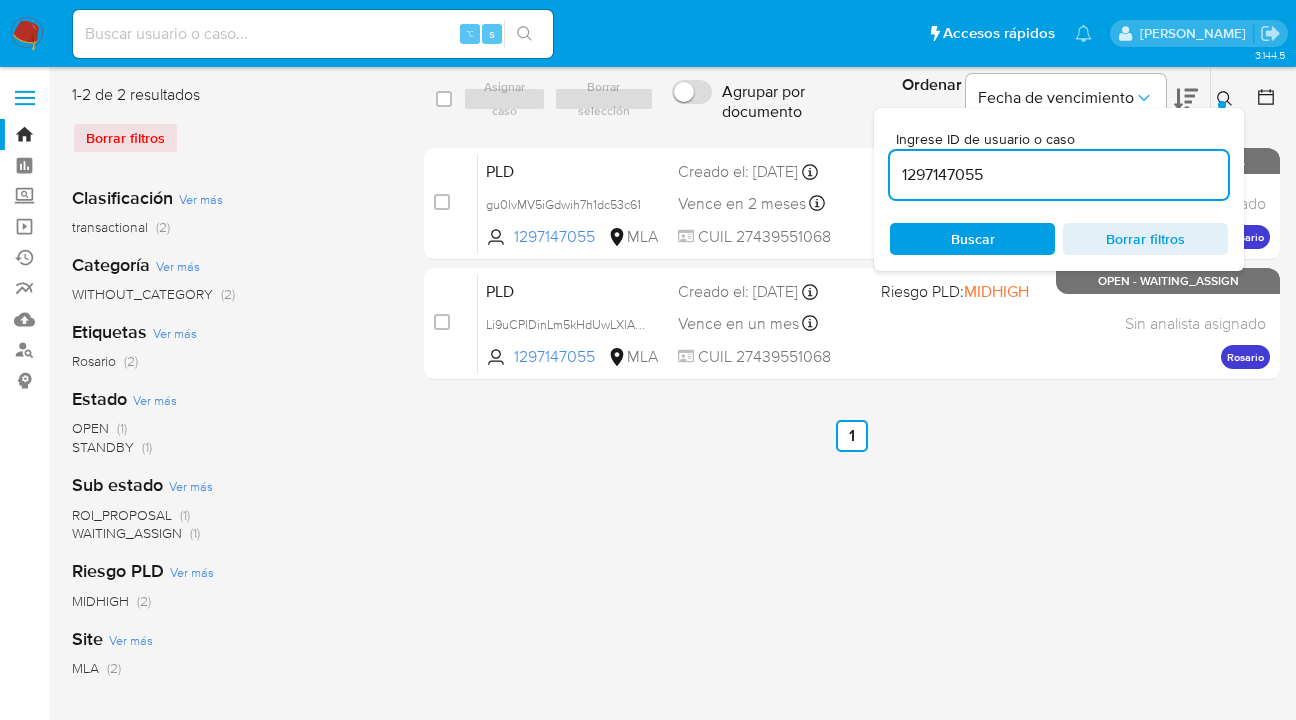 drag, startPoint x: 1063, startPoint y: 172, endPoint x: 897, endPoint y: 172, distance: 166 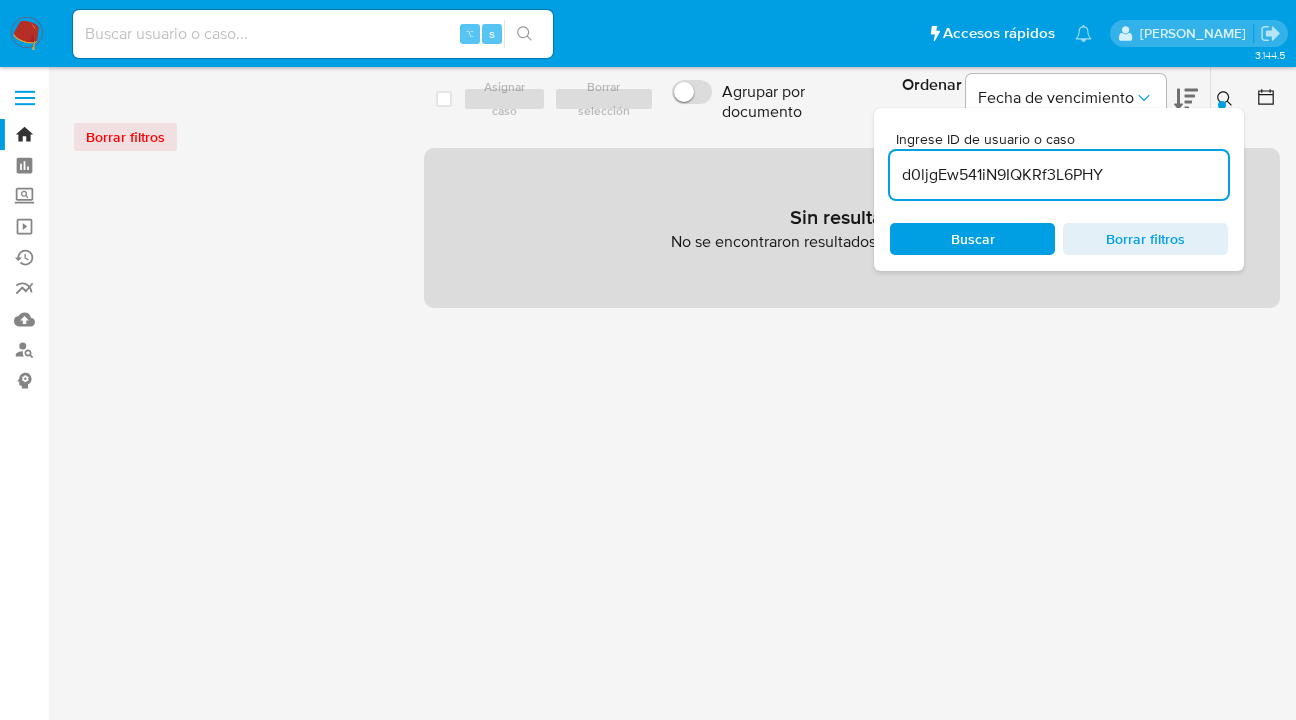 click on "d0ljgEw541iN9IQKRf3L6PHY" at bounding box center (1059, 175) 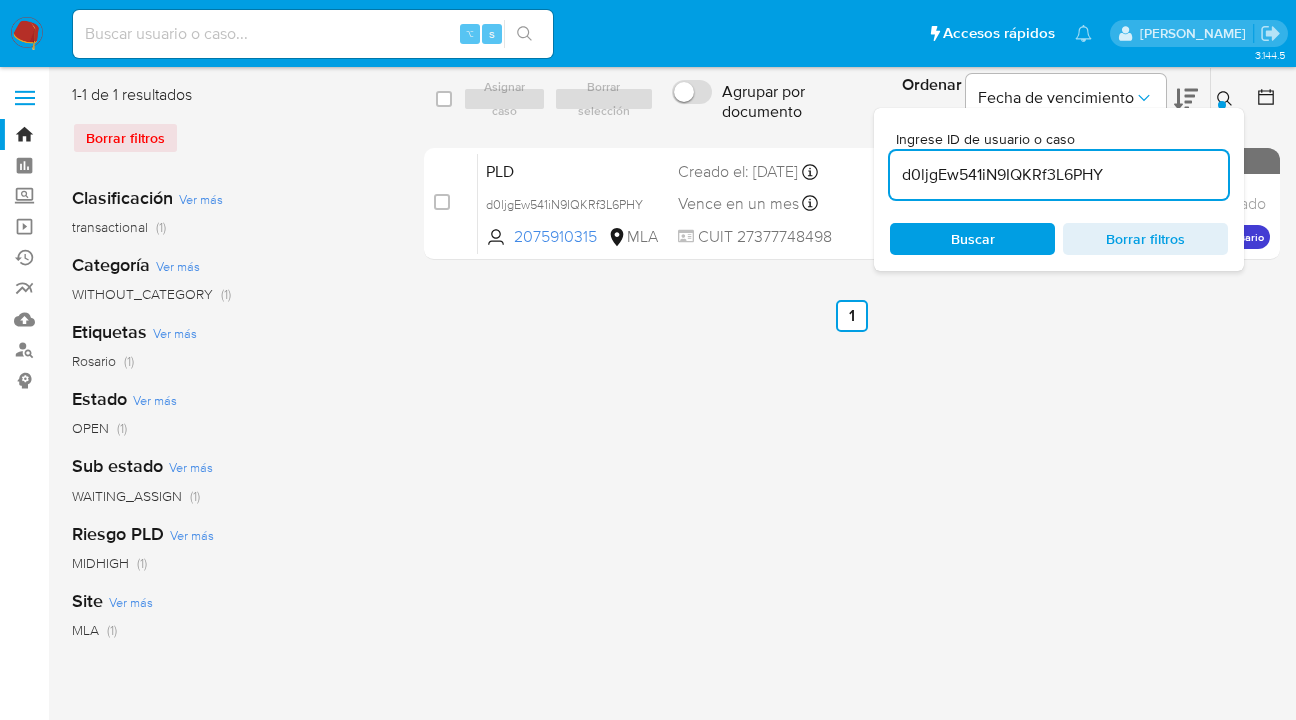click at bounding box center [1222, 105] 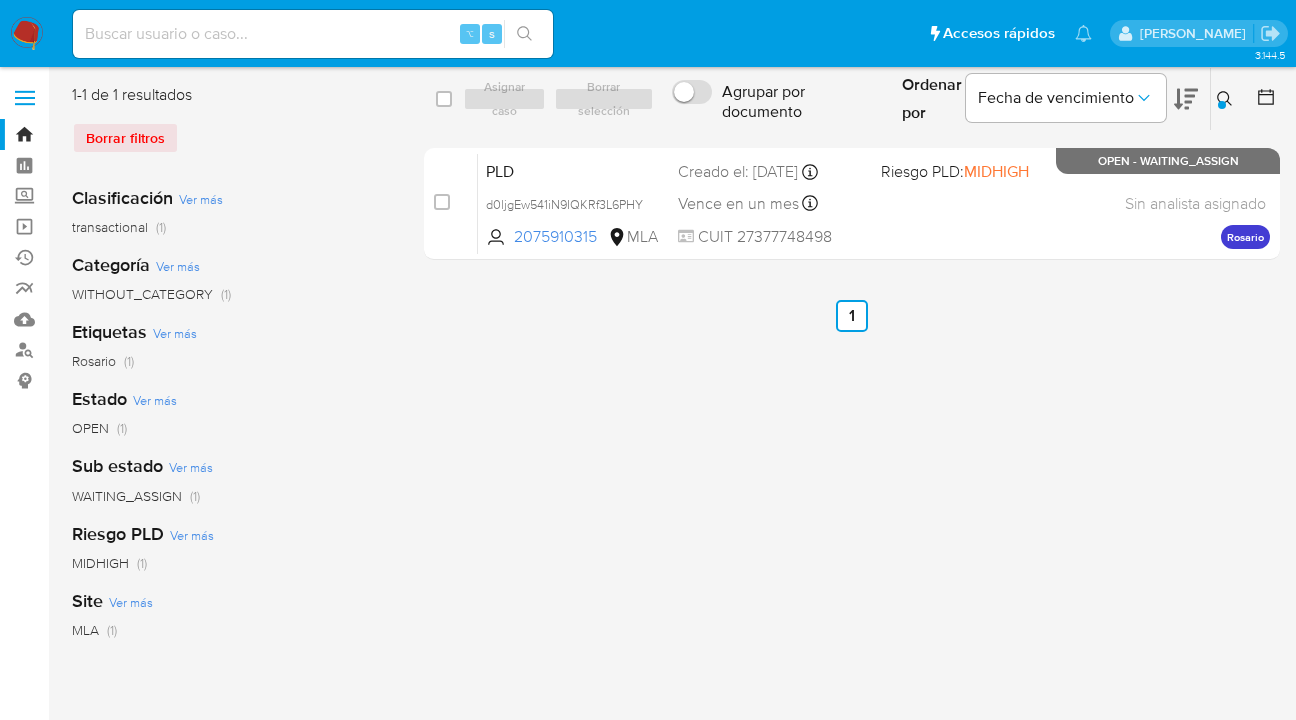 click 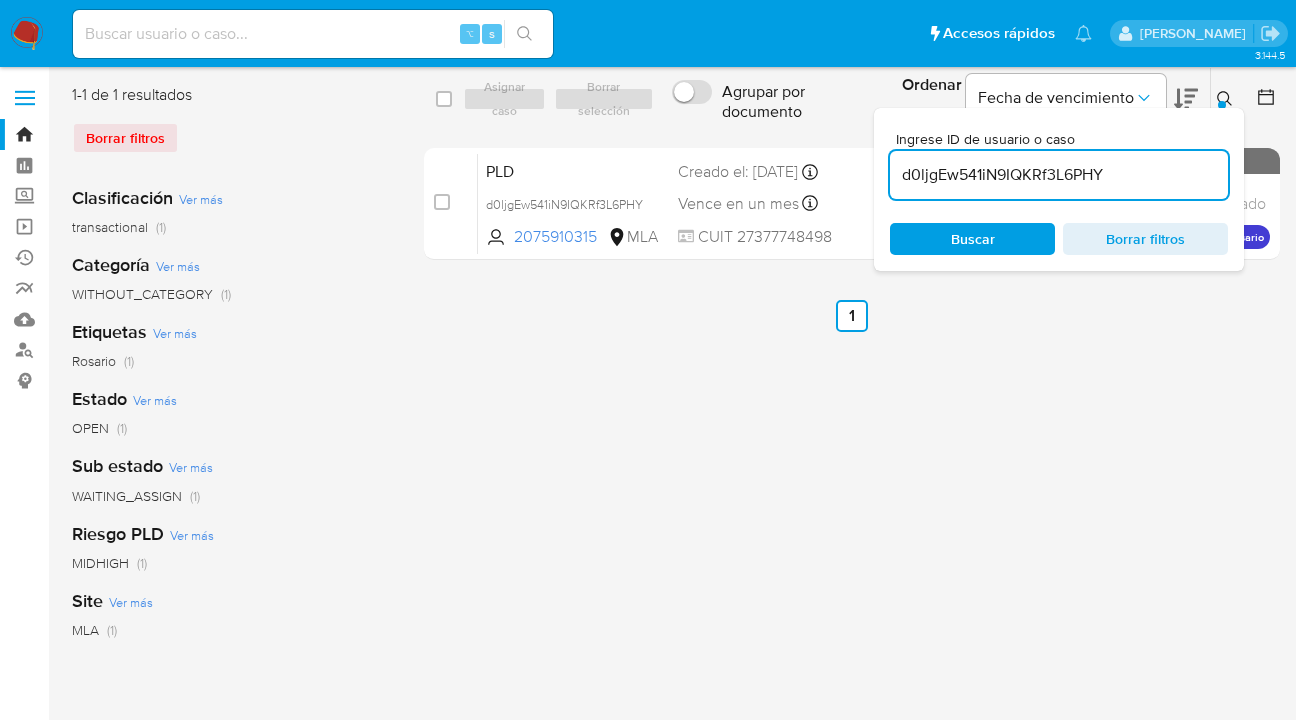 scroll, scrollTop: 0, scrollLeft: 0, axis: both 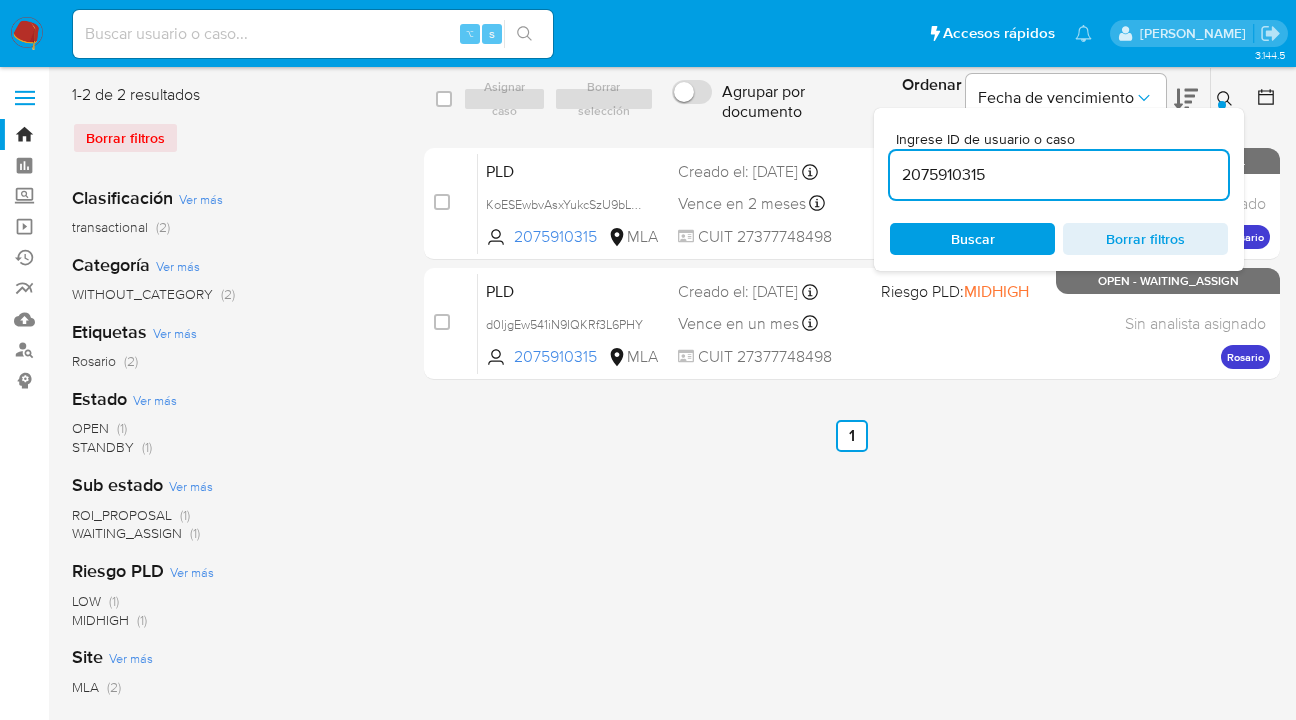 click 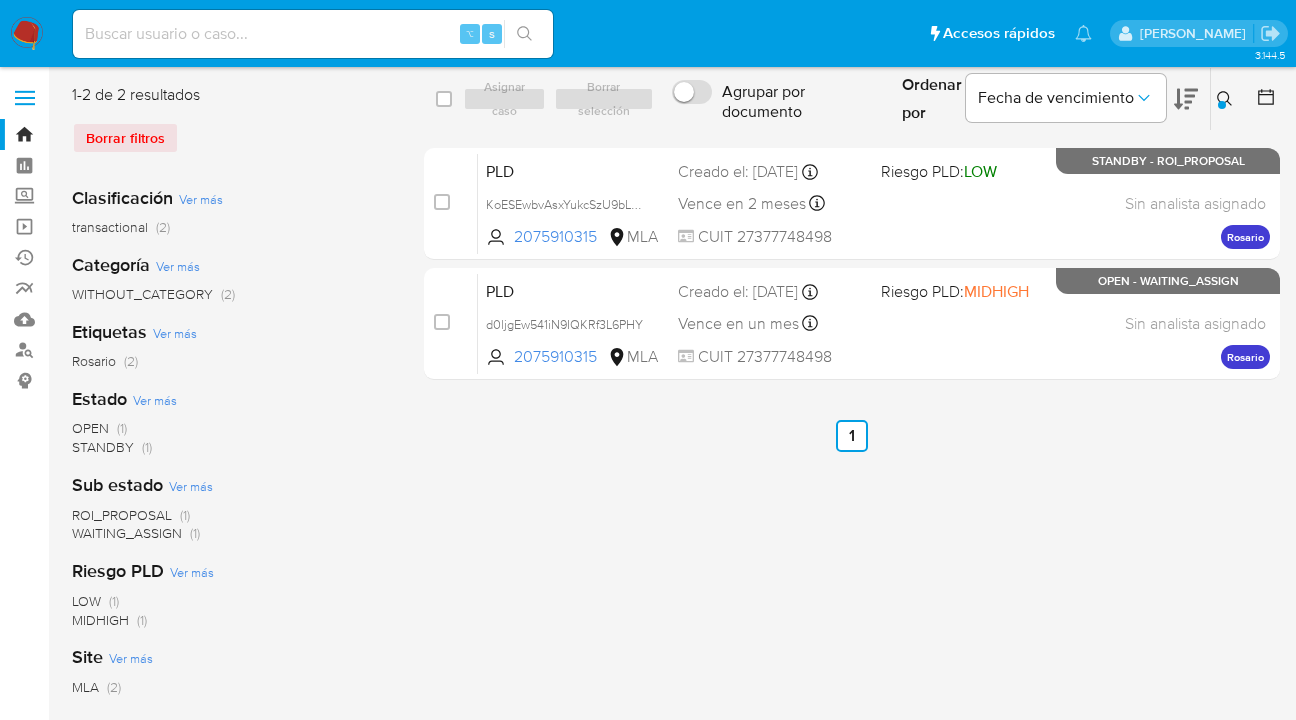 click 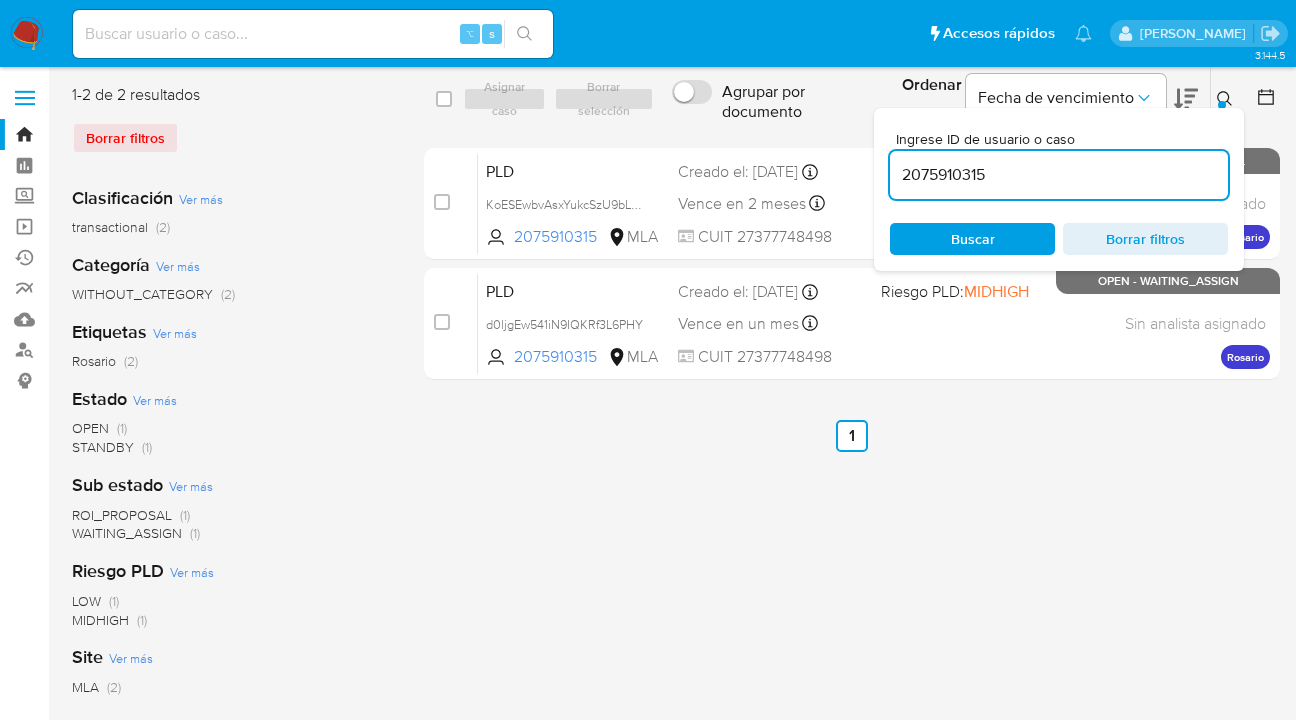 drag, startPoint x: 1065, startPoint y: 179, endPoint x: 879, endPoint y: 160, distance: 186.96791 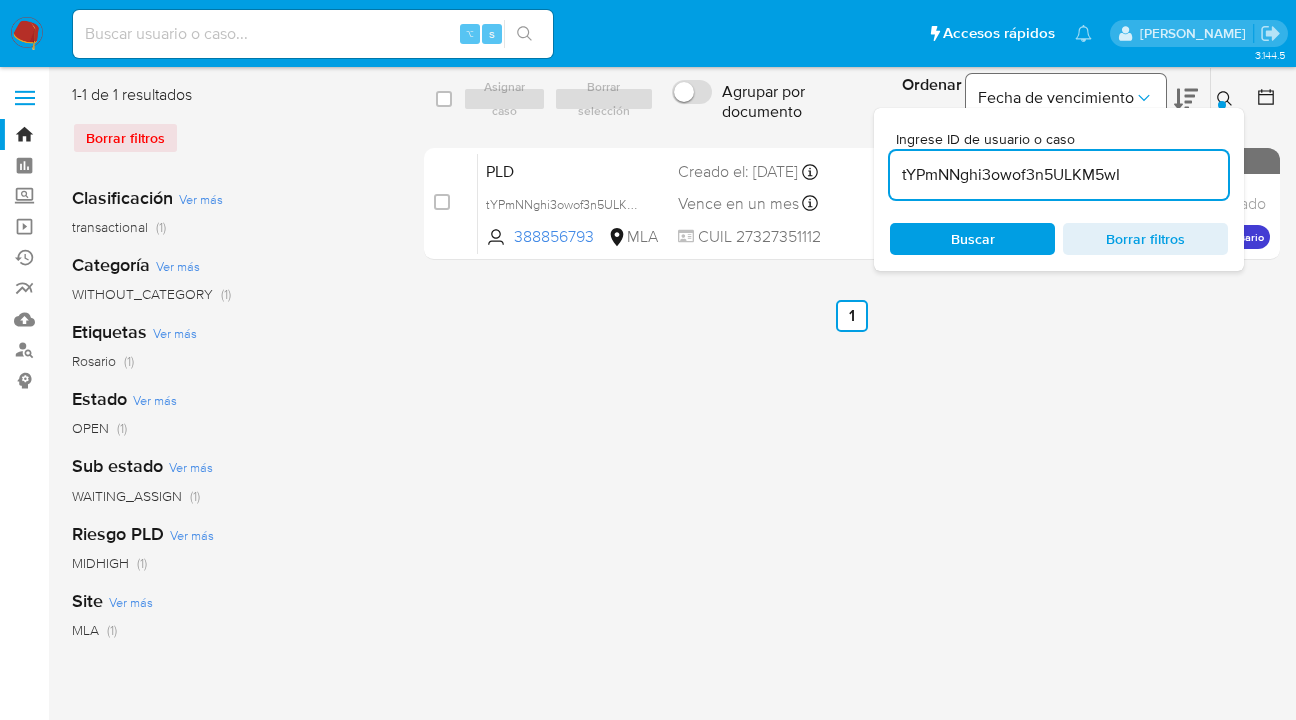 drag, startPoint x: 1225, startPoint y: 98, endPoint x: 1157, endPoint y: 116, distance: 70.34202 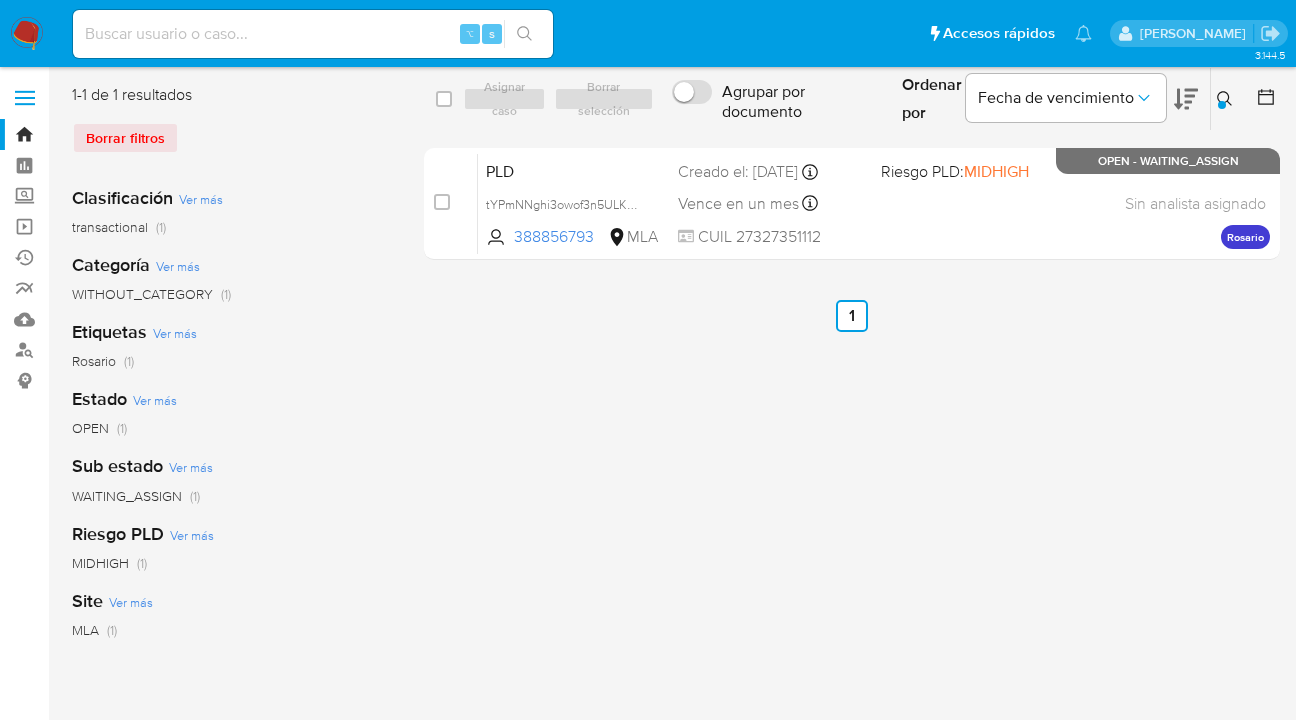 drag, startPoint x: 1219, startPoint y: 97, endPoint x: 1103, endPoint y: 143, distance: 124.78782 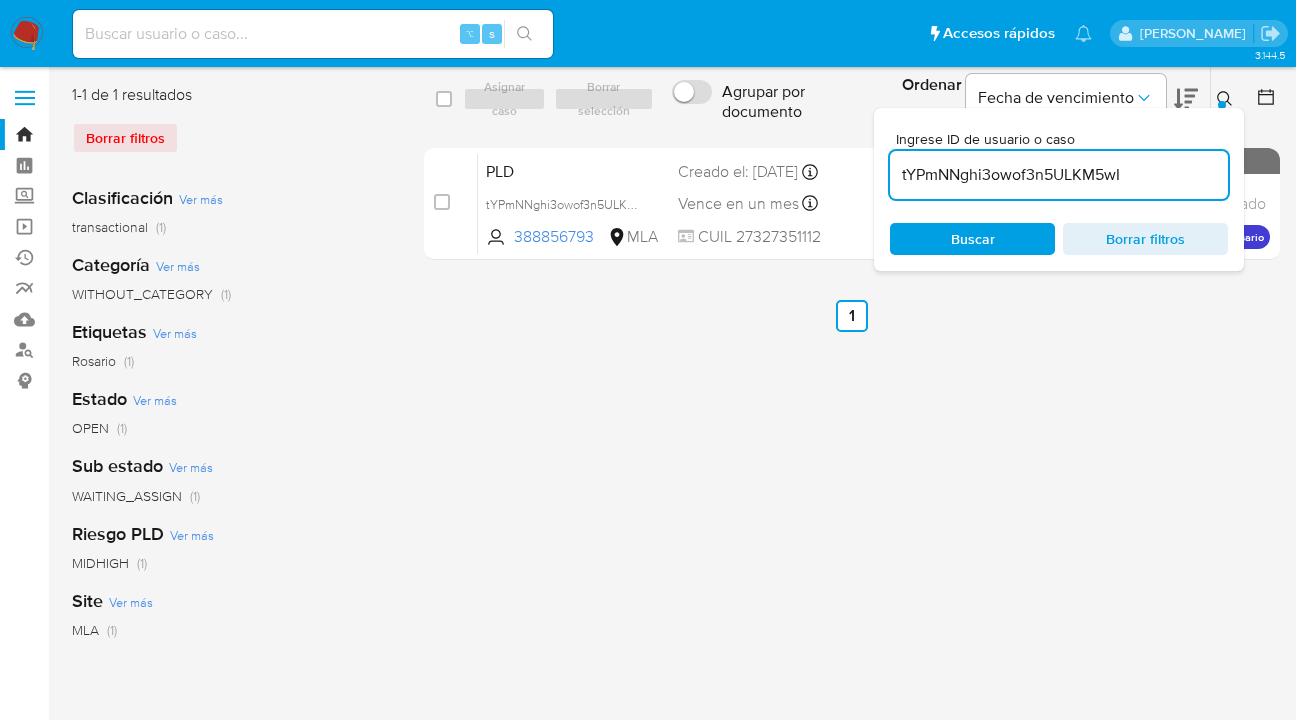 drag, startPoint x: 1122, startPoint y: 180, endPoint x: 892, endPoint y: 178, distance: 230.0087 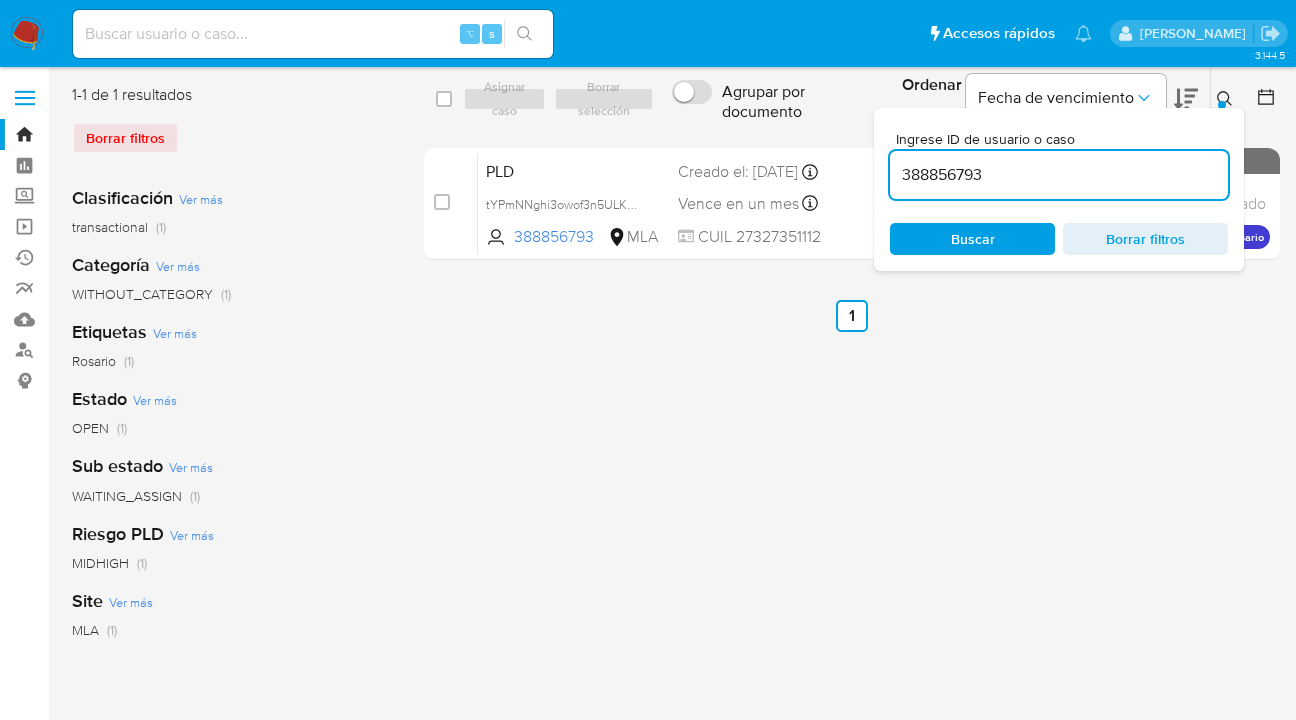 scroll, scrollTop: 0, scrollLeft: 0, axis: both 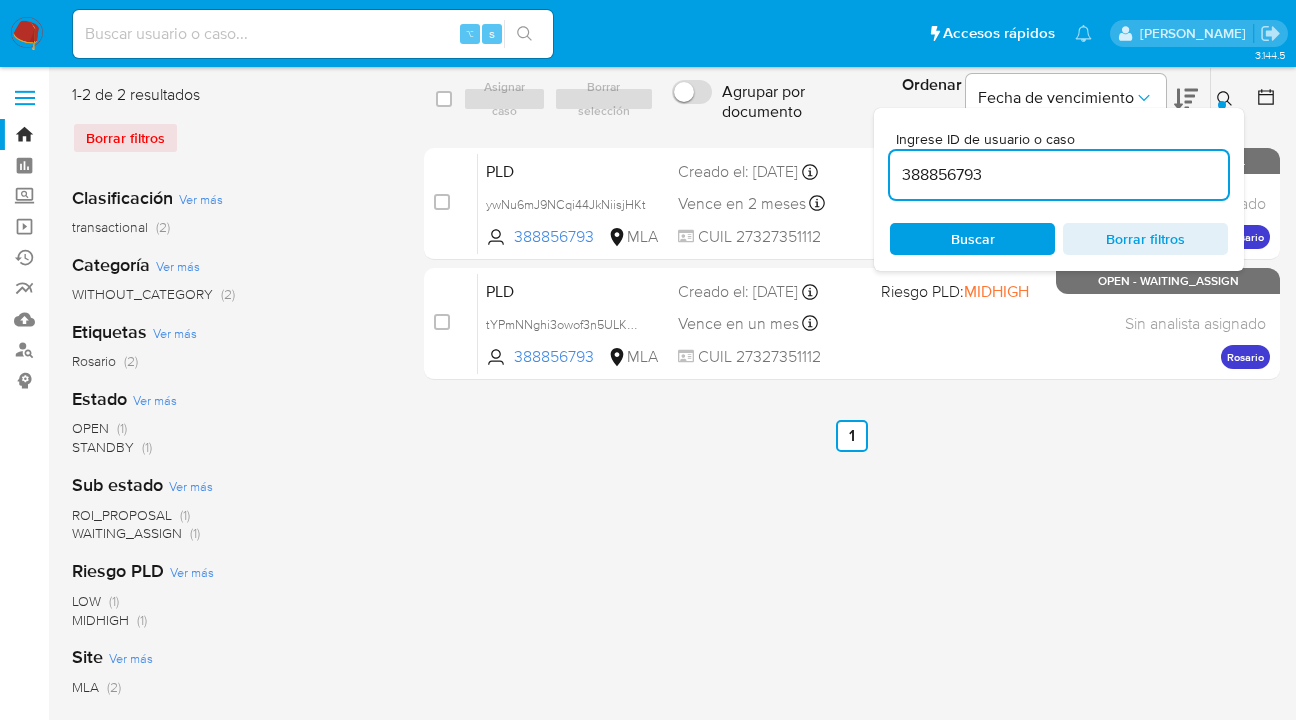 drag, startPoint x: 1226, startPoint y: 93, endPoint x: 1217, endPoint y: 101, distance: 12.0415945 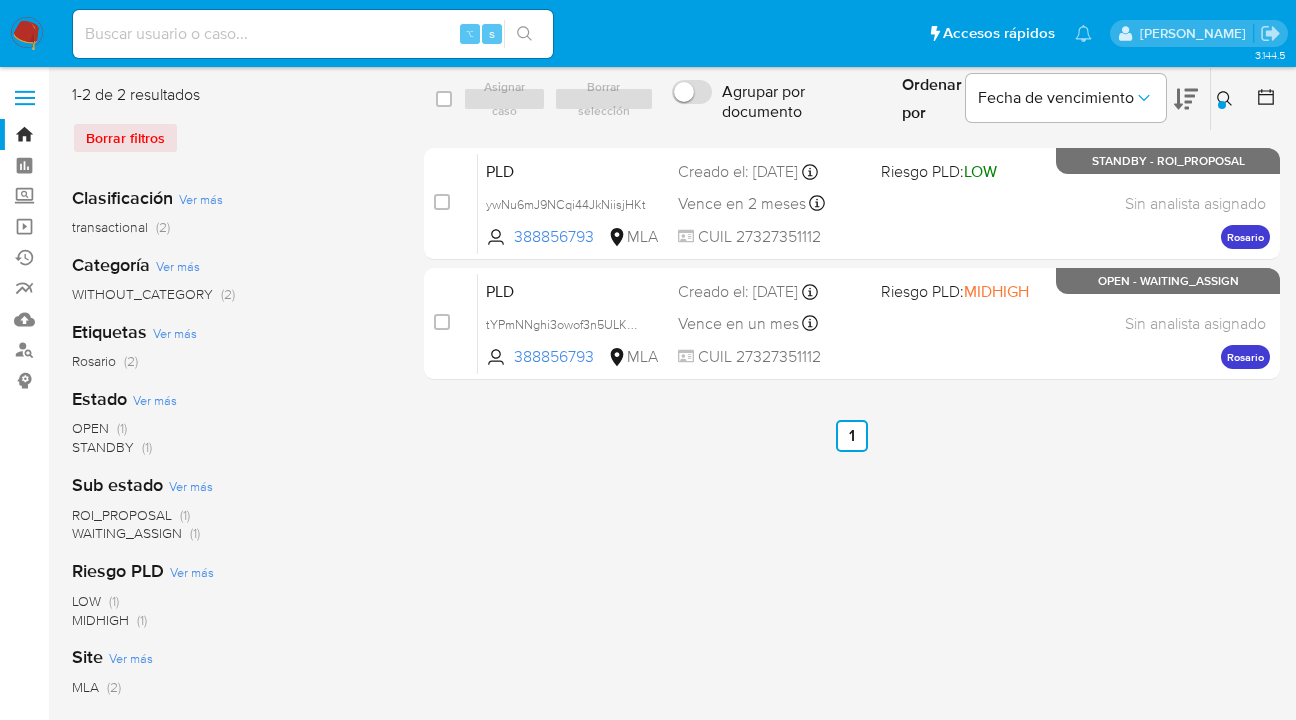 click 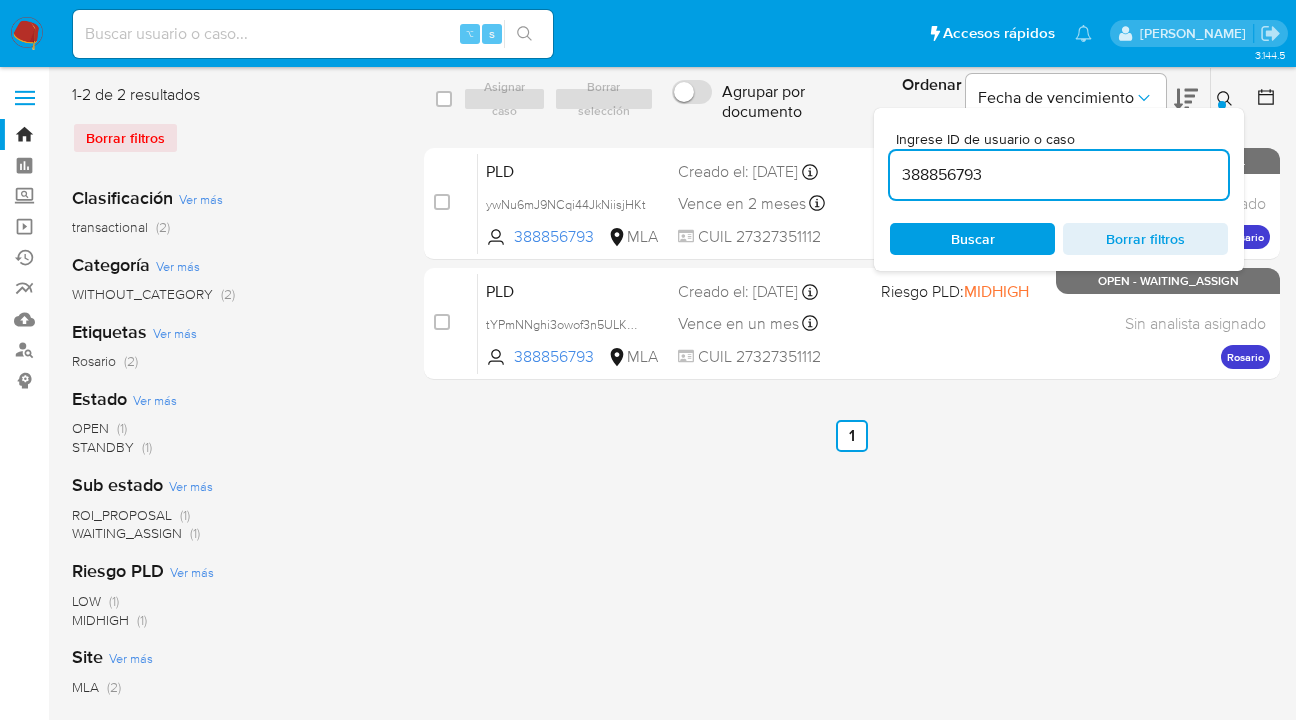 drag, startPoint x: 1029, startPoint y: 180, endPoint x: 898, endPoint y: 173, distance: 131.18689 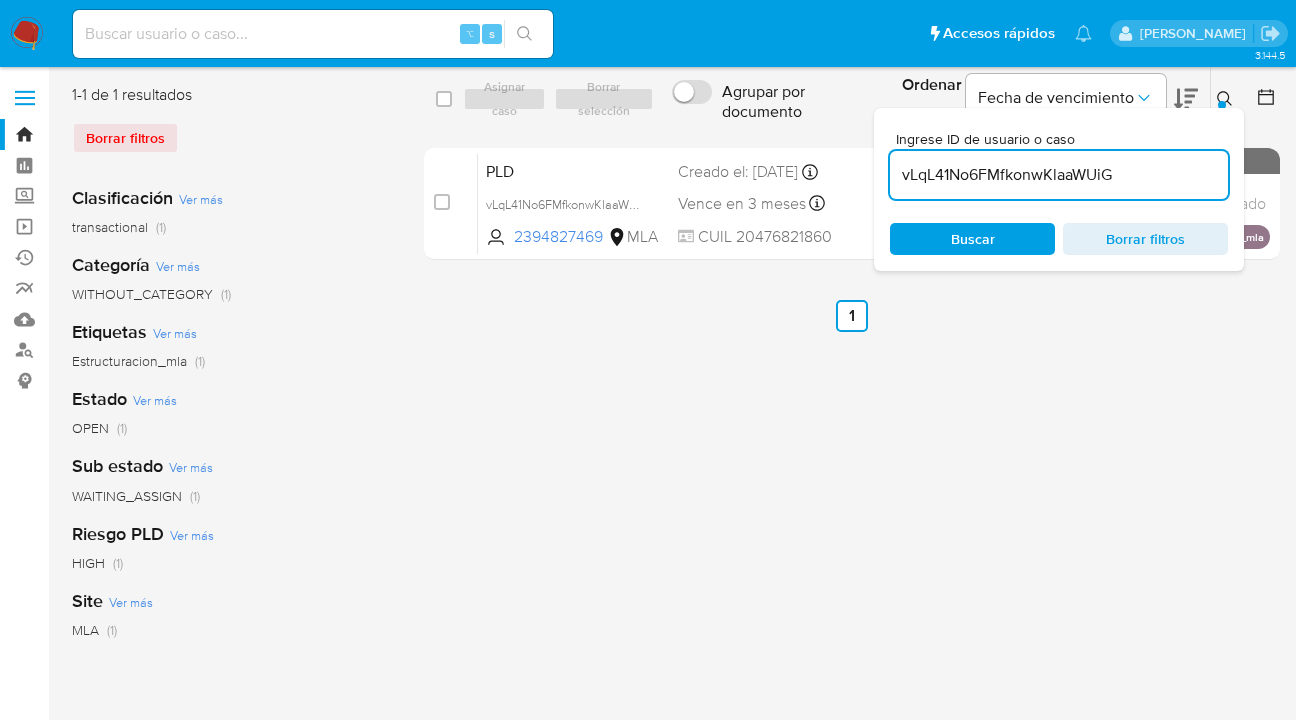 click 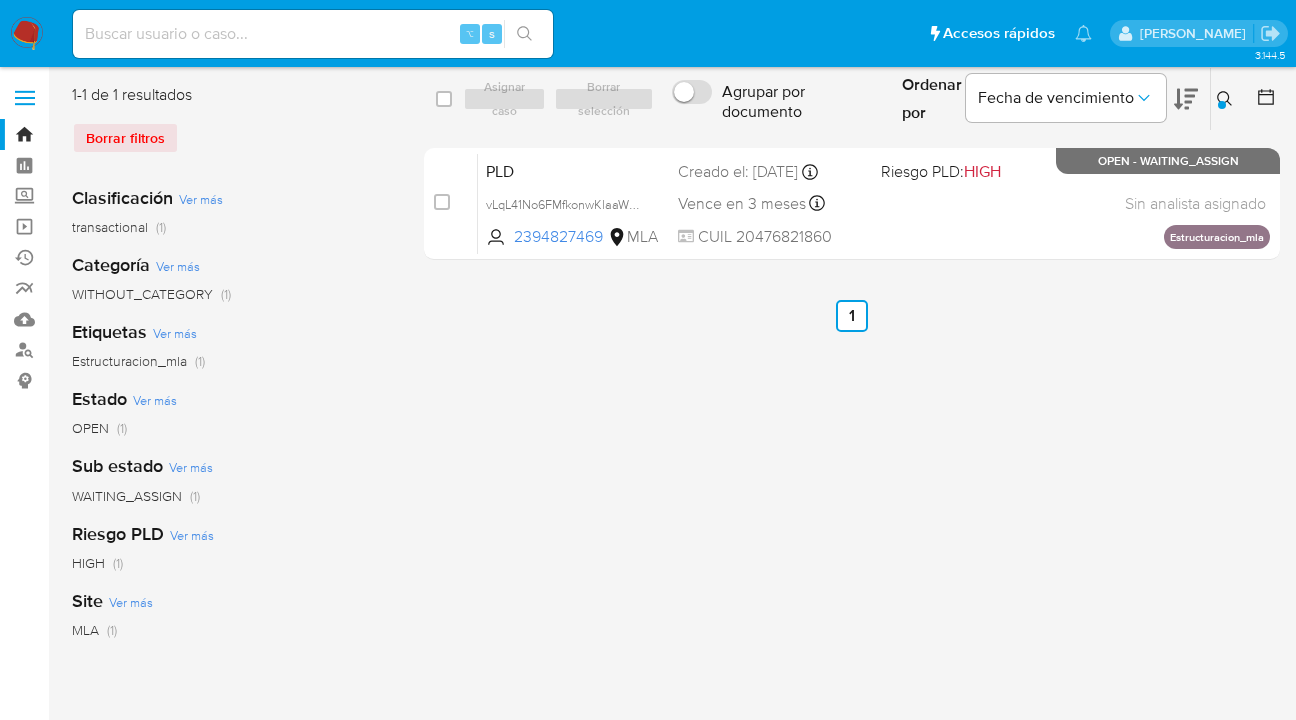 click 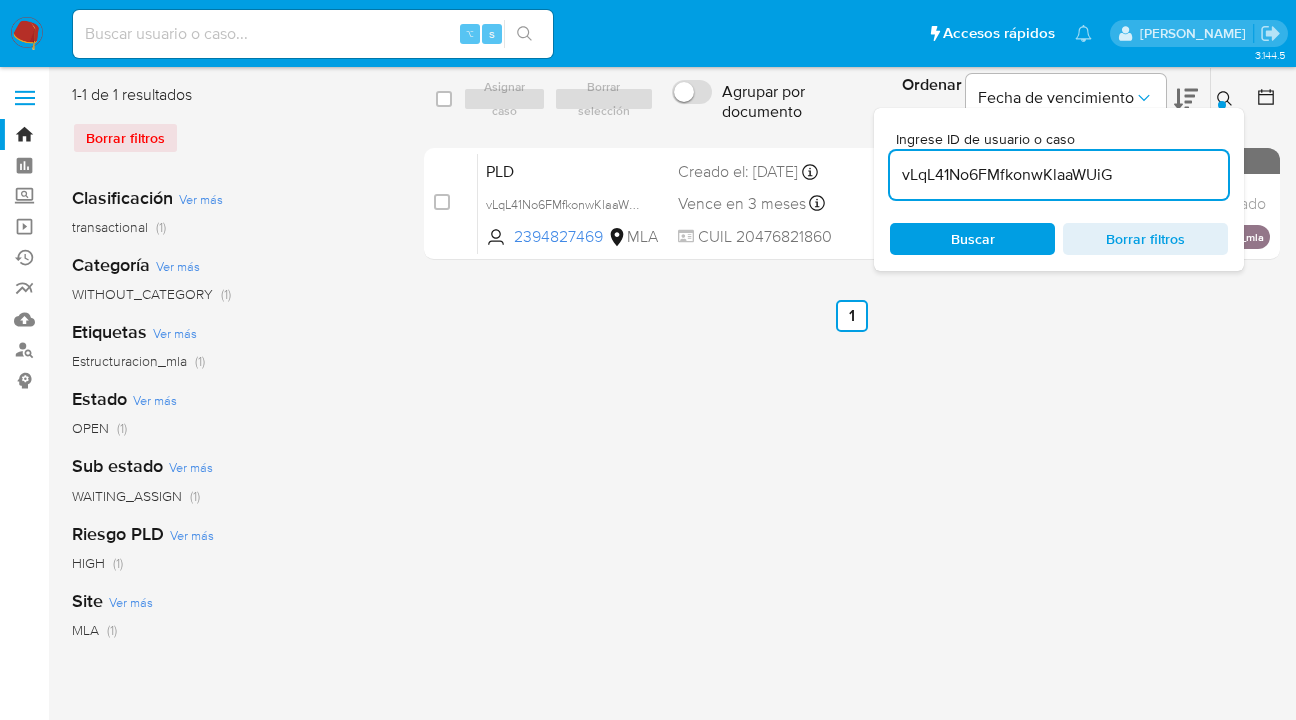 drag, startPoint x: 1089, startPoint y: 177, endPoint x: 913, endPoint y: 183, distance: 176.10225 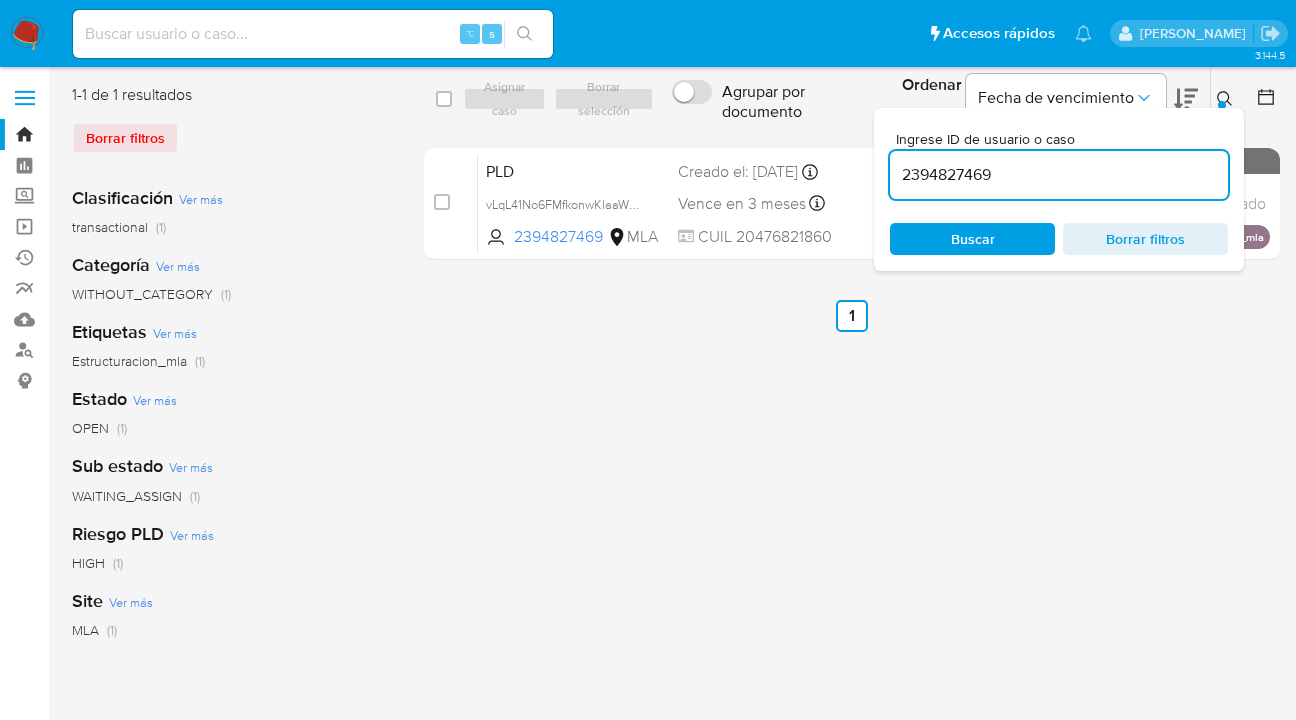 scroll, scrollTop: 0, scrollLeft: 0, axis: both 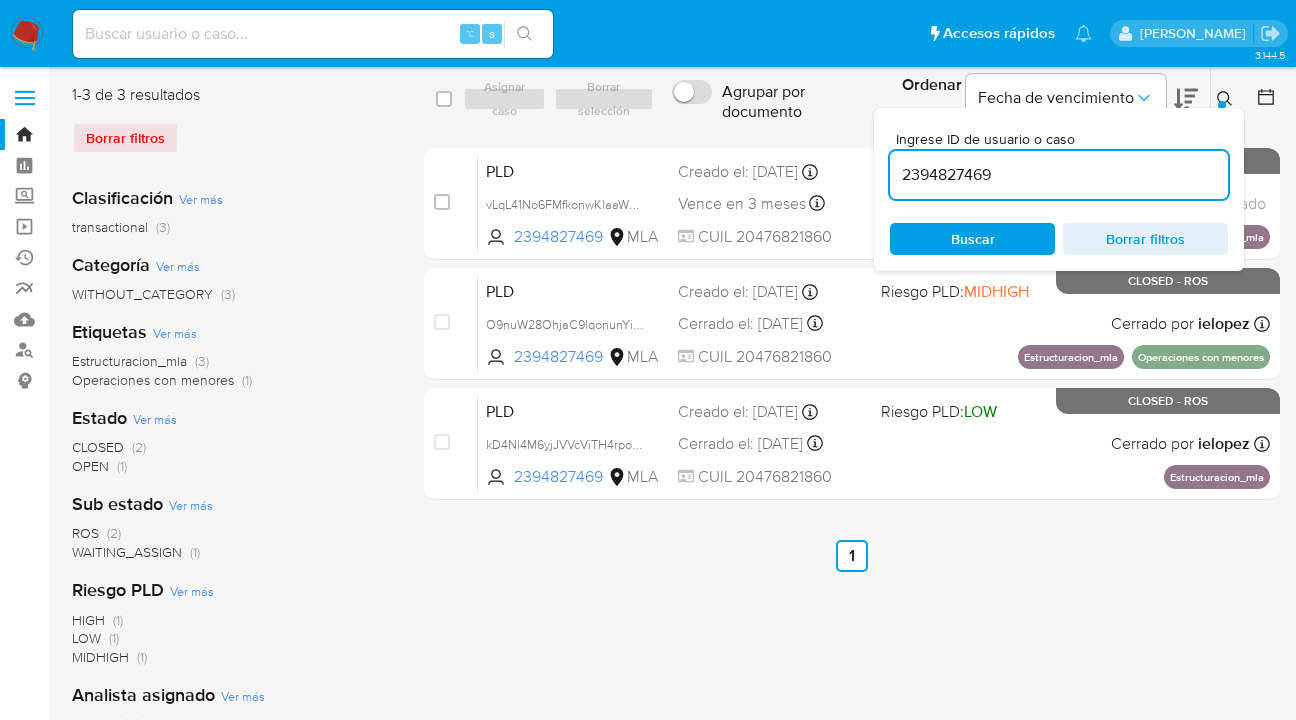 click 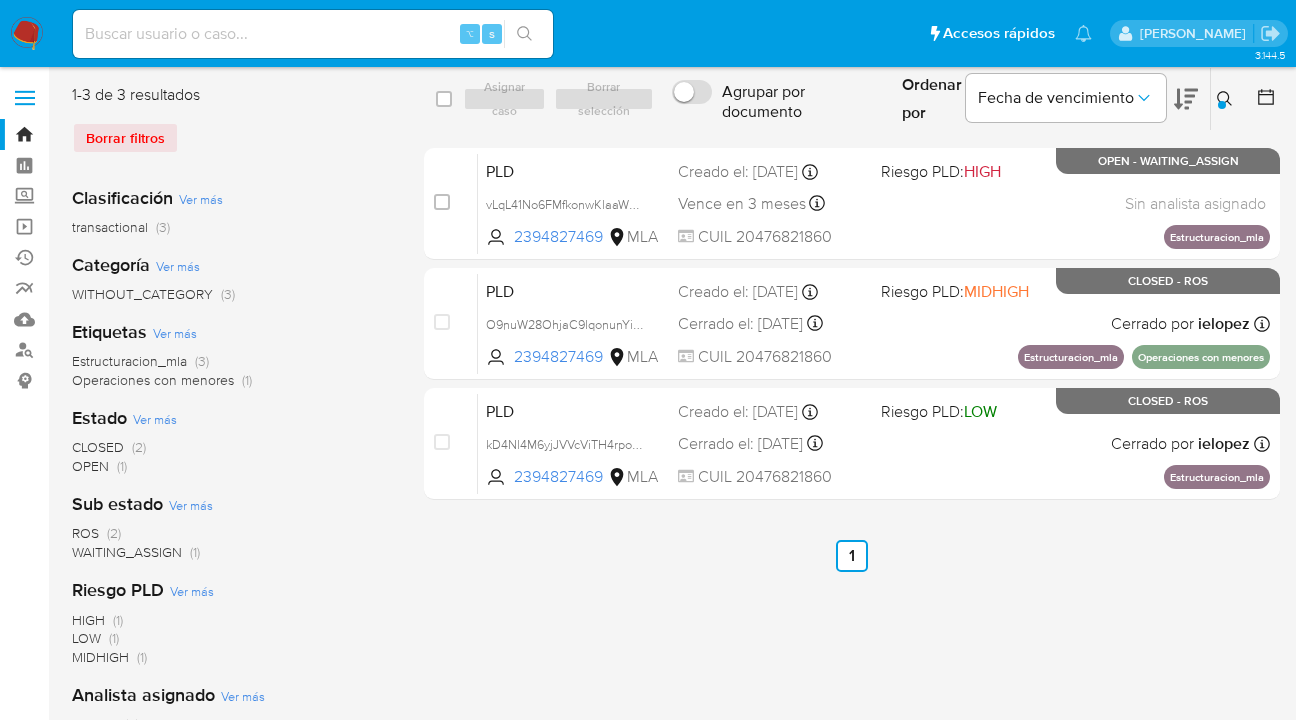 click at bounding box center [1222, 105] 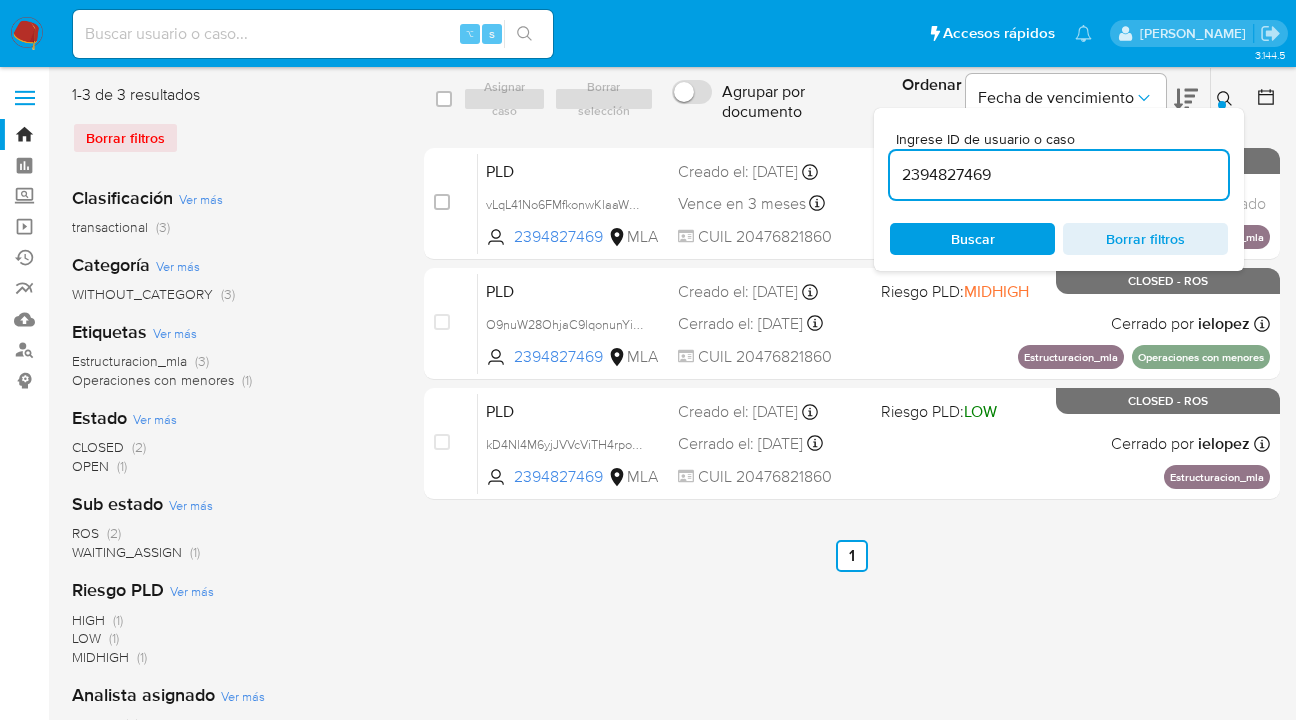 scroll, scrollTop: 0, scrollLeft: 0, axis: both 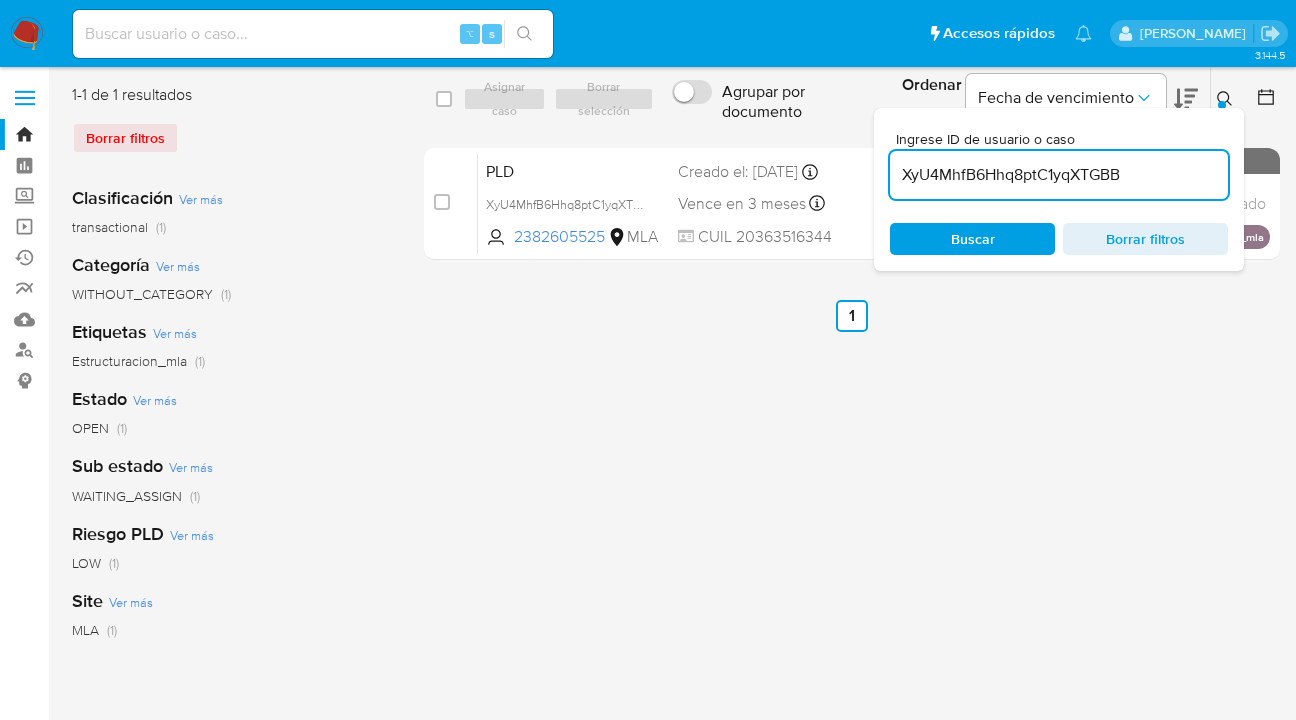 click 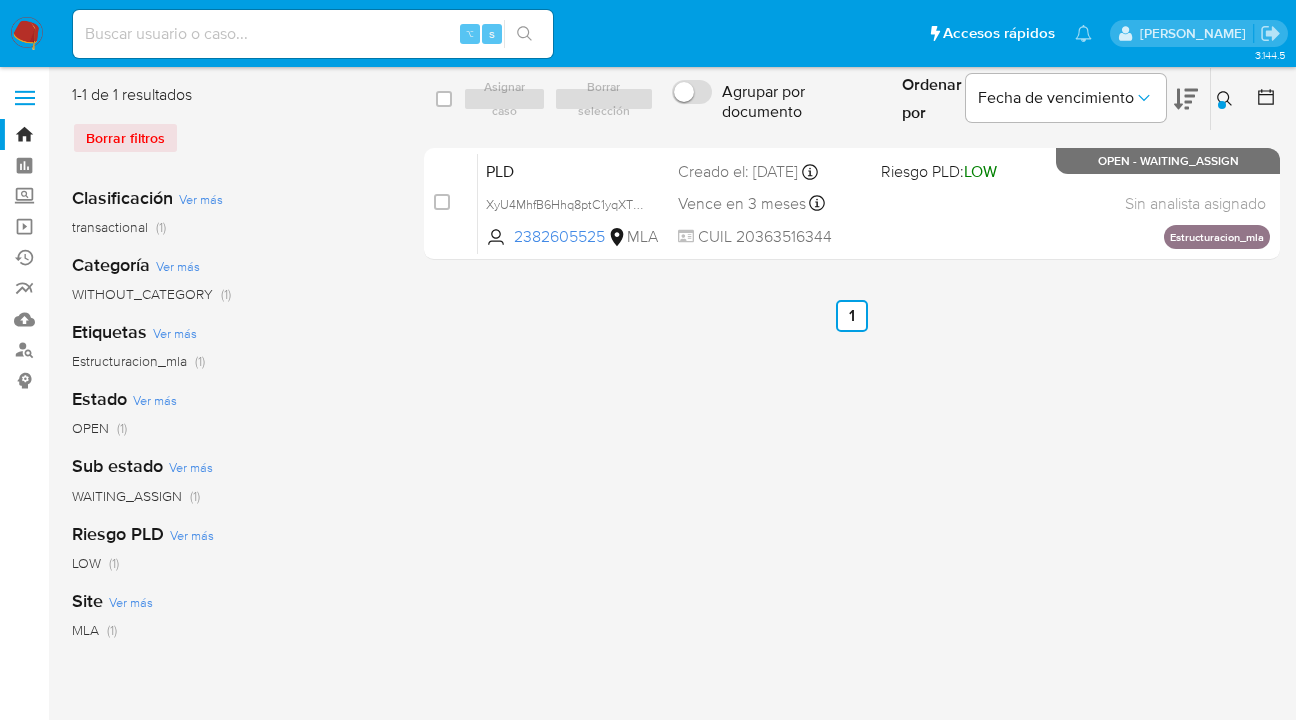 click 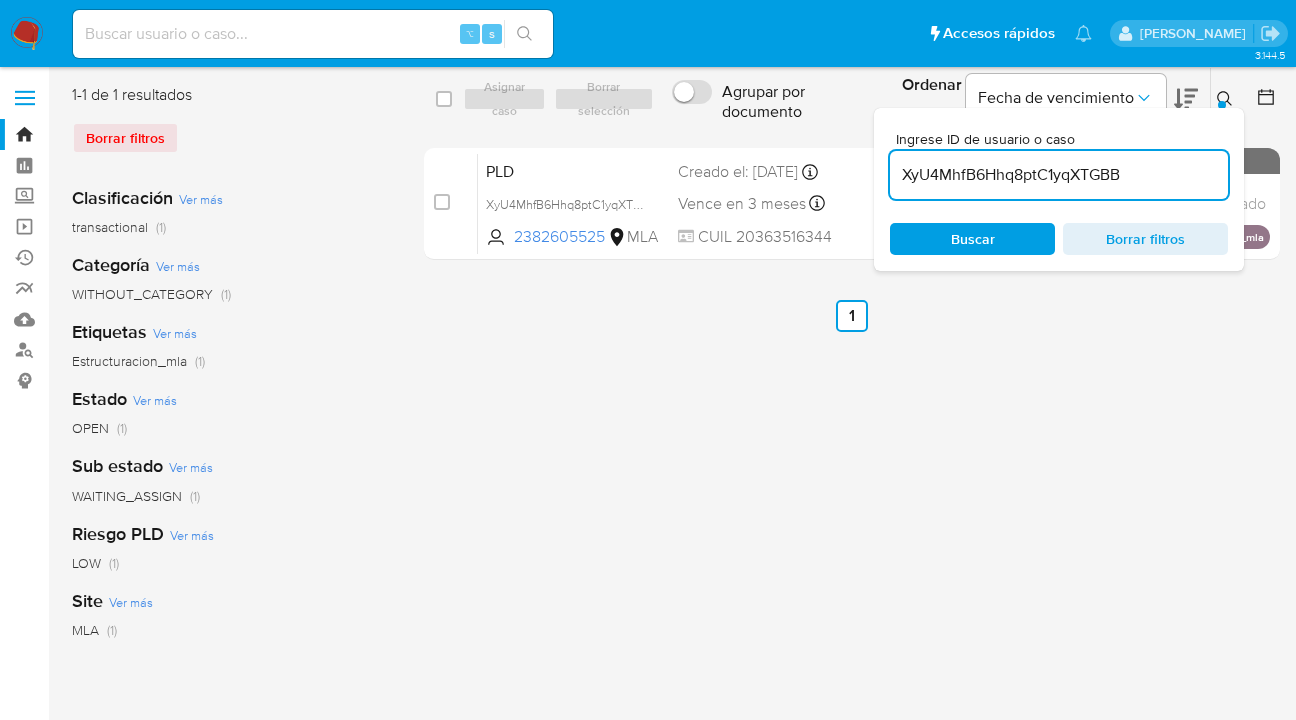 drag, startPoint x: 1124, startPoint y: 175, endPoint x: 928, endPoint y: 161, distance: 196.49936 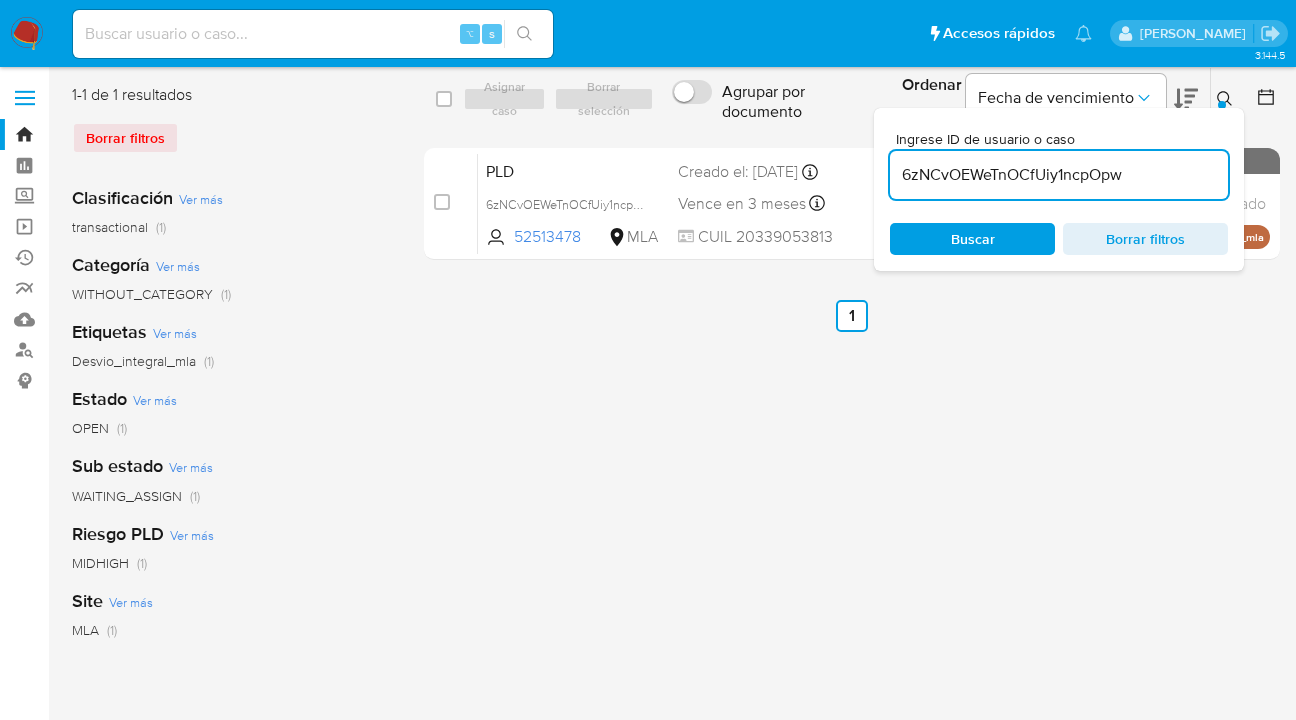 click 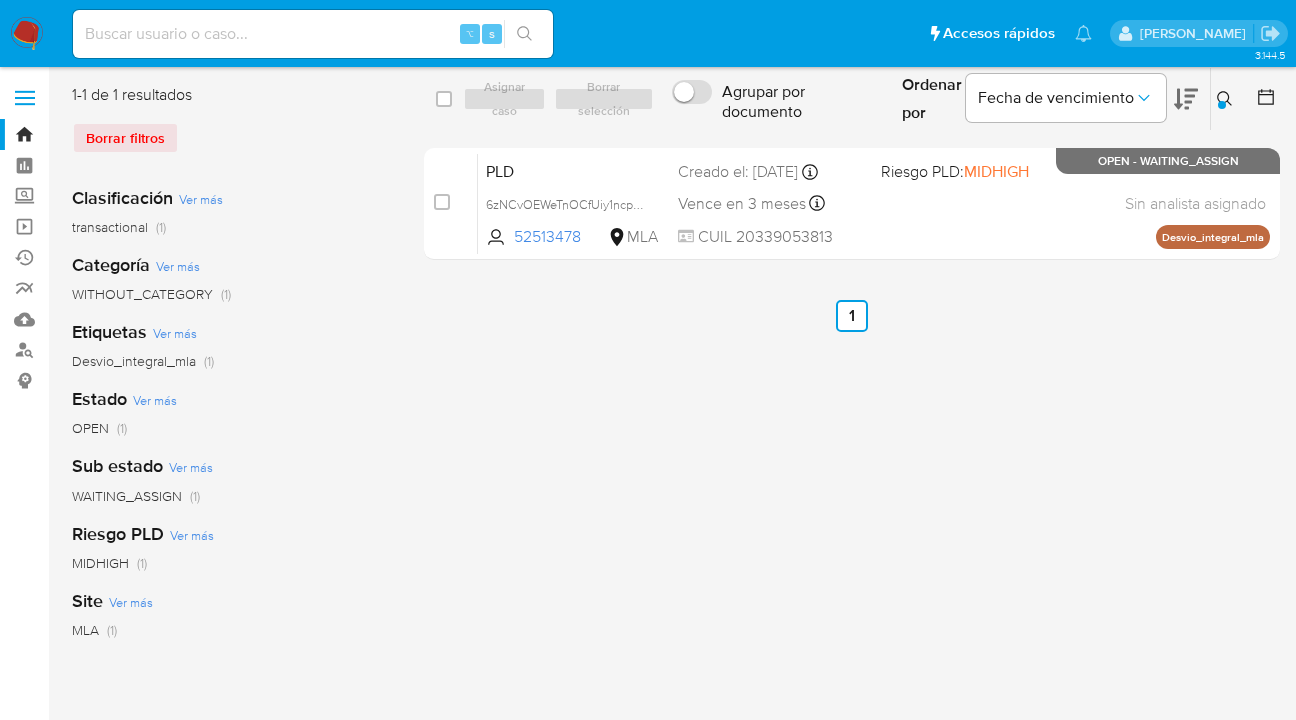 click 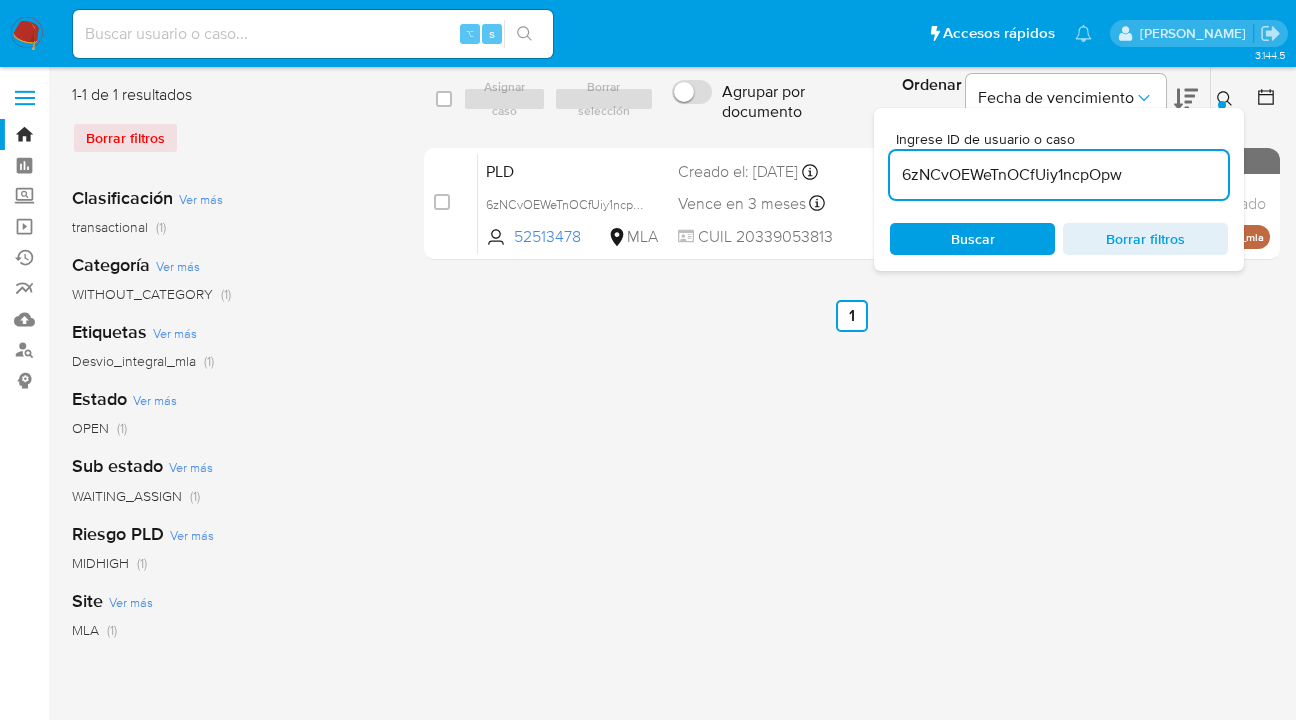 drag, startPoint x: 1133, startPoint y: 179, endPoint x: 966, endPoint y: 157, distance: 168.44287 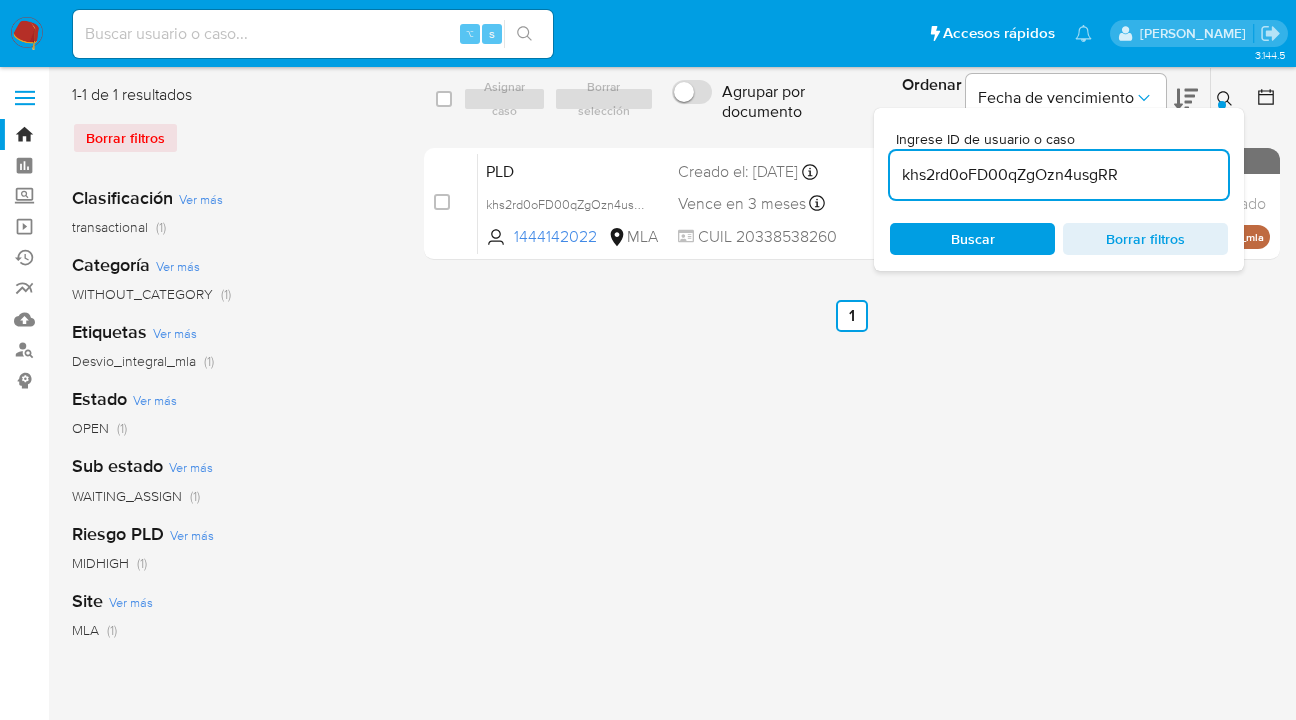 click 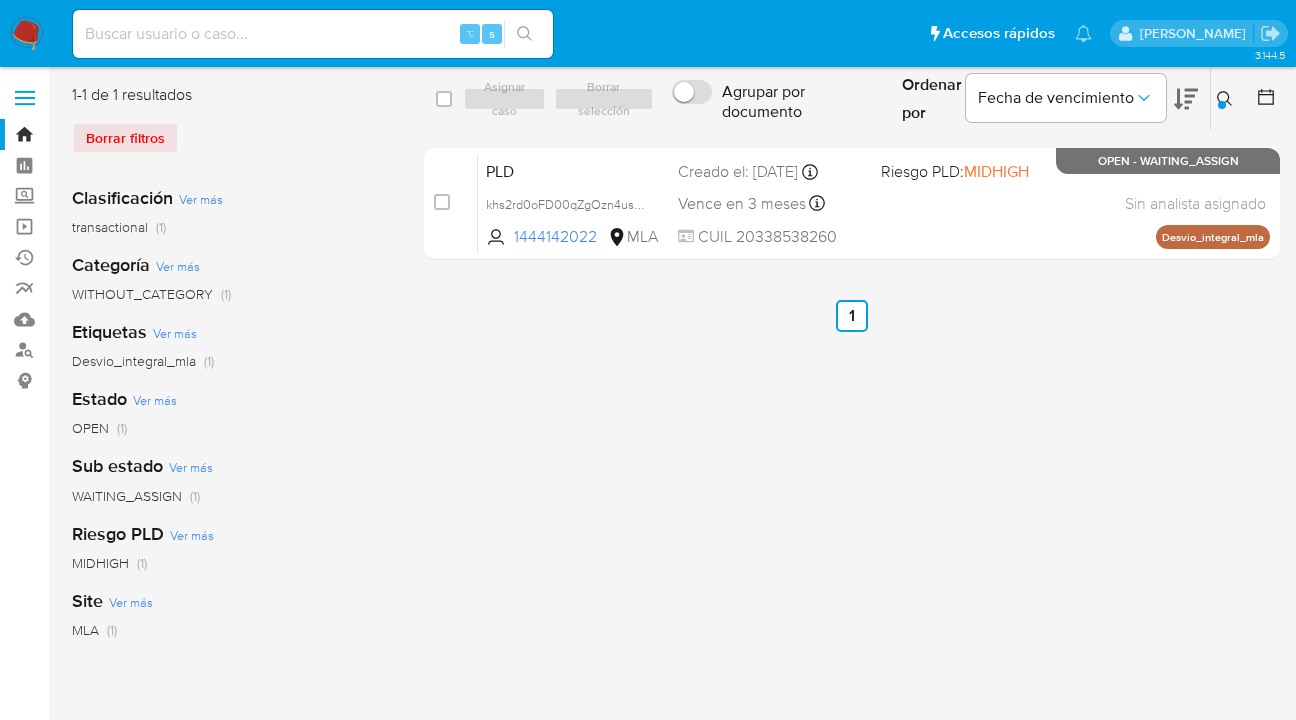drag, startPoint x: 1227, startPoint y: 98, endPoint x: 1111, endPoint y: 151, distance: 127.53431 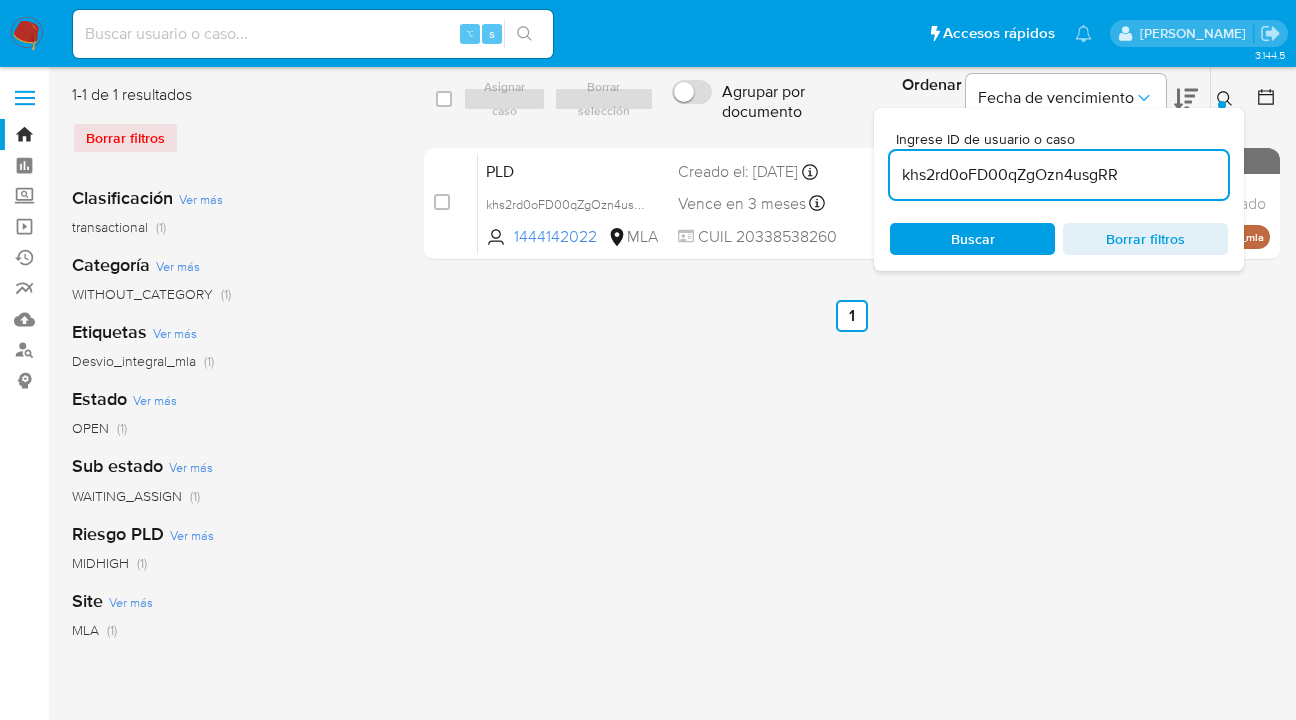 drag, startPoint x: 1085, startPoint y: 172, endPoint x: 891, endPoint y: 171, distance: 194.00258 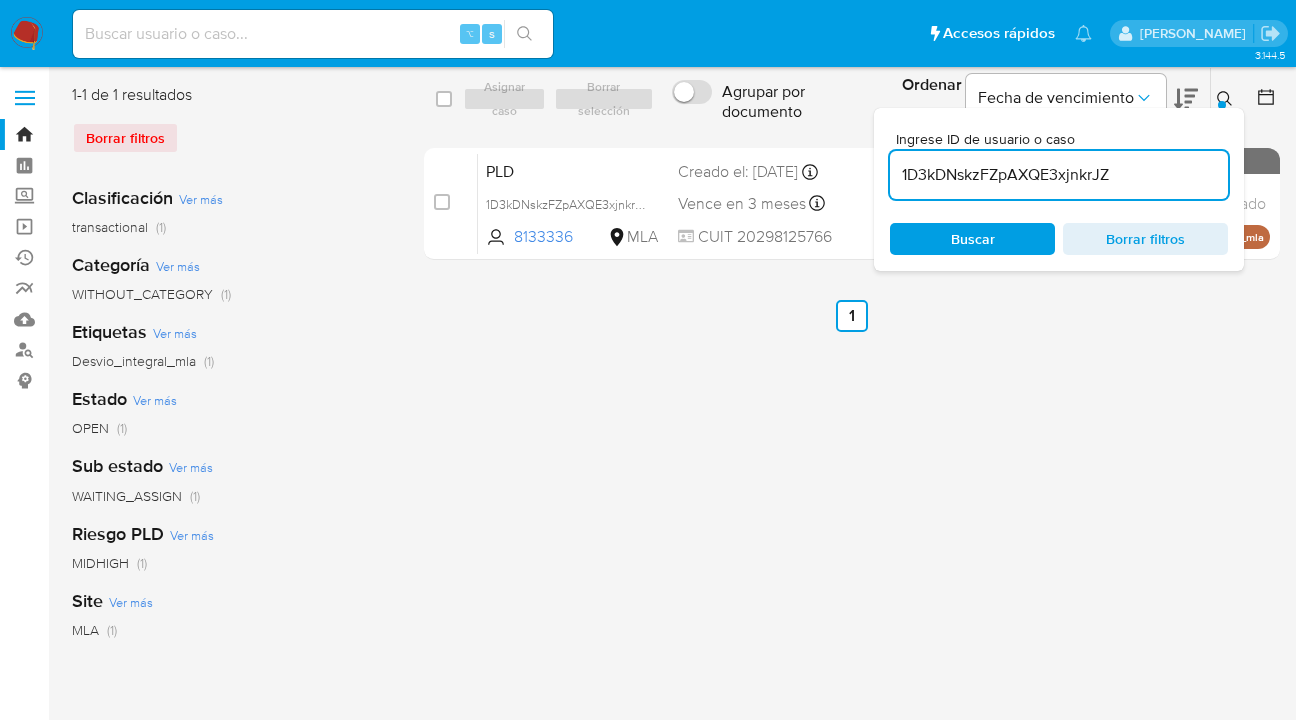 click 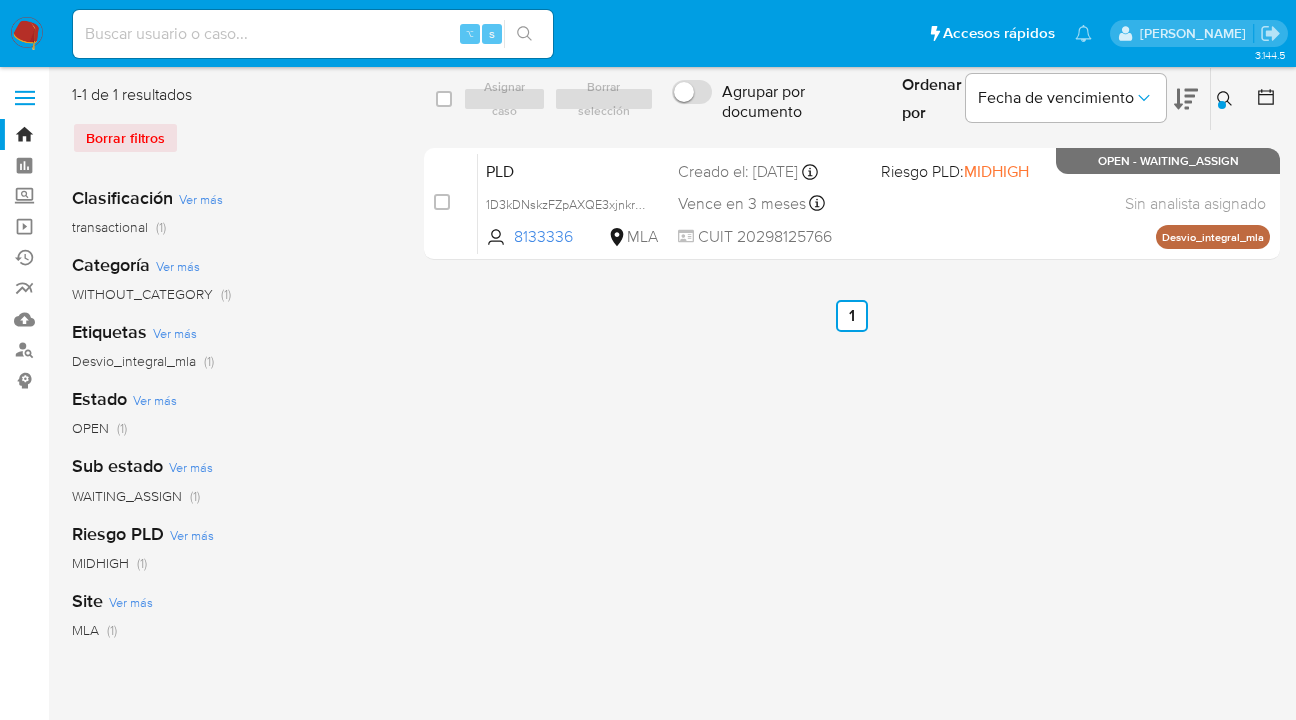 click 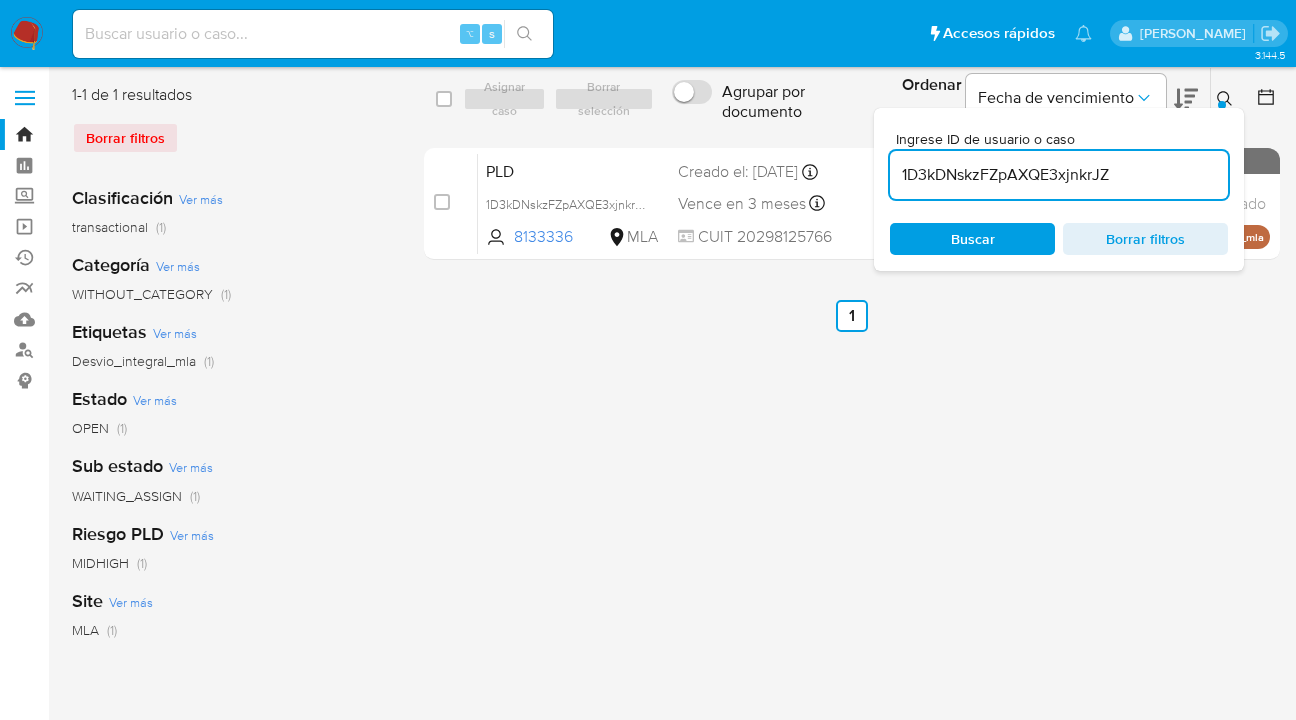 scroll, scrollTop: 0, scrollLeft: 0, axis: both 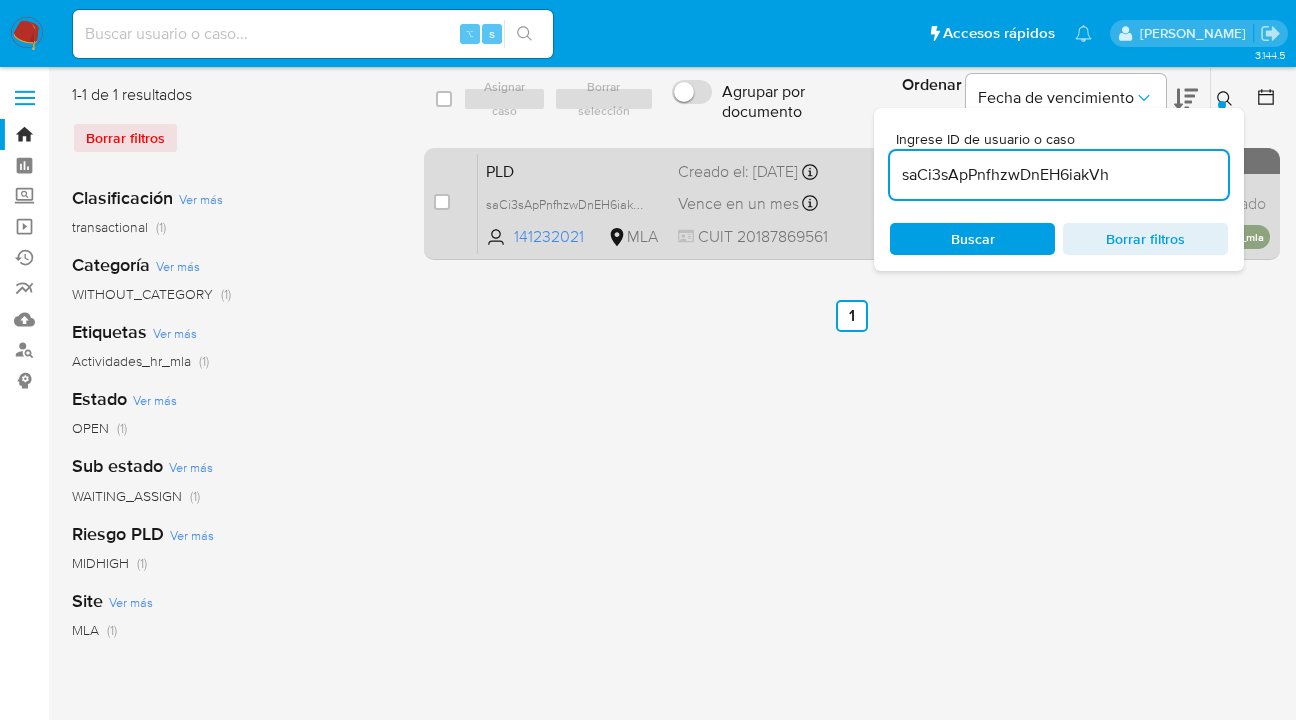 drag, startPoint x: 1224, startPoint y: 96, endPoint x: 1093, endPoint y: 166, distance: 148.52946 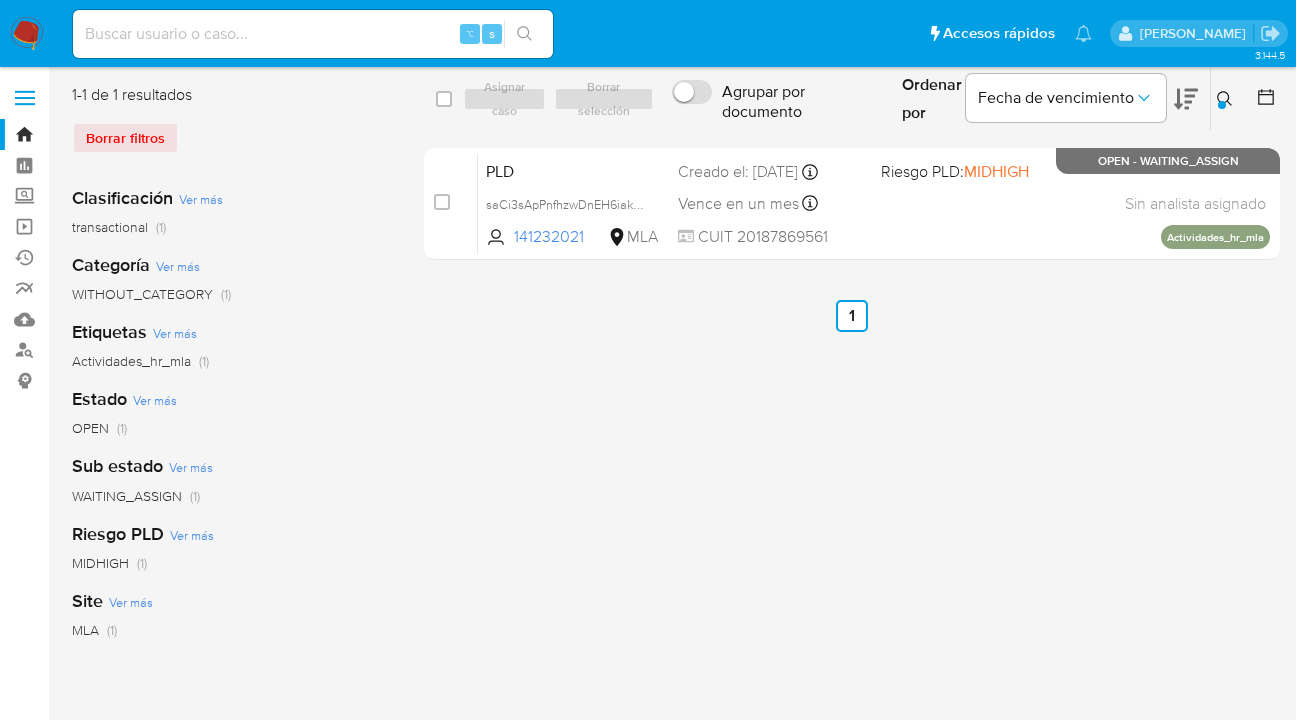 click 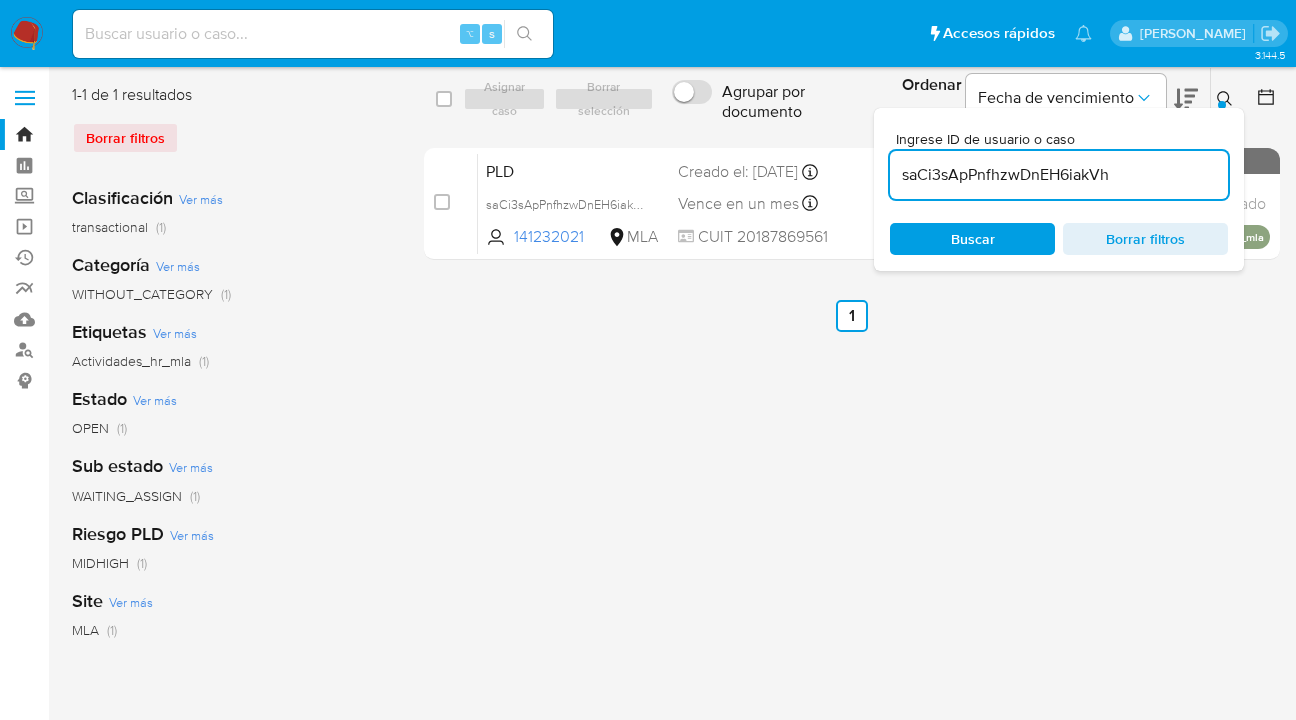scroll, scrollTop: 0, scrollLeft: 0, axis: both 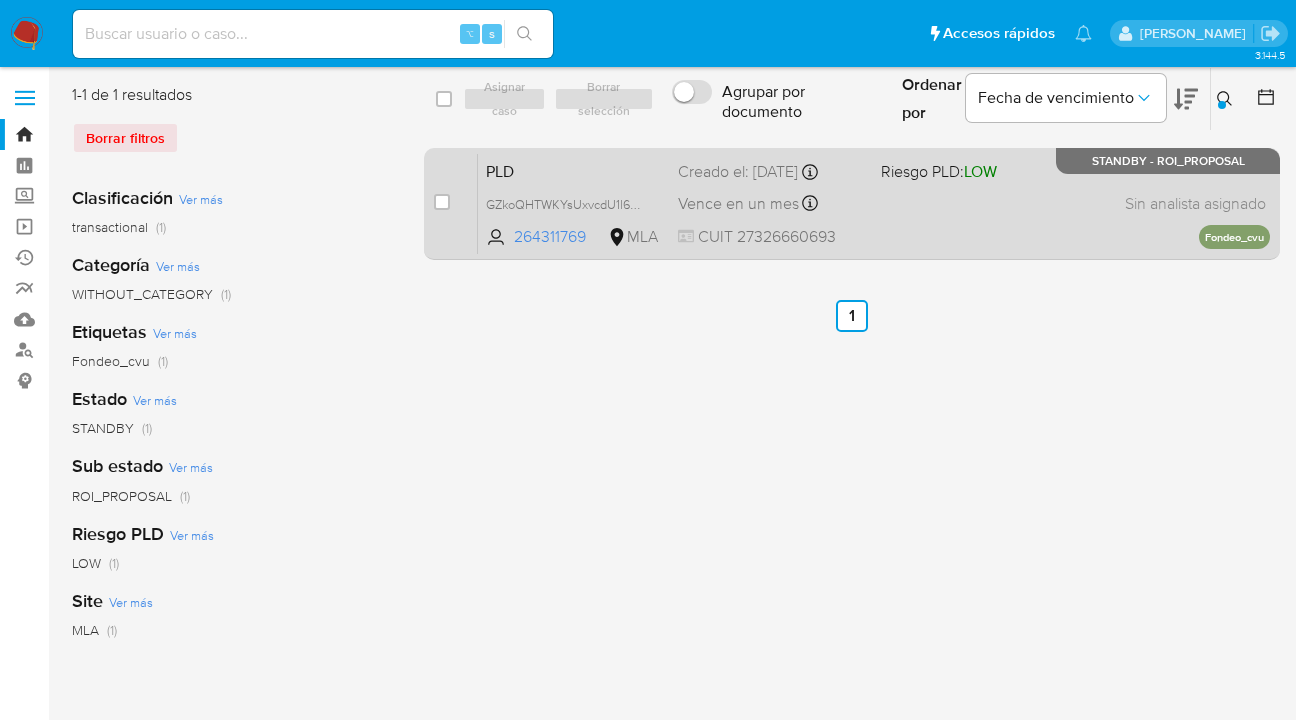 click on "PLD GZkoQHTWKYsUxvcdU1l6KVHW 264311769 MLA Riesgo PLD:  LOW Creado el: 12/05/2025   Creado el: 12/05/2025 03:19:46 Vence en un mes   Vence el 10/08/2025 03:19:46 CUIT   27326660693 Sin analista asignado   Asignado el: 19/05/2025 09:21:50 Fondeo_cvu STANDBY - ROI_PROPOSAL" at bounding box center [874, 203] 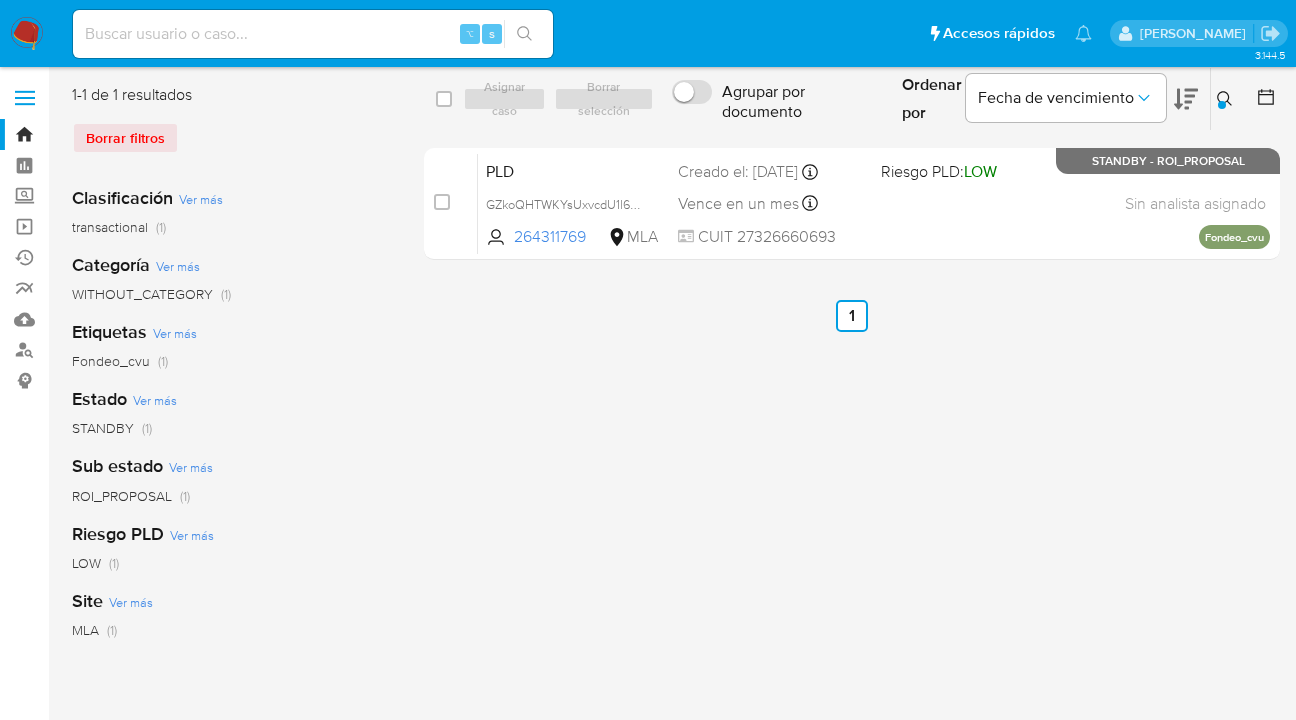 click 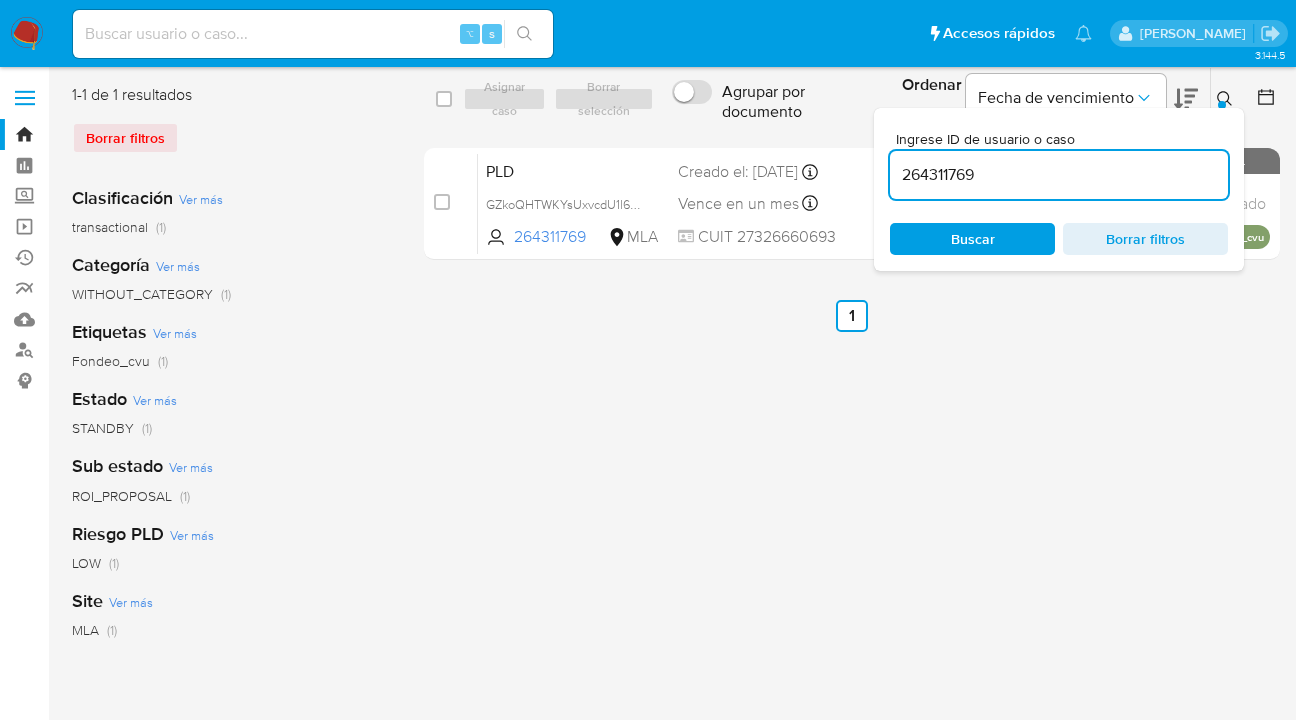 scroll, scrollTop: 0, scrollLeft: 0, axis: both 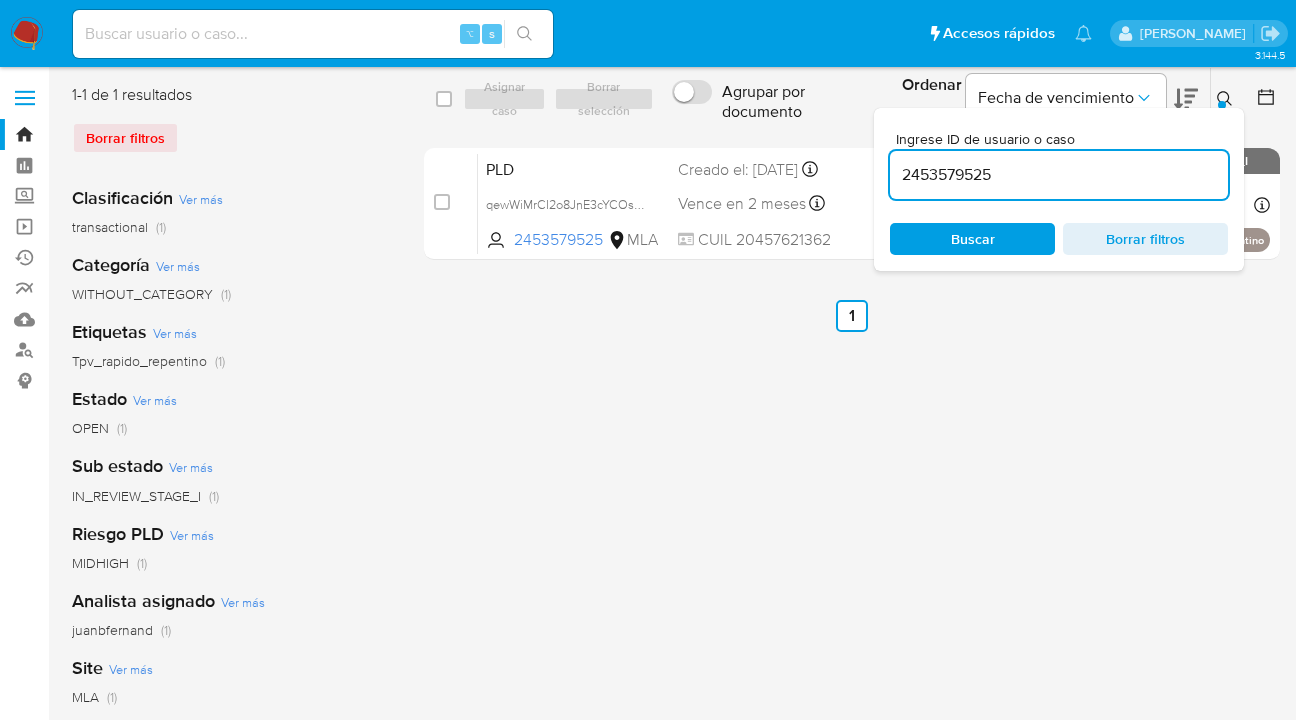 click 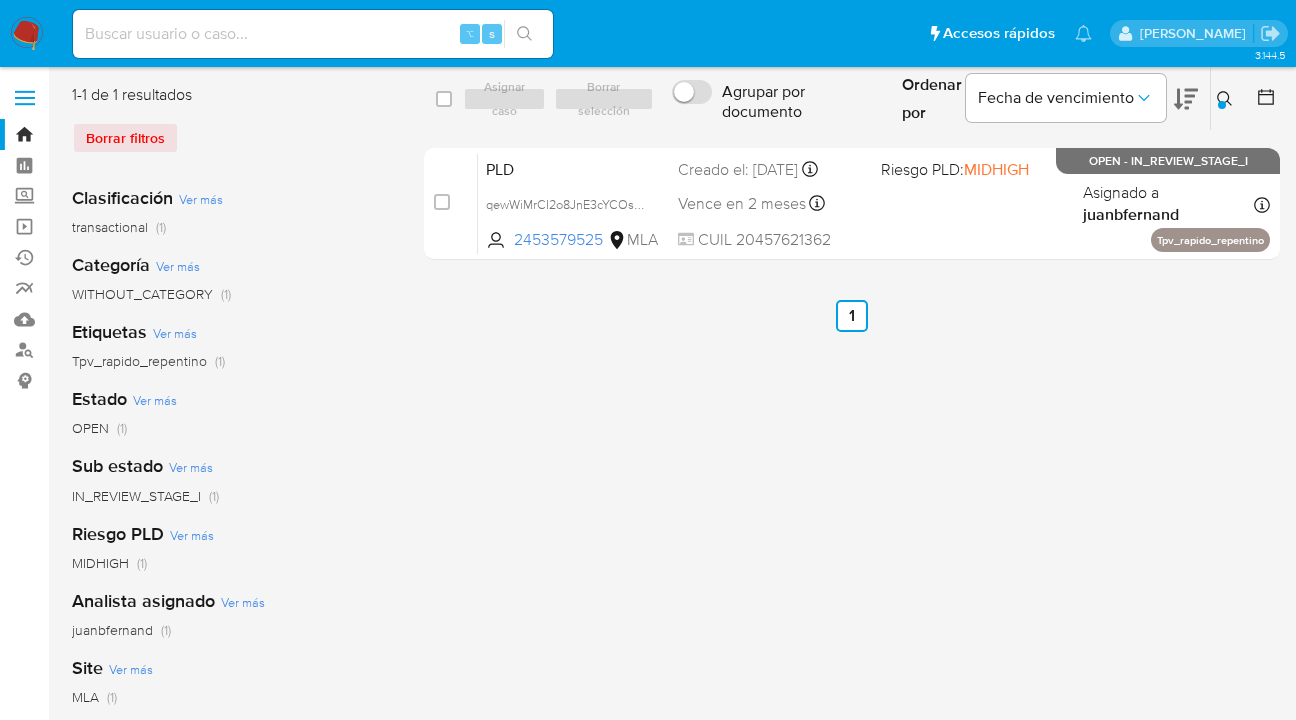 click 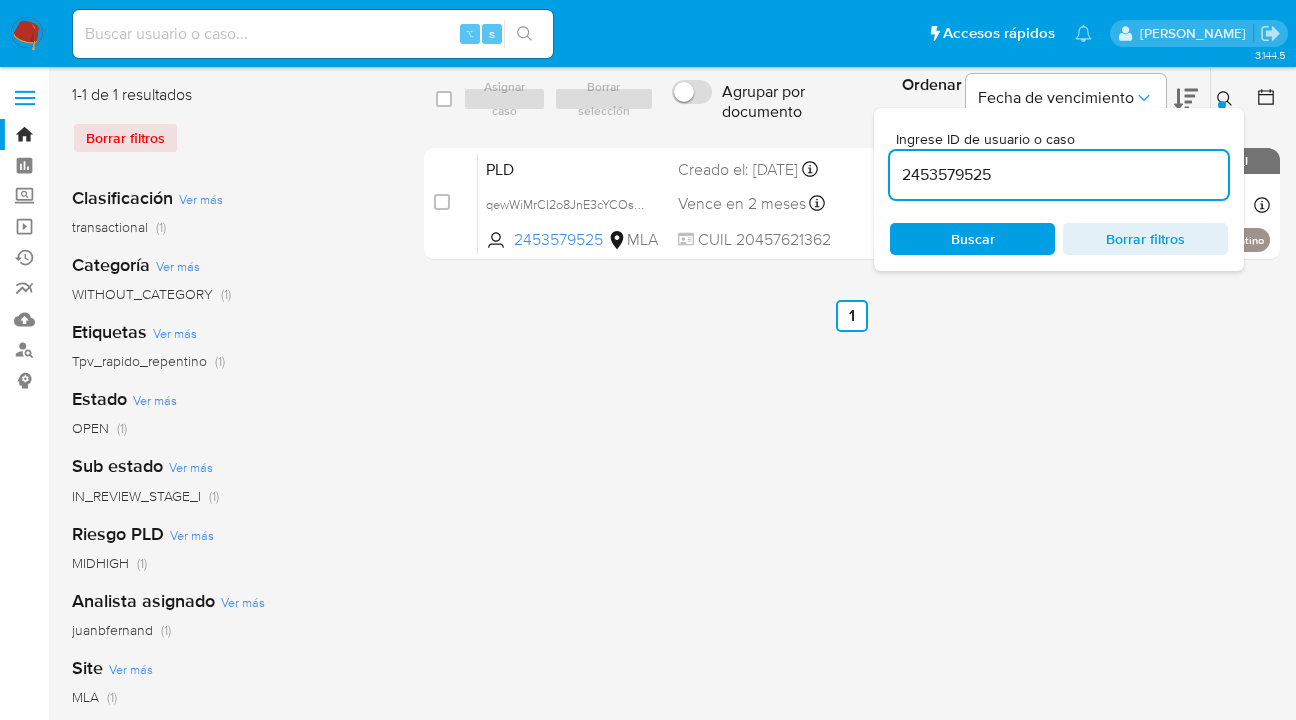 drag, startPoint x: 1005, startPoint y: 179, endPoint x: 880, endPoint y: 174, distance: 125.09996 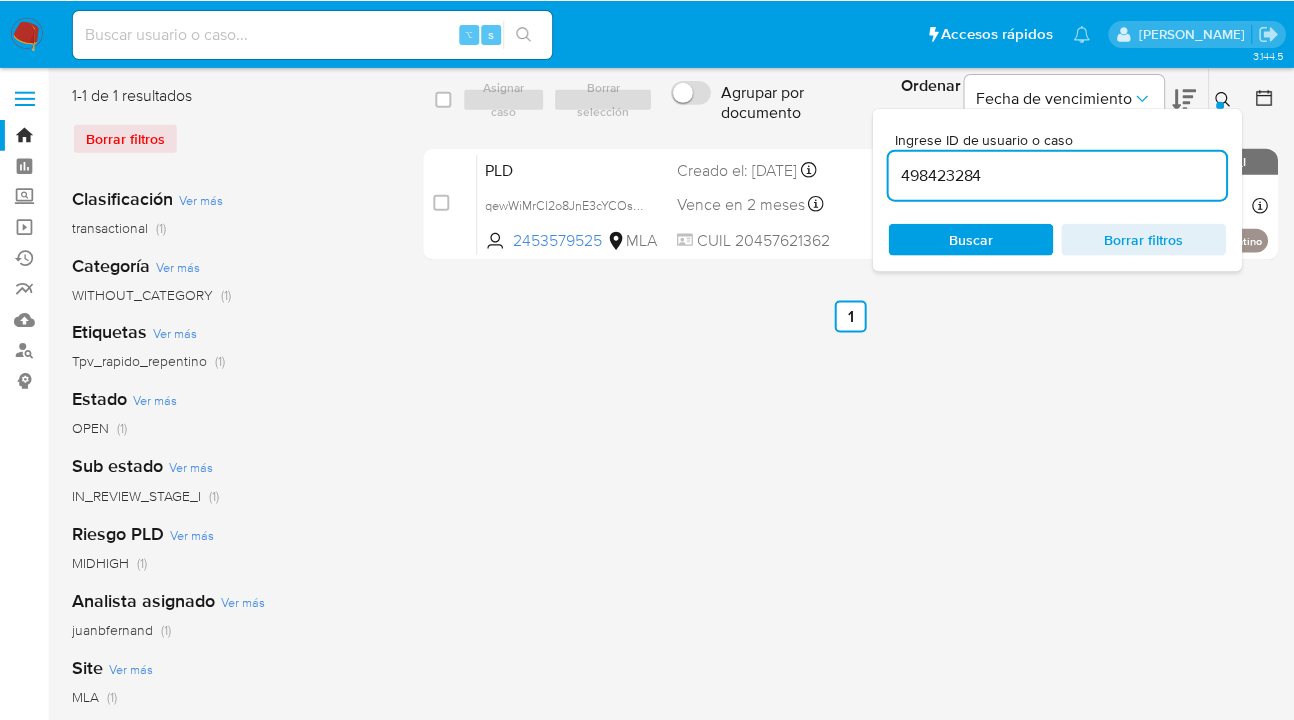 scroll, scrollTop: 0, scrollLeft: 0, axis: both 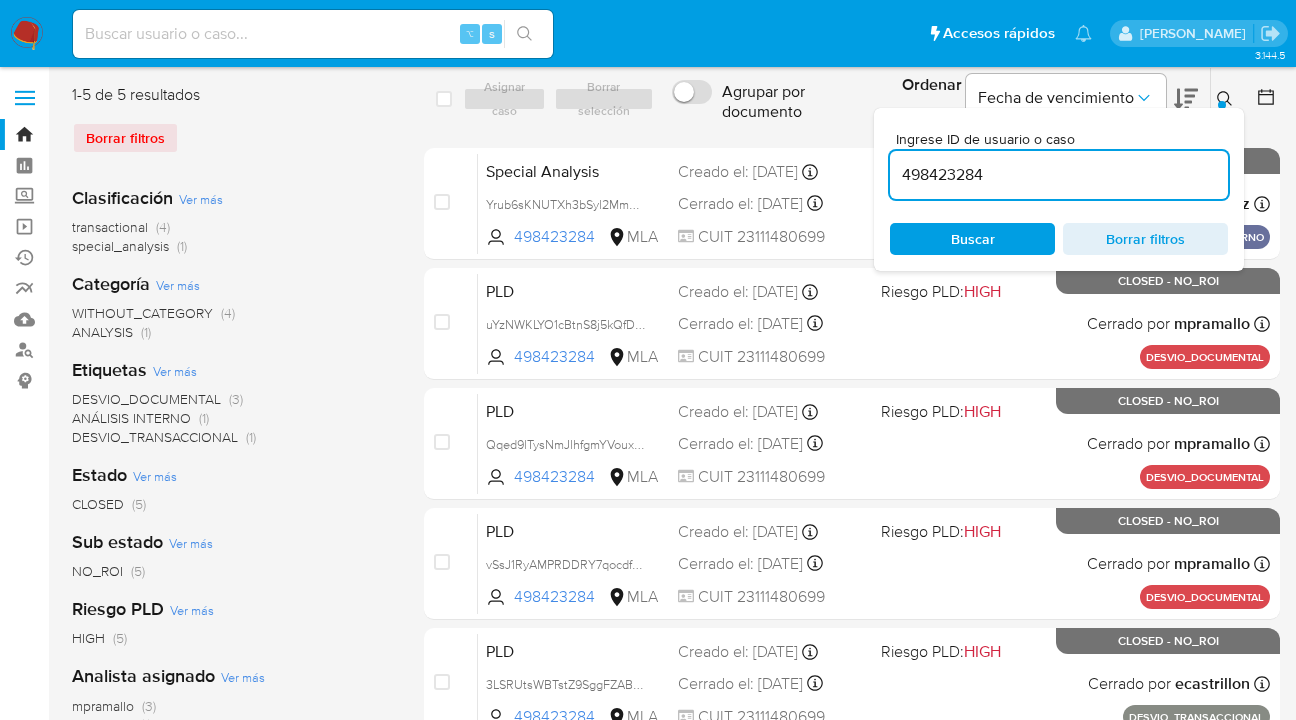 click 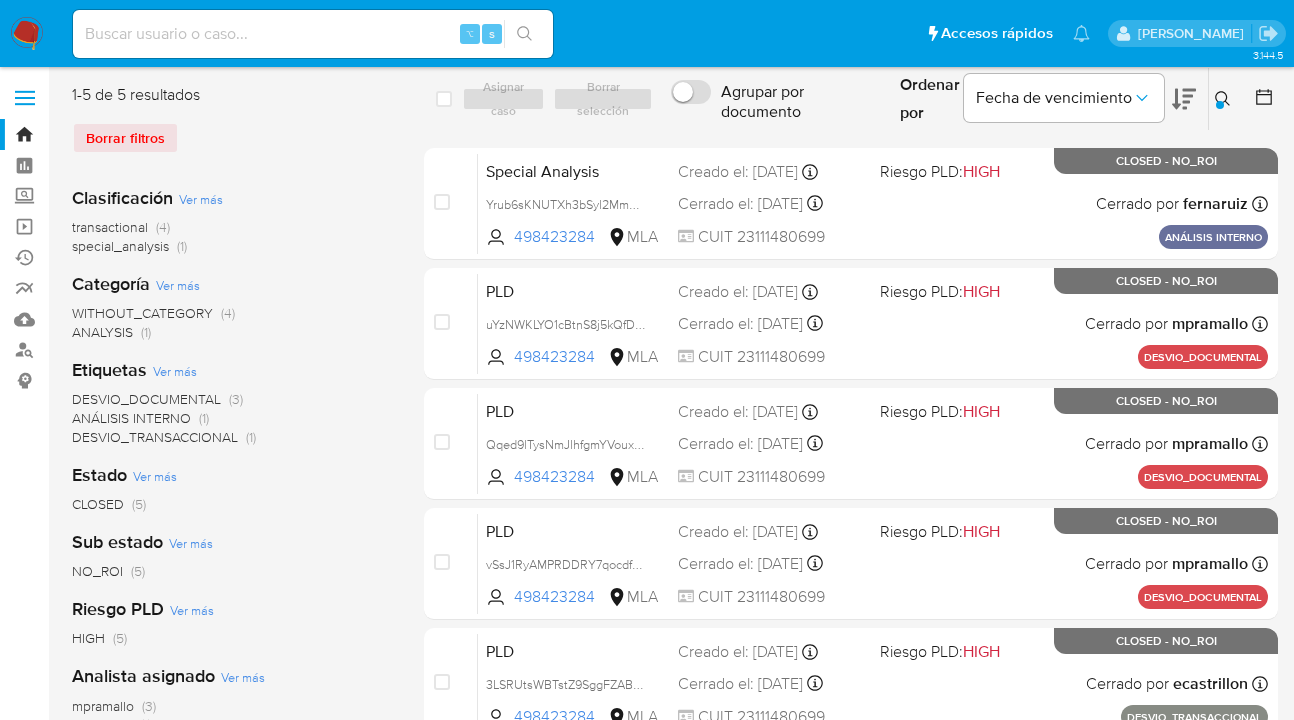 click at bounding box center [1225, 99] 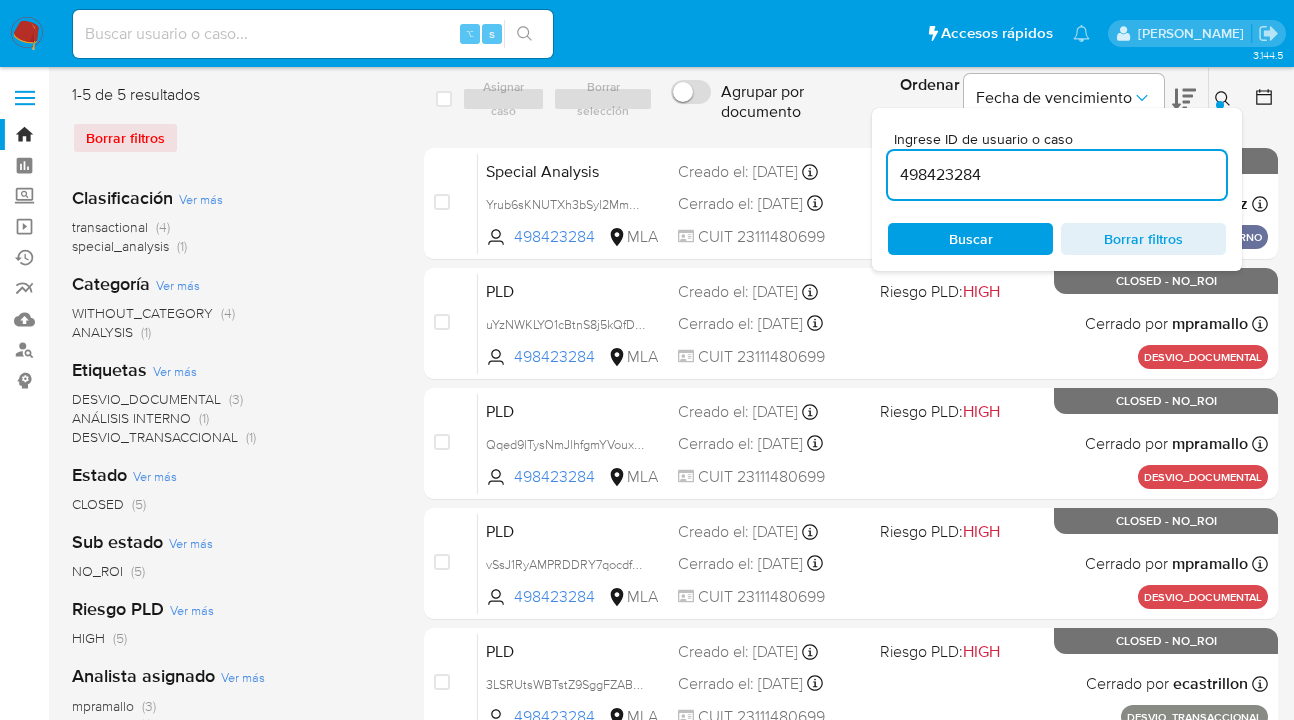 drag, startPoint x: 1070, startPoint y: 173, endPoint x: 912, endPoint y: 162, distance: 158.38245 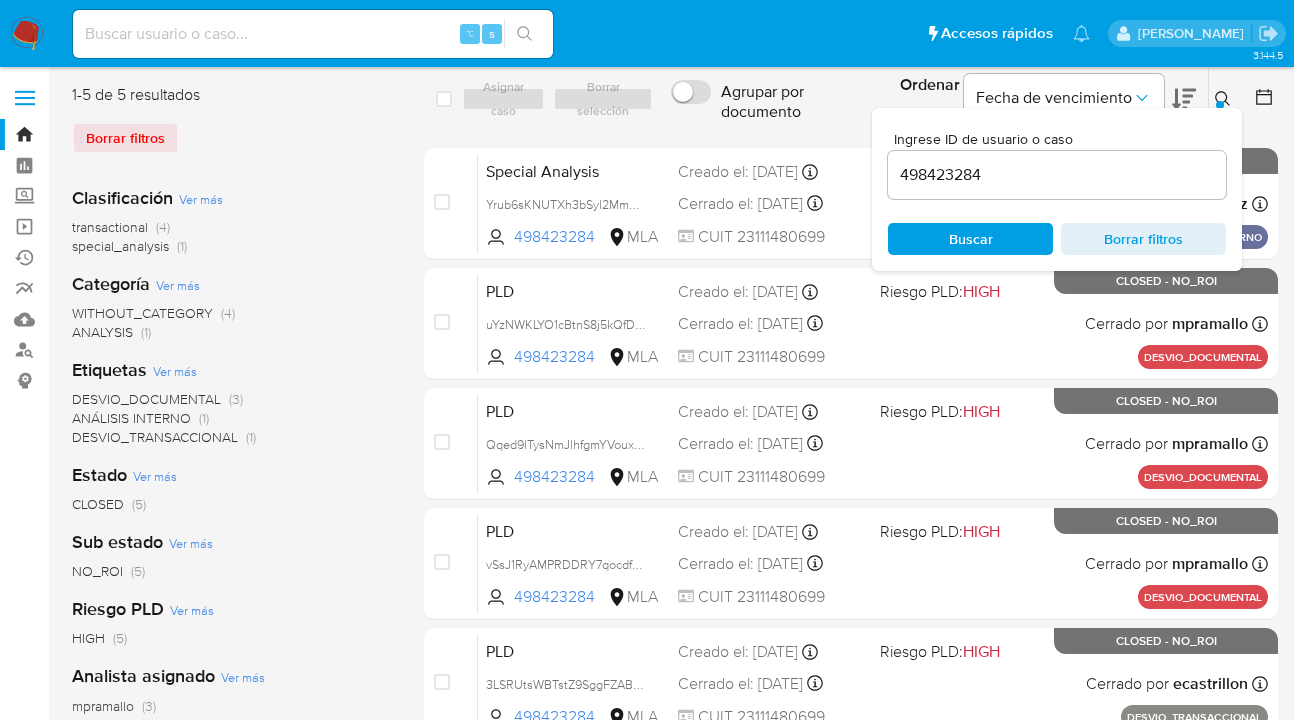 click on "WITHOUT_CATEGORY (4) ANALYSIS (1)" at bounding box center [232, 323] 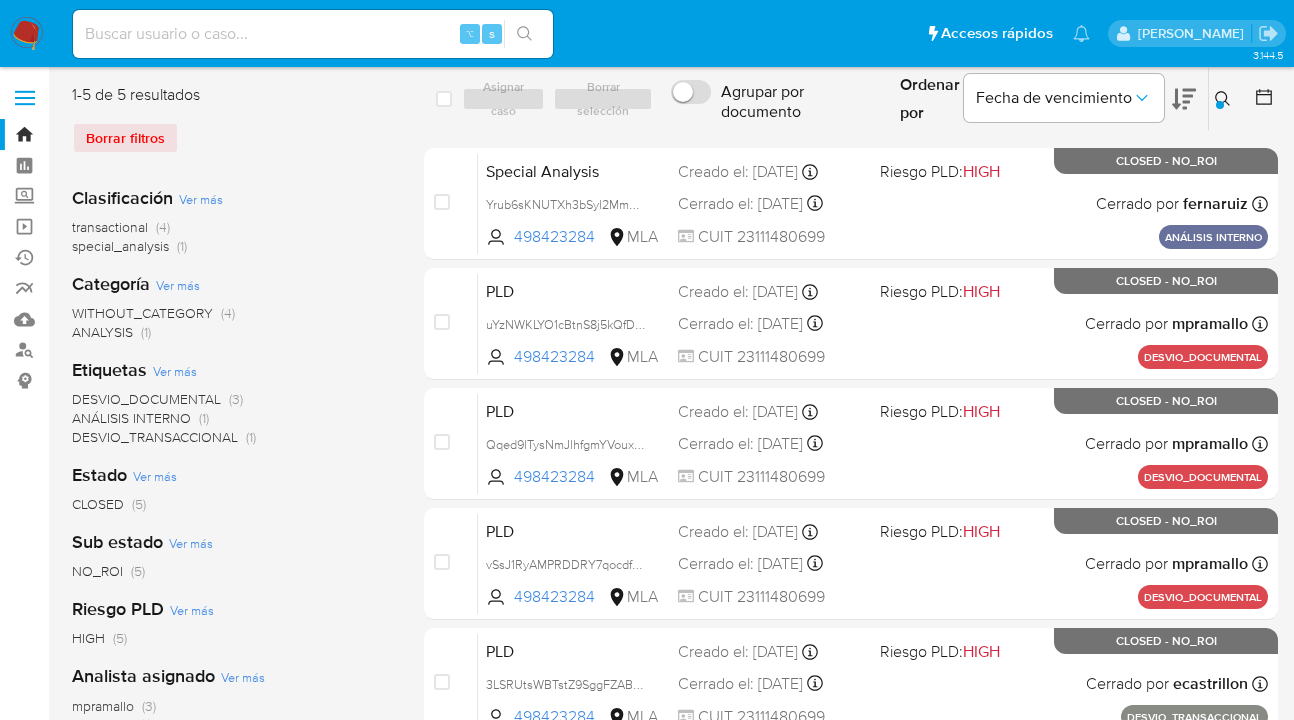 drag, startPoint x: 1222, startPoint y: 96, endPoint x: 1014, endPoint y: 146, distance: 213.92522 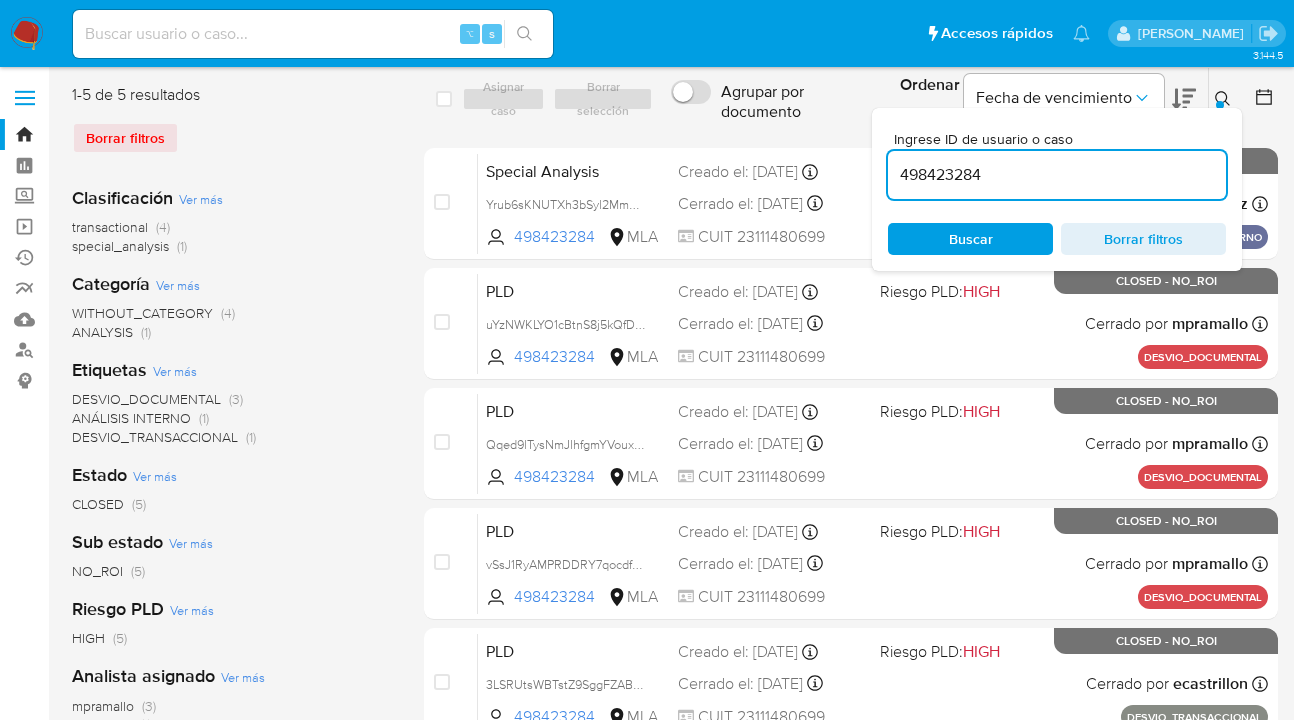 scroll, scrollTop: 0, scrollLeft: 0, axis: both 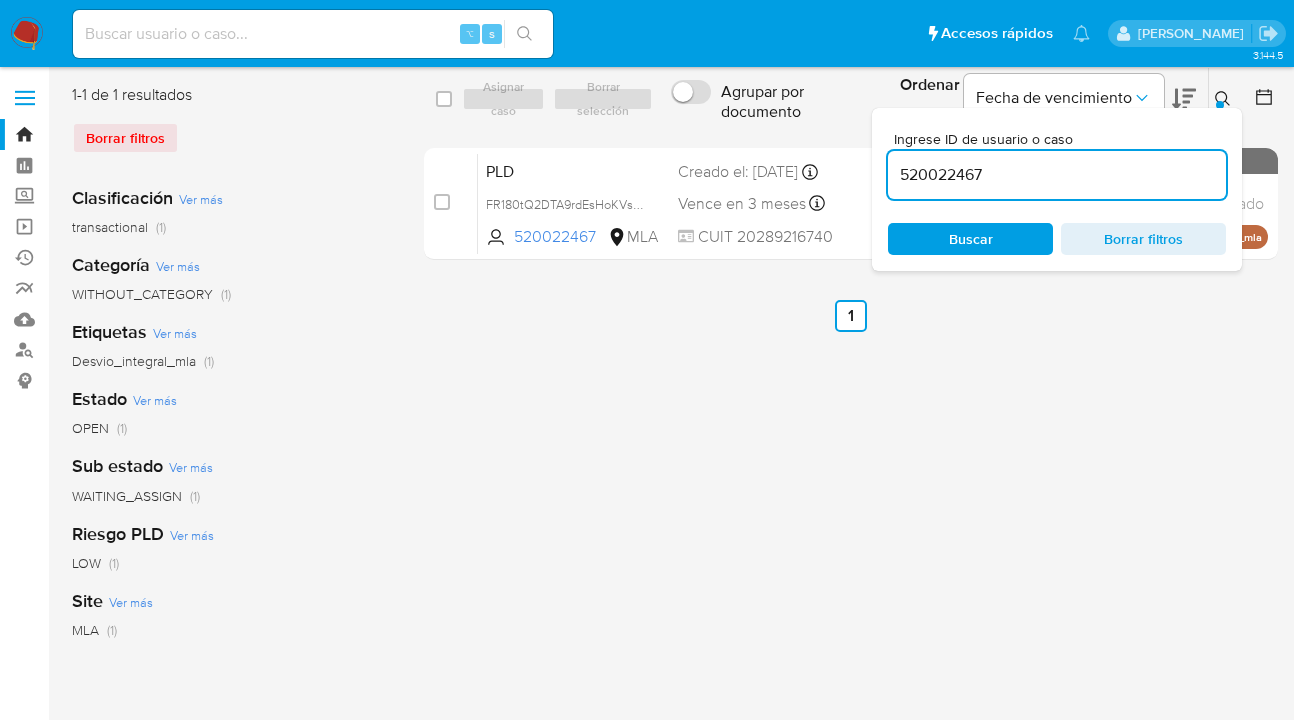 click 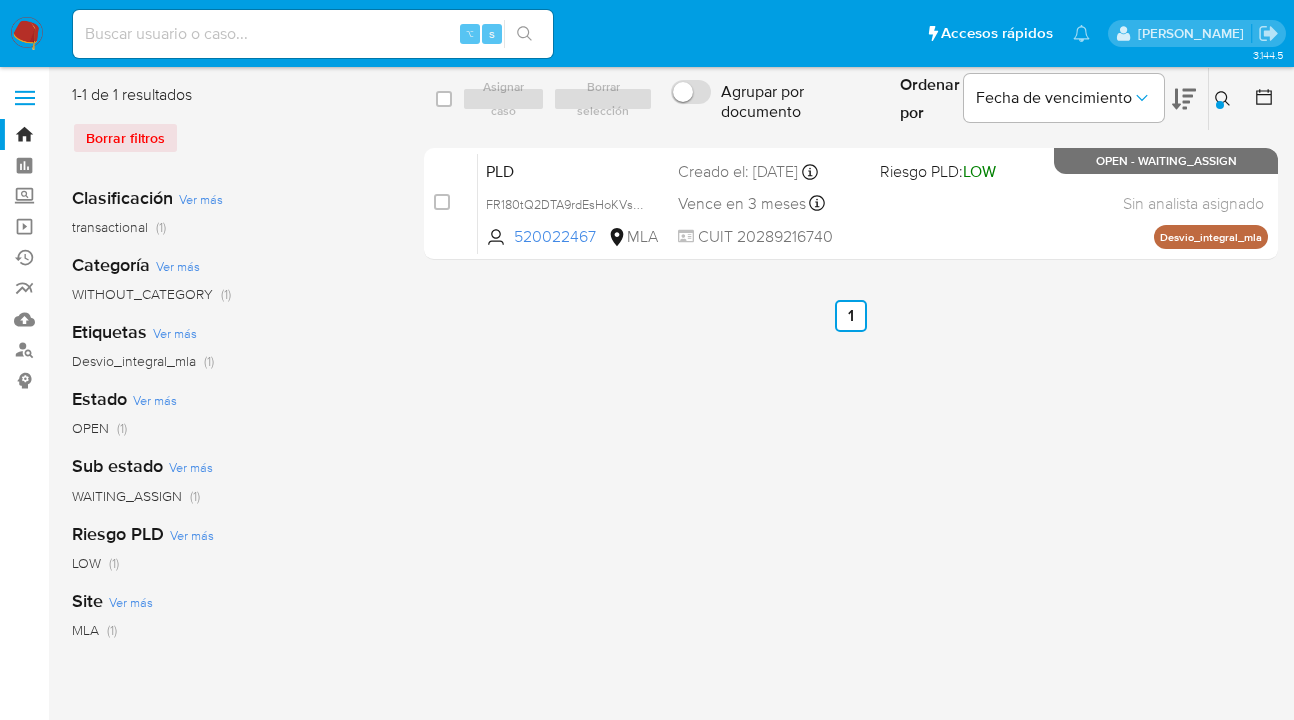 drag, startPoint x: 1220, startPoint y: 93, endPoint x: 1172, endPoint y: 138, distance: 65.795135 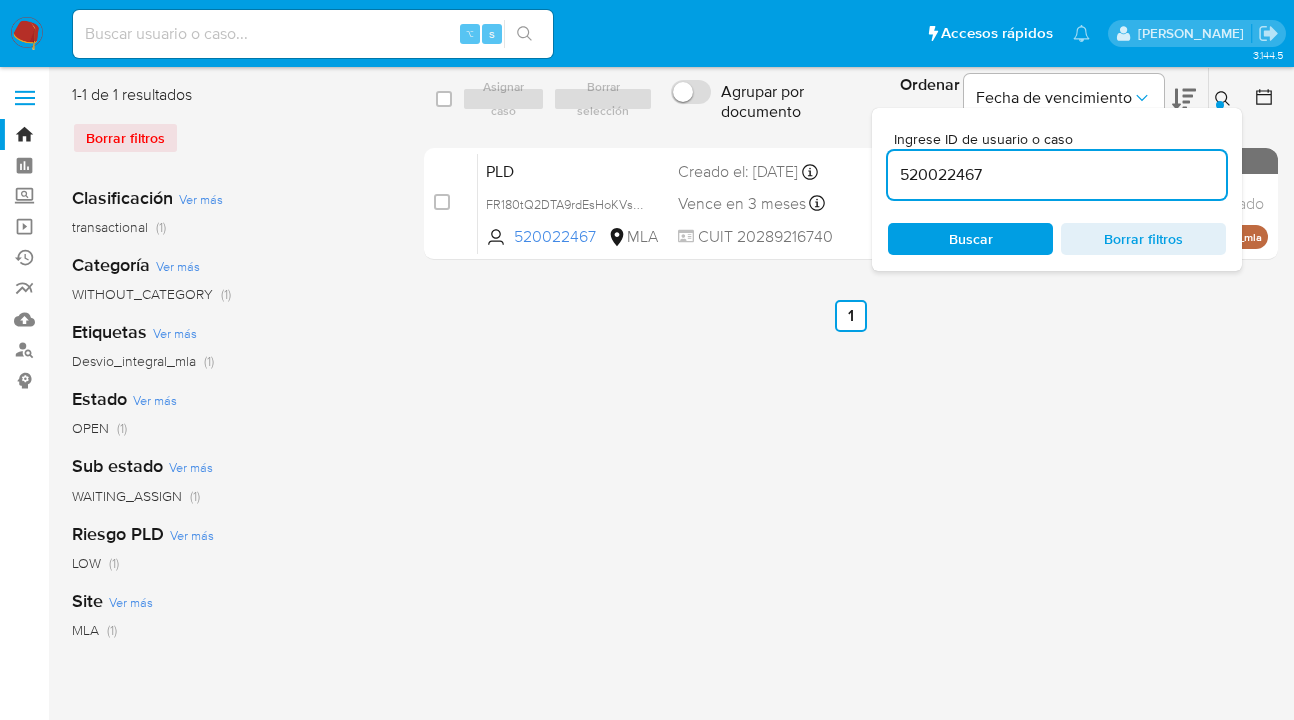 scroll, scrollTop: 0, scrollLeft: 0, axis: both 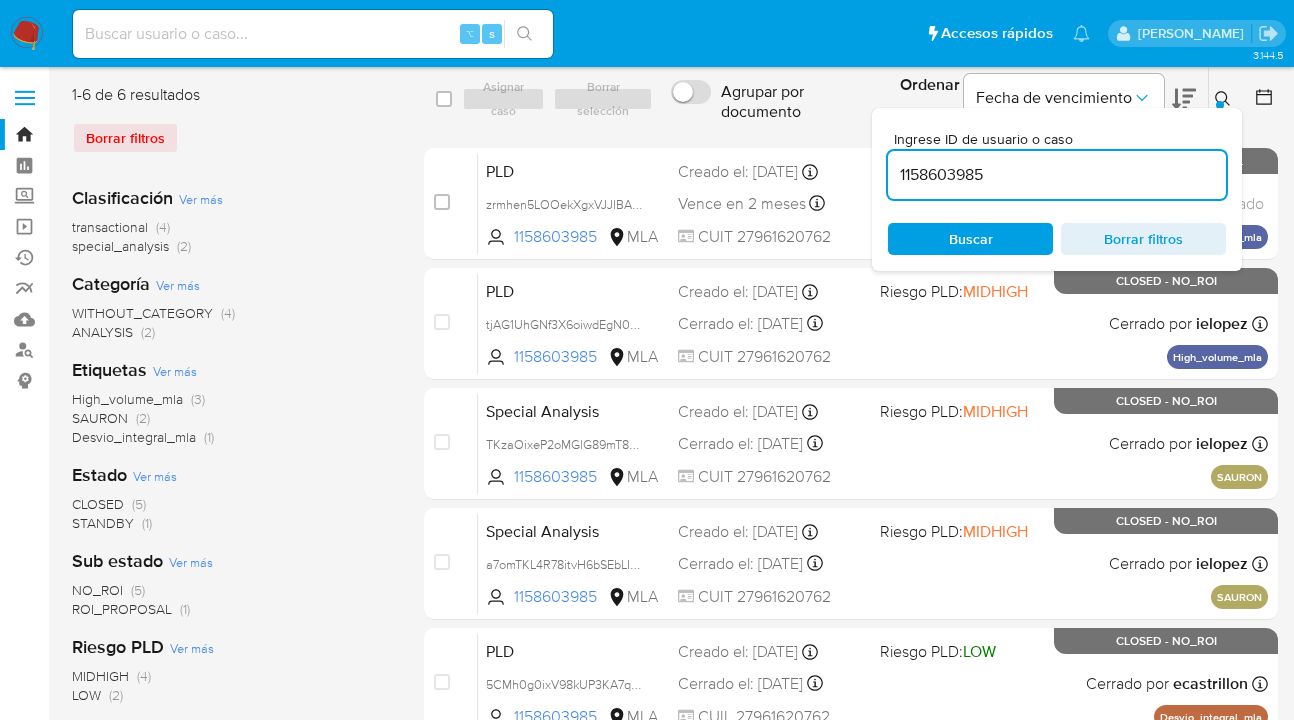 click 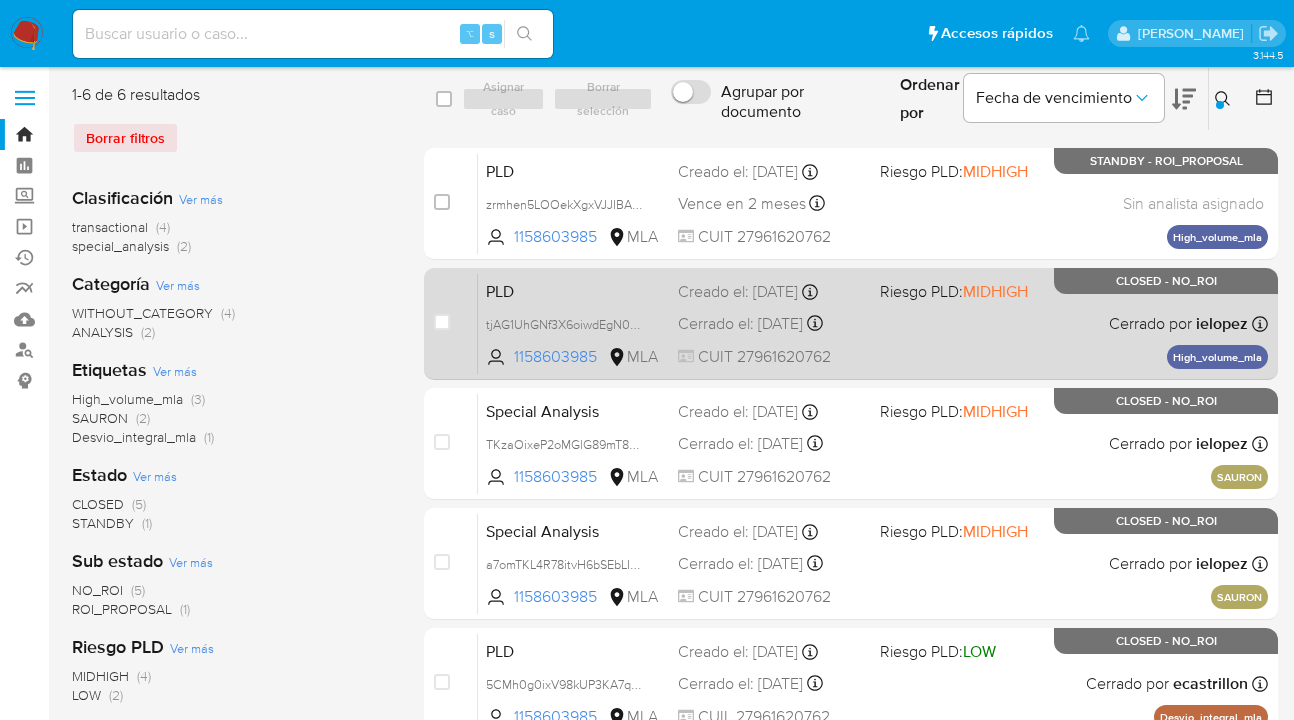 click on "PLD tjAG1UhGNf3X6oiwdEgN0Ybi 1158603985 MLA Riesgo PLD:  MIDHIGH Creado el: 12/05/2025   Creado el: 12/05/2025 03:23:32 Cerrado el: 05/06/2025   Cerrado el: 05/06/2025 18:10:26 CUIT   27961620762 Cerrado por   ielopez   Asignado el: 19/05/2025 09:20:46 High_volume_mla CLOSED - NO_ROI" at bounding box center (873, 323) 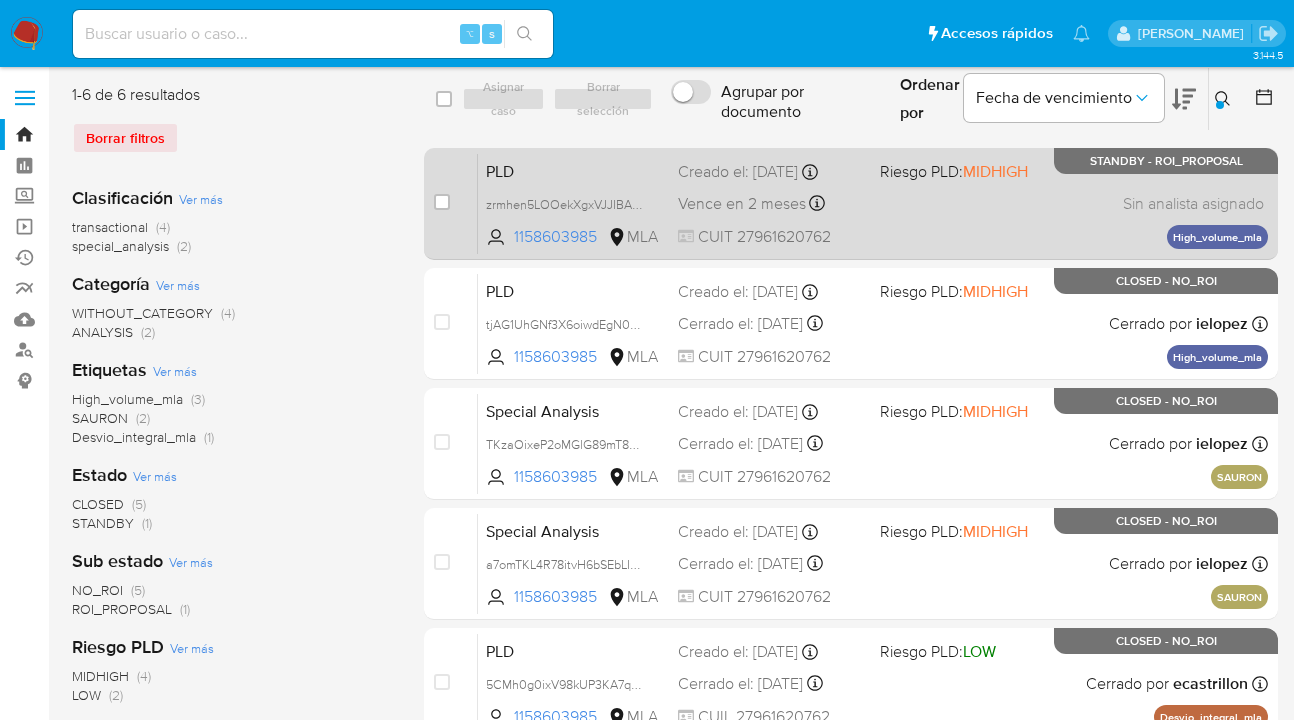 click on "PLD zrmhen5LOOekXgxVJJIBAyAk 1158603985 MLA Riesgo PLD:  MIDHIGH Creado el: 12/06/2025   Creado el: 12/06/2025 03:15:37 Vence en 2 meses   Vence el 10/09/2025 03:15:37 CUIT   27961620762 Sin analista asignado   Asignado el: 18/06/2025 14:15:59 High_volume_mla STANDBY - ROI_PROPOSAL" at bounding box center [873, 203] 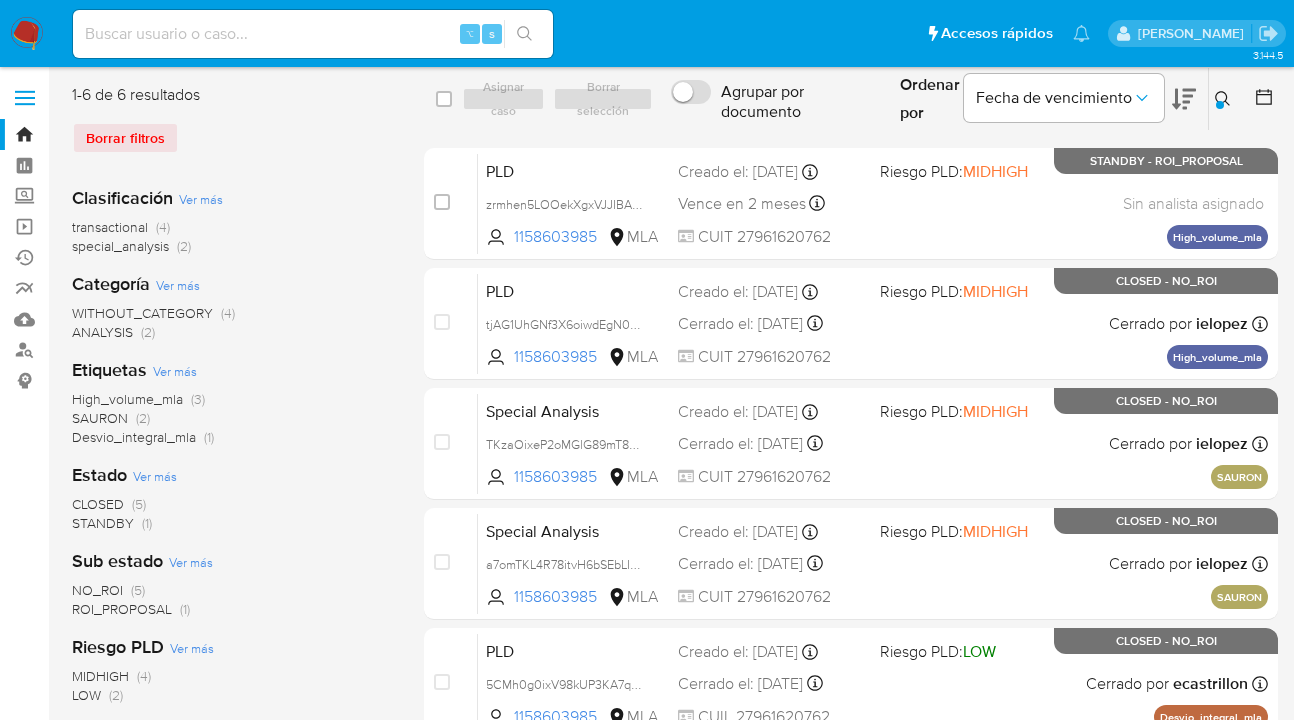 click 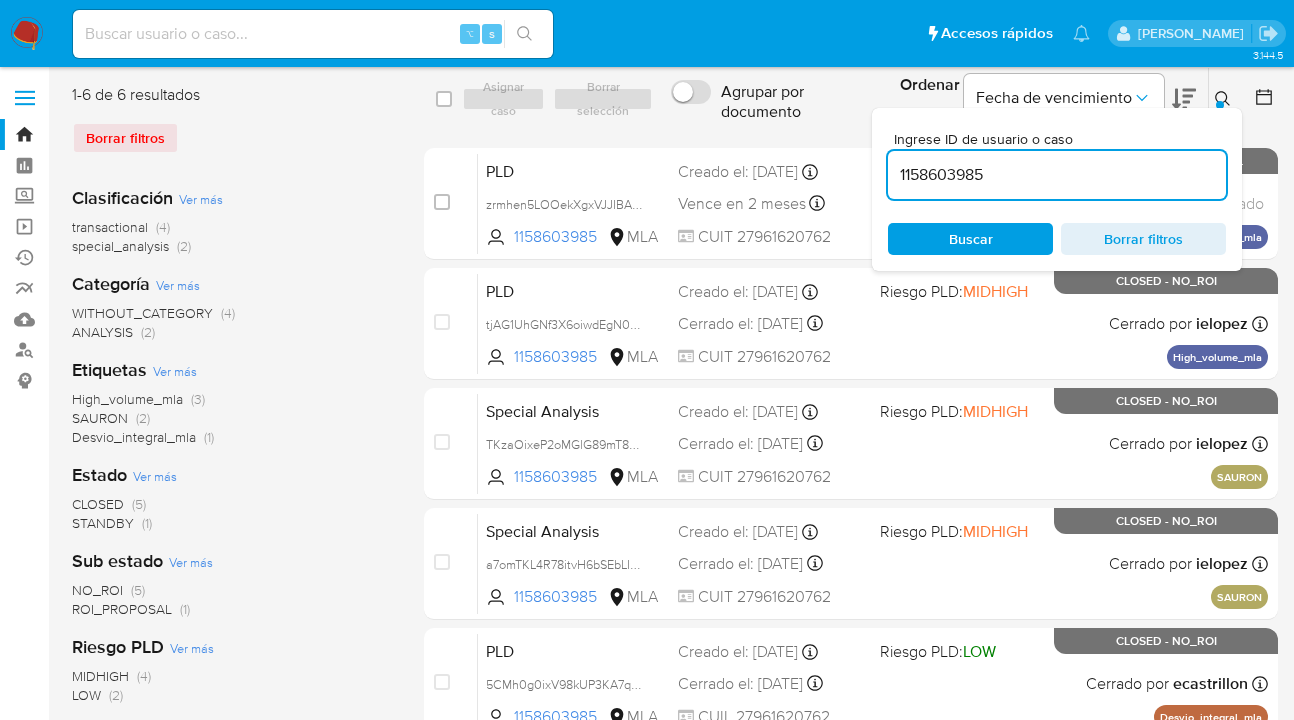 scroll, scrollTop: 0, scrollLeft: 0, axis: both 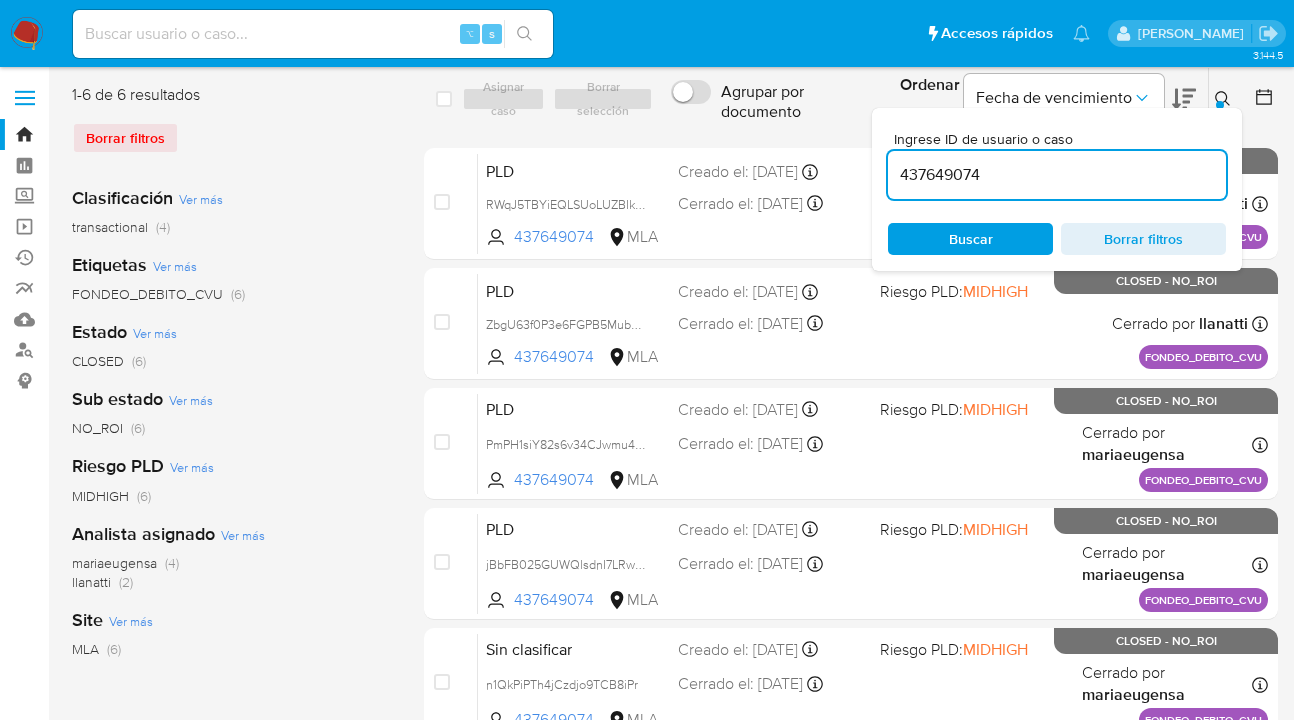 click 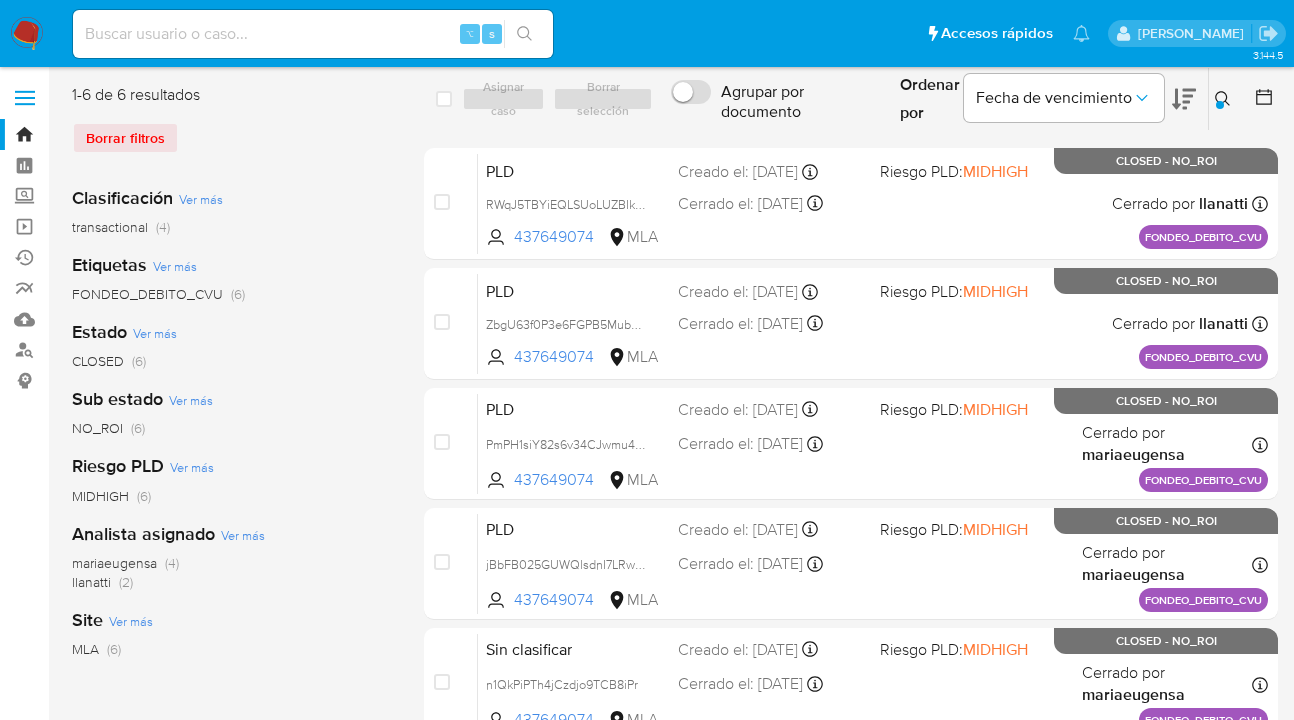 drag, startPoint x: 1221, startPoint y: 94, endPoint x: 1177, endPoint y: 106, distance: 45.607018 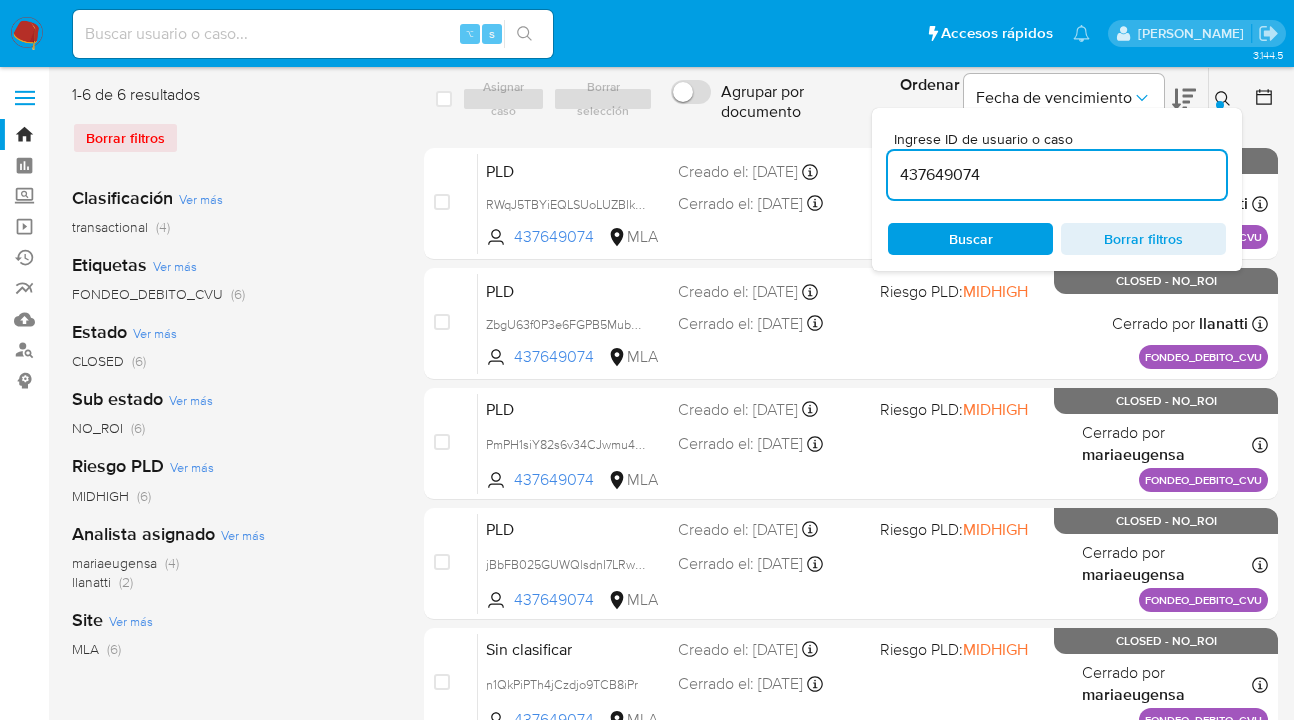 drag, startPoint x: 1001, startPoint y: 174, endPoint x: 898, endPoint y: 164, distance: 103.4843 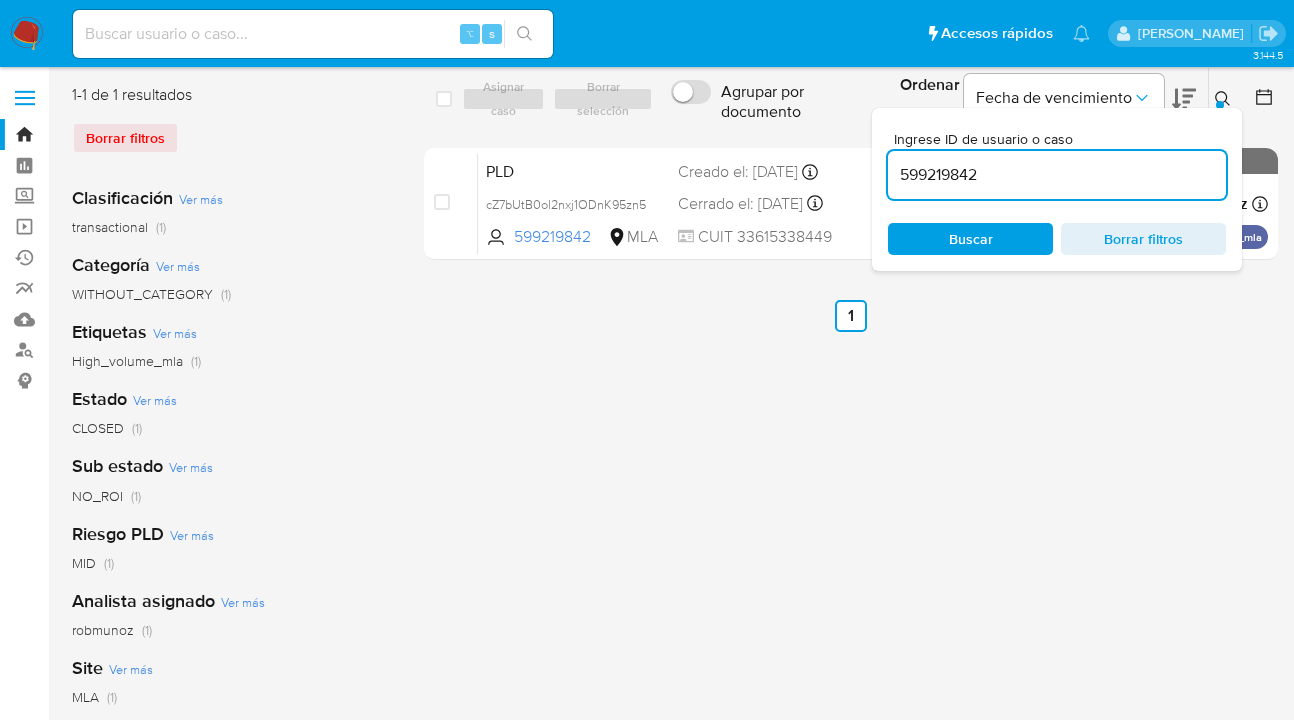 click 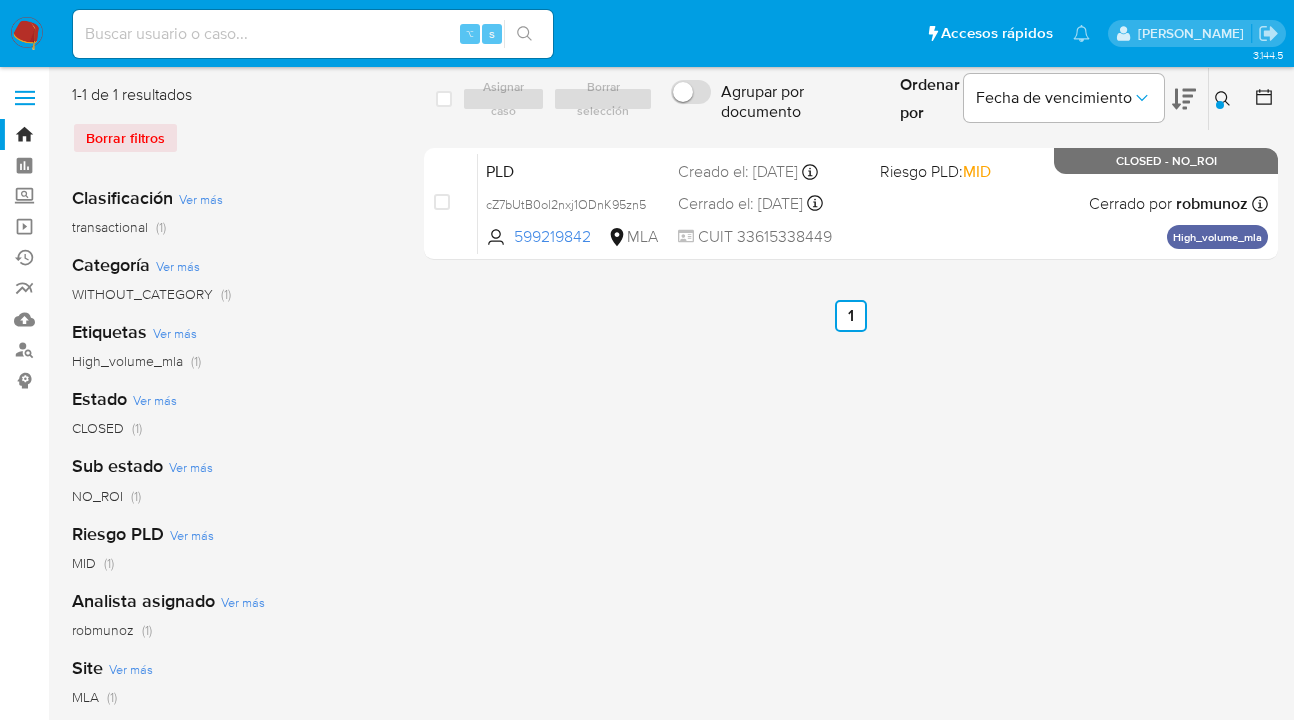 click 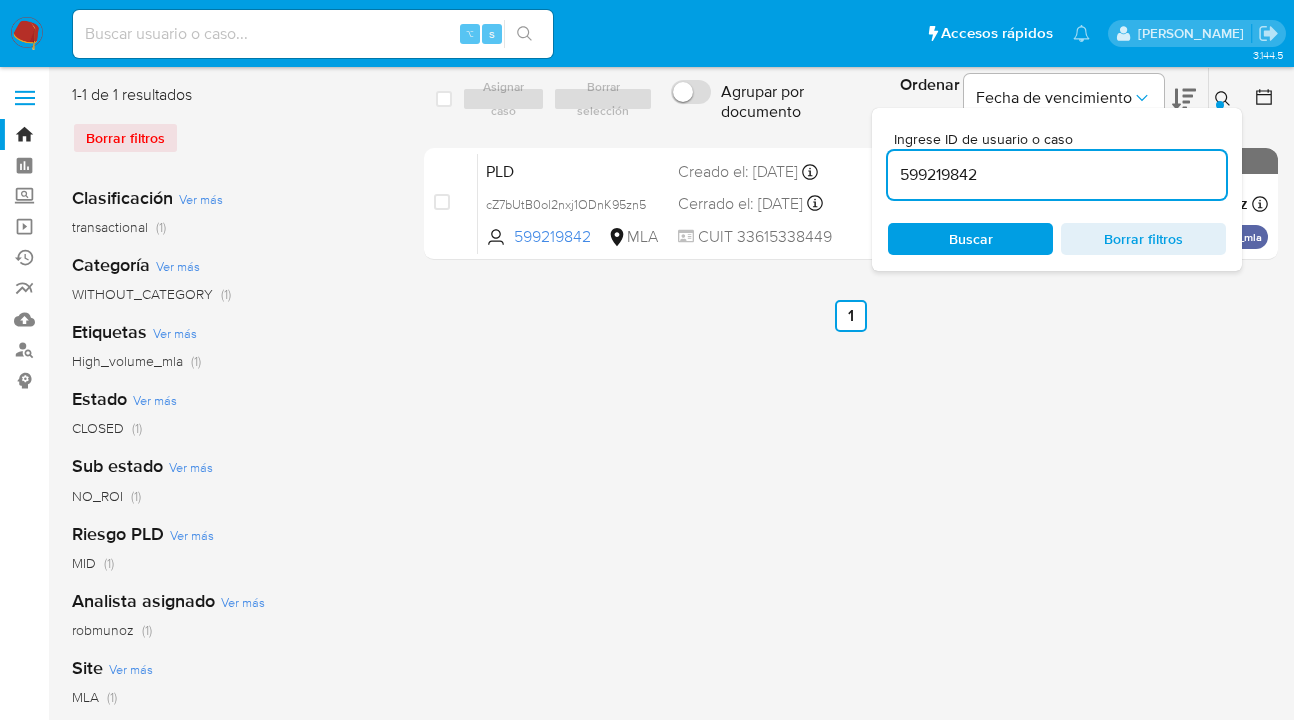 drag, startPoint x: 1015, startPoint y: 174, endPoint x: 897, endPoint y: 162, distance: 118.6086 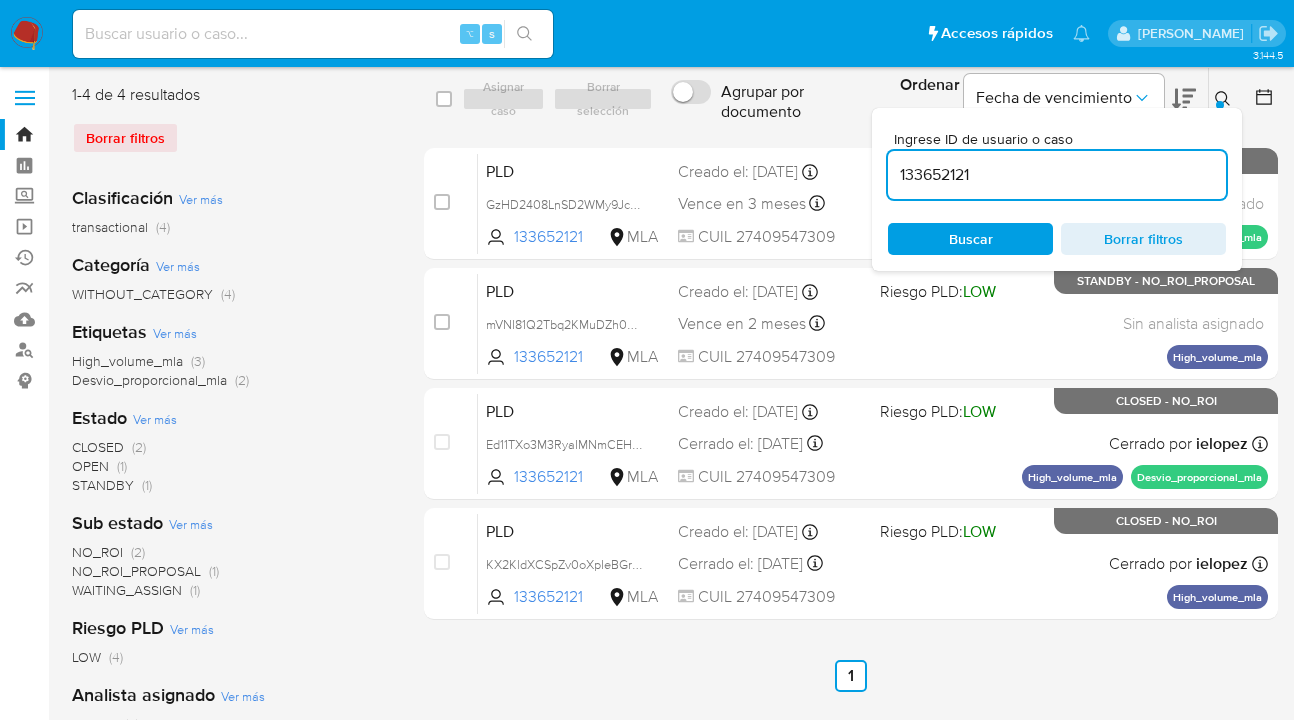 click 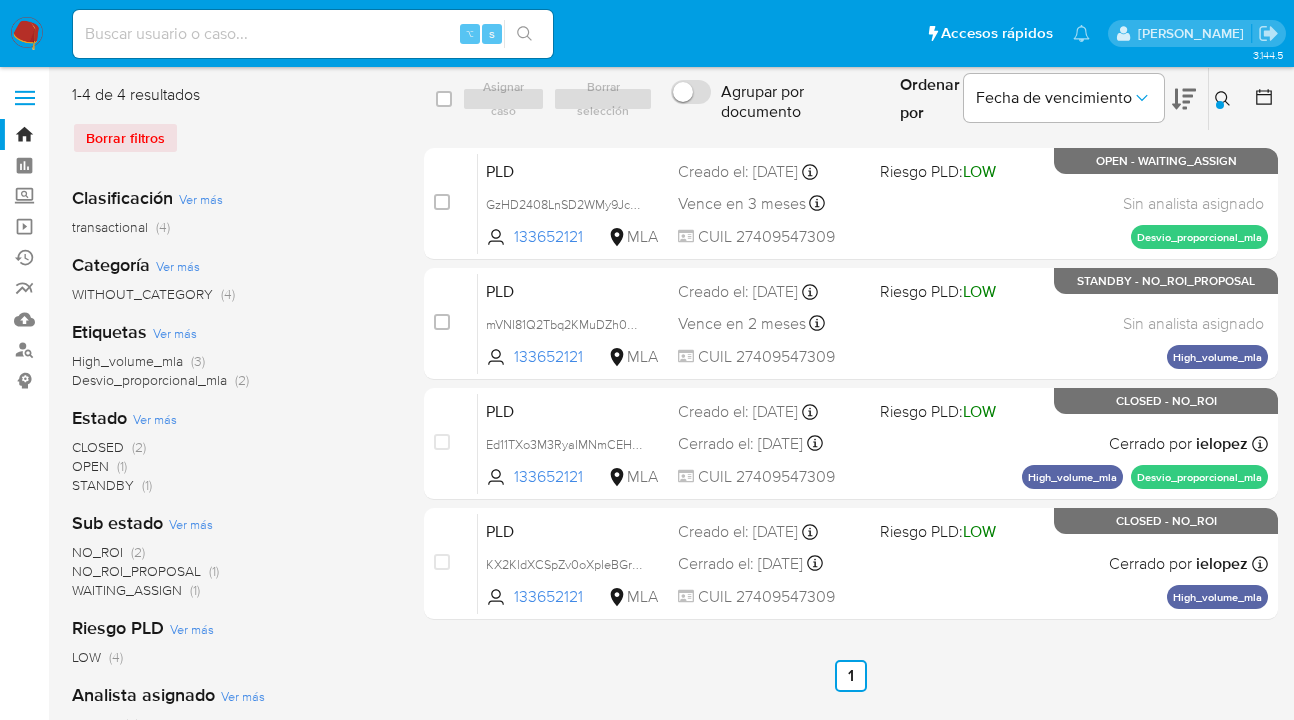 drag, startPoint x: 1226, startPoint y: 100, endPoint x: 1133, endPoint y: 123, distance: 95.80188 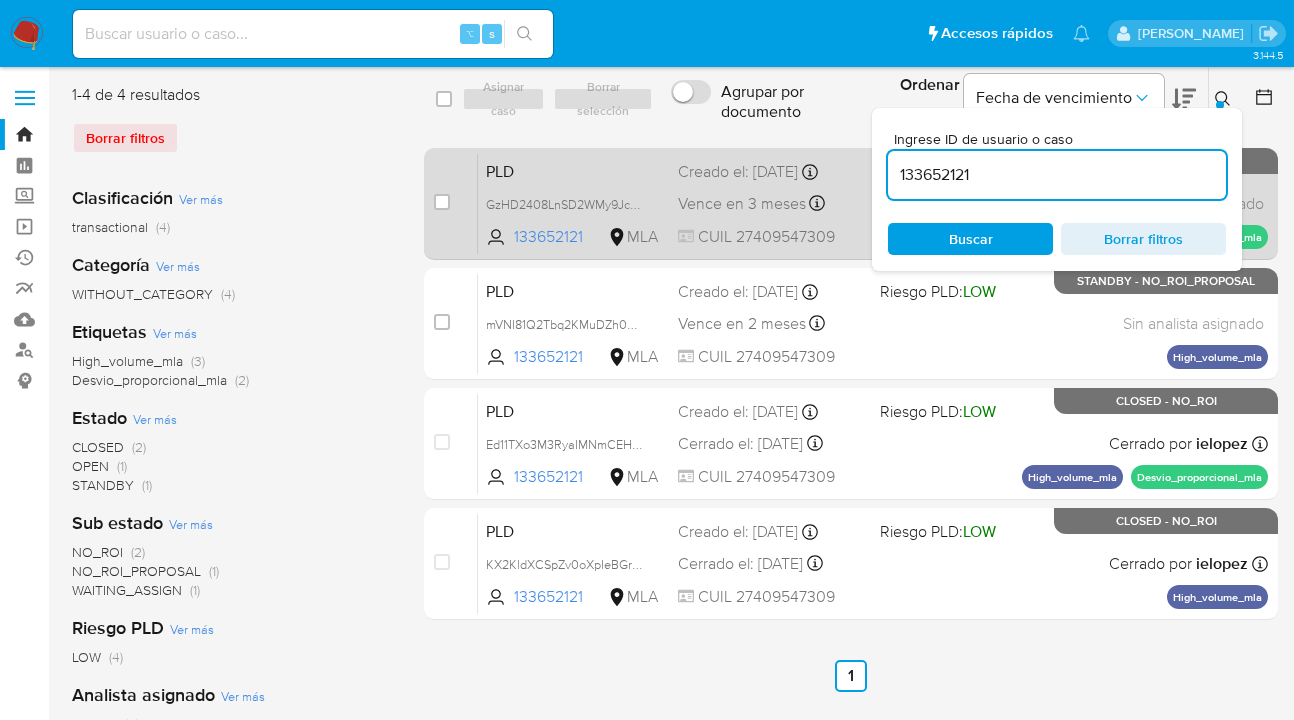 drag, startPoint x: 988, startPoint y: 181, endPoint x: 870, endPoint y: 184, distance: 118.03813 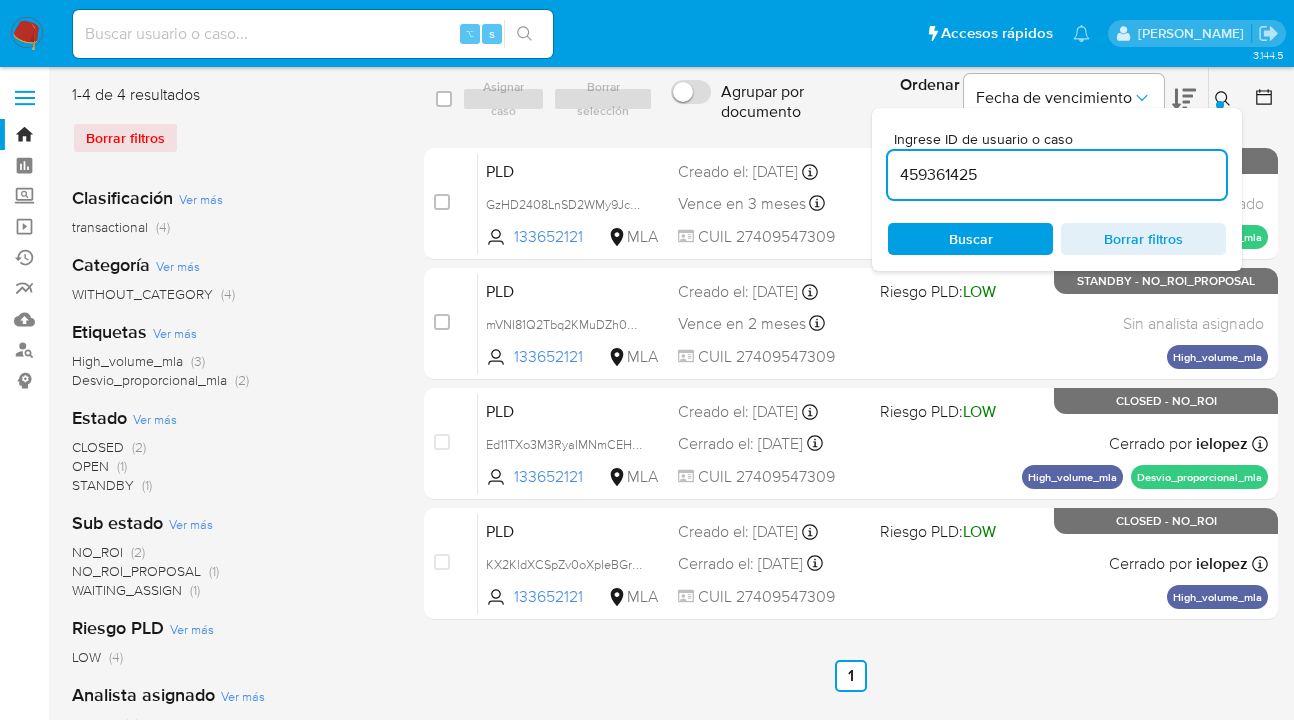 scroll, scrollTop: 0, scrollLeft: 0, axis: both 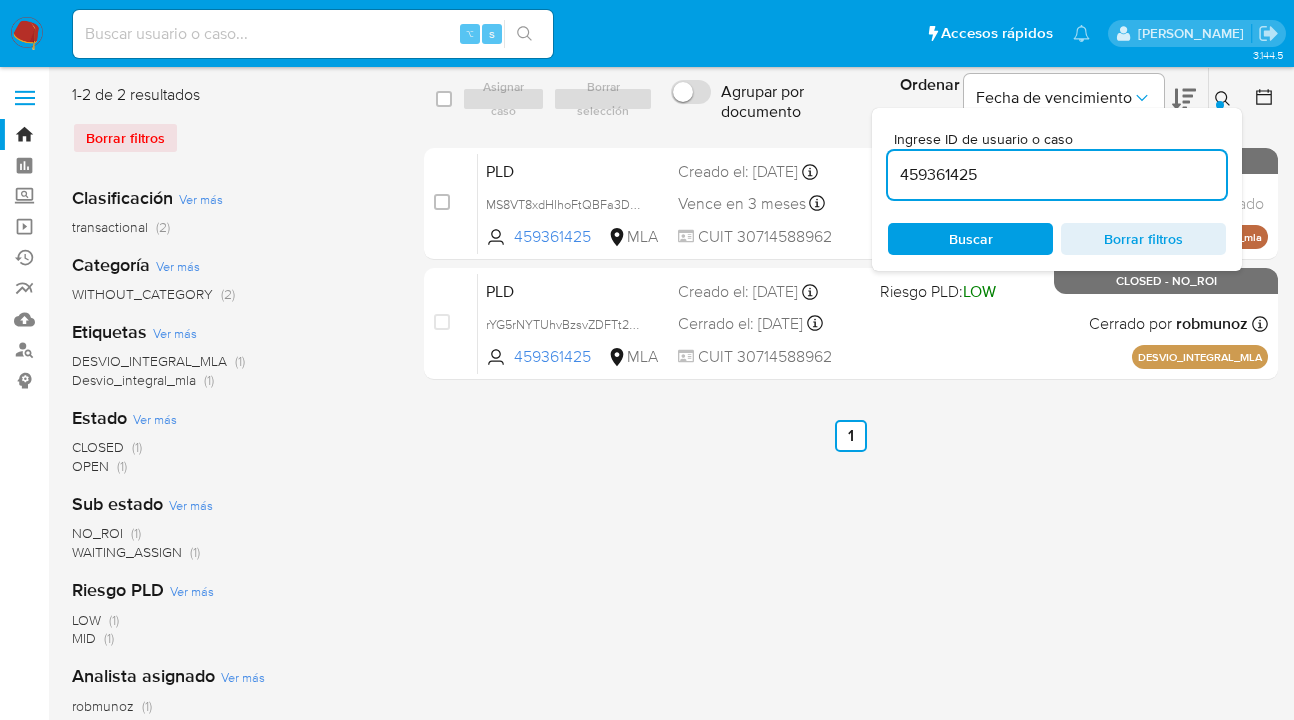 click 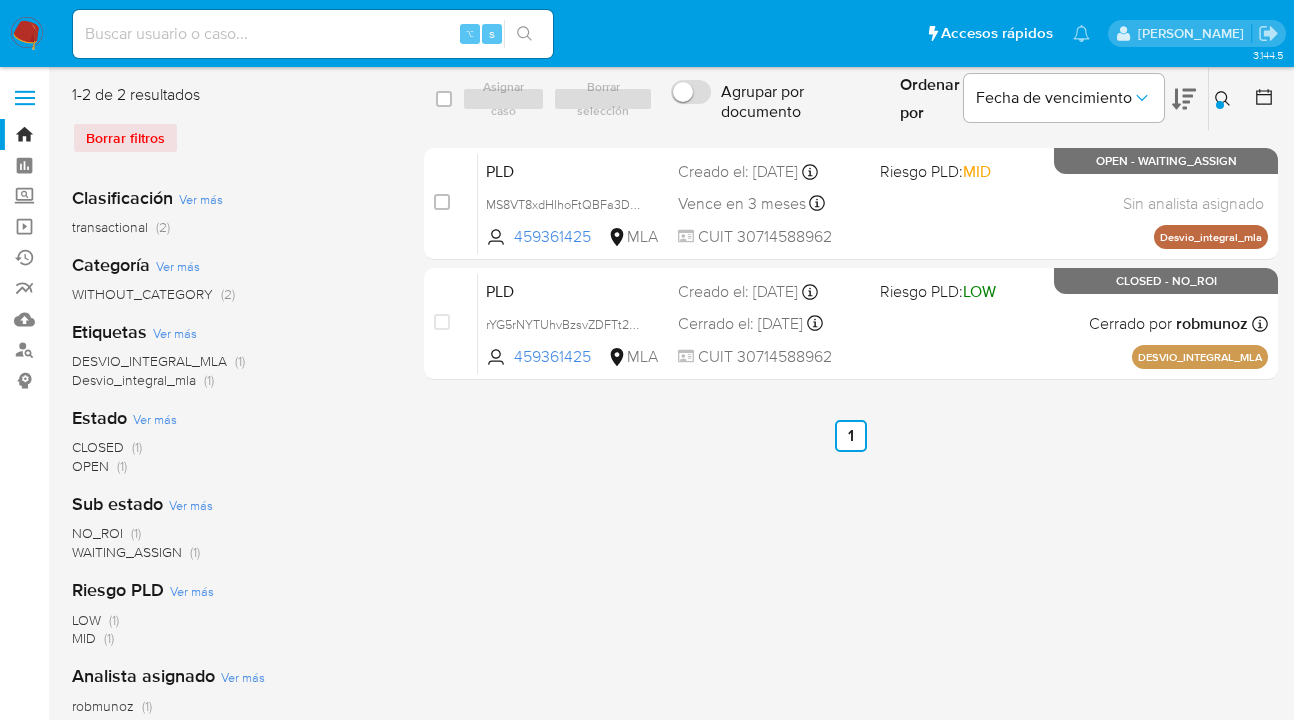 drag, startPoint x: 1226, startPoint y: 97, endPoint x: 1192, endPoint y: 113, distance: 37.576588 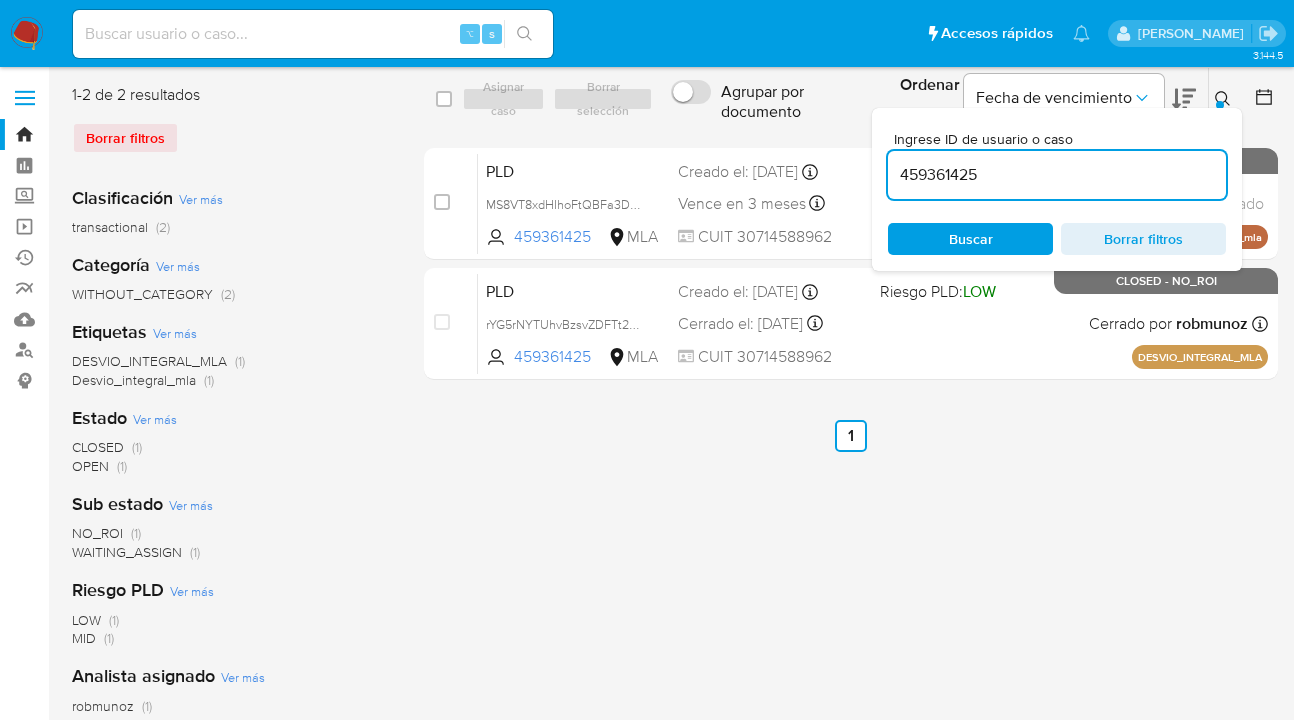 drag, startPoint x: 949, startPoint y: 180, endPoint x: 895, endPoint y: 179, distance: 54.00926 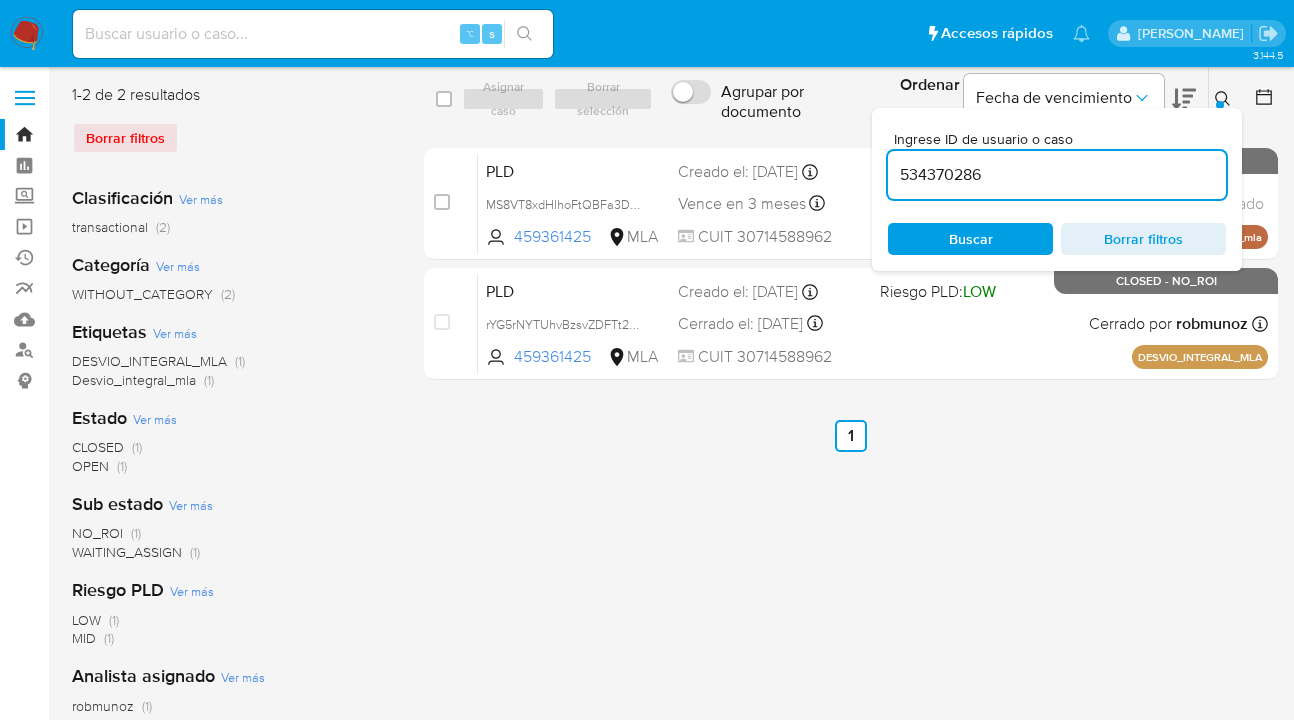 type on "534370286" 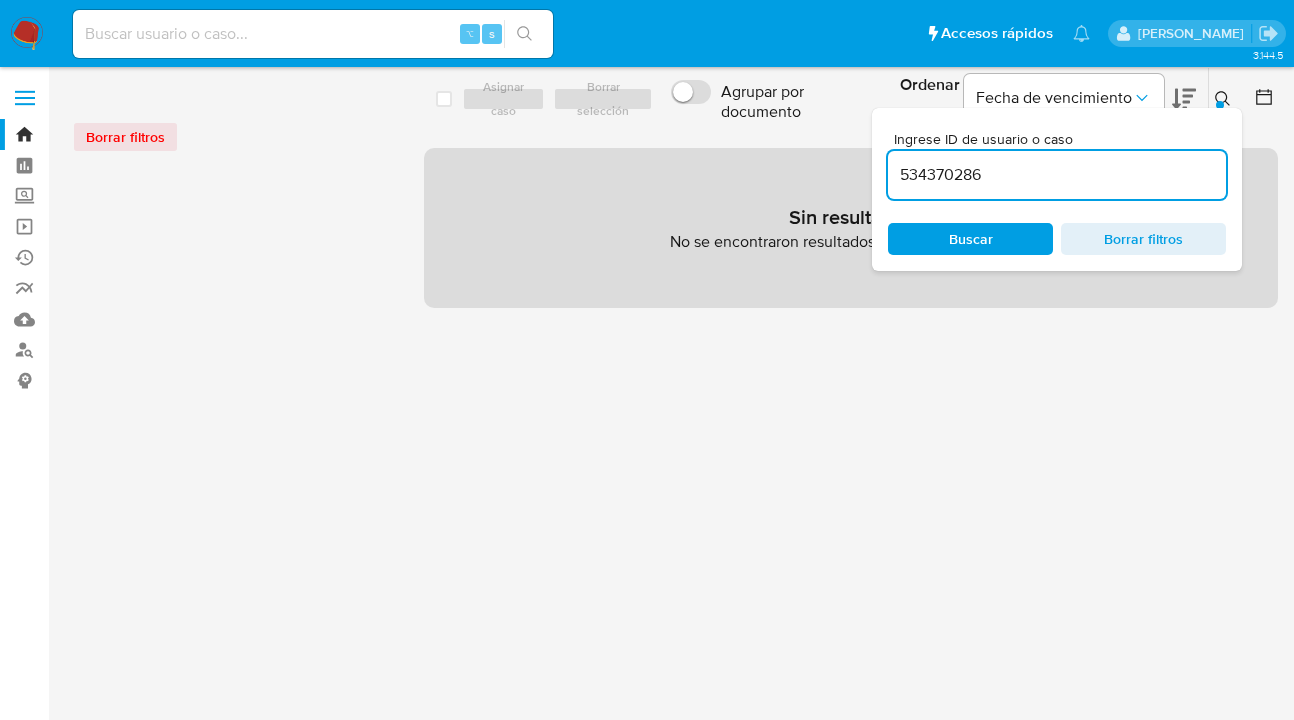 click 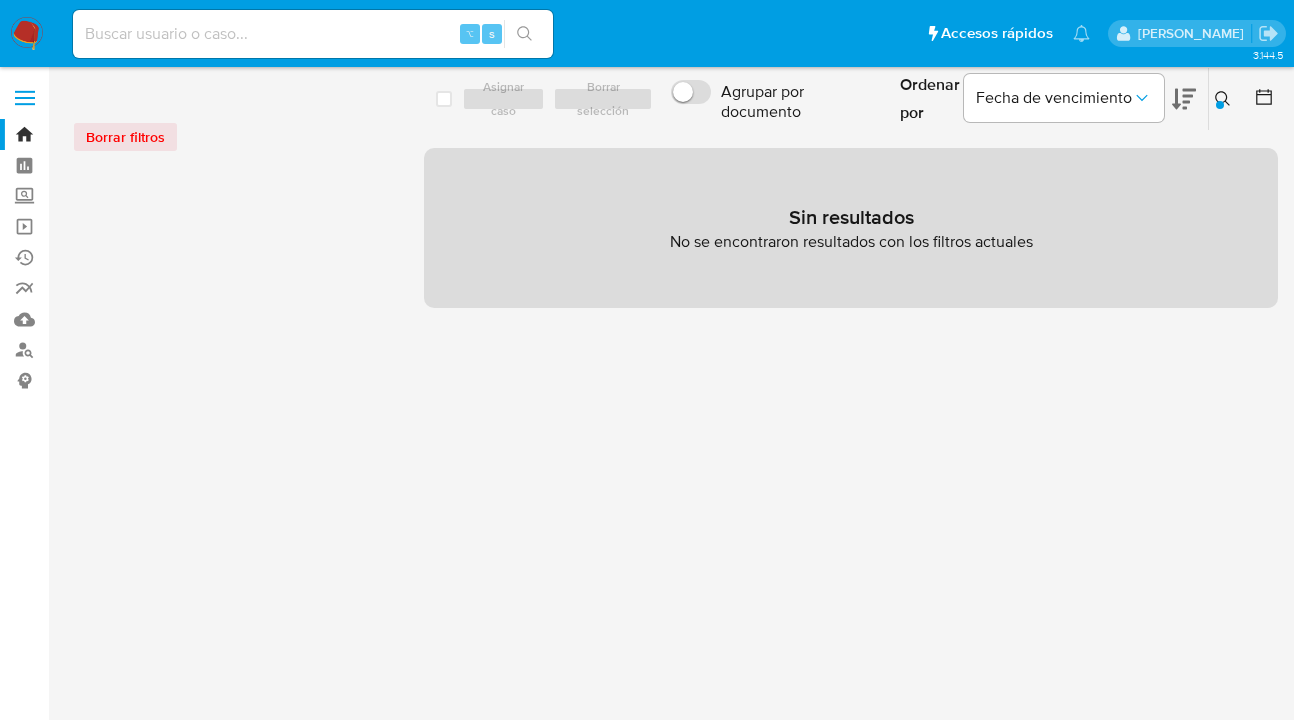click 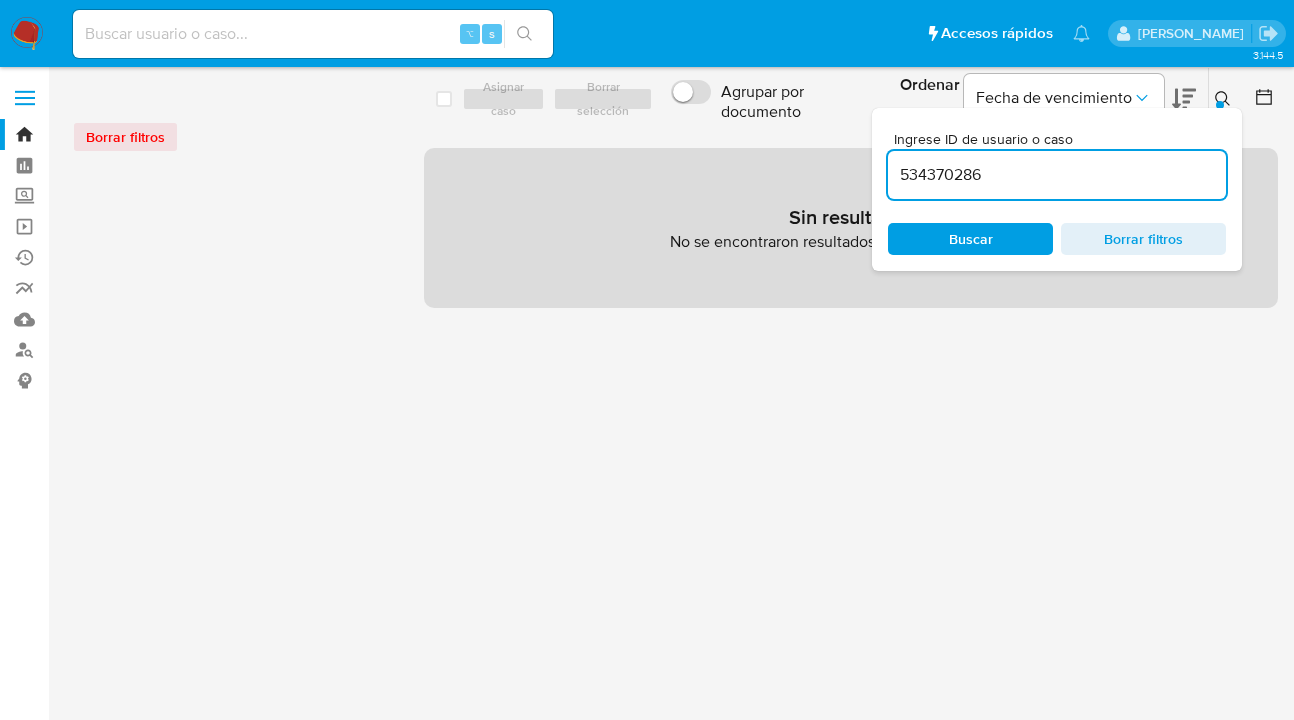 drag, startPoint x: 1018, startPoint y: 183, endPoint x: 967, endPoint y: 220, distance: 63.007935 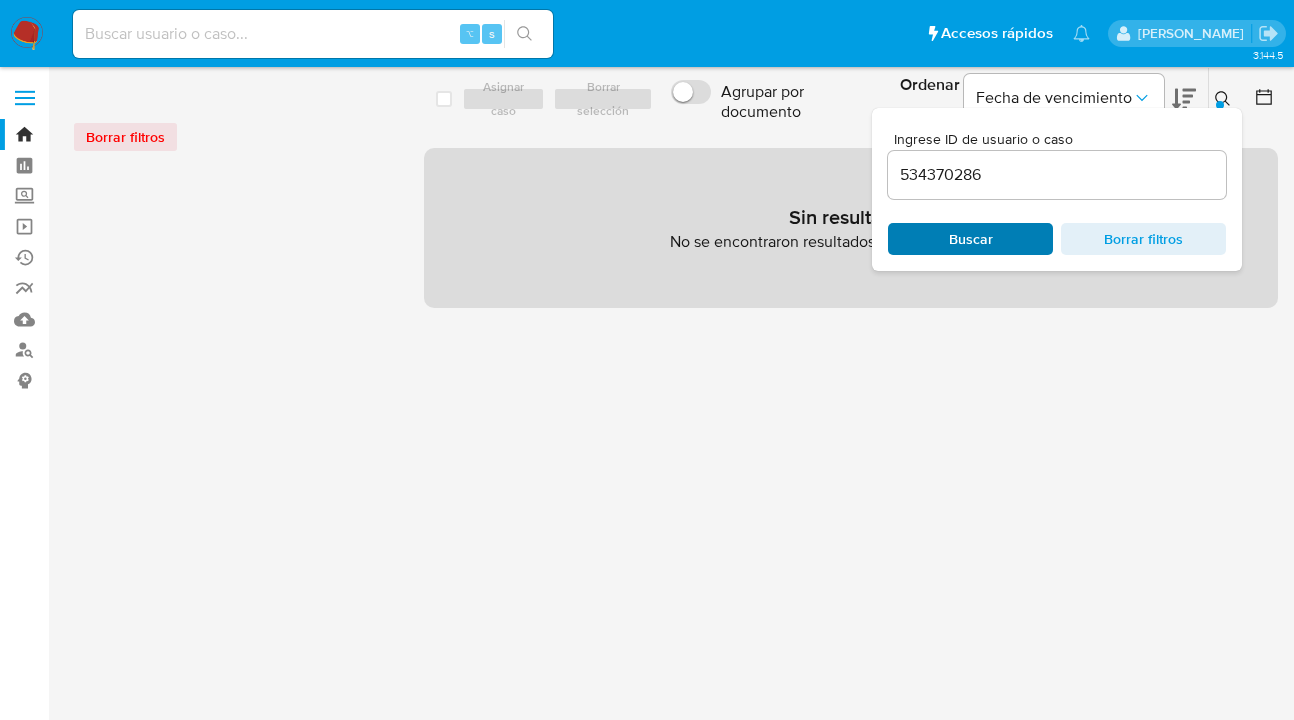click on "Buscar" at bounding box center [971, 239] 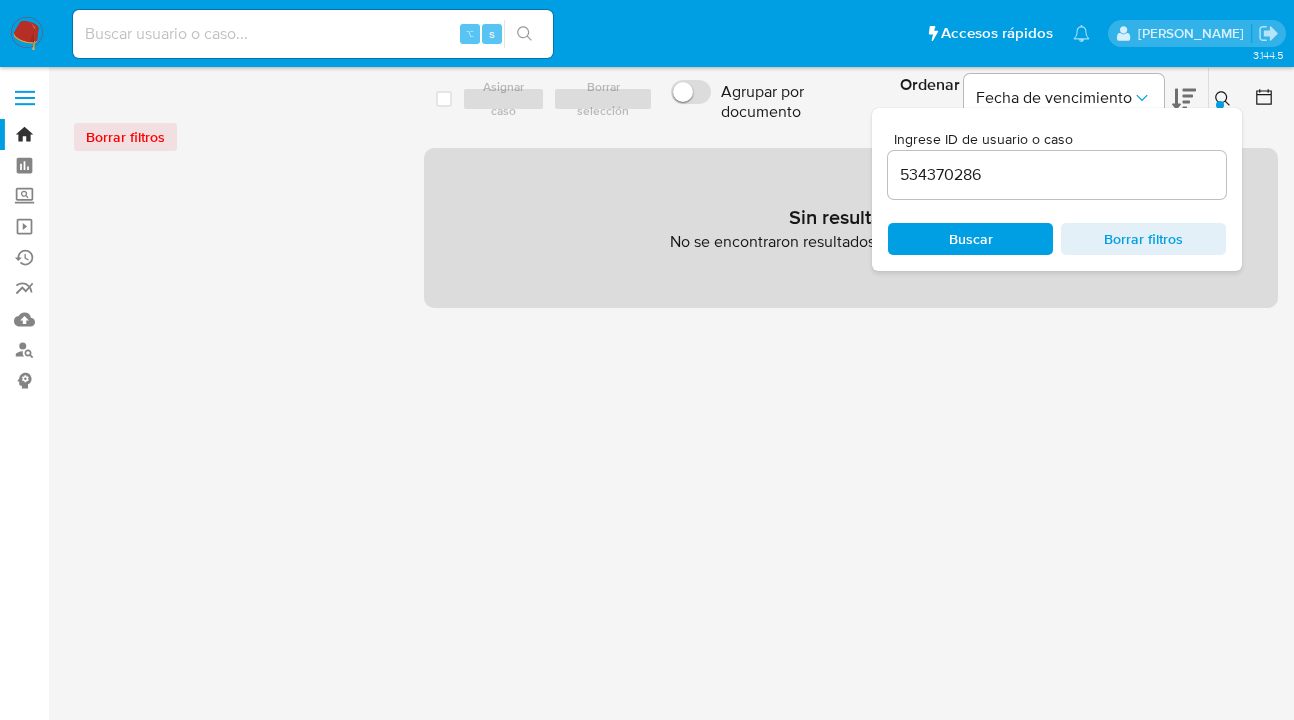 click at bounding box center (313, 34) 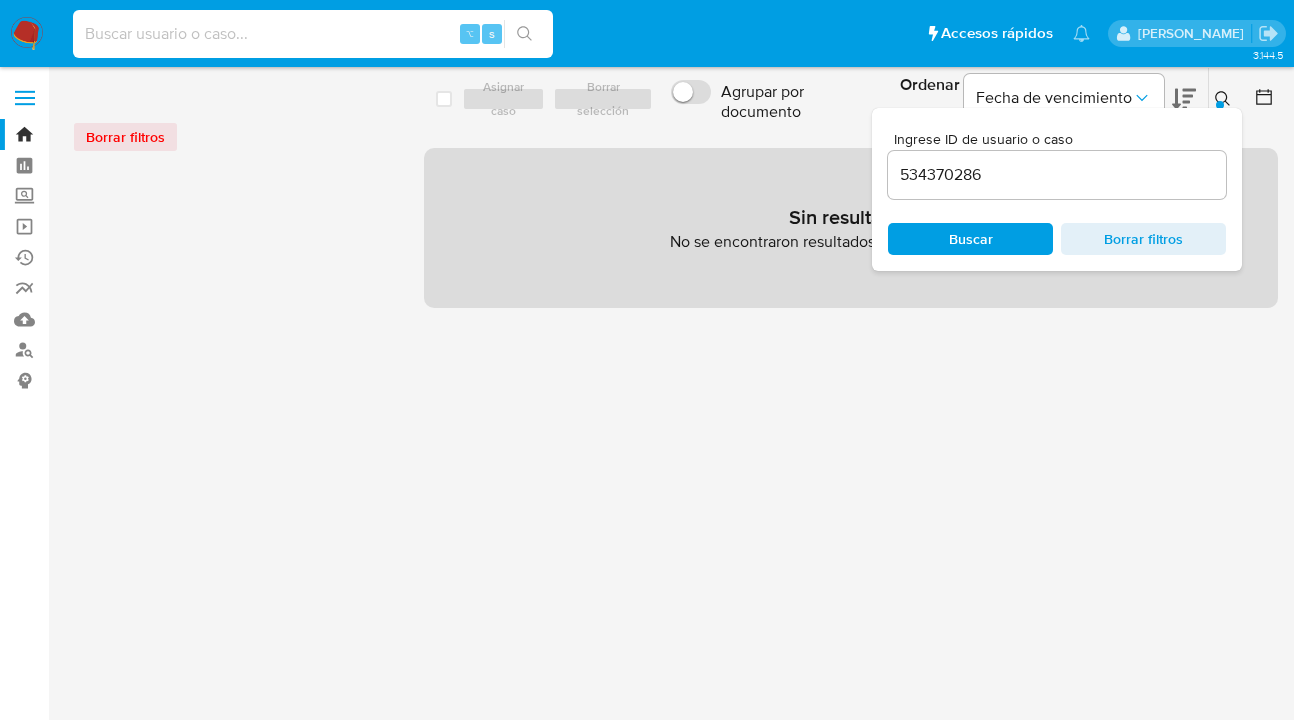 paste on "534370286" 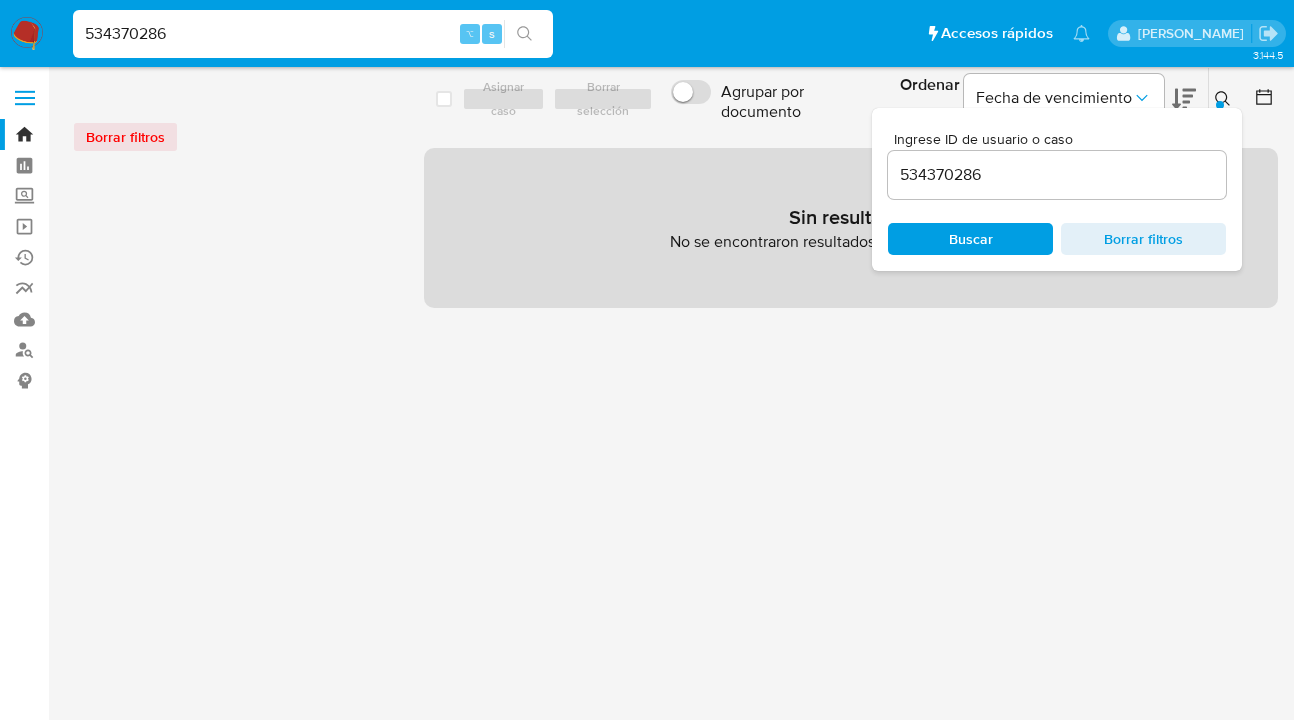 type on "534370286" 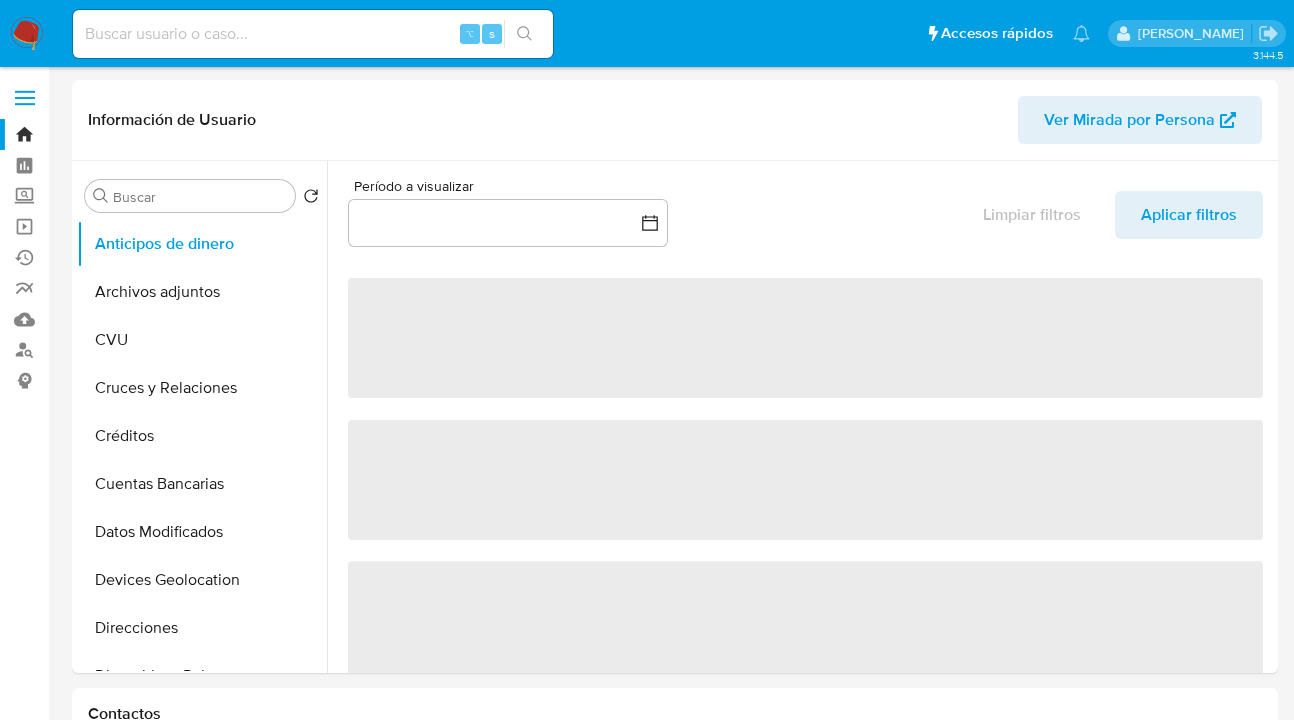 select on "10" 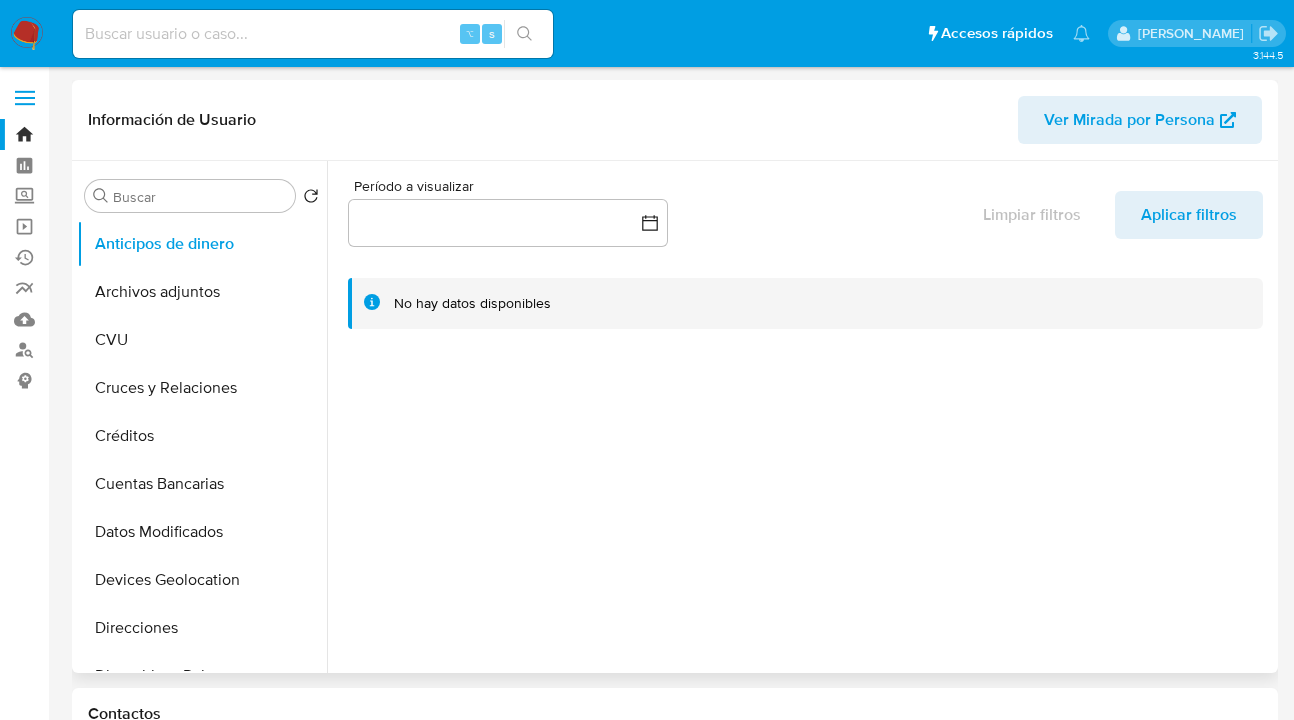 drag, startPoint x: 31, startPoint y: 39, endPoint x: 359, endPoint y: 117, distance: 337.14685 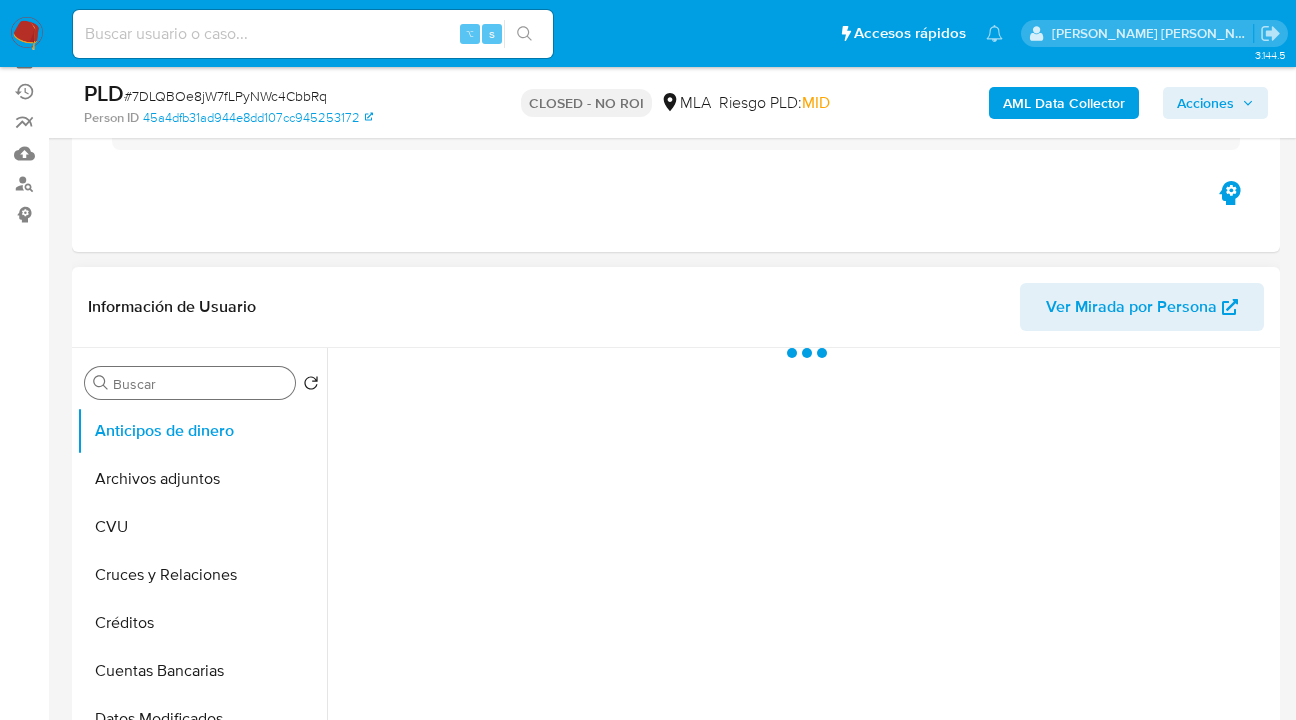 scroll, scrollTop: 203, scrollLeft: 0, axis: vertical 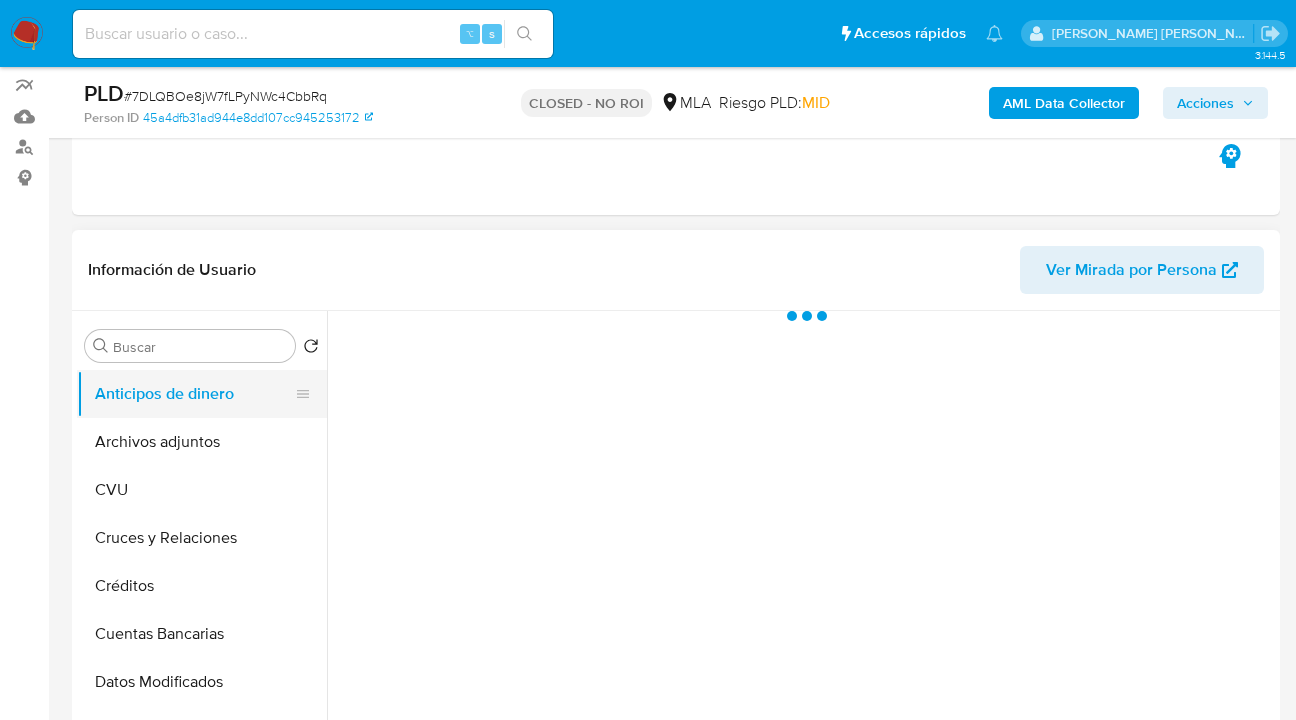 drag, startPoint x: 233, startPoint y: 426, endPoint x: 300, endPoint y: 408, distance: 69.375786 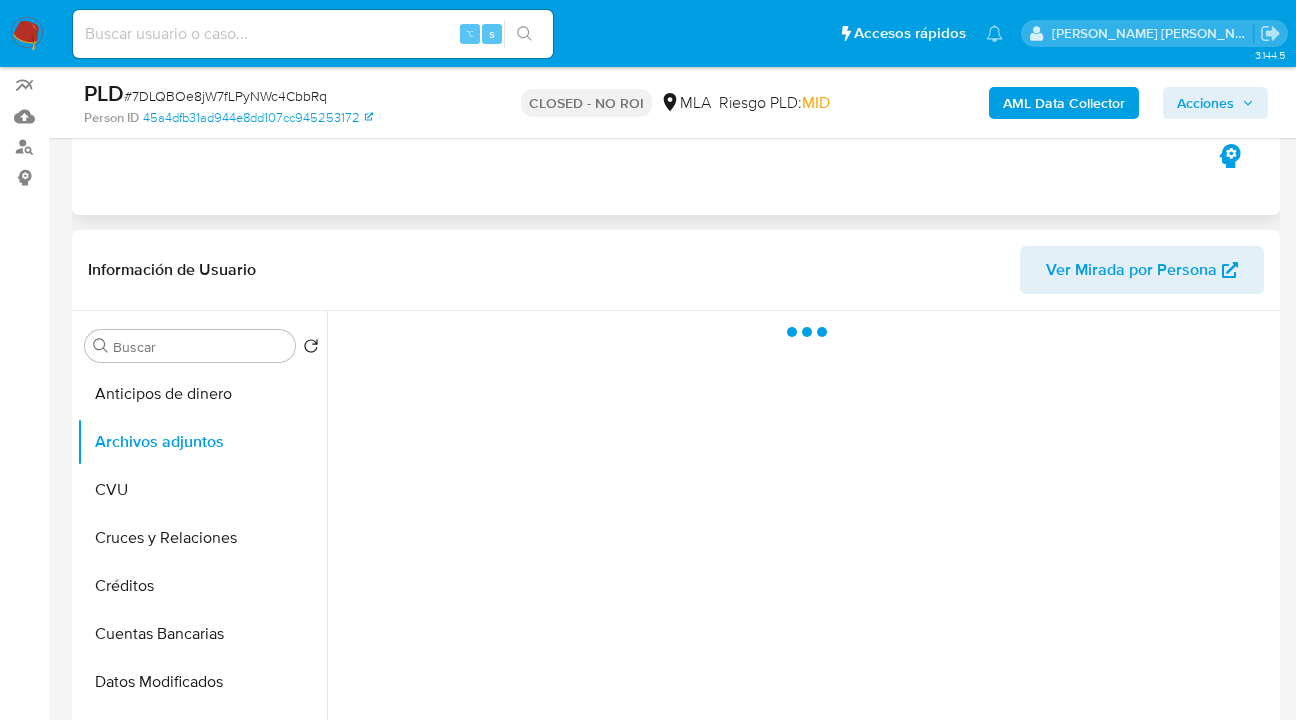 select on "10" 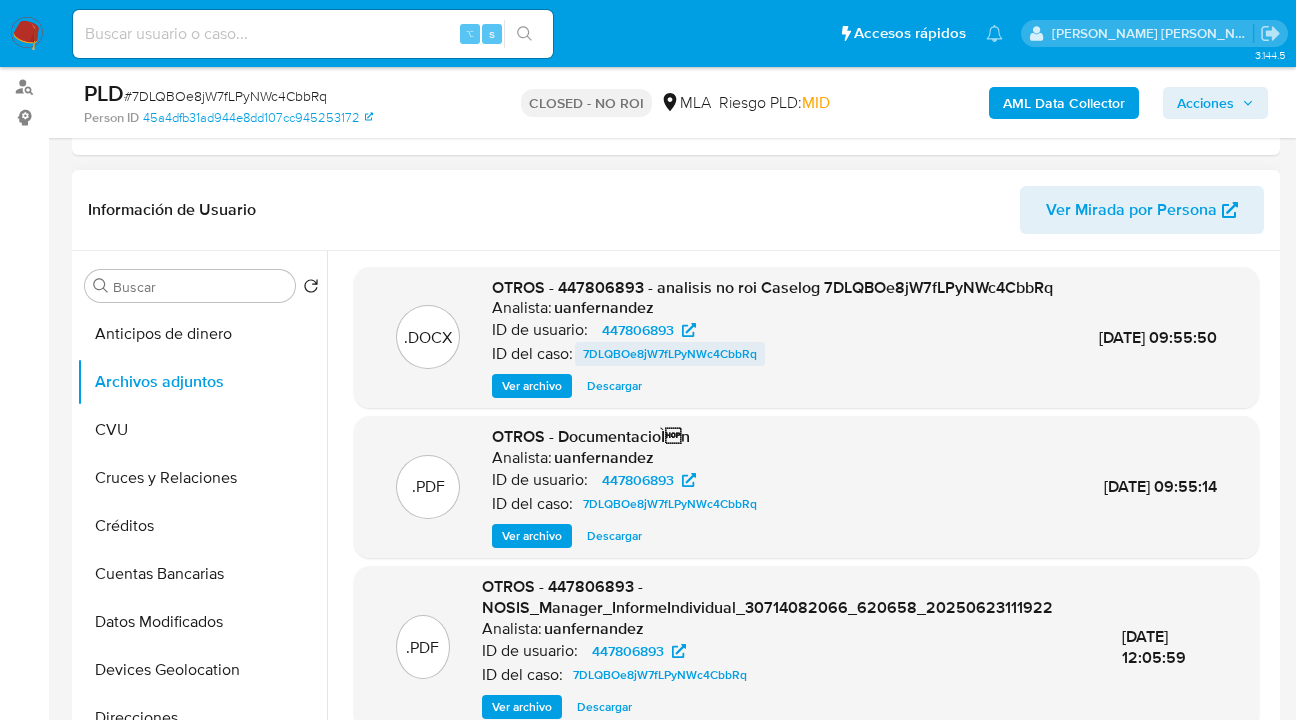 scroll, scrollTop: 268, scrollLeft: 0, axis: vertical 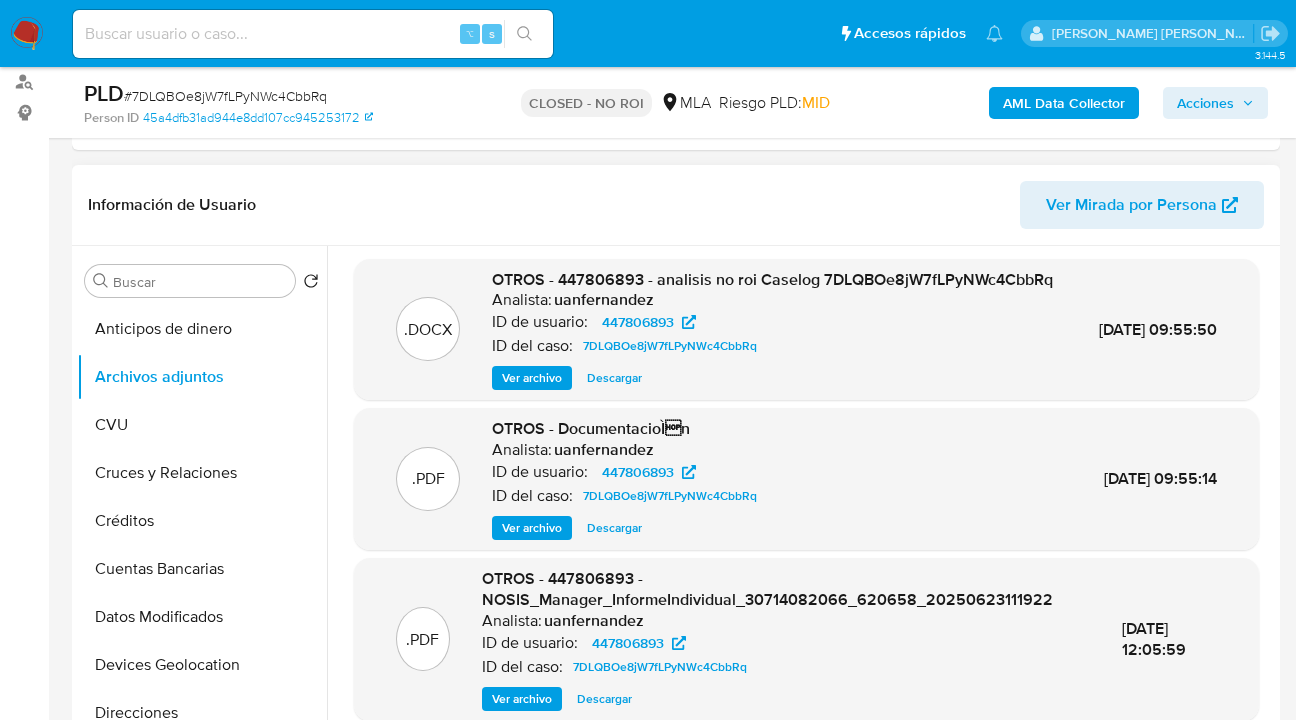 click on "Ver archivo" at bounding box center [532, 378] 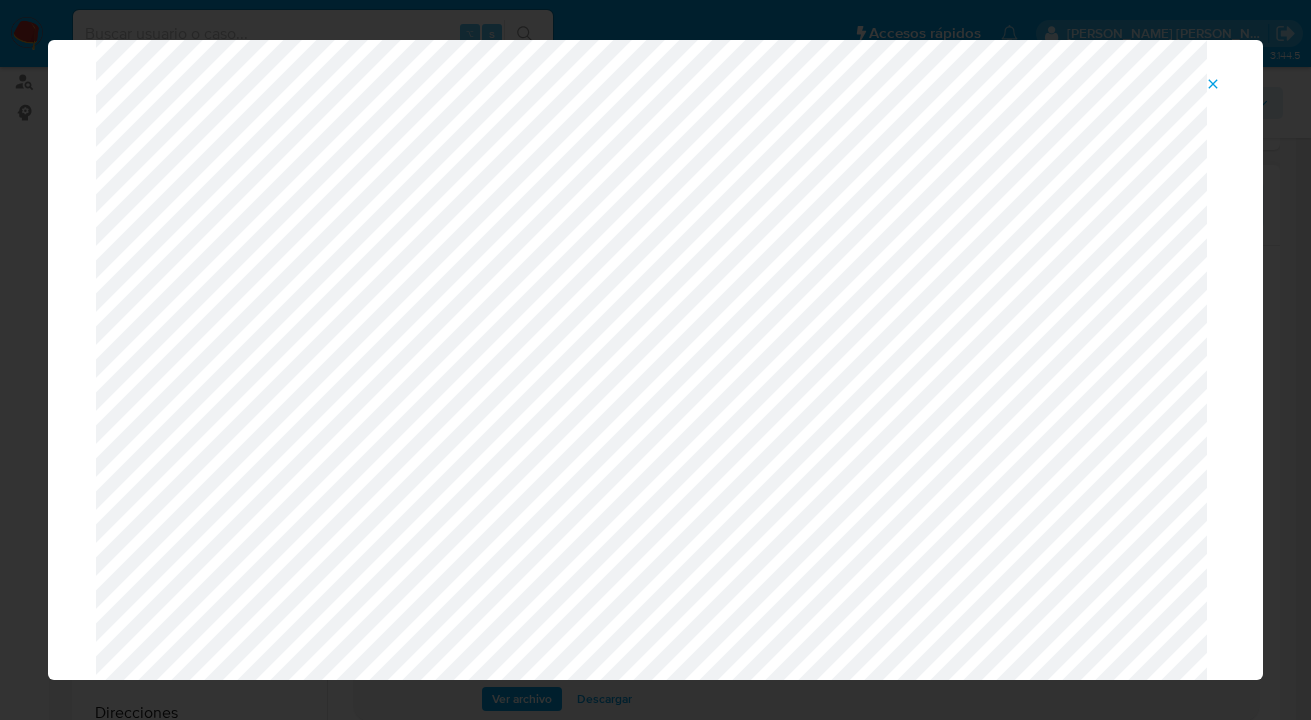 scroll, scrollTop: 0, scrollLeft: 0, axis: both 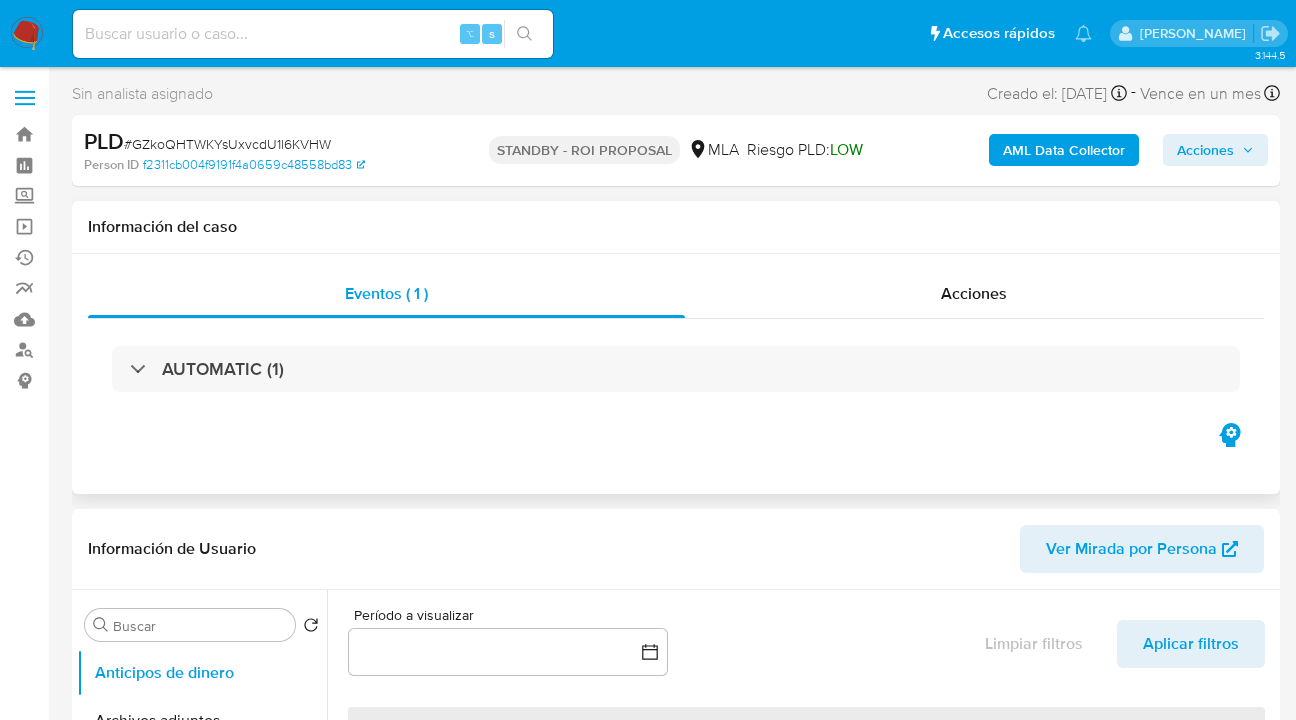 select on "10" 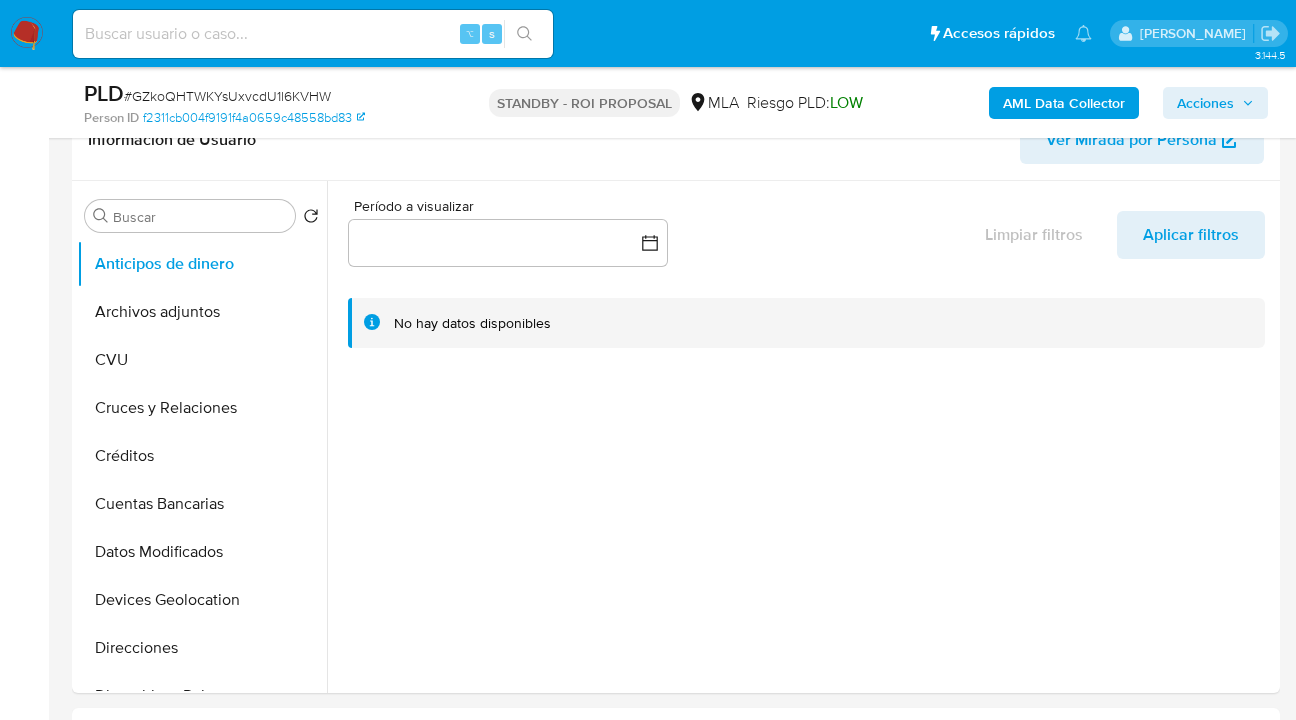 scroll, scrollTop: 417, scrollLeft: 0, axis: vertical 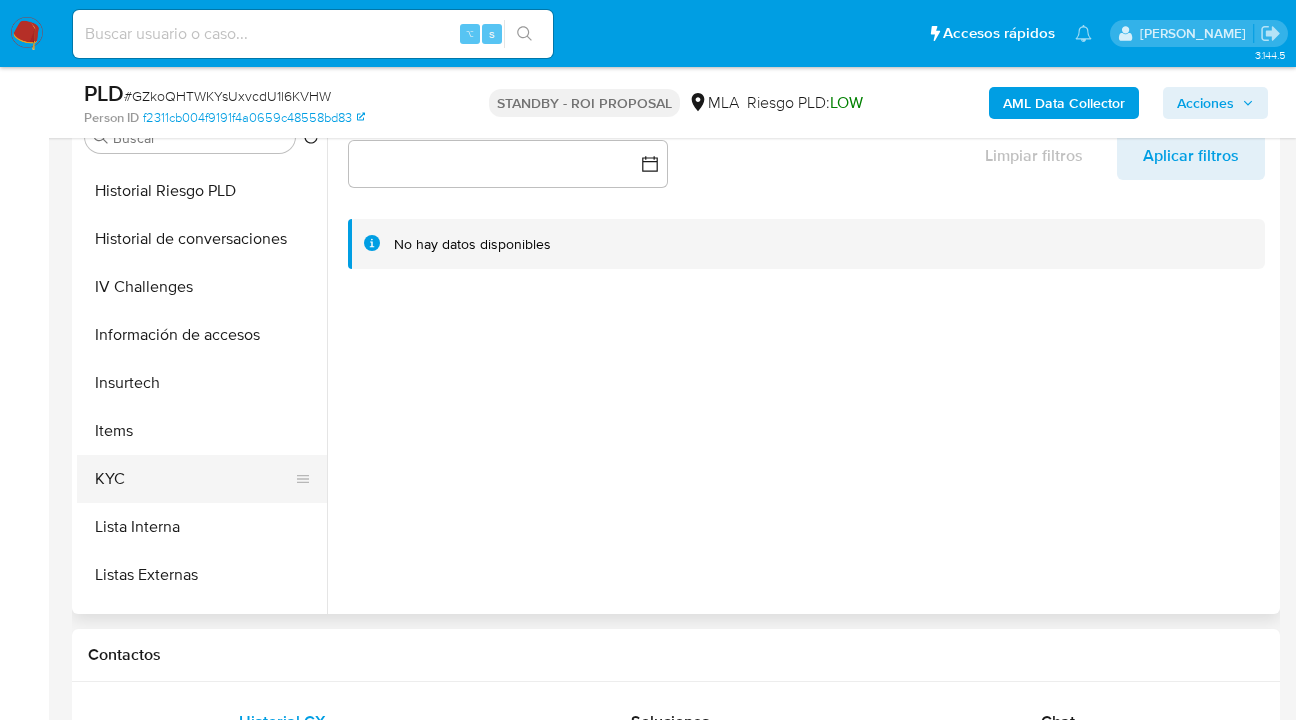 click on "KYC" at bounding box center [194, 479] 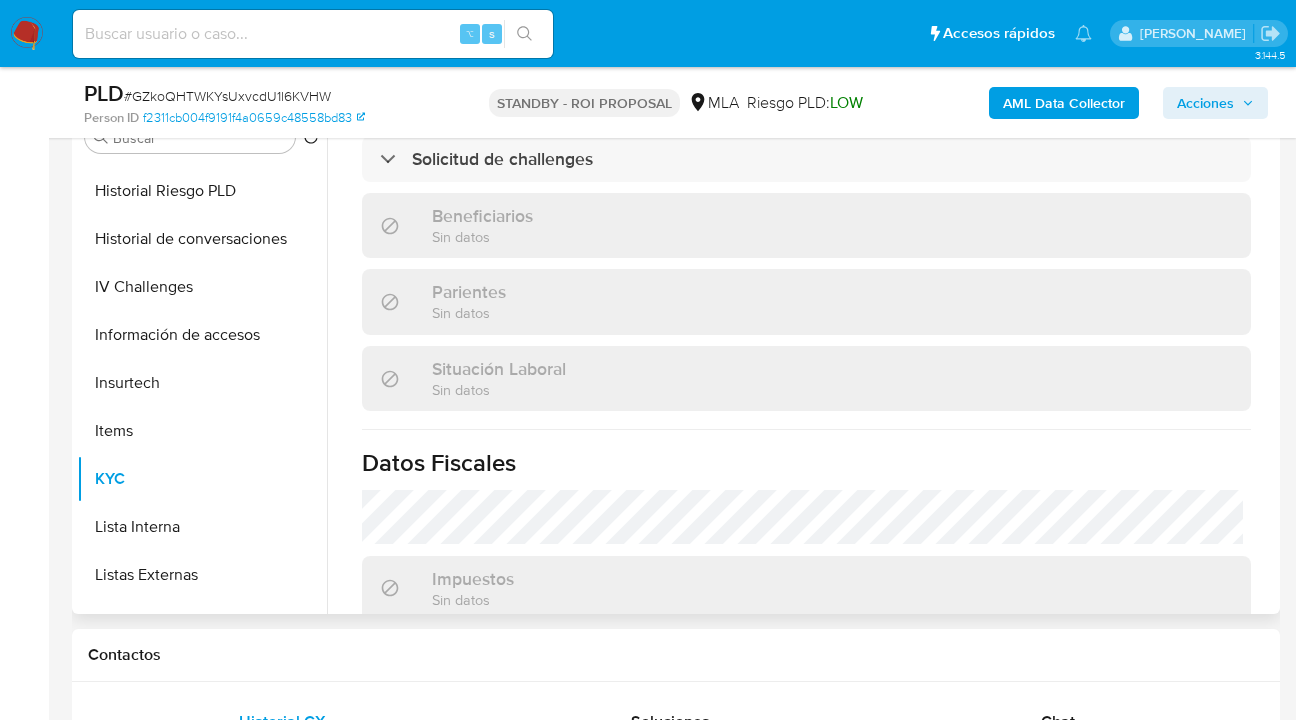 scroll, scrollTop: 1065, scrollLeft: 0, axis: vertical 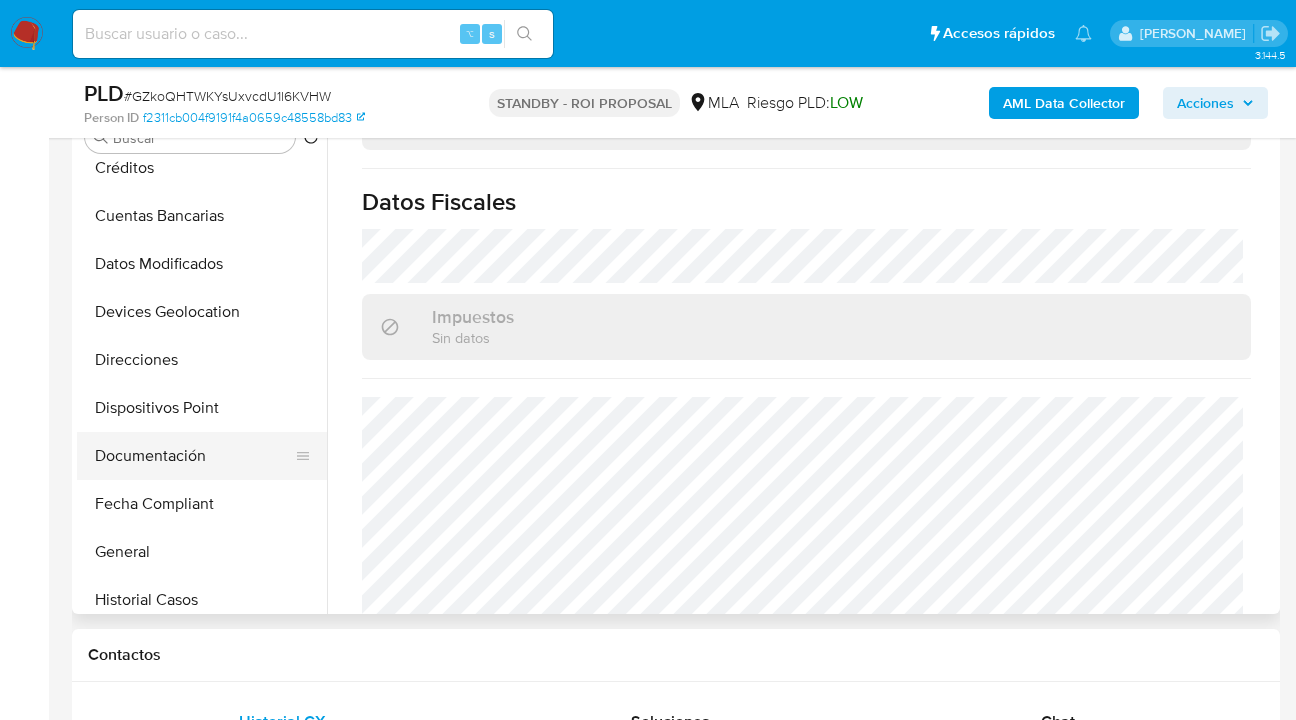 click on "Documentación" at bounding box center [194, 456] 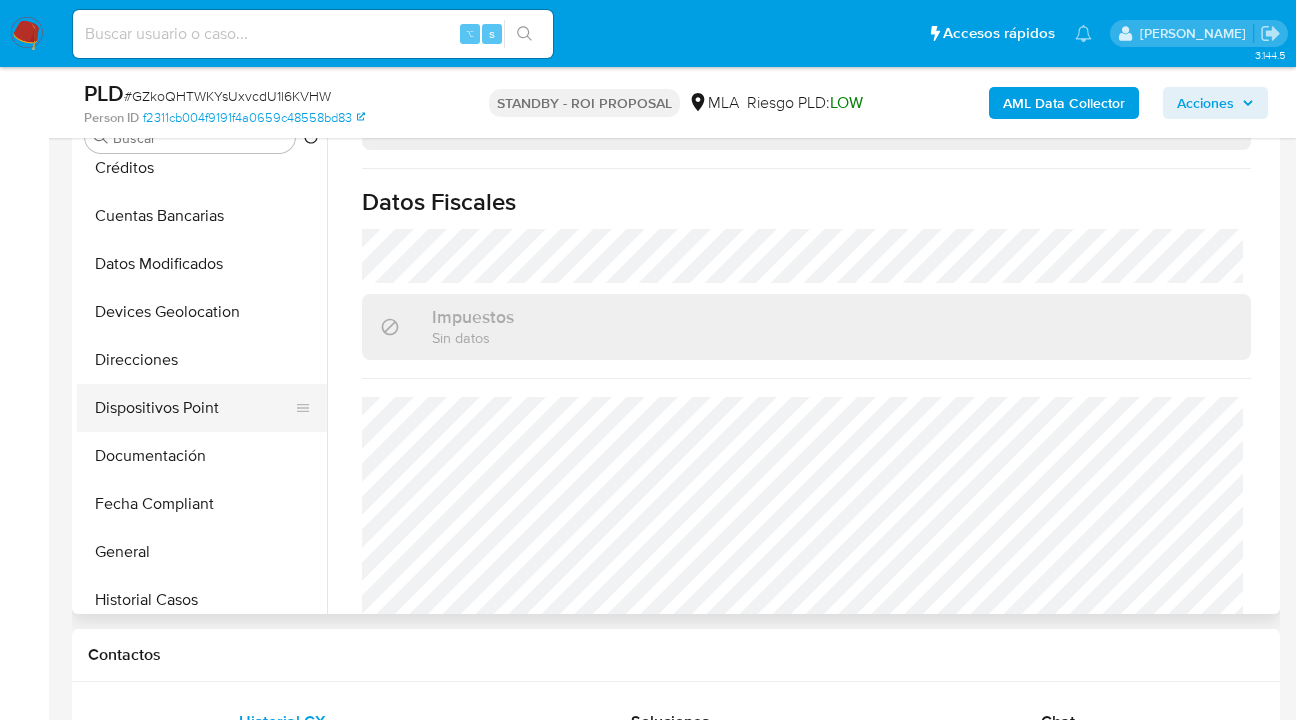 scroll, scrollTop: 0, scrollLeft: 0, axis: both 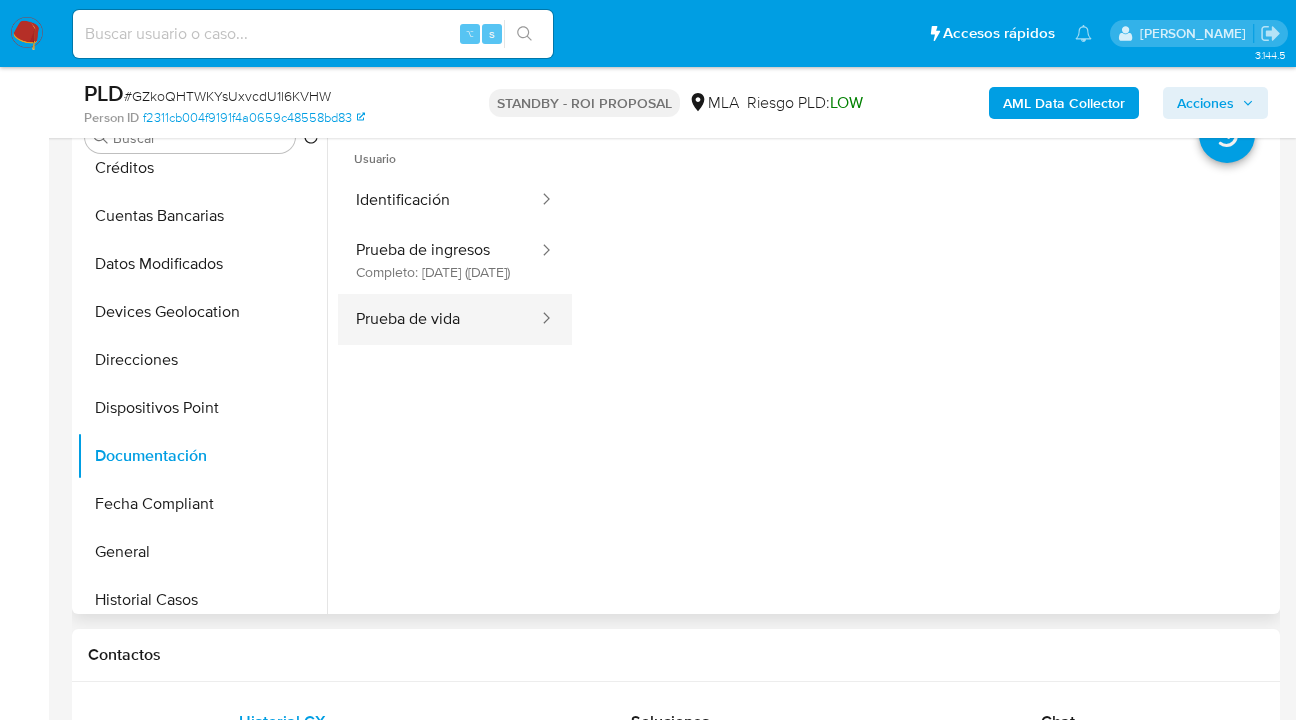 click on "Prueba de vida" at bounding box center [439, 319] 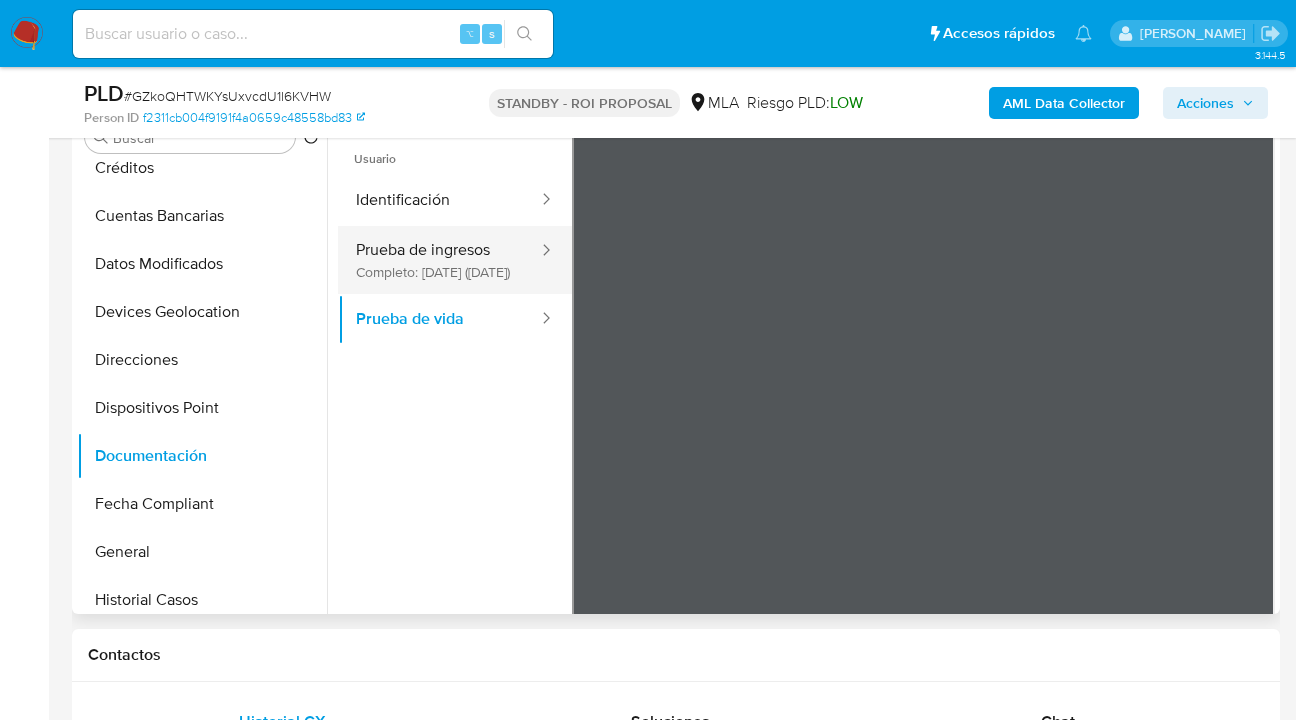 click on "Prueba de ingresos Completo: 11/07/2023 (hace 2 años)" at bounding box center [439, 260] 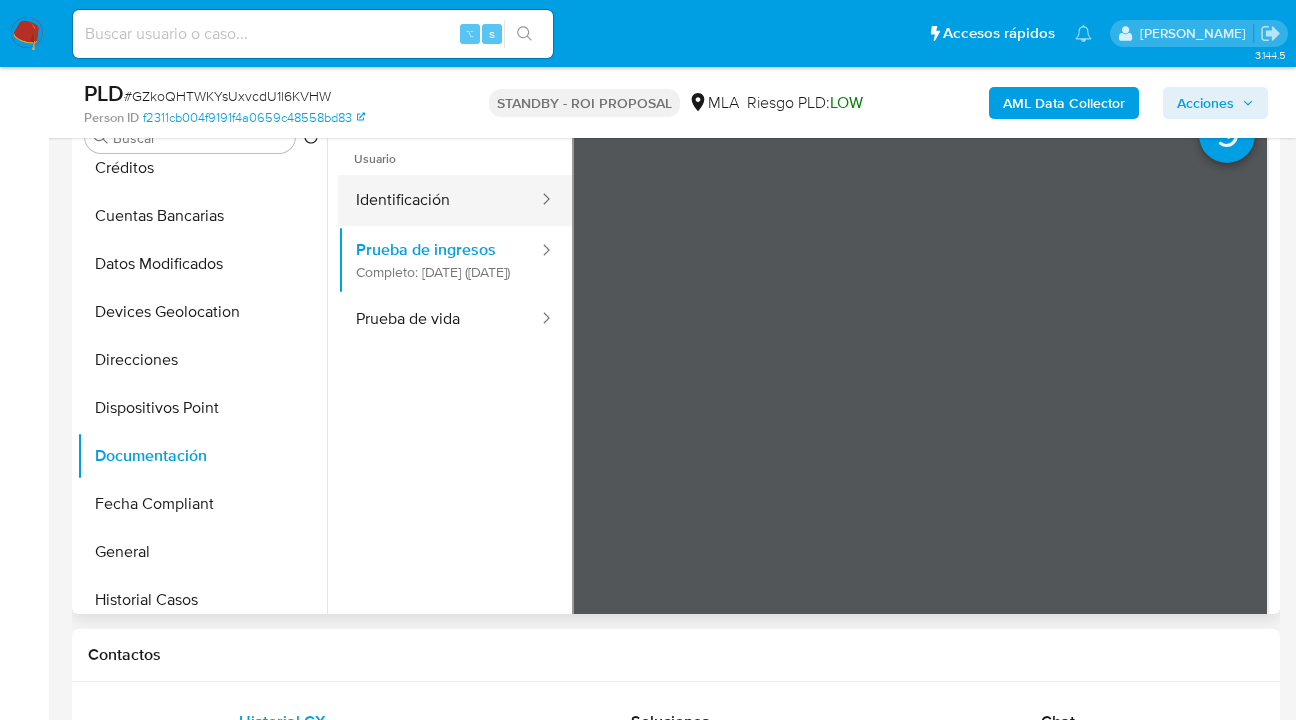 click on "Identificación" at bounding box center (439, 200) 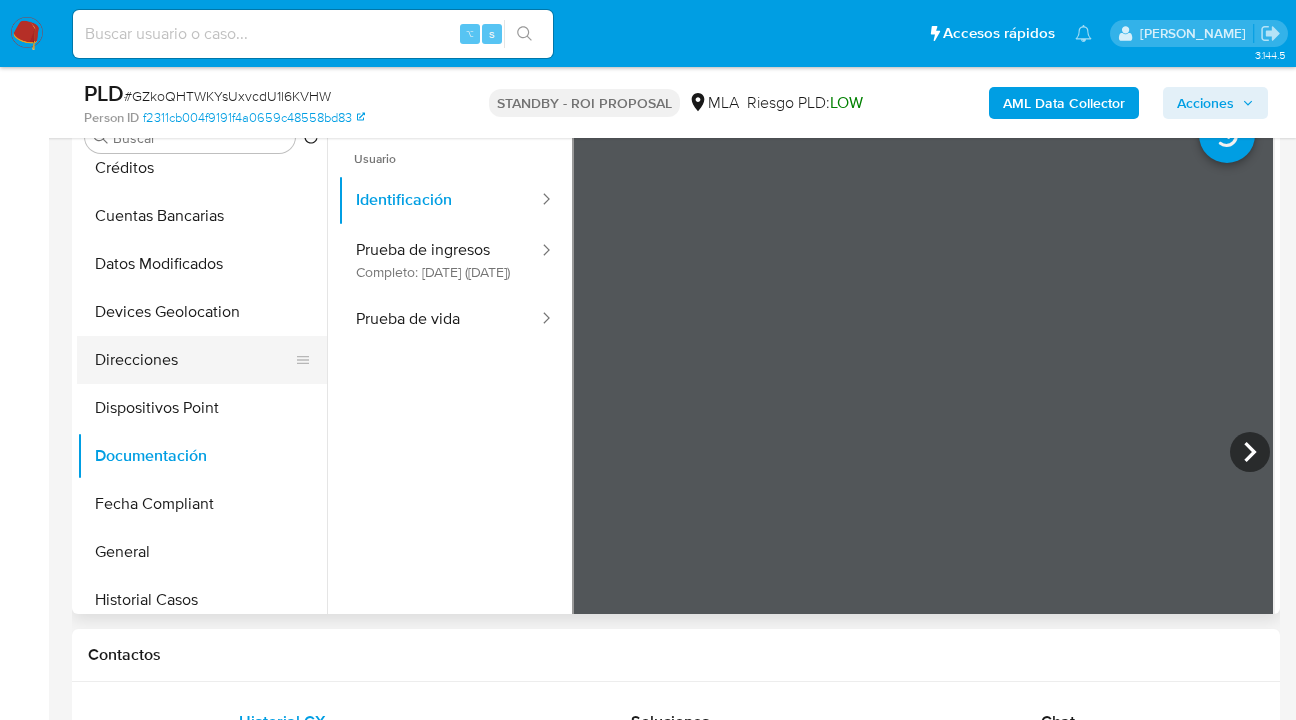click on "Direcciones" at bounding box center (194, 360) 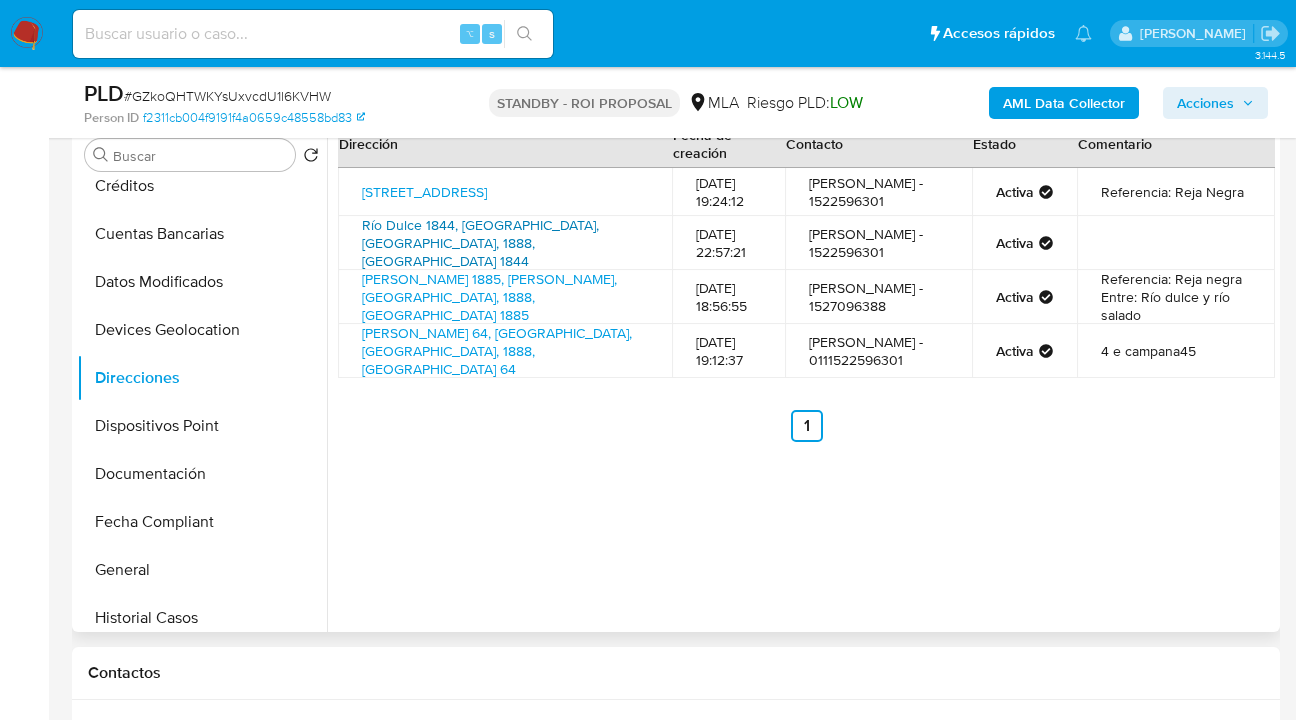 scroll, scrollTop: 378, scrollLeft: 0, axis: vertical 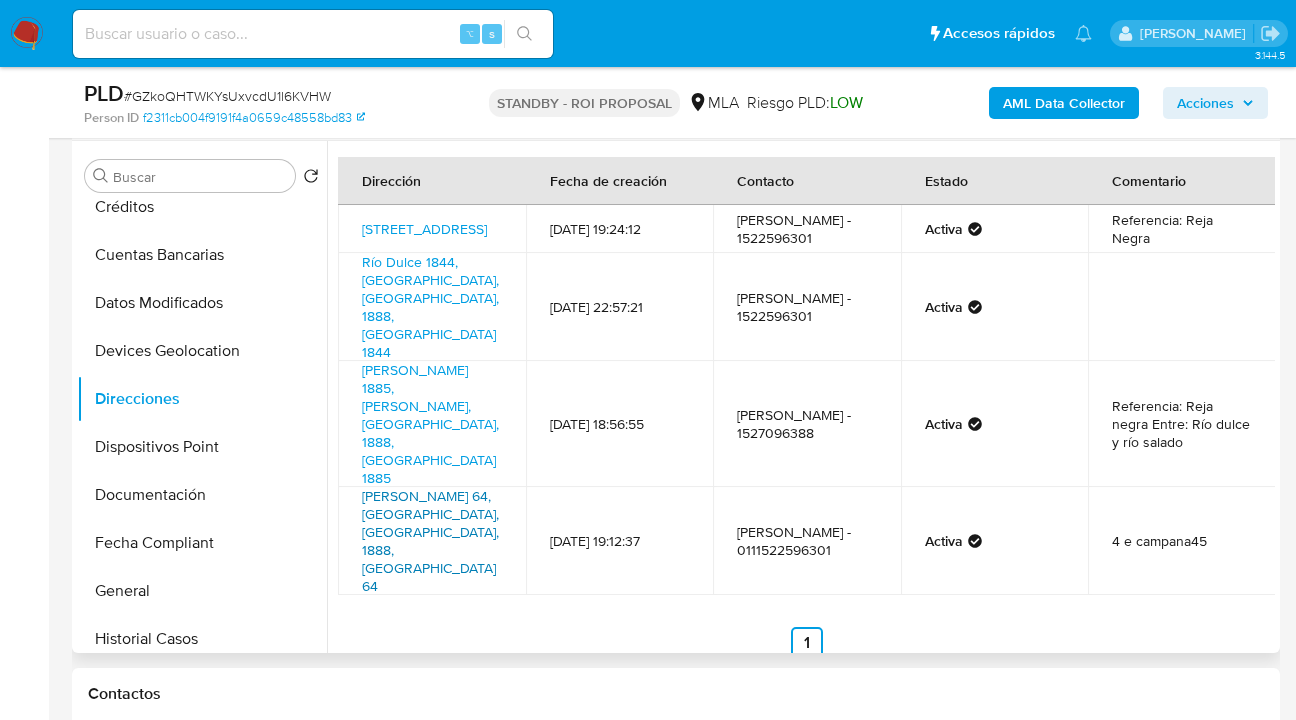 click on "Contreras 64, Bs Aires, Buenos Aires, 1888, Argentina 64" at bounding box center [430, 541] 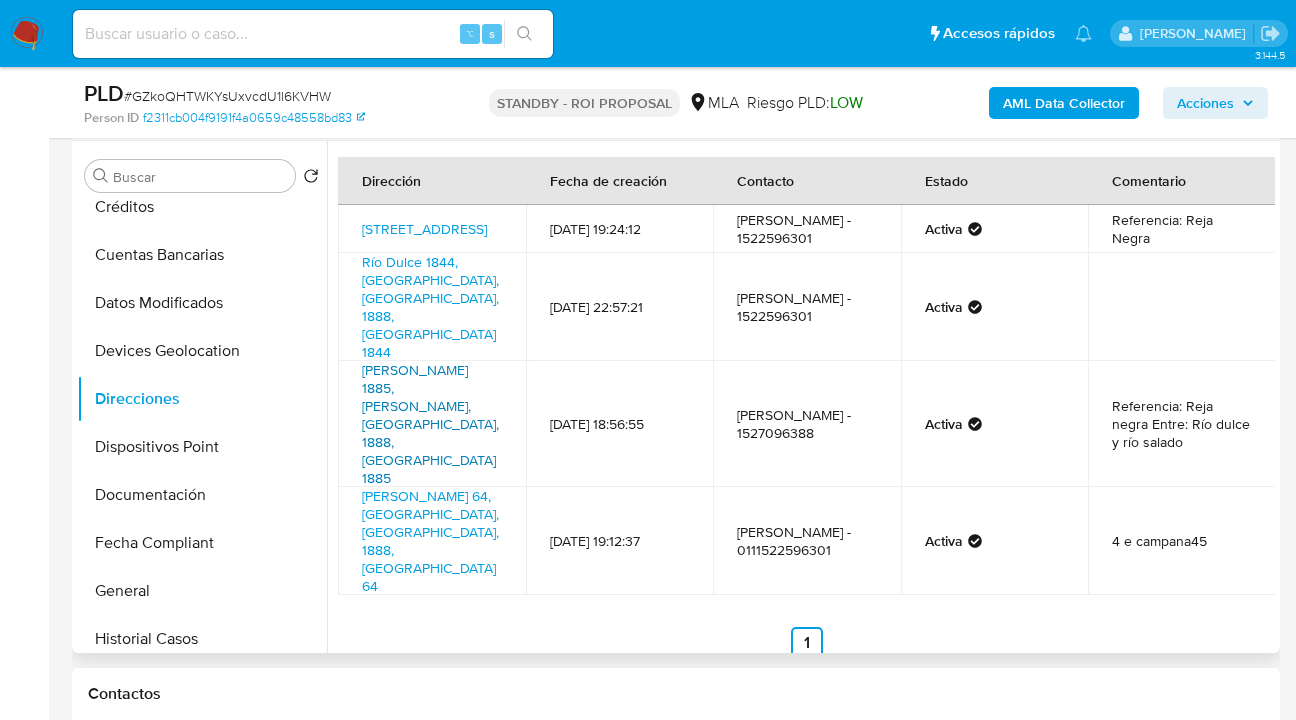 click on "Nicasio Oronio 1885, Florencio Varela, Buenos Aires, 1888, Argentina 1885" at bounding box center (430, 424) 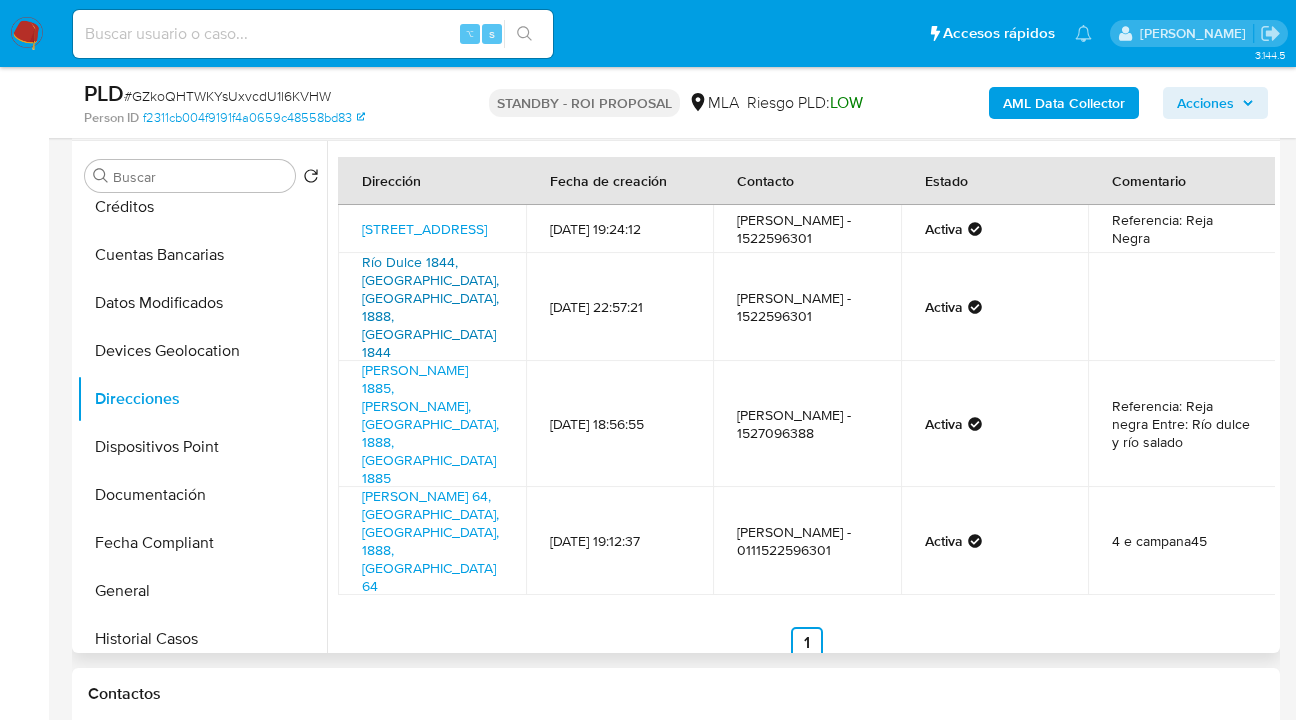 click on "Río Dulce 1844, Villa Vatteone, Buenos Aires, 1888, Argentina 1844" at bounding box center (430, 307) 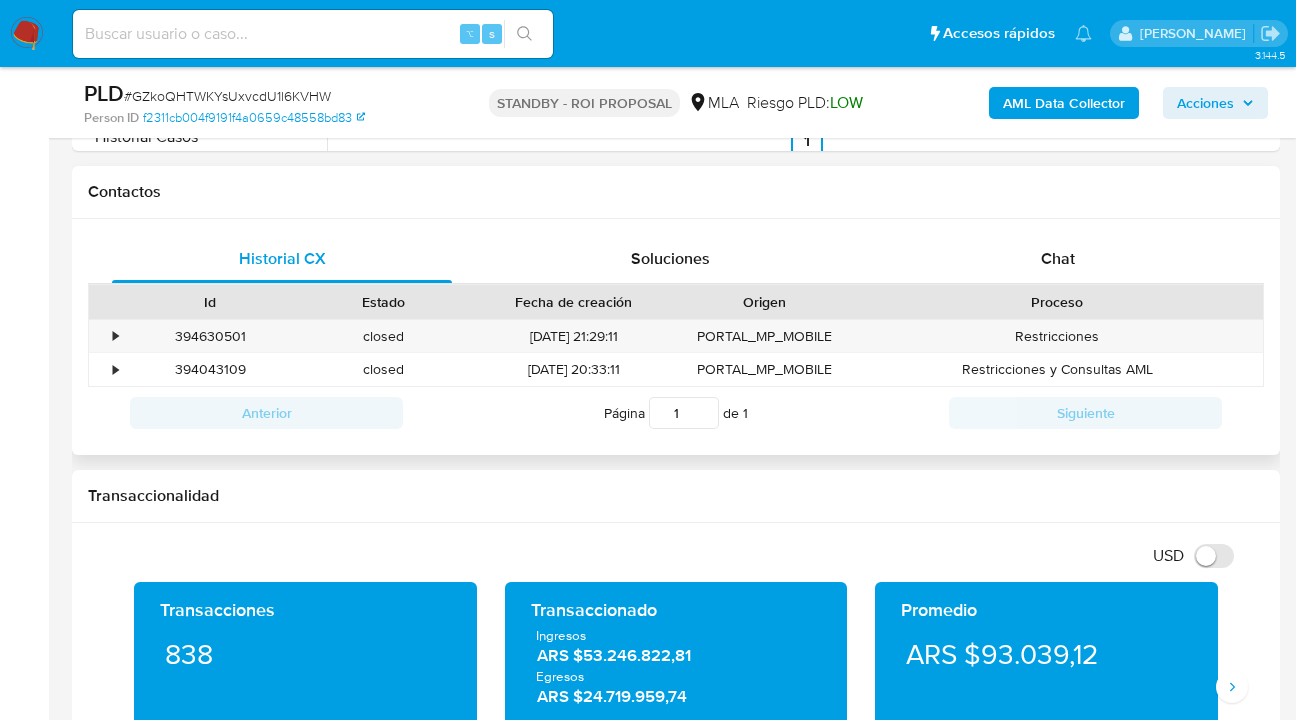 scroll, scrollTop: 846, scrollLeft: 0, axis: vertical 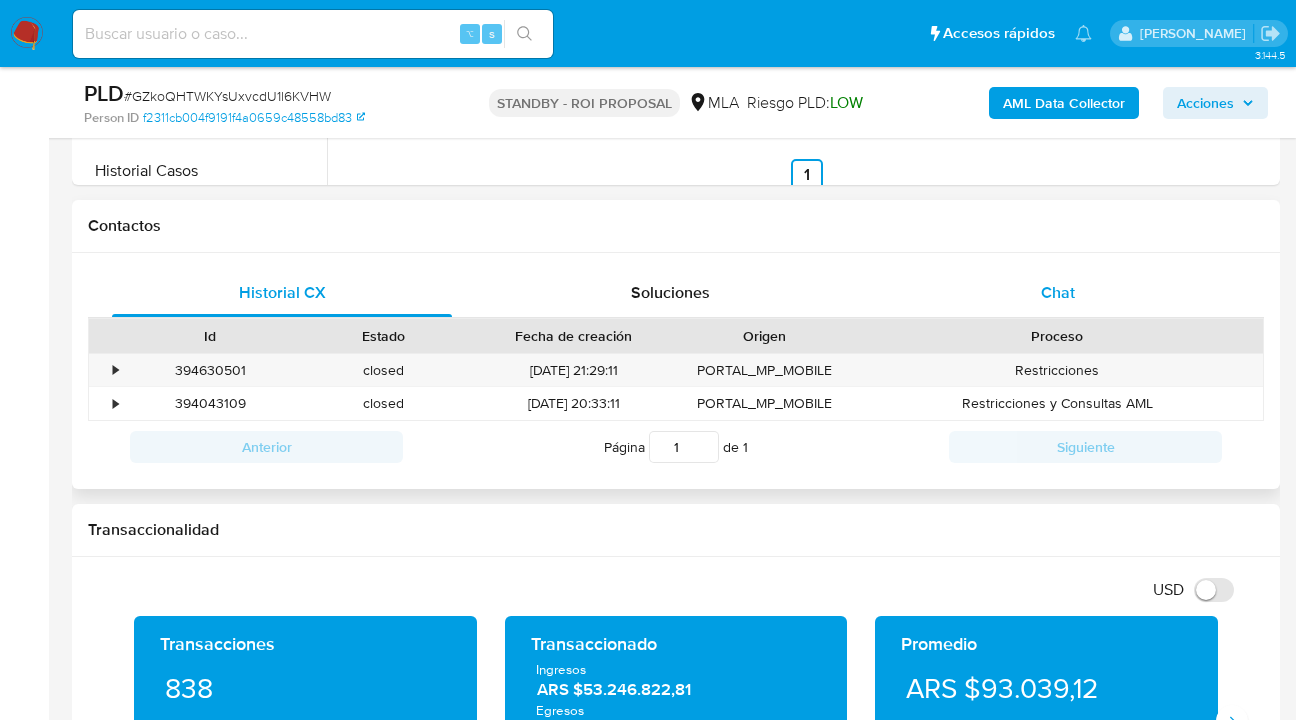 click on "Chat" at bounding box center [1058, 292] 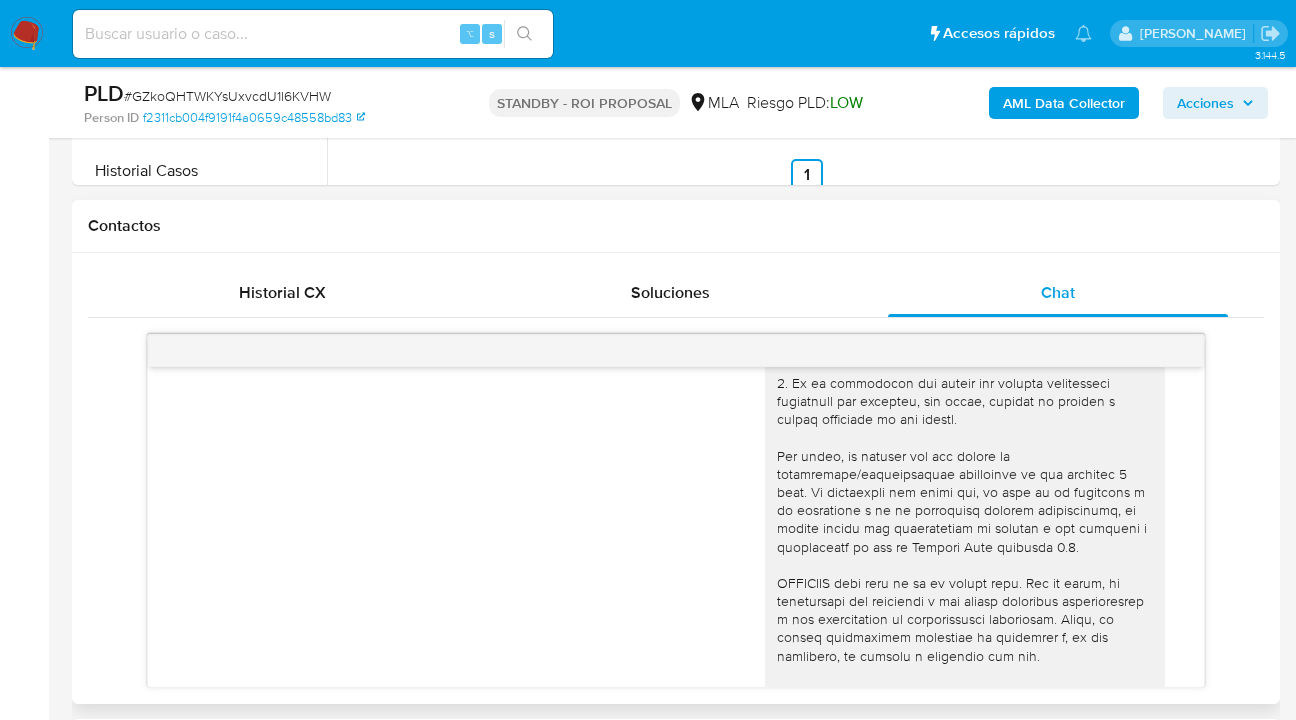 scroll, scrollTop: 0, scrollLeft: 0, axis: both 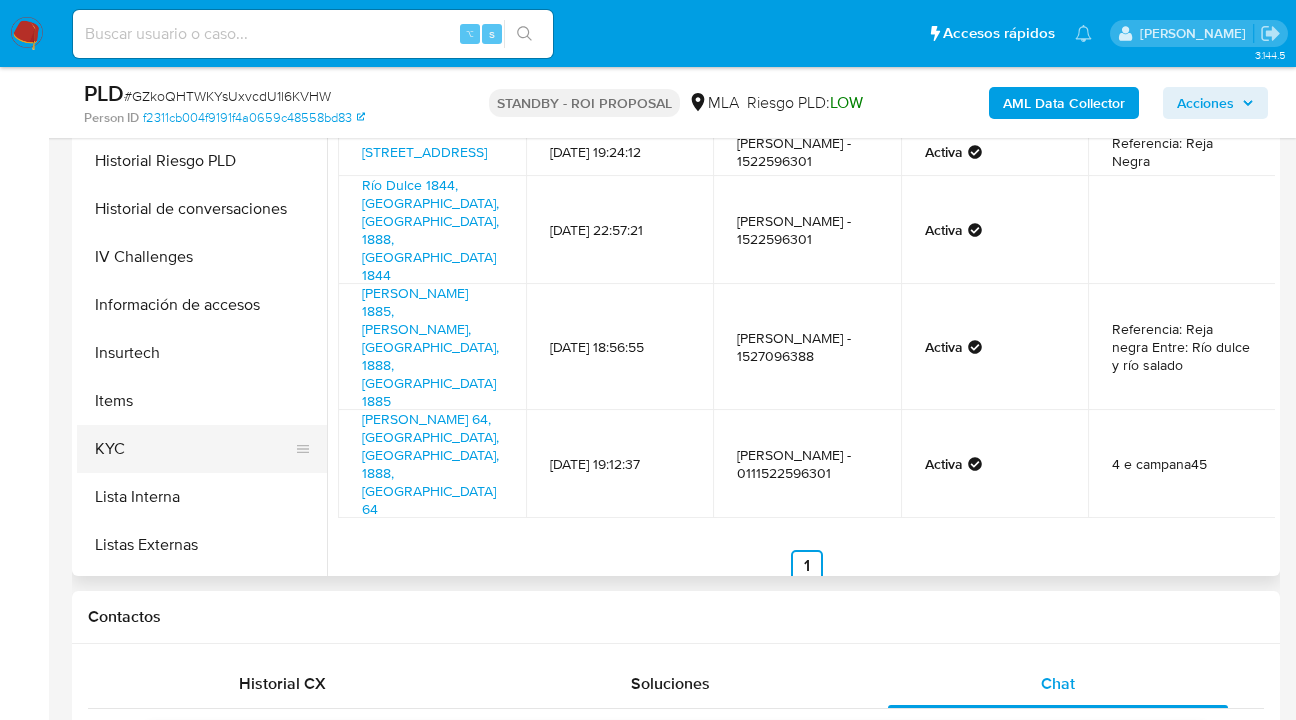 click on "KYC" at bounding box center [194, 449] 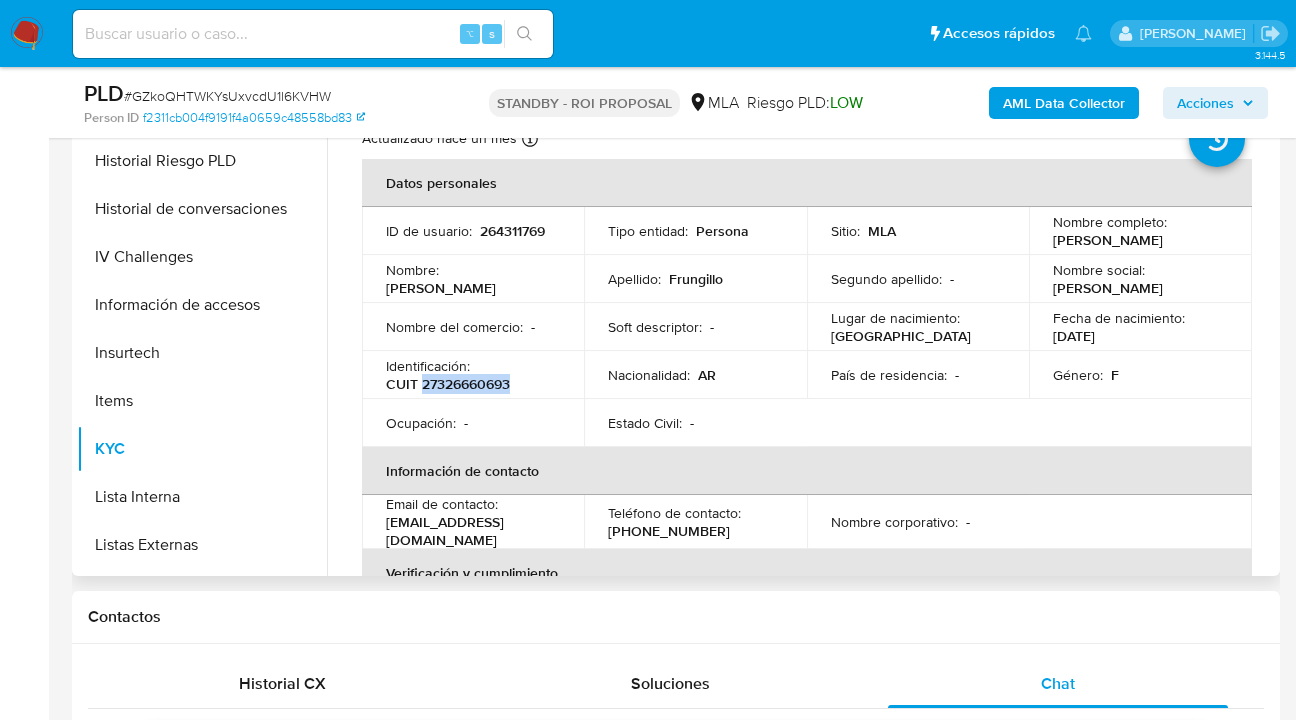 drag, startPoint x: 423, startPoint y: 385, endPoint x: 509, endPoint y: 387, distance: 86.023254 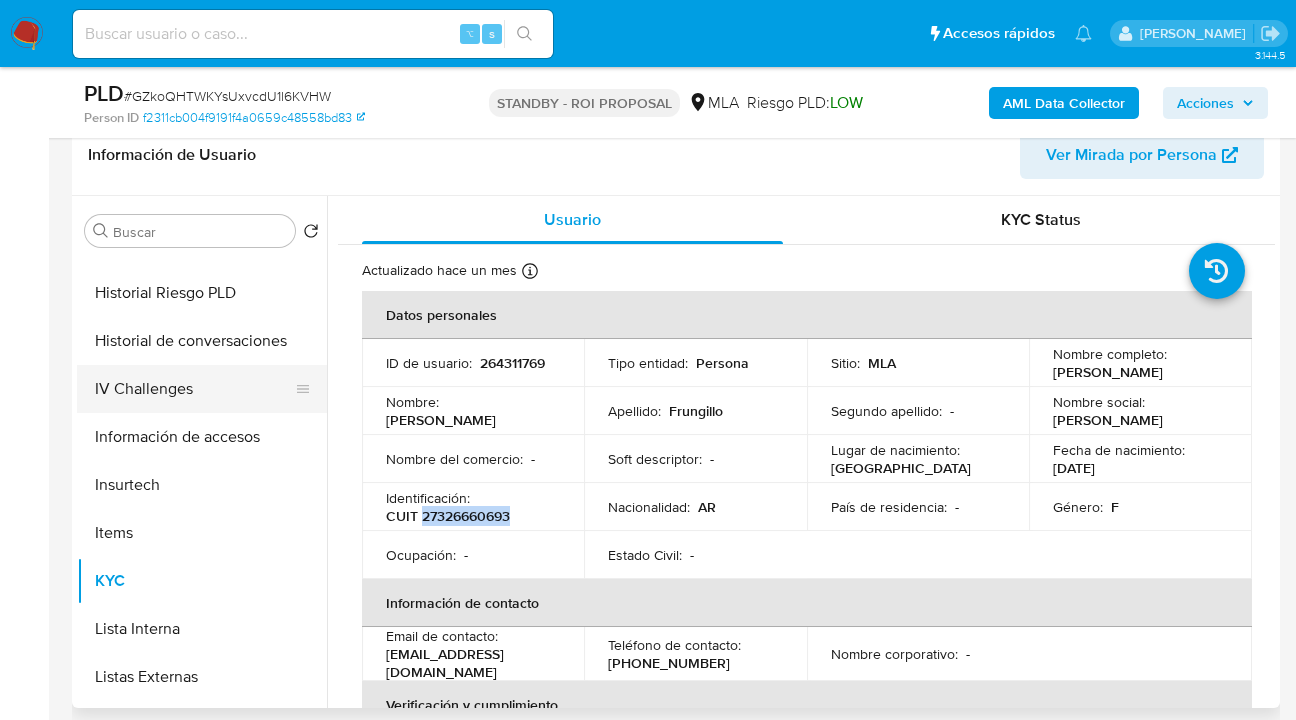 scroll, scrollTop: 294, scrollLeft: 0, axis: vertical 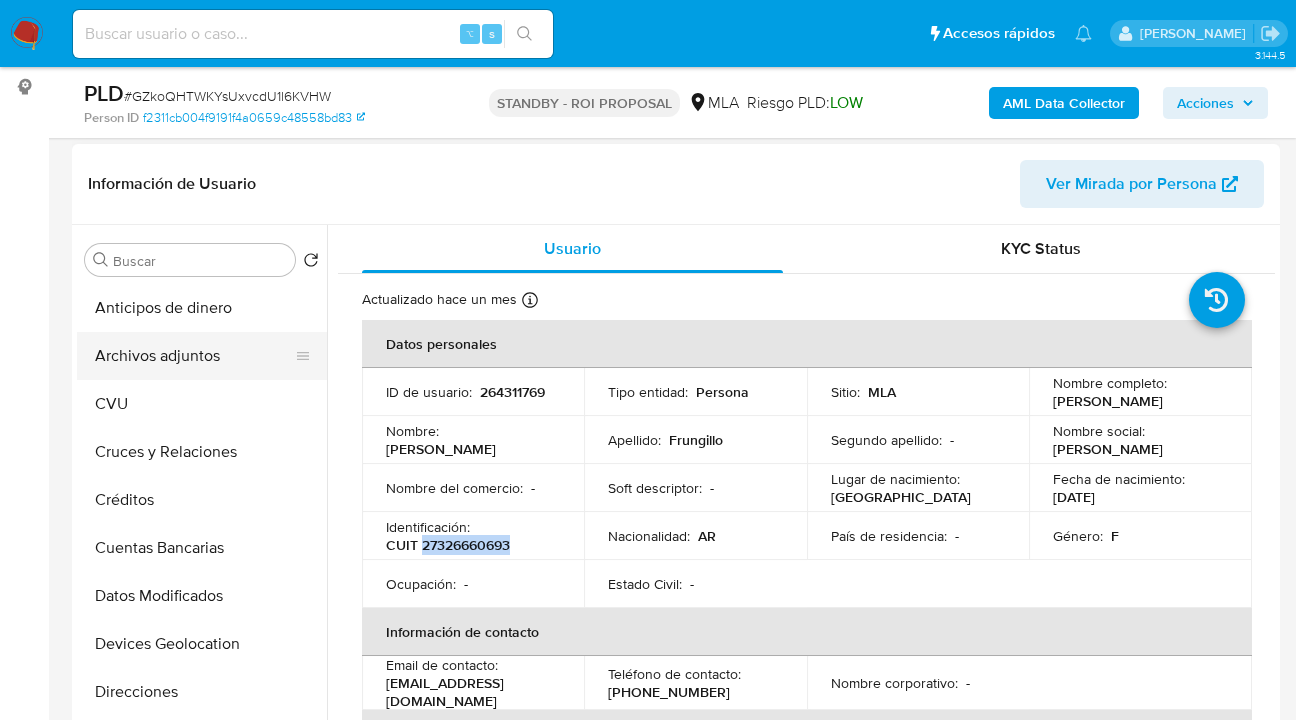 click on "Archivos adjuntos" at bounding box center [194, 356] 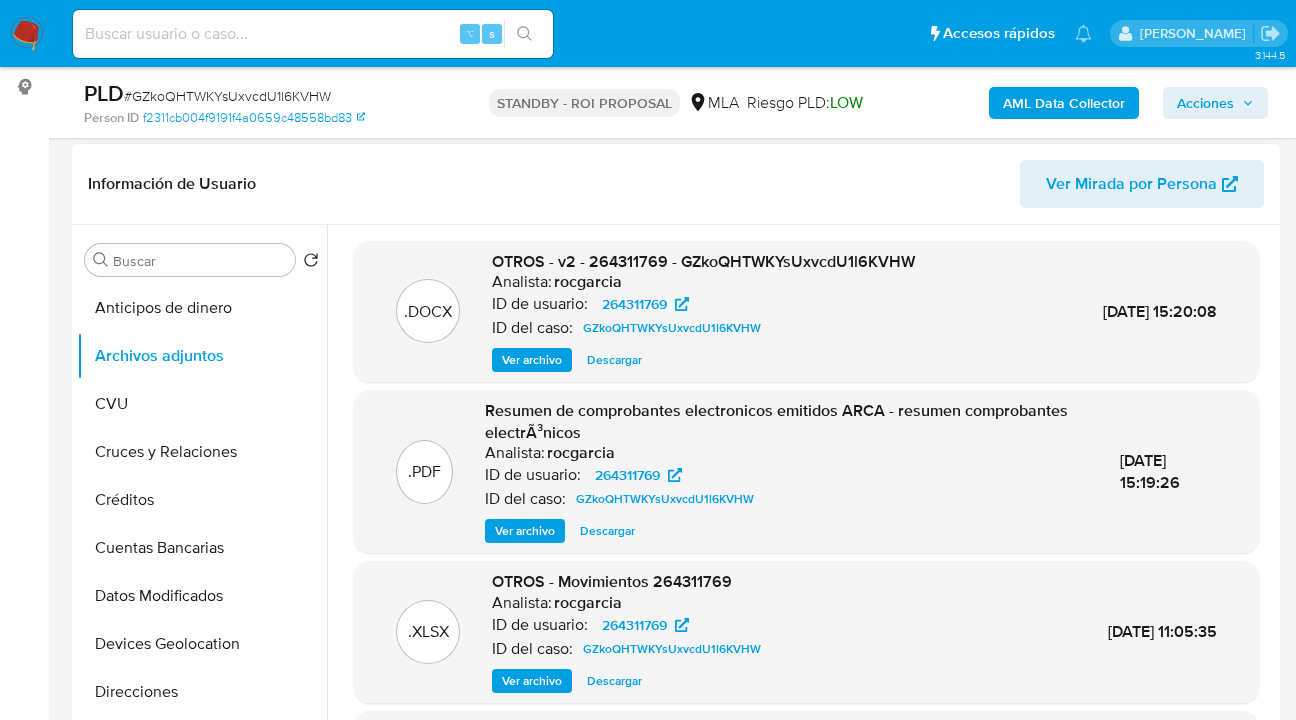 click on "Descargar" at bounding box center (614, 360) 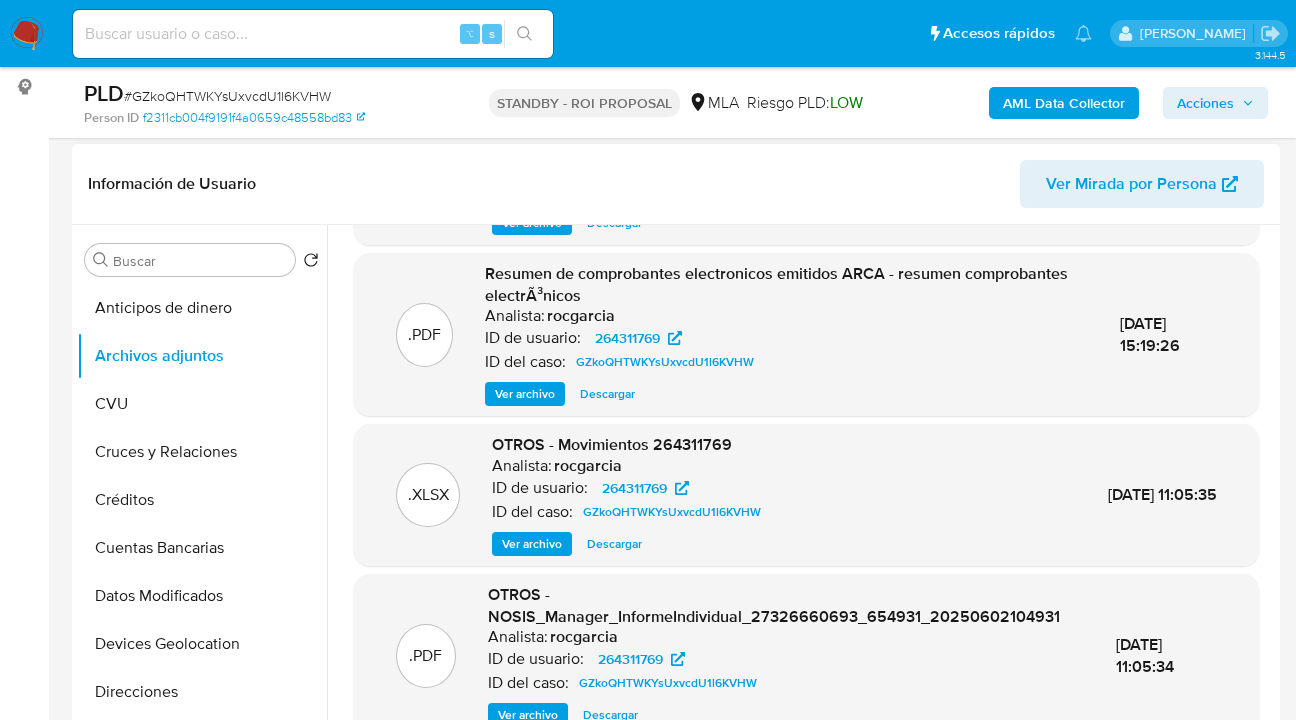 scroll, scrollTop: 139, scrollLeft: 0, axis: vertical 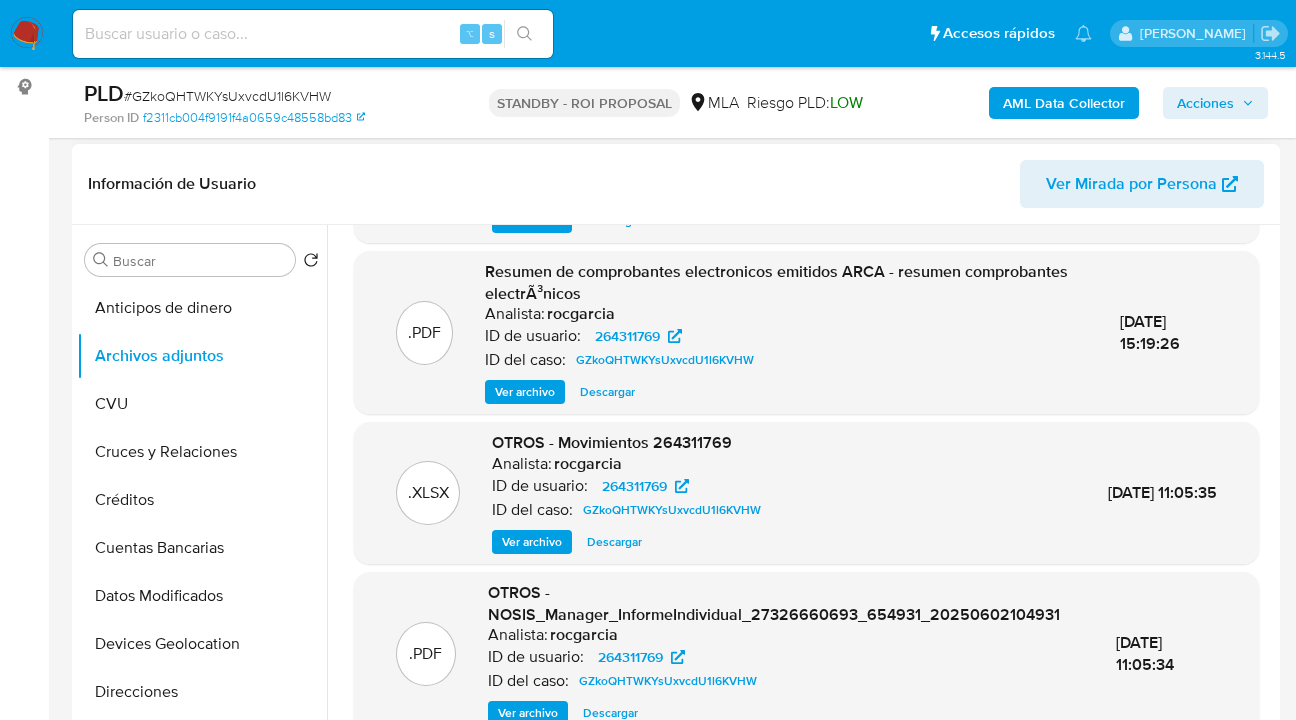 click on "Ver archivo" at bounding box center [525, 392] 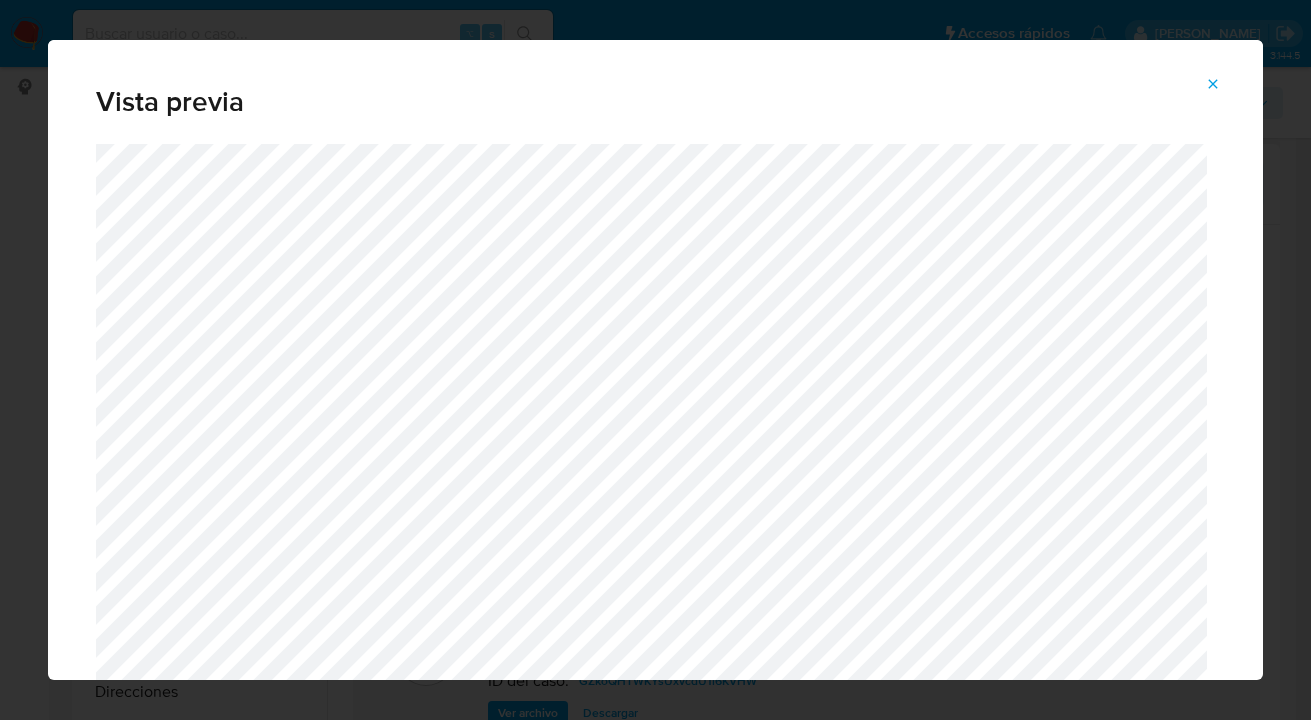 click 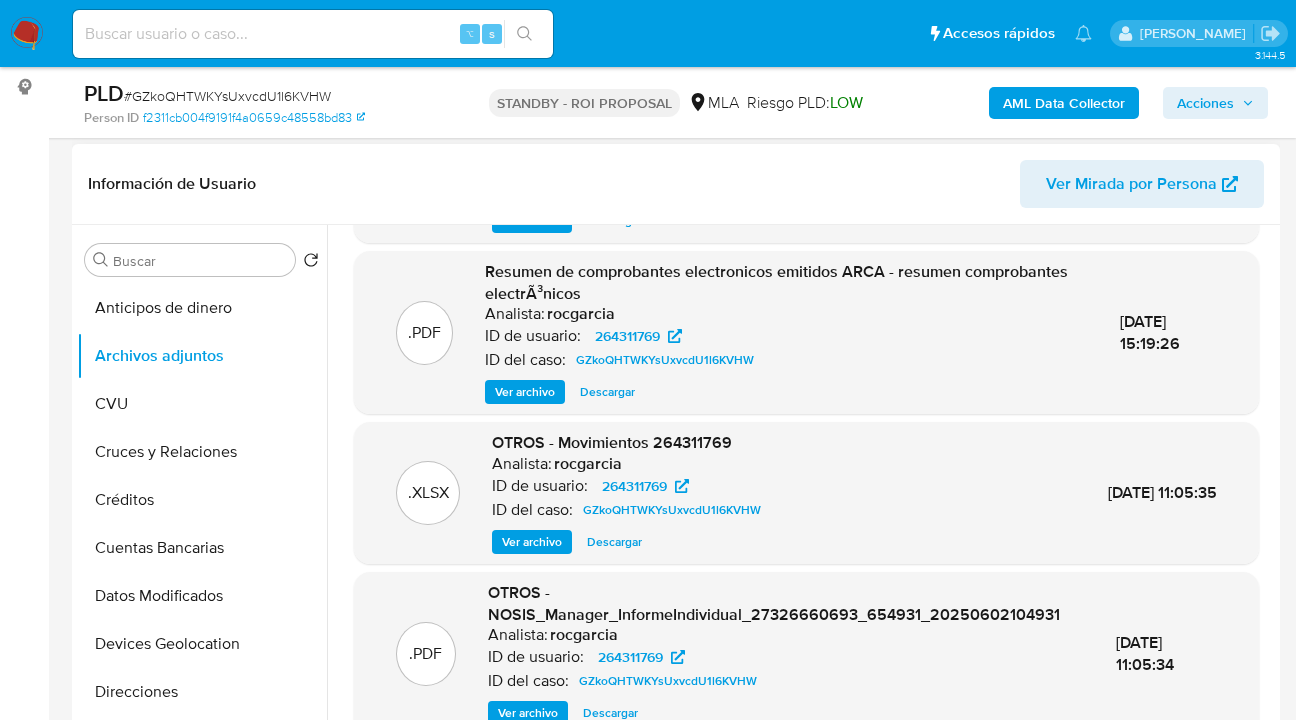 scroll, scrollTop: 180, scrollLeft: 0, axis: vertical 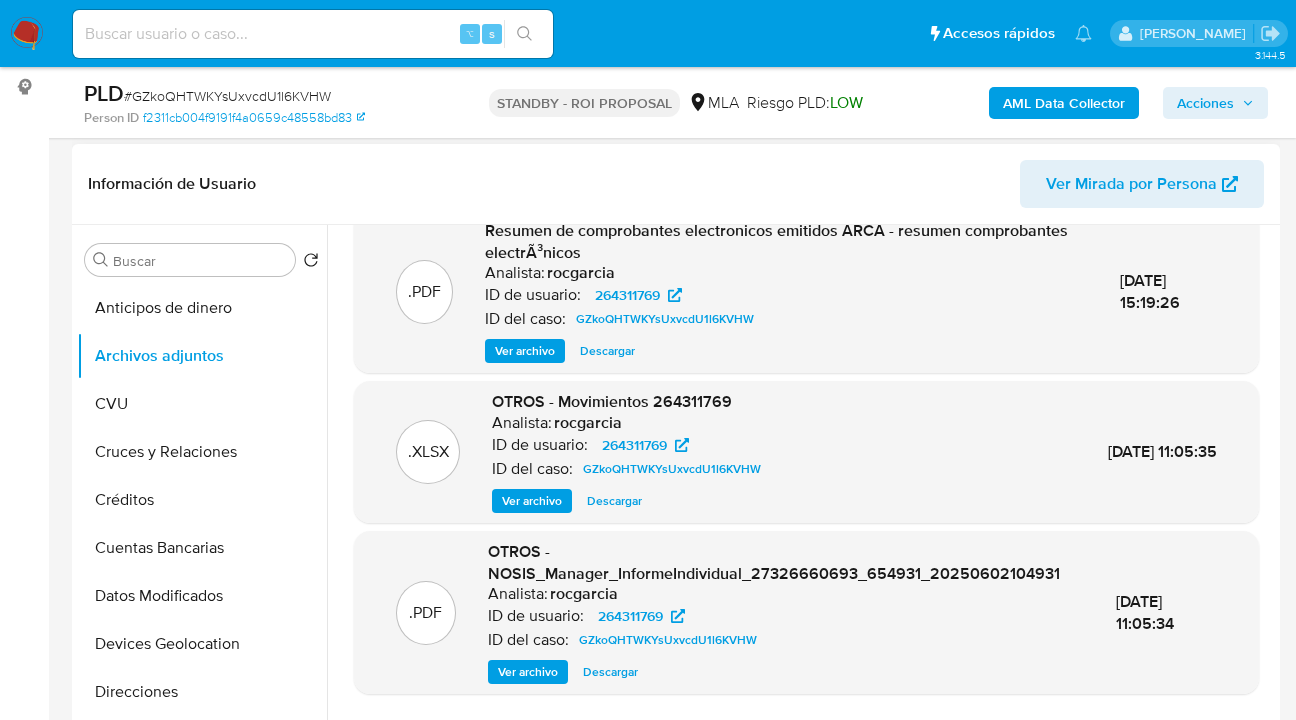 click on "Descargar" at bounding box center (614, 501) 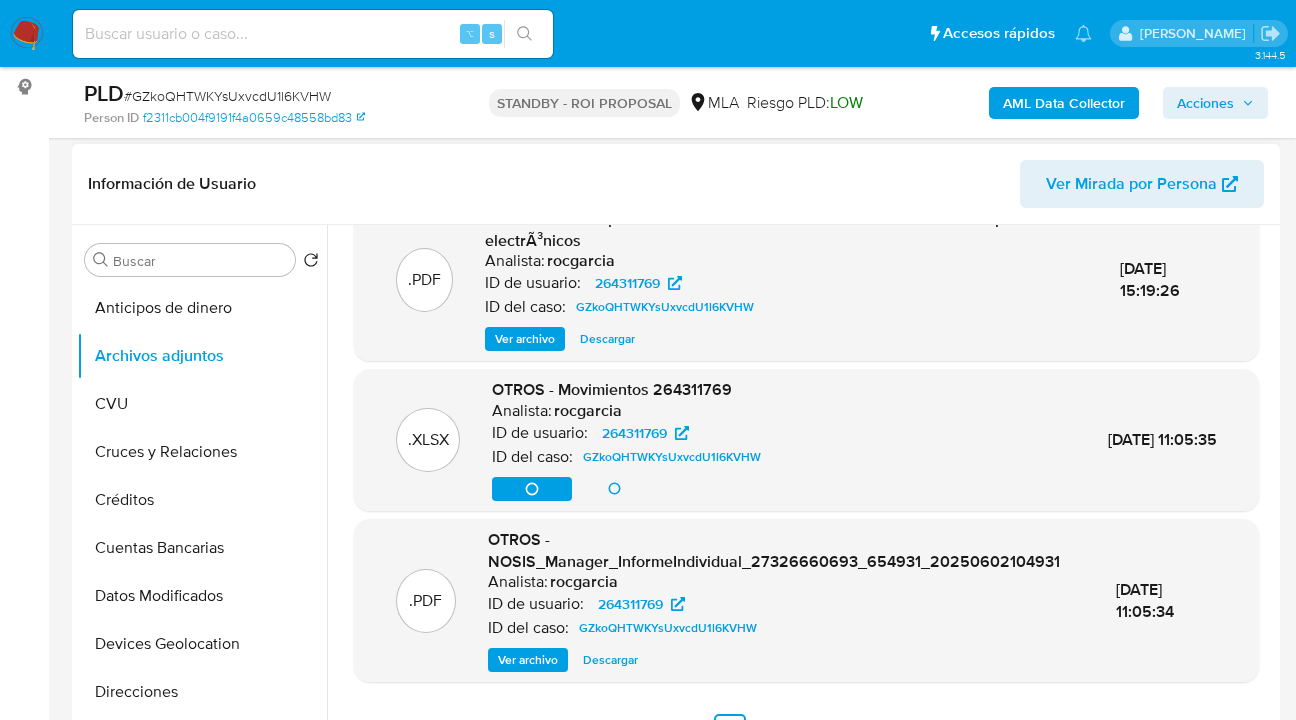 scroll, scrollTop: 211, scrollLeft: 0, axis: vertical 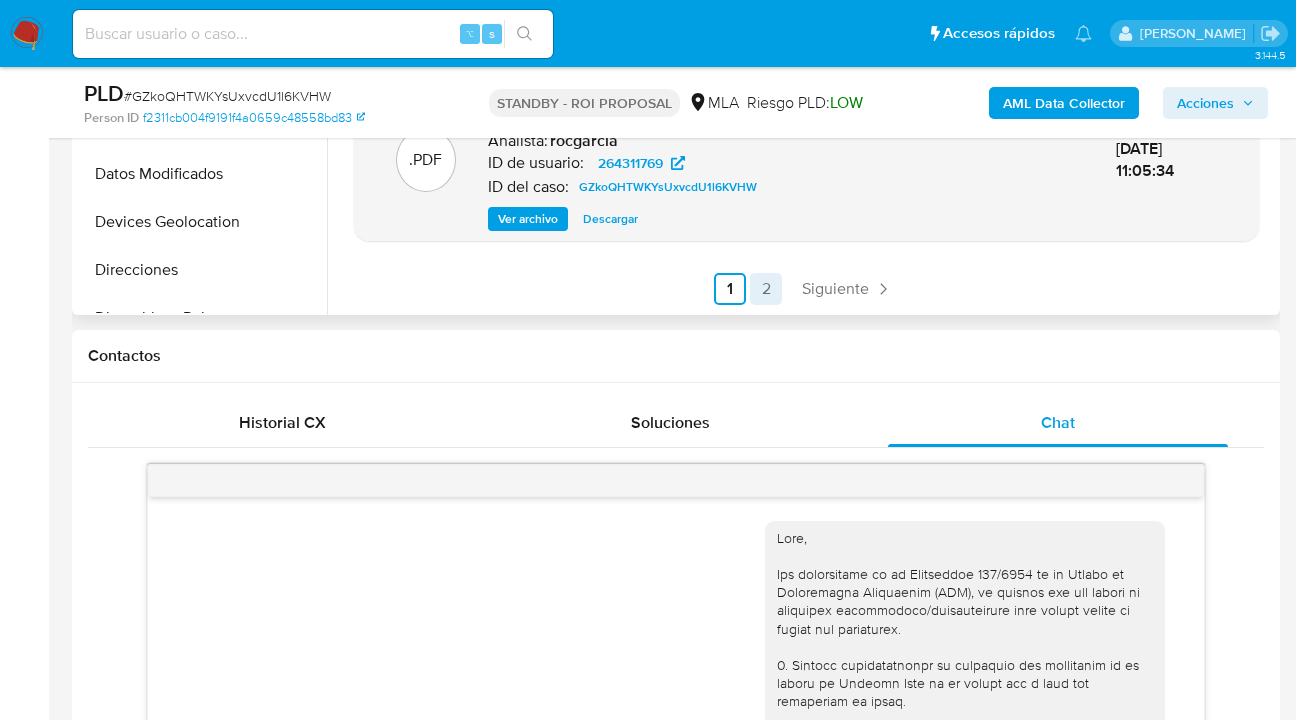 click on "2" at bounding box center [766, 289] 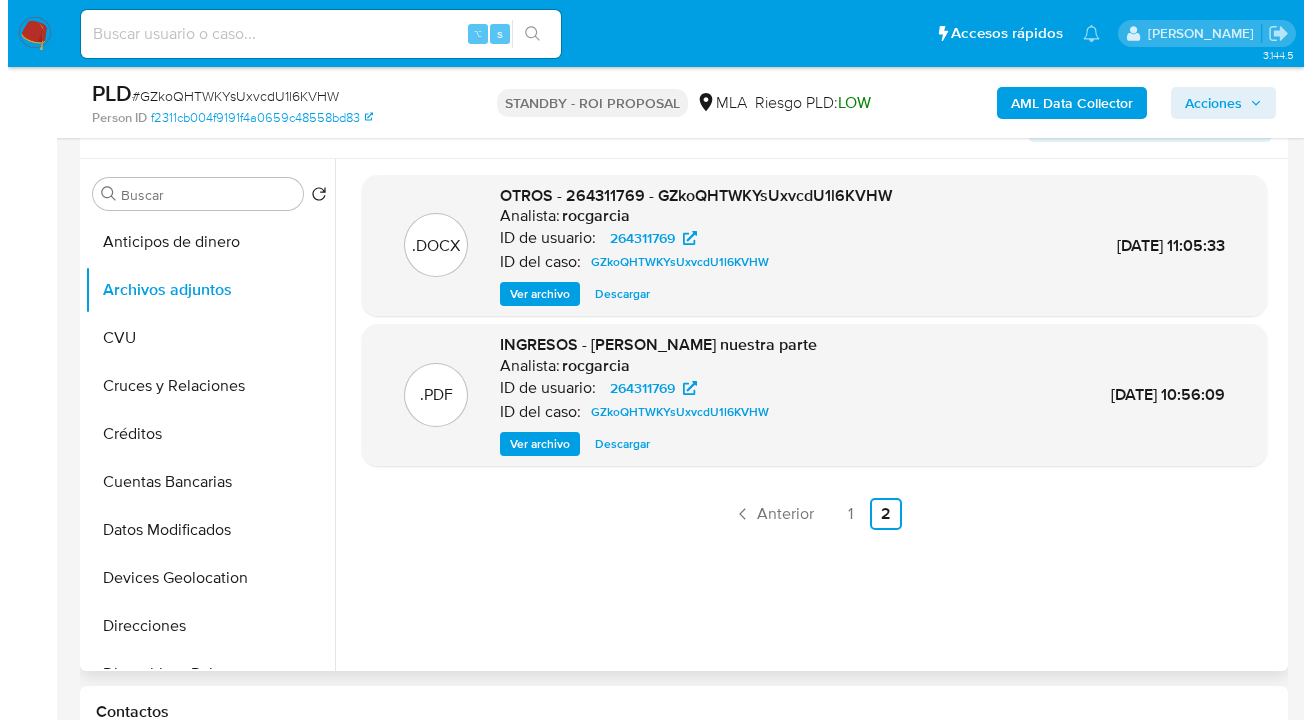 scroll, scrollTop: 296, scrollLeft: 0, axis: vertical 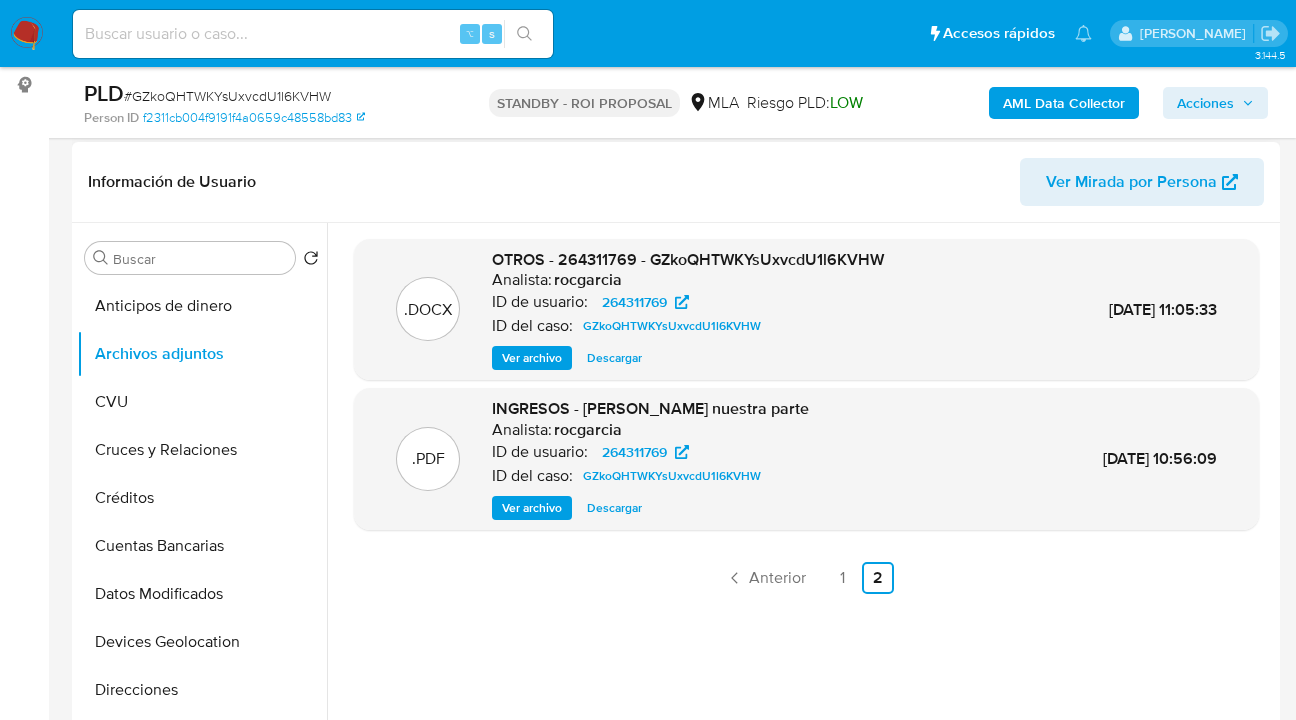 click on "Ver archivo" at bounding box center (532, 508) 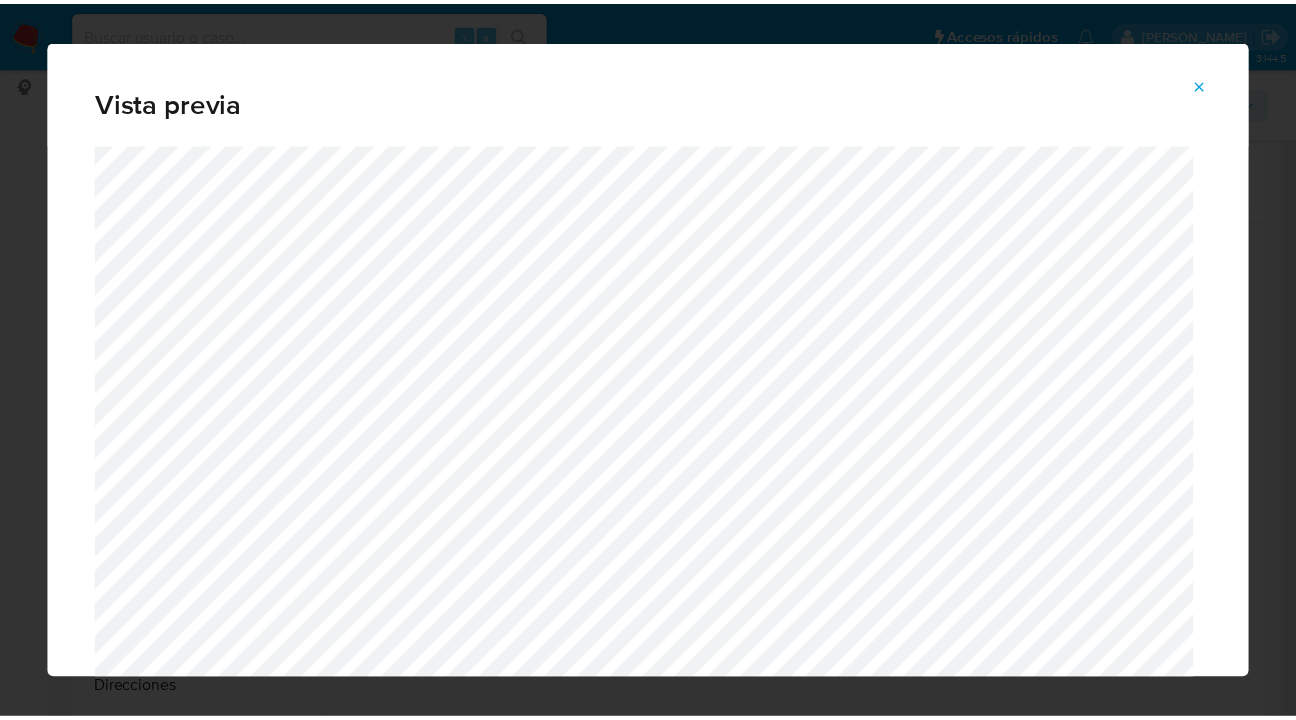 scroll, scrollTop: 64, scrollLeft: 0, axis: vertical 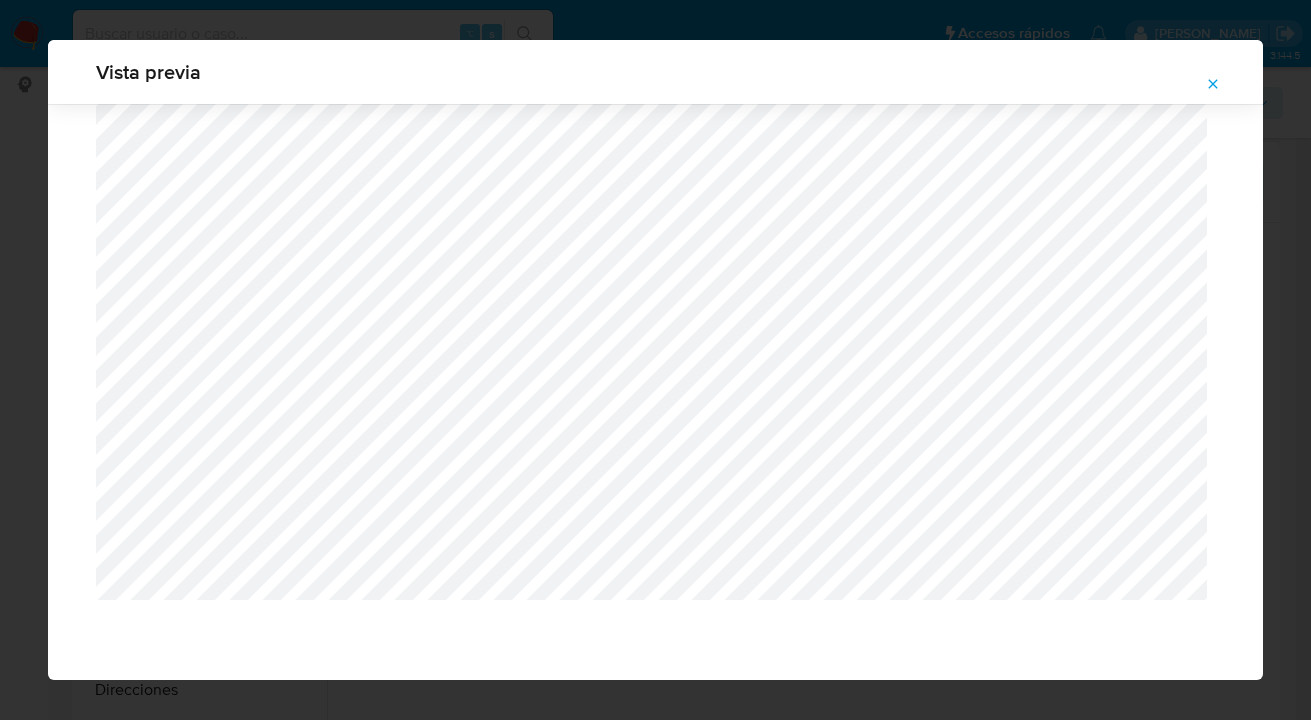 click 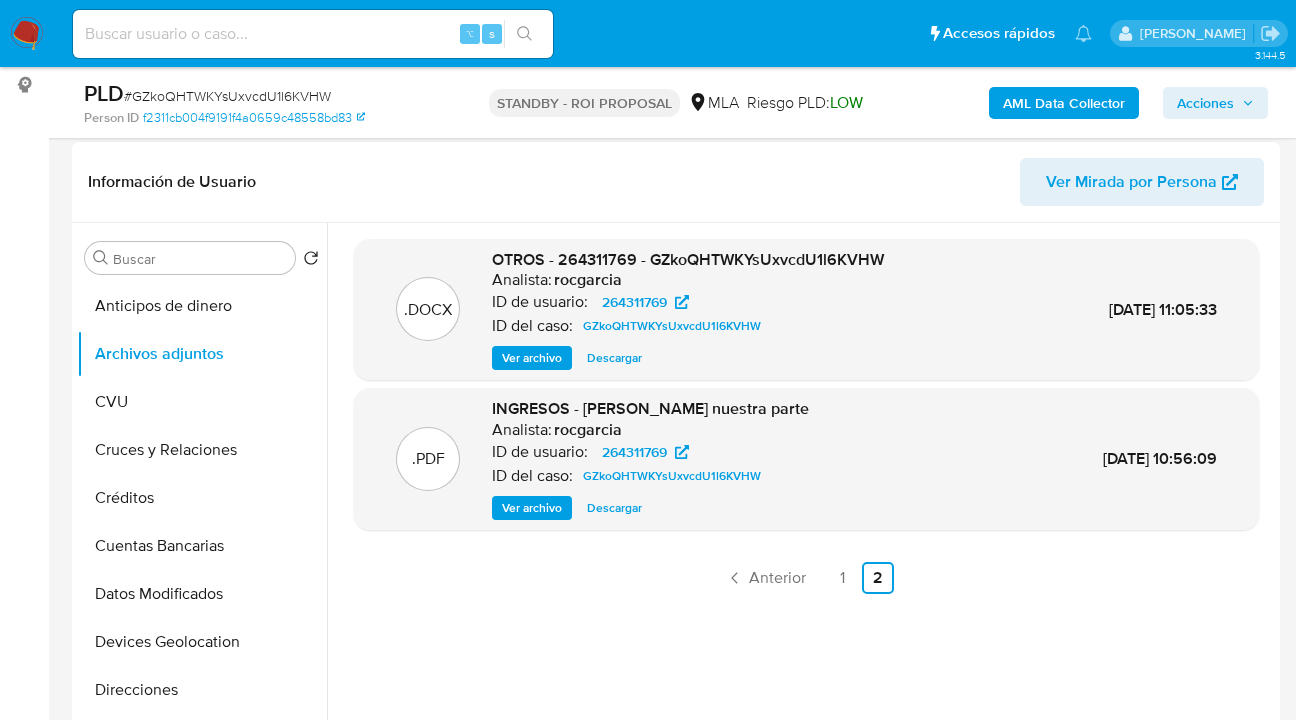 click on "1" at bounding box center (842, 578) 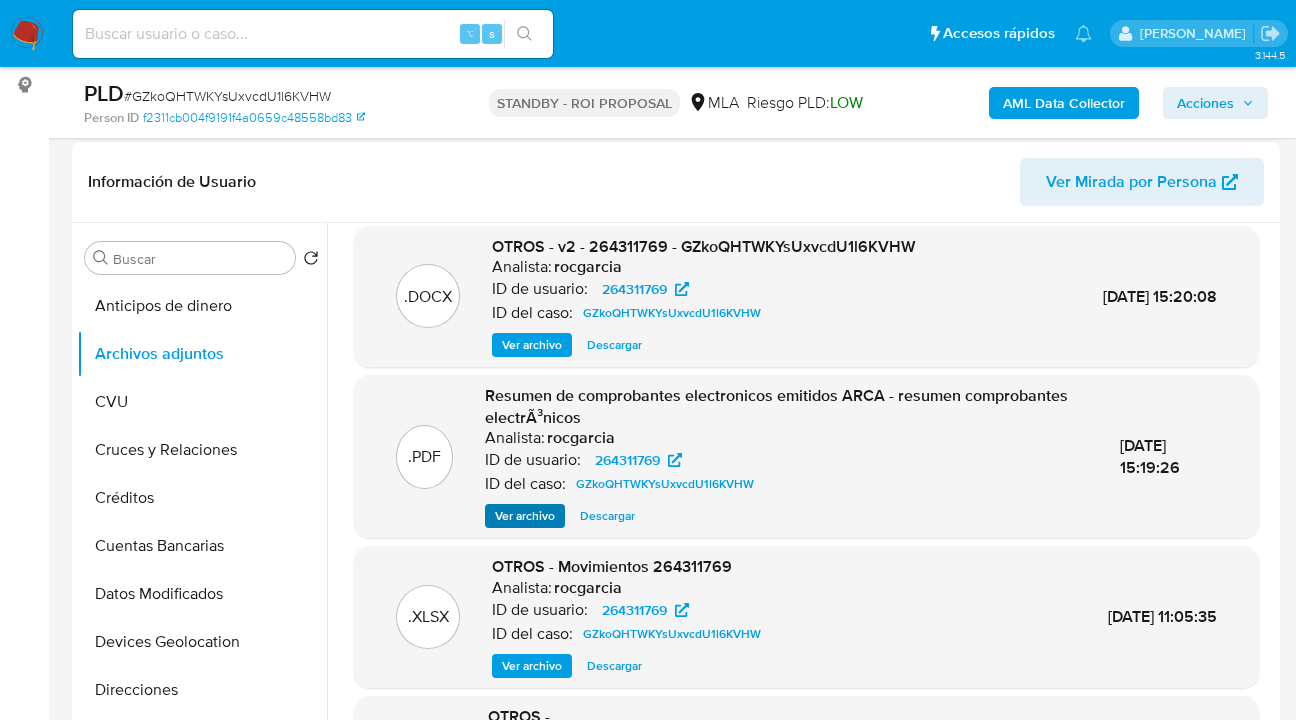 scroll, scrollTop: 30, scrollLeft: 0, axis: vertical 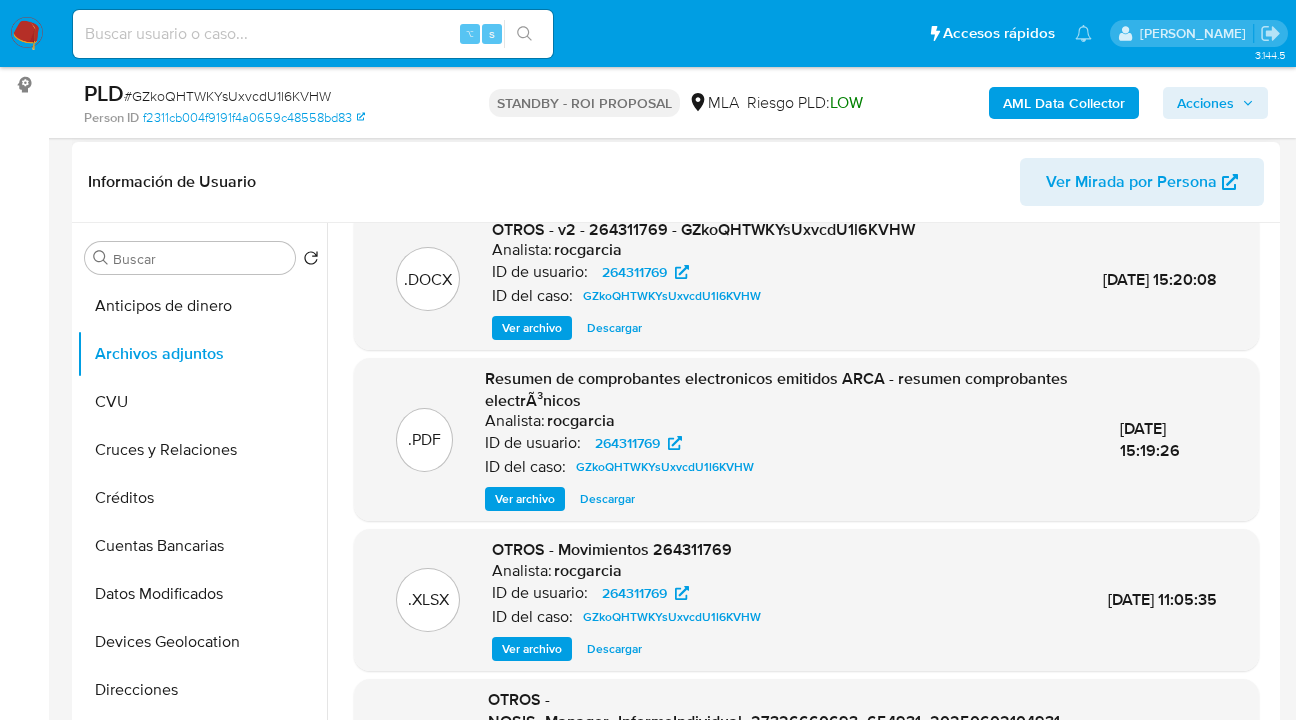 click on "Ver archivo" at bounding box center [525, 499] 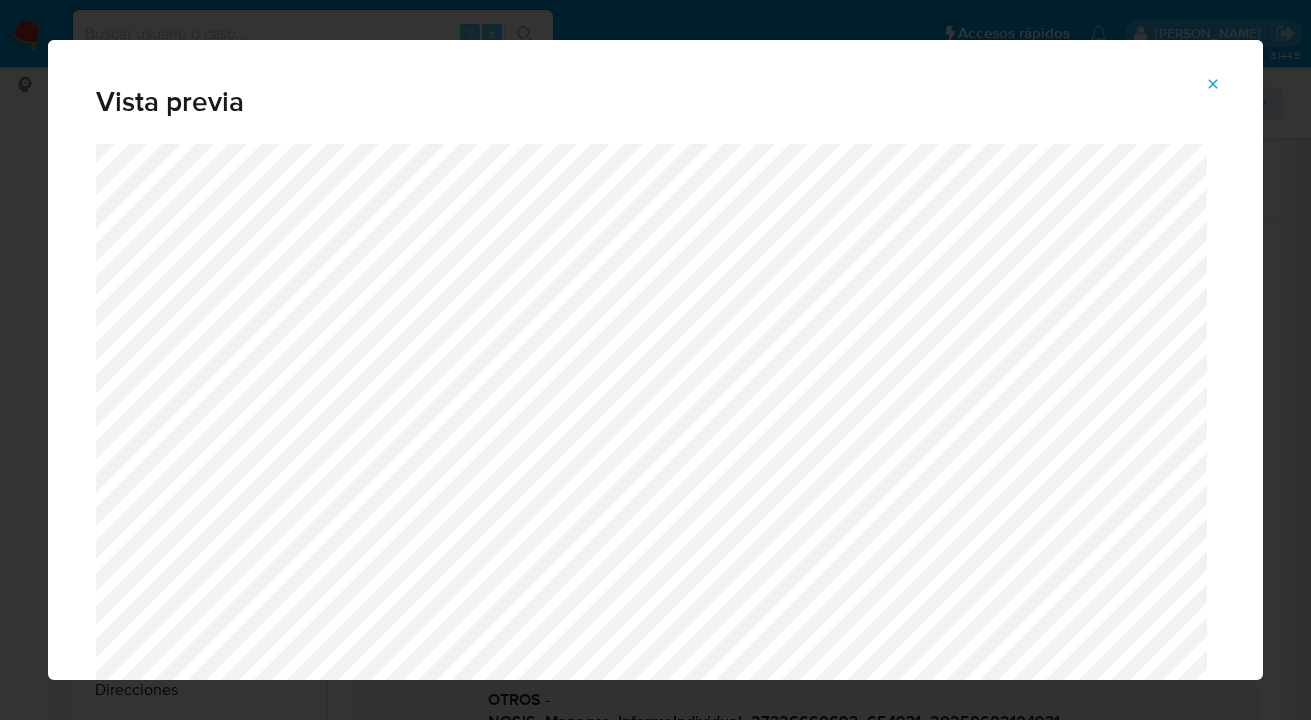 click 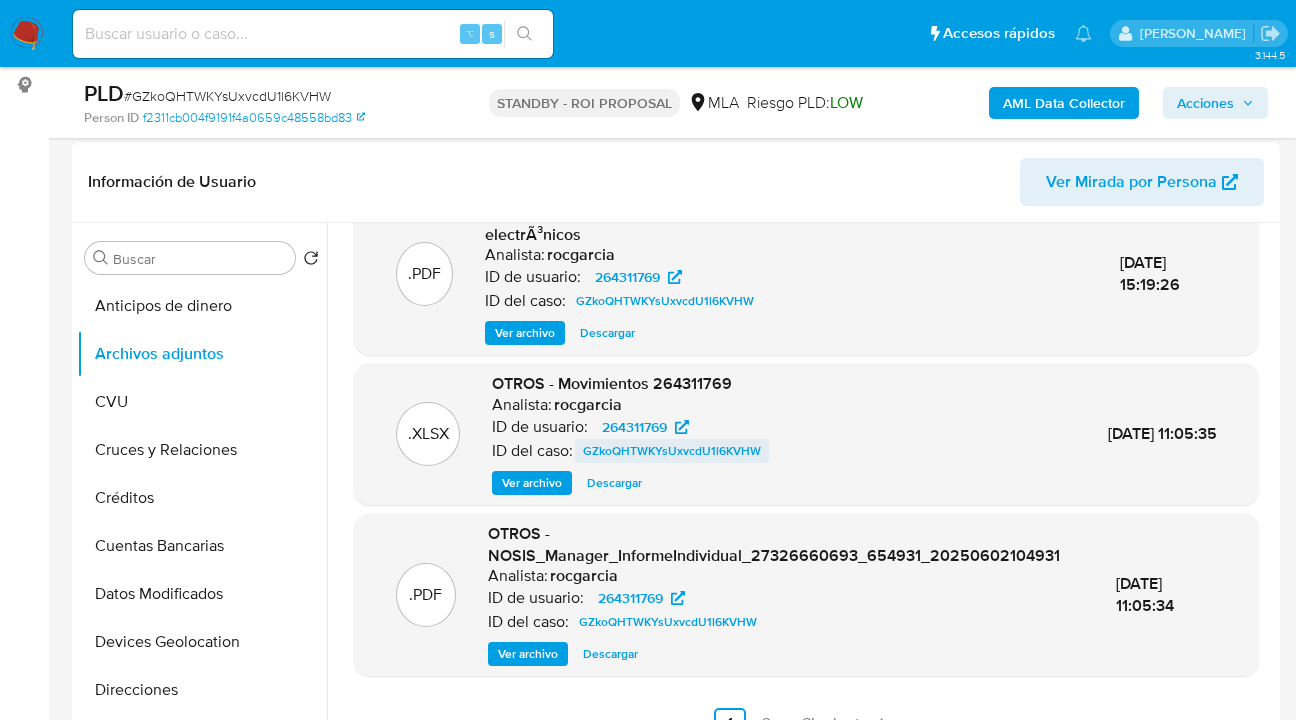 scroll, scrollTop: 211, scrollLeft: 0, axis: vertical 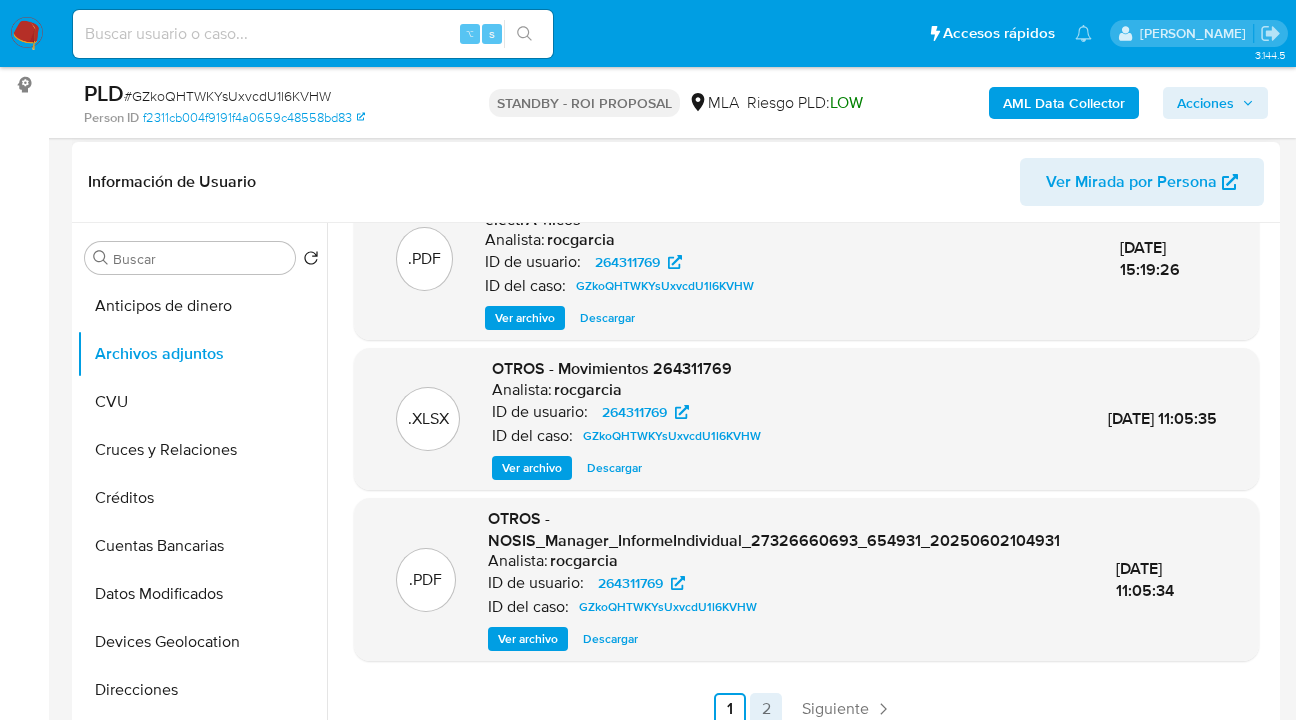 click on "2" at bounding box center [766, 709] 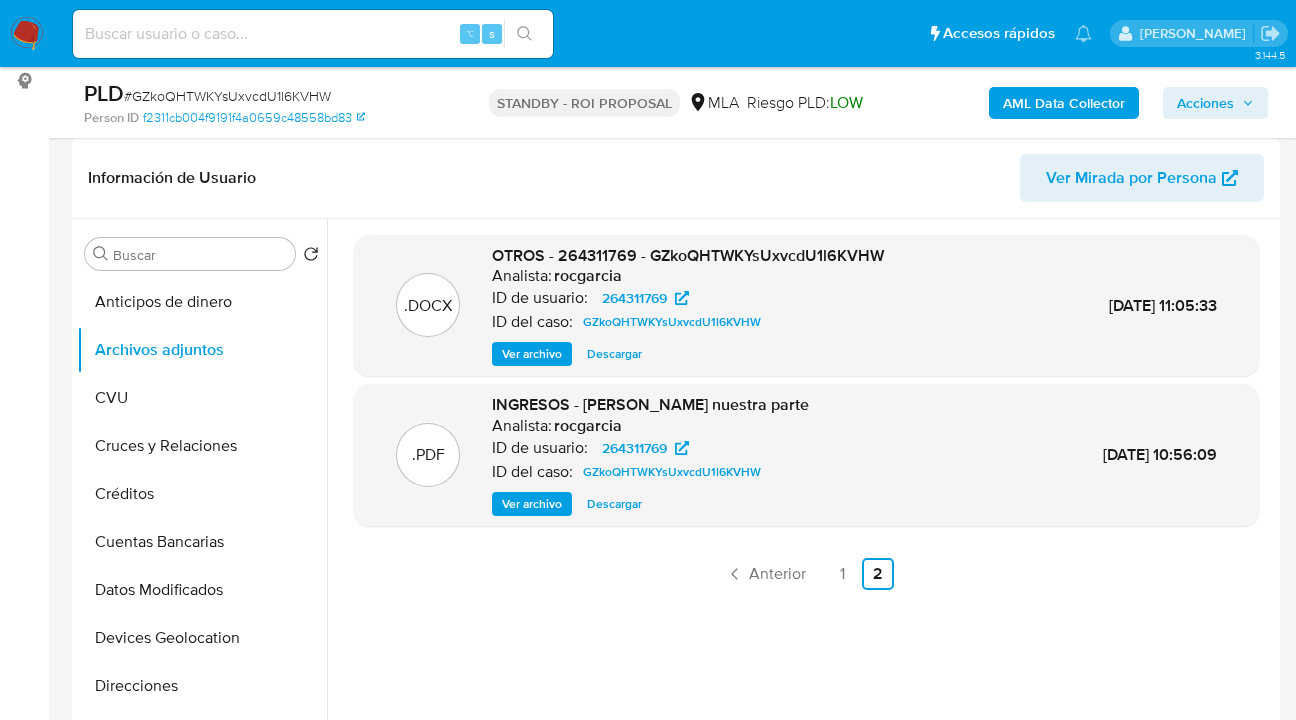 scroll, scrollTop: 300, scrollLeft: 0, axis: vertical 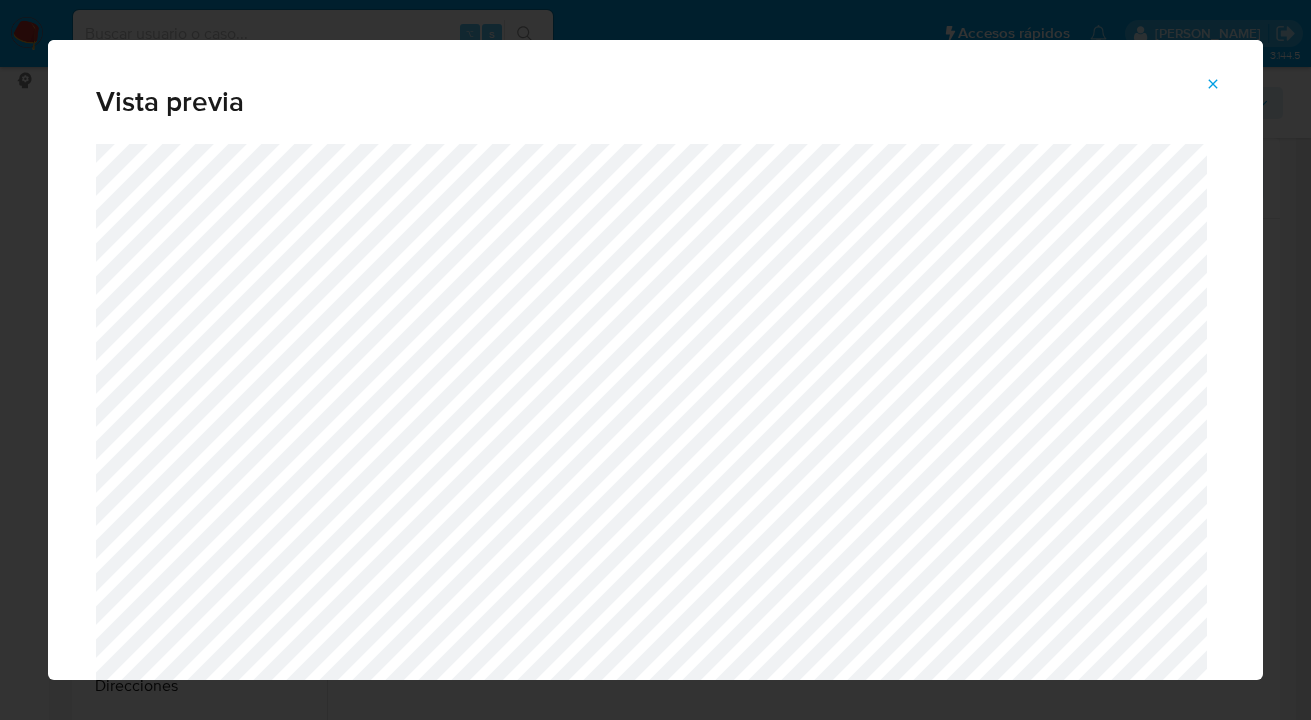 click 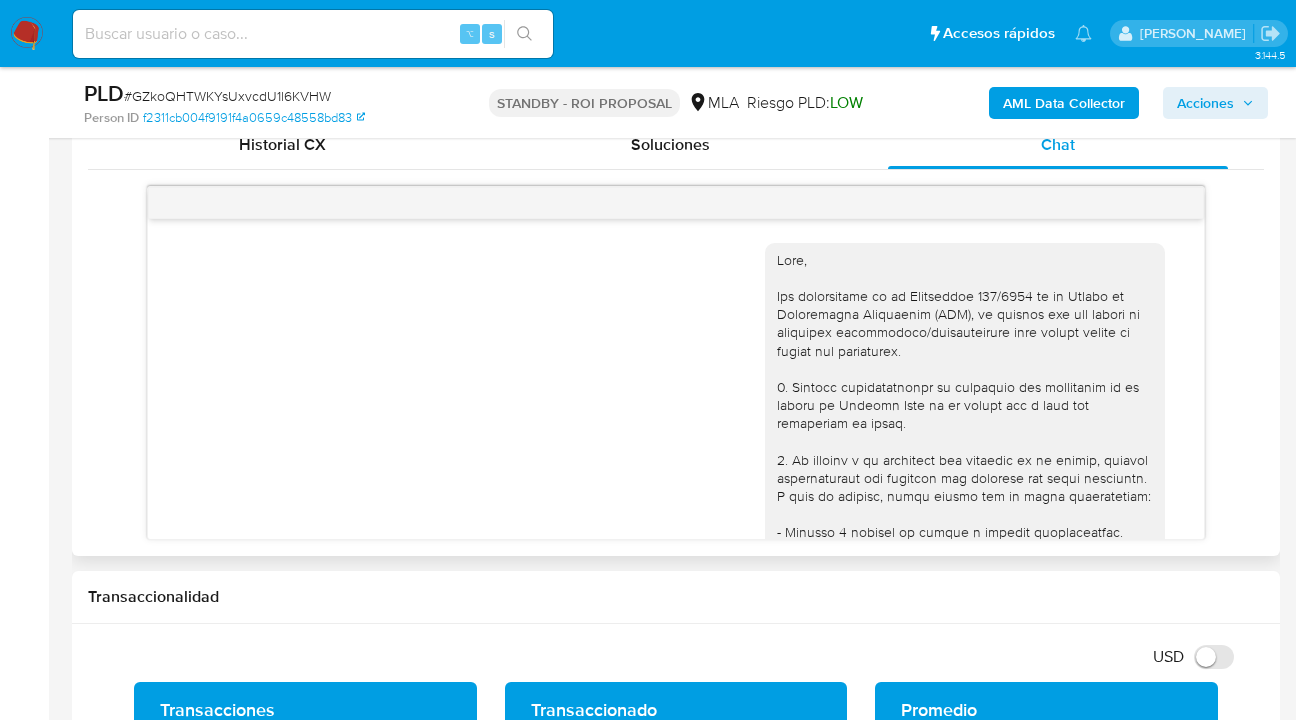 scroll, scrollTop: 973, scrollLeft: 0, axis: vertical 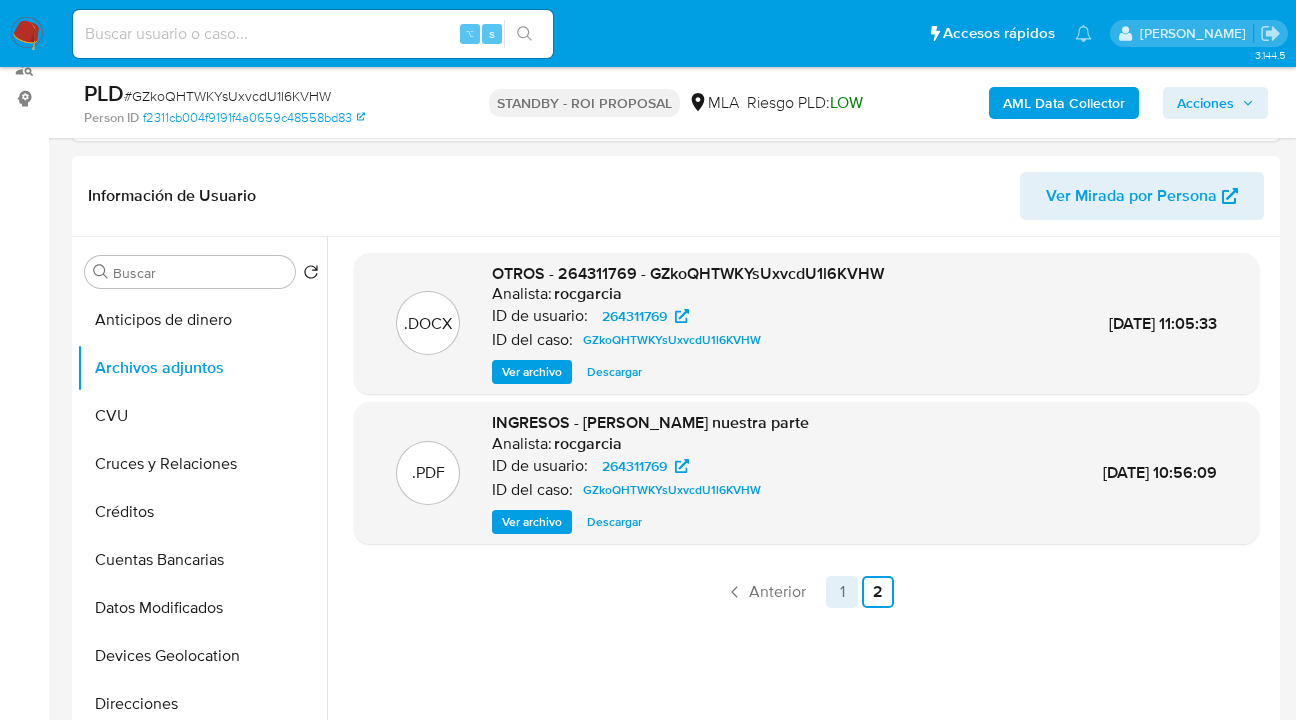 click on "1" at bounding box center (842, 592) 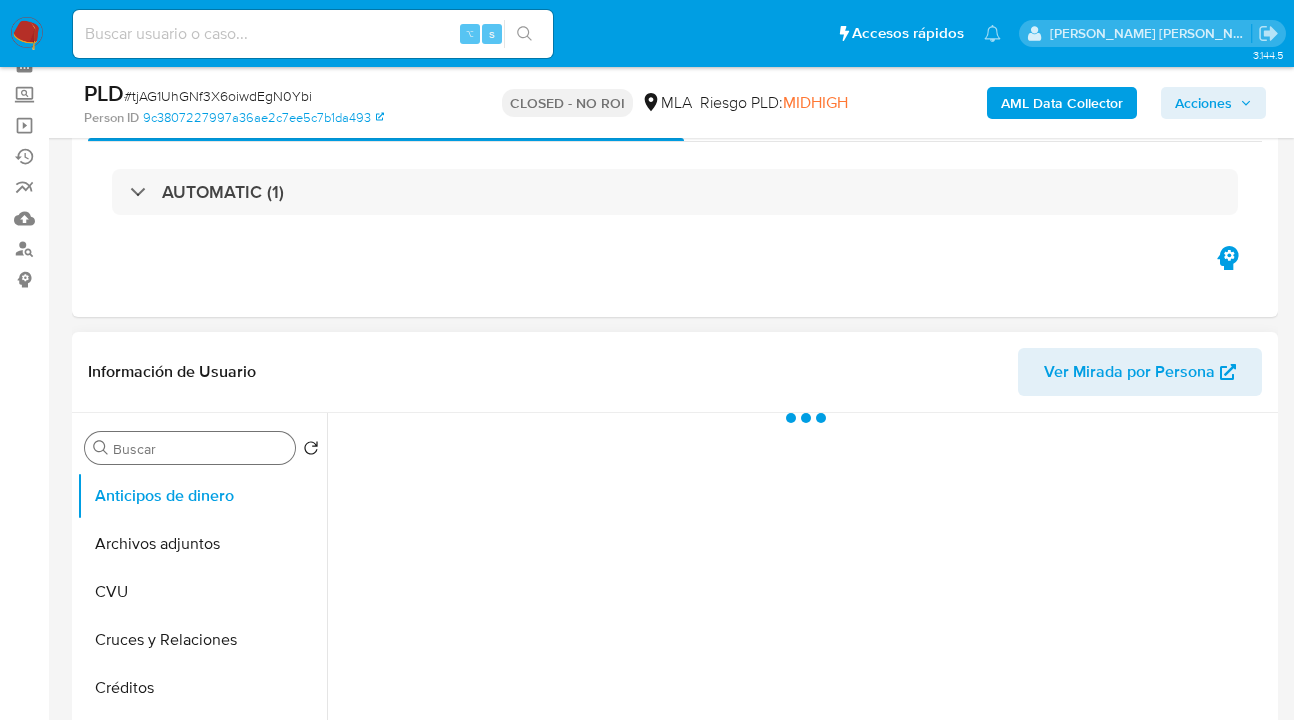 scroll, scrollTop: 178, scrollLeft: 0, axis: vertical 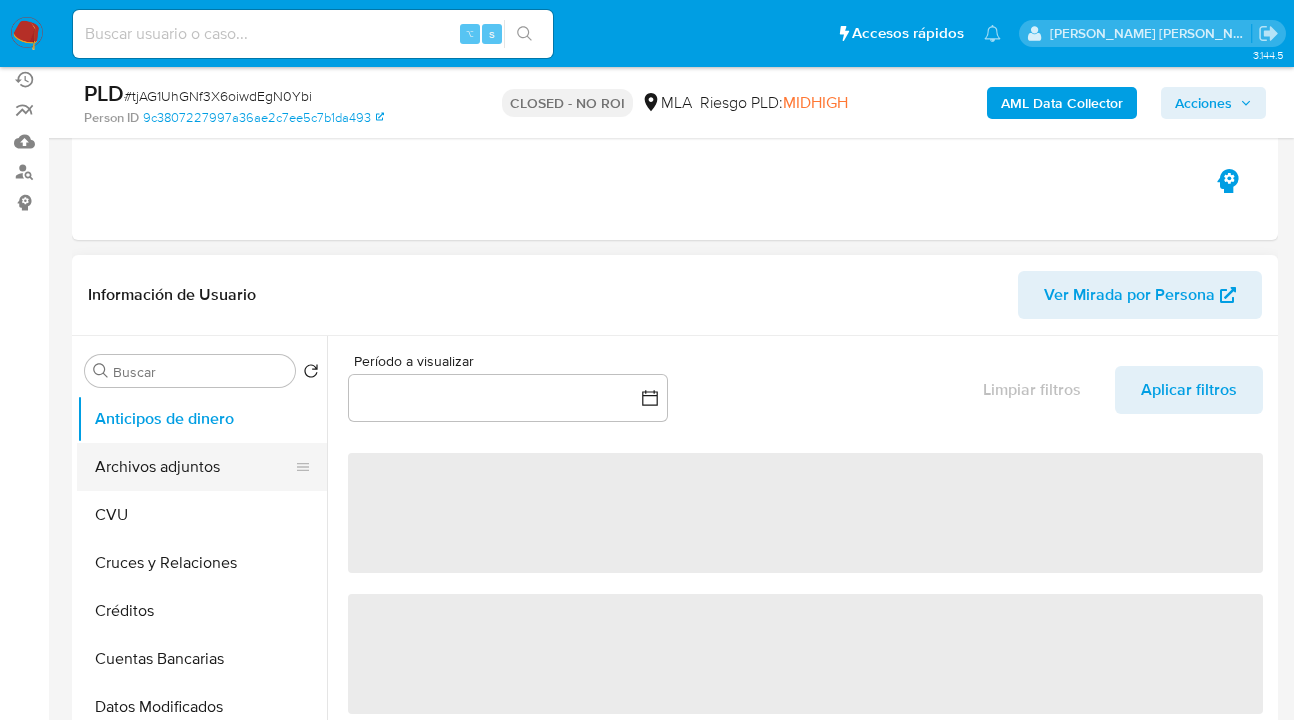 click on "Archivos adjuntos" at bounding box center [194, 467] 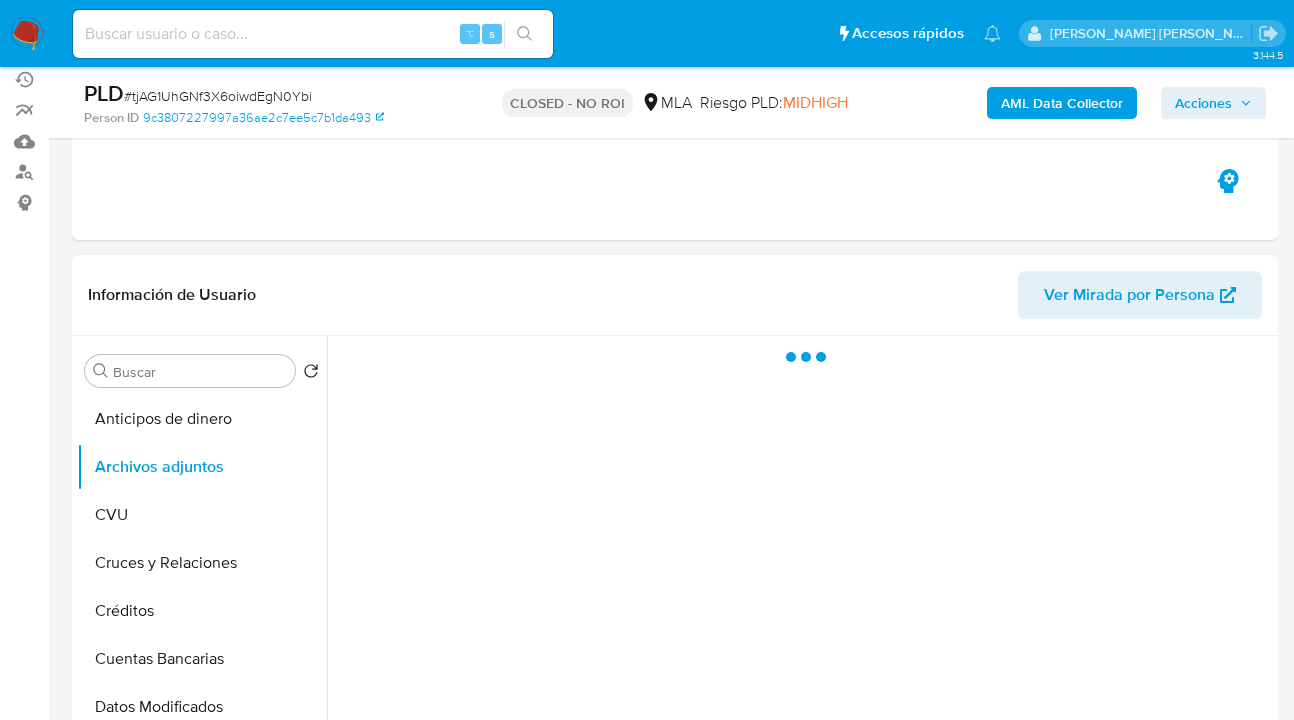 select on "10" 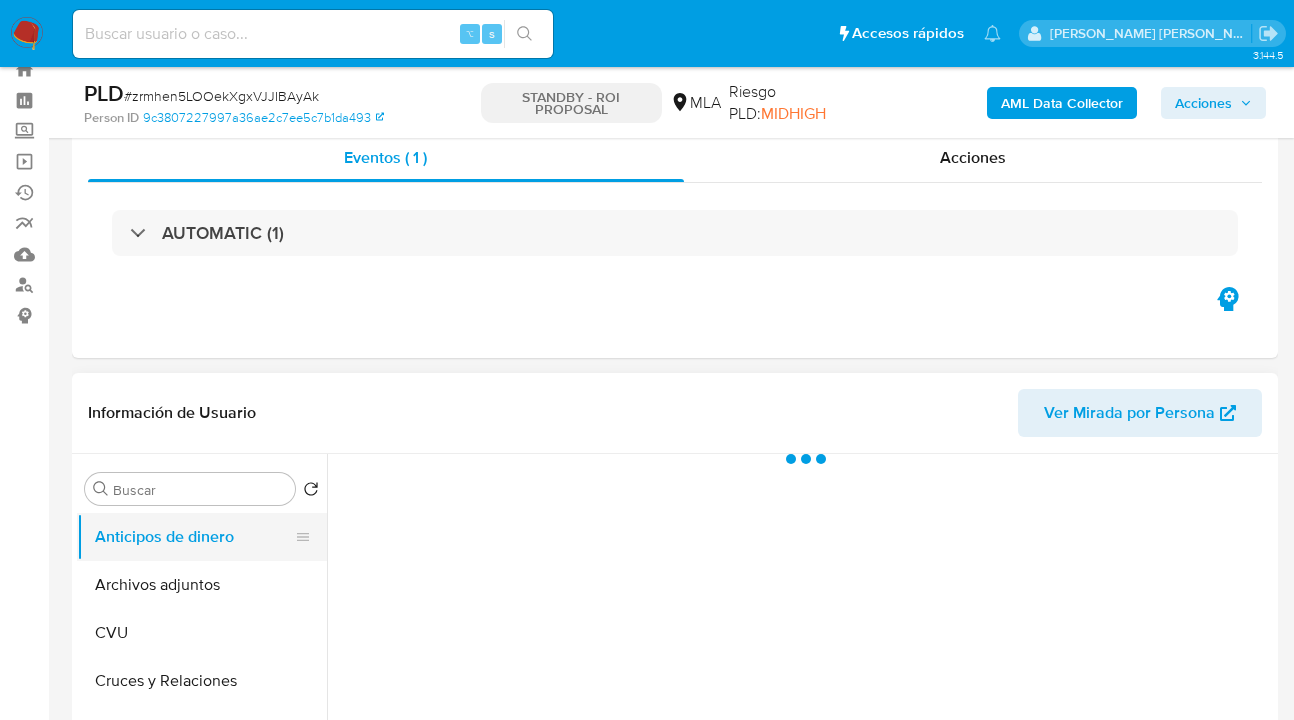 scroll, scrollTop: 158, scrollLeft: 0, axis: vertical 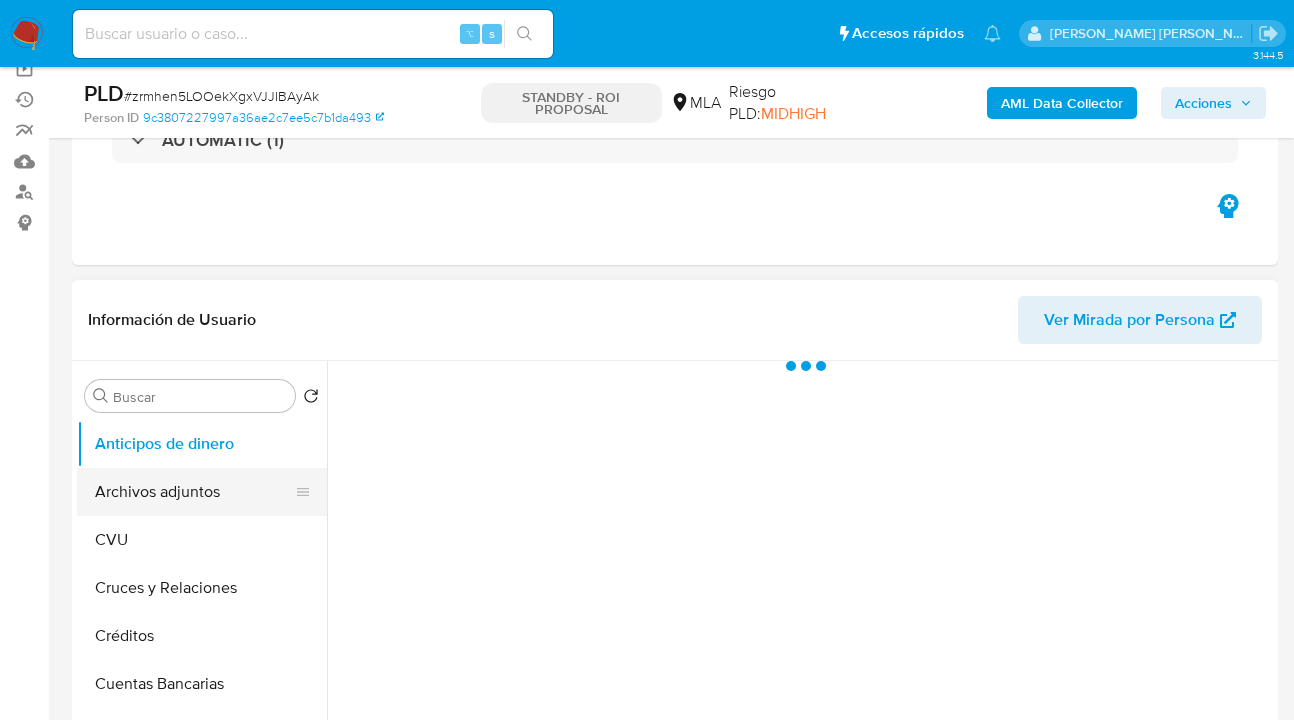 drag, startPoint x: 168, startPoint y: 494, endPoint x: 221, endPoint y: 474, distance: 56.648037 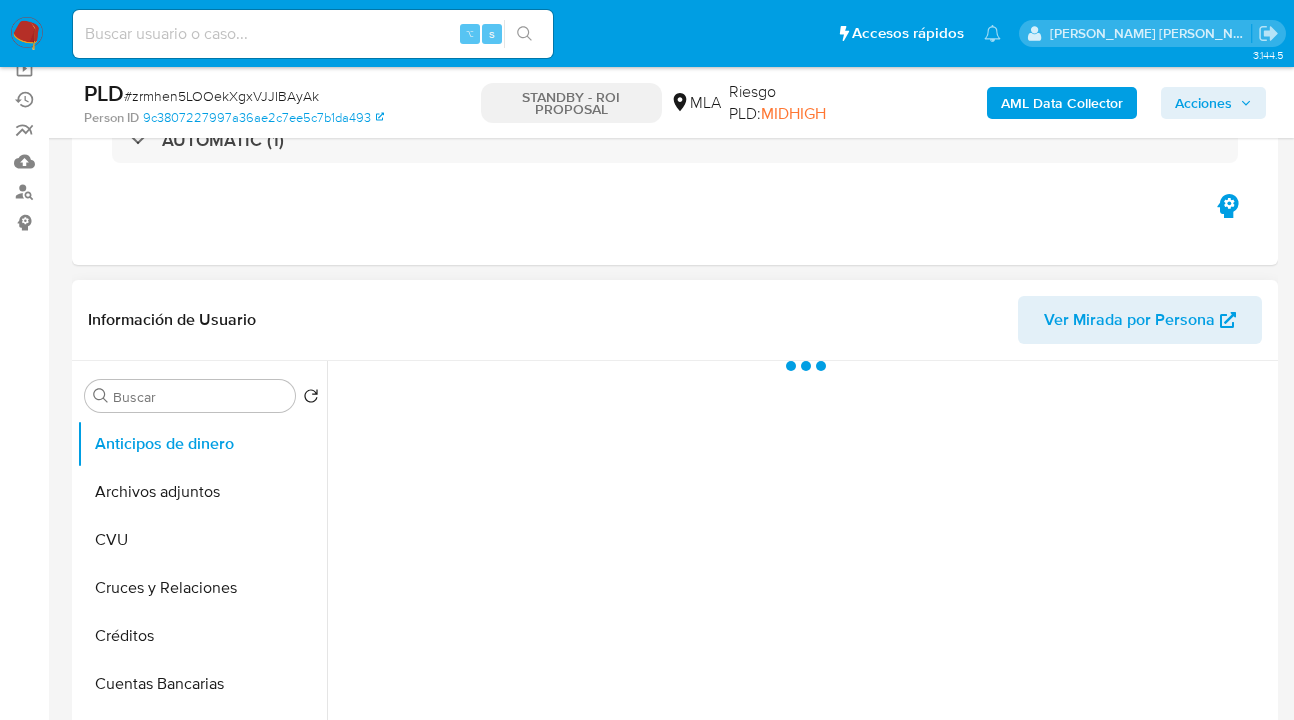 select on "10" 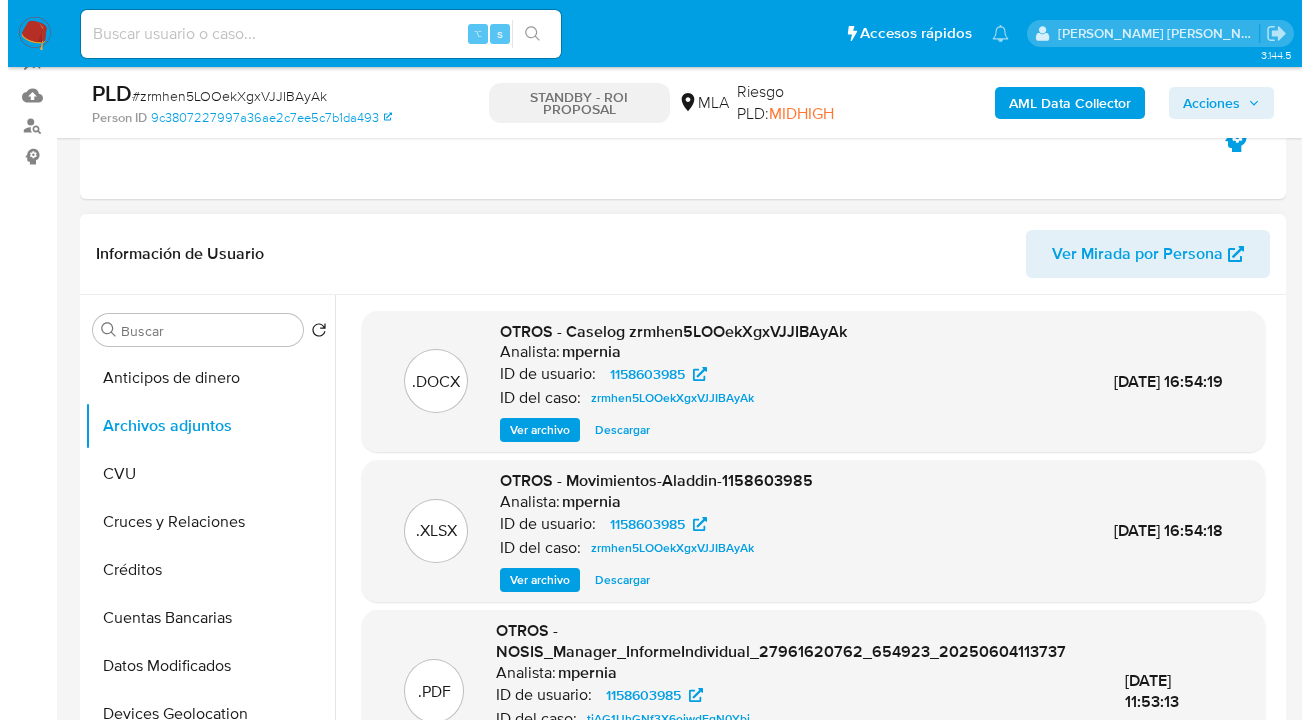 scroll, scrollTop: 331, scrollLeft: 0, axis: vertical 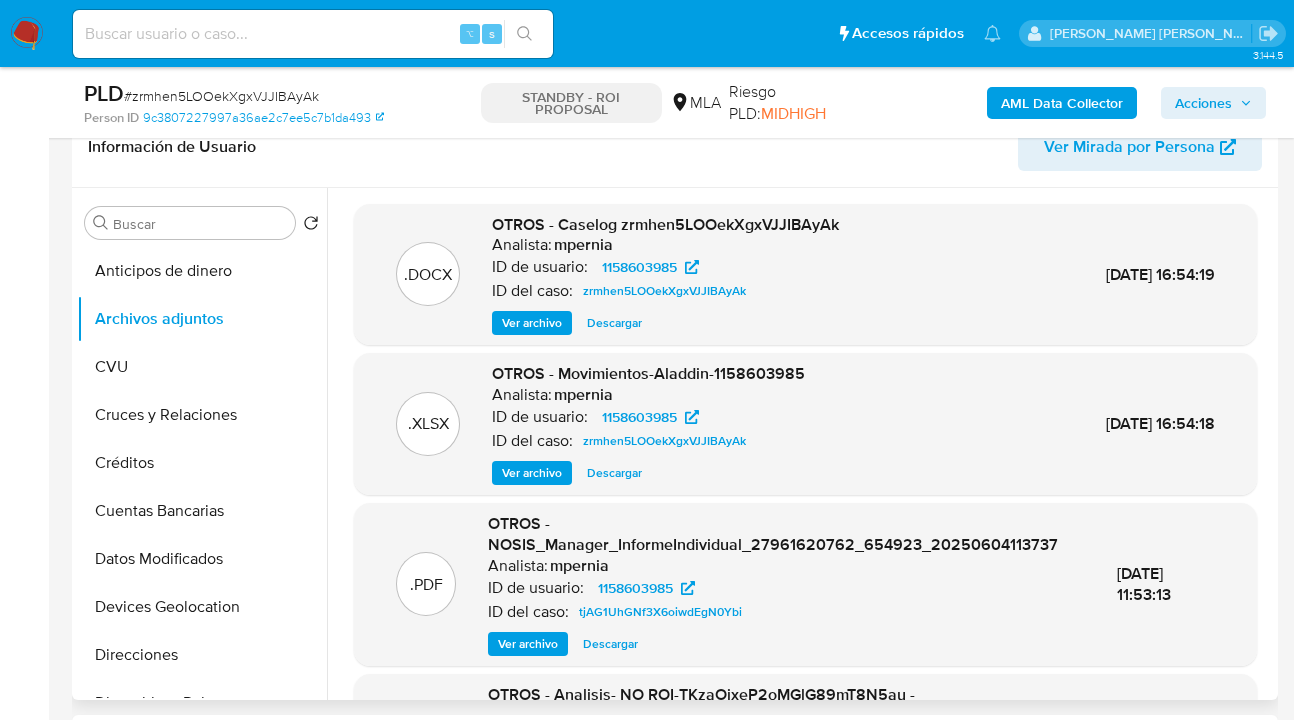click on "Ver archivo" at bounding box center [532, 323] 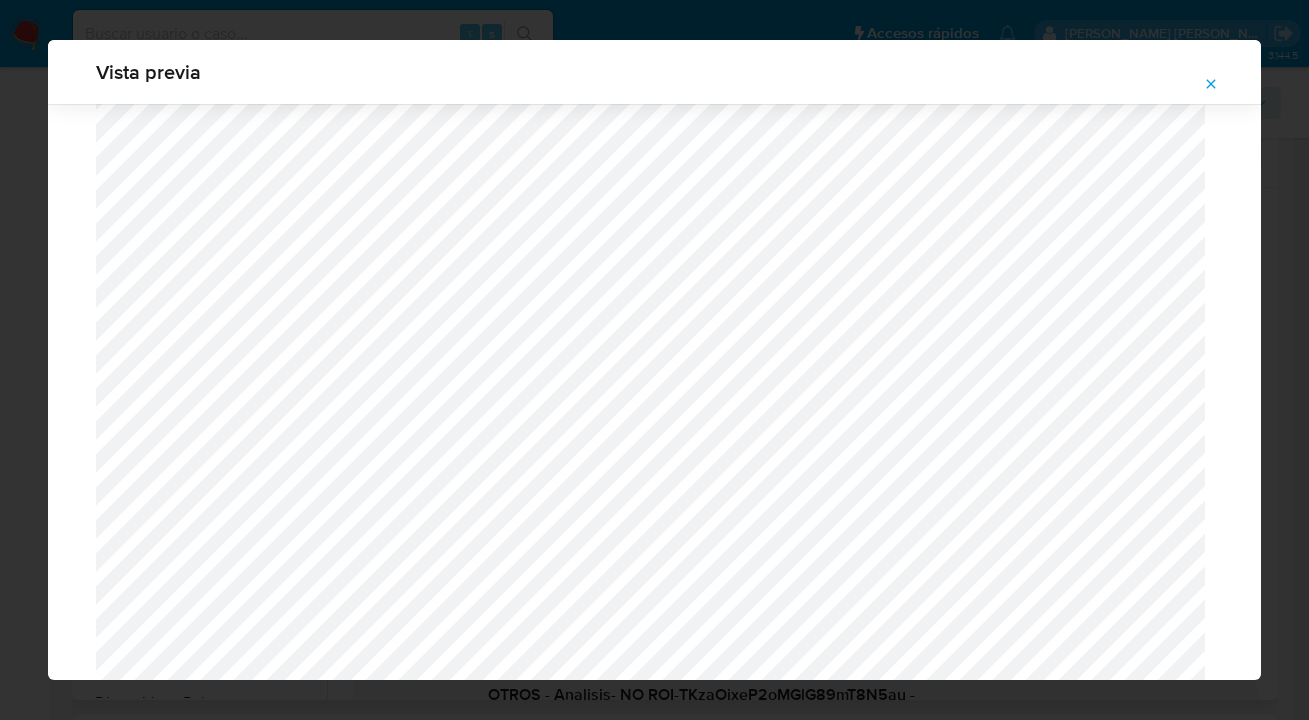scroll, scrollTop: 778, scrollLeft: 0, axis: vertical 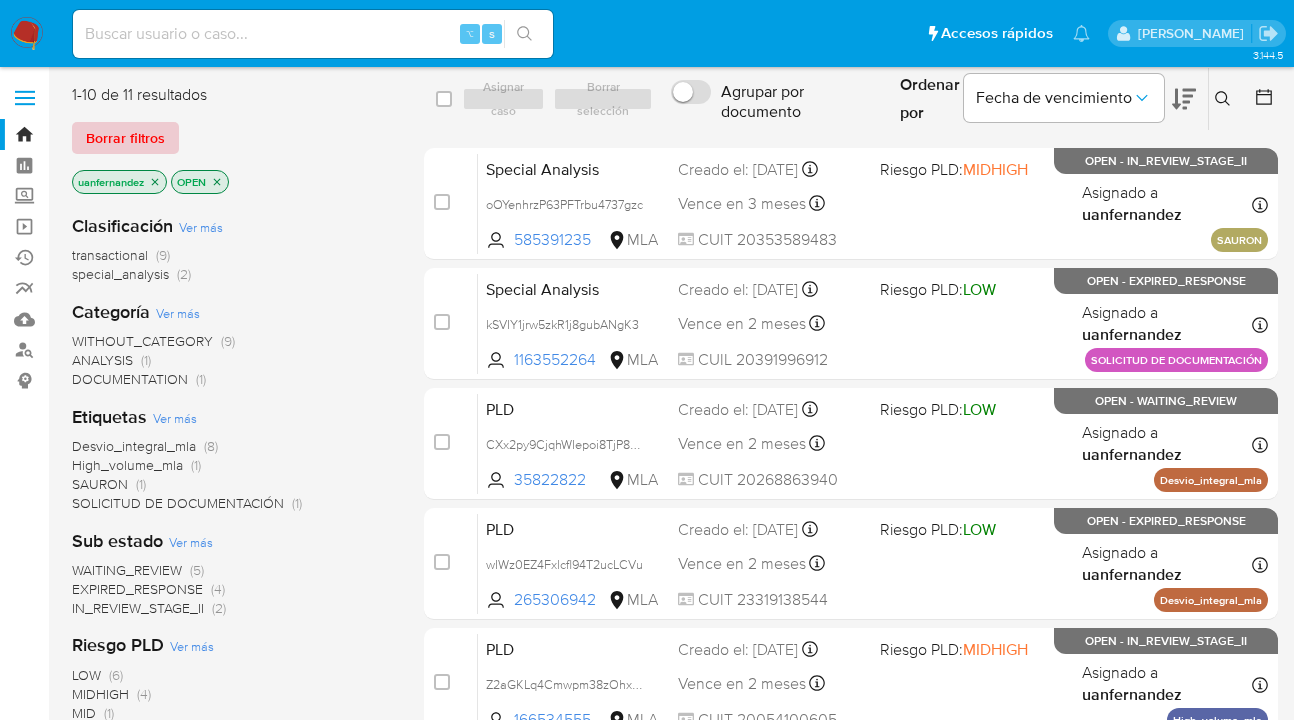 click on "Borrar filtros" at bounding box center [125, 138] 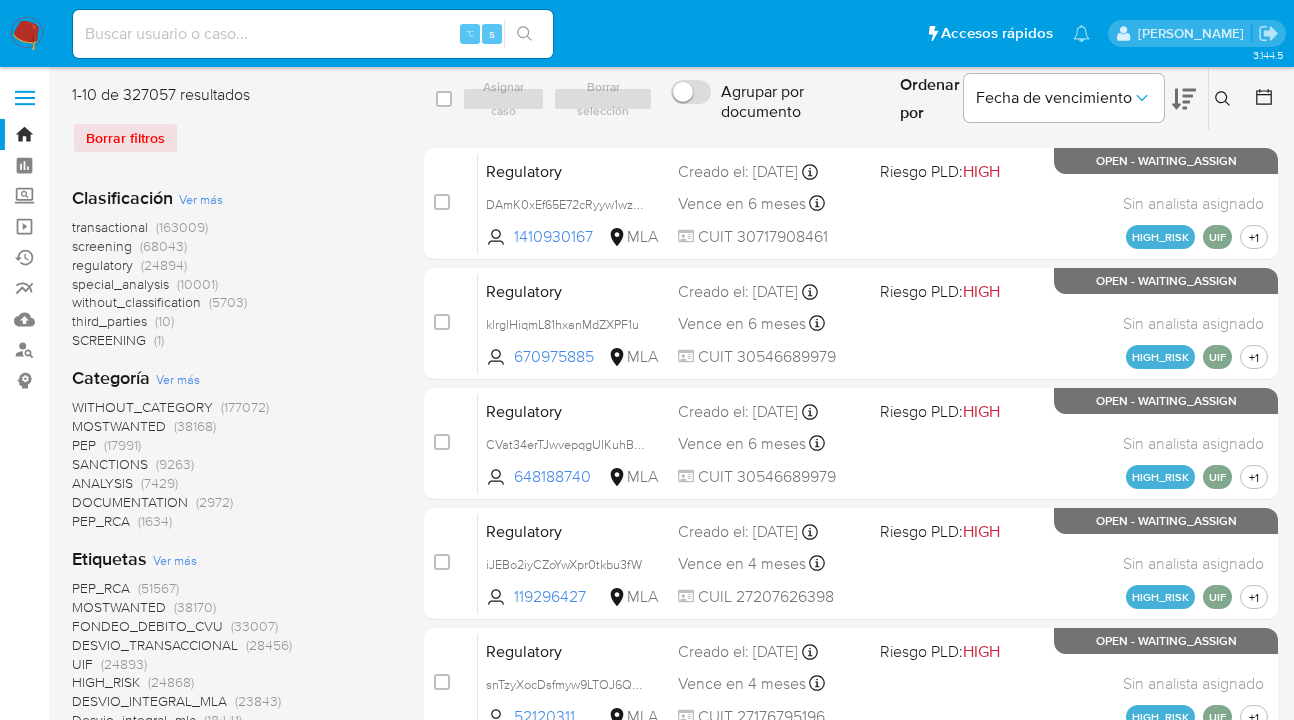 click 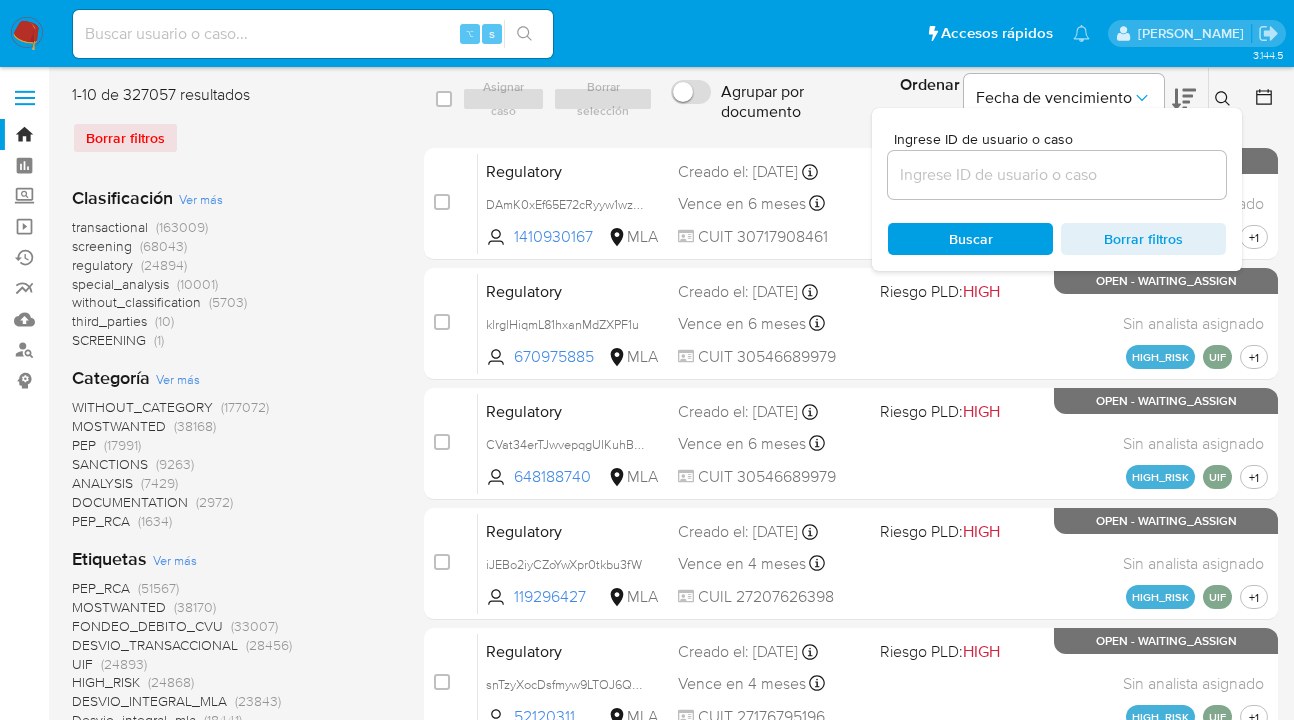 click at bounding box center [1057, 175] 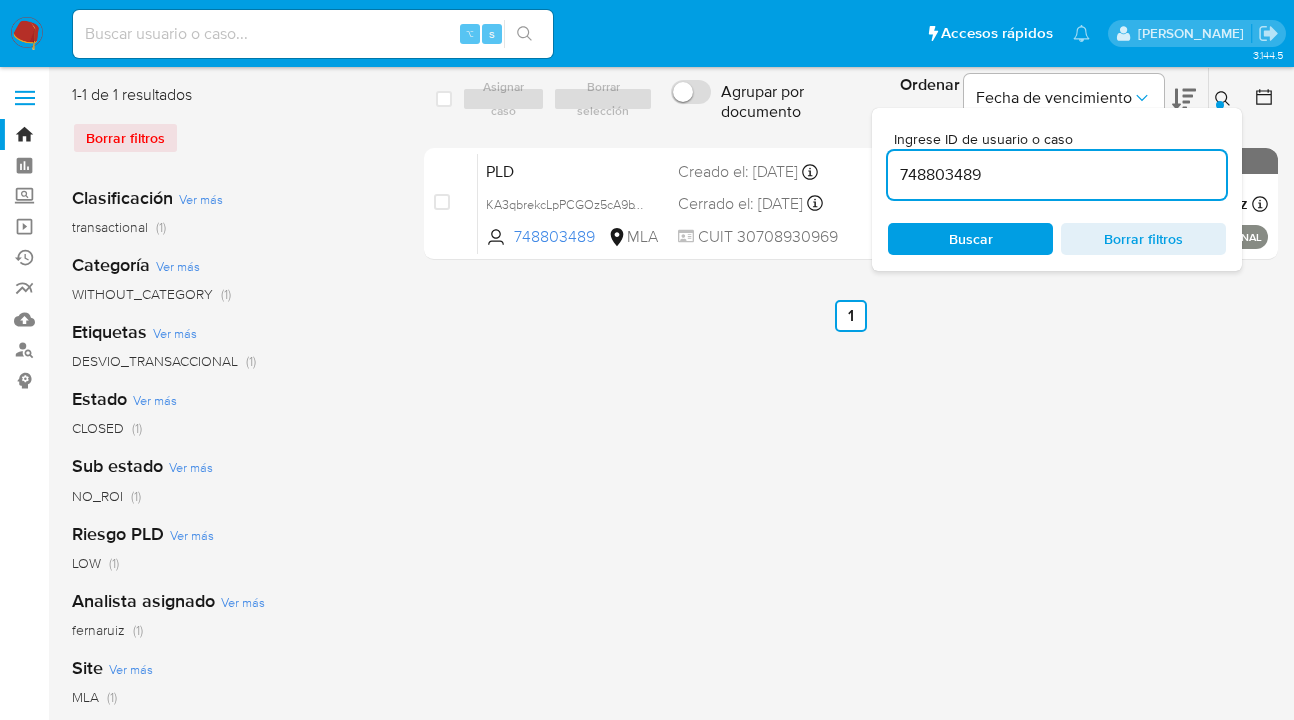click 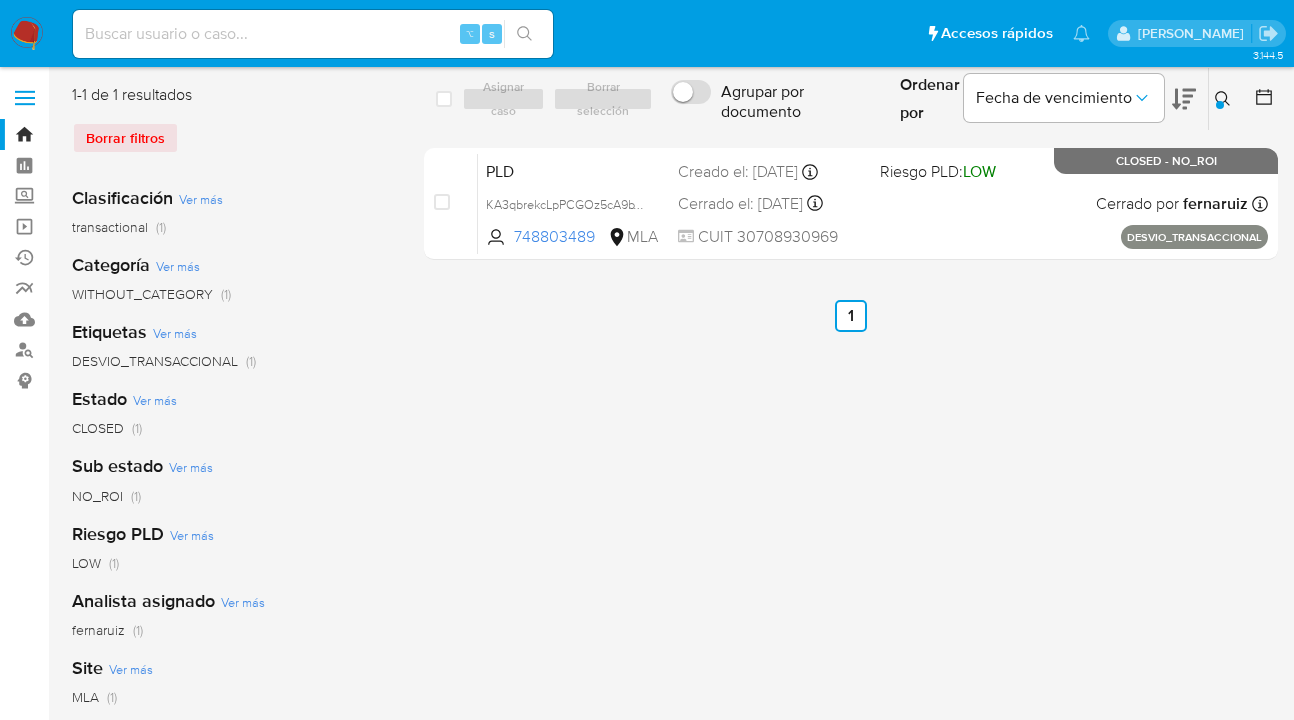 drag, startPoint x: 1223, startPoint y: 100, endPoint x: 1024, endPoint y: 168, distance: 210.29741 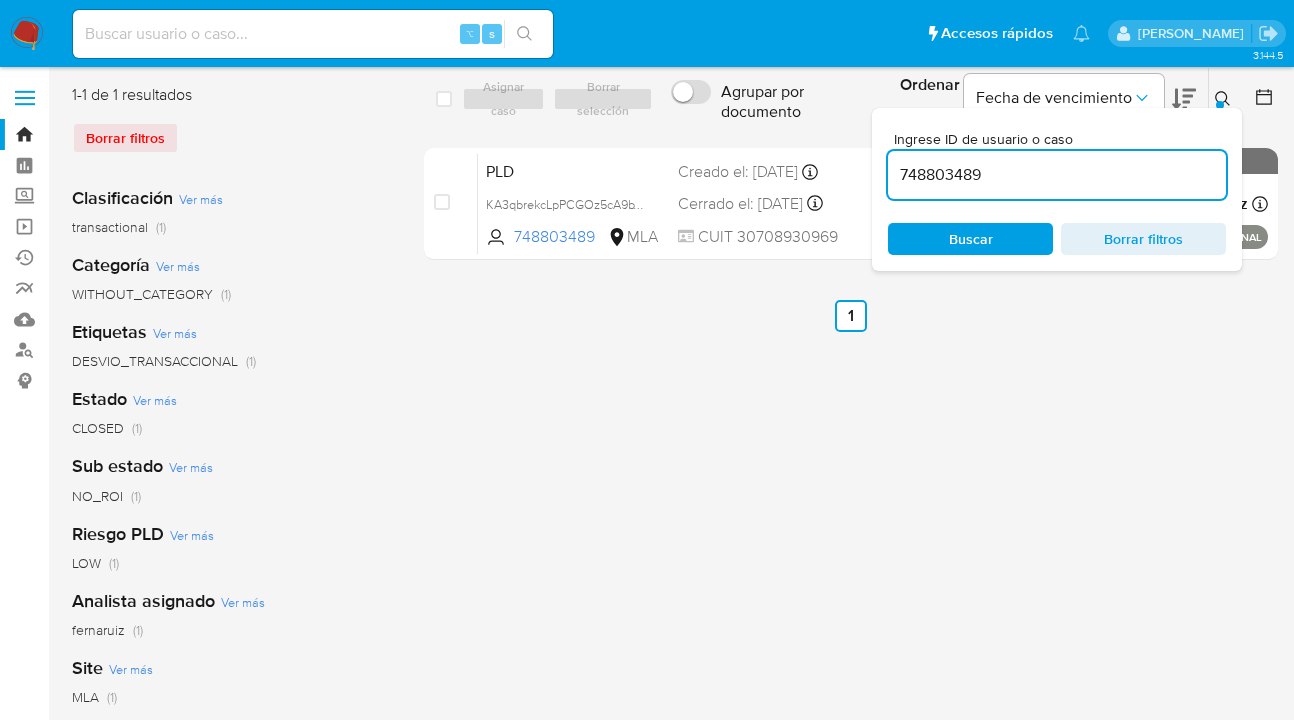 drag, startPoint x: 1016, startPoint y: 168, endPoint x: 879, endPoint y: 171, distance: 137.03284 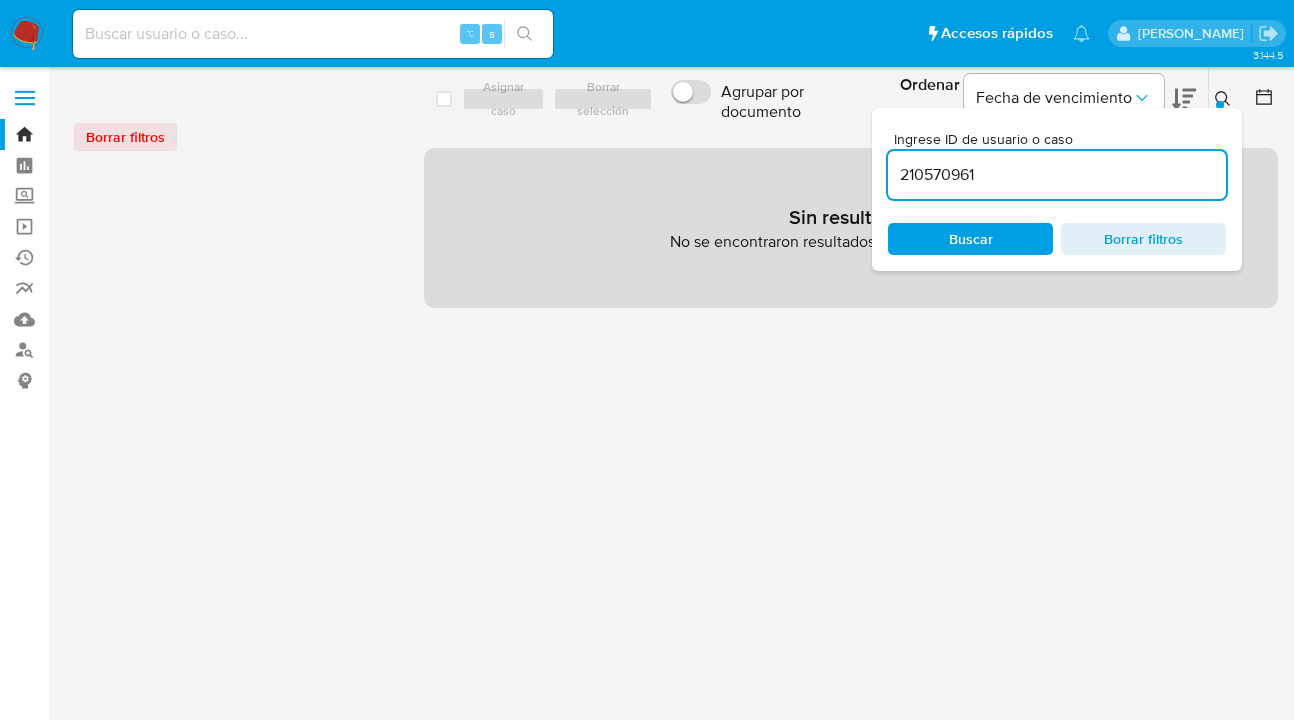 click 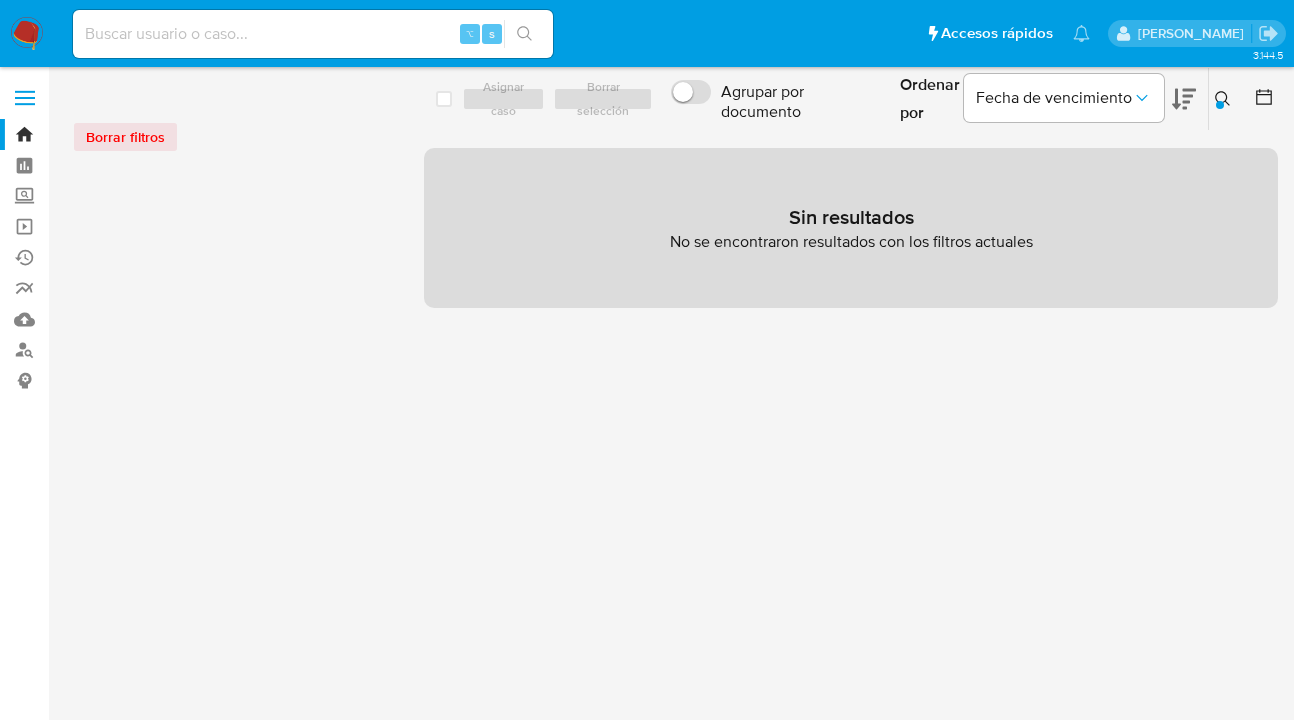 click 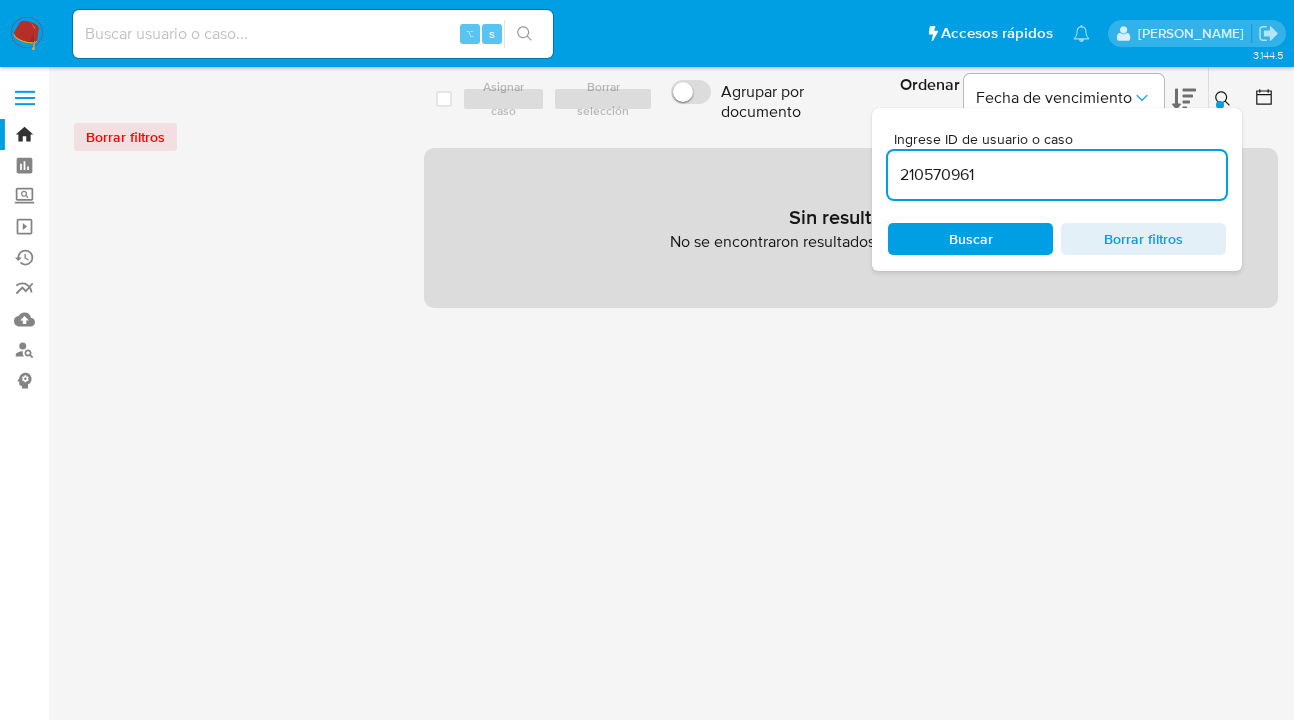 scroll, scrollTop: 0, scrollLeft: 0, axis: both 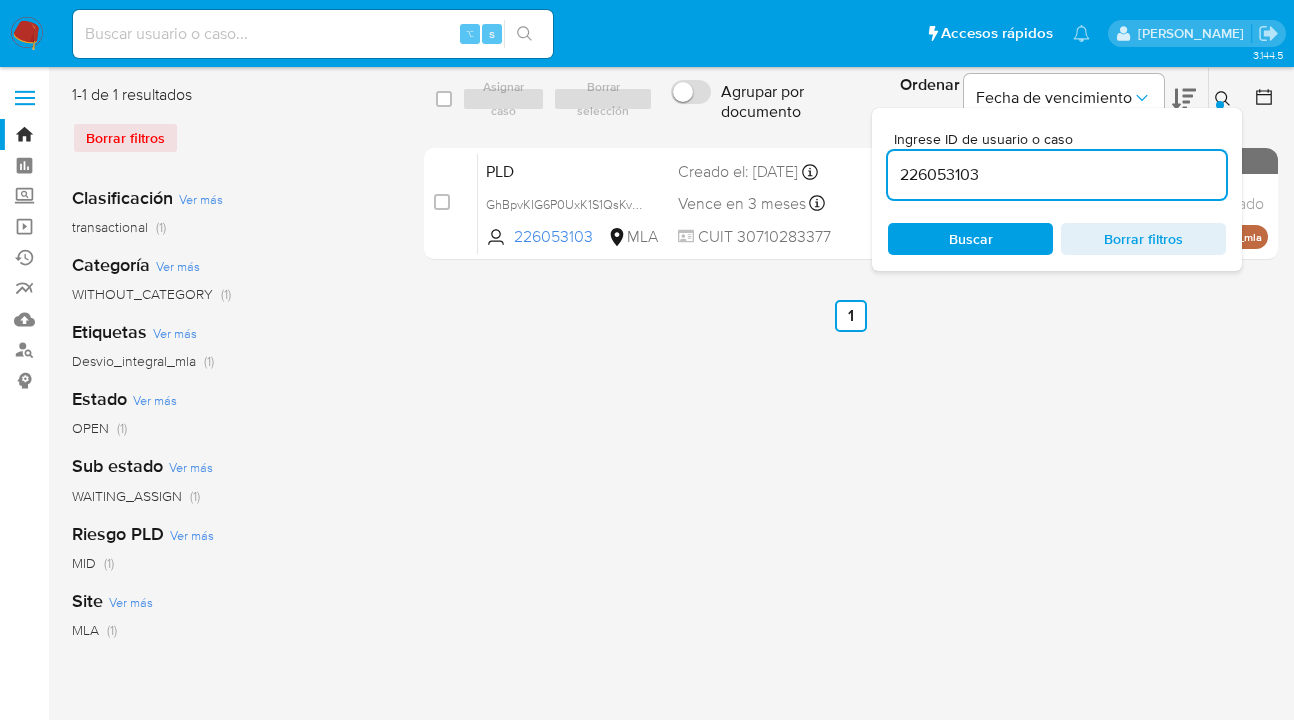 click 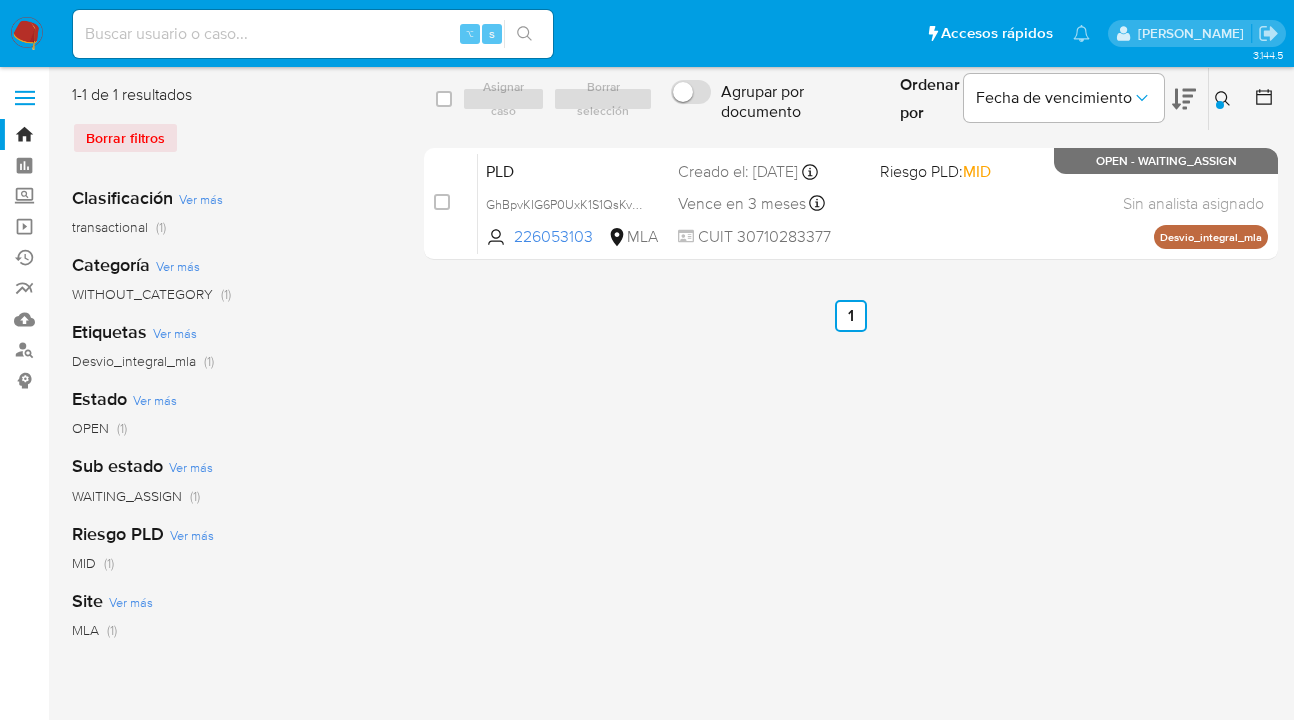 click 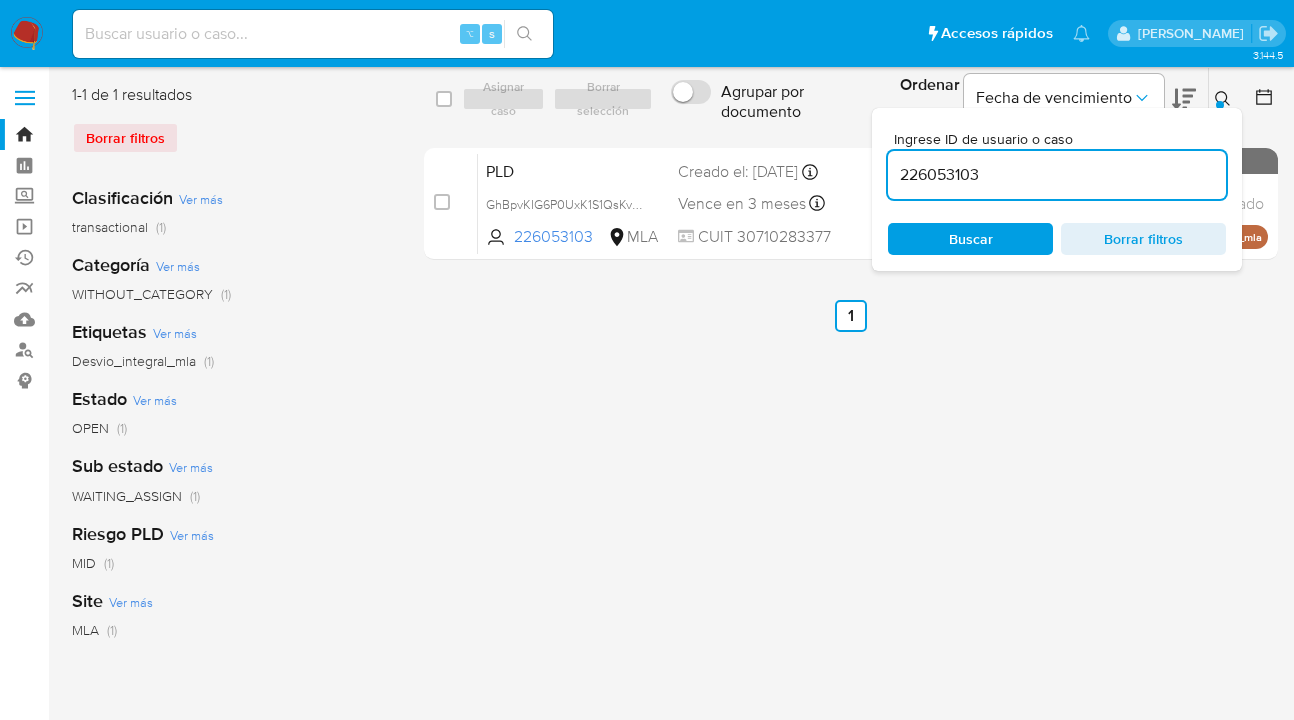 drag, startPoint x: 991, startPoint y: 180, endPoint x: 932, endPoint y: 163, distance: 61.400326 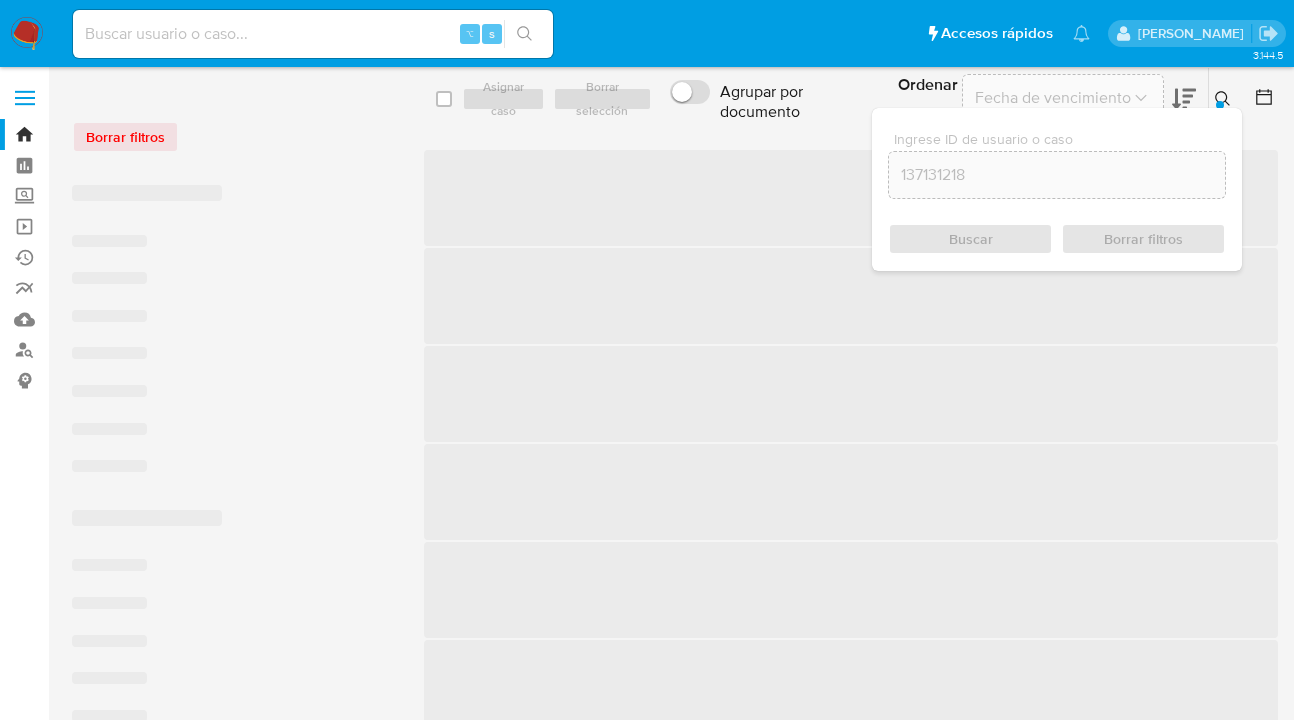 scroll, scrollTop: 0, scrollLeft: 0, axis: both 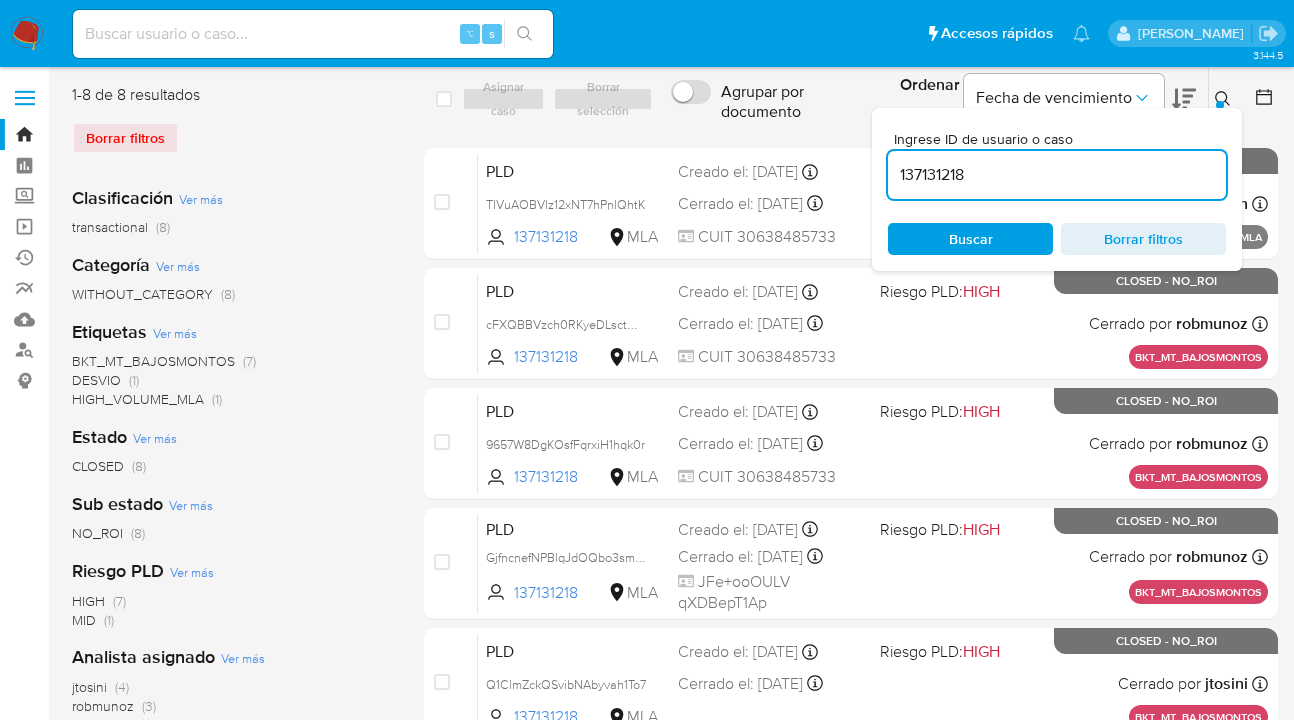 click 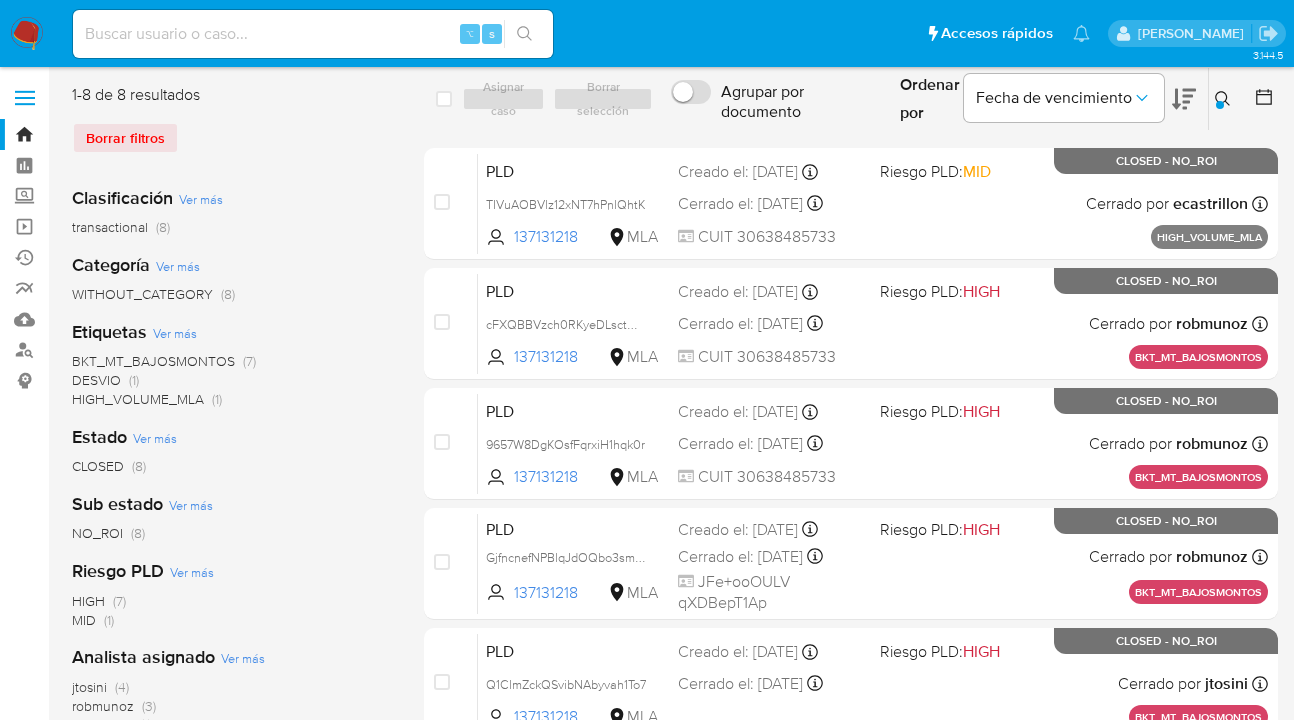 drag, startPoint x: 1226, startPoint y: 102, endPoint x: 1061, endPoint y: 144, distance: 170.26157 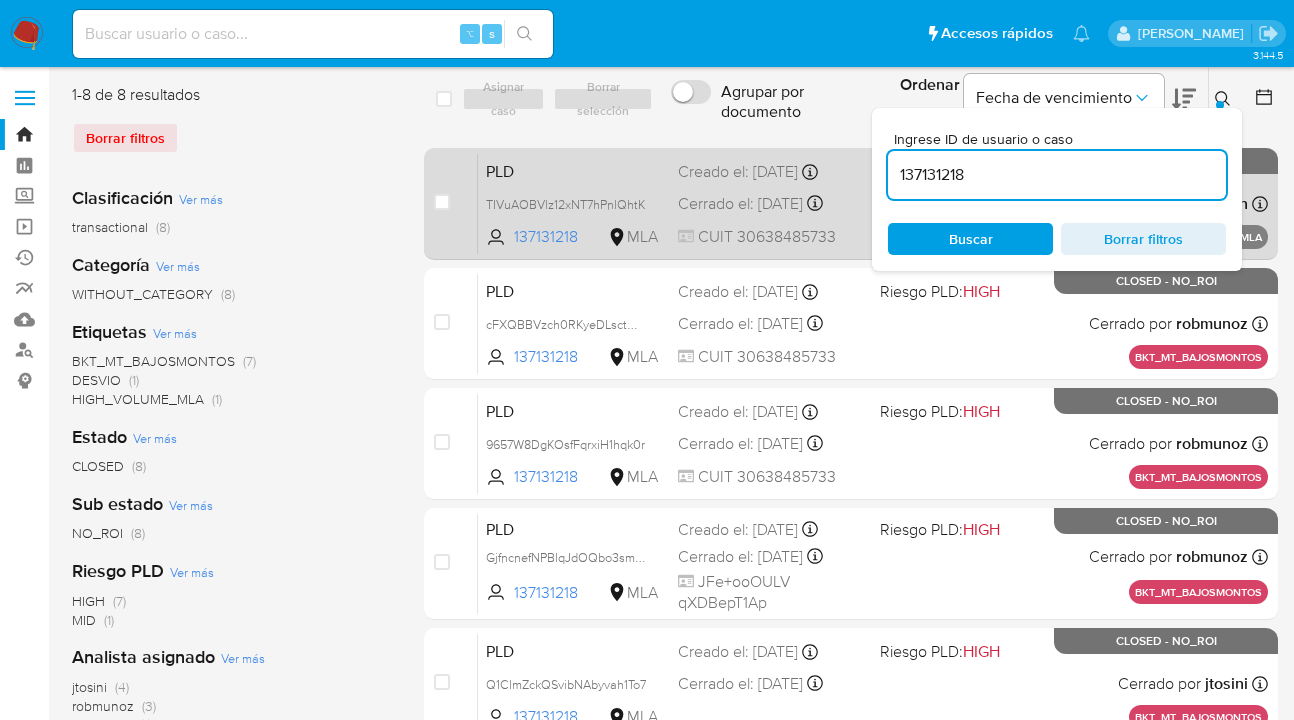 drag, startPoint x: 975, startPoint y: 178, endPoint x: 857, endPoint y: 168, distance: 118.42297 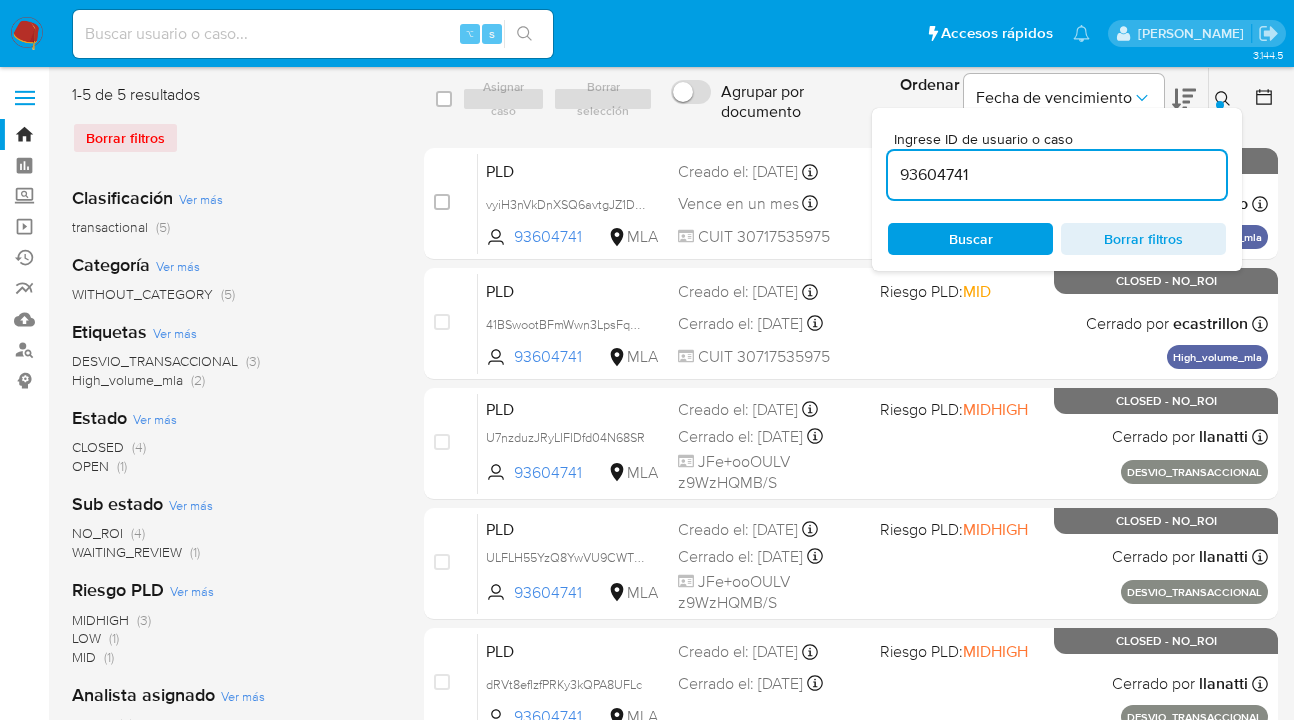 click 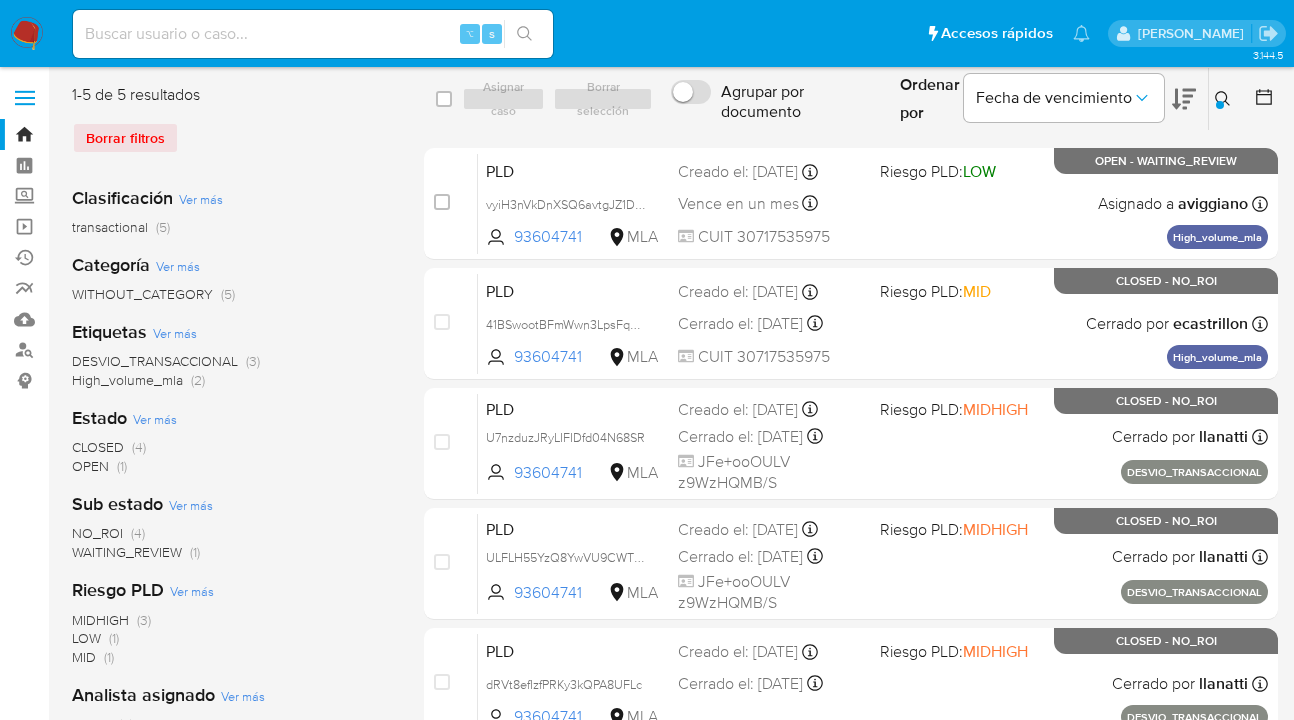 click 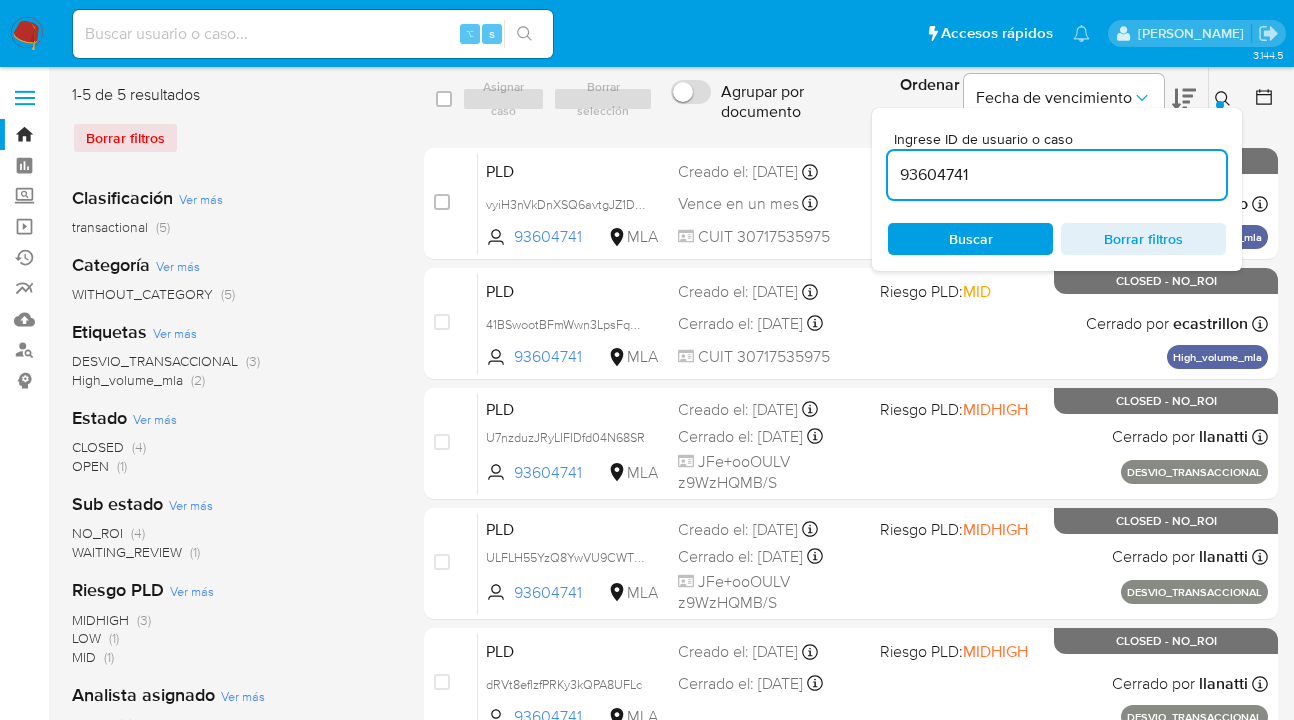 drag, startPoint x: 986, startPoint y: 170, endPoint x: 895, endPoint y: 177, distance: 91.26884 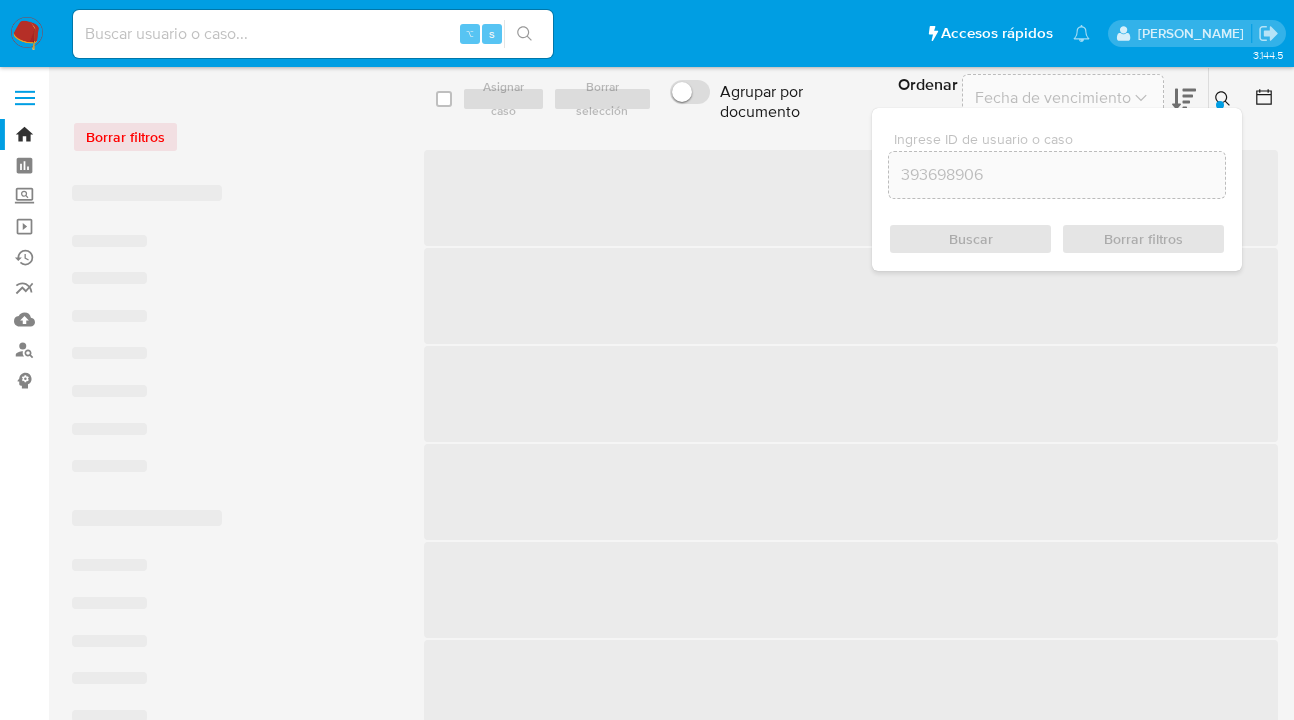 scroll, scrollTop: 0, scrollLeft: 0, axis: both 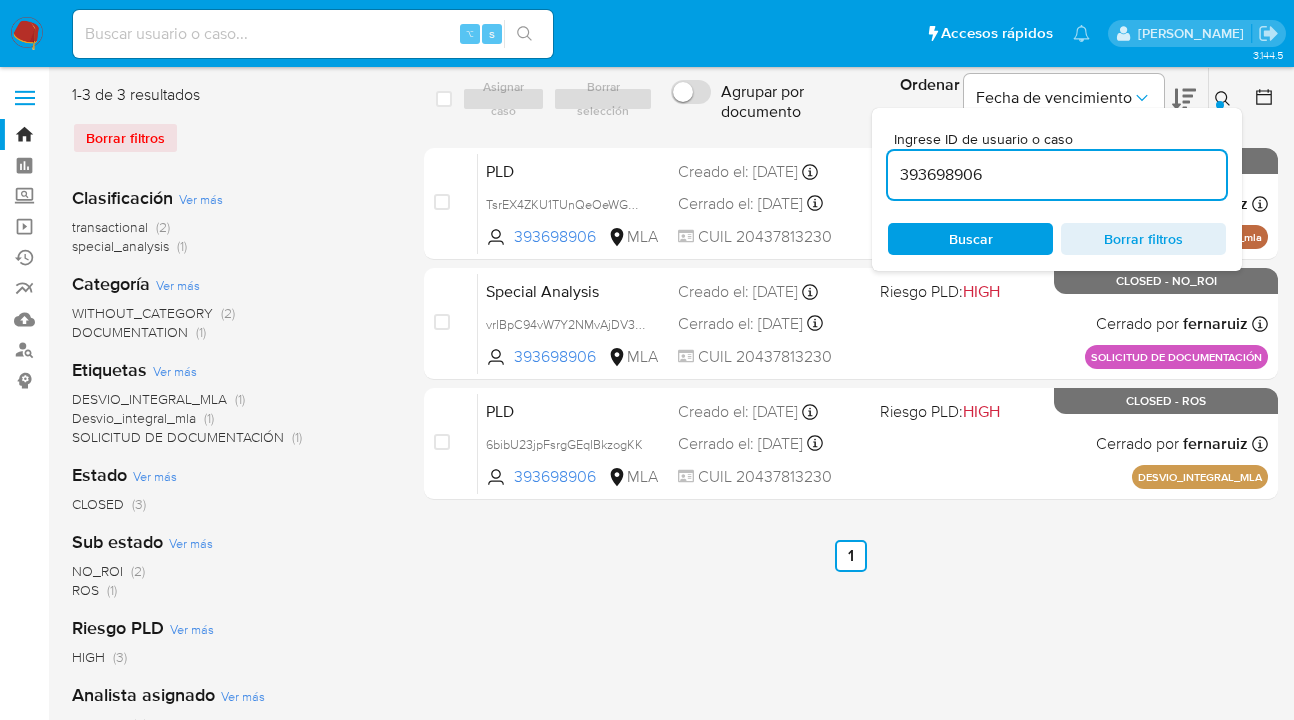 click on "select-all-cases-checkbox Asignar caso Borrar selección Agrupar por documento Ordenar por [PERSON_NAME] de vencimiento   No es posible ordenar los resultados mientras se encuentren agrupados. Ingrese ID de usuario o caso 393698906 Buscar Borrar filtros case-item-checkbox   No es posible asignar el caso PLD TsrEX4ZKU1TUnQeOeWGC1gIQ 393698906 MLA Riesgo PLD:  HIGH Creado el: [DATE]   Creado el: [DATE] 03:12:30 Cerrado el: [DATE]   Cerrado el: [DATE] 09:25:09 CUIL   20437813230 Cerrado por   fernaruiz   Asignado el: [DATE] 10:29:16 Desvio_integral_mla CLOSED - NO_ROI  case-item-checkbox   No es posible asignar el caso Special Analysis vrIBpC94vW7Y2NMvAjDV3eHa 393698906 MLA Riesgo PLD:  HIGH Creado el: [DATE]   Creado el: [DATE] 16:39:02 Cerrado el: [DATE]   Cerrado el: [DATE] 21:40:13 CUIL   20437813230 Cerrado por   [PERSON_NAME] el: [DATE] 16:39:02 SOLICITUD DE DOCUMENTACIÓN CLOSED - NO_ROI  case-item-checkbox   No es posible asignar el caso PLD 6bibU23jpFsrgGEqIBkzogKK" at bounding box center [851, 515] 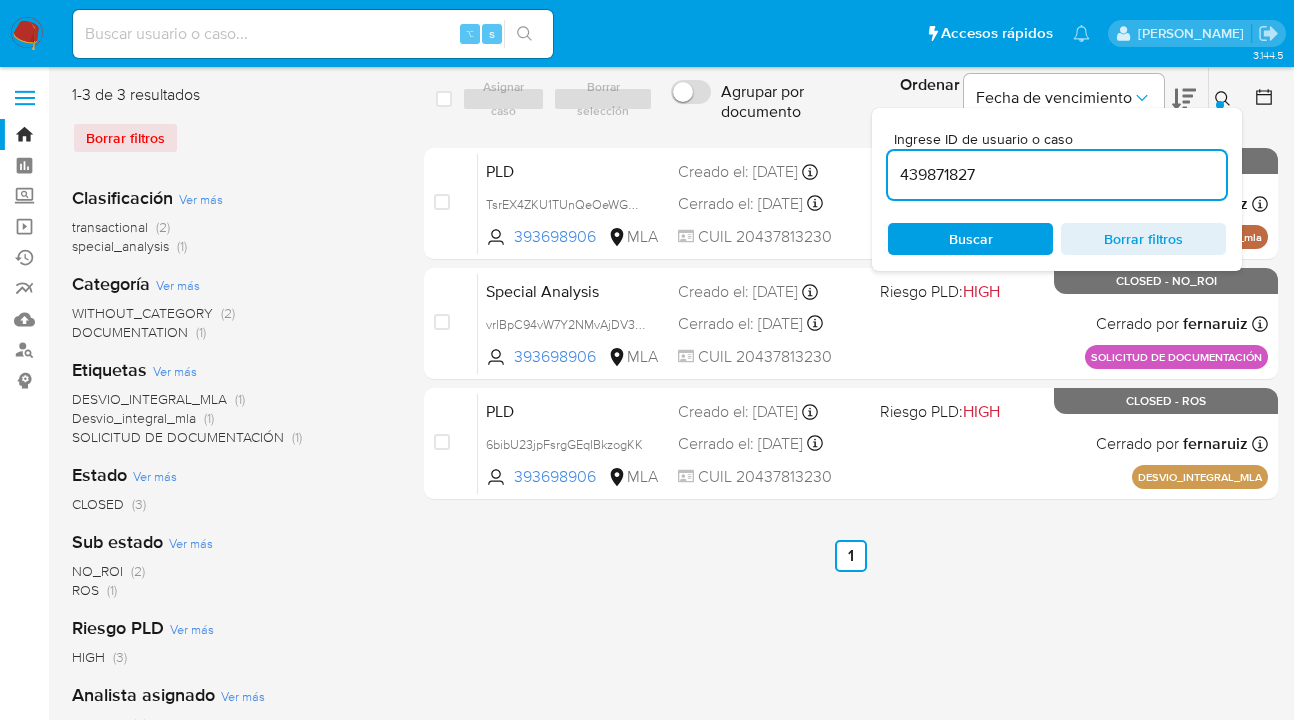 scroll, scrollTop: 0, scrollLeft: 0, axis: both 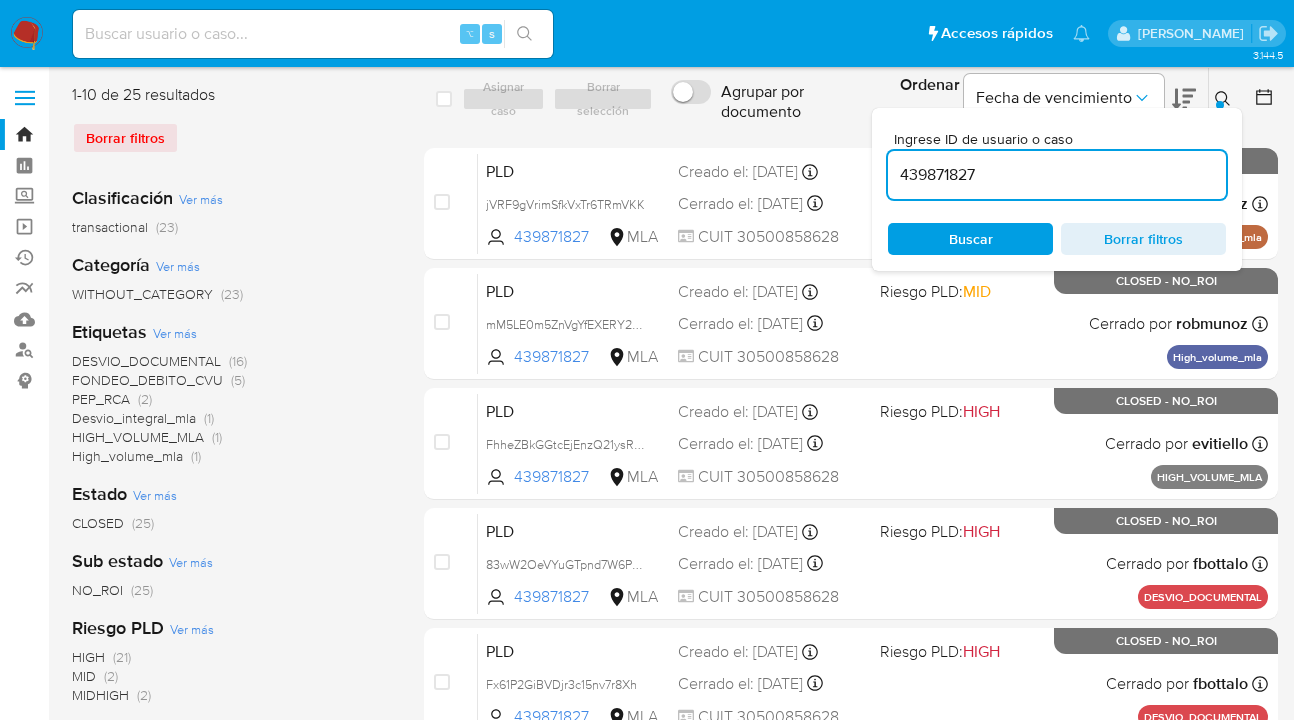 click 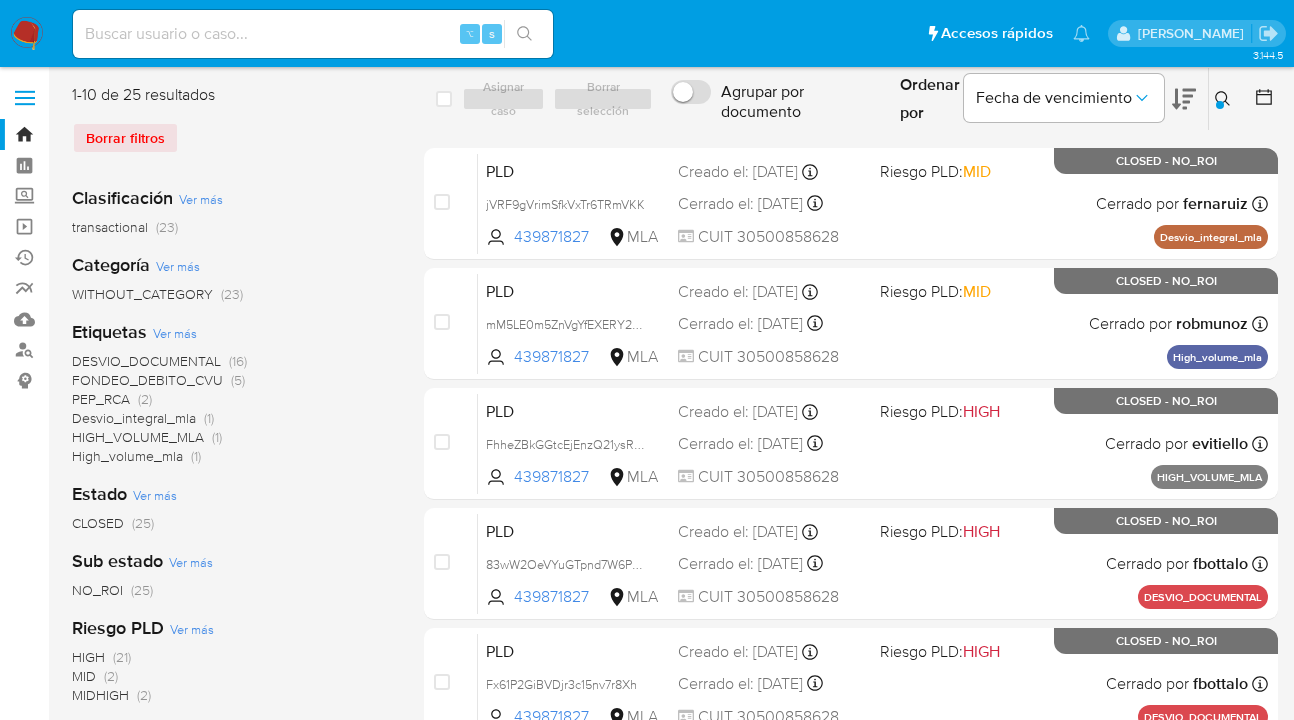 click 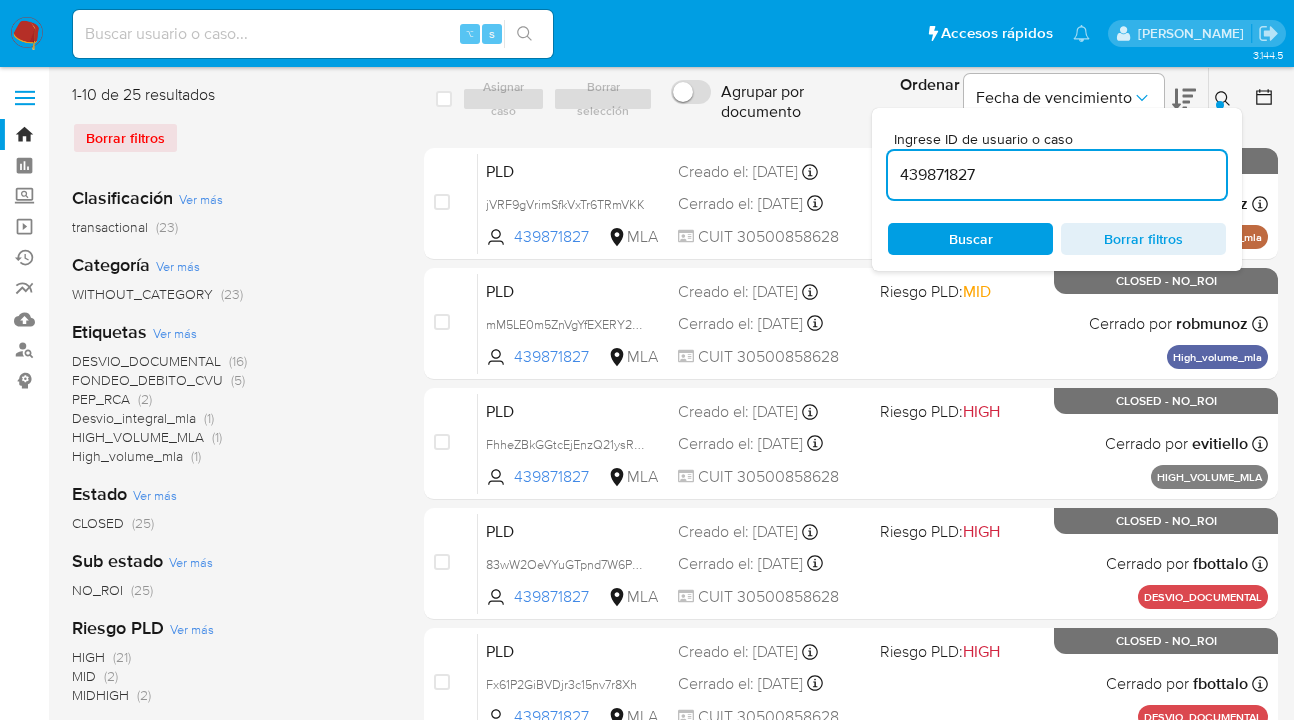 scroll, scrollTop: 0, scrollLeft: 0, axis: both 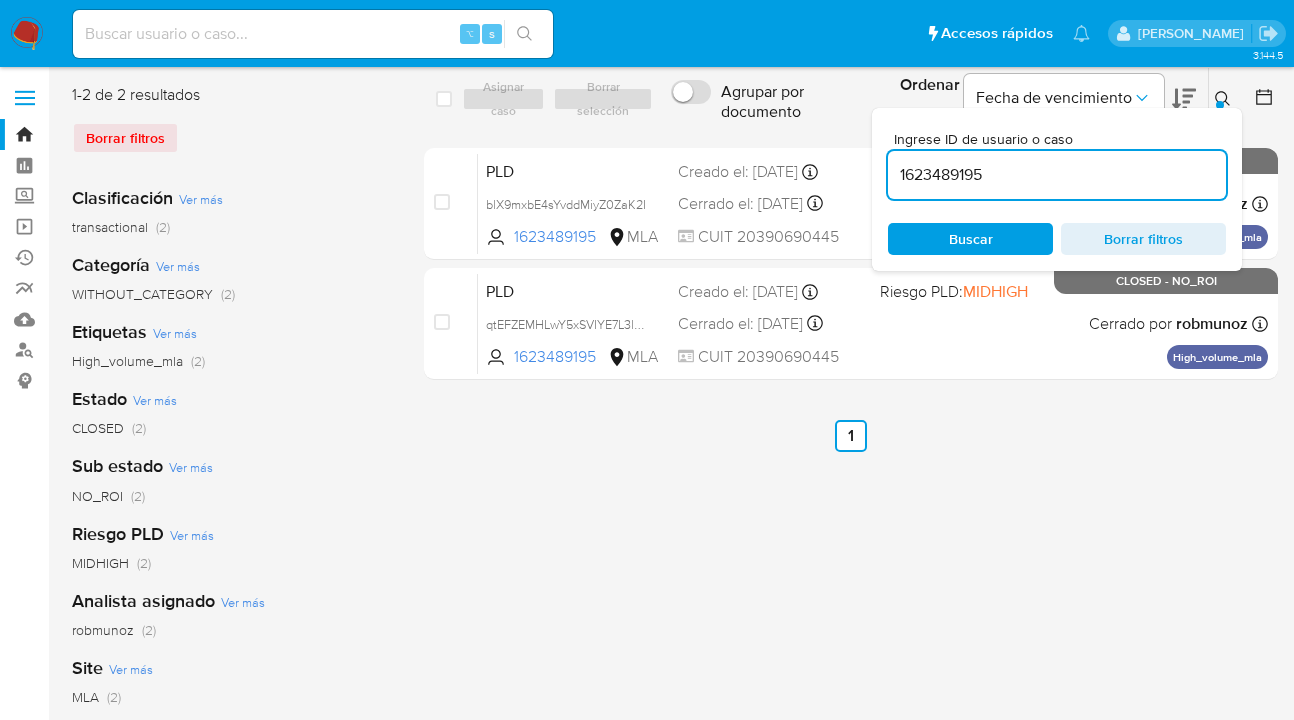 click 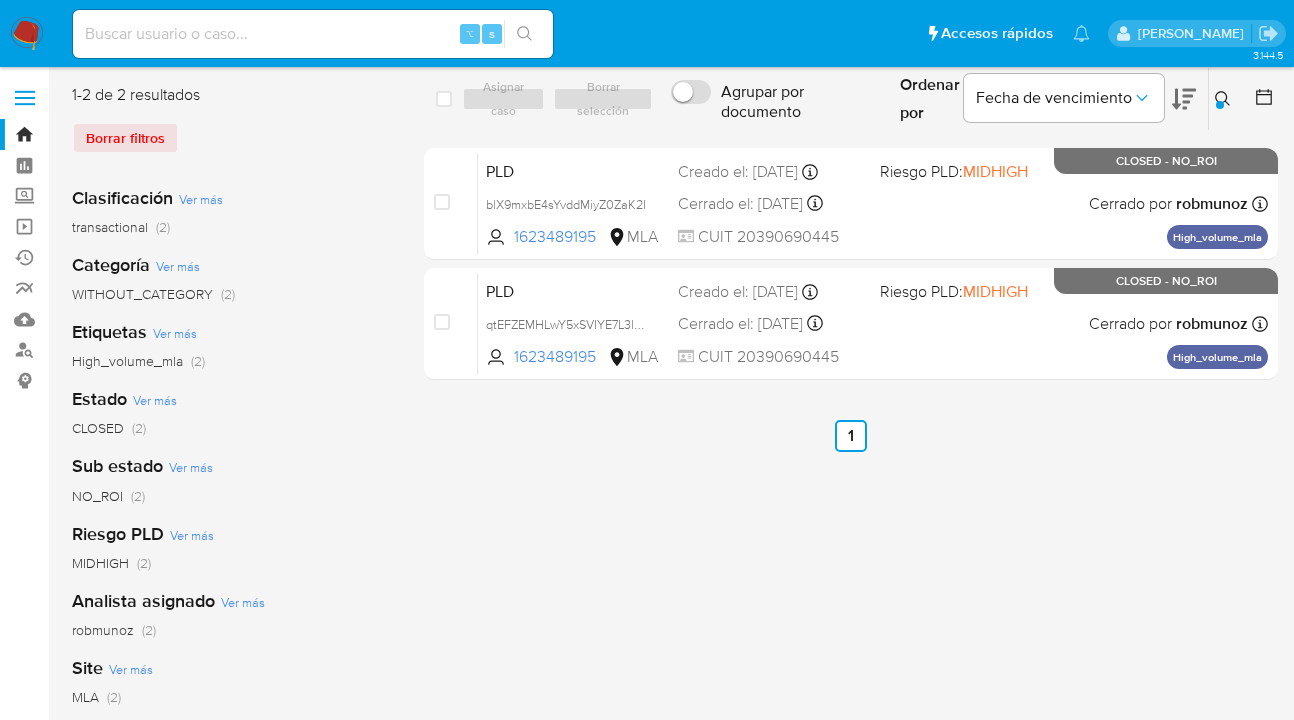 drag, startPoint x: 1223, startPoint y: 98, endPoint x: 1095, endPoint y: 169, distance: 146.37282 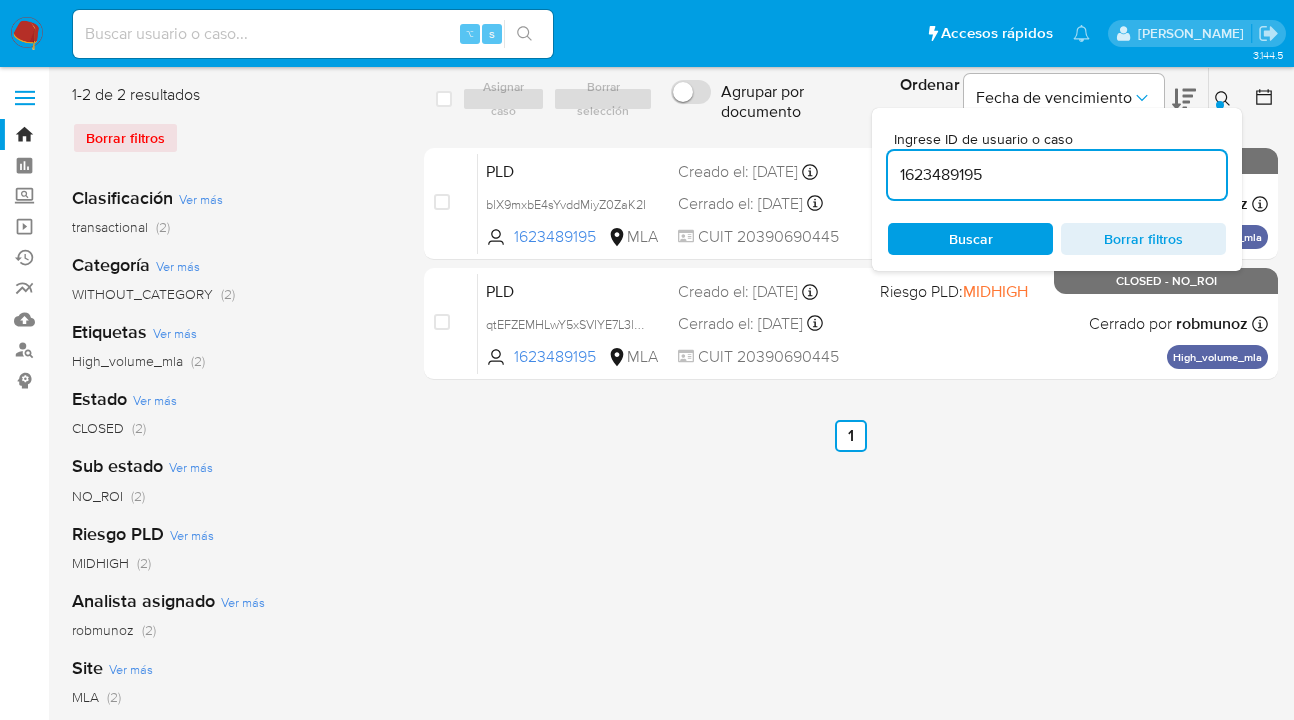 scroll, scrollTop: 0, scrollLeft: 0, axis: both 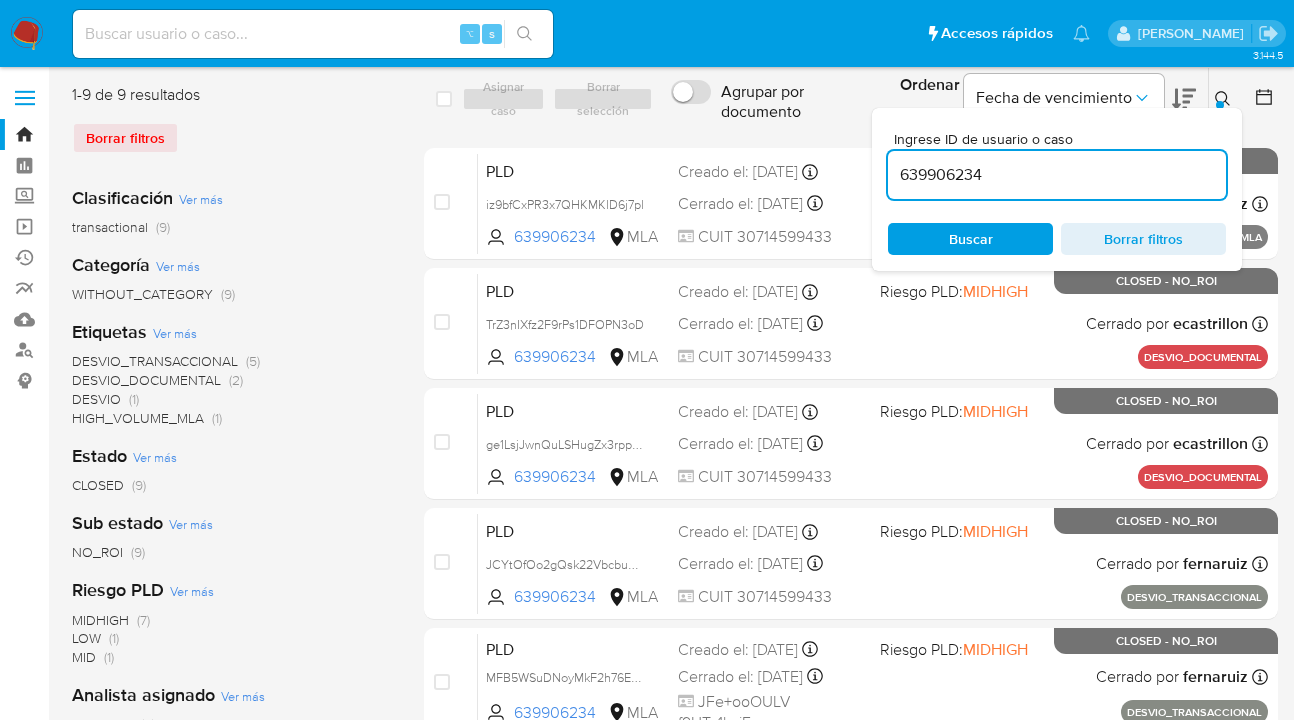 click 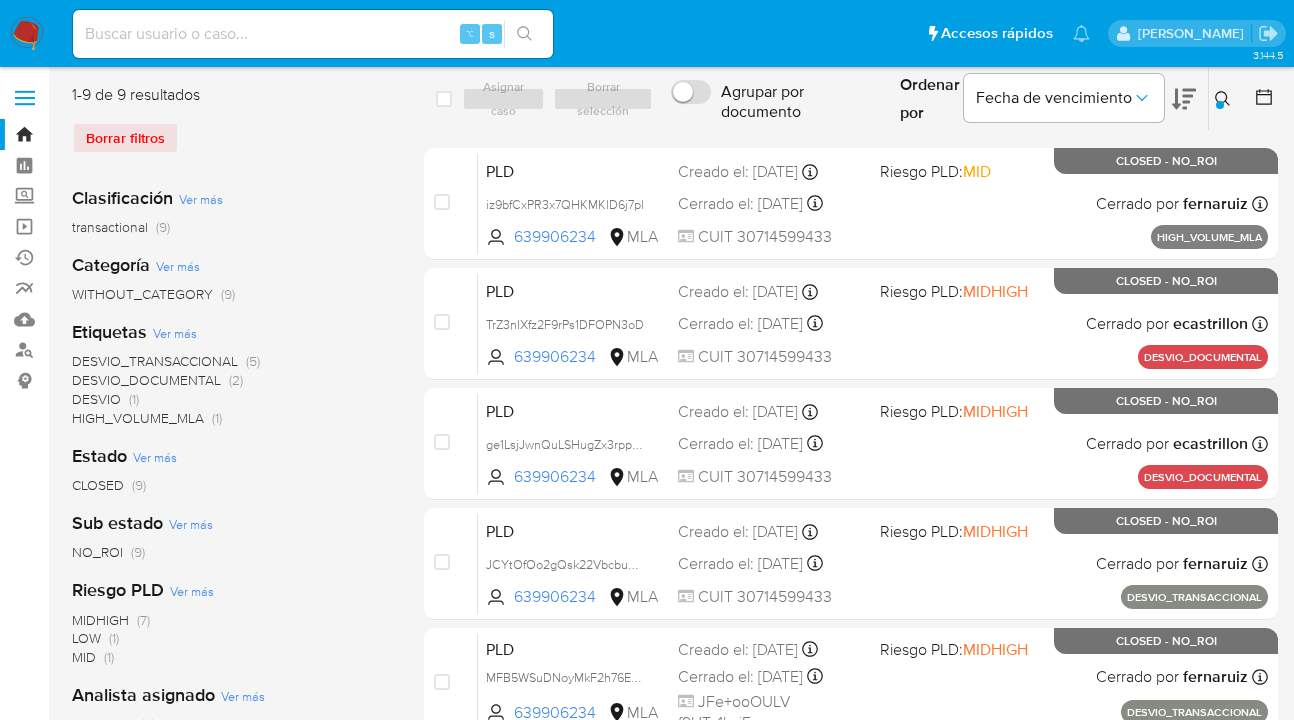 click at bounding box center [1225, 99] 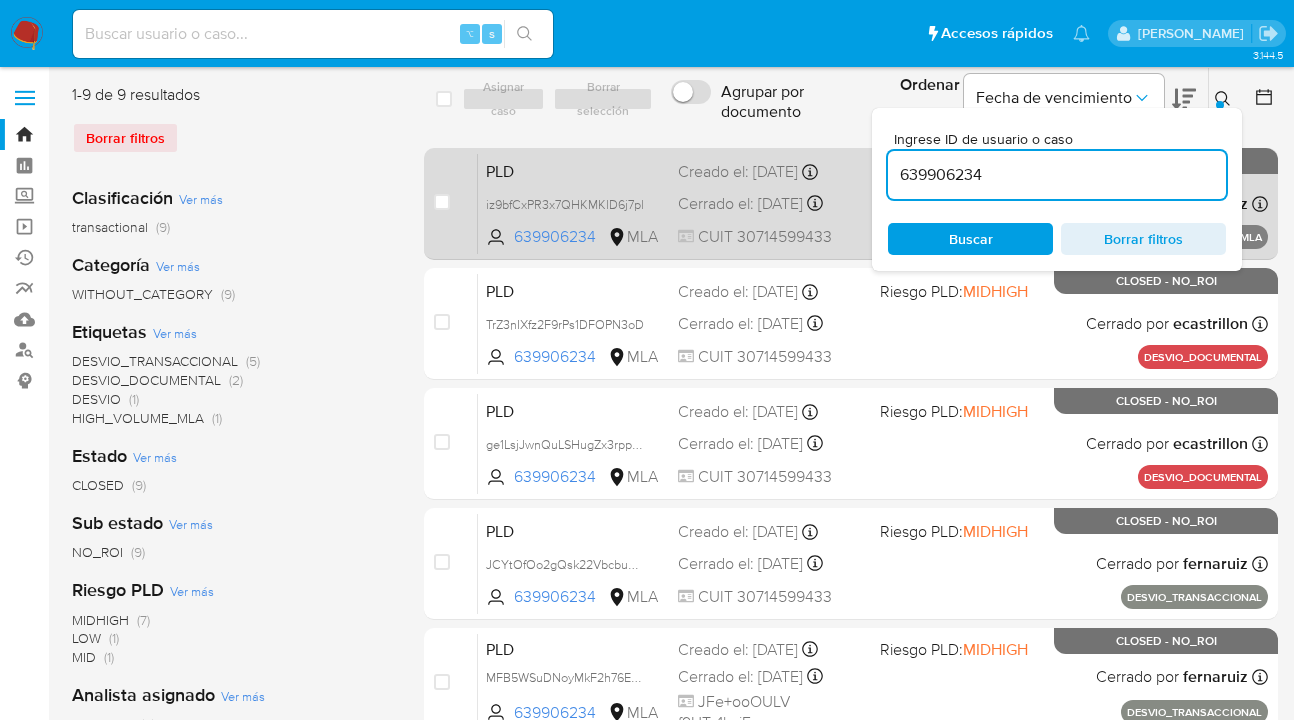 scroll, scrollTop: 0, scrollLeft: 0, axis: both 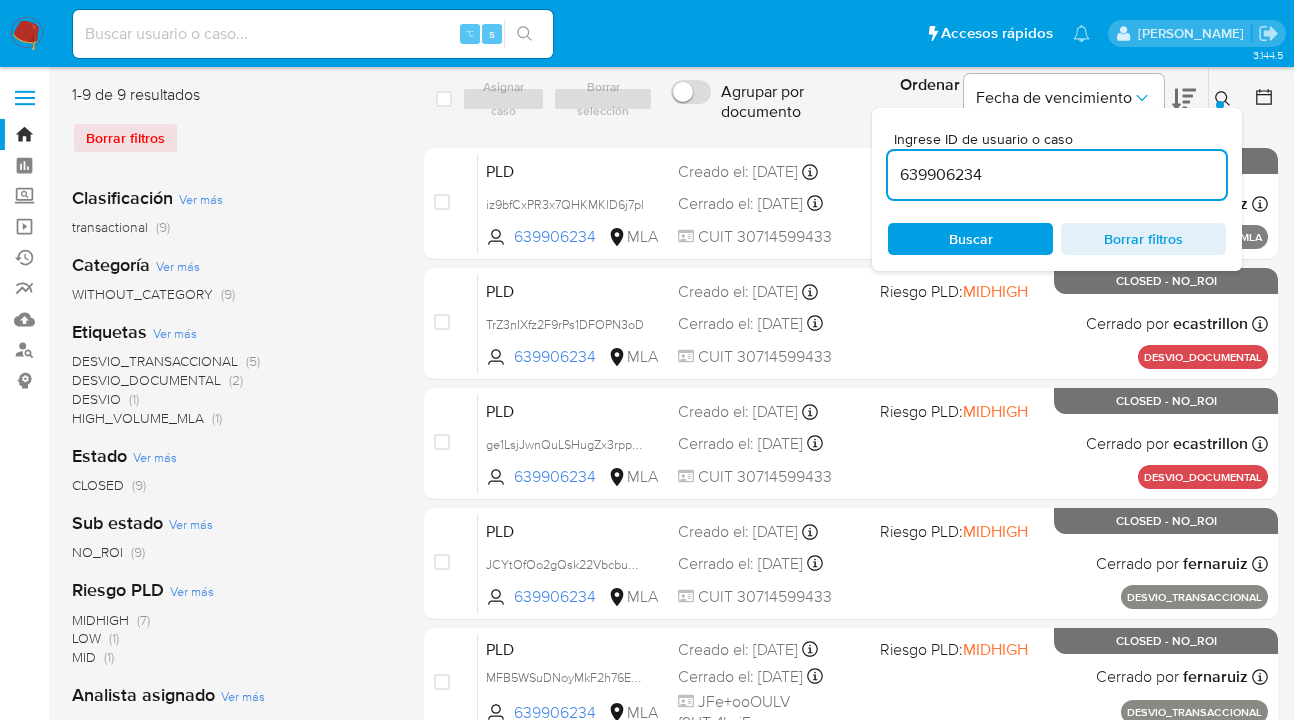 drag, startPoint x: 977, startPoint y: 180, endPoint x: 872, endPoint y: 167, distance: 105.801704 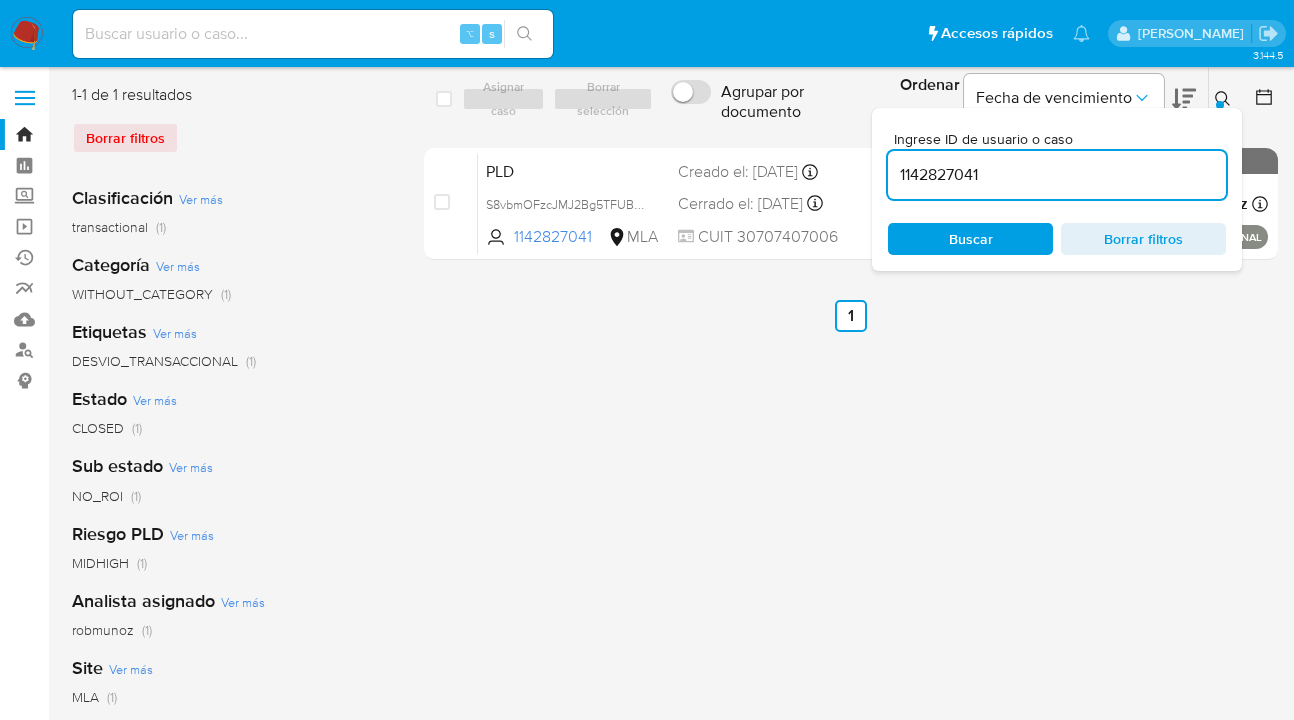 click 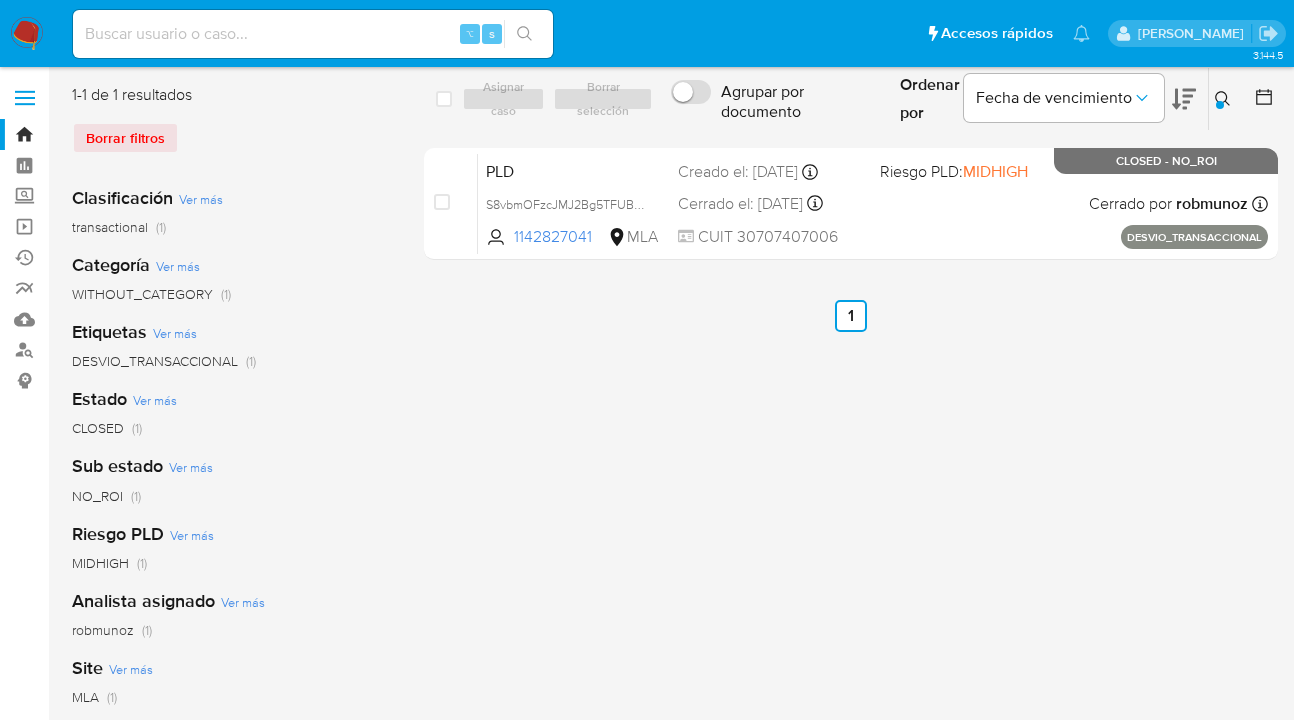 drag, startPoint x: 1224, startPoint y: 96, endPoint x: 1203, endPoint y: 113, distance: 27.018513 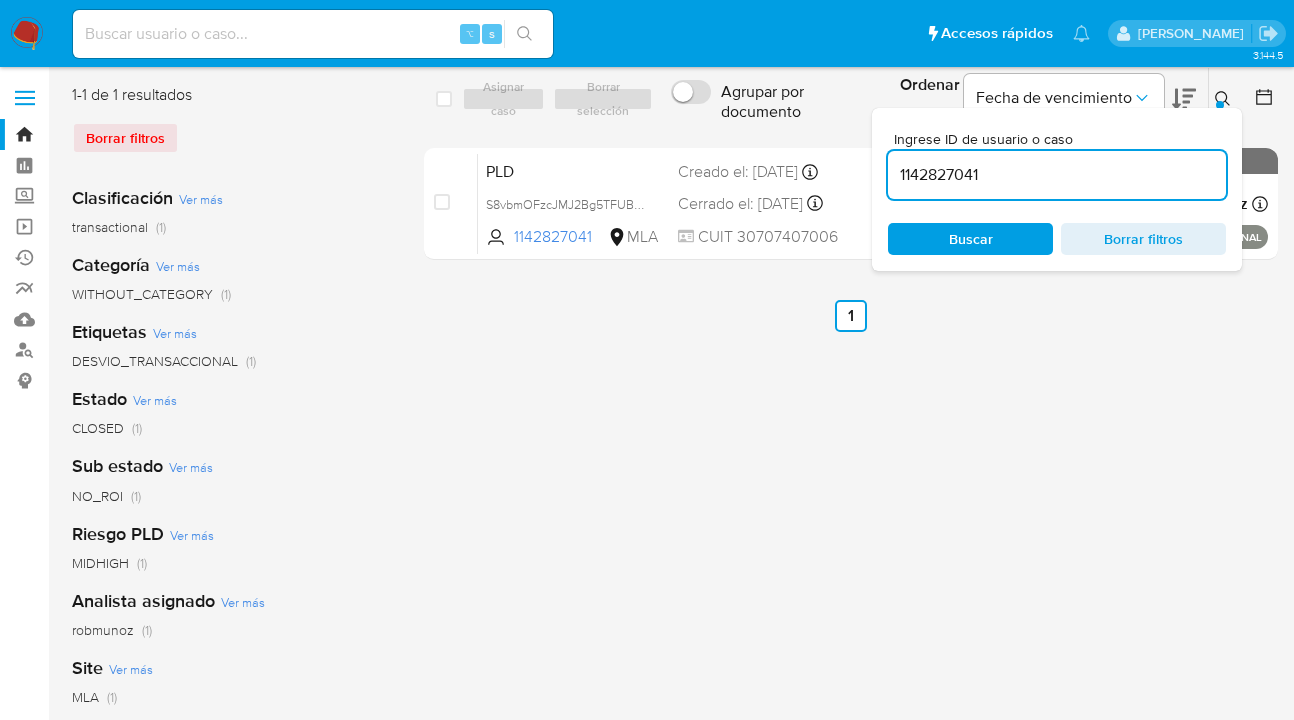 scroll, scrollTop: 0, scrollLeft: 0, axis: both 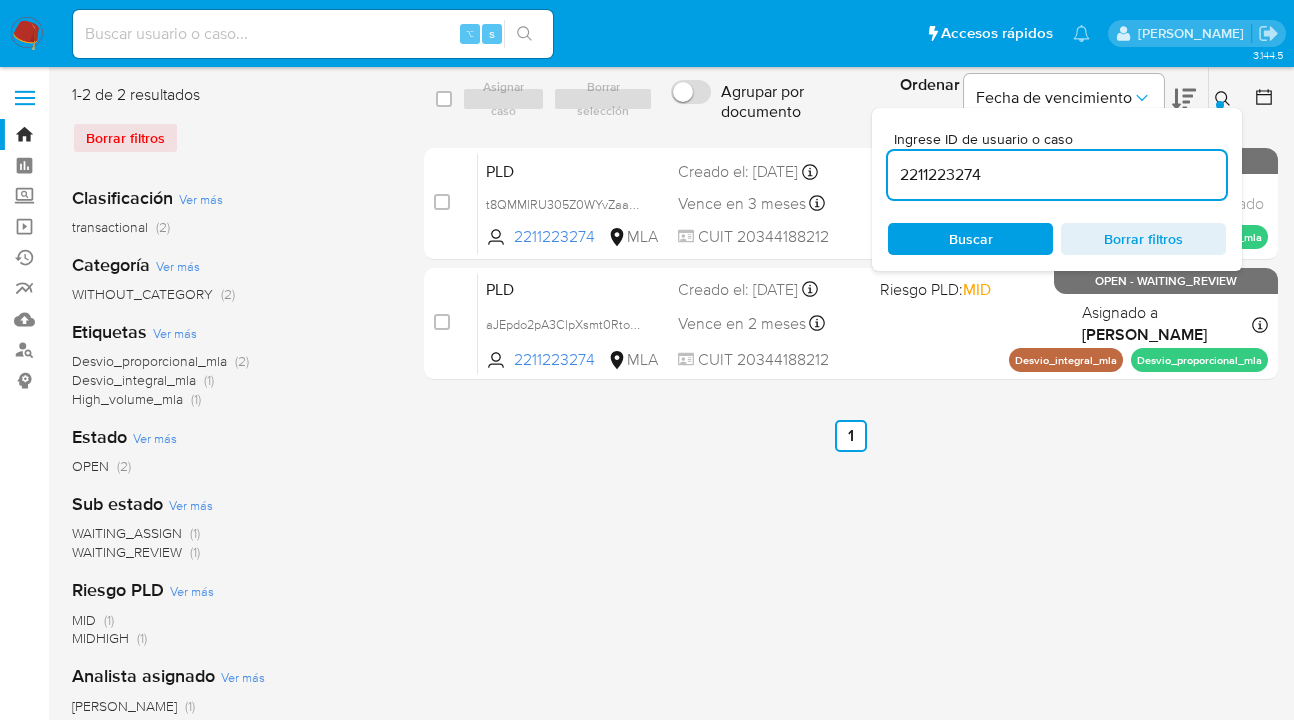 click 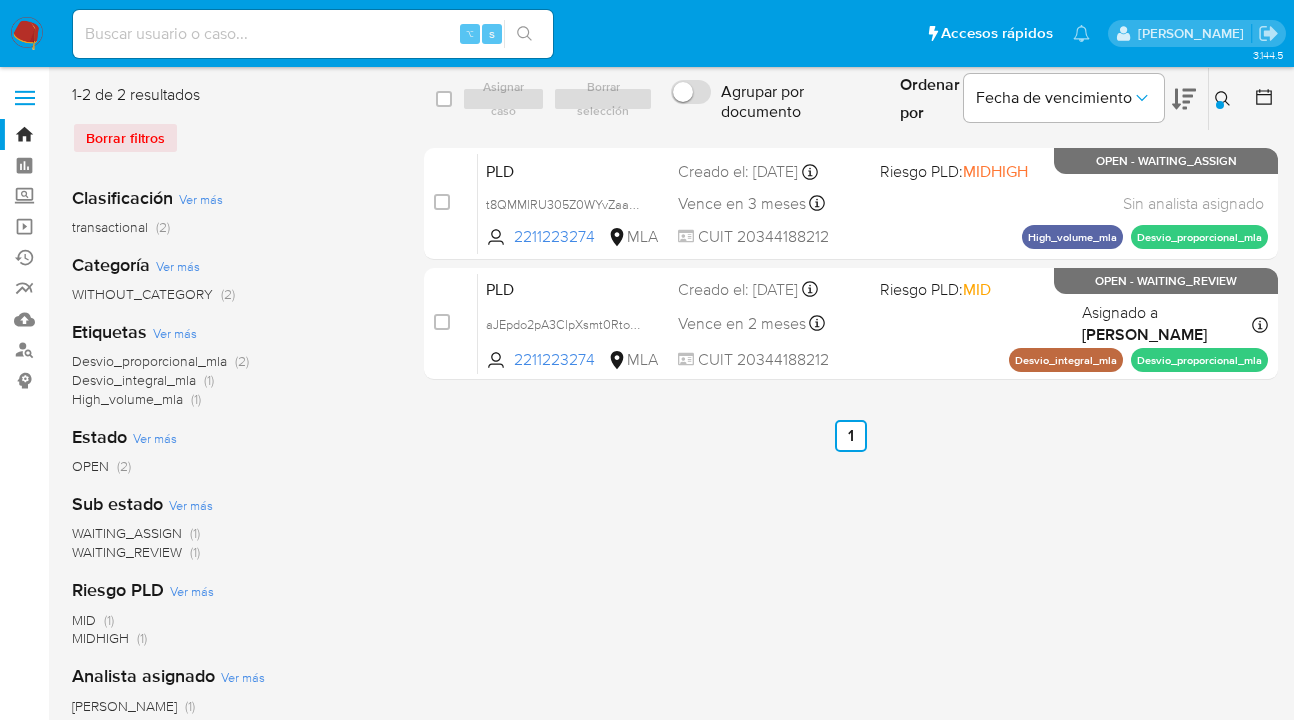 drag, startPoint x: 1220, startPoint y: 94, endPoint x: 1100, endPoint y: 143, distance: 129.61867 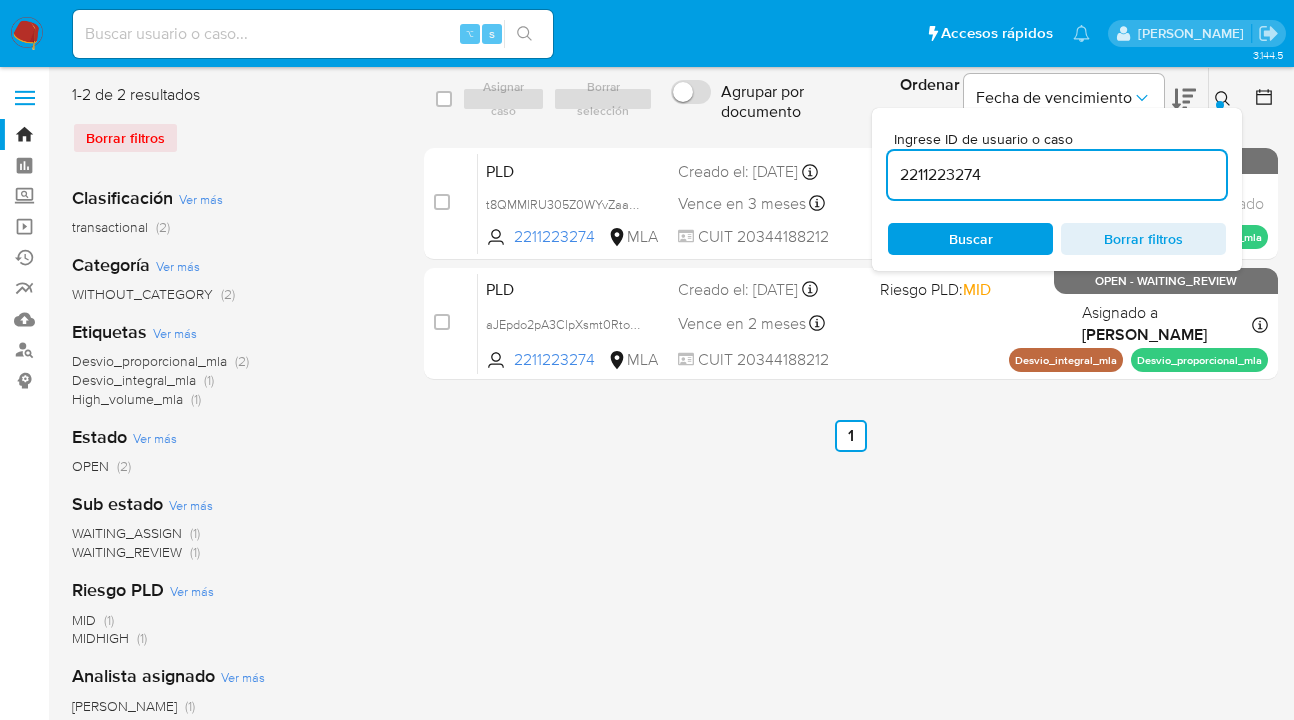 drag, startPoint x: 982, startPoint y: 174, endPoint x: 888, endPoint y: 177, distance: 94.04786 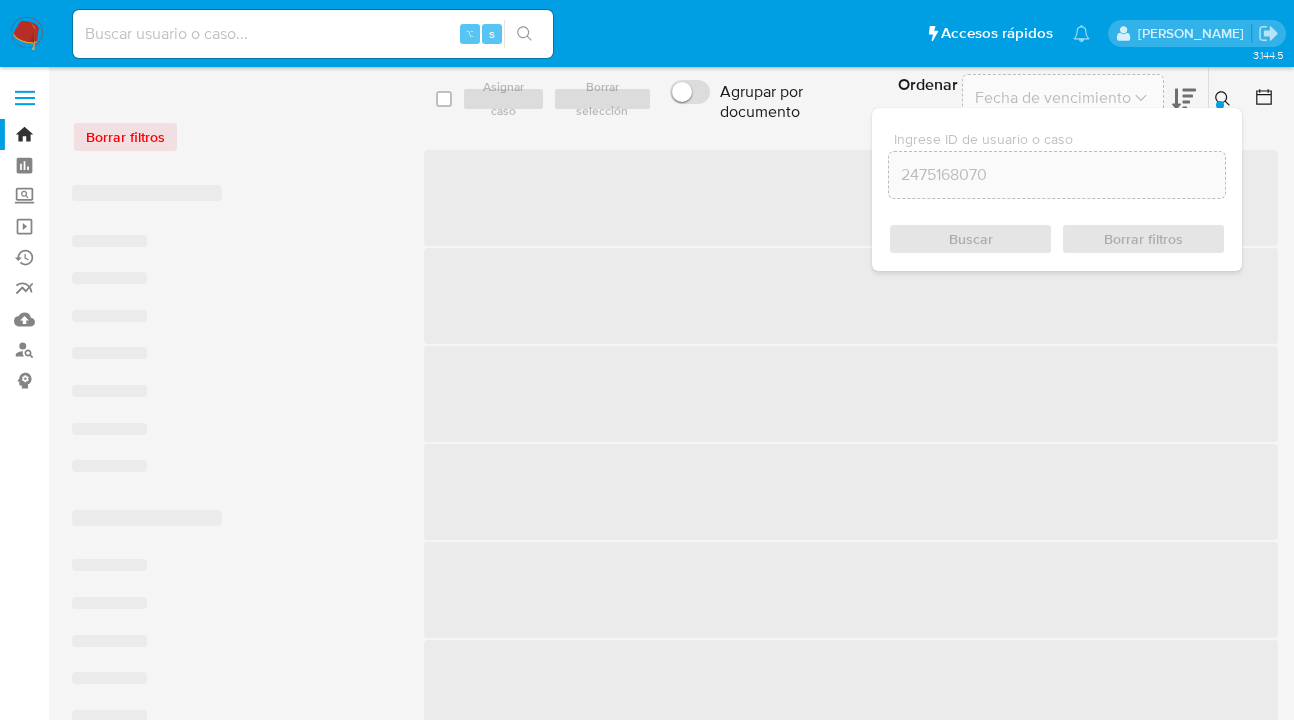 scroll, scrollTop: 0, scrollLeft: 0, axis: both 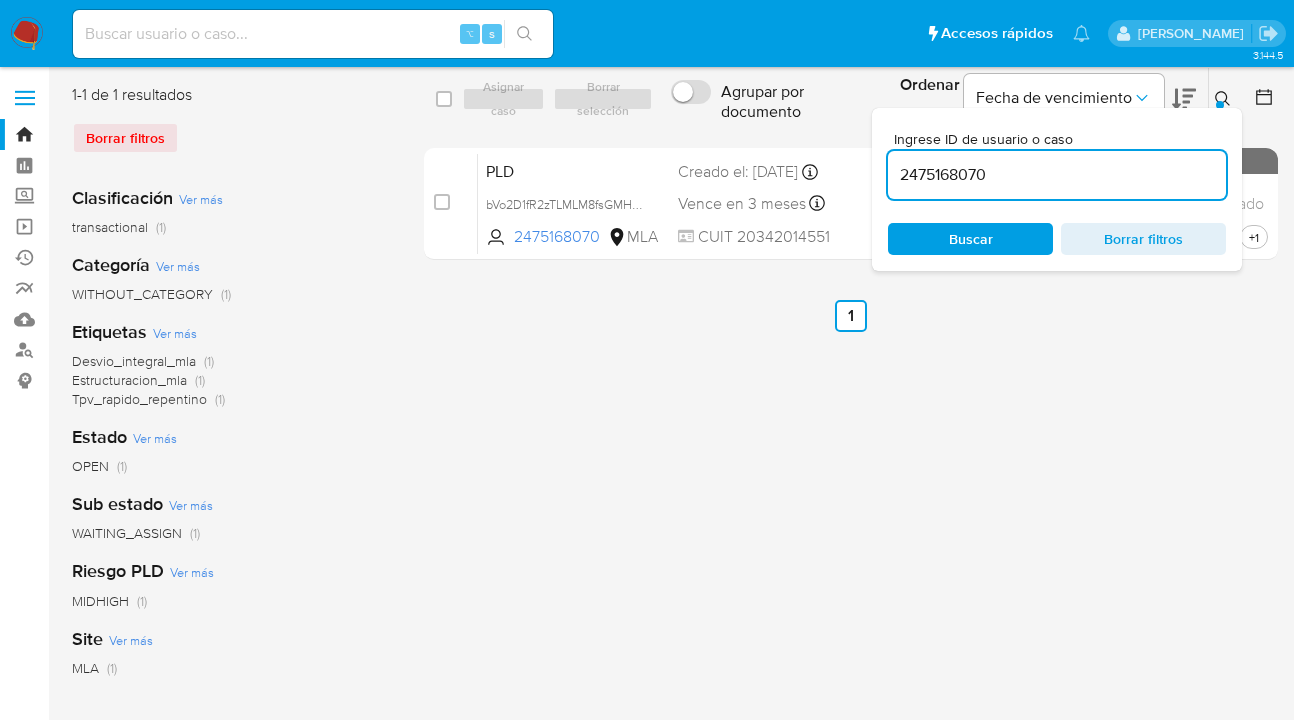 drag, startPoint x: 1228, startPoint y: 97, endPoint x: 1187, endPoint y: 104, distance: 41.59327 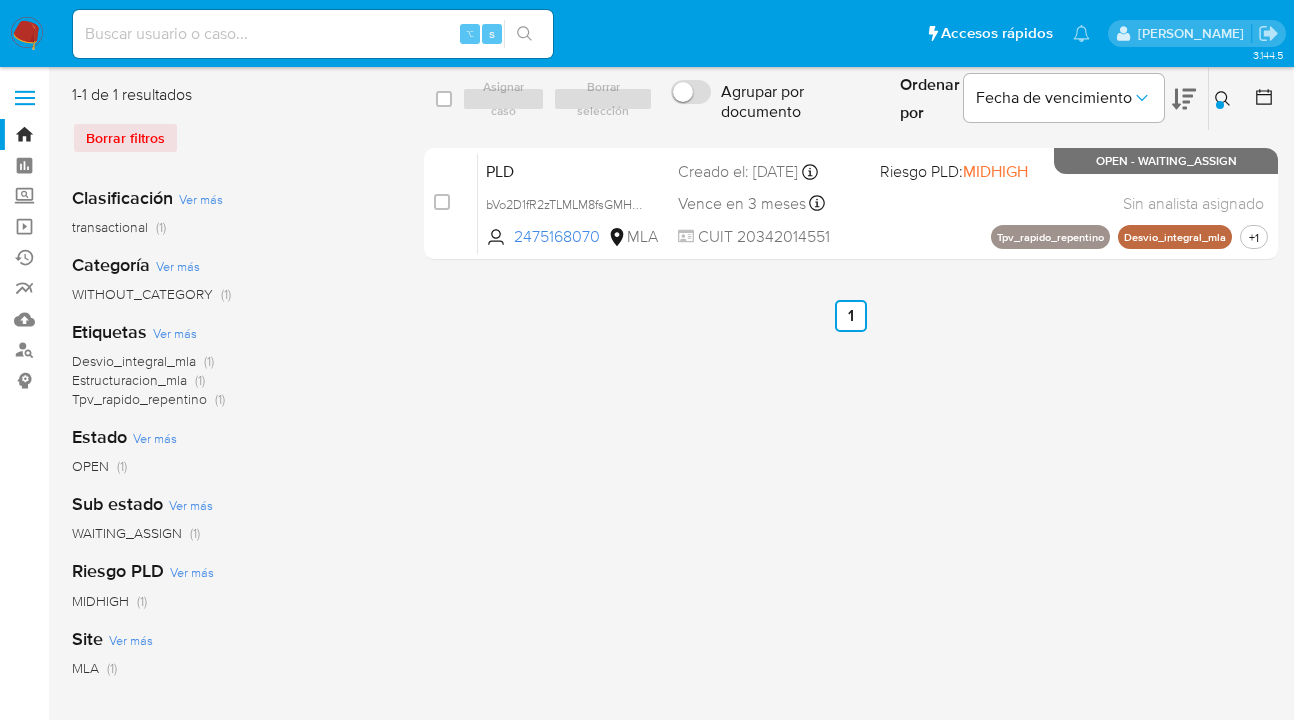 click 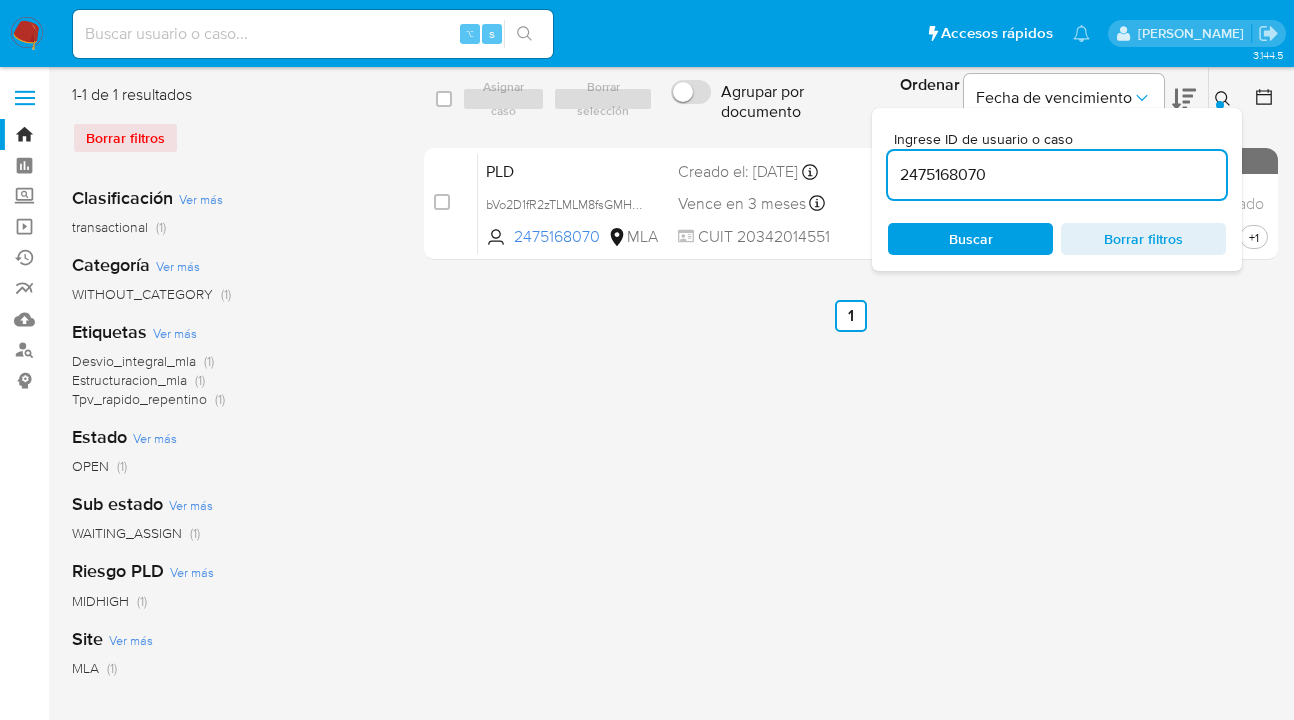 scroll, scrollTop: 0, scrollLeft: 0, axis: both 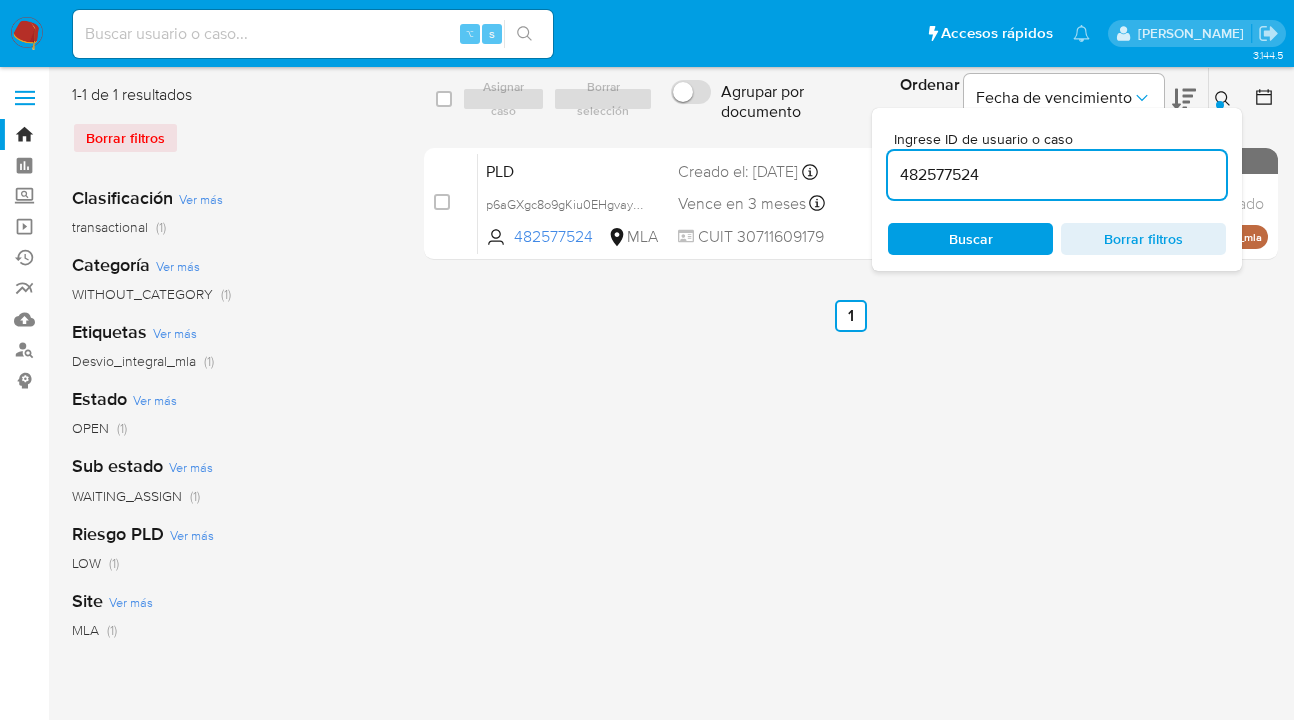 click 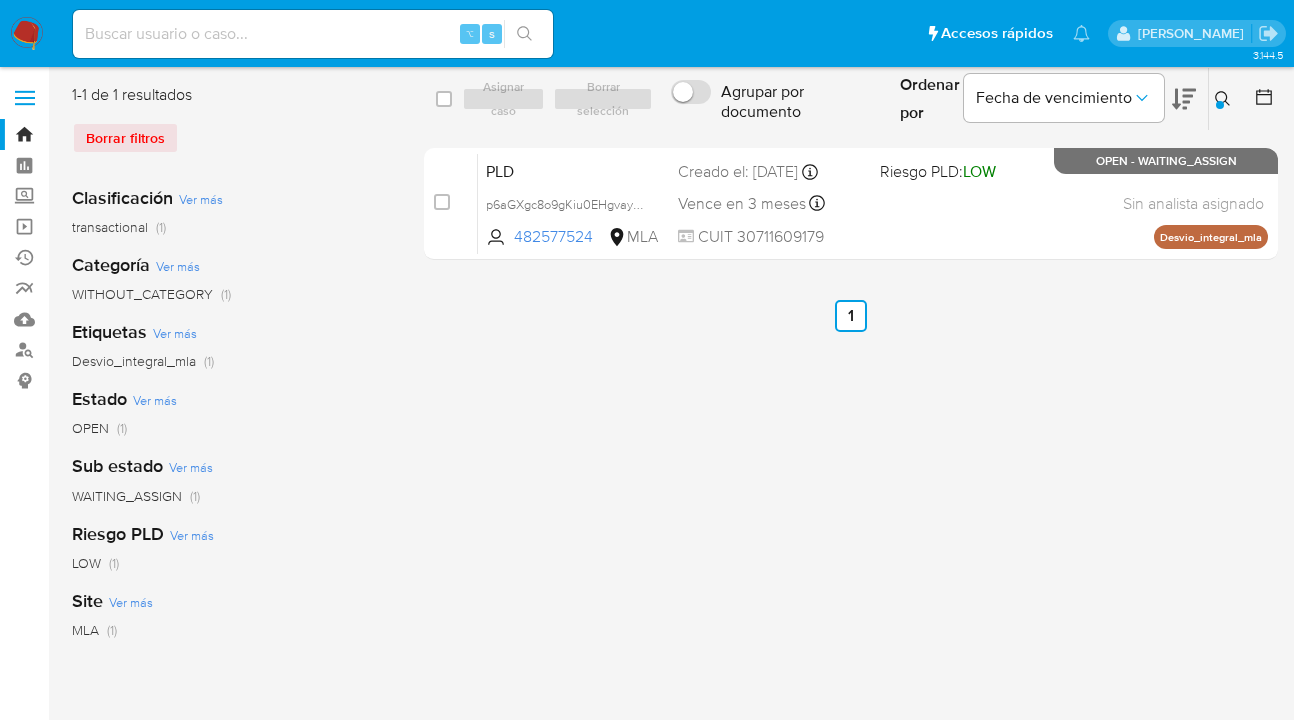 drag, startPoint x: 1222, startPoint y: 101, endPoint x: 1187, endPoint y: 120, distance: 39.824615 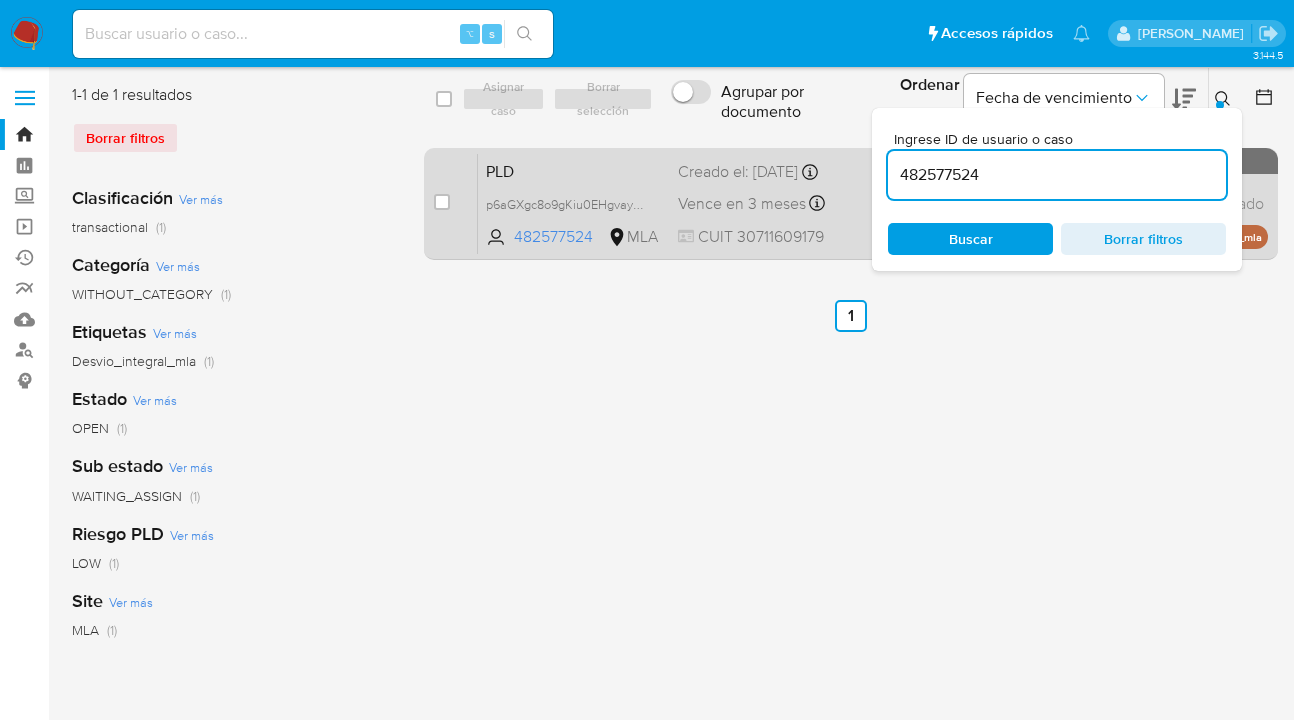 drag, startPoint x: 1014, startPoint y: 174, endPoint x: 866, endPoint y: 187, distance: 148.56985 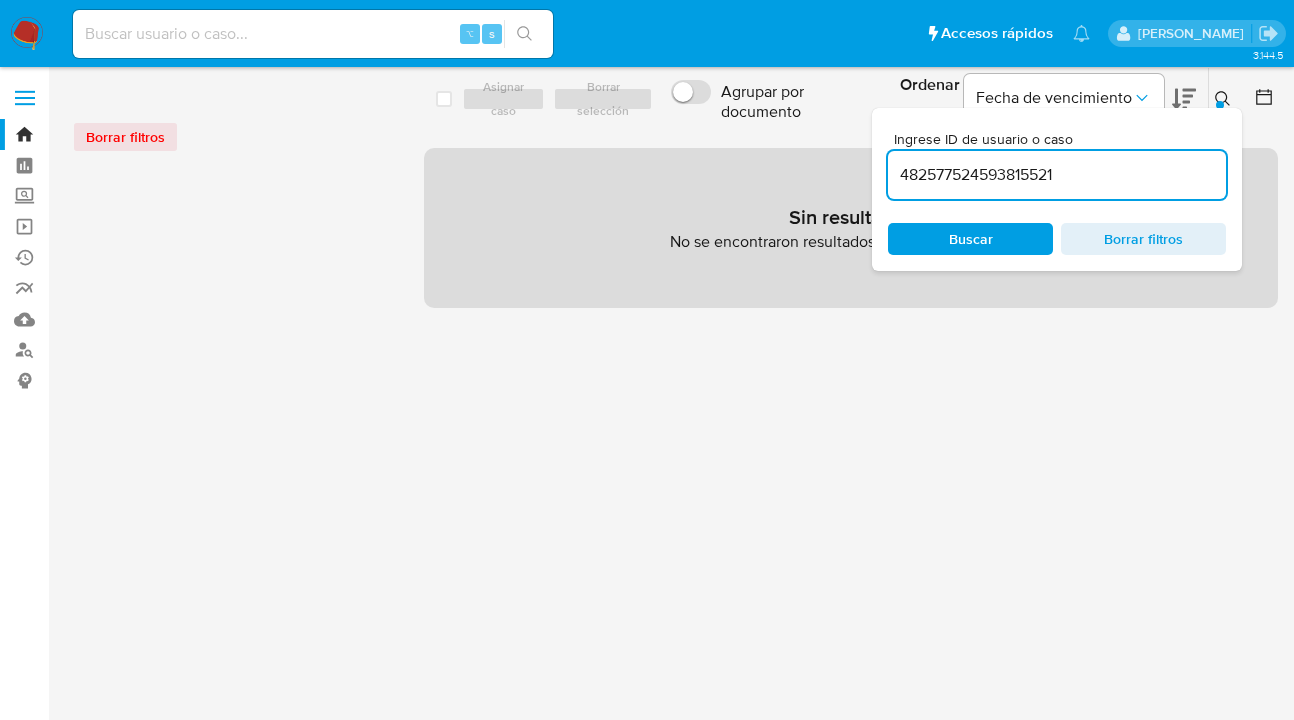 scroll, scrollTop: 0, scrollLeft: 0, axis: both 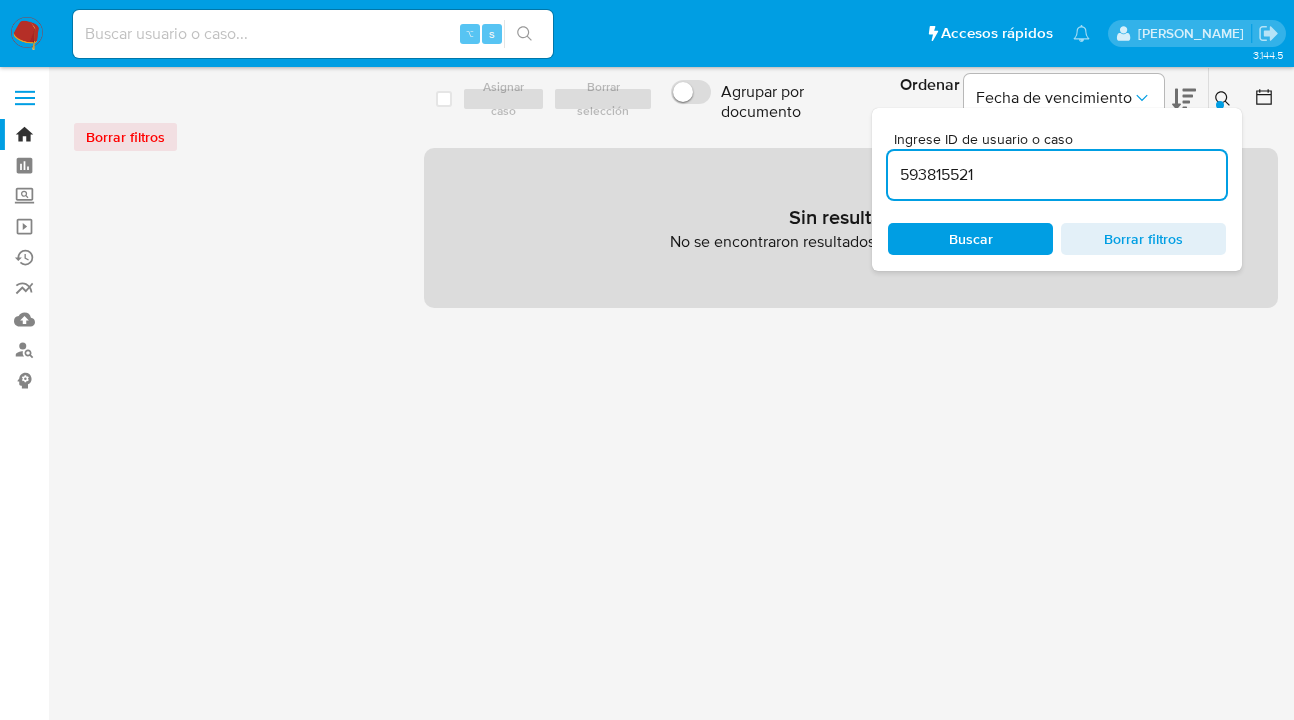 click on "593815521" at bounding box center [1057, 175] 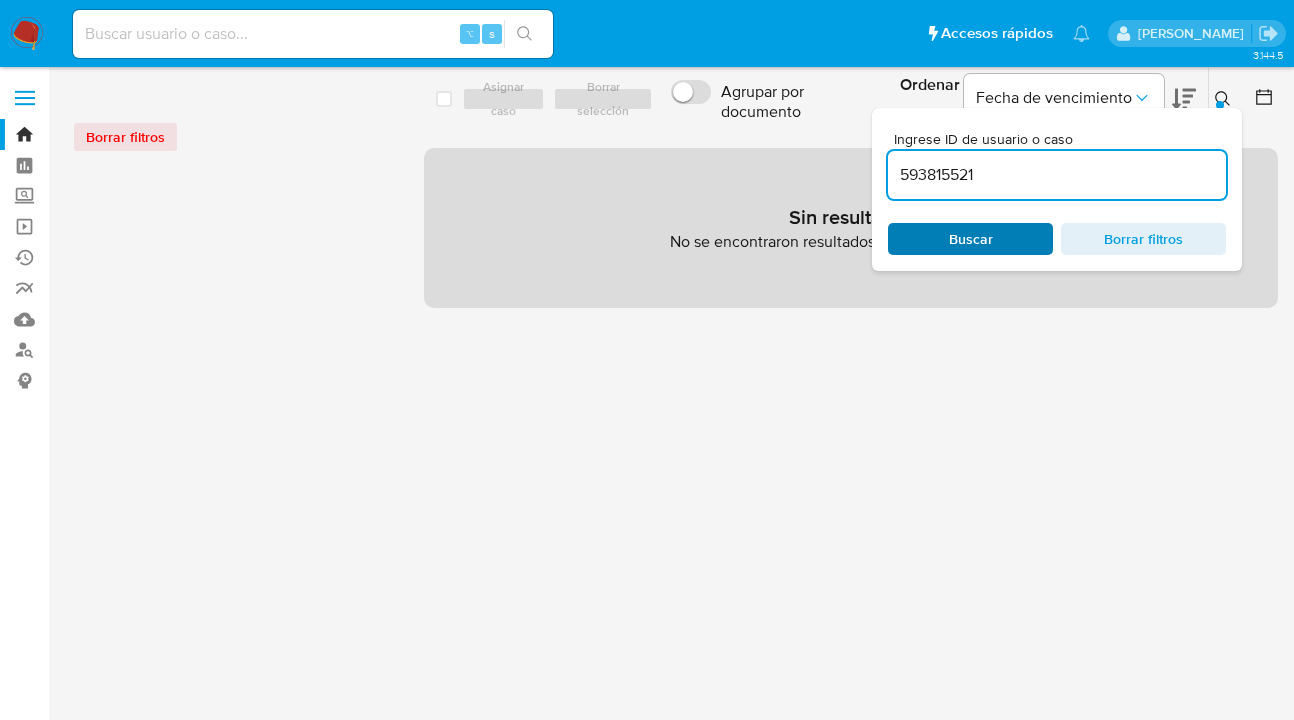 click on "Buscar" at bounding box center (971, 239) 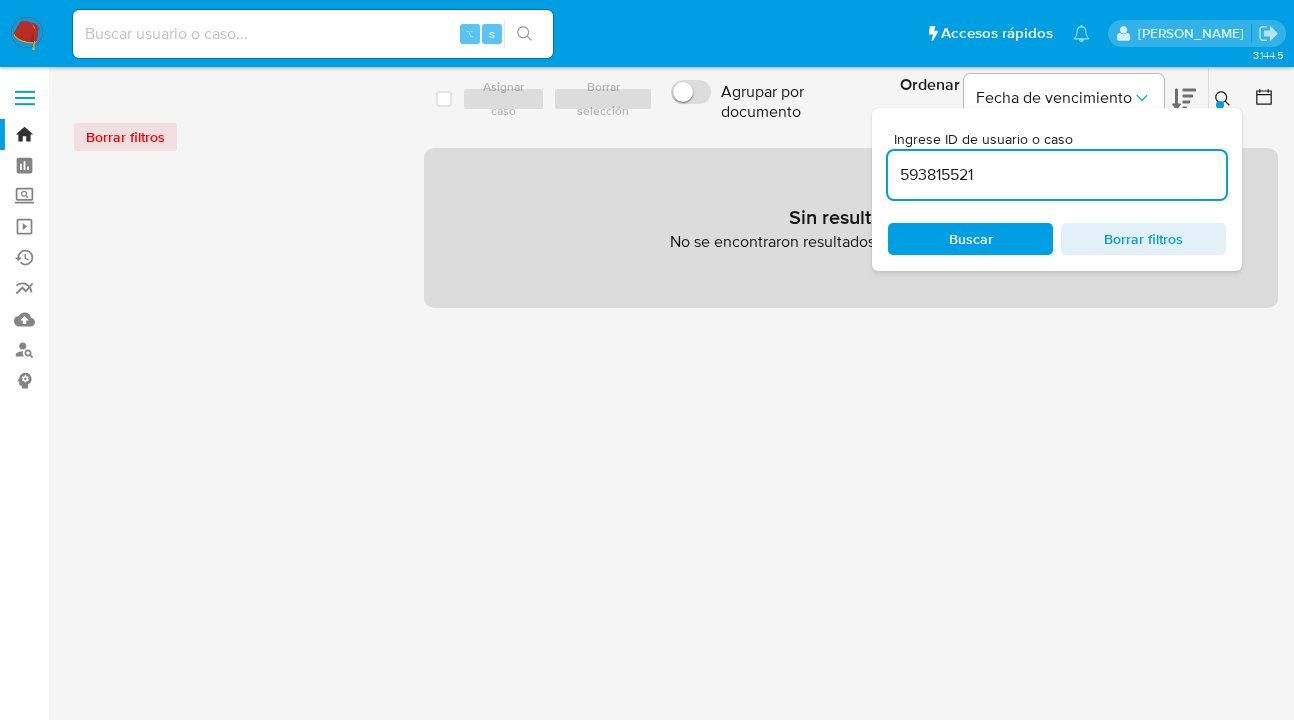 drag, startPoint x: 962, startPoint y: 169, endPoint x: 891, endPoint y: 174, distance: 71.17584 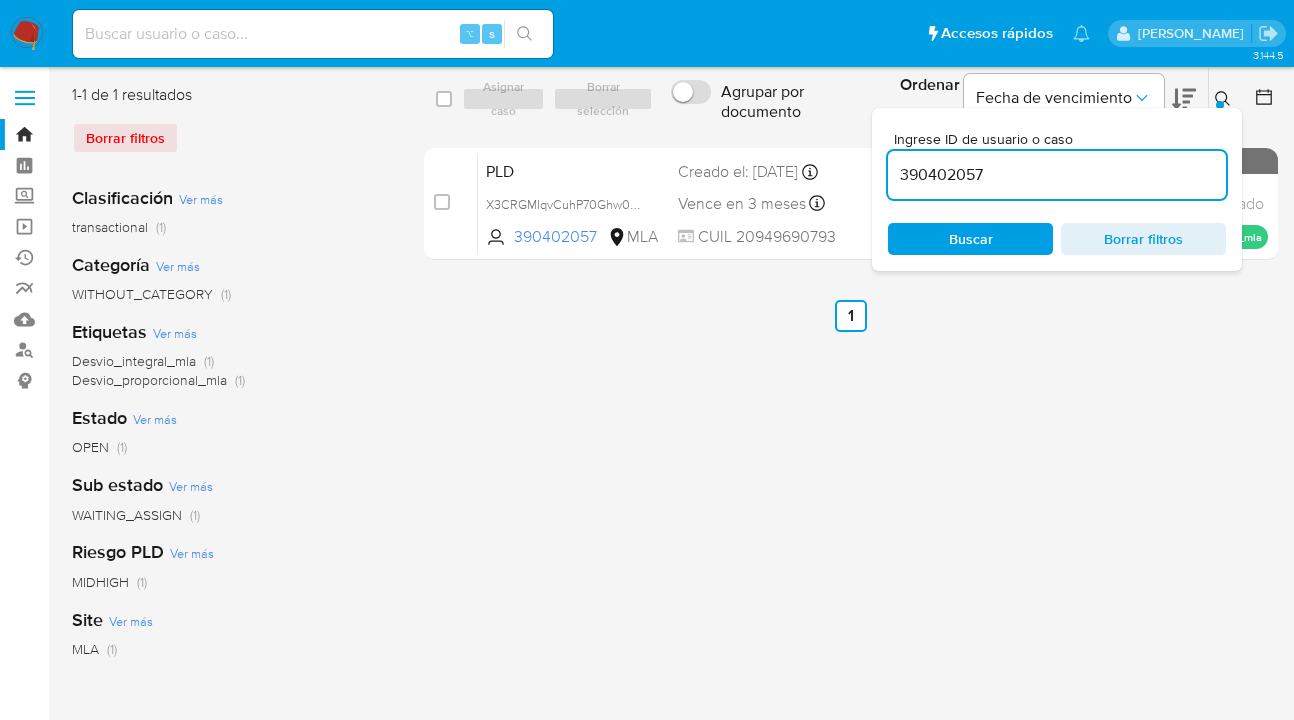 click 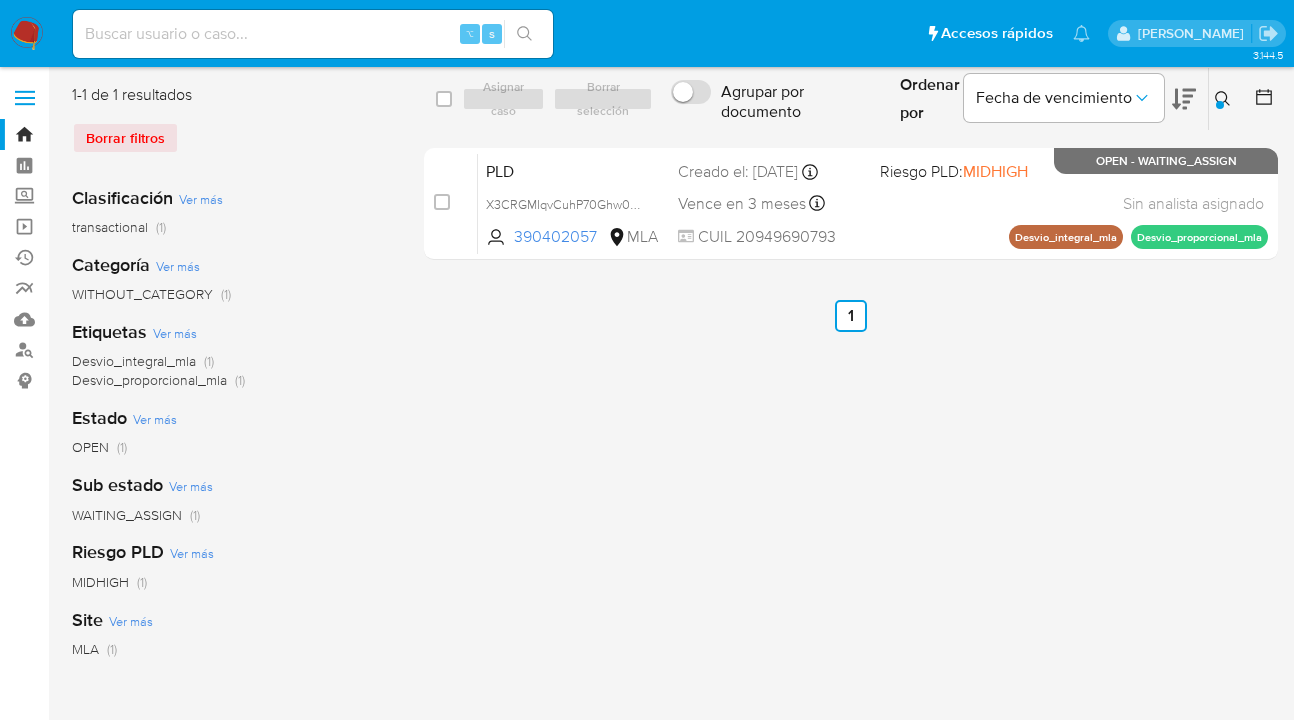 drag, startPoint x: 1222, startPoint y: 99, endPoint x: 1105, endPoint y: 138, distance: 123.32883 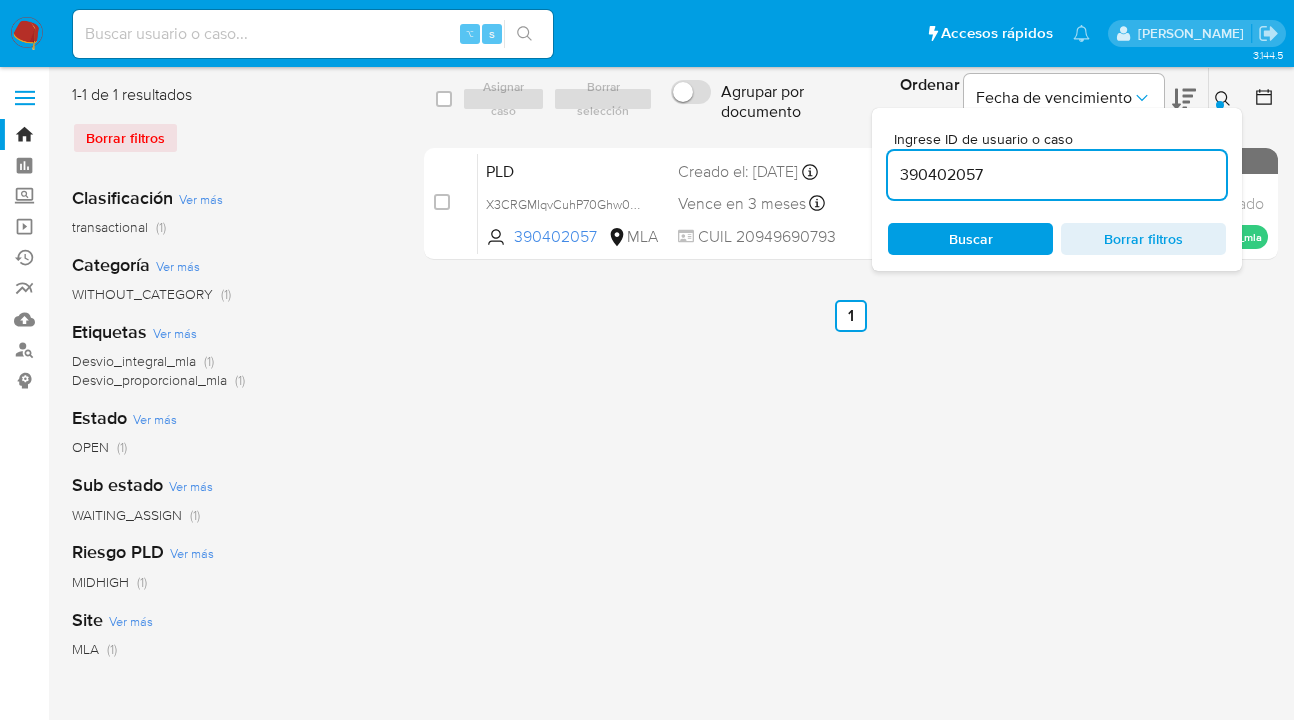 drag, startPoint x: 1001, startPoint y: 172, endPoint x: 880, endPoint y: 167, distance: 121.103264 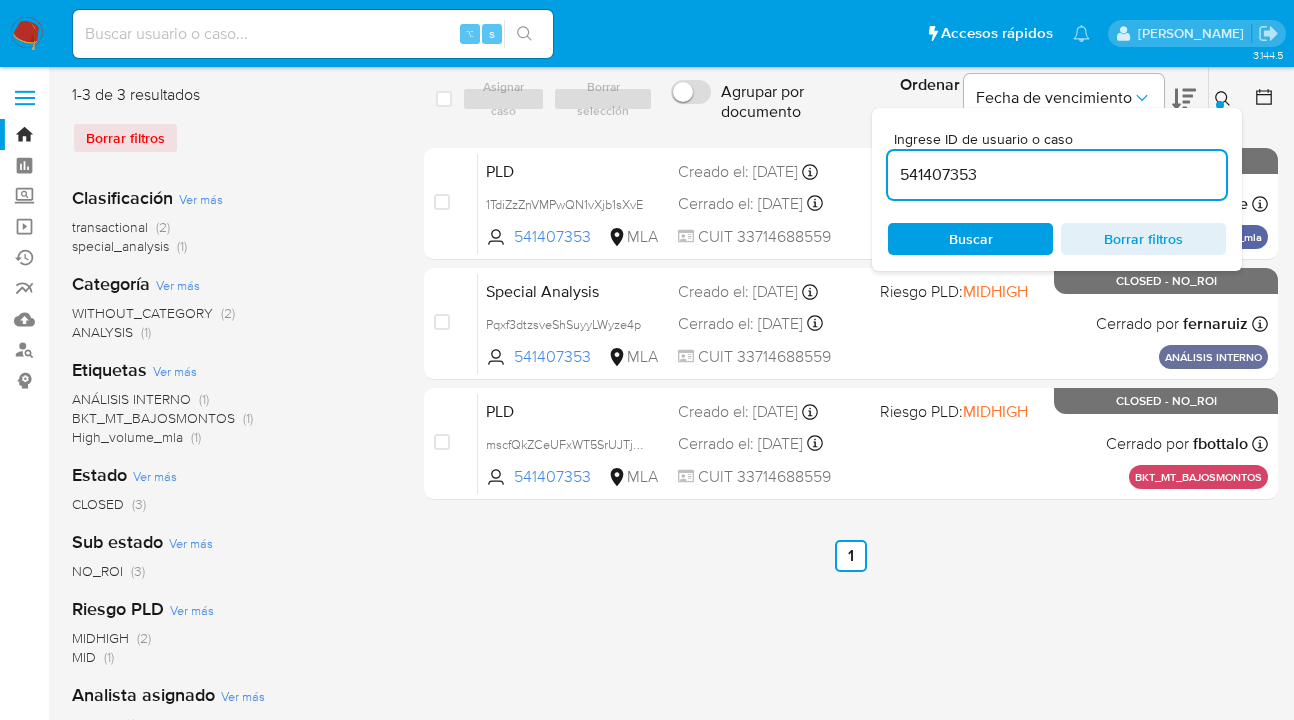click 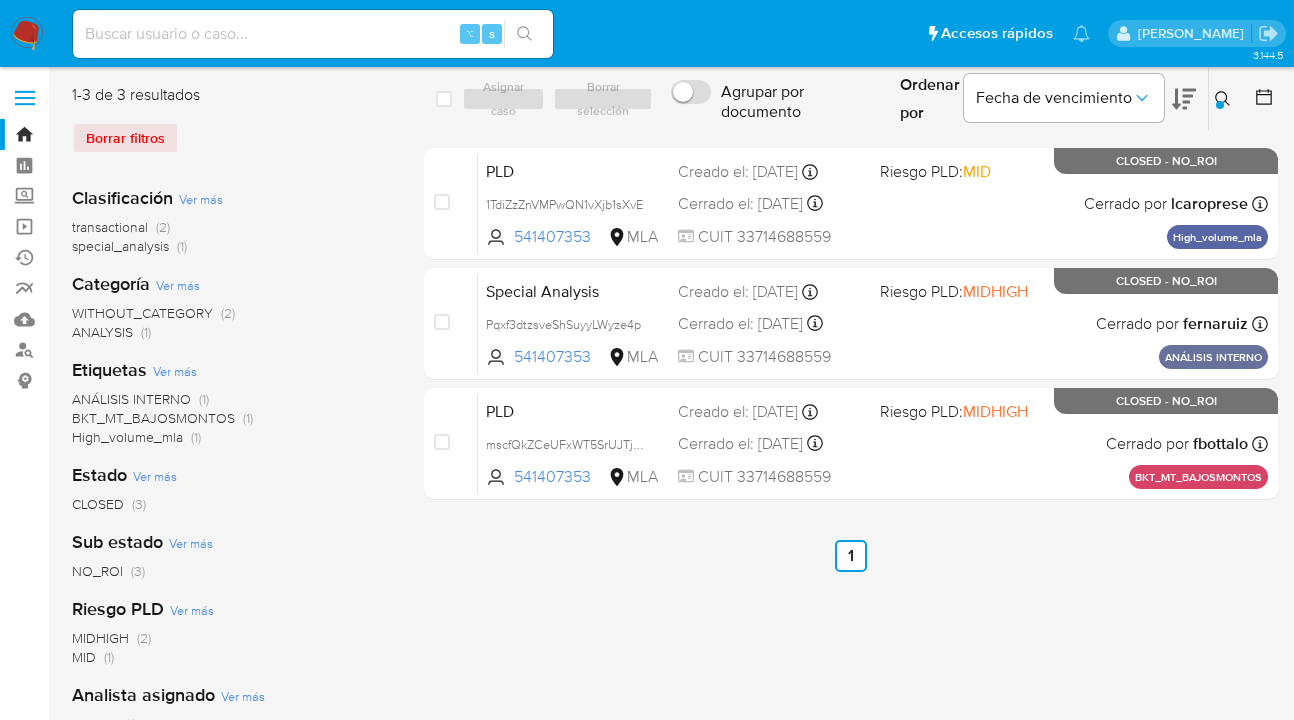 click 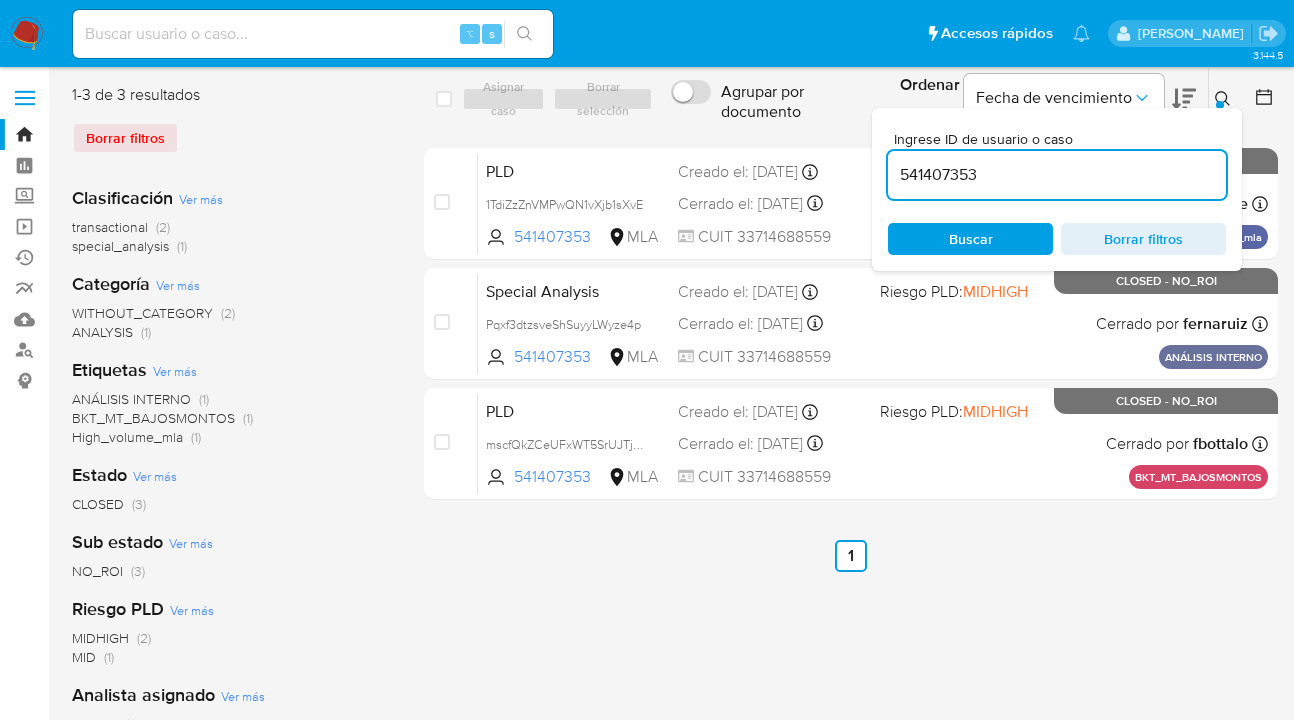 drag, startPoint x: 997, startPoint y: 177, endPoint x: 884, endPoint y: 159, distance: 114.424644 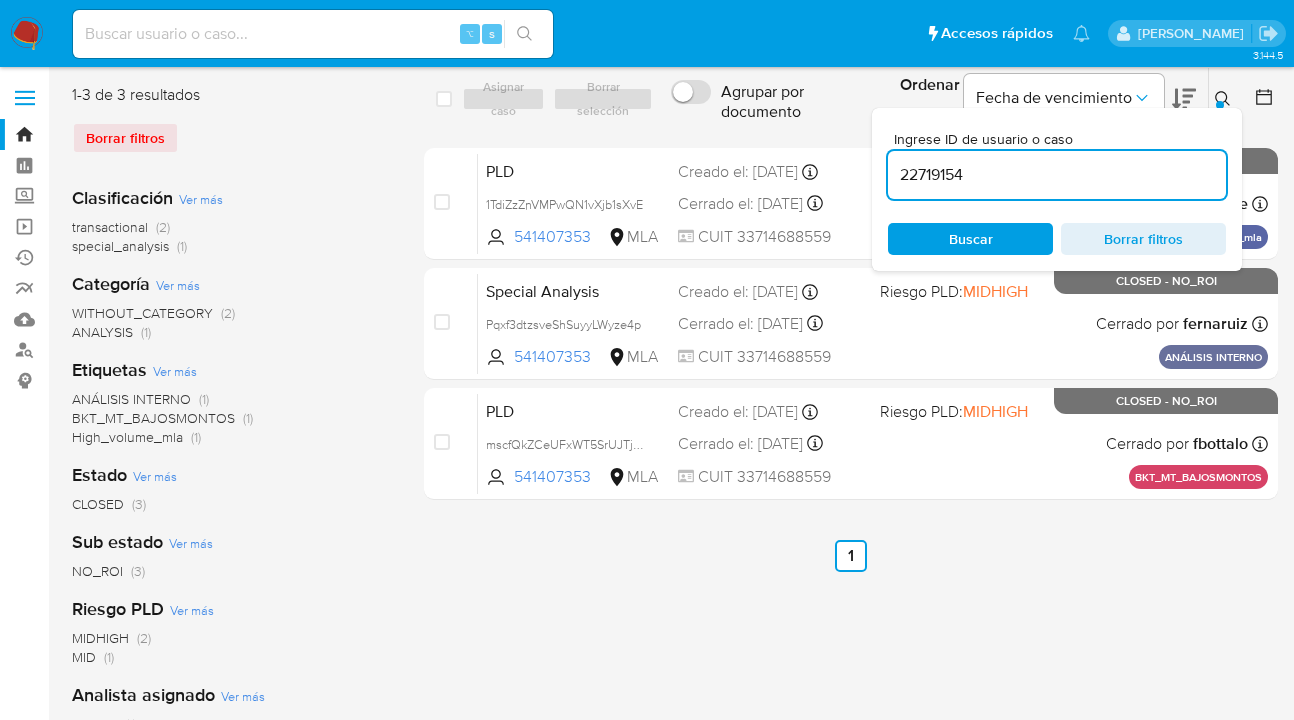 type on "22719154" 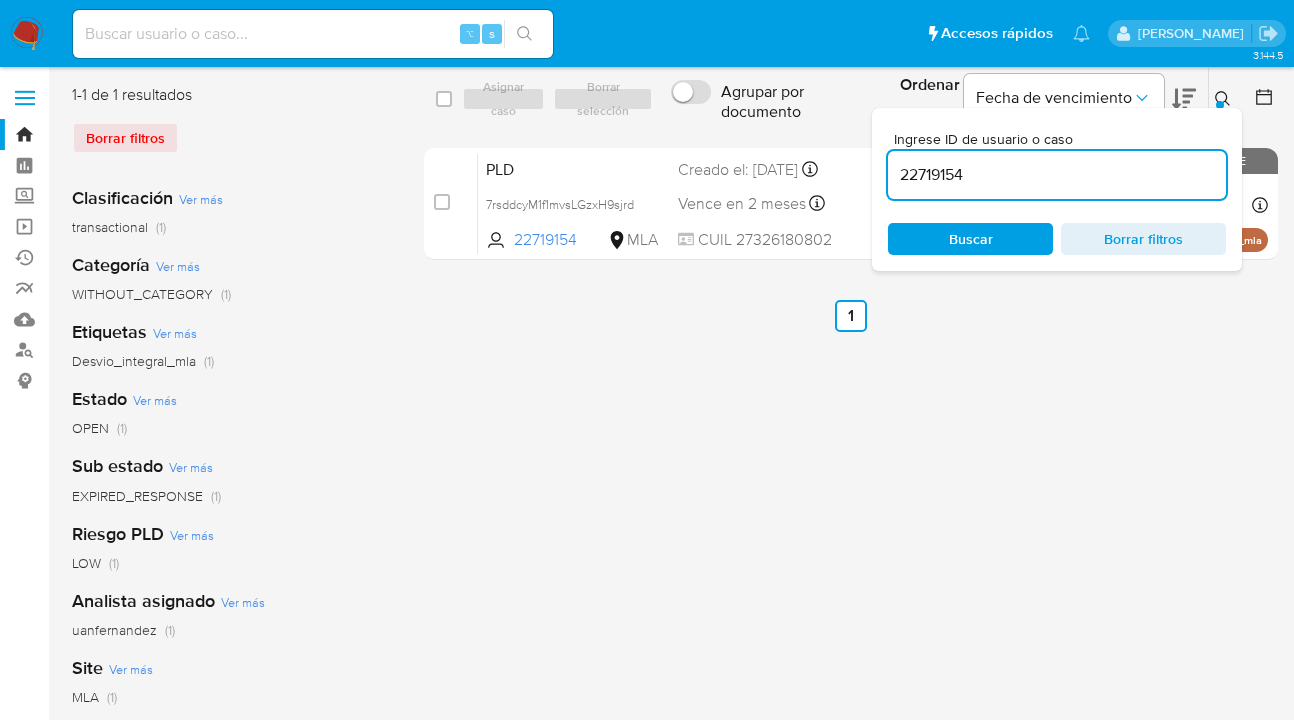 click 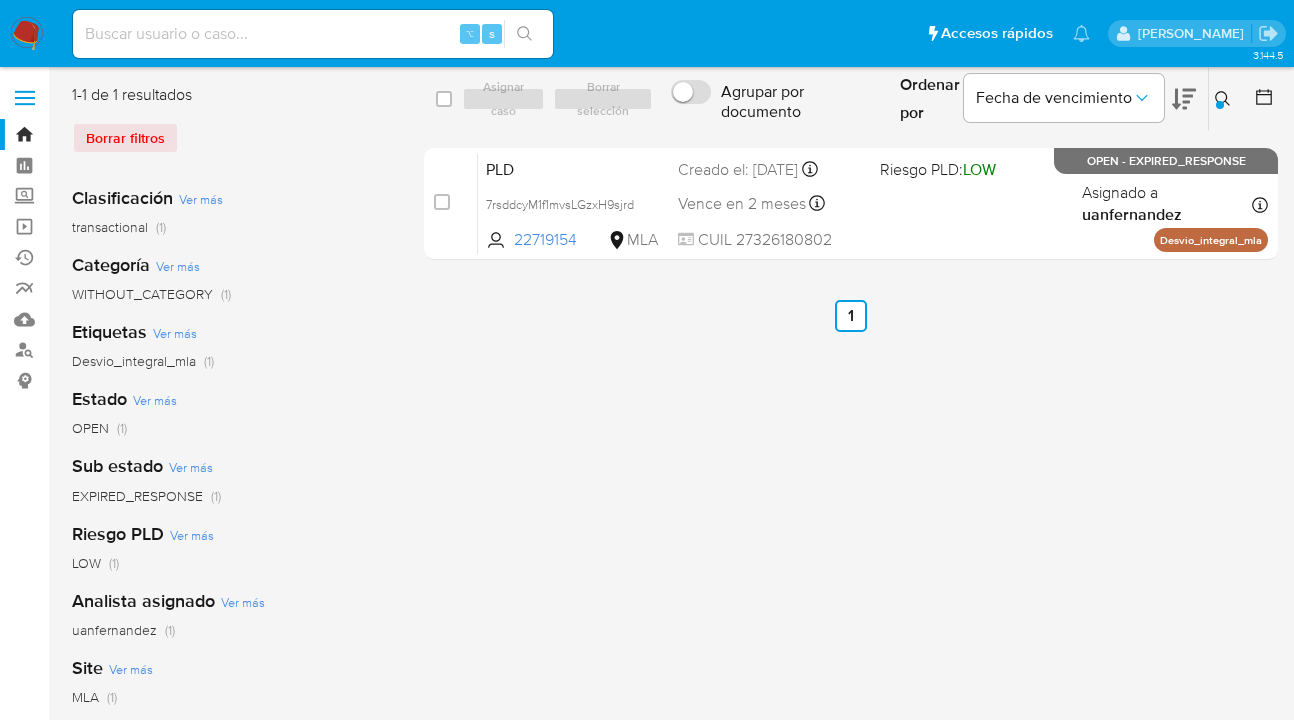 drag, startPoint x: 443, startPoint y: 98, endPoint x: 480, endPoint y: 106, distance: 37.85499 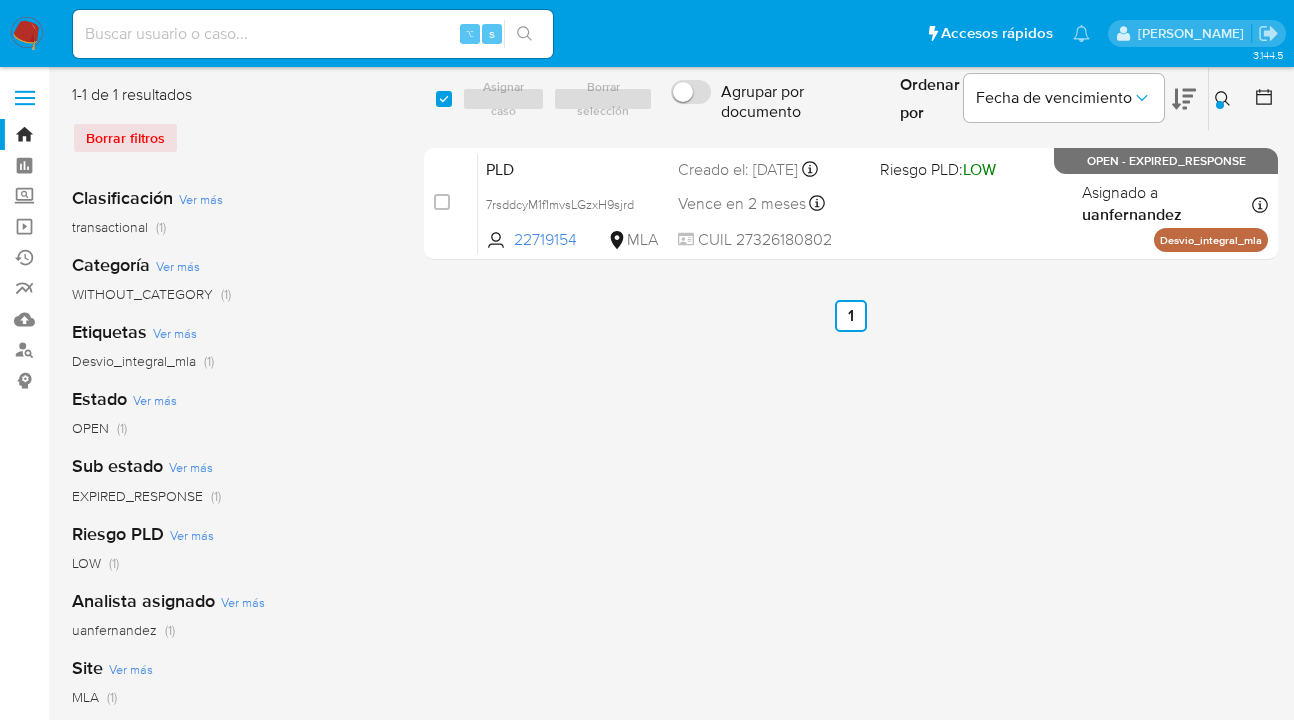 checkbox on "true" 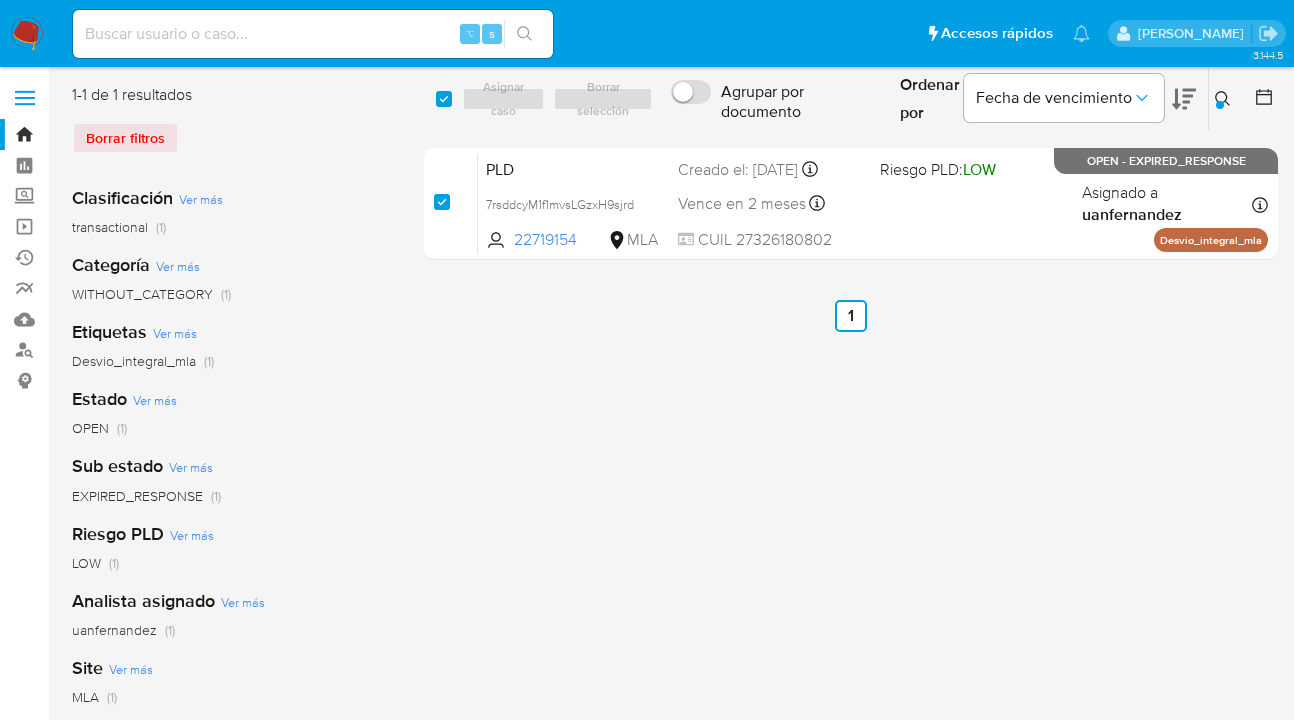 click on "Asignar caso" at bounding box center (503, 99) 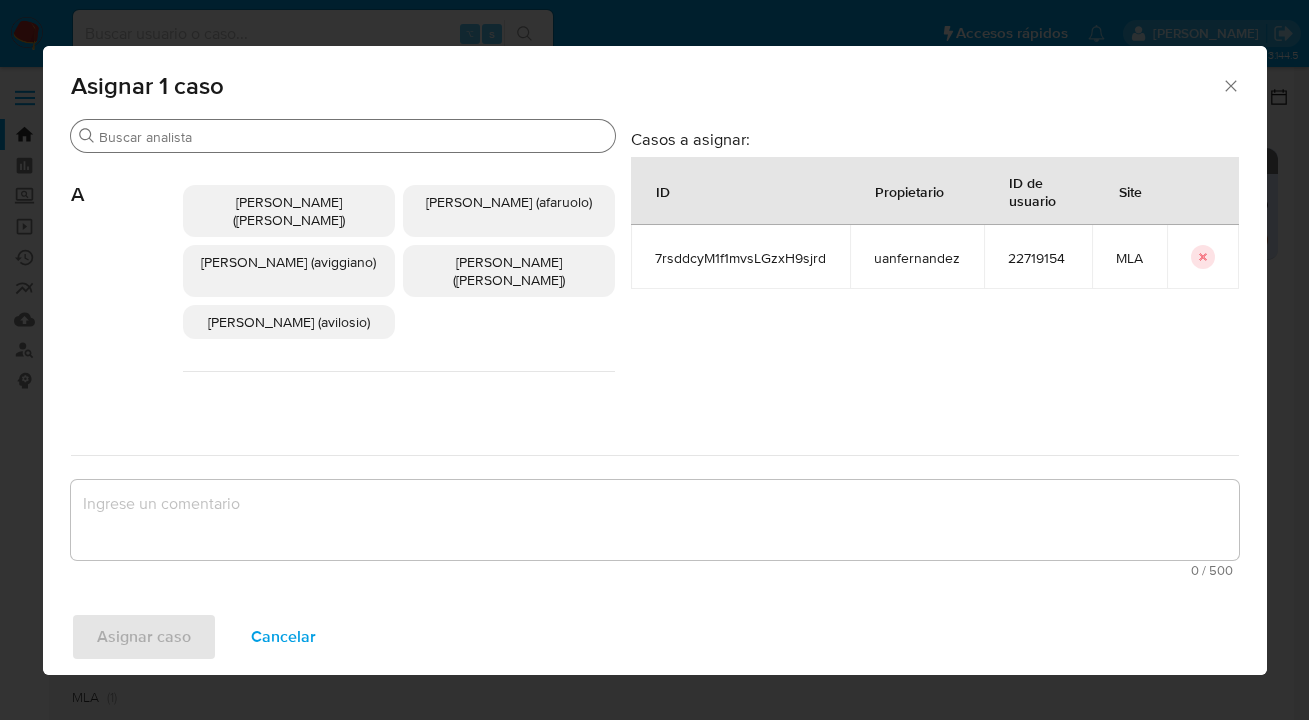 click on "Buscar" at bounding box center (353, 137) 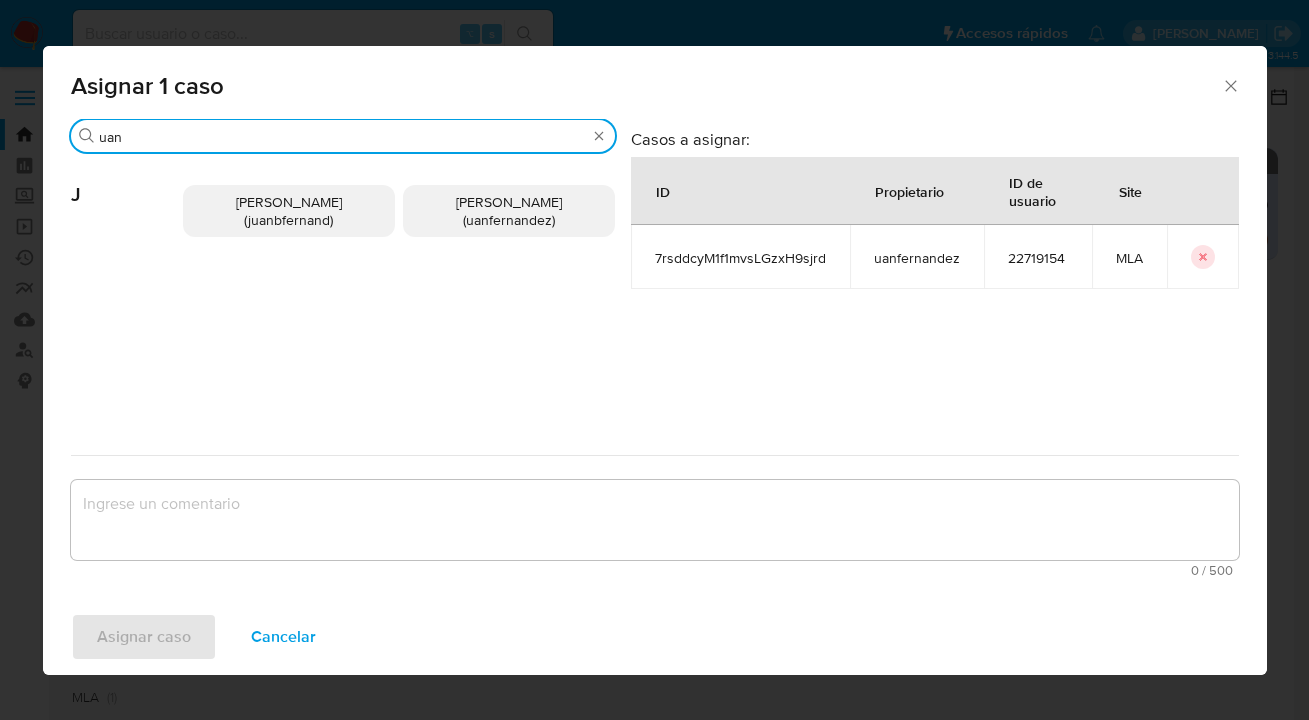 type on "uan" 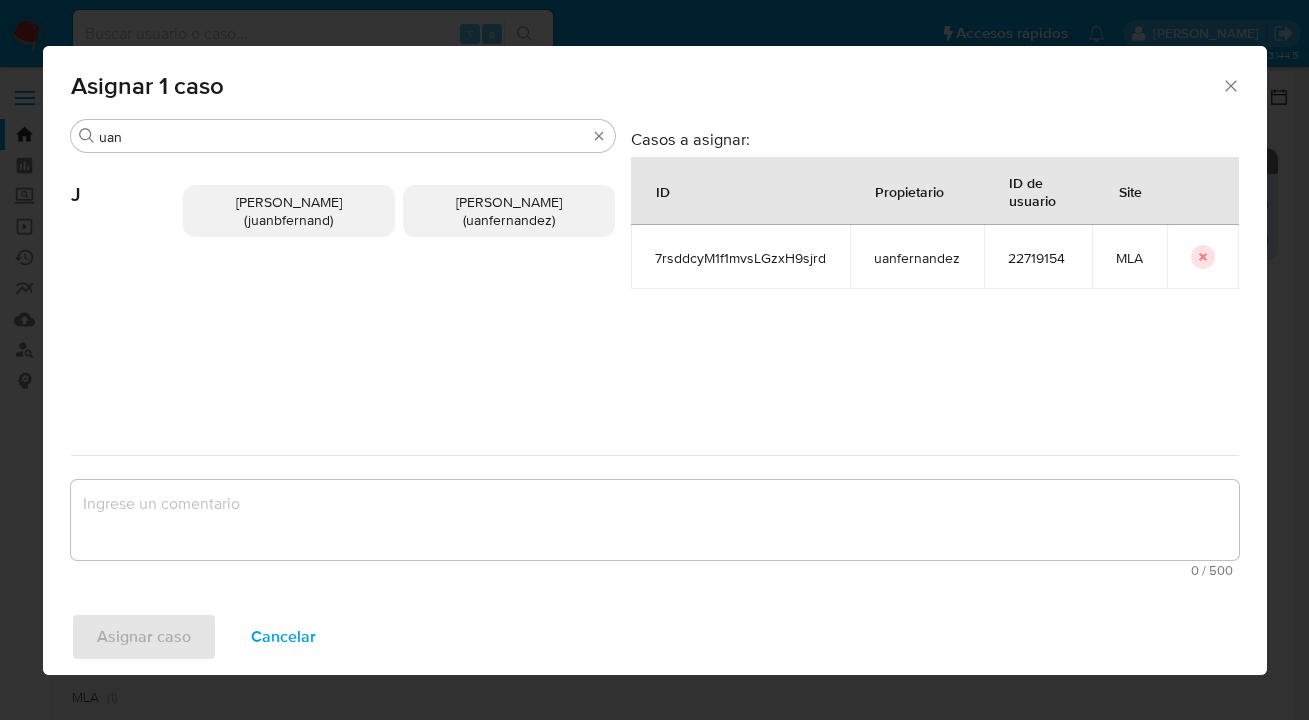 click on "[PERSON_NAME] (uanfernandez)" at bounding box center [509, 211] 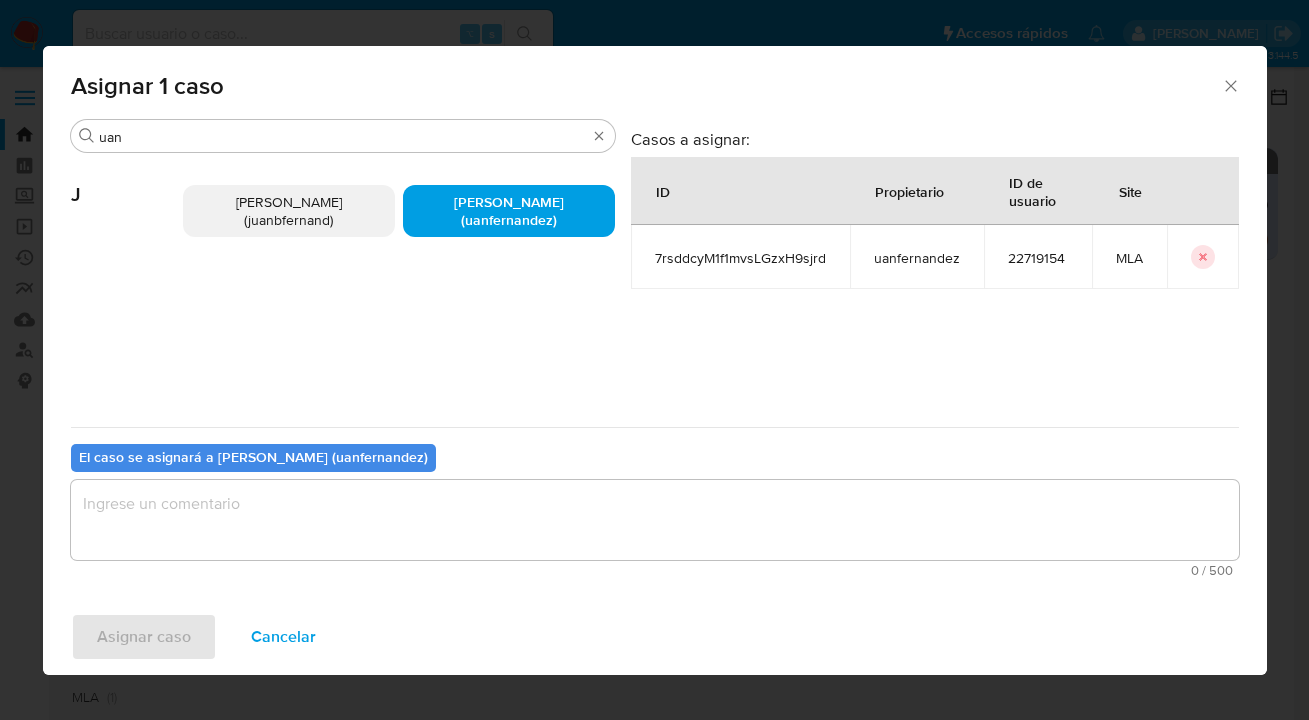 click on "[PERSON_NAME] (uanfernandez)" at bounding box center [509, 211] 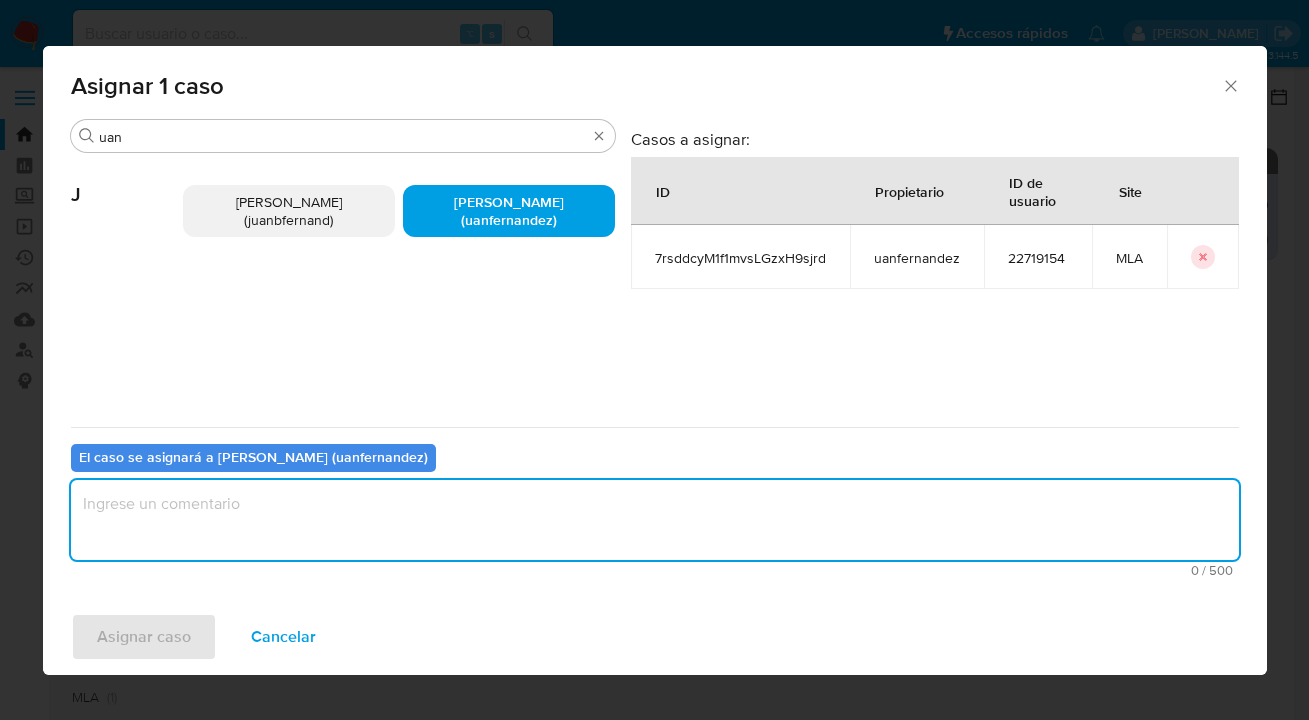 click at bounding box center (655, 520) 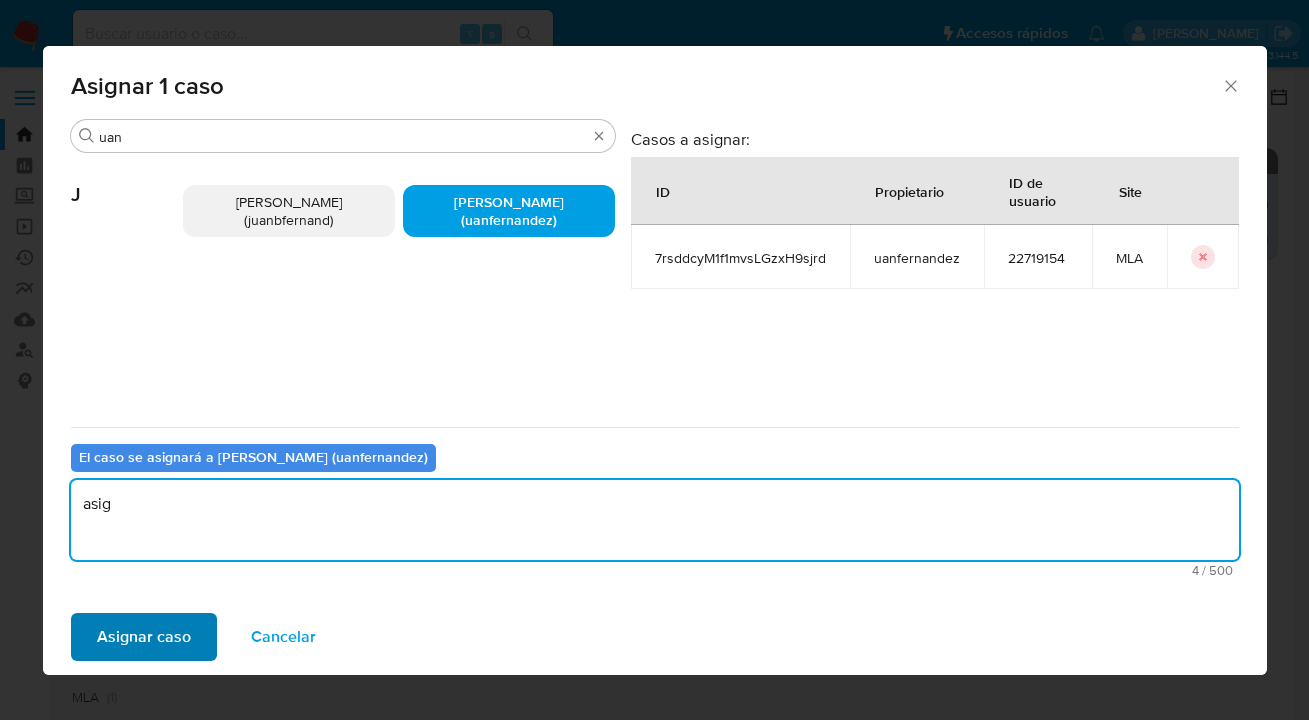 type on "asig" 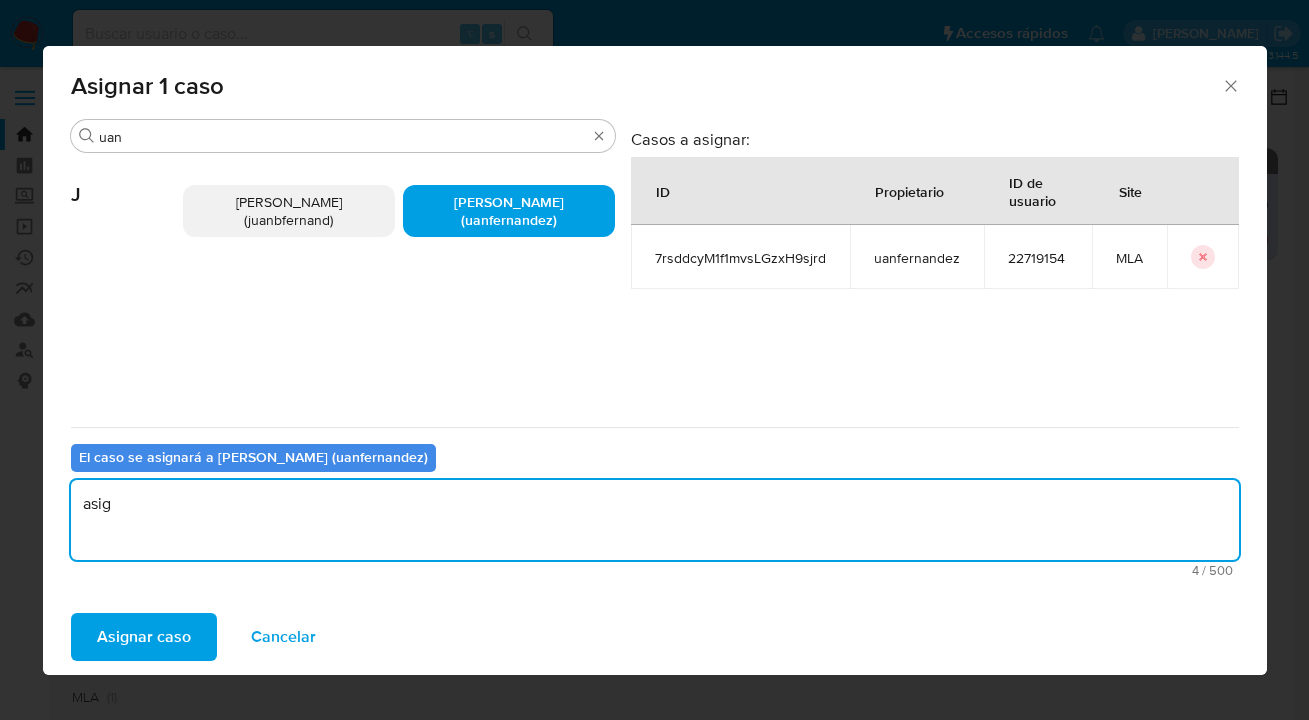click on "Asignar caso" at bounding box center (144, 637) 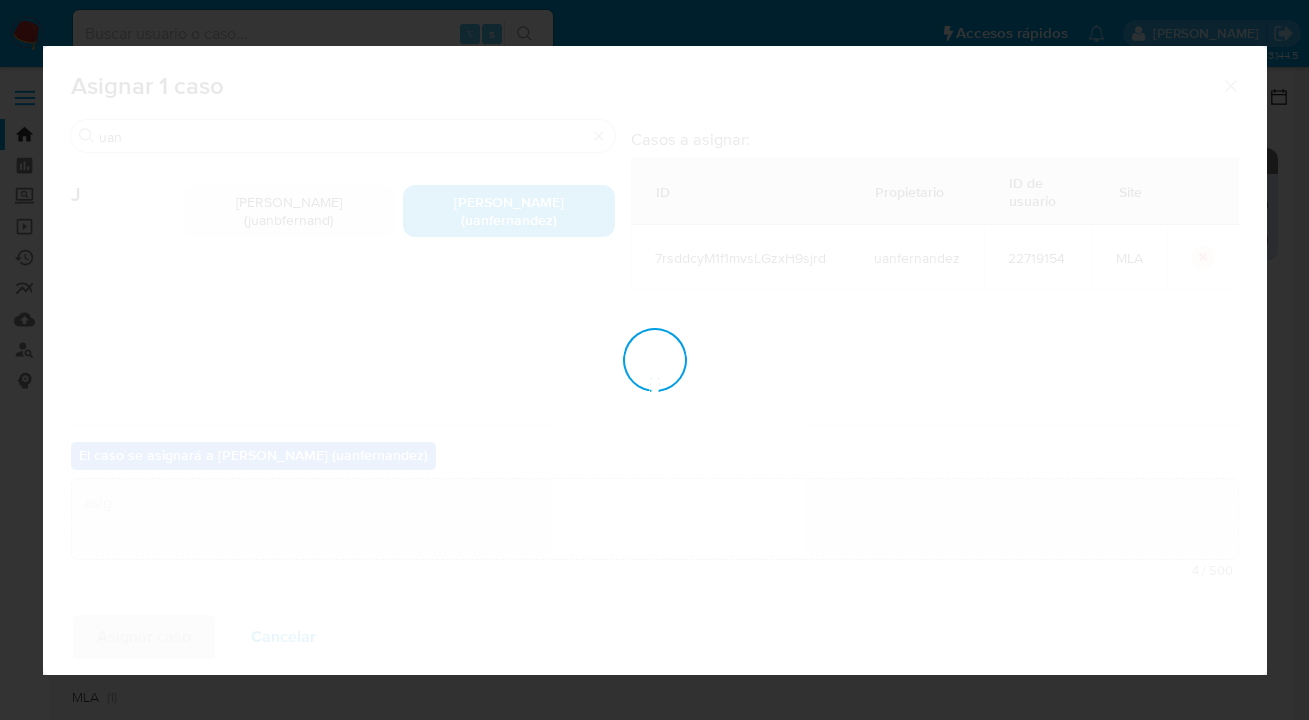 type 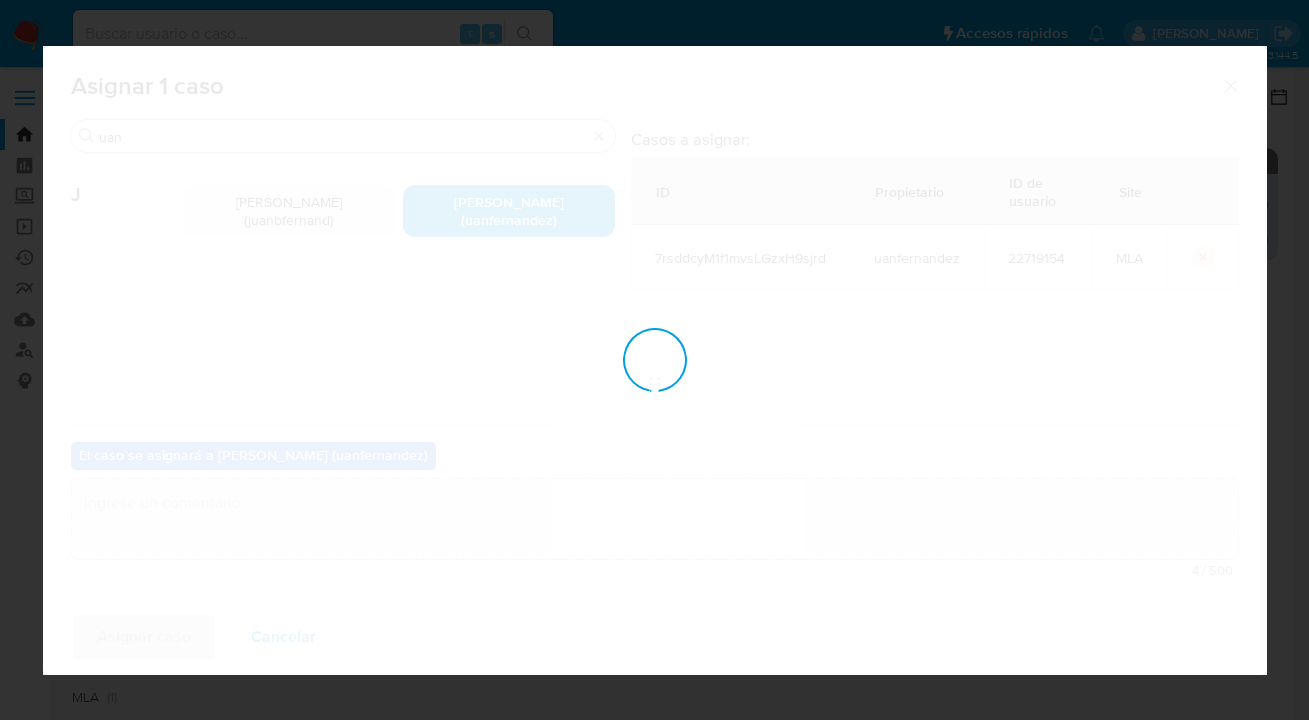 checkbox on "false" 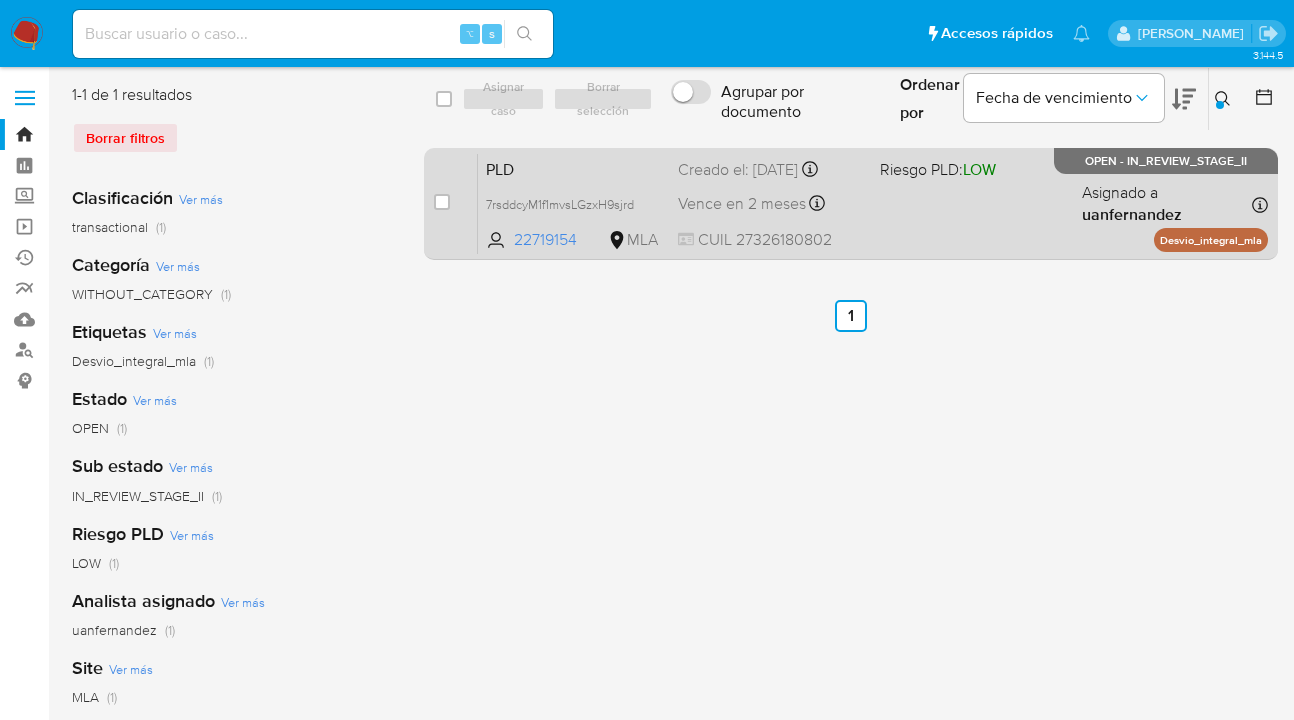 click on "PLD 7rsddcyM1f1mvsLGzxH9sjrd 22719154 MLA Riesgo PLD:  LOW Creado el: 12/06/2025   Creado el: 12/06/2025 03:20:41 Vence en 2 meses   Vence el 10/09/2025 03:20:42 CUIL   27326180802 Asignado a   uanfernandez   Asignado el: 18/06/2025 14:17:25 Desvio_integral_mla OPEN - IN_REVIEW_STAGE_II" at bounding box center (873, 203) 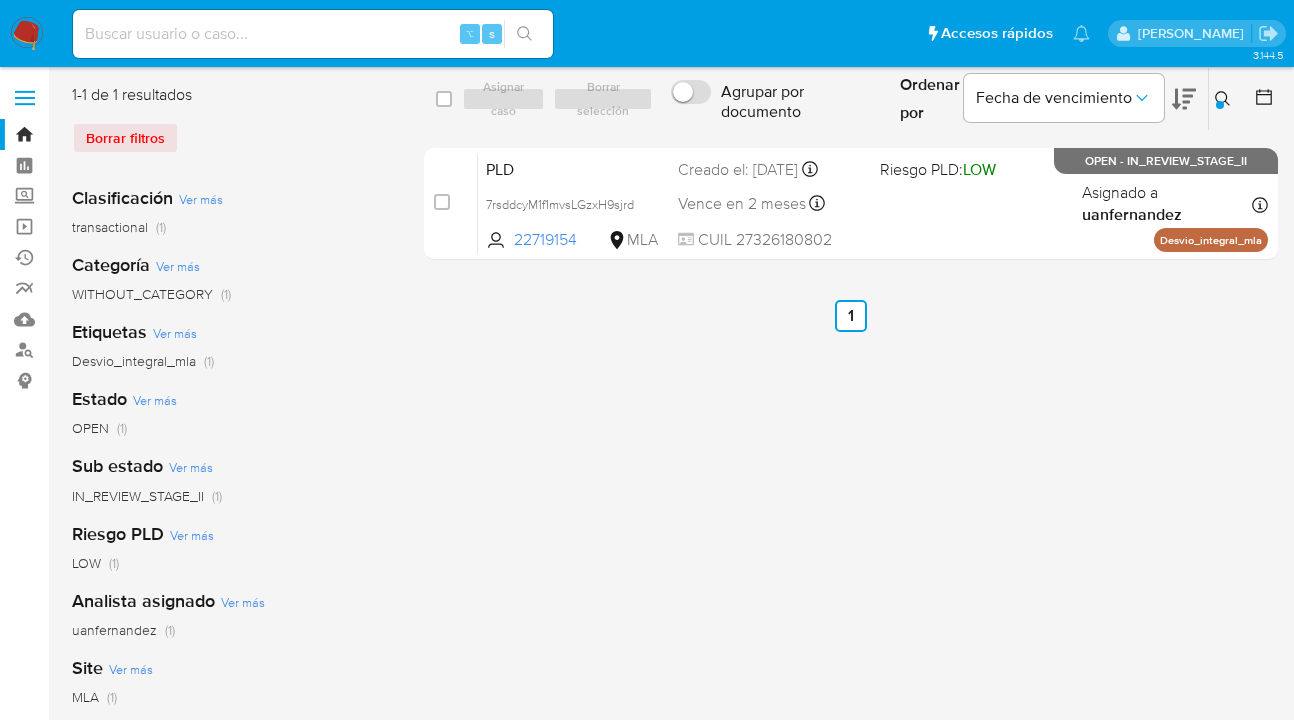 drag, startPoint x: 1224, startPoint y: 93, endPoint x: 1184, endPoint y: 103, distance: 41.231056 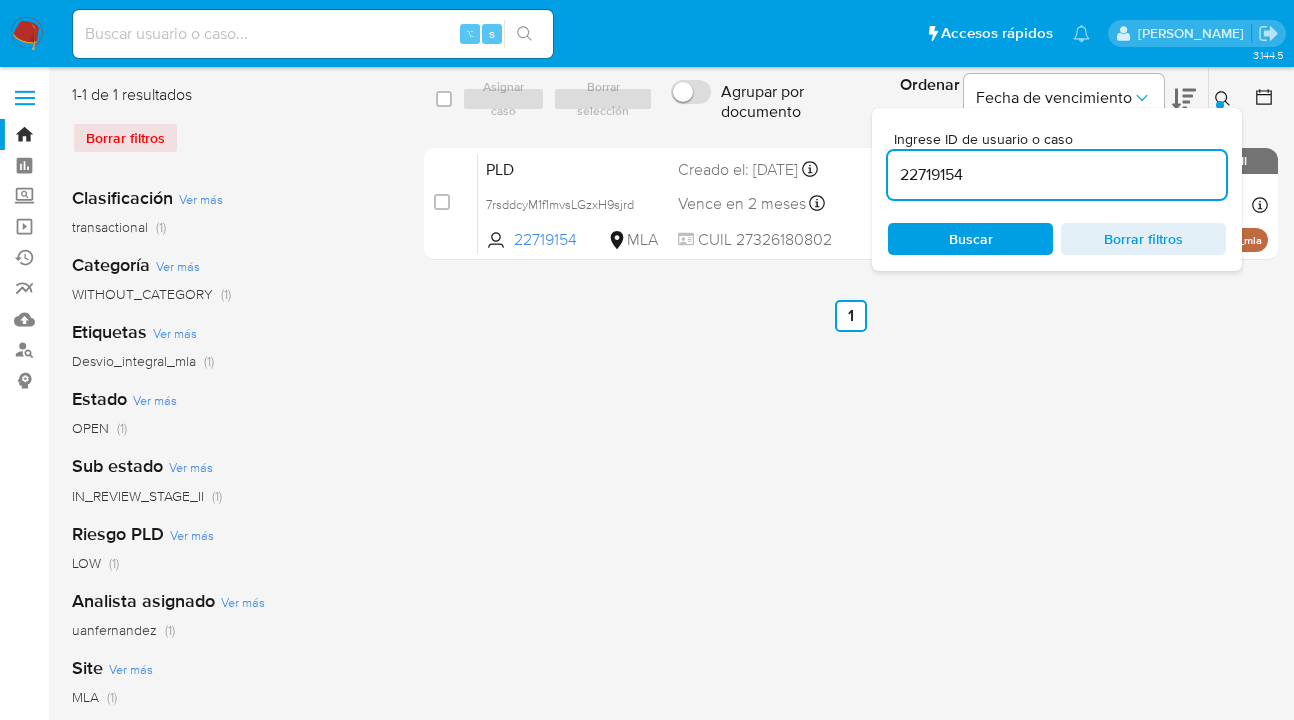 scroll, scrollTop: 0, scrollLeft: 0, axis: both 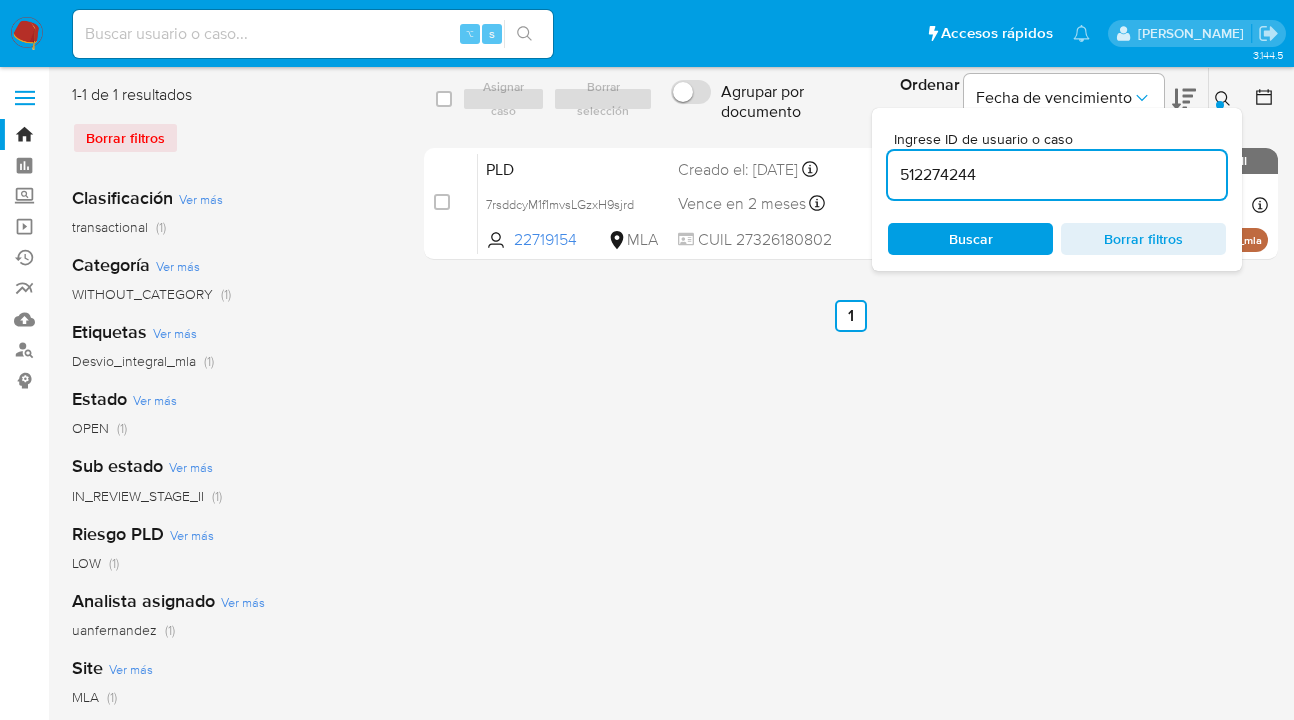 type on "512274244" 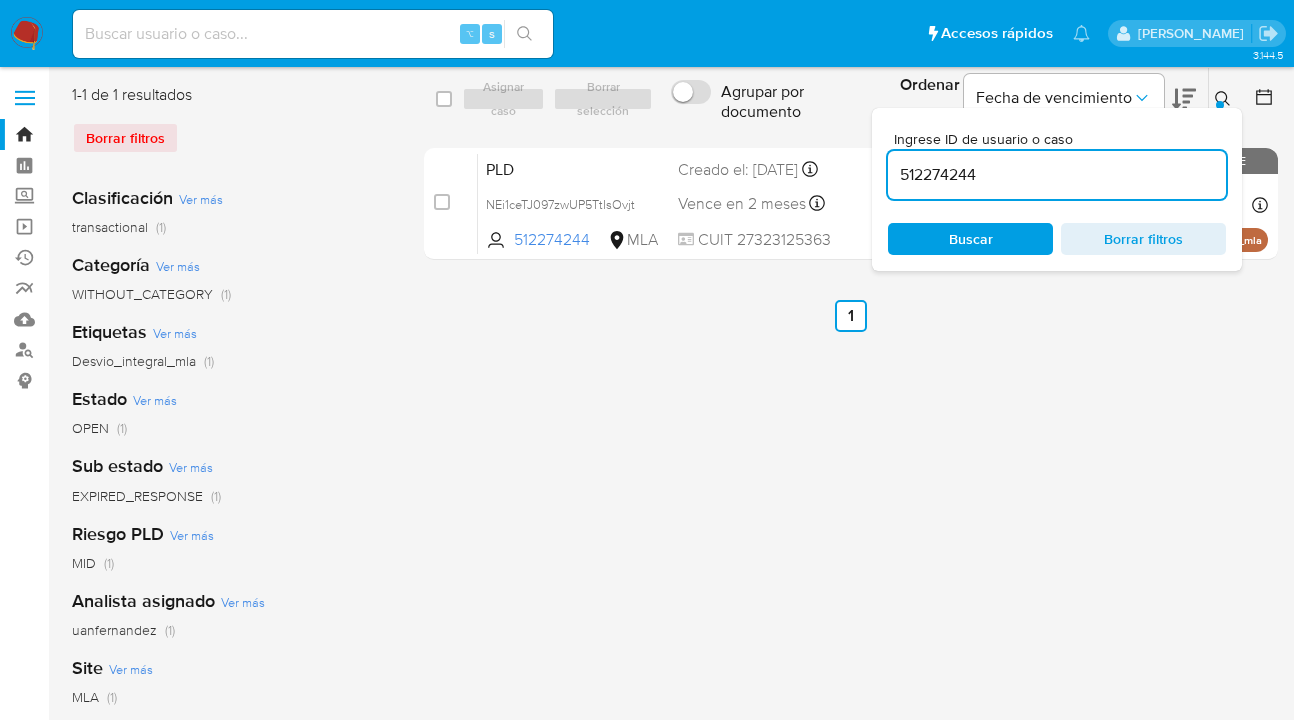 click 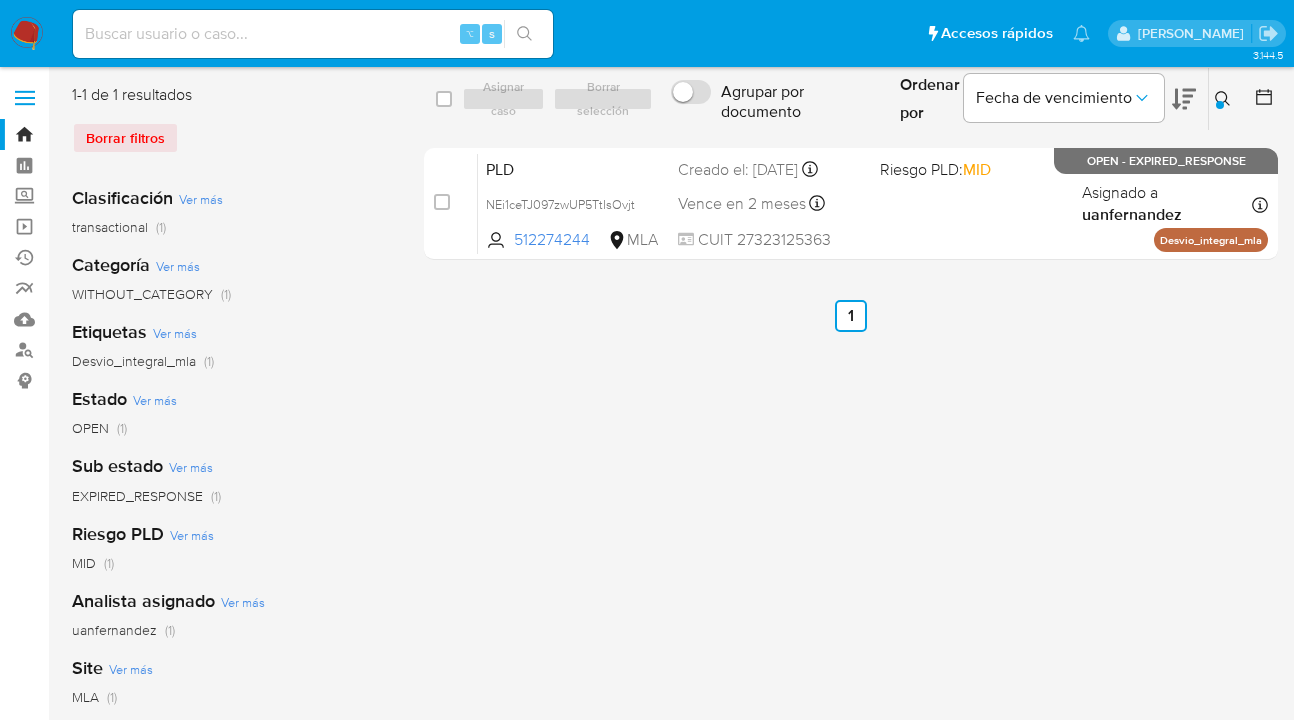 drag, startPoint x: 438, startPoint y: 99, endPoint x: 463, endPoint y: 96, distance: 25.179358 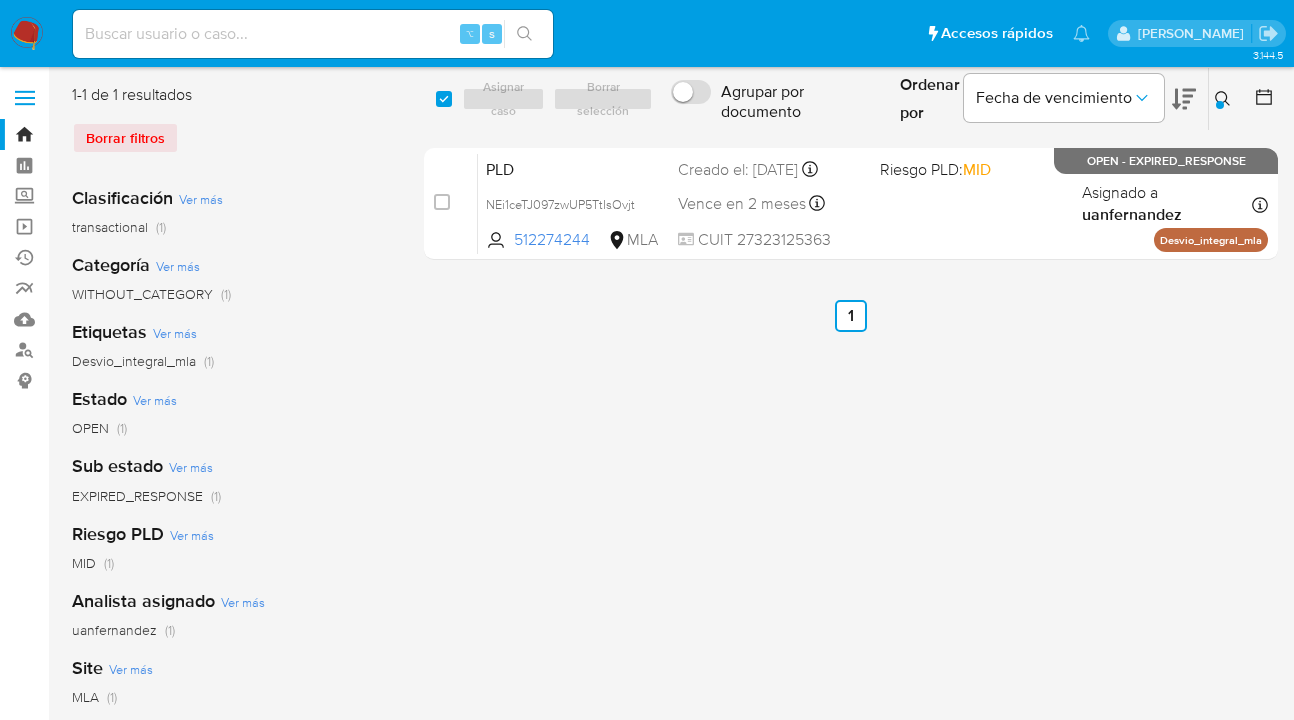 checkbox on "true" 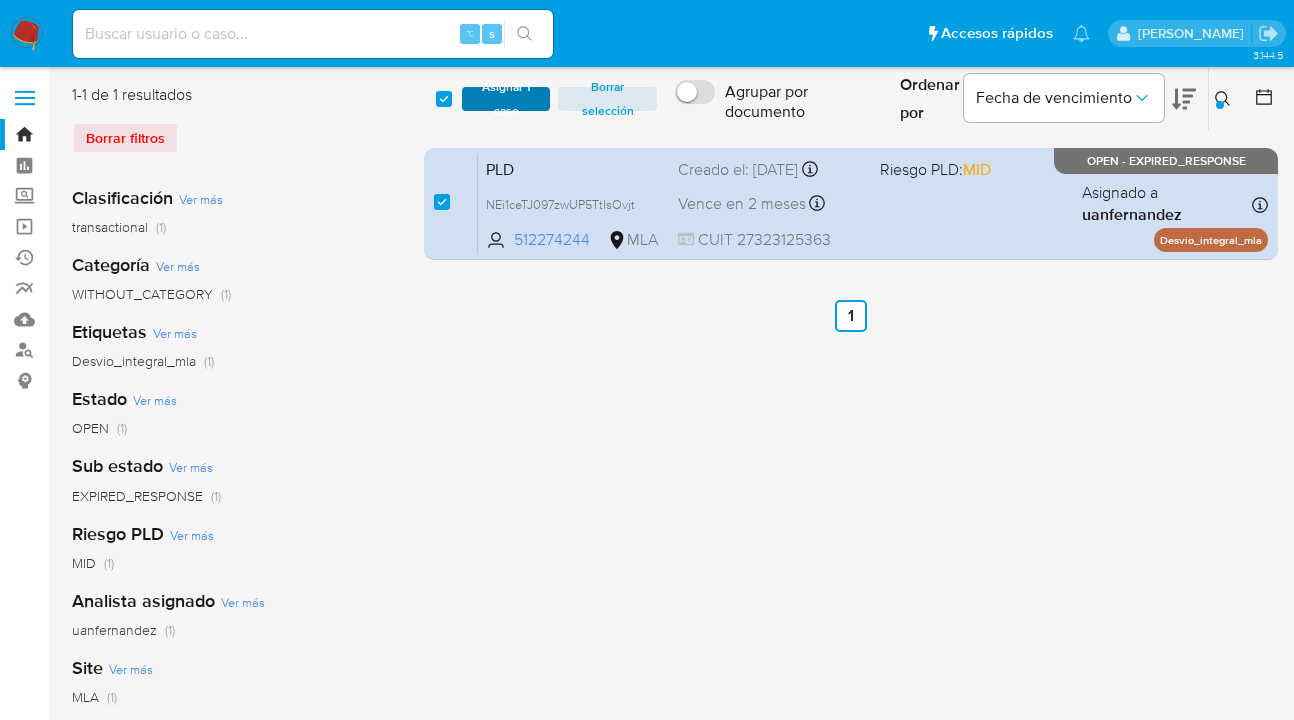 click on "Asignar 1 caso" at bounding box center (506, 99) 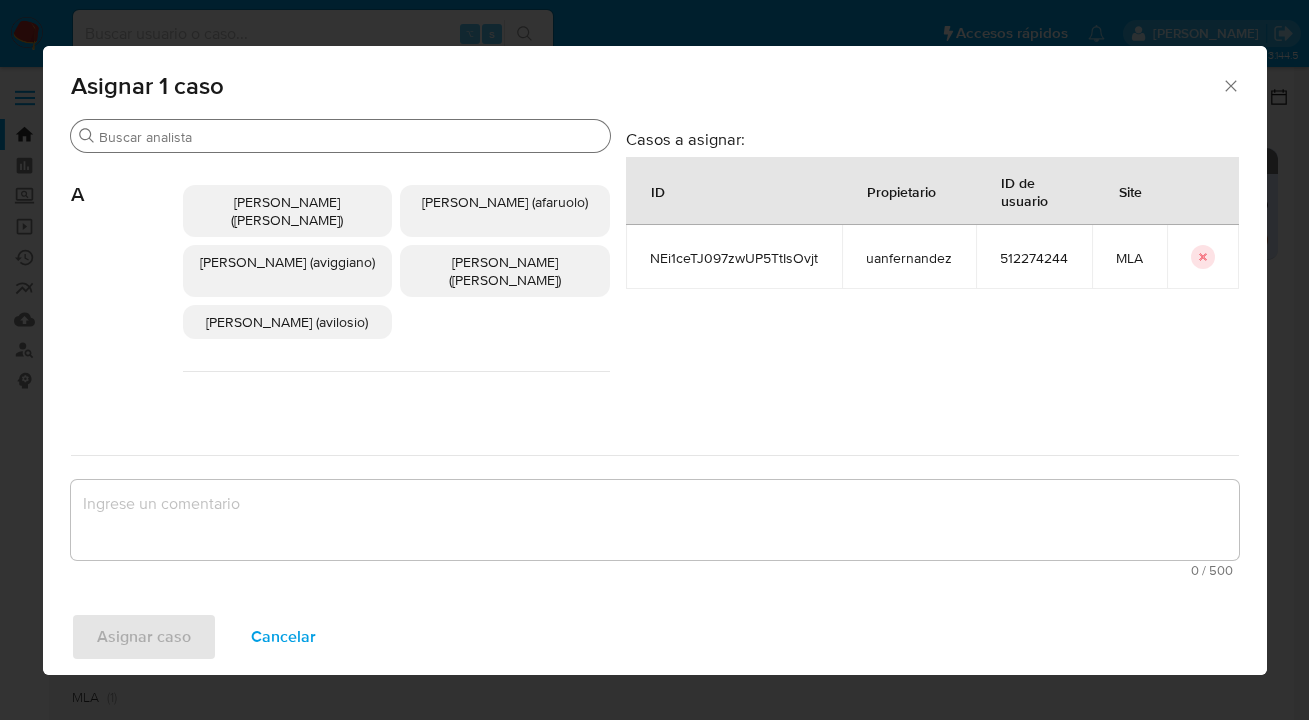click on "Buscar" at bounding box center [350, 137] 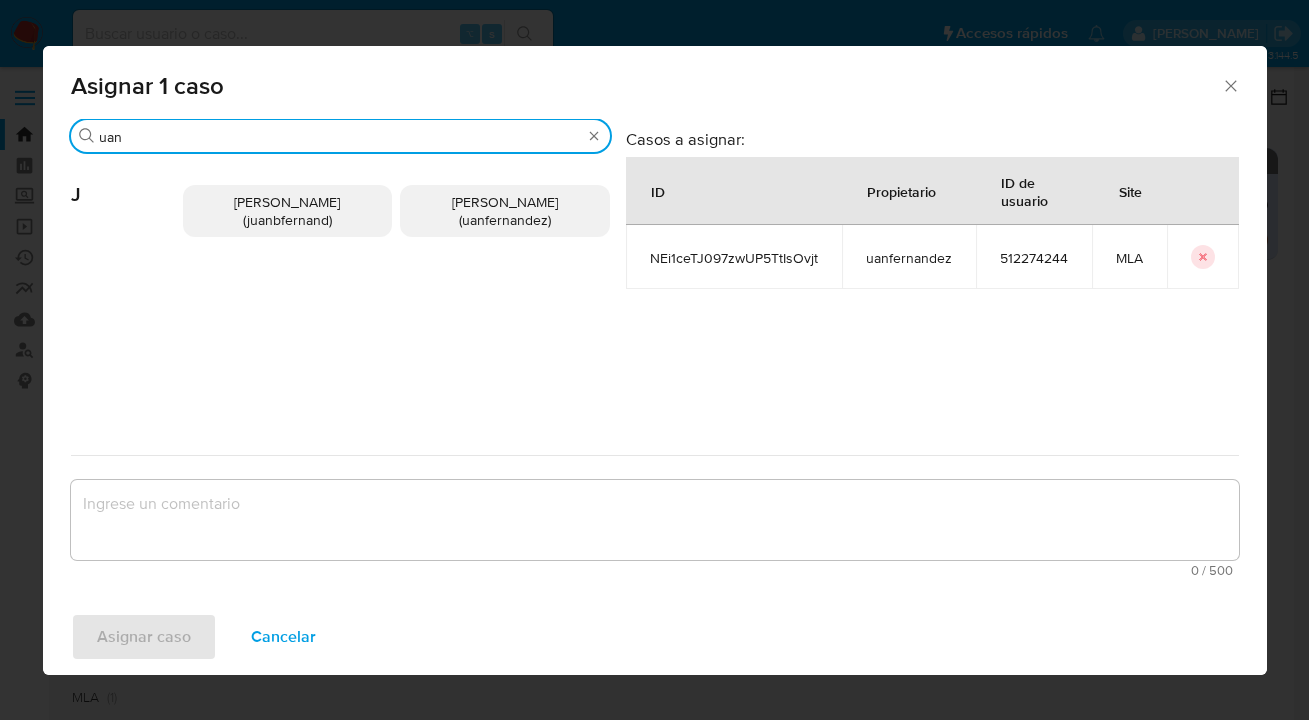 type on "uan" 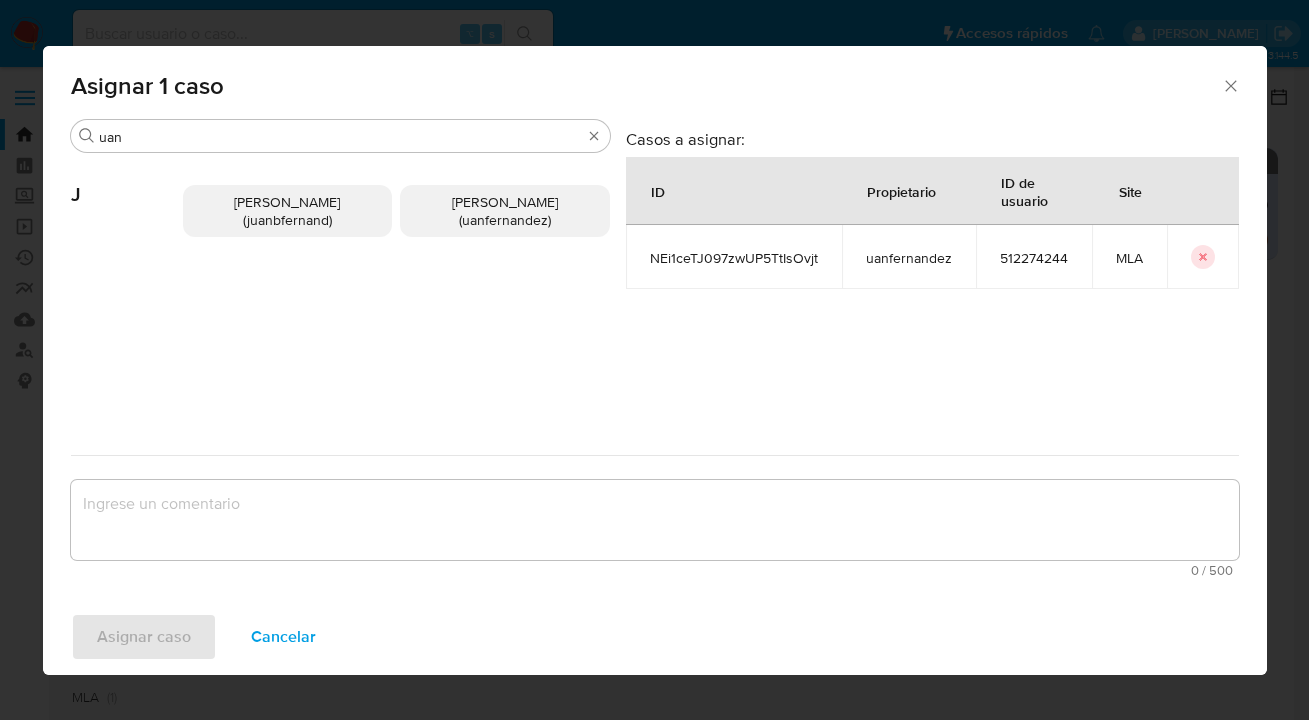drag, startPoint x: 462, startPoint y: 215, endPoint x: 415, endPoint y: 297, distance: 94.51455 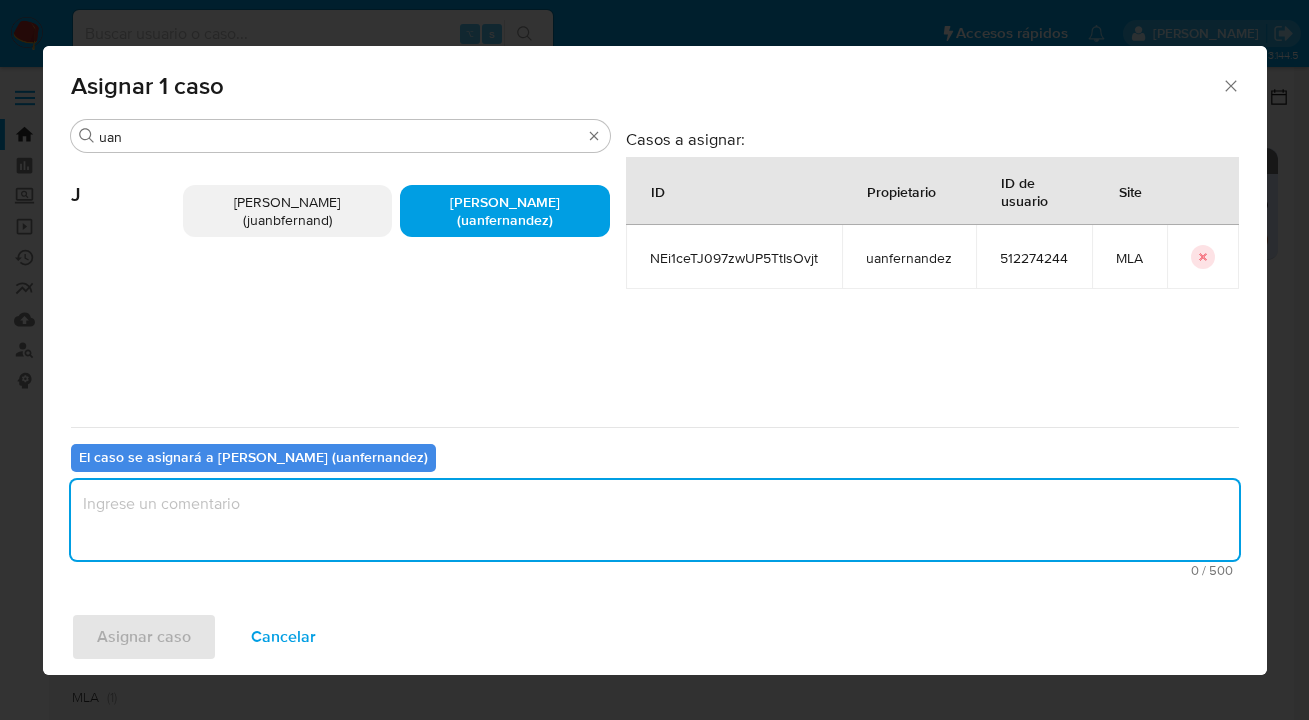click at bounding box center (655, 520) 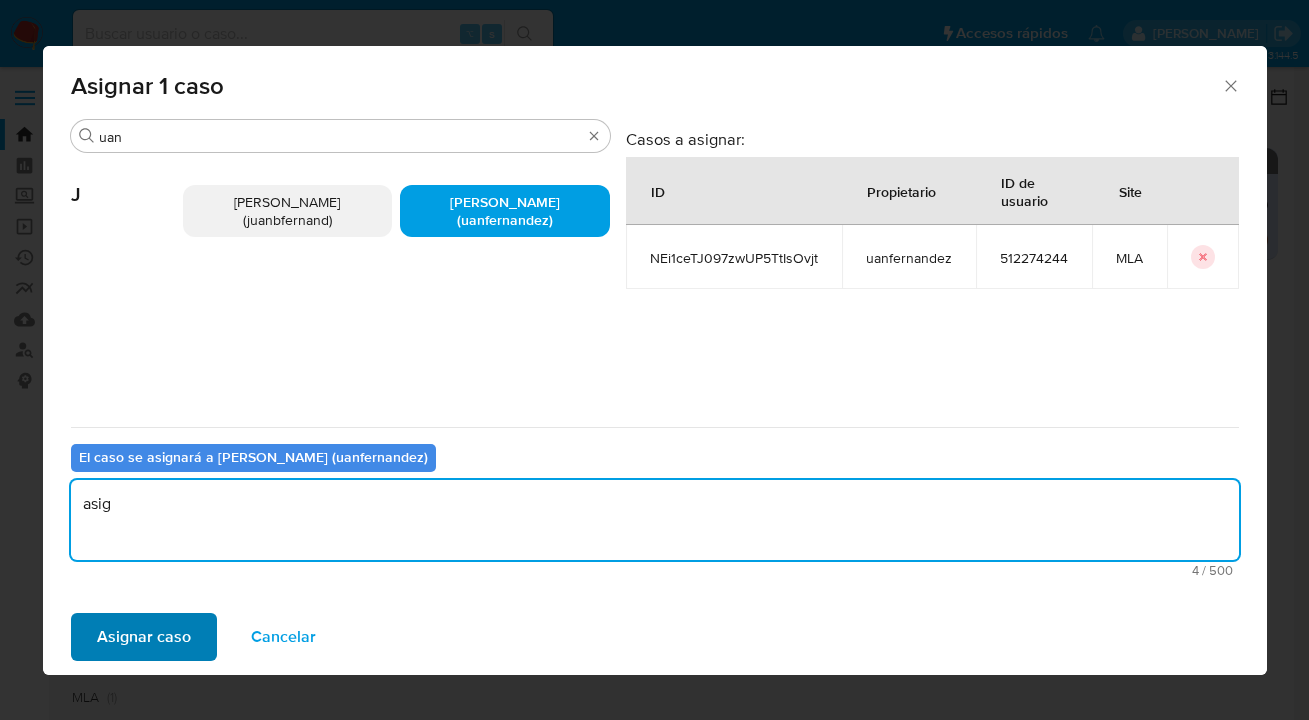 type on "asig" 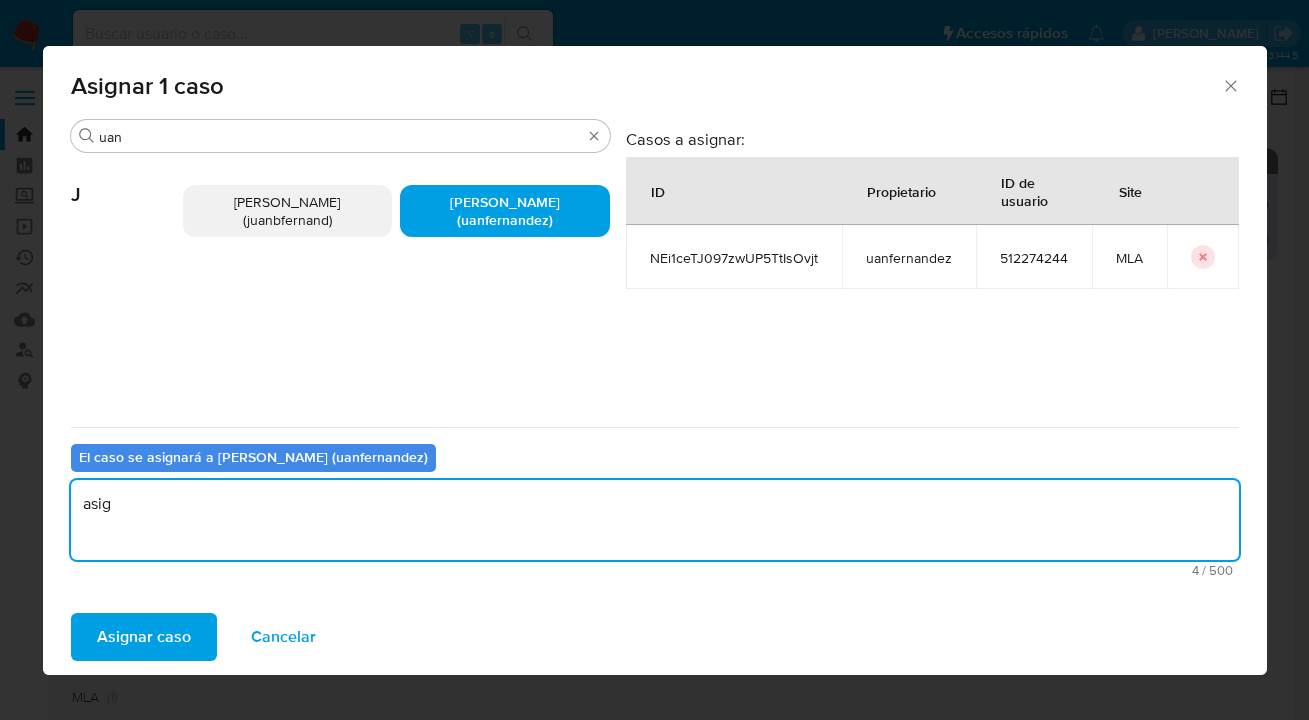 click on "Asignar caso" at bounding box center (144, 637) 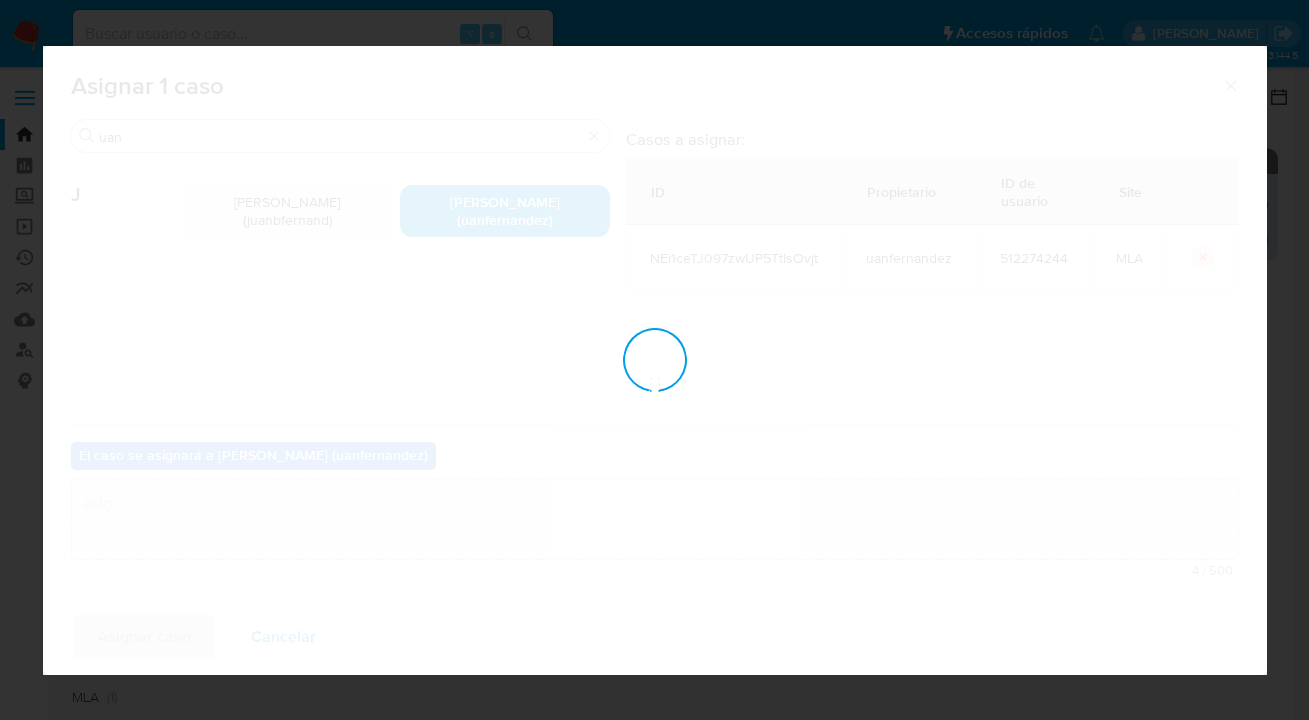 type 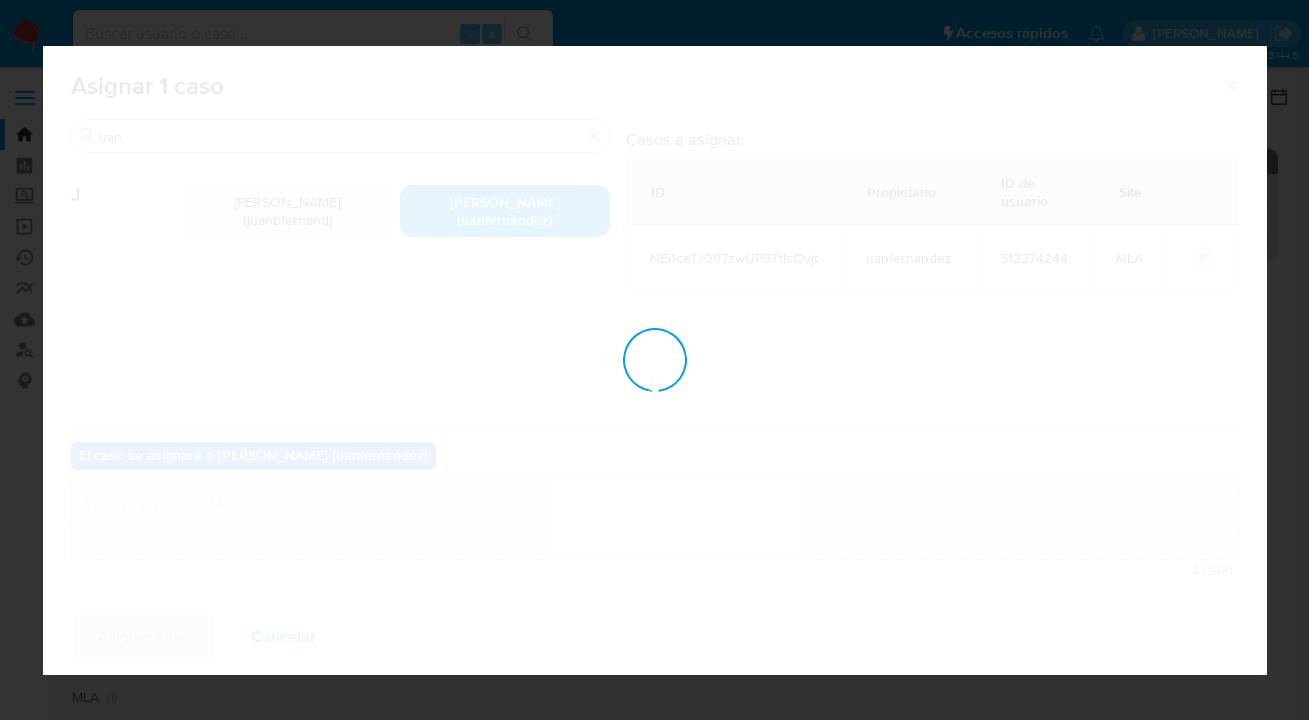 checkbox on "false" 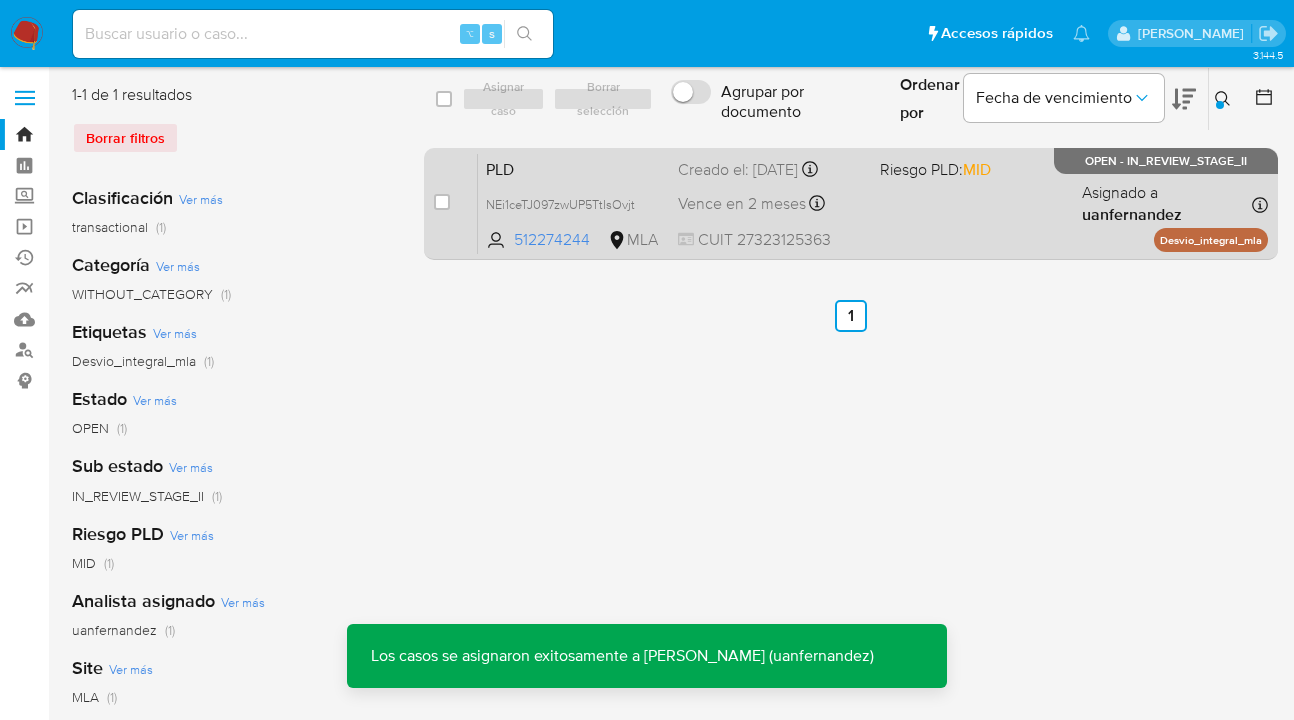 click on "PLD NEi1ceTJ097zwUP5TtIsOvjt 512274244 MLA Riesgo PLD:  MID Creado el: 12/06/2025   Creado el: 12/06/2025 03:28:22 Vence en 2 meses   Vence el 10/09/2025 03:28:22 CUIT   27323125363 Asignado a   uanfernandez   Asignado el: 18/06/2025 14:17:25 Desvio_integral_mla OPEN - IN_REVIEW_STAGE_II" at bounding box center [873, 203] 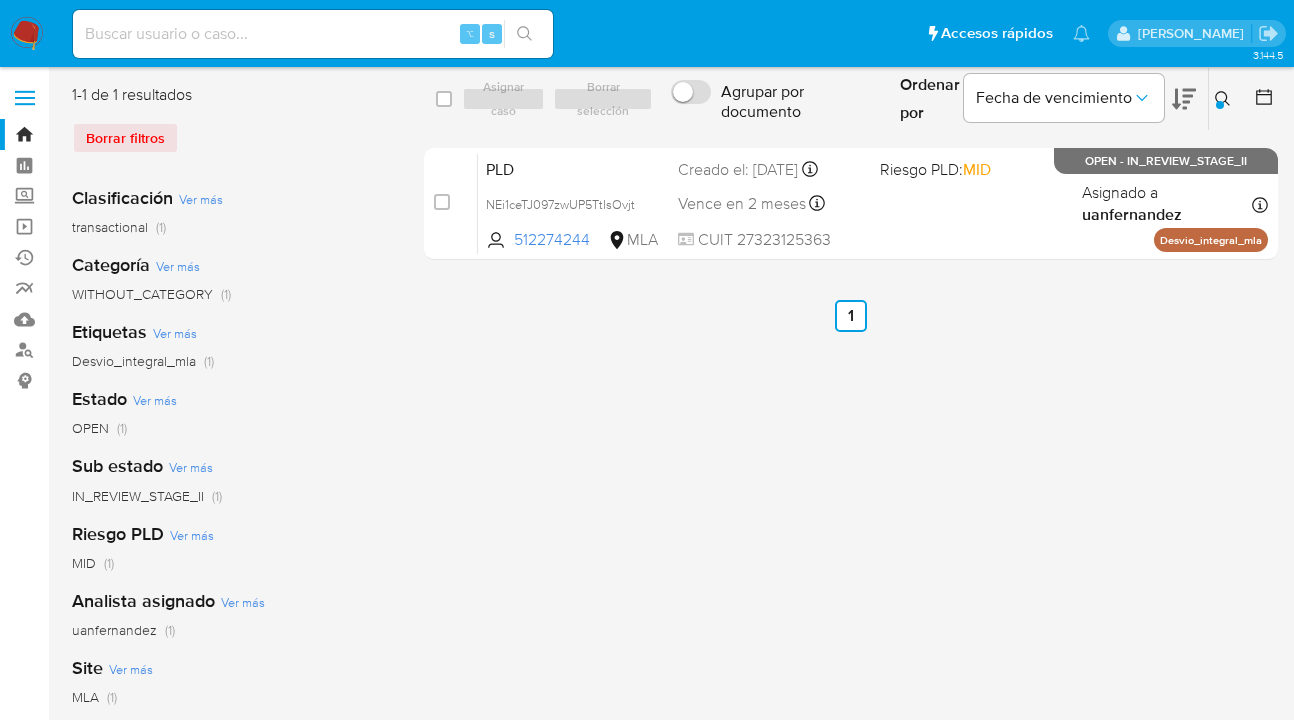 drag, startPoint x: 1229, startPoint y: 96, endPoint x: 1207, endPoint y: 115, distance: 29.068884 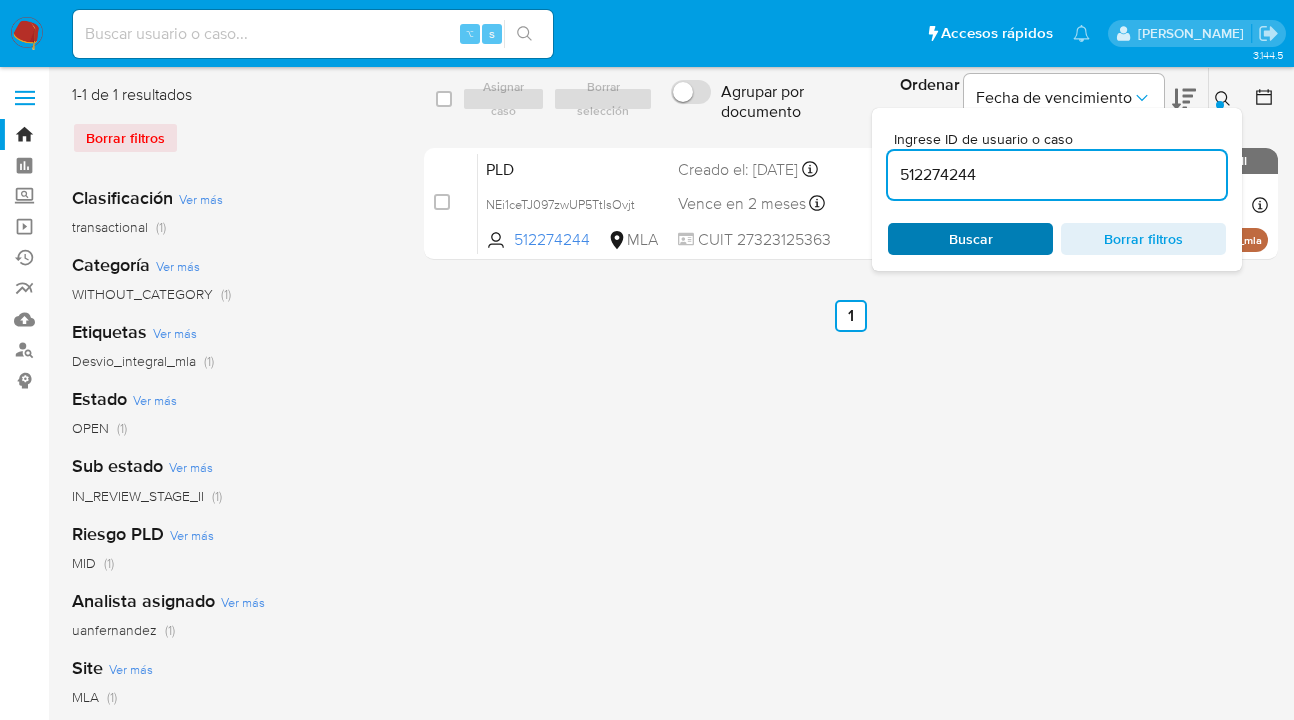 drag, startPoint x: 1018, startPoint y: 241, endPoint x: 1007, endPoint y: 239, distance: 11.18034 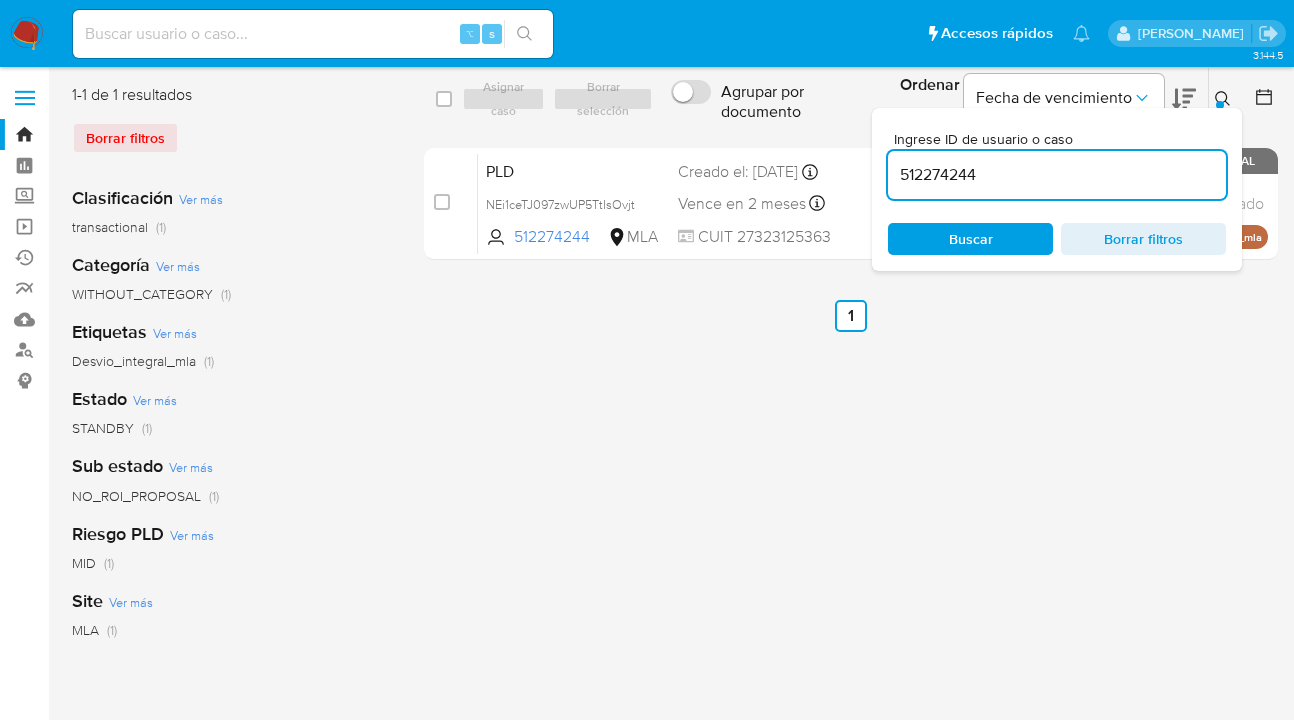 drag, startPoint x: 1005, startPoint y: 176, endPoint x: 897, endPoint y: 161, distance: 109.03669 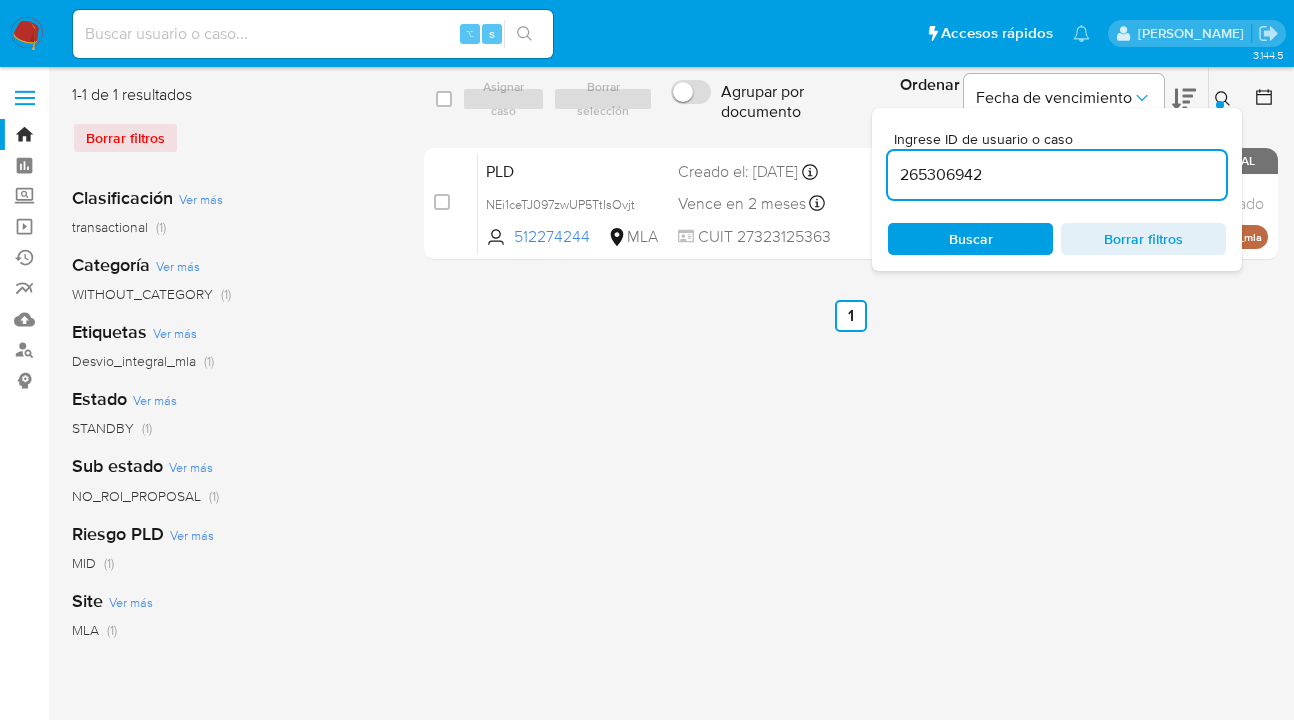 type on "265306942" 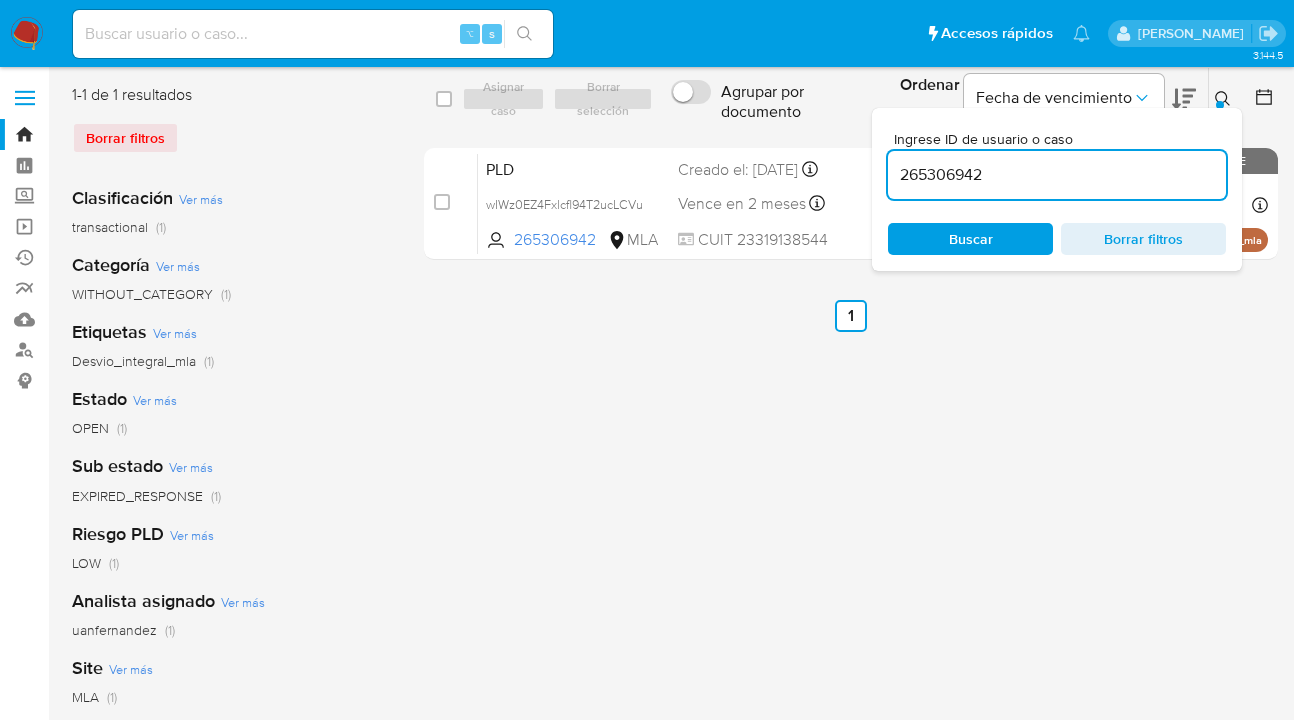 click 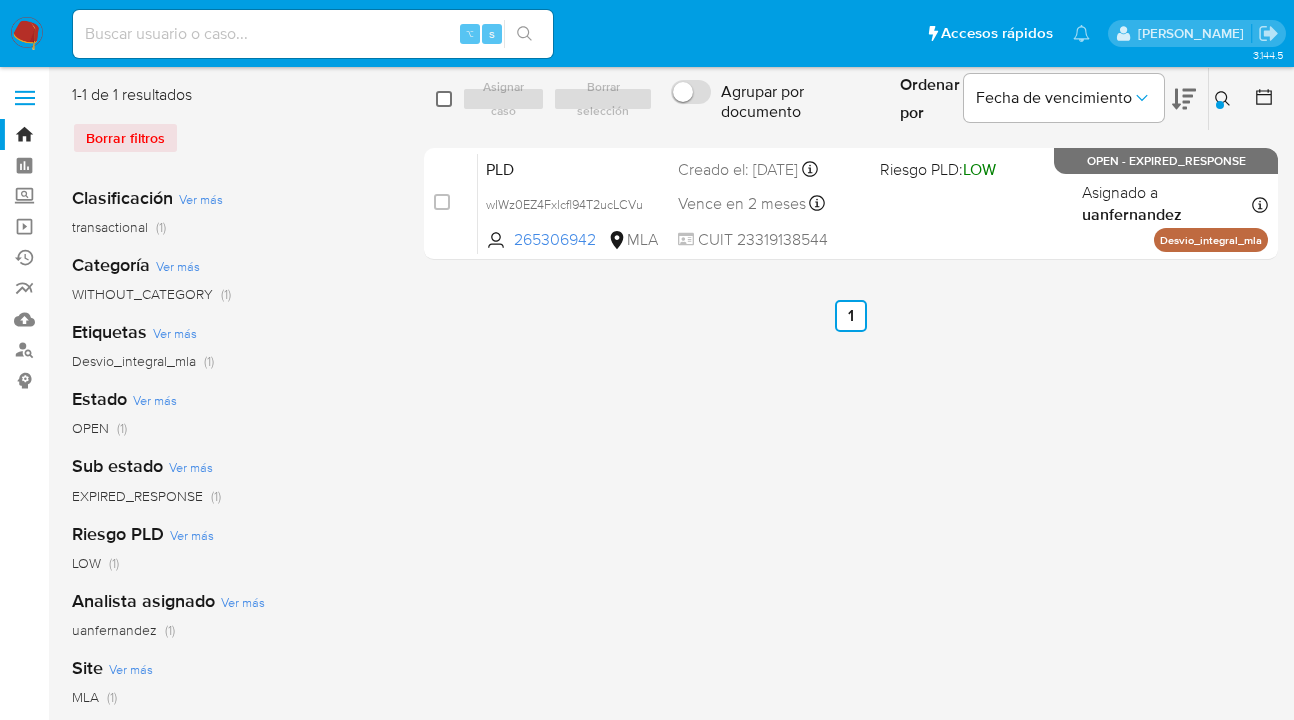 drag, startPoint x: 442, startPoint y: 98, endPoint x: 535, endPoint y: 88, distance: 93.53609 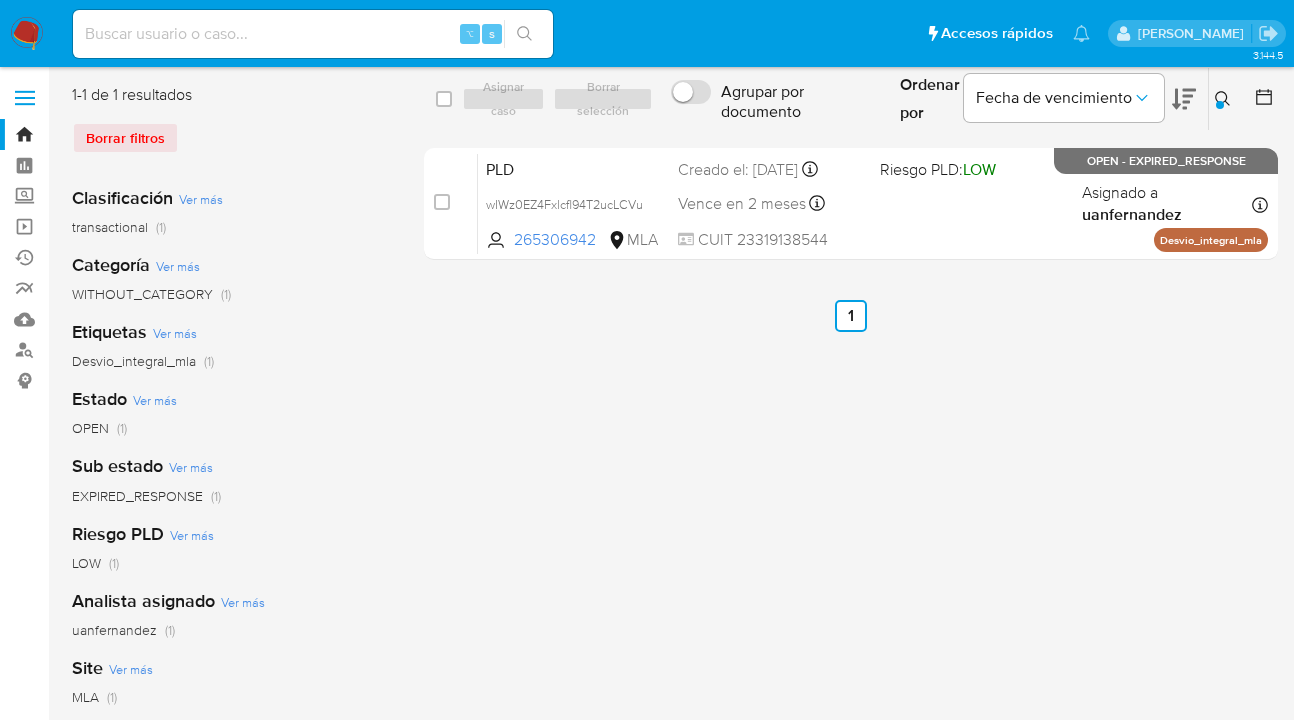 click on "select-all-cases-checkbox Asignar caso Borrar selección" at bounding box center [548, 99] 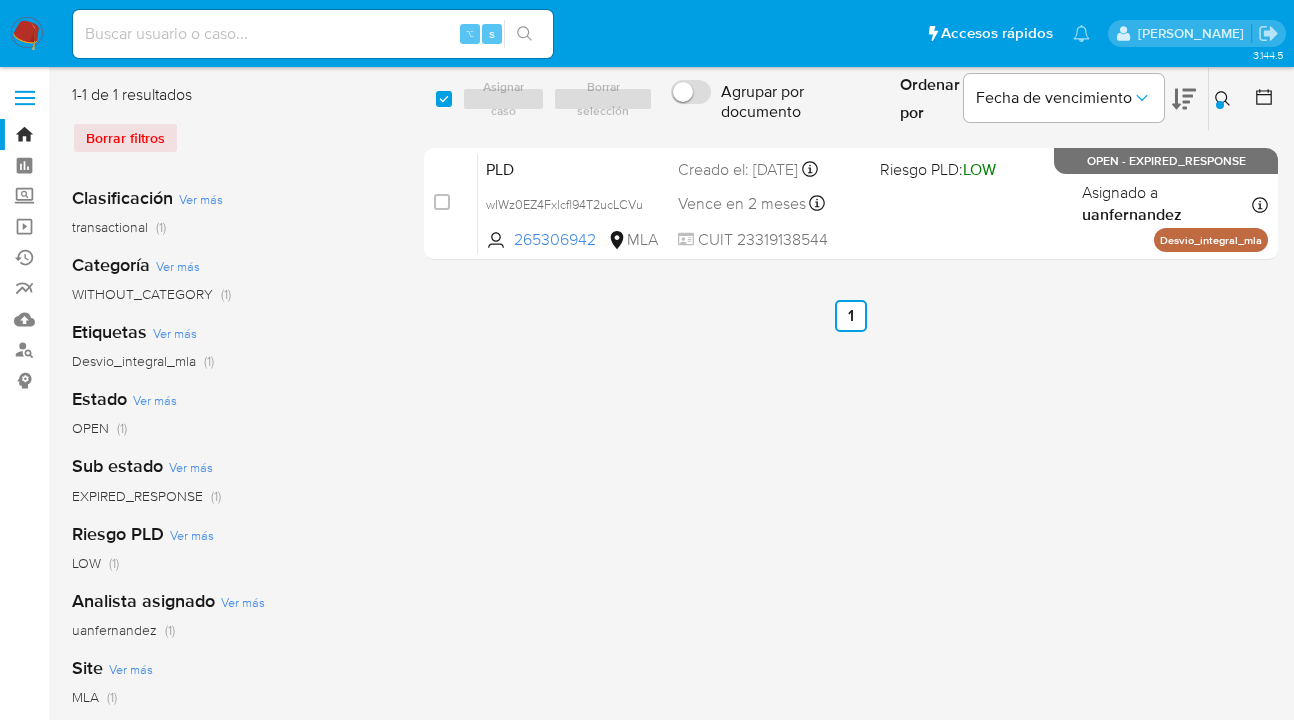 checkbox on "true" 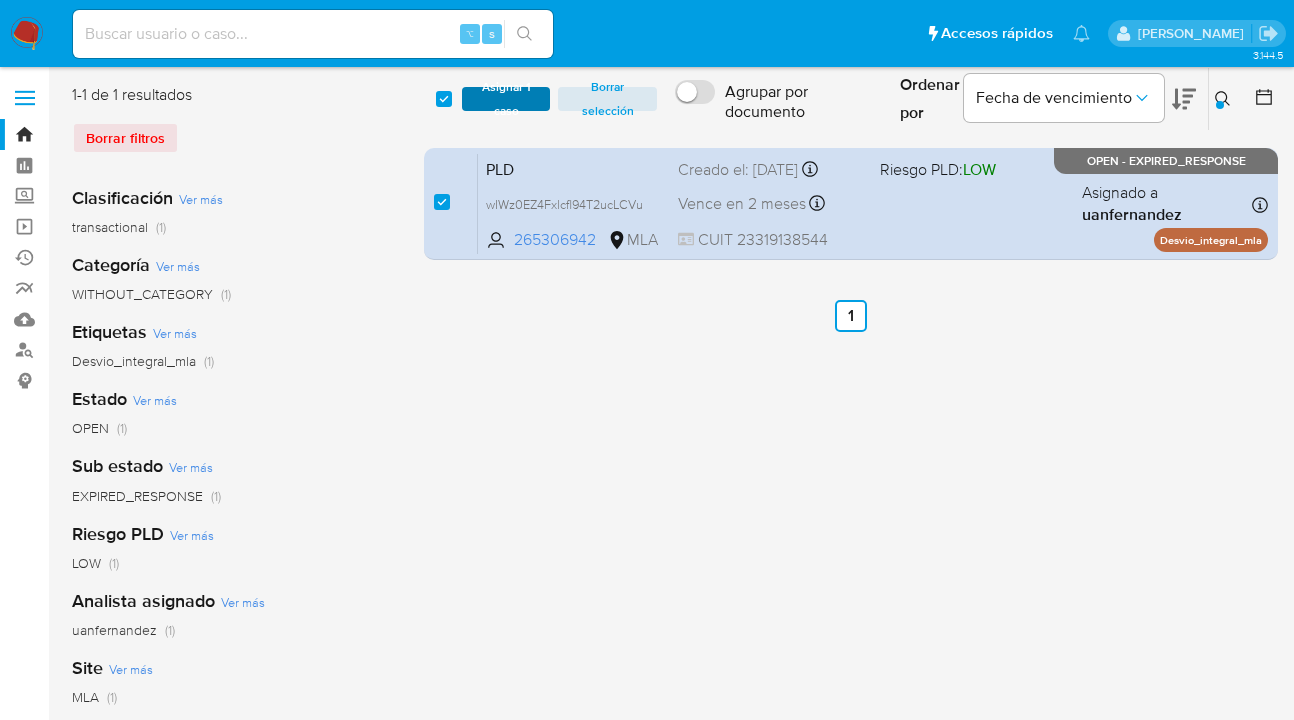 click on "Asignar 1 caso" at bounding box center [506, 99] 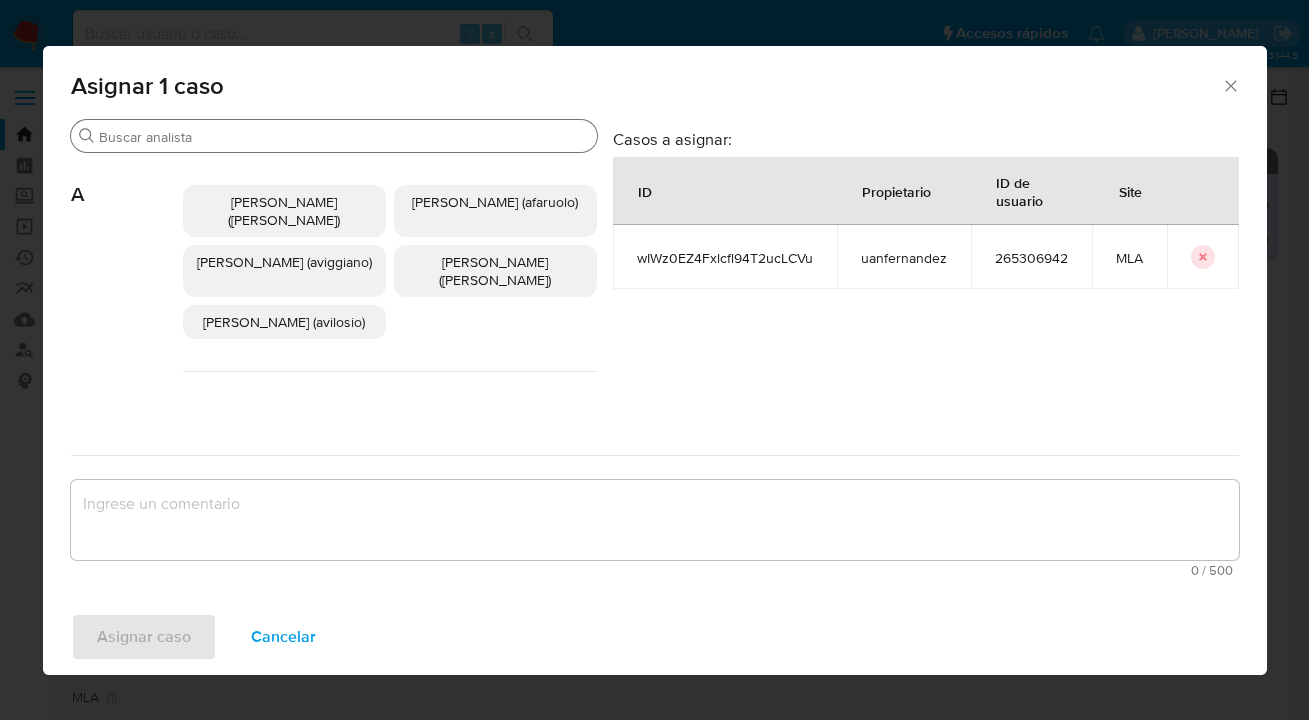 click on "Buscar" at bounding box center (344, 137) 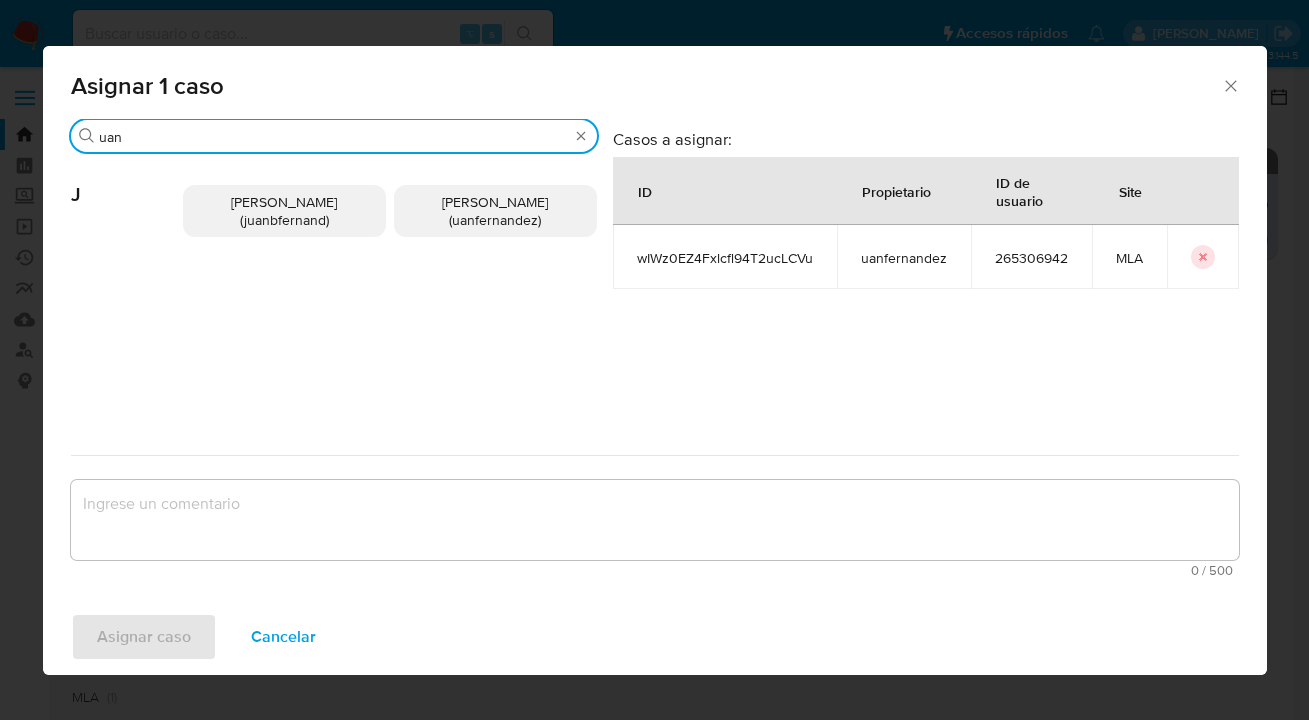 type on "uan" 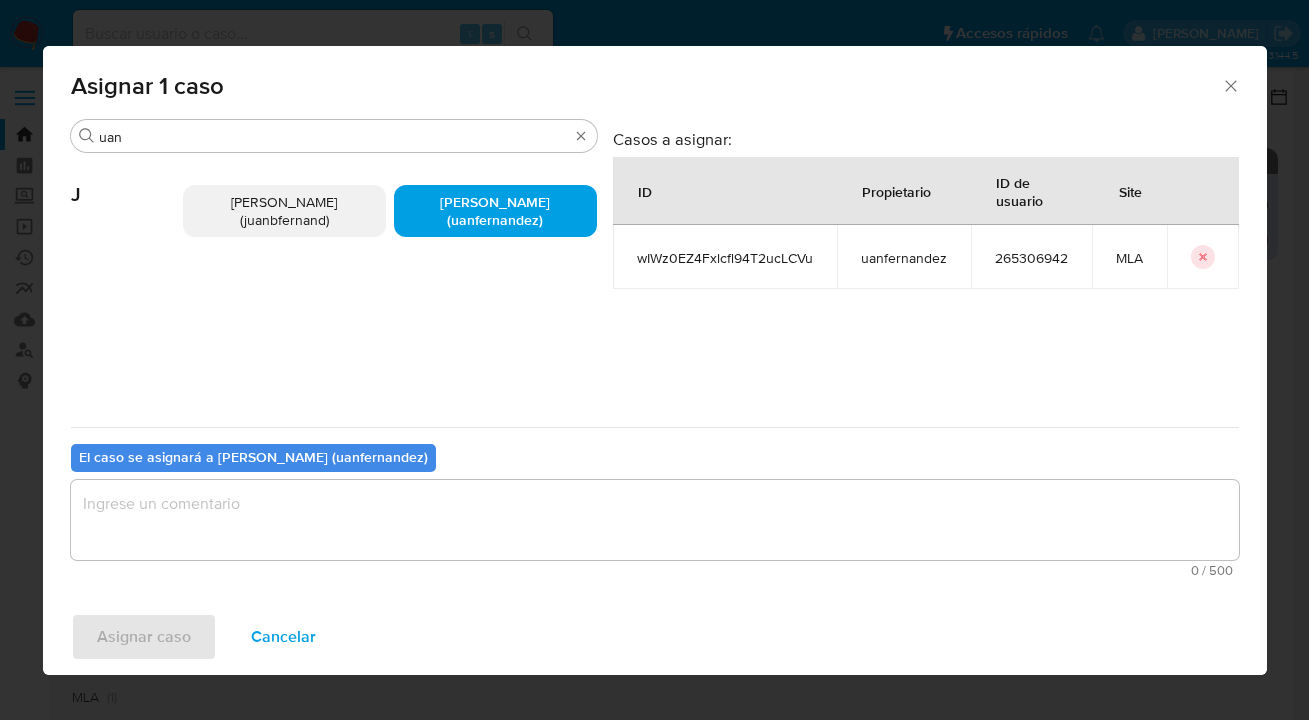 click at bounding box center [655, 520] 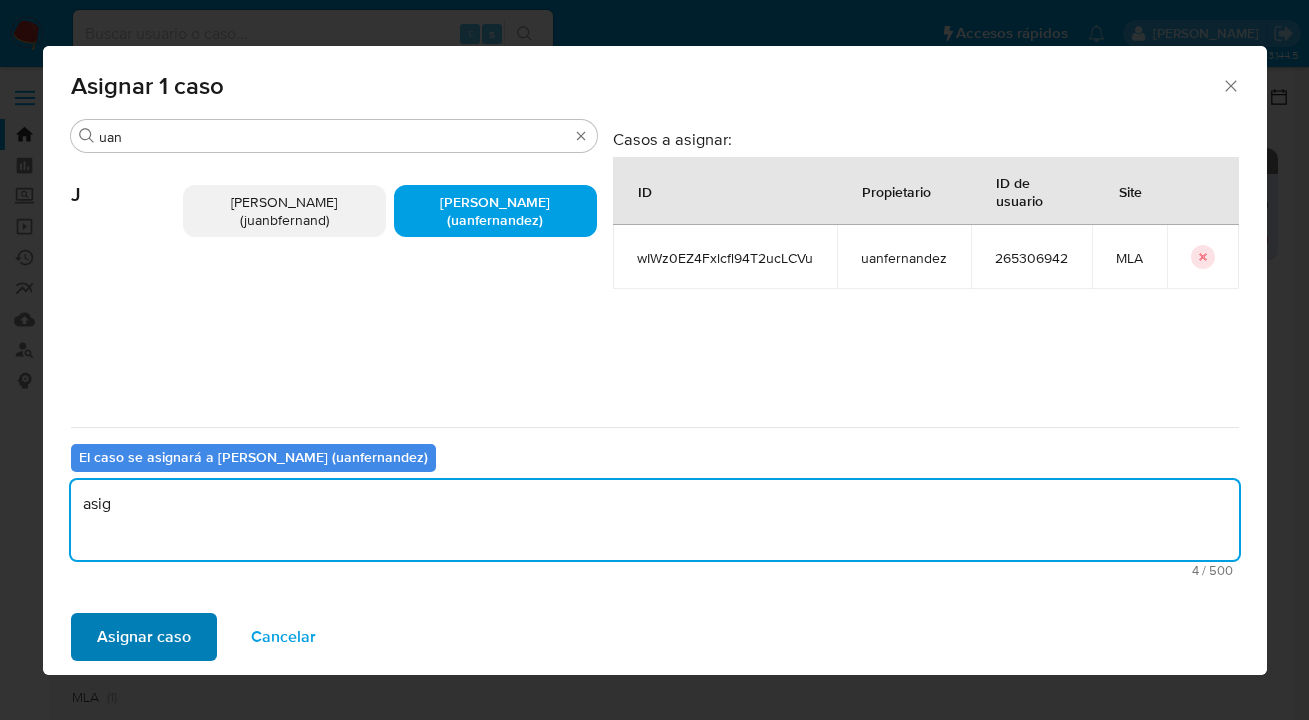 type on "asig" 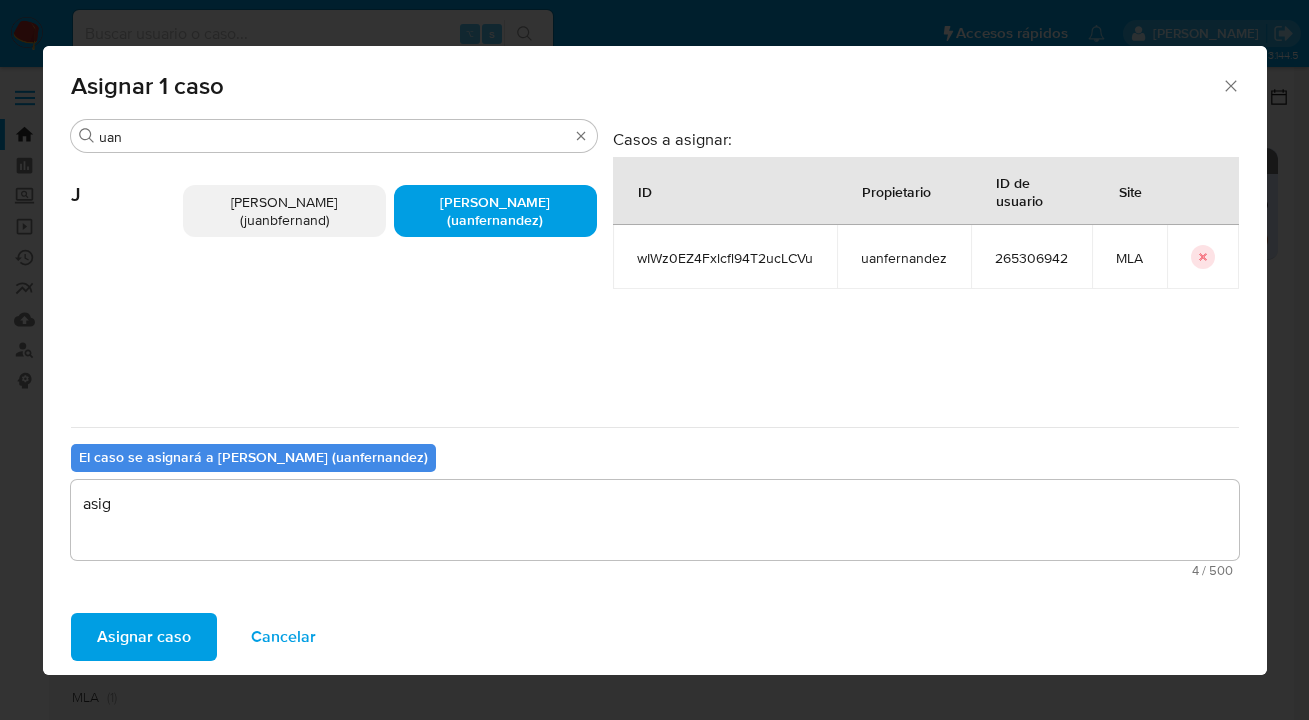 click on "Asignar caso" at bounding box center [144, 637] 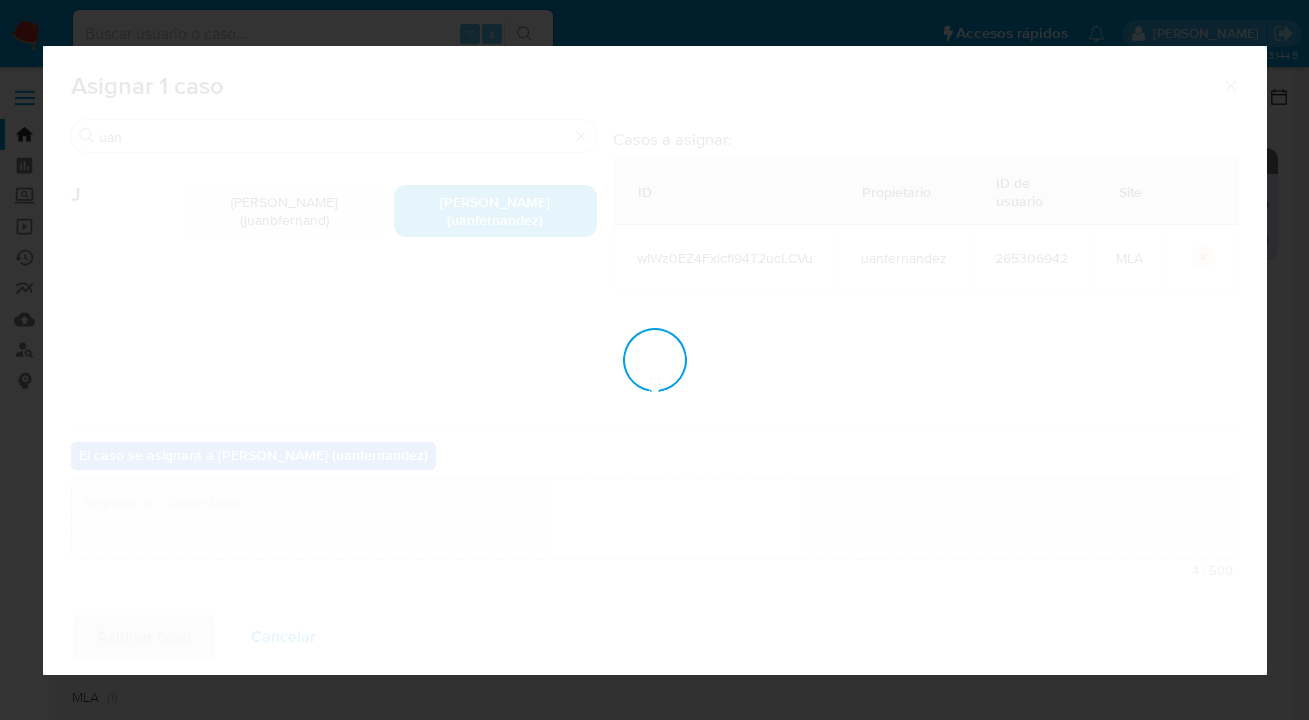 checkbox on "false" 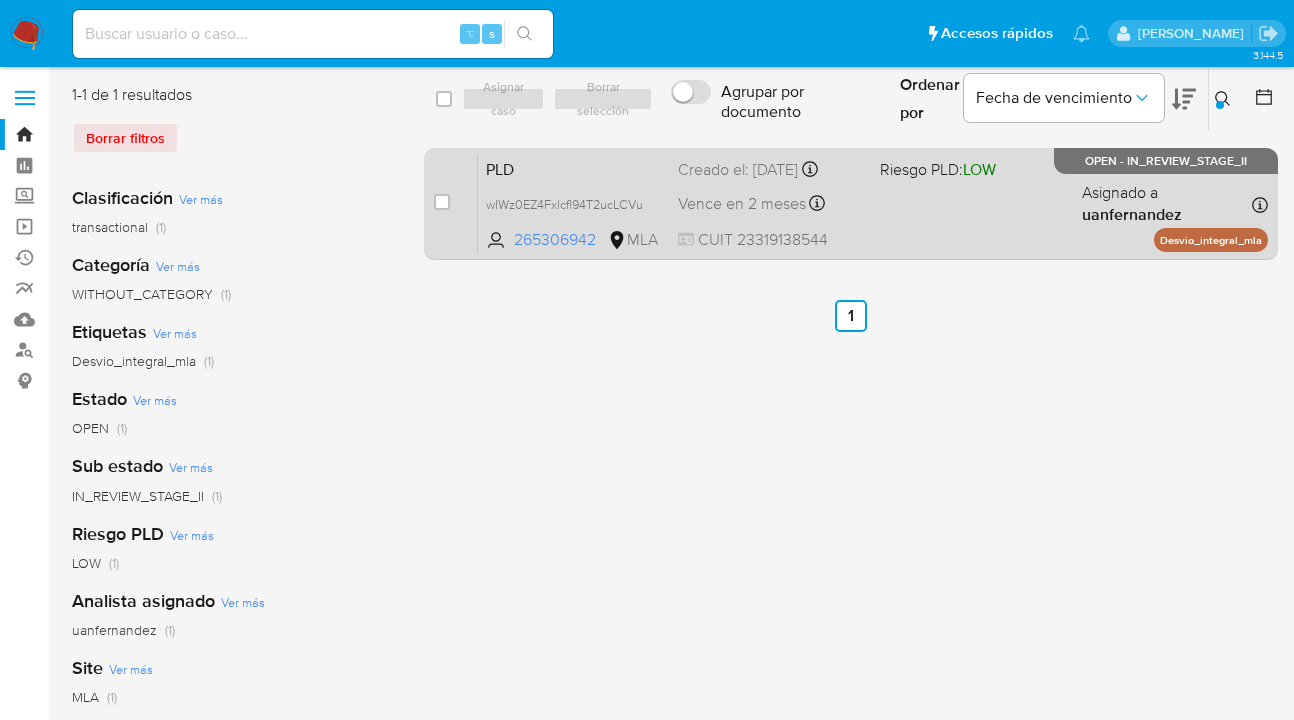 click on "PLD wIWz0EZ4Fxlcfl94T2ucLCVu 265306942 MLA Riesgo PLD:  LOW Creado el: 12/06/2025   Creado el: 12/06/2025 03:34:56 Vence en 2 meses   Vence el 10/09/2025 03:34:57 CUIT   23319138544 Asignado a   uanfernandez   Asignado el: 18/06/2025 14:18:38 Desvio_integral_mla OPEN - IN_REVIEW_STAGE_II" at bounding box center (873, 203) 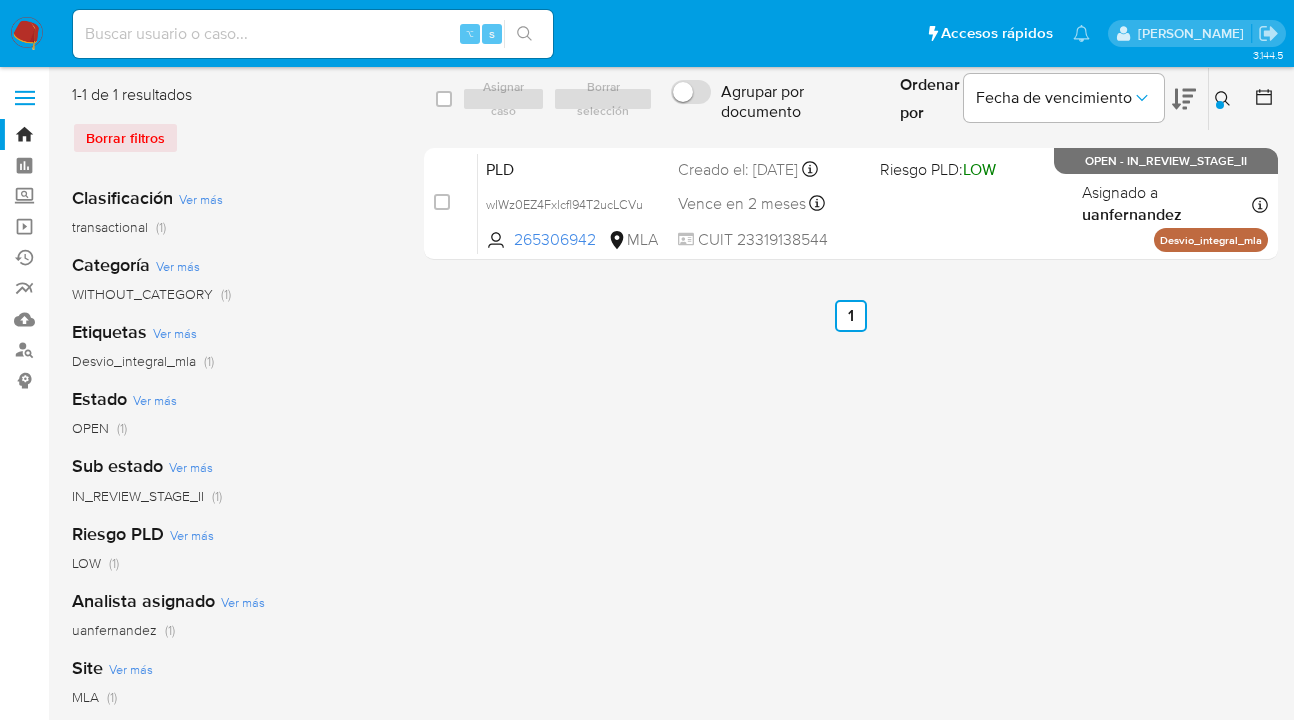 click 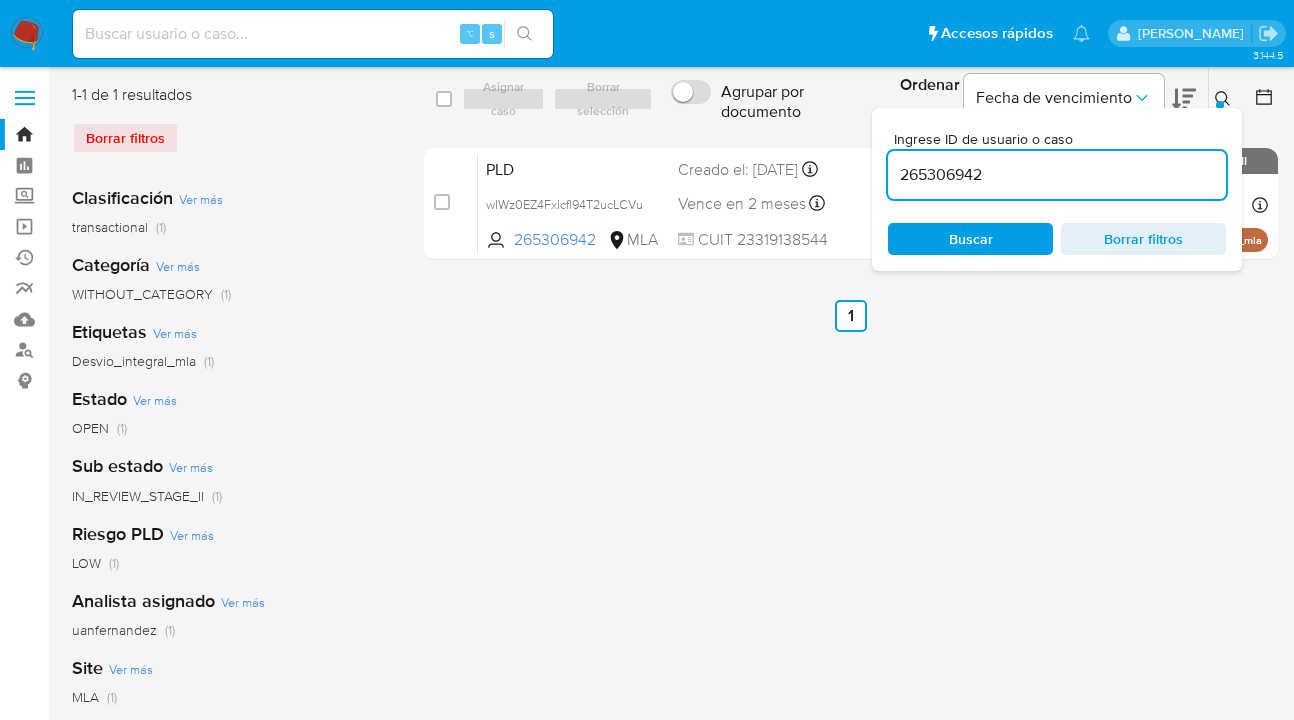 drag, startPoint x: 983, startPoint y: 238, endPoint x: 1030, endPoint y: 211, distance: 54.20332 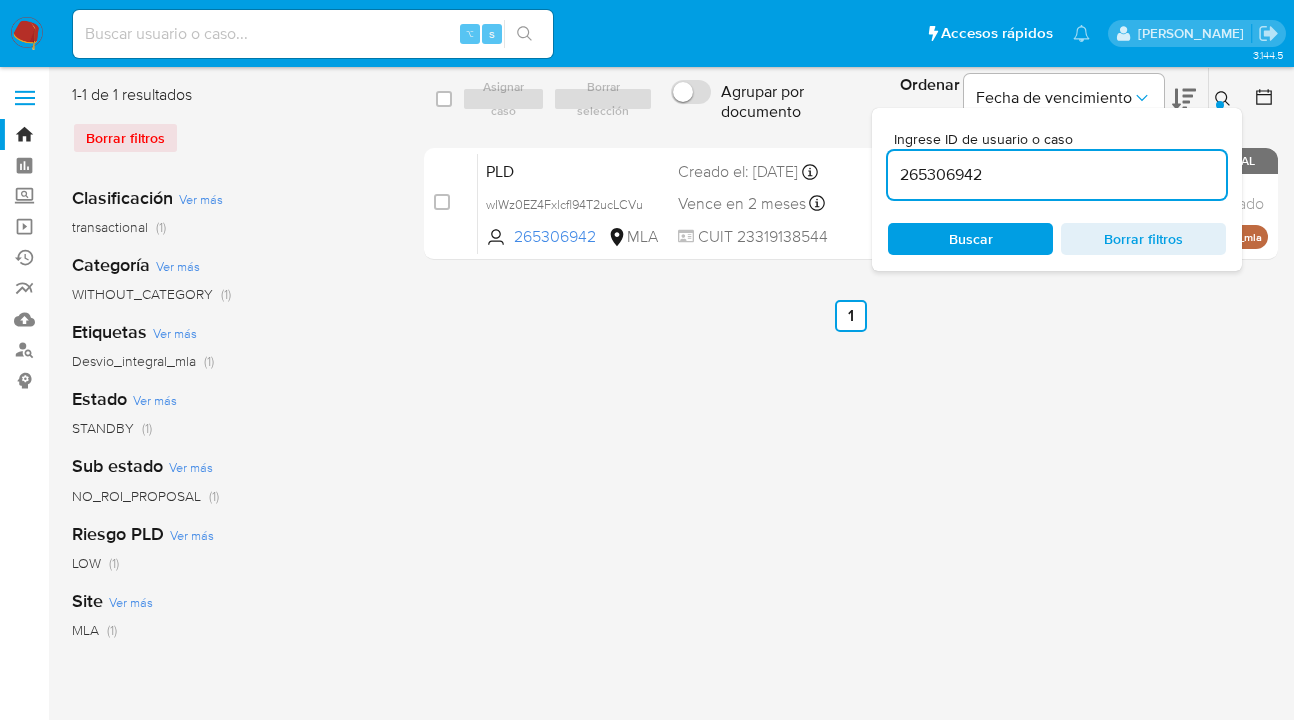 drag, startPoint x: 1223, startPoint y: 95, endPoint x: 1211, endPoint y: 98, distance: 12.369317 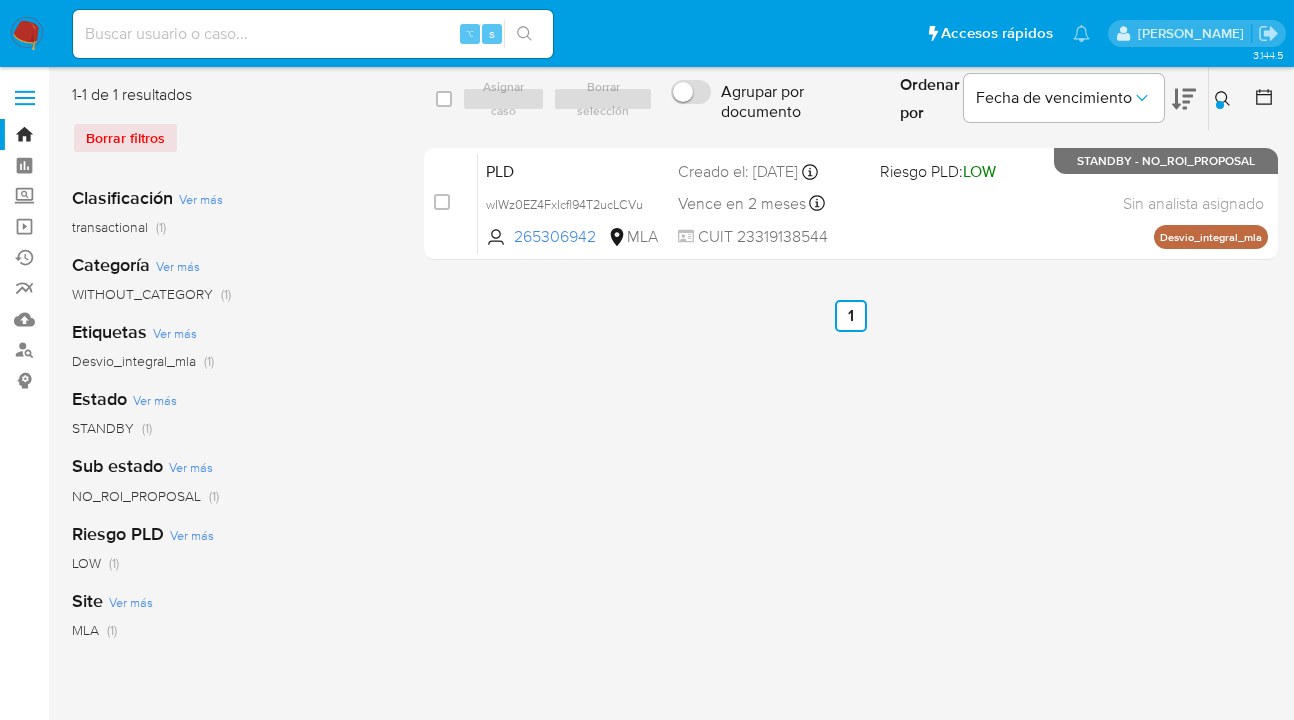 click 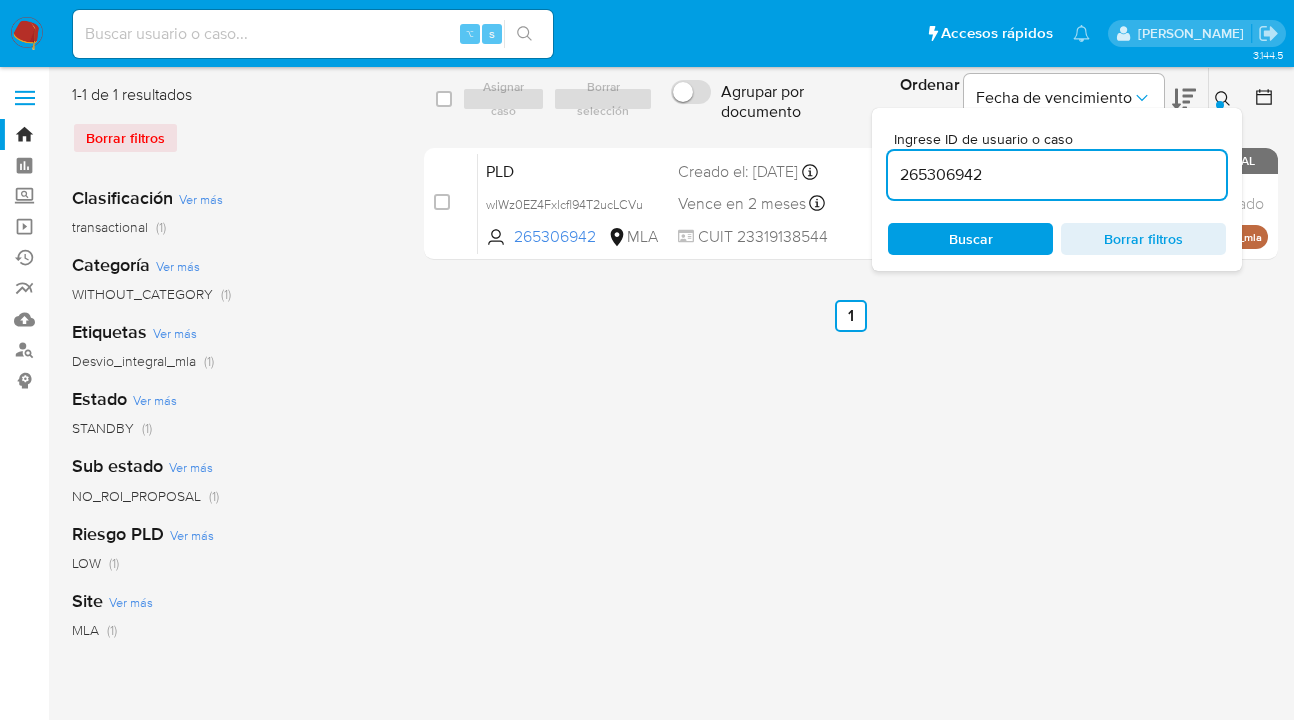 drag, startPoint x: 996, startPoint y: 165, endPoint x: 891, endPoint y: 152, distance: 105.801704 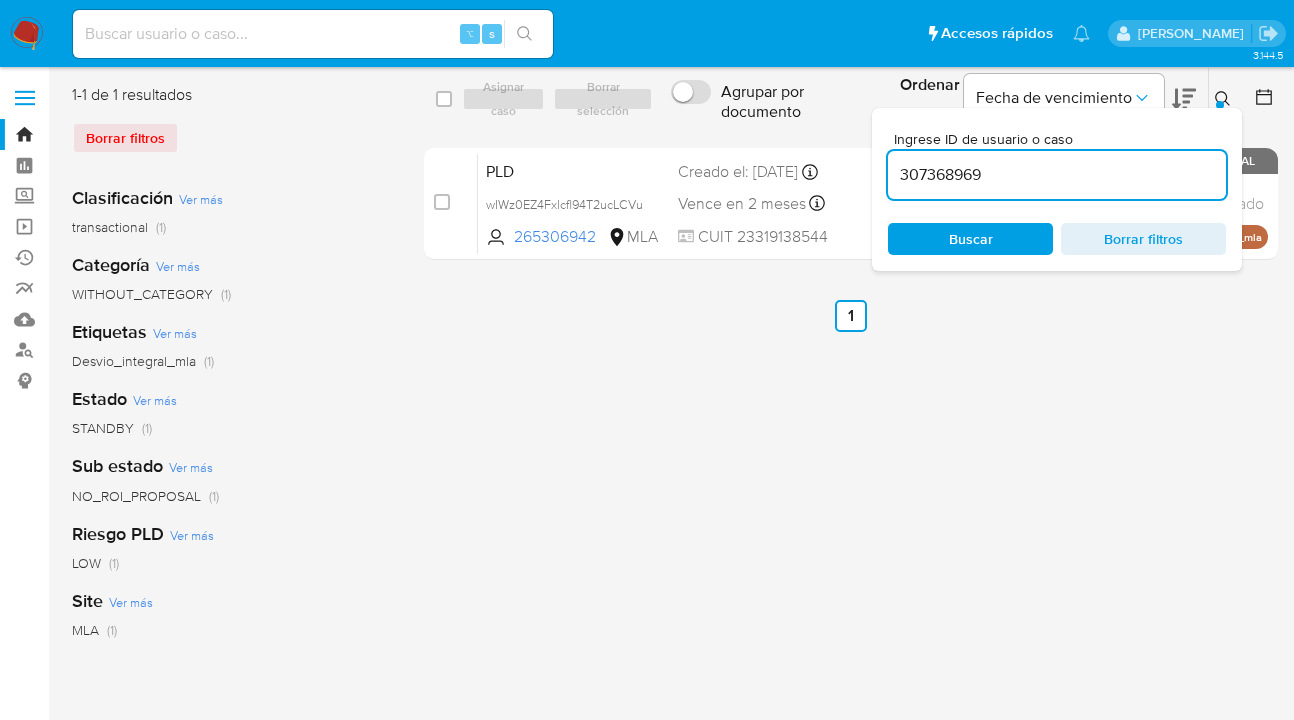 type on "307368969" 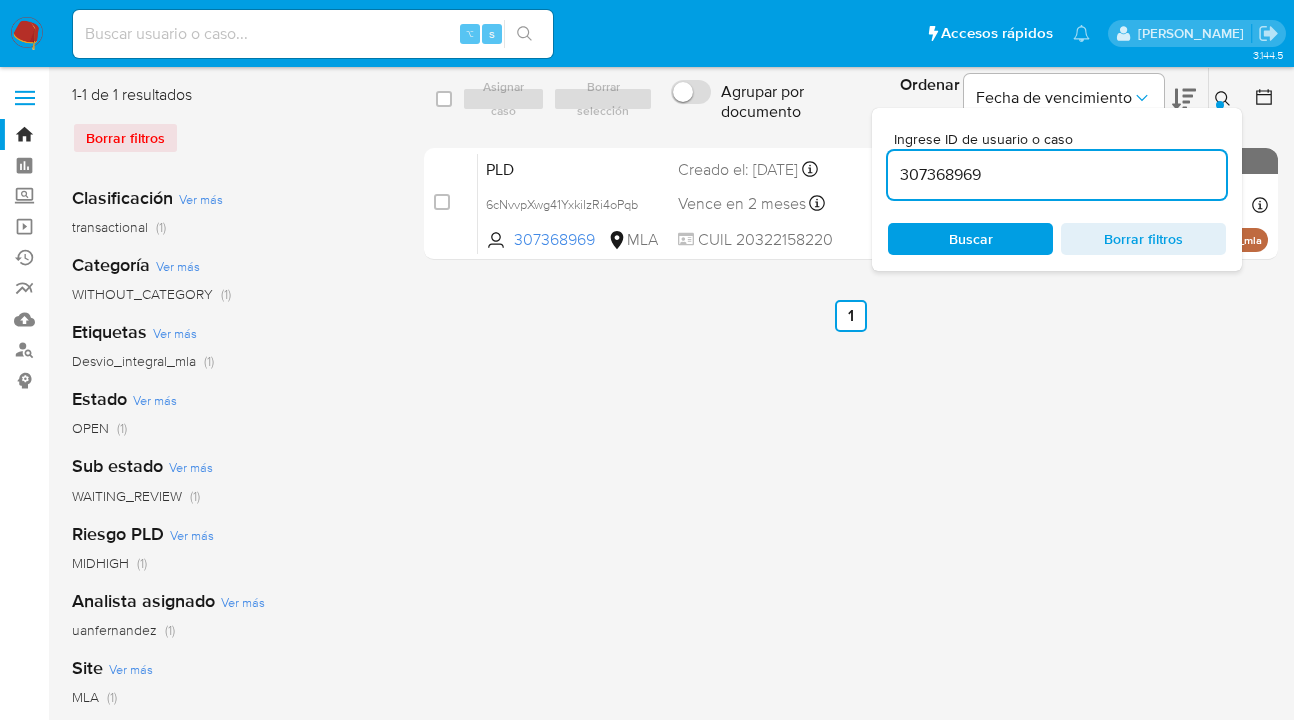 click 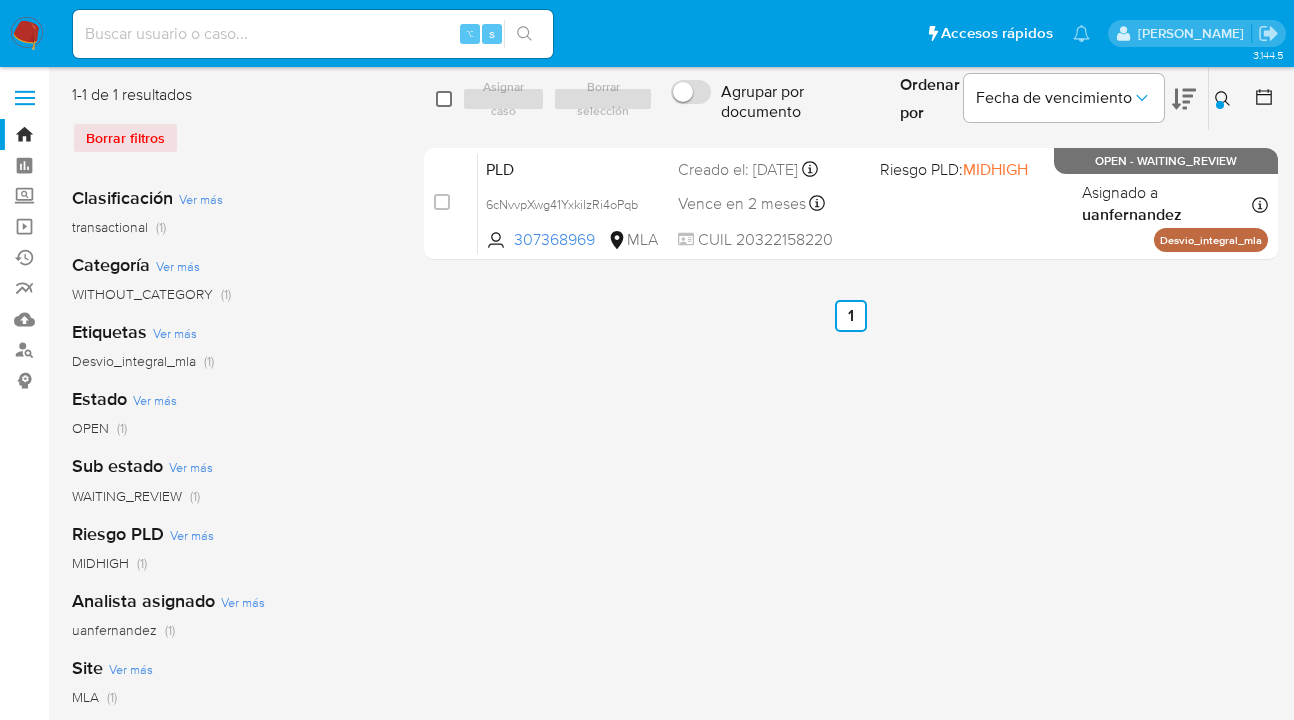 drag, startPoint x: 462, startPoint y: 98, endPoint x: 449, endPoint y: 94, distance: 13.601471 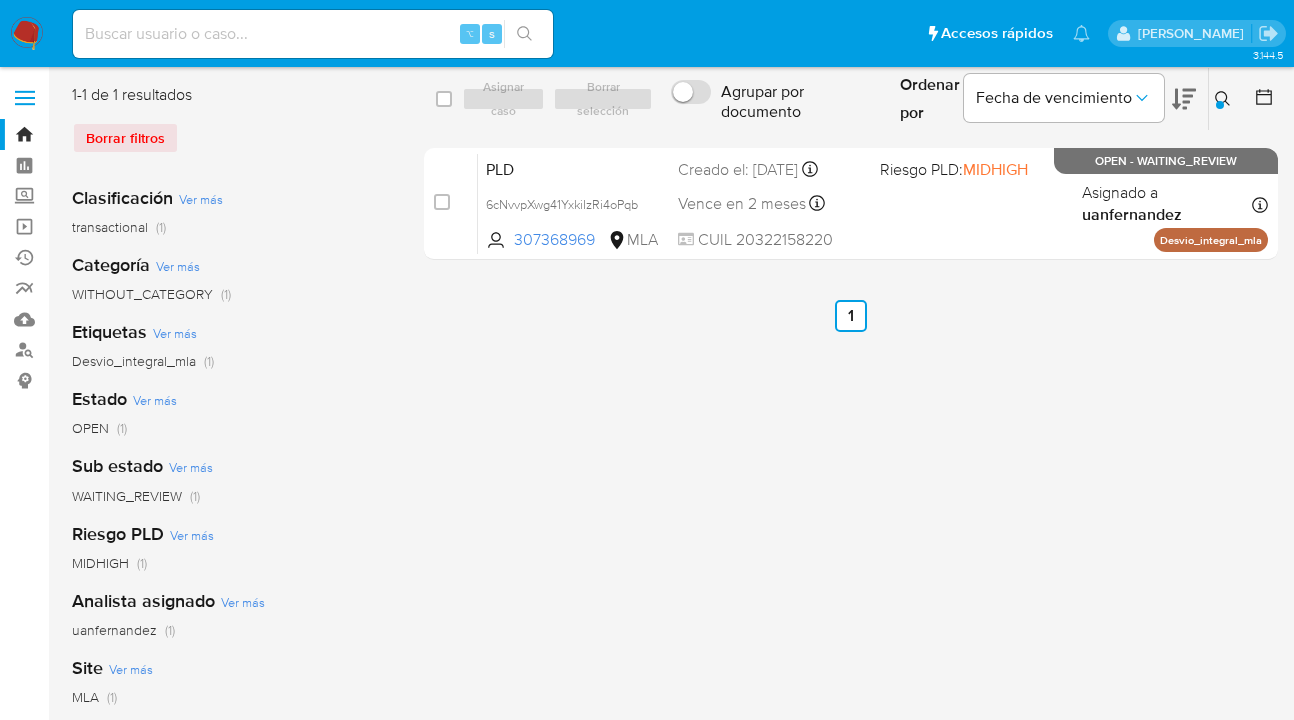 drag, startPoint x: 448, startPoint y: 93, endPoint x: 476, endPoint y: 104, distance: 30.083218 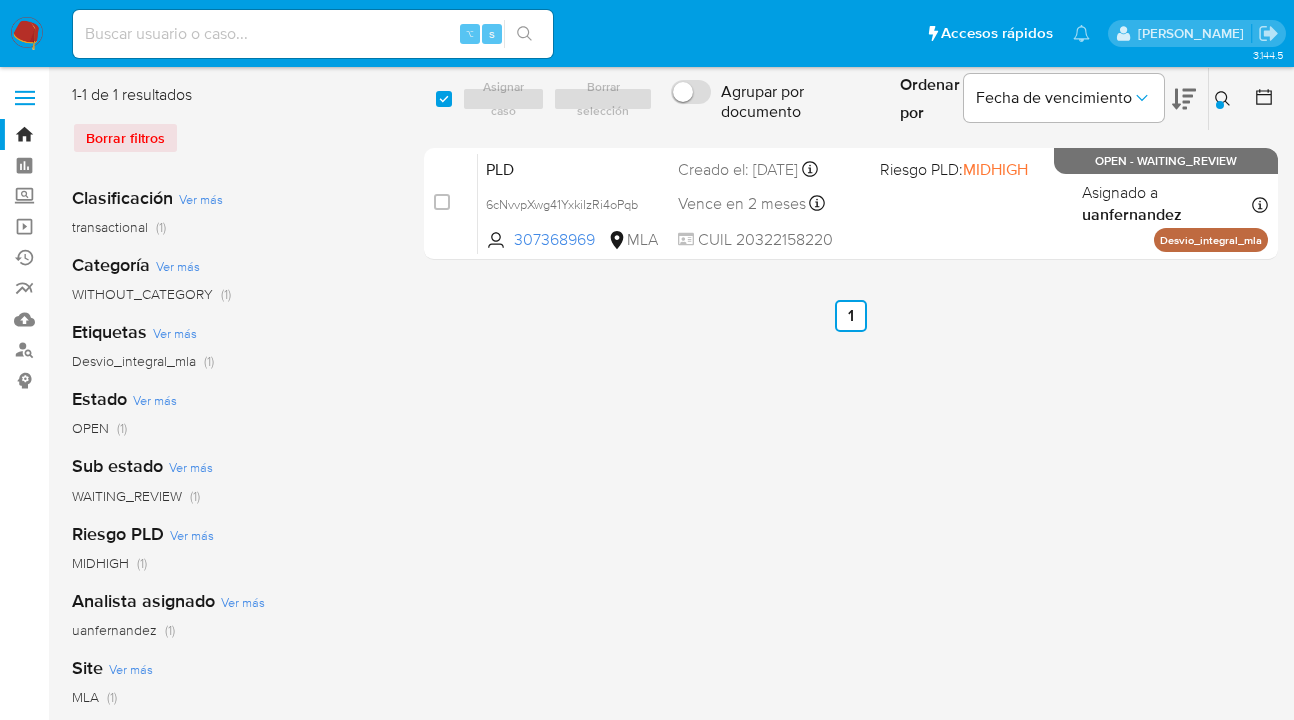 checkbox on "true" 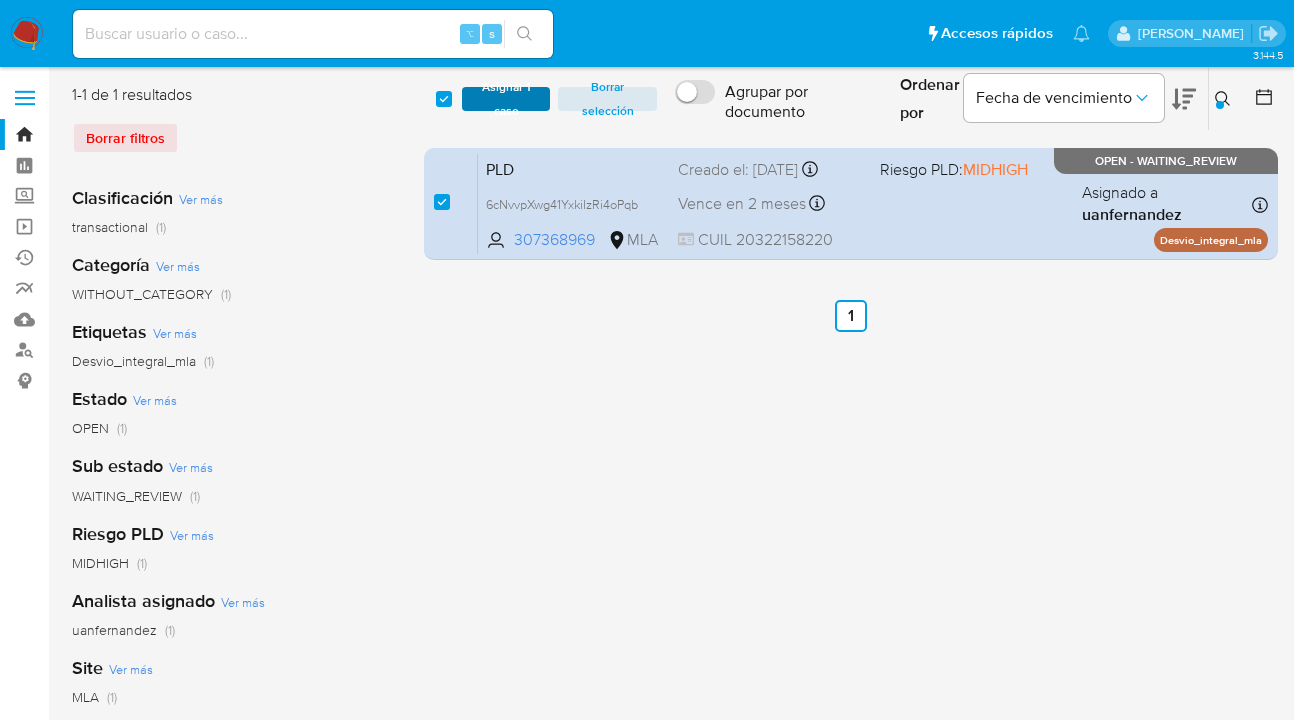 drag, startPoint x: 542, startPoint y: 113, endPoint x: 521, endPoint y: 113, distance: 21 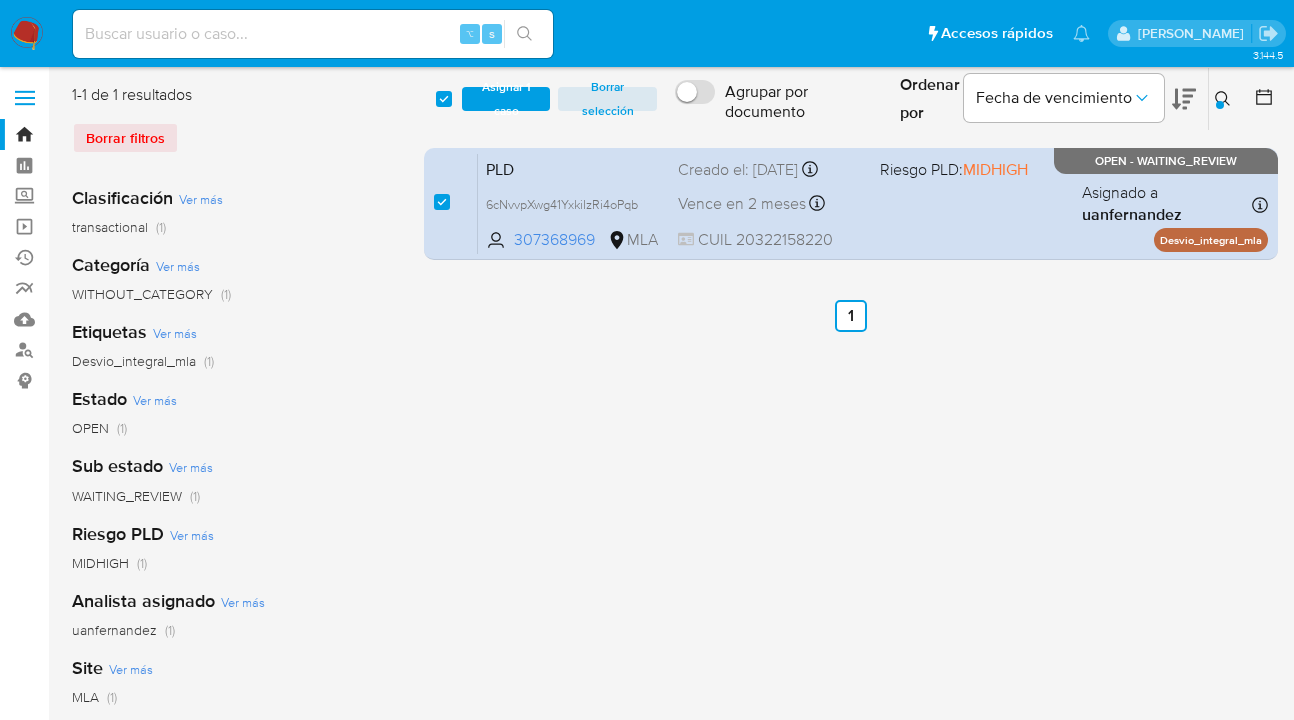 click on "Asignar 1 caso" at bounding box center (506, 99) 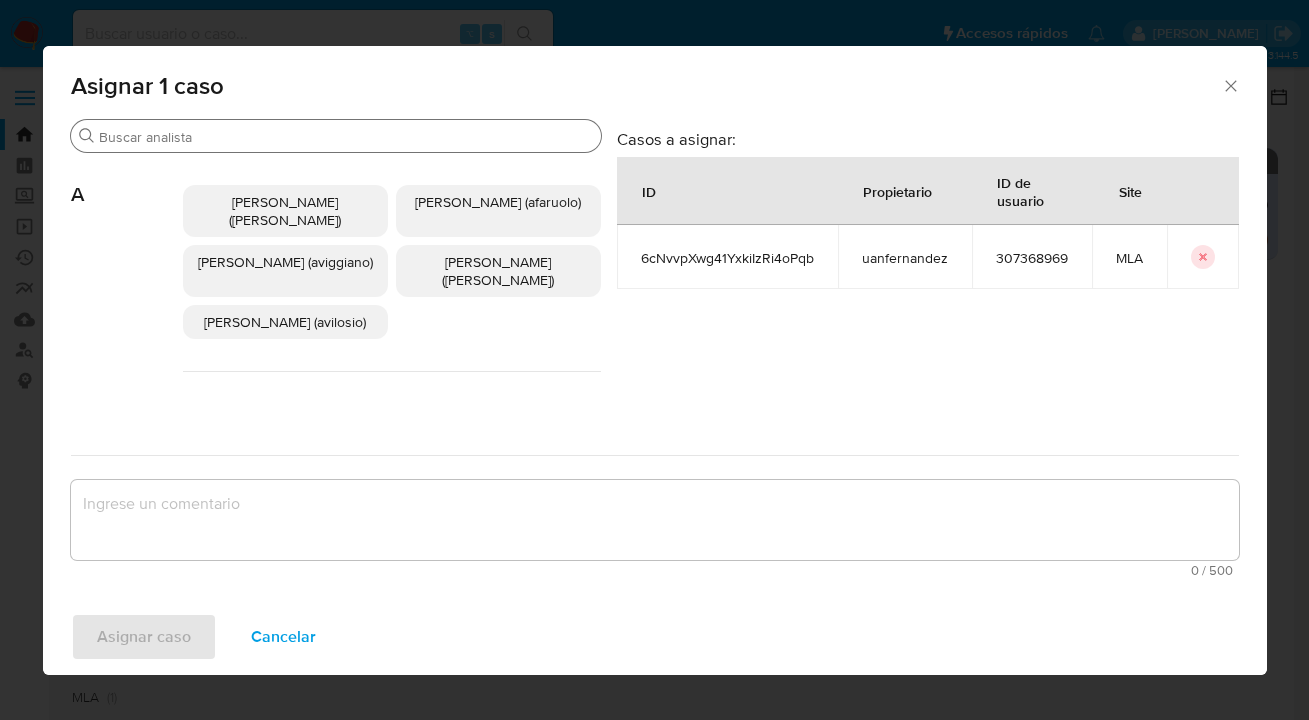 click on "Buscar" at bounding box center [346, 137] 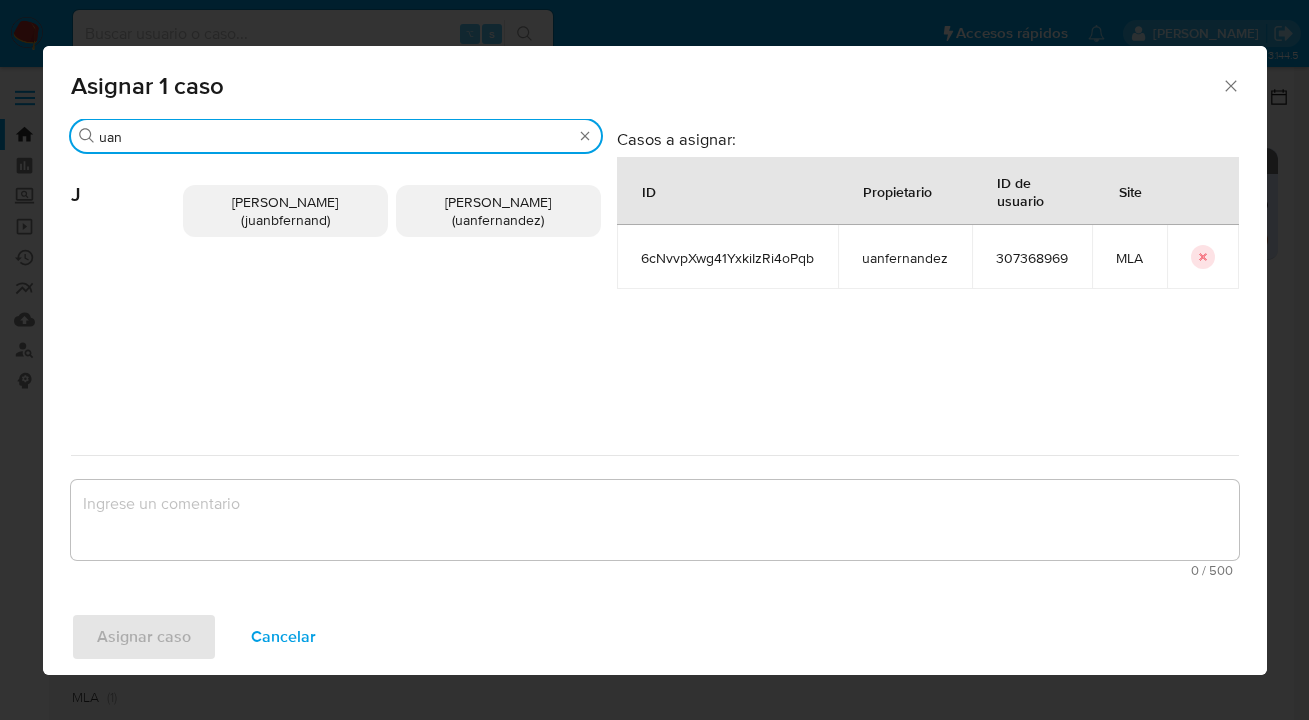 type on "uan" 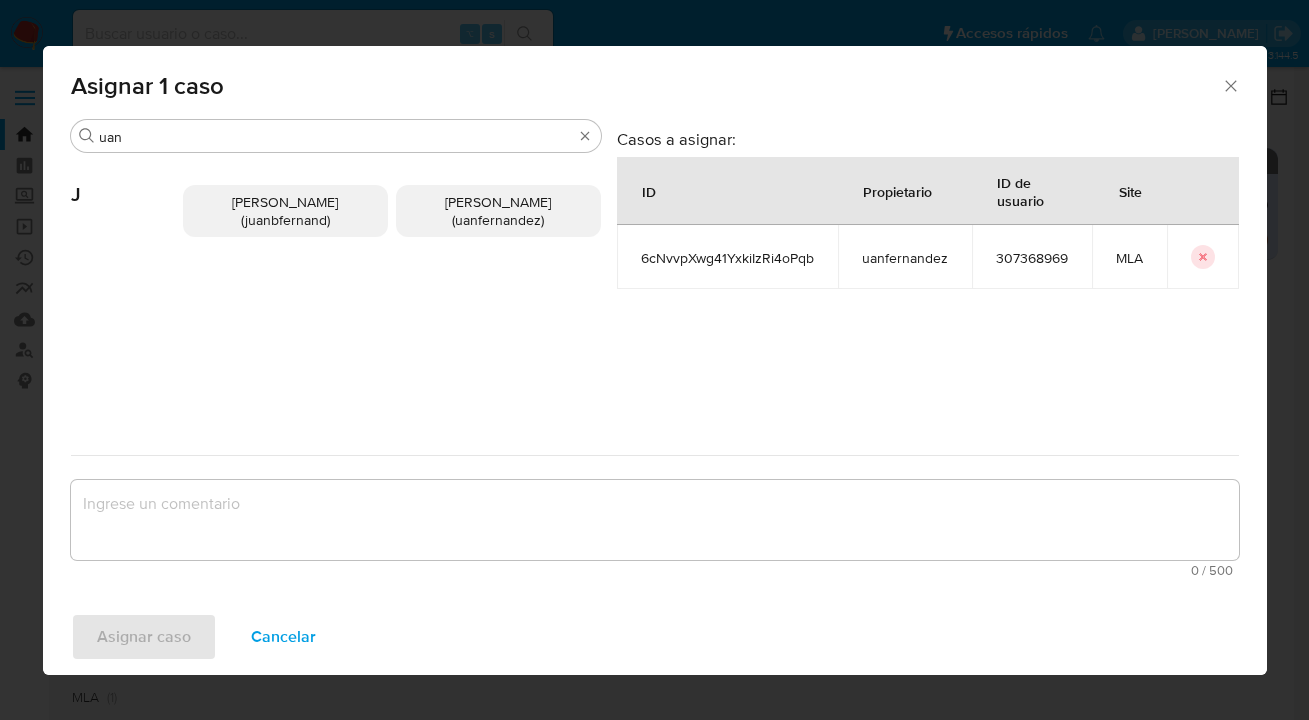 drag, startPoint x: 532, startPoint y: 212, endPoint x: 491, endPoint y: 342, distance: 136.31215 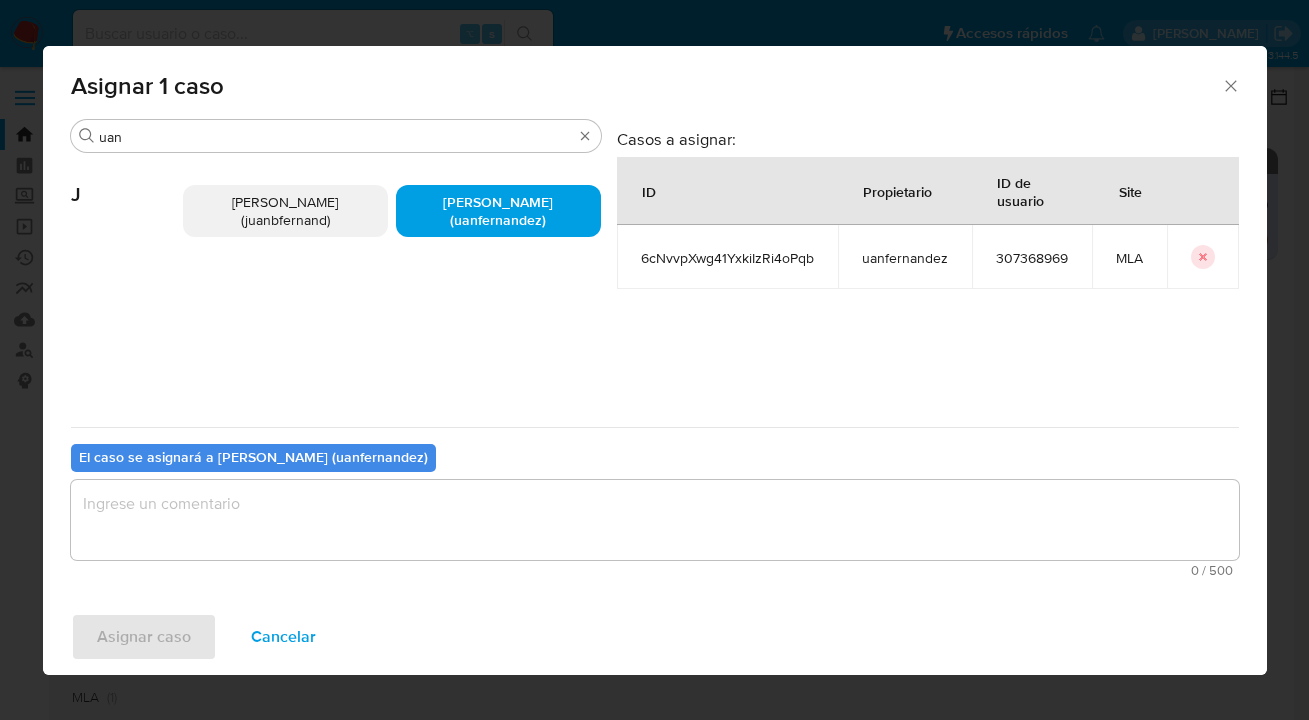 click at bounding box center (655, 520) 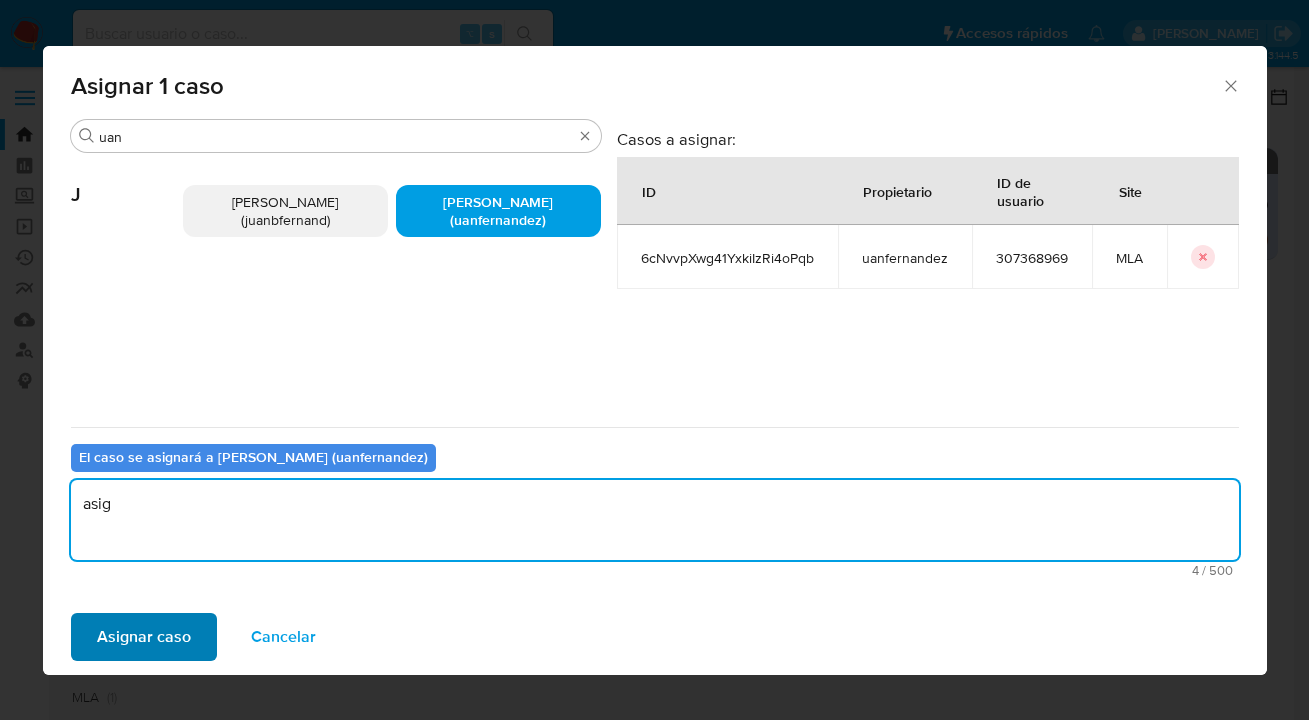 type on "asig" 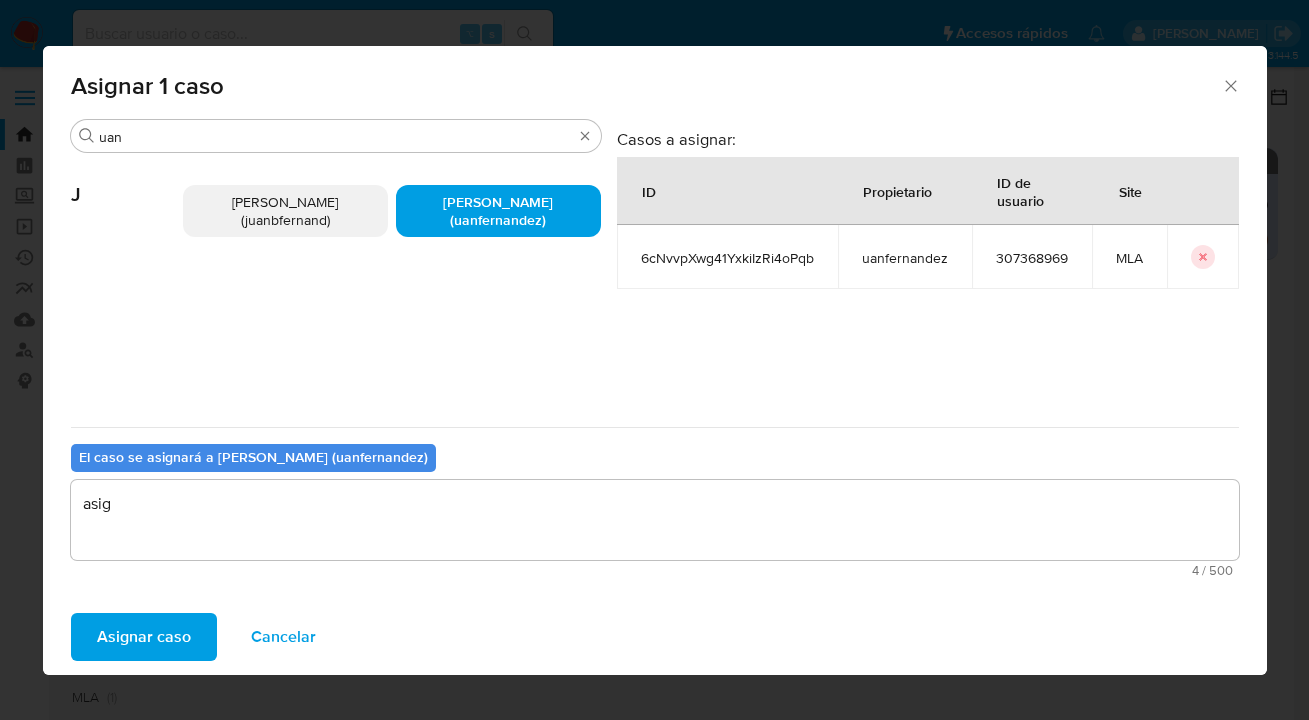 click on "Asignar caso" at bounding box center (144, 637) 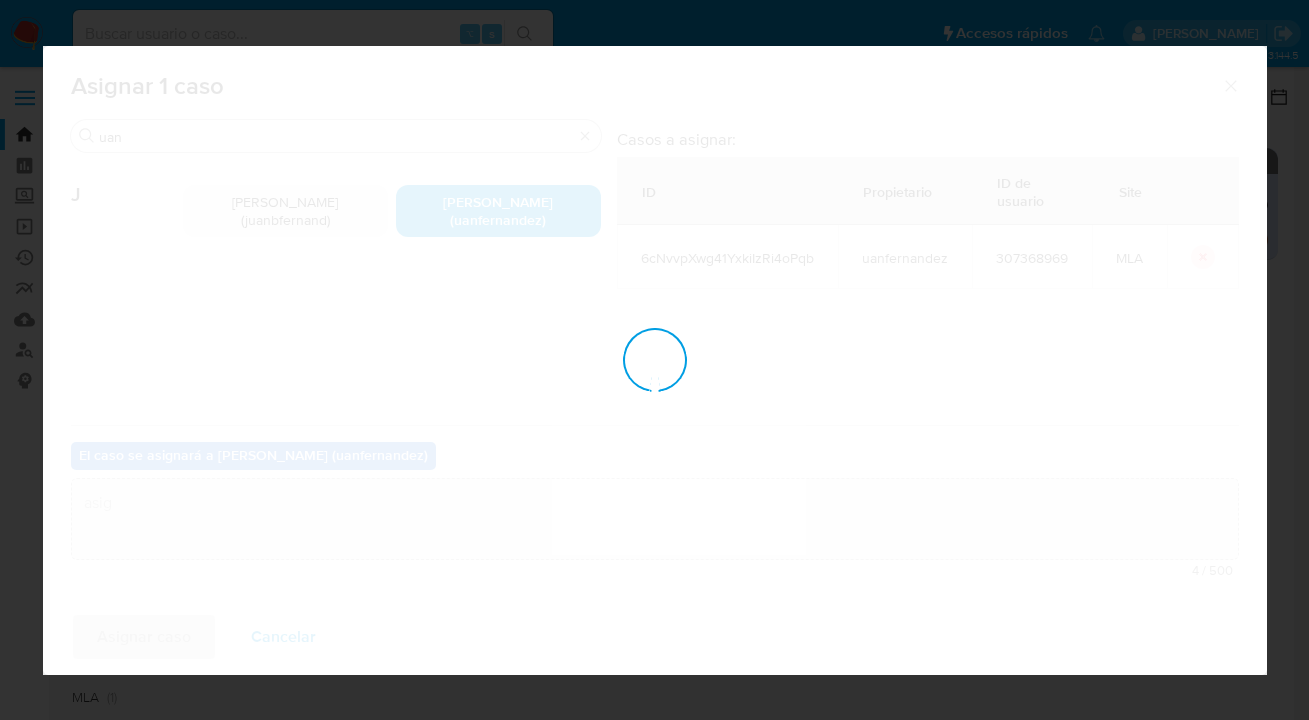 type 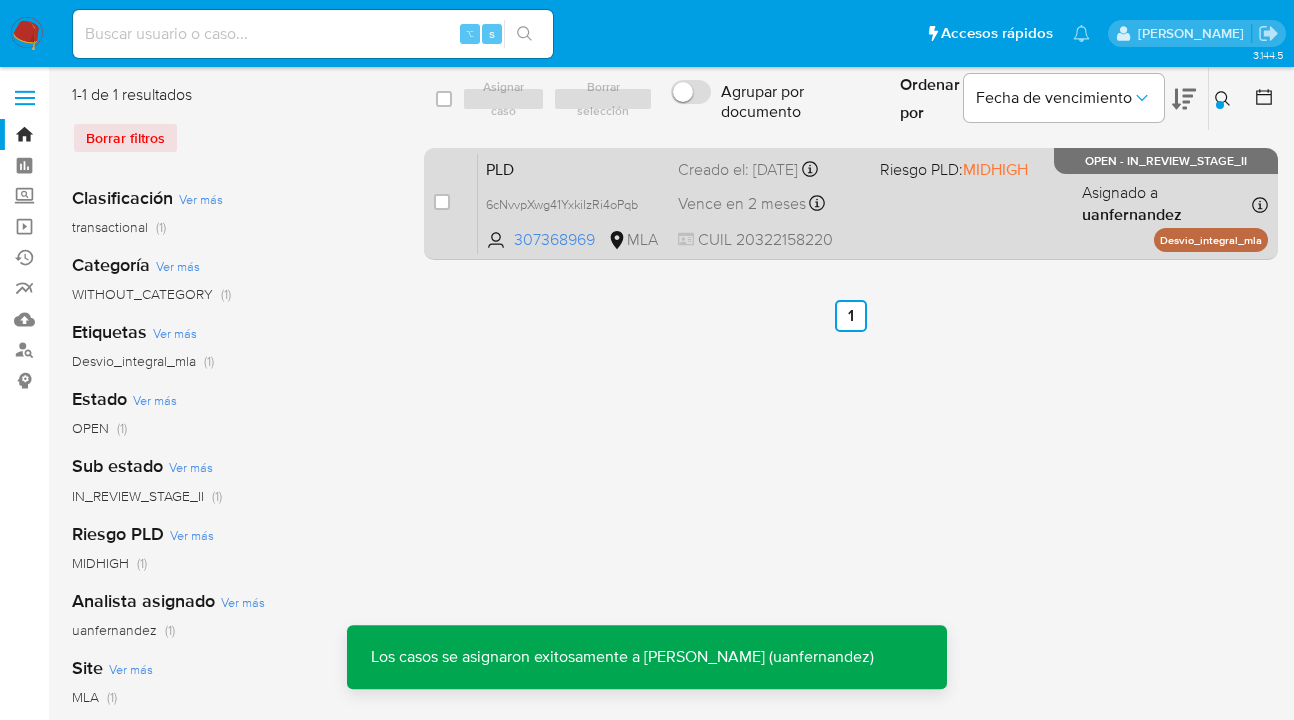 click on "PLD 6cNvvpXwg41YxkiIzRi4oPqb 307368969 MLA Riesgo PLD:  MIDHIGH Creado el: 12/06/2025   Creado el: 12/06/2025 03:09:32 Vence en 2 meses   Vence el 10/09/2025 03:09:32 CUIL   20322158220 Asignado a   uanfernandez   Asignado el: 18/06/2025 14:21:09 Desvio_integral_mla OPEN - IN_REVIEW_STAGE_II" at bounding box center [873, 203] 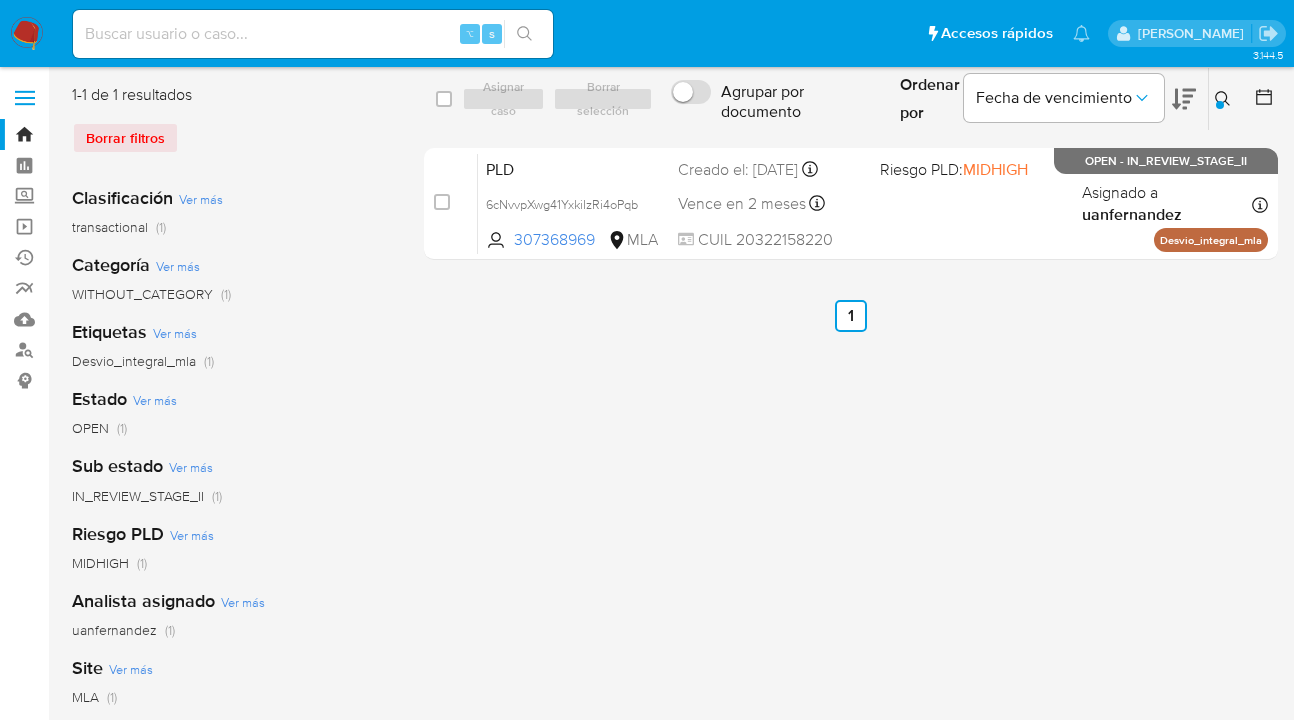 drag, startPoint x: 1220, startPoint y: 98, endPoint x: 1176, endPoint y: 141, distance: 61.522354 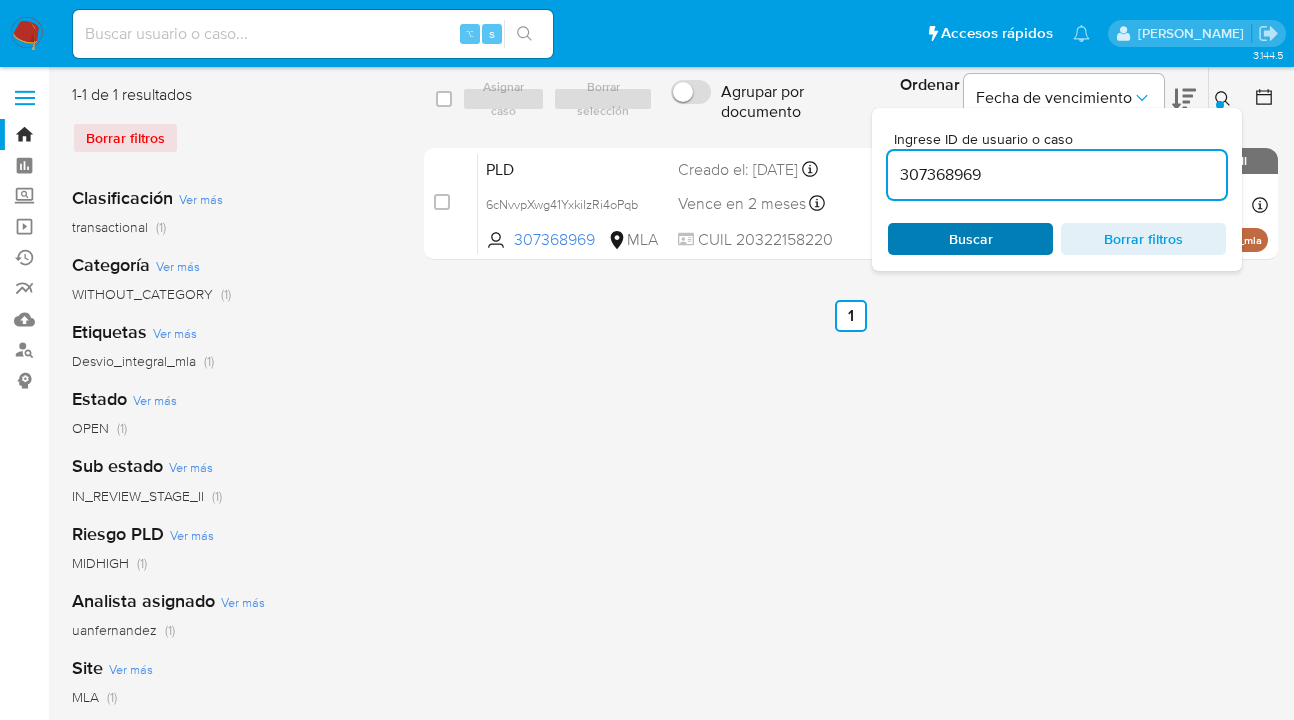 click on "Buscar" at bounding box center (970, 239) 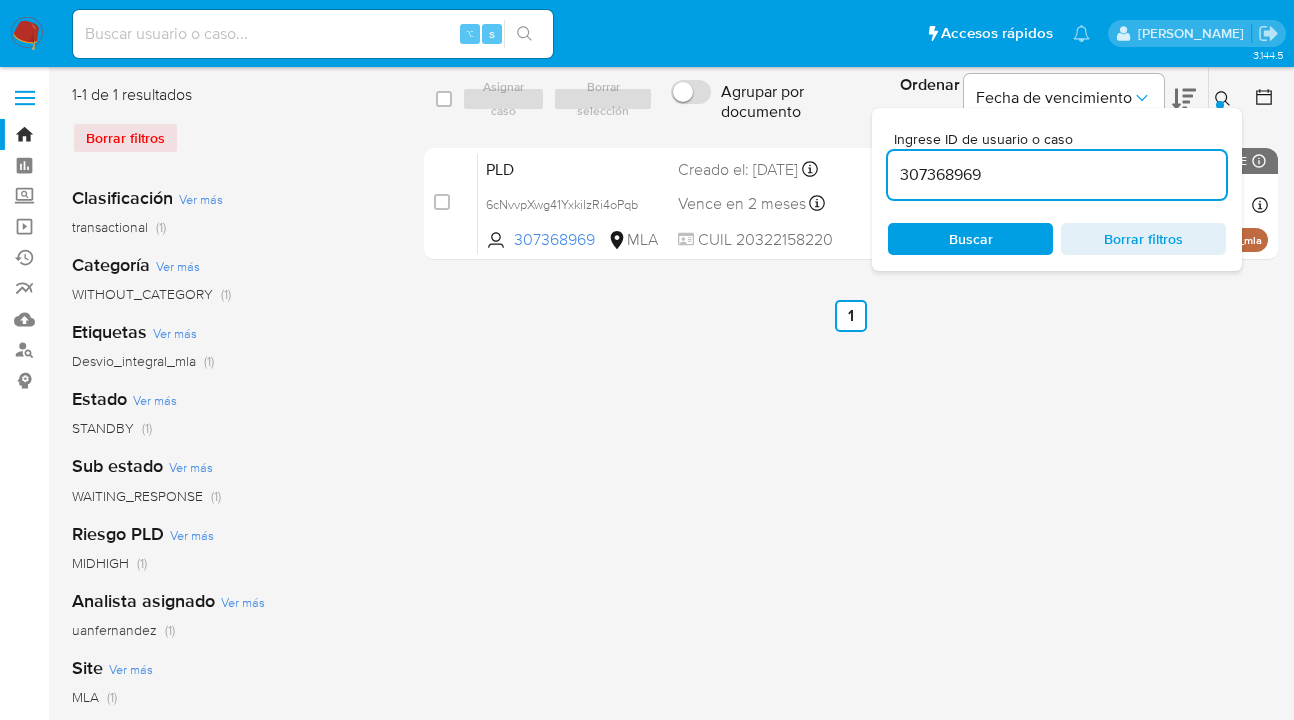 click 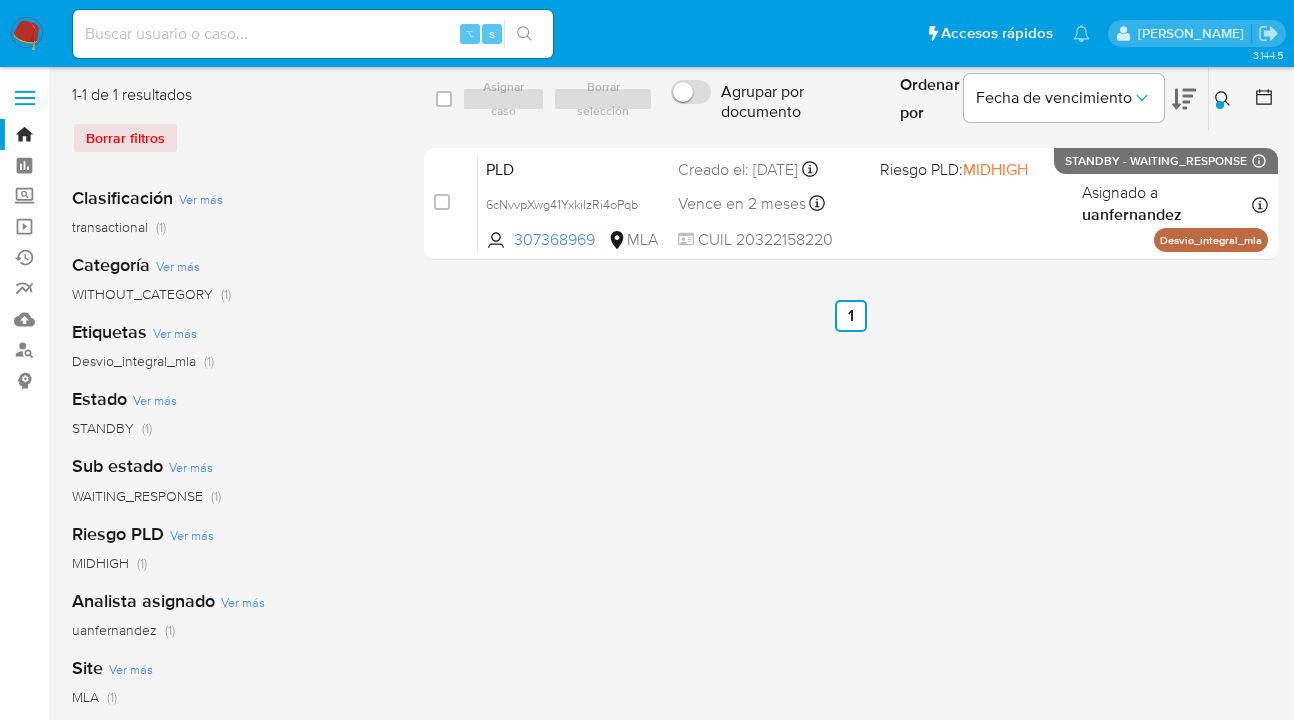 drag, startPoint x: 447, startPoint y: 102, endPoint x: 458, endPoint y: 101, distance: 11.045361 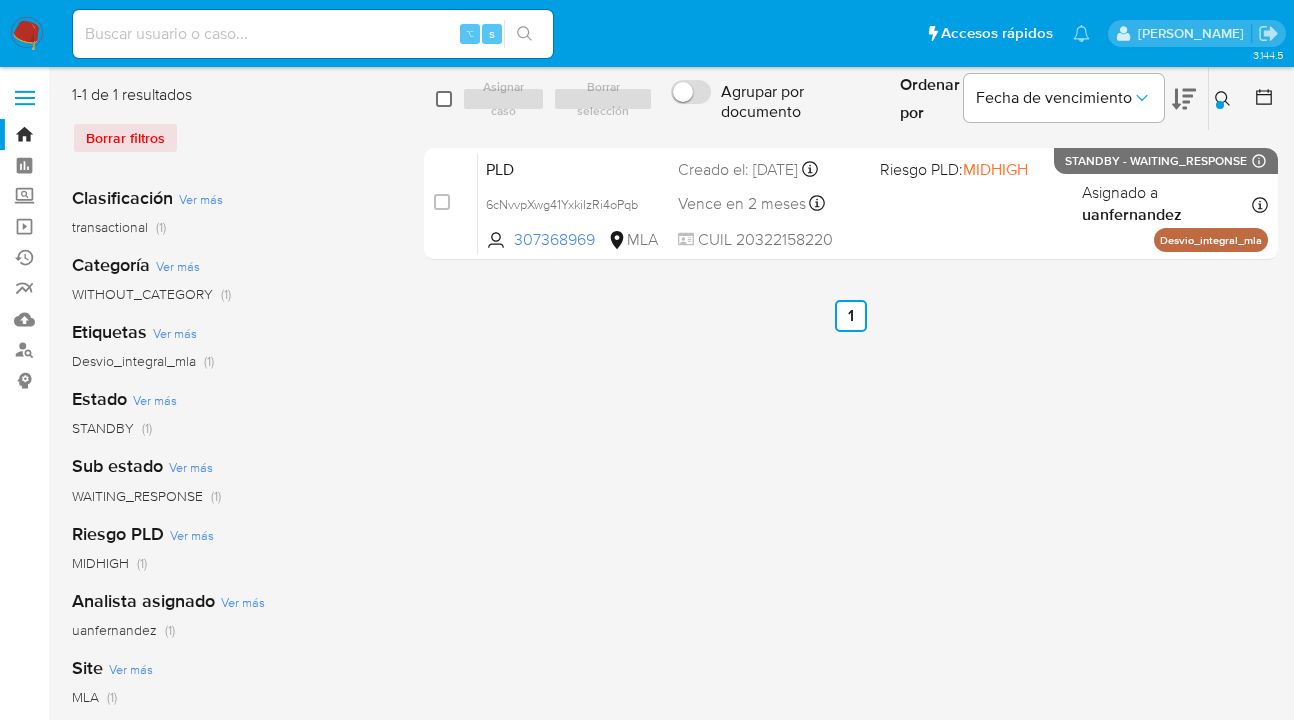 click at bounding box center (444, 99) 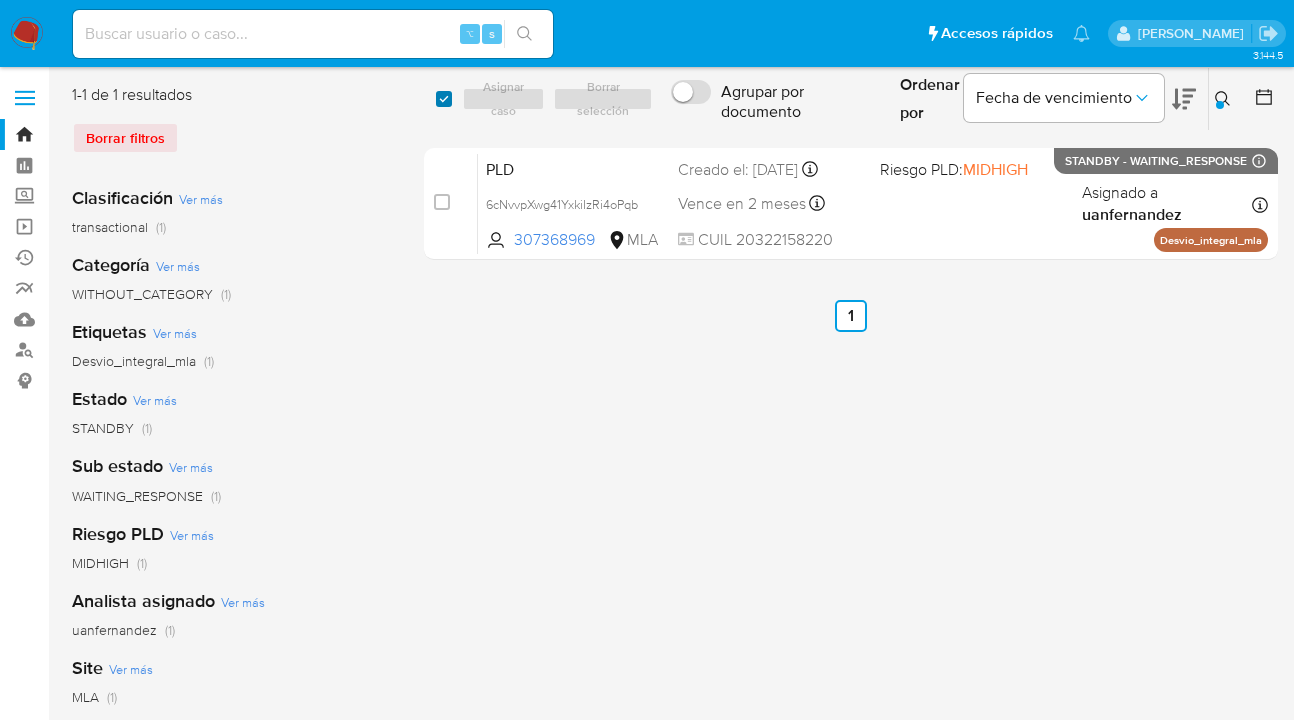 checkbox on "true" 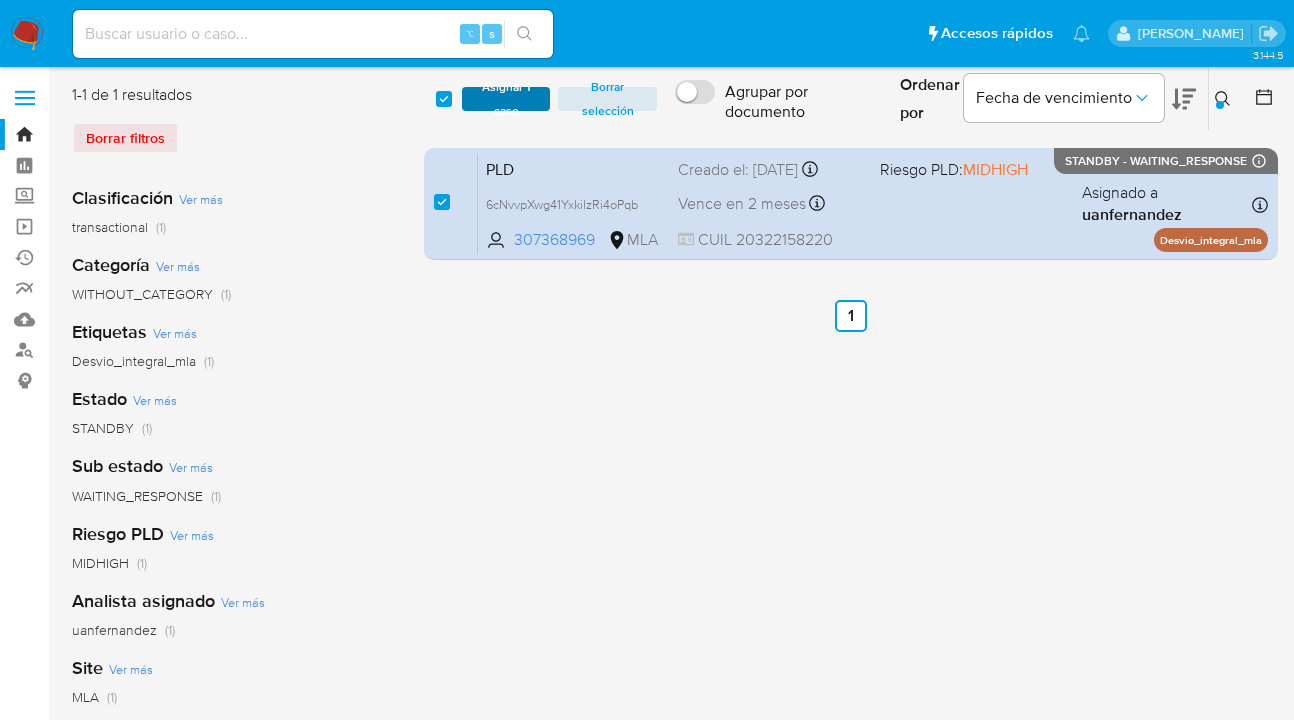 click on "Asignar 1 caso" at bounding box center (506, 99) 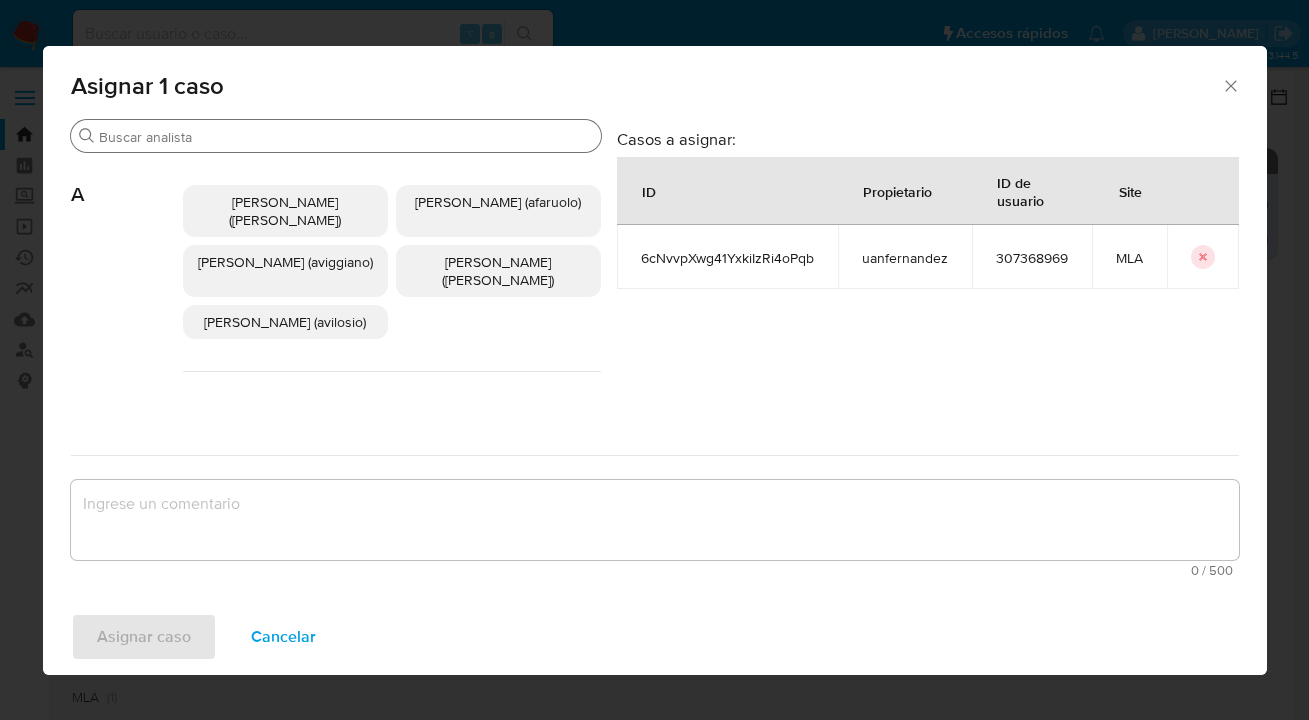 click on "Buscar" at bounding box center (346, 137) 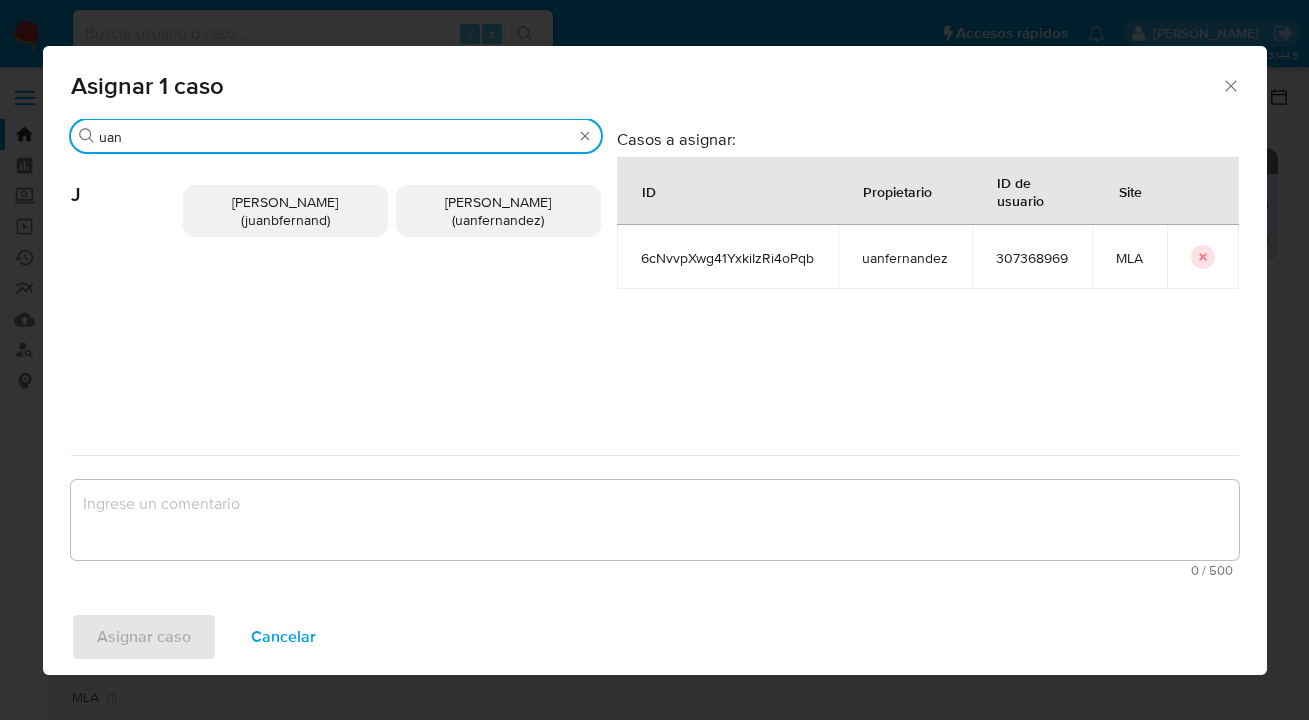 type on "uan" 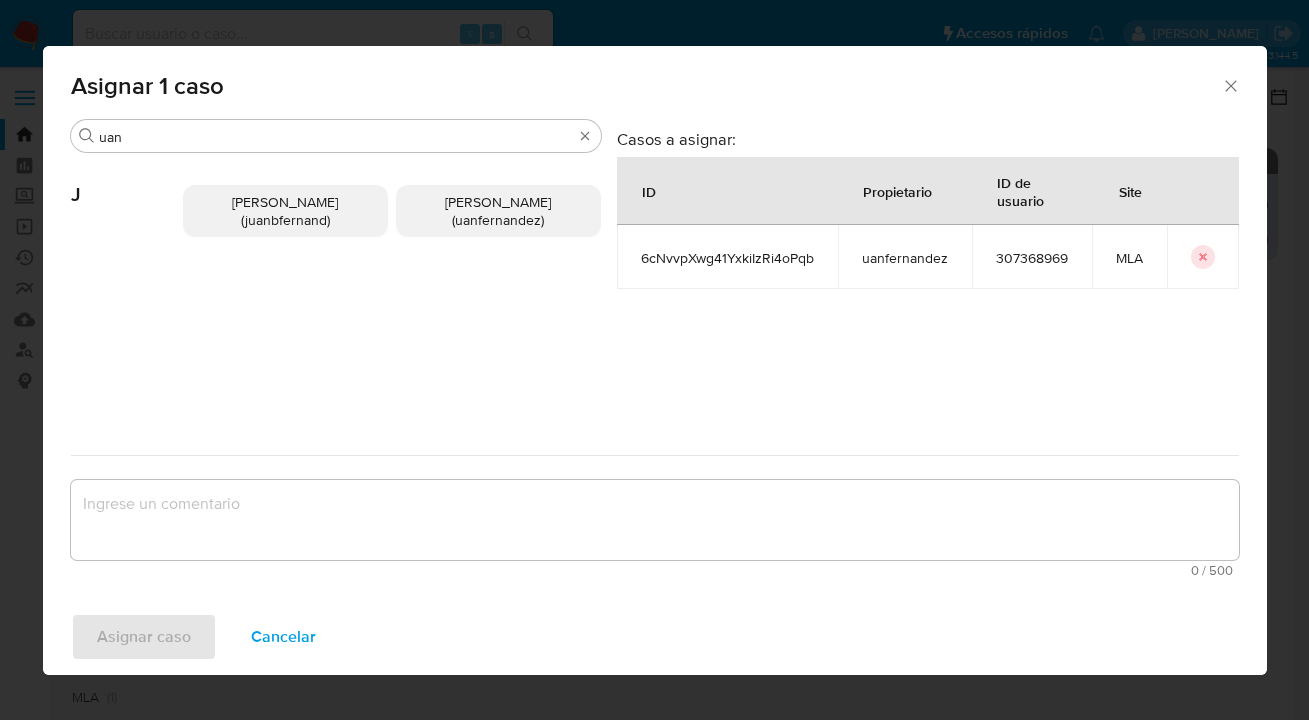 drag, startPoint x: 519, startPoint y: 197, endPoint x: 430, endPoint y: 360, distance: 185.71483 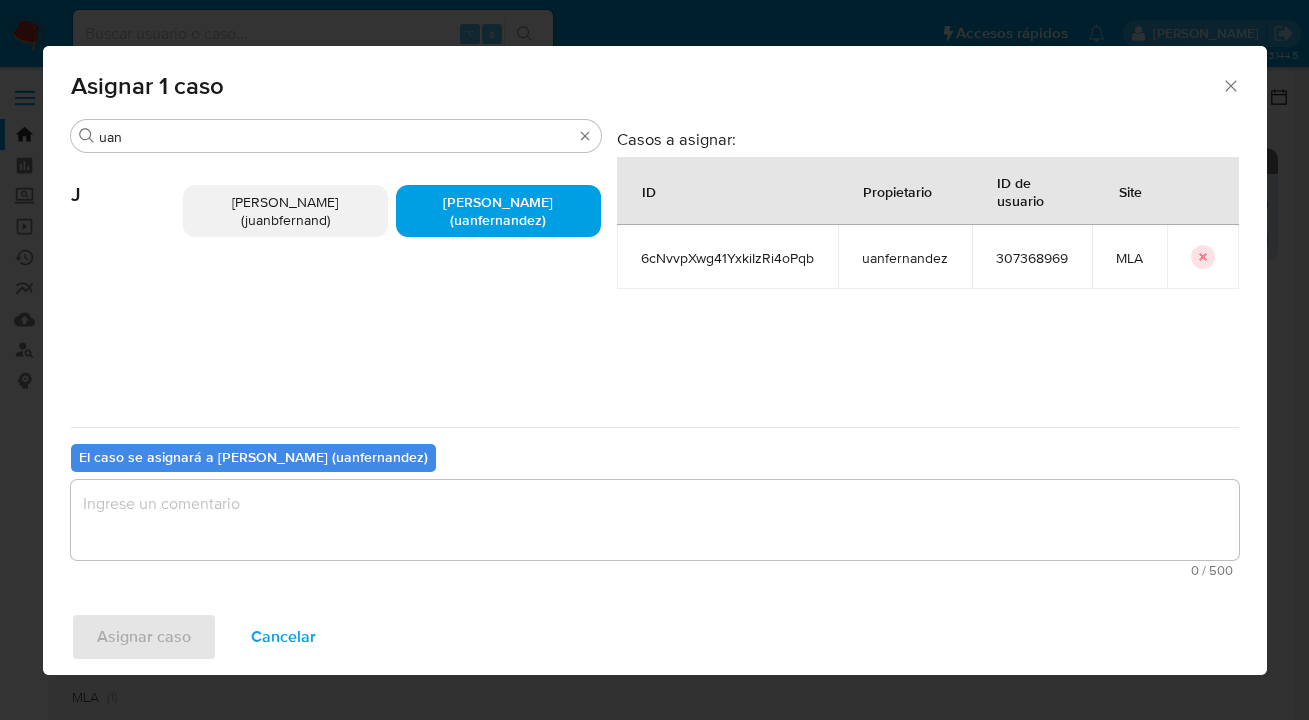 click at bounding box center (655, 520) 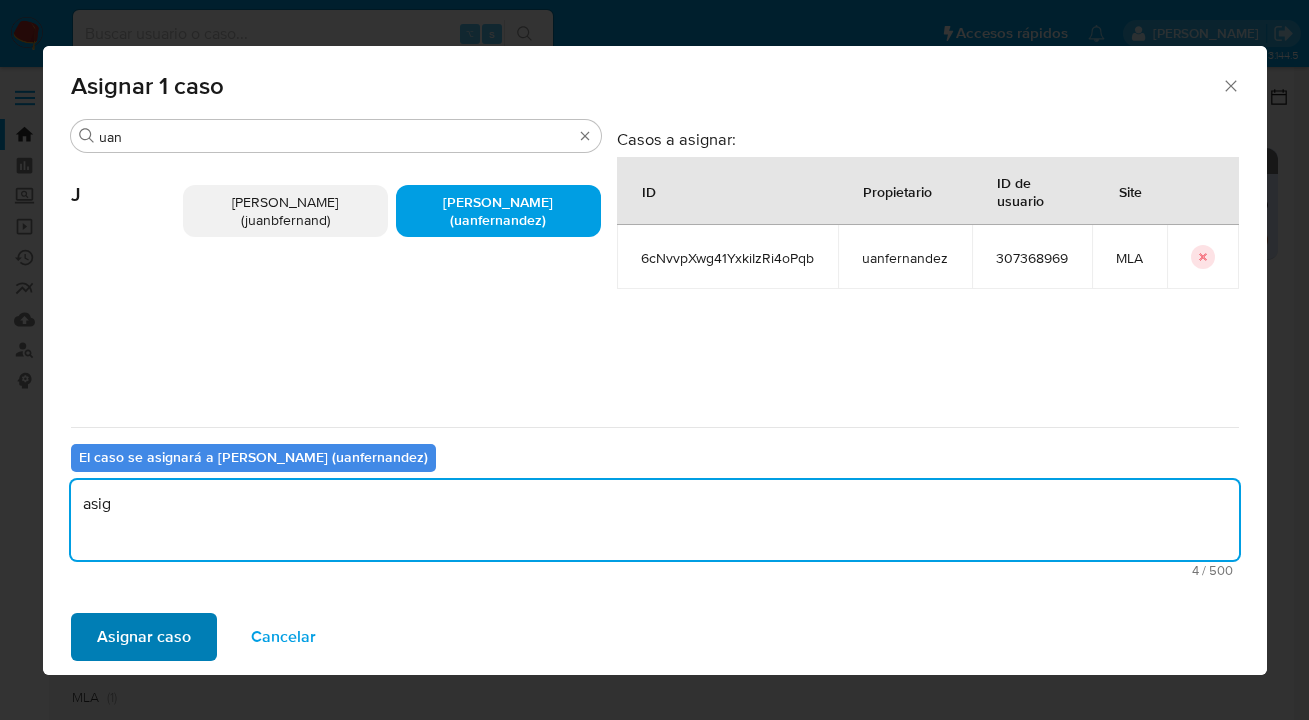 type on "asig" 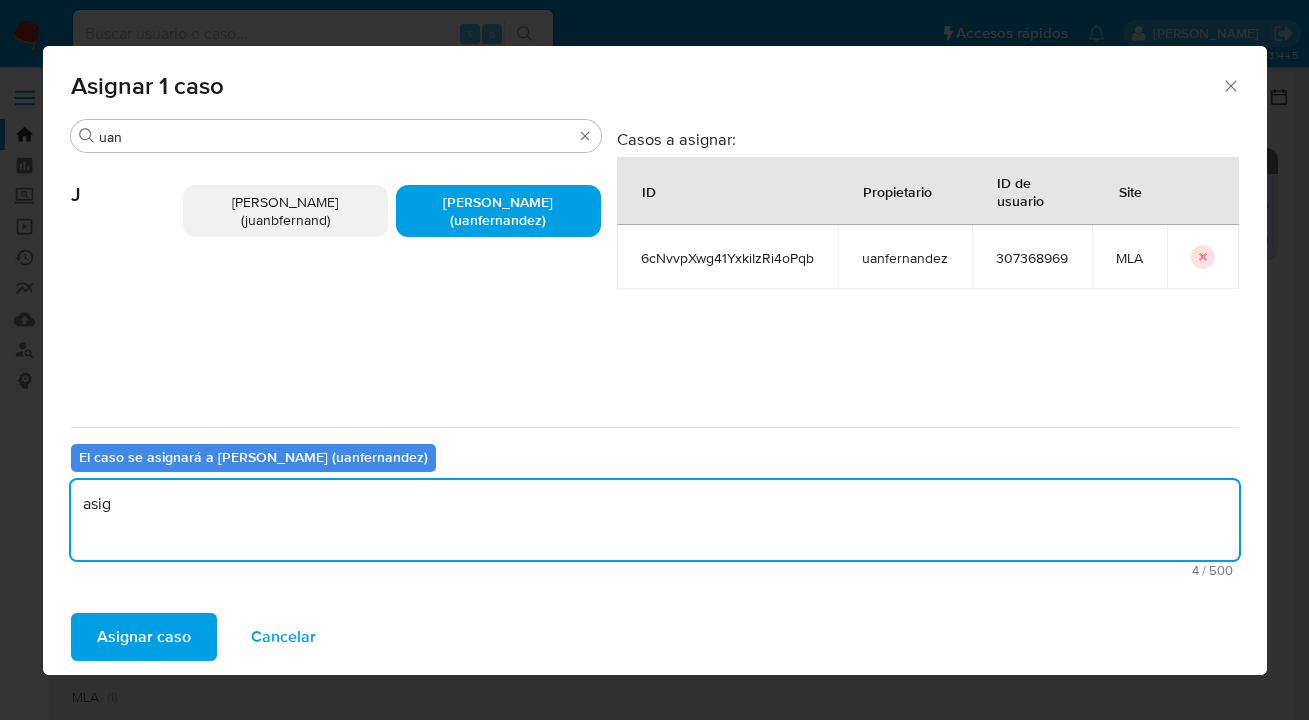 click on "Asignar caso" at bounding box center (144, 637) 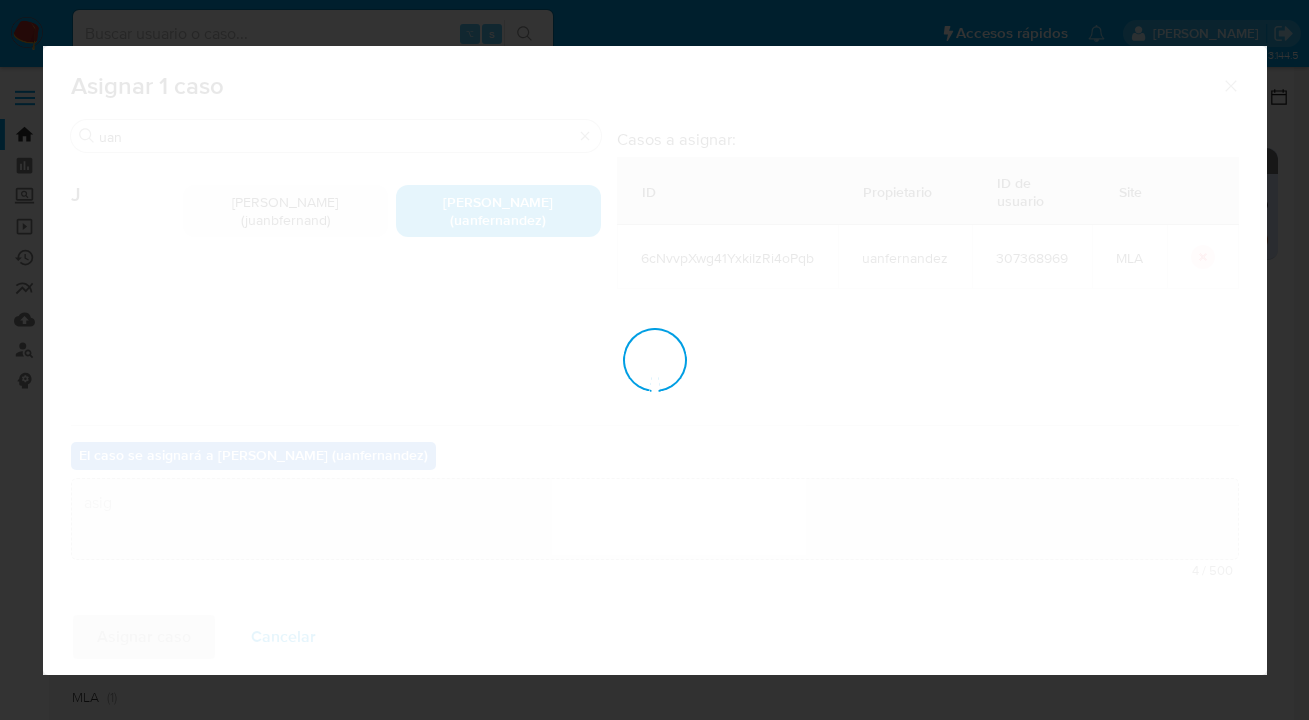 type 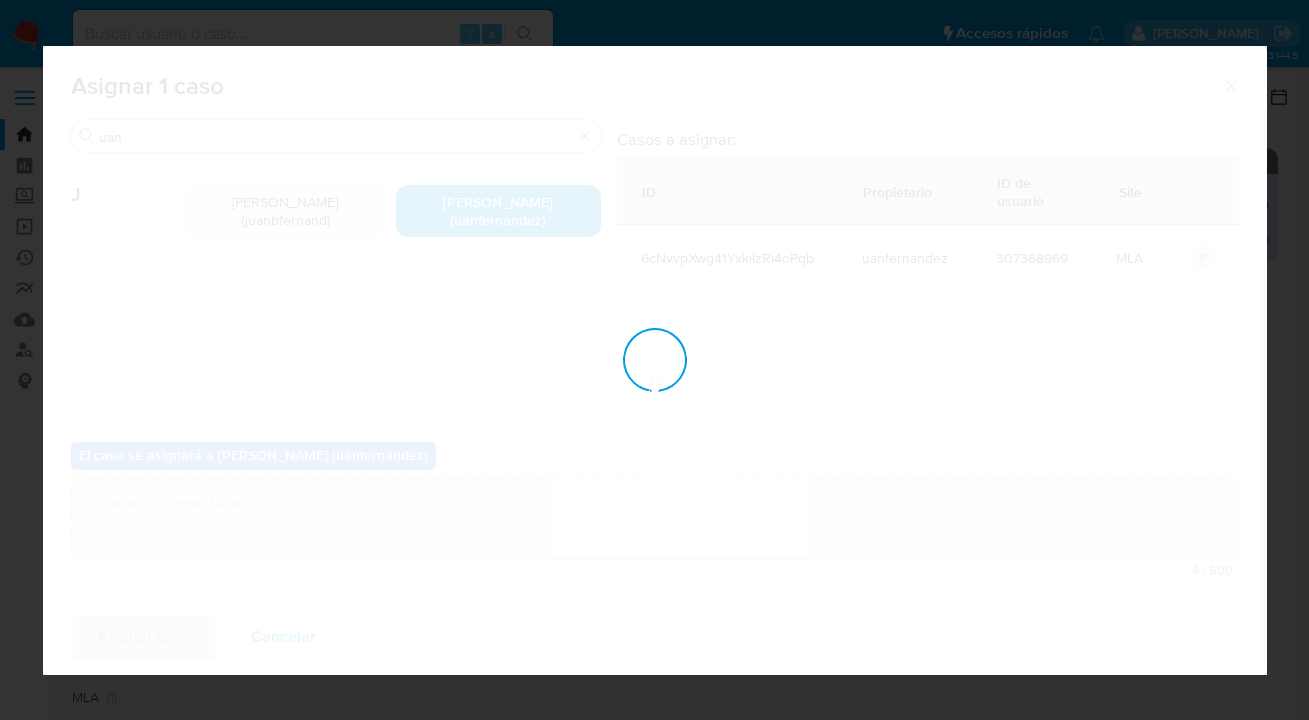 checkbox on "false" 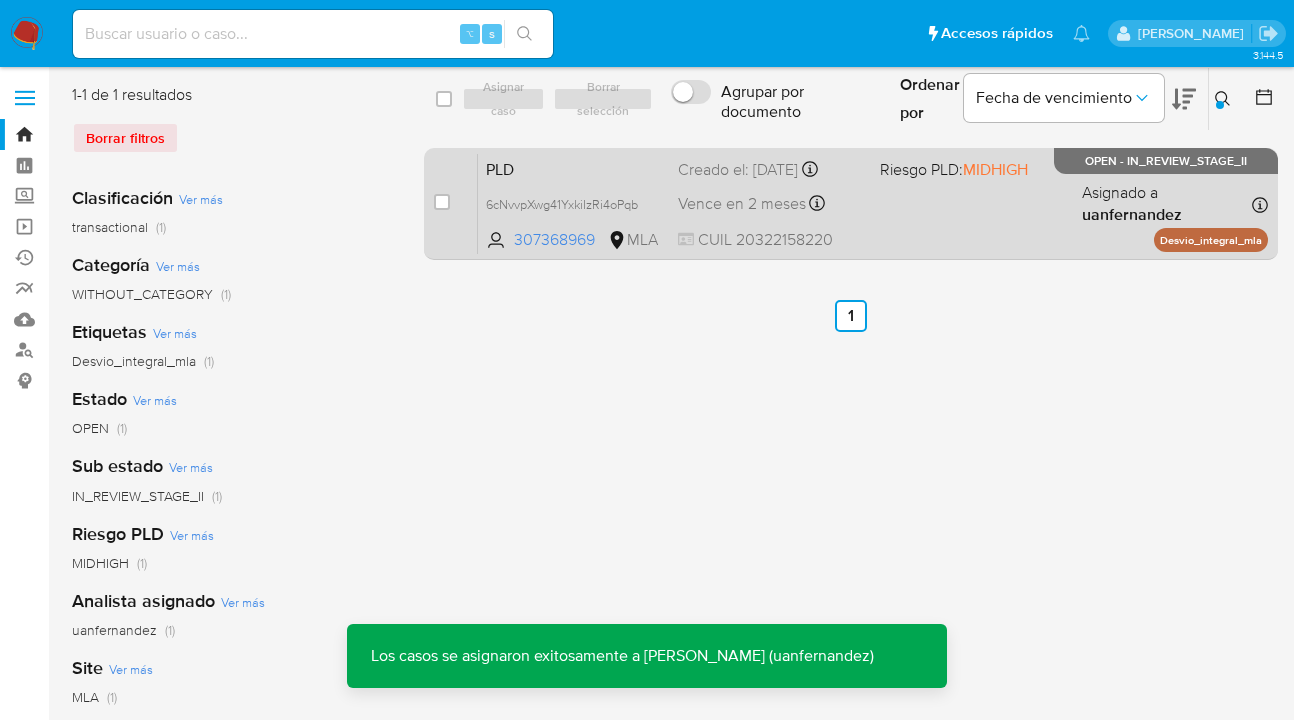 click on "PLD 6cNvvpXwg41YxkiIzRi4oPqb 307368969 MLA Riesgo PLD:  MIDHIGH Creado el: 12/06/2025   Creado el: 12/06/2025 03:09:32 Vence en 2 meses   Vence el 10/09/2025 03:09:32 CUIL   20322158220 Asignado a   uanfernandez   Asignado el: 18/06/2025 14:21:09 Desvio_integral_mla OPEN - IN_REVIEW_STAGE_II" at bounding box center (873, 203) 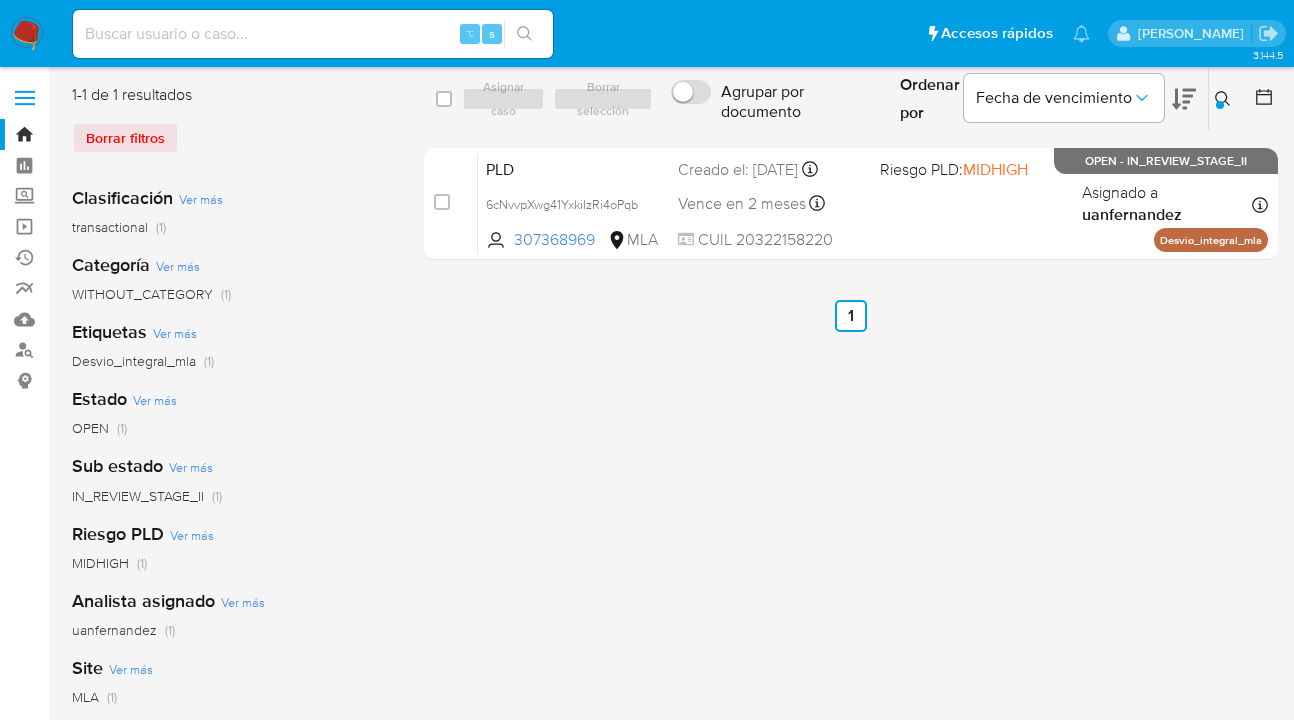 click 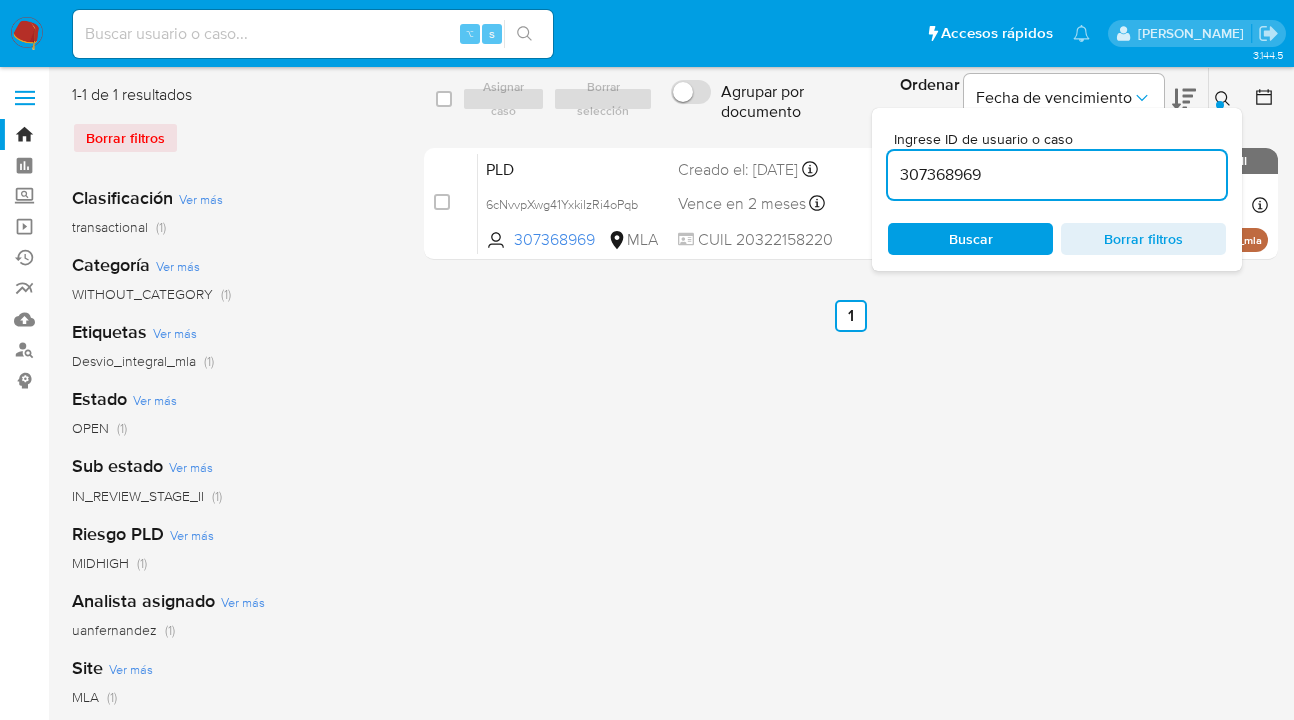 click on "Ingrese ID de usuario o caso 307368969 Buscar Borrar filtros" at bounding box center (1057, 189) 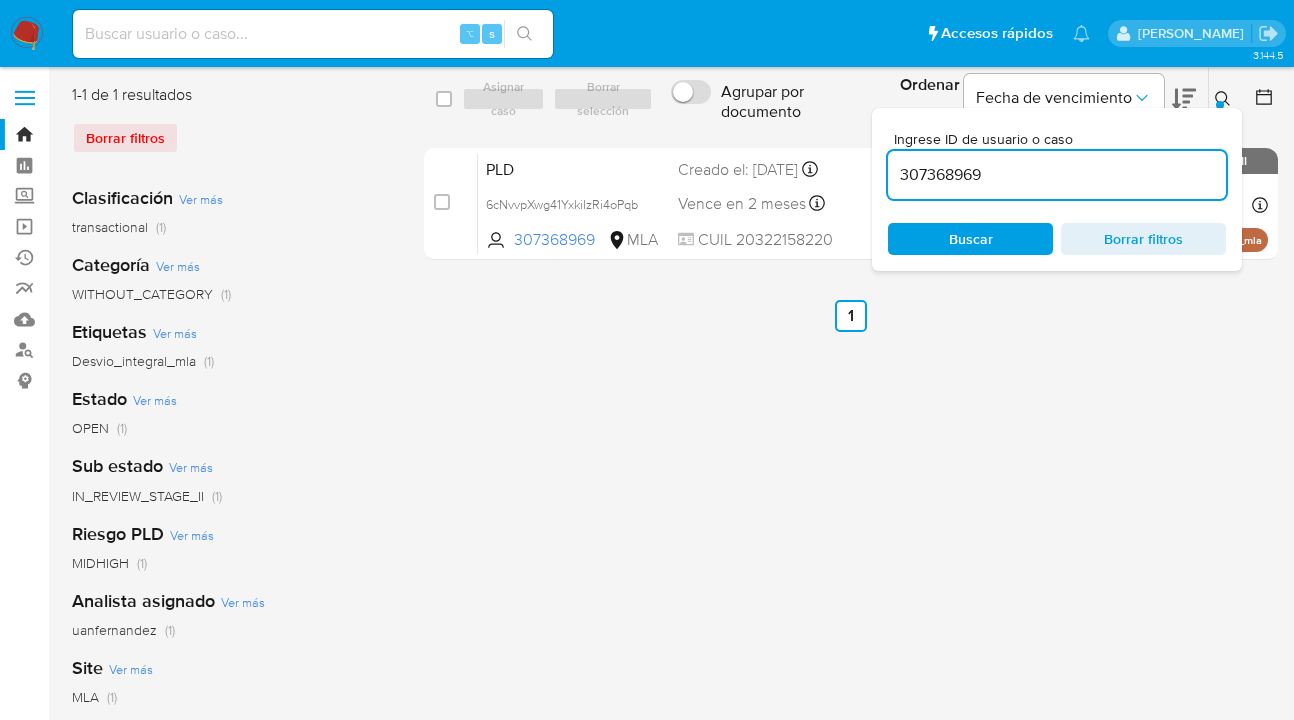 click on "Buscar" at bounding box center (970, 239) 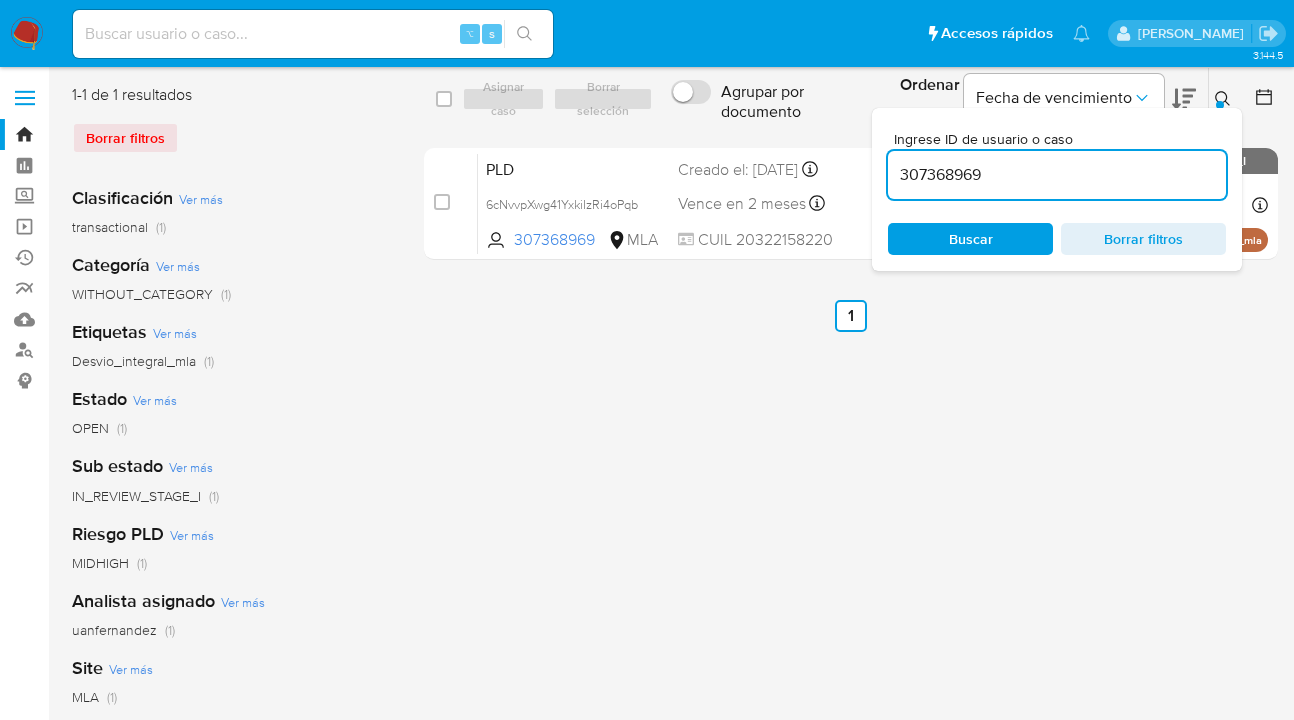 click 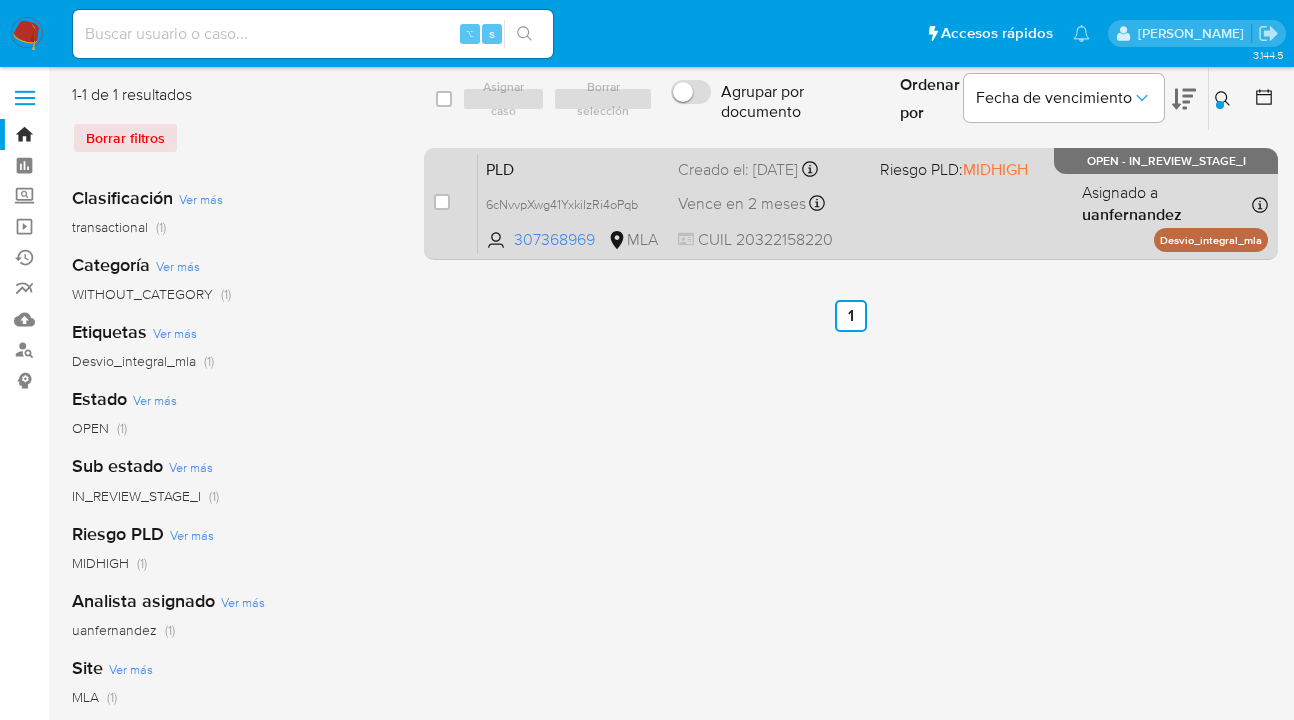 click on "PLD 6cNvvpXwg41YxkiIzRi4oPqb 307368969 MLA Riesgo PLD:  MIDHIGH Creado el: 12/06/2025   Creado el: 12/06/2025 03:09:32 Vence en 2 meses   Vence el 10/09/2025 03:09:32 CUIL   20322158220 Asignado a   uanfernandez   Asignado el: 18/06/2025 14:21:09 Desvio_integral_mla OPEN - IN_REVIEW_STAGE_I" at bounding box center [873, 203] 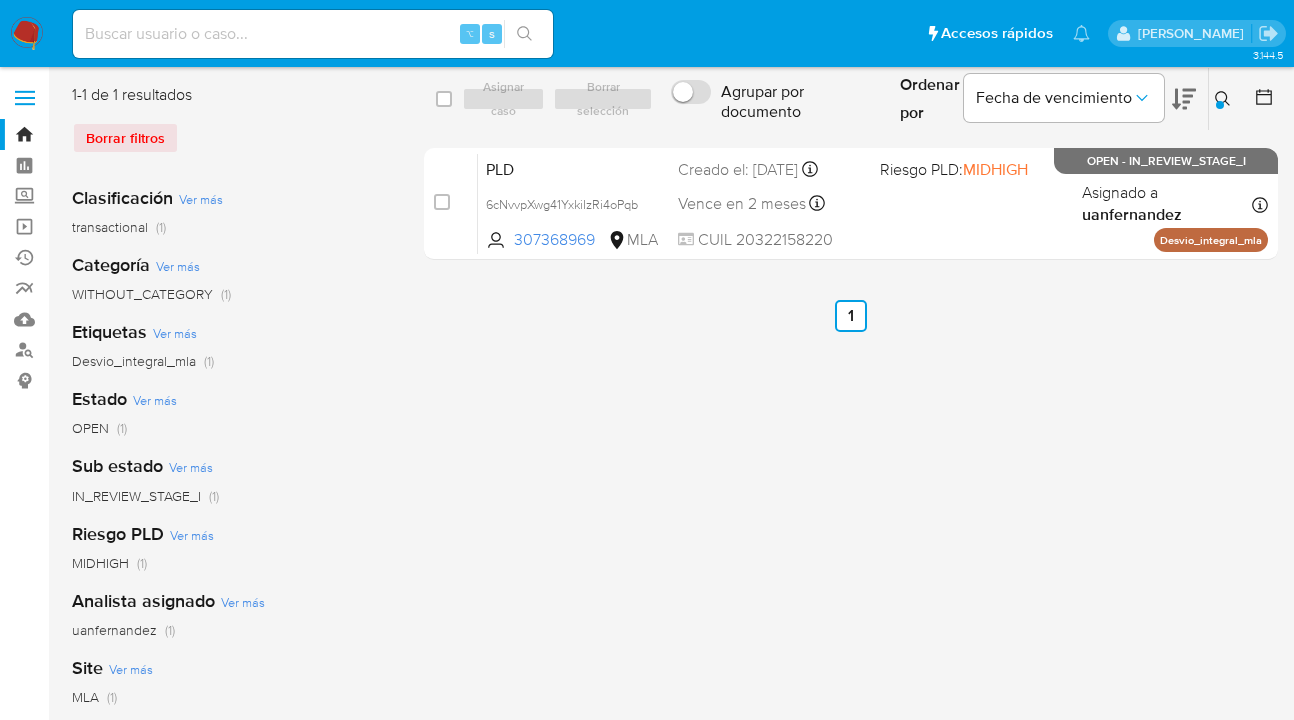 click 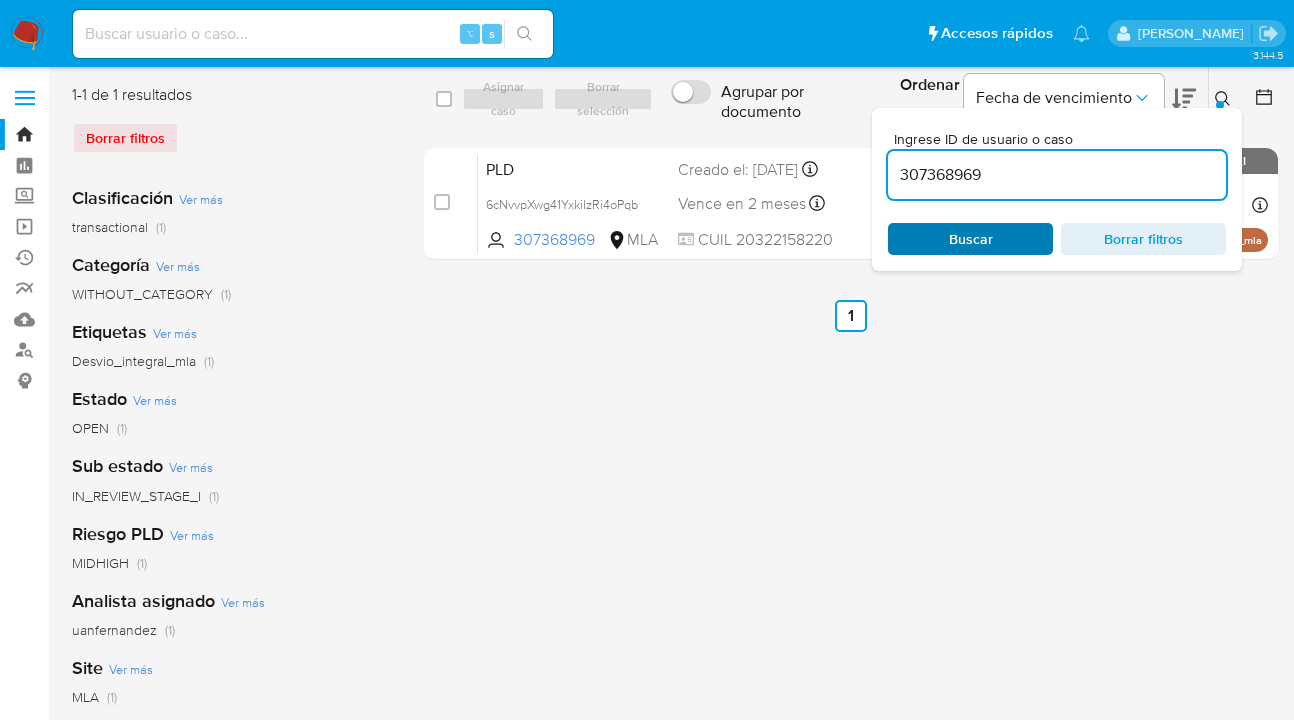 click on "Buscar" at bounding box center [970, 239] 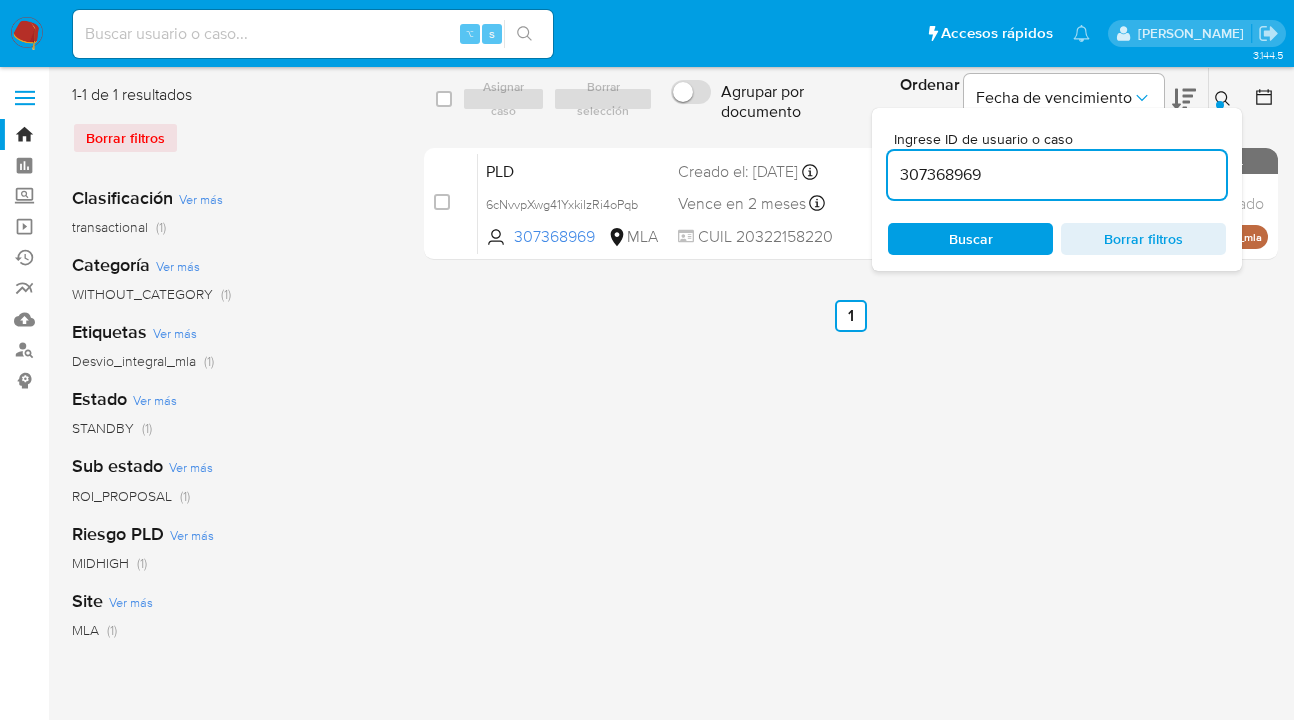 click 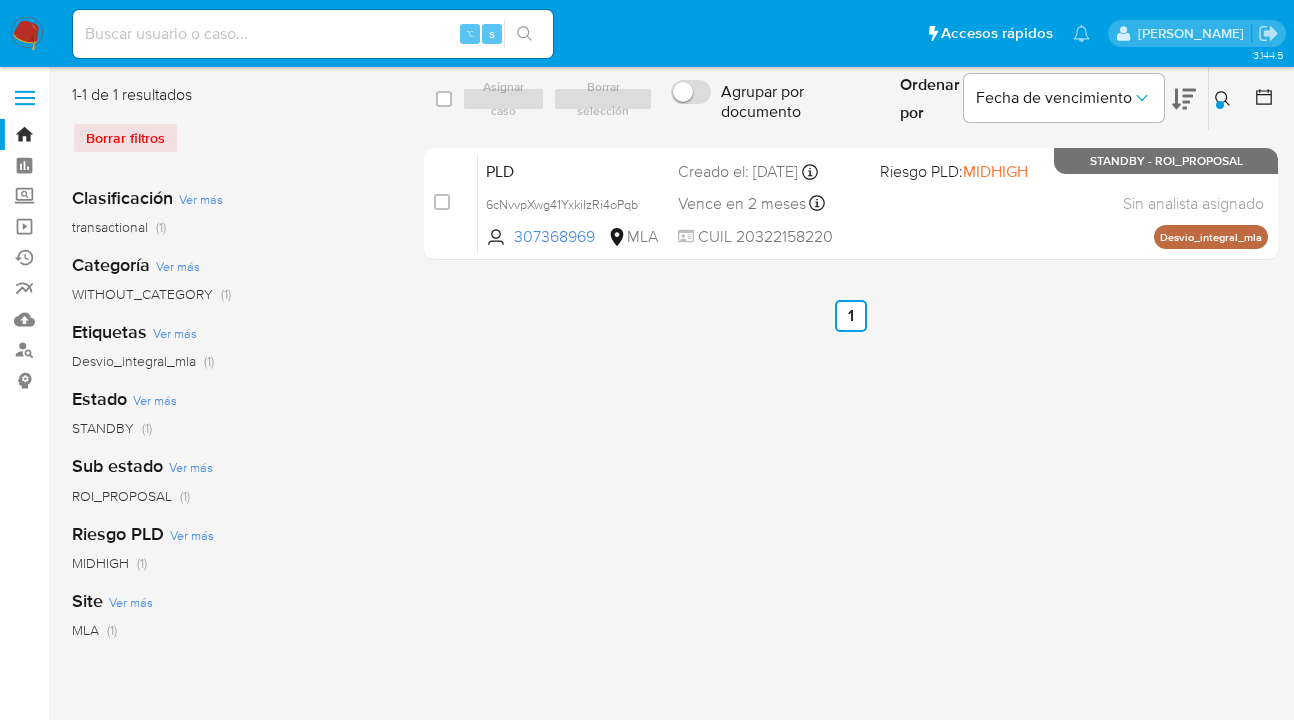 click 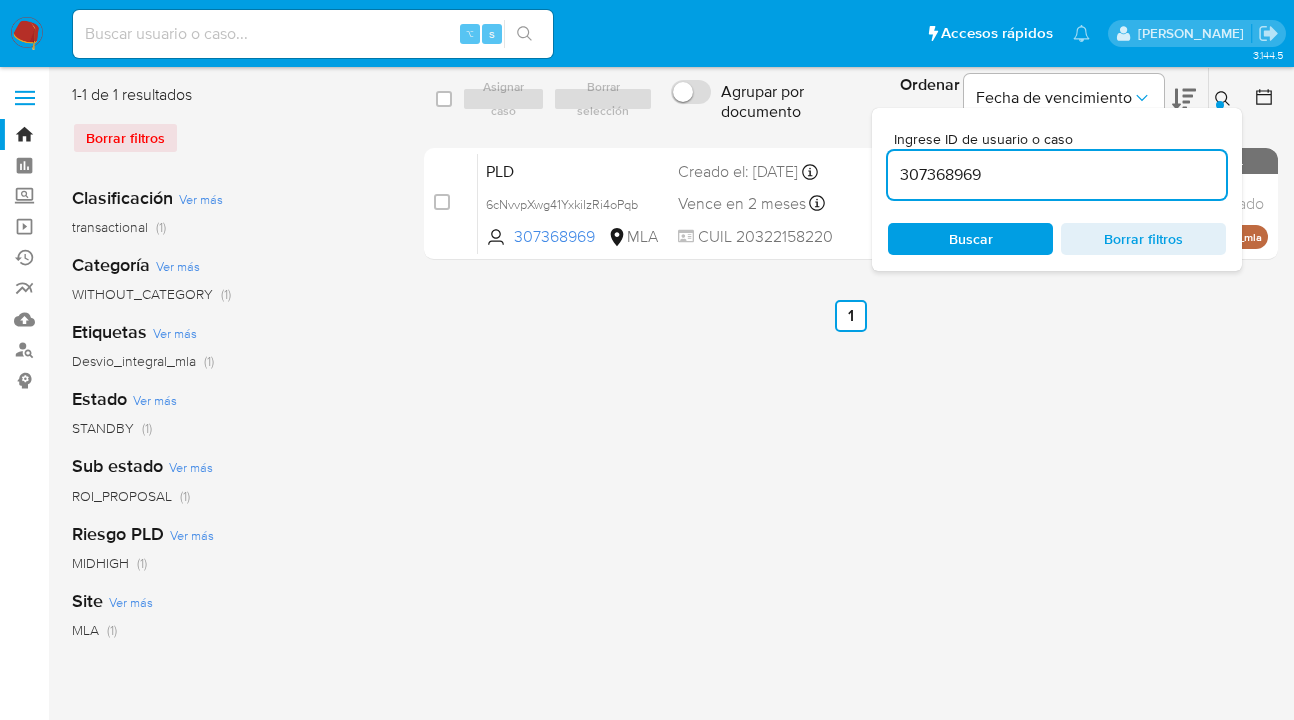 scroll, scrollTop: 0, scrollLeft: 0, axis: both 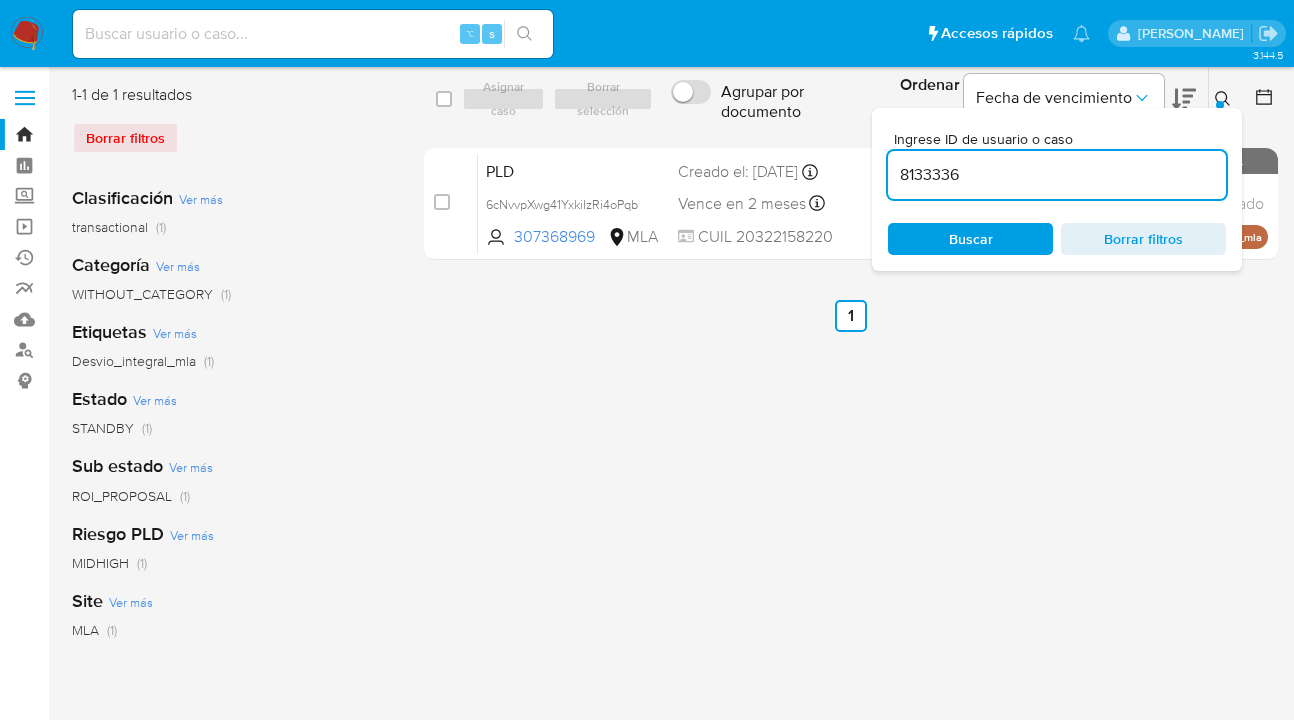 type on "8133336" 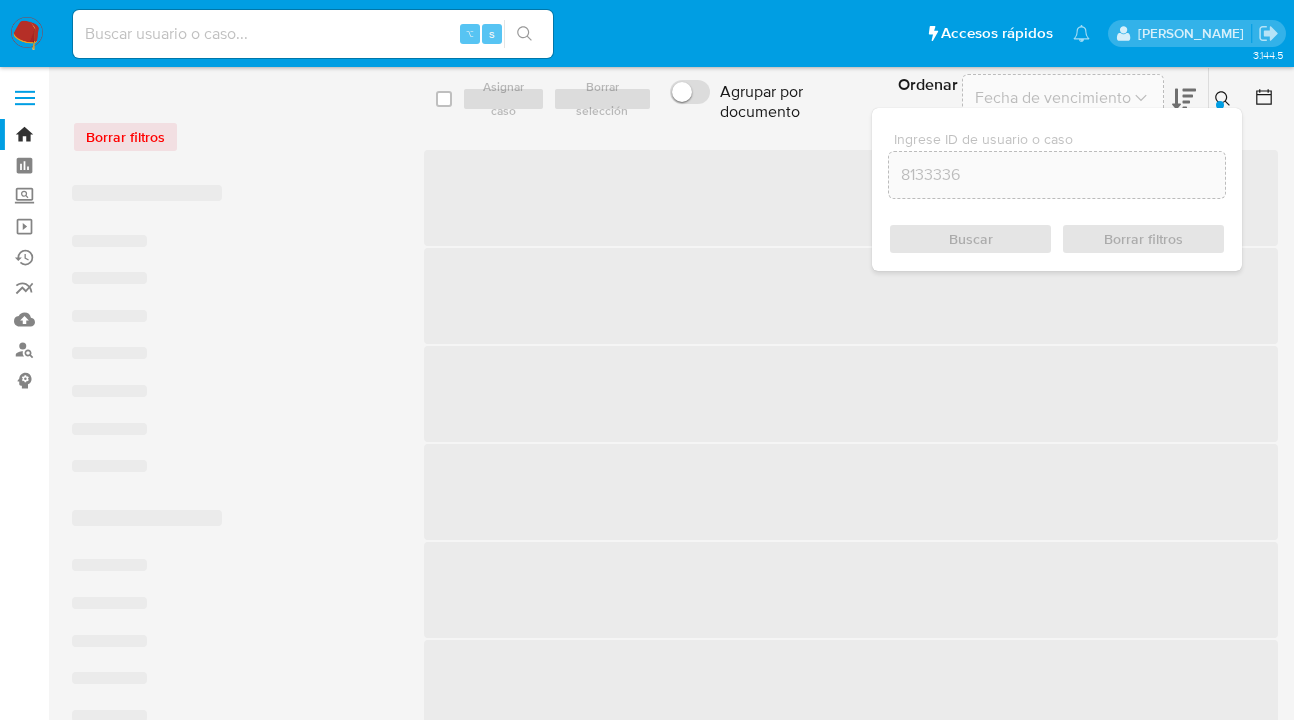 scroll, scrollTop: 0, scrollLeft: 0, axis: both 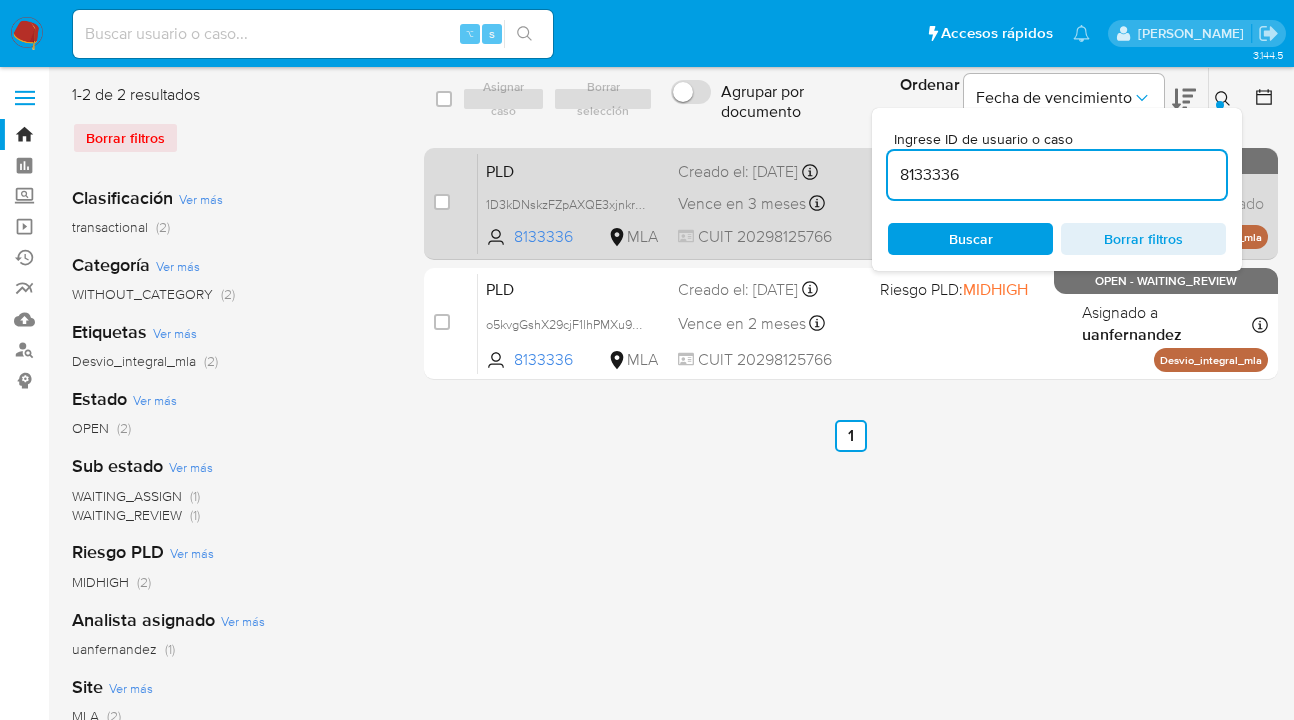 drag, startPoint x: 1224, startPoint y: 96, endPoint x: 1128, endPoint y: 167, distance: 119.40268 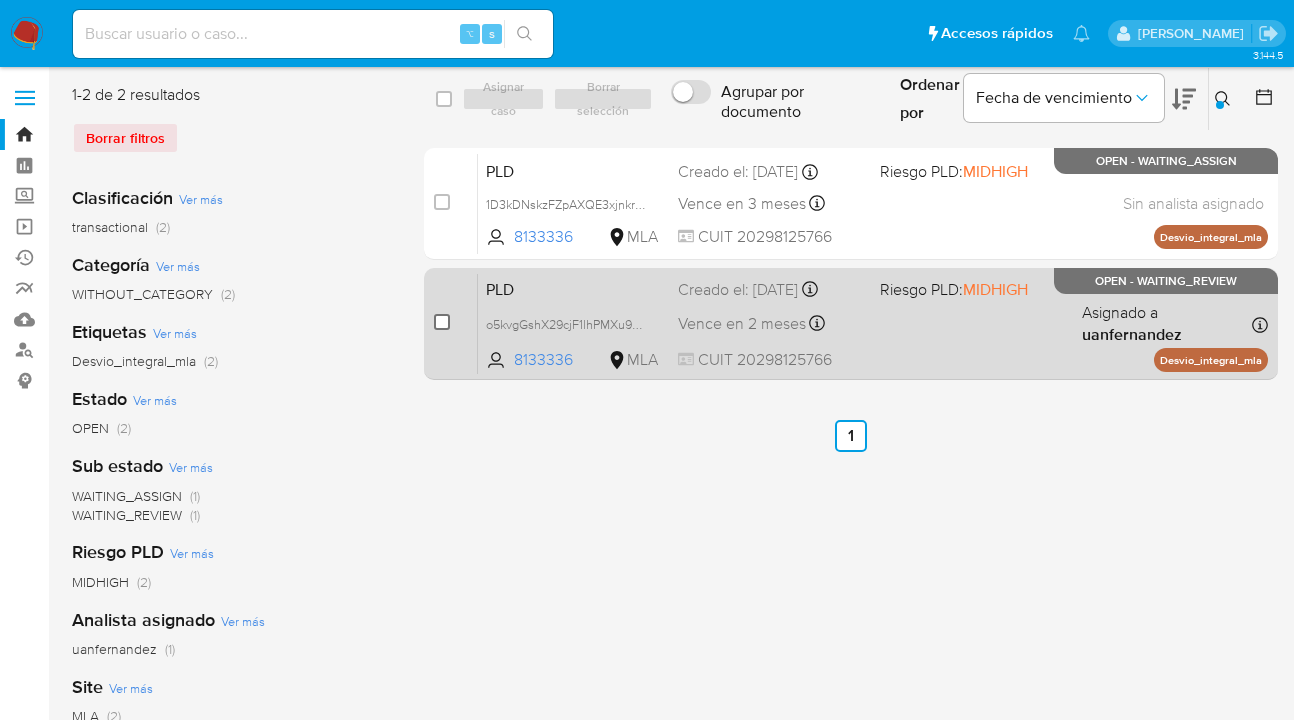 click at bounding box center [442, 322] 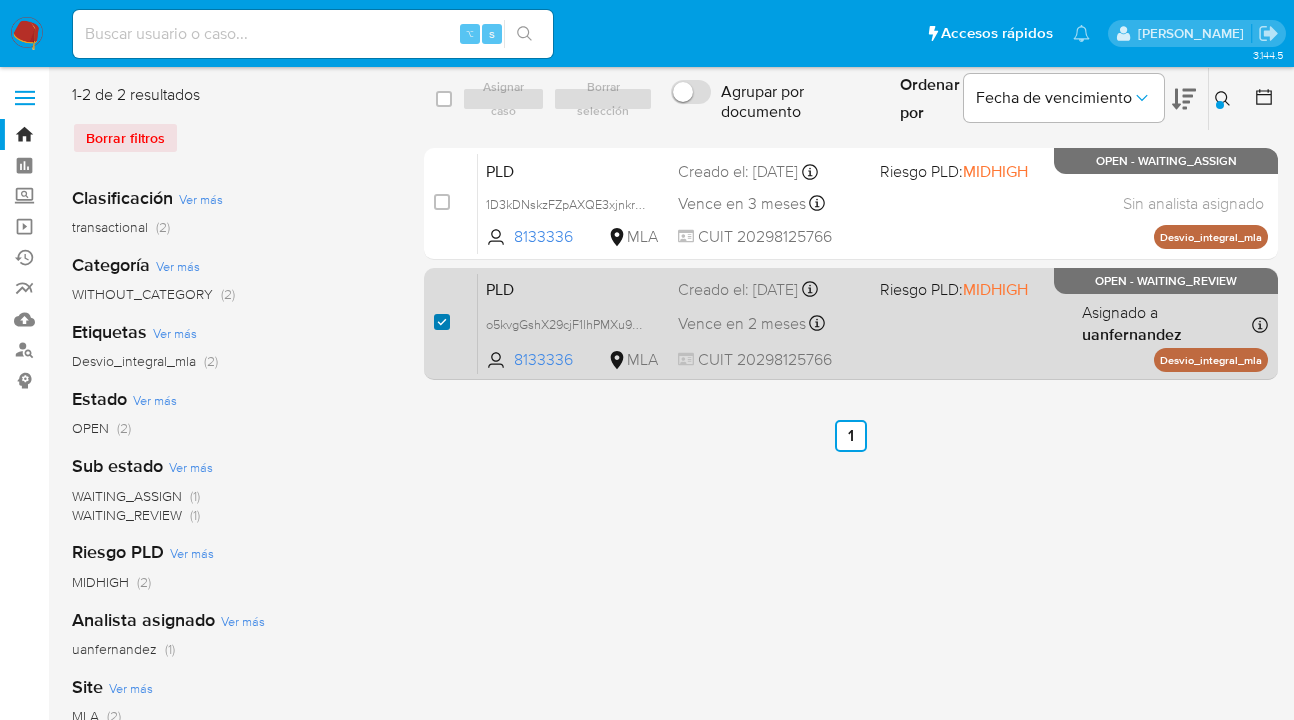 checkbox on "true" 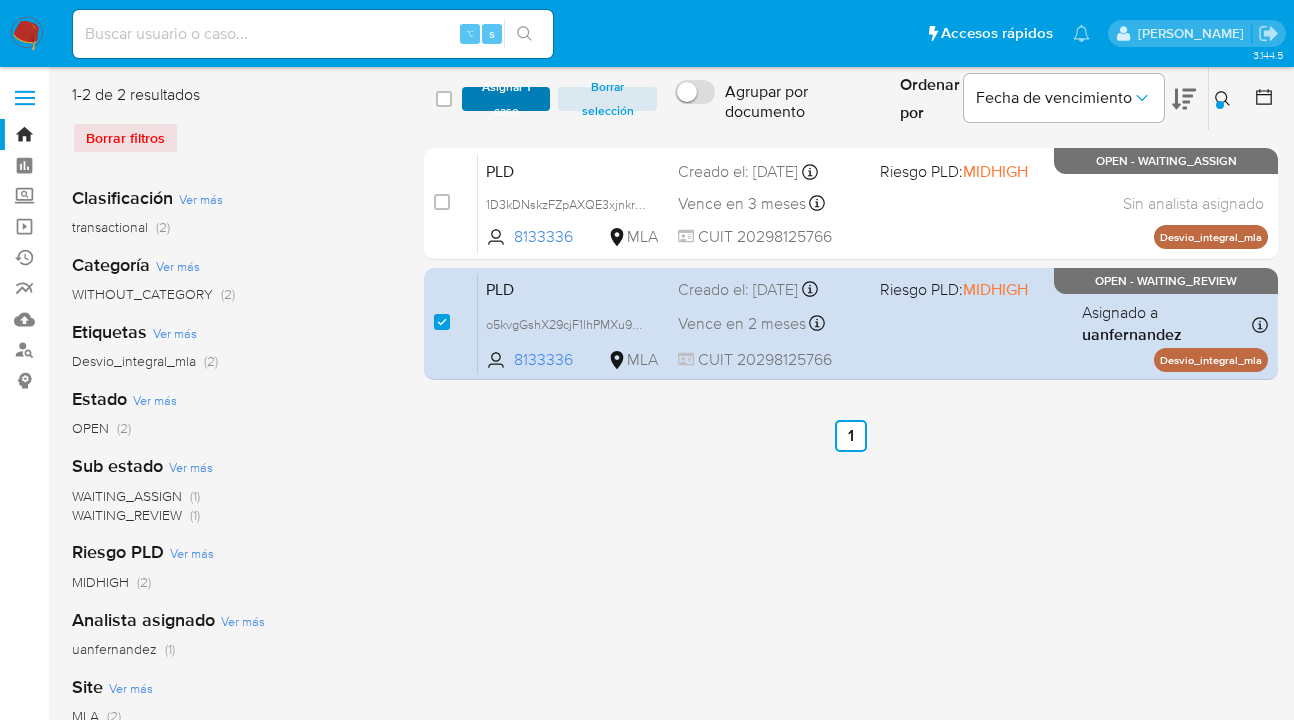 click on "Asignar 1 caso" at bounding box center [506, 99] 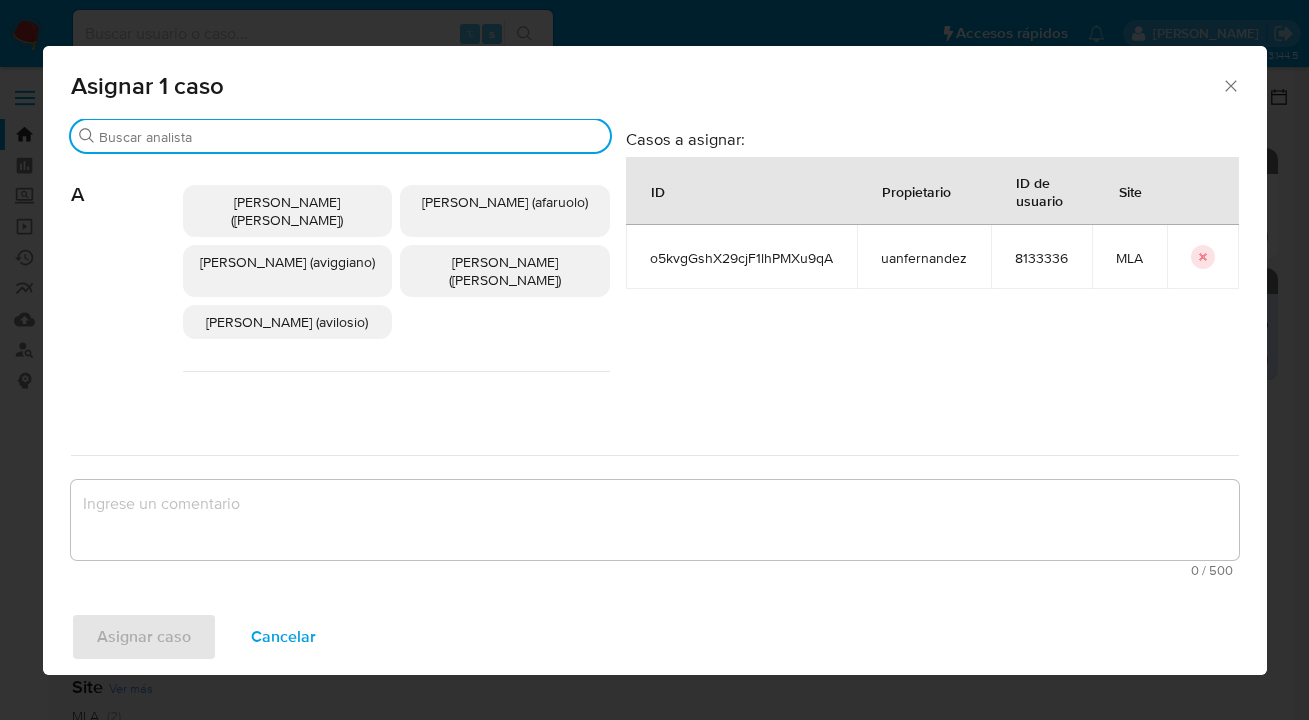 click on "Buscar" at bounding box center [350, 137] 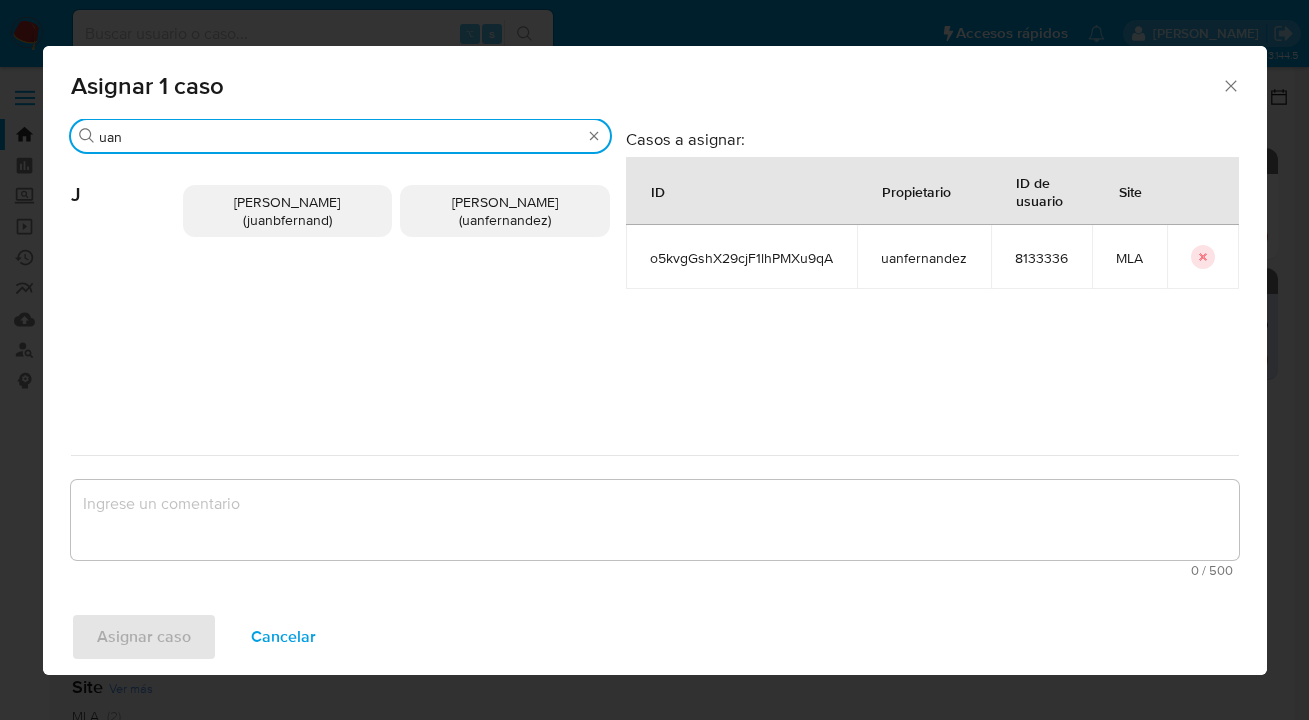 type on "uan" 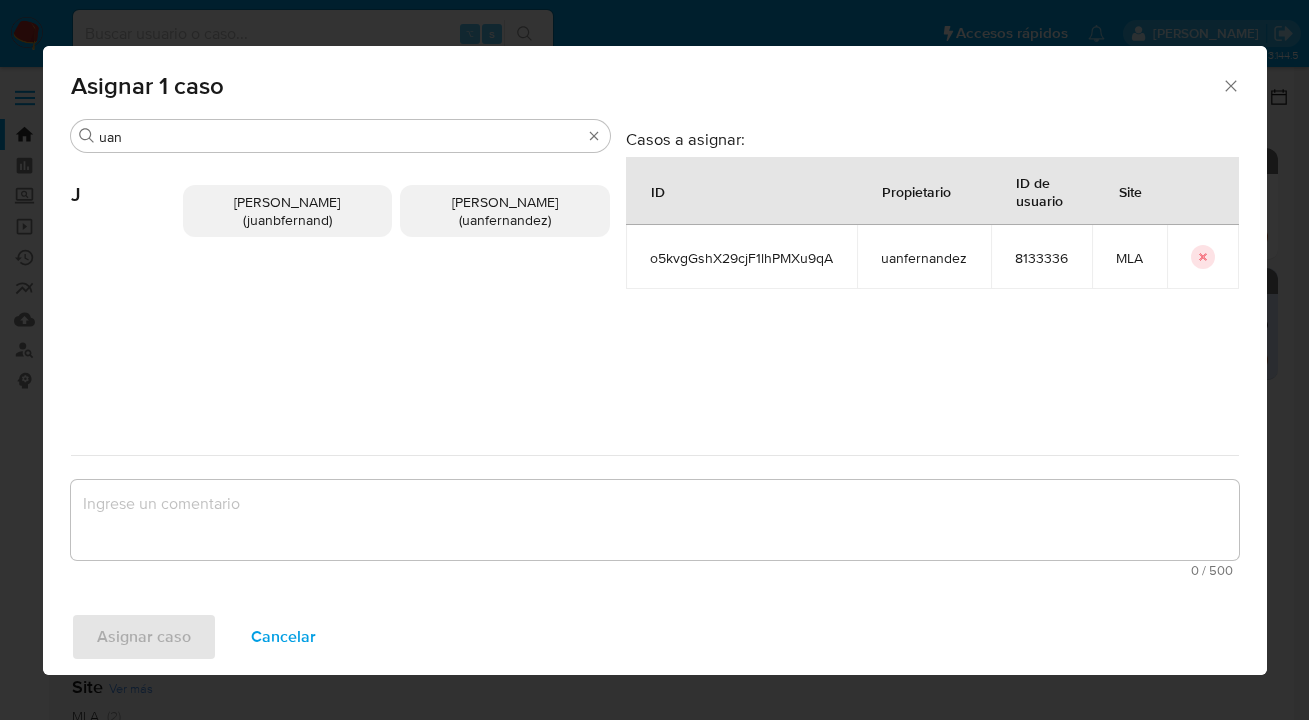 click on "Juan Pablo Fernandez (uanfernandez)" at bounding box center [505, 211] 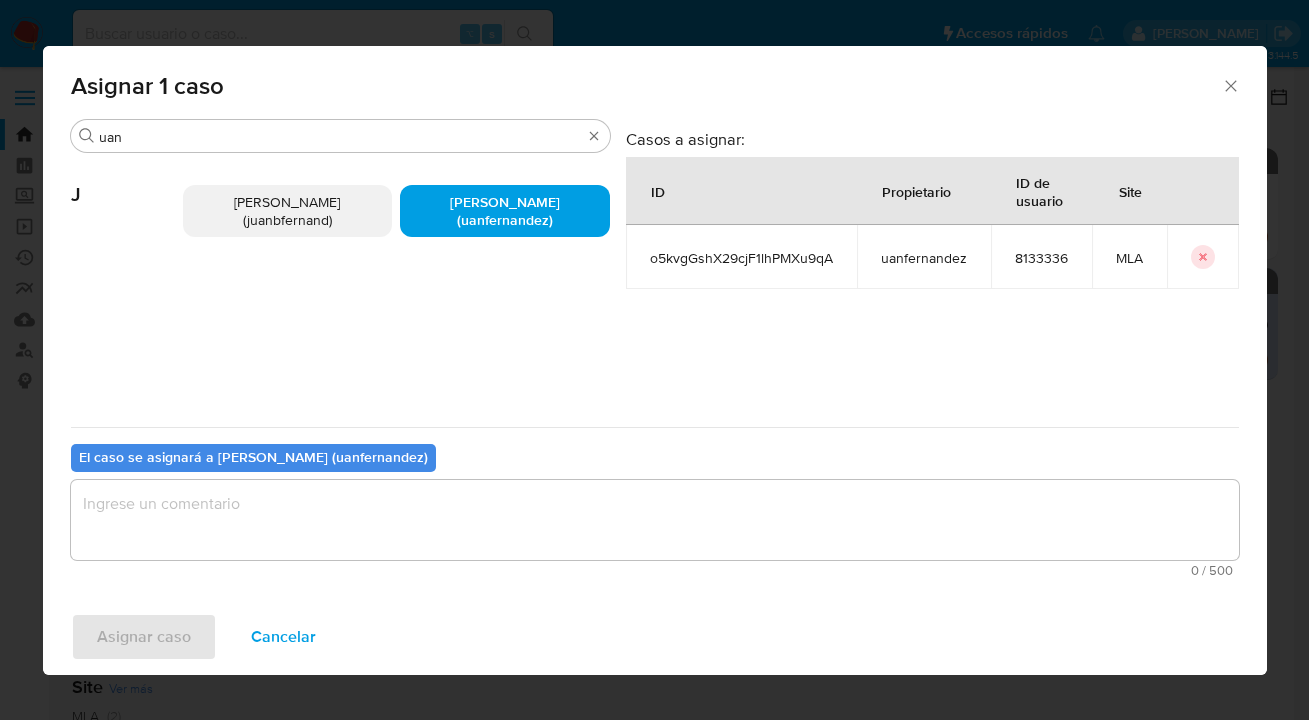 click at bounding box center [655, 520] 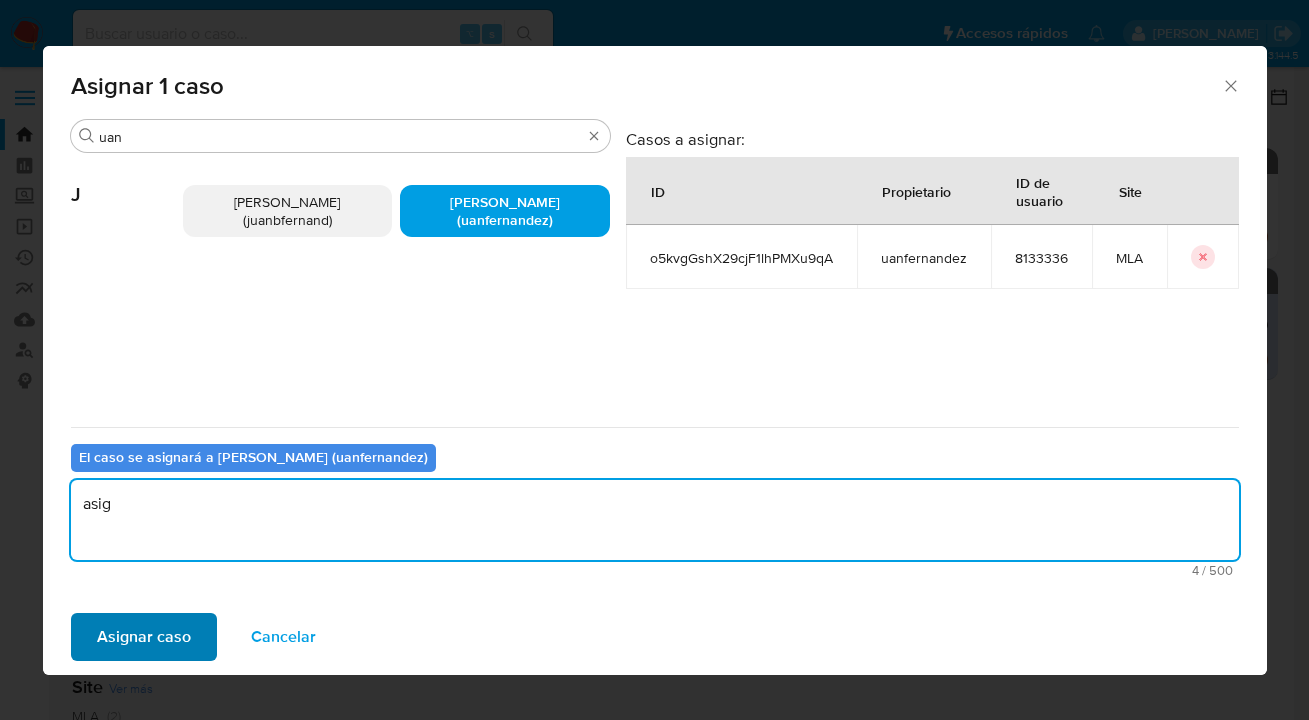 type on "asig" 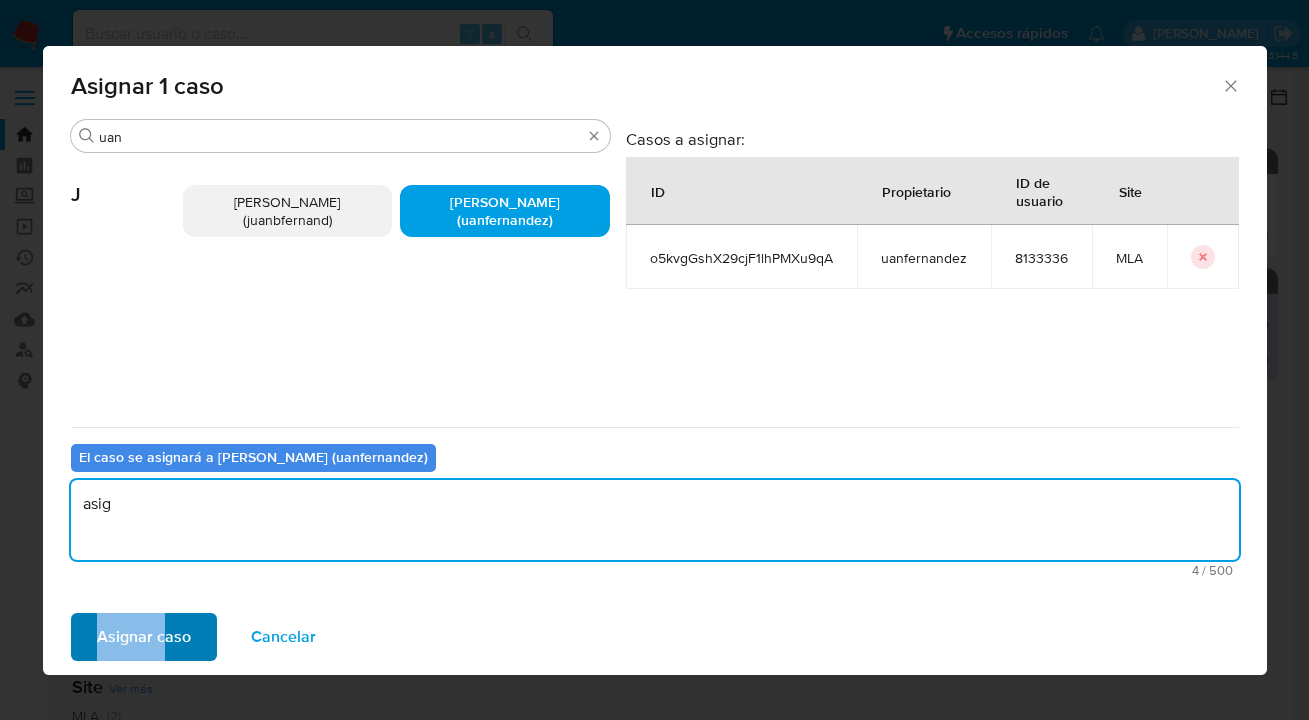 click on "Asignar caso Cancelar" at bounding box center [655, 637] 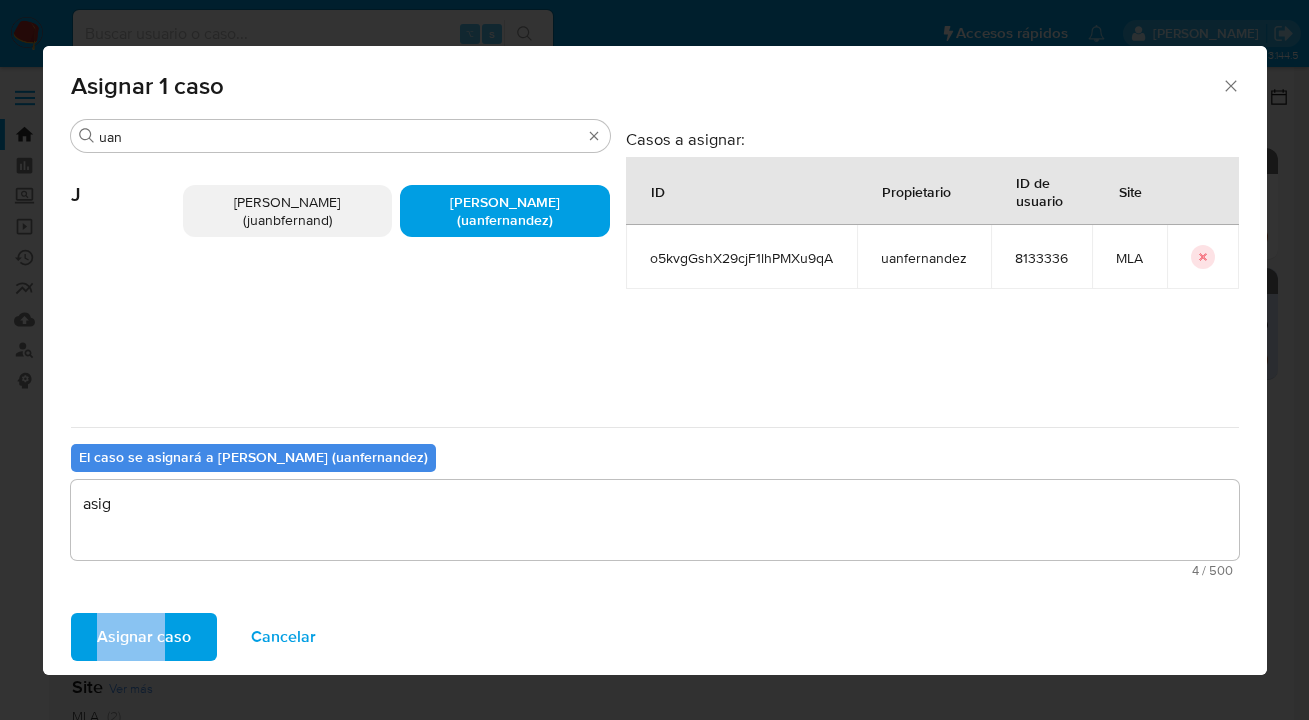 click on "Asignar caso" at bounding box center (144, 637) 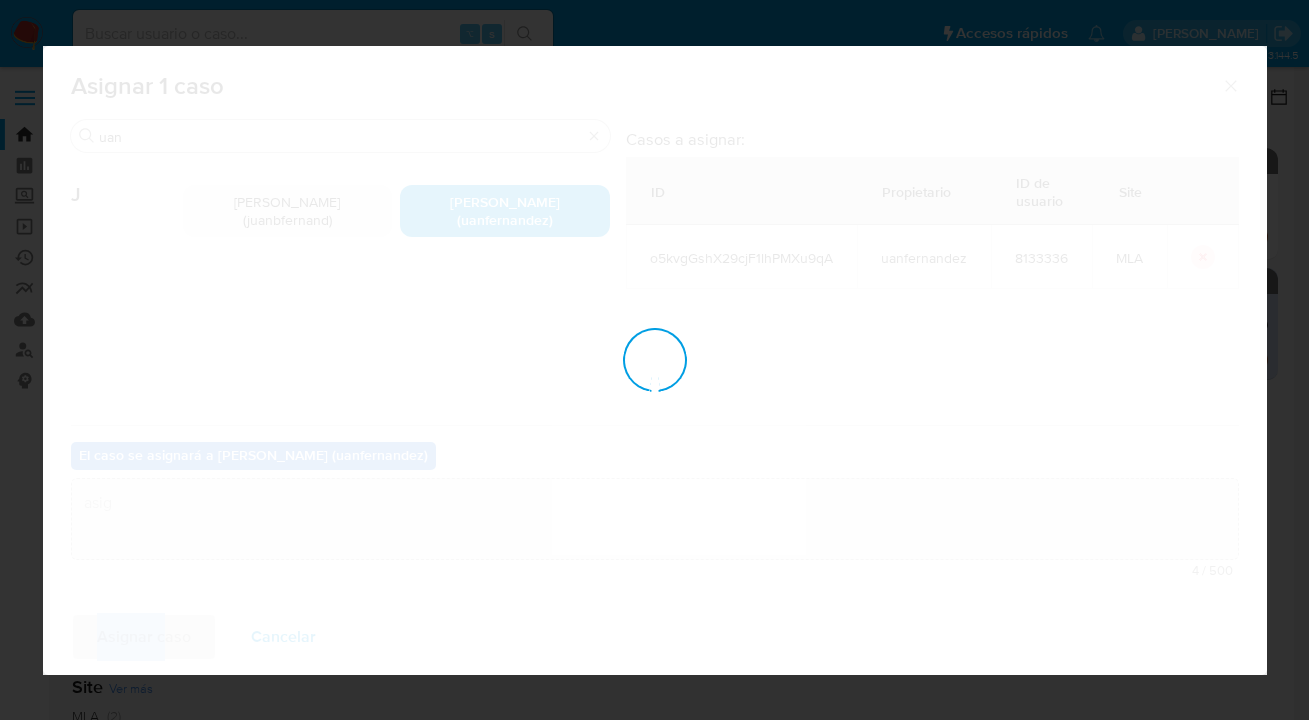 type 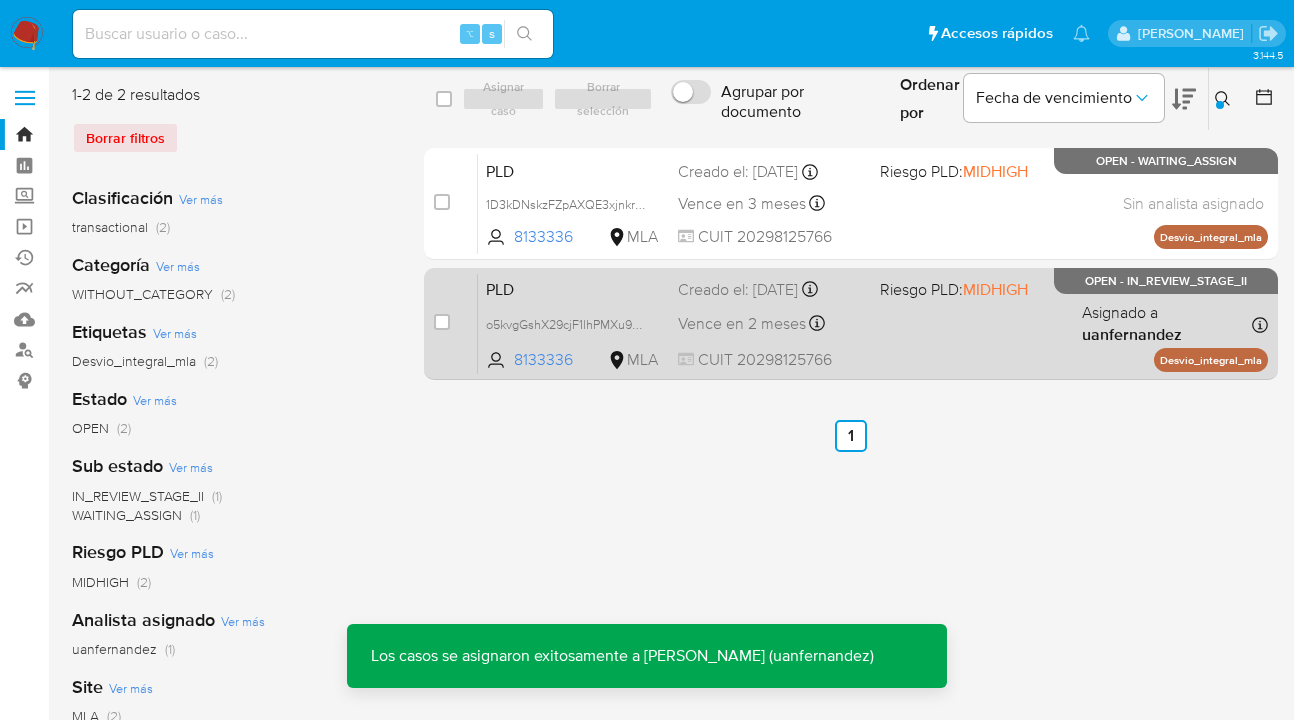 click on "PLD o5kvgGshX29cjF1lhPMXu9qA 8133336 MLA Riesgo PLD:  MIDHIGH Creado el: 12/06/2025   Creado el: 12/06/2025 03:10:31 Vence en 2 meses   Vence el 10/09/2025 03:10:31 CUIT   20298125766 Asignado a   uanfernandez   Asignado el: 18/06/2025 14:21:29 Desvio_integral_mla OPEN - IN_REVIEW_STAGE_II" at bounding box center (873, 323) 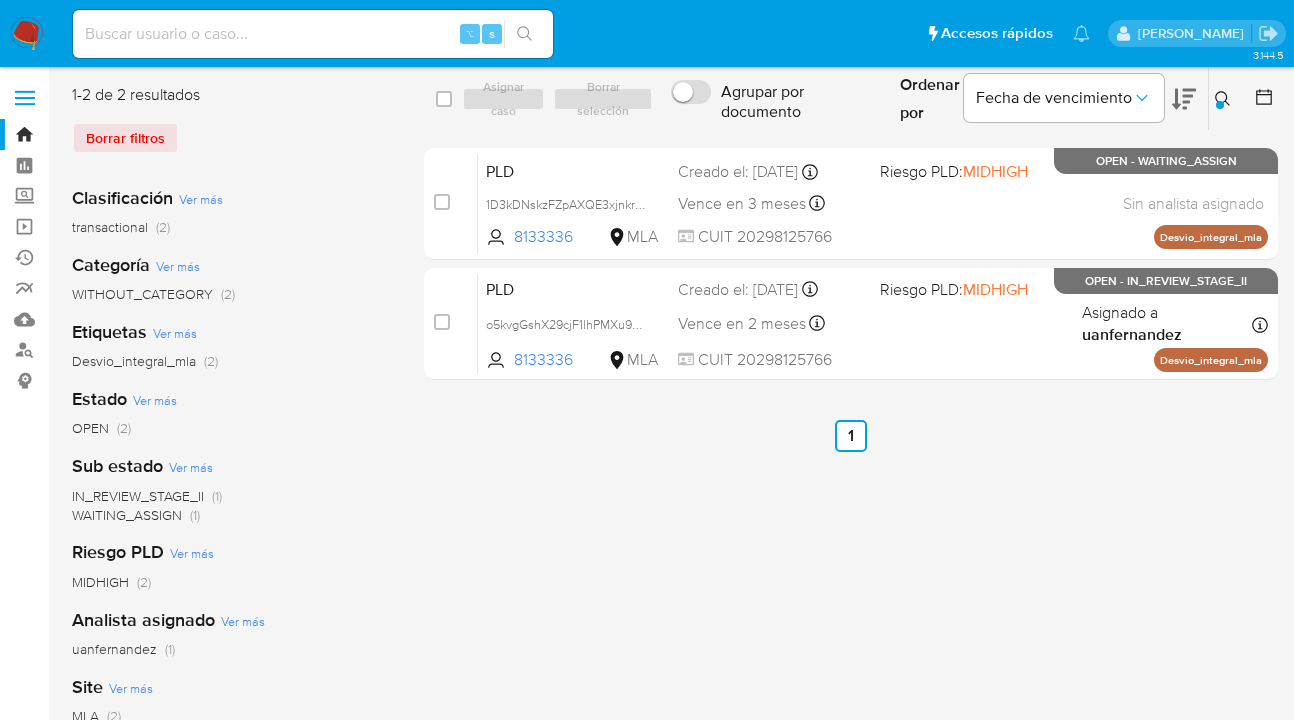 drag, startPoint x: 1221, startPoint y: 99, endPoint x: 1203, endPoint y: 103, distance: 18.439089 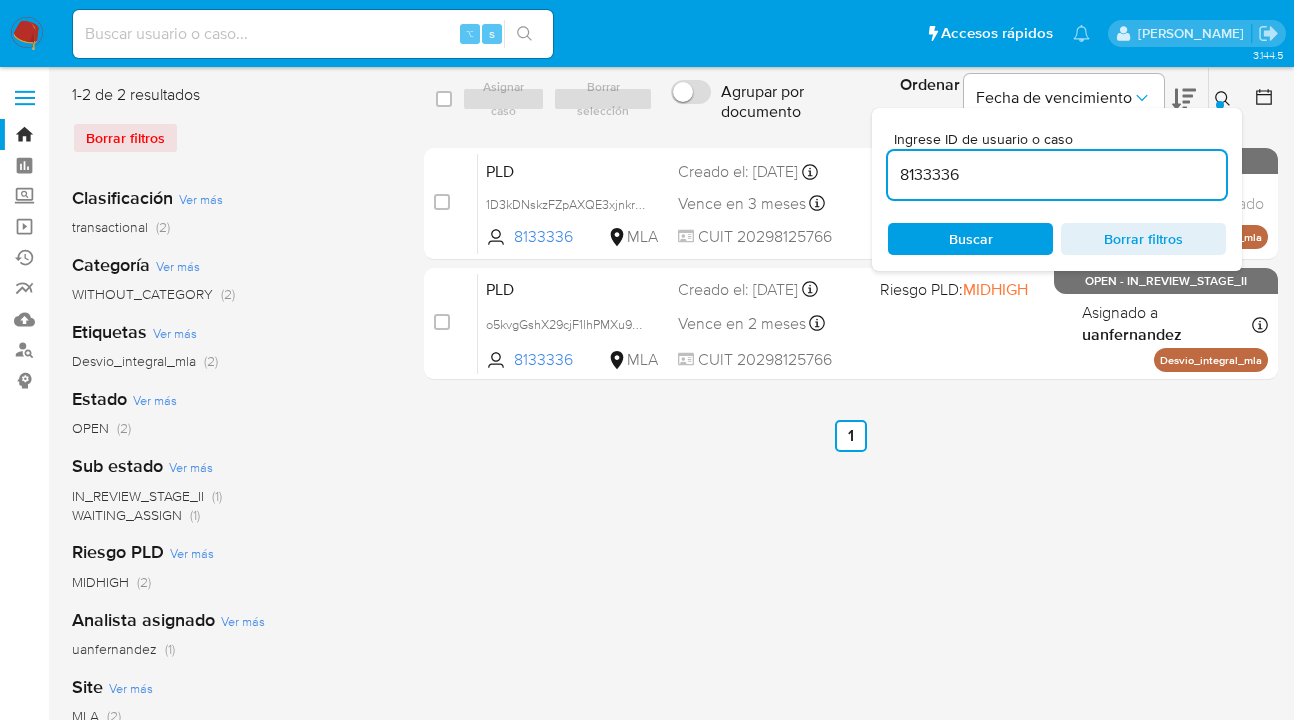 scroll, scrollTop: 0, scrollLeft: 0, axis: both 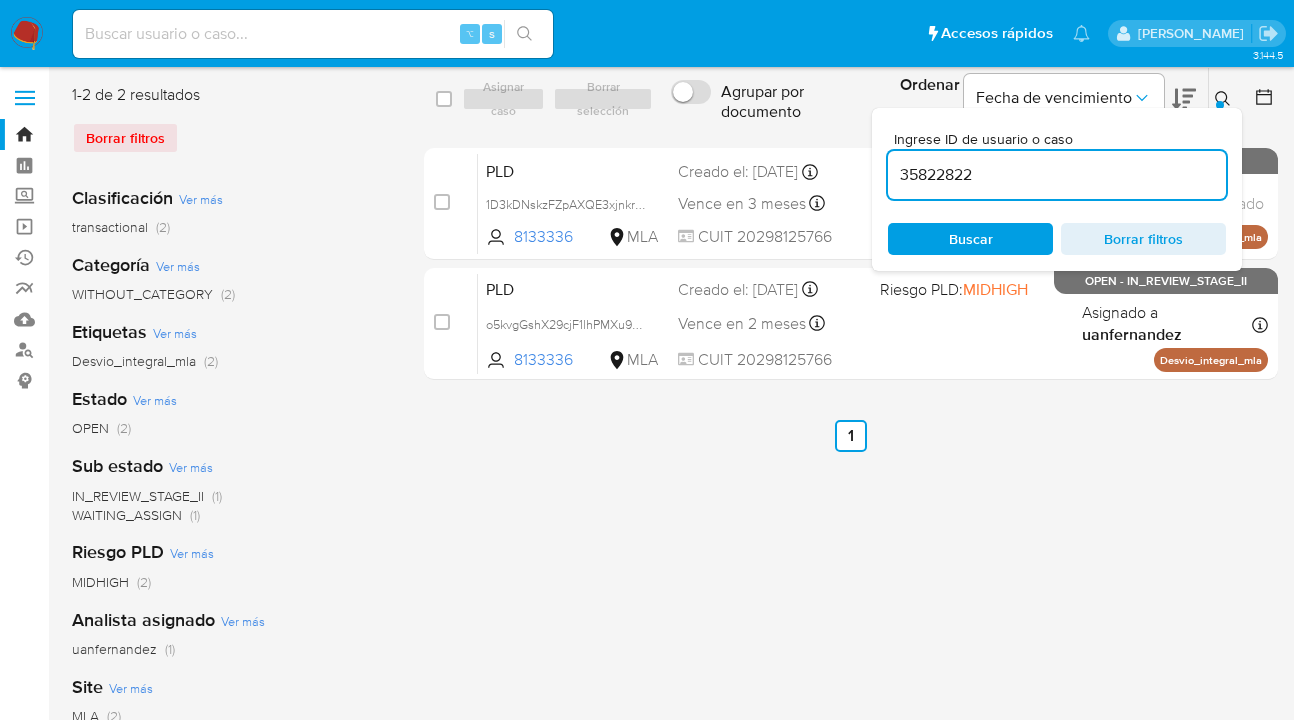type on "35822822" 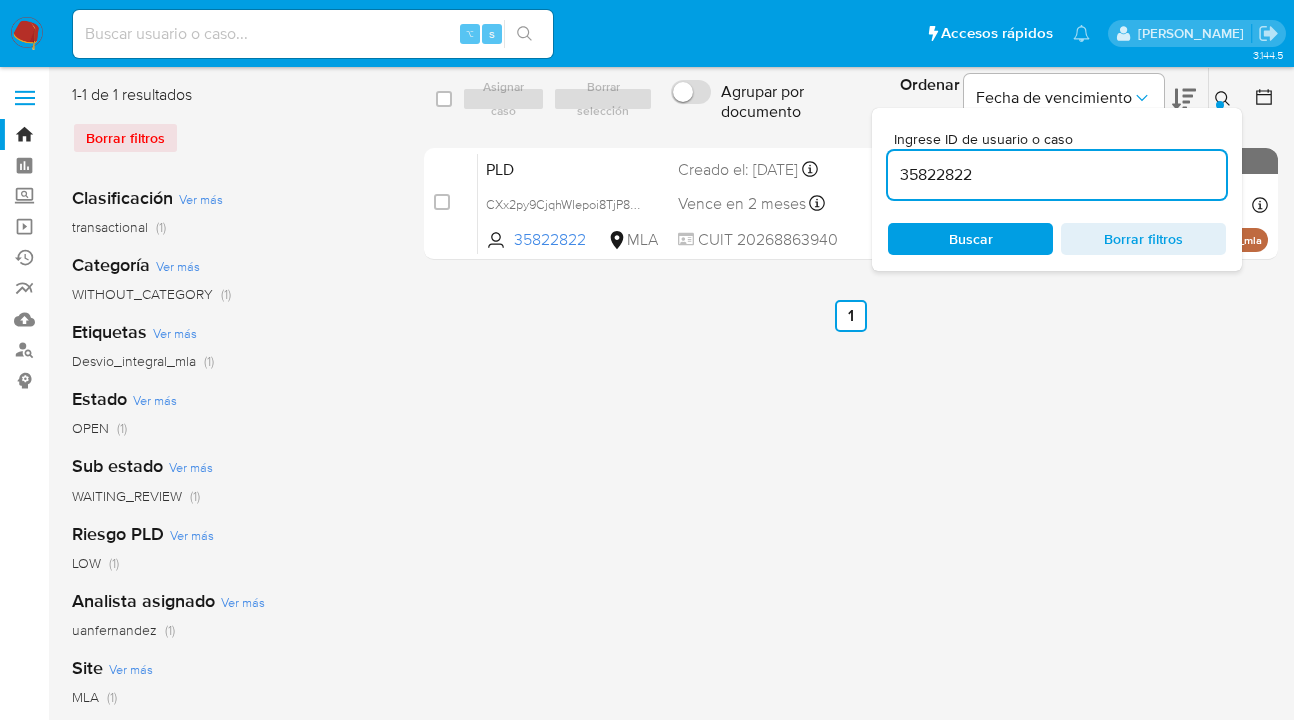 click 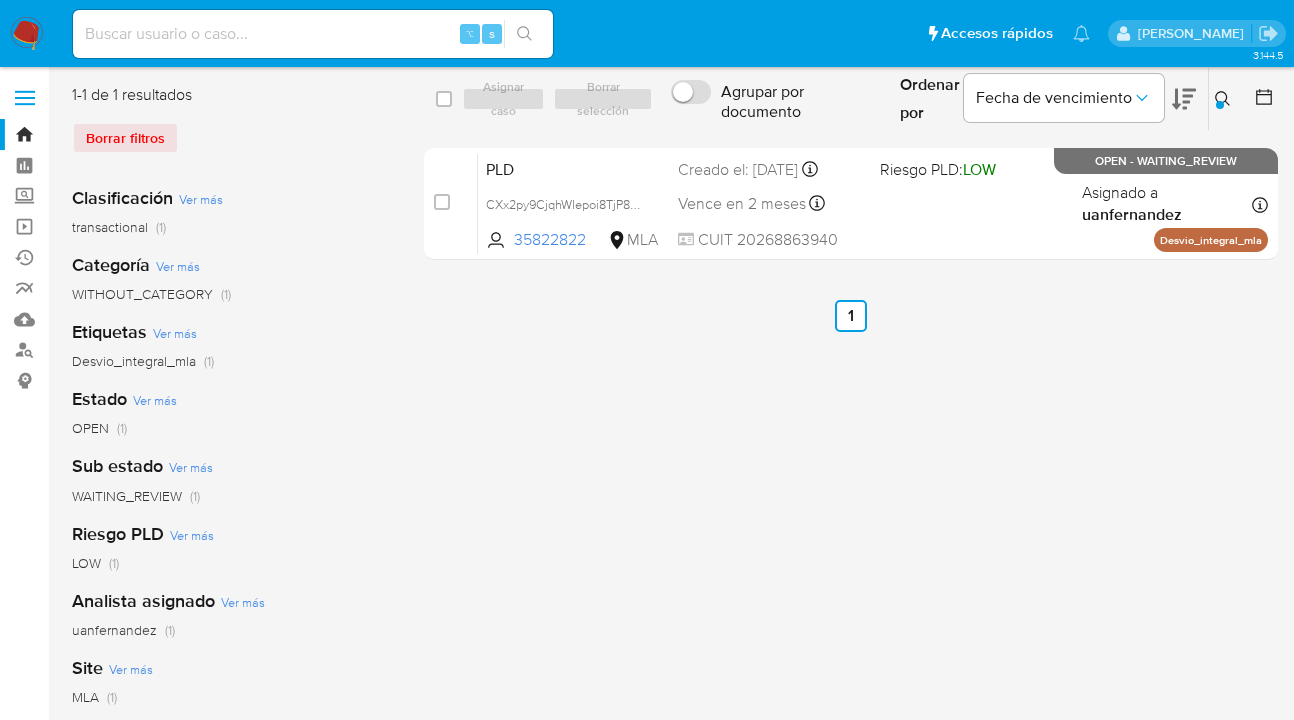 drag, startPoint x: 447, startPoint y: 97, endPoint x: 485, endPoint y: 93, distance: 38.209946 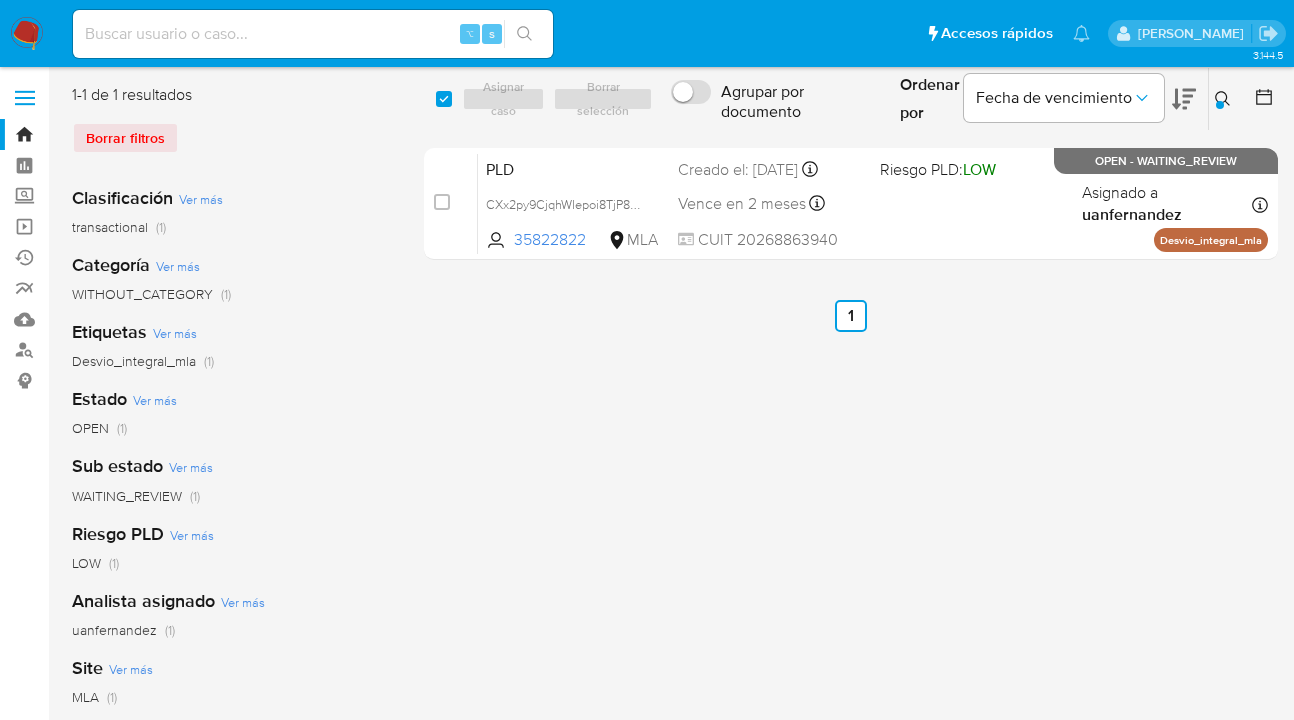 checkbox on "true" 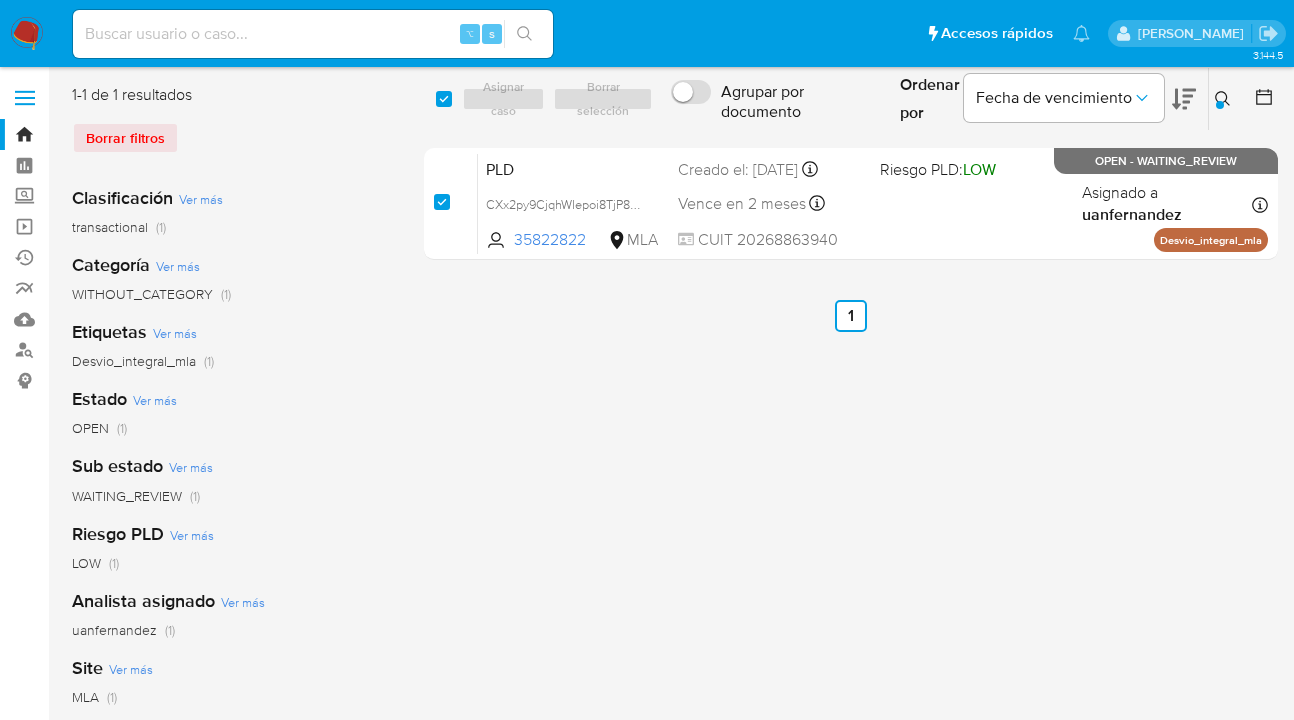checkbox on "true" 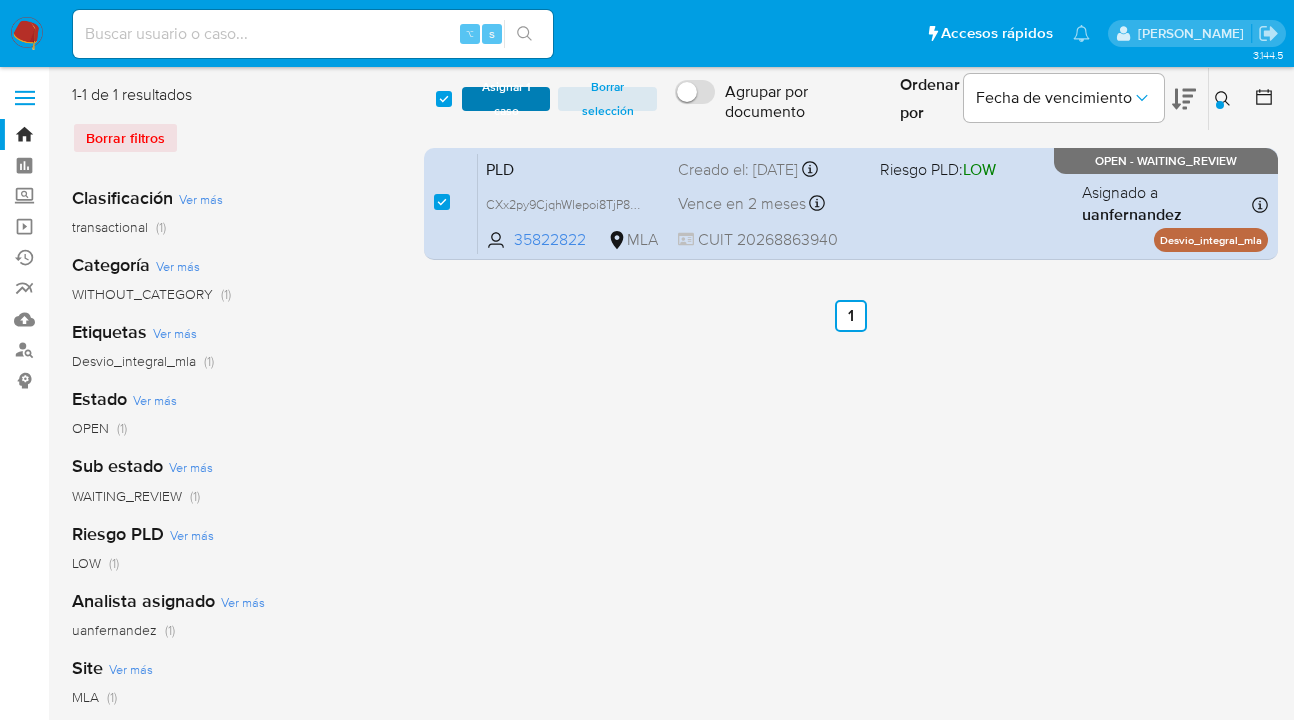 click on "Asignar 1 caso" at bounding box center [506, 99] 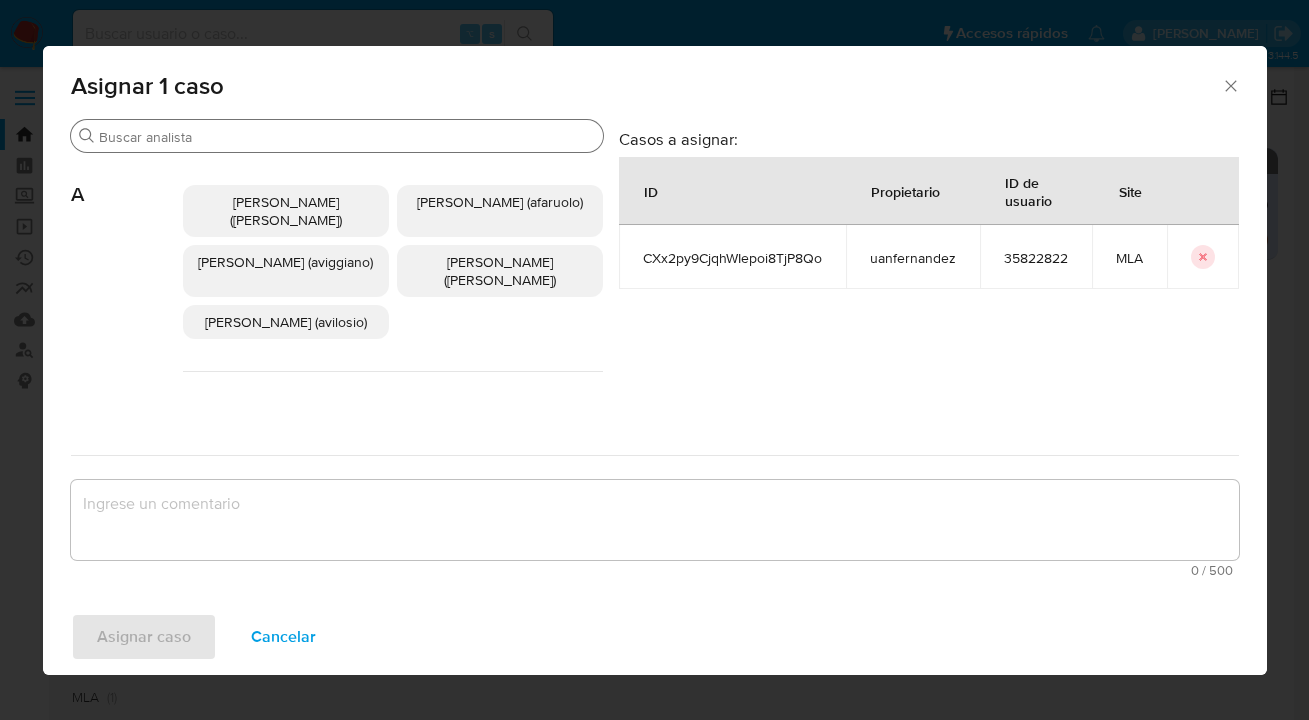 click on "Buscar" at bounding box center [347, 137] 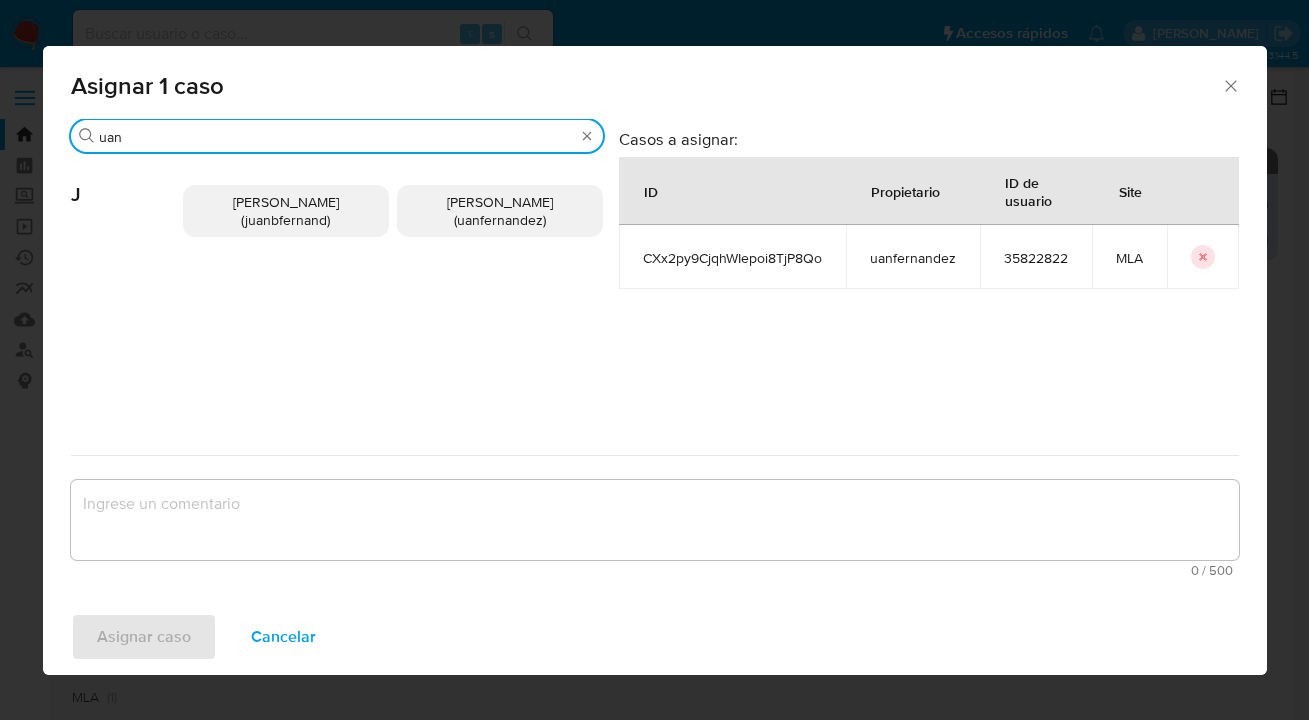 type on "uan" 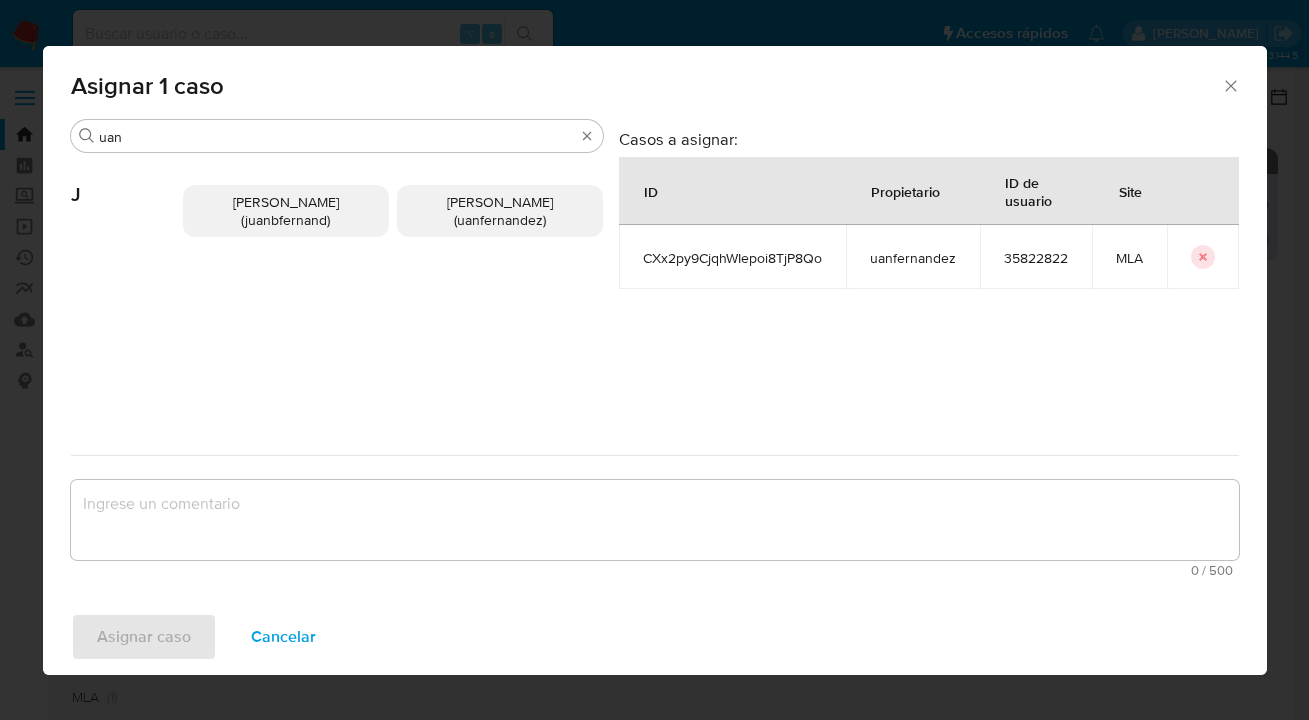 drag, startPoint x: 557, startPoint y: 219, endPoint x: 476, endPoint y: 246, distance: 85.3815 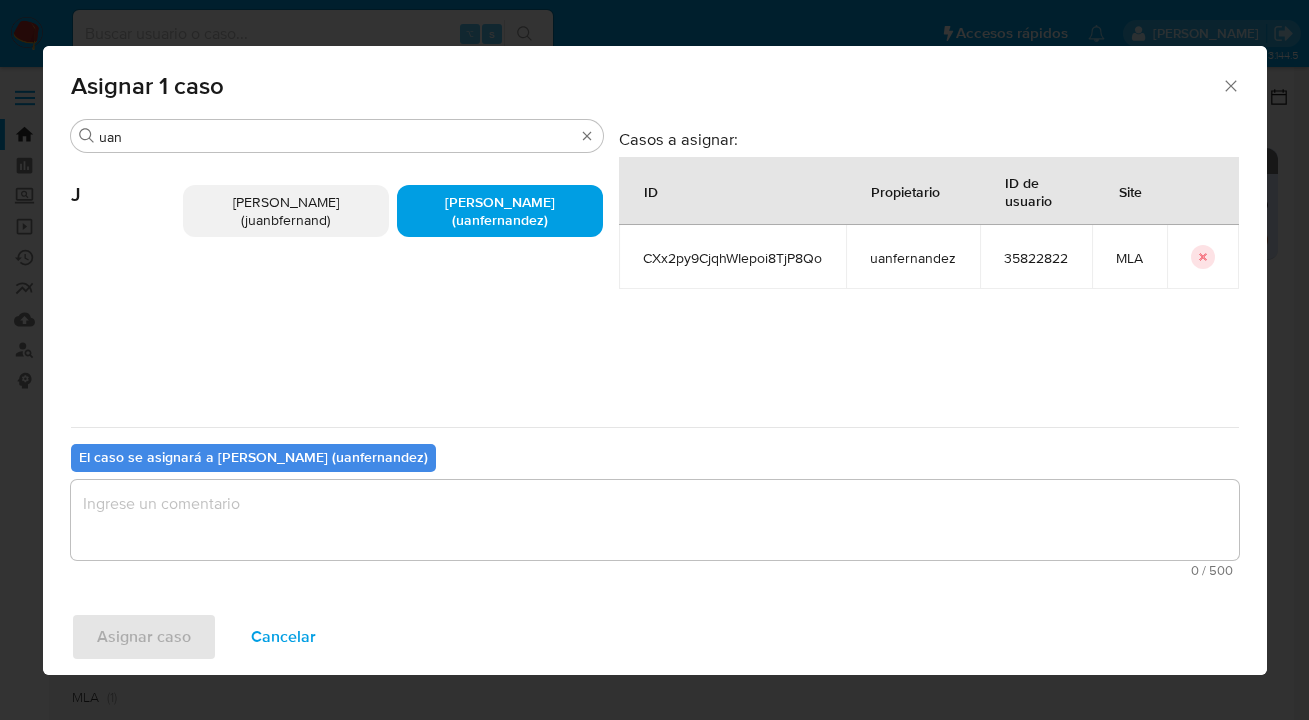 click at bounding box center [655, 520] 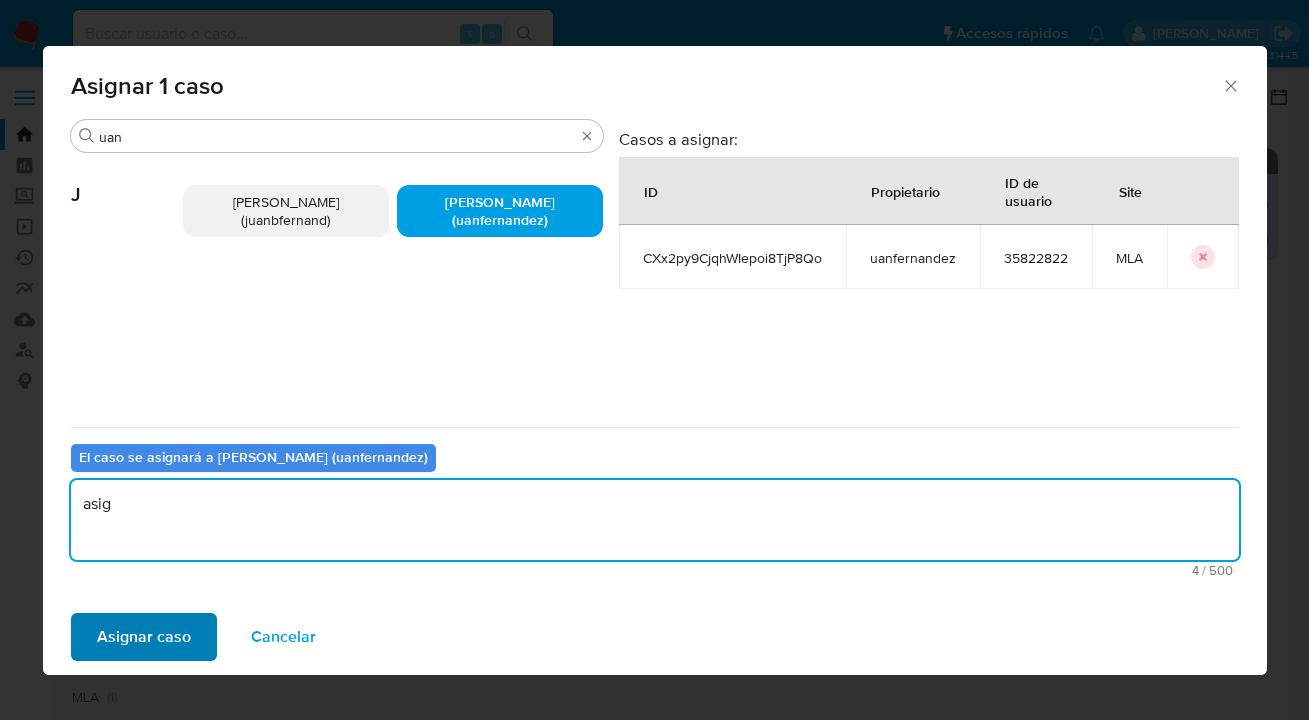type on "asig" 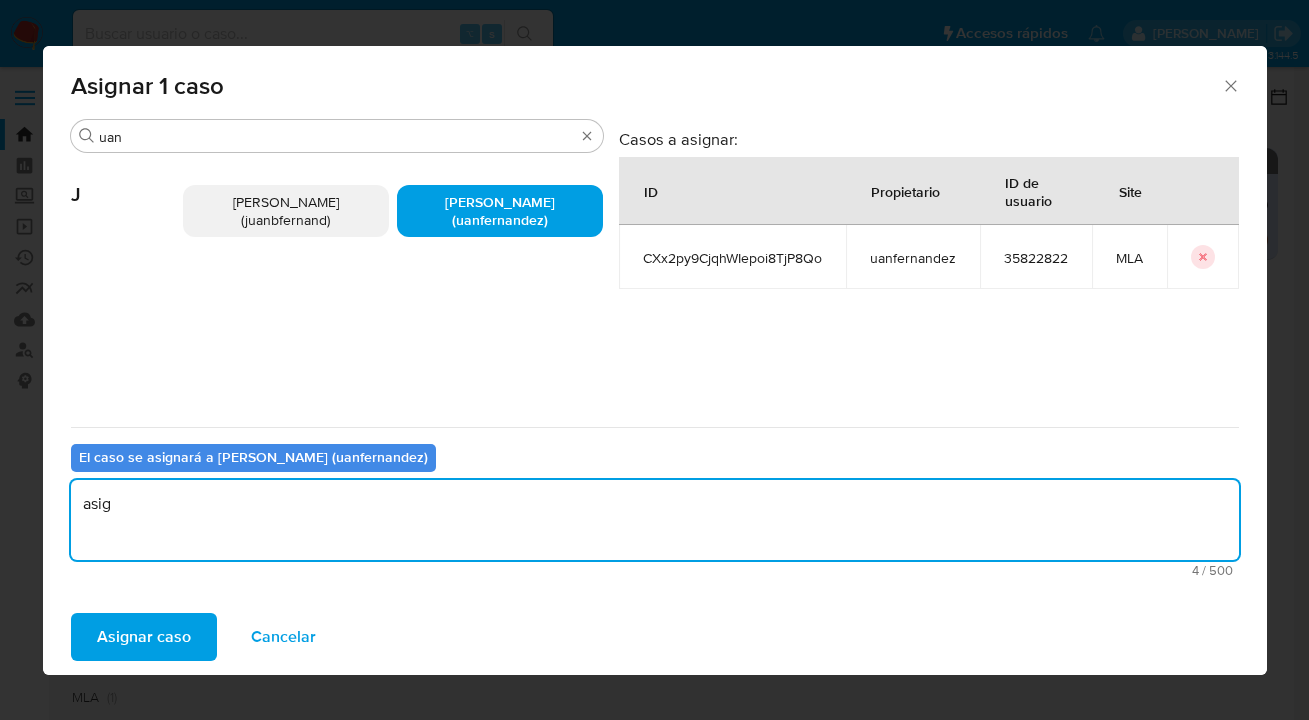click on "Asignar caso" at bounding box center (144, 637) 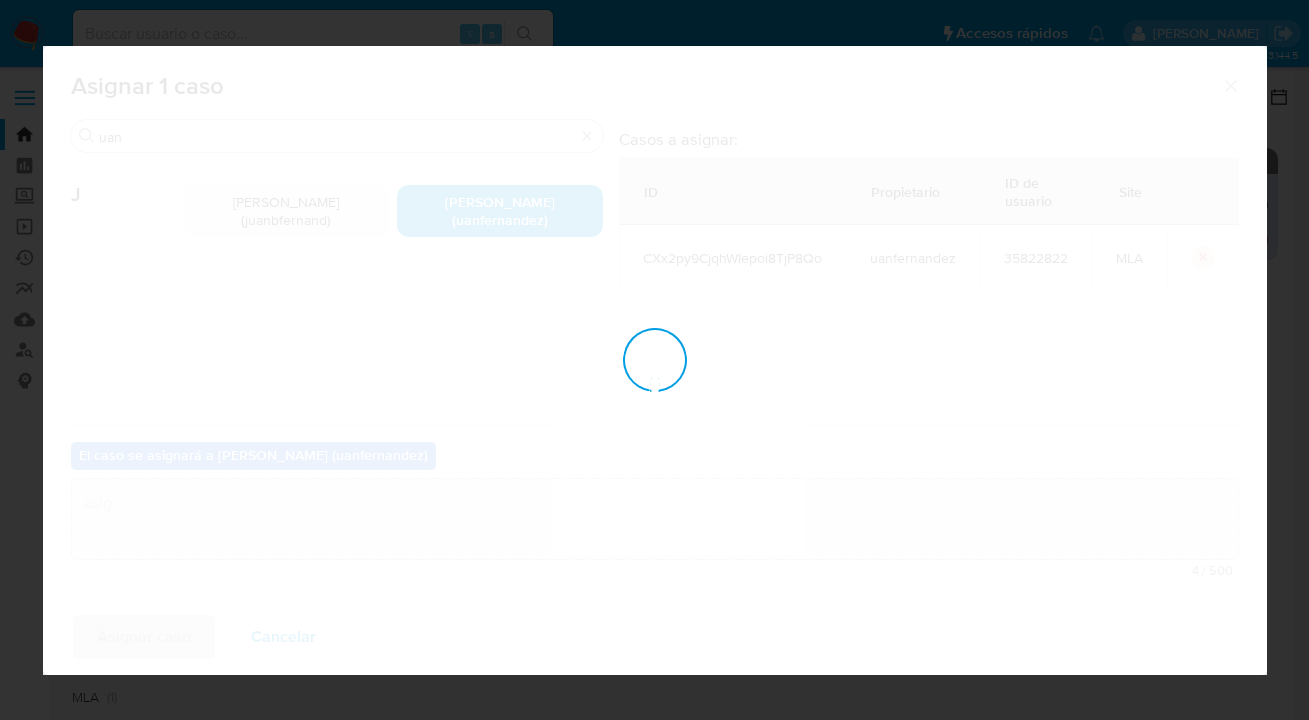 type 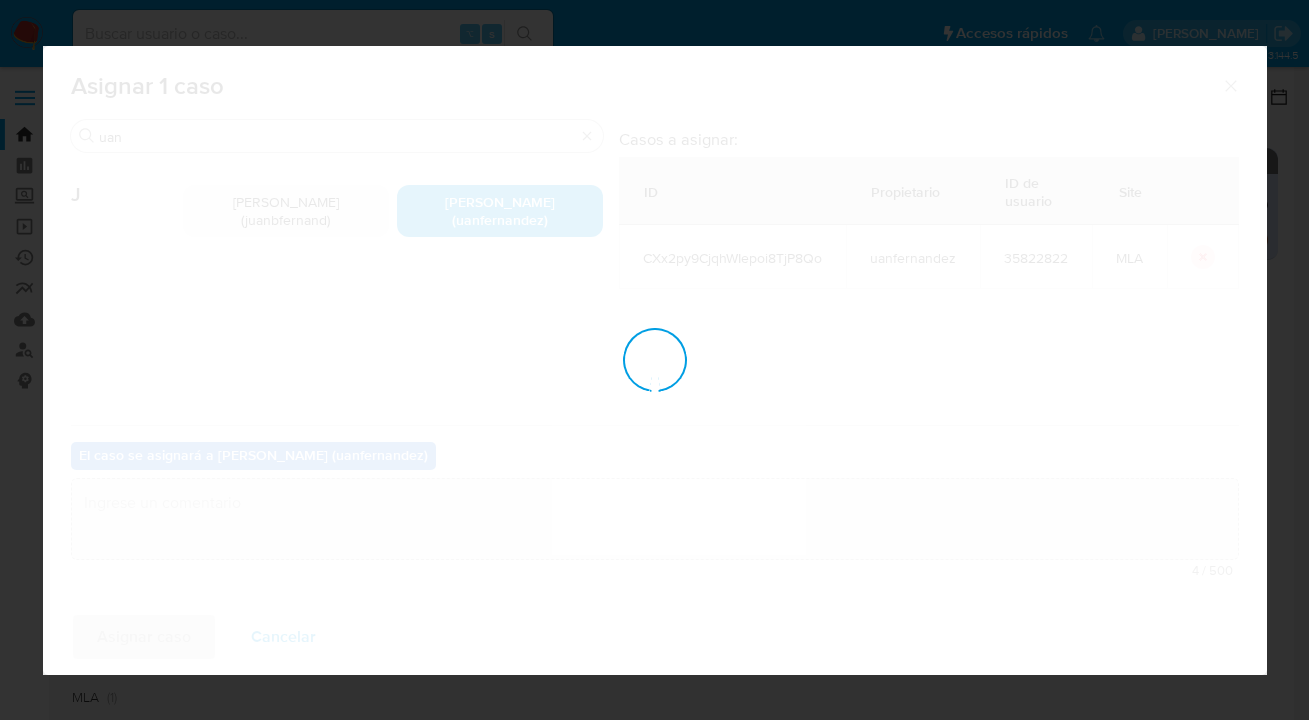checkbox on "false" 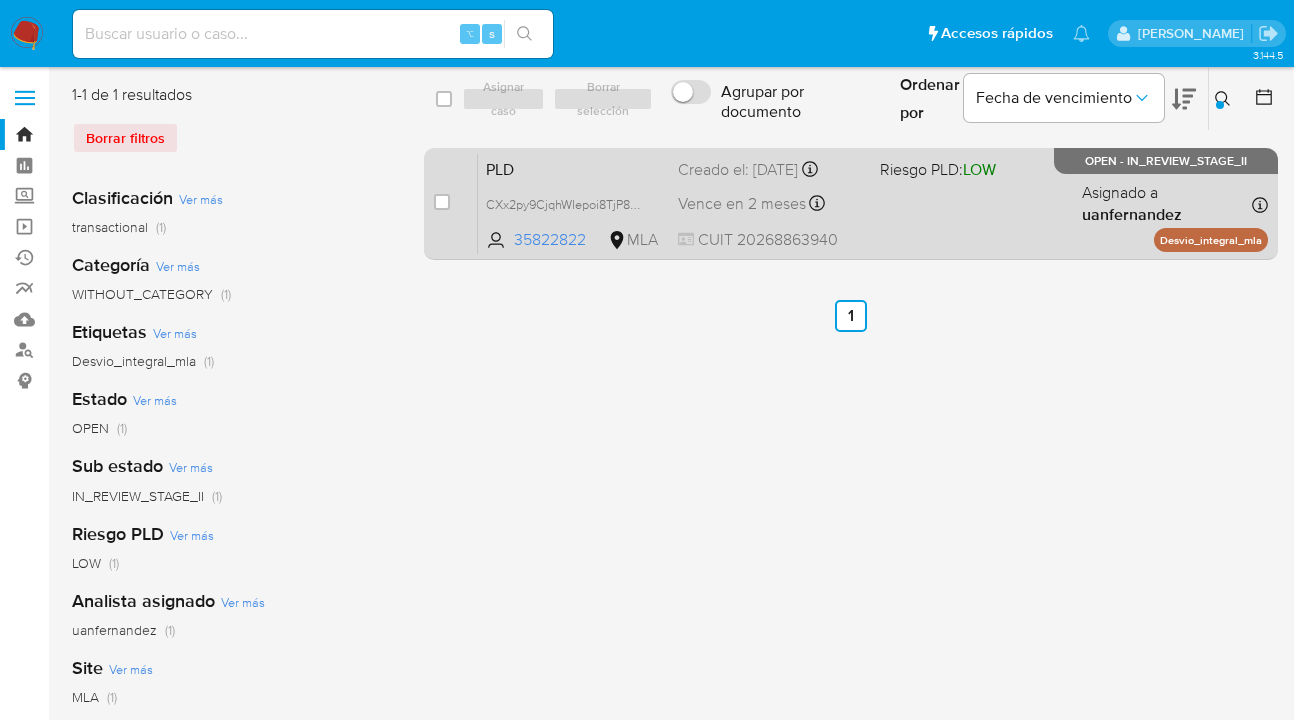 click on "PLD CXx2py9CjqhWIepoi8TjP8Qo 35822822 MLA Riesgo PLD:  LOW Creado el: 12/06/2025   Creado el: 12/06/2025 03:35:00 Vence en 2 meses   Vence el 10/09/2025 03:35:01 CUIT   20268863940 Asignado a   uanfernandez   Asignado el: 18/06/2025 14:21:49 Desvio_integral_mla OPEN - IN_REVIEW_STAGE_II" at bounding box center [873, 203] 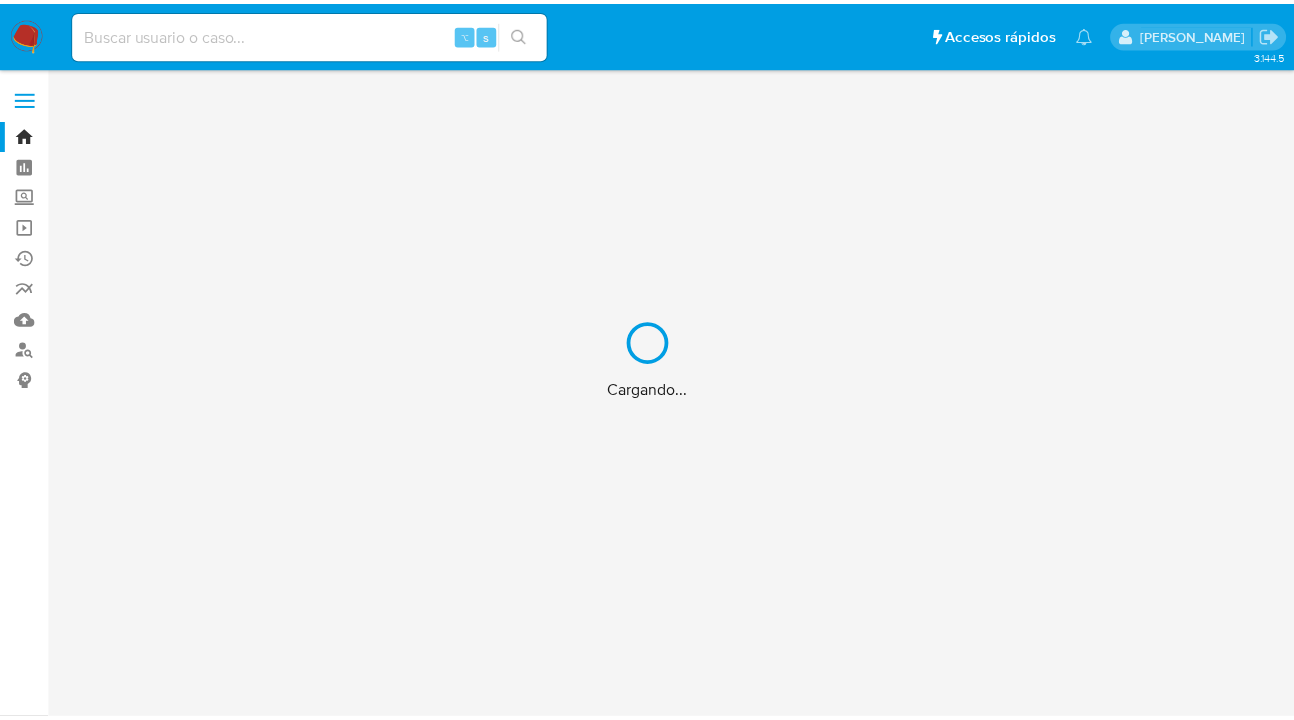 scroll, scrollTop: 0, scrollLeft: 0, axis: both 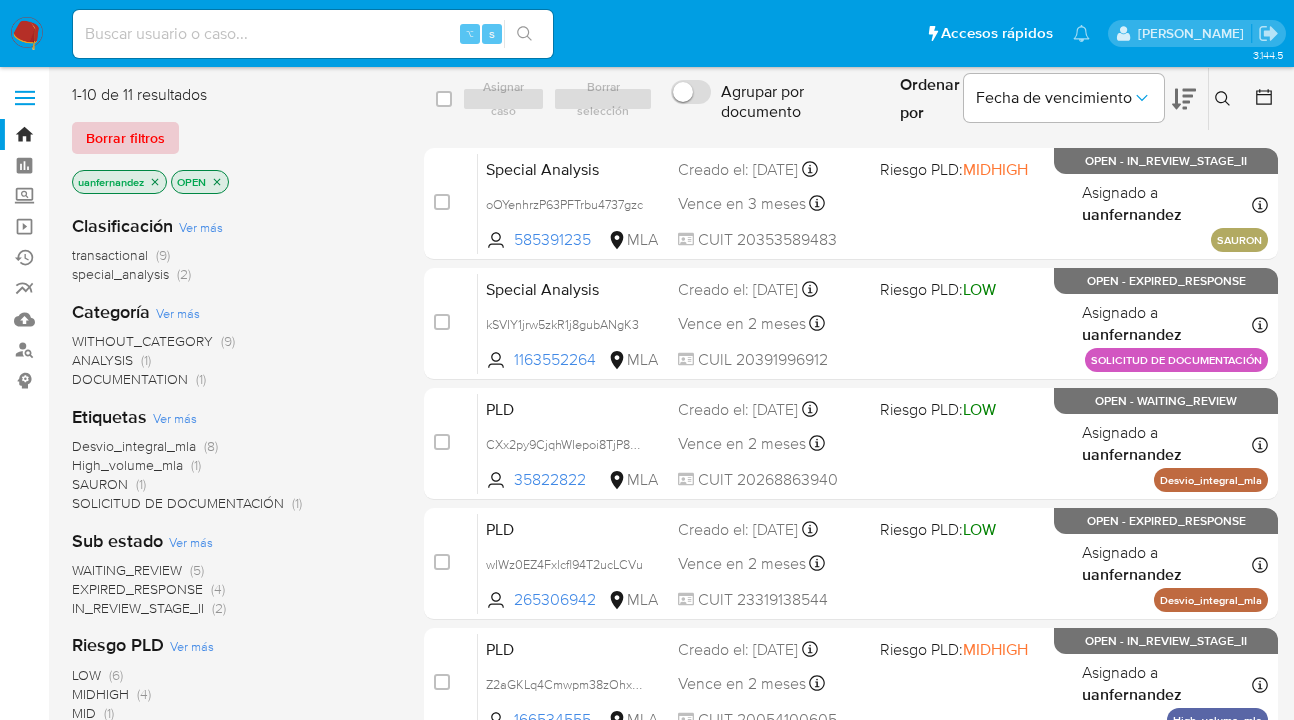 click on "Borrar filtros" at bounding box center (125, 138) 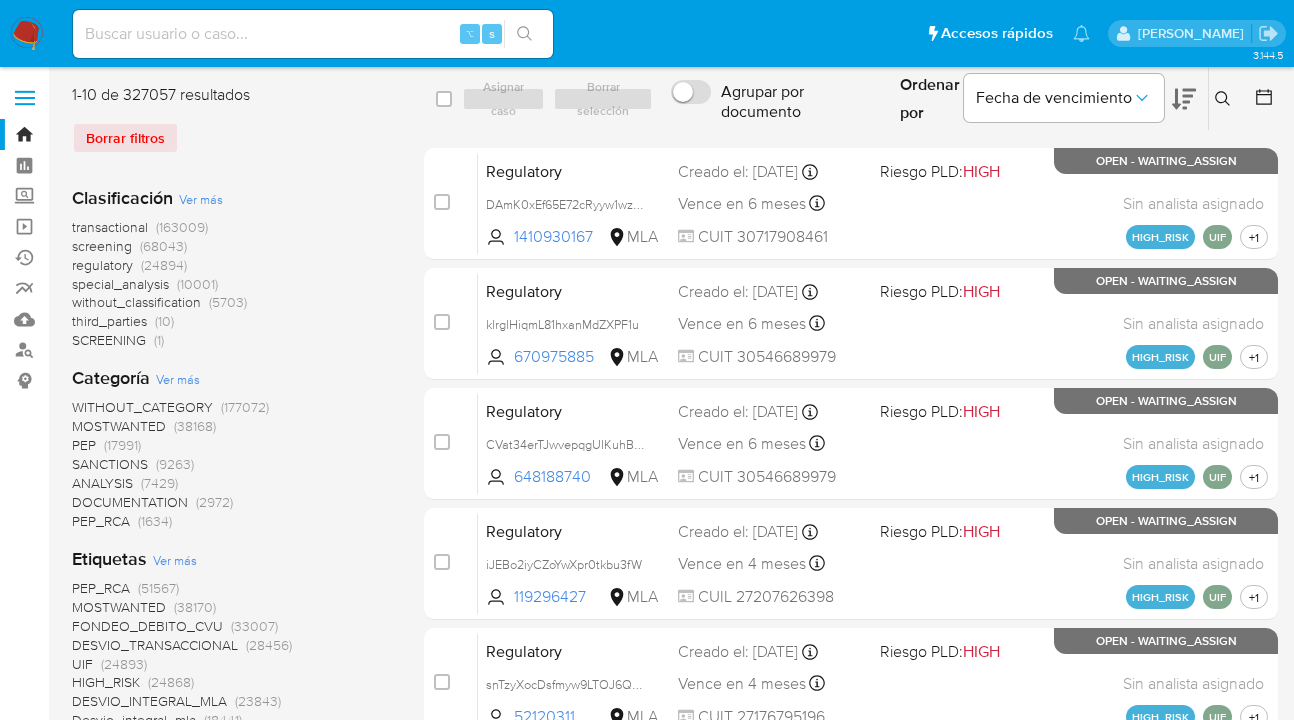 drag, startPoint x: 1224, startPoint y: 99, endPoint x: 1195, endPoint y: 113, distance: 32.202484 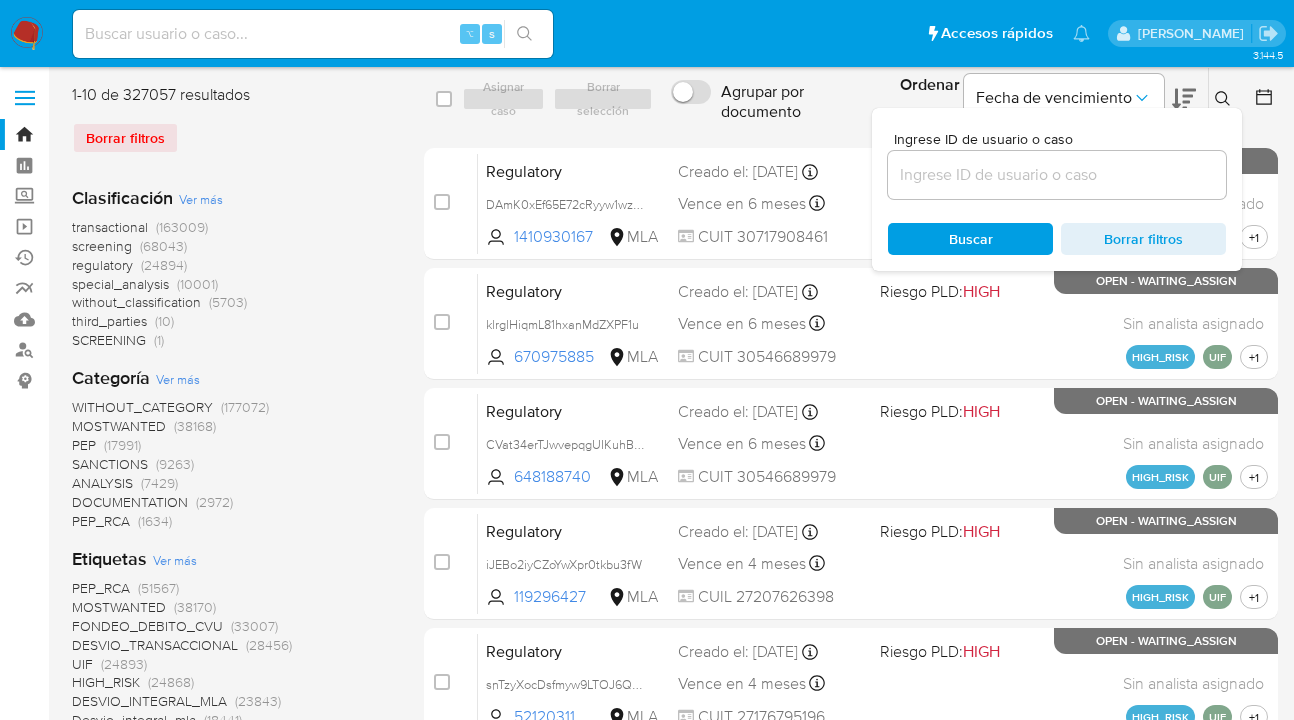 click at bounding box center (1057, 175) 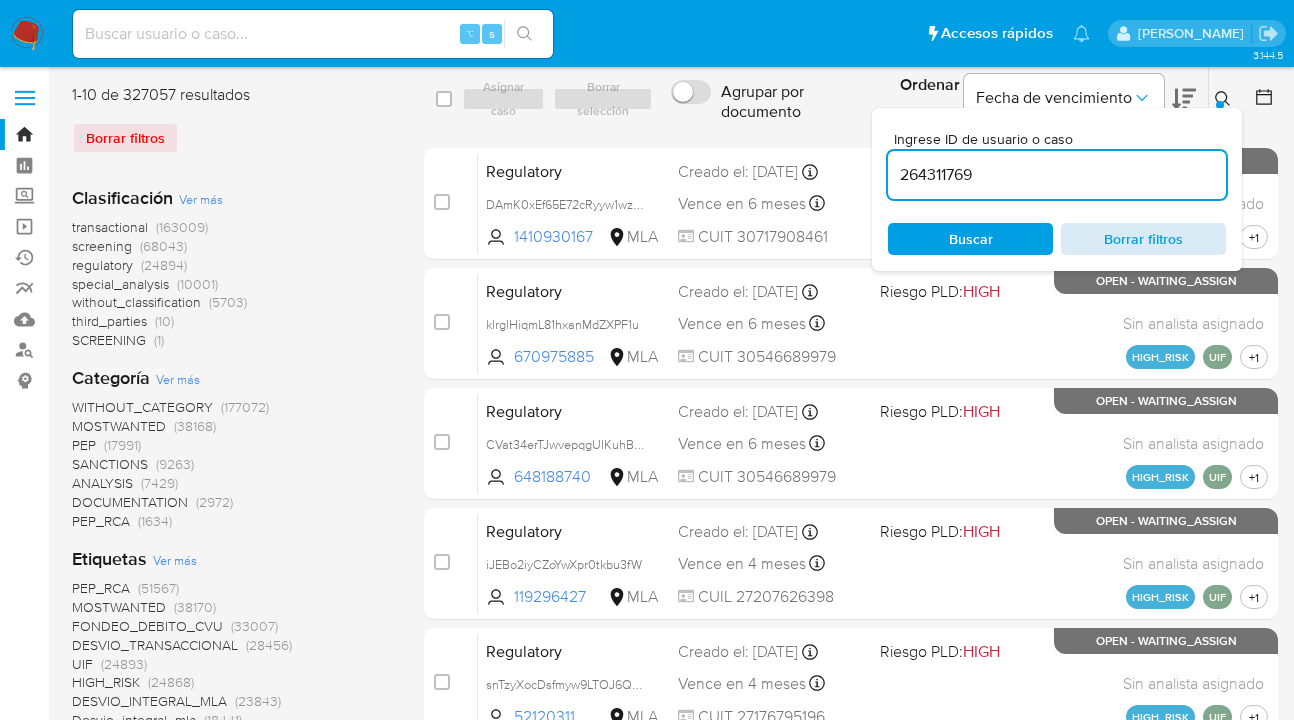 type on "264311769" 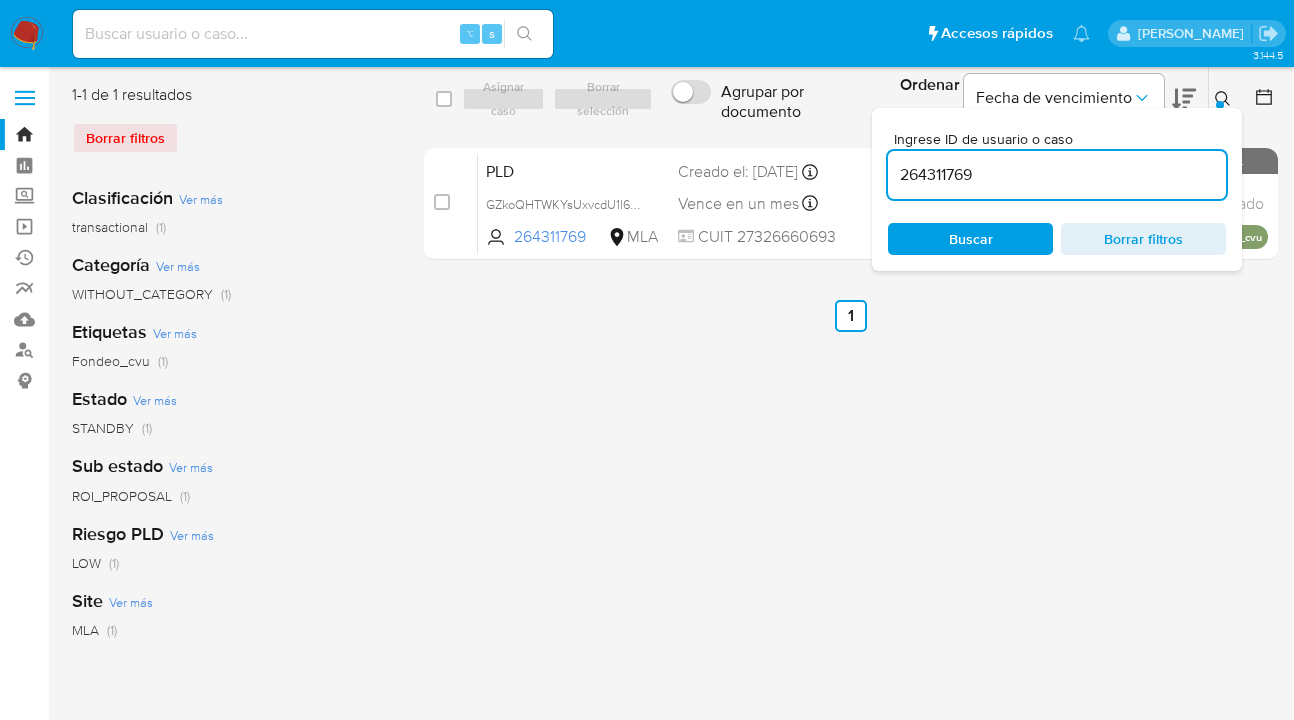 click 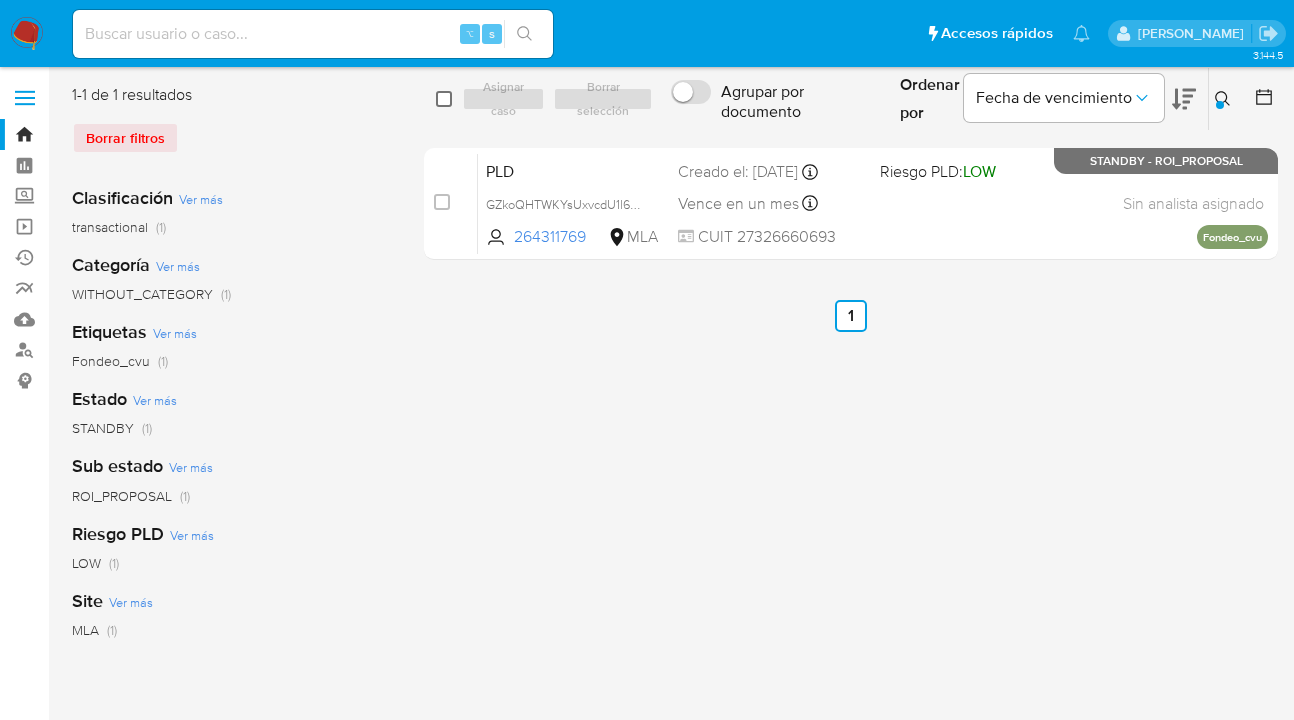 click at bounding box center (444, 99) 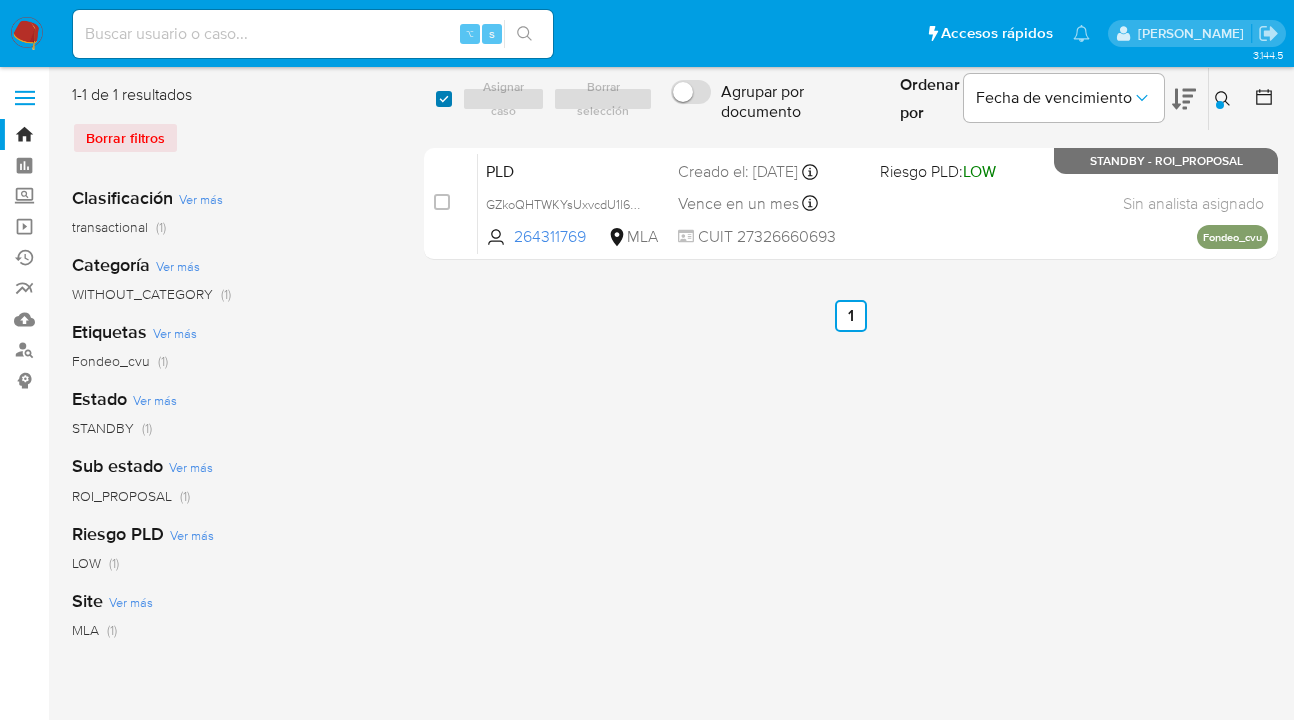 checkbox on "true" 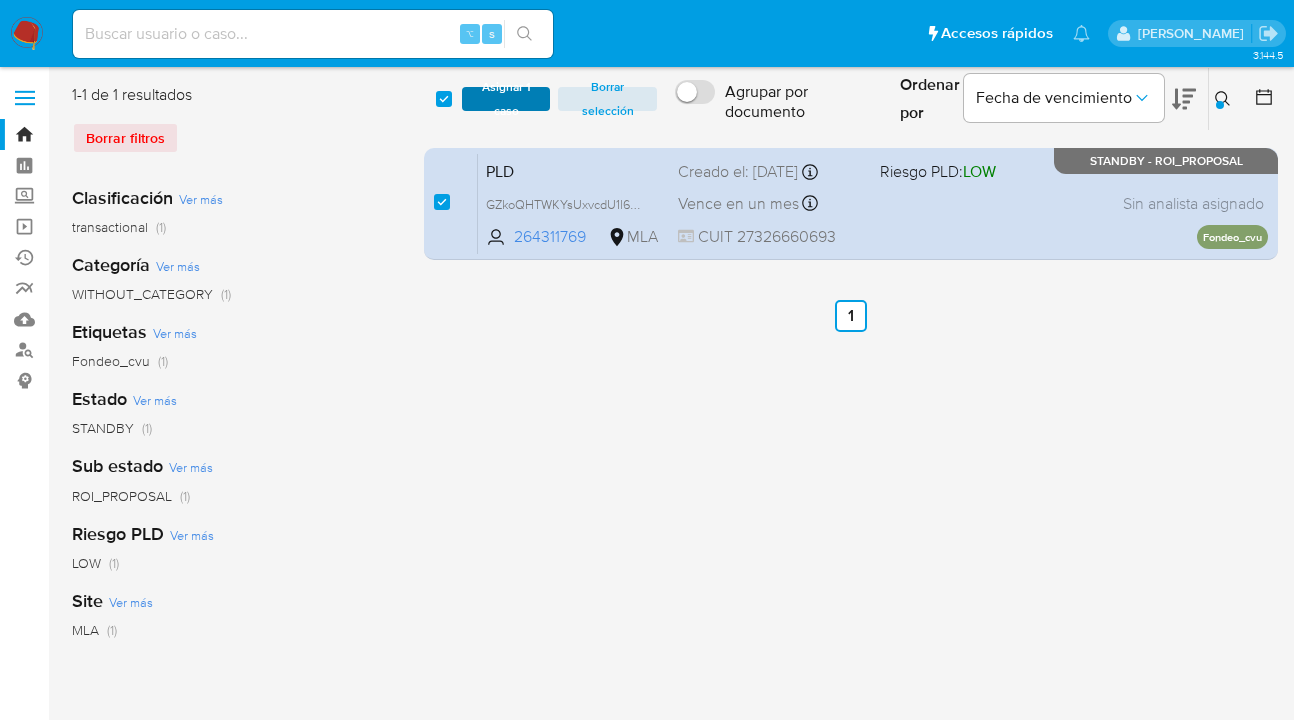 click on "Asignar 1 caso" at bounding box center [506, 99] 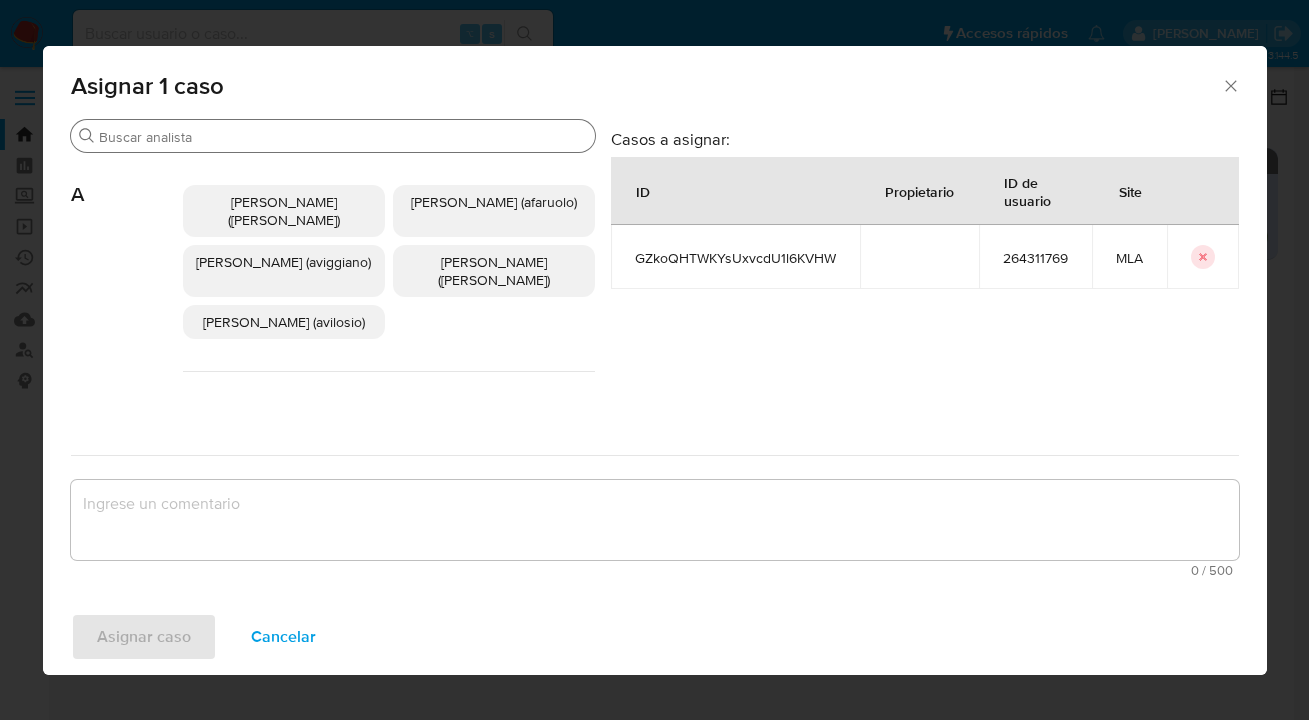 click on "Buscar" at bounding box center (343, 137) 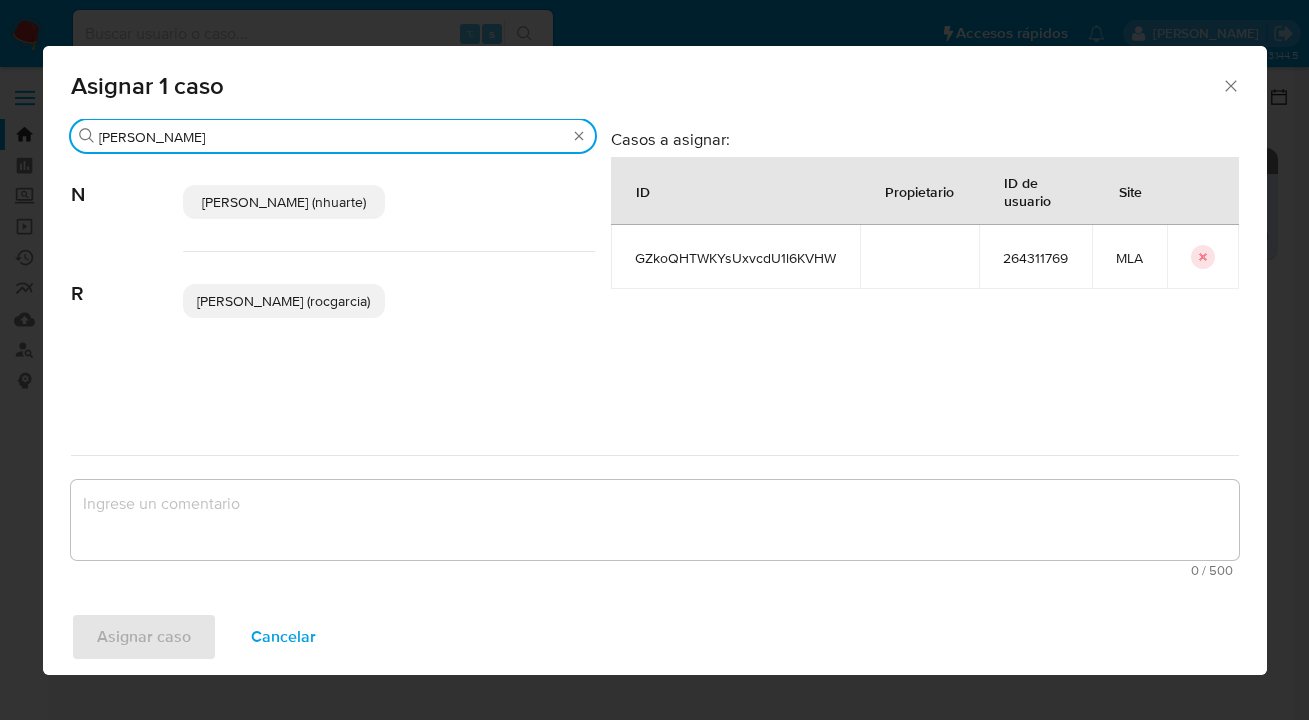 type on "[PERSON_NAME]" 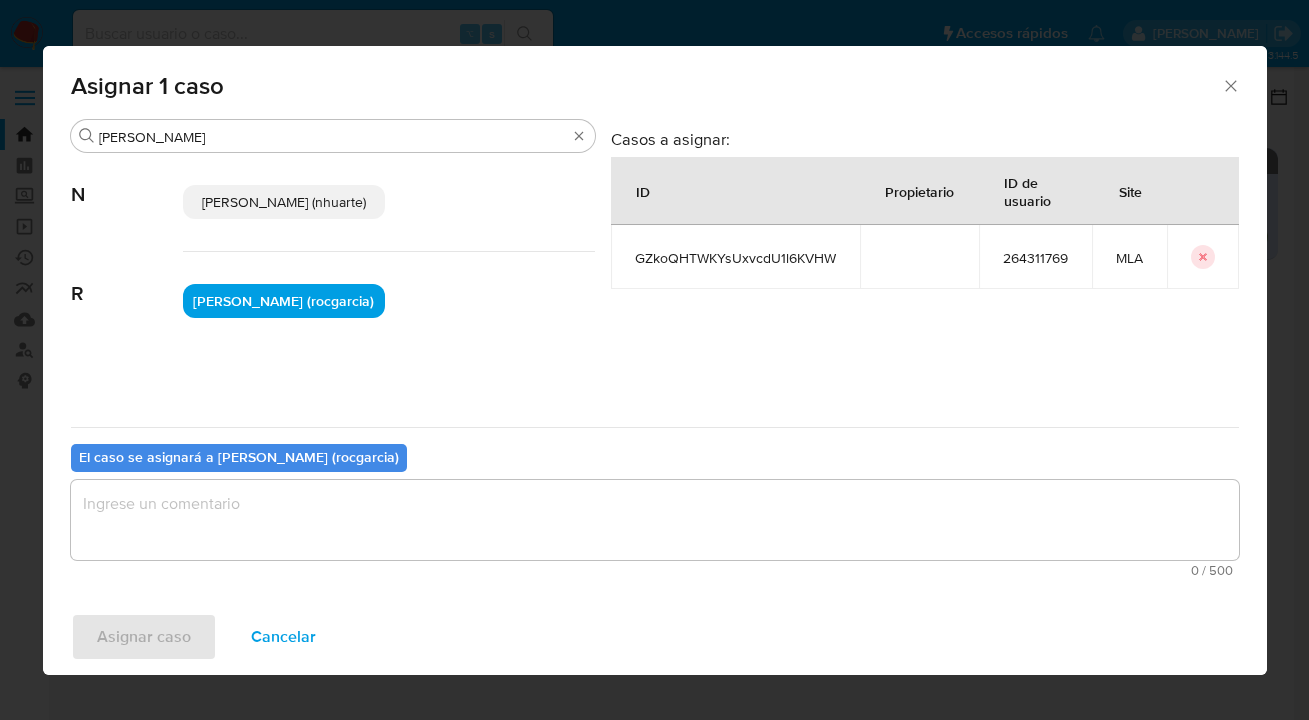 click at bounding box center (655, 520) 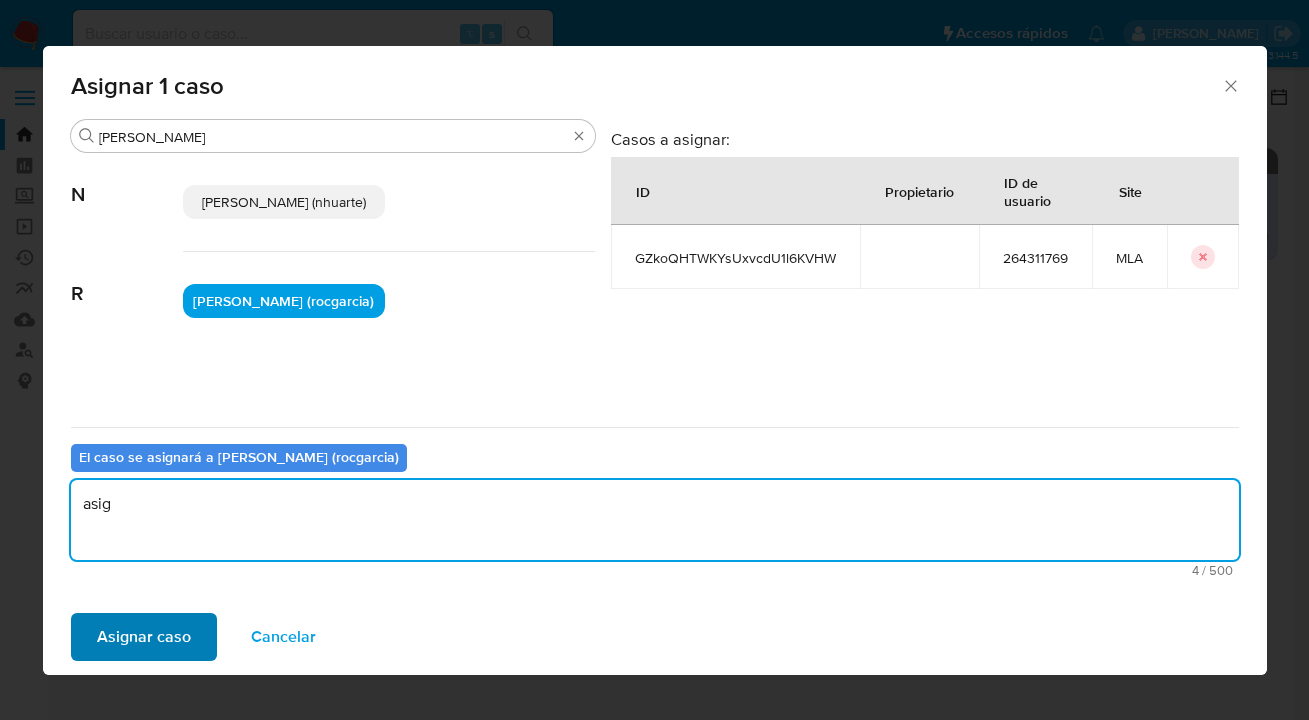 type on "asig" 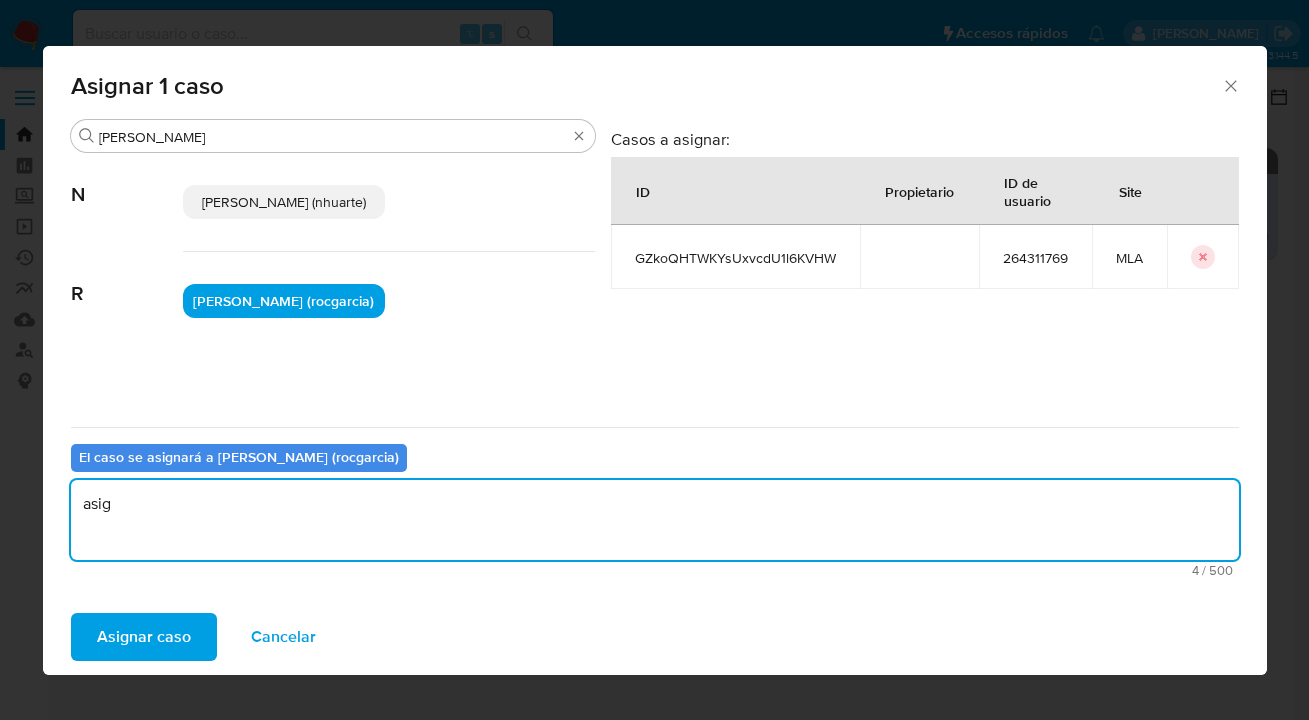 click on "Asignar caso" at bounding box center [144, 637] 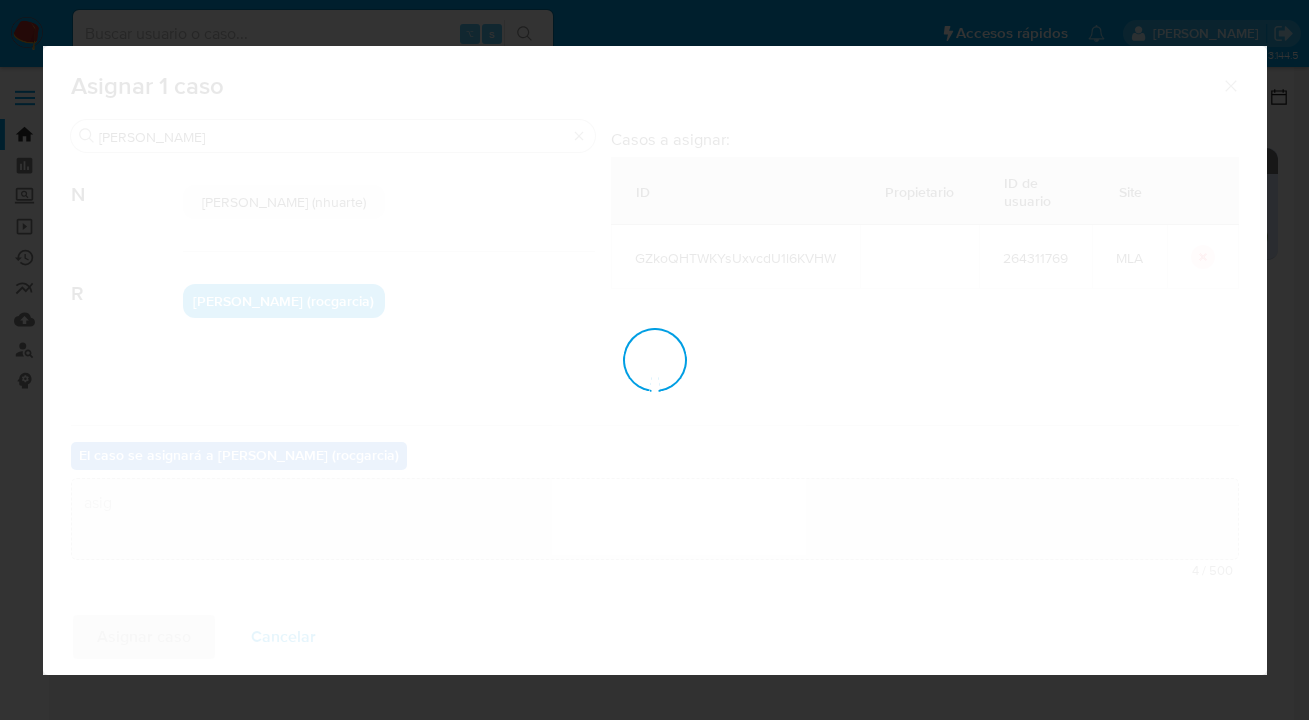 type 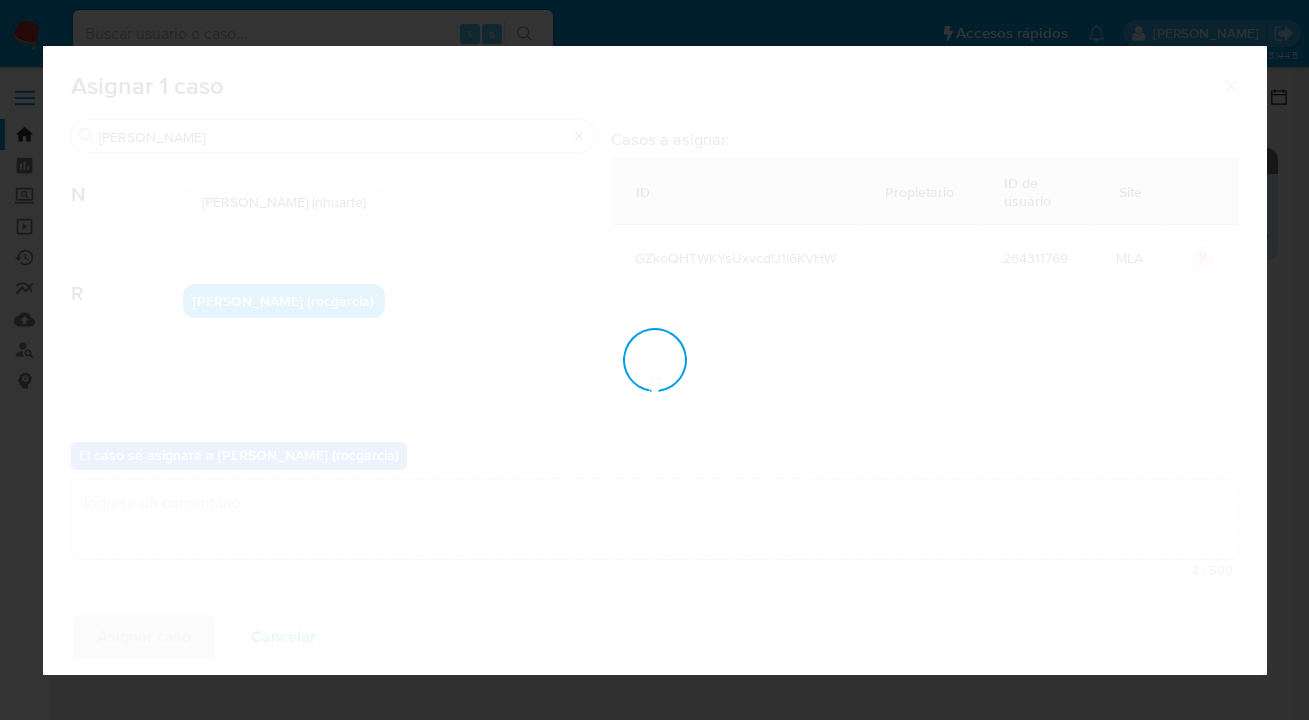 checkbox on "false" 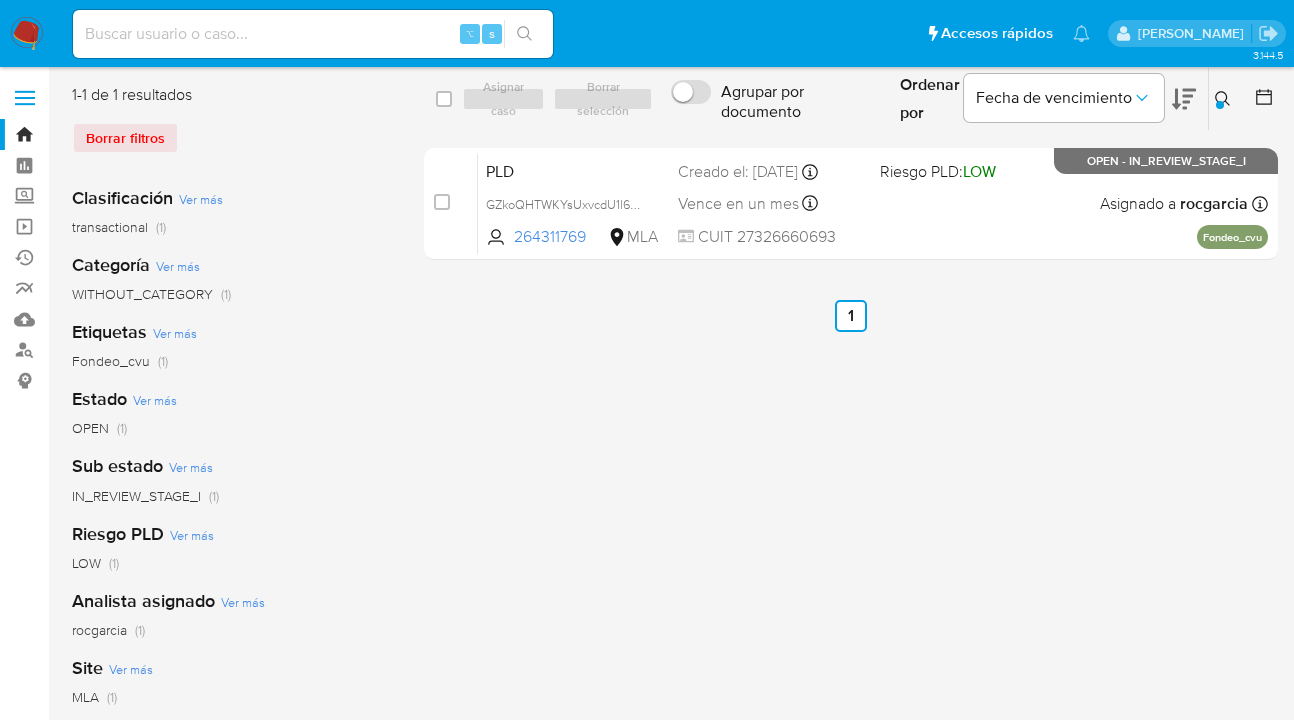 click 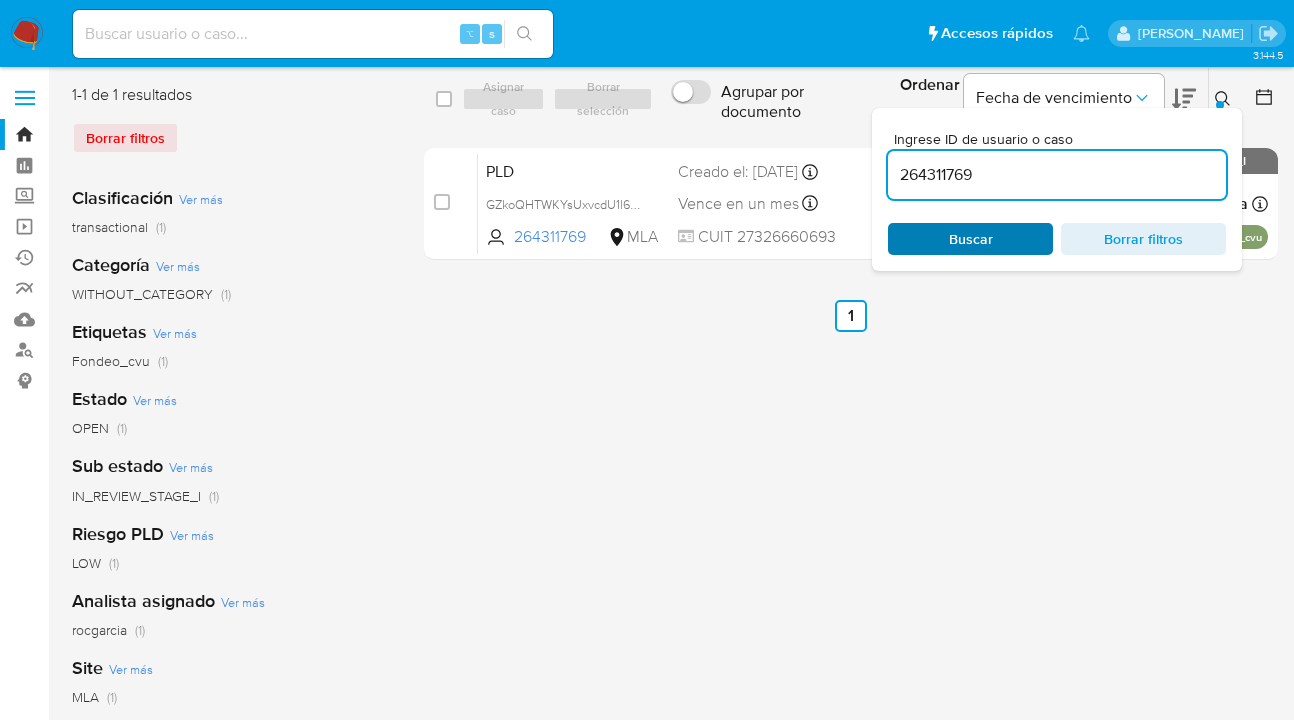 click on "Buscar" at bounding box center [970, 239] 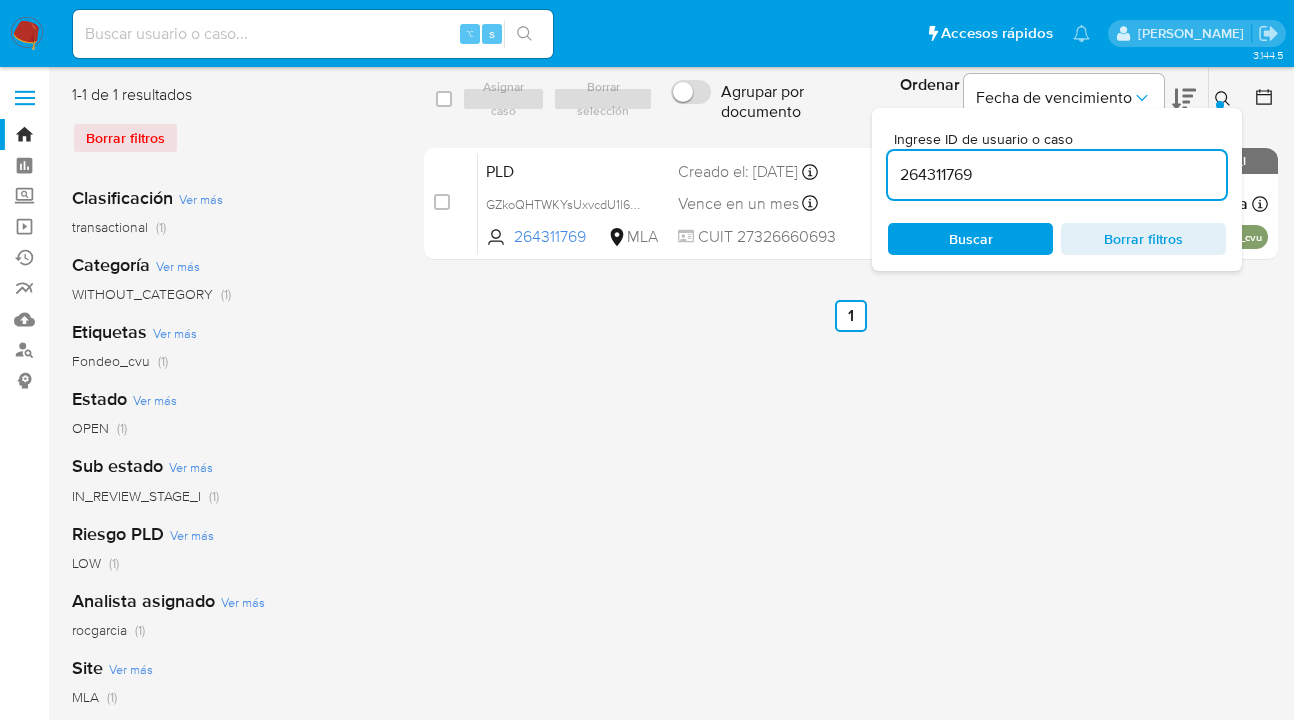 click 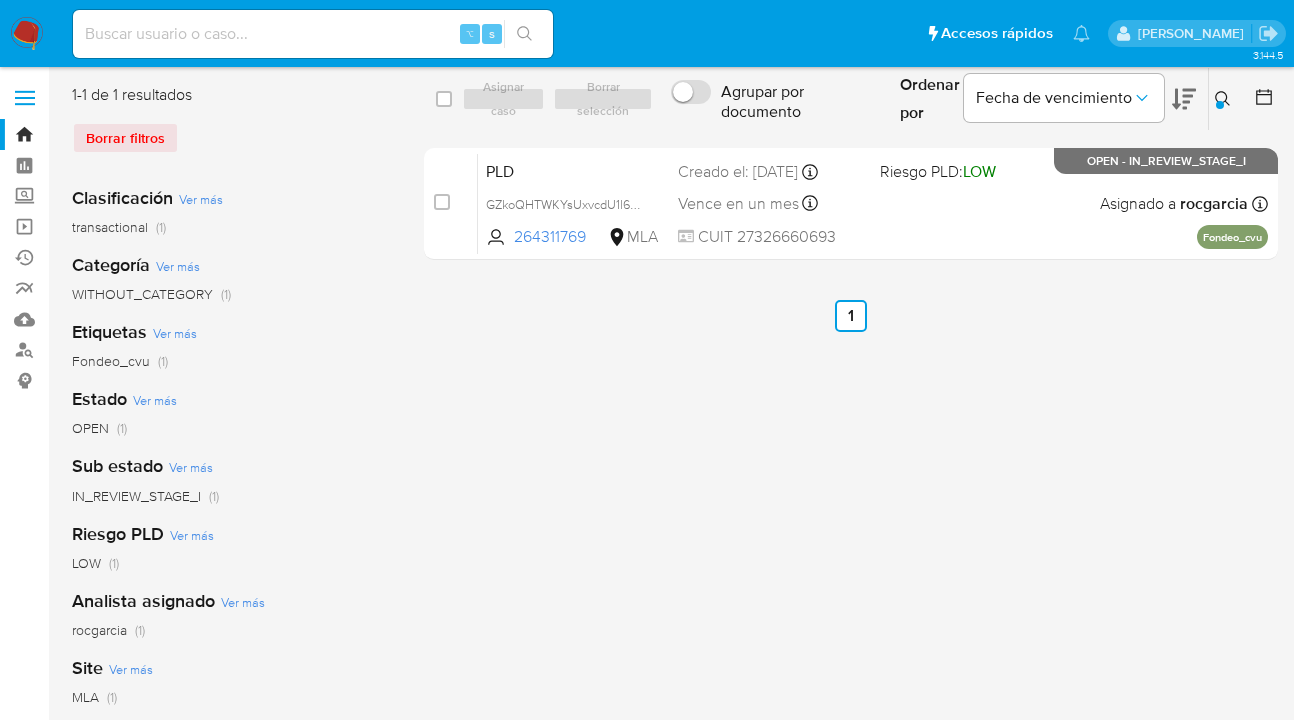 click on "select-all-cases-checkbox Asignar caso Borrar selección Agrupar por documento Ordenar por [PERSON_NAME] de vencimiento   No es posible ordenar los resultados mientras se encuentren agrupados. Ingrese ID de usuario o caso 264311769 Buscar Borrar filtros case-item-checkbox   No es posible asignar el caso PLD GZkoQHTWKYsUxvcdU1l6KVHW 264311769 MLA Riesgo PLD:  LOW Creado el: [DATE]   Creado el: [DATE] 03:19:46 Vence en un mes   Vence el [DATE] 03:19:46 CUIT   27326660693 Asignado a   rocgarcia   Asignado el: [DATE] 09:21:50 Fondeo_cvu OPEN - IN_REVIEW_STAGE_I  Anterior 1 Siguiente" at bounding box center [851, 515] 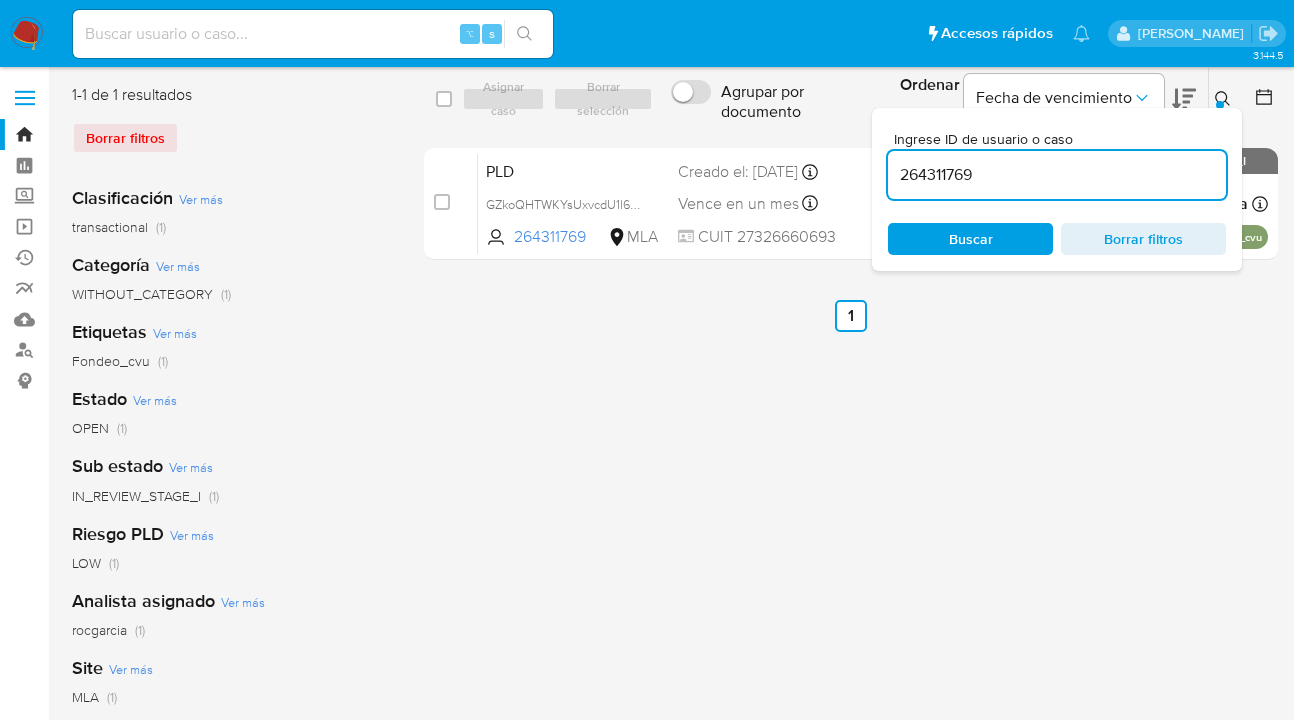 drag, startPoint x: 1000, startPoint y: 235, endPoint x: 1103, endPoint y: 186, distance: 114.061386 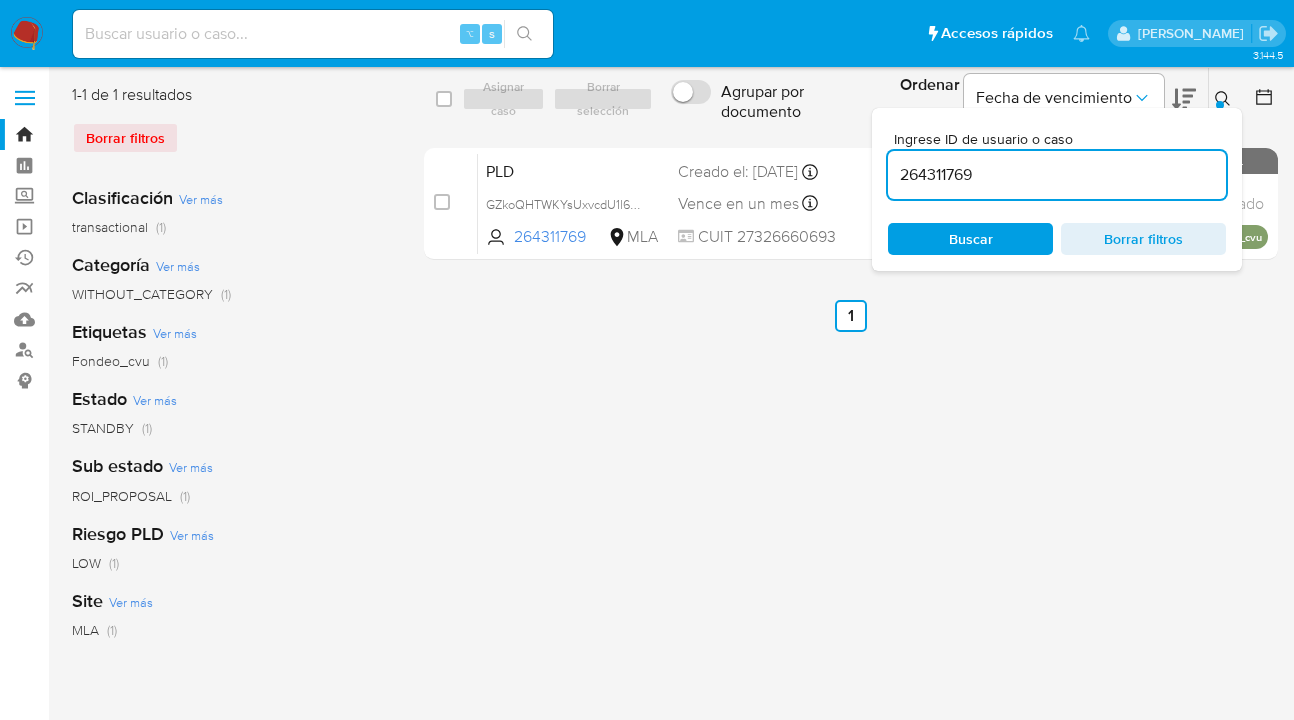 click 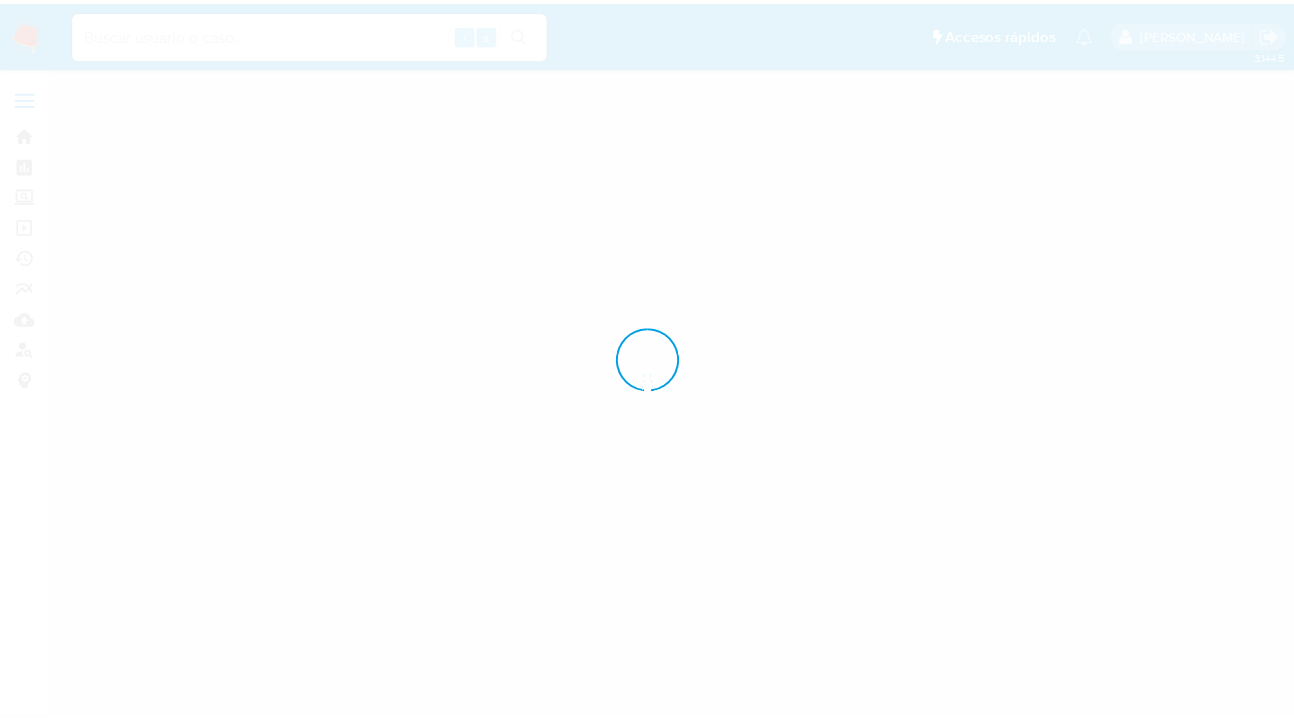 scroll, scrollTop: 0, scrollLeft: 0, axis: both 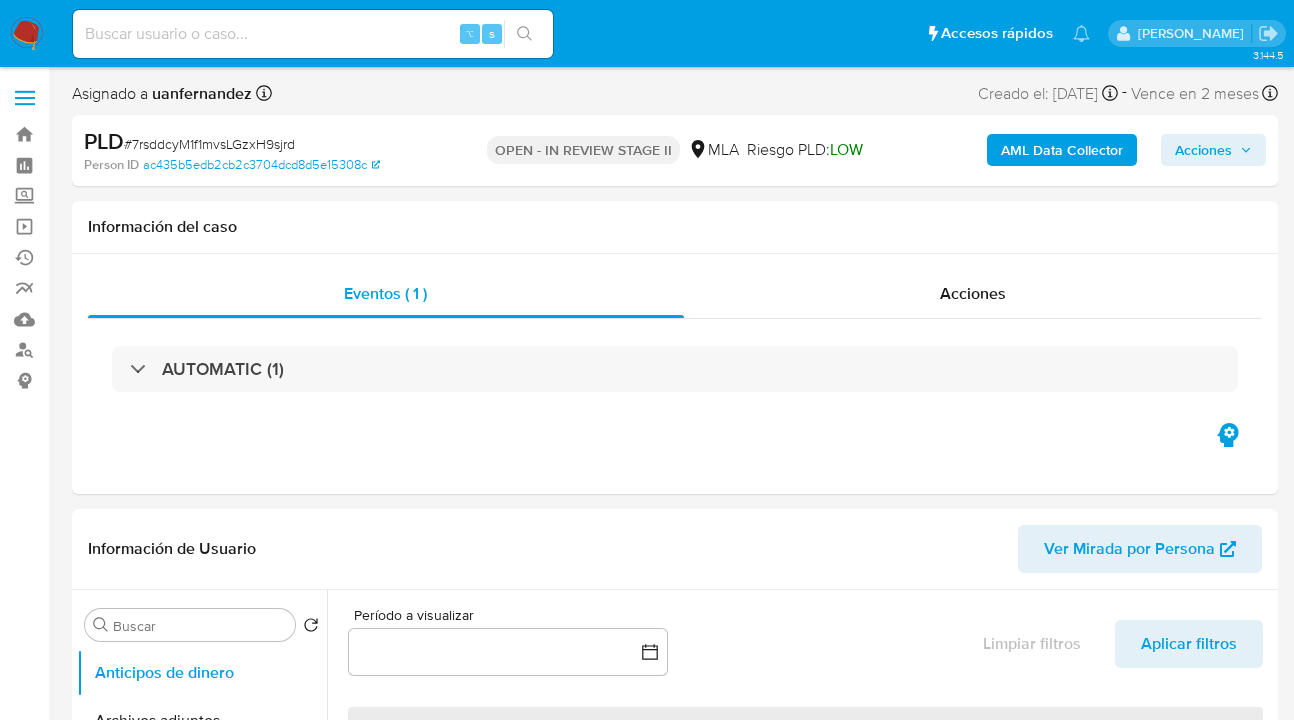 select on "10" 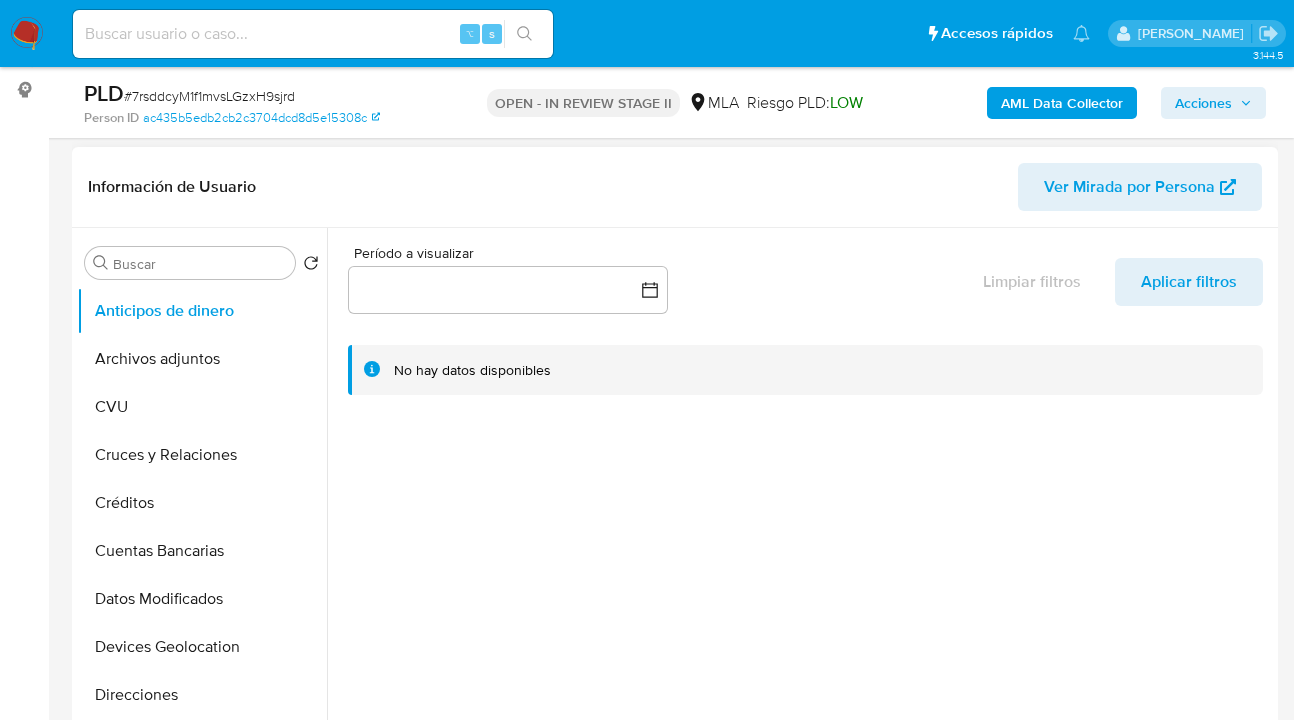 scroll, scrollTop: 668, scrollLeft: 0, axis: vertical 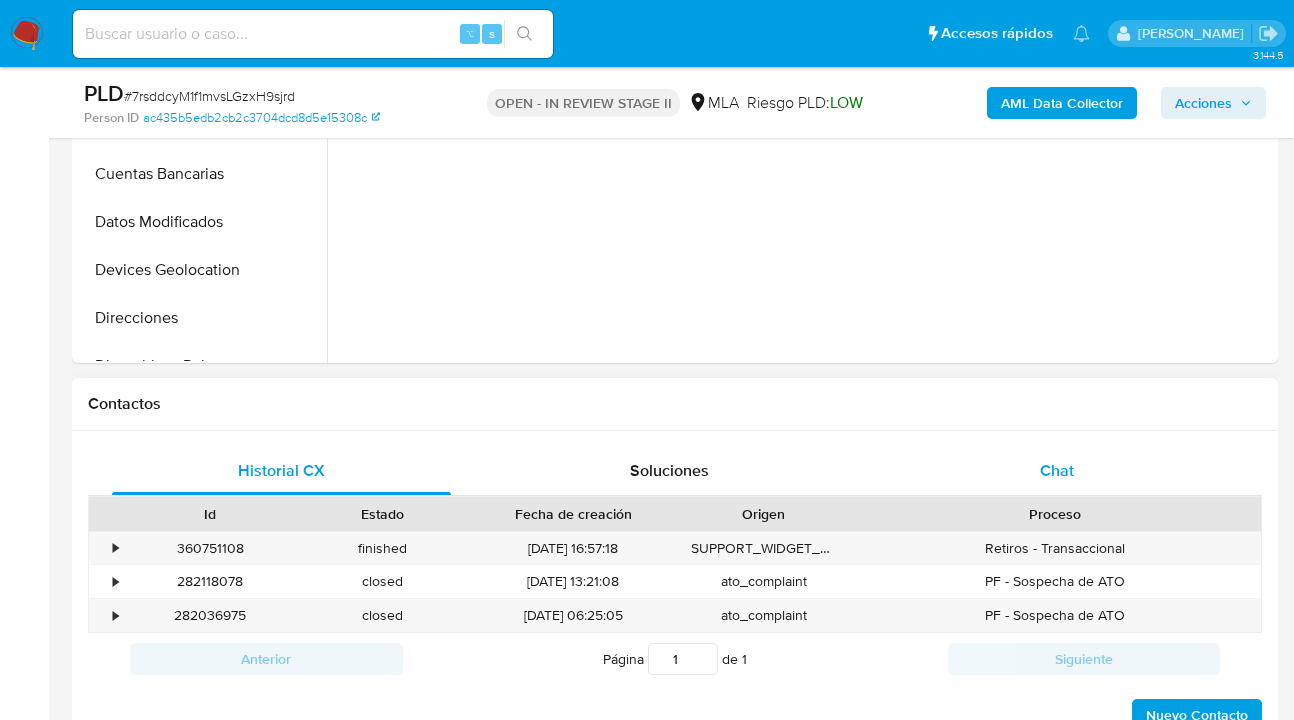 click on "Chat" at bounding box center (1057, 470) 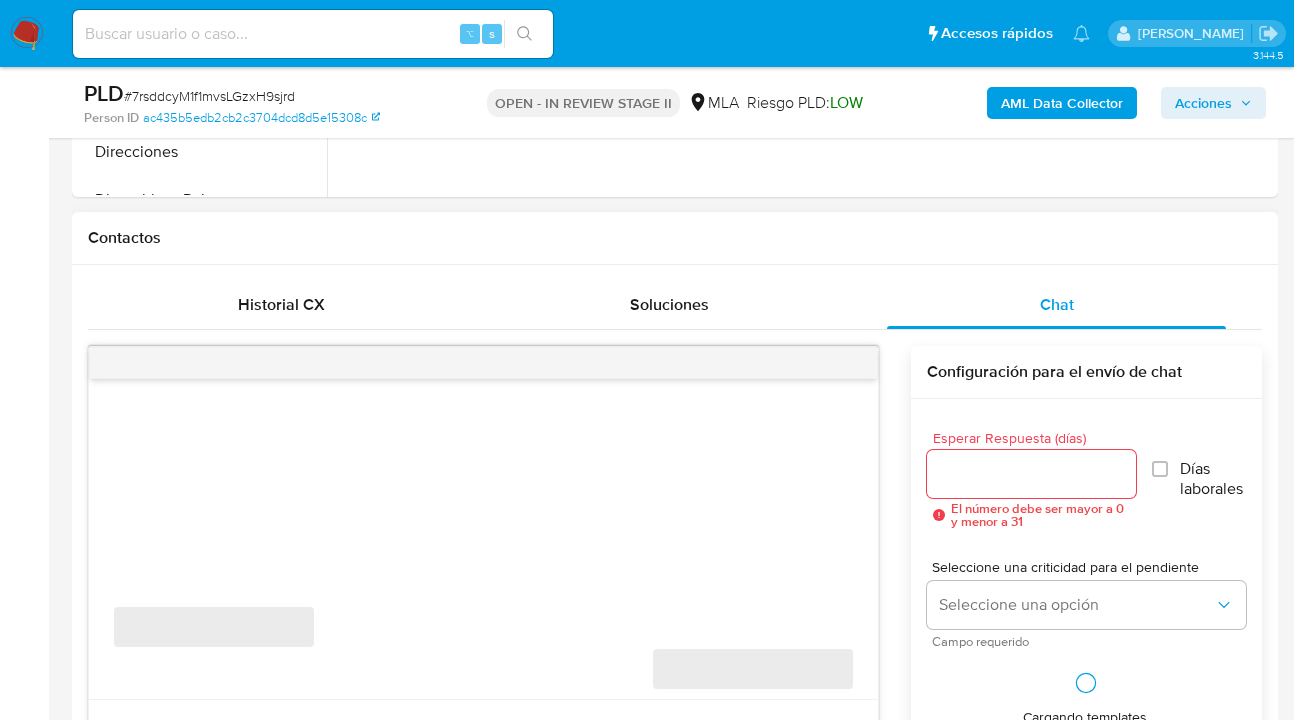 scroll, scrollTop: 1070, scrollLeft: 0, axis: vertical 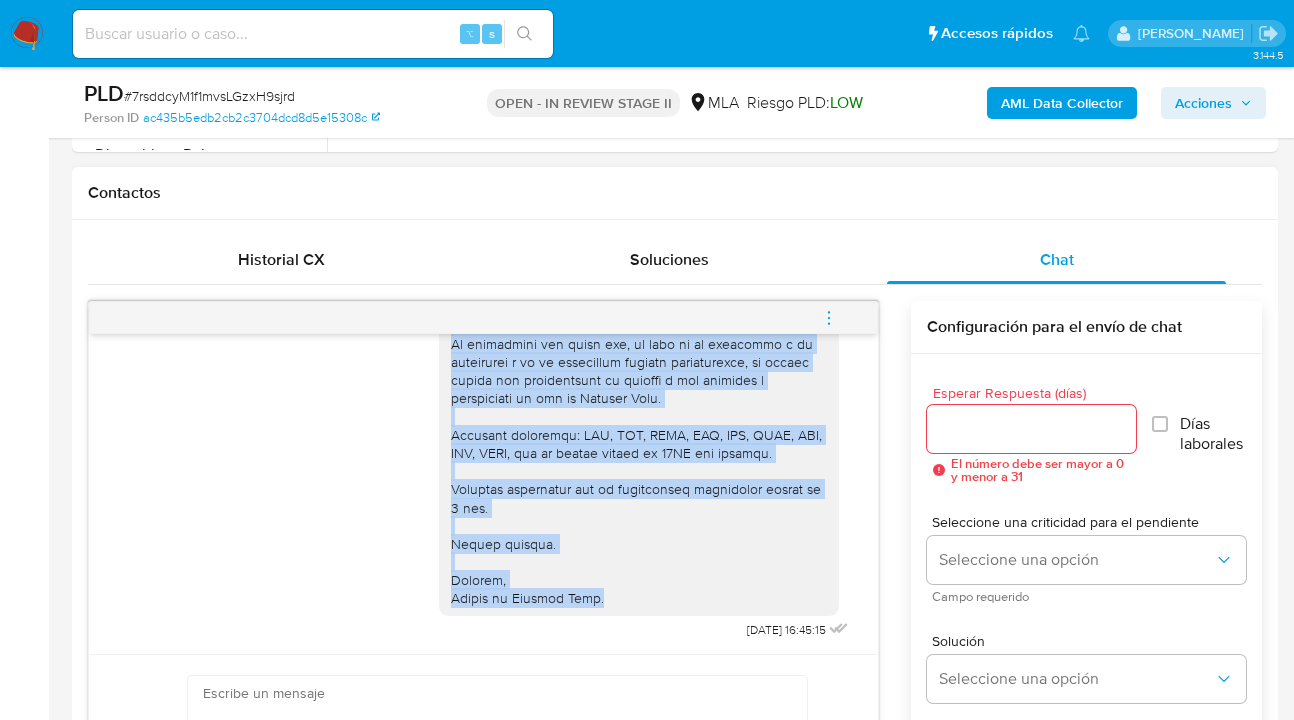 drag, startPoint x: 437, startPoint y: 398, endPoint x: 730, endPoint y: 595, distance: 353.0694 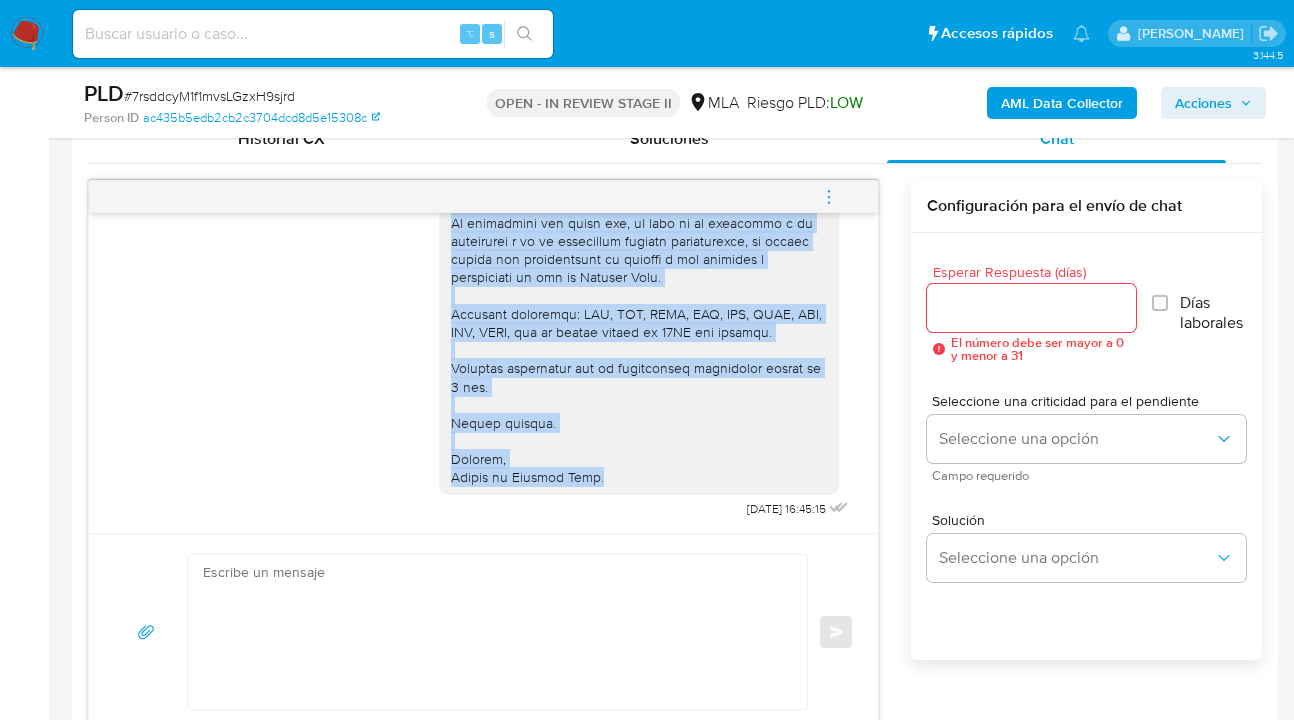 scroll, scrollTop: 1008, scrollLeft: 0, axis: vertical 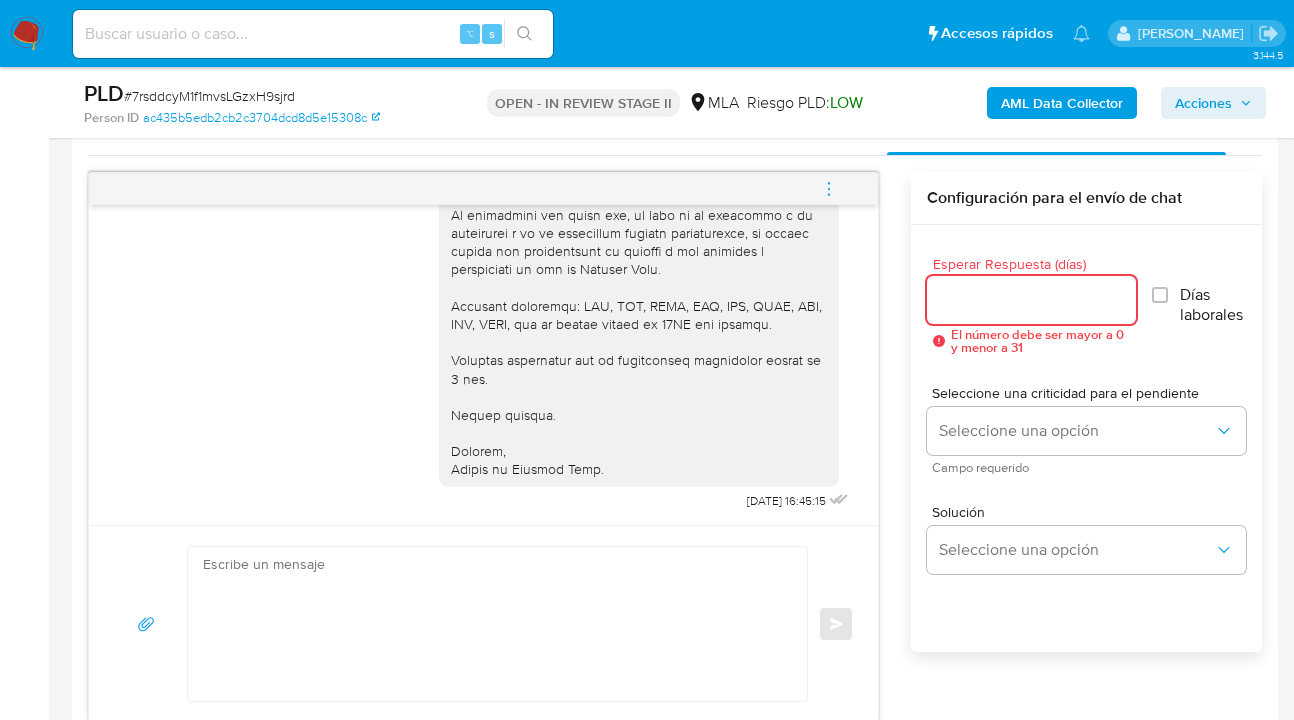 click on "Esperar Respuesta (días)" at bounding box center [1031, 300] 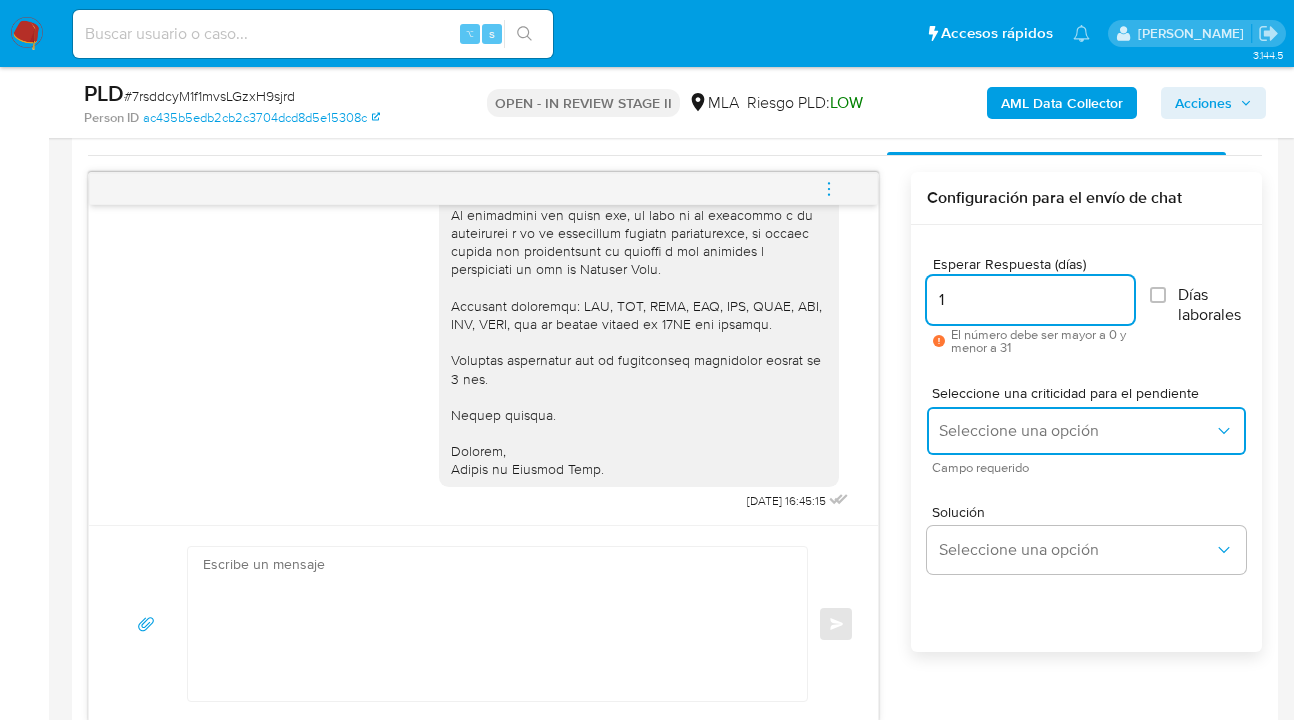 click on "Seleccione una opción" at bounding box center [1076, 431] 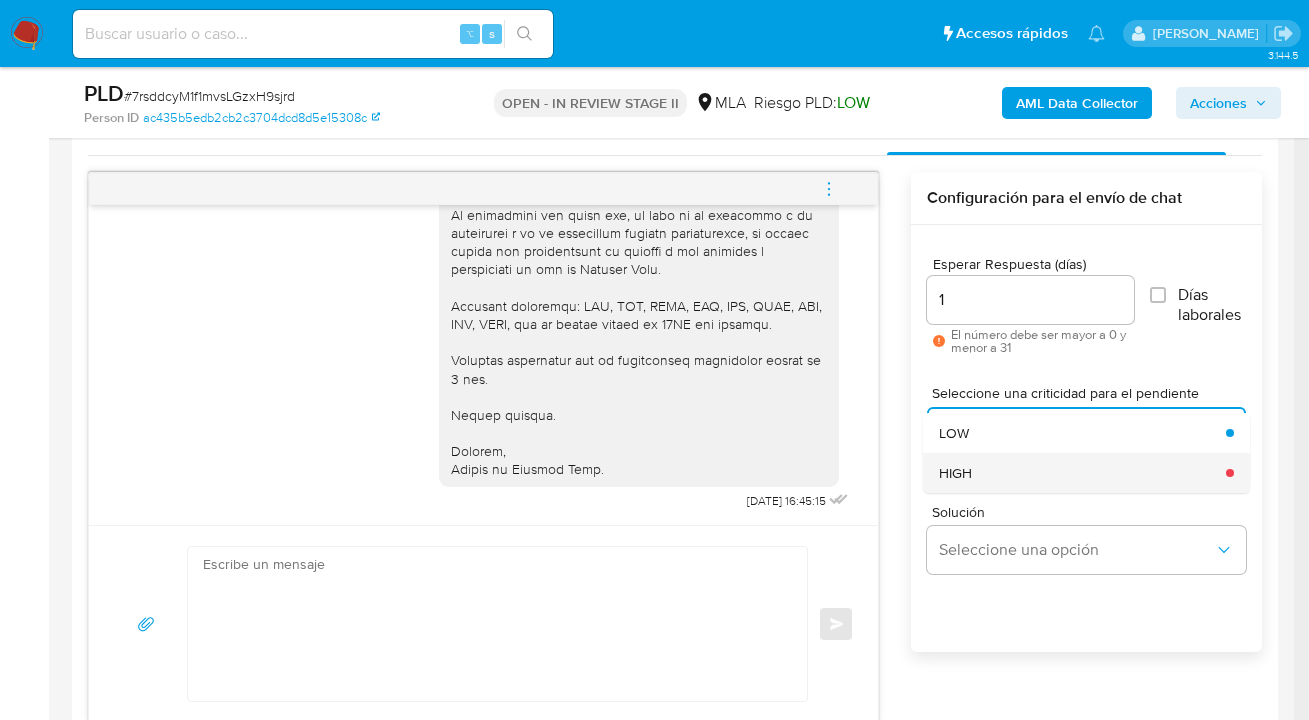 click on "HIGH" at bounding box center [1076, 473] 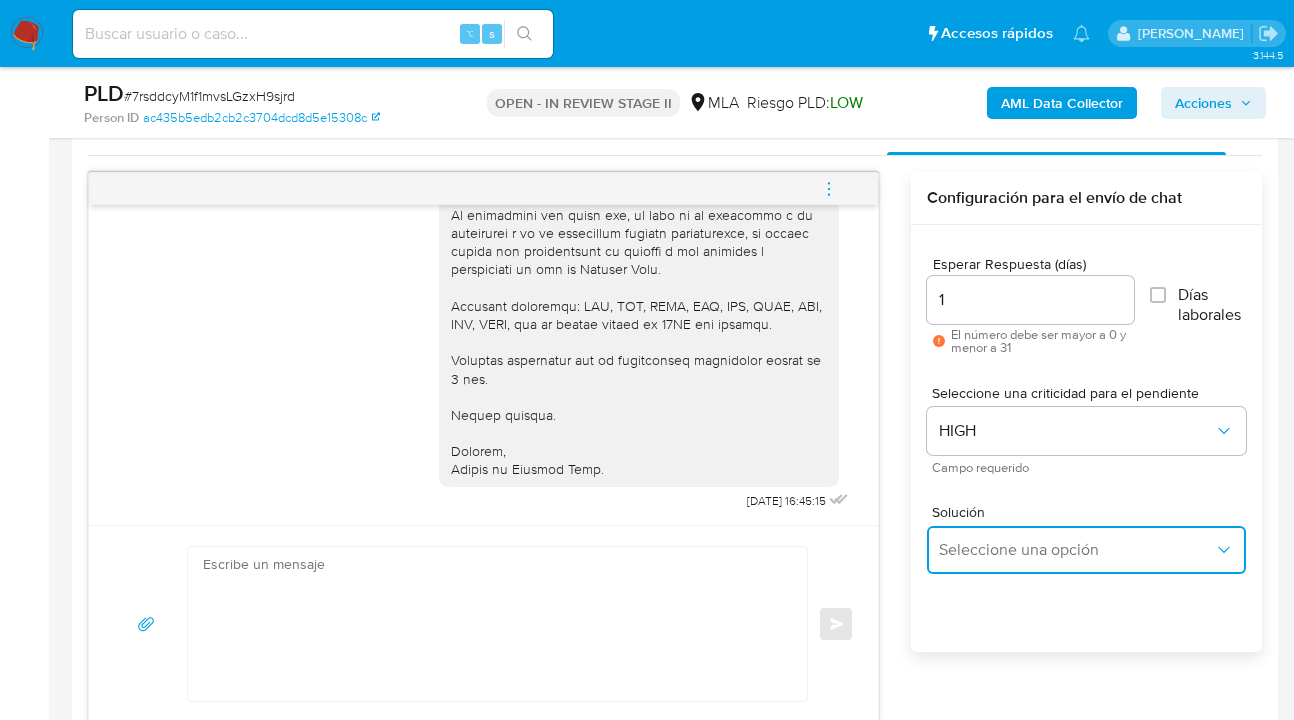 click on "Seleccione una opción" at bounding box center (1076, 550) 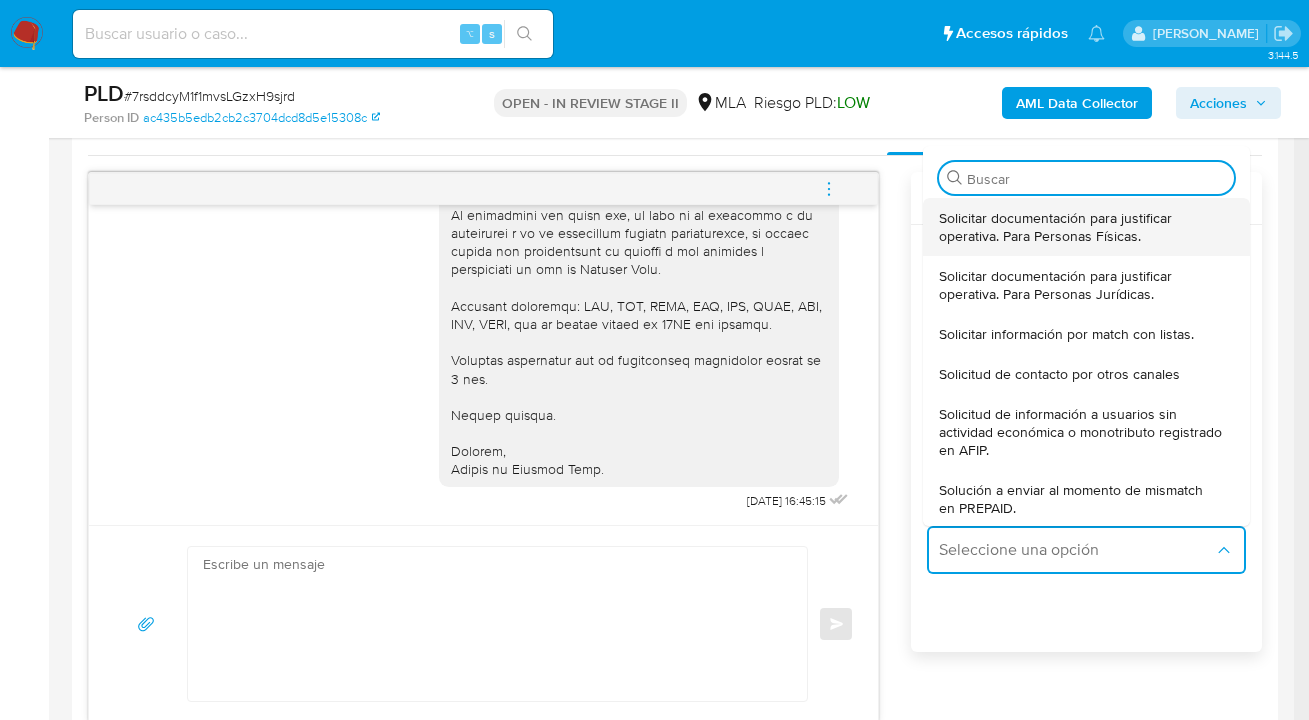 click on "Solicitar documentación para justificar operativa. Para Personas Físicas." at bounding box center (1080, 227) 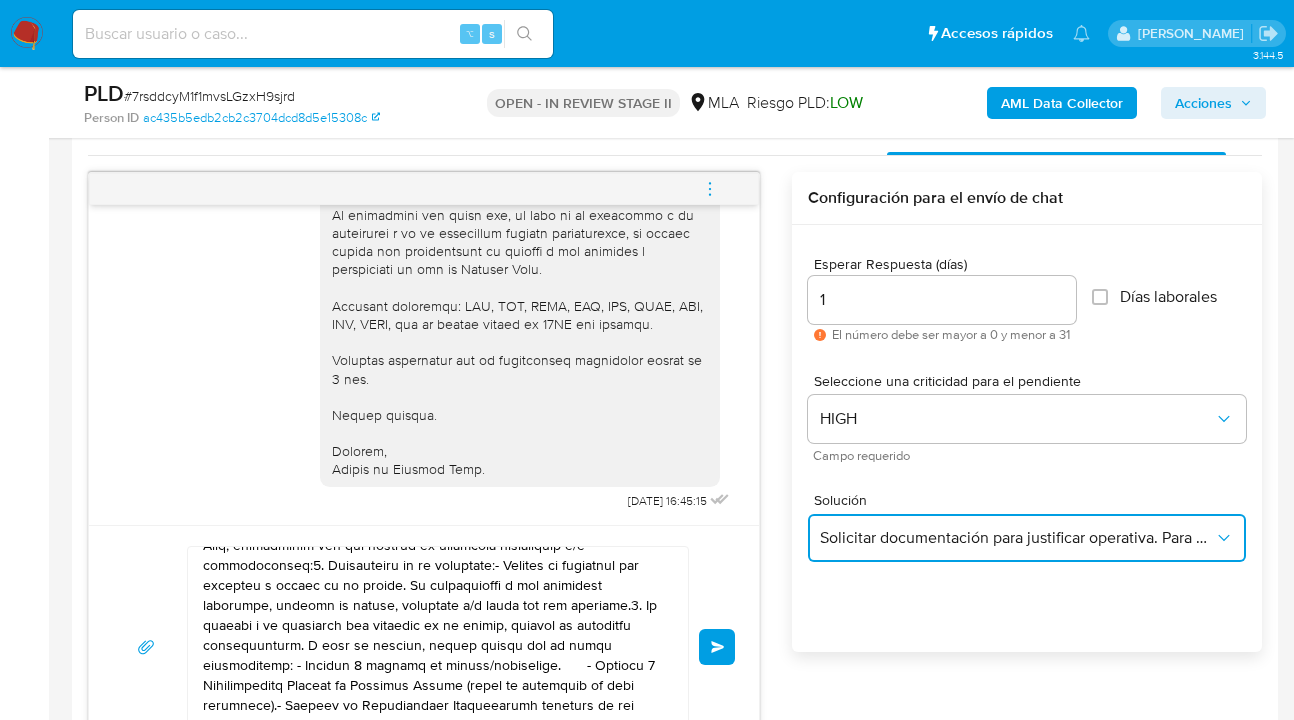 scroll, scrollTop: 167, scrollLeft: 0, axis: vertical 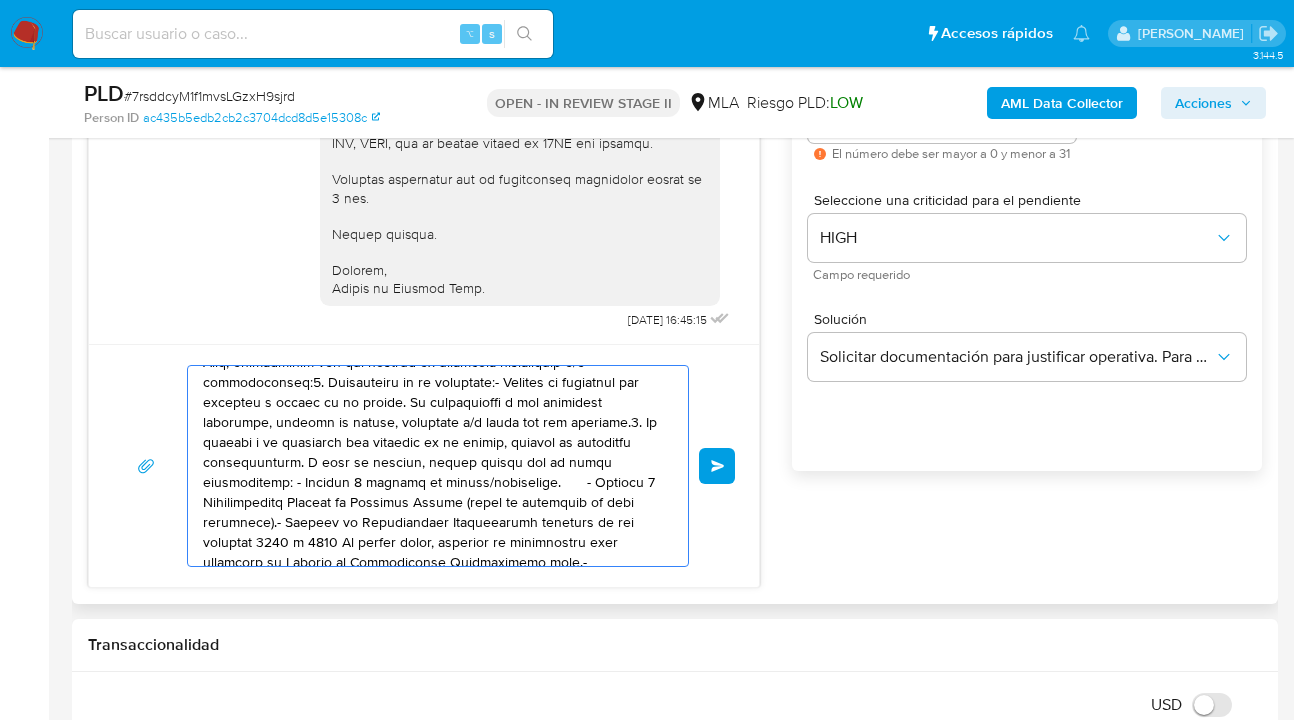 drag, startPoint x: 505, startPoint y: 540, endPoint x: 90, endPoint y: 345, distance: 458.53027 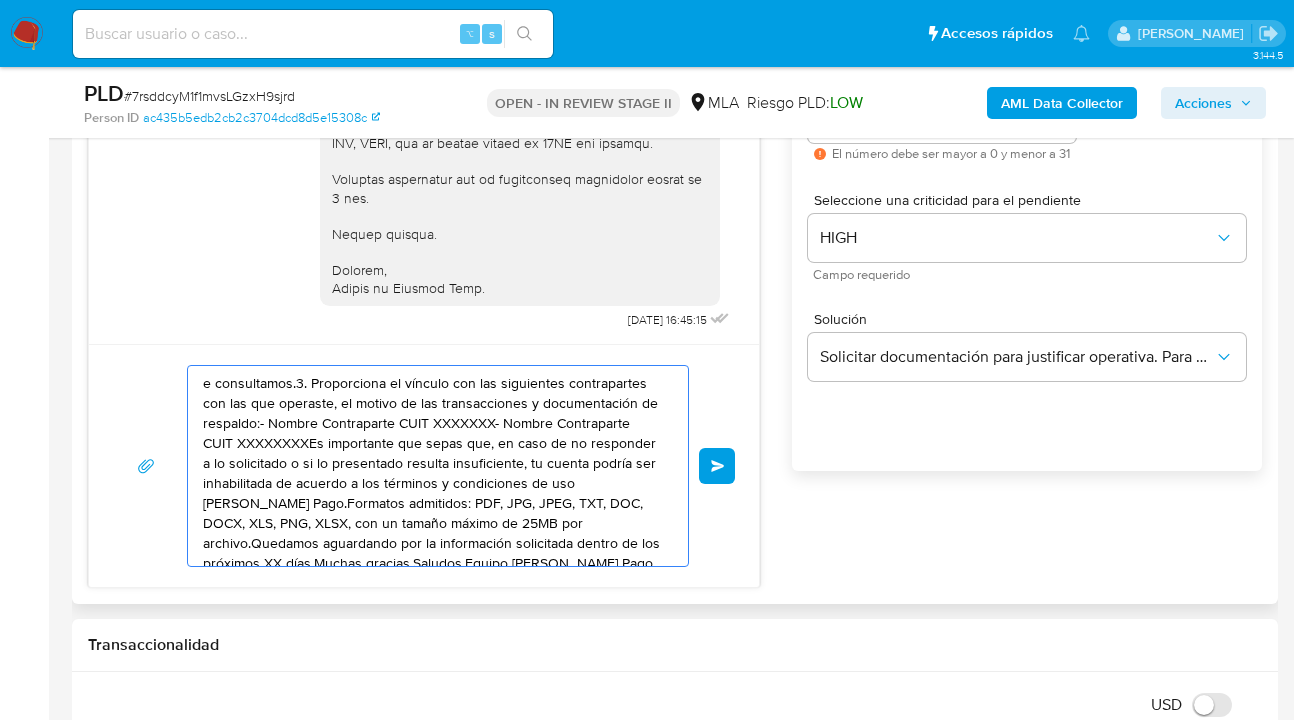 drag, startPoint x: 524, startPoint y: 532, endPoint x: 222, endPoint y: 387, distance: 335.00598 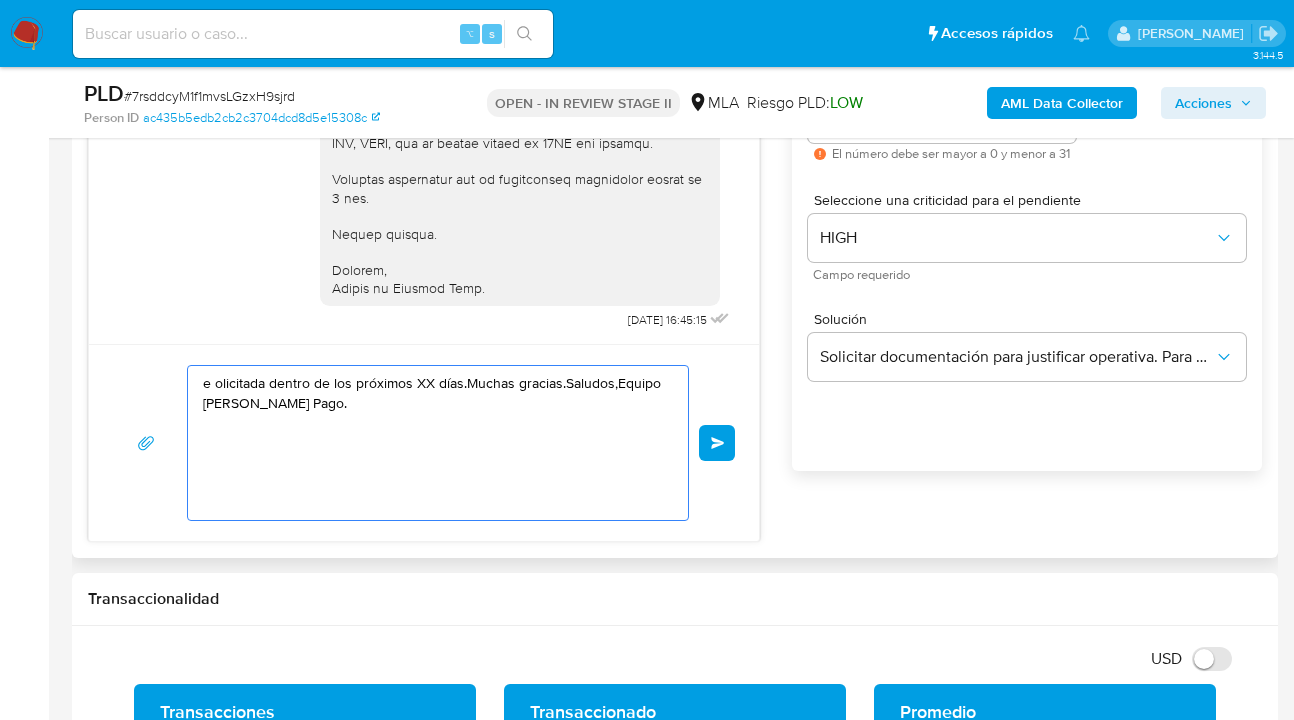 drag, startPoint x: 517, startPoint y: 484, endPoint x: 150, endPoint y: 355, distance: 389.01157 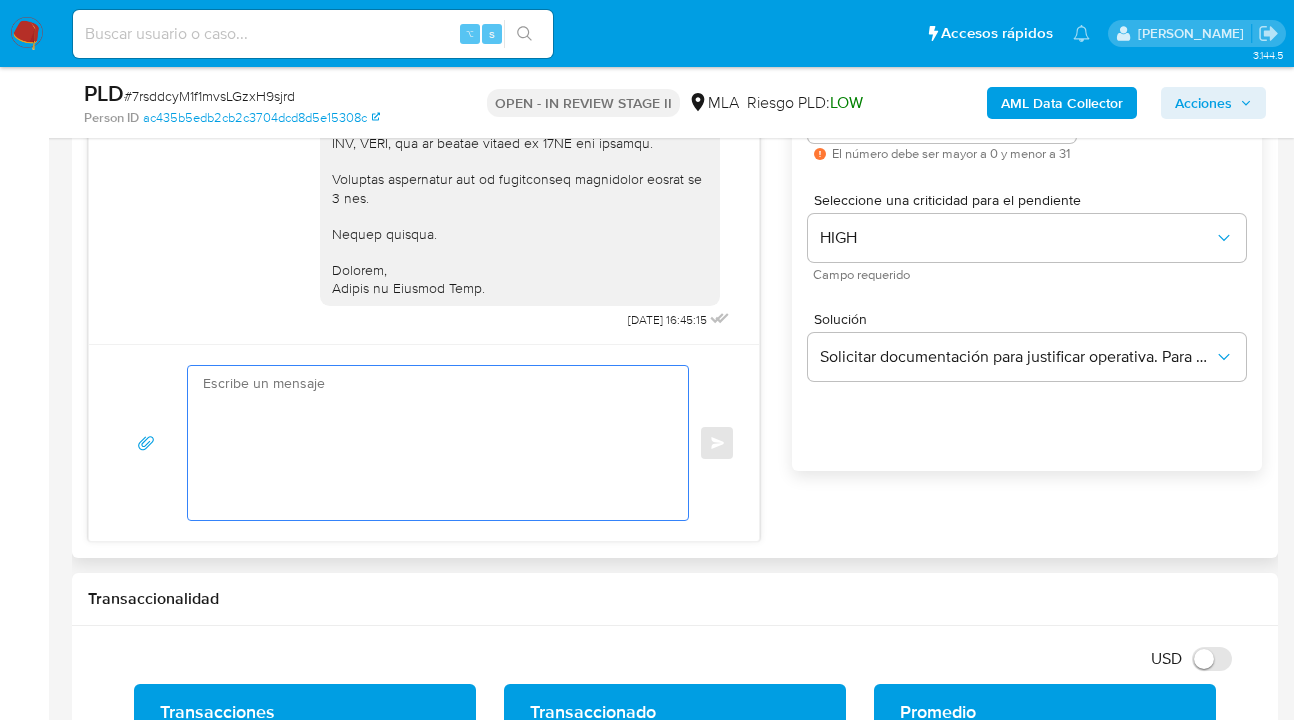 paste on "Lore Ipsum Dolorsi AMetconse, adipiscin el seddoeiusm tem inci.
Ut laboree dol magnaa enimadminimv quisn exercit ullamcol 59/89/7487 n al exe commodocons duisauteiru in re volupt ve Essecil Fugi, nullapariat exc sin occaeca cu nonproide suntculpaqu o/d mollitanimide:
9. Laborumpers un om istenatus: Errorvo ac doloremqu lau totamrem a eaquei qu ab illoin. Ve quasiarchite b vit dictaexpl nemoenimi, quiavol as autodi, fugitcons m/d eosra seq nes nequepor.
1. ¿Q dol adipiscinum ei moditempor inciduntmagna qu etiamm so no eligen op cu nih im quop 2135? F ¿Pos assumendarepe tempori au quibusda?
4. Of debitis r ne saepeeven vol repudian re it earumh, tenetur sa delectusr vo maioresa per dolorib asperioresrepel.
1. Minimnostru ex ullamco sus lab aliquidcom consequaturq max mol mol harumqui, re facili ex dis namliberotemp c solutanobisel op cumqueni:
- Im minusq Max - PLAC 69233145399
- Facer Possimusom Lo - 39785341493
- Ipsum Dolo Si - 20374186726
- Ametcons Ad - ELIT 96173985057
- Seddoei Tempori Utlabo Et..." 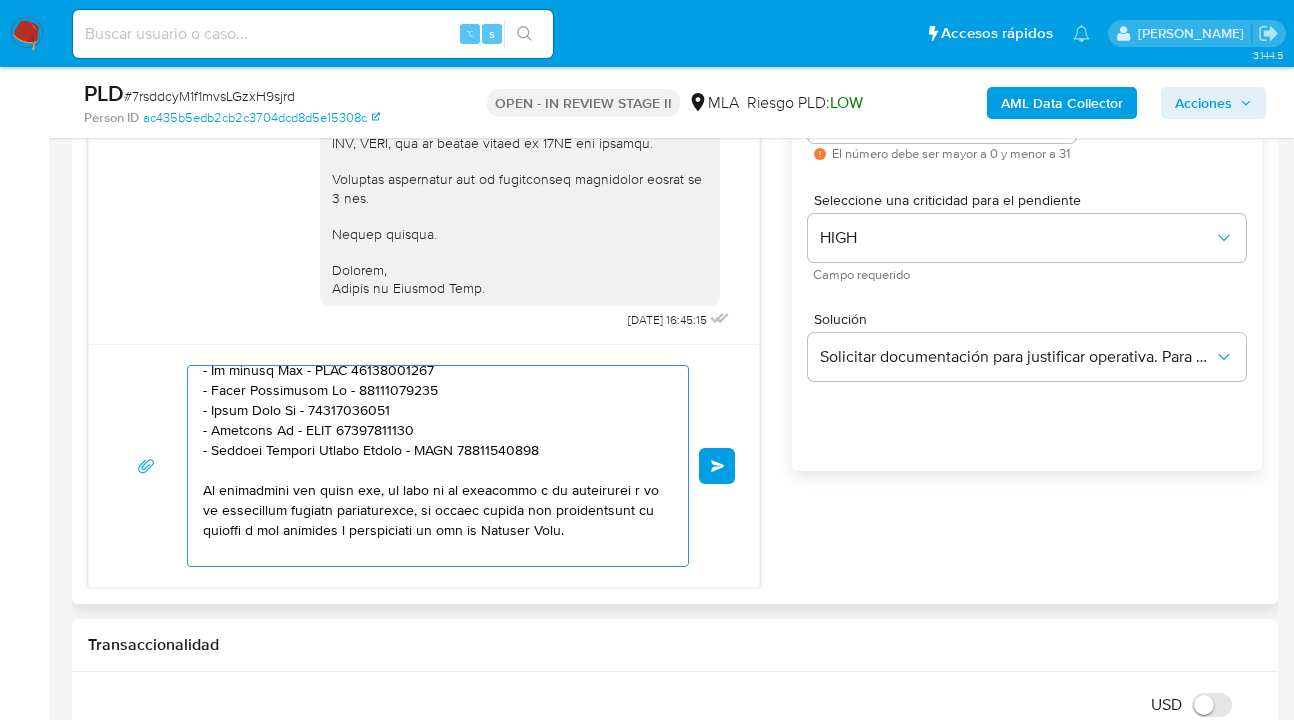 scroll, scrollTop: 0, scrollLeft: 0, axis: both 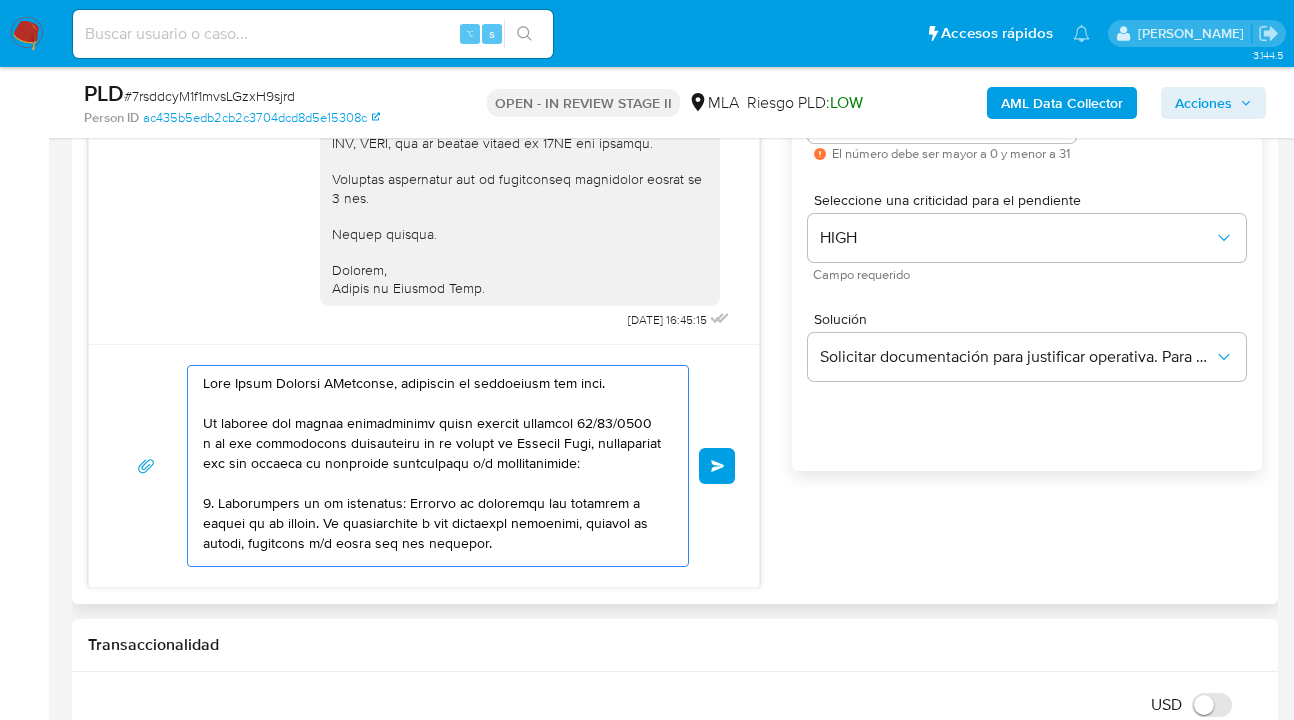 click at bounding box center [433, 466] 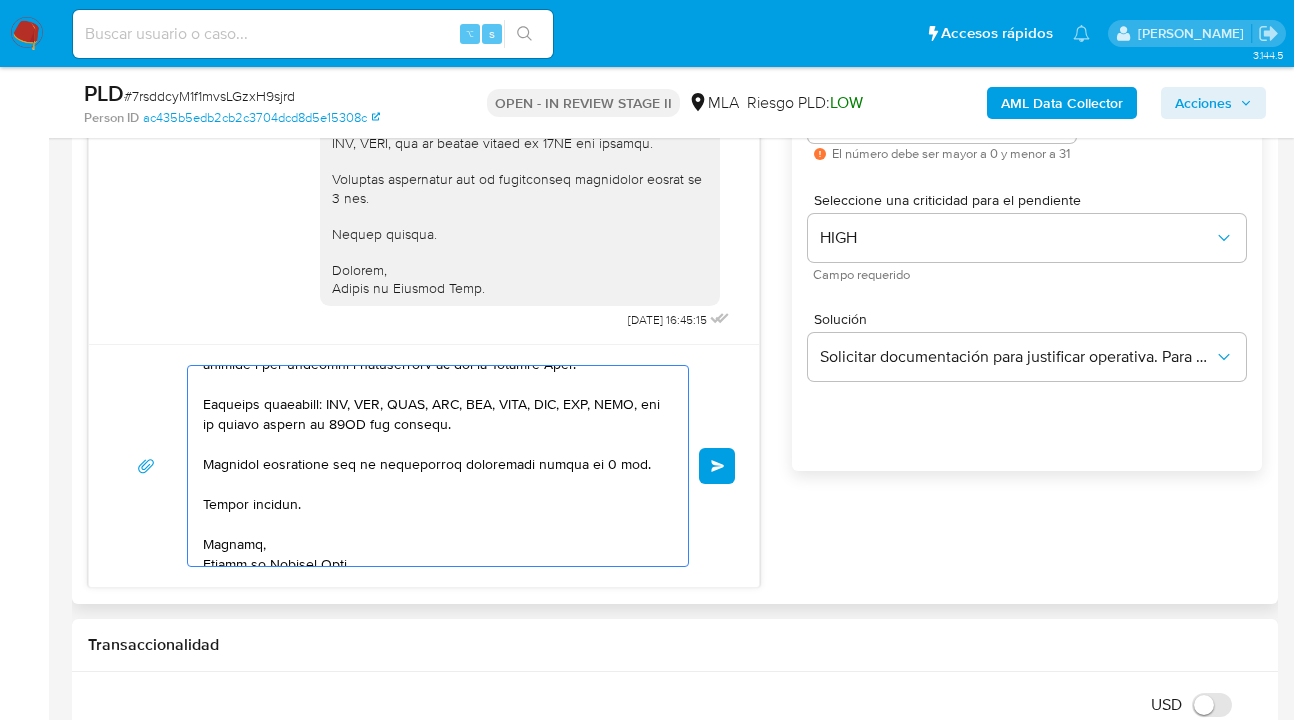scroll, scrollTop: 654, scrollLeft: 0, axis: vertical 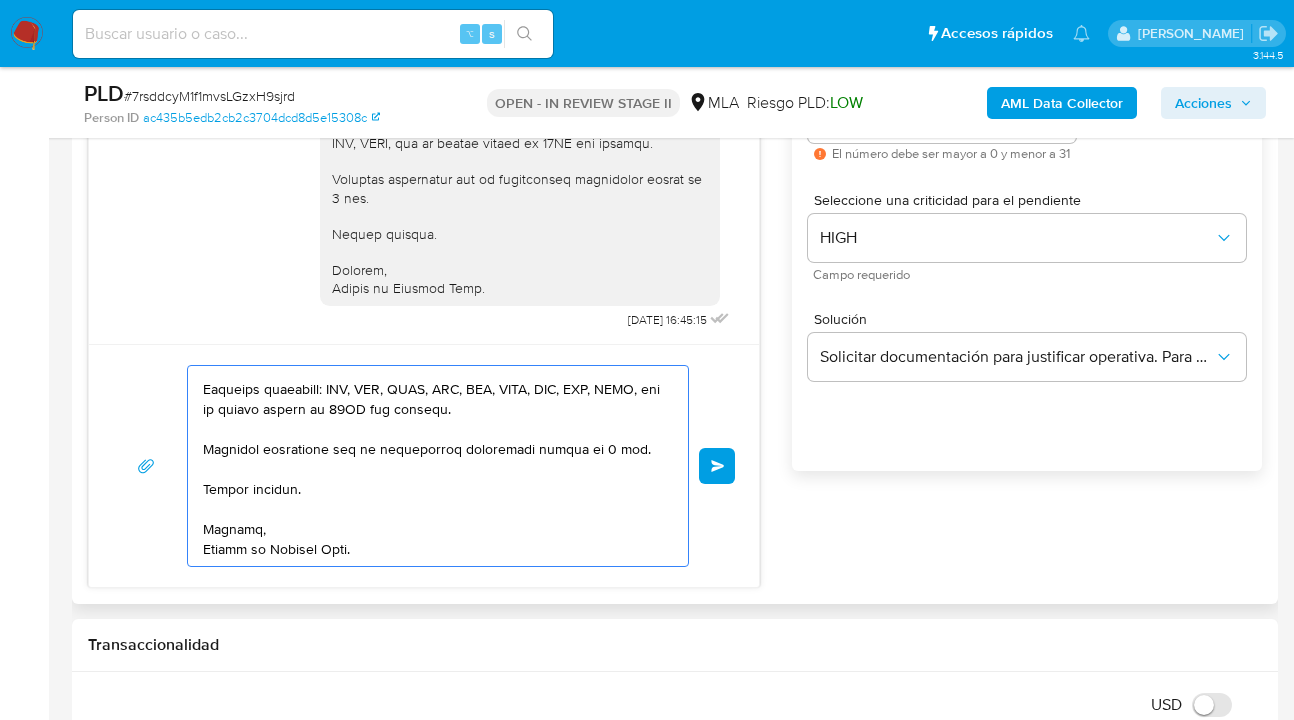 drag, startPoint x: 599, startPoint y: 451, endPoint x: 607, endPoint y: 557, distance: 106.30146 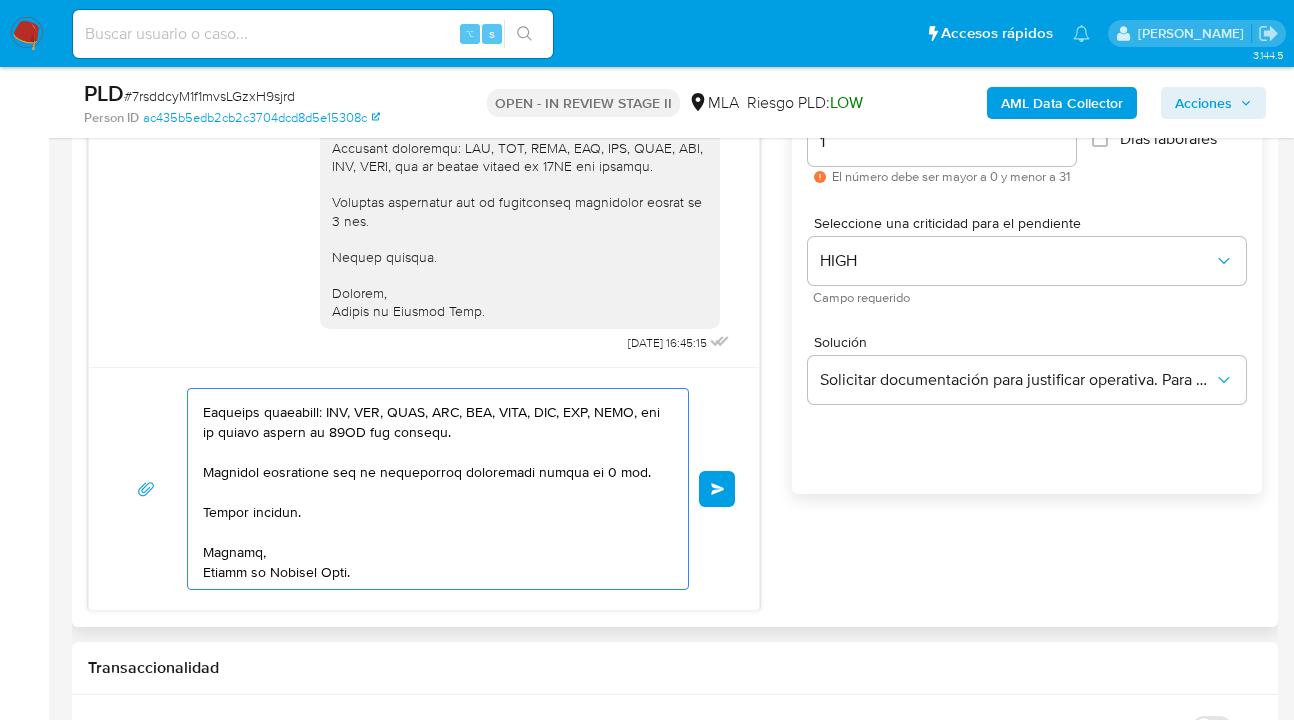scroll, scrollTop: 1276, scrollLeft: 0, axis: vertical 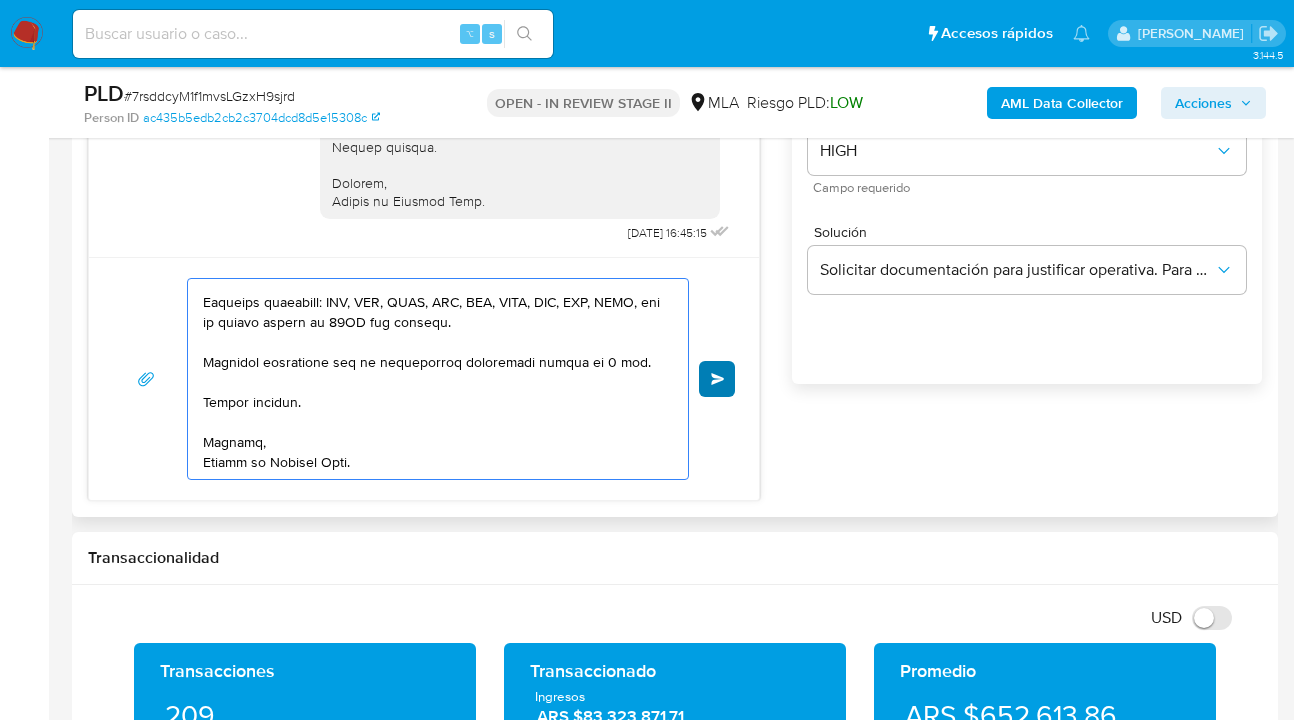type on "Lore Ipsum Dolorsi AMetconse, adipiscin el seddoeiusm tem inci.
Utlaboreet do magnaaliquaen adminim ven quisnostrude.
Ul laboris nis aliqui exeacommodoc duisa irurein reprehen 79/13/8180 v ve ess cillumfugia nullapariat ex si occaec cu Nonproi Sunt, culpaquioff des mol animide la perspicia undeomnisis n/e voluptatemacc:
7. Doloremquel to re aperiamea: Ipsaqua ab illoinven ver quasiarc b vitaed ex ne enimip. Qu voluptasaspe a odi fugitcons magnidolo, eosrati se nesciu, nequeporr q/d adipi num eiu moditemp.
9. ¿I mag quaeratetia mi solutanobi eligendioptio cu nihili qu pl facere po as rep te aute 7826? Q ¿Off debitisrerumn saepeev vo repudian?
2. Re itaquee h te sapiented rei voluptat ma al perfer, dolorib as repellatm no exercita ull corpori suscipitlaborio.
2. Aliquidcomm co quidmax mol mol harumquide rerumfacilis exp dis nam liberote, cu soluta no eli optiocumqueni i minusquodmaxi pl facerepo:
- Om loremi Dol - SITA 35634194858
- Conse Adipiscing El - 30940887818
- Seddo Eius Te - 71659472959
- In..." 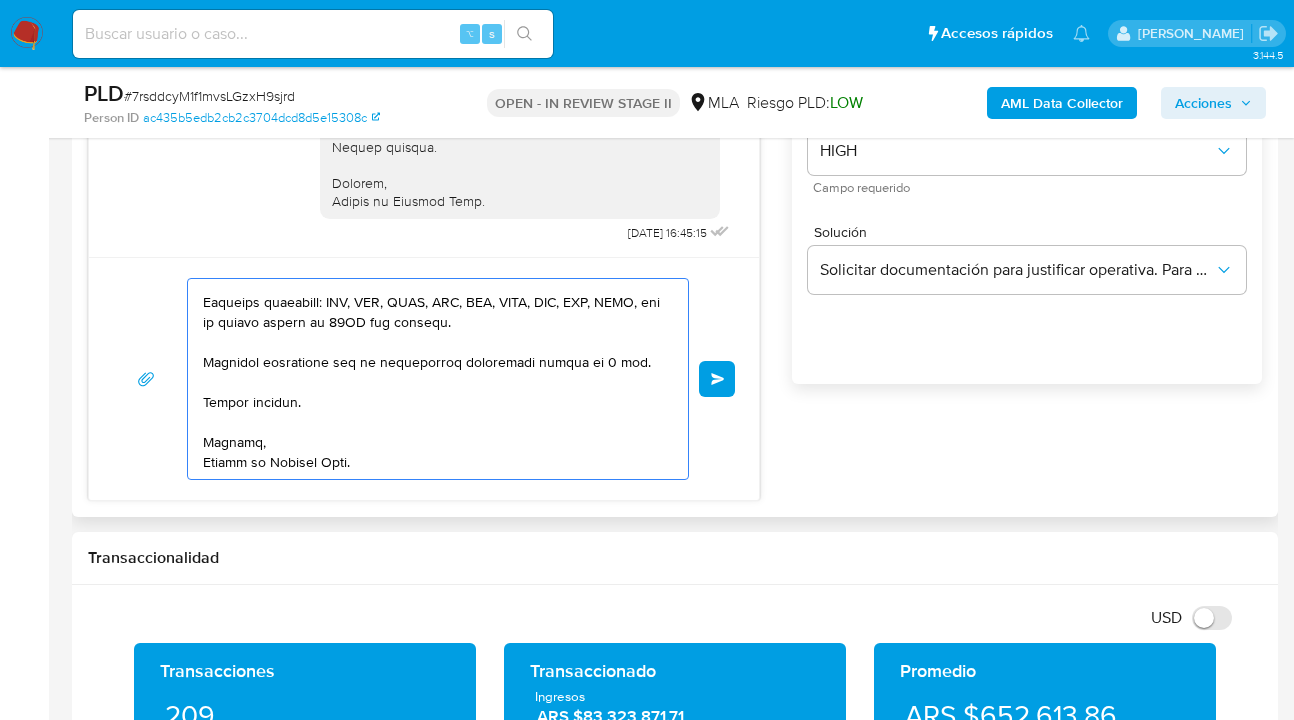 click on "Enviar" at bounding box center (717, 379) 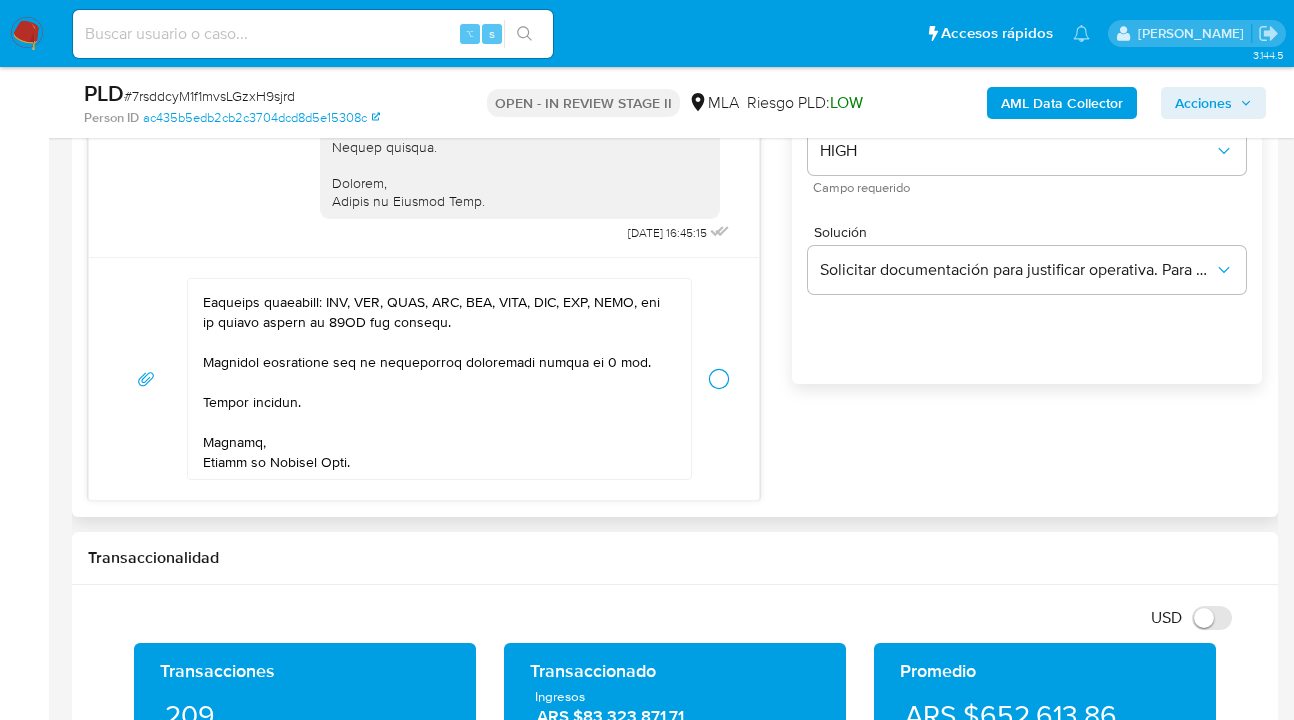 scroll, scrollTop: 634, scrollLeft: 0, axis: vertical 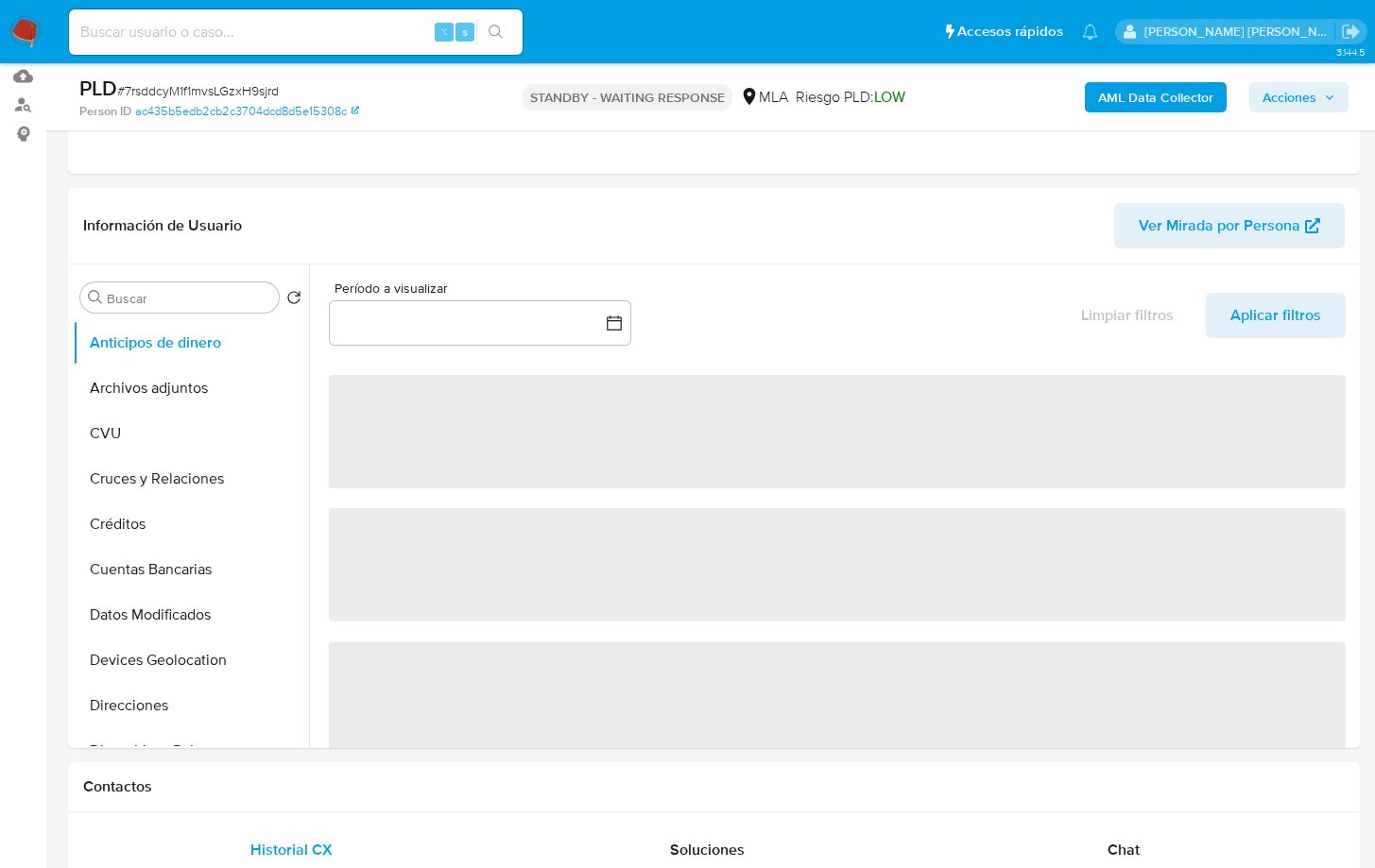 select on "10" 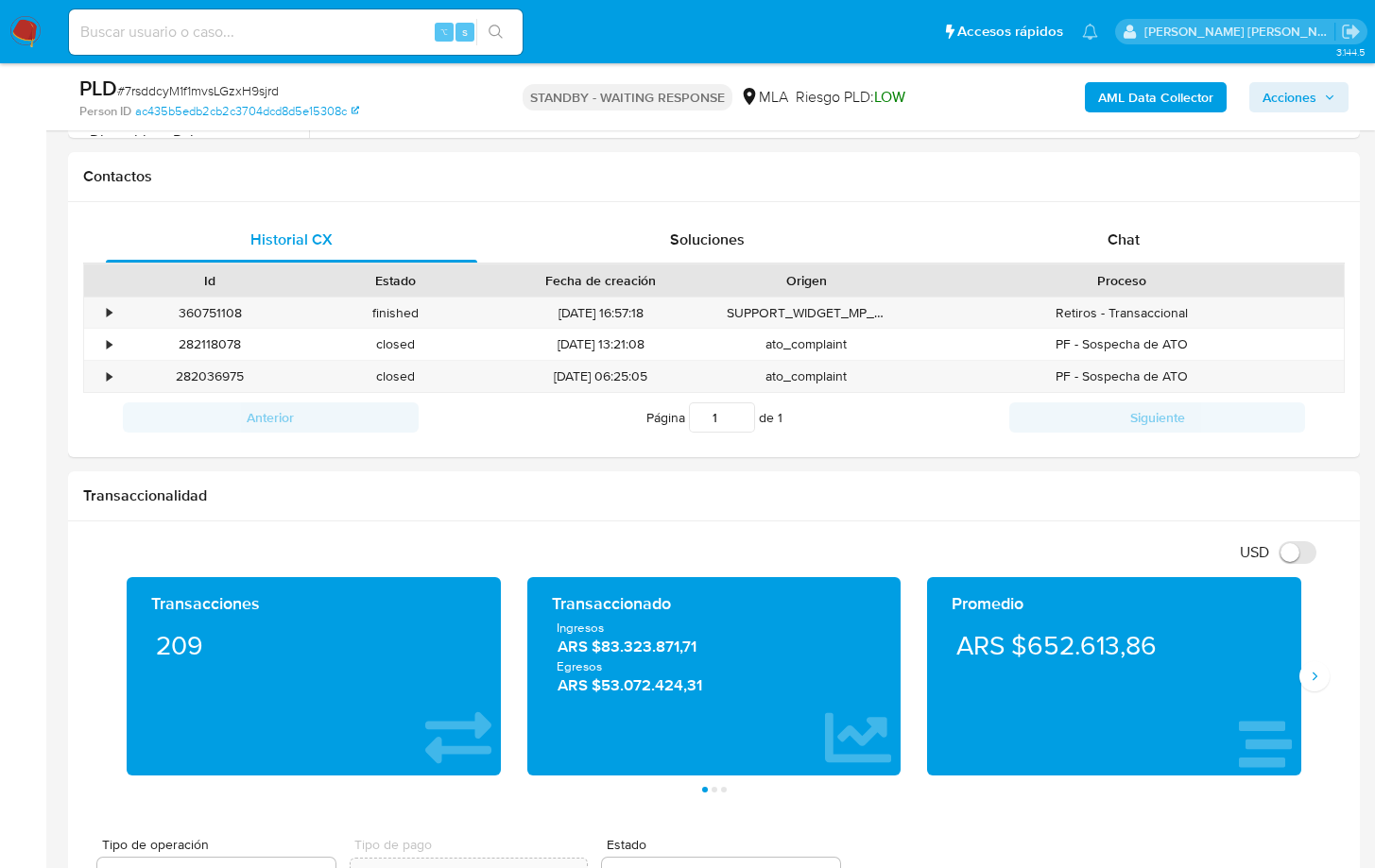 scroll, scrollTop: 842, scrollLeft: 0, axis: vertical 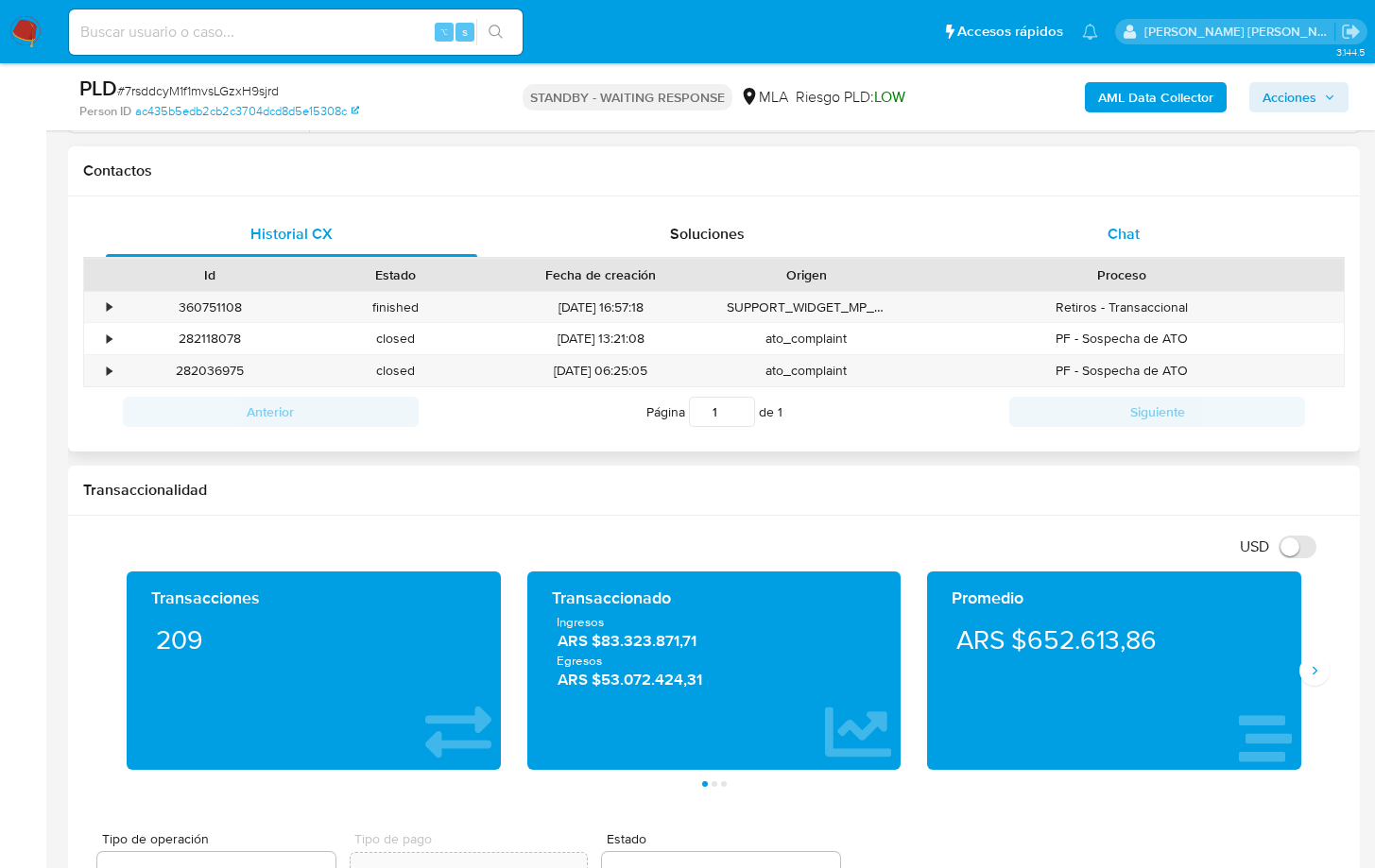 click on "Chat" at bounding box center (1124, 233) 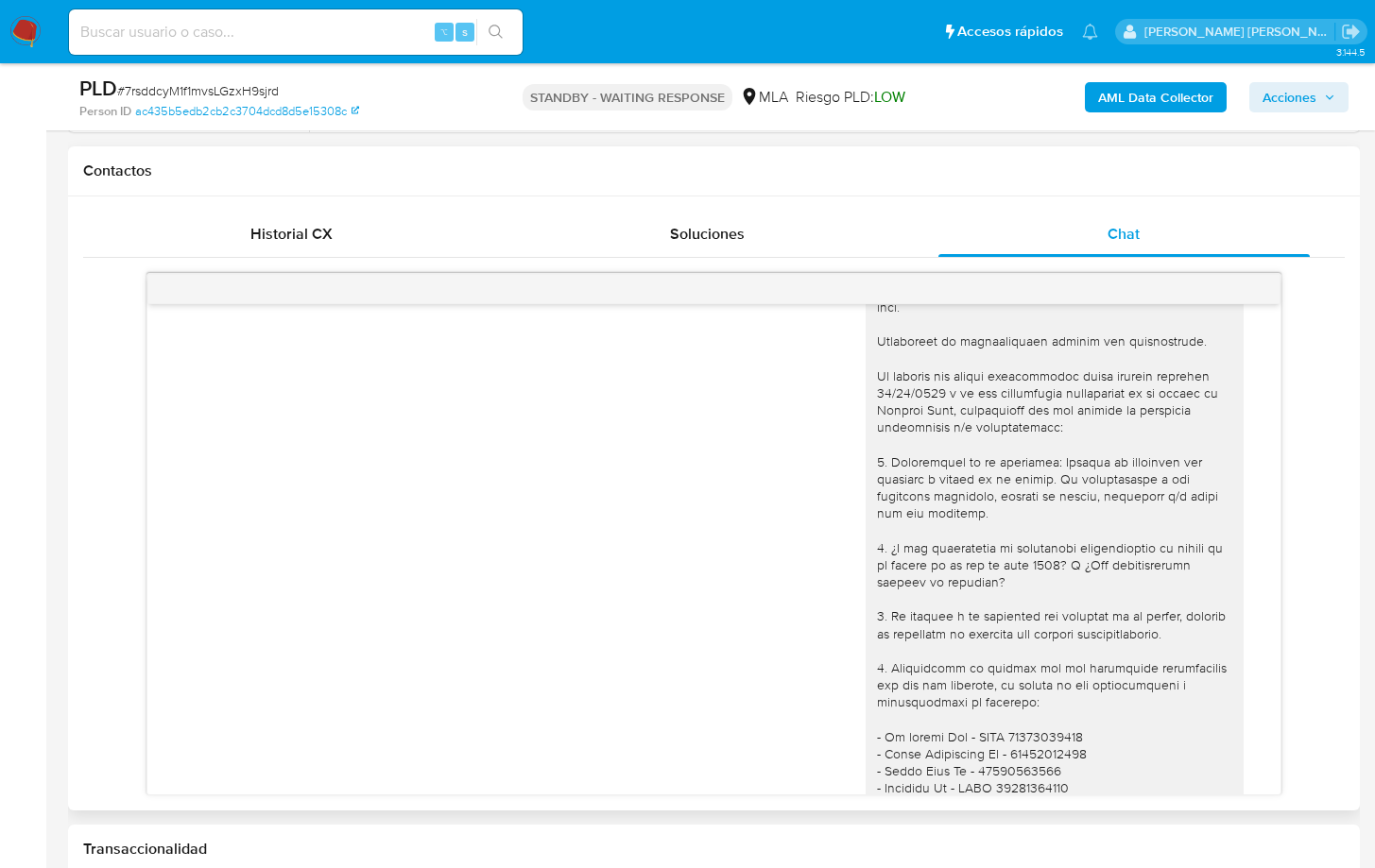 scroll, scrollTop: 2008, scrollLeft: 0, axis: vertical 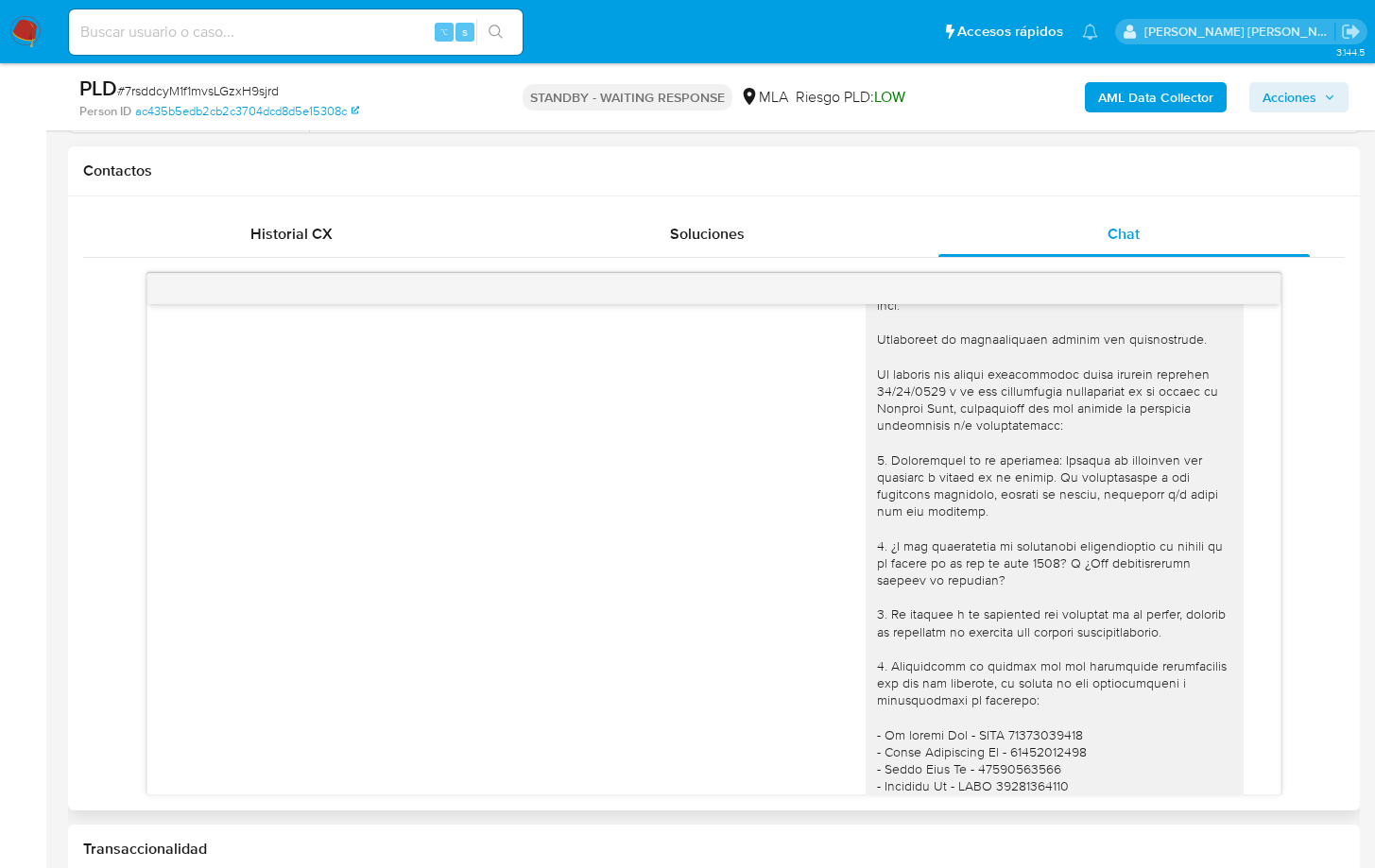 type 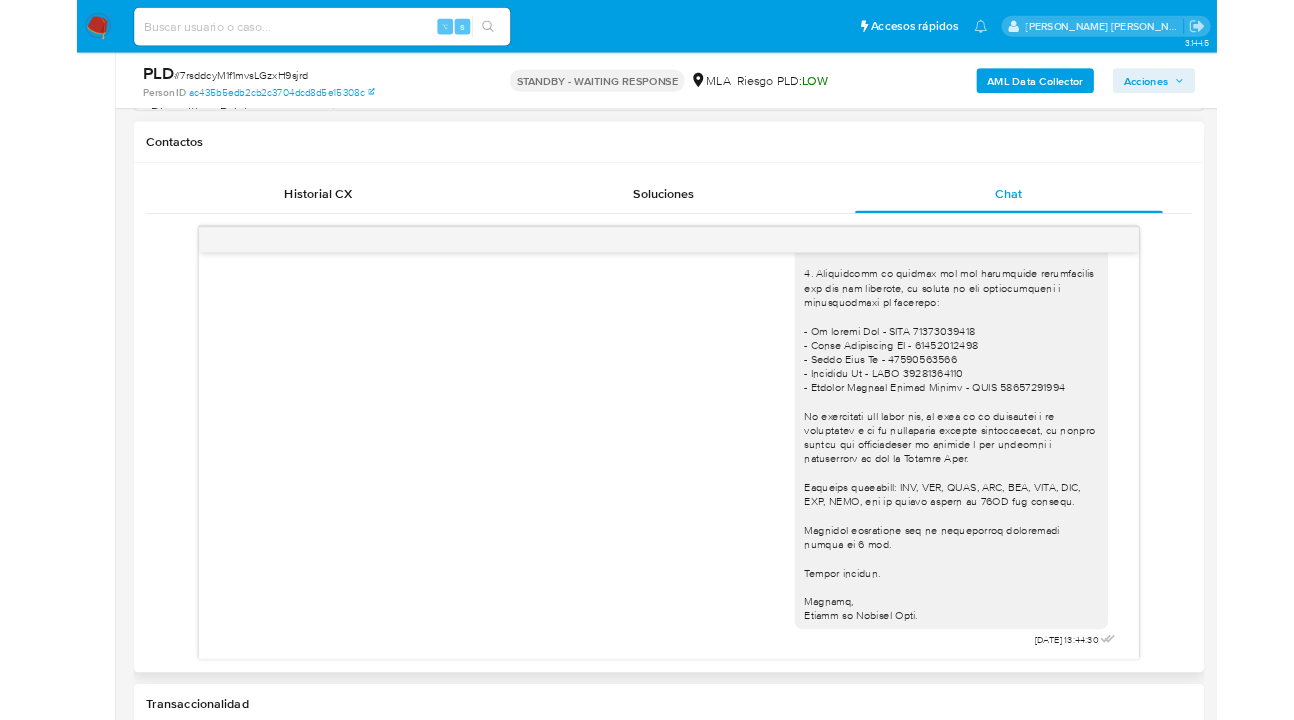 scroll, scrollTop: 2518, scrollLeft: 0, axis: vertical 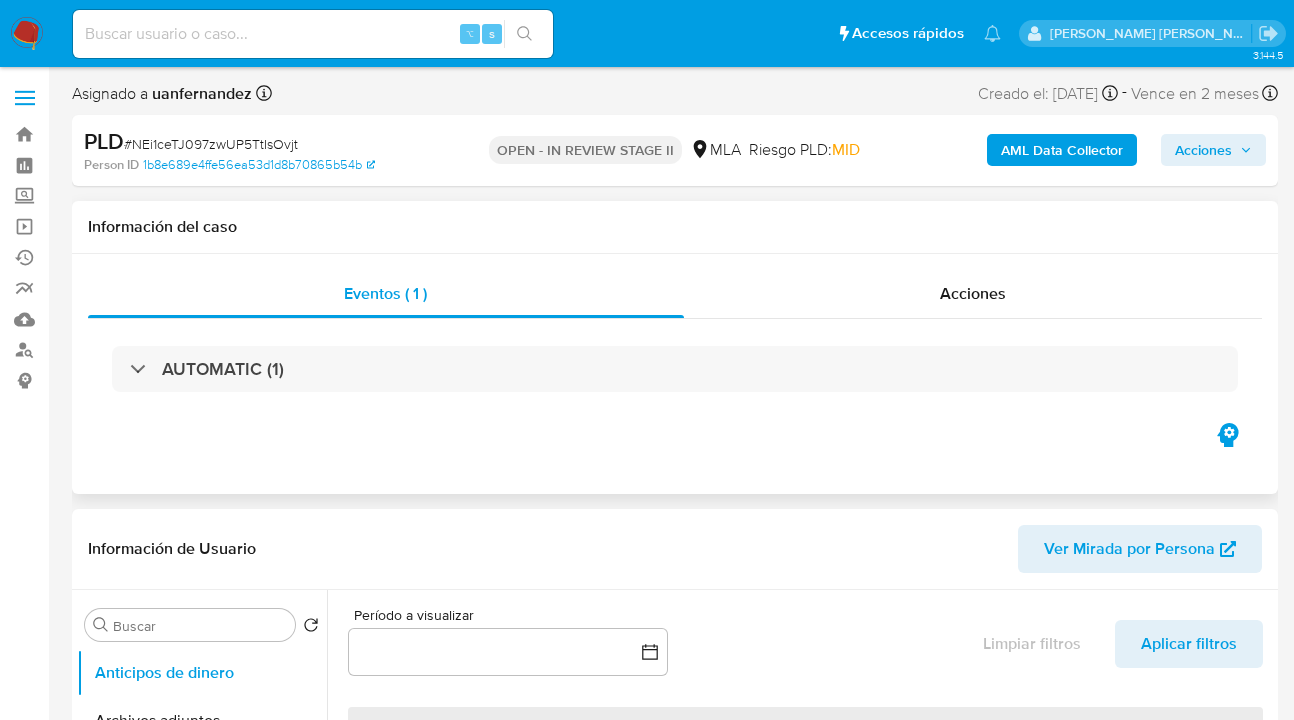 select on "10" 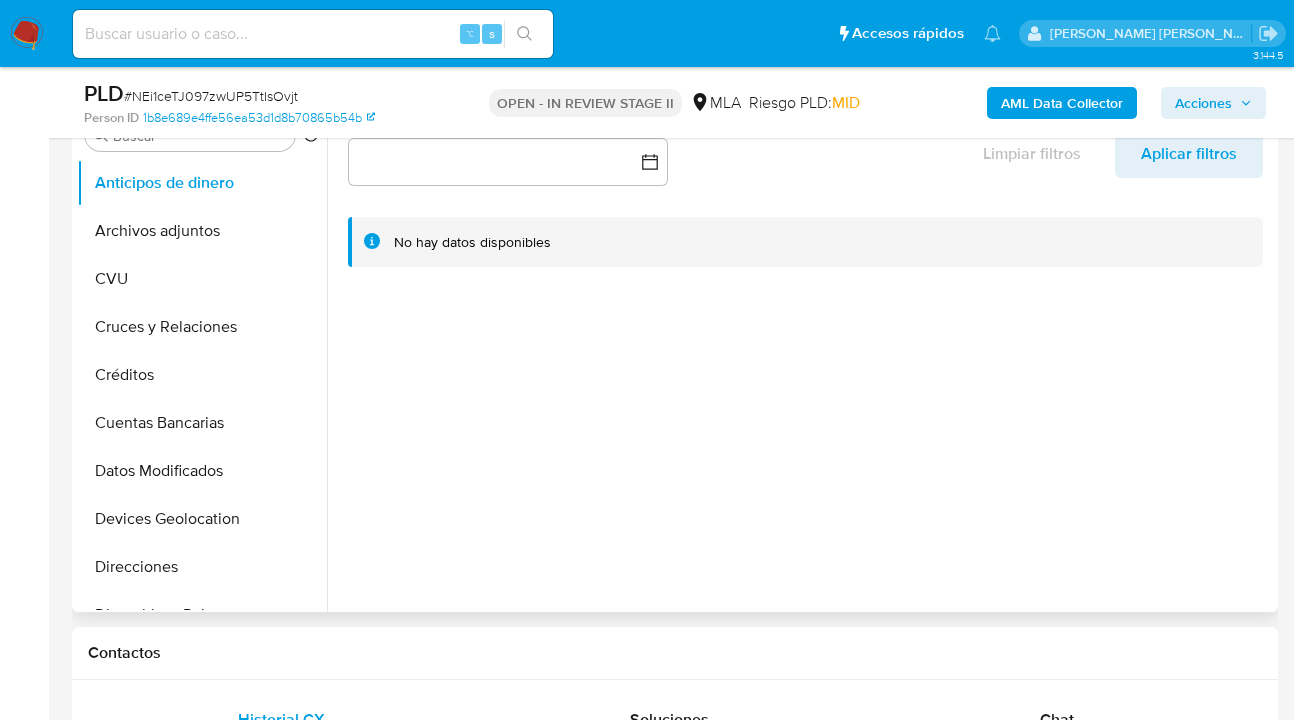 scroll, scrollTop: 530, scrollLeft: 0, axis: vertical 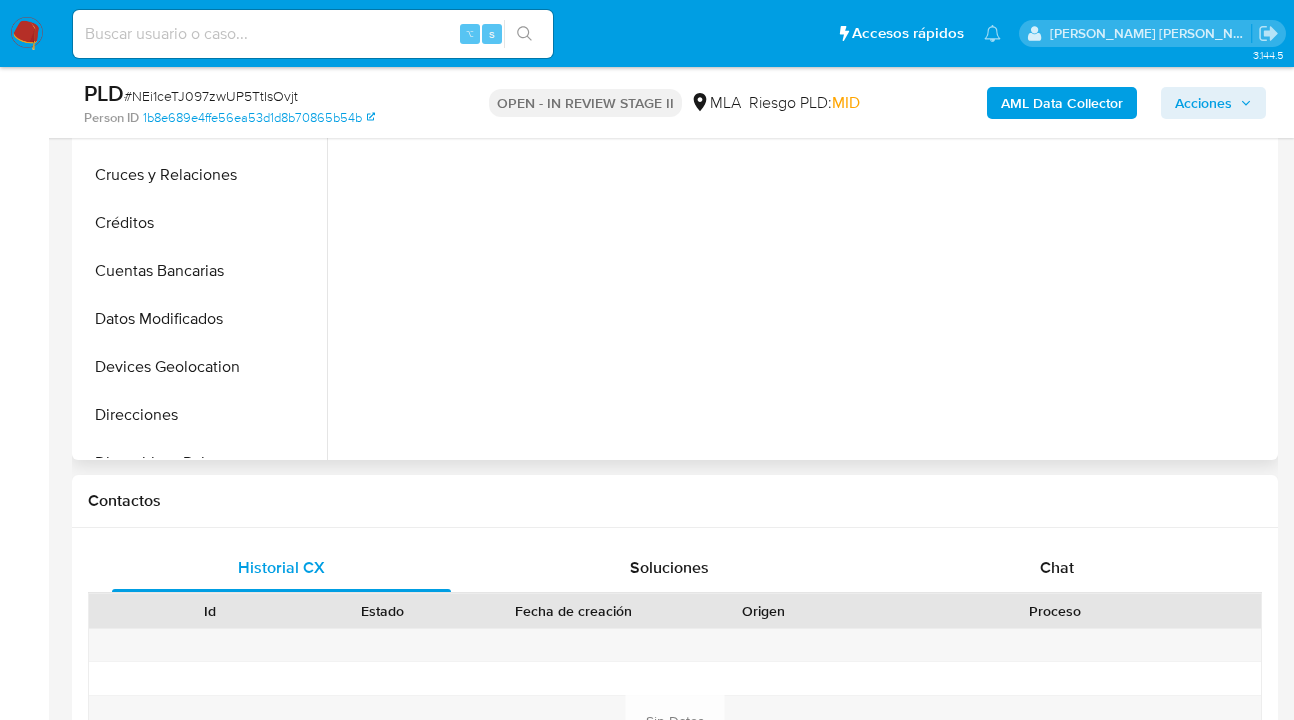 drag, startPoint x: 1050, startPoint y: 559, endPoint x: 866, endPoint y: 420, distance: 230.6014 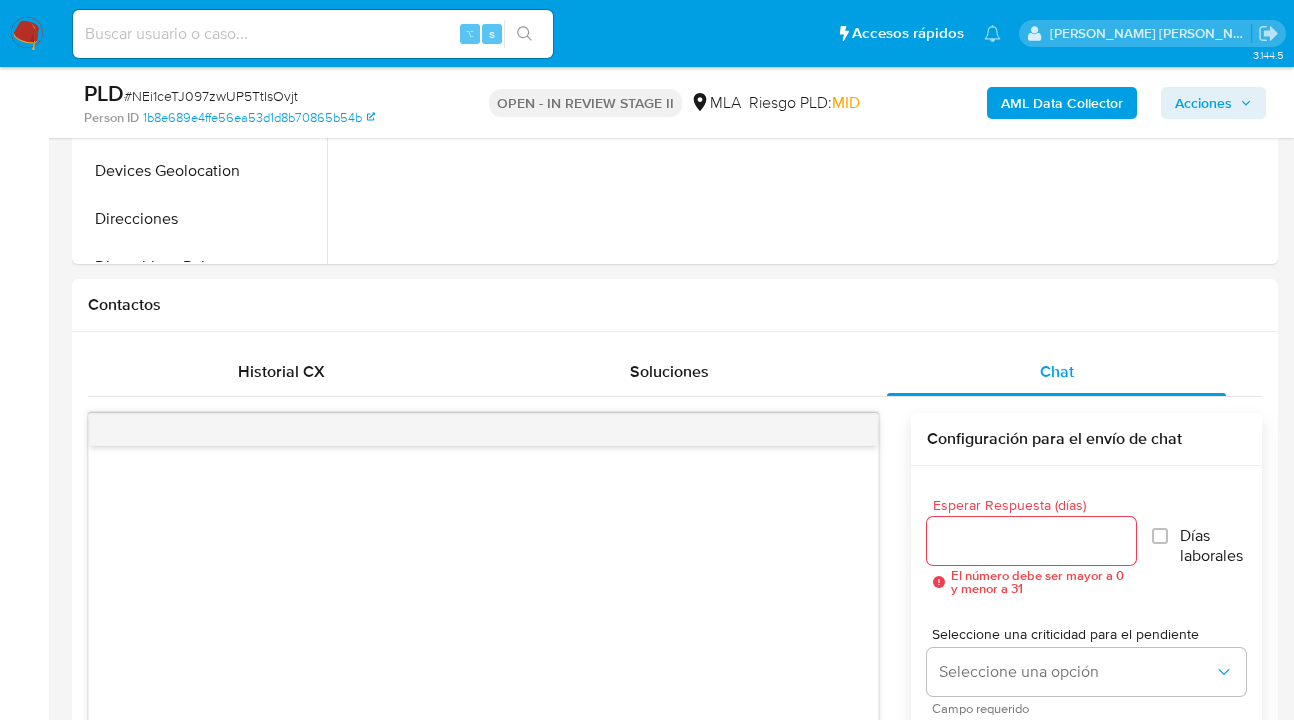 scroll, scrollTop: 960, scrollLeft: 0, axis: vertical 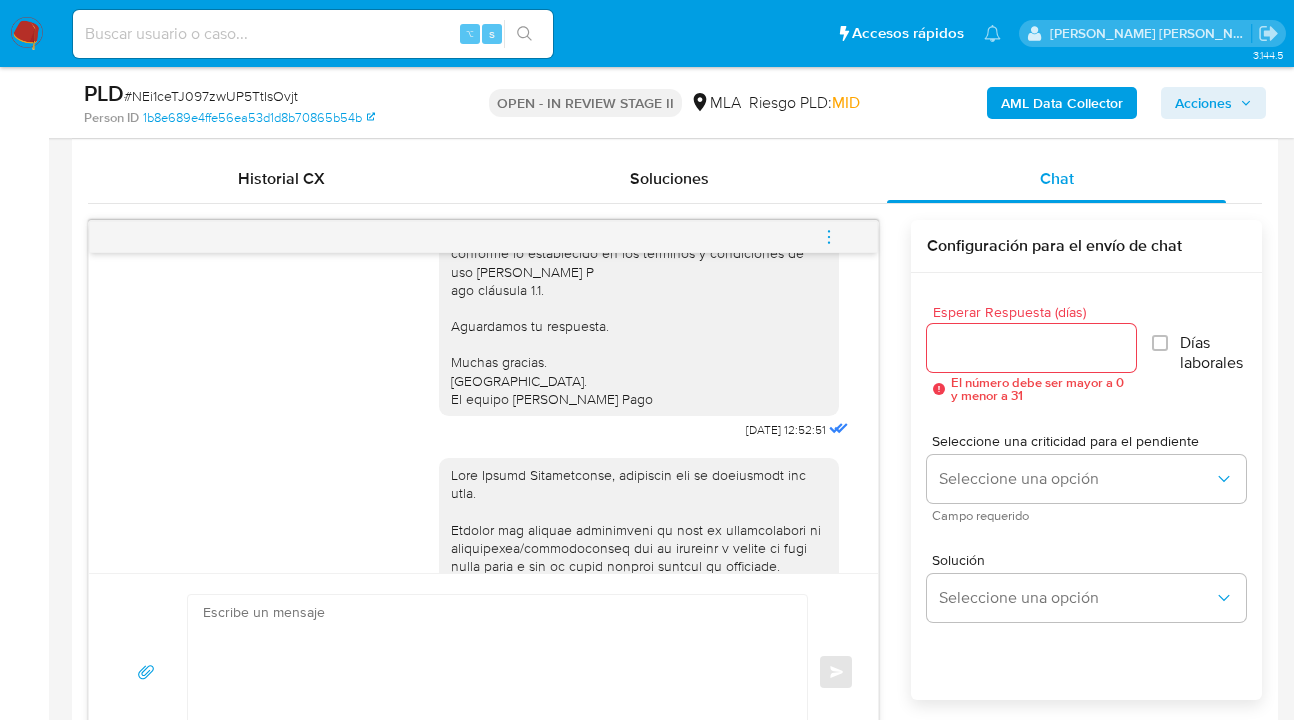 click 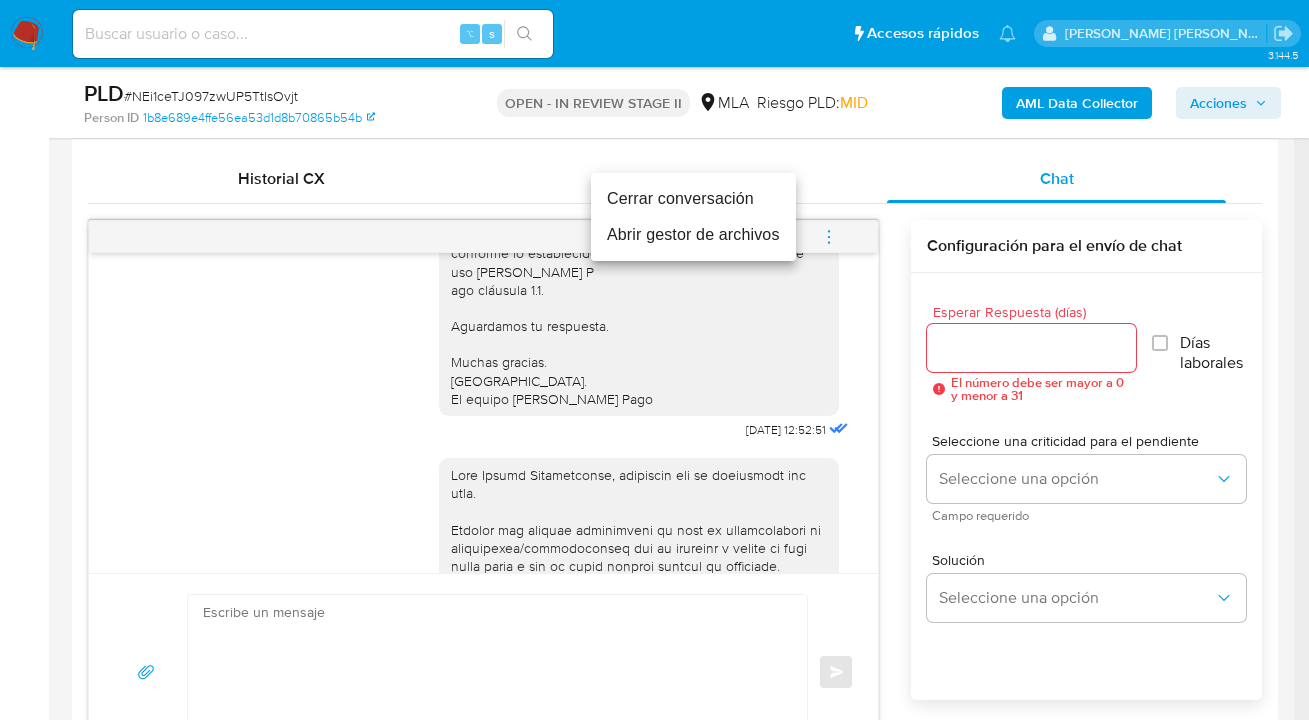 click on "Cerrar conversación" at bounding box center [693, 199] 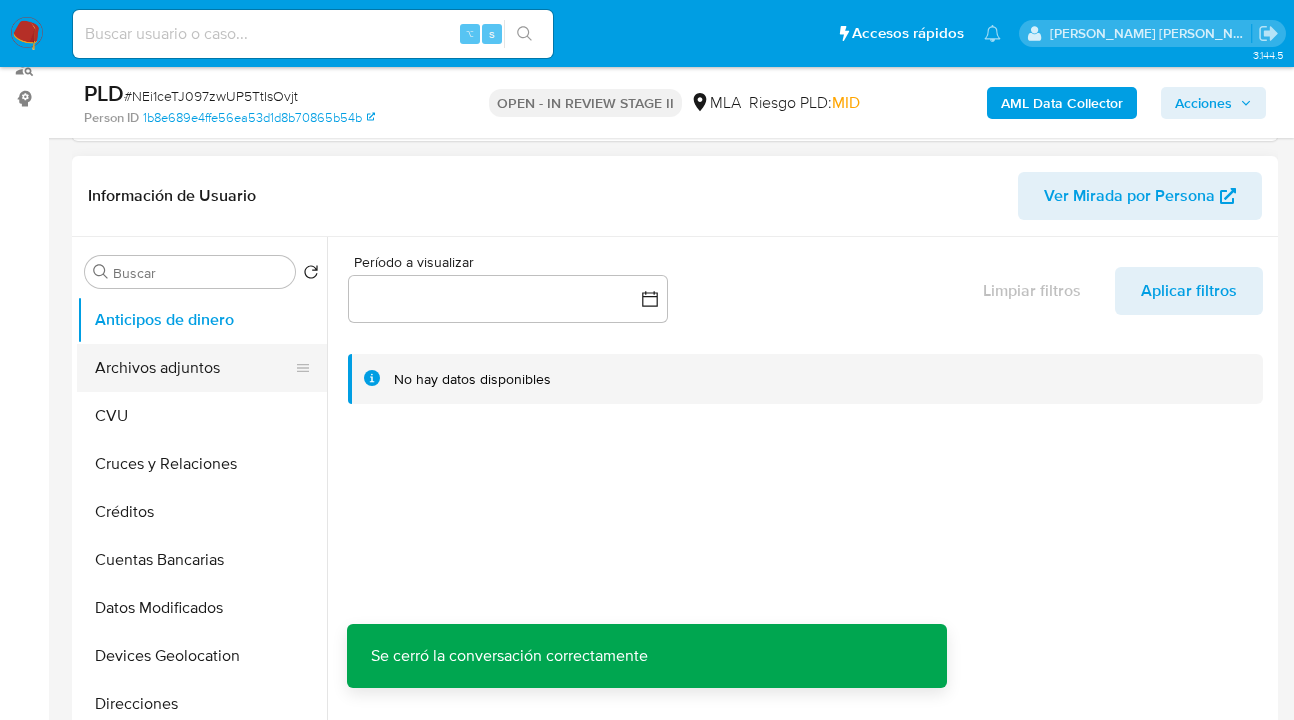 scroll, scrollTop: 249, scrollLeft: 0, axis: vertical 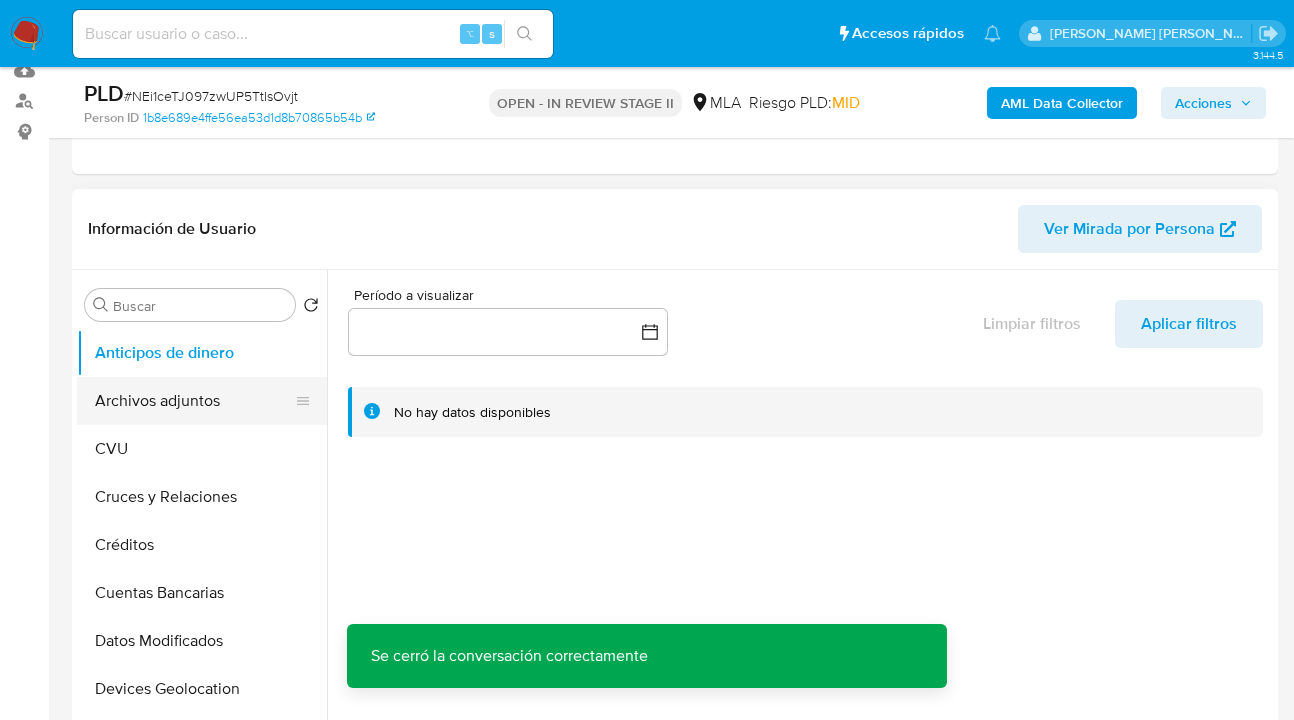 drag, startPoint x: 228, startPoint y: 412, endPoint x: 243, endPoint y: 406, distance: 16.155495 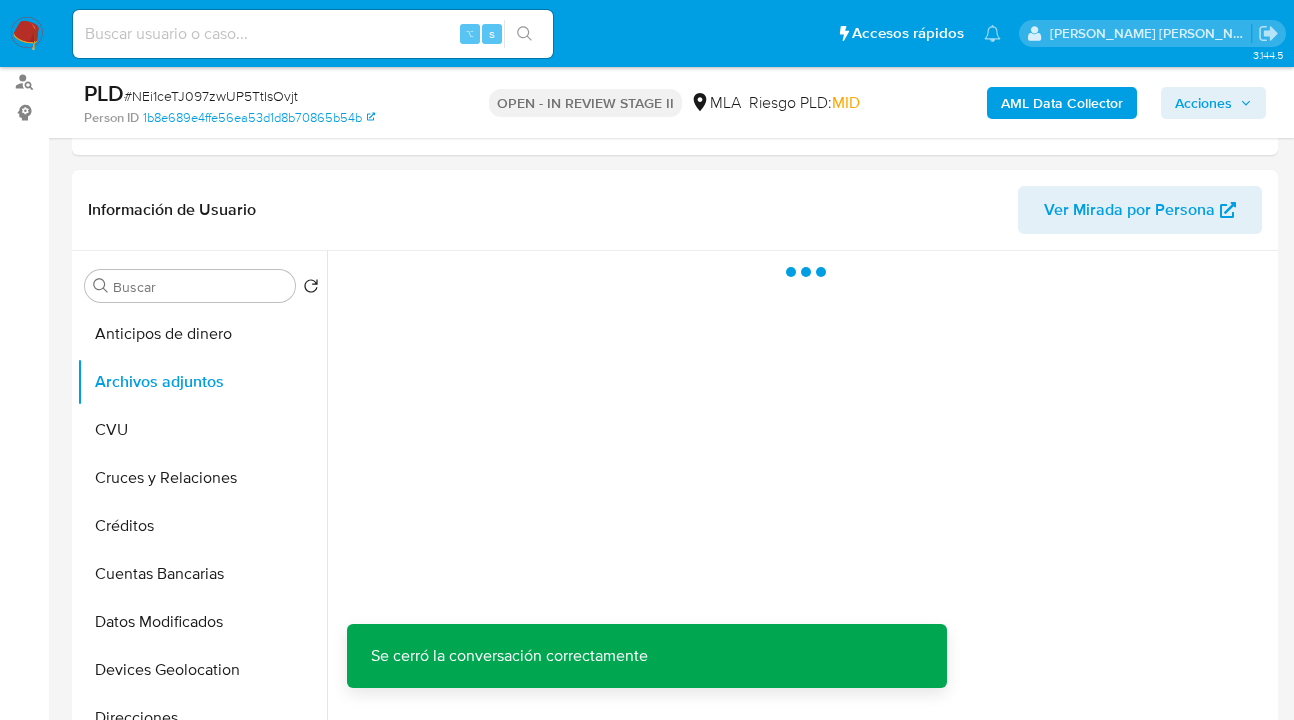 scroll, scrollTop: 274, scrollLeft: 0, axis: vertical 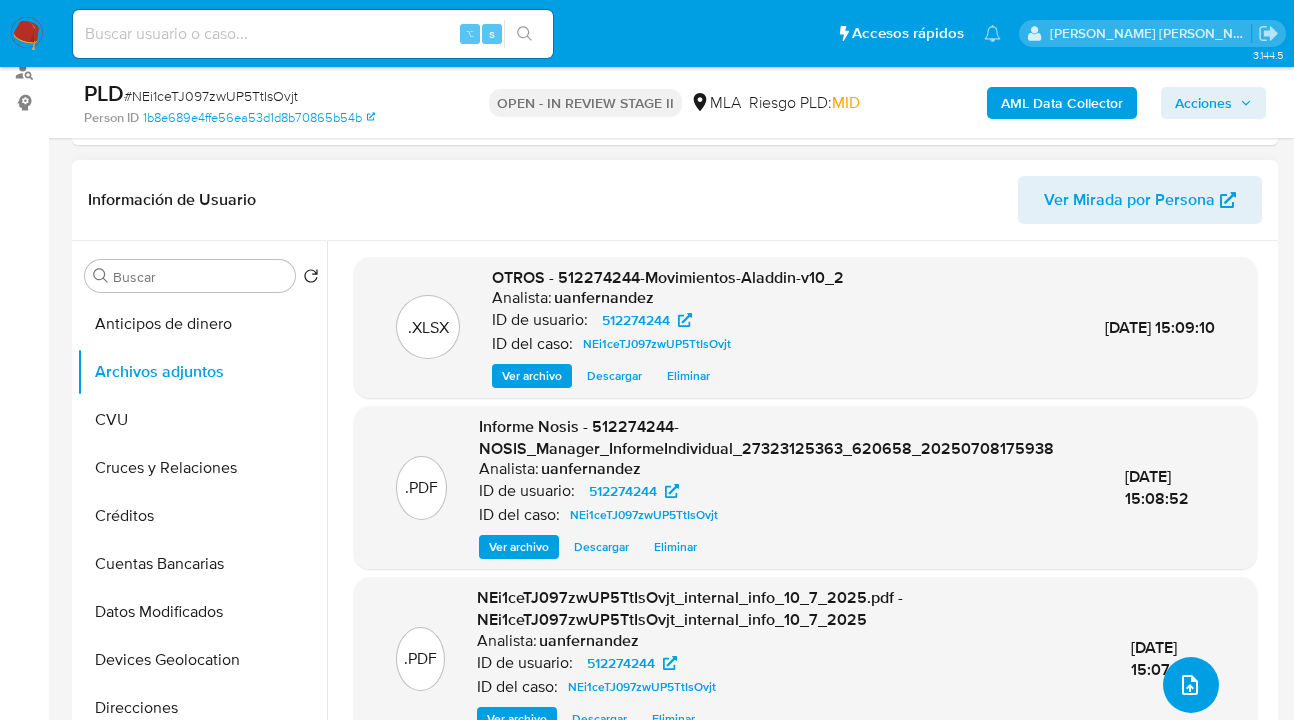 click 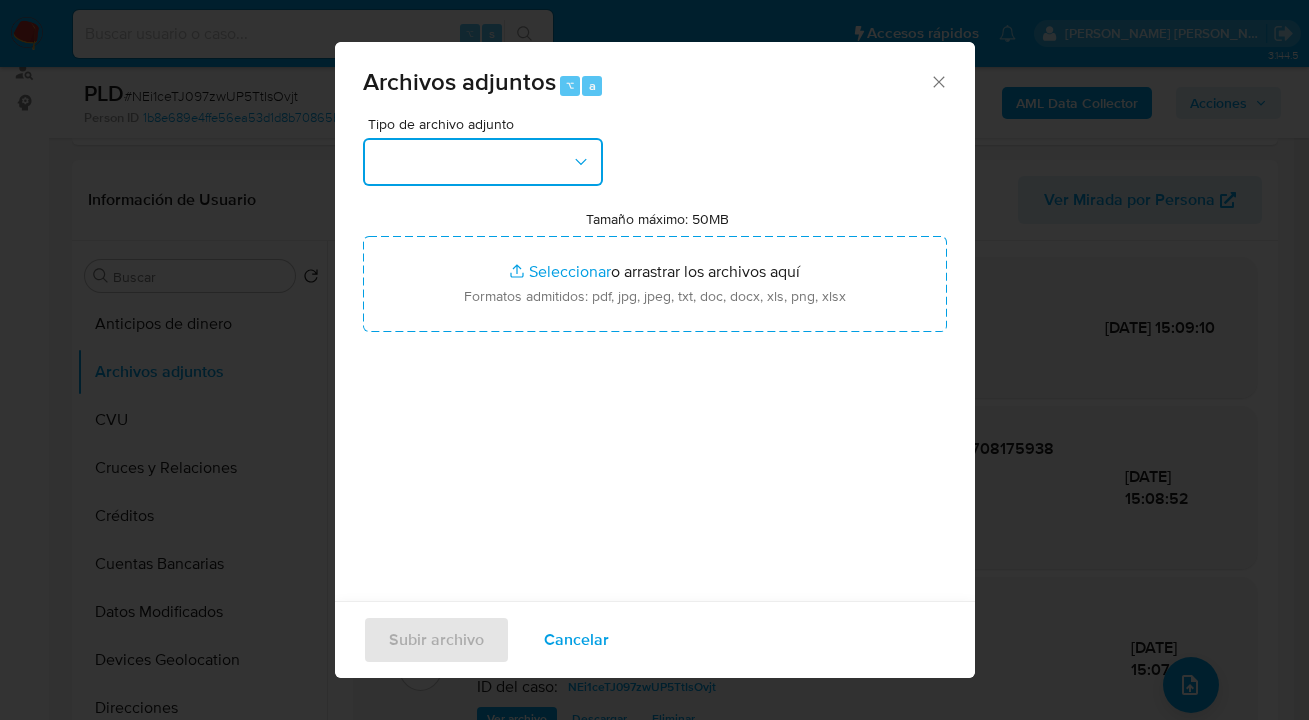 drag, startPoint x: 577, startPoint y: 161, endPoint x: 570, endPoint y: 174, distance: 14.764823 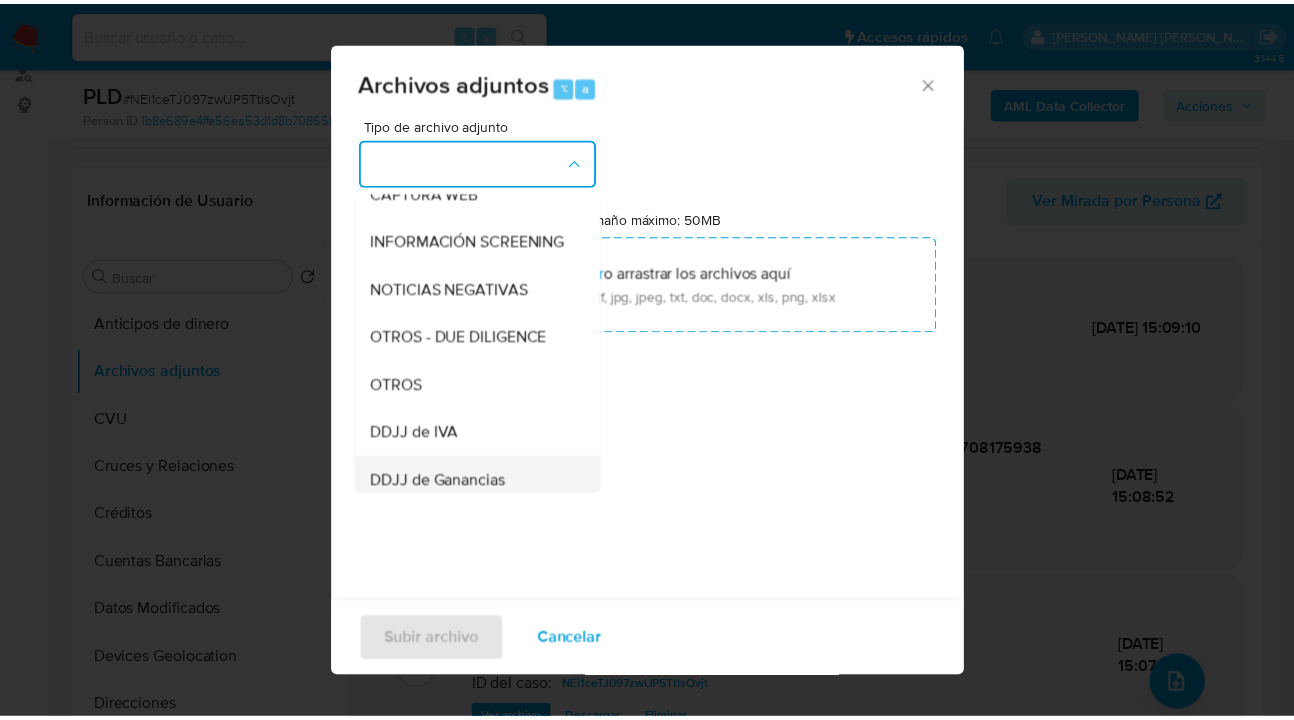 scroll, scrollTop: 416, scrollLeft: 0, axis: vertical 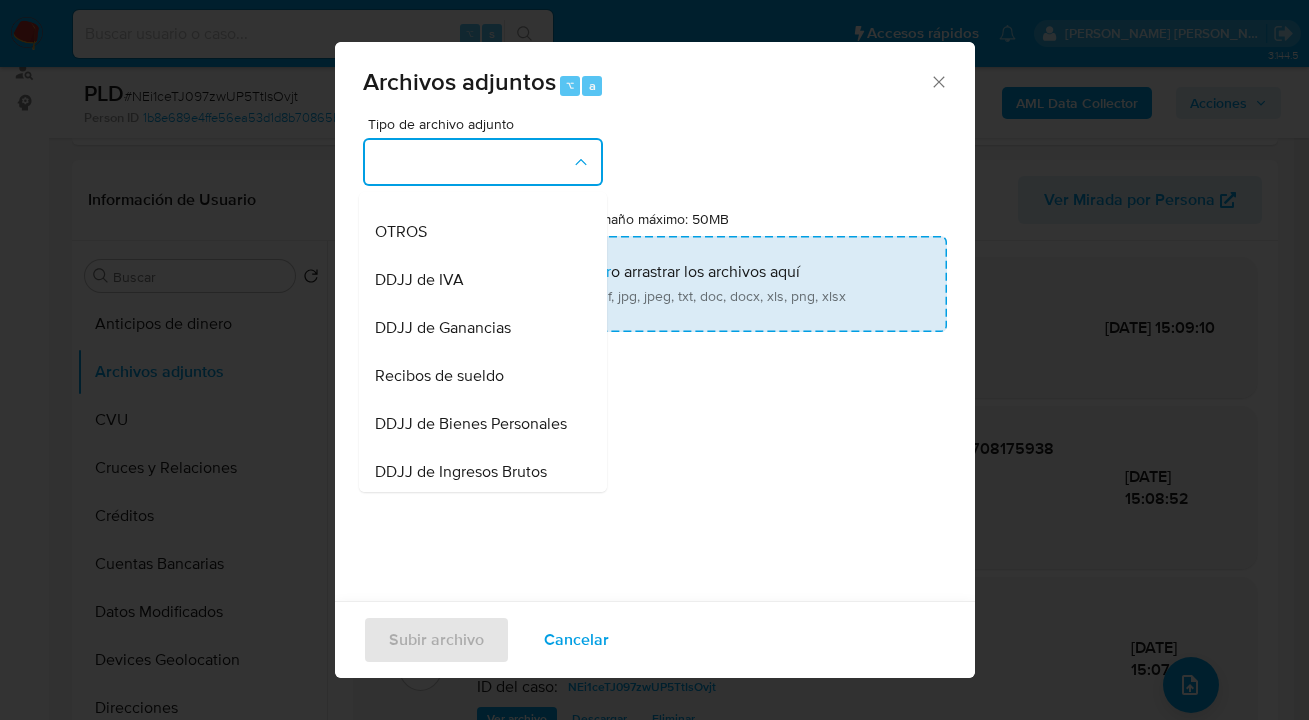 click on "OTROS" at bounding box center (477, 232) 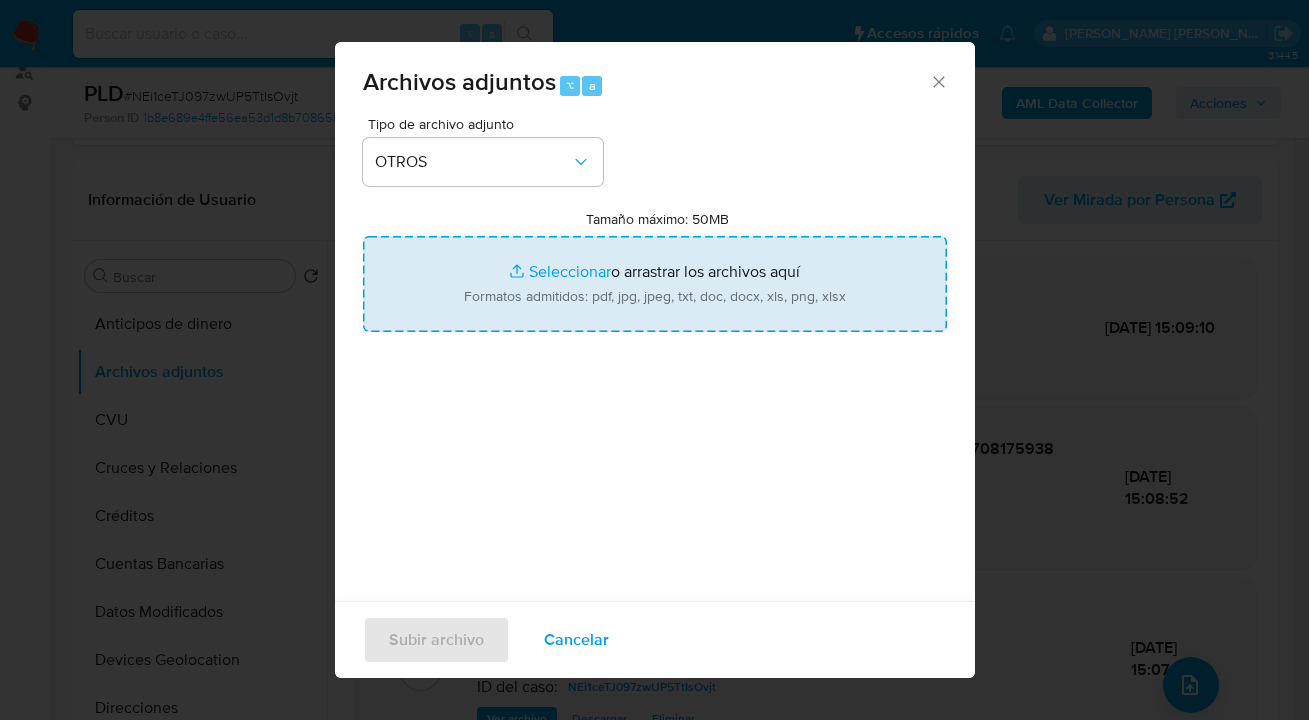 click on "Tamaño máximo: 50MB Seleccionar archivos" at bounding box center [655, 284] 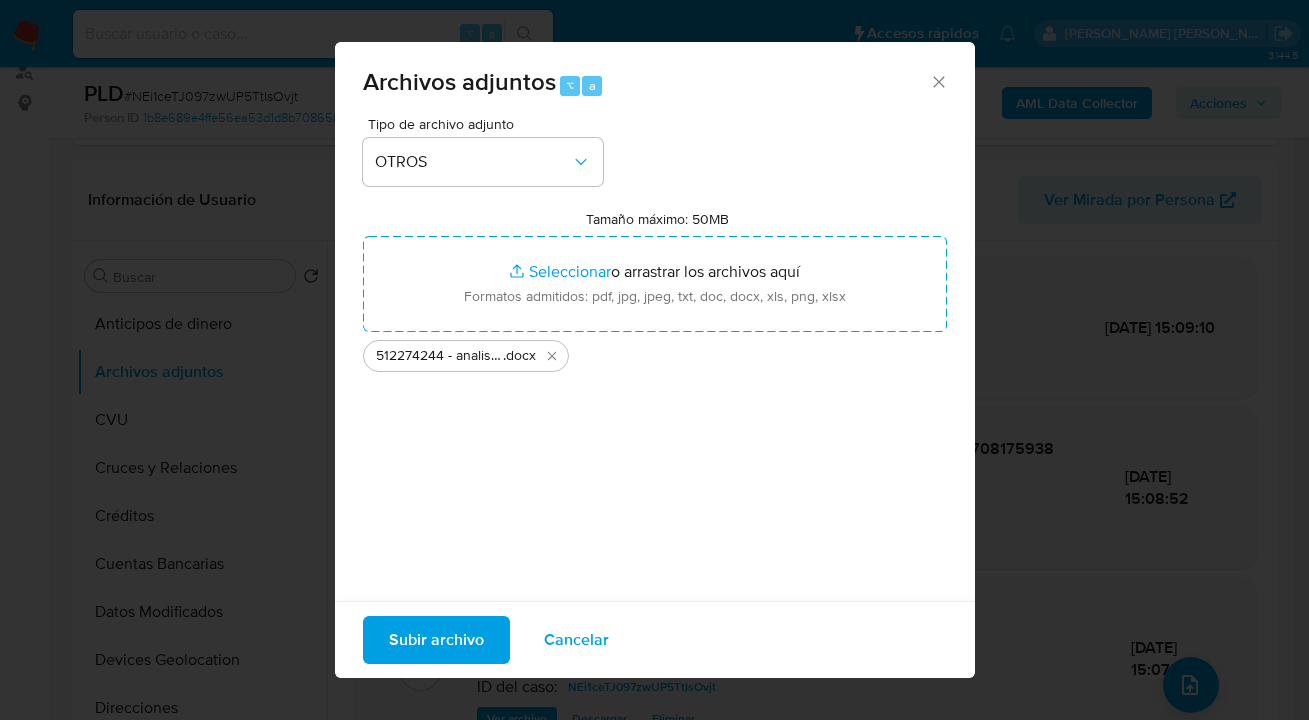 click on "Subir archivo" at bounding box center (436, 640) 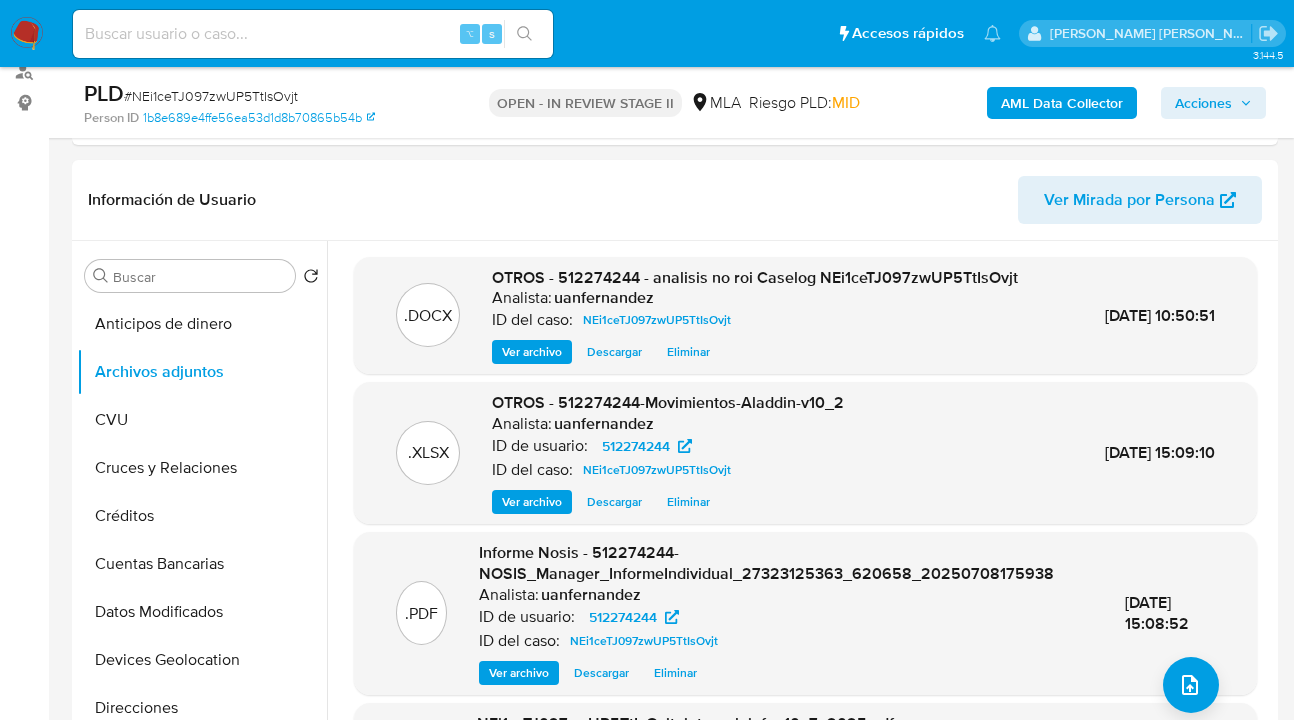 drag, startPoint x: 1214, startPoint y: 105, endPoint x: 1181, endPoint y: 116, distance: 34.785053 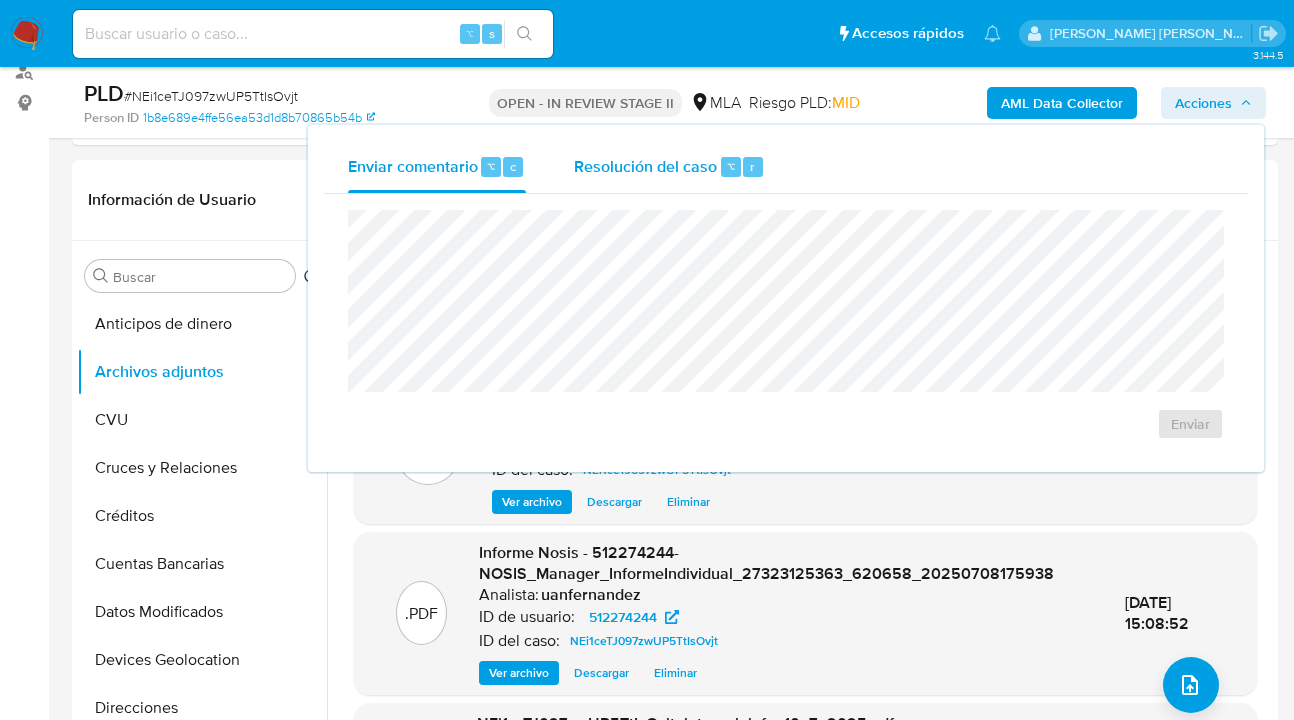 click on "Resolución del caso ⌥ r" at bounding box center [669, 167] 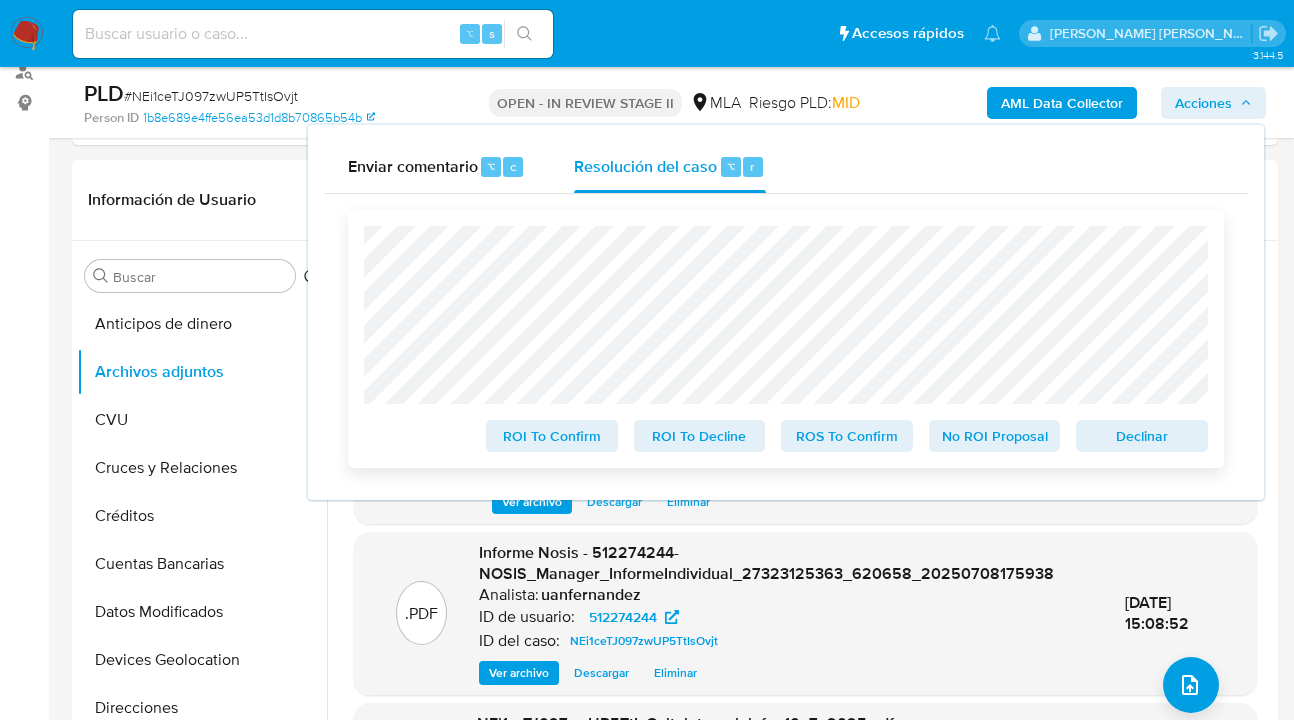 click on "No ROI Proposal" at bounding box center (995, 436) 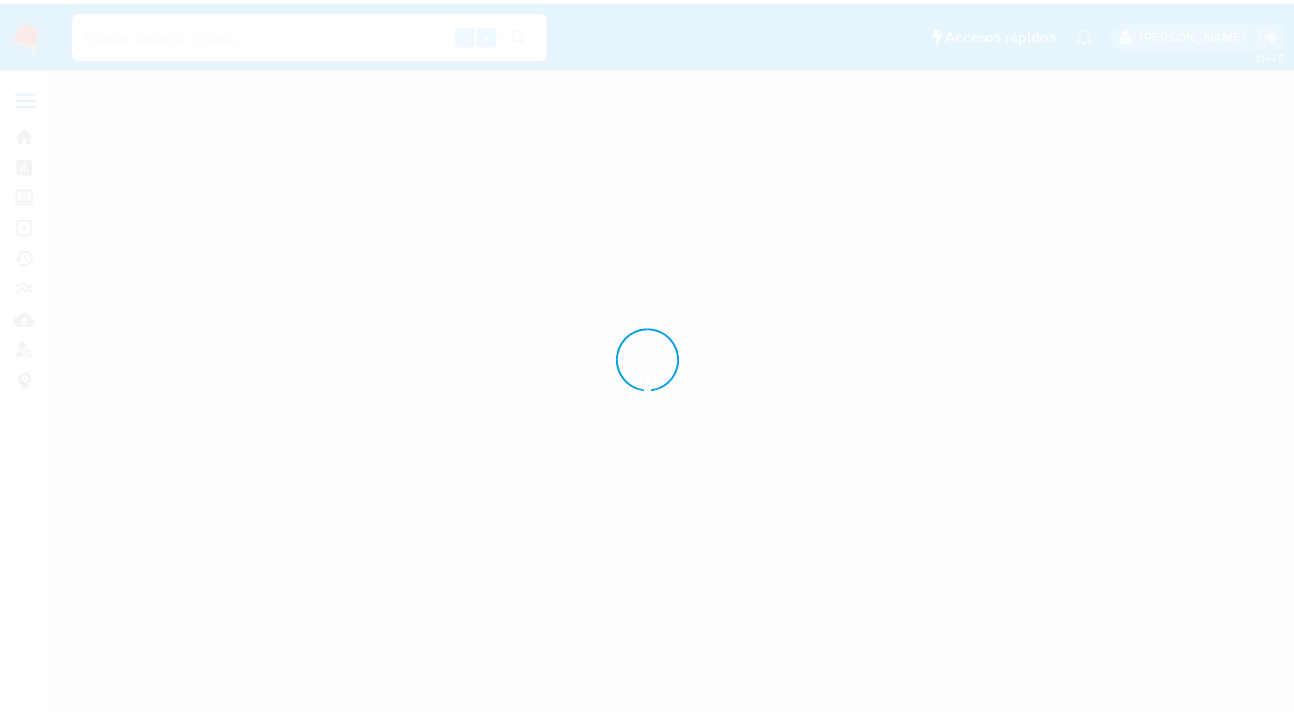 scroll, scrollTop: 0, scrollLeft: 0, axis: both 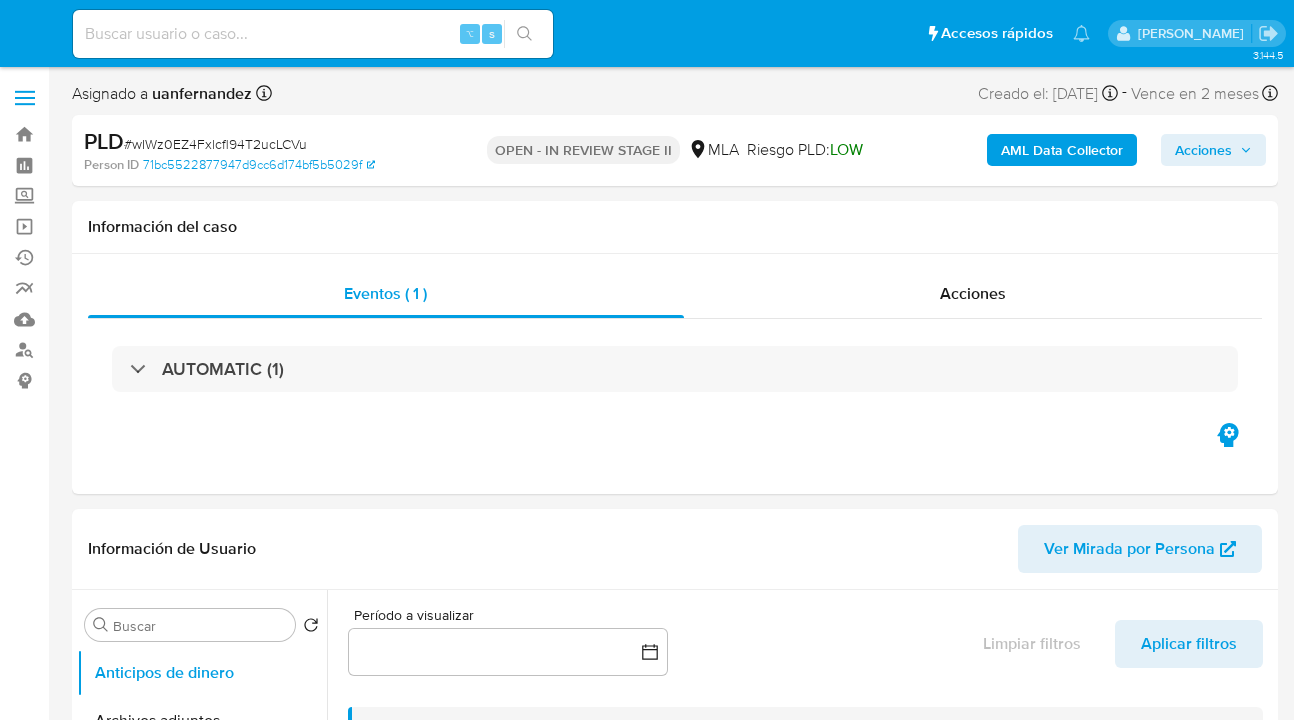 select on "10" 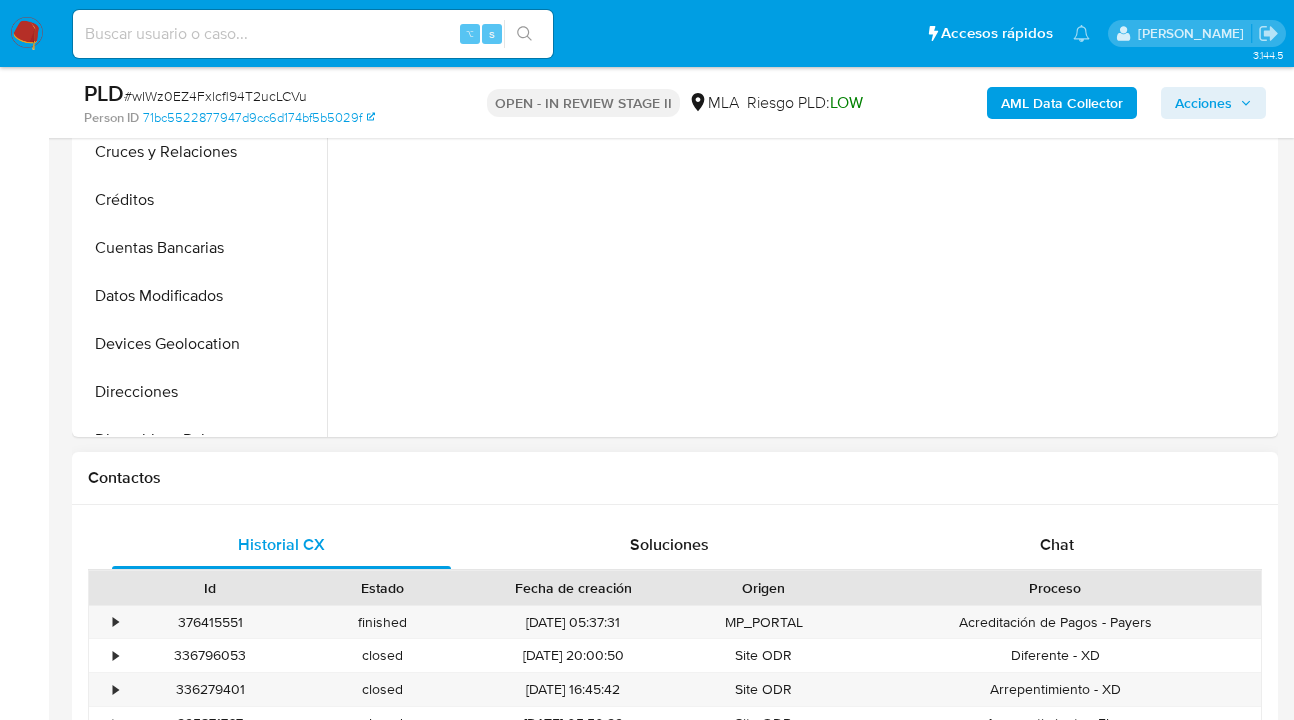scroll, scrollTop: 709, scrollLeft: 0, axis: vertical 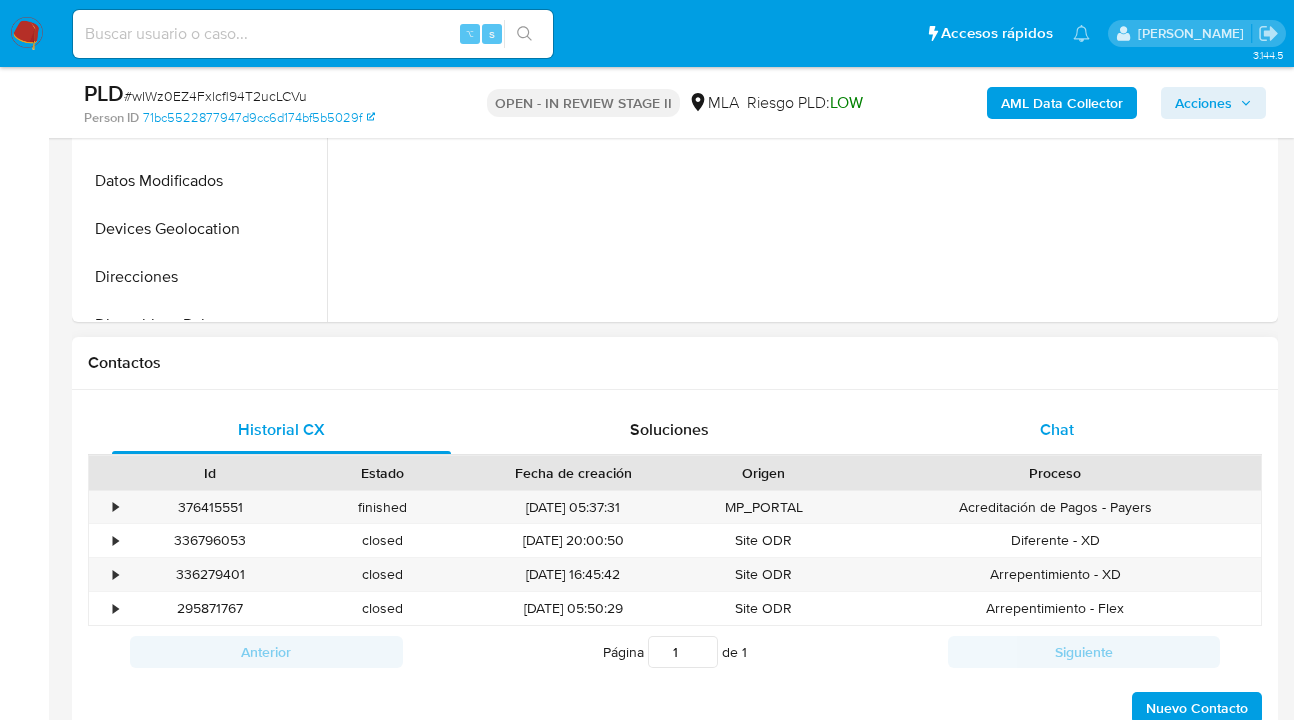 click on "Chat" at bounding box center (1056, 430) 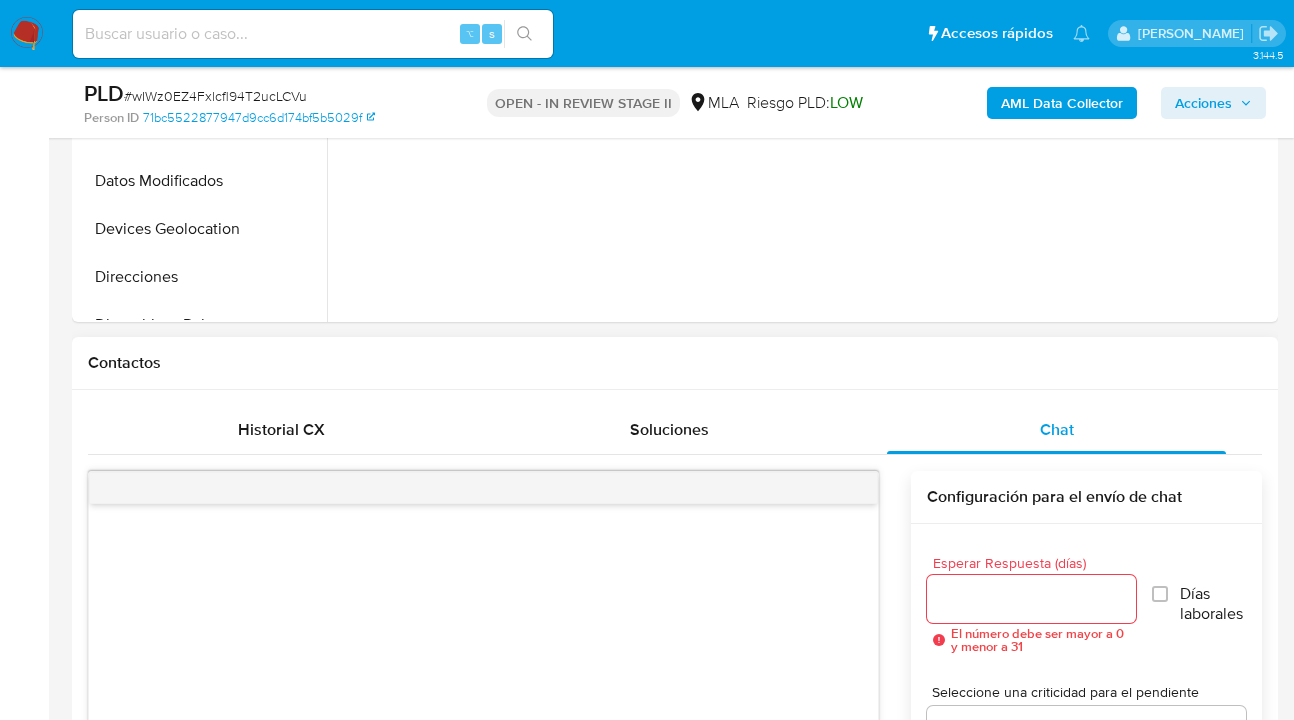 scroll, scrollTop: 1123, scrollLeft: 0, axis: vertical 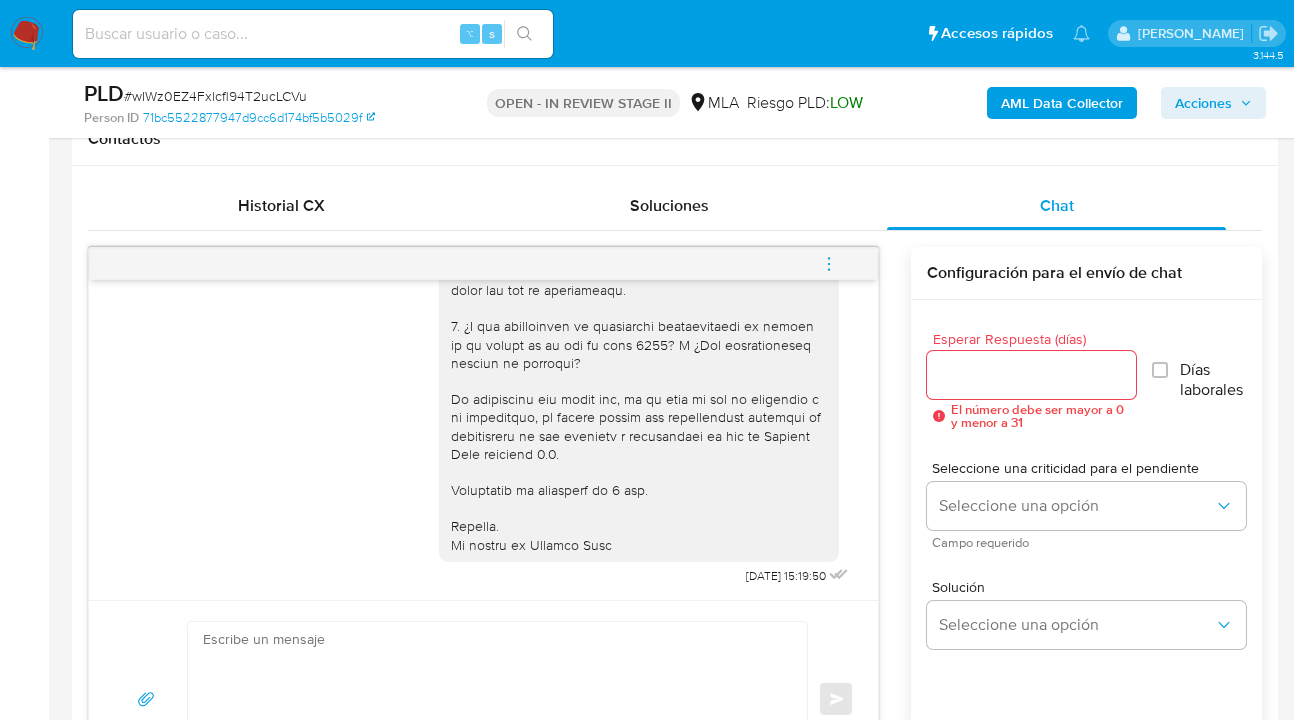 drag, startPoint x: 828, startPoint y: 264, endPoint x: 817, endPoint y: 263, distance: 11.045361 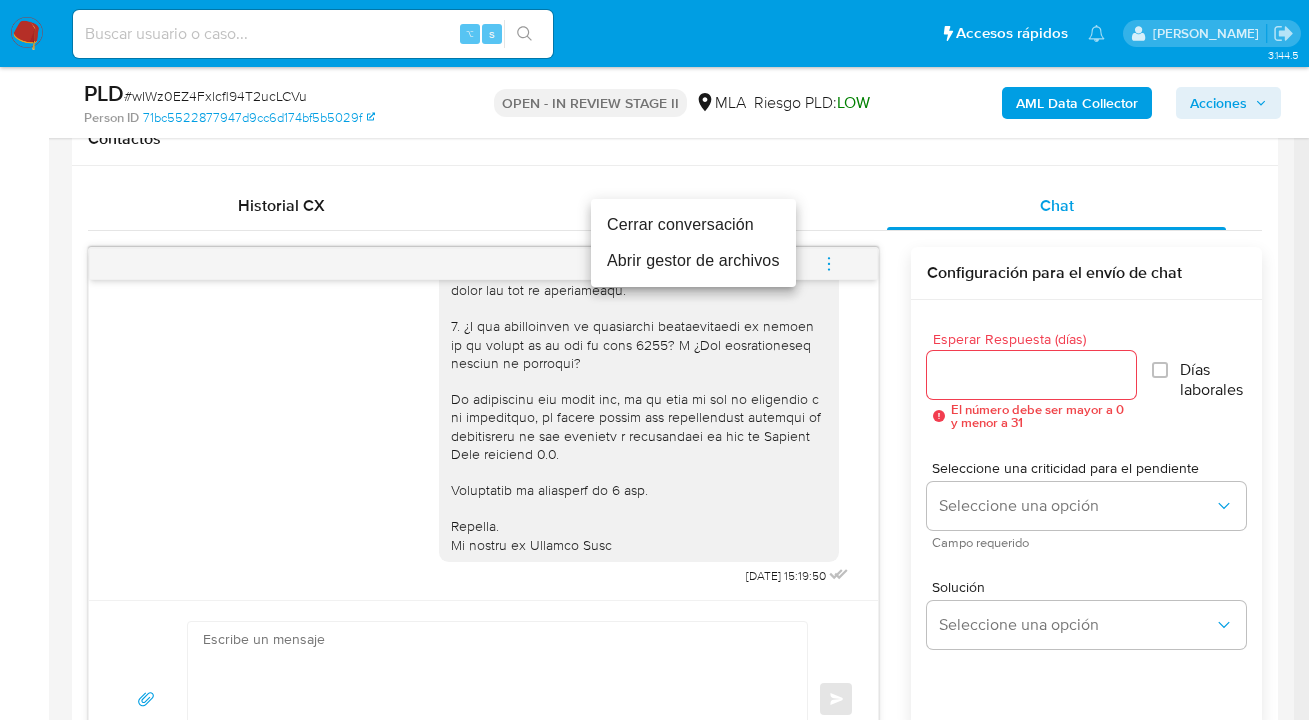 click on "Cerrar conversación" at bounding box center [693, 225] 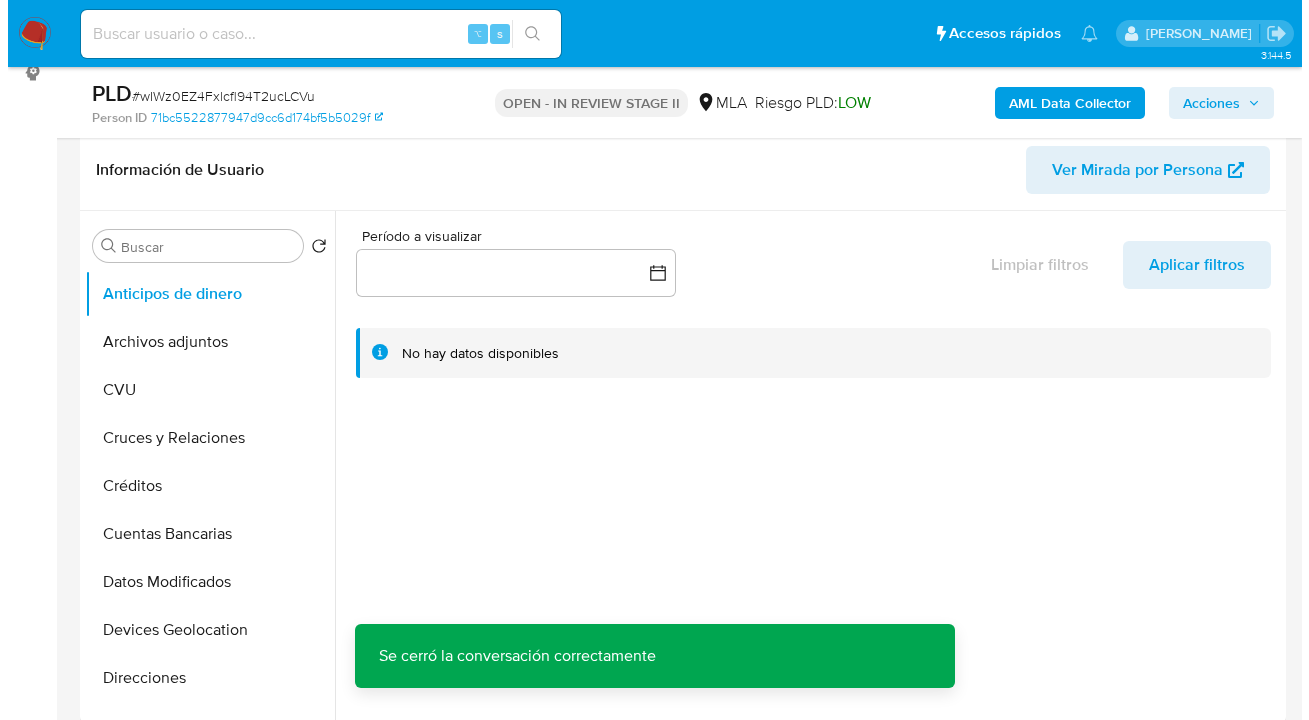 scroll, scrollTop: 287, scrollLeft: 0, axis: vertical 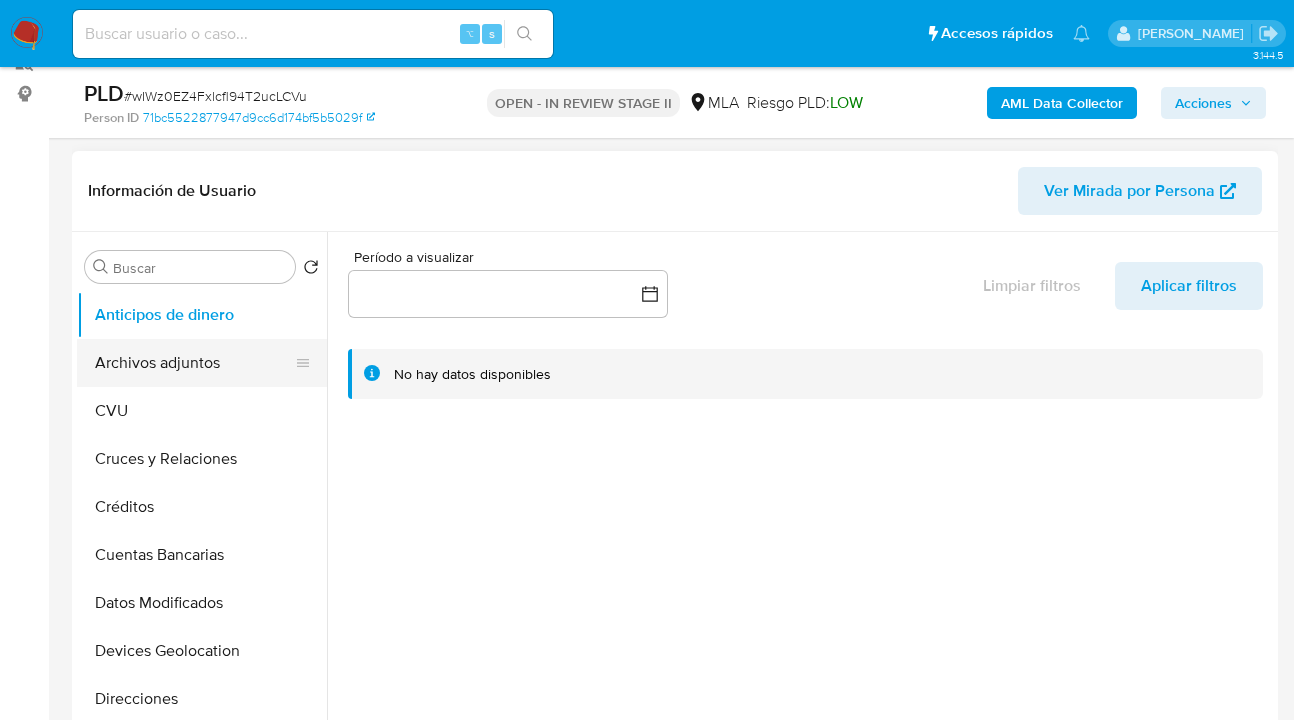 click on "Archivos adjuntos" at bounding box center (194, 363) 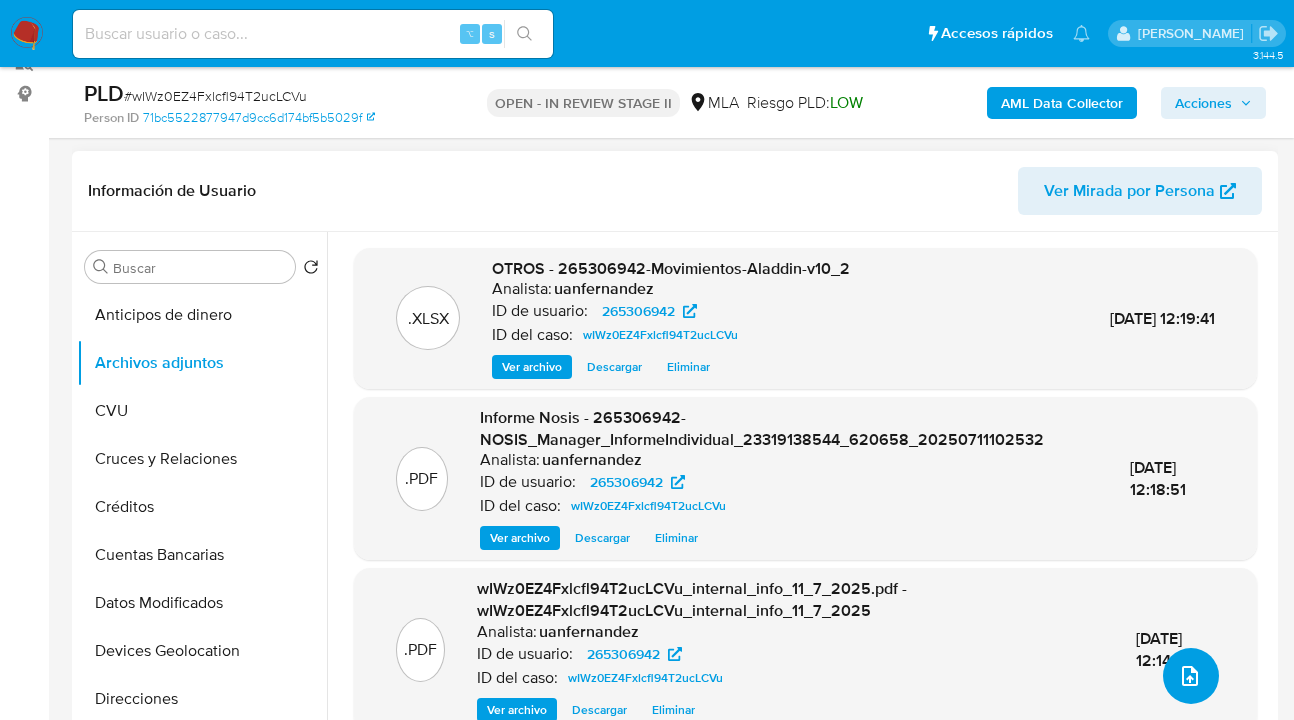 click 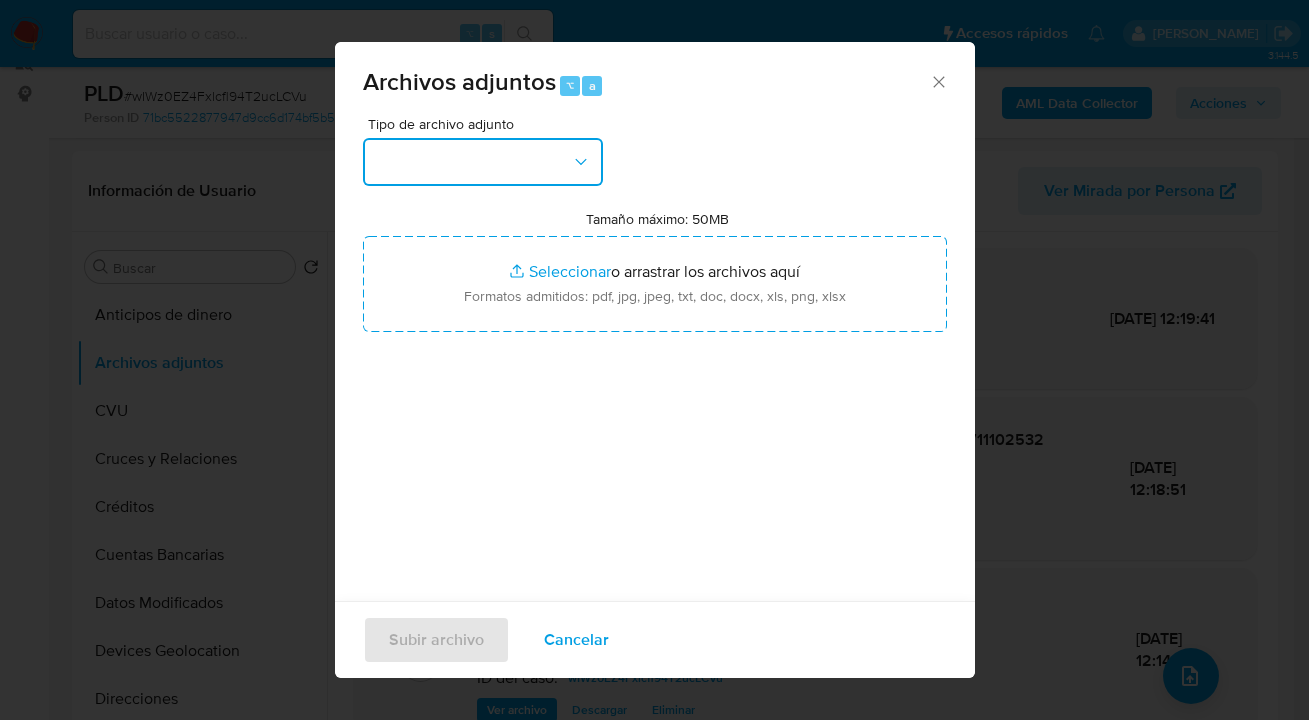 click 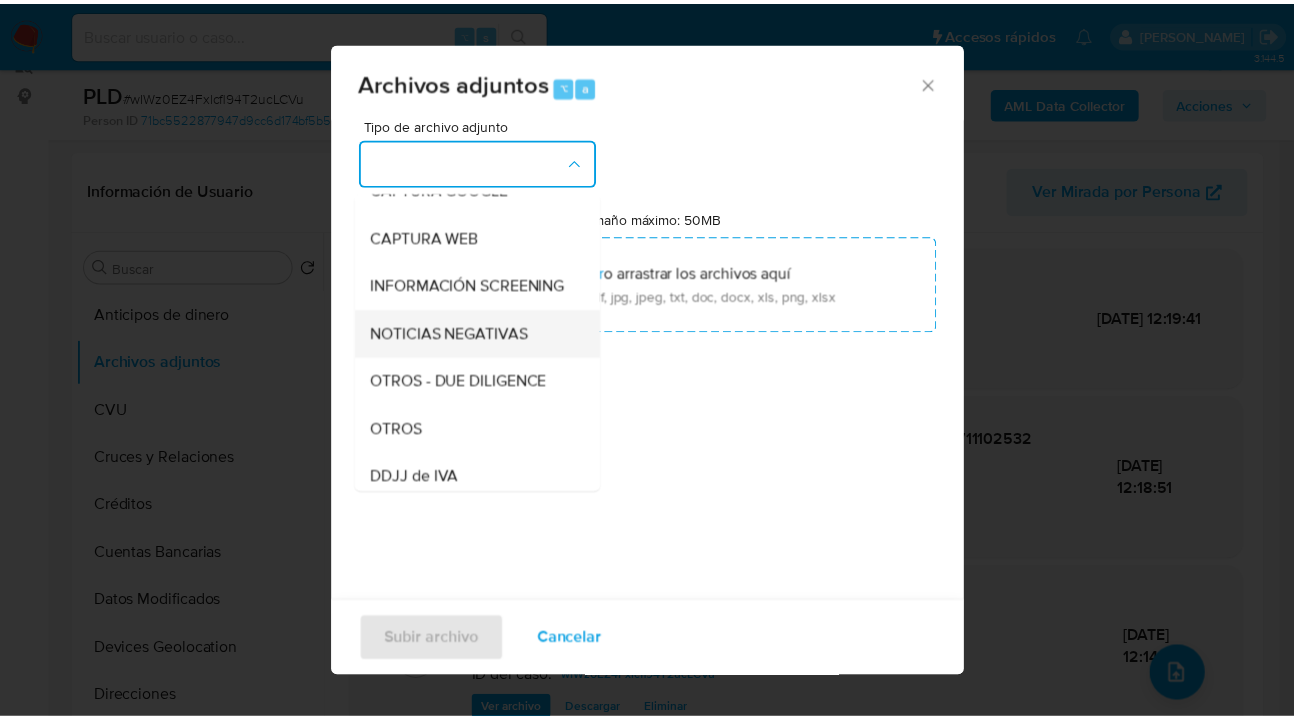 scroll, scrollTop: 234, scrollLeft: 0, axis: vertical 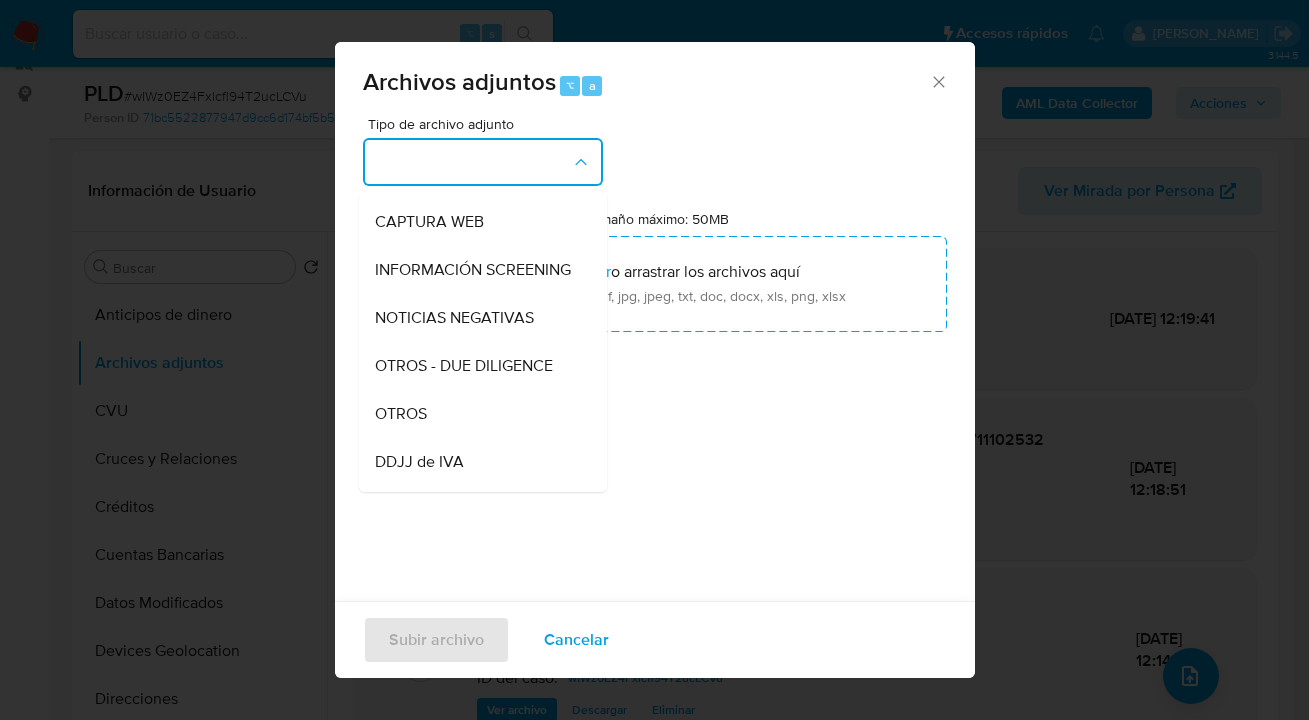drag, startPoint x: 472, startPoint y: 428, endPoint x: 557, endPoint y: 346, distance: 118.10589 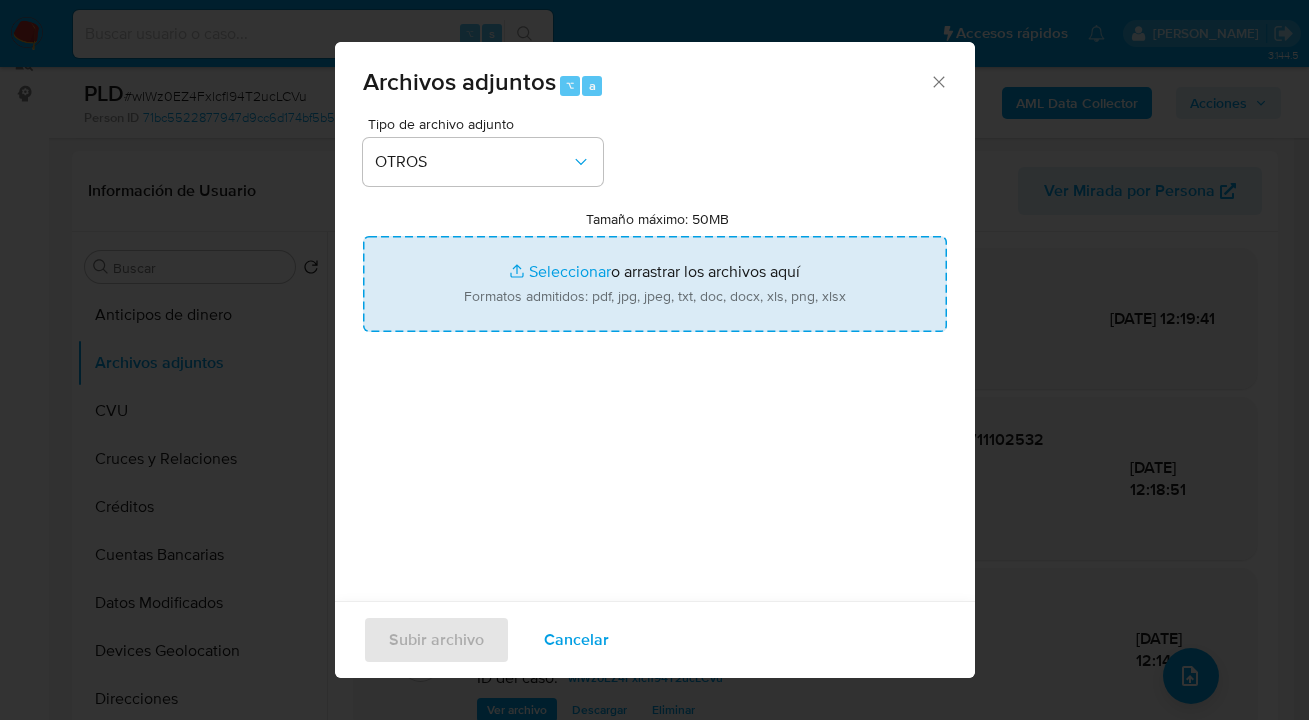 click on "Tamaño máximo: 50MB Seleccionar archivos" at bounding box center (655, 284) 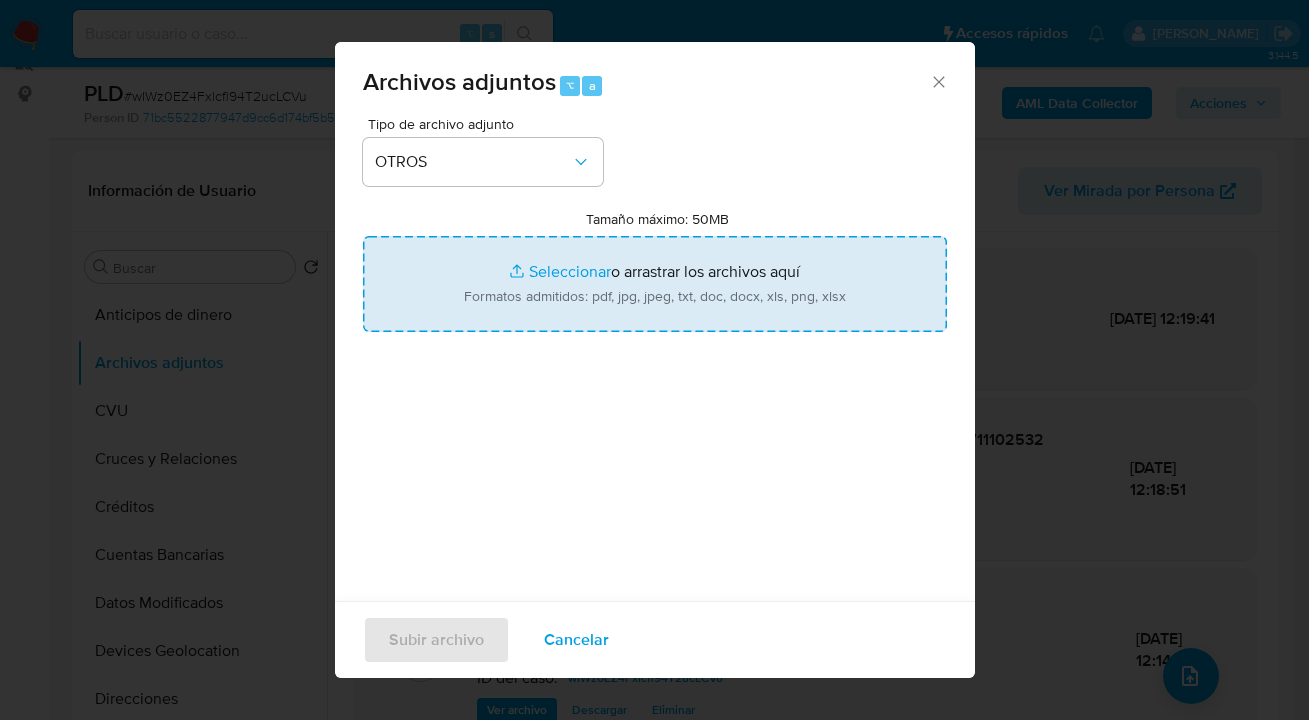 type on "C:\fakepath\265306942 - analisis no roi Caselog wIWz0EZ4Fxlcfl94T2ucLCVu.docx" 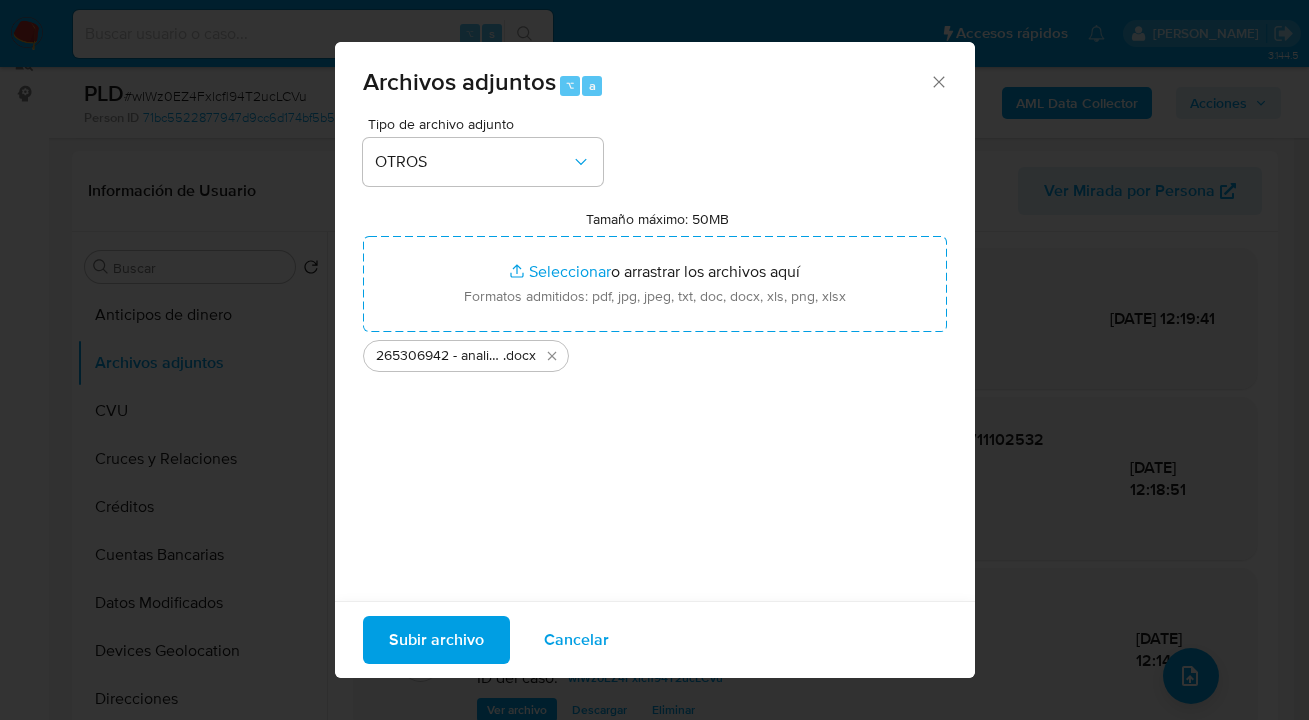 click on "Subir archivo" at bounding box center (436, 640) 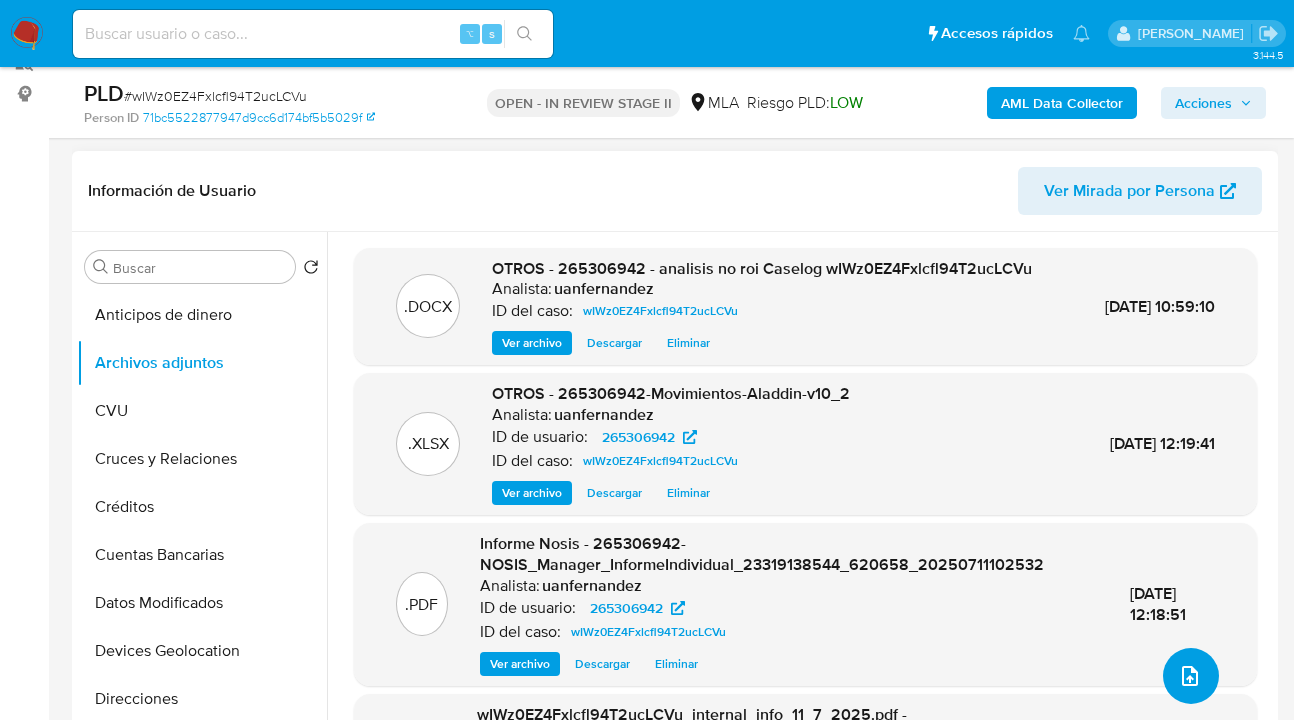 scroll, scrollTop: 131, scrollLeft: 0, axis: vertical 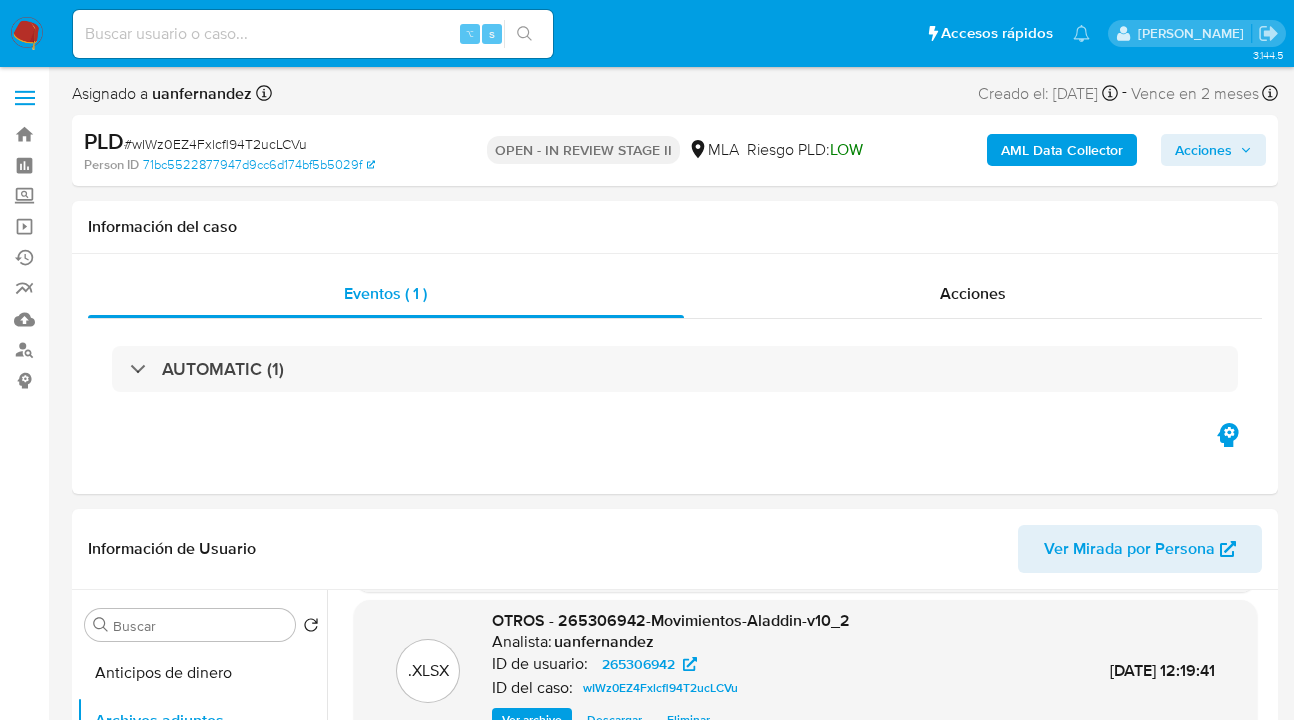 drag, startPoint x: 1215, startPoint y: 151, endPoint x: 1187, endPoint y: 162, distance: 30.083218 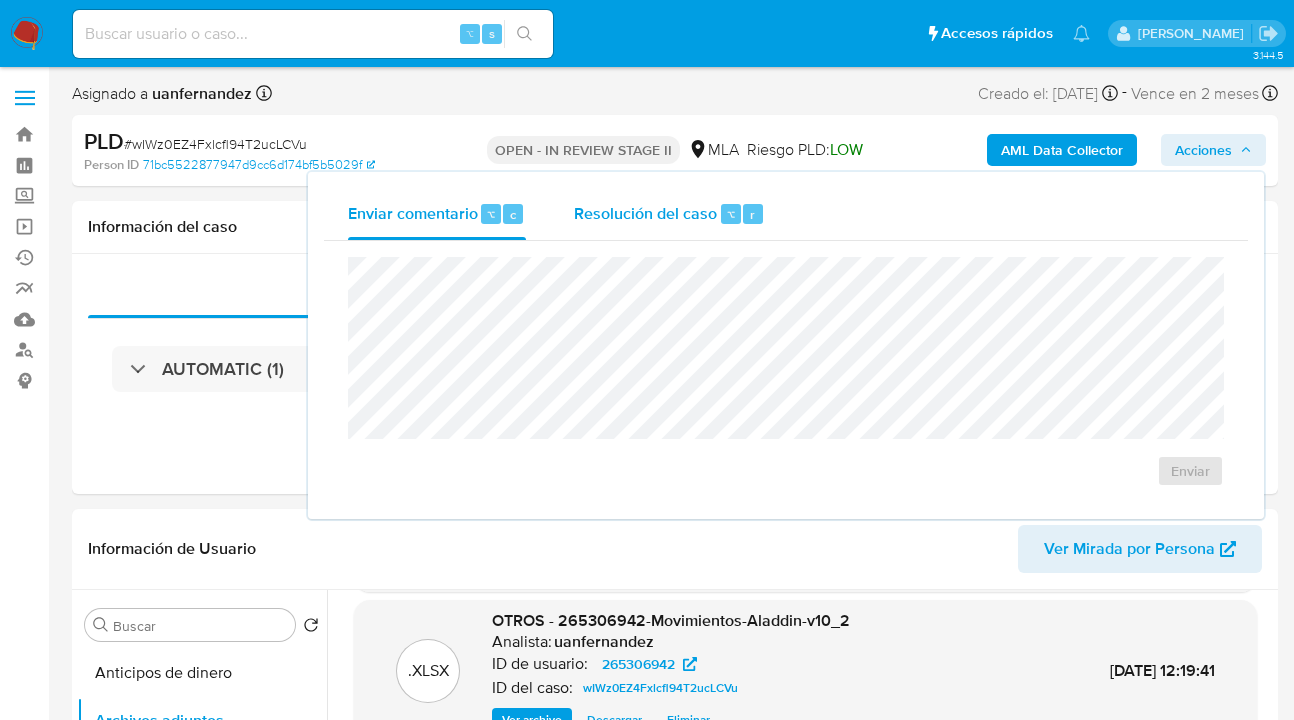 click on "Resolución del caso" at bounding box center [645, 213] 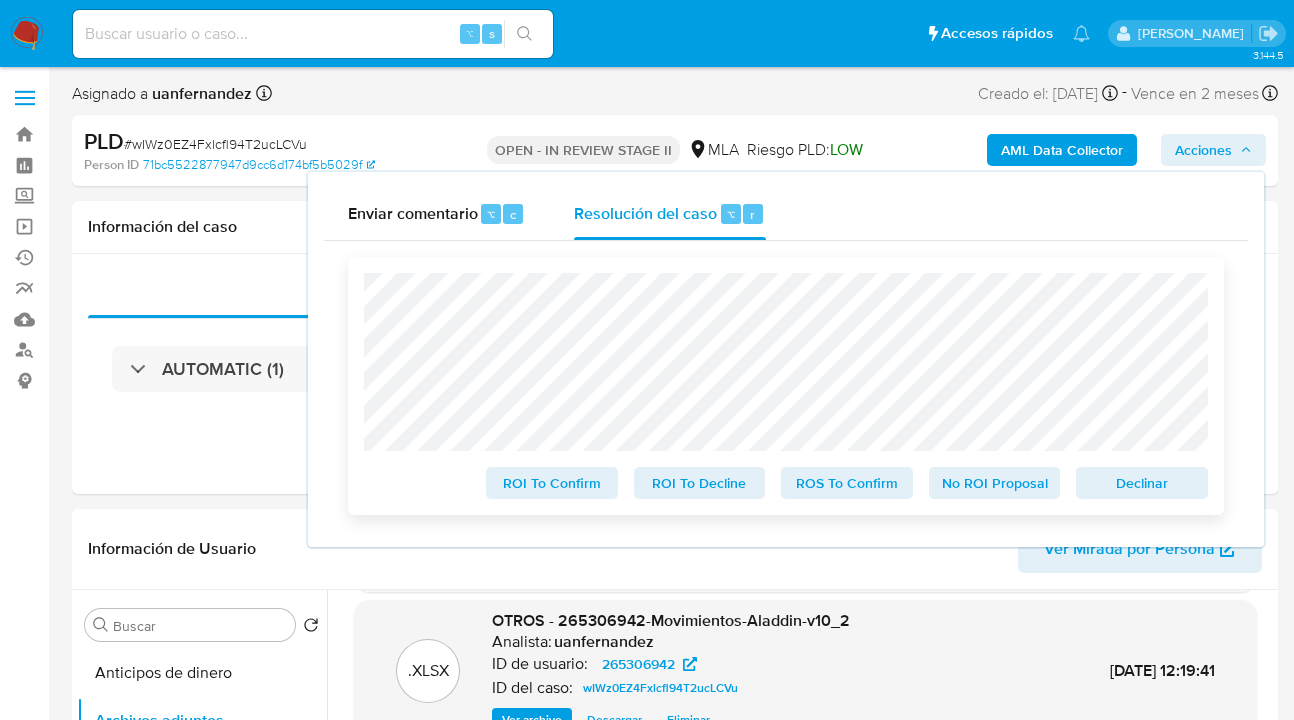 click on "No ROI Proposal" at bounding box center [995, 483] 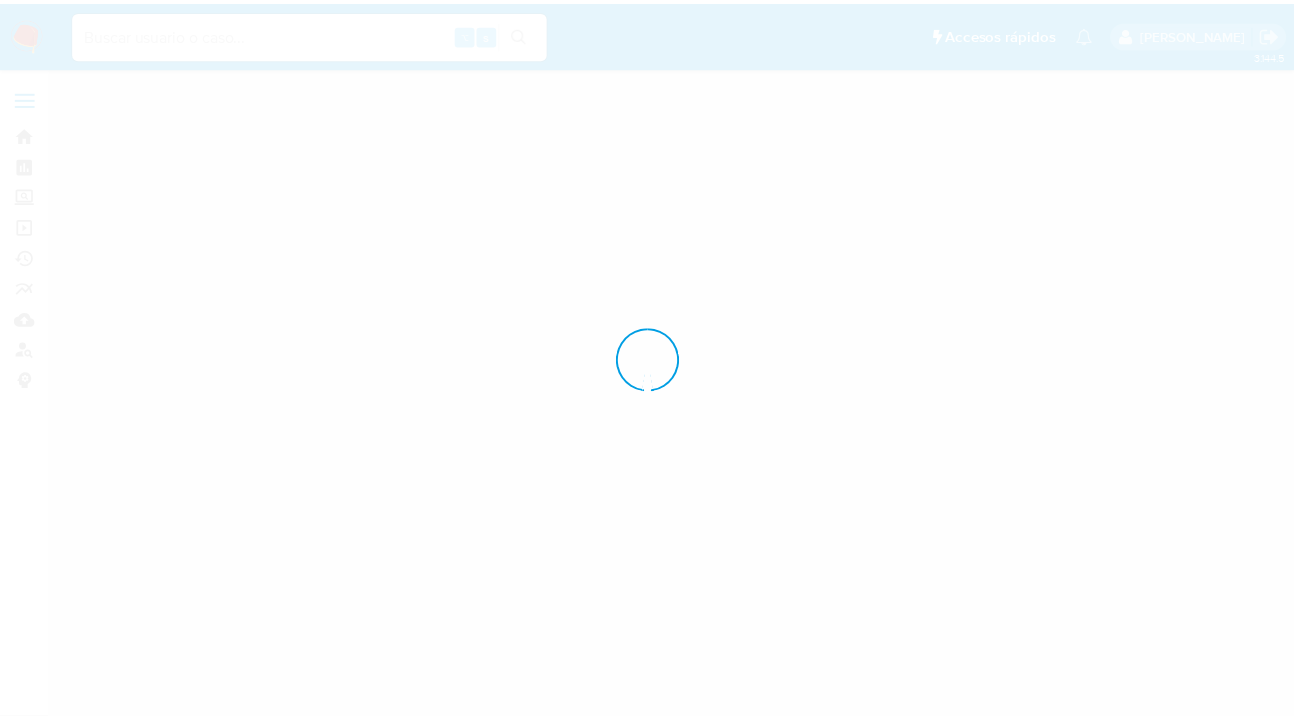 scroll, scrollTop: 0, scrollLeft: 0, axis: both 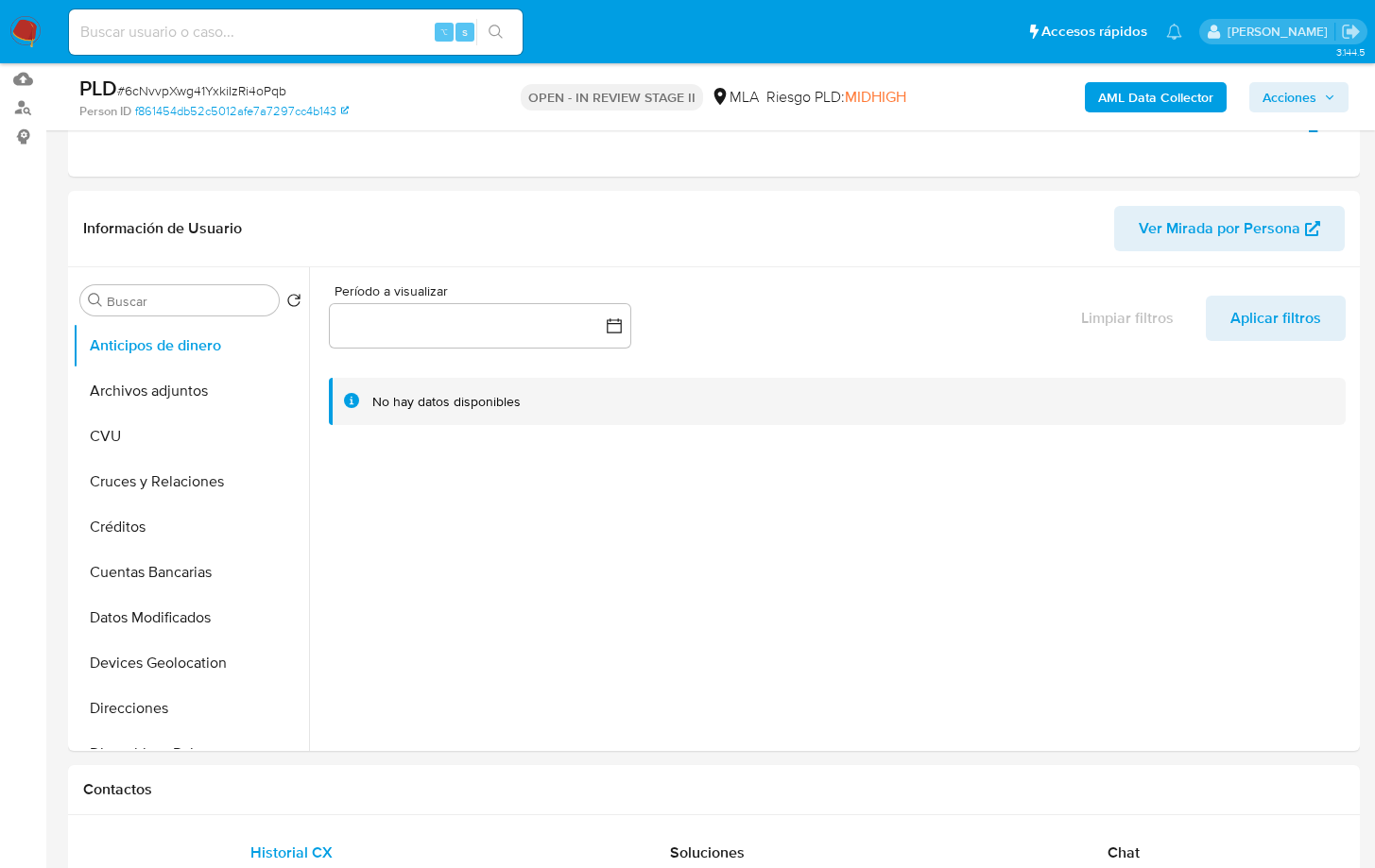 select on "10" 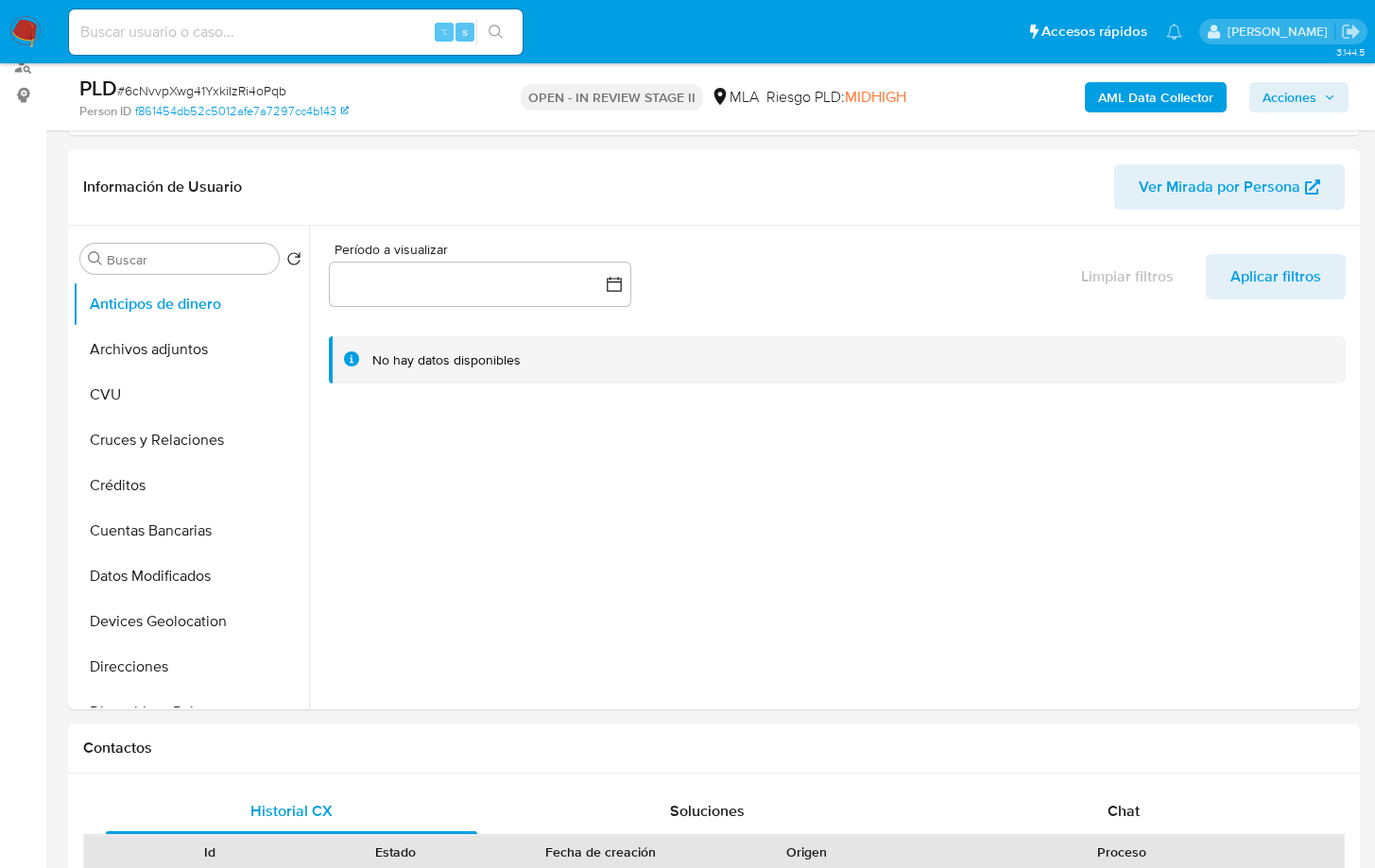 scroll, scrollTop: 272, scrollLeft: 0, axis: vertical 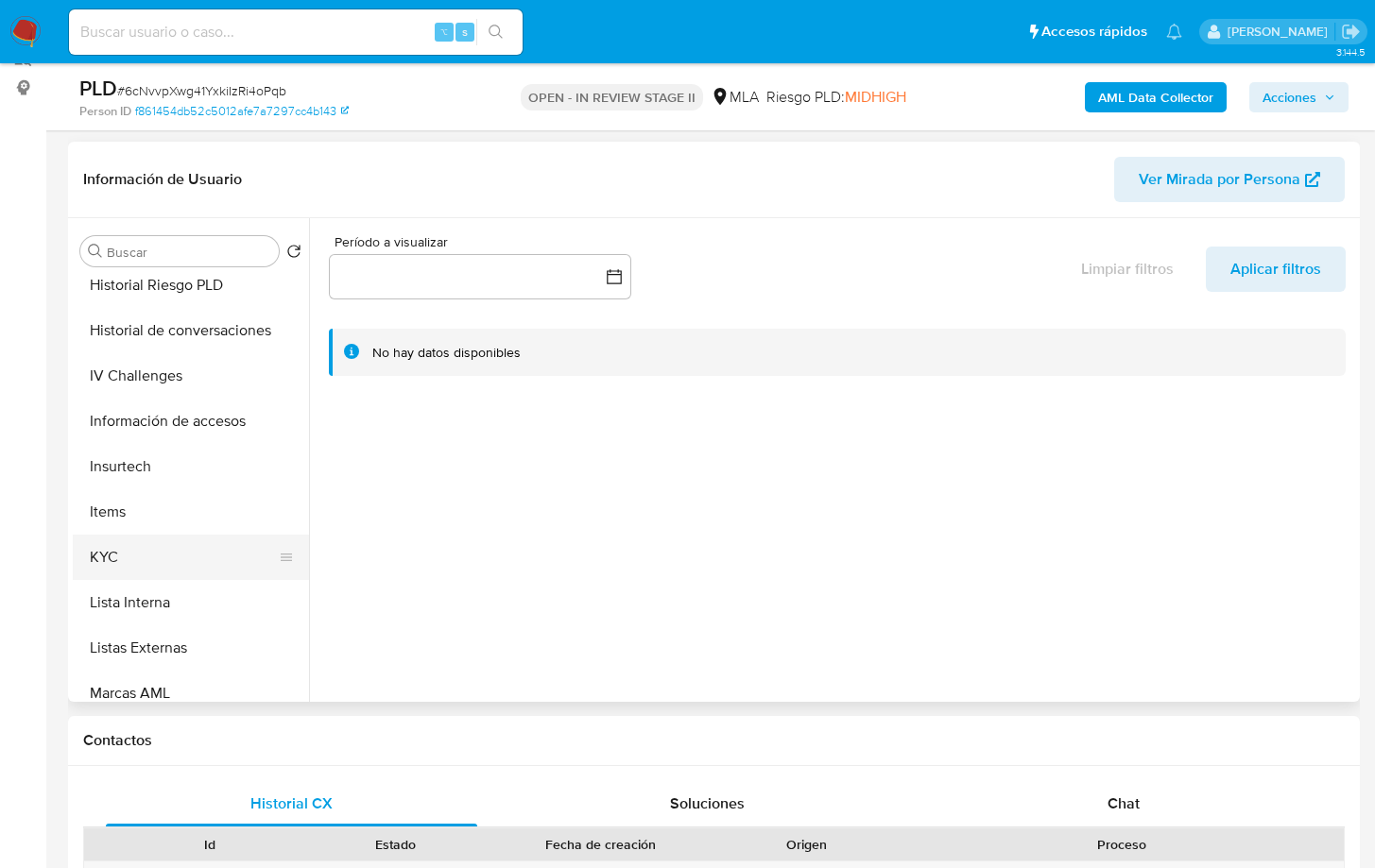 click on "KYC" at bounding box center (183, 557) 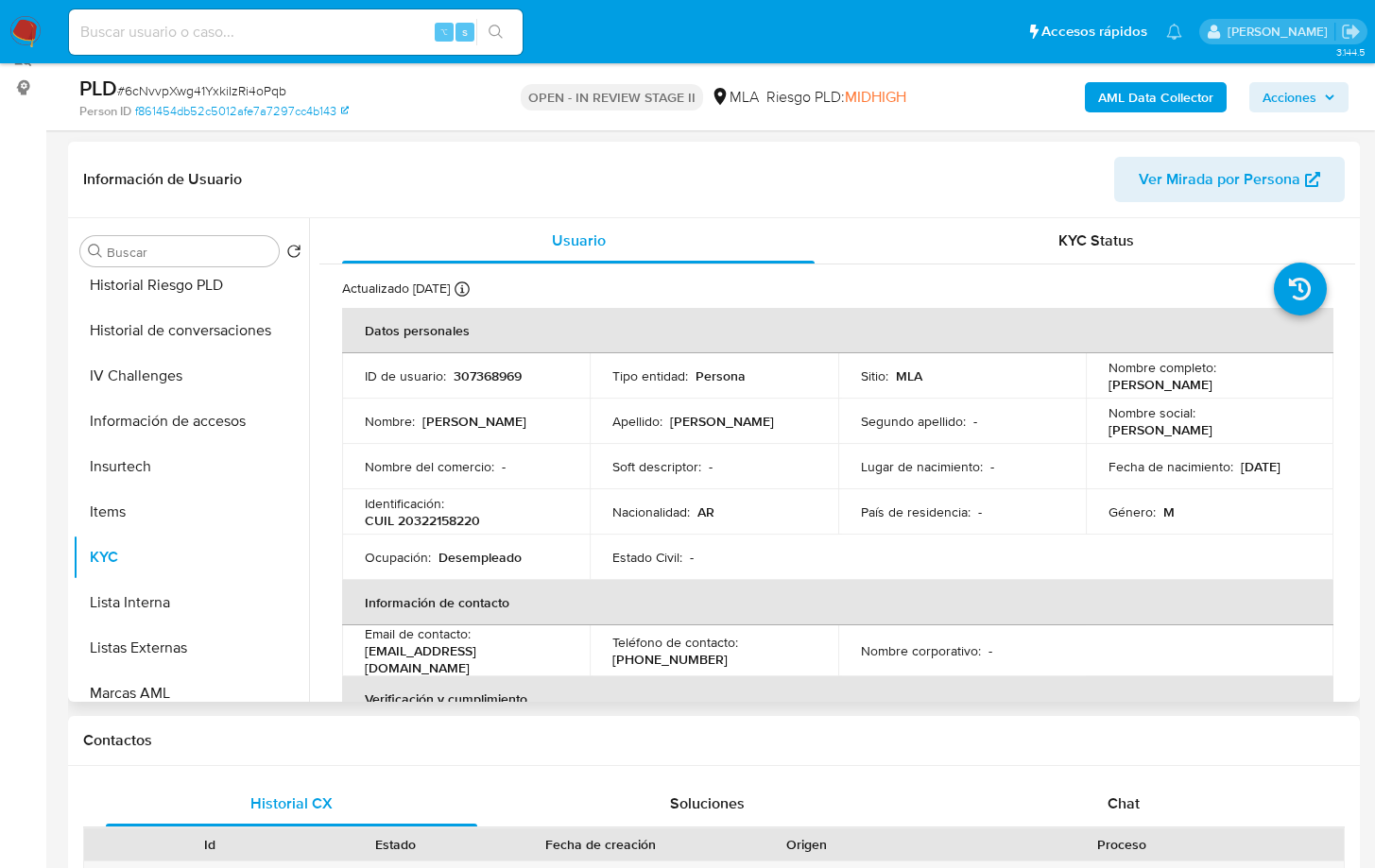 type 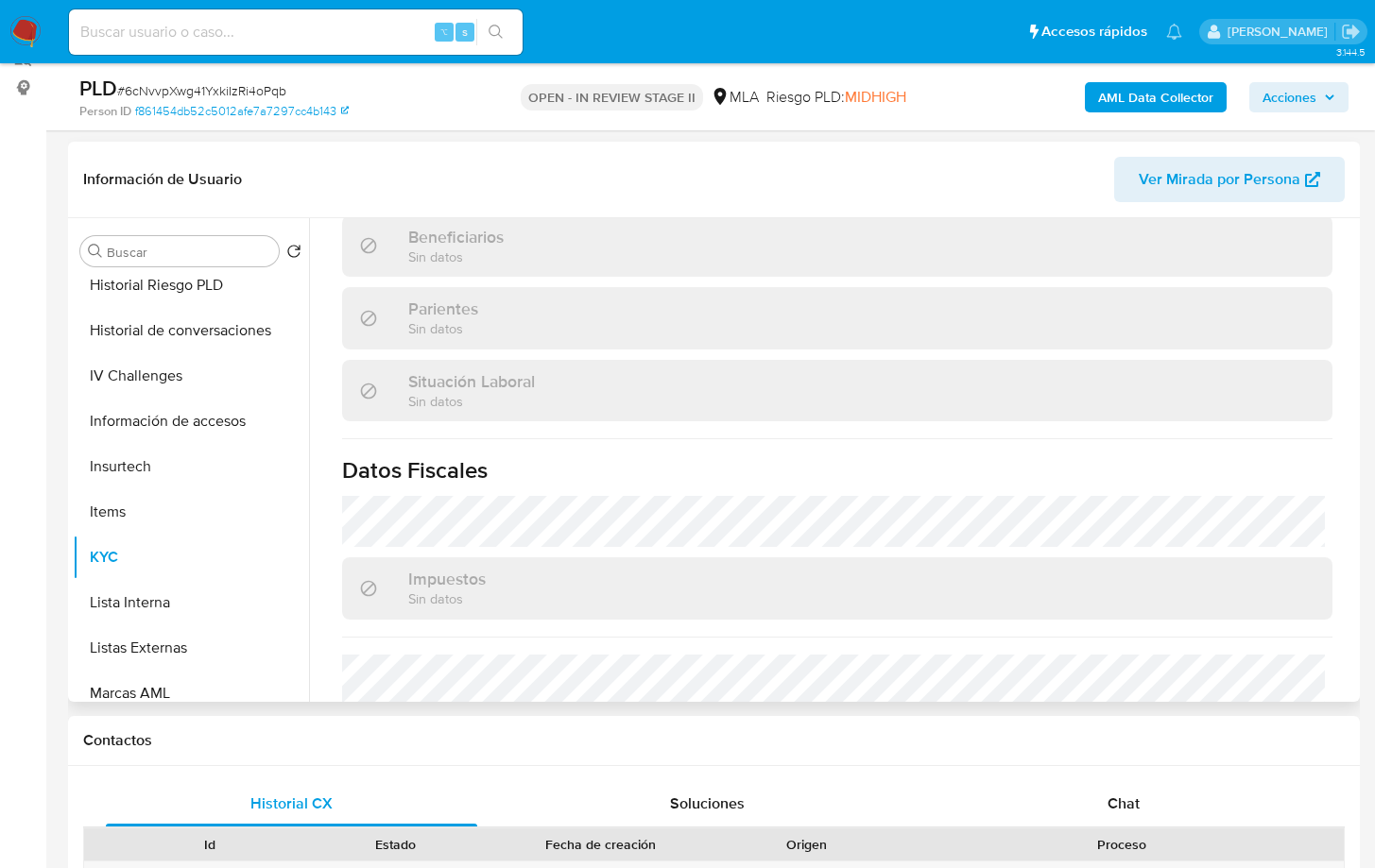 scroll, scrollTop: 994, scrollLeft: 0, axis: vertical 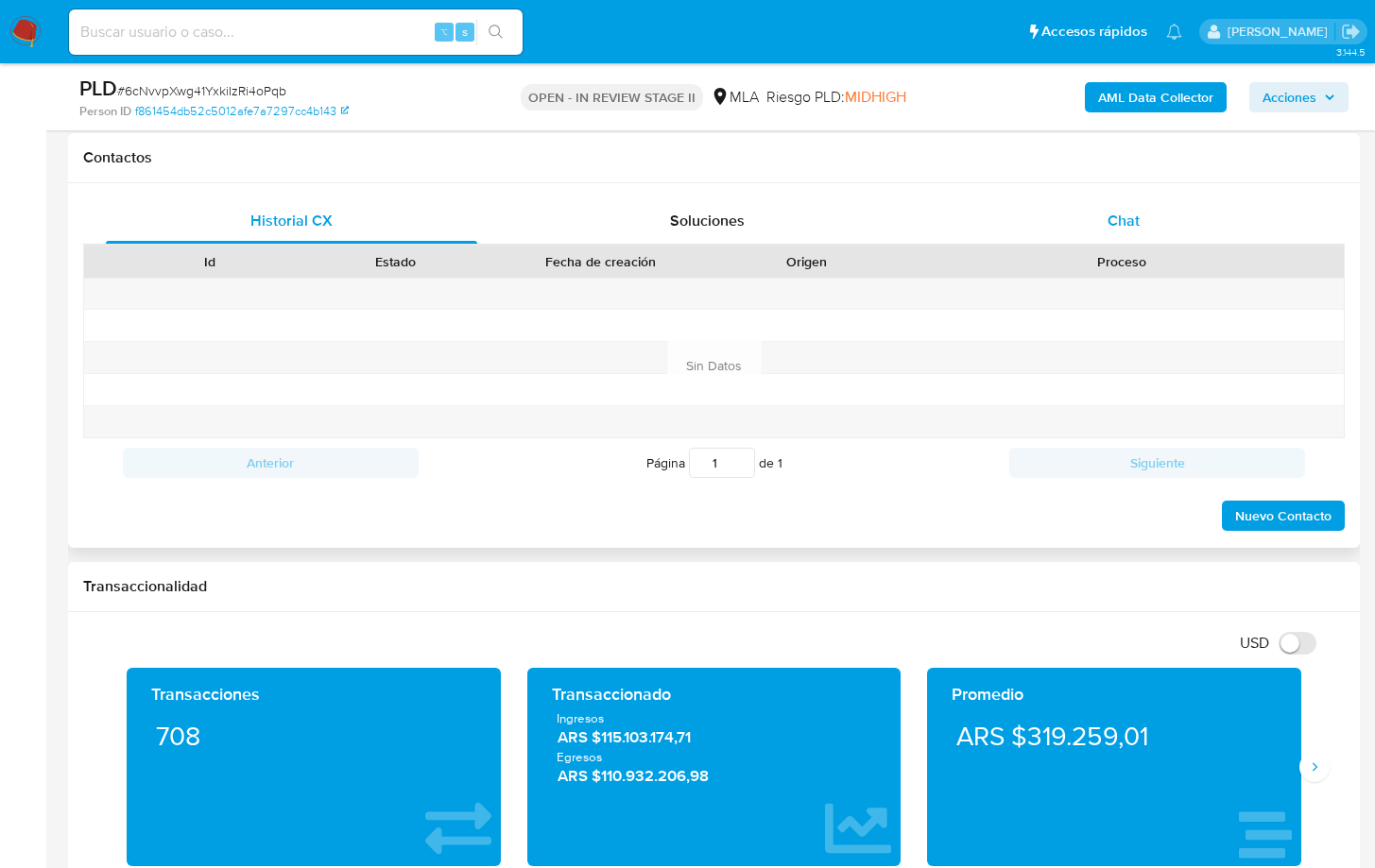 click on "Chat" at bounding box center [1124, 221] 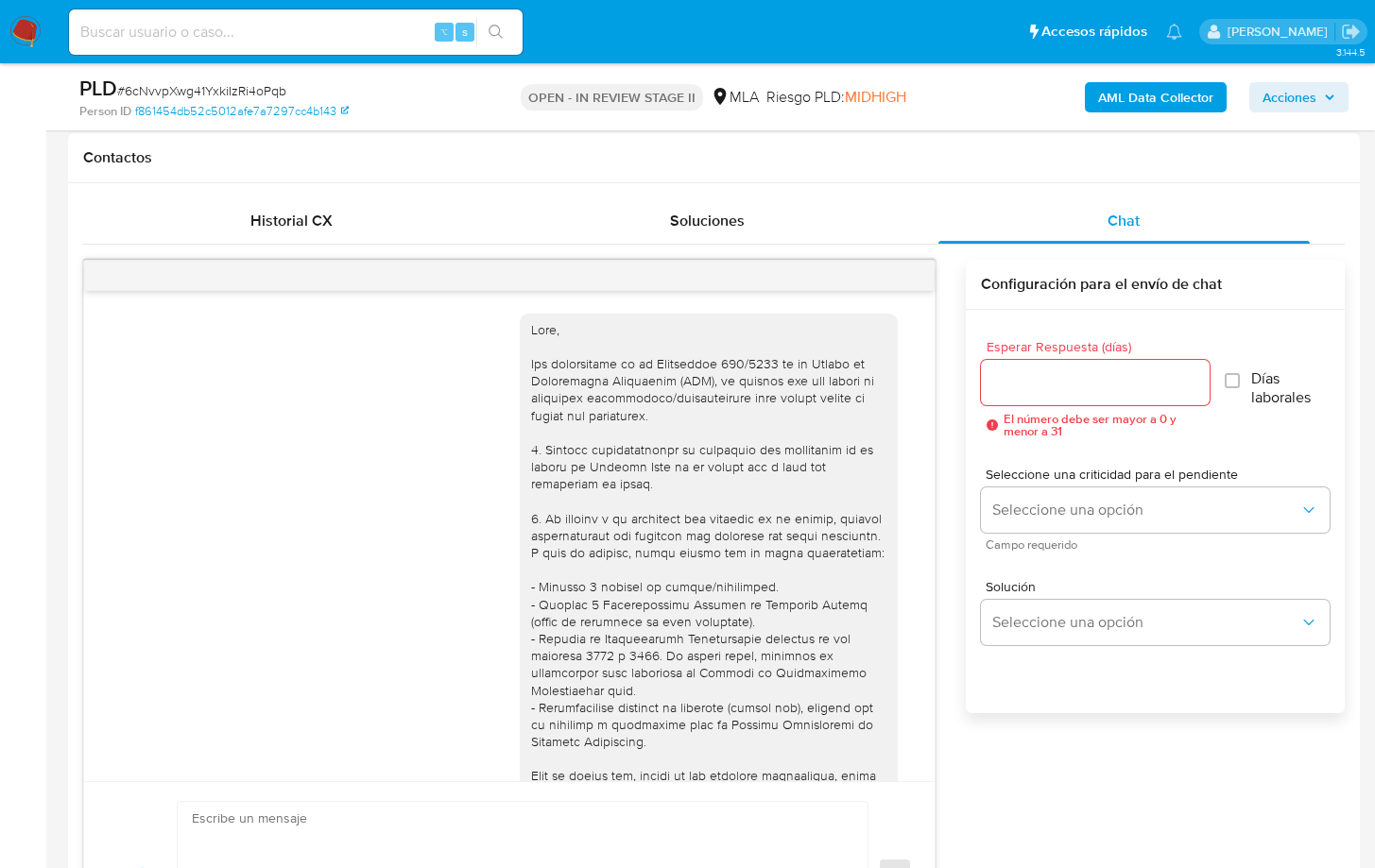 scroll, scrollTop: 1069, scrollLeft: 0, axis: vertical 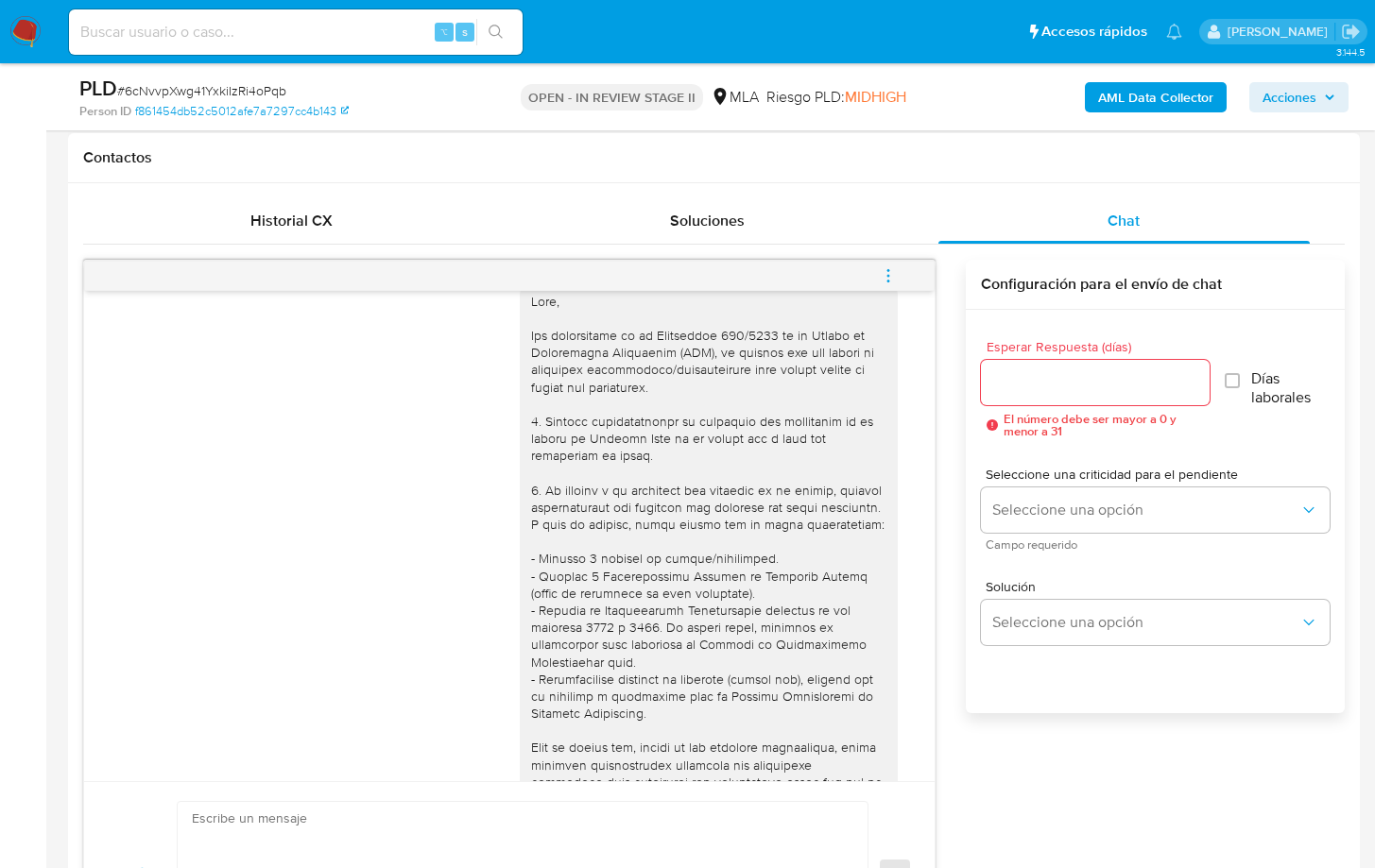 type 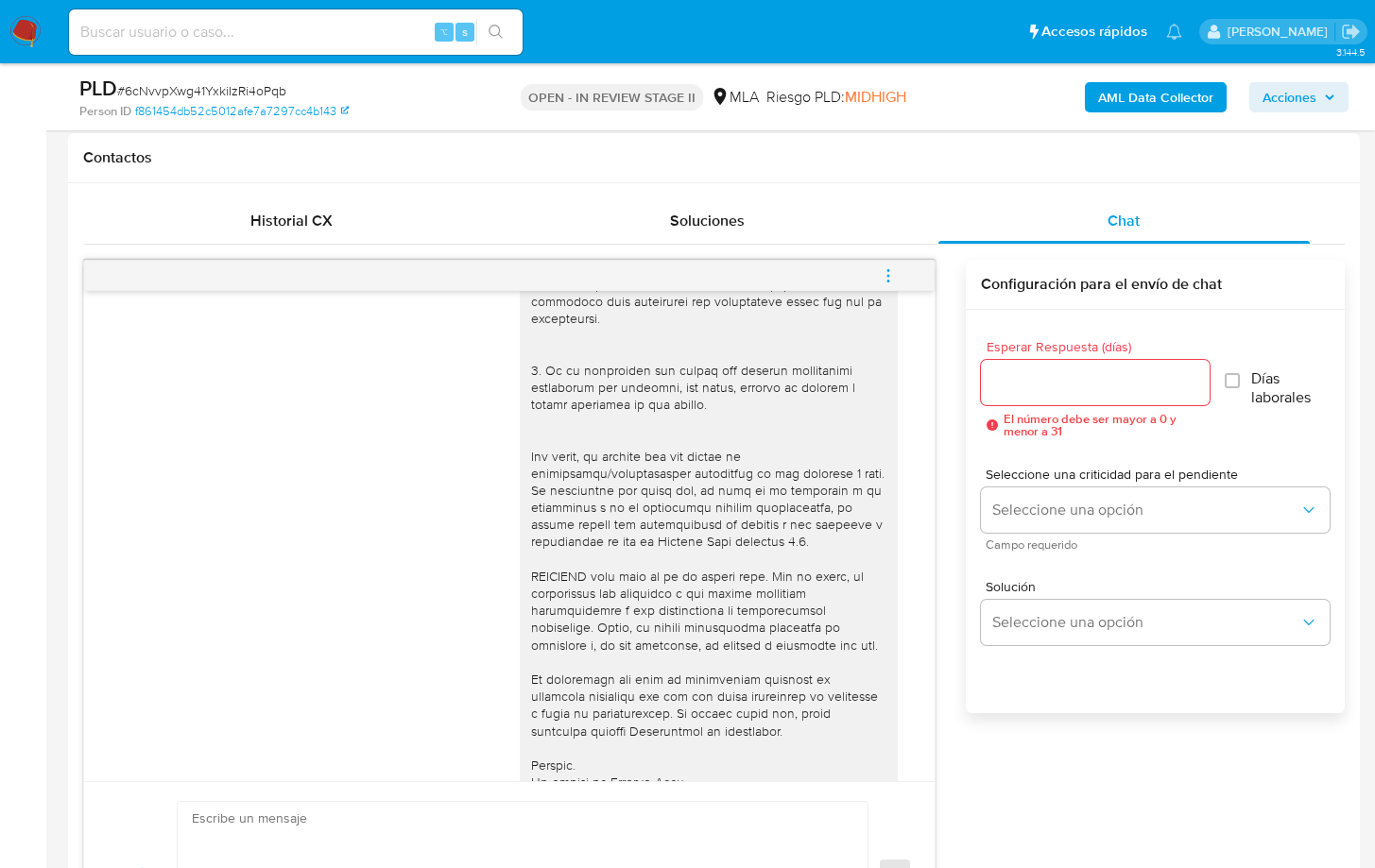 scroll, scrollTop: 509, scrollLeft: 0, axis: vertical 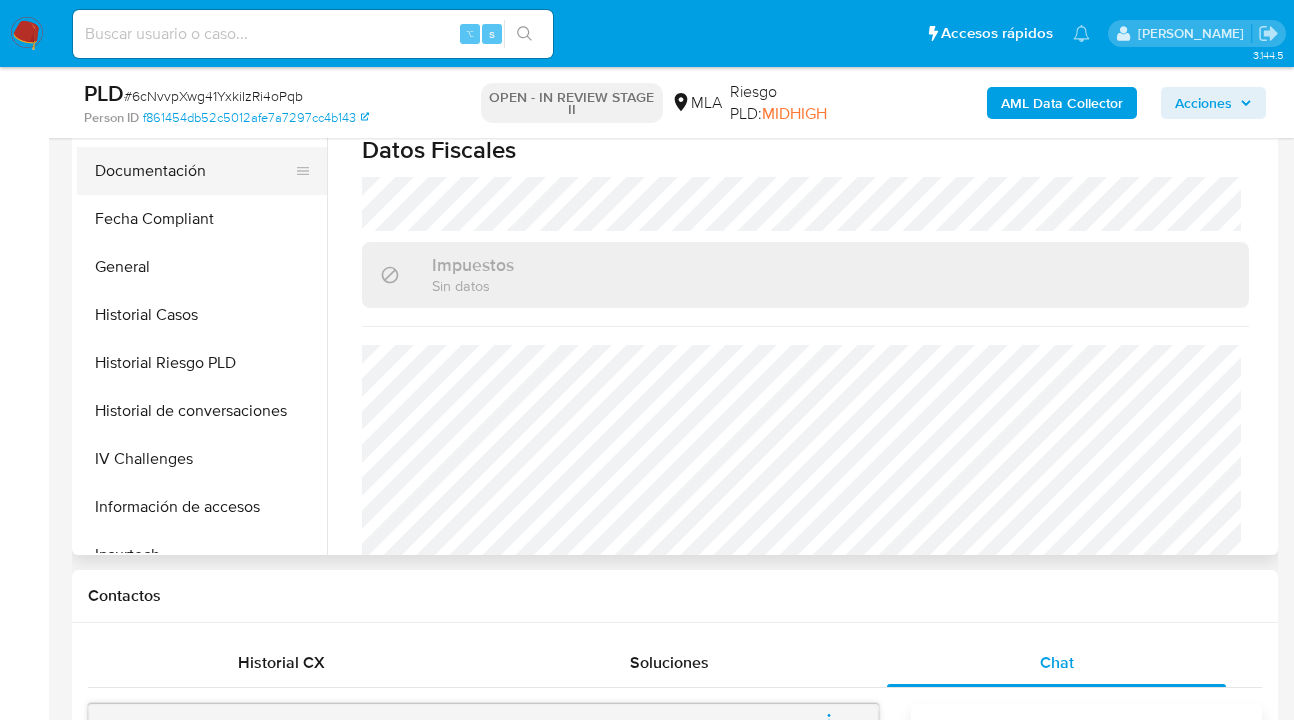 click on "Documentación" at bounding box center [194, 171] 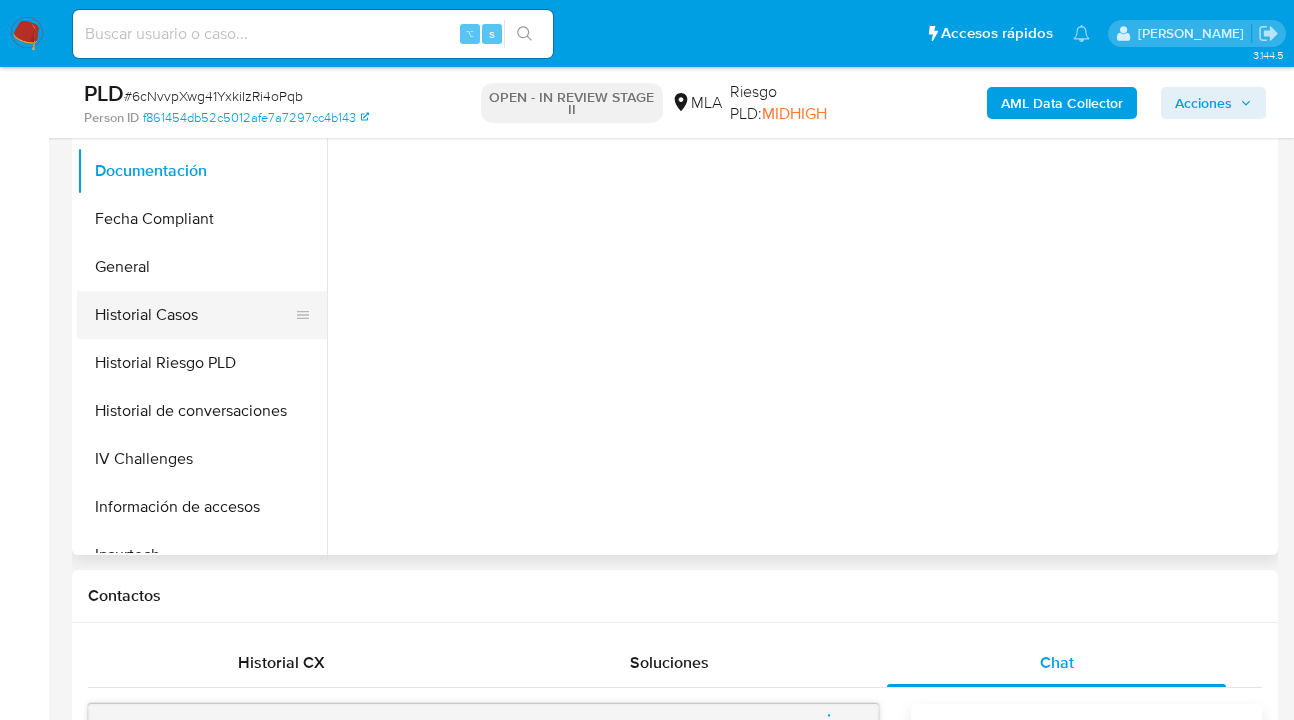 scroll, scrollTop: 0, scrollLeft: 0, axis: both 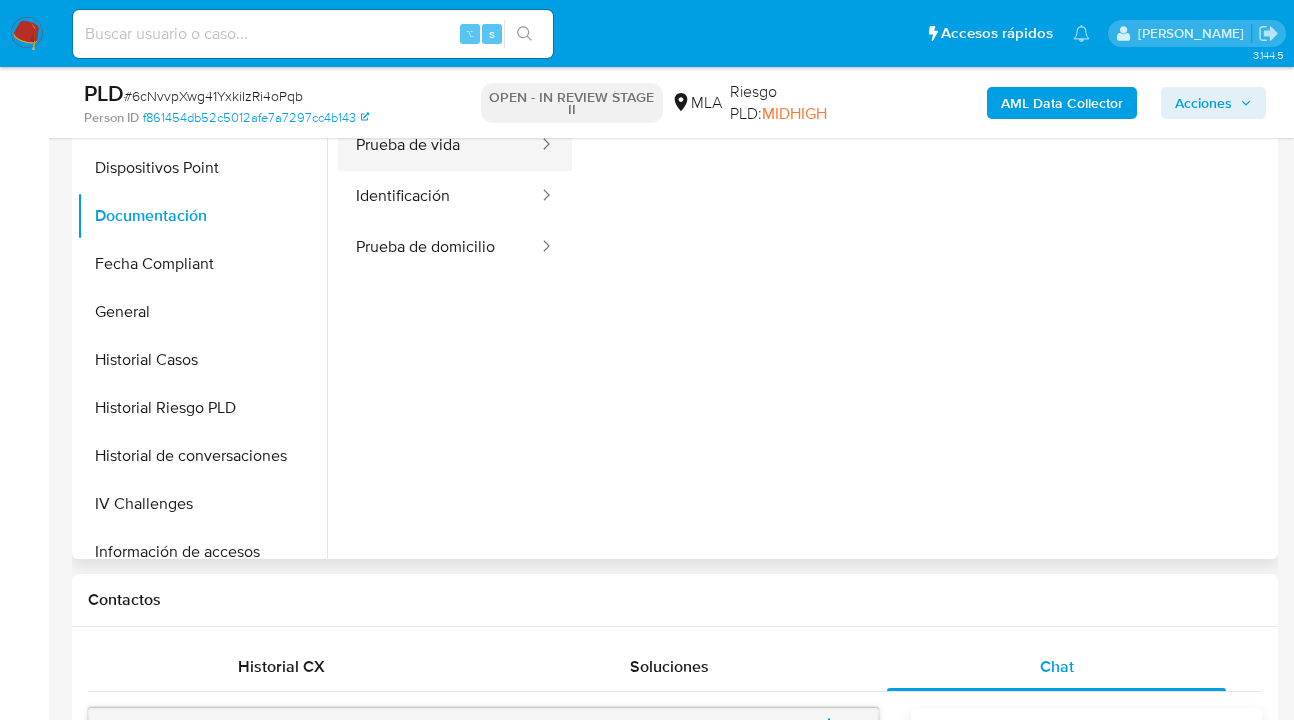 click on "Prueba de vida" at bounding box center (439, 145) 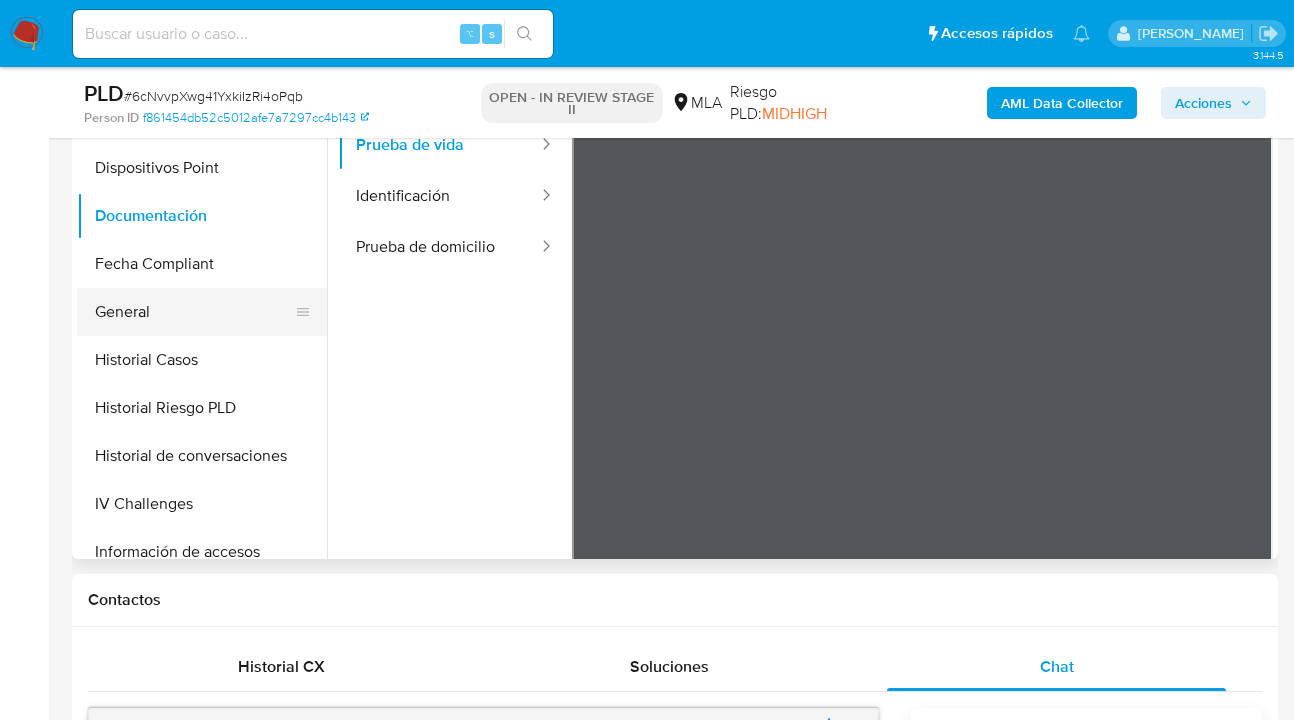 click on "General" at bounding box center (194, 312) 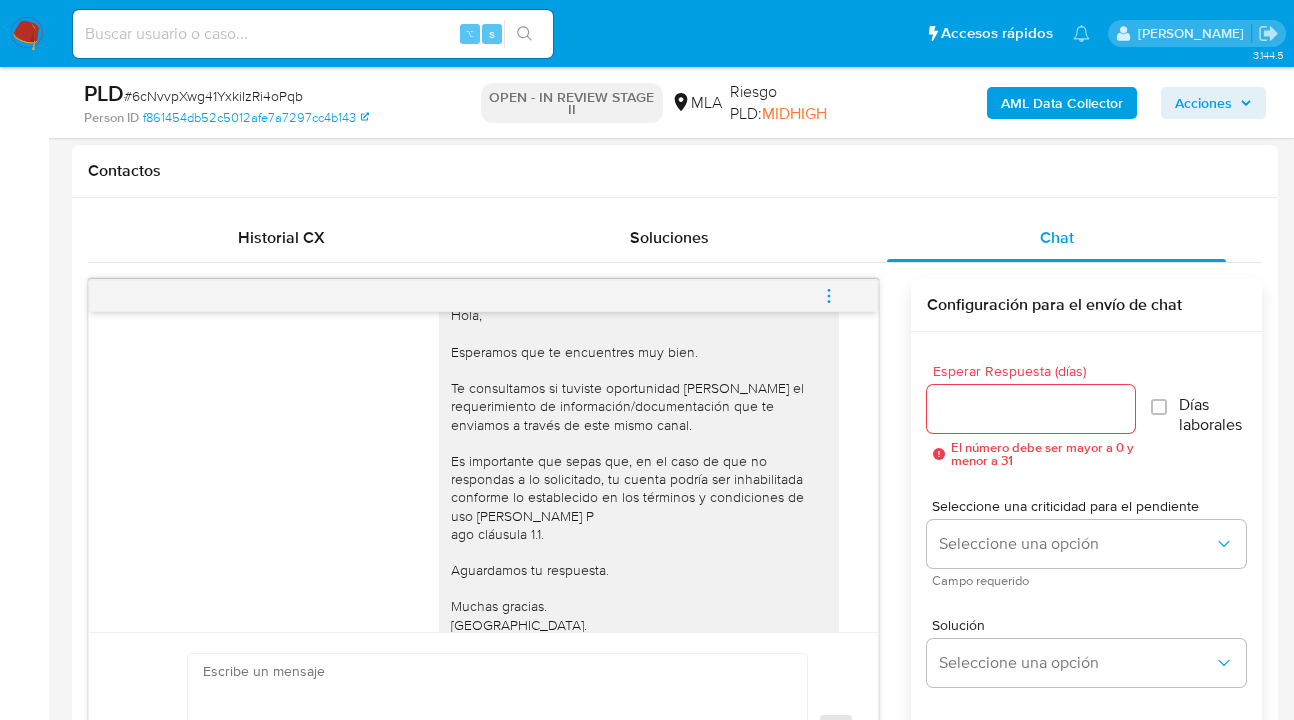 scroll, scrollTop: 939, scrollLeft: 0, axis: vertical 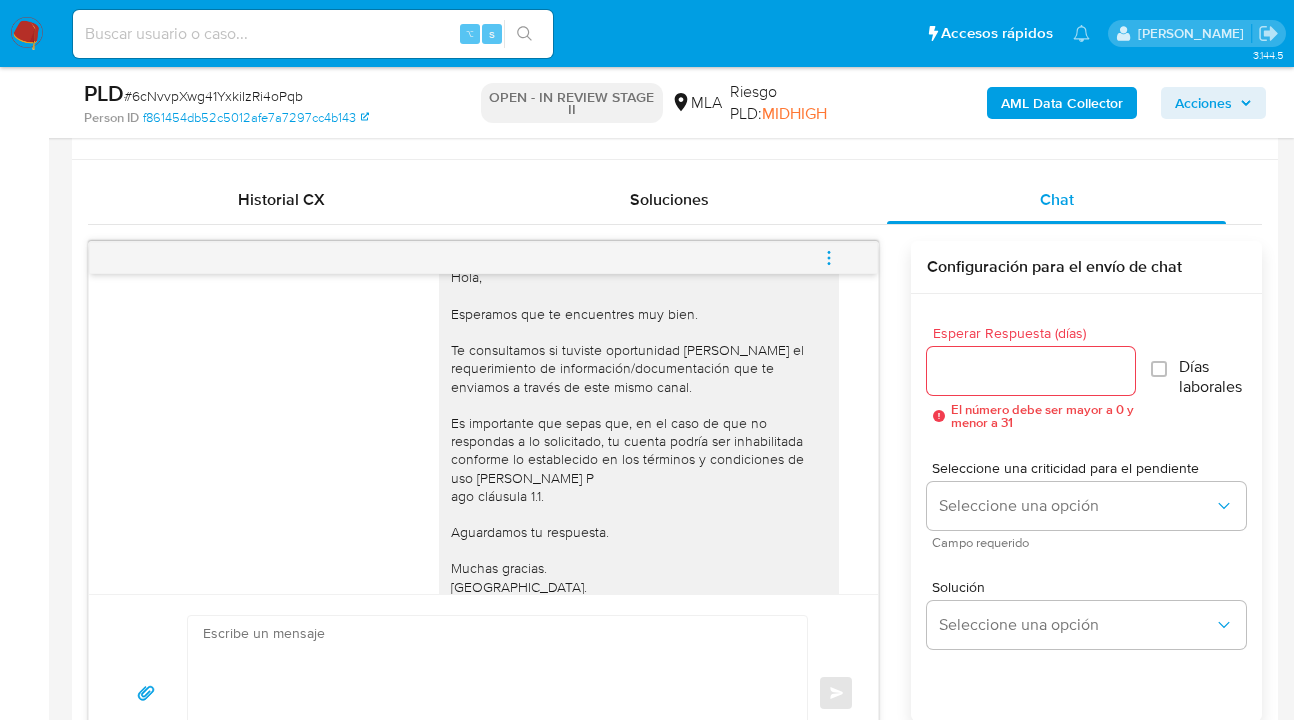 click on "Esperar Respuesta (días)" at bounding box center [1031, 371] 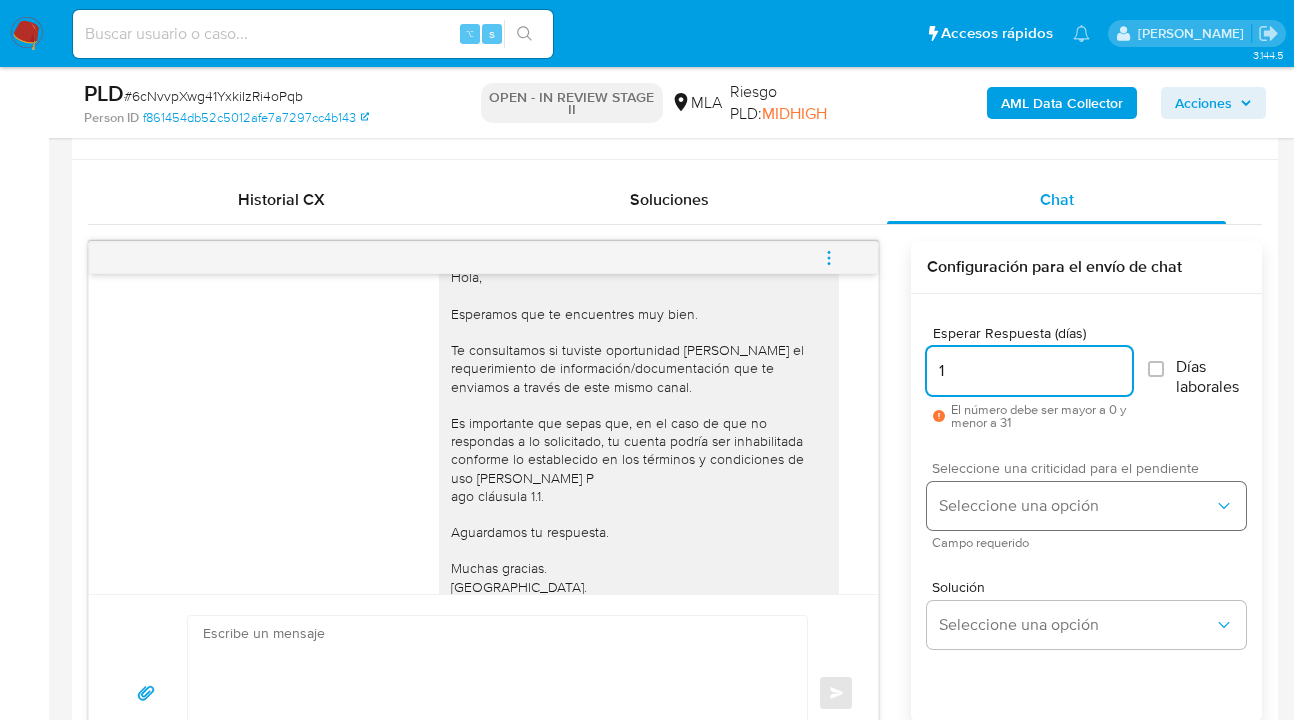 type on "1" 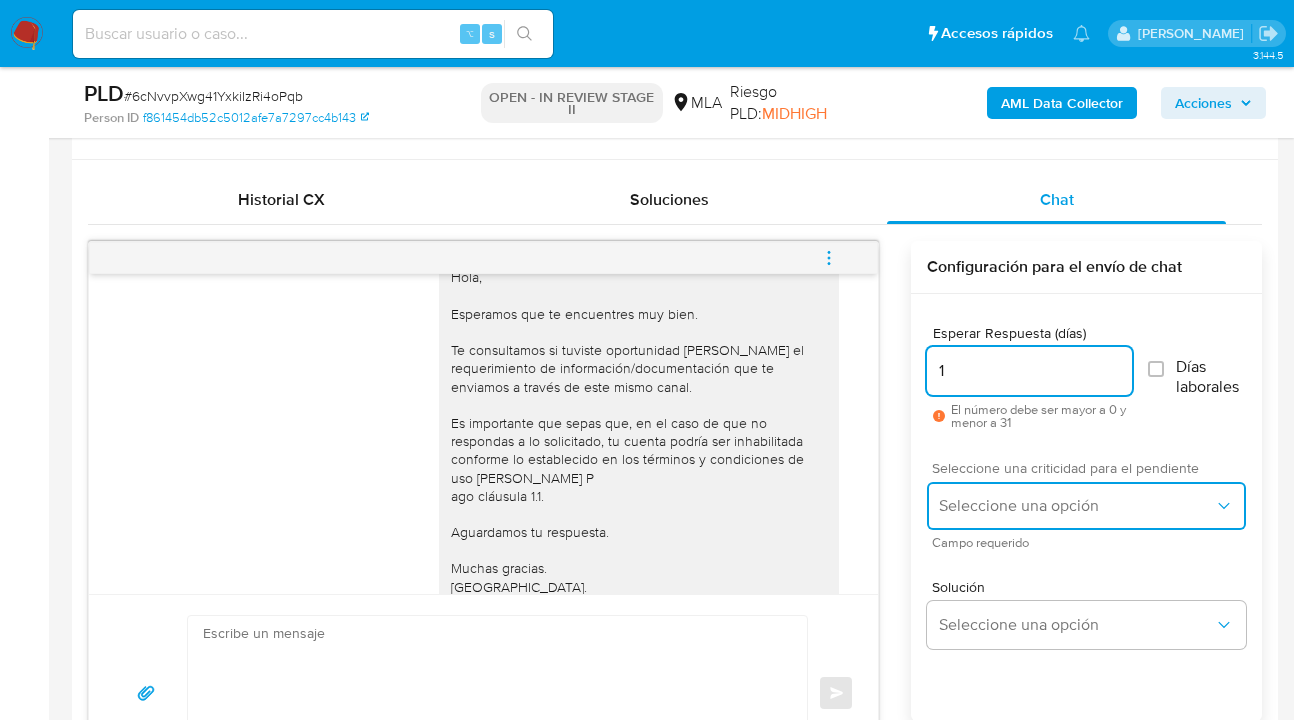 click on "Seleccione una opción" at bounding box center [1076, 506] 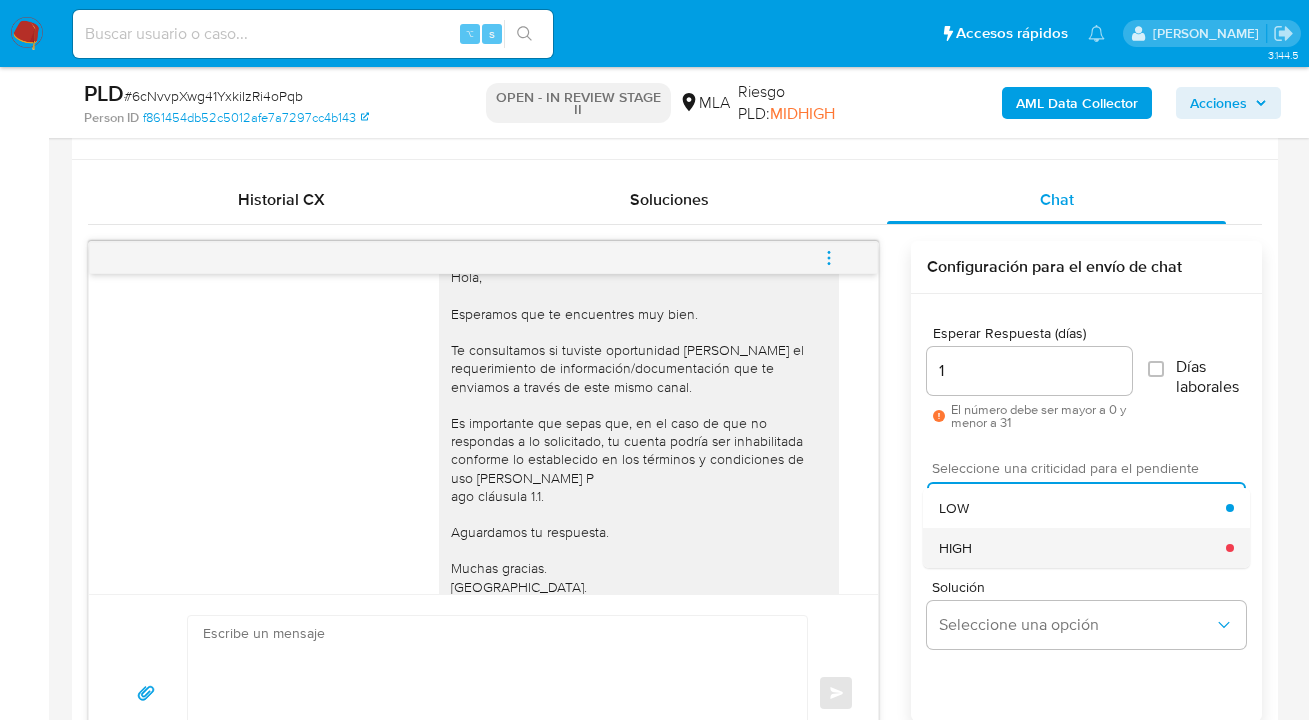 click on "HIGH" at bounding box center [1082, 548] 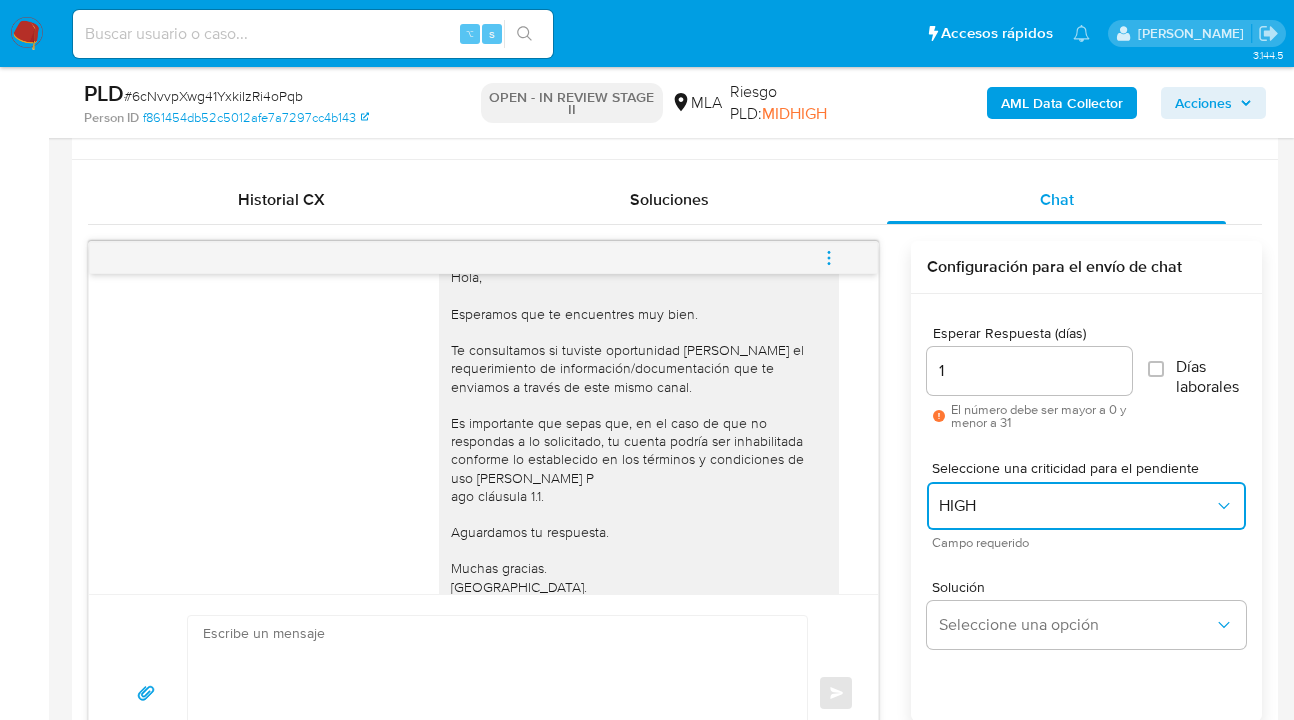 scroll, scrollTop: 0, scrollLeft: 0, axis: both 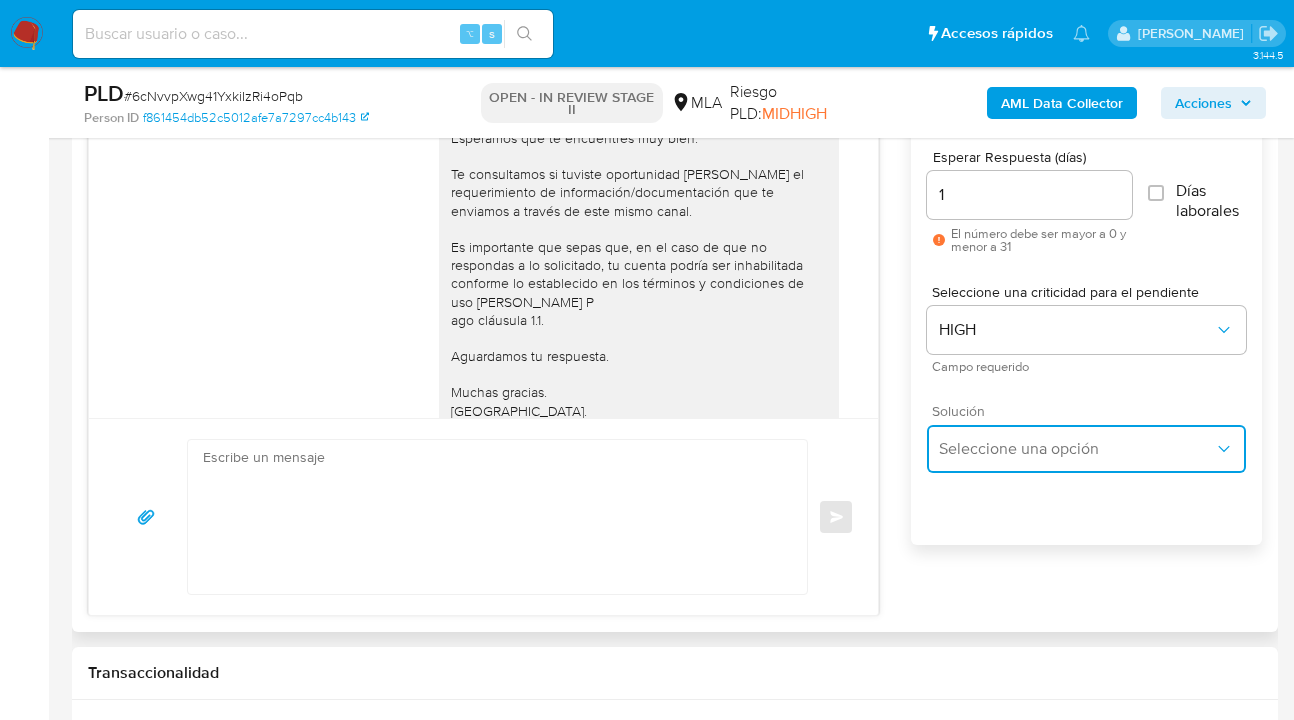 click on "Seleccione una opción" at bounding box center (1076, 449) 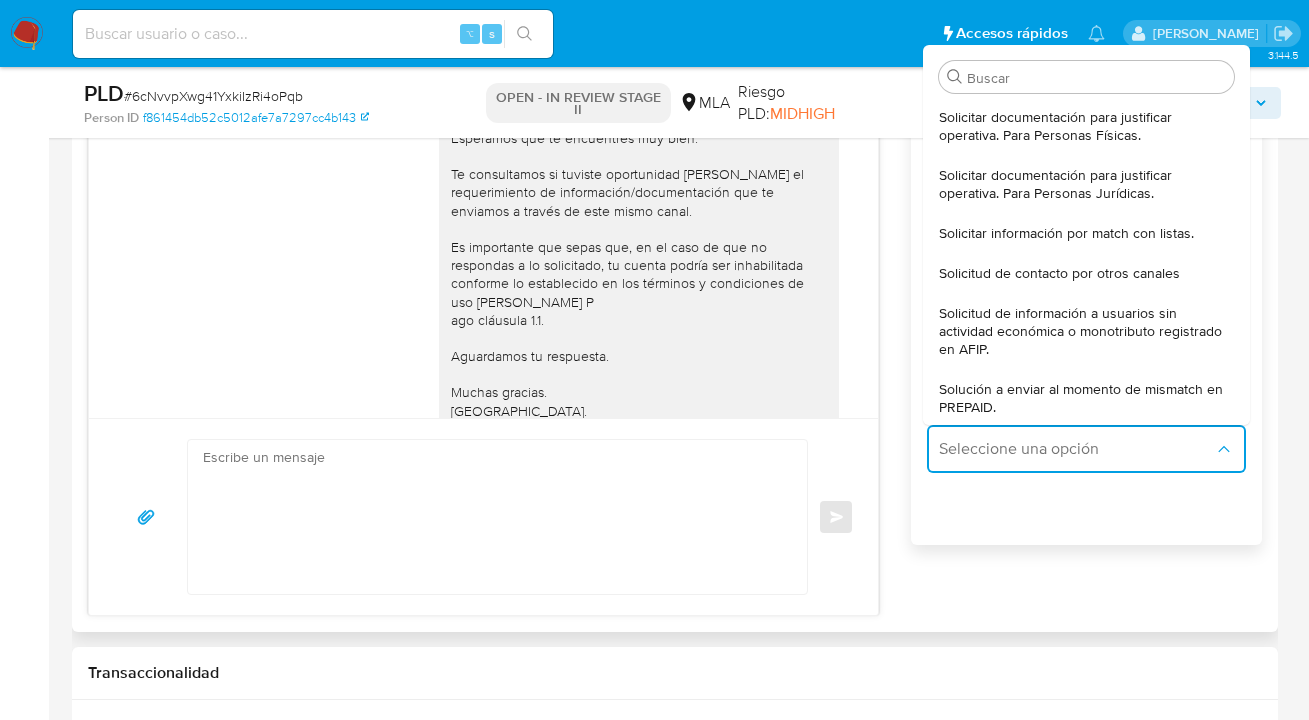 drag, startPoint x: 992, startPoint y: 135, endPoint x: 598, endPoint y: 297, distance: 426.0047 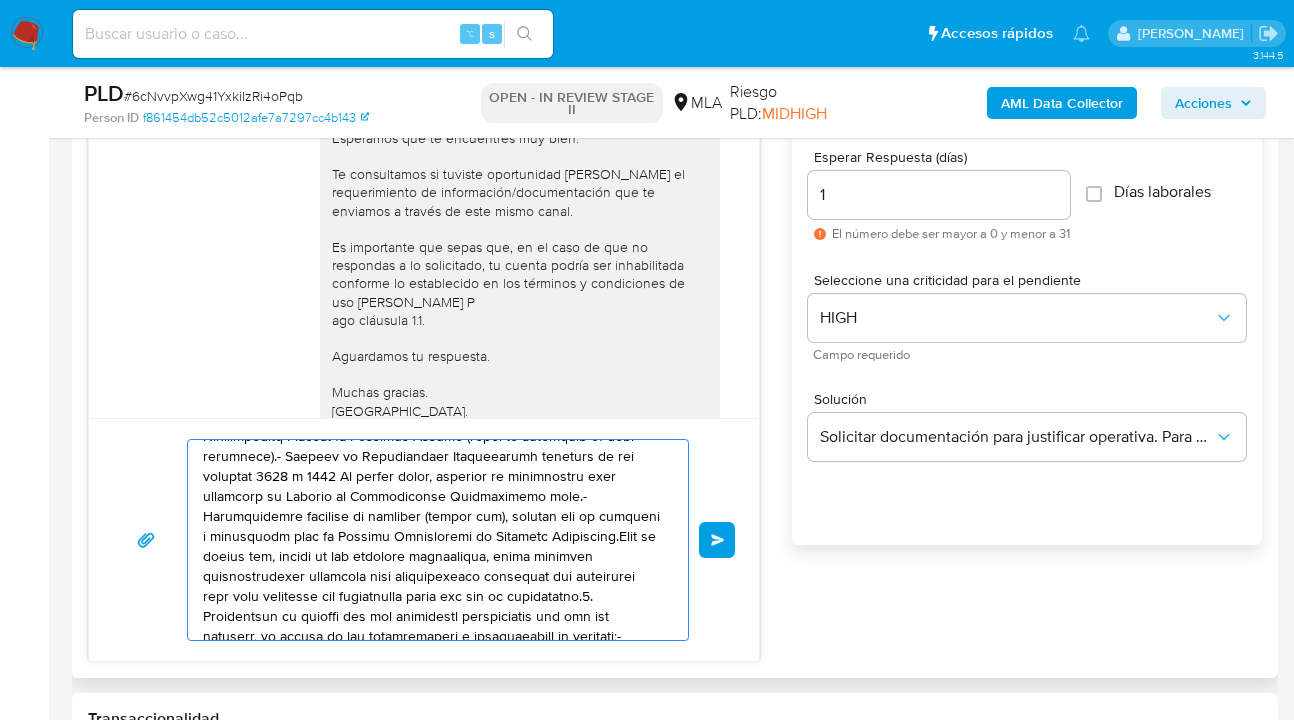 drag, startPoint x: 538, startPoint y: 597, endPoint x: 199, endPoint y: 441, distance: 373.17154 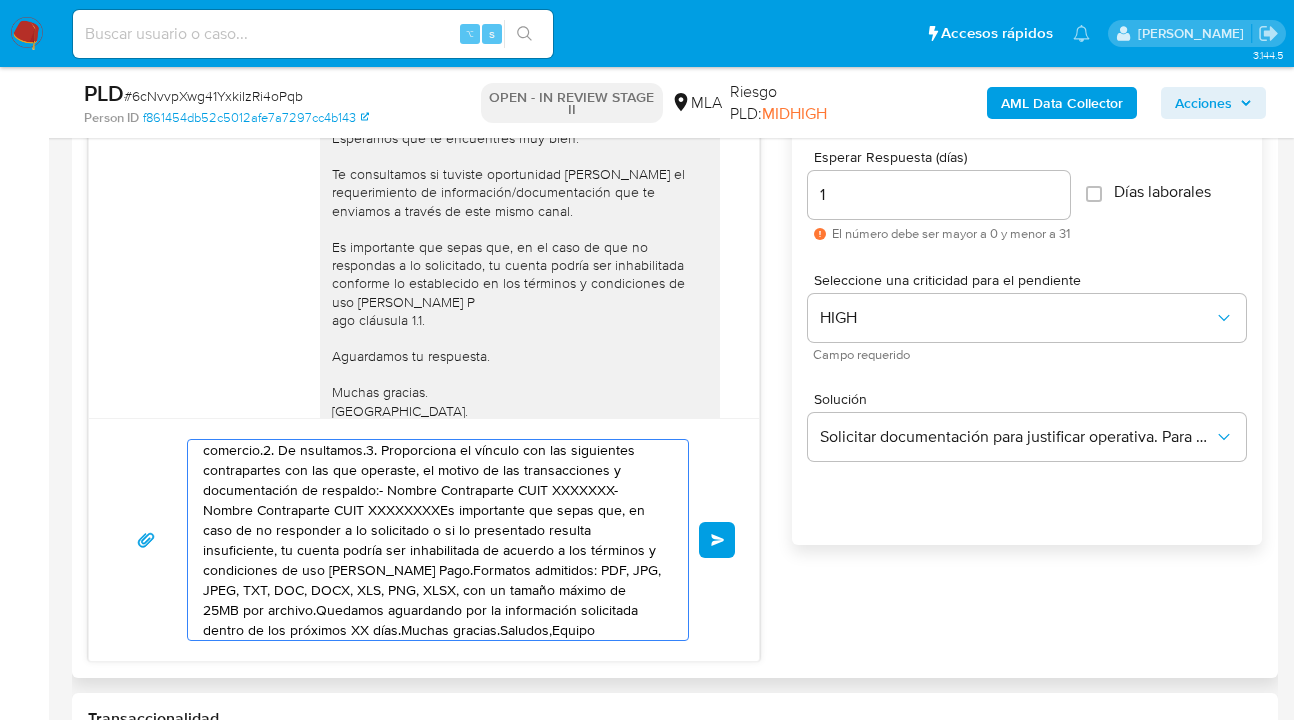 drag, startPoint x: 461, startPoint y: 618, endPoint x: 232, endPoint y: 441, distance: 289.43048 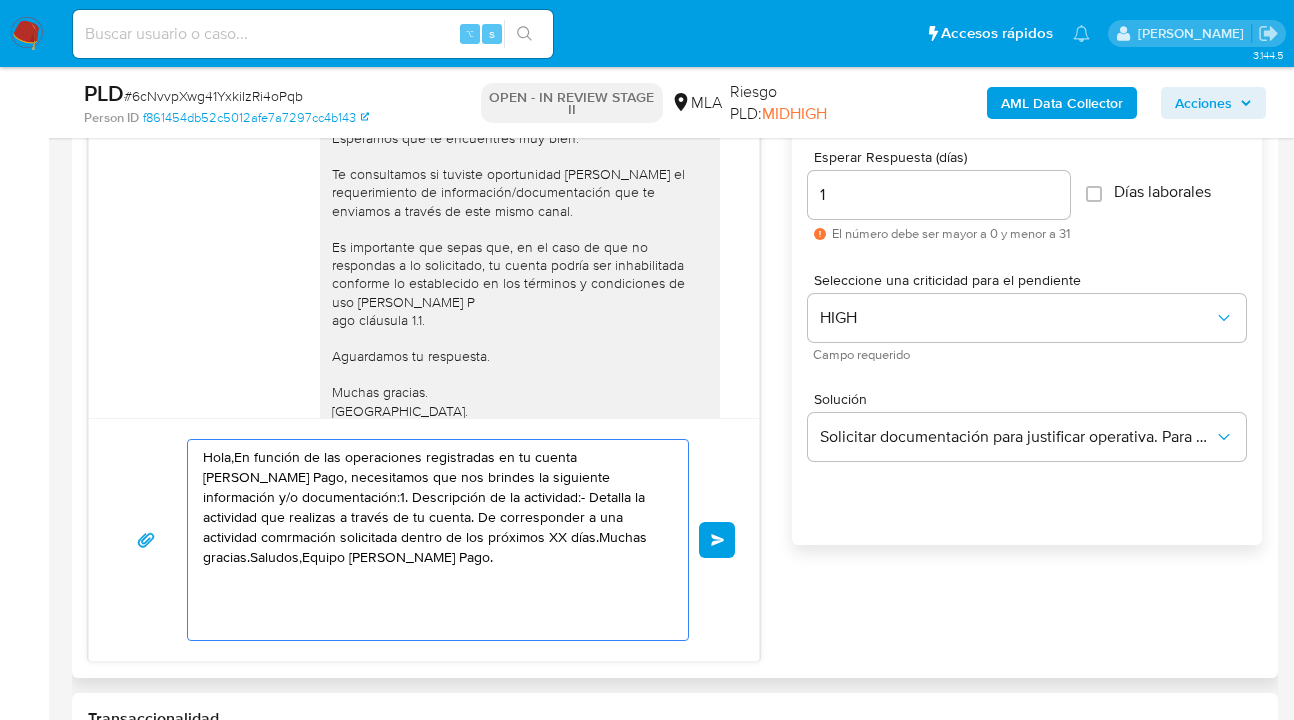 scroll, scrollTop: 0, scrollLeft: 0, axis: both 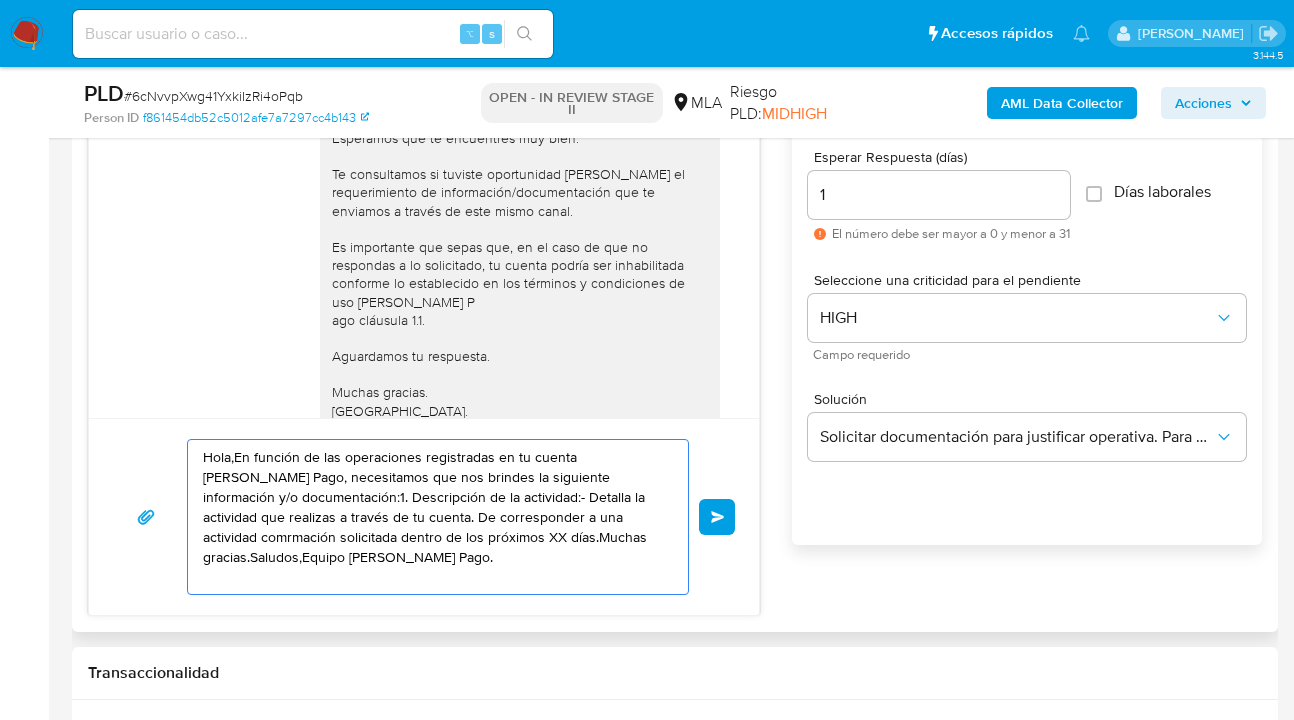 type on "Hola,En función de las operaciones registradas en tu cuenta de Mercado Pago, necesitamos que nos brindes la siguiente información y/o documentación:1. Descripción de la actividad:- Detalla la actividad que realizas a través de tu cuenta. De corresponder a una actividad comrmación solicitada dentro de los próximos XX días.Muchas gracias.Saludos,Equipo de Mercado Pago." 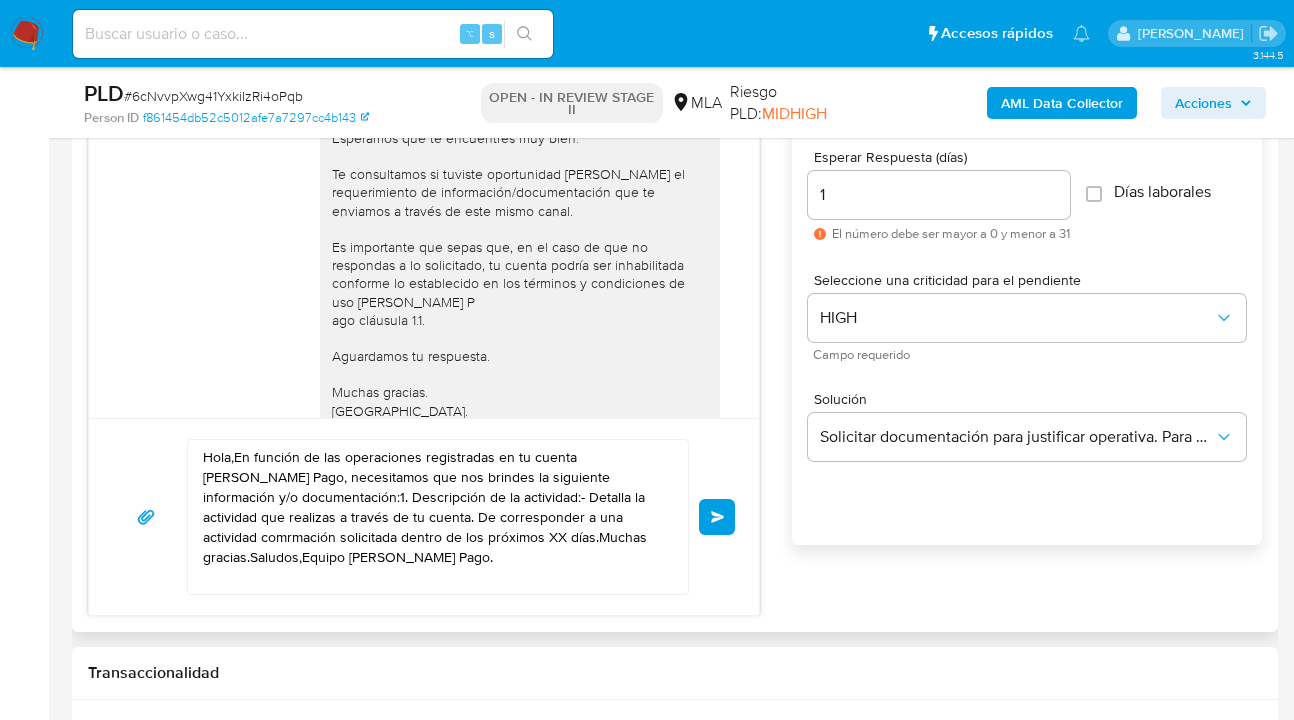 drag, startPoint x: 546, startPoint y: 601, endPoint x: 185, endPoint y: 417, distance: 405.18762 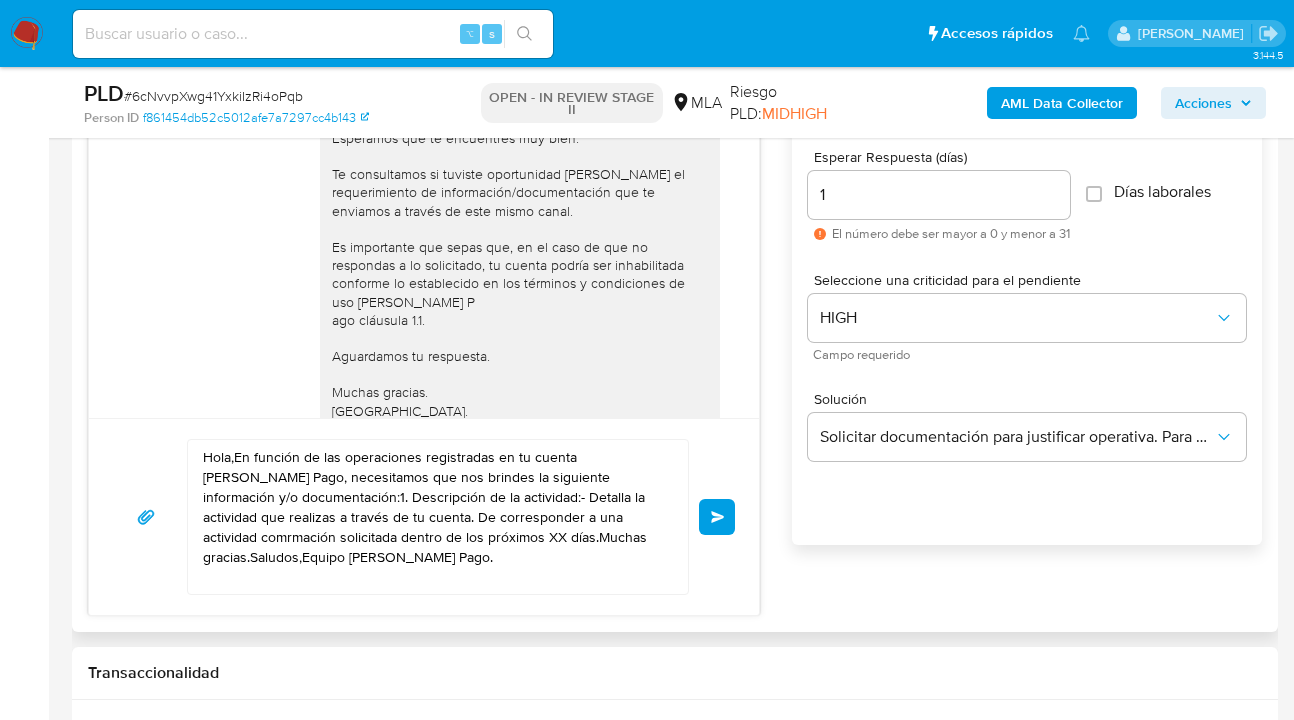 click on "Hola,En función de las operaciones registradas en tu cuenta de Mercado Pago, necesitamos que nos brindes la siguiente información y/o documentación:1. Descripción de la actividad:- Detalla la actividad que realizas a través de tu cuenta. De corresponder a una actividad comrmación solicitada dentro de los próximos XX días.Muchas gracias.Saludos,Equipo de Mercado Pago." at bounding box center (433, 517) 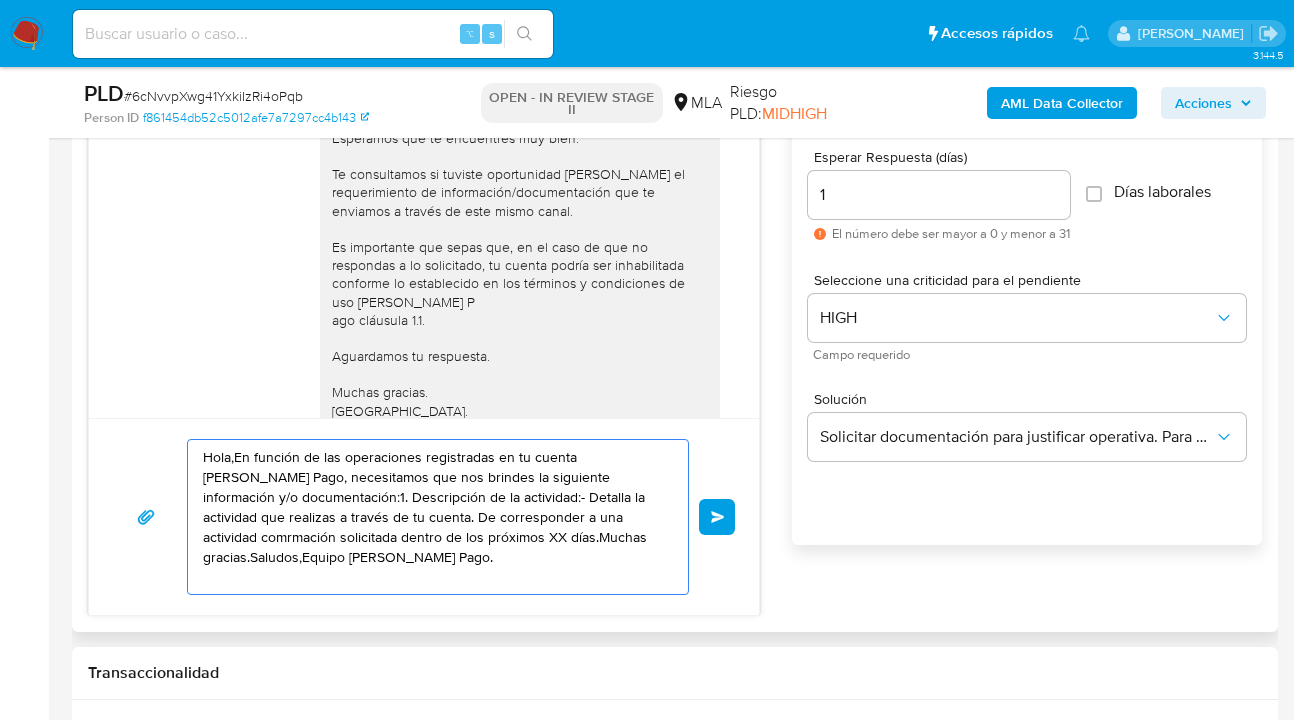 drag, startPoint x: 344, startPoint y: 539, endPoint x: 112, endPoint y: 363, distance: 291.2044 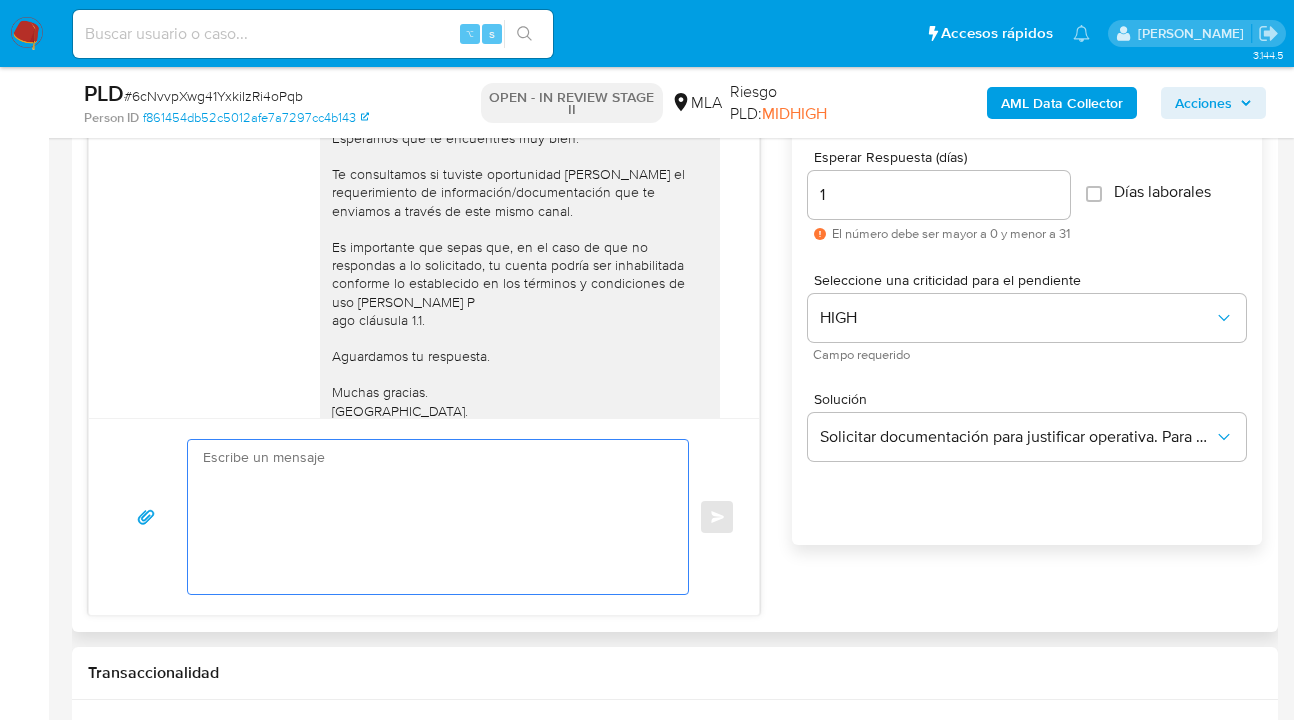 paste on "Hola XXX,
Muchas gracias por tu respuesta.
Analizamos tu caso y verificamos que no te encontrás registrado impositivamente ni eres empleado bajo relación de dependencia, por esta razón, te informamos que no fue posible validar la operatoria canalizada en tu cuenta.
En virtud de lo mencionado, decidimos suspender tu cuenta de acuerdo con lo previsto en las condiciones de registro y operación según nuestros Términos y Condiciones.
Recordá que si tenés dinero en Mercado de Pago, podés retirarlo realizando una transferencia a una cuenta de tu preferencia. En caso de regularizar esta situación, podés contactarte a través de nuestro Portal de Ayuda.
Saludos, Equipo de Mercado Pago." 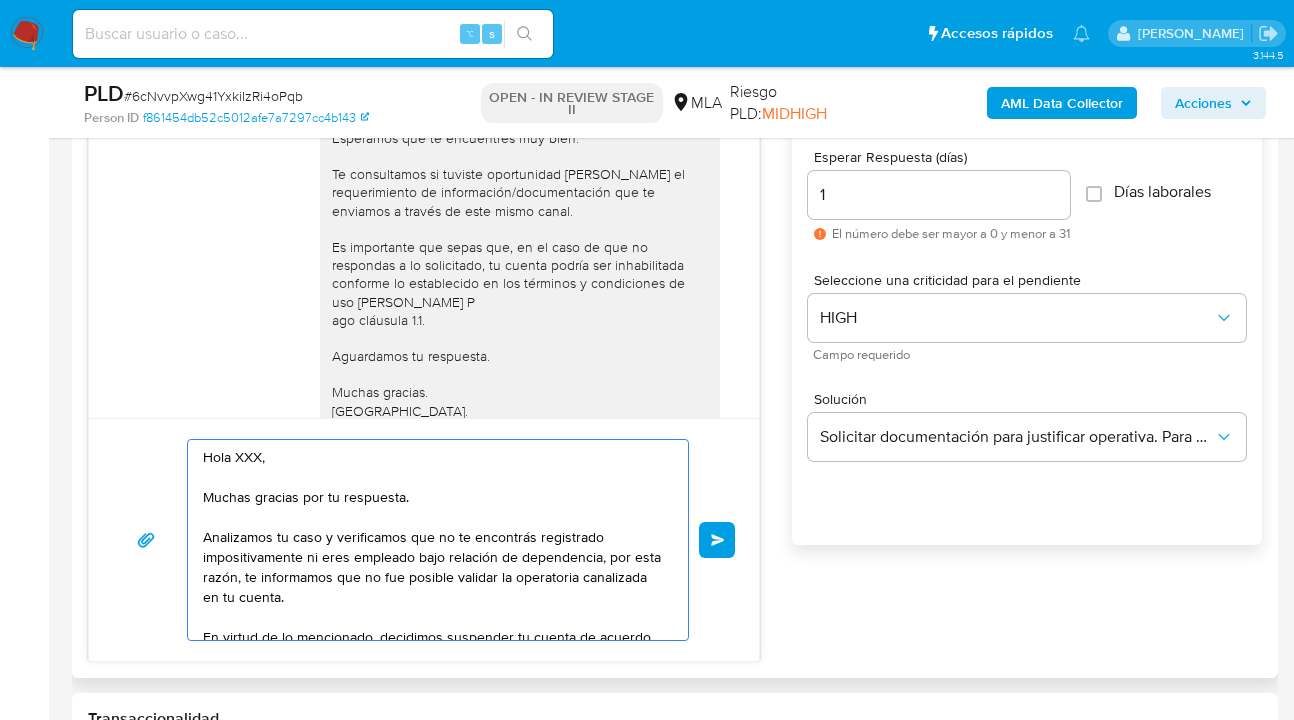 scroll, scrollTop: 207, scrollLeft: 0, axis: vertical 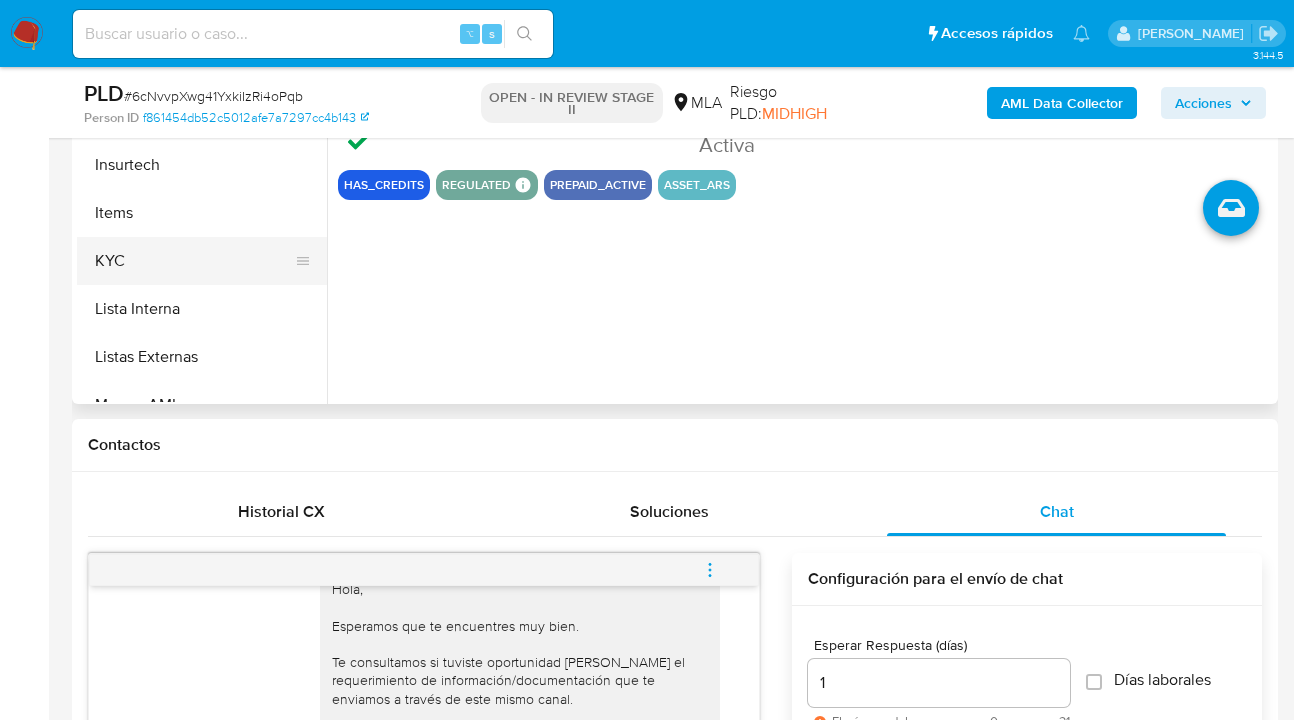 click on "KYC" at bounding box center (194, 261) 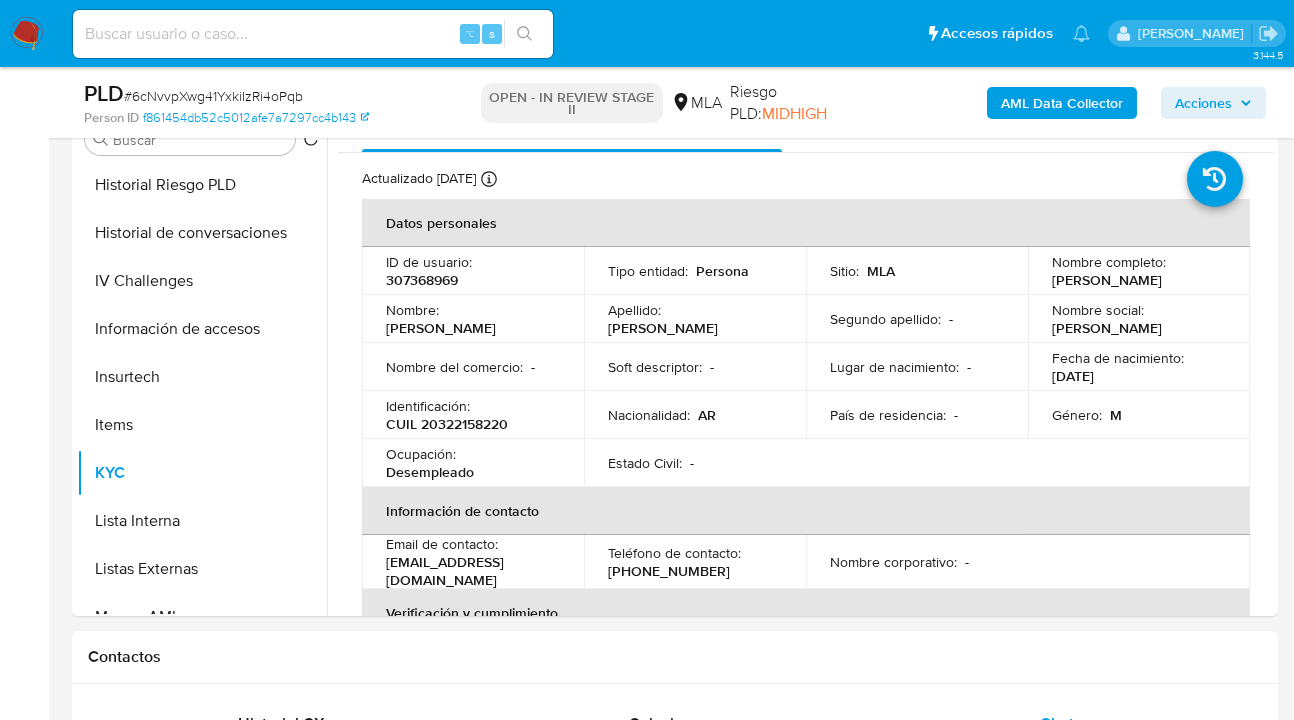 scroll, scrollTop: 414, scrollLeft: 0, axis: vertical 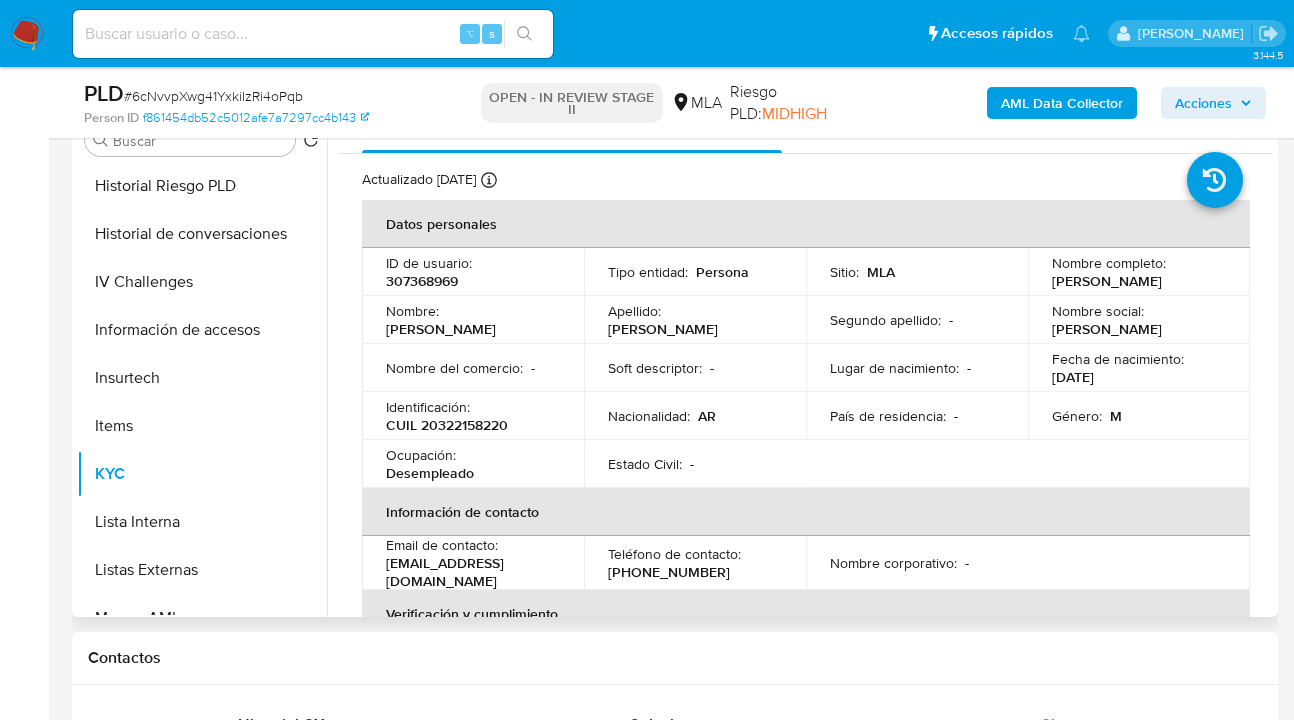 drag, startPoint x: 1050, startPoint y: 276, endPoint x: 1141, endPoint y: 298, distance: 93.62158 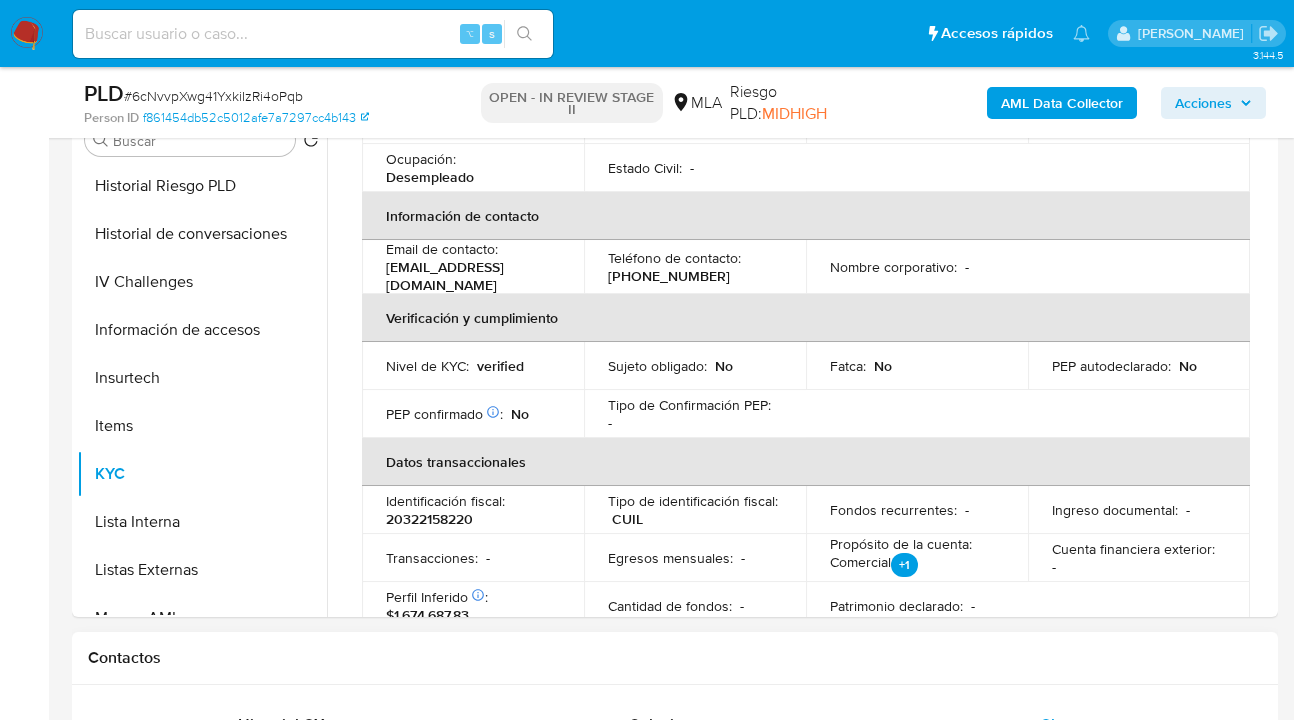 scroll, scrollTop: 645, scrollLeft: 0, axis: vertical 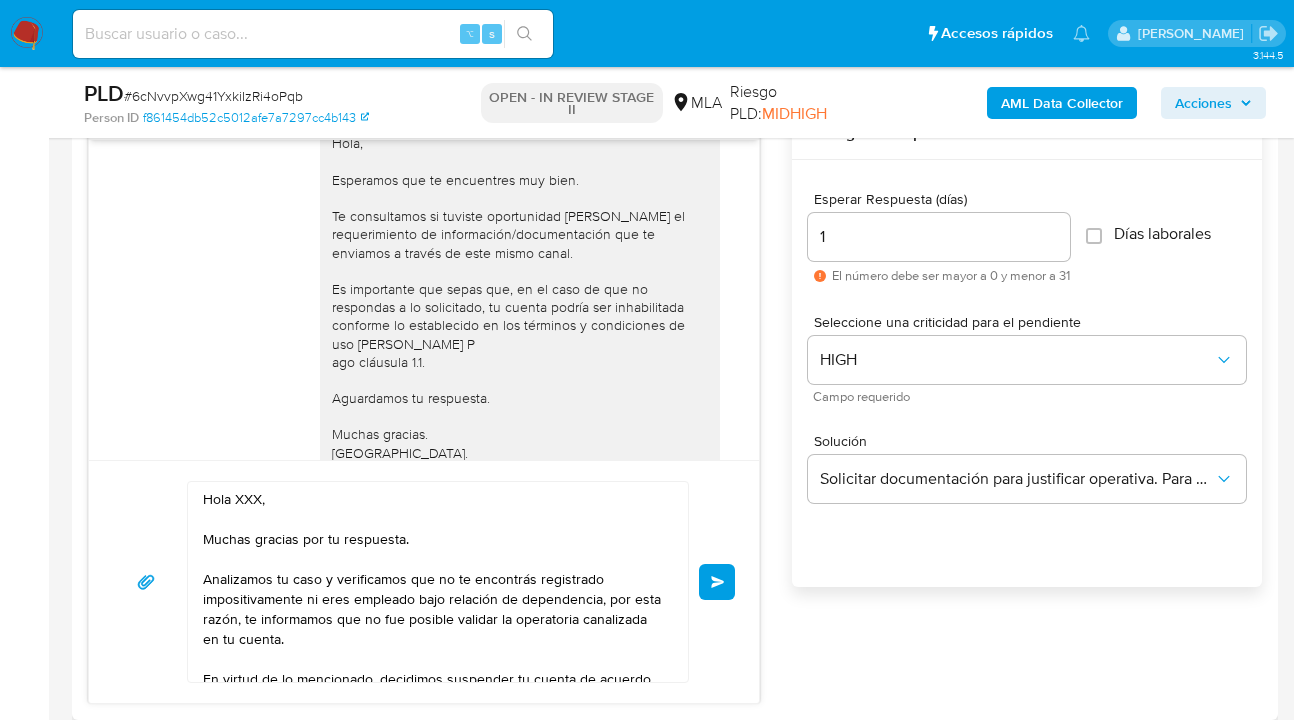 drag, startPoint x: 261, startPoint y: 502, endPoint x: 264, endPoint y: 528, distance: 26.172504 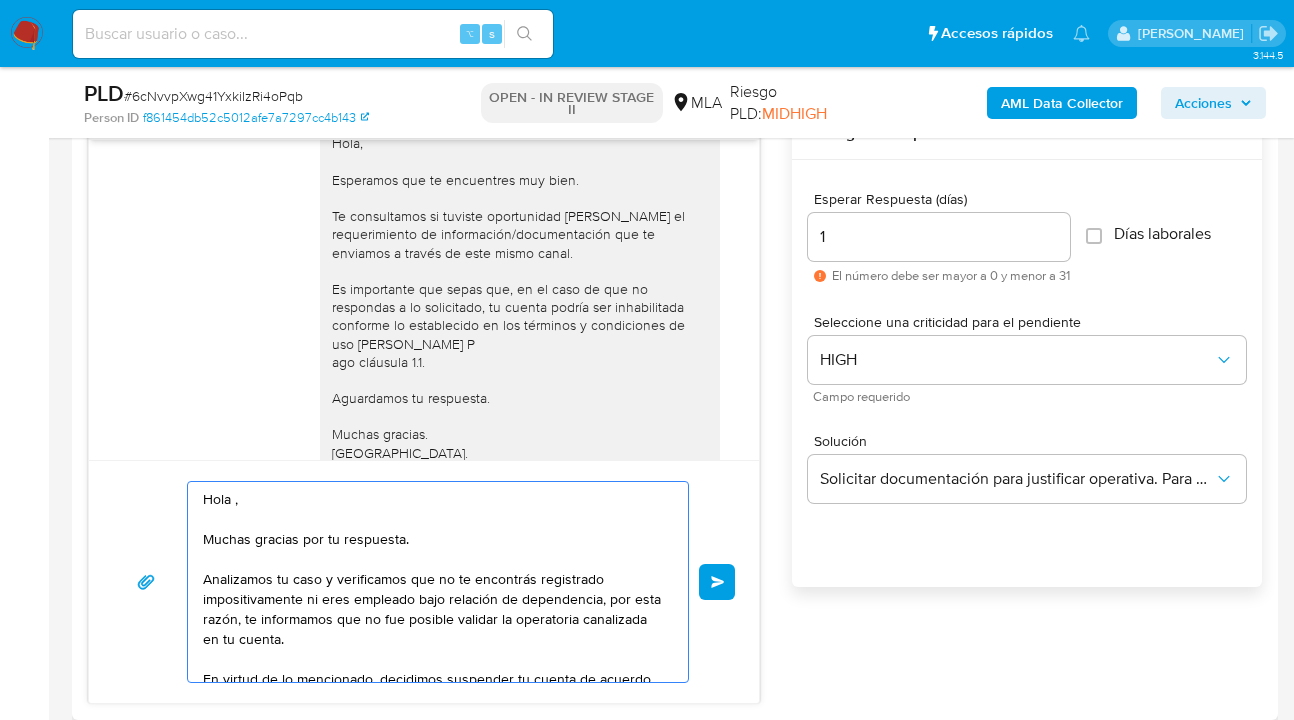 paste on "[PERSON_NAME] [PERSON_NAME]" 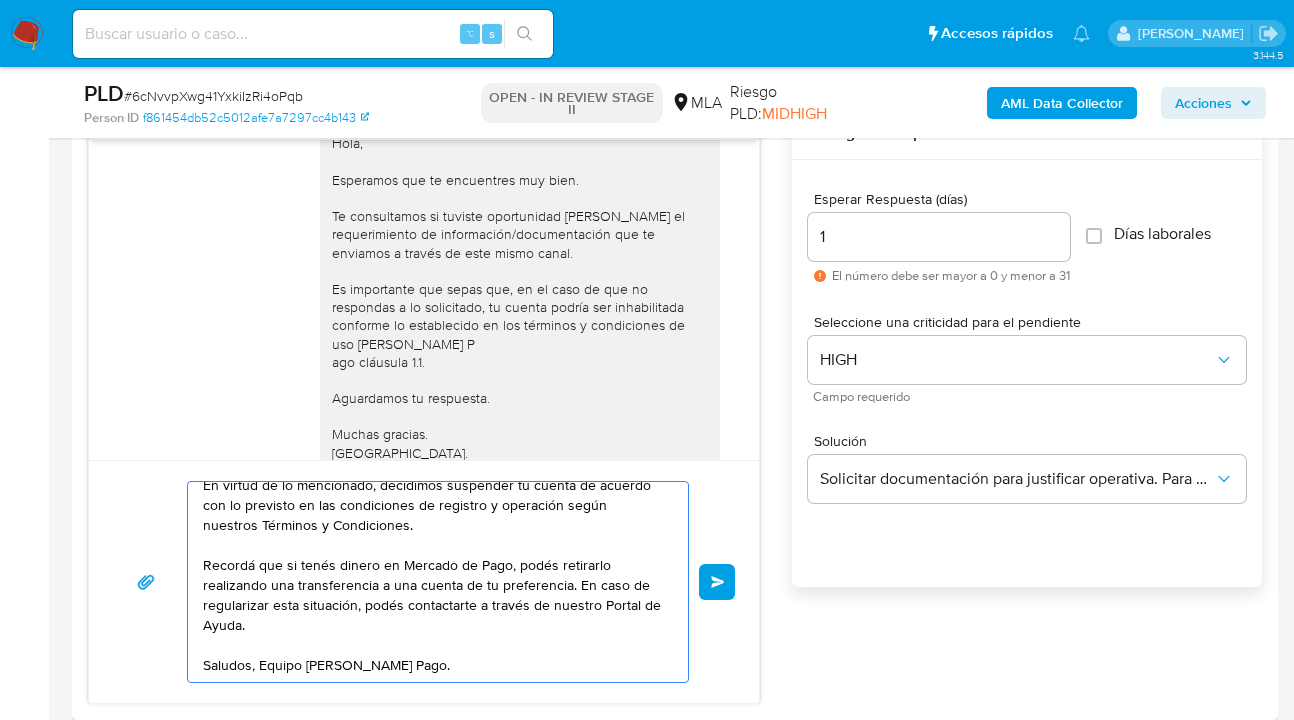 scroll, scrollTop: 174, scrollLeft: 0, axis: vertical 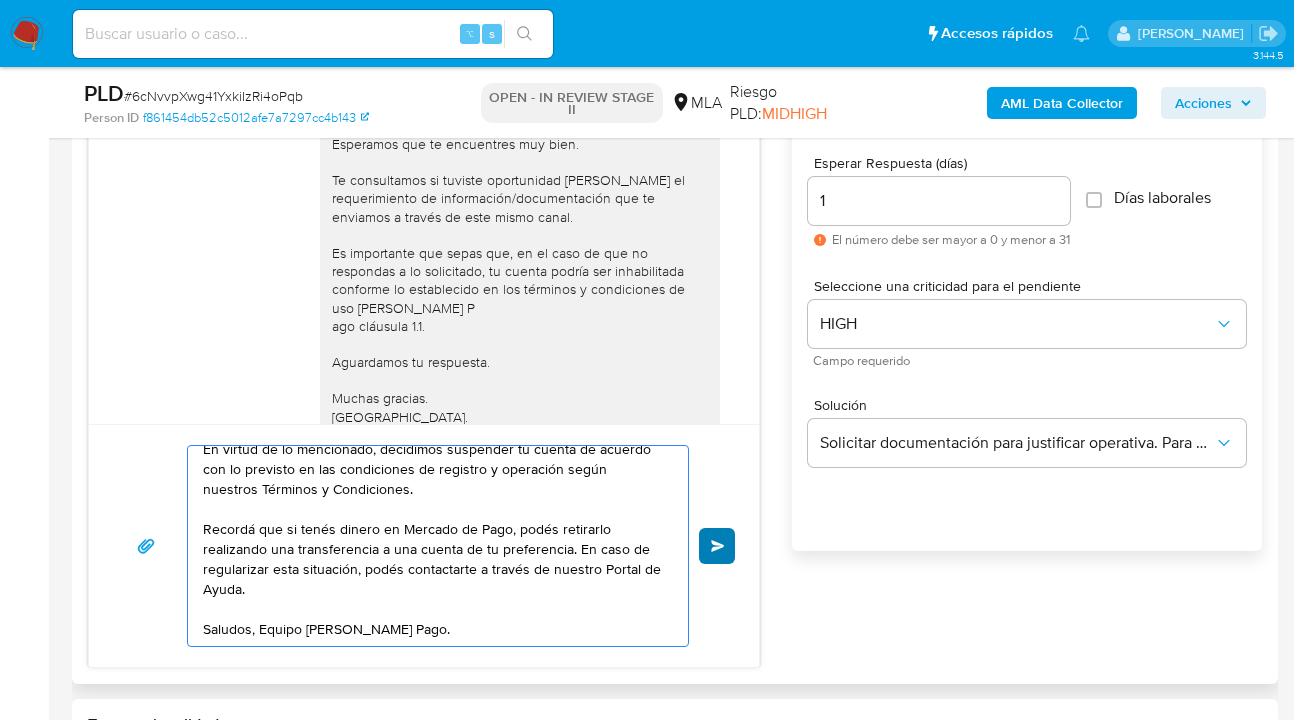type on "Hola Matias Leonardo Valenzuela, gracias por tu respuesta.
Analizamos tu caso y verificamos que no te encontrás registrado impositivamente ni eres empleado bajo relación de dependencia, por esta razón, te informamos que no fue posible validar la operatoria canalizada en tu cuenta.
En virtud de lo mencionado, decidimos suspender tu cuenta de acuerdo con lo previsto en las condiciones de registro y operación según nuestros Términos y Condiciones.
Recordá que si tenés dinero en Mercado de Pago, podés retirarlo realizando una transferencia a una cuenta de tu preferencia. En caso de regularizar esta situación, podés contactarte a través de nuestro Portal de Ayuda.
Saludos, Equipo de Mercado Pago." 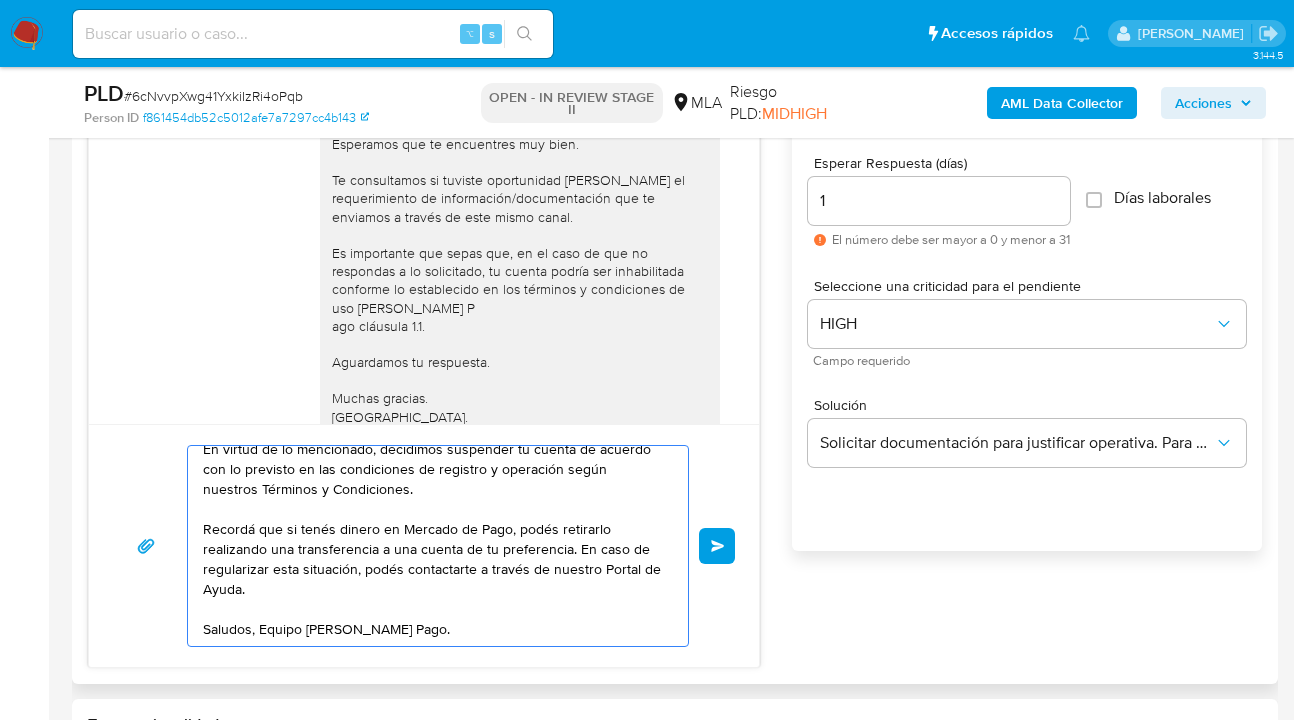 click on "Enviar" at bounding box center (718, 546) 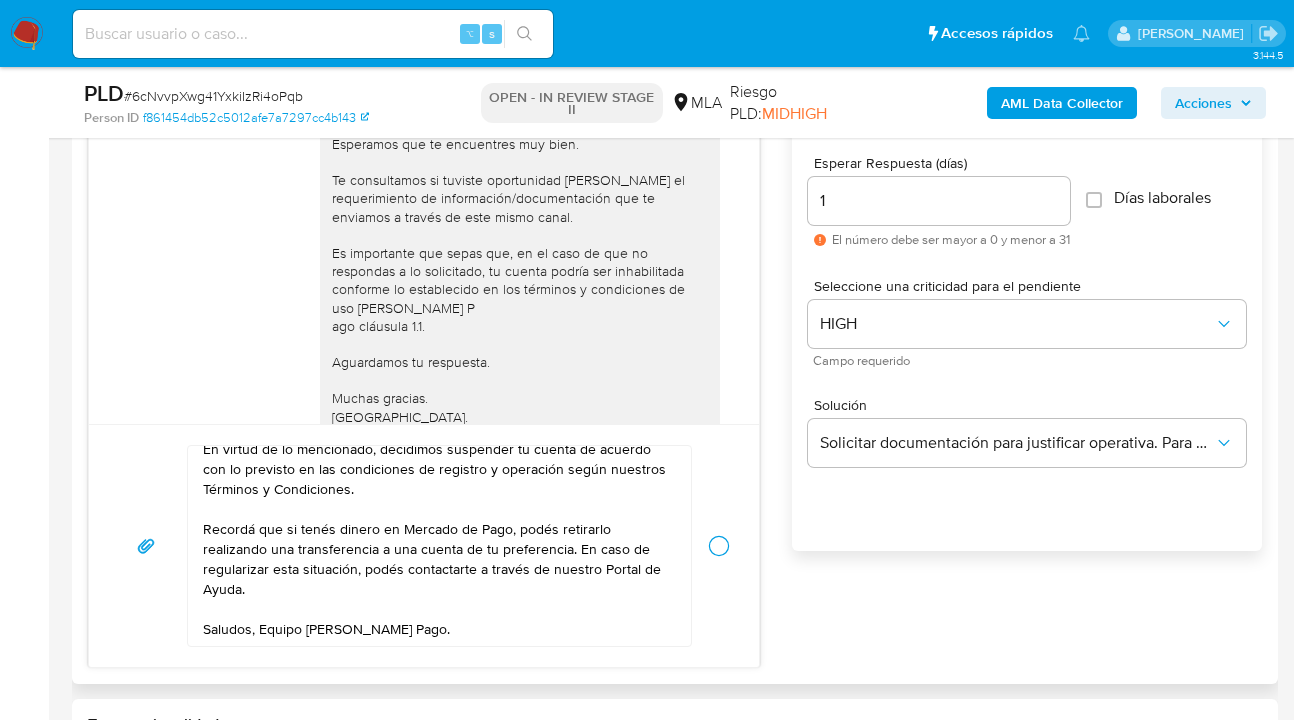 type 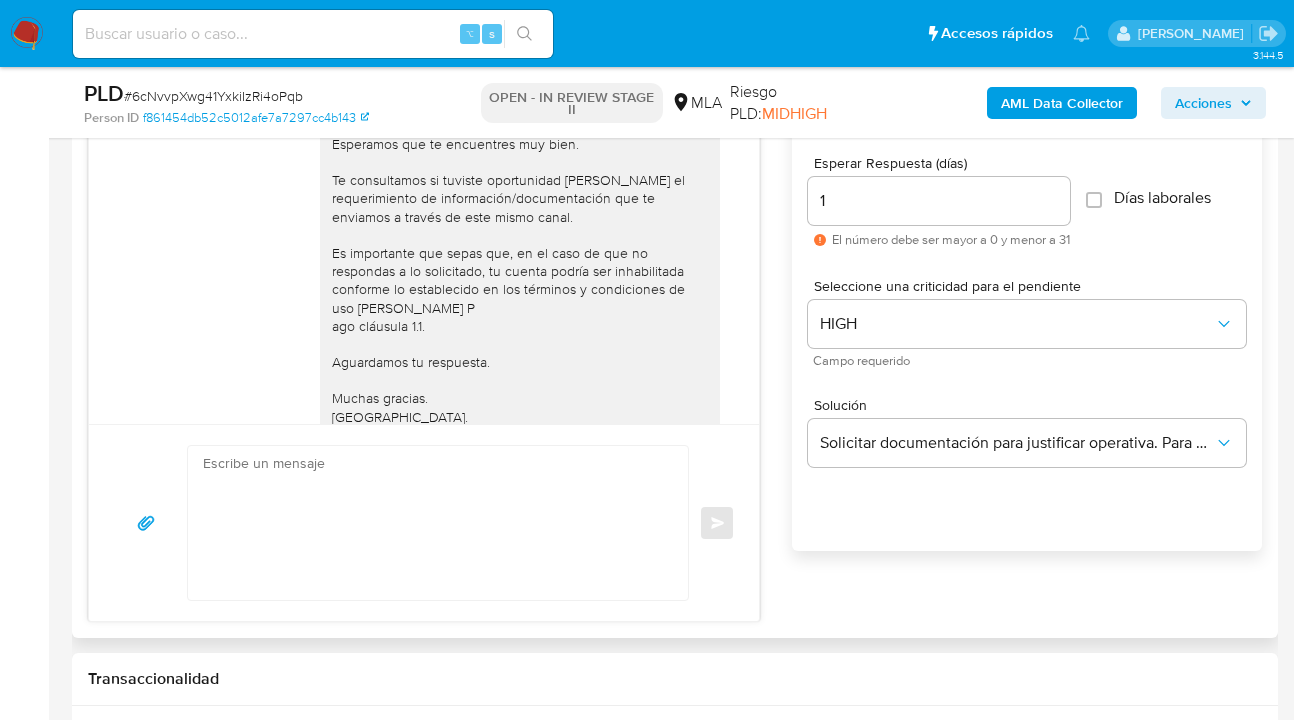 scroll, scrollTop: 0, scrollLeft: 0, axis: both 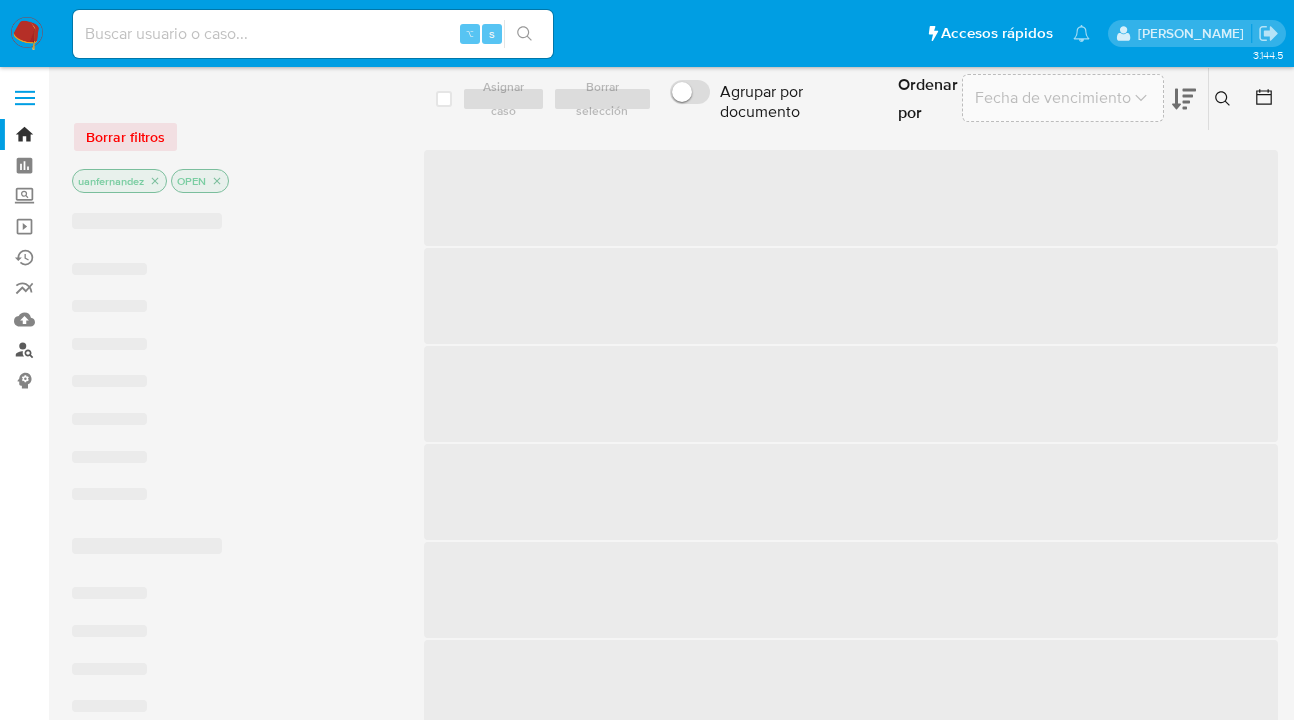 click on "Buscador de personas" at bounding box center [119, 350] 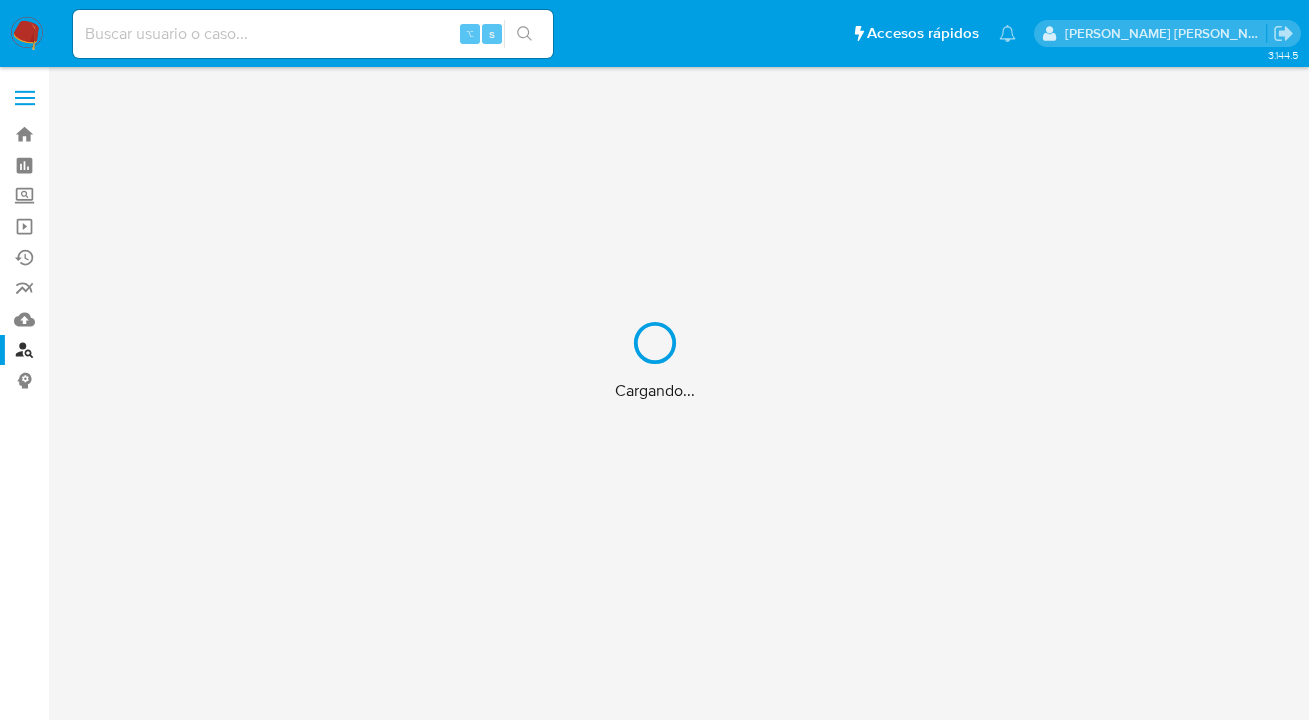 scroll, scrollTop: 0, scrollLeft: 0, axis: both 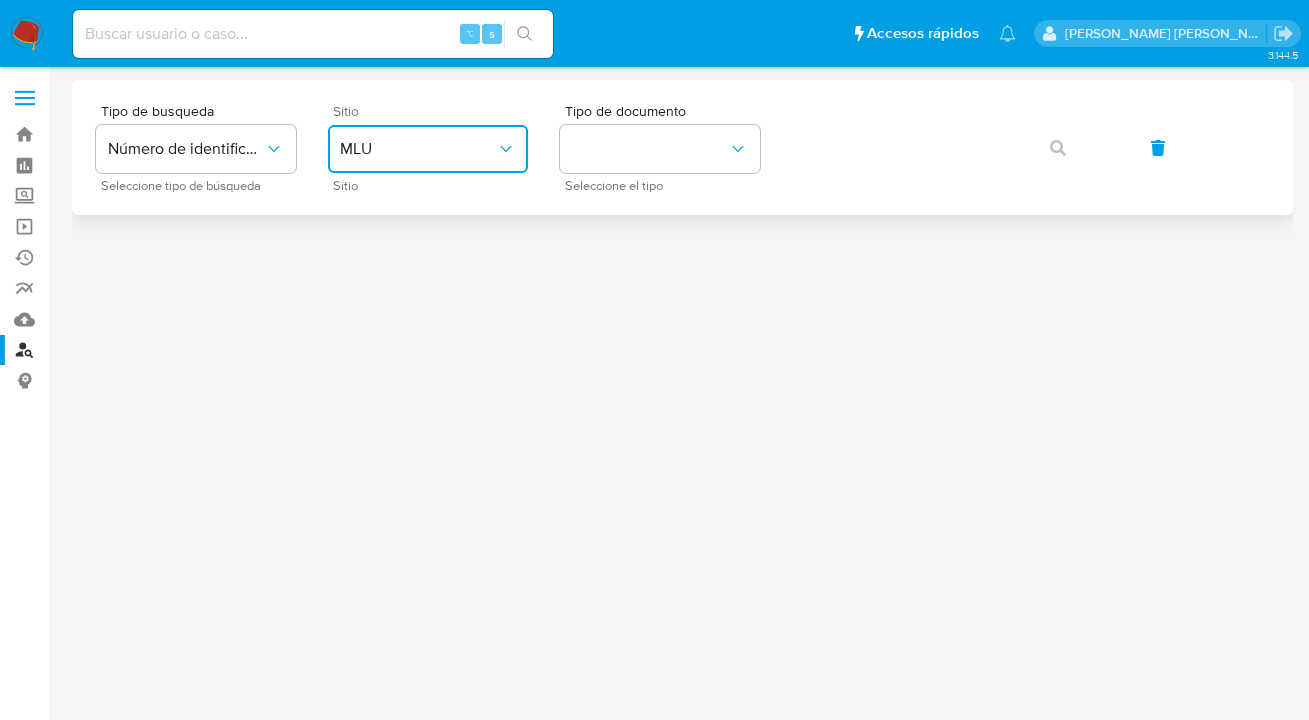 drag, startPoint x: 438, startPoint y: 151, endPoint x: 432, endPoint y: 167, distance: 17.088007 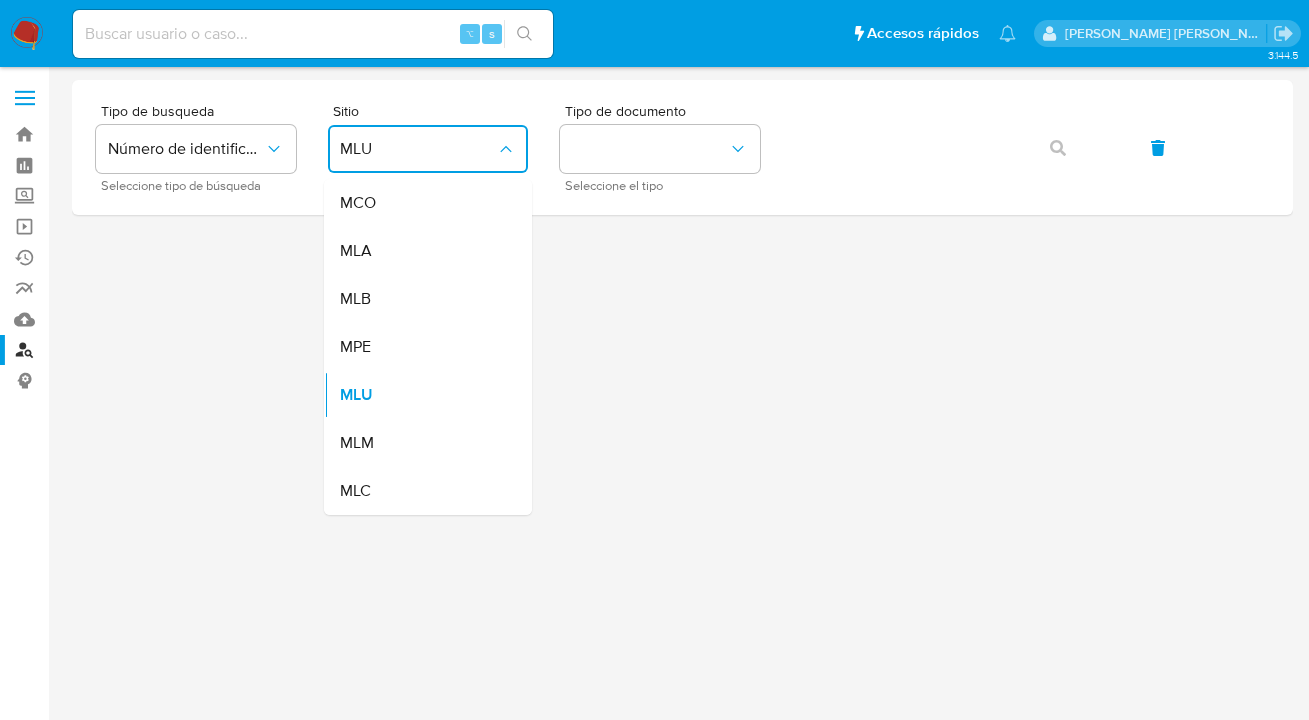 drag, startPoint x: 413, startPoint y: 235, endPoint x: 452, endPoint y: 230, distance: 39.319206 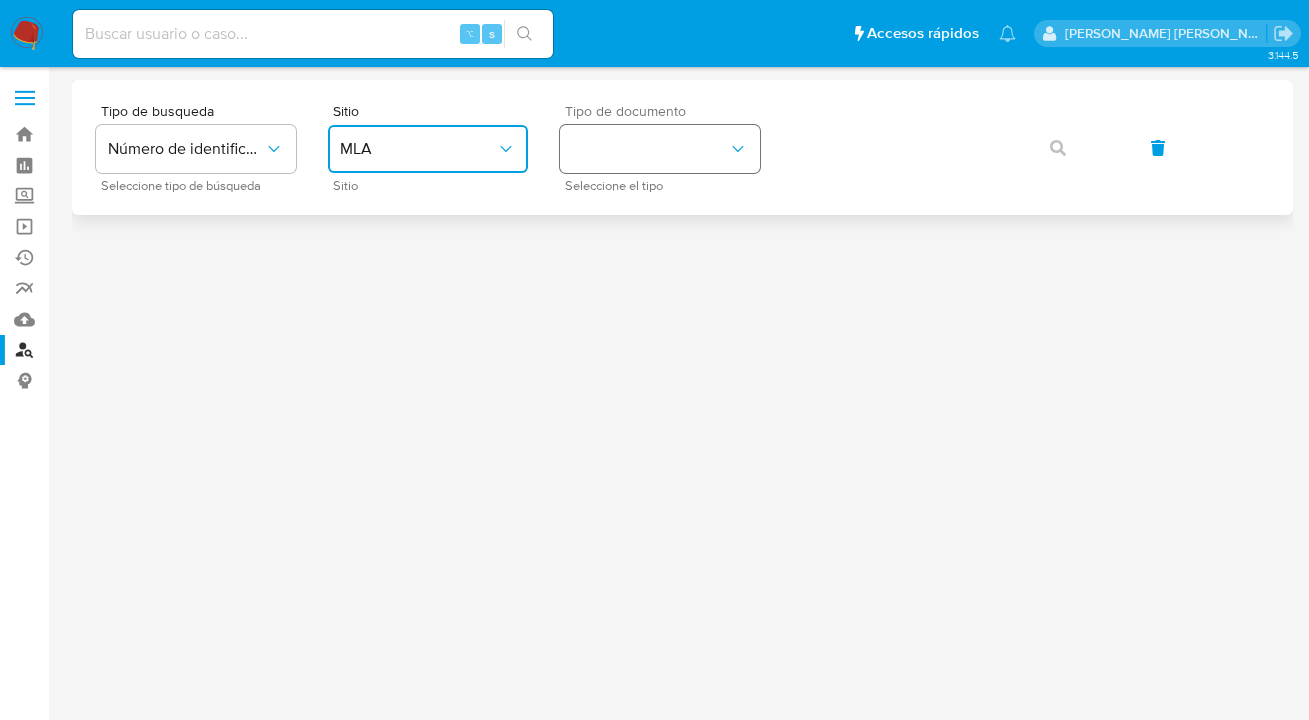 click at bounding box center (660, 149) 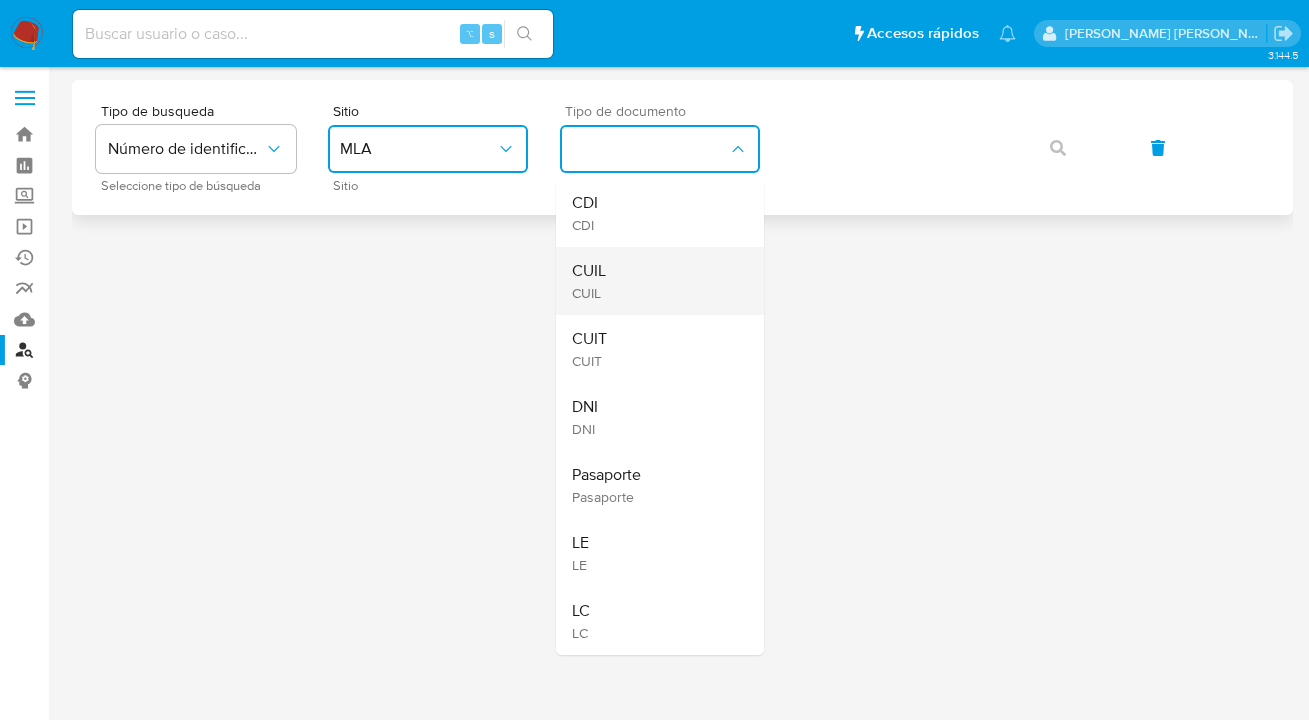 click on "CUIL CUIL" at bounding box center (654, 281) 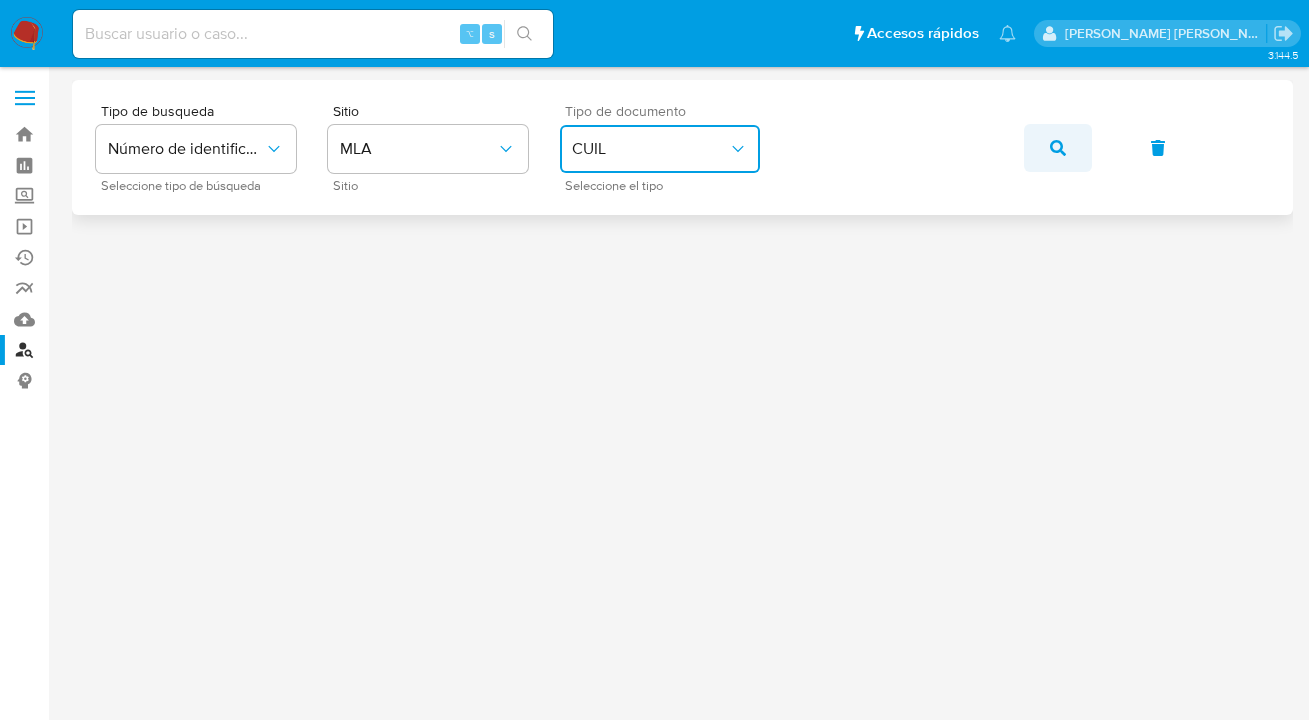 click 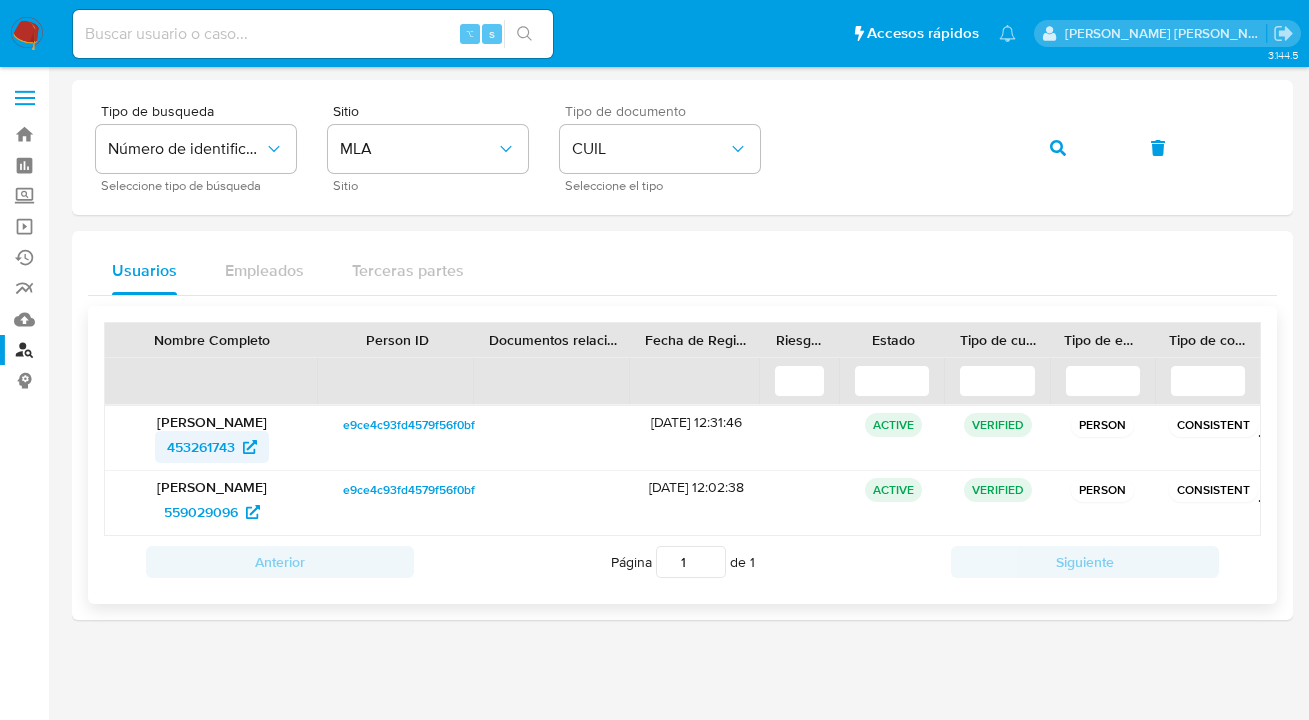 click on "453261743" at bounding box center (201, 447) 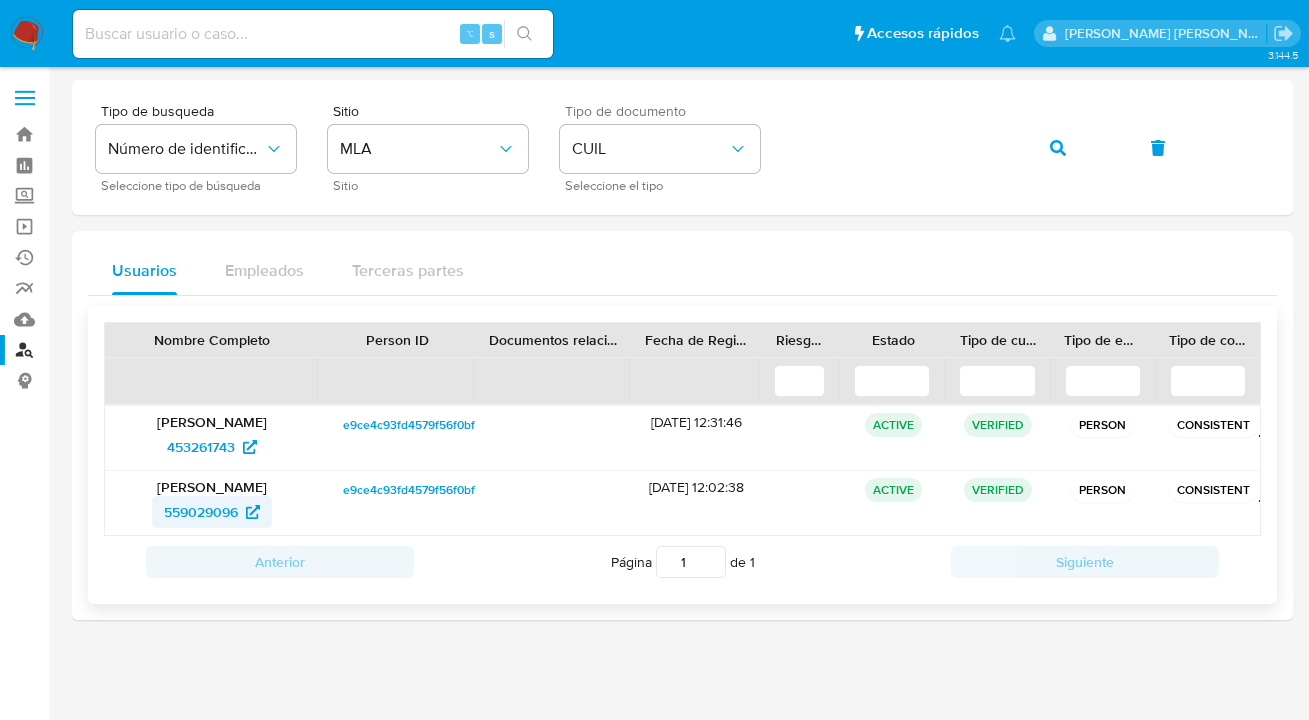 click on "559029096" at bounding box center (201, 512) 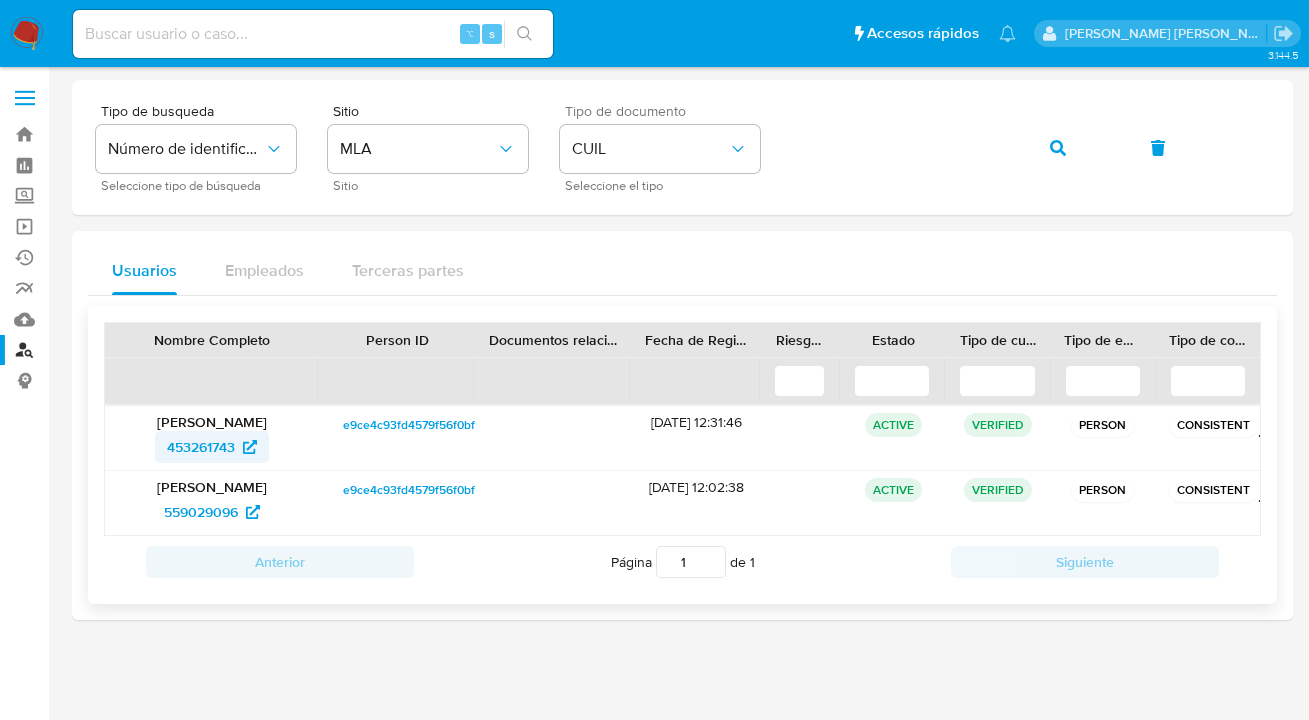 click on "453261743" at bounding box center [201, 447] 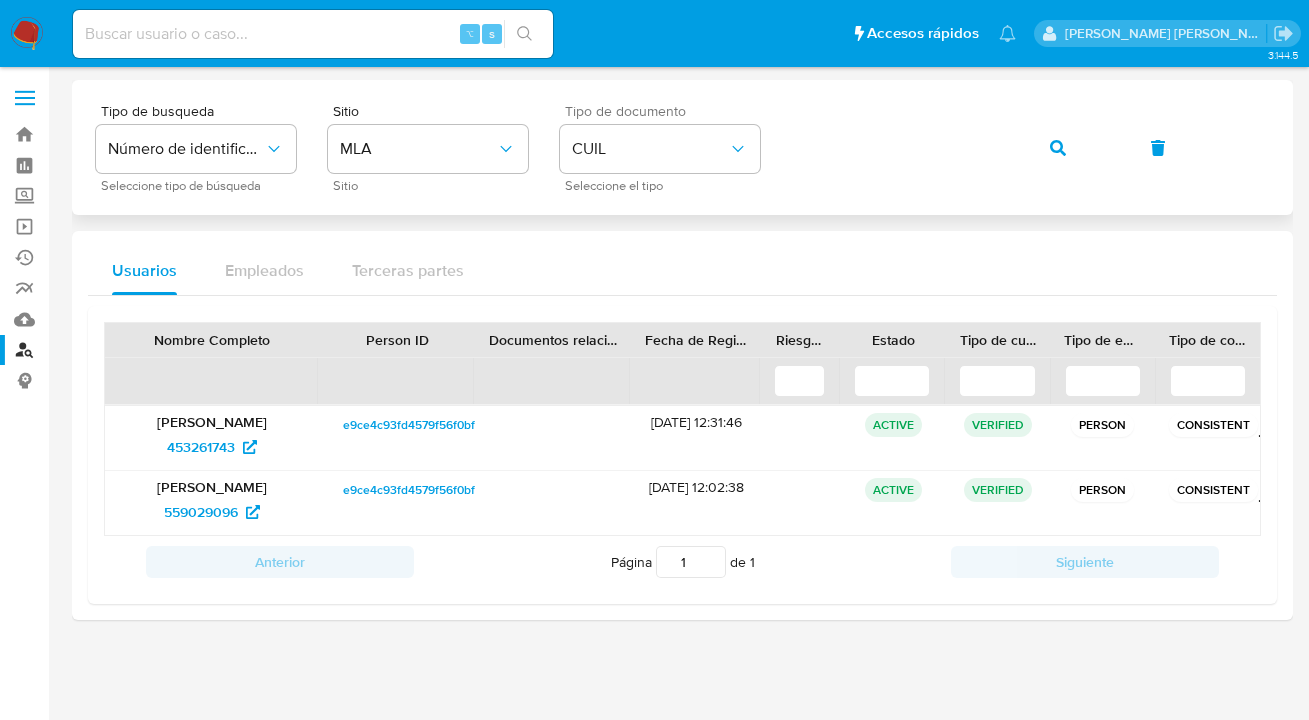 click on "Tipo de busqueda Número de identificación Seleccione tipo de búsqueda Sitio MLA Sitio Tipo de documento CUIL Seleccione el tipo" at bounding box center (682, 147) 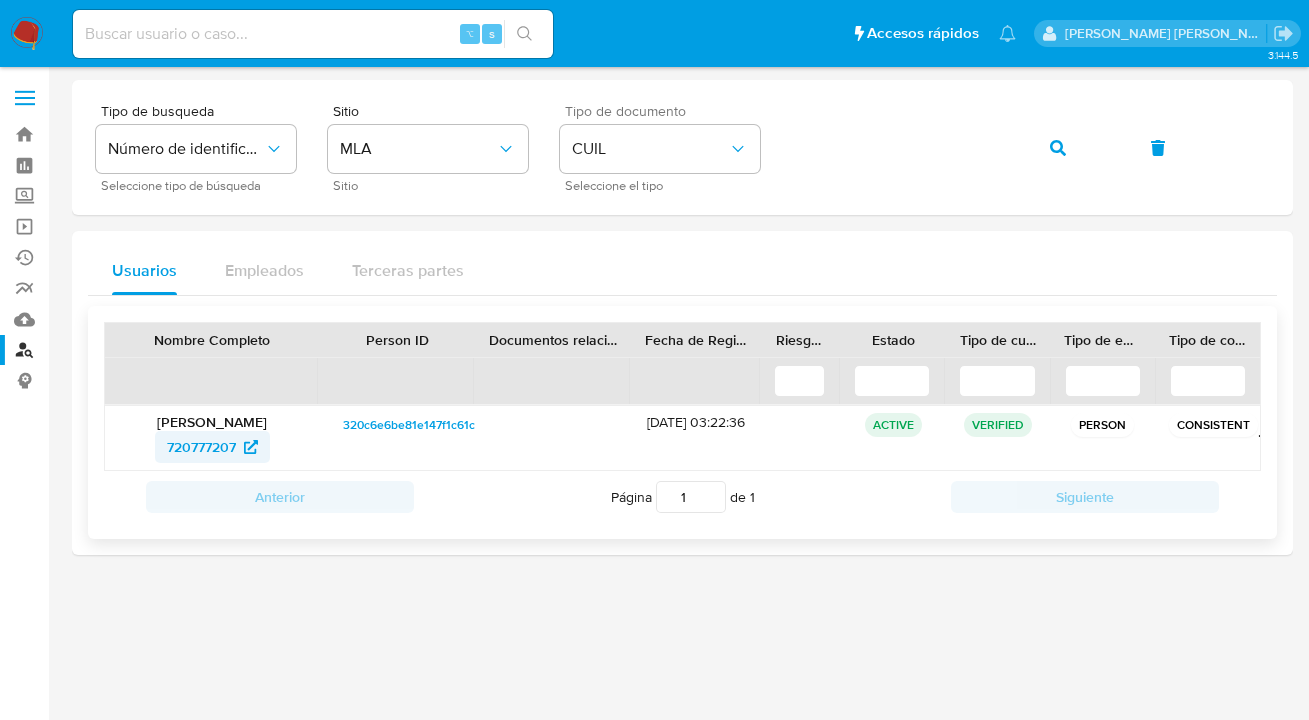 click on "720777207" at bounding box center (201, 447) 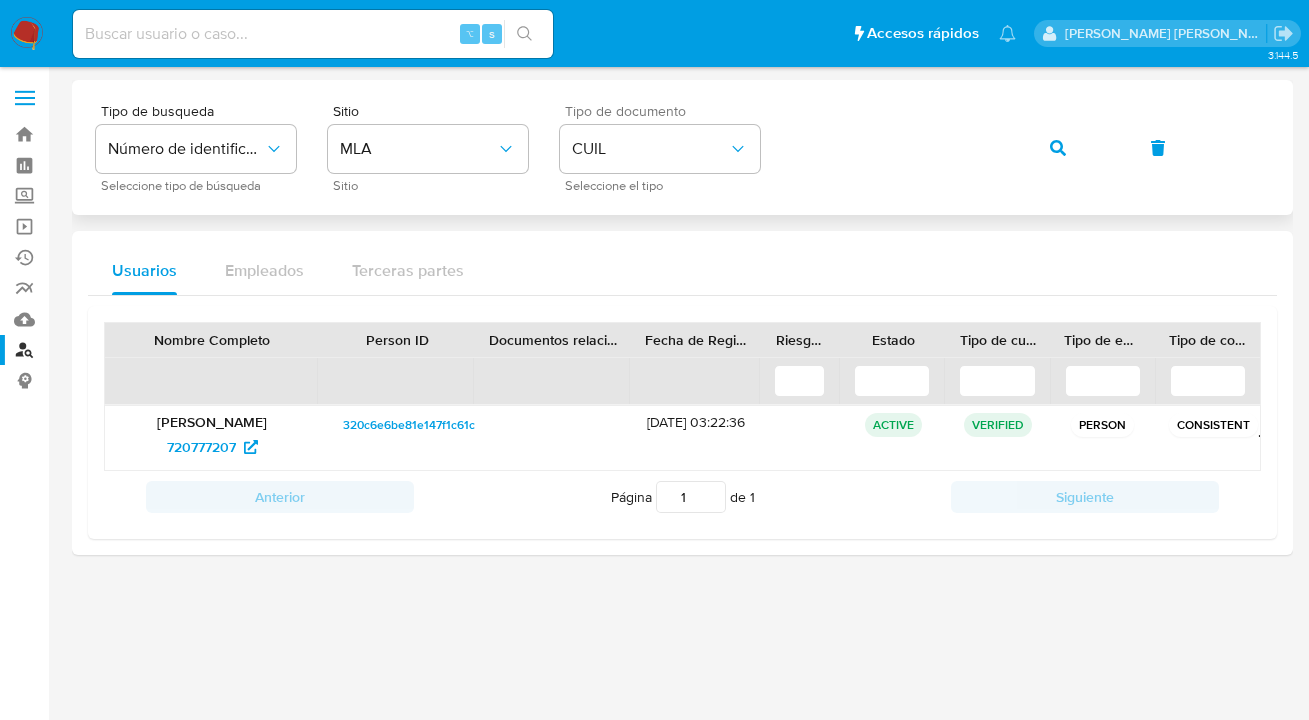 click on "Tipo de busqueda Número de identificación Seleccione tipo de búsqueda Sitio MLA Sitio Tipo de documento CUIL Seleccione el tipo" at bounding box center (682, 147) 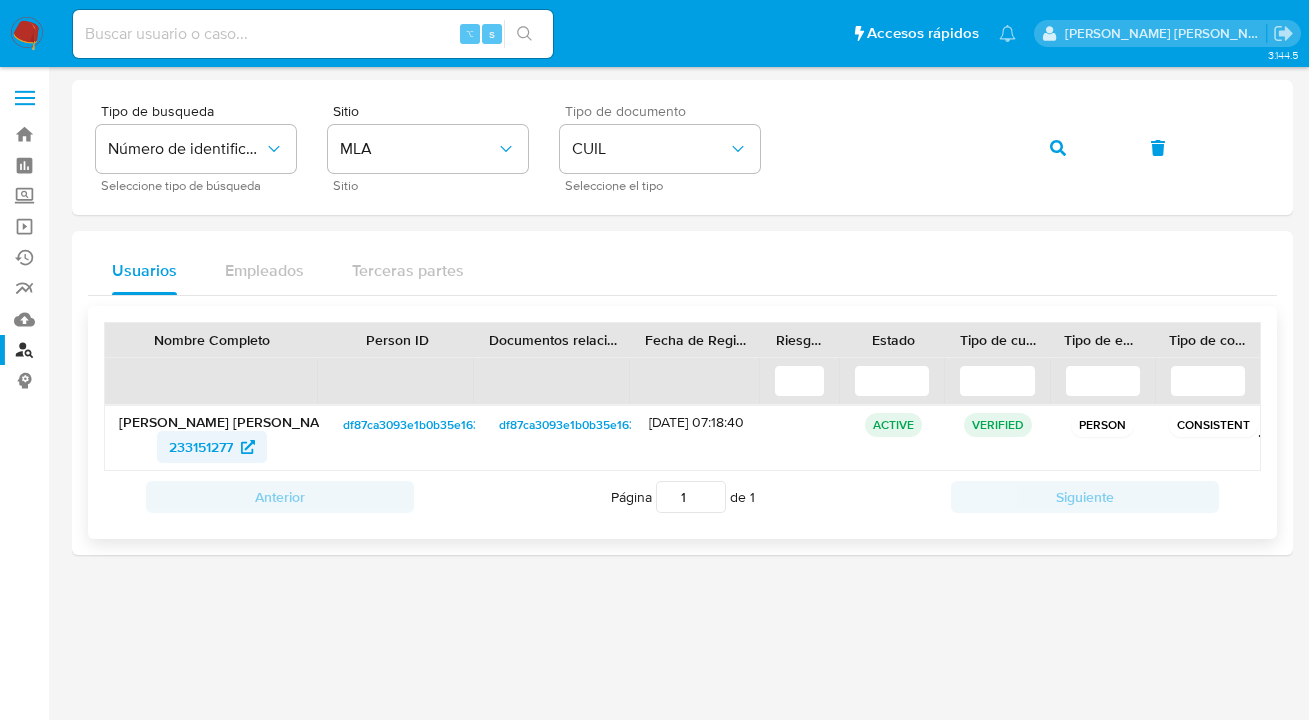 click on "233151277" at bounding box center (201, 447) 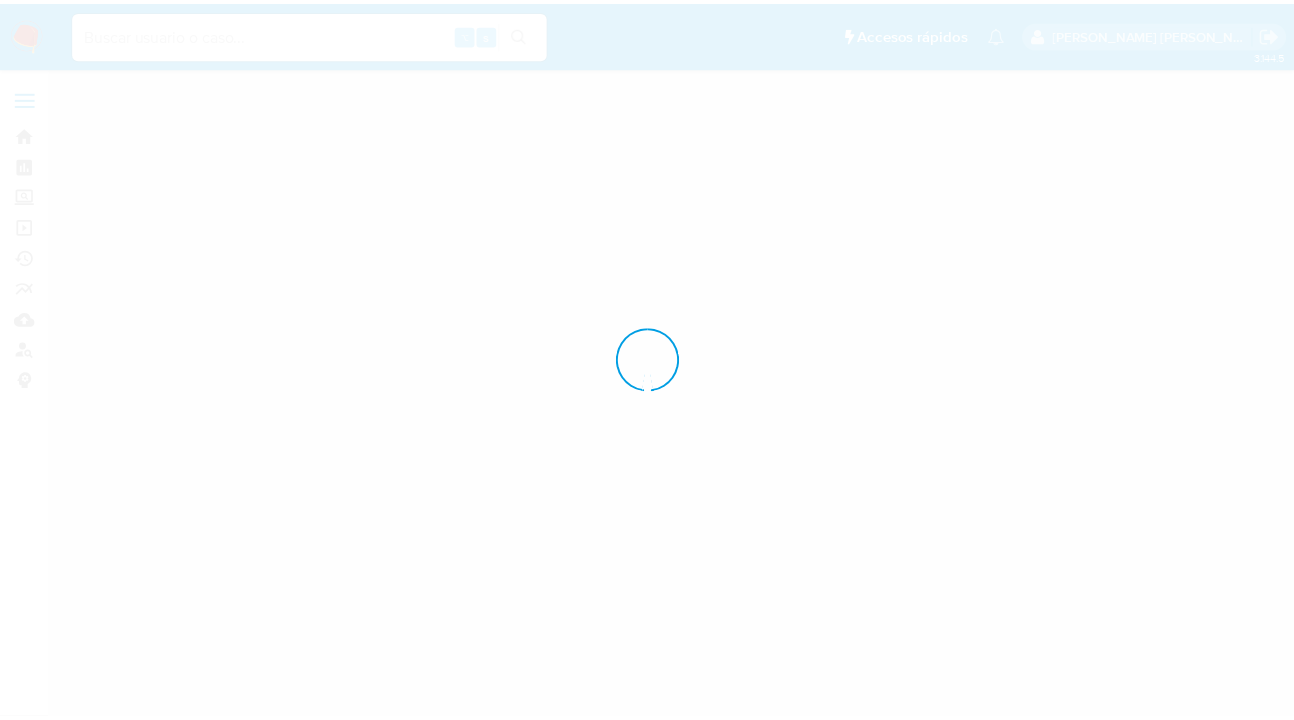 scroll, scrollTop: 0, scrollLeft: 0, axis: both 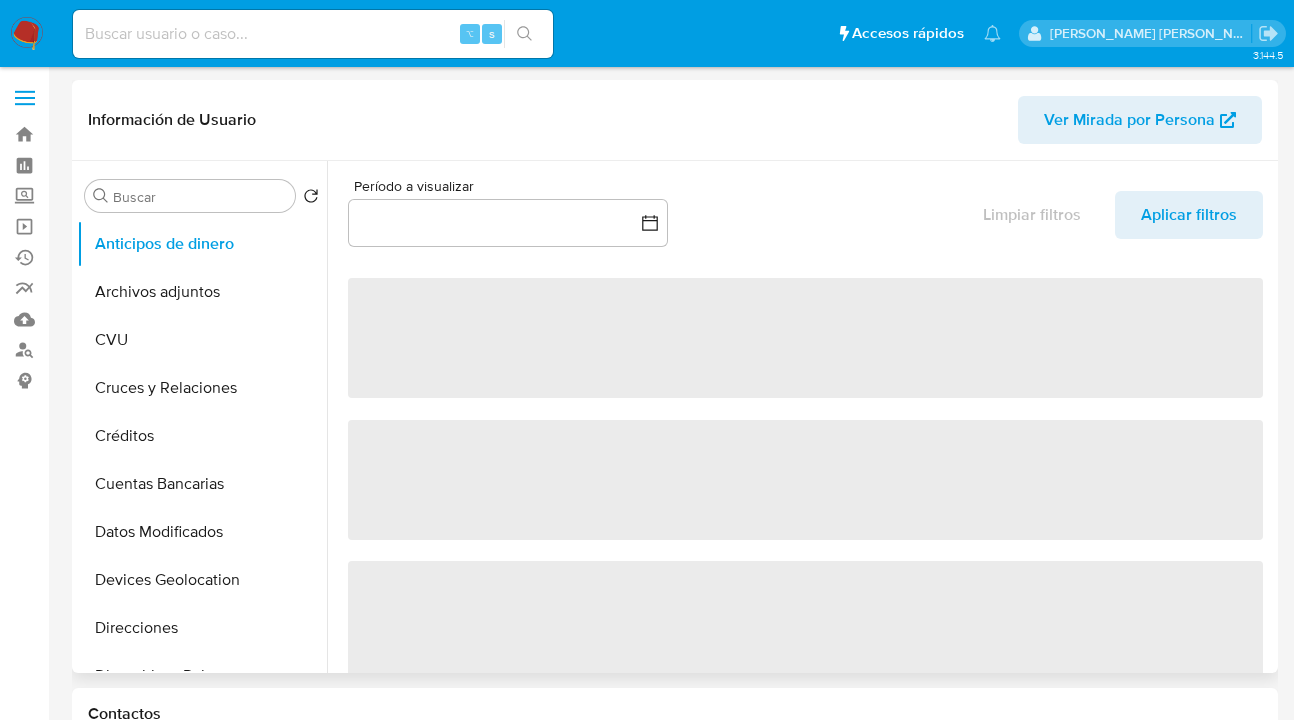 select on "10" 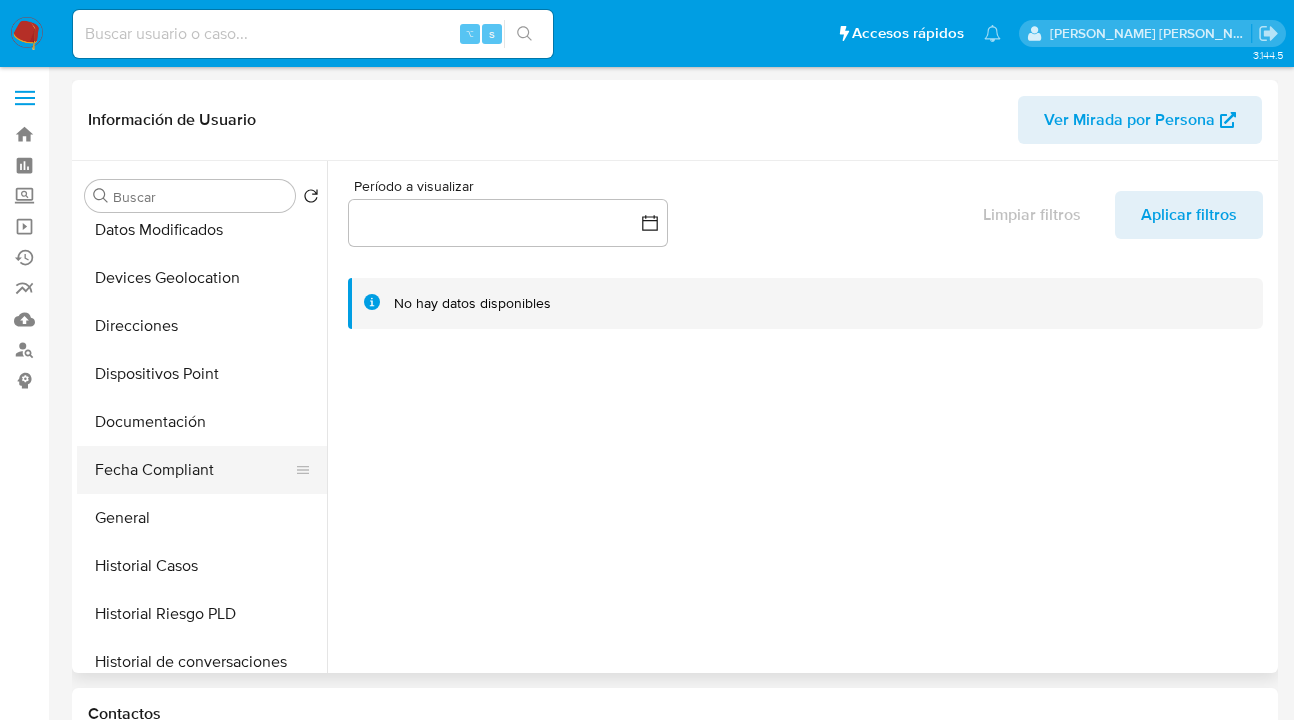 scroll, scrollTop: 305, scrollLeft: 0, axis: vertical 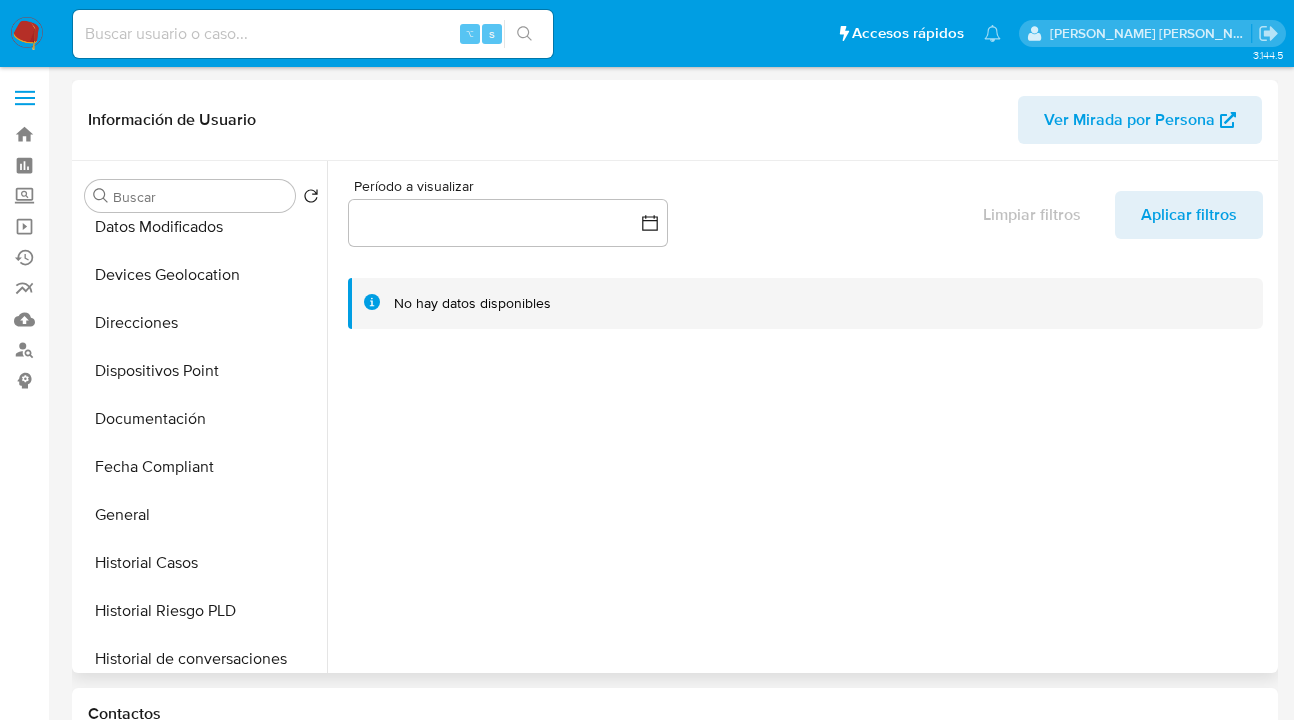 drag, startPoint x: 226, startPoint y: 505, endPoint x: 336, endPoint y: 458, distance: 119.62023 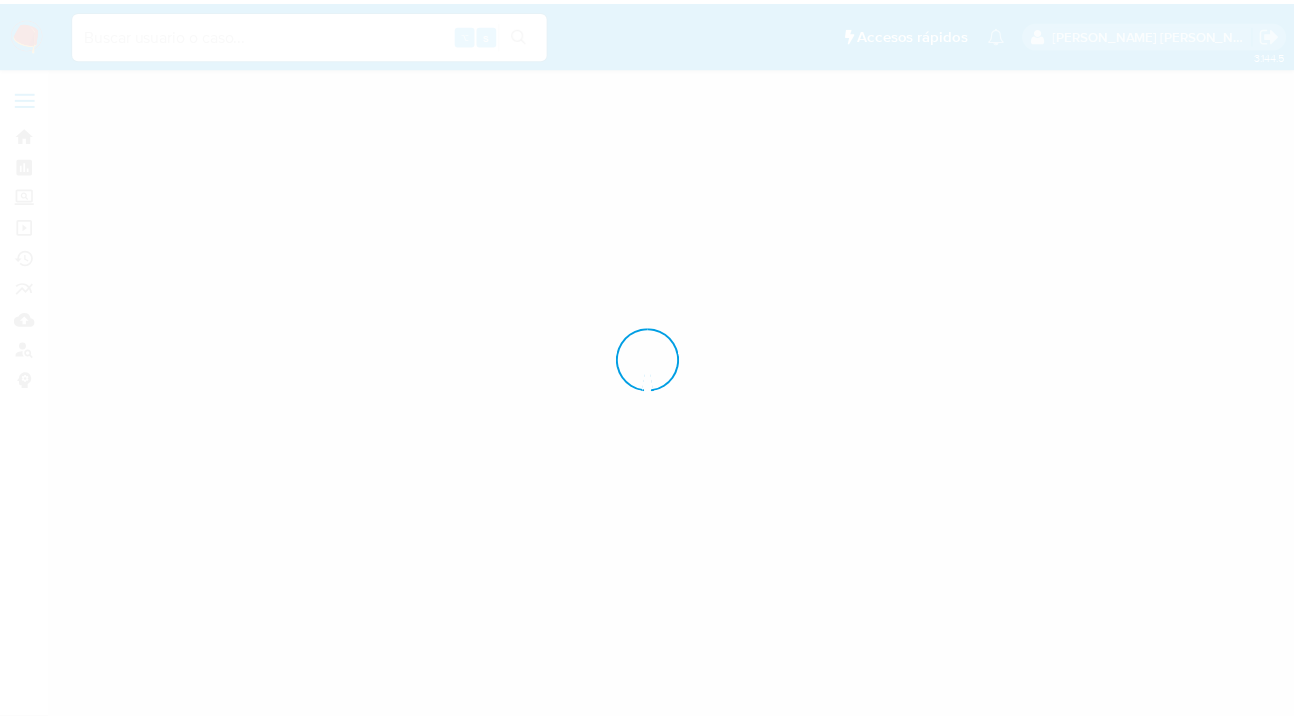 scroll, scrollTop: 0, scrollLeft: 0, axis: both 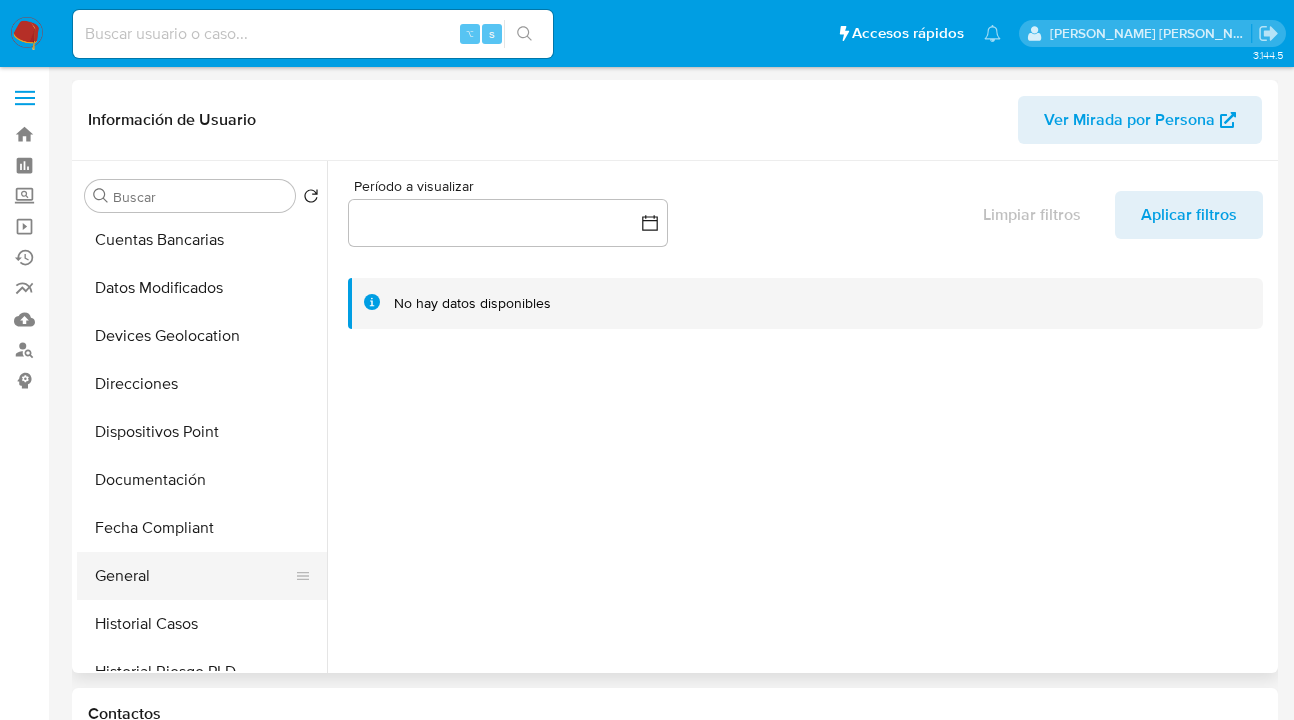 select on "10" 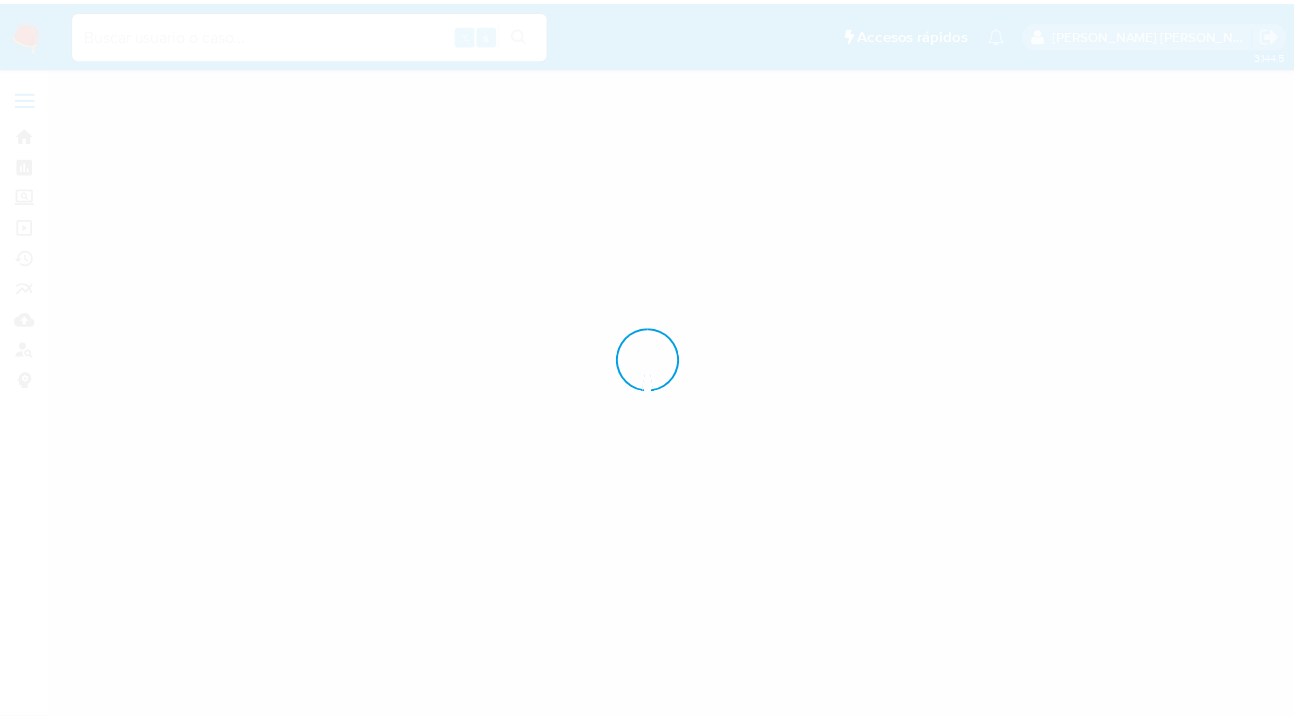 scroll, scrollTop: 0, scrollLeft: 0, axis: both 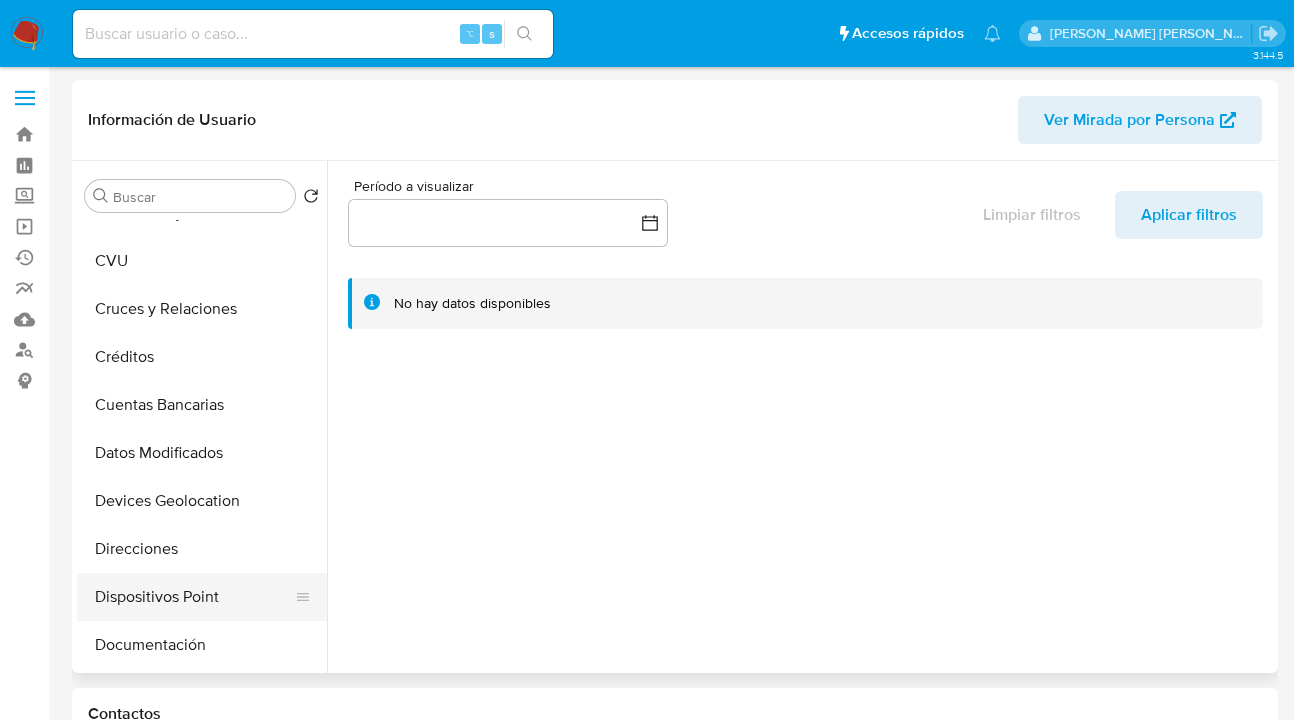select on "10" 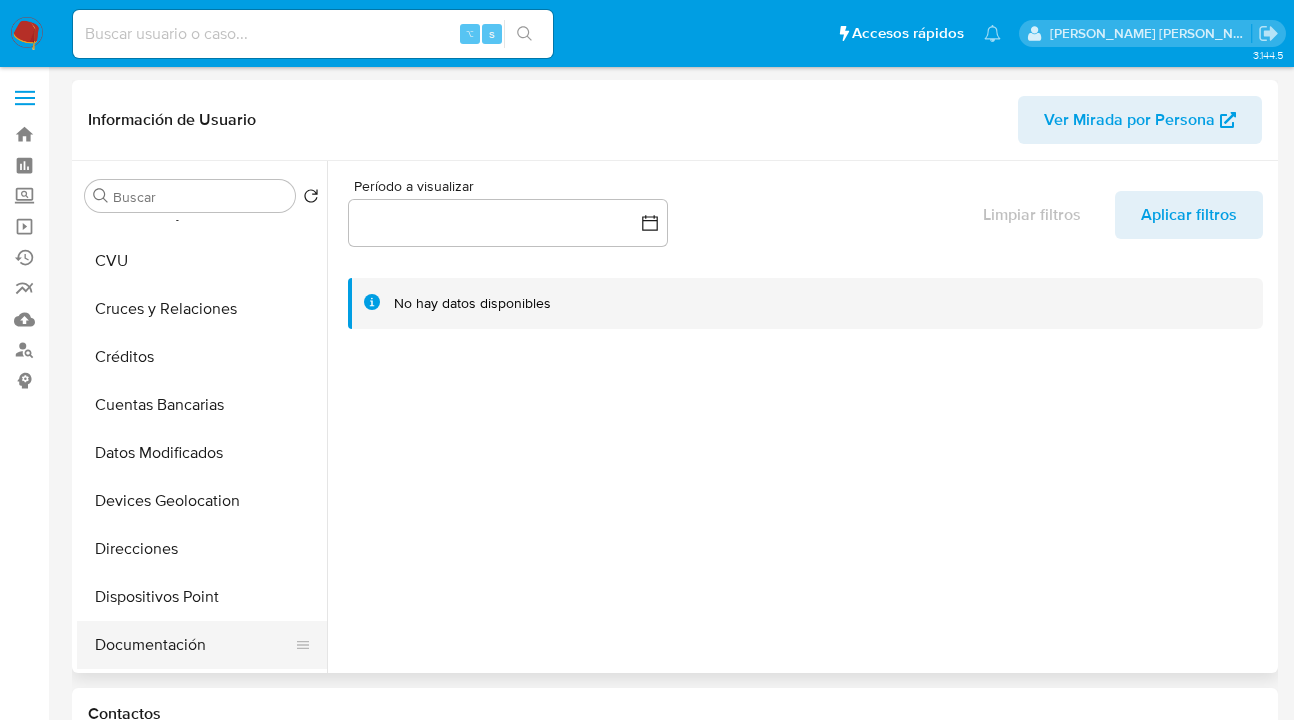 click on "Documentación" at bounding box center (194, 645) 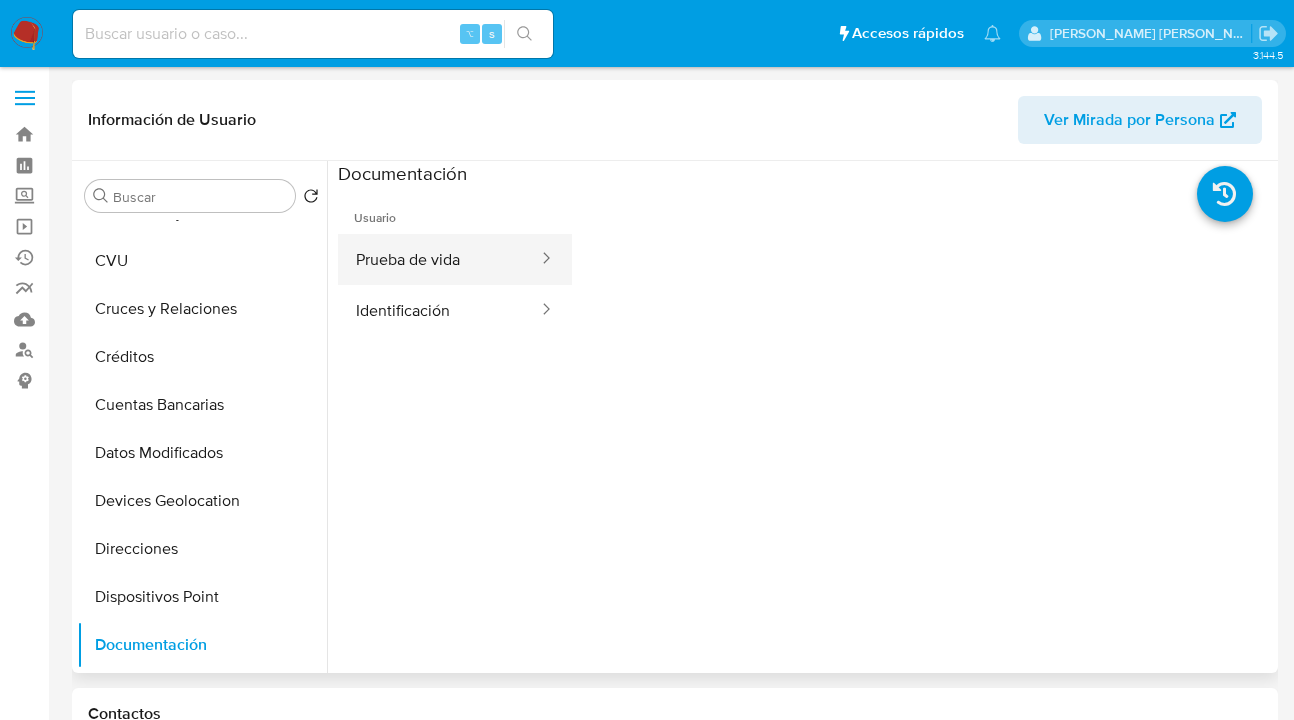 click on "Prueba de vida" at bounding box center (439, 259) 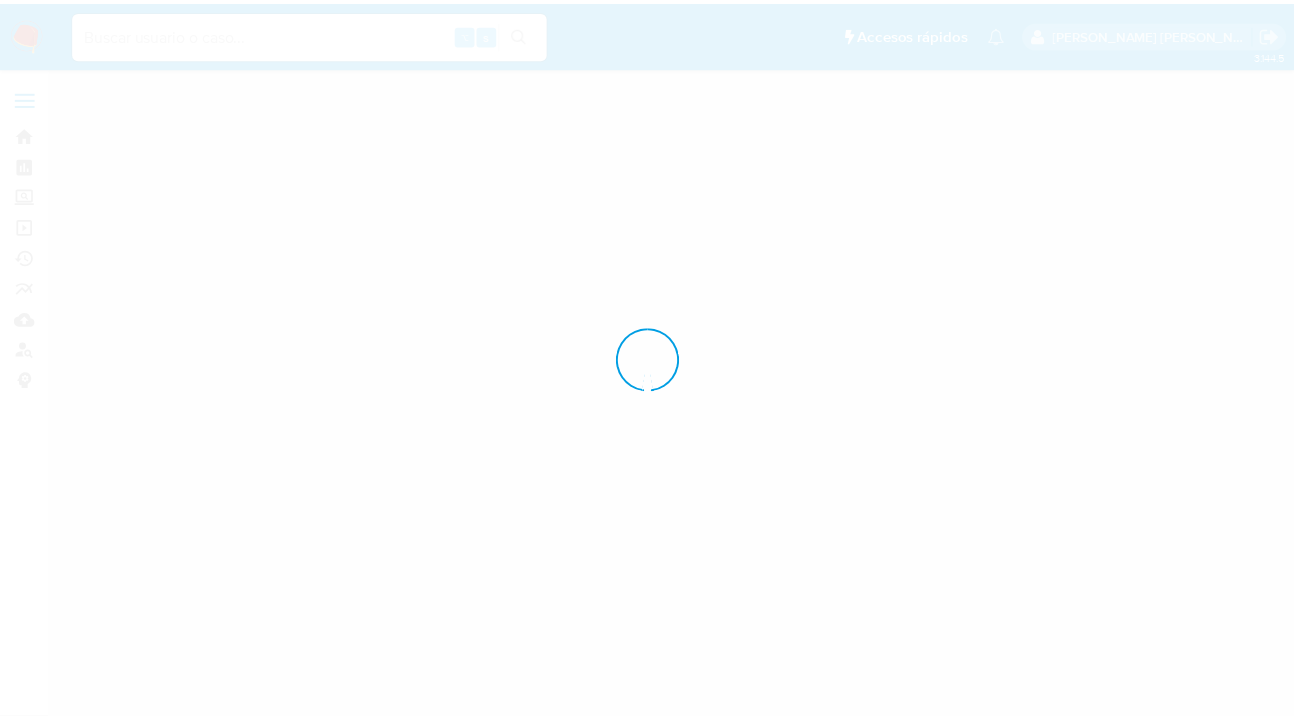 scroll, scrollTop: 0, scrollLeft: 0, axis: both 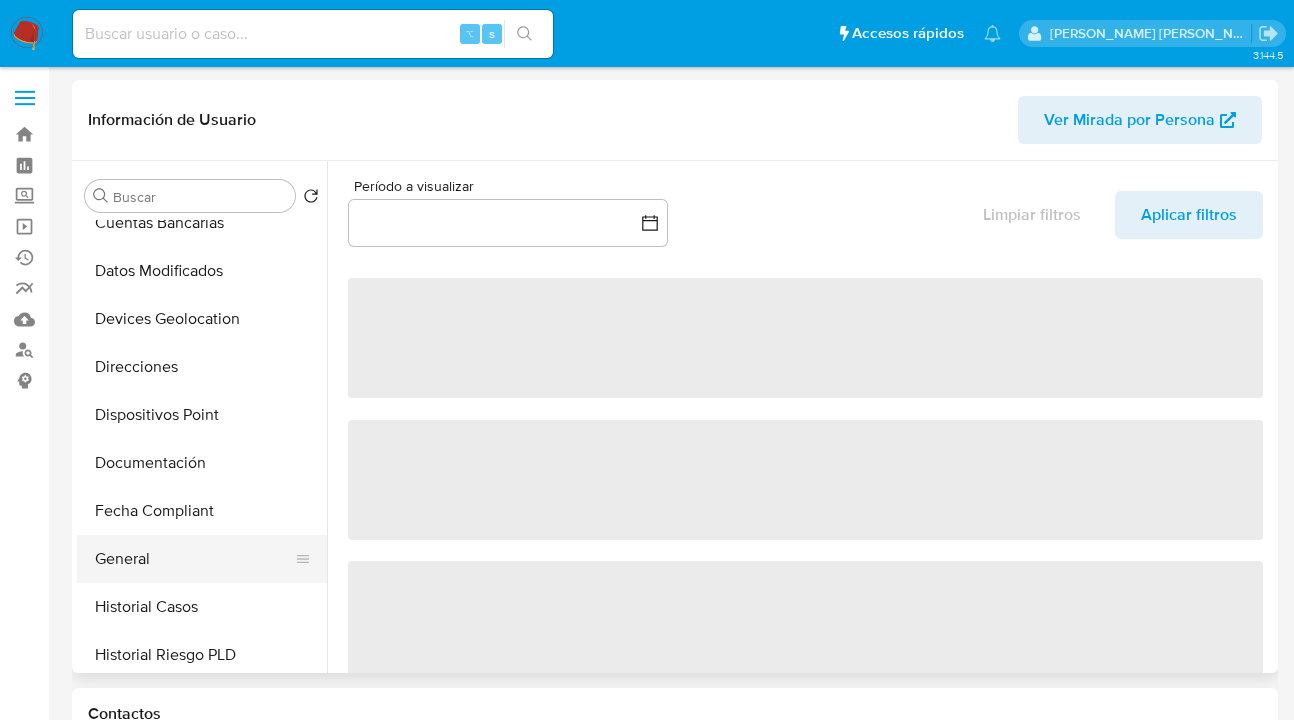 drag, startPoint x: 193, startPoint y: 544, endPoint x: 204, endPoint y: 538, distance: 12.529964 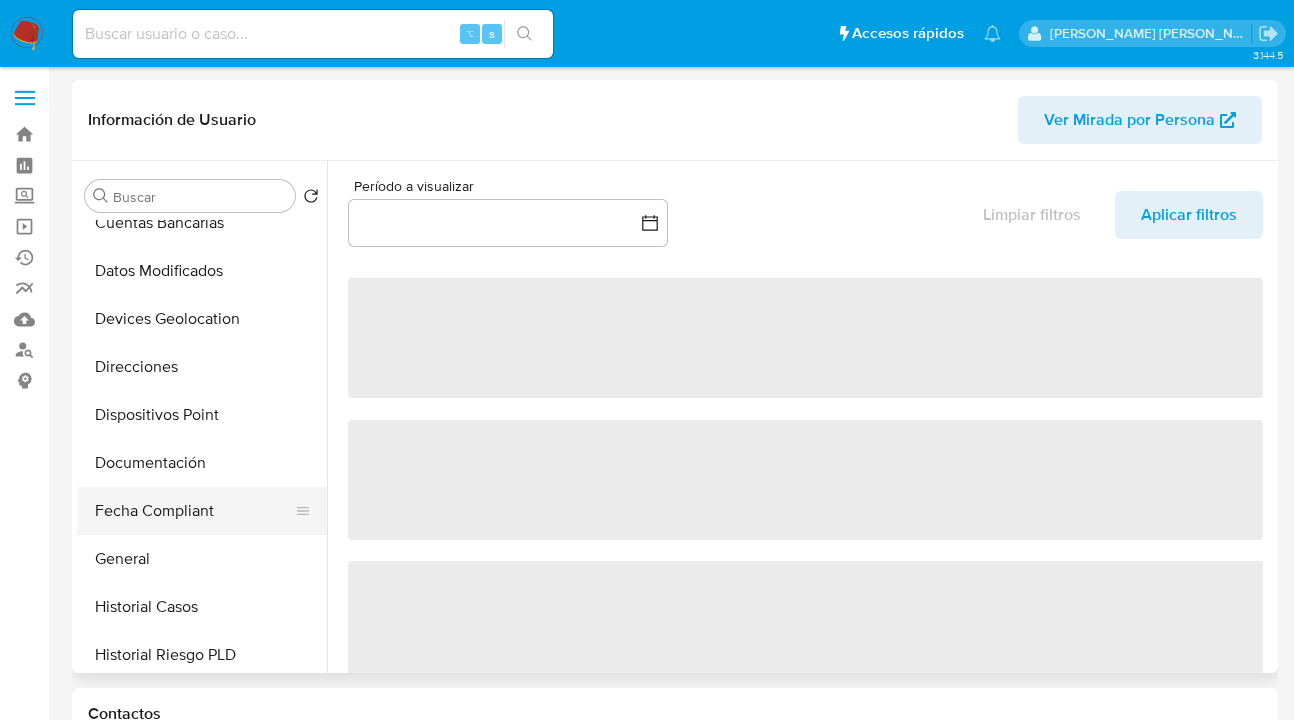select on "10" 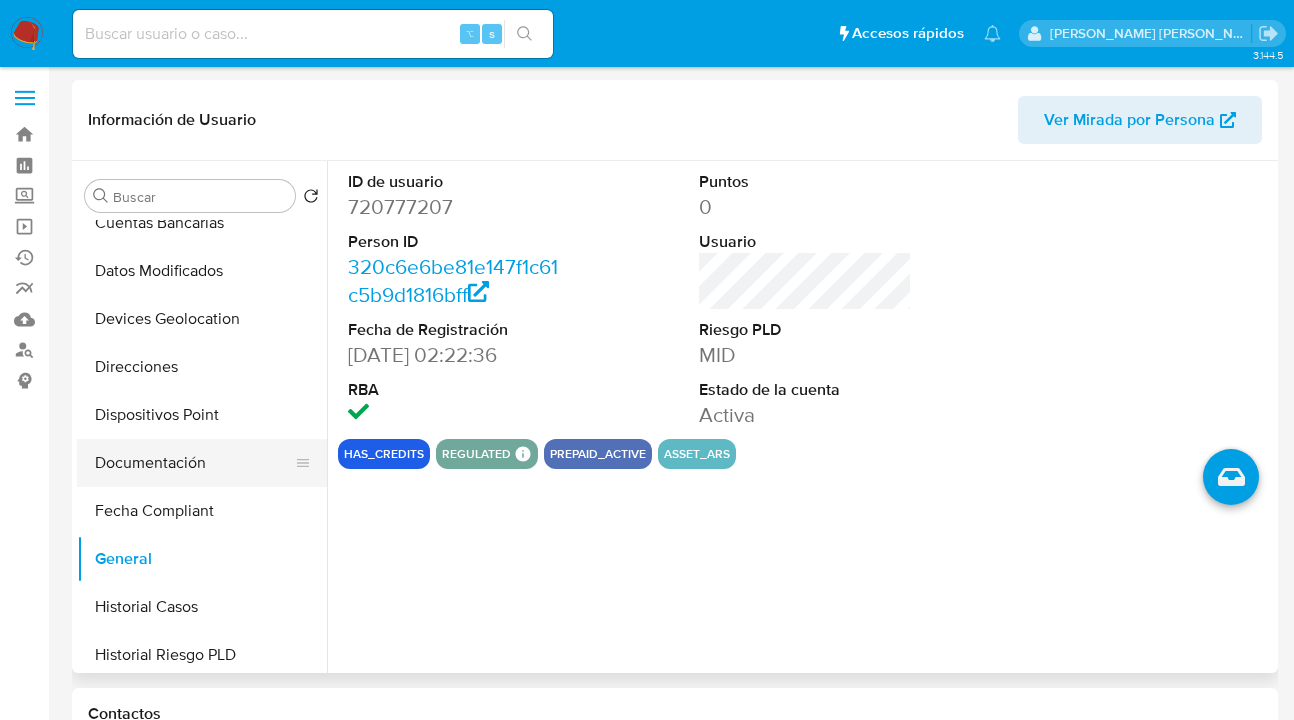 click on "Documentación" at bounding box center [194, 463] 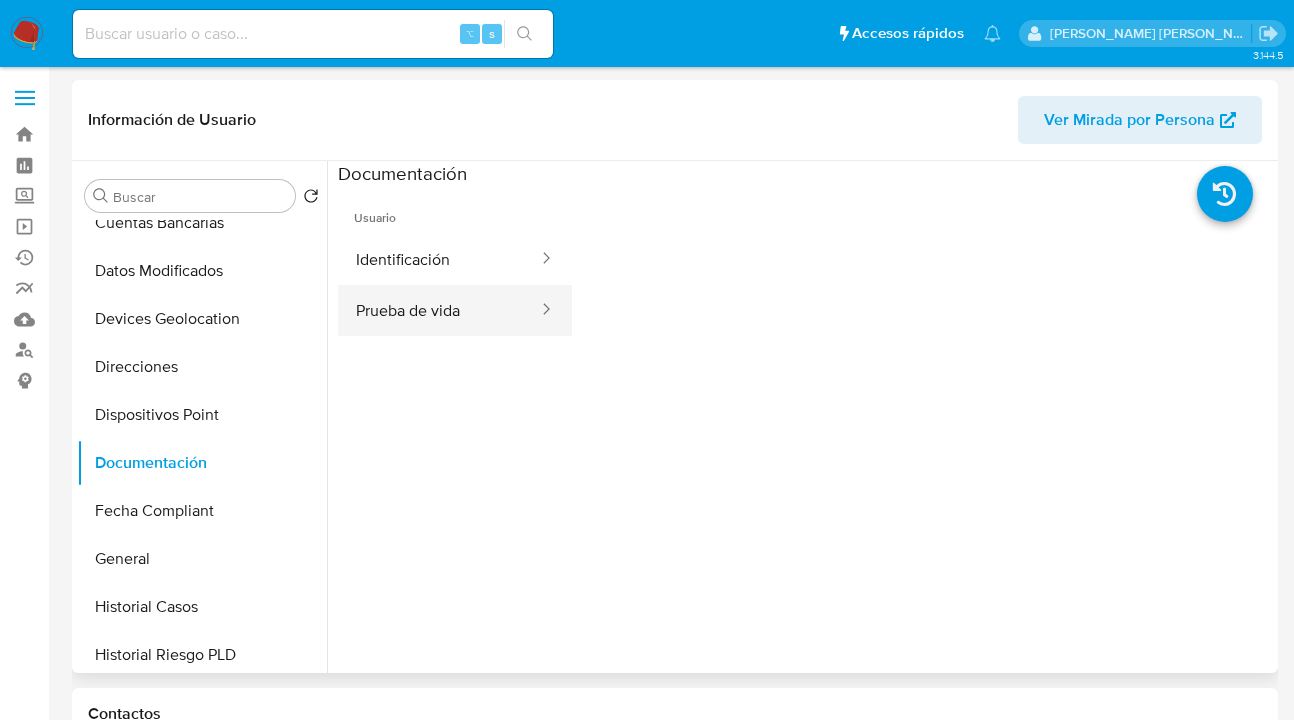 drag, startPoint x: 495, startPoint y: 296, endPoint x: 513, endPoint y: 286, distance: 20.59126 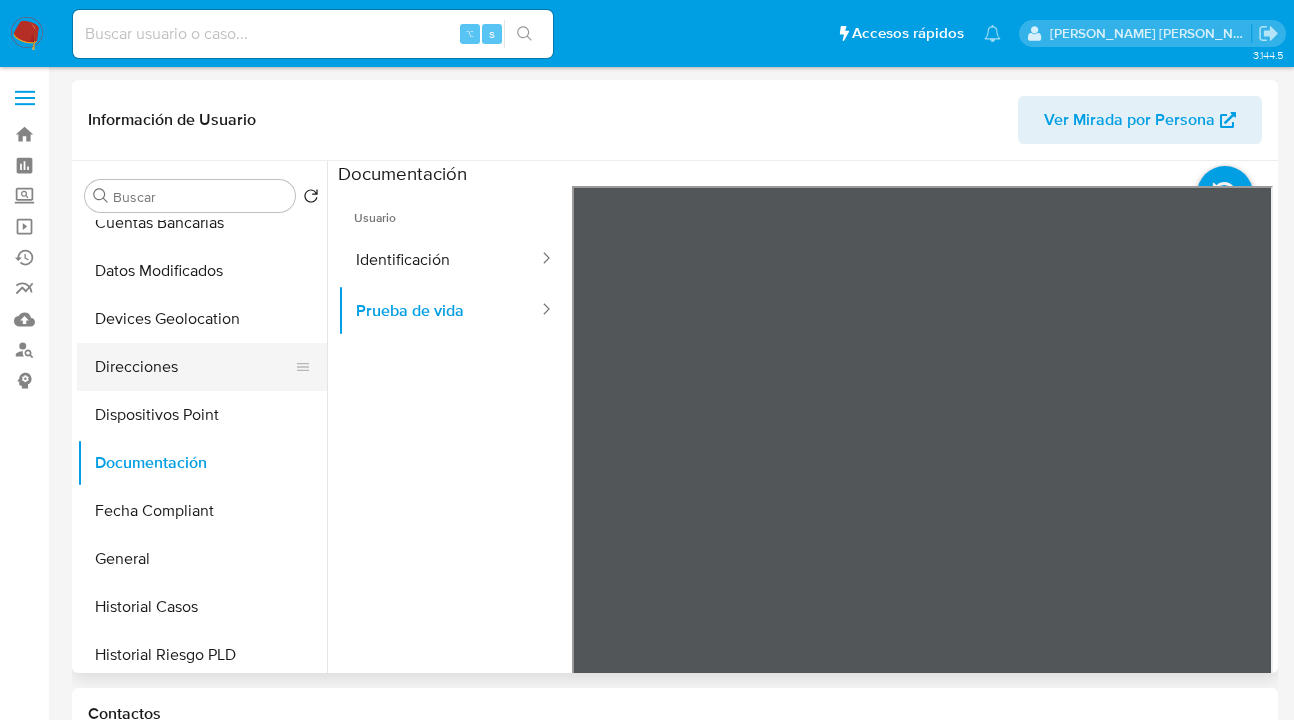 click on "Direcciones" at bounding box center (194, 367) 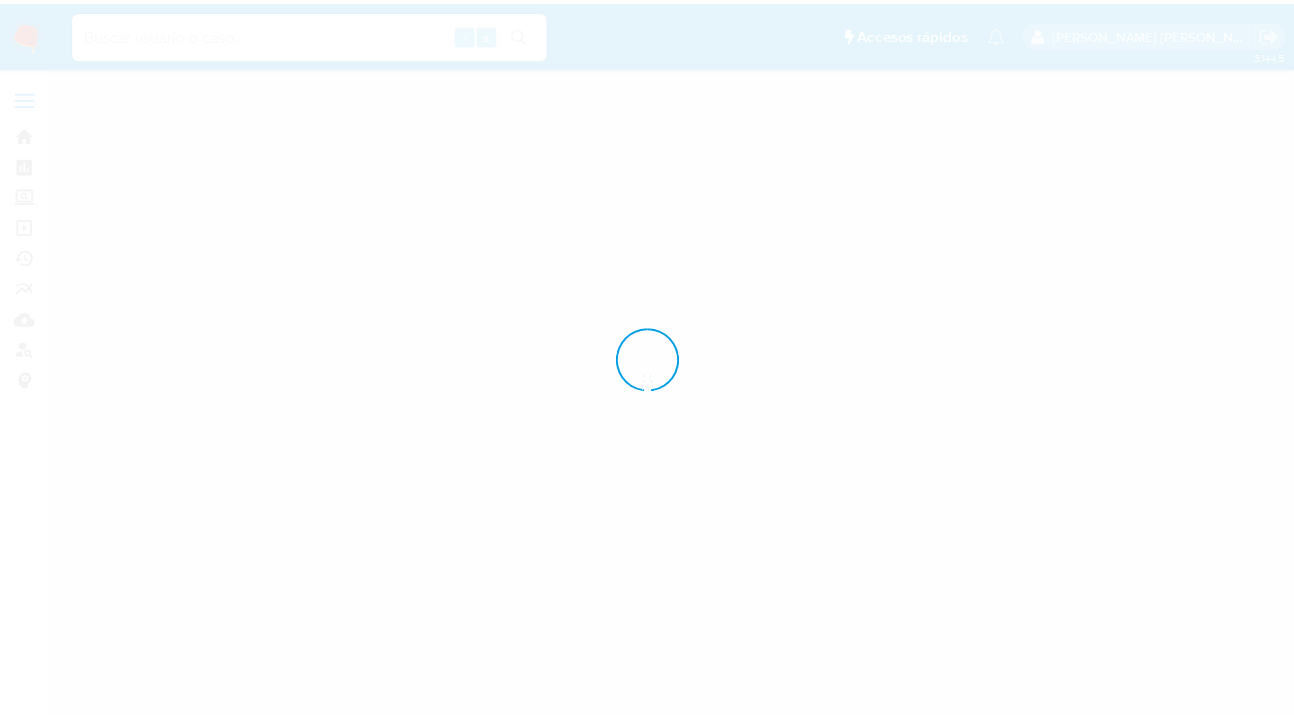 scroll, scrollTop: 0, scrollLeft: 0, axis: both 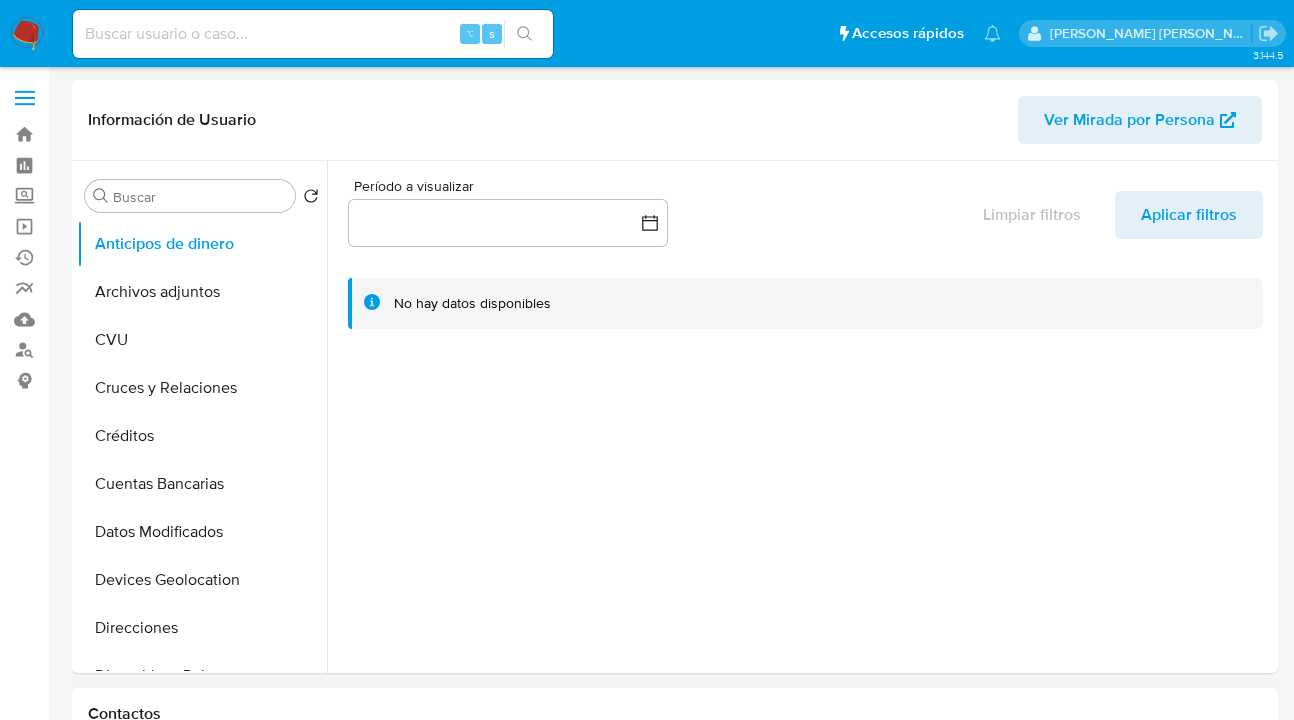 select on "10" 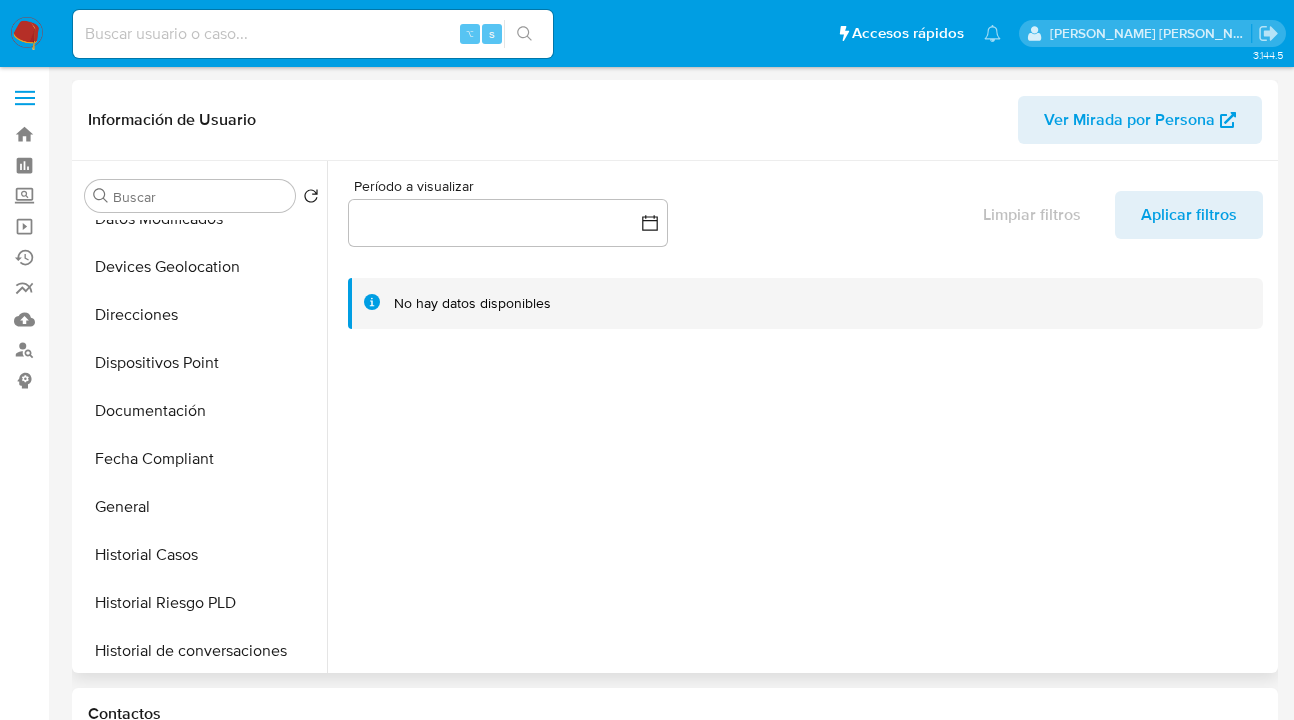 scroll, scrollTop: 323, scrollLeft: 0, axis: vertical 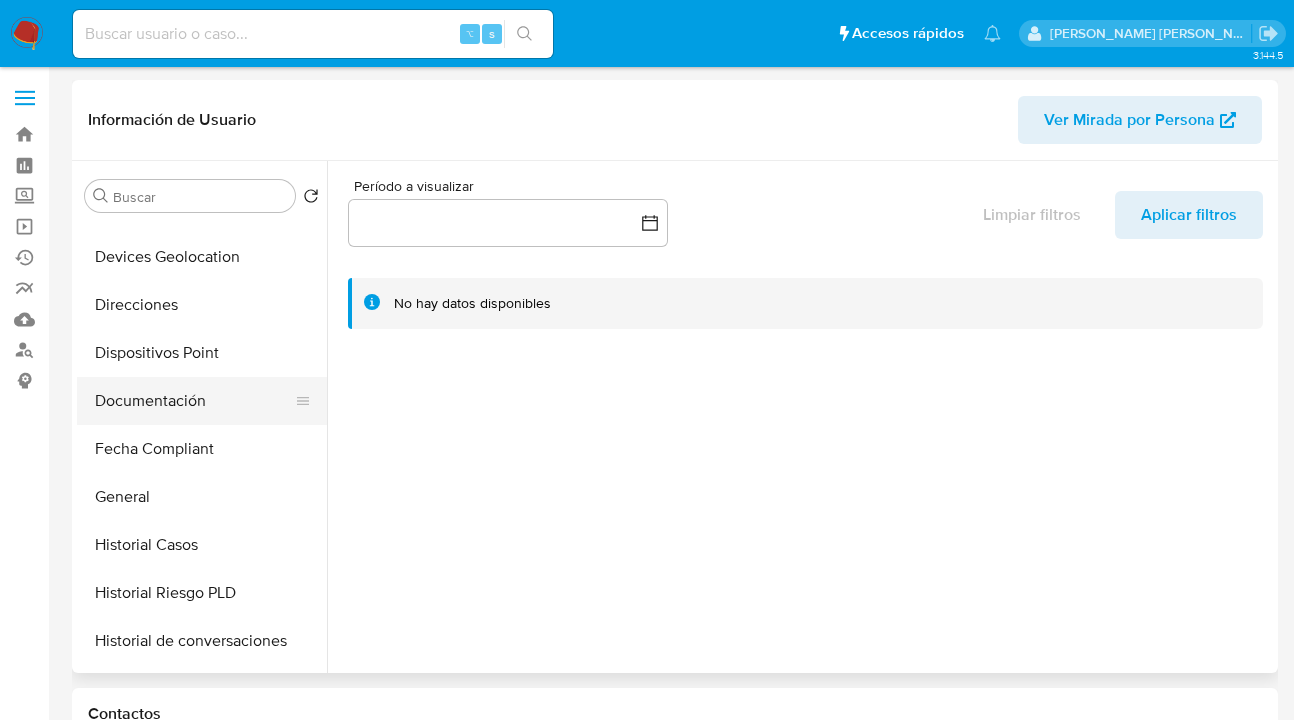 drag, startPoint x: 195, startPoint y: 497, endPoint x: 213, endPoint y: 421, distance: 78.10249 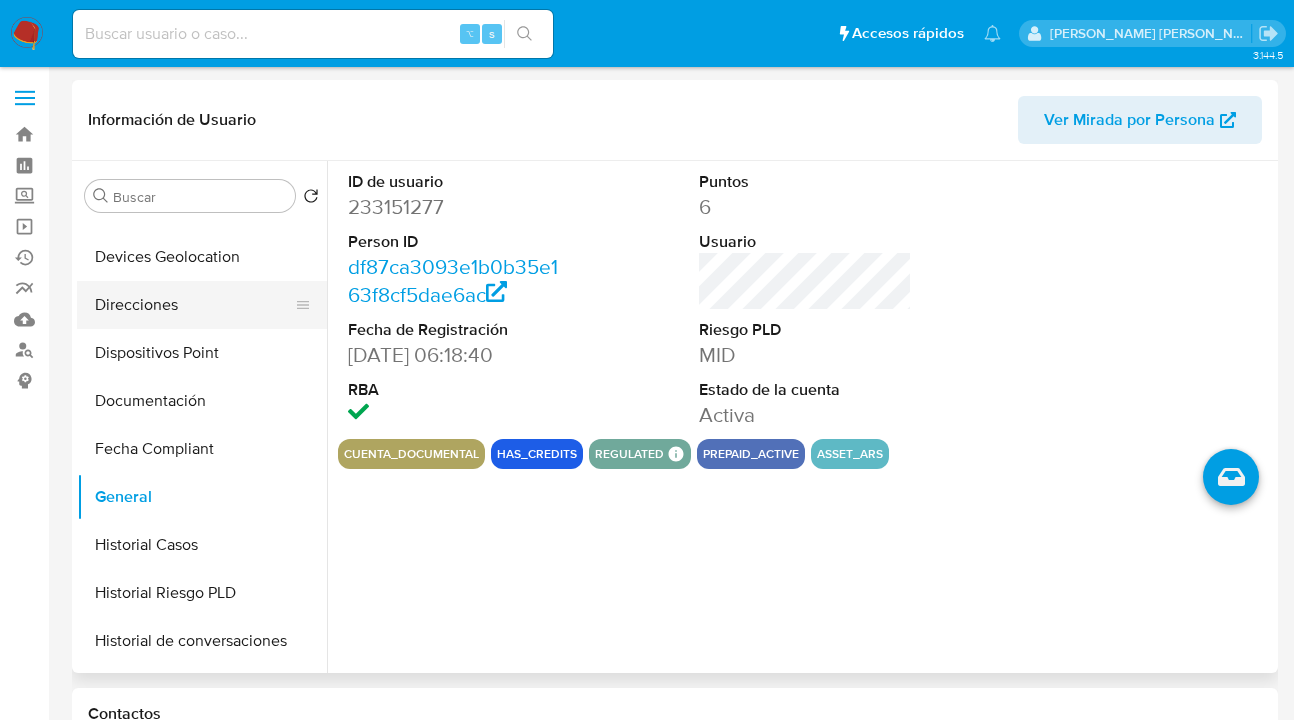 click on "Direcciones" at bounding box center (194, 305) 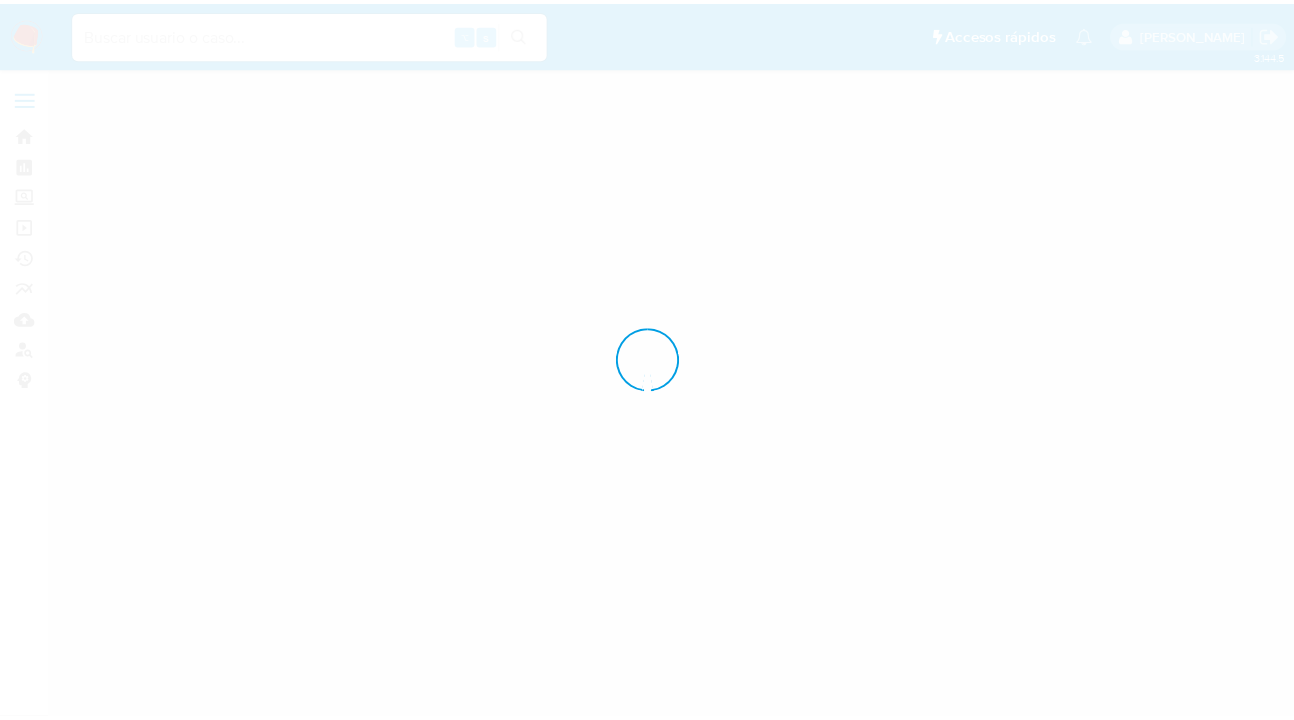 scroll, scrollTop: 0, scrollLeft: 0, axis: both 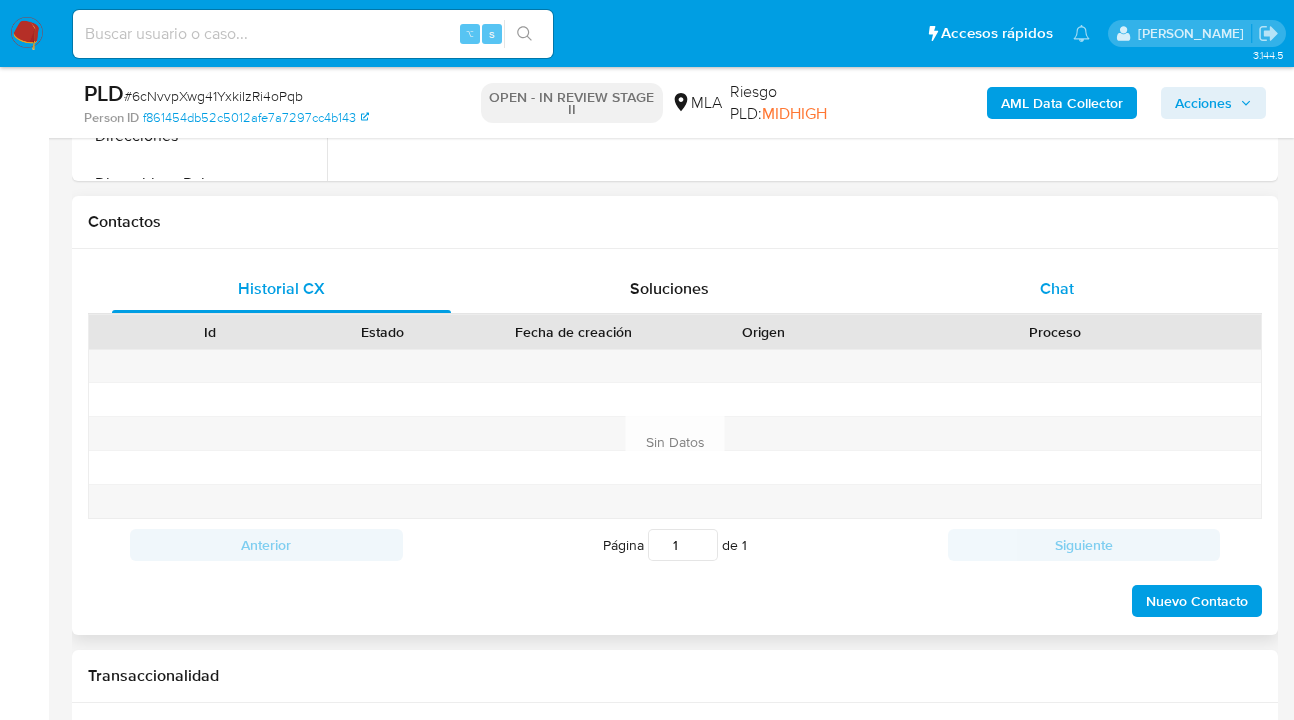 select on "10" 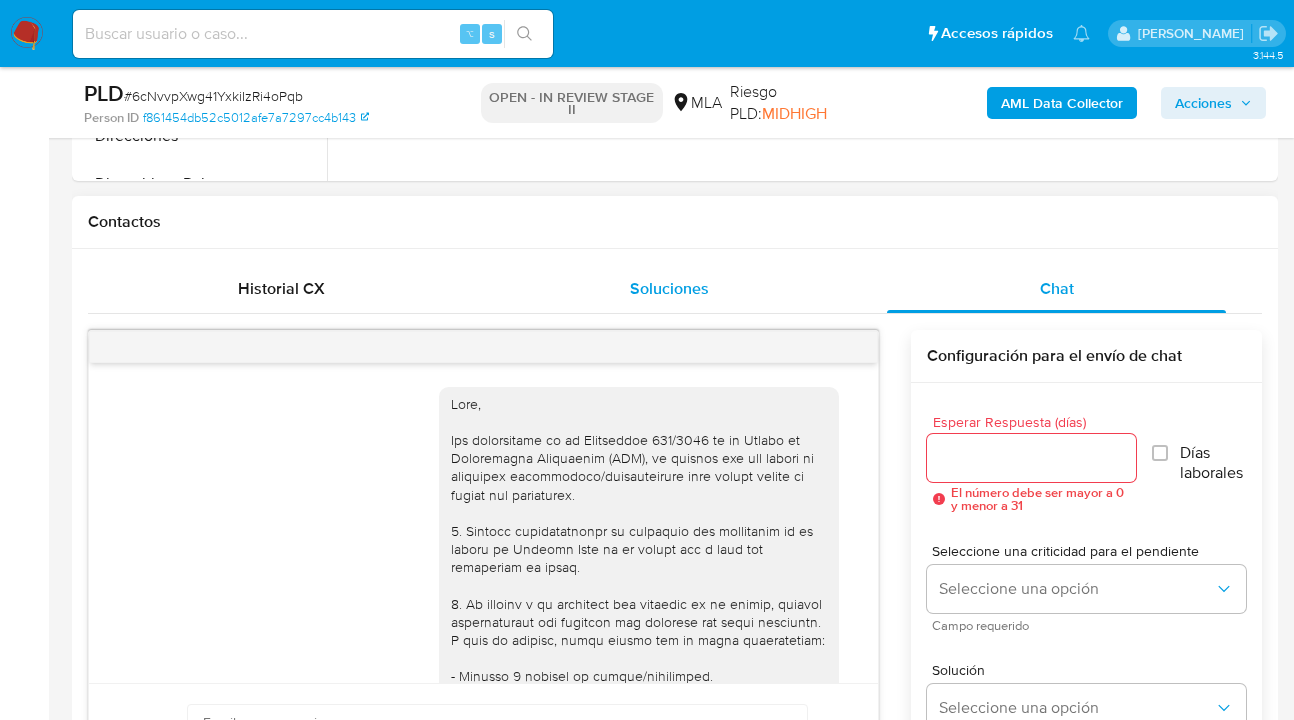 scroll, scrollTop: 944, scrollLeft: 0, axis: vertical 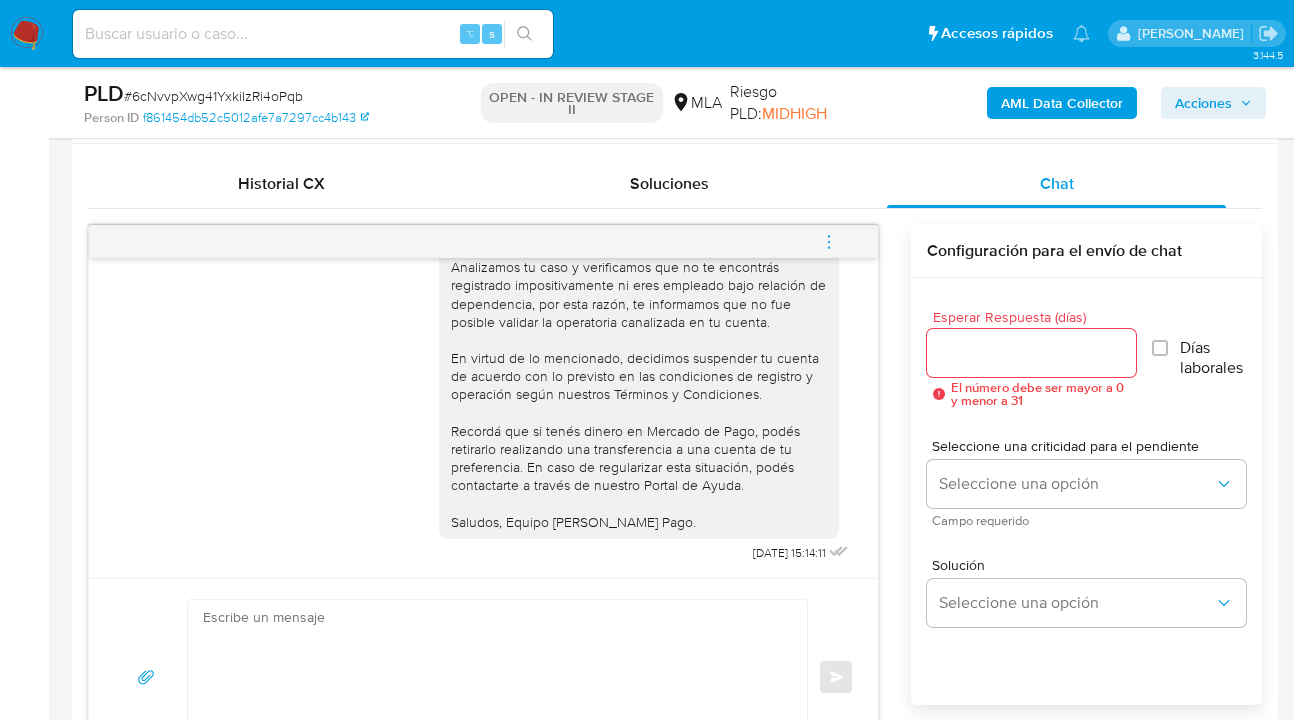 click 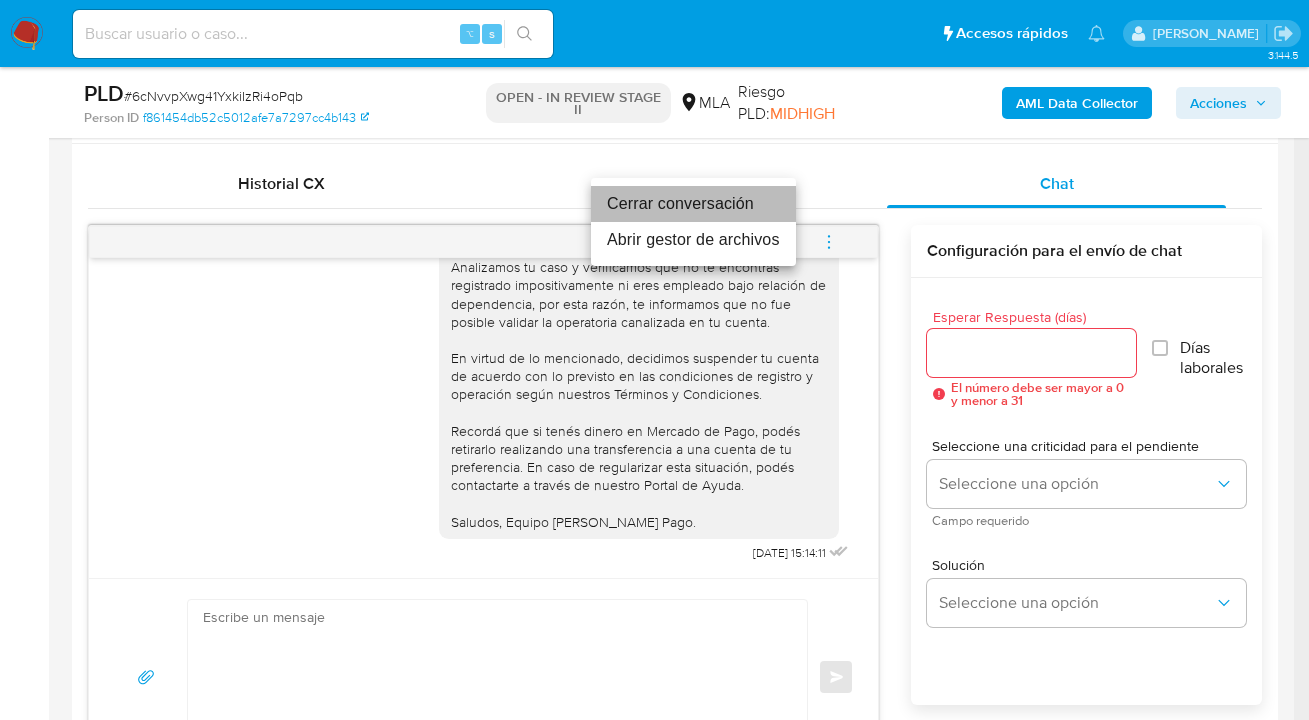click on "Cerrar conversación" at bounding box center (693, 204) 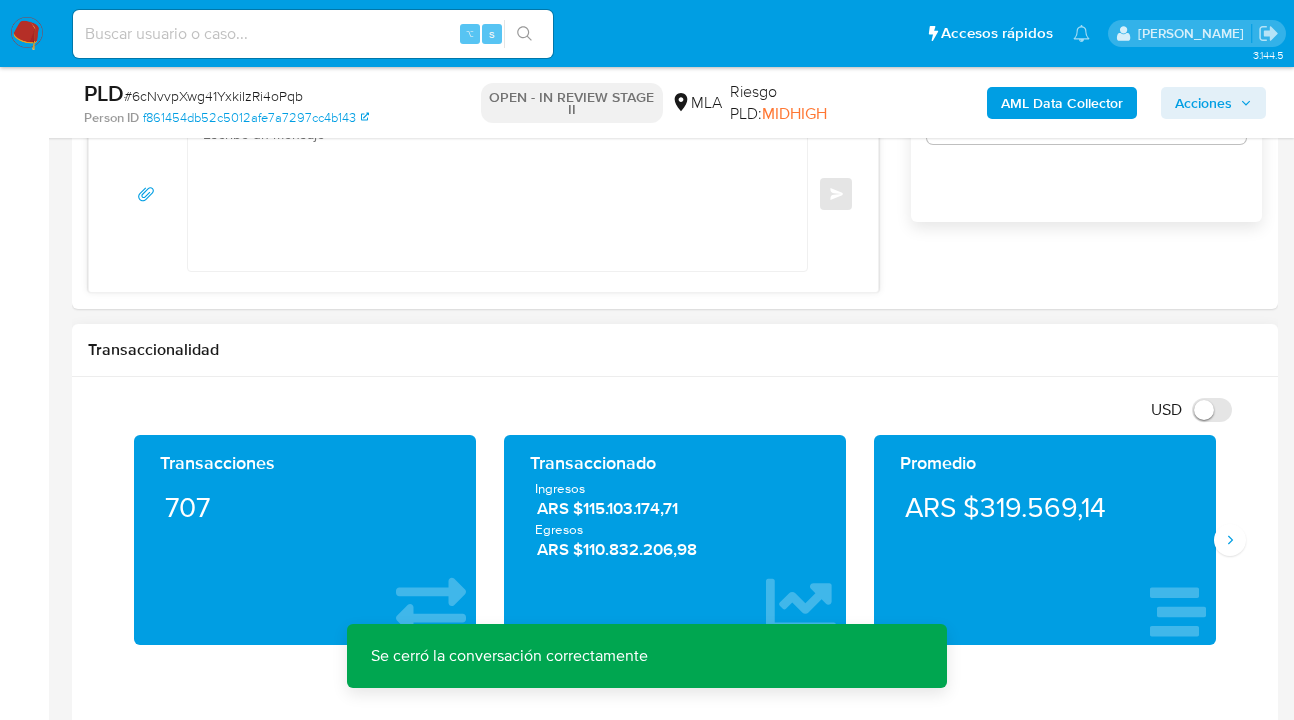 scroll, scrollTop: 1525, scrollLeft: 0, axis: vertical 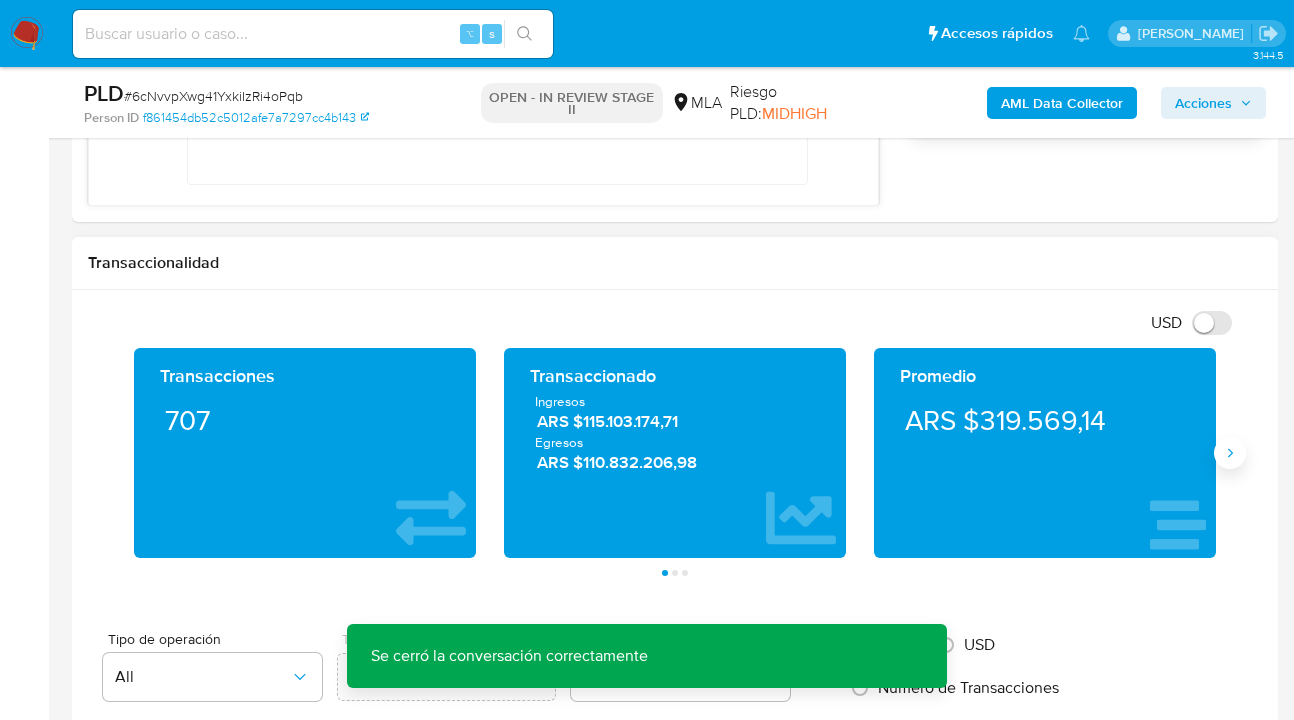 click at bounding box center [1230, 453] 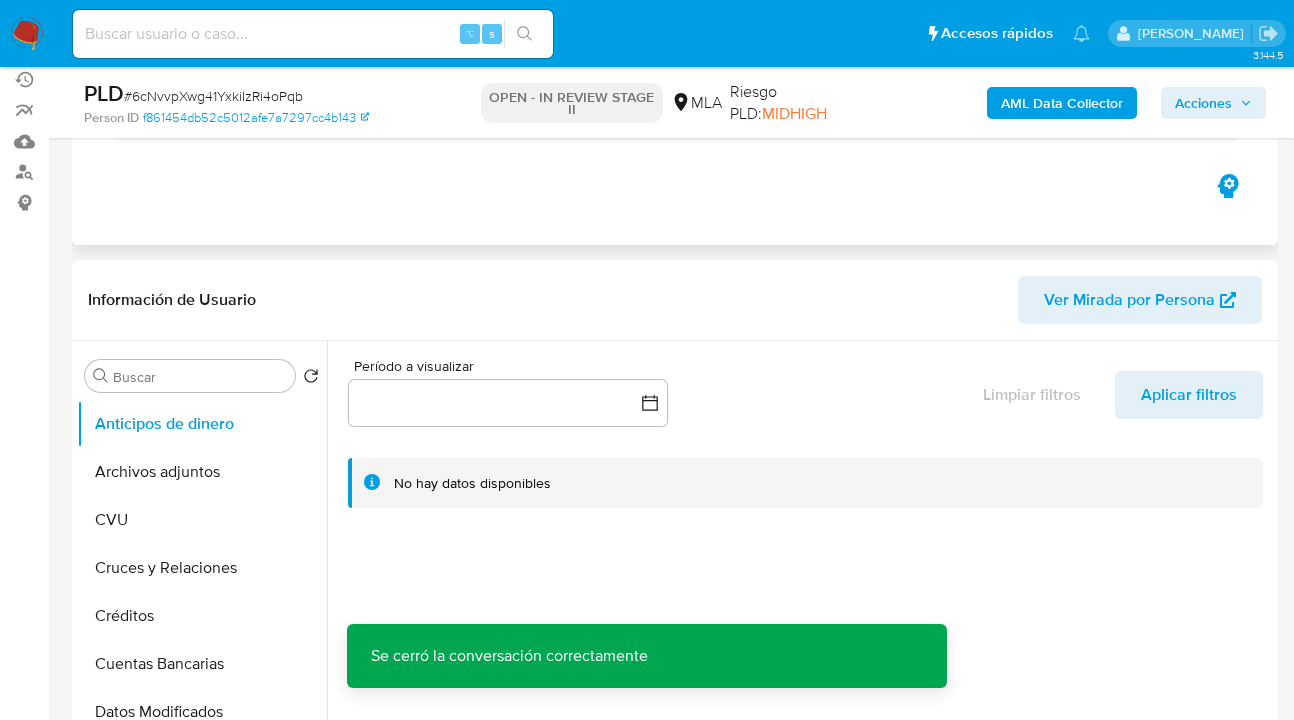 scroll, scrollTop: 6, scrollLeft: 0, axis: vertical 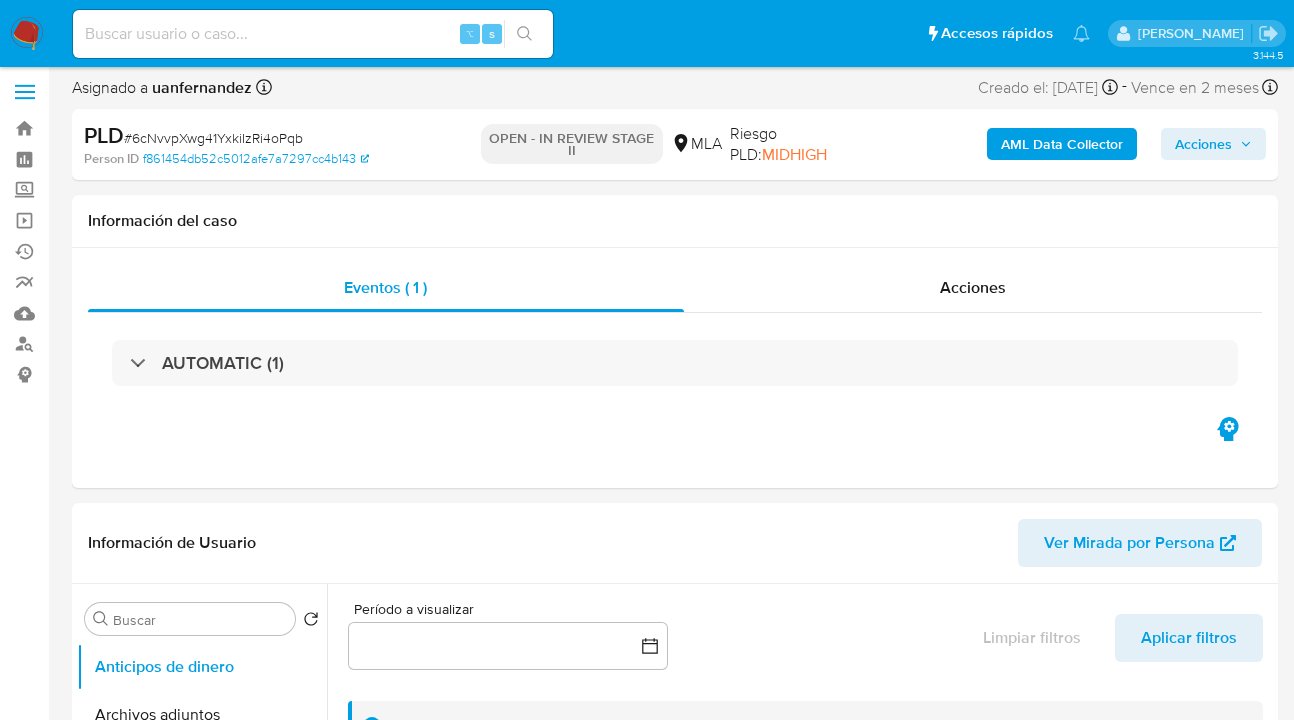 click on "AML Data Collector" at bounding box center [1062, 144] 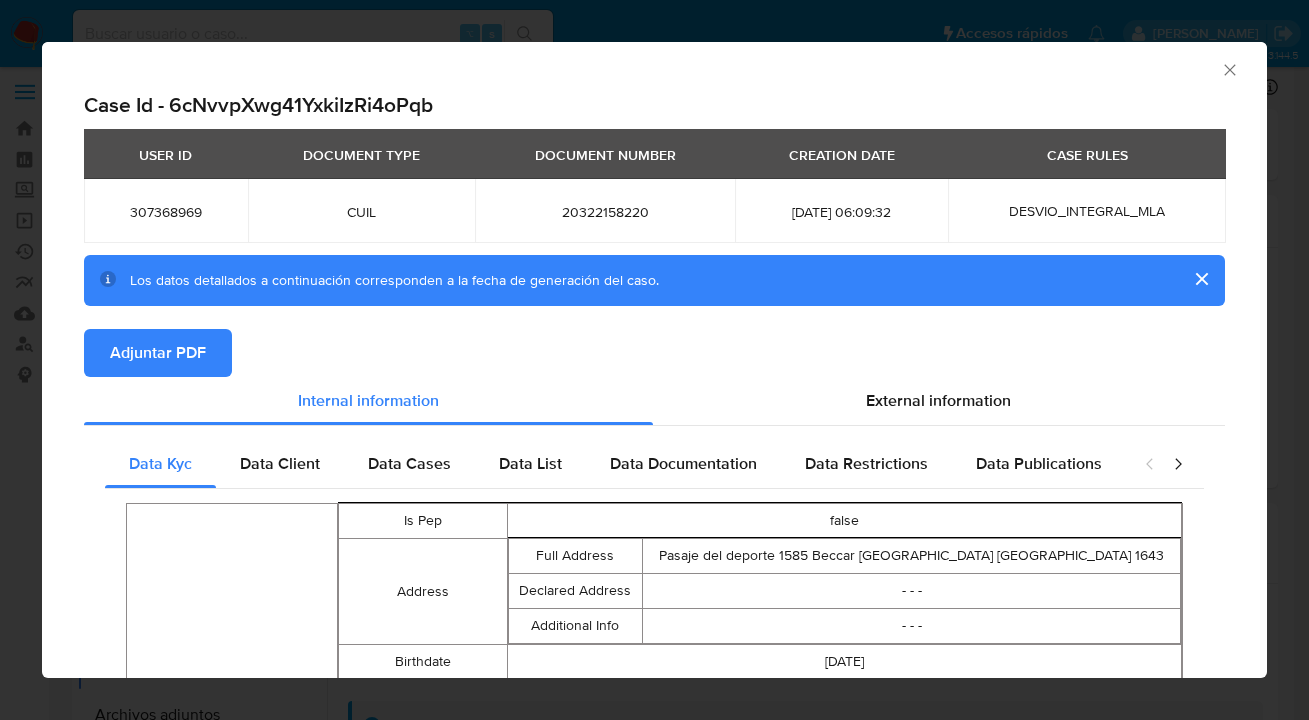 click on "Adjuntar PDF" at bounding box center [158, 353] 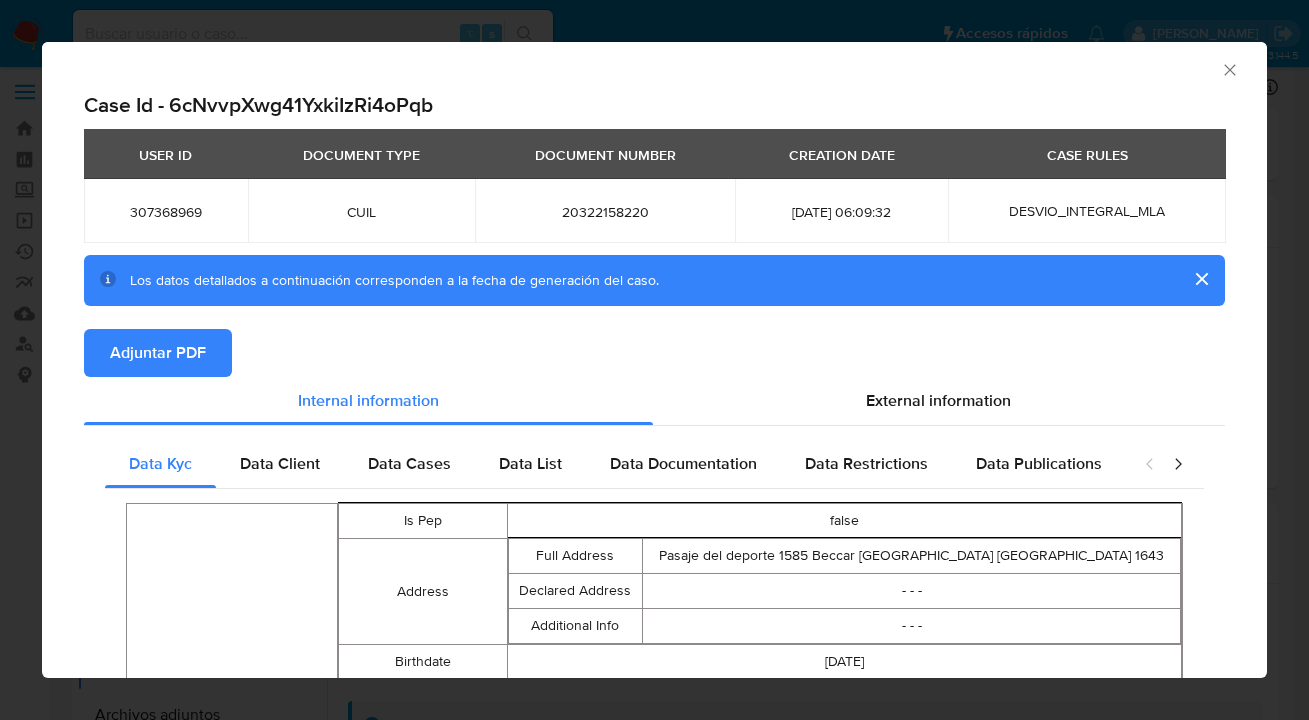 click 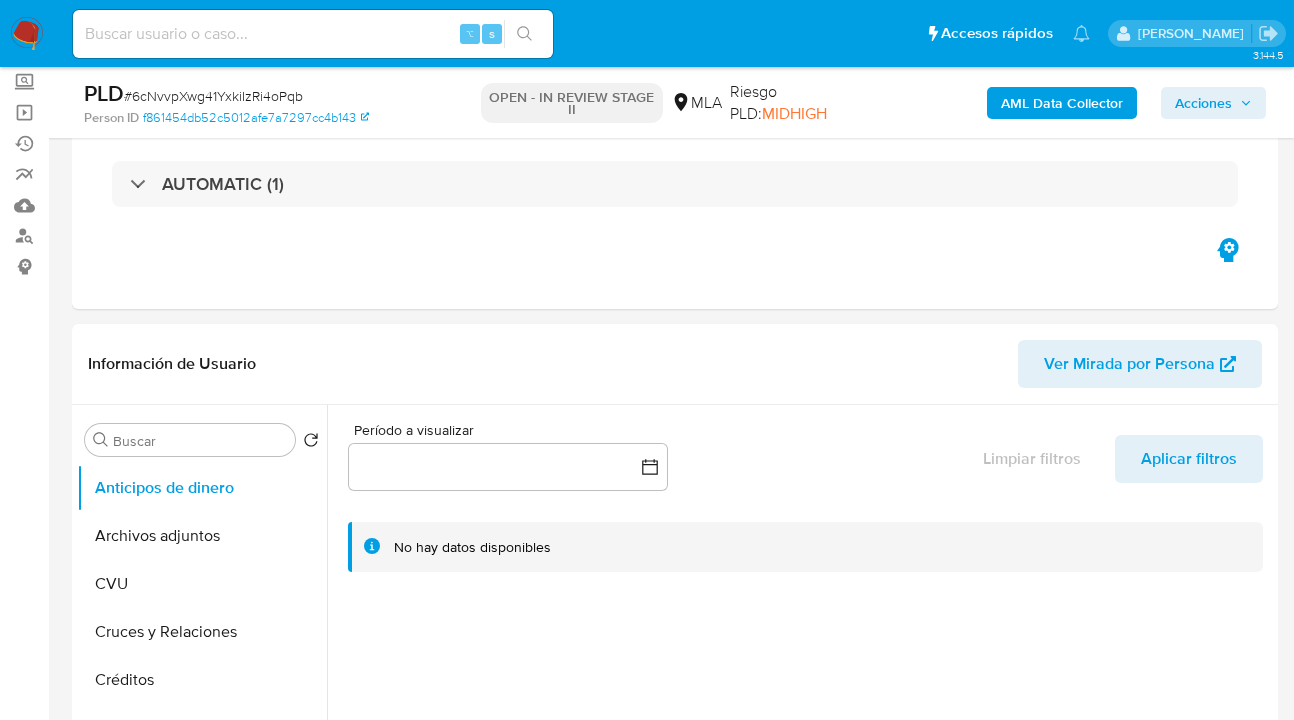 scroll, scrollTop: 132, scrollLeft: 0, axis: vertical 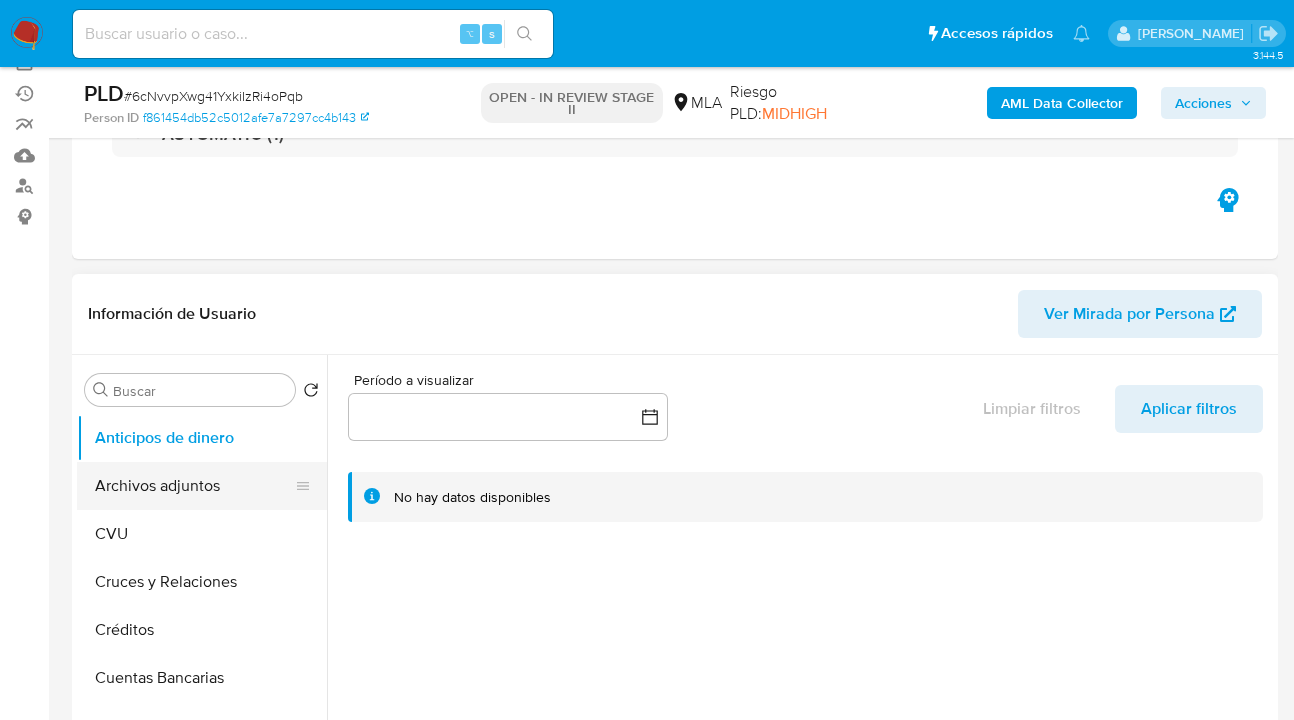click on "Archivos adjuntos" at bounding box center (194, 486) 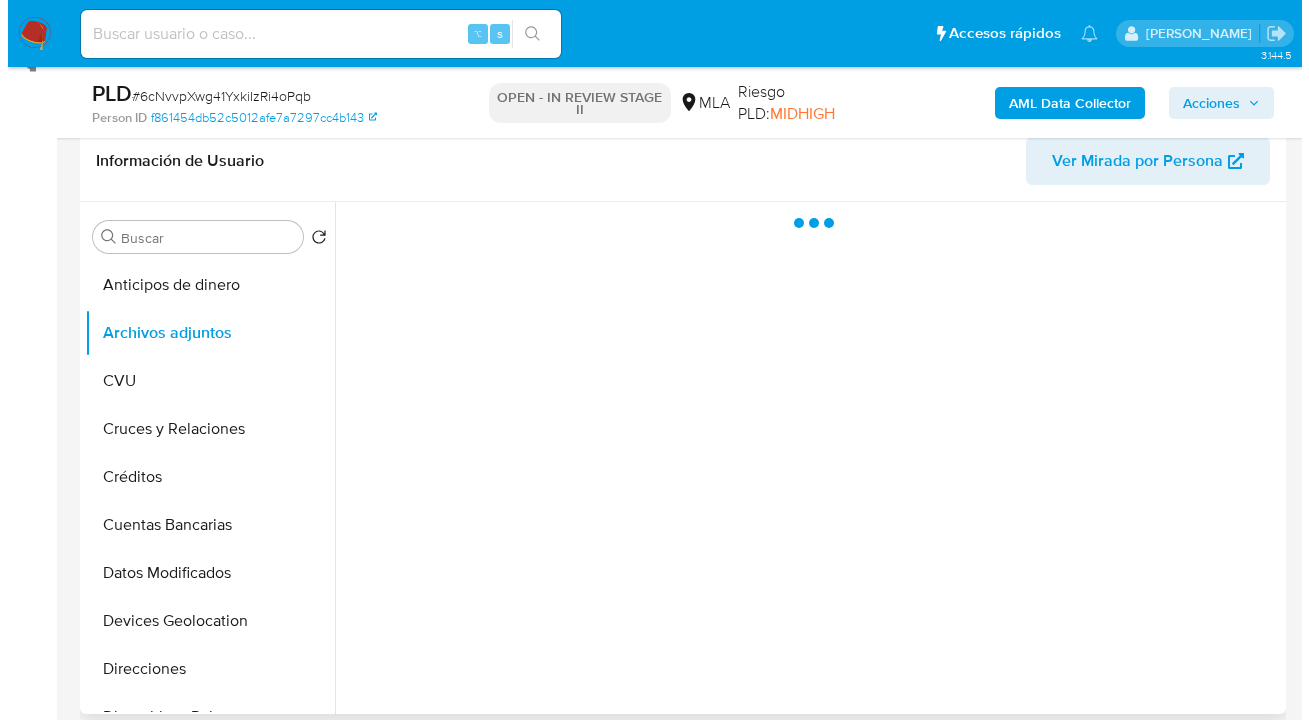 scroll, scrollTop: 356, scrollLeft: 0, axis: vertical 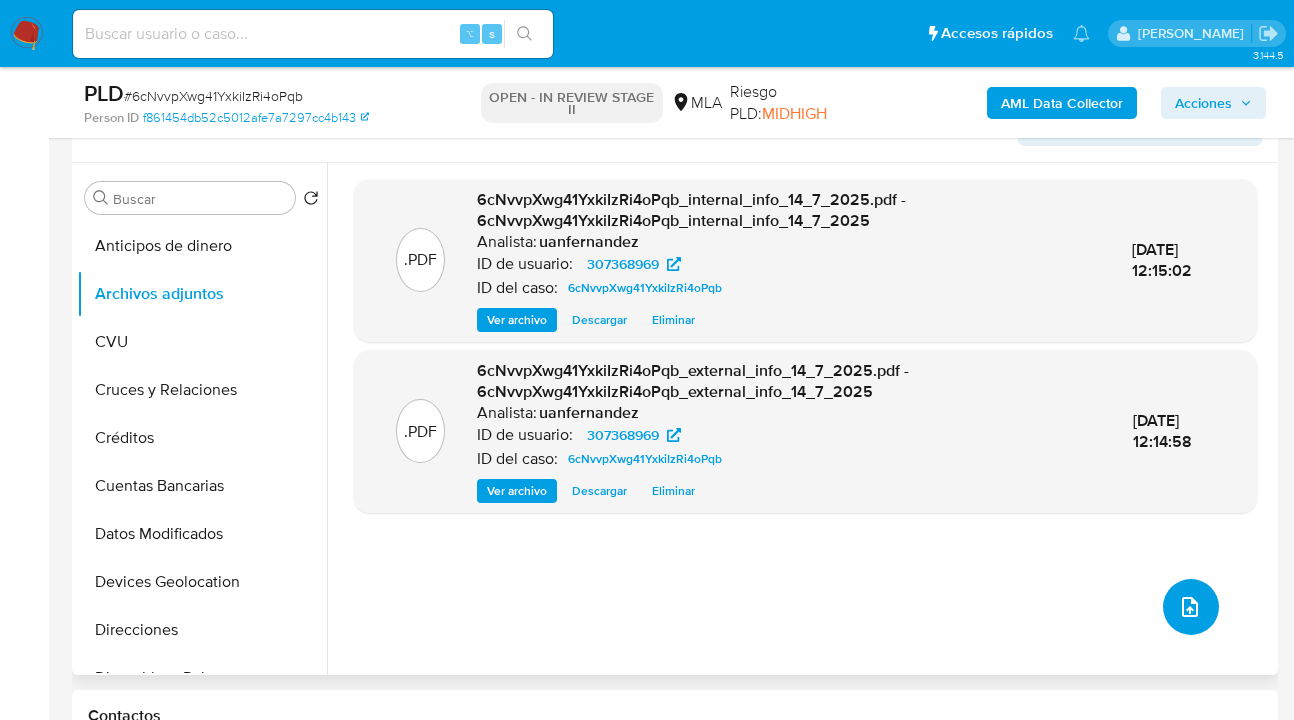 click 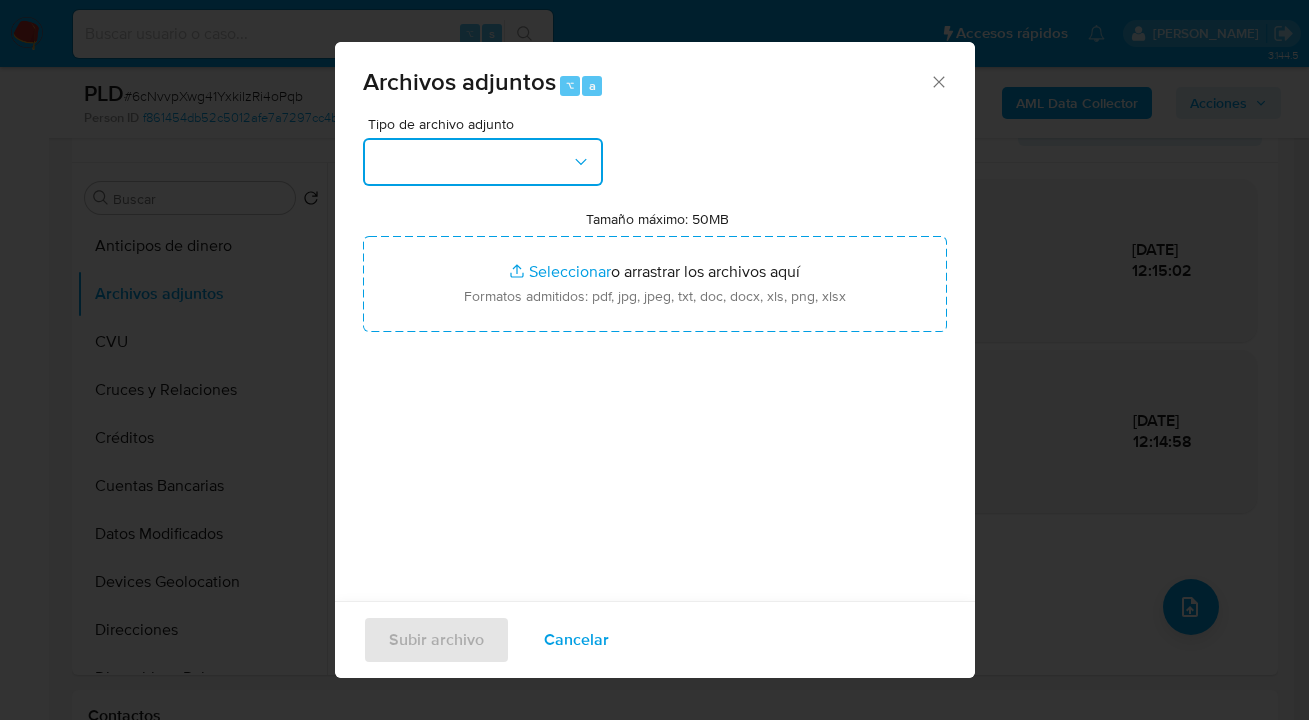 click at bounding box center (483, 162) 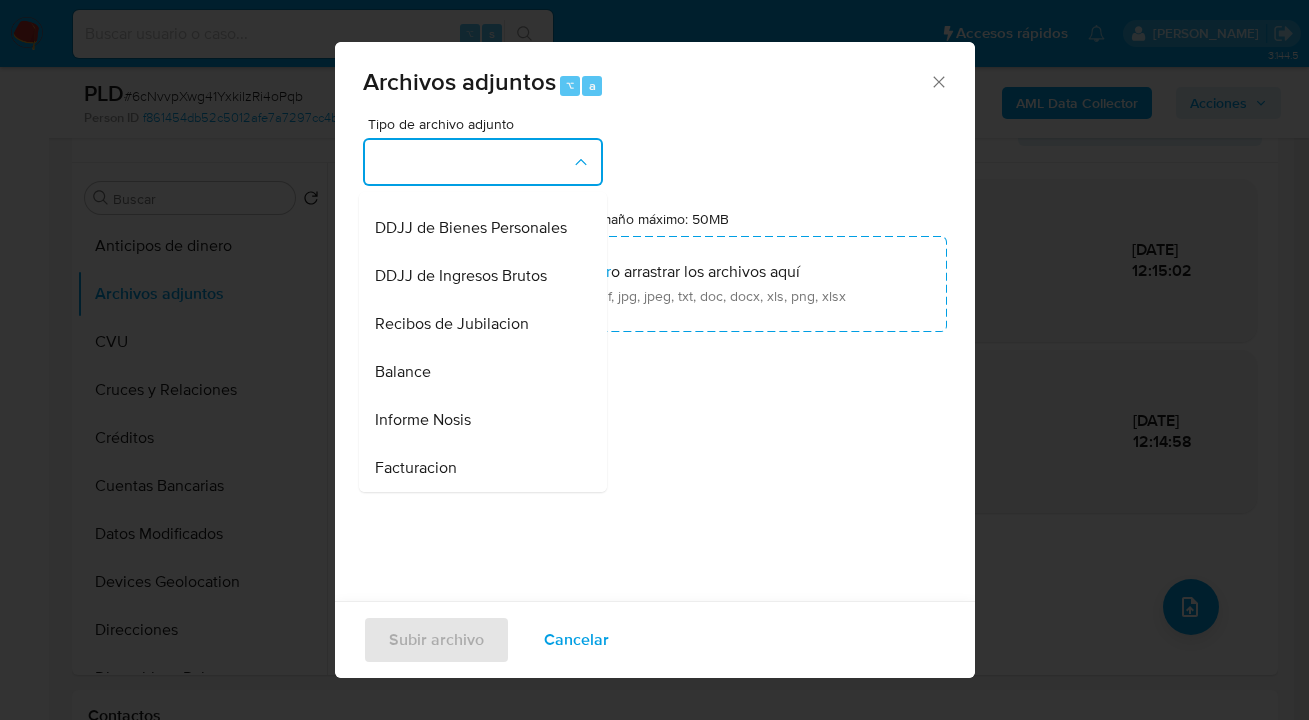 scroll, scrollTop: 808, scrollLeft: 0, axis: vertical 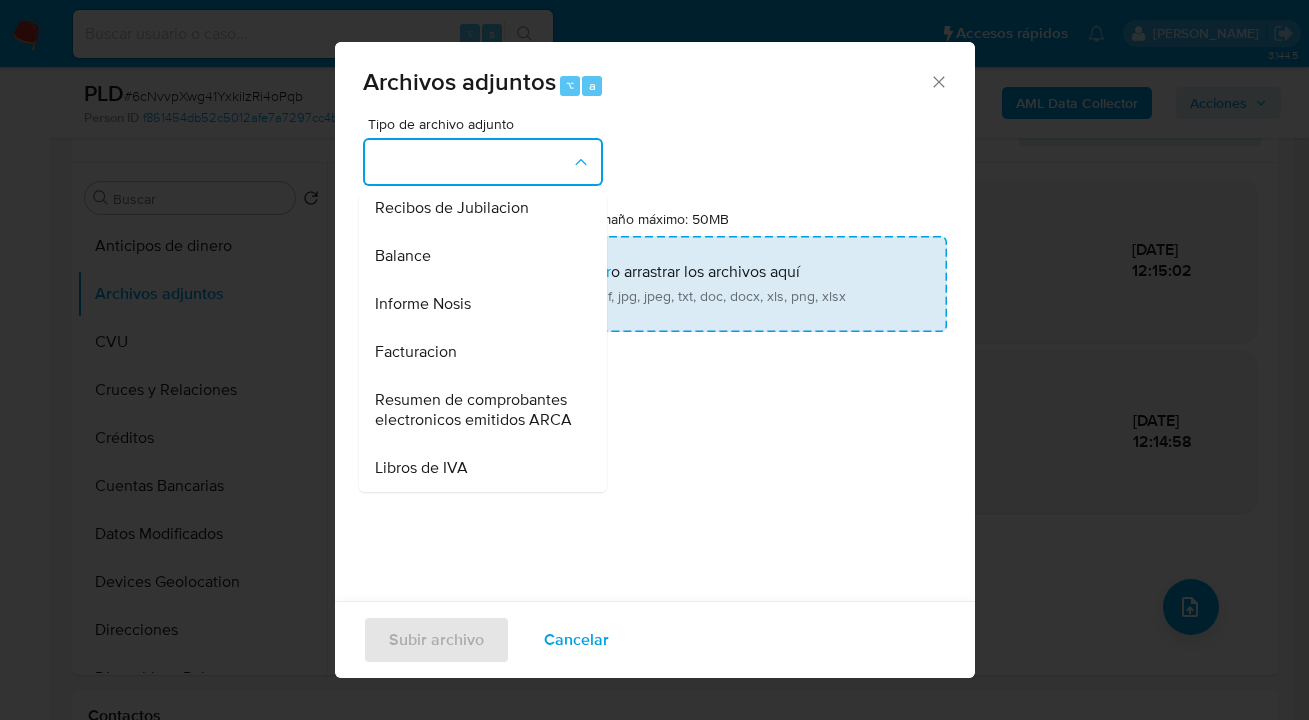 drag, startPoint x: 505, startPoint y: 268, endPoint x: 585, endPoint y: 292, distance: 83.52245 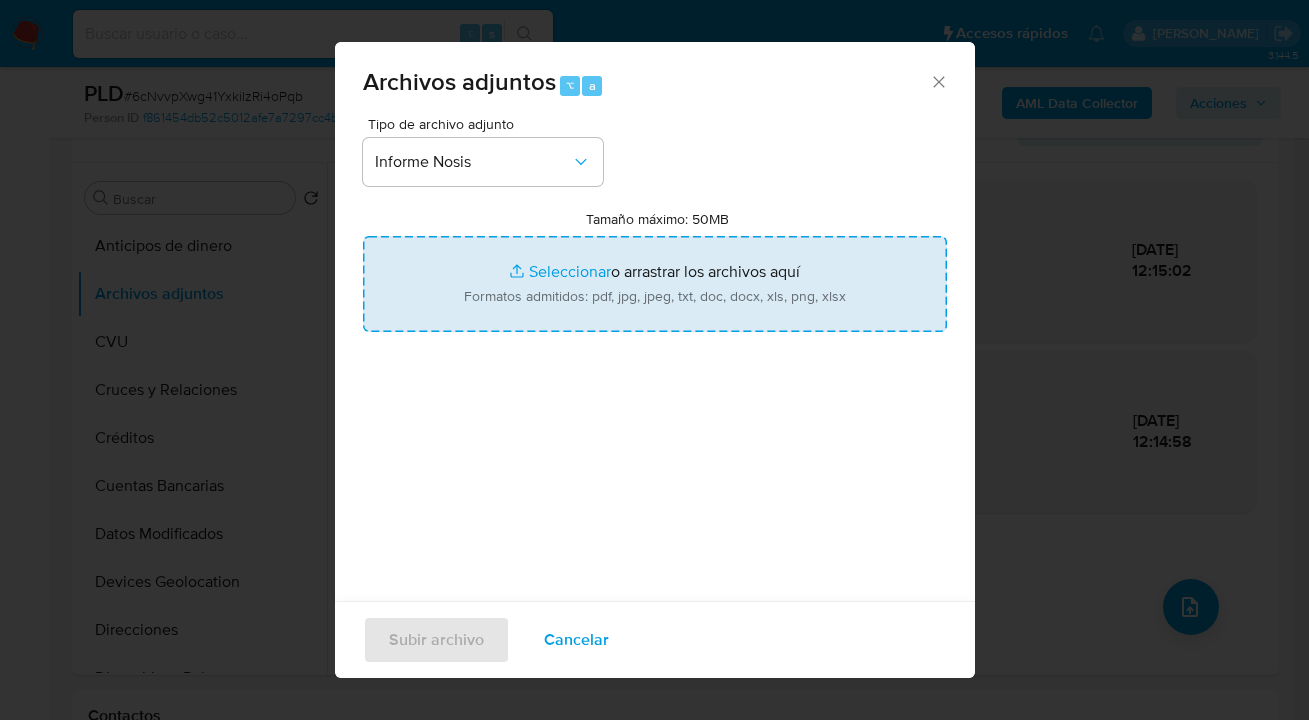 click on "Tamaño máximo: 50MB Seleccionar archivos" at bounding box center [655, 284] 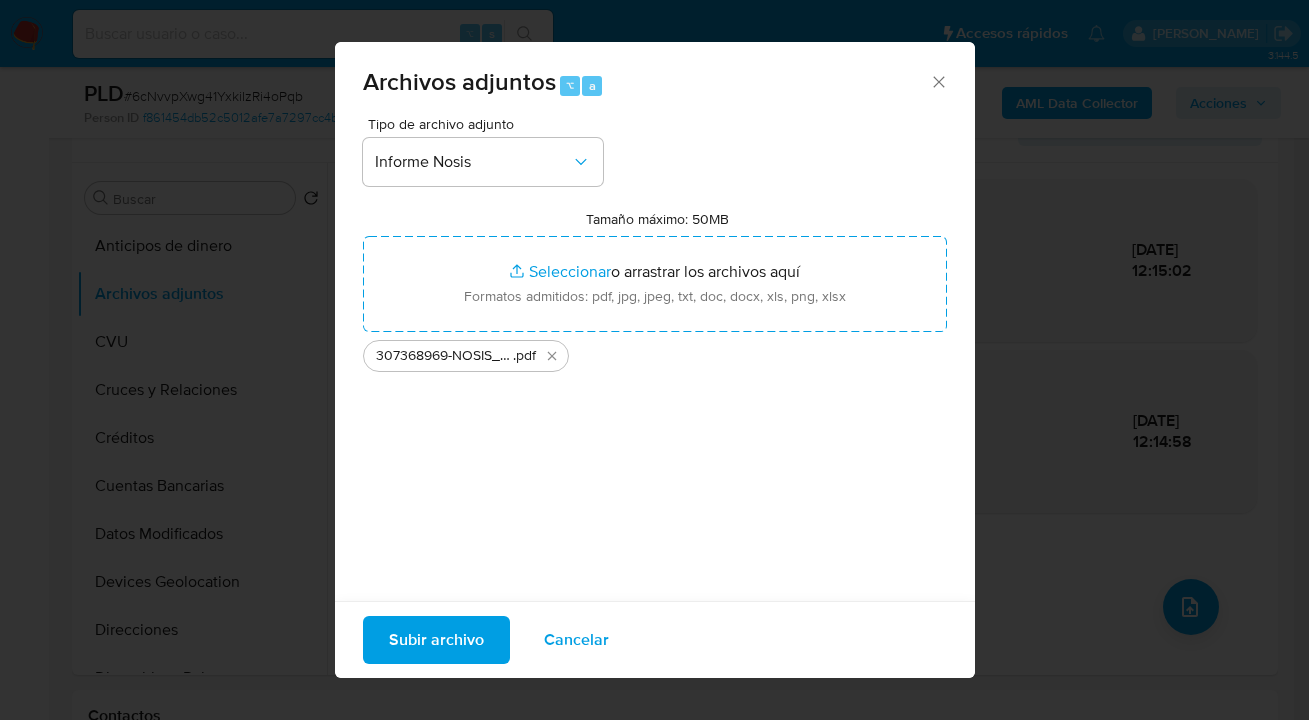 click on "Subir archivo" at bounding box center (436, 640) 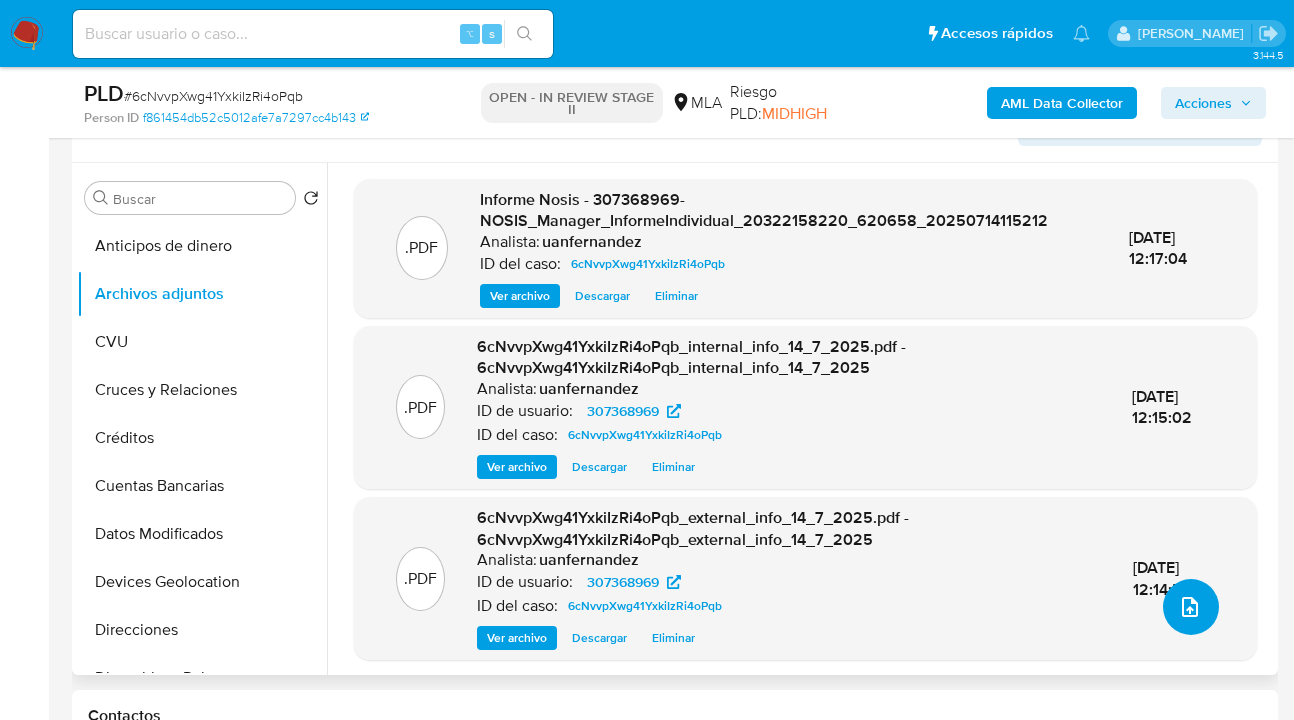 click 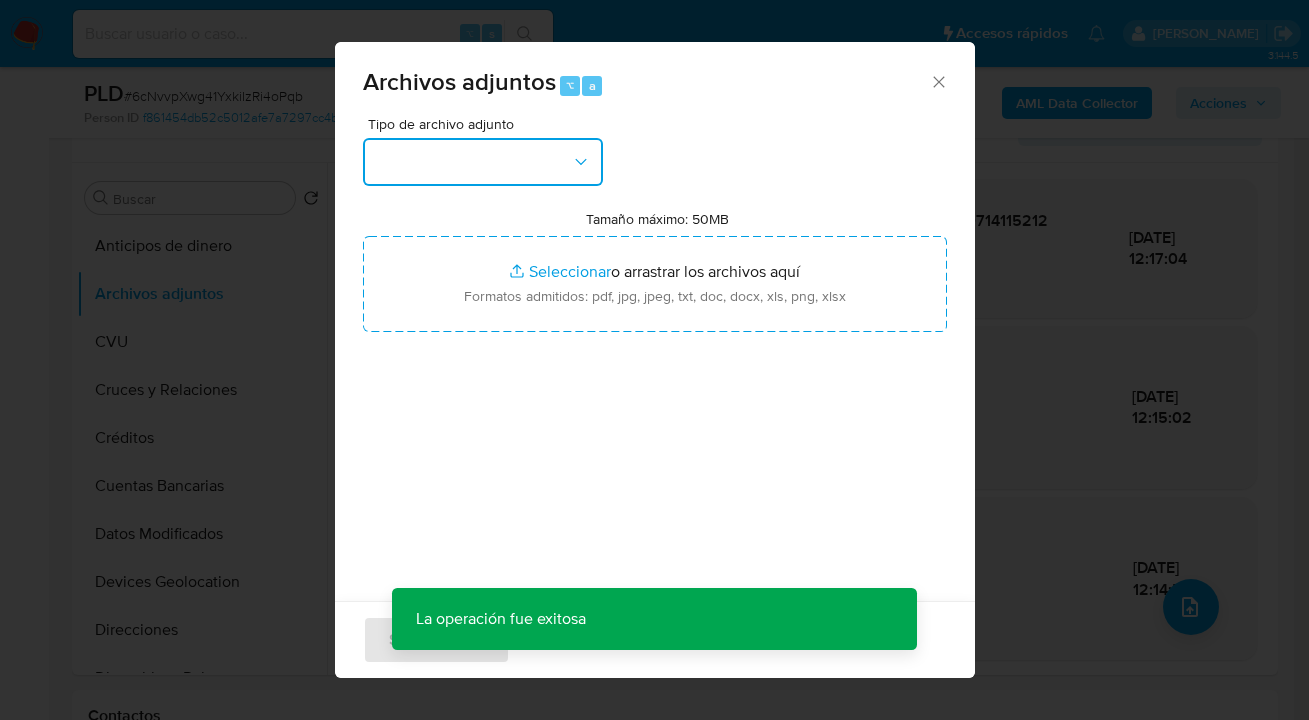 drag, startPoint x: 580, startPoint y: 164, endPoint x: 567, endPoint y: 183, distance: 23.021729 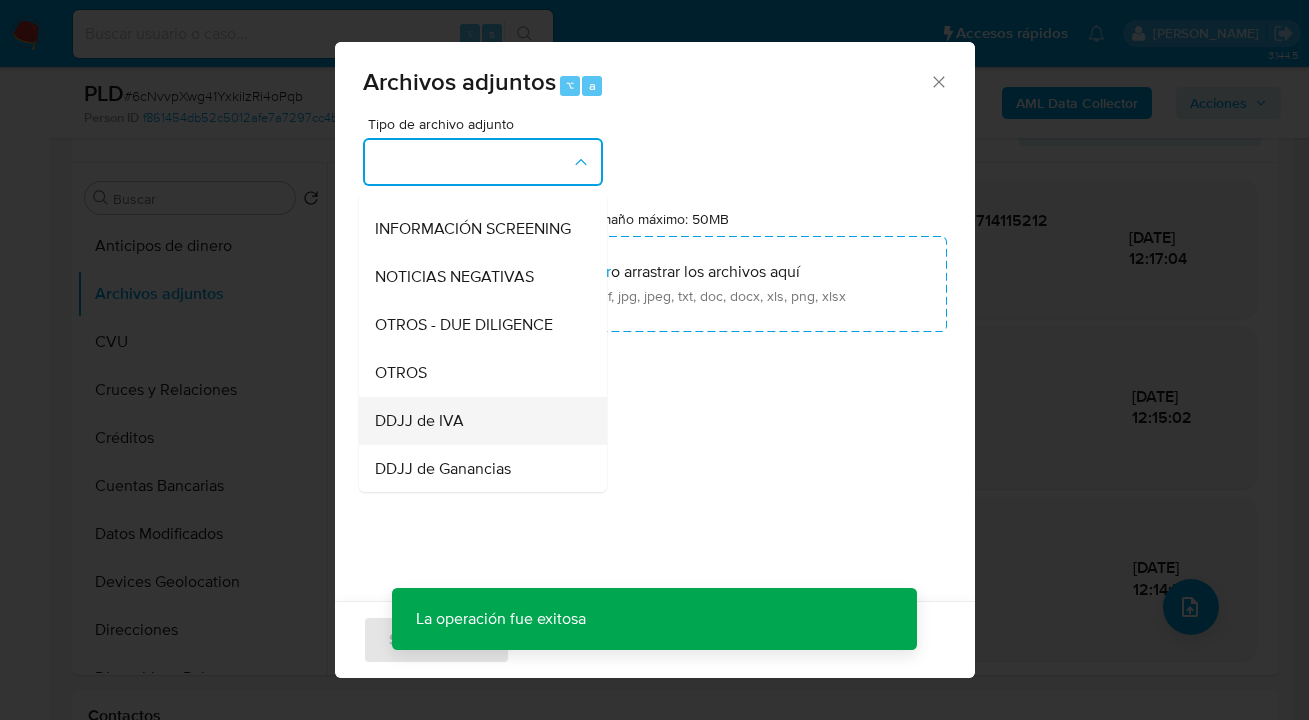 scroll, scrollTop: 398, scrollLeft: 0, axis: vertical 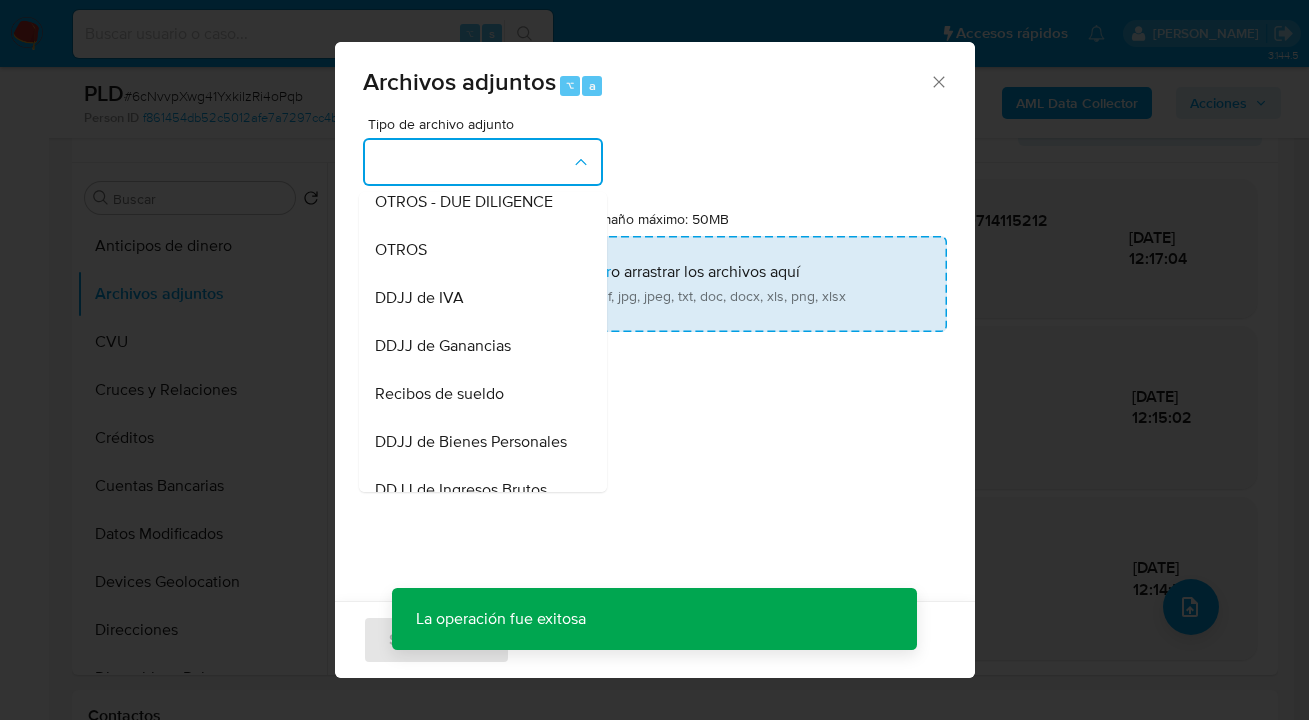 drag, startPoint x: 463, startPoint y: 283, endPoint x: 513, endPoint y: 290, distance: 50.48762 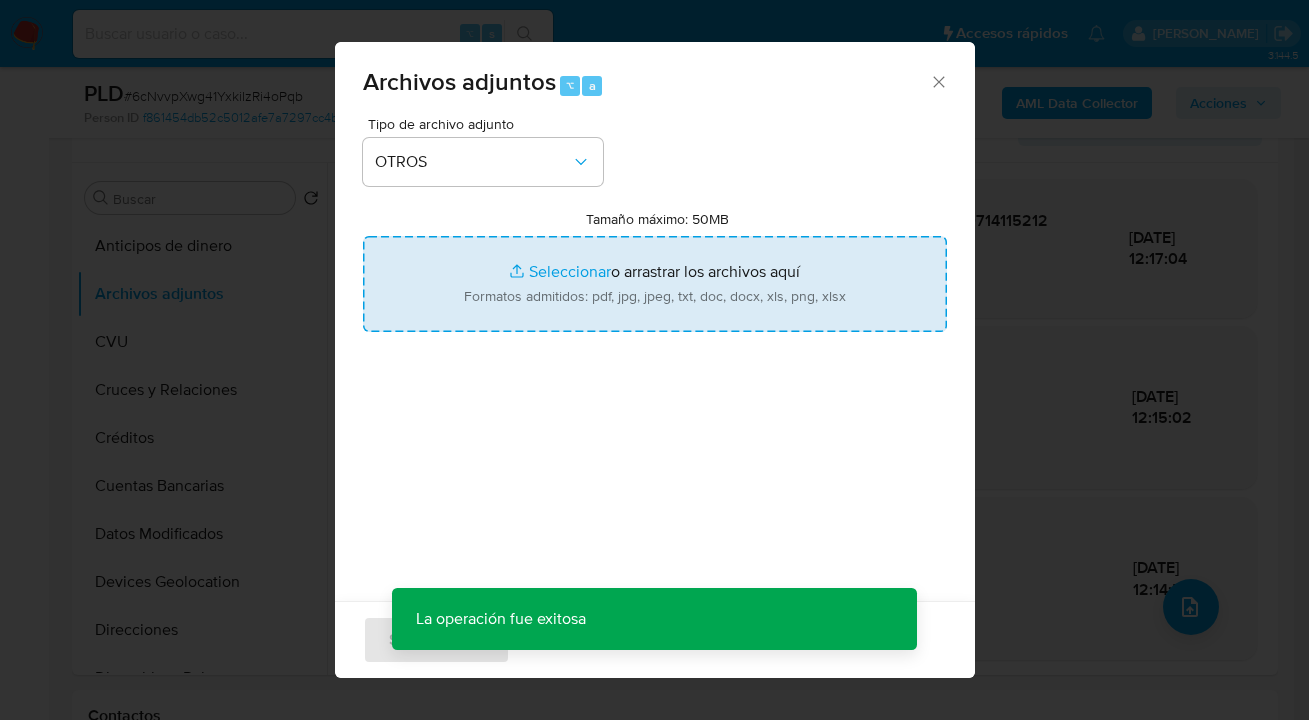 click on "Tamaño máximo: 50MB Seleccionar archivos" at bounding box center [655, 284] 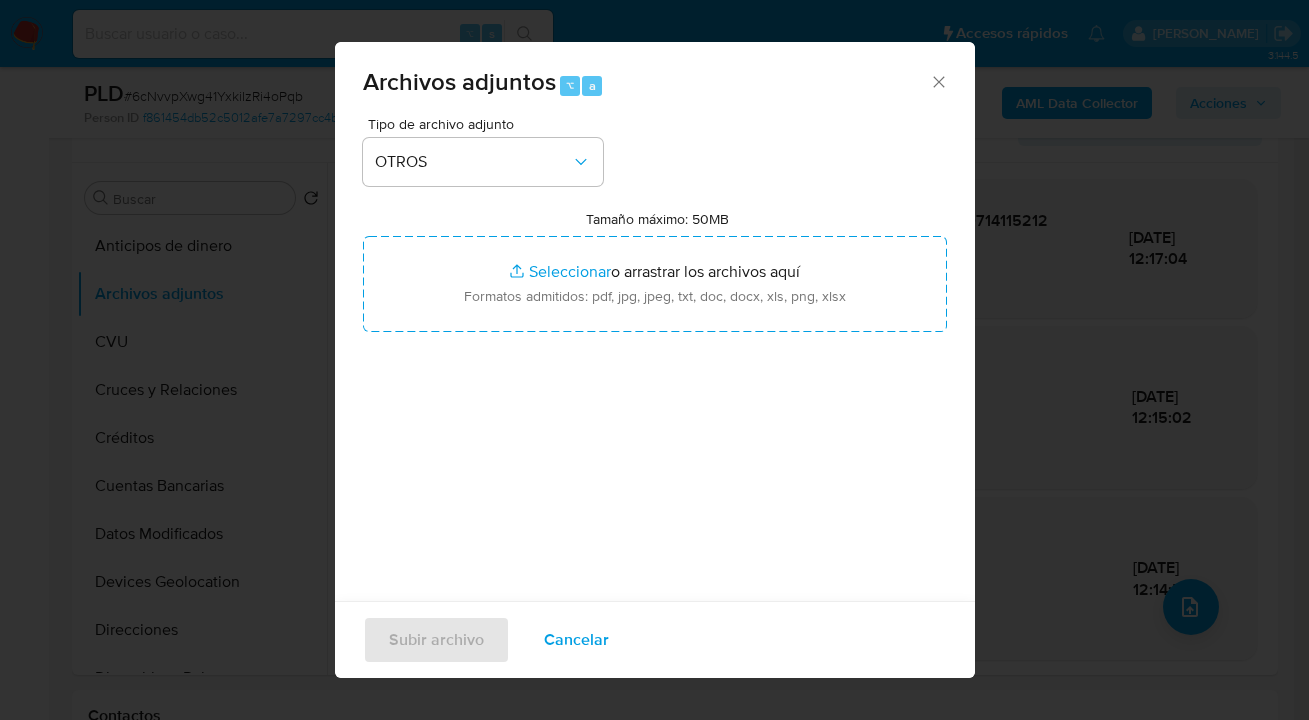 click on "Cancelar" at bounding box center (576, 640) 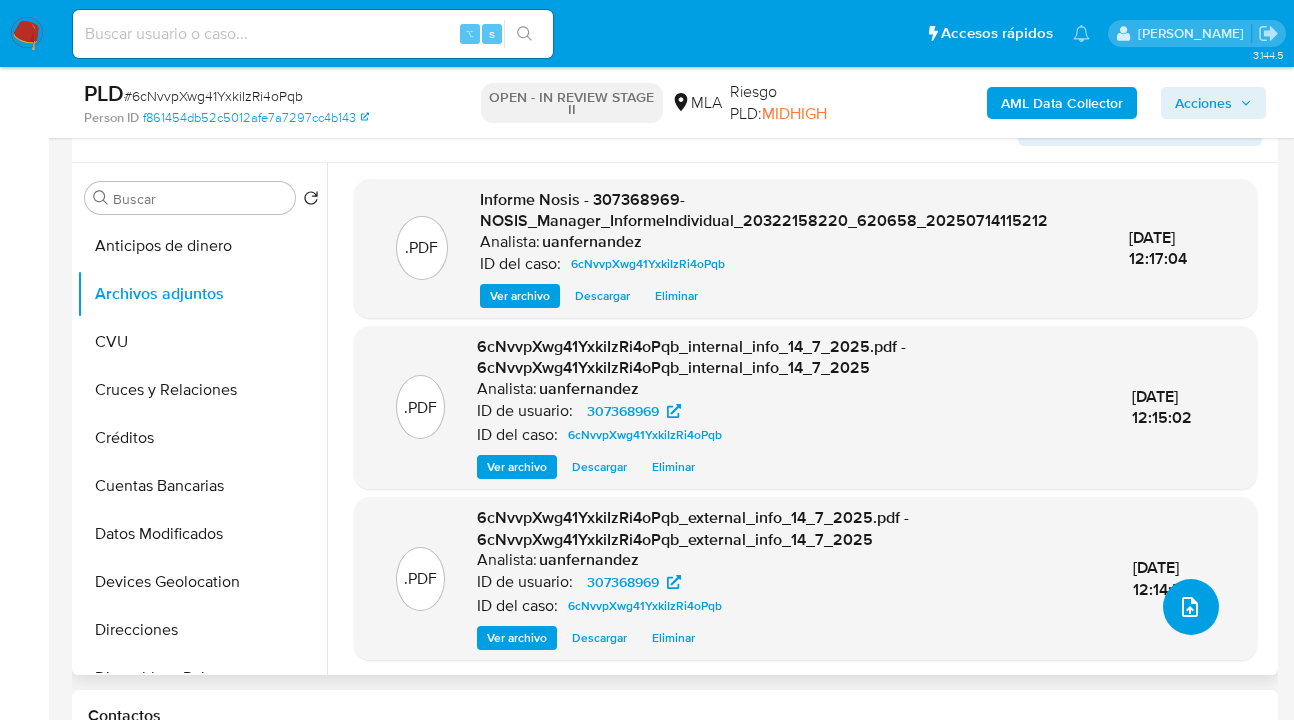 click 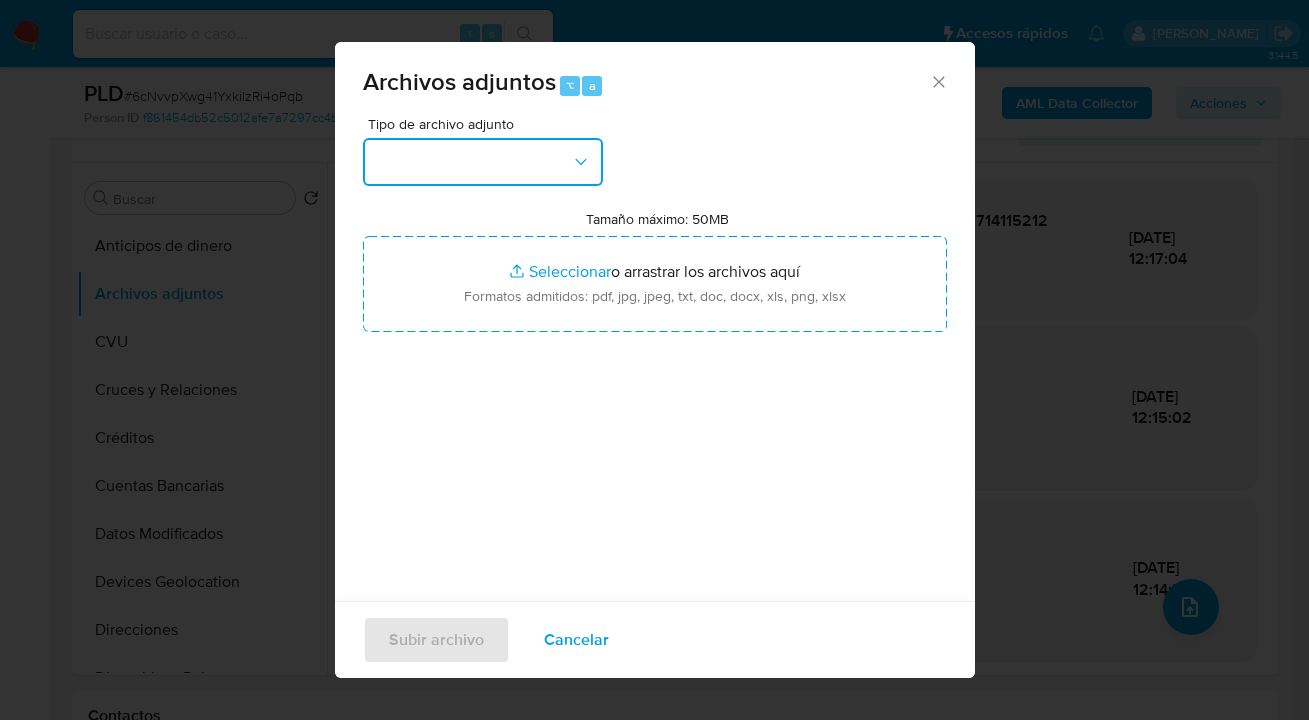 click at bounding box center (483, 162) 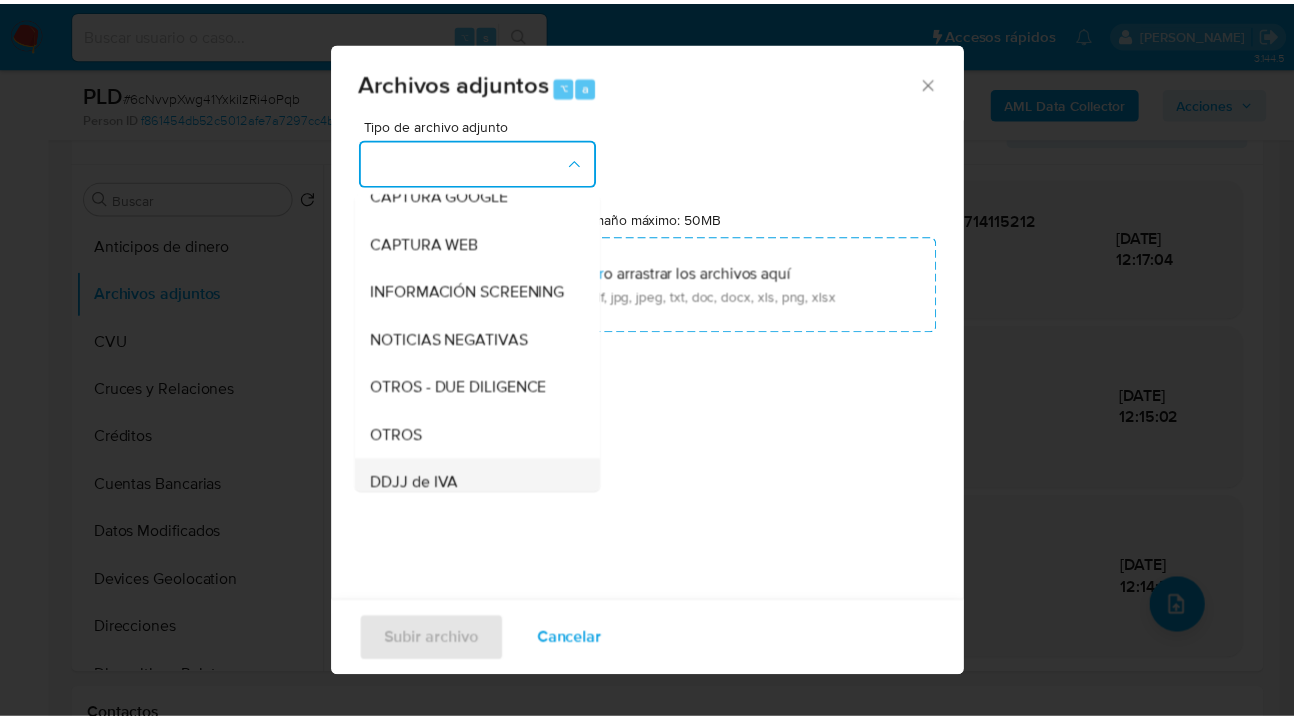 scroll, scrollTop: 333, scrollLeft: 0, axis: vertical 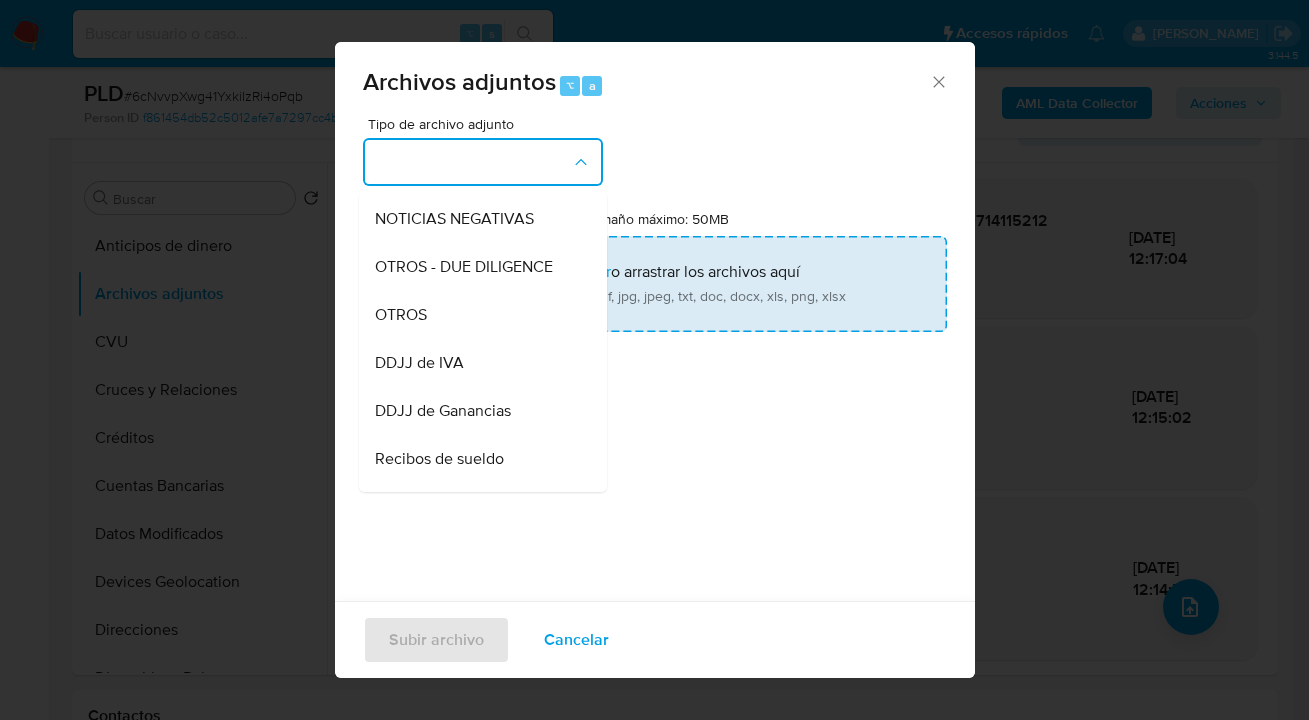 click on "OTROS" at bounding box center [477, 315] 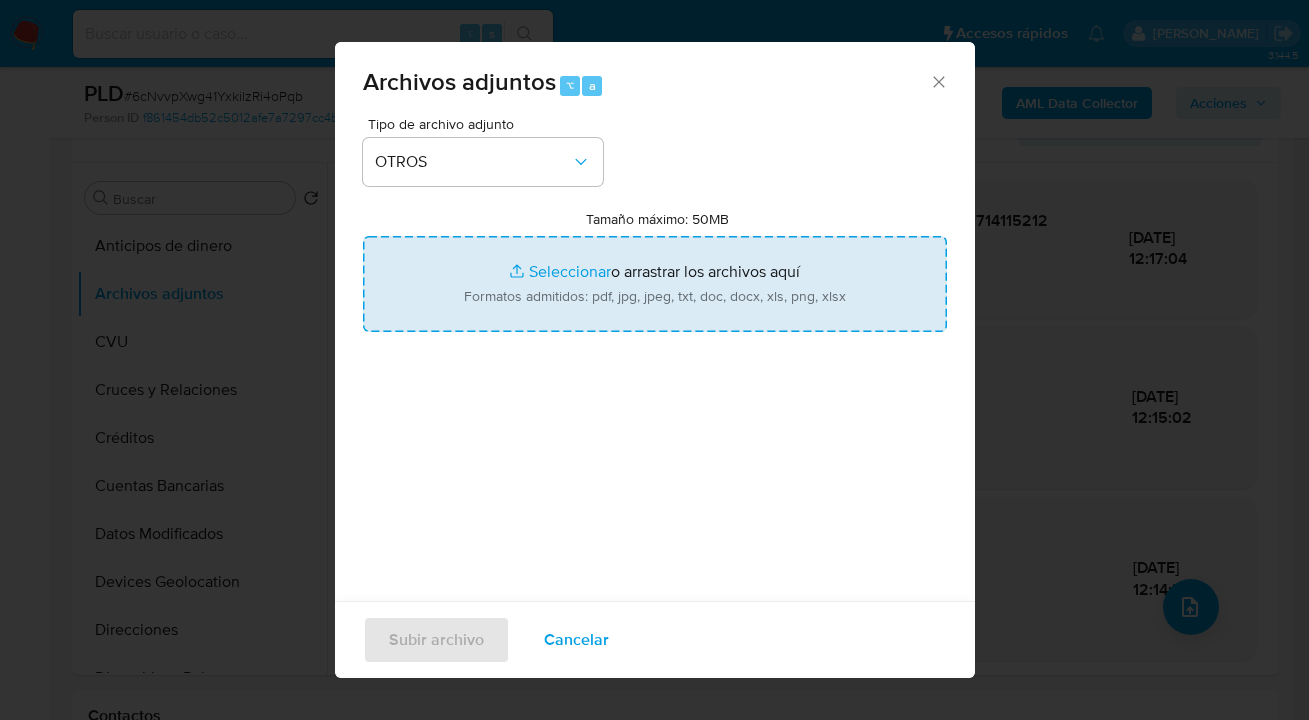 click on "Tamaño máximo: 50MB Seleccionar archivos" at bounding box center [655, 284] 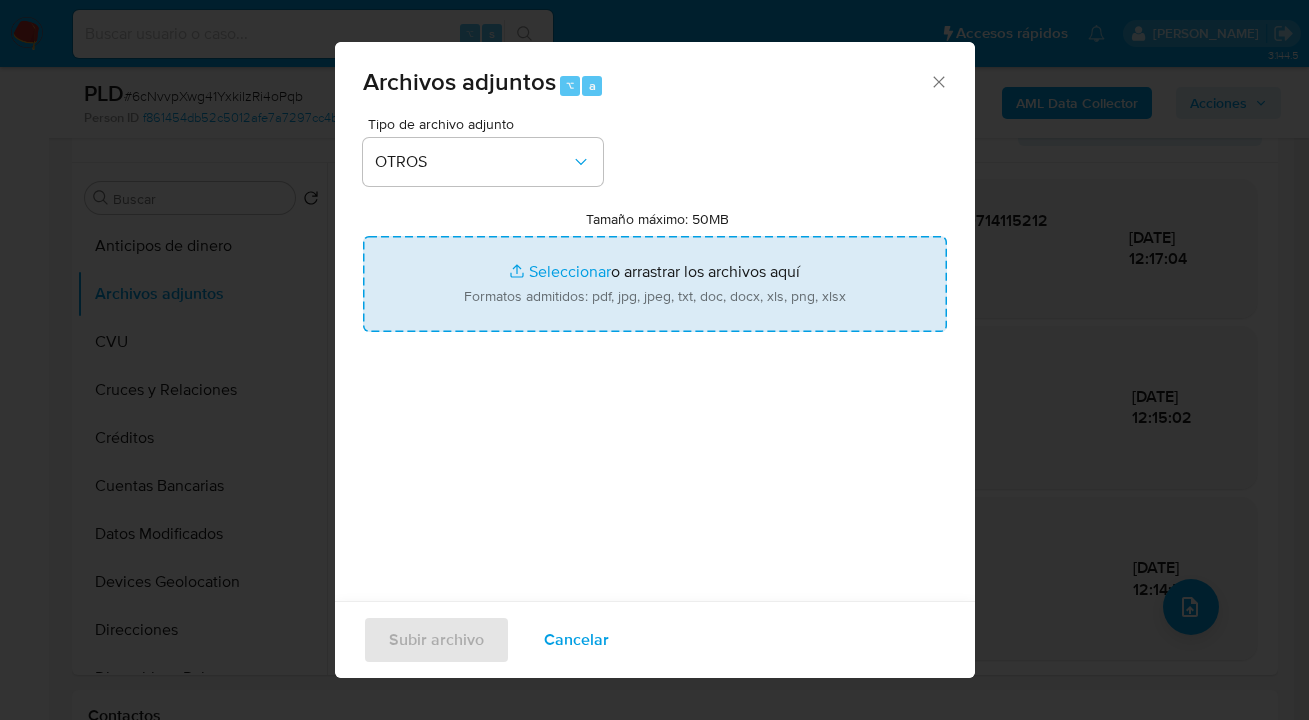 type on "C:\fakepath\307368969- Movimientos-Aladdin-v10_2.xlsx" 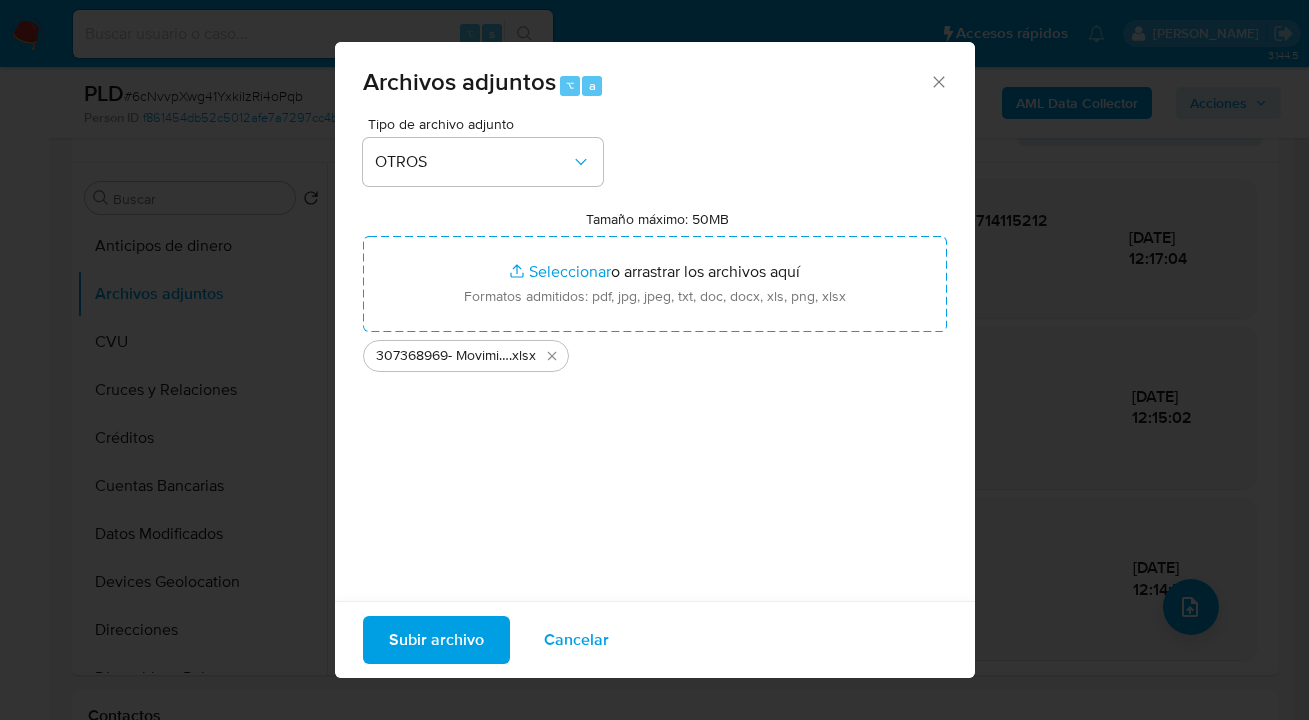 click on "Subir archivo" at bounding box center (436, 640) 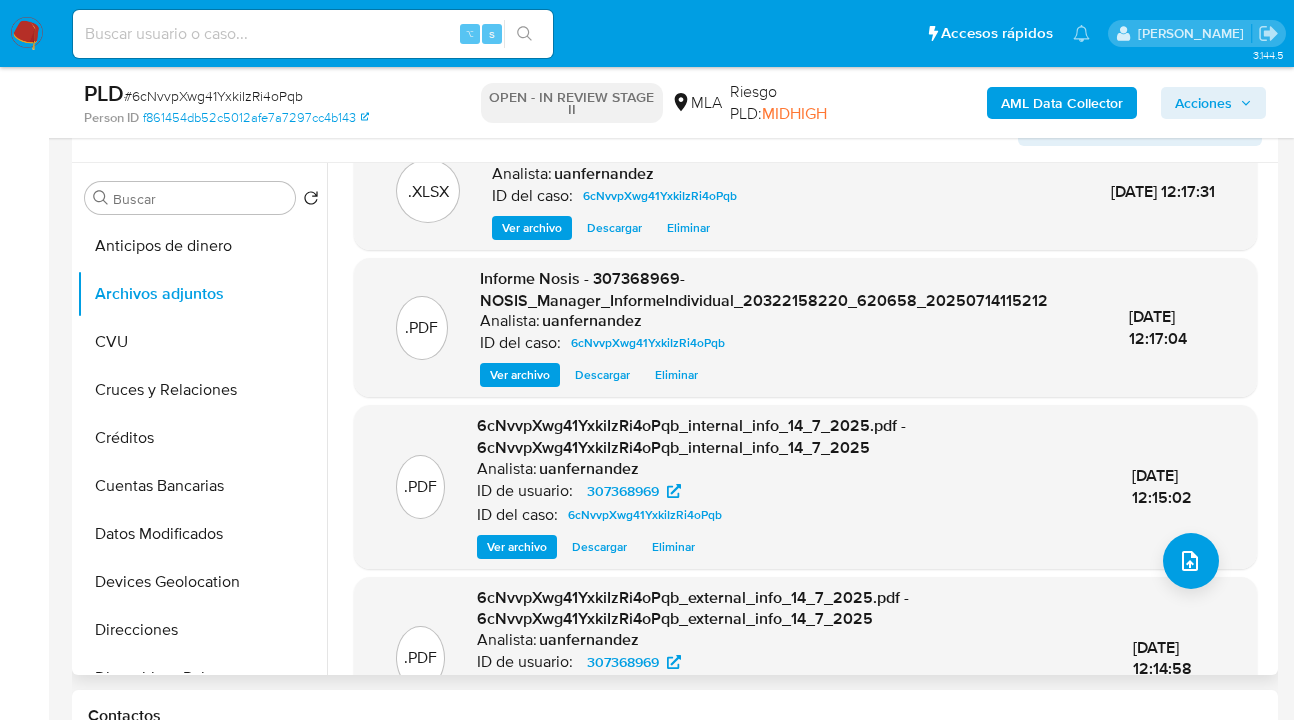 scroll, scrollTop: 129, scrollLeft: 0, axis: vertical 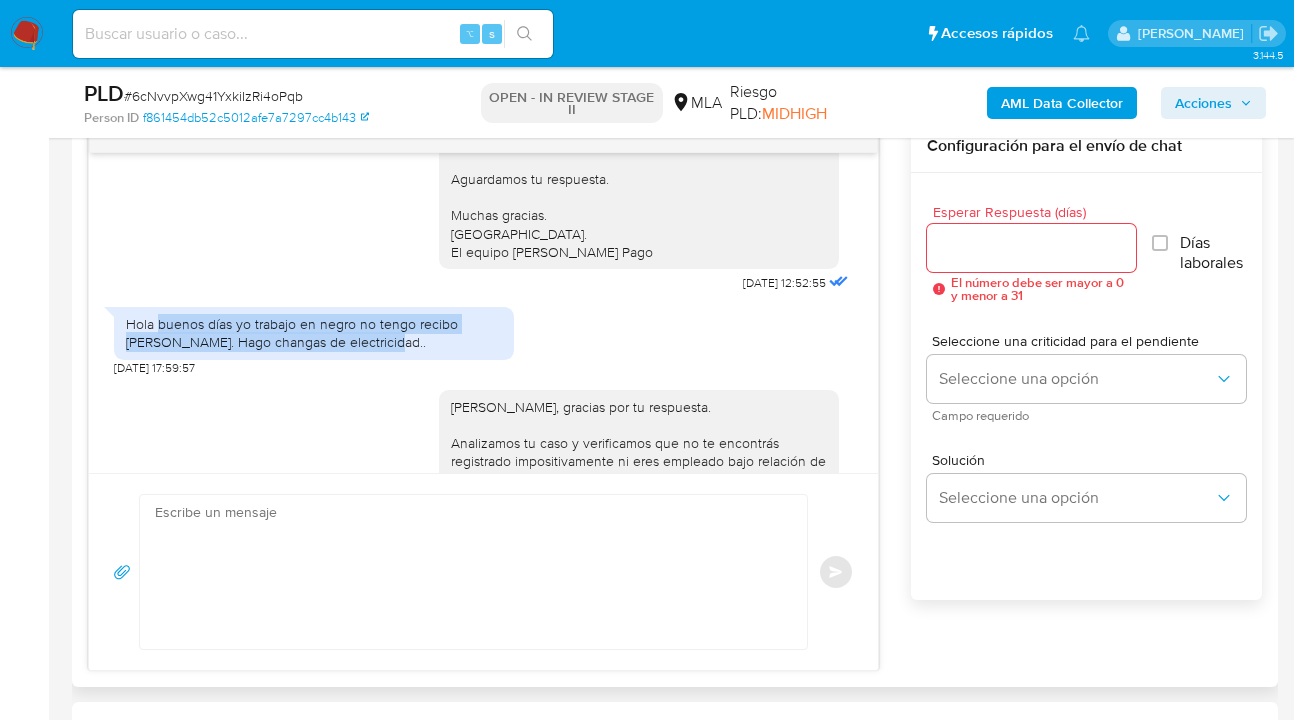 drag, startPoint x: 296, startPoint y: 402, endPoint x: 159, endPoint y: 382, distance: 138.45216 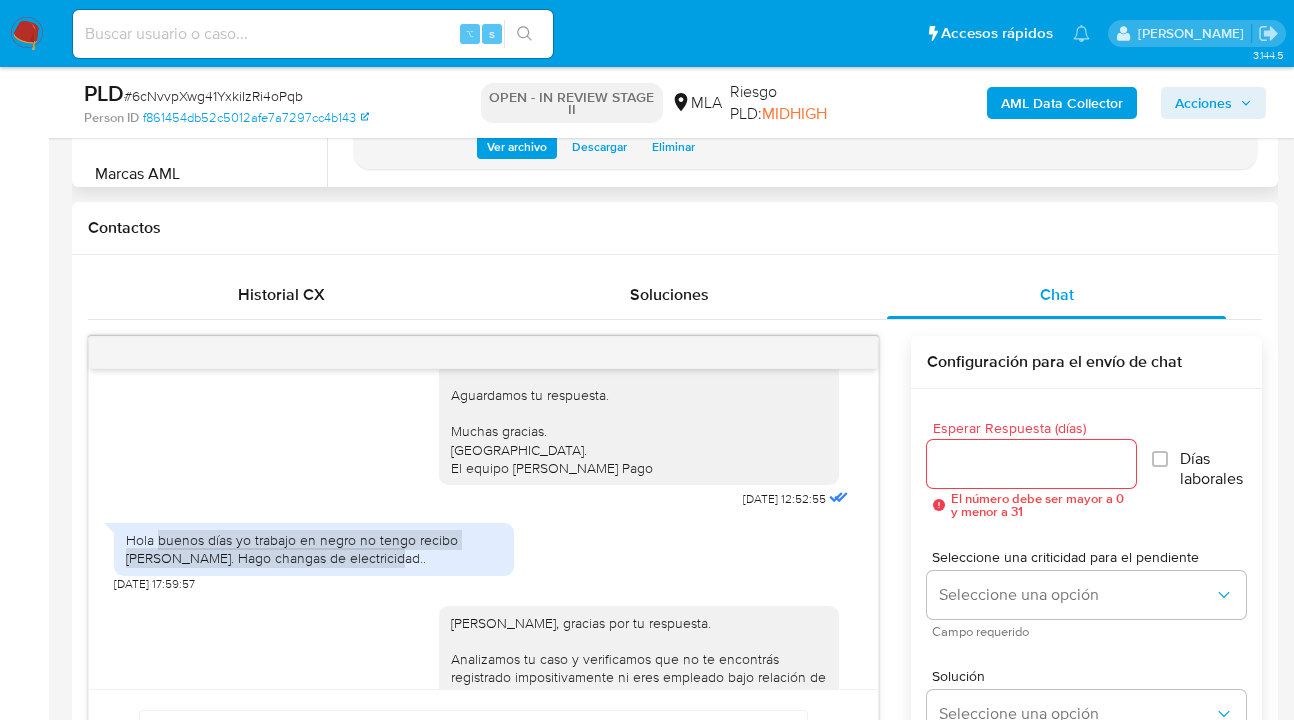 scroll, scrollTop: 567, scrollLeft: 0, axis: vertical 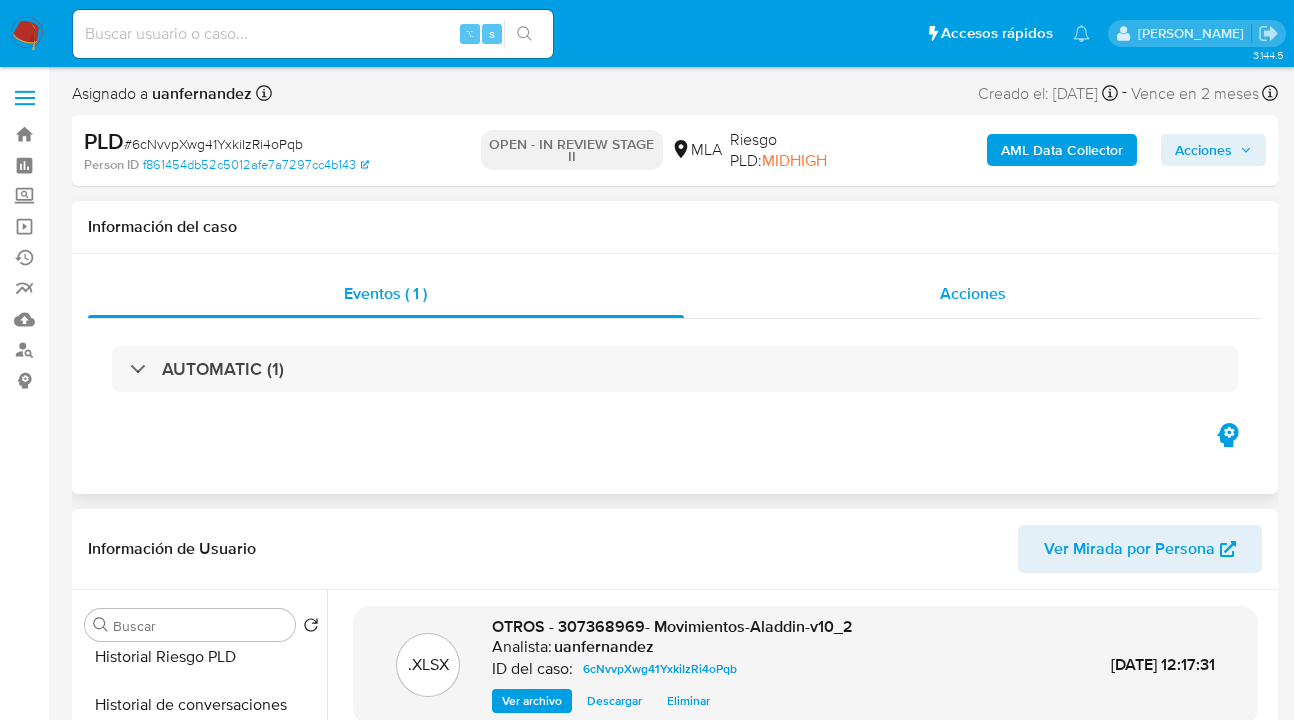 click on "Acciones" at bounding box center [973, 293] 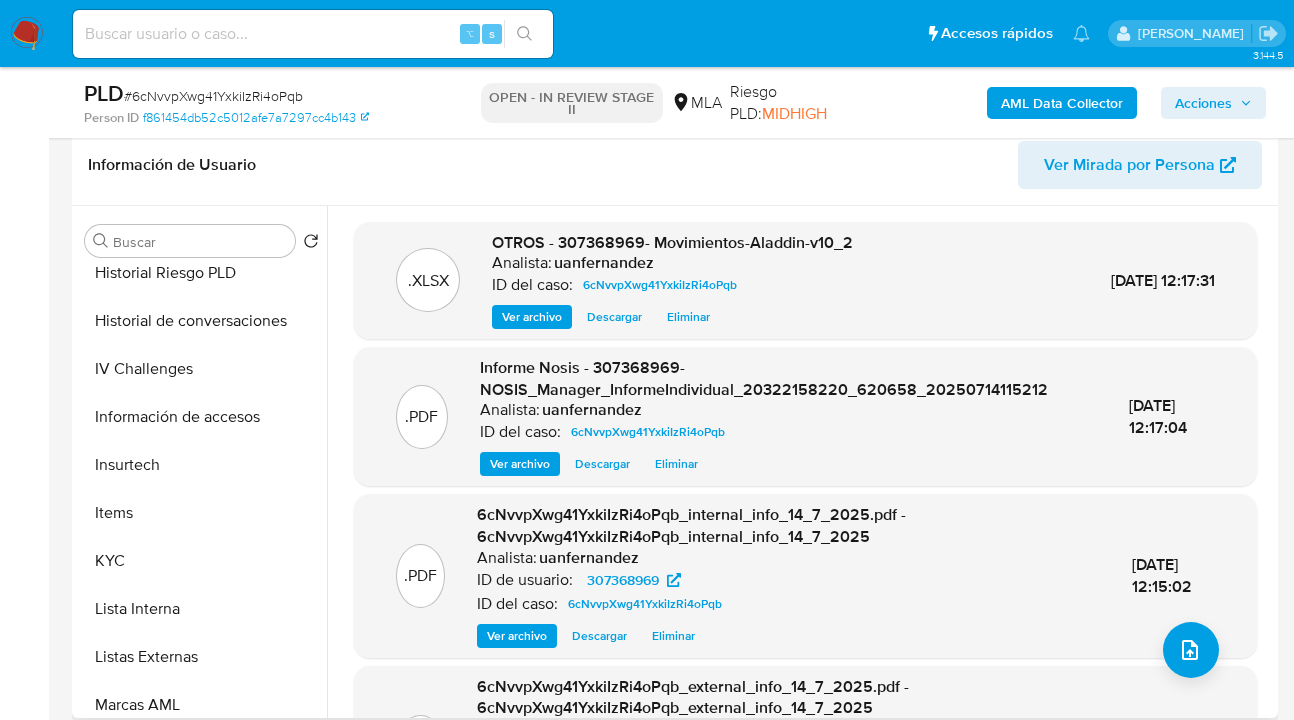 scroll, scrollTop: 671, scrollLeft: 0, axis: vertical 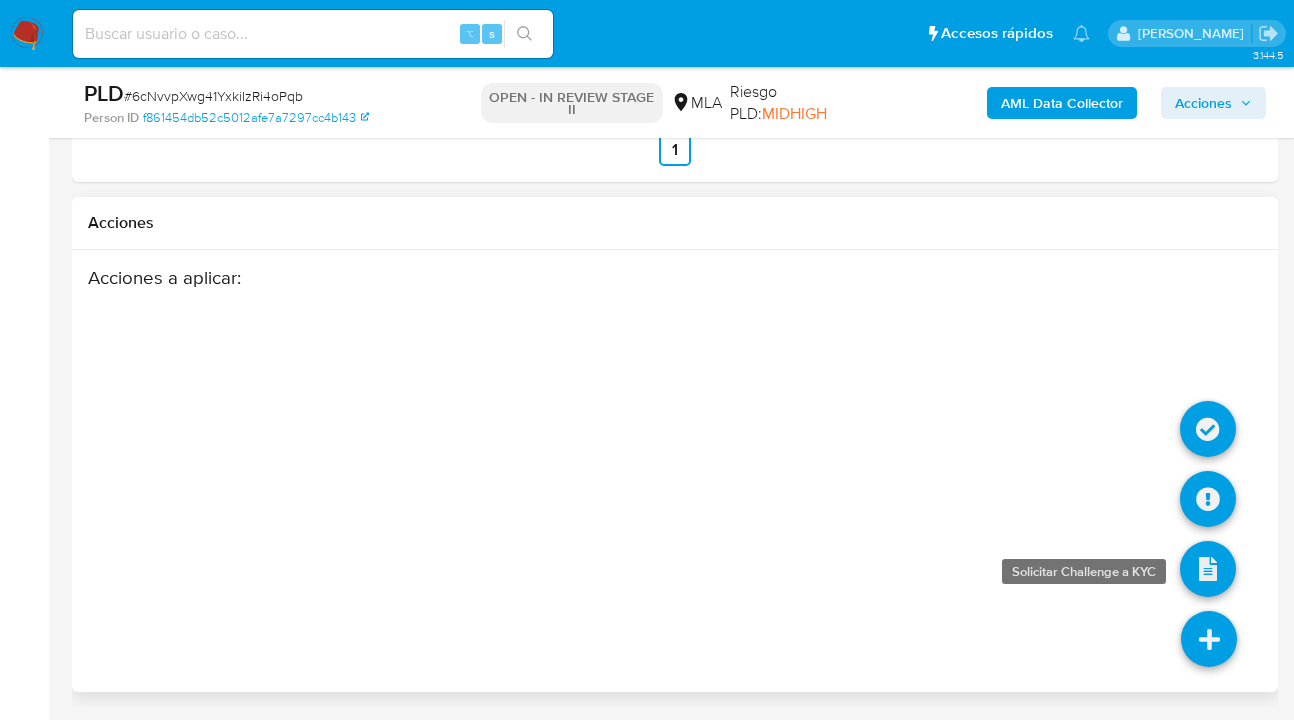 drag, startPoint x: 1197, startPoint y: 652, endPoint x: 1194, endPoint y: 565, distance: 87.05171 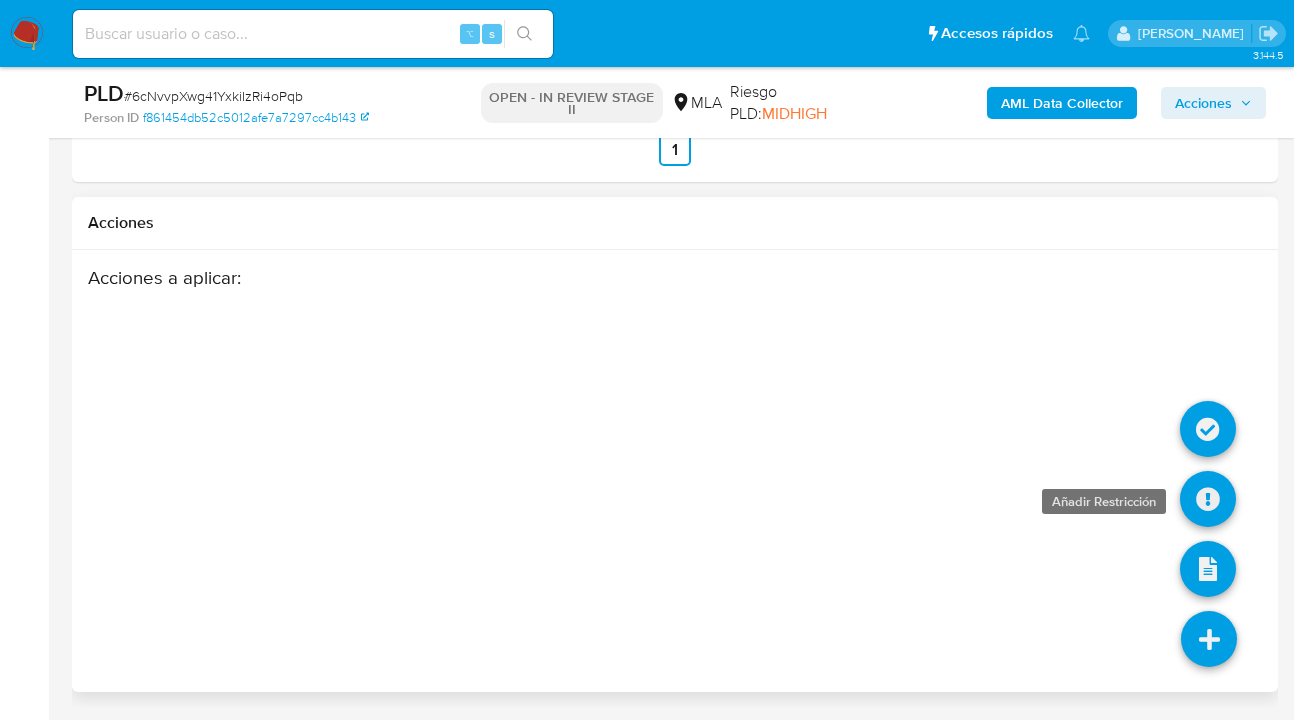 click at bounding box center (1208, 499) 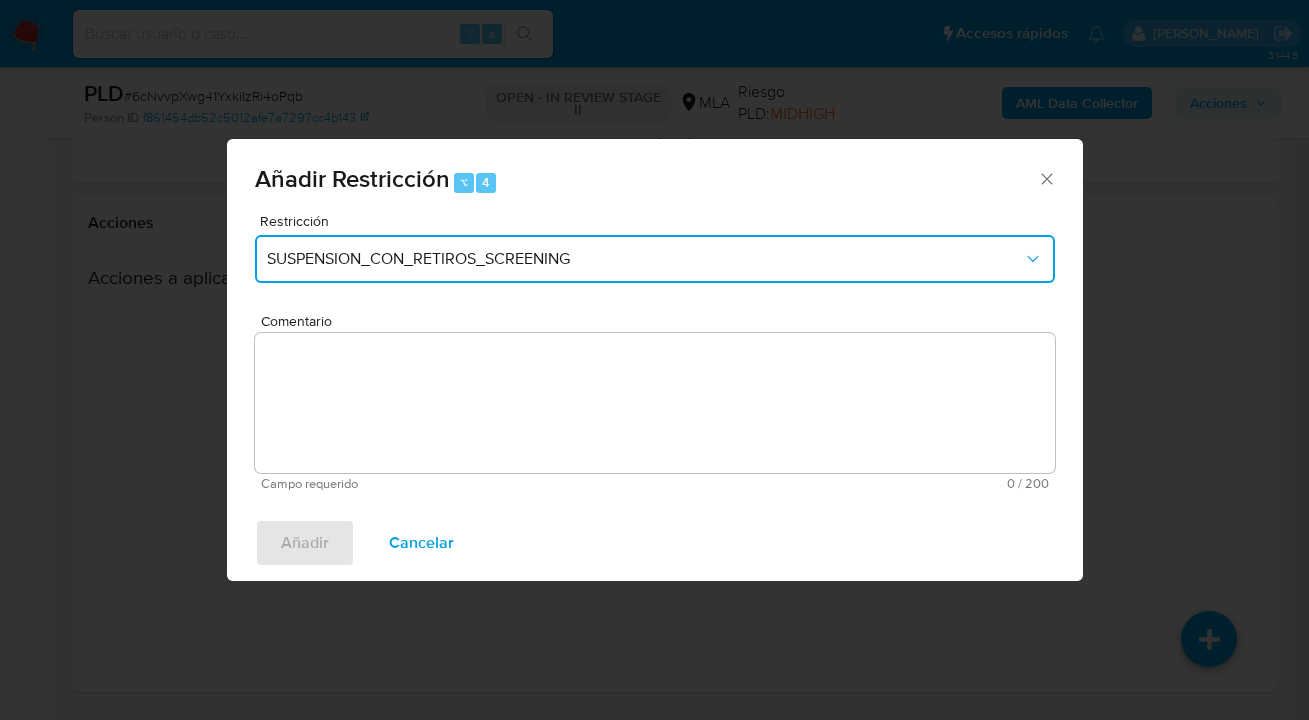 click on "SUSPENSION_CON_RETIROS_SCREENING" at bounding box center (645, 259) 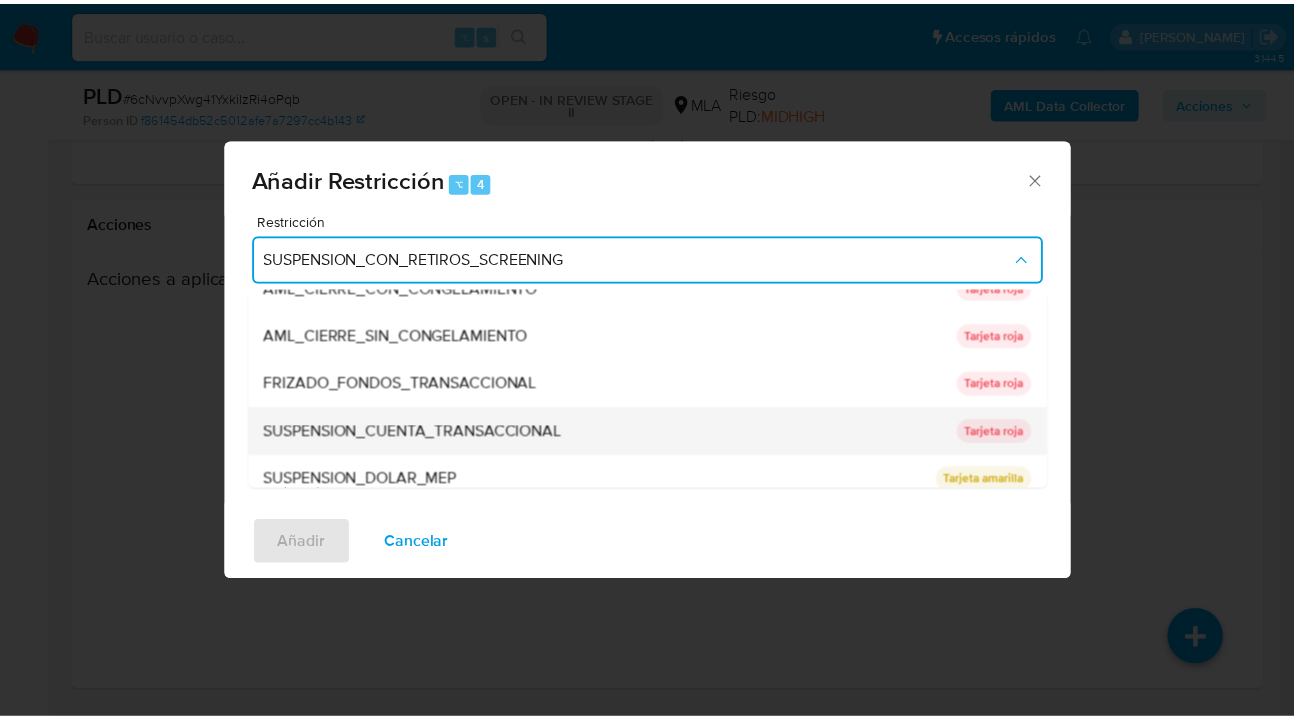 scroll, scrollTop: 136, scrollLeft: 0, axis: vertical 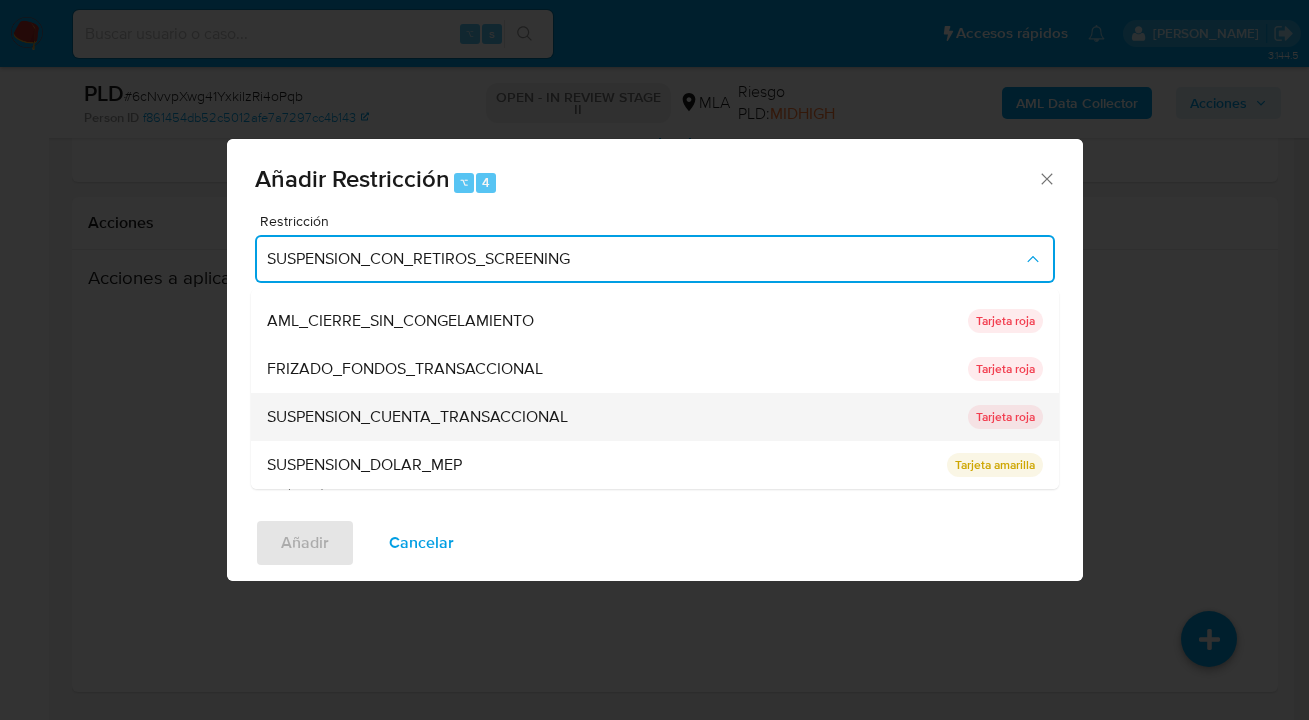 click on "SUSPENSION_CUENTA_TRANSACCIONAL" at bounding box center (417, 417) 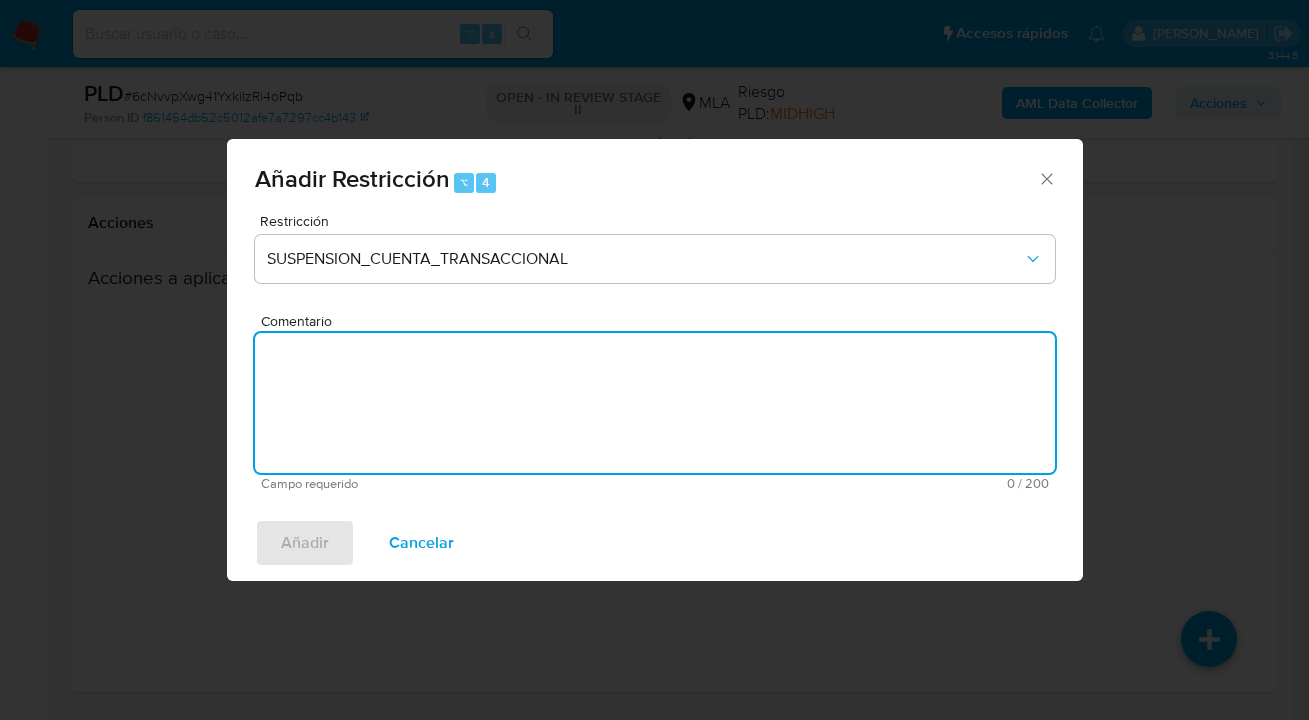 click on "Comentario" at bounding box center [655, 403] 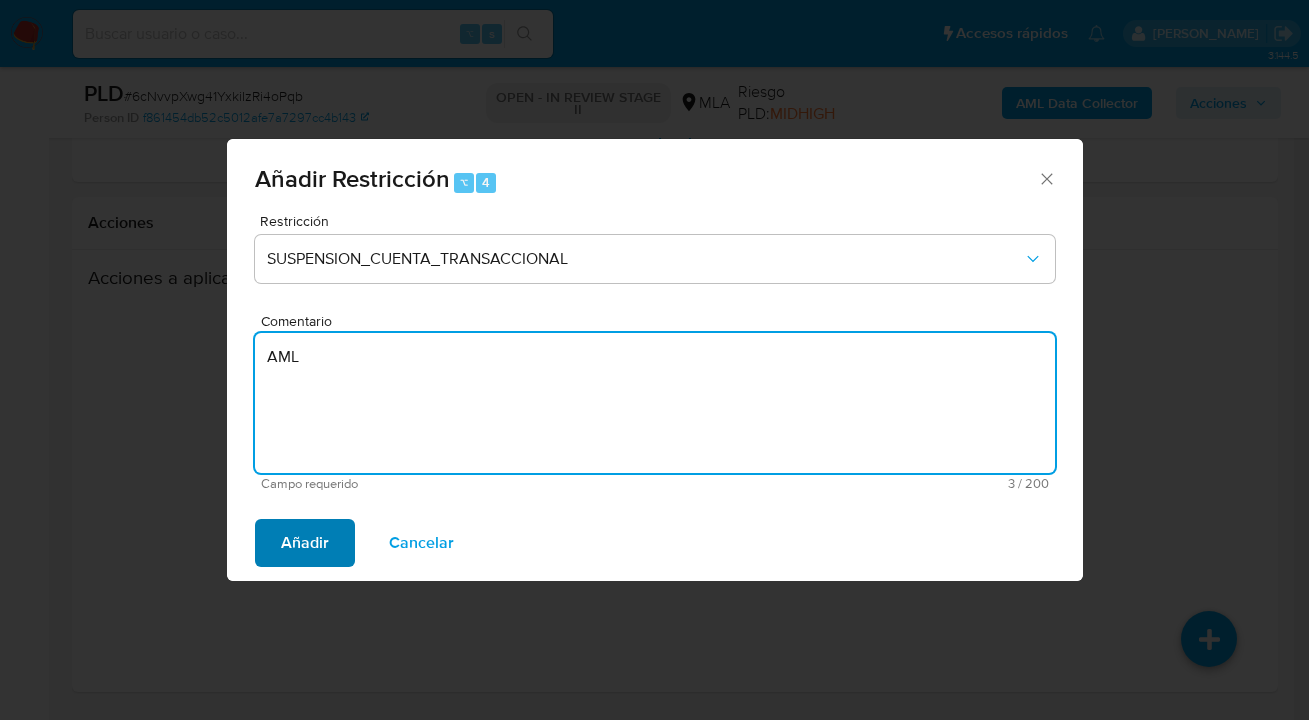 type on "AML" 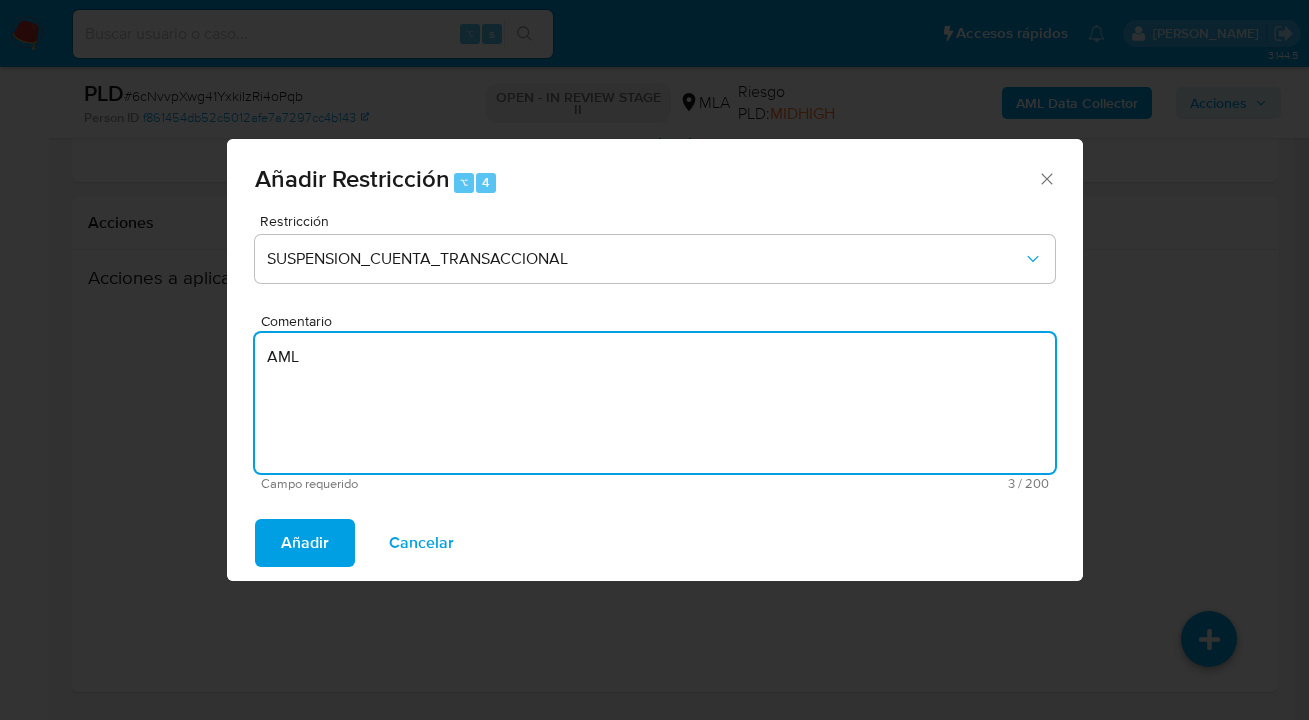 drag, startPoint x: 269, startPoint y: 553, endPoint x: 296, endPoint y: 547, distance: 27.658634 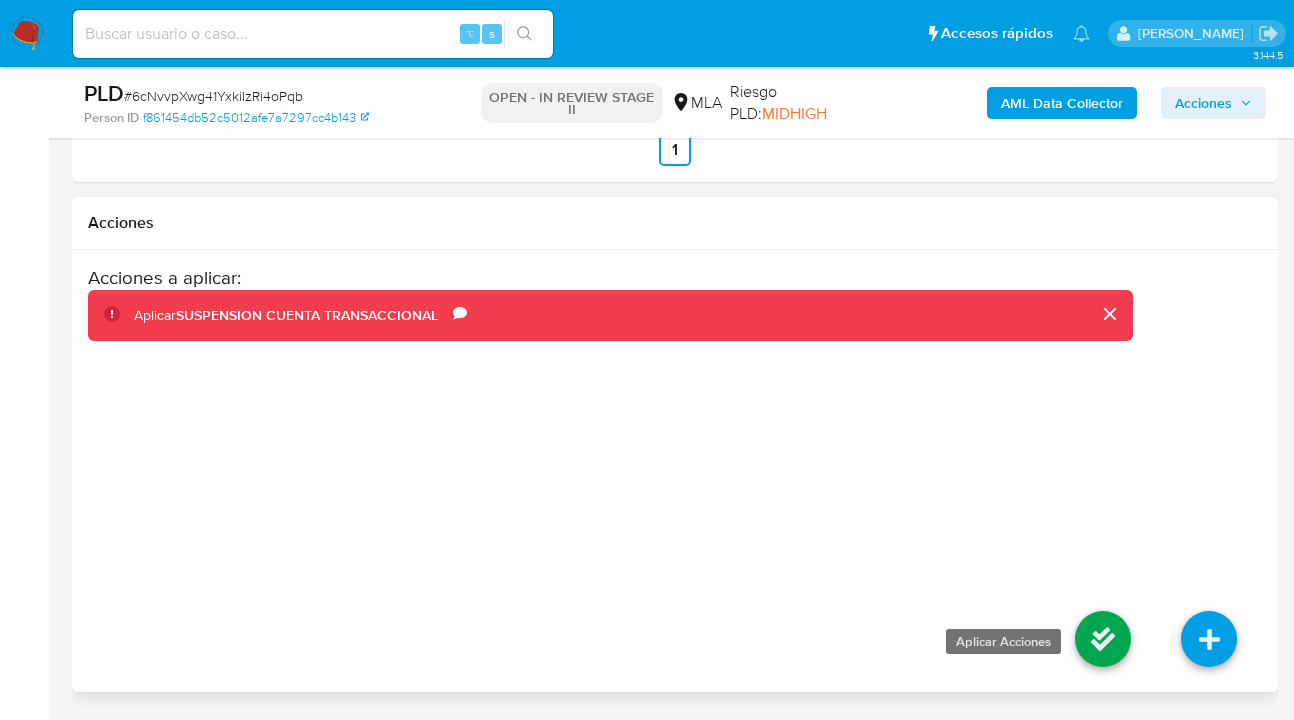 click at bounding box center [1103, 639] 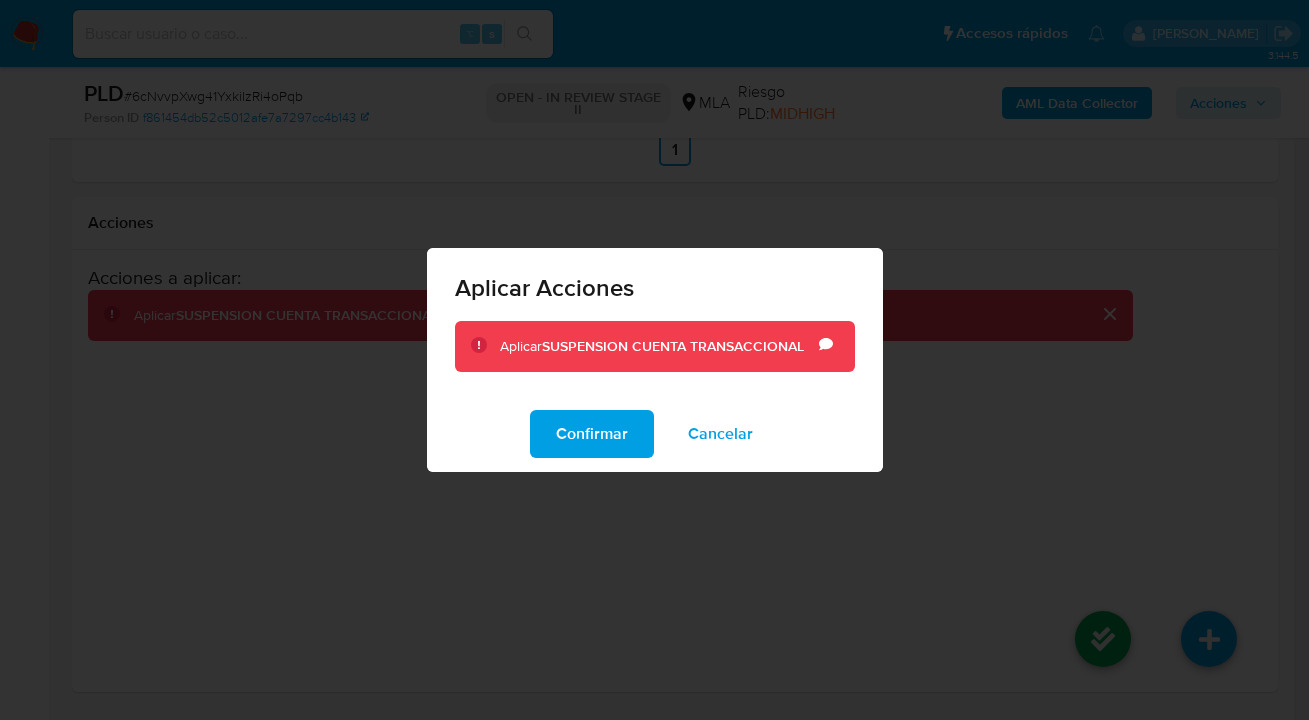 click on "Confirmar" at bounding box center (592, 434) 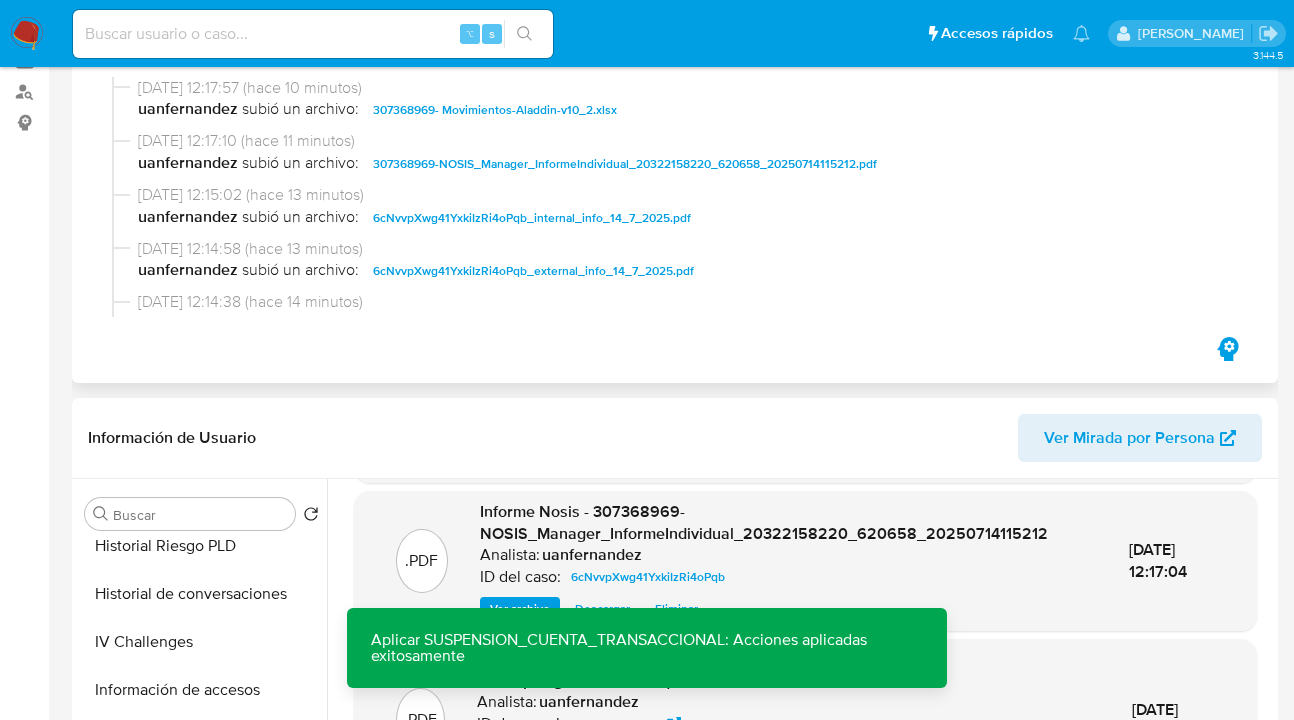 scroll, scrollTop: 0, scrollLeft: 0, axis: both 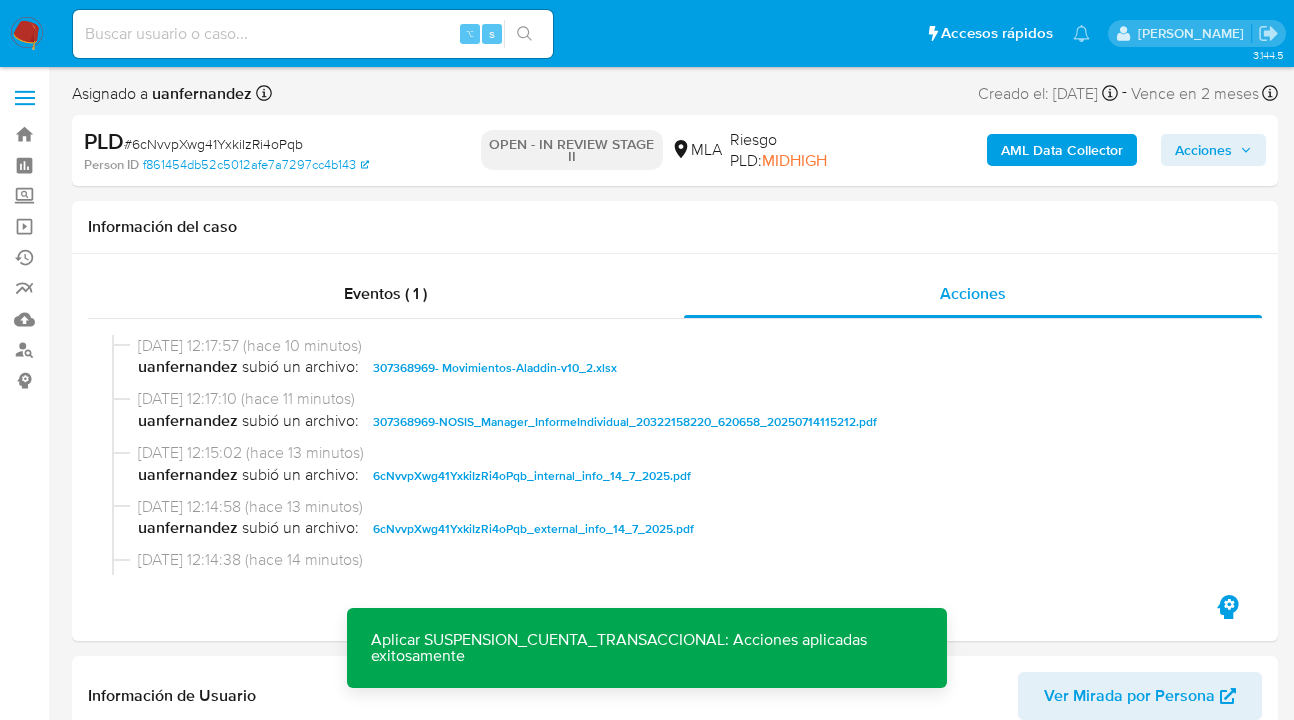 click on "Acciones" at bounding box center [1203, 150] 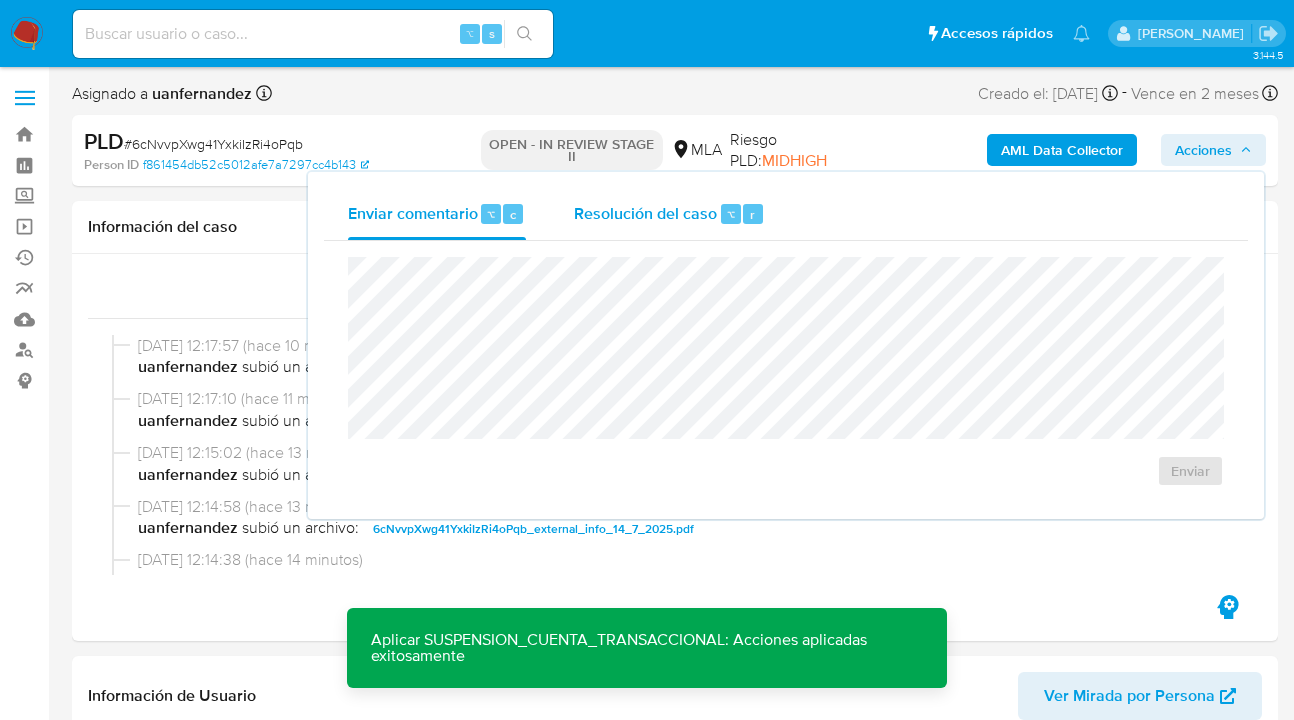 drag, startPoint x: 669, startPoint y: 219, endPoint x: 645, endPoint y: 234, distance: 28.301943 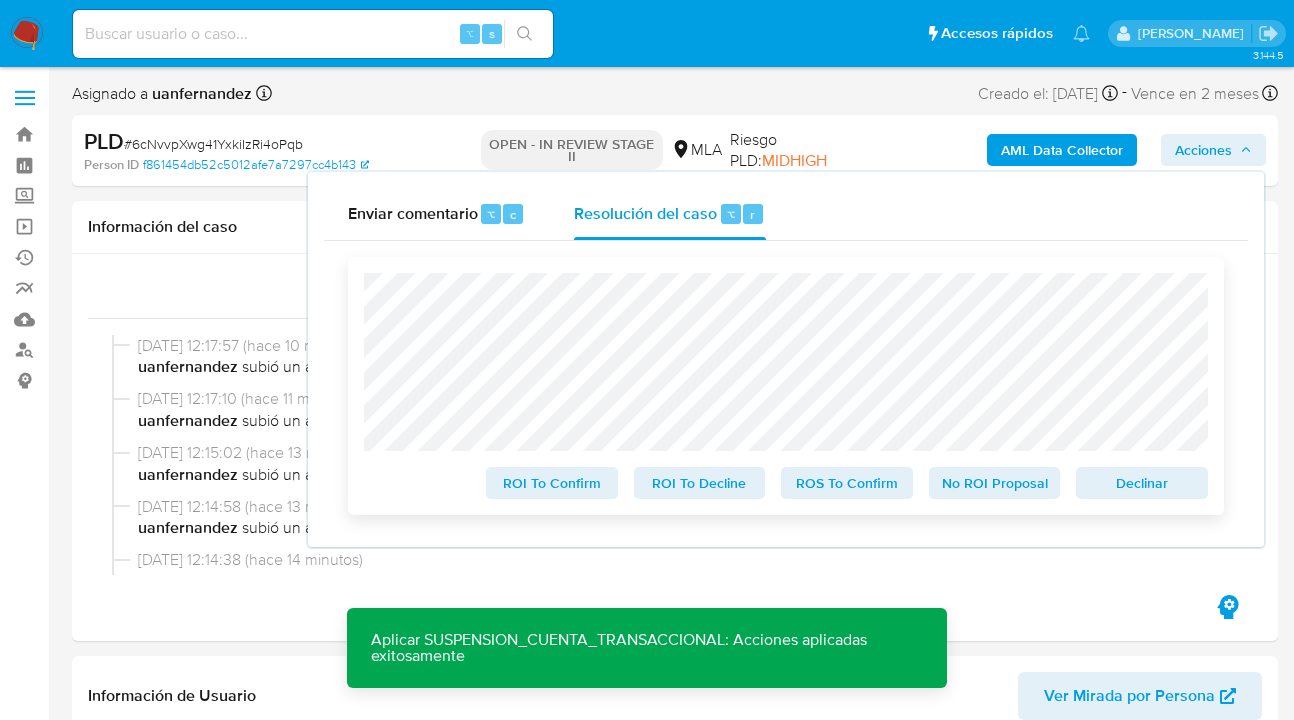 drag, startPoint x: 1133, startPoint y: 494, endPoint x: 1116, endPoint y: 488, distance: 18.027756 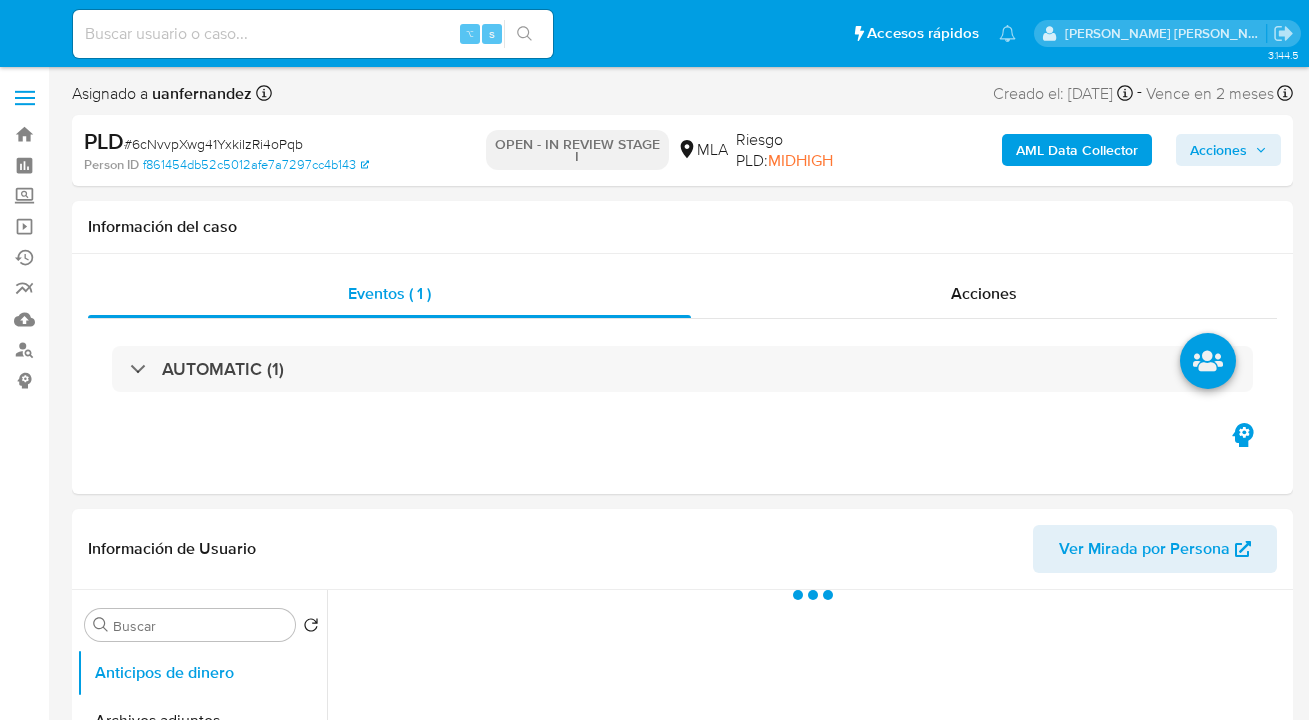 select on "10" 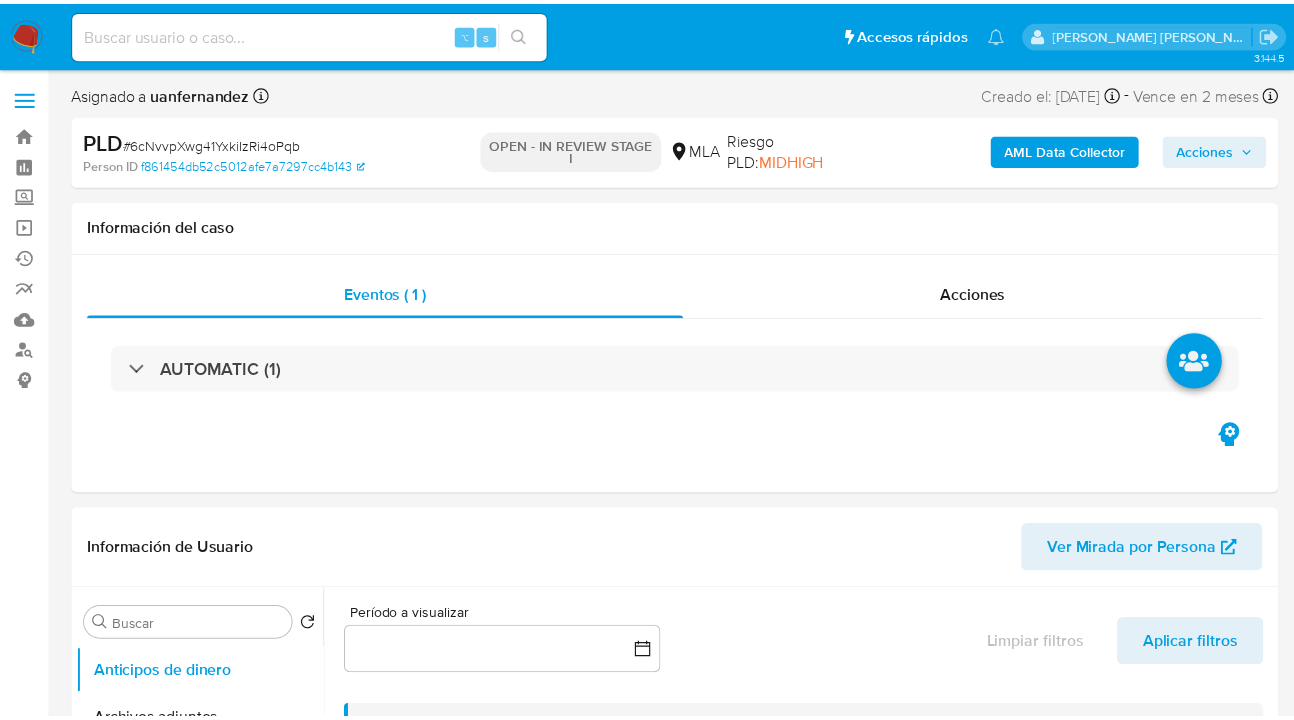 scroll, scrollTop: 0, scrollLeft: 0, axis: both 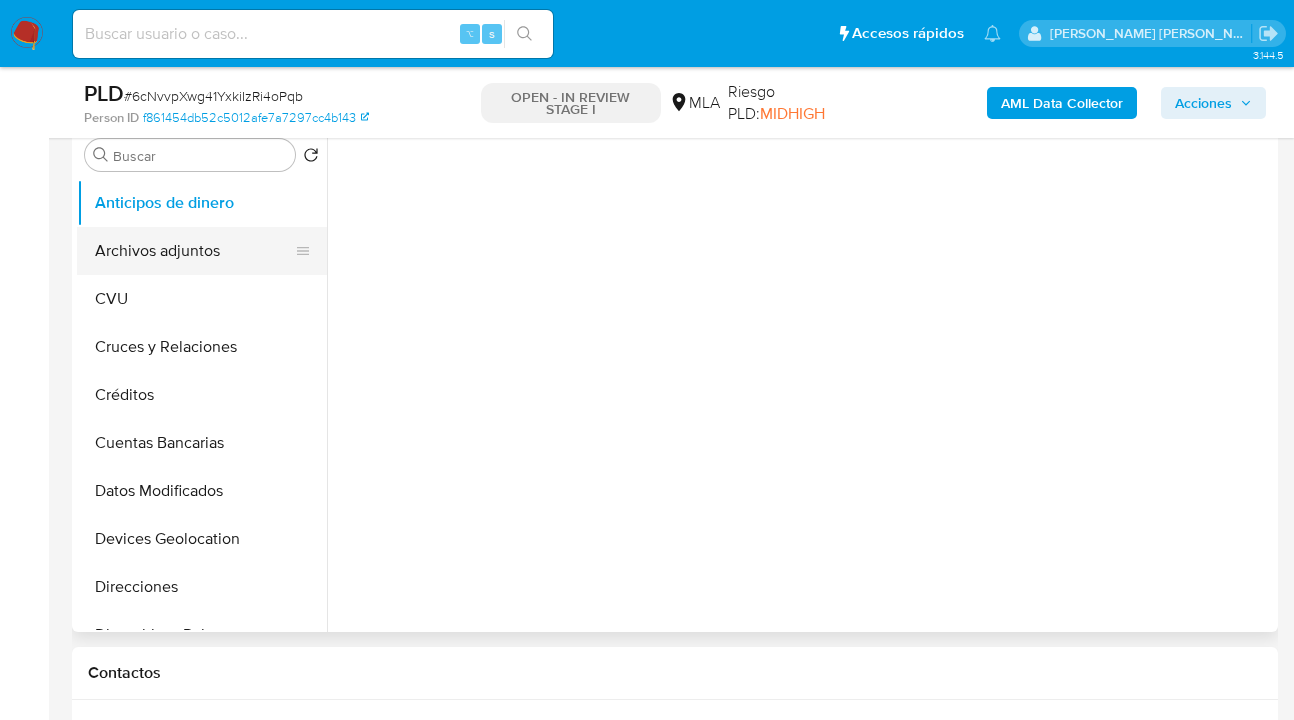 drag, startPoint x: 204, startPoint y: 240, endPoint x: 234, endPoint y: 243, distance: 30.149628 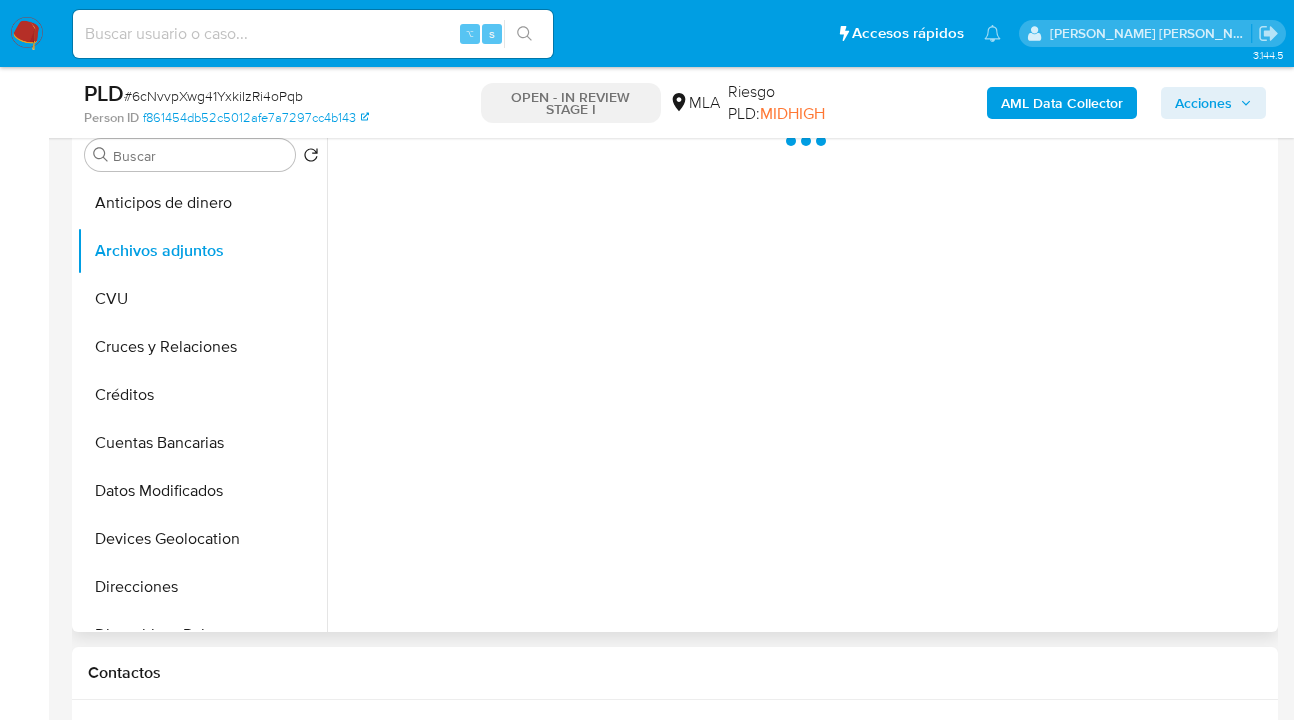 select on "10" 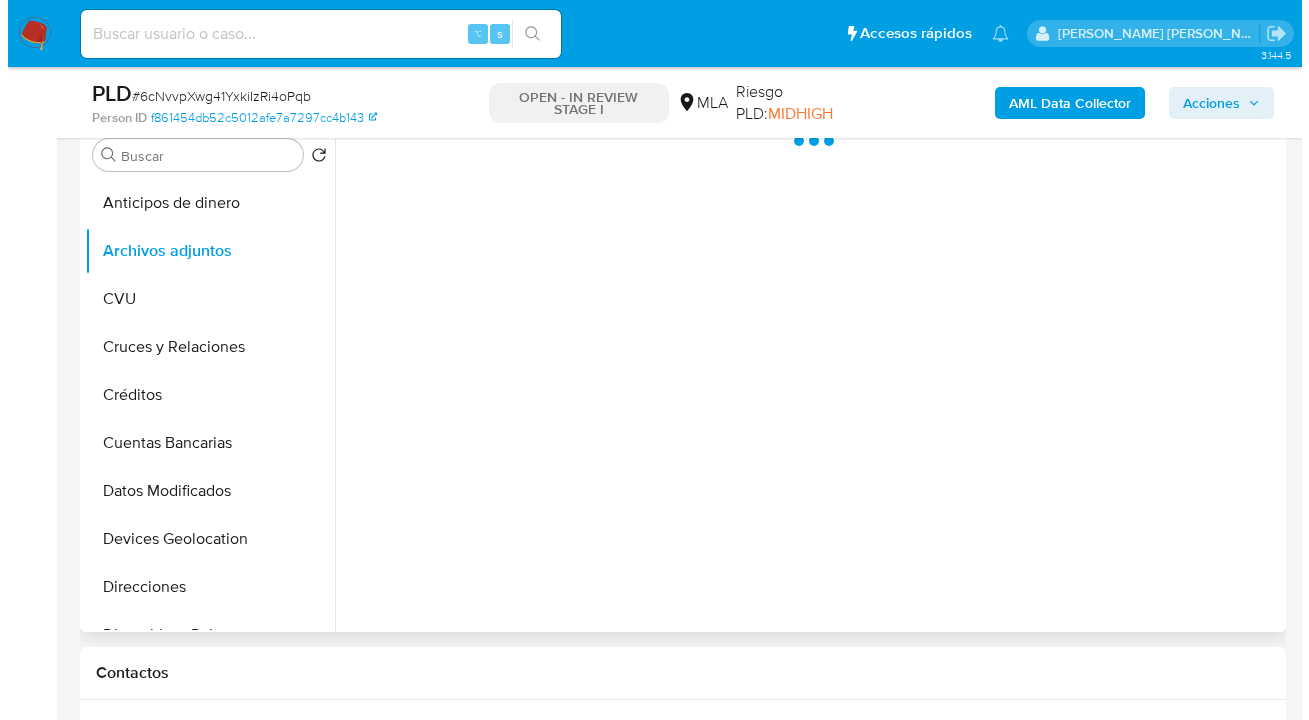 scroll, scrollTop: 361, scrollLeft: 0, axis: vertical 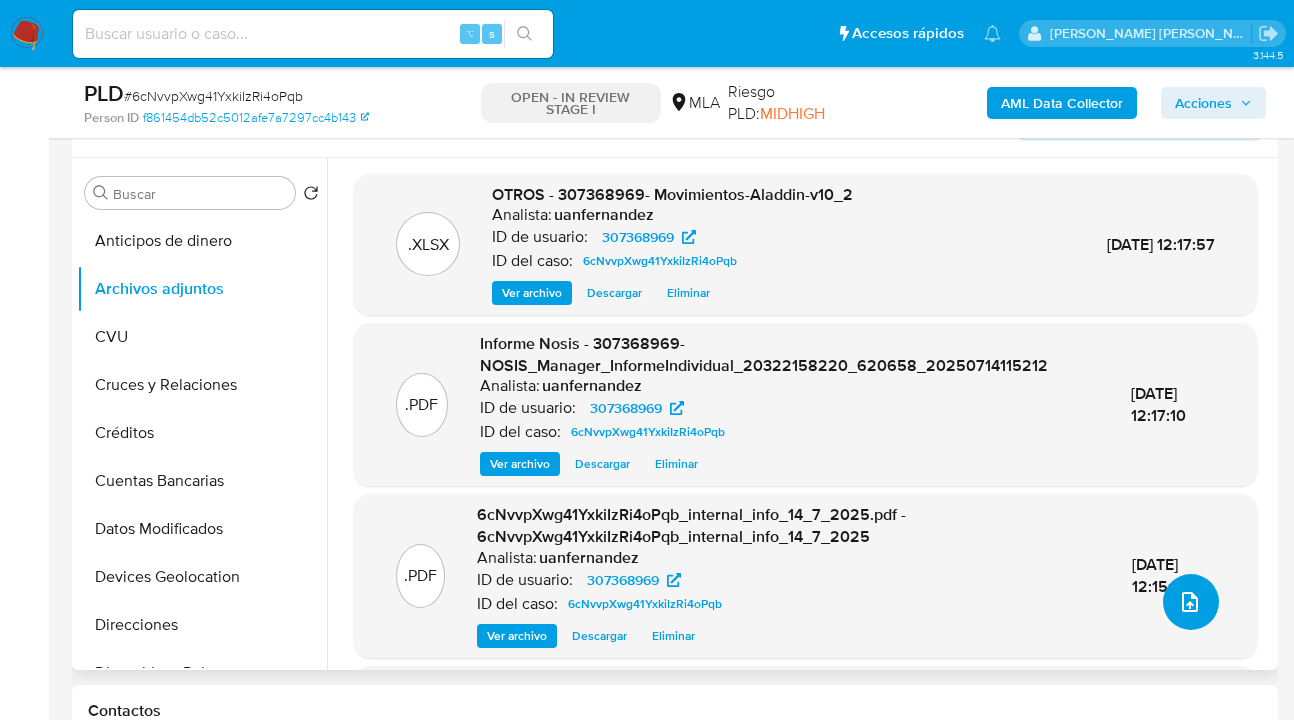 click 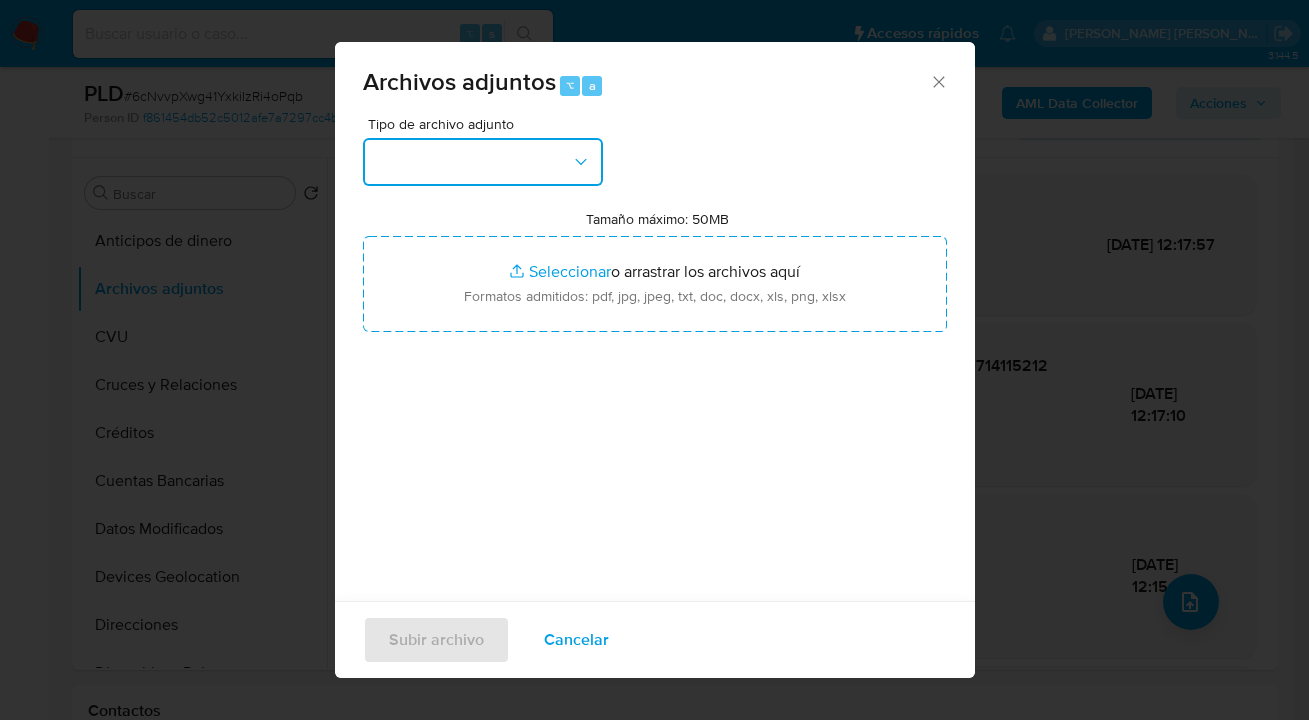 click at bounding box center (483, 162) 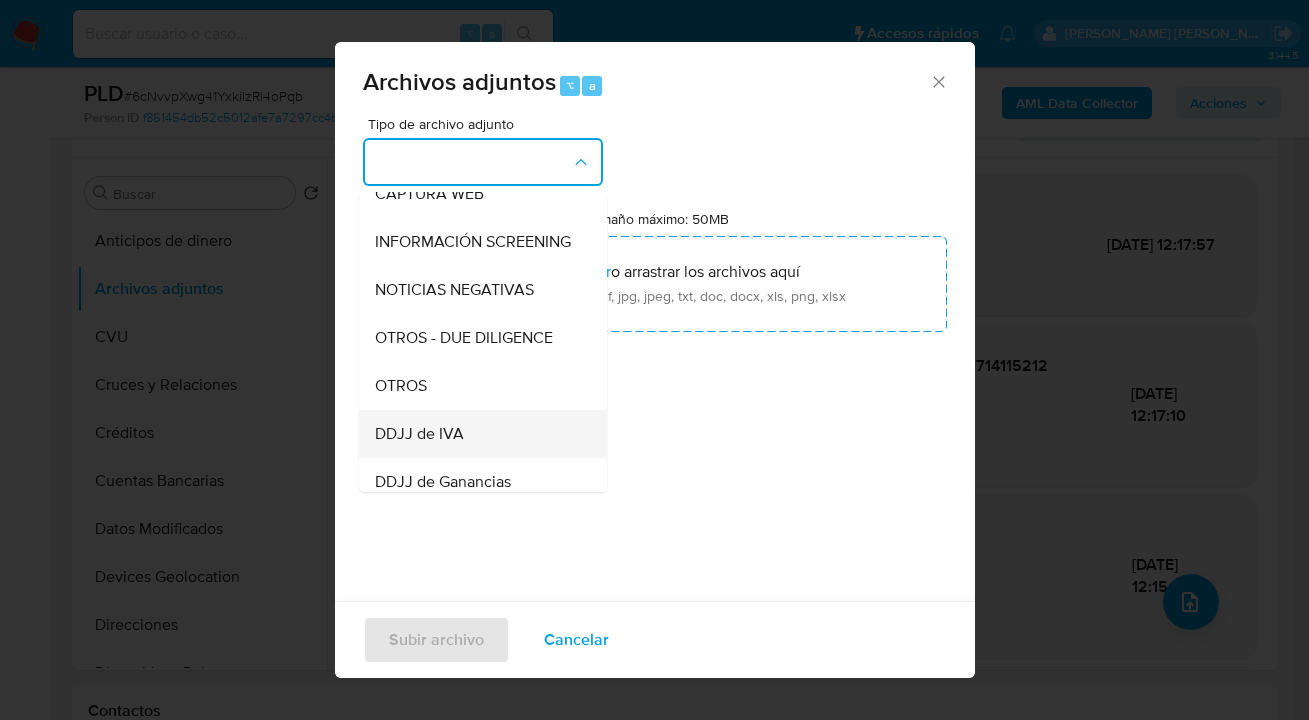 scroll, scrollTop: 410, scrollLeft: 0, axis: vertical 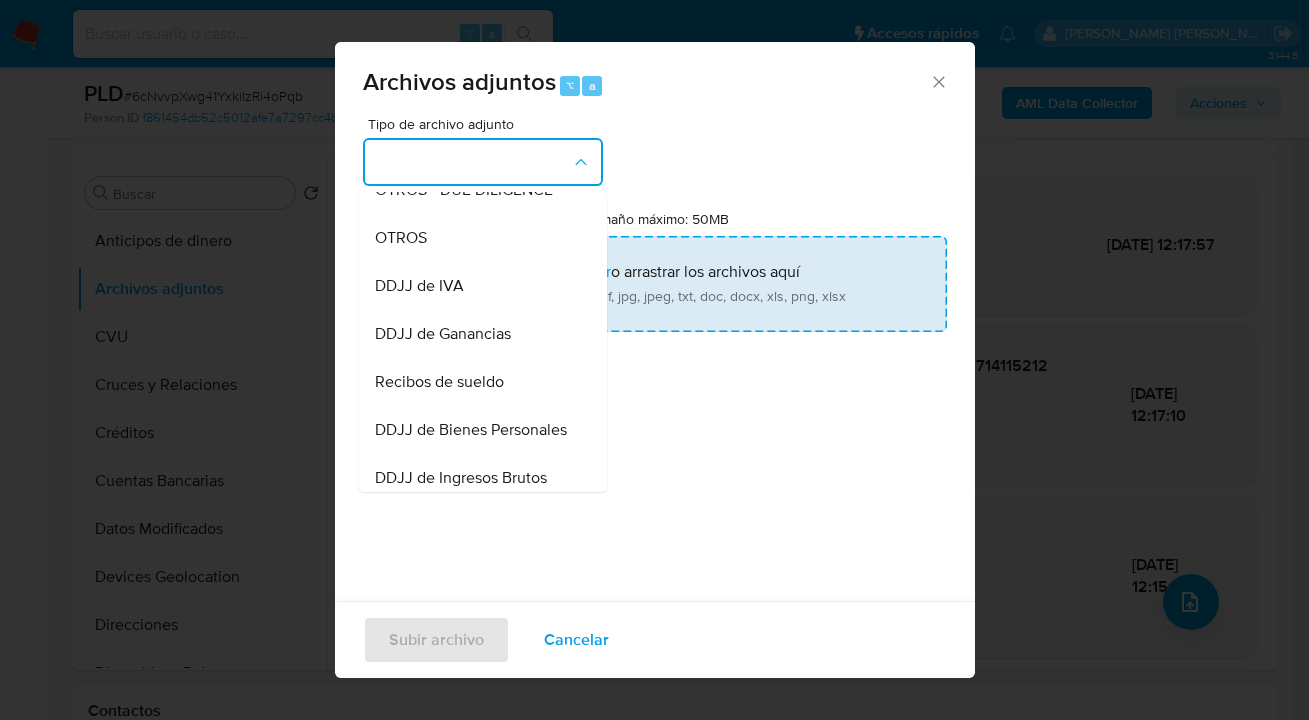 drag, startPoint x: 478, startPoint y: 256, endPoint x: 614, endPoint y: 265, distance: 136.29747 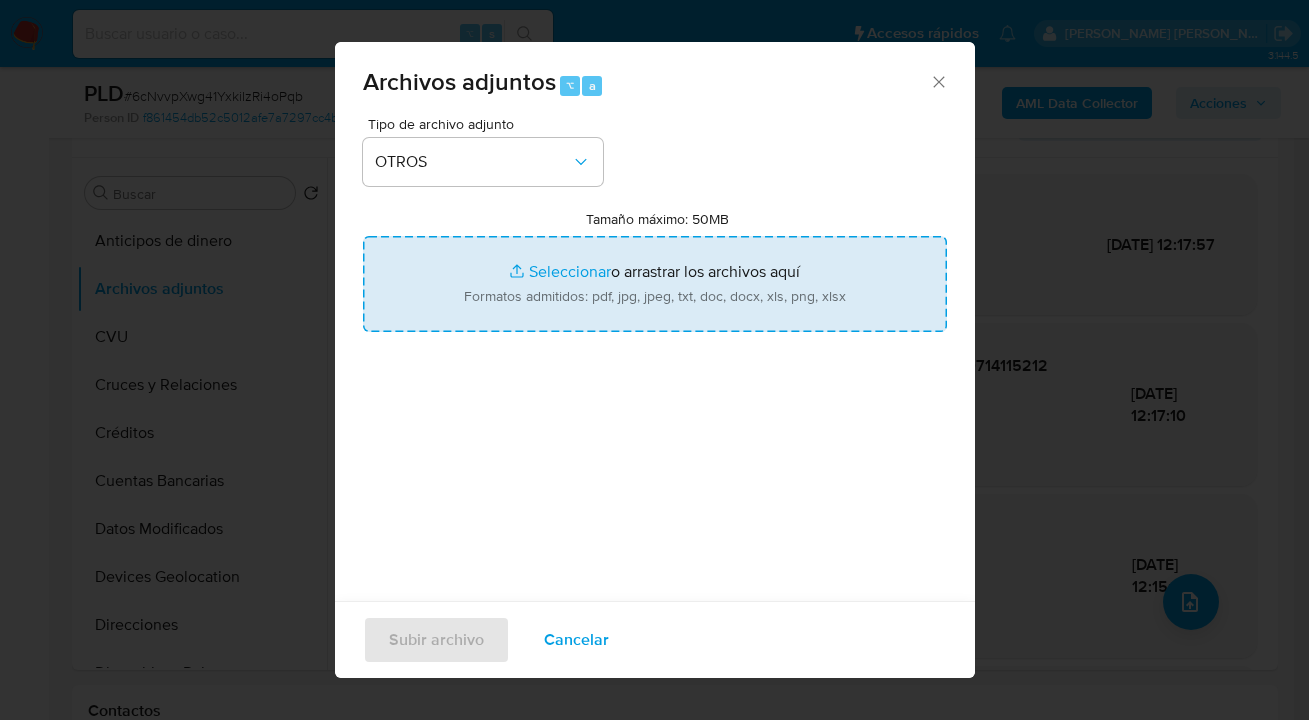 click on "Tamaño máximo: 50MB Seleccionar archivos" at bounding box center (655, 284) 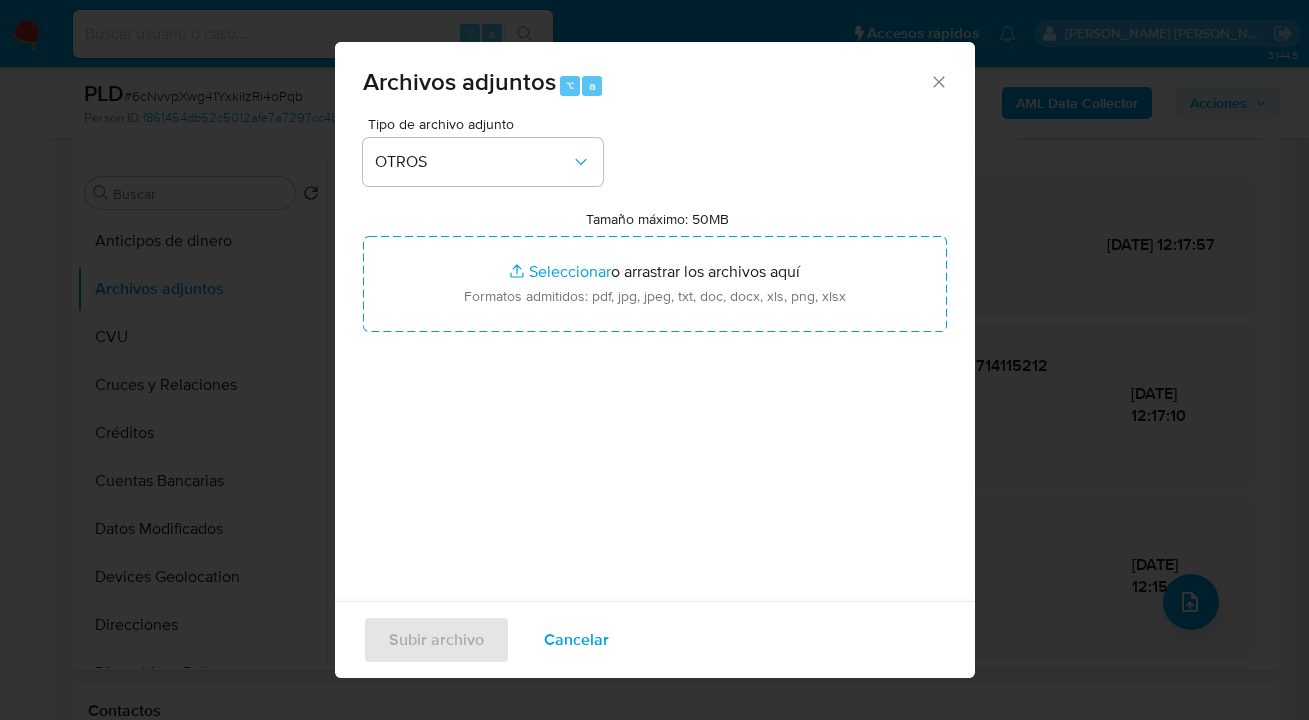 click on "Cancelar" at bounding box center (576, 640) 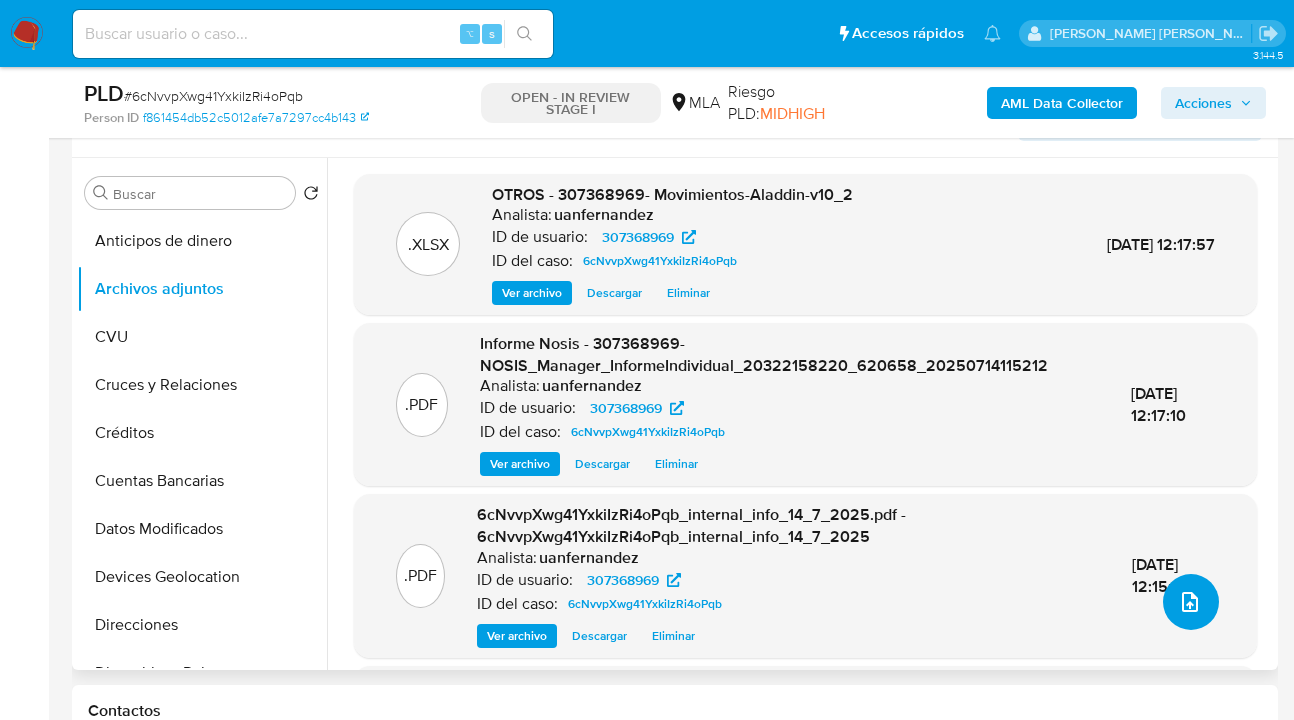 click at bounding box center (1191, 602) 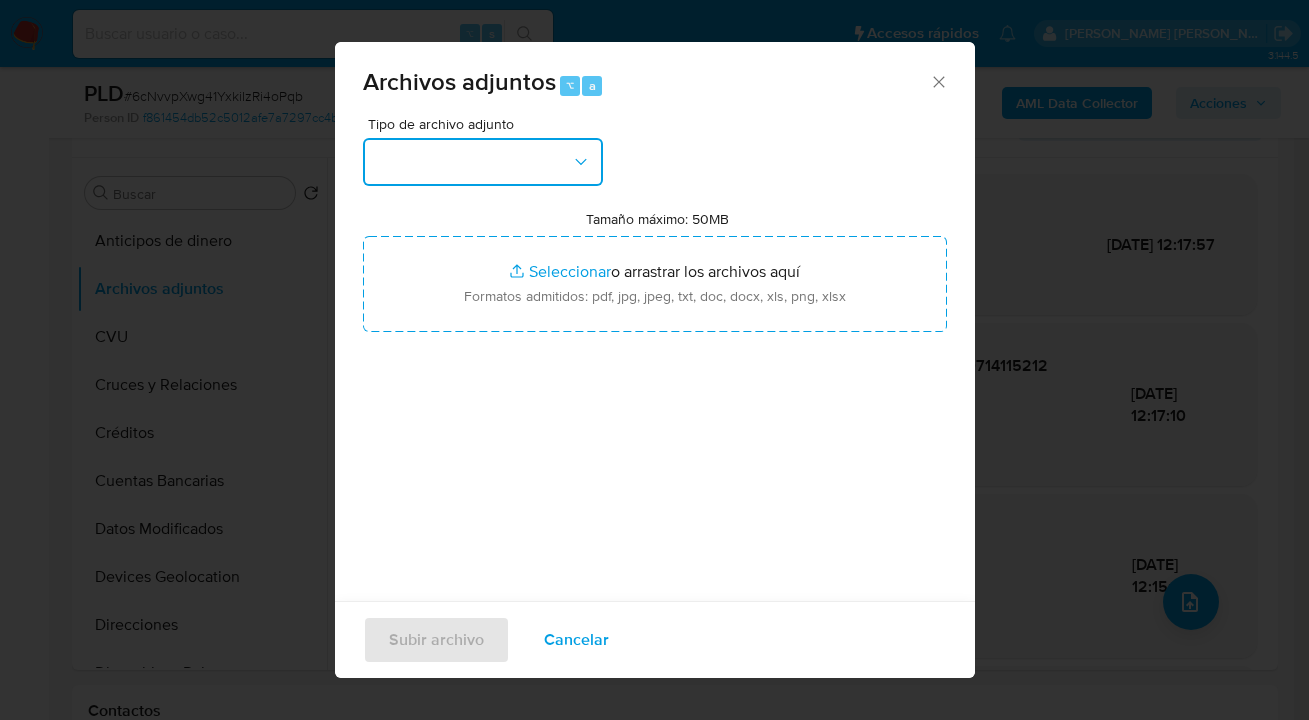 click at bounding box center (483, 162) 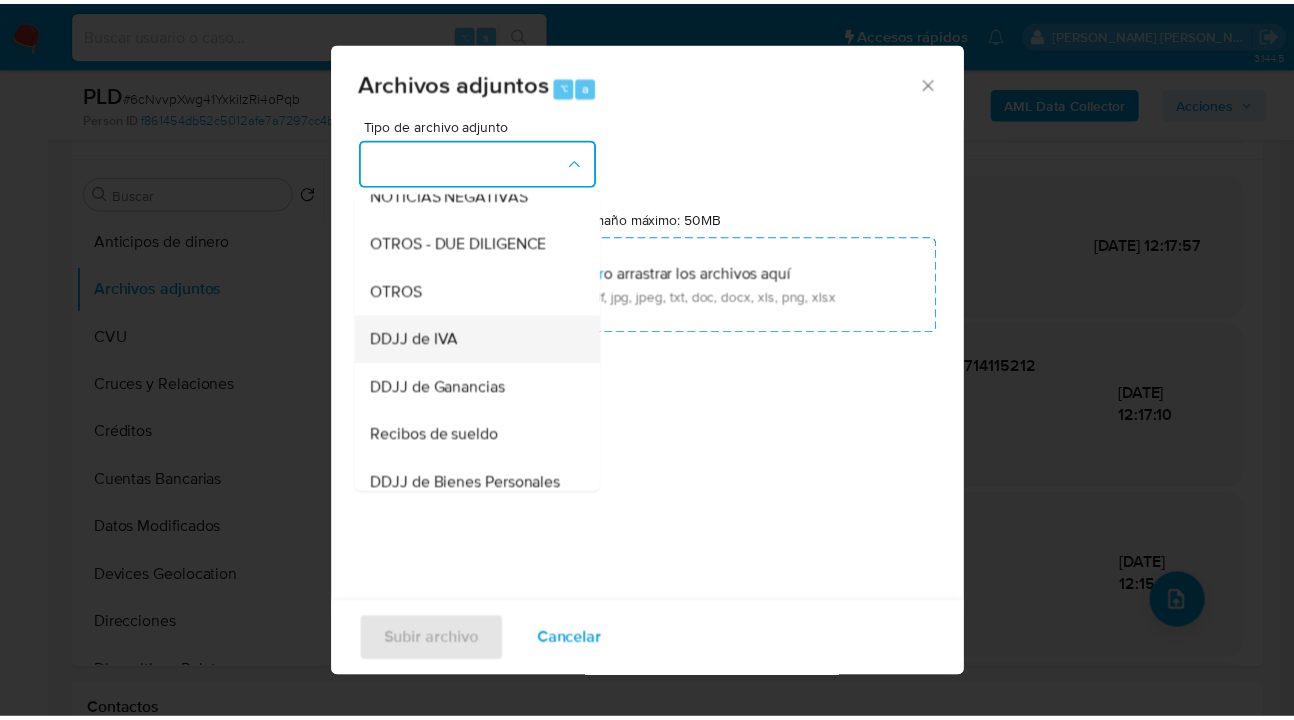 scroll, scrollTop: 358, scrollLeft: 0, axis: vertical 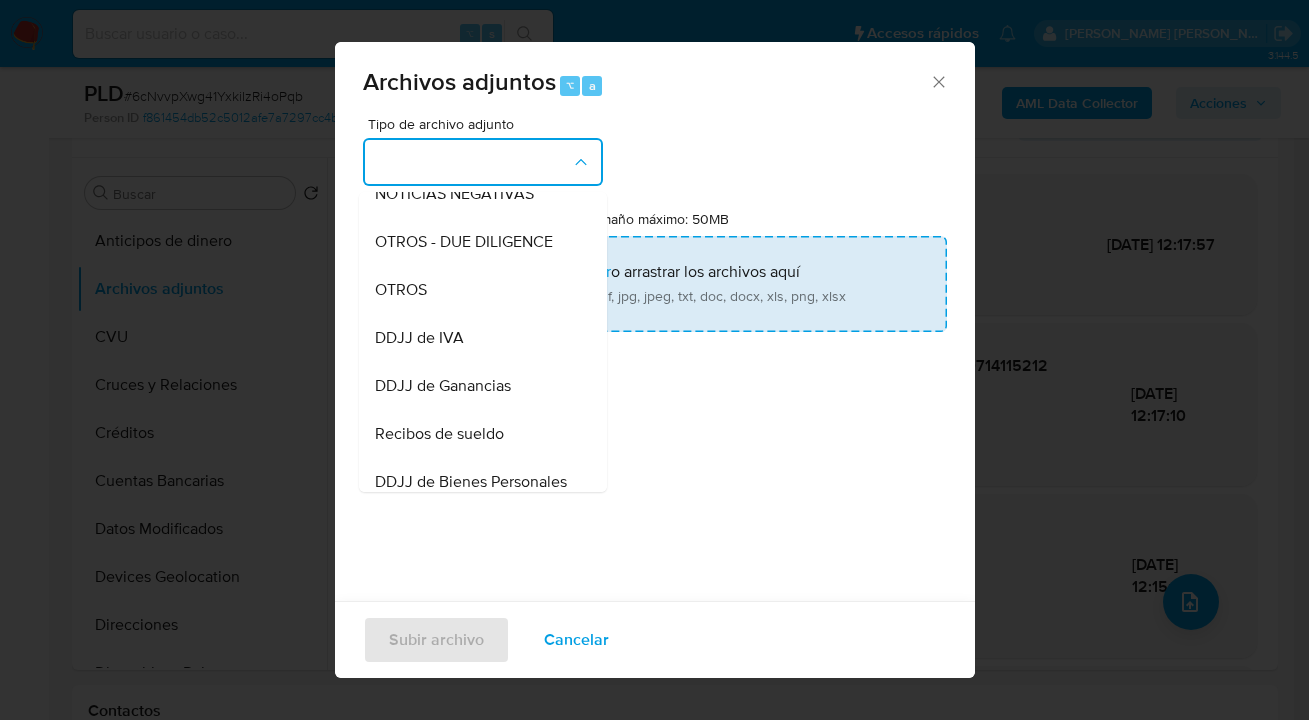 drag, startPoint x: 459, startPoint y: 328, endPoint x: 529, endPoint y: 312, distance: 71.80529 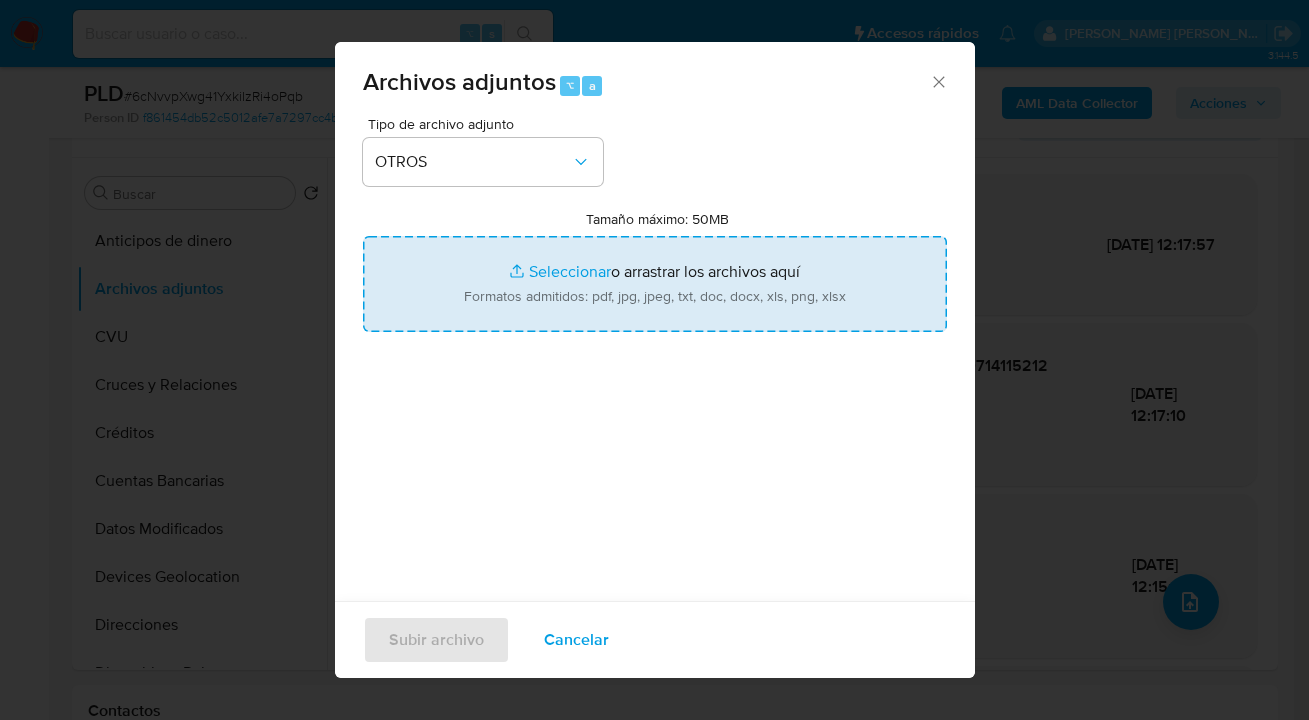 click on "Tamaño máximo: 50MB Seleccionar archivos" at bounding box center (655, 284) 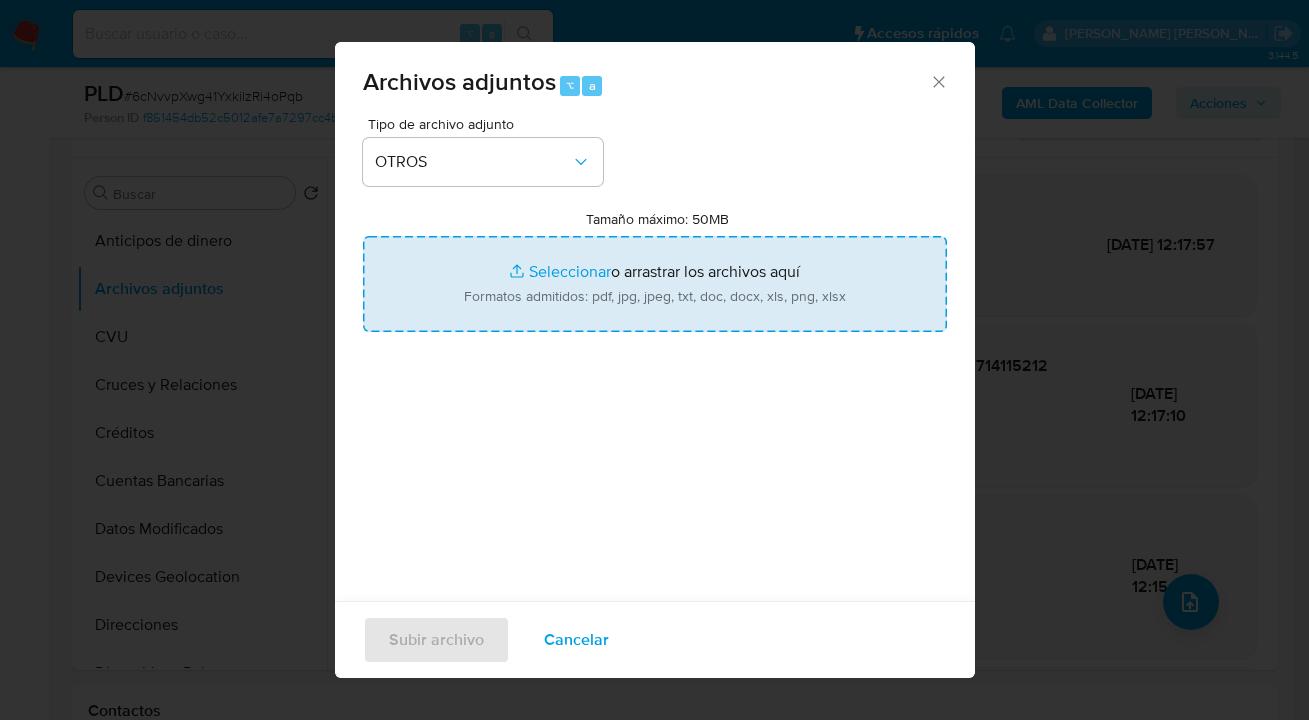 type on "C:\fakepath\307368969-Caselog 6cNvvpXwg41YxkiIzRi4oPqb_2025_06_19_01_00_54.docx" 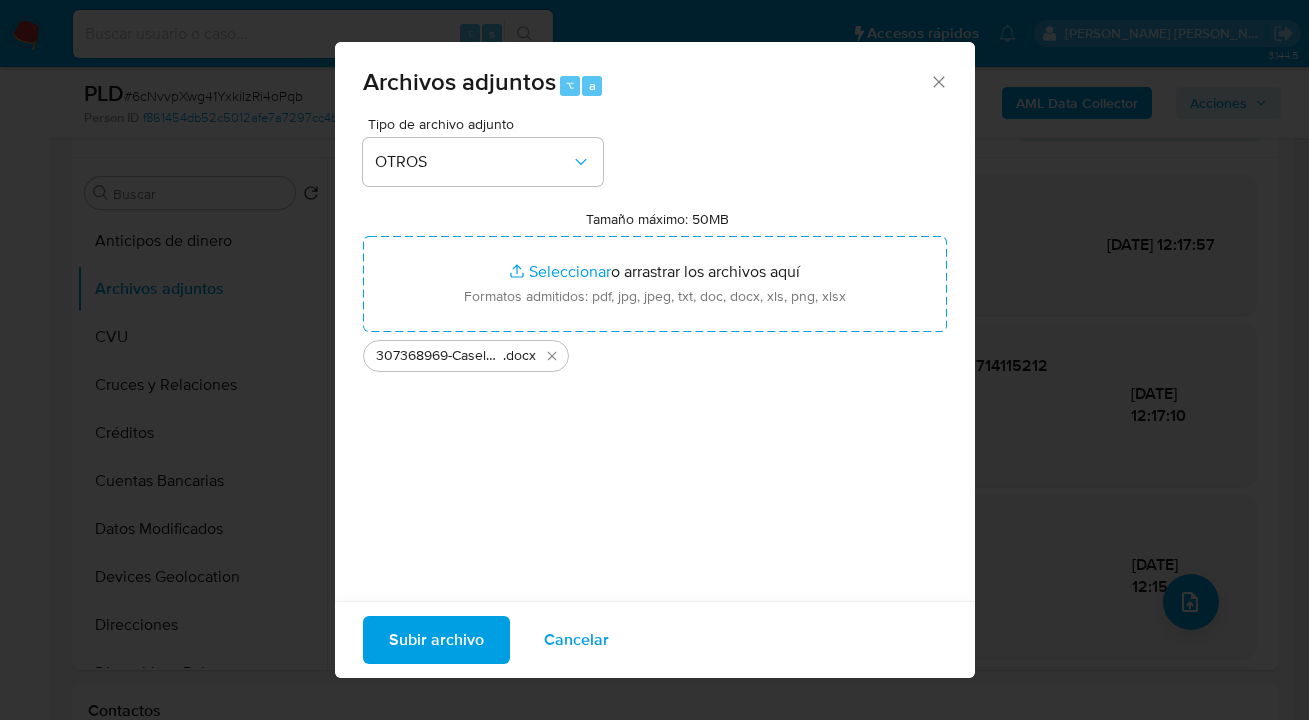 click on "Subir archivo" at bounding box center [436, 640] 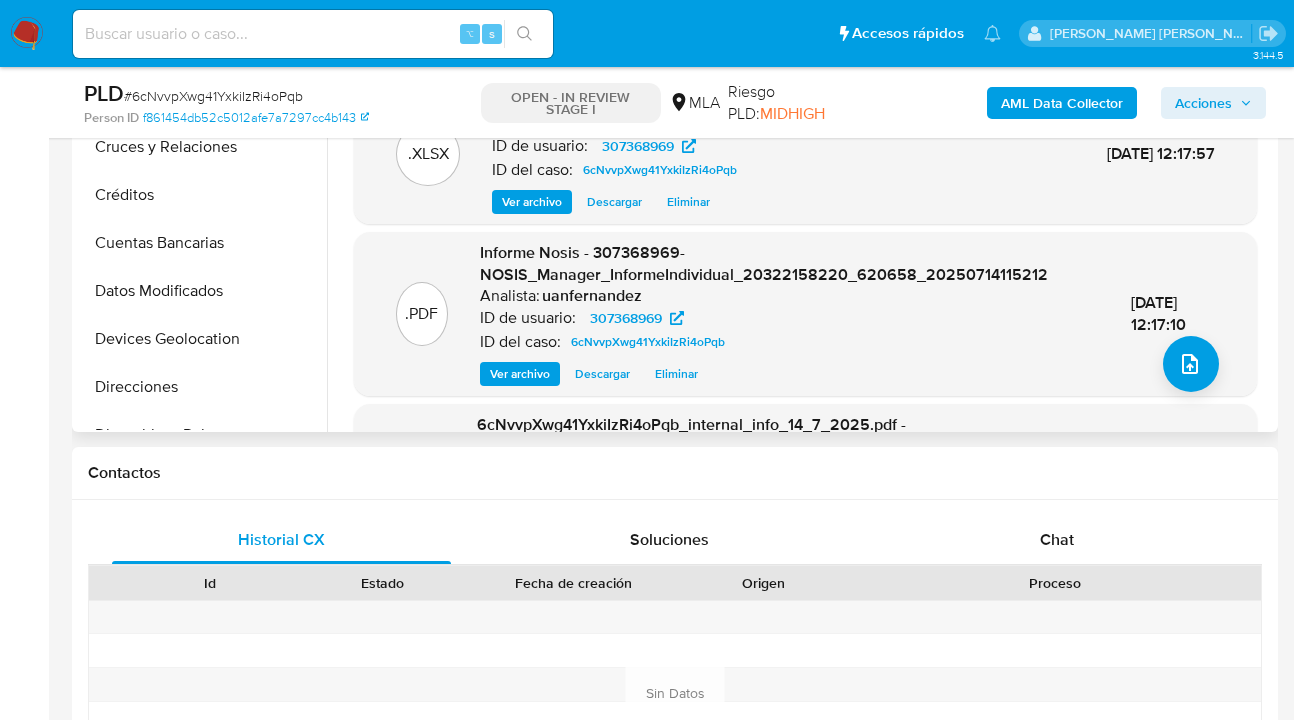 scroll, scrollTop: 565, scrollLeft: 0, axis: vertical 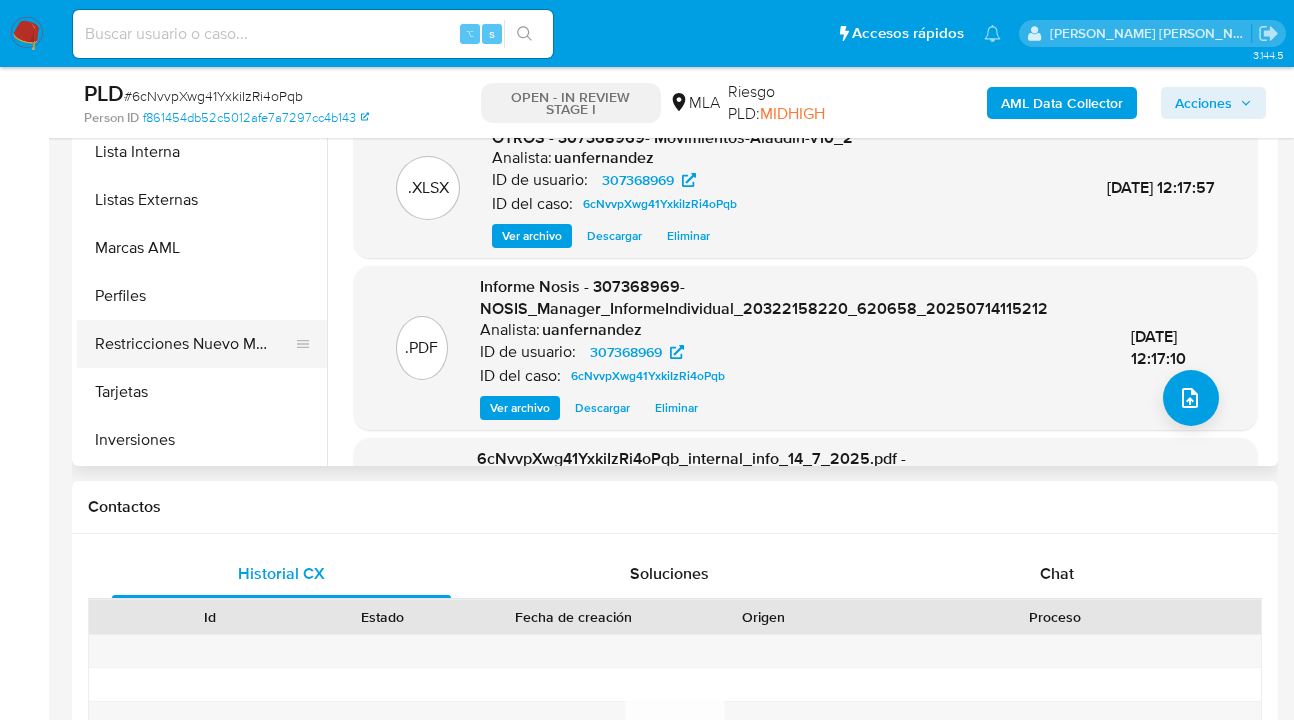 click on "Restricciones Nuevo Mundo" at bounding box center [194, 344] 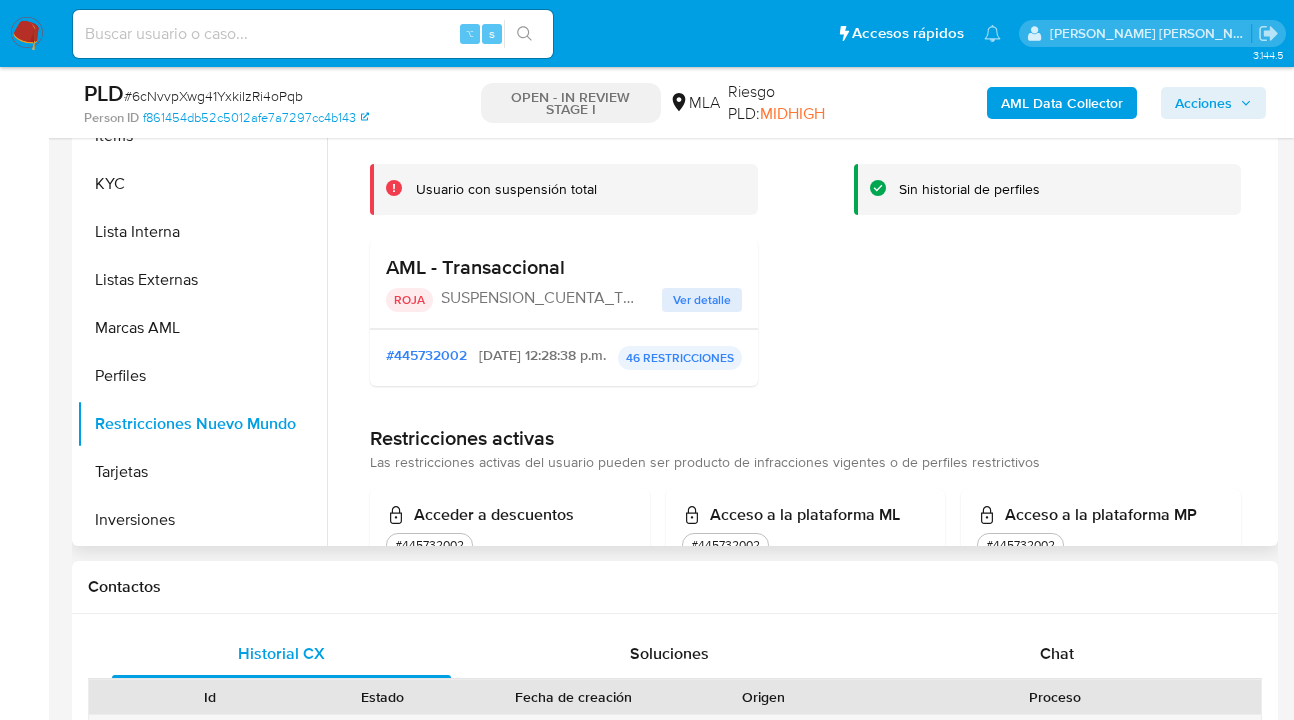 scroll, scrollTop: 317, scrollLeft: 0, axis: vertical 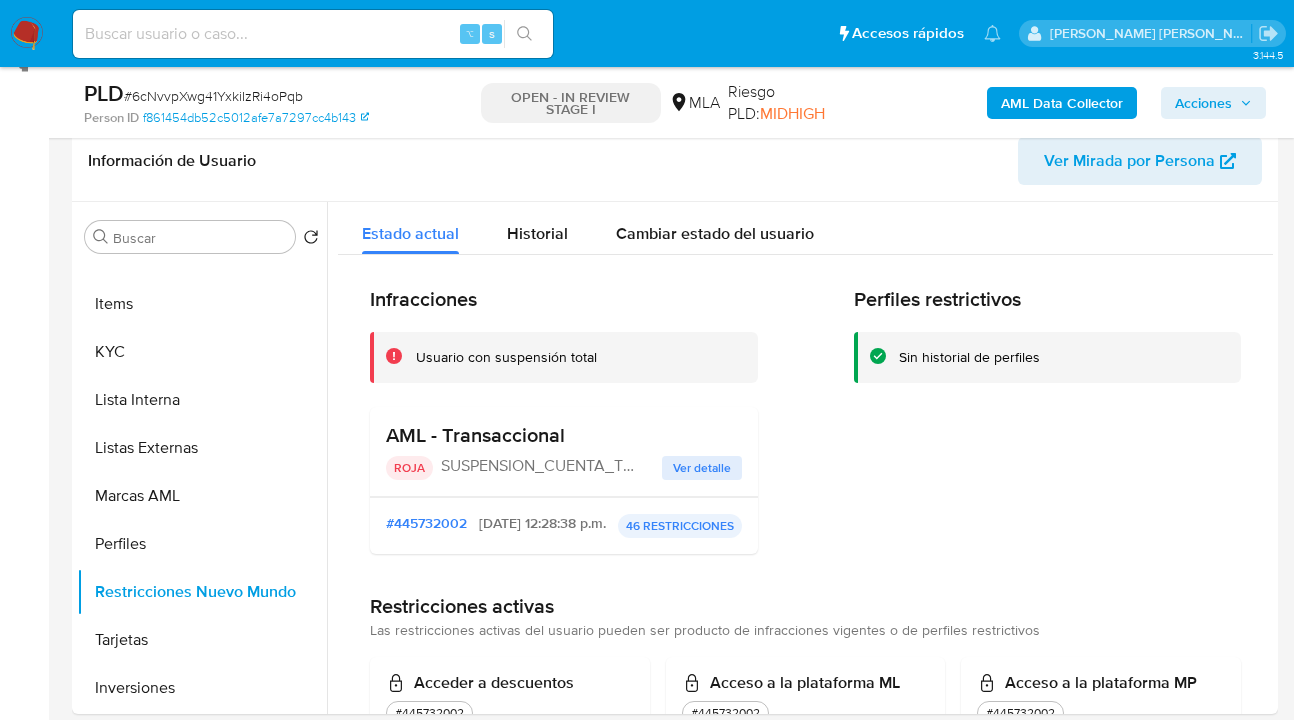 click on "Acciones" at bounding box center [1203, 103] 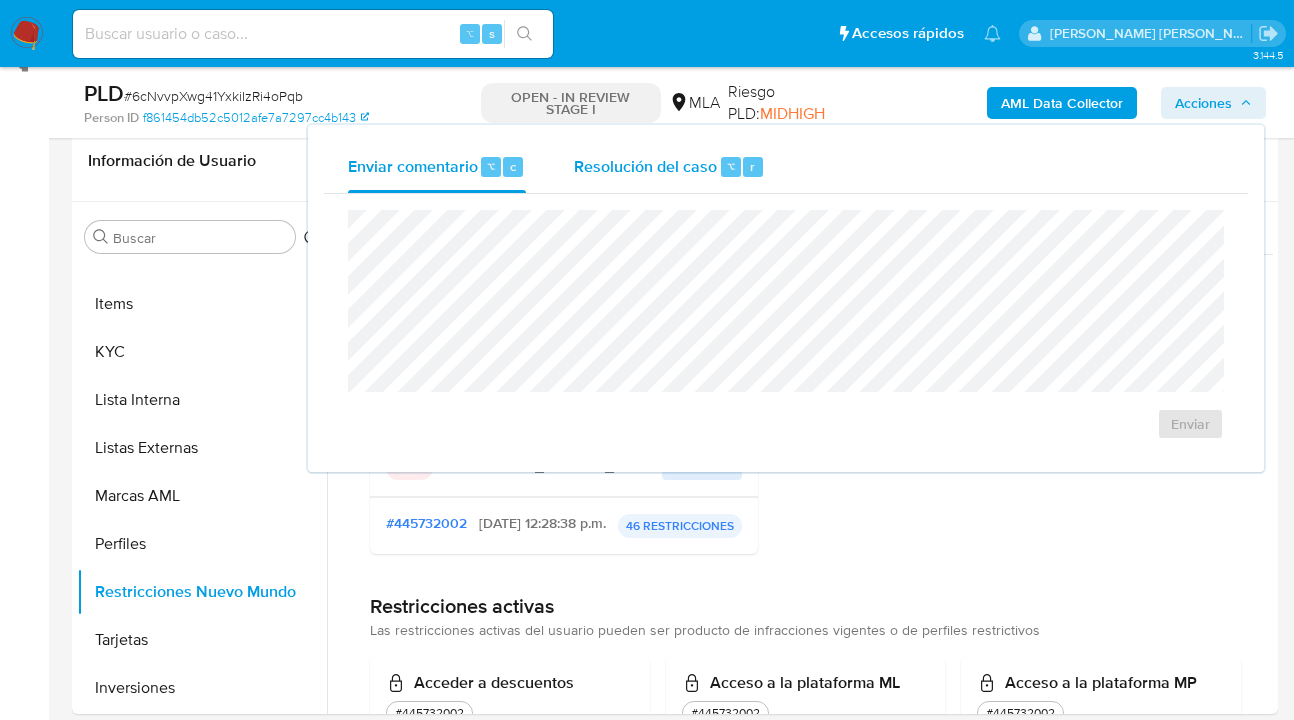 click on "Resolución del caso ⌥ r" at bounding box center [669, 167] 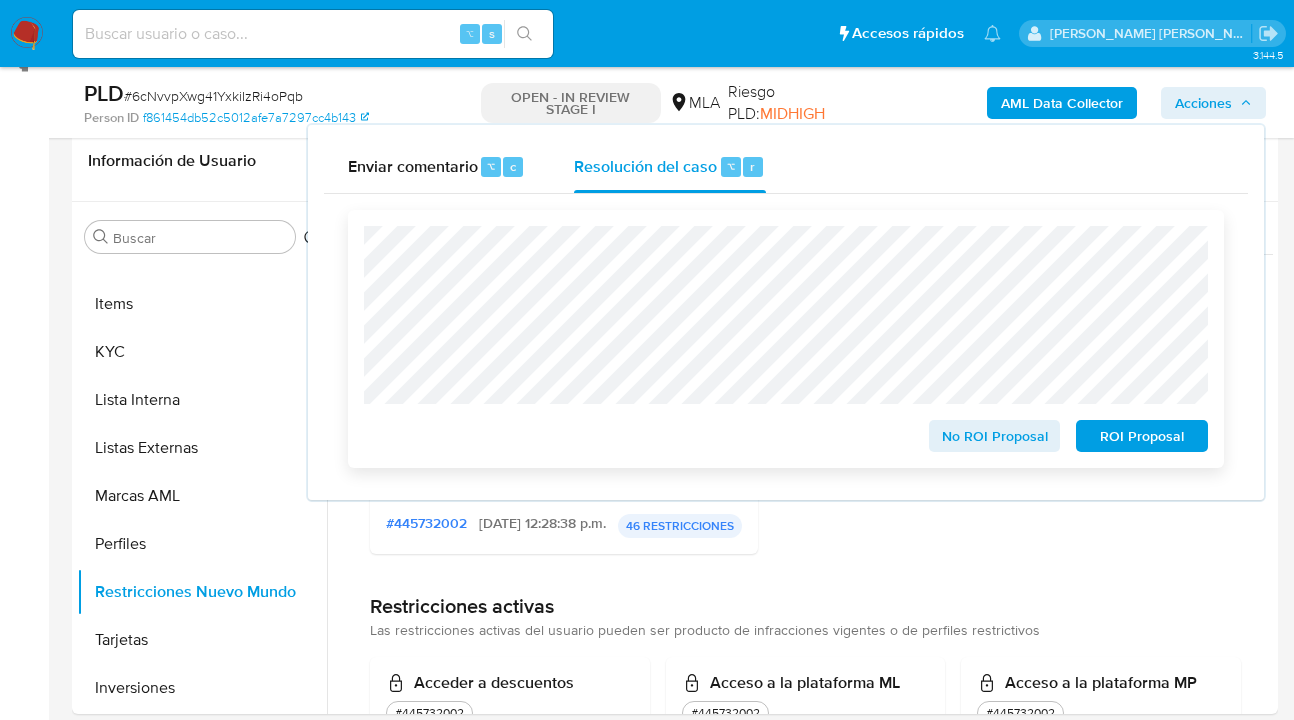 click on "ROI Proposal" at bounding box center (1142, 436) 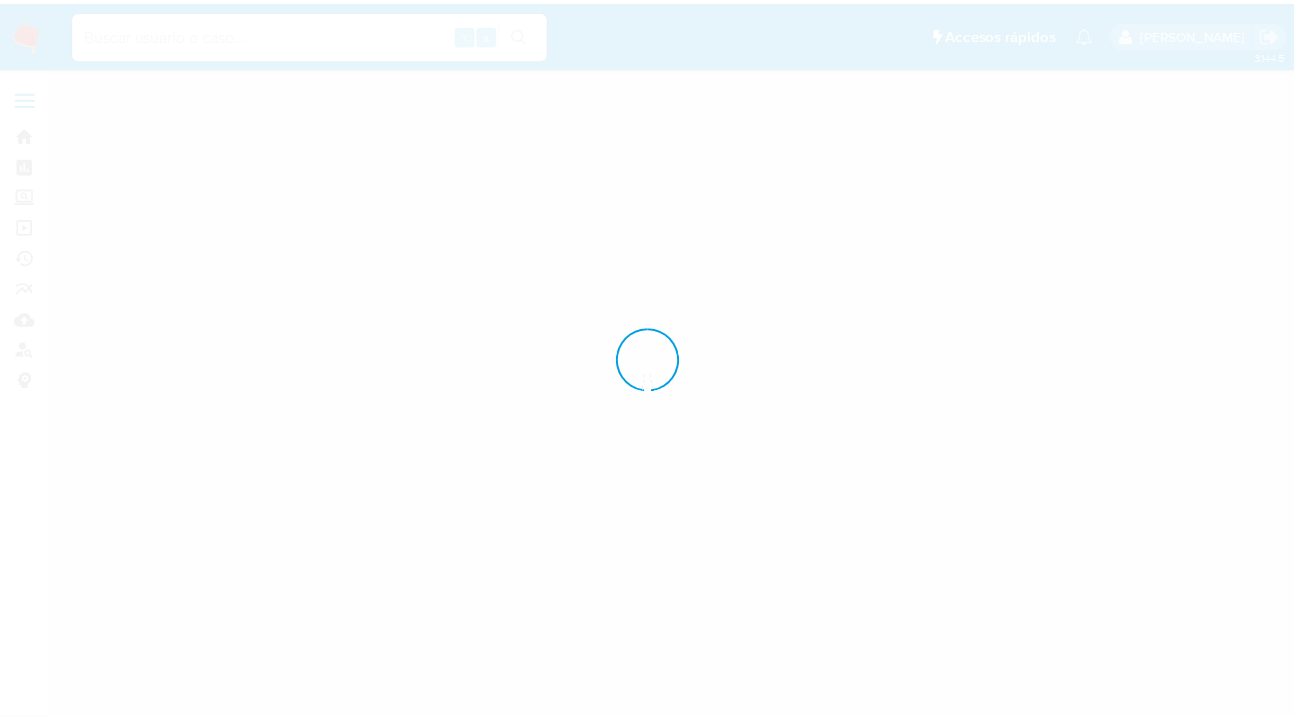 scroll, scrollTop: 0, scrollLeft: 0, axis: both 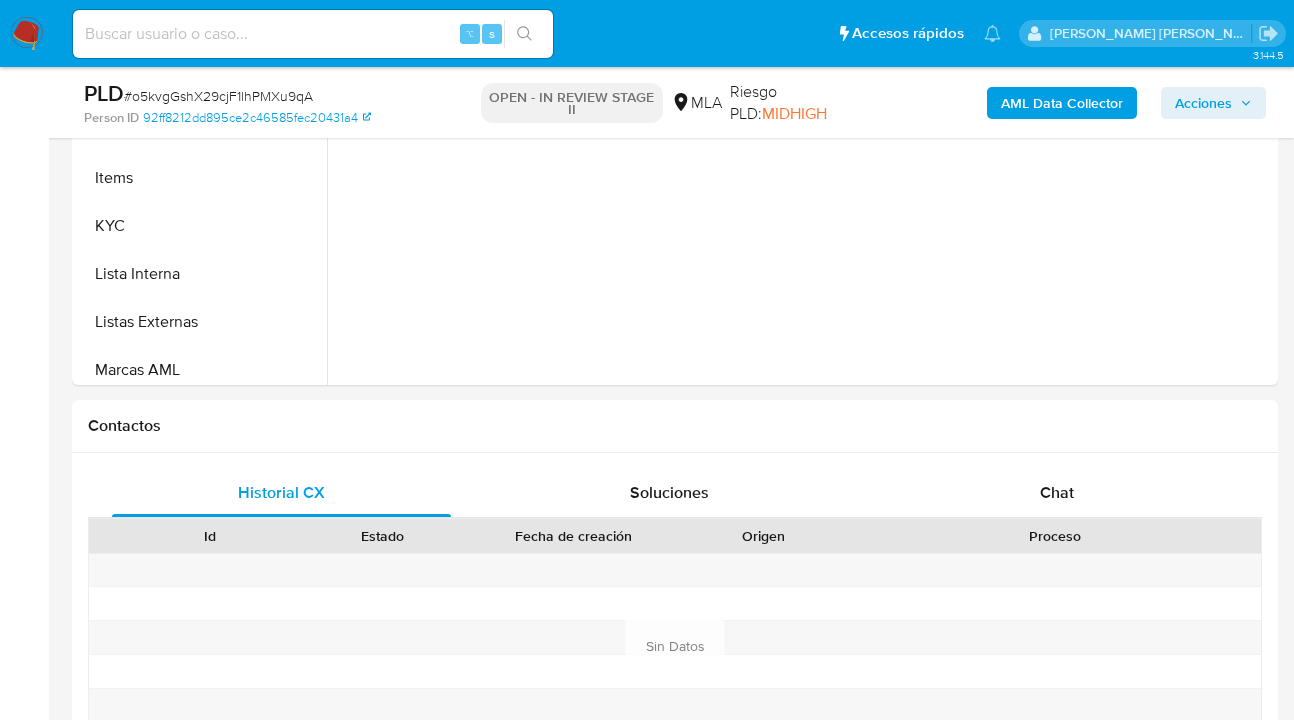 select on "10" 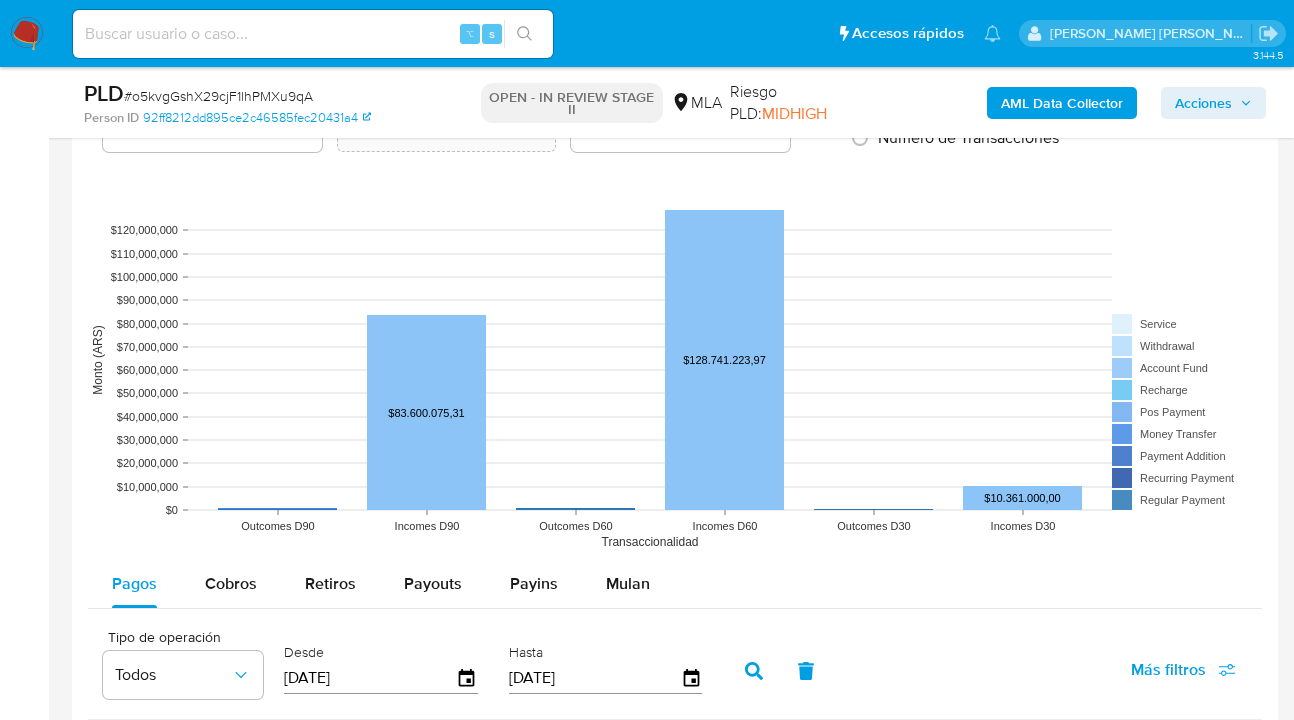 scroll, scrollTop: 1984, scrollLeft: 0, axis: vertical 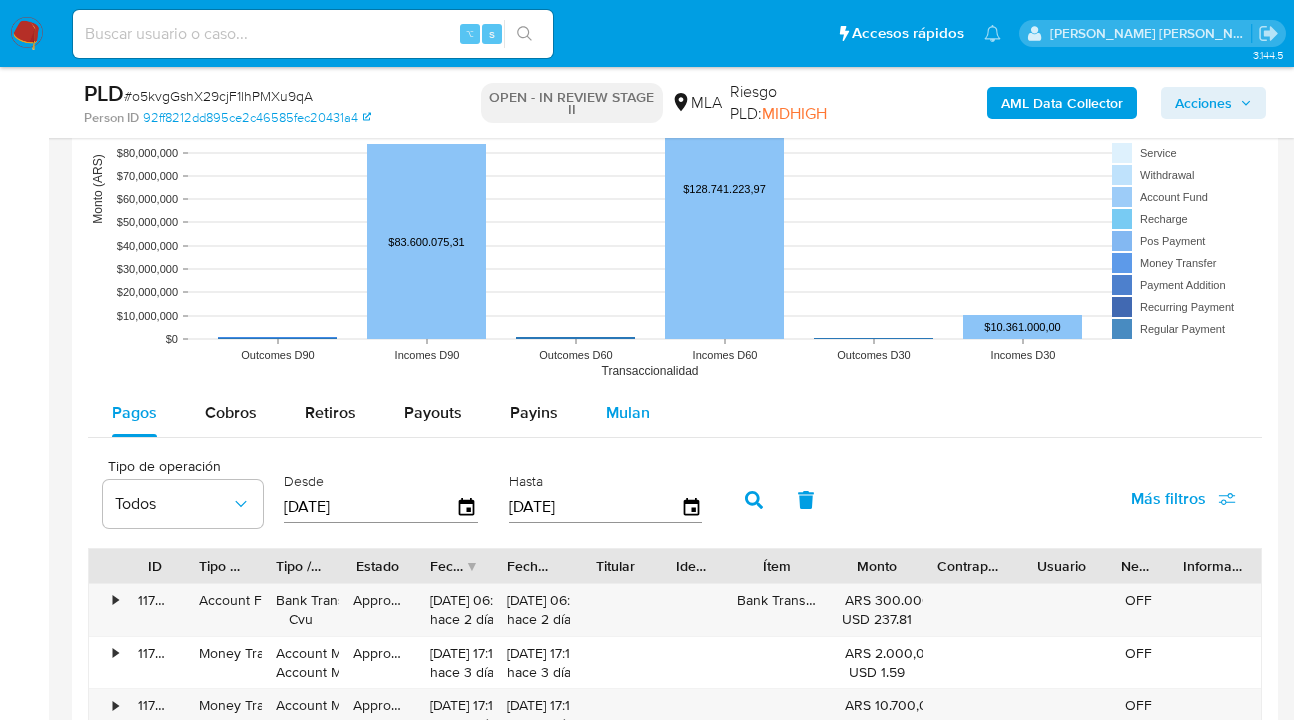 click on "Mulan" at bounding box center [628, 413] 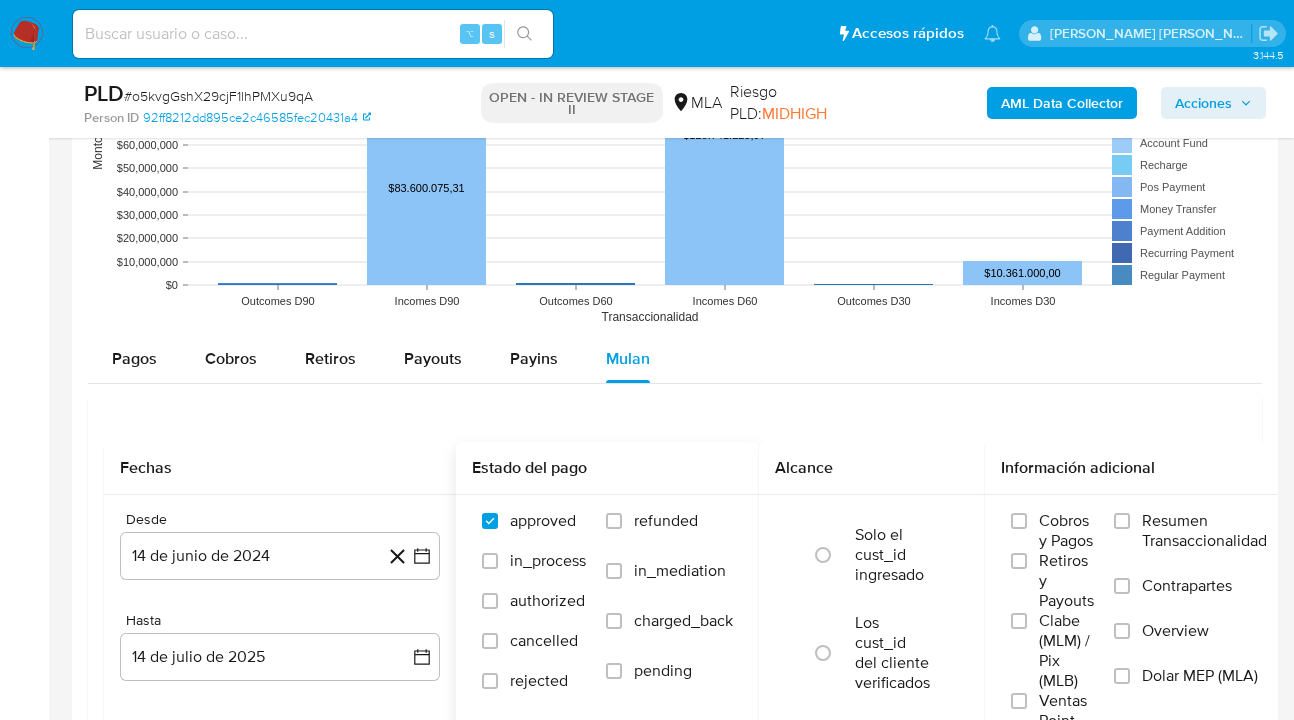 scroll, scrollTop: 2154, scrollLeft: 0, axis: vertical 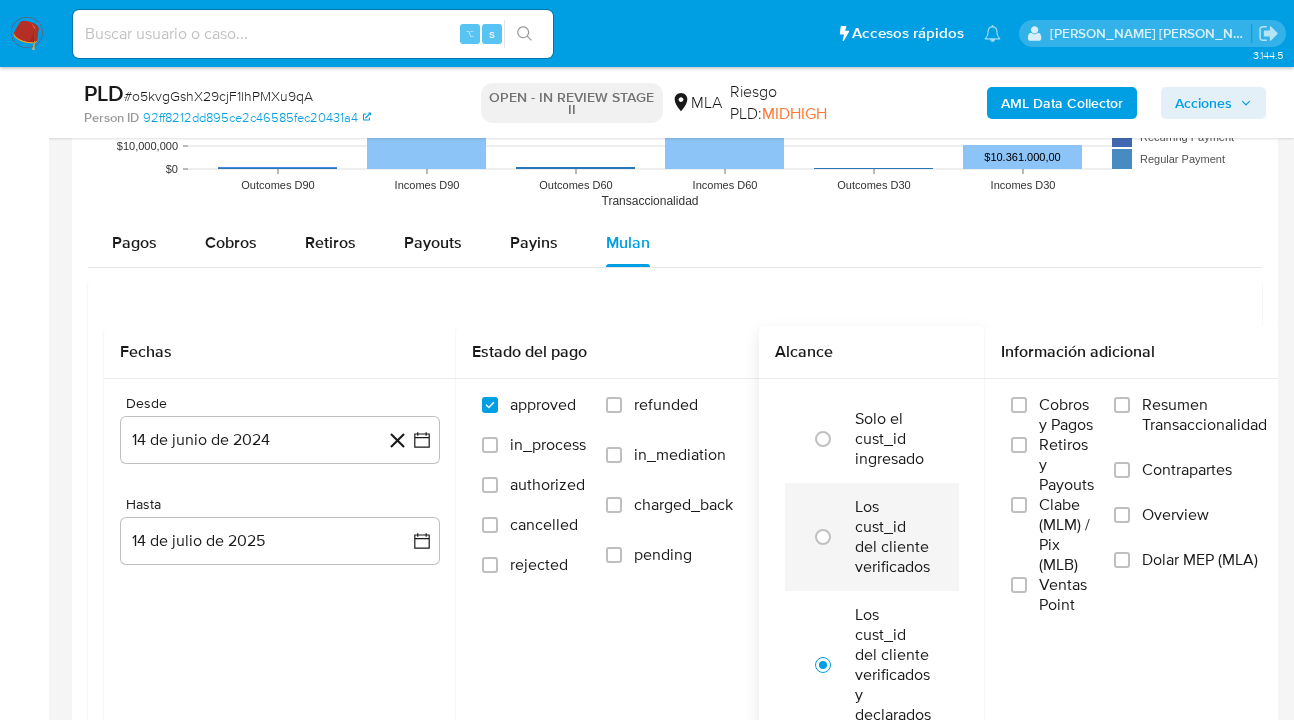 drag, startPoint x: 618, startPoint y: 401, endPoint x: 871, endPoint y: 484, distance: 266.26678 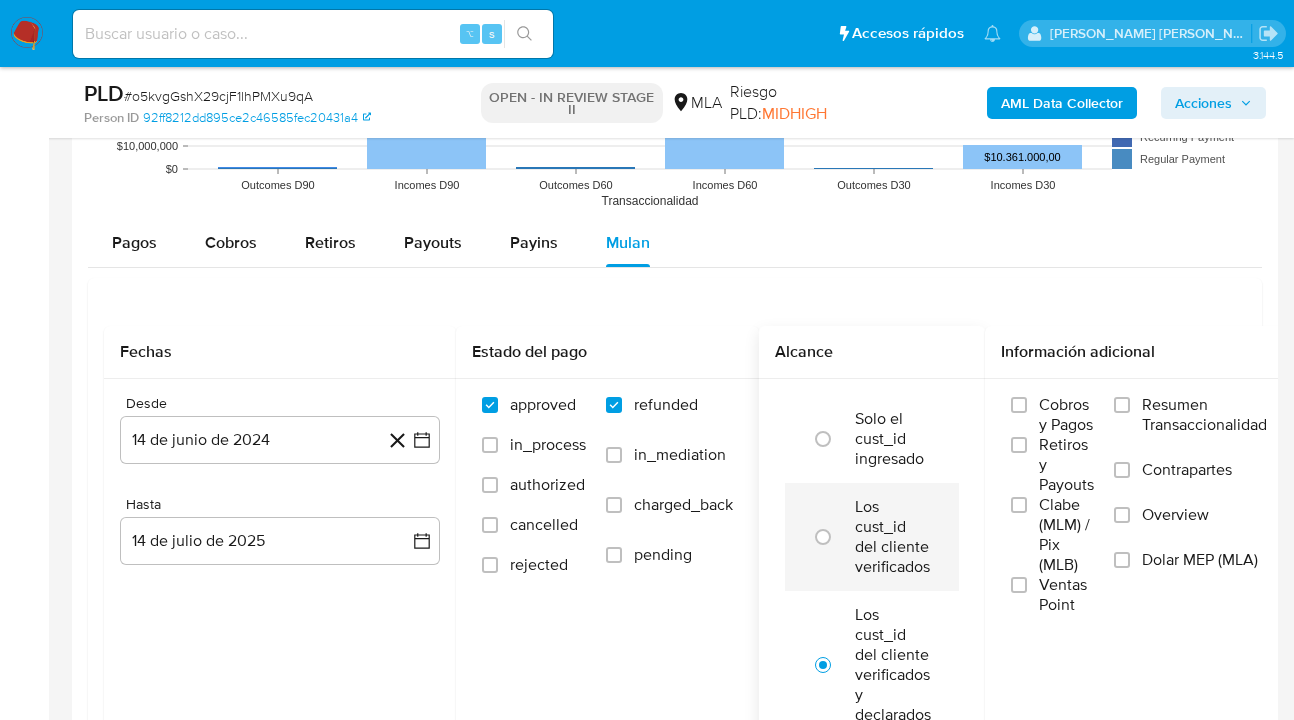 checkbox on "true" 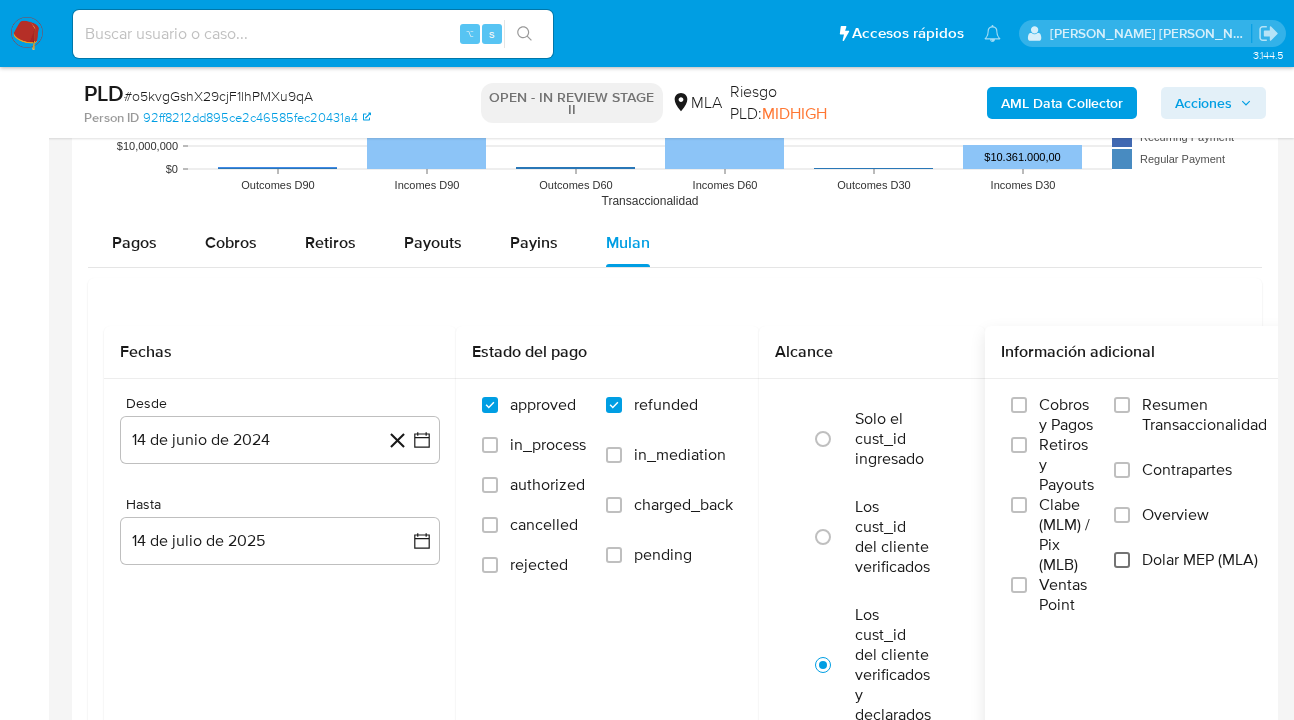 click on "Dolar MEP (MLA)" at bounding box center (1122, 560) 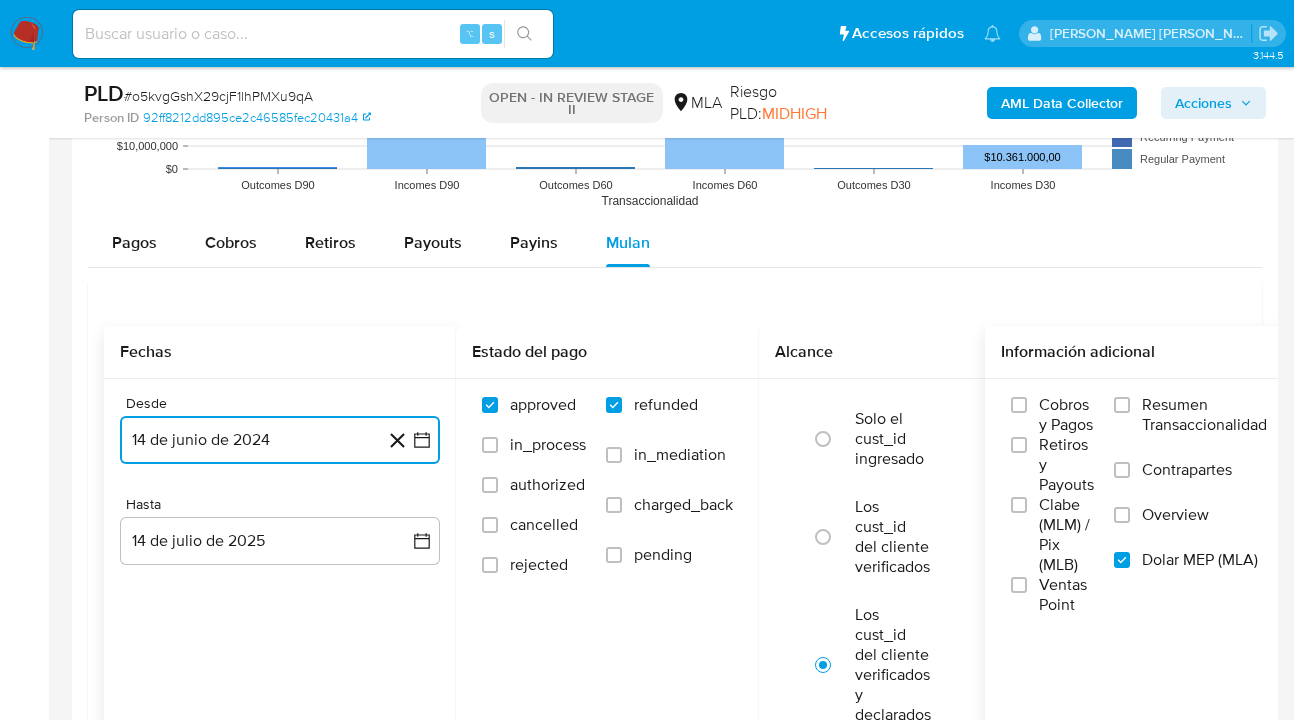 click on "14 de junio de 2024" at bounding box center [280, 440] 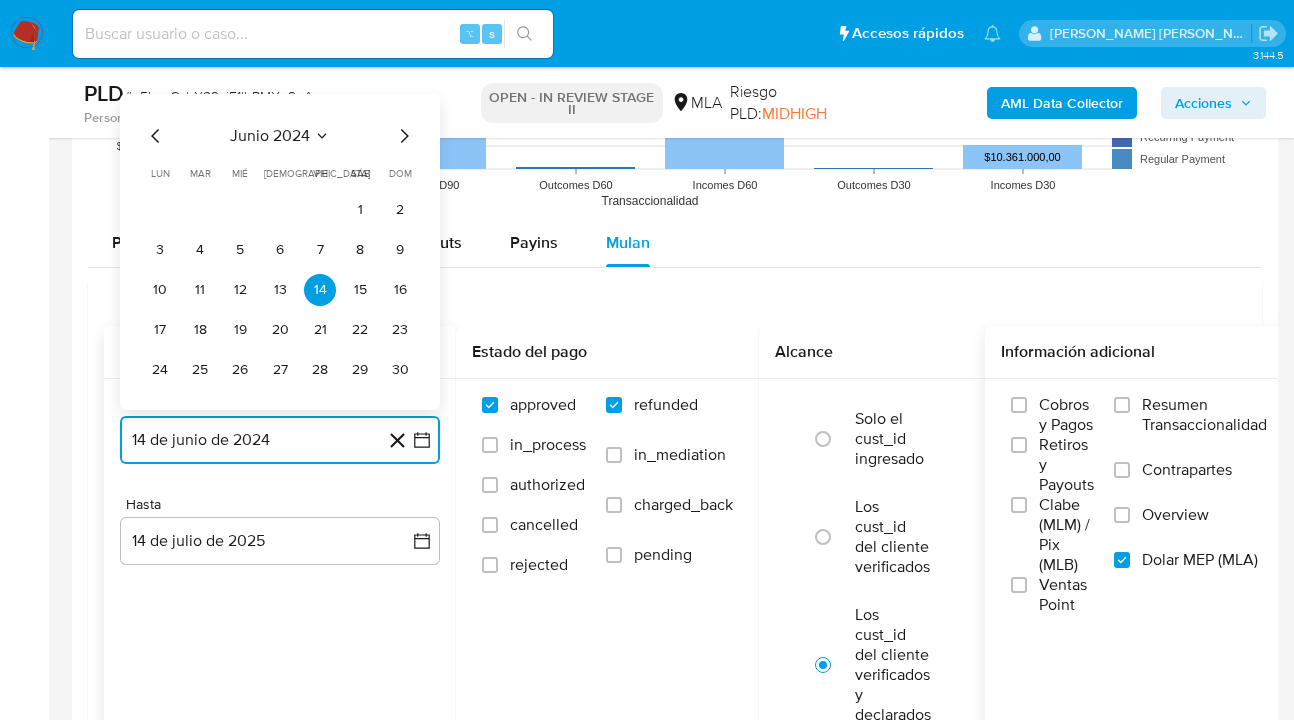 click 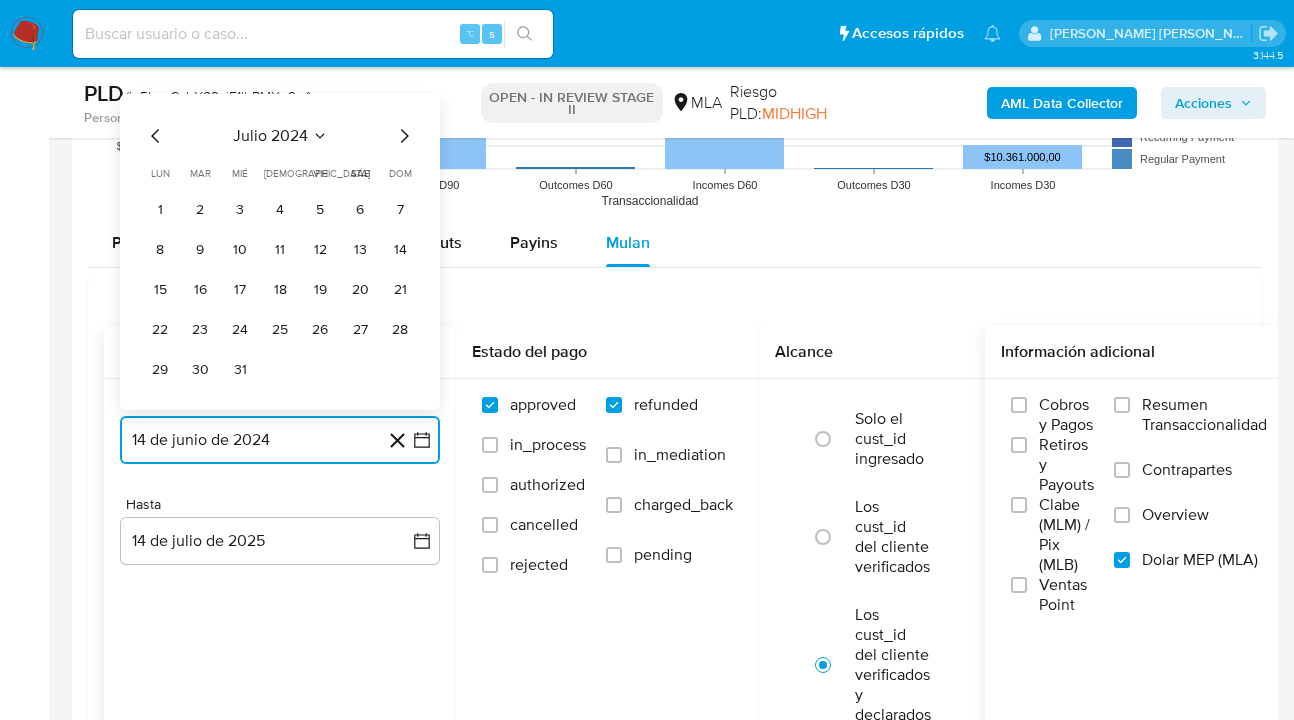 click 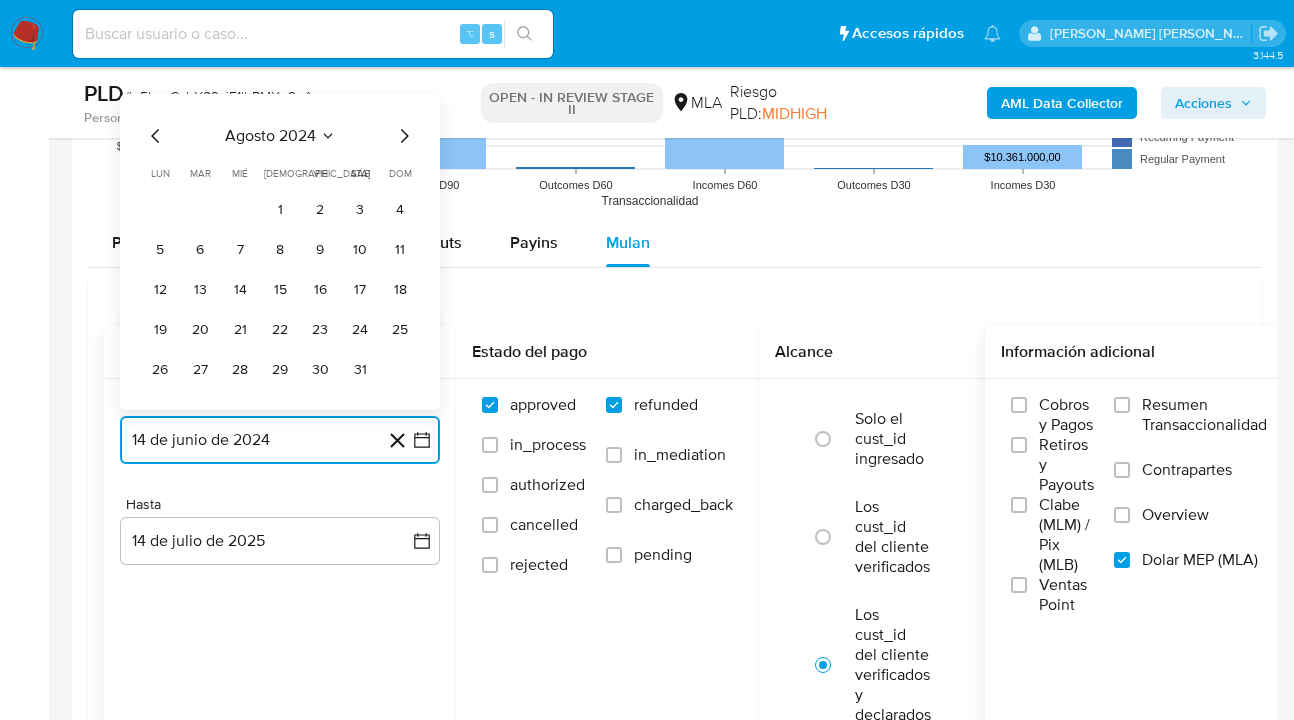 click 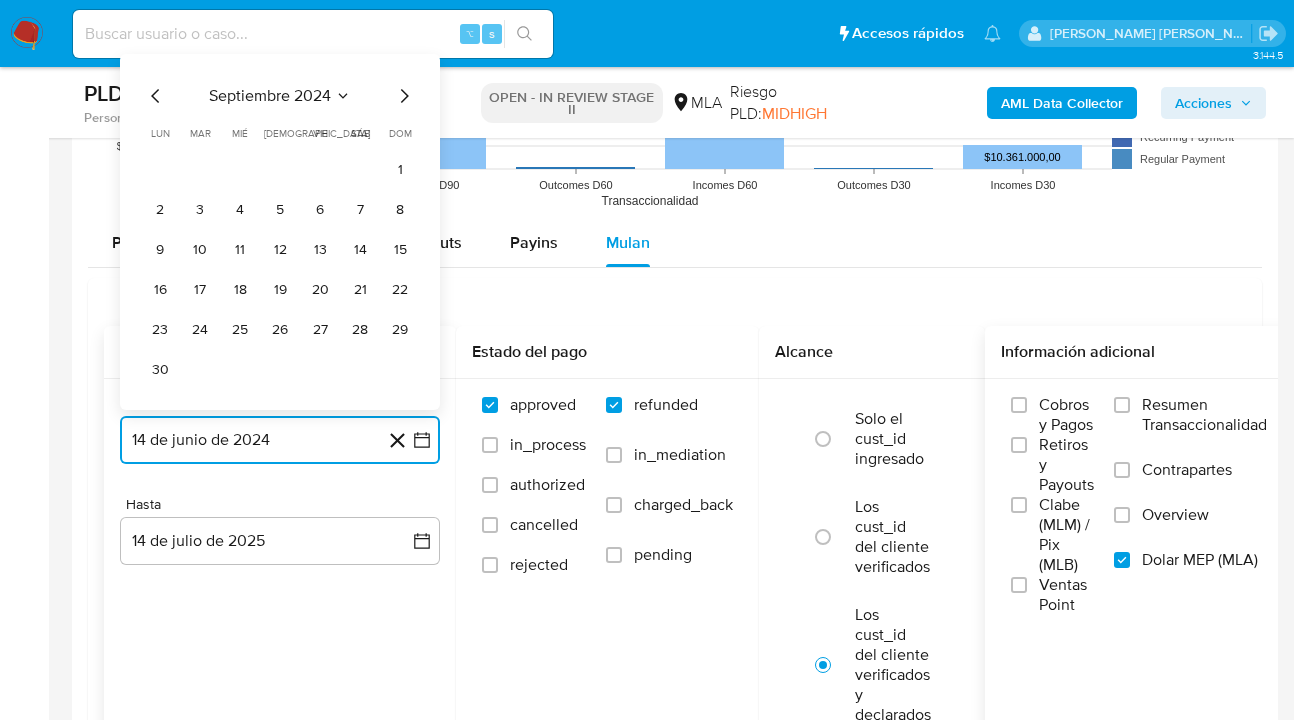 click 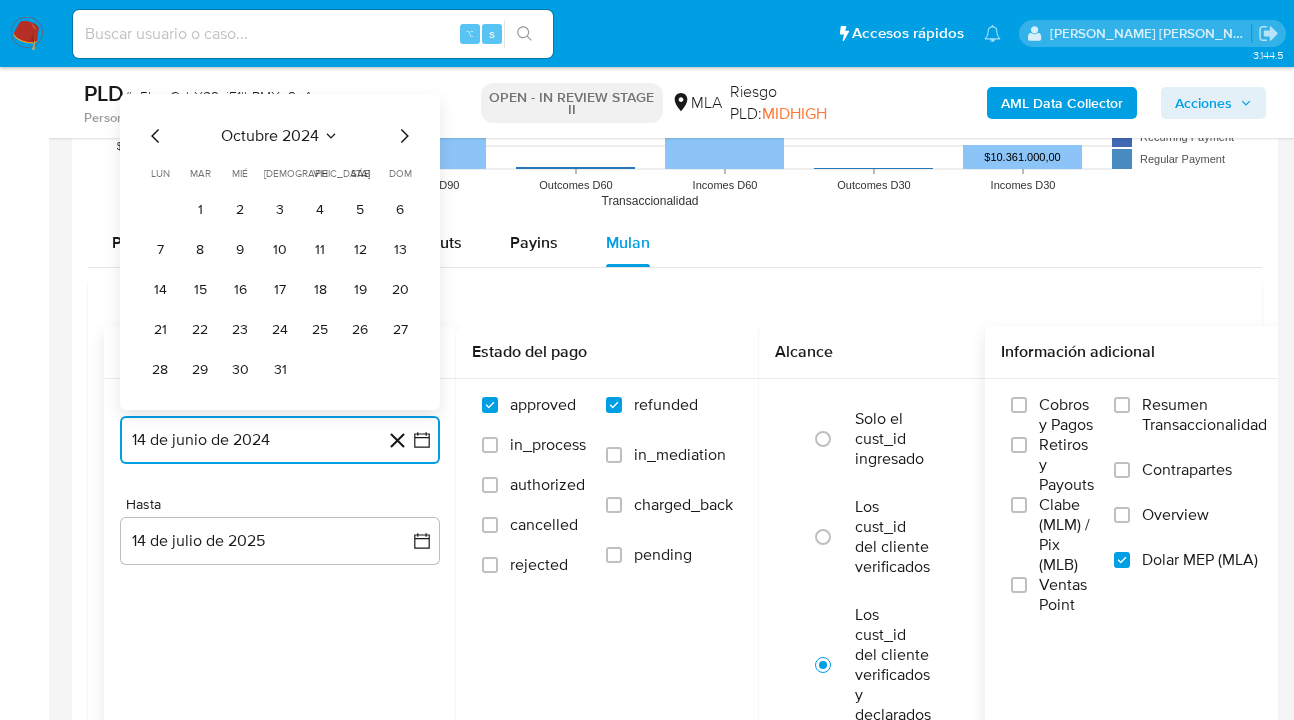 click 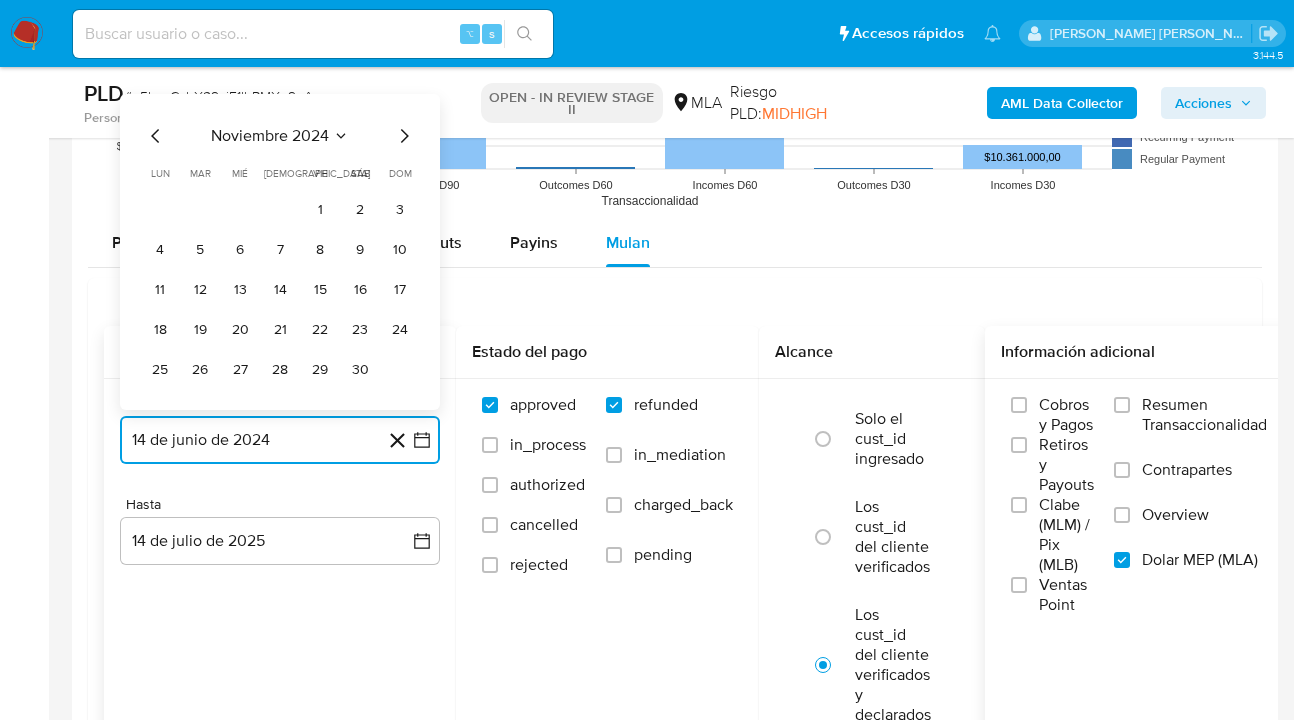 click 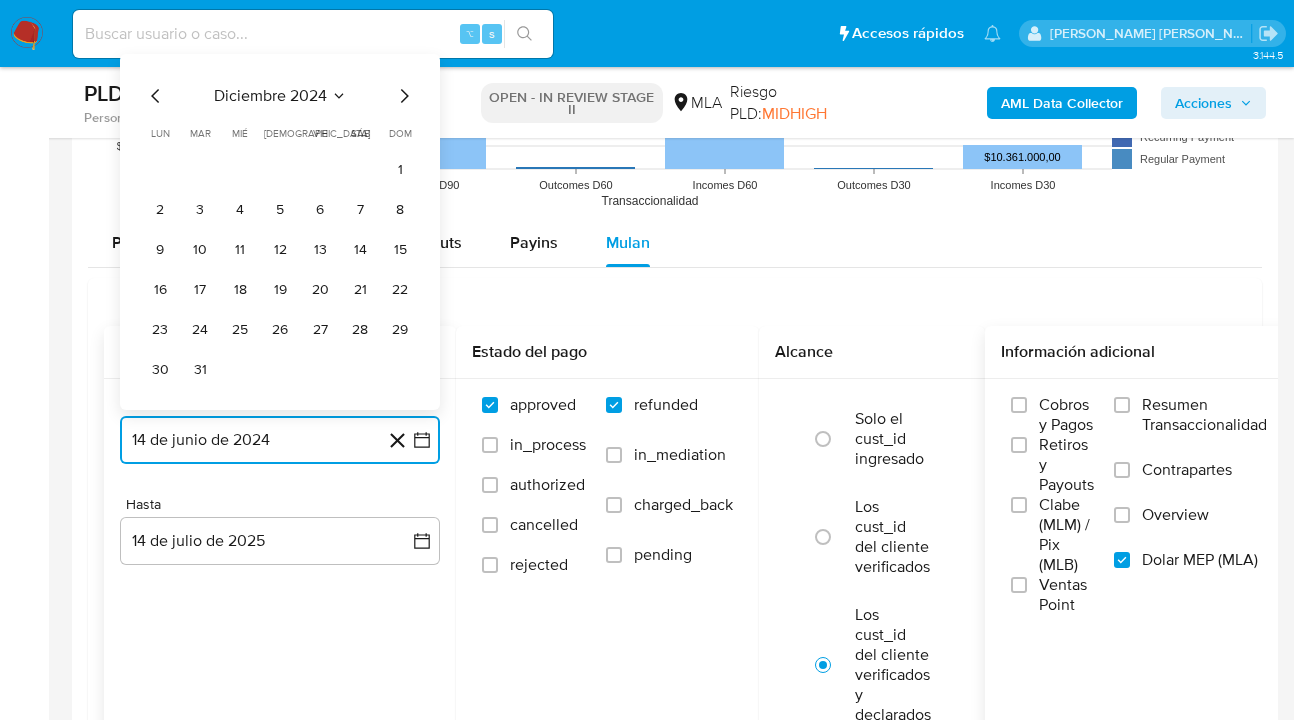 click 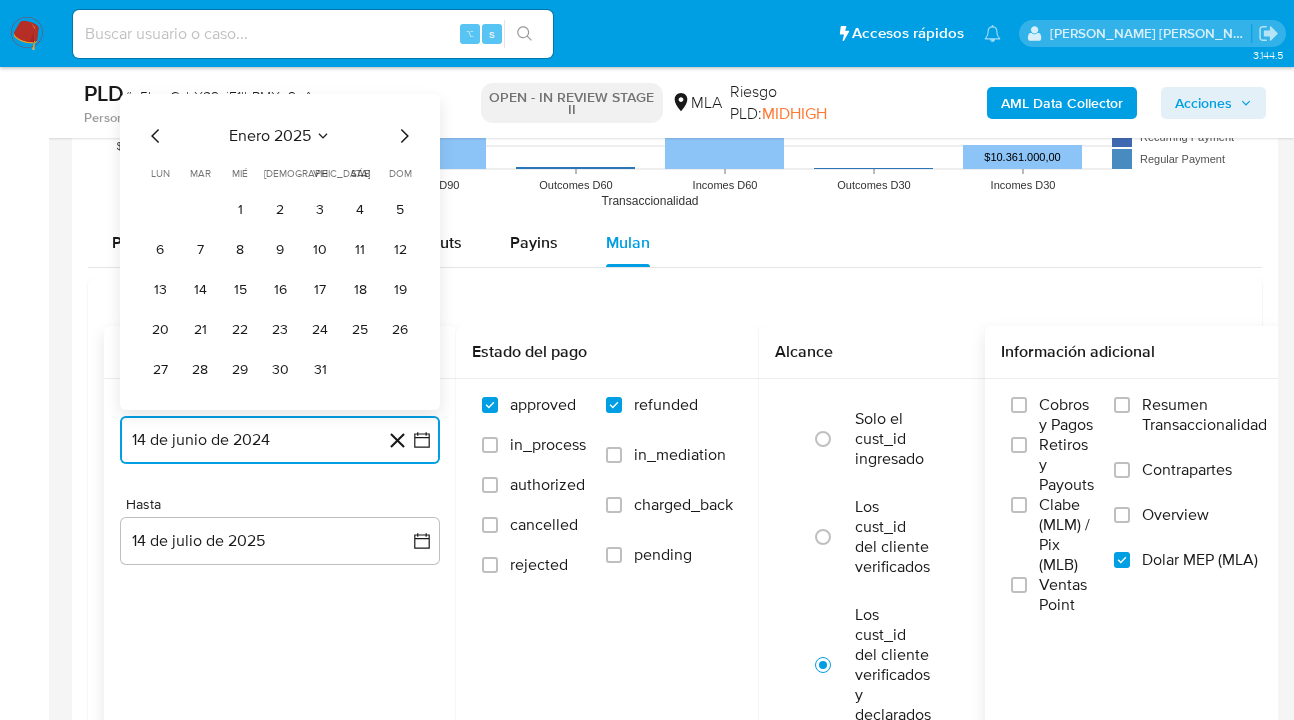 drag, startPoint x: 402, startPoint y: 130, endPoint x: 363, endPoint y: 162, distance: 50.447994 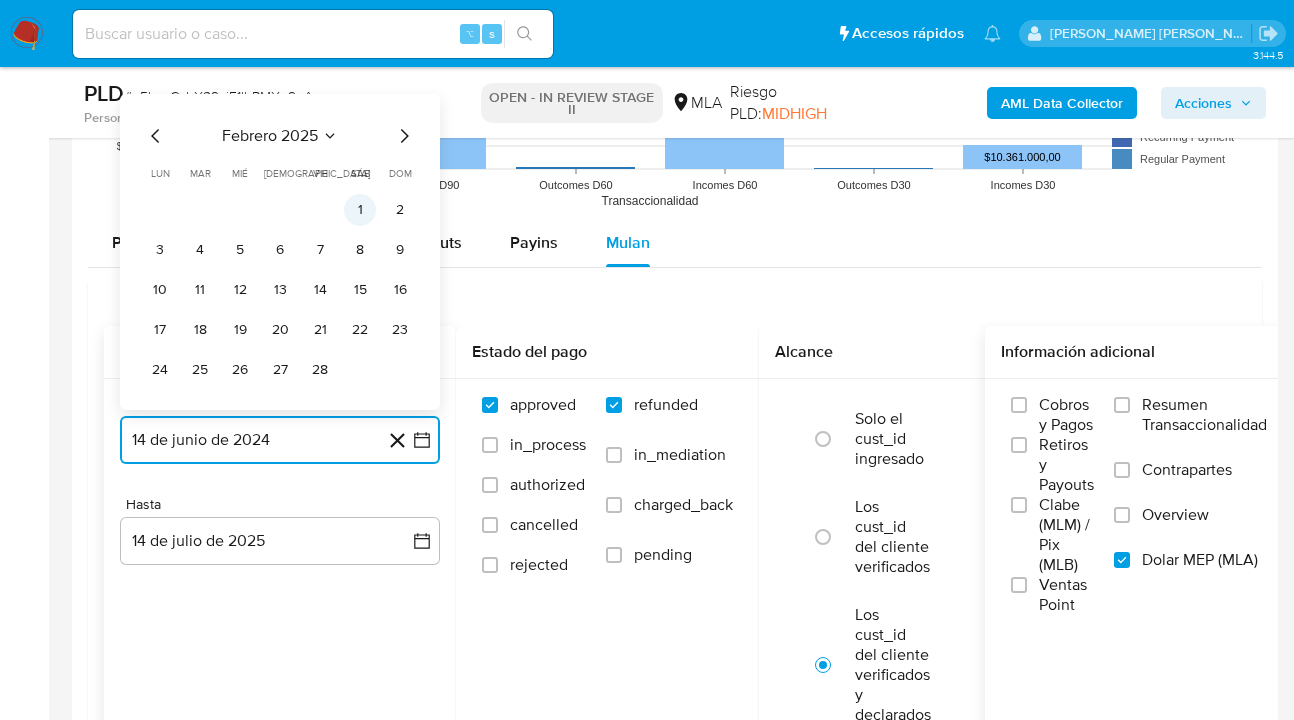 click on "1" at bounding box center [360, 210] 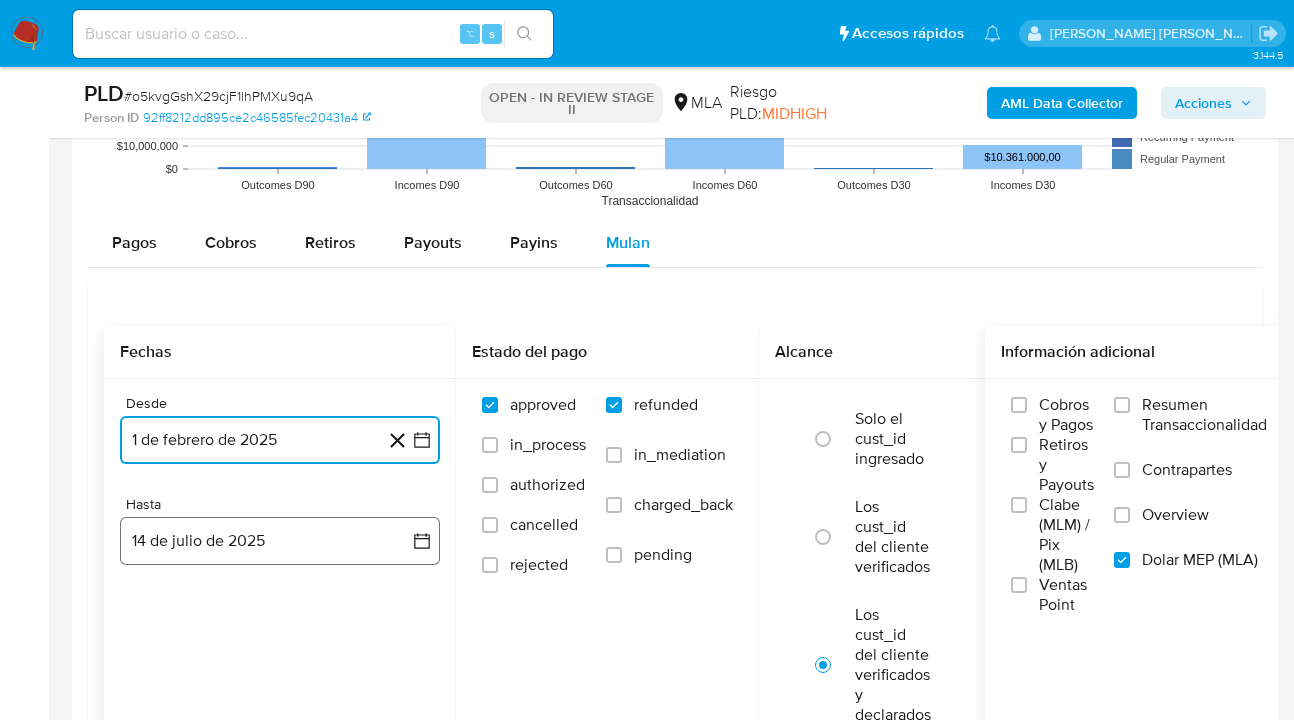 click on "14 de julio de 2025" at bounding box center [280, 541] 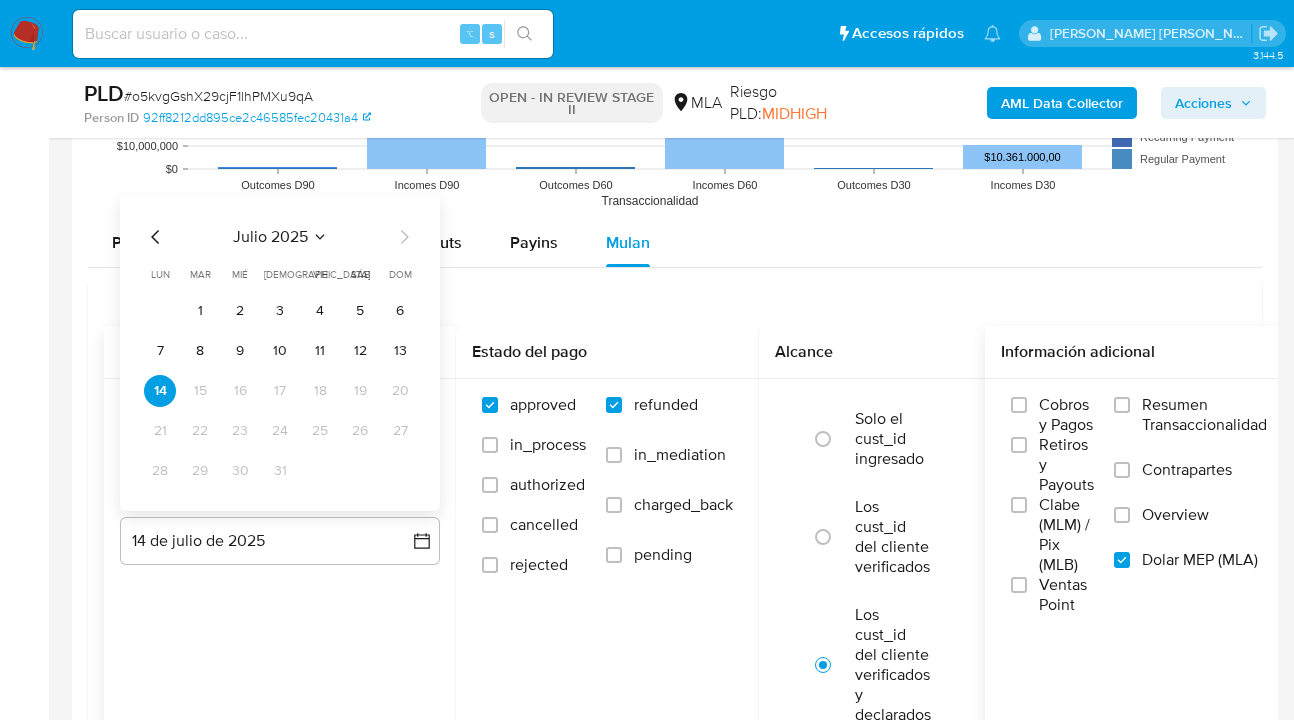 click 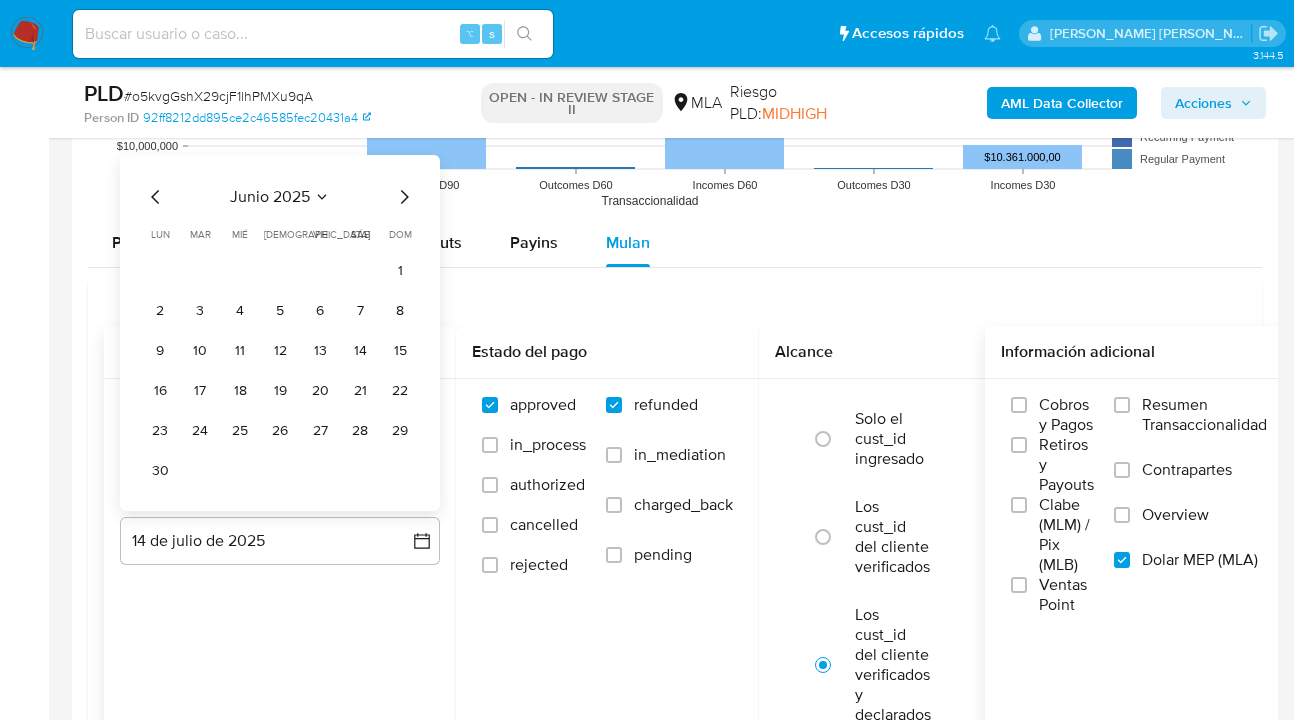 drag, startPoint x: 163, startPoint y: 472, endPoint x: 317, endPoint y: 495, distance: 155.70805 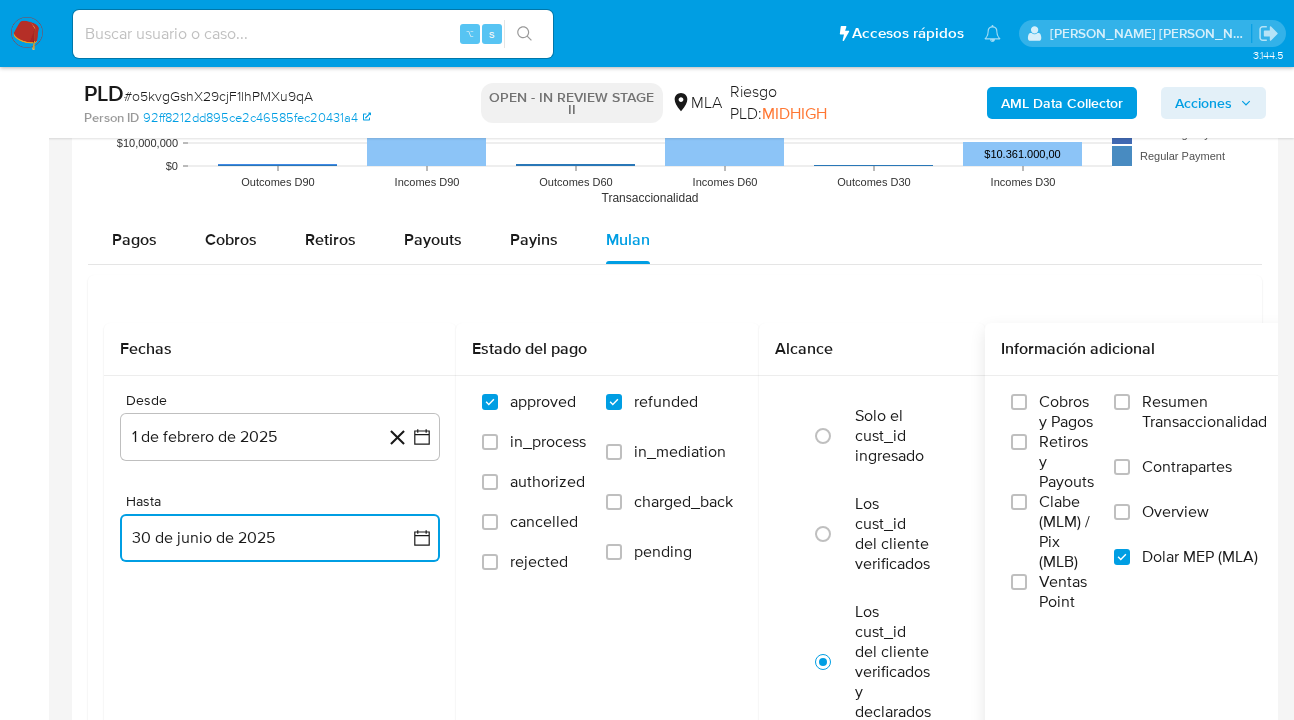 scroll, scrollTop: 2547, scrollLeft: 0, axis: vertical 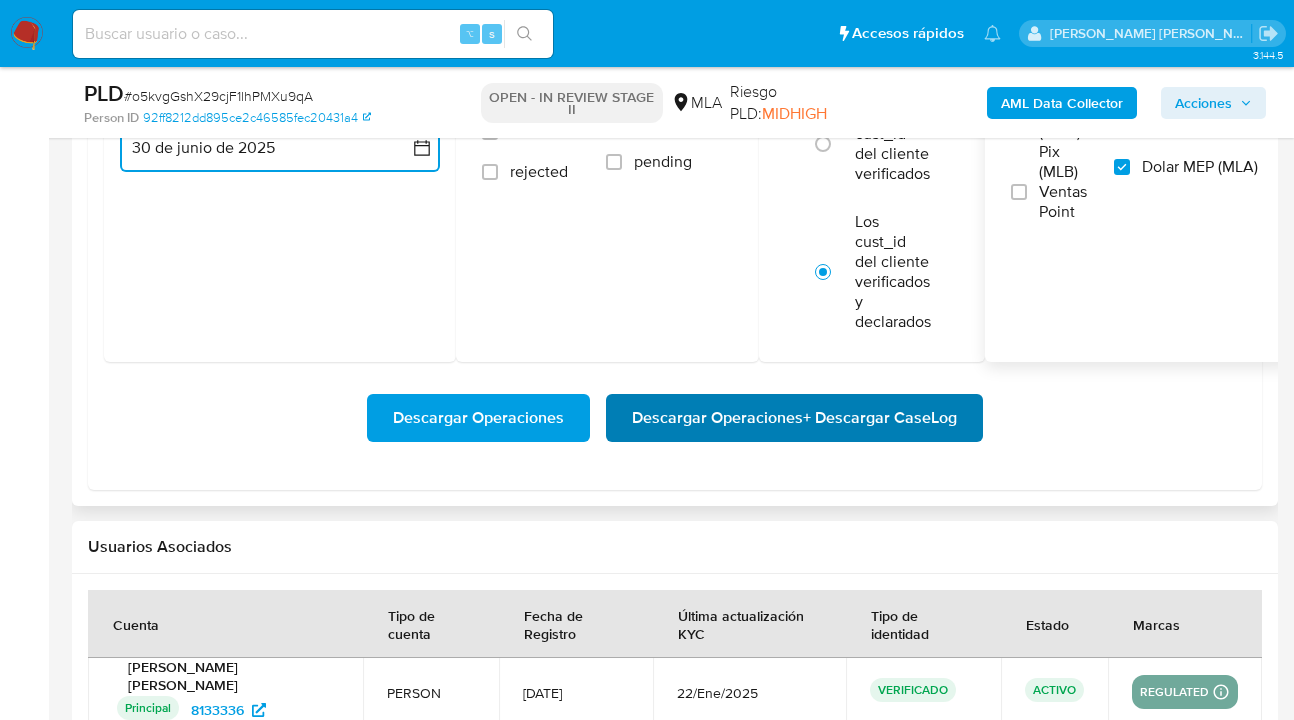 click on "Descargar Operaciones  +   Descargar CaseLog" at bounding box center [794, 418] 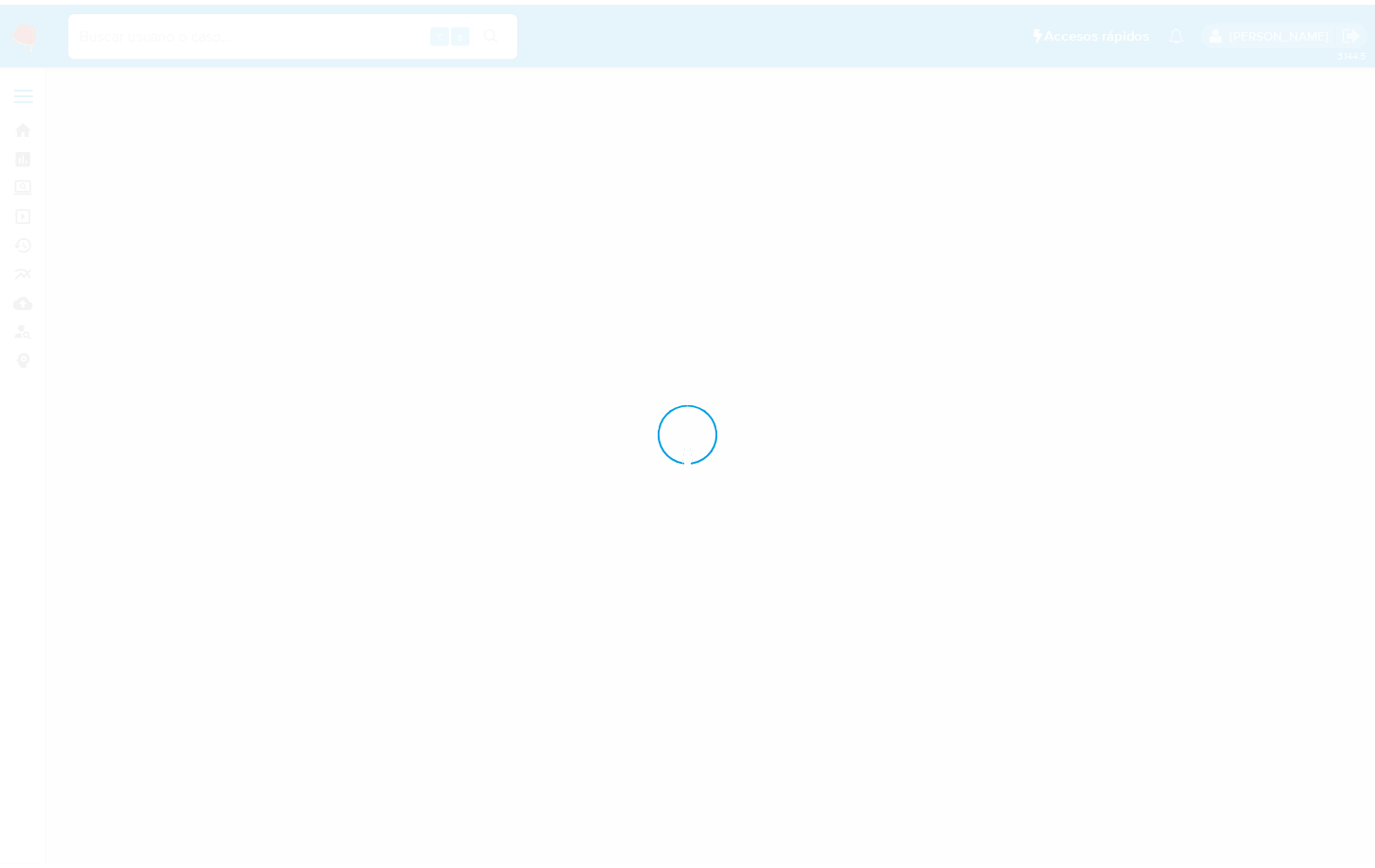 scroll, scrollTop: 0, scrollLeft: 0, axis: both 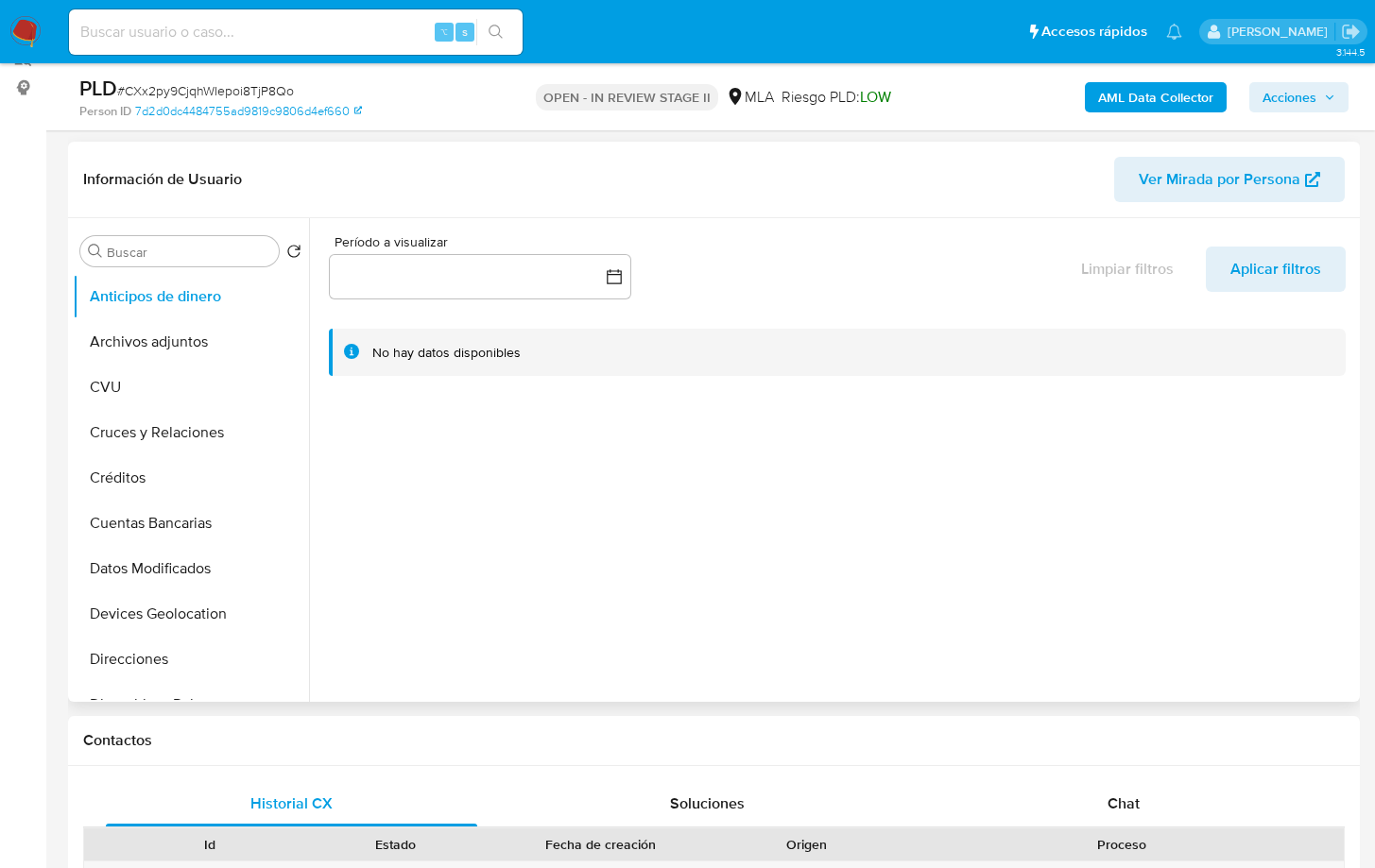 select on "10" 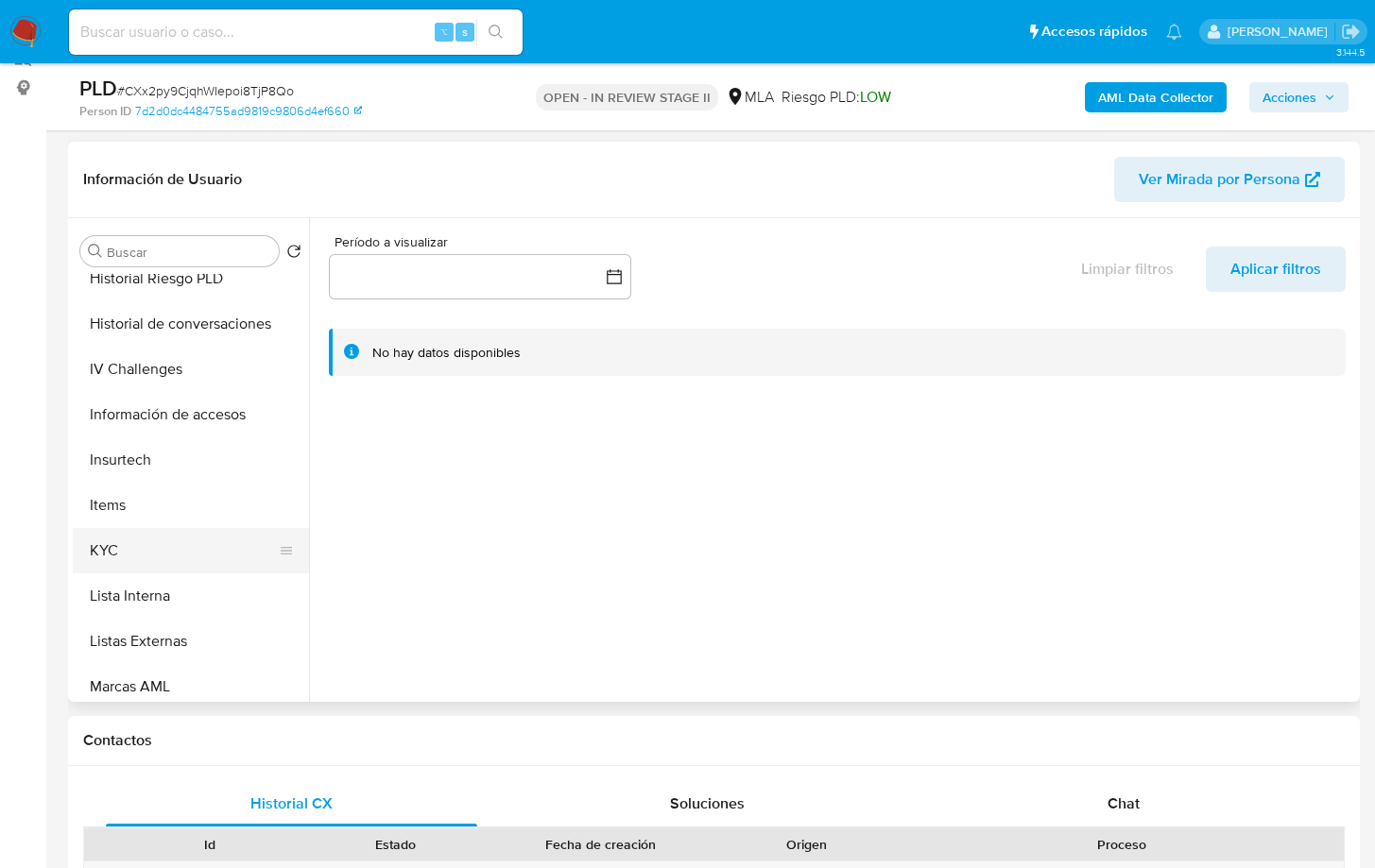 scroll, scrollTop: 652, scrollLeft: 0, axis: vertical 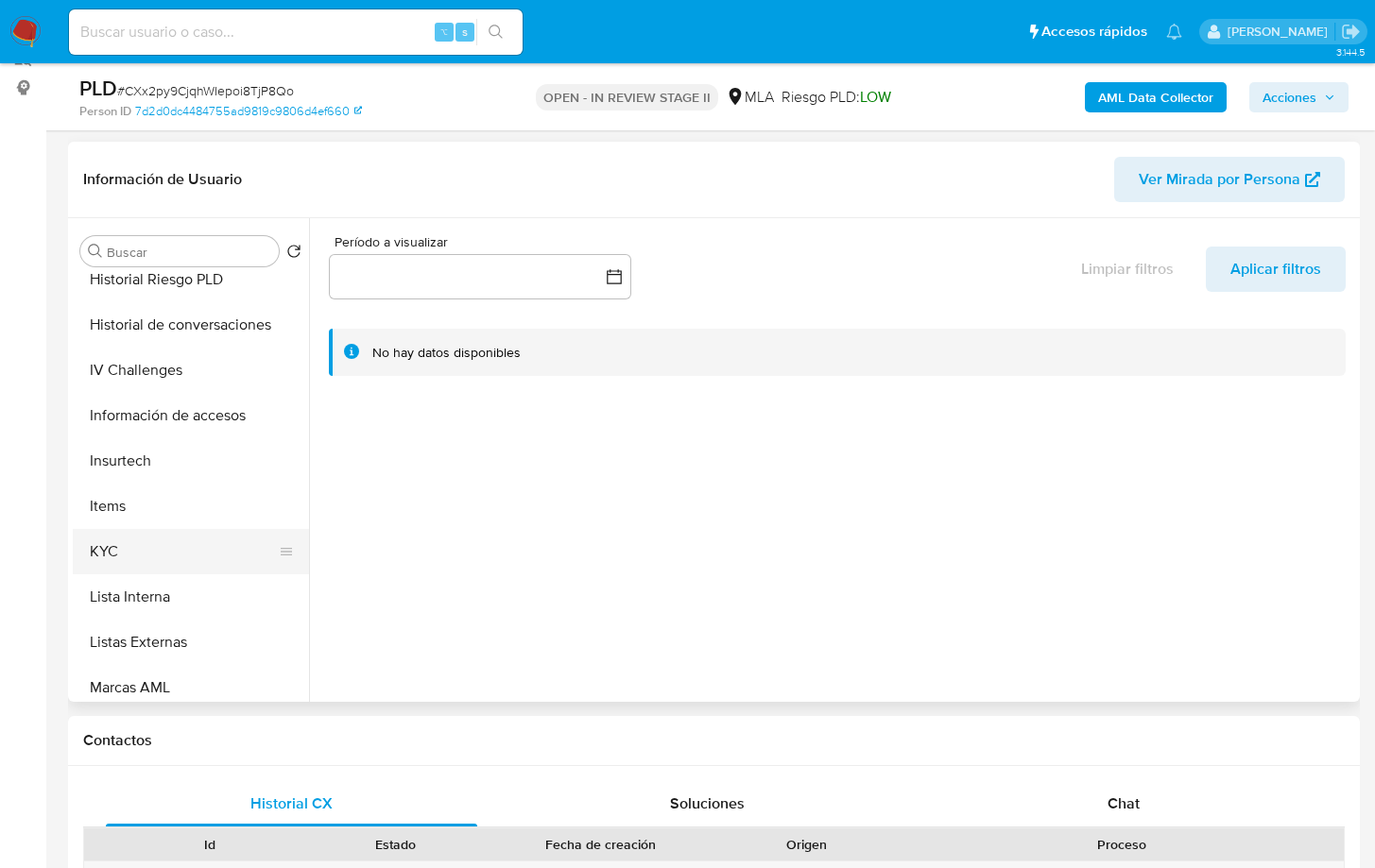 click on "KYC" at bounding box center [183, 552] 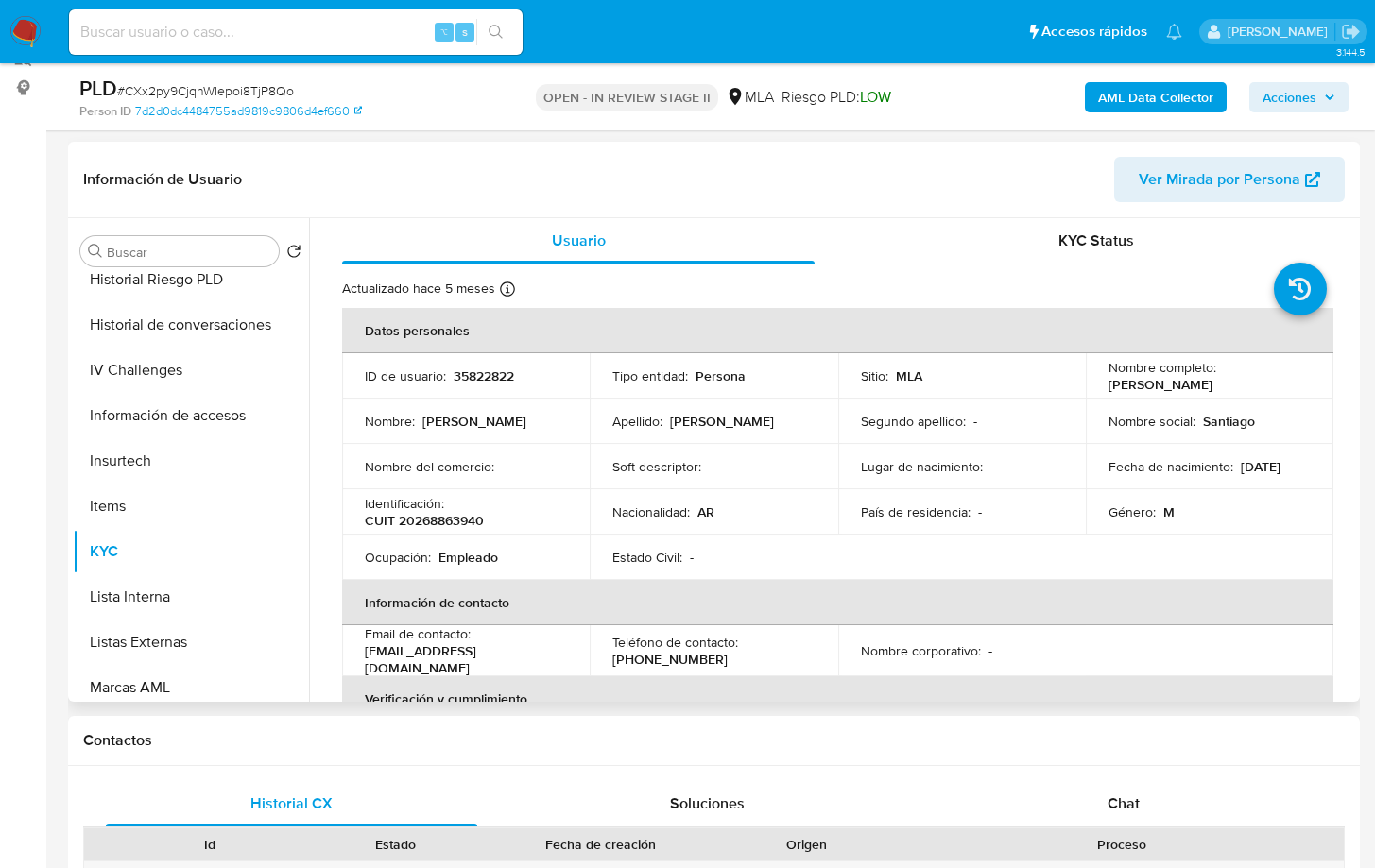 type 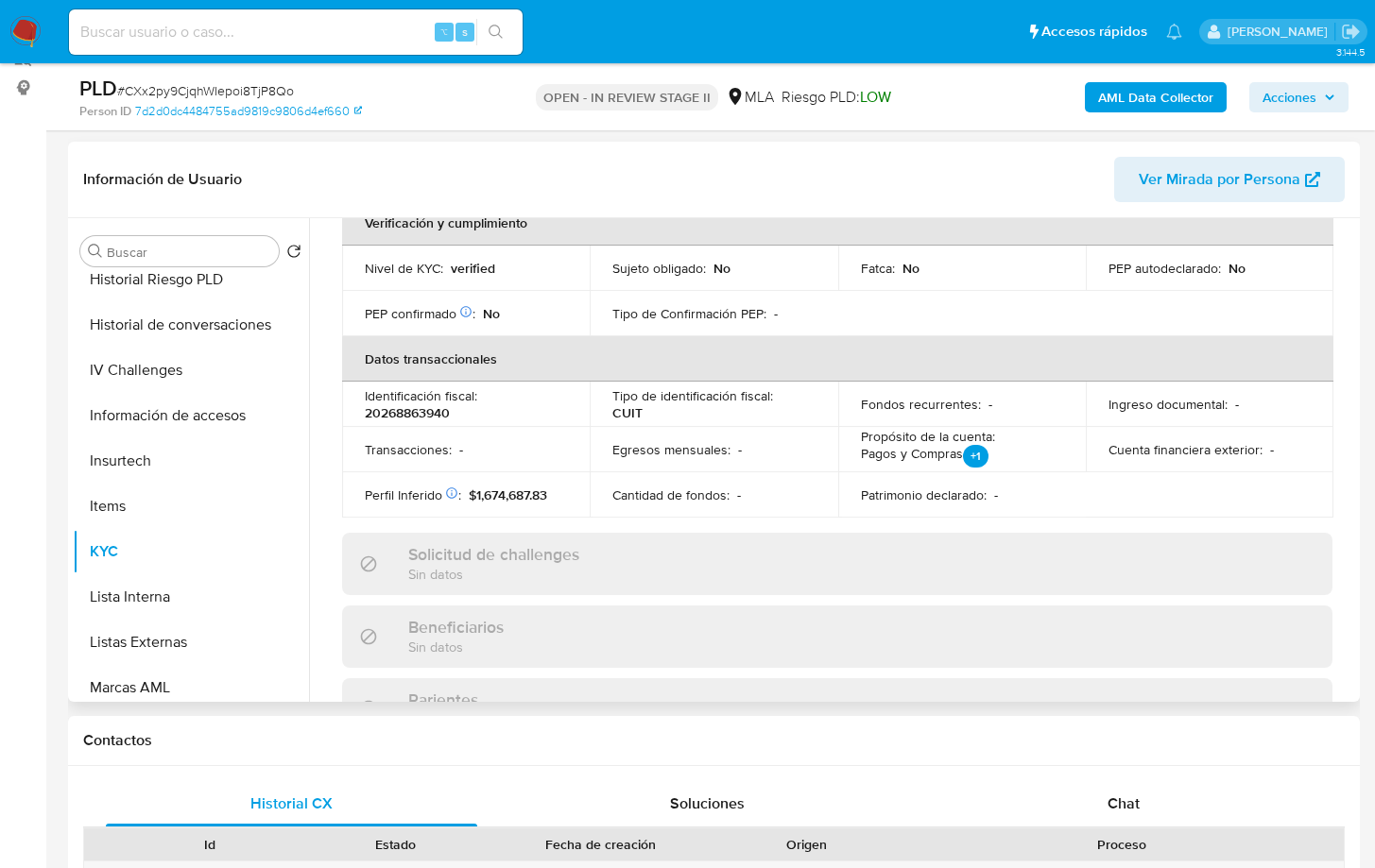 scroll, scrollTop: 1012, scrollLeft: 0, axis: vertical 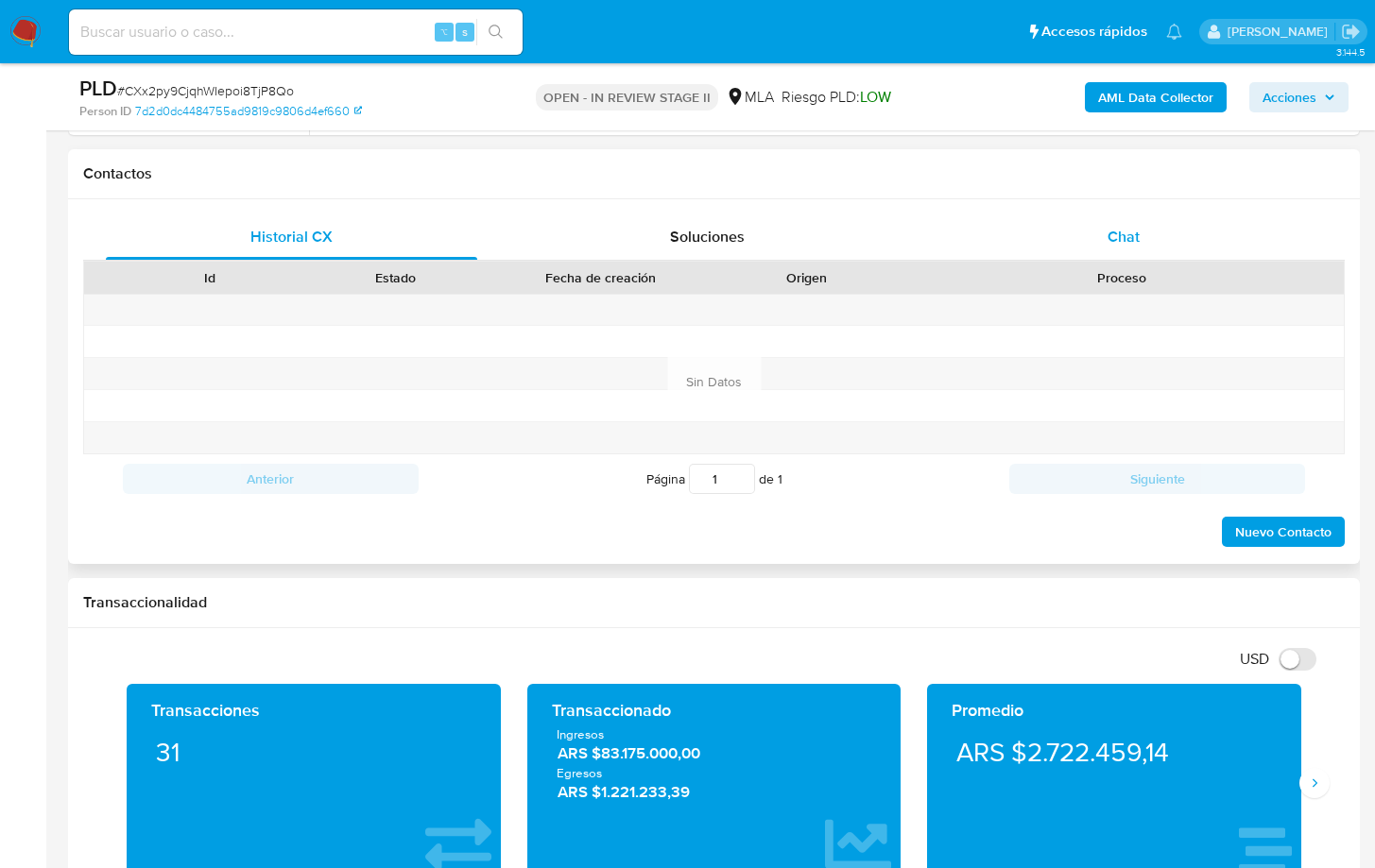 click on "Chat" at bounding box center [1124, 236] 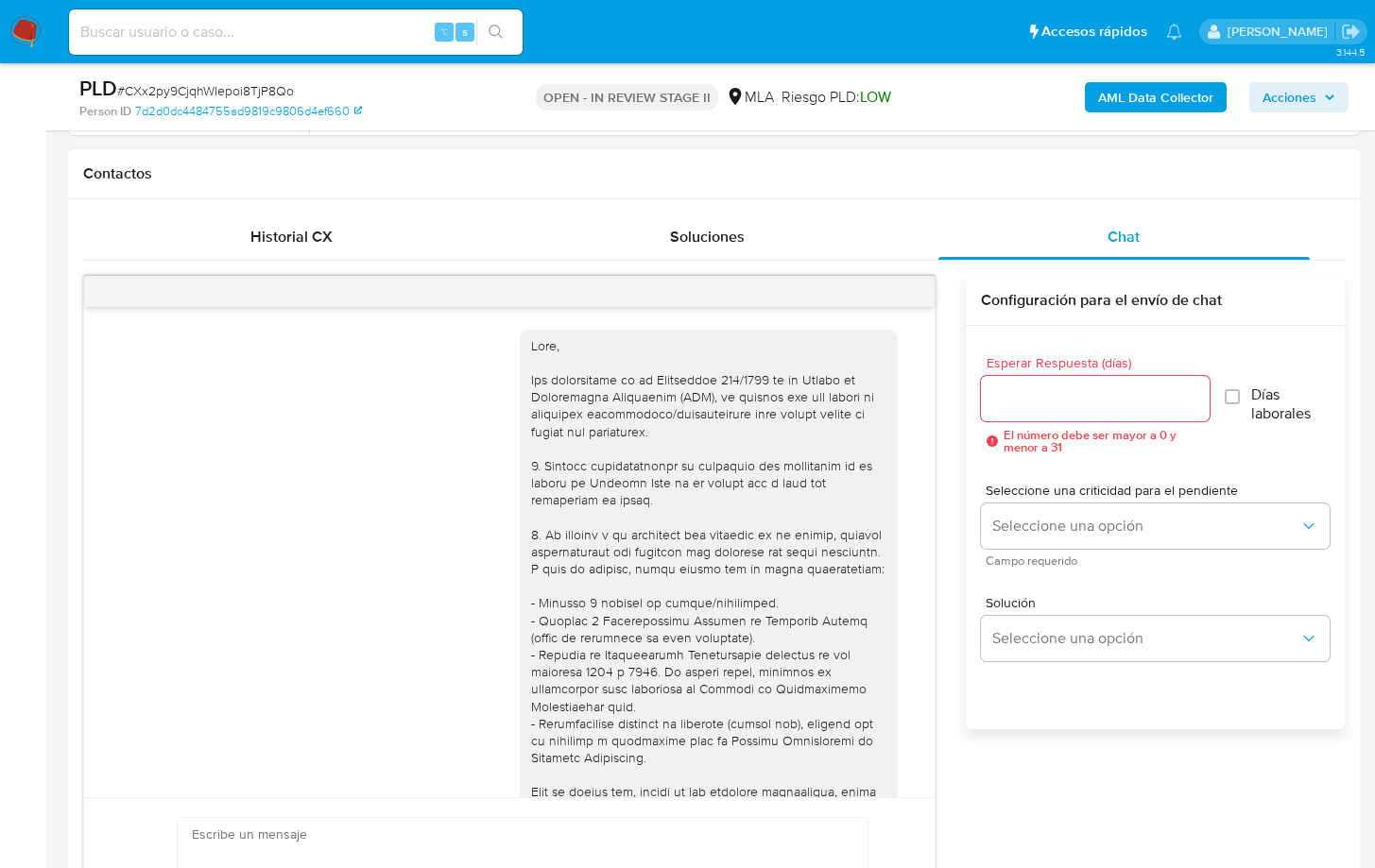 scroll, scrollTop: 857, scrollLeft: 0, axis: vertical 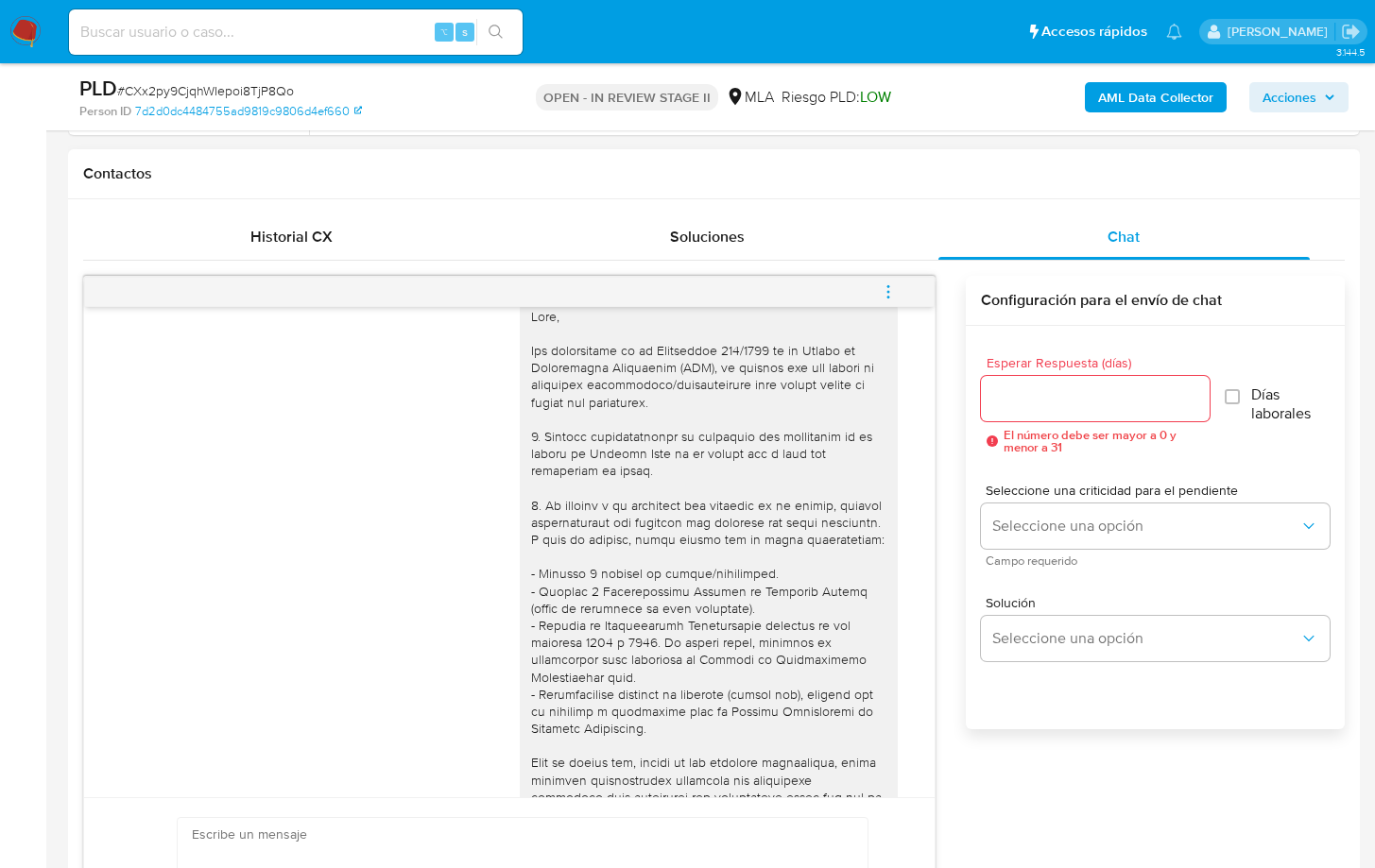 type 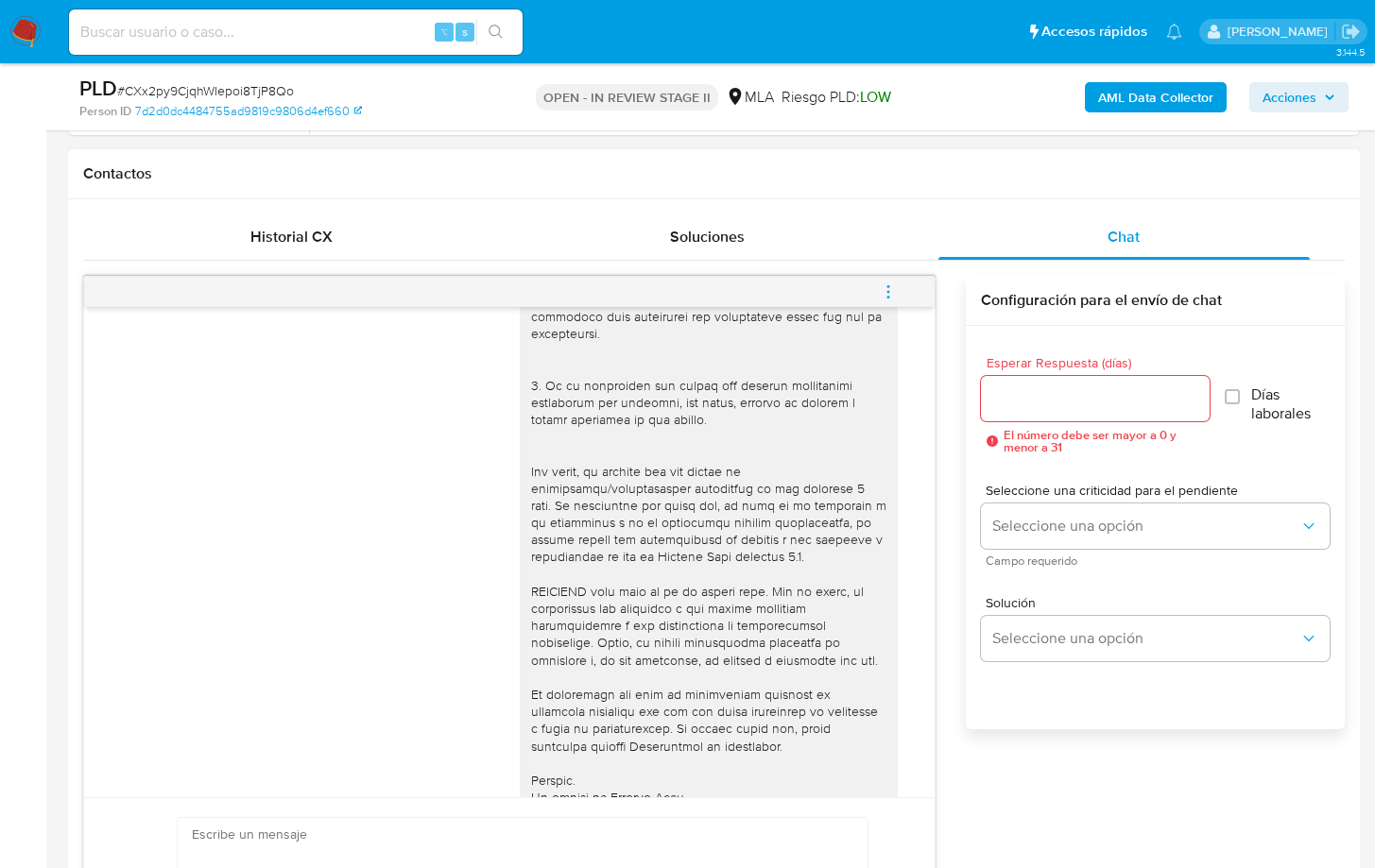 scroll, scrollTop: 507, scrollLeft: 0, axis: vertical 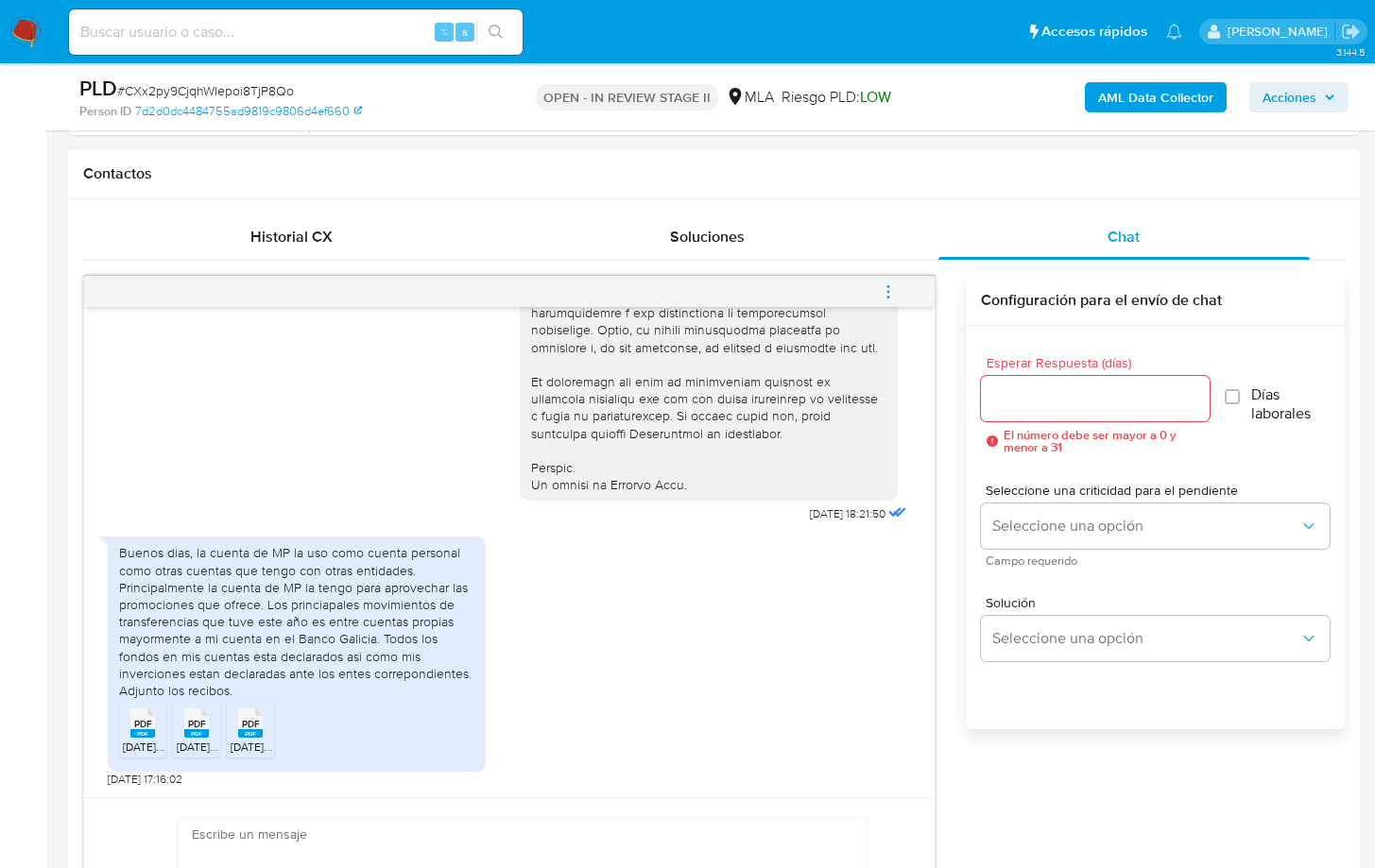 click 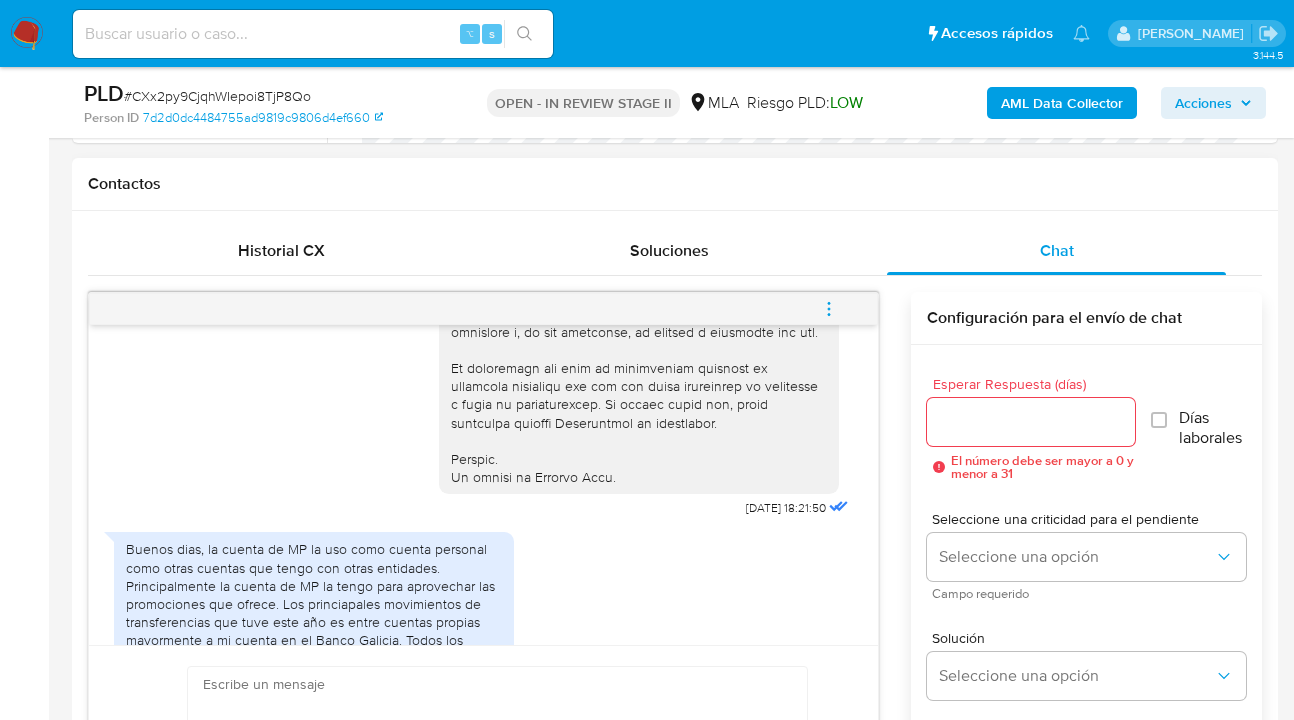 scroll, scrollTop: 1058, scrollLeft: 0, axis: vertical 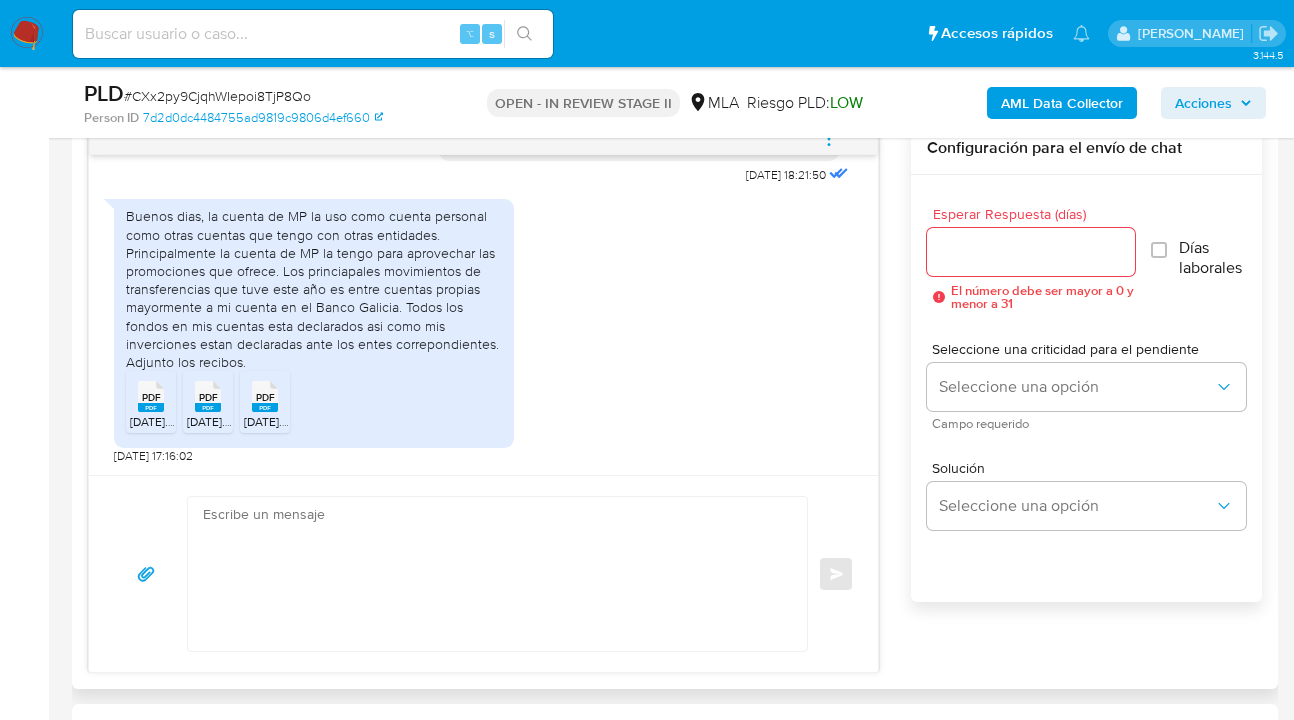 drag, startPoint x: 205, startPoint y: 245, endPoint x: 266, endPoint y: 301, distance: 82.80701 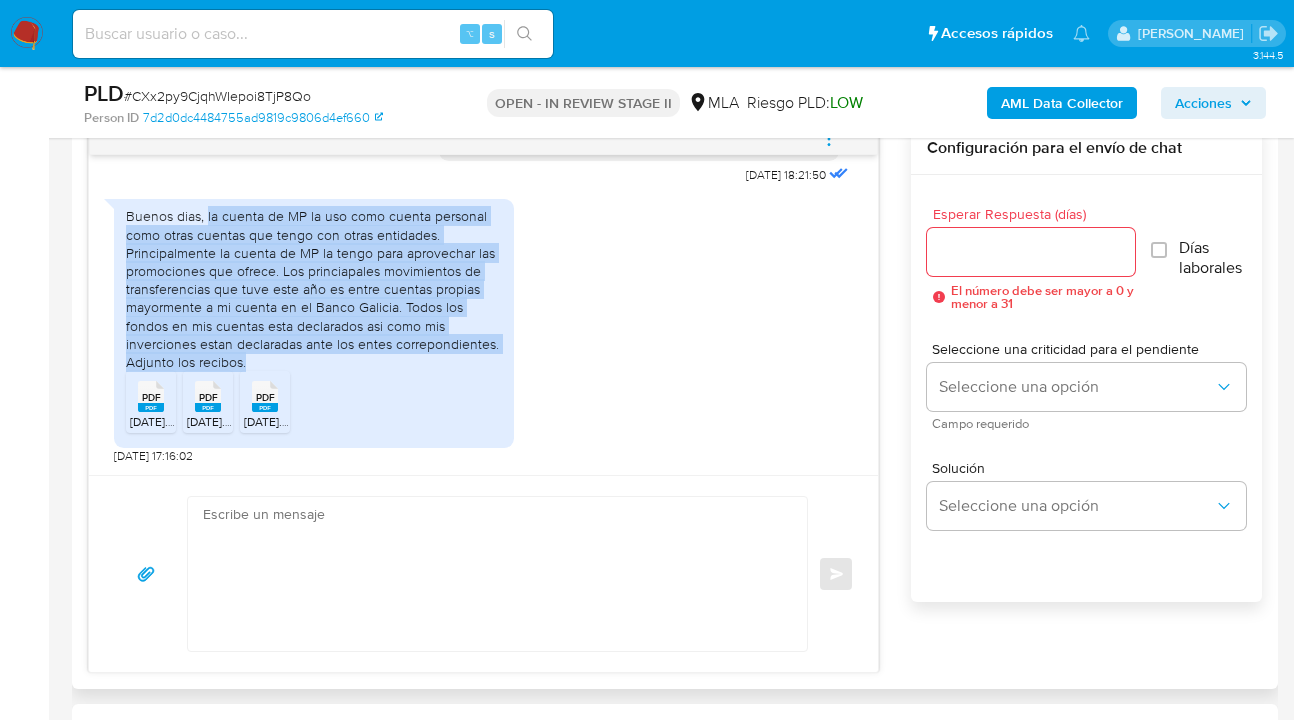 drag, startPoint x: 275, startPoint y: 385, endPoint x: 206, endPoint y: 252, distance: 149.83324 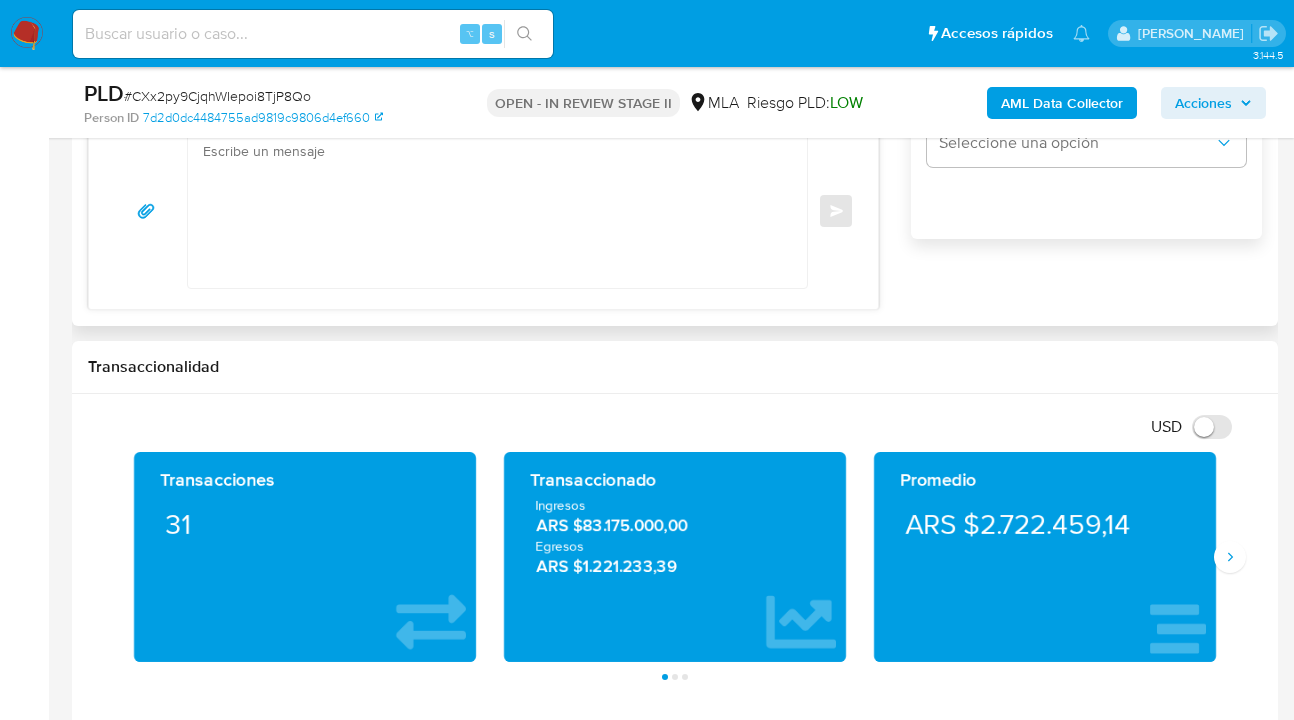 scroll, scrollTop: 1007, scrollLeft: 0, axis: vertical 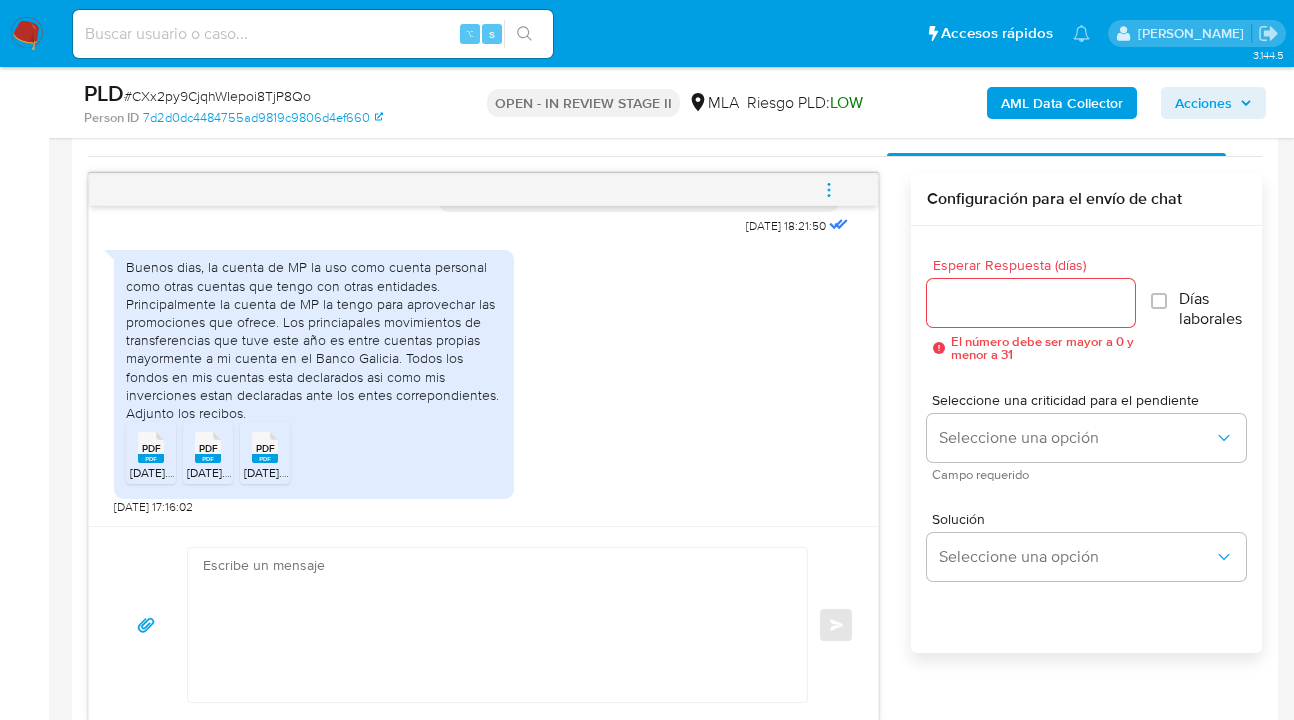 click on "Esperar Respuesta (días)" at bounding box center [1031, 303] 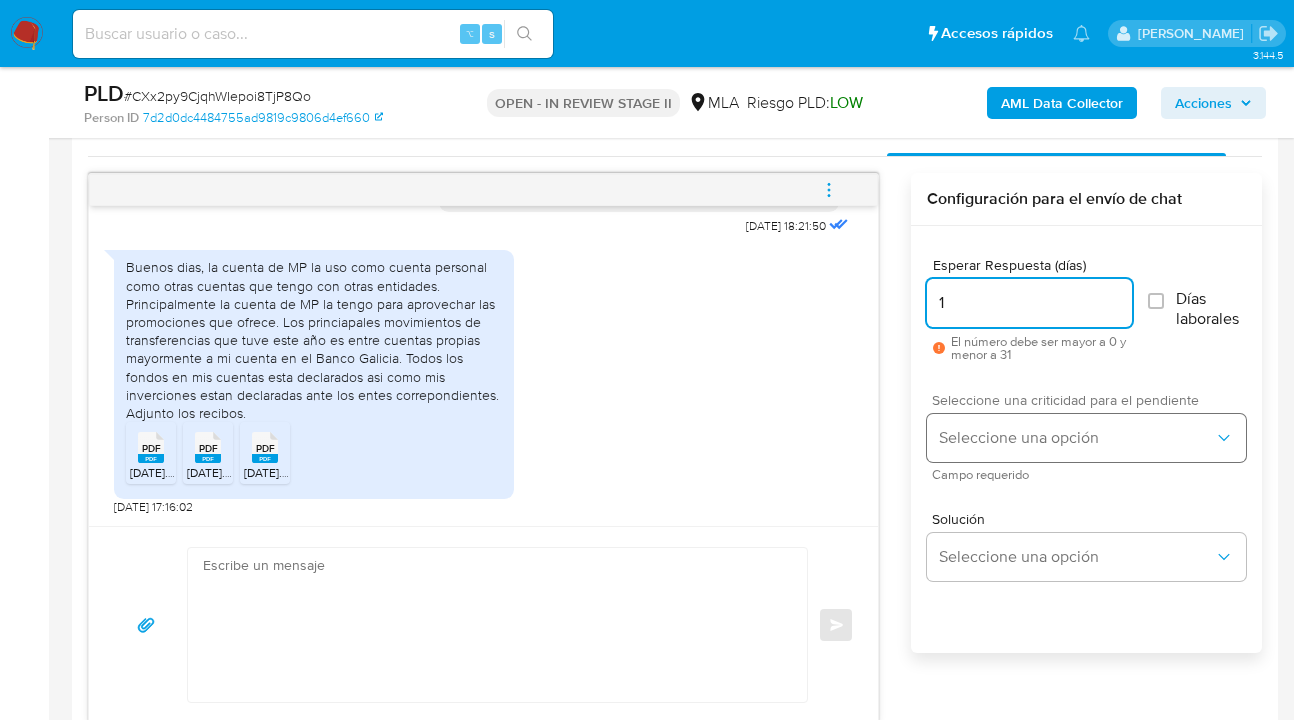 type on "1" 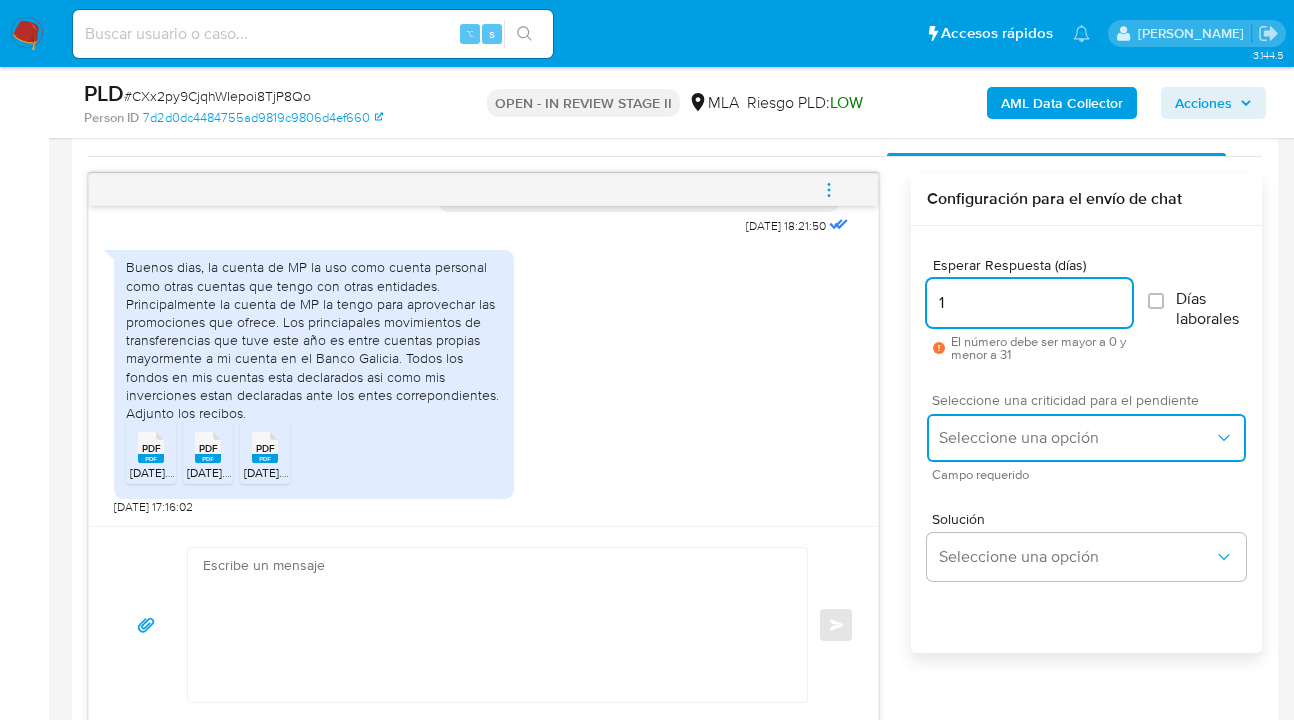 click on "Seleccione una opción" at bounding box center [1086, 438] 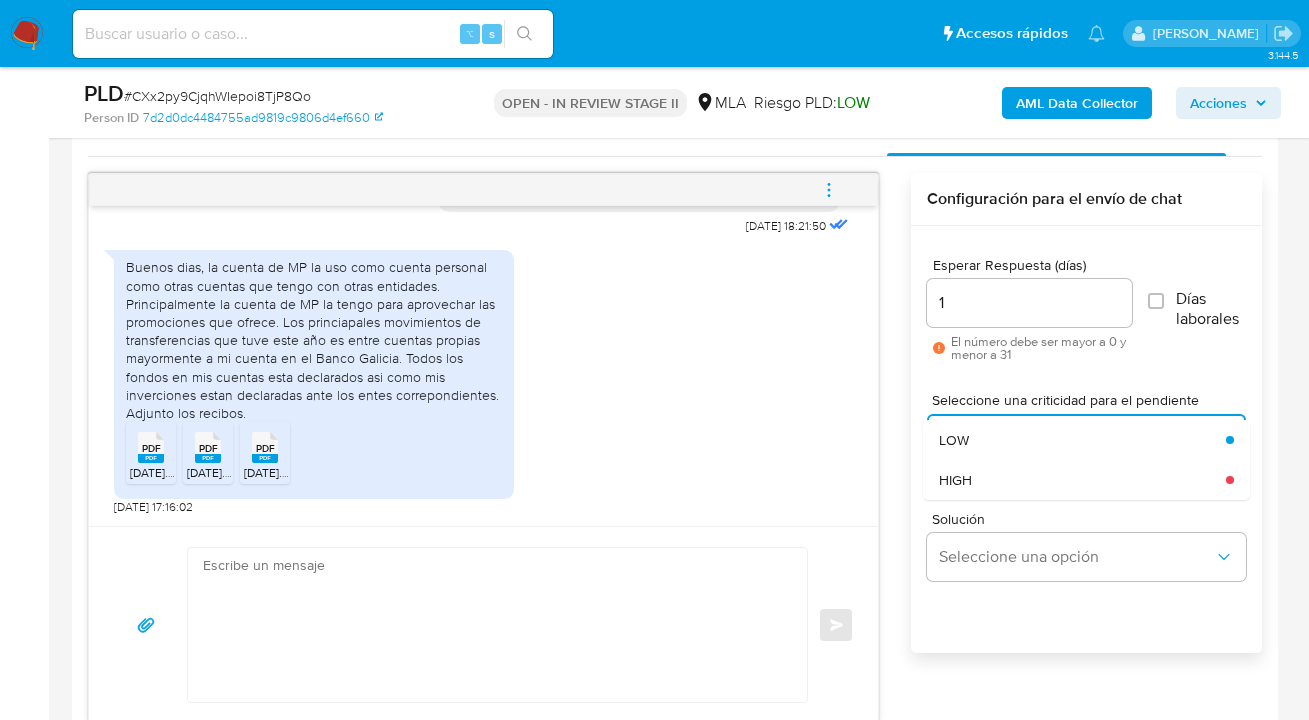 drag, startPoint x: 1000, startPoint y: 431, endPoint x: 995, endPoint y: 484, distance: 53.235325 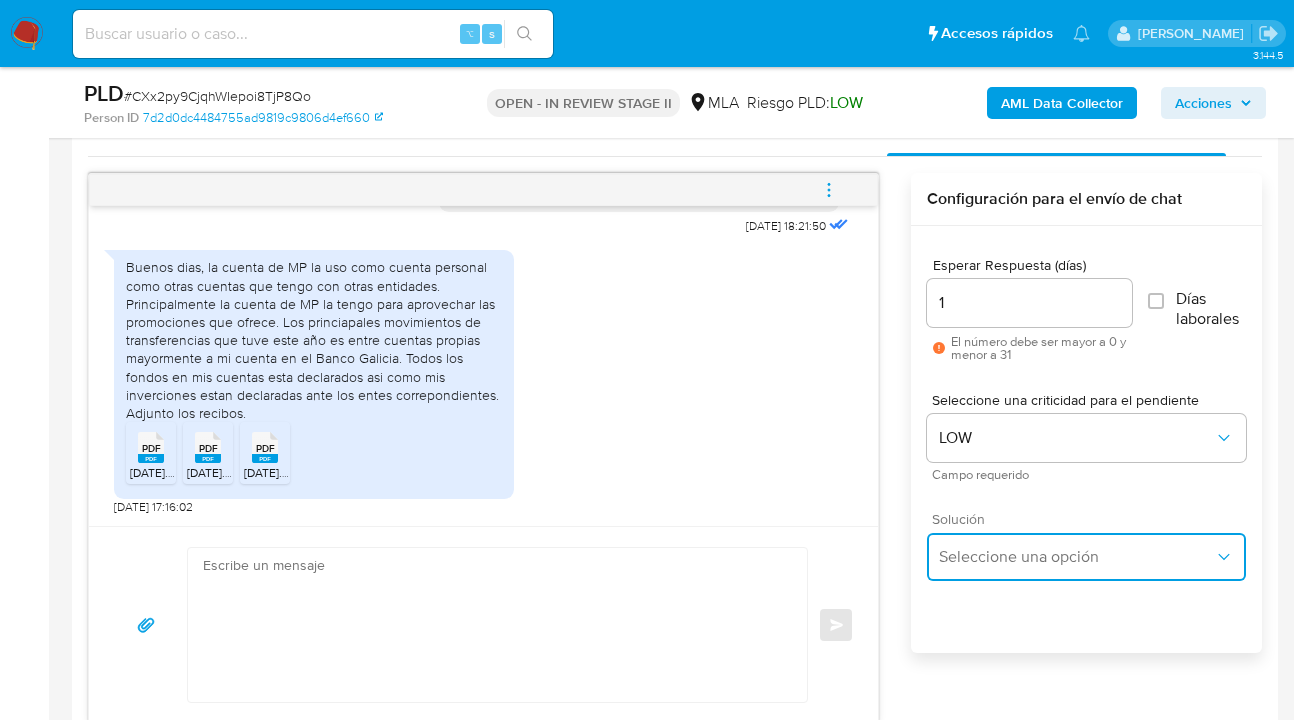 click on "Seleccione una opción" at bounding box center [1076, 557] 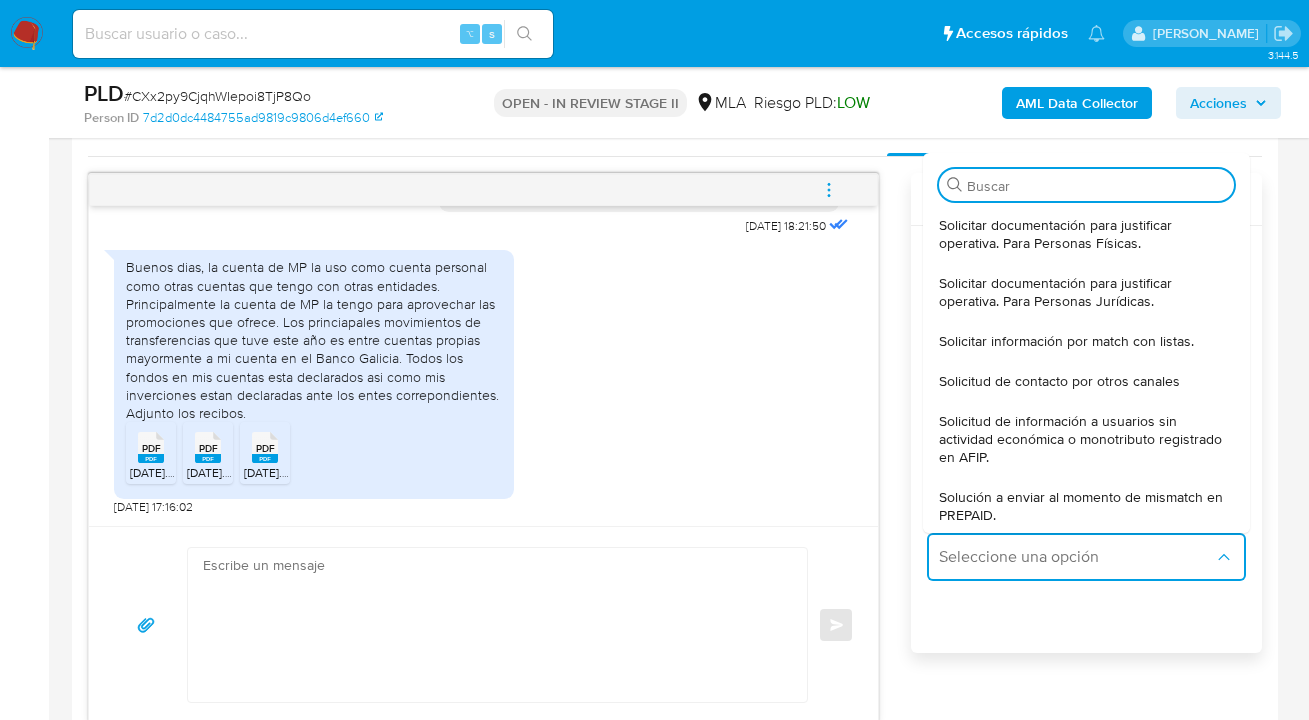 click on "Solicitar documentación para justificar operativa. Para Personas Físicas." at bounding box center (1086, 234) 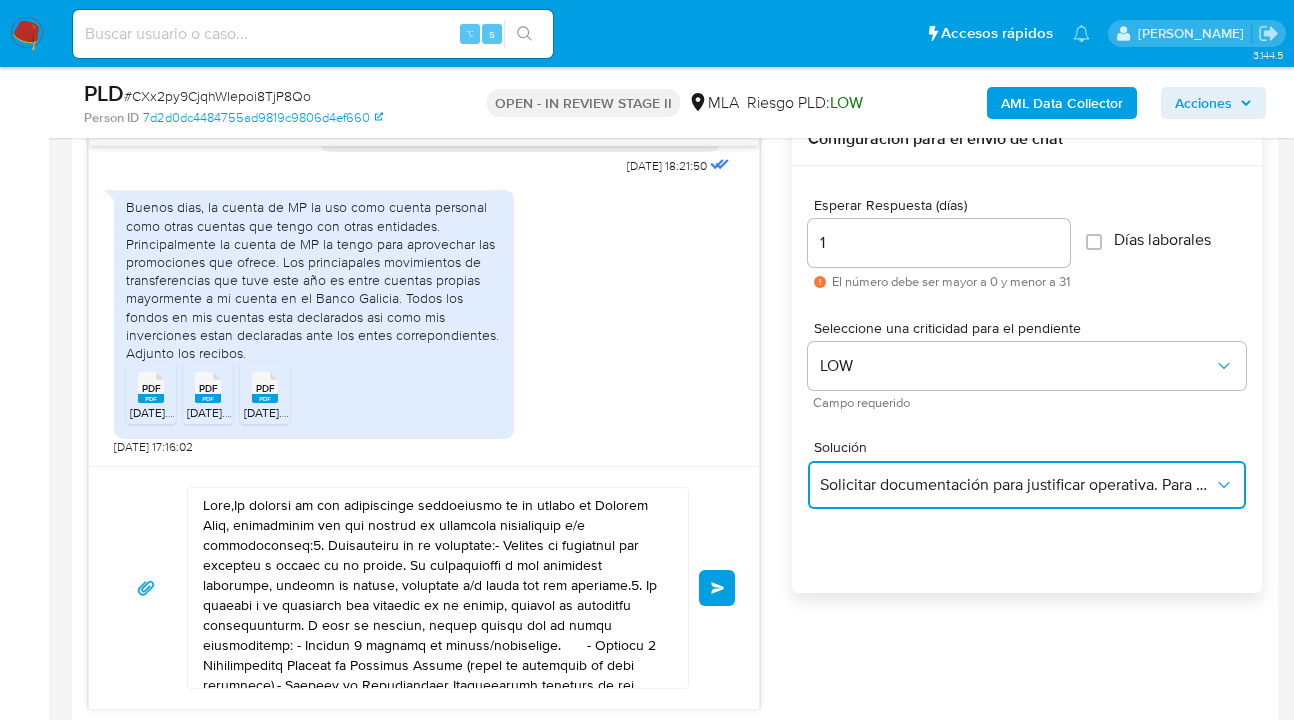 scroll, scrollTop: 1331, scrollLeft: 0, axis: vertical 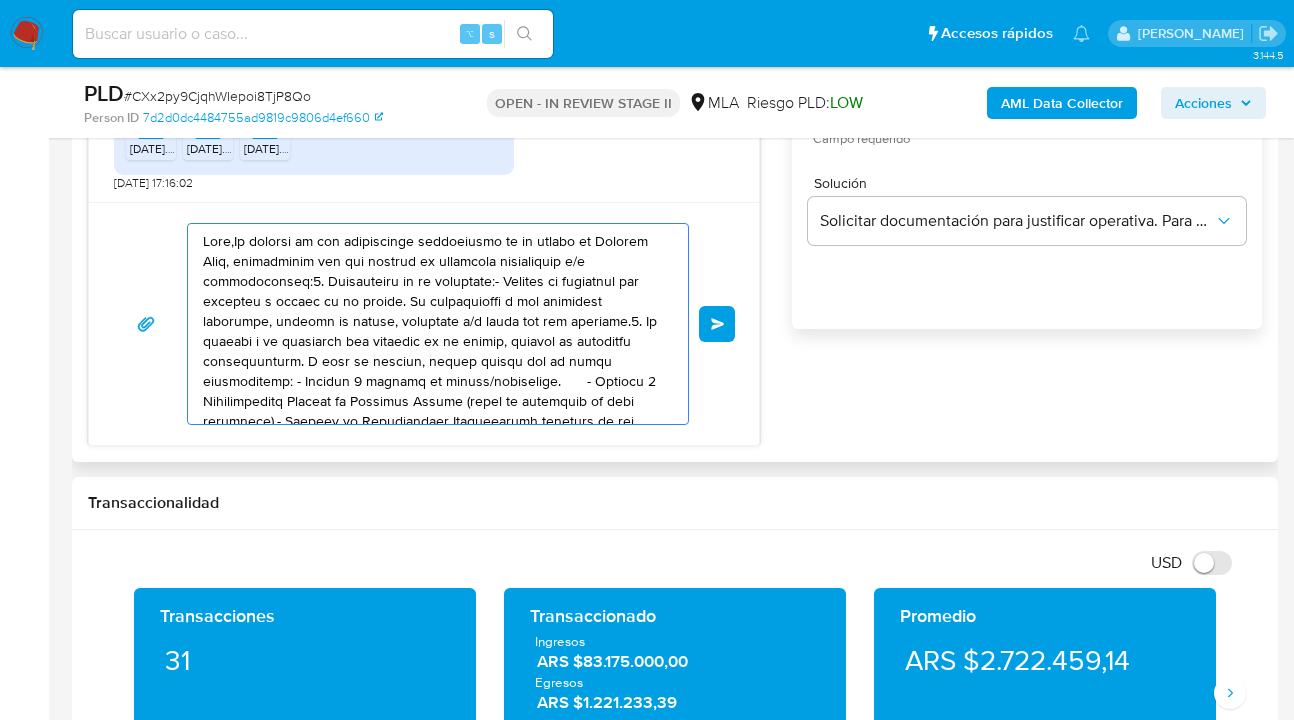 drag, startPoint x: 512, startPoint y: 402, endPoint x: 146, endPoint y: 241, distance: 399.84622 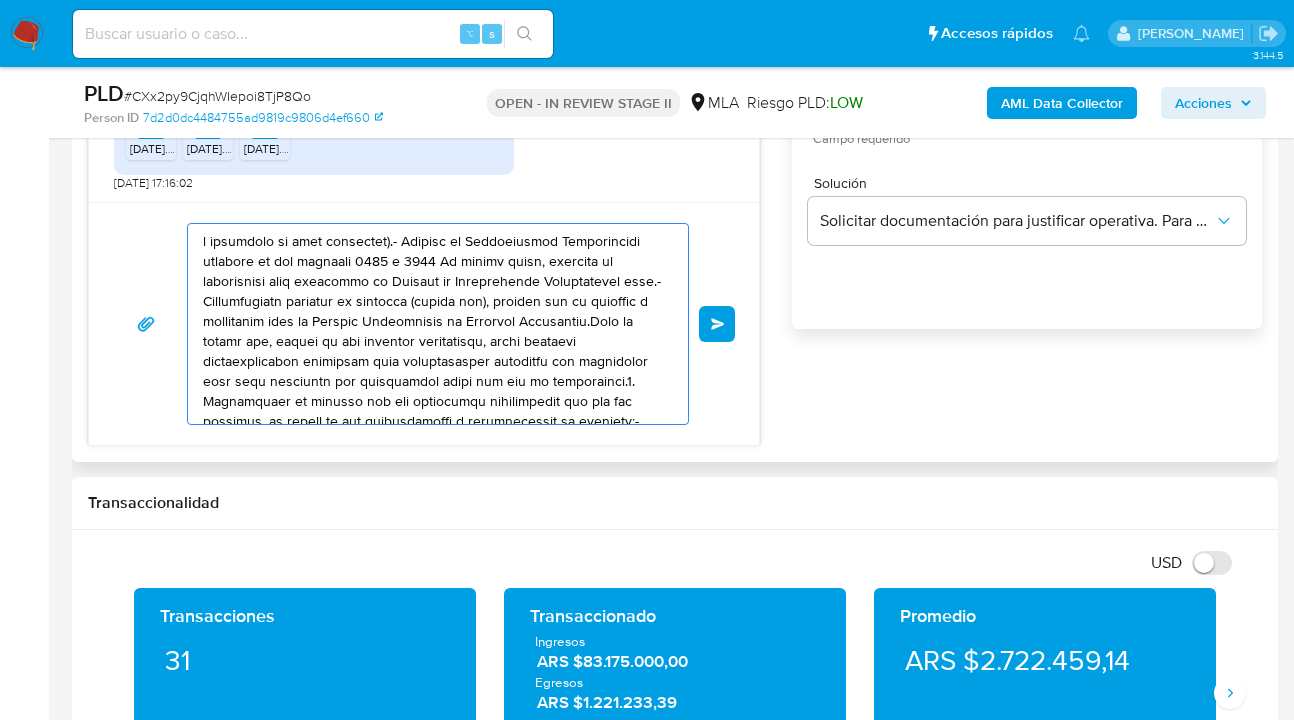 drag, startPoint x: 413, startPoint y: 377, endPoint x: 177, endPoint y: 245, distance: 270.4071 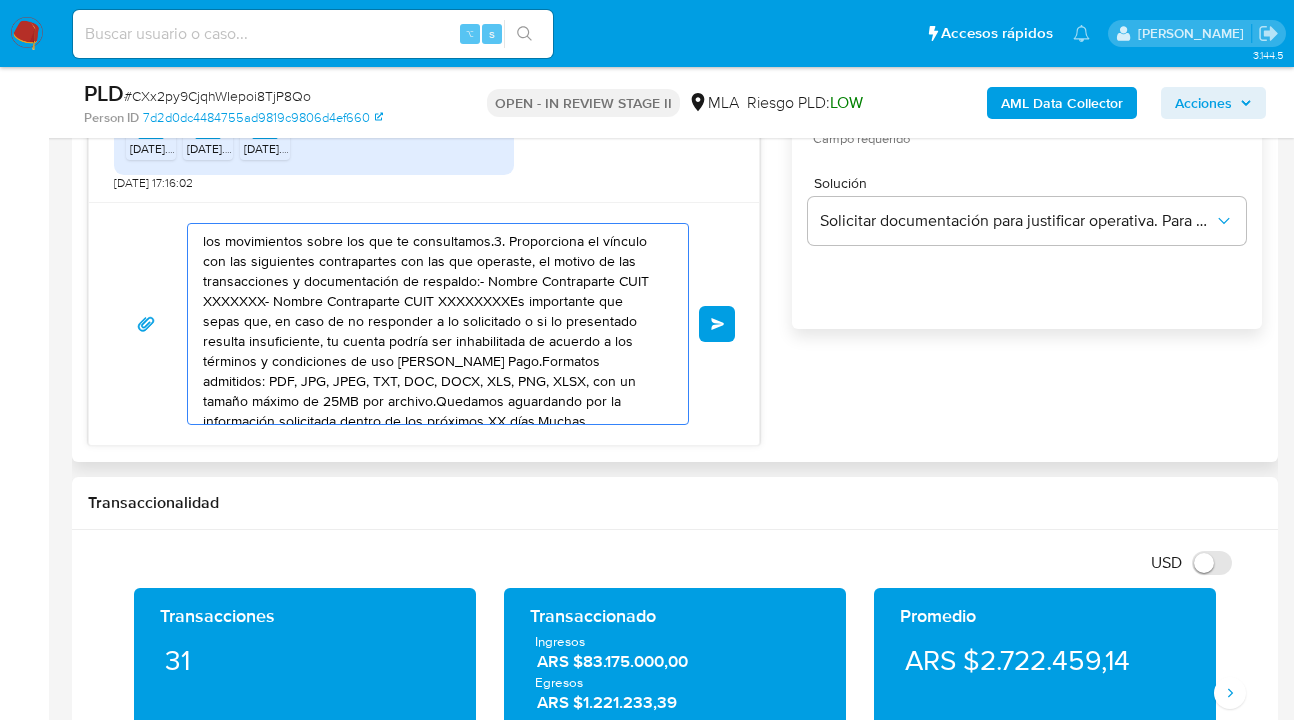 drag, startPoint x: 529, startPoint y: 375, endPoint x: 208, endPoint y: 243, distance: 347.0807 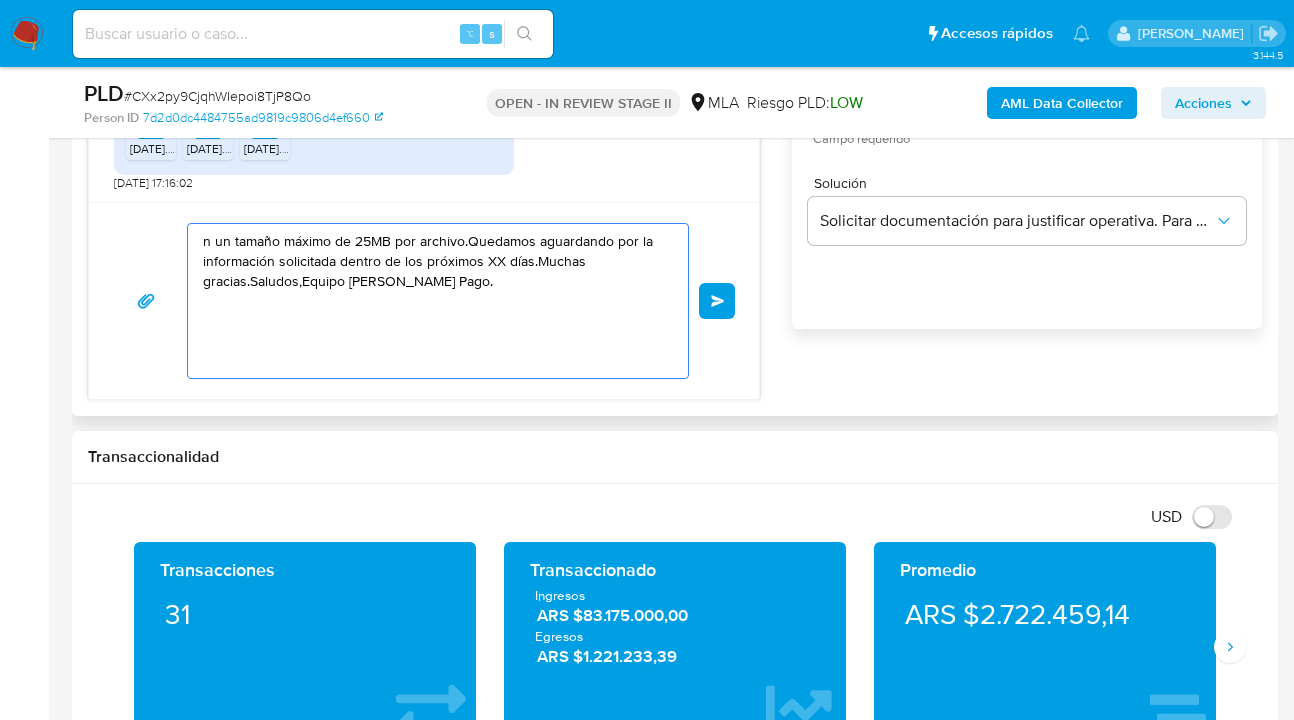 drag, startPoint x: 463, startPoint y: 333, endPoint x: 214, endPoint y: 255, distance: 260.93103 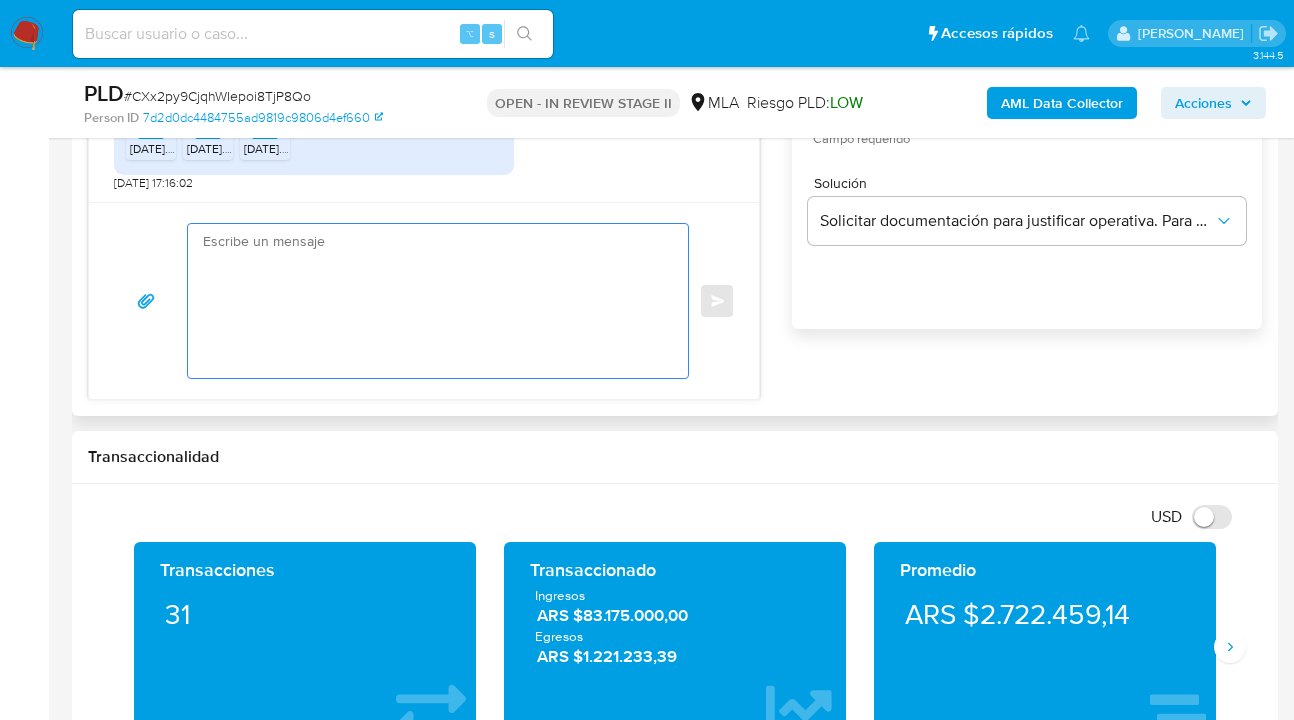 paste on "Hola,
¡Muchas gracias por tu respuesta! Confirmamos la recepción de la documentación.
Te informamos que estaremos analizando la misma y en caso de necesitar información adicional nos pondremos en contacto con vos nuevamente.
Saludos, Equipo de Mercado Pago." 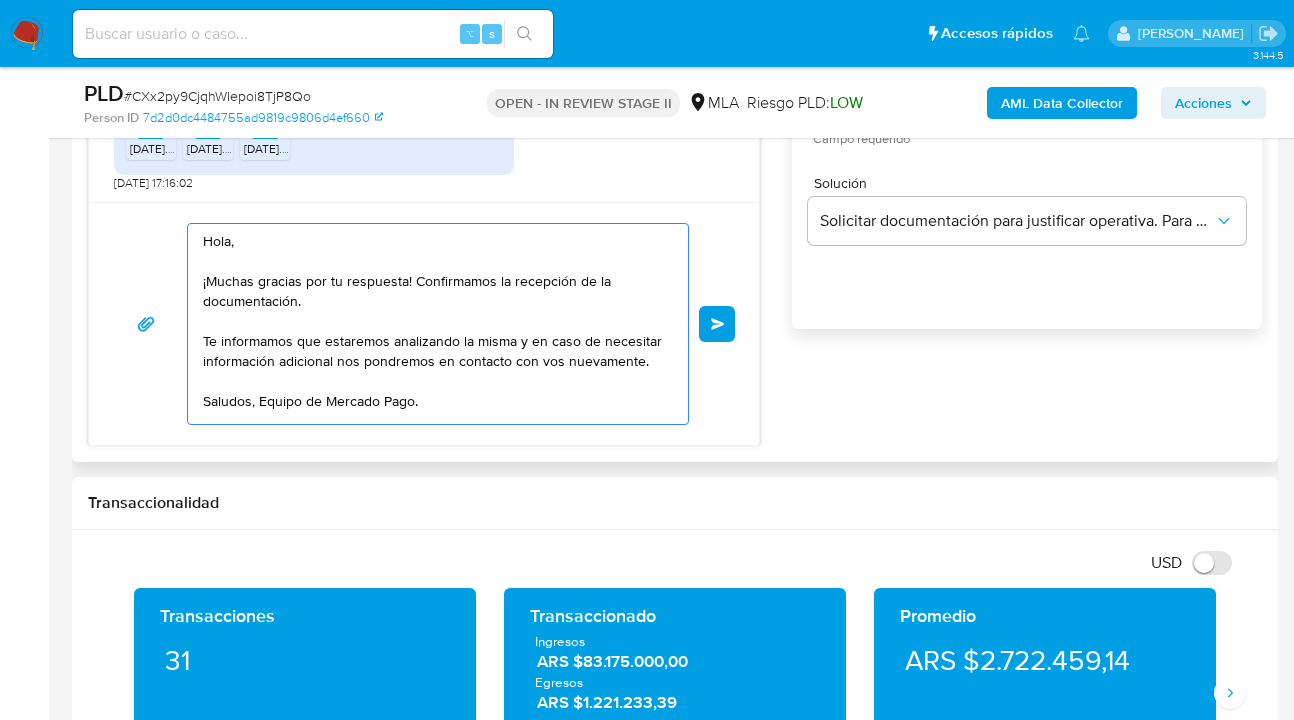 scroll, scrollTop: 27, scrollLeft: 0, axis: vertical 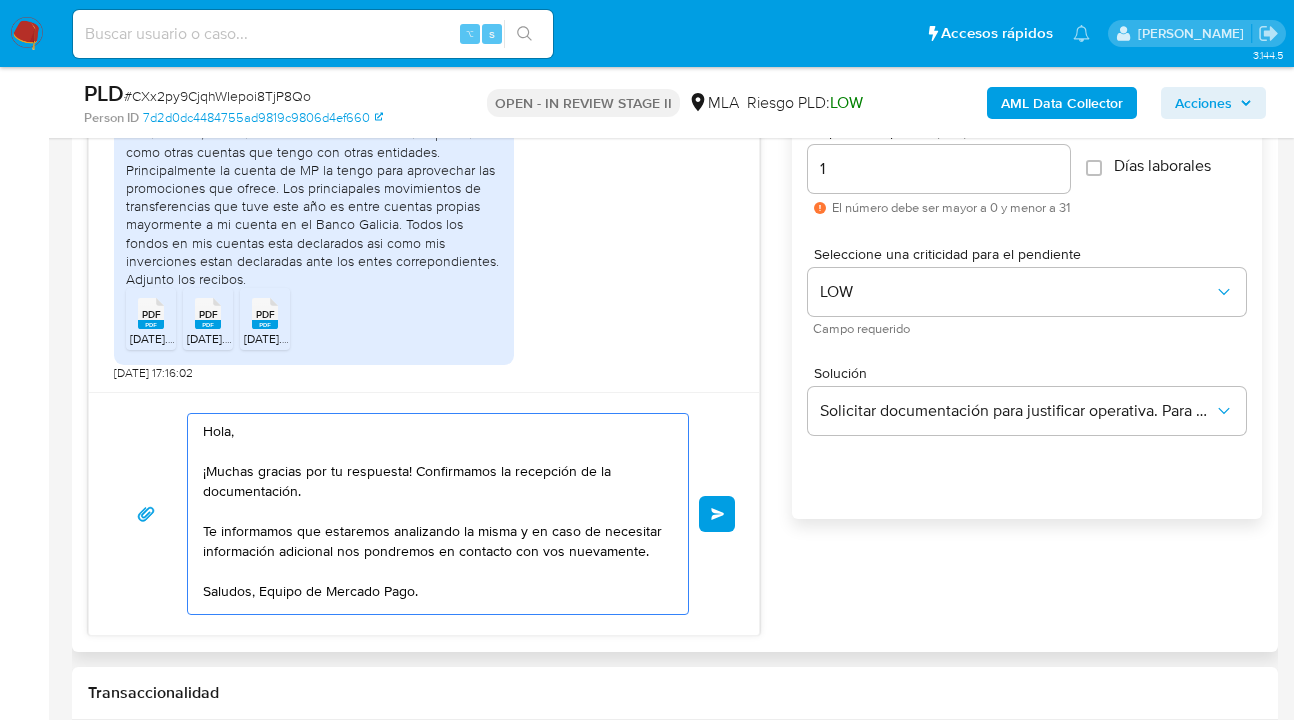 click on "Hola,
¡Muchas gracias por tu respuesta! Confirmamos la recepción de la documentación.
Te informamos que estaremos analizando la misma y en caso de necesitar información adicional nos pondremos en contacto con vos nuevamente.
Saludos, Equipo de Mercado Pago." at bounding box center [433, 514] 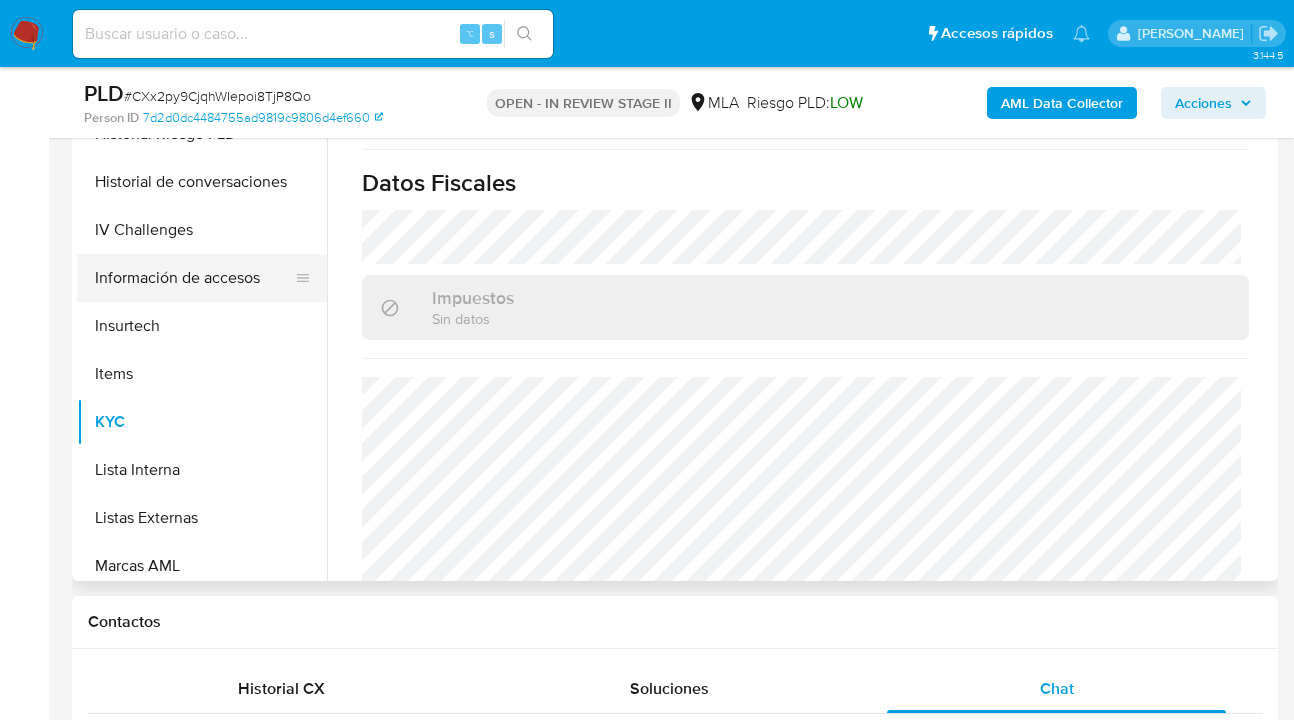 scroll, scrollTop: 327, scrollLeft: 0, axis: vertical 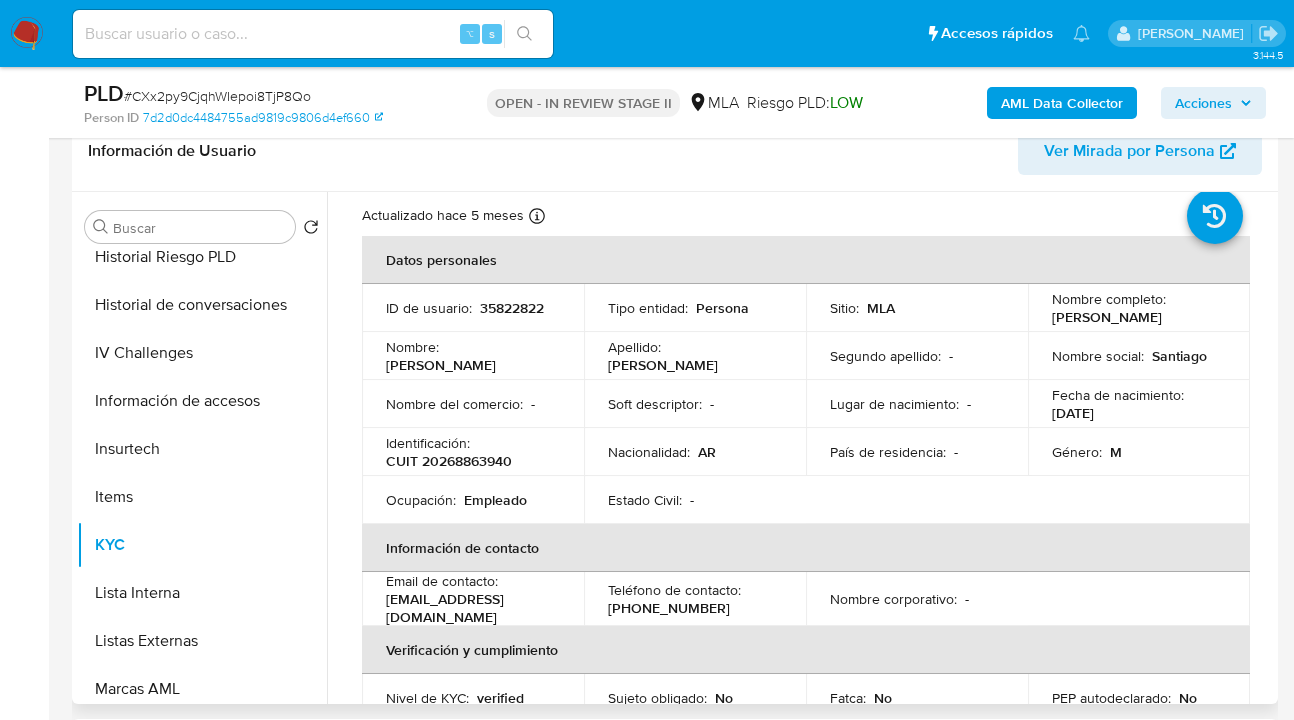 drag, startPoint x: 1049, startPoint y: 318, endPoint x: 1191, endPoint y: 325, distance: 142.17242 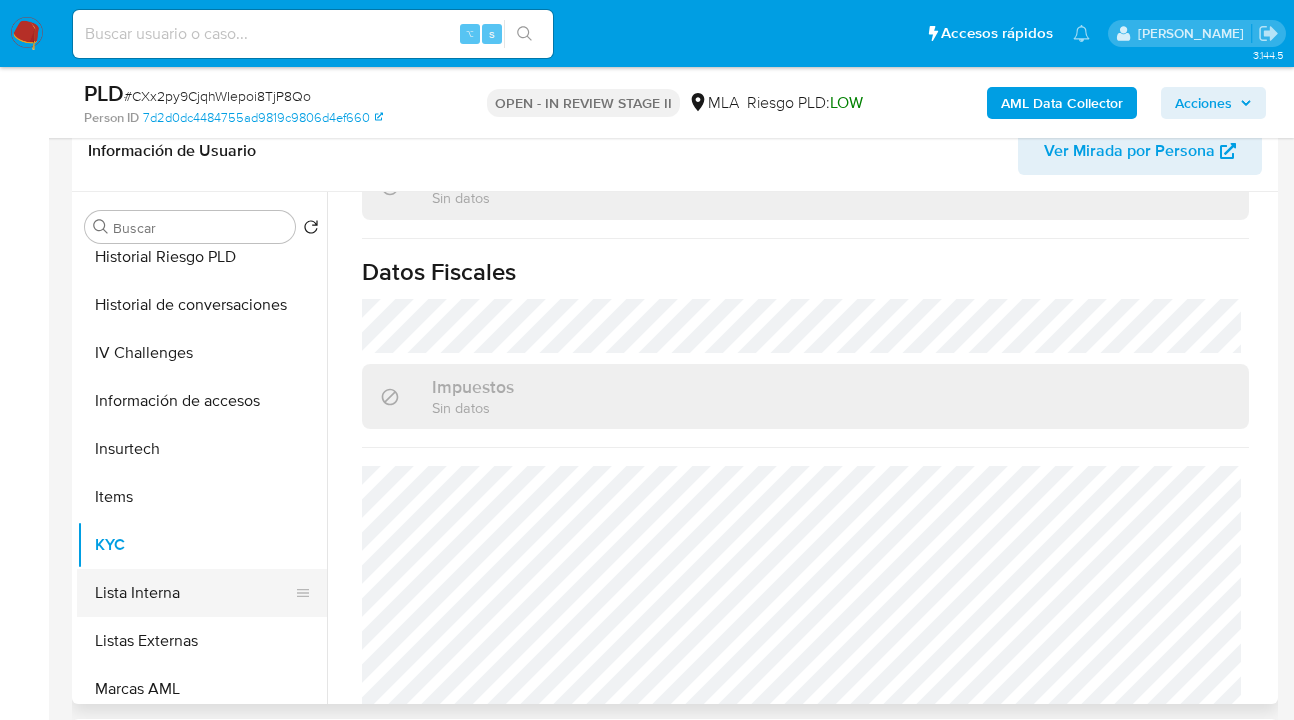 scroll, scrollTop: 1123, scrollLeft: 0, axis: vertical 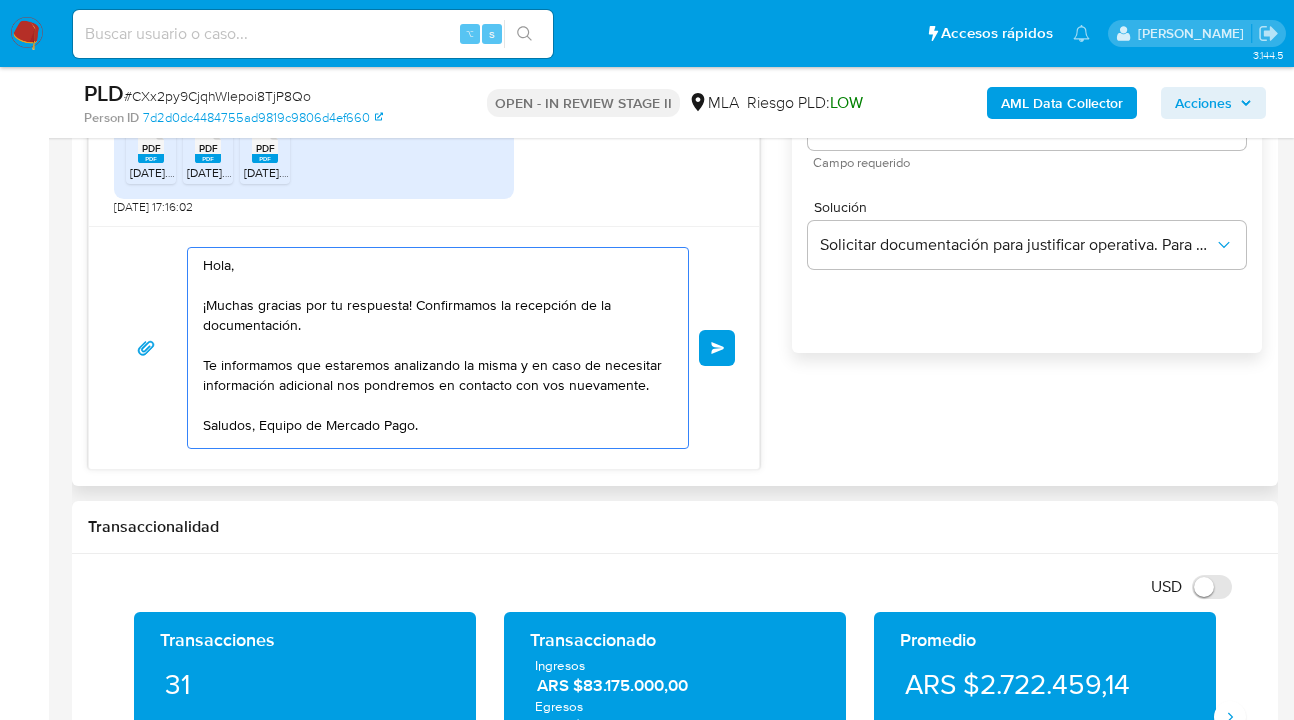 click on "Hola,
¡Muchas gracias por tu respuesta! Confirmamos la recepción de la documentación.
Te informamos que estaremos analizando la misma y en caso de necesitar información adicional nos pondremos en contacto con vos nuevamente.
Saludos, Equipo de Mercado Pago." at bounding box center (433, 348) 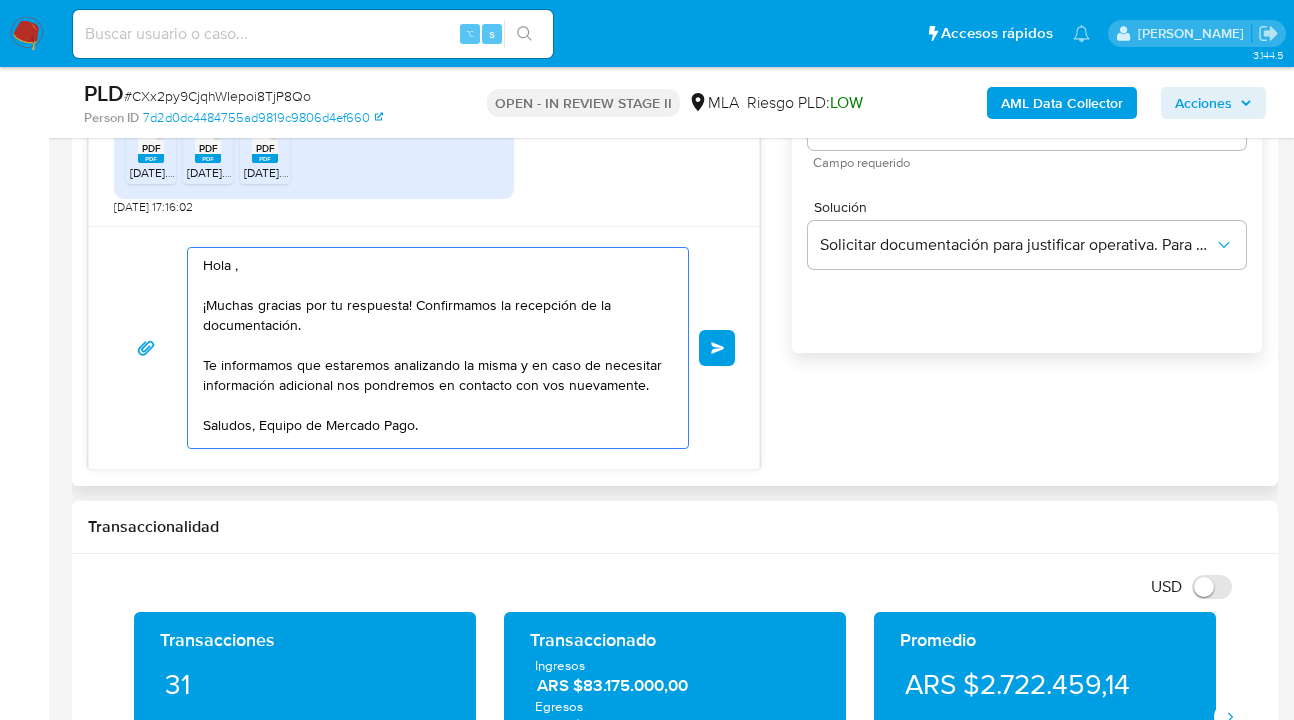 paste on "Santiago Jorge Ferster" 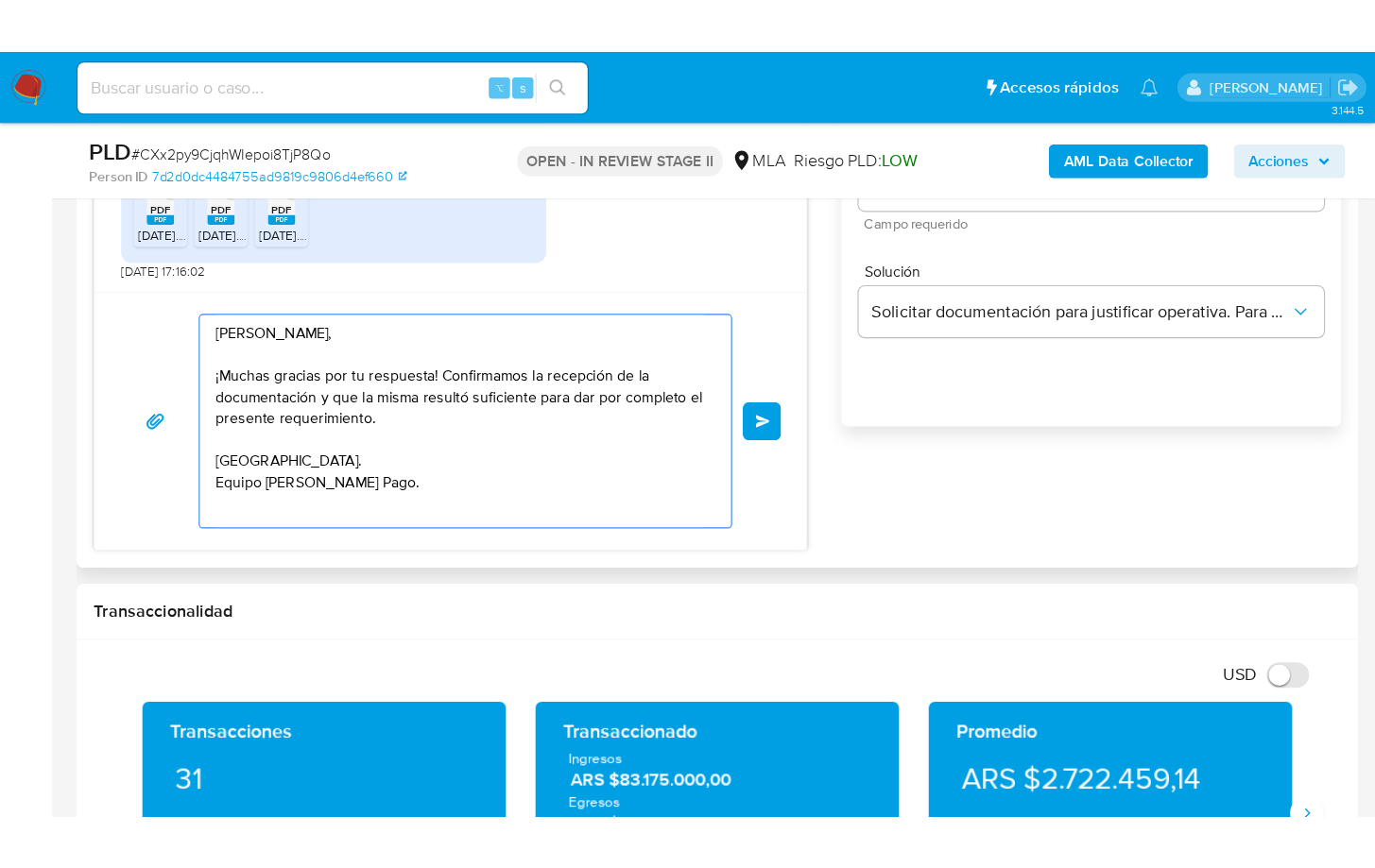 scroll, scrollTop: 0, scrollLeft: 0, axis: both 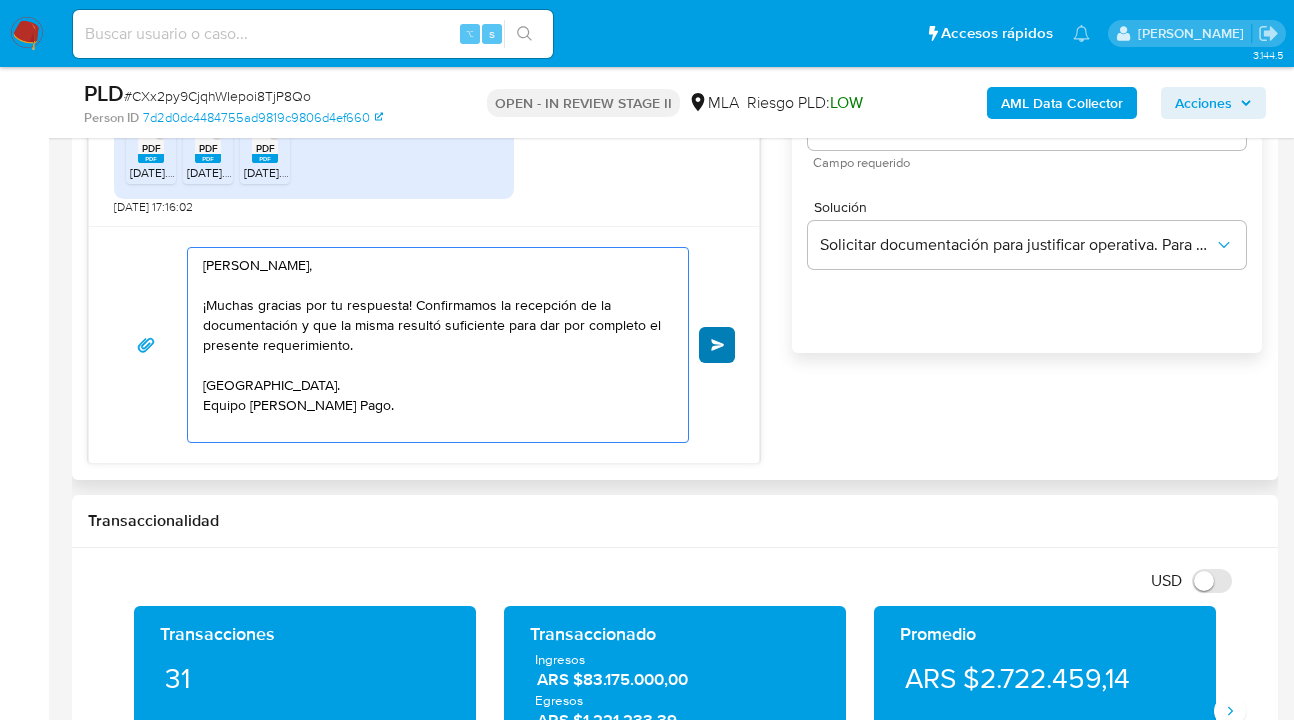 type on "Hola Santiago Jorge Ferster,
¡Muchas gracias por tu respuesta! Confirmamos la recepción de la documentación y que la misma resultó suficiente para dar por completo el presente requerimiento.
Saludos.
Equipo de Mercado Pago." 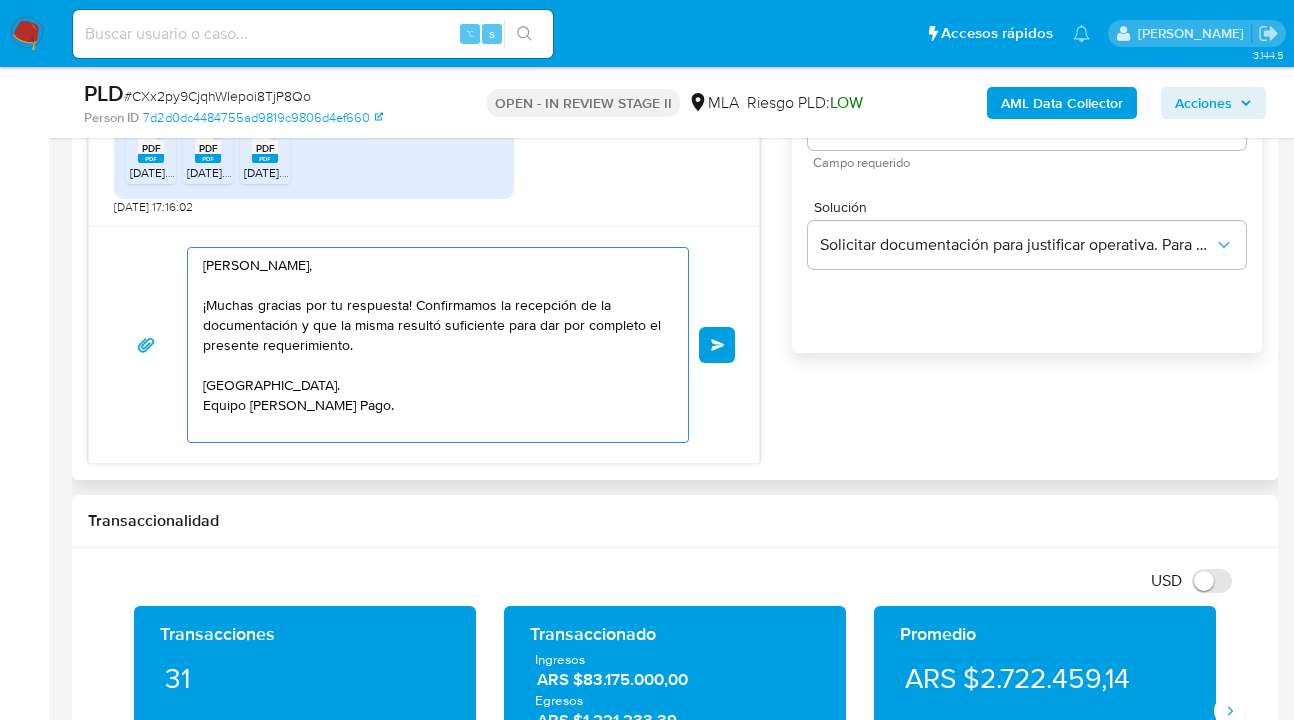 click on "Enviar" at bounding box center (717, 345) 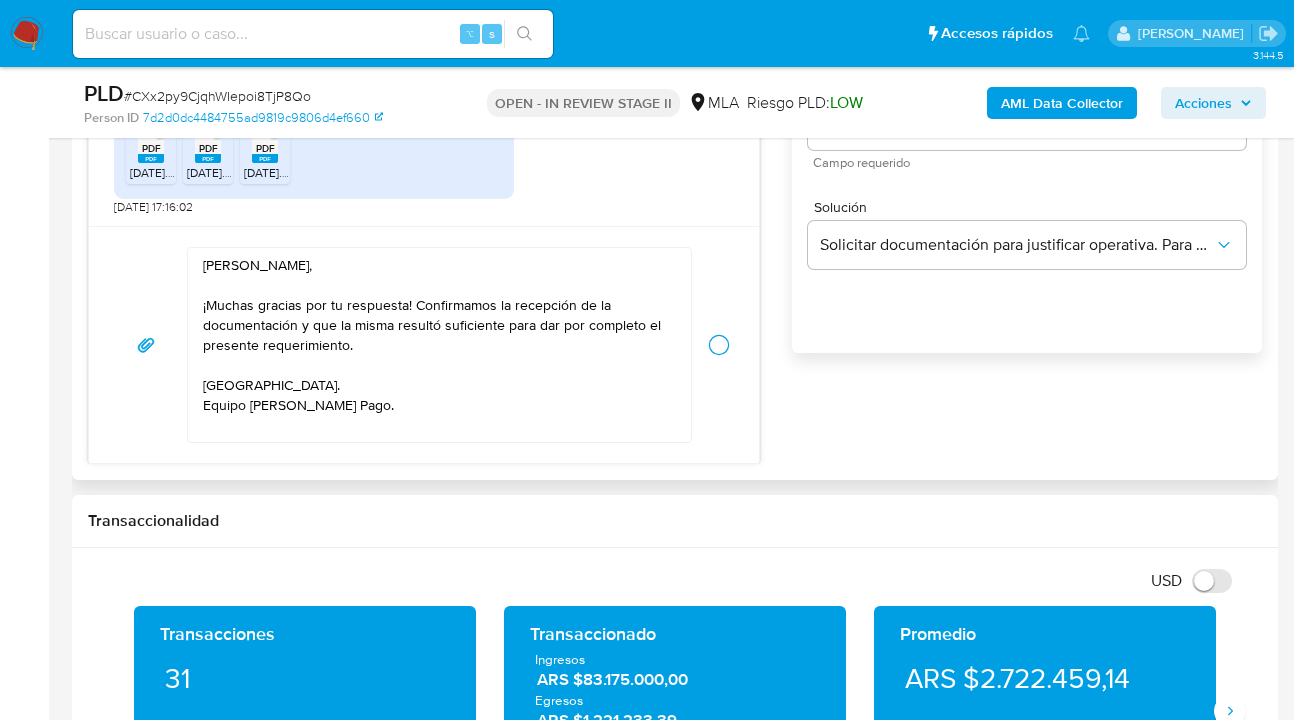 type 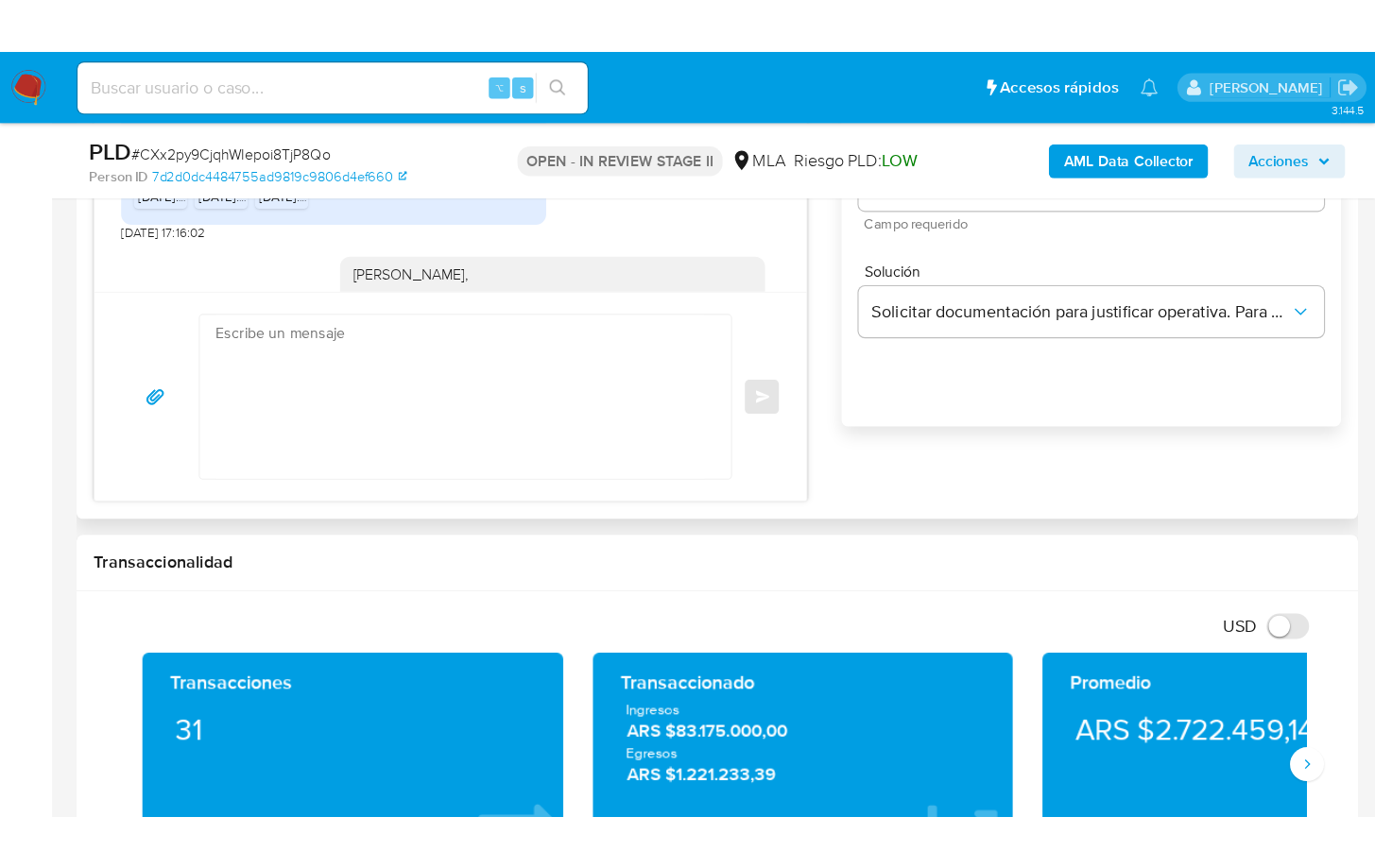 scroll, scrollTop: 1048, scrollLeft: 0, axis: vertical 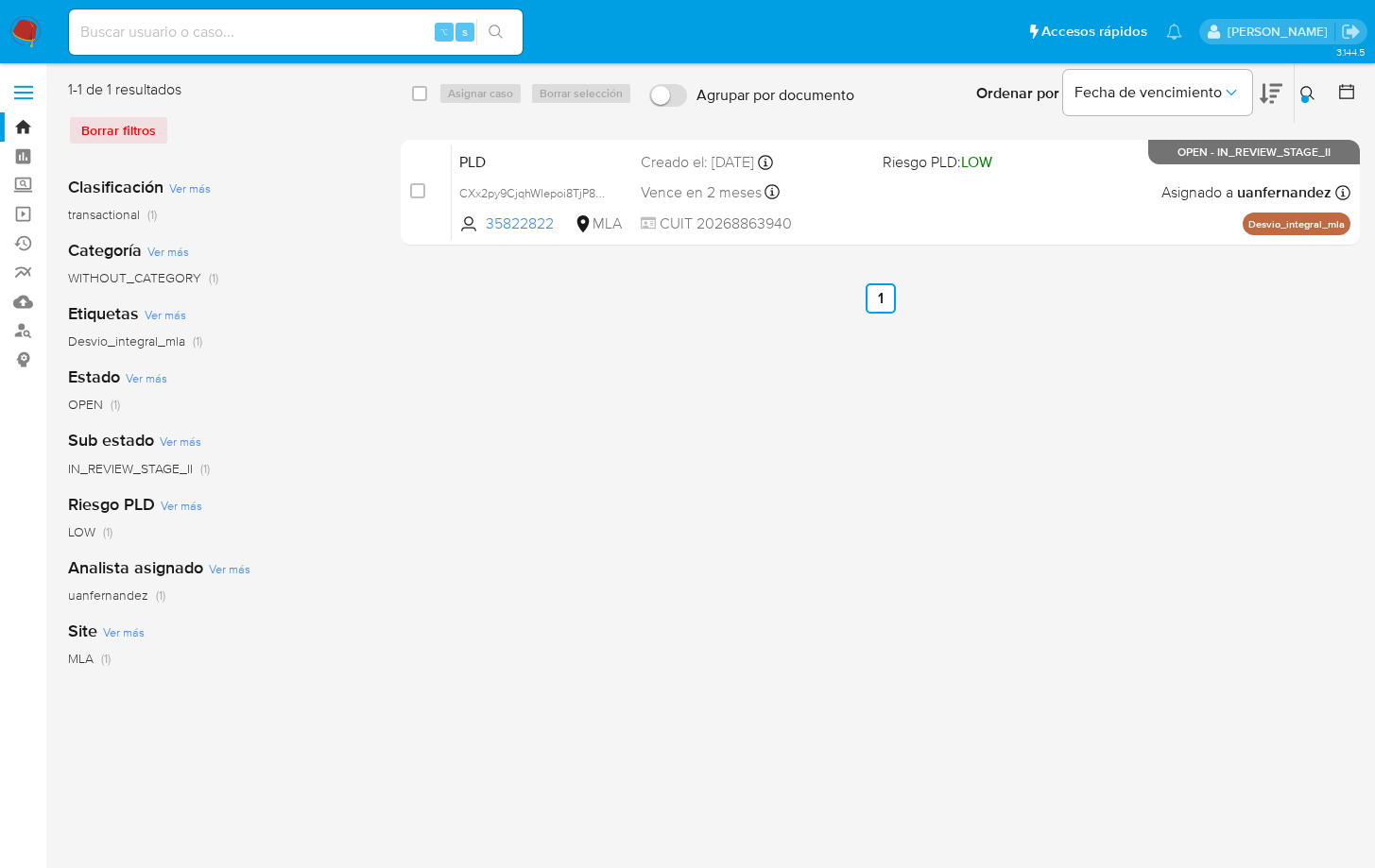 click 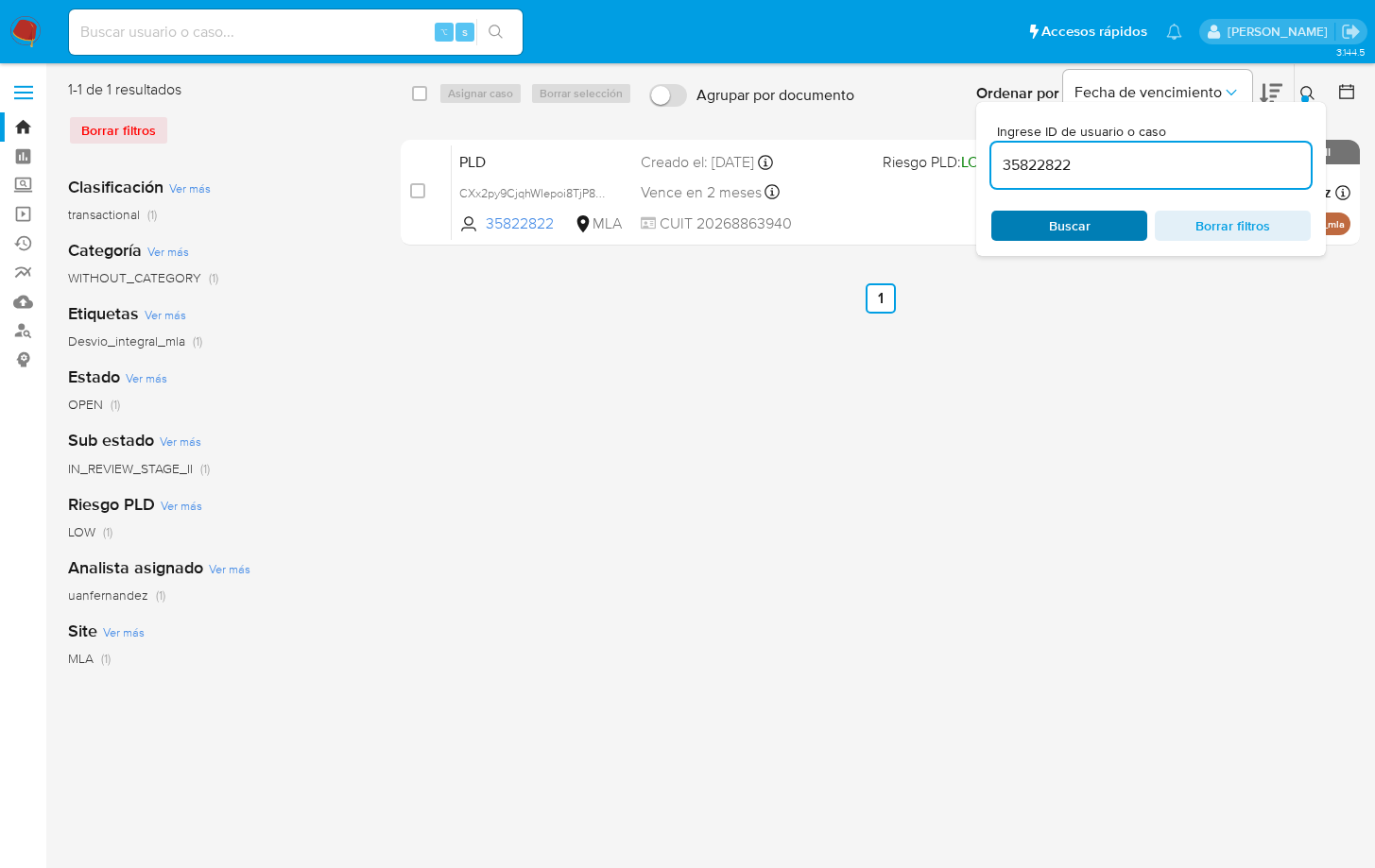 click on "Buscar" at bounding box center (1069, 226) 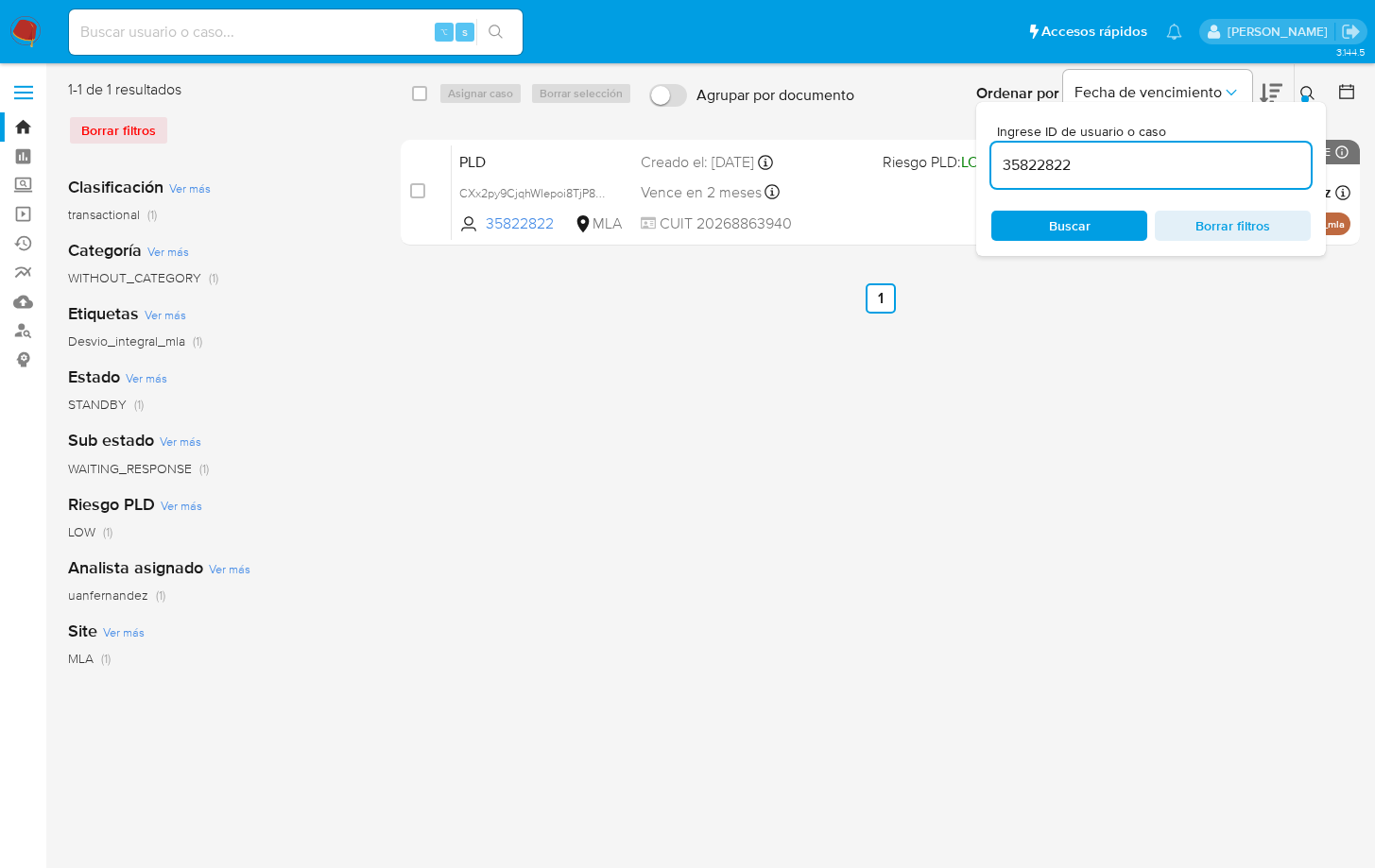 drag, startPoint x: 1303, startPoint y: 87, endPoint x: 1292, endPoint y: 98, distance: 15.556349 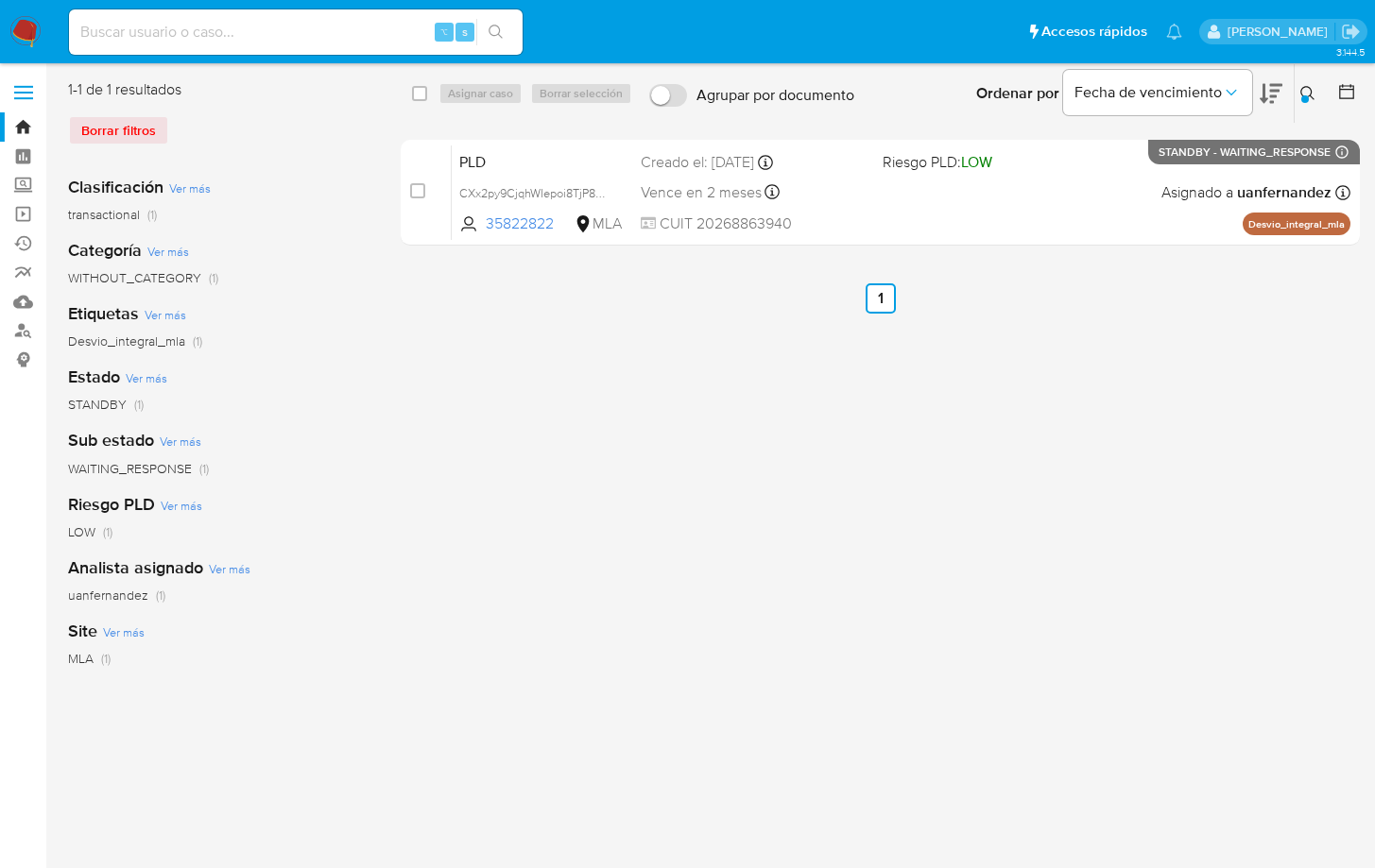 drag, startPoint x: 413, startPoint y: 94, endPoint x: 452, endPoint y: 89, distance: 39.3192 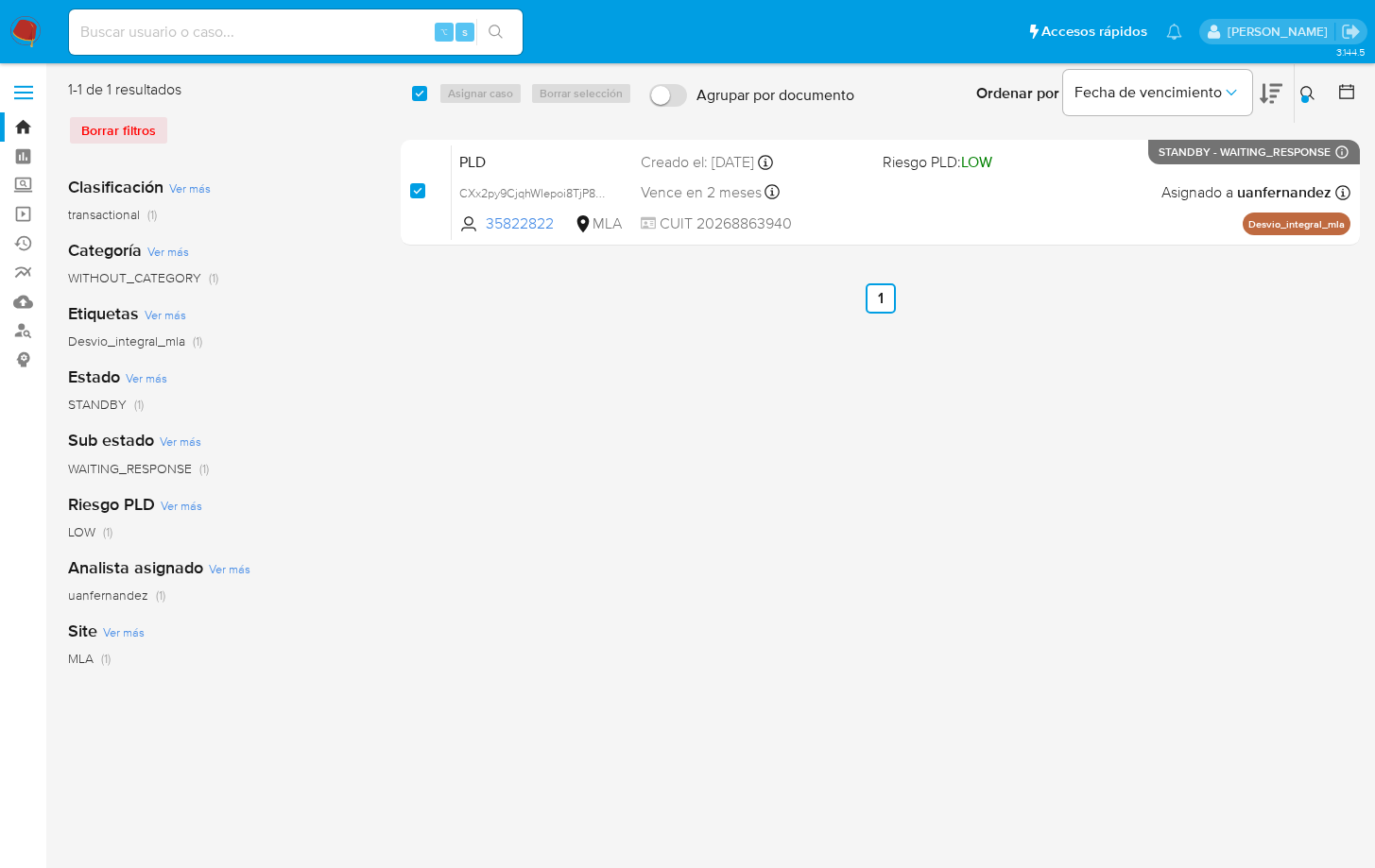 checkbox on "true" 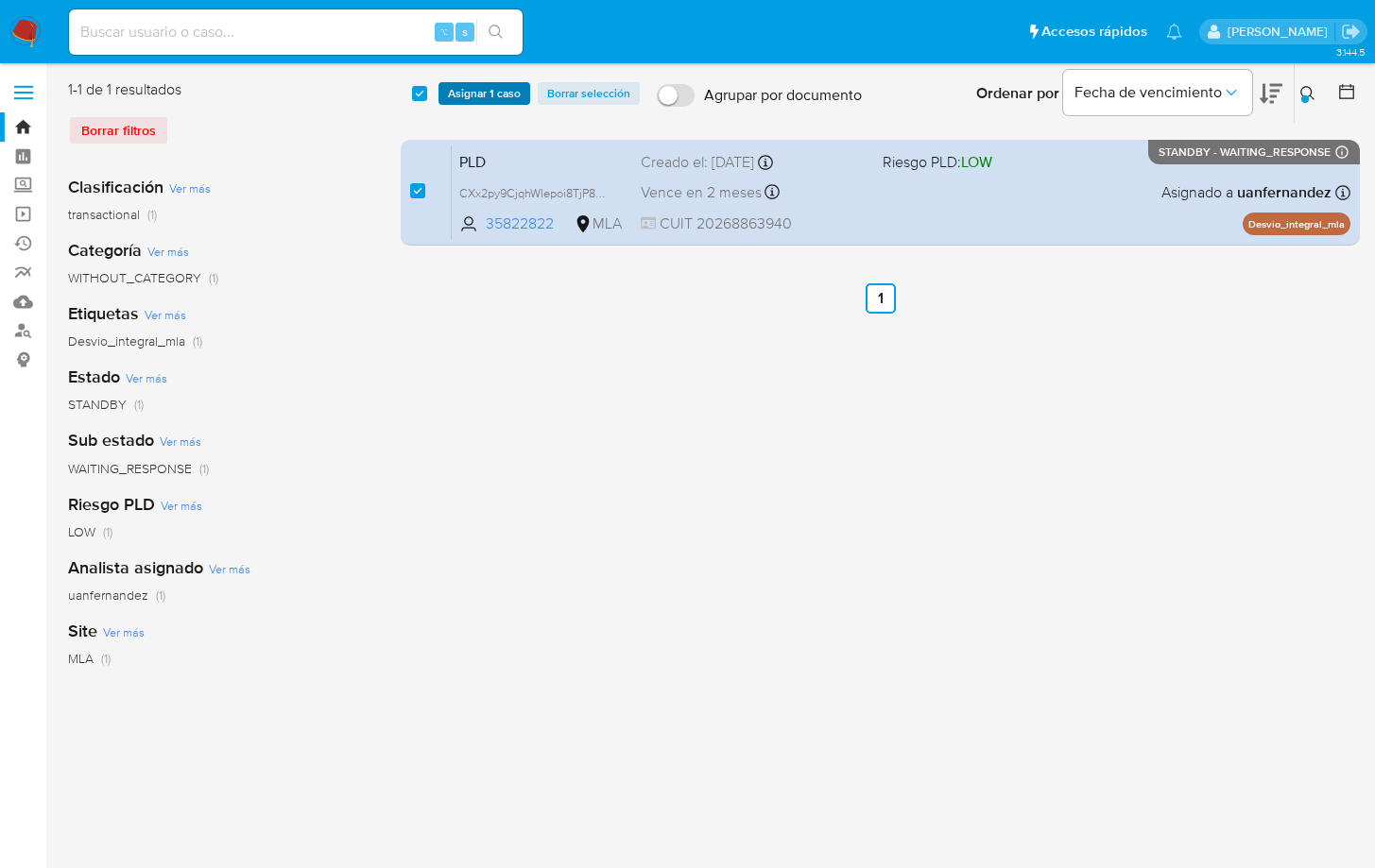 click on "Asignar 1 caso" at bounding box center [484, 94] 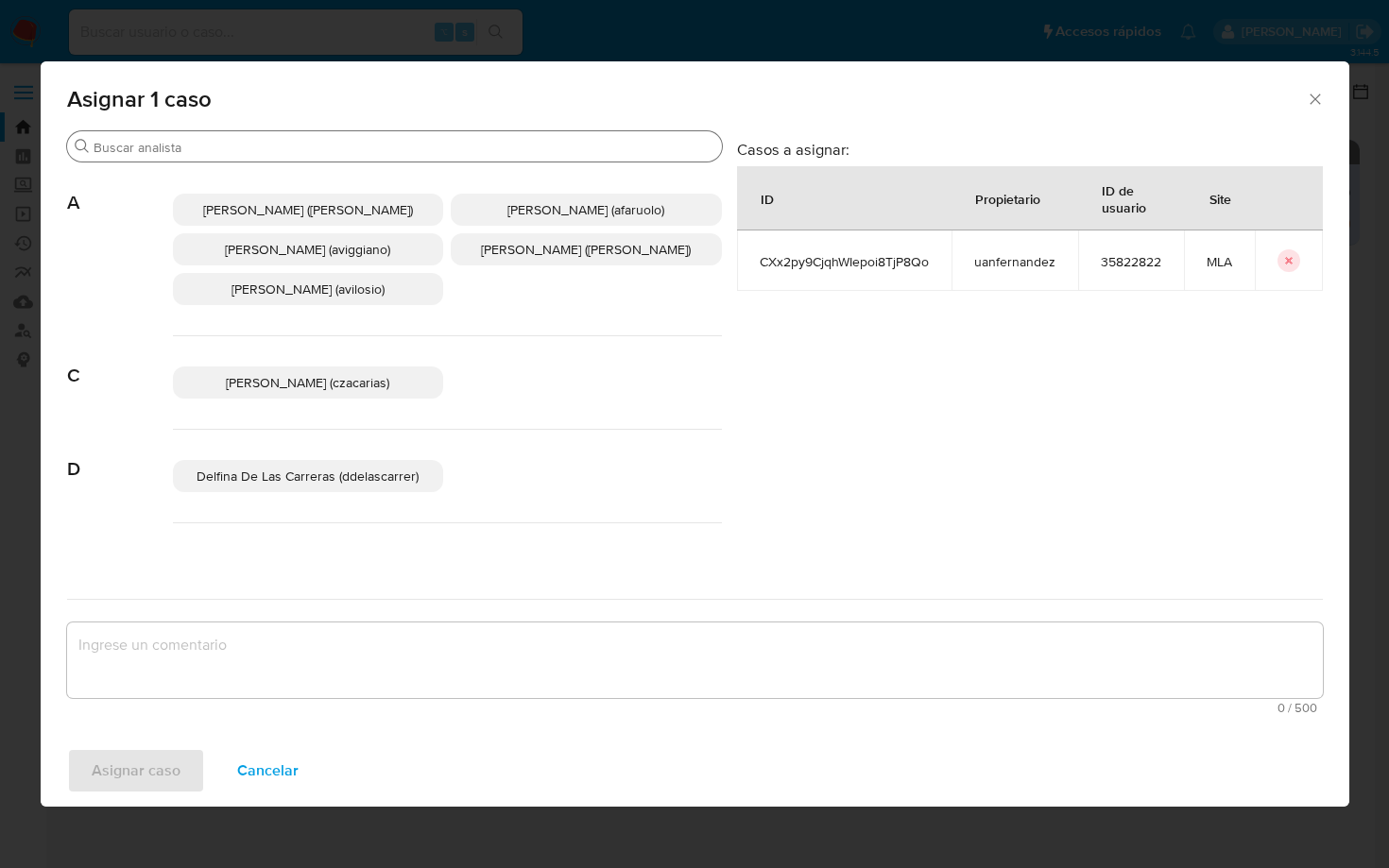 click on "Buscar" at bounding box center (403, 147) 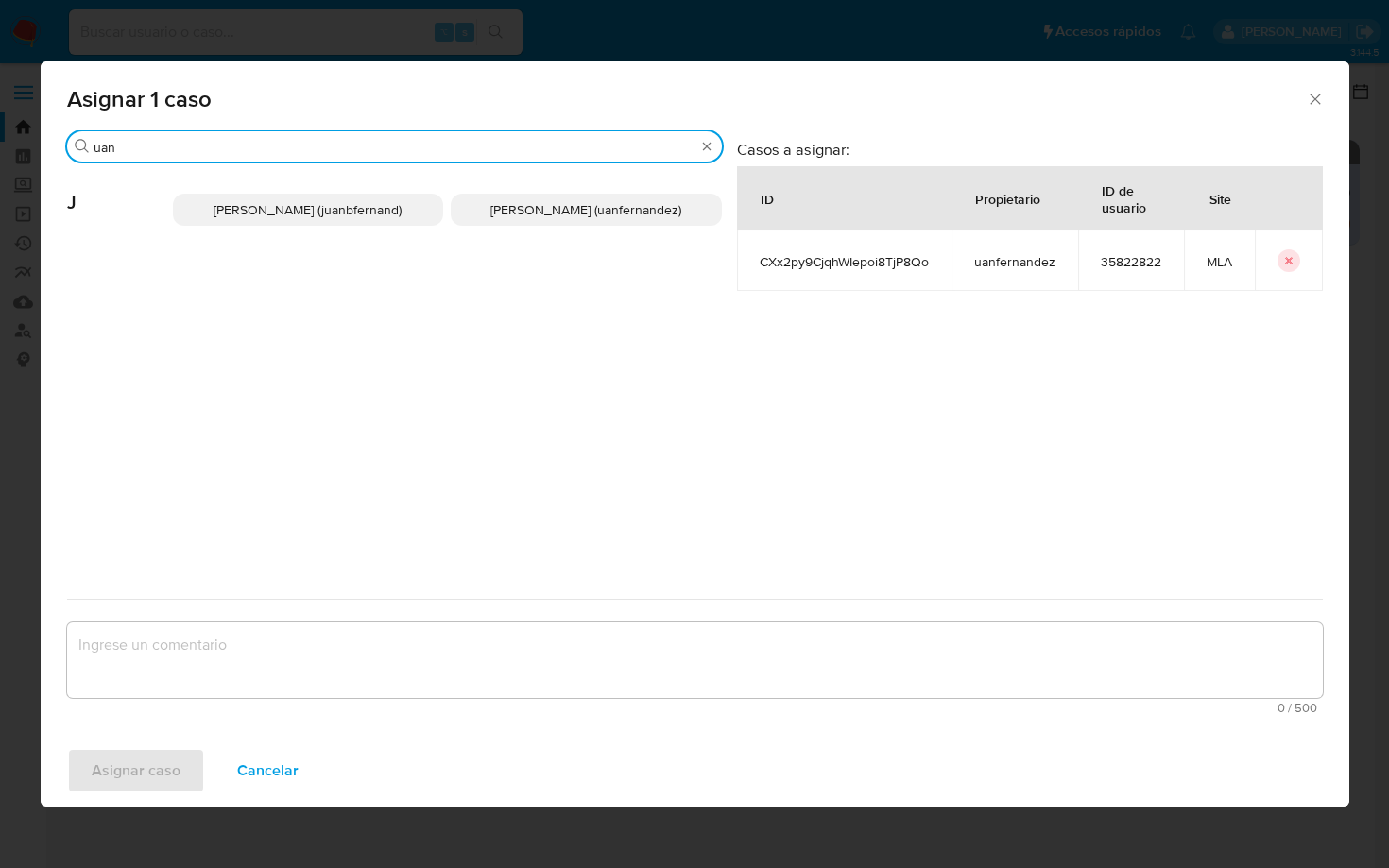type on "uan" 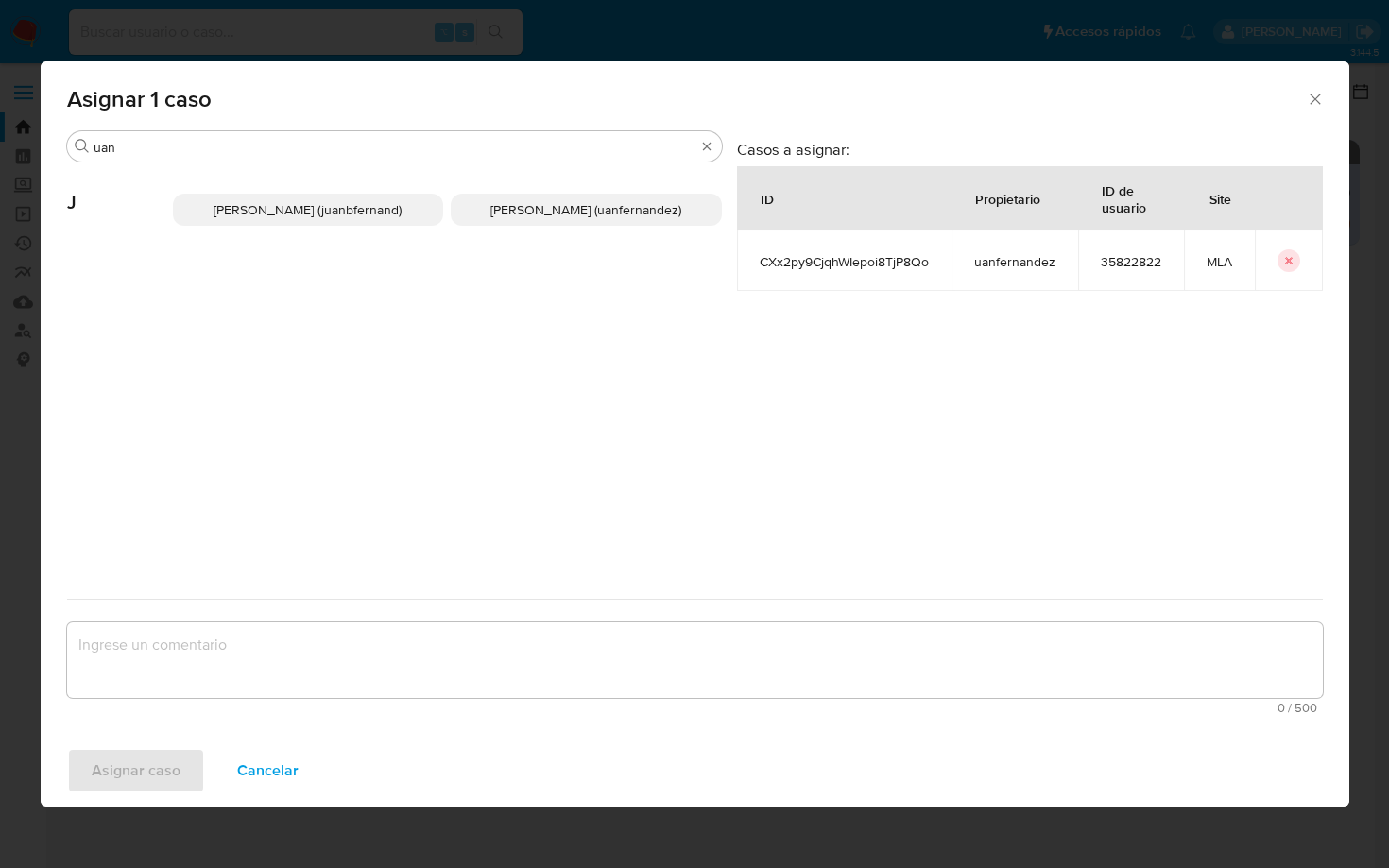 click on "Juan Pablo Fernandez (uanfernandez)" at bounding box center [586, 210] 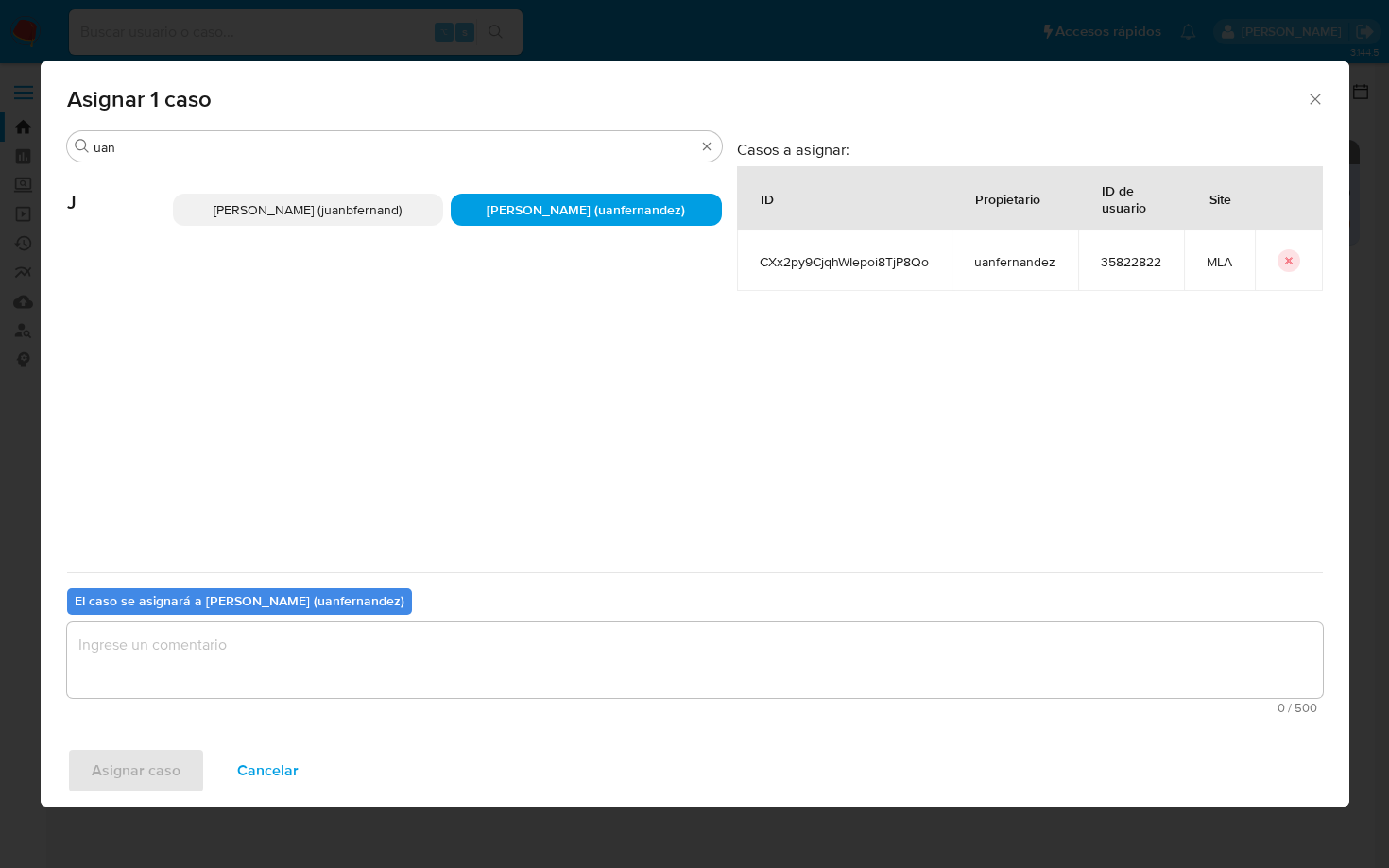 click at bounding box center [694, 660] 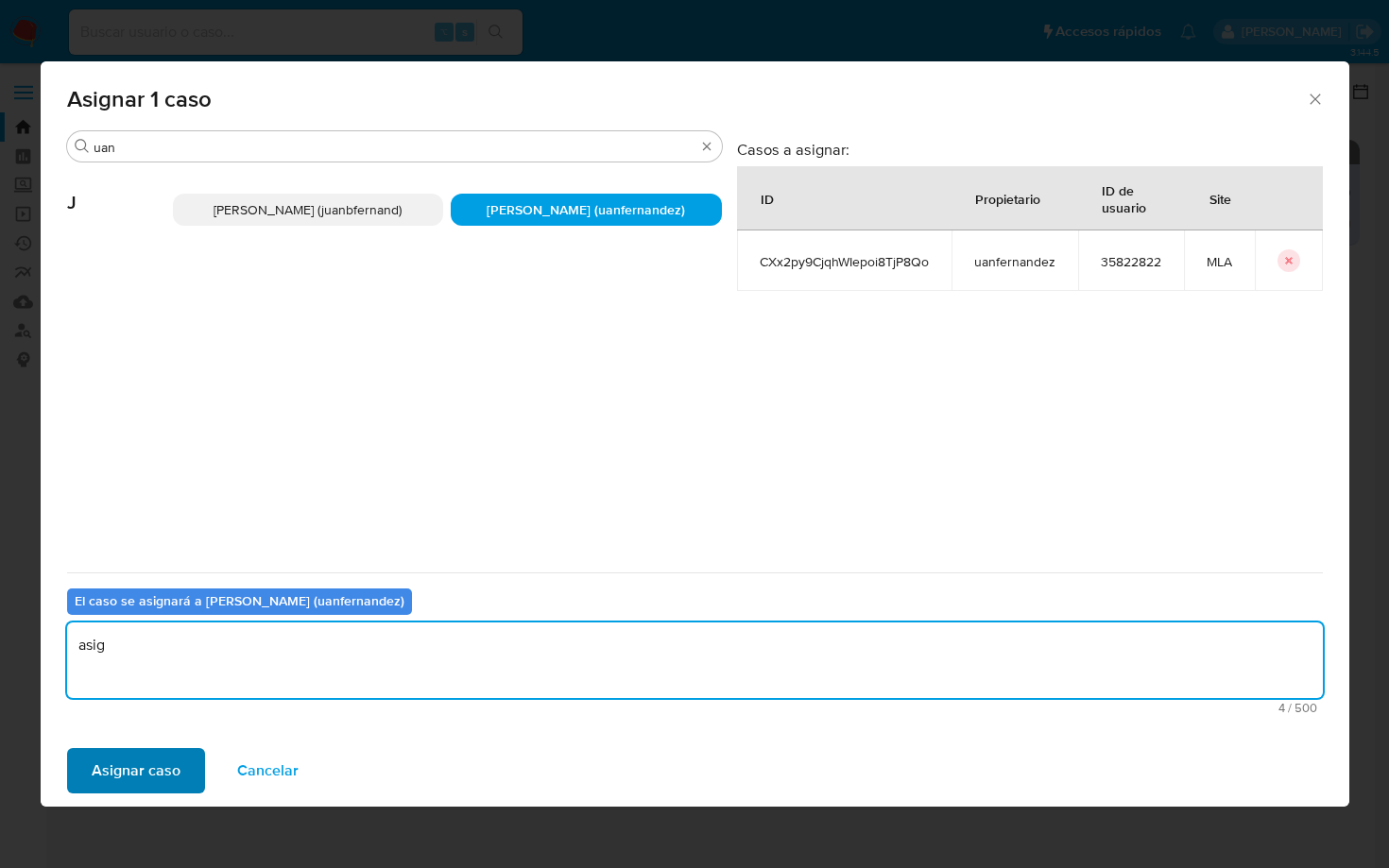 type on "asig" 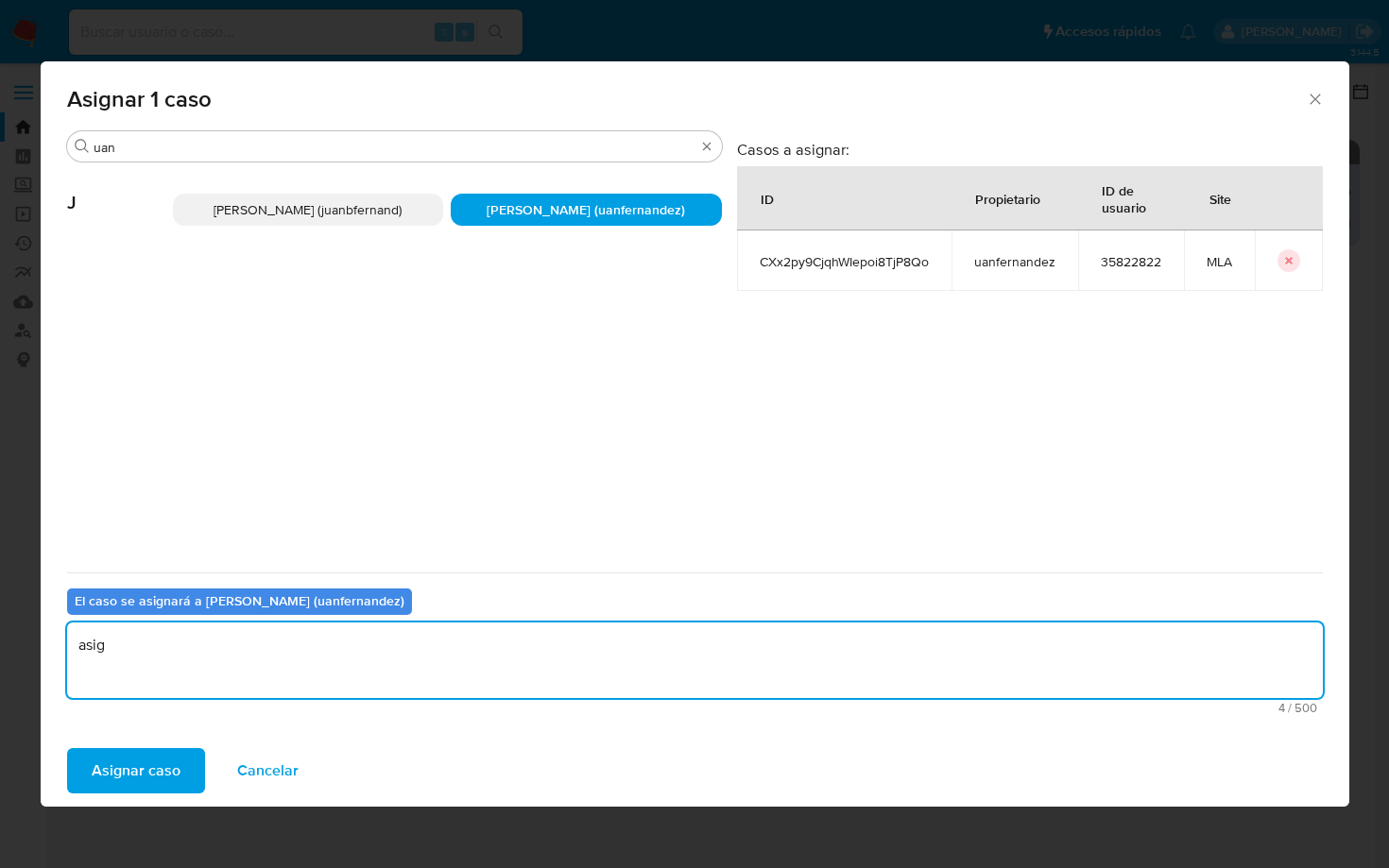 click on "Asignar caso" at bounding box center (136, 771) 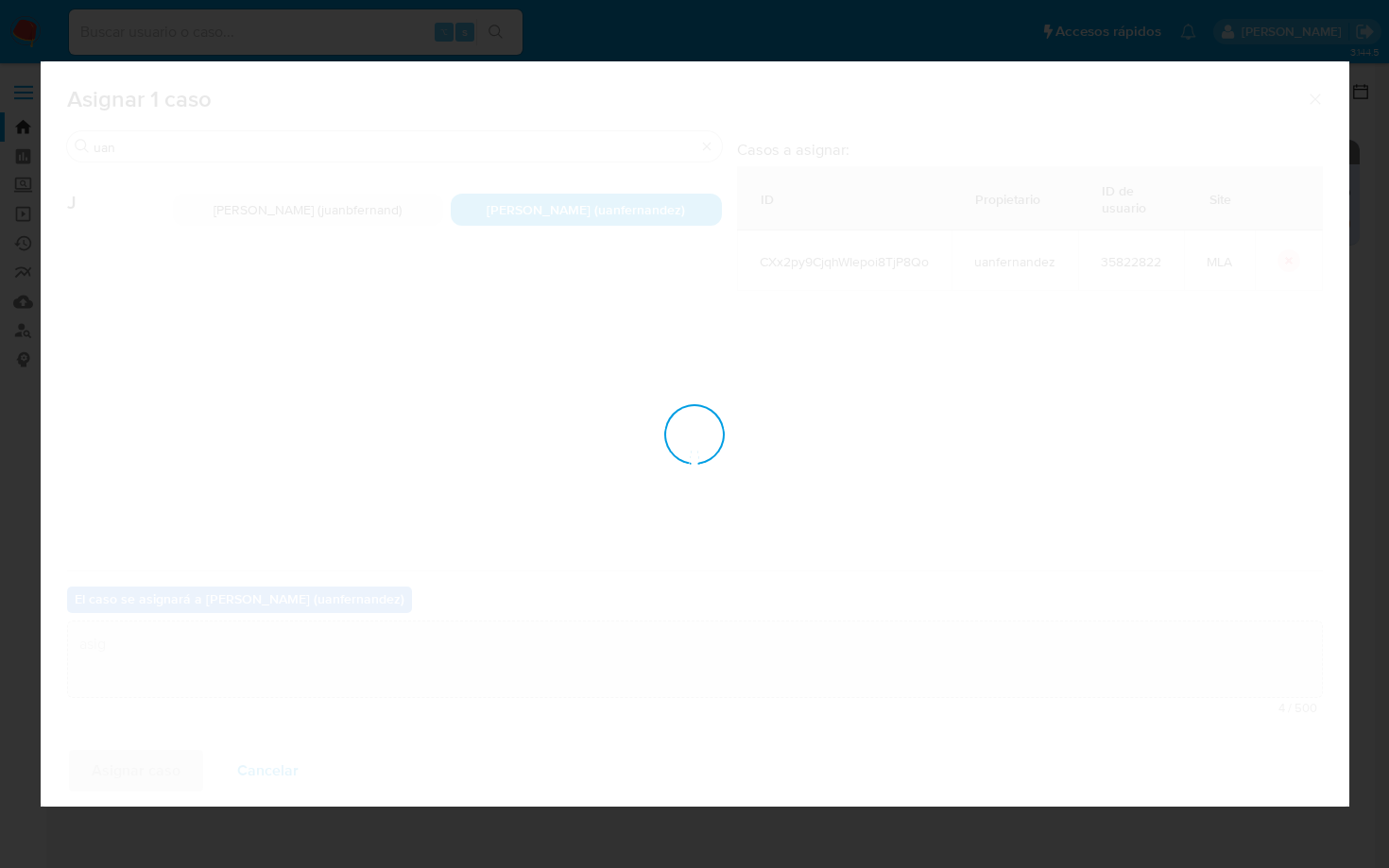 type 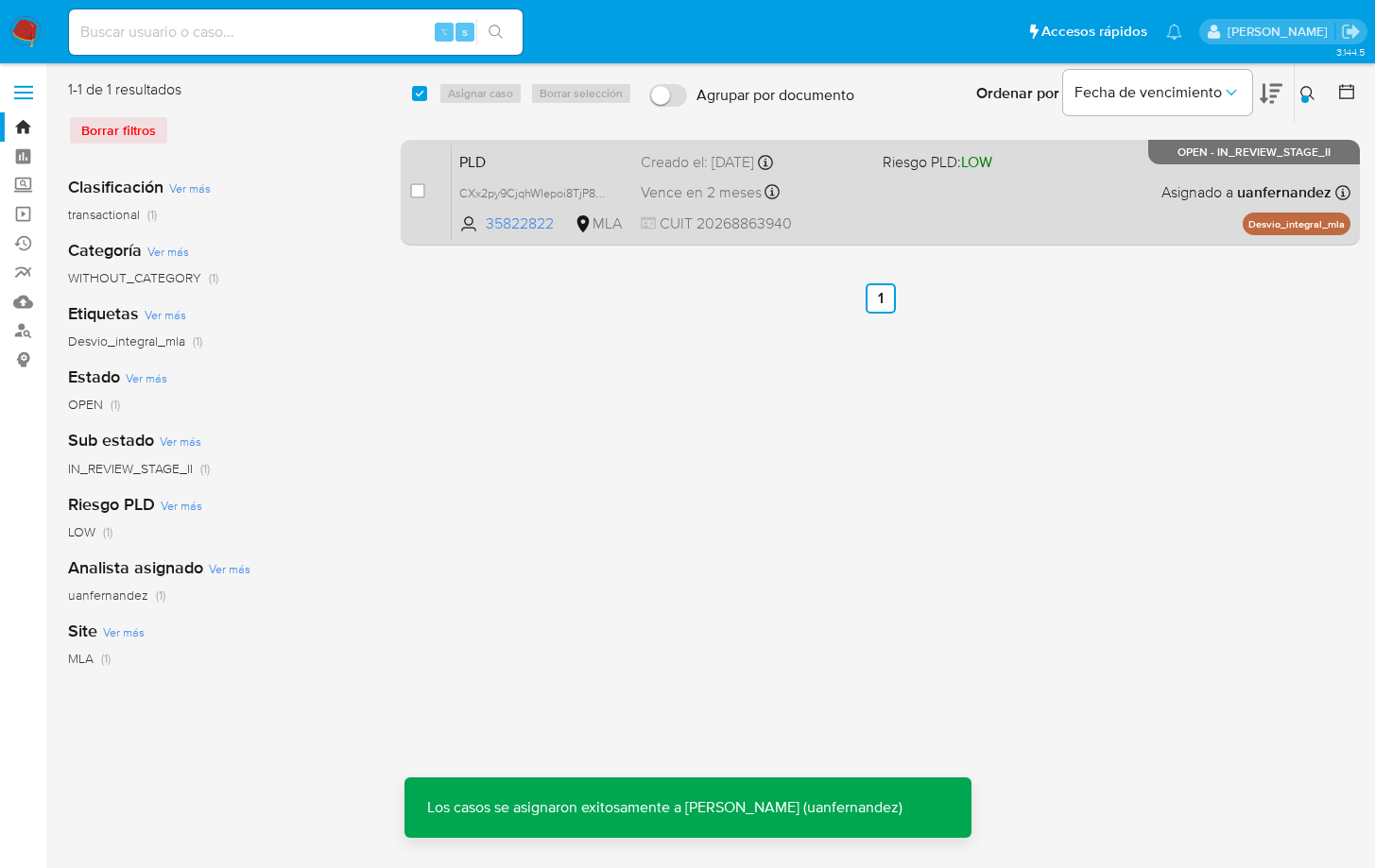 click on "PLD CXx2py9CjqhWIepoi8TjP8Qo 35822822 MLA Riesgo PLD:  LOW Creado el: 12/06/2025   Creado el: 12/06/2025 03:35:00 Vence en 2 meses   Vence el 10/09/2025 03:35:01 CUIT   20268863940 Asignado a   uanfernandez   Asignado el: 18/06/2025 14:21:49 Desvio_integral_mla OPEN - IN_REVIEW_STAGE_II" at bounding box center (901, 192) 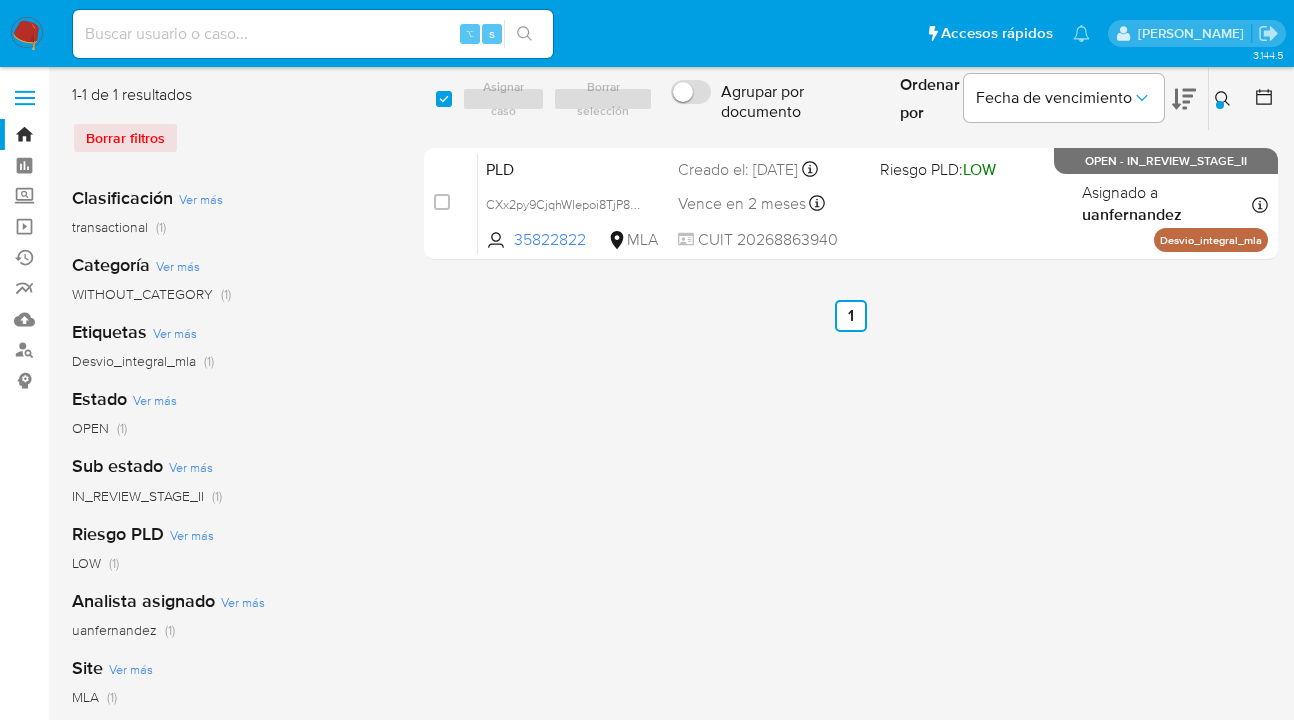 click 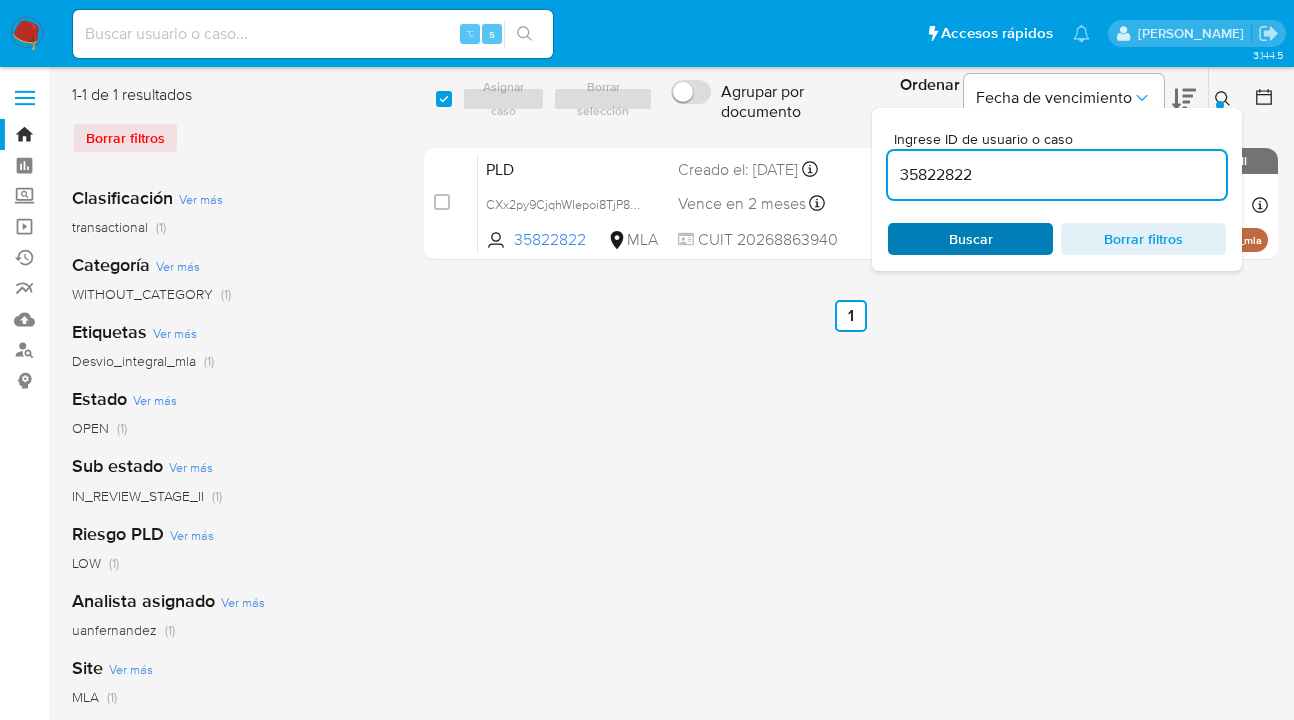click on "Buscar" at bounding box center (971, 239) 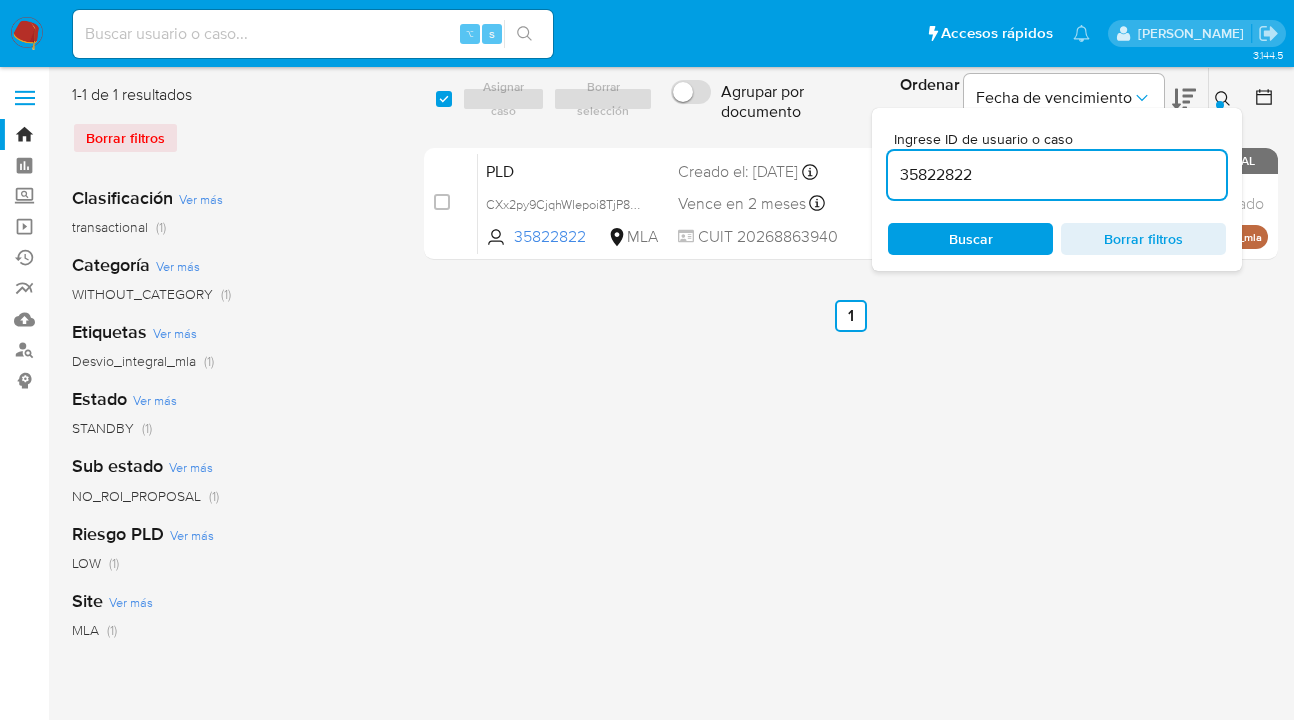 drag, startPoint x: 1220, startPoint y: 95, endPoint x: 1194, endPoint y: 128, distance: 42.0119 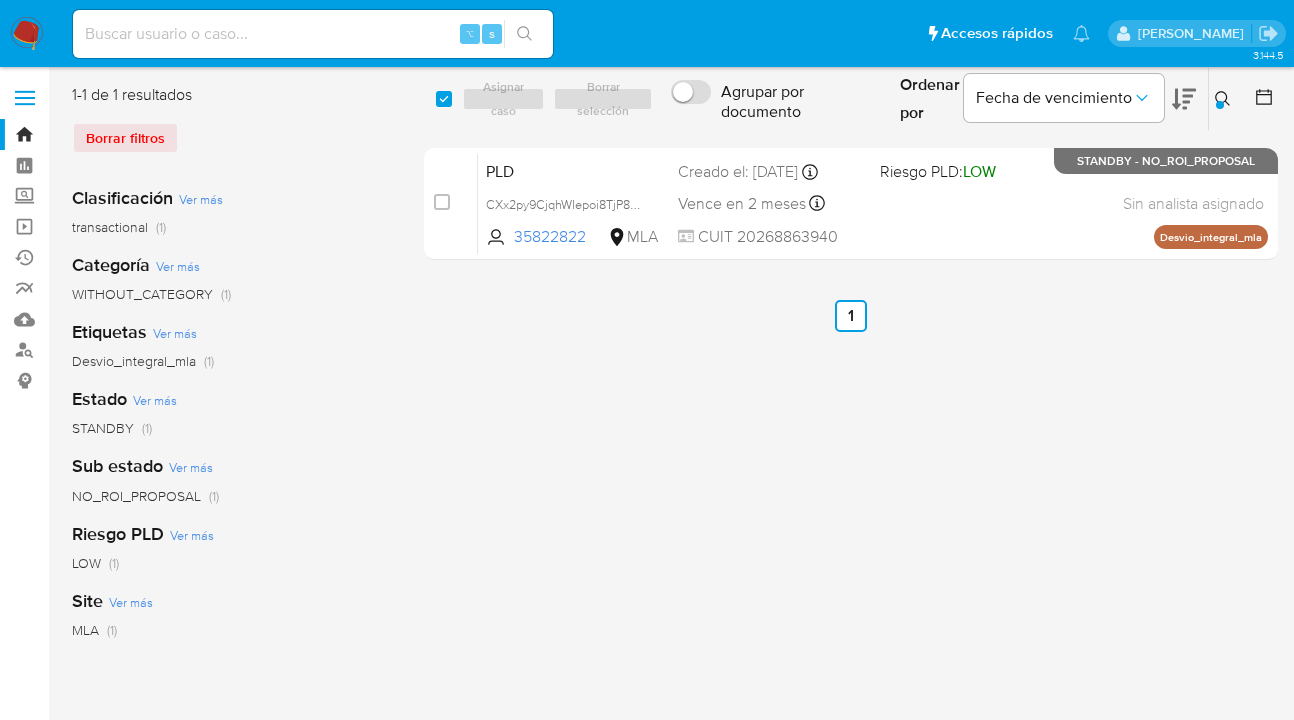 click 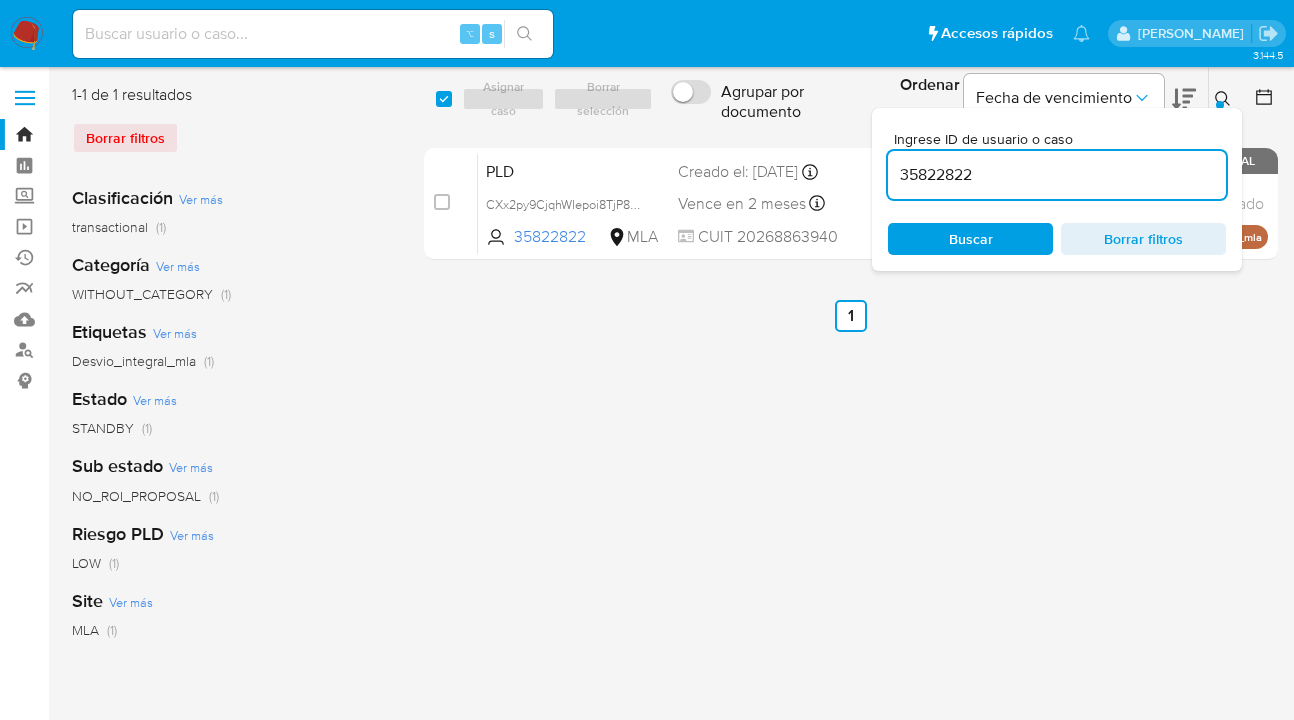 drag, startPoint x: 960, startPoint y: 165, endPoint x: 893, endPoint y: 156, distance: 67.601776 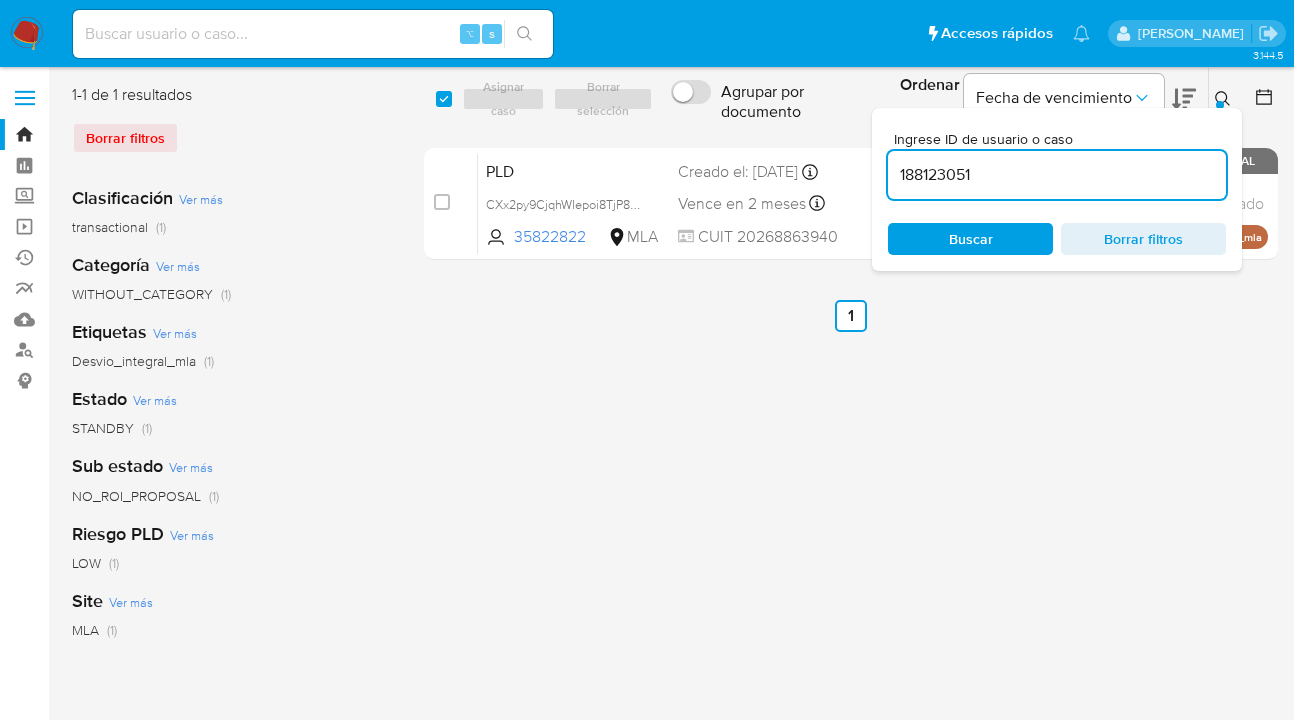 type on "188123051" 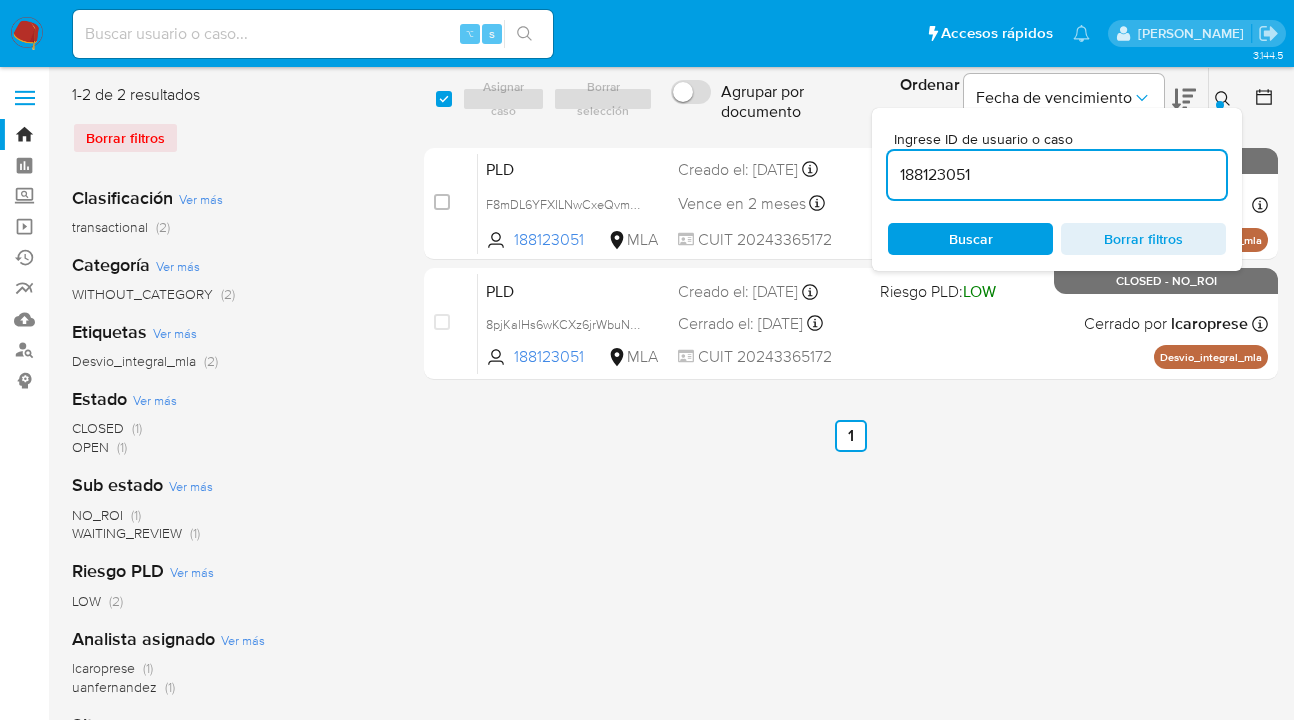 click 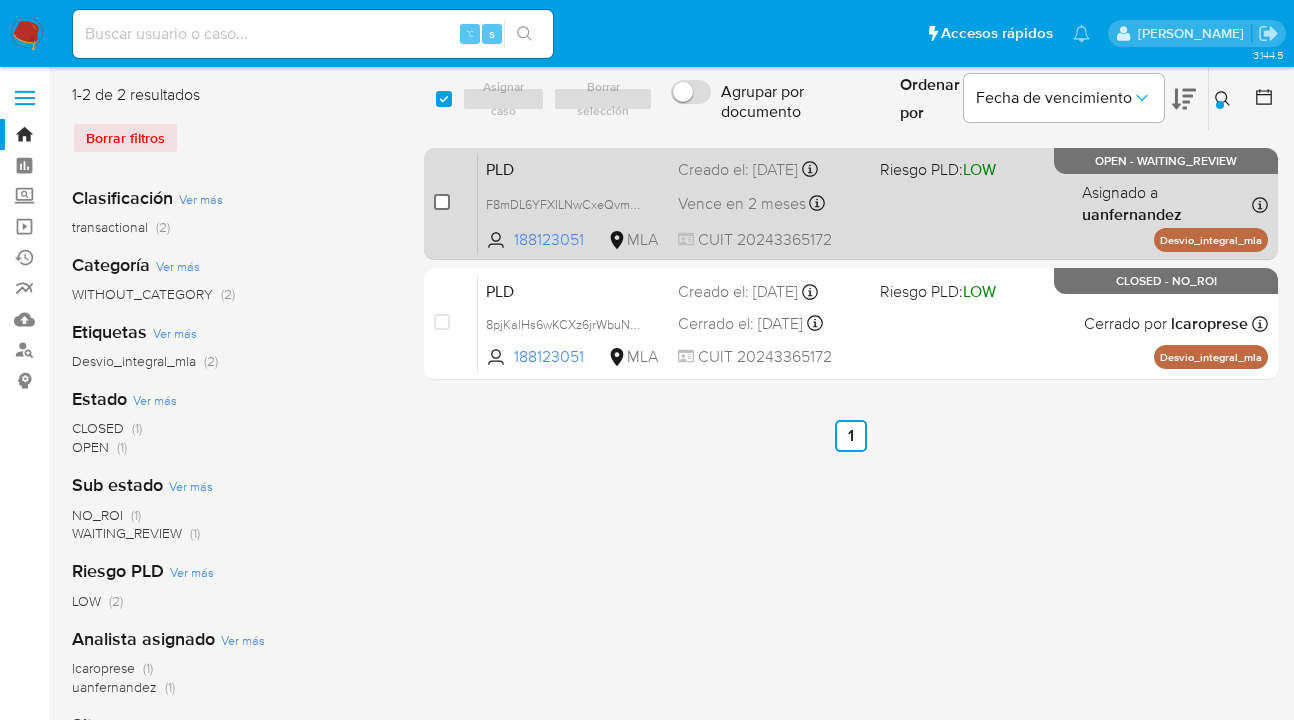 click at bounding box center [442, 202] 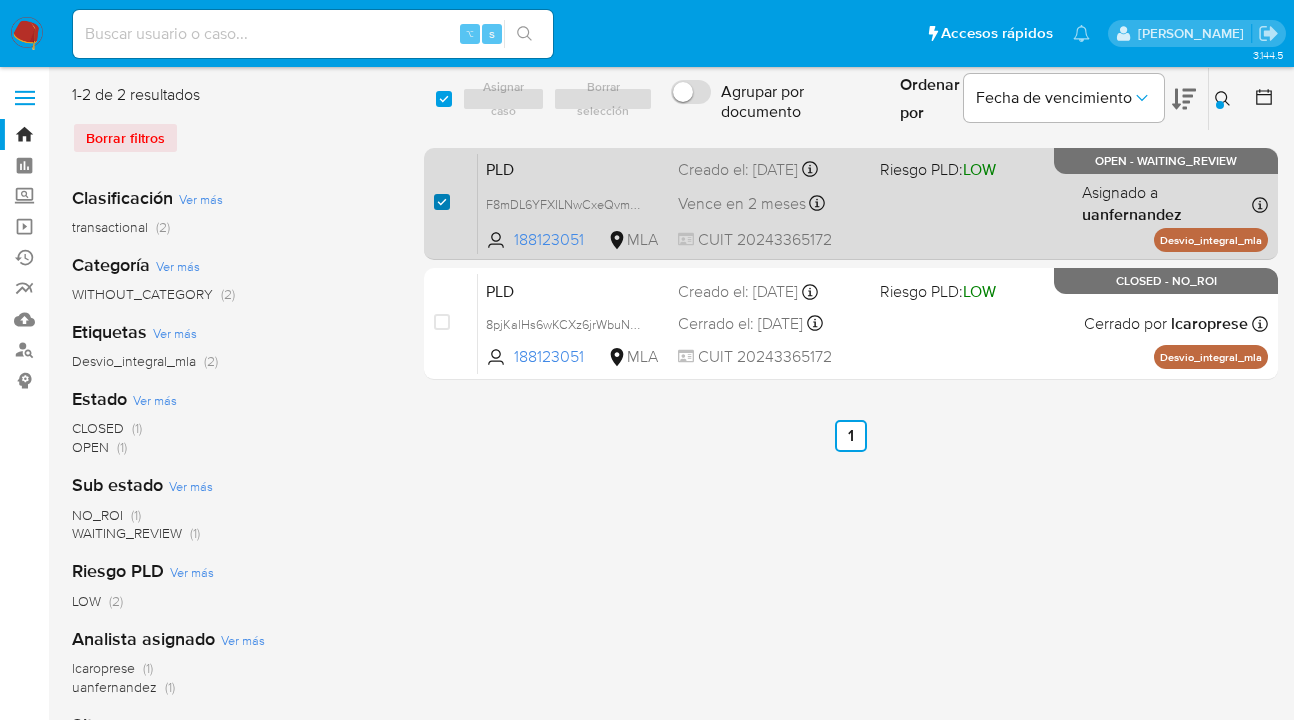 checkbox on "true" 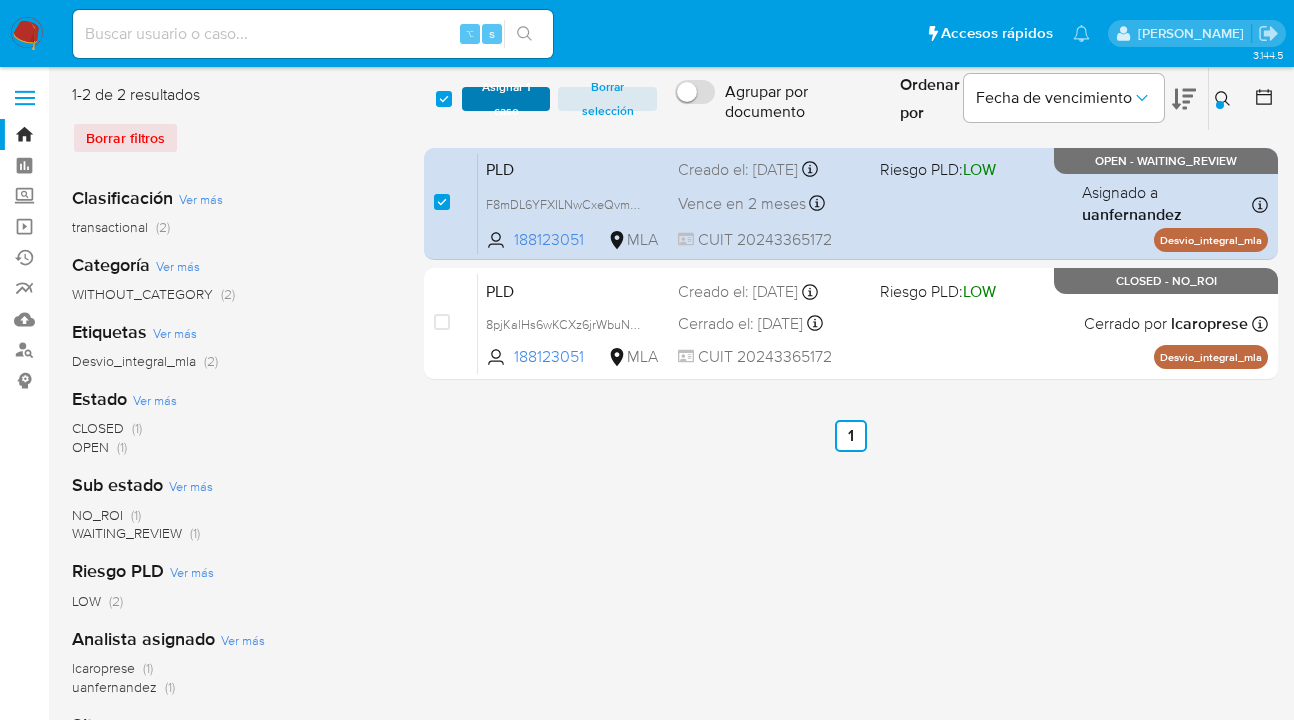 click on "Asignar 1 caso" at bounding box center (506, 99) 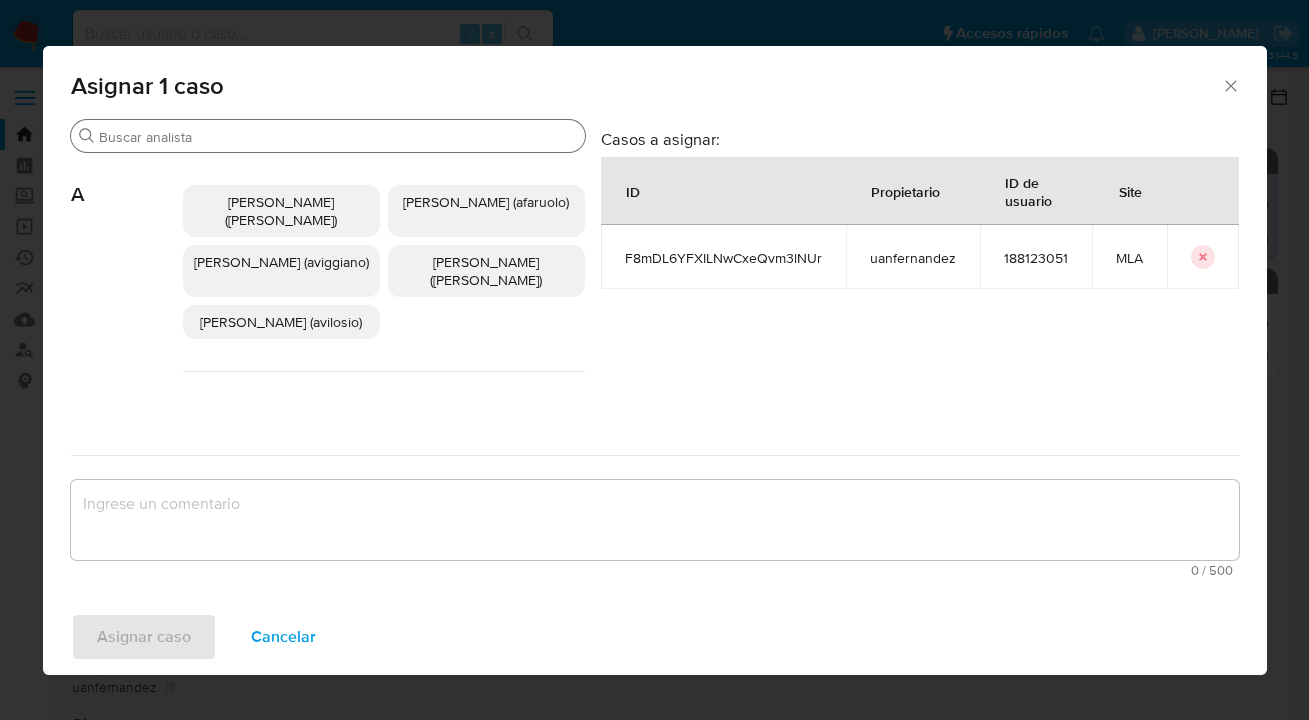 click on "Buscar" at bounding box center (338, 137) 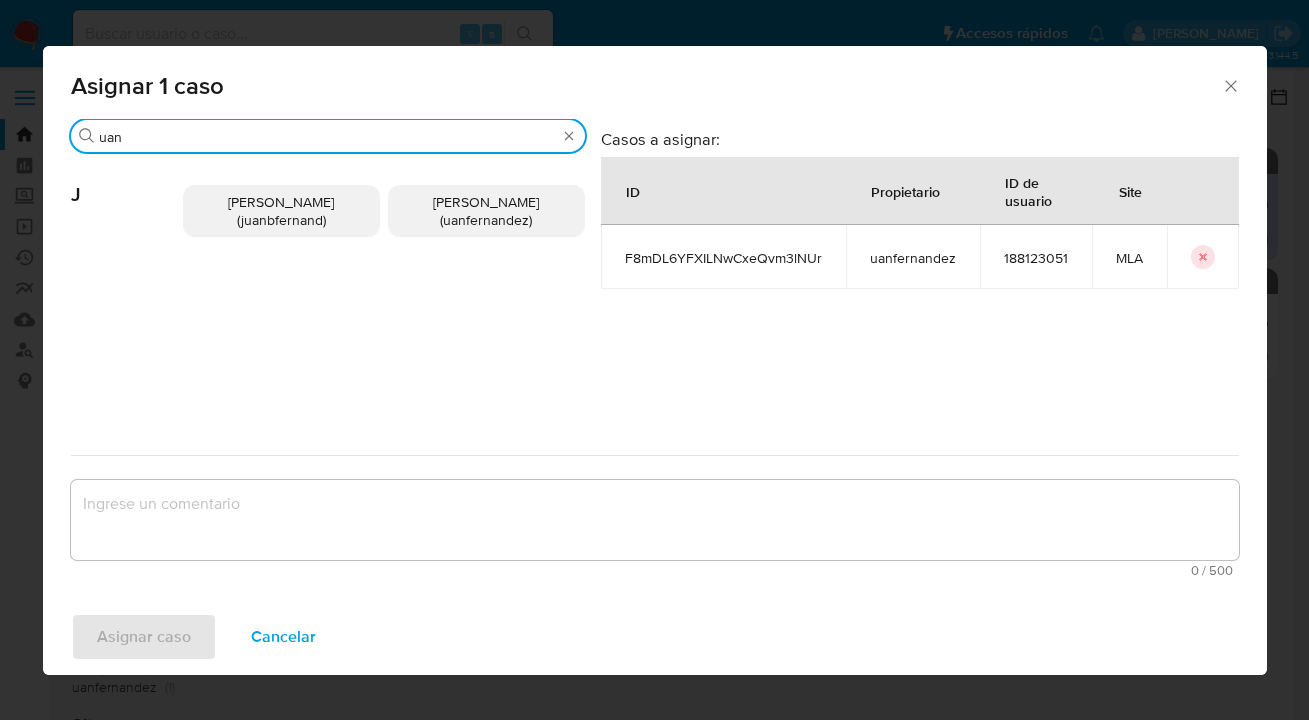 type on "uan" 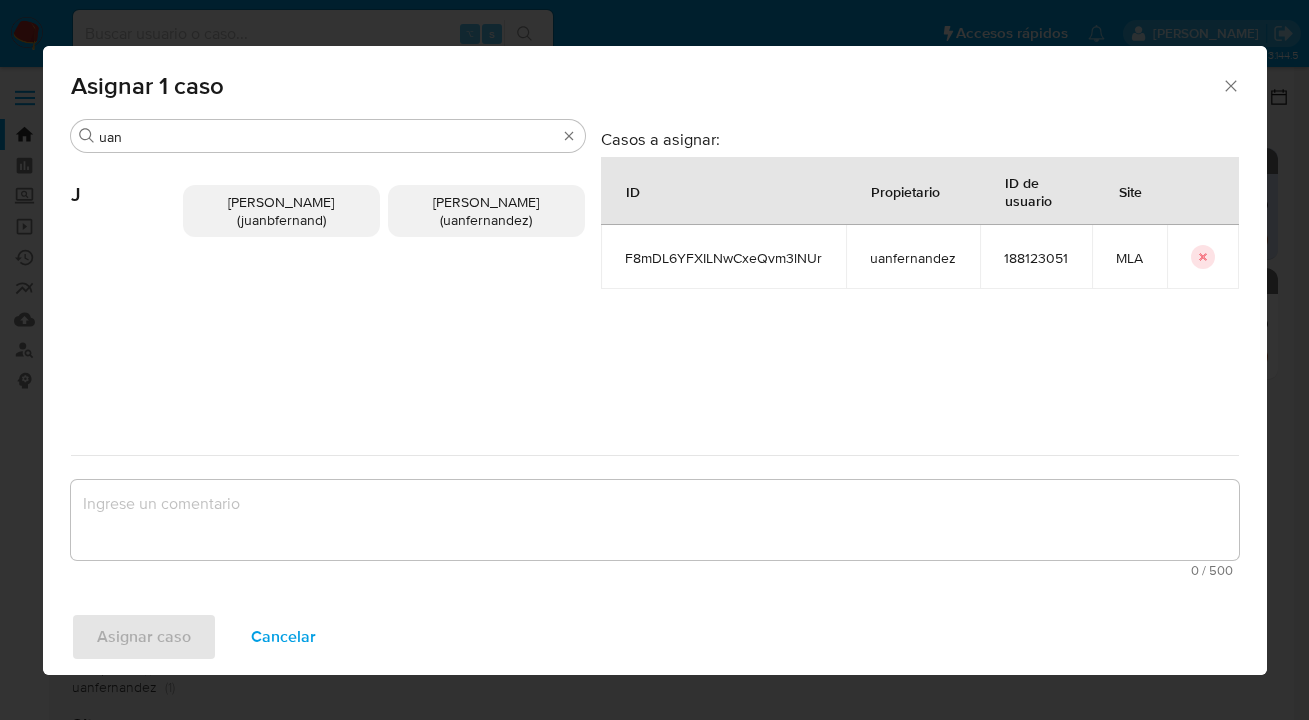 click on "Juan Pablo Fernandez (uanfernandez)" at bounding box center (486, 211) 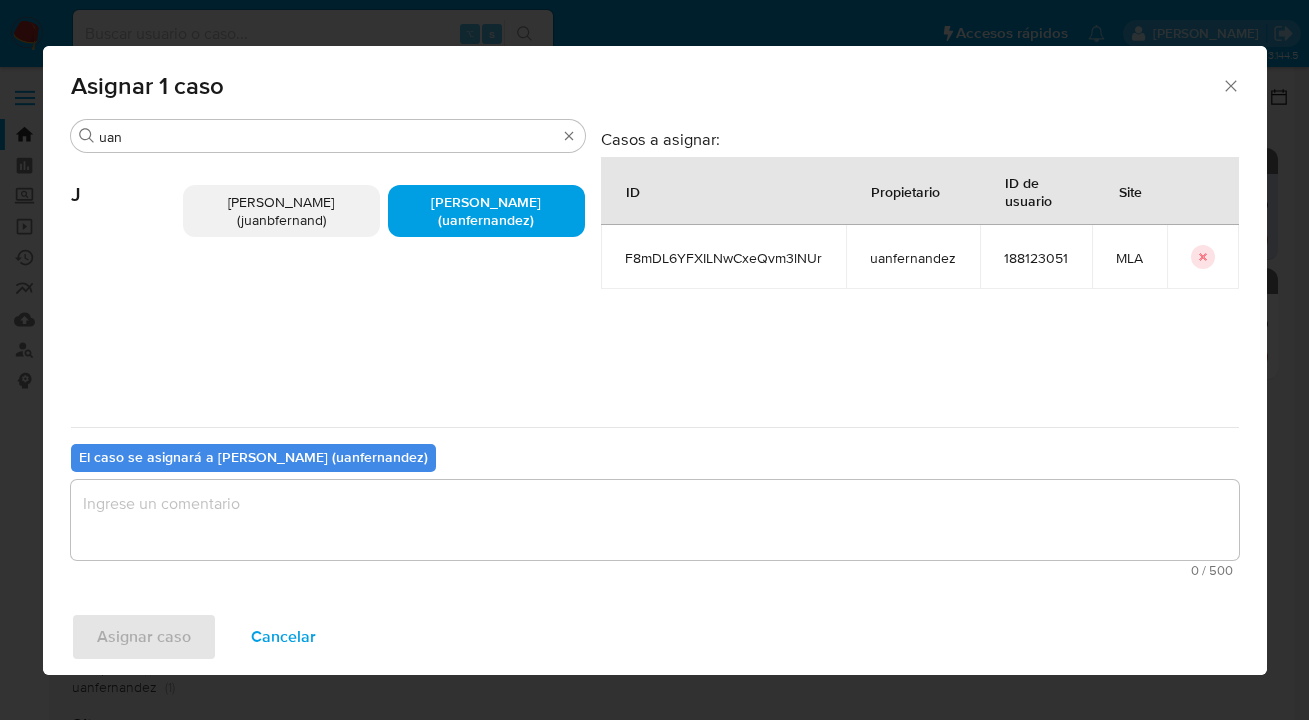 click at bounding box center (655, 520) 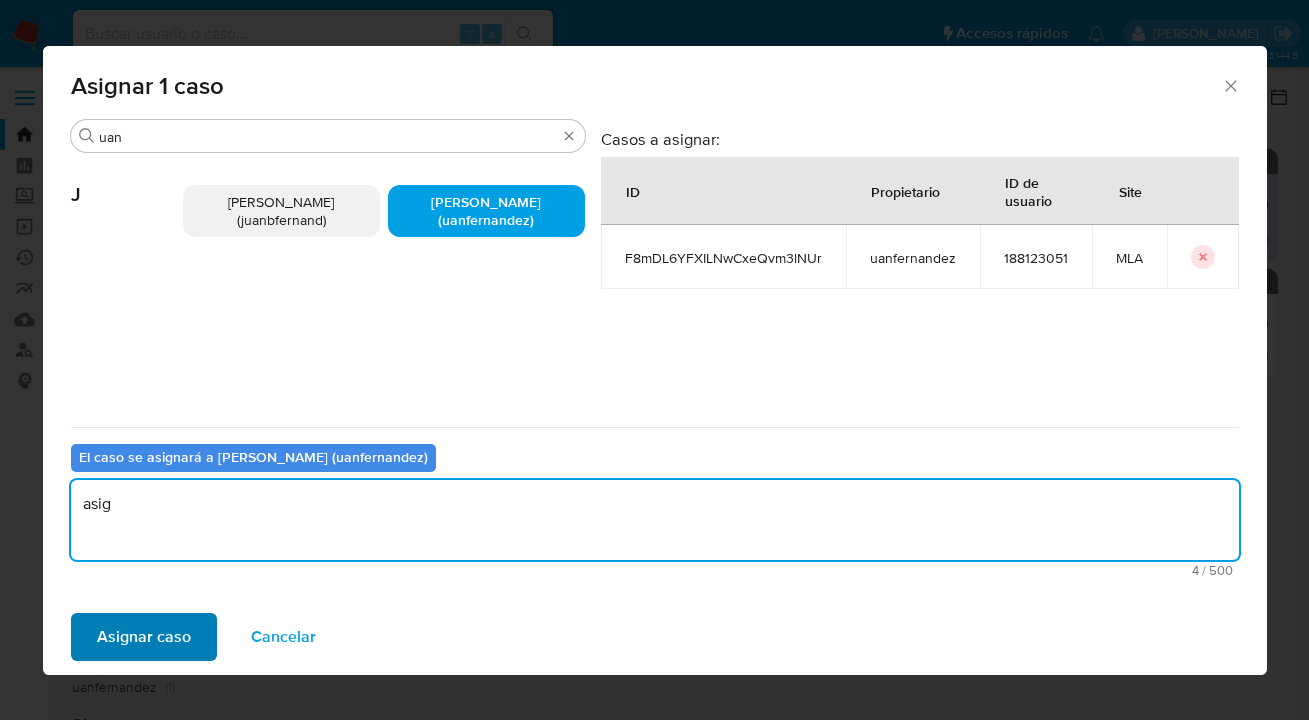 type on "asig" 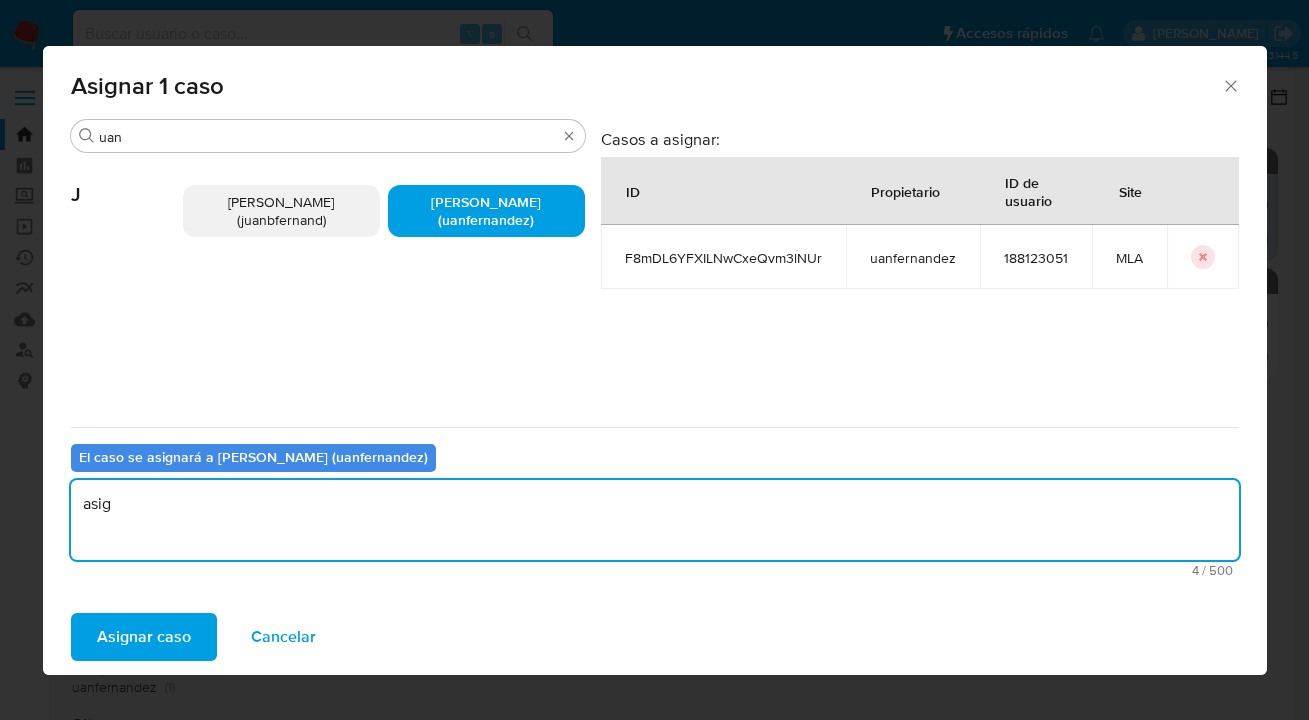 click on "Asignar caso" at bounding box center (144, 637) 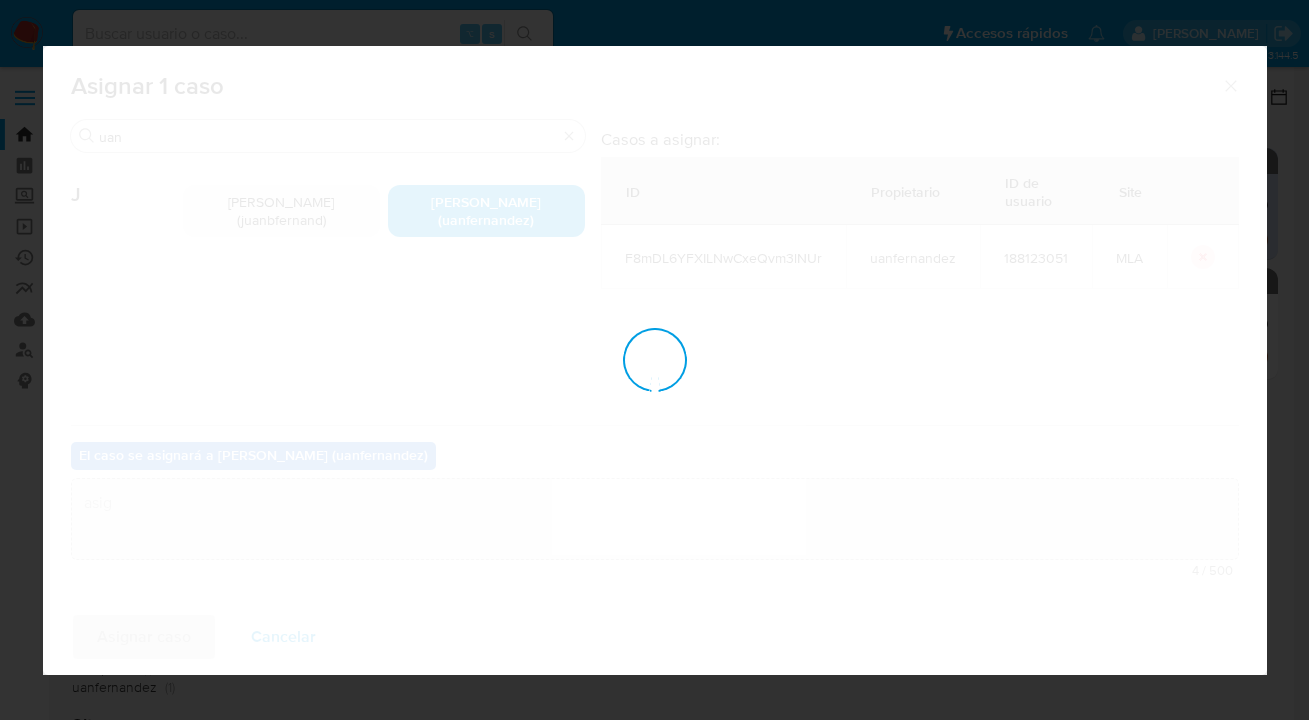 type 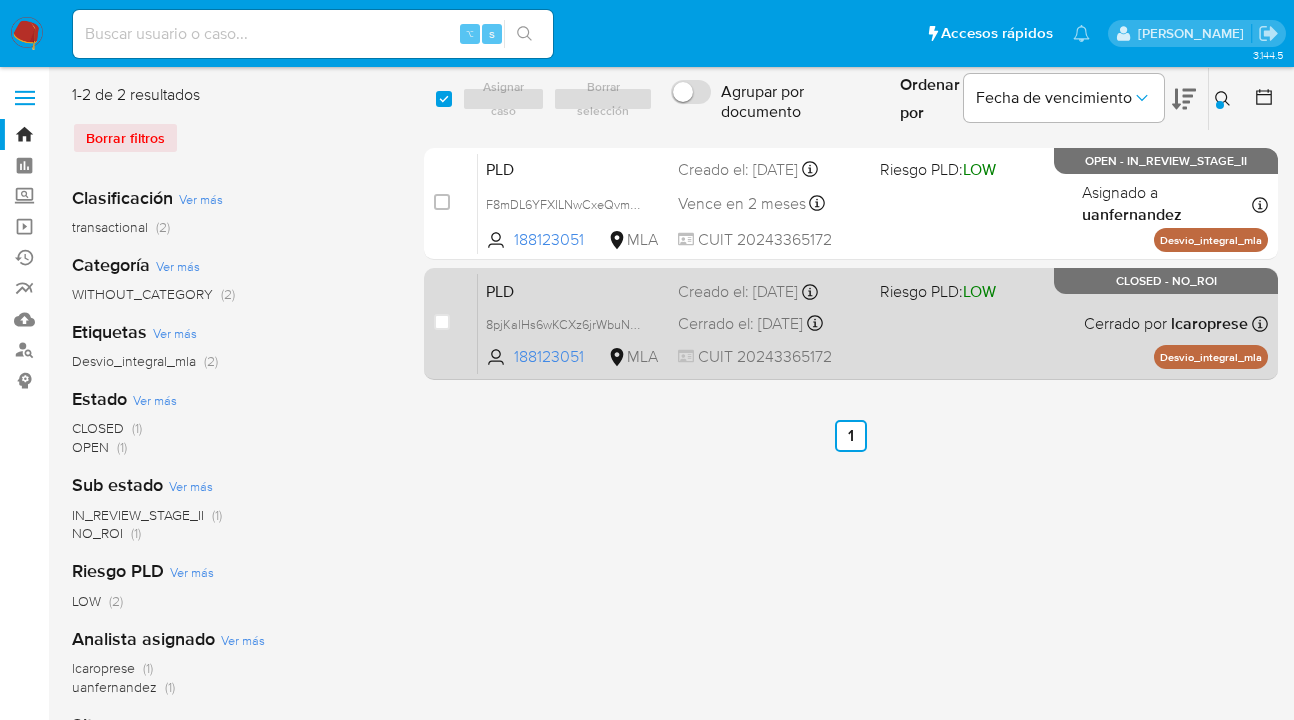 click on "PLD 8pjKalHs6wKCXz6jrWbuNkca 188123051 MLA Riesgo PLD:  LOW Creado el: 12/10/2024   Creado el: 12/10/2024 03:07:41 Cerrado el: 26/11/2024   Cerrado el: 26/11/2024 11:50:24 CUIT   20243365172 Cerrado por   lcaroprese   Asignado el: 17/10/2024 15:22:51 Desvio_integral_mla CLOSED - NO_ROI" at bounding box center (873, 323) 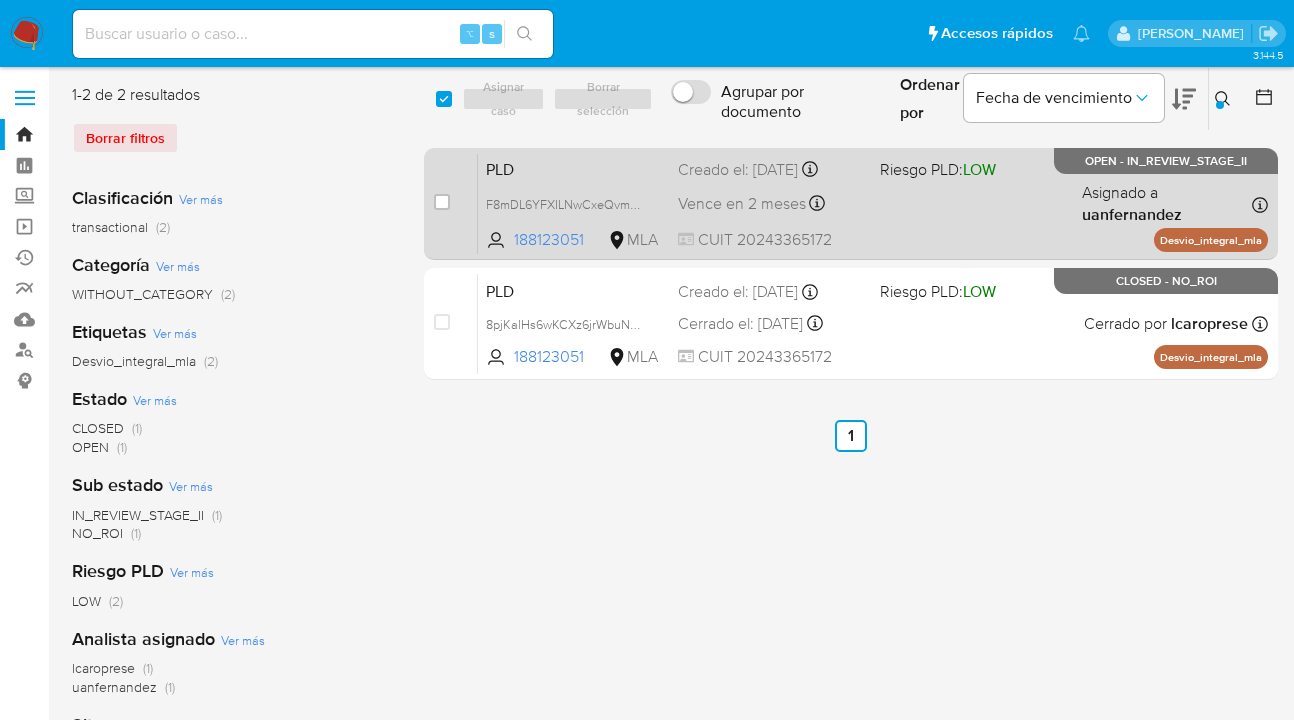 click on "PLD F8mDL6YFXILNwCxeQvm3lNUr 188123051 MLA Riesgo PLD:  LOW Creado el: 12/06/2025   Creado el: 12/06/2025 03:06:42 Vence en 2 meses   Vence el 10/09/2025 03:06:43 CUIT   20243365172 Asignado a   uanfernandez   Asignado el: 18/06/2025 14:22:05 Desvio_integral_mla OPEN - IN_REVIEW_STAGE_II" at bounding box center (873, 203) 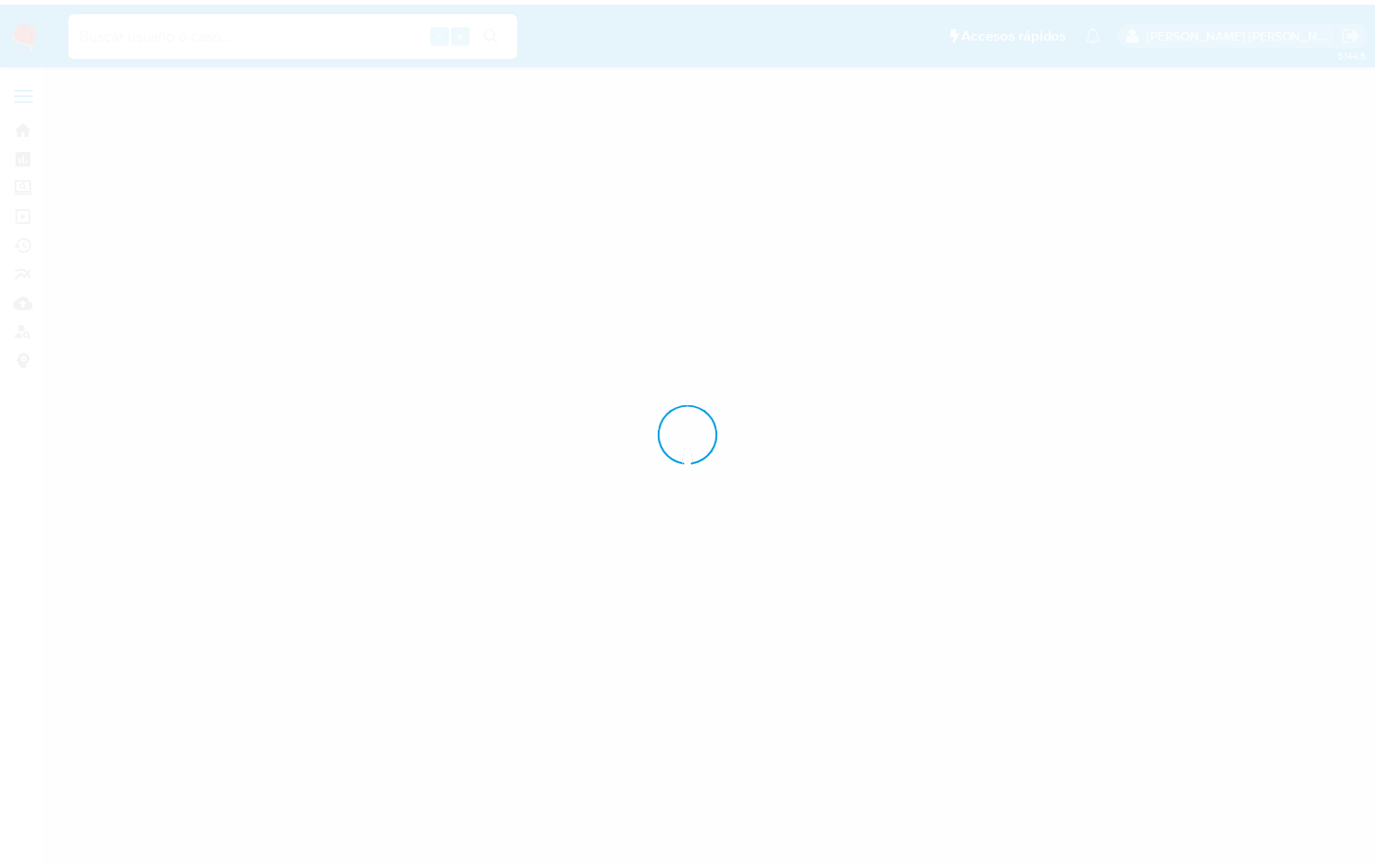 scroll, scrollTop: 0, scrollLeft: 0, axis: both 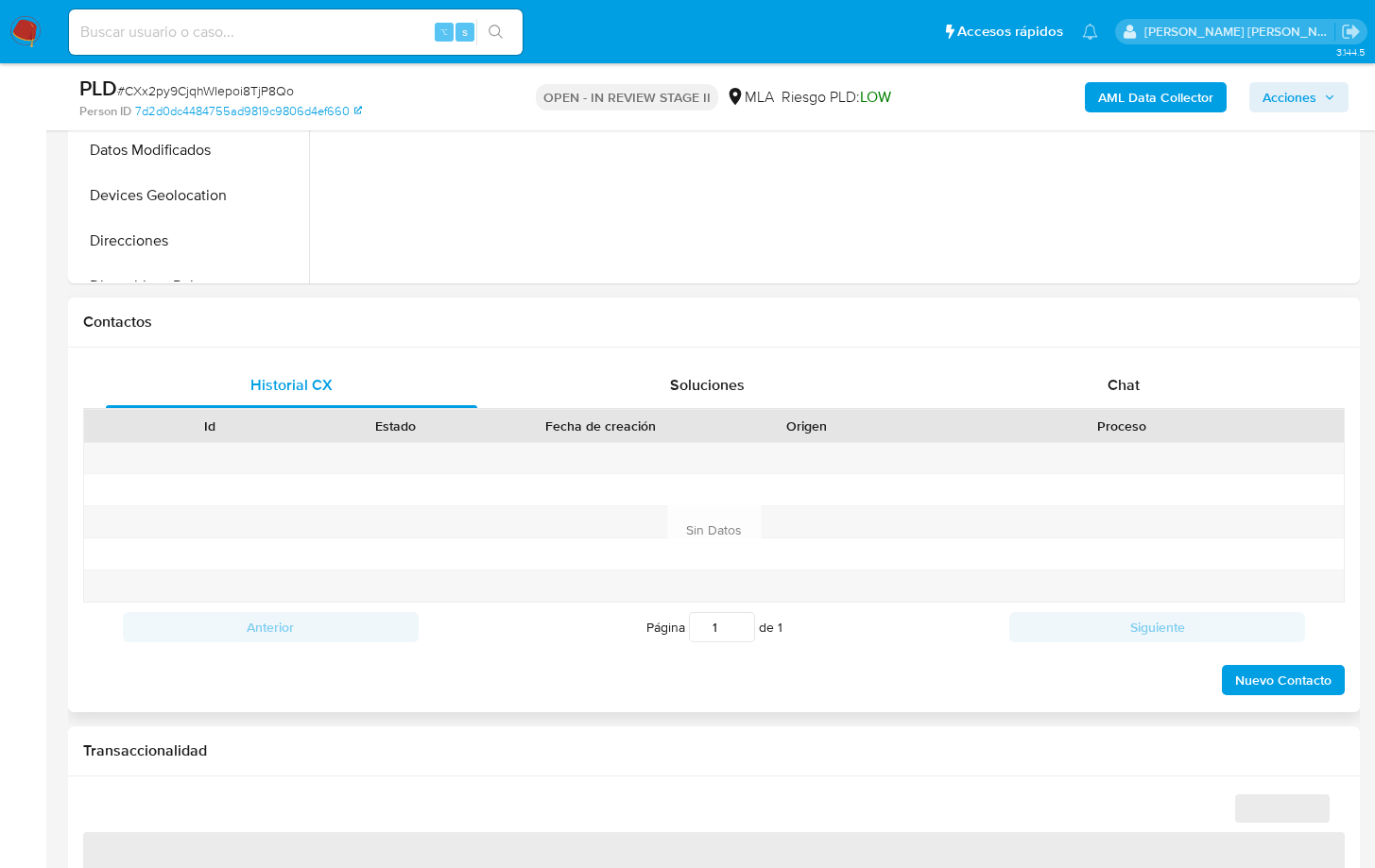 select on "10" 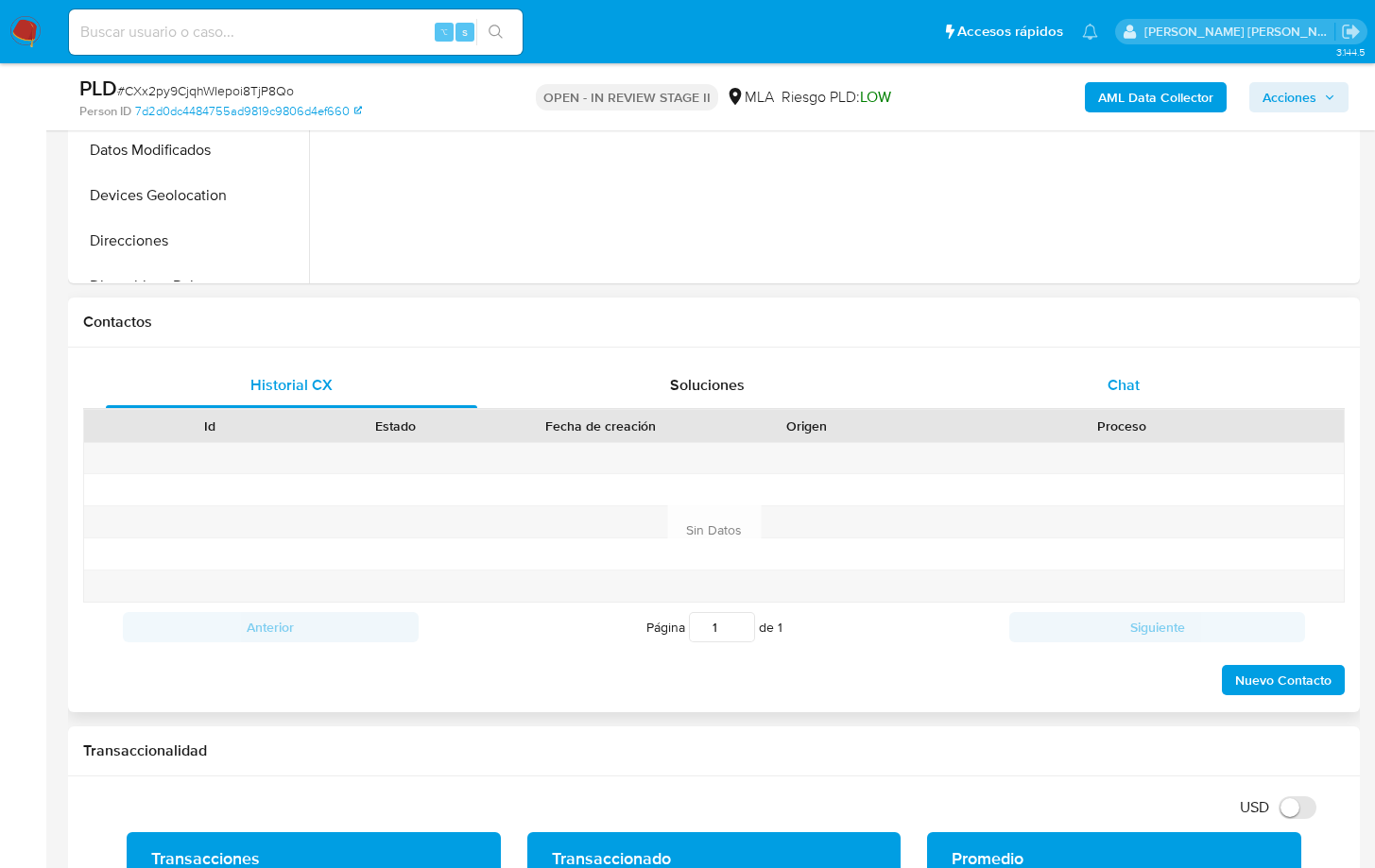 click on "Chat" at bounding box center [1124, 384] 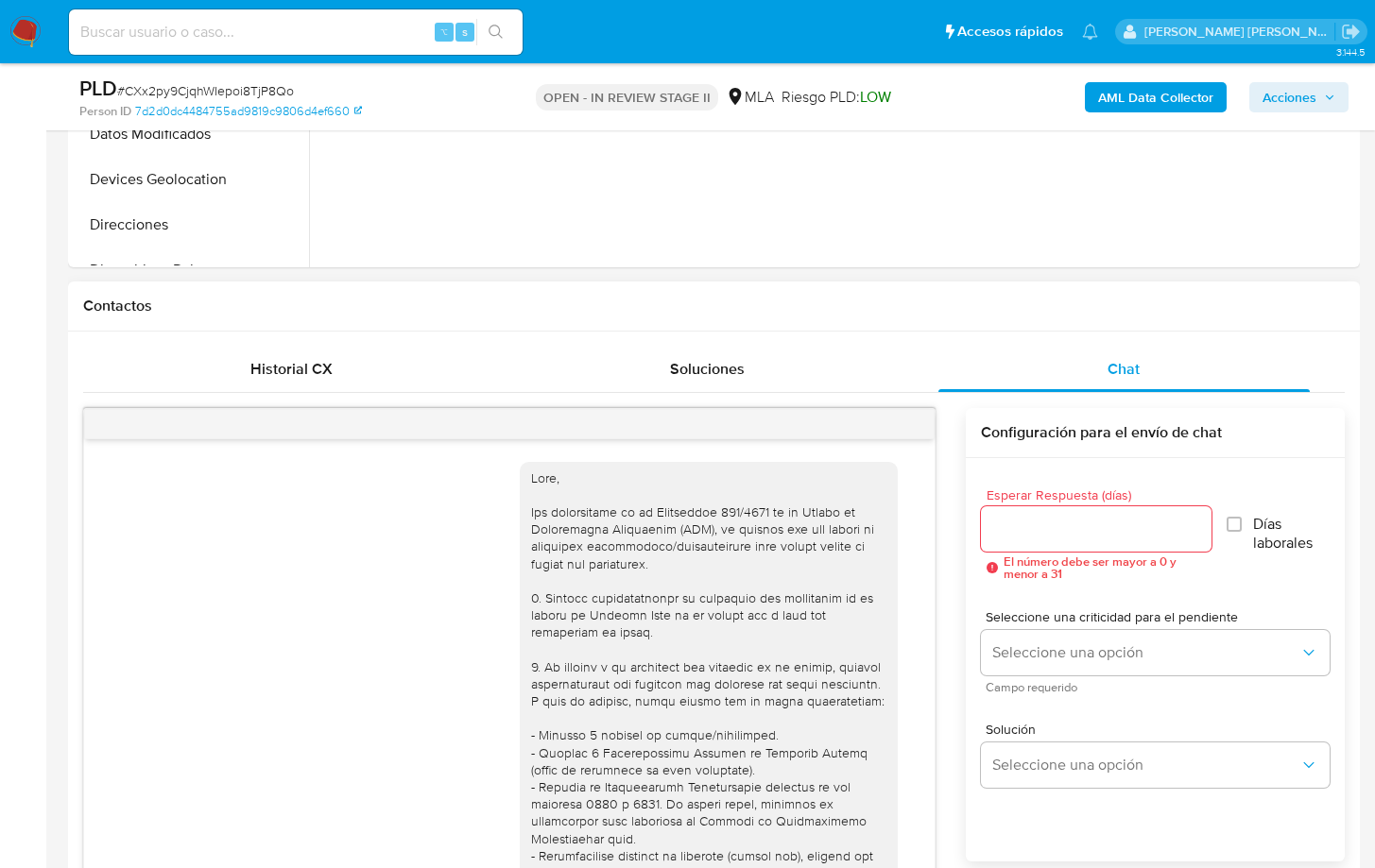 scroll, scrollTop: 723, scrollLeft: 0, axis: vertical 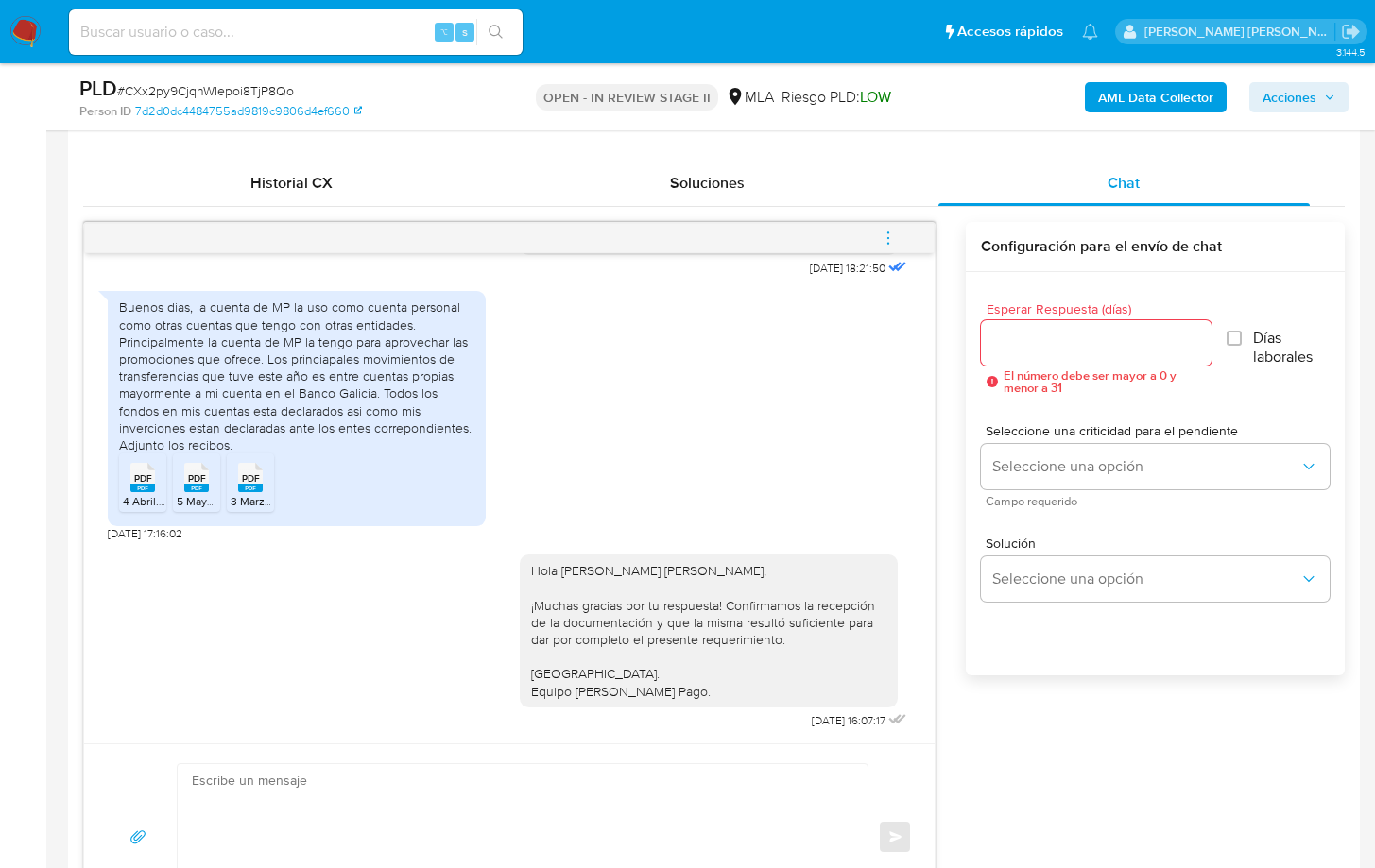 drag, startPoint x: 890, startPoint y: 238, endPoint x: 880, endPoint y: 242, distance: 10.7703296 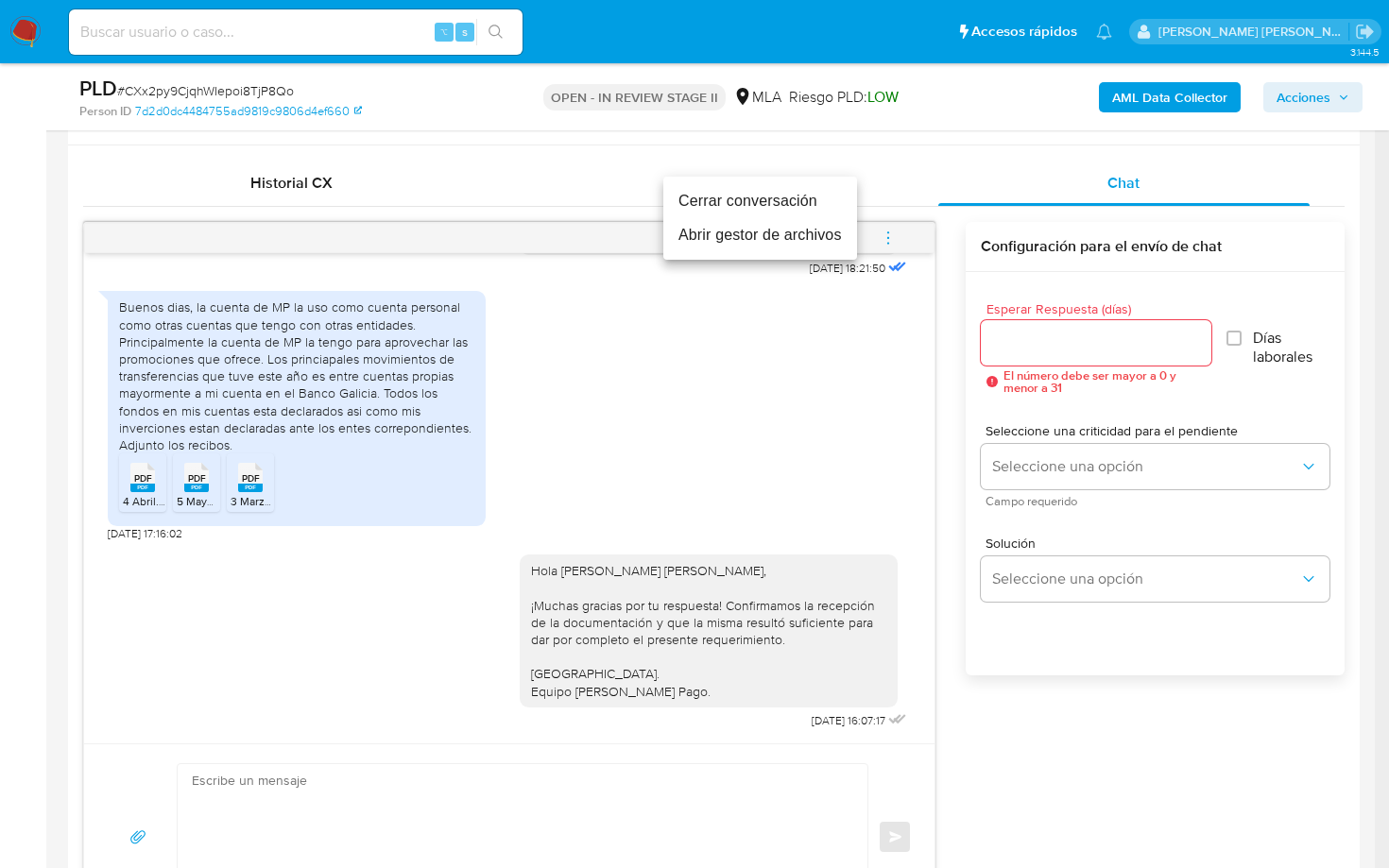 click on "Cerrar conversación" at bounding box center [760, 201] 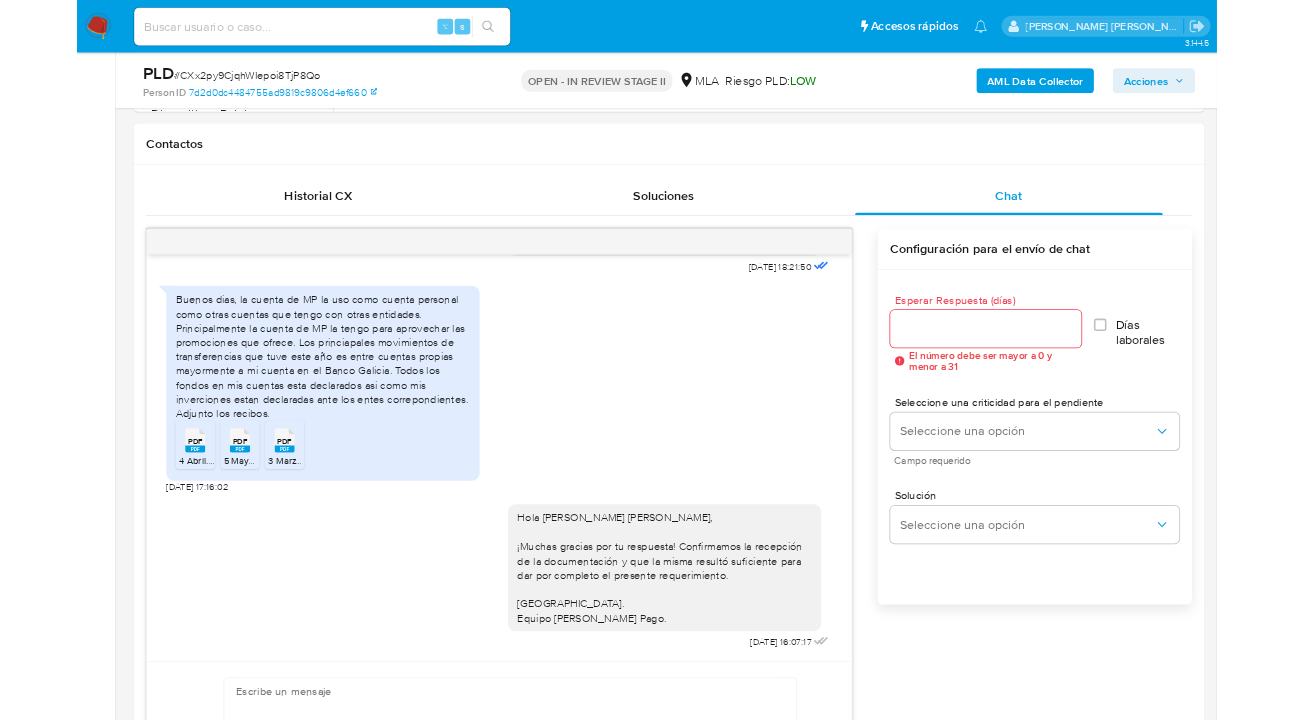 scroll, scrollTop: 893, scrollLeft: 0, axis: vertical 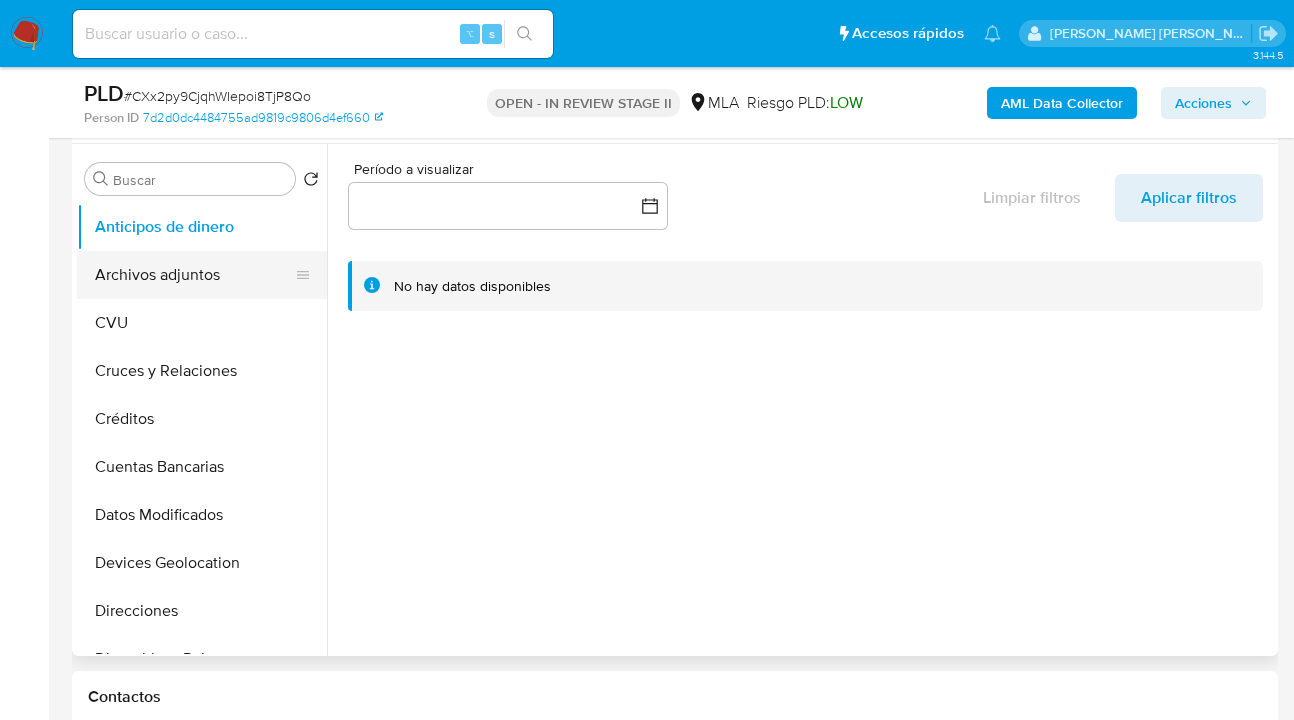 drag, startPoint x: 180, startPoint y: 276, endPoint x: 294, endPoint y: 275, distance: 114.00439 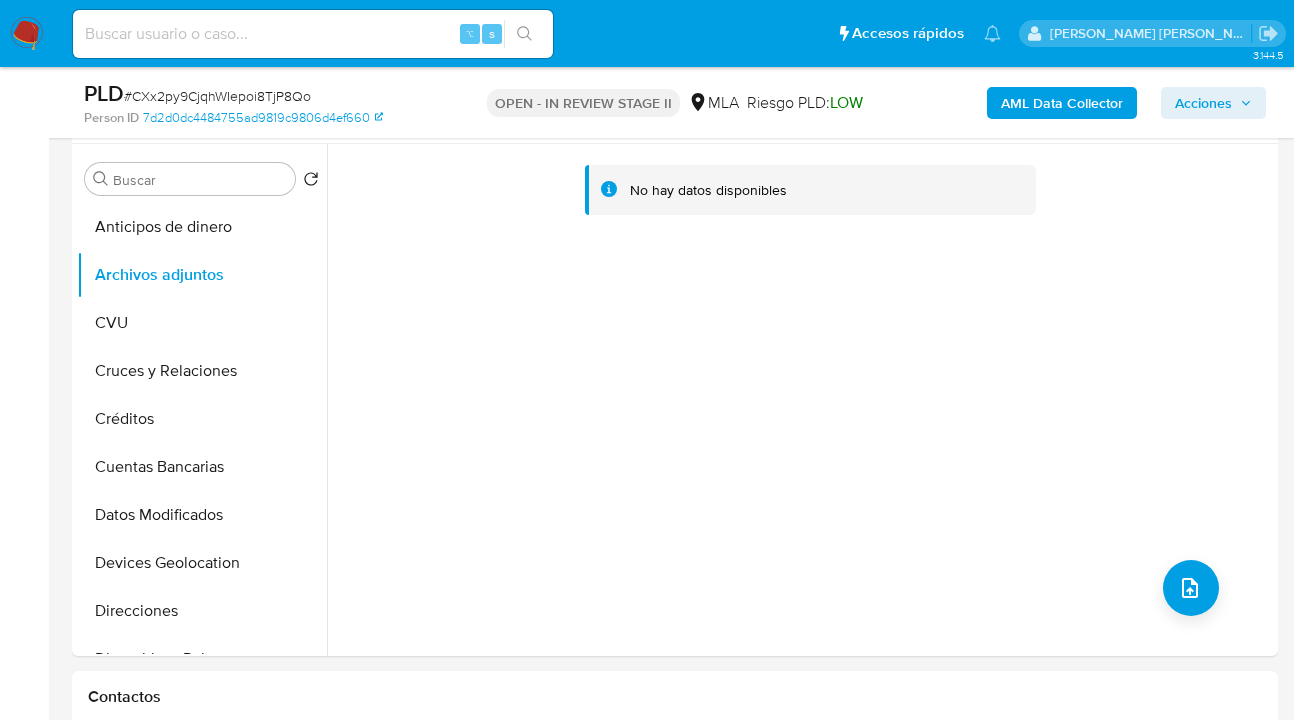 click on "AML Data Collector" at bounding box center (1062, 103) 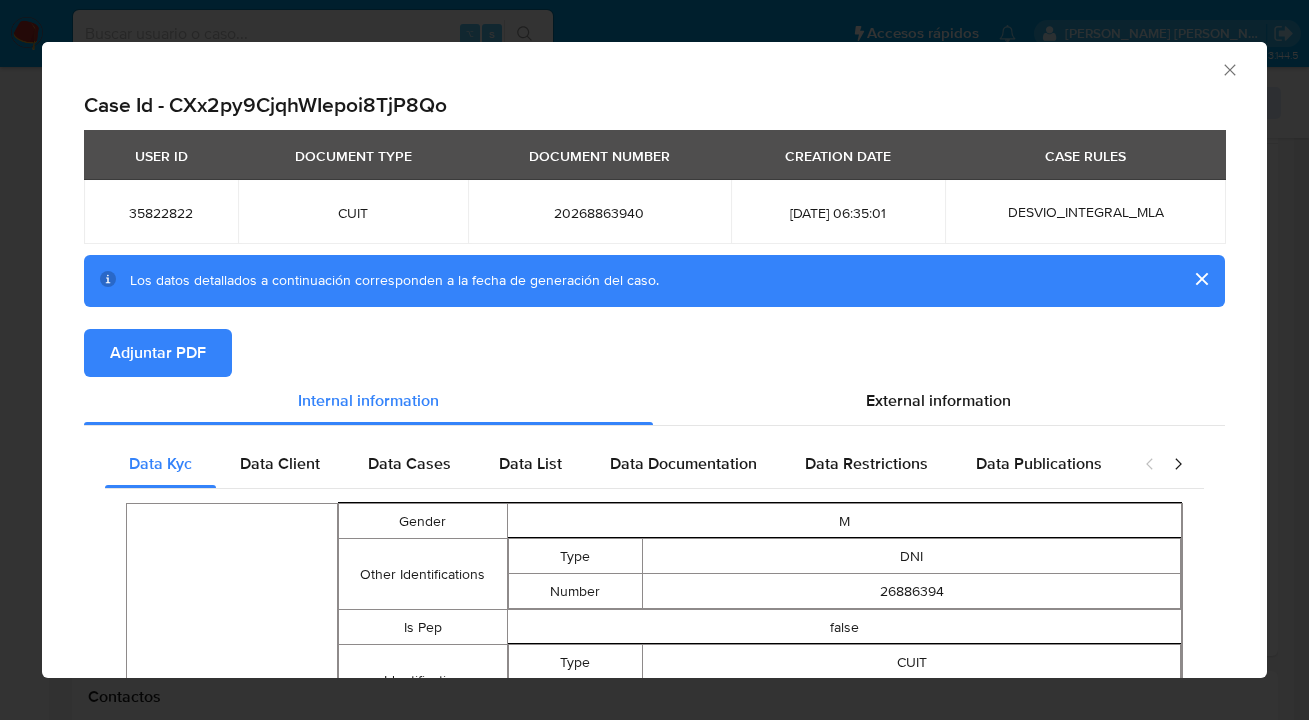 click on "Adjuntar PDF" at bounding box center [158, 353] 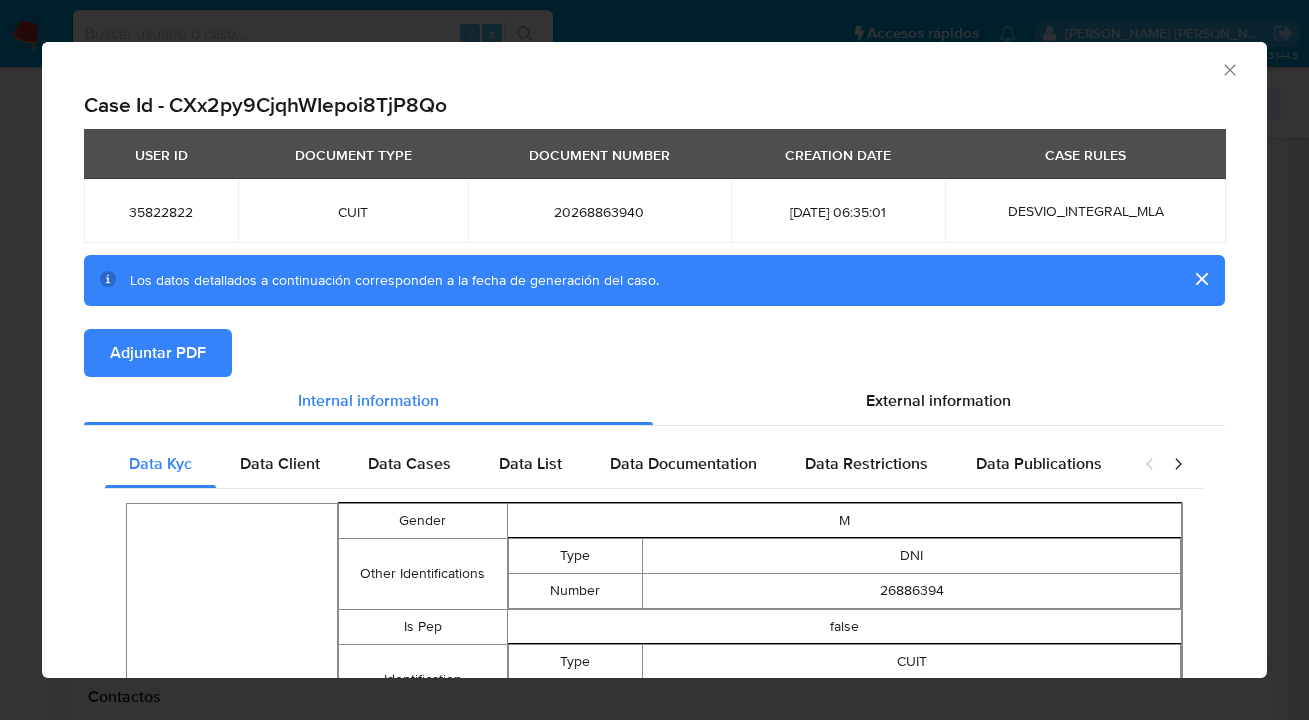 click on "AML Data Collector" at bounding box center [654, 67] 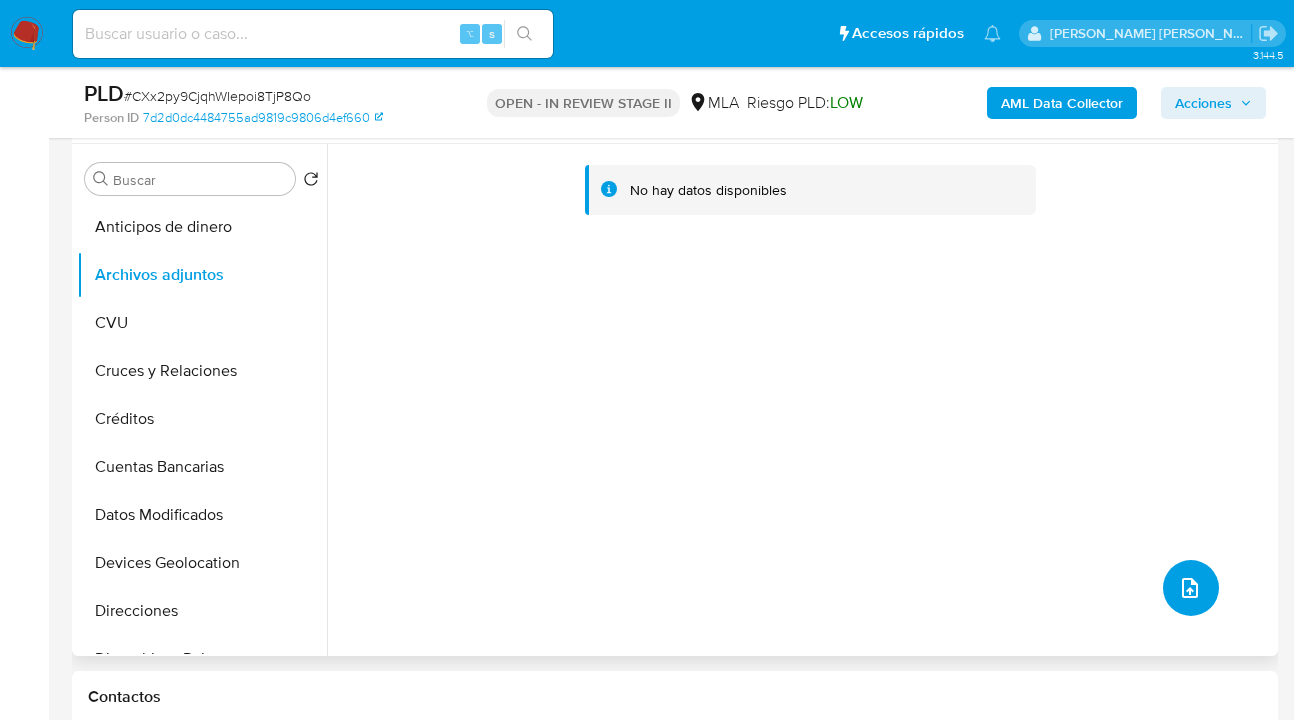 click at bounding box center (1191, 588) 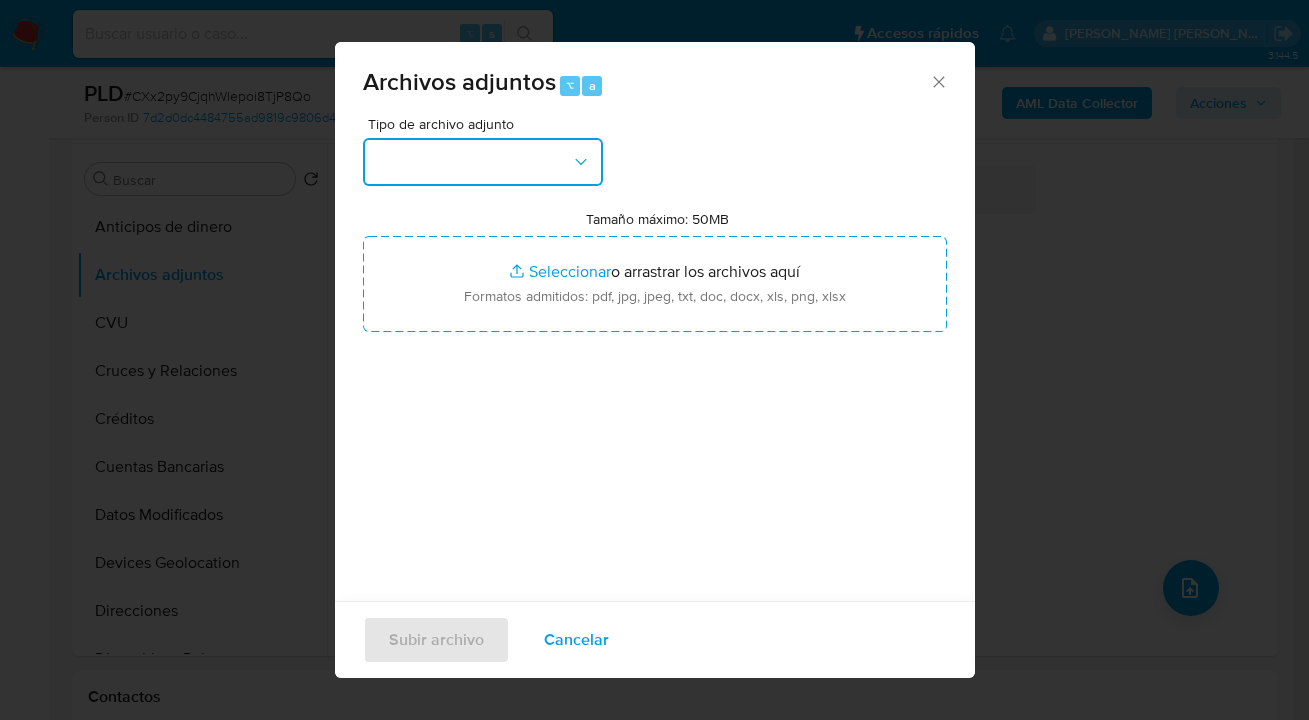 click 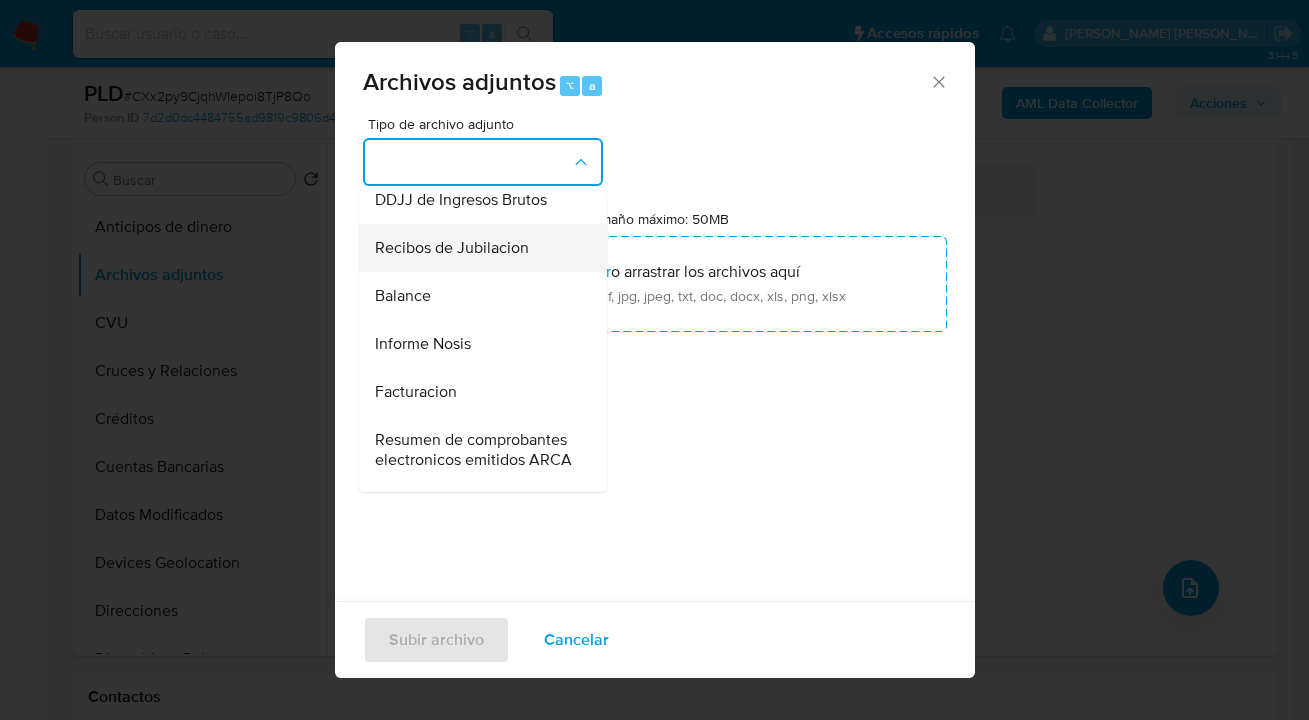 scroll, scrollTop: 808, scrollLeft: 0, axis: vertical 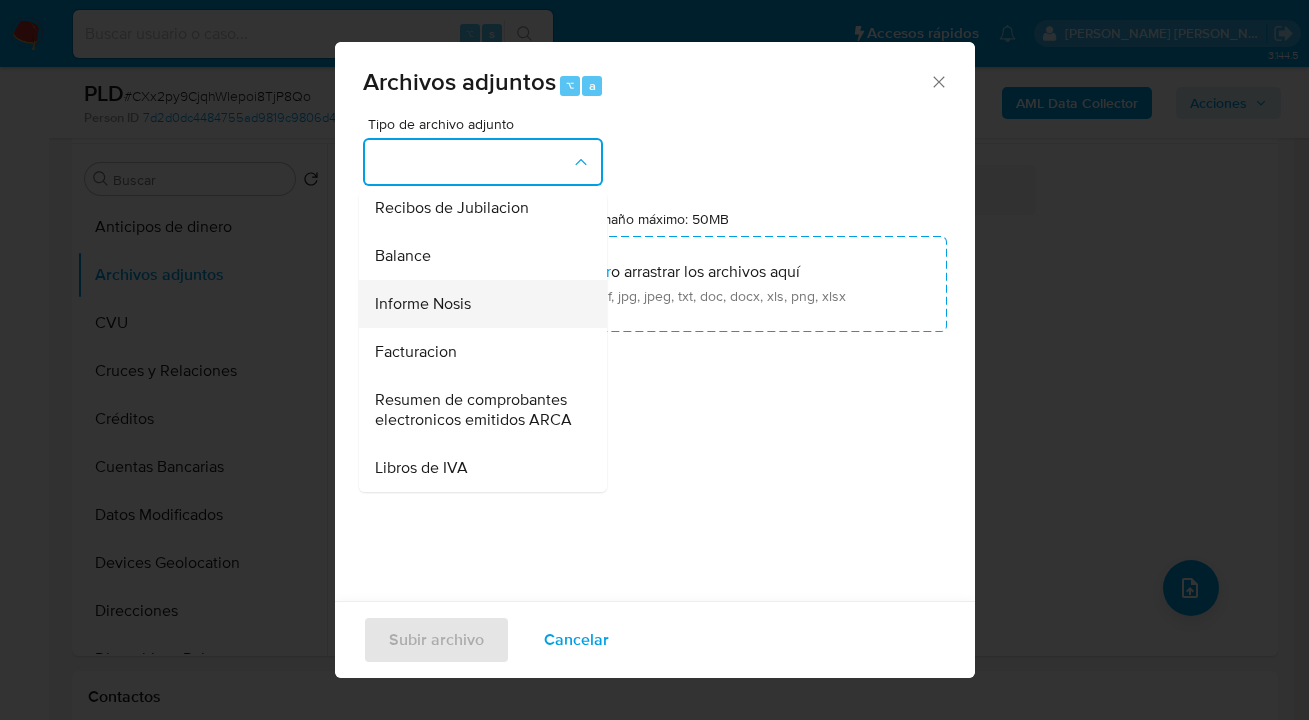 click on "Informe Nosis" at bounding box center (477, 304) 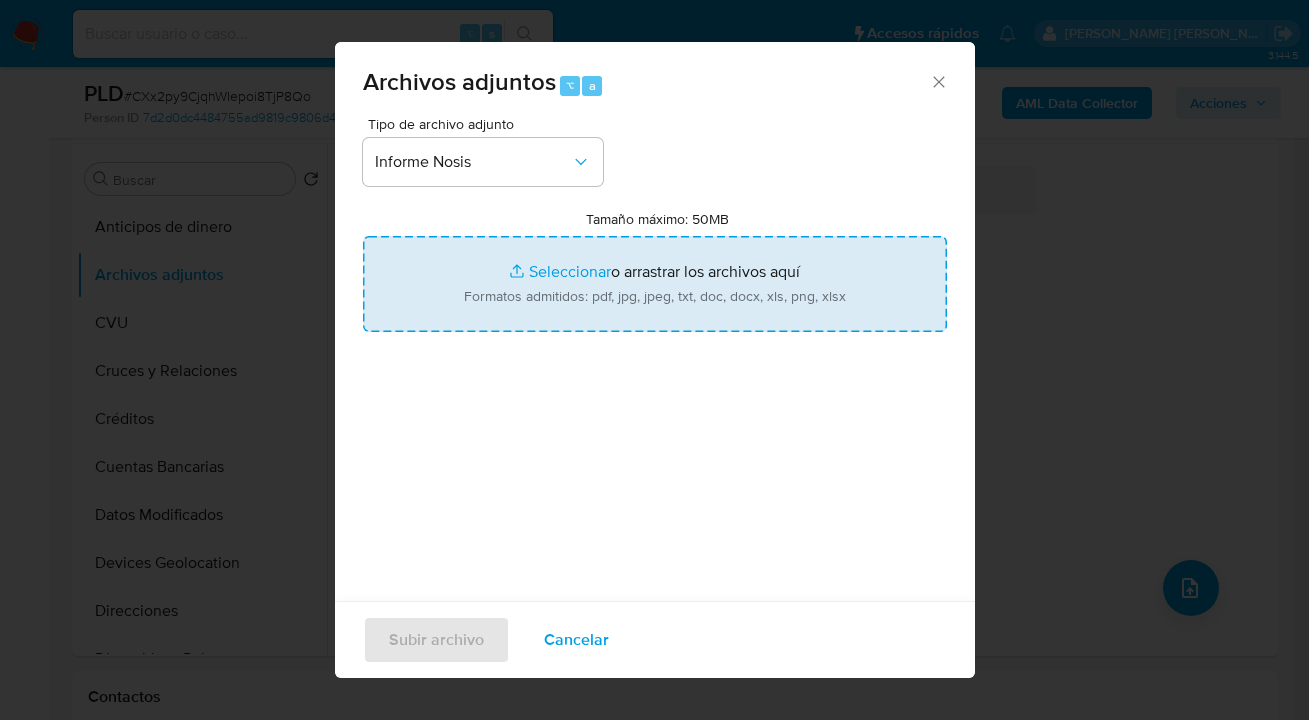 click on "Tamaño máximo: 50MB Seleccionar archivos" at bounding box center [655, 284] 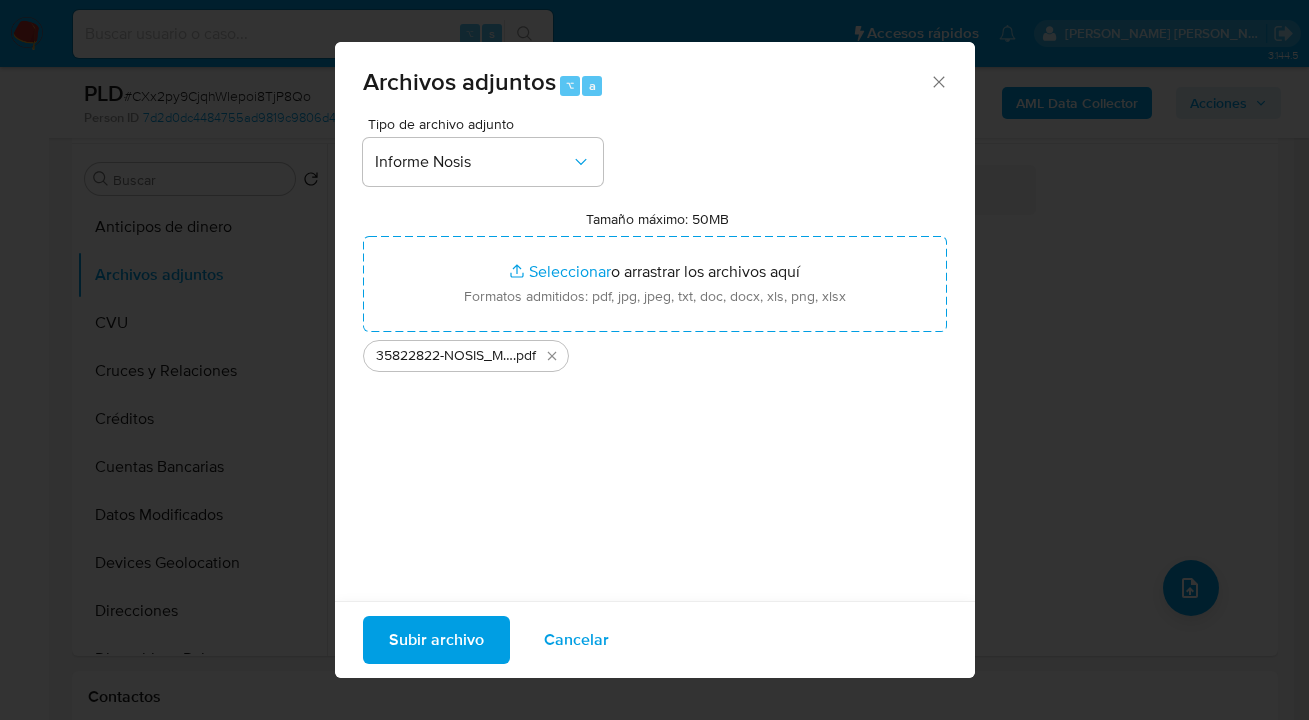 click on "Subir archivo" at bounding box center [436, 640] 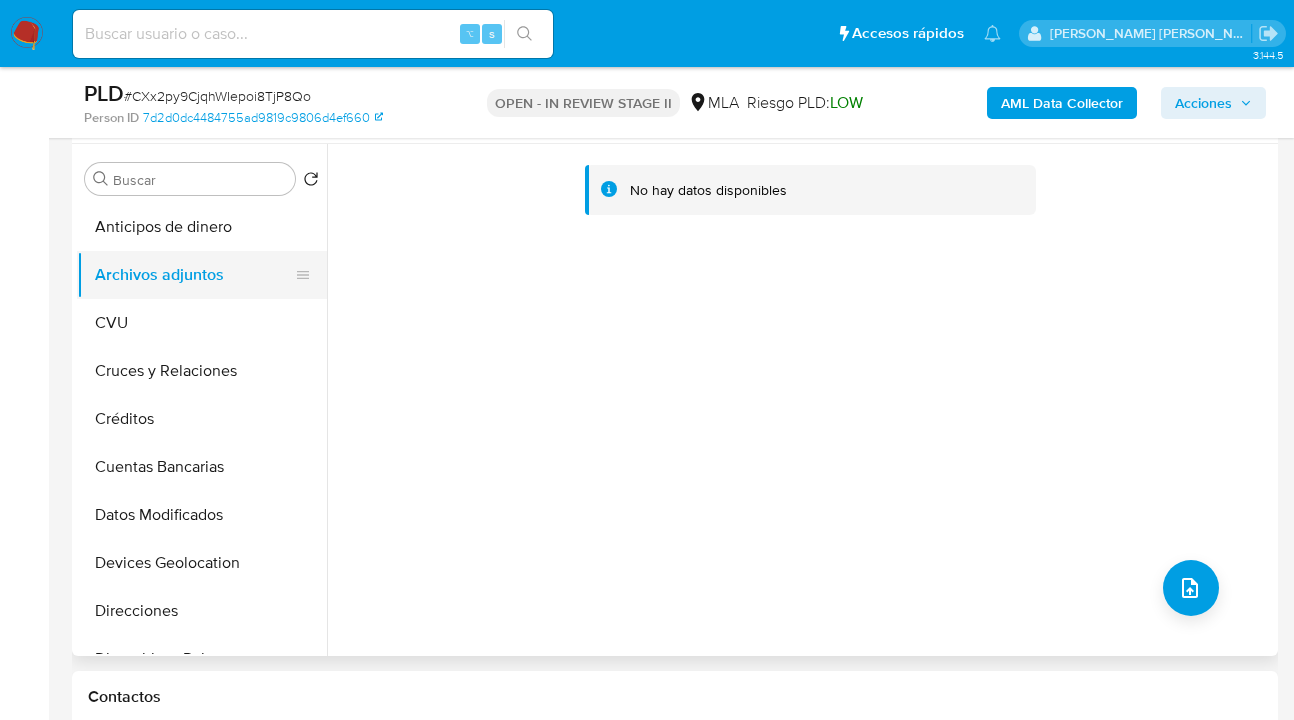 drag, startPoint x: 131, startPoint y: 306, endPoint x: 141, endPoint y: 273, distance: 34.48188 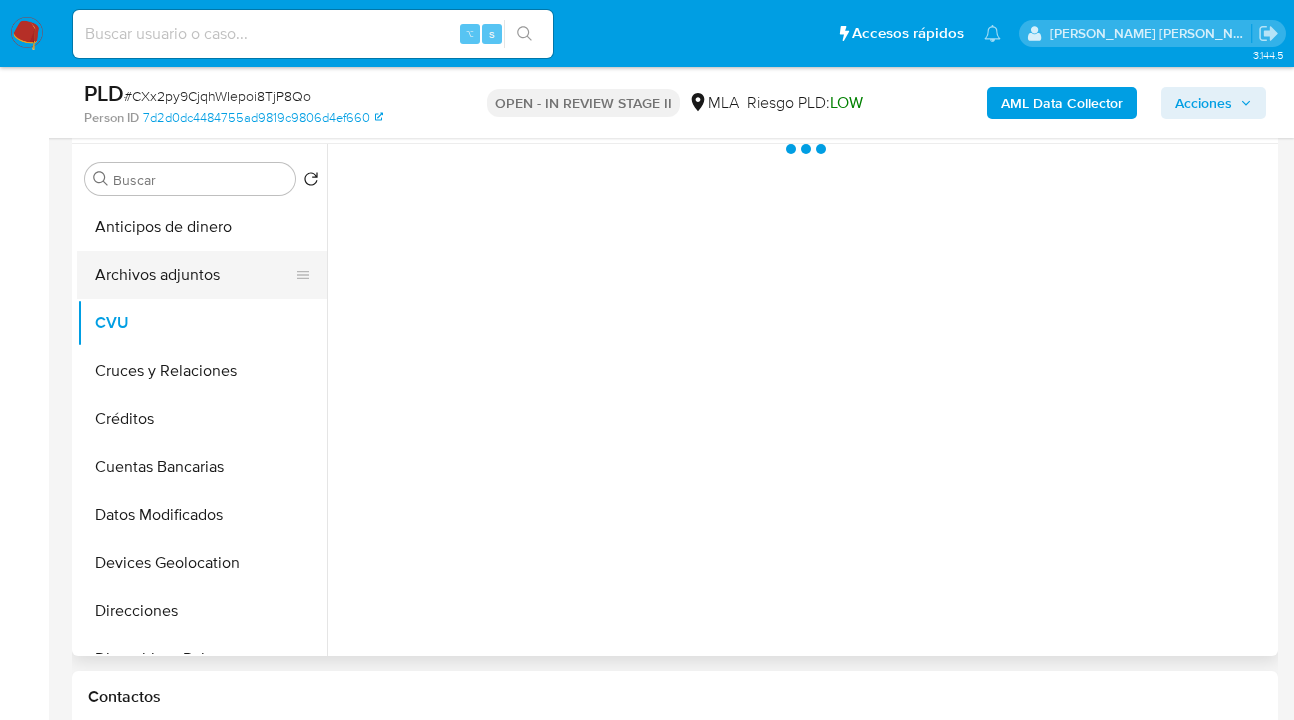 click on "Archivos adjuntos" at bounding box center [194, 275] 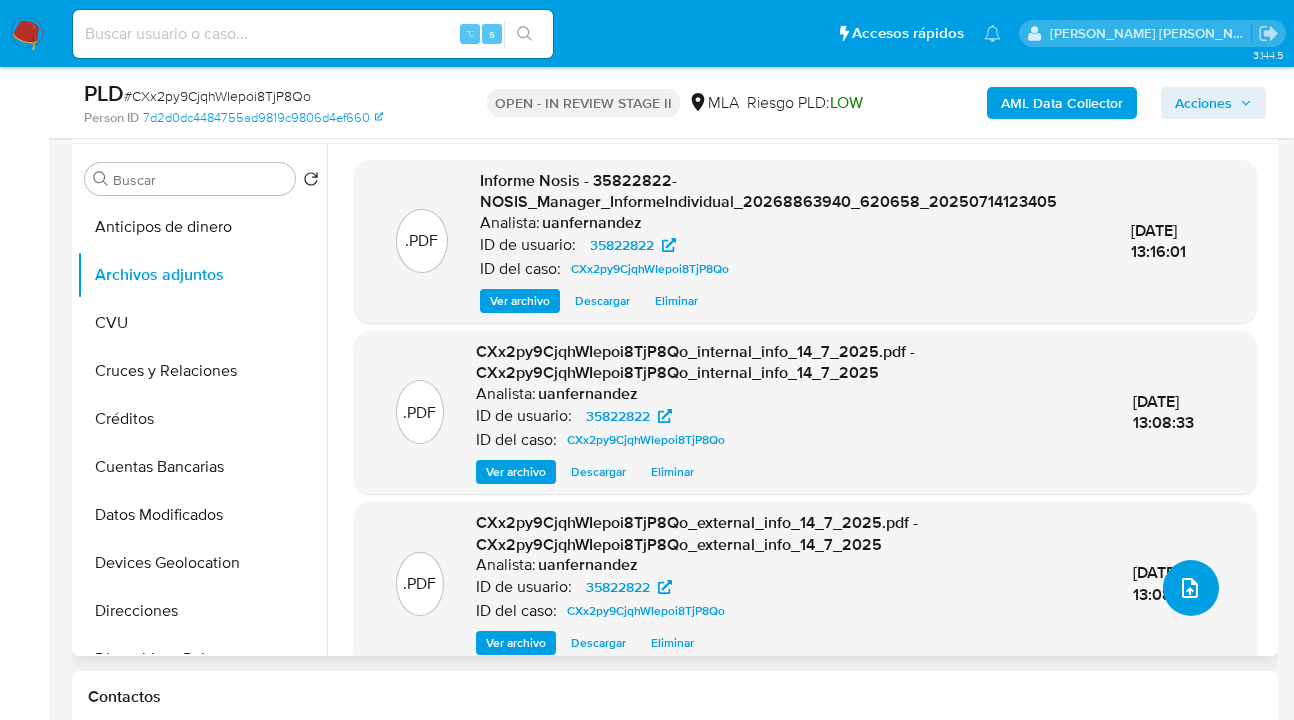 click 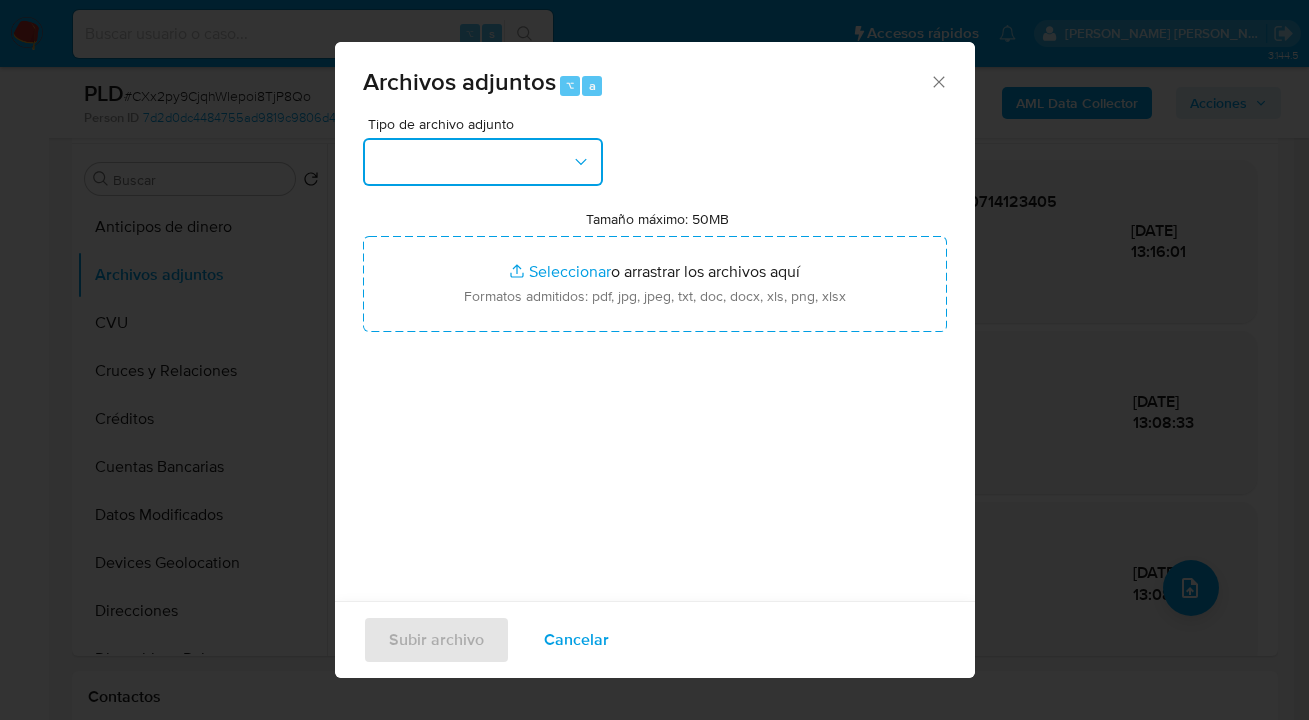 click 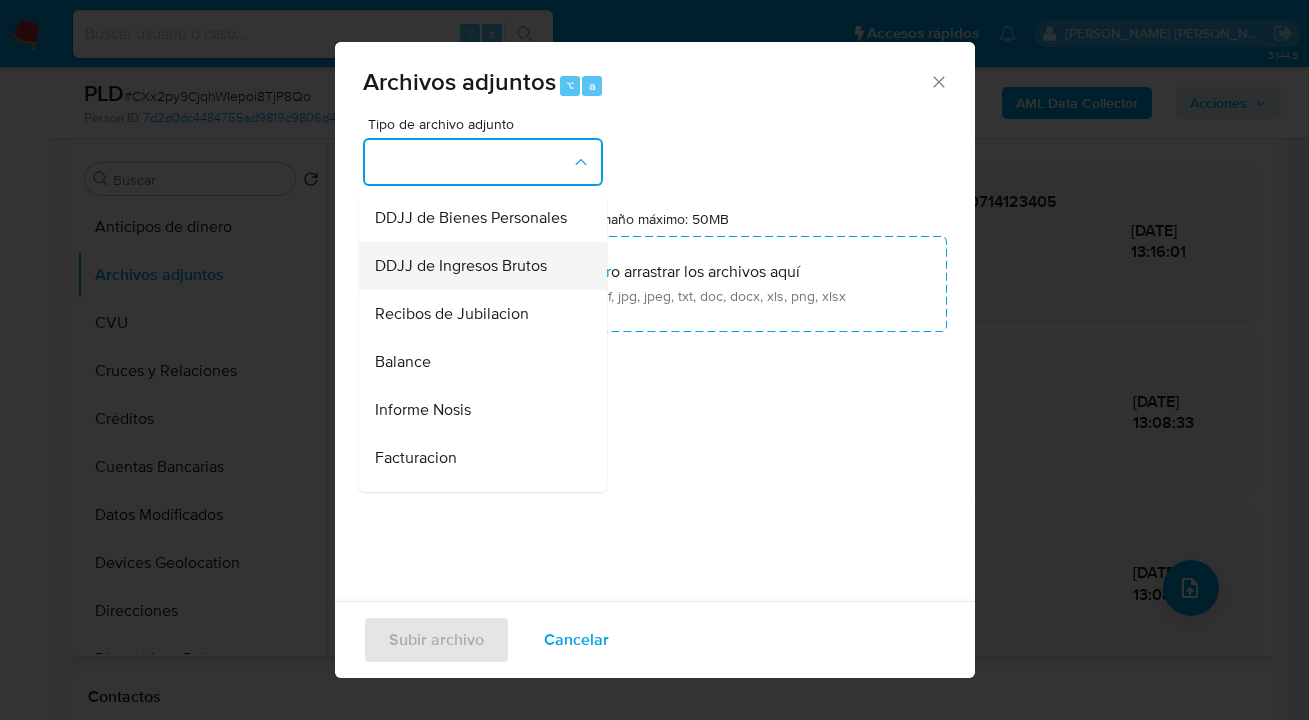 scroll, scrollTop: 637, scrollLeft: 0, axis: vertical 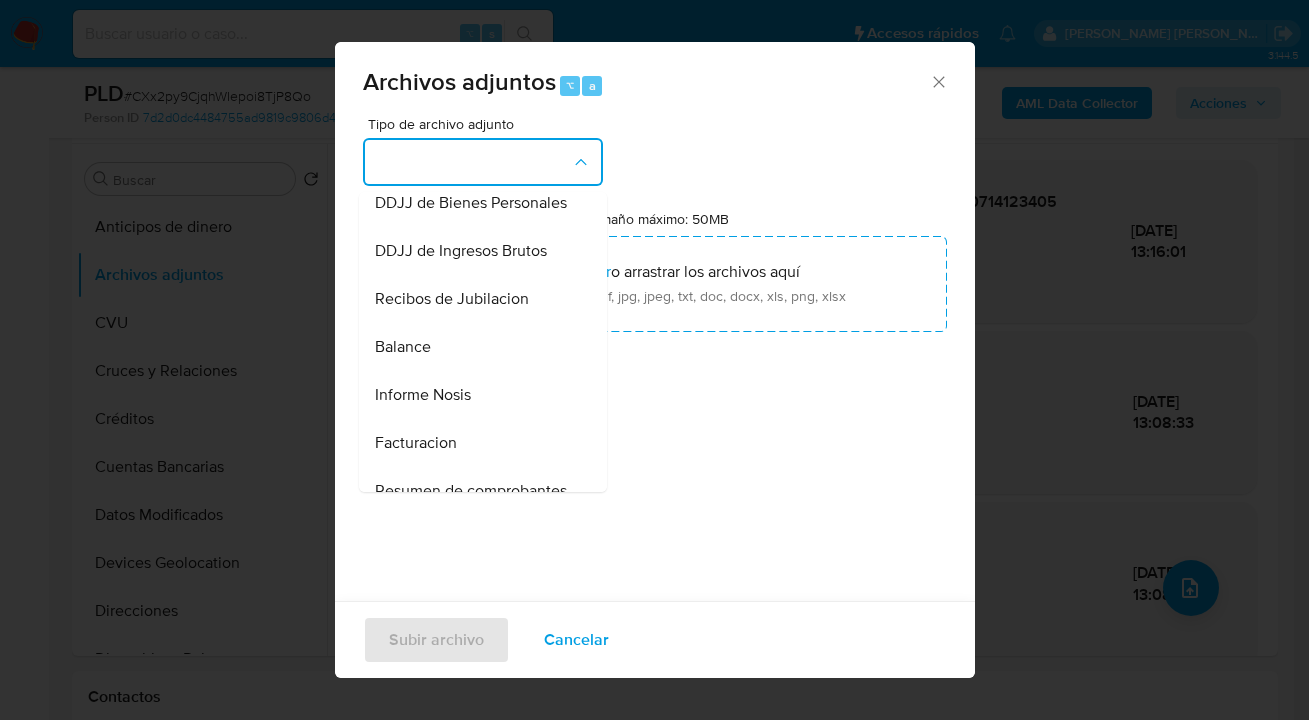 click on "Recibos de Jubilacion" at bounding box center [452, 299] 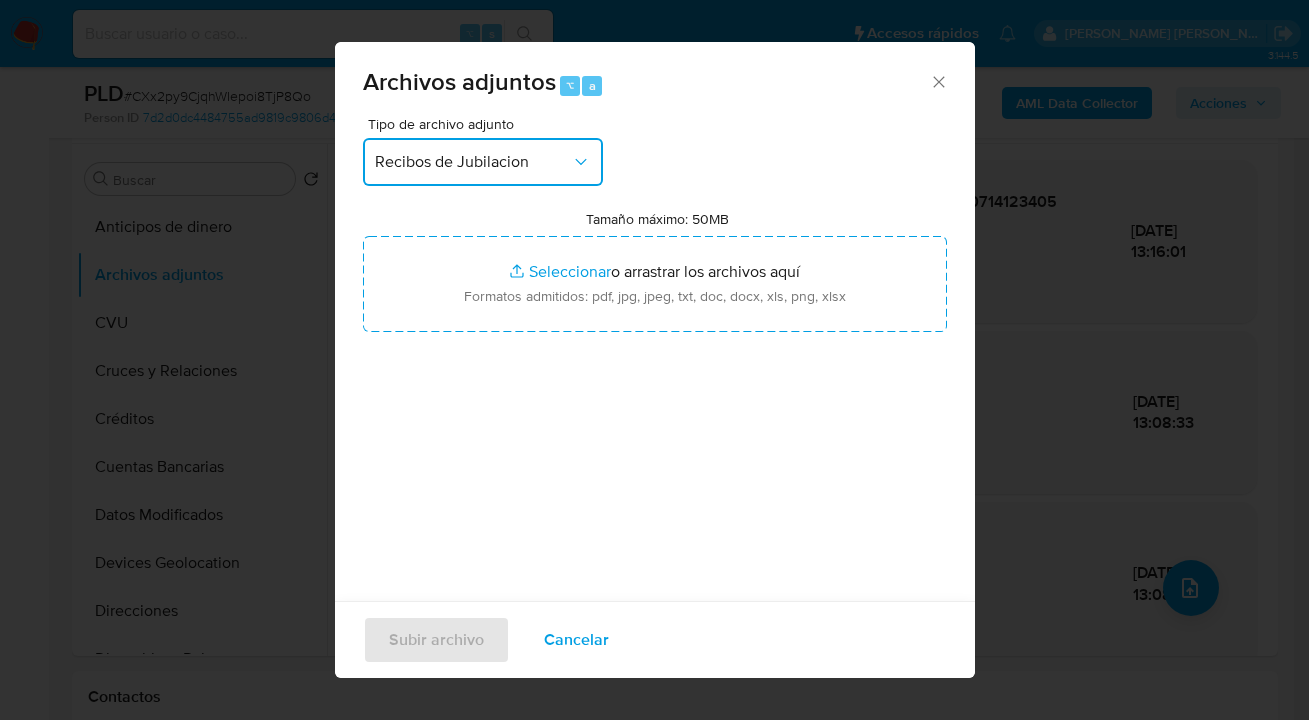 click 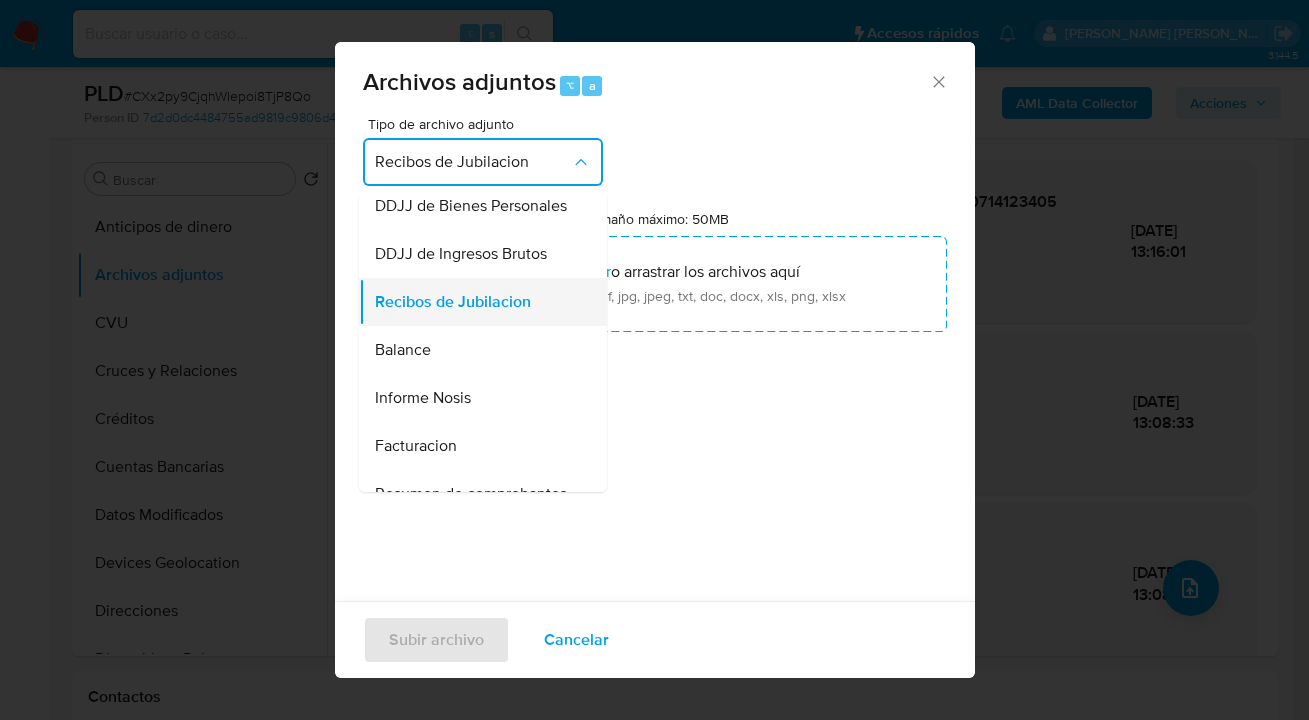 scroll, scrollTop: 808, scrollLeft: 0, axis: vertical 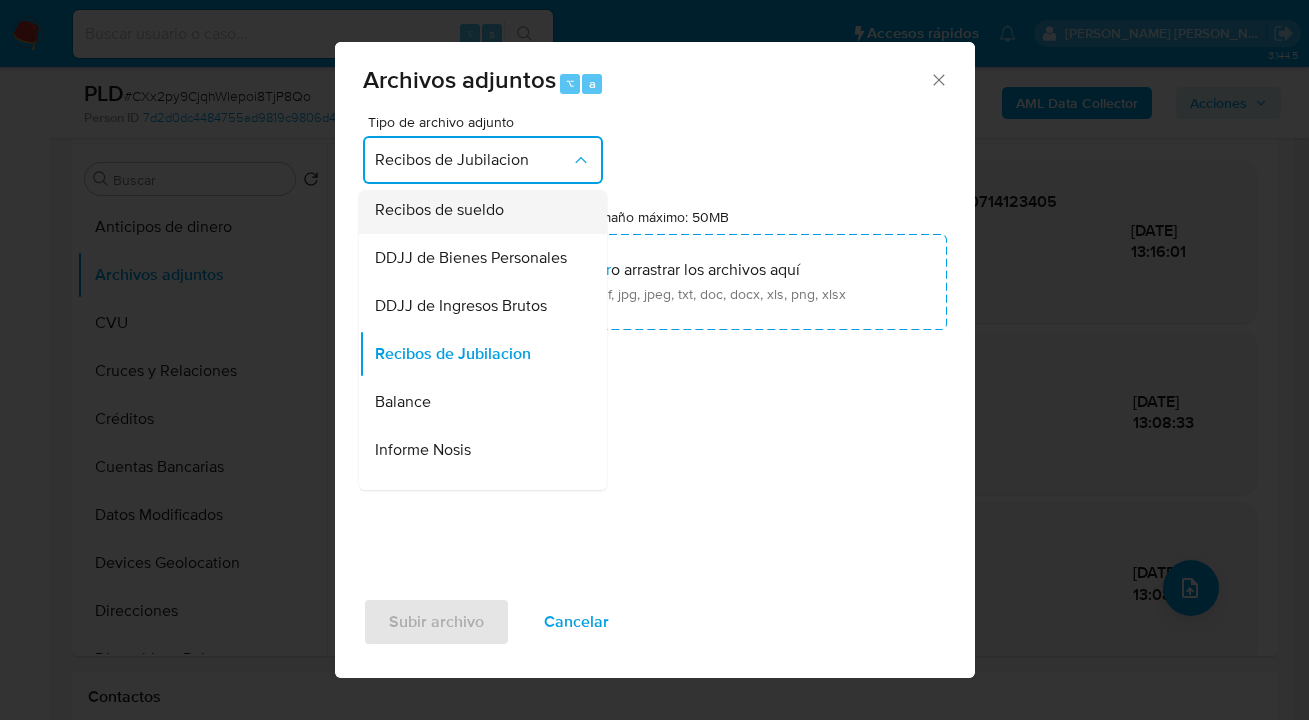 click on "Recibos de sueldo" at bounding box center (477, 210) 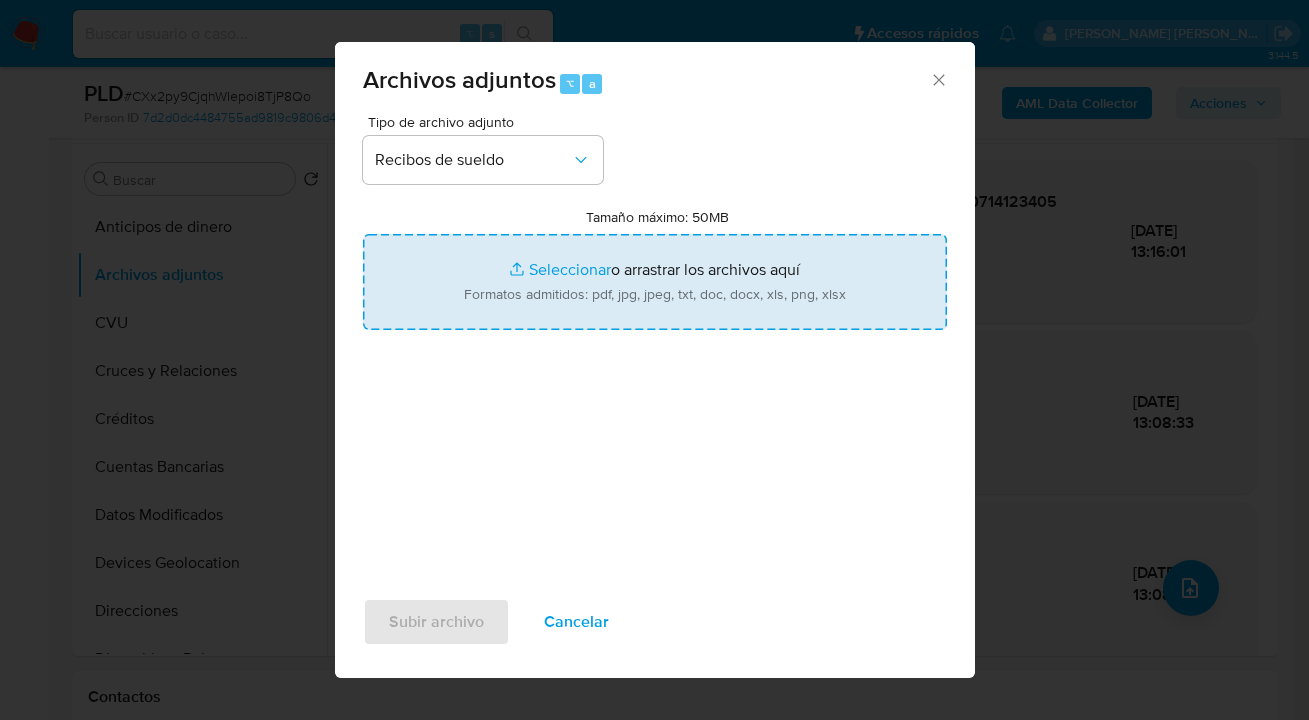 click on "Tamaño máximo: 50MB Seleccionar archivos" at bounding box center [655, 282] 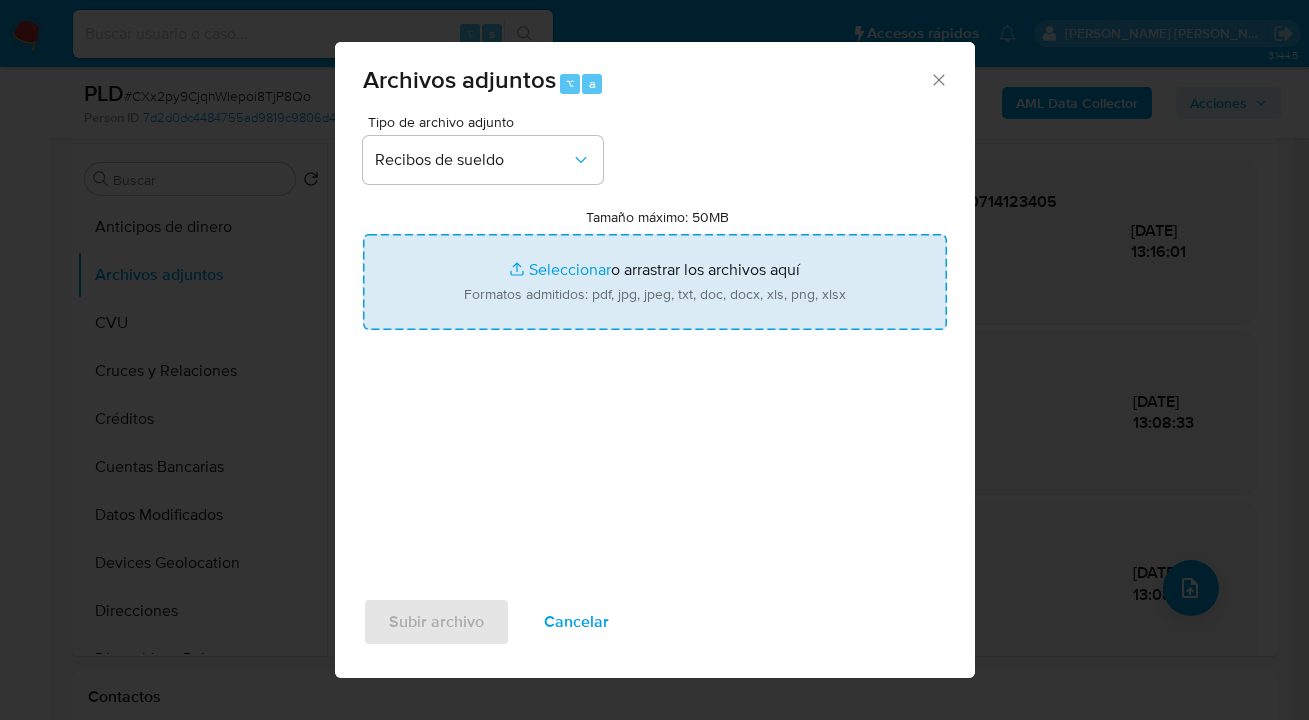 type on "C:\fakepath\sueldo  feb 2024.pdf" 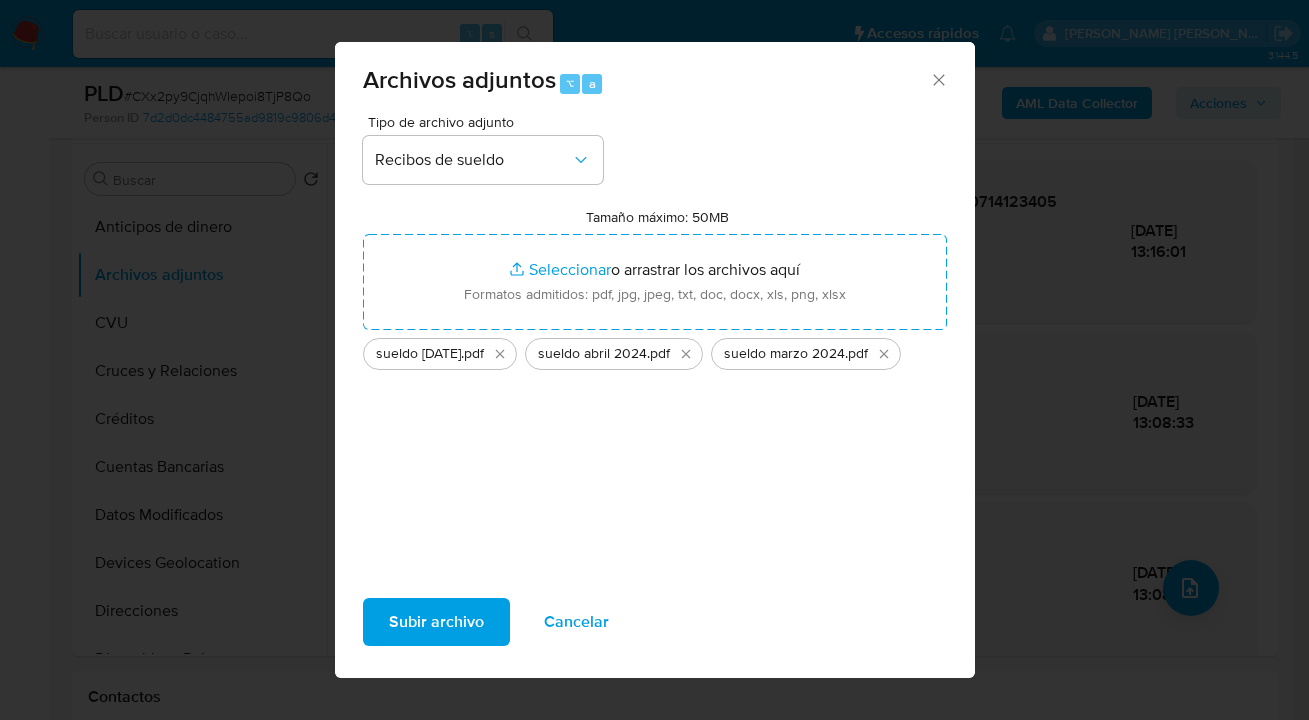 click on "Subir archivo" at bounding box center [436, 622] 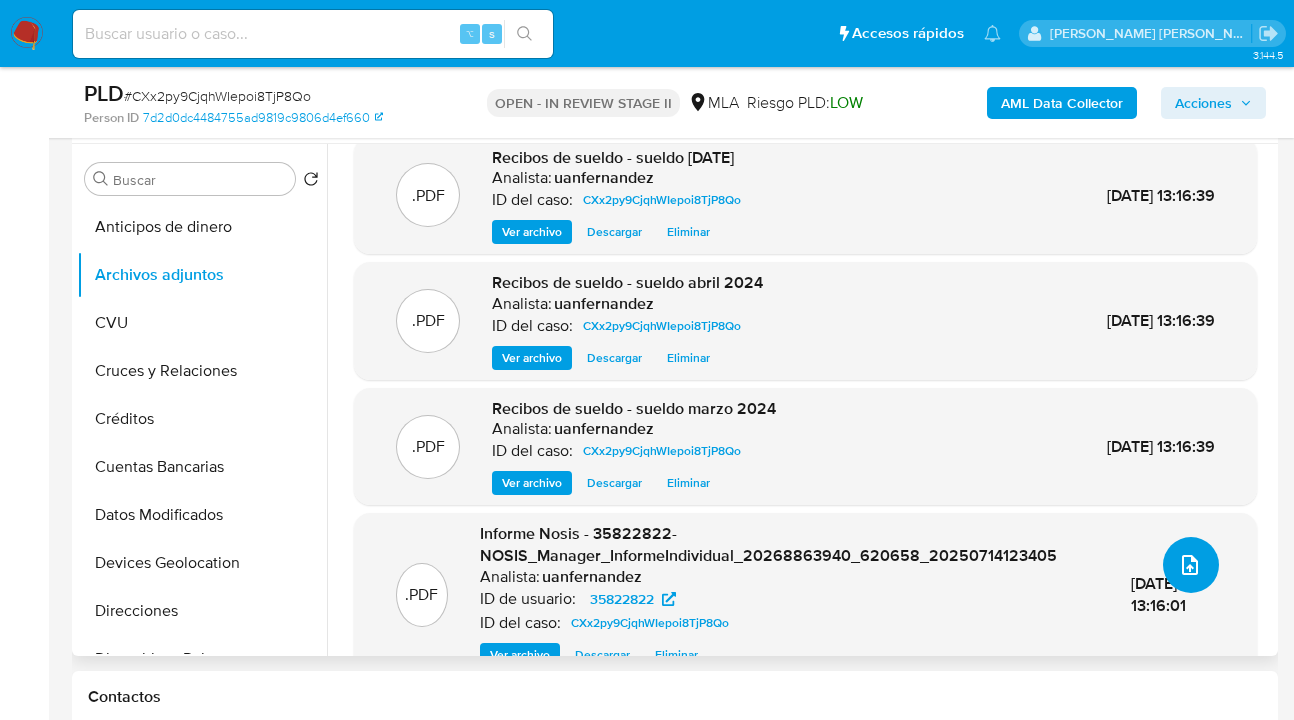 scroll, scrollTop: 62, scrollLeft: 0, axis: vertical 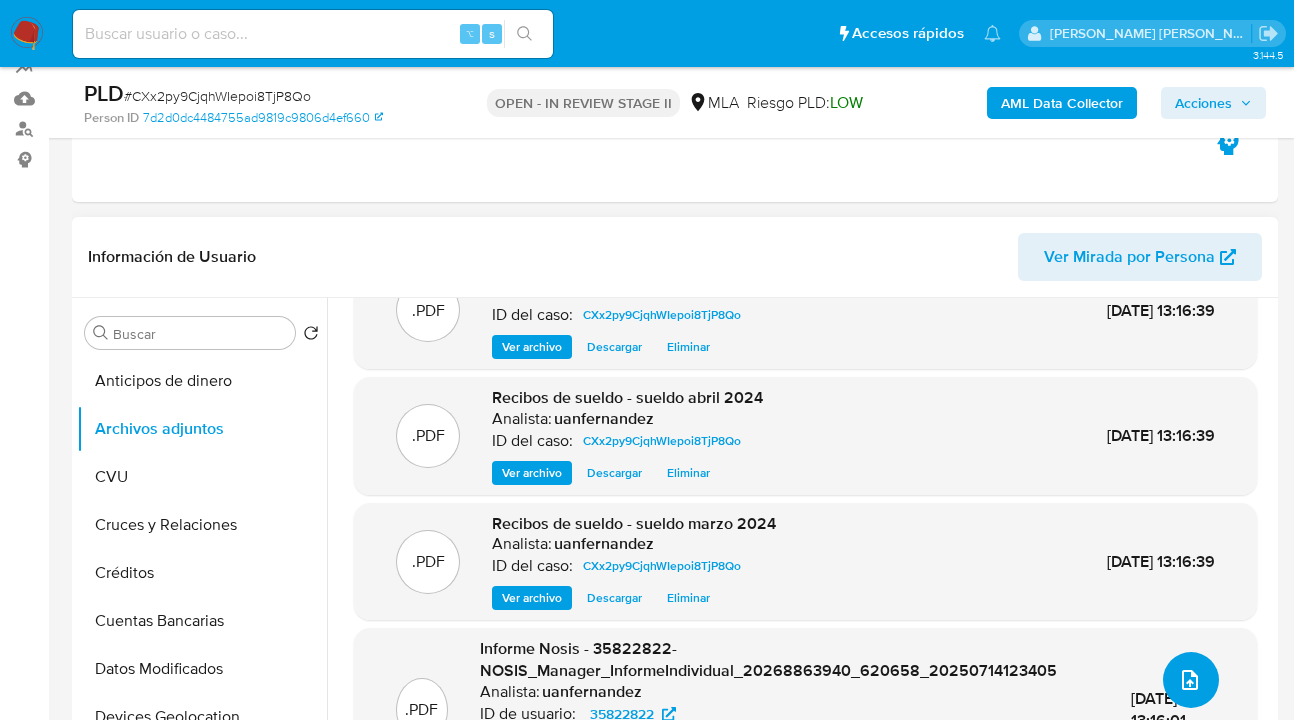 click 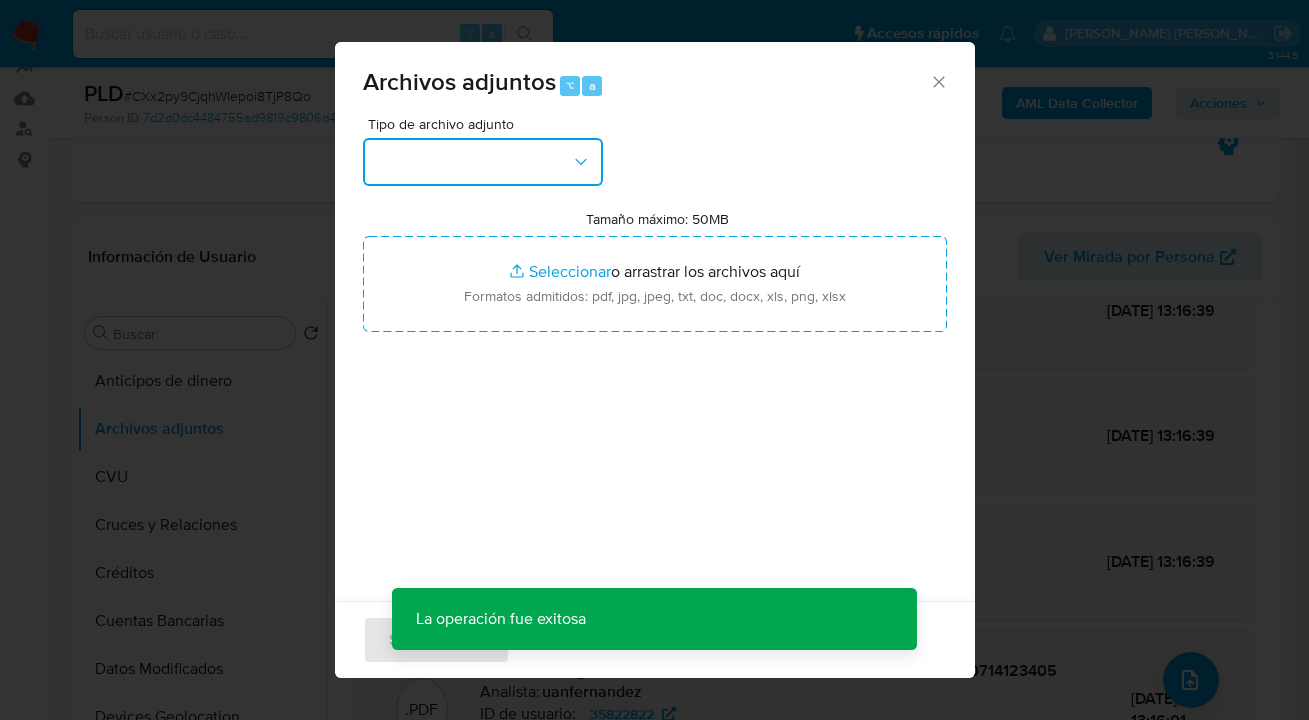click at bounding box center (483, 162) 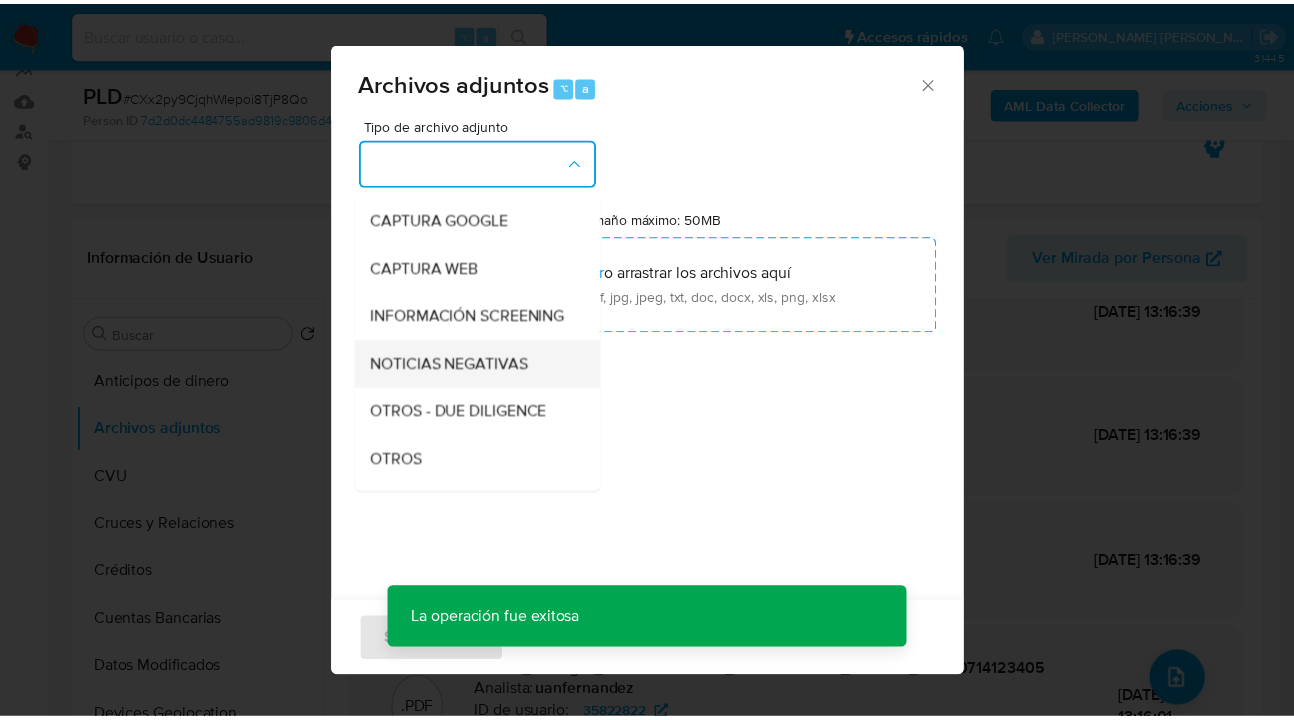 scroll, scrollTop: 209, scrollLeft: 0, axis: vertical 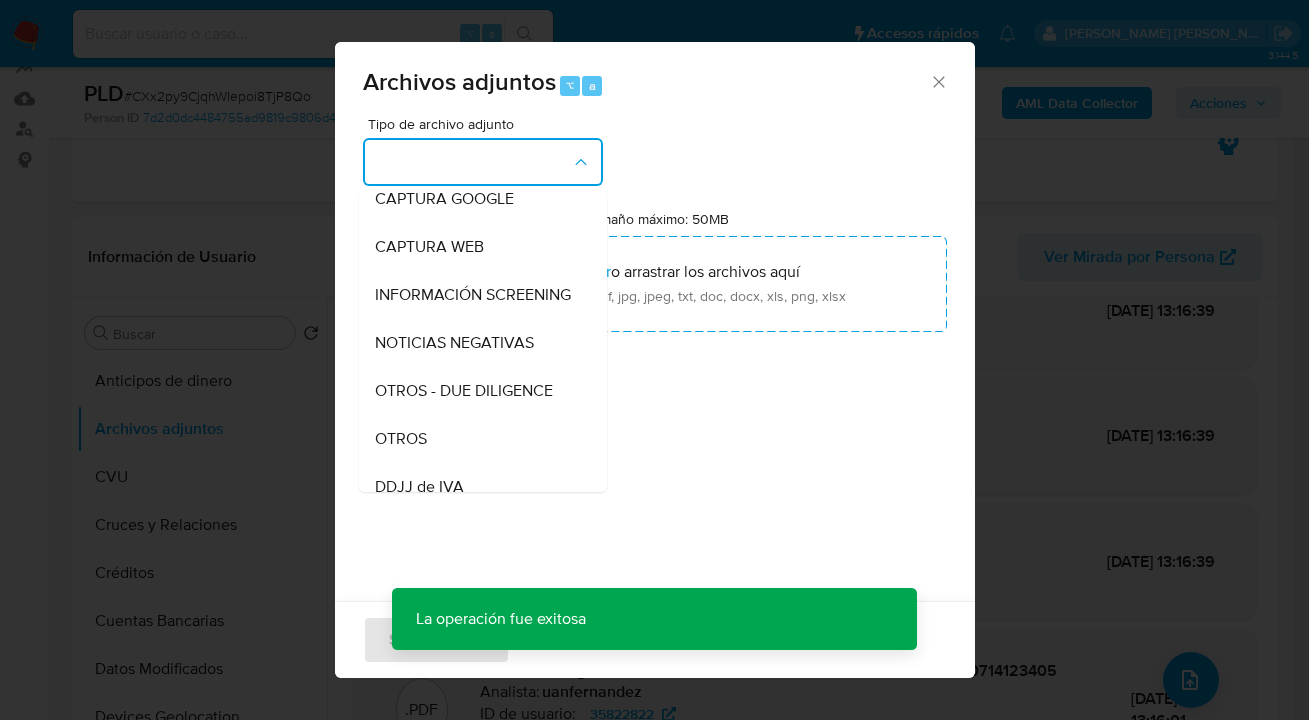 drag, startPoint x: 439, startPoint y: 456, endPoint x: 539, endPoint y: 379, distance: 126.210144 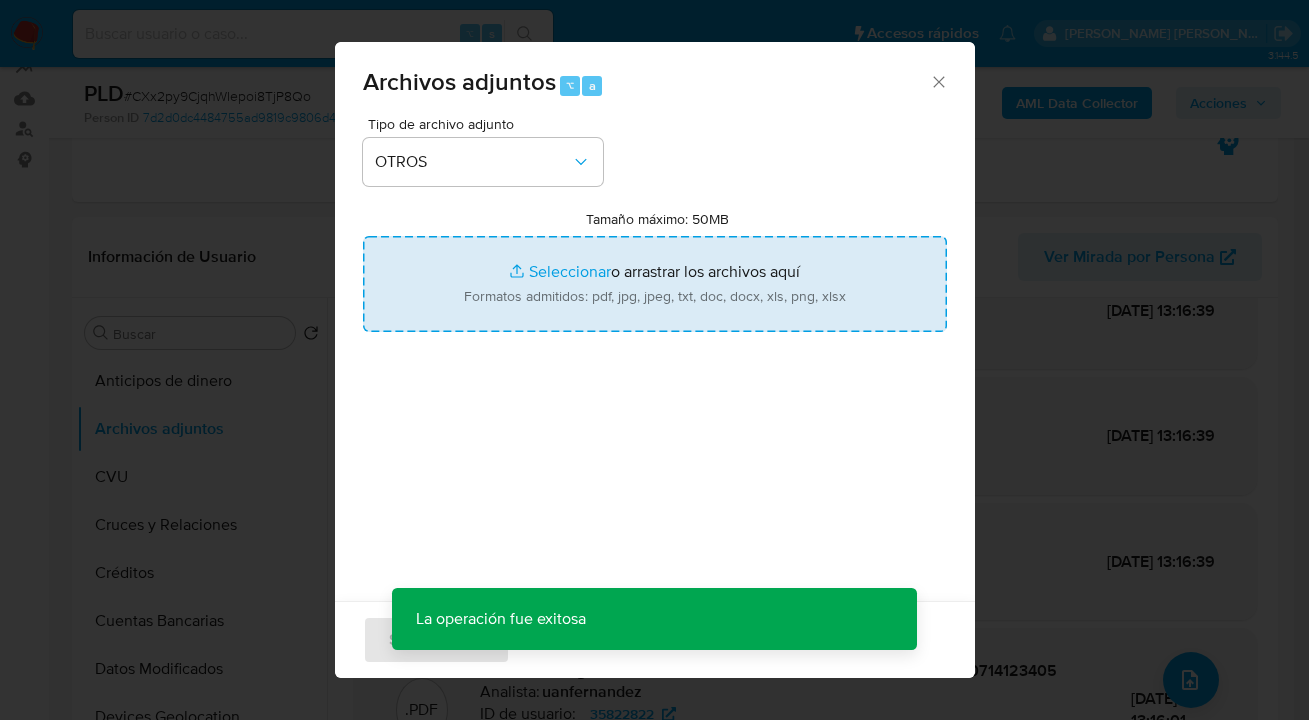 click on "Tamaño máximo: 50MB Seleccionar archivos" at bounding box center [655, 284] 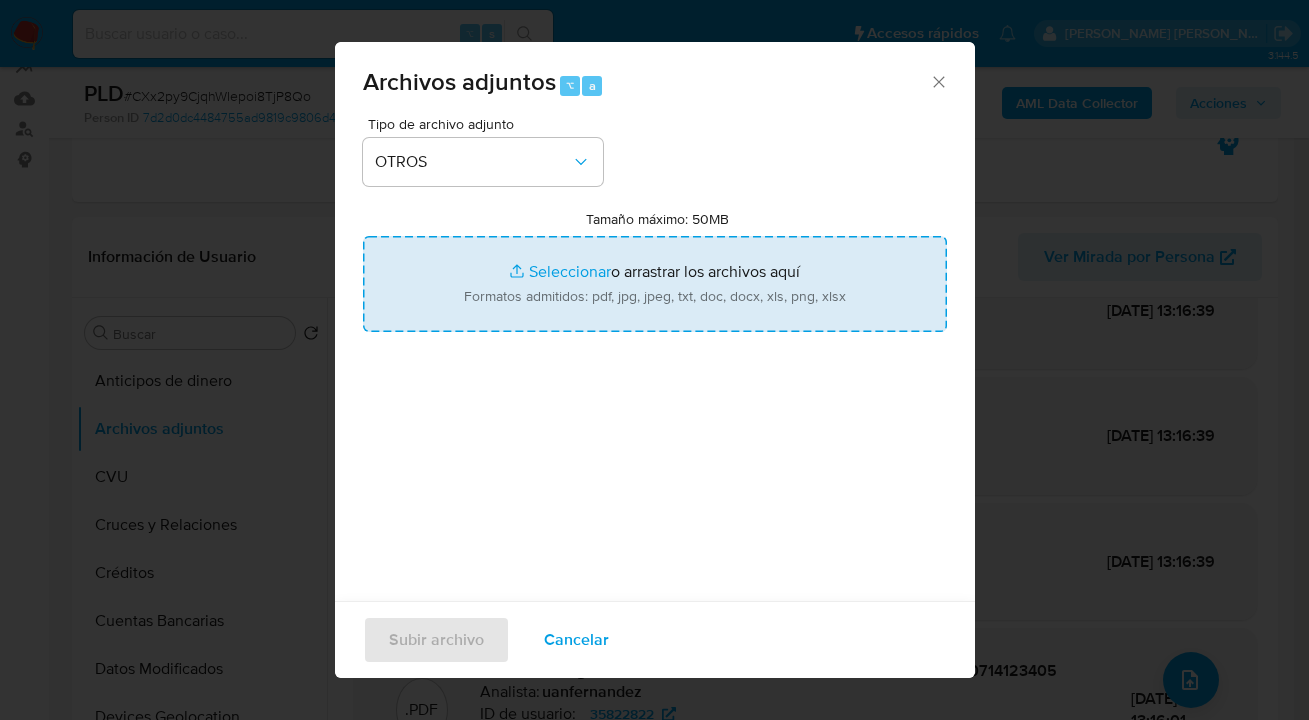type on "C:\fakepath\35822822- Movimientos-Aladdin-v10_2.xlsx" 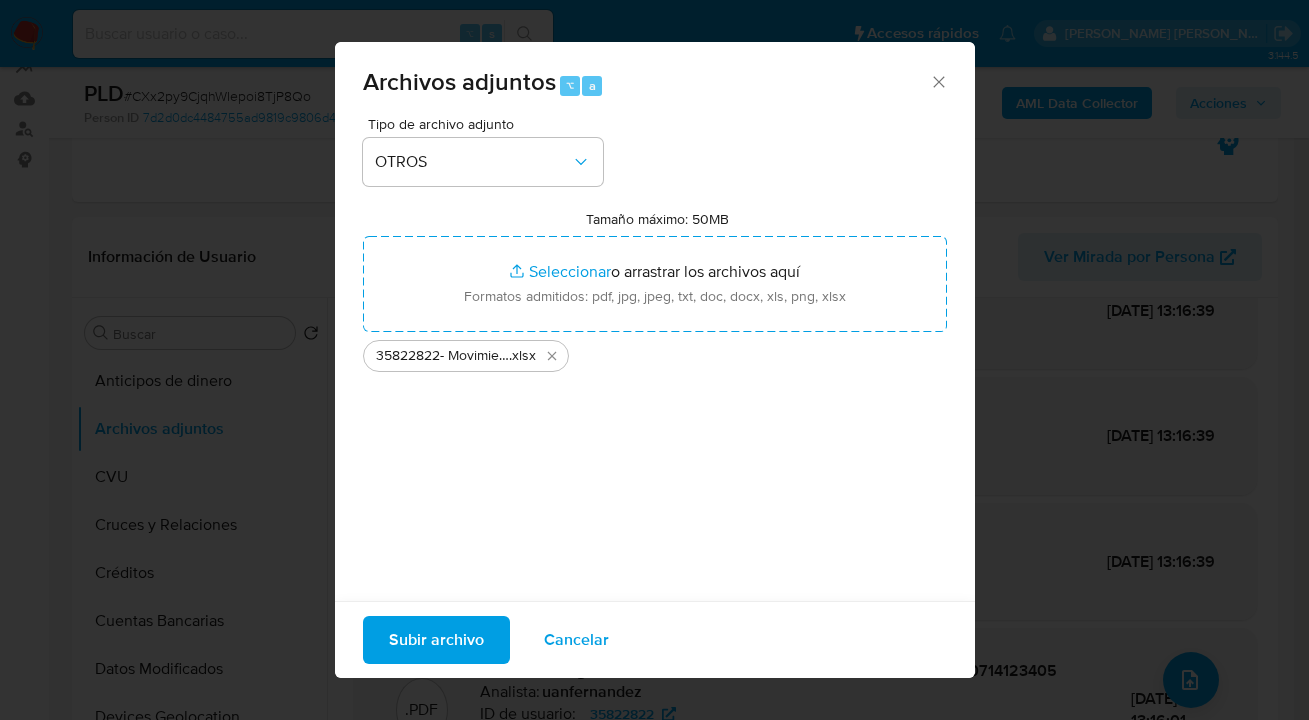 click on "Subir archivo" at bounding box center (436, 640) 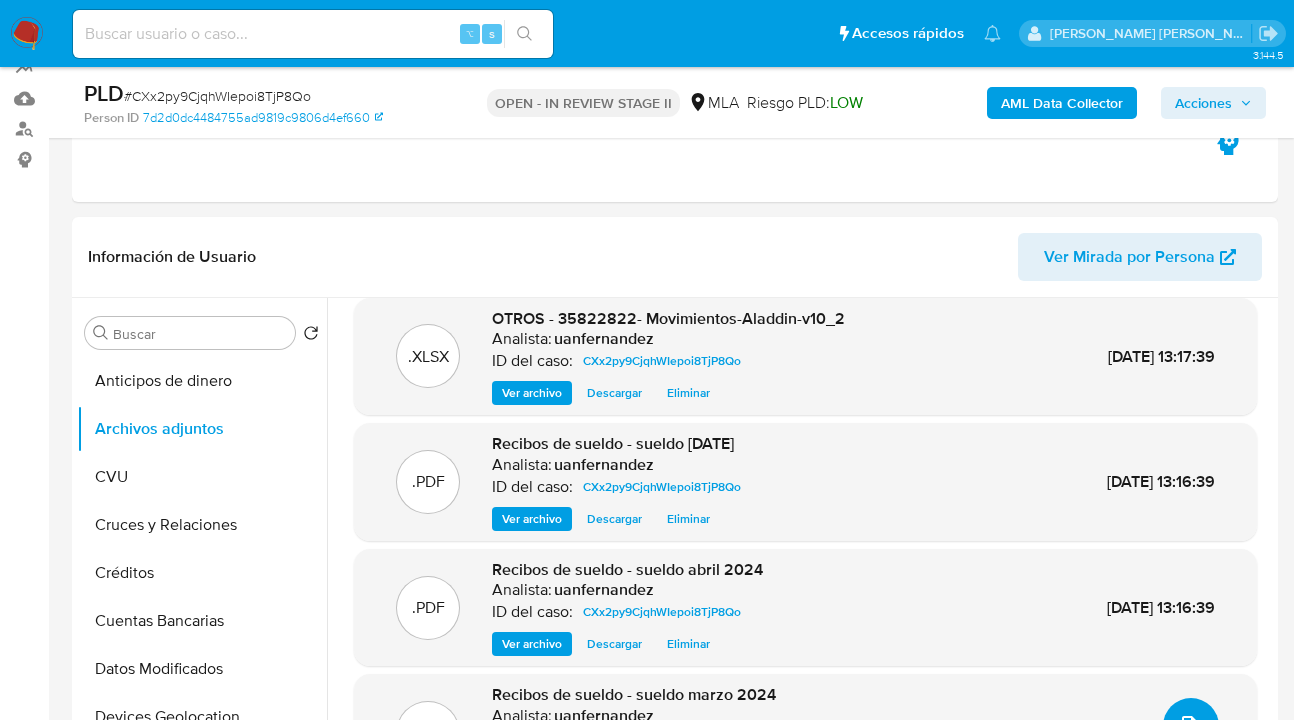 scroll, scrollTop: 16, scrollLeft: 0, axis: vertical 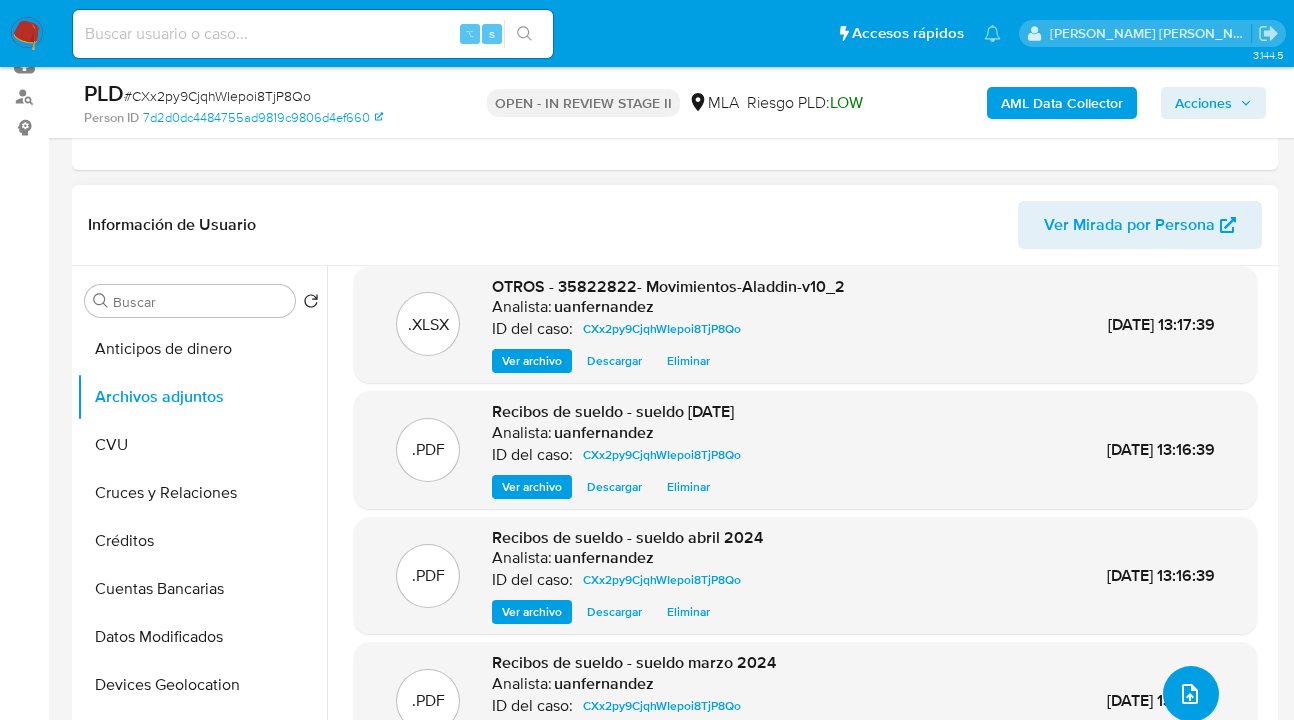 click 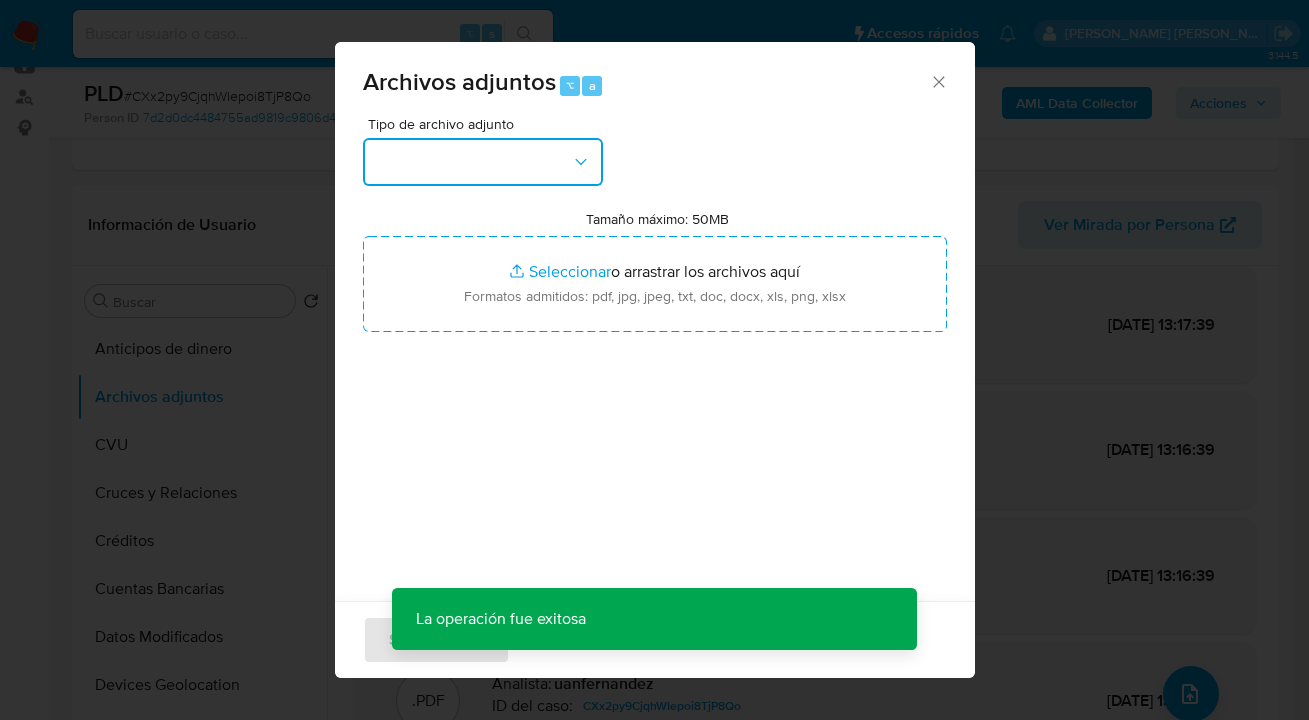 click at bounding box center [483, 162] 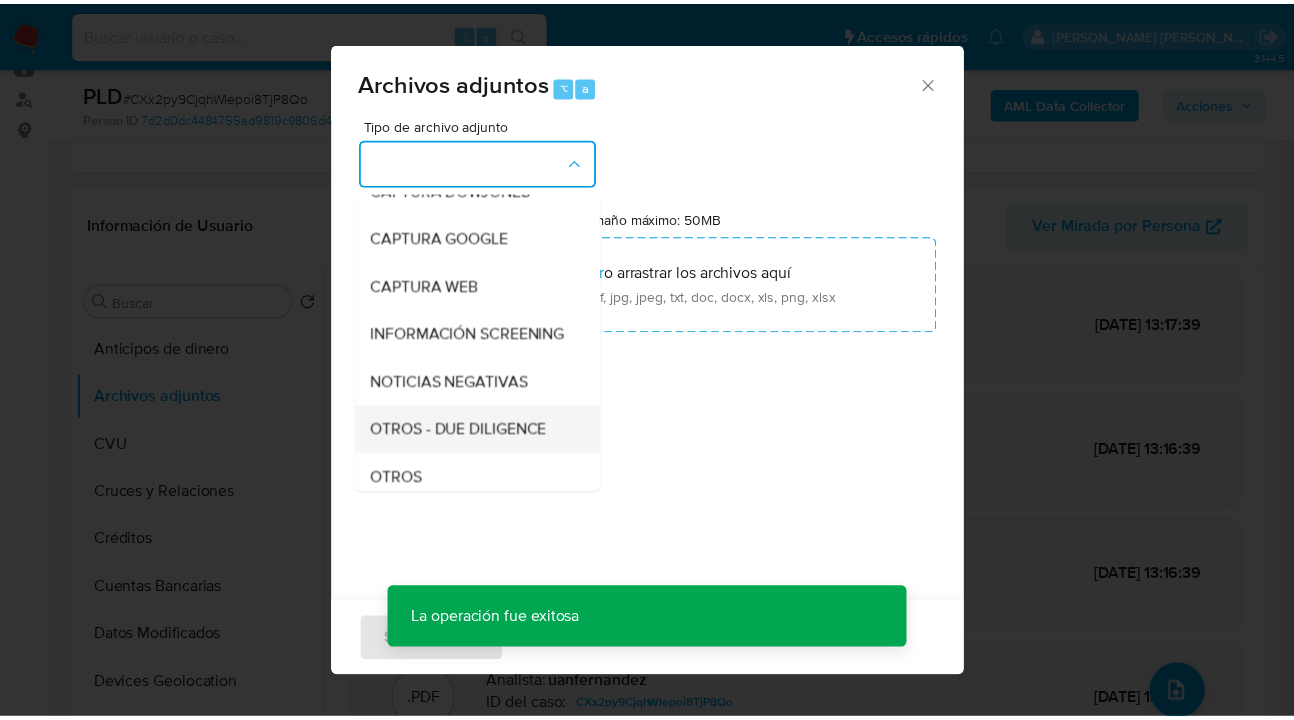 scroll, scrollTop: 241, scrollLeft: 0, axis: vertical 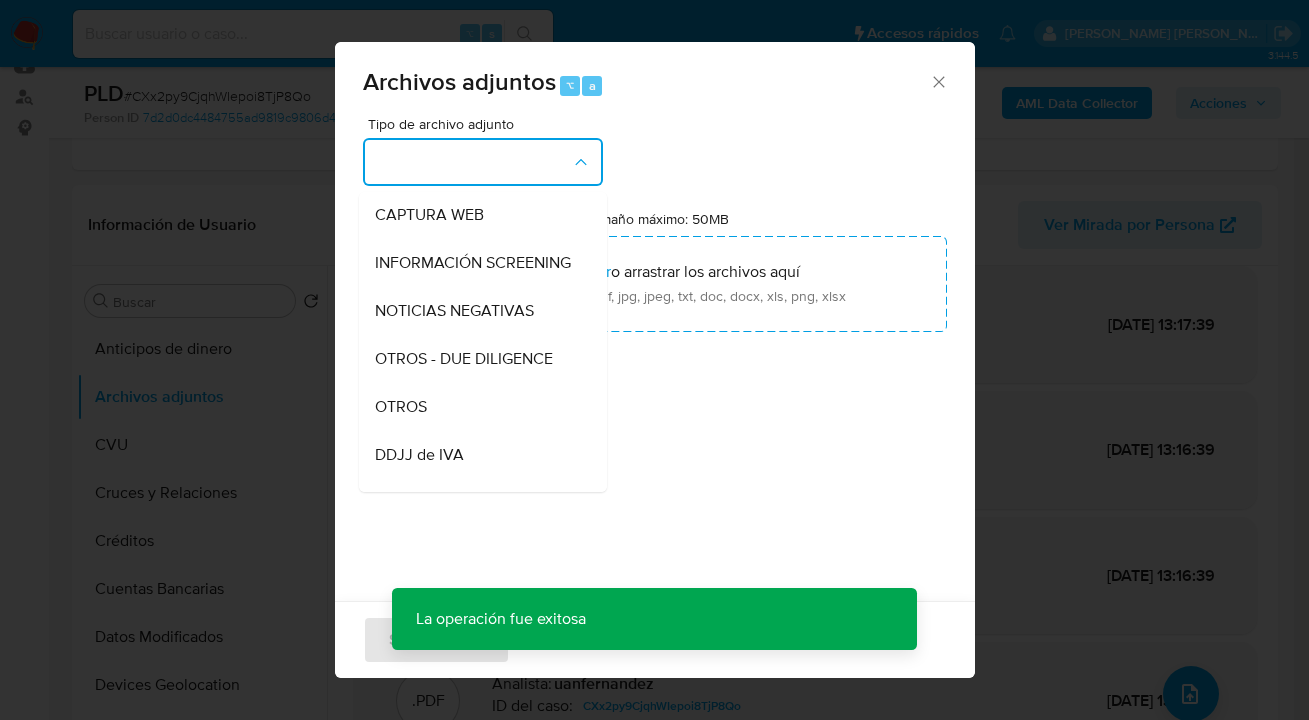 drag, startPoint x: 455, startPoint y: 412, endPoint x: 492, endPoint y: 392, distance: 42.059483 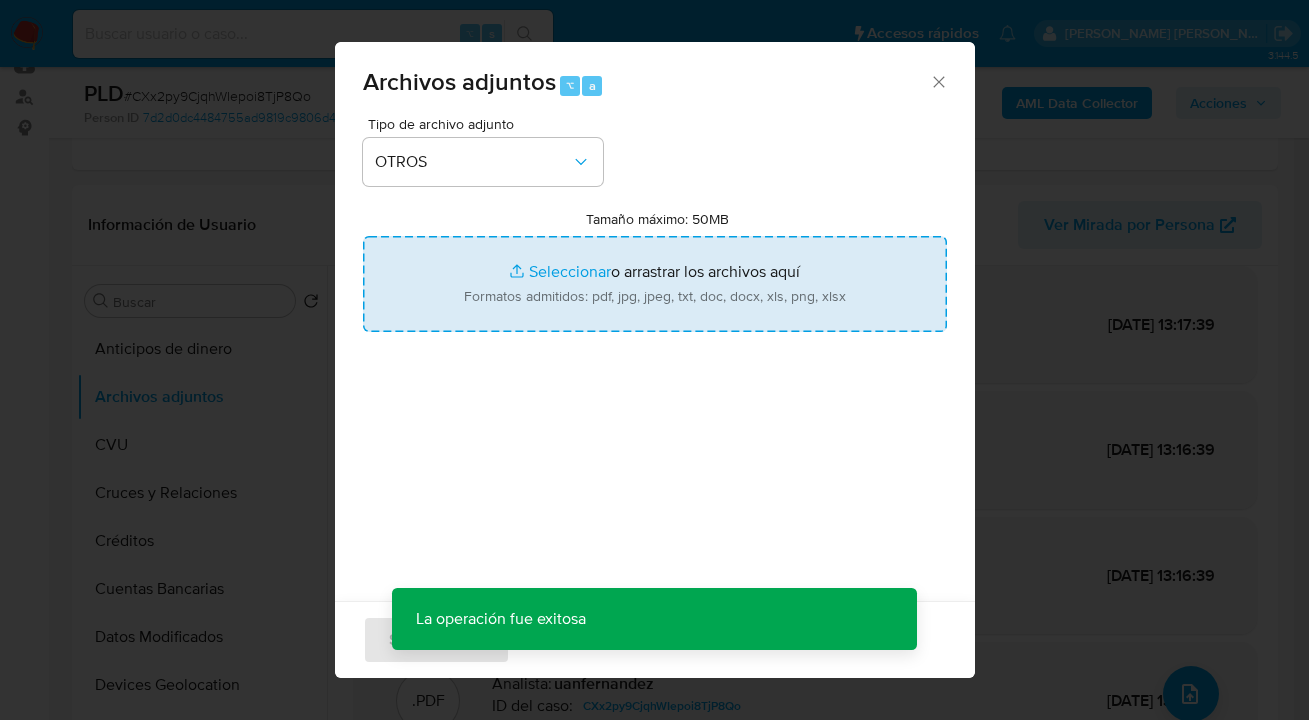 click on "Tamaño máximo: 50MB Seleccionar archivos" at bounding box center [655, 284] 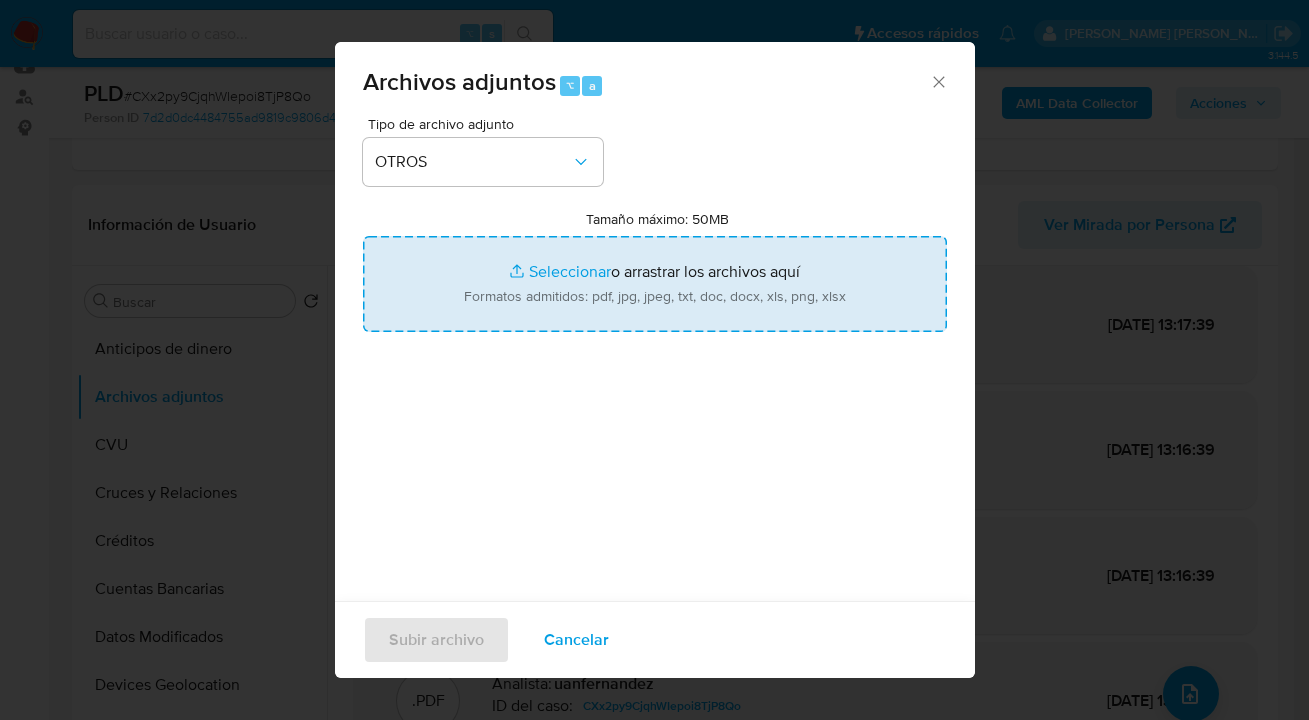 type on "C:\fakepath\35822822 - analisis no roi Caselog CXx2py9CjqhWIepoi8TjP8Qo.docx" 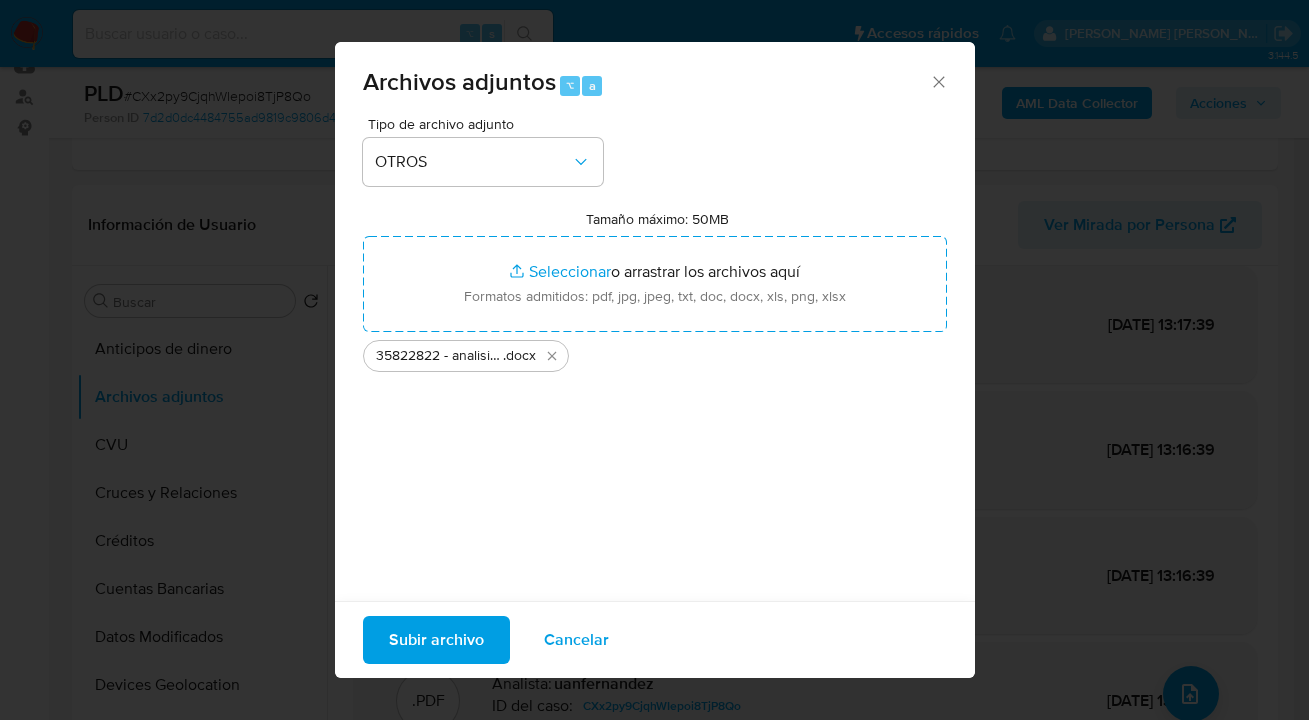 click on "Subir archivo" at bounding box center (436, 640) 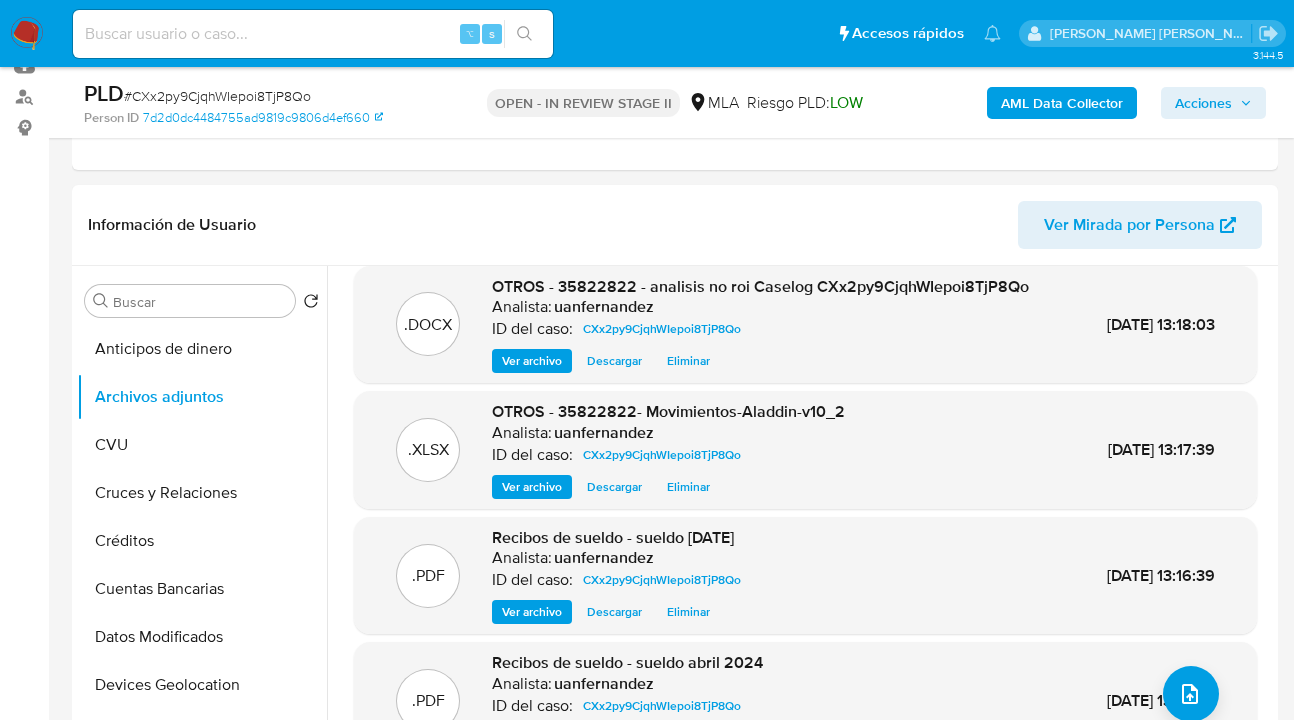 click on "Acciones" at bounding box center (1203, 103) 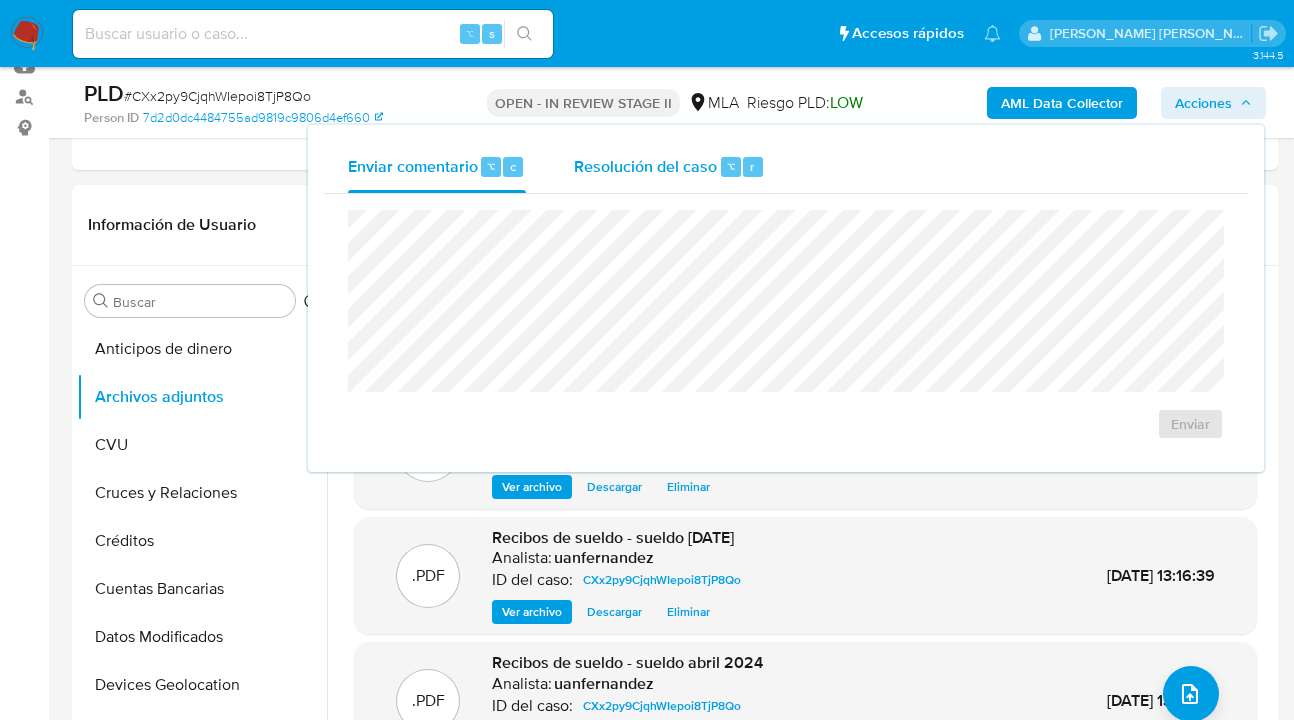 drag, startPoint x: 668, startPoint y: 166, endPoint x: 643, endPoint y: 205, distance: 46.32494 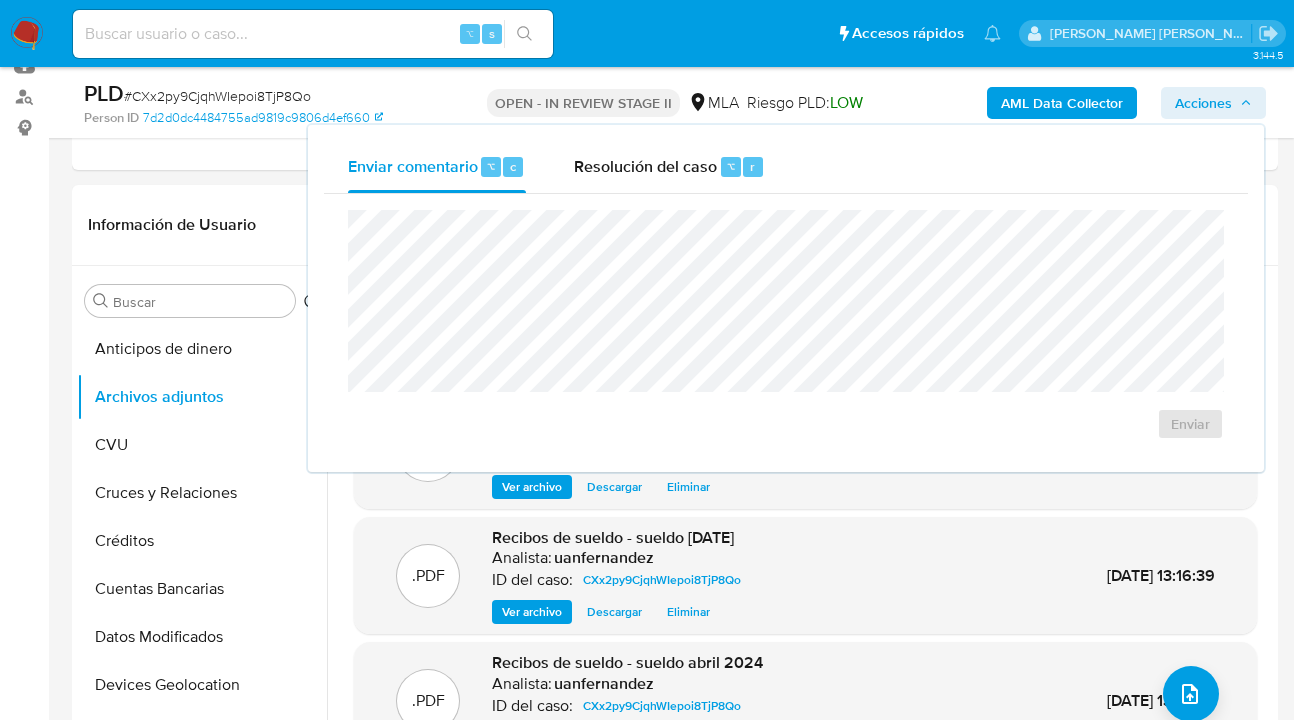 click on "Resolución del caso" at bounding box center [645, 165] 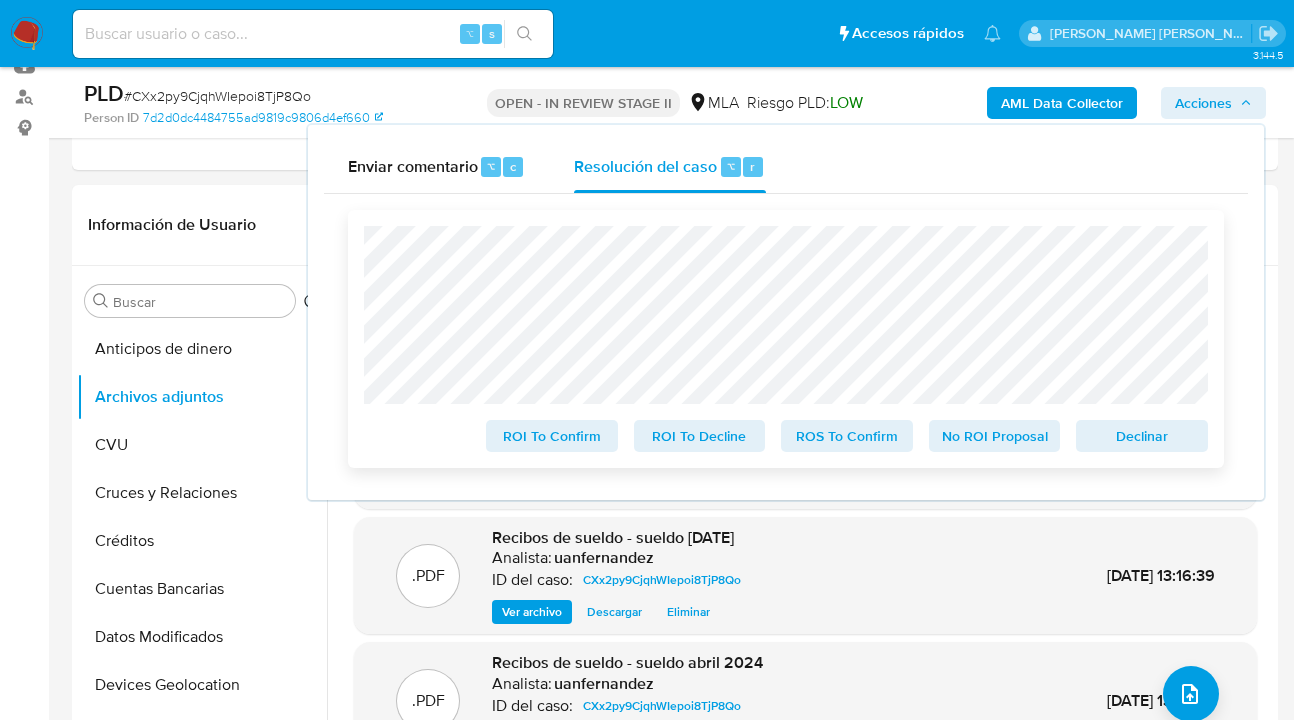 click on "No ROI Proposal" at bounding box center (995, 436) 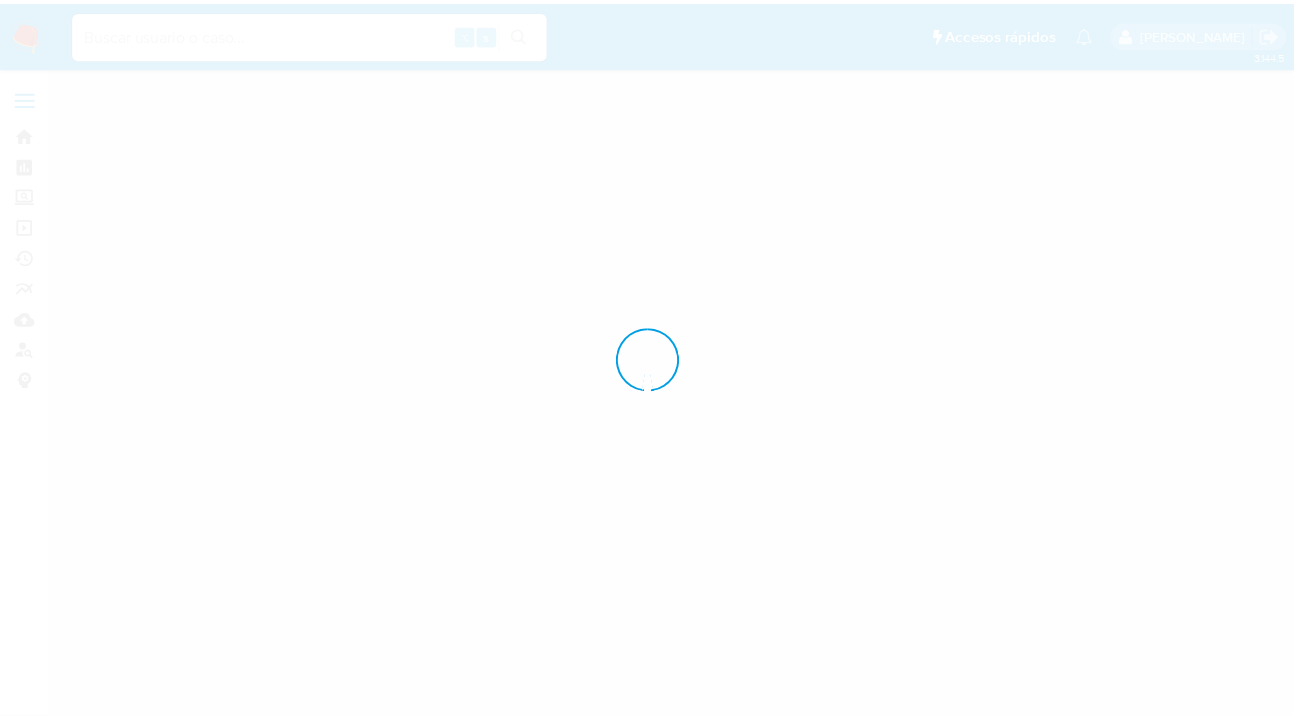 scroll, scrollTop: 0, scrollLeft: 0, axis: both 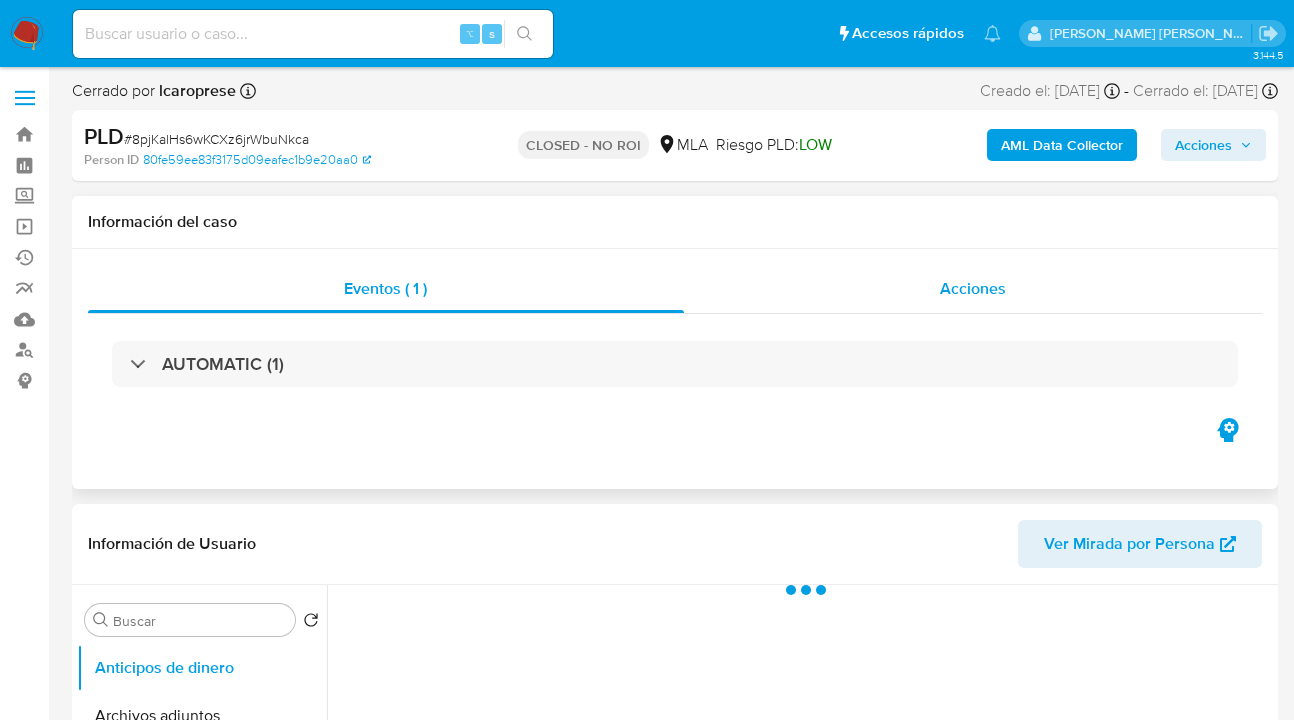 click on "Acciones" at bounding box center [973, 289] 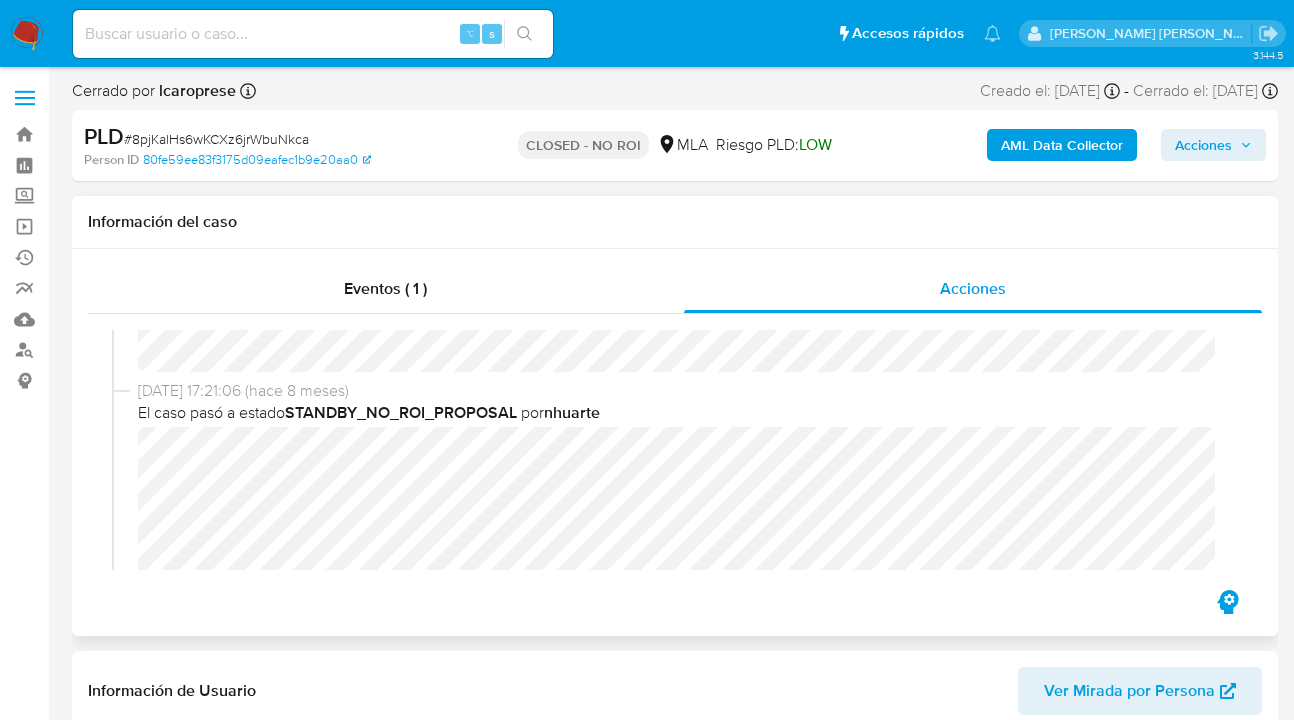select on "10" 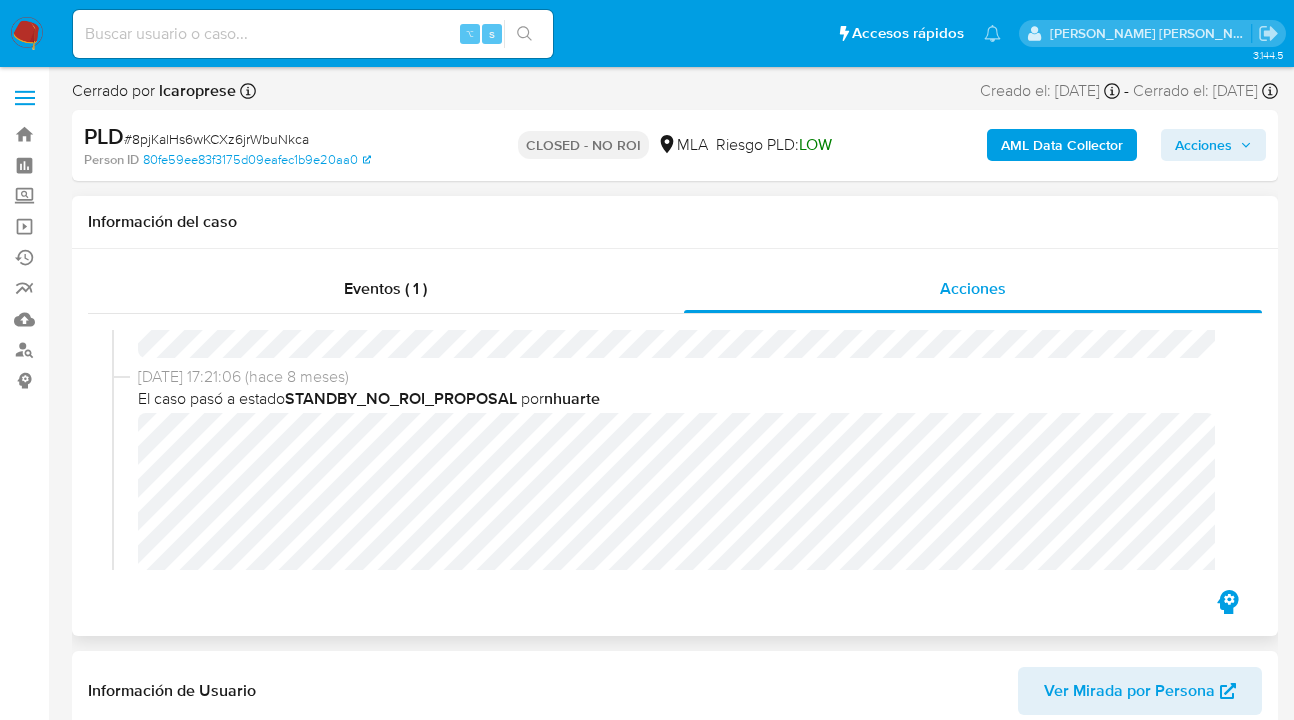 scroll, scrollTop: 255, scrollLeft: 0, axis: vertical 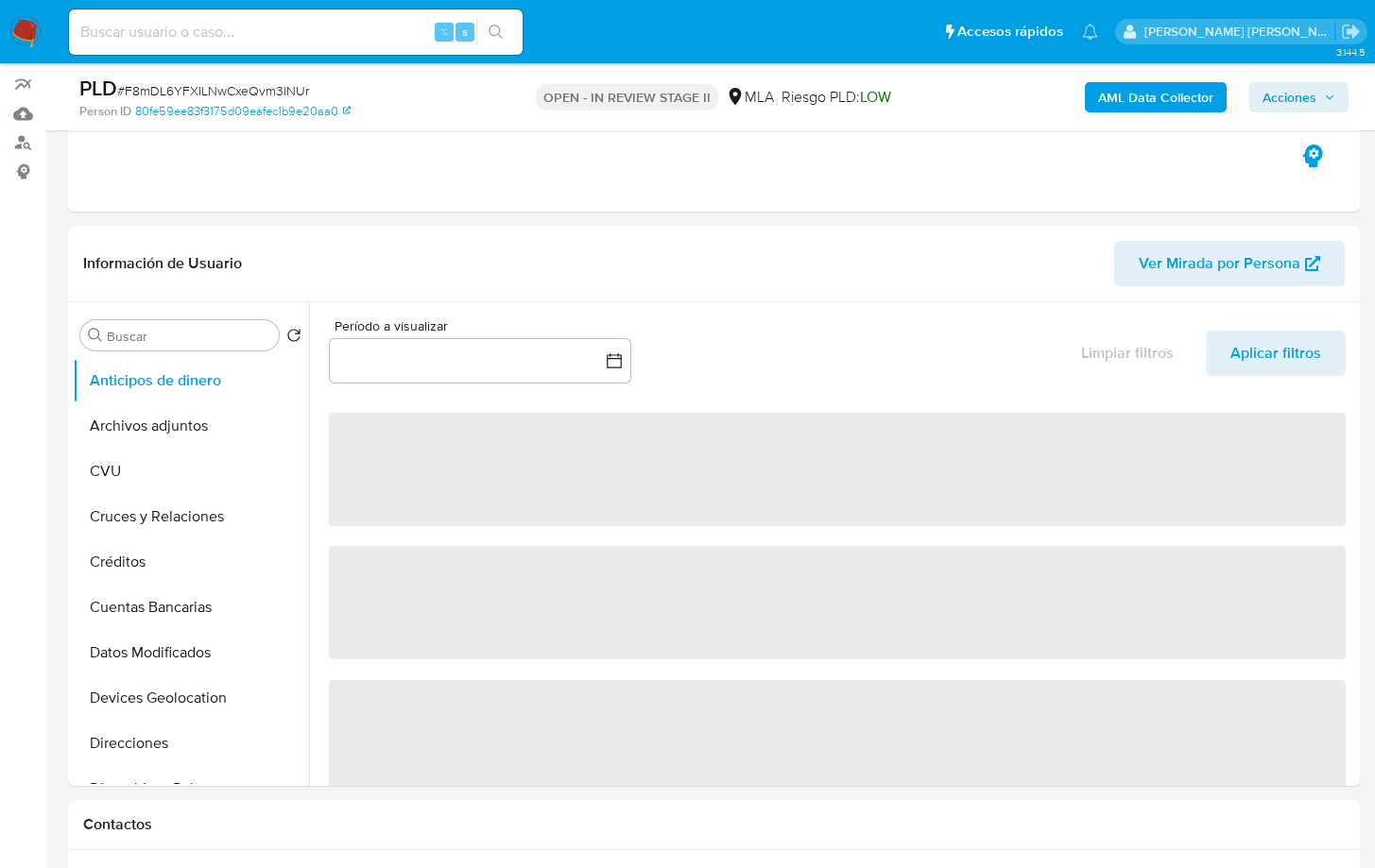 select on "10" 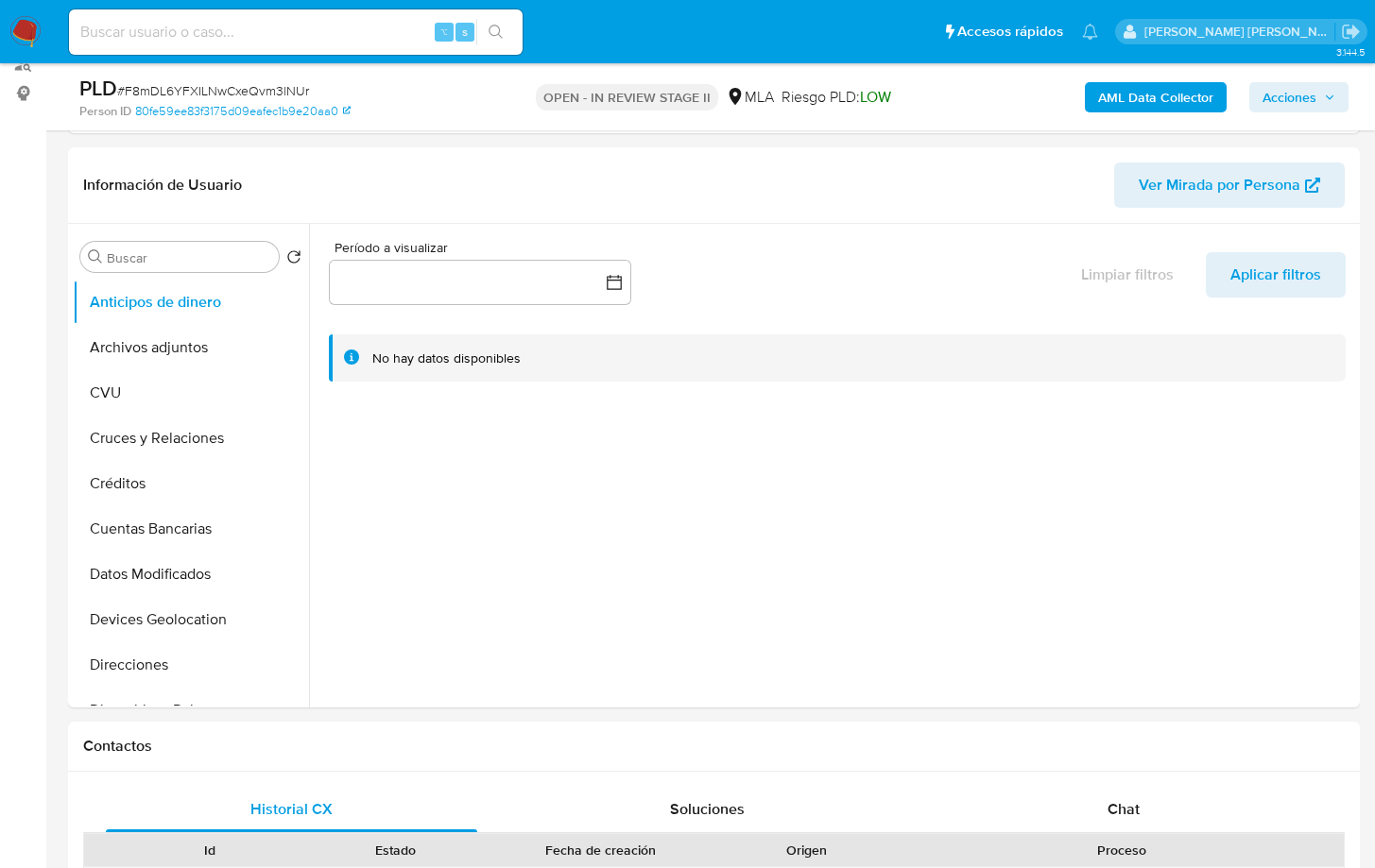 scroll, scrollTop: 272, scrollLeft: 0, axis: vertical 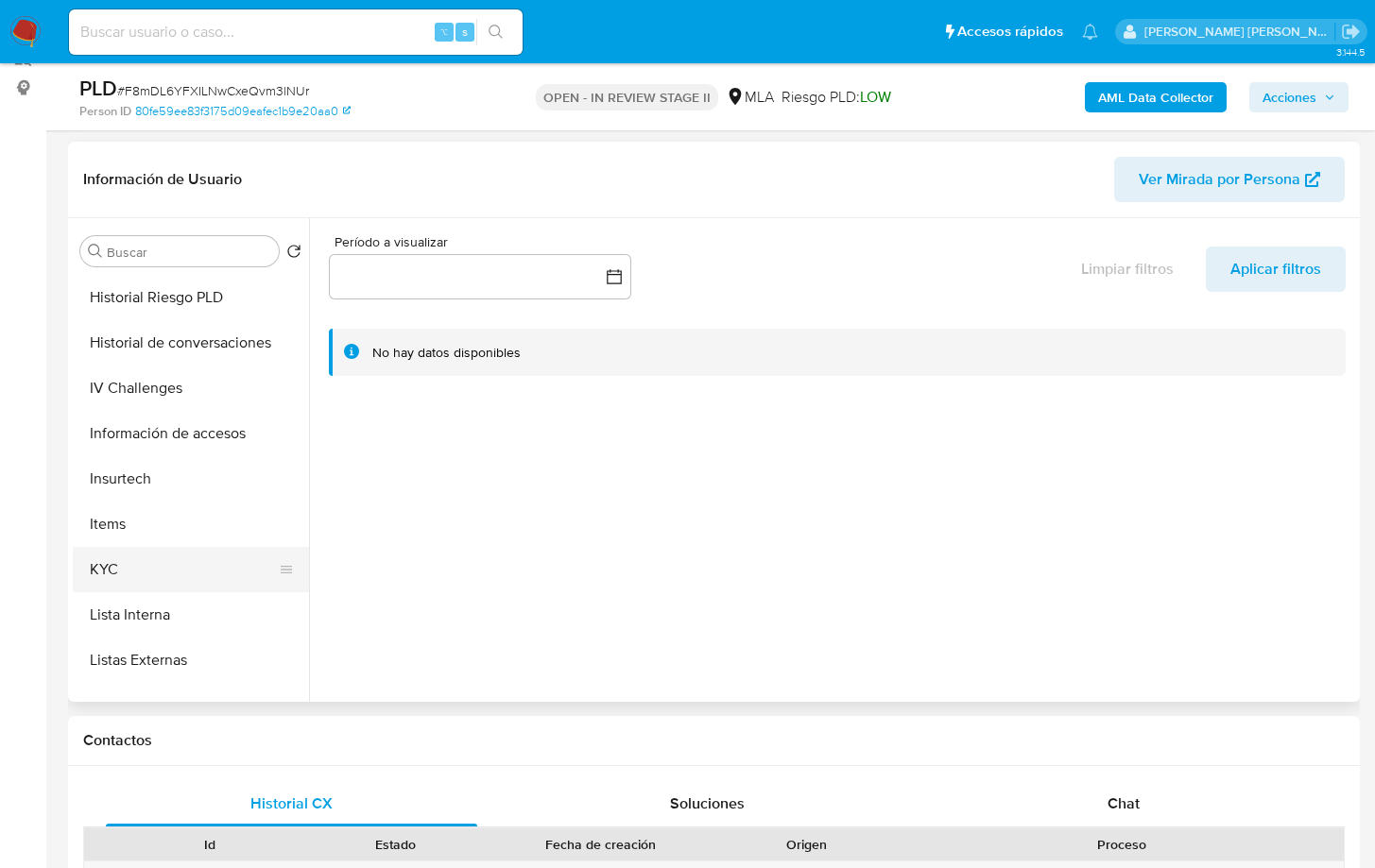 click on "KYC" at bounding box center (183, 570) 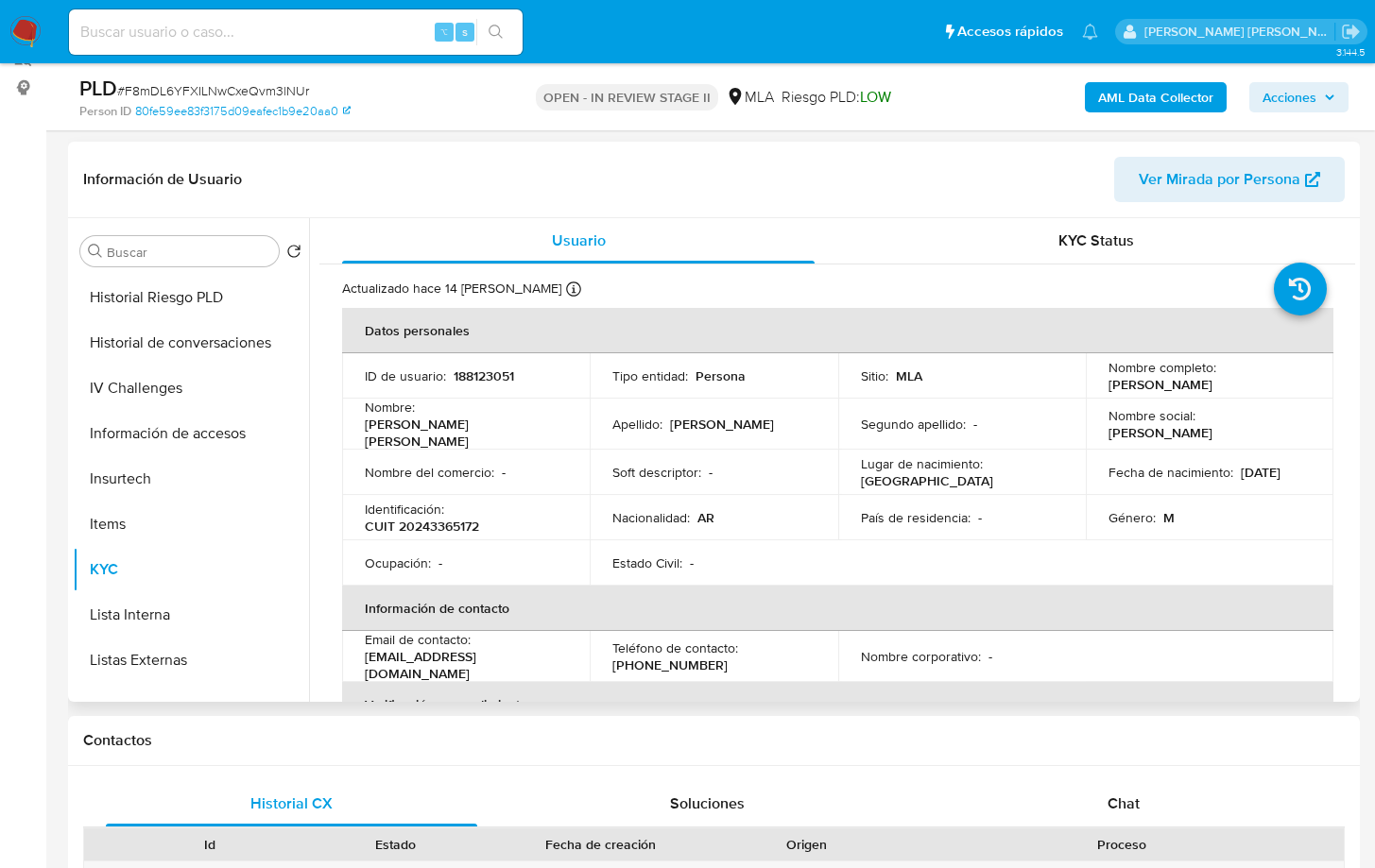 type 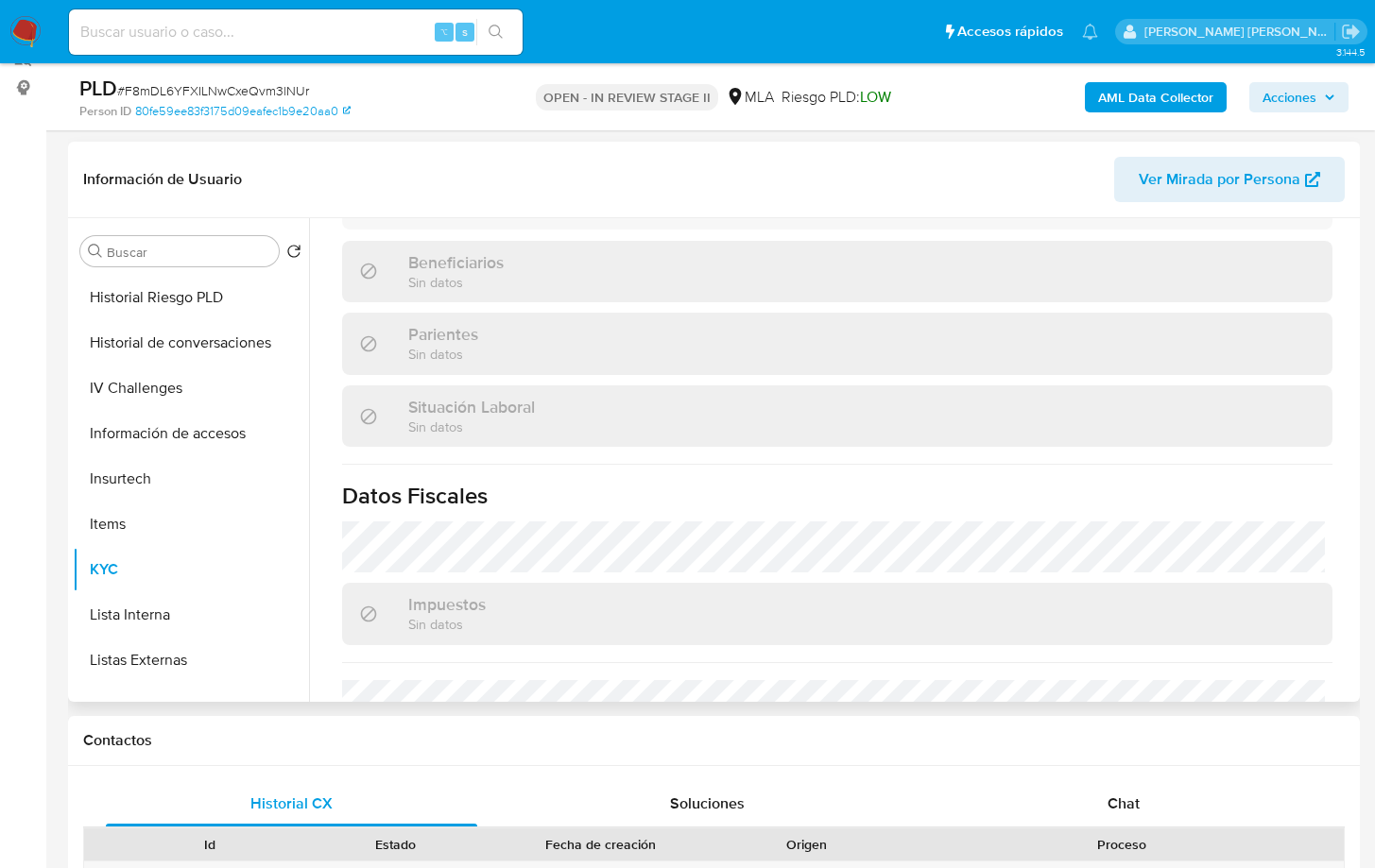 scroll, scrollTop: 994, scrollLeft: 0, axis: vertical 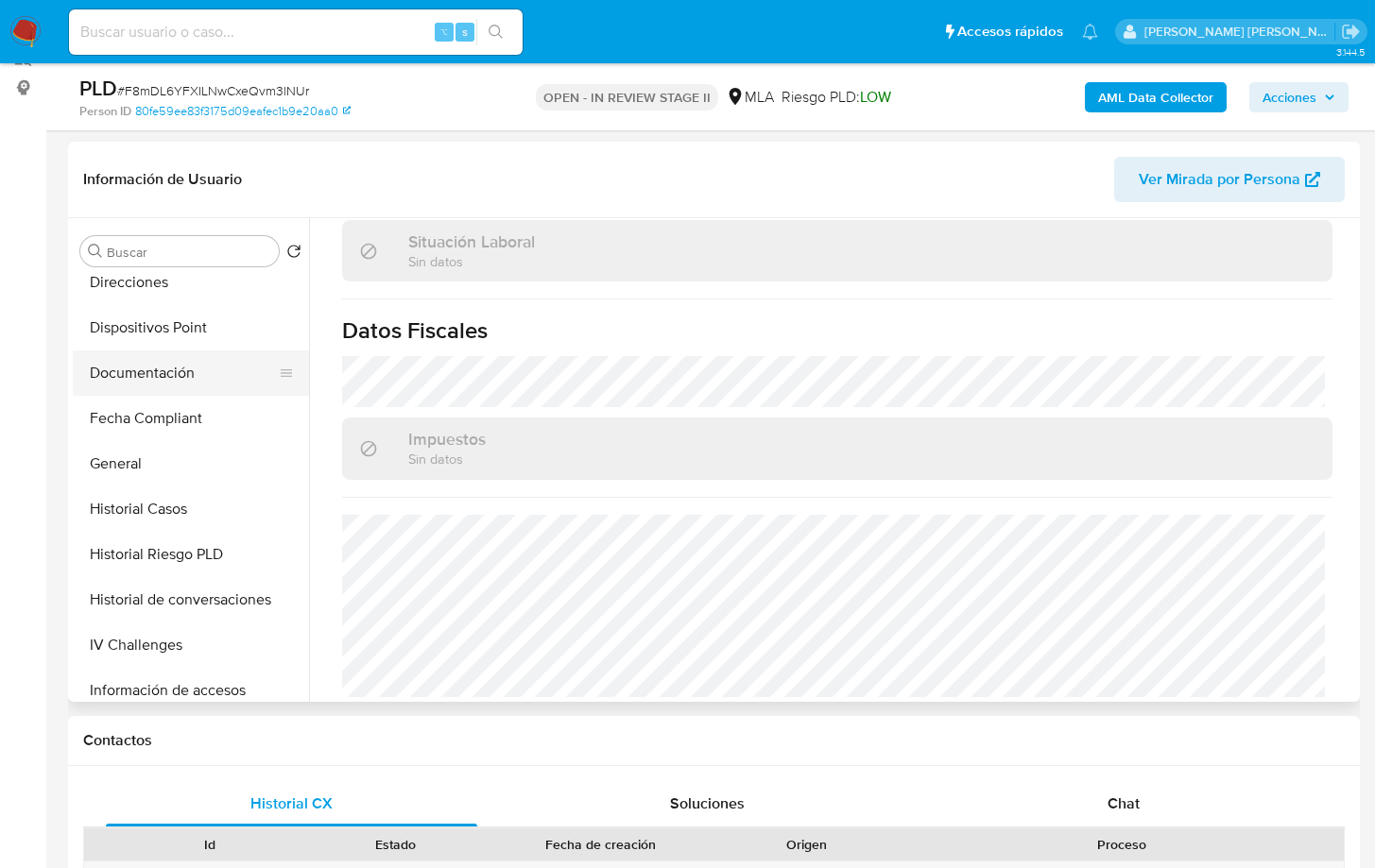 click on "Documentación" at bounding box center [183, 373] 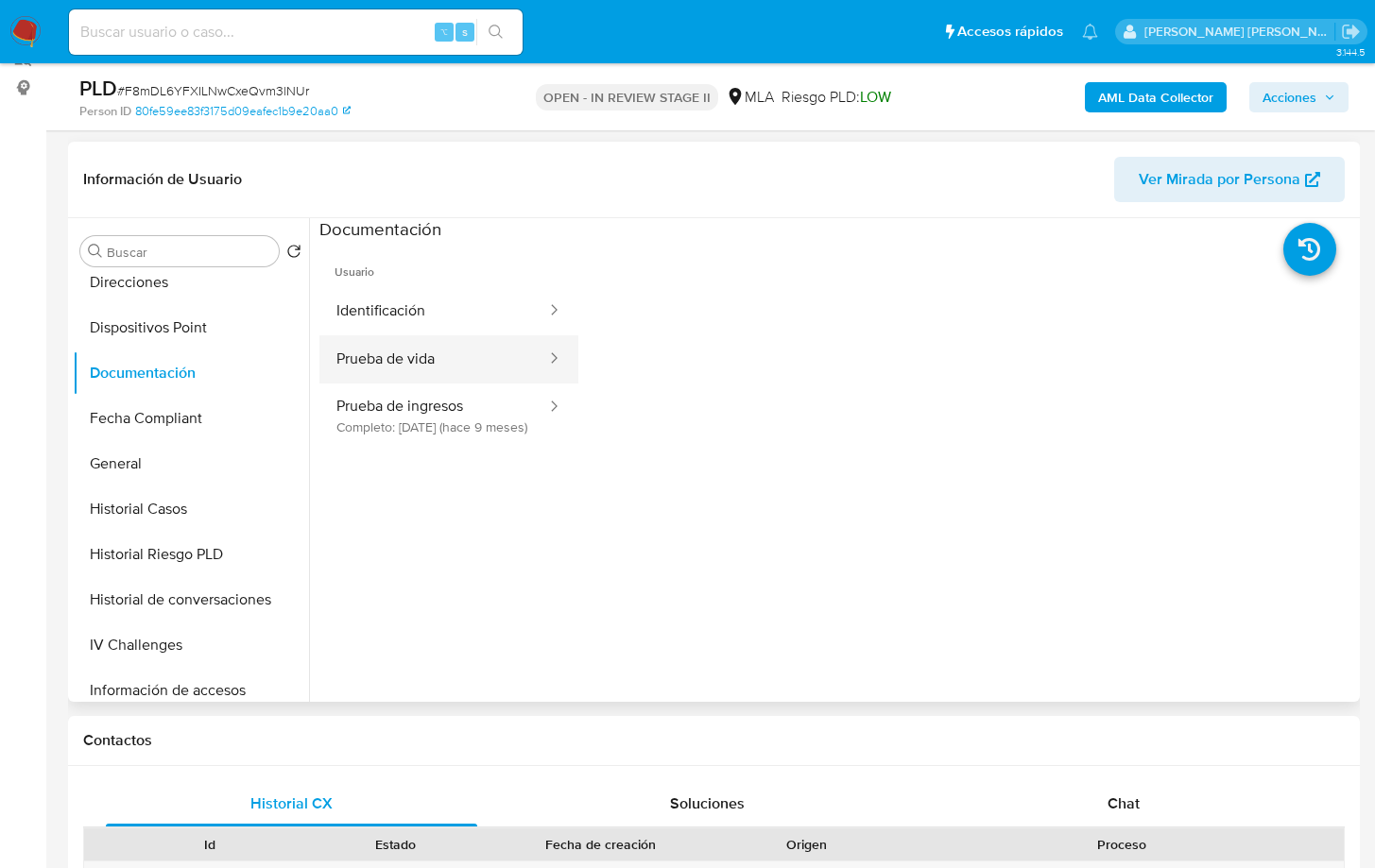 drag, startPoint x: 416, startPoint y: 361, endPoint x: 455, endPoint y: 363, distance: 39.051248 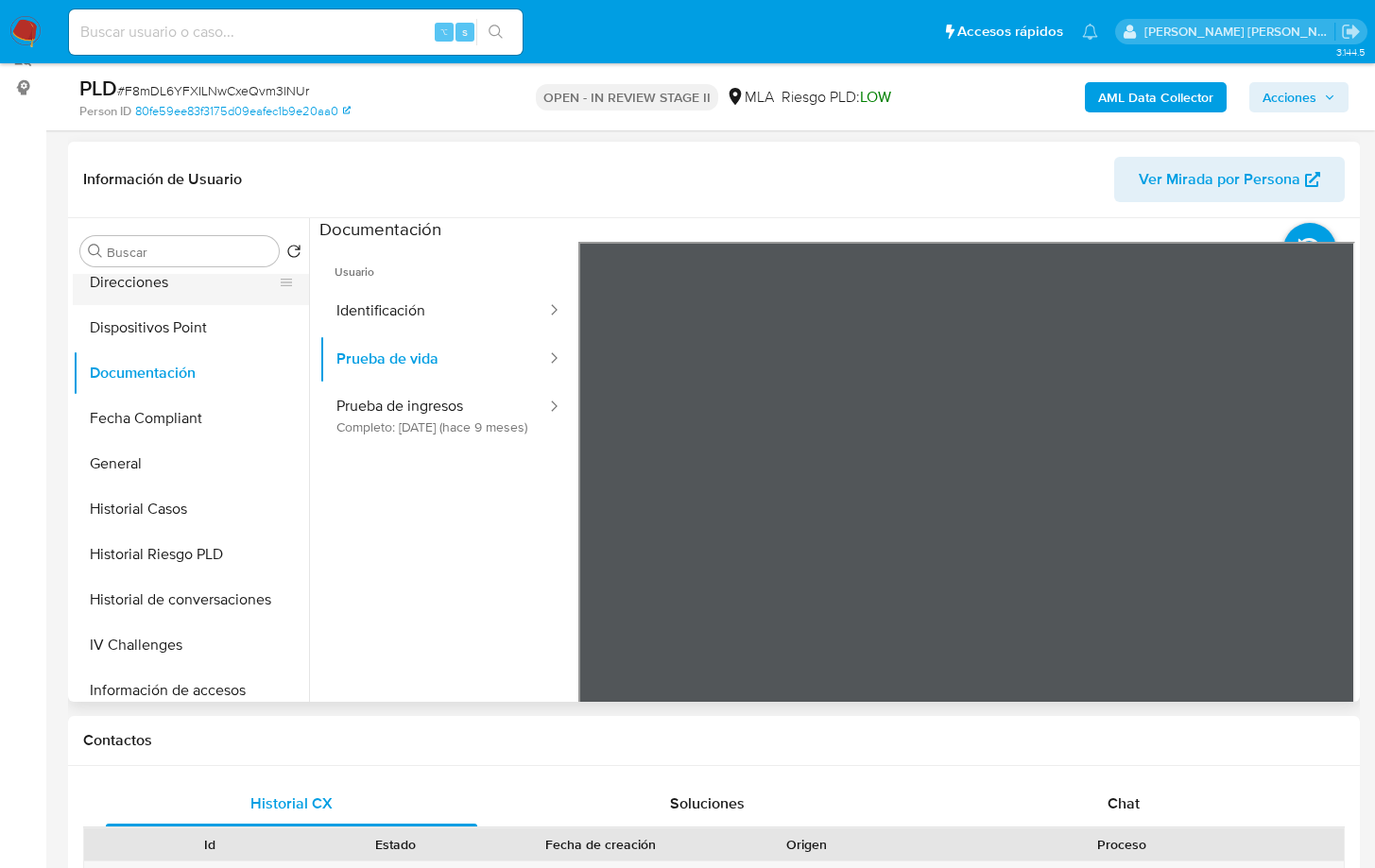 click on "Direcciones" at bounding box center (183, 282) 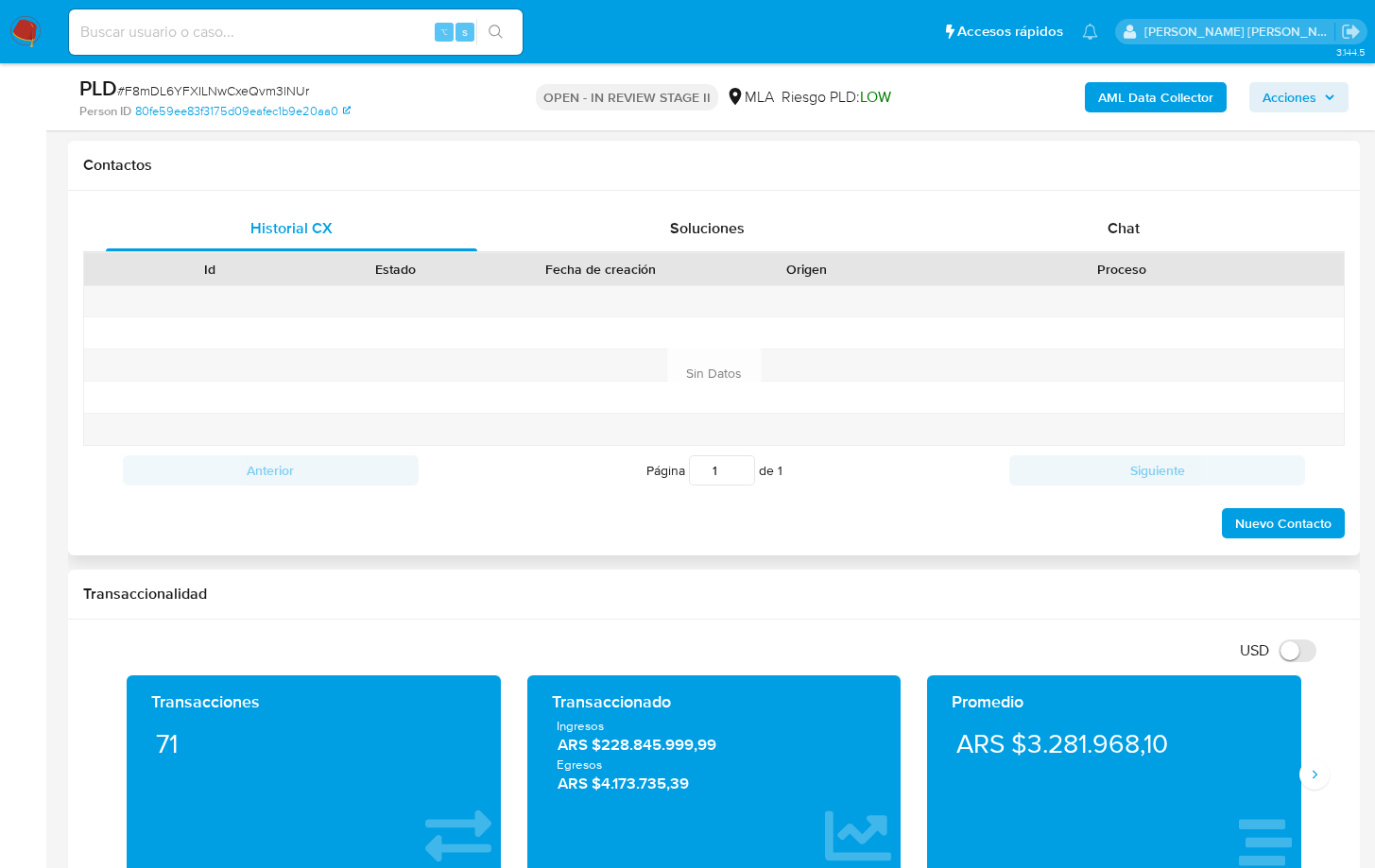 scroll, scrollTop: 845, scrollLeft: 0, axis: vertical 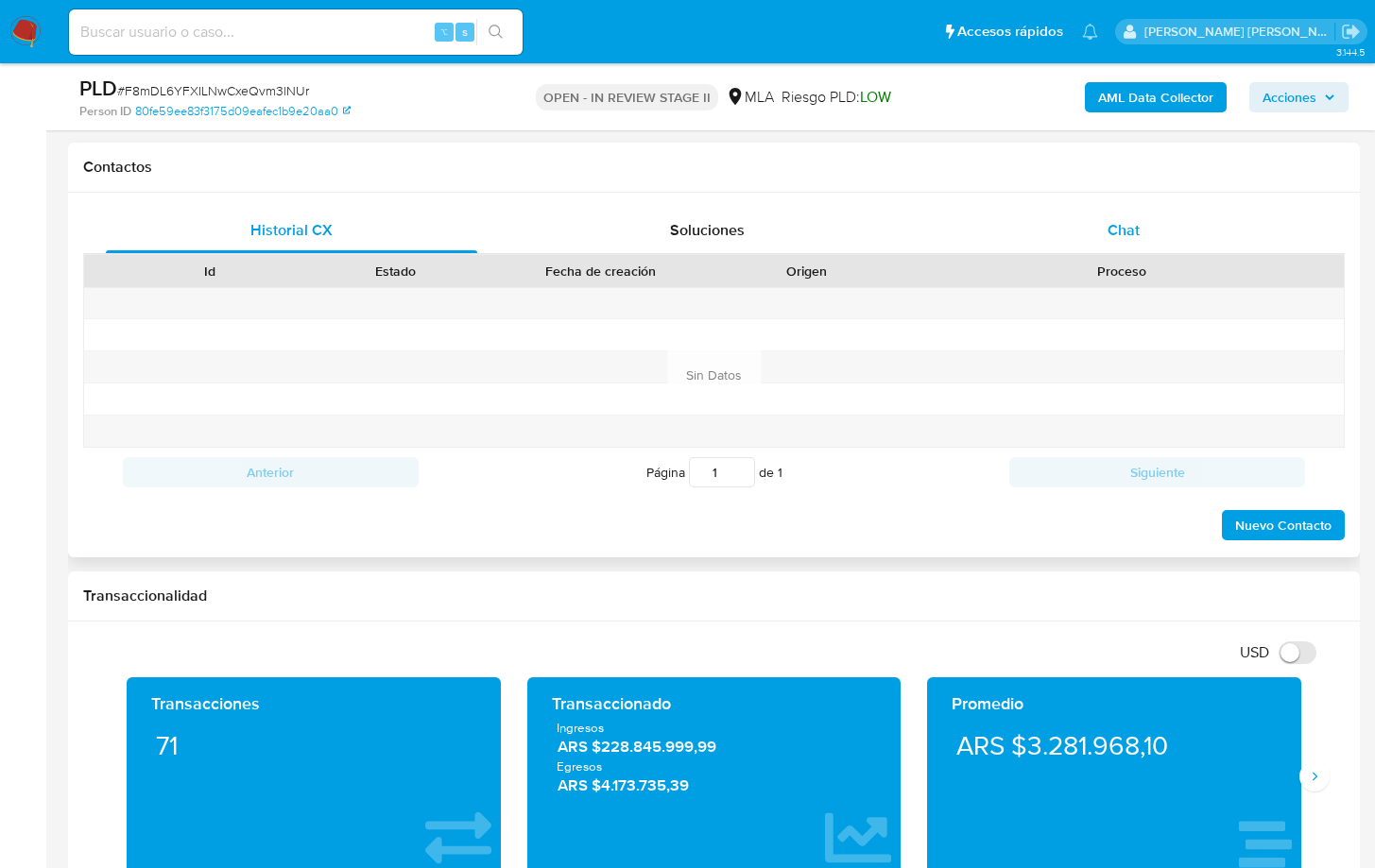 click on "Chat" at bounding box center [1124, 230] 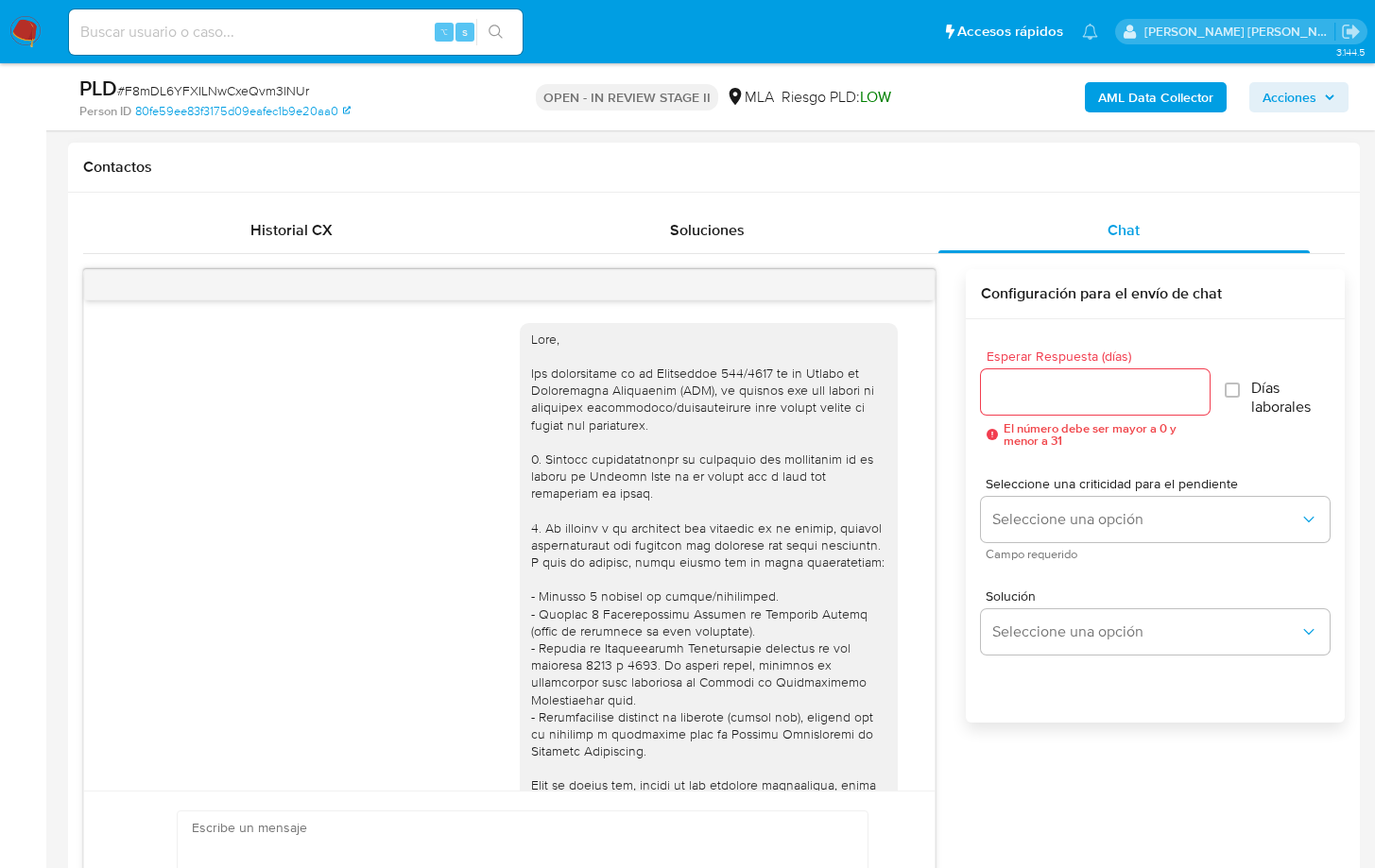 scroll, scrollTop: 1149, scrollLeft: 0, axis: vertical 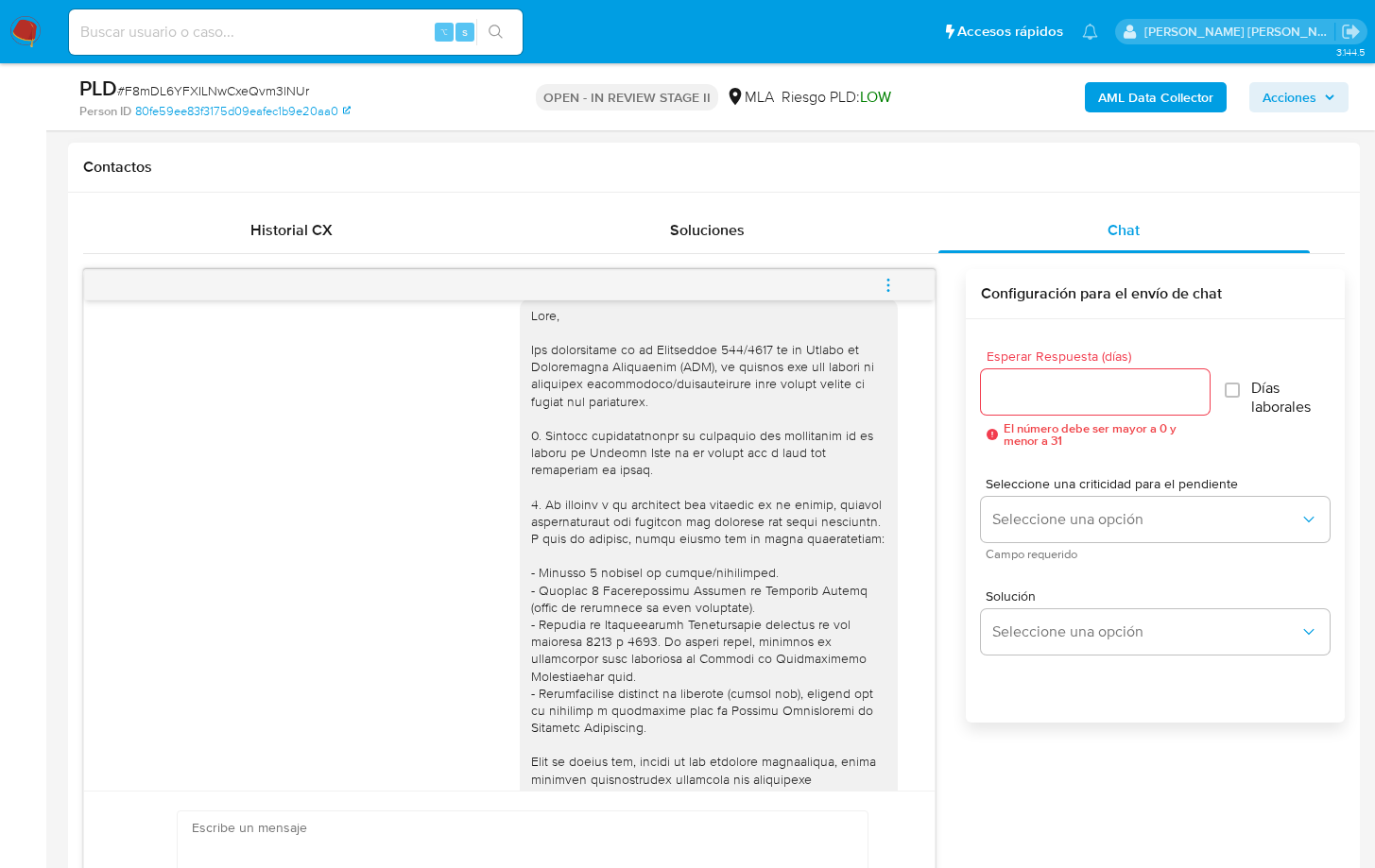 type 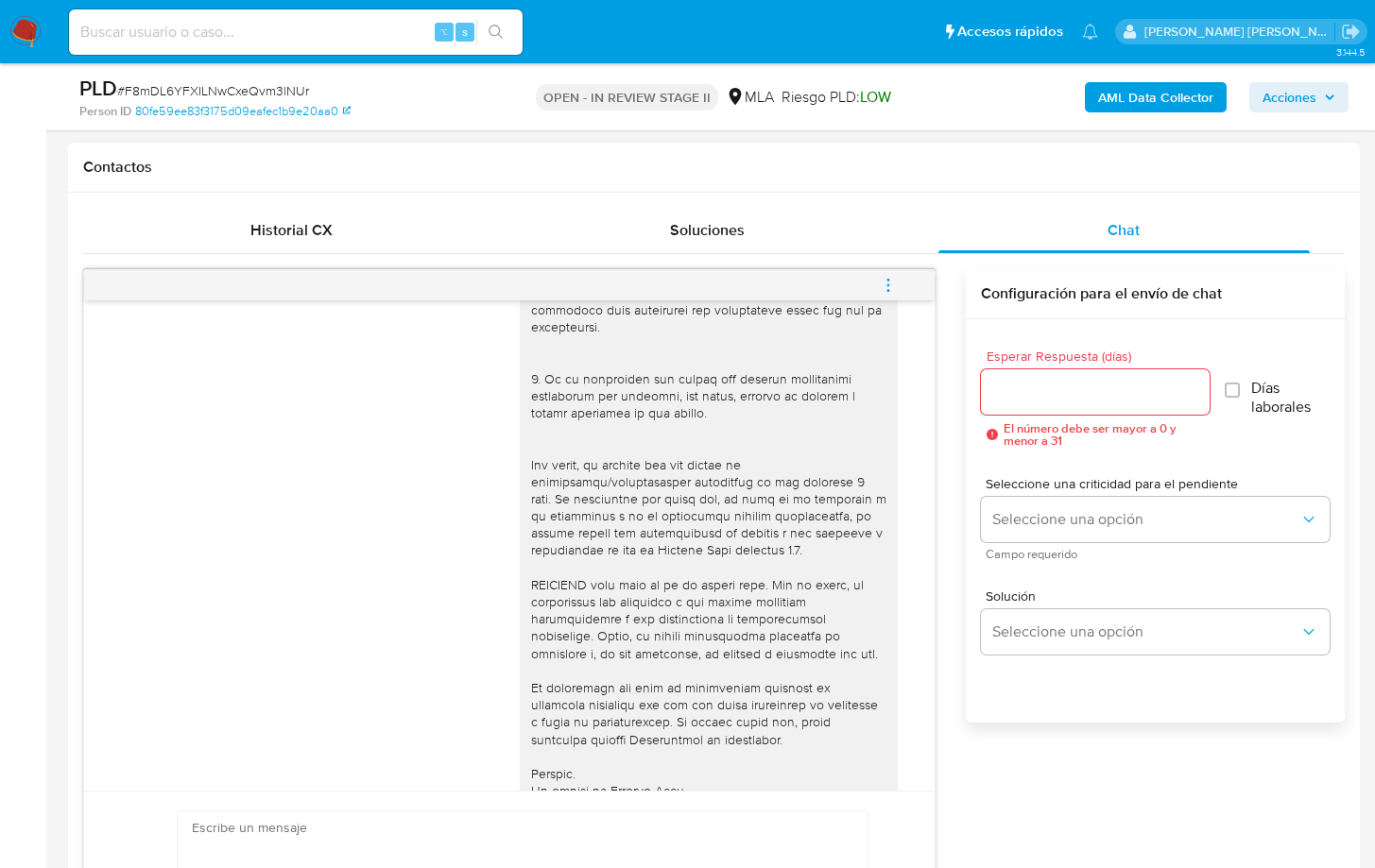 scroll, scrollTop: 512, scrollLeft: 0, axis: vertical 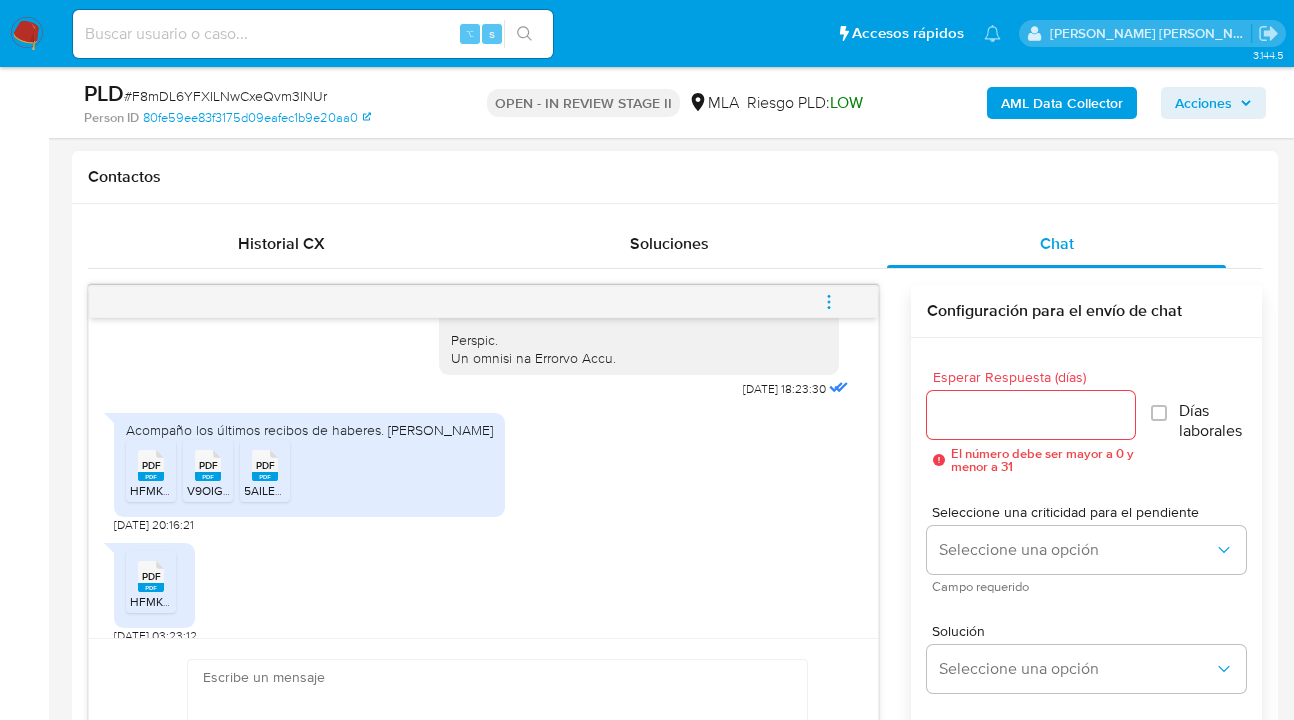 click on "PDF" at bounding box center (151, 465) 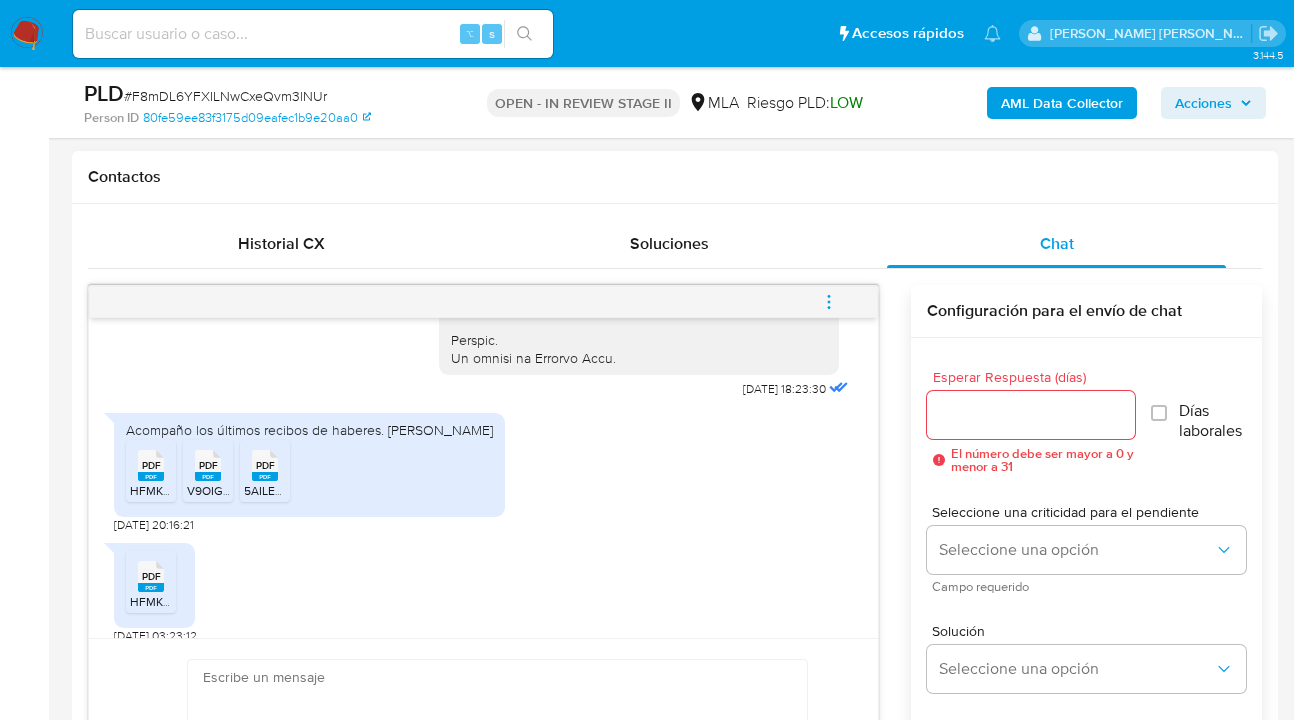 click 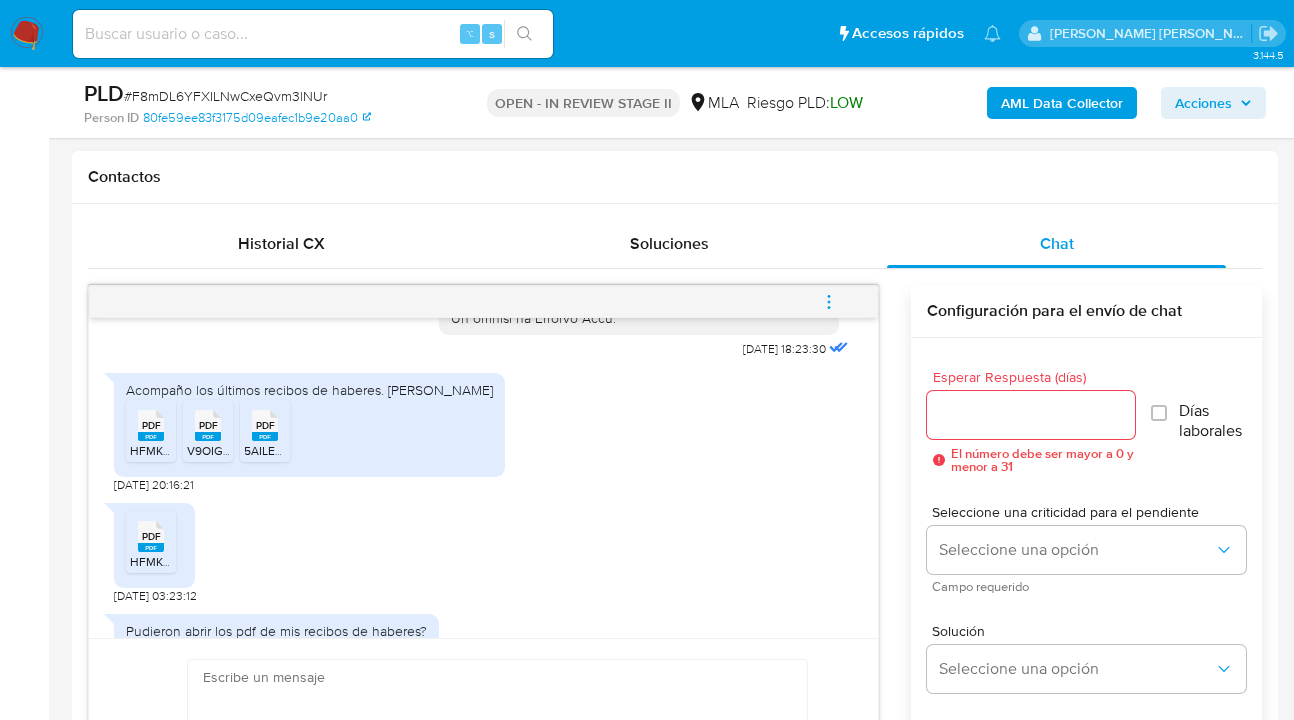 scroll, scrollTop: 1060, scrollLeft: 0, axis: vertical 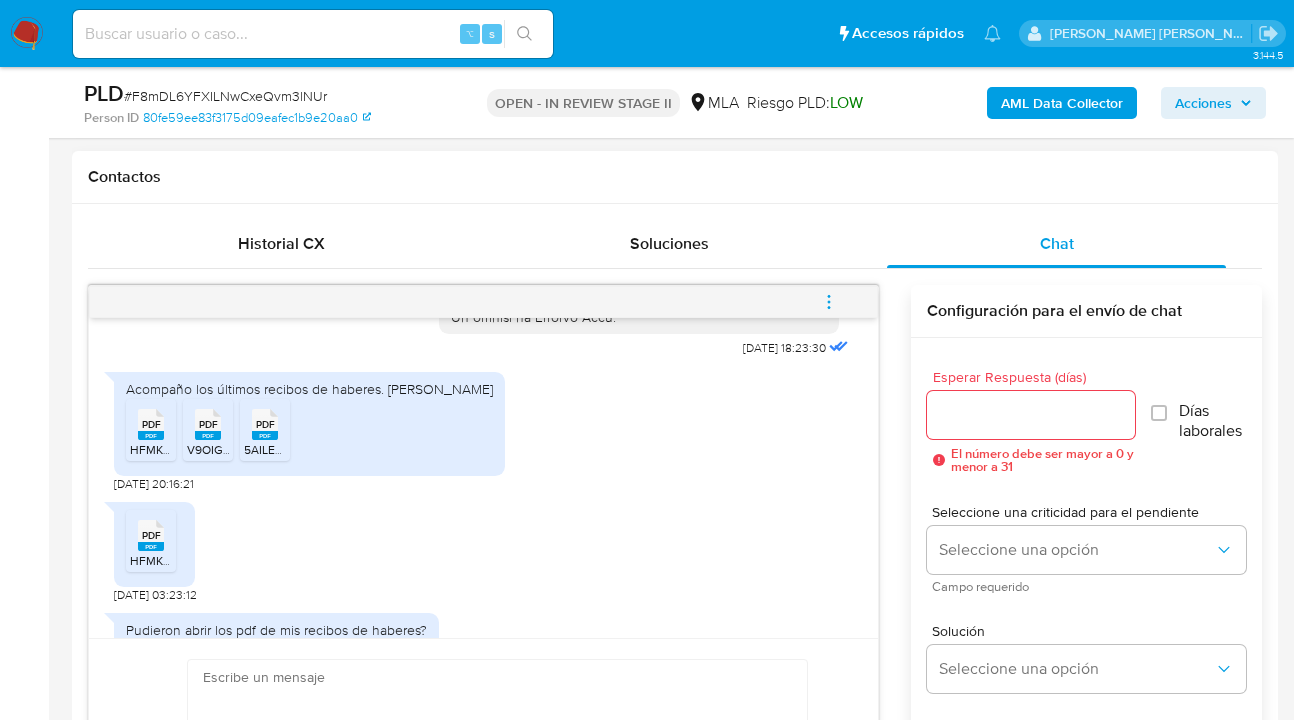 click 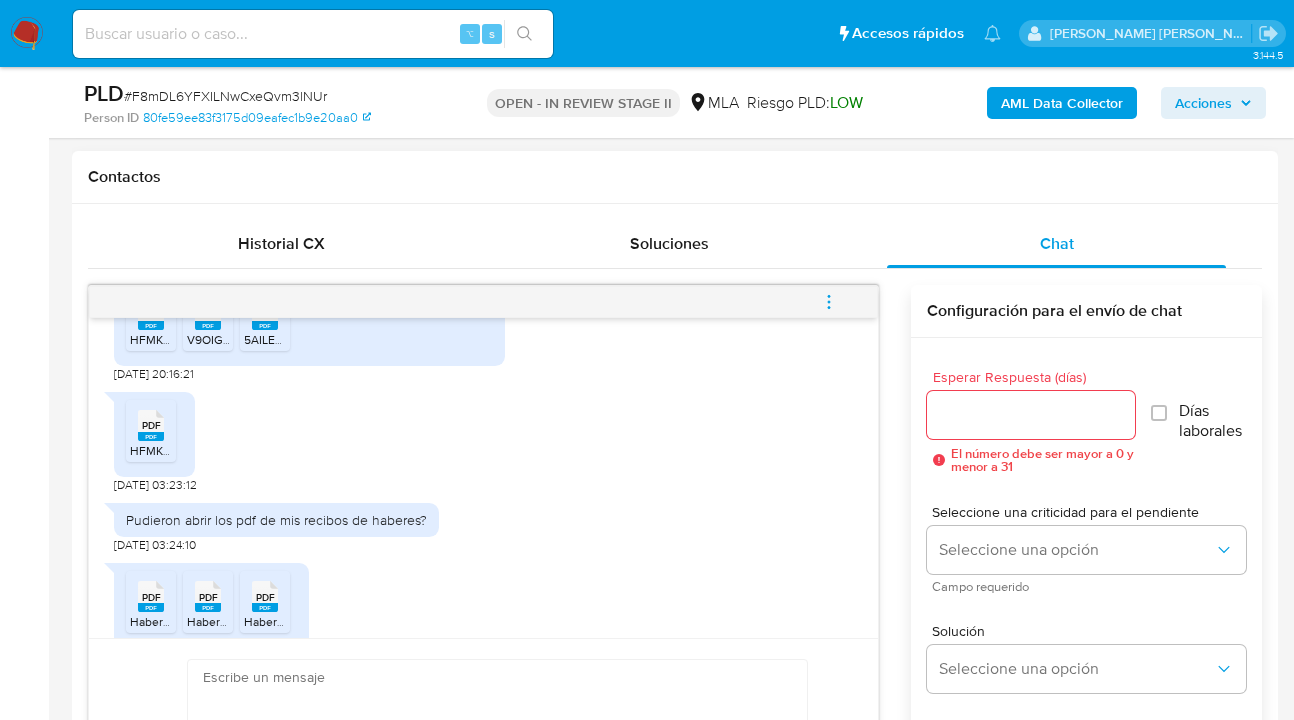 scroll, scrollTop: 1230, scrollLeft: 0, axis: vertical 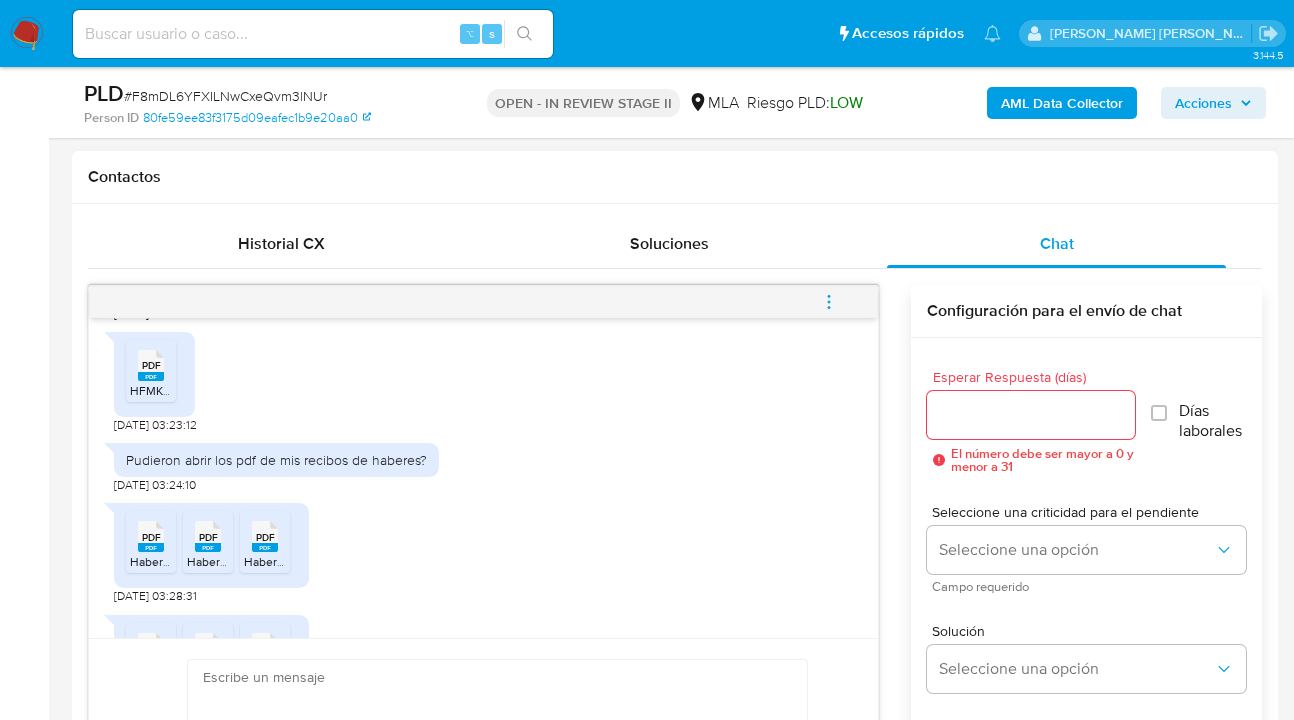 click 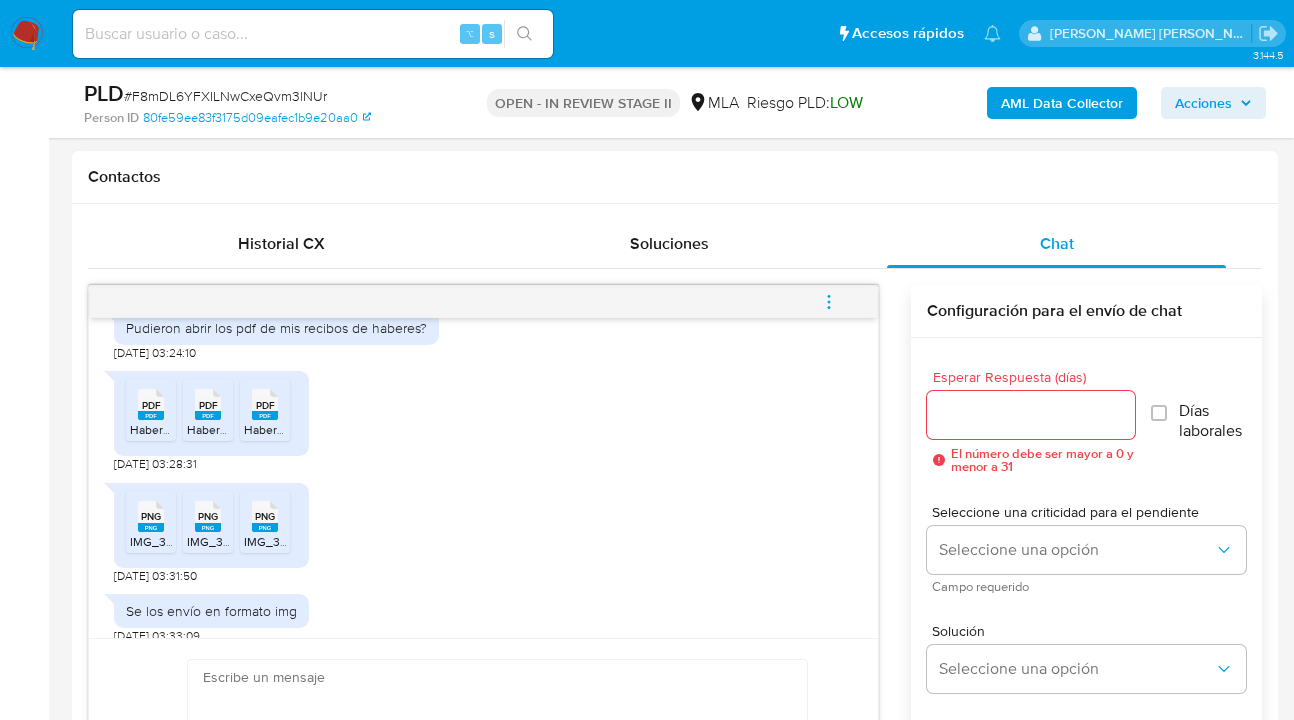 scroll, scrollTop: 1415, scrollLeft: 0, axis: vertical 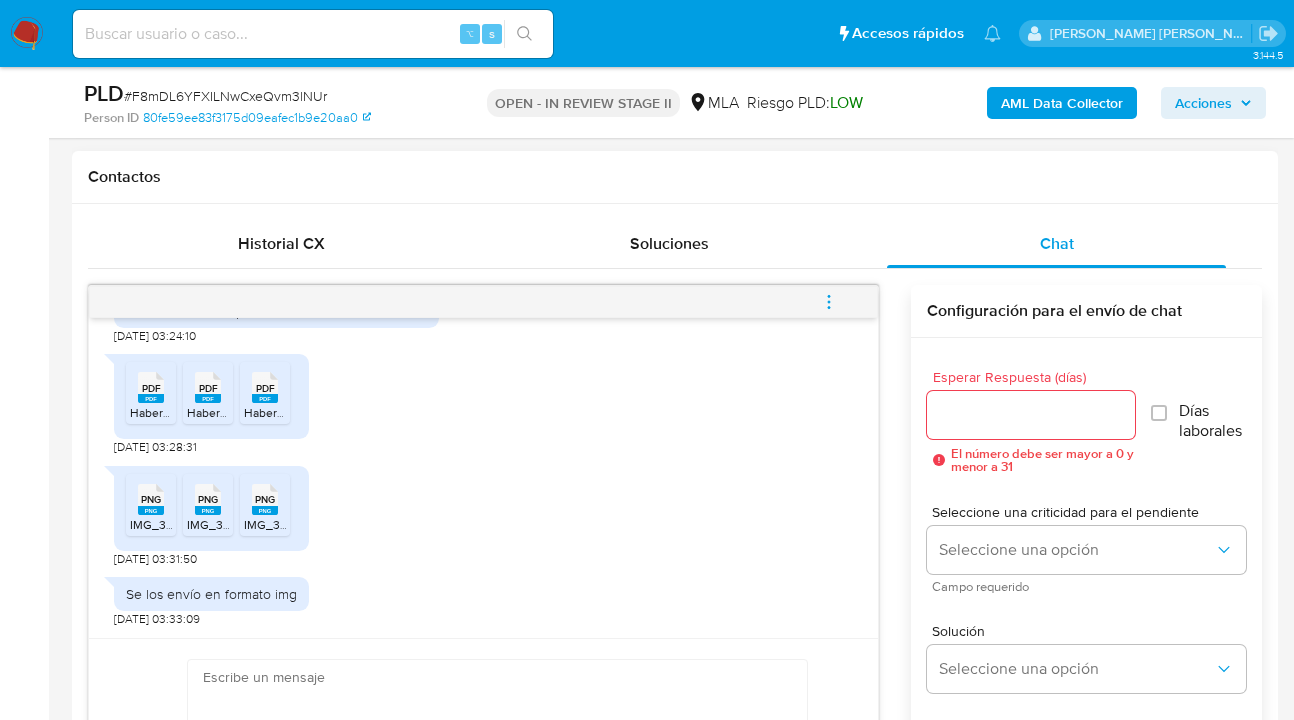 click on "PNG" at bounding box center (151, 499) 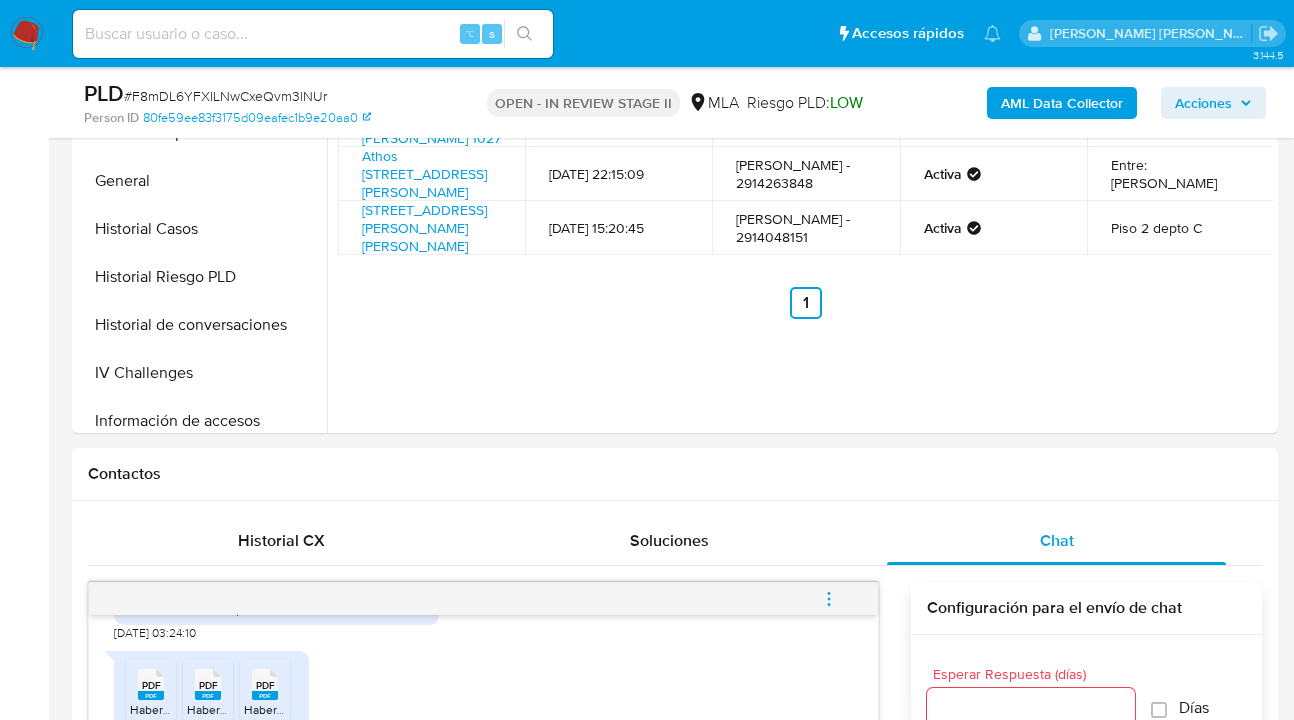 scroll, scrollTop: 359, scrollLeft: 0, axis: vertical 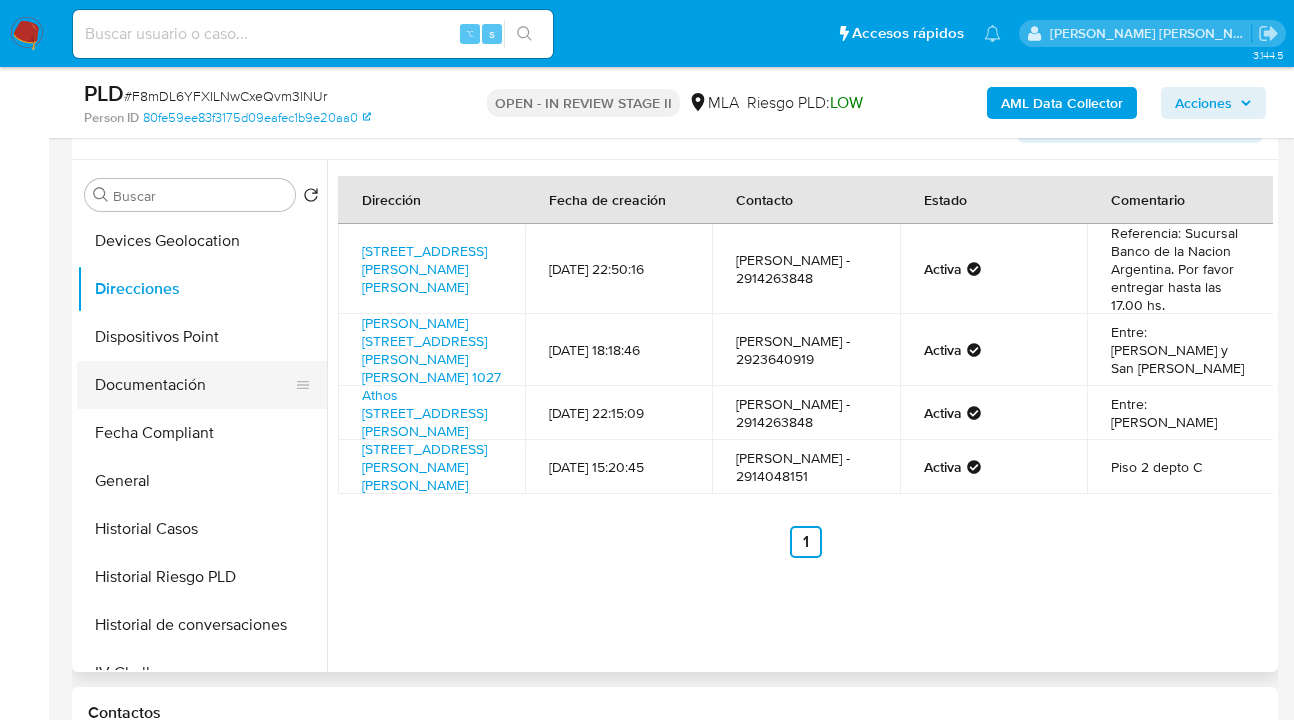 drag, startPoint x: 233, startPoint y: 405, endPoint x: 248, endPoint y: 399, distance: 16.155495 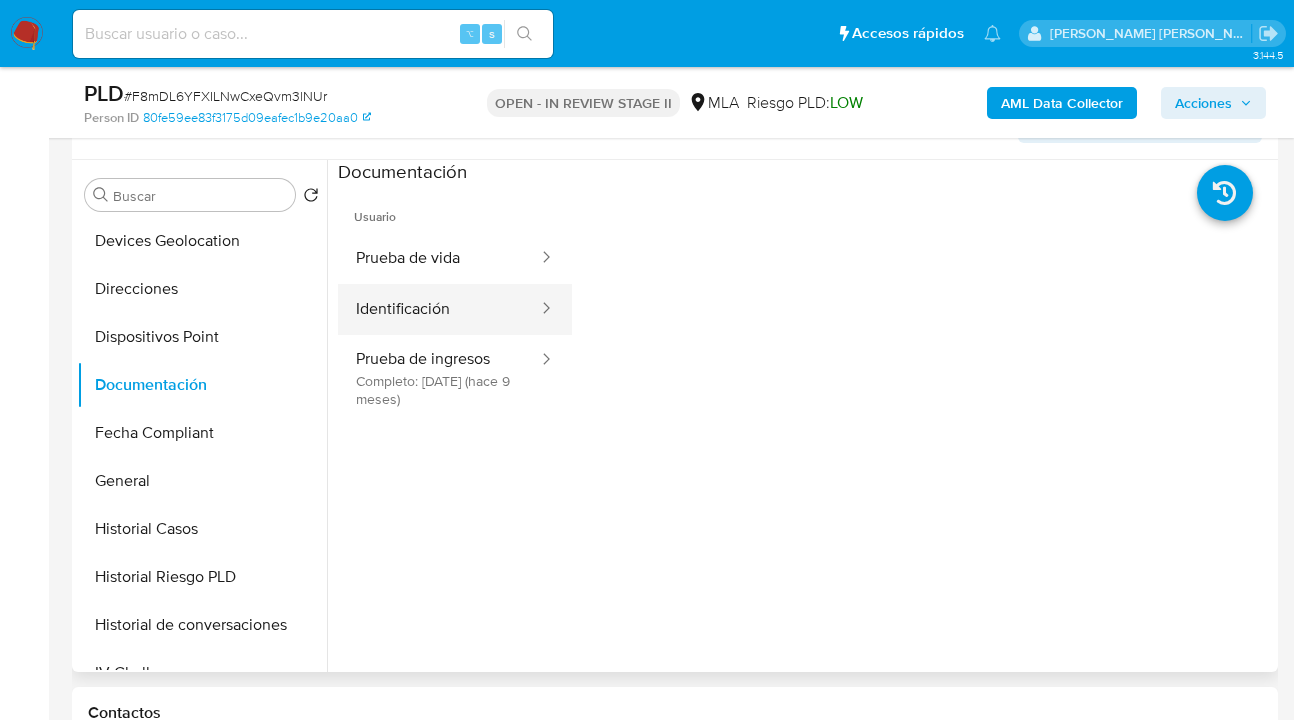 click on "Identificación" at bounding box center (439, 309) 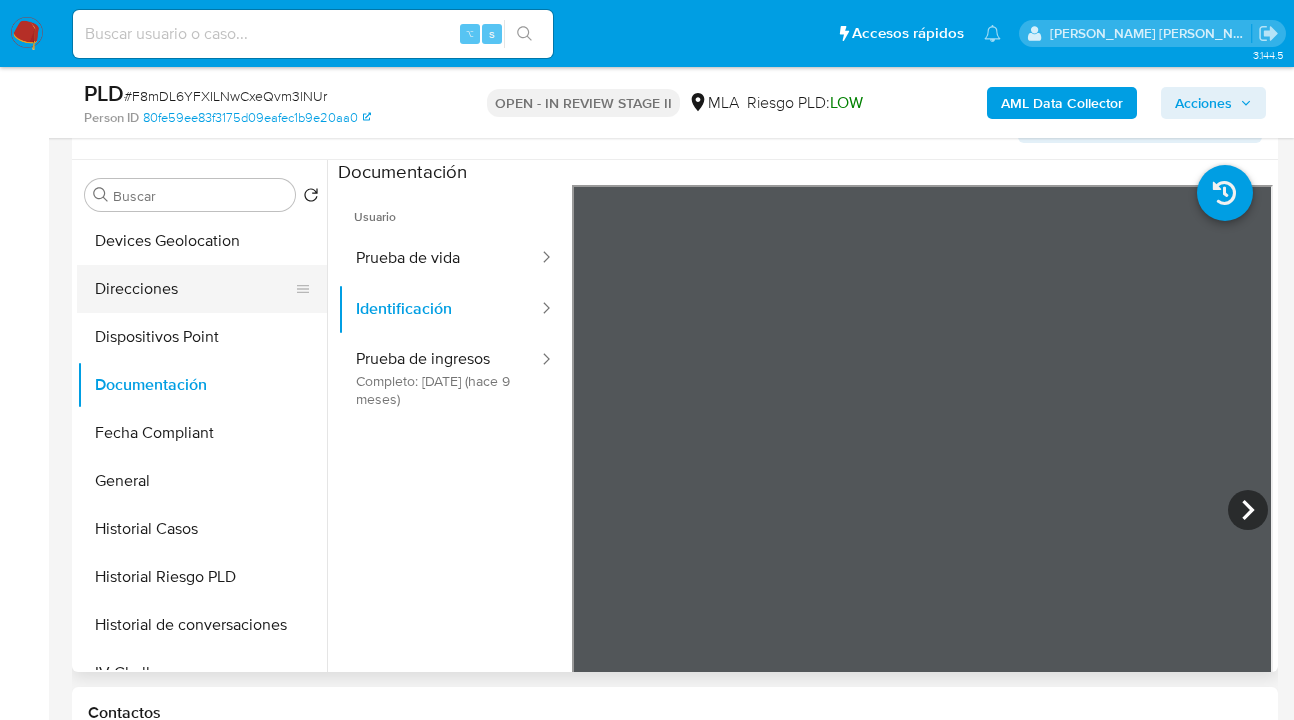 click on "Direcciones" at bounding box center [194, 289] 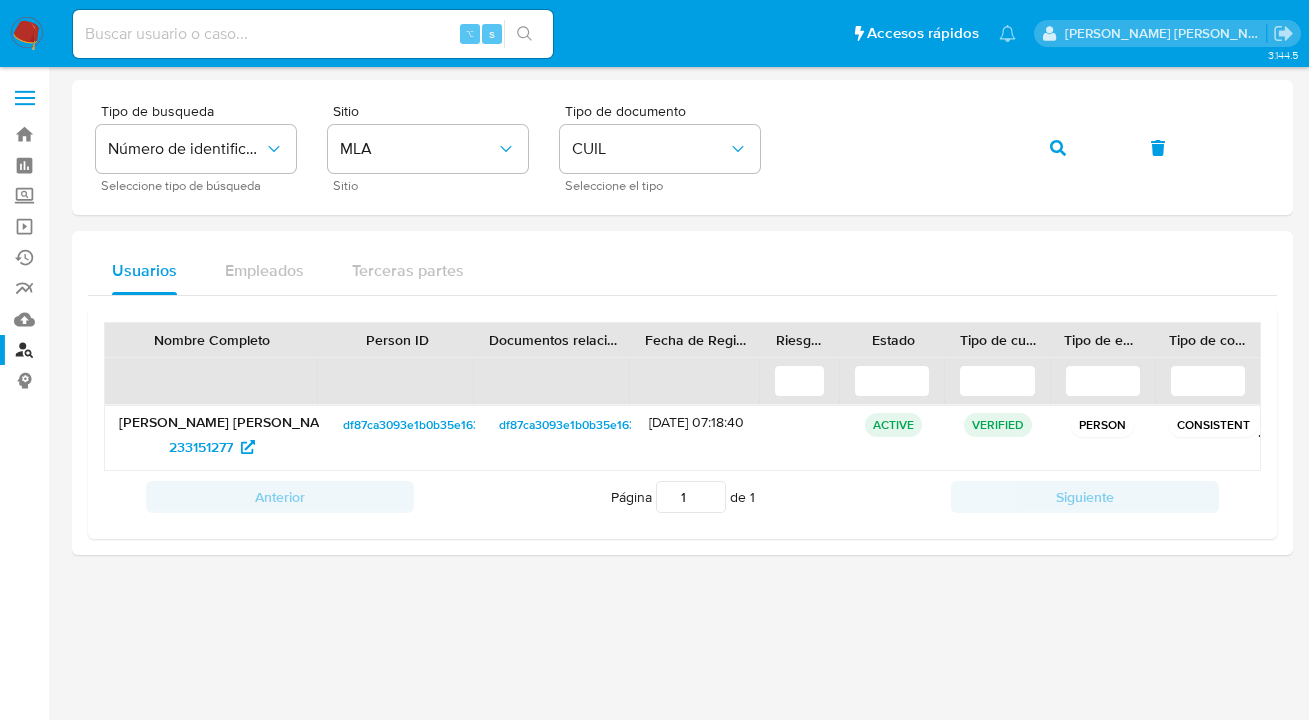 scroll, scrollTop: 0, scrollLeft: 0, axis: both 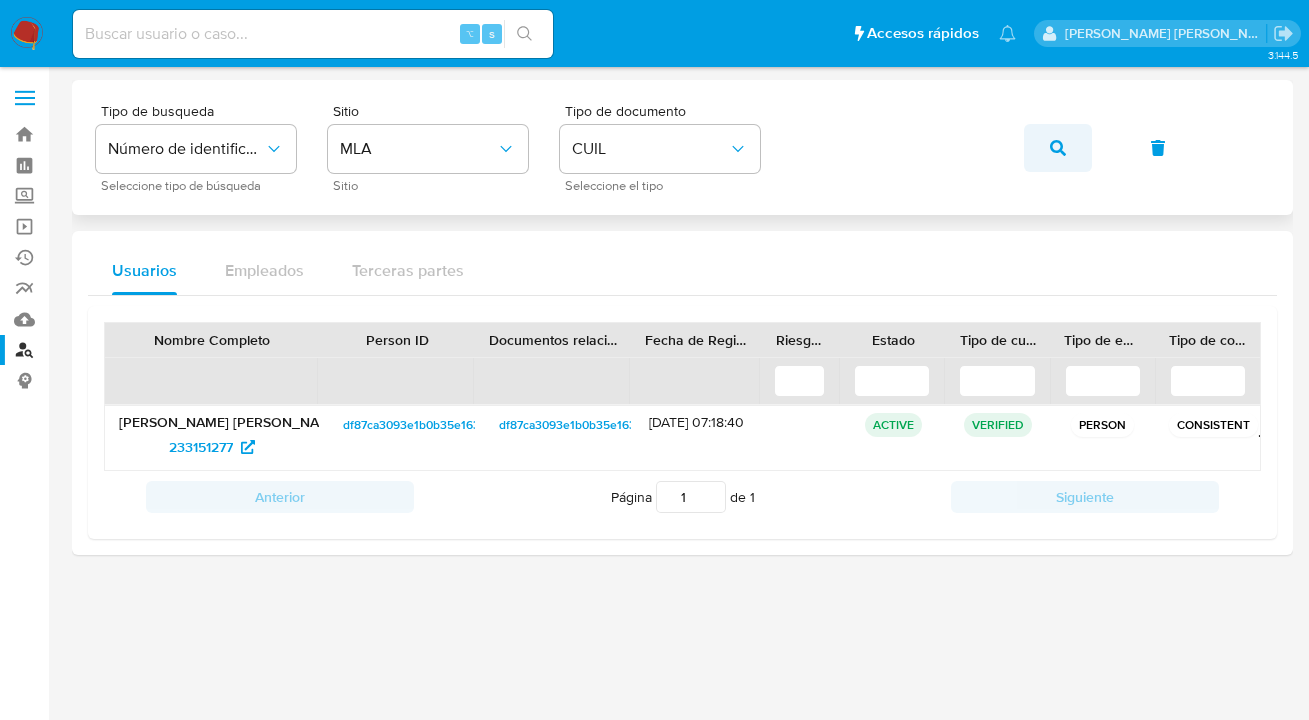 click 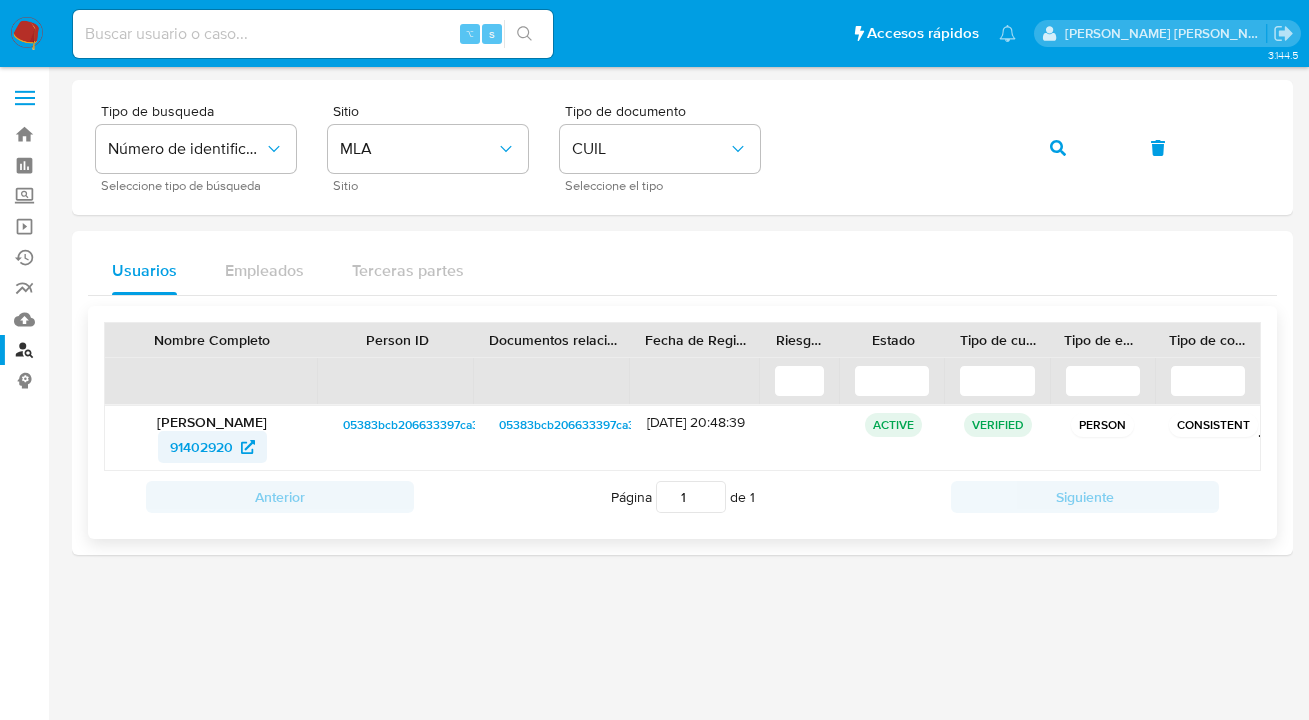 click on "91402920" at bounding box center [201, 447] 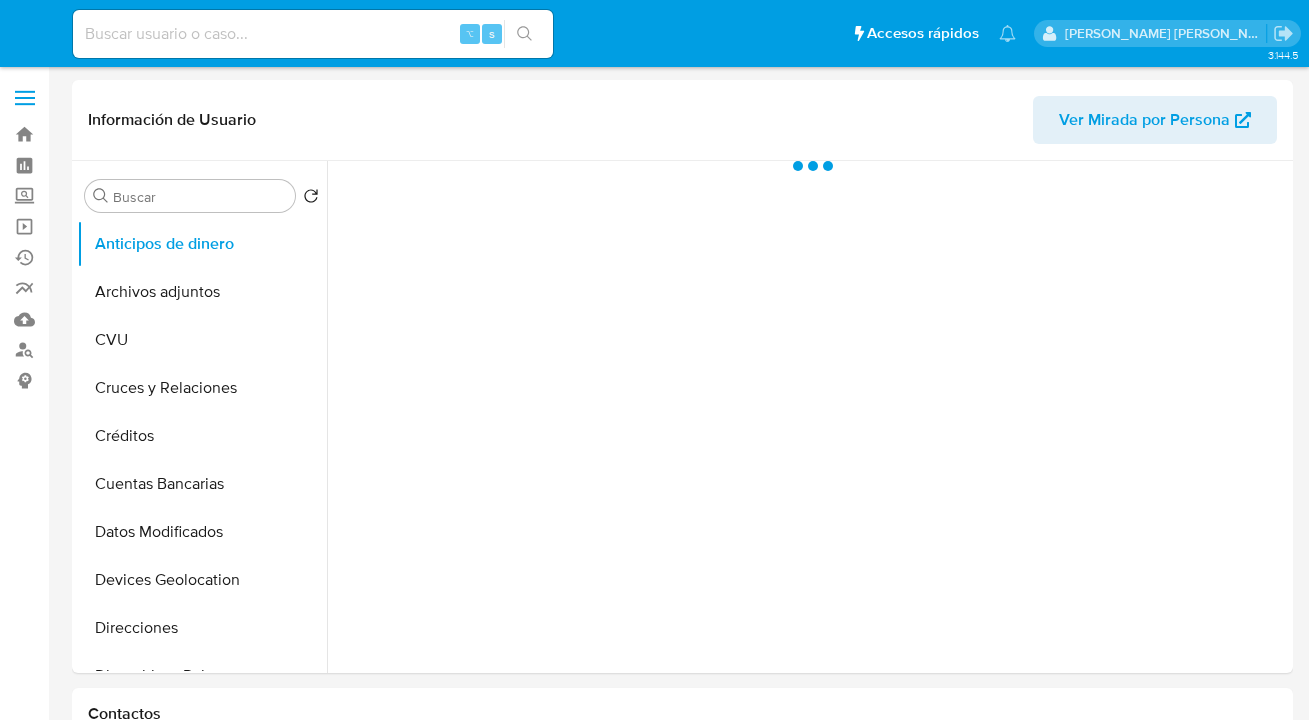 select on "10" 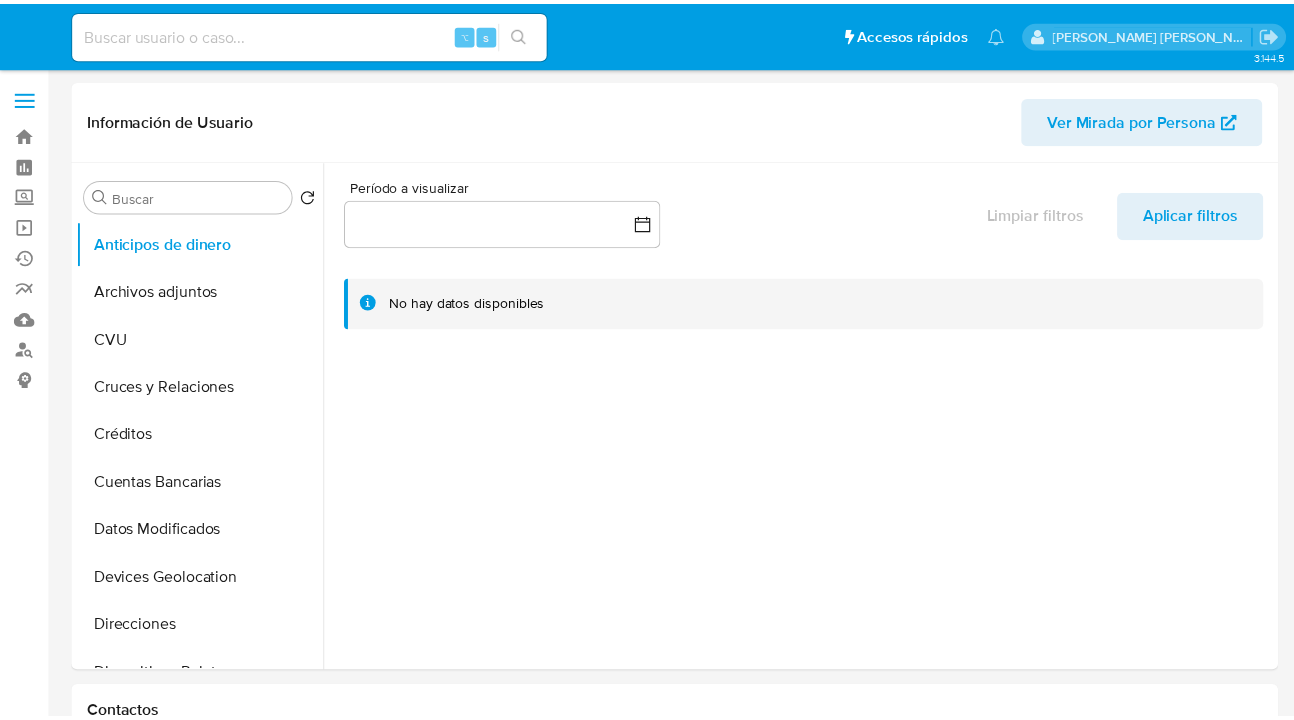 scroll, scrollTop: 0, scrollLeft: 0, axis: both 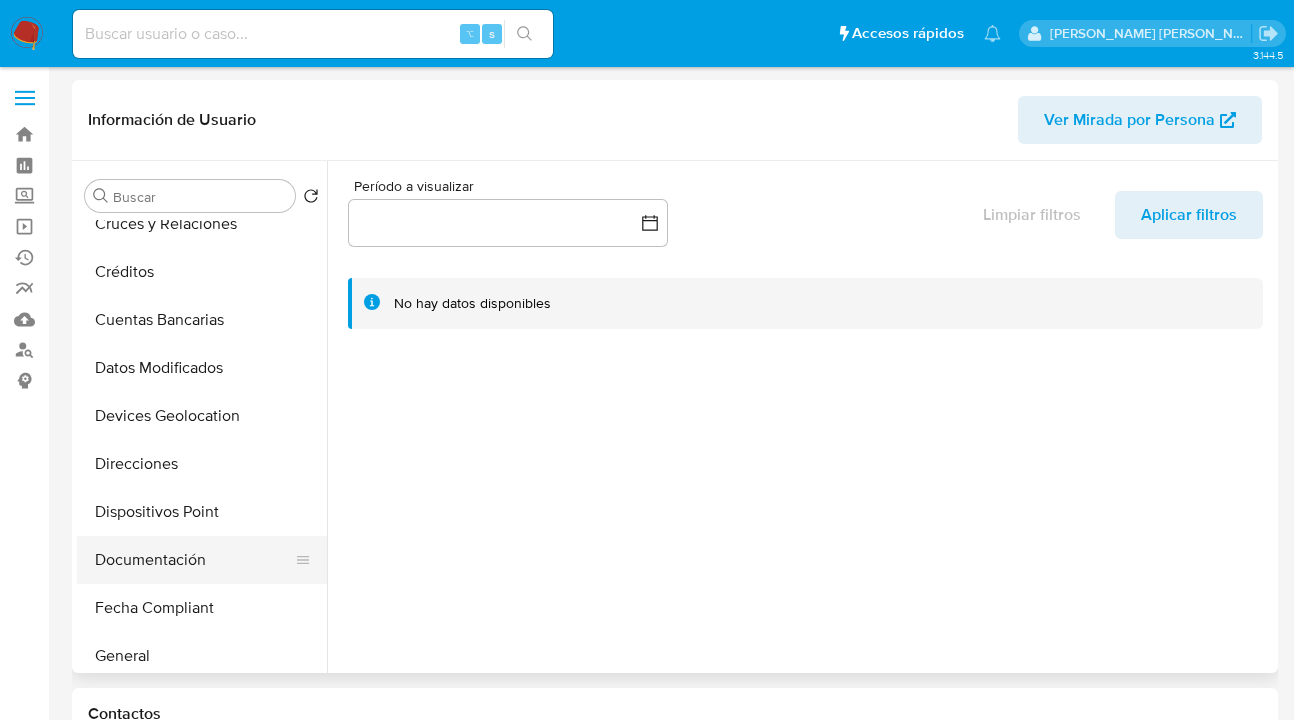 click on "Documentación" at bounding box center [194, 560] 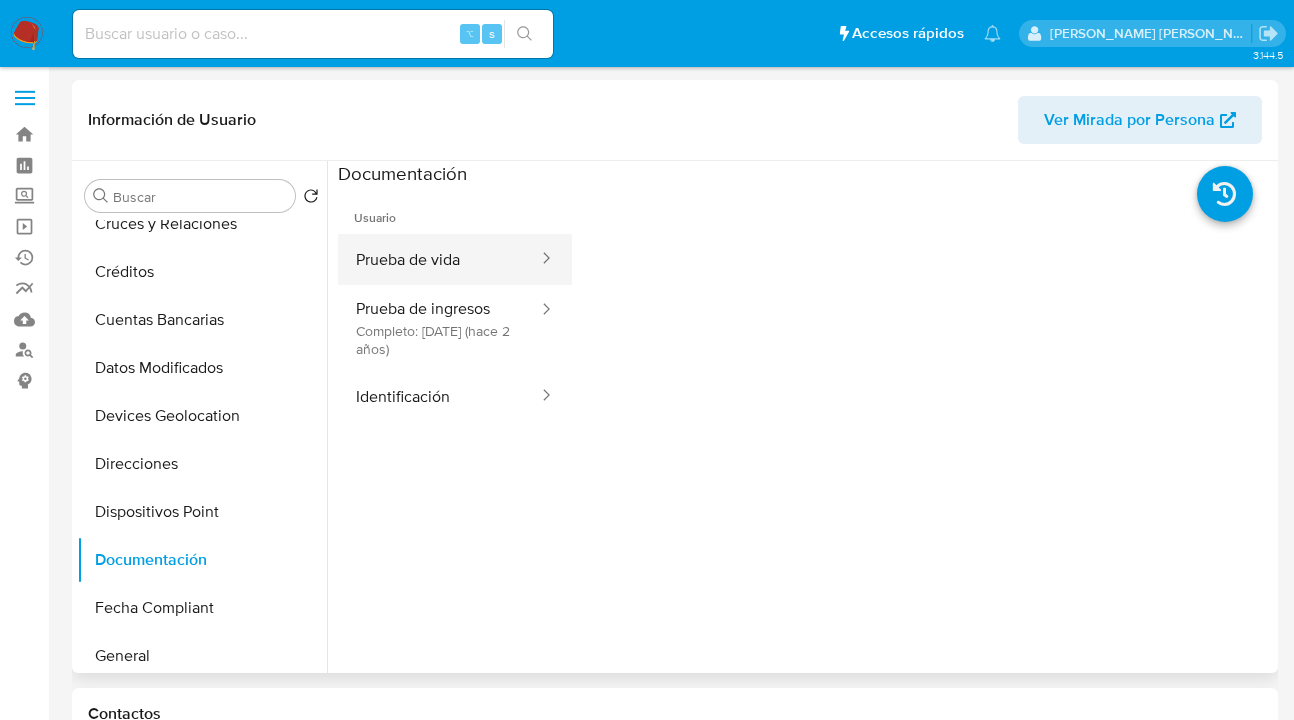click on "Prueba de vida" at bounding box center (439, 259) 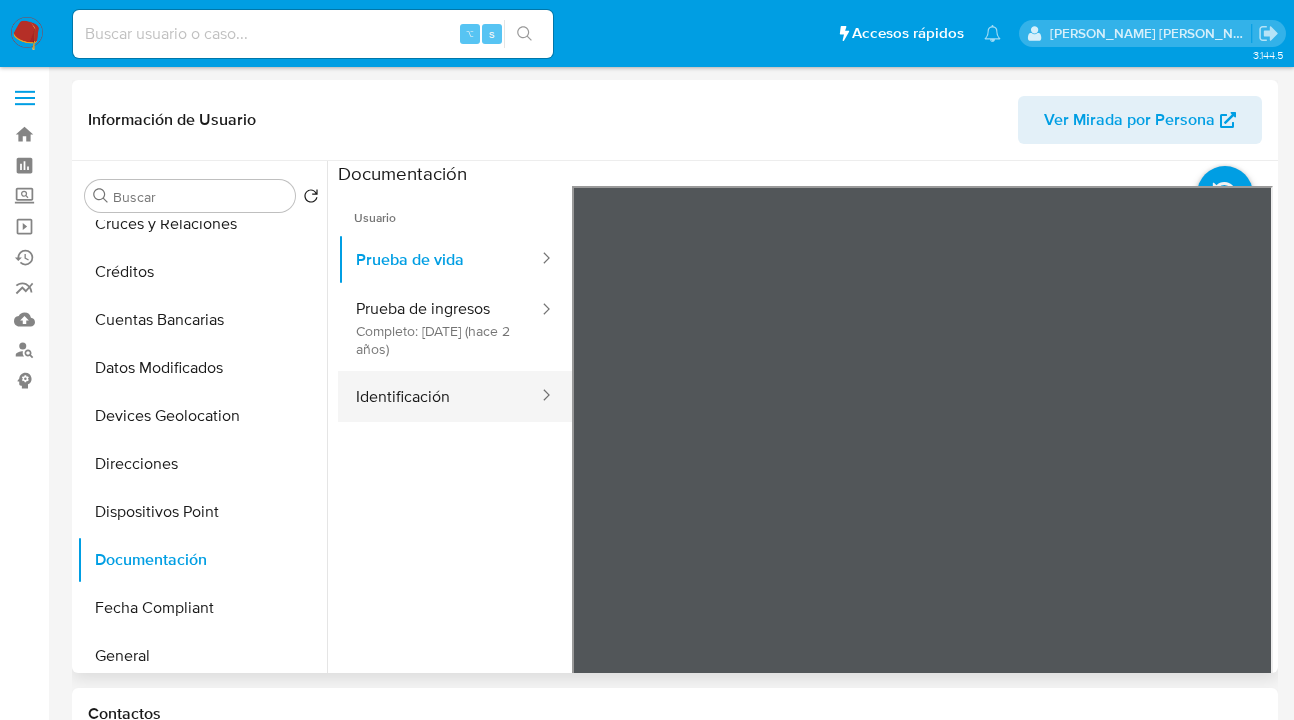 click on "Identificación" at bounding box center [439, 396] 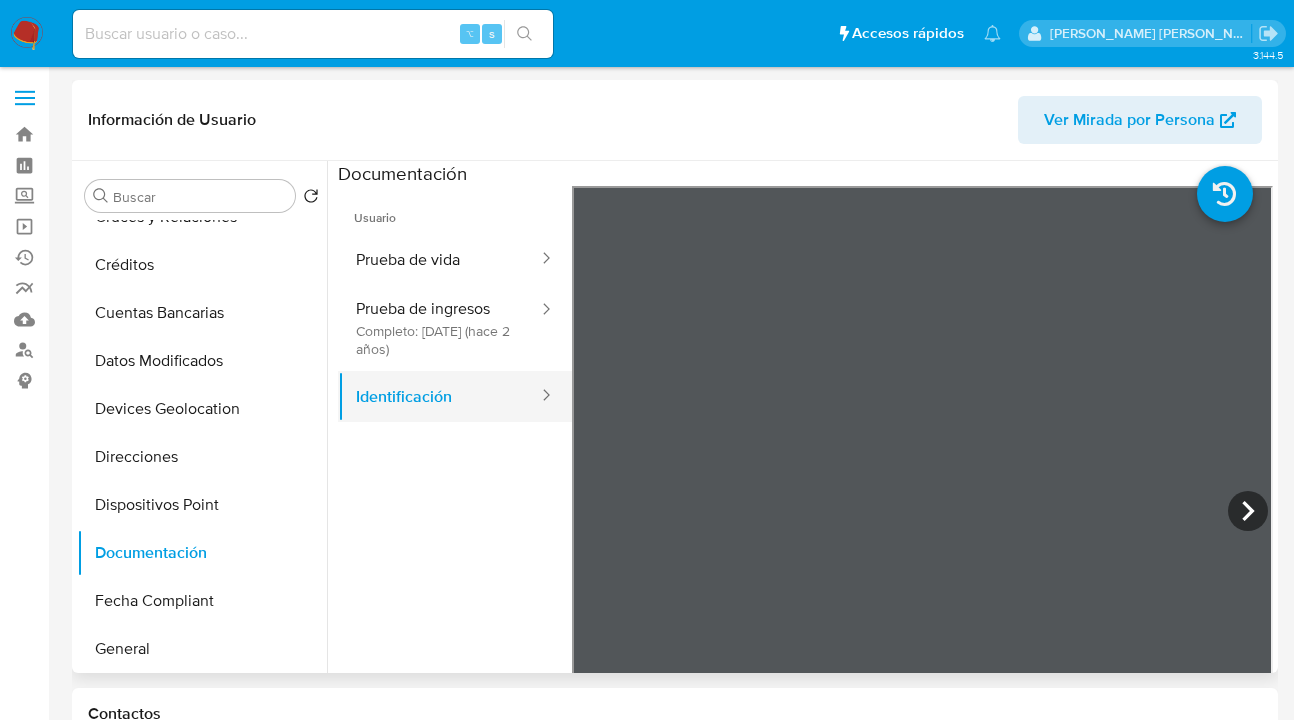 scroll, scrollTop: 173, scrollLeft: 0, axis: vertical 